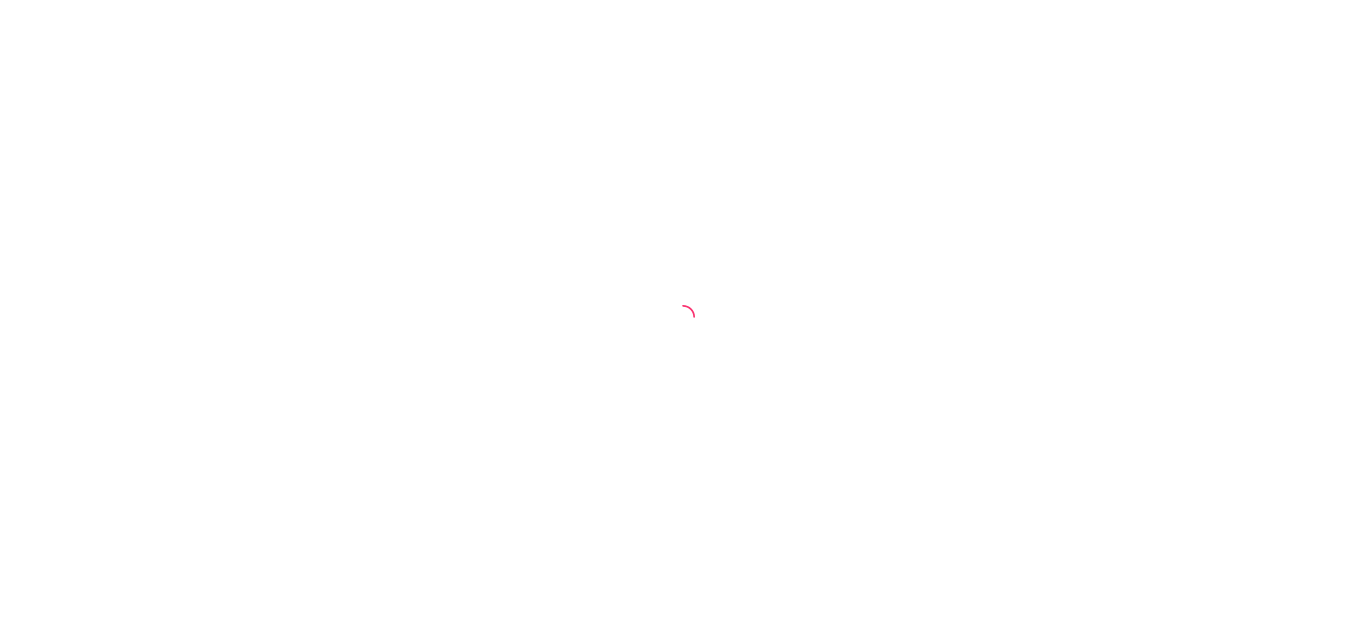 scroll, scrollTop: 0, scrollLeft: 0, axis: both 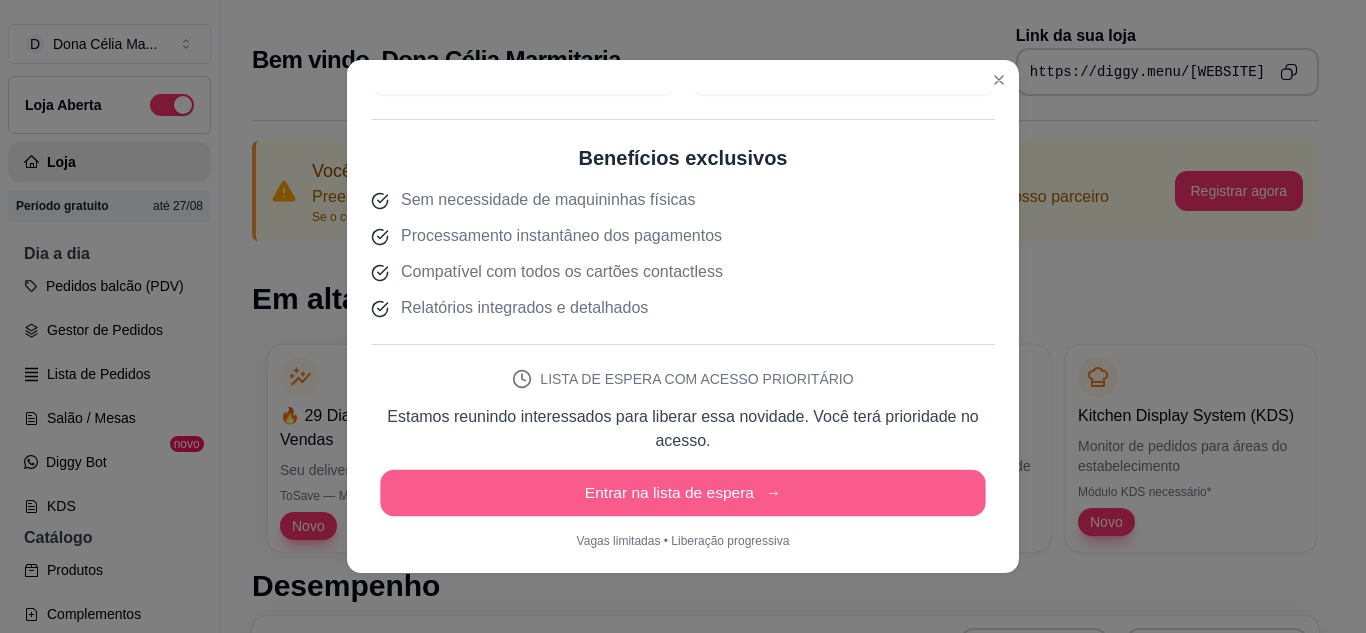 click on "Entrar na lista de espera →" at bounding box center [682, 493] 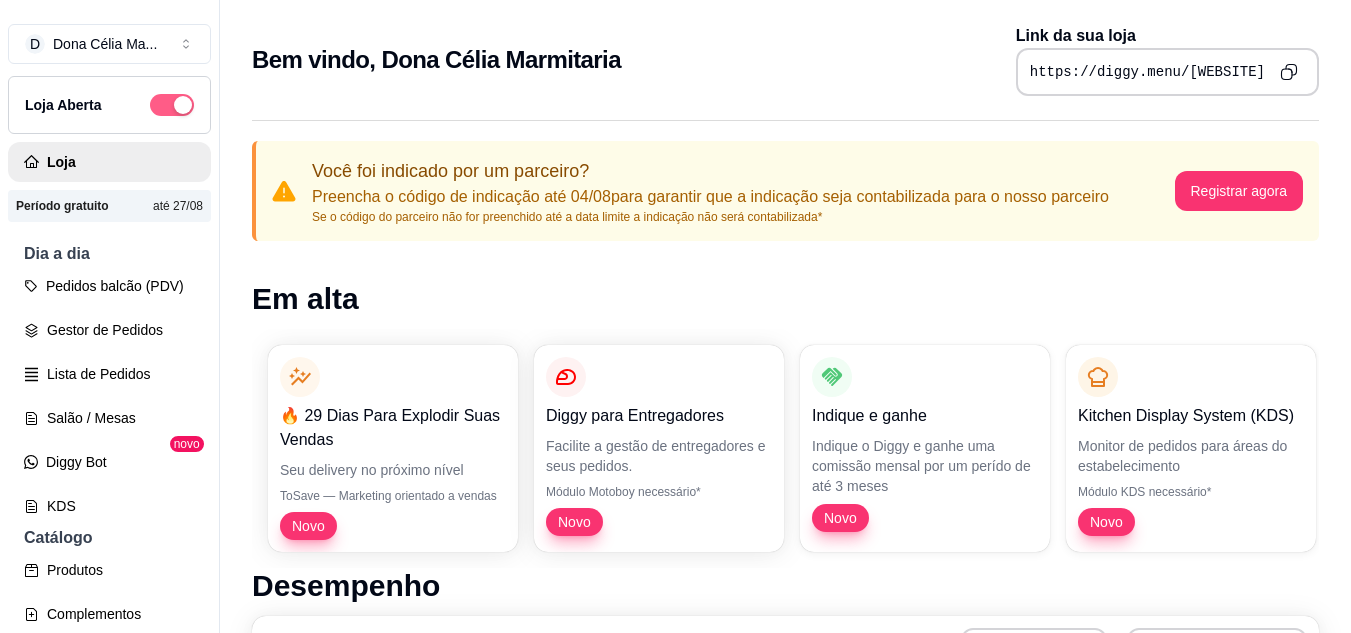 click at bounding box center [172, 105] 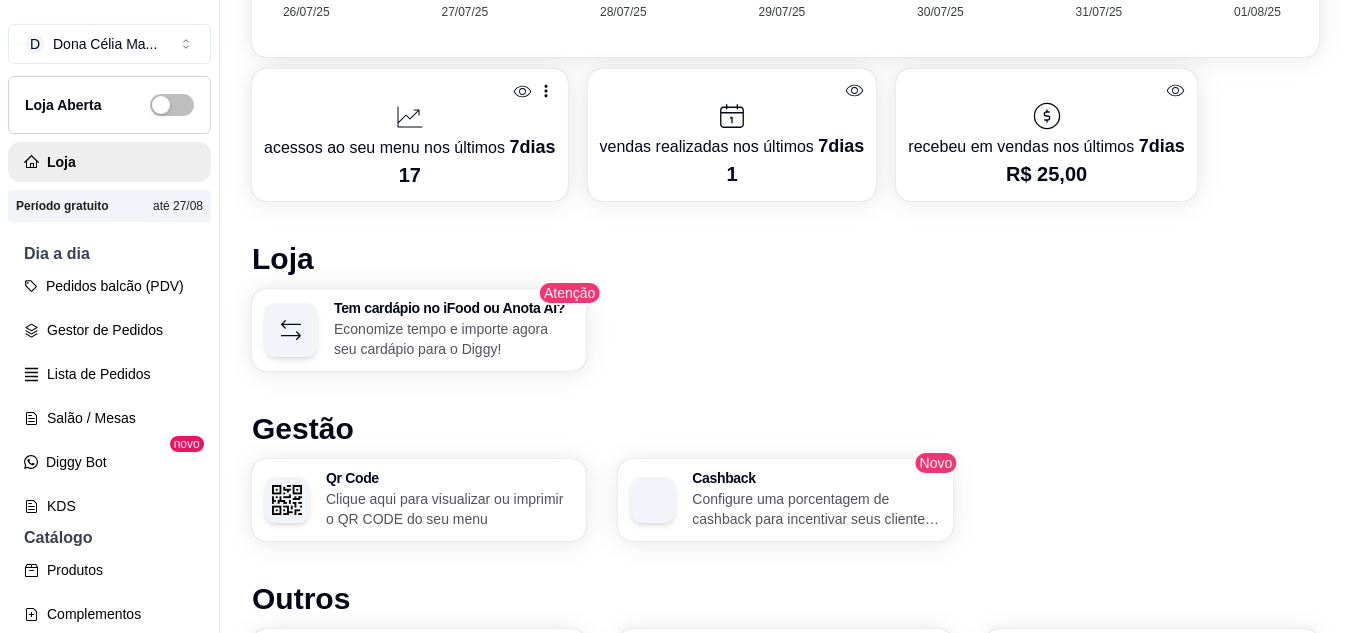 scroll, scrollTop: 1100, scrollLeft: 0, axis: vertical 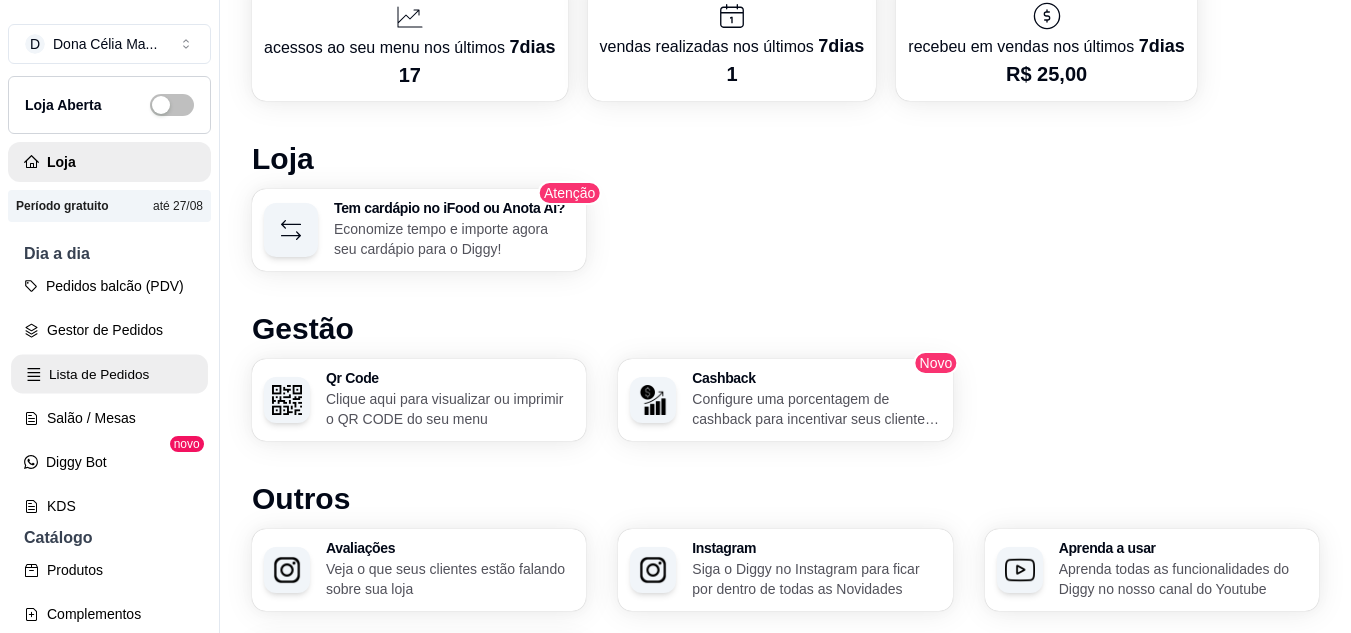 click on "Lista de Pedidos" at bounding box center [109, 374] 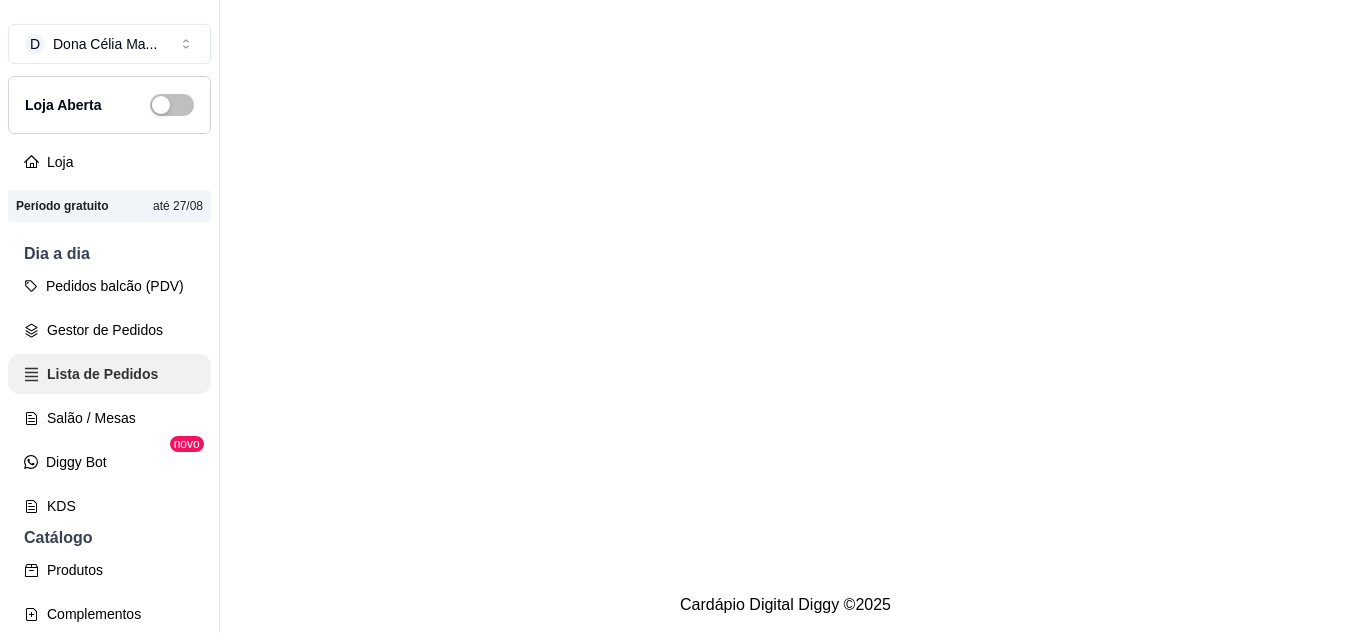 scroll, scrollTop: 0, scrollLeft: 0, axis: both 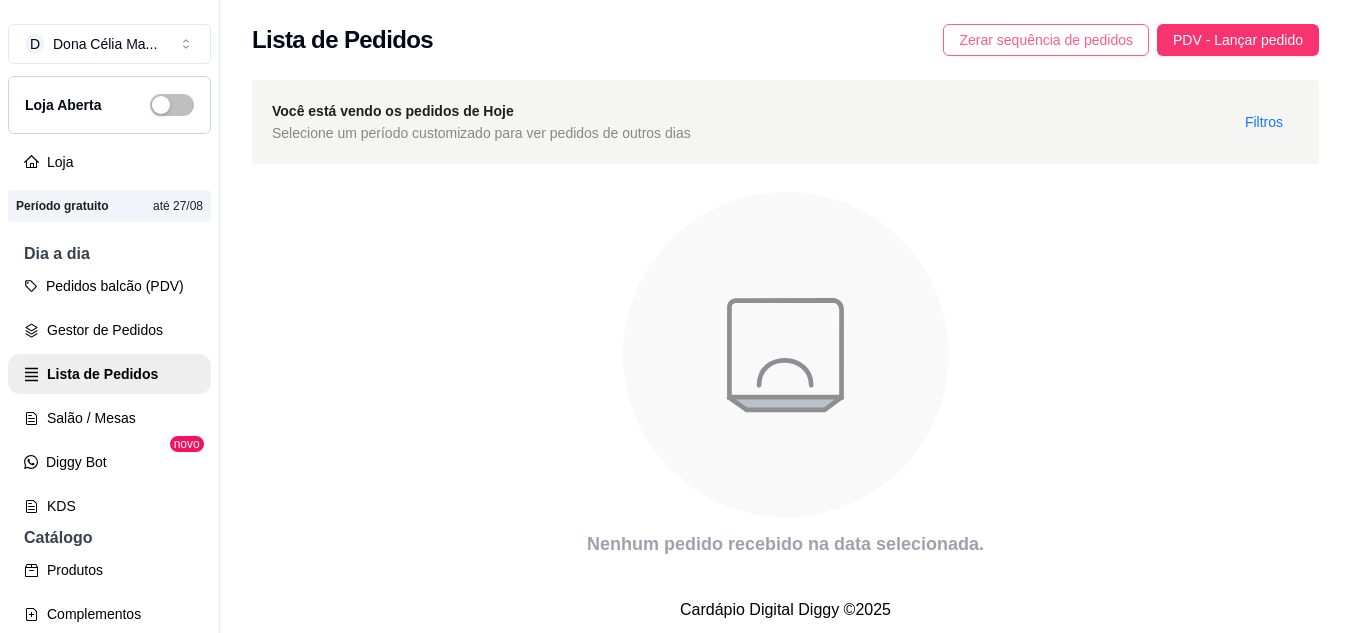 click on "Zerar sequência de pedidos" at bounding box center (1046, 40) 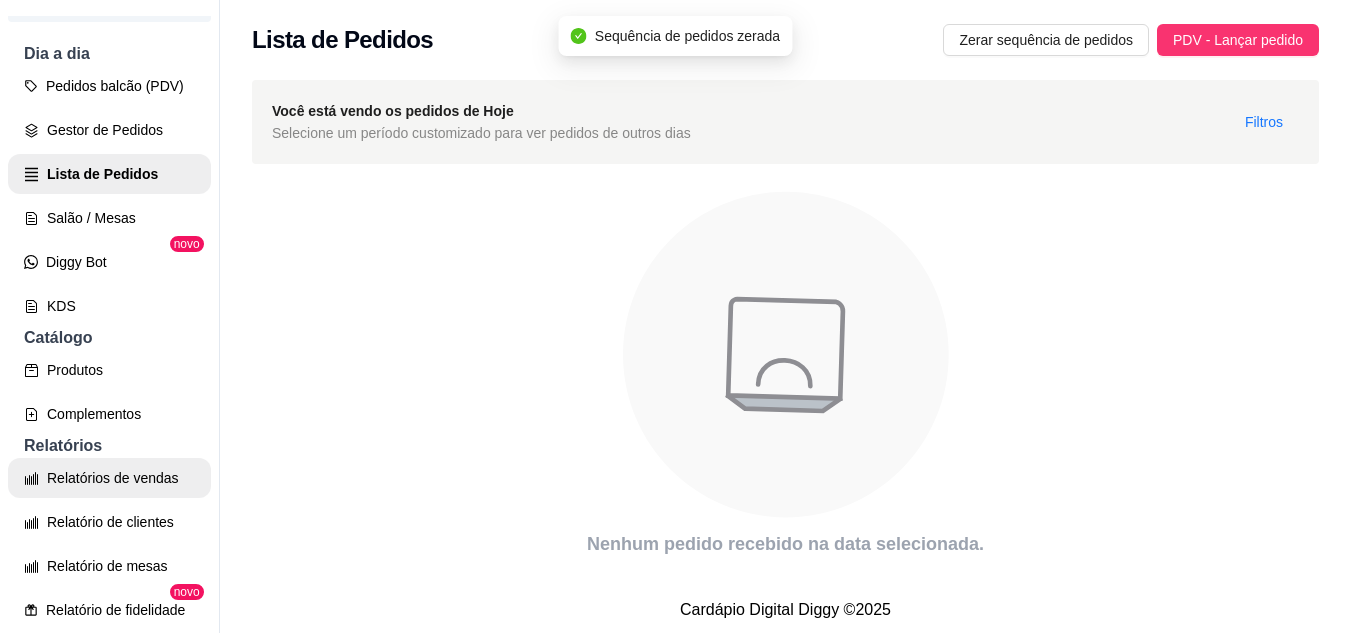 scroll, scrollTop: 400, scrollLeft: 0, axis: vertical 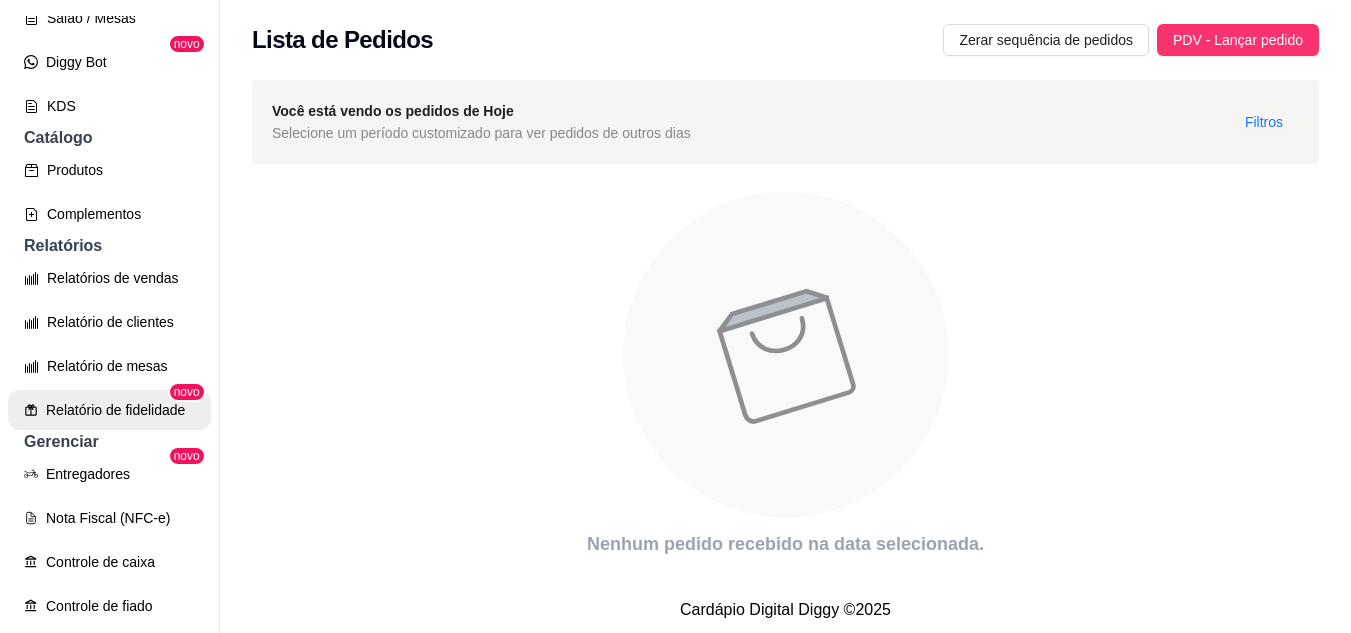 click on "Relatório de fidelidade" at bounding box center [109, 410] 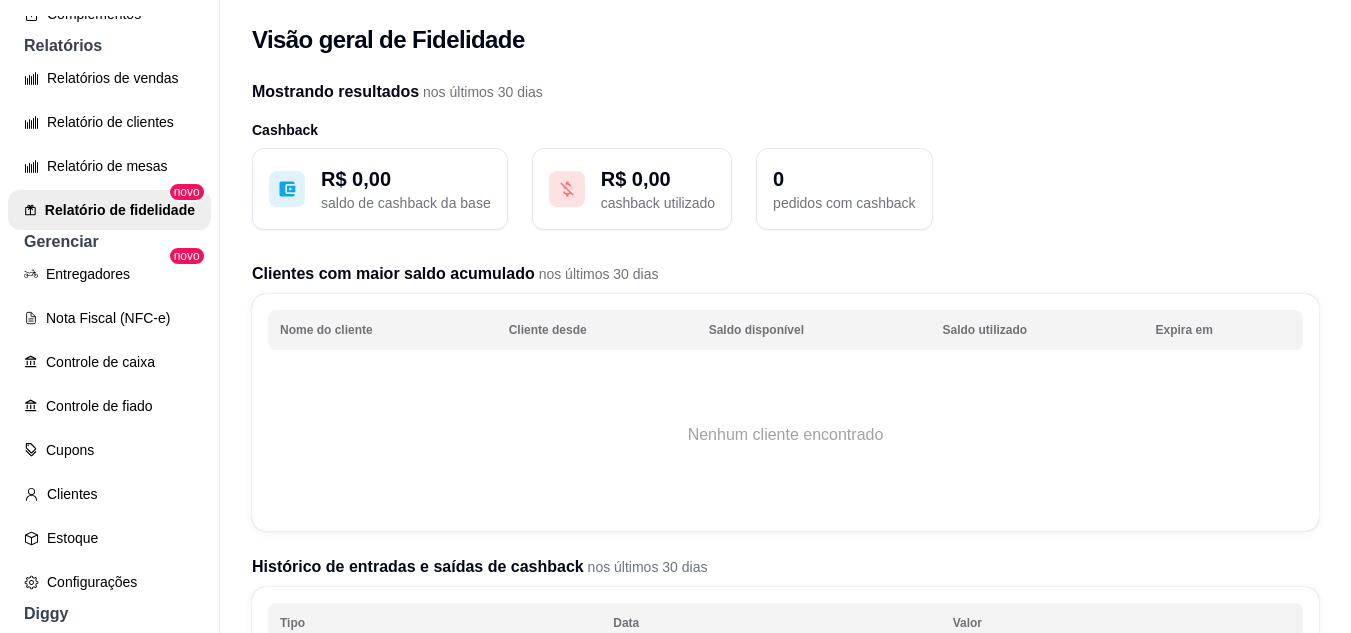 scroll, scrollTop: 781, scrollLeft: 0, axis: vertical 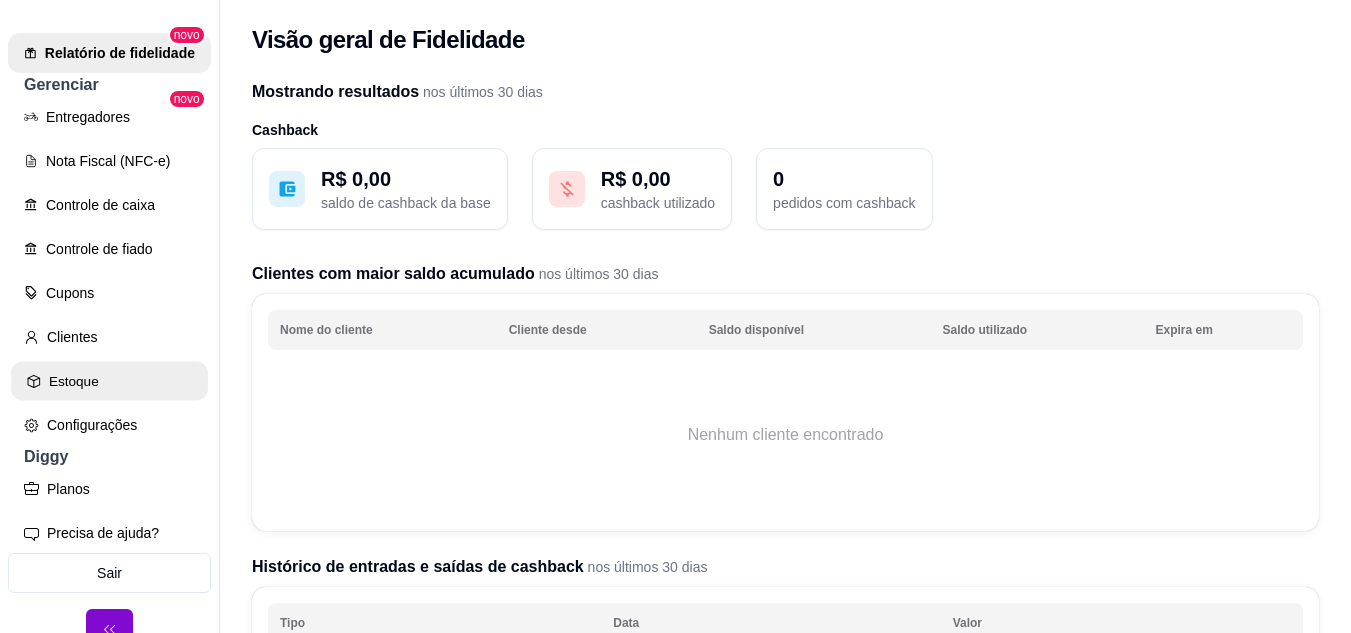 click on "Estoque" at bounding box center (109, 381) 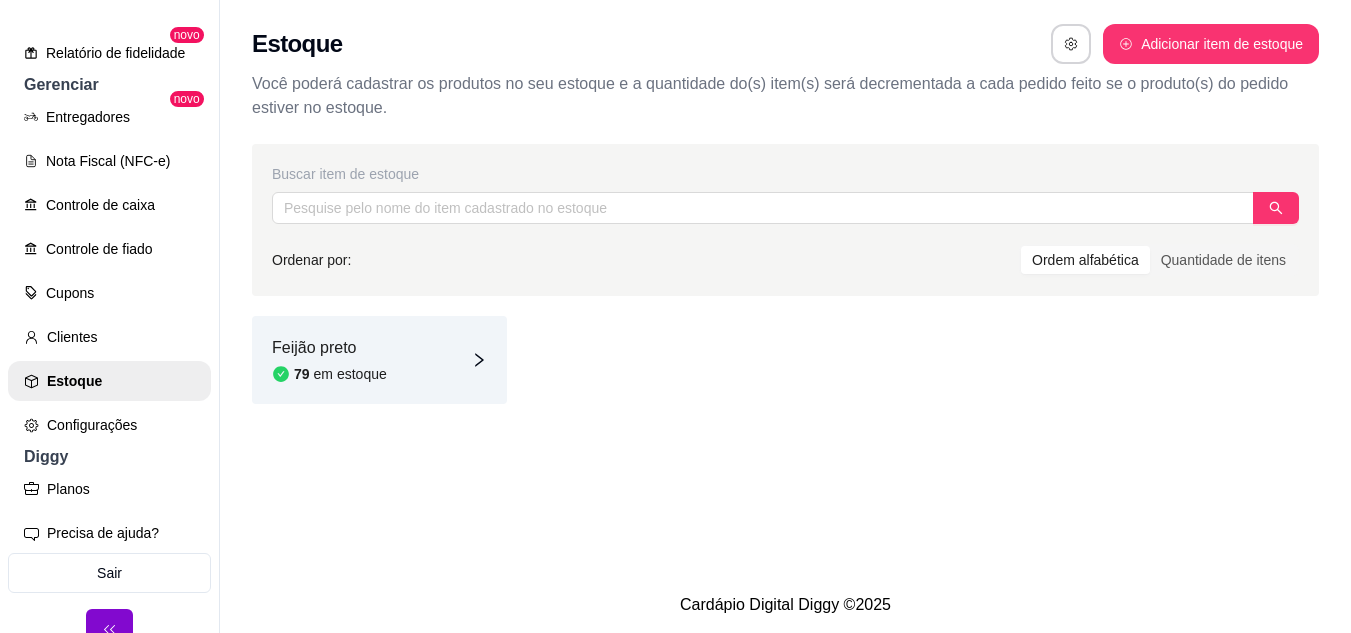 click on "Feijão preto 79 em estoque" at bounding box center [379, 360] 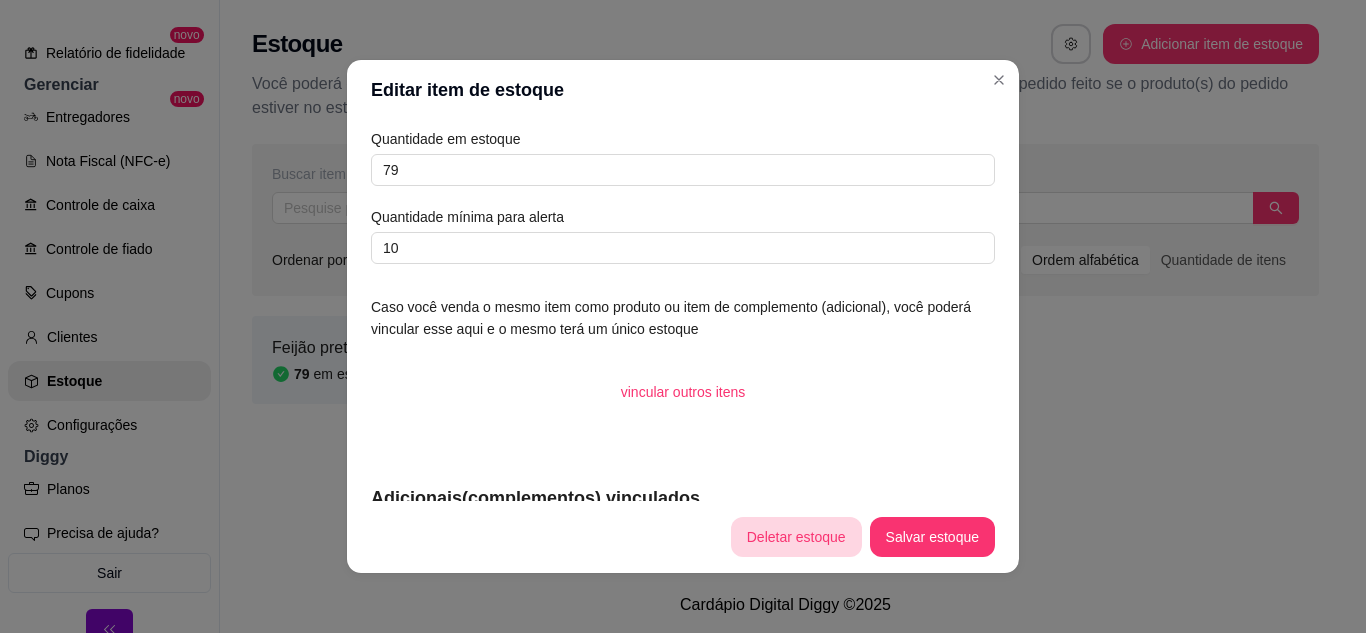 click on "Deletar estoque" at bounding box center (796, 537) 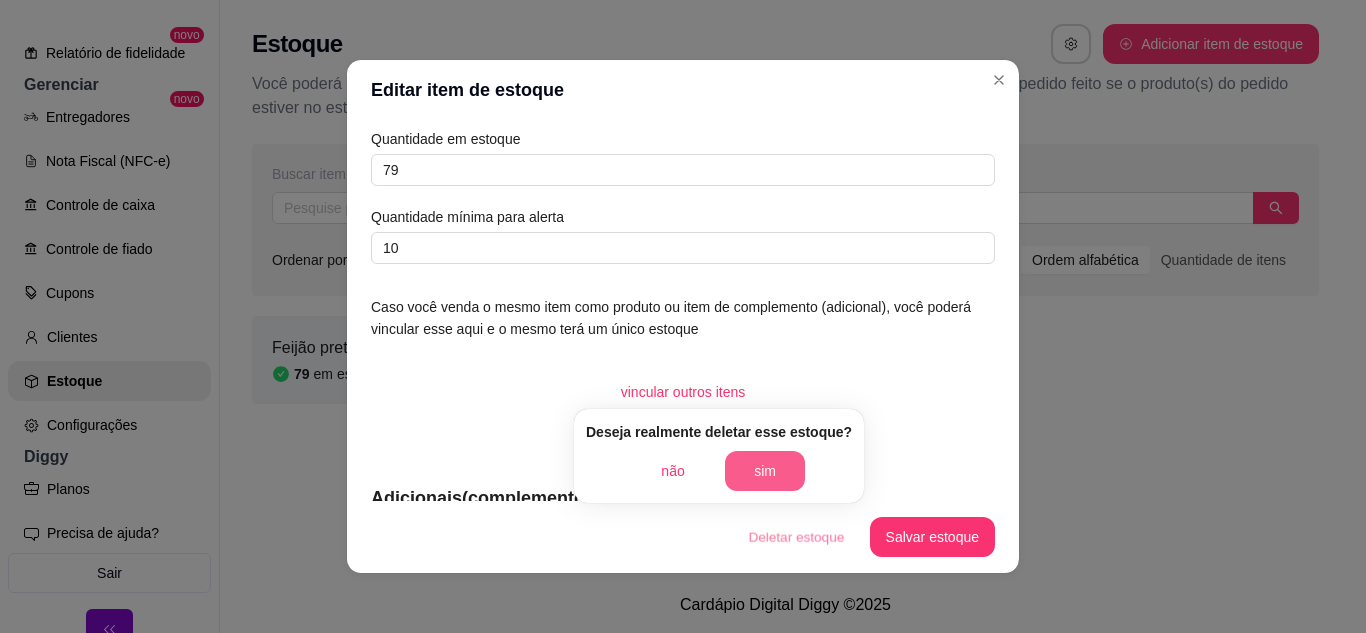 click on "sim" at bounding box center [765, 471] 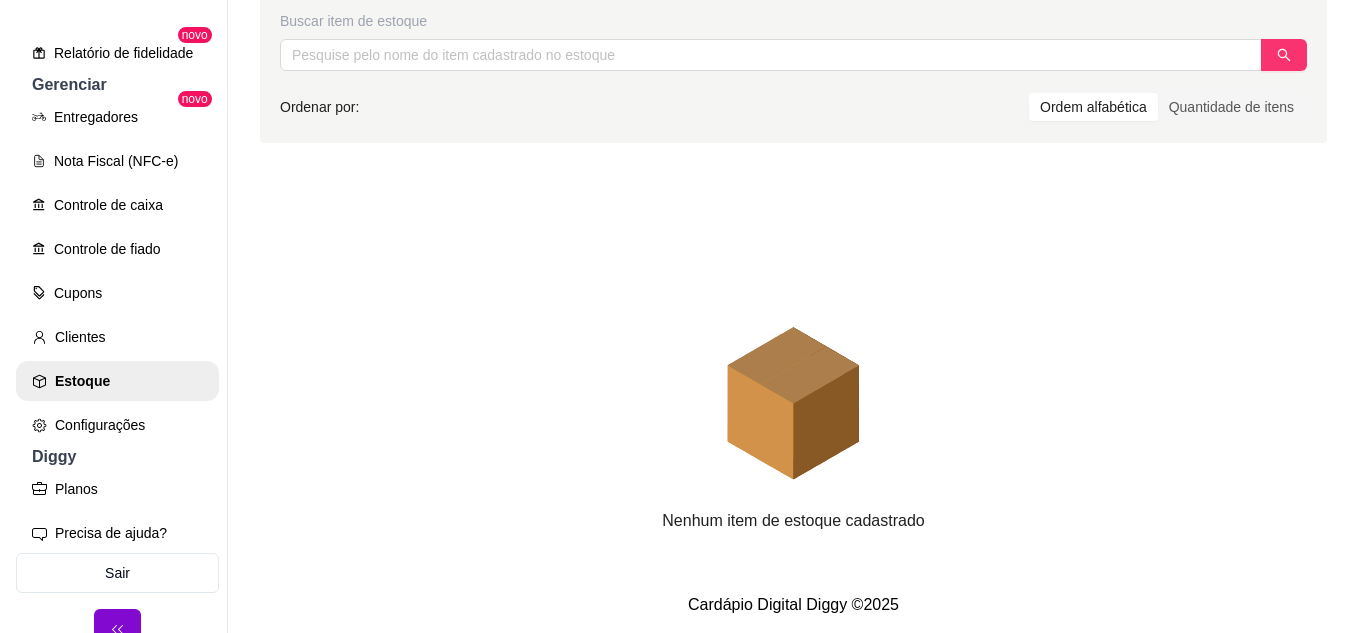 scroll, scrollTop: 0, scrollLeft: 0, axis: both 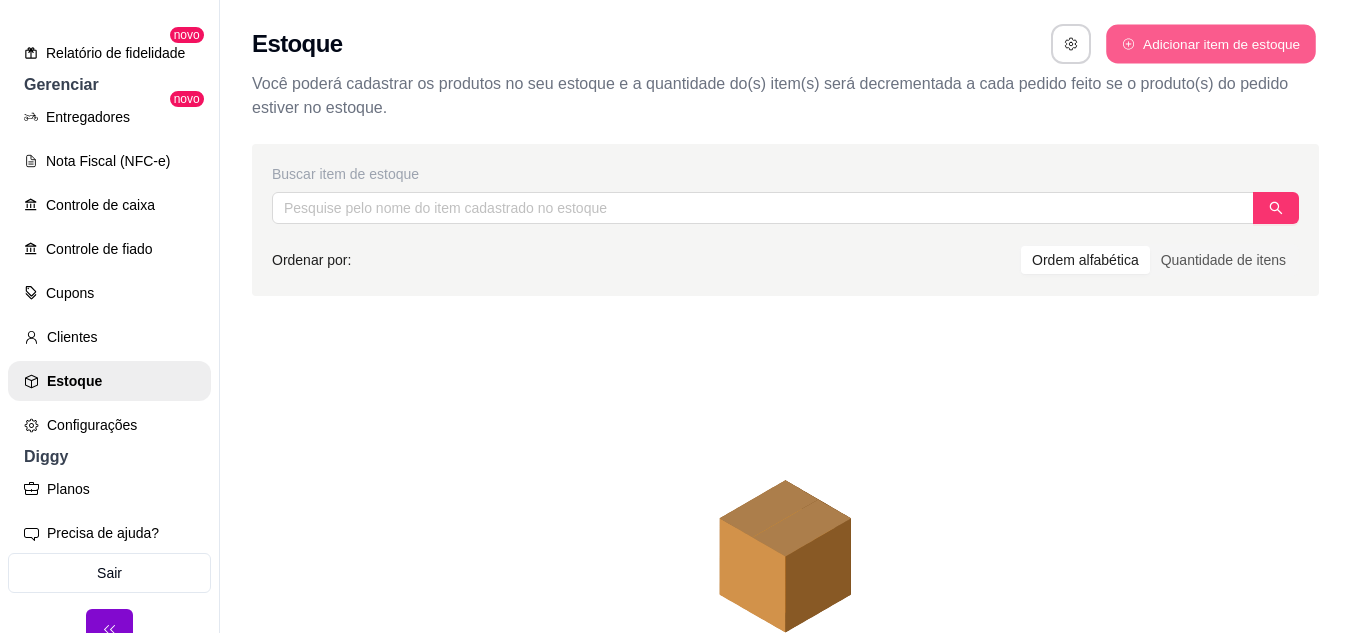 click on "Adicionar item de estoque" at bounding box center (1210, 44) 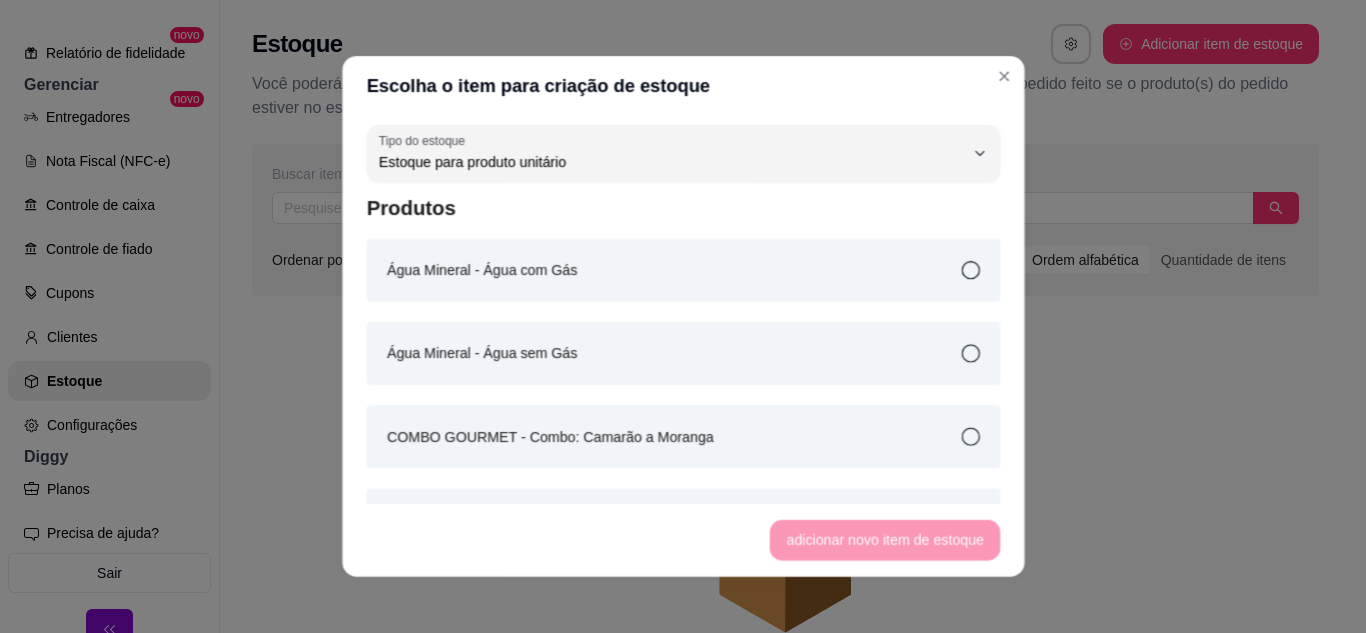 scroll, scrollTop: 19, scrollLeft: 0, axis: vertical 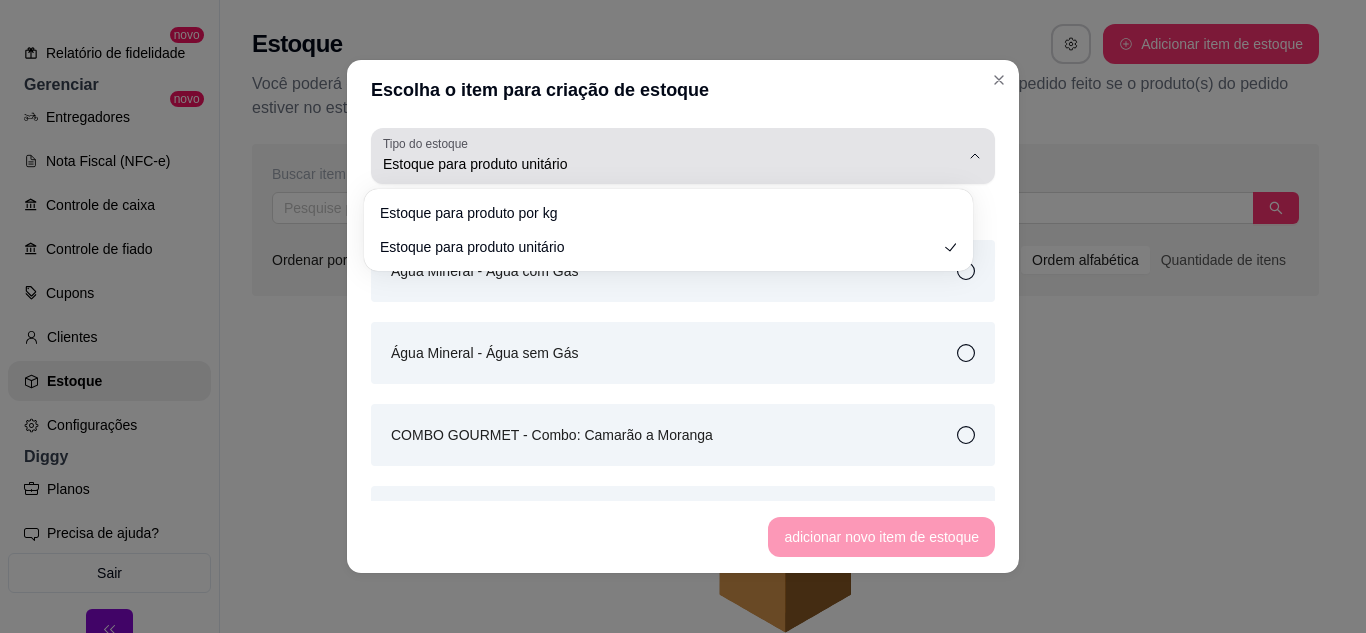 click on "Estoque para produto unitário" at bounding box center [671, 164] 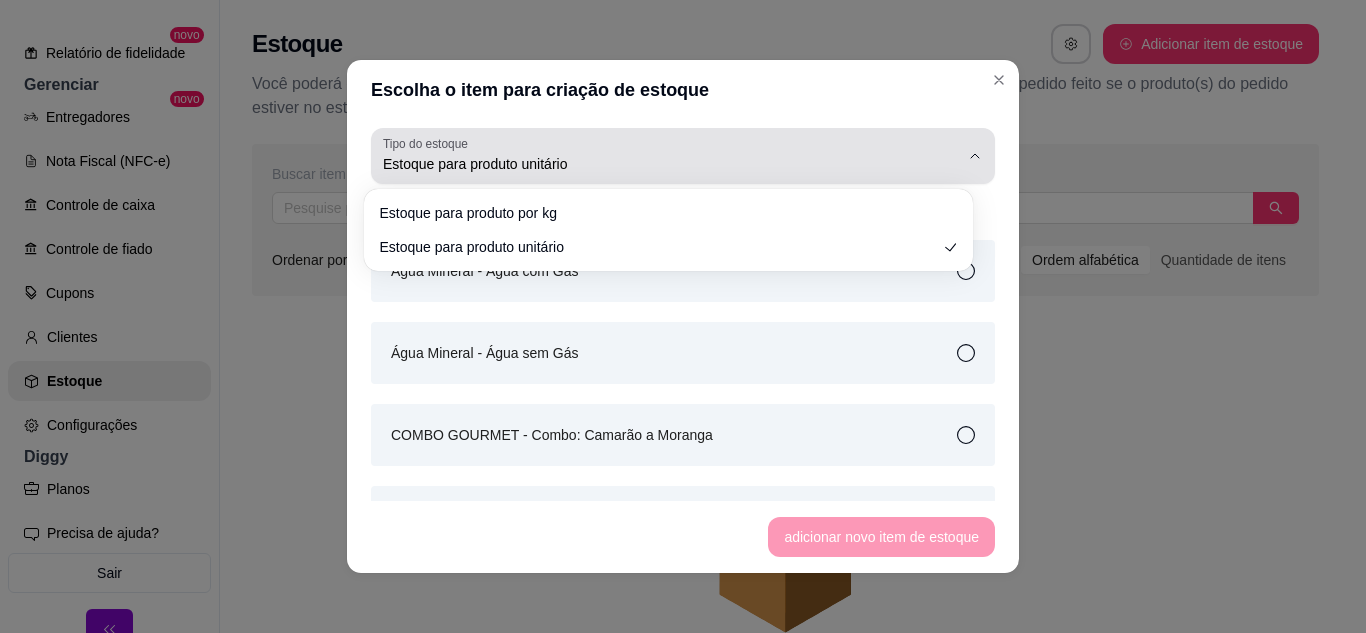 click on "Estoque para produto unitário" at bounding box center (671, 164) 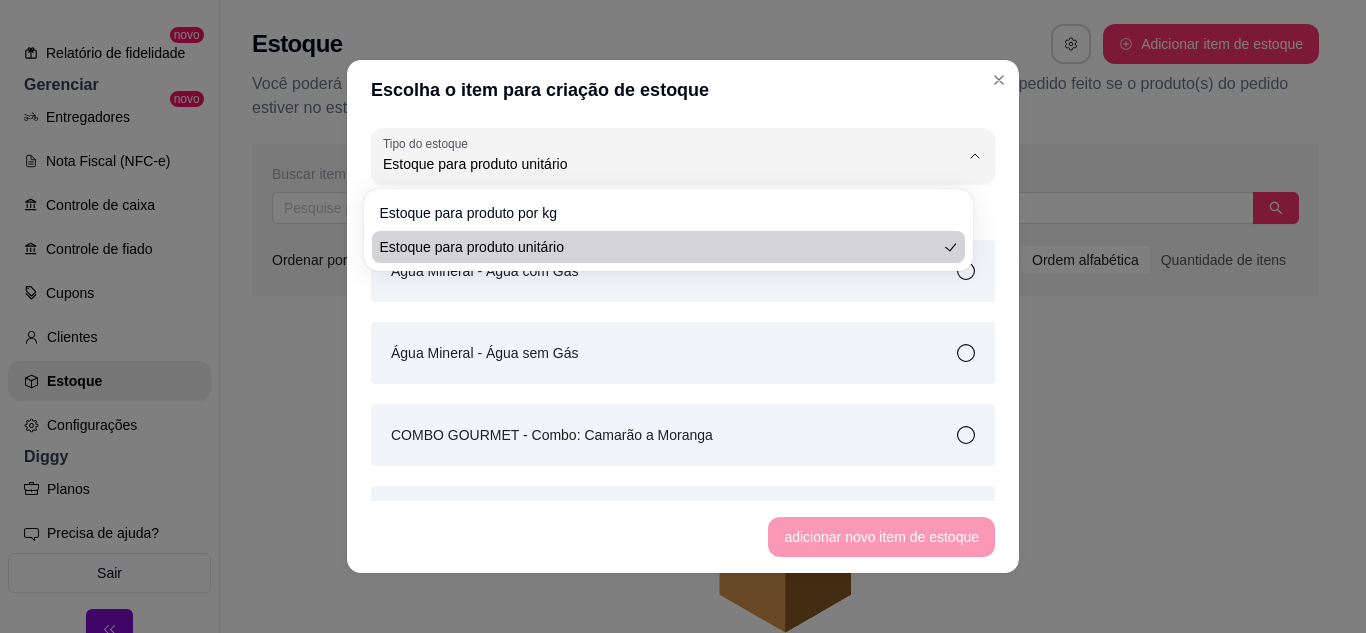 click on "adicionar novo item de estoque" at bounding box center [683, 537] 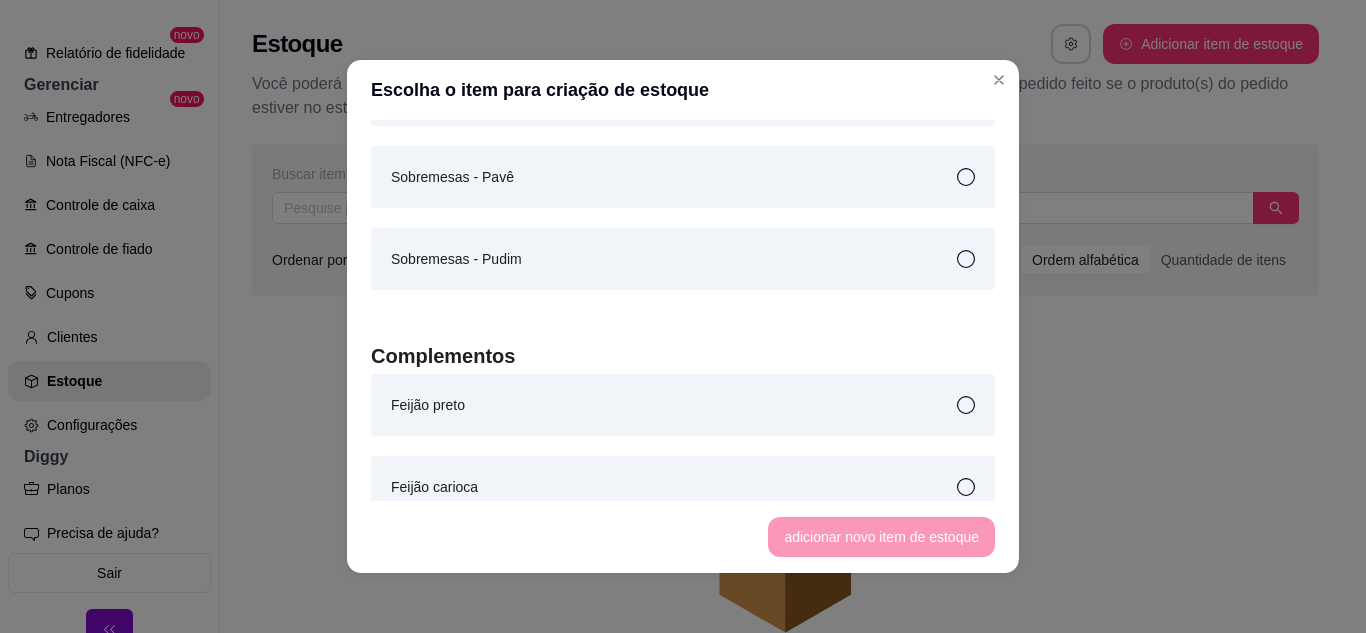 scroll, scrollTop: 2700, scrollLeft: 0, axis: vertical 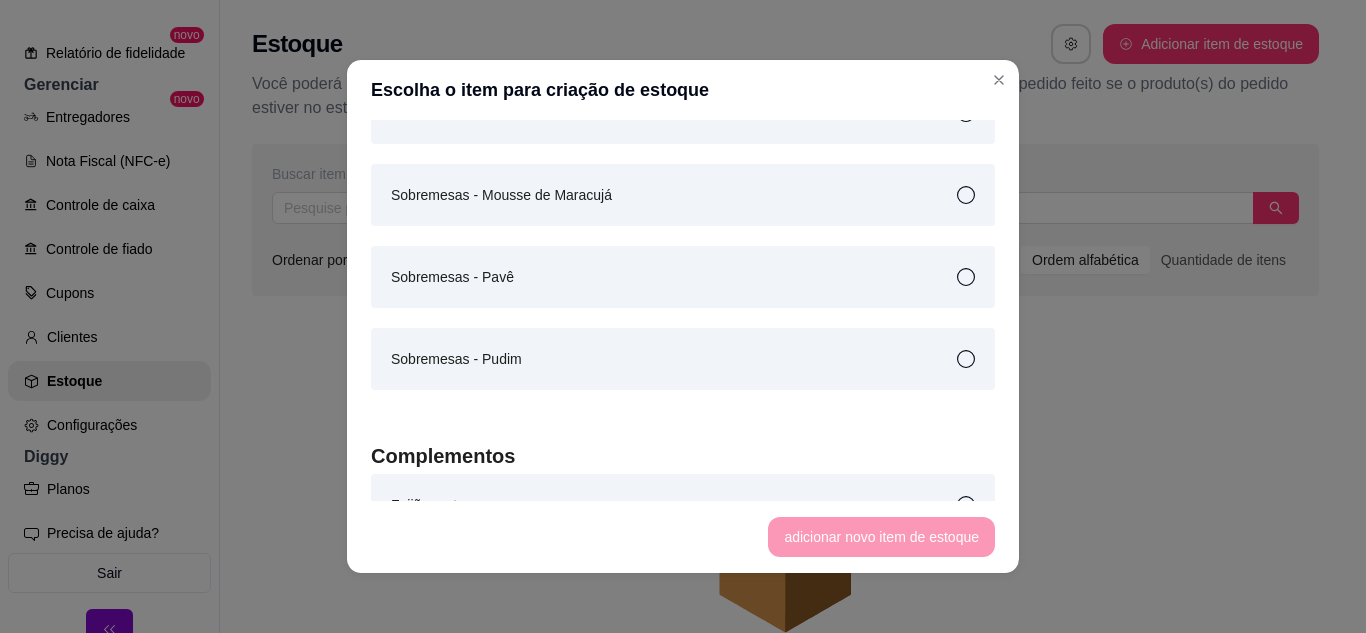 click on "Sobremesas - Pavê" at bounding box center (683, 277) 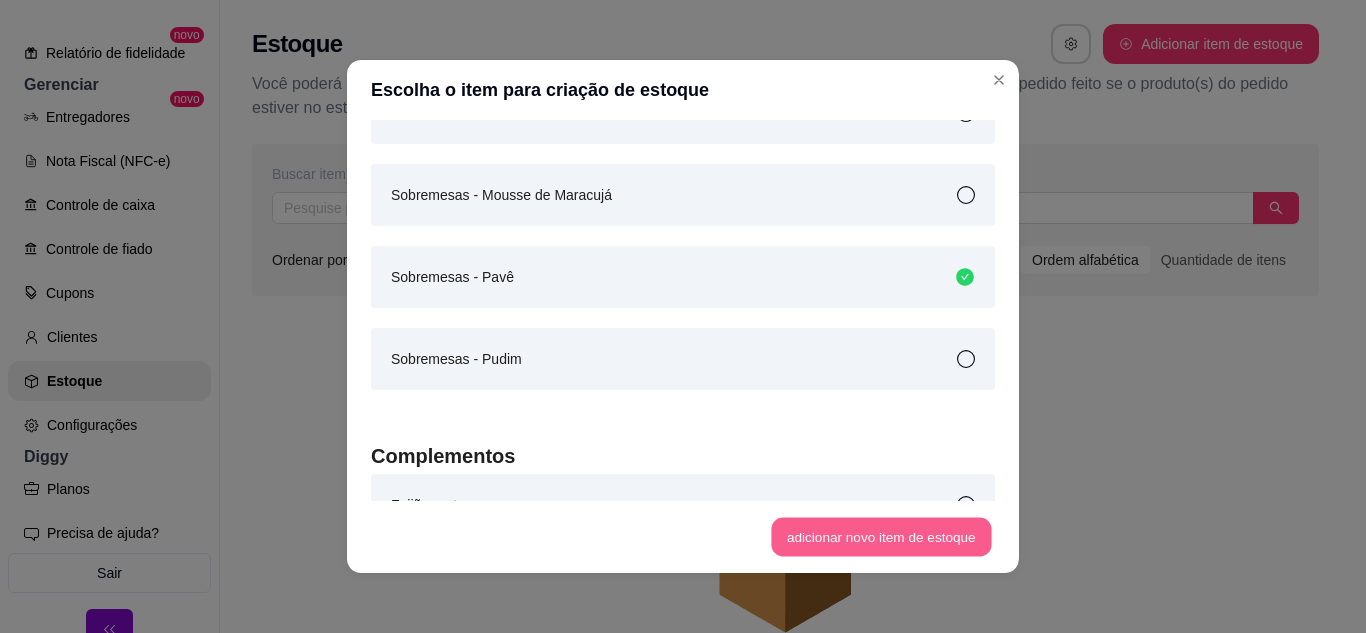 click on "adicionar novo item de estoque" at bounding box center [882, 537] 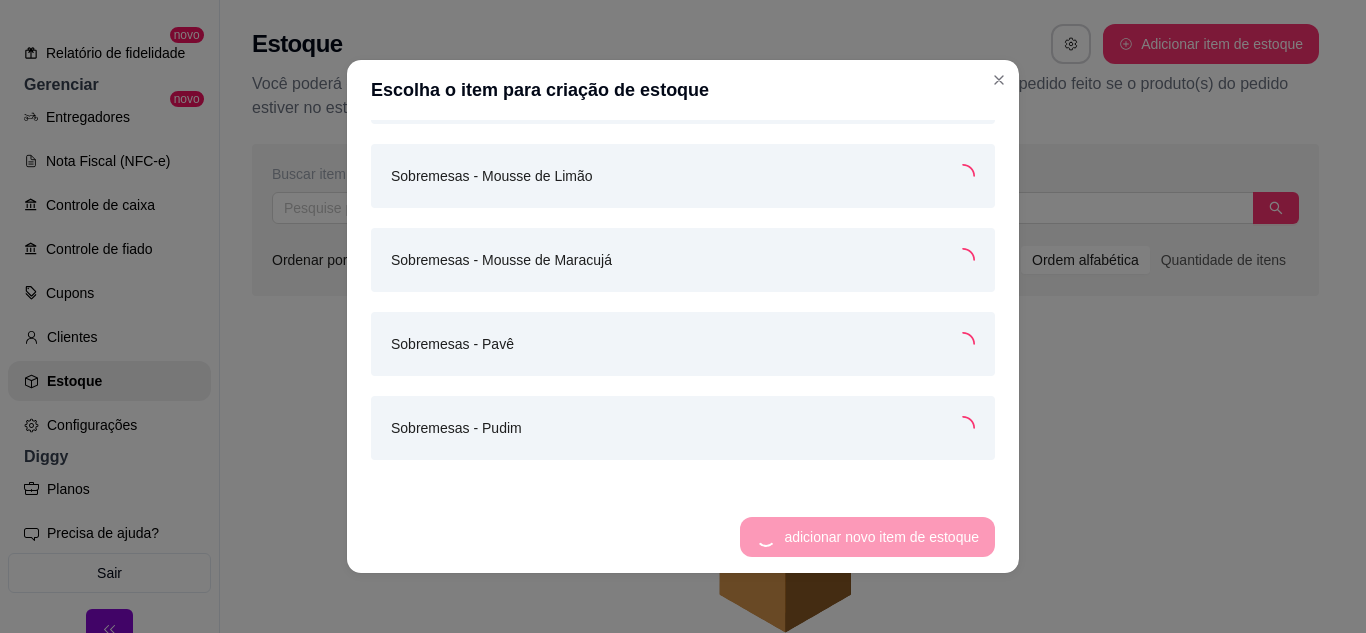 scroll, scrollTop: 2763, scrollLeft: 0, axis: vertical 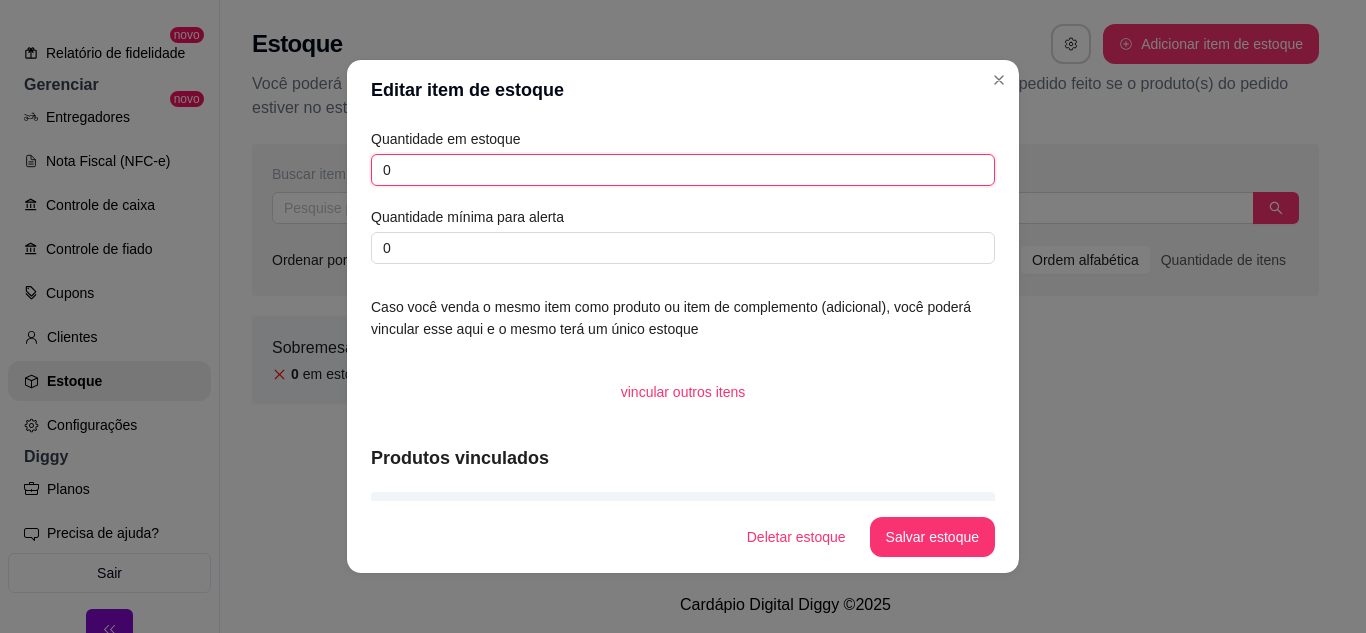 click on "0" at bounding box center (683, 170) 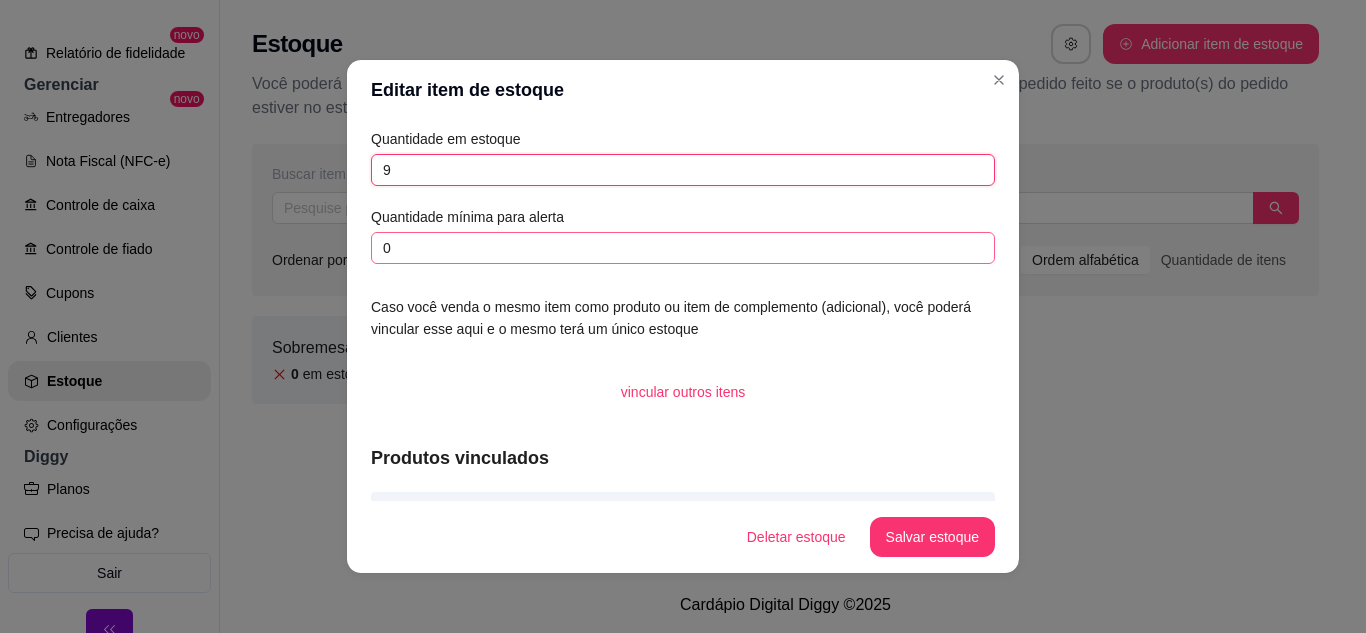 type on "9" 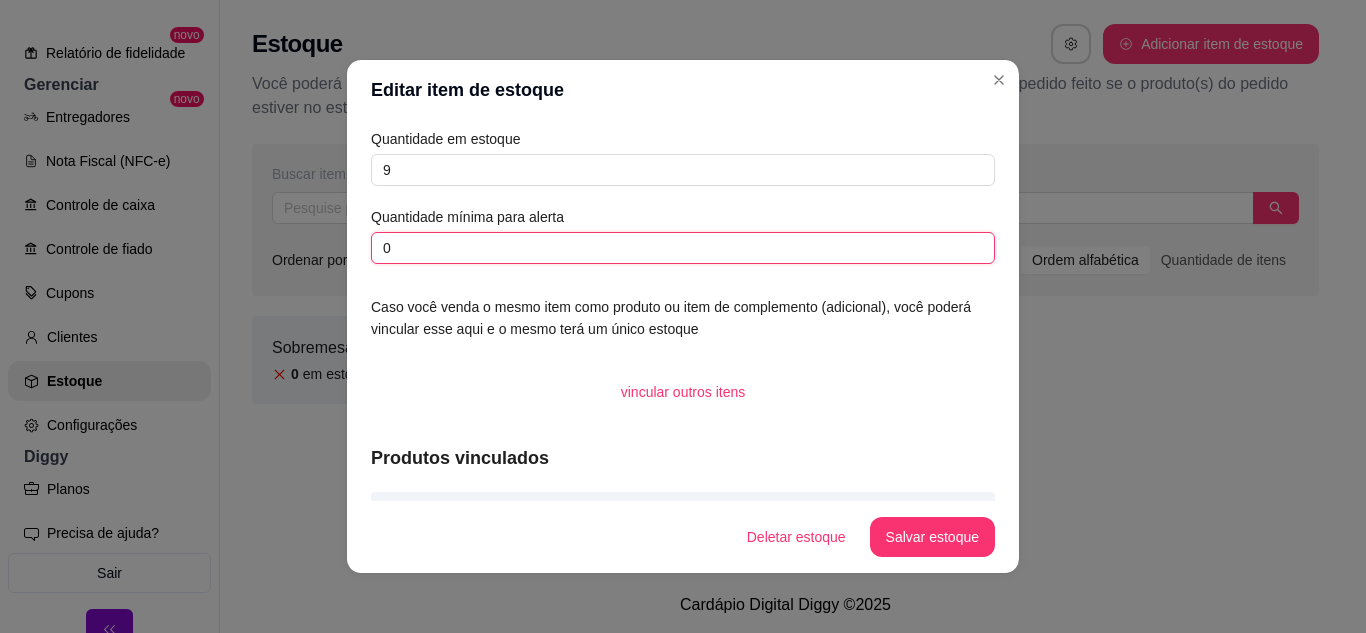 drag, startPoint x: 384, startPoint y: 240, endPoint x: 359, endPoint y: 249, distance: 26.57066 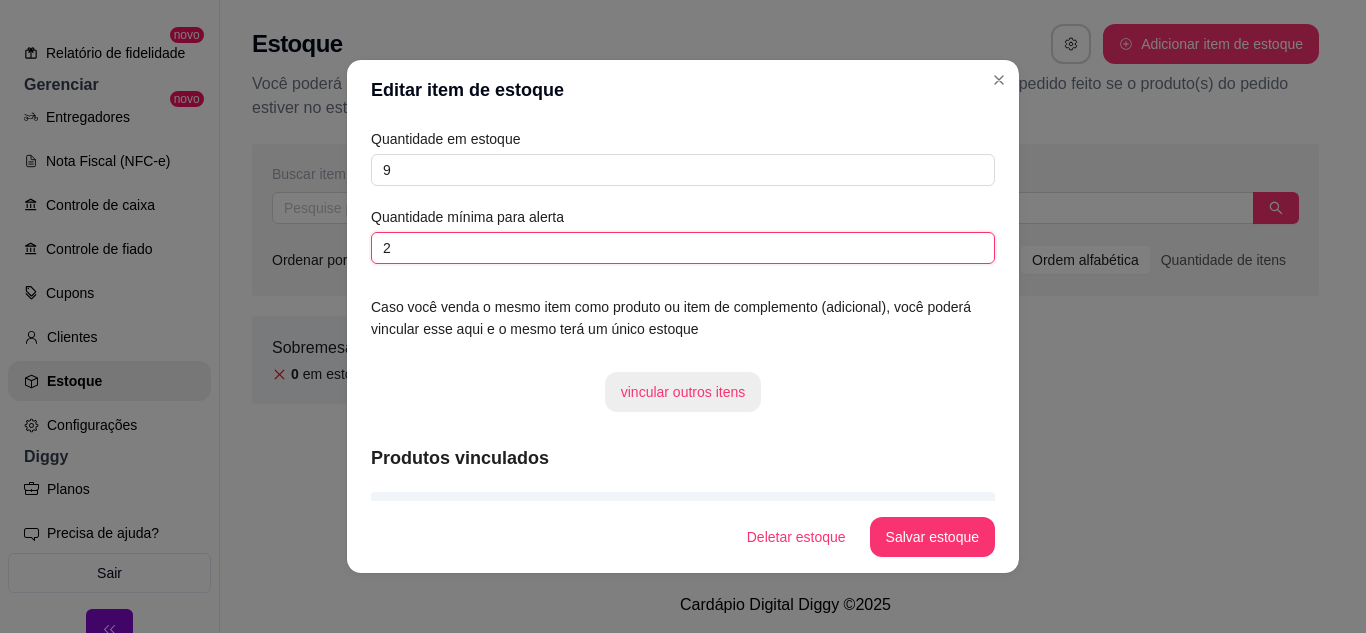 scroll, scrollTop: 61, scrollLeft: 0, axis: vertical 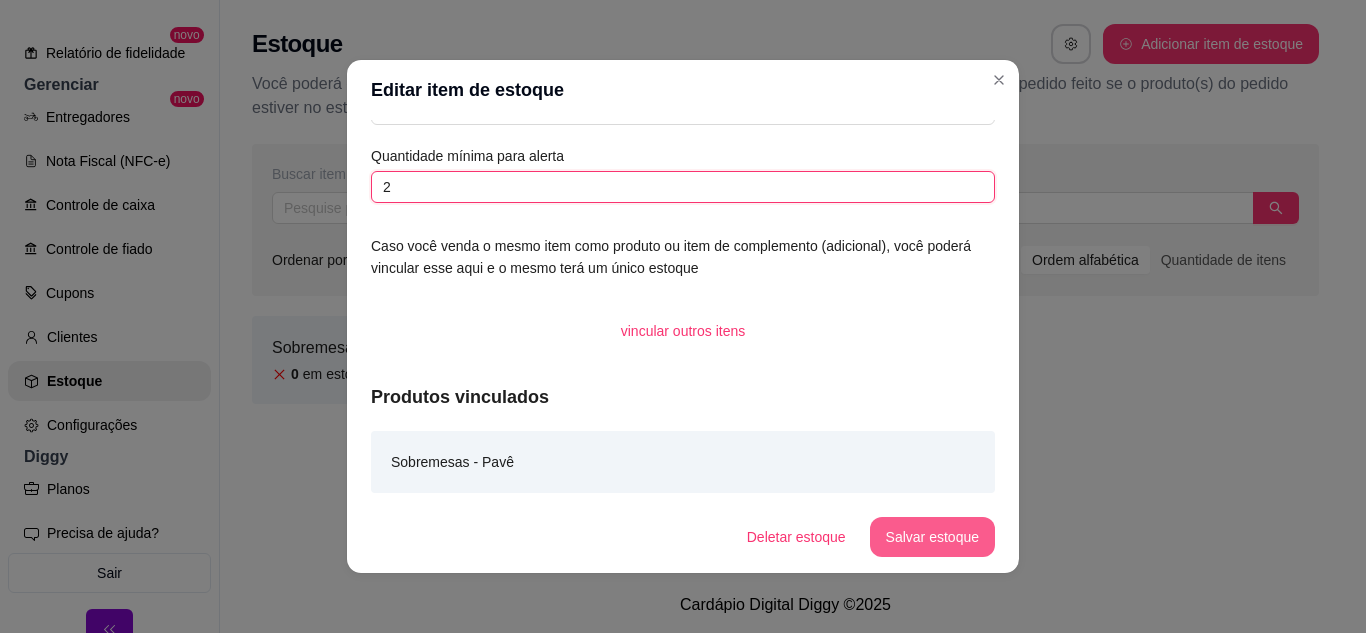 type on "2" 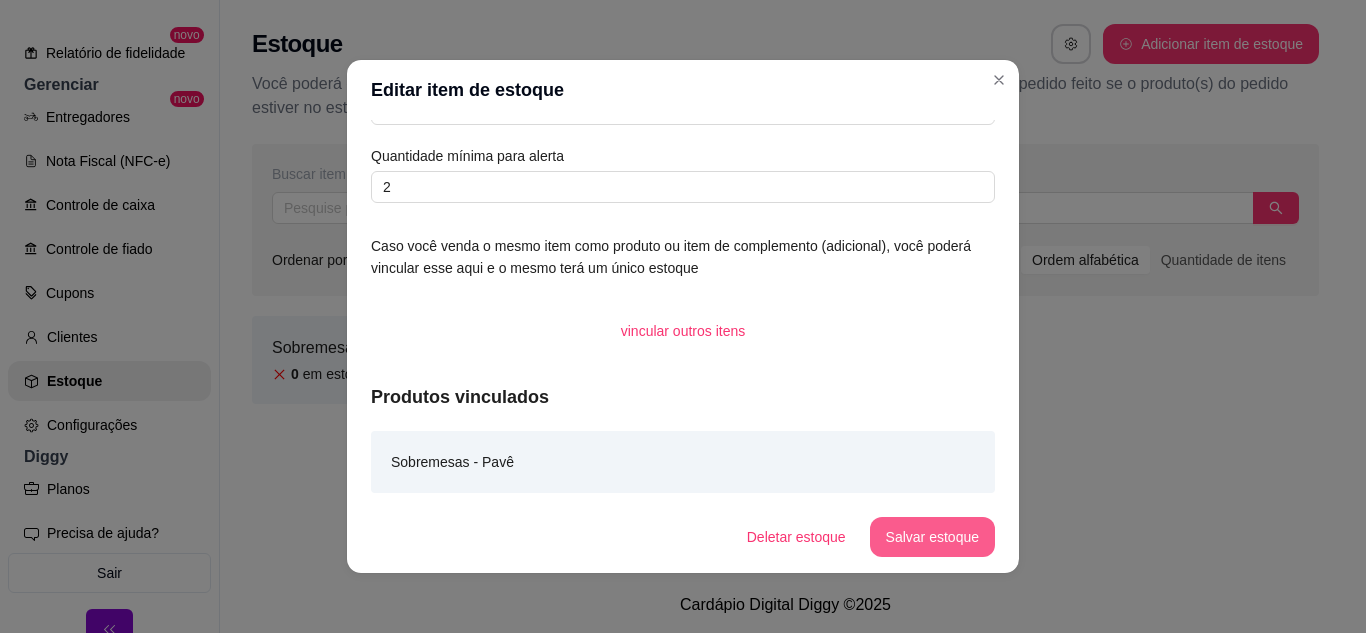 click on "Salvar estoque" at bounding box center (932, 537) 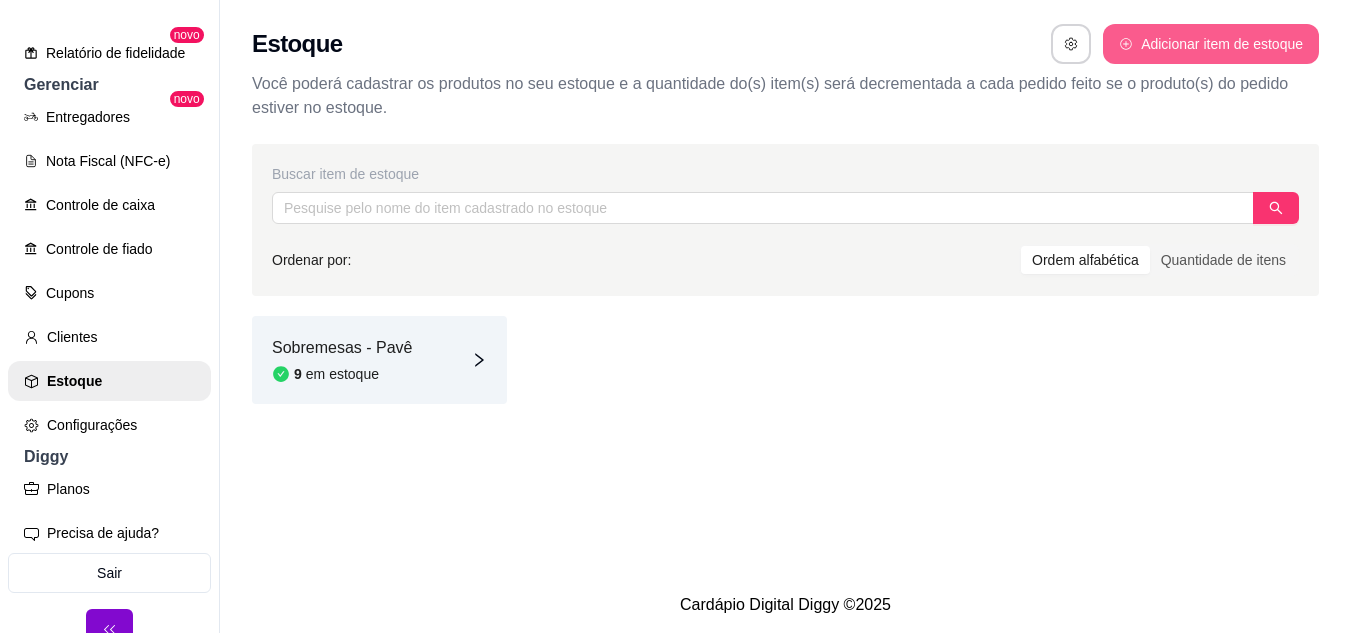 click on "Adicionar item de estoque" at bounding box center [1211, 44] 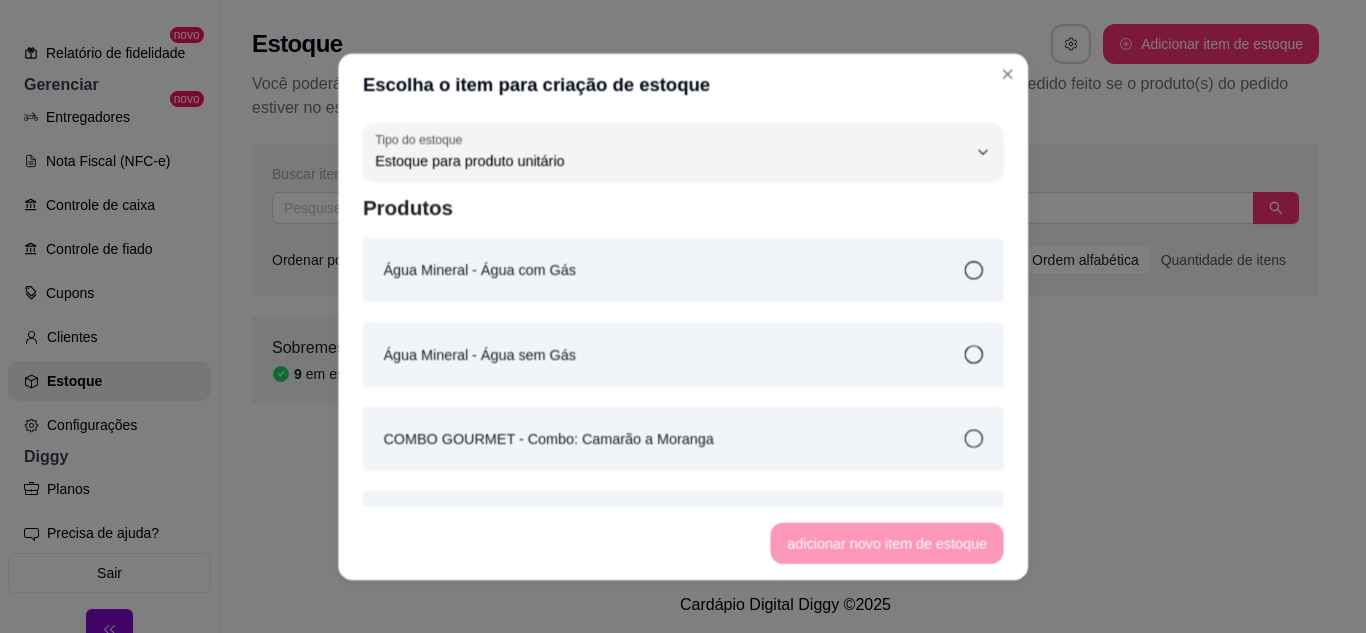 scroll, scrollTop: 19, scrollLeft: 0, axis: vertical 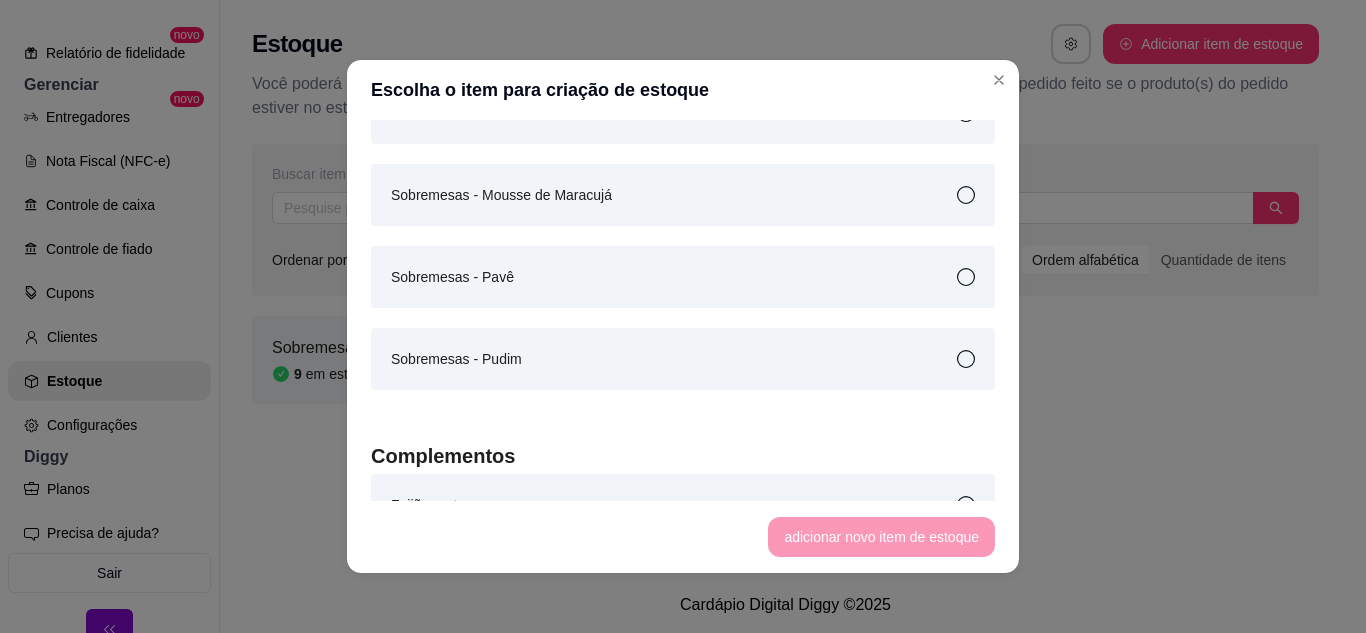 click on "Sobremesas - Mousse de Maracujá" at bounding box center [683, 195] 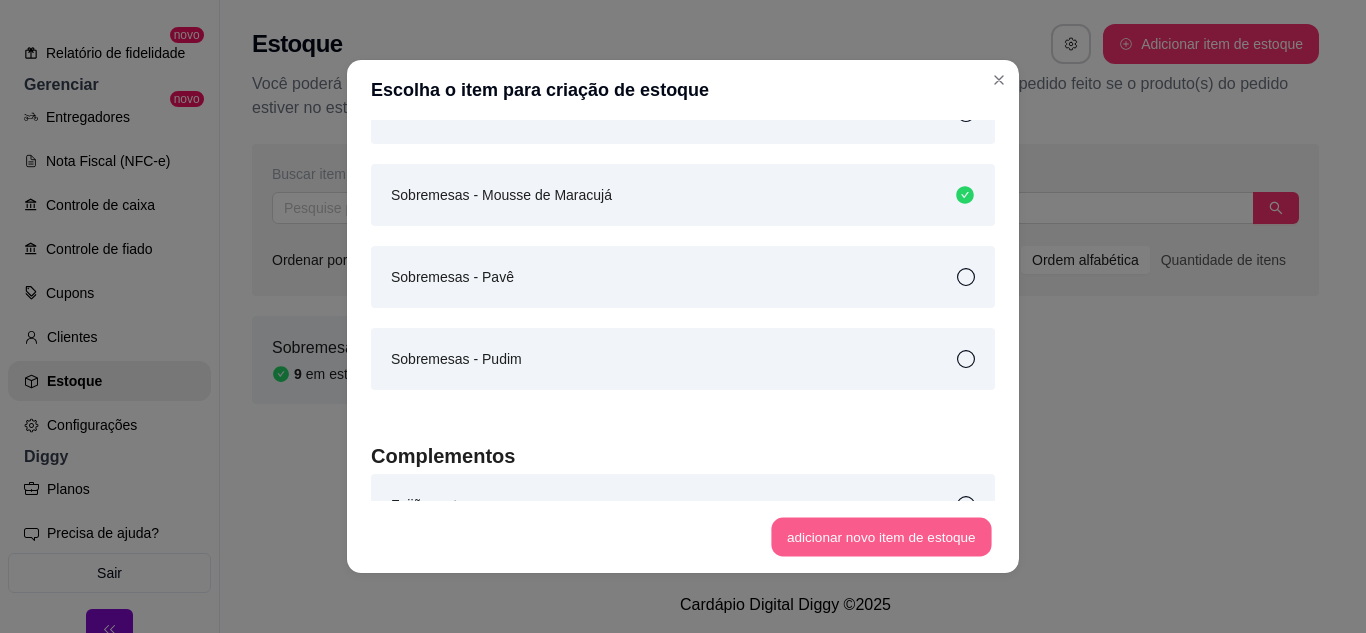 click on "adicionar novo item de estoque" at bounding box center (882, 537) 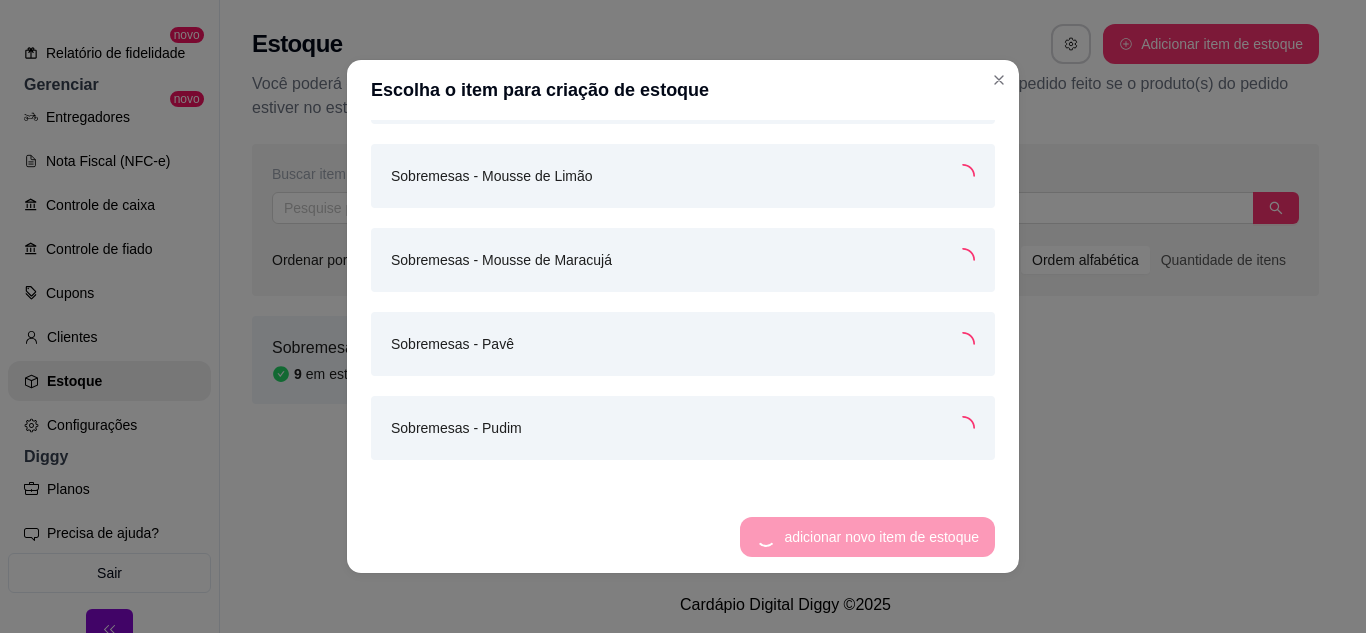 scroll, scrollTop: 2763, scrollLeft: 0, axis: vertical 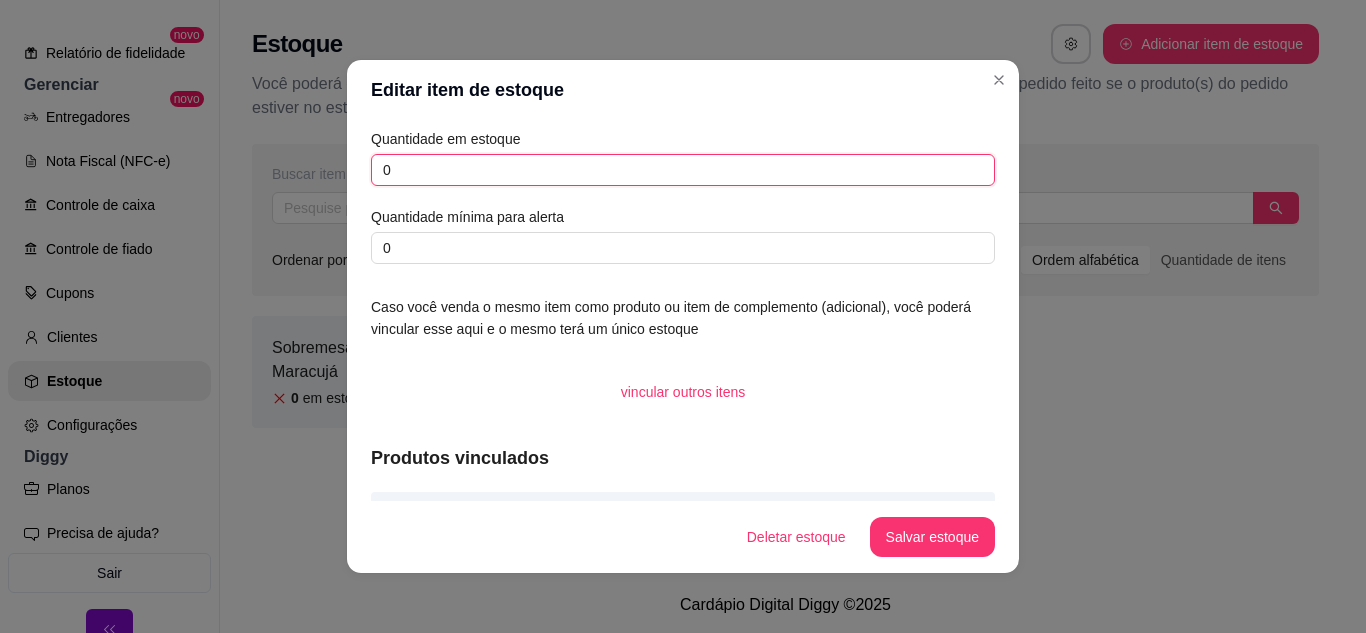 drag, startPoint x: 418, startPoint y: 168, endPoint x: 348, endPoint y: 170, distance: 70.028564 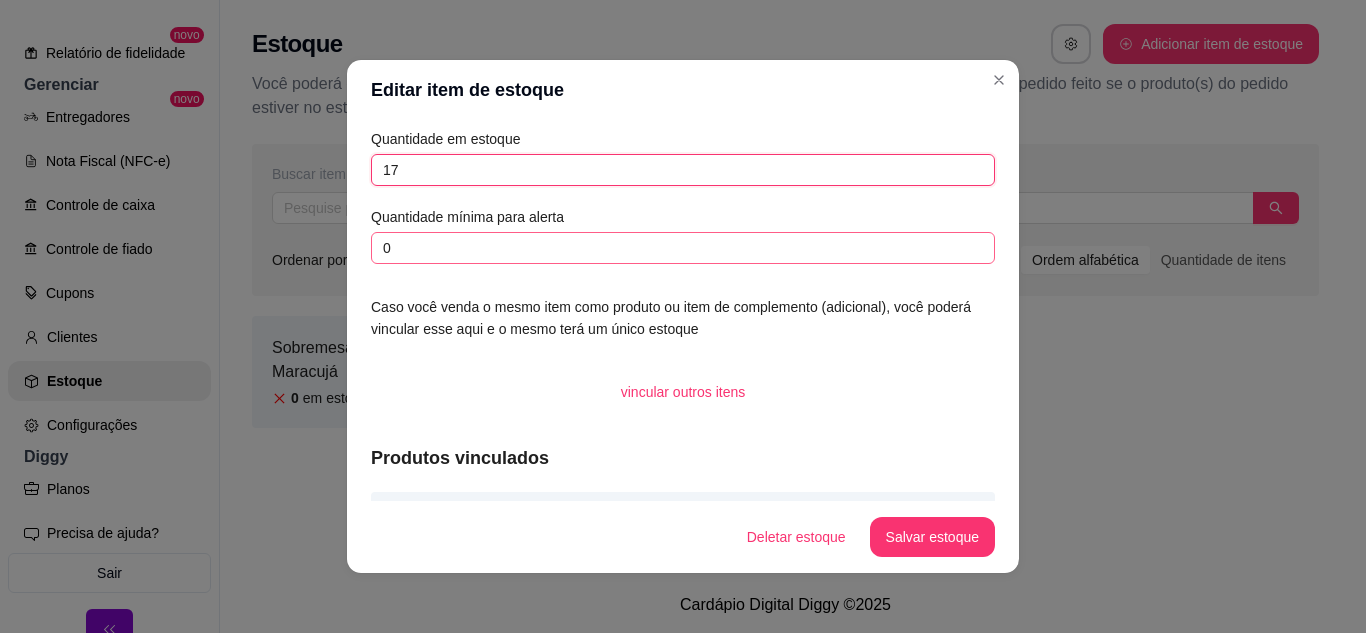 type on "17" 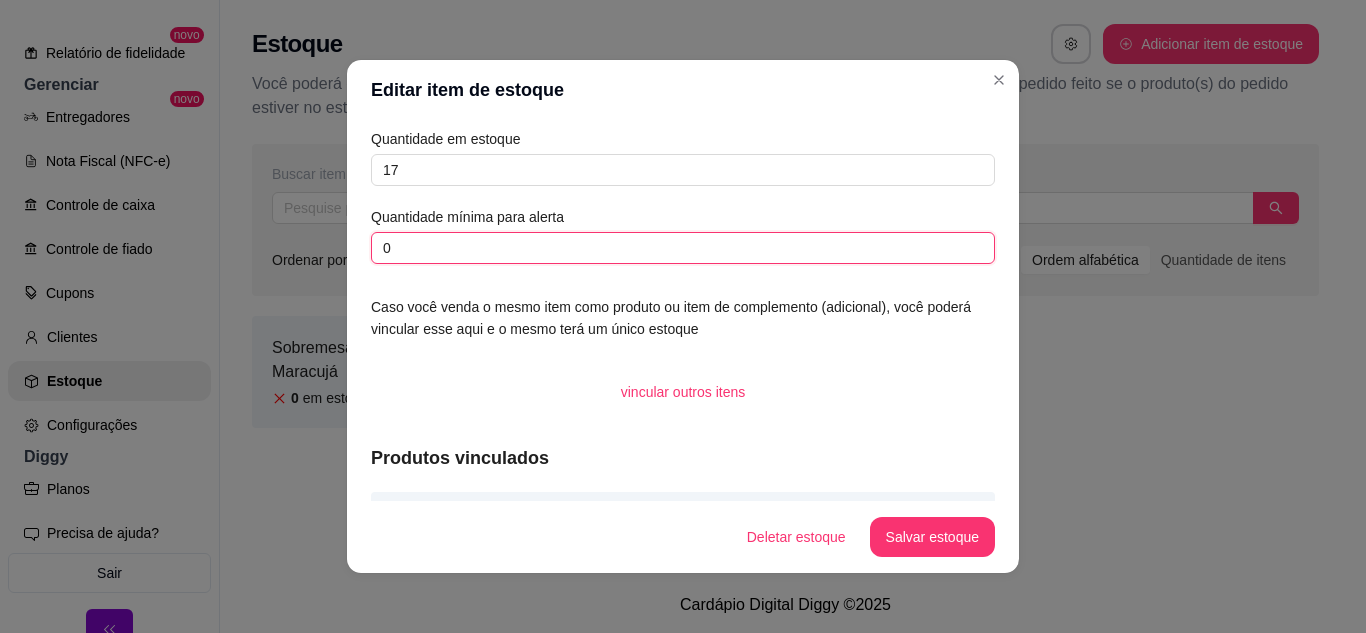 drag, startPoint x: 386, startPoint y: 247, endPoint x: 365, endPoint y: 254, distance: 22.135944 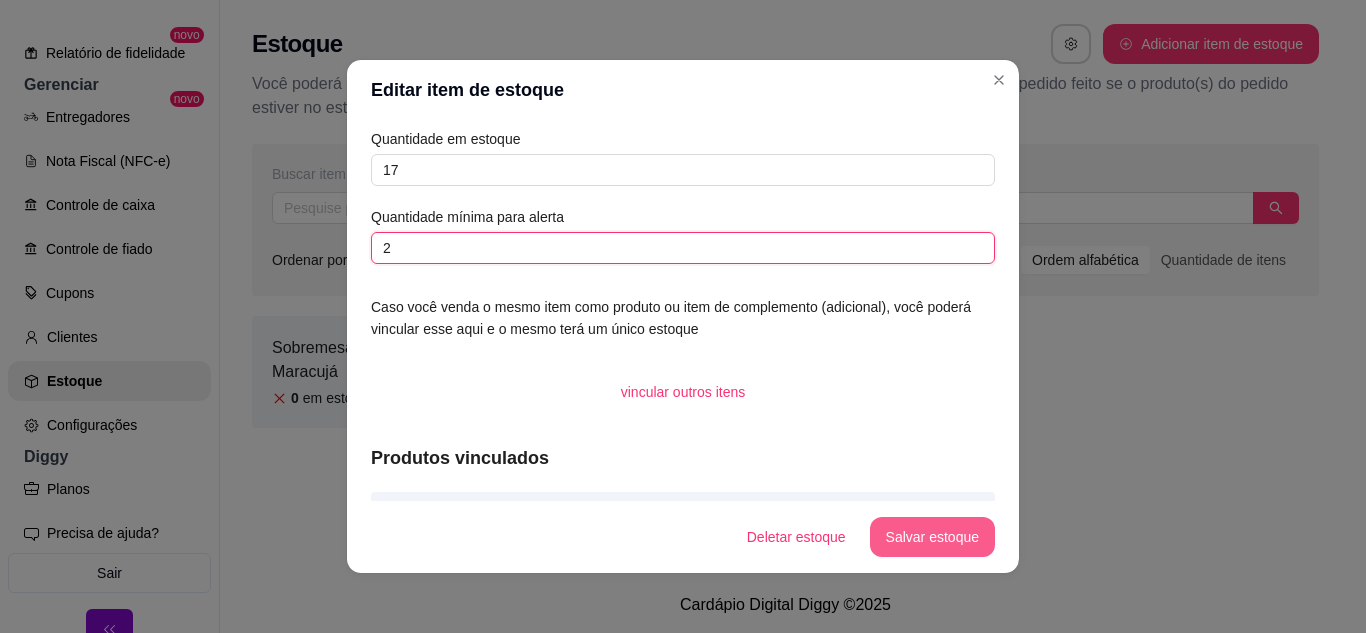 type on "2" 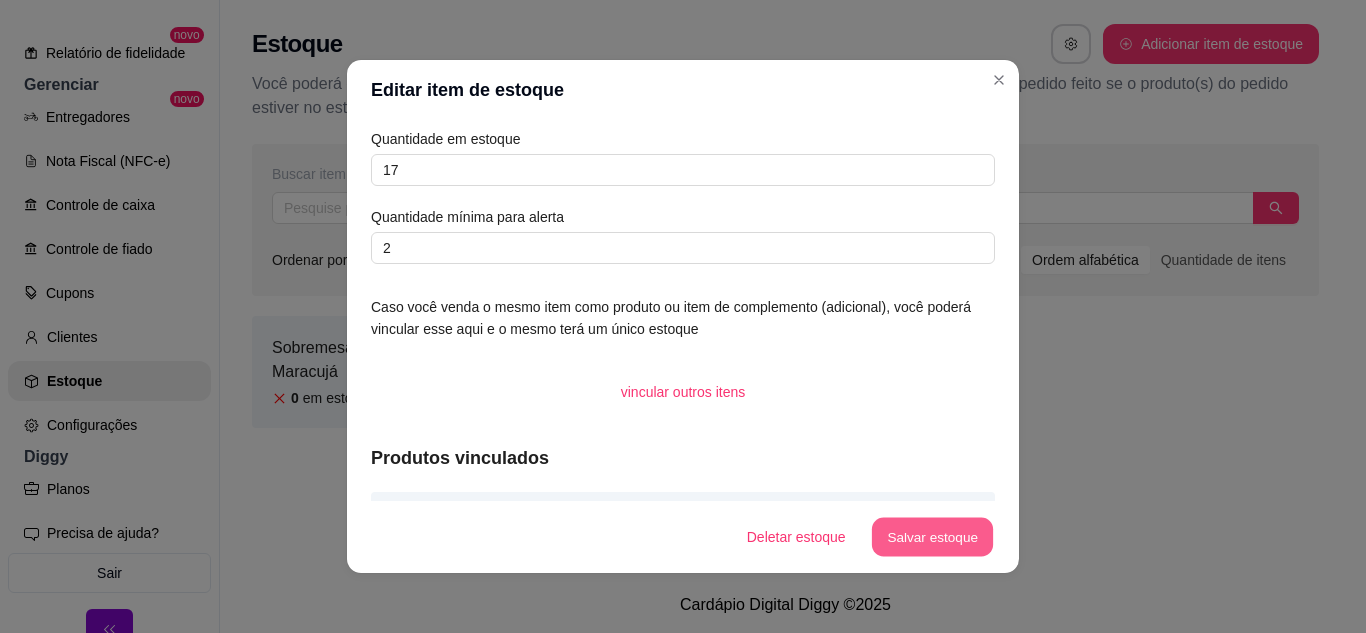 click on "Salvar estoque" at bounding box center [932, 537] 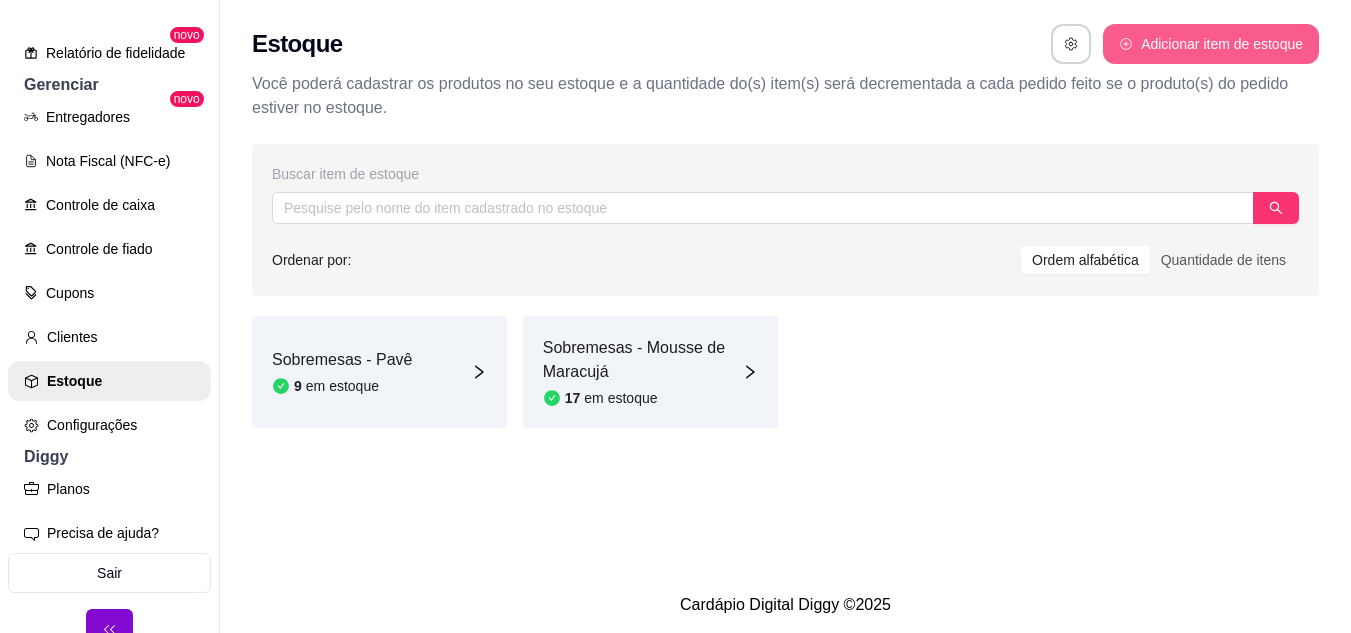 click on "Adicionar item de estoque" at bounding box center [1211, 44] 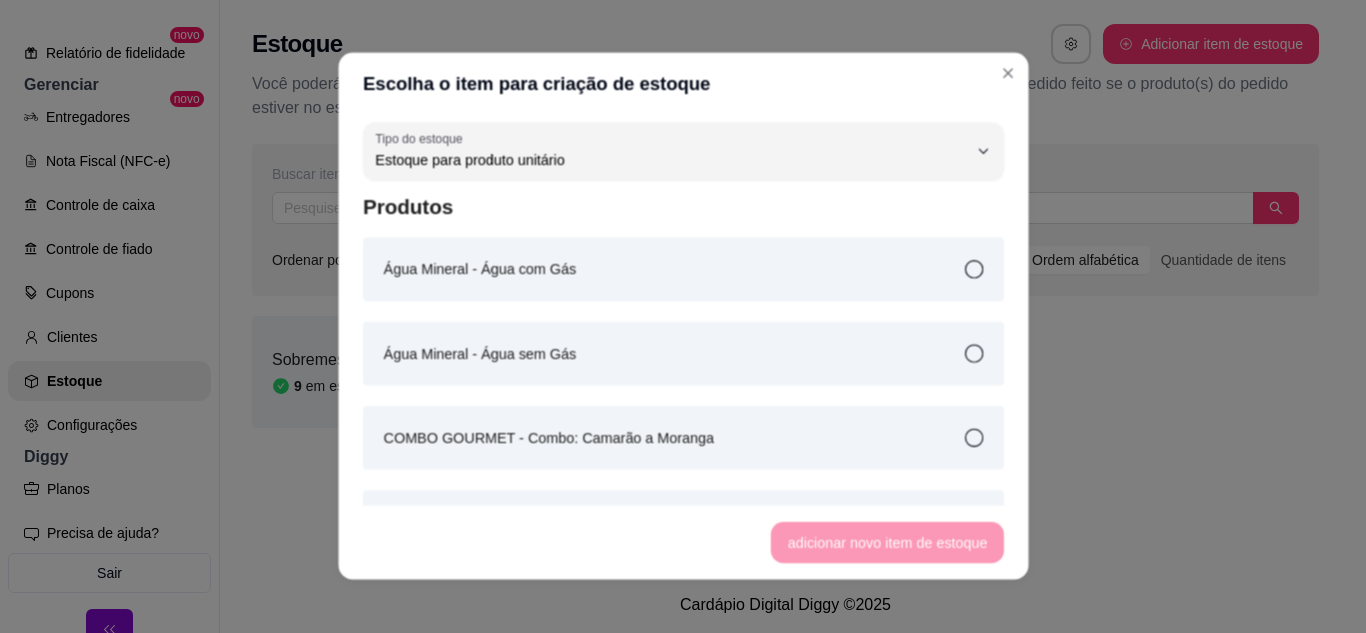 scroll, scrollTop: 19, scrollLeft: 0, axis: vertical 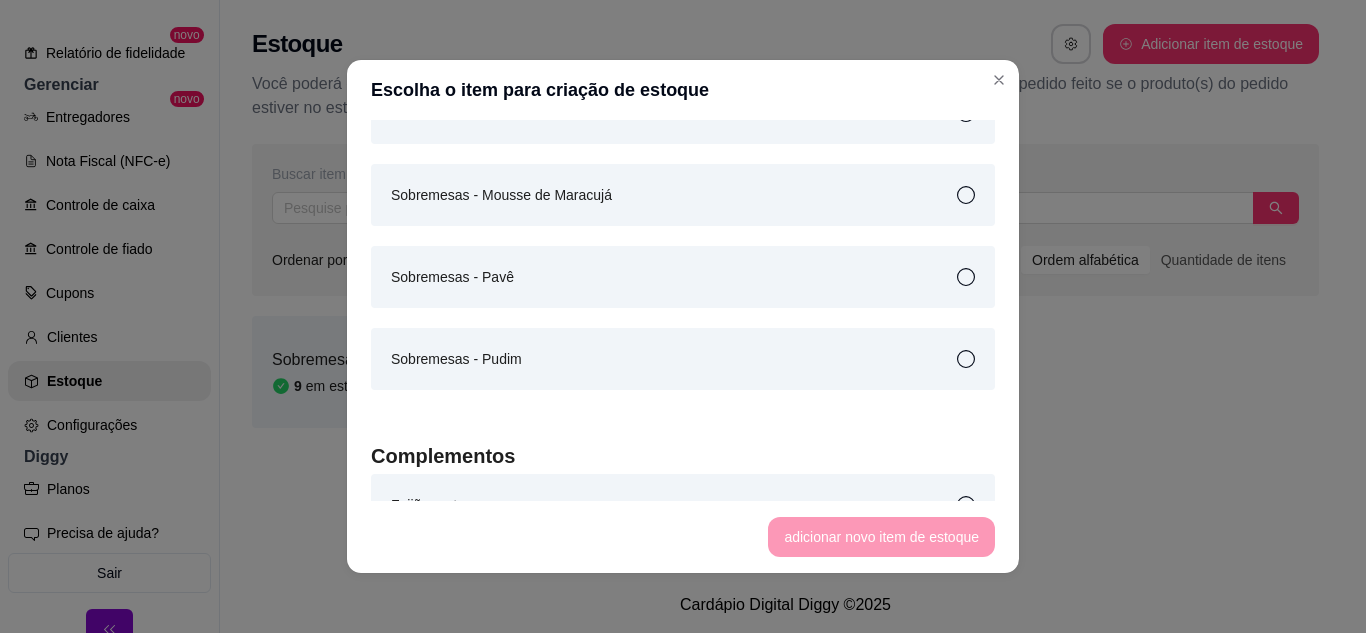 click on "Sobremesas - Pudim" at bounding box center (683, 359) 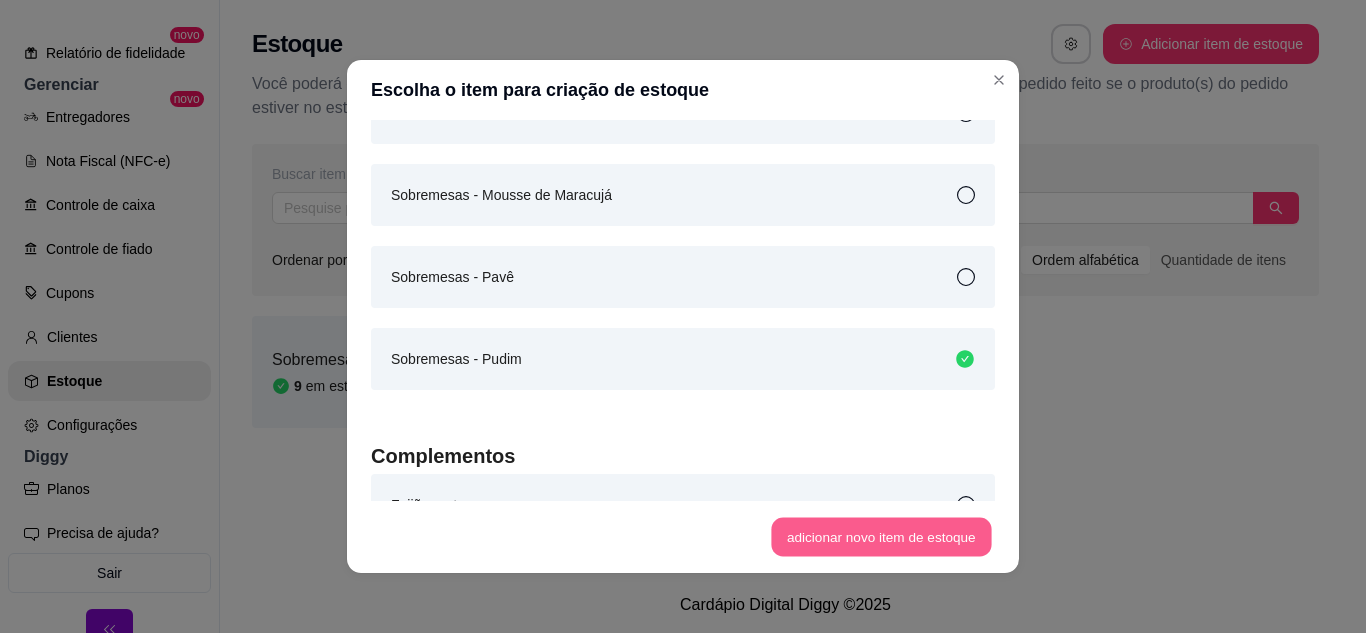 click on "adicionar novo item de estoque" at bounding box center [882, 537] 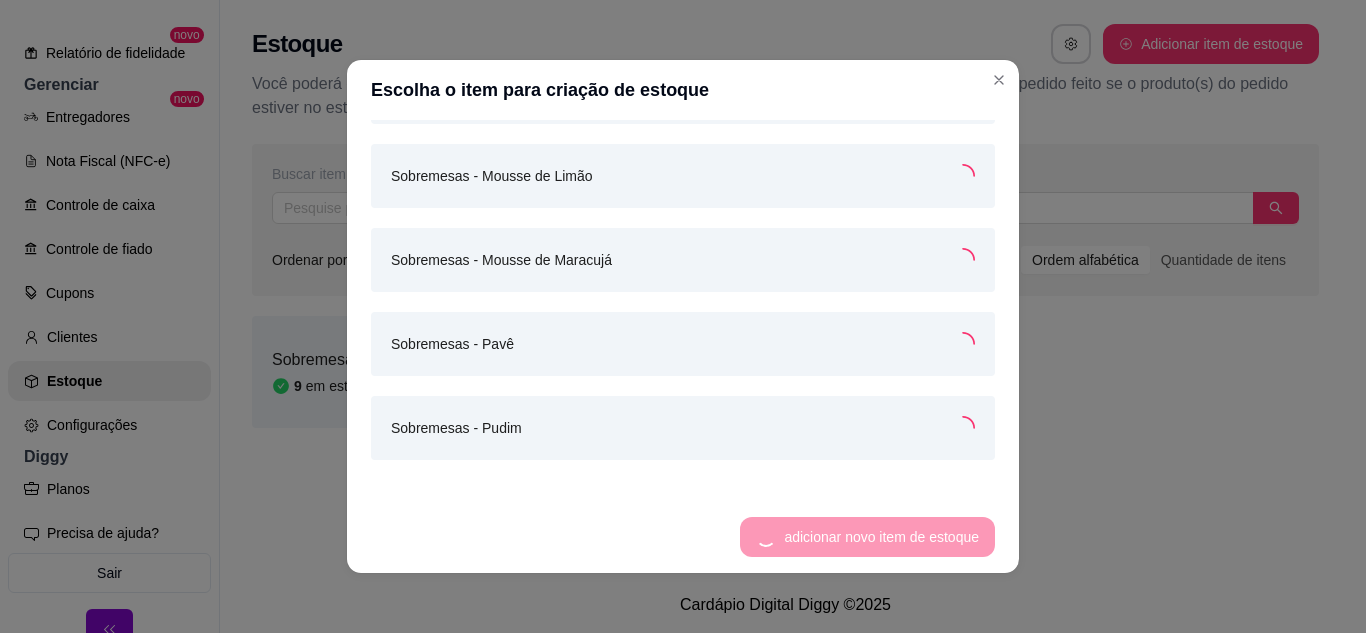 scroll, scrollTop: 2763, scrollLeft: 0, axis: vertical 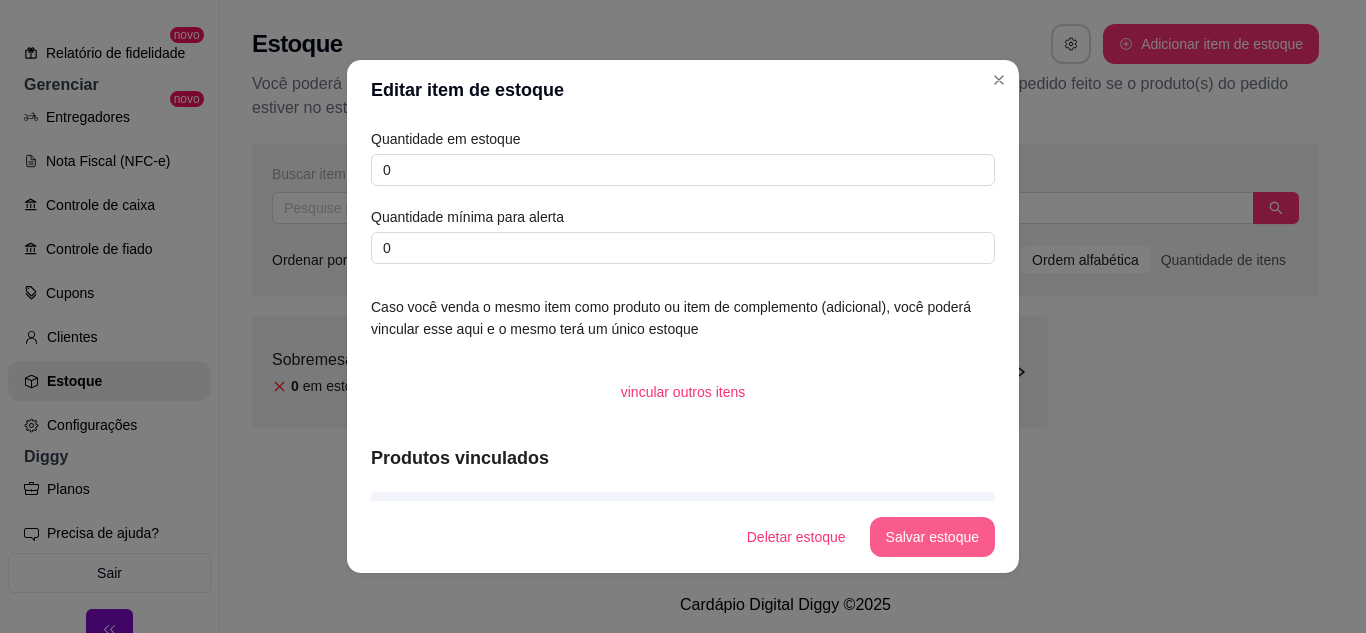 click on "Salvar estoque" at bounding box center (932, 537) 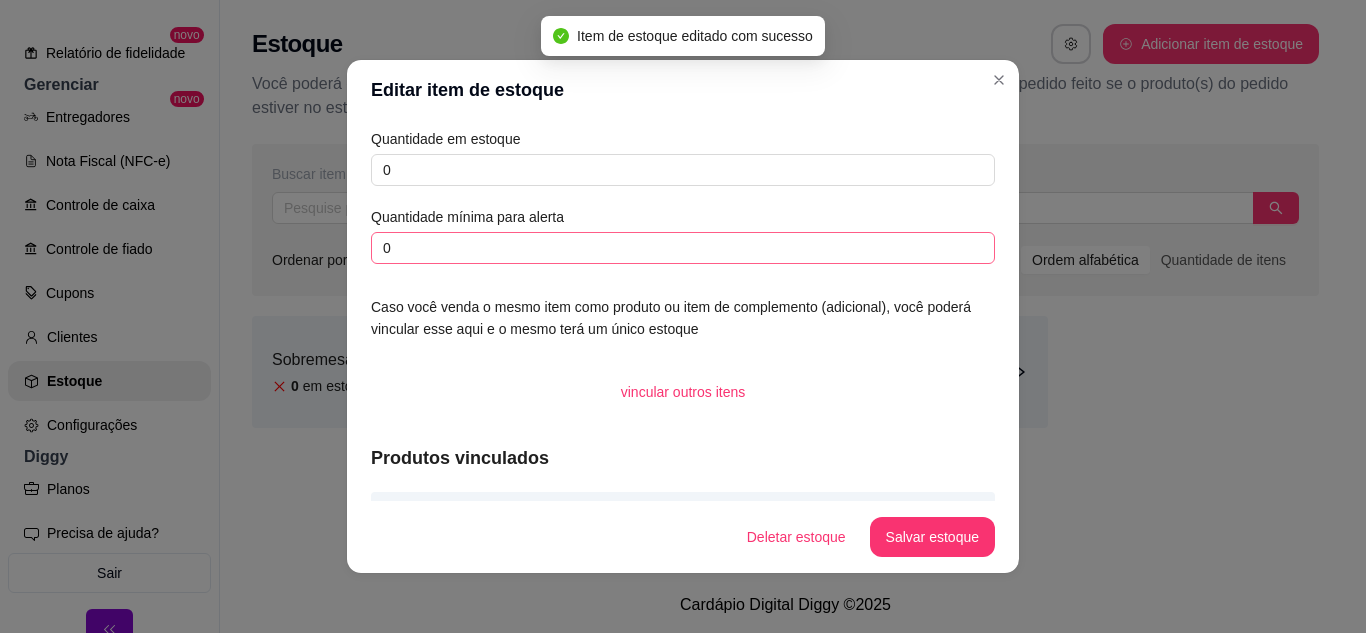 drag, startPoint x: 453, startPoint y: 228, endPoint x: 394, endPoint y: 243, distance: 60.876926 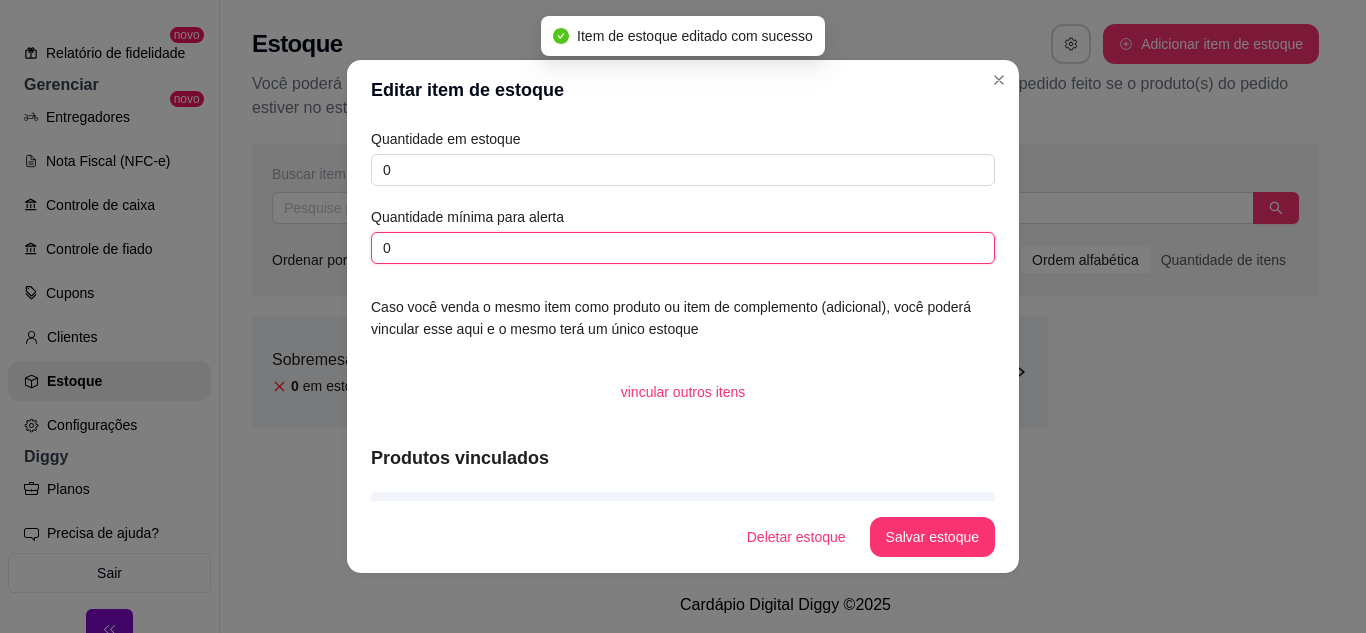 drag, startPoint x: 394, startPoint y: 243, endPoint x: 365, endPoint y: 249, distance: 29.614185 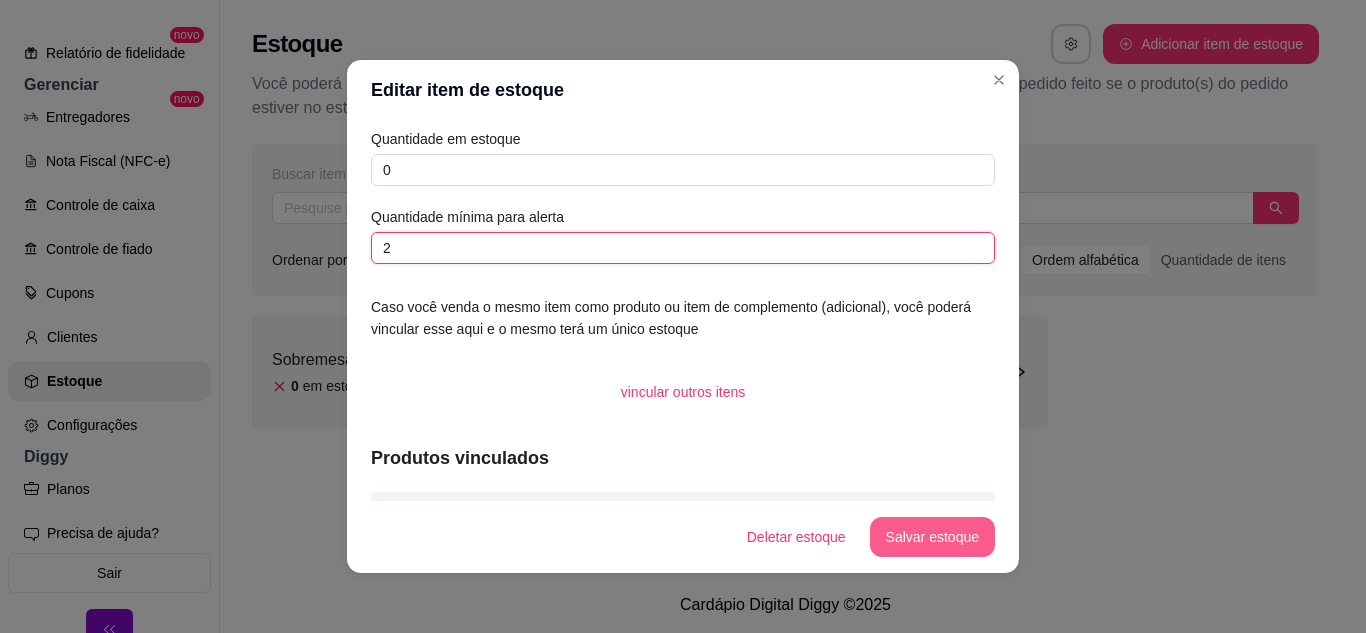 type on "2" 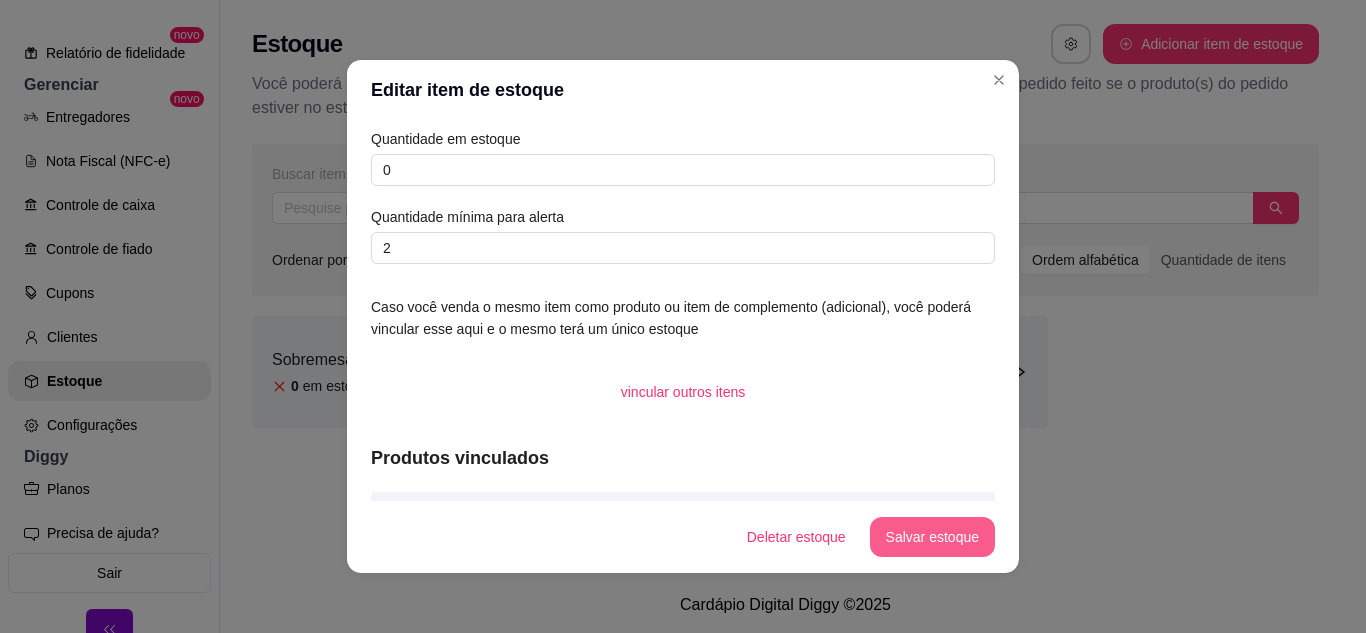 click on "Salvar estoque" at bounding box center (932, 537) 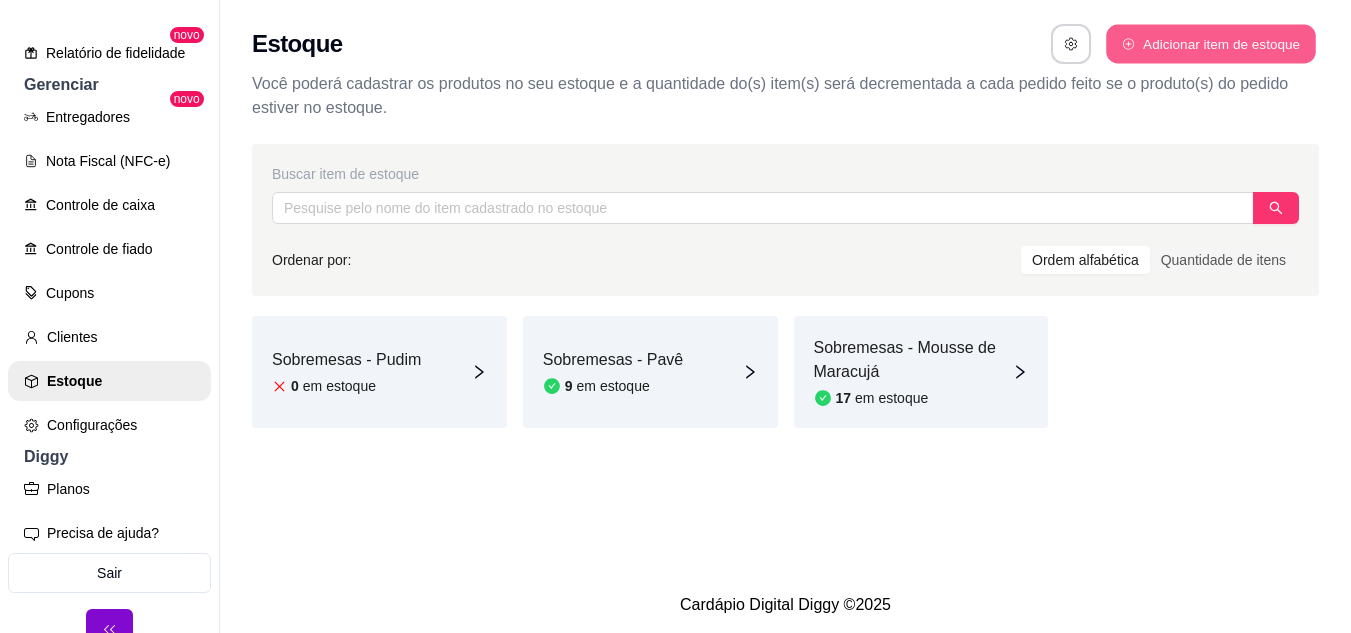 click on "Adicionar item de estoque" at bounding box center (1210, 44) 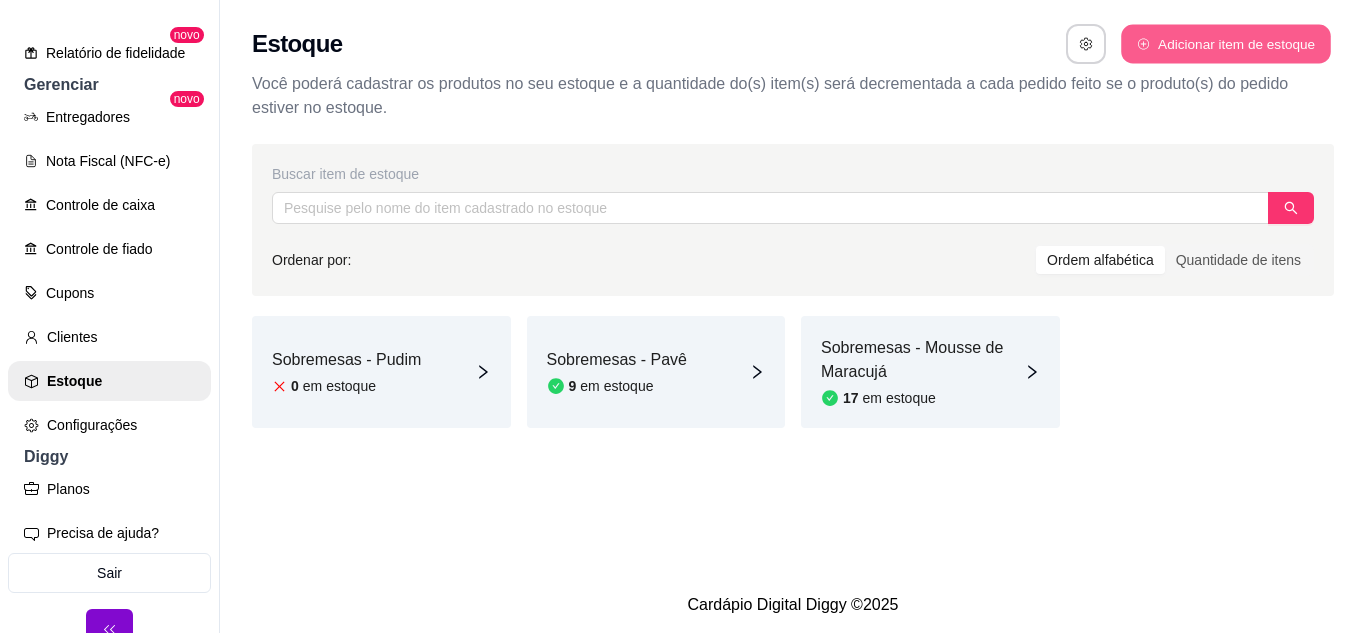 select on "UN" 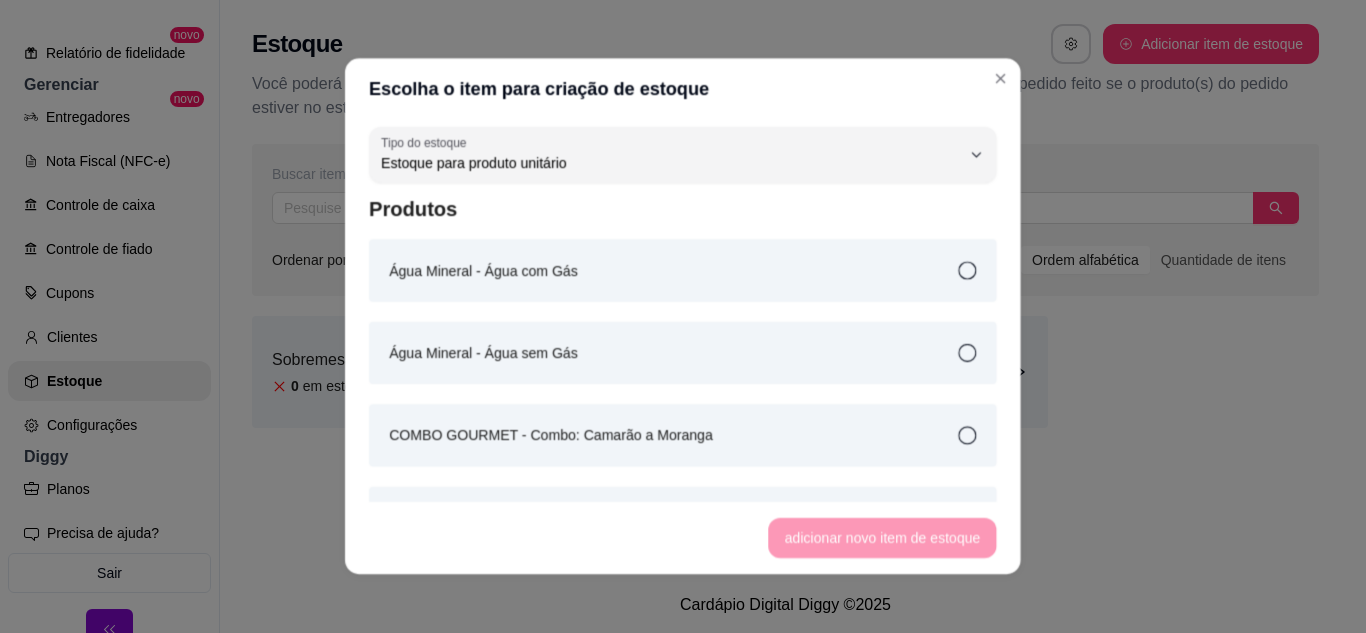 scroll, scrollTop: 19, scrollLeft: 0, axis: vertical 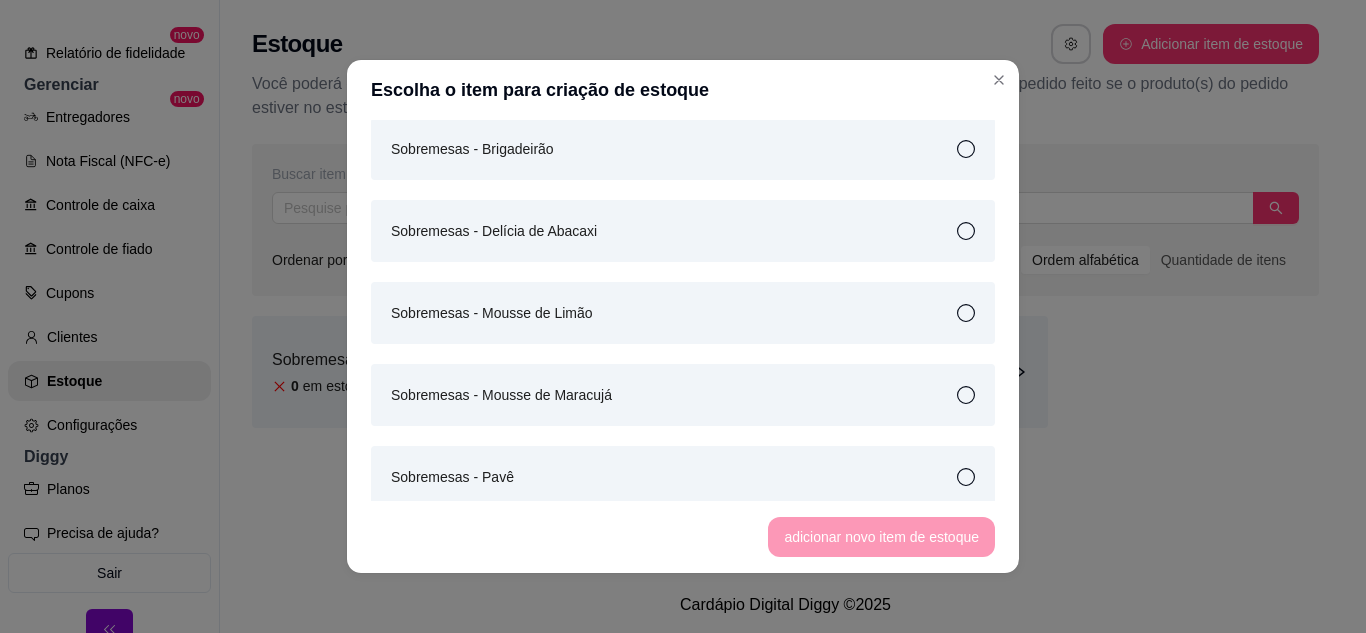 click on "Sobremesas - Brigadeirão" at bounding box center [472, 149] 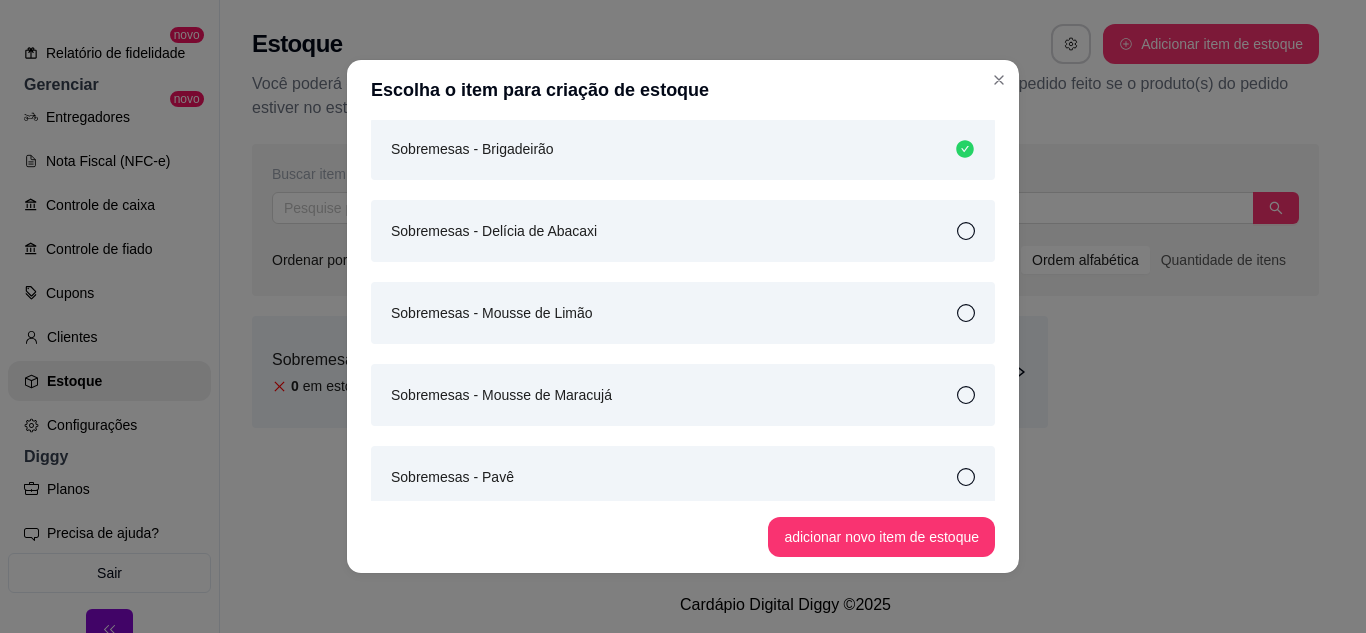 click on "Sobremesas - Delícia de Abacaxi" at bounding box center [683, 231] 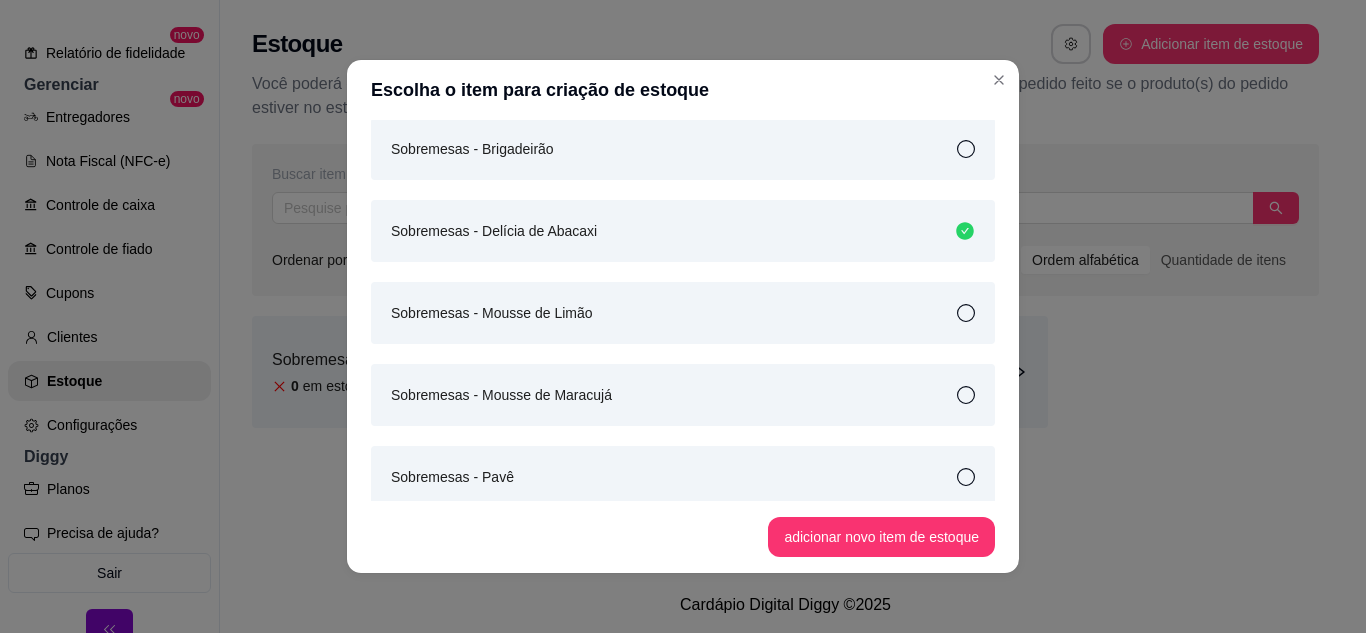 click on "Sobremesas - Brigadeirão" at bounding box center [683, 149] 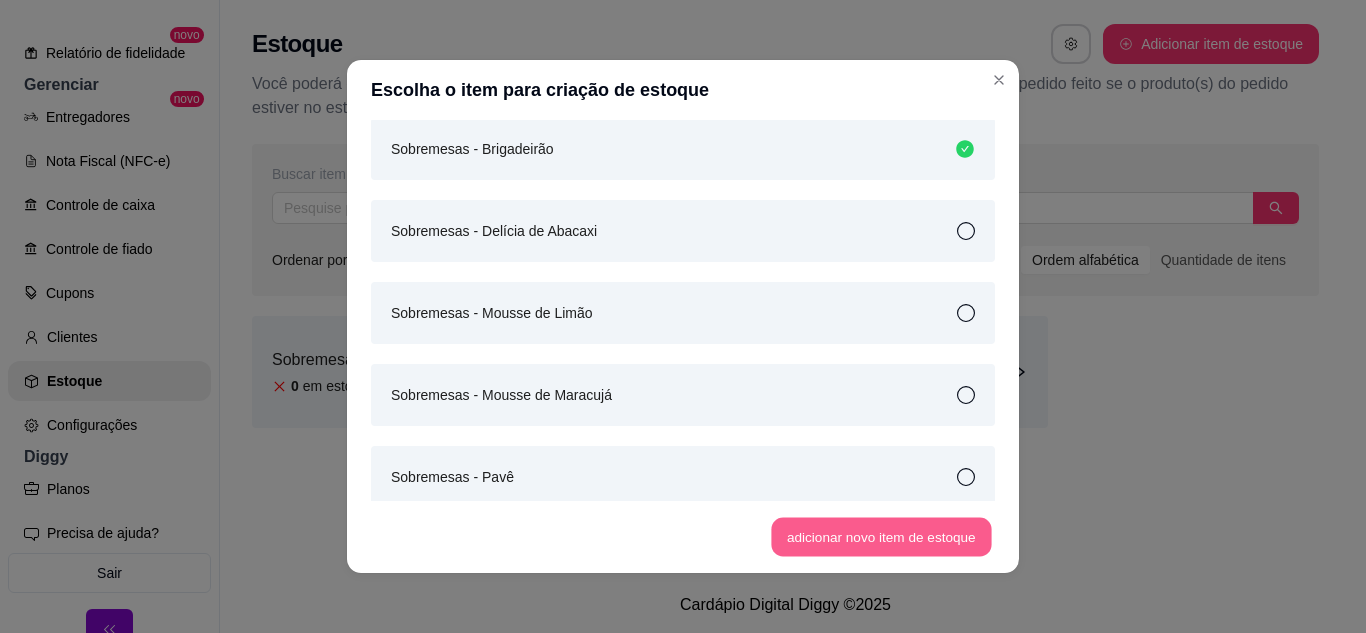 click on "adicionar novo item de estoque" at bounding box center (882, 537) 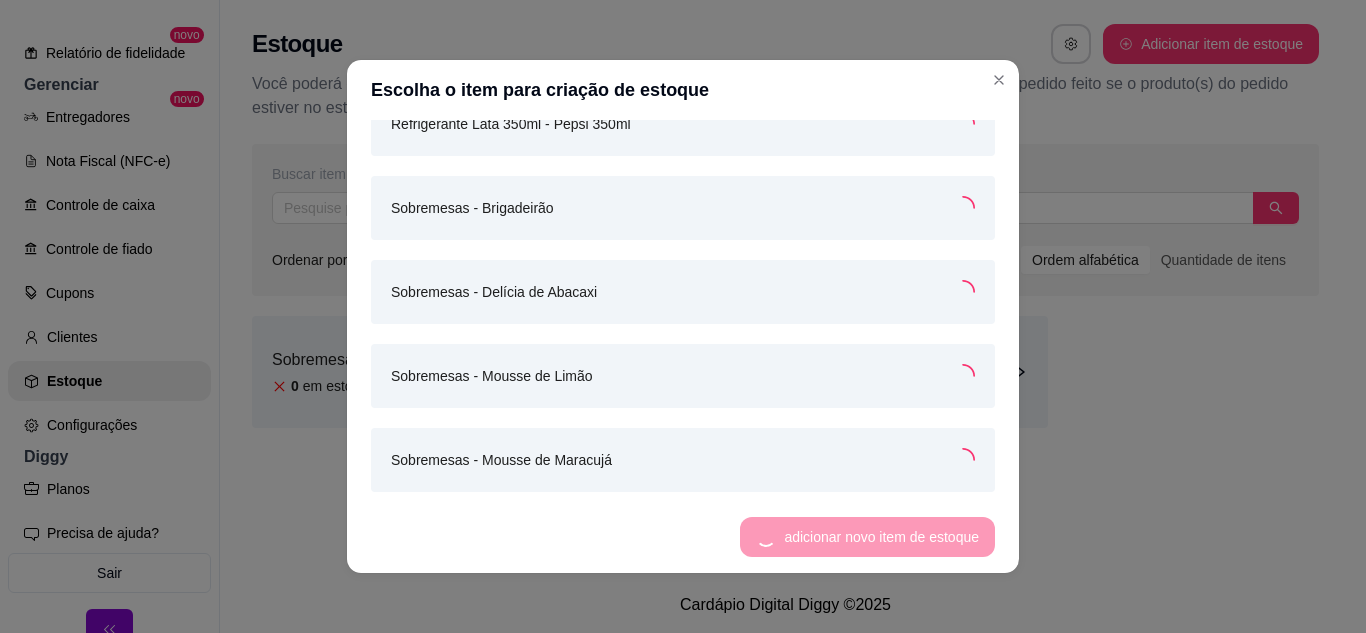 scroll, scrollTop: 2559, scrollLeft: 0, axis: vertical 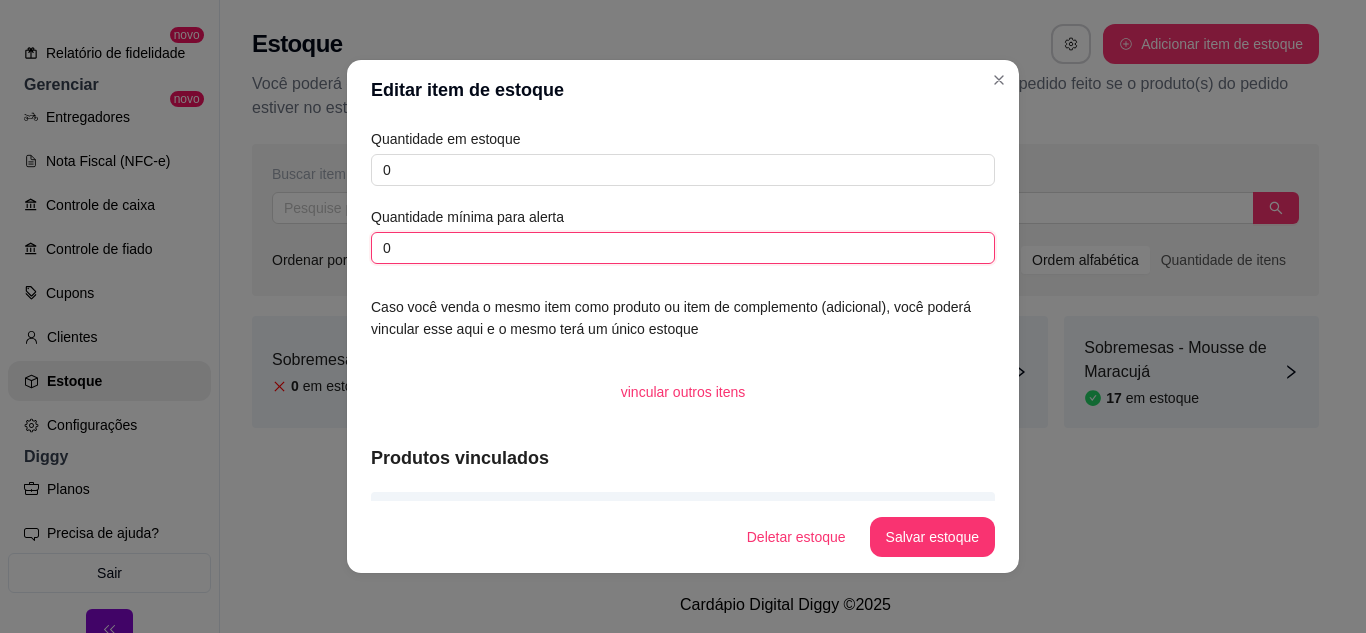 drag, startPoint x: 395, startPoint y: 245, endPoint x: 353, endPoint y: 253, distance: 42.755116 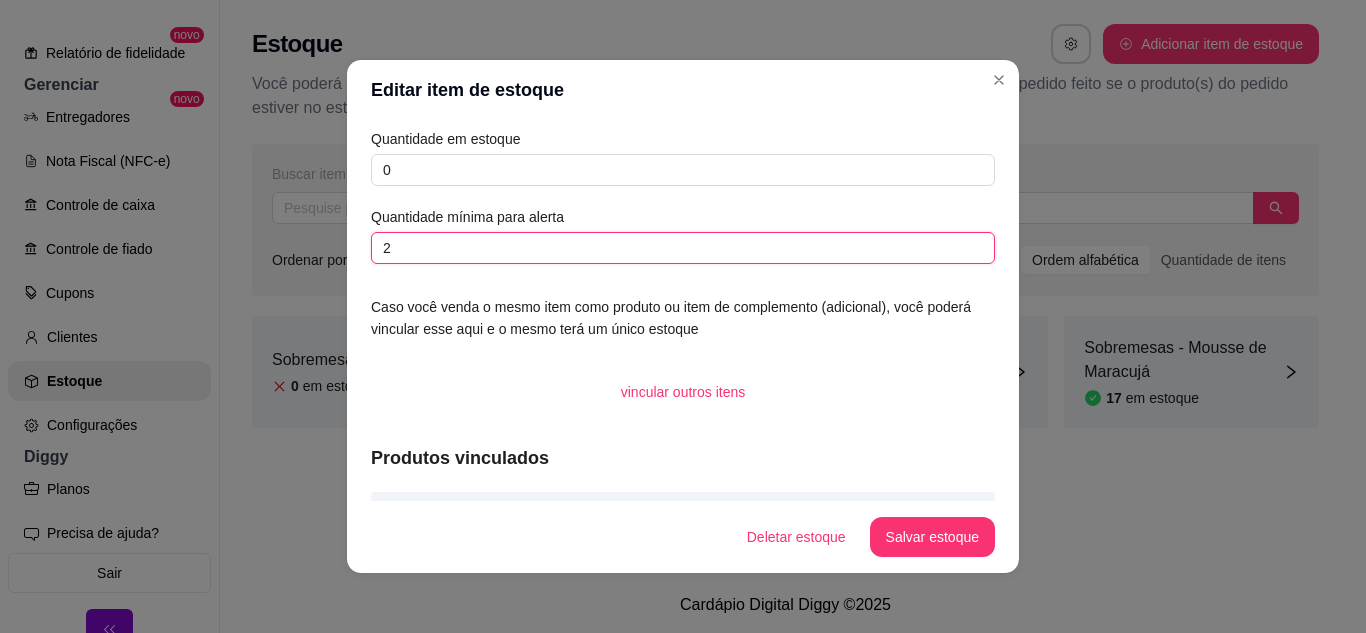 type on "2" 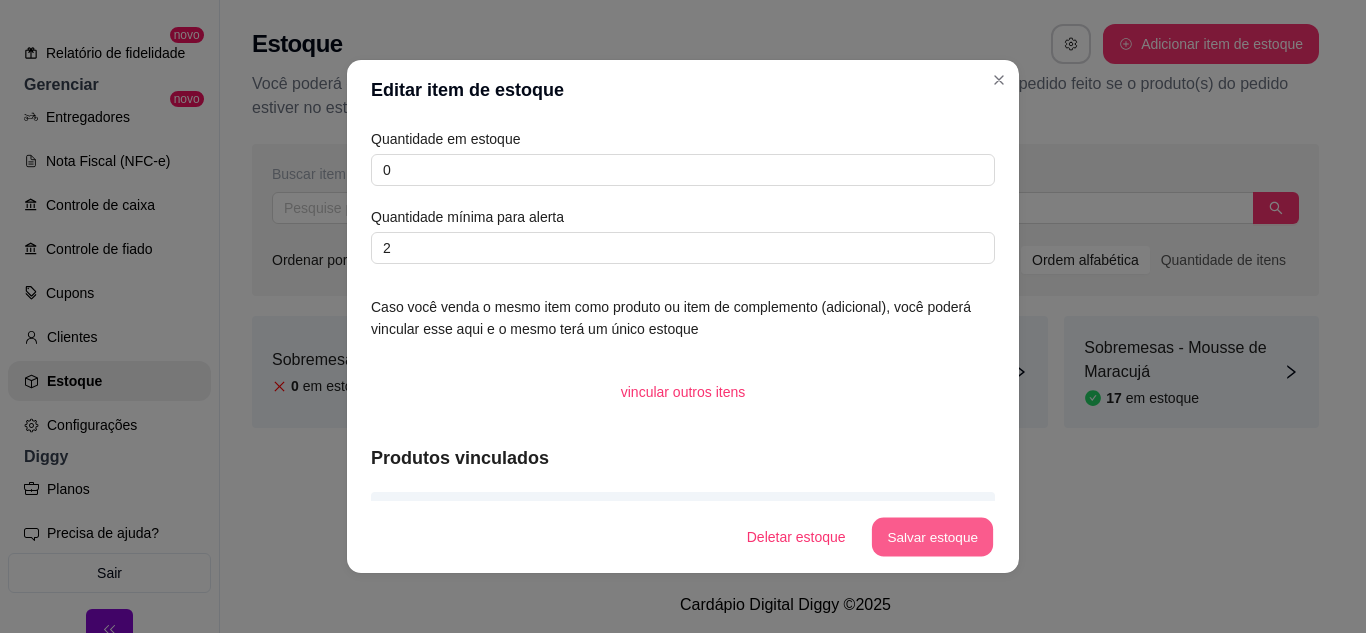 click on "Salvar estoque" at bounding box center [932, 537] 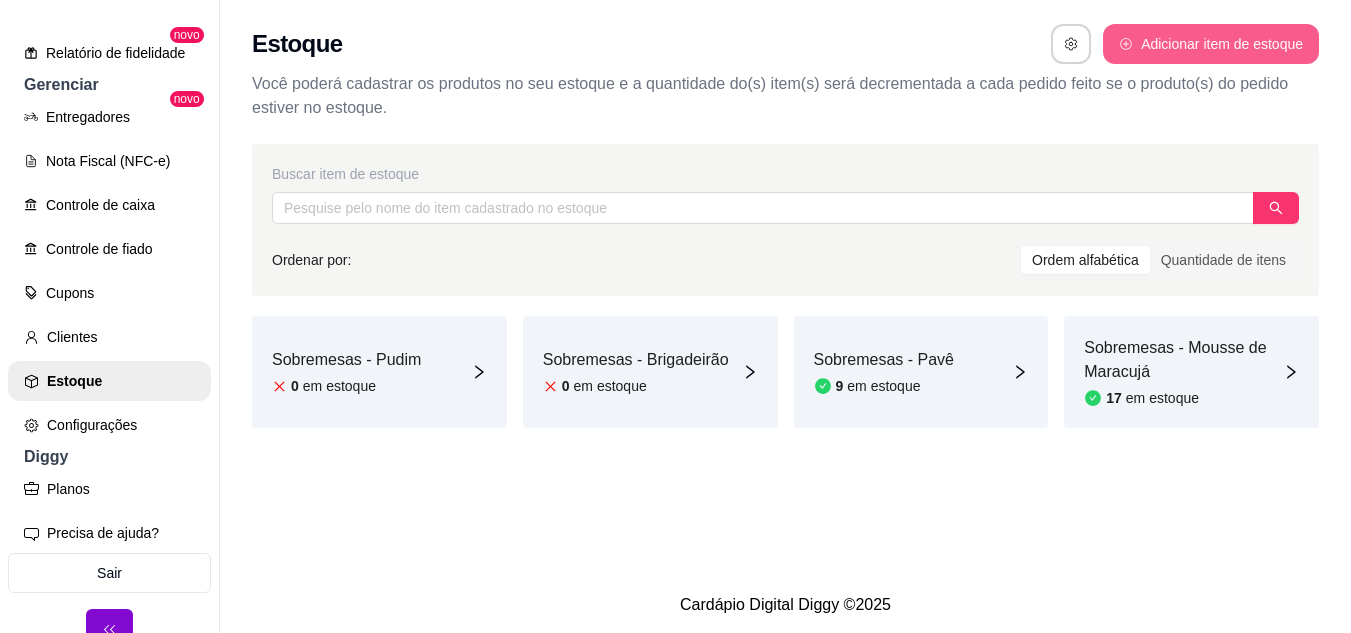 click on "Adicionar item de estoque" at bounding box center [1211, 44] 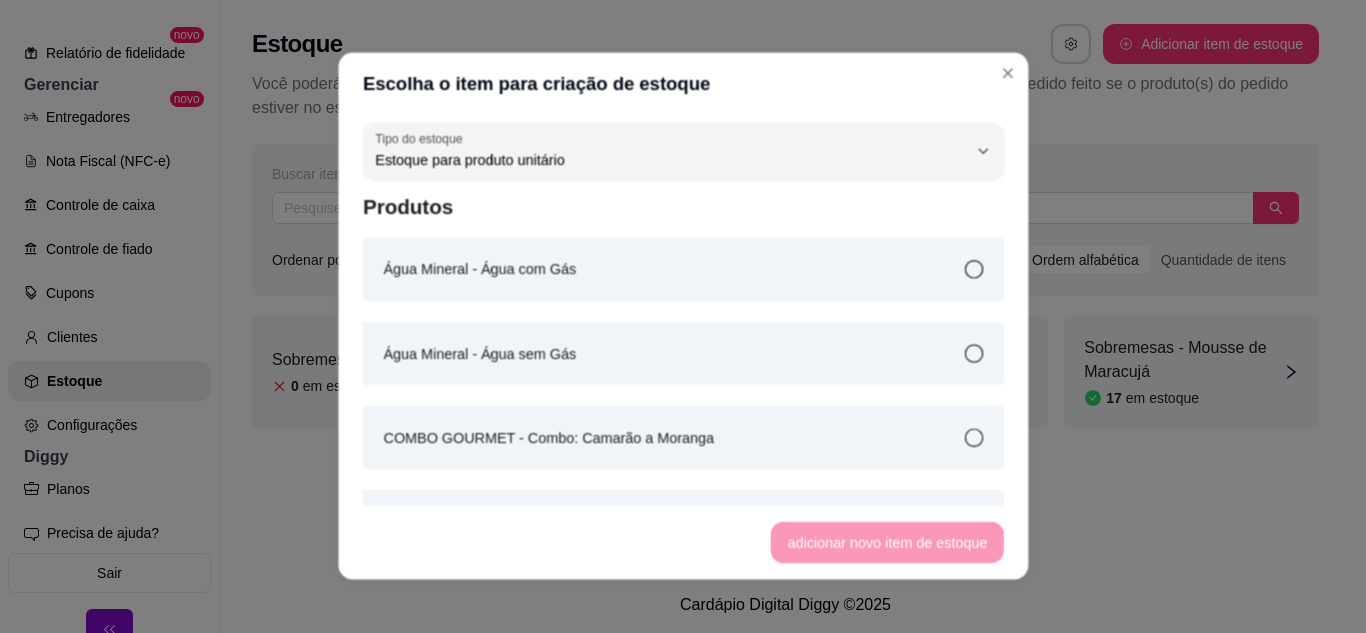 scroll, scrollTop: 19, scrollLeft: 0, axis: vertical 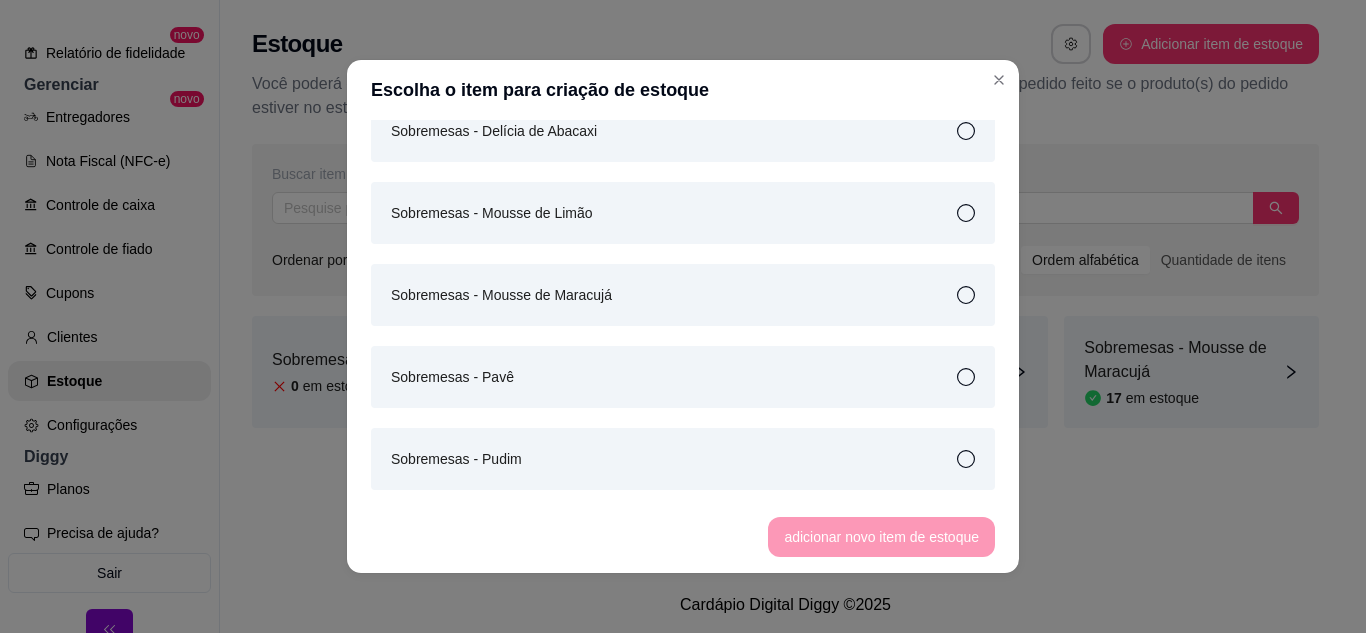 click on "Sobremesas - Mousse de Limão" at bounding box center [492, 213] 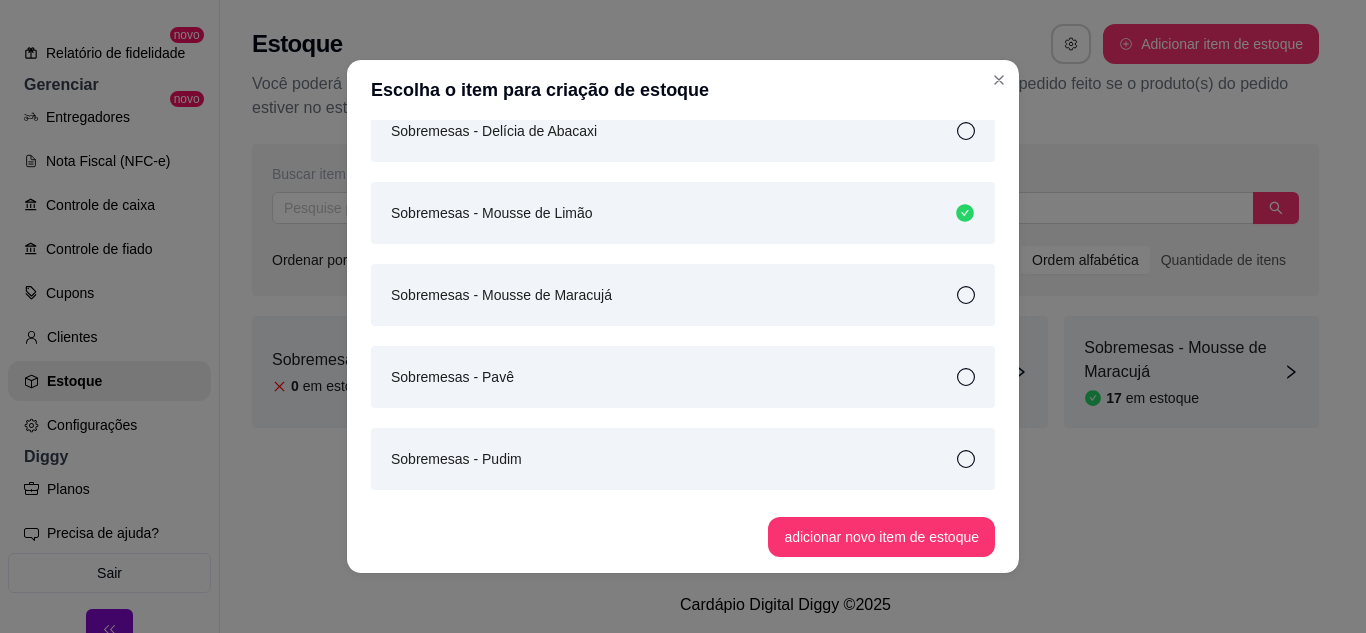 click on "adicionar novo item de estoque" at bounding box center (683, 537) 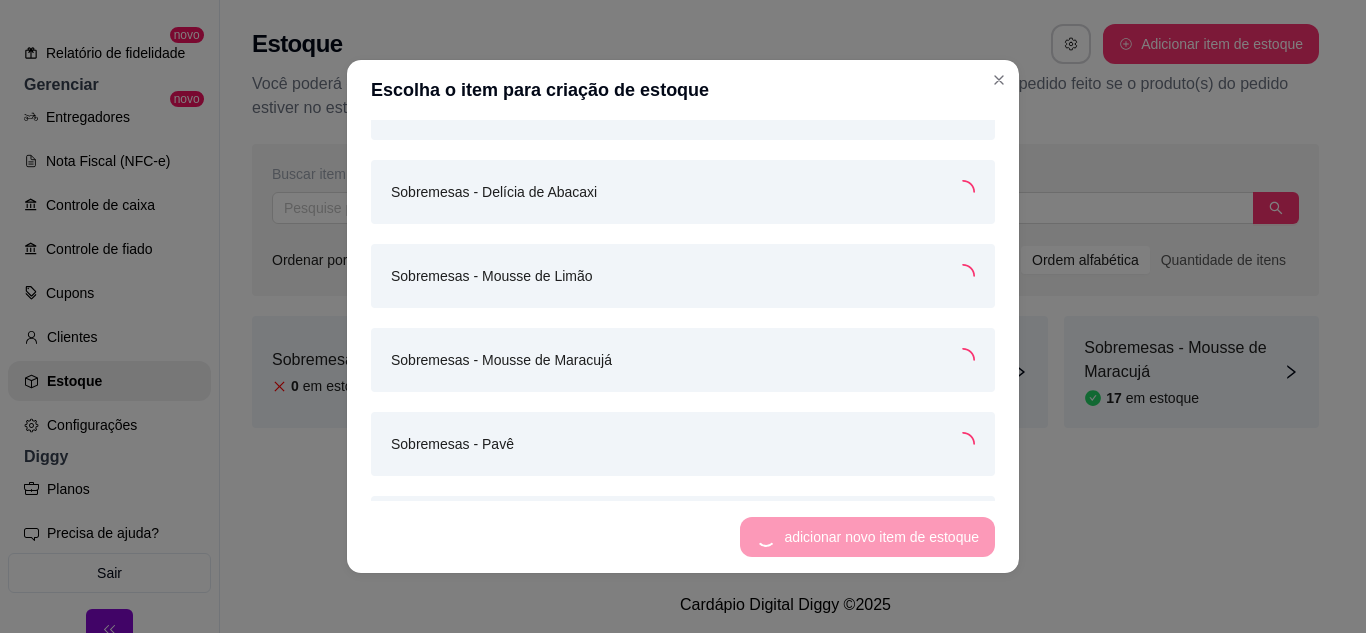 scroll, scrollTop: 2661, scrollLeft: 0, axis: vertical 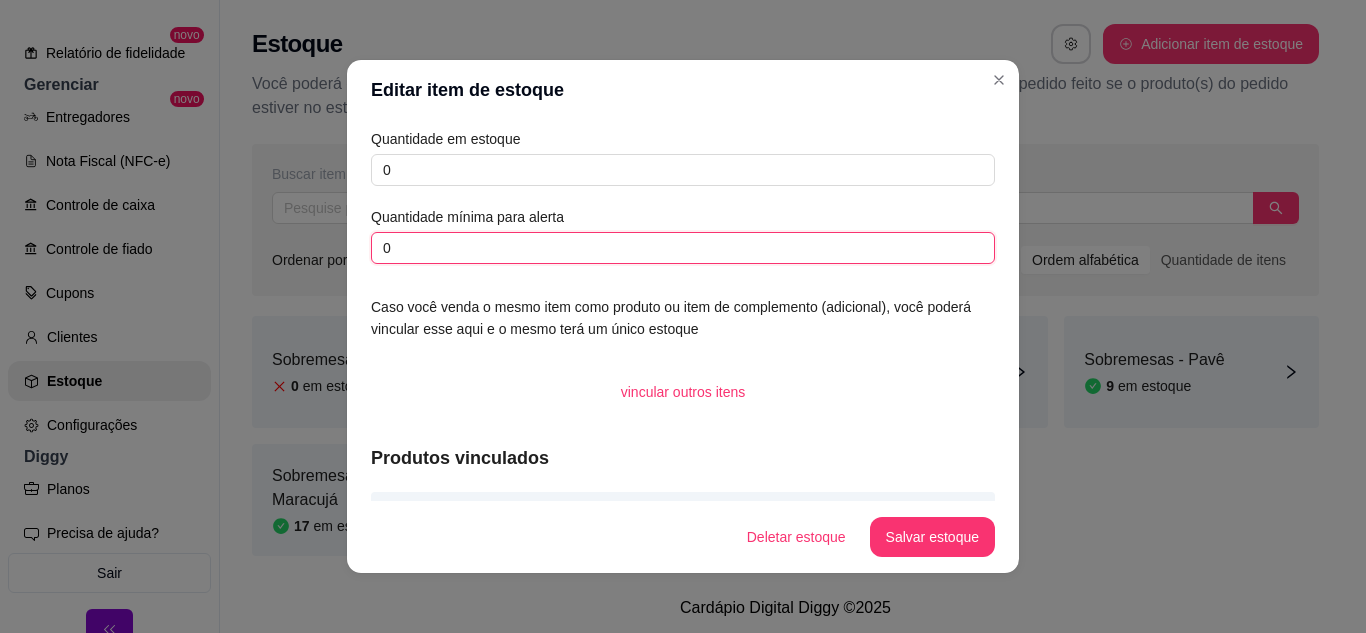 drag, startPoint x: 403, startPoint y: 248, endPoint x: 362, endPoint y: 257, distance: 41.976185 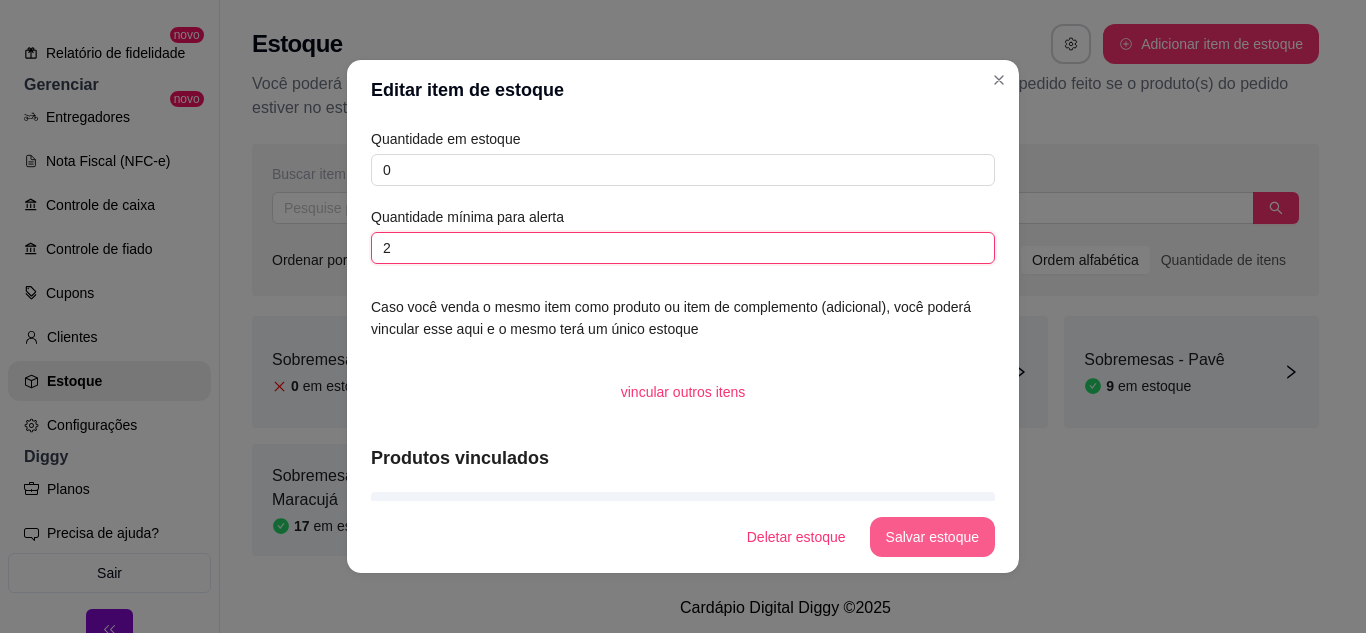 type on "2" 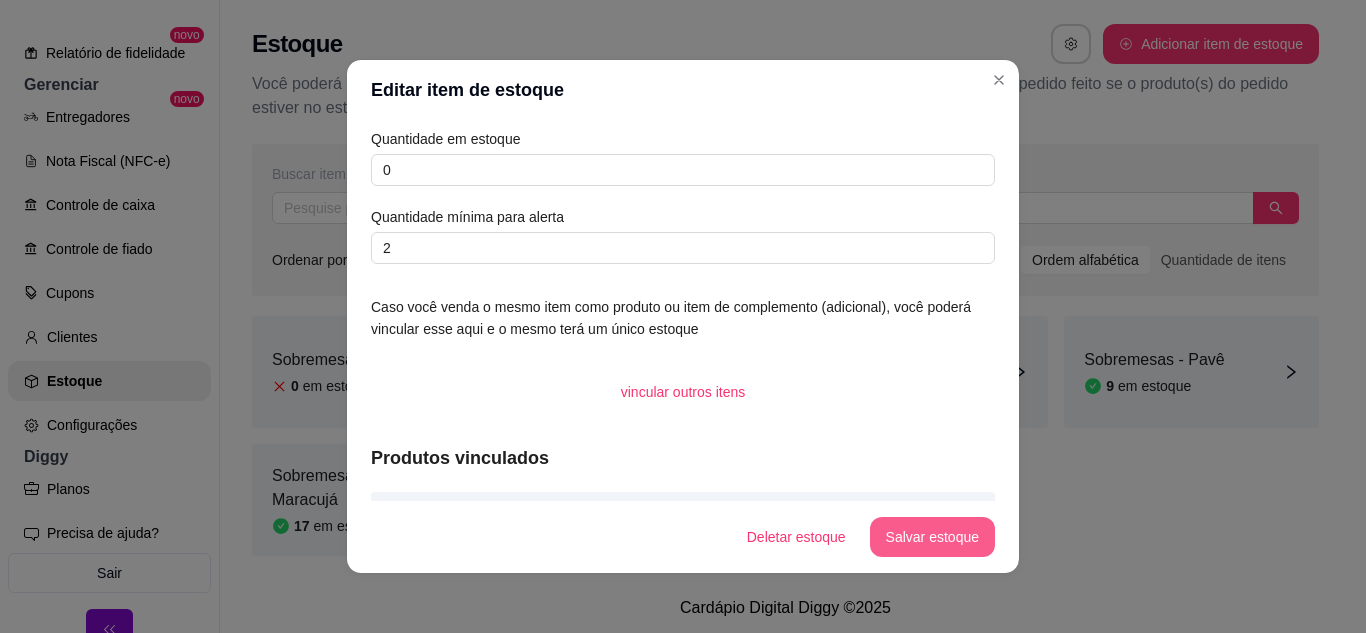 click on "Salvar estoque" at bounding box center [932, 537] 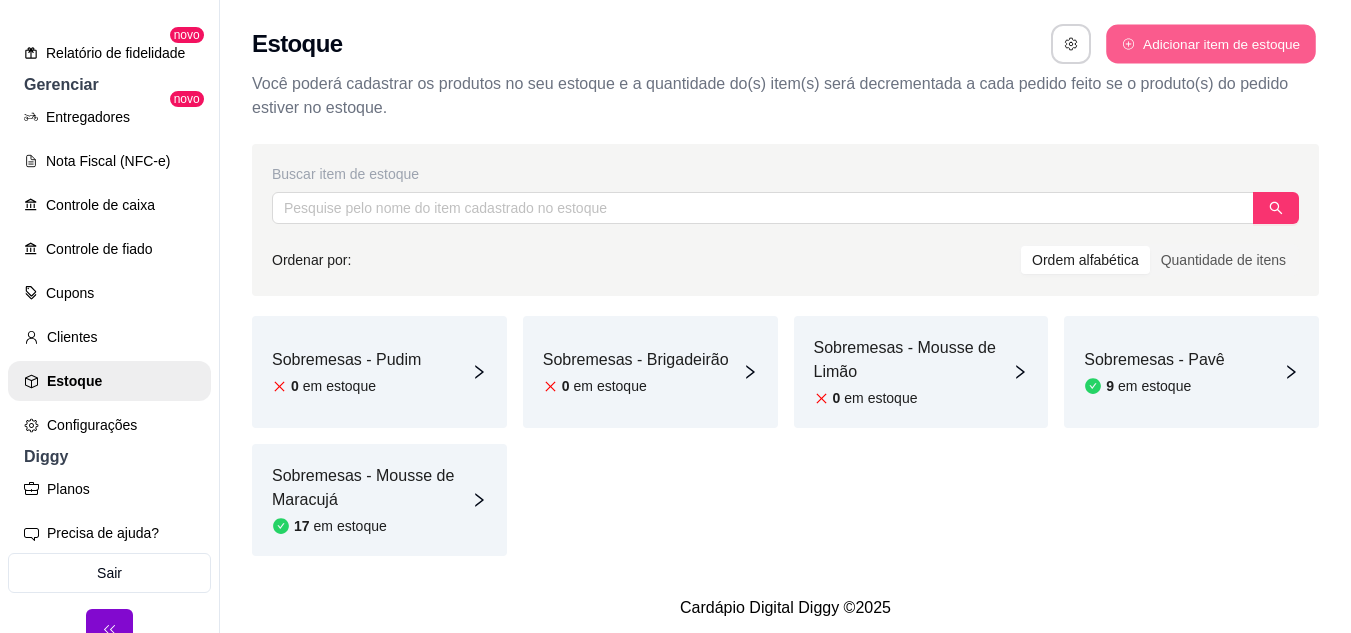 click on "Adicionar item de estoque" at bounding box center [1210, 44] 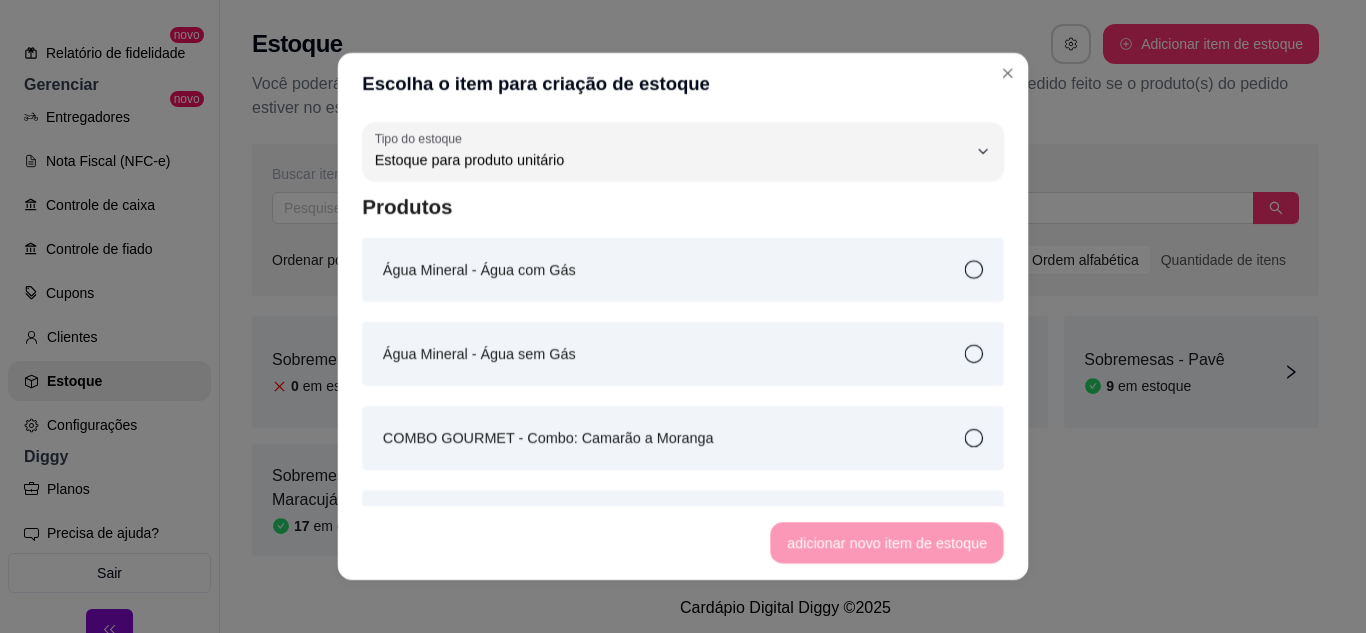 scroll, scrollTop: 19, scrollLeft: 0, axis: vertical 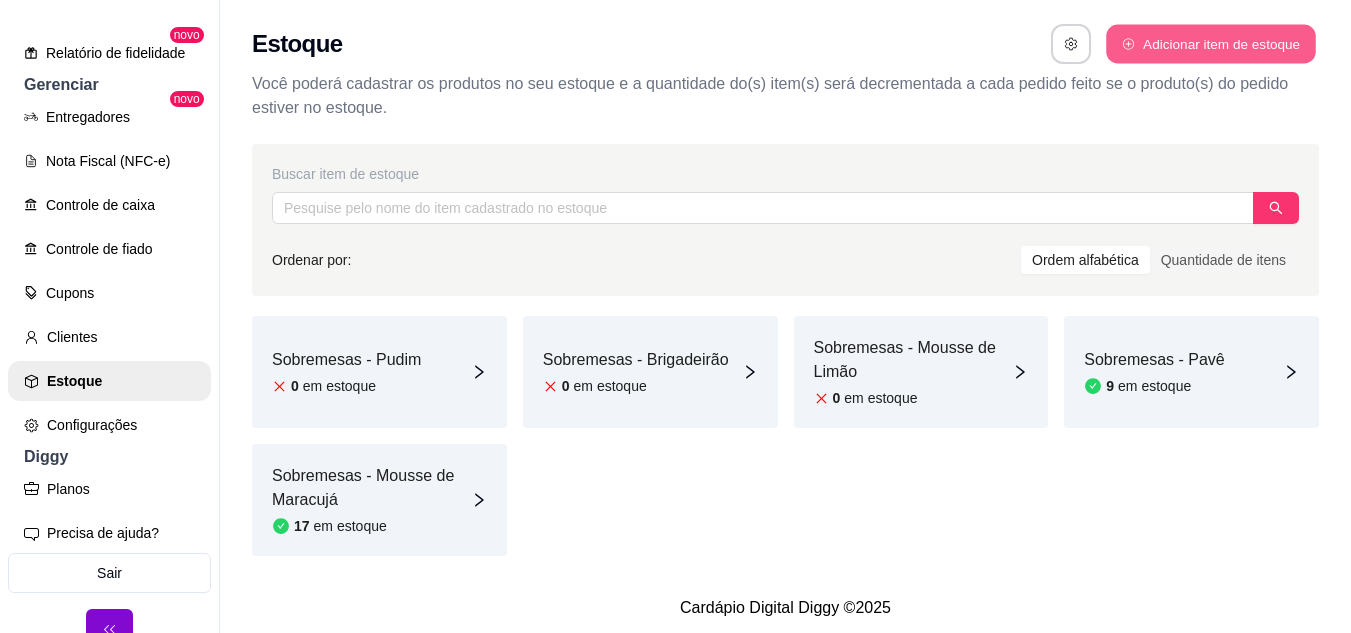 click 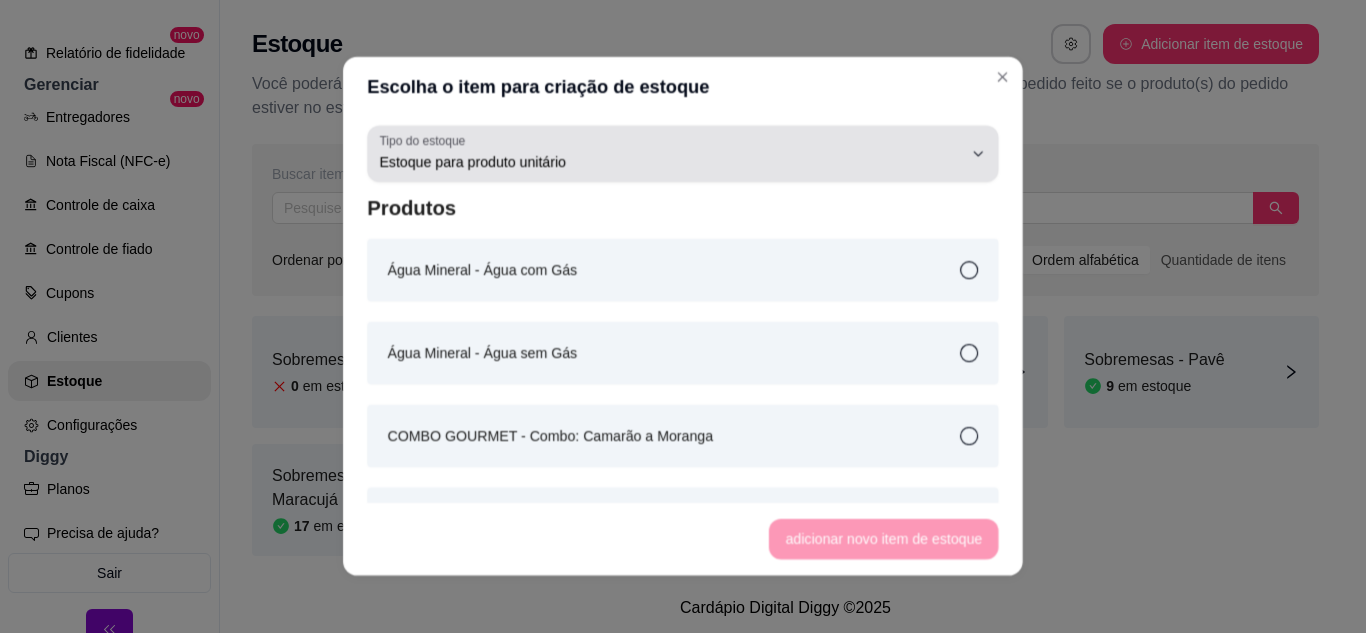 scroll, scrollTop: 19, scrollLeft: 0, axis: vertical 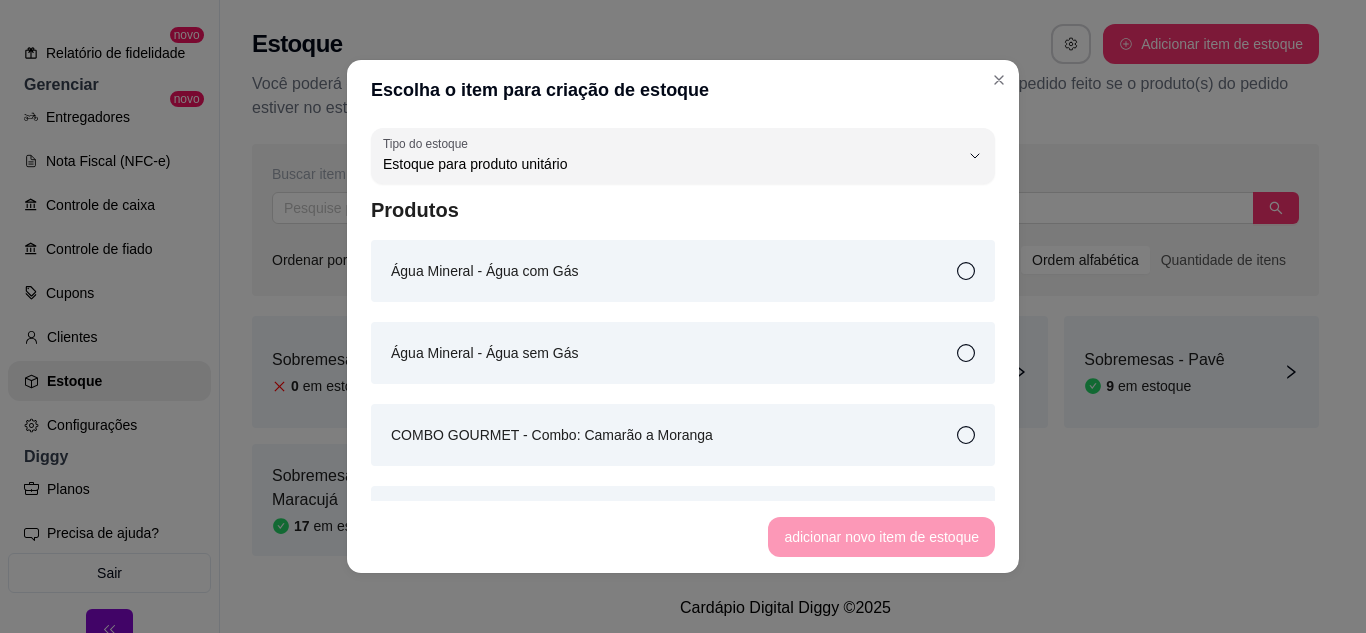 click on "Água Mineral - Água com Gás" at bounding box center [683, 271] 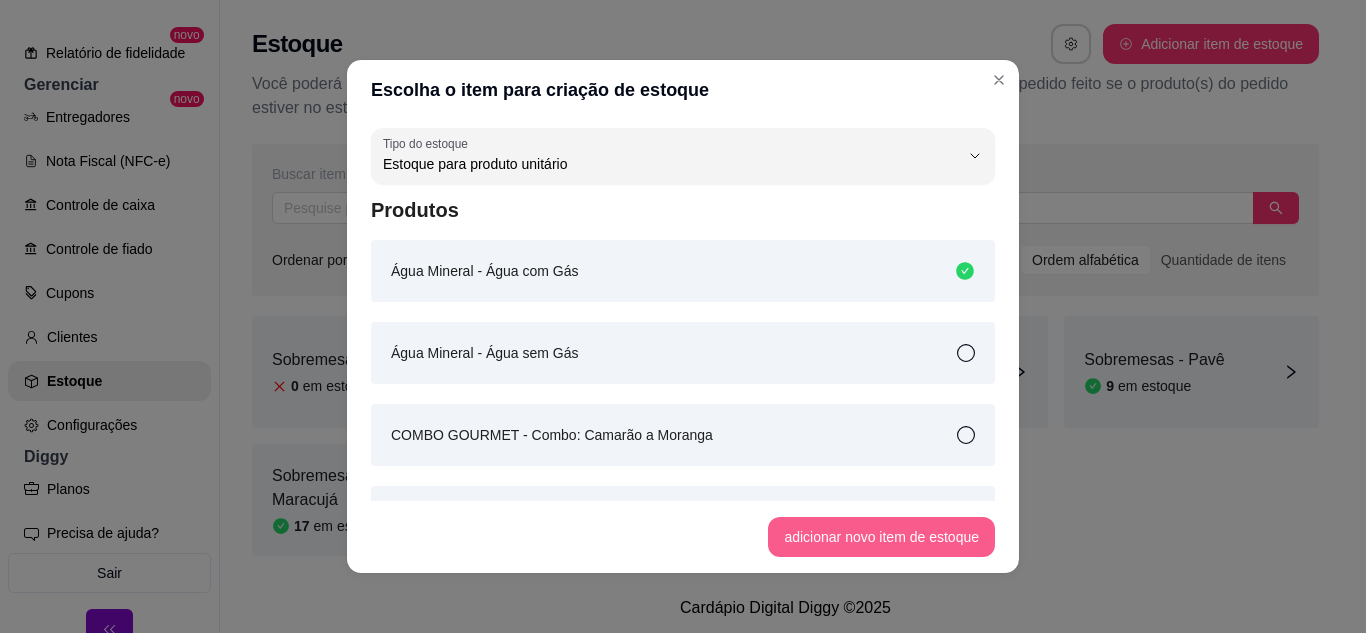 click on "adicionar novo item de estoque" at bounding box center [881, 537] 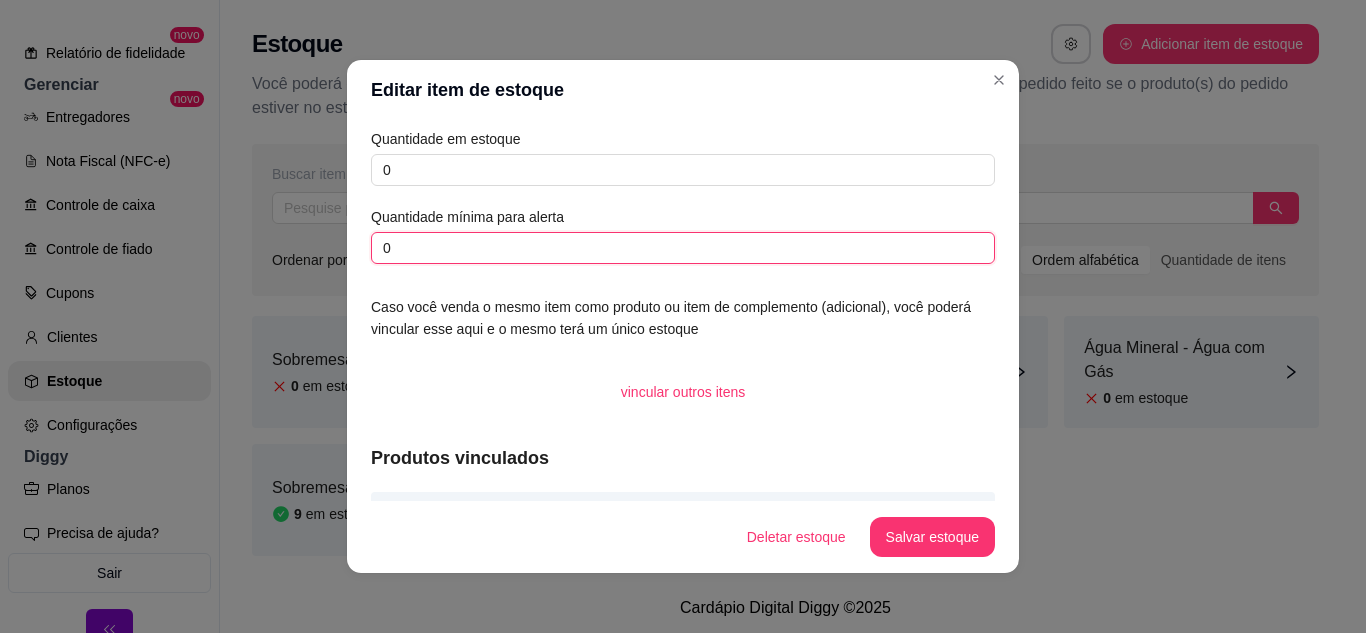 drag, startPoint x: 435, startPoint y: 248, endPoint x: 378, endPoint y: 244, distance: 57.14018 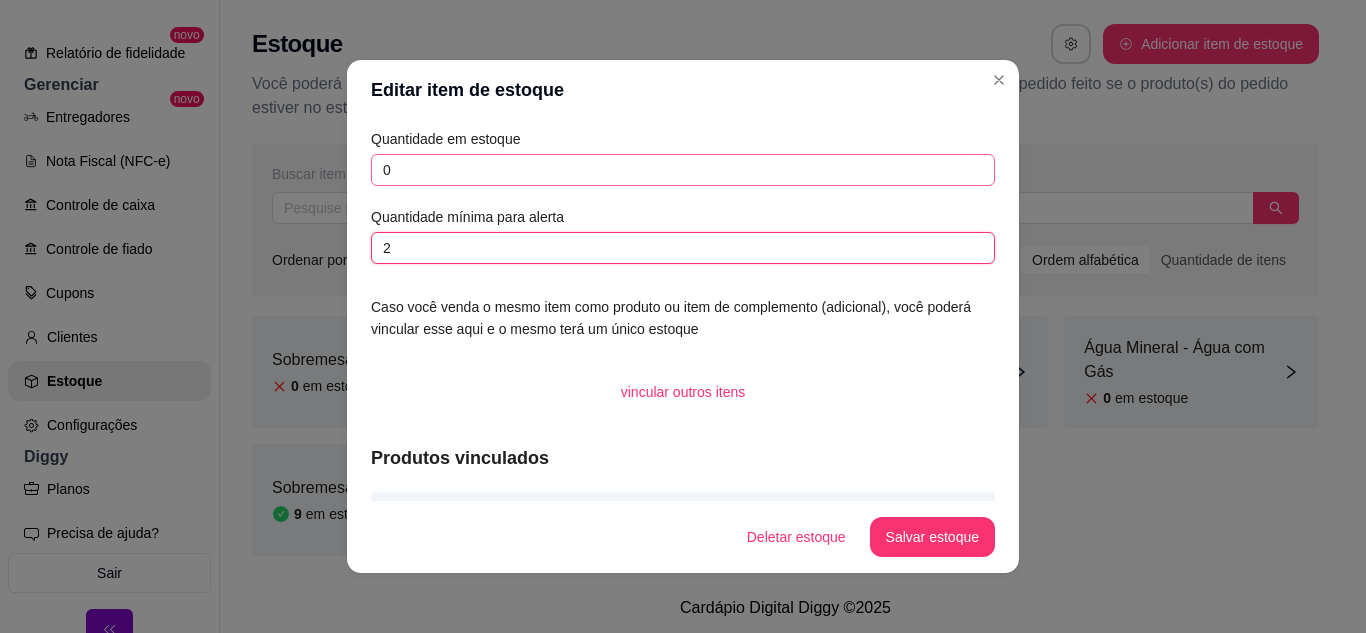 type on "2" 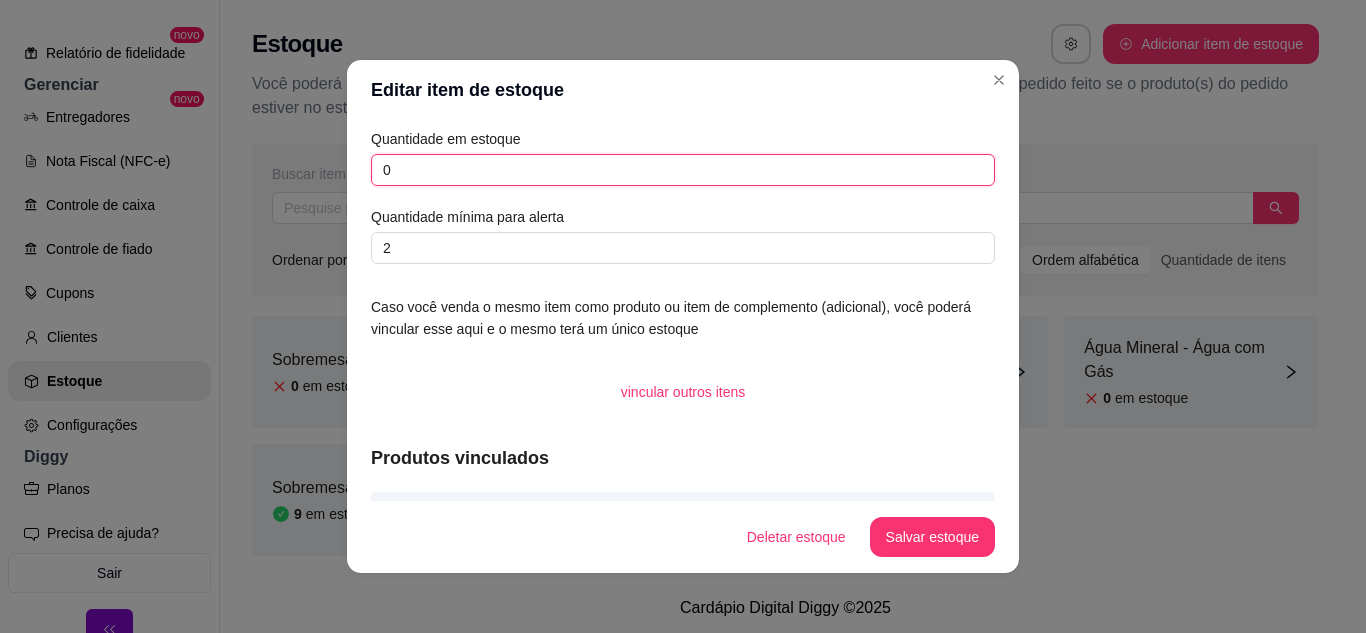drag, startPoint x: 386, startPoint y: 176, endPoint x: 359, endPoint y: 178, distance: 27.073973 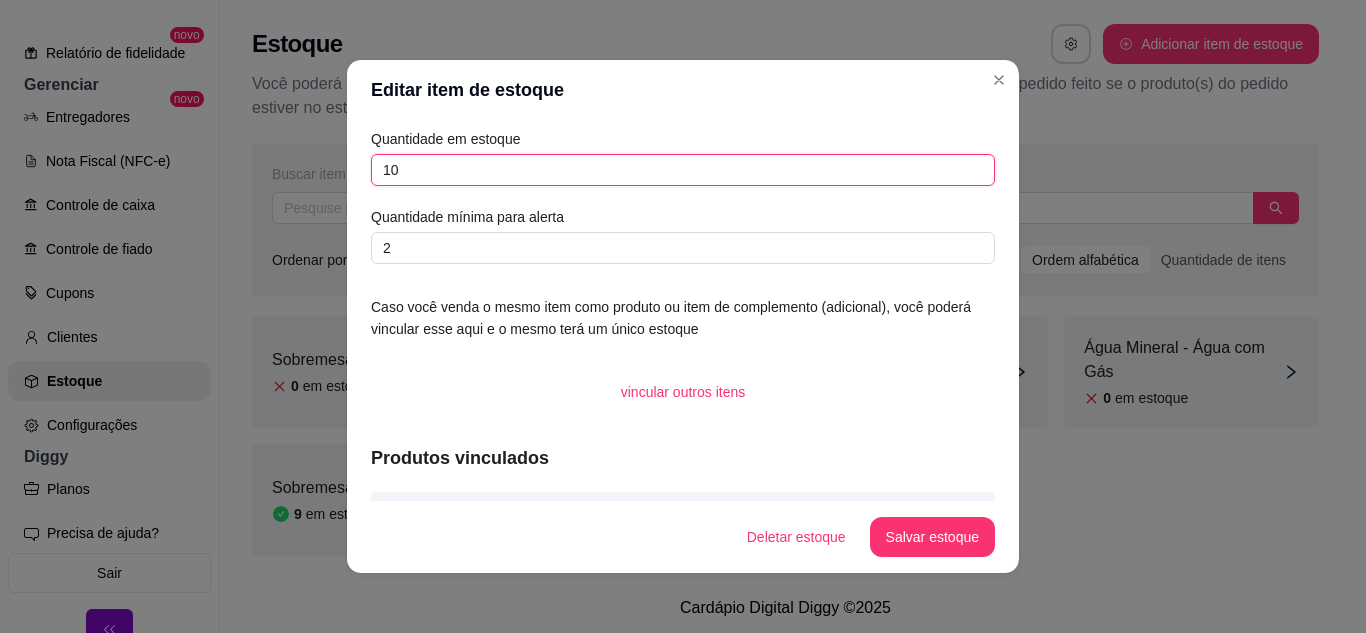 type on "10" 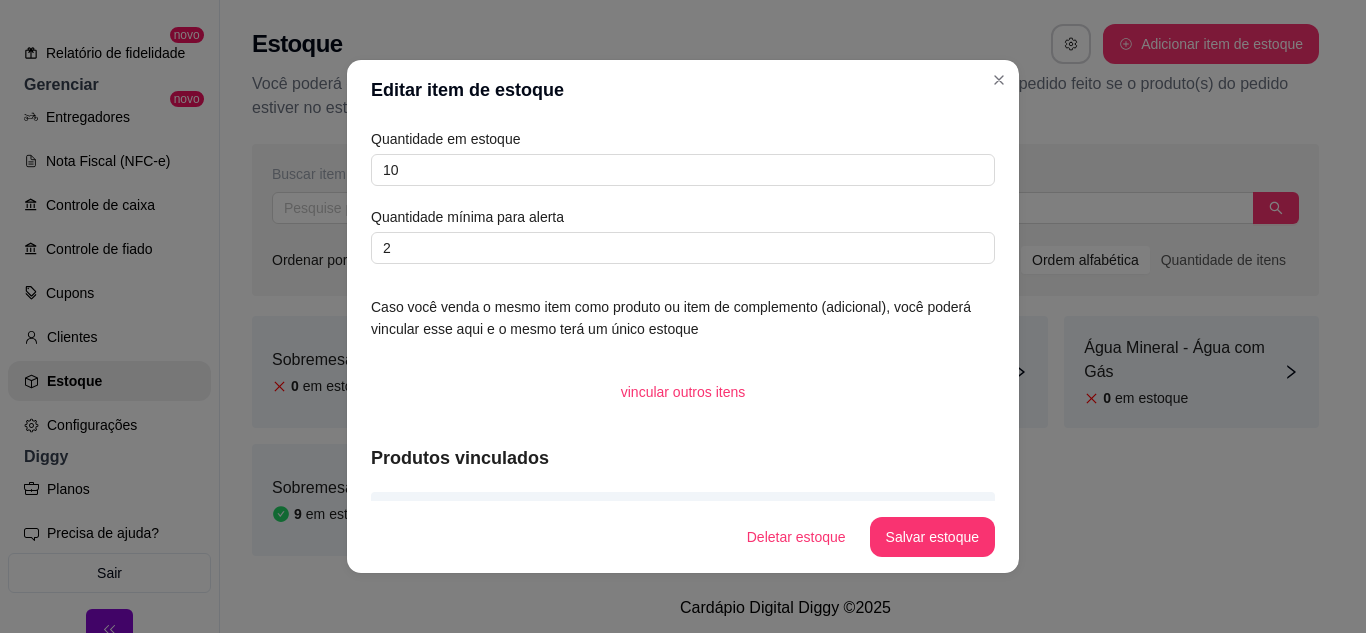 drag, startPoint x: 922, startPoint y: 510, endPoint x: 935, endPoint y: 548, distance: 40.16217 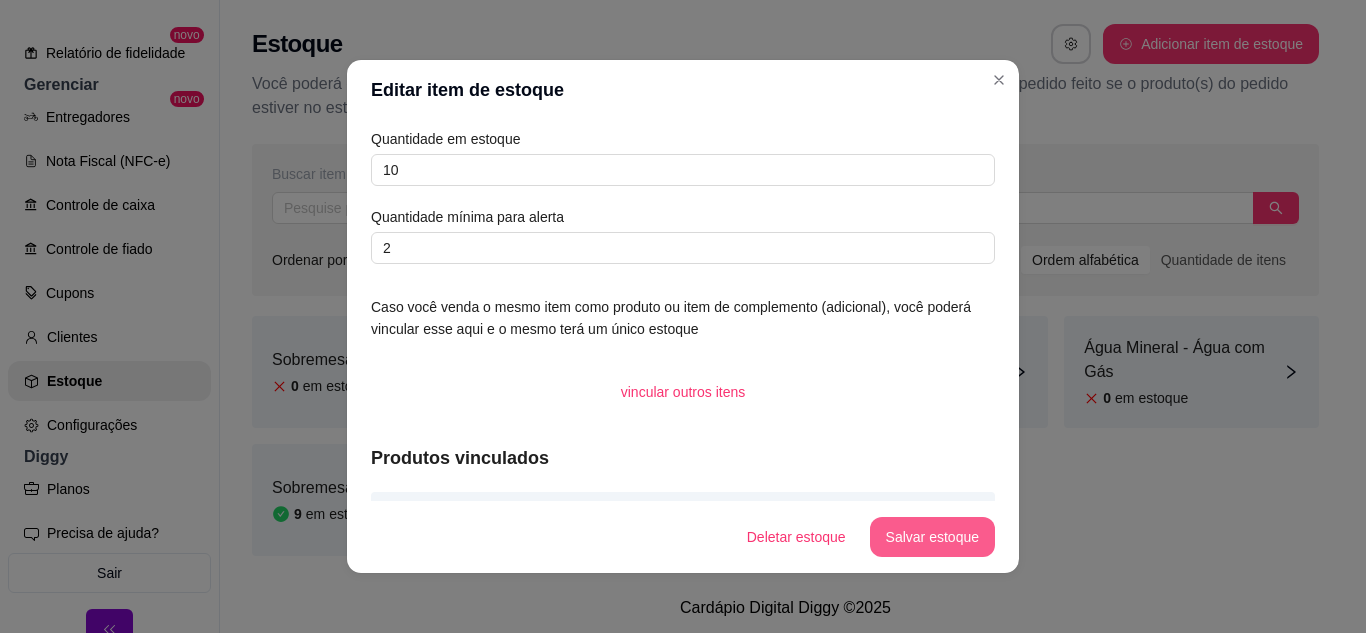 click on "Salvar estoque" at bounding box center [932, 537] 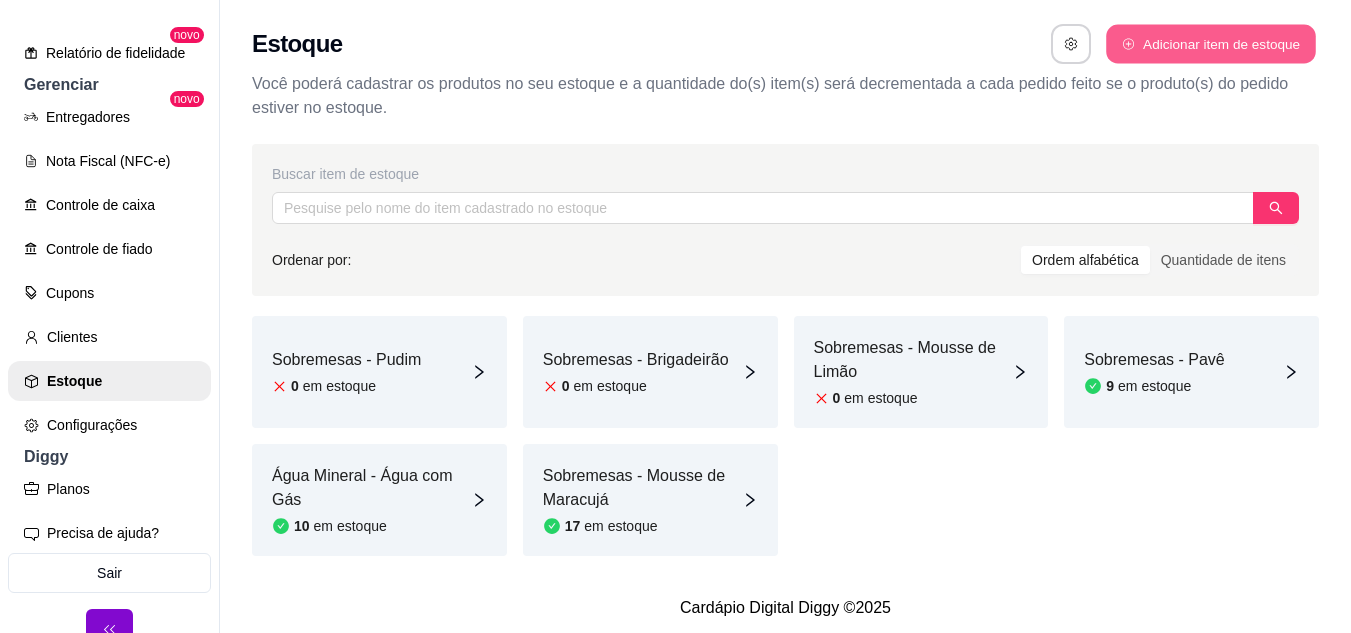 click on "Adicionar item de estoque" at bounding box center [1210, 44] 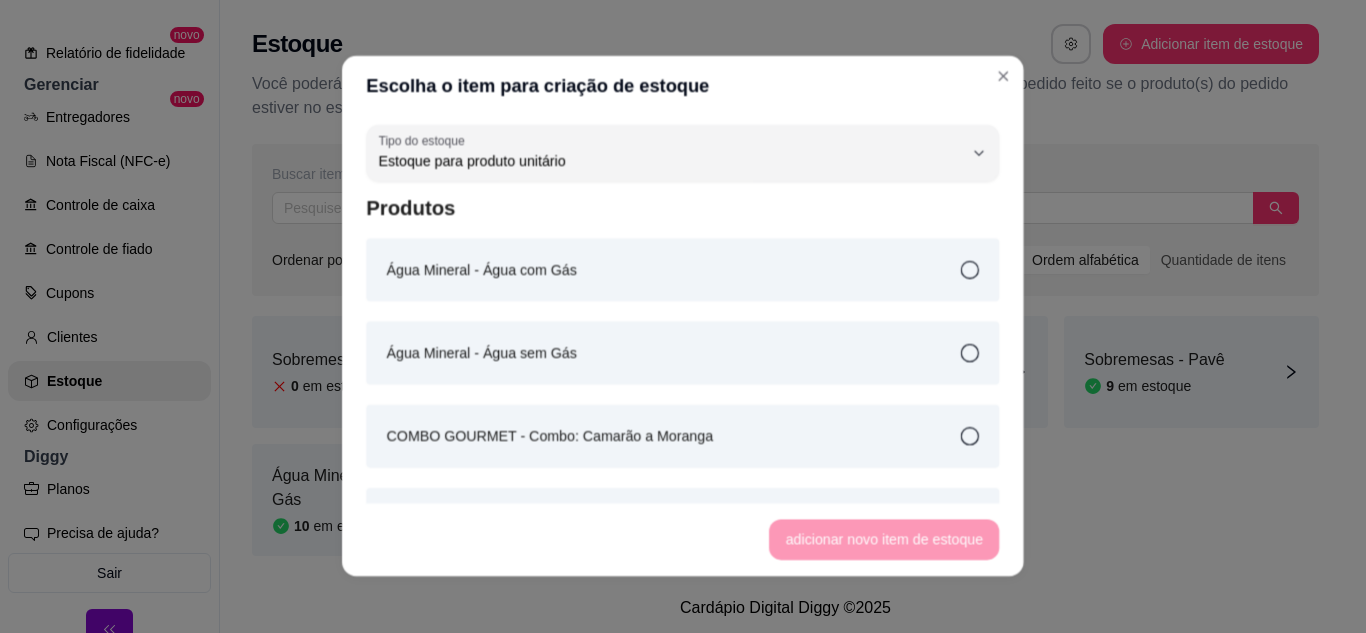 scroll, scrollTop: 19, scrollLeft: 0, axis: vertical 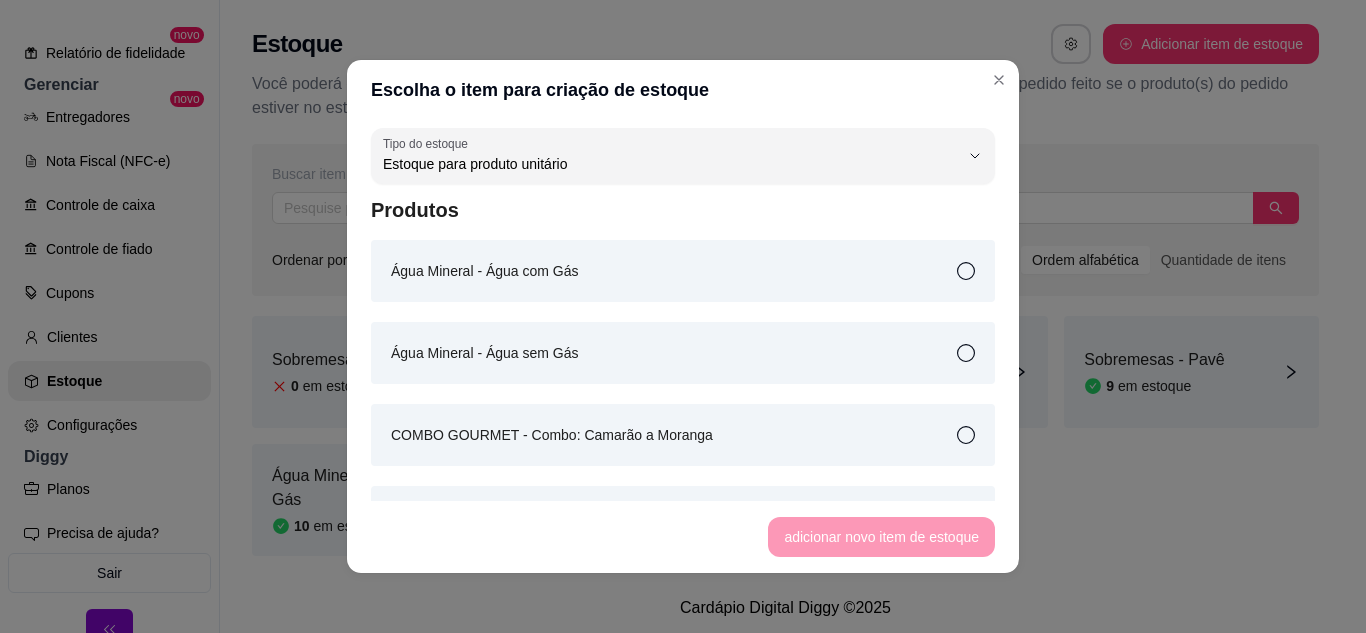click on "Água Mineral - Água sem Gás" at bounding box center (683, 353) 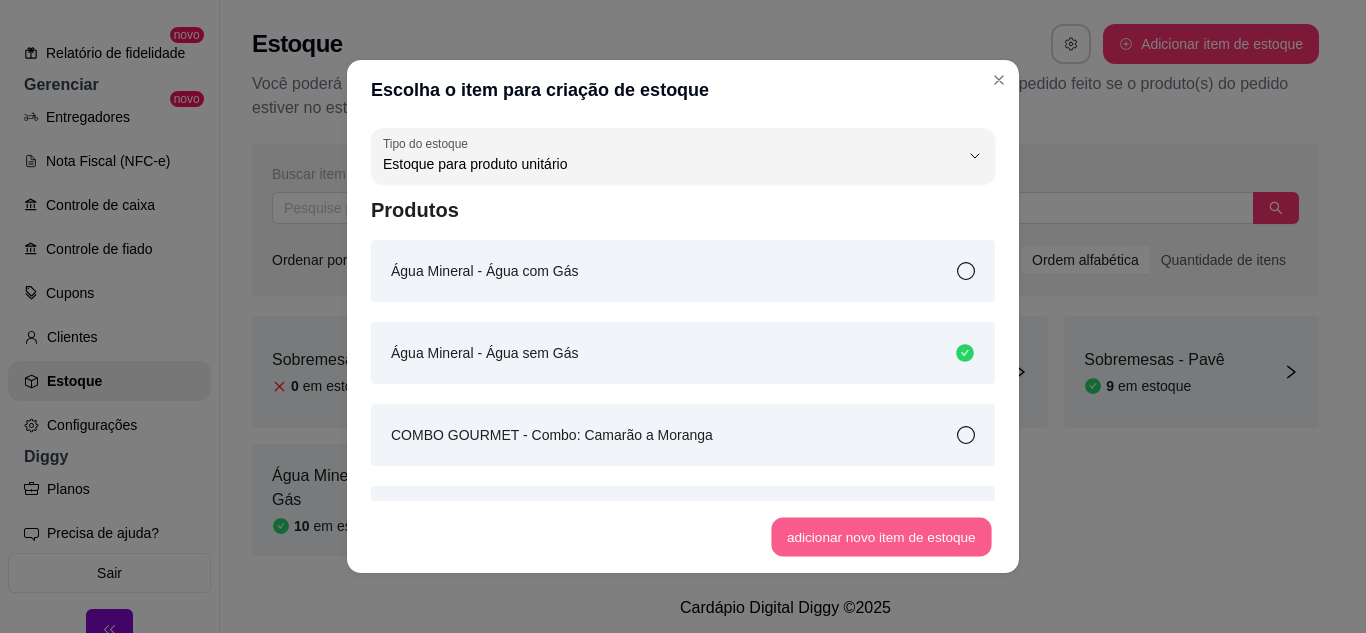 click on "adicionar novo item de estoque" at bounding box center [882, 537] 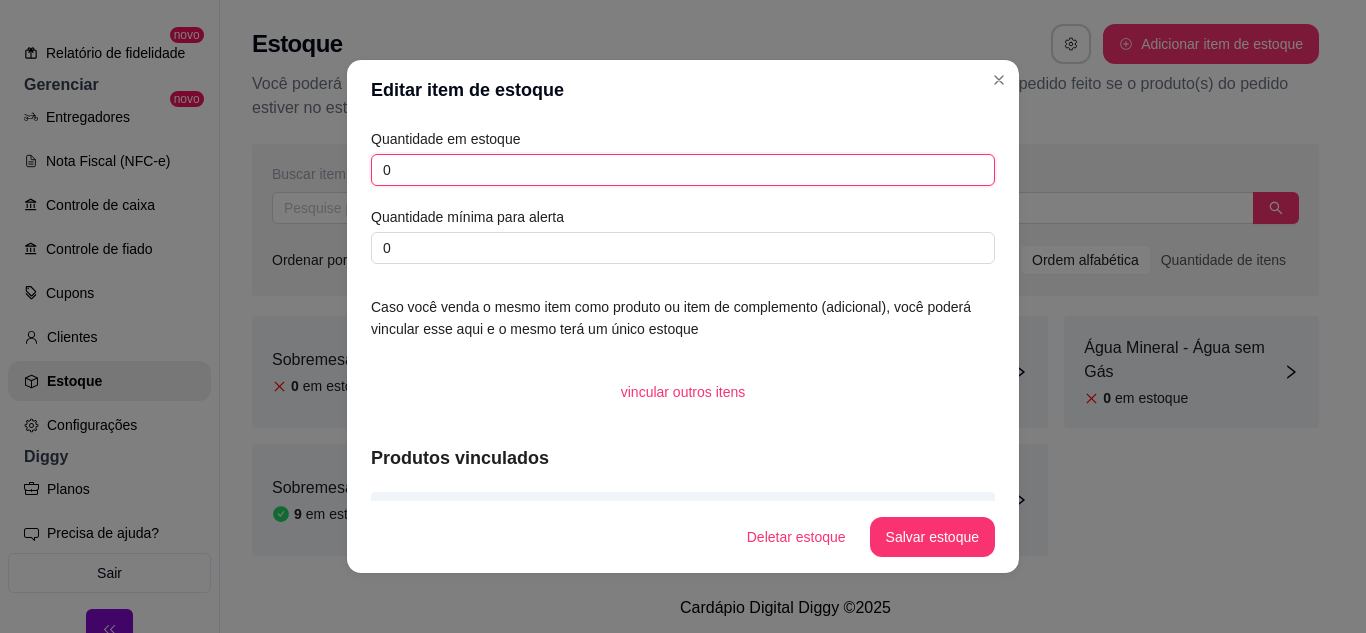 click on "0" at bounding box center (683, 170) 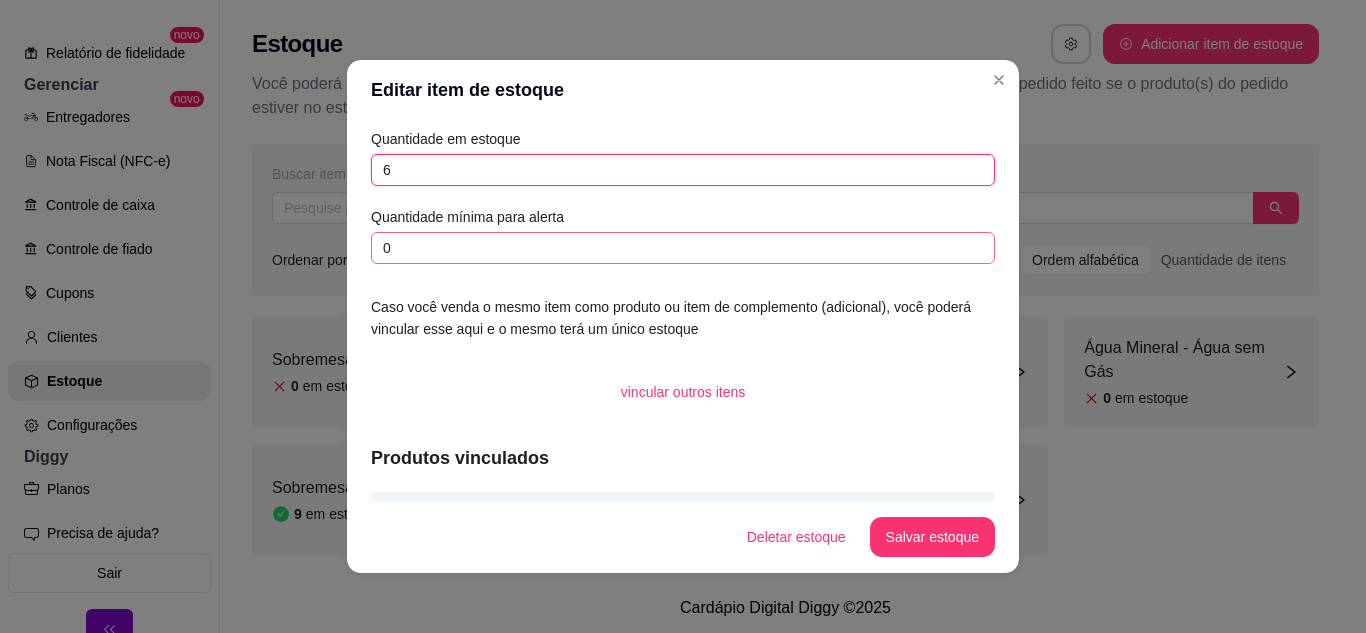 type on "6" 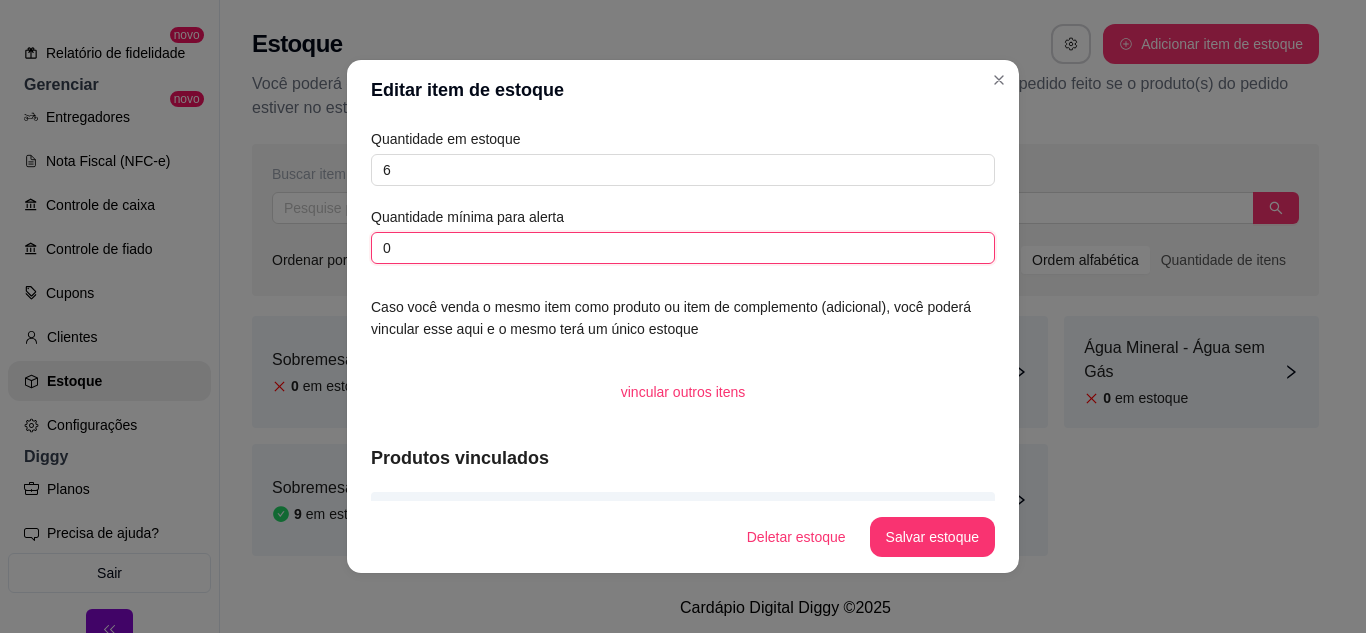 drag, startPoint x: 388, startPoint y: 247, endPoint x: 338, endPoint y: 259, distance: 51.41984 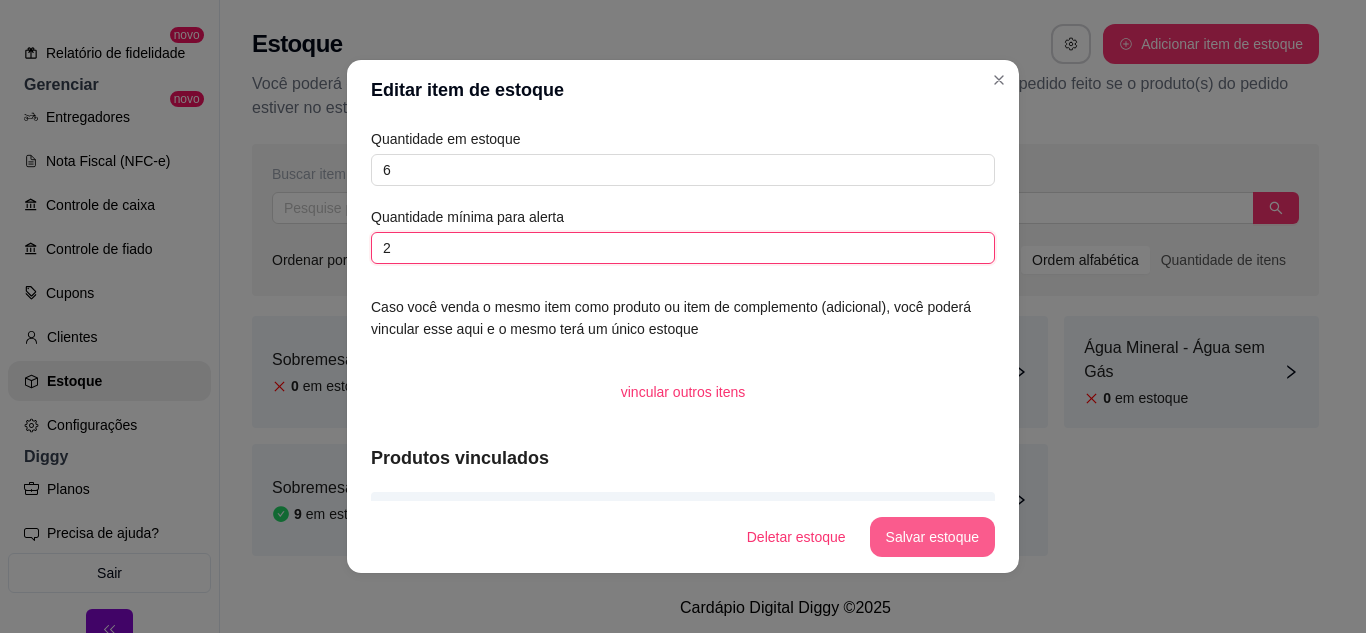 type on "2" 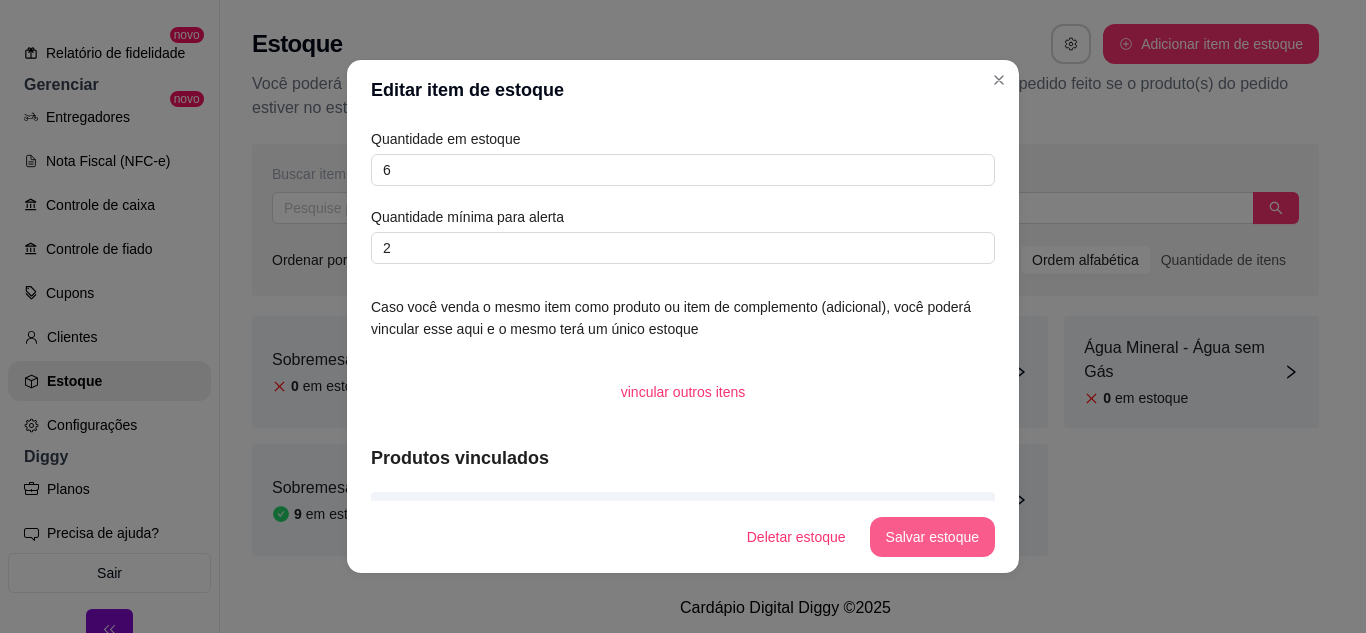 click on "Salvar estoque" at bounding box center (932, 537) 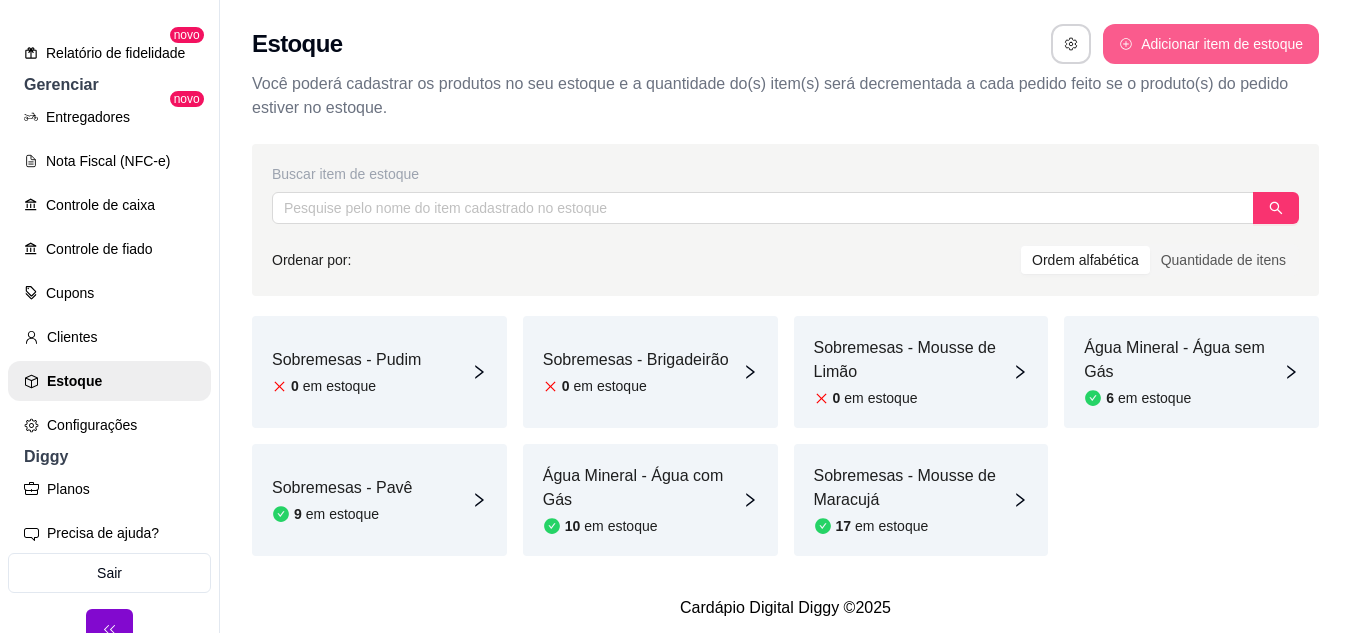 click on "Adicionar item de estoque" at bounding box center (1211, 44) 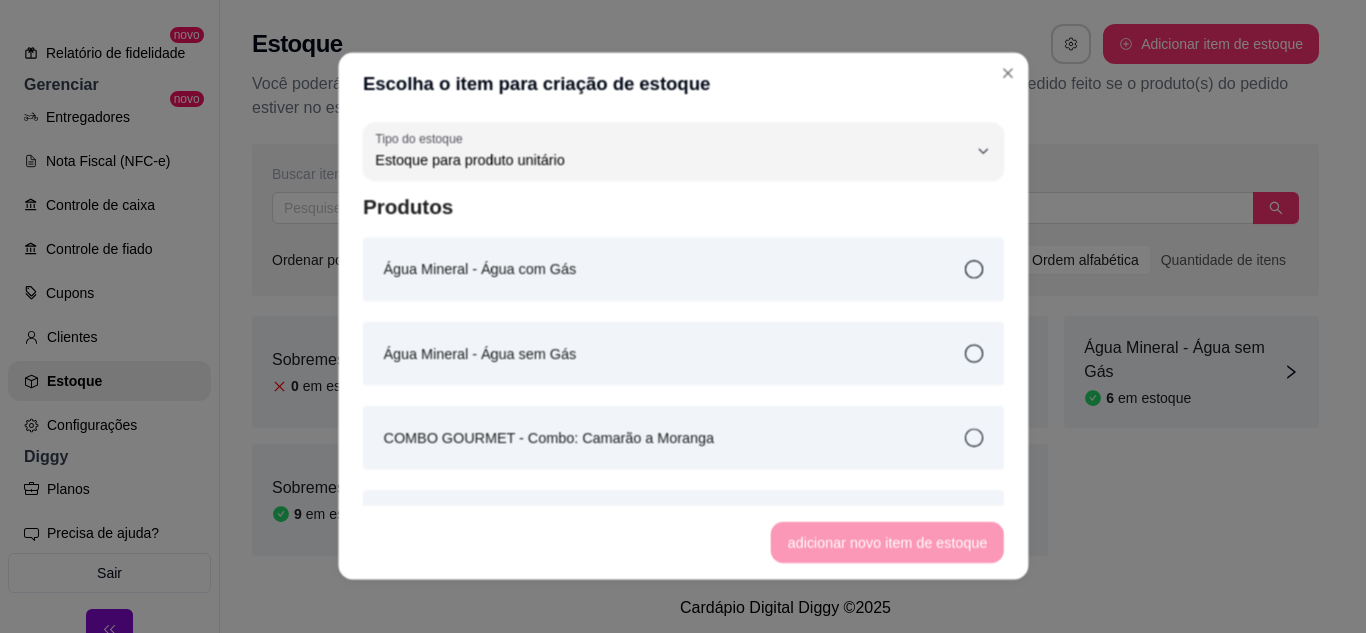 scroll, scrollTop: 19, scrollLeft: 0, axis: vertical 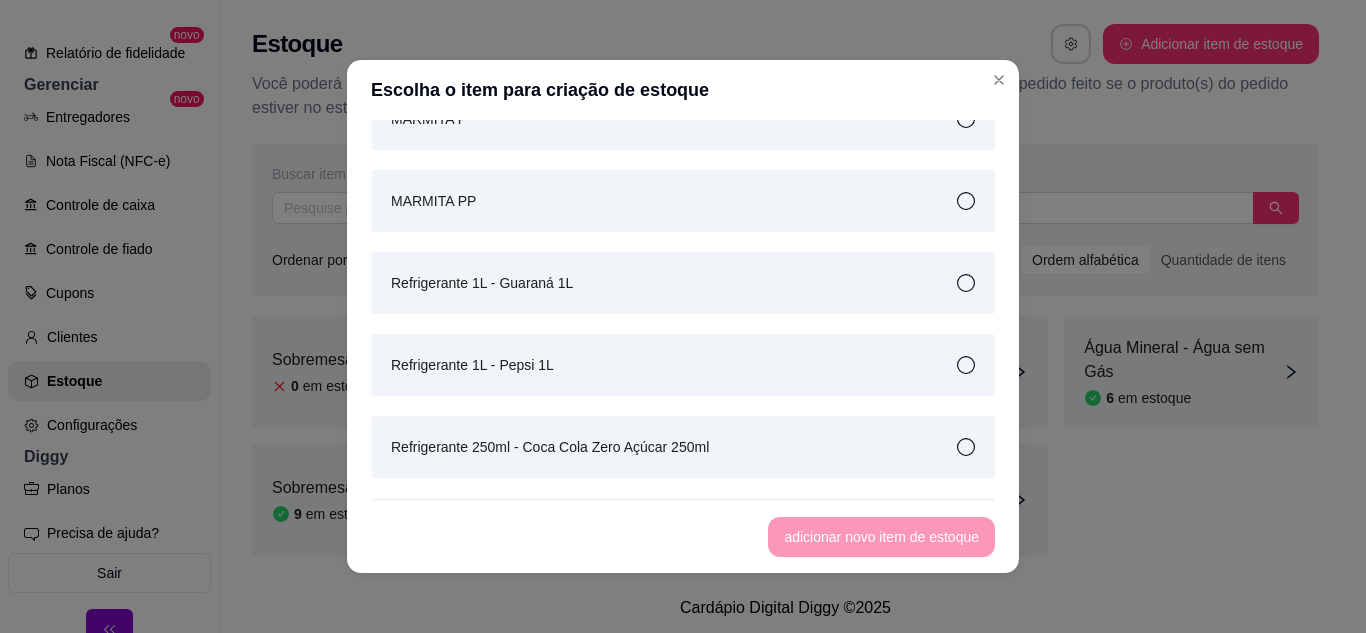 drag, startPoint x: 483, startPoint y: 278, endPoint x: 506, endPoint y: 325, distance: 52.3259 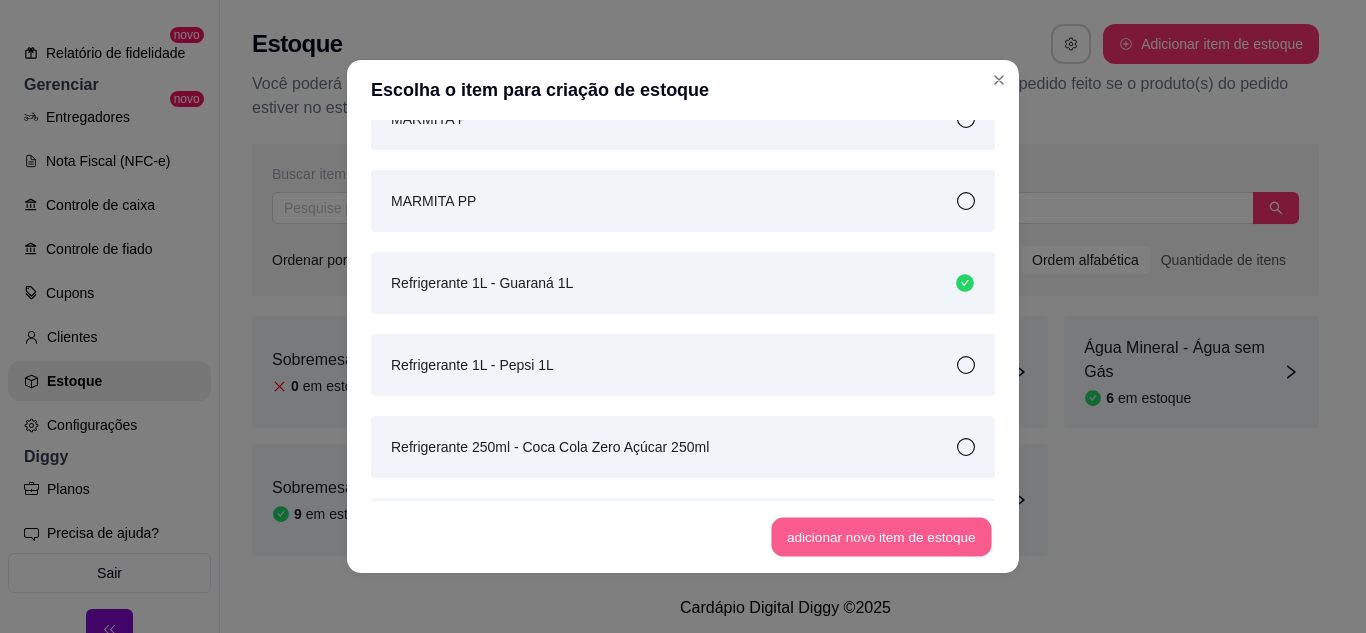 click on "adicionar novo item de estoque" at bounding box center [882, 537] 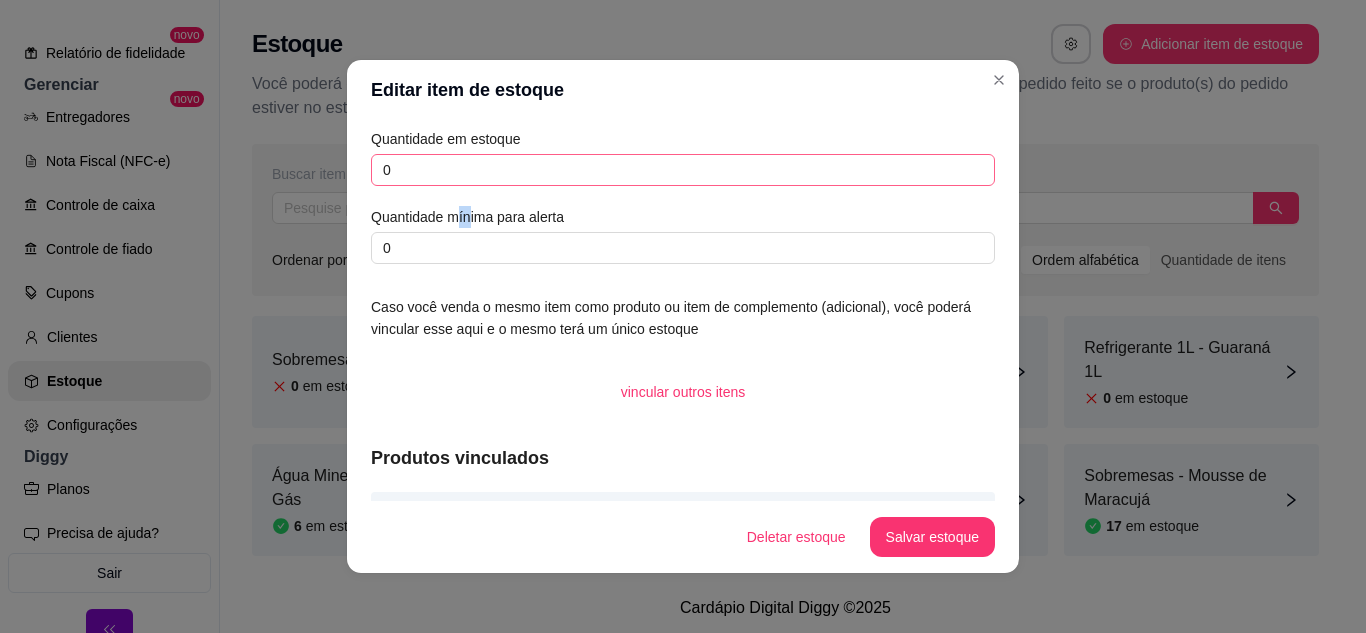 drag, startPoint x: 464, startPoint y: 195, endPoint x: 421, endPoint y: 185, distance: 44.14748 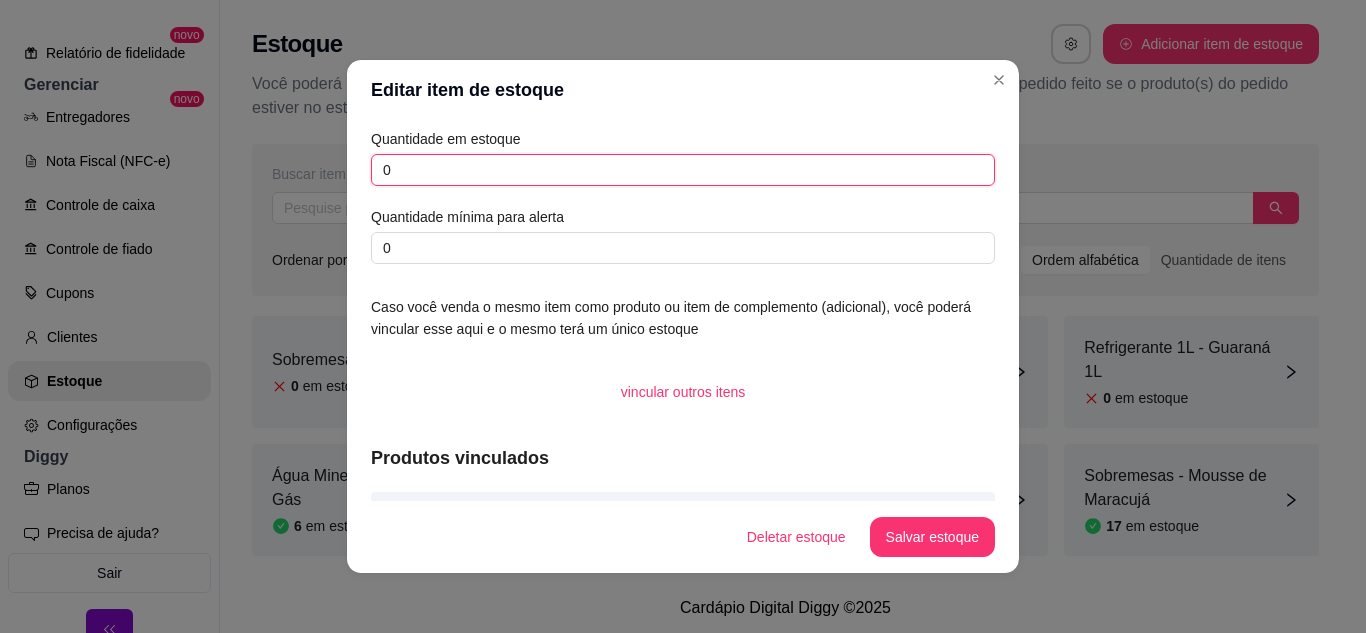 click on "0" at bounding box center (683, 170) 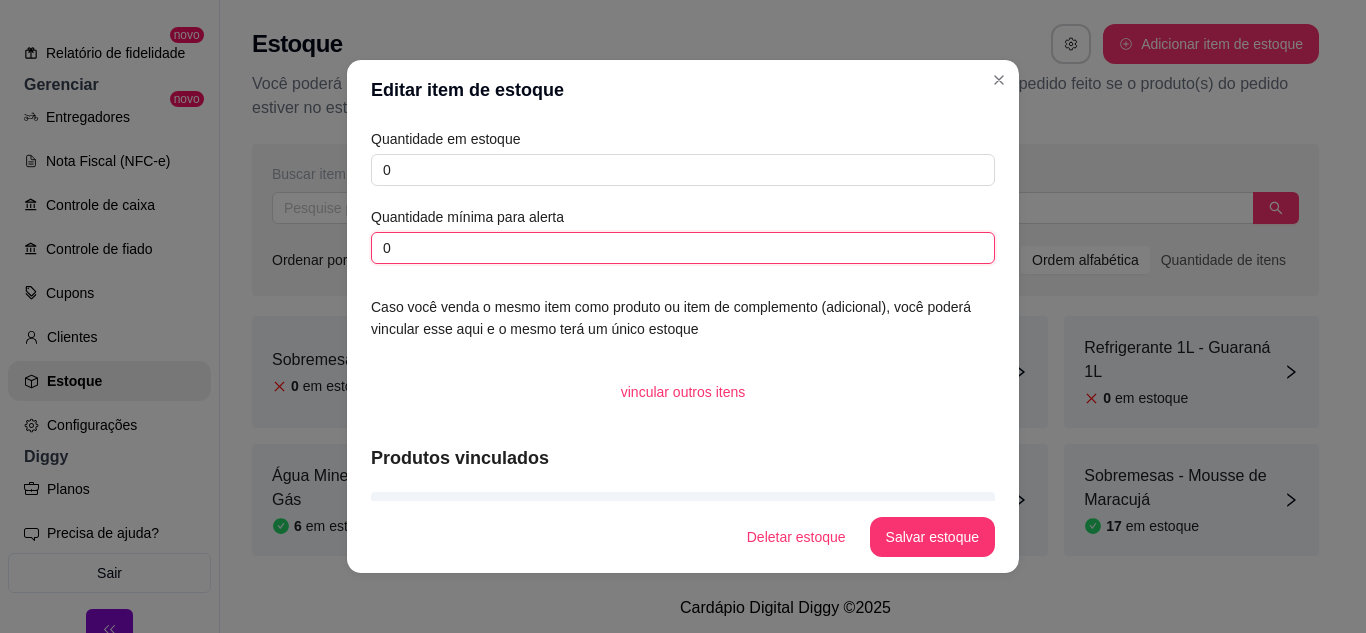 drag, startPoint x: 391, startPoint y: 245, endPoint x: 354, endPoint y: 250, distance: 37.336308 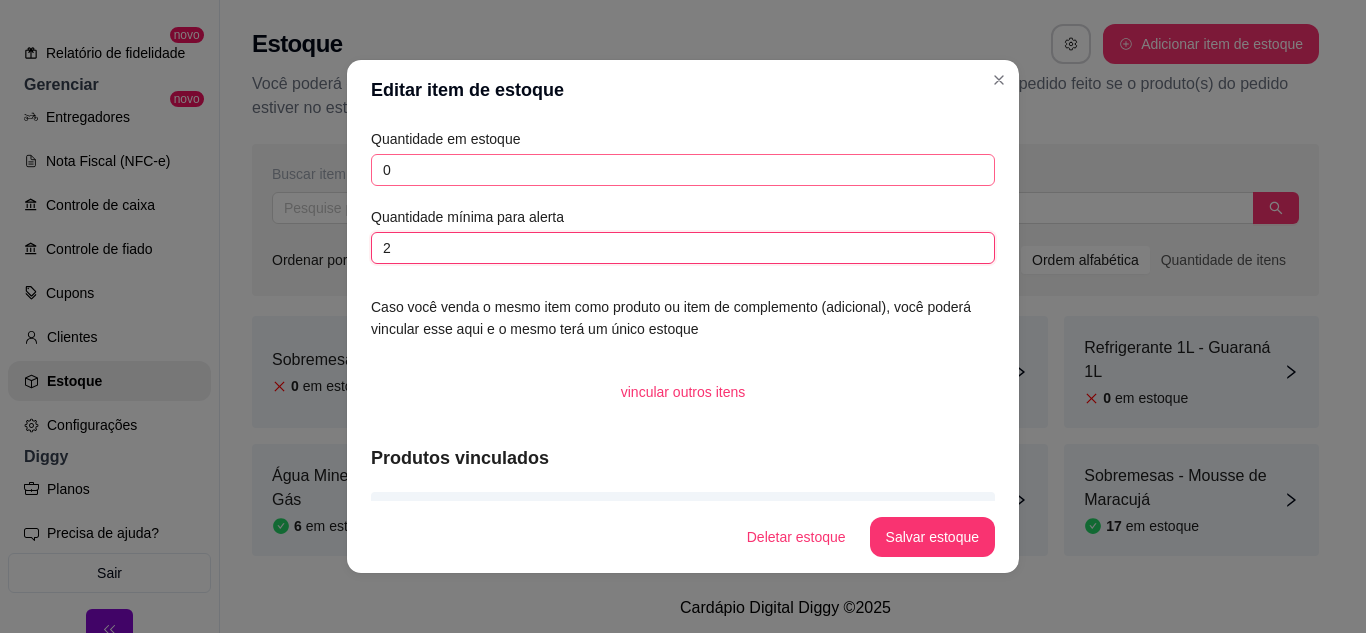 type on "2" 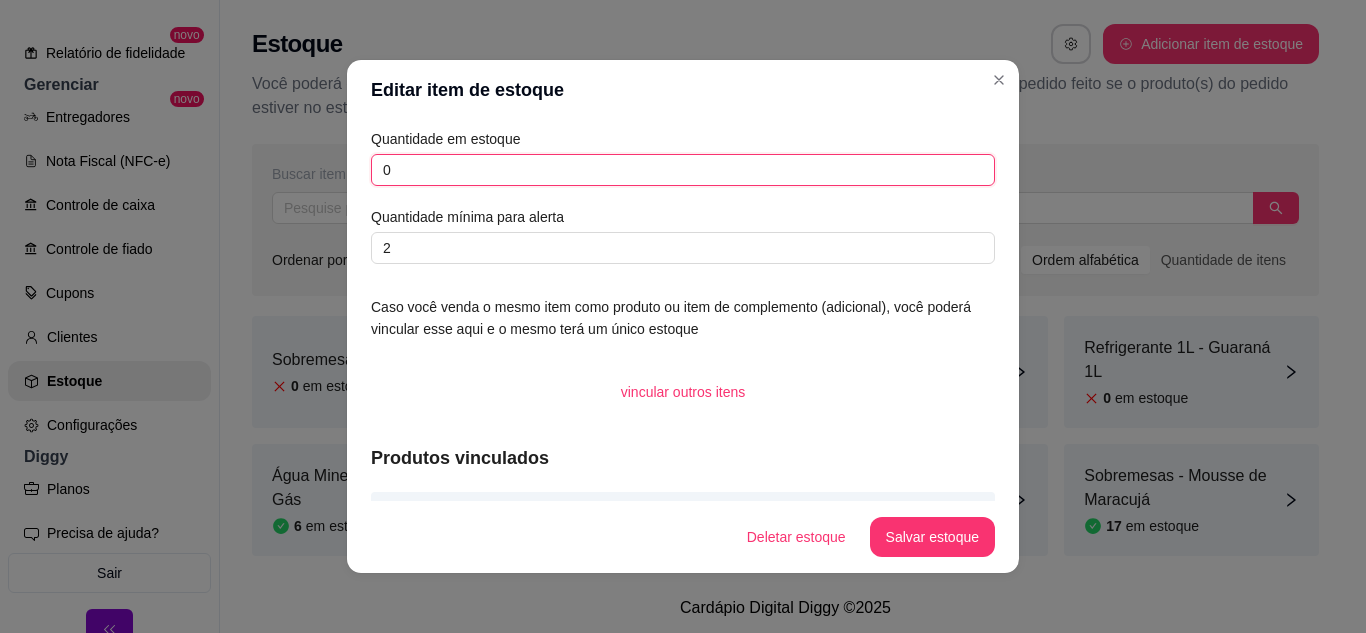drag, startPoint x: 402, startPoint y: 173, endPoint x: 377, endPoint y: 177, distance: 25.317978 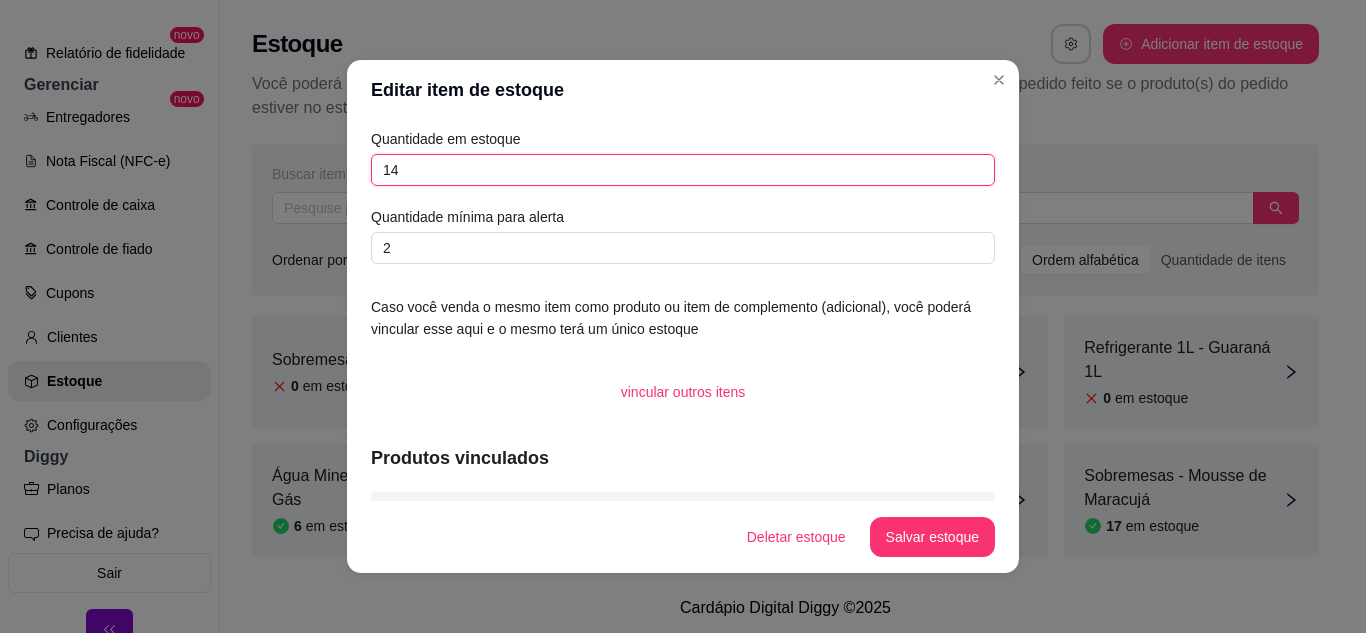 scroll, scrollTop: 61, scrollLeft: 0, axis: vertical 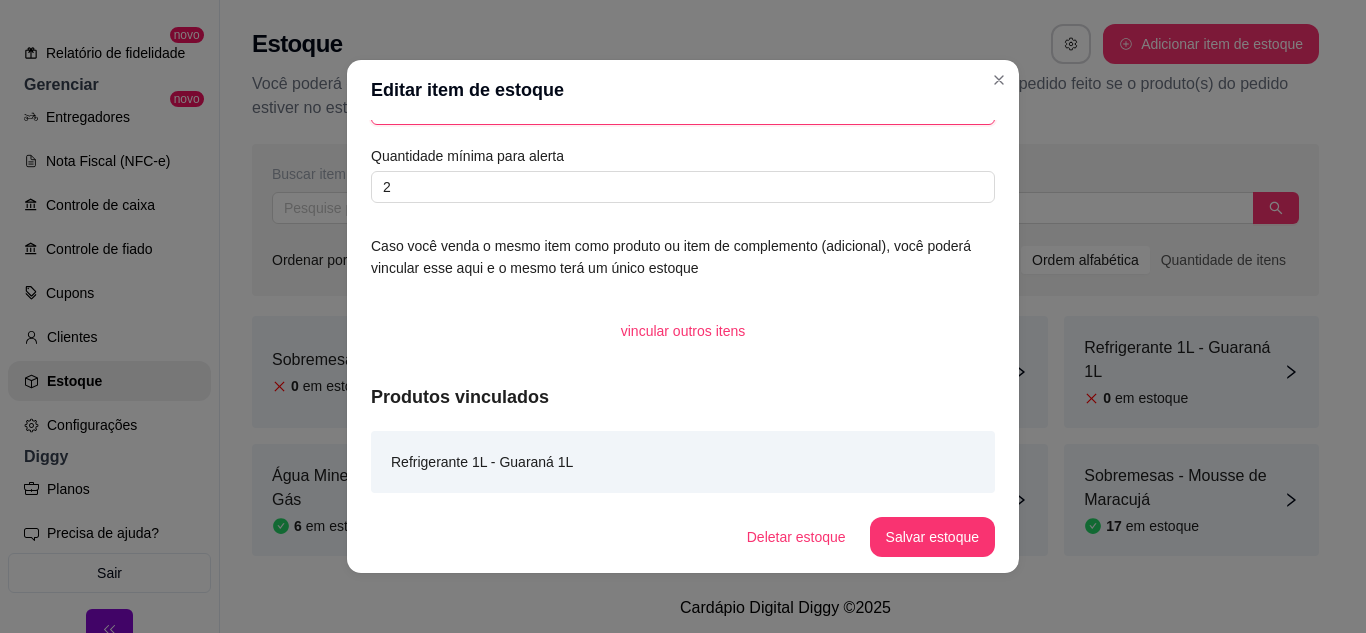 type on "14" 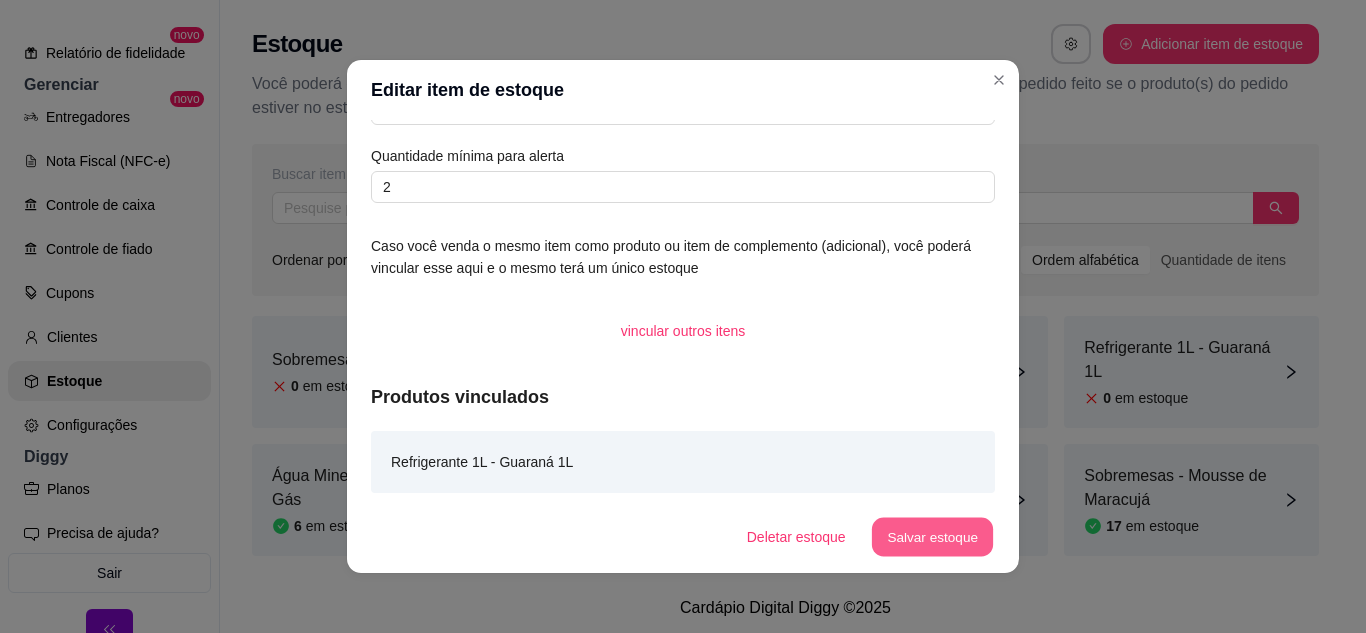 click on "Salvar estoque" at bounding box center [932, 537] 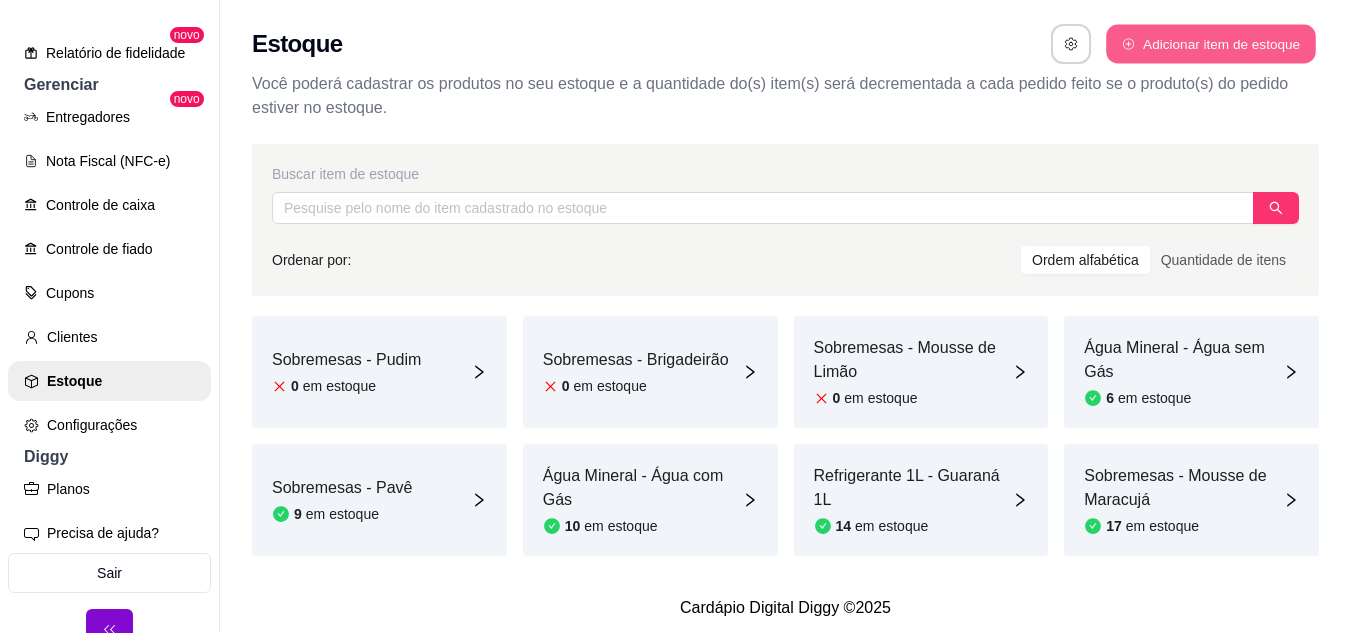click on "Adicionar item de estoque" at bounding box center (1210, 44) 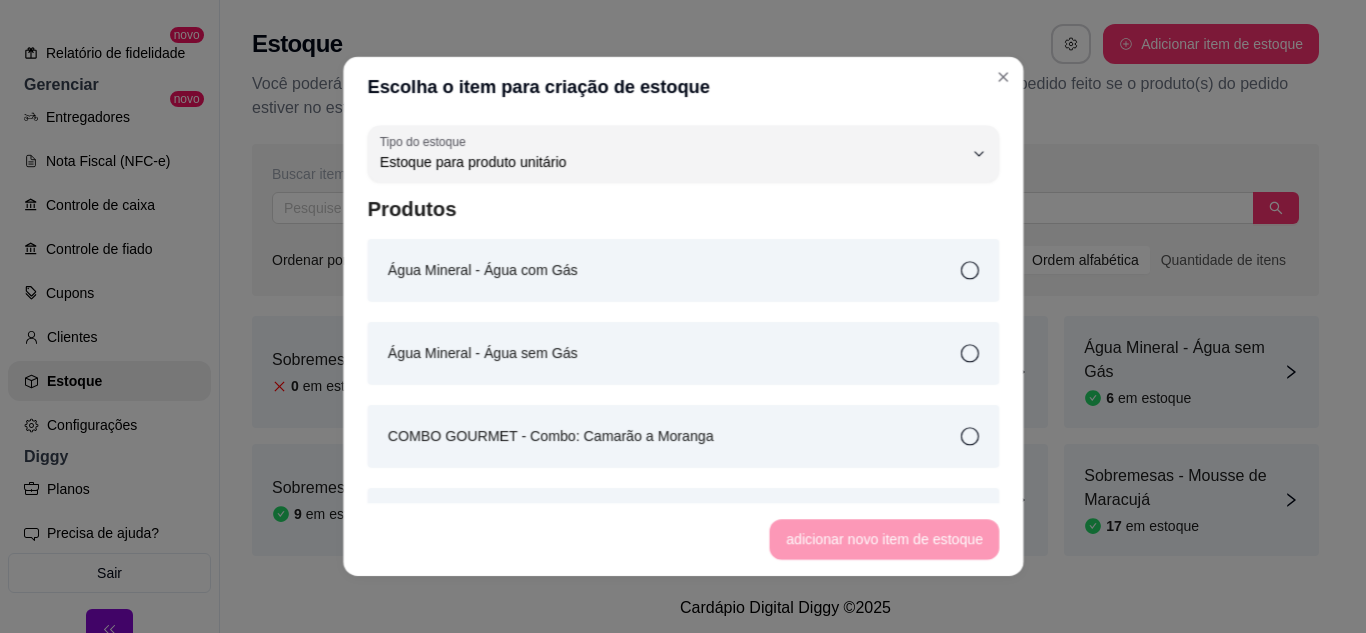 scroll, scrollTop: 19, scrollLeft: 0, axis: vertical 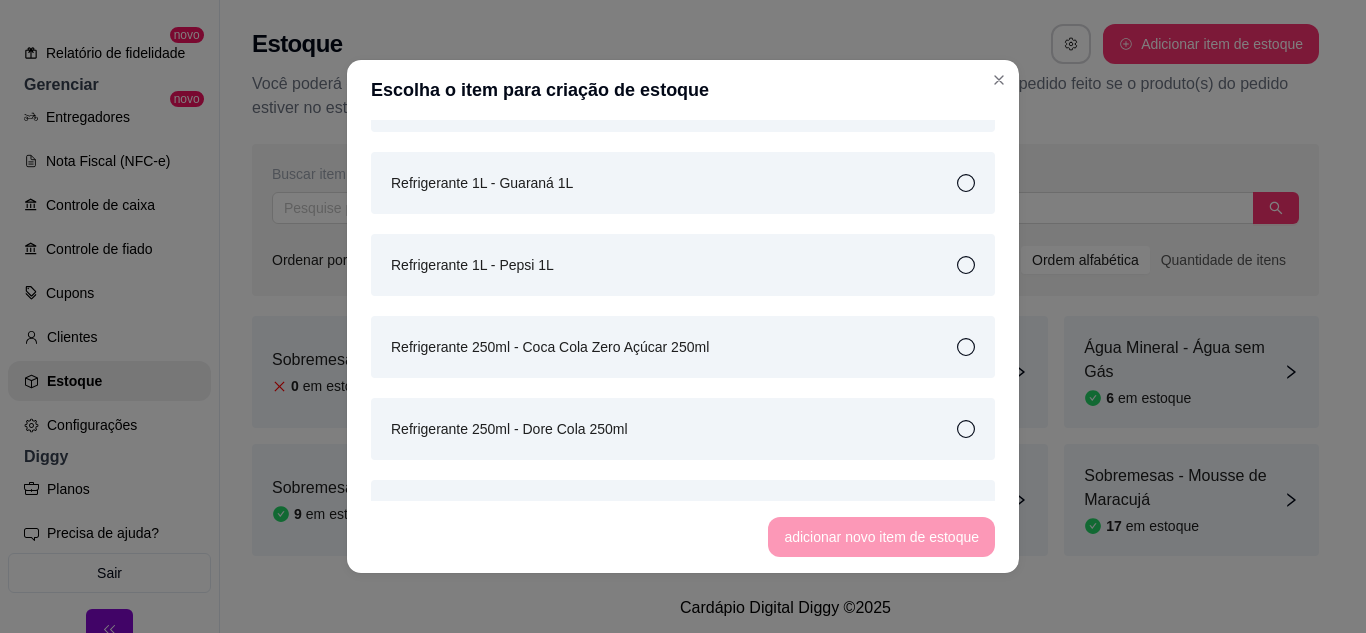 click on "Refrigerante 1L - Pepsi 1L" at bounding box center [683, 265] 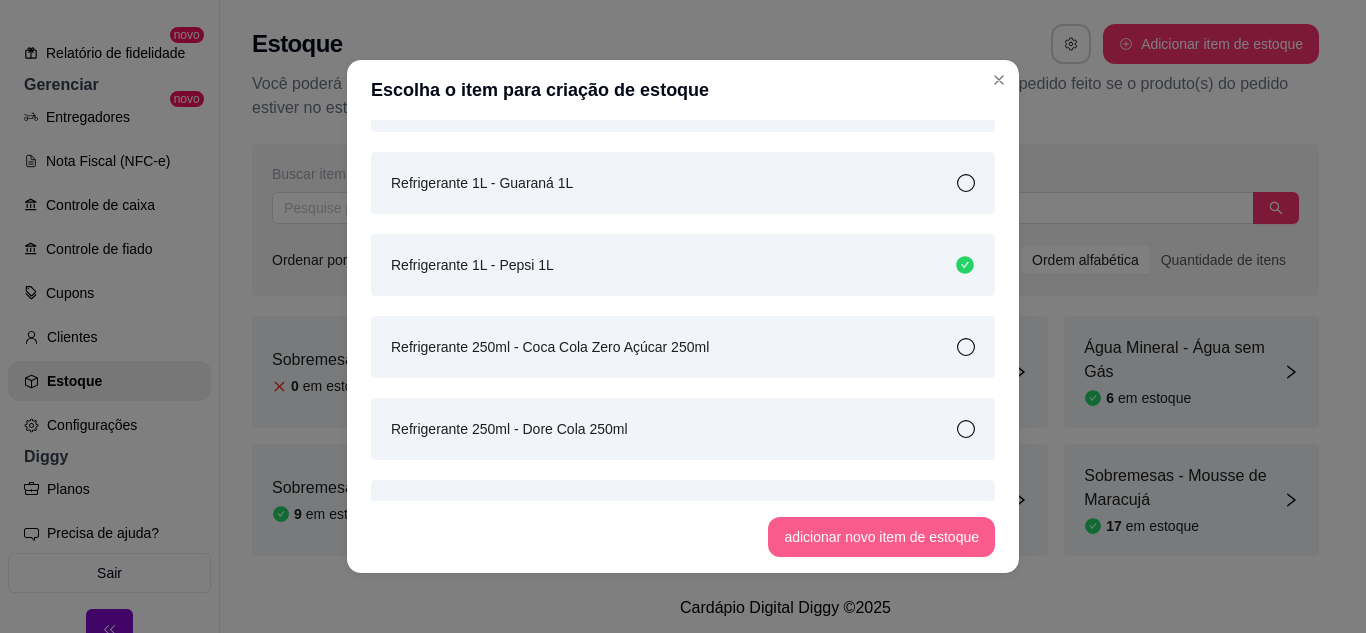 click on "adicionar novo item de estoque" at bounding box center [881, 537] 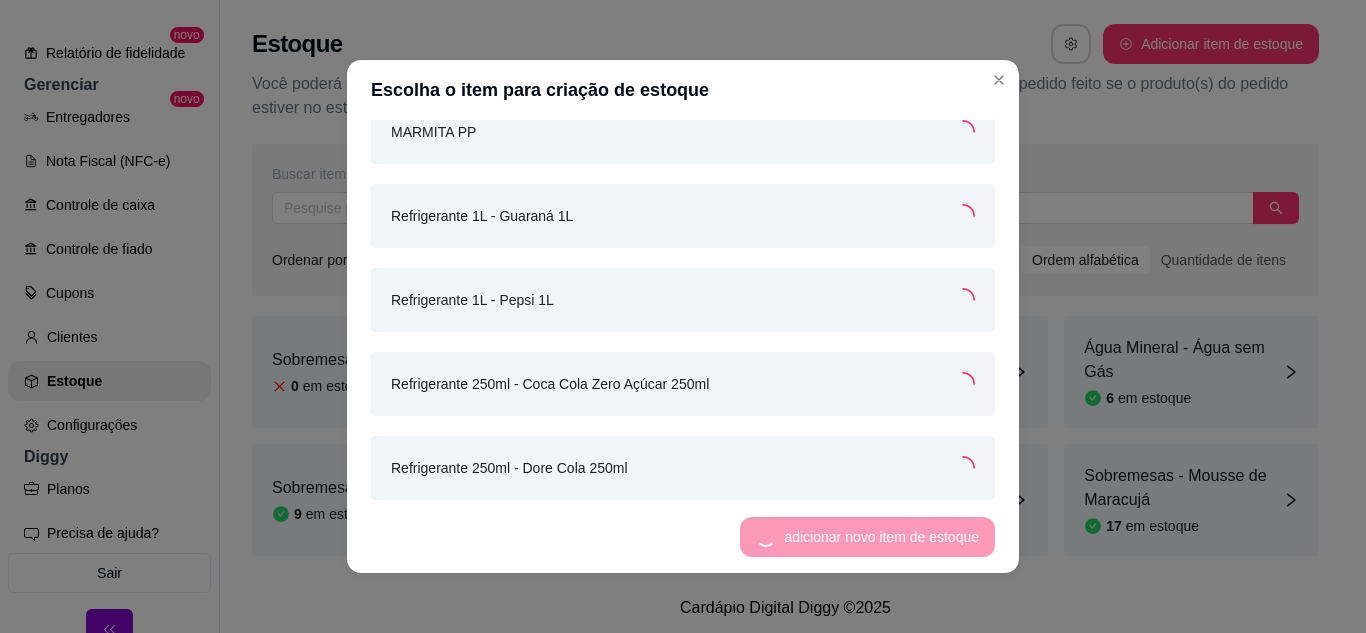 scroll, scrollTop: 1430, scrollLeft: 0, axis: vertical 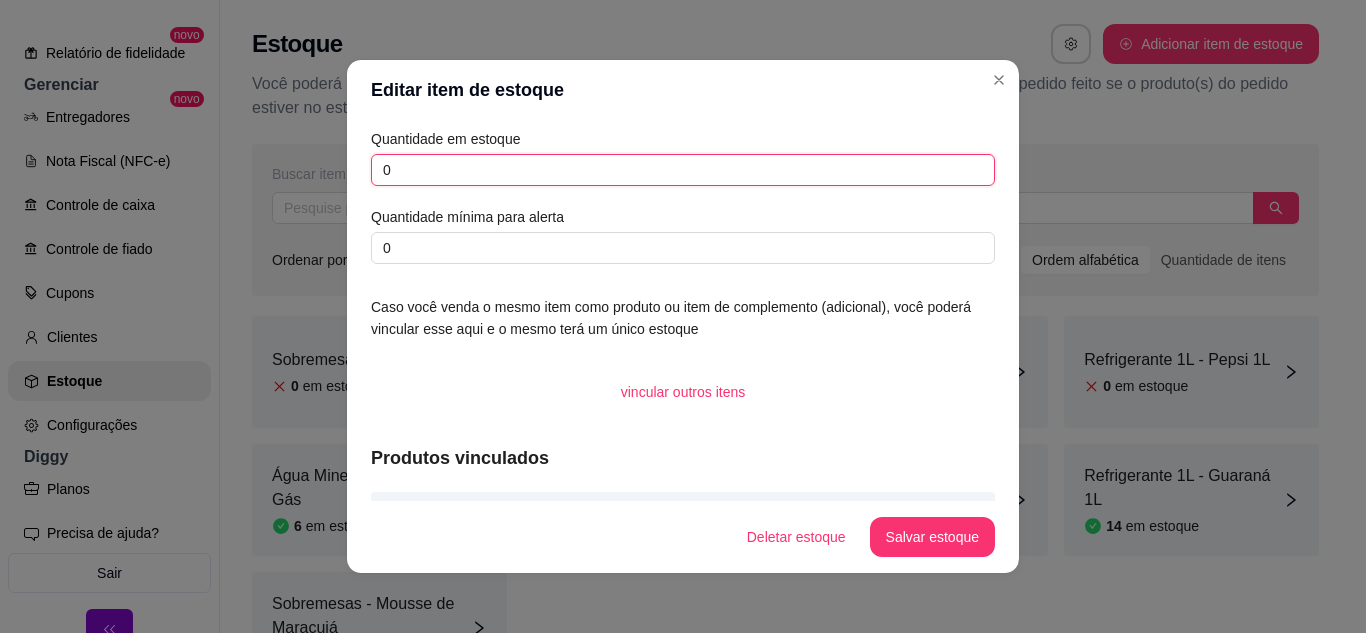 drag, startPoint x: 374, startPoint y: 176, endPoint x: 397, endPoint y: 162, distance: 26.925823 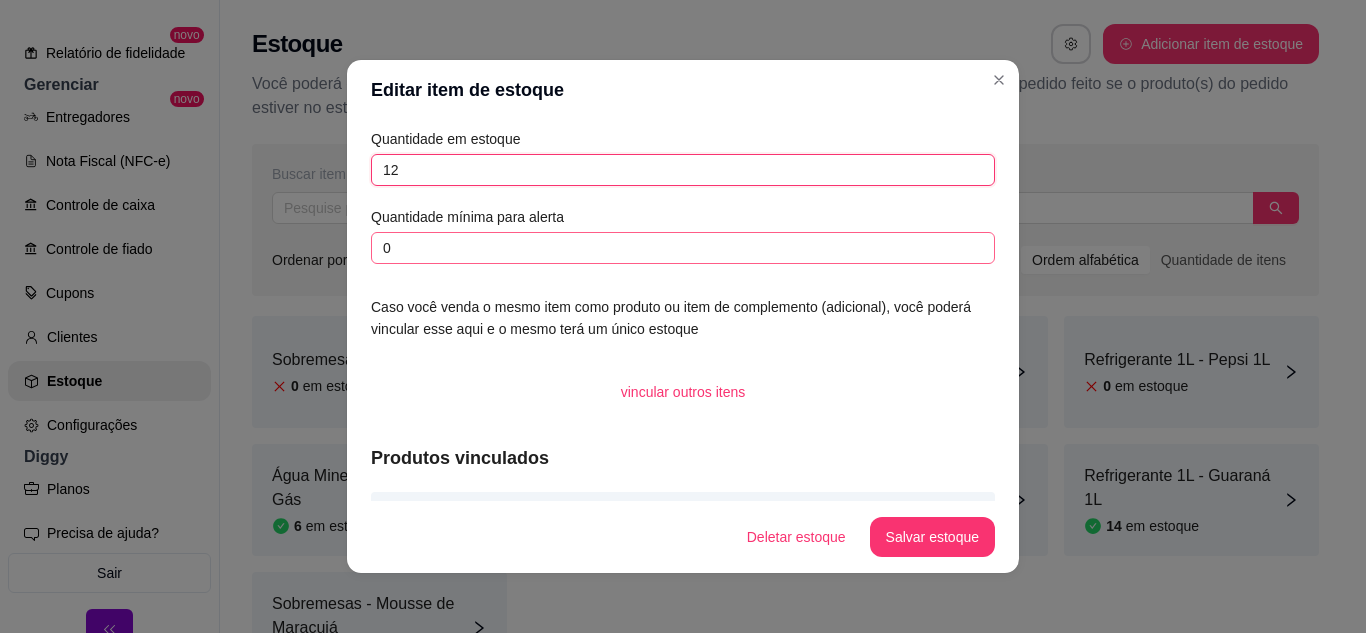 type on "12" 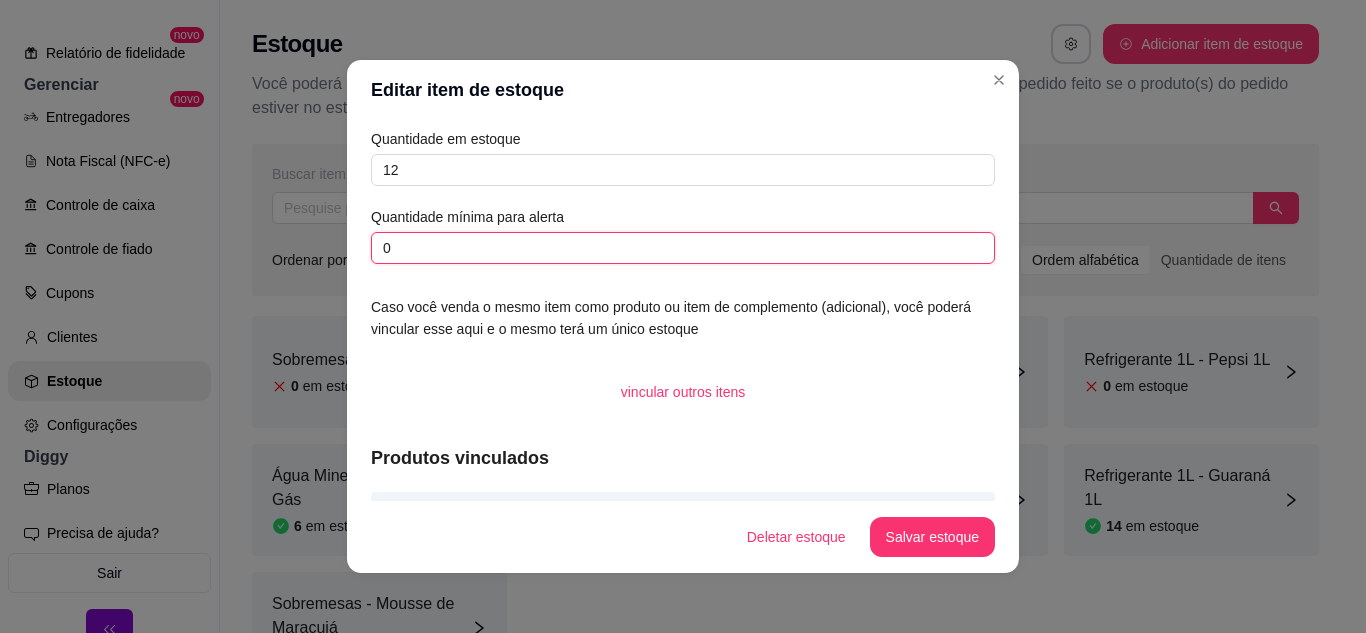 drag, startPoint x: 387, startPoint y: 243, endPoint x: 337, endPoint y: 226, distance: 52.810986 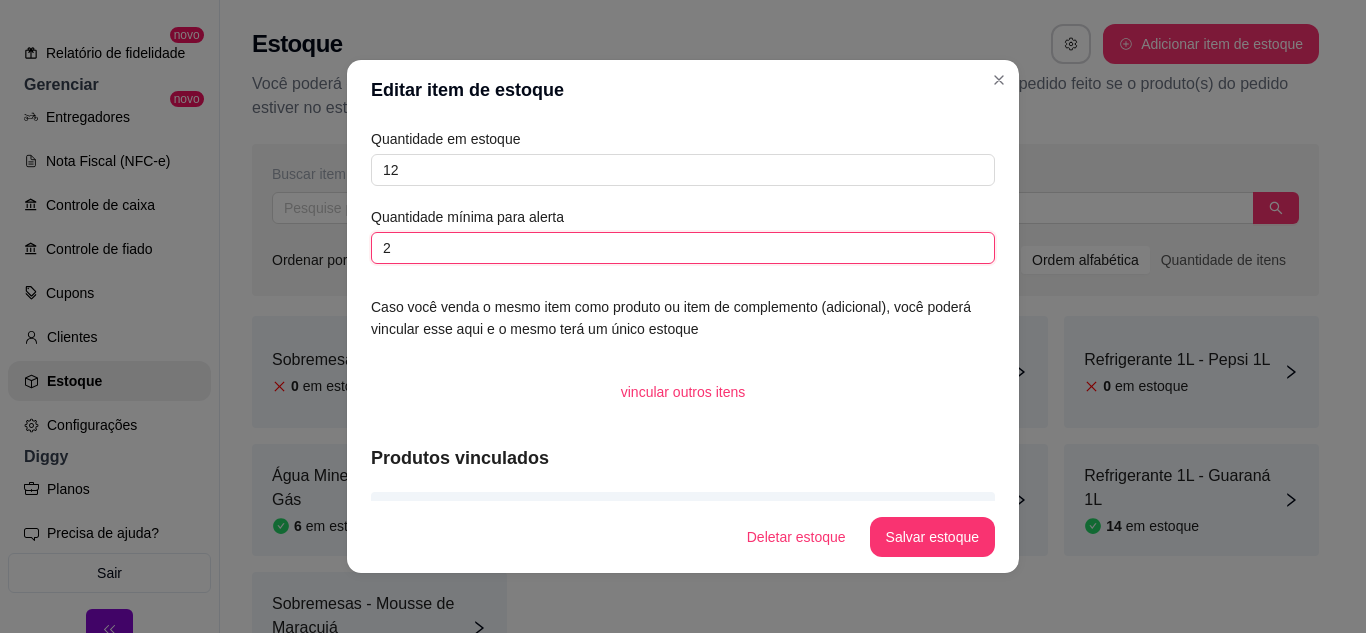 type on "2" 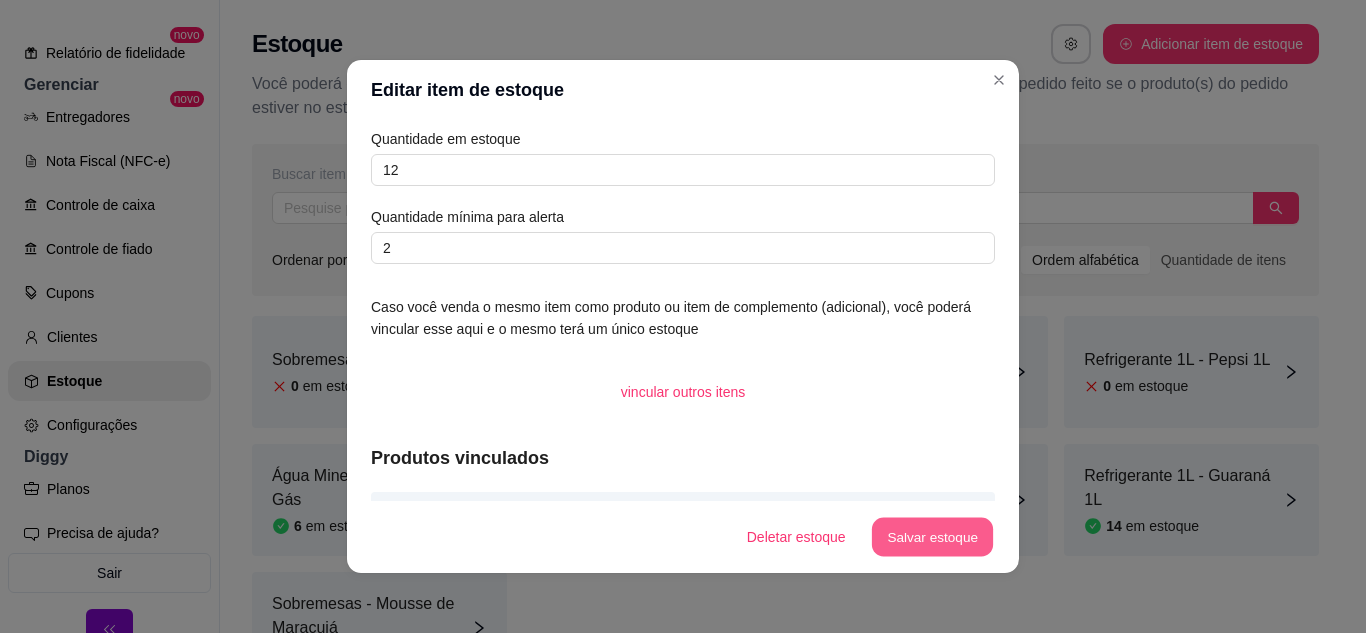 click on "Salvar estoque" at bounding box center [932, 537] 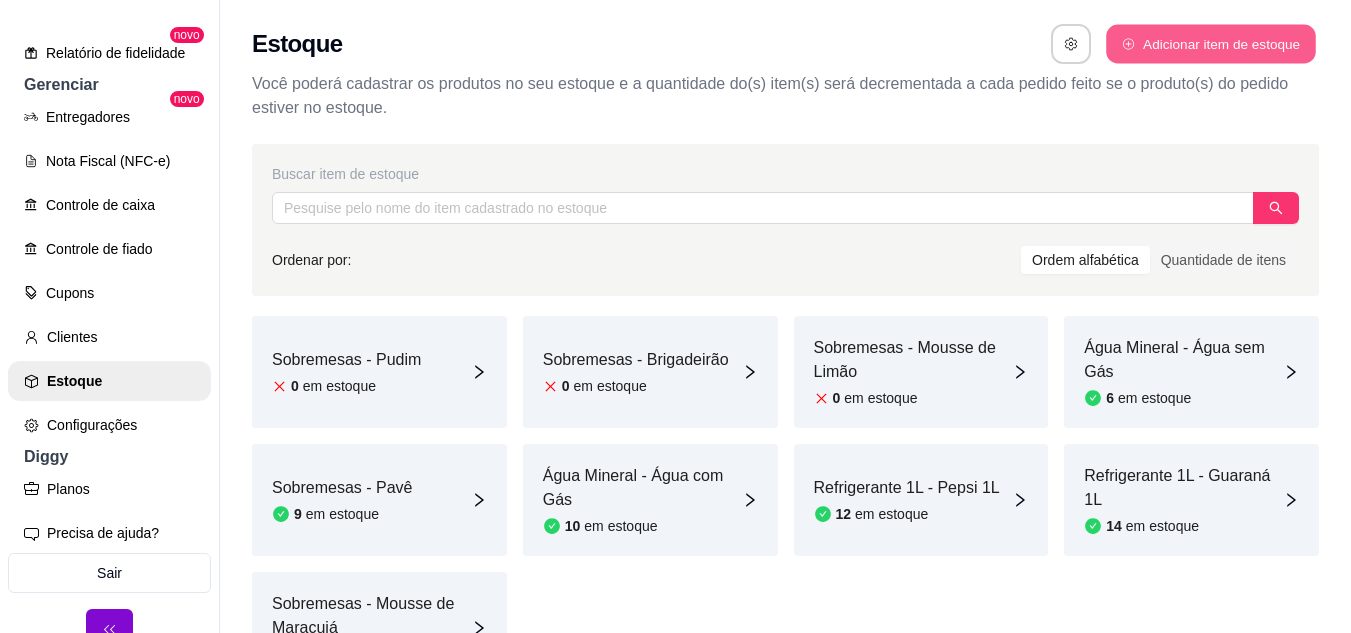 click on "Adicionar item de estoque" at bounding box center [1210, 44] 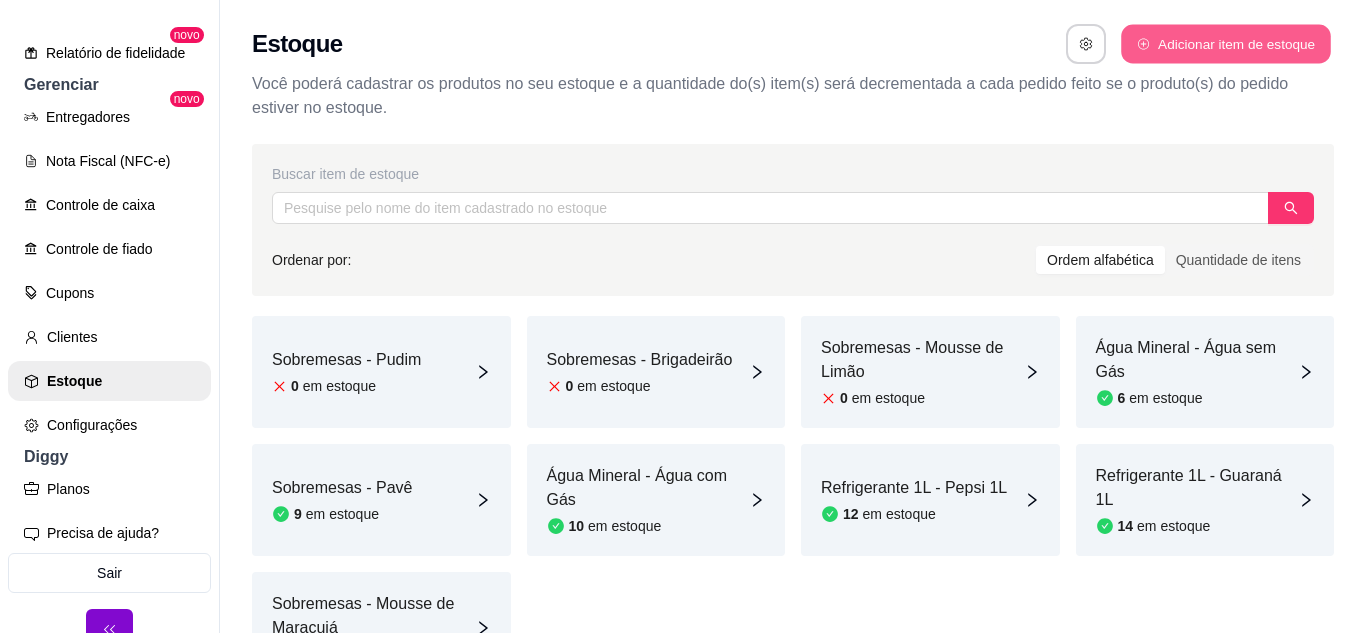 select on "UN" 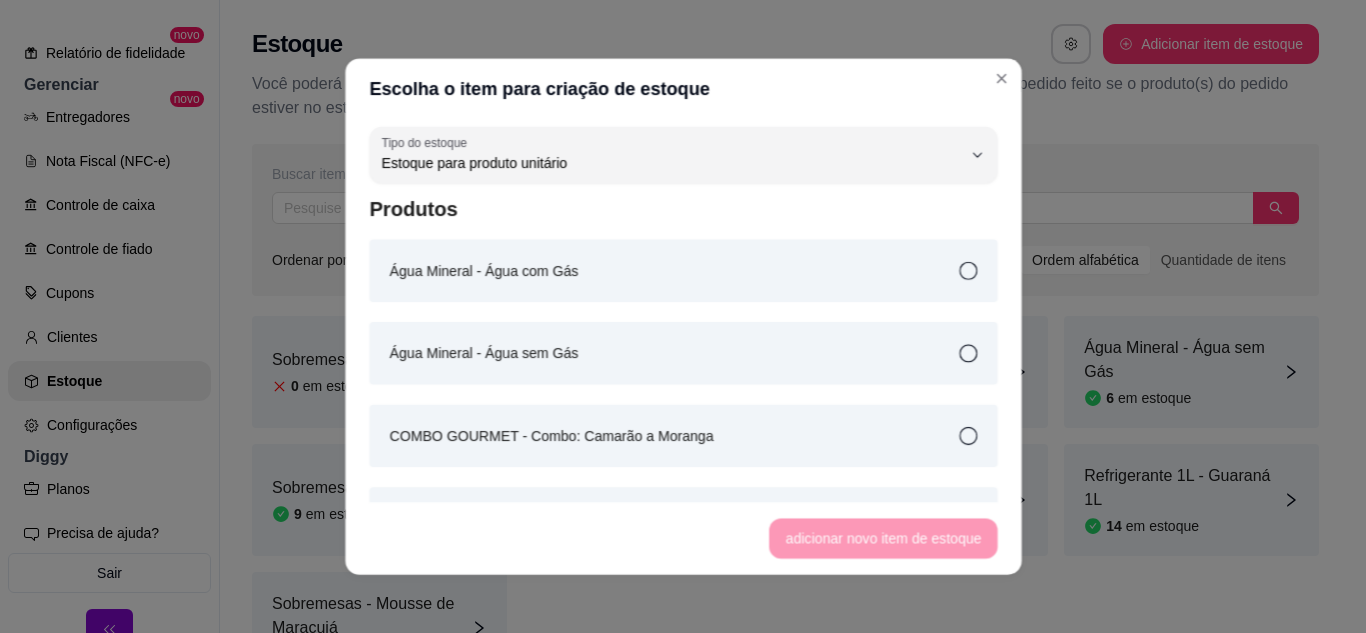 scroll, scrollTop: 19, scrollLeft: 0, axis: vertical 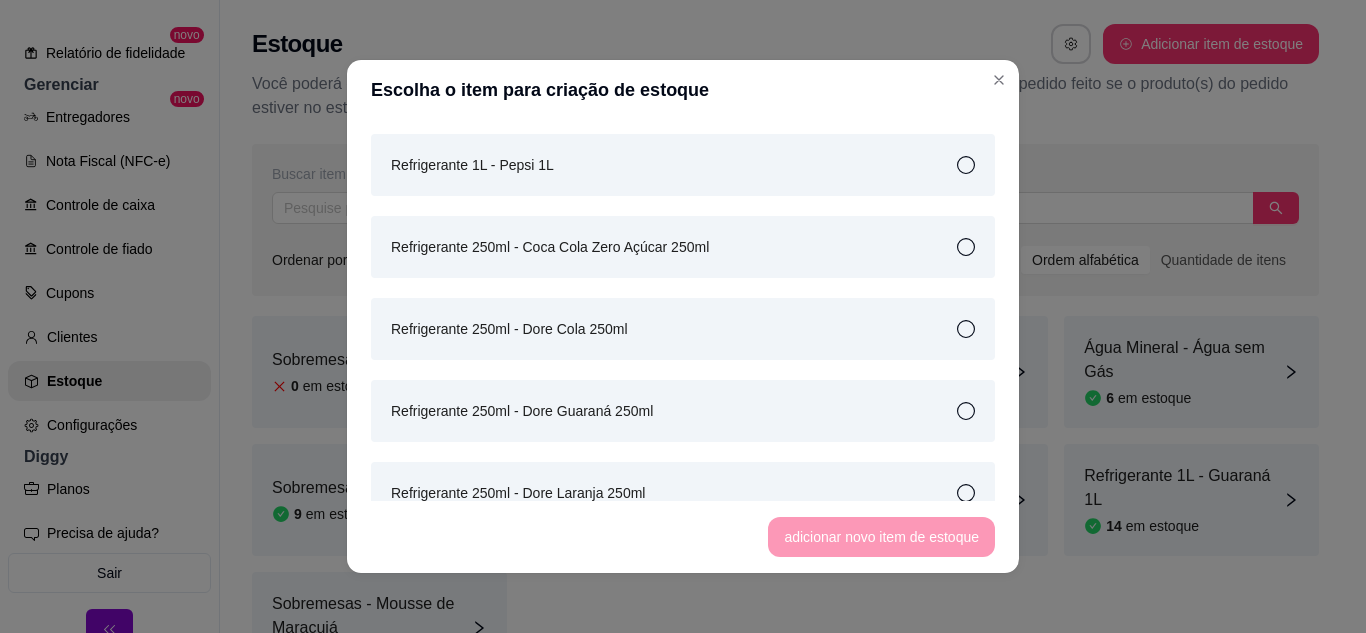 click on "Refrigerante 250ml - Coca Cola Zero Açúcar 250ml" at bounding box center [550, 247] 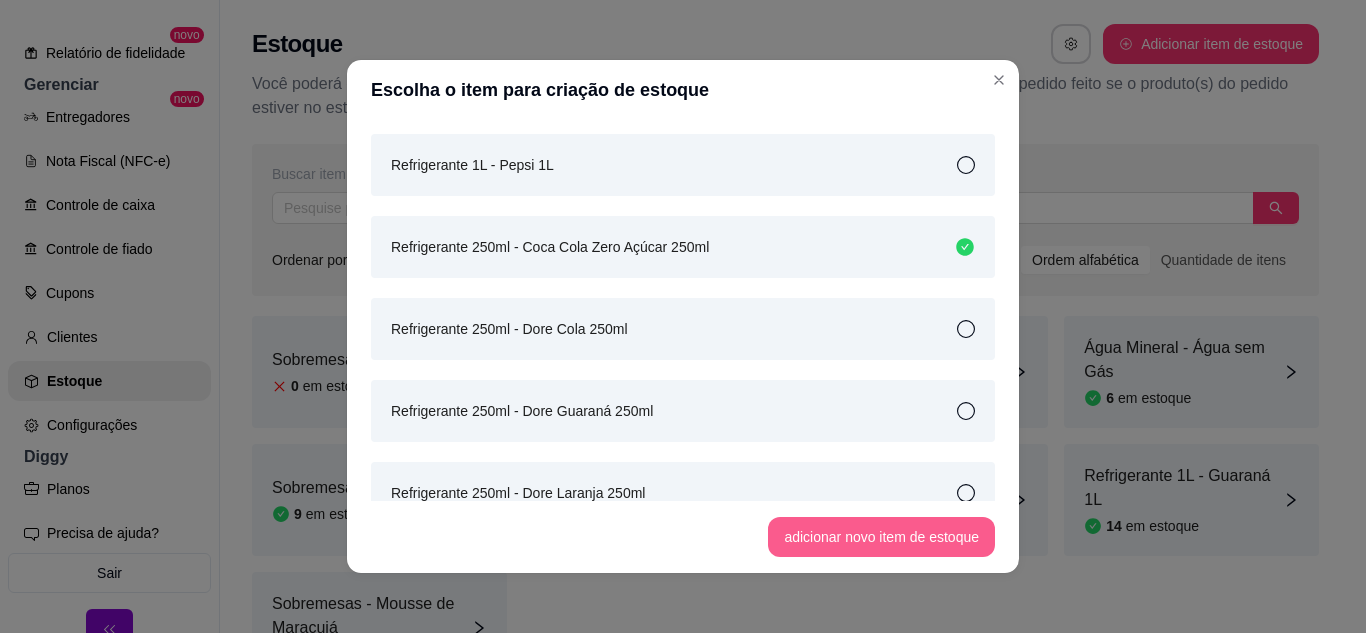 click on "adicionar novo item de estoque" at bounding box center (881, 537) 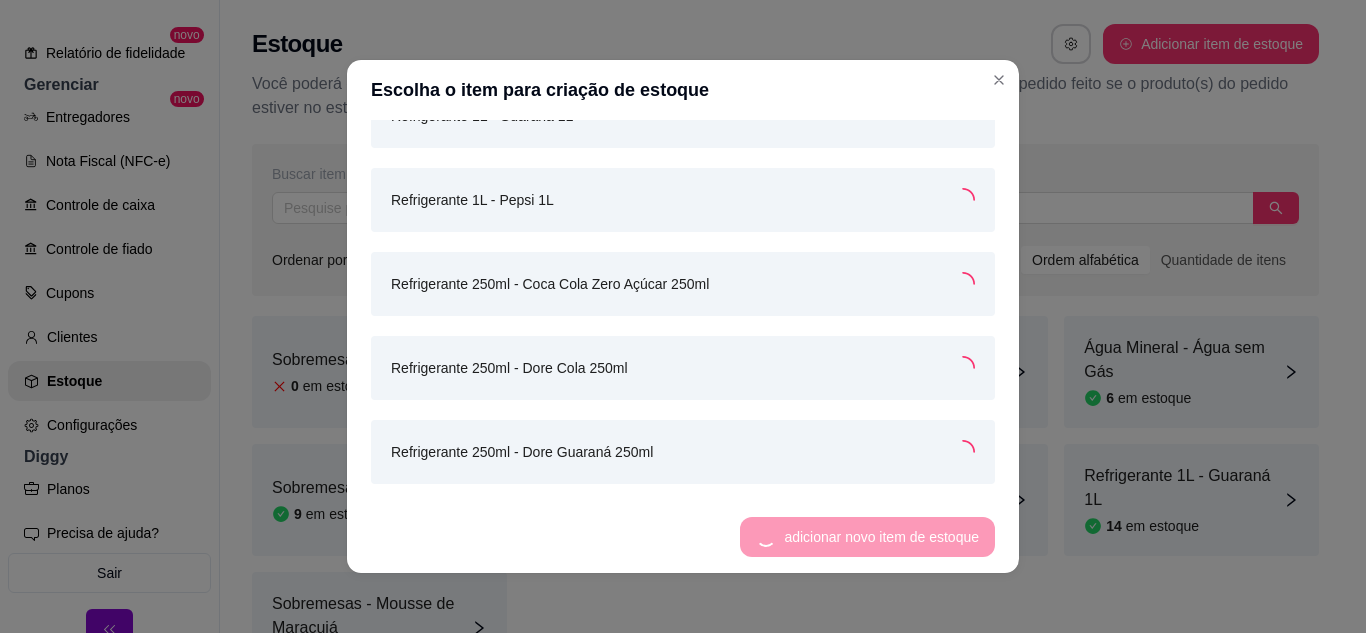 scroll, scrollTop: 1534, scrollLeft: 0, axis: vertical 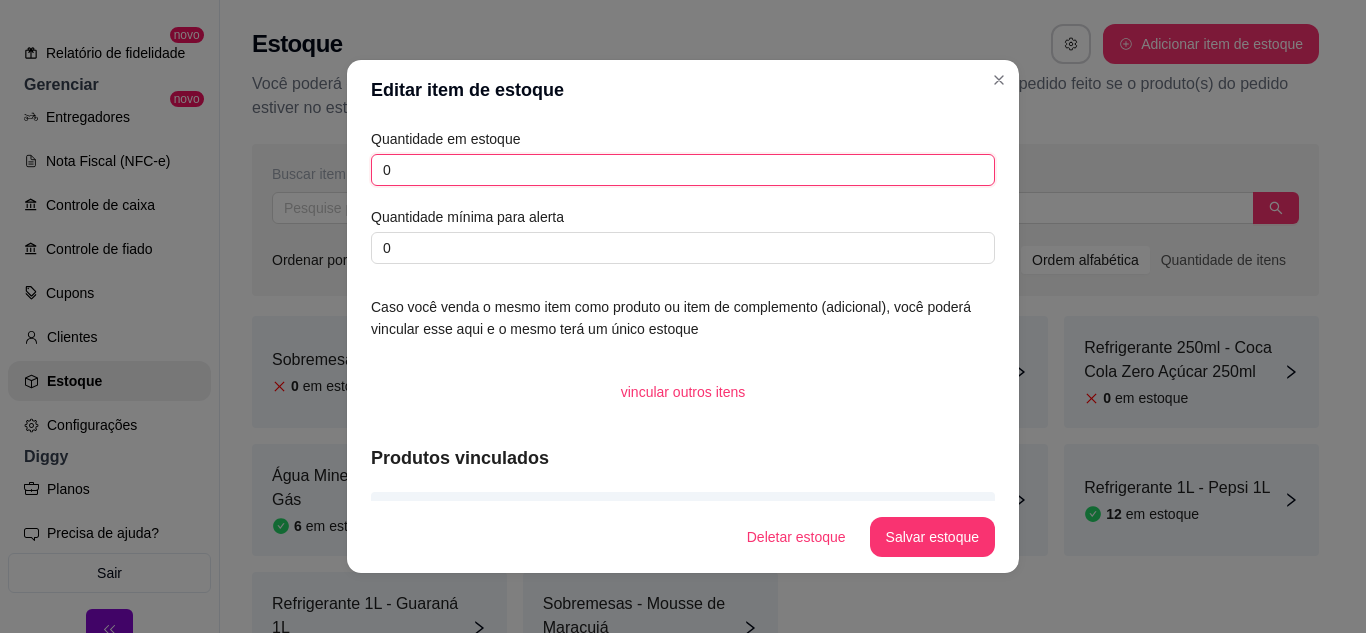 drag, startPoint x: 400, startPoint y: 174, endPoint x: 361, endPoint y: 166, distance: 39.812057 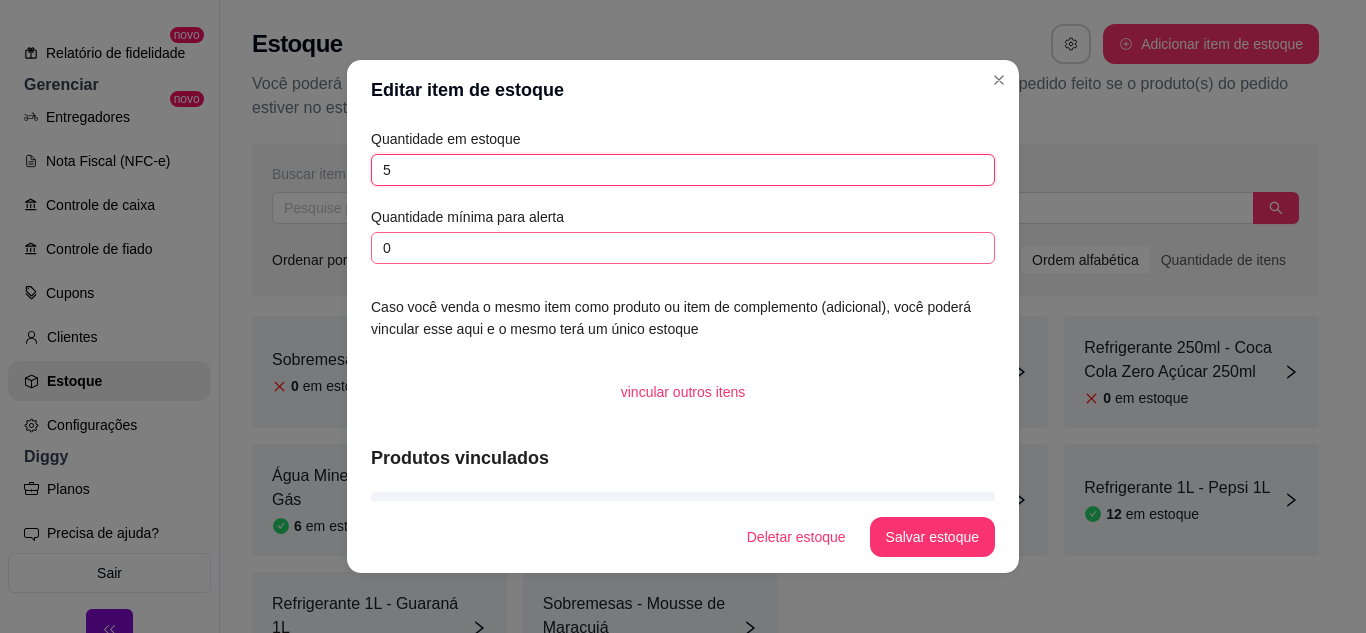 type on "5" 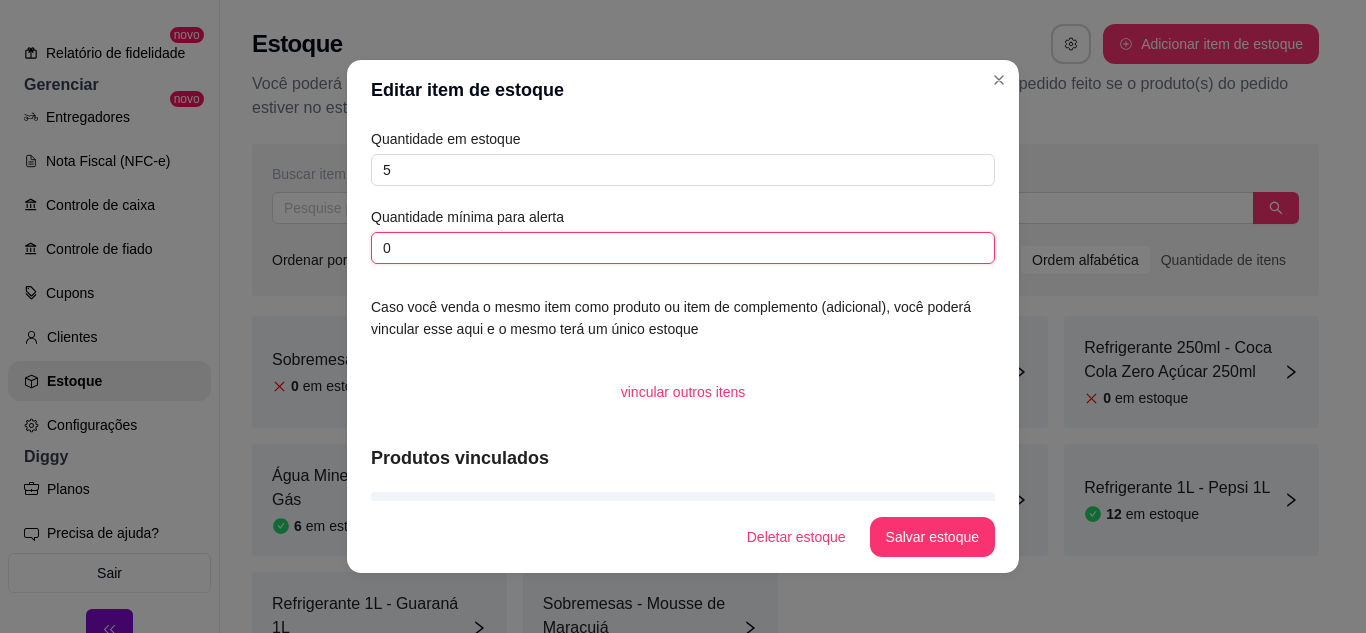 drag, startPoint x: 387, startPoint y: 258, endPoint x: 358, endPoint y: 254, distance: 29.274563 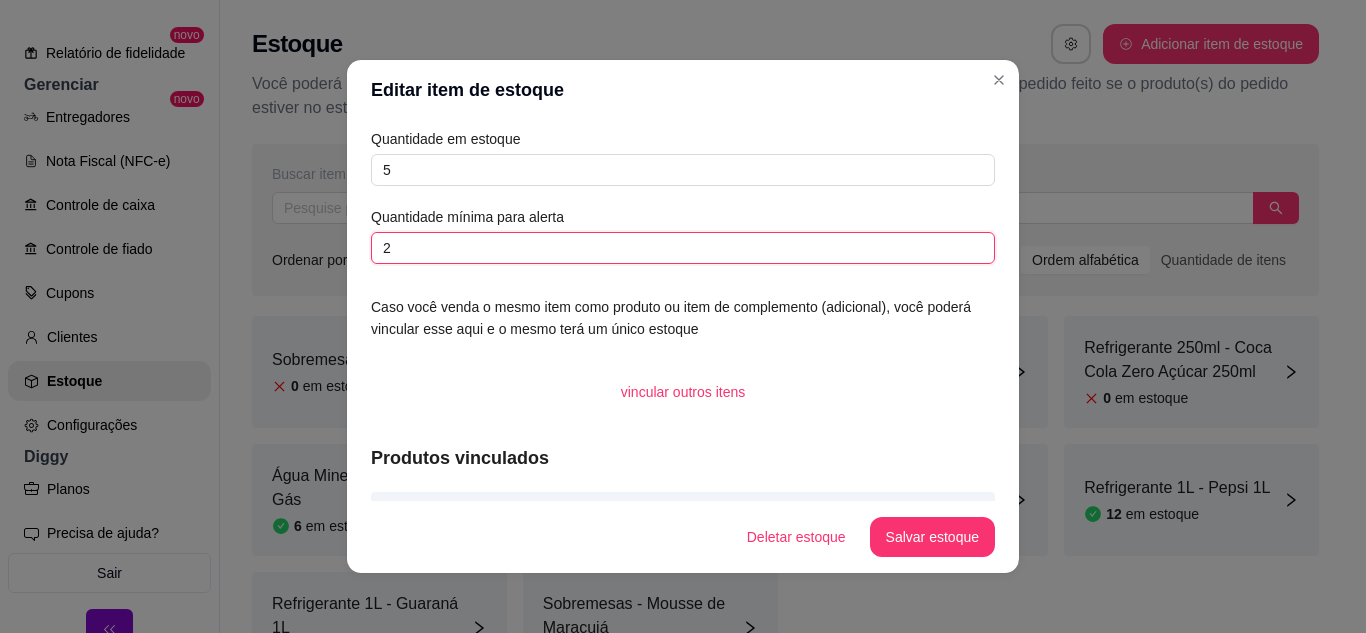 scroll, scrollTop: 61, scrollLeft: 0, axis: vertical 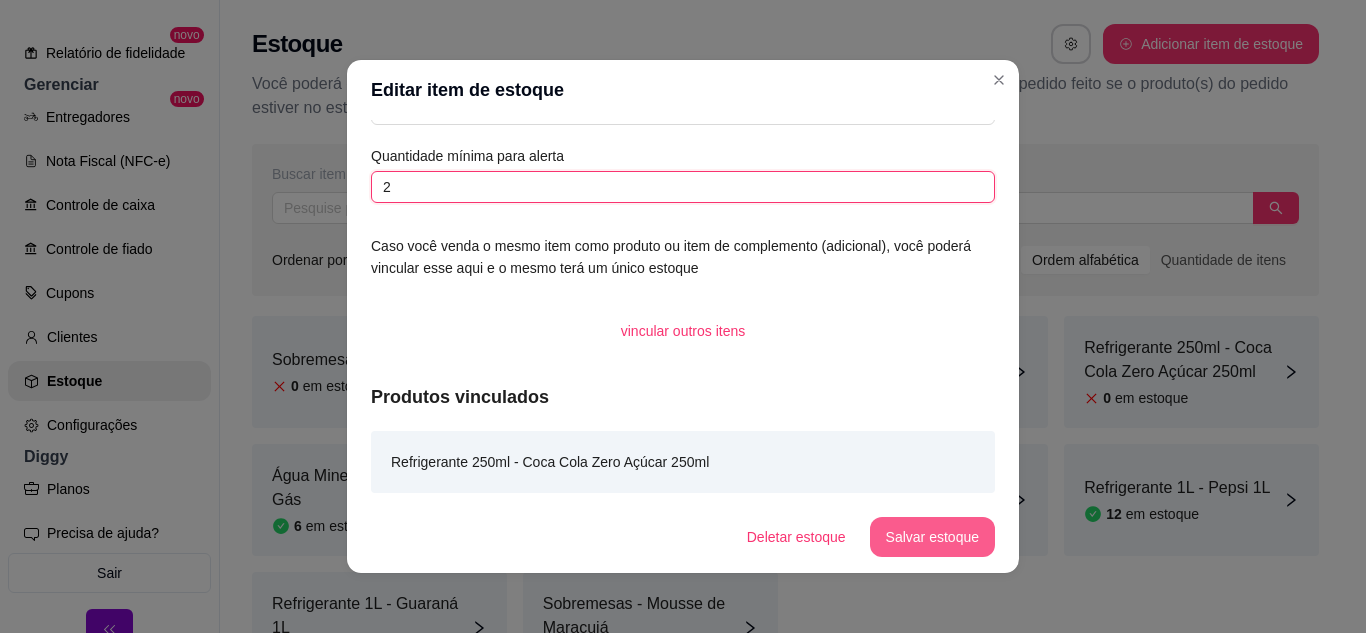 type on "2" 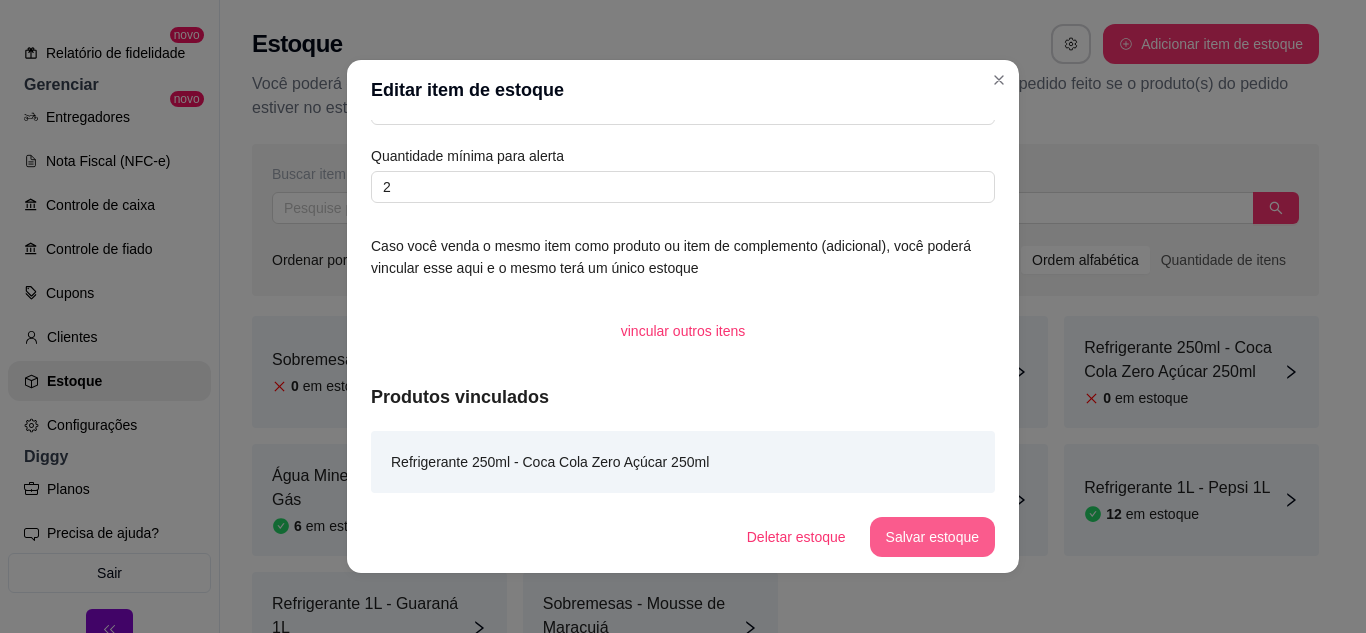 click on "Salvar estoque" at bounding box center (932, 537) 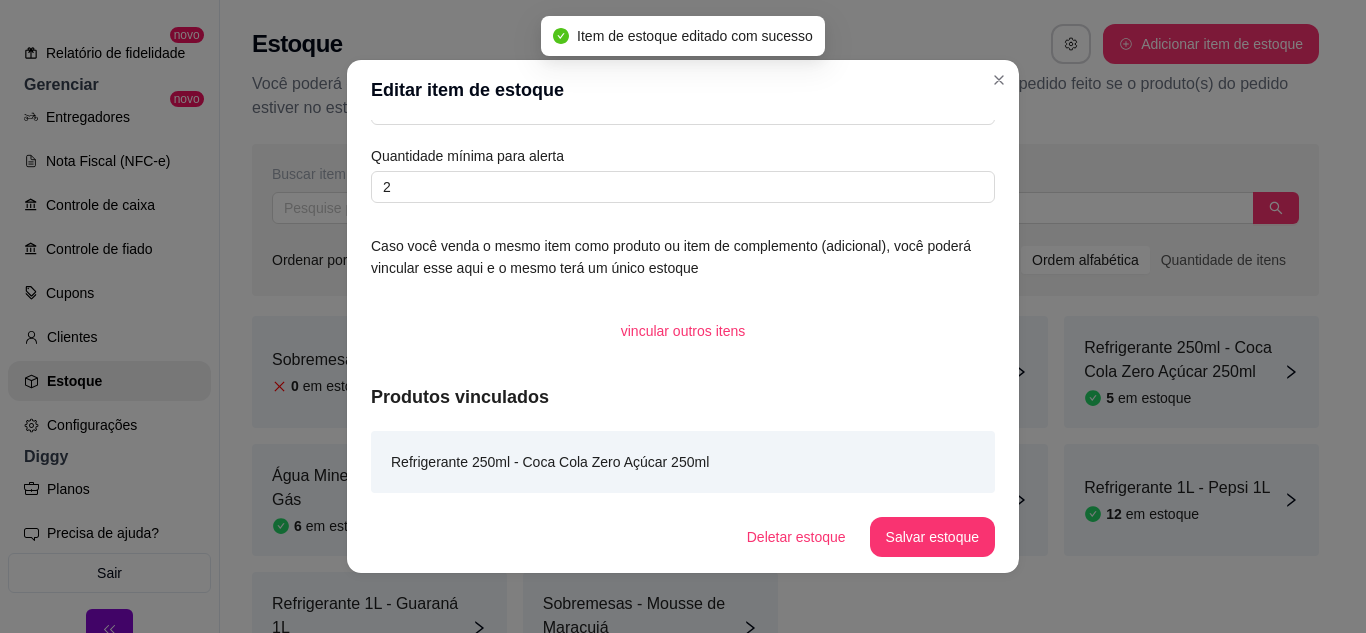 drag, startPoint x: 978, startPoint y: 95, endPoint x: 986, endPoint y: 82, distance: 15.264338 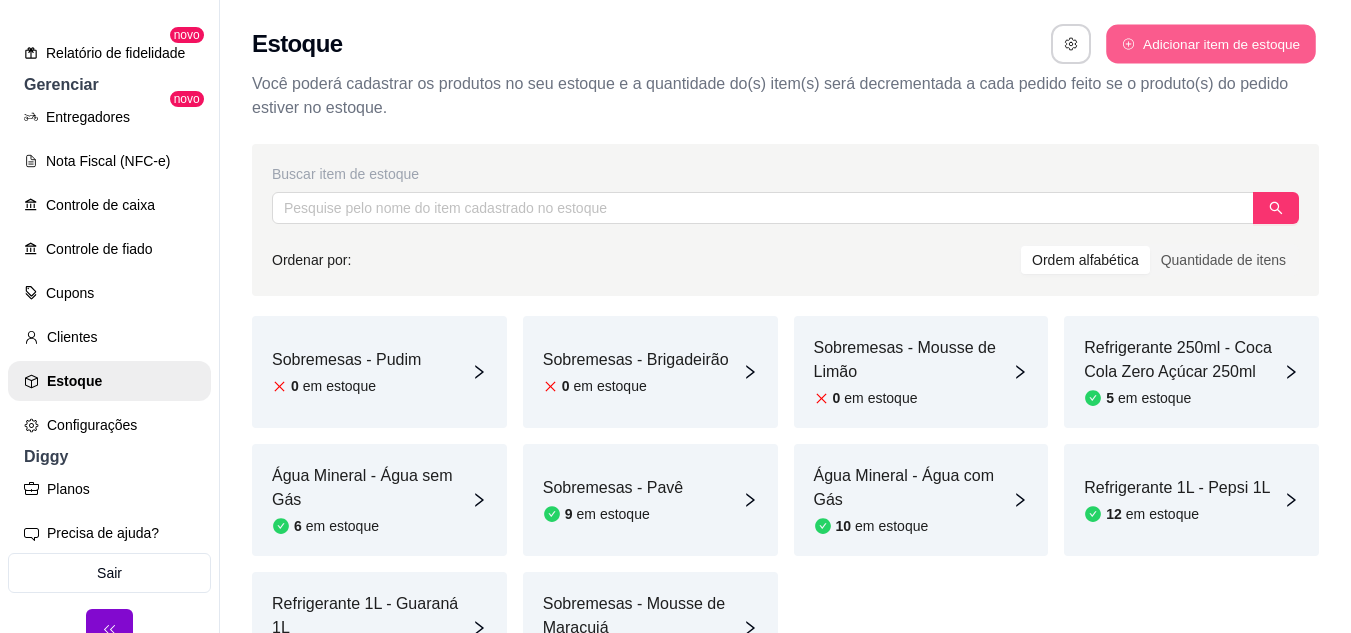 click on "Adicionar item de estoque" at bounding box center [1210, 44] 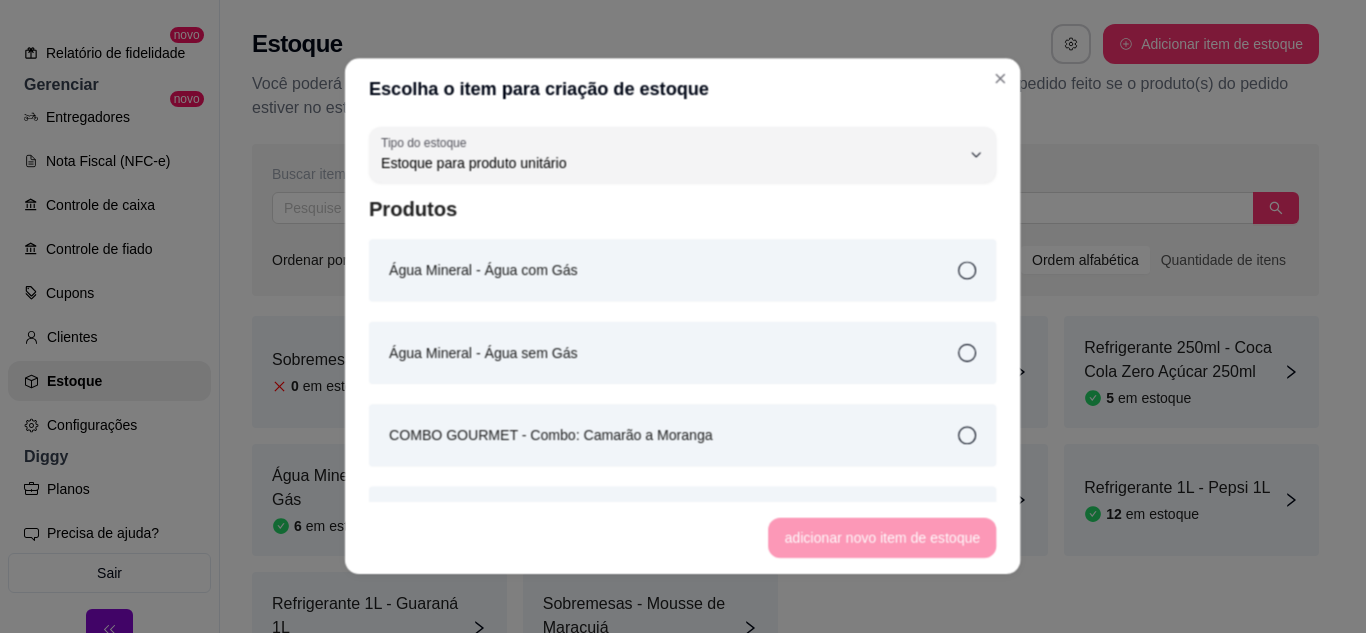 scroll, scrollTop: 19, scrollLeft: 0, axis: vertical 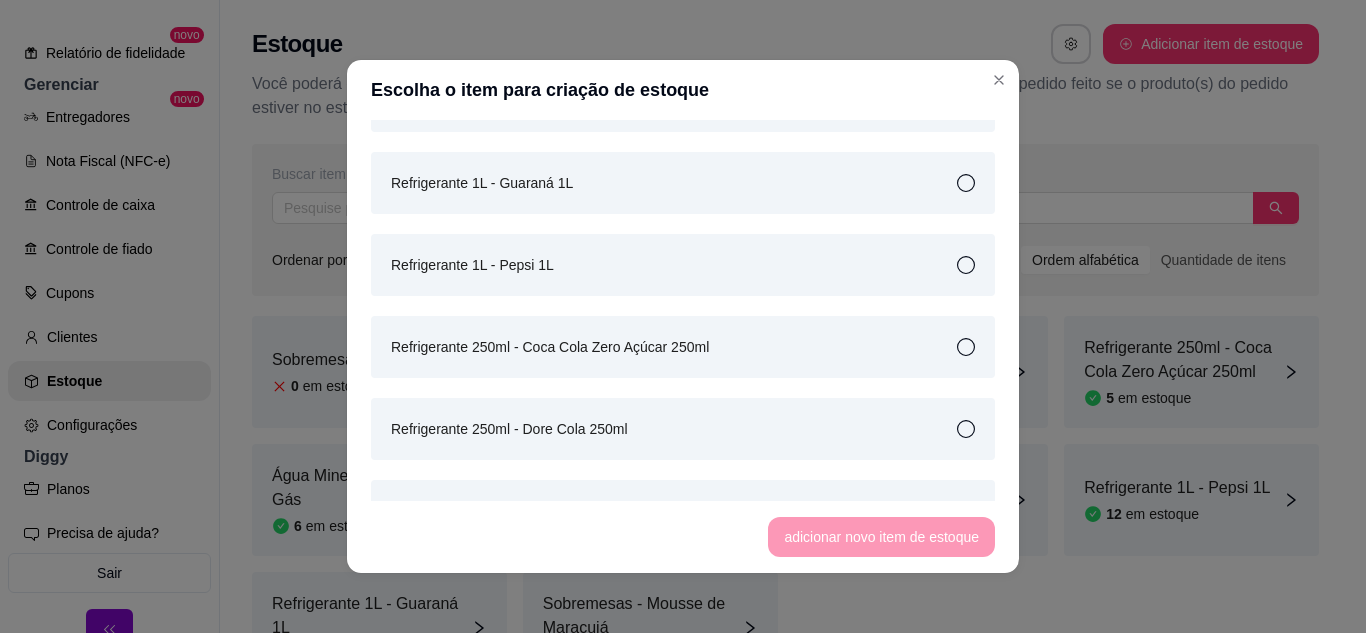 click on "Refrigerante 250ml - Dore Cola 250ml" at bounding box center (509, 429) 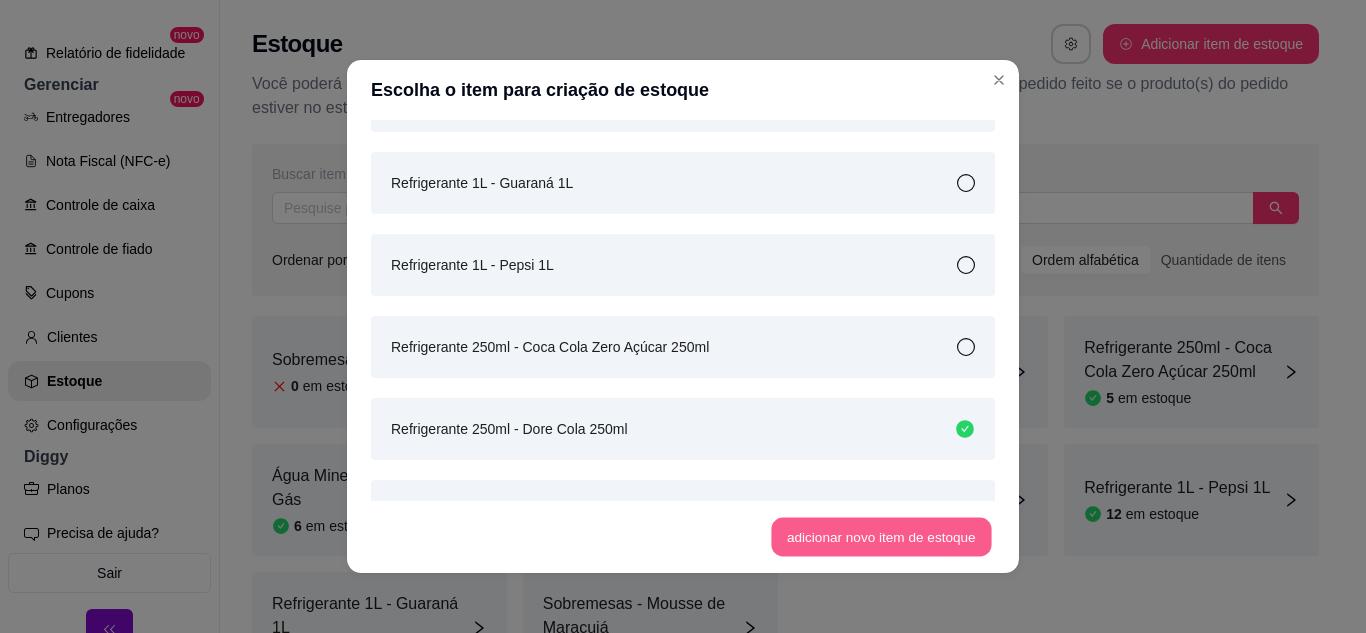 click on "adicionar novo item de estoque" at bounding box center [882, 537] 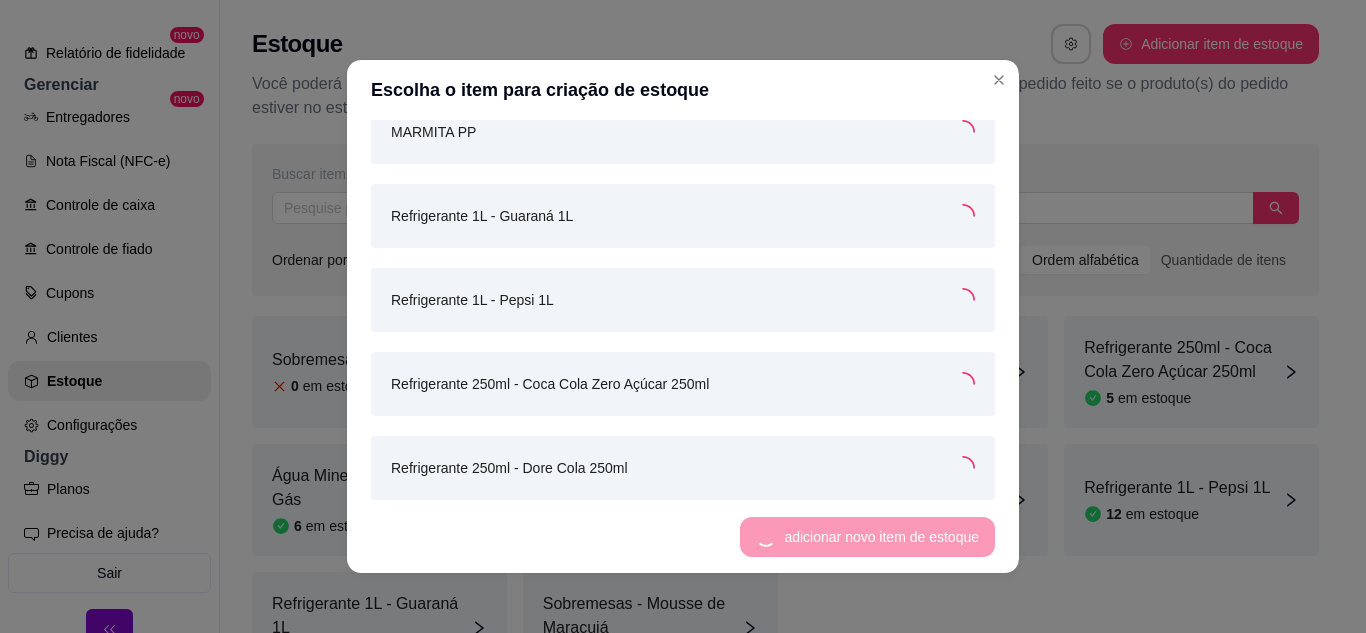 scroll, scrollTop: 1430, scrollLeft: 0, axis: vertical 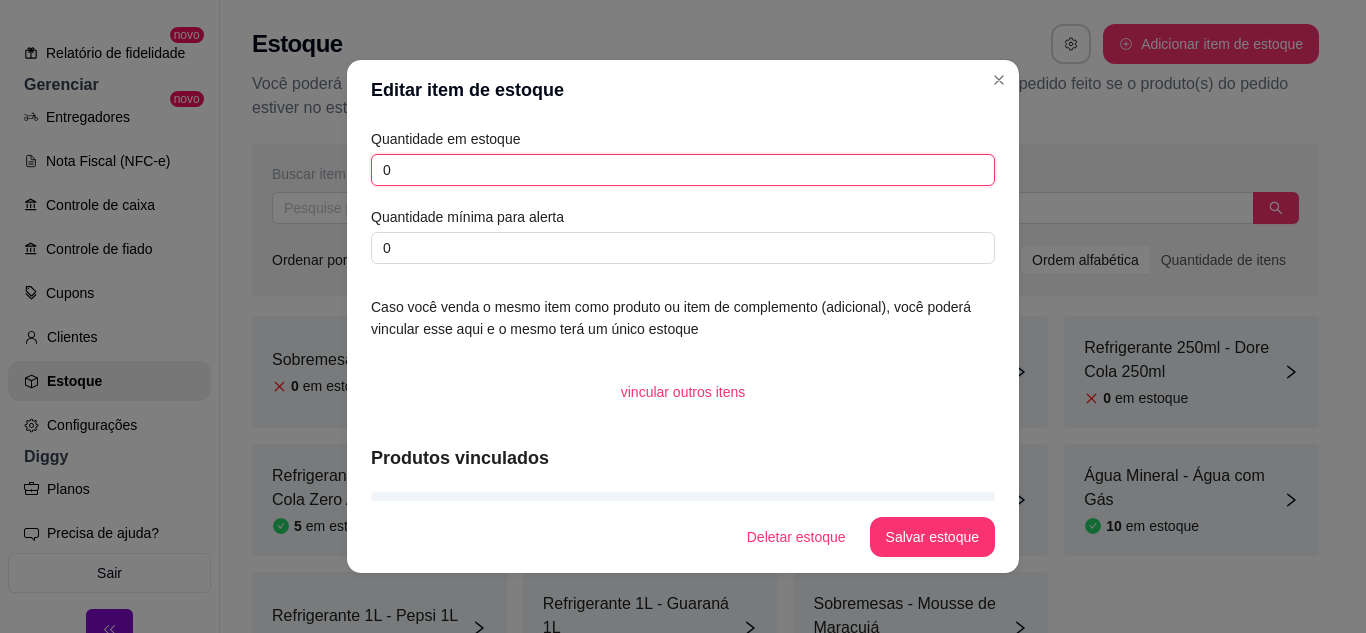 drag, startPoint x: 413, startPoint y: 168, endPoint x: 355, endPoint y: 165, distance: 58.077534 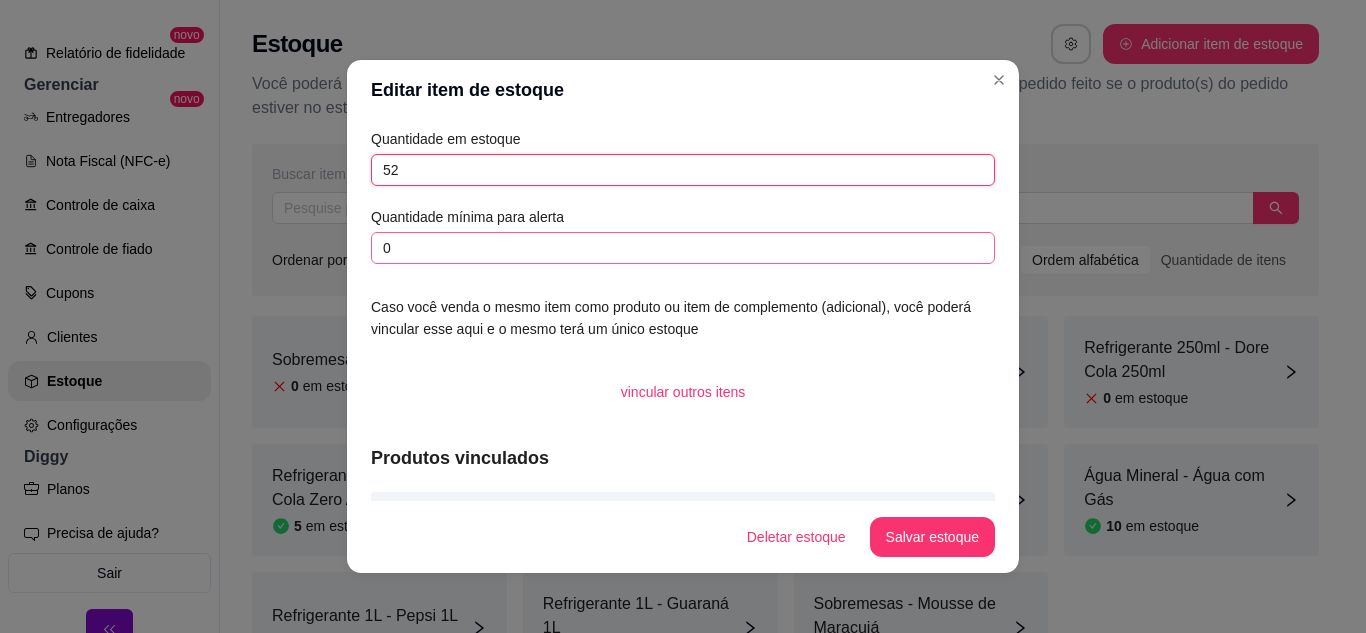 type on "52" 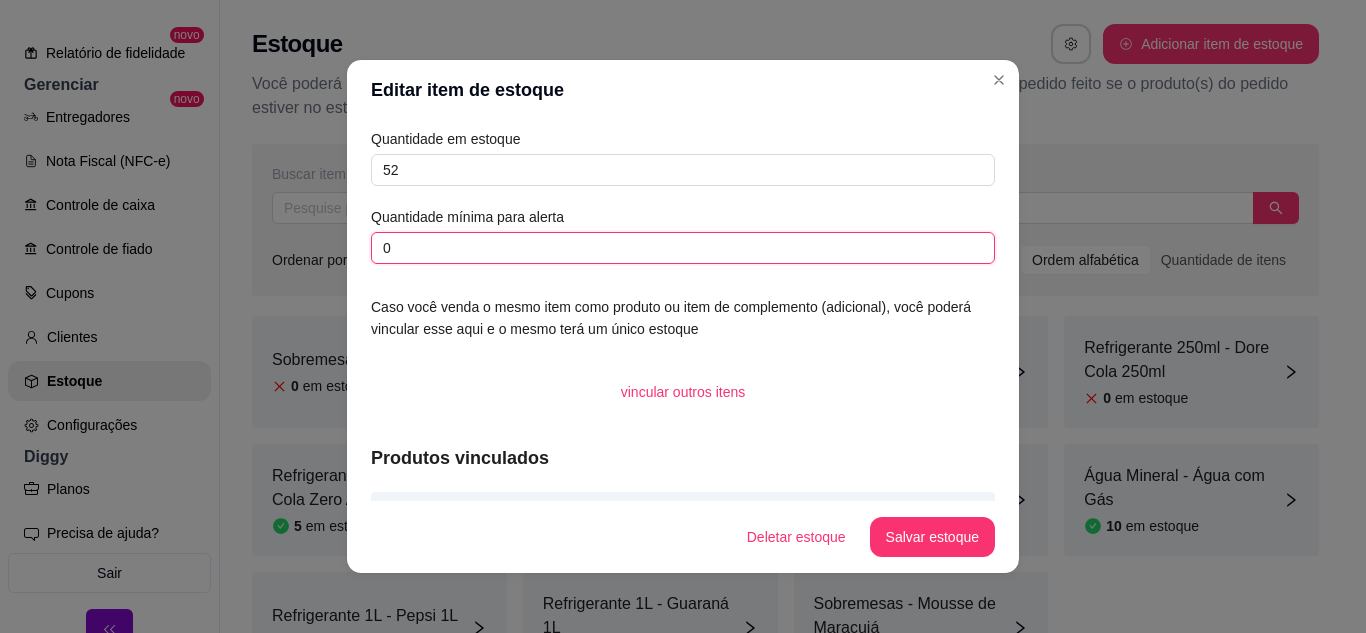 drag, startPoint x: 381, startPoint y: 257, endPoint x: 361, endPoint y: 262, distance: 20.615528 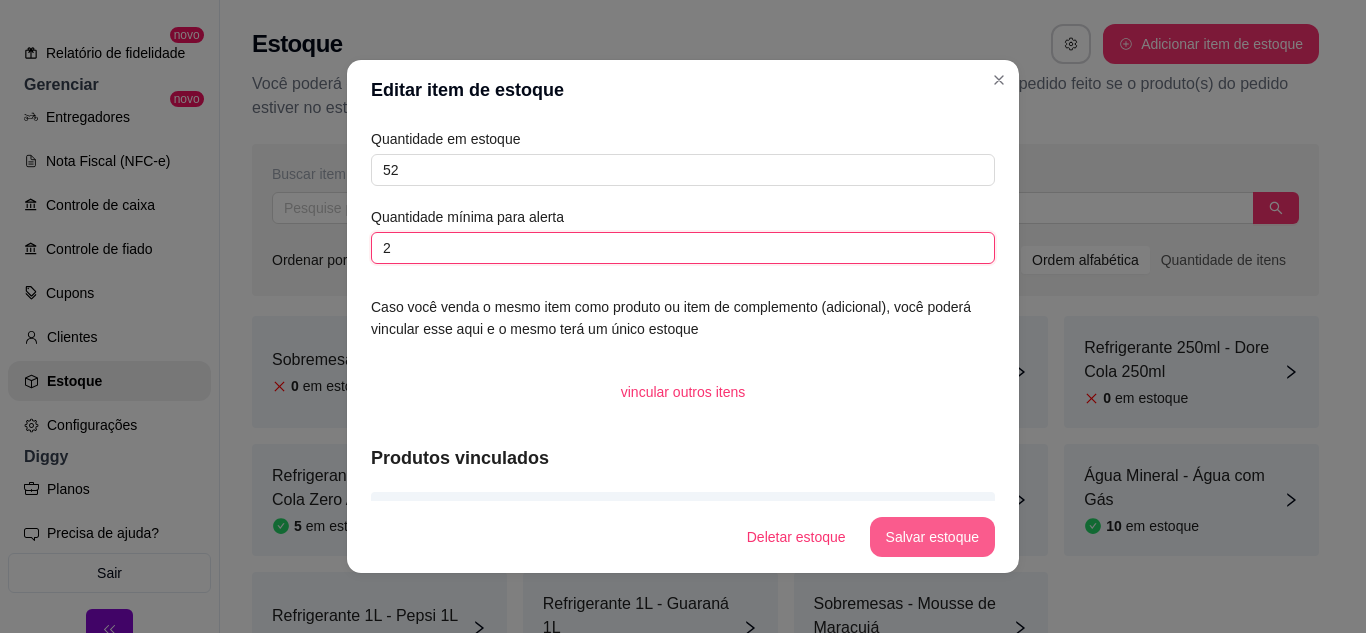 type on "2" 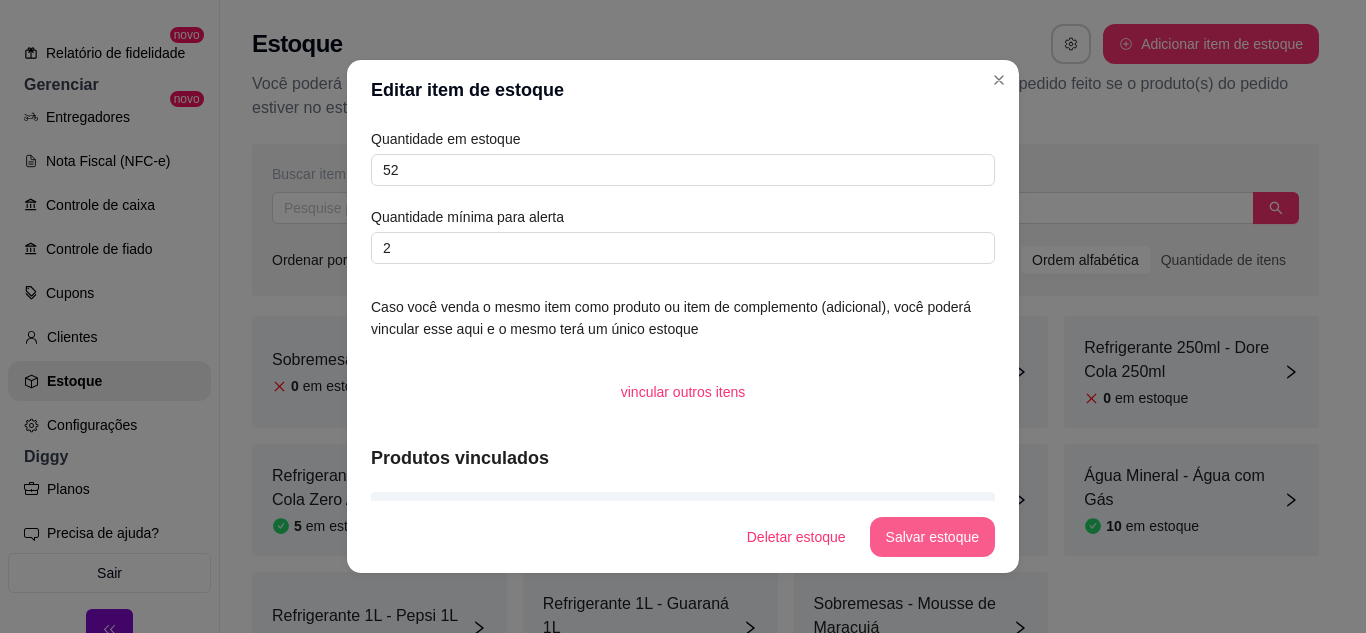 click on "Salvar estoque" at bounding box center [932, 537] 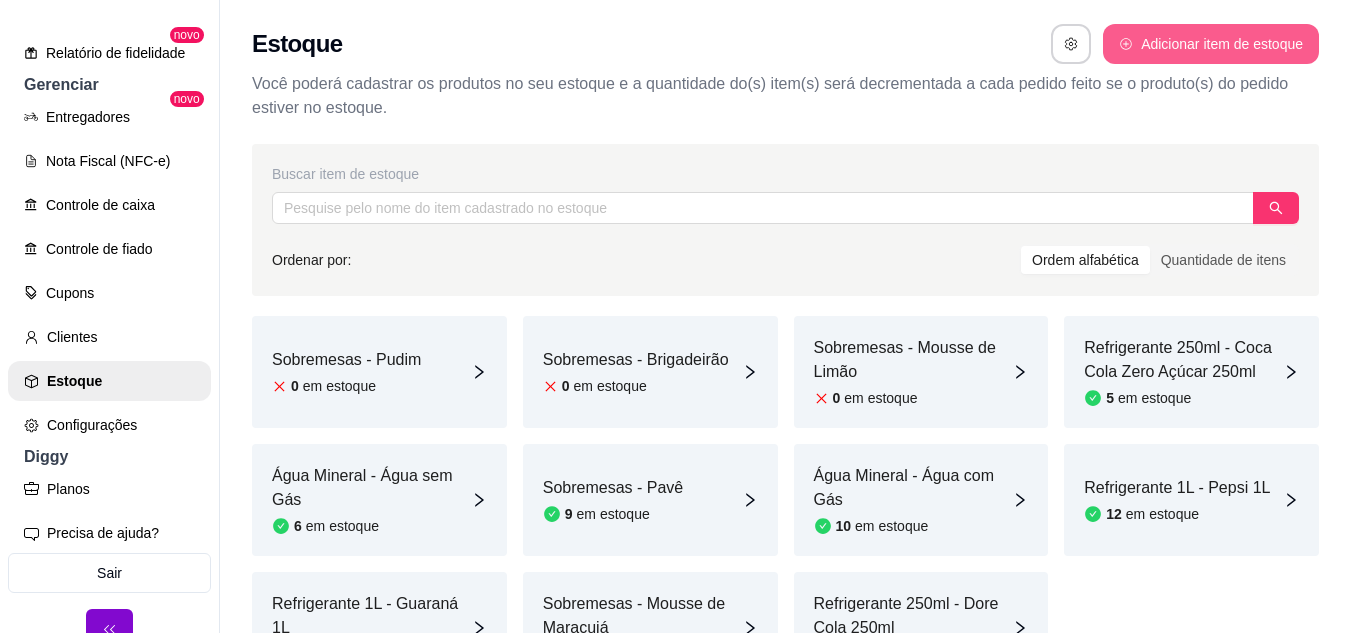 click on "Adicionar item de estoque" at bounding box center [1211, 44] 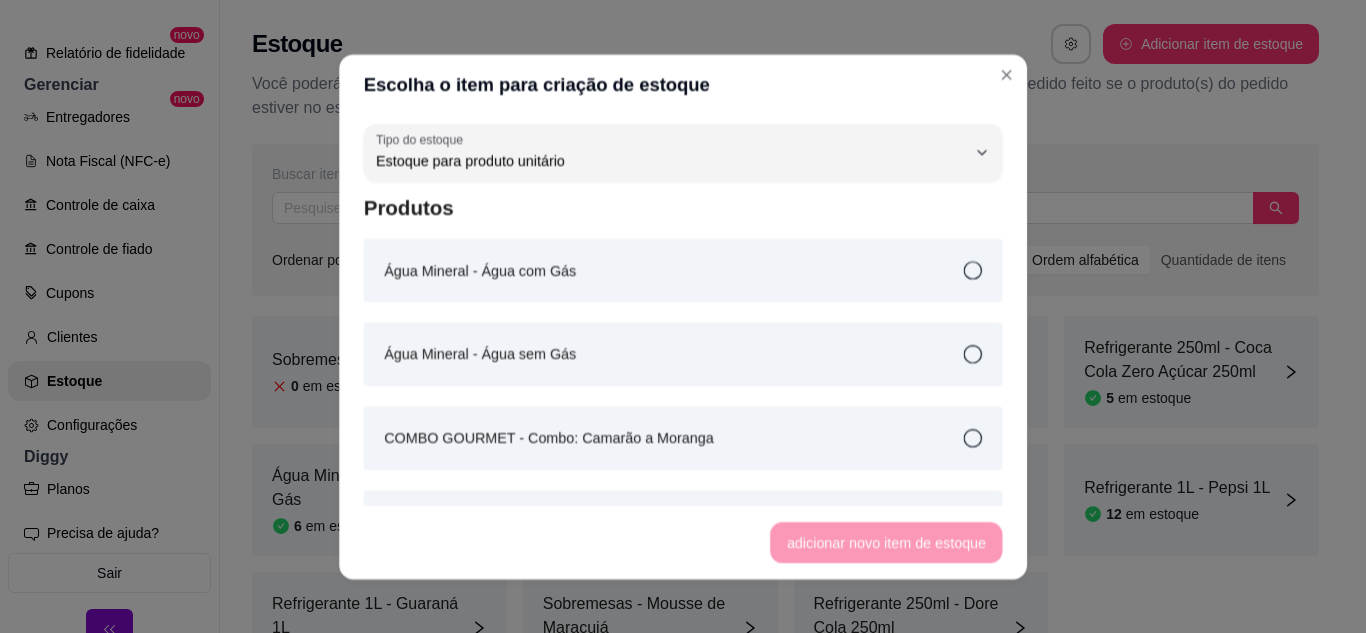 scroll, scrollTop: 19, scrollLeft: 0, axis: vertical 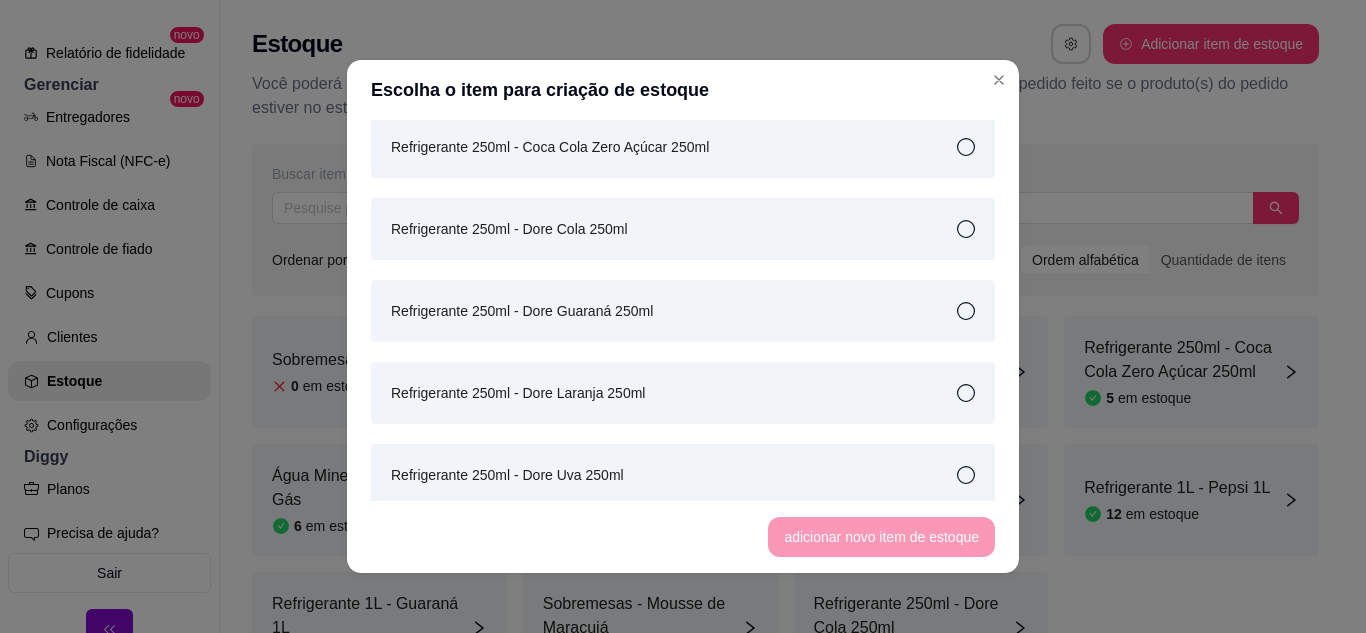 click on "Refrigerante 250ml - Dore Guaraná 250ml" at bounding box center [522, 311] 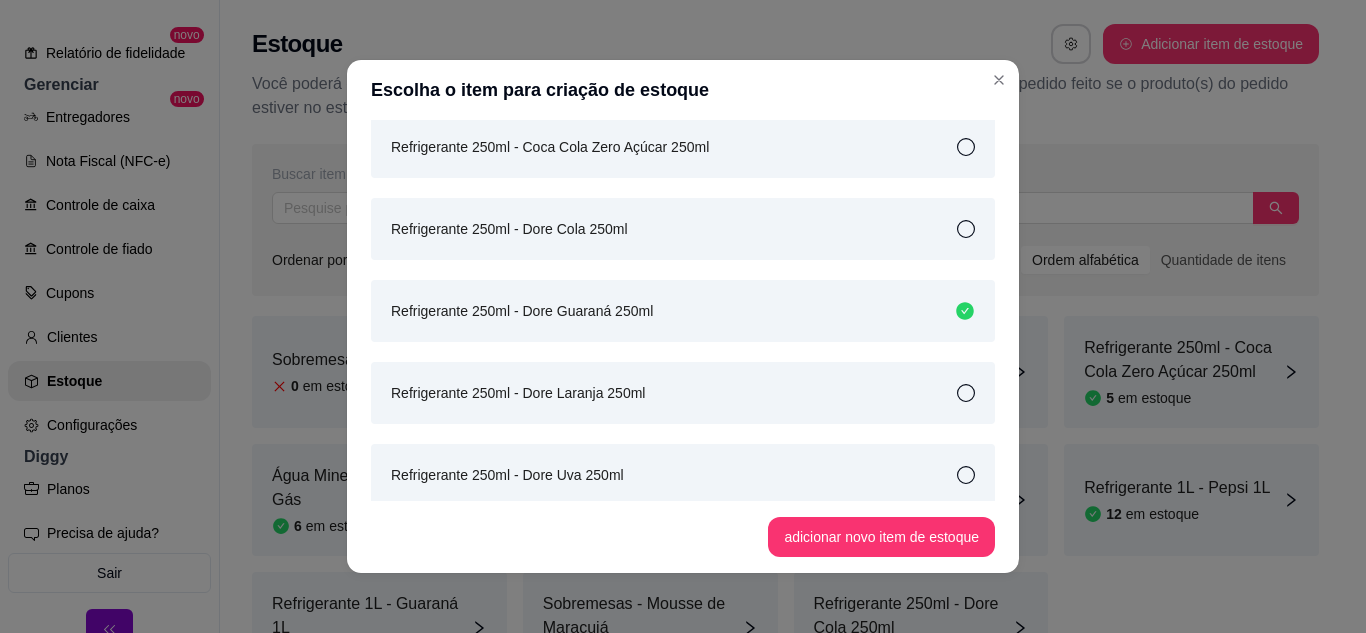 scroll, scrollTop: 1500, scrollLeft: 0, axis: vertical 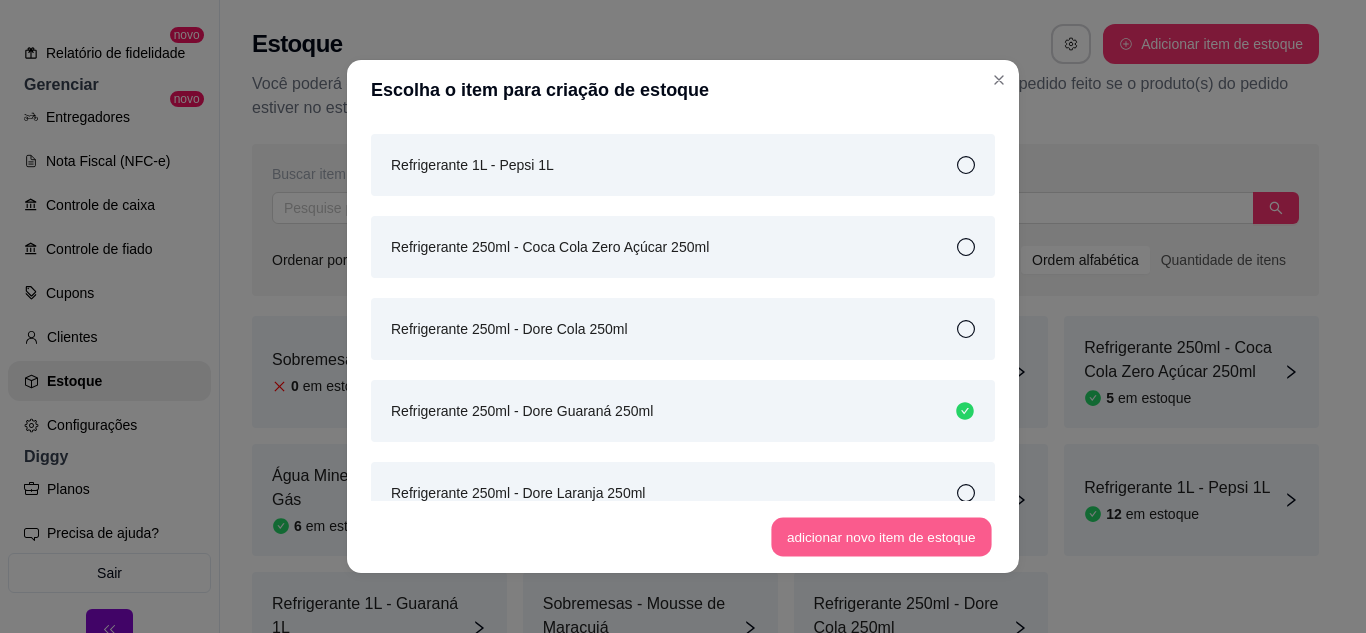 click on "adicionar novo item de estoque" at bounding box center [882, 537] 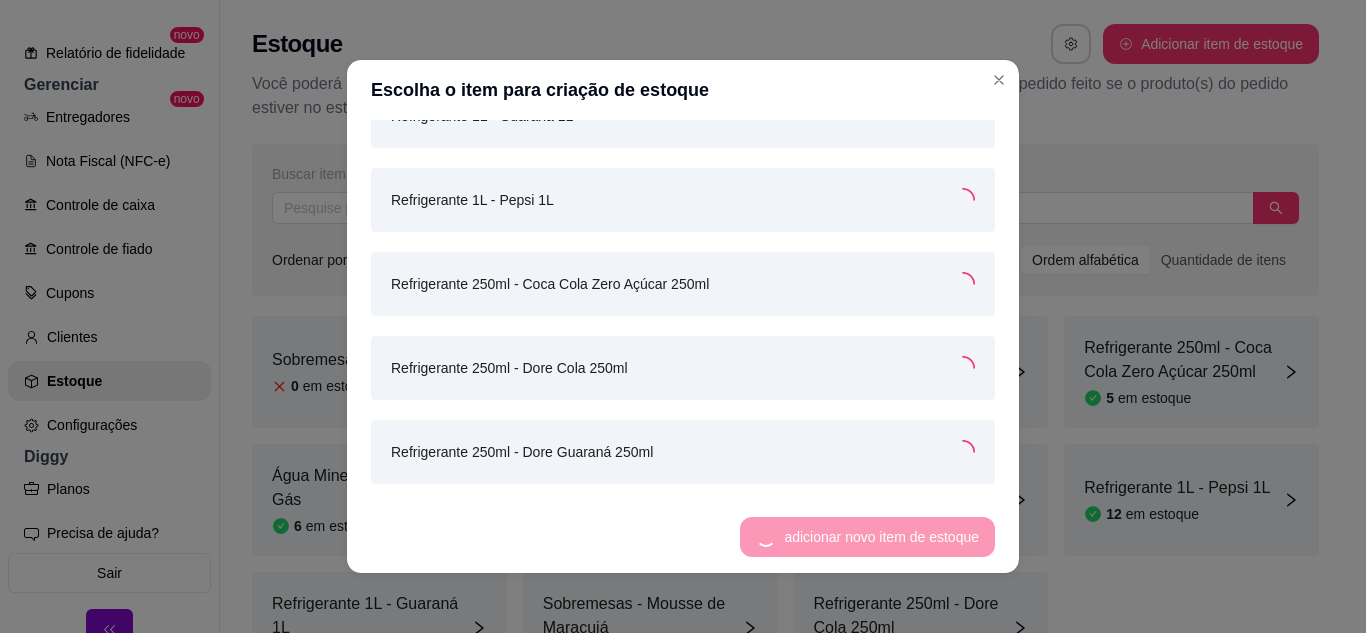 scroll, scrollTop: 1534, scrollLeft: 0, axis: vertical 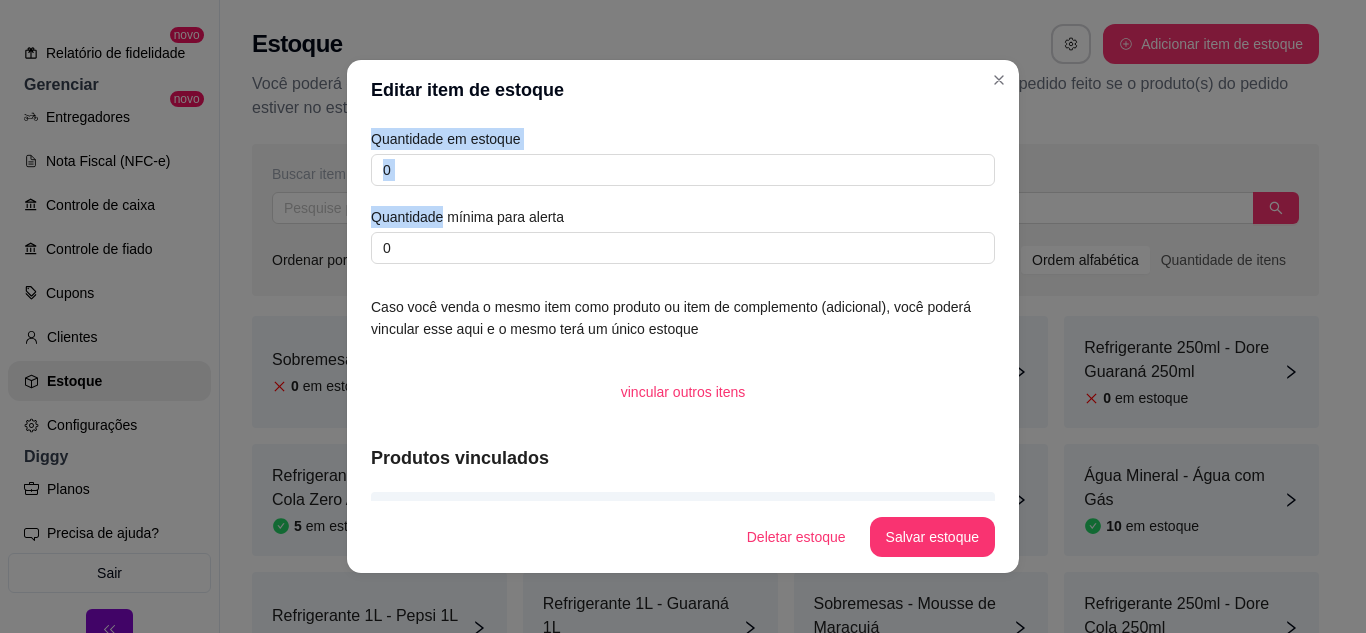 drag, startPoint x: 411, startPoint y: 177, endPoint x: 335, endPoint y: 163, distance: 77.27872 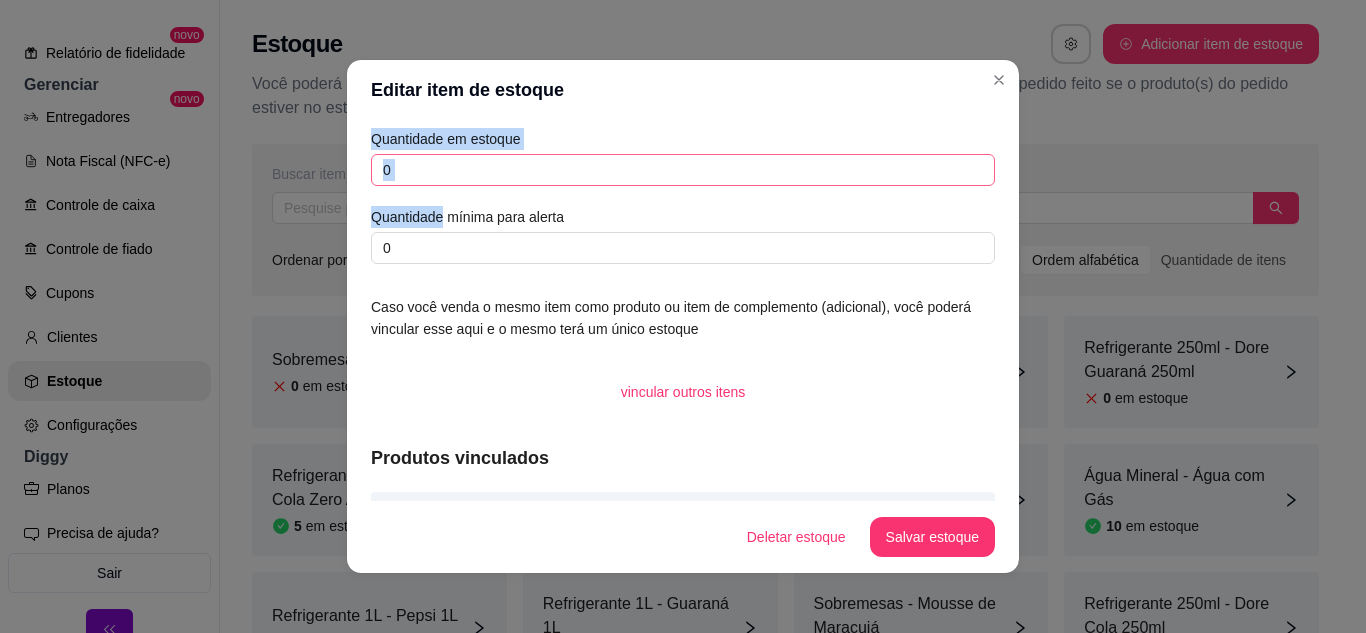 click on "0" at bounding box center (683, 170) 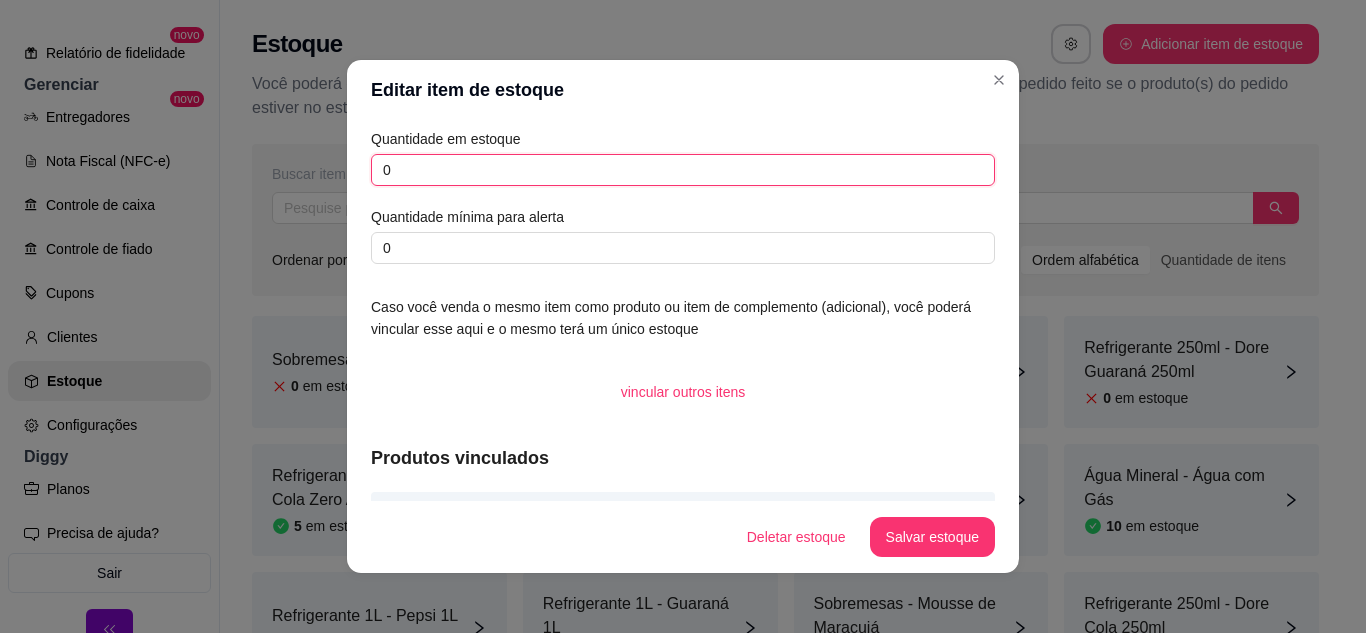 click on "0" at bounding box center (683, 170) 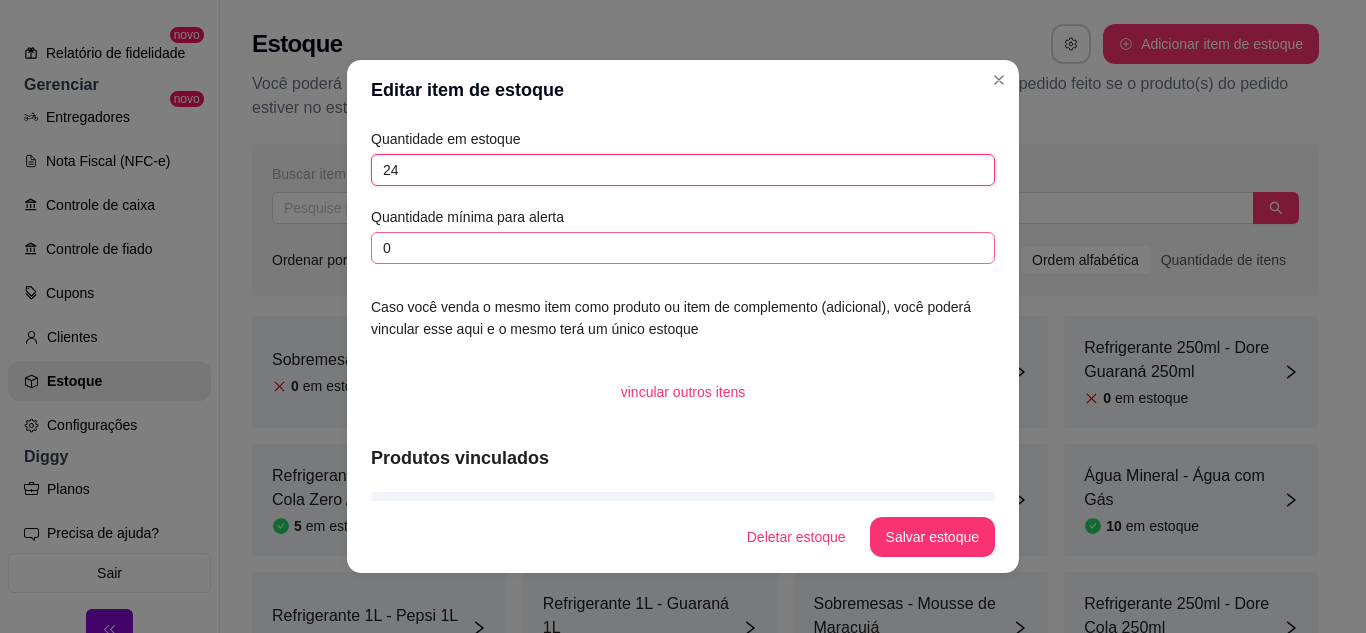 type on "24" 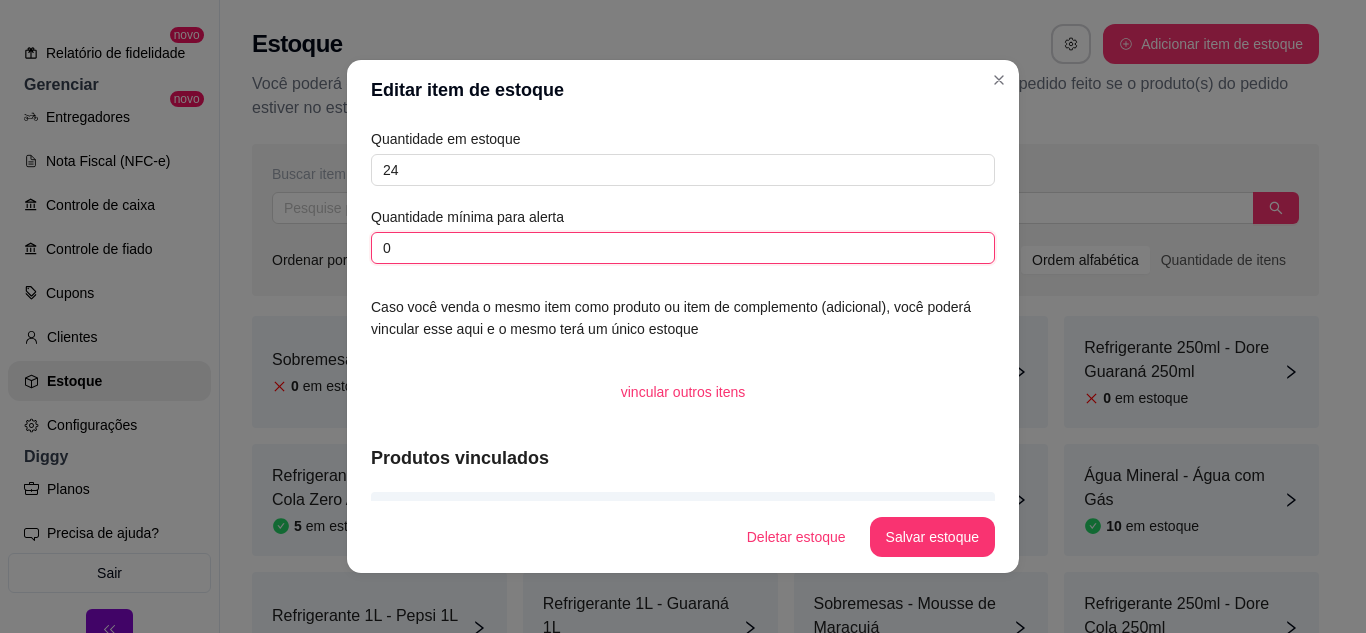drag, startPoint x: 410, startPoint y: 253, endPoint x: 347, endPoint y: 261, distance: 63.505905 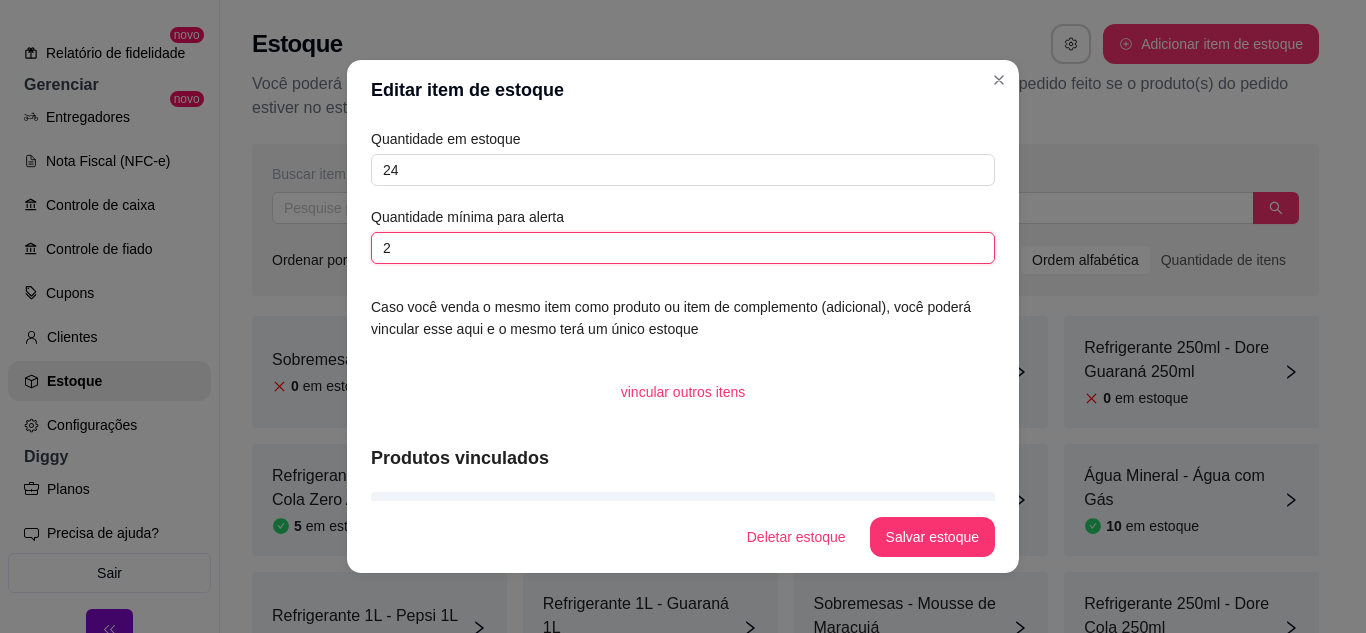 type on "2" 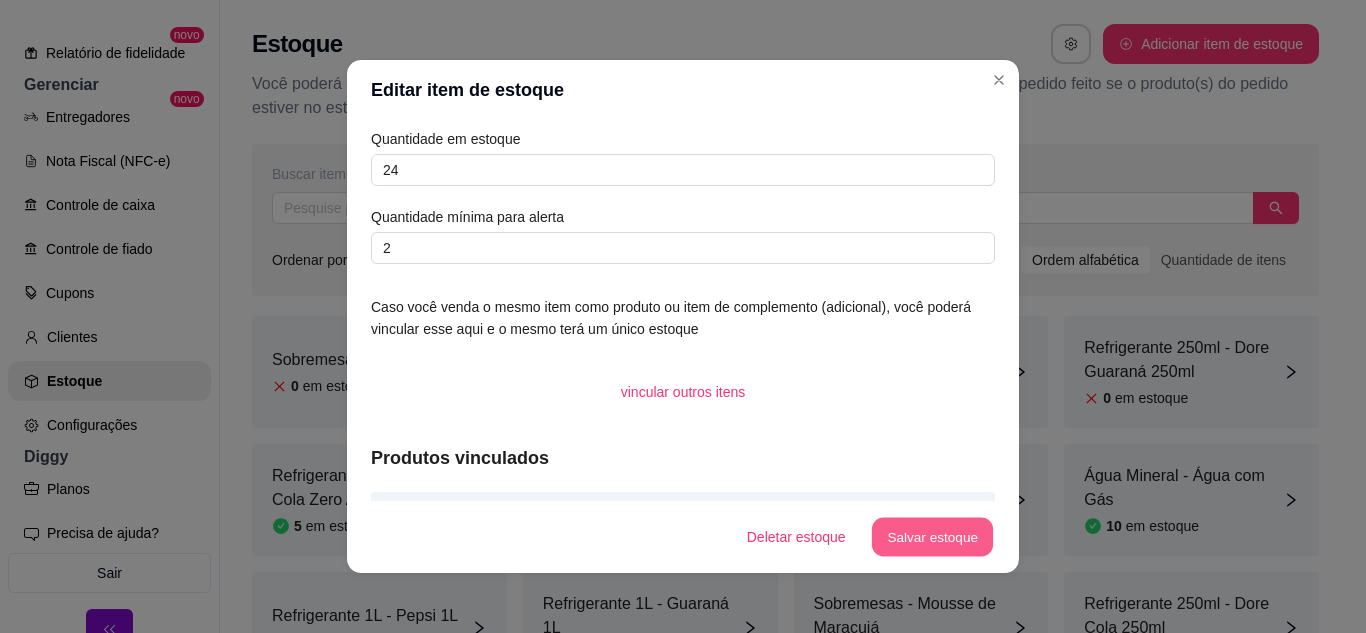 click on "Salvar estoque" at bounding box center (932, 537) 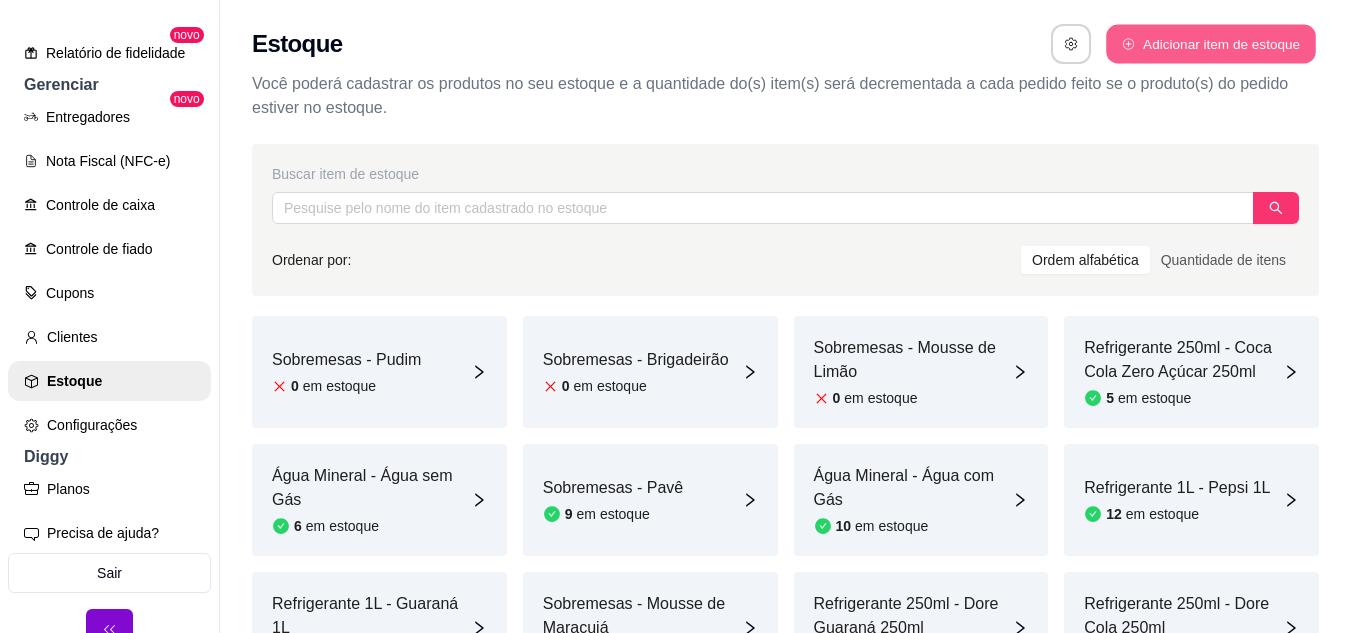 click on "Adicionar item de estoque" at bounding box center [1210, 44] 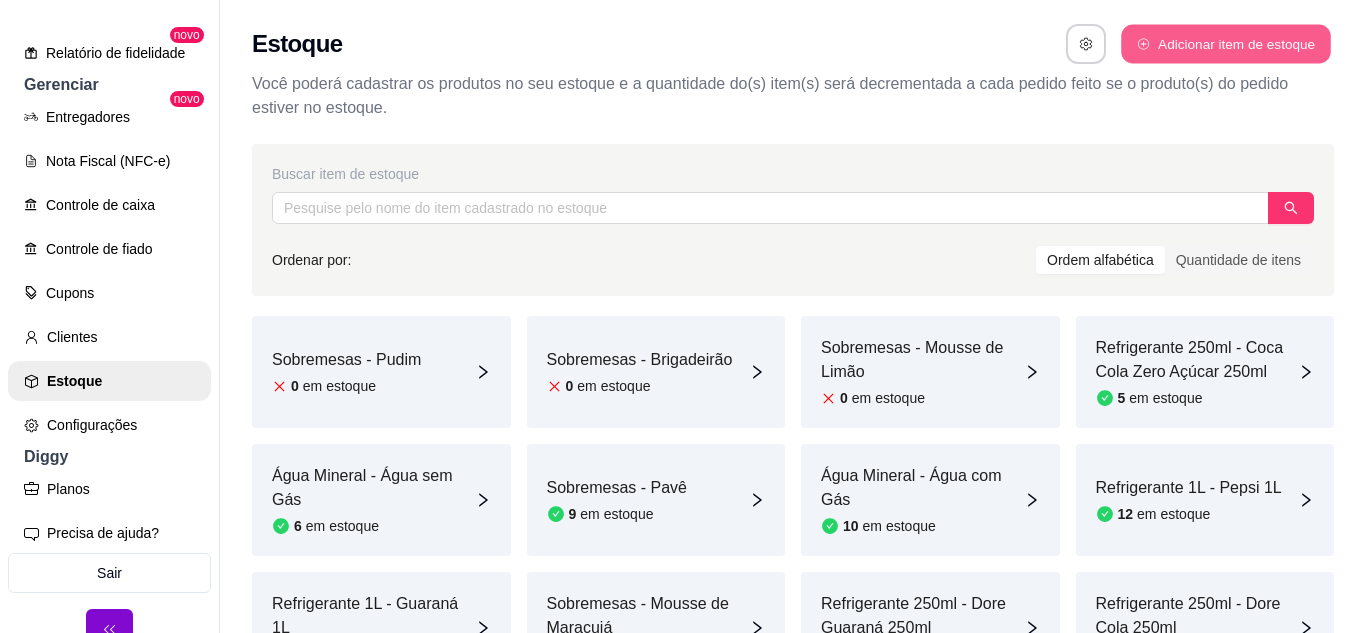 select on "UN" 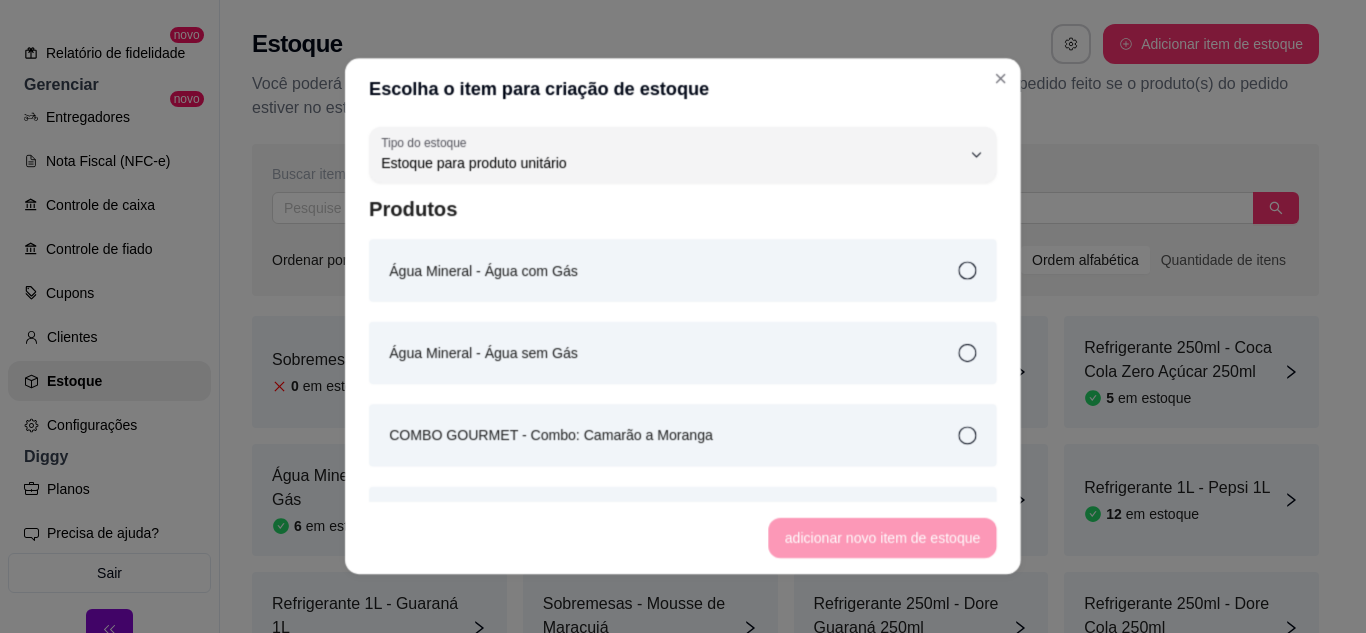 scroll, scrollTop: 19, scrollLeft: 0, axis: vertical 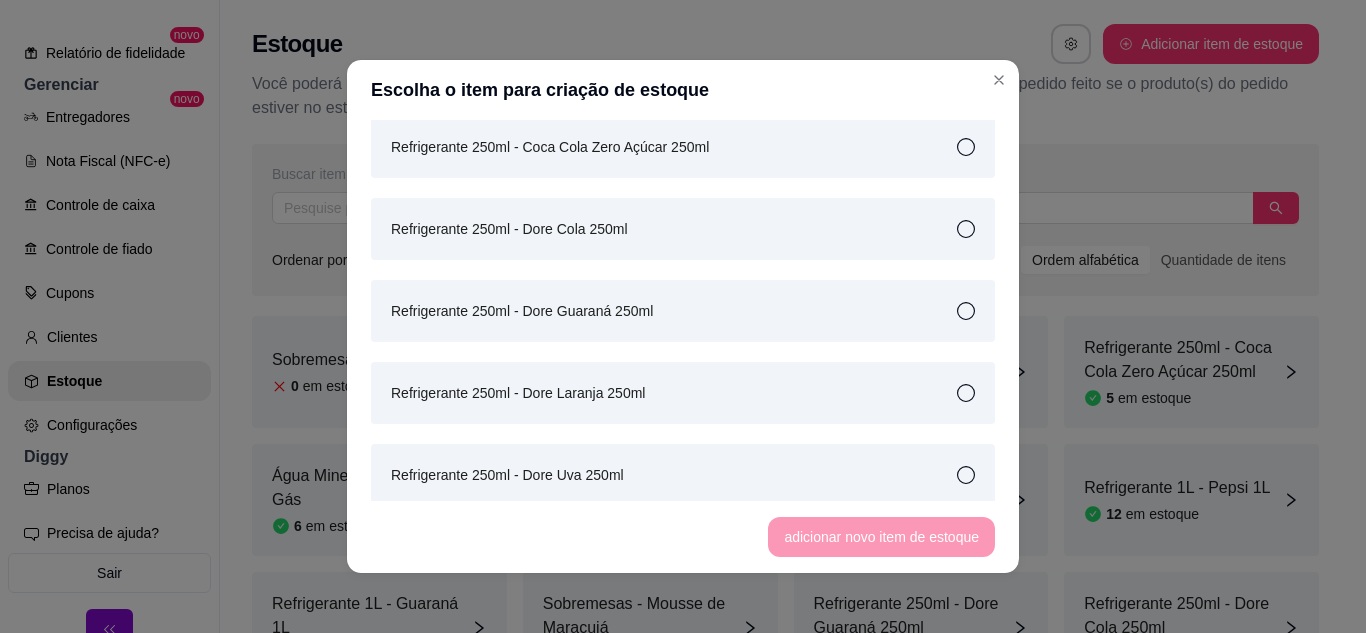 click on "Refrigerante 250ml - Dore Laranja 250ml" at bounding box center (683, 393) 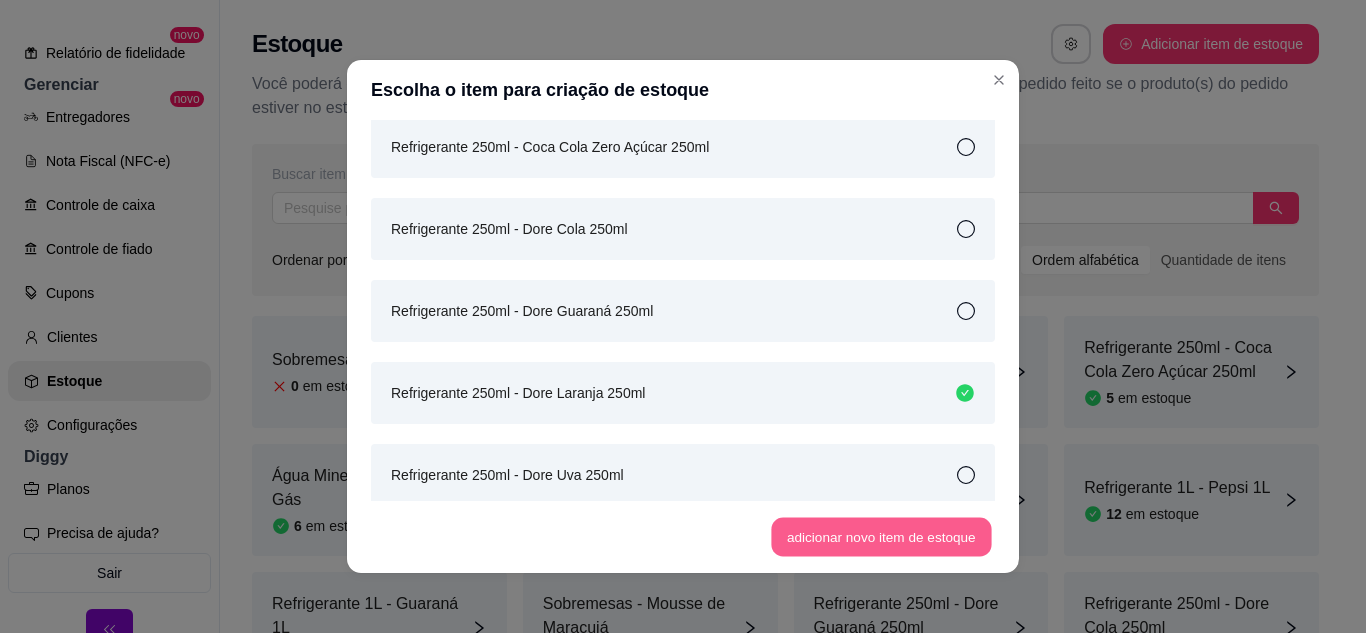 click on "adicionar novo item de estoque" at bounding box center [882, 537] 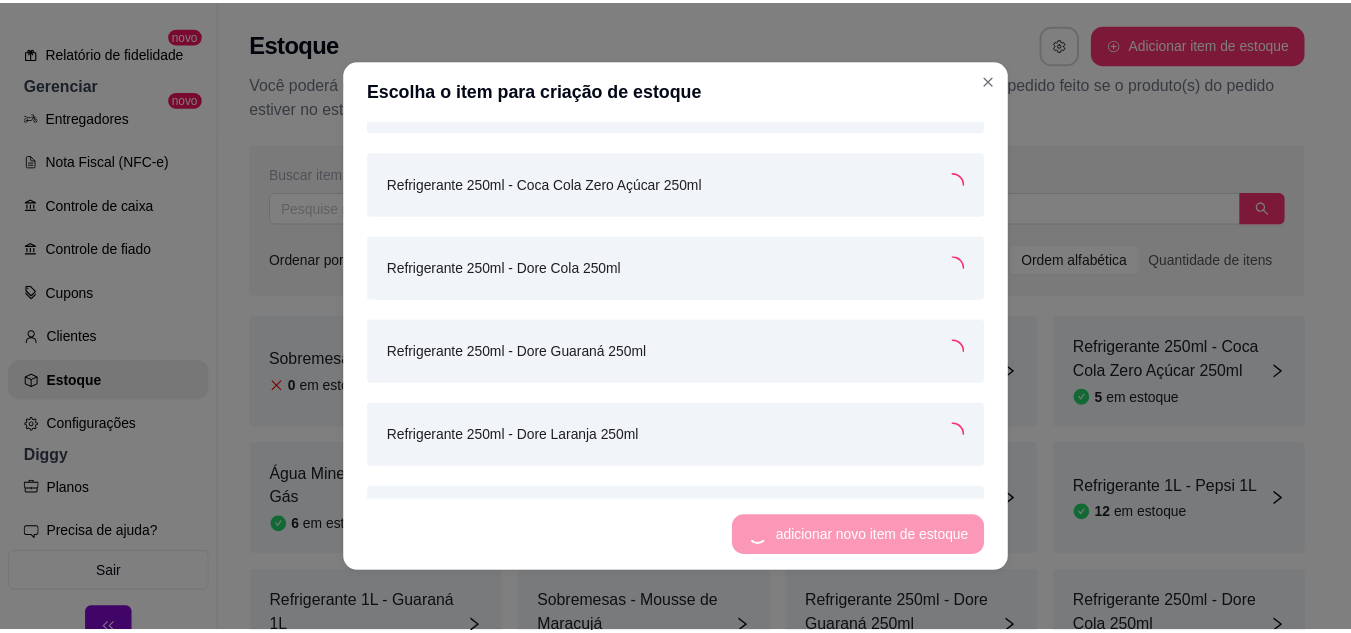 scroll, scrollTop: 1637, scrollLeft: 0, axis: vertical 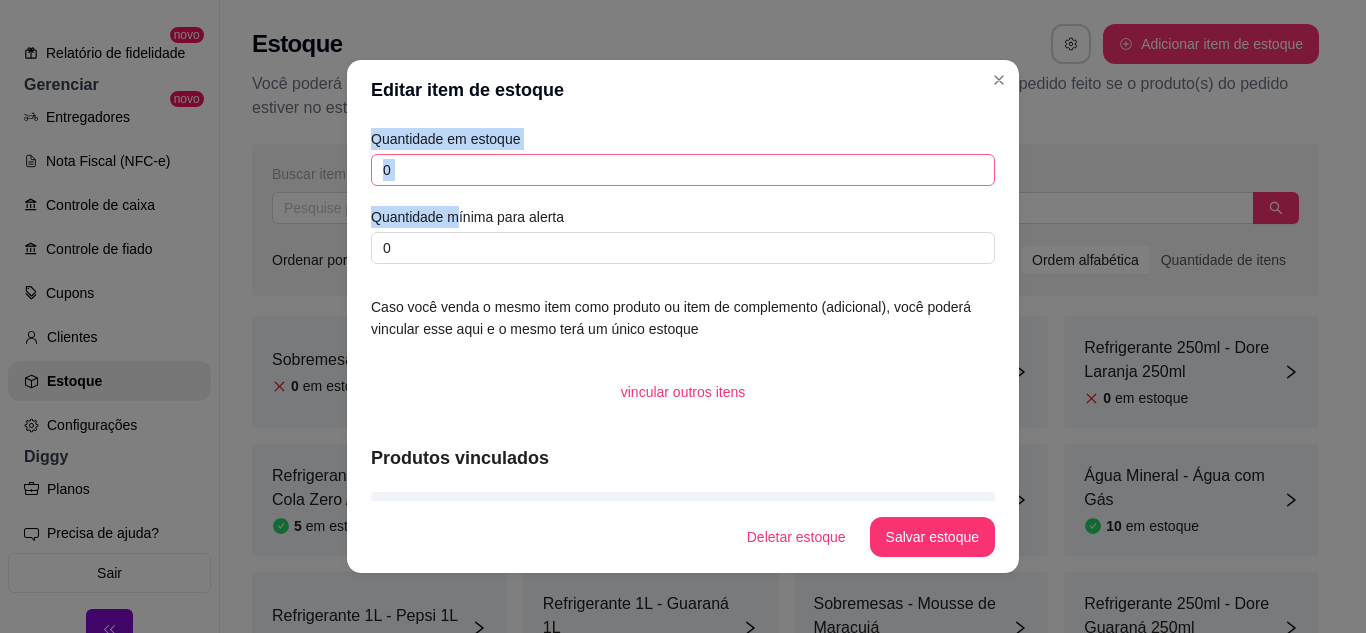 drag, startPoint x: 449, startPoint y: 190, endPoint x: 370, endPoint y: 167, distance: 82.28001 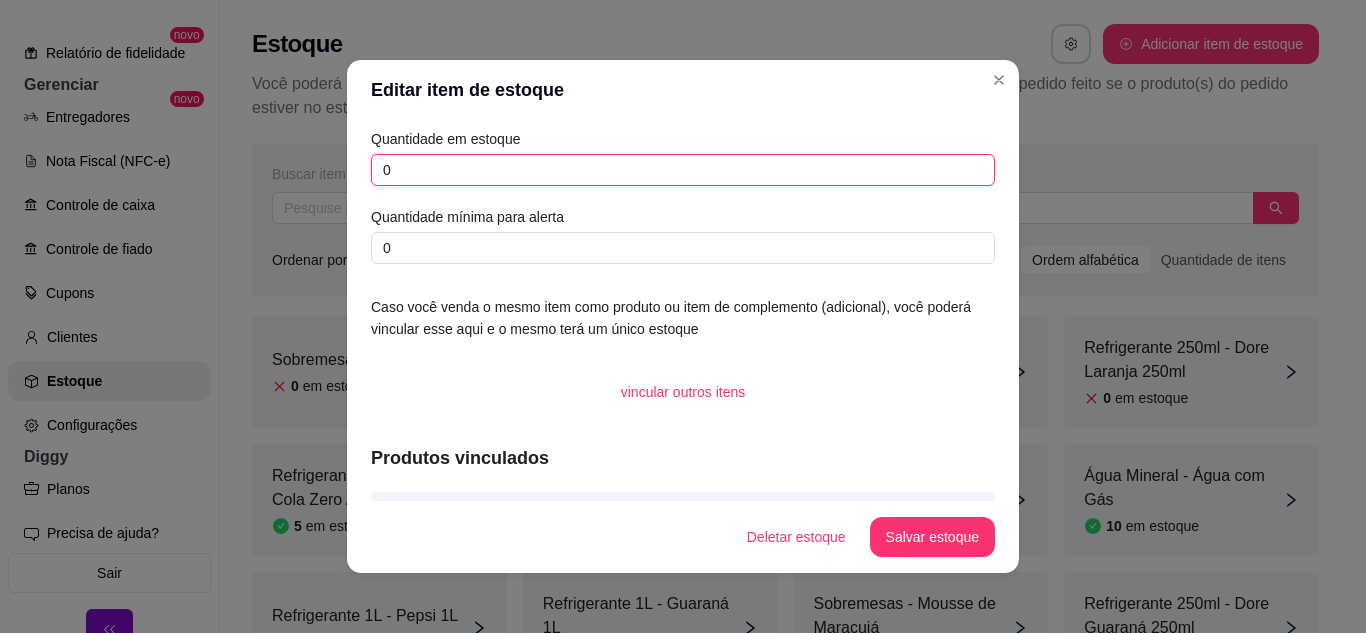 click on "0" at bounding box center [683, 170] 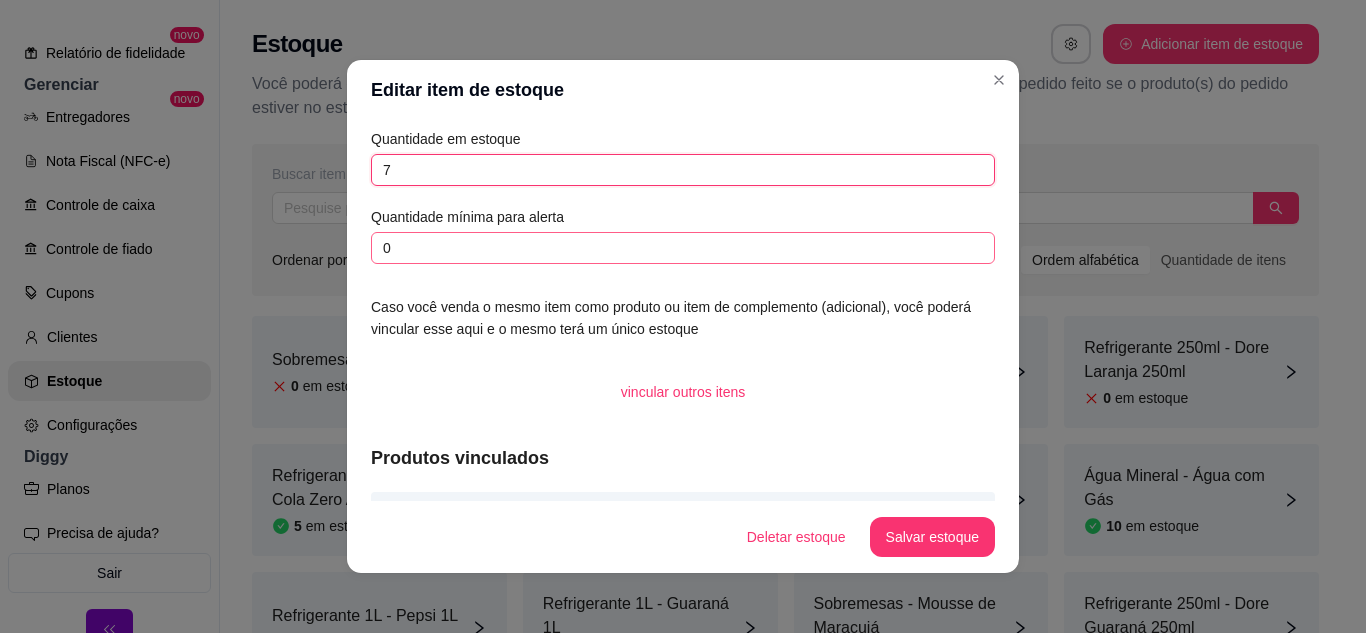 type on "7" 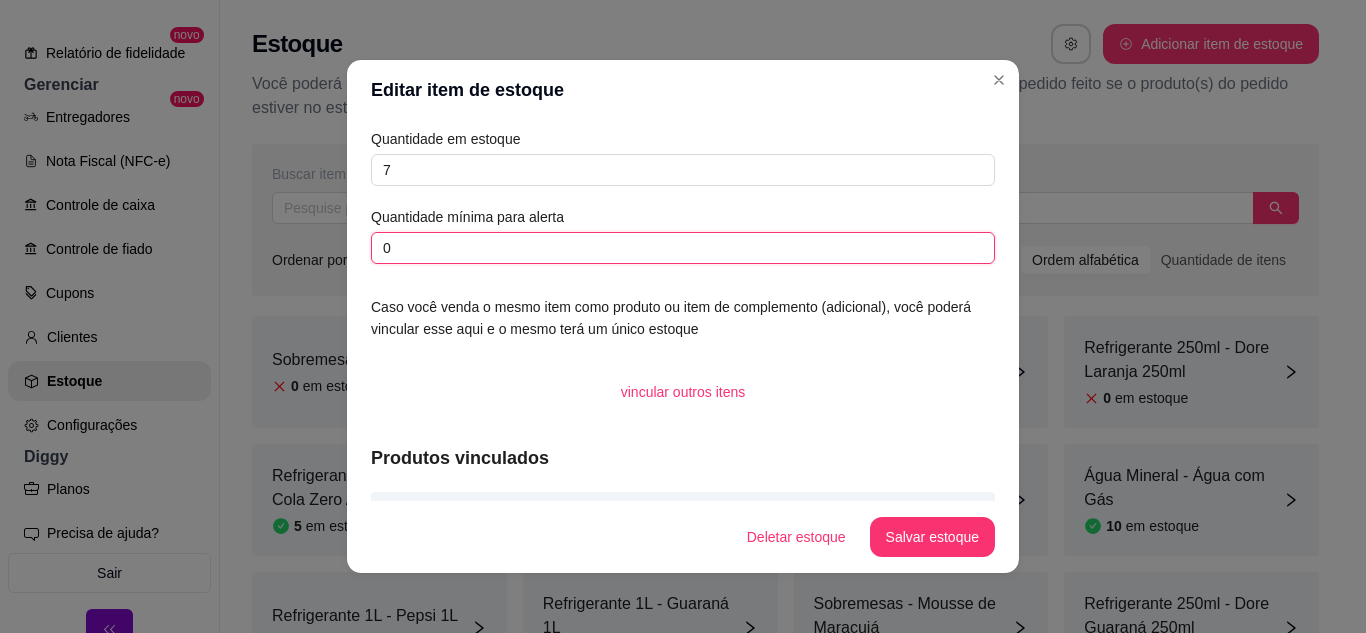 drag, startPoint x: 376, startPoint y: 248, endPoint x: 348, endPoint y: 239, distance: 29.410883 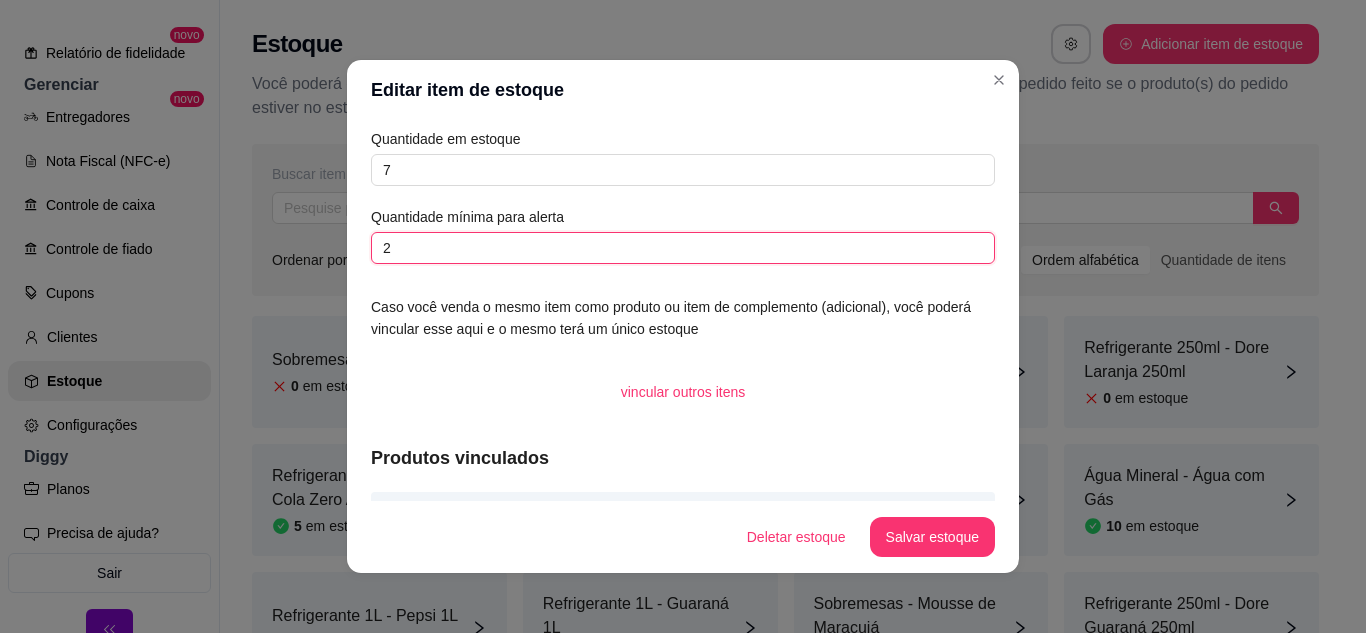 type on "2" 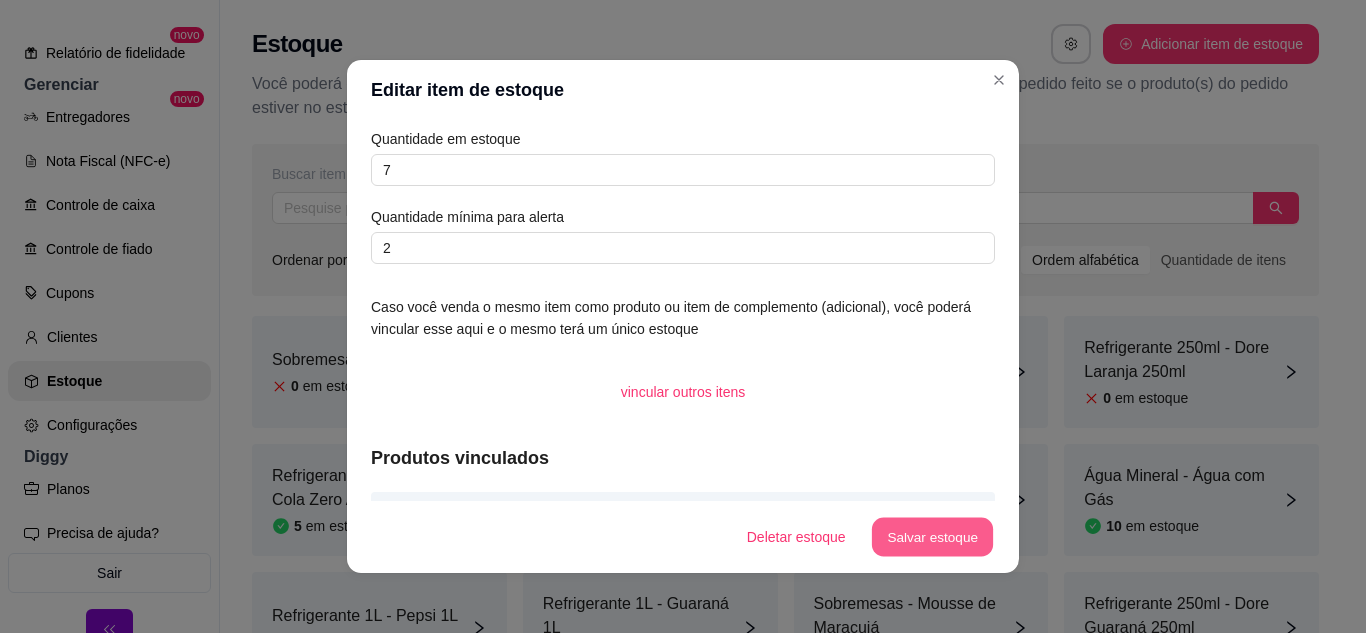 click on "Salvar estoque" at bounding box center [932, 537] 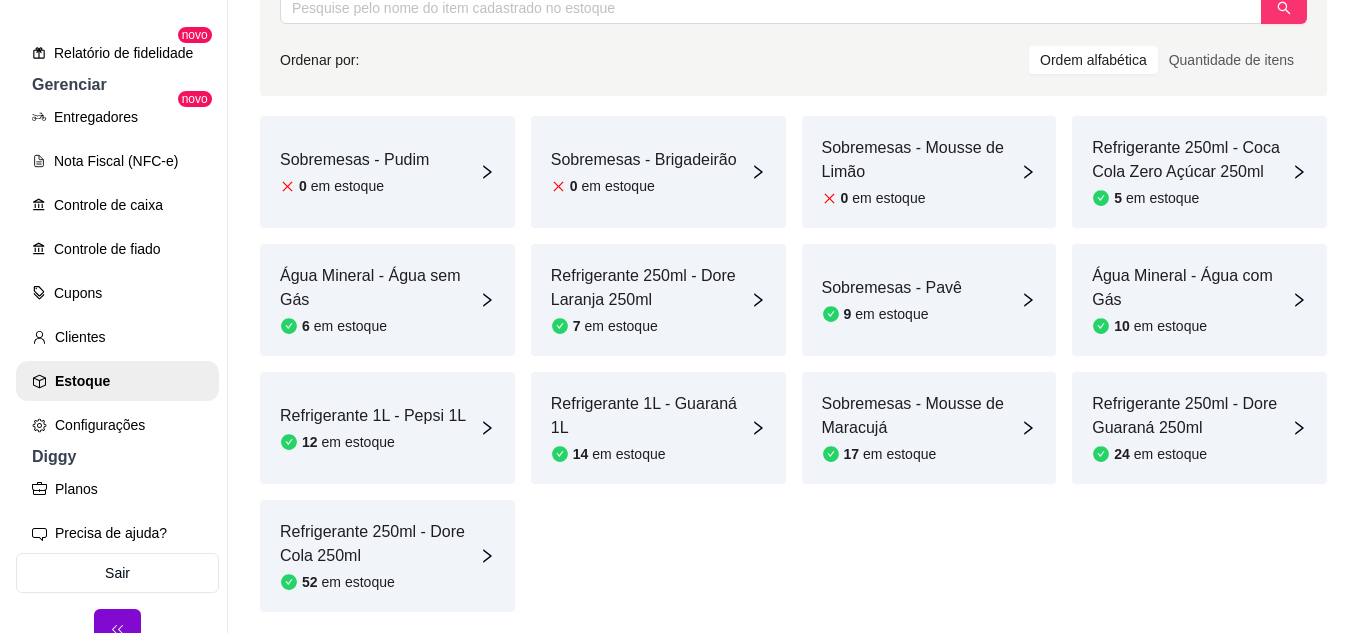scroll, scrollTop: 0, scrollLeft: 0, axis: both 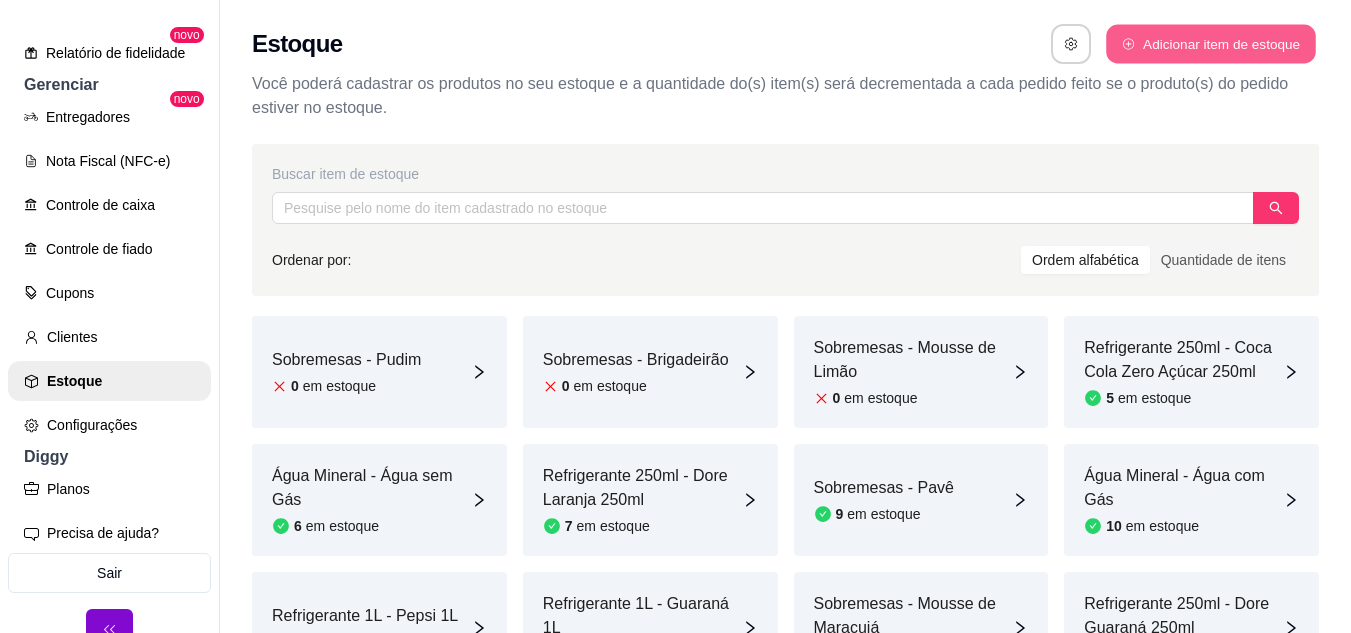 click on "Adicionar item de estoque" at bounding box center [1210, 44] 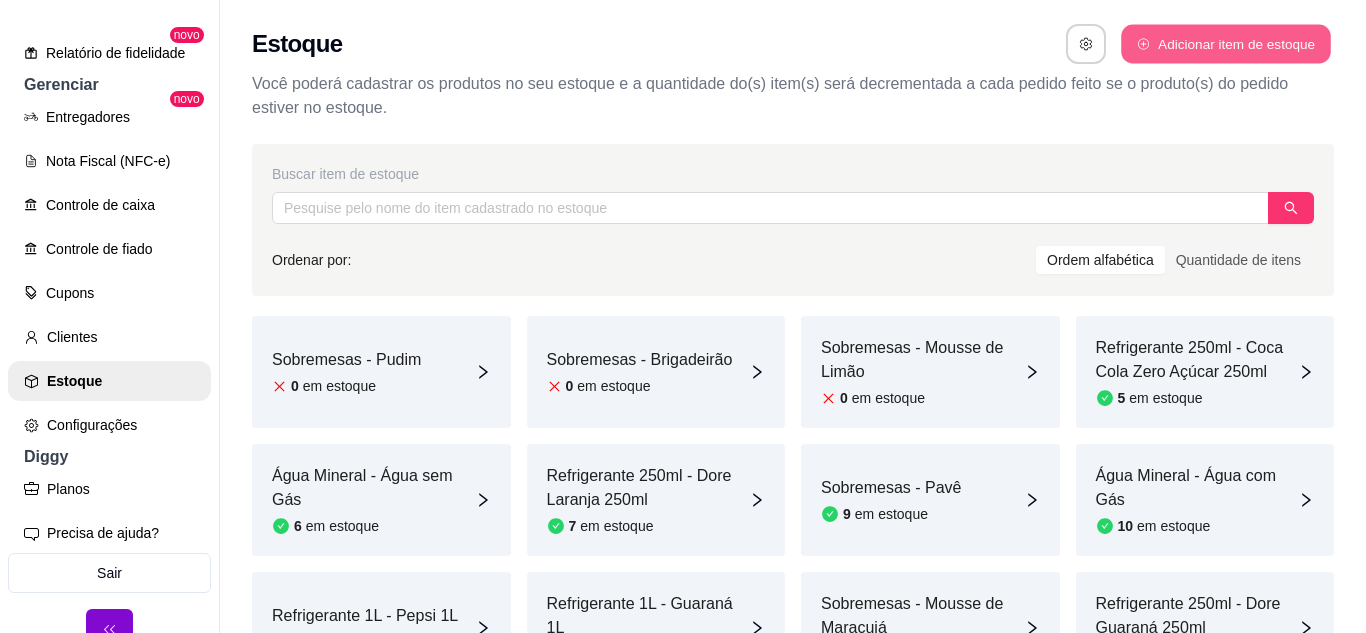 select on "UN" 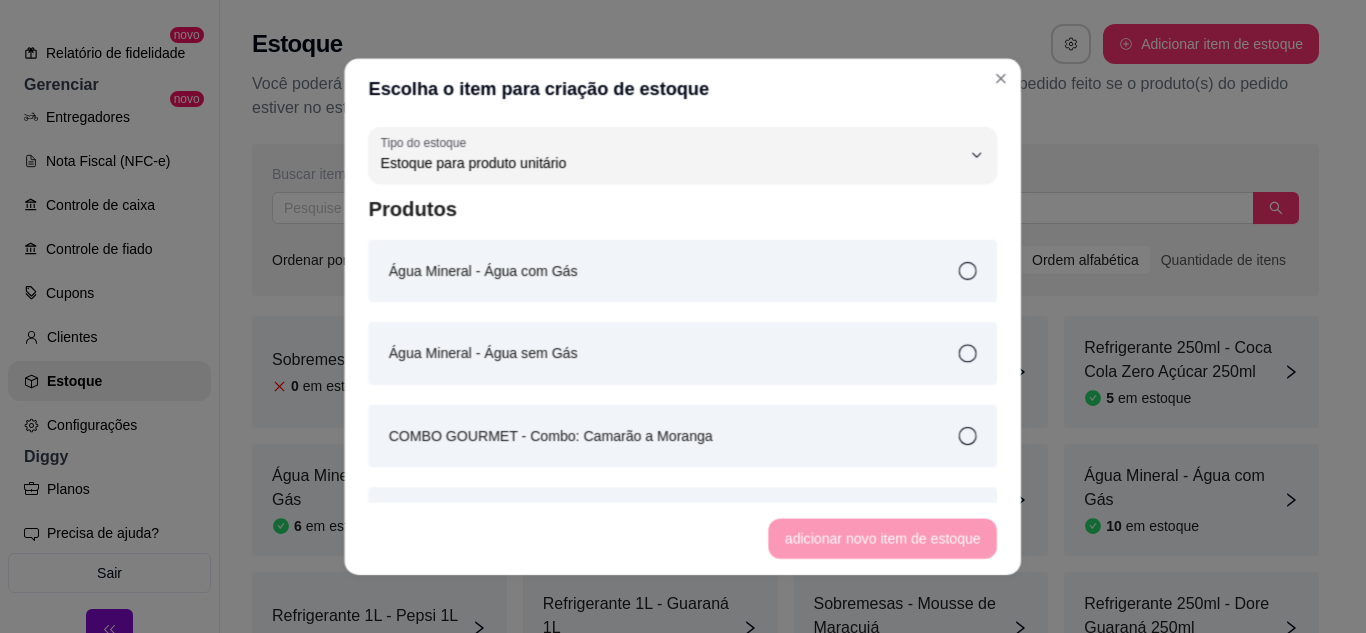 scroll, scrollTop: 19, scrollLeft: 0, axis: vertical 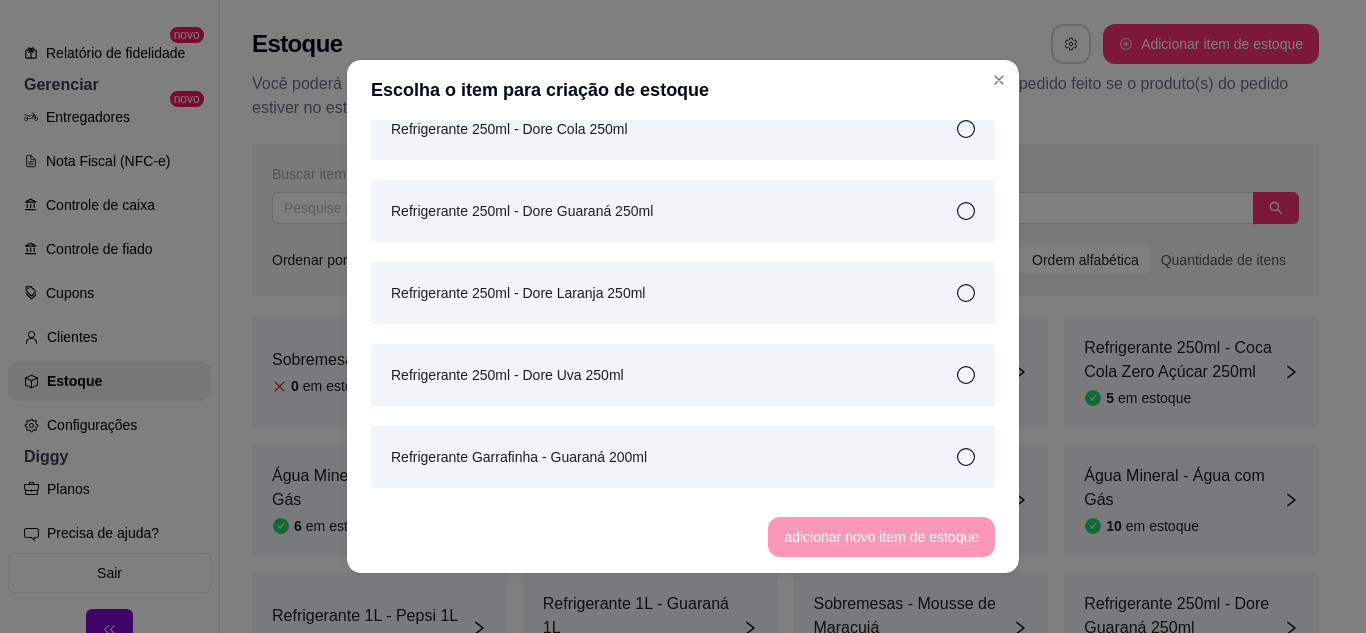 click on "Refrigerante 250ml - Dore Uva 250ml" at bounding box center (683, 375) 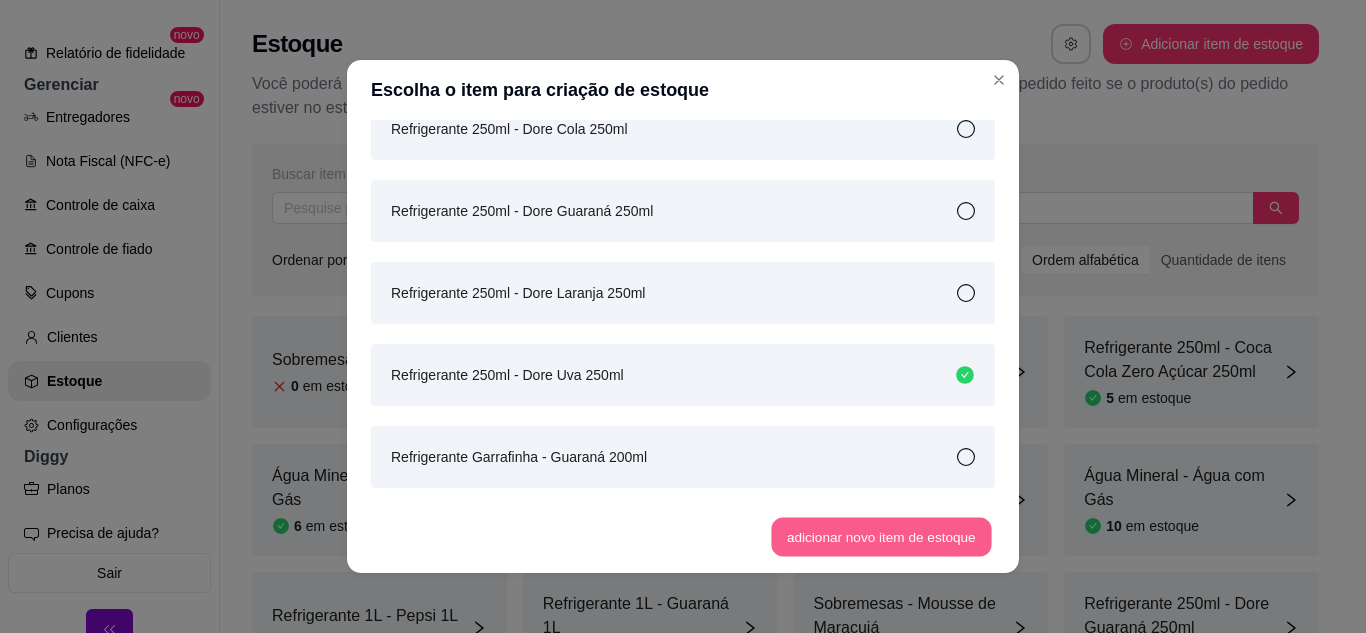 click on "adicionar novo item de estoque" at bounding box center (882, 537) 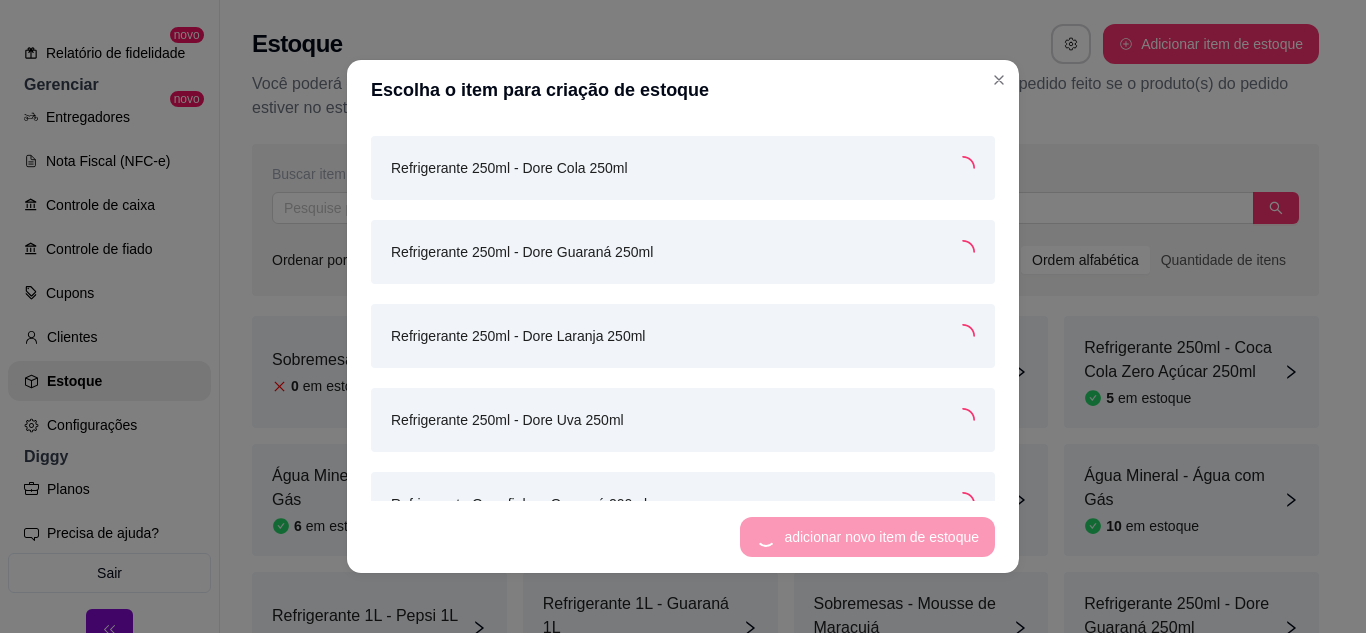 scroll, scrollTop: 1739, scrollLeft: 0, axis: vertical 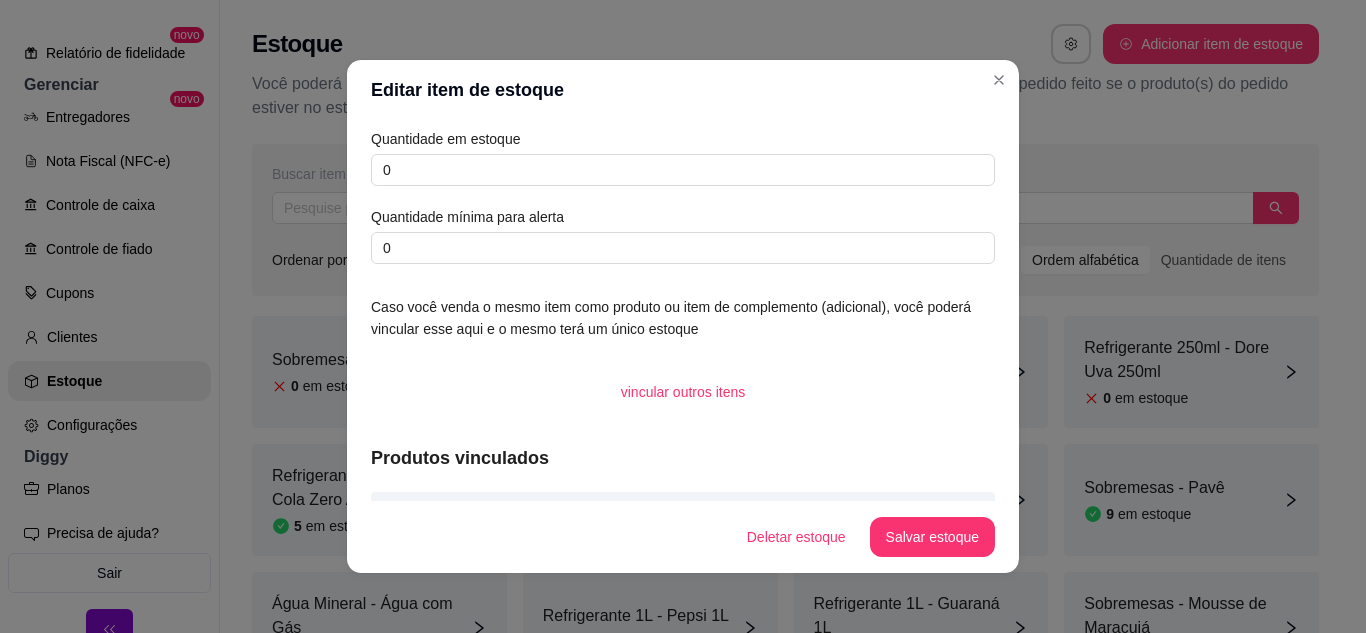 drag, startPoint x: 384, startPoint y: 150, endPoint x: 368, endPoint y: 153, distance: 16.27882 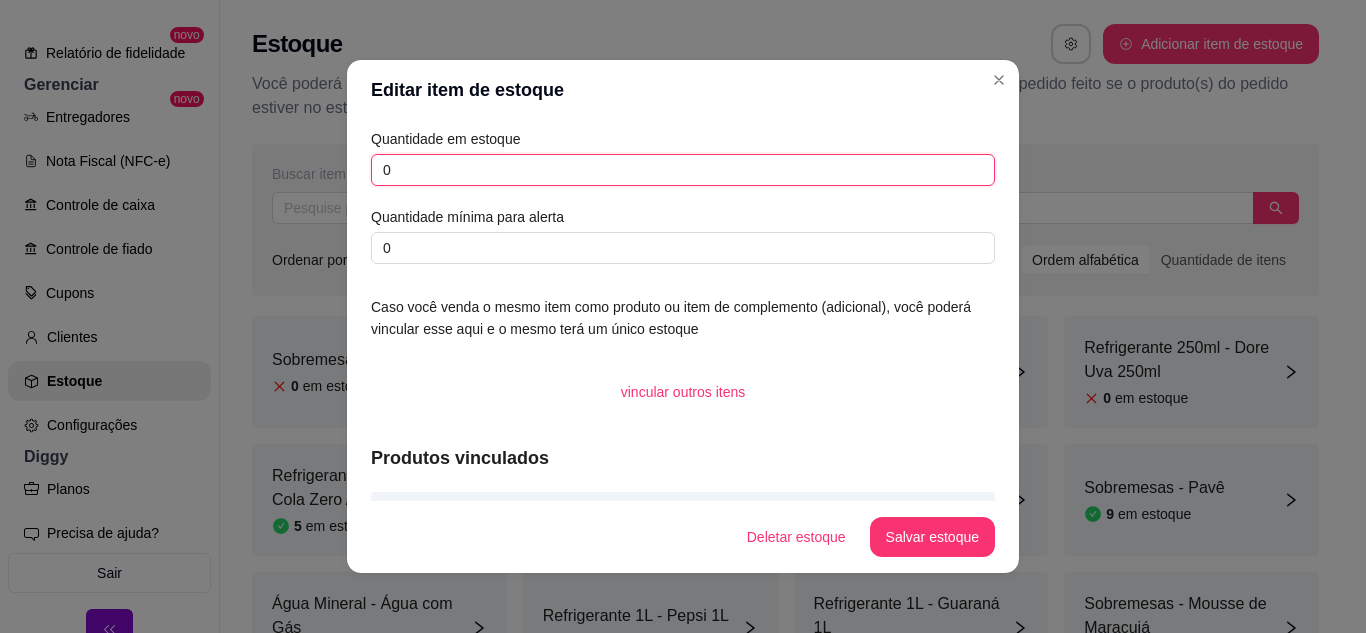drag, startPoint x: 394, startPoint y: 169, endPoint x: 354, endPoint y: 178, distance: 41 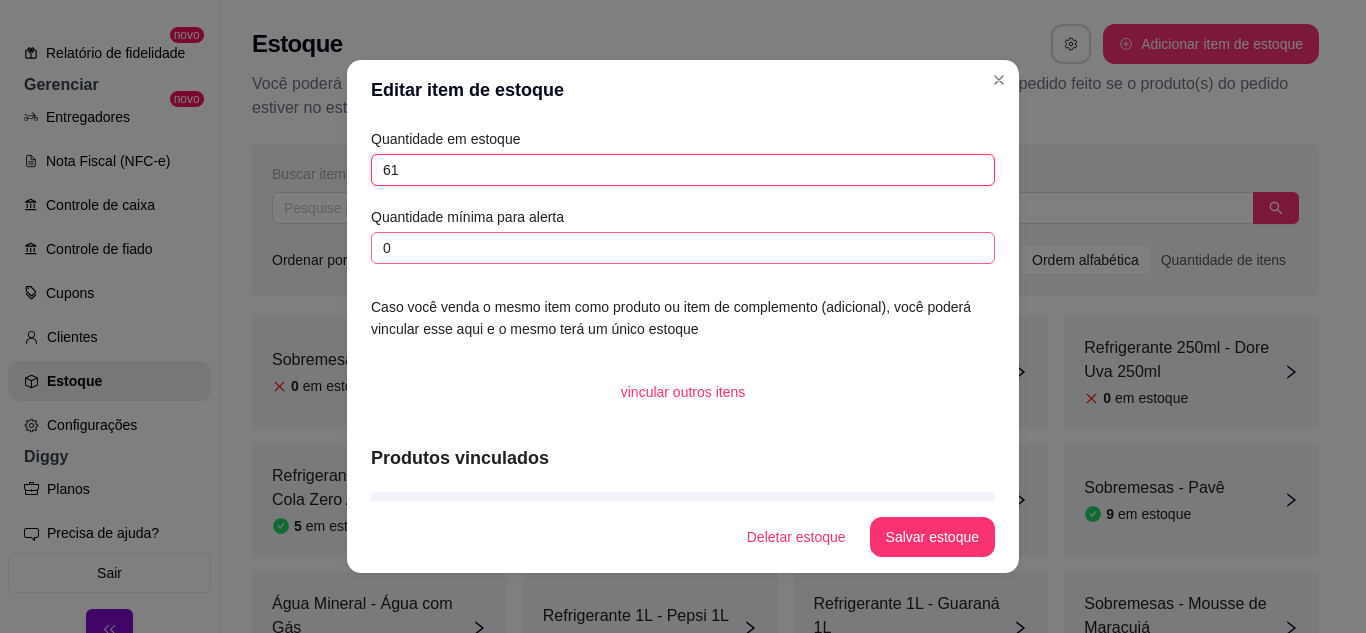 type on "61" 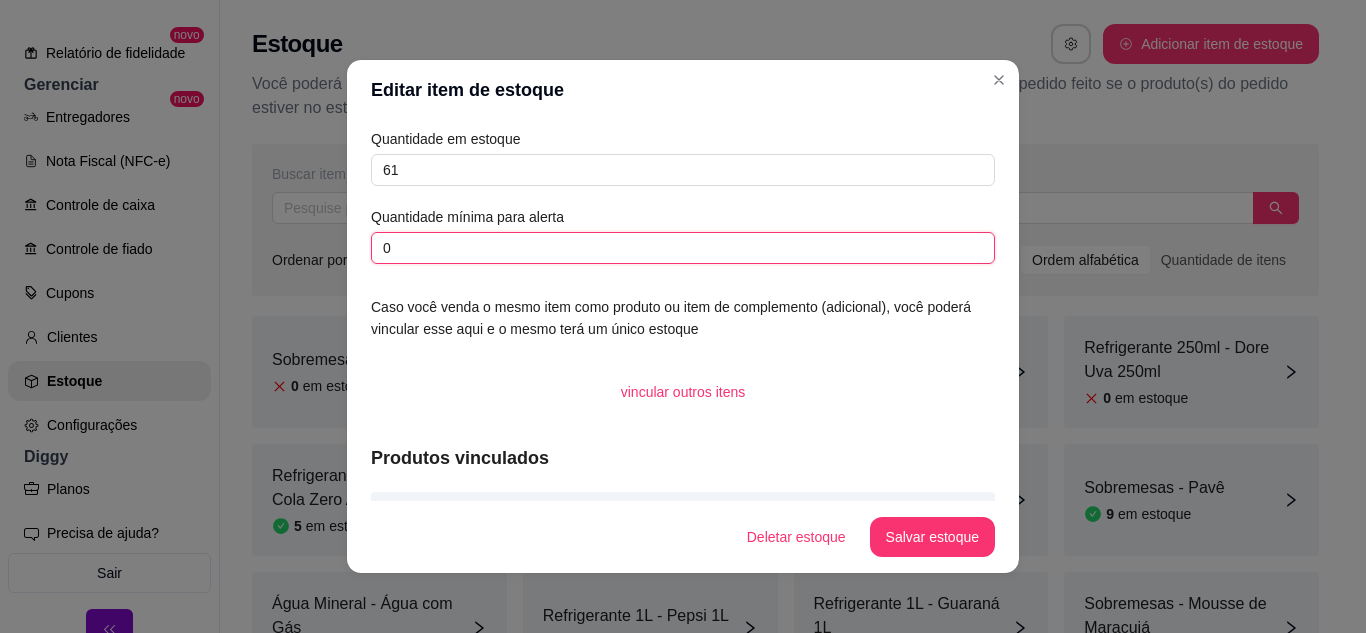 click on "0" at bounding box center (683, 248) 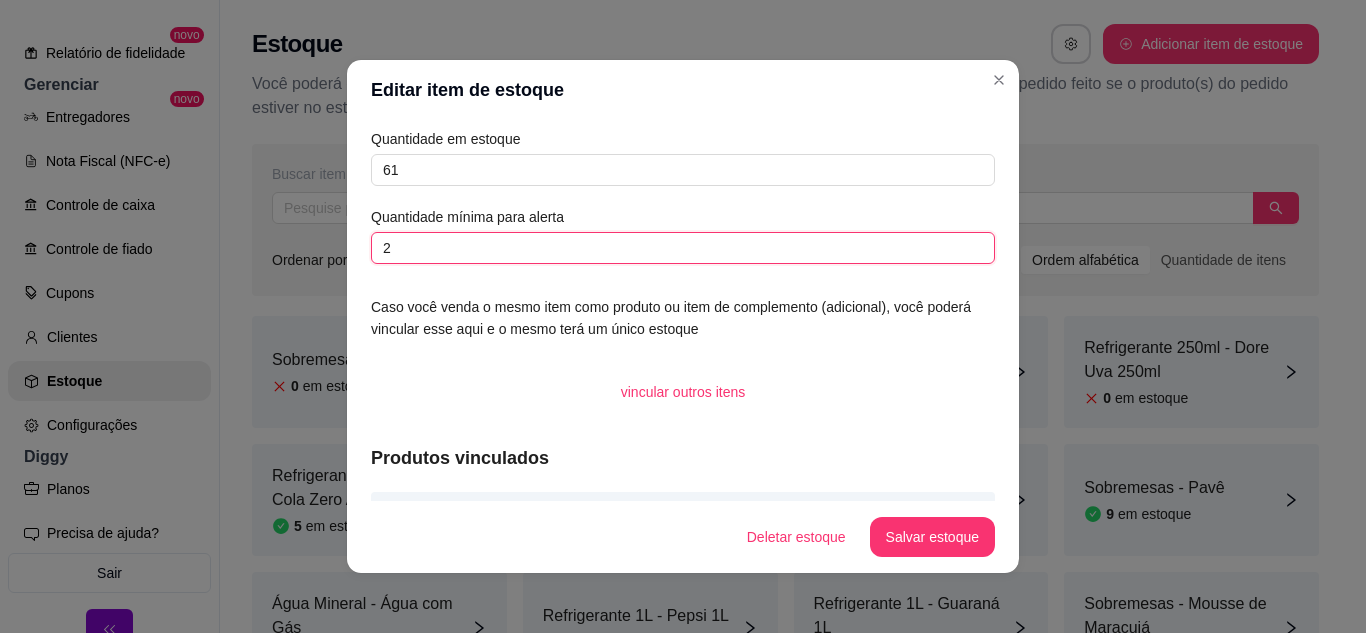 type on "2" 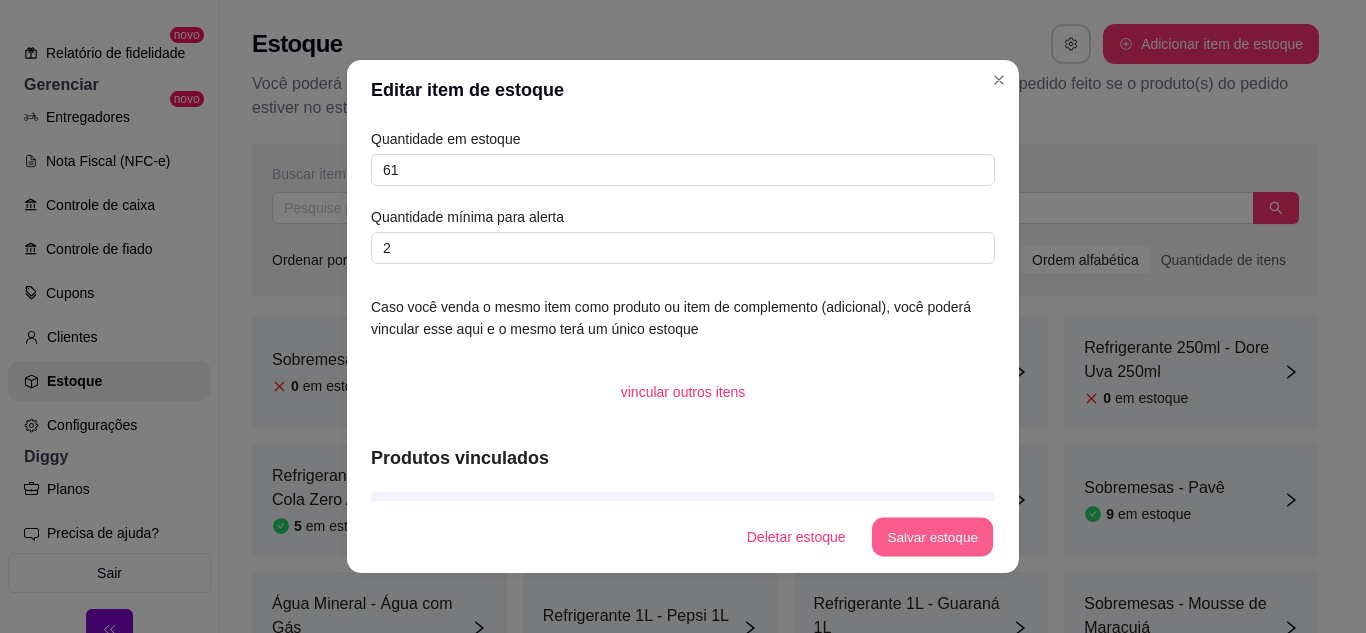 click on "Salvar estoque" at bounding box center [932, 537] 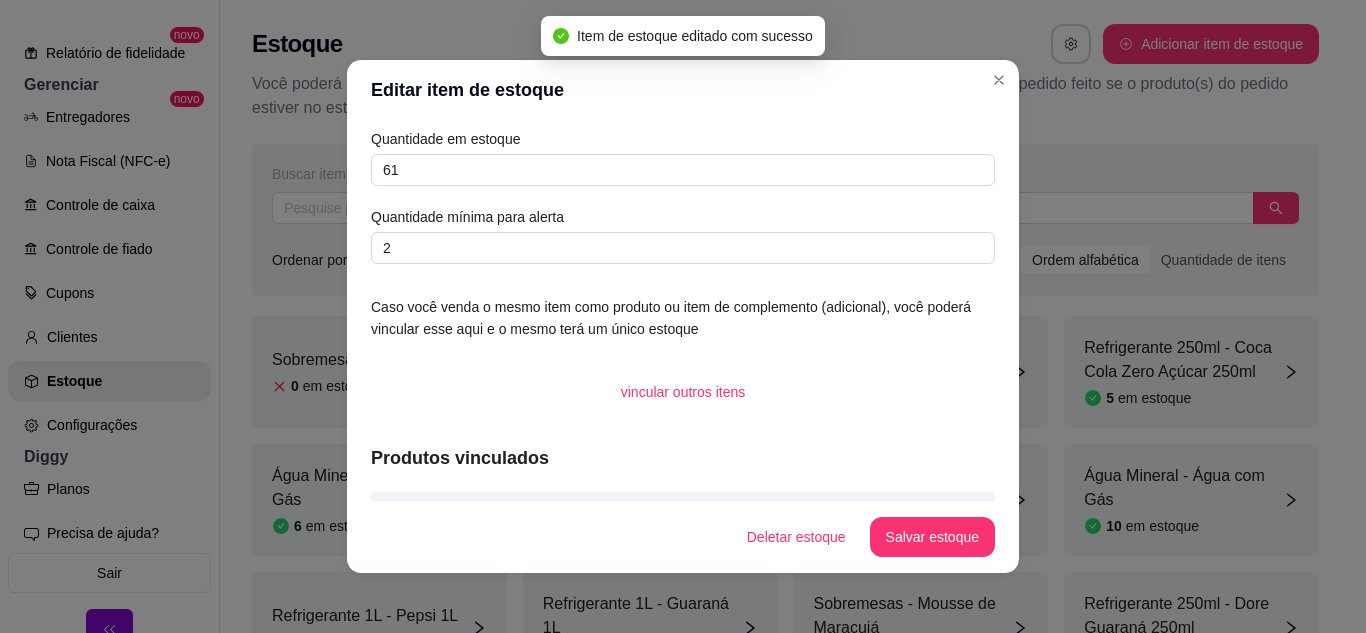 scroll, scrollTop: 61, scrollLeft: 0, axis: vertical 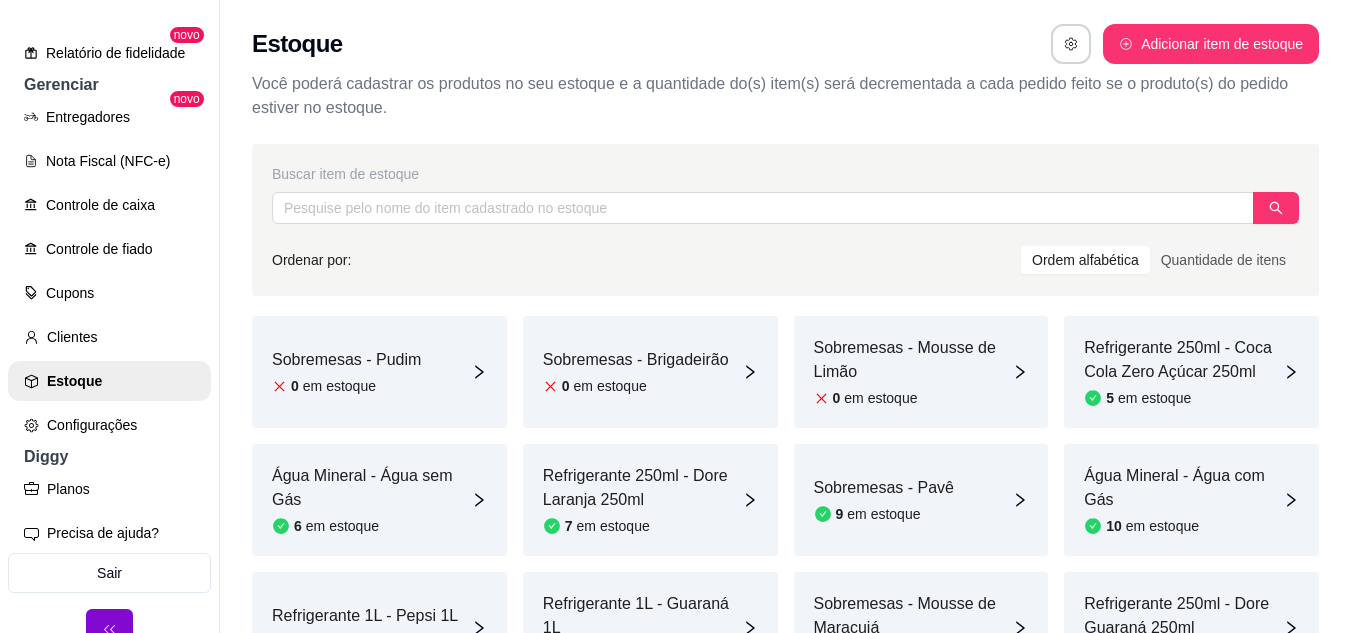 click on "Você poderá cadastrar os produtos no seu estoque e a quantidade do(s) item(s) será decrementada a cada pedido feito se o produto(s) do pedido estiver no estoque." at bounding box center (785, 96) 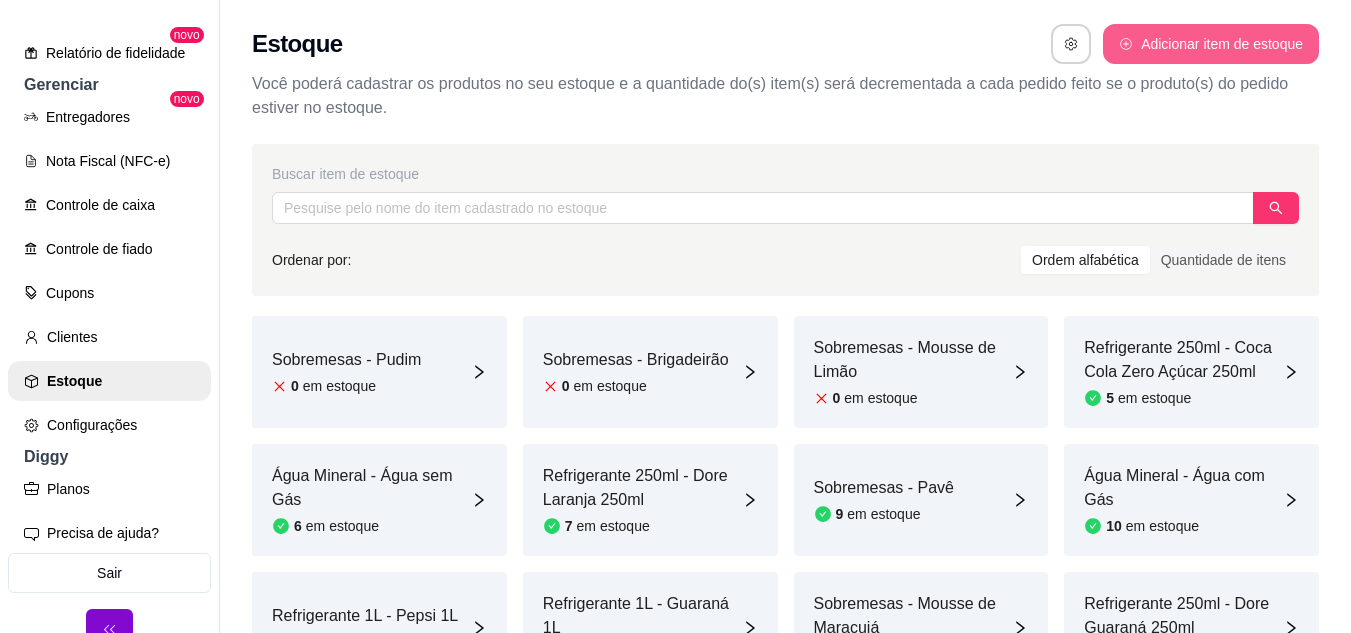 click on "Adicionar item de estoque" at bounding box center [1211, 44] 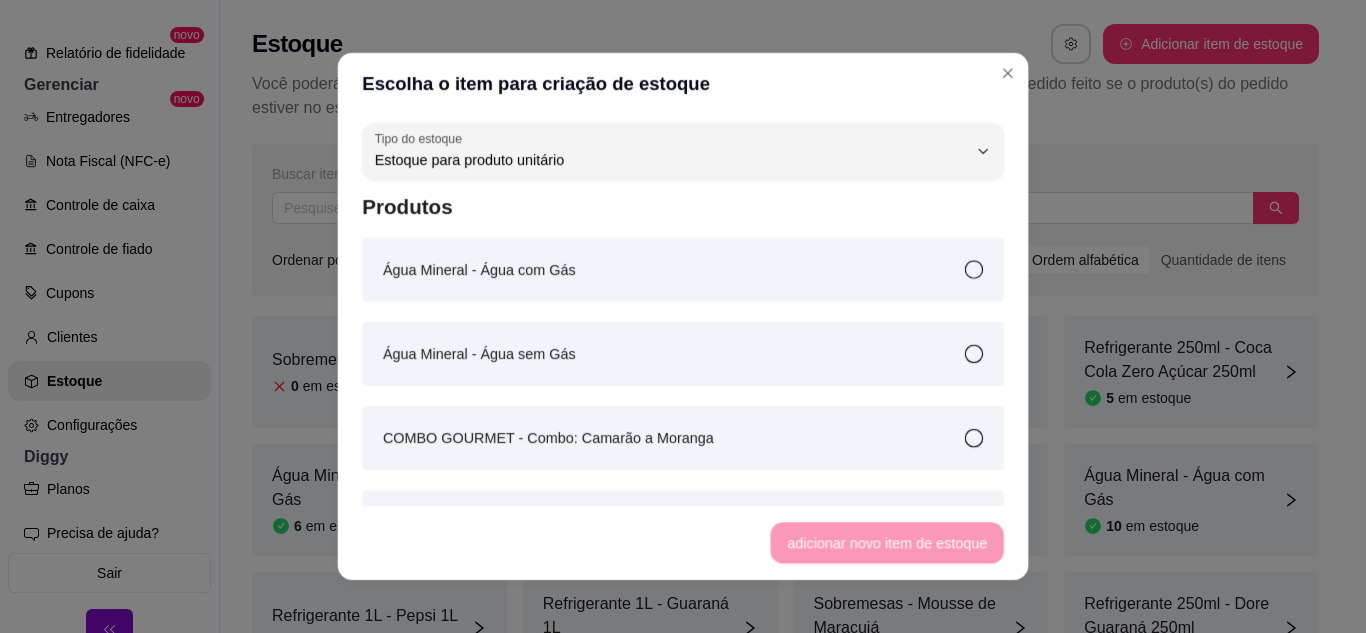 scroll, scrollTop: 19, scrollLeft: 0, axis: vertical 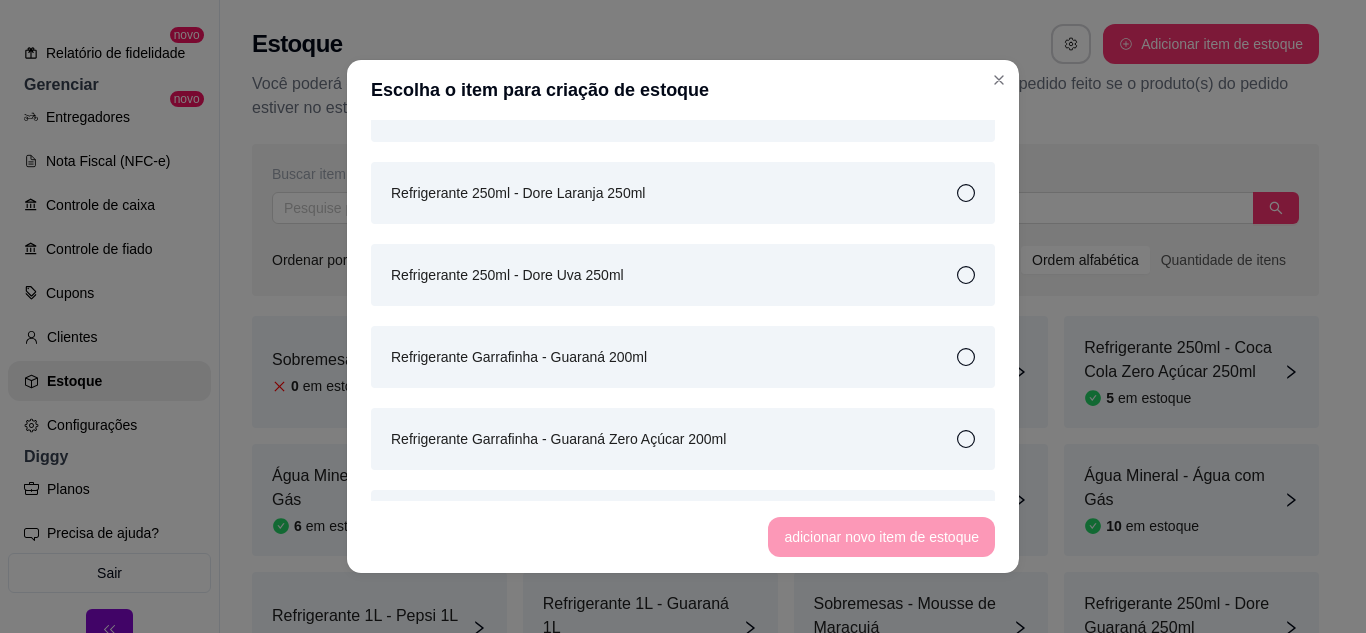 click on "Refrigerante Garrafinha - Guaraná 200ml" at bounding box center (683, 357) 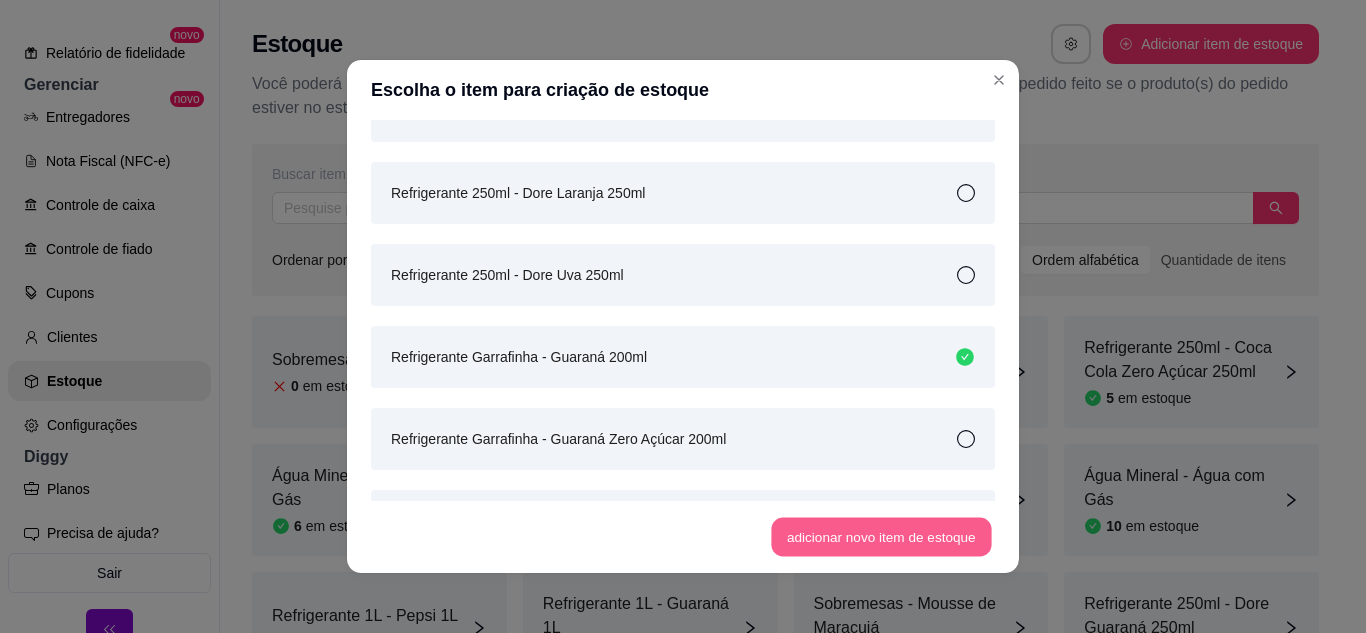 click on "adicionar novo item de estoque" at bounding box center (882, 537) 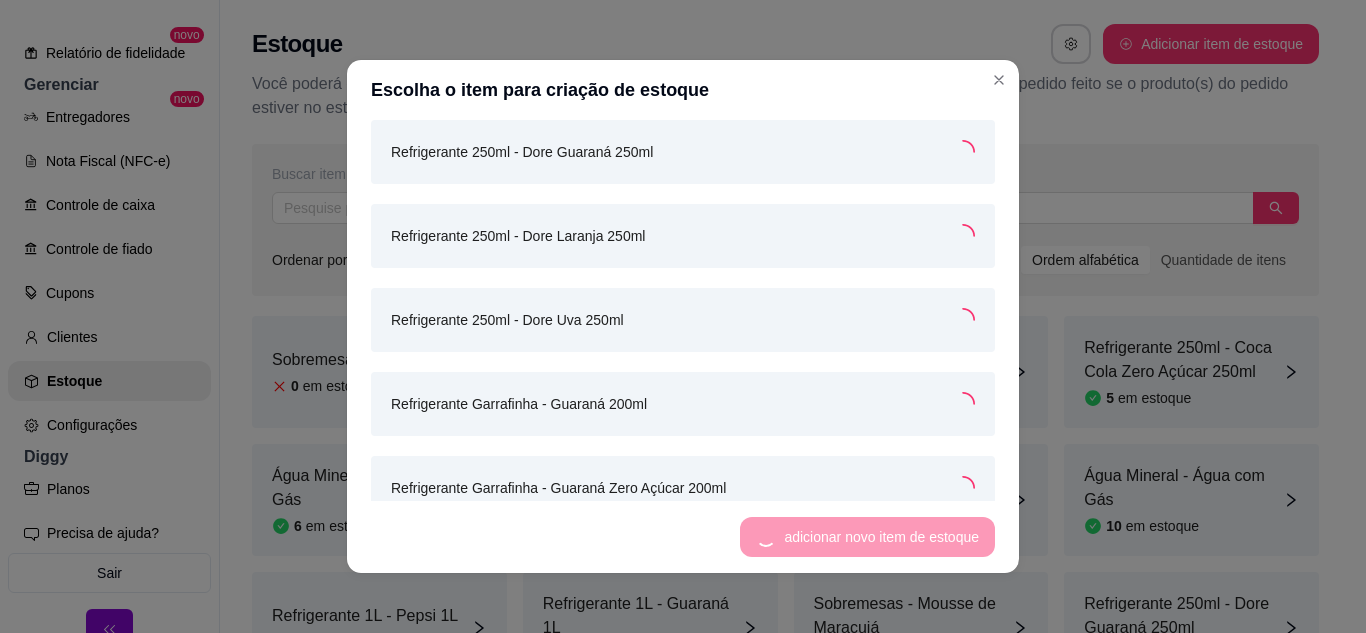 scroll, scrollTop: 1841, scrollLeft: 0, axis: vertical 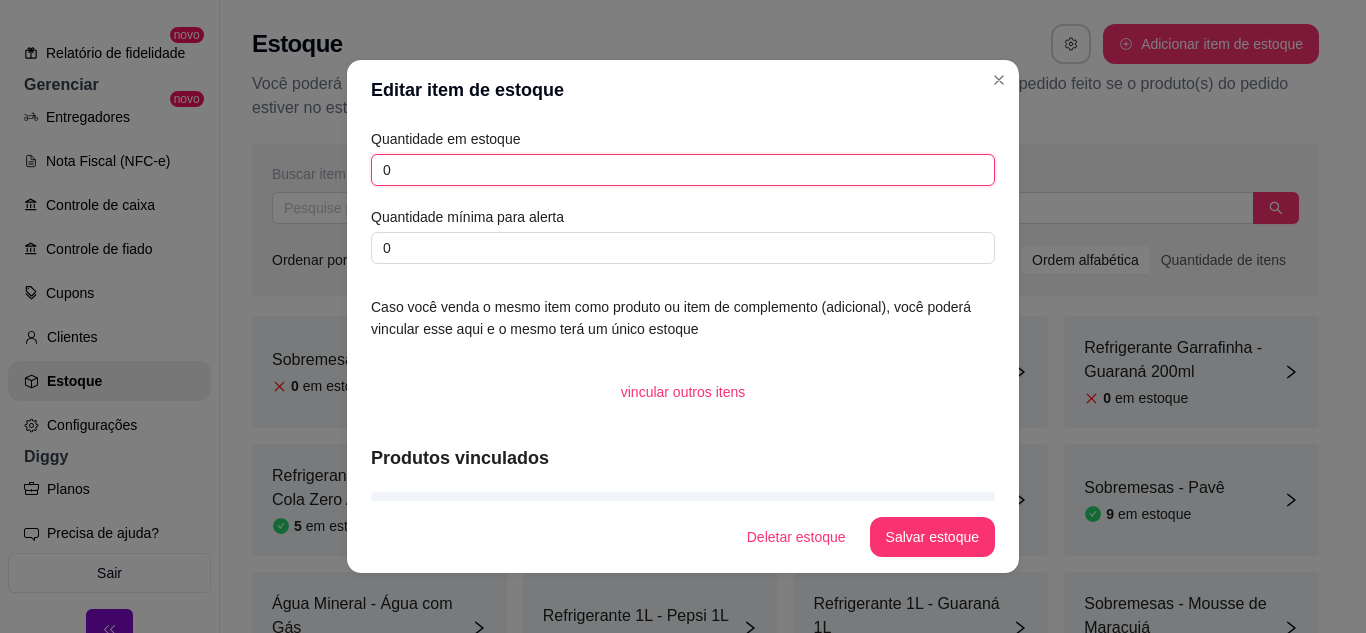 click on "0" at bounding box center (683, 170) 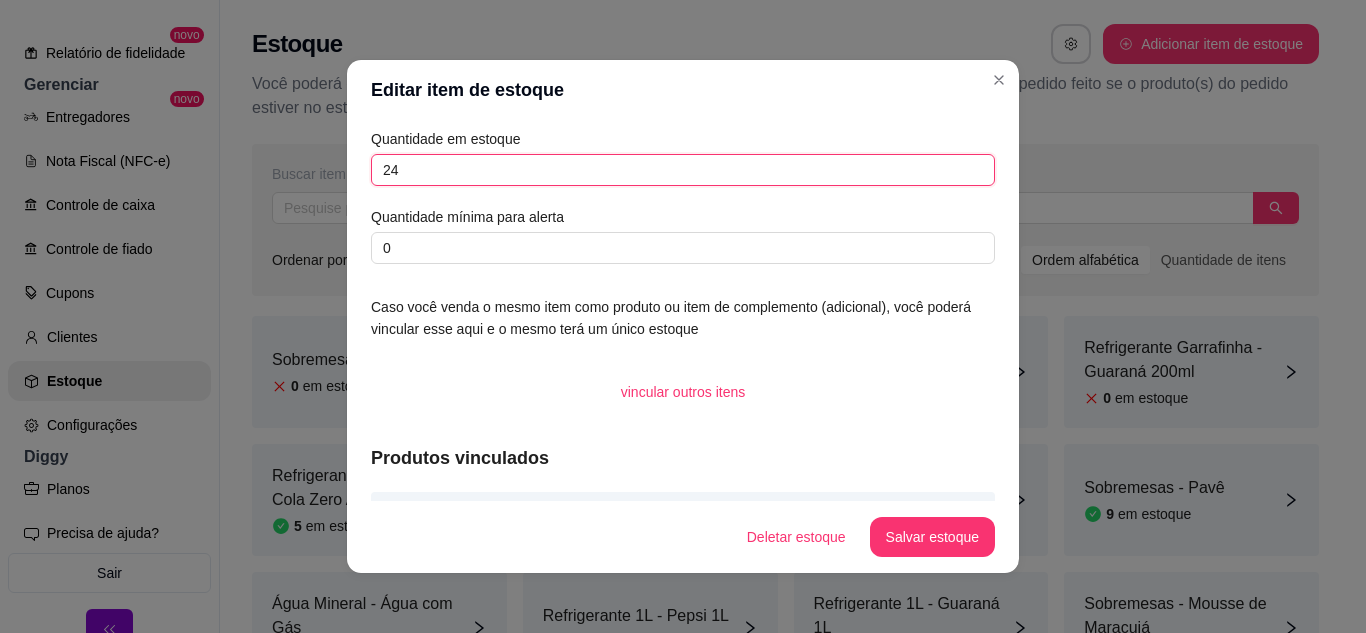 scroll, scrollTop: 61, scrollLeft: 0, axis: vertical 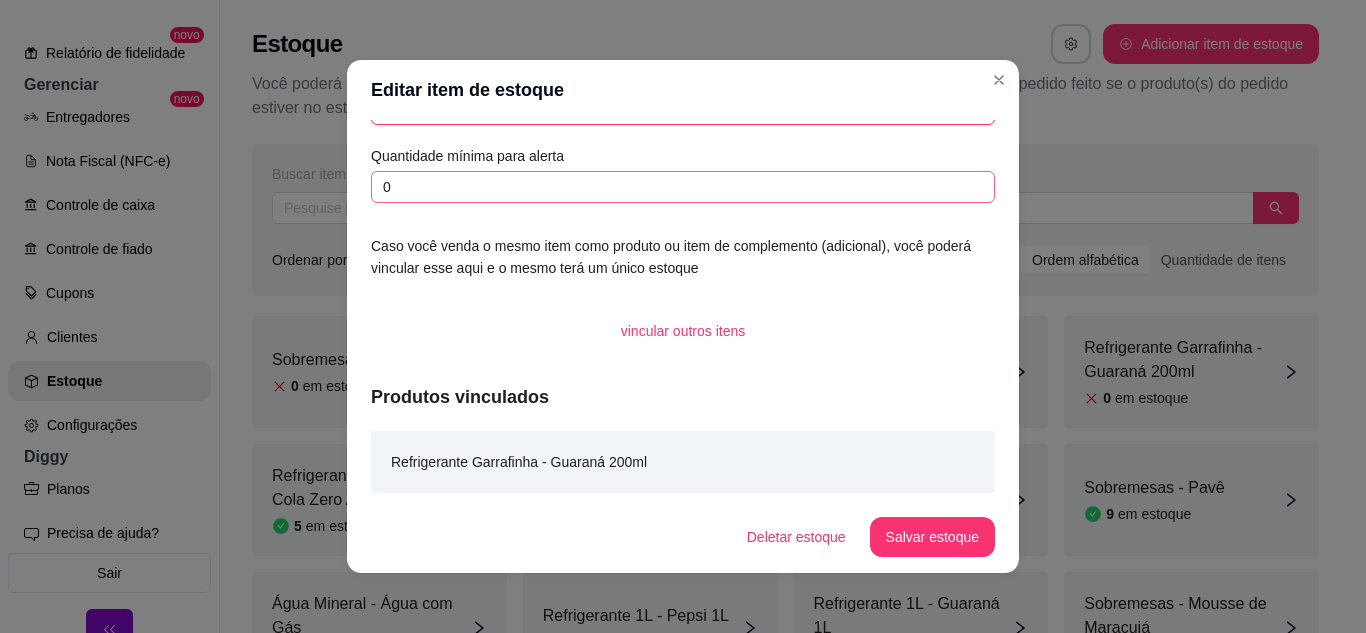 type on "24" 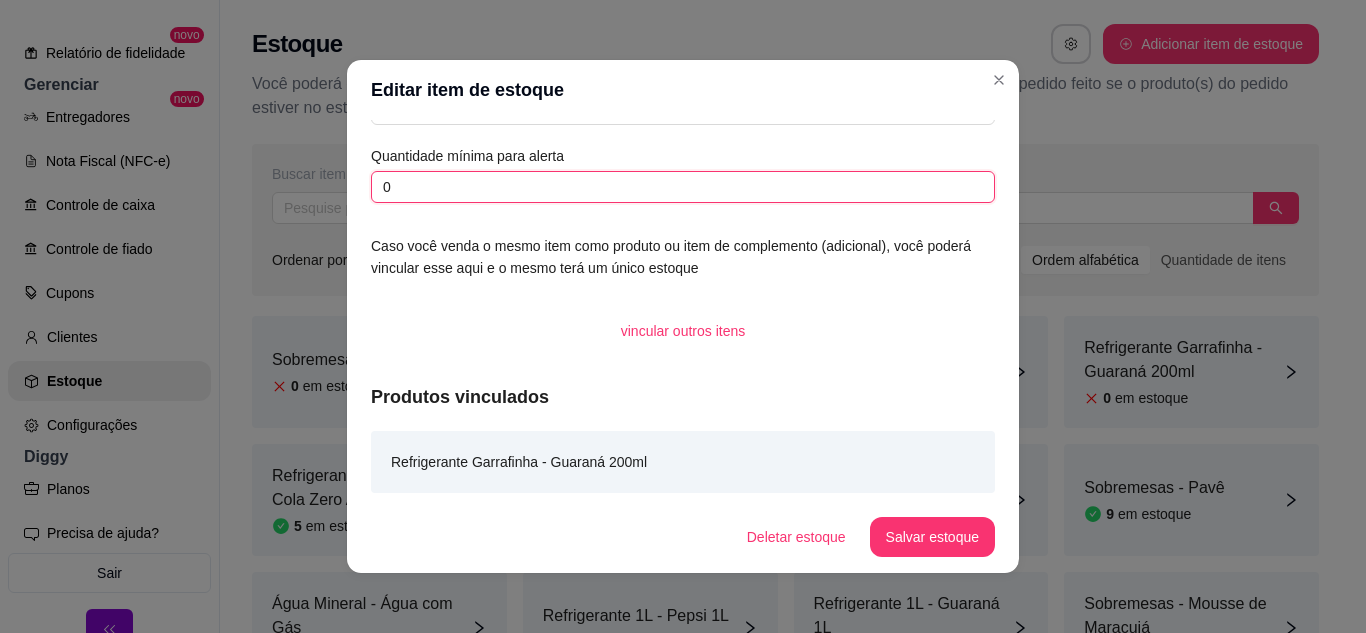 drag, startPoint x: 393, startPoint y: 195, endPoint x: 365, endPoint y: 184, distance: 30.083218 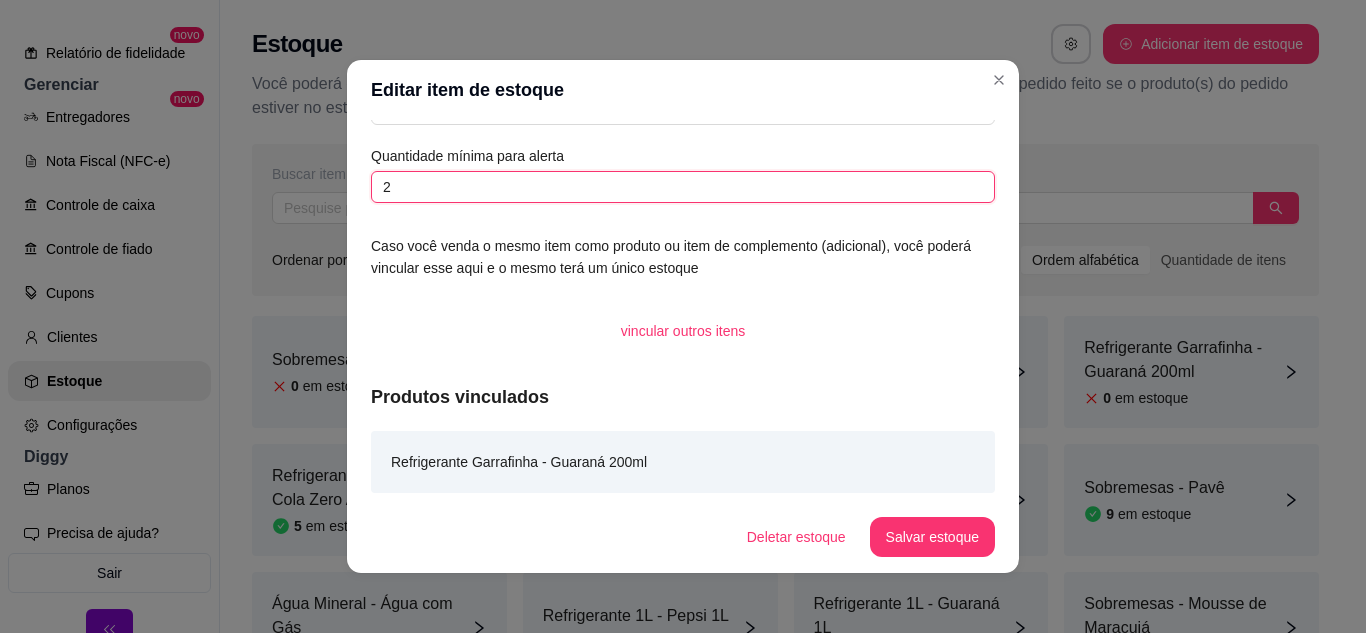 type on "2" 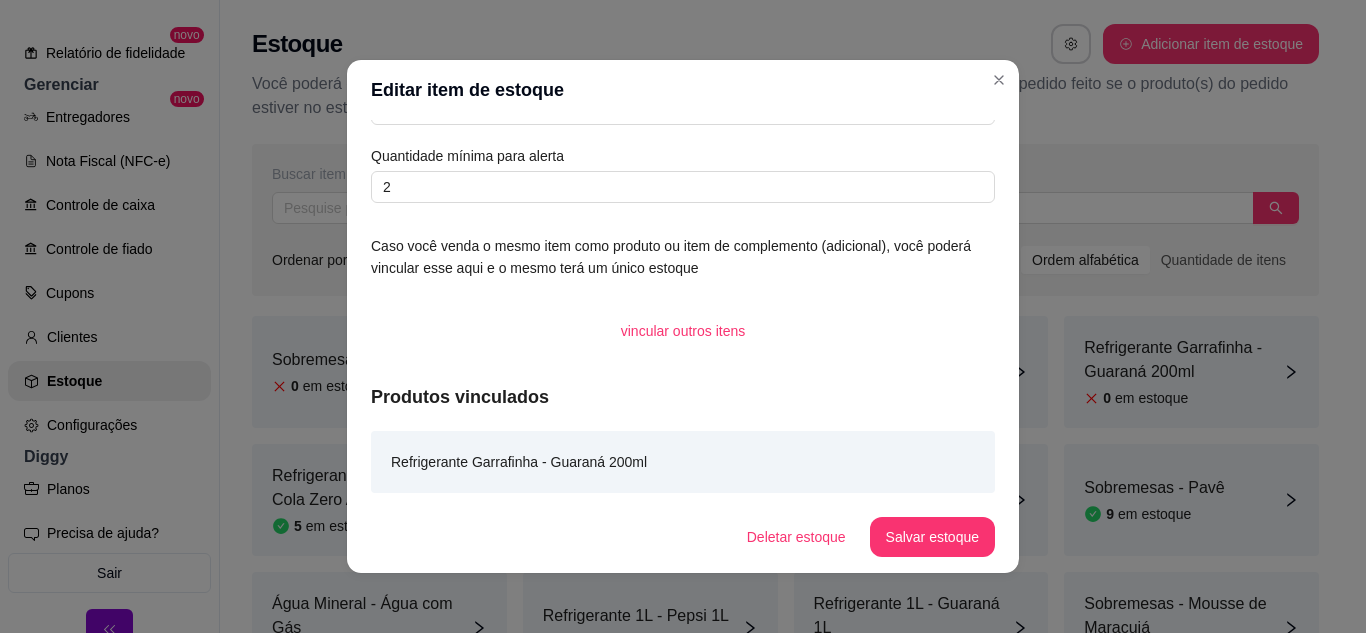 click on "Deletar estoque Salvar estoque" at bounding box center (683, 537) 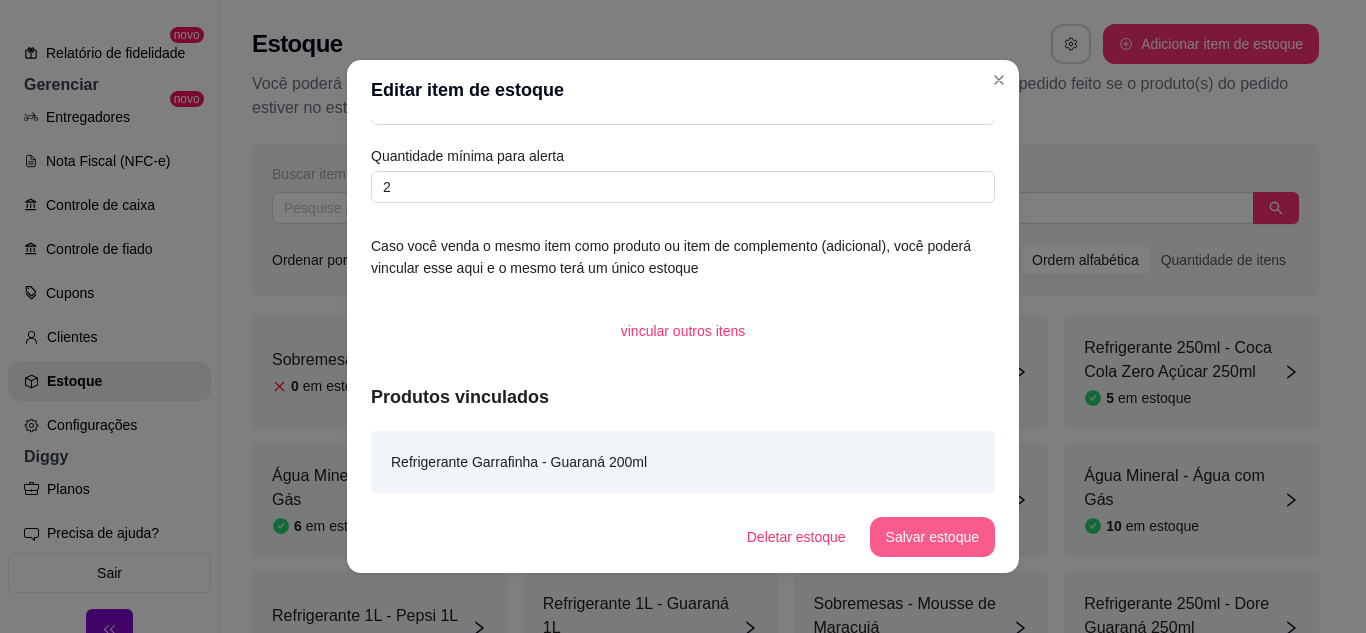 click on "Salvar estoque" at bounding box center [932, 537] 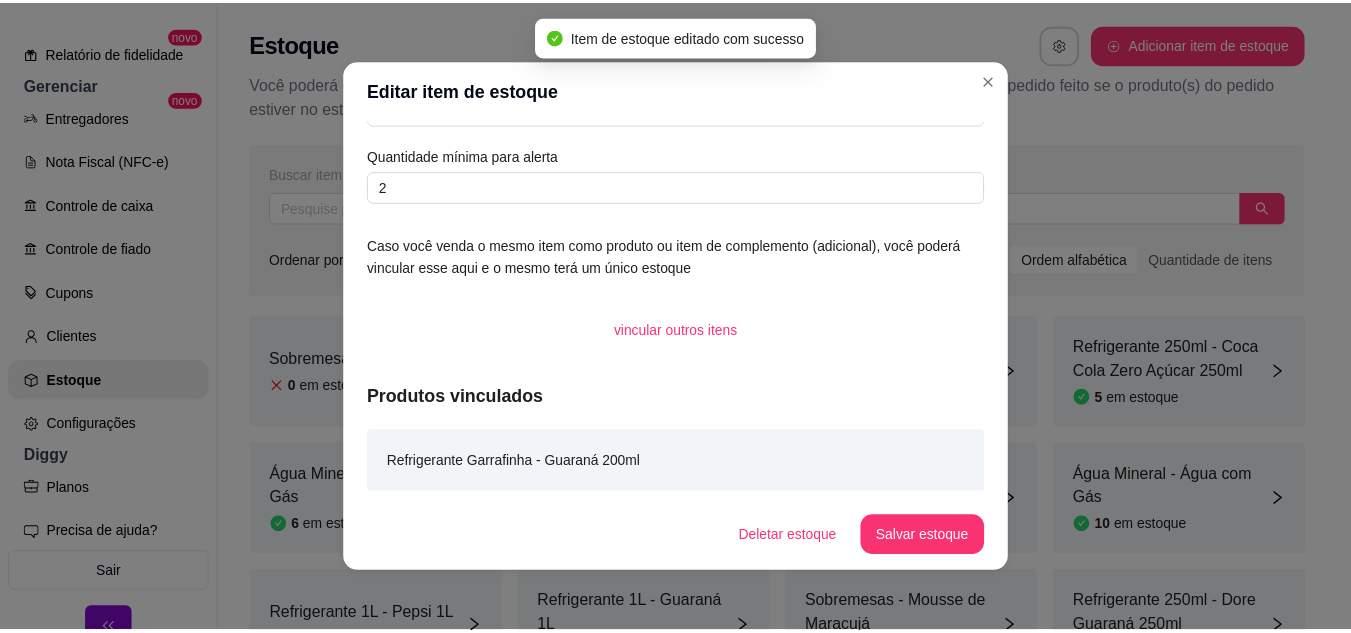 scroll, scrollTop: 4, scrollLeft: 0, axis: vertical 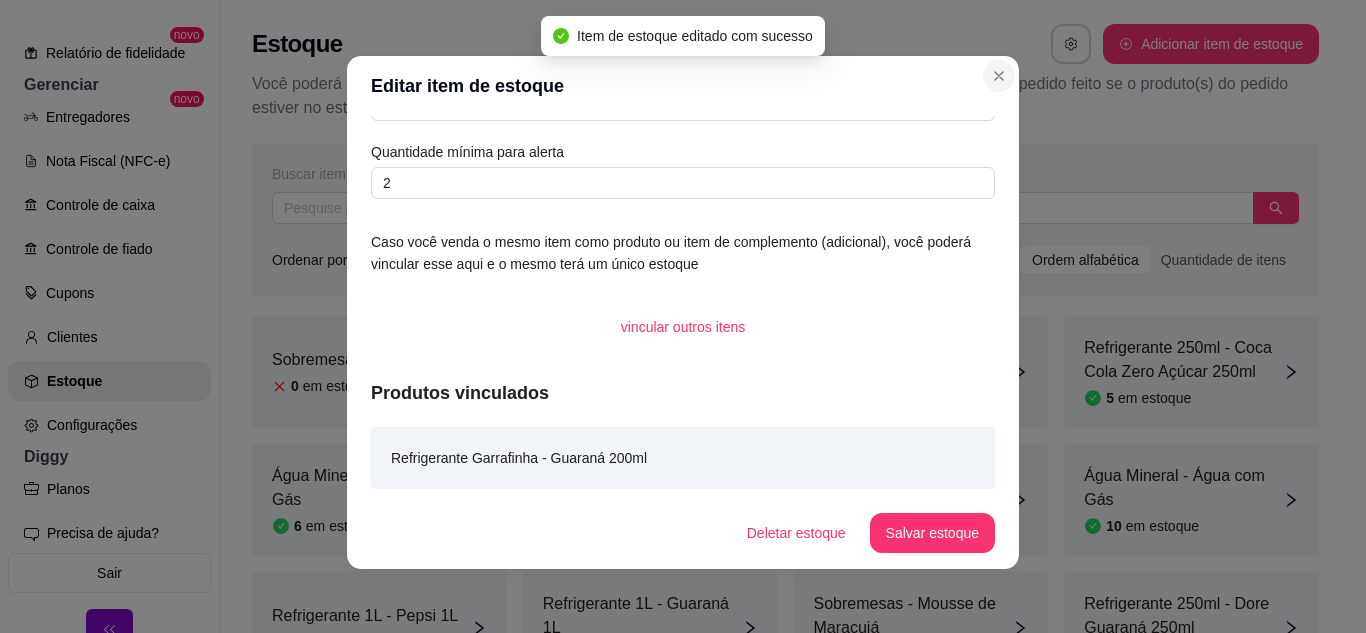 drag, startPoint x: 999, startPoint y: 58, endPoint x: 999, endPoint y: 81, distance: 23 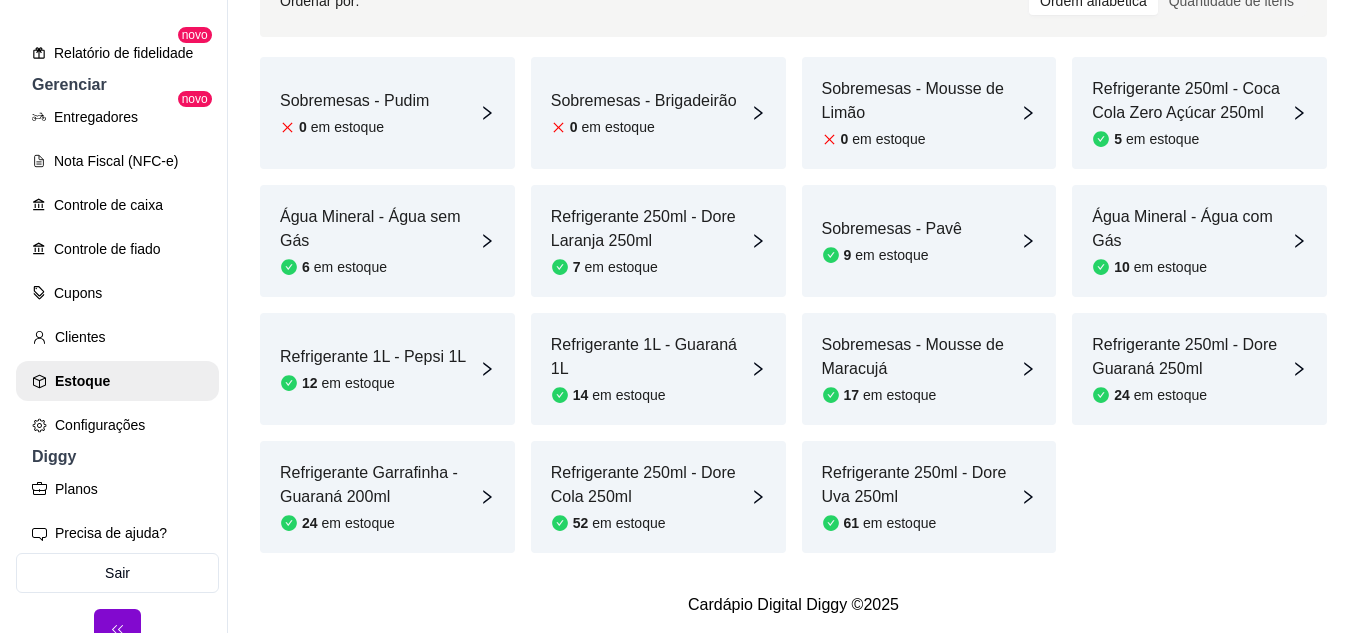 scroll, scrollTop: 0, scrollLeft: 0, axis: both 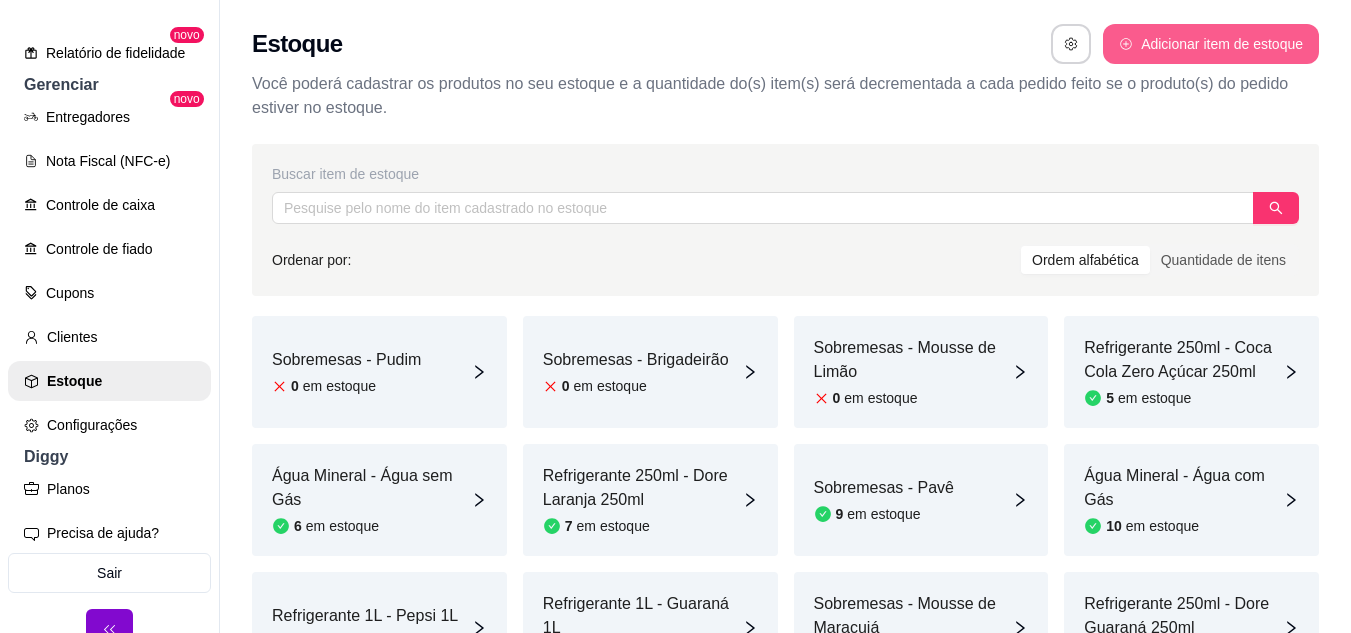 click on "Adicionar item de estoque" at bounding box center [1211, 44] 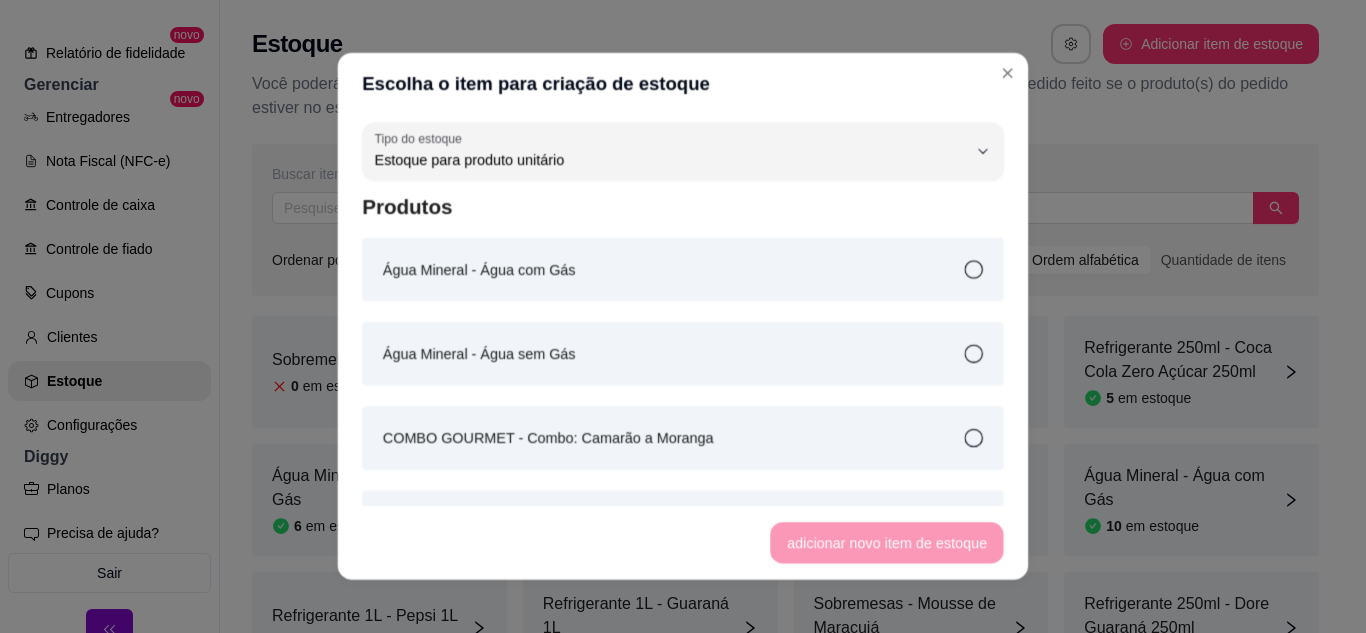 scroll, scrollTop: 19, scrollLeft: 0, axis: vertical 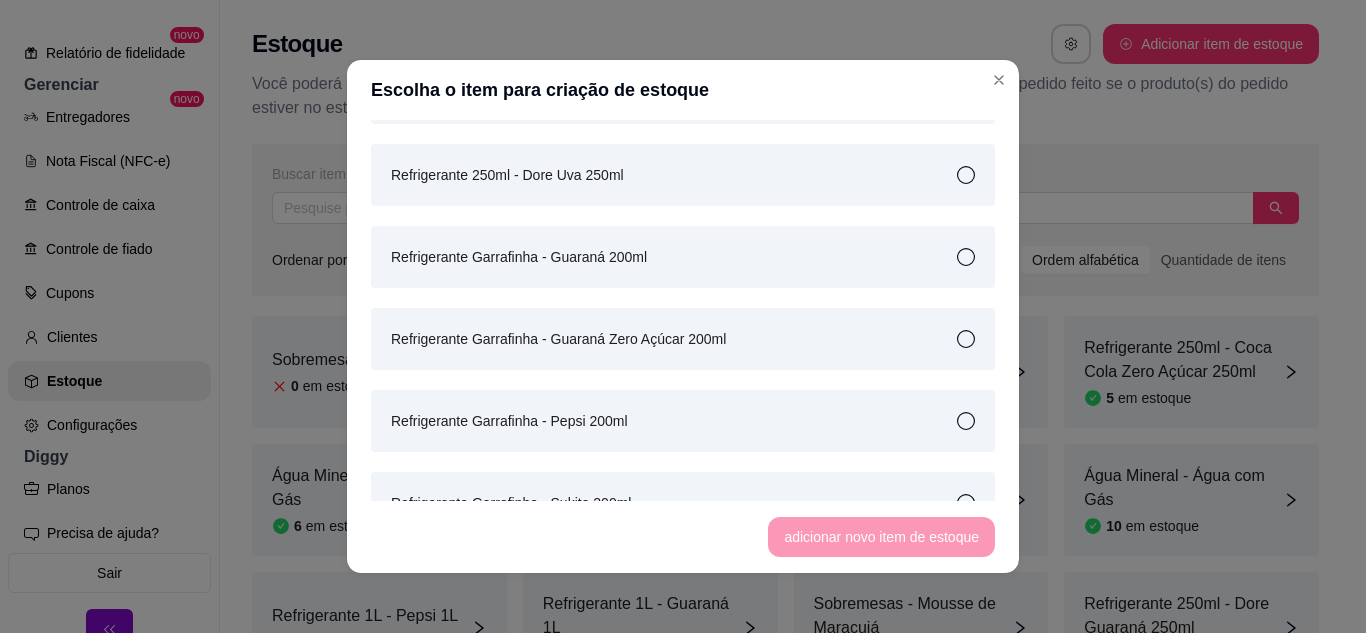 click on "Refrigerante Garrafinha - Guaraná Zero Açúcar 200ml" at bounding box center (558, 339) 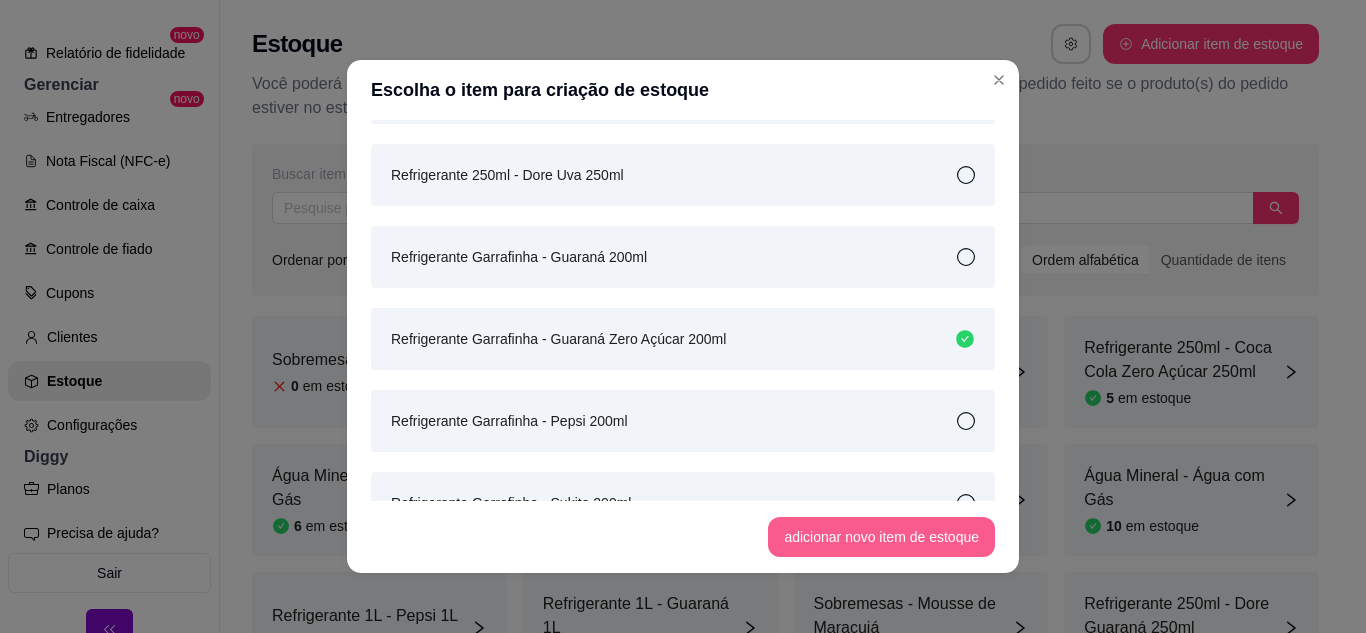 click on "adicionar novo item de estoque" at bounding box center [881, 537] 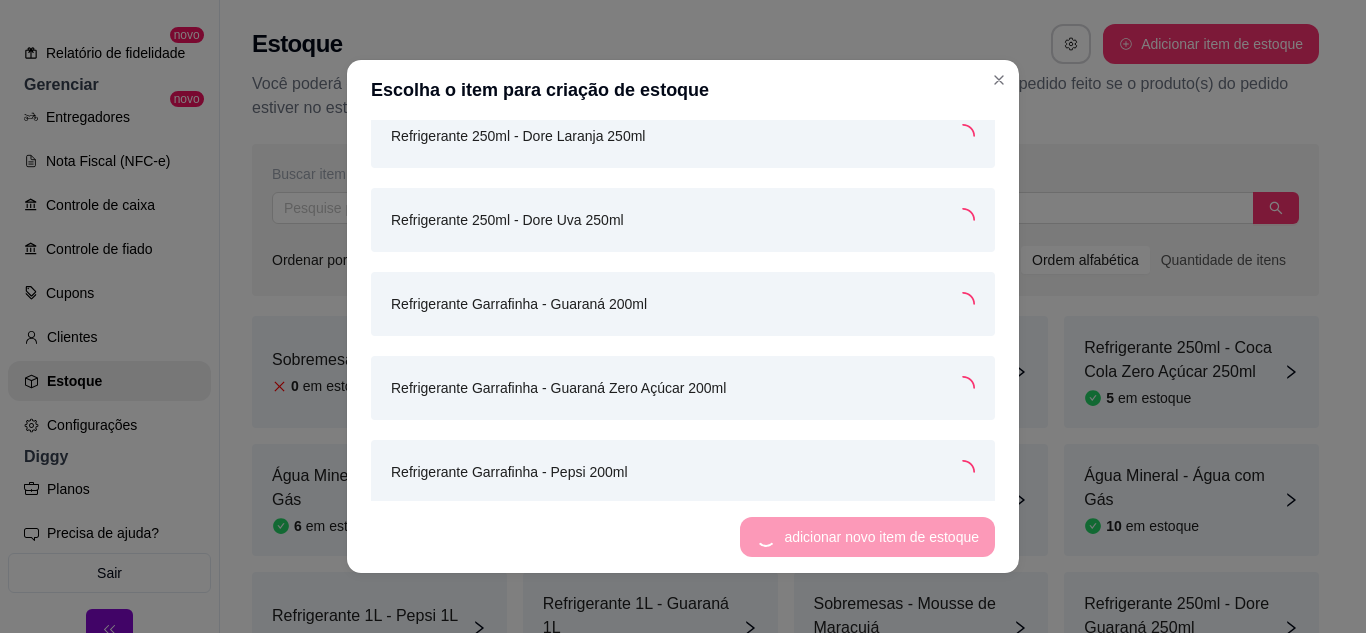 scroll, scrollTop: 1942, scrollLeft: 0, axis: vertical 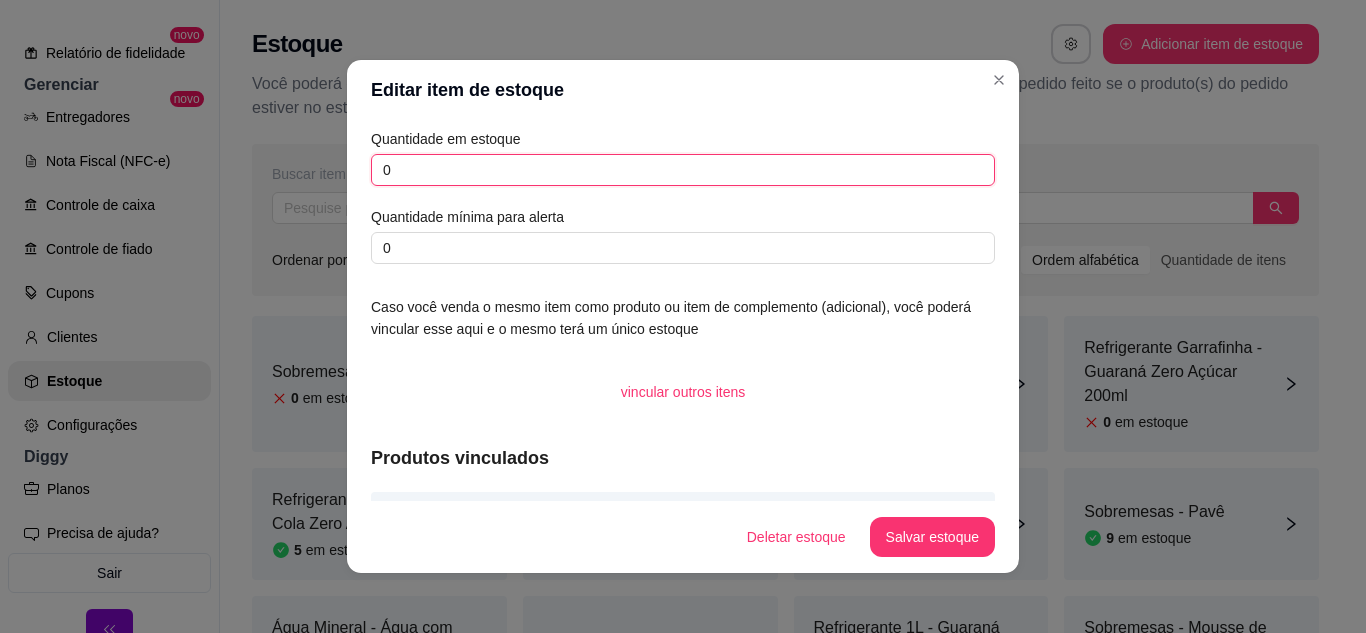drag, startPoint x: 416, startPoint y: 165, endPoint x: 376, endPoint y: 164, distance: 40.012497 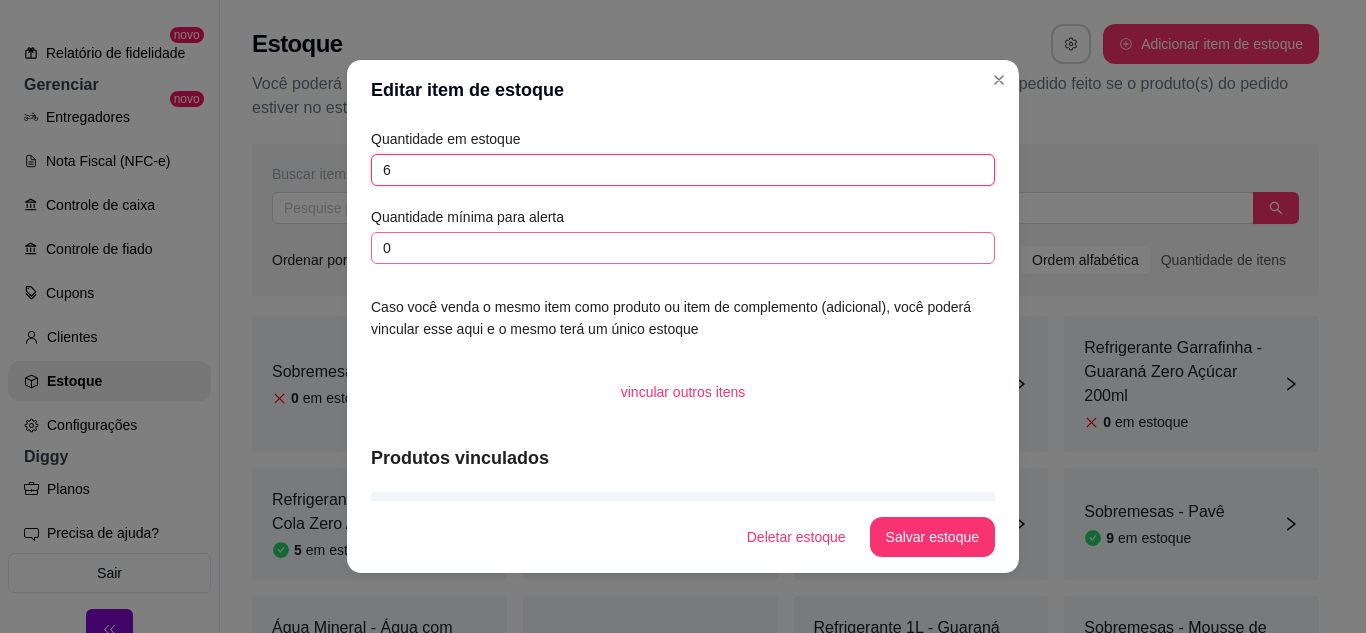 type on "6" 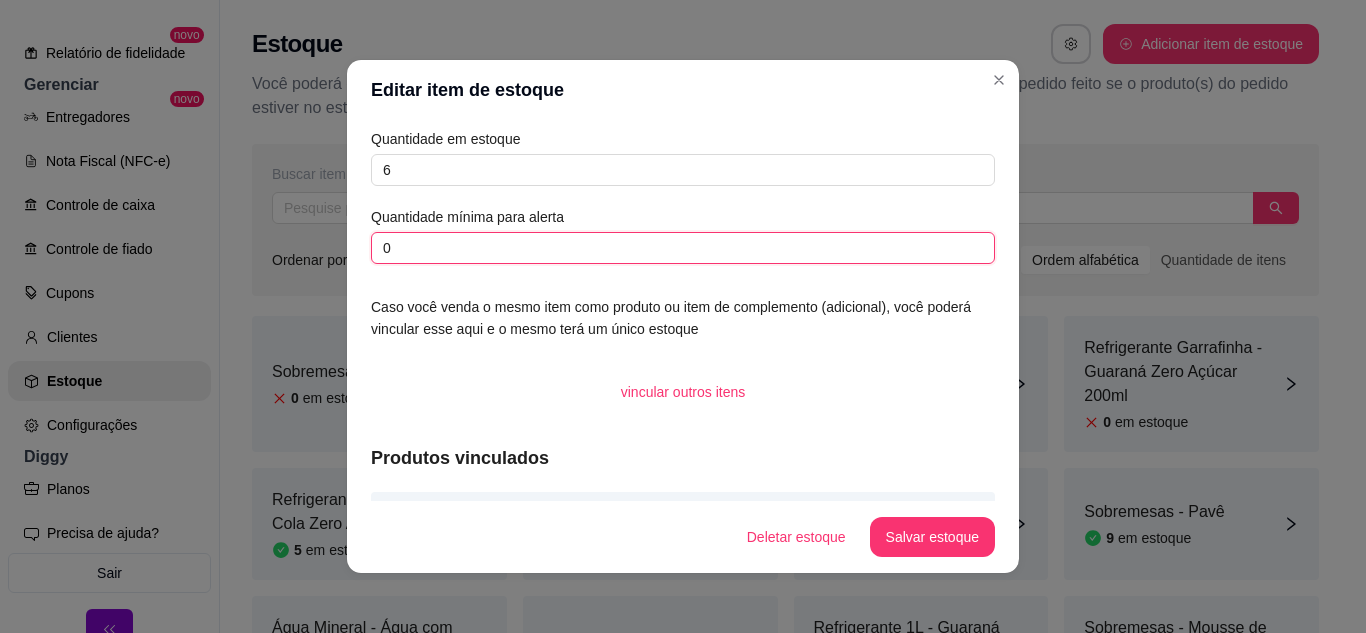 drag, startPoint x: 394, startPoint y: 248, endPoint x: 359, endPoint y: 252, distance: 35.22783 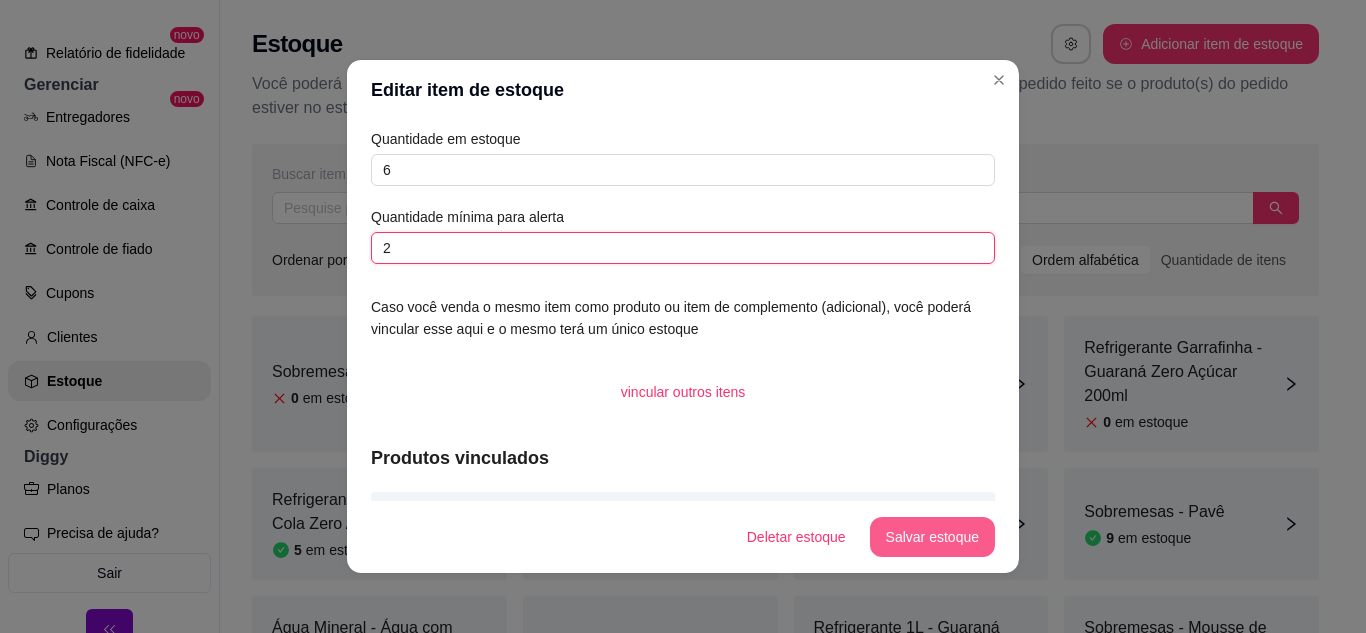 type on "2" 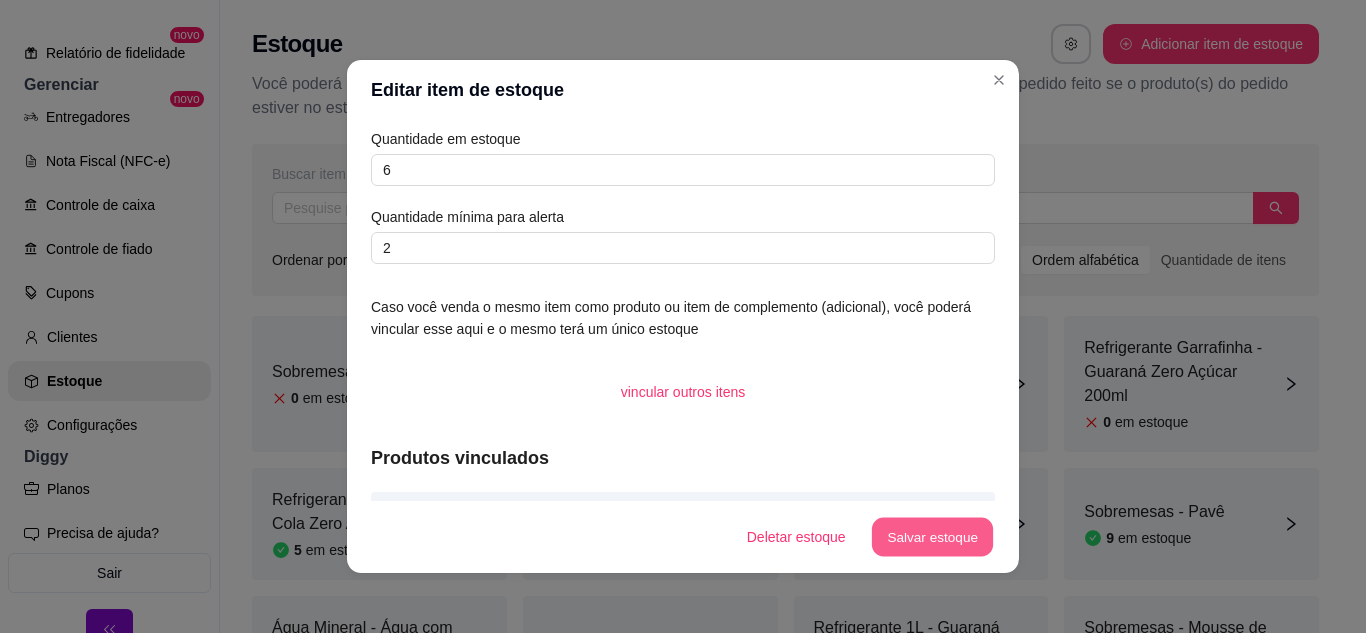 click on "Salvar estoque" at bounding box center (932, 537) 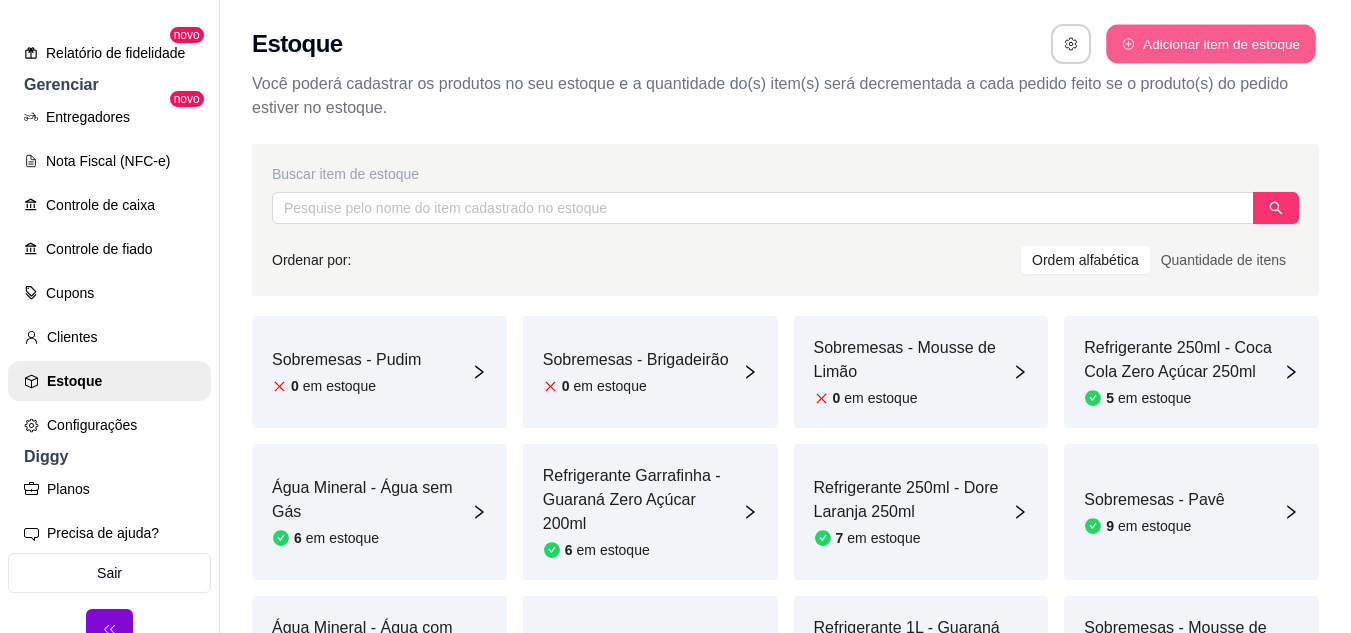 click on "Adicionar item de estoque" at bounding box center (1210, 44) 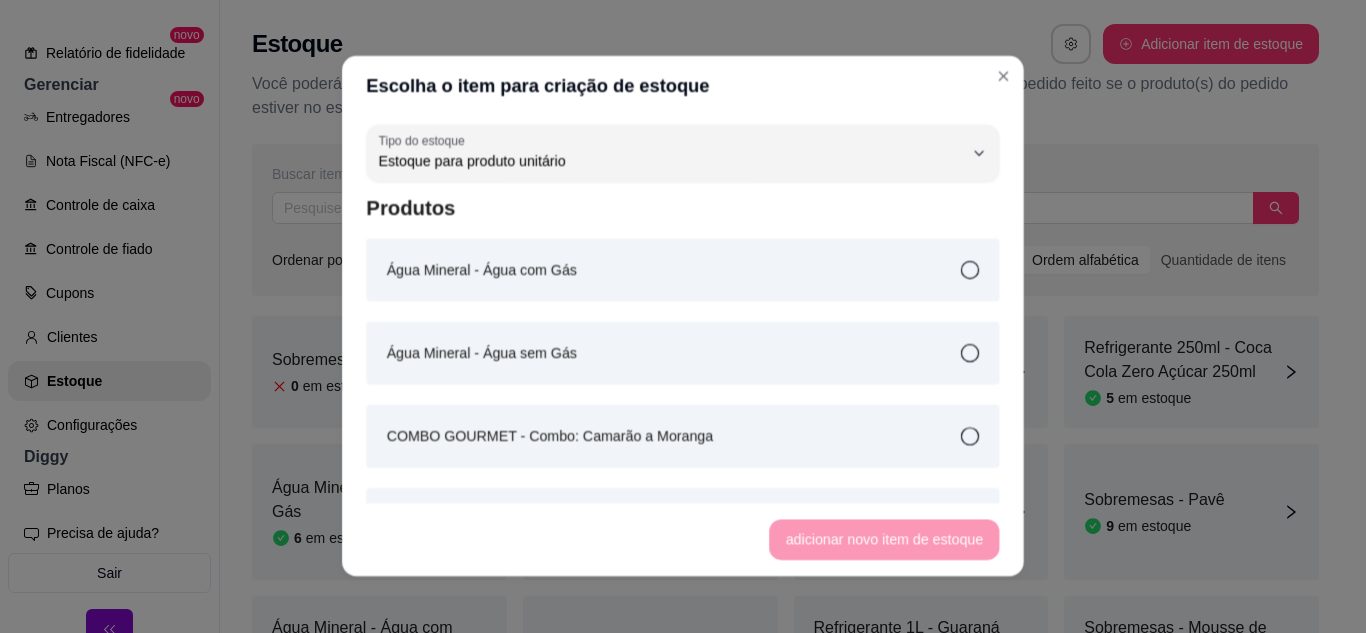 scroll, scrollTop: 19, scrollLeft: 0, axis: vertical 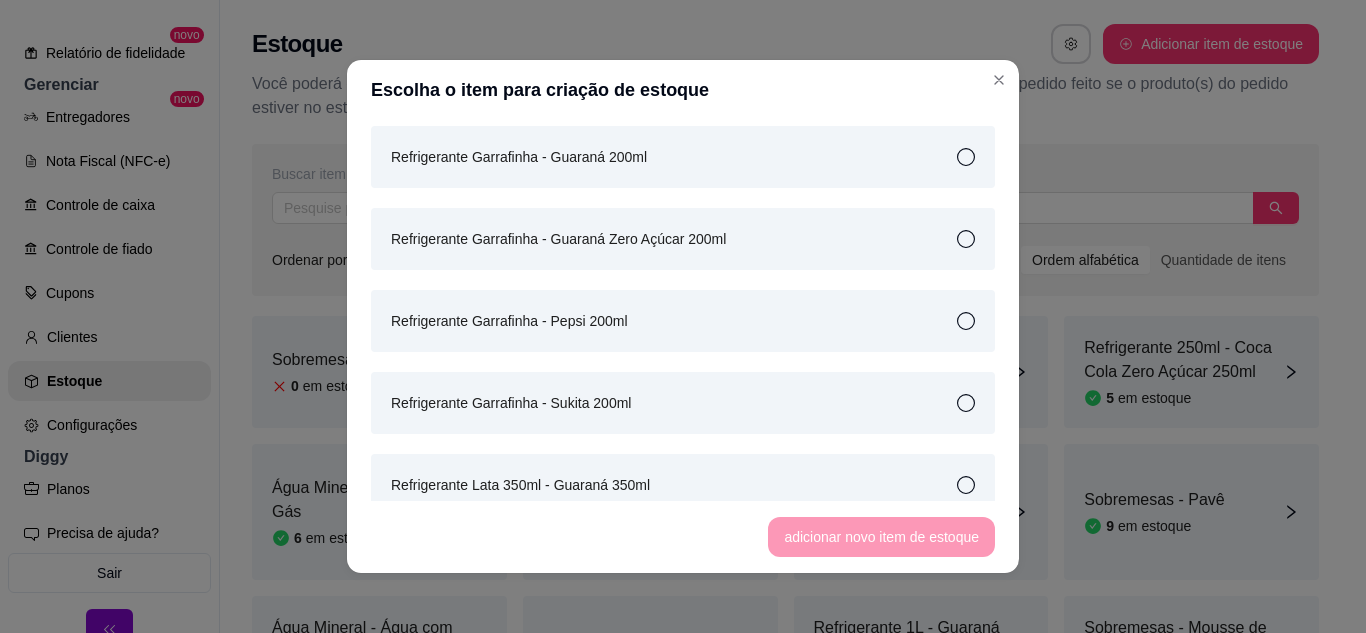 click on "Refrigerante Garrafinha - Pepsi 200ml" at bounding box center [683, 321] 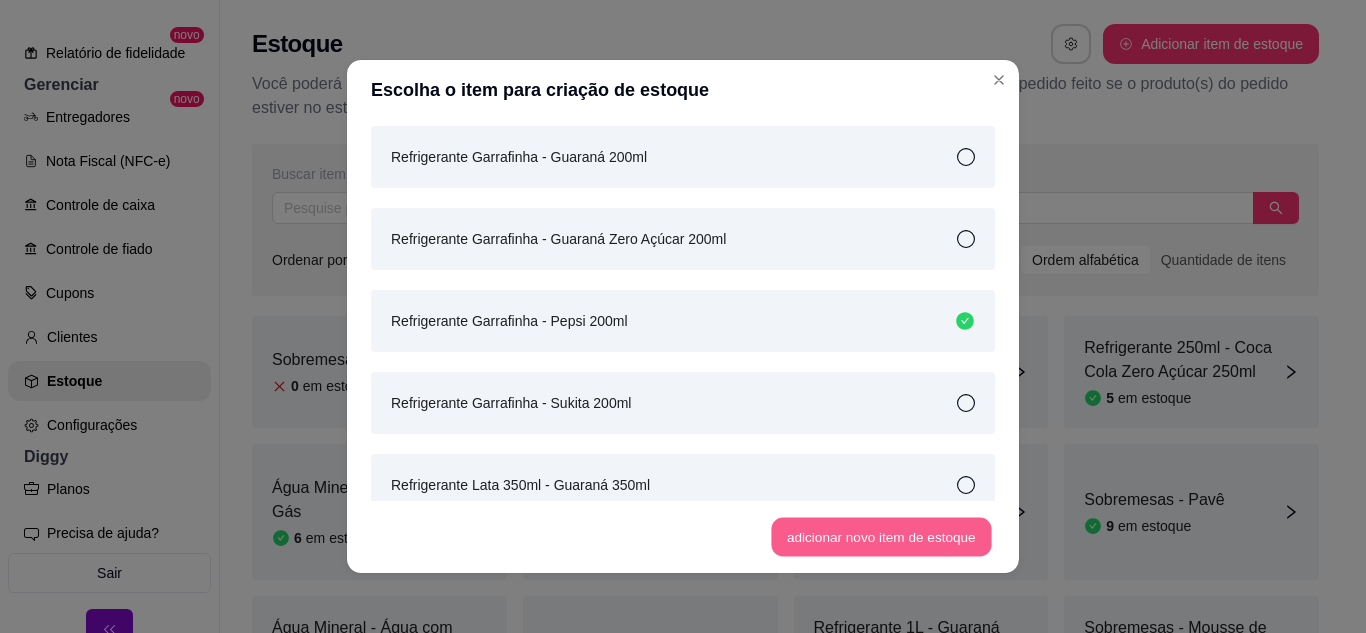 click on "adicionar novo item de estoque" at bounding box center [882, 537] 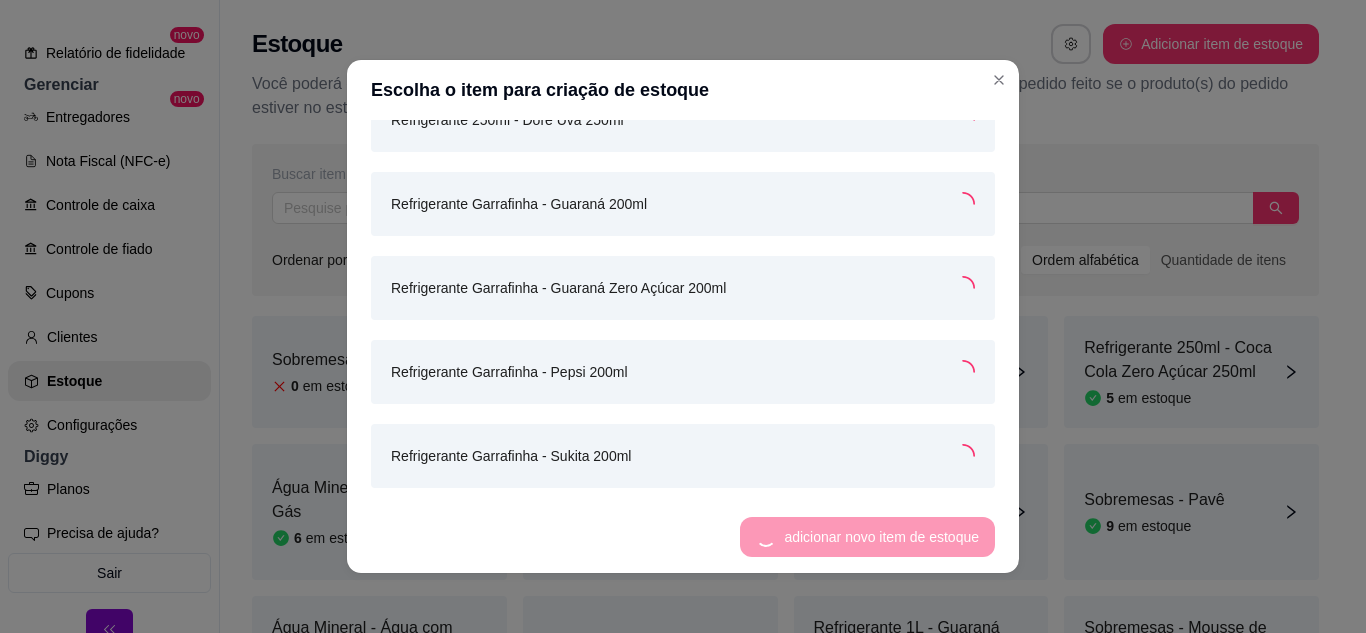 scroll, scrollTop: 2046, scrollLeft: 0, axis: vertical 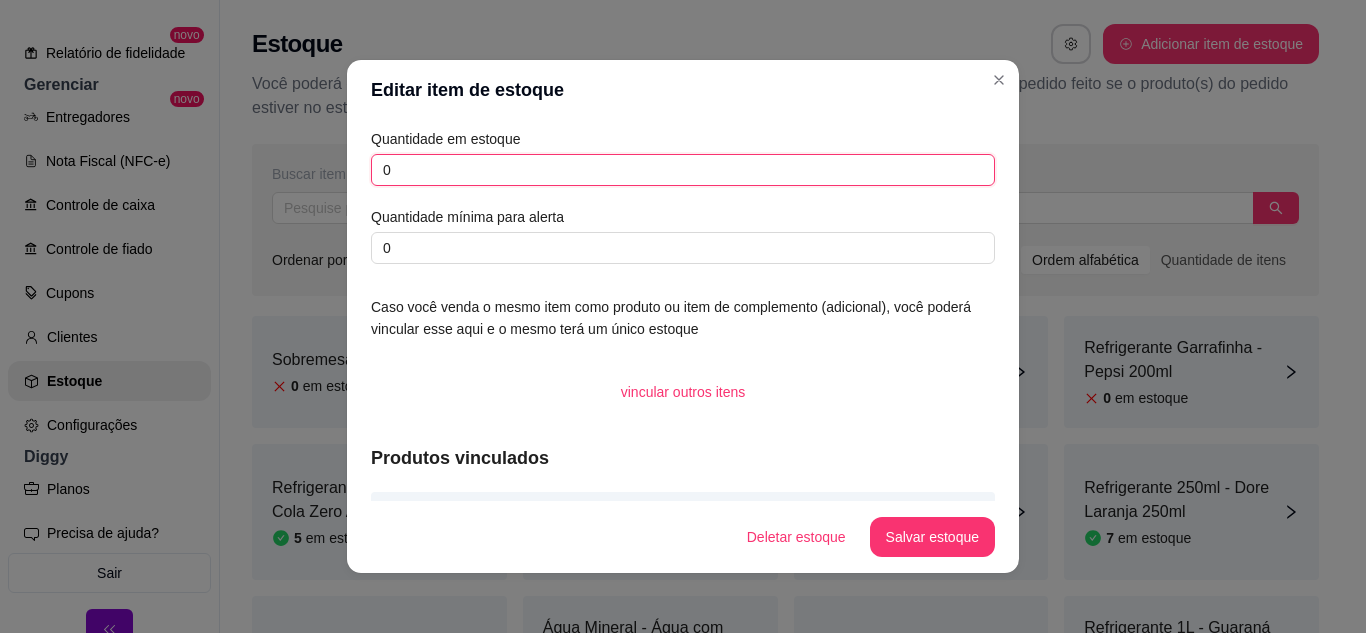 drag, startPoint x: 458, startPoint y: 173, endPoint x: 272, endPoint y: 169, distance: 186.043 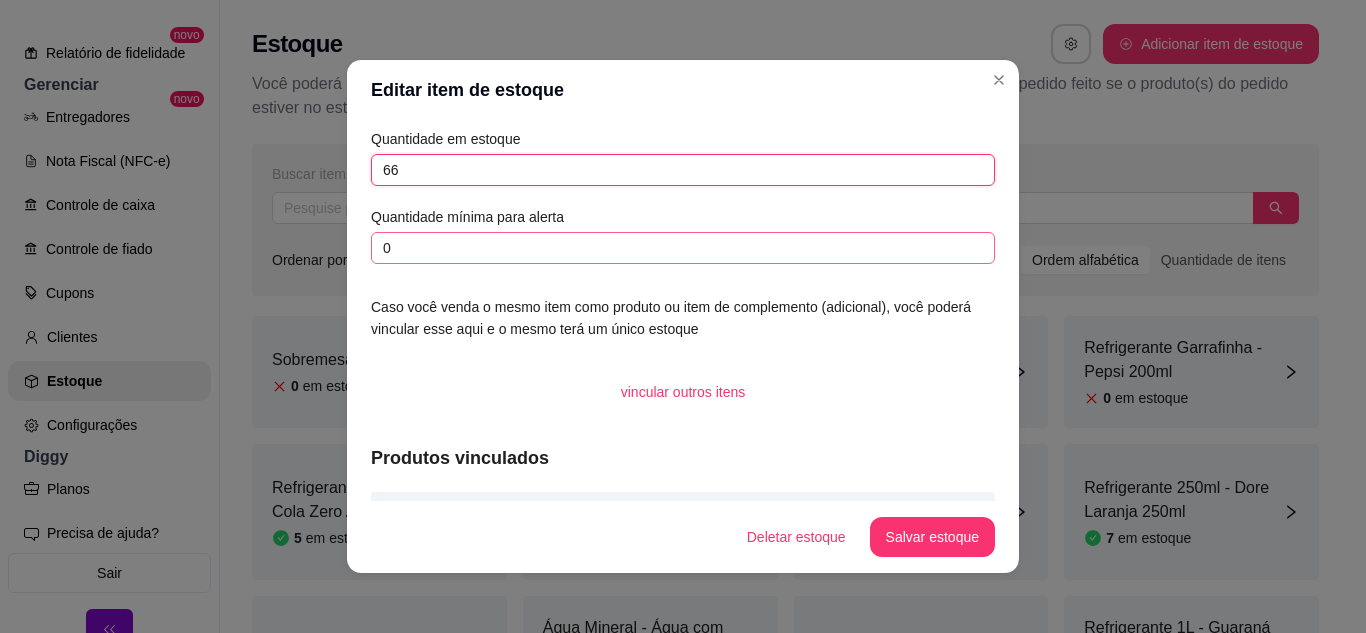 type on "66" 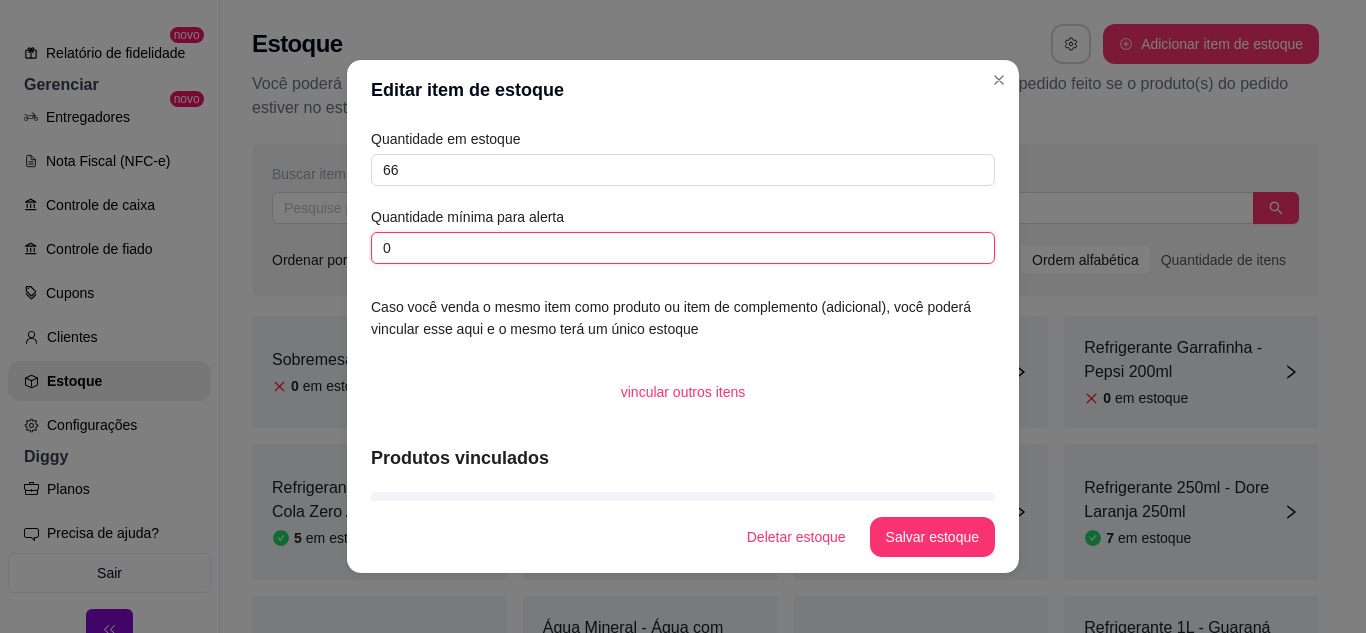drag, startPoint x: 401, startPoint y: 251, endPoint x: 312, endPoint y: 249, distance: 89.02247 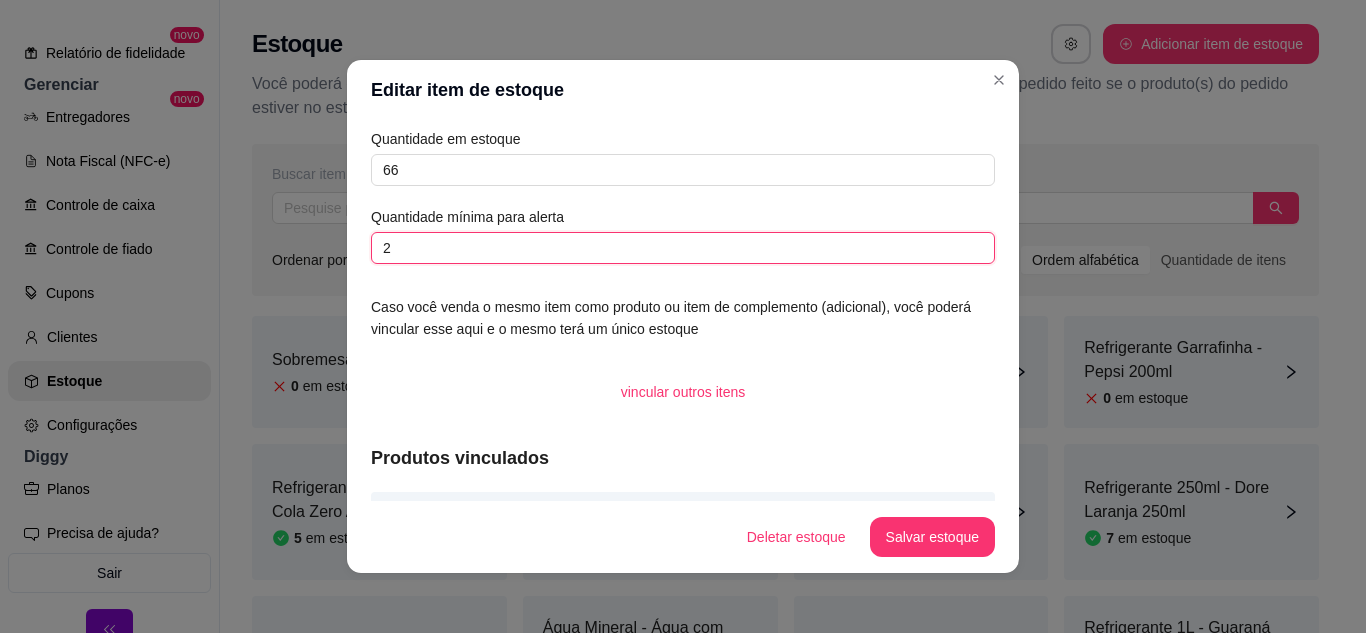type on "2" 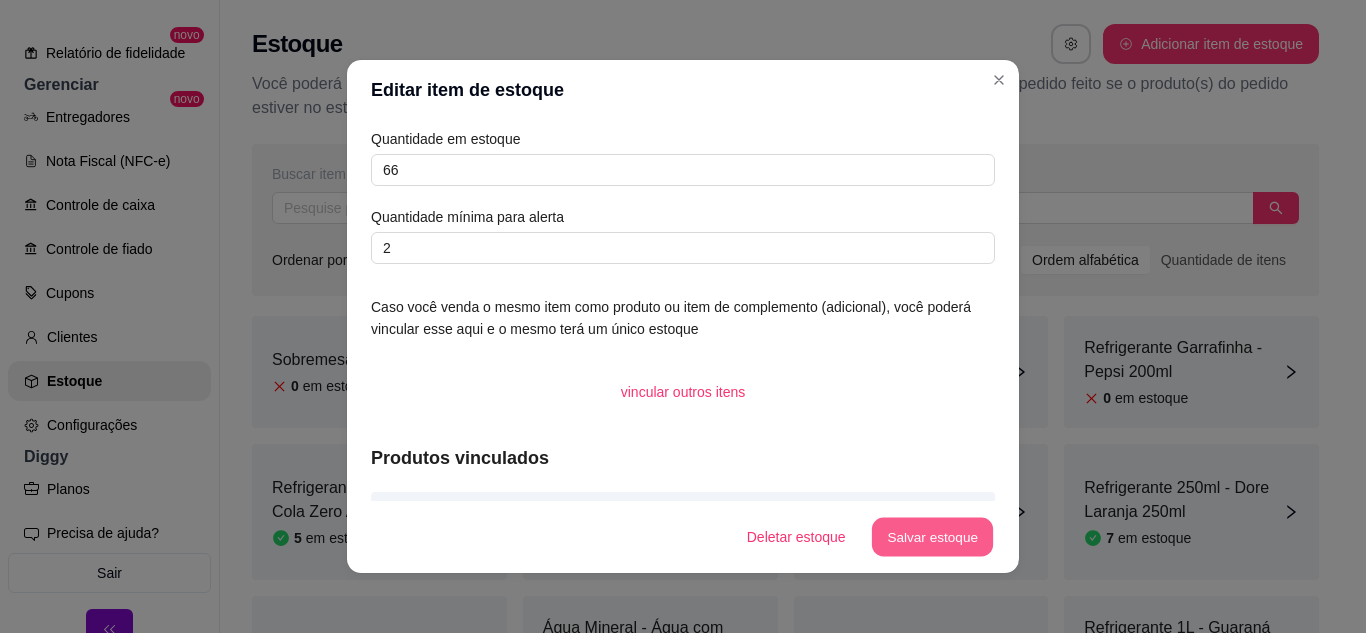 click on "Salvar estoque" at bounding box center (932, 537) 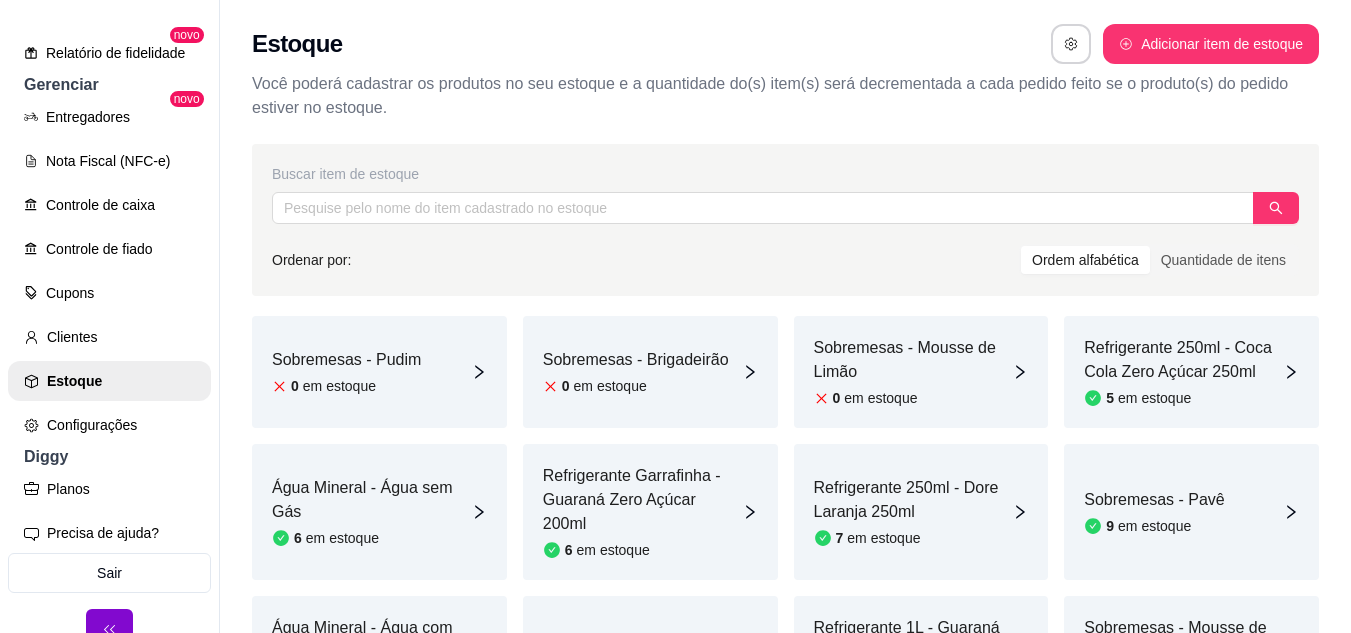 click on "Adicionar item de estoque" at bounding box center [1211, 44] 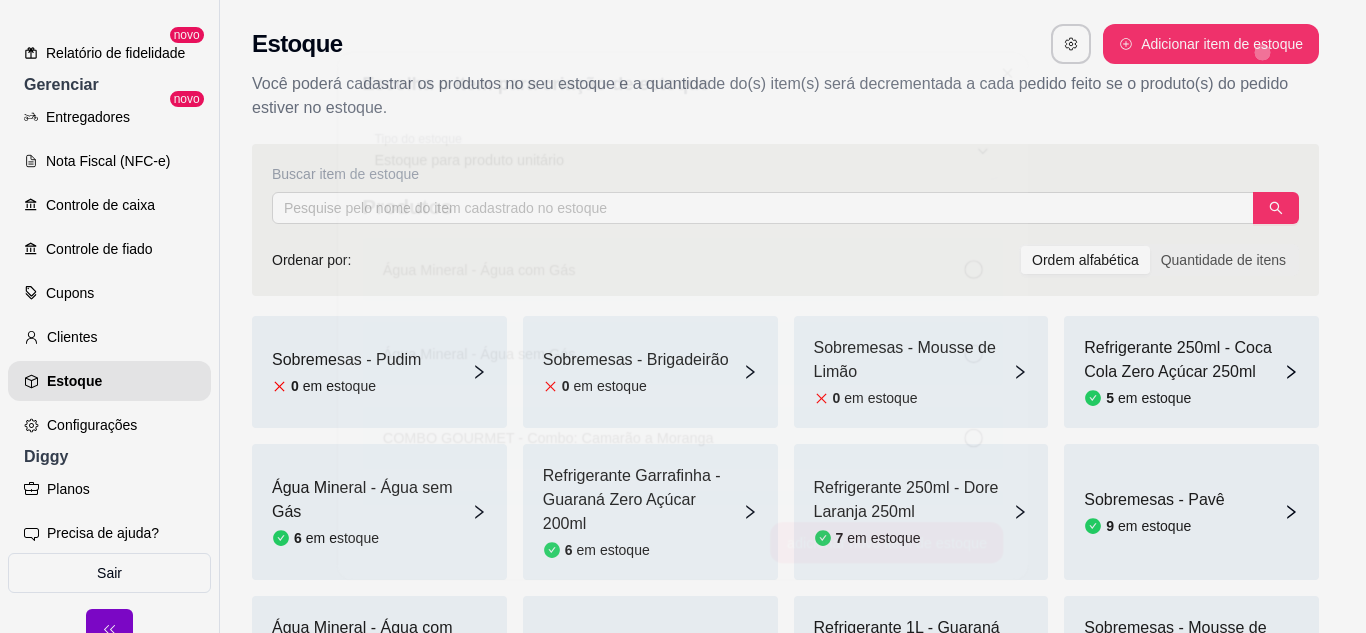 scroll, scrollTop: 19, scrollLeft: 0, axis: vertical 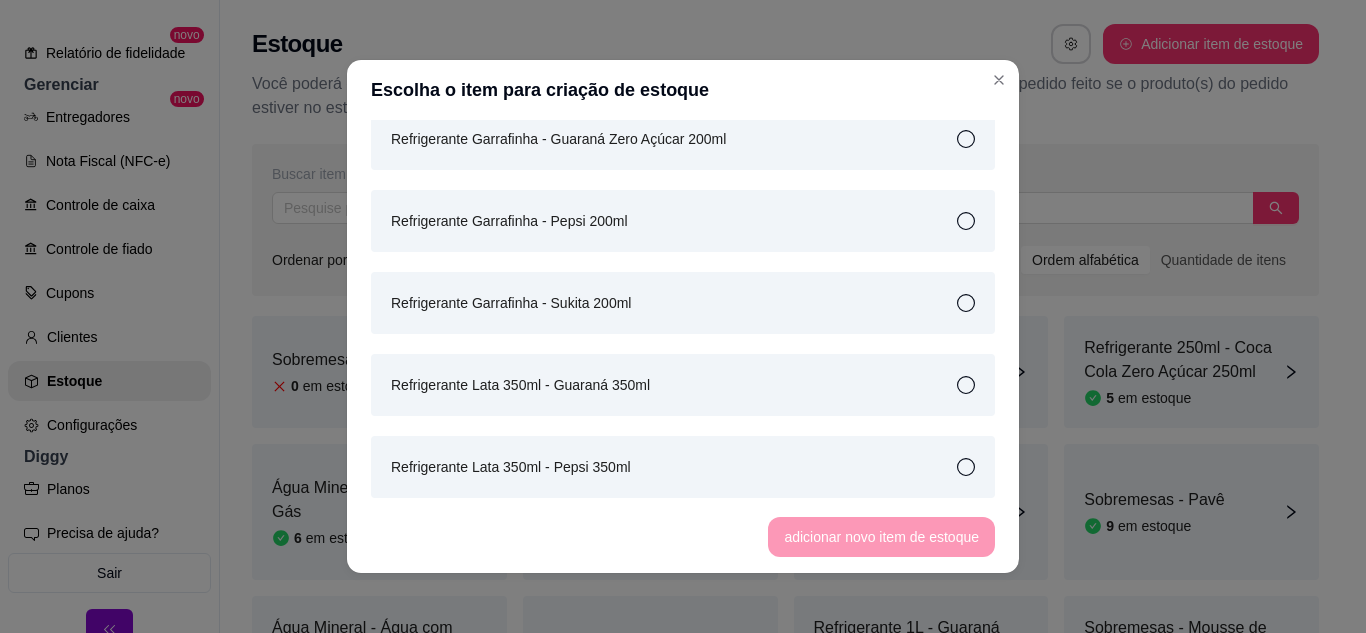 click on "Refrigerante Garrafinha - Sukita 200ml" at bounding box center [511, 303] 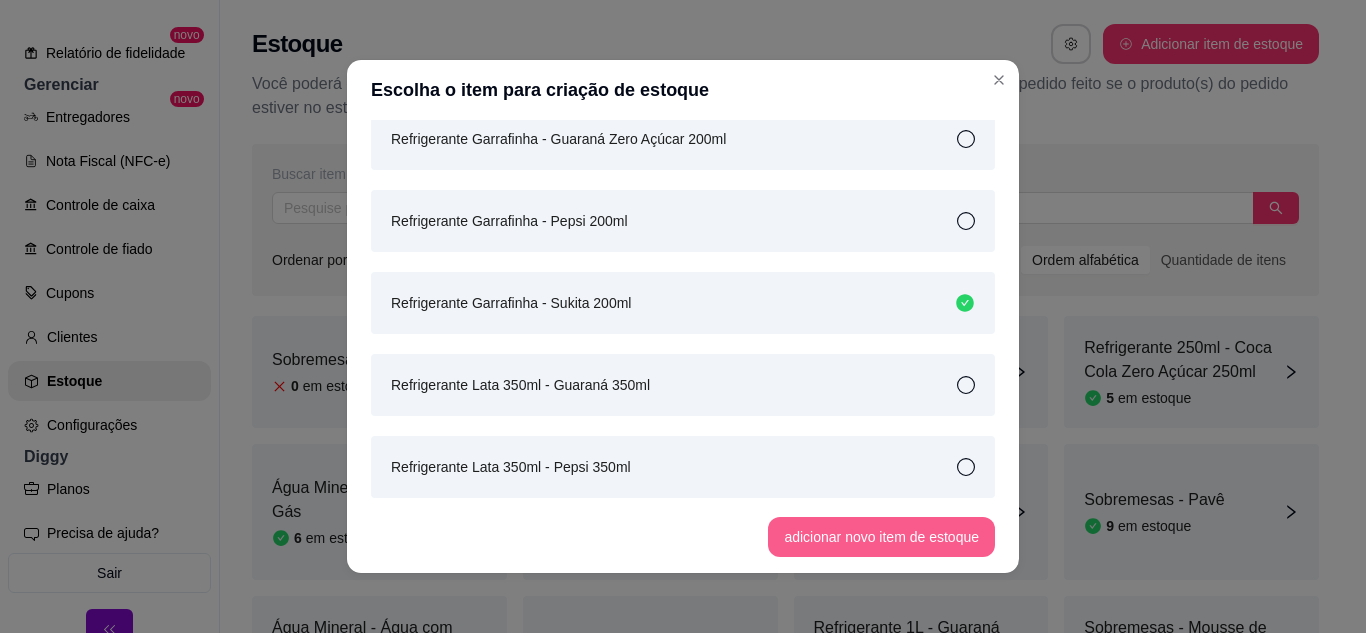 click on "adicionar novo item de estoque" at bounding box center [881, 537] 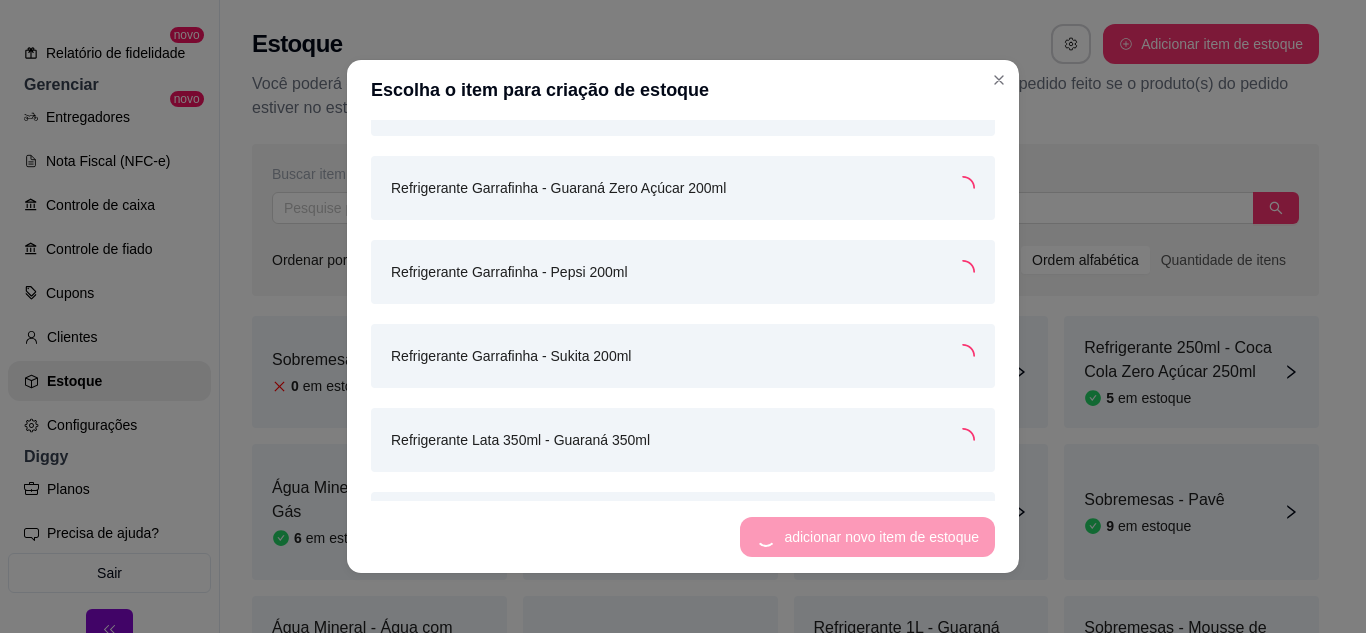 scroll, scrollTop: 2149, scrollLeft: 0, axis: vertical 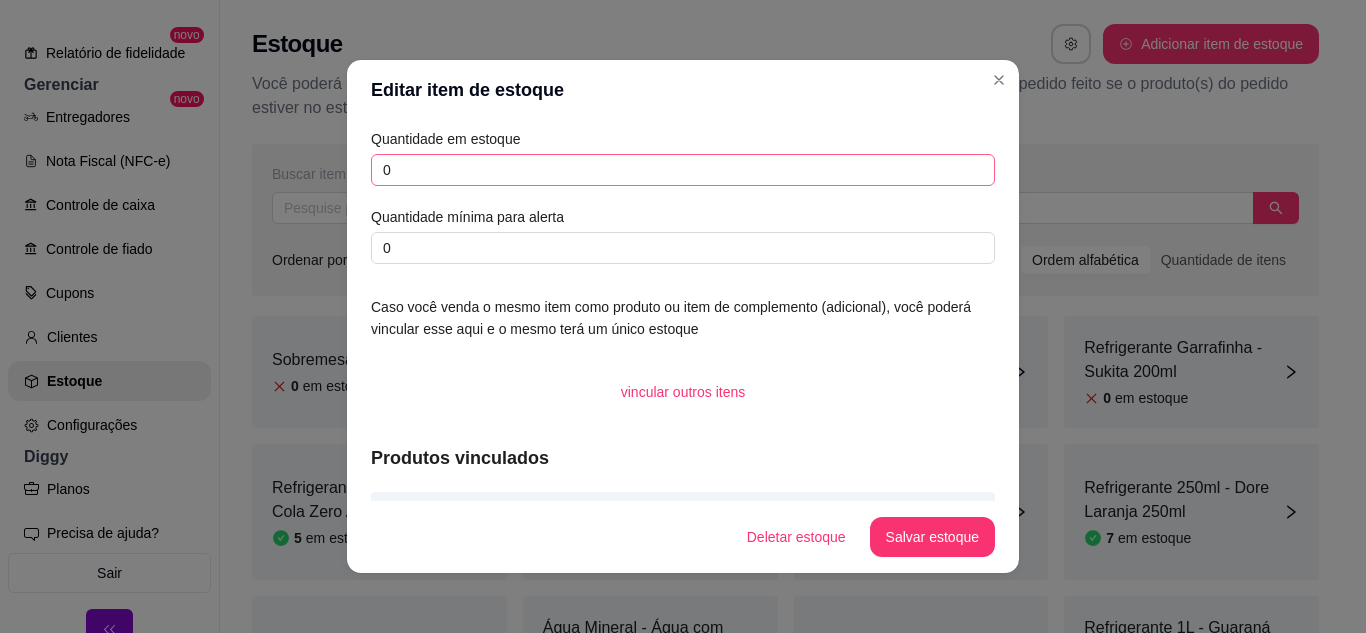 drag, startPoint x: 371, startPoint y: 150, endPoint x: 392, endPoint y: 169, distance: 28.319605 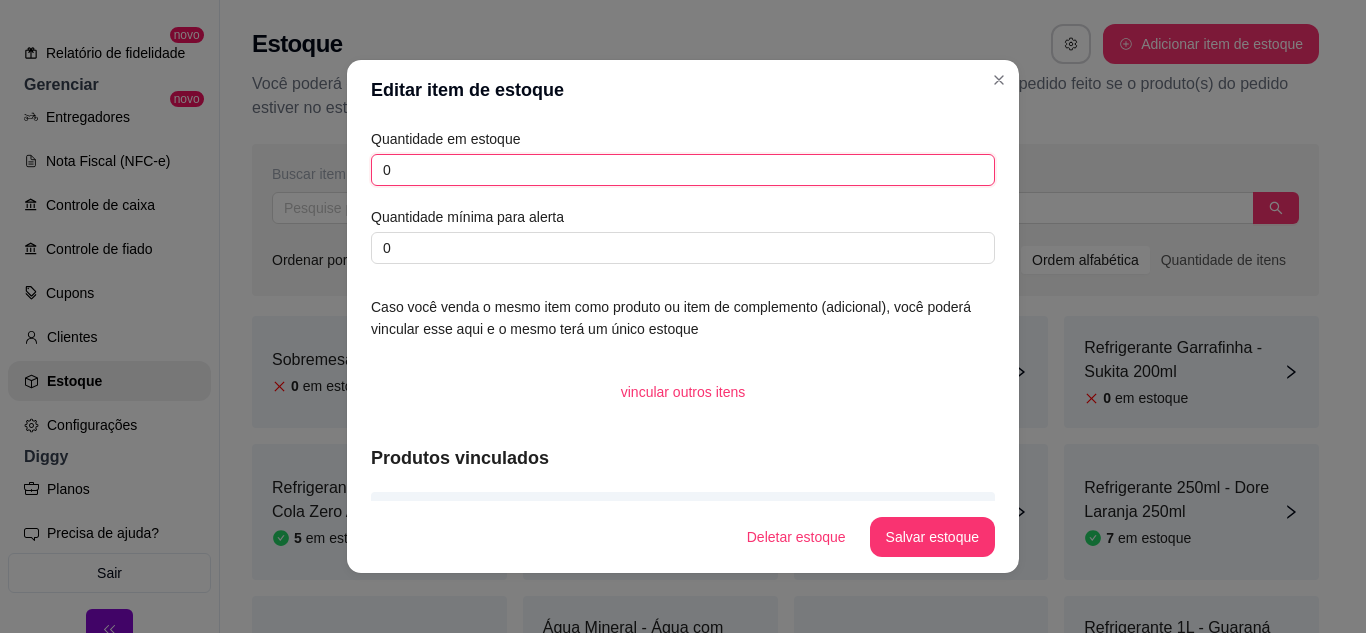 drag, startPoint x: 392, startPoint y: 169, endPoint x: 359, endPoint y: 178, distance: 34.20526 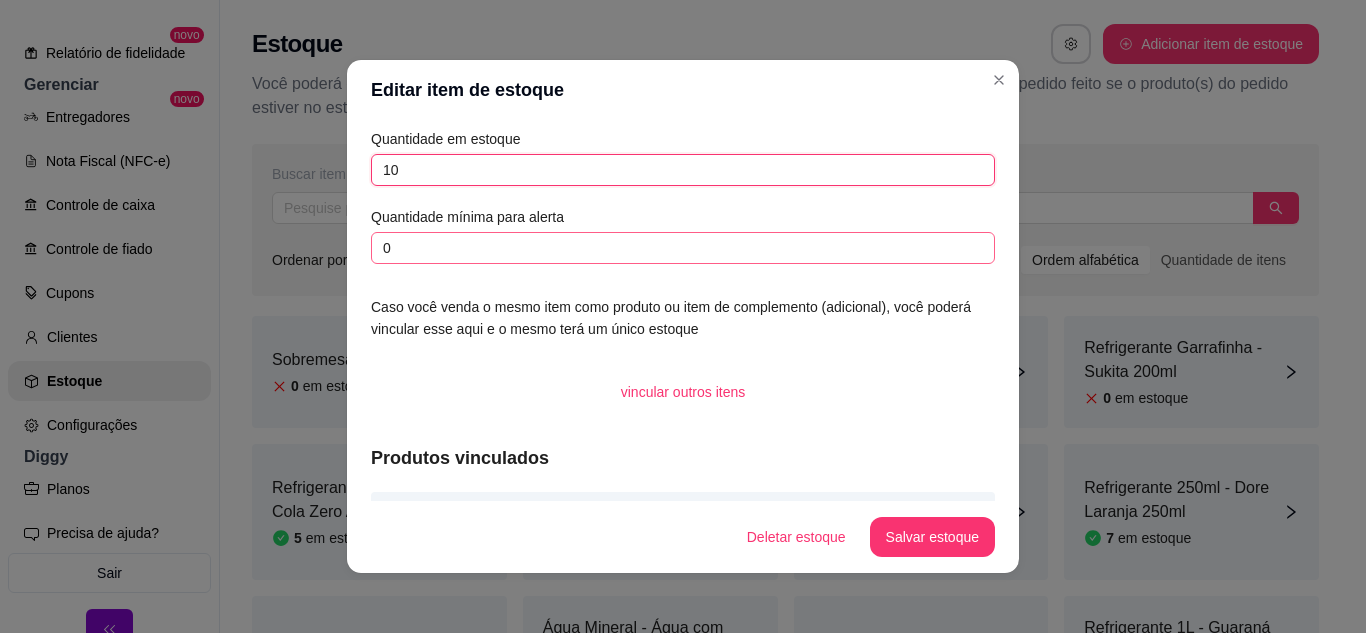 type on "10" 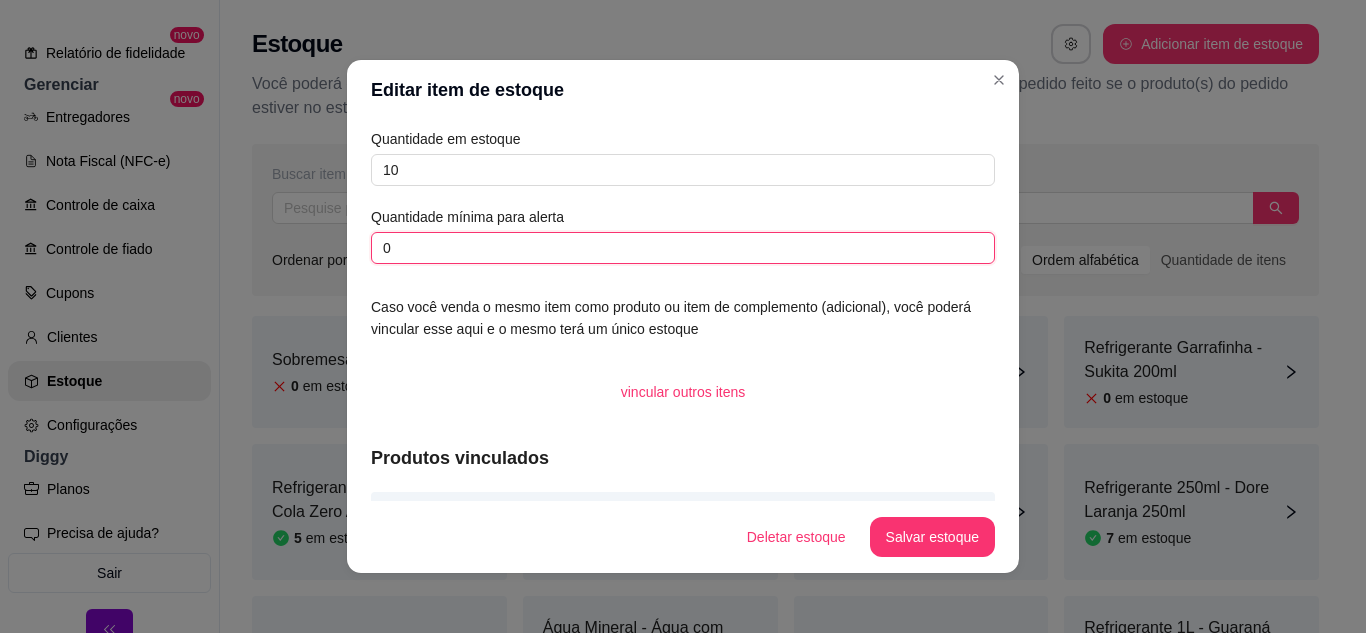 drag, startPoint x: 378, startPoint y: 248, endPoint x: 346, endPoint y: 256, distance: 32.984844 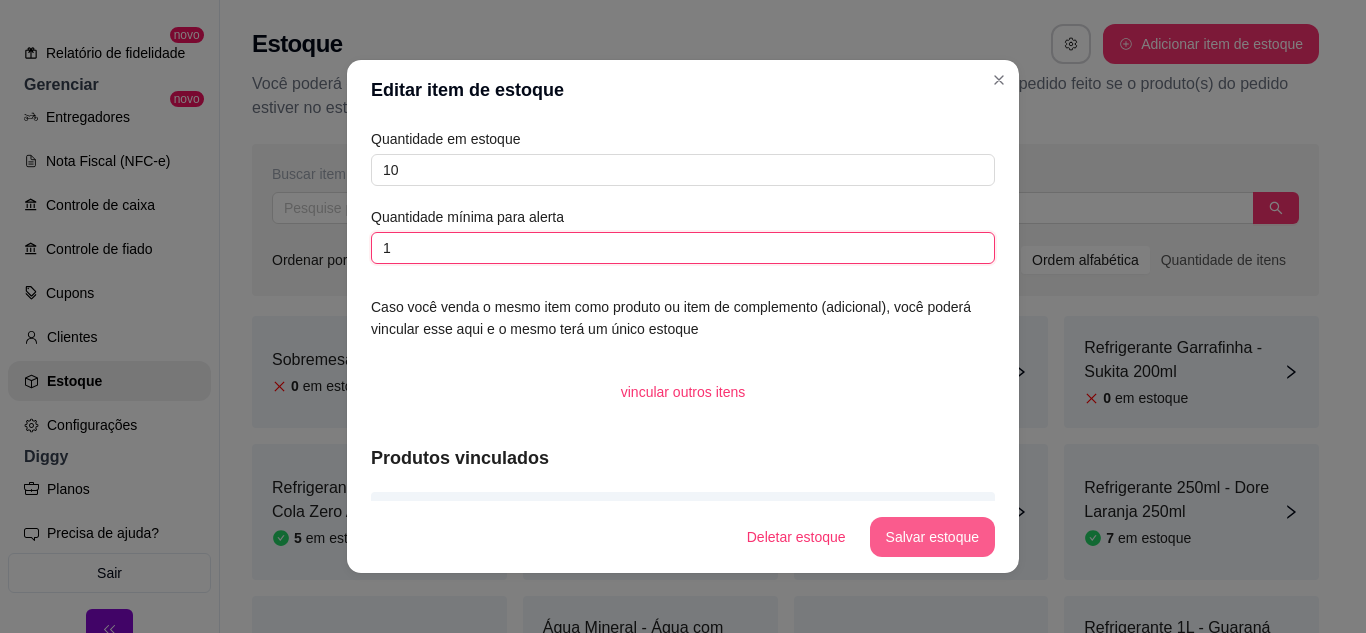 type on "1" 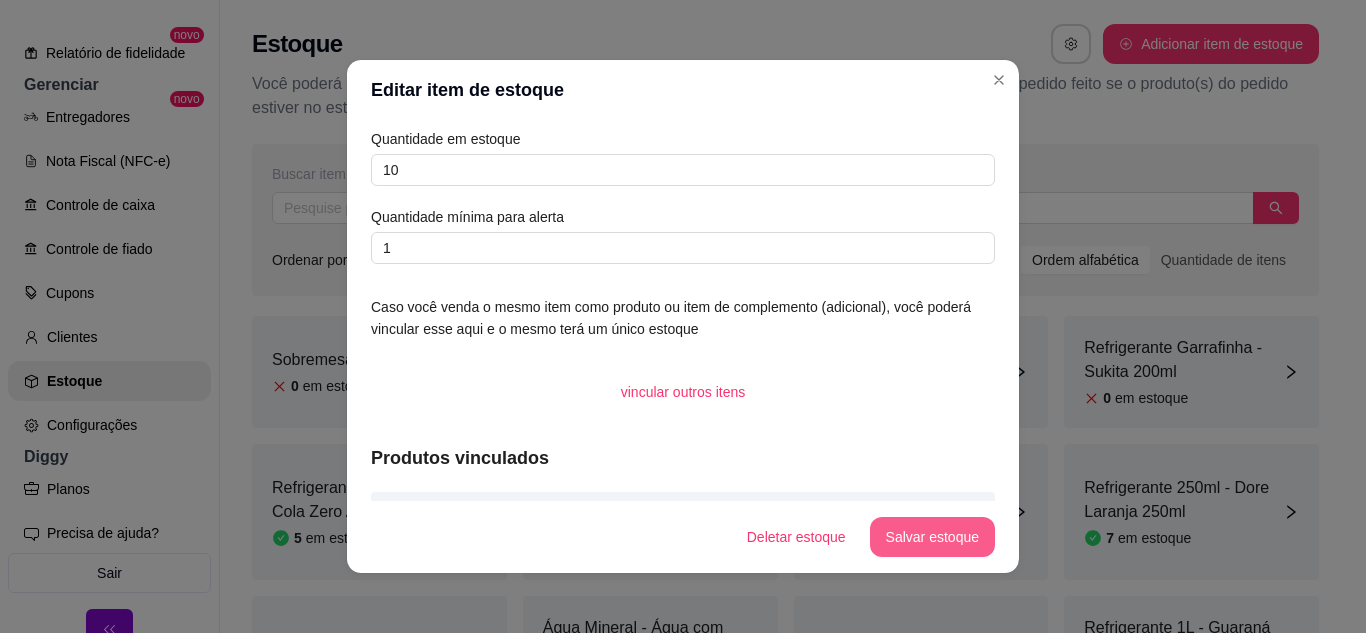 click on "Salvar estoque" at bounding box center [932, 537] 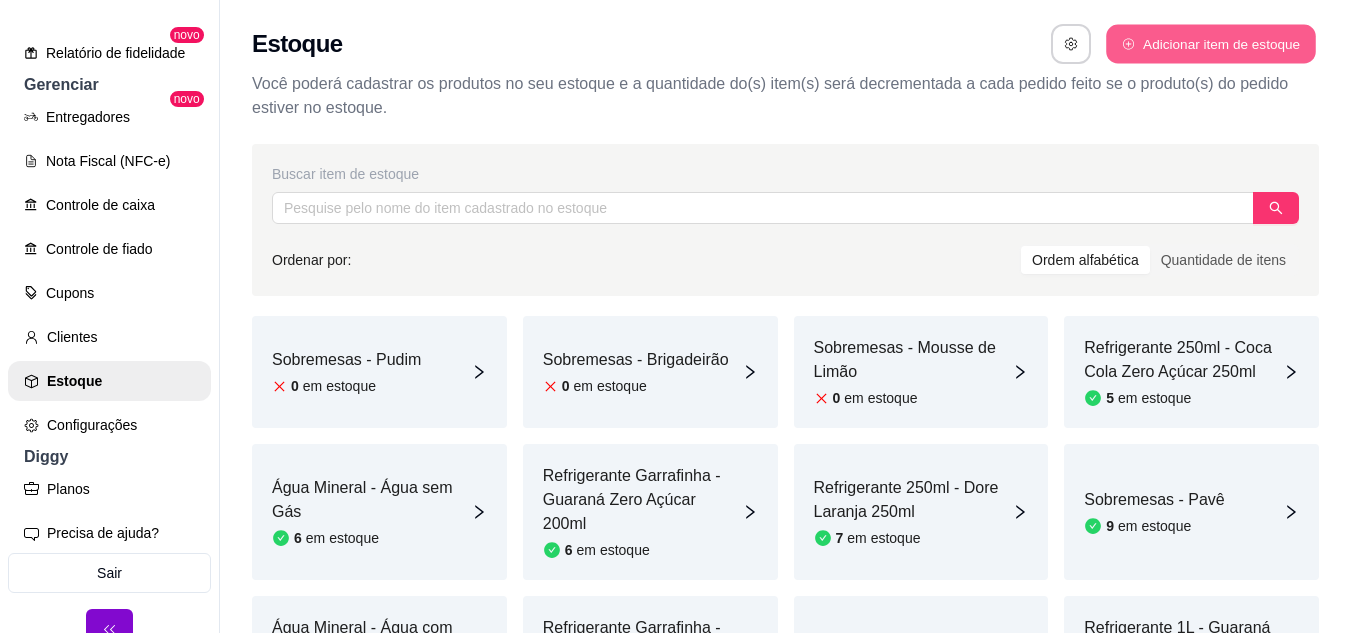 click on "Adicionar item de estoque" at bounding box center [1210, 44] 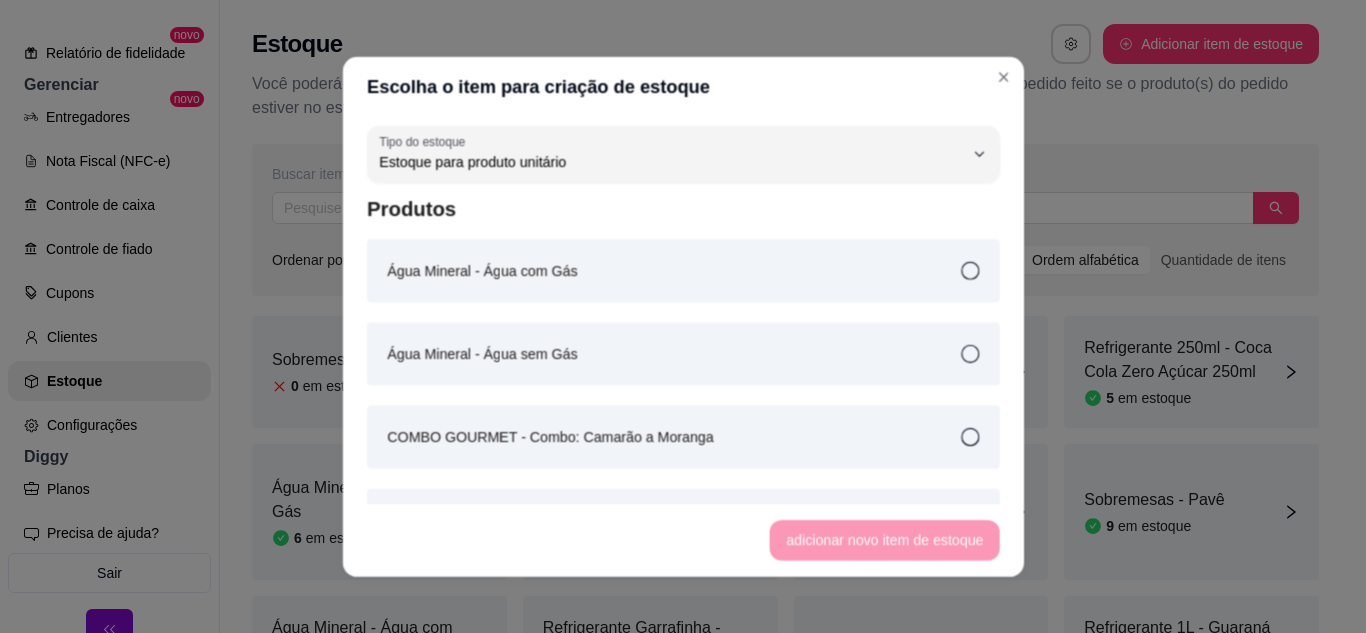 scroll, scrollTop: 19, scrollLeft: 0, axis: vertical 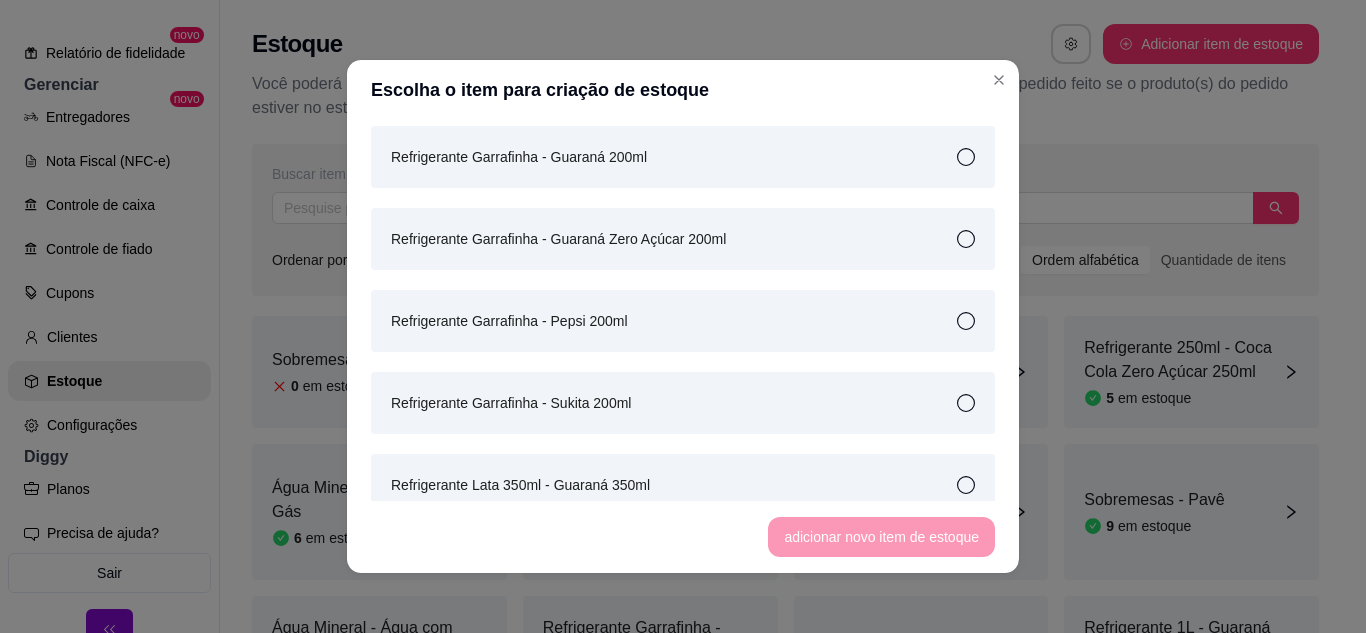 click on "Refrigerante Lata 350ml - Guaraná 350ml" at bounding box center [520, 485] 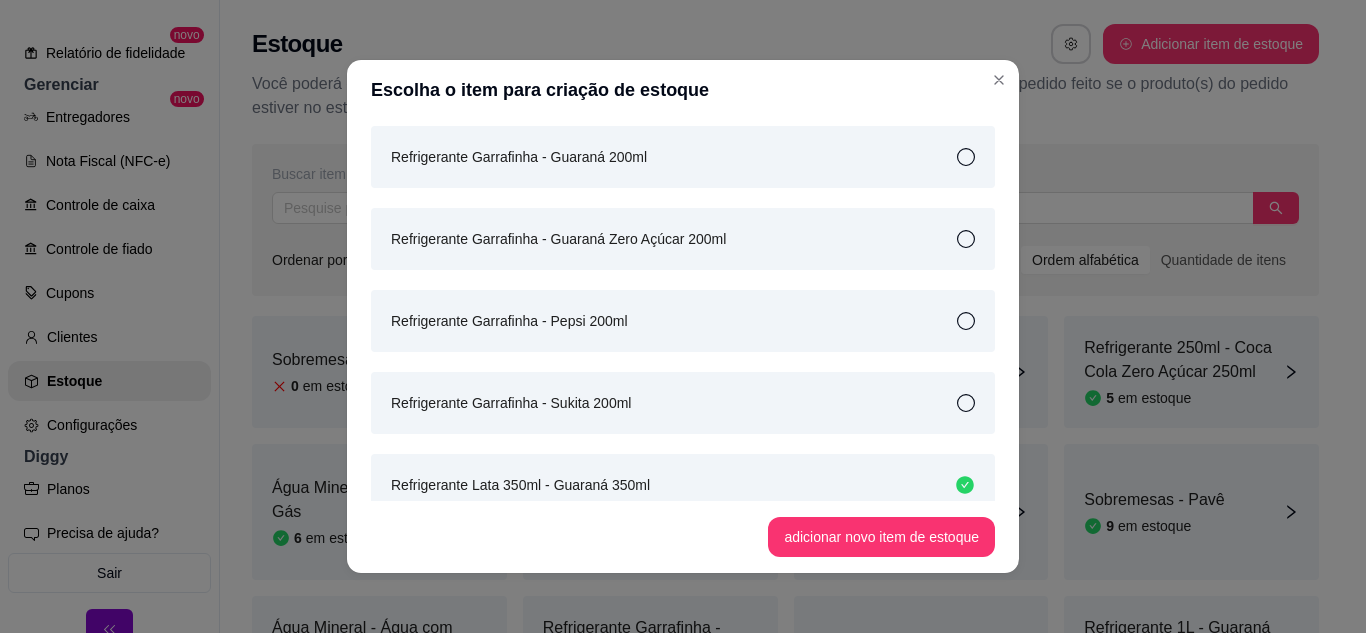 scroll, scrollTop: 2200, scrollLeft: 0, axis: vertical 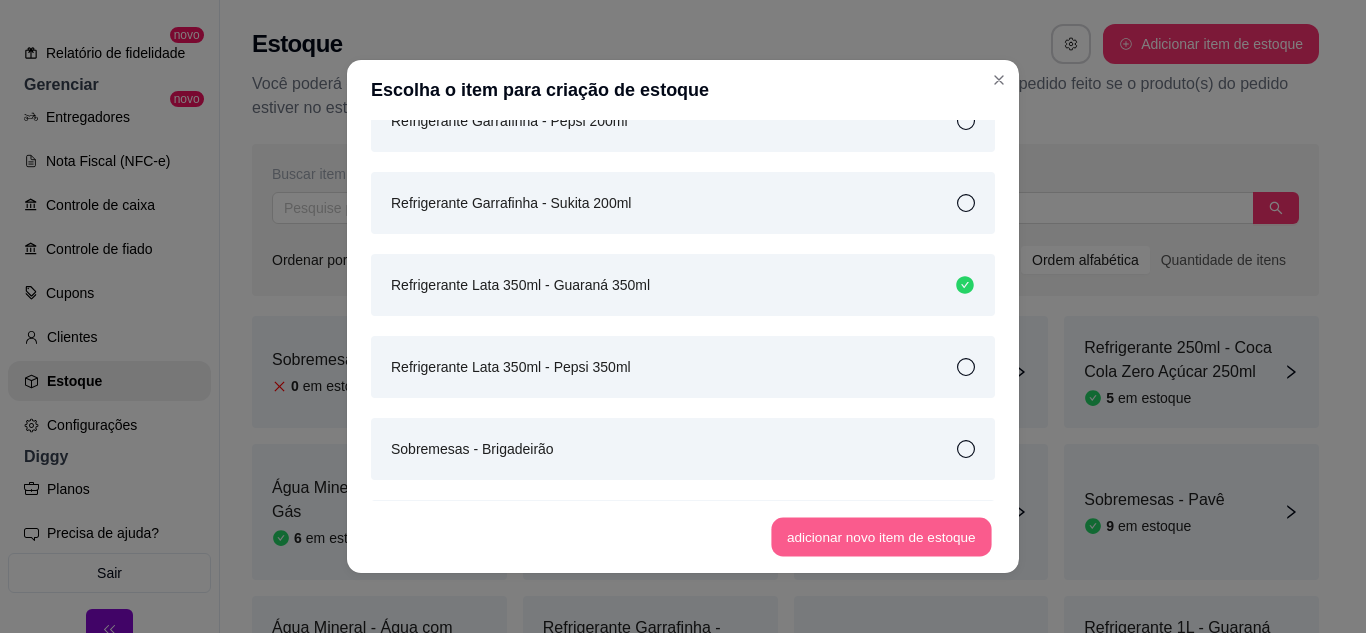 click on "adicionar novo item de estoque" at bounding box center (882, 537) 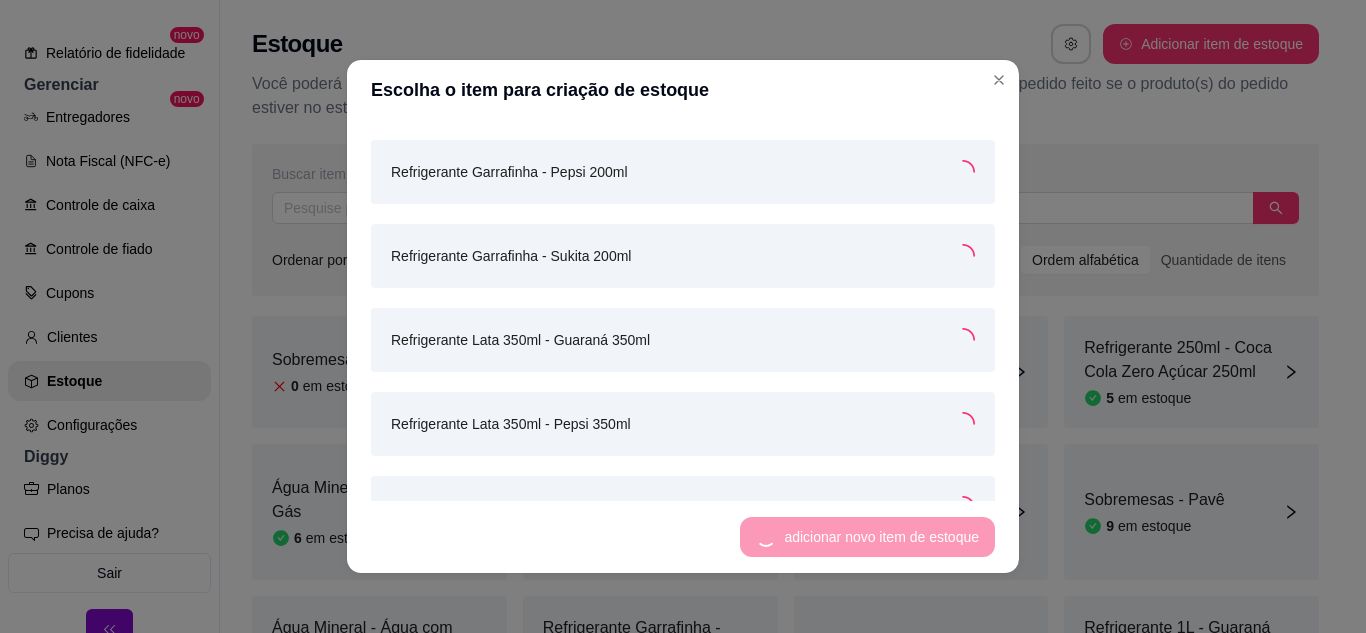 scroll, scrollTop: 2251, scrollLeft: 0, axis: vertical 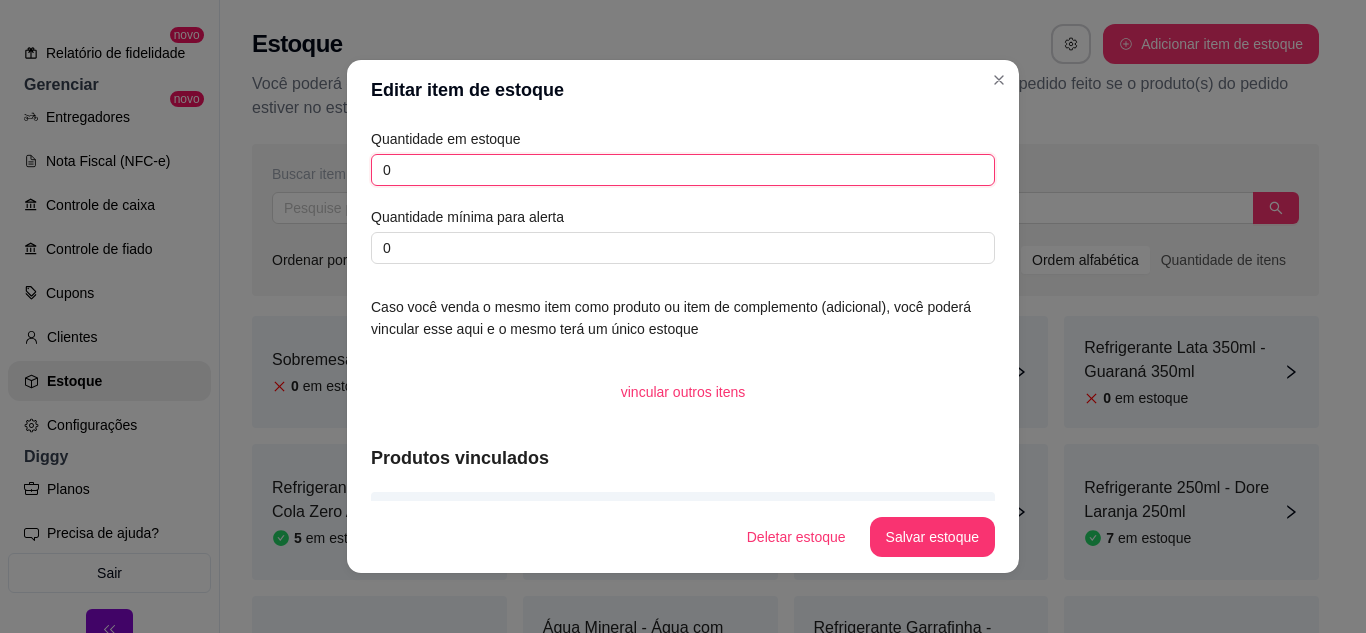 drag, startPoint x: 384, startPoint y: 160, endPoint x: 345, endPoint y: 160, distance: 39 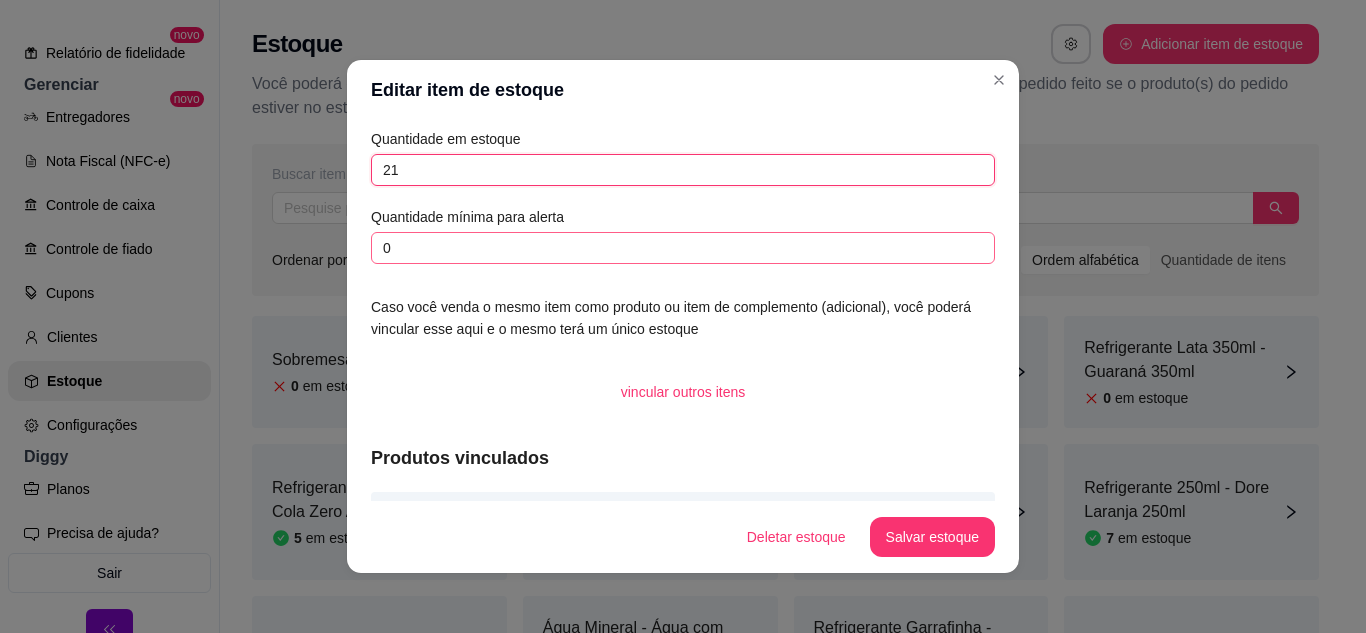type on "21" 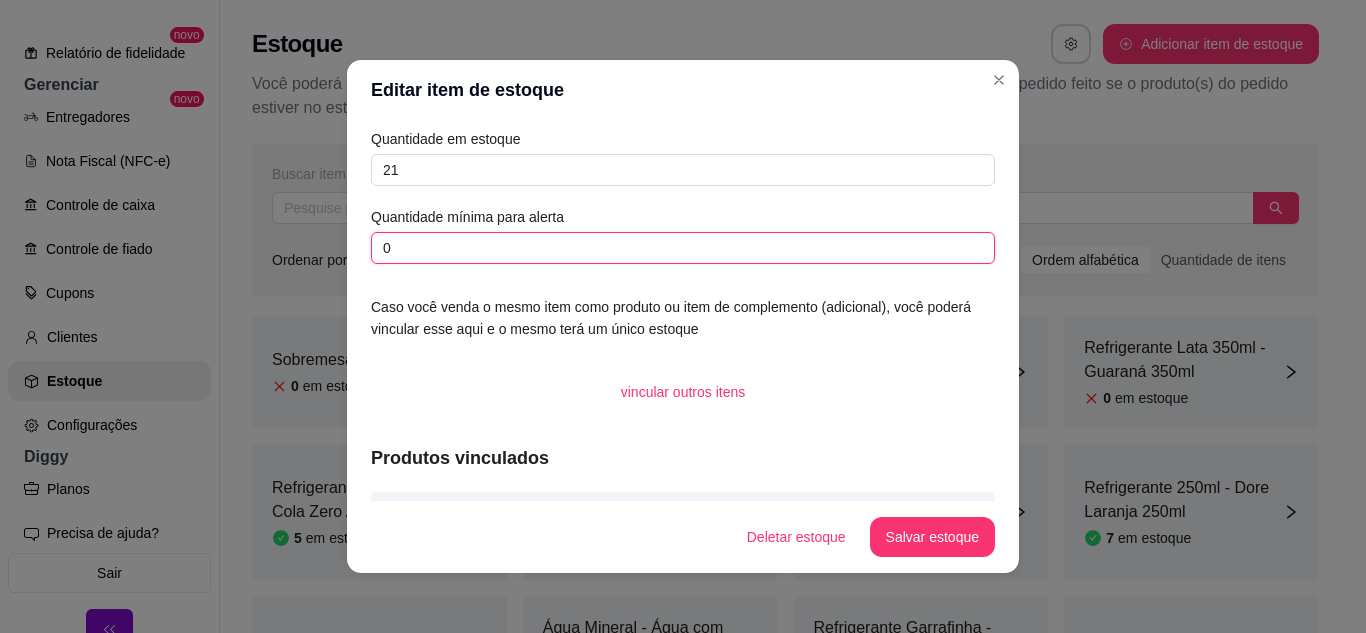 drag, startPoint x: 380, startPoint y: 241, endPoint x: 366, endPoint y: 243, distance: 14.142136 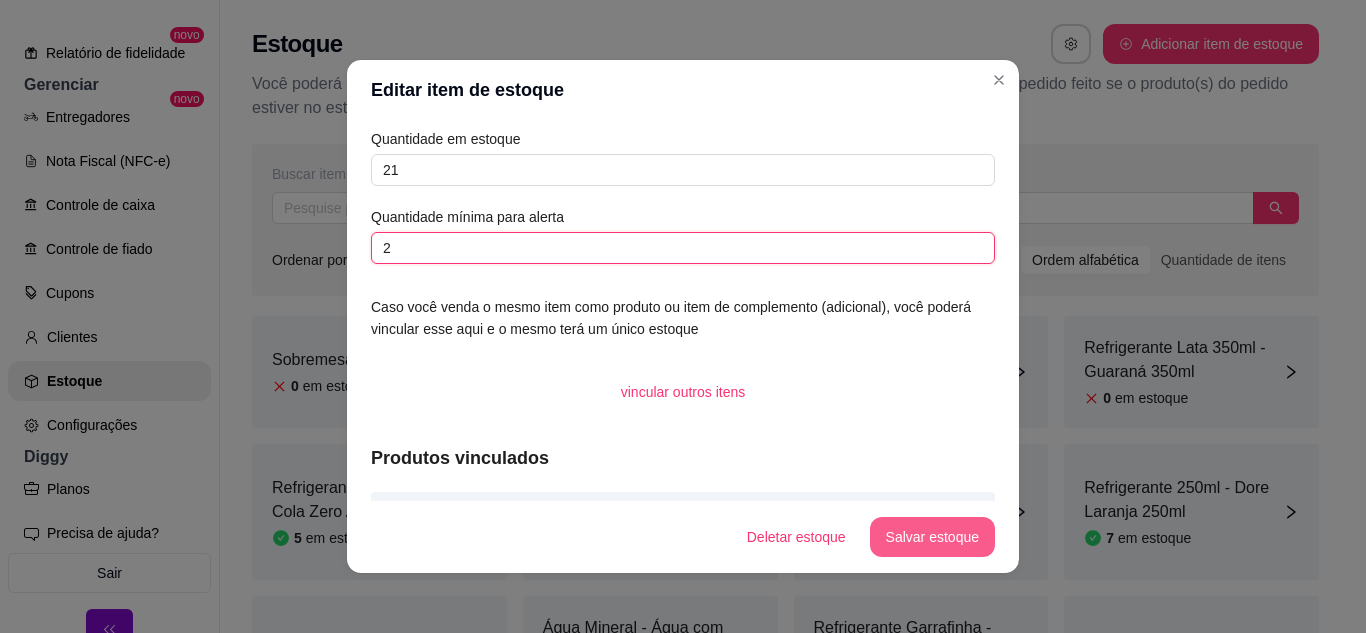 type on "2" 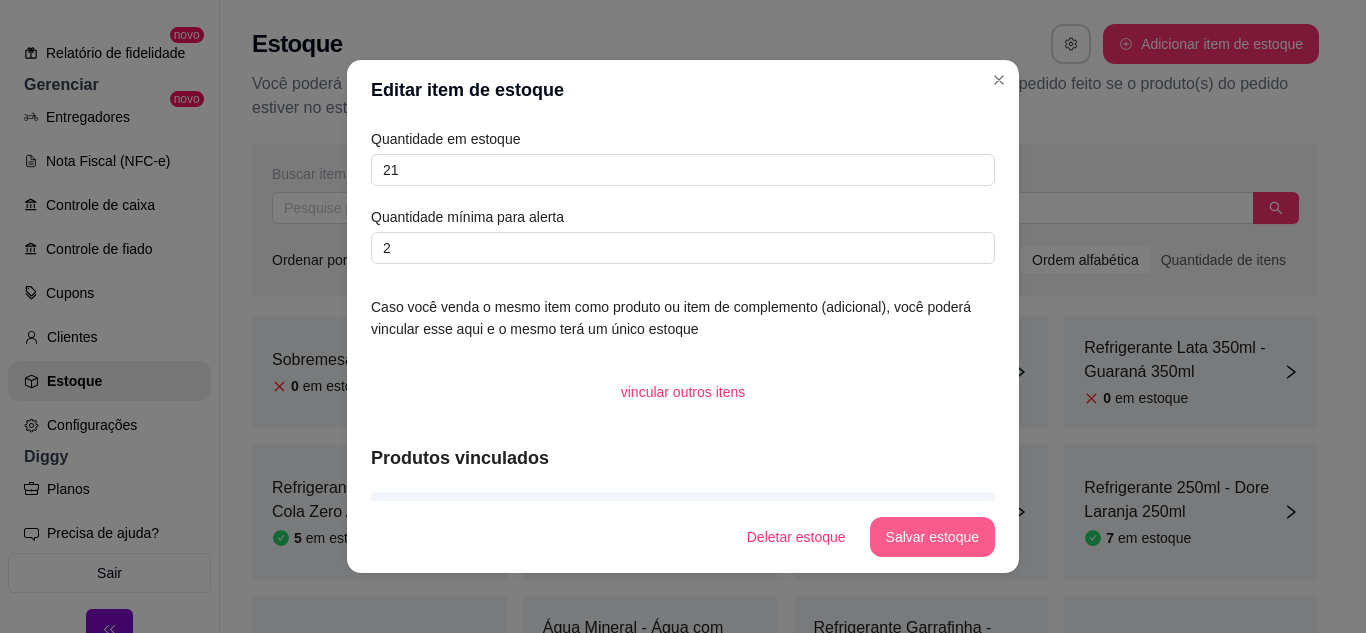 click on "Salvar estoque" at bounding box center [932, 537] 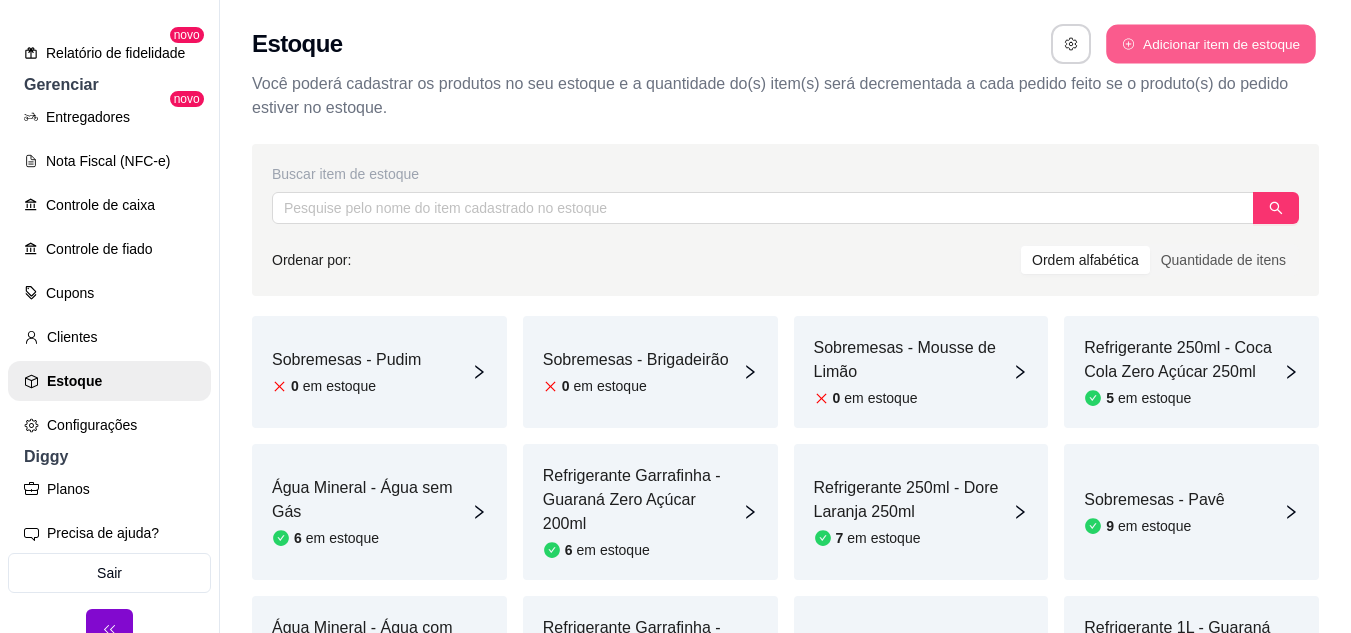 click on "Adicionar item de estoque" at bounding box center [1210, 44] 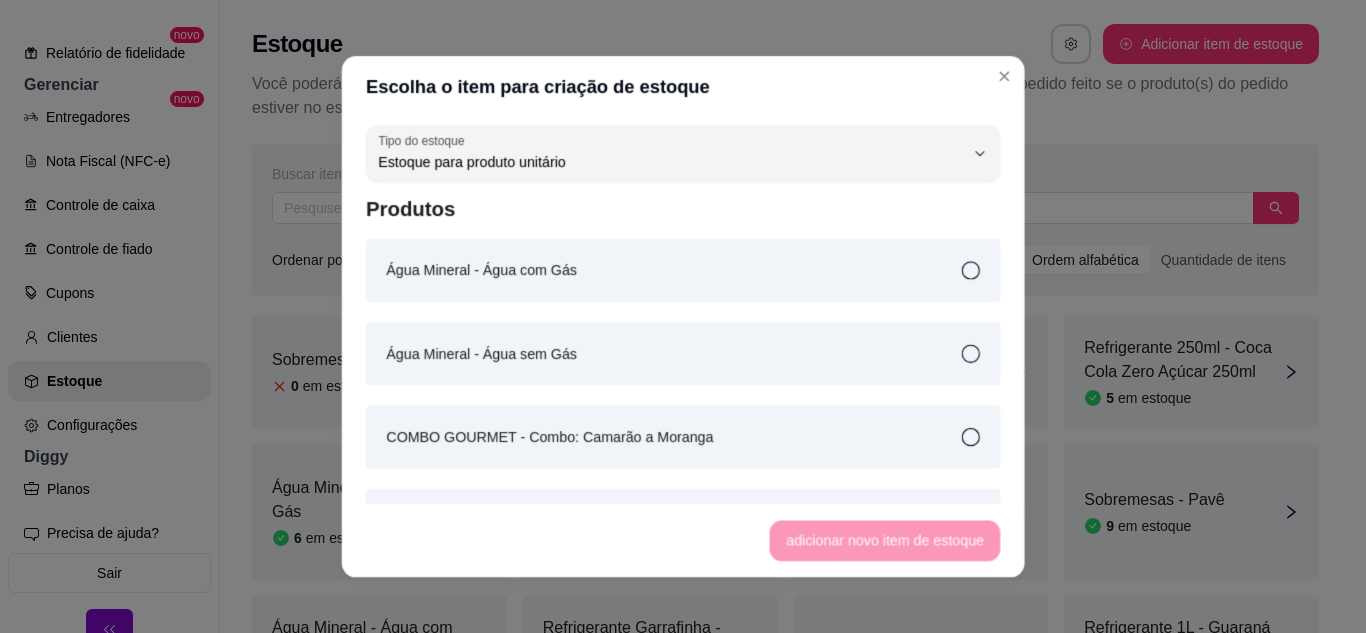 scroll, scrollTop: 19, scrollLeft: 0, axis: vertical 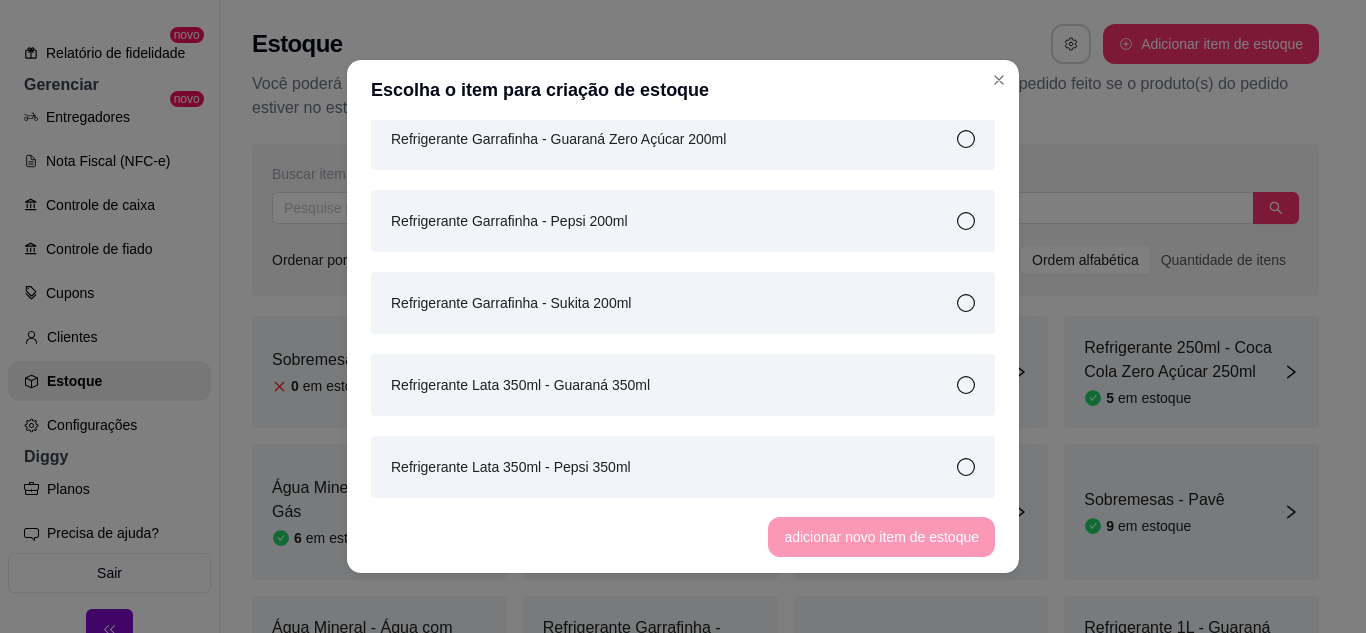 click on "Refrigerante Lata 350ml - Pepsi 350ml" at bounding box center (511, 467) 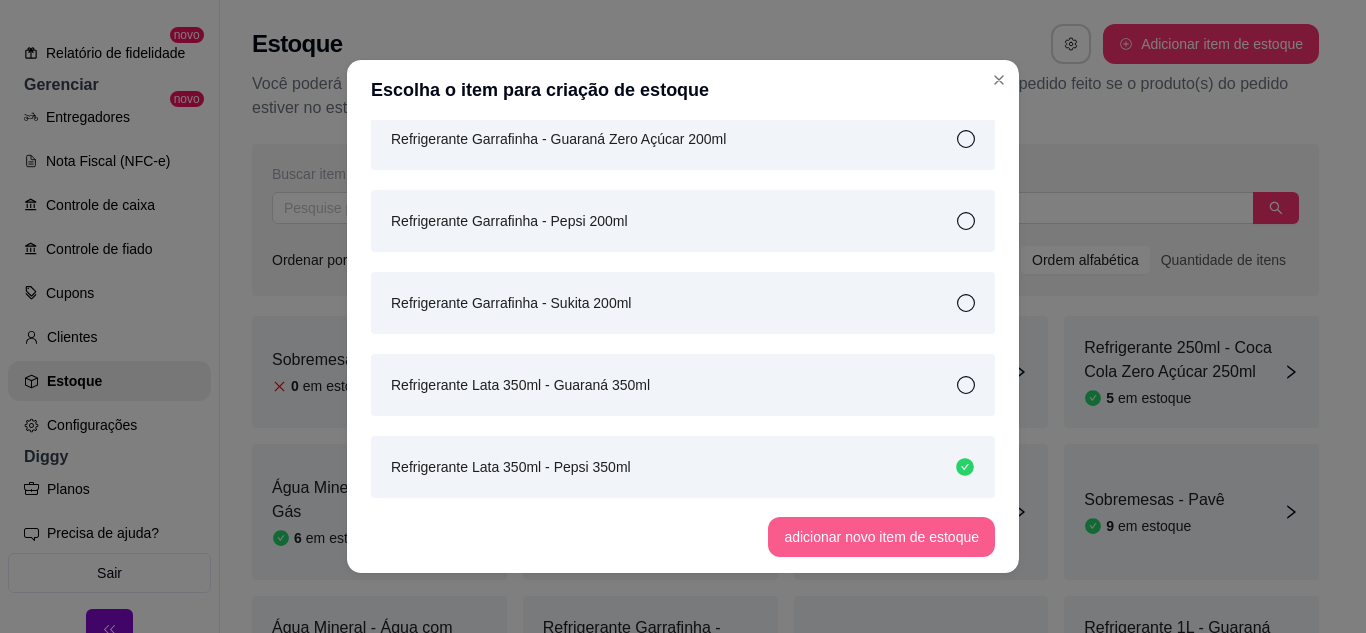 click on "adicionar novo item de estoque" at bounding box center [881, 537] 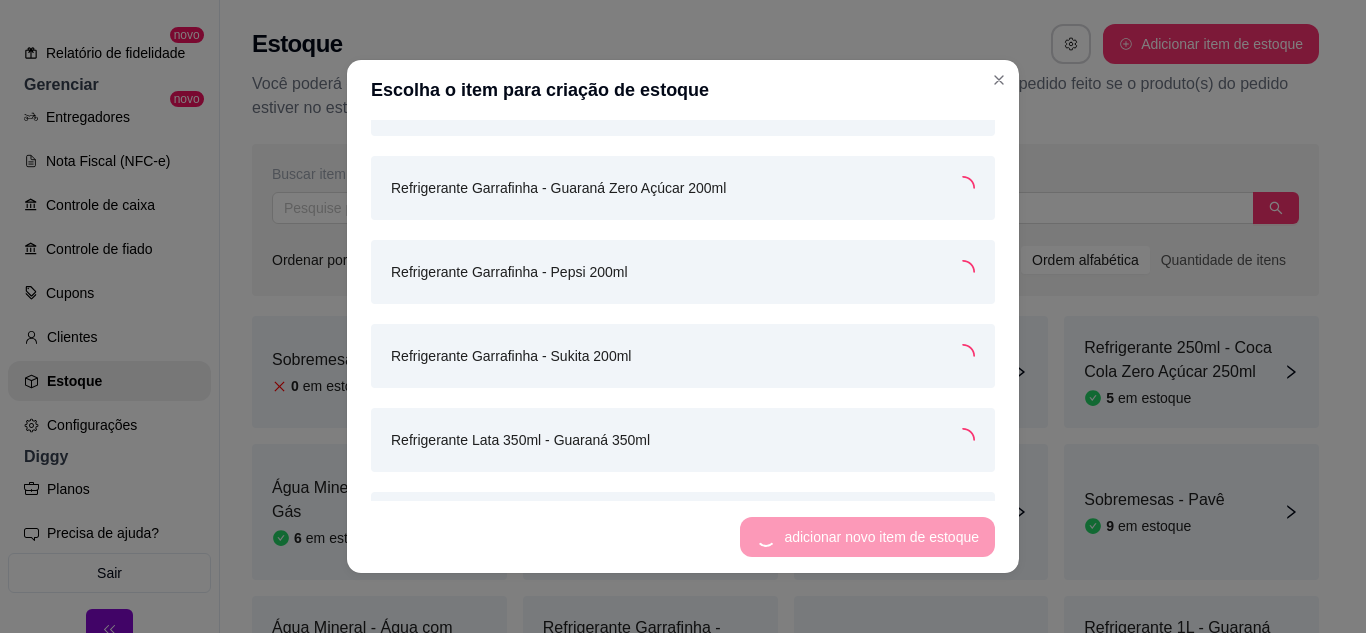scroll, scrollTop: 2149, scrollLeft: 0, axis: vertical 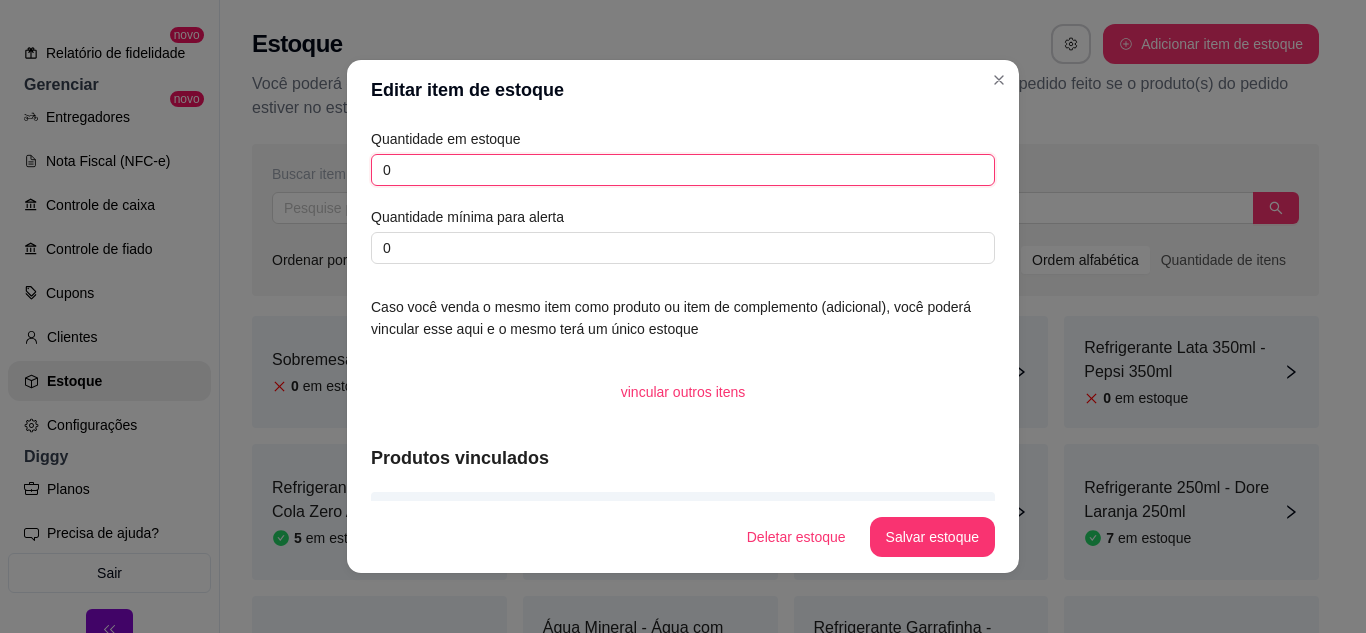 drag, startPoint x: 393, startPoint y: 177, endPoint x: 369, endPoint y: 169, distance: 25.298222 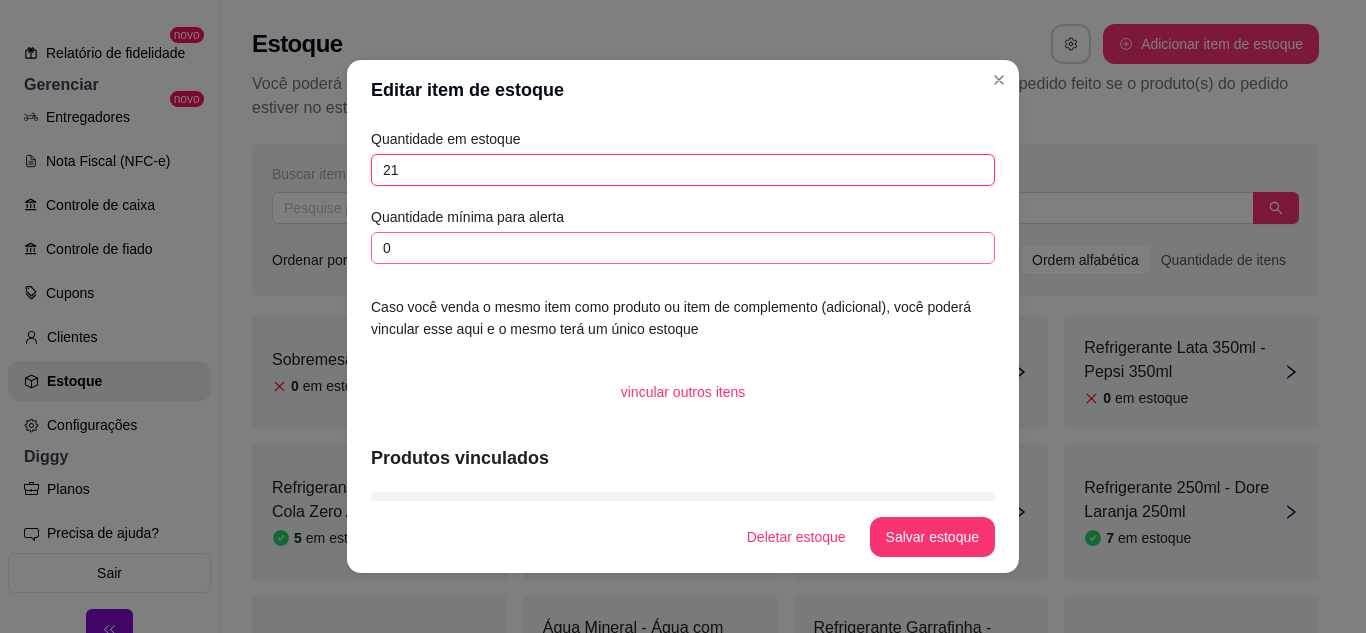 type on "21" 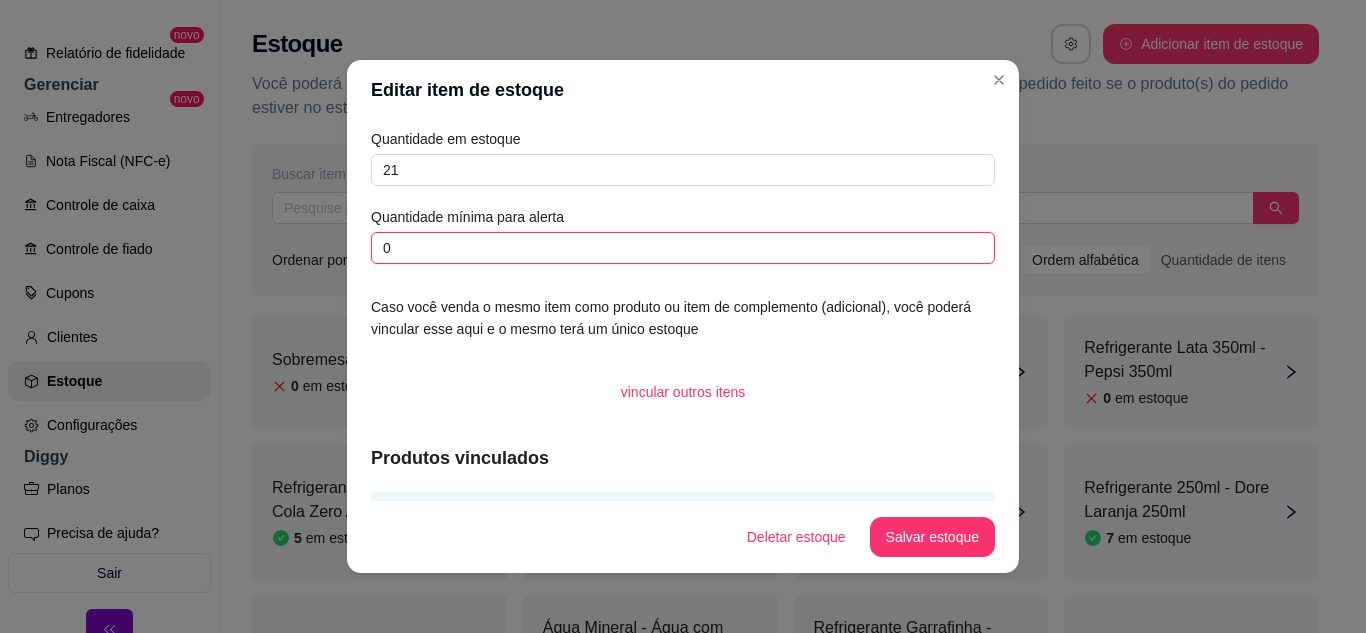 drag, startPoint x: 386, startPoint y: 251, endPoint x: 365, endPoint y: 248, distance: 21.213203 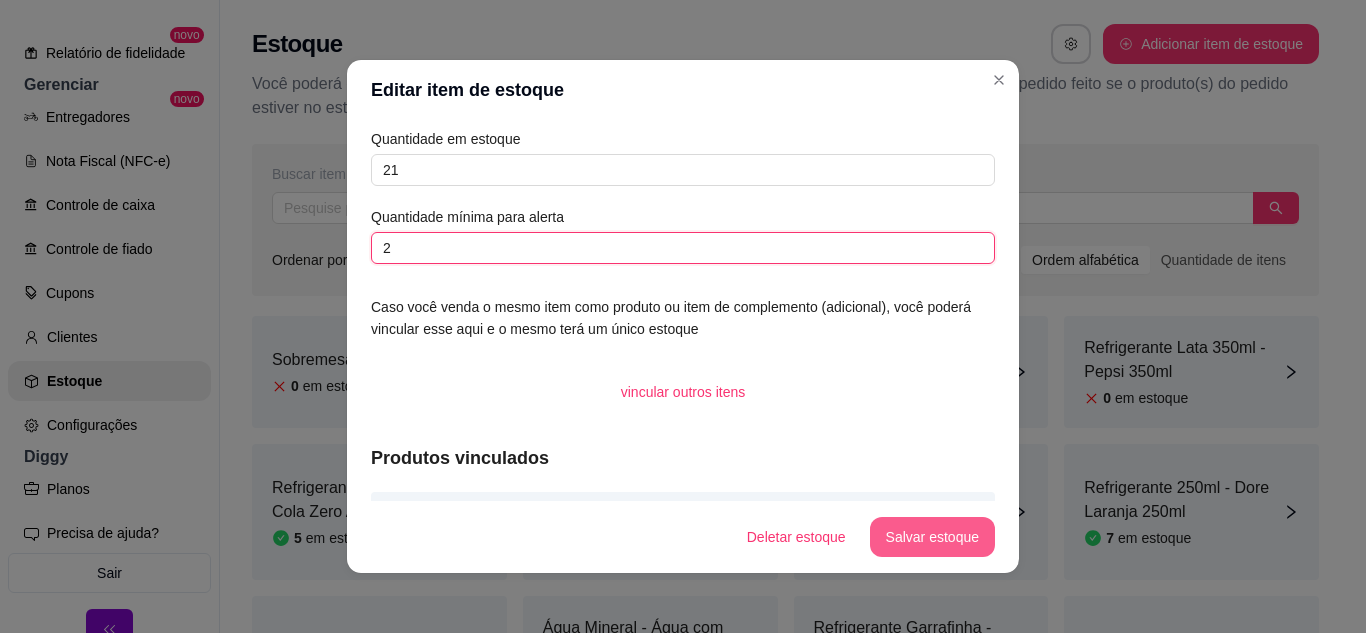 type on "2" 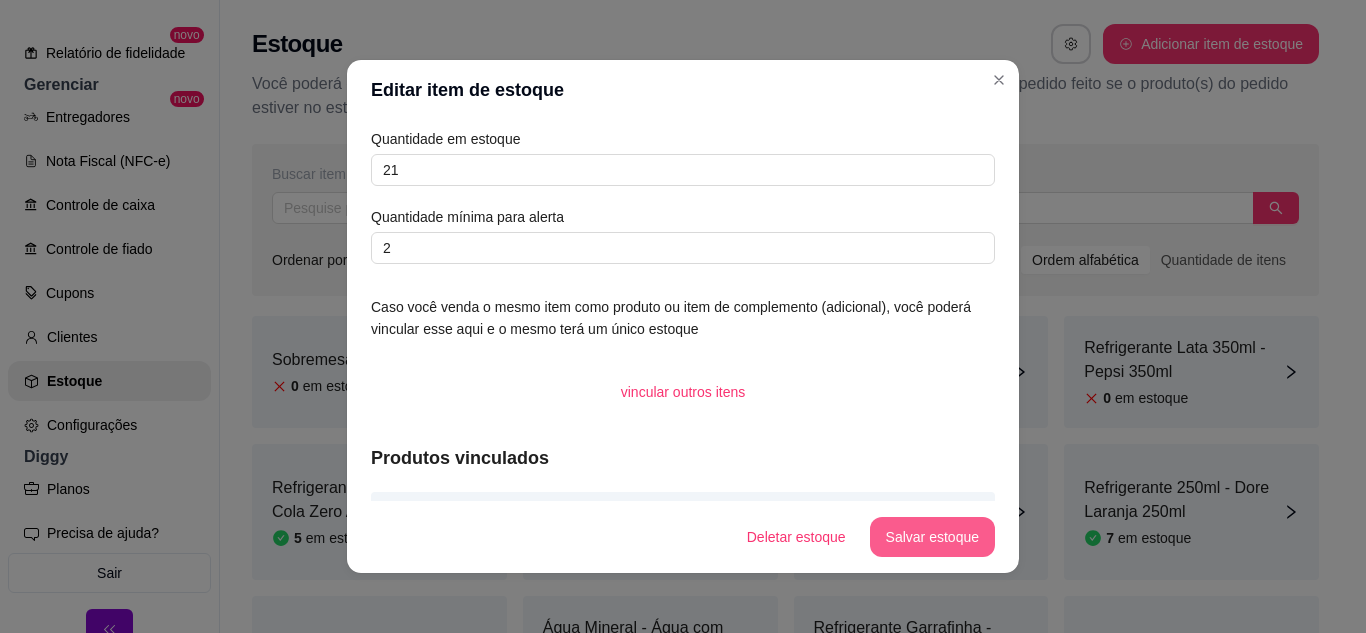 click on "Salvar estoque" at bounding box center [932, 537] 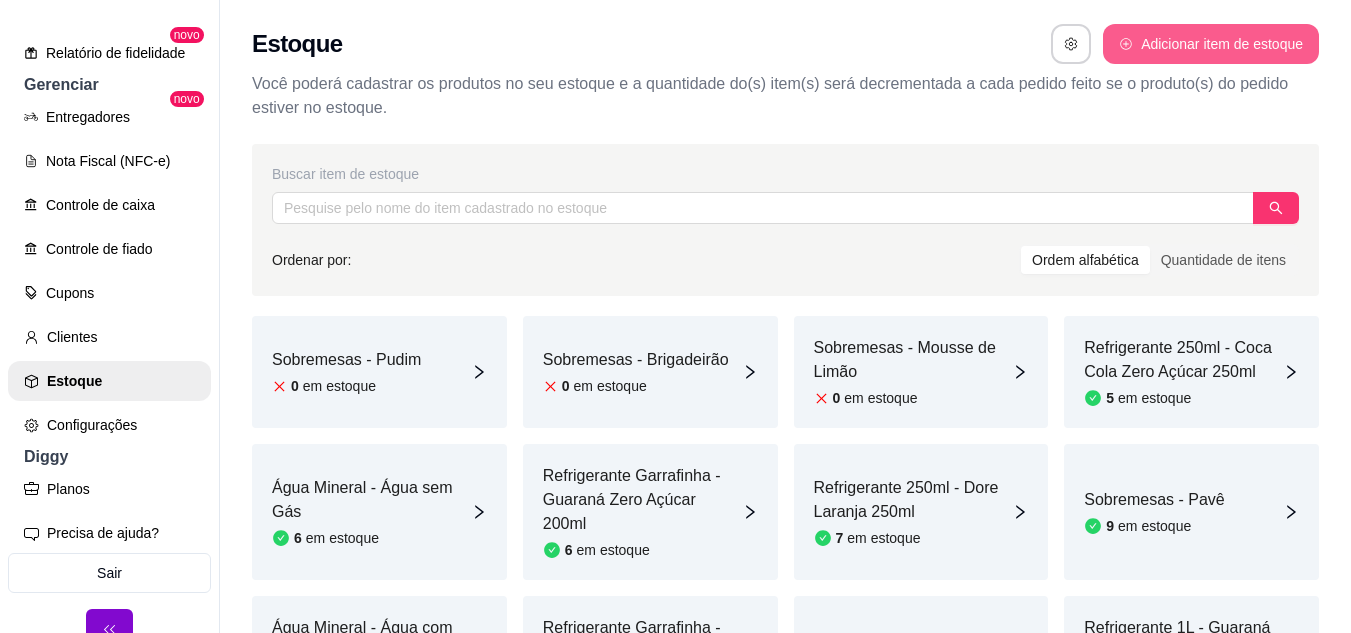 click on "Adicionar item de estoque" at bounding box center (1211, 44) 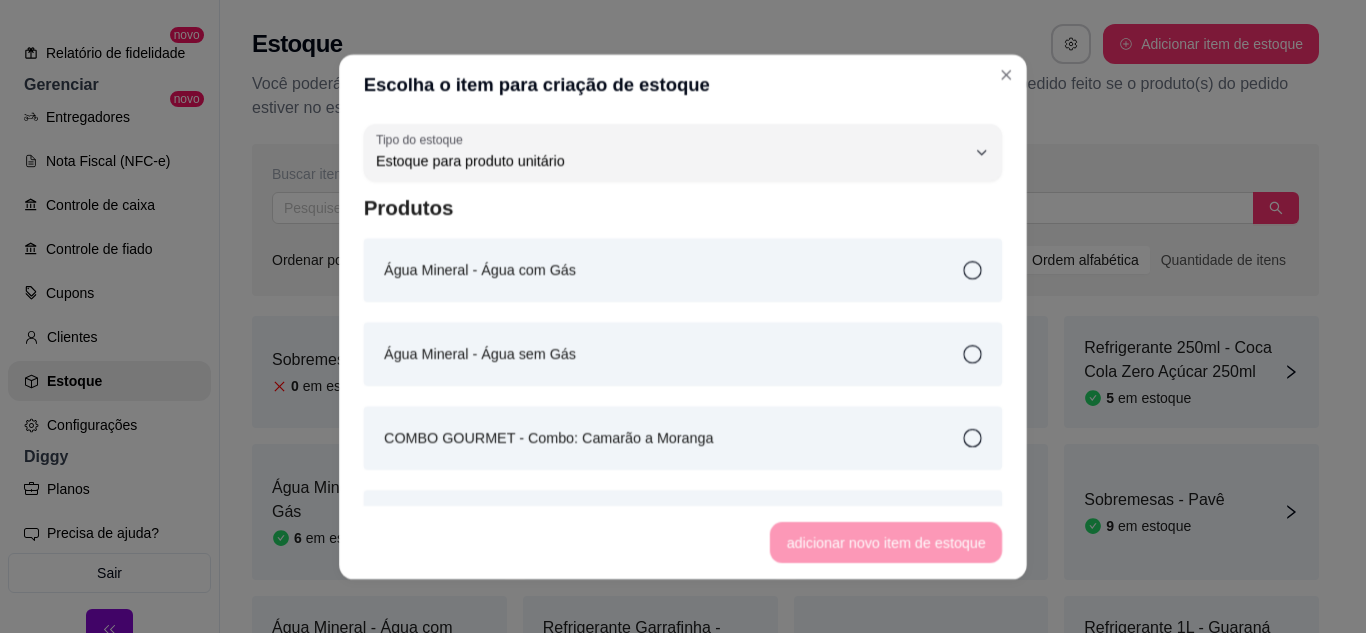 scroll, scrollTop: 19, scrollLeft: 0, axis: vertical 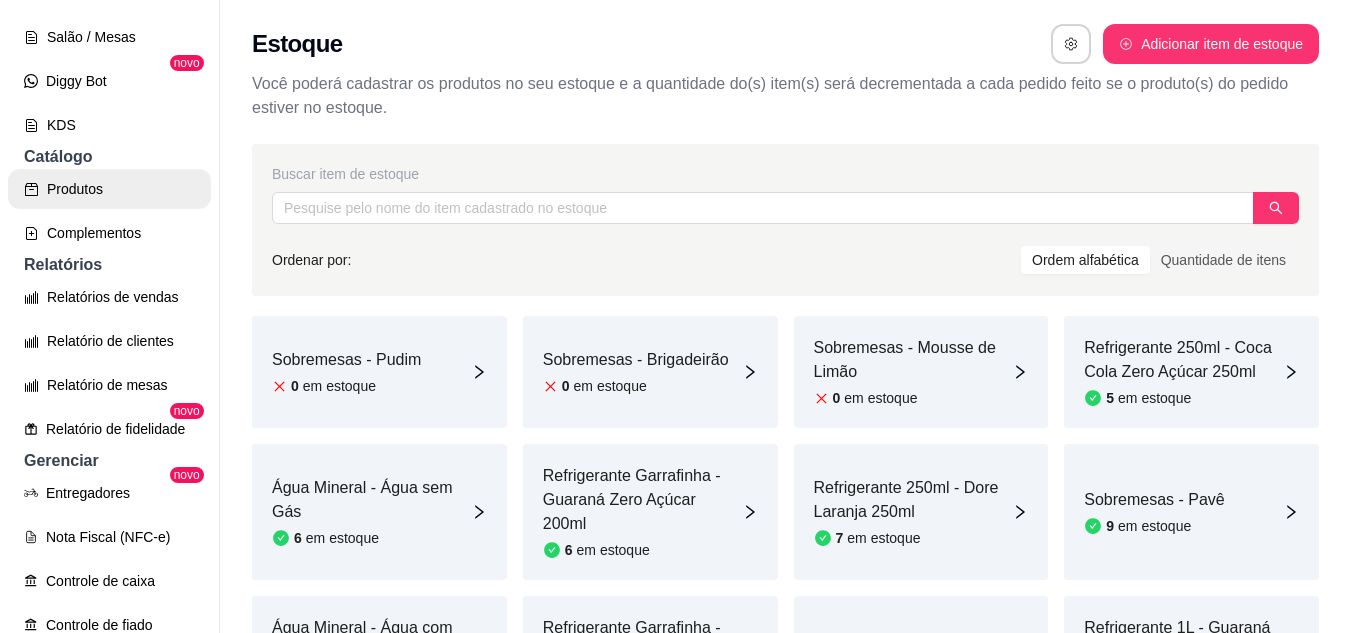 click on "Produtos" at bounding box center [109, 189] 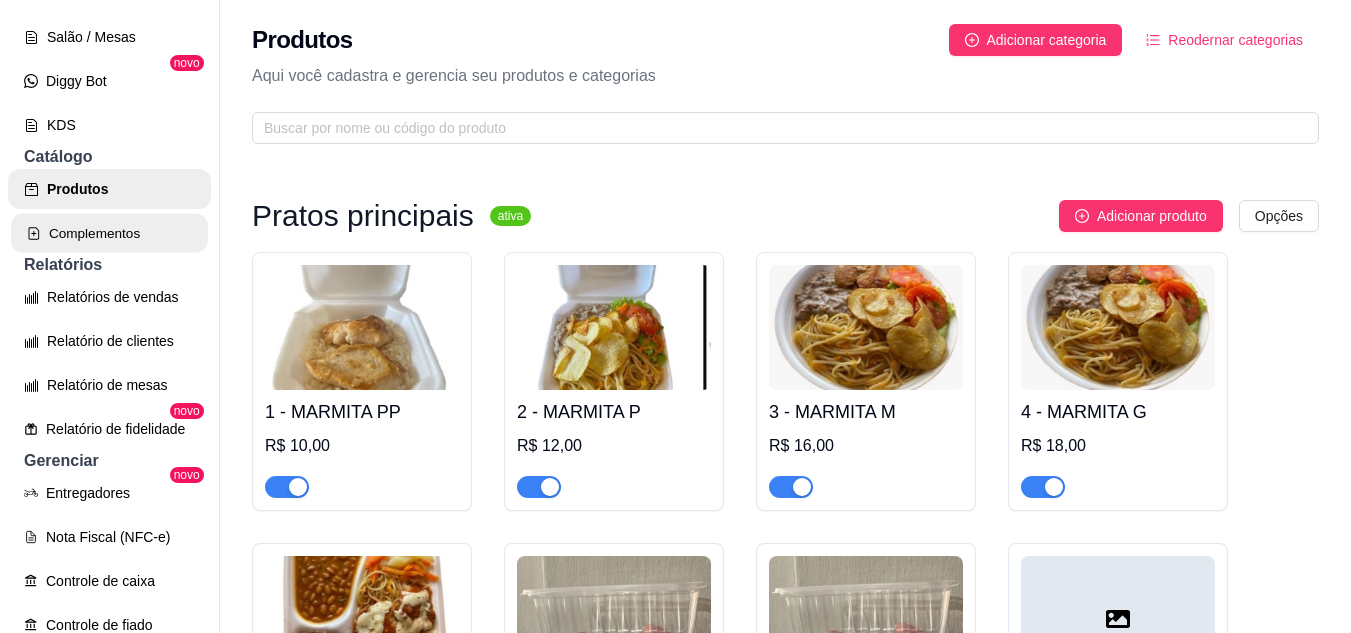 click on "Complementos" at bounding box center [109, 233] 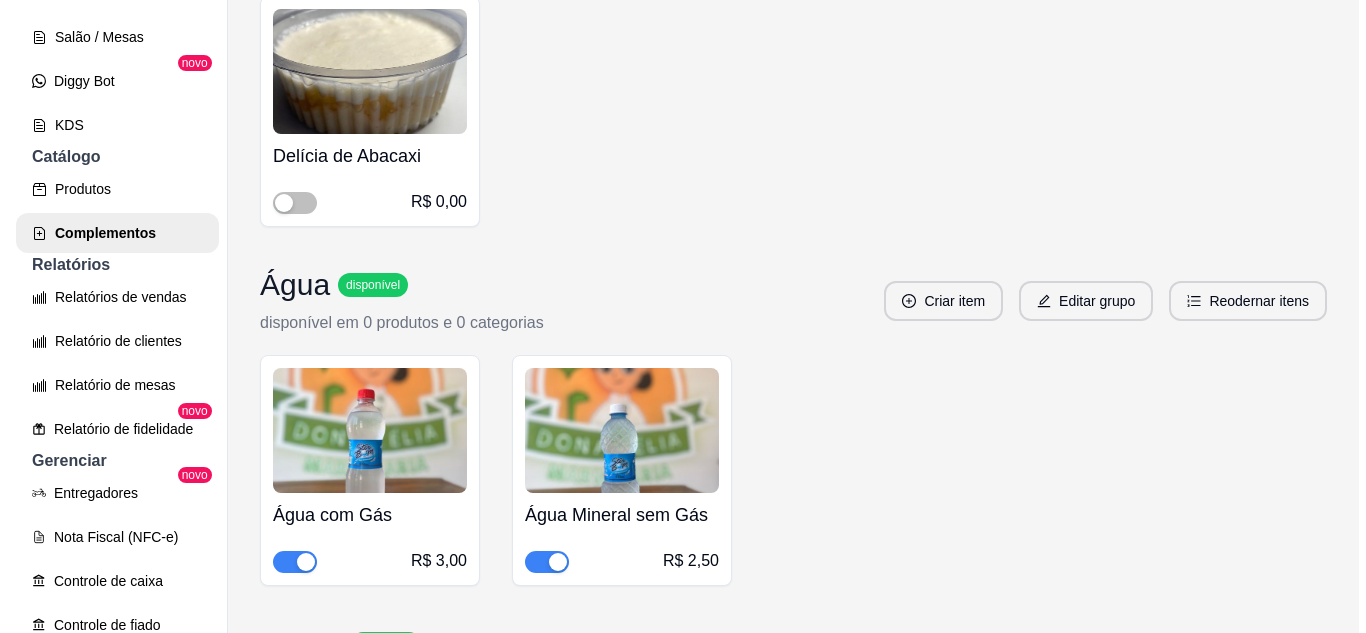 scroll, scrollTop: 4700, scrollLeft: 0, axis: vertical 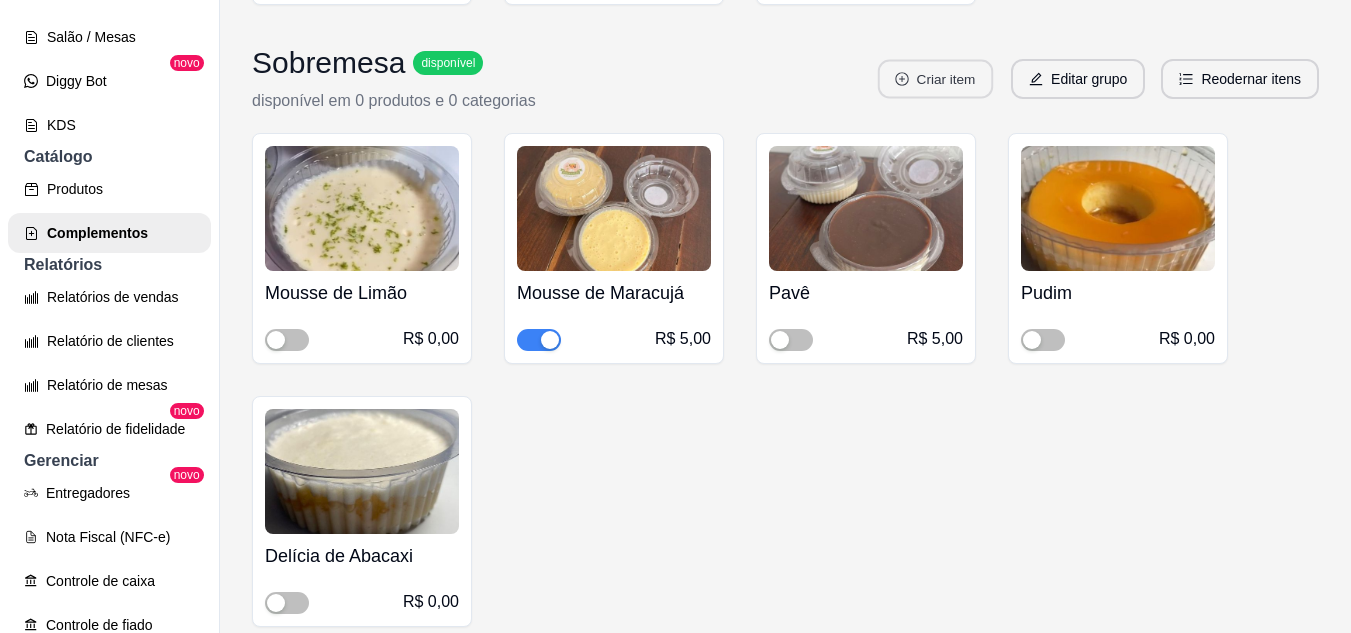 click on "Criar item" at bounding box center [935, 79] 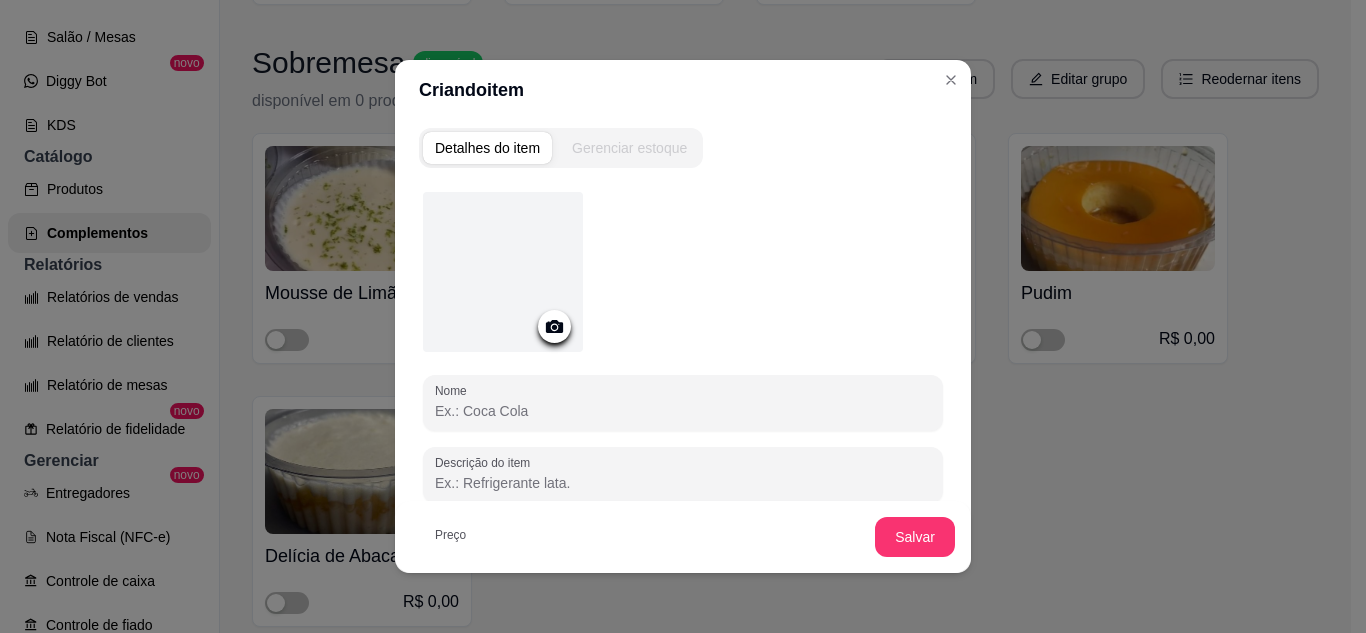 click at bounding box center [503, 272] 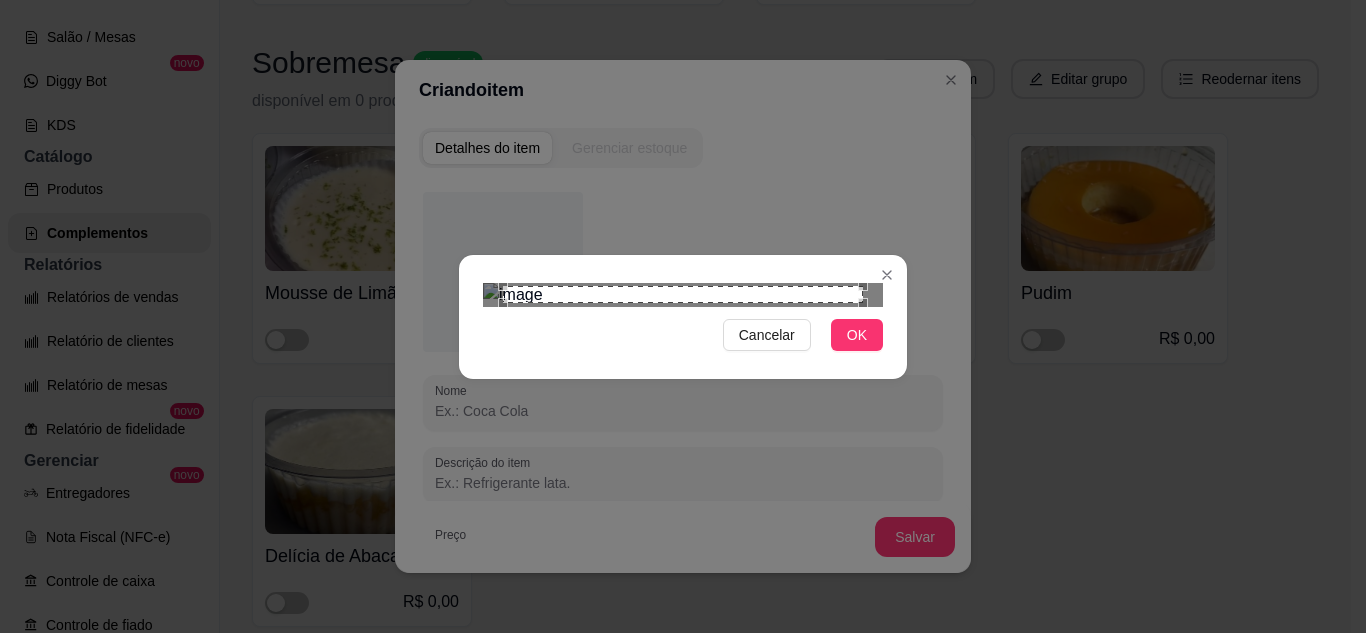 click on "Cancelar OK" at bounding box center (683, 316) 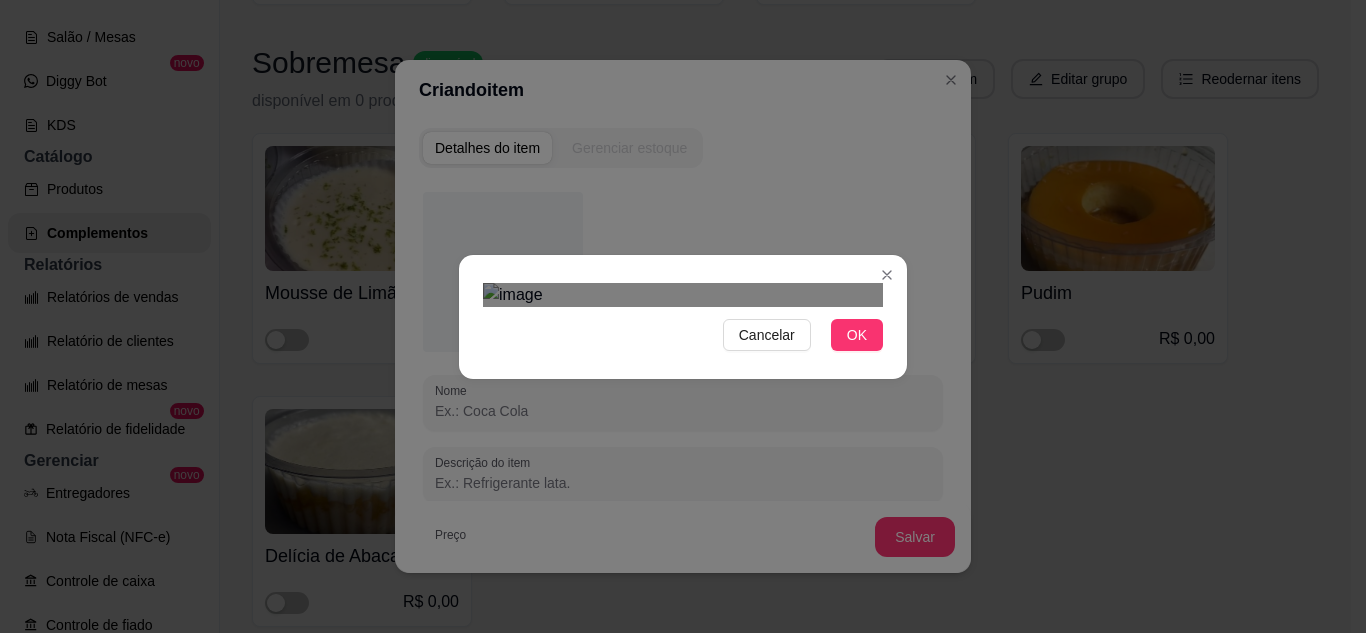 click on "Cancelar OK" at bounding box center (683, 316) 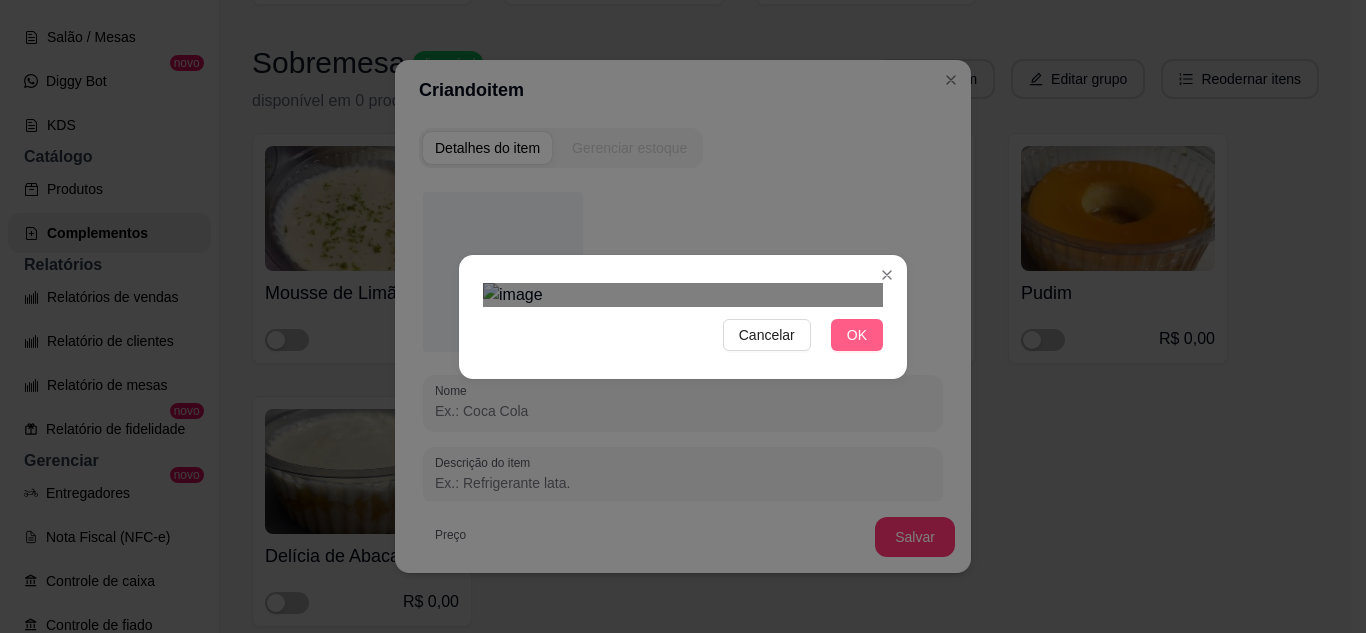 click on "OK" at bounding box center (857, 335) 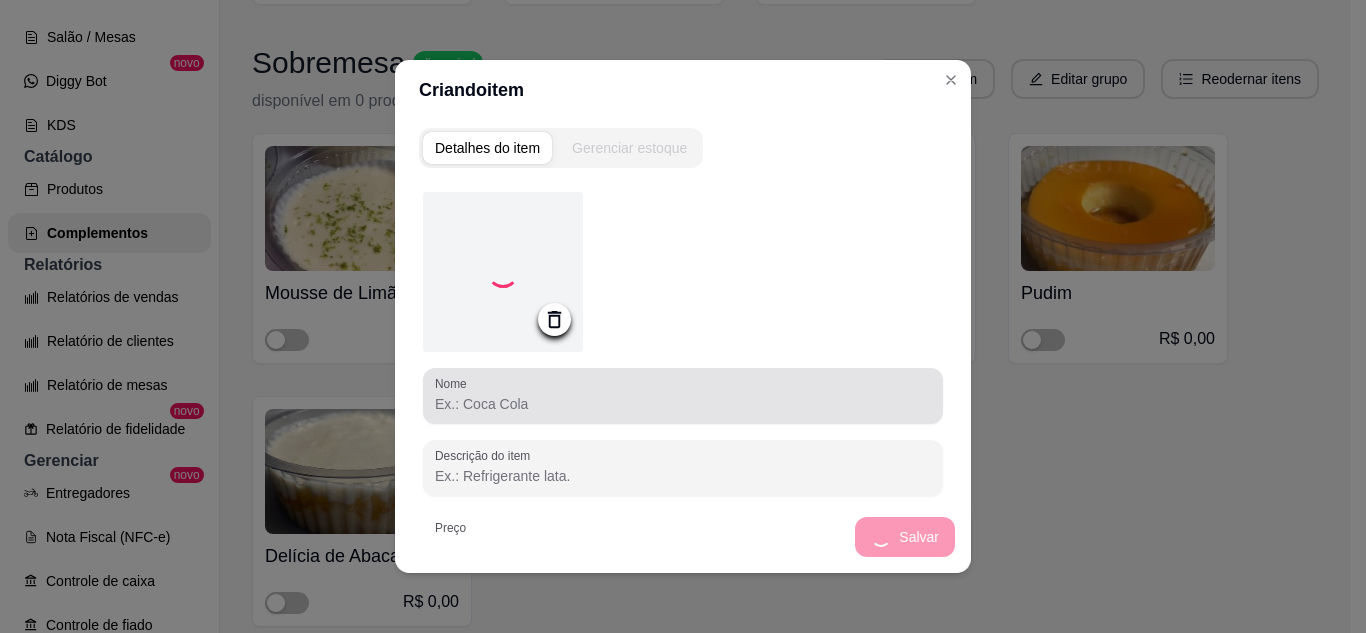 click at bounding box center (683, 396) 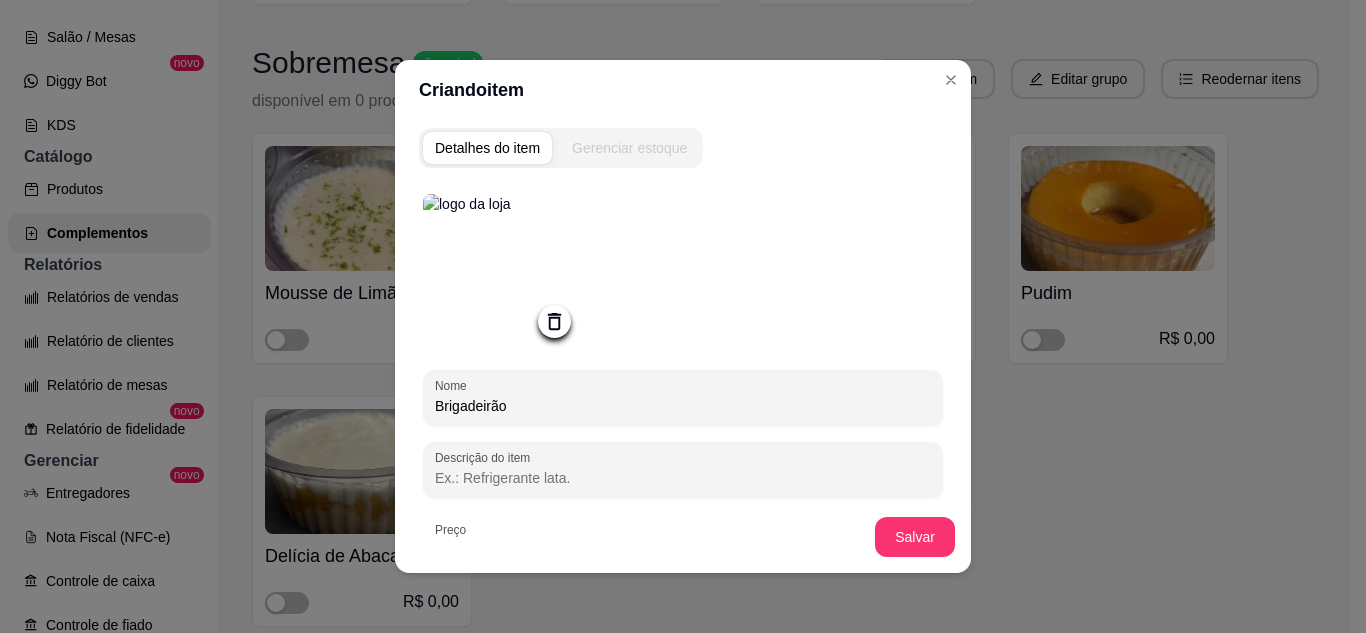 type on "Brigadeirão" 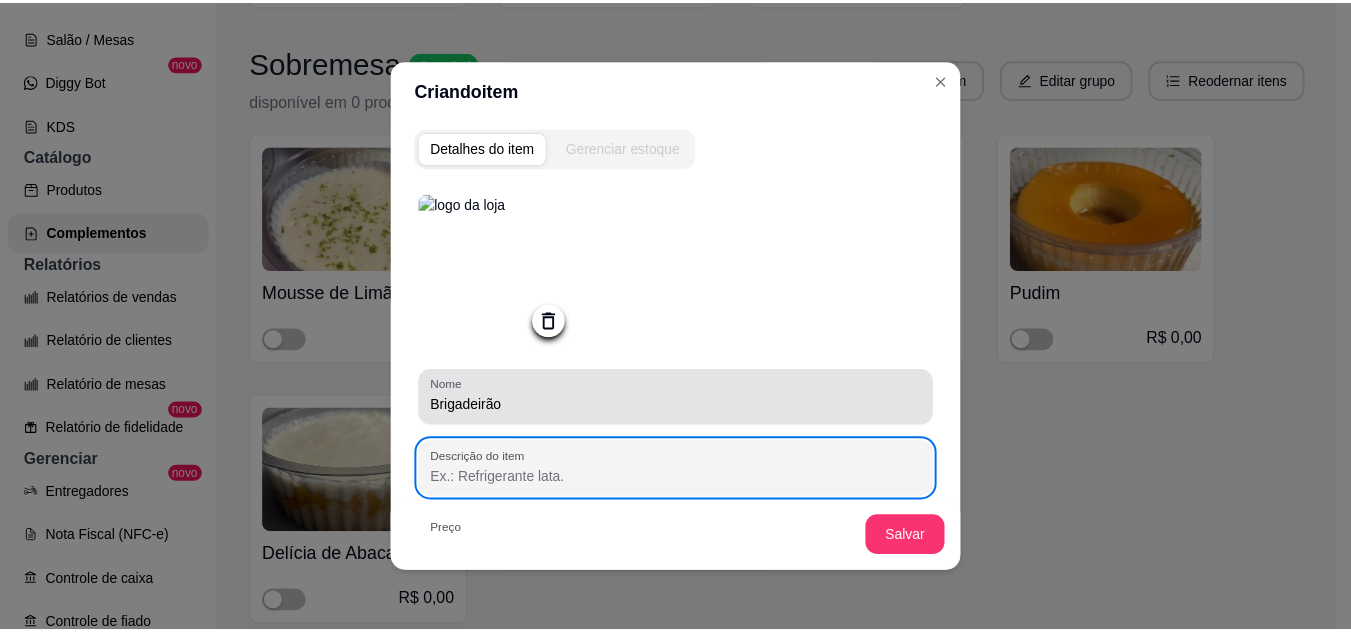 scroll, scrollTop: 211, scrollLeft: 0, axis: vertical 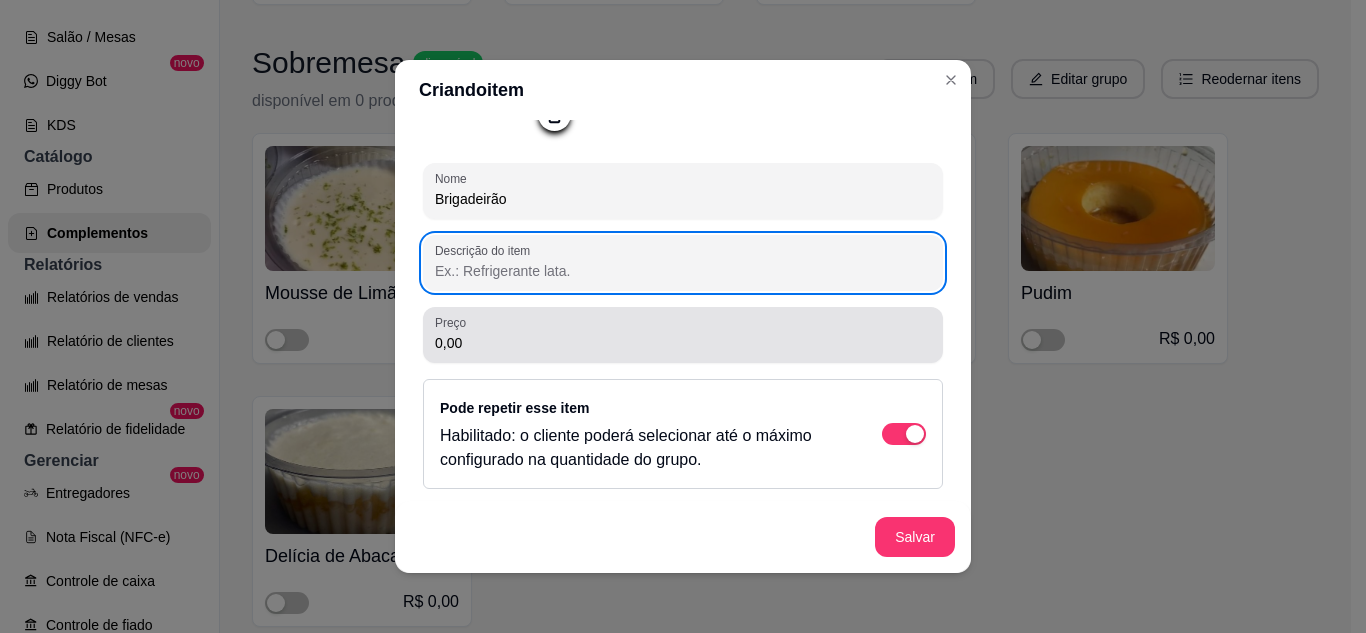 drag, startPoint x: 479, startPoint y: 325, endPoint x: 467, endPoint y: 332, distance: 13.892444 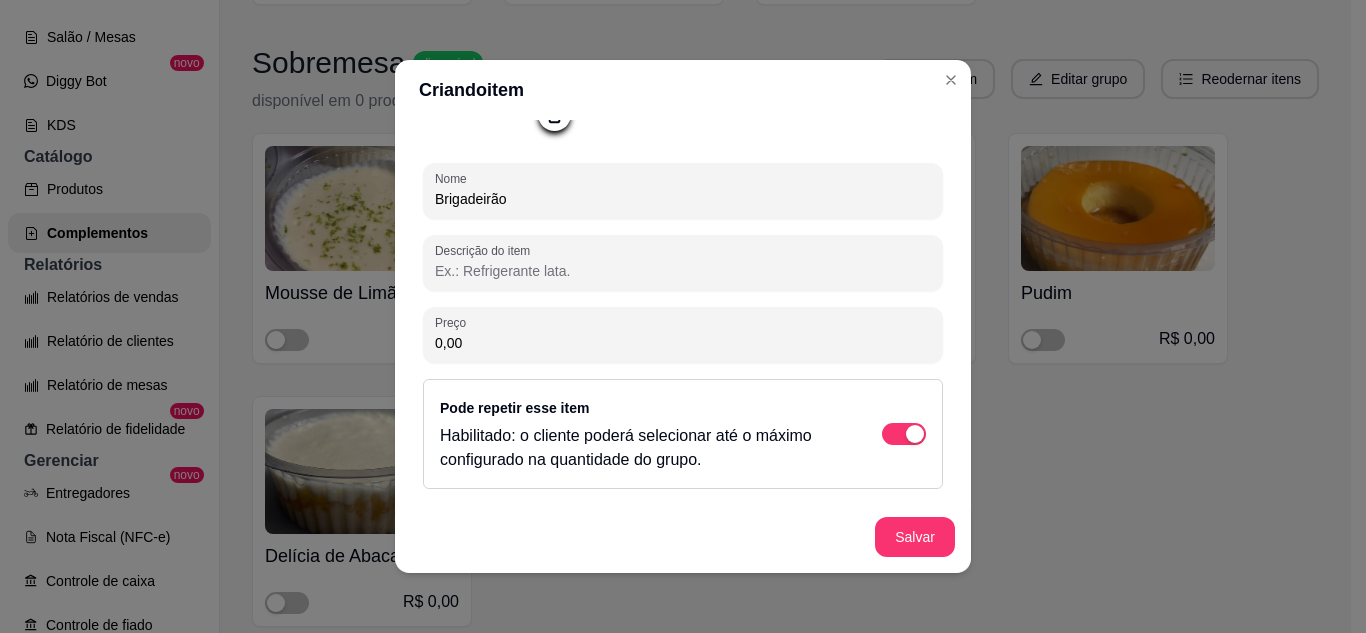 click on "0,00" at bounding box center (683, 335) 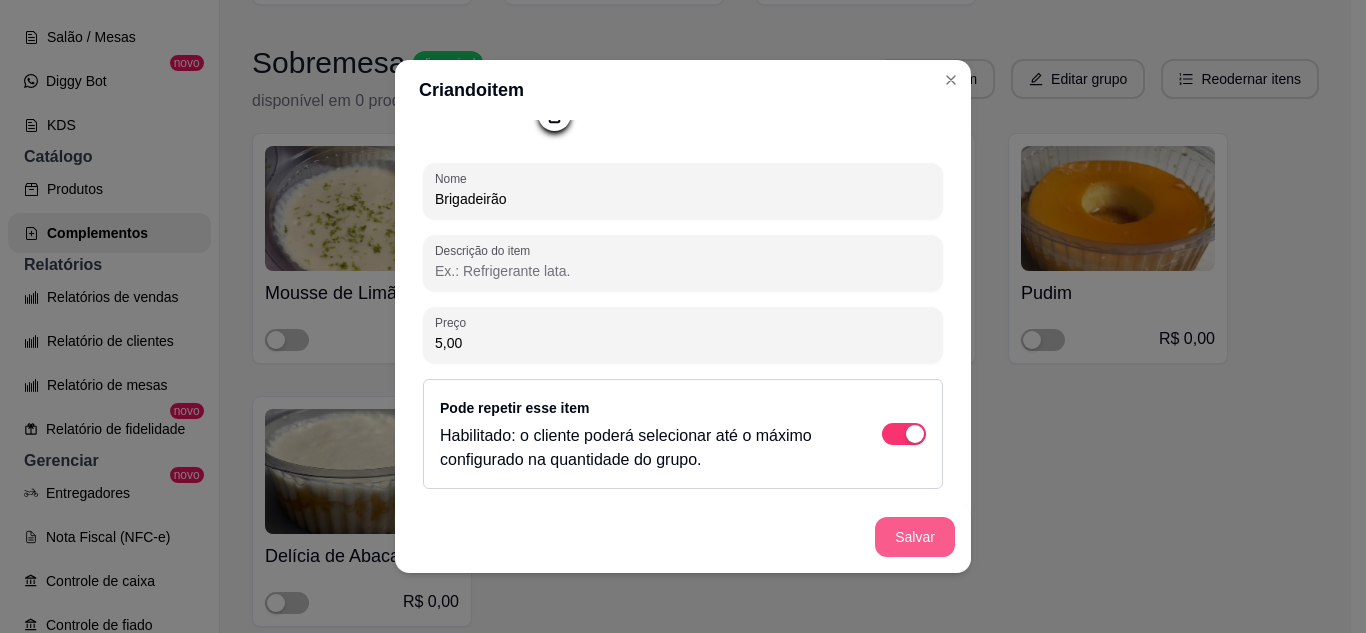 type on "5,00" 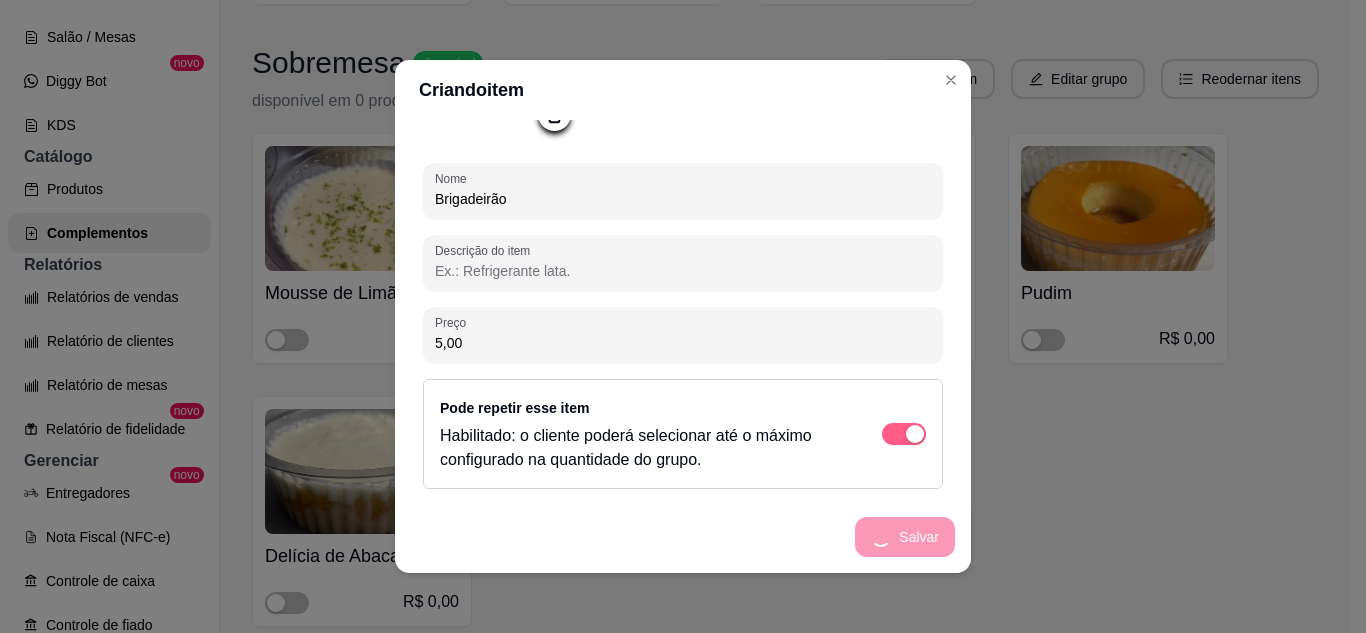 click at bounding box center (904, 434) 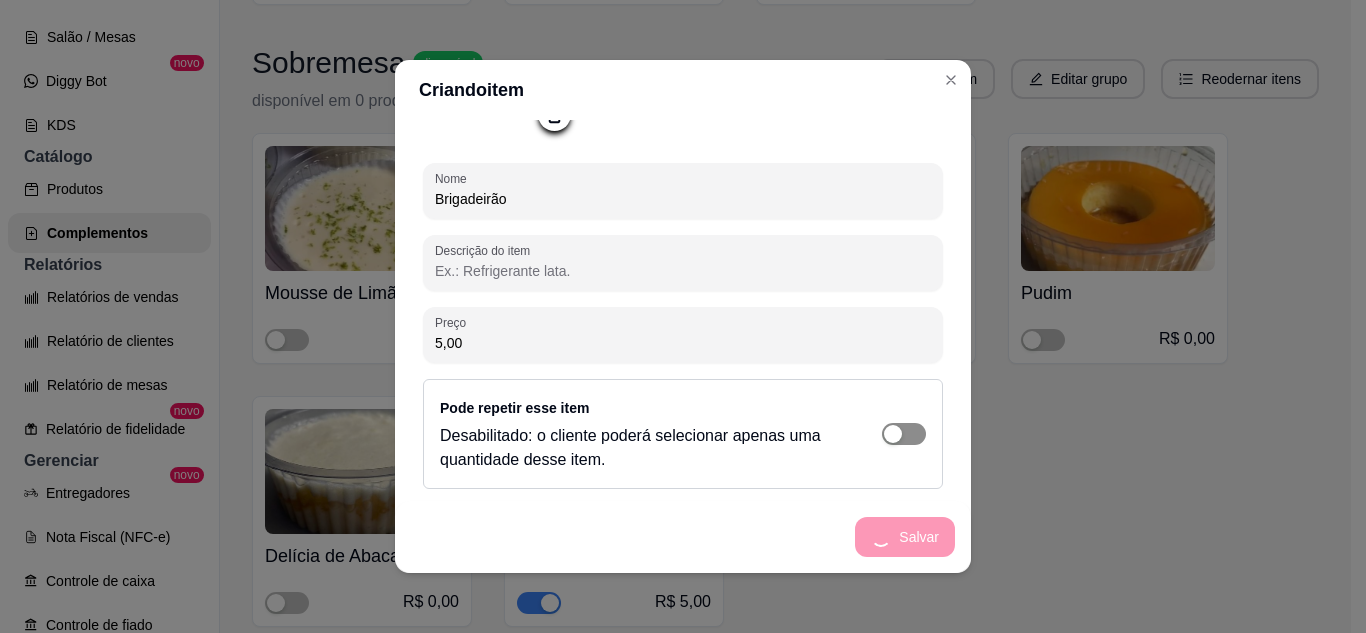 click at bounding box center [893, 434] 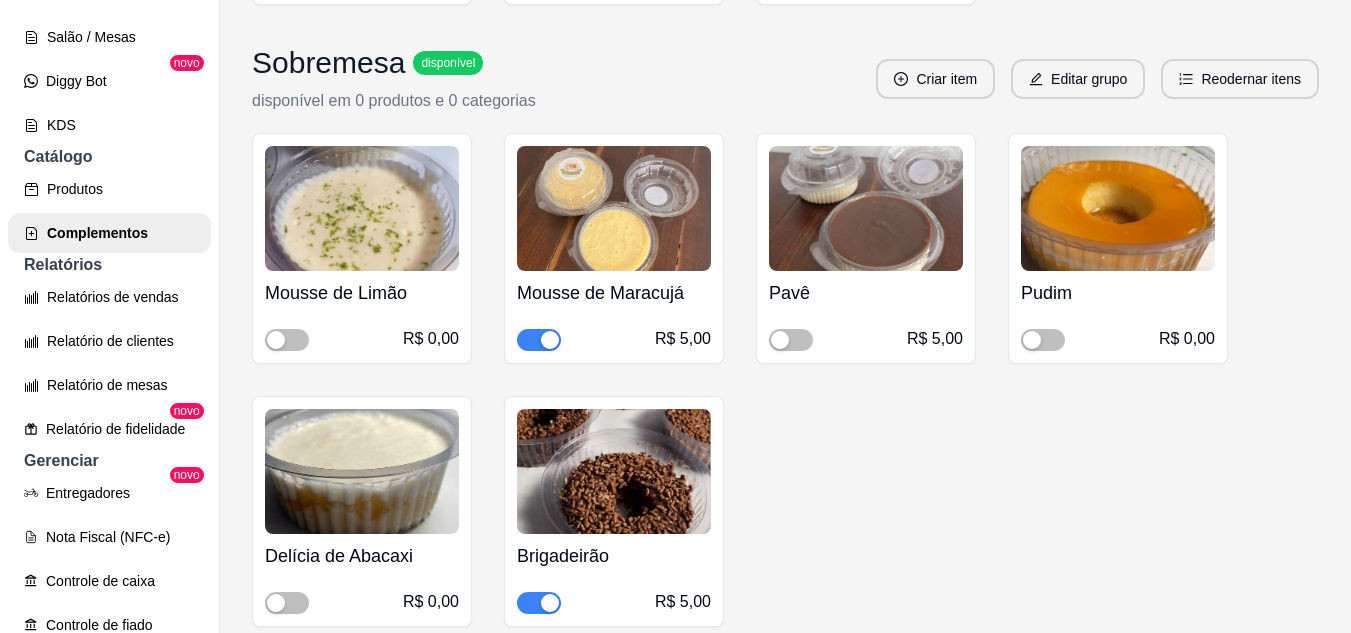 scroll, scrollTop: 4900, scrollLeft: 0, axis: vertical 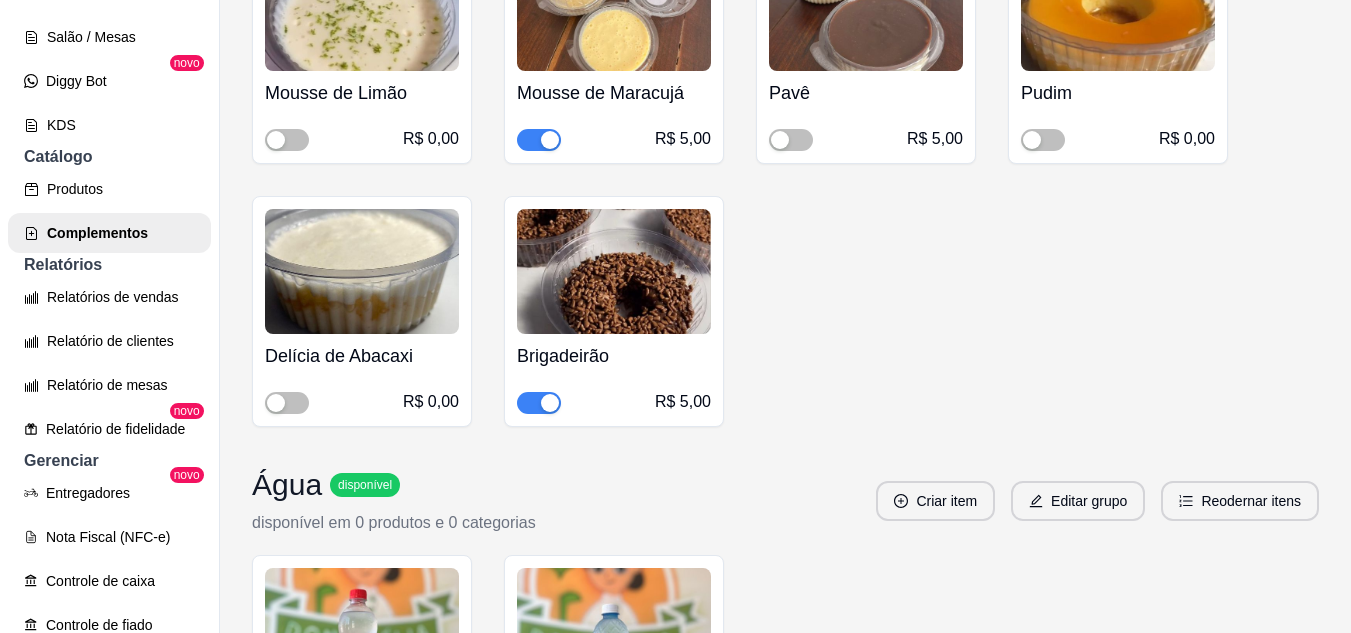 click at bounding box center (539, 403) 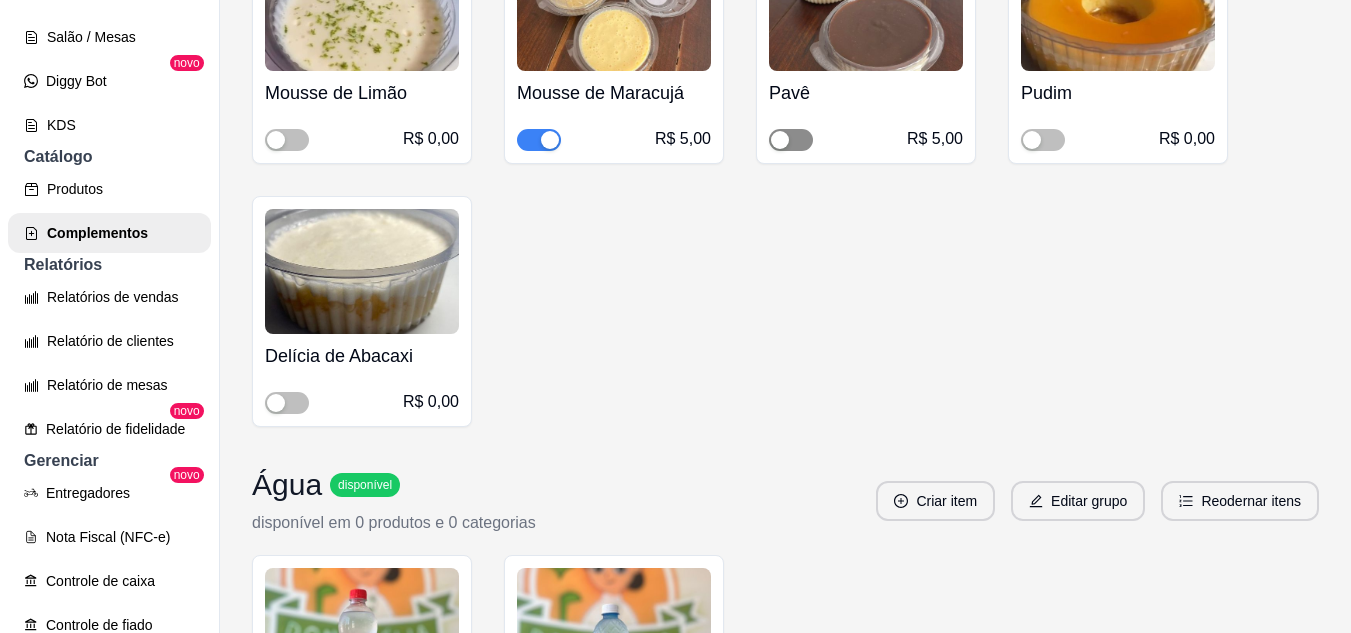 click at bounding box center (791, 140) 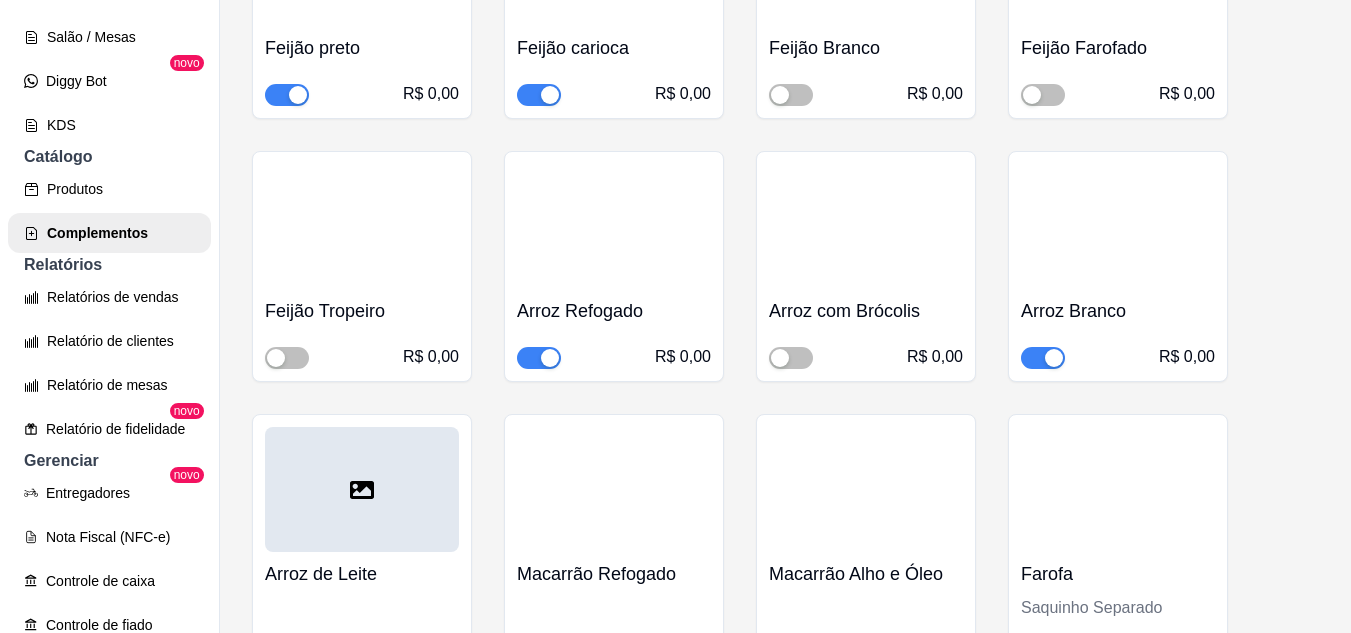 scroll, scrollTop: 100, scrollLeft: 0, axis: vertical 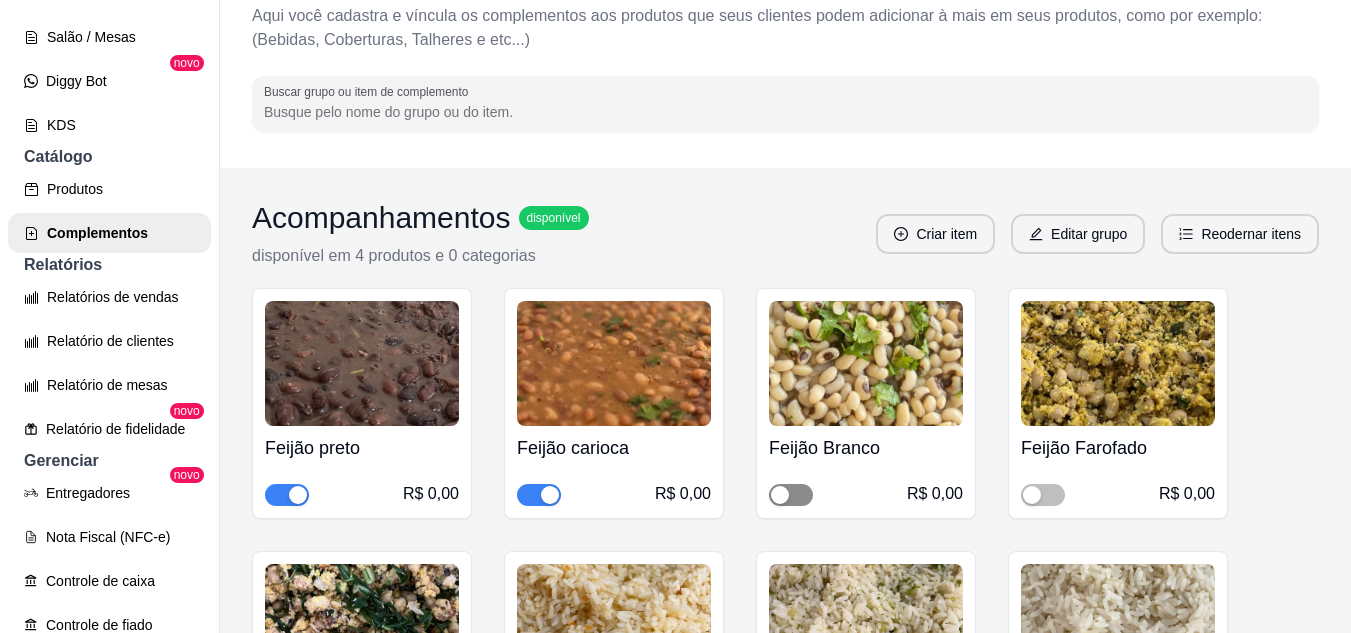 click at bounding box center (791, 495) 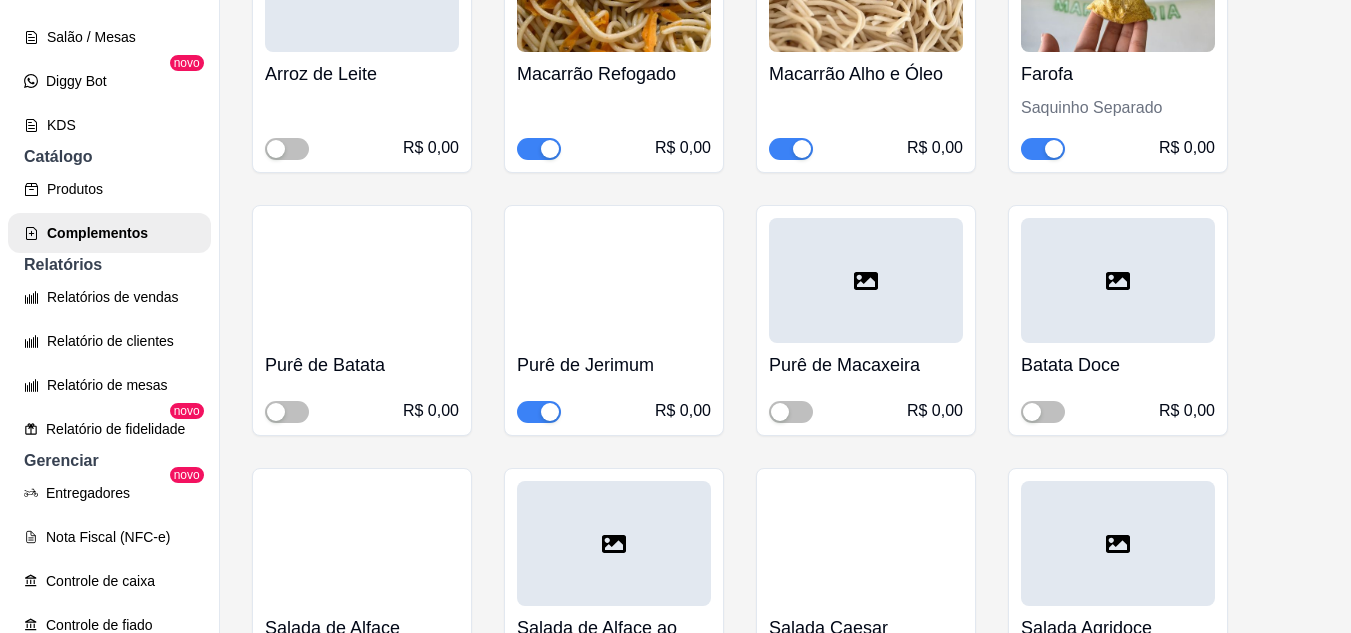 scroll, scrollTop: 1100, scrollLeft: 0, axis: vertical 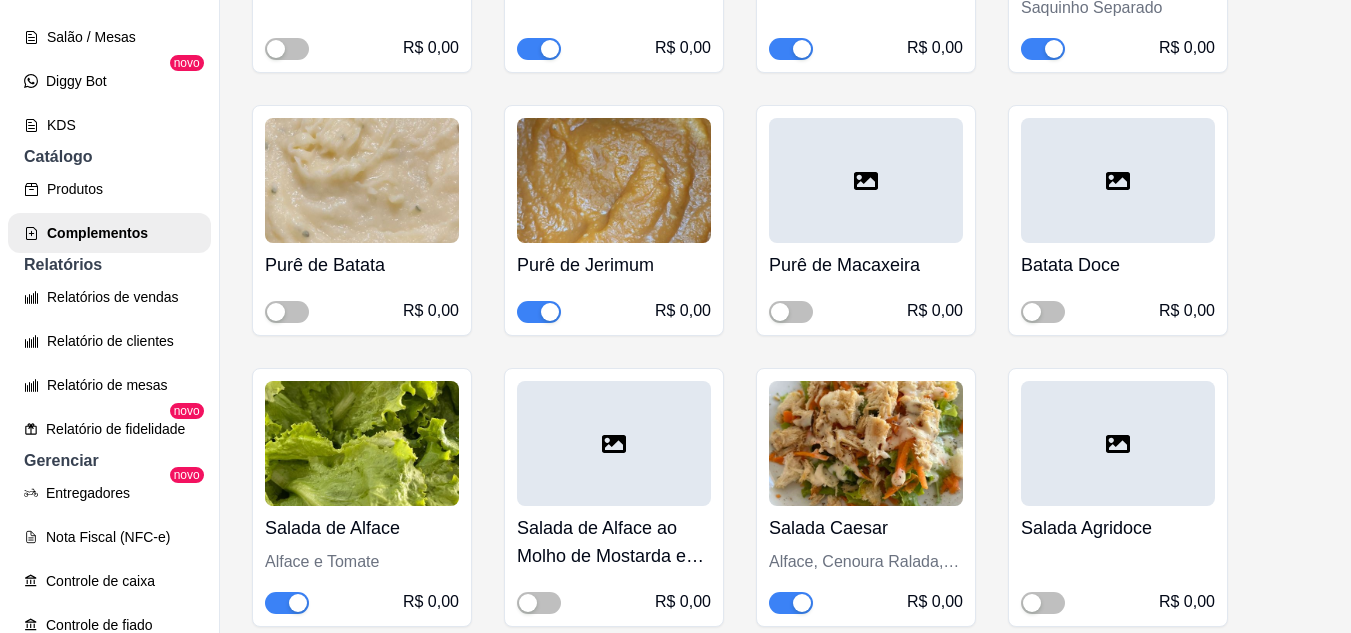 click at bounding box center [550, 312] 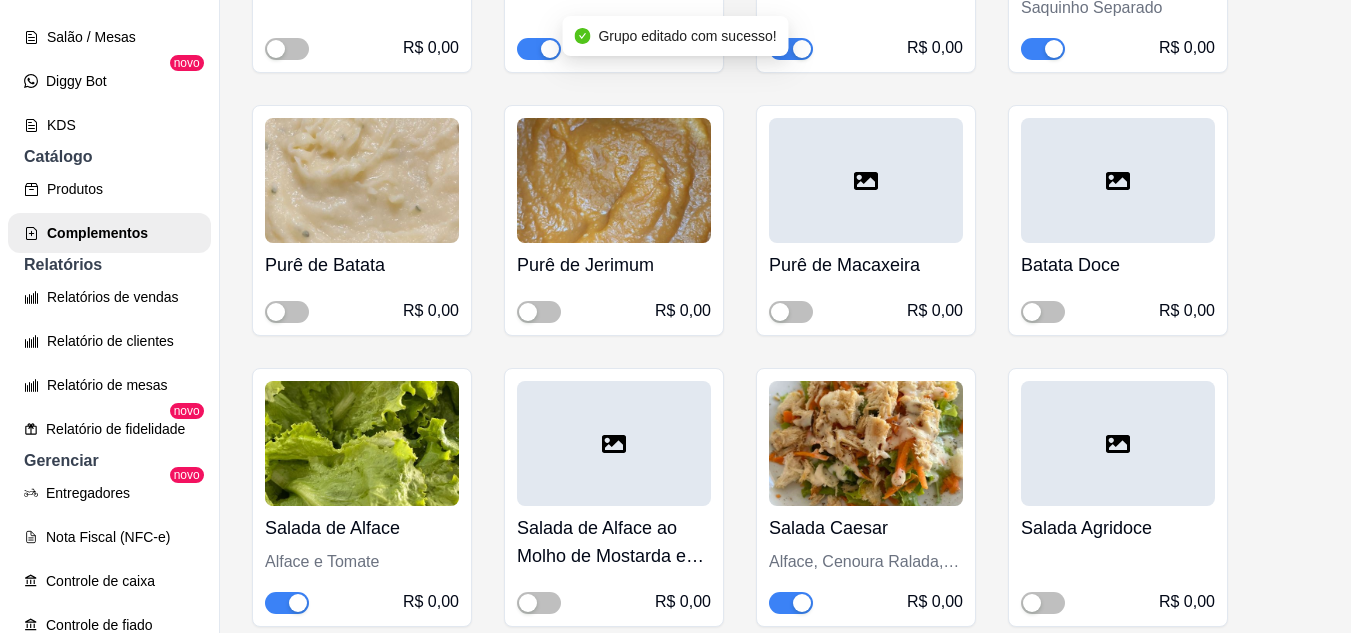 scroll, scrollTop: 1200, scrollLeft: 0, axis: vertical 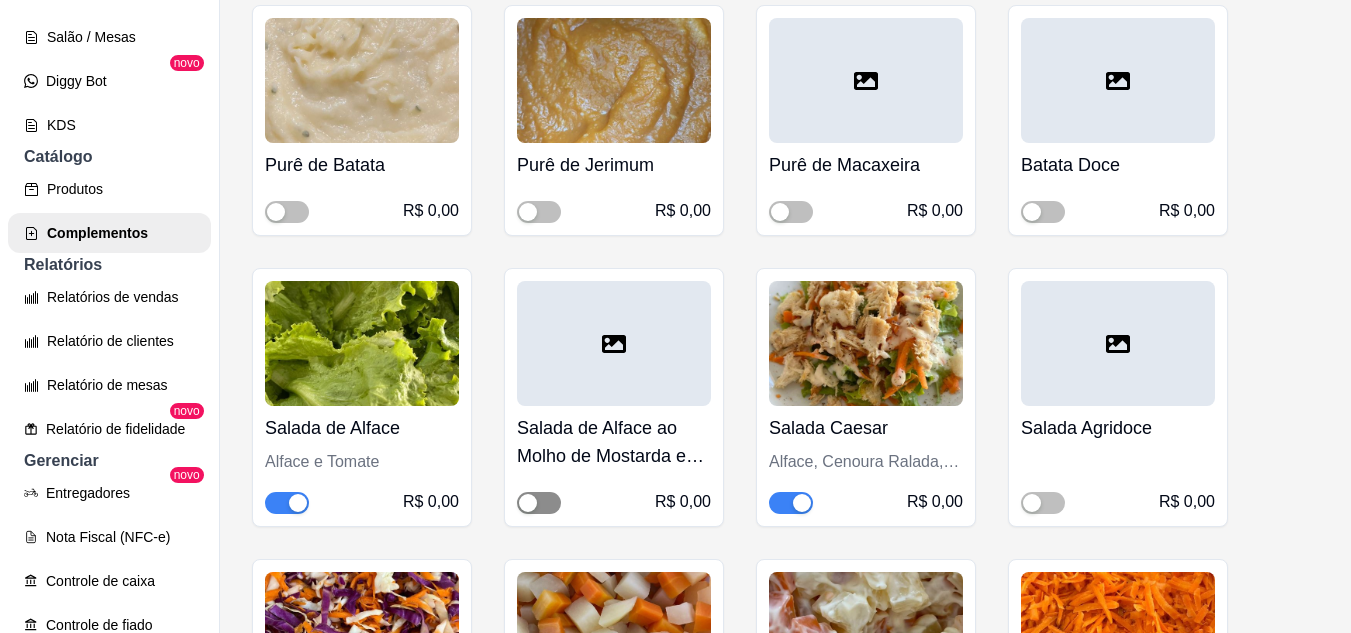 click at bounding box center [539, 503] 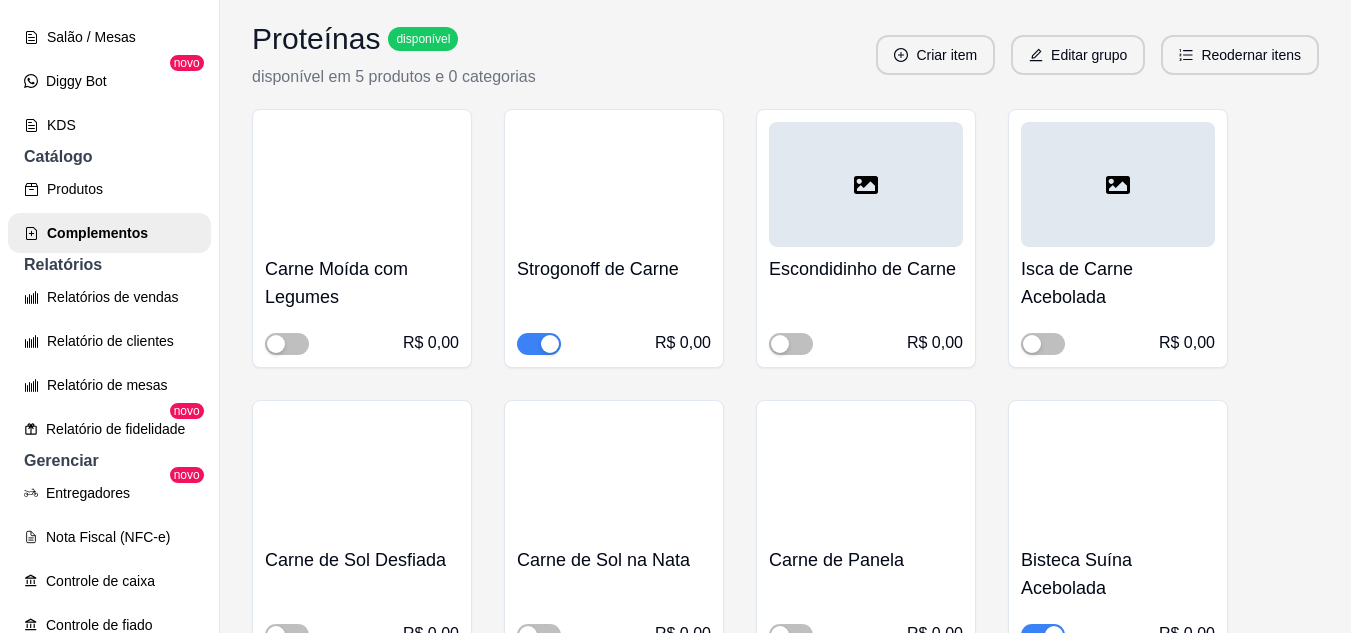 scroll, scrollTop: 2400, scrollLeft: 0, axis: vertical 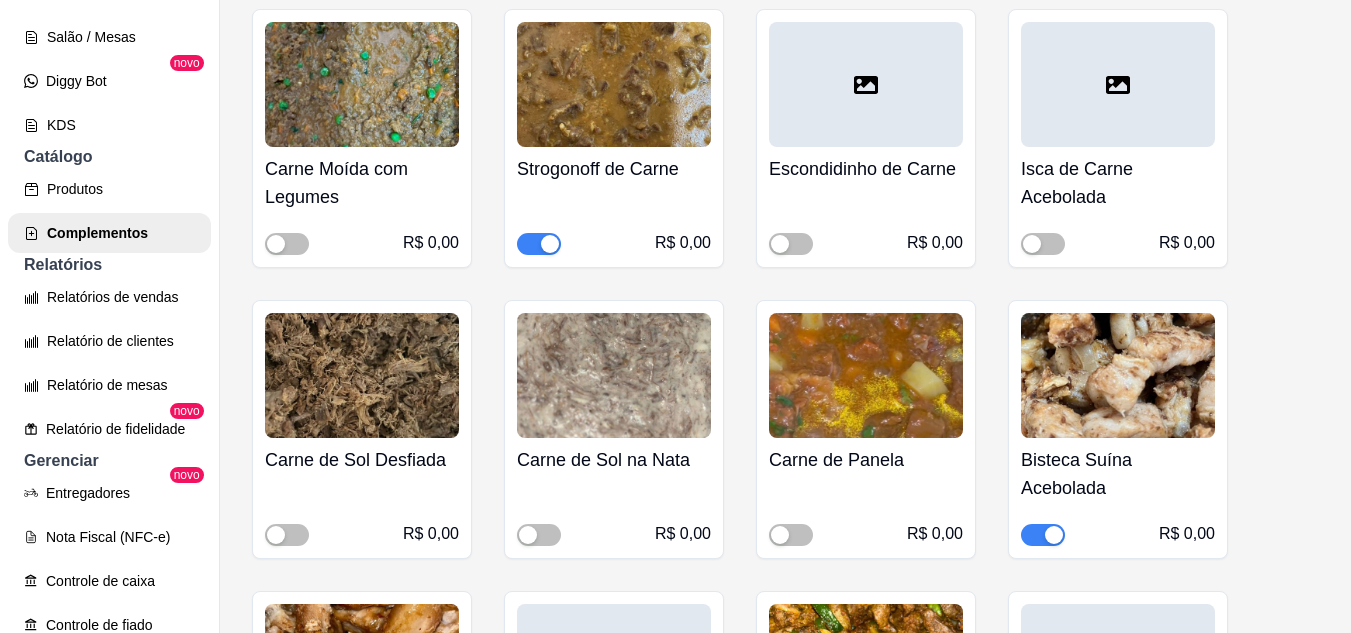 click at bounding box center [614, 375] 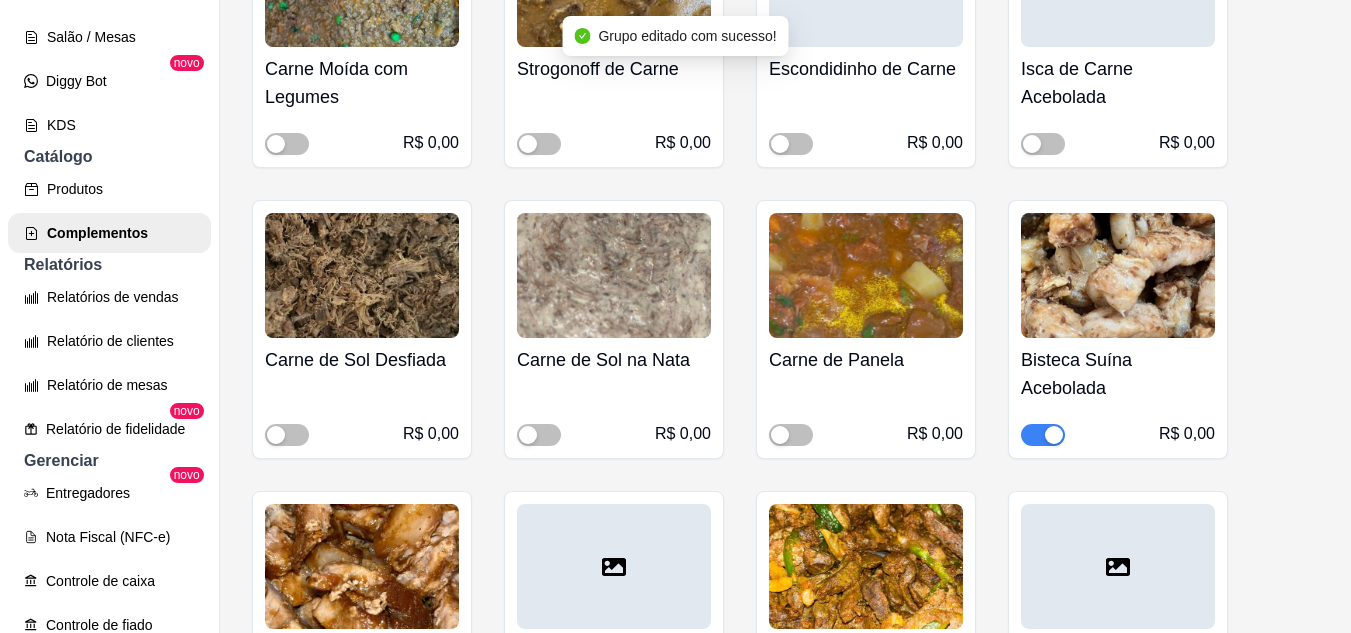 scroll, scrollTop: 2600, scrollLeft: 0, axis: vertical 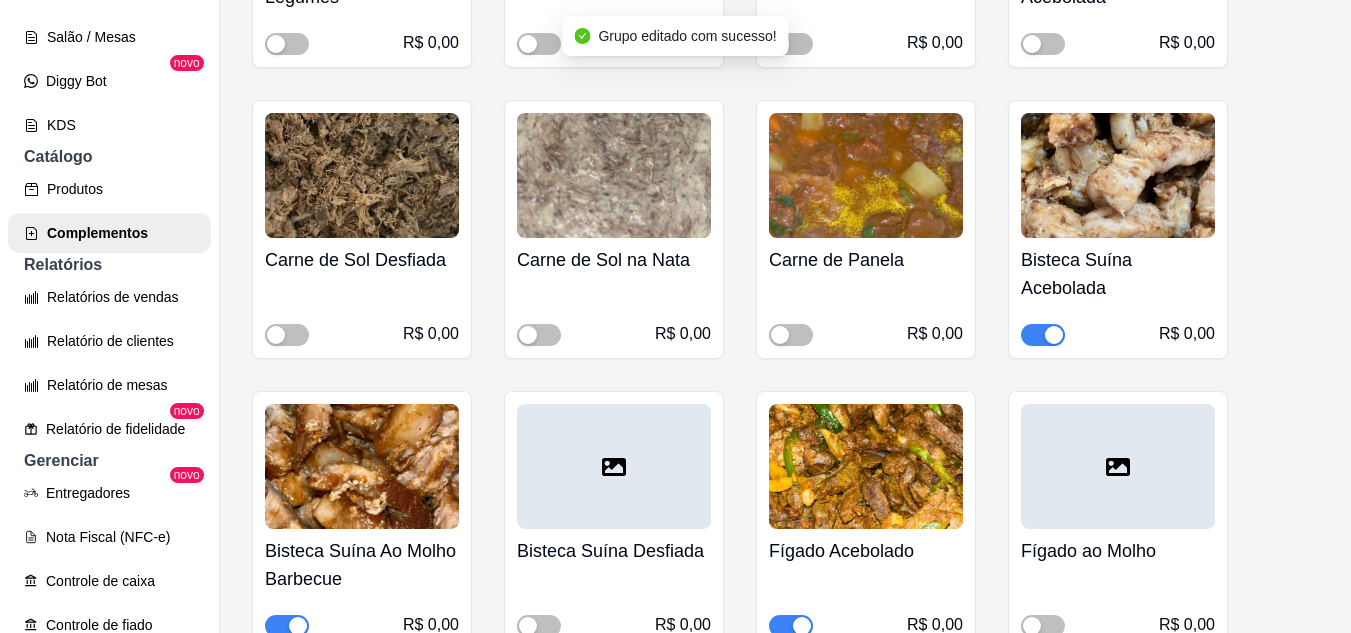 click at bounding box center [866, 466] 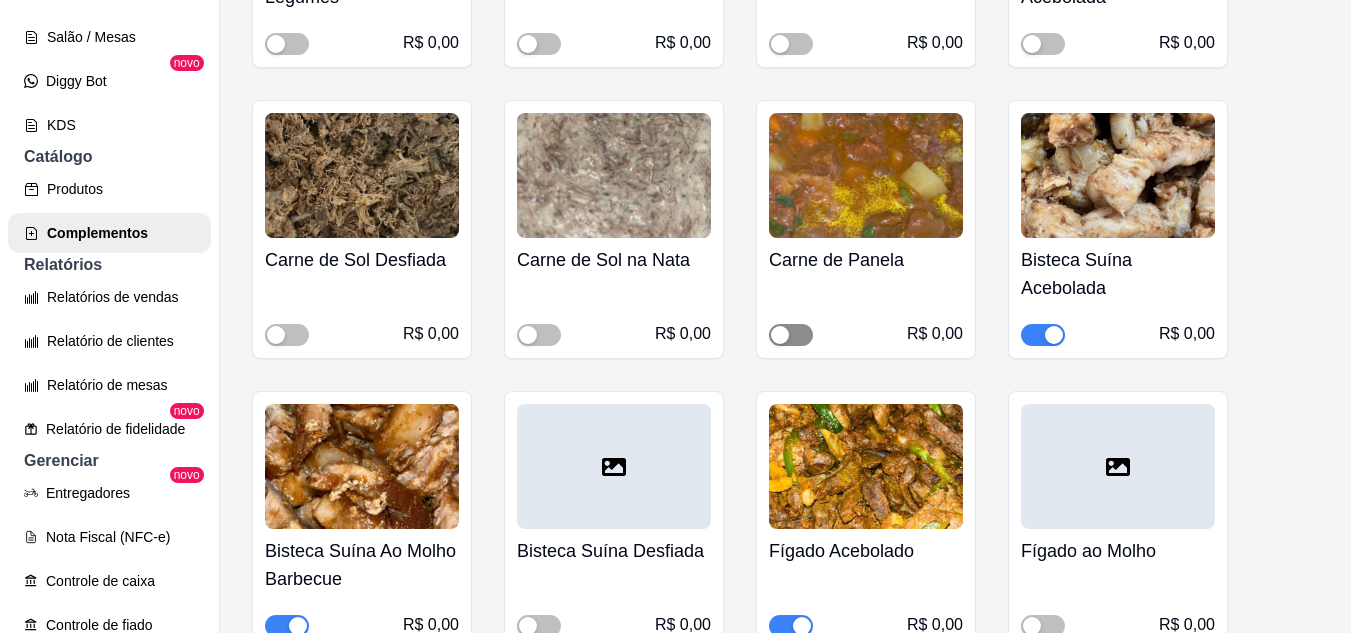 drag, startPoint x: 798, startPoint y: 340, endPoint x: 805, endPoint y: 351, distance: 13.038404 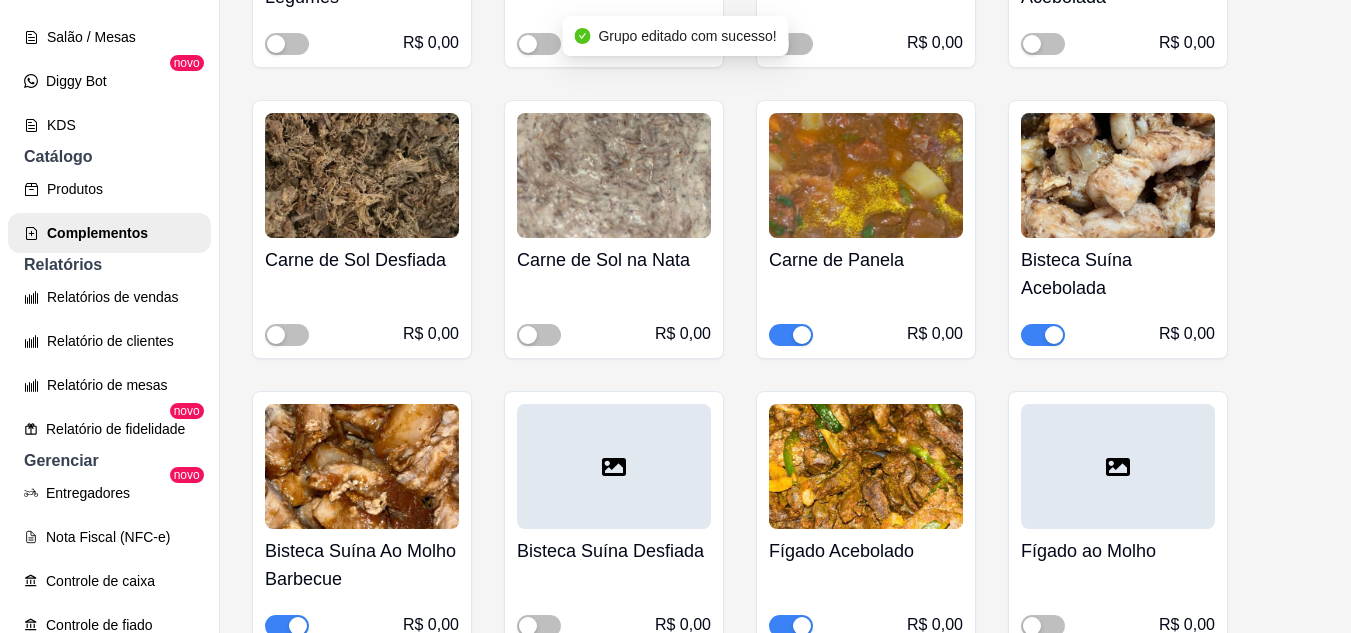 click at bounding box center [1054, 335] 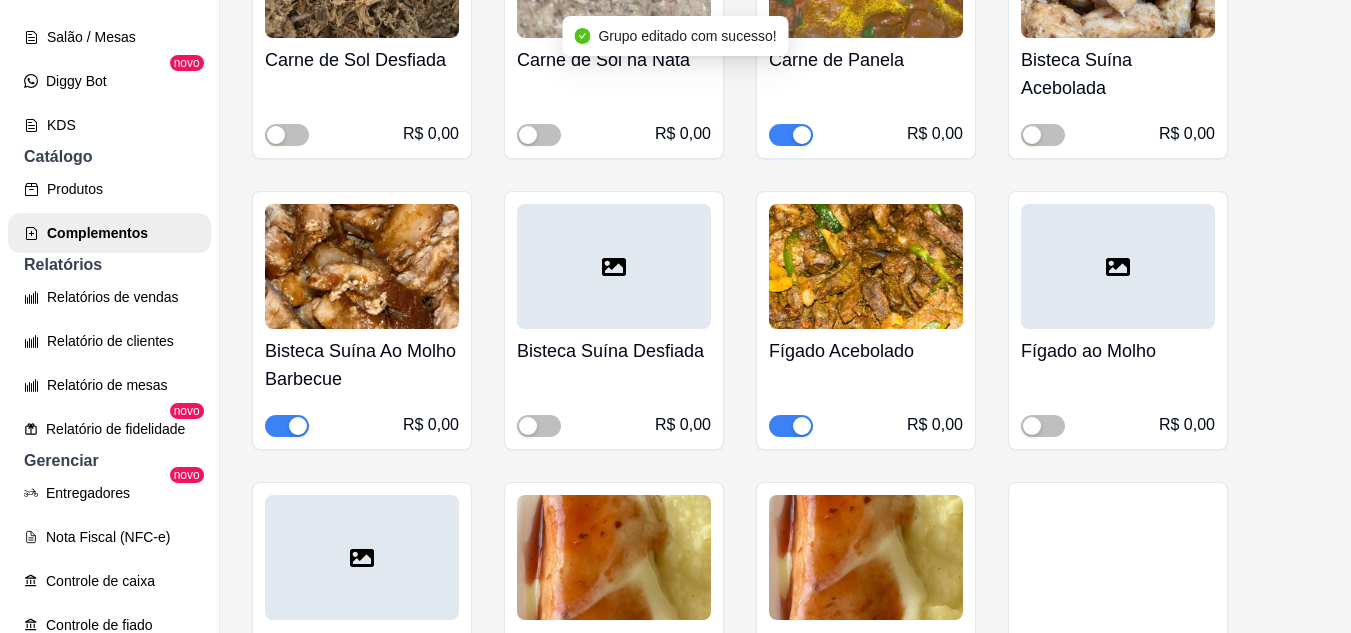 scroll, scrollTop: 3000, scrollLeft: 0, axis: vertical 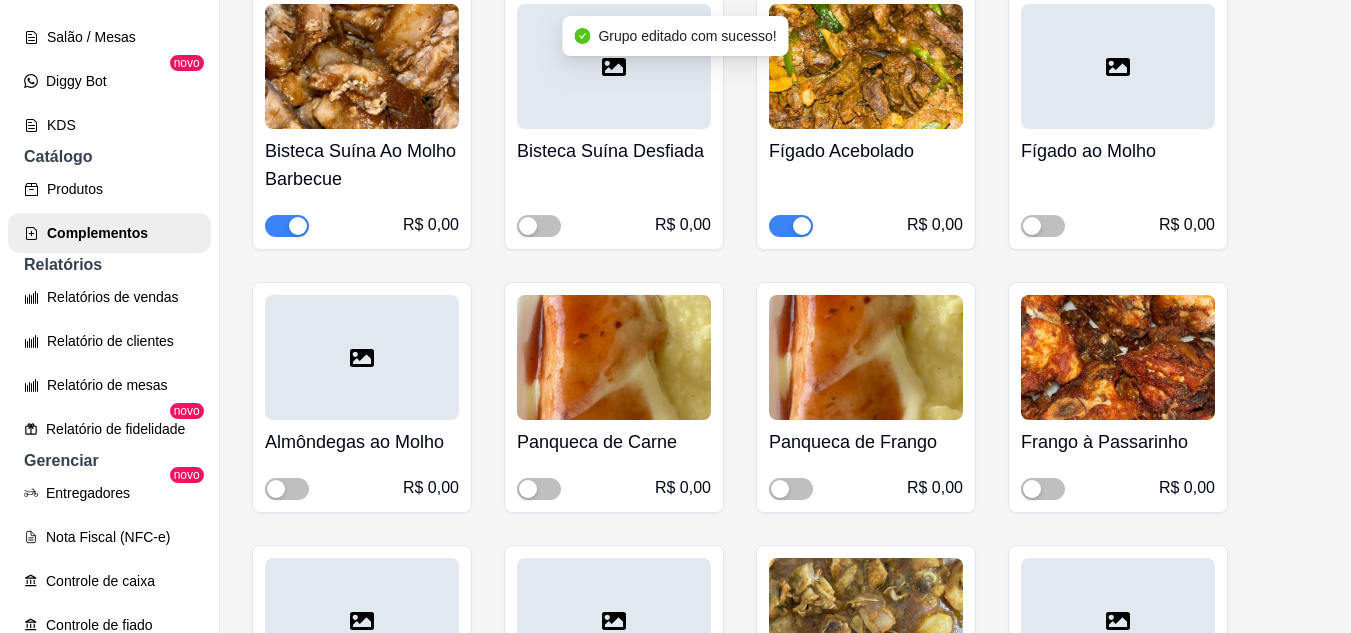 click at bounding box center (298, 226) 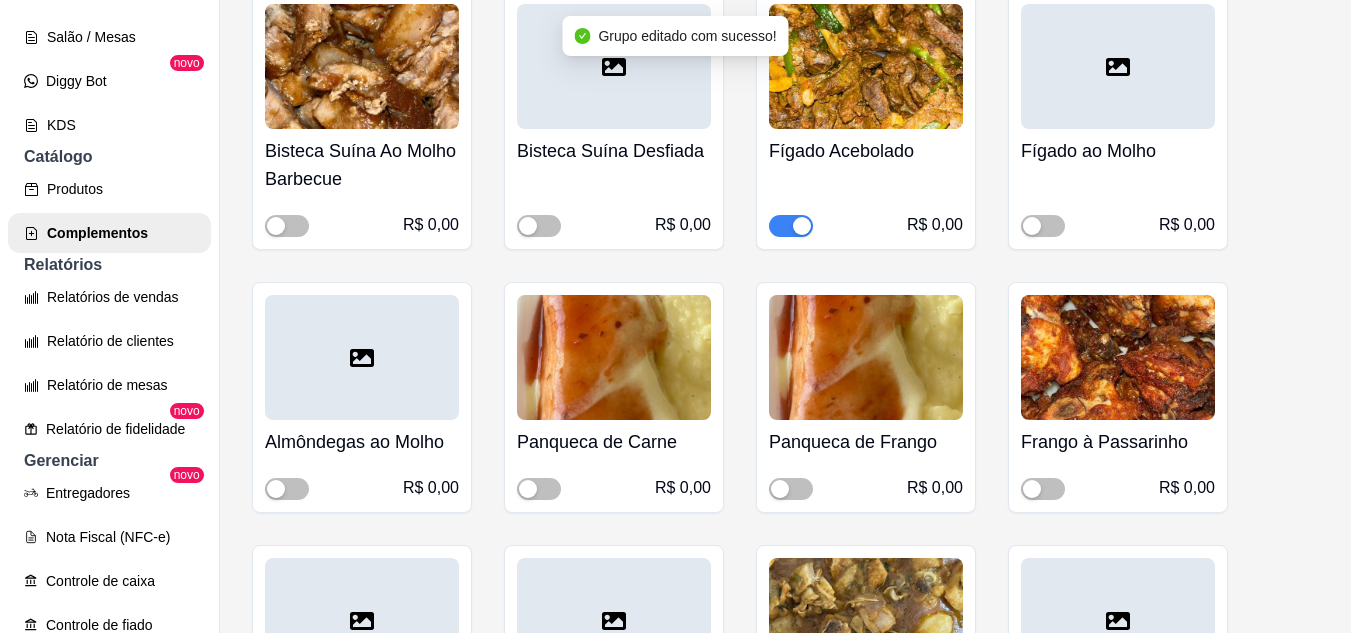 click at bounding box center [802, 226] 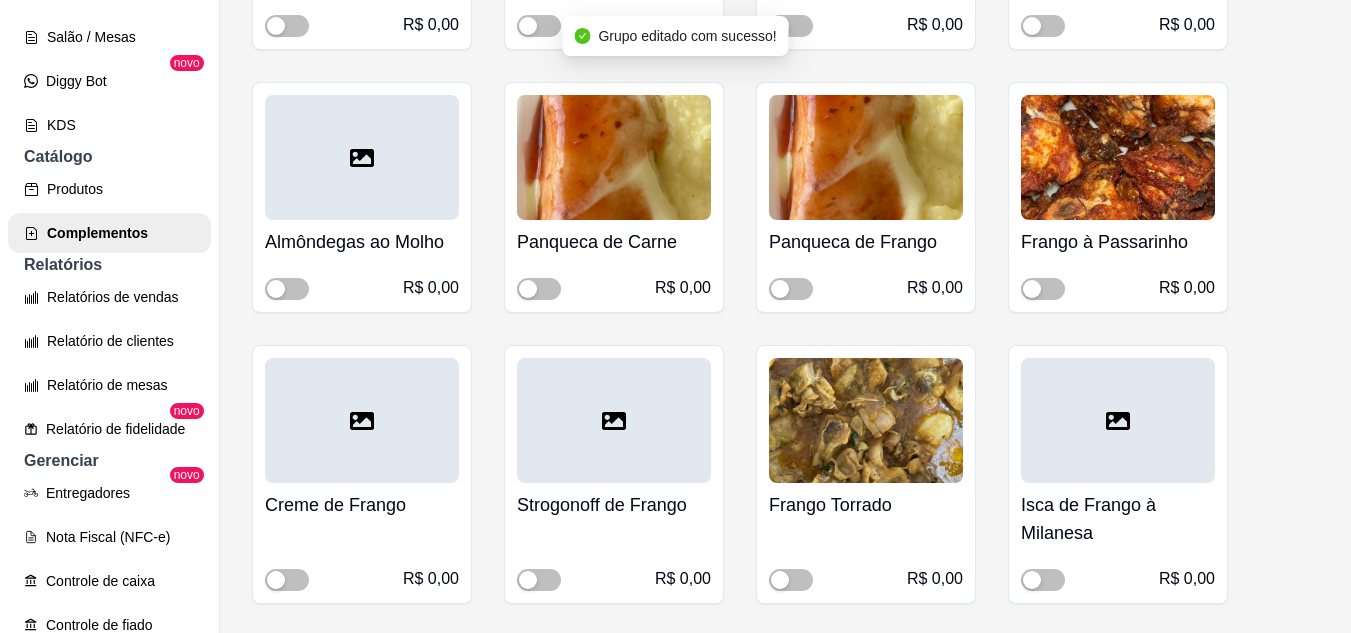 scroll, scrollTop: 3300, scrollLeft: 0, axis: vertical 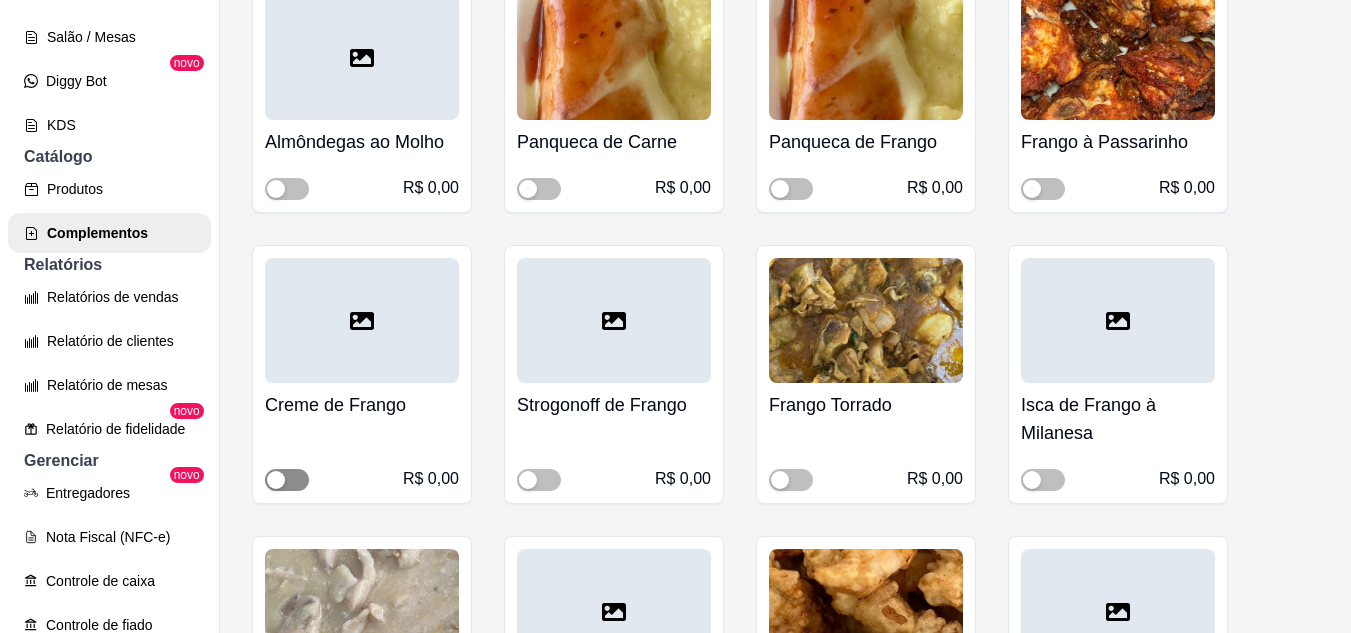 click at bounding box center [276, 480] 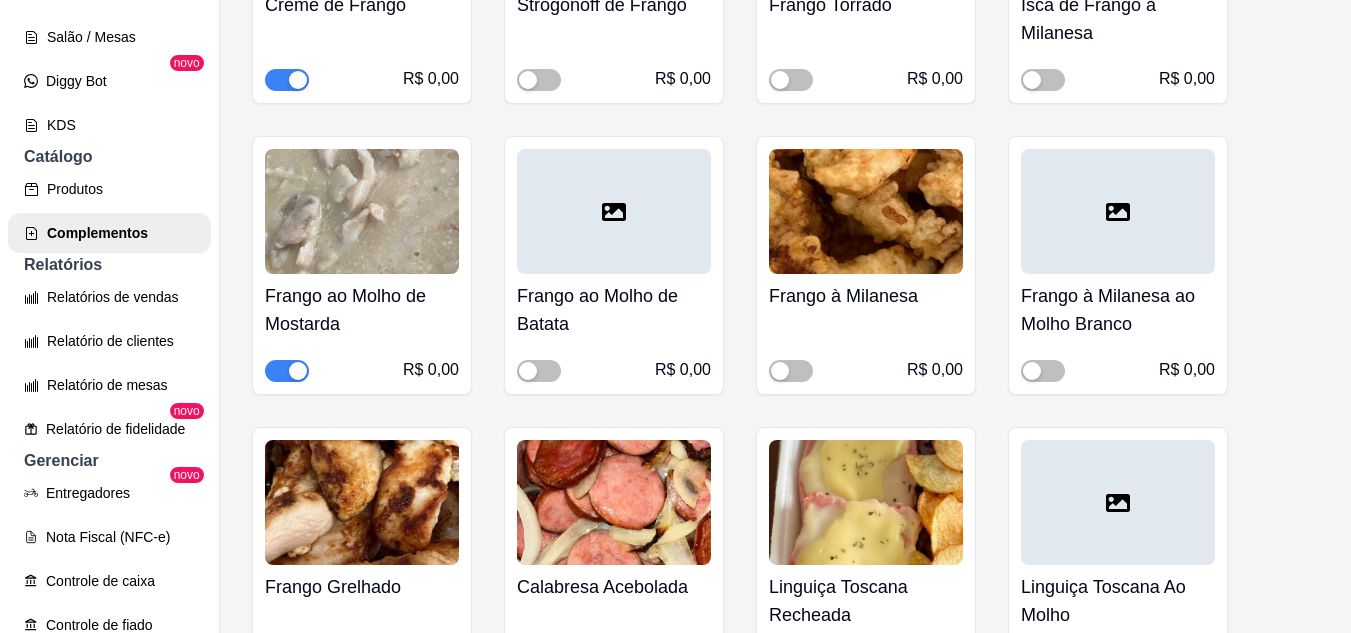 scroll, scrollTop: 3800, scrollLeft: 0, axis: vertical 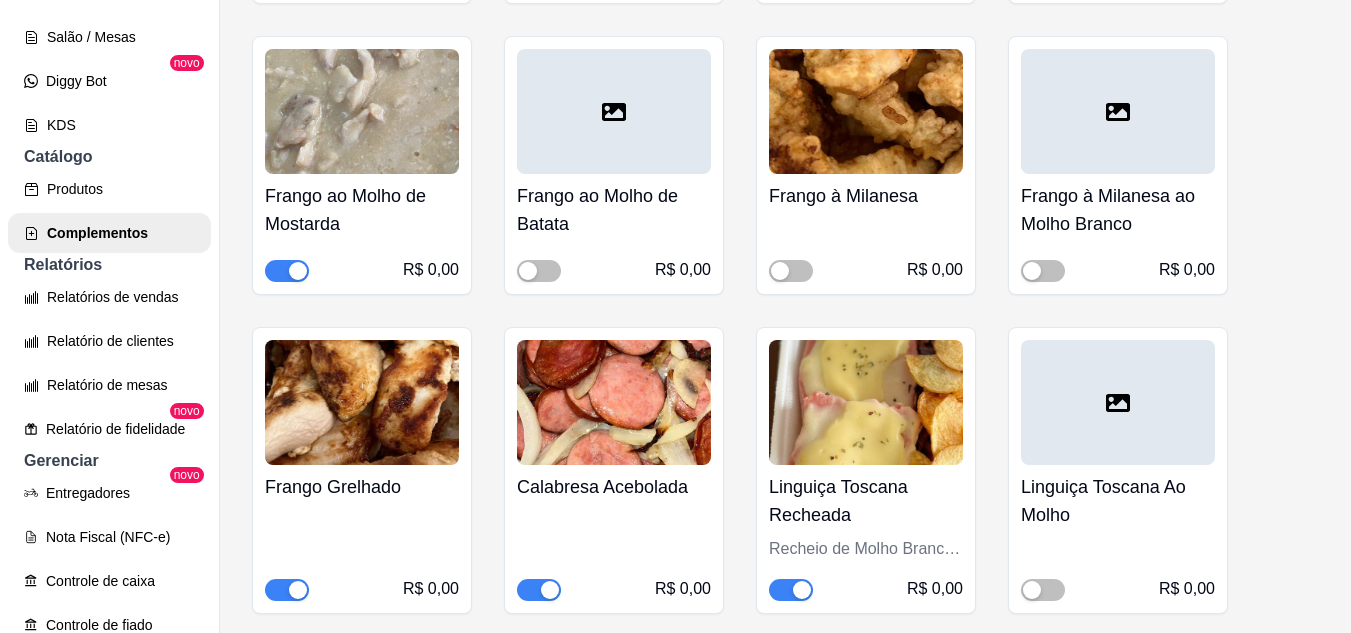 click at bounding box center [287, 271] 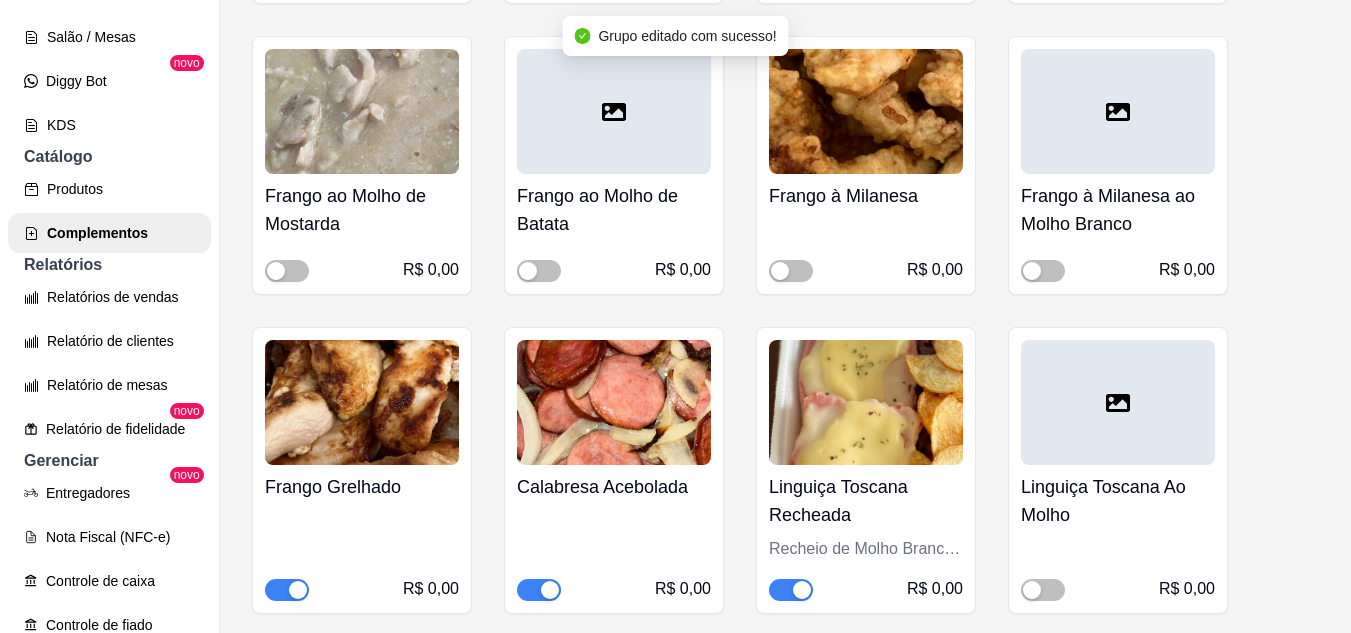 click at bounding box center [550, 590] 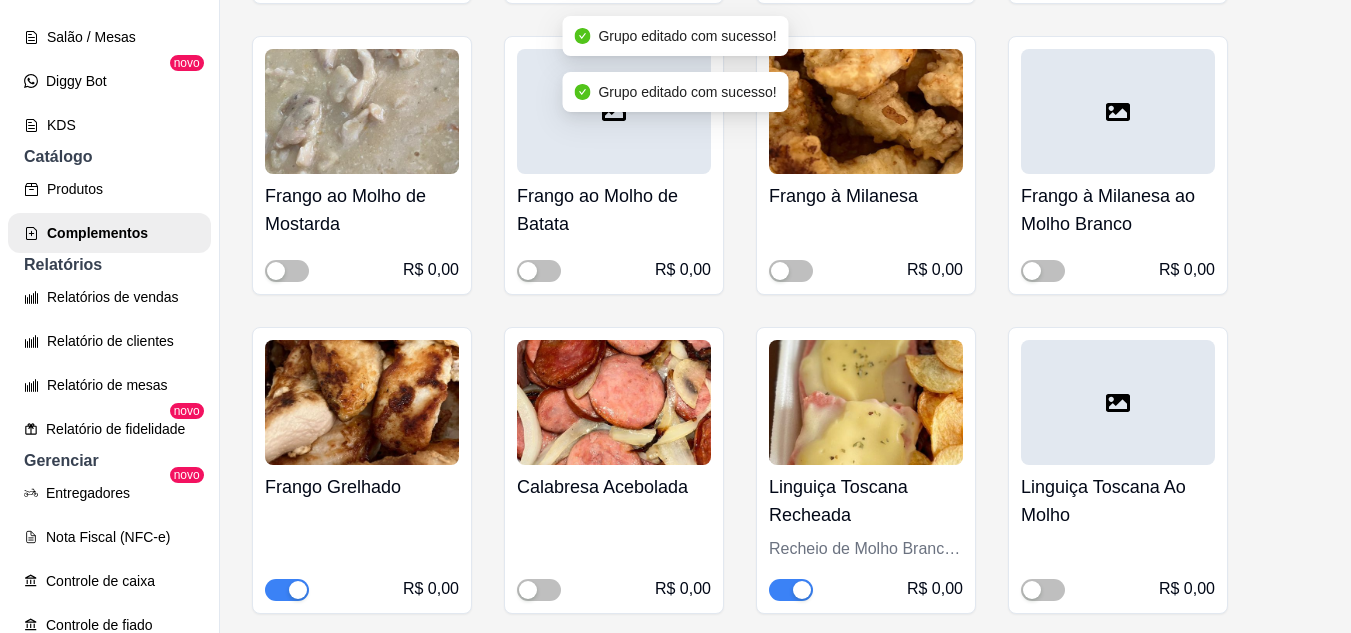 click at bounding box center (791, 590) 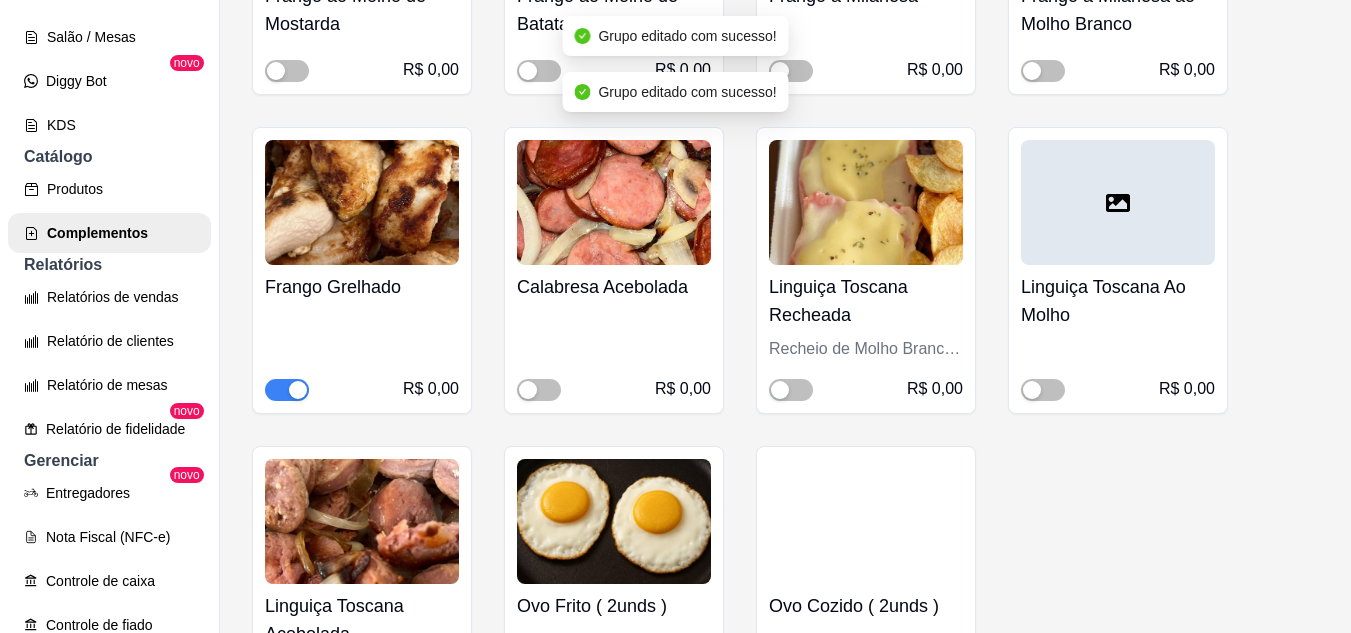 scroll, scrollTop: 4100, scrollLeft: 0, axis: vertical 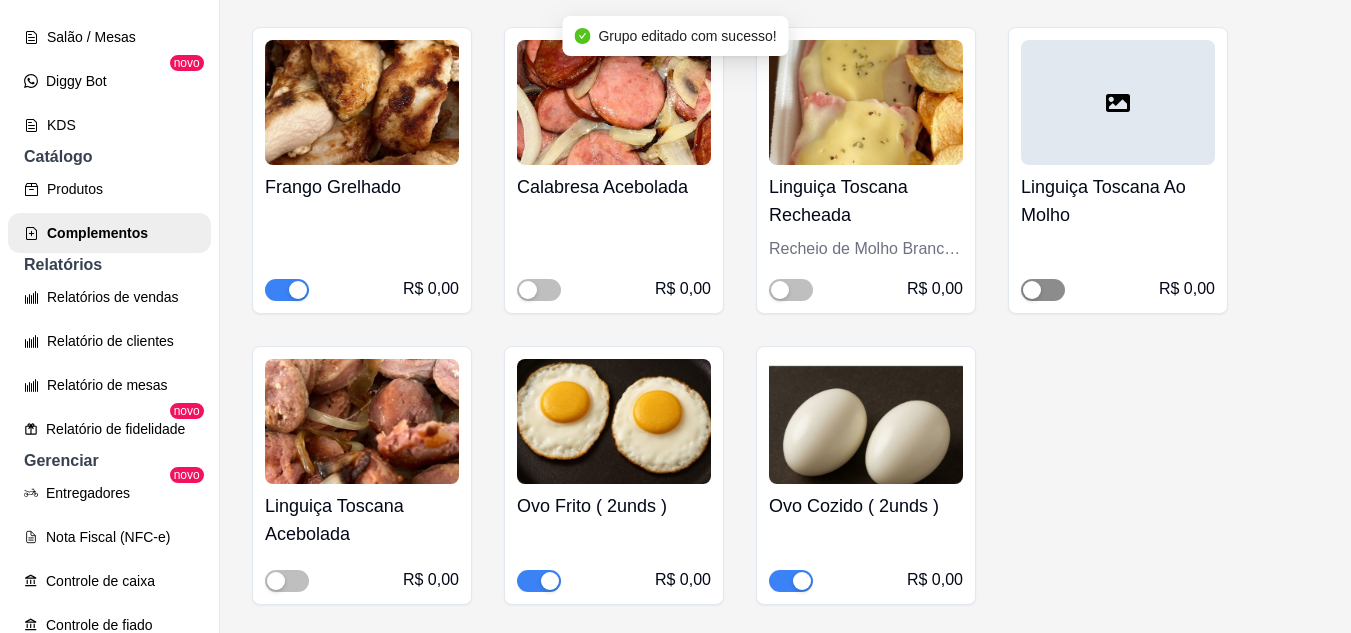 click at bounding box center (1043, 290) 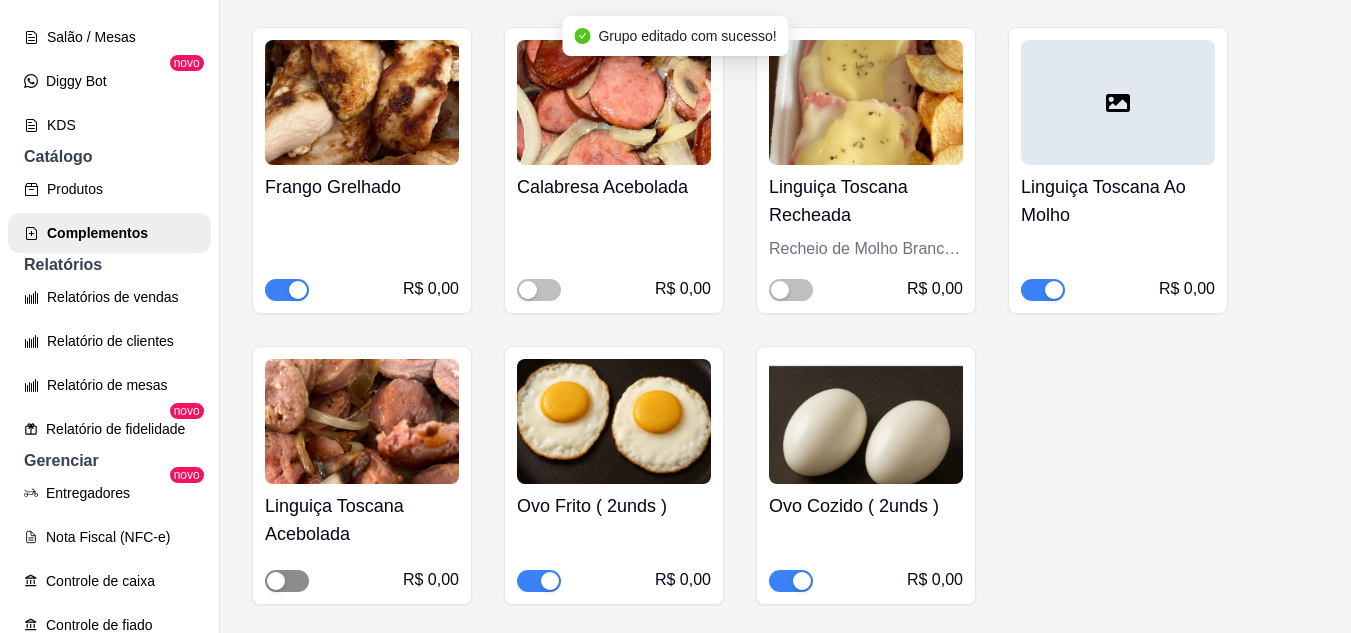 click at bounding box center [276, 581] 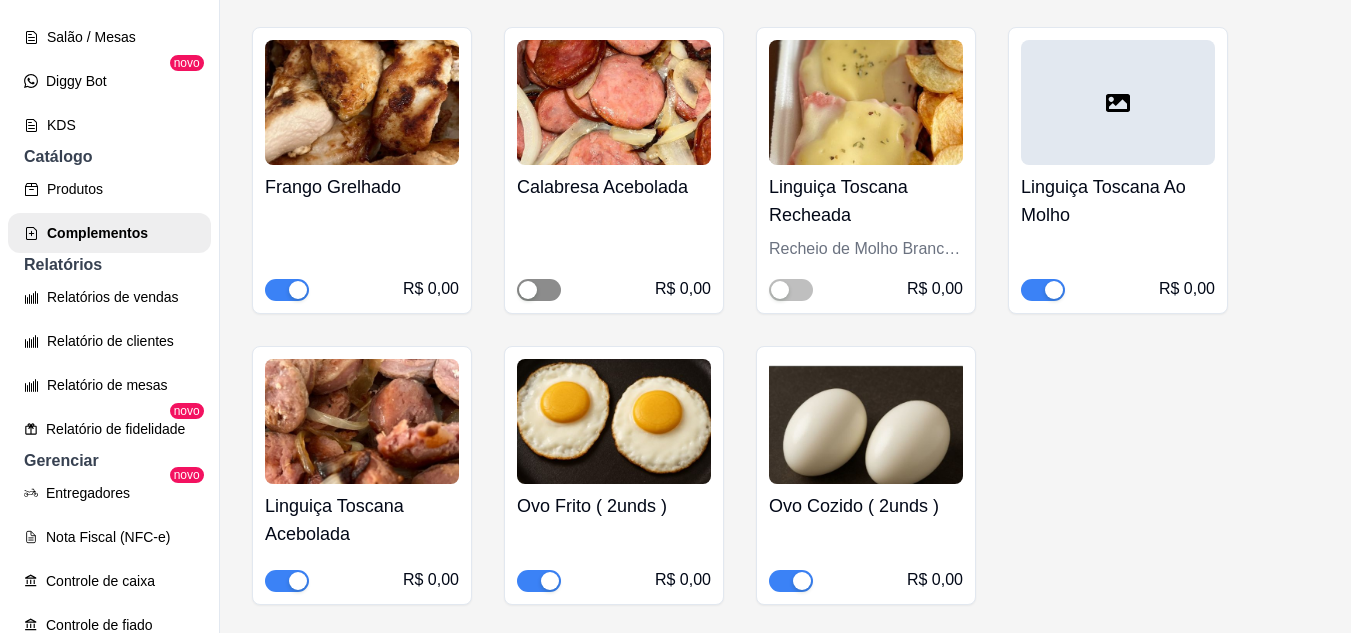 click at bounding box center (539, 290) 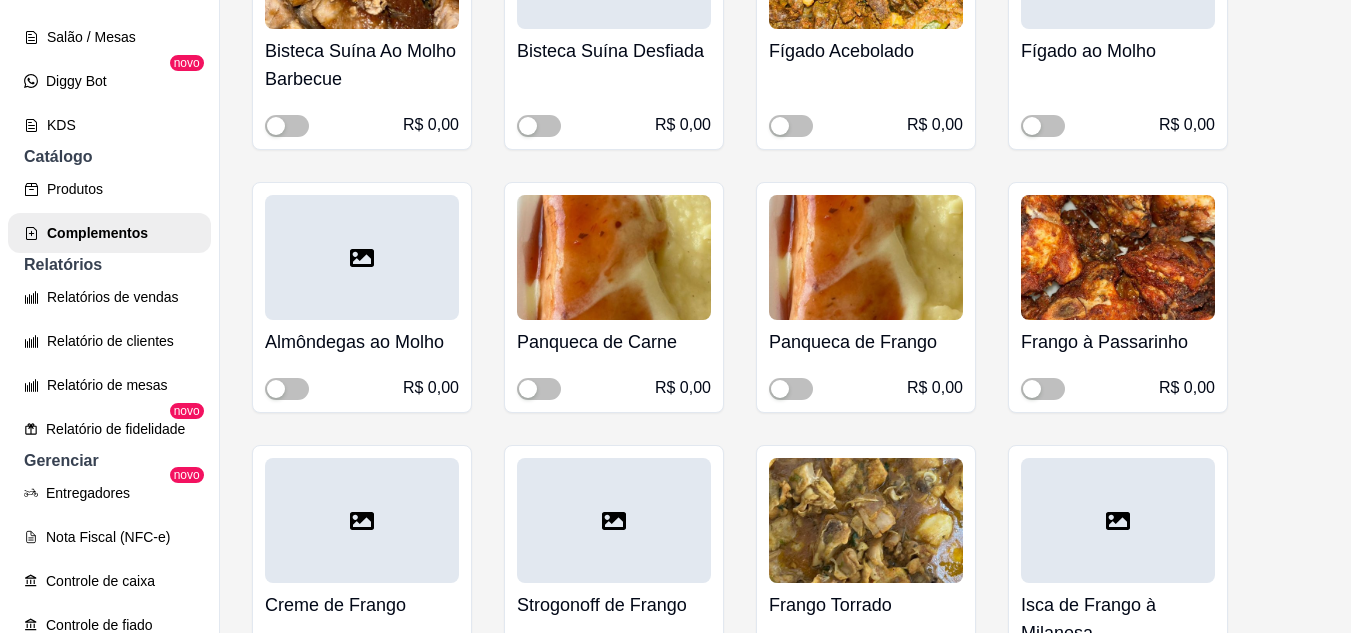 scroll, scrollTop: 2900, scrollLeft: 0, axis: vertical 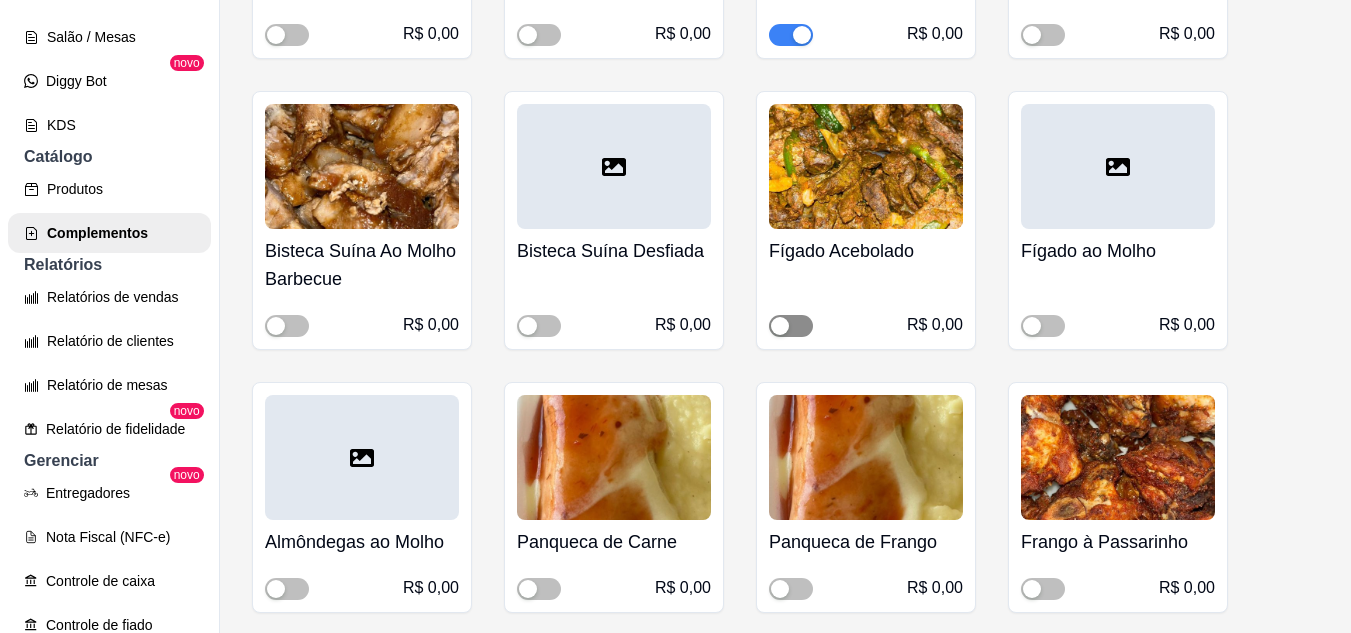 click at bounding box center (780, 326) 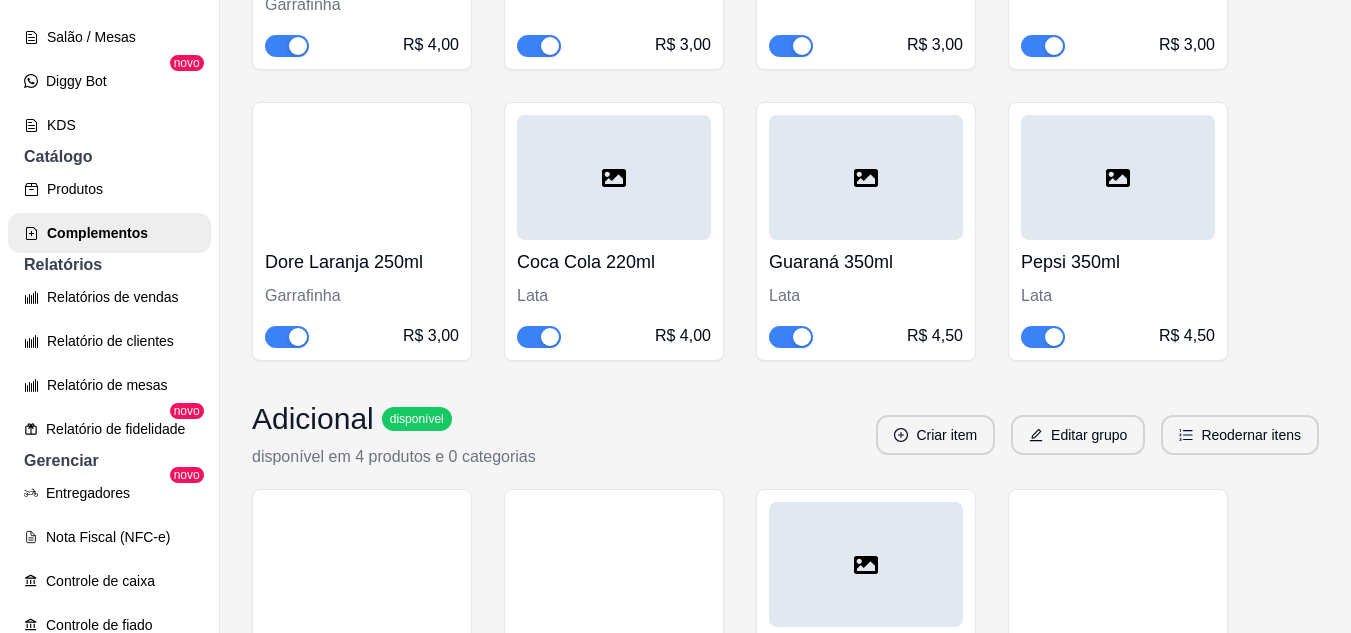 scroll, scrollTop: 6900, scrollLeft: 0, axis: vertical 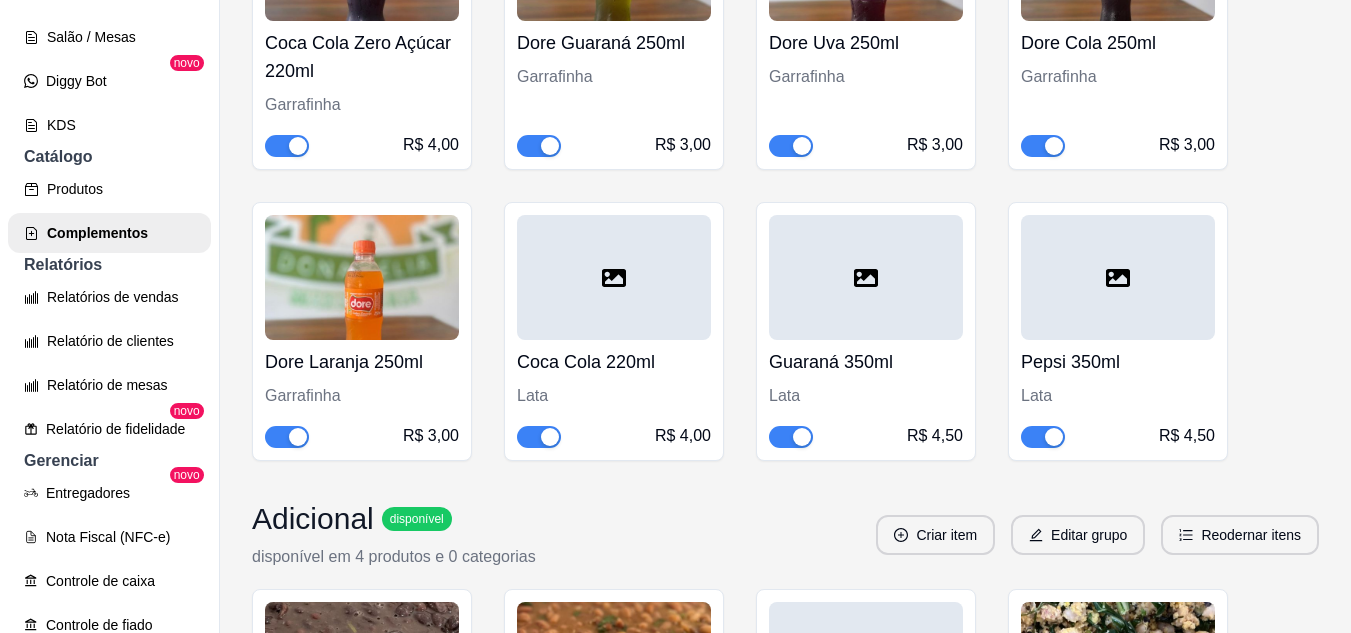 click at bounding box center [866, 277] 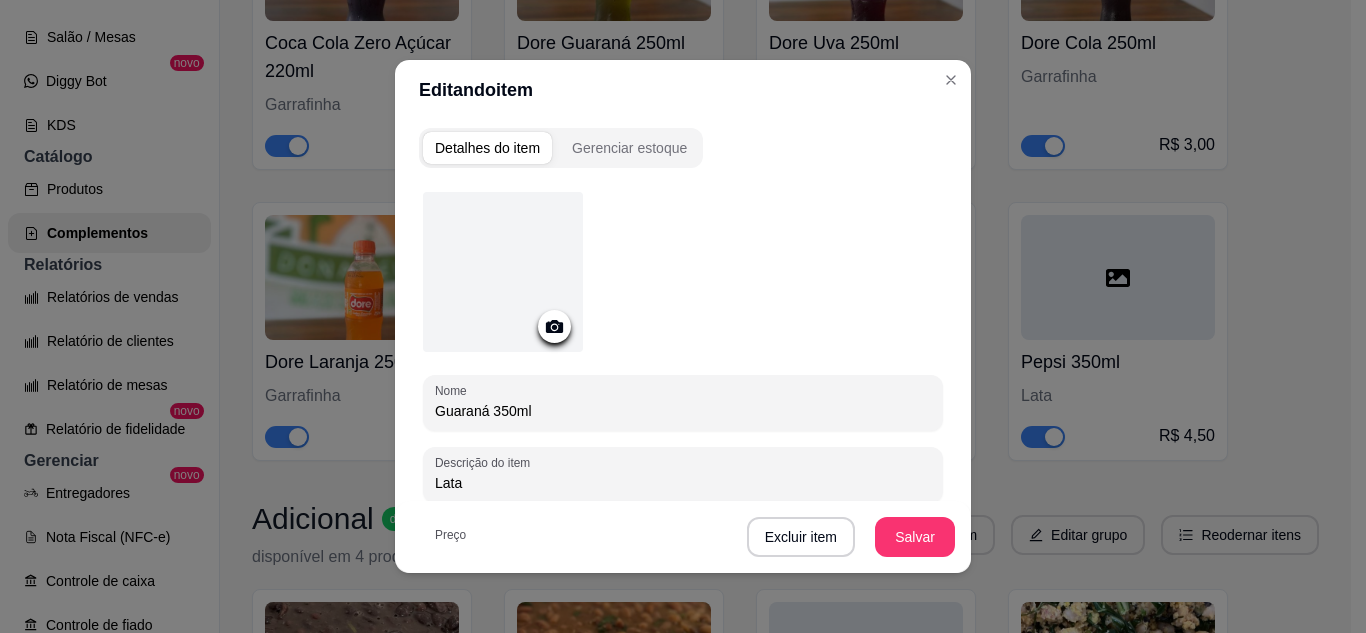 click at bounding box center [503, 272] 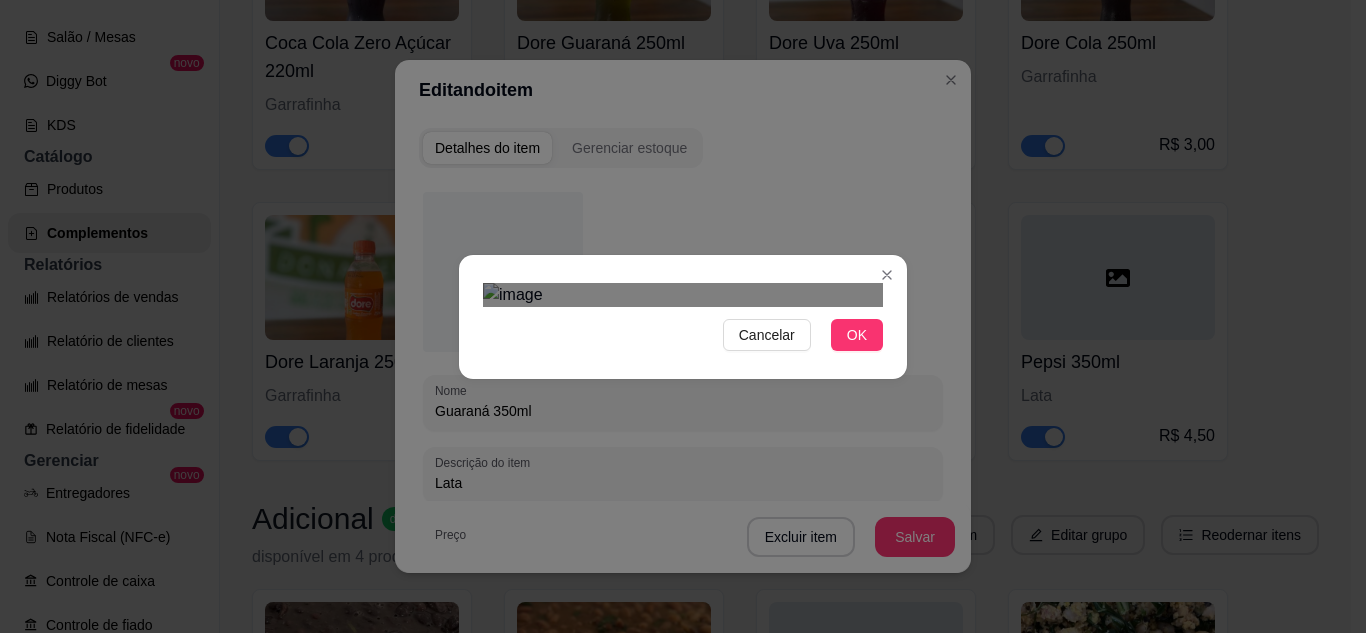 click at bounding box center [684, 557] 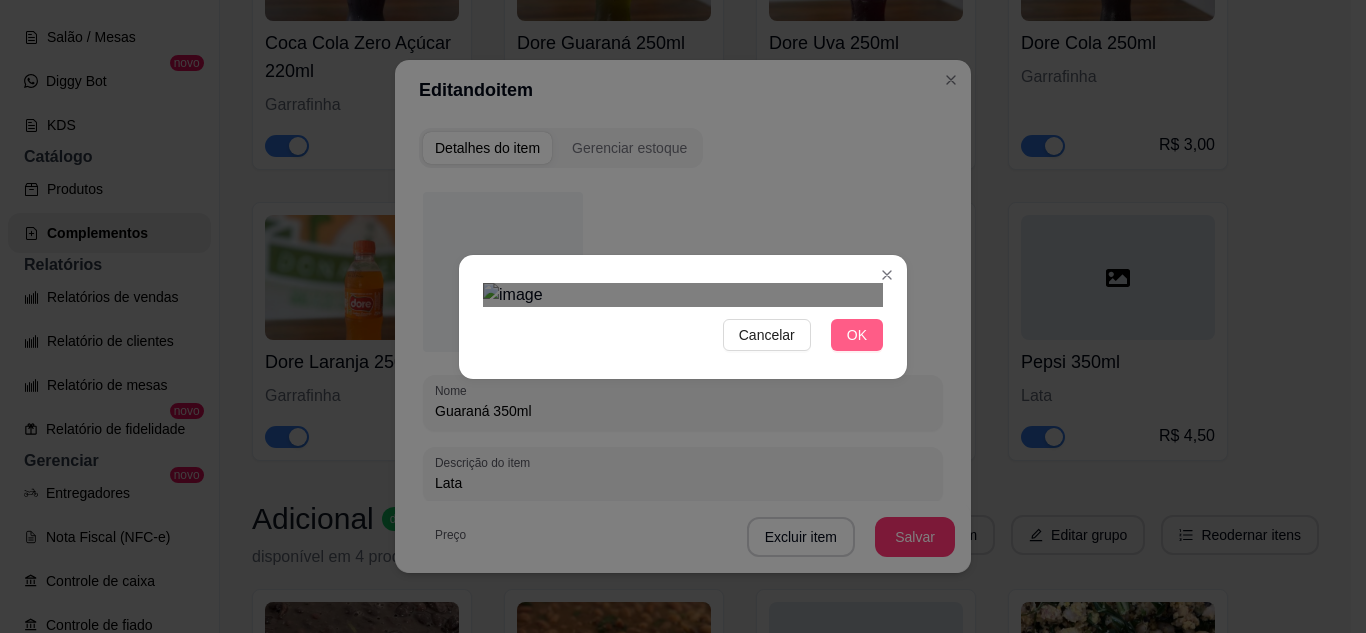 click on "OK" at bounding box center [857, 335] 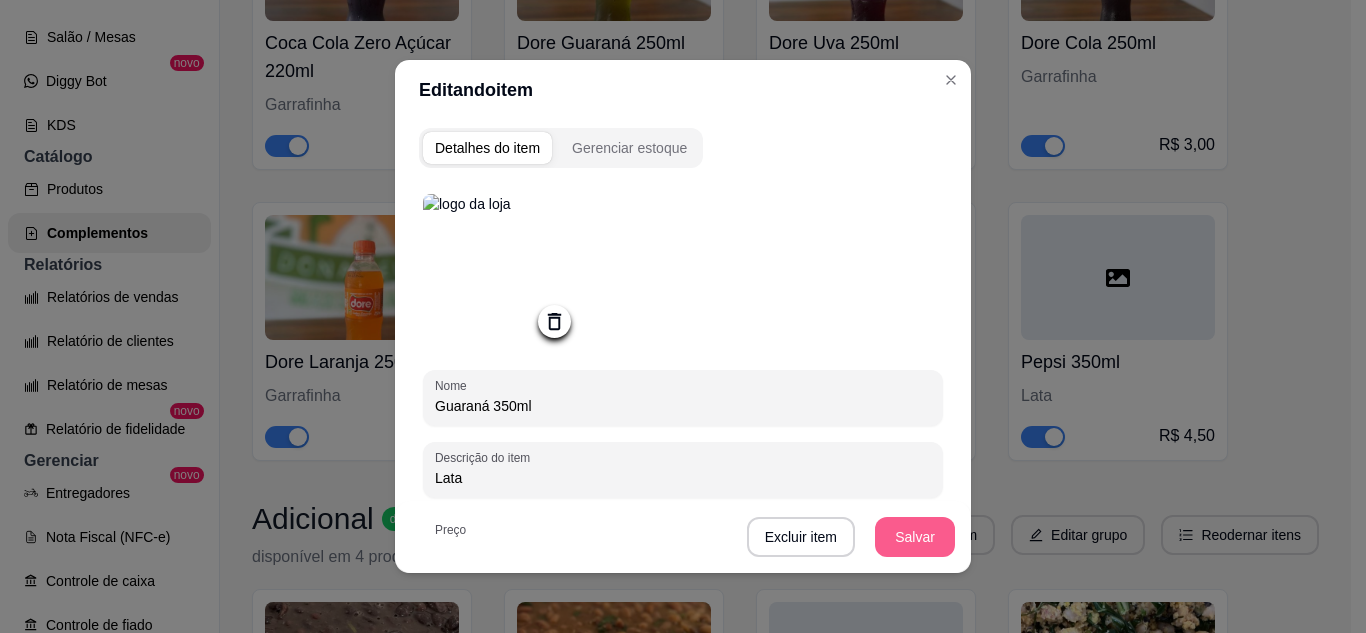 click on "Salvar" at bounding box center [915, 537] 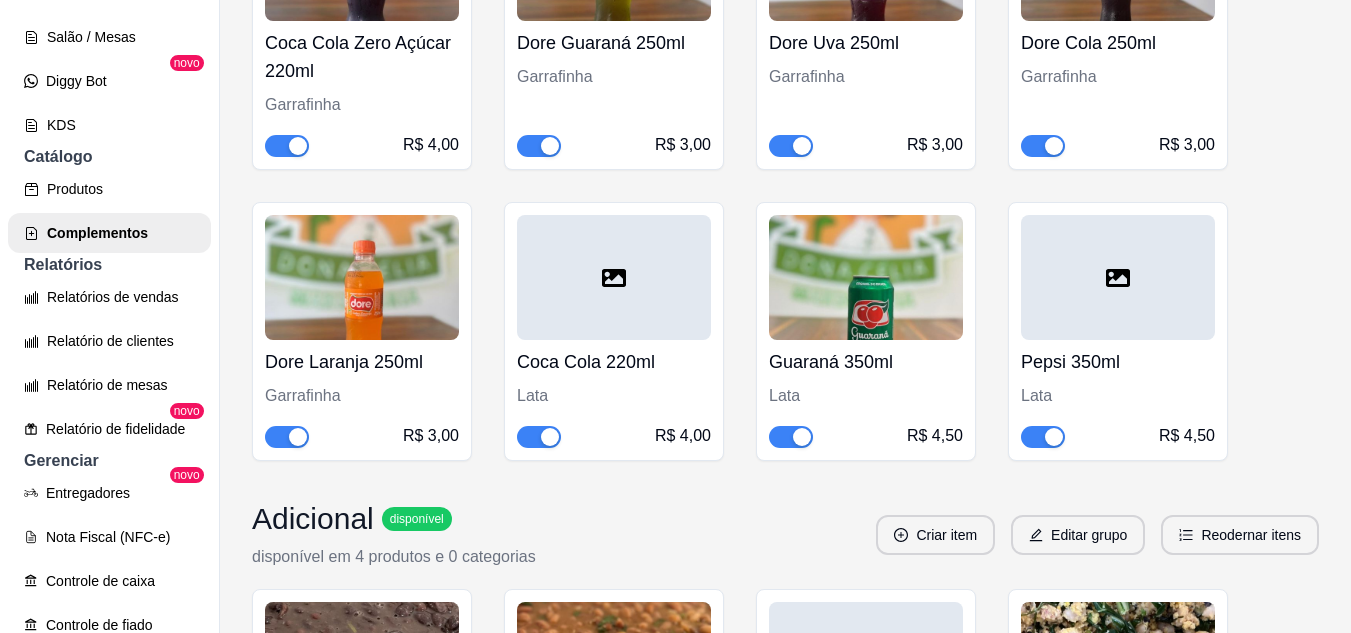 click at bounding box center [1118, 277] 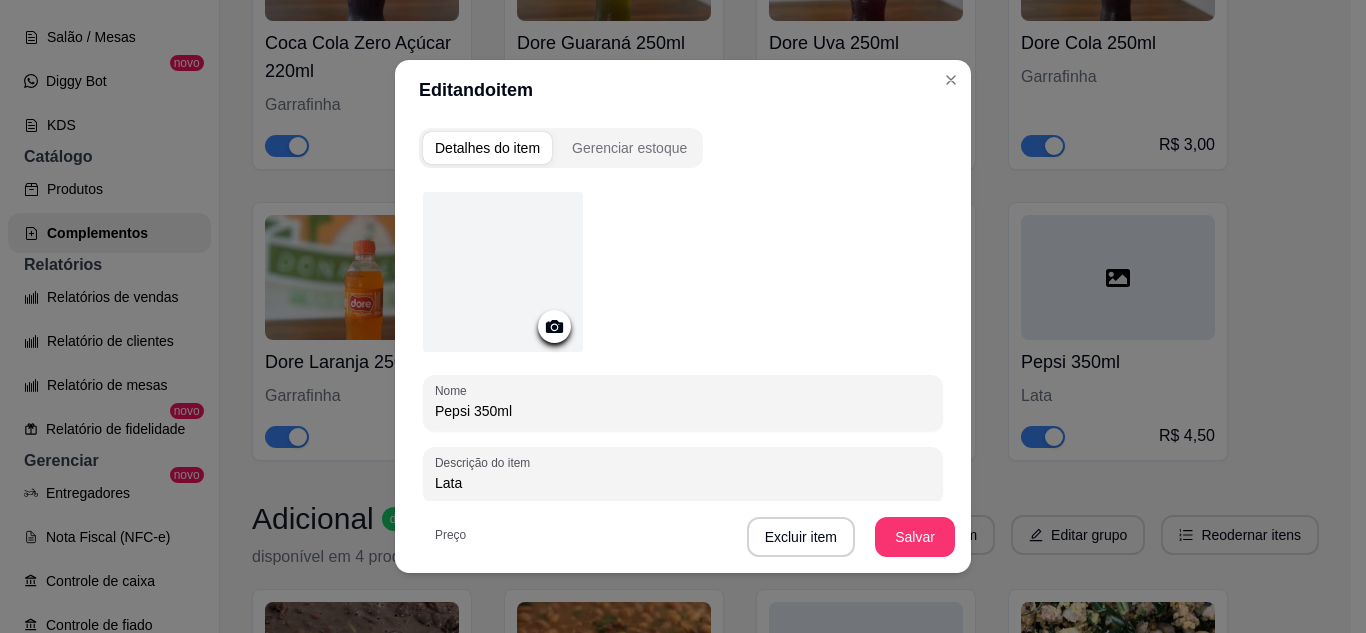 click at bounding box center (503, 272) 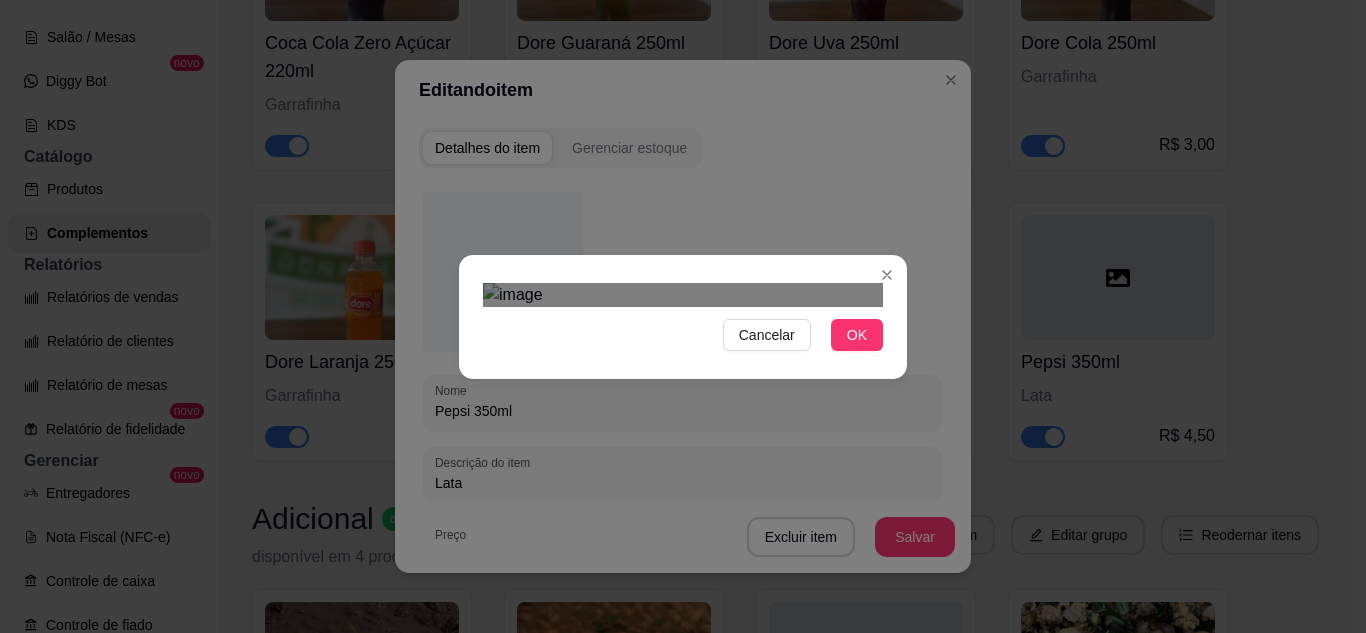 click on "Cancelar OK" at bounding box center (683, 316) 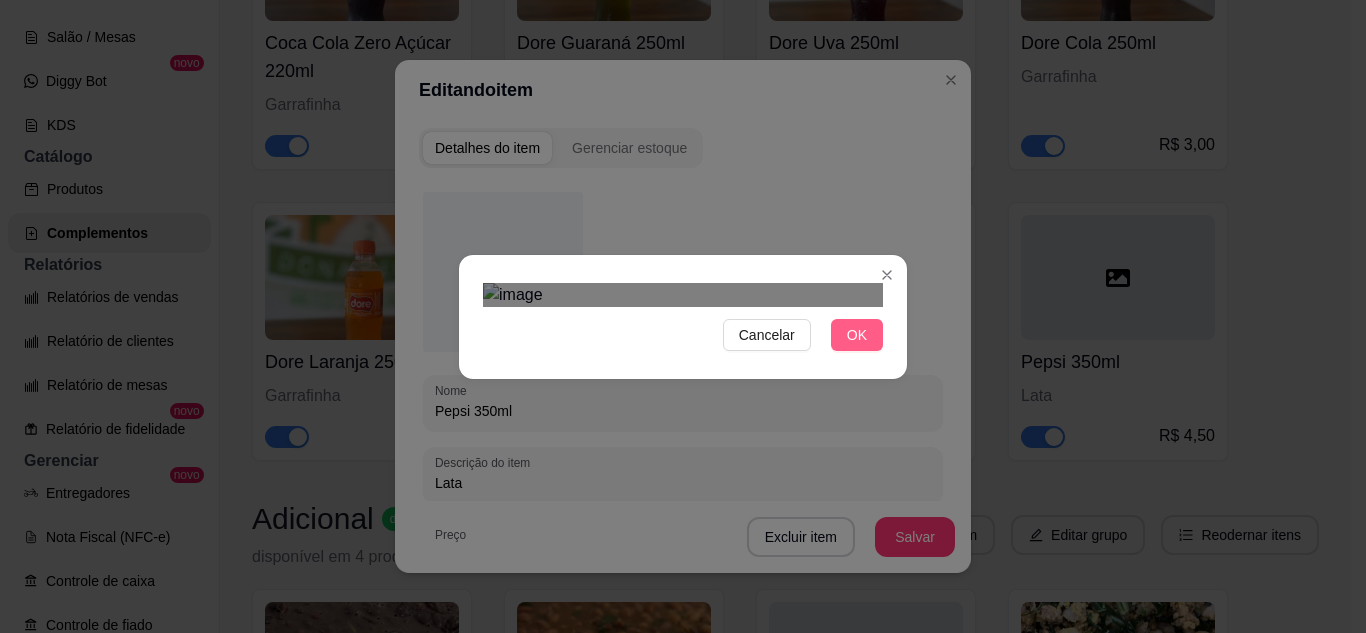 click on "OK" at bounding box center [857, 335] 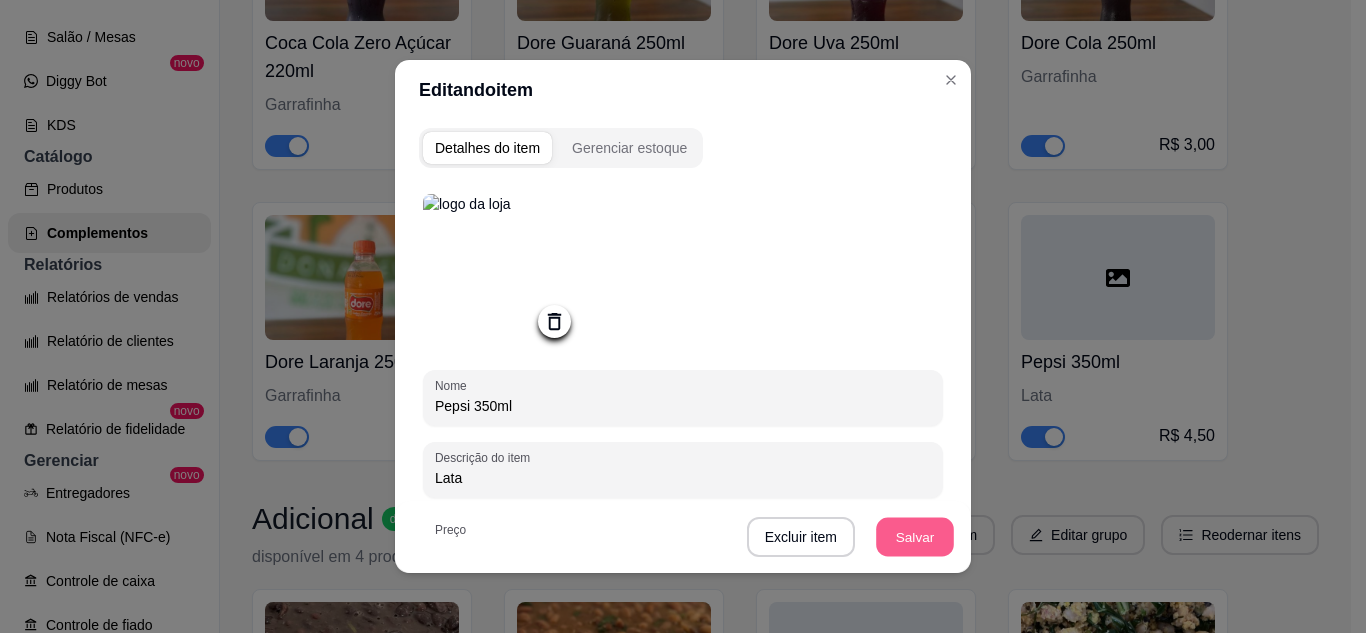 click on "Salvar" at bounding box center (915, 537) 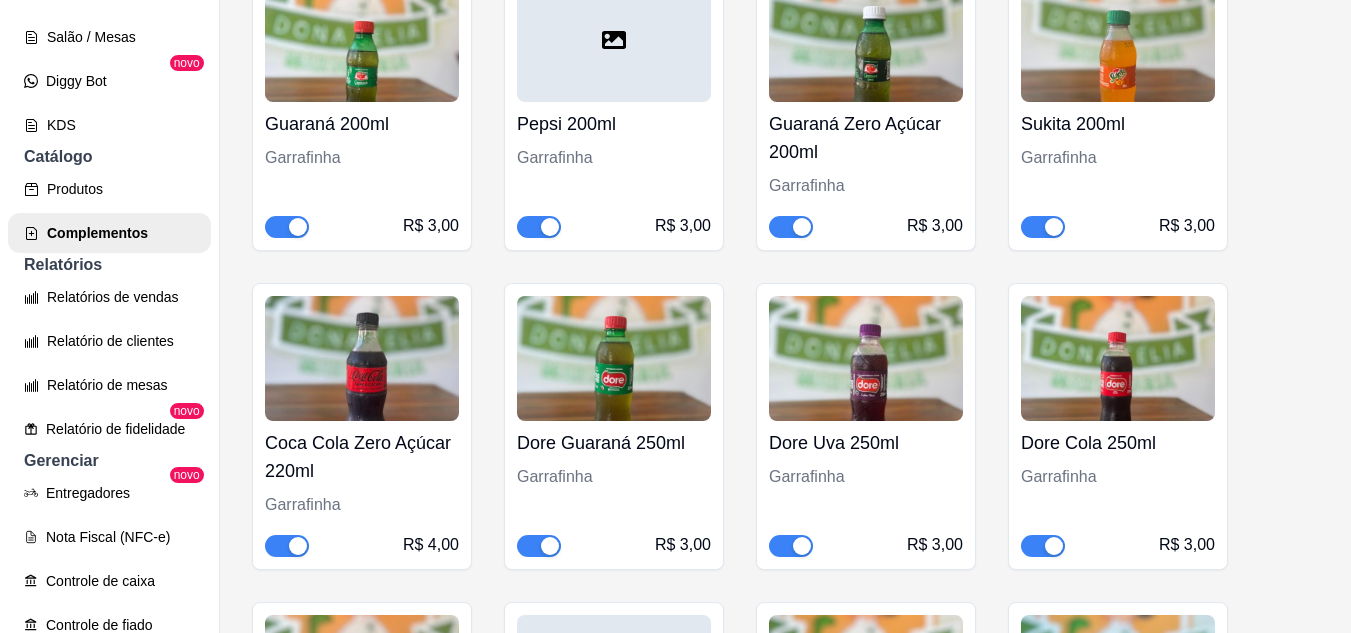 scroll, scrollTop: 6400, scrollLeft: 0, axis: vertical 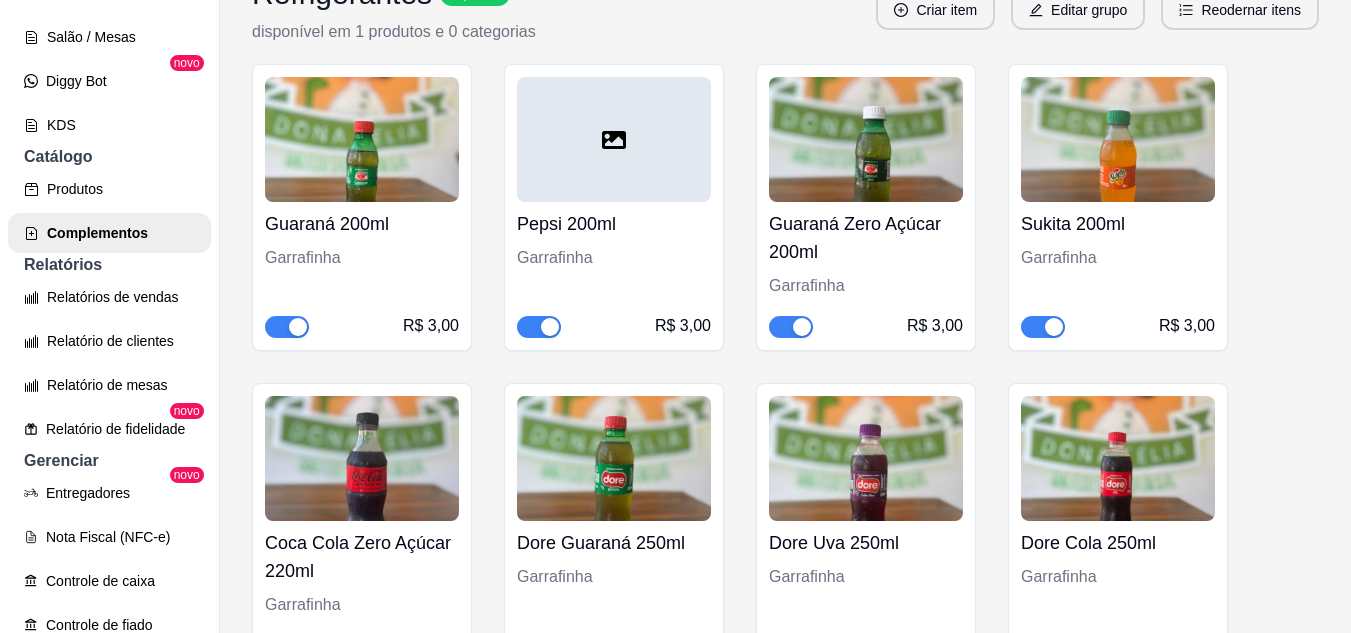 click 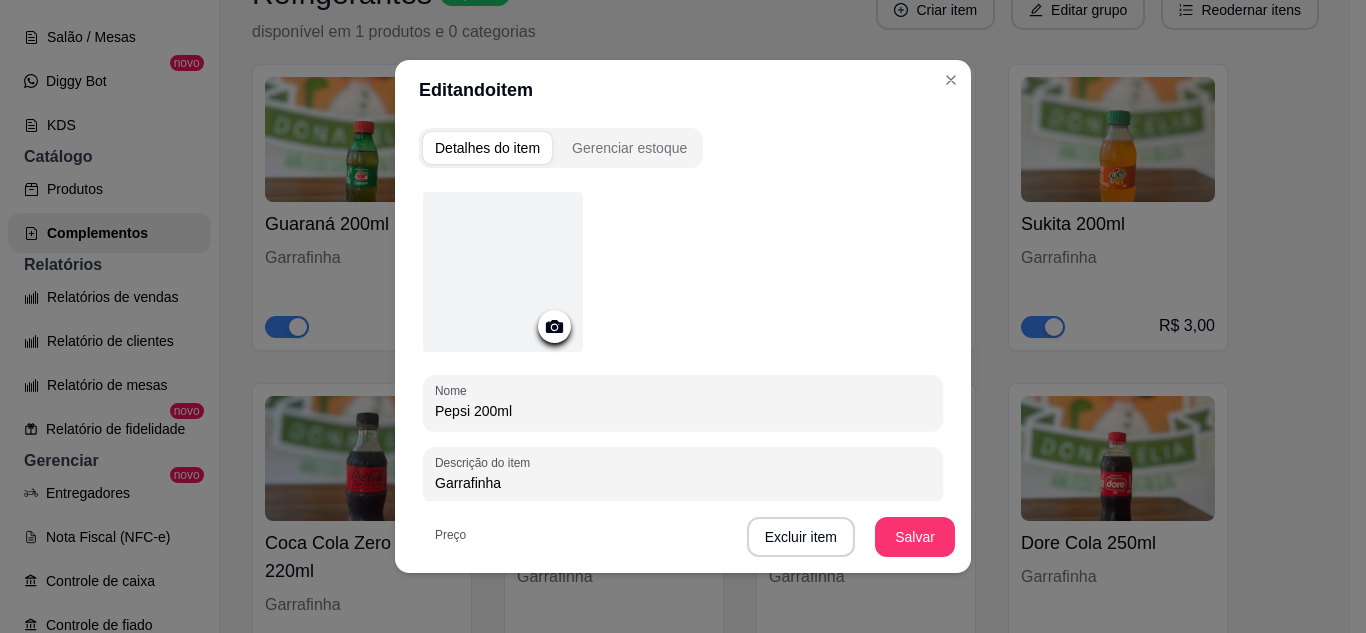 click at bounding box center [503, 272] 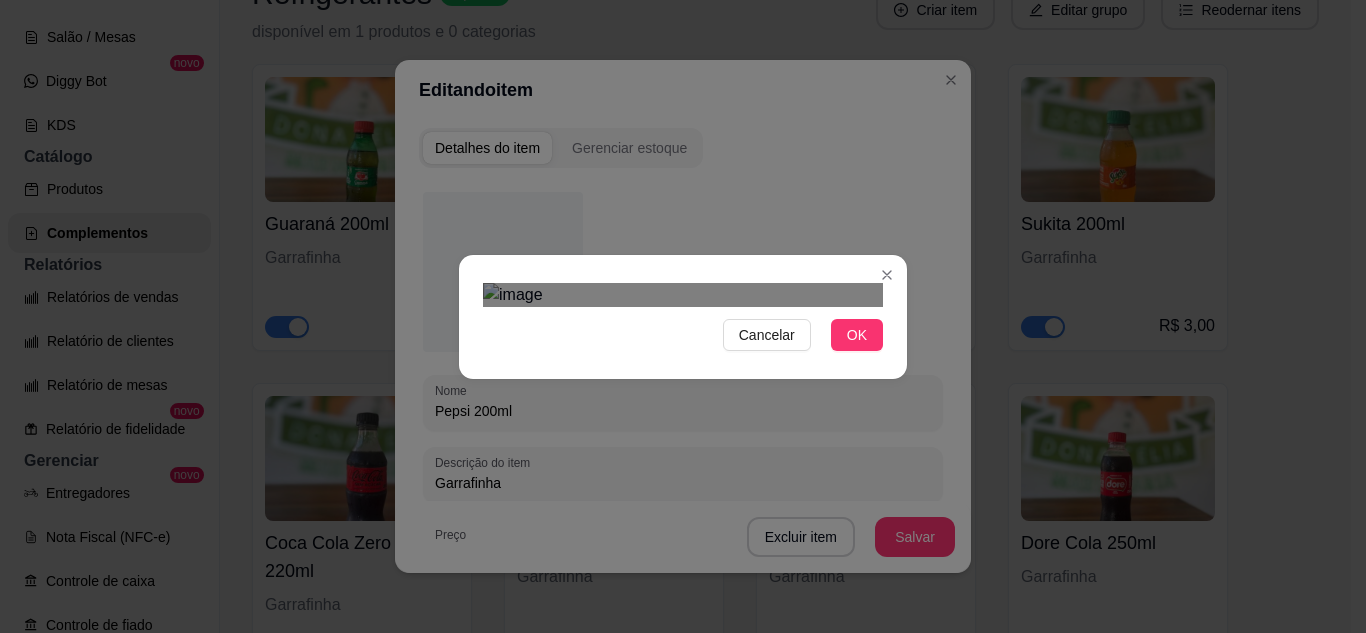 click on "Cancelar OK" at bounding box center (683, 317) 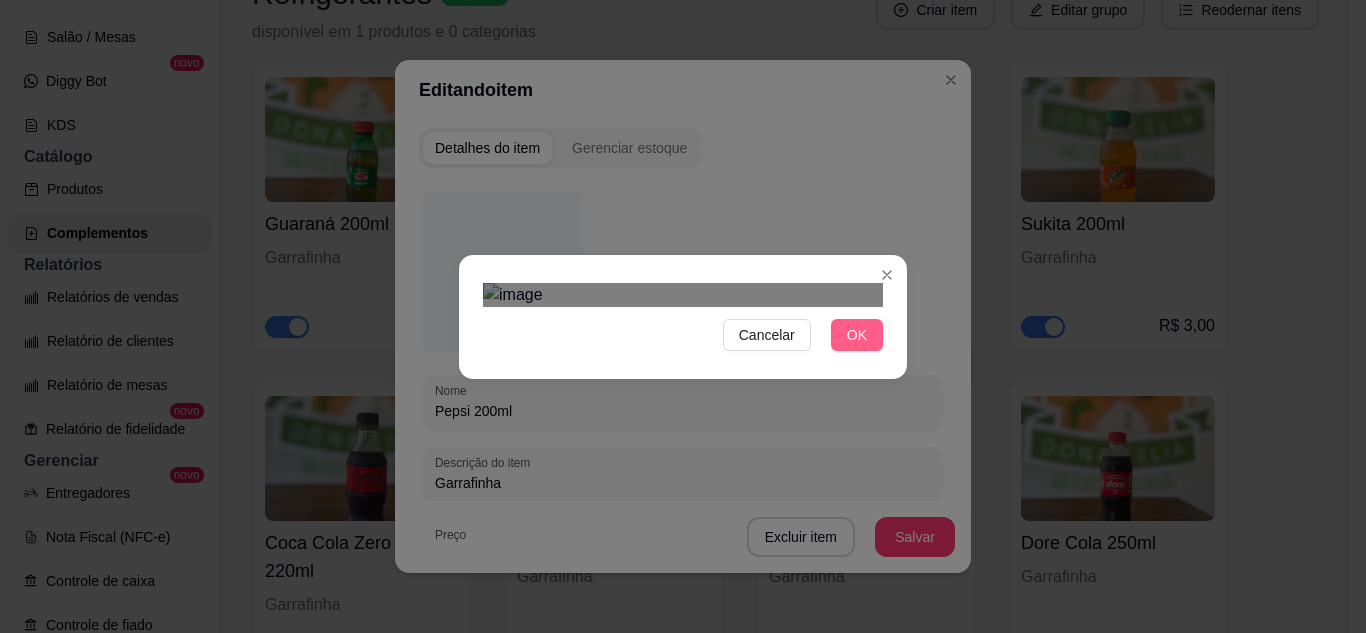 click on "OK" at bounding box center (857, 335) 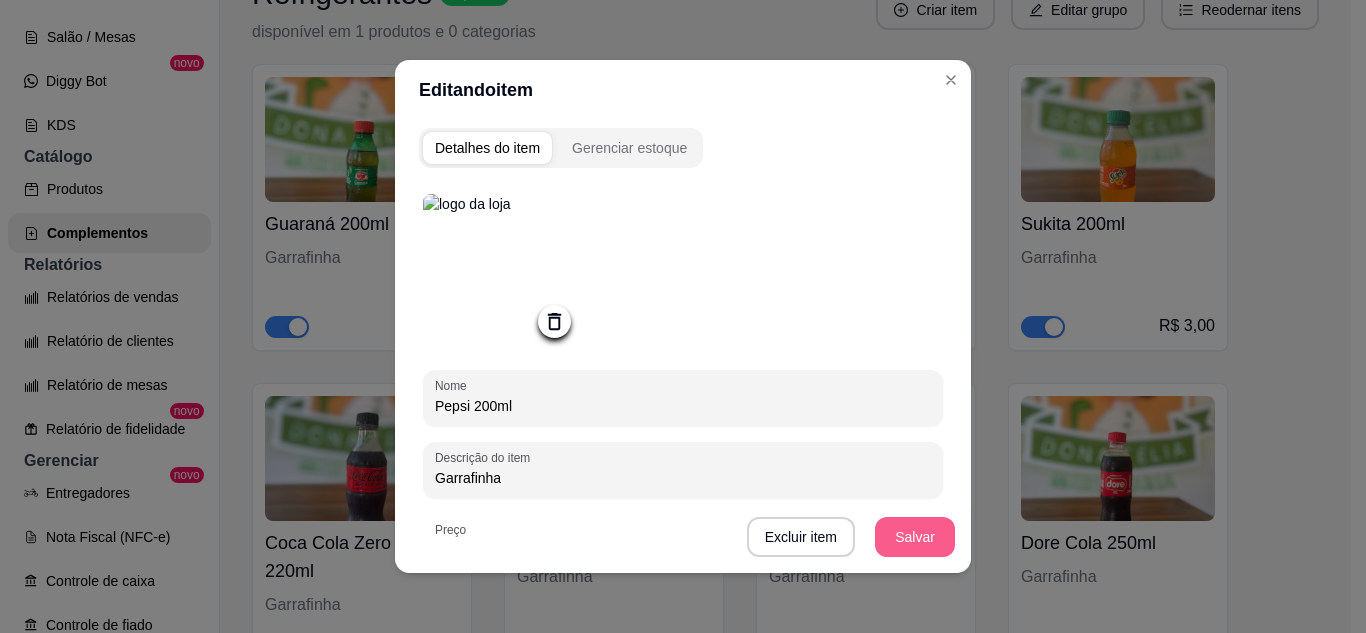 click on "Salvar" at bounding box center (915, 537) 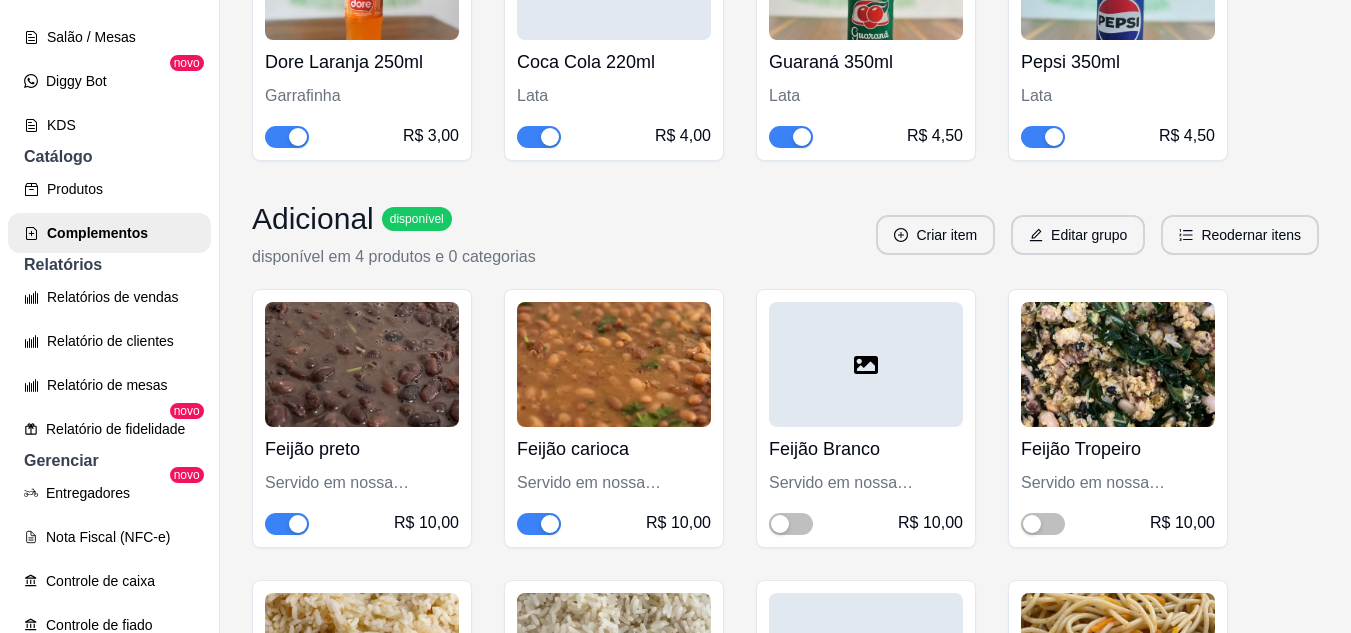 scroll, scrollTop: 7400, scrollLeft: 0, axis: vertical 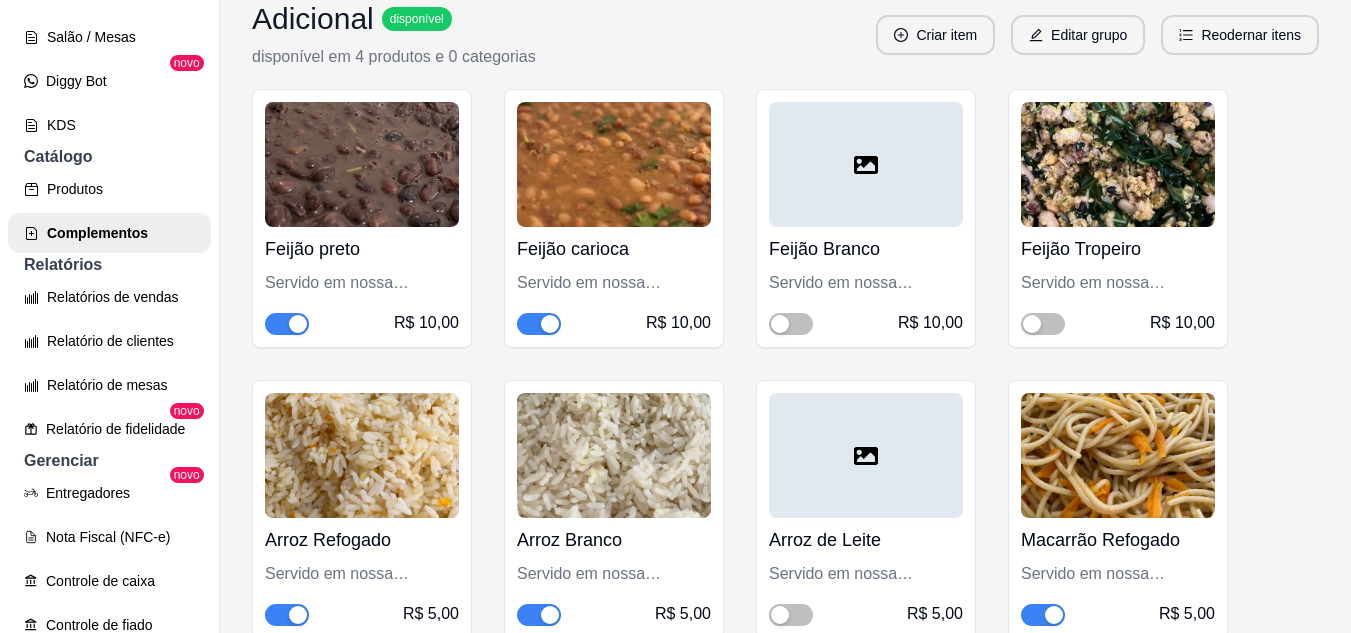 click at bounding box center (866, 164) 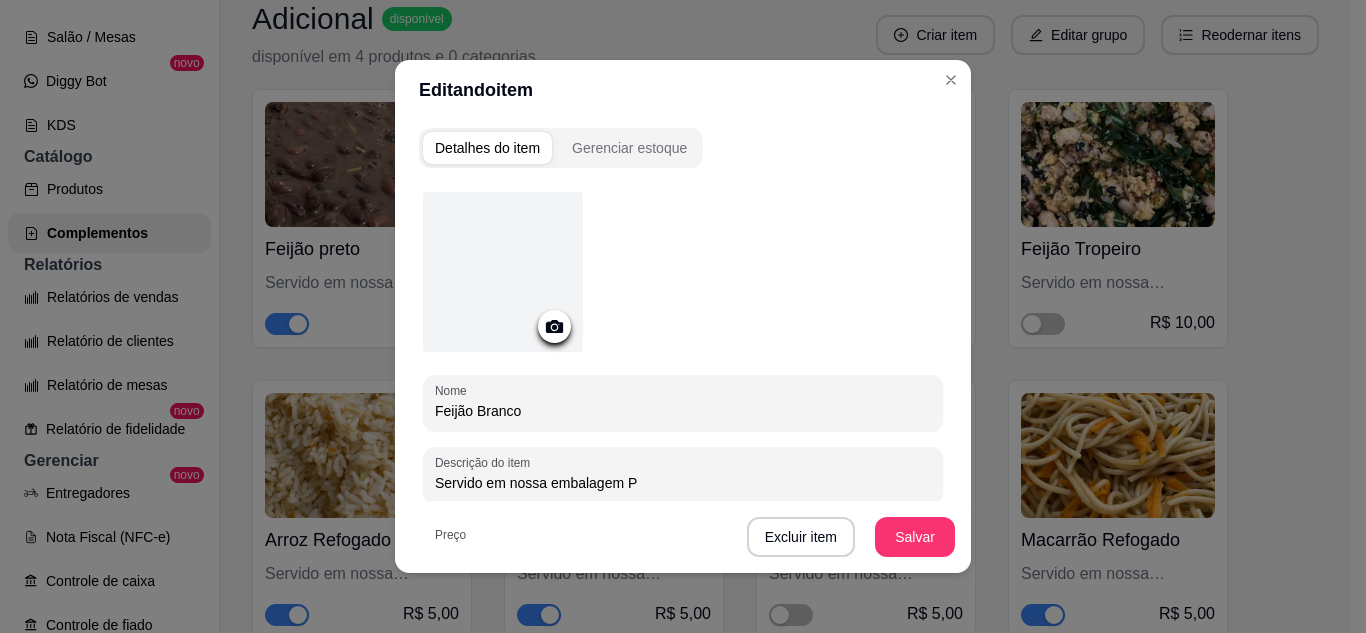 click at bounding box center [503, 272] 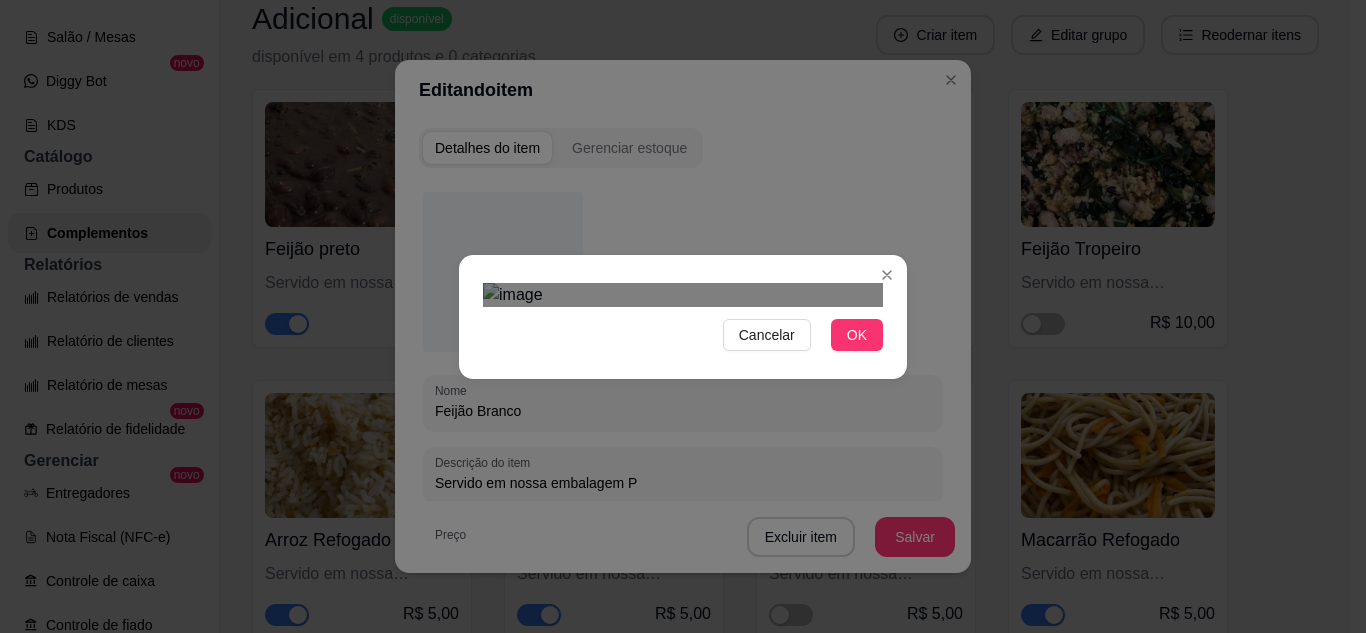 click at bounding box center [761, 511] 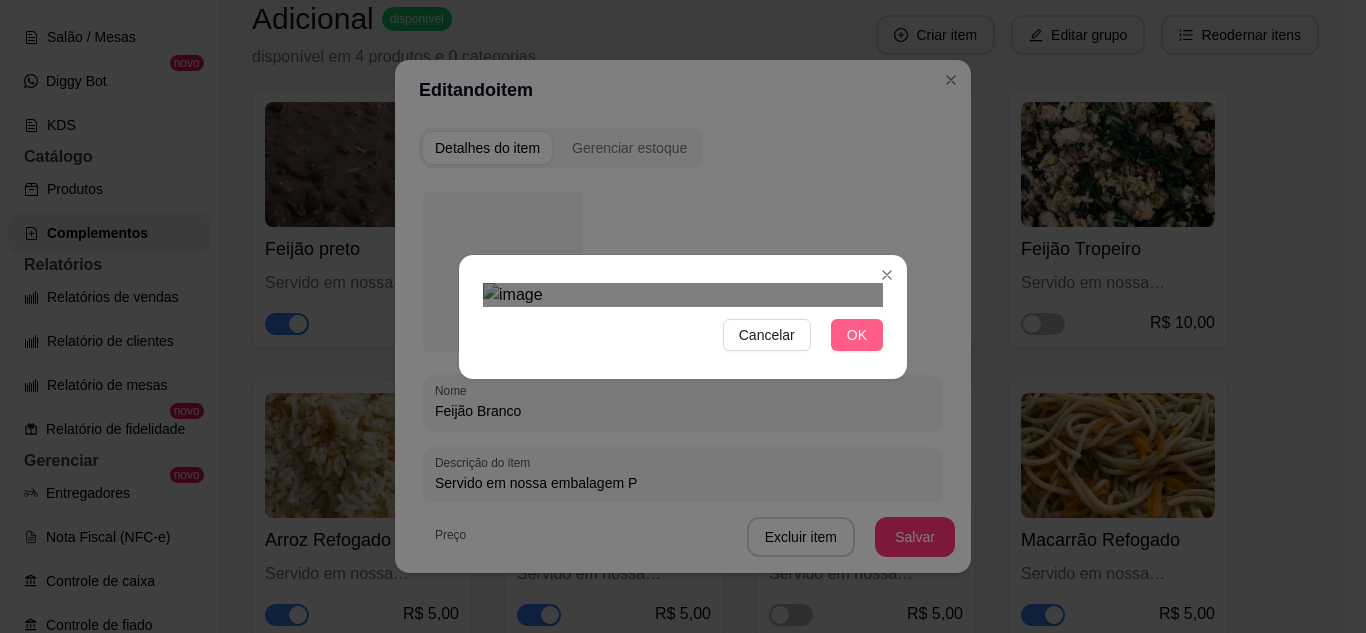 click on "OK" at bounding box center [857, 335] 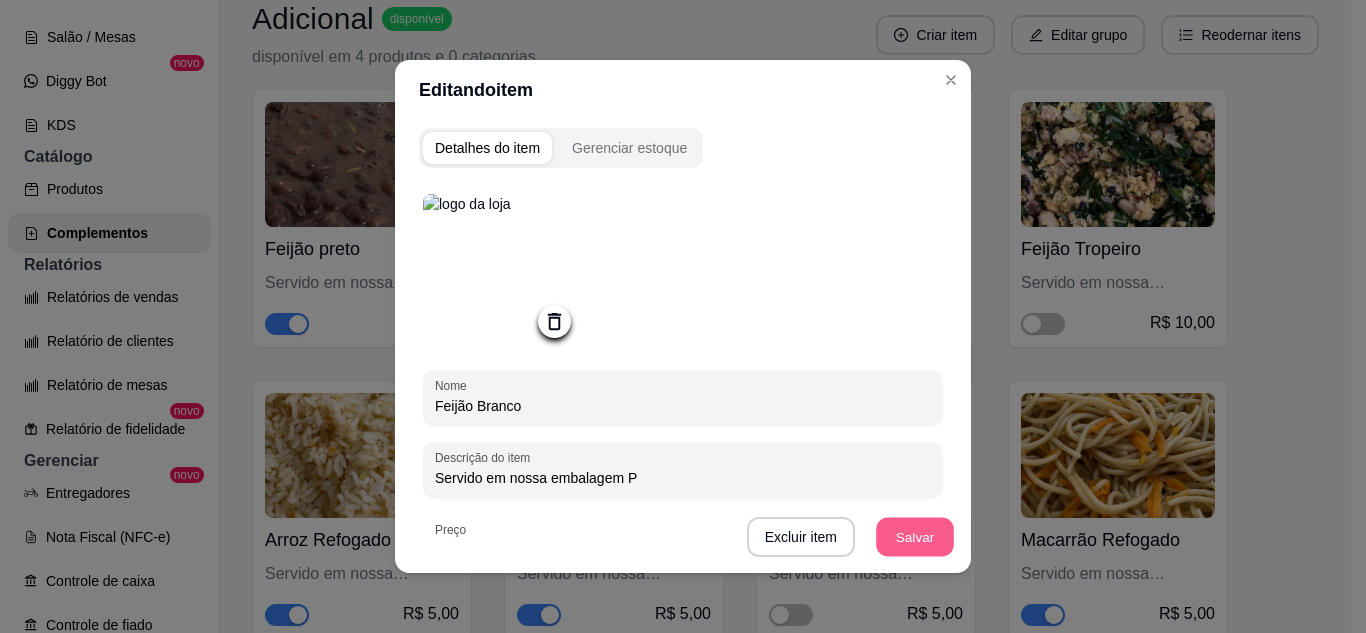 click on "Salvar" at bounding box center (915, 537) 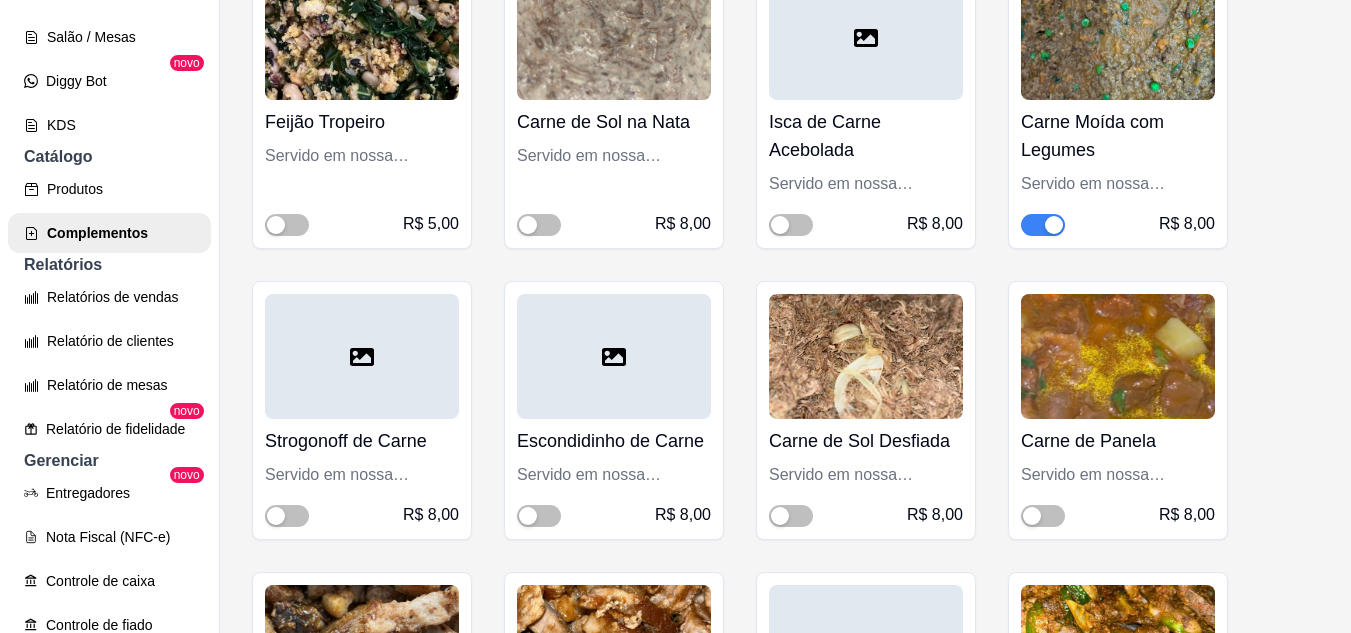 scroll, scrollTop: 8500, scrollLeft: 0, axis: vertical 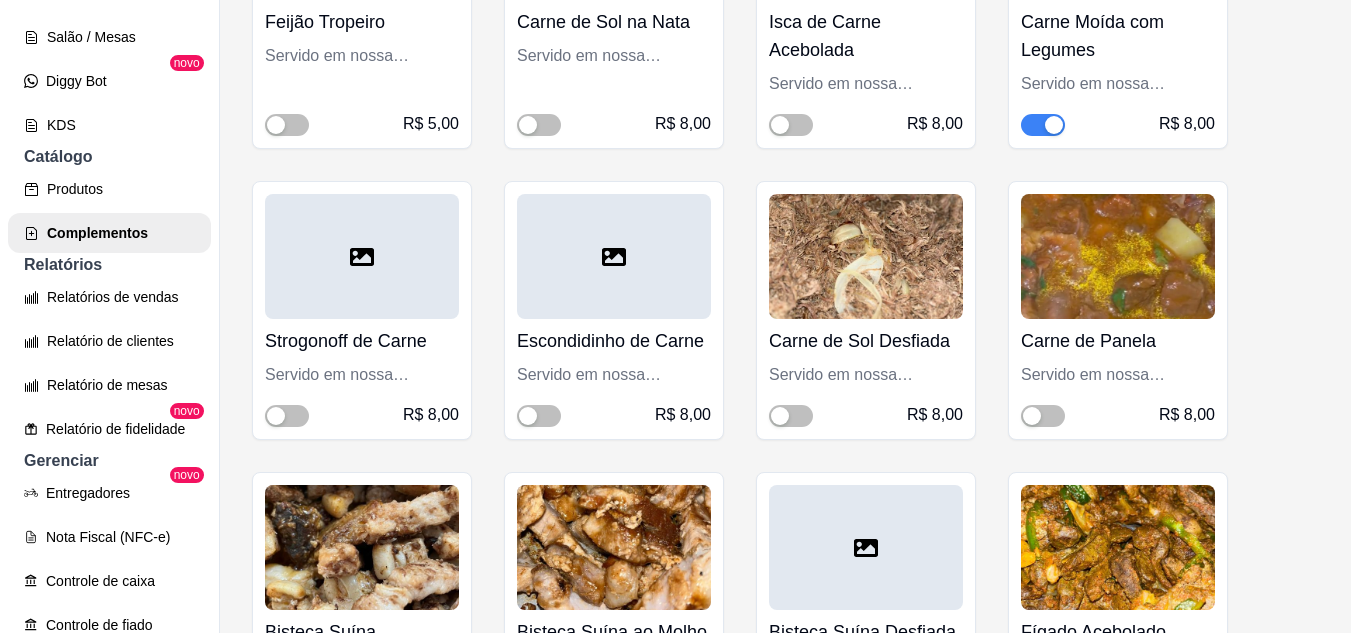 click at bounding box center [362, 256] 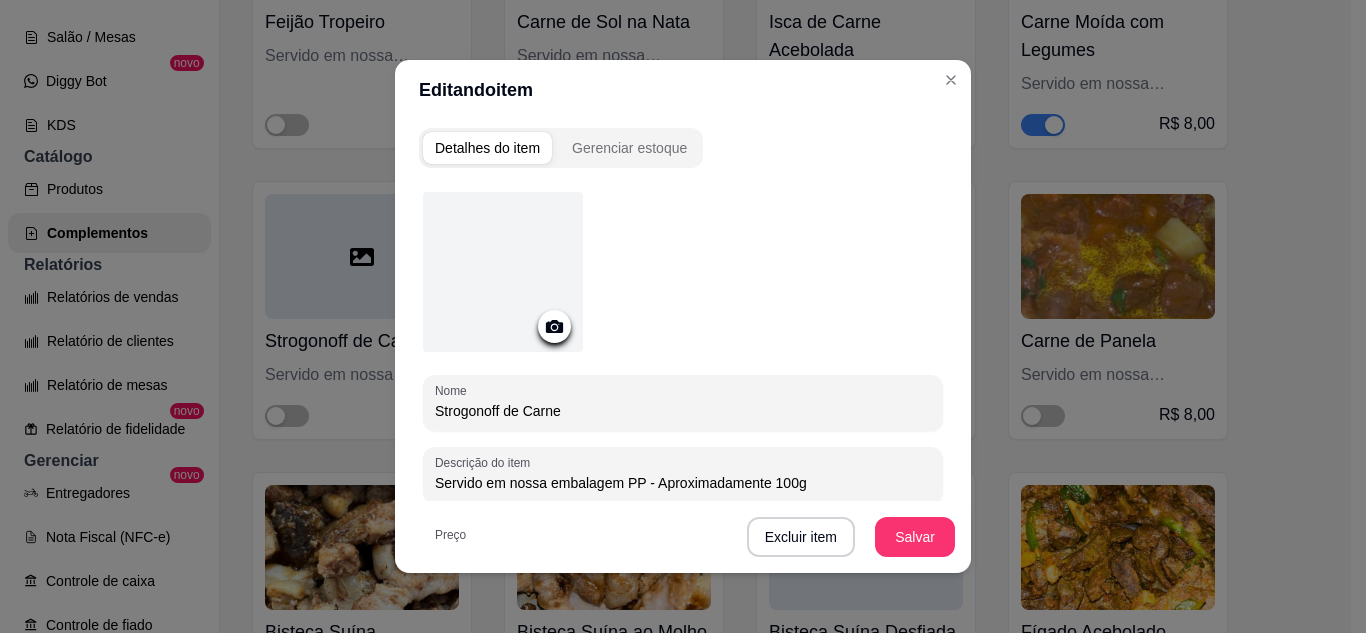 click 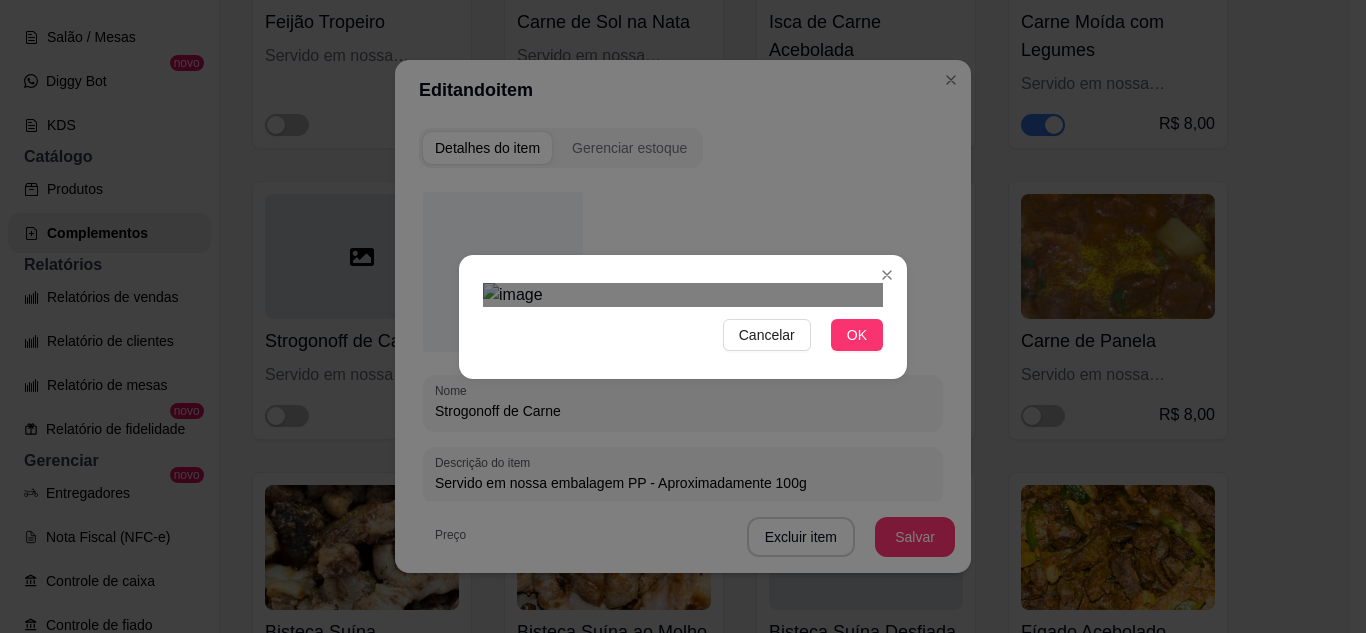 click on "Cancelar OK" at bounding box center [683, 316] 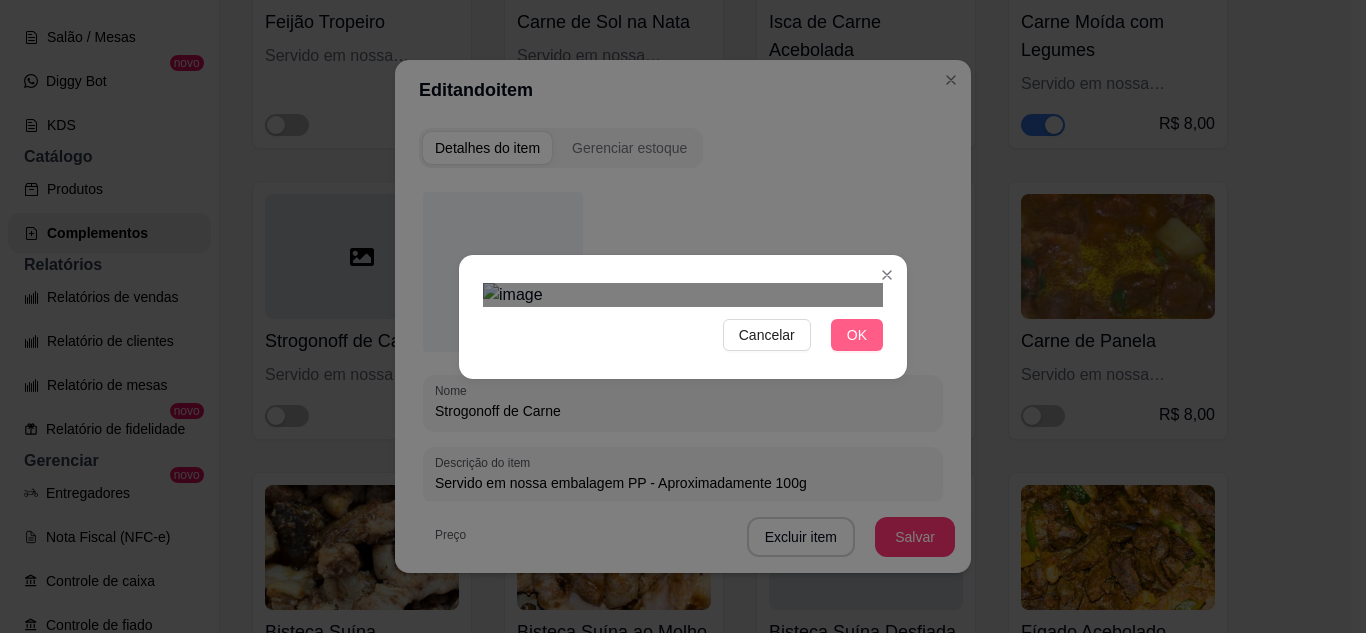 click on "OK" at bounding box center (857, 335) 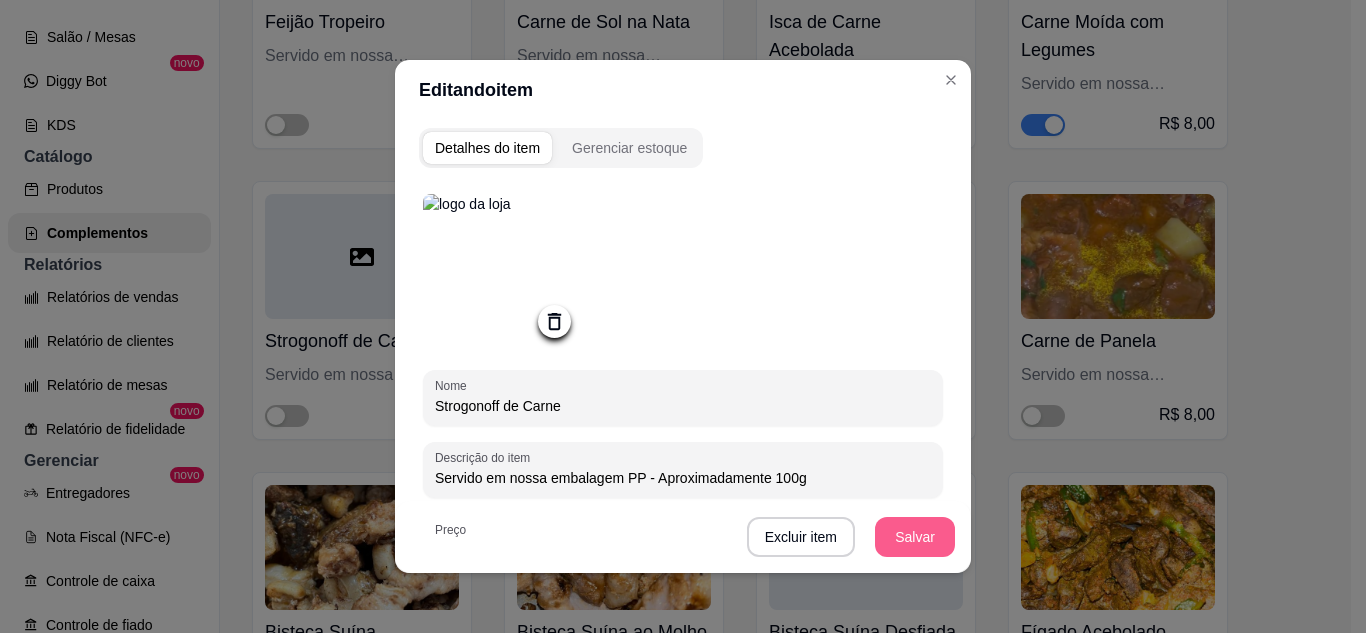 click on "Salvar" at bounding box center [915, 537] 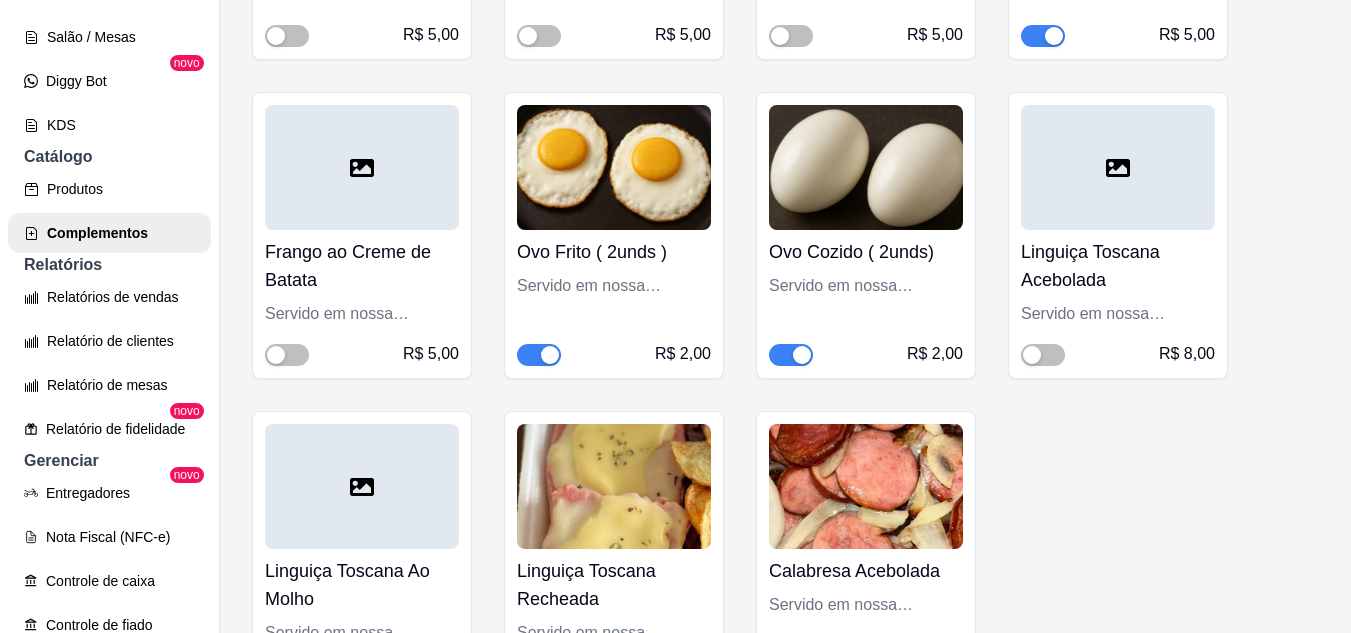 scroll, scrollTop: 10200, scrollLeft: 0, axis: vertical 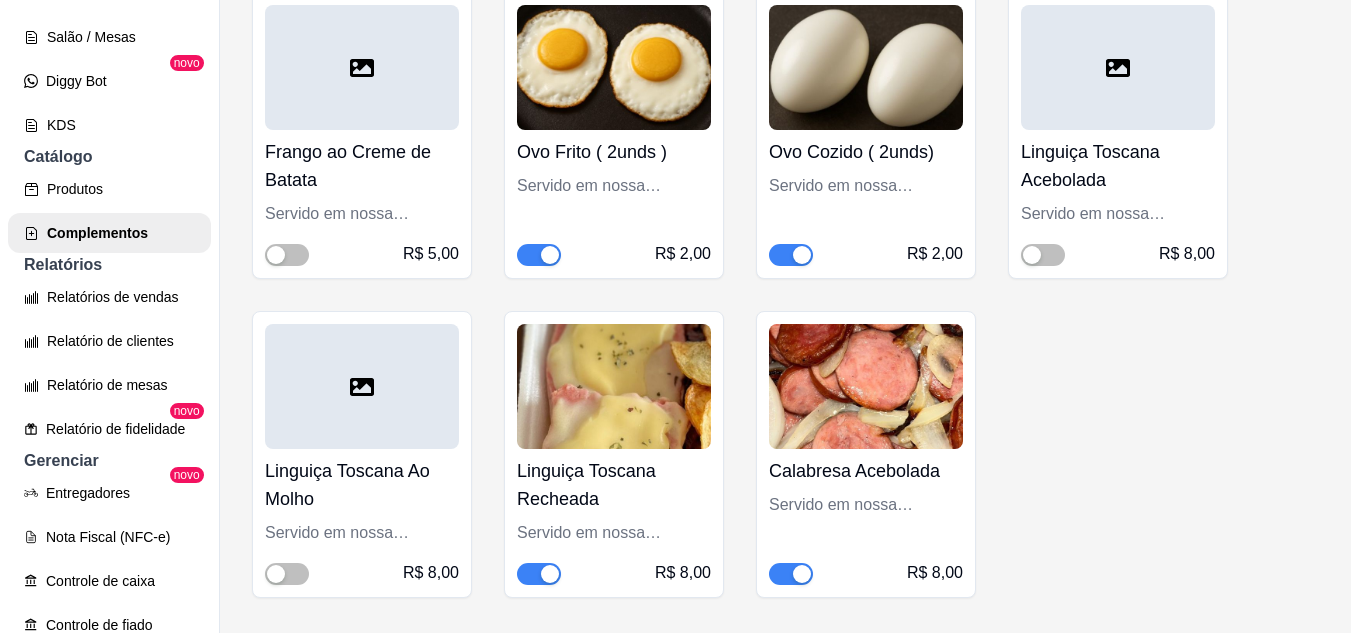 click at bounding box center [1118, 67] 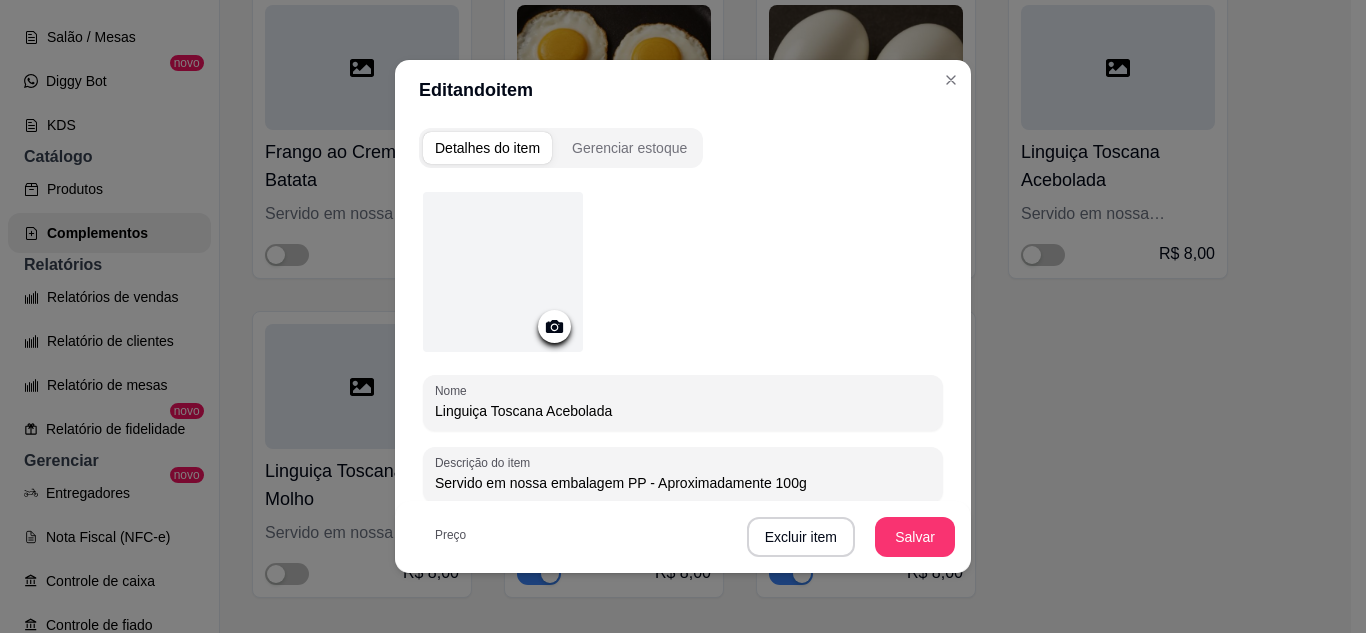 click 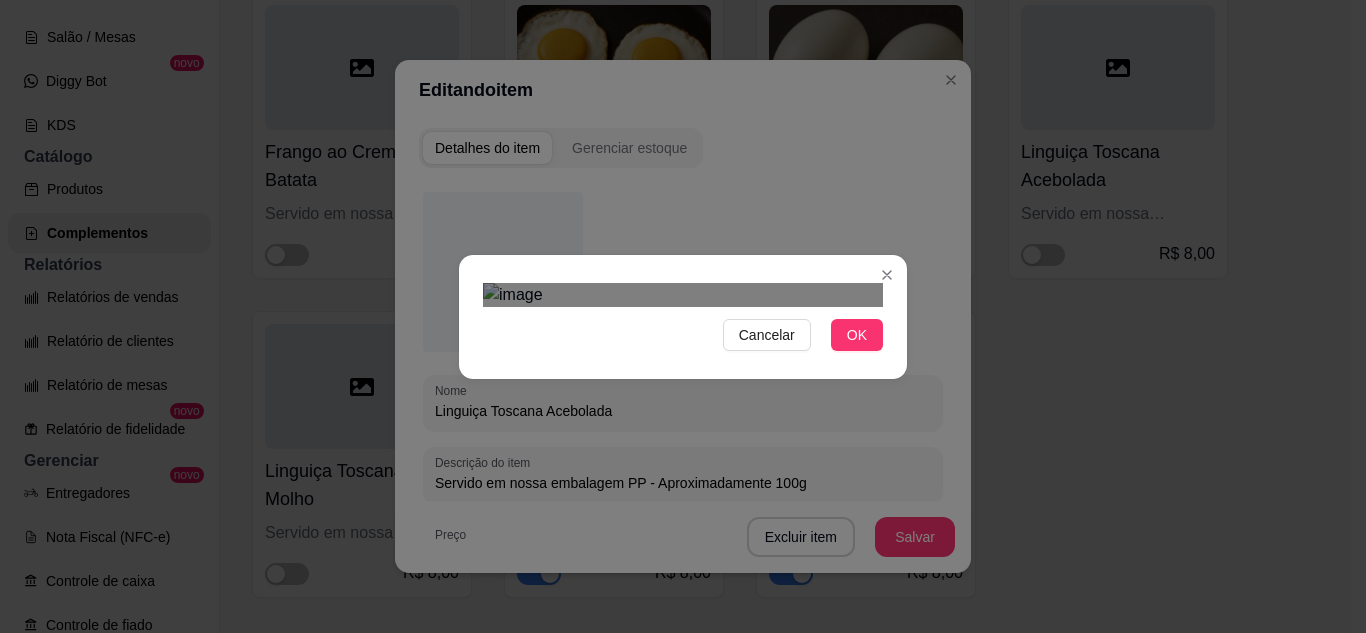 click on "Cancelar OK" at bounding box center [683, 316] 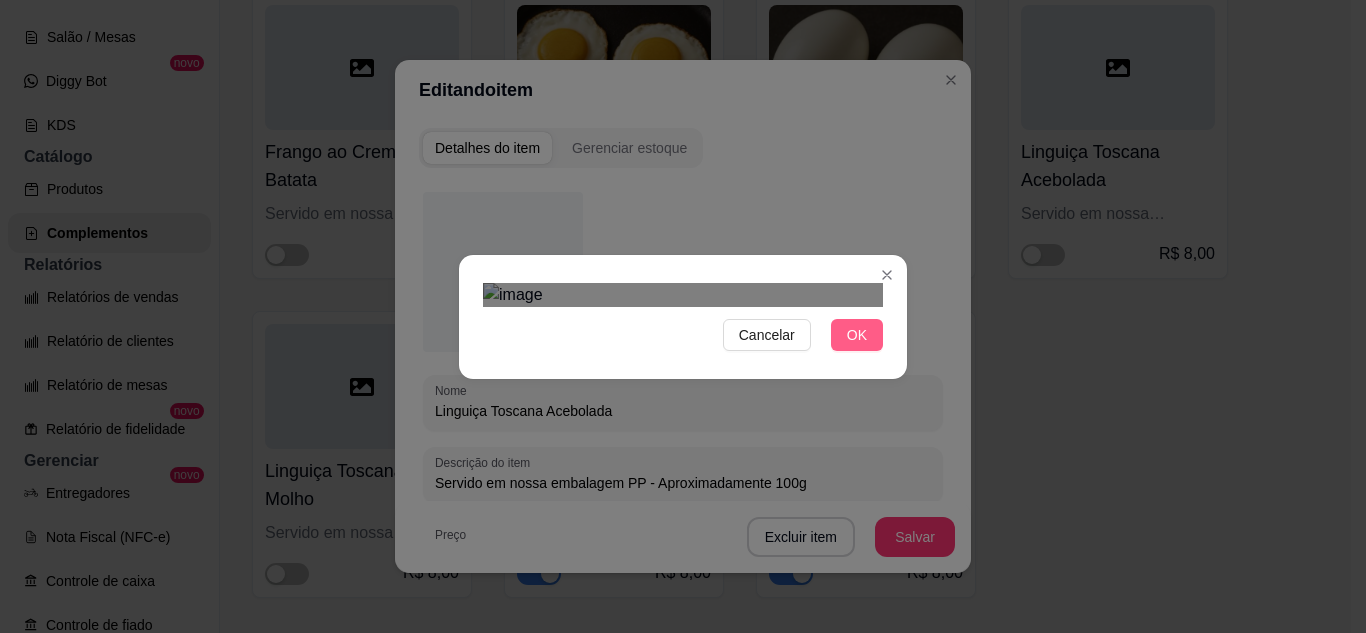 click on "OK" at bounding box center (857, 335) 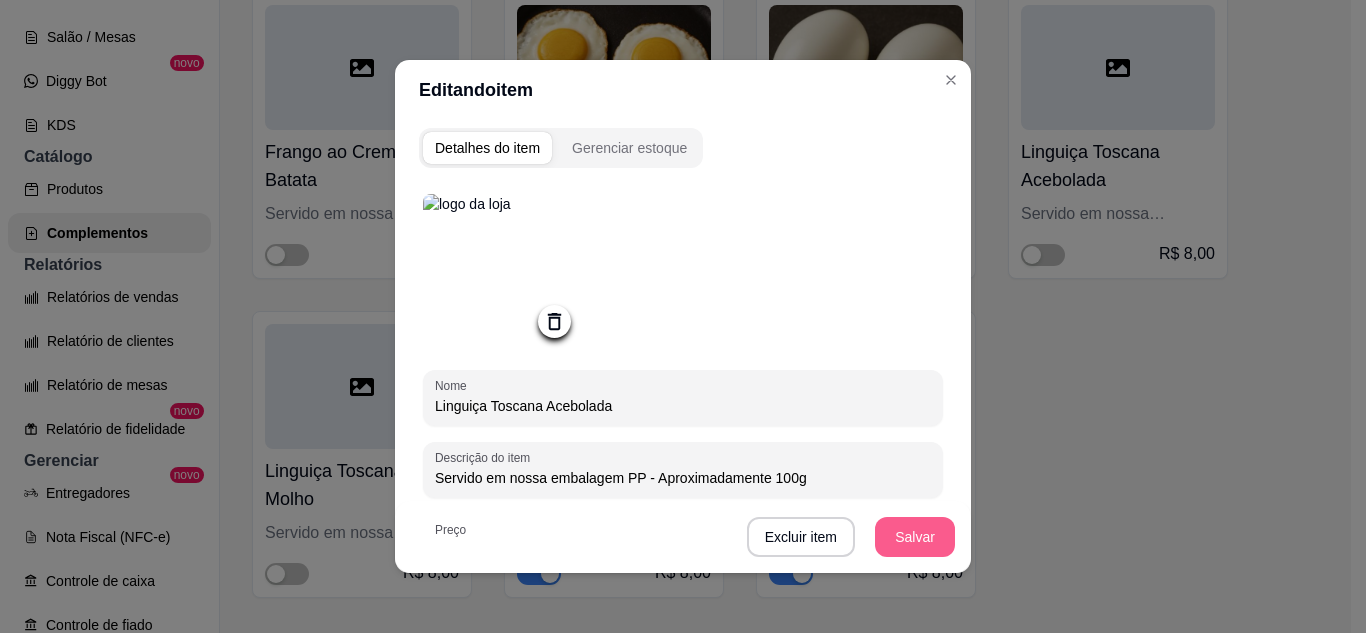 click on "Salvar" at bounding box center (915, 537) 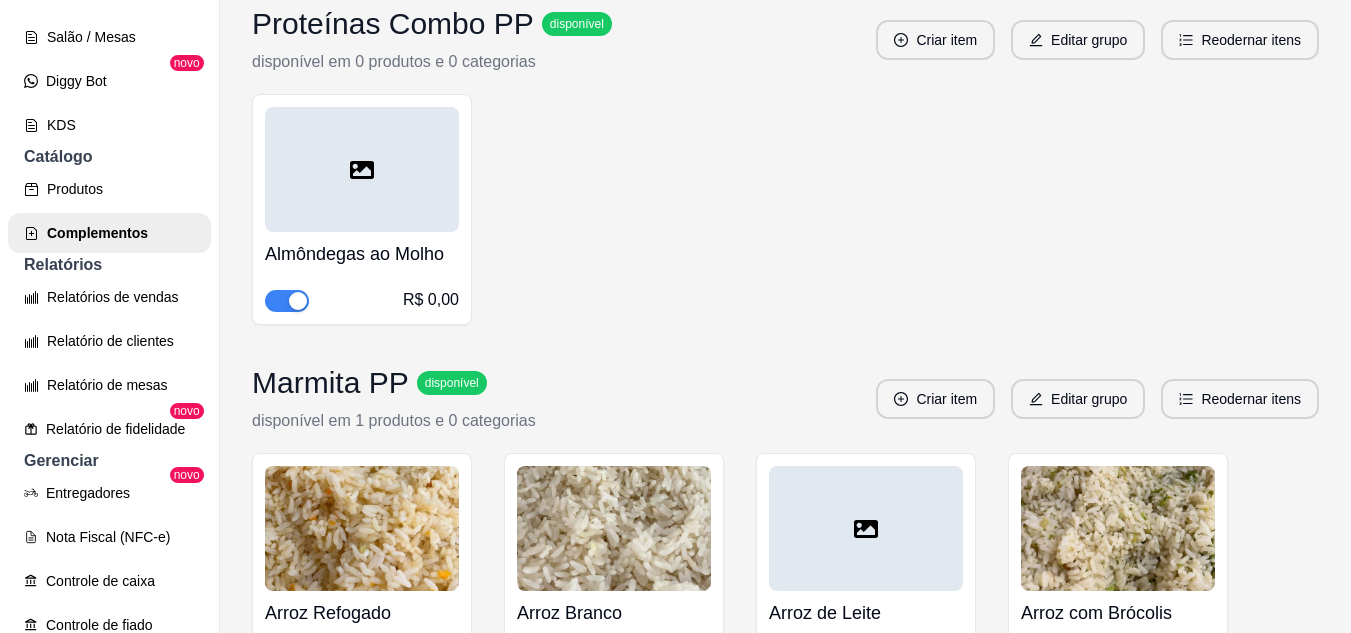 scroll, scrollTop: 12100, scrollLeft: 0, axis: vertical 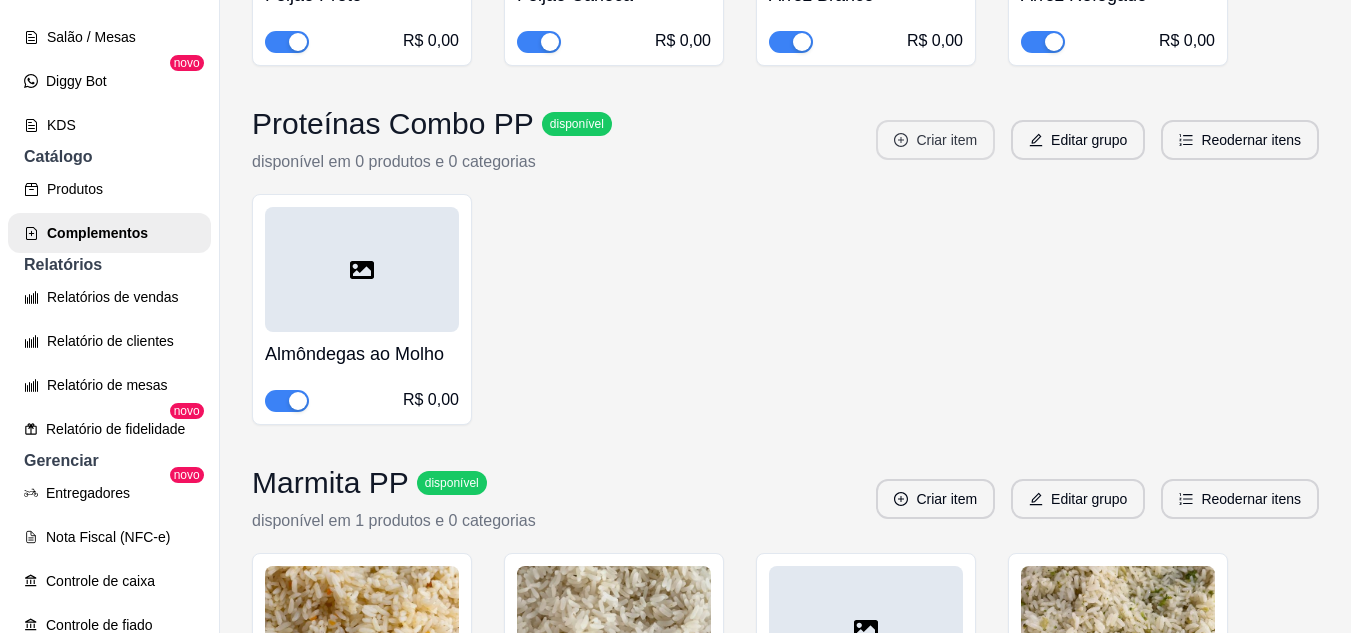 click on "Criar item" at bounding box center (935, 140) 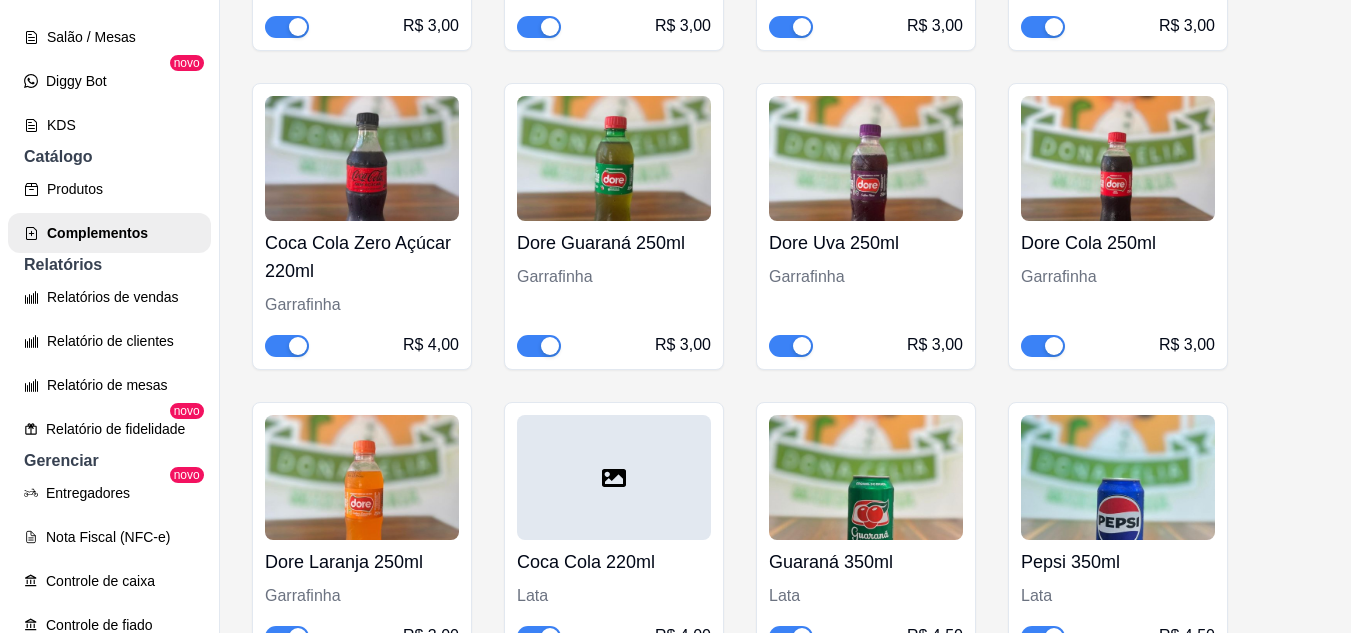 scroll, scrollTop: 7300, scrollLeft: 0, axis: vertical 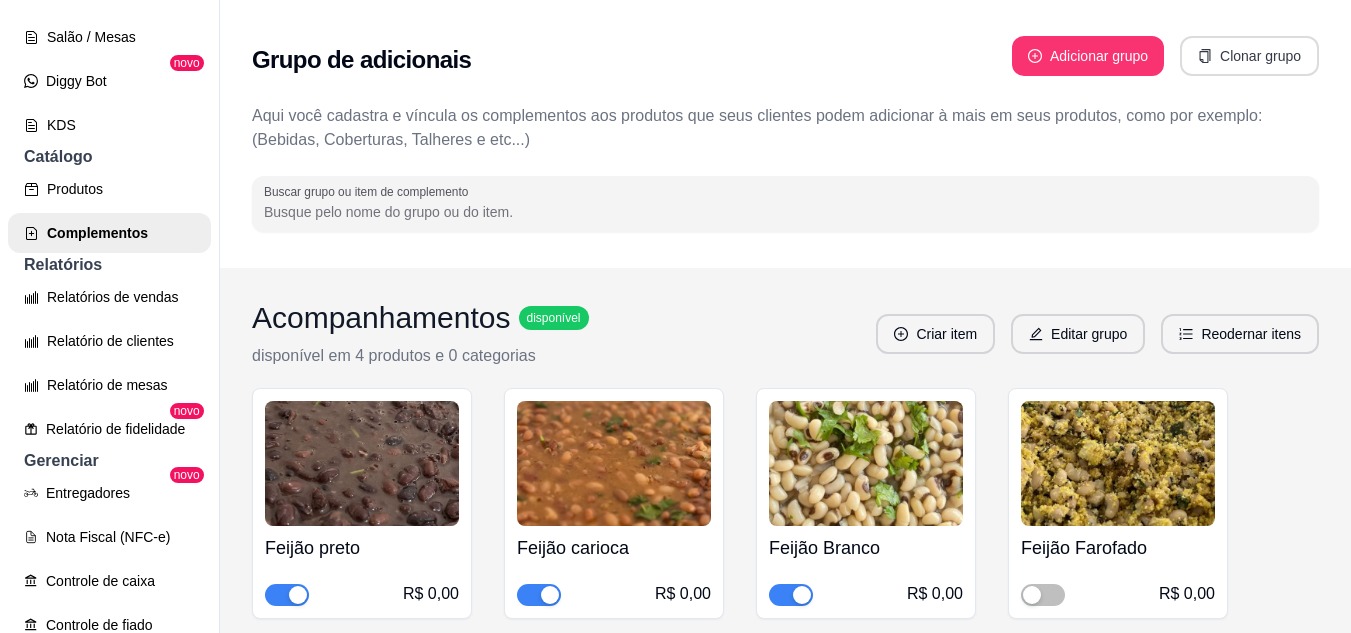 click on "Clonar grupo" at bounding box center (1249, 56) 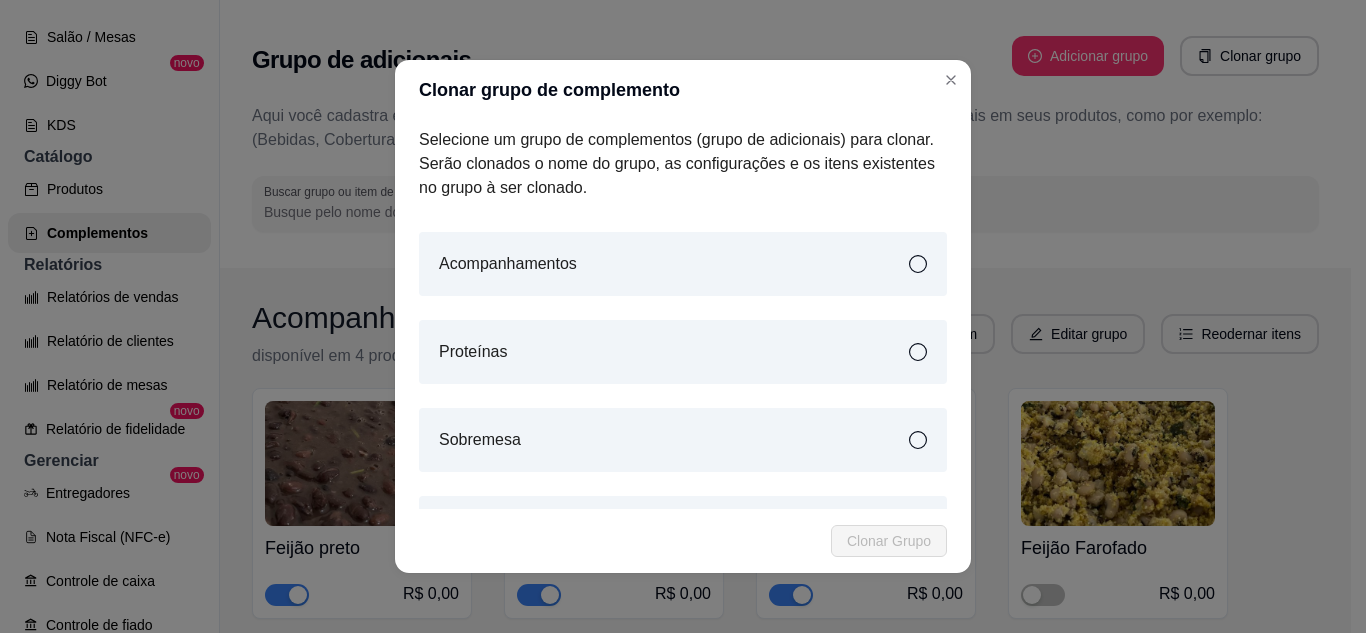 click on "Proteínas" at bounding box center [683, 352] 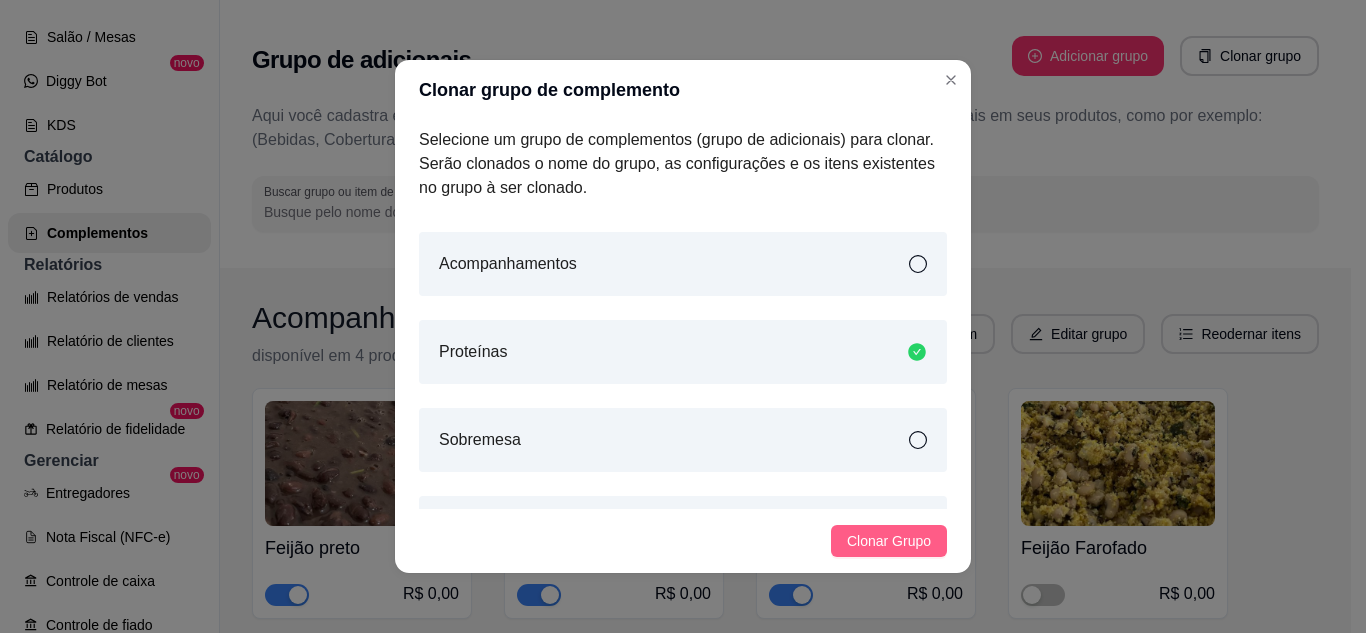 click on "Clonar Grupo" at bounding box center (889, 541) 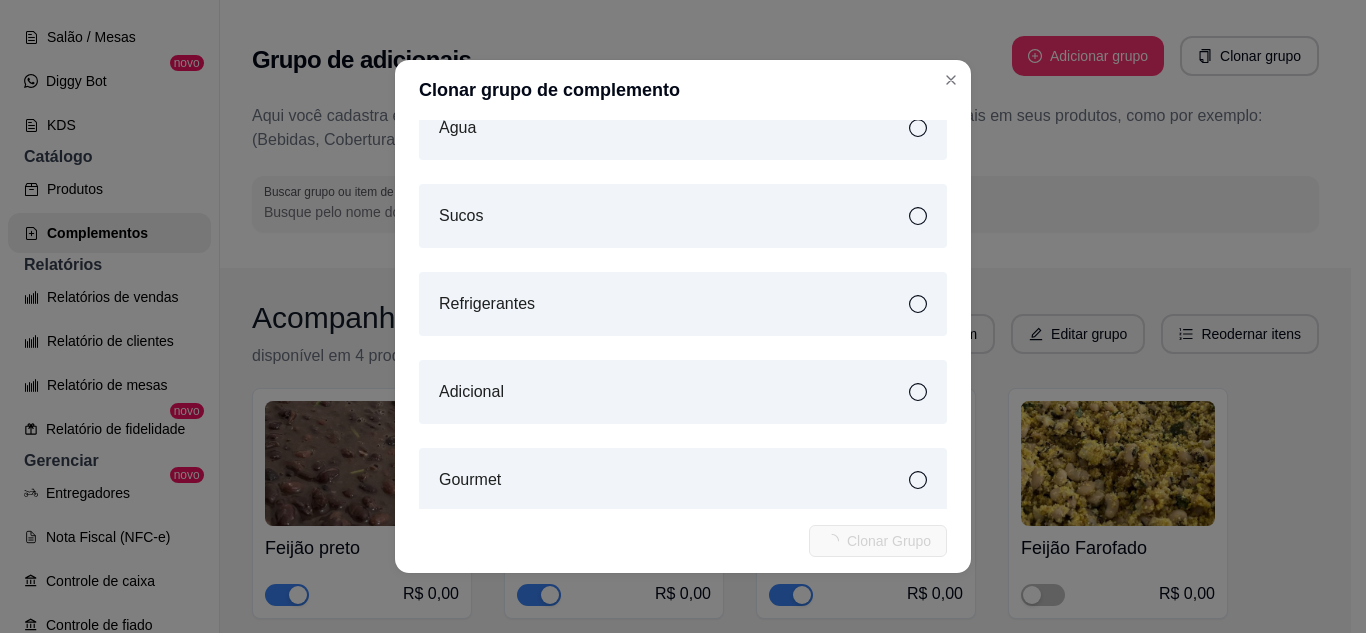 scroll, scrollTop: 775, scrollLeft: 0, axis: vertical 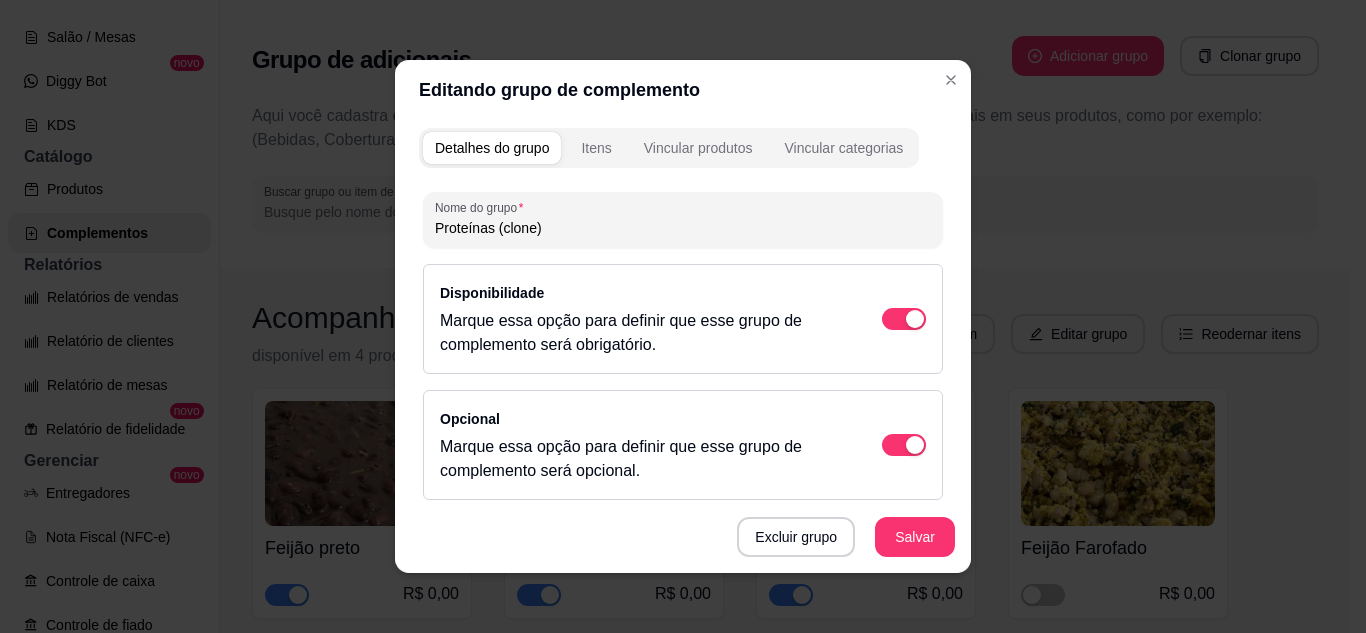 drag, startPoint x: 549, startPoint y: 226, endPoint x: 415, endPoint y: 232, distance: 134.13426 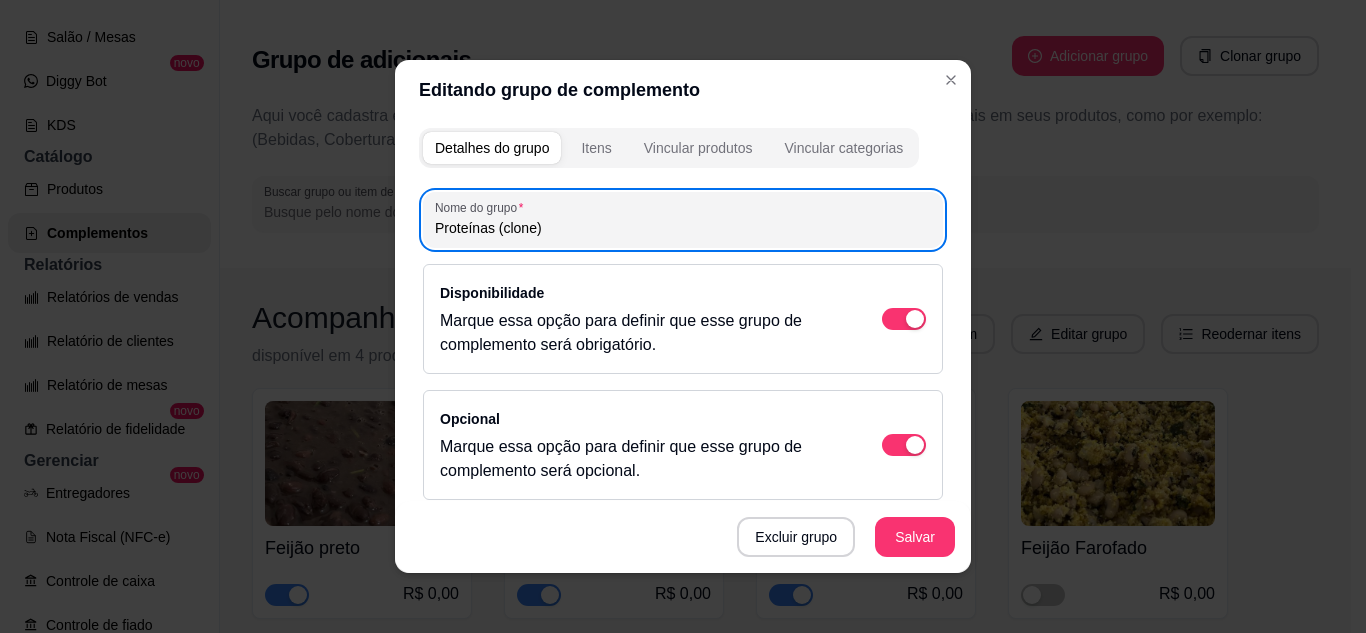 click on "Nome do grupo" at bounding box center (482, 207) 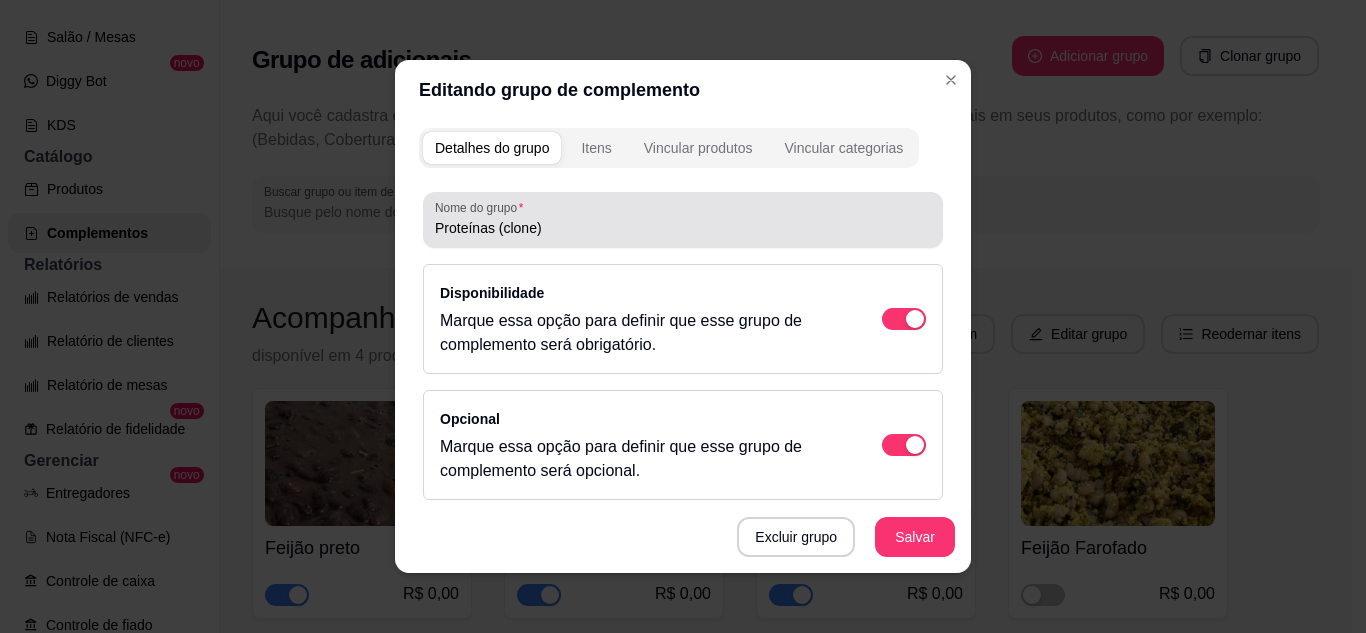 click on "Proteínas (clone)" at bounding box center [683, 228] 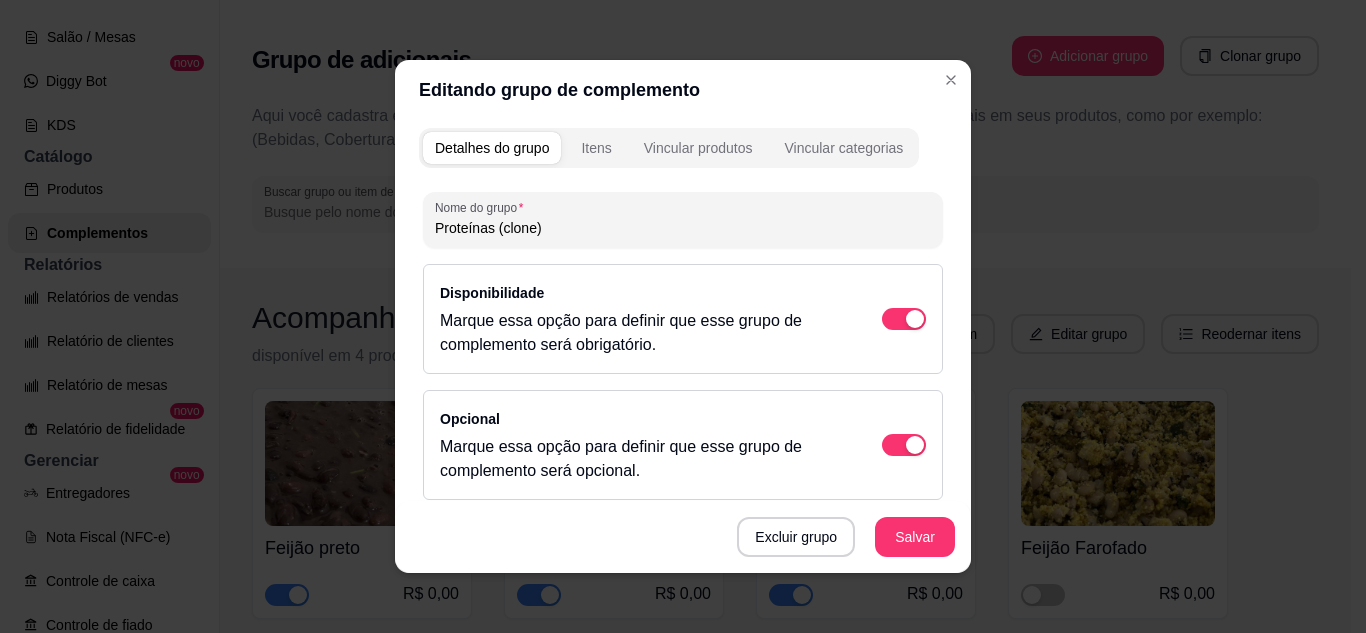click on "Proteínas (clone)" at bounding box center [683, 228] 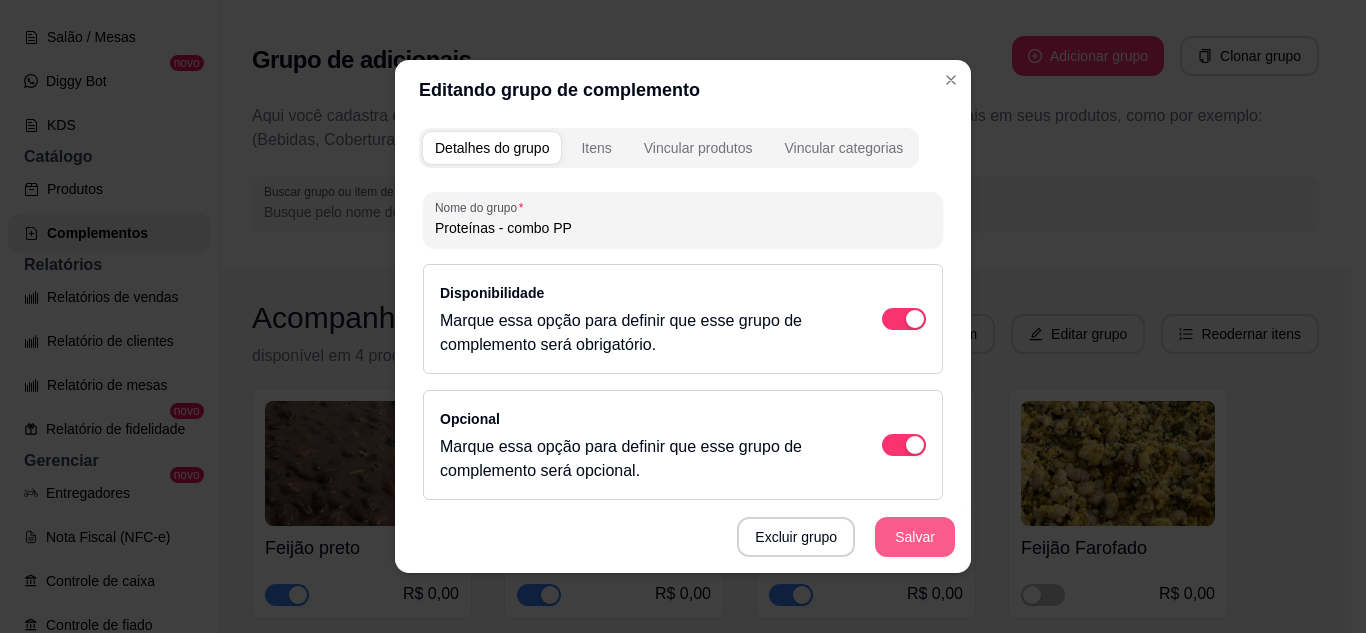 type on "Proteínas - combo PP" 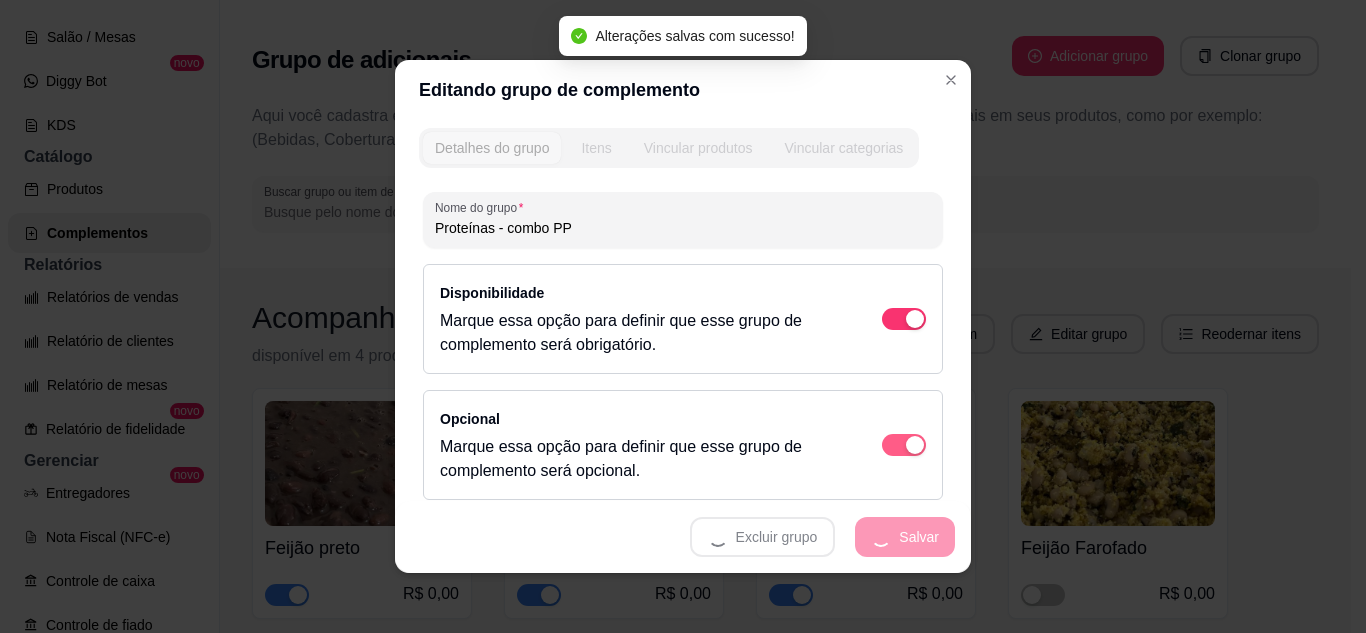 click at bounding box center [915, 319] 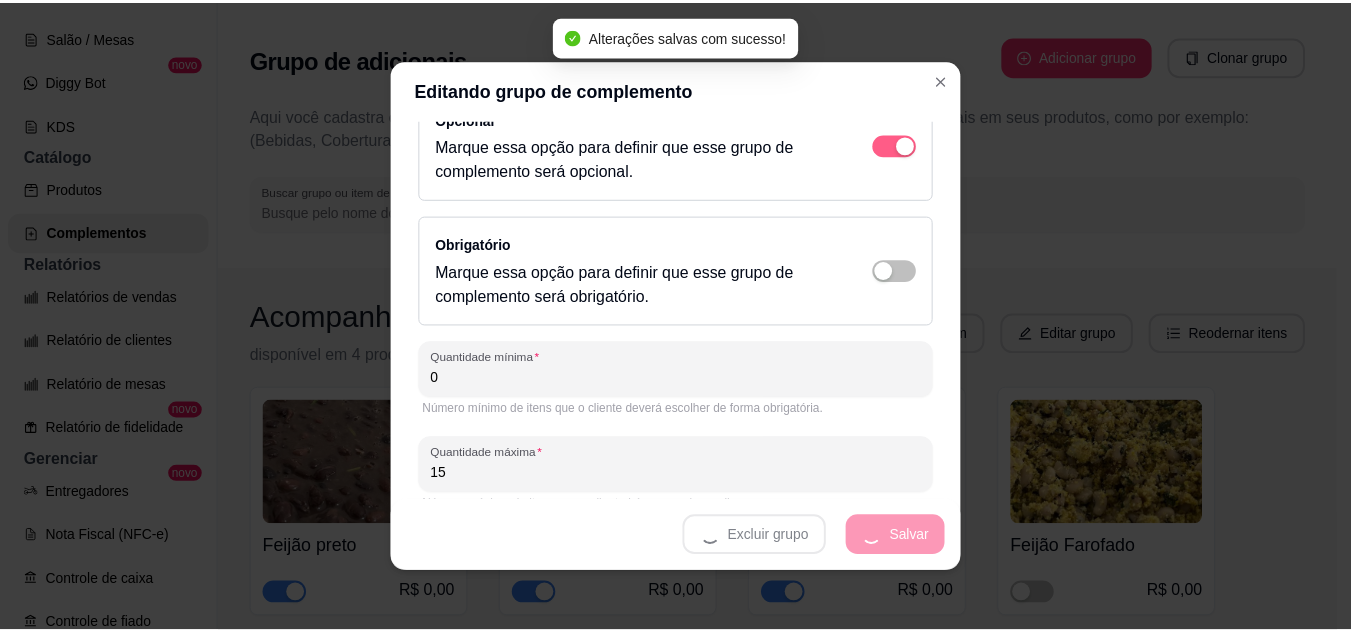 scroll, scrollTop: 329, scrollLeft: 0, axis: vertical 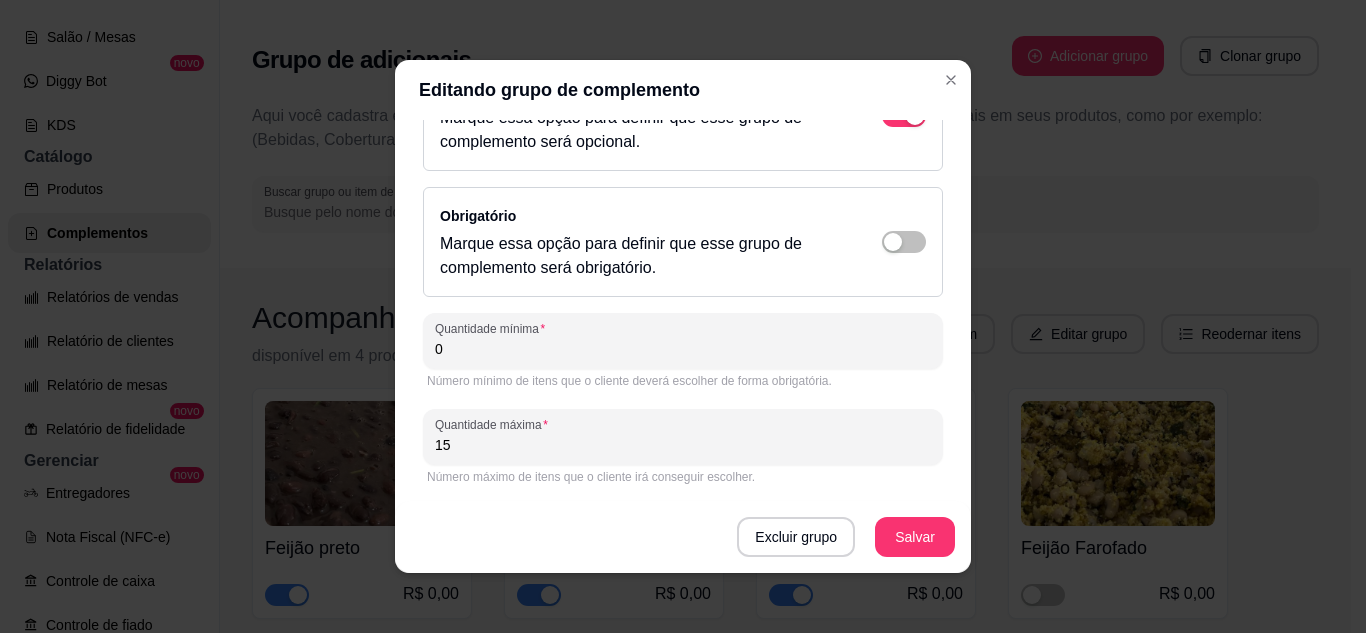 drag, startPoint x: 581, startPoint y: 432, endPoint x: 286, endPoint y: 434, distance: 295.00677 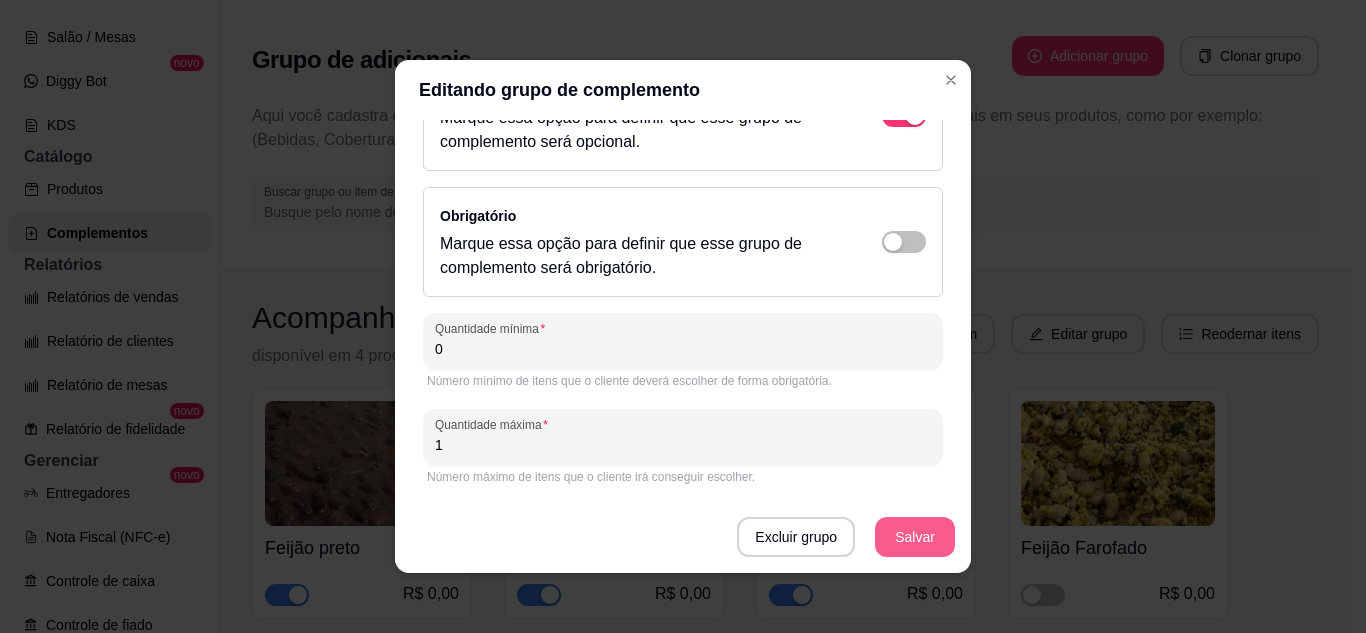 type on "1" 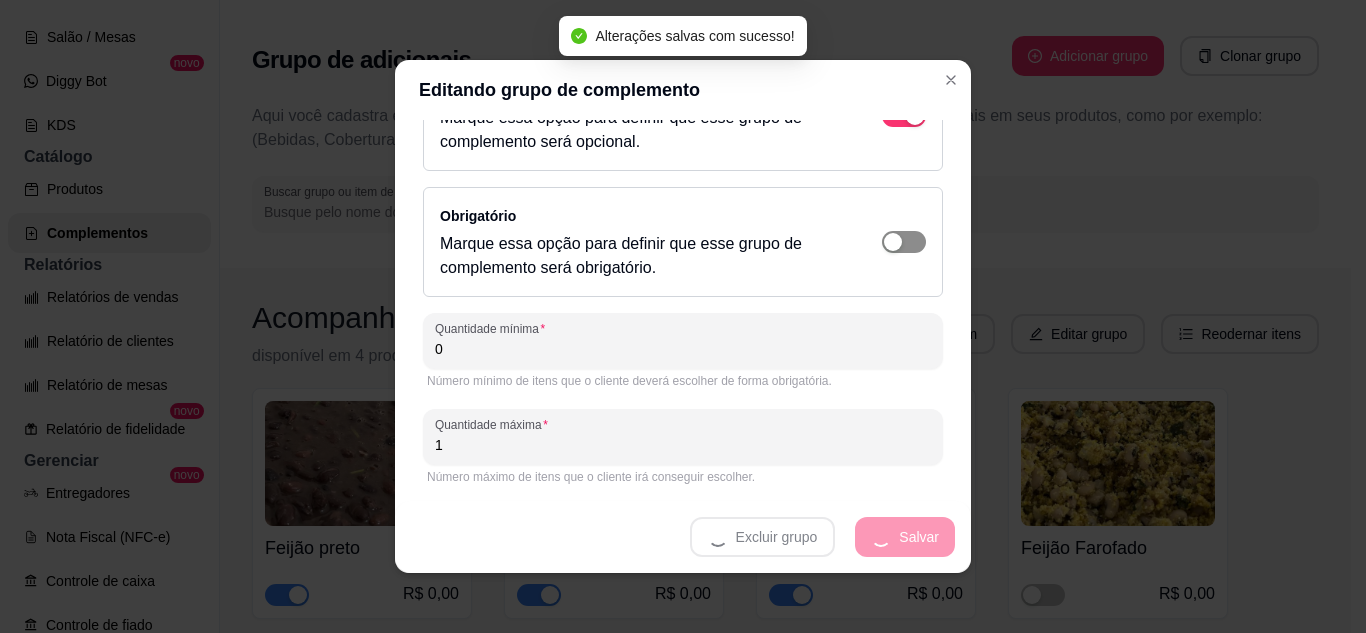 click at bounding box center (904, -10) 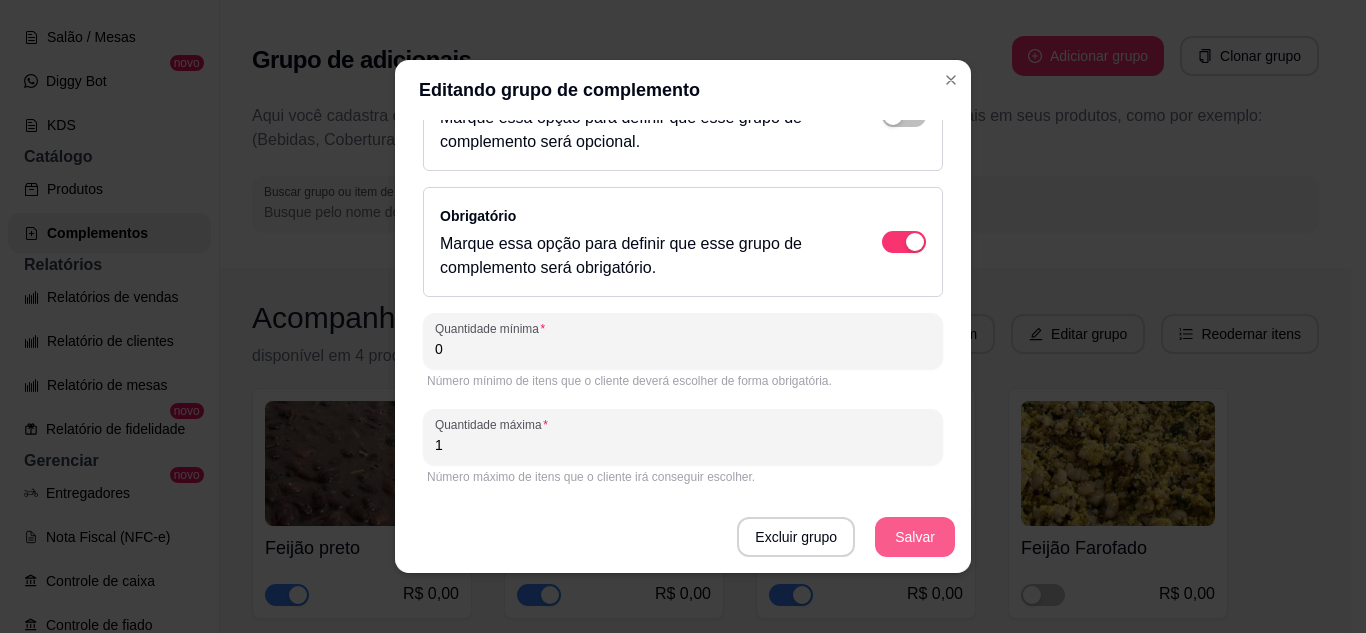 click on "Salvar" at bounding box center [915, 537] 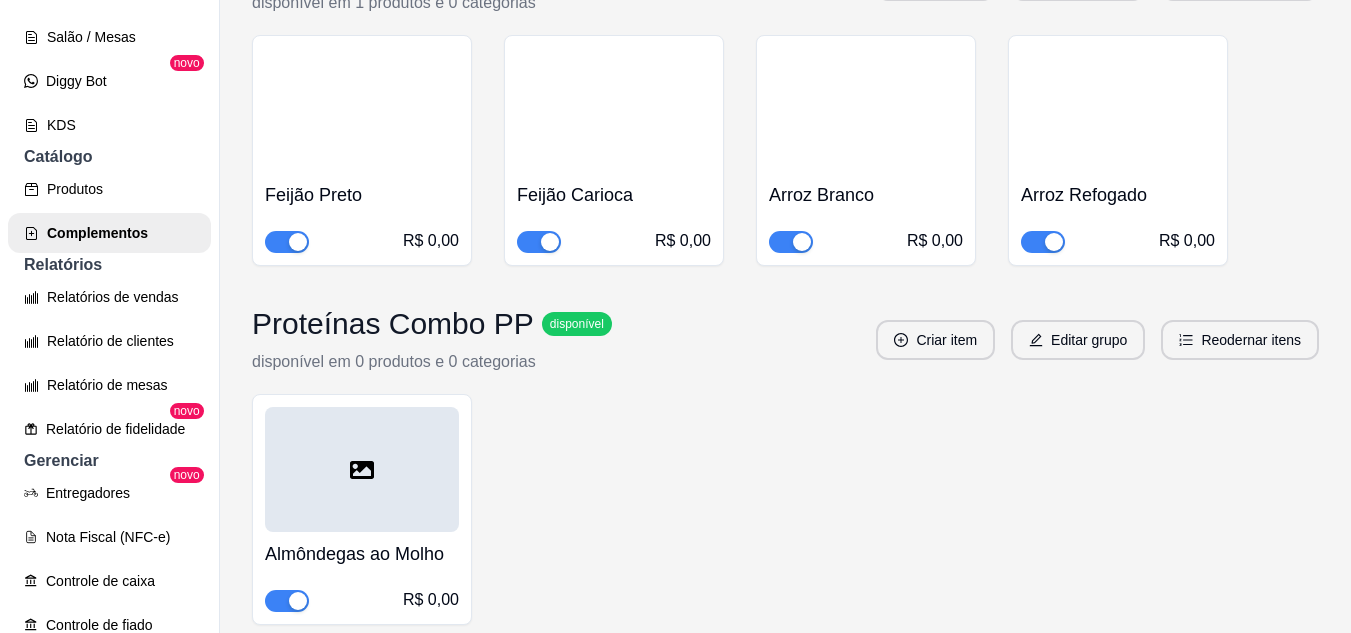 scroll, scrollTop: 12100, scrollLeft: 0, axis: vertical 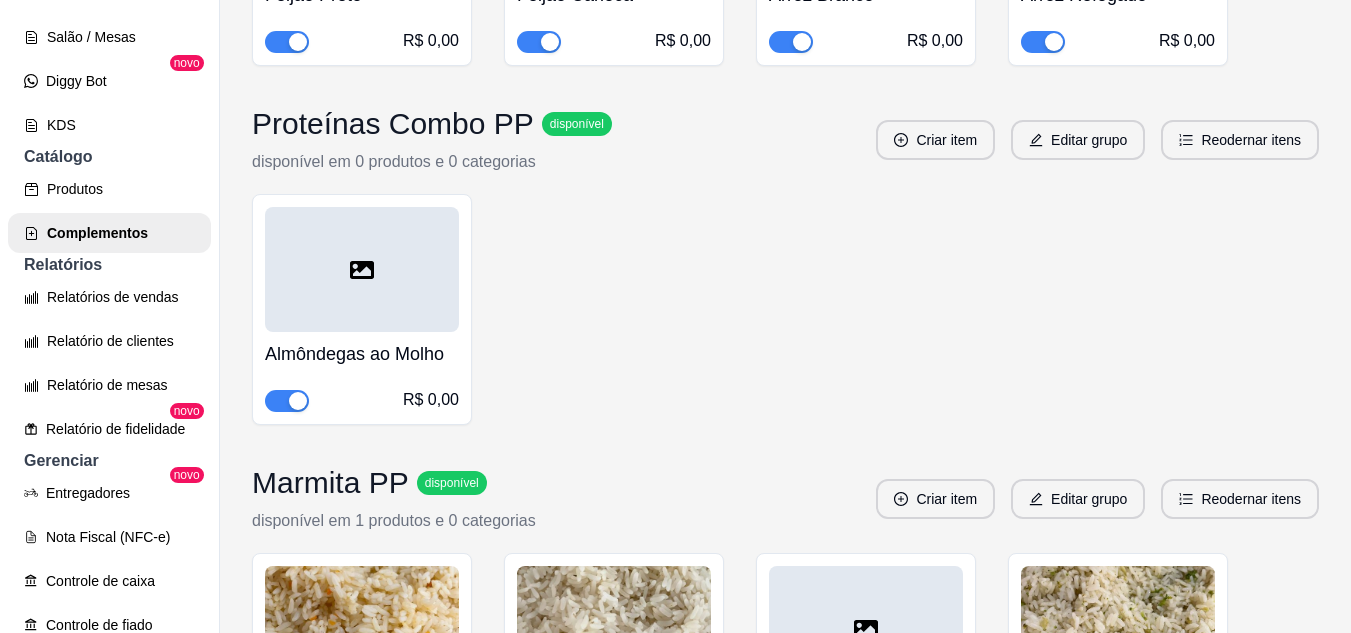 click on "Proteínas Combo PP" at bounding box center [393, 124] 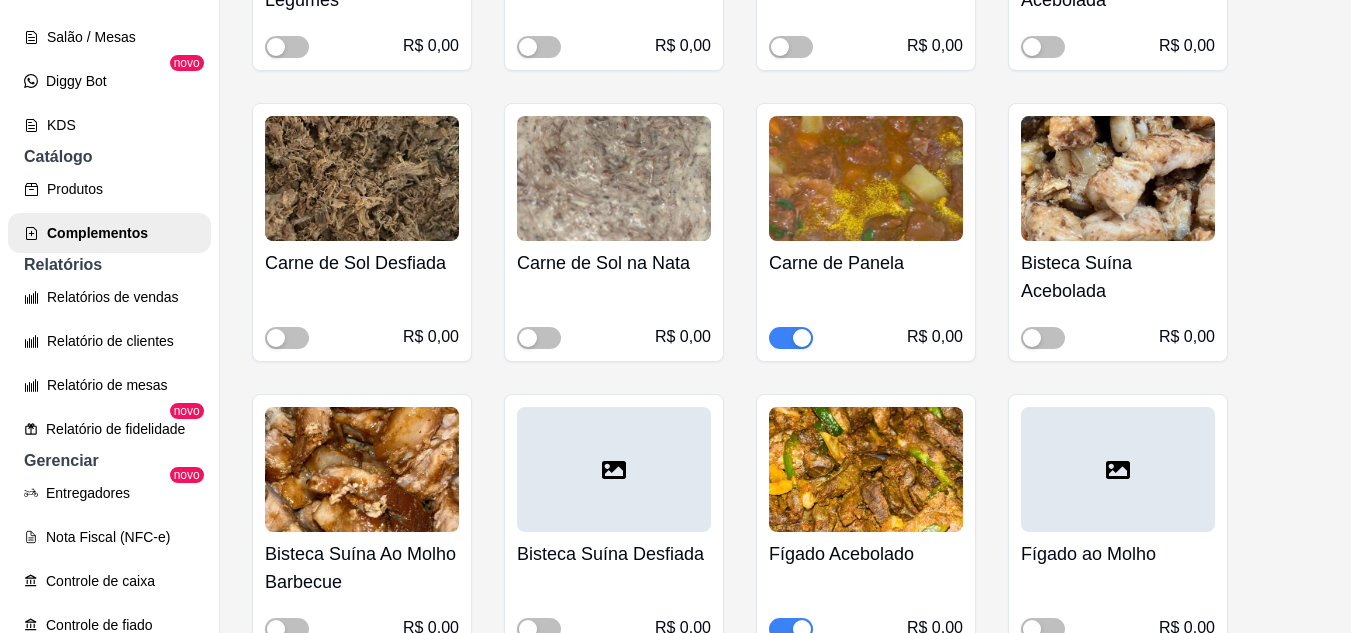 scroll, scrollTop: 13300, scrollLeft: 0, axis: vertical 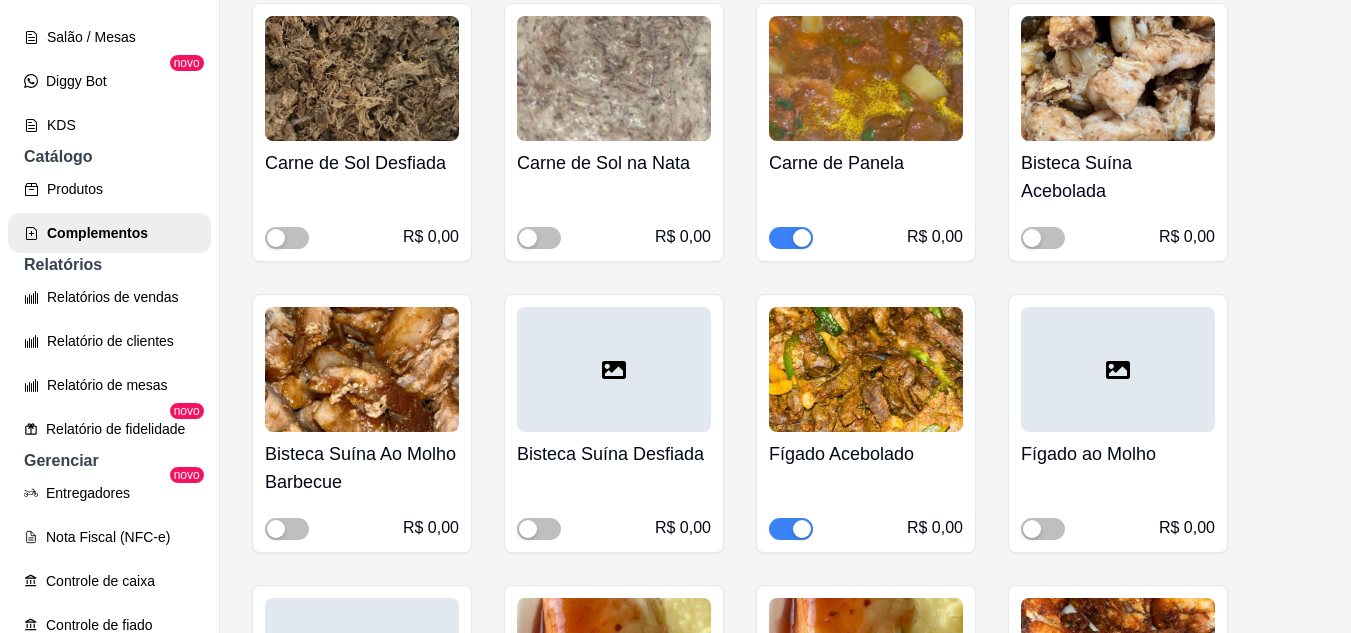 click at bounding box center (802, 238) 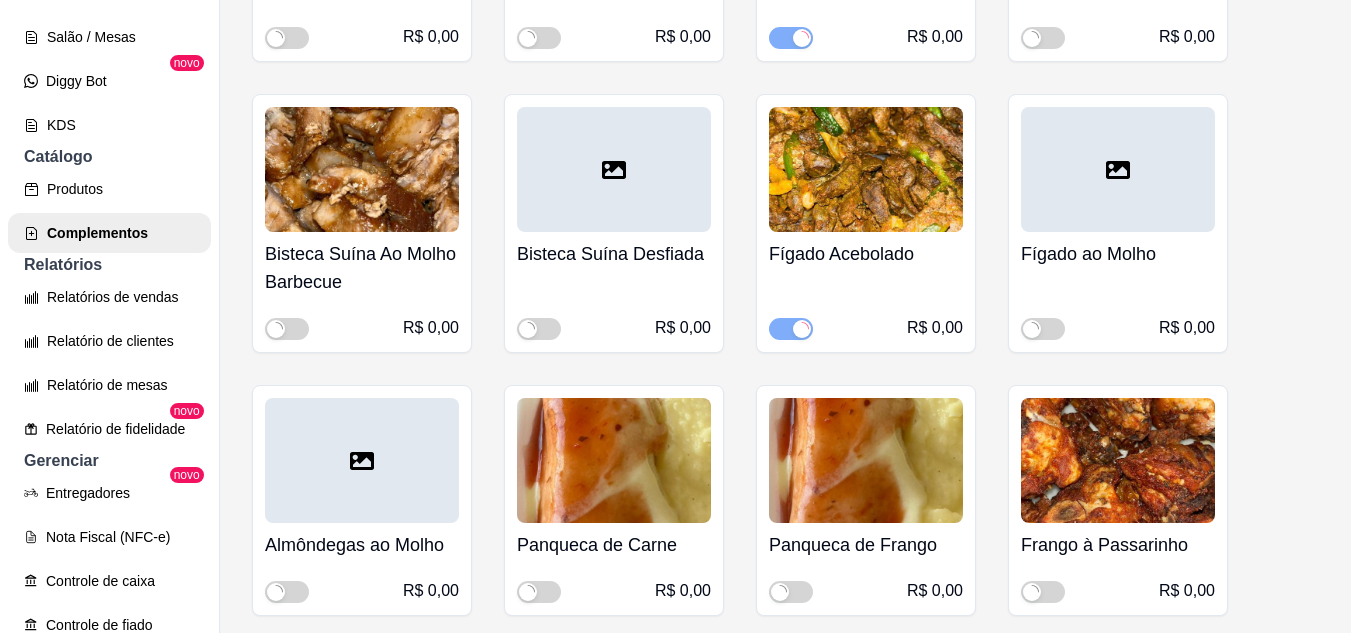 scroll, scrollTop: 13600, scrollLeft: 0, axis: vertical 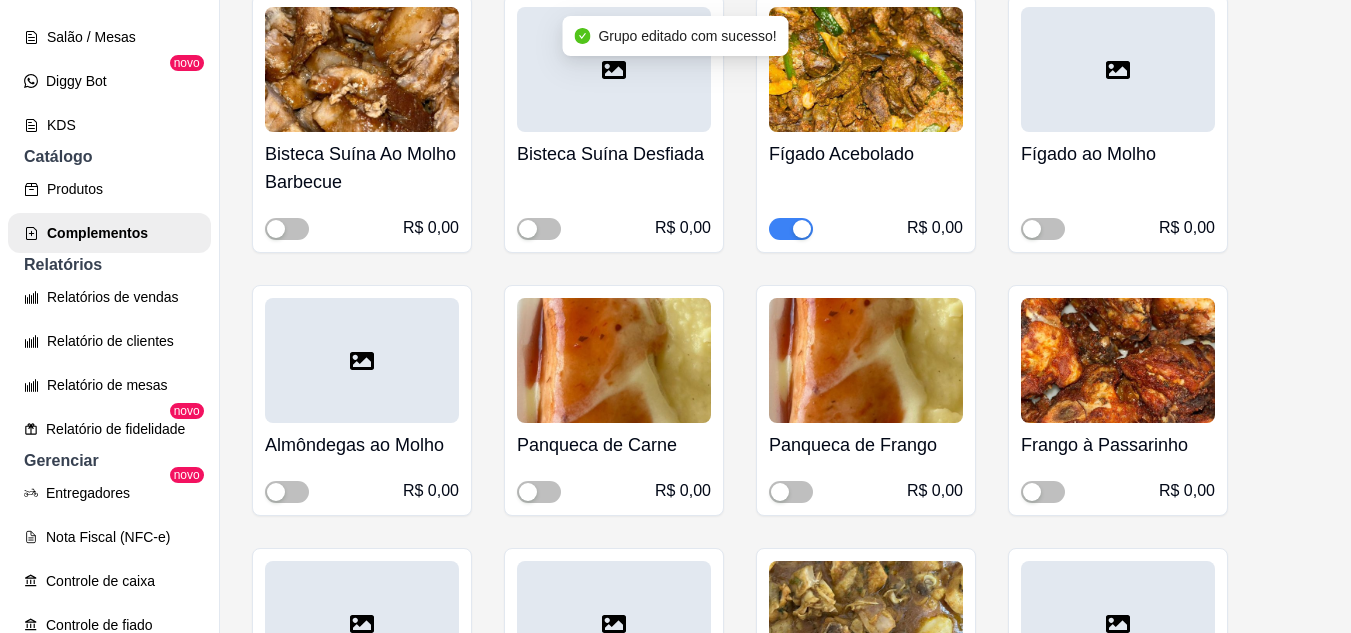 click at bounding box center (802, 229) 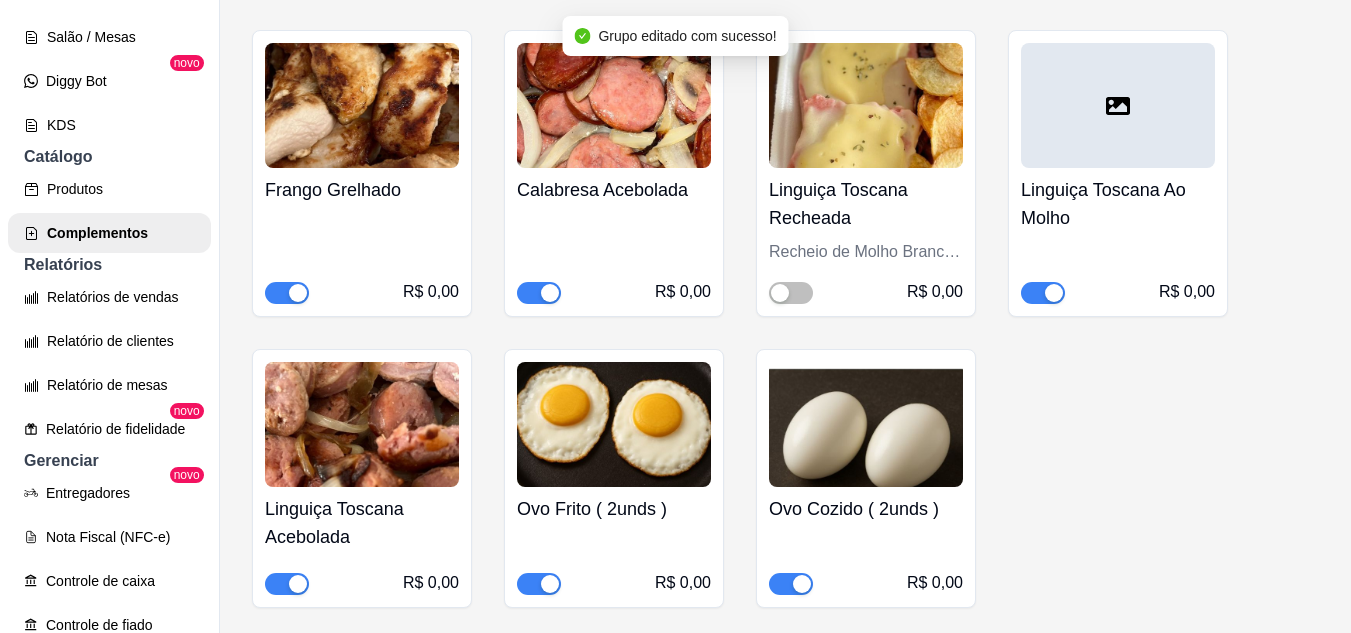 scroll, scrollTop: 14800, scrollLeft: 0, axis: vertical 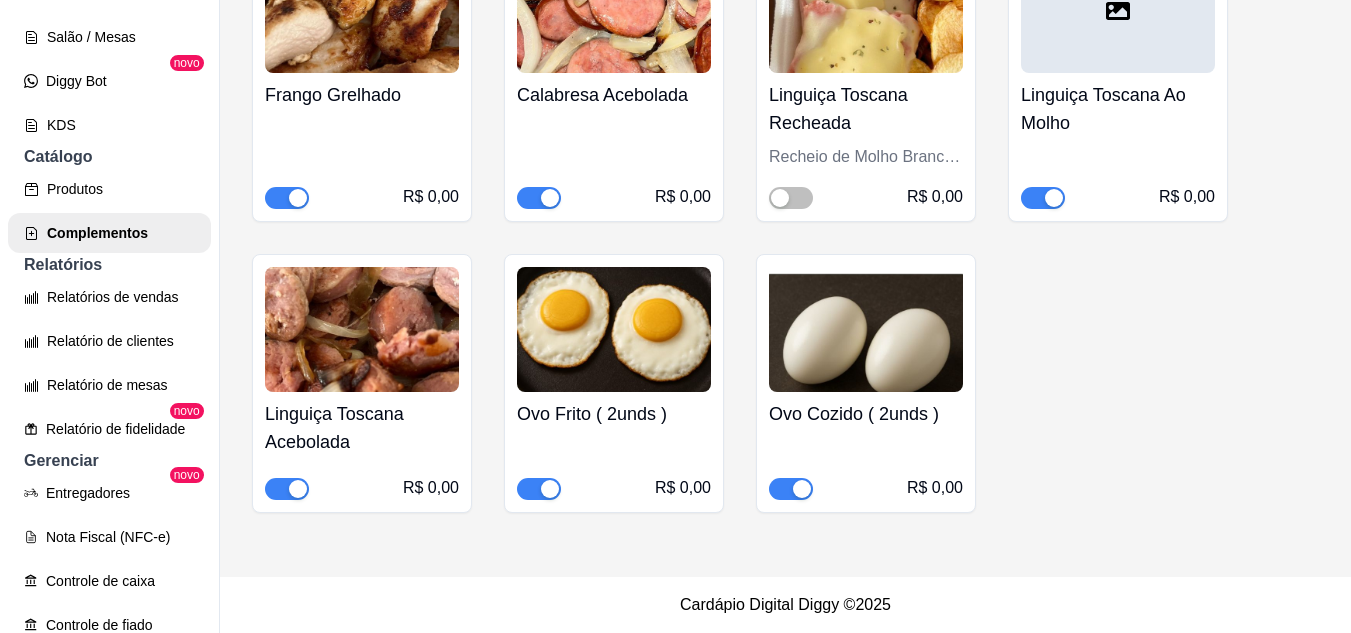 click at bounding box center (550, 198) 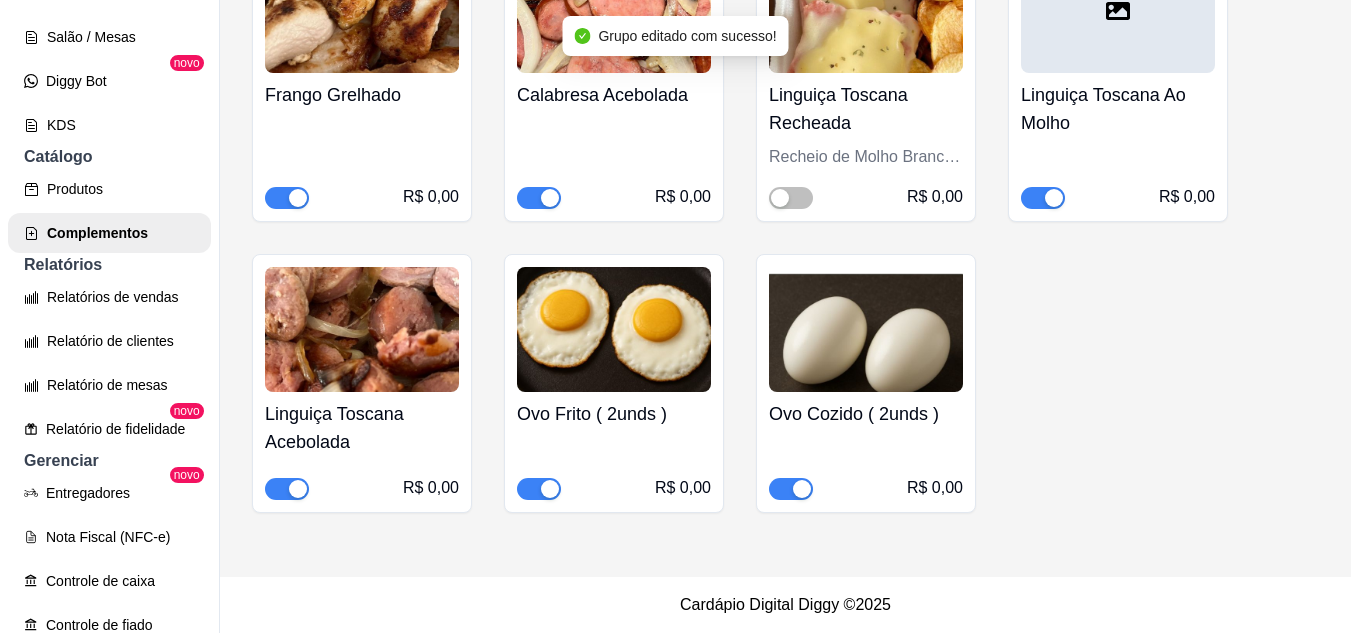 click at bounding box center [287, 198] 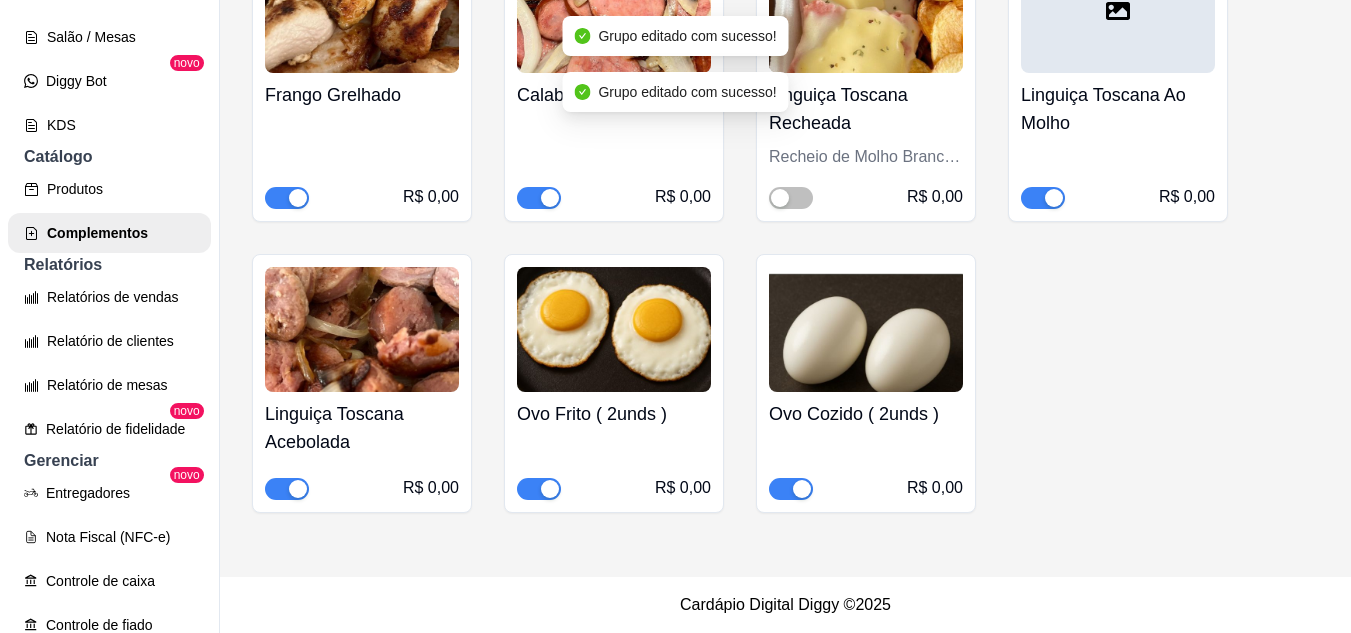 click at bounding box center (287, 489) 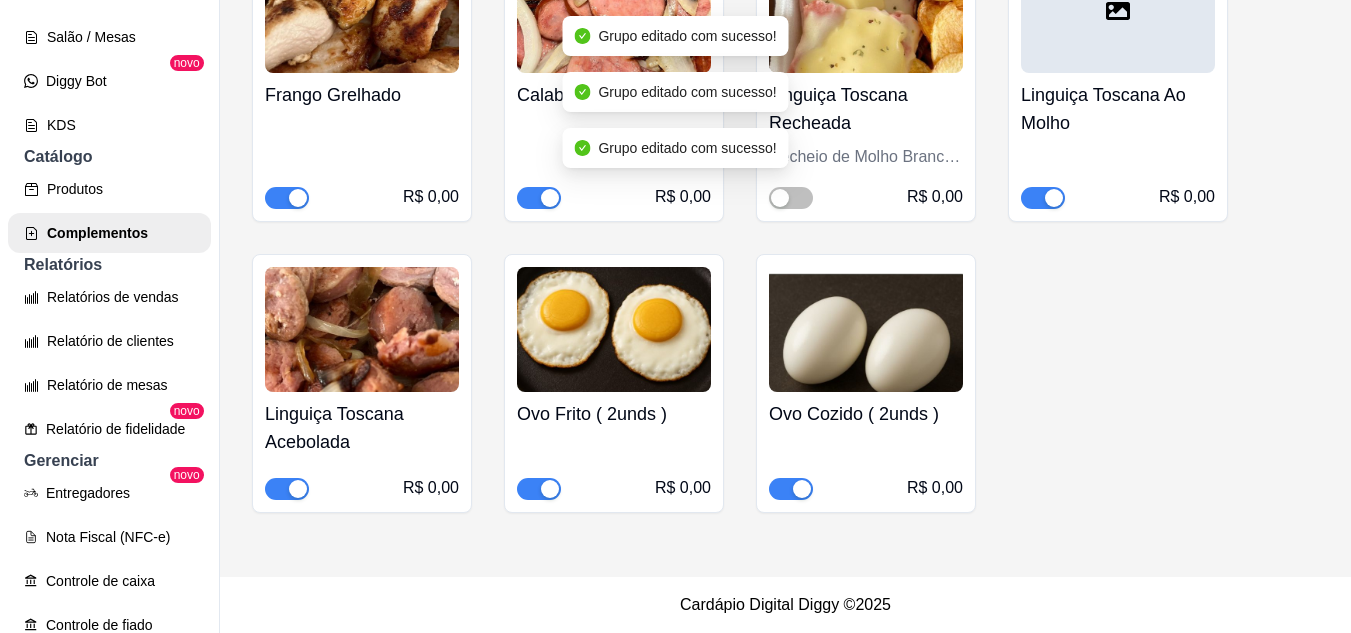 click at bounding box center (550, 489) 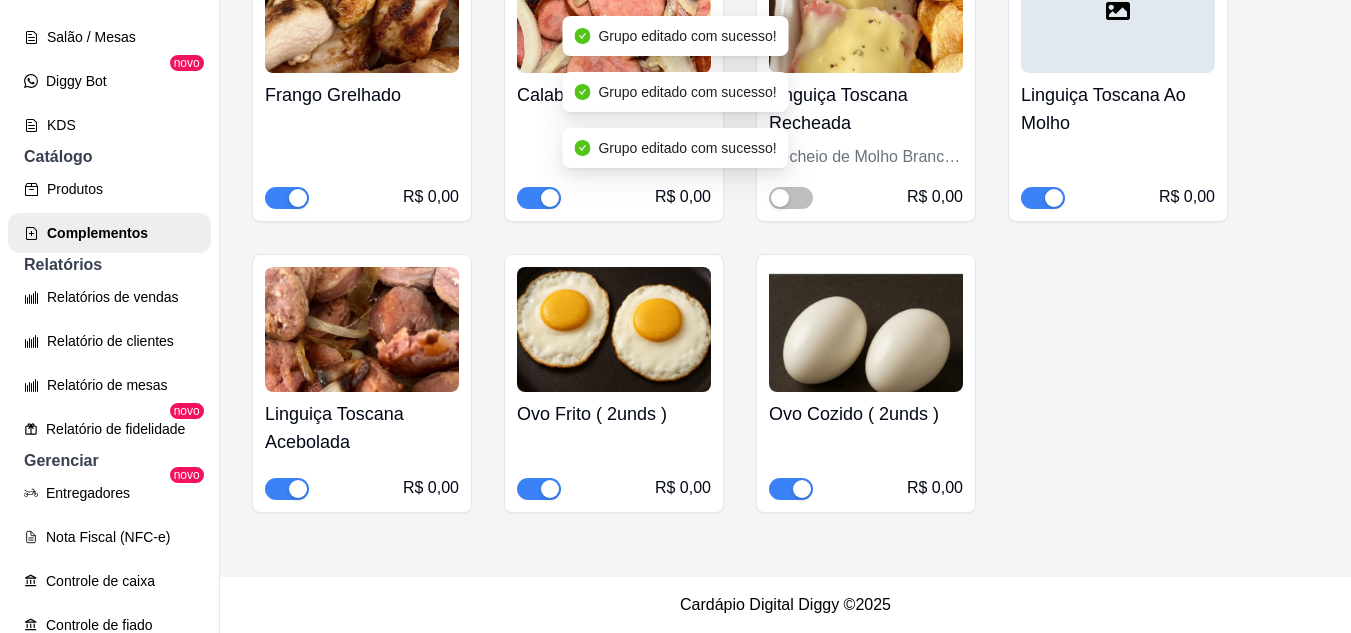 click at bounding box center (802, 489) 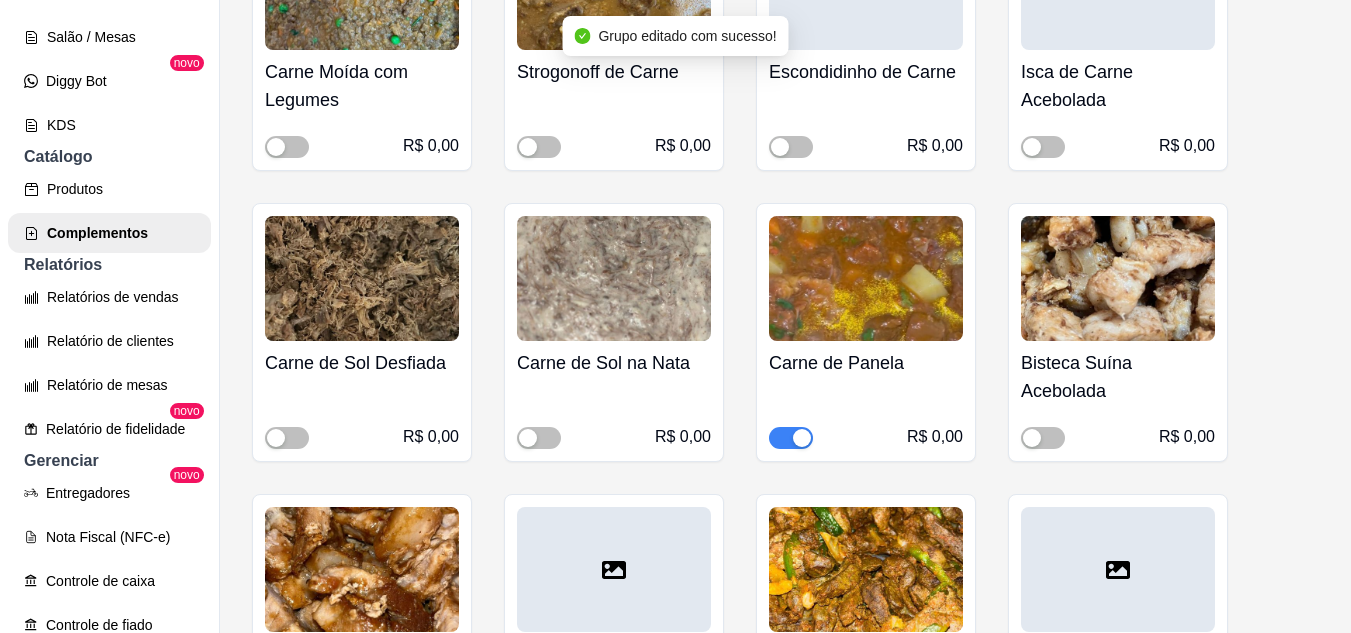 scroll, scrollTop: 13200, scrollLeft: 0, axis: vertical 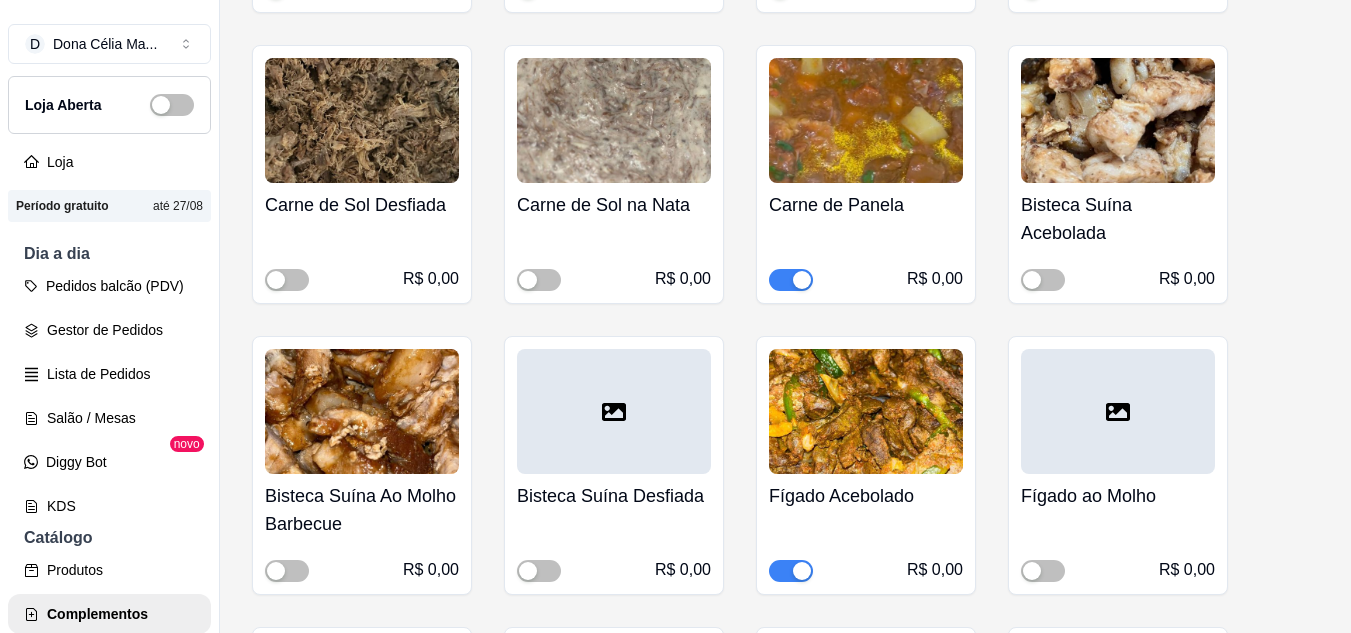 click at bounding box center (791, 280) 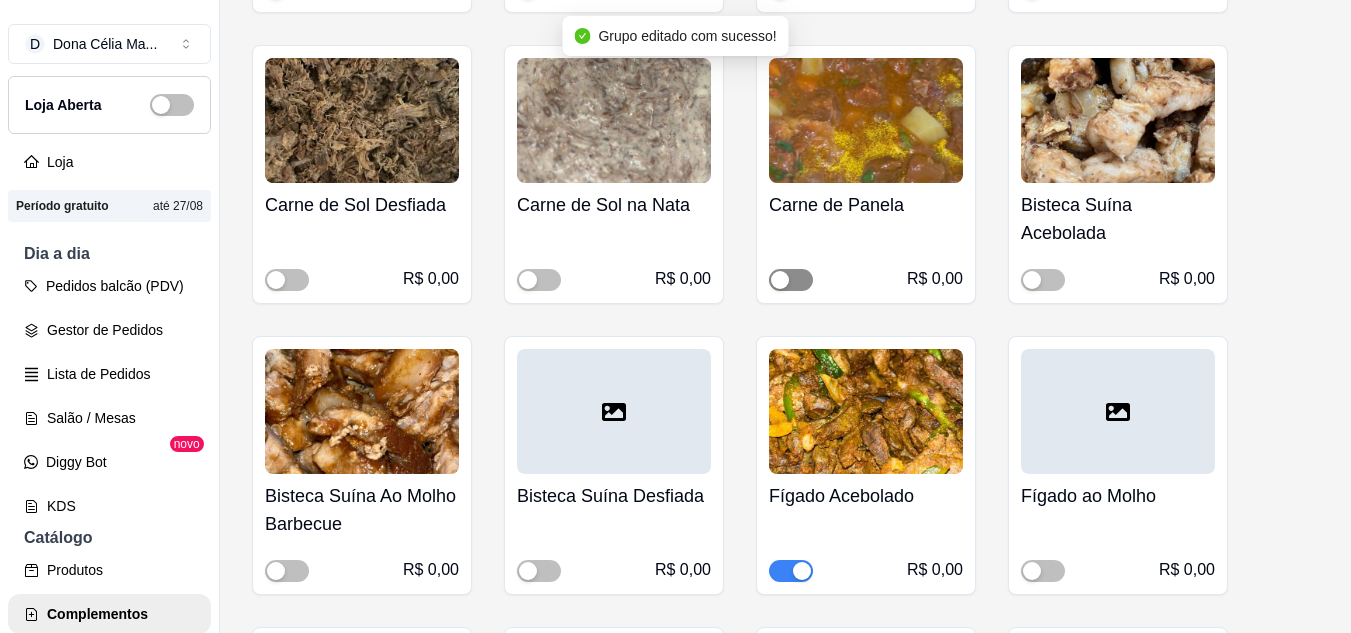 scroll, scrollTop: 13458, scrollLeft: 0, axis: vertical 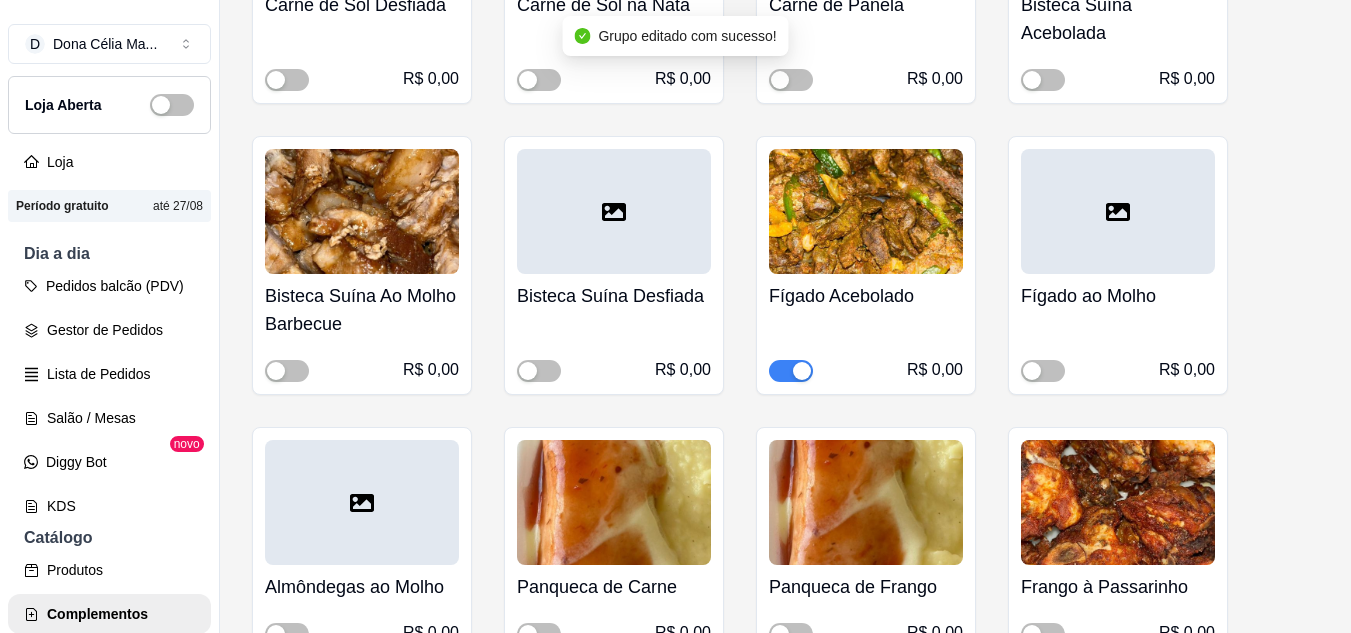 click at bounding box center [802, 371] 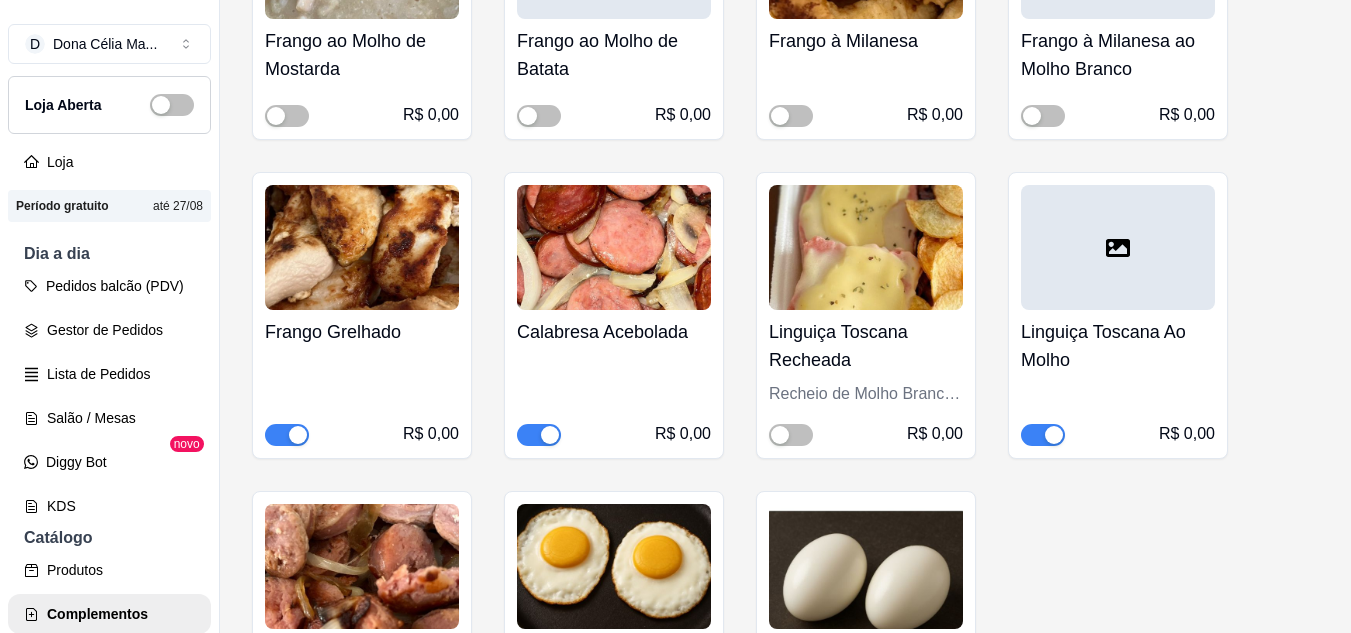 scroll, scrollTop: 14658, scrollLeft: 0, axis: vertical 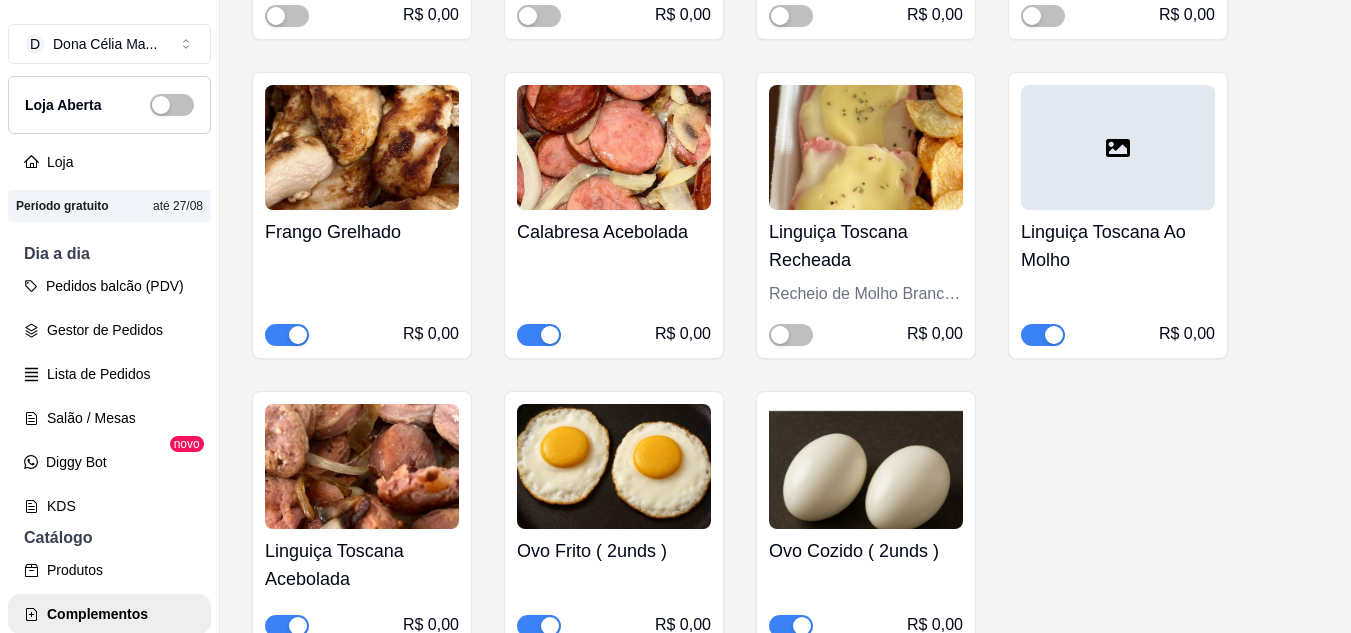 click at bounding box center (550, 335) 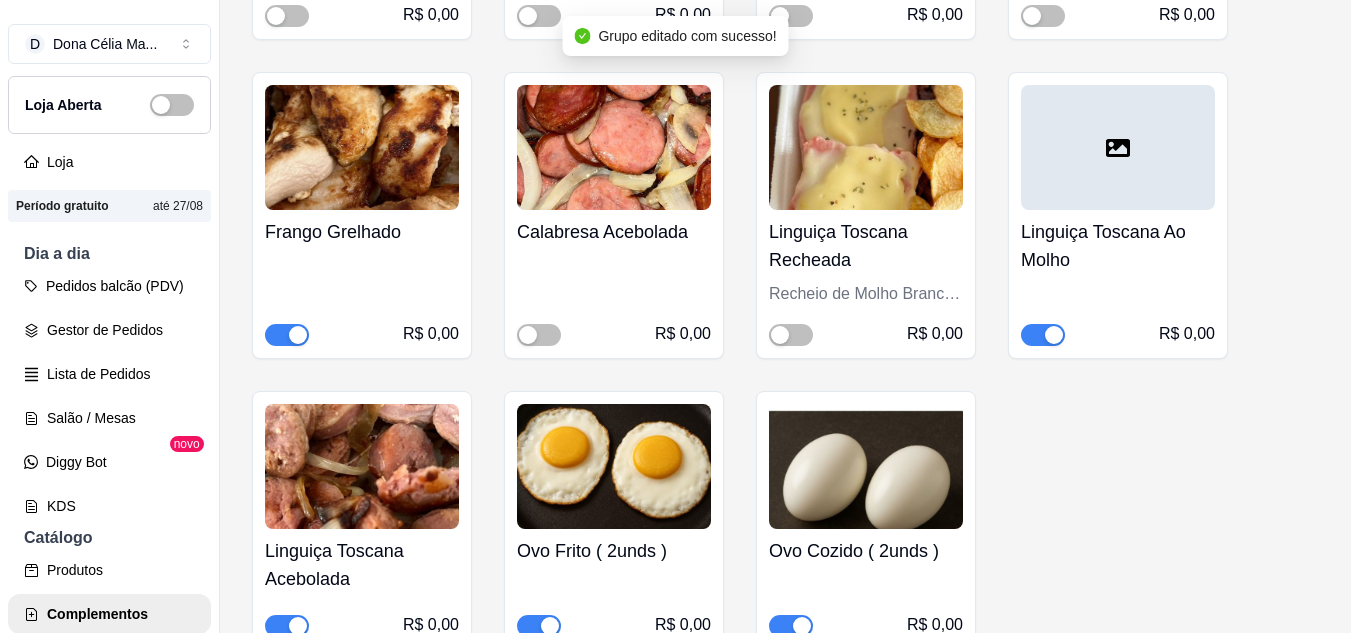 click at bounding box center (298, 335) 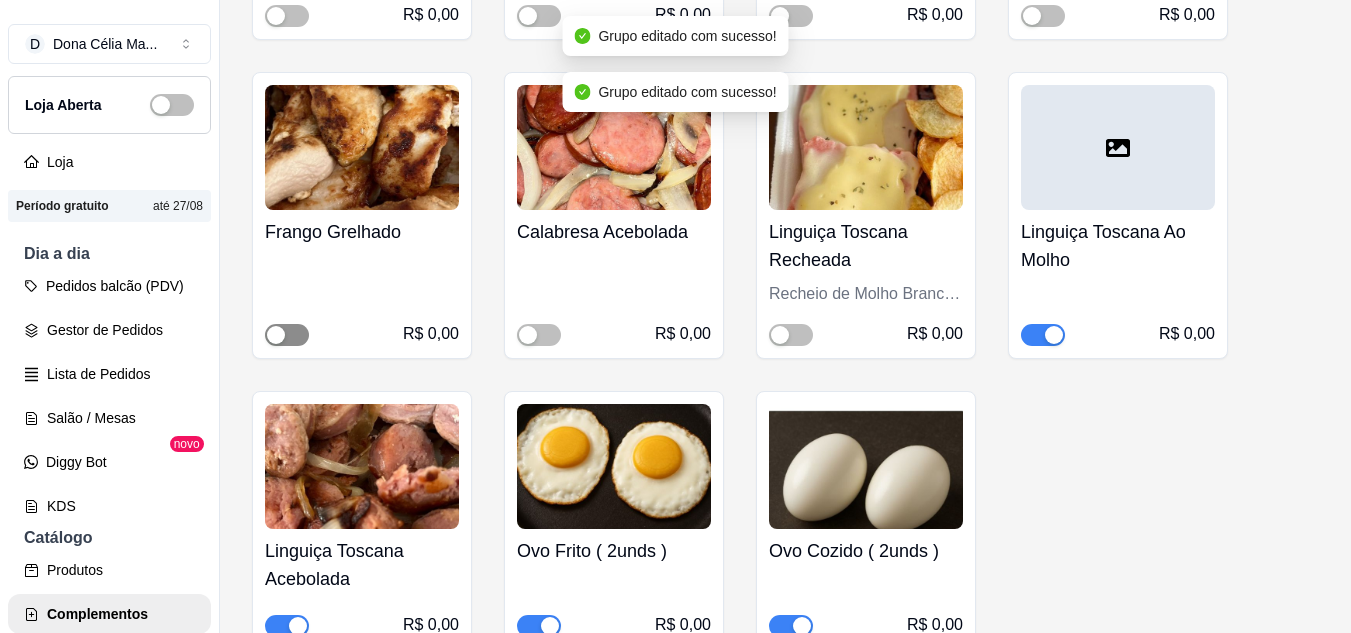 scroll, scrollTop: 14858, scrollLeft: 0, axis: vertical 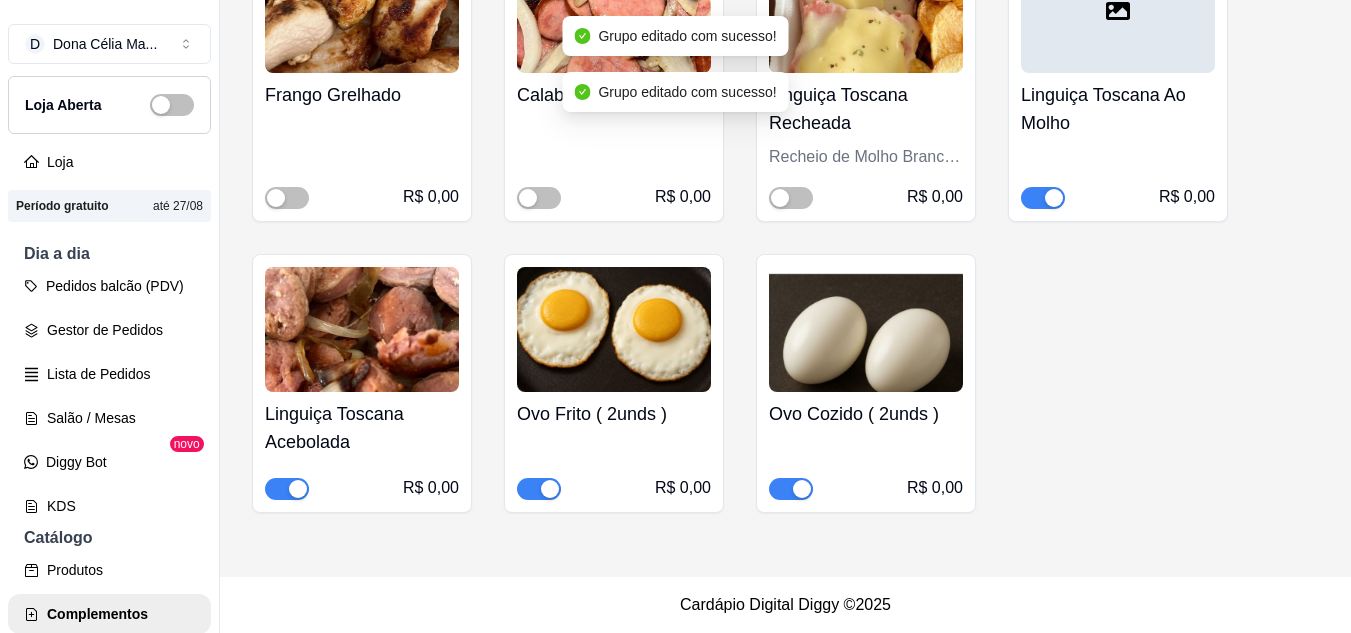 click at bounding box center (287, 489) 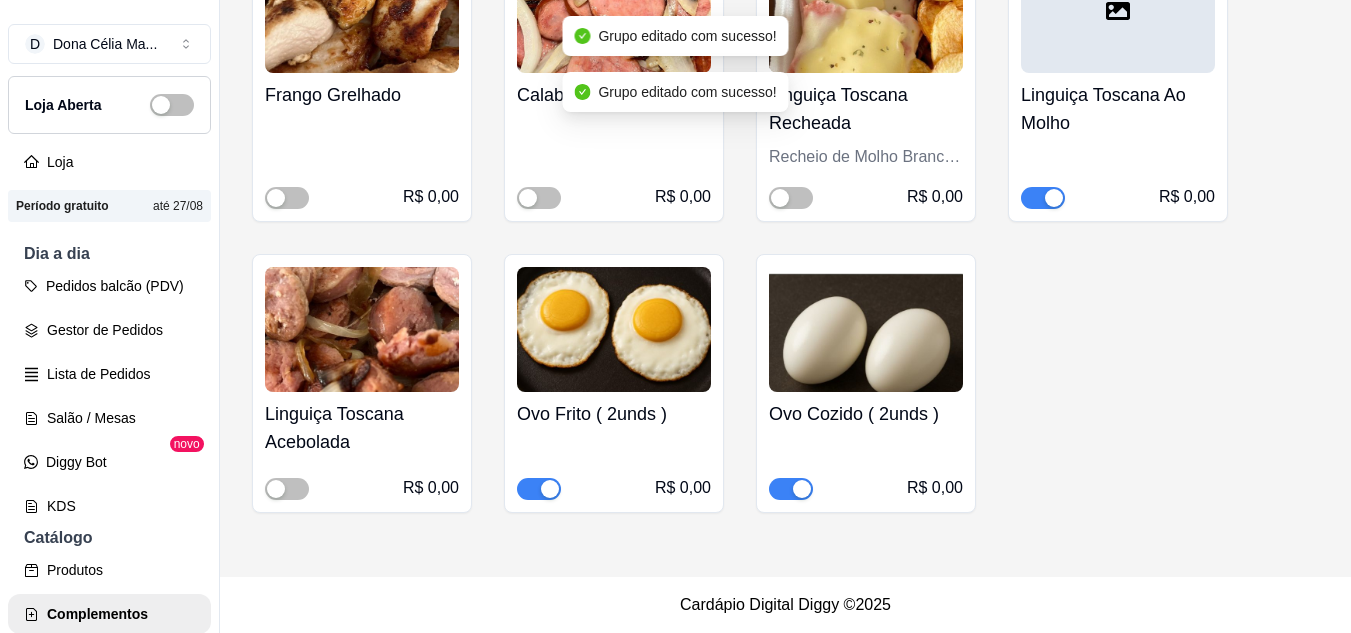click at bounding box center [539, 489] 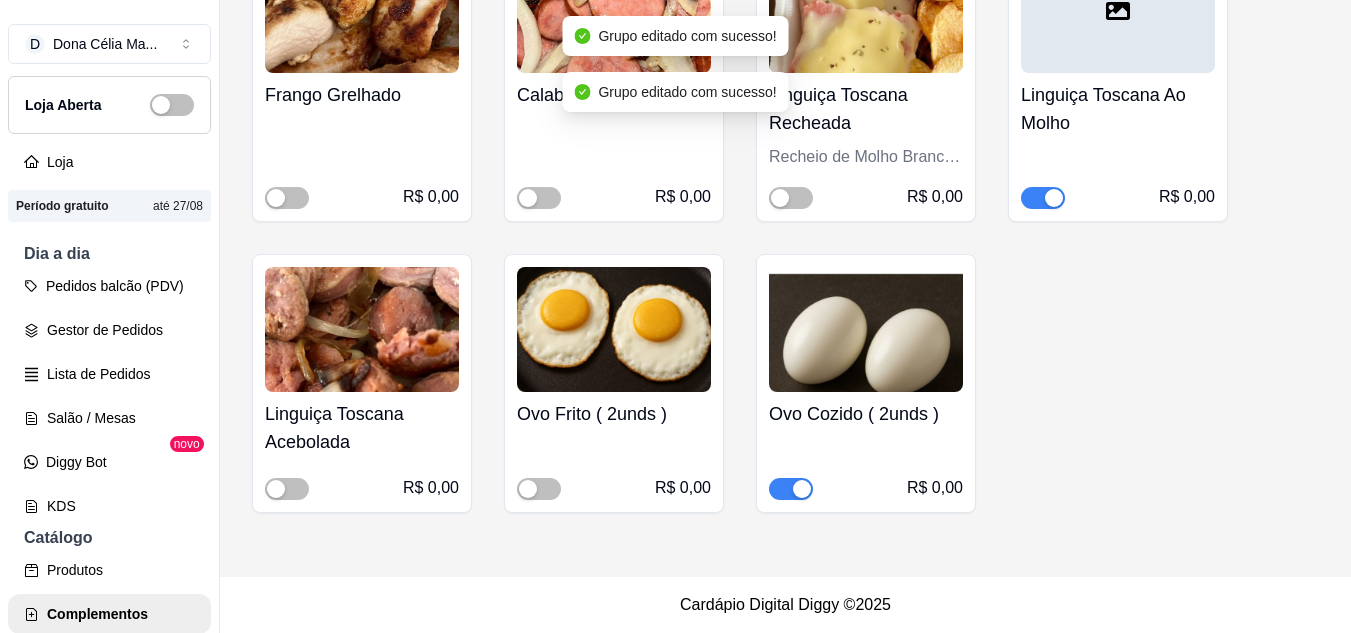 click at bounding box center (791, 489) 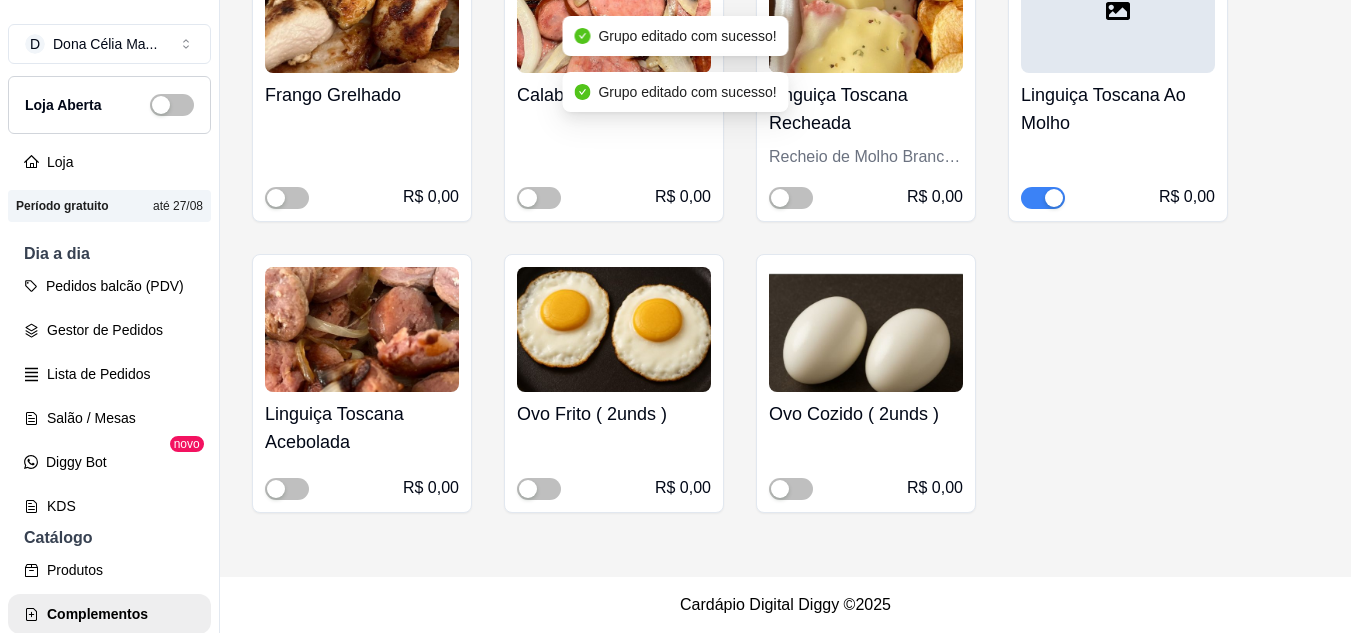 click at bounding box center [1054, 198] 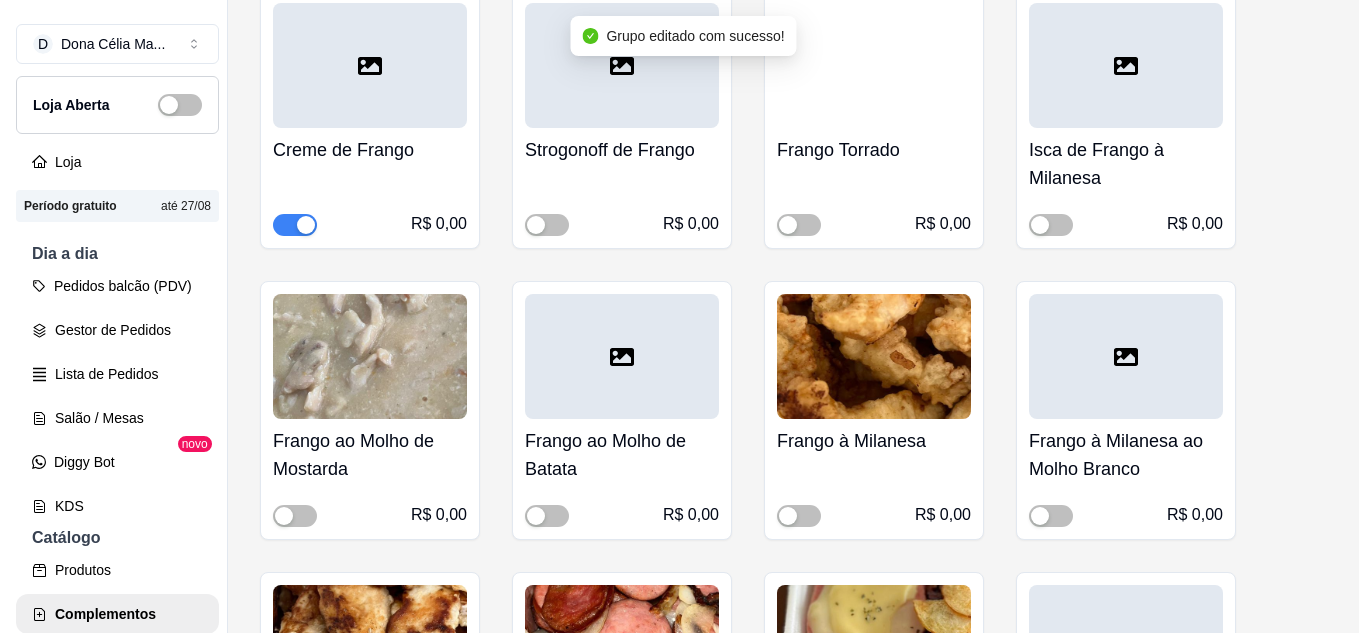 scroll, scrollTop: 14058, scrollLeft: 0, axis: vertical 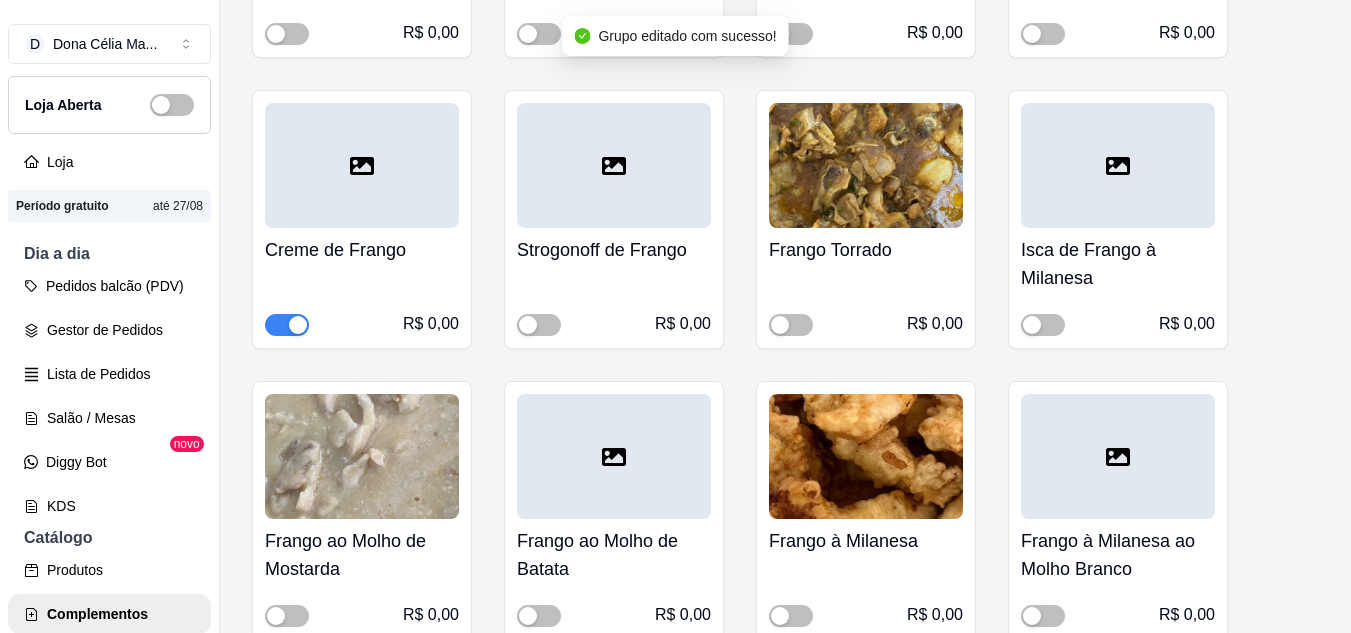 click on "Creme de Frango" at bounding box center [362, 250] 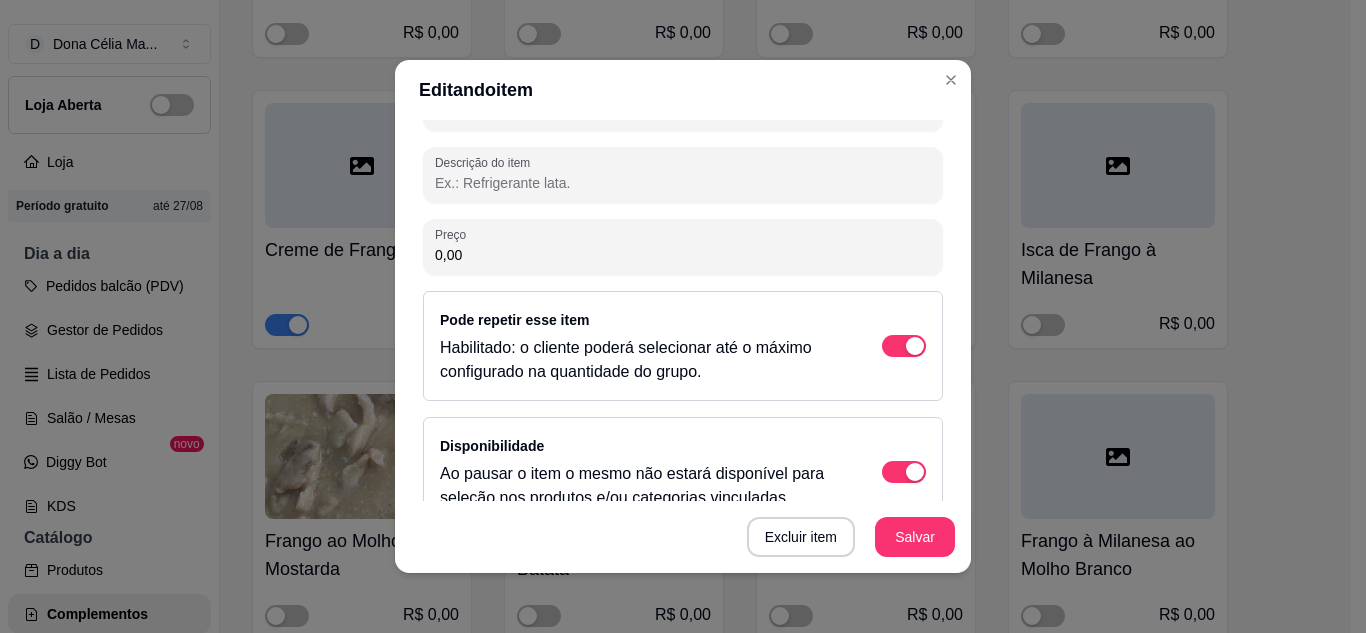 scroll, scrollTop: 337, scrollLeft: 0, axis: vertical 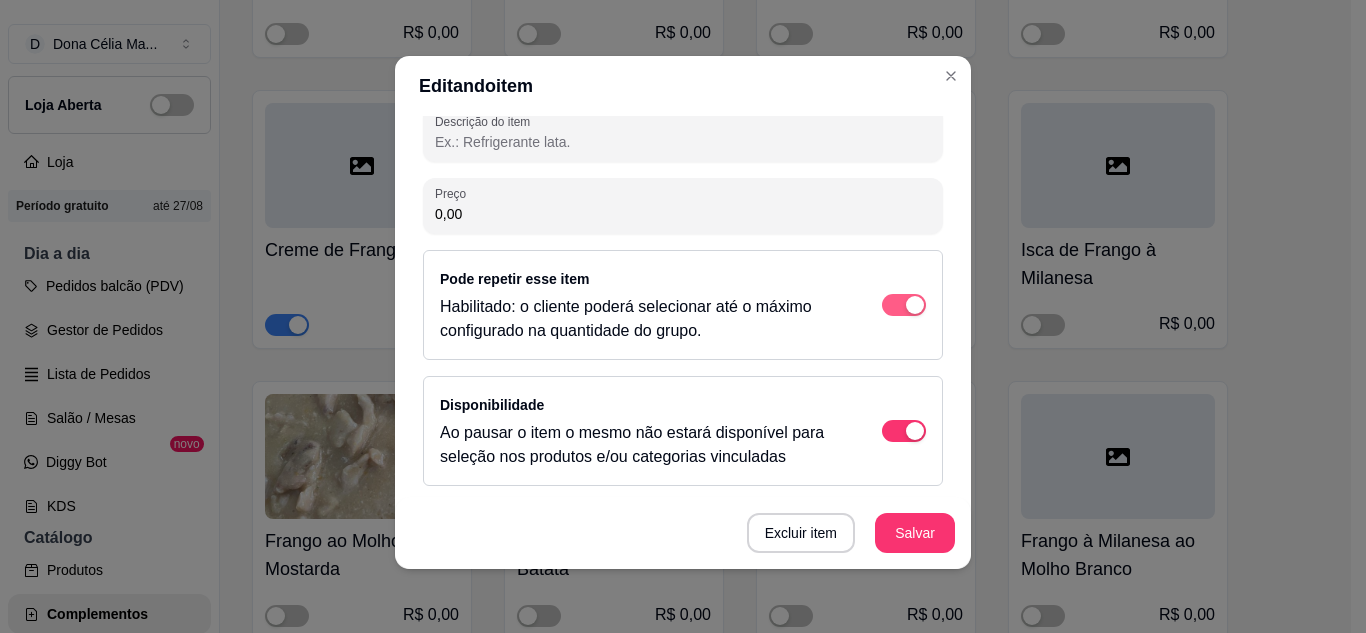click at bounding box center [915, 305] 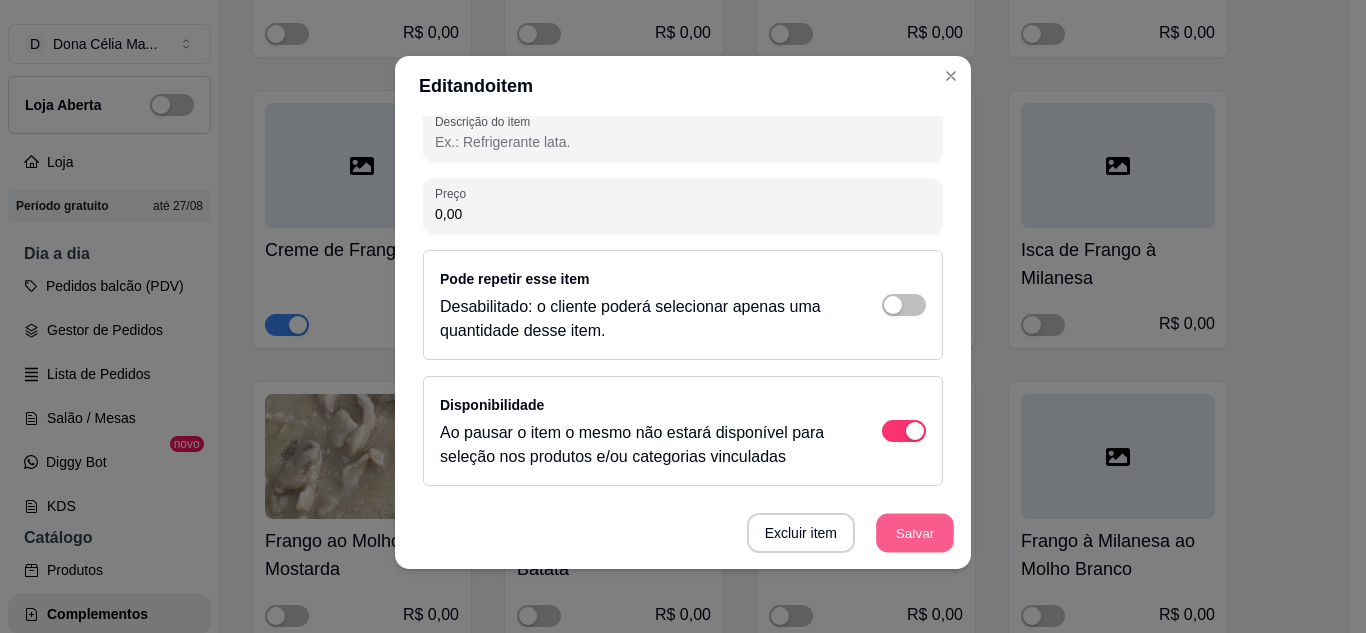 click on "Salvar" at bounding box center [915, 533] 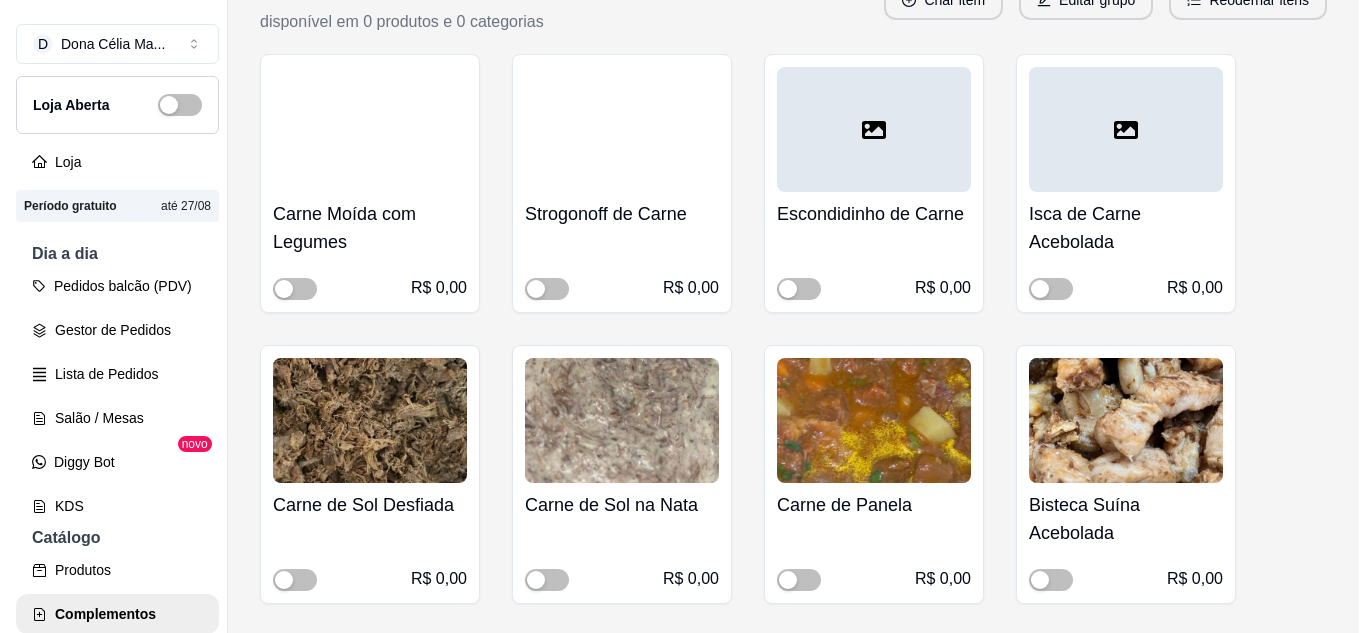 scroll, scrollTop: 12658, scrollLeft: 0, axis: vertical 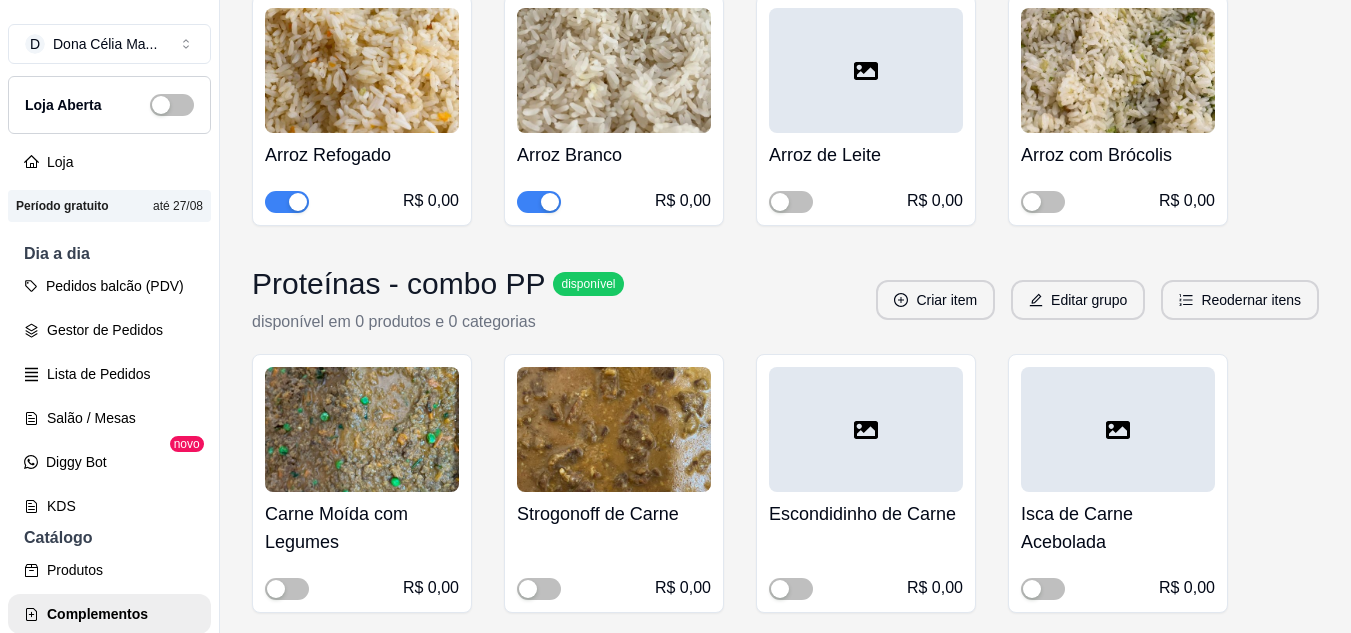 click on "Proteínas - combo PP disponível disponível em 0 produtos e 0 categorias" at bounding box center [438, 300] 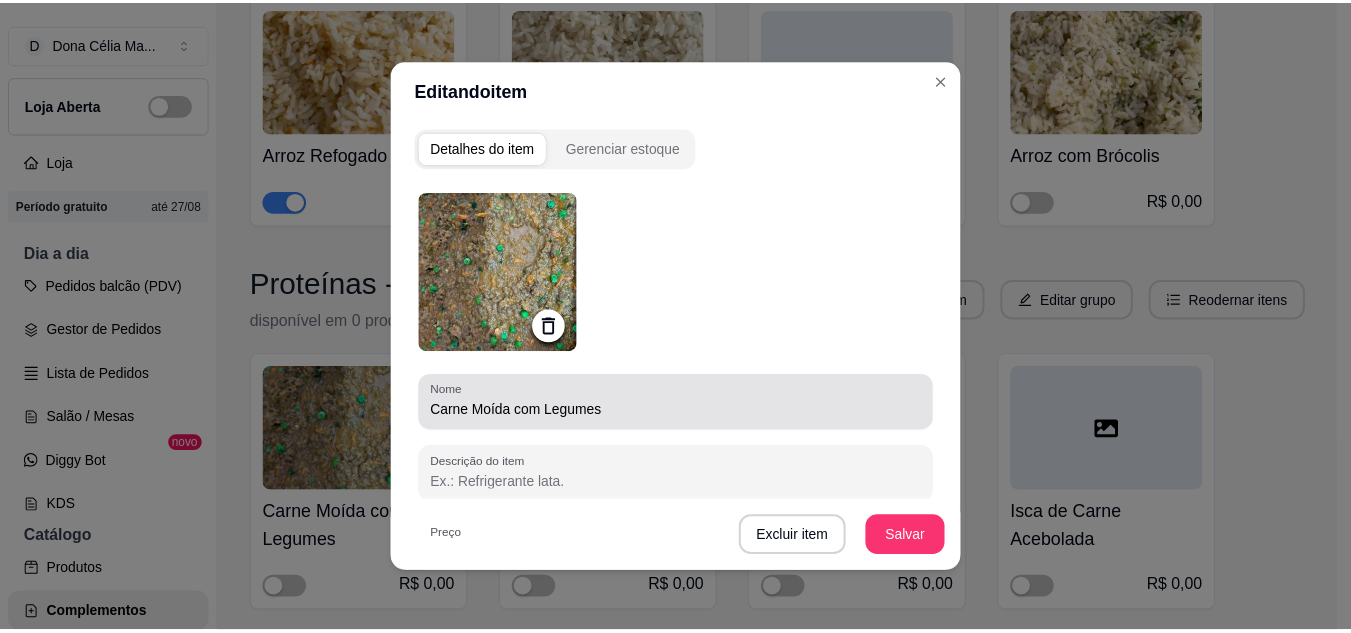 scroll, scrollTop: 337, scrollLeft: 0, axis: vertical 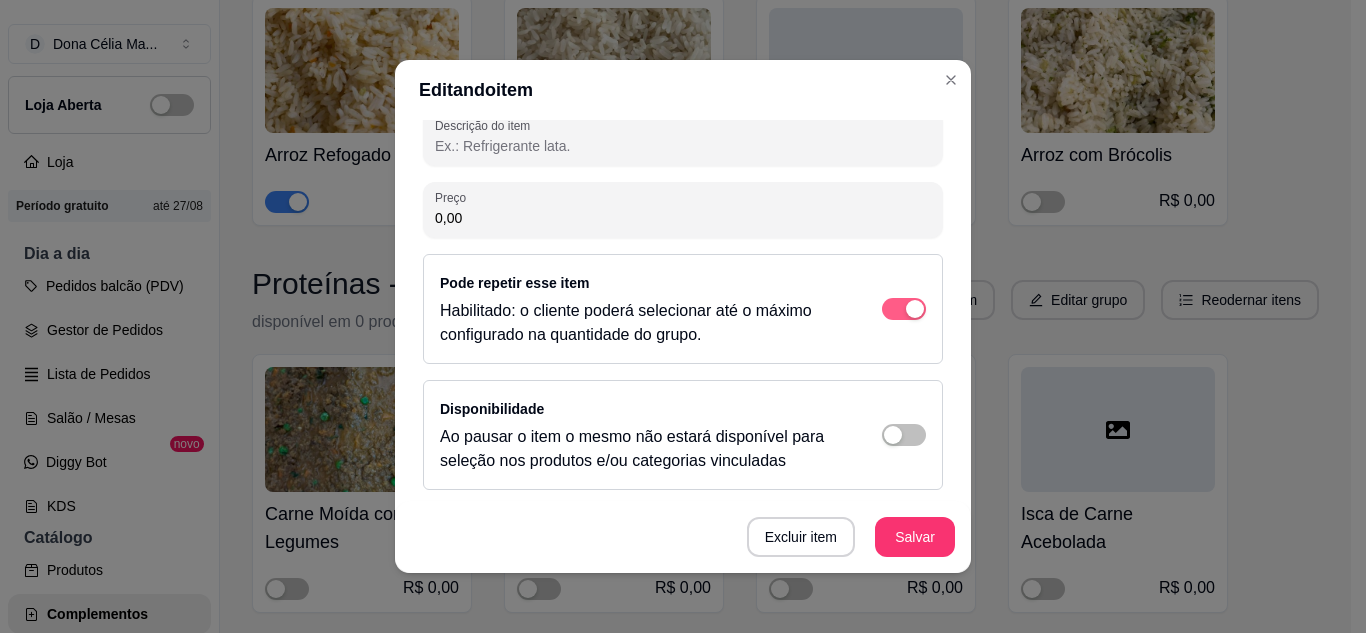 click at bounding box center [915, 309] 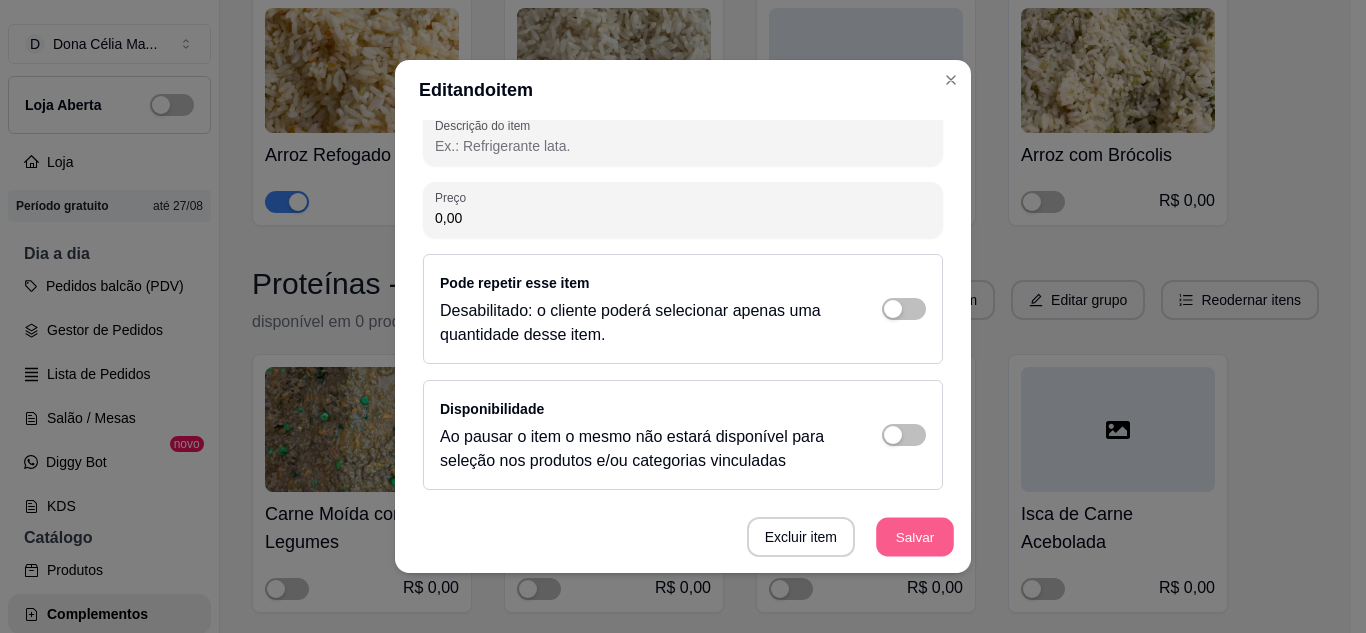 click on "Salvar" at bounding box center [915, 537] 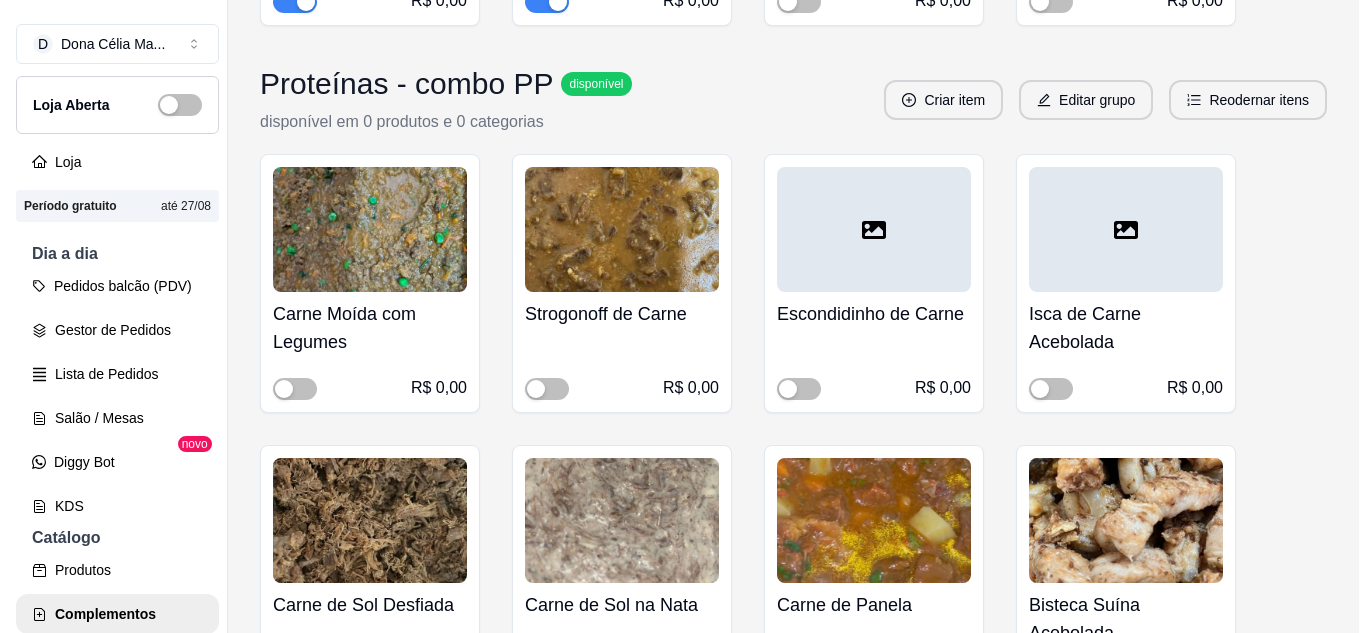 scroll, scrollTop: 12958, scrollLeft: 0, axis: vertical 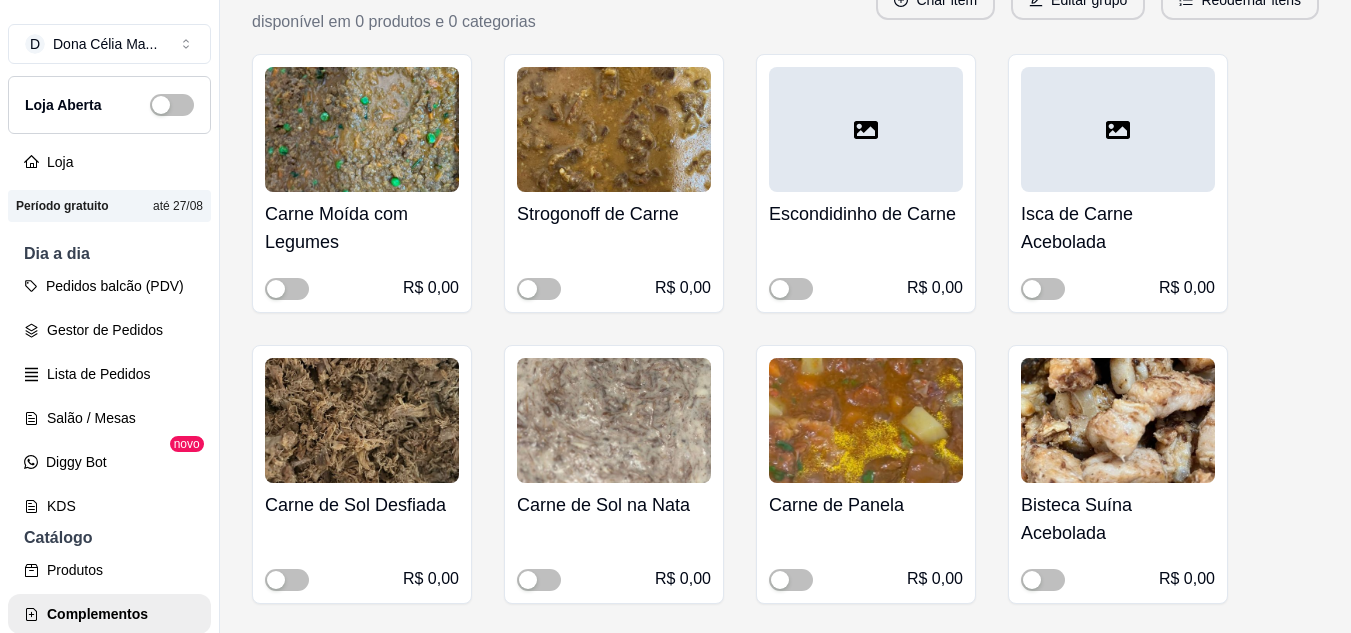 click on "Strogonoff de Carne R$ 0,00" at bounding box center (614, 246) 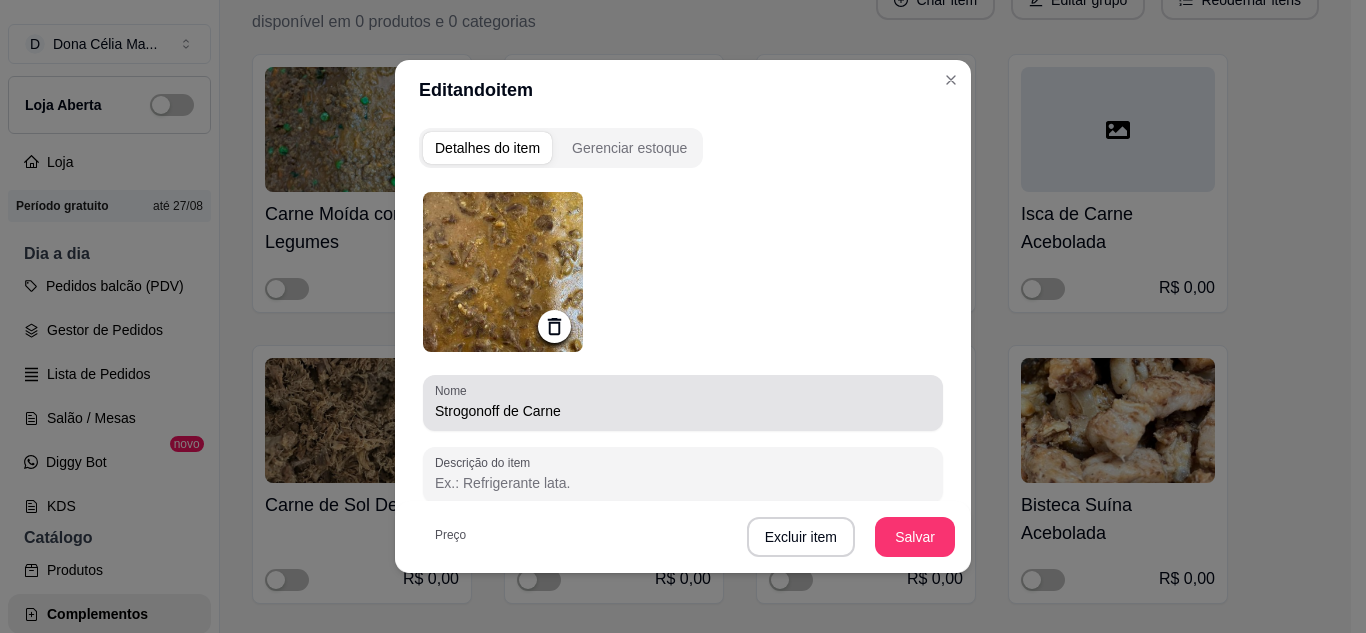 scroll, scrollTop: 337, scrollLeft: 0, axis: vertical 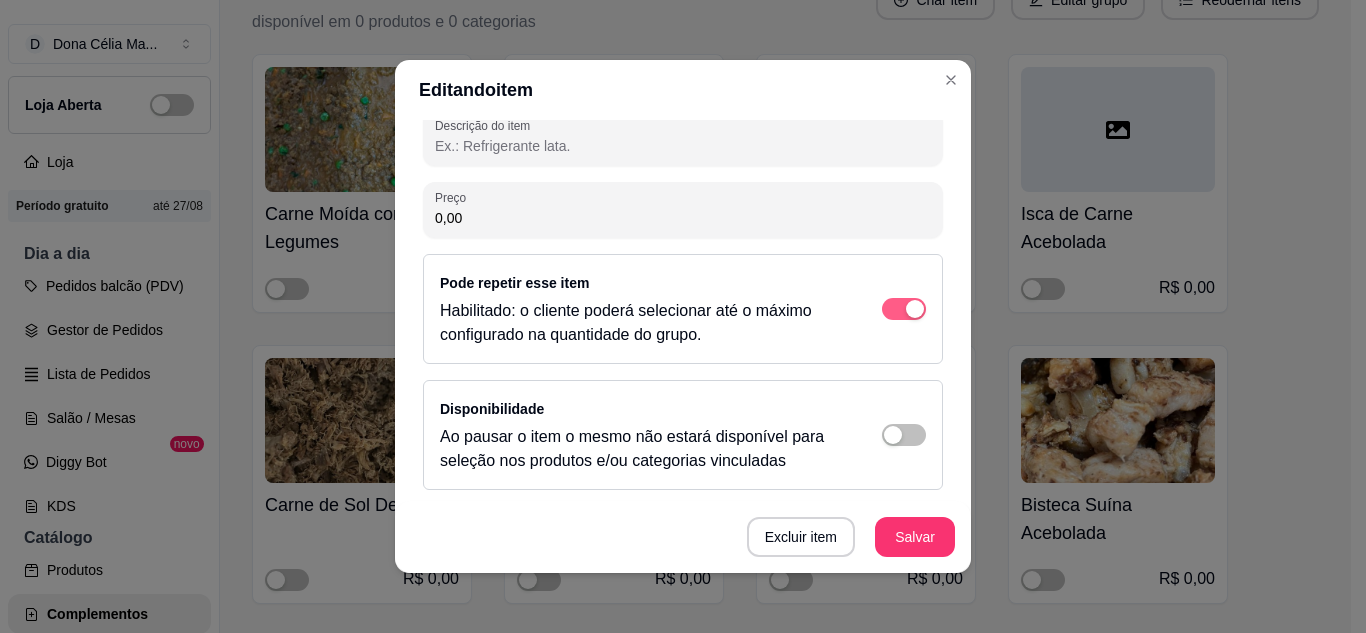 click at bounding box center [904, 309] 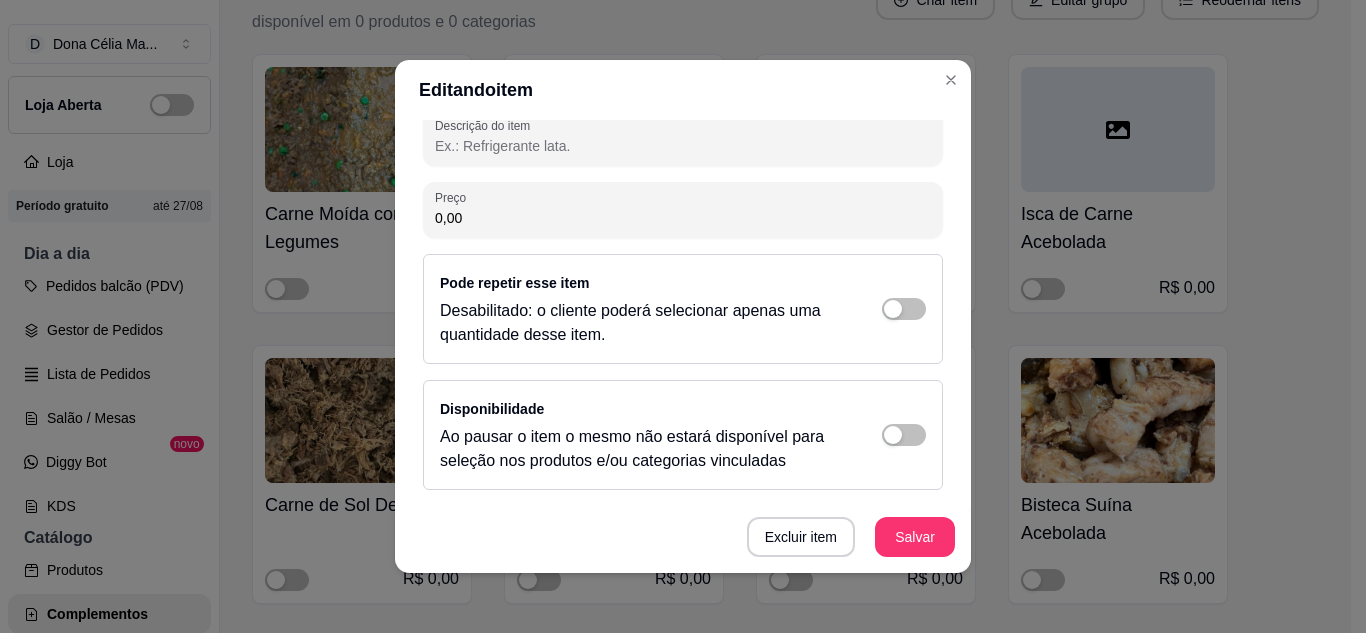 click on "Excluir item Salvar" at bounding box center (683, 537) 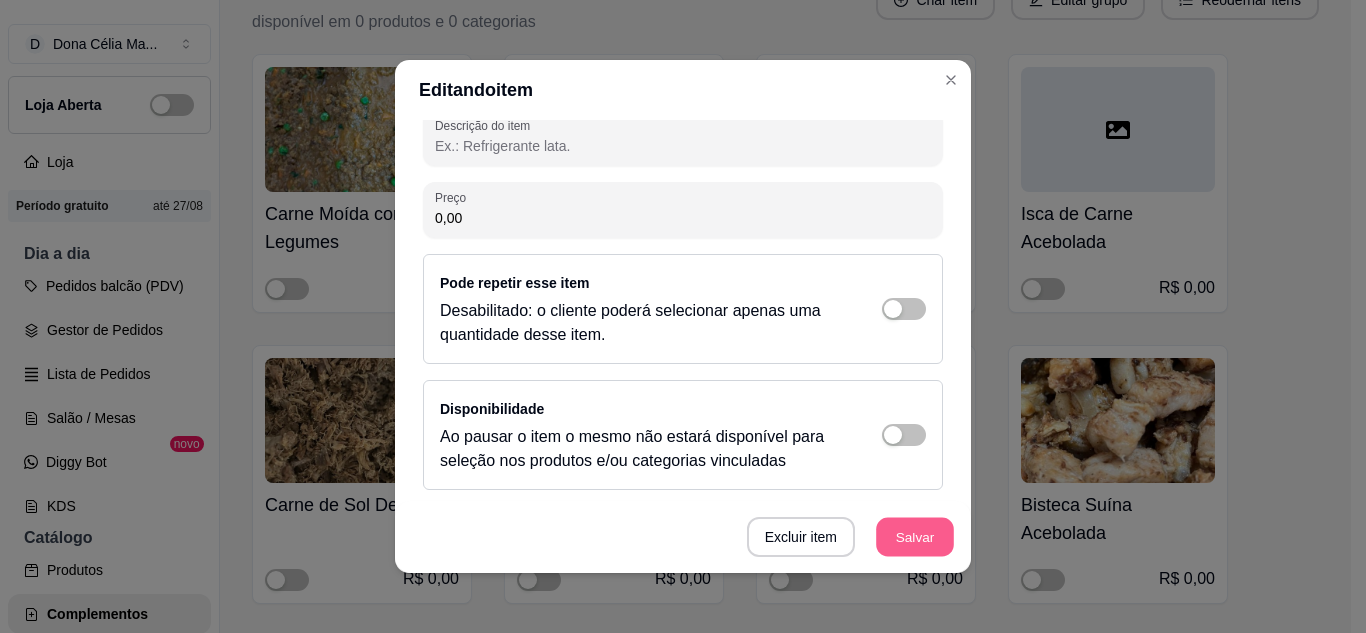 click on "Salvar" at bounding box center [915, 537] 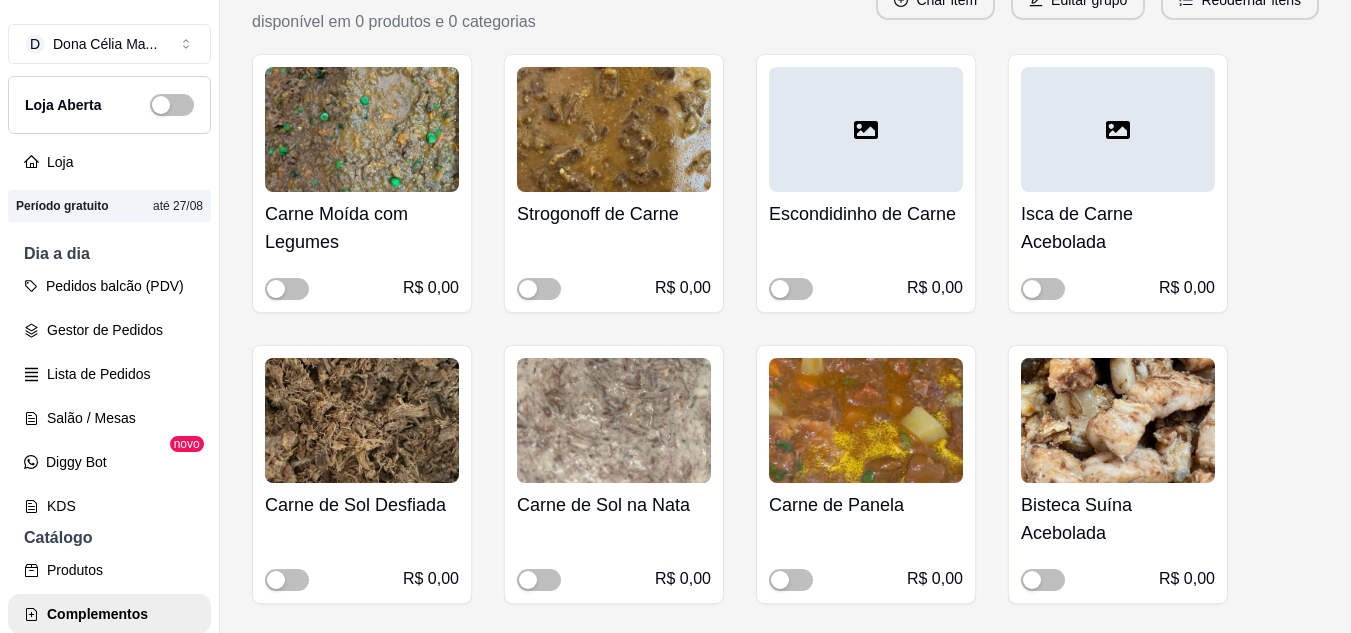 click at bounding box center [866, 129] 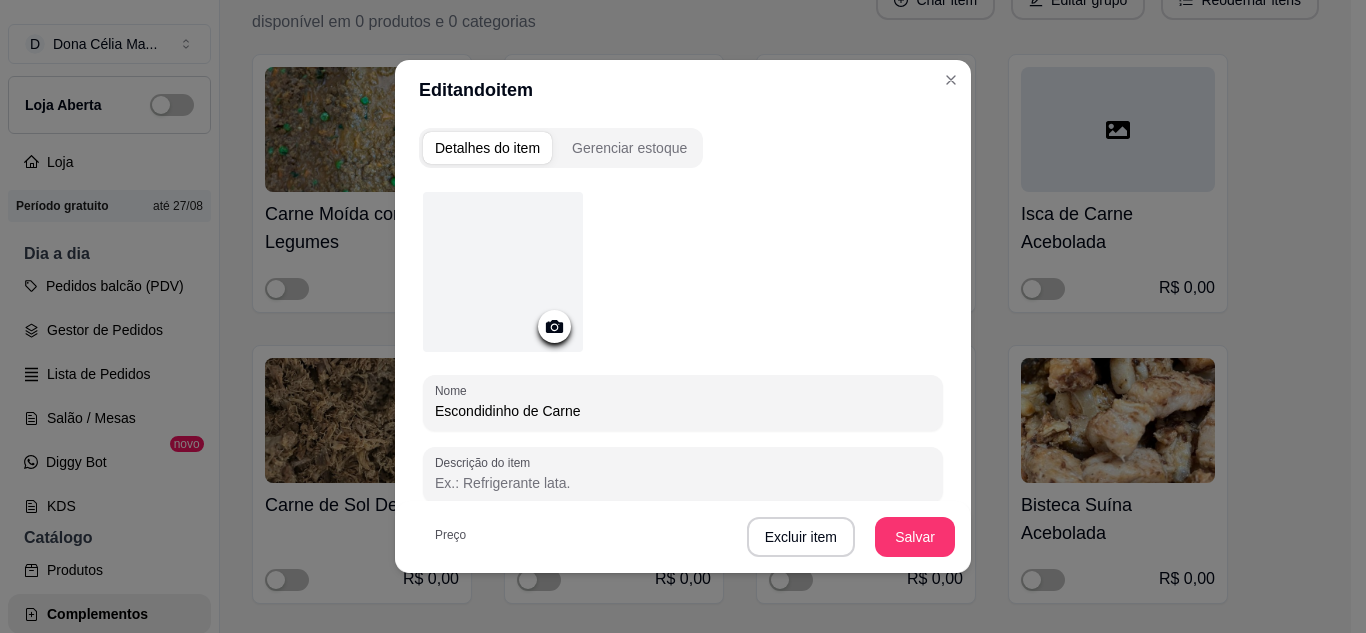 scroll, scrollTop: 337, scrollLeft: 0, axis: vertical 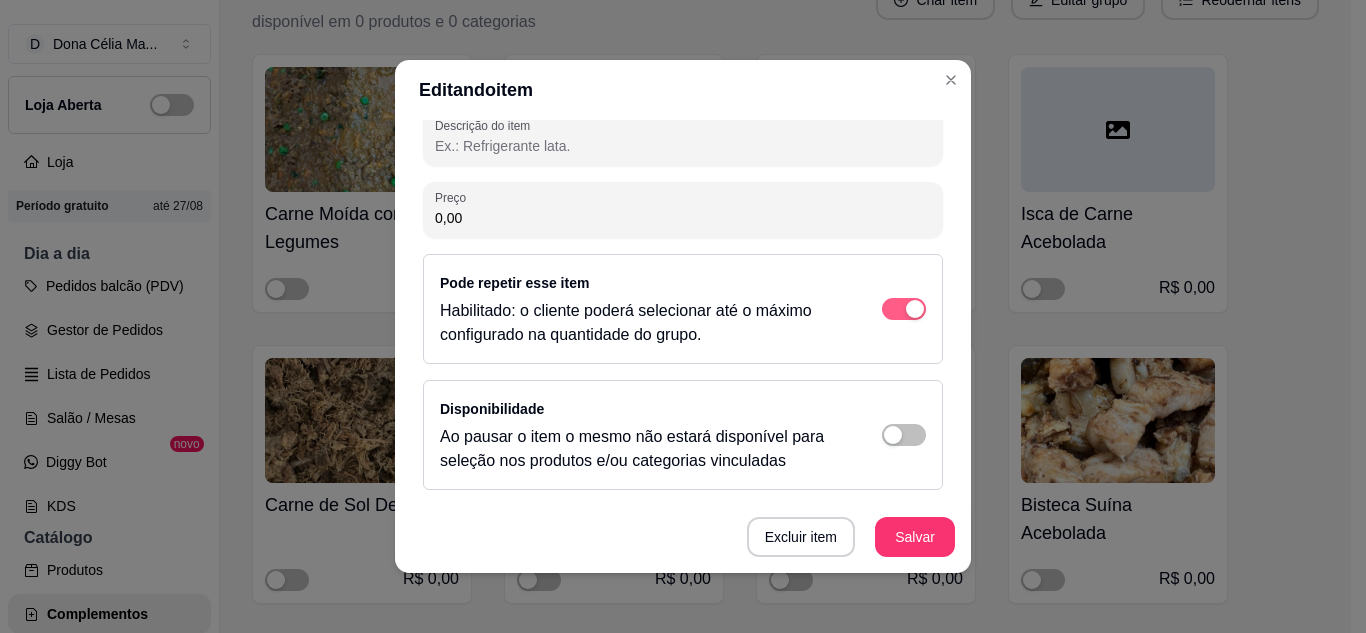 click at bounding box center [904, 309] 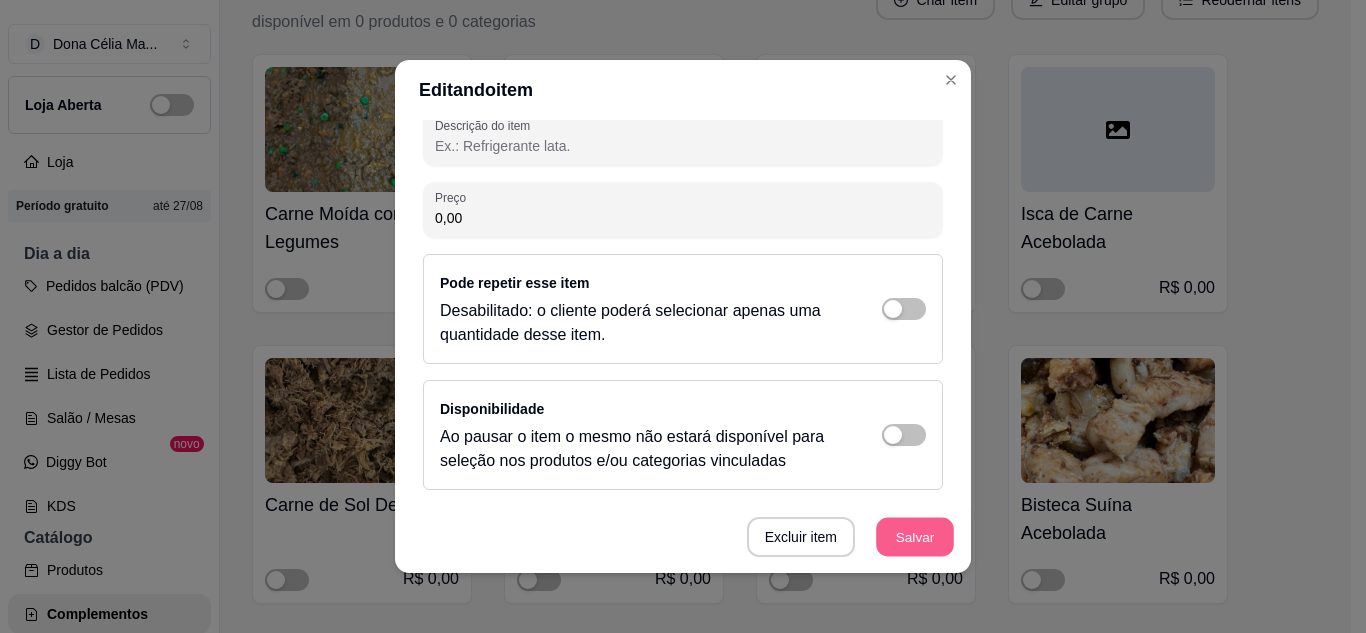 click on "Salvar" at bounding box center [915, 537] 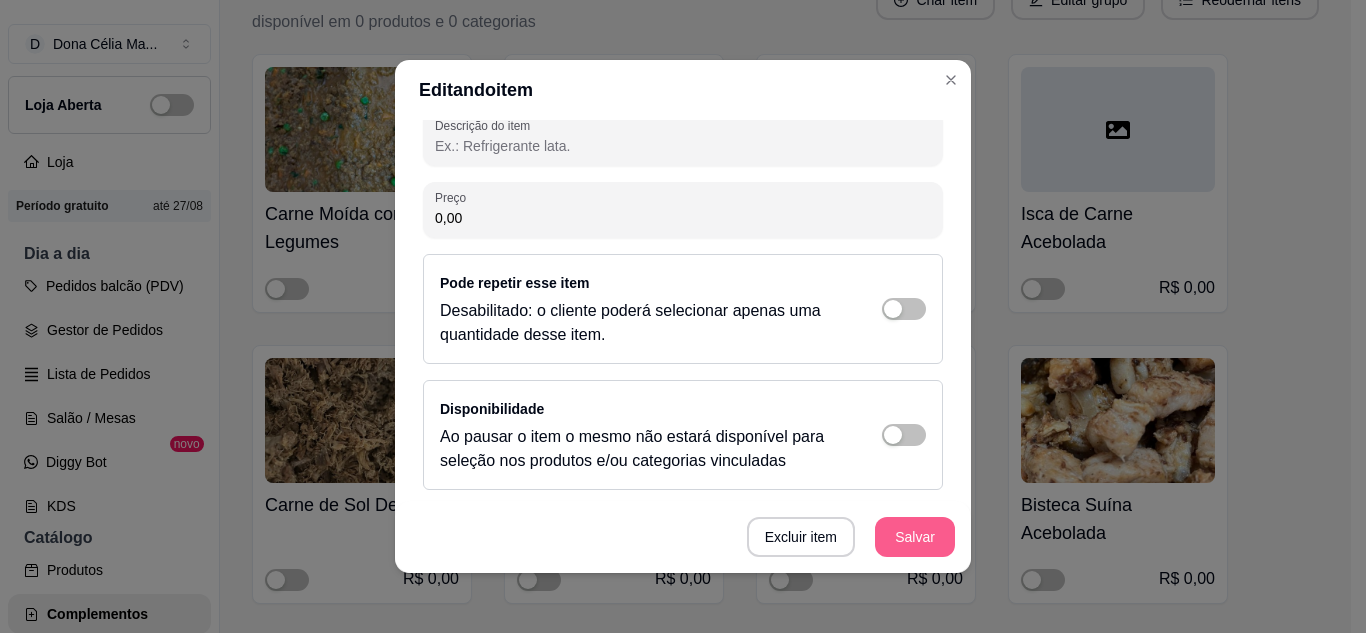 click on "Salvar" at bounding box center [915, 537] 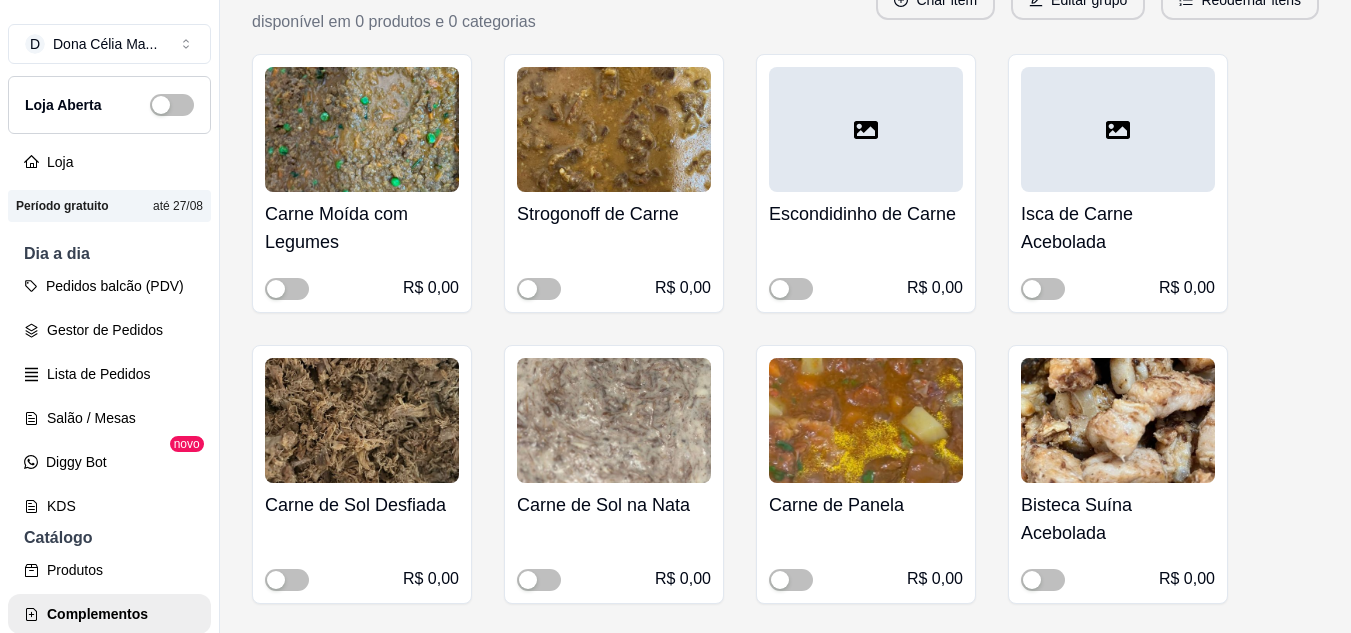 click on "Escondidinho de Carne" at bounding box center [866, 214] 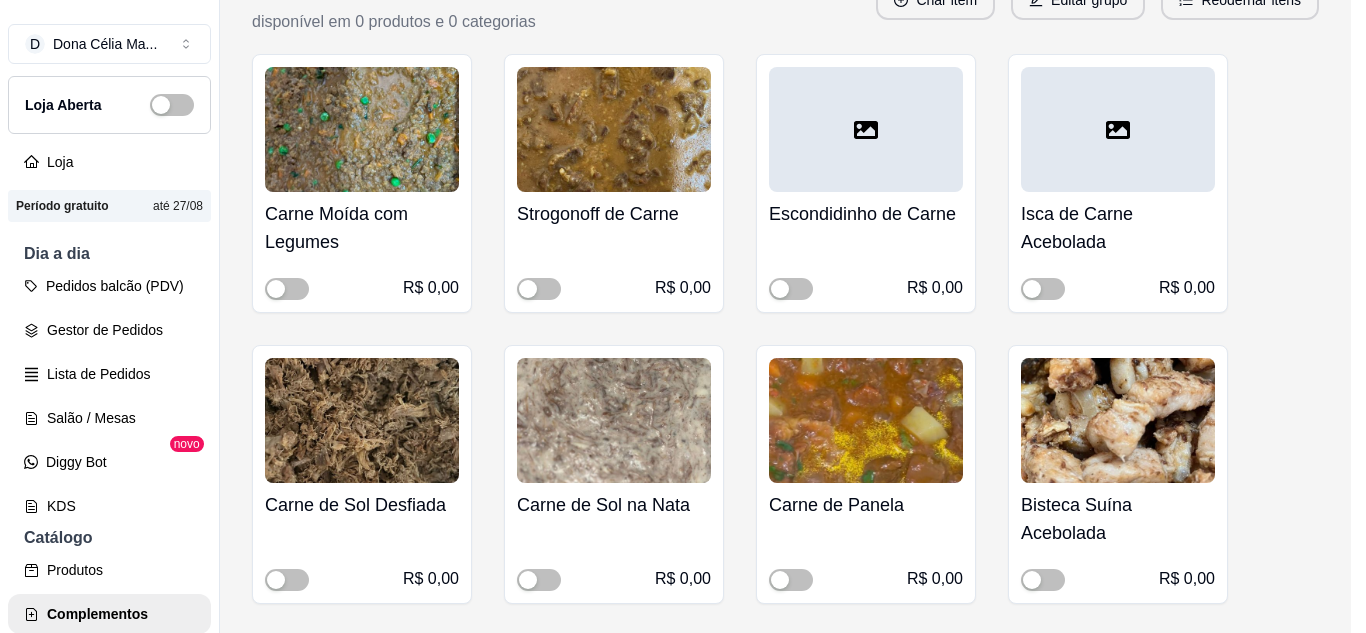 scroll, scrollTop: 300, scrollLeft: 0, axis: vertical 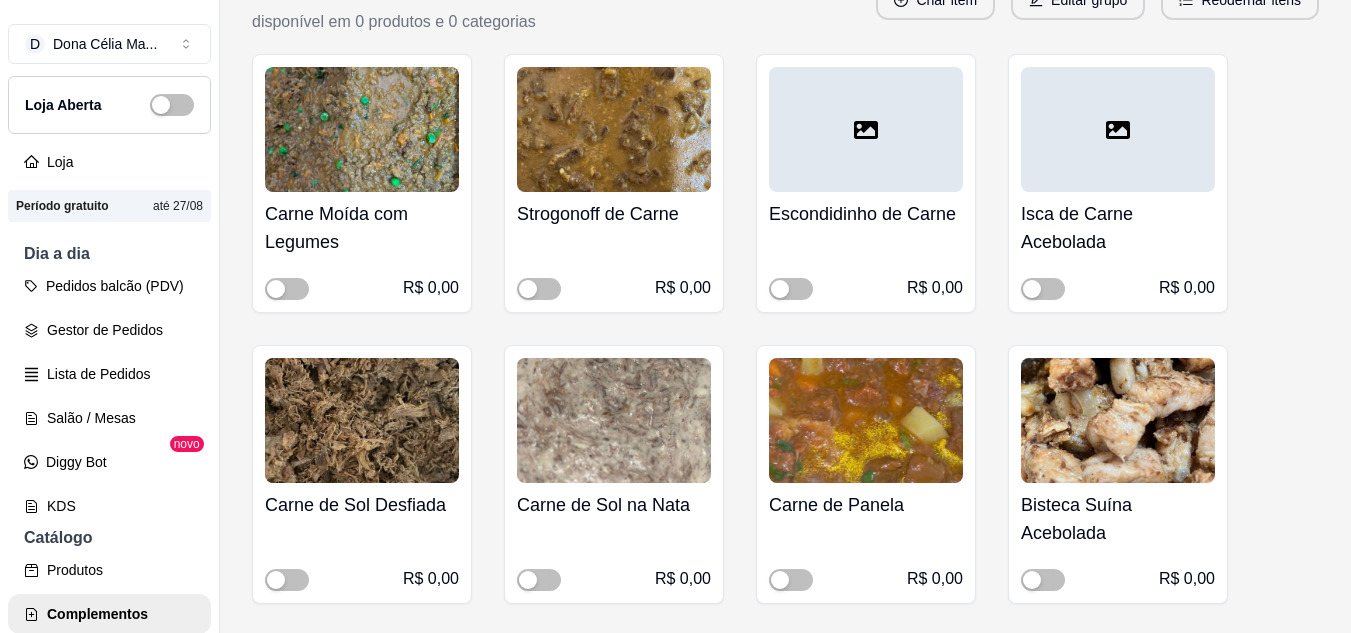 click at bounding box center [1118, 129] 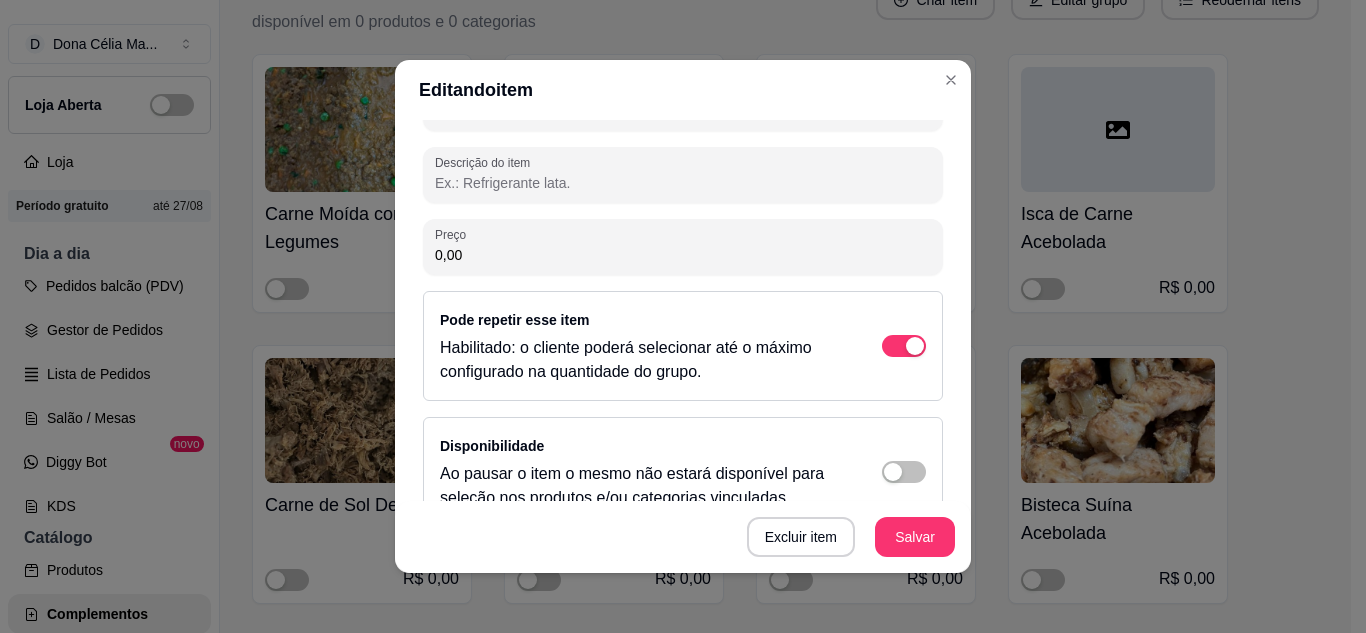 scroll, scrollTop: 337, scrollLeft: 0, axis: vertical 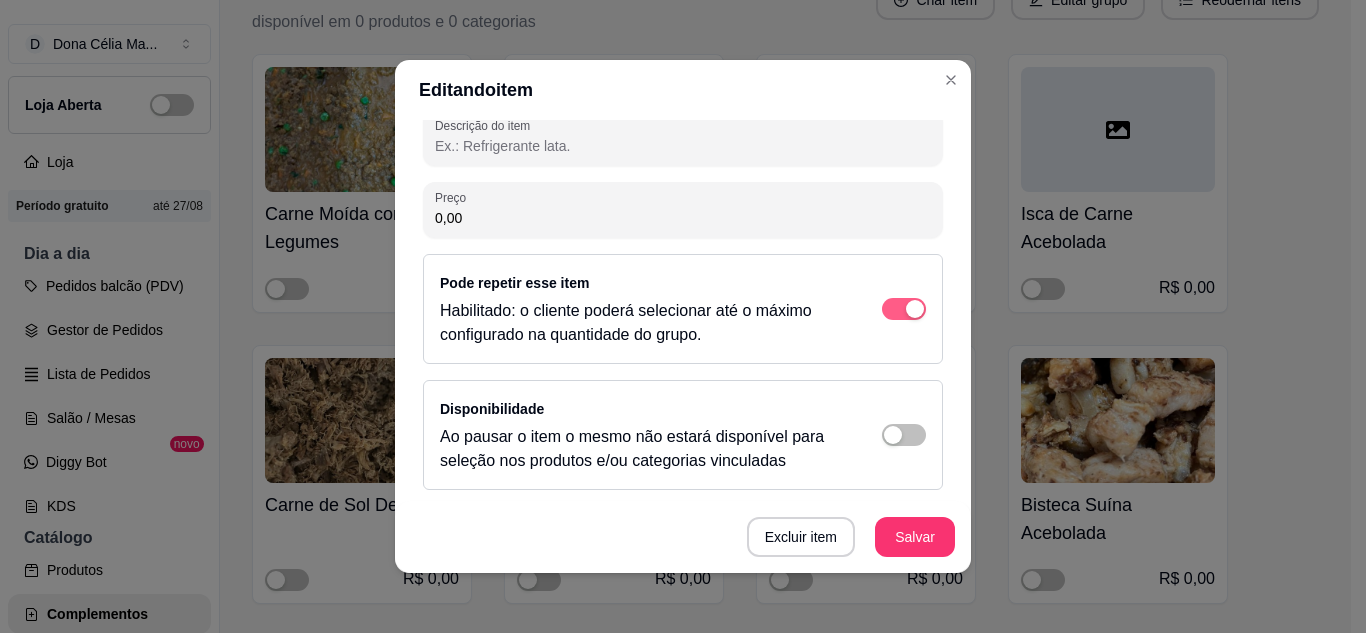 click at bounding box center [904, 309] 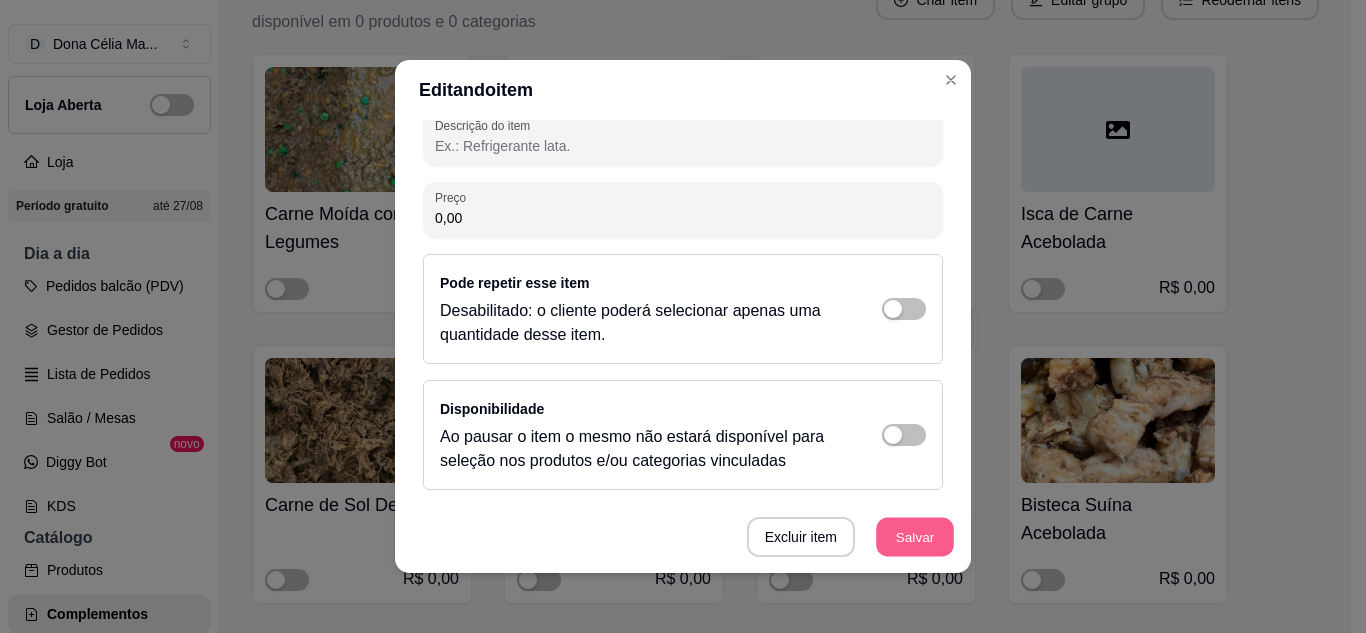 click on "Salvar" at bounding box center [915, 537] 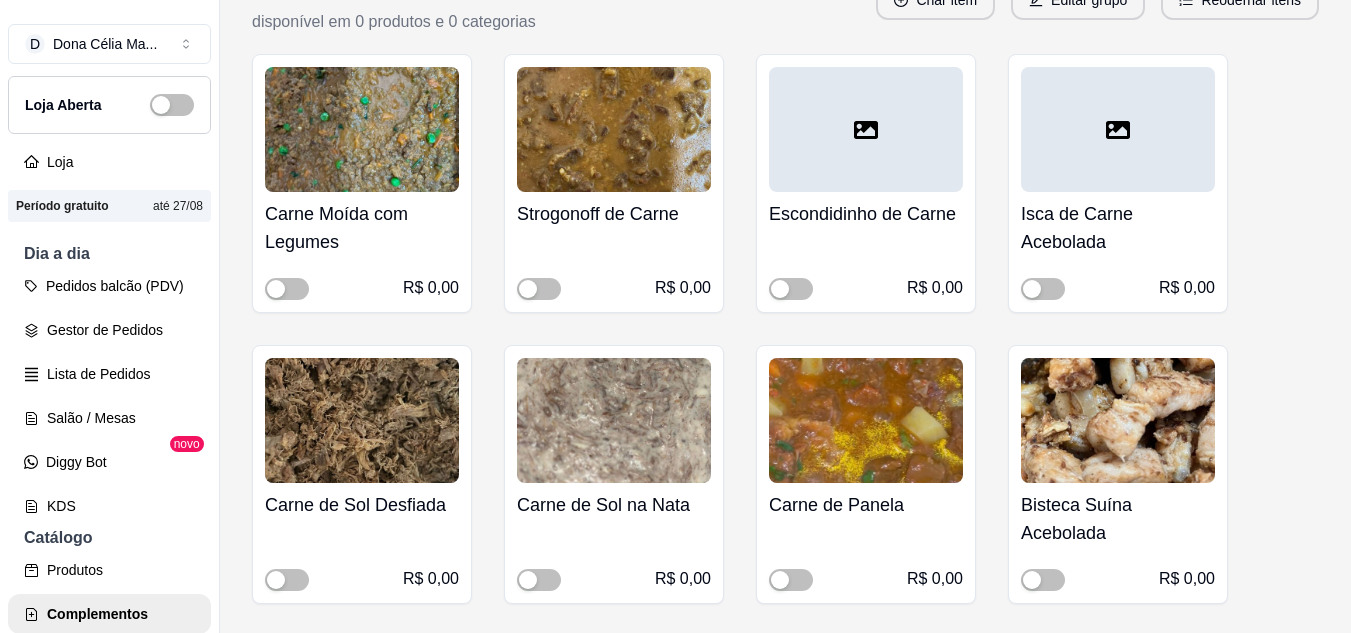 click at bounding box center [362, 420] 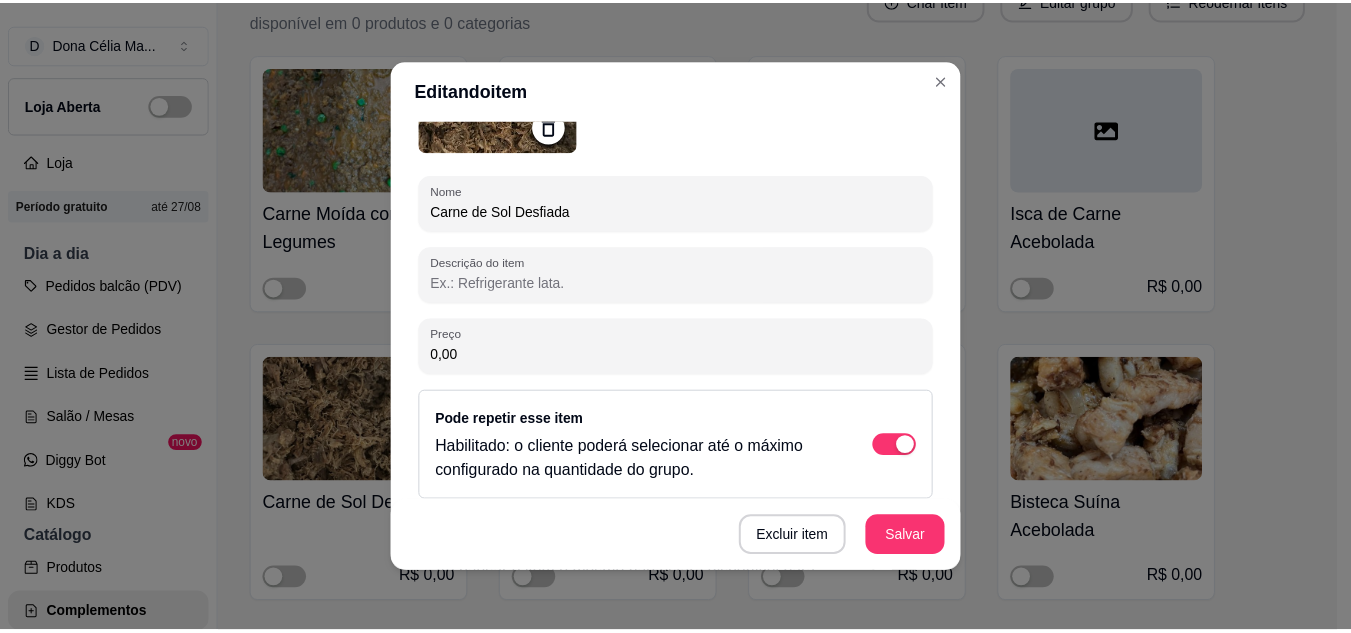 scroll, scrollTop: 300, scrollLeft: 0, axis: vertical 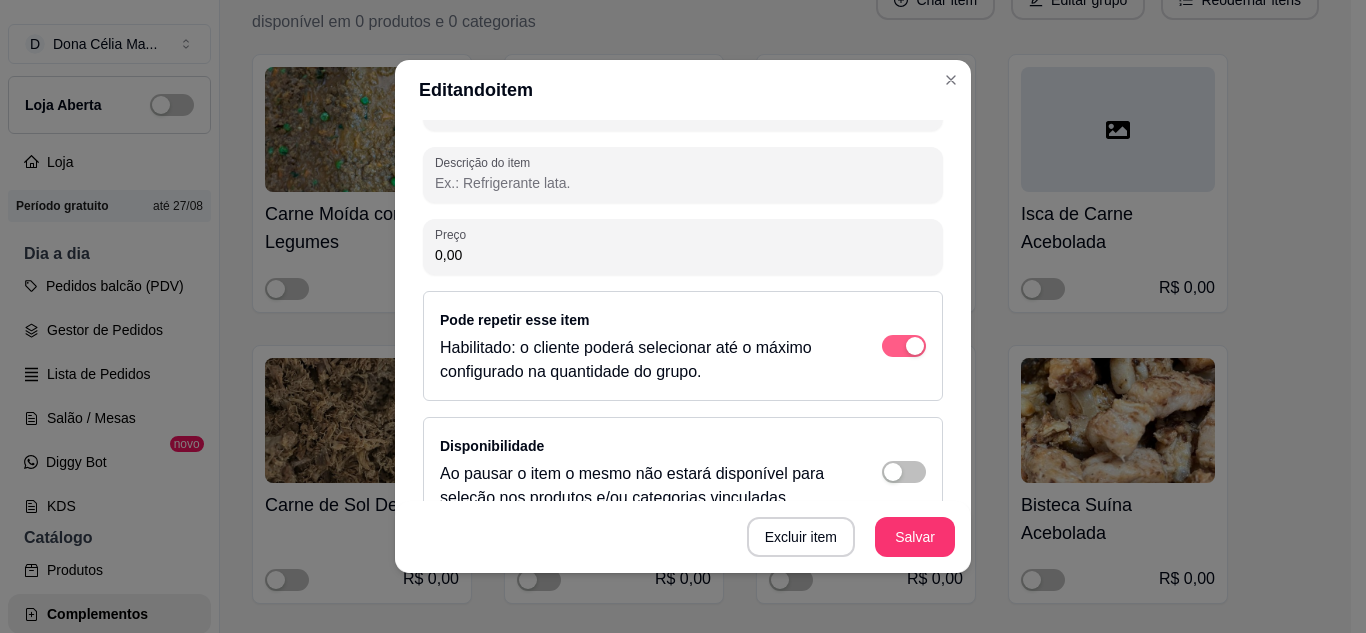 click at bounding box center [904, 346] 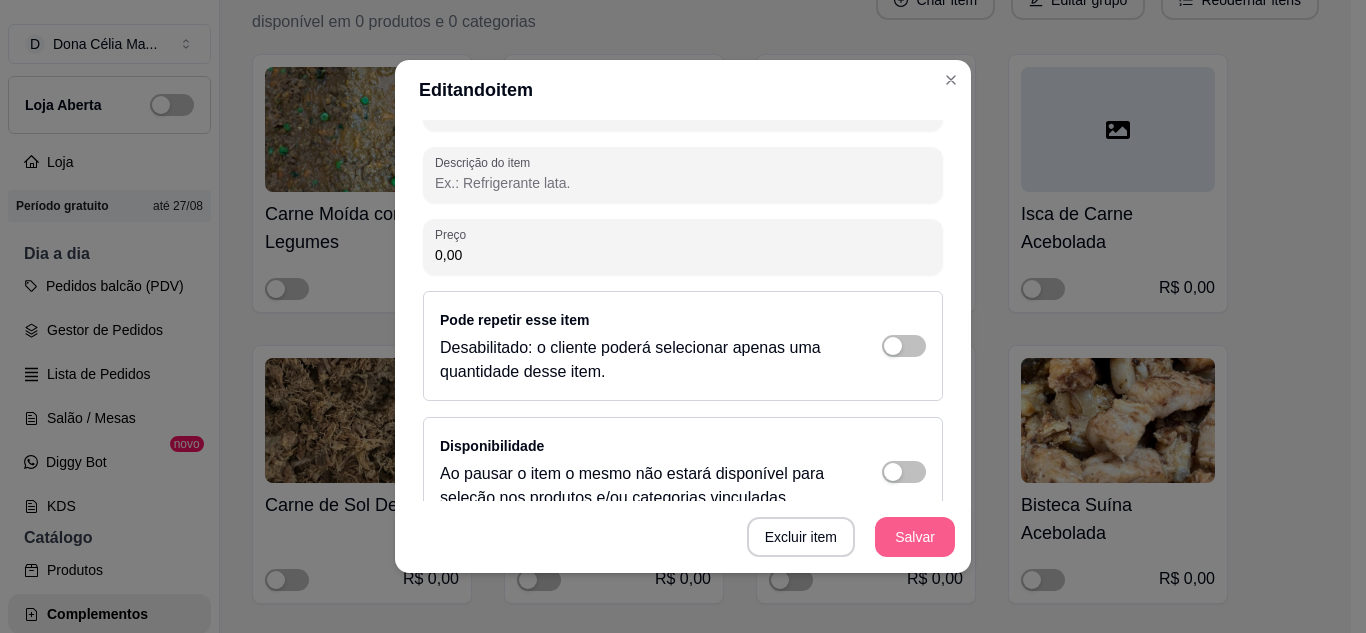 click on "Salvar" at bounding box center [915, 537] 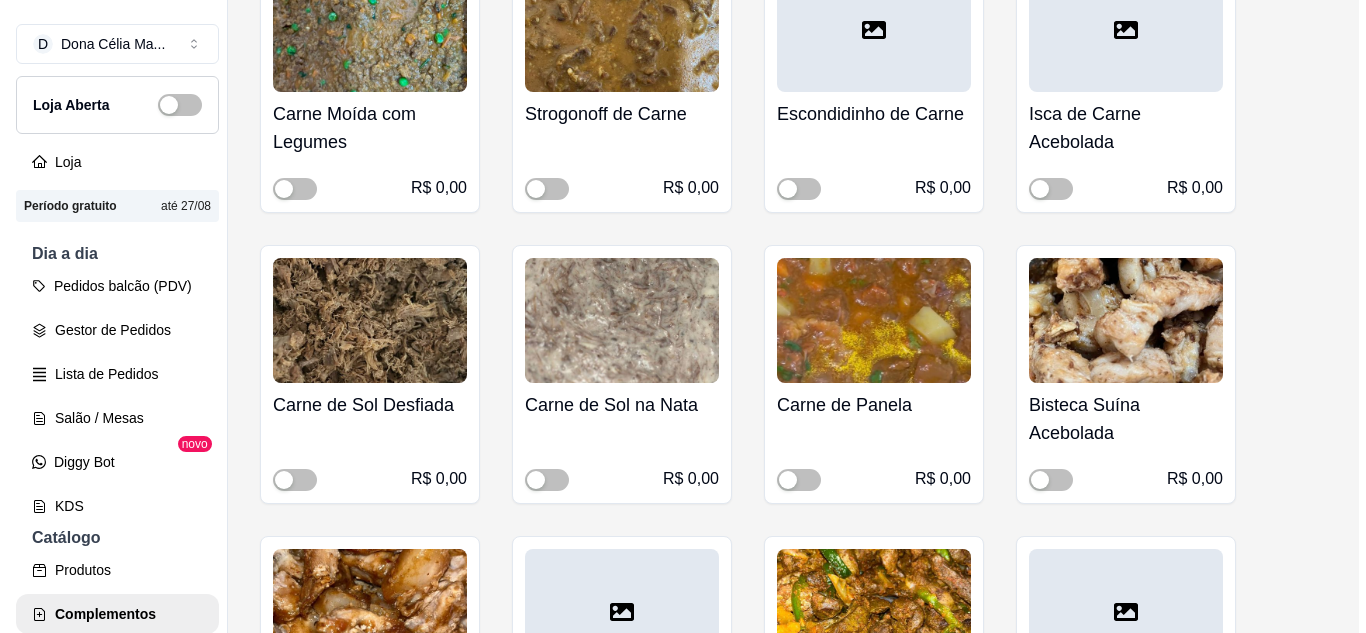 scroll, scrollTop: 13158, scrollLeft: 0, axis: vertical 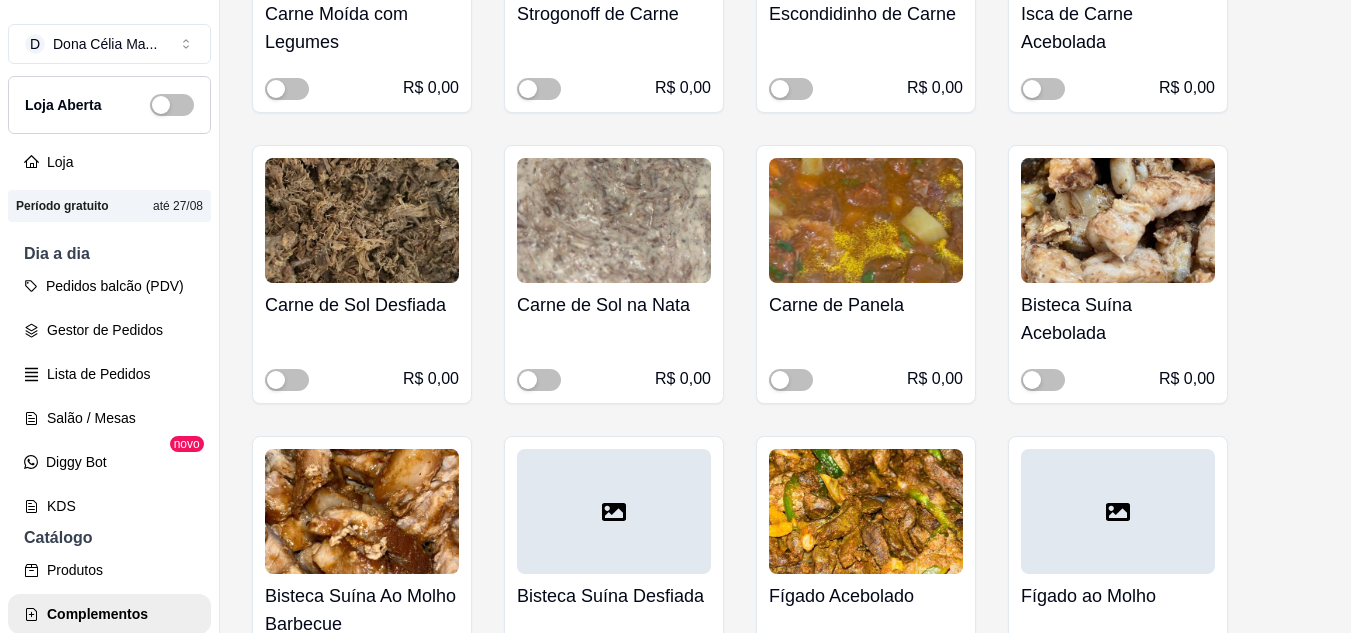 click at bounding box center (614, 220) 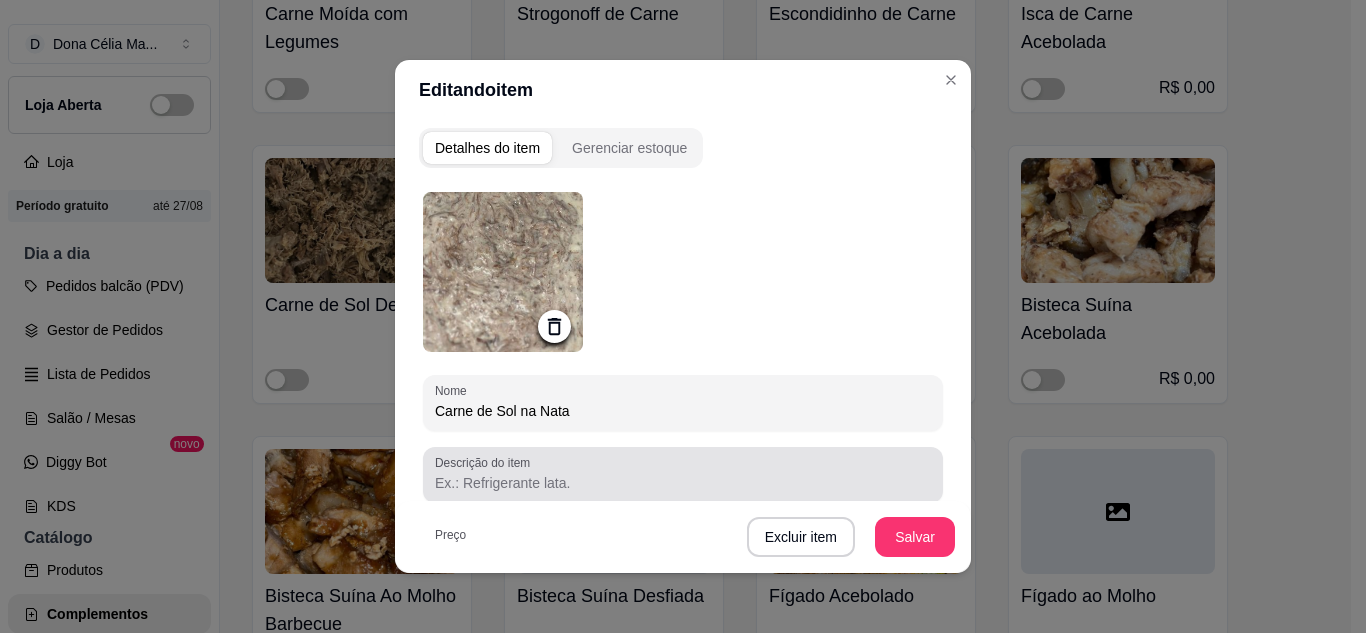 scroll, scrollTop: 300, scrollLeft: 0, axis: vertical 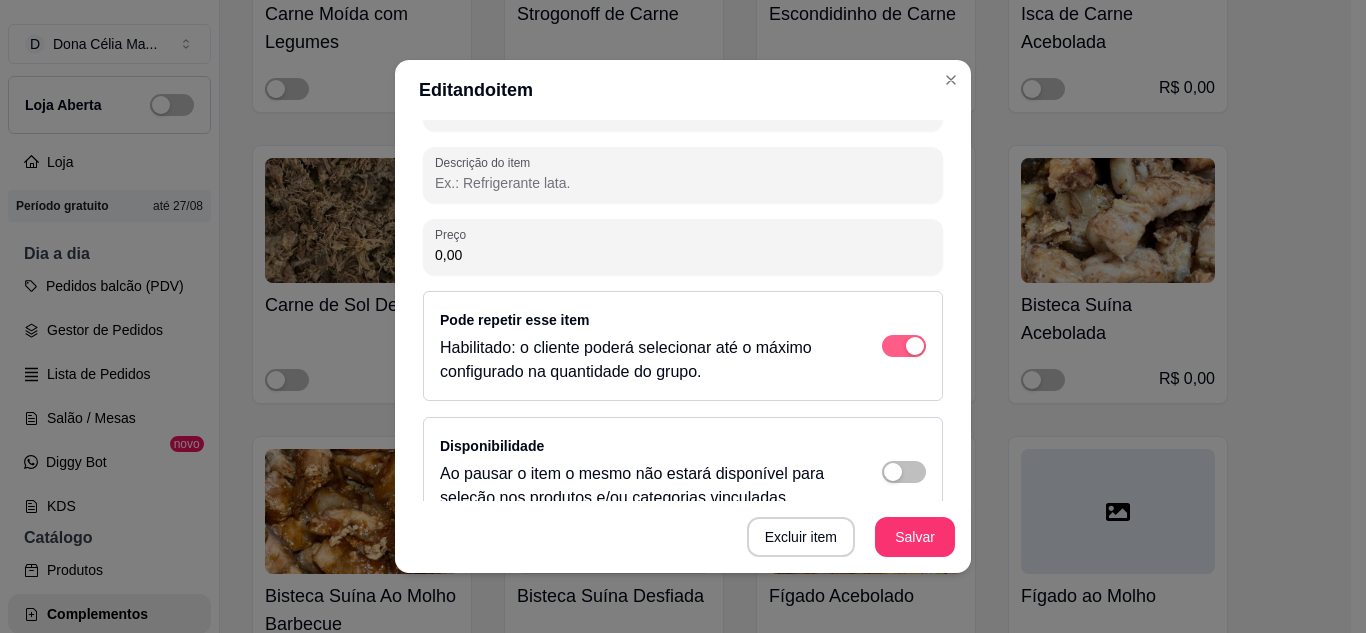click at bounding box center [904, 346] 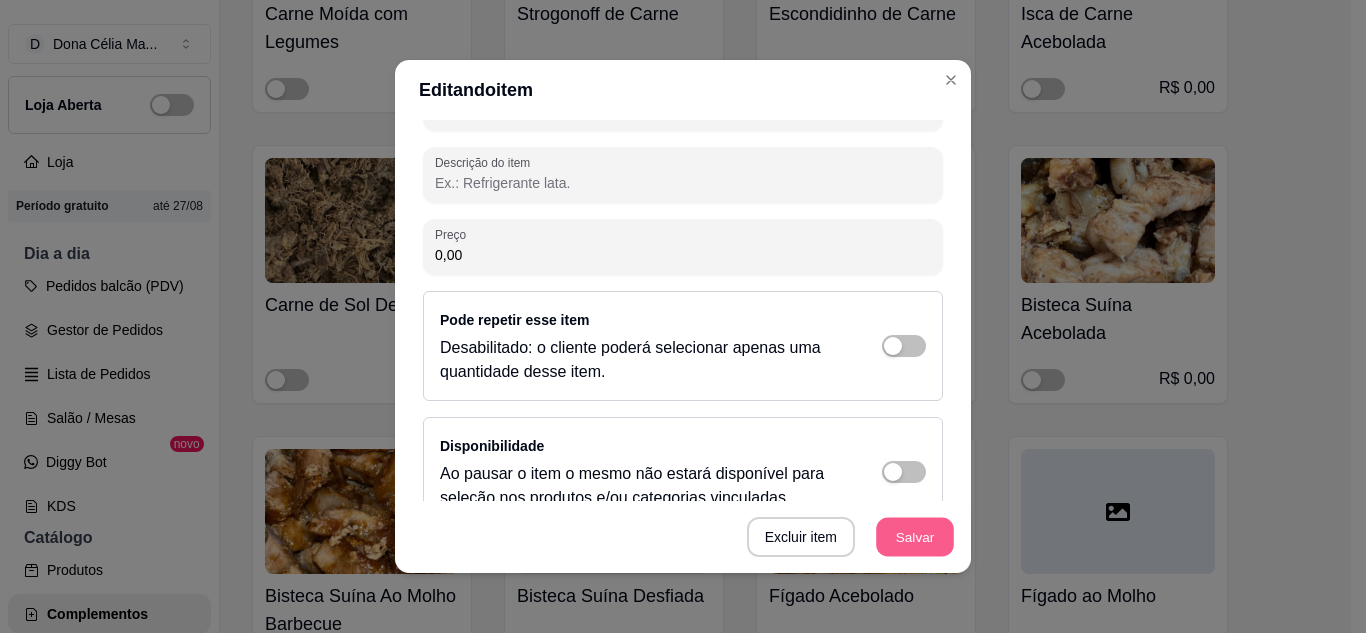 click on "Salvar" at bounding box center (915, 537) 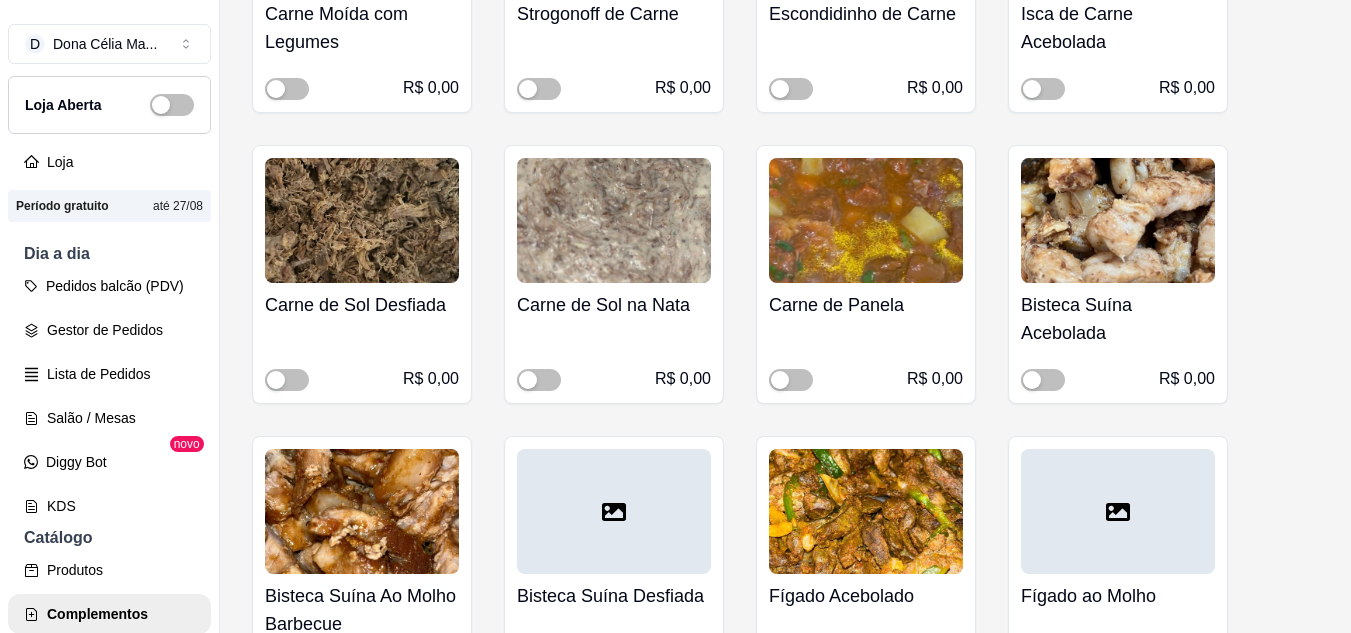 click at bounding box center (866, 220) 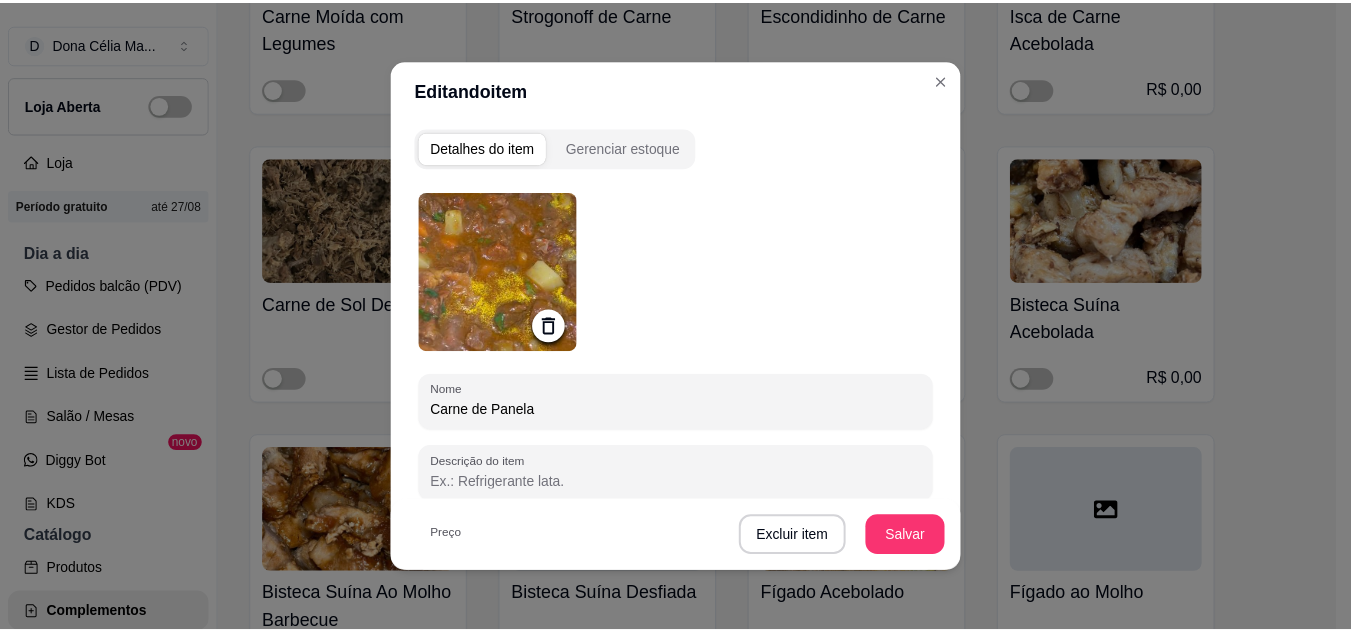 scroll, scrollTop: 300, scrollLeft: 0, axis: vertical 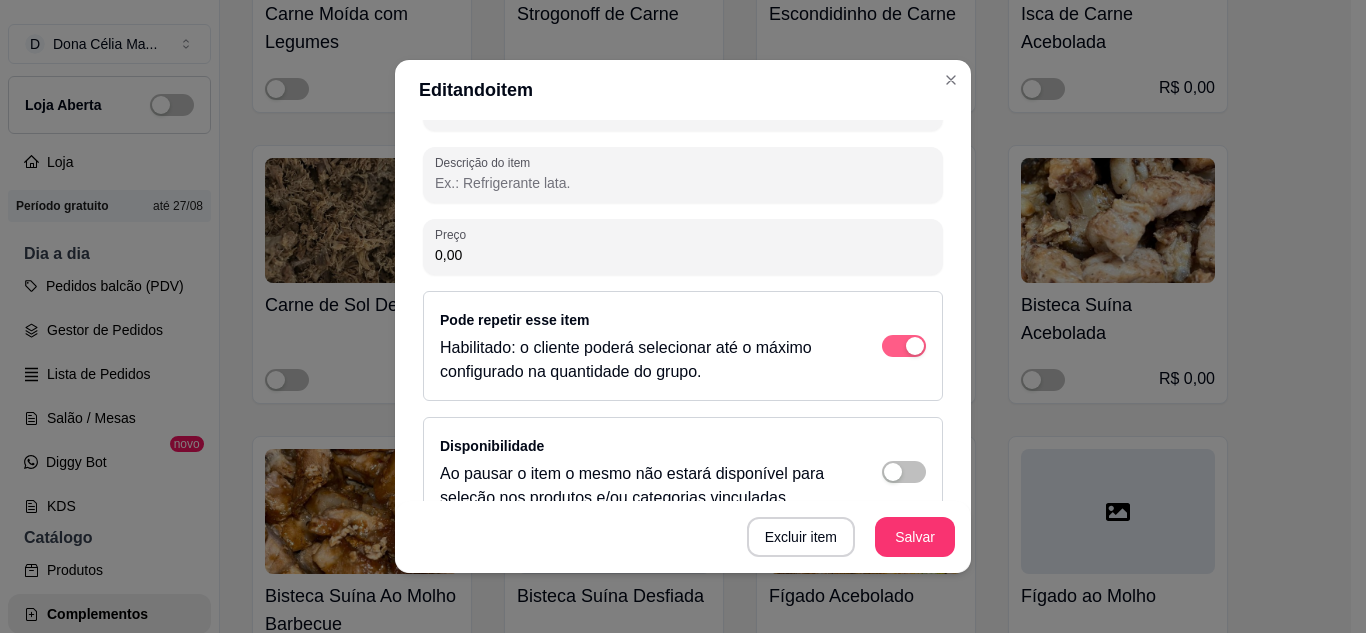 click at bounding box center (915, 346) 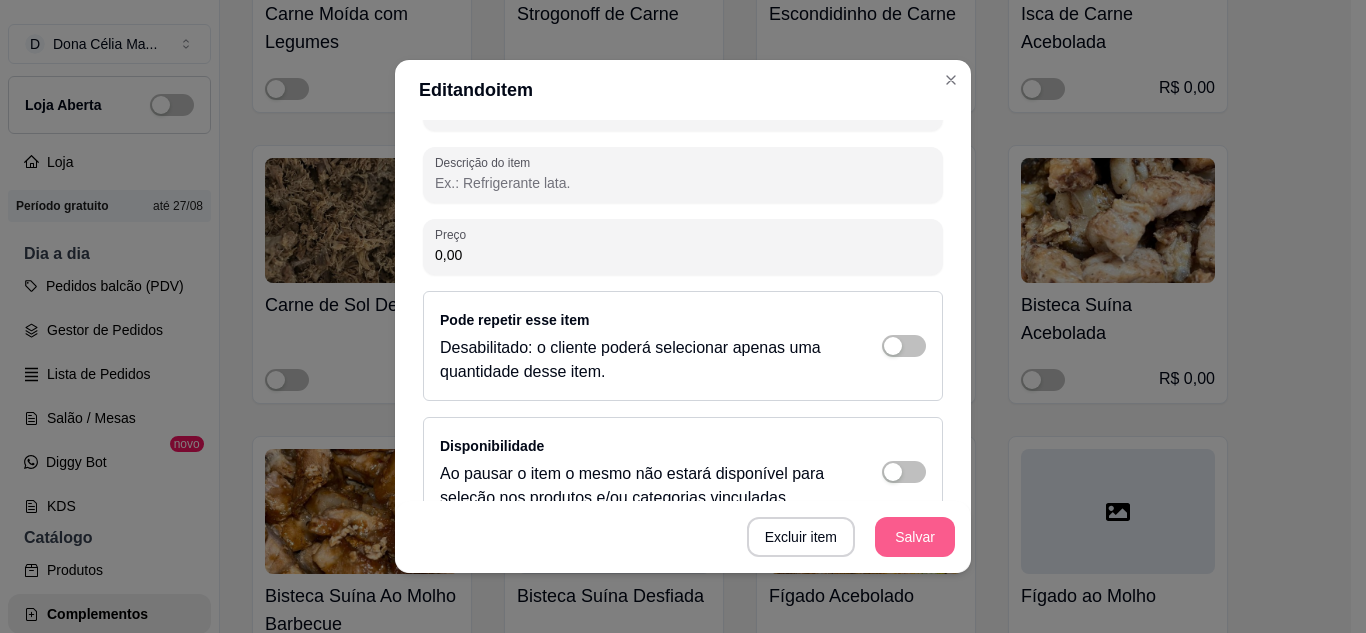 click on "Salvar" at bounding box center [915, 537] 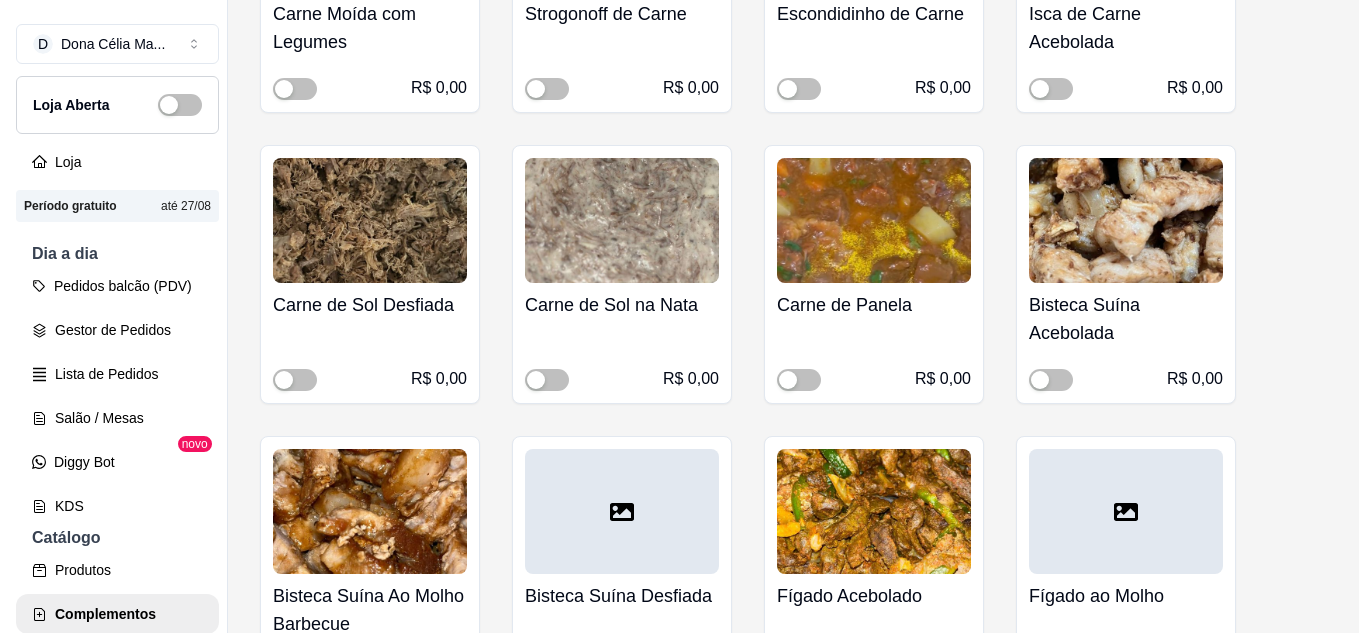 scroll, scrollTop: 13258, scrollLeft: 0, axis: vertical 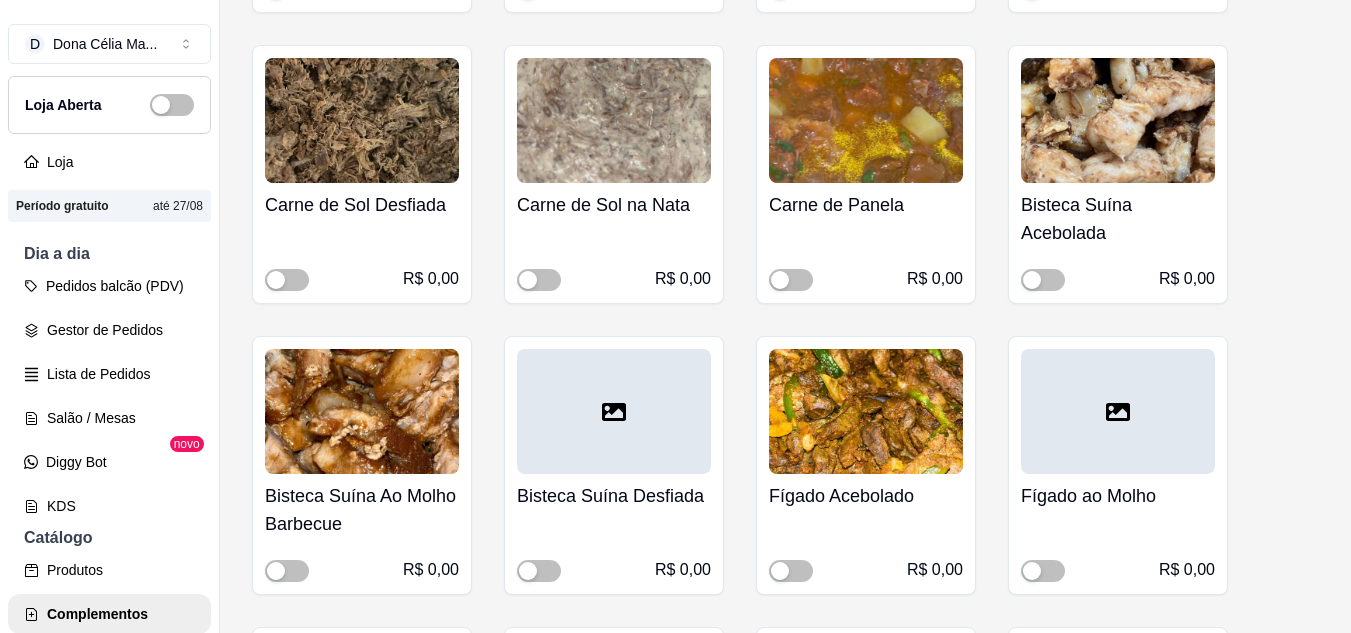 click on "Bisteca Suína Acebolada" at bounding box center (1118, 219) 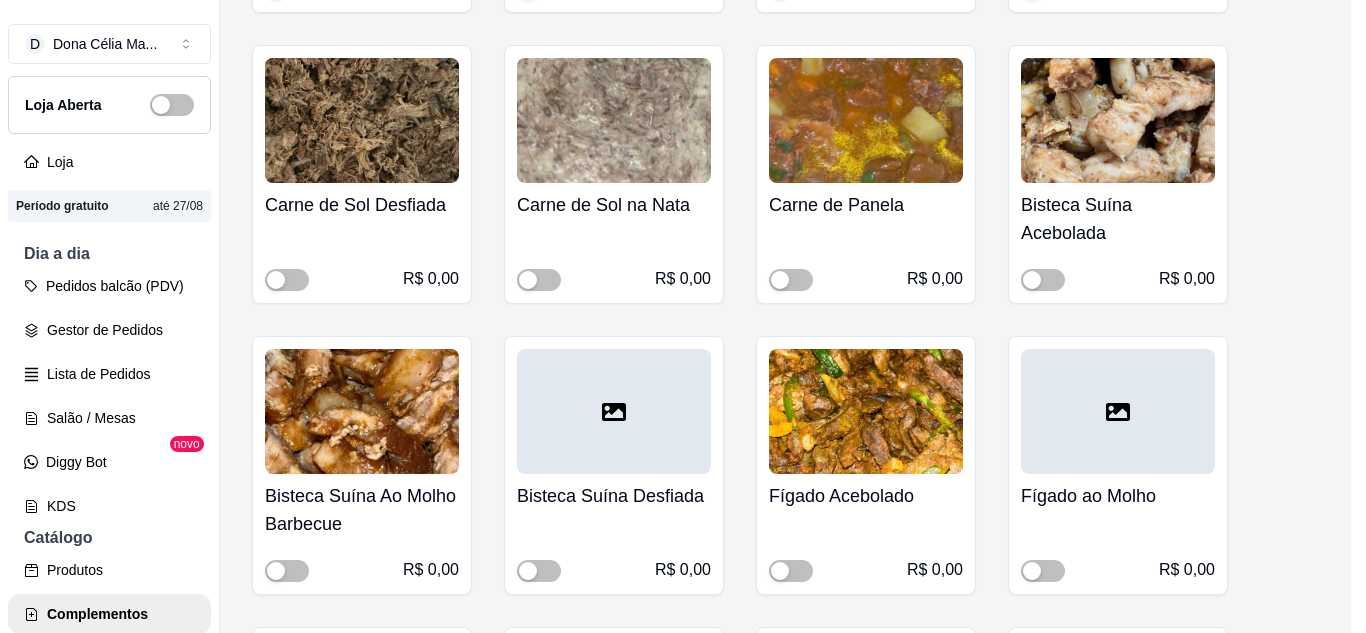 scroll, scrollTop: 300, scrollLeft: 0, axis: vertical 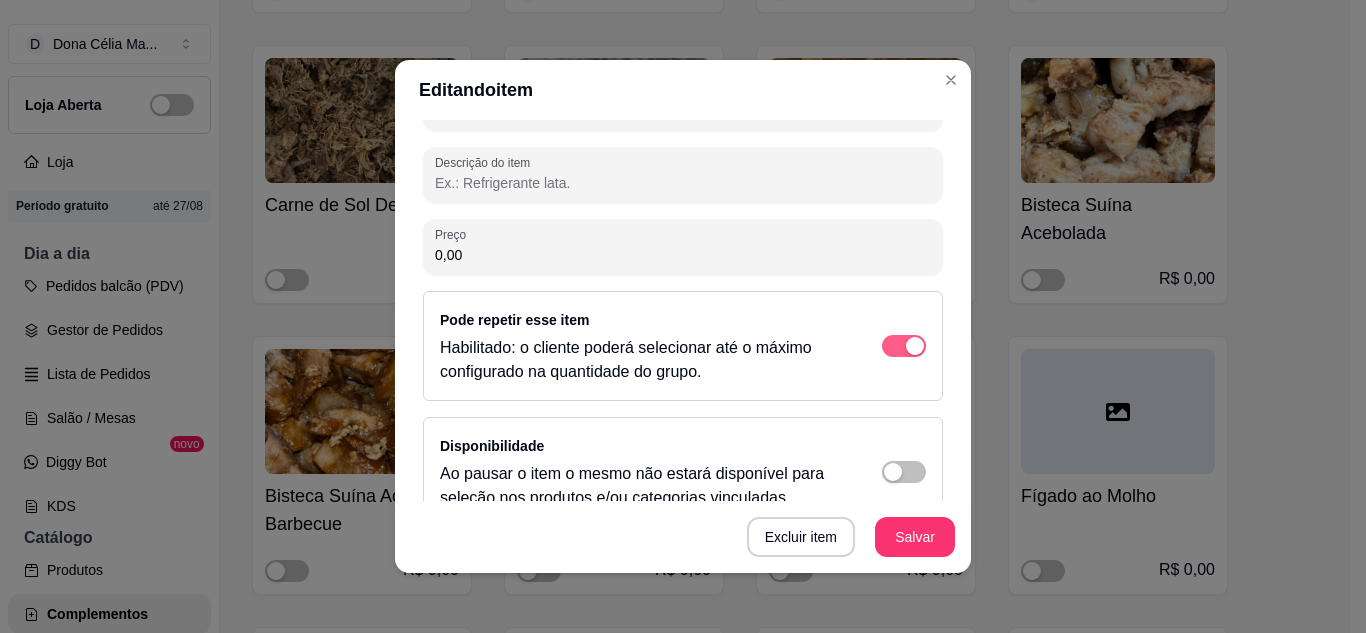 click at bounding box center (915, 346) 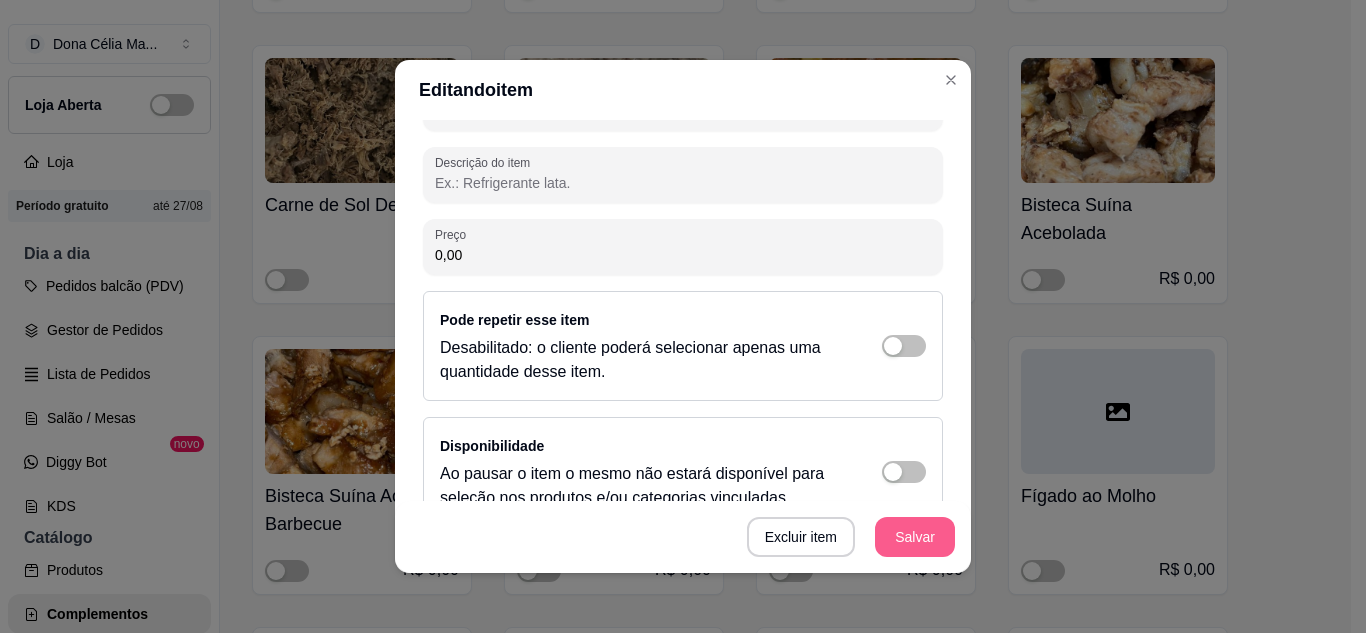 click on "Salvar" at bounding box center [915, 537] 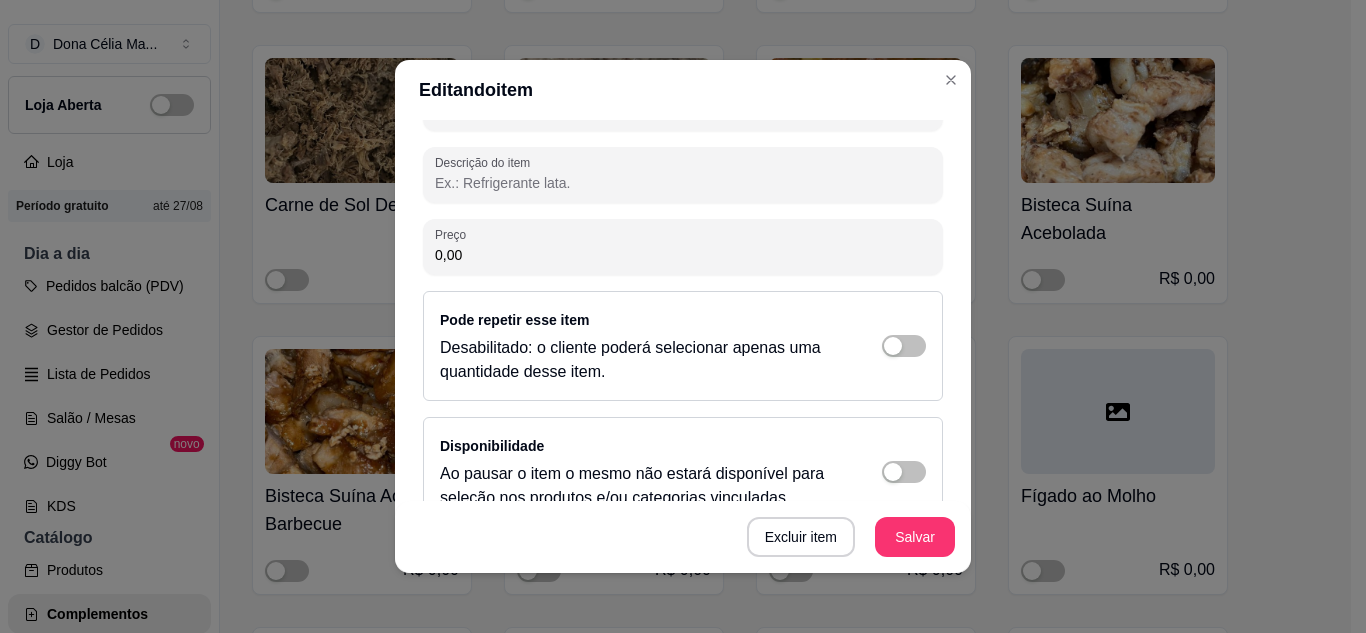scroll, scrollTop: 337, scrollLeft: 0, axis: vertical 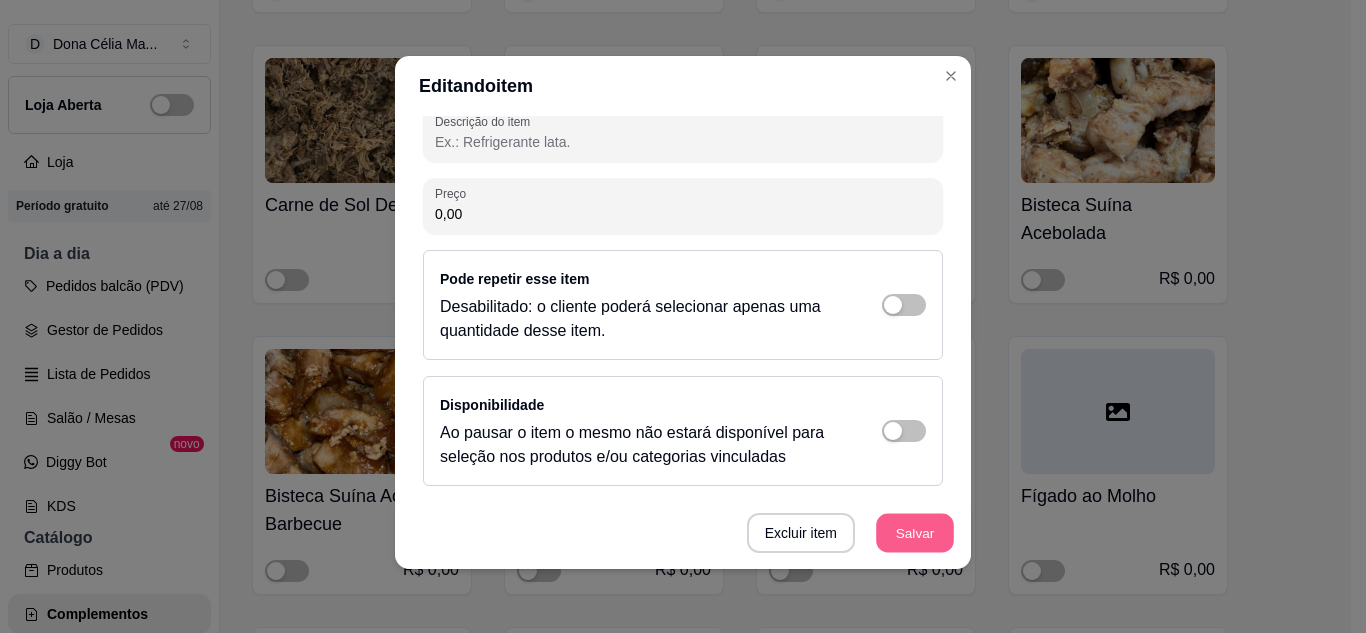 click on "Salvar" at bounding box center [915, 533] 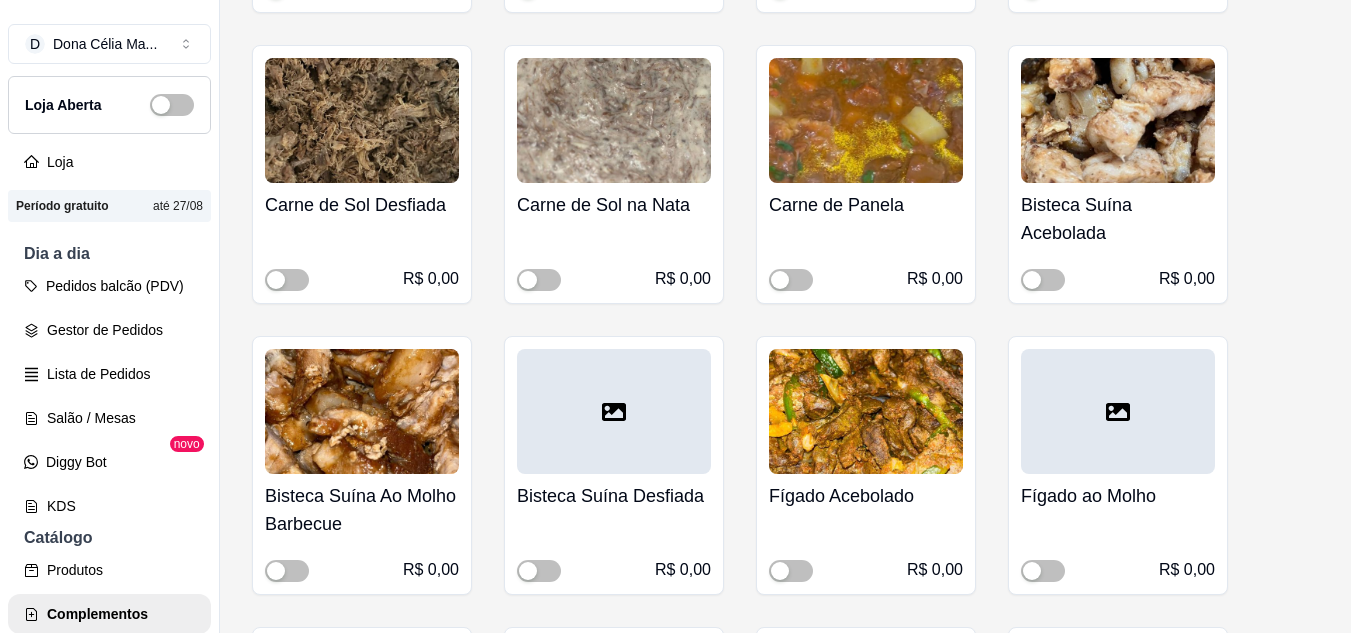 click at bounding box center [1118, 120] 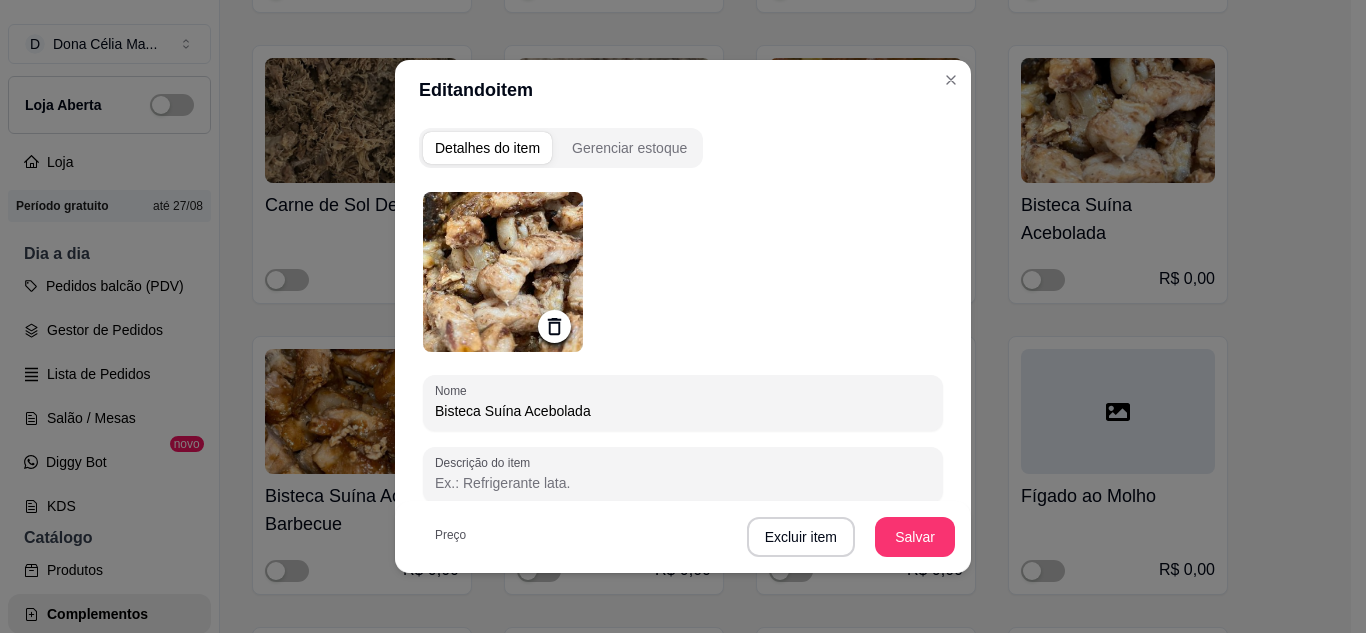 scroll, scrollTop: 4, scrollLeft: 0, axis: vertical 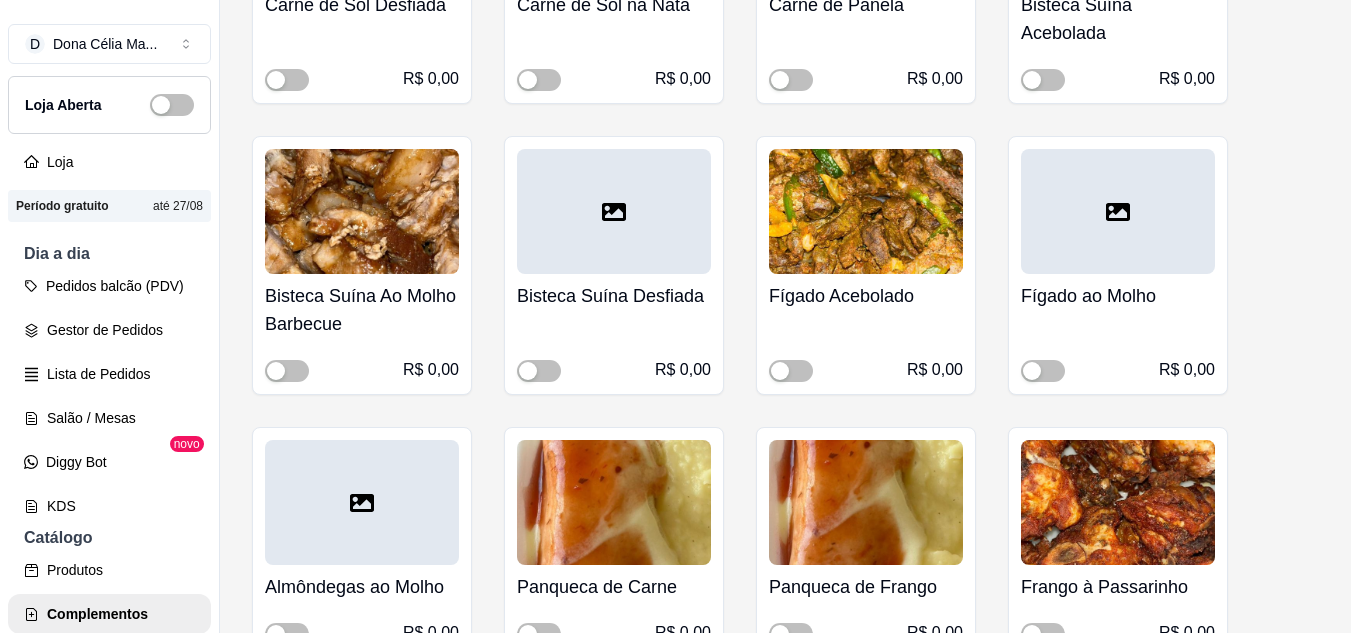 click on "Bisteca Suína Ao Molho Barbecue R$ 0,00" at bounding box center [362, 328] 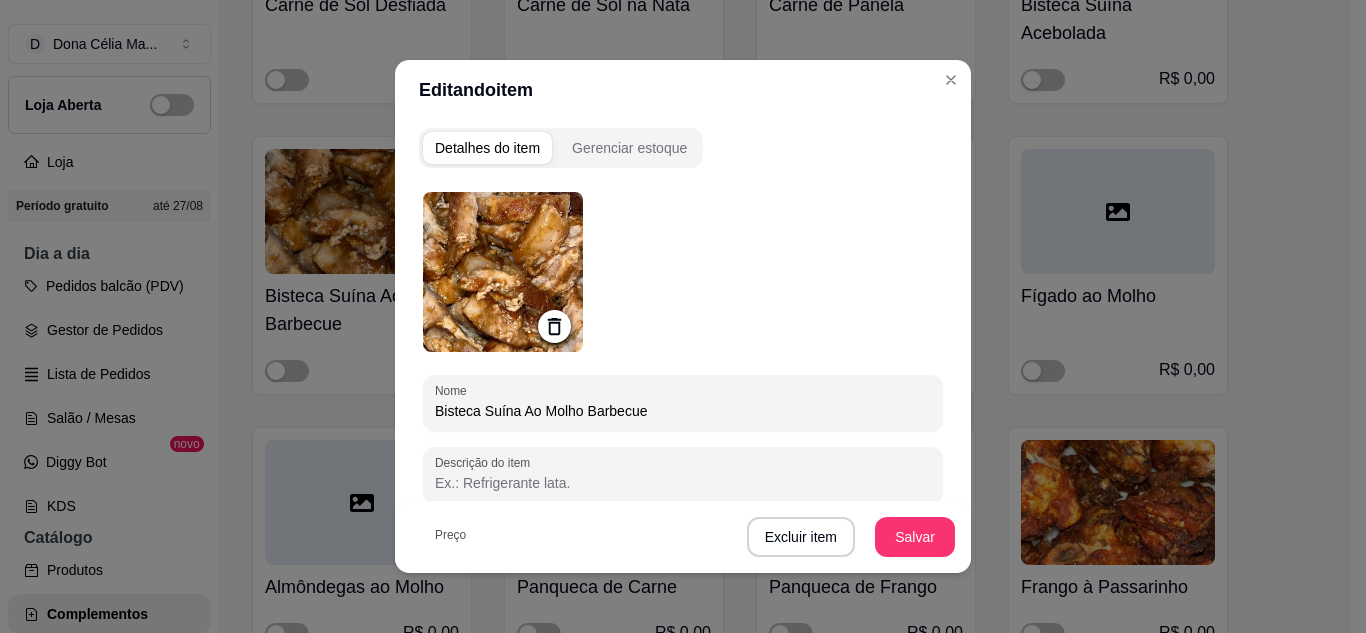 scroll, scrollTop: 200, scrollLeft: 0, axis: vertical 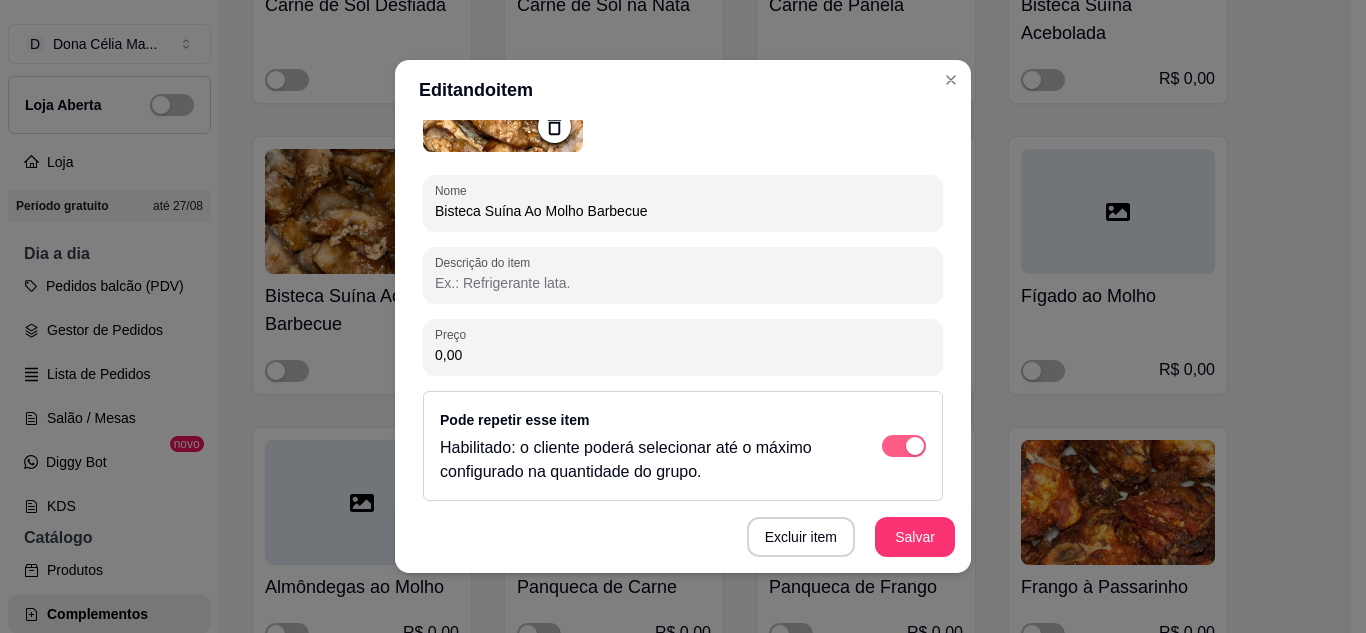 click at bounding box center [904, 446] 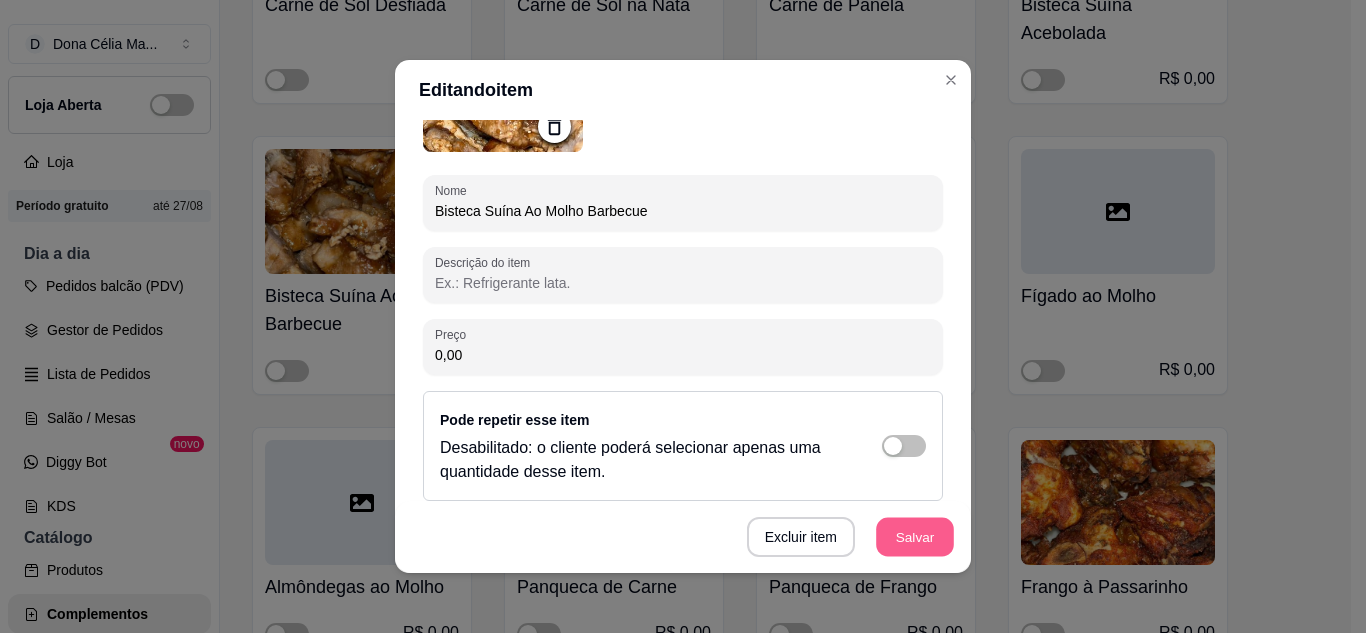 click on "Salvar" at bounding box center [915, 537] 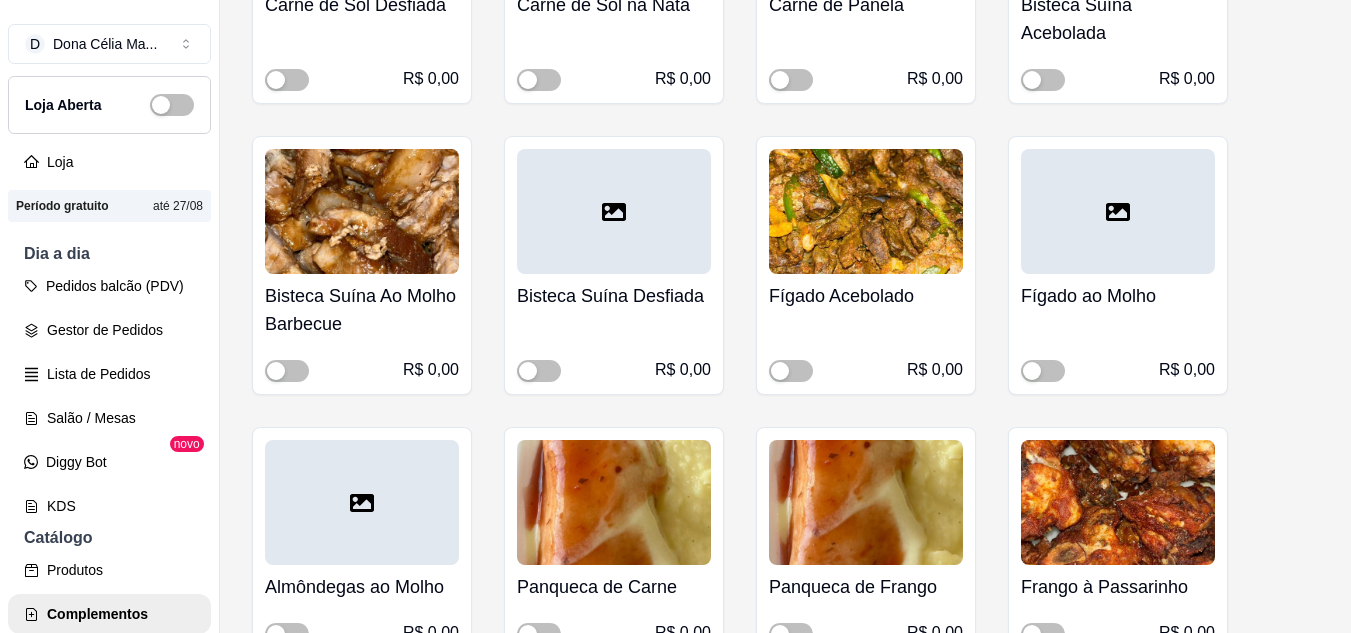 click at bounding box center [614, 211] 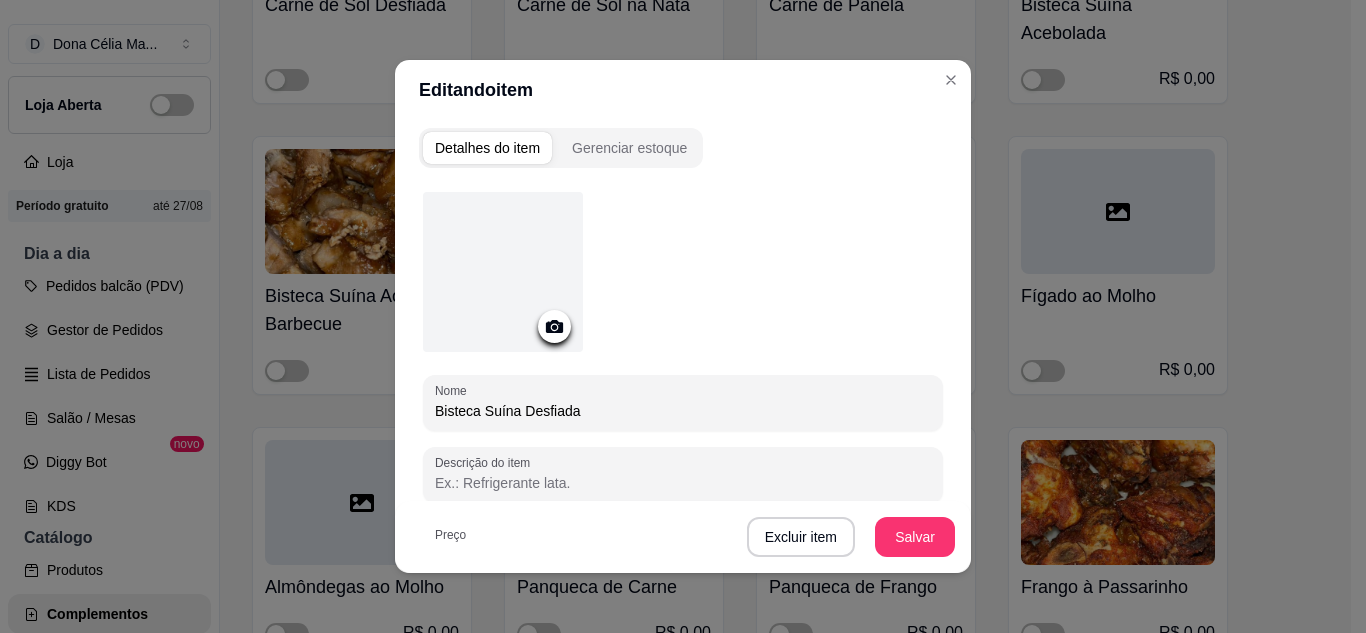 scroll, scrollTop: 200, scrollLeft: 0, axis: vertical 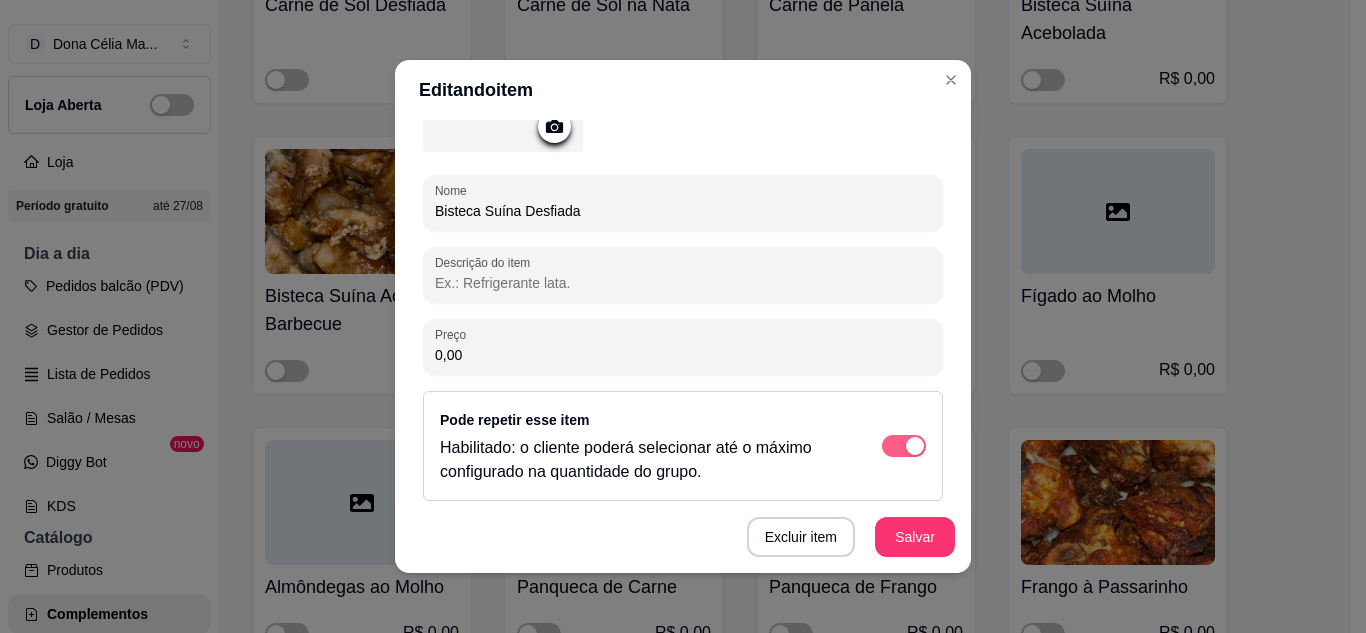 click at bounding box center [904, 446] 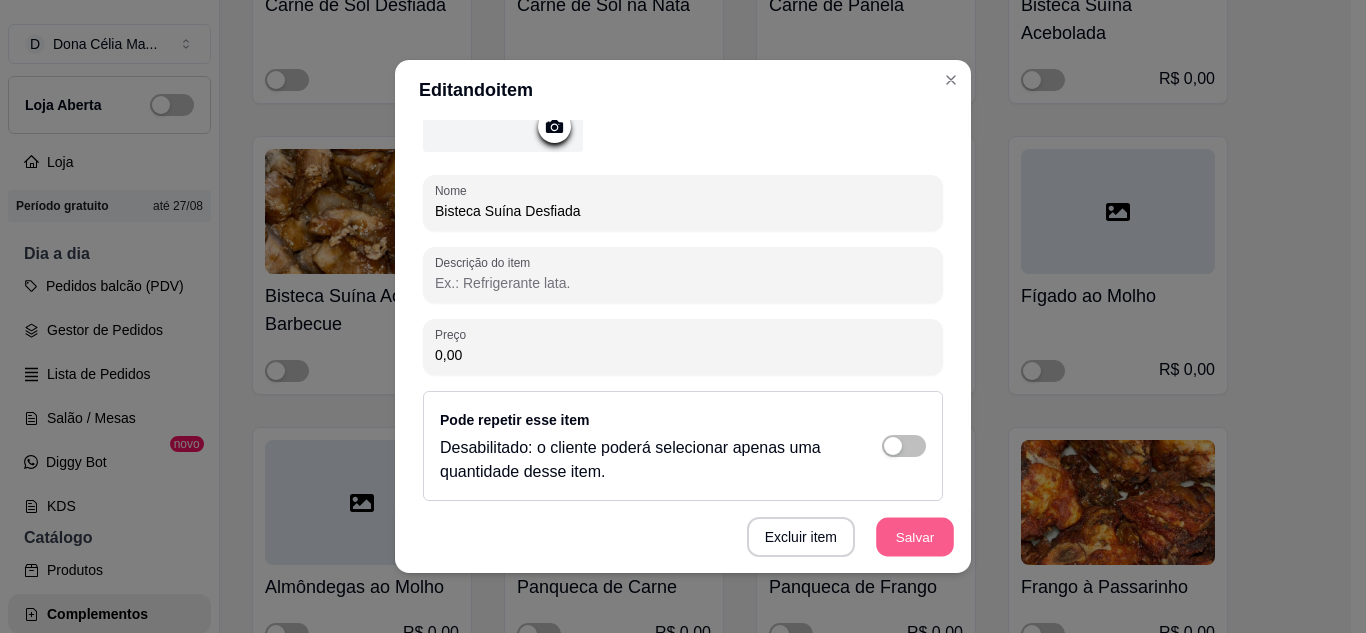 click on "Salvar" at bounding box center [915, 537] 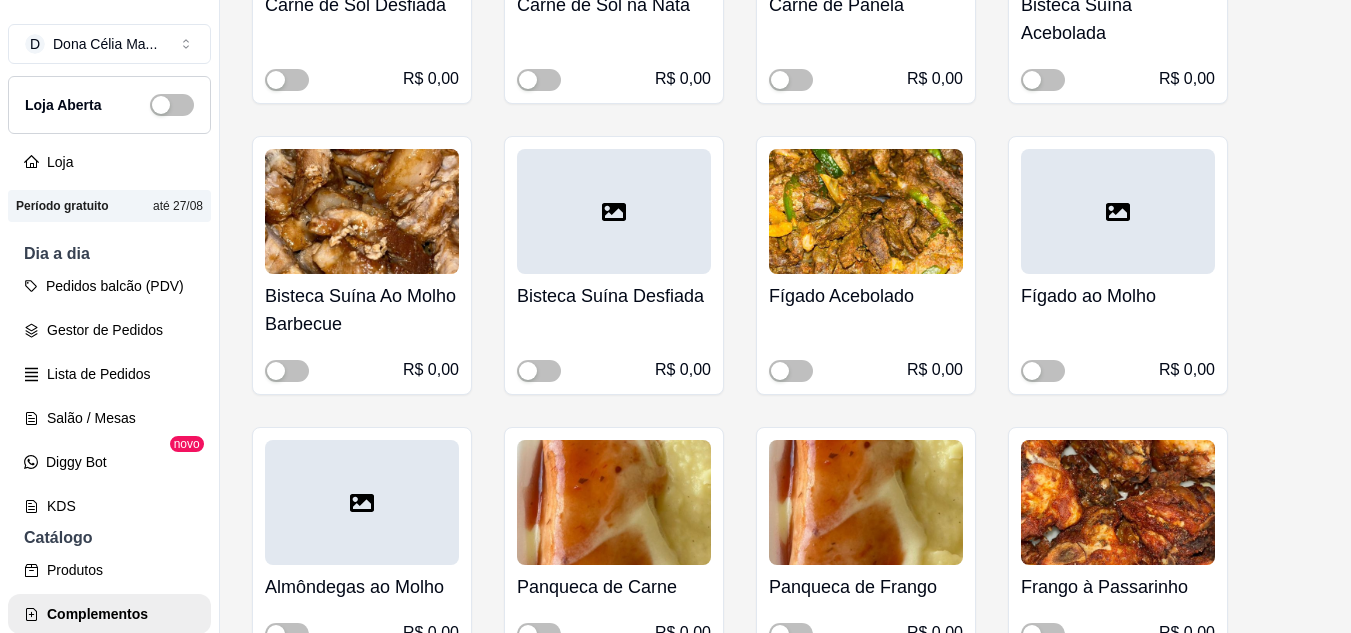 click on "Fígado Acebolado R$ 0,00" at bounding box center [866, 328] 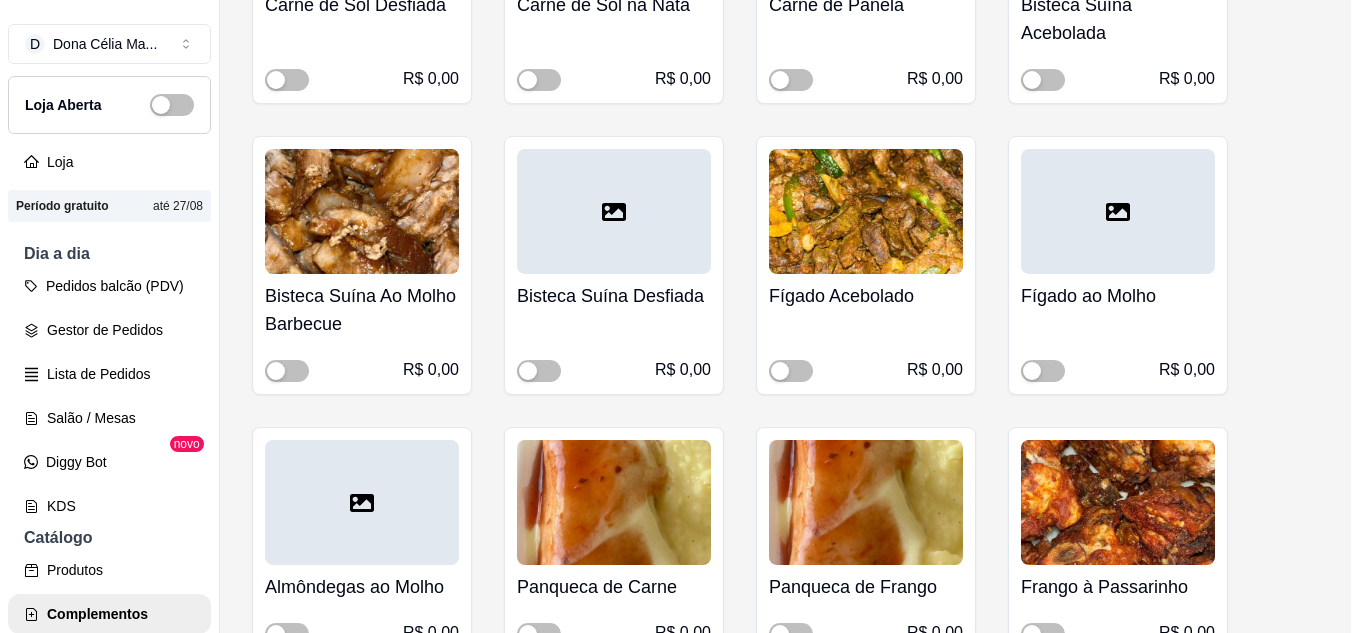 scroll, scrollTop: 200, scrollLeft: 0, axis: vertical 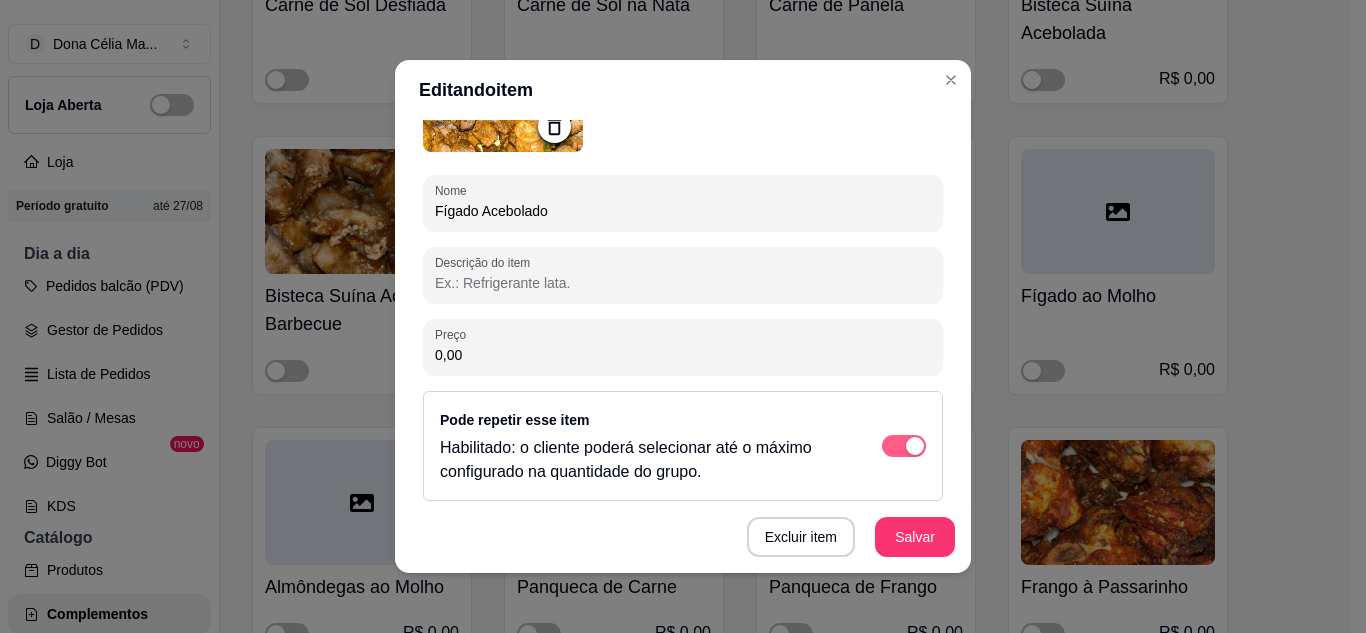 drag, startPoint x: 861, startPoint y: 428, endPoint x: 861, endPoint y: 442, distance: 14 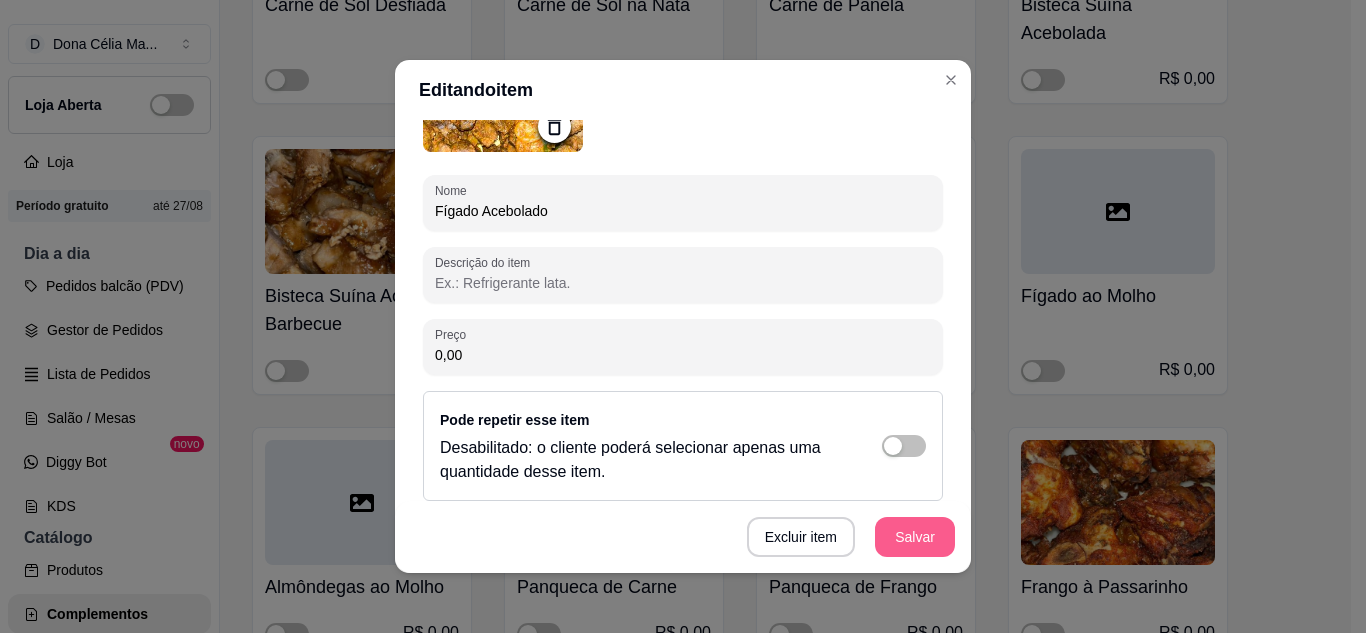 click on "Salvar" at bounding box center (915, 537) 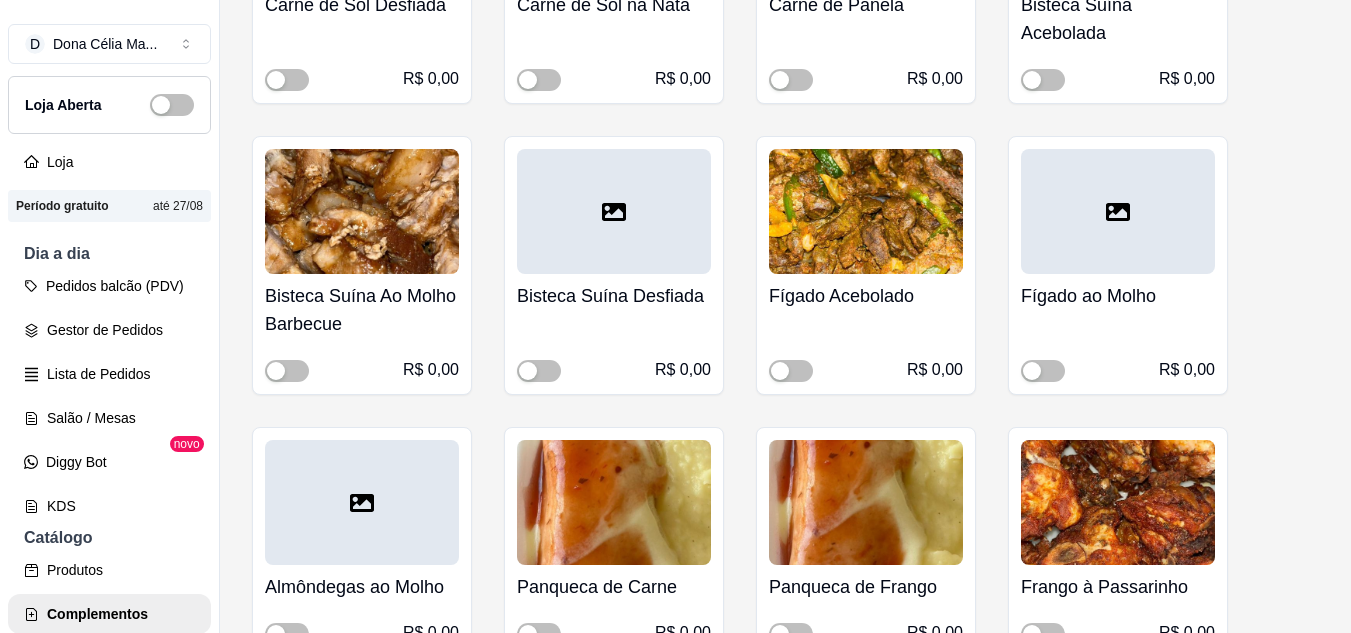 click at bounding box center (1118, 211) 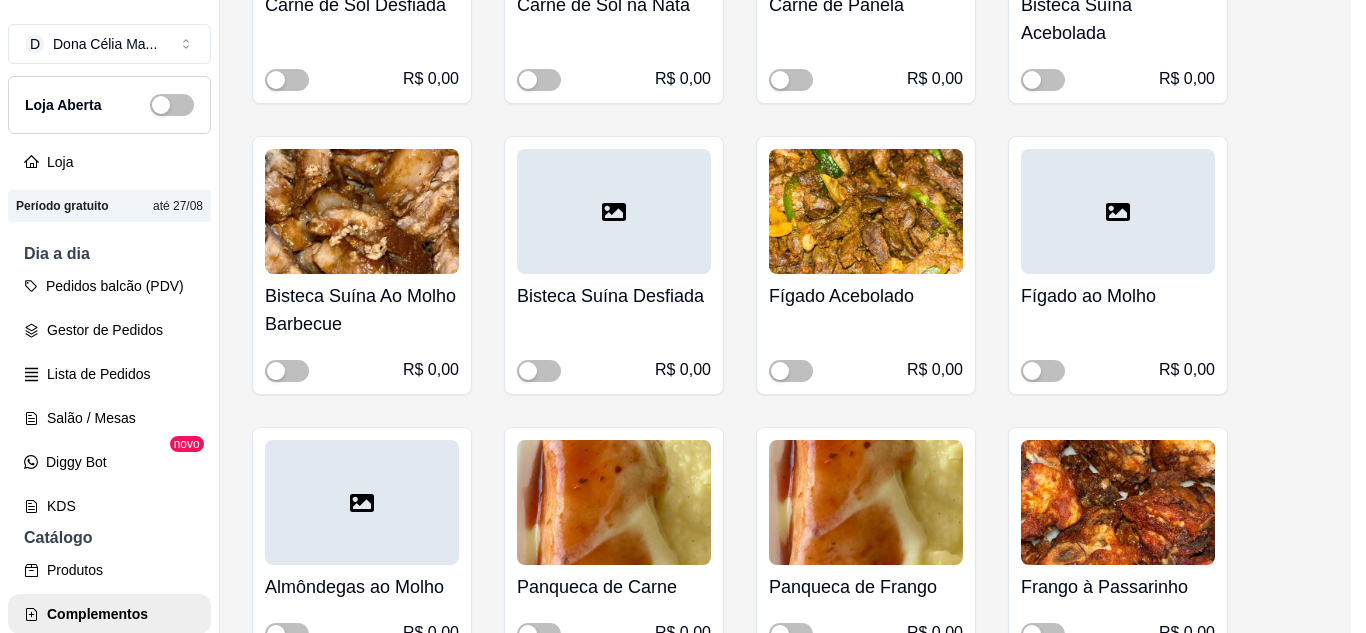 scroll, scrollTop: 300, scrollLeft: 0, axis: vertical 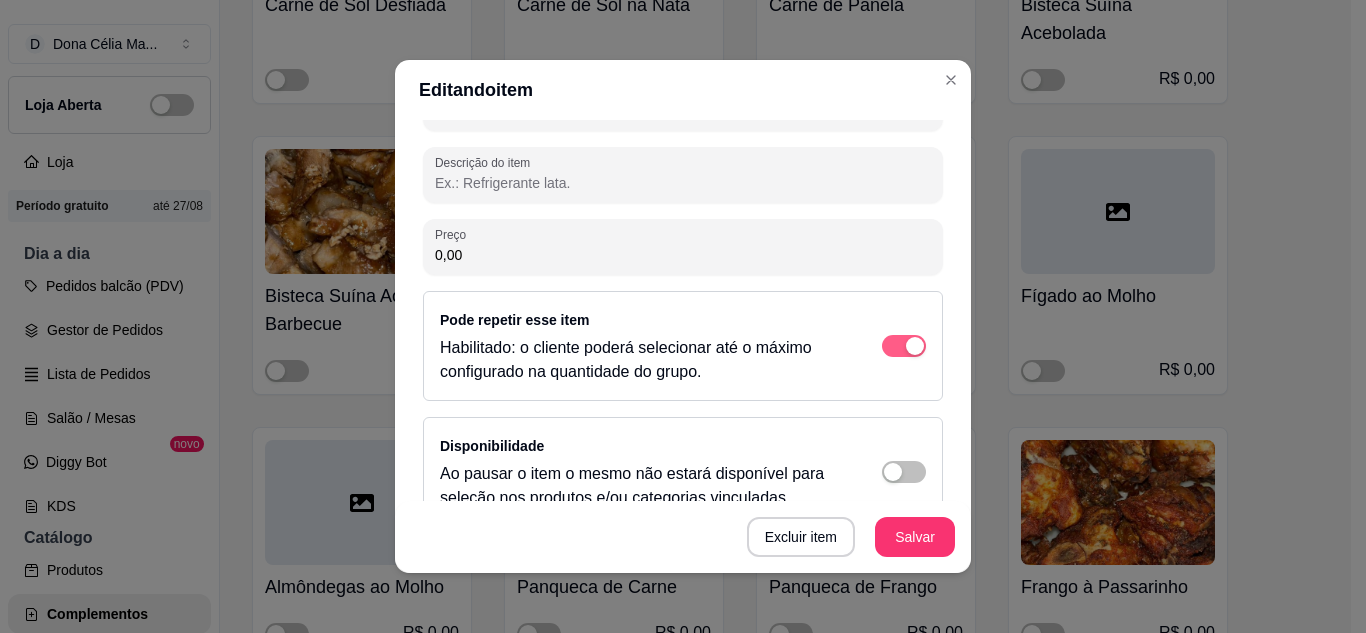 click at bounding box center [915, 346] 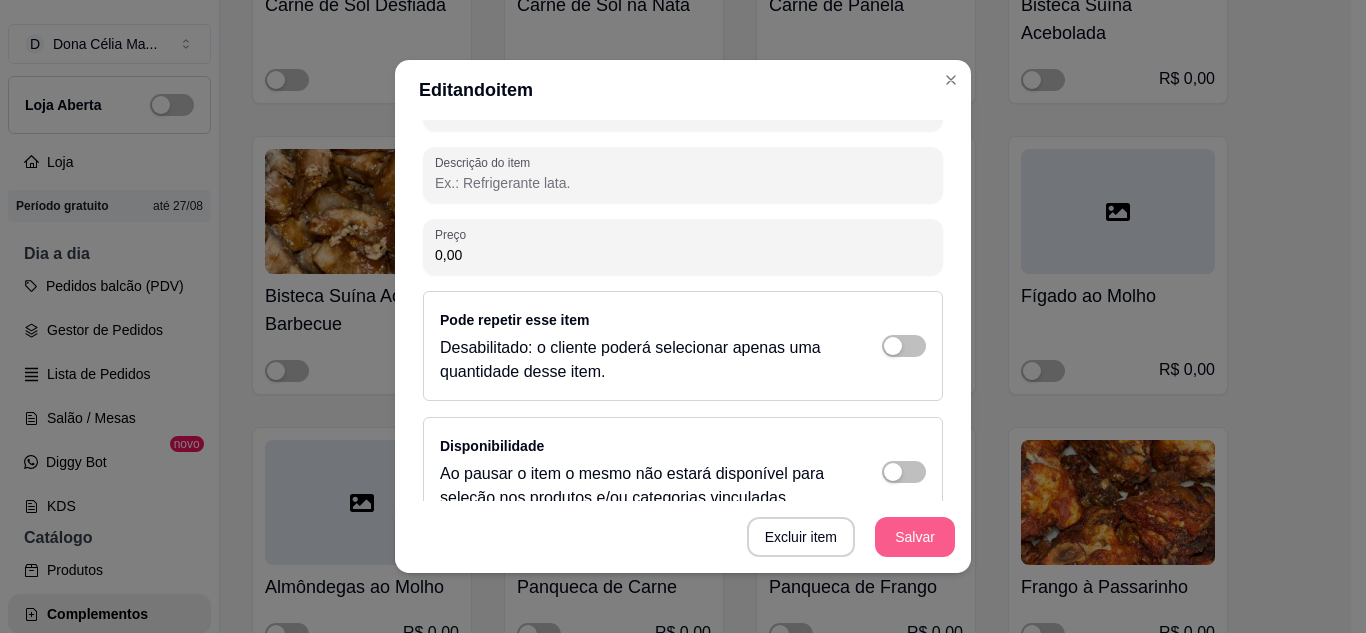 click on "Salvar" at bounding box center (915, 537) 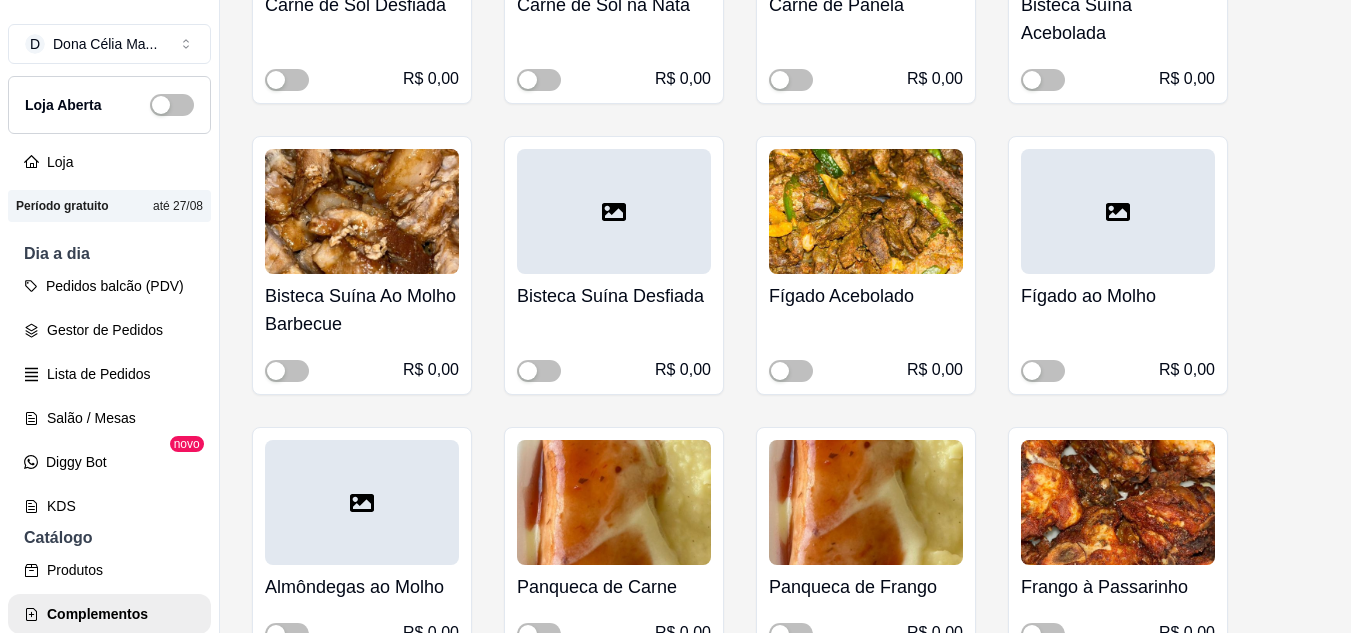 click at bounding box center (1118, 211) 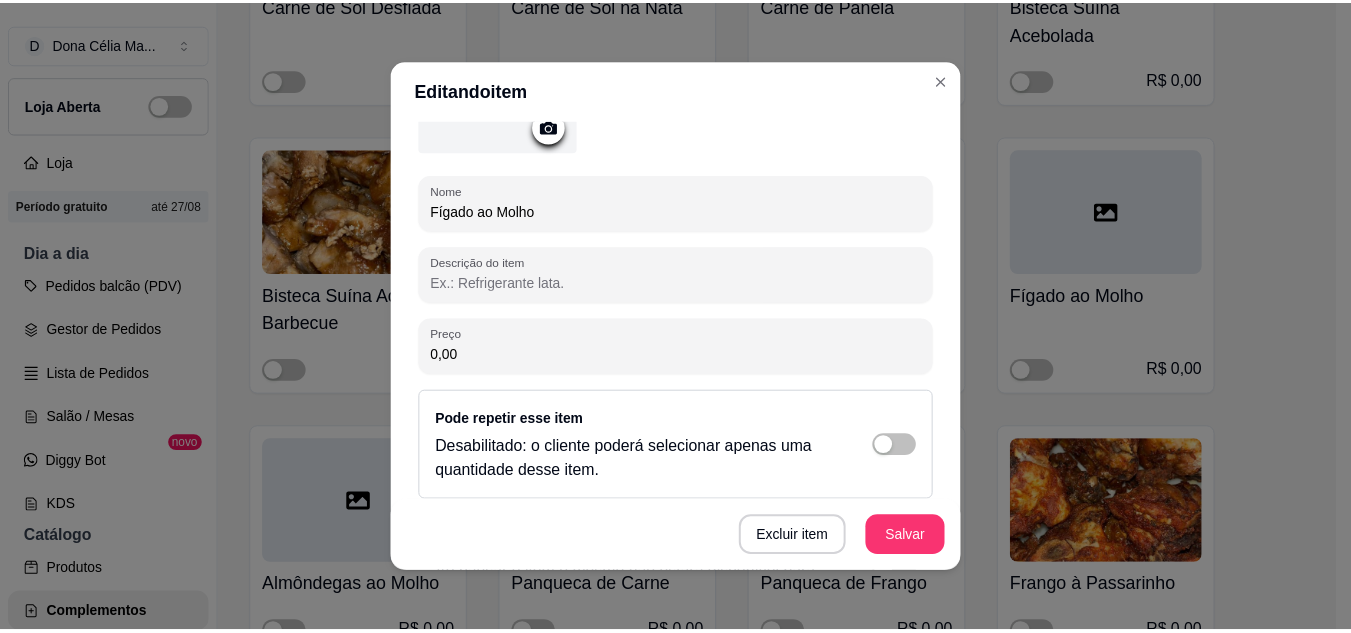 scroll, scrollTop: 300, scrollLeft: 0, axis: vertical 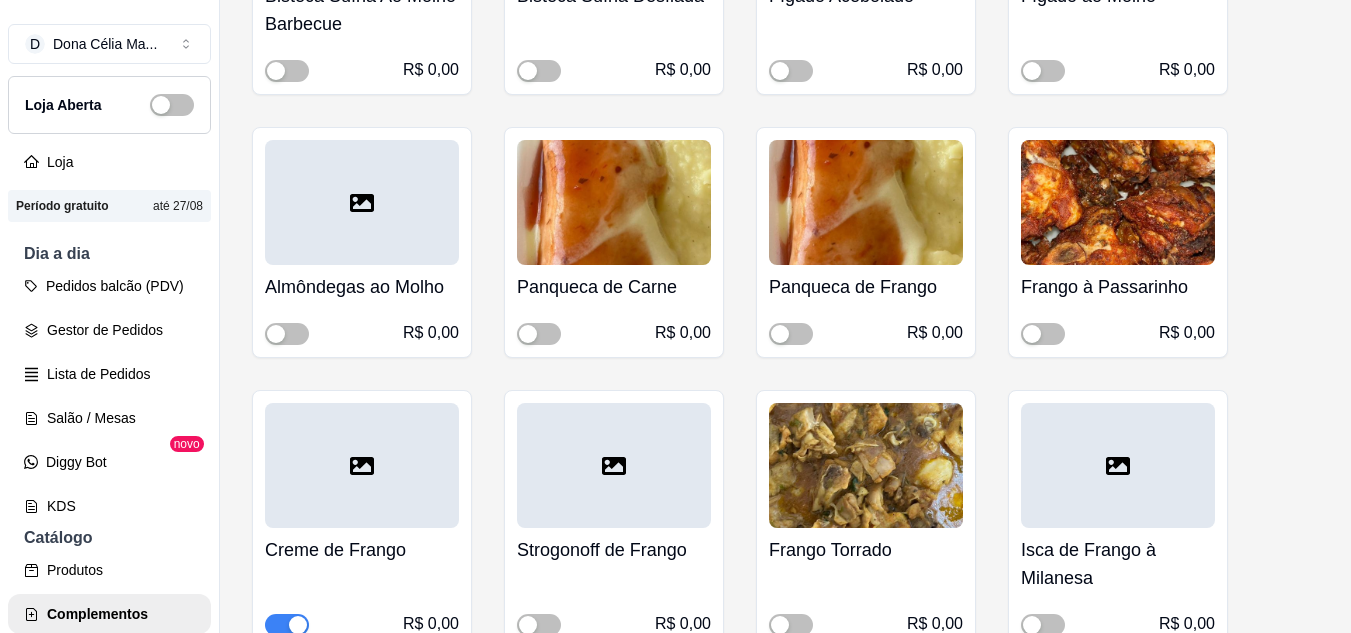 click on "Almôndegas ao Molho" at bounding box center (362, 287) 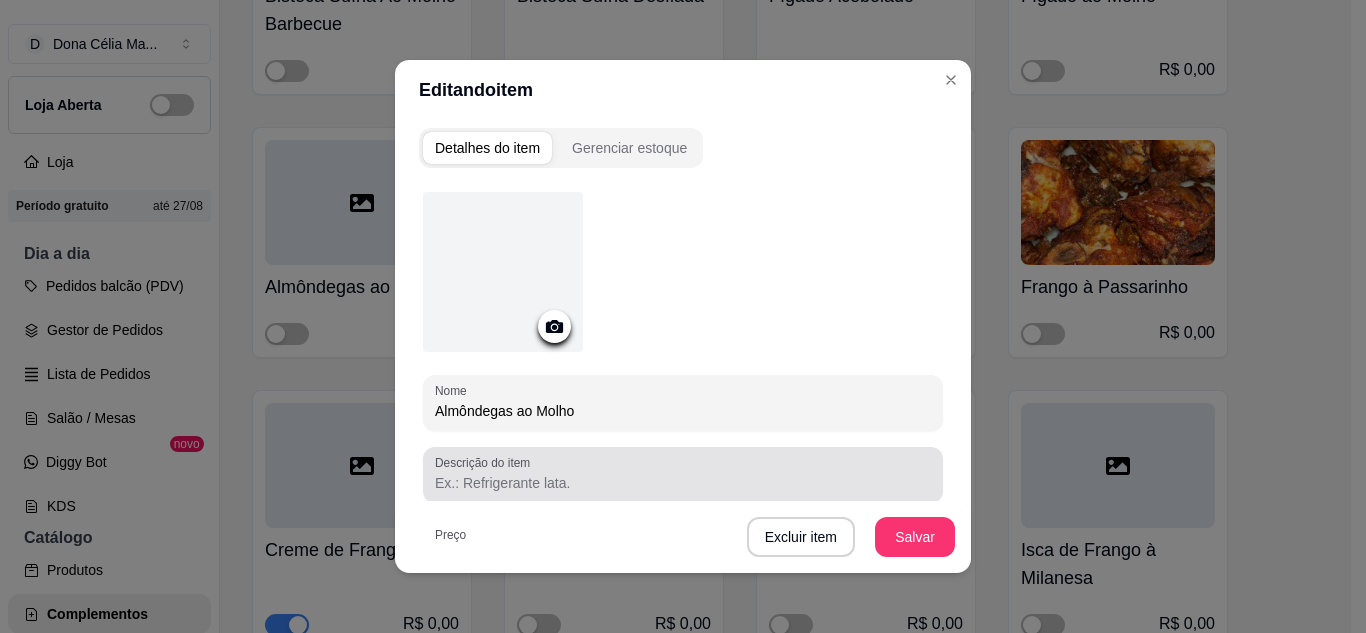 scroll, scrollTop: 200, scrollLeft: 0, axis: vertical 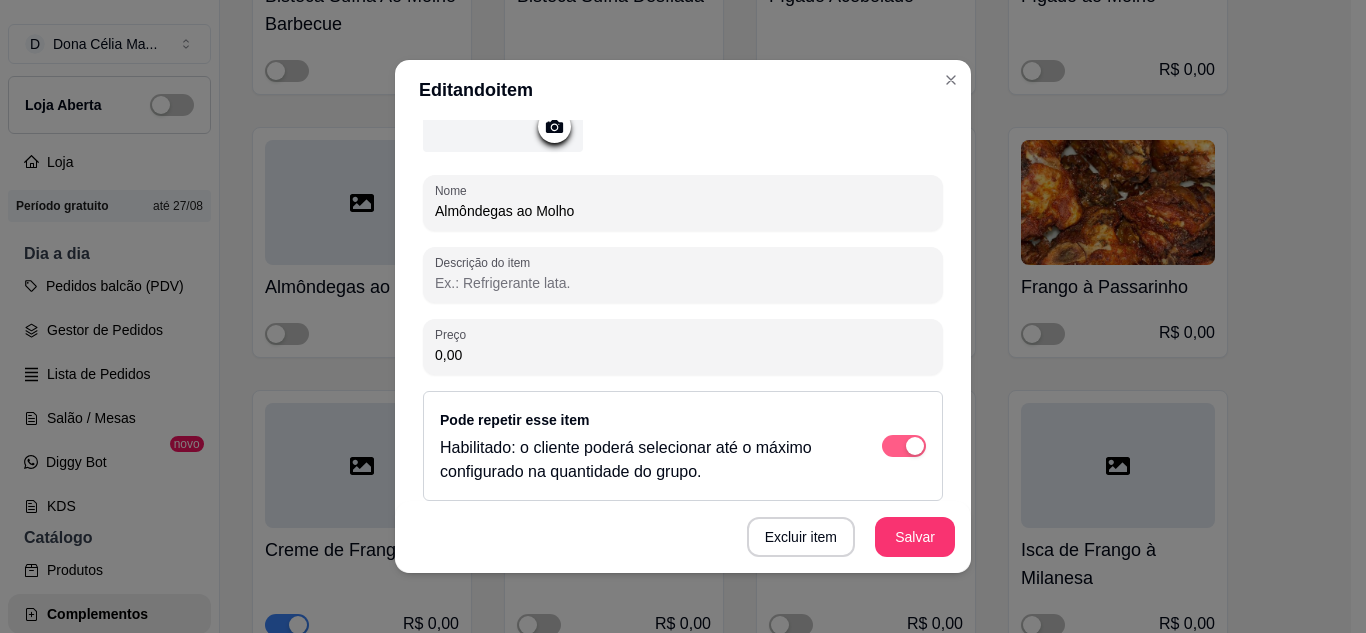 click at bounding box center [915, 446] 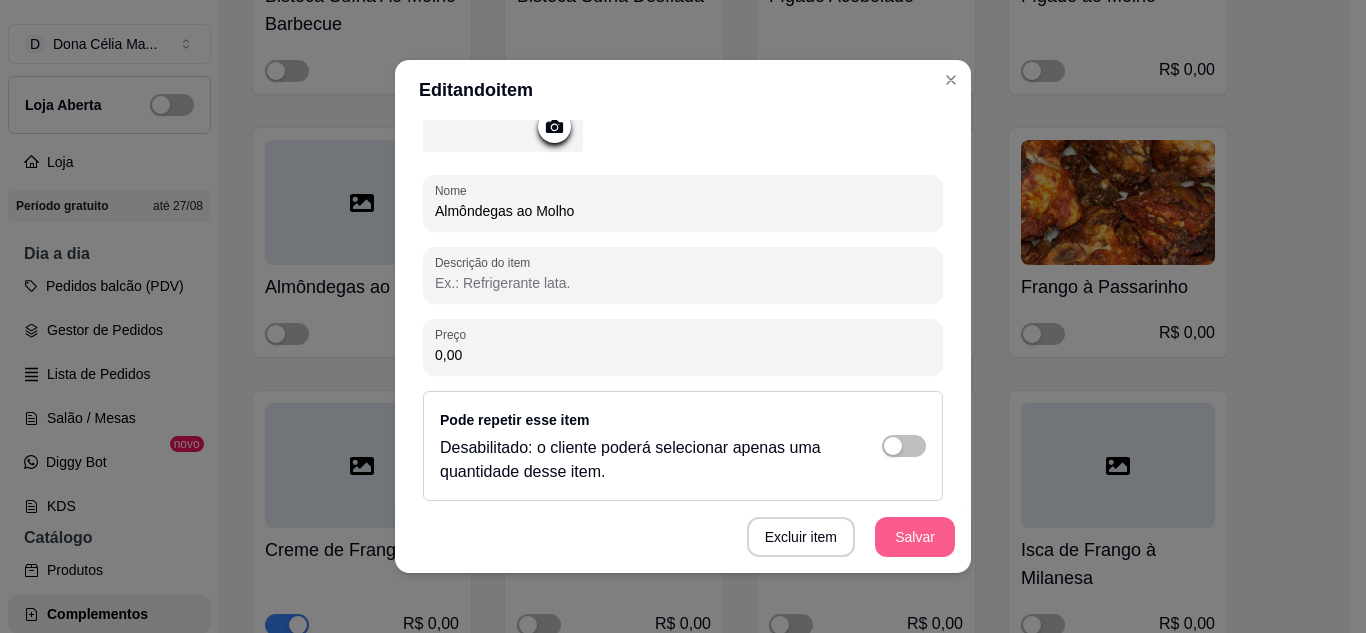 click on "Salvar" at bounding box center (915, 537) 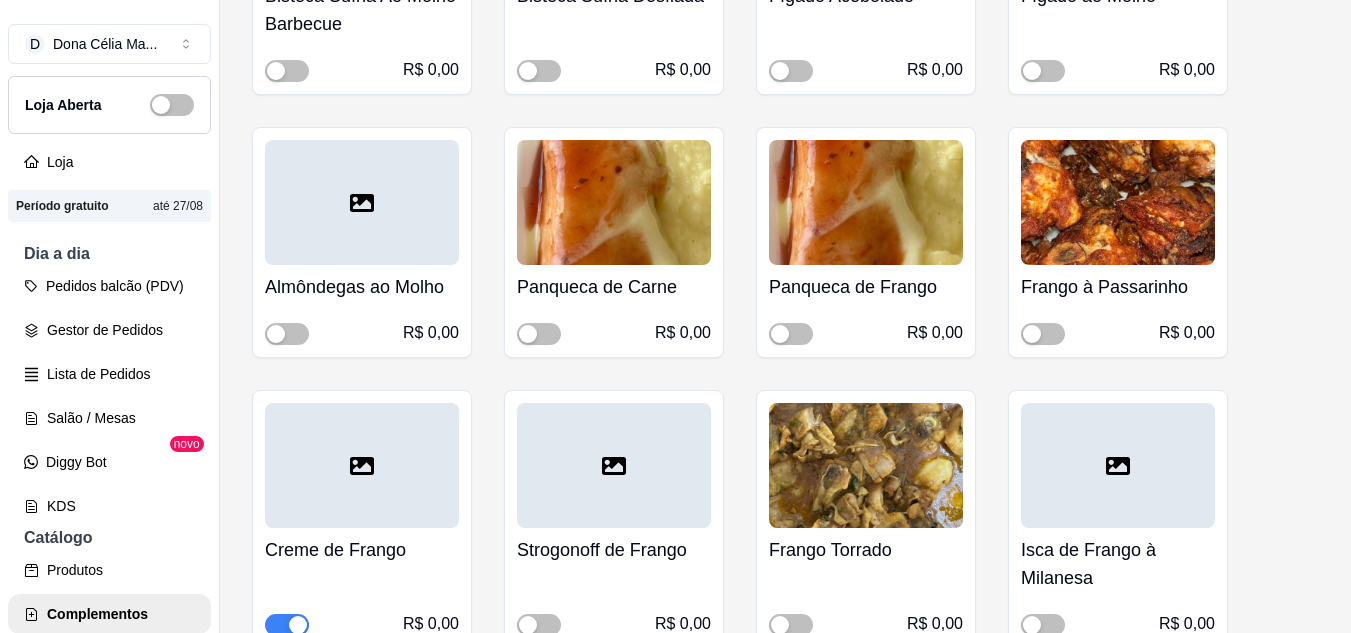 click at bounding box center (614, 202) 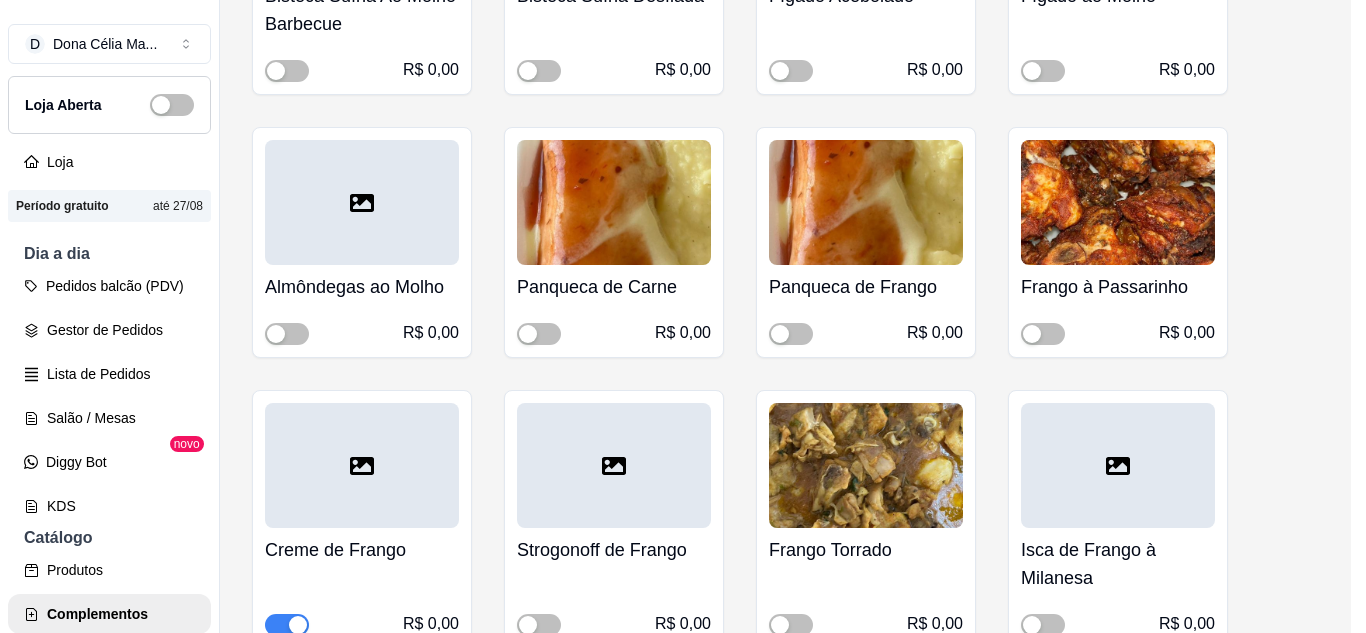 scroll, scrollTop: 300, scrollLeft: 0, axis: vertical 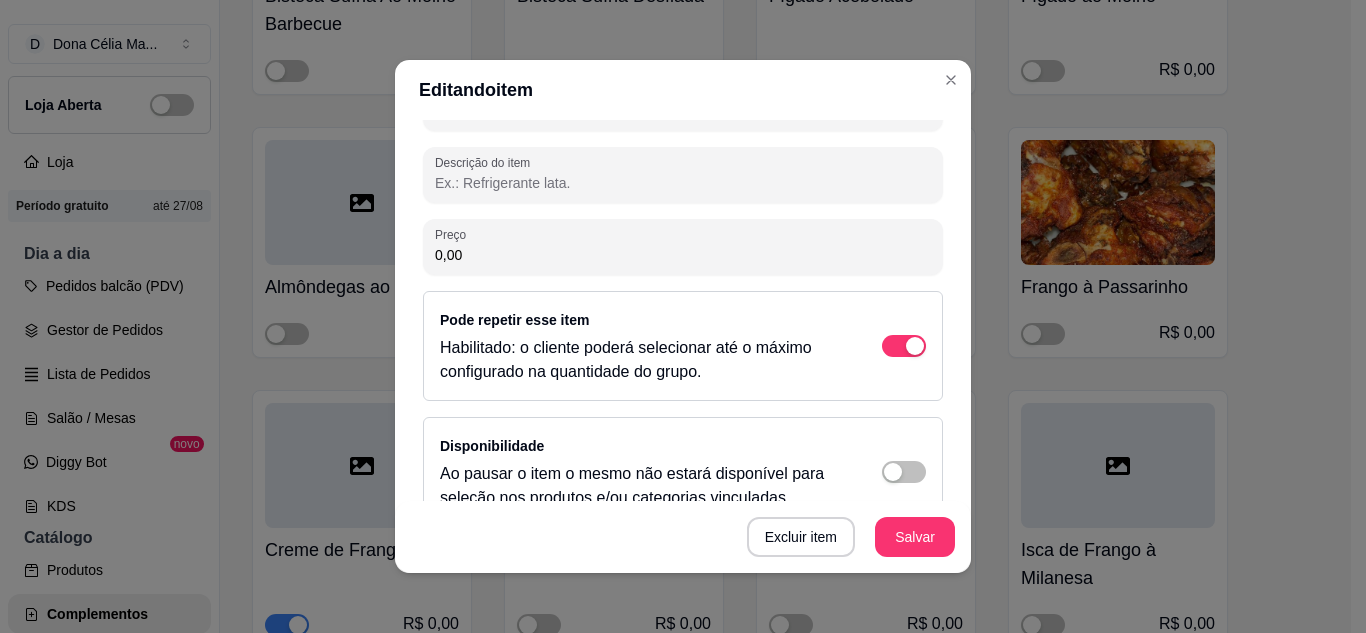 click on "Pode repetir esse item Habilitado: o cliente poderá selecionar até o máximo configurado na quantidade do grupo." at bounding box center (683, 346) 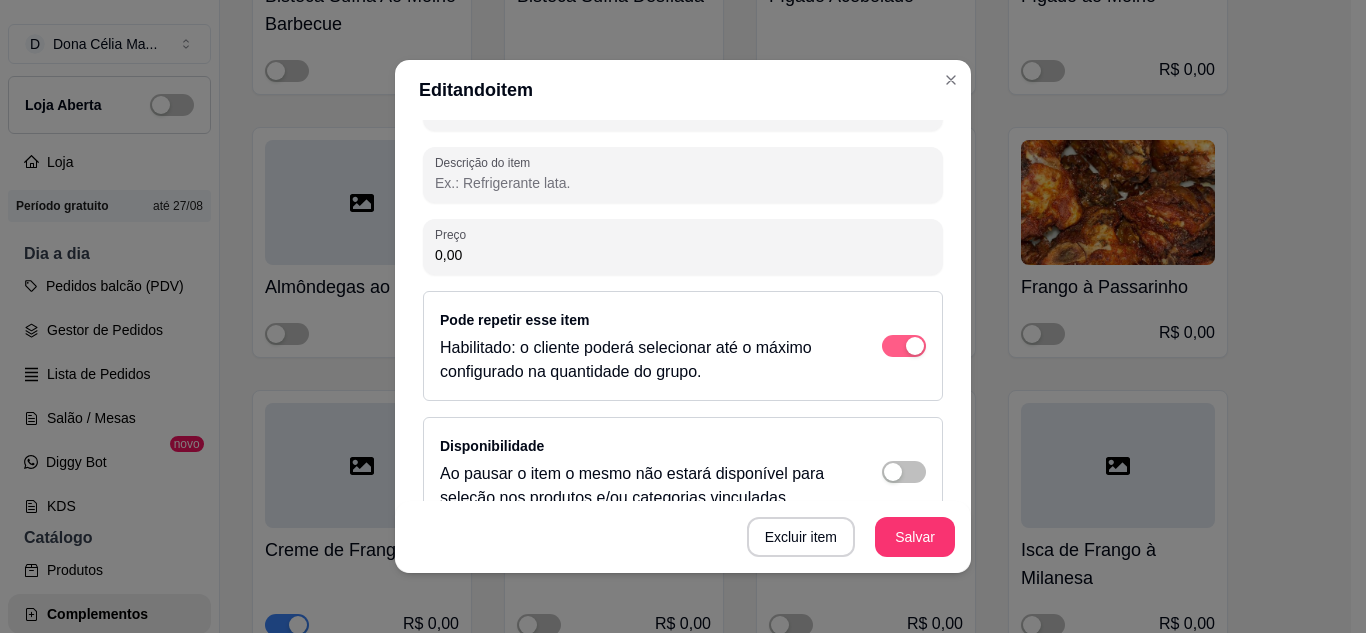 click at bounding box center (904, 346) 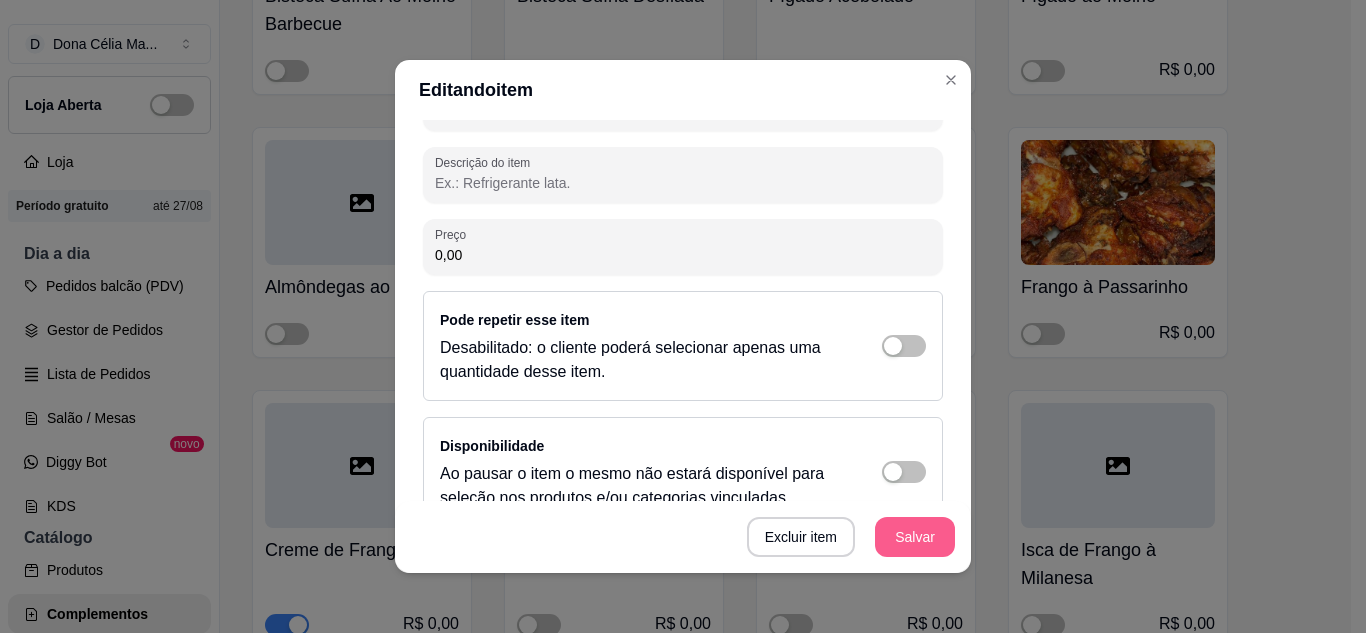 click on "Salvar" at bounding box center [915, 537] 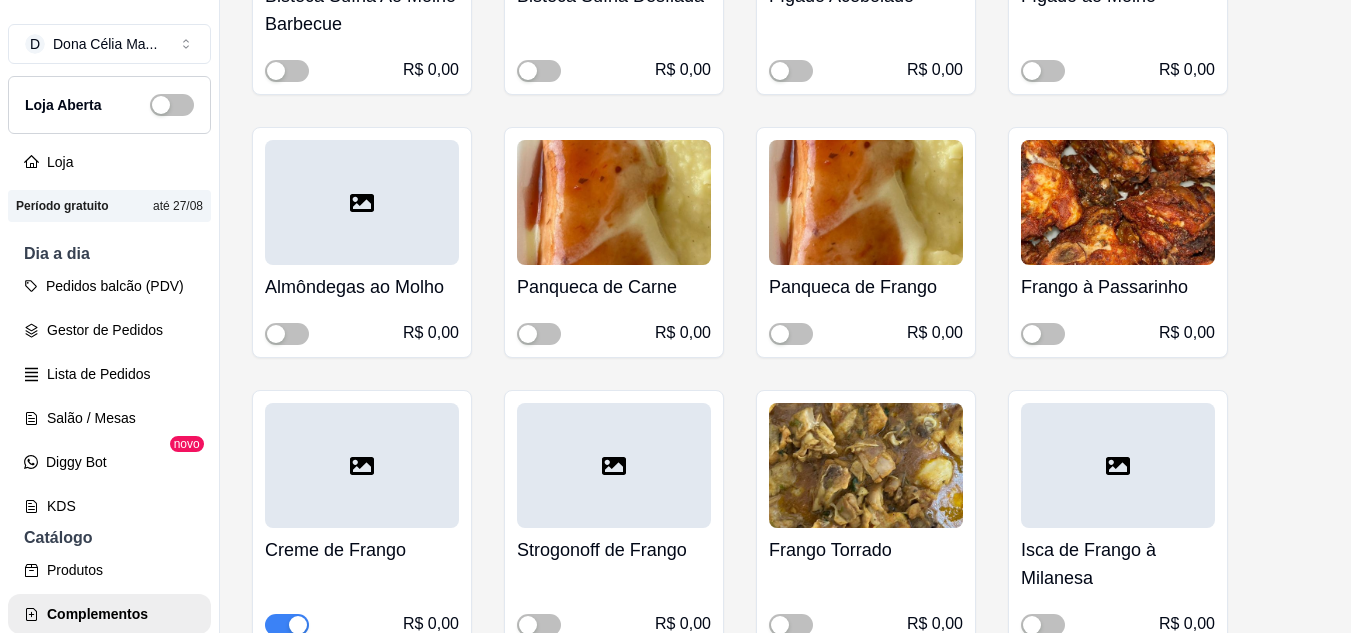 click at bounding box center (866, 202) 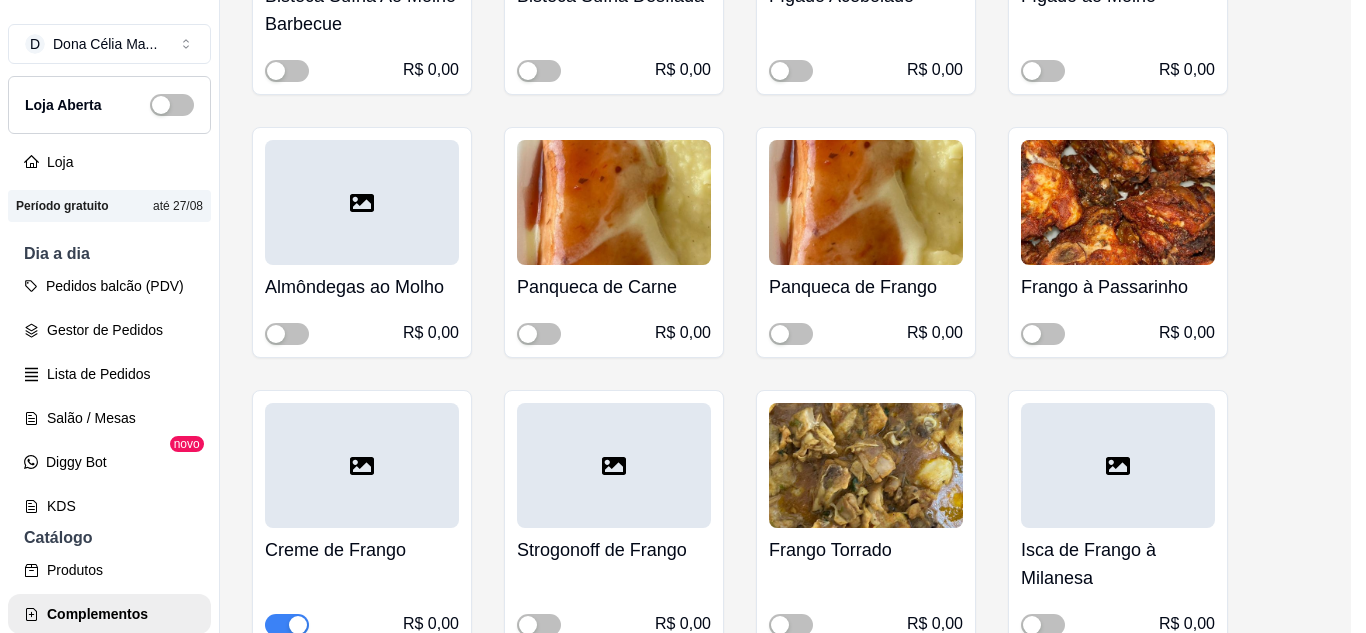 scroll, scrollTop: 300, scrollLeft: 0, axis: vertical 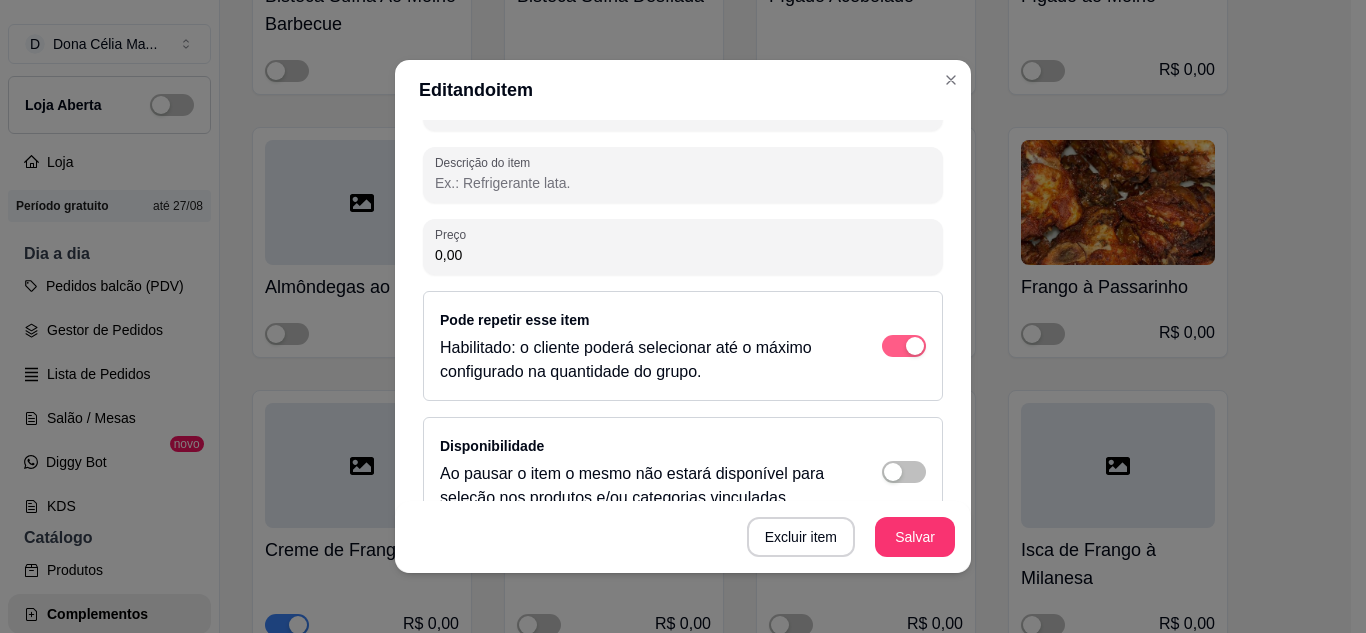 click at bounding box center (904, 346) 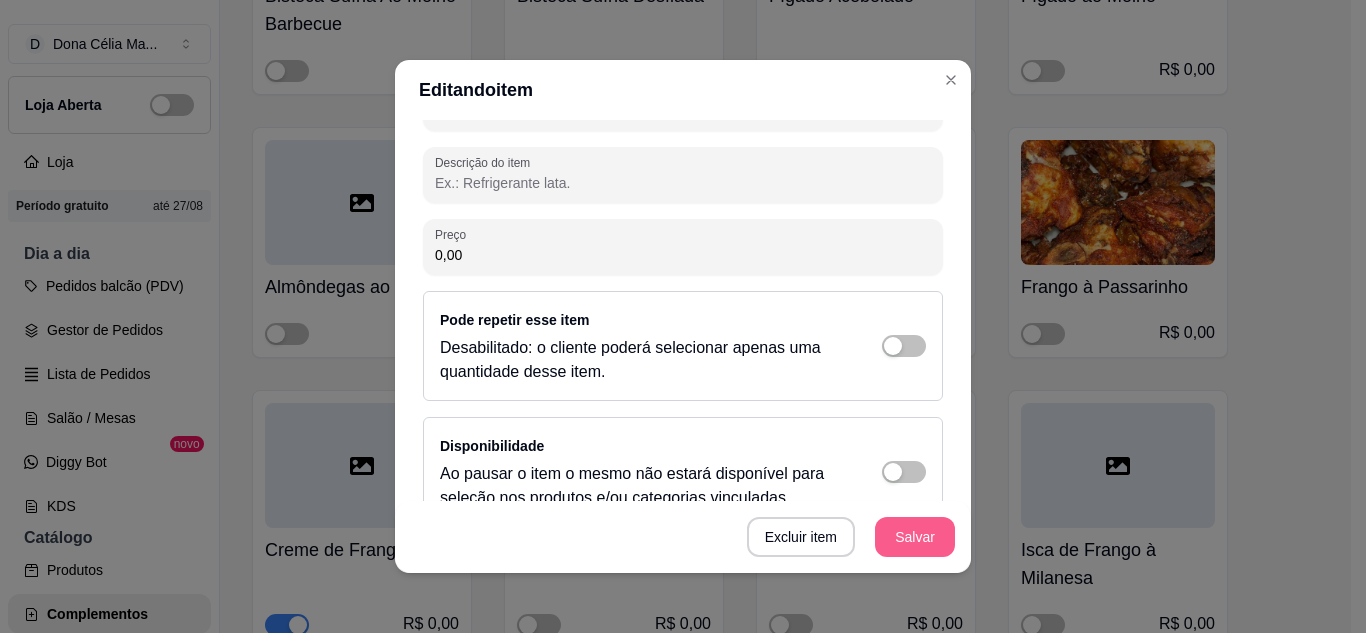 click on "Salvar" at bounding box center (915, 537) 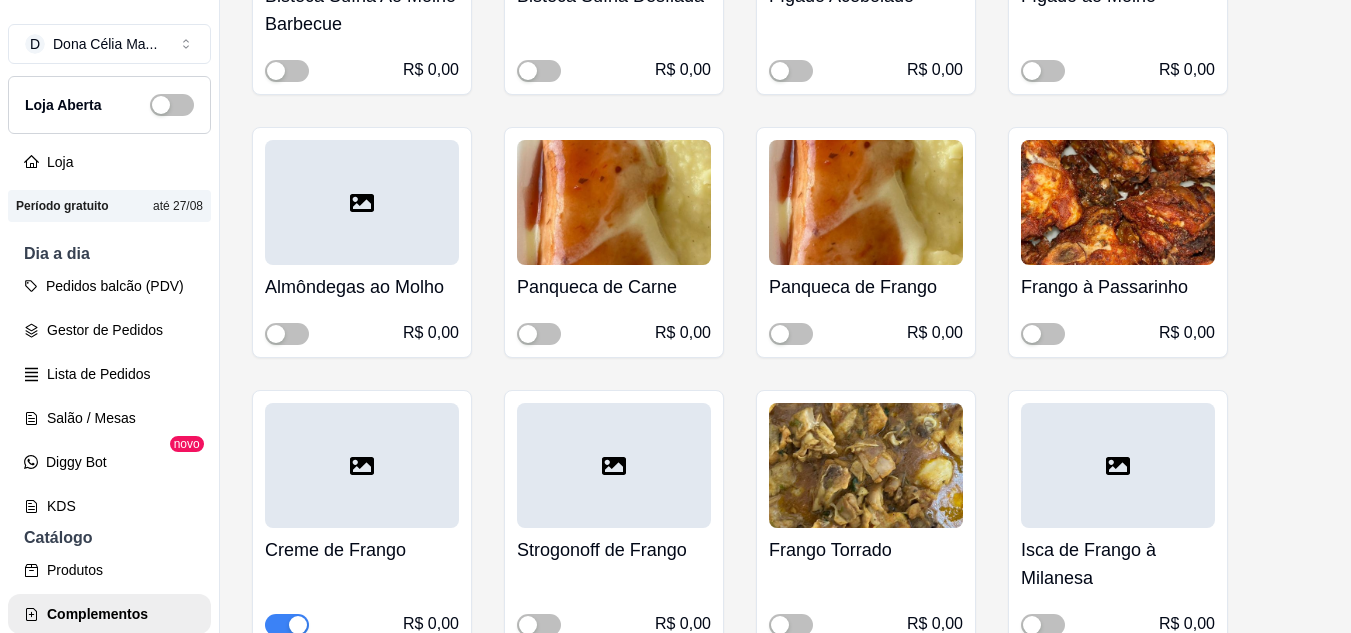 click at bounding box center (1118, 202) 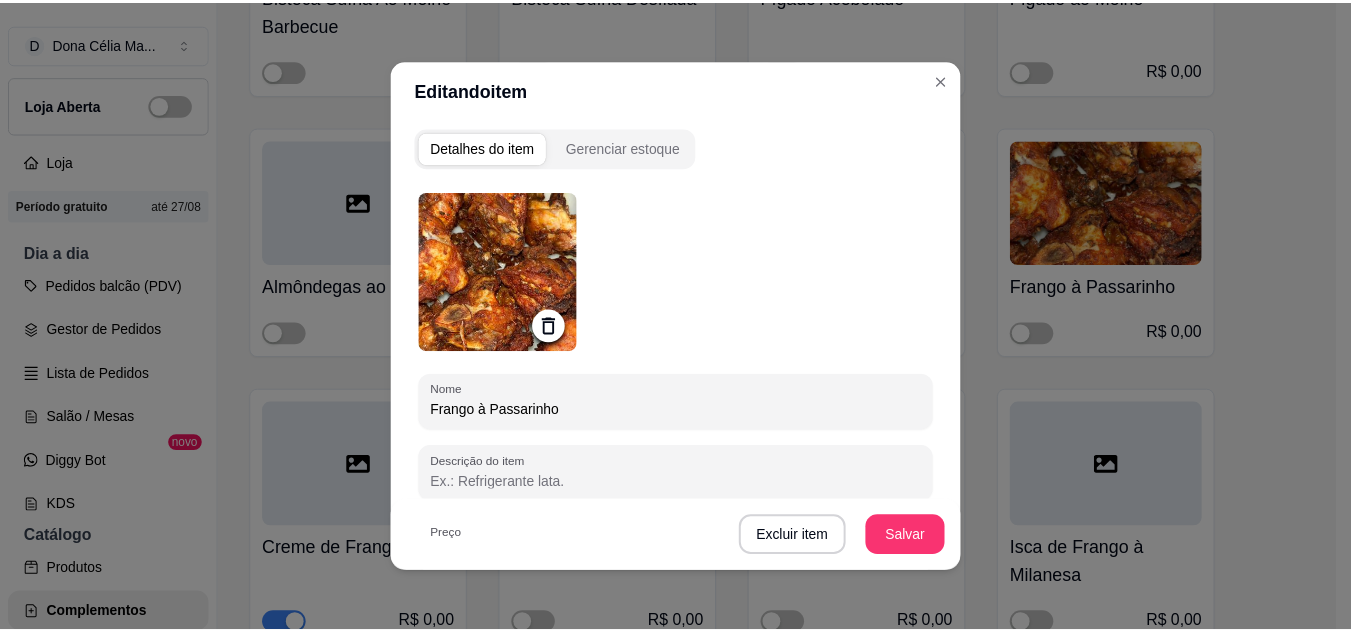 scroll, scrollTop: 300, scrollLeft: 0, axis: vertical 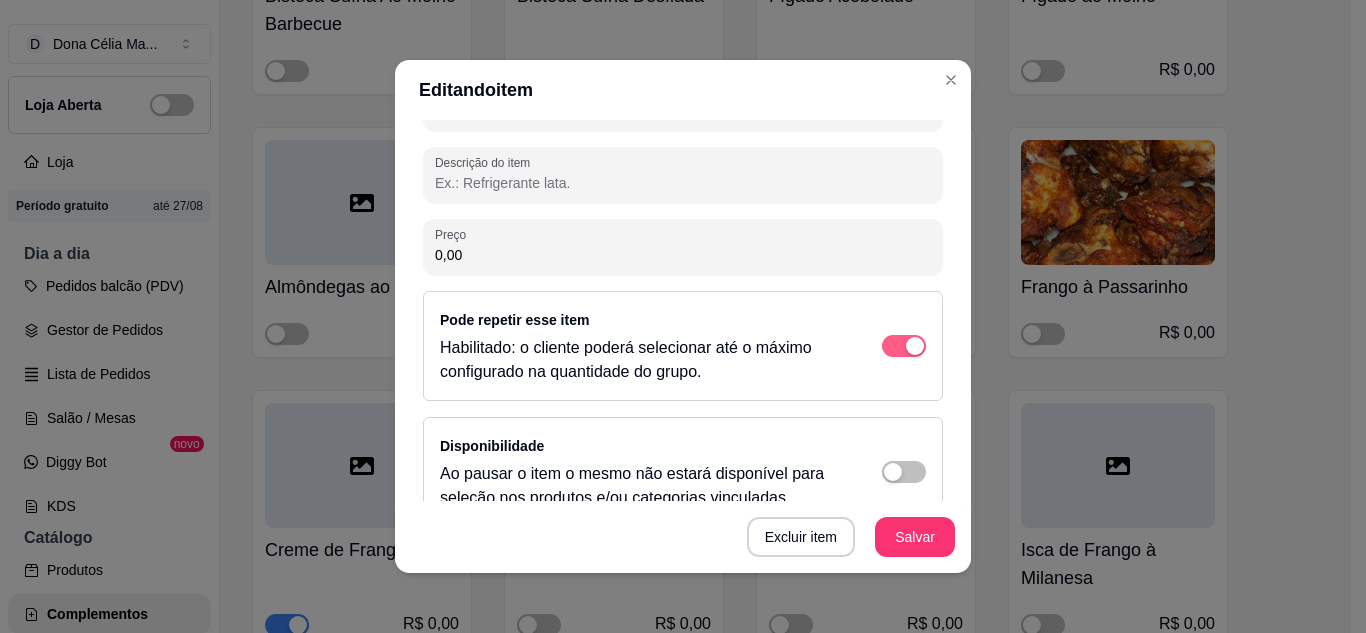 click at bounding box center [904, 346] 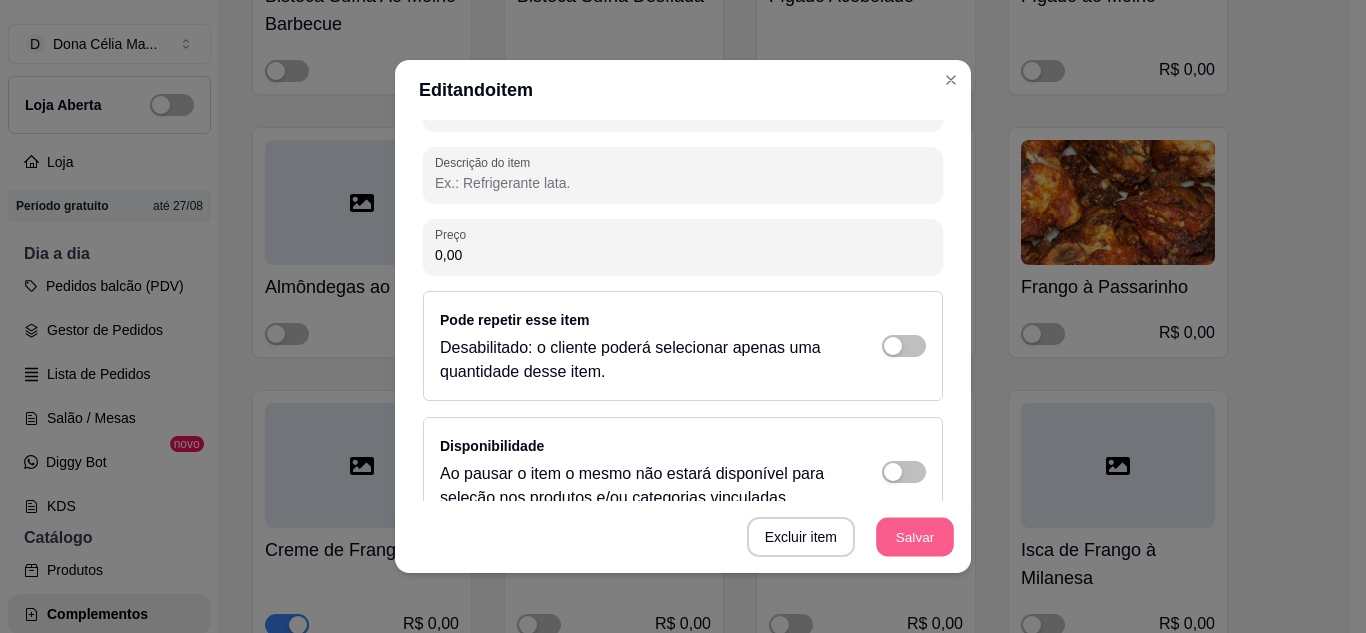 click on "Salvar" at bounding box center [915, 537] 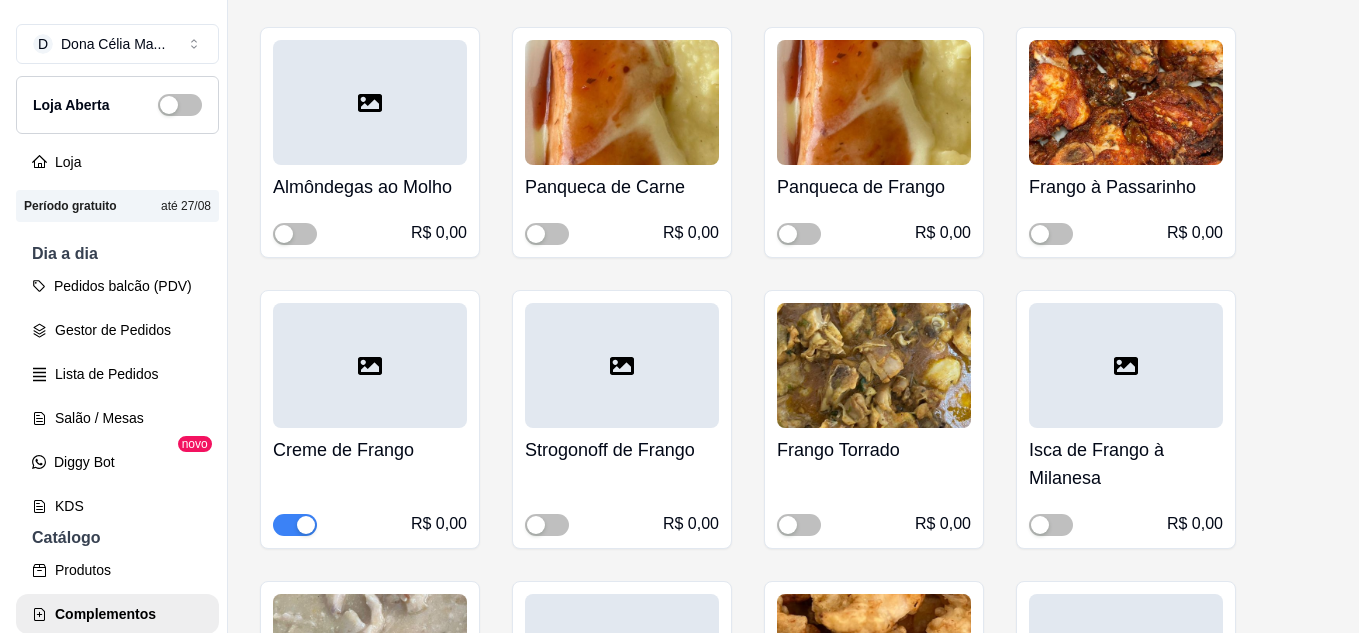 scroll, scrollTop: 13958, scrollLeft: 0, axis: vertical 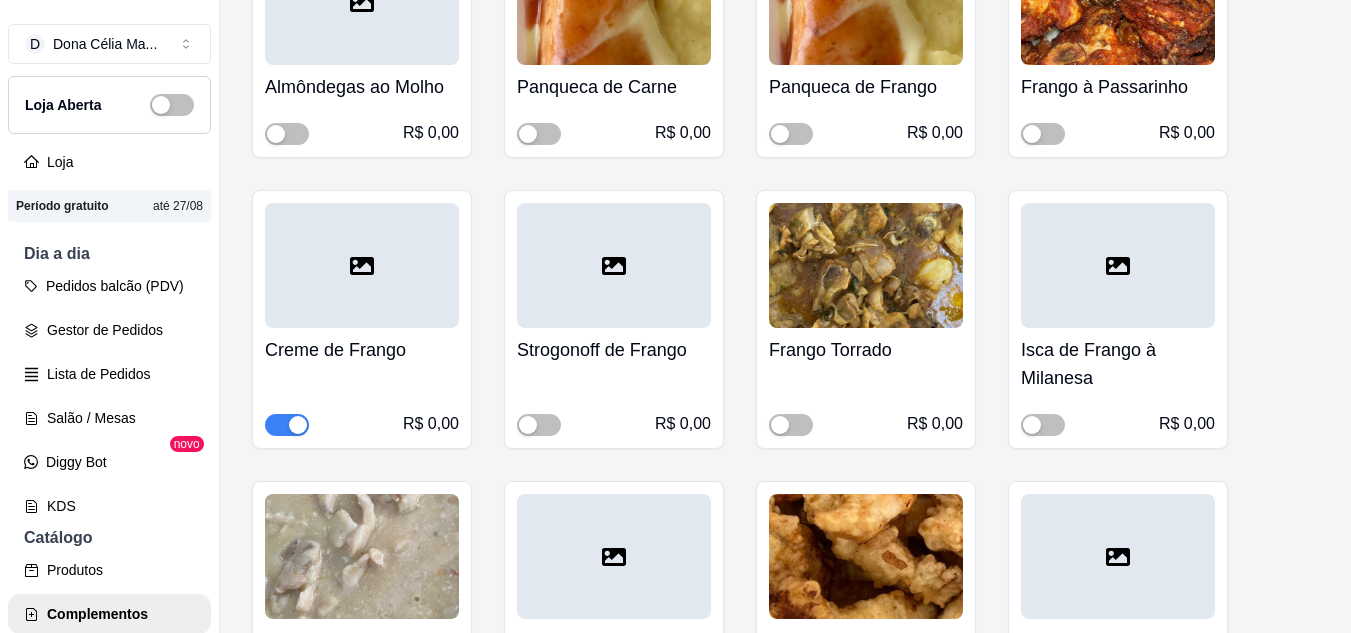 click at bounding box center [362, 265] 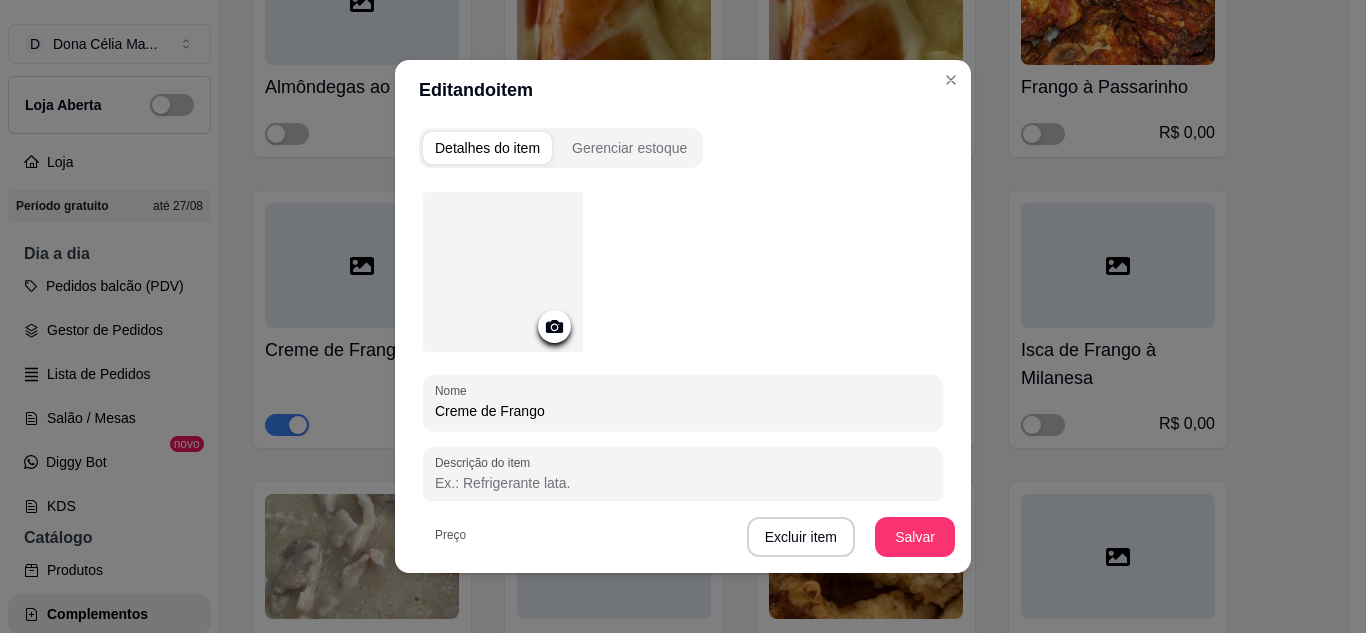scroll, scrollTop: 200, scrollLeft: 0, axis: vertical 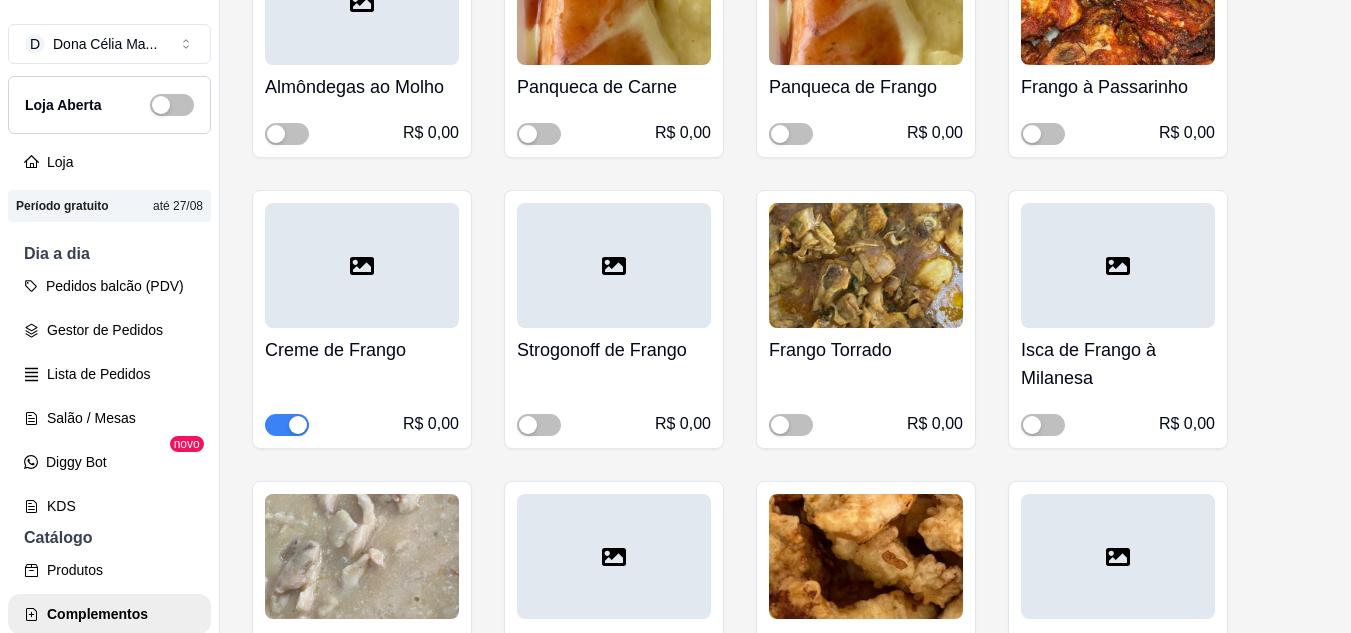 click 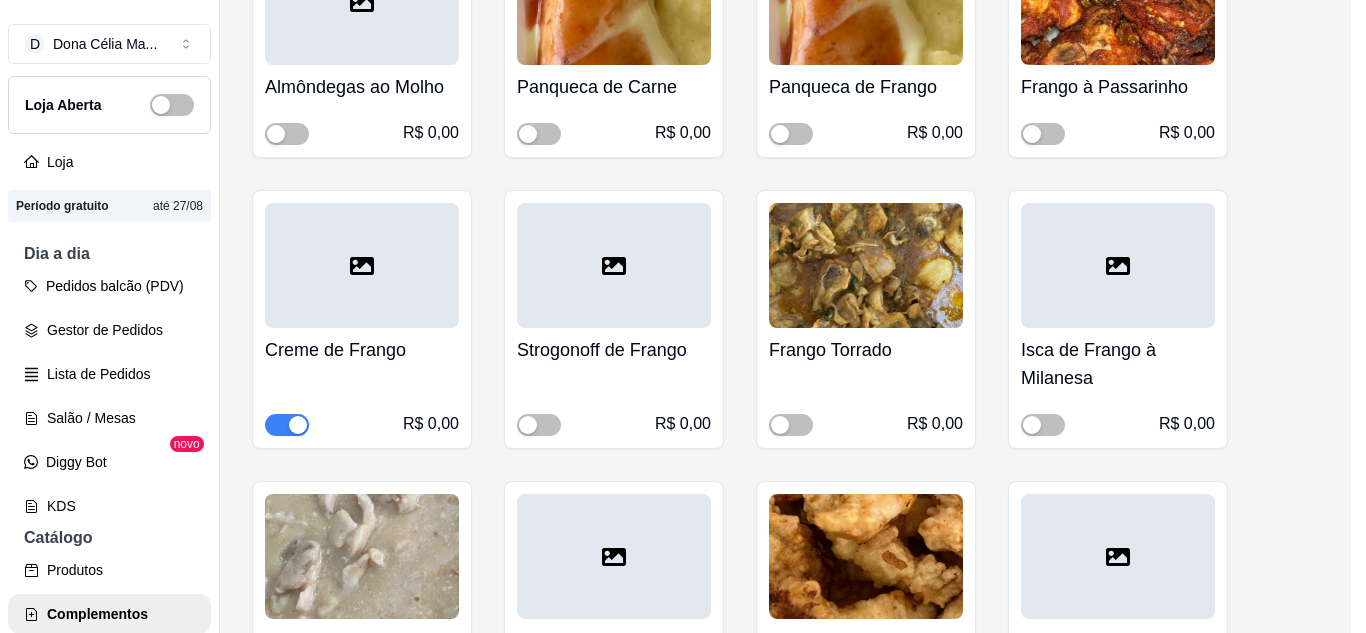 scroll, scrollTop: 300, scrollLeft: 0, axis: vertical 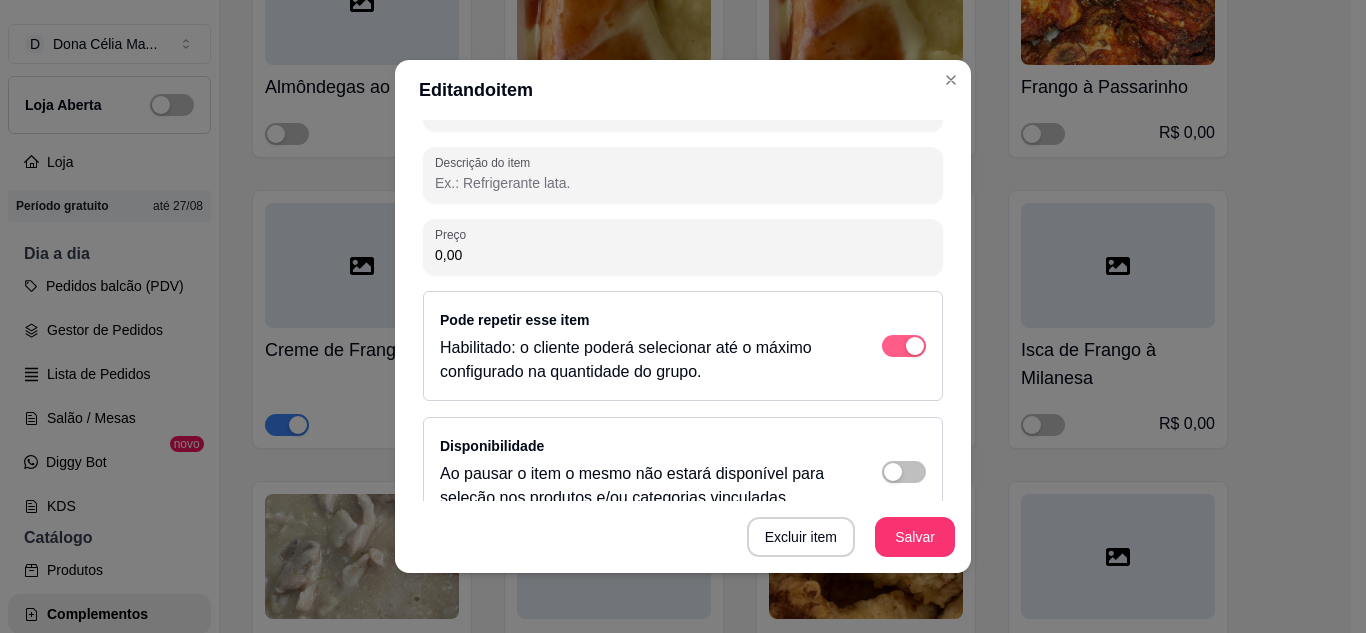click at bounding box center [904, 346] 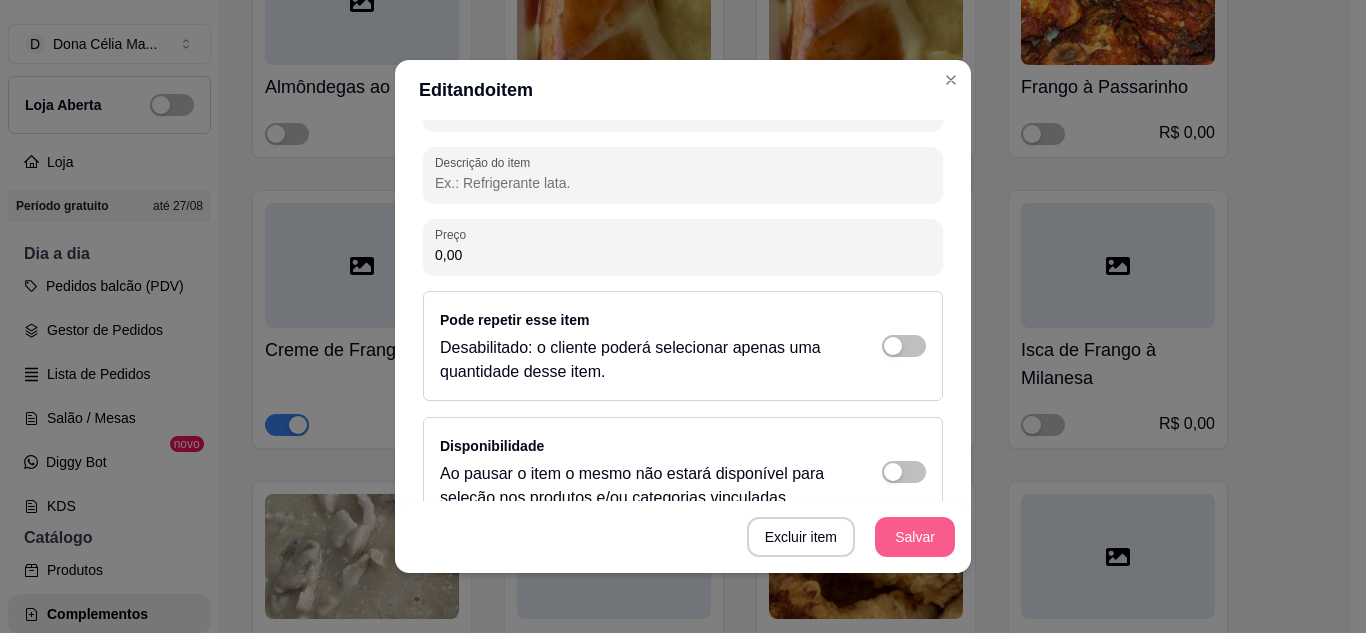 click on "Salvar" at bounding box center [915, 537] 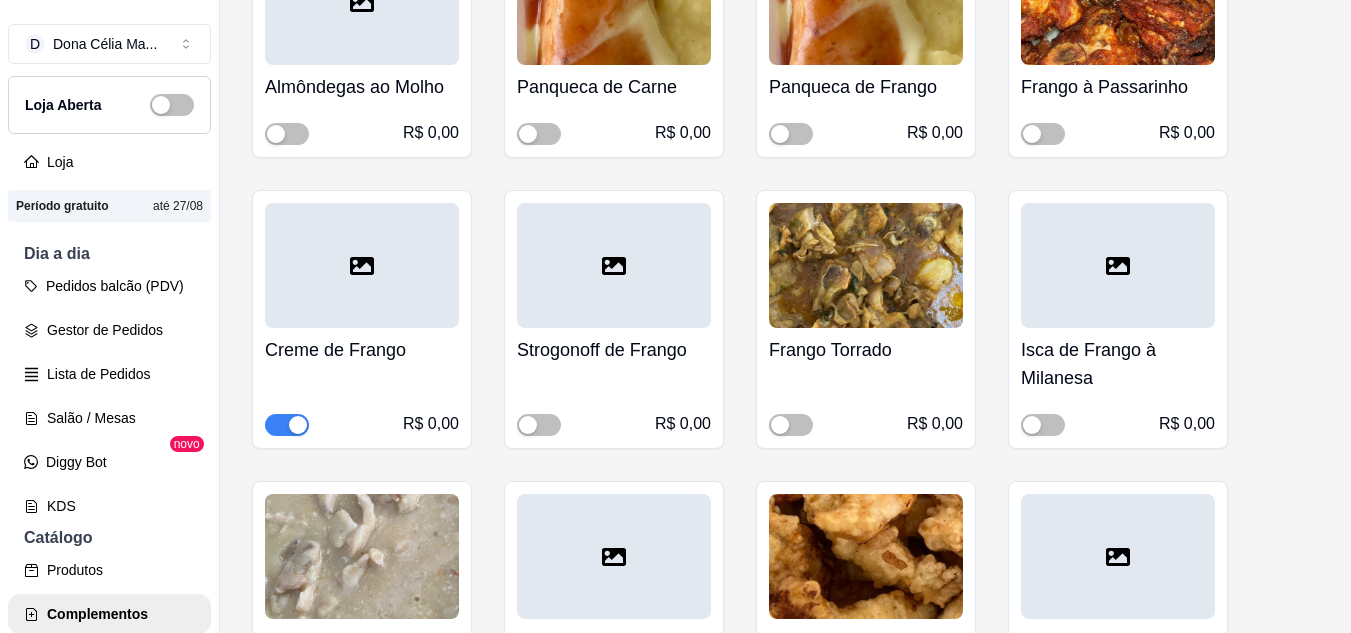 click at bounding box center (866, 265) 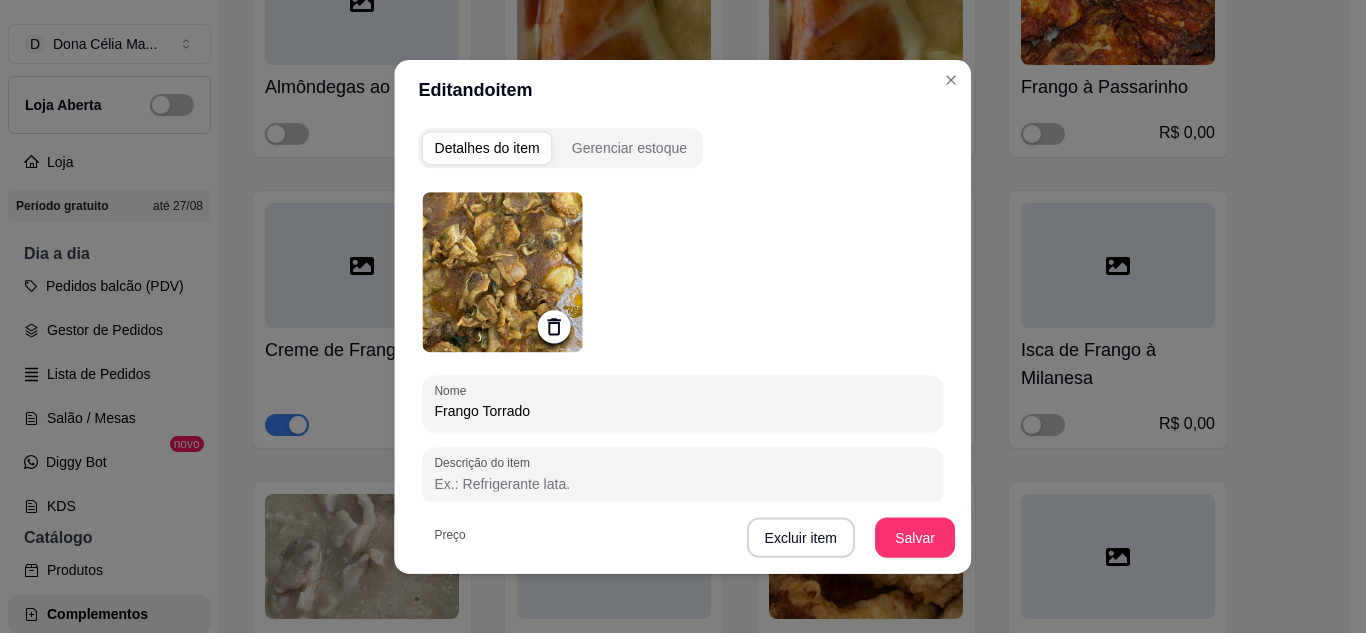 scroll, scrollTop: 337, scrollLeft: 0, axis: vertical 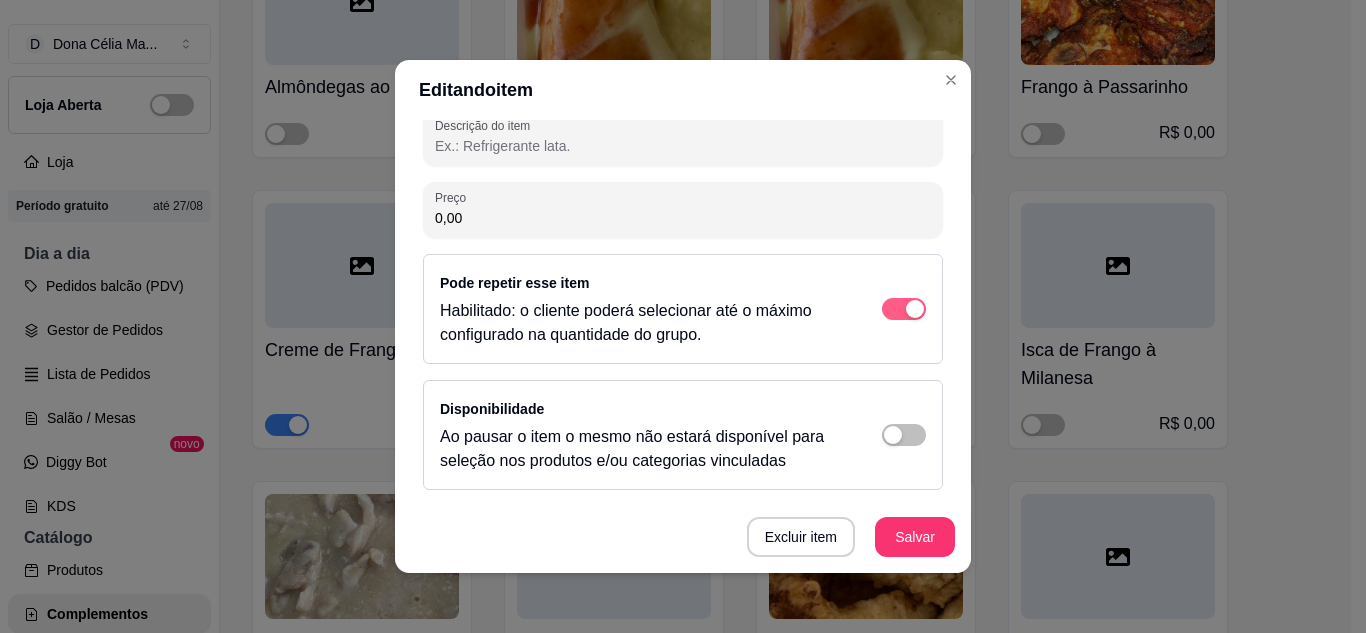 click at bounding box center [904, 309] 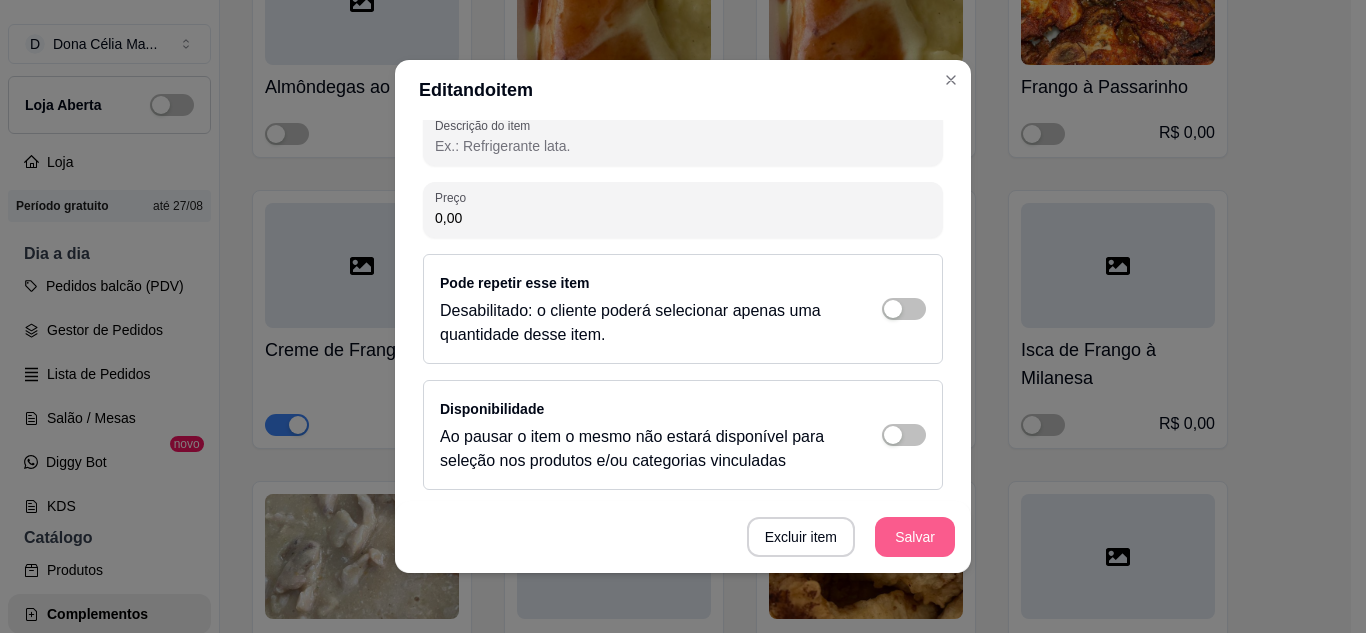 click on "Salvar" at bounding box center [915, 537] 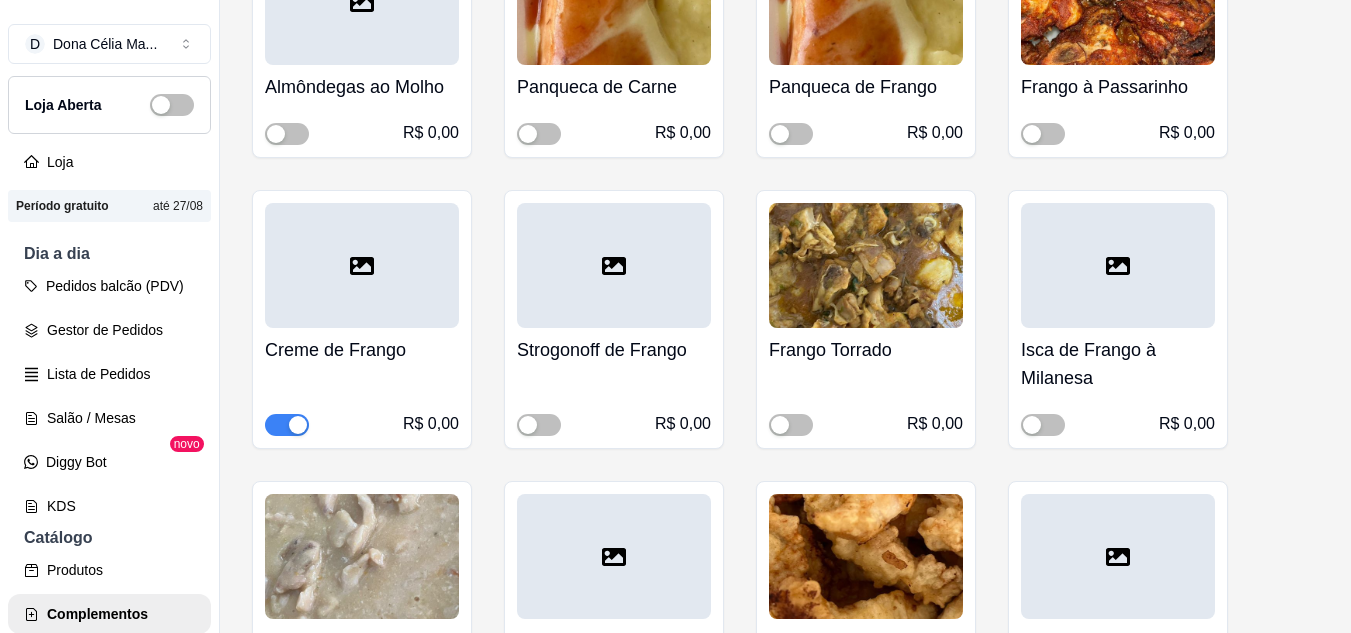 click at bounding box center [1118, 265] 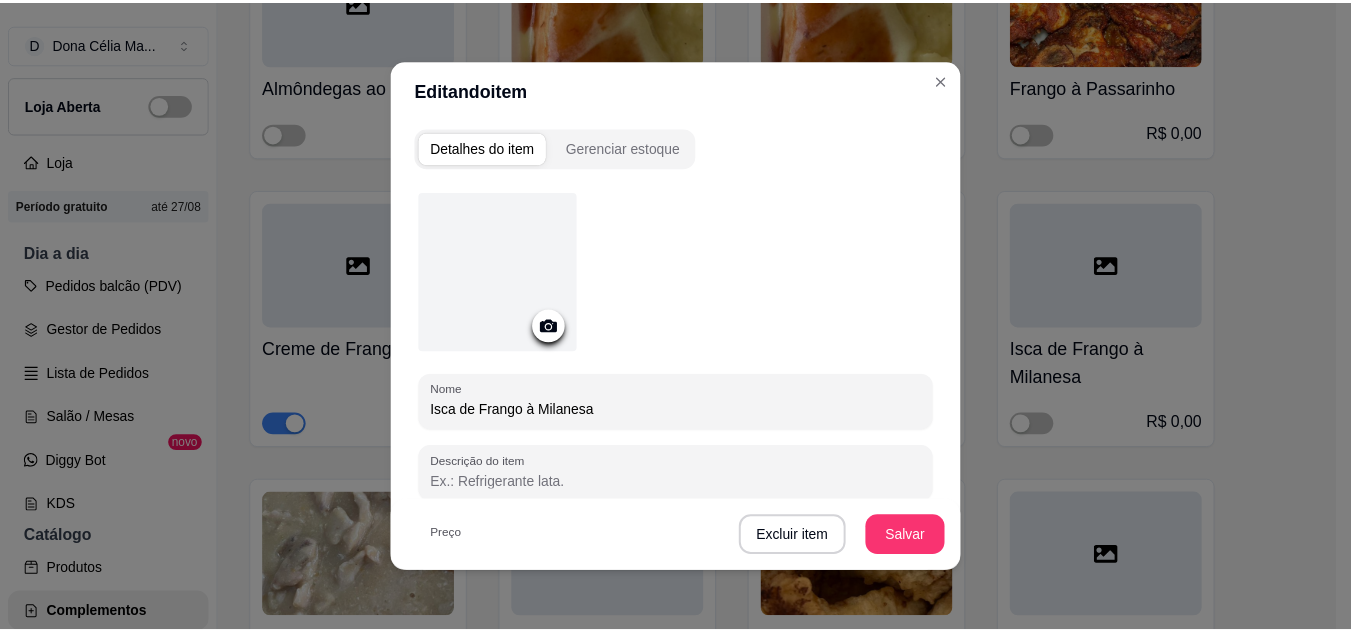 scroll, scrollTop: 300, scrollLeft: 0, axis: vertical 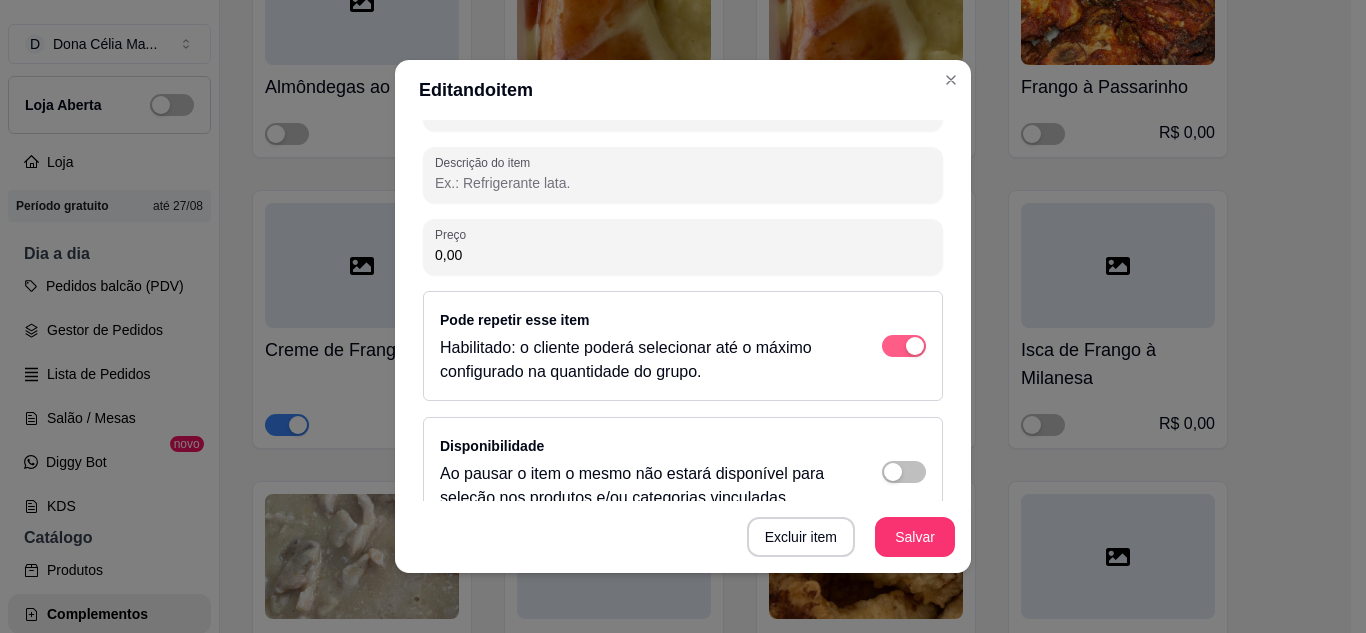 click at bounding box center [904, 346] 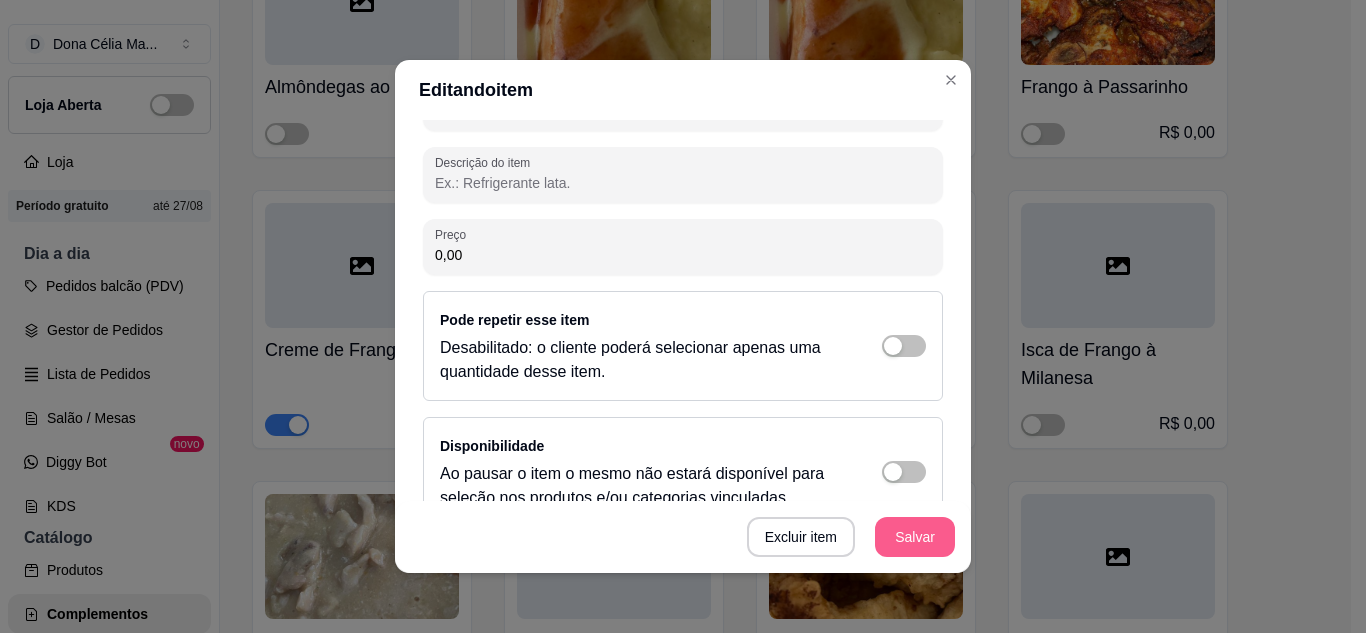 click on "Salvar" at bounding box center [915, 537] 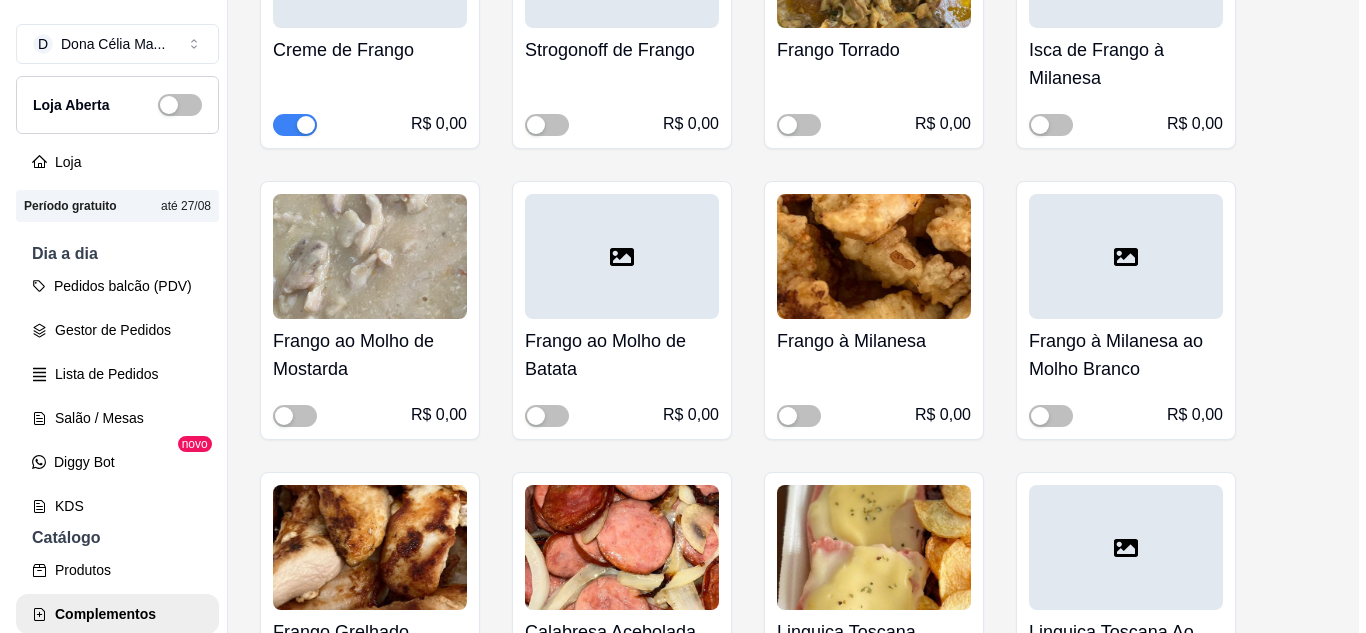 scroll, scrollTop: 14358, scrollLeft: 0, axis: vertical 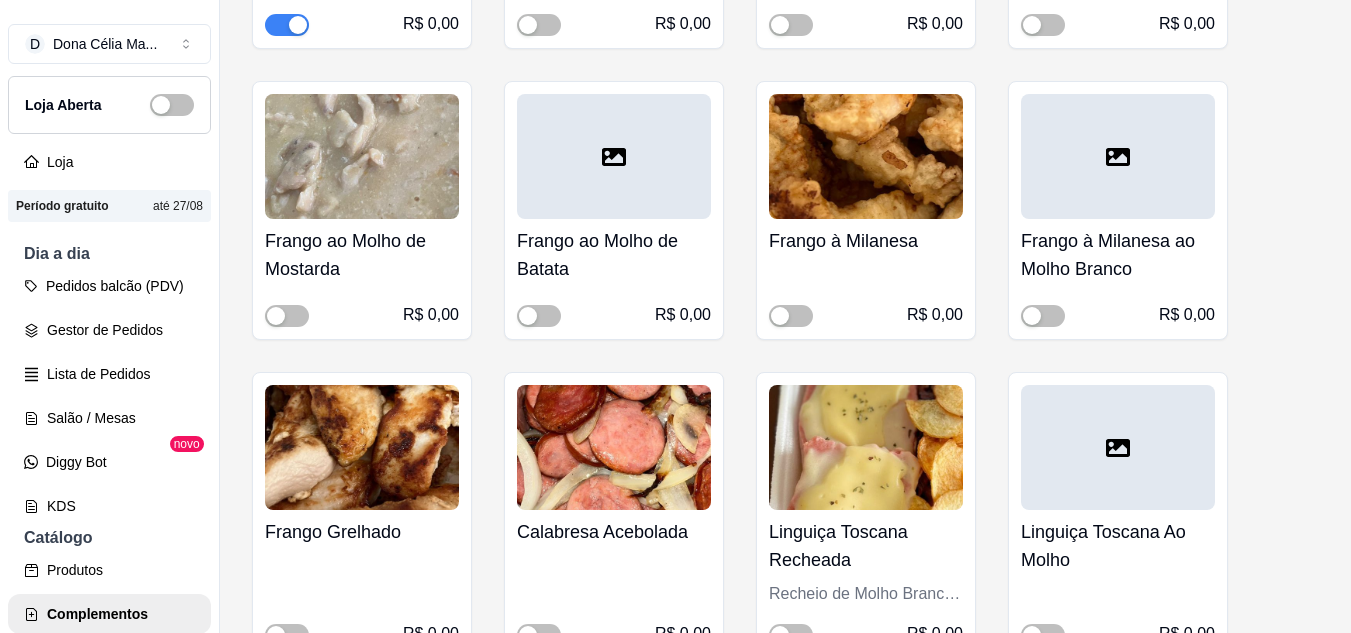 click at bounding box center (362, 156) 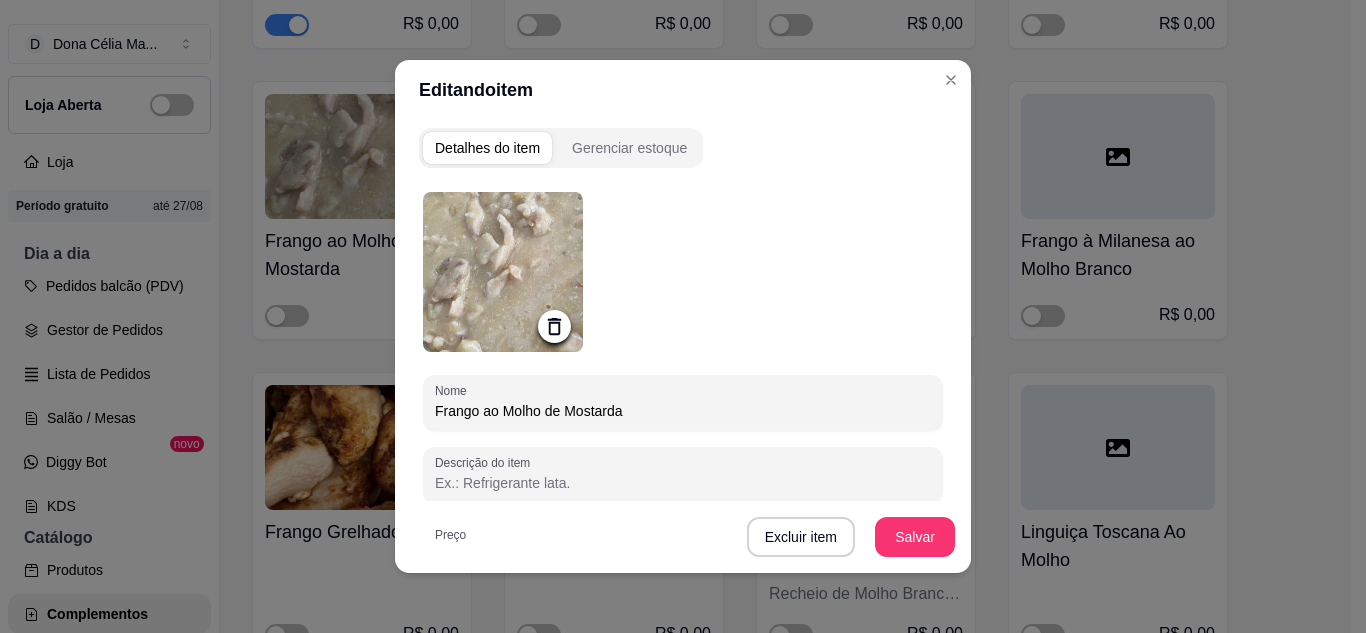 scroll, scrollTop: 300, scrollLeft: 0, axis: vertical 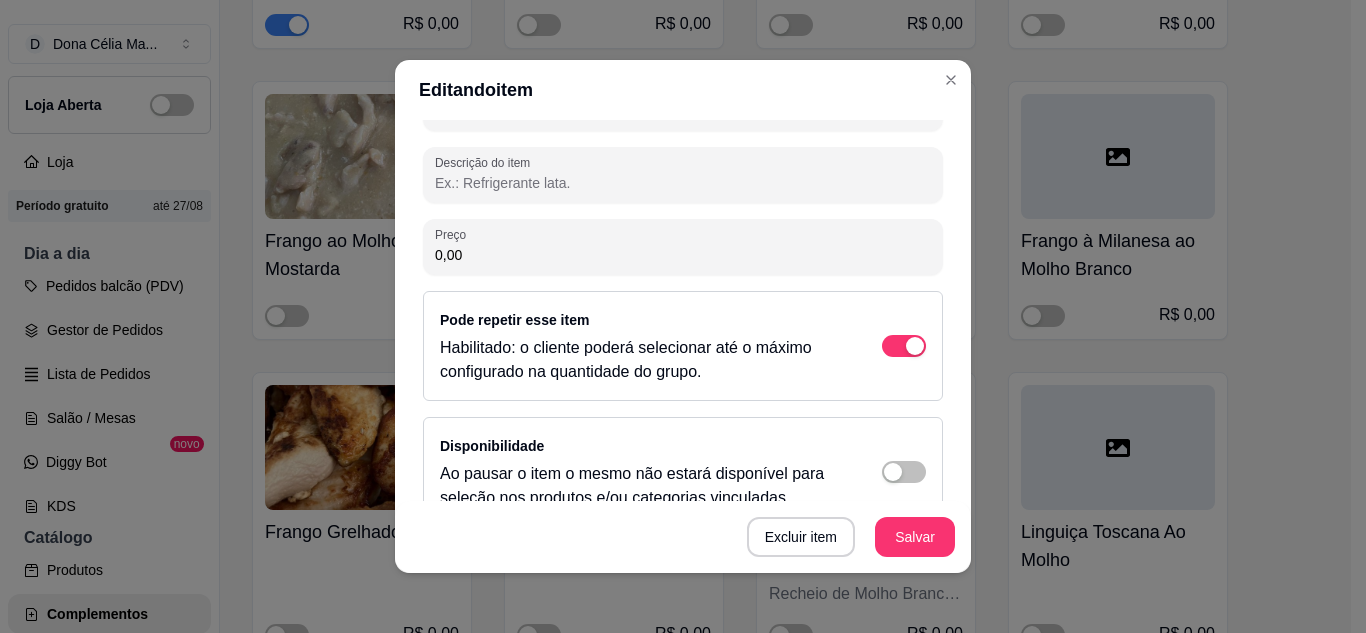 click on "Pode repetir esse item Habilitado: o cliente poderá selecionar até o máximo configurado na quantidade do grupo." at bounding box center [683, 346] 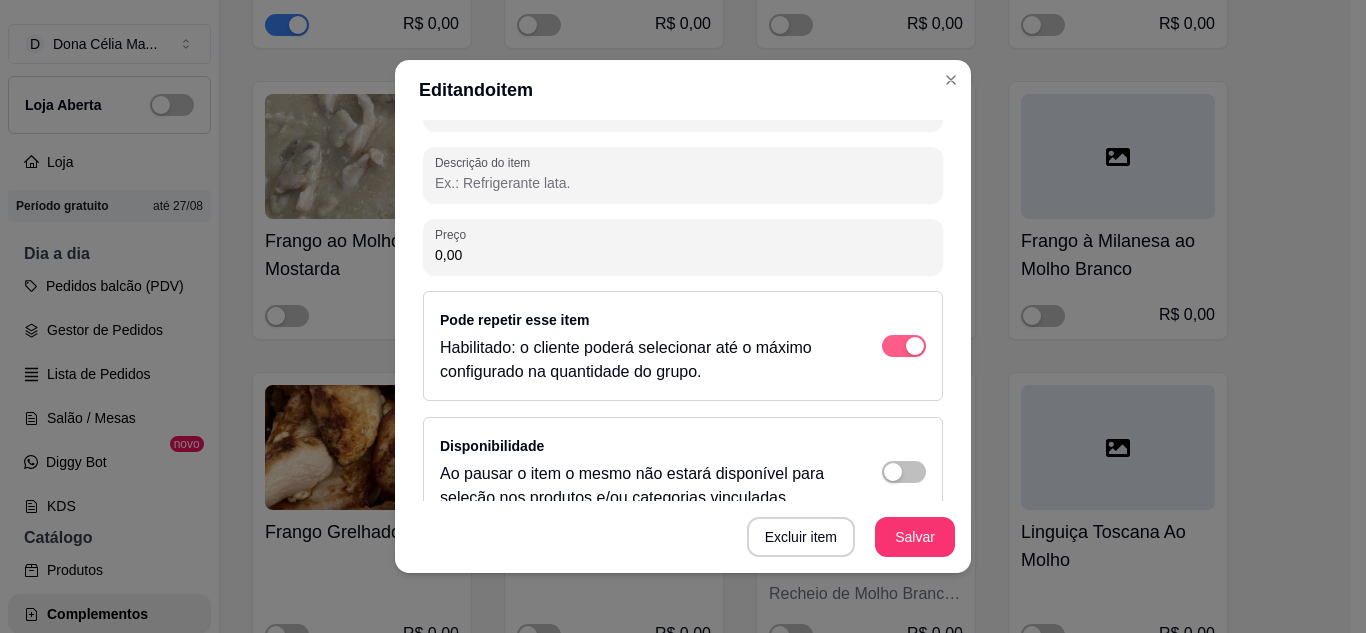 click at bounding box center (904, 346) 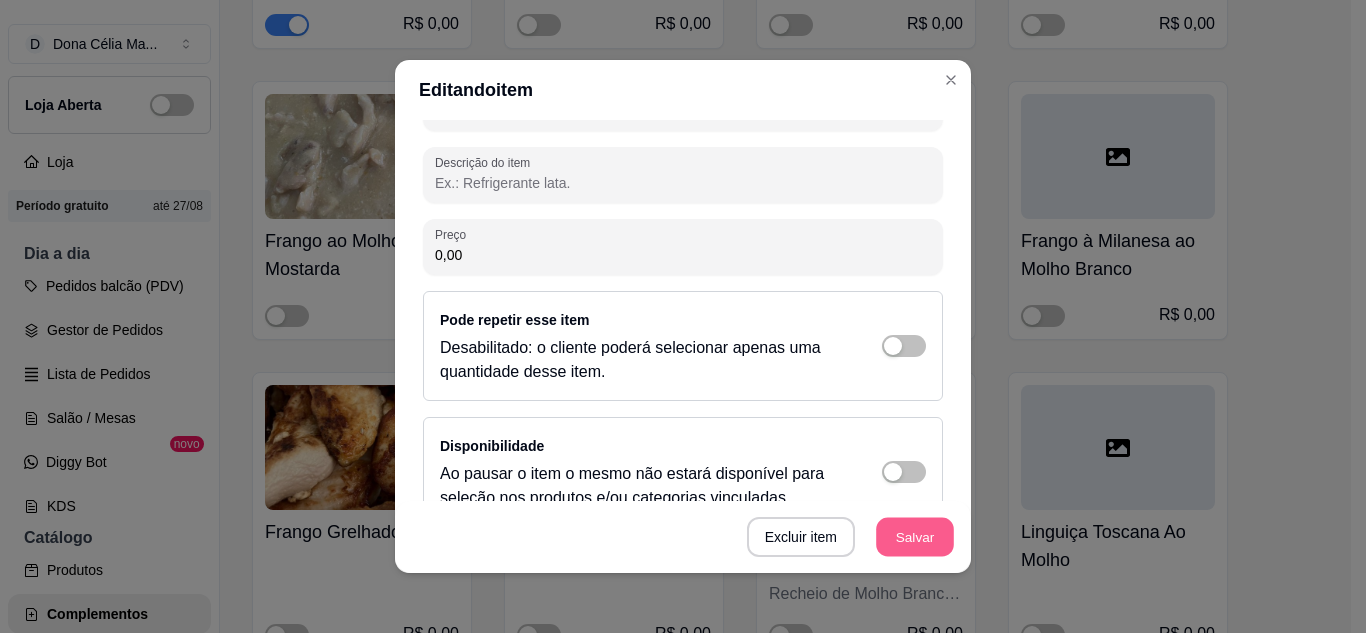 click on "Salvar" at bounding box center [915, 537] 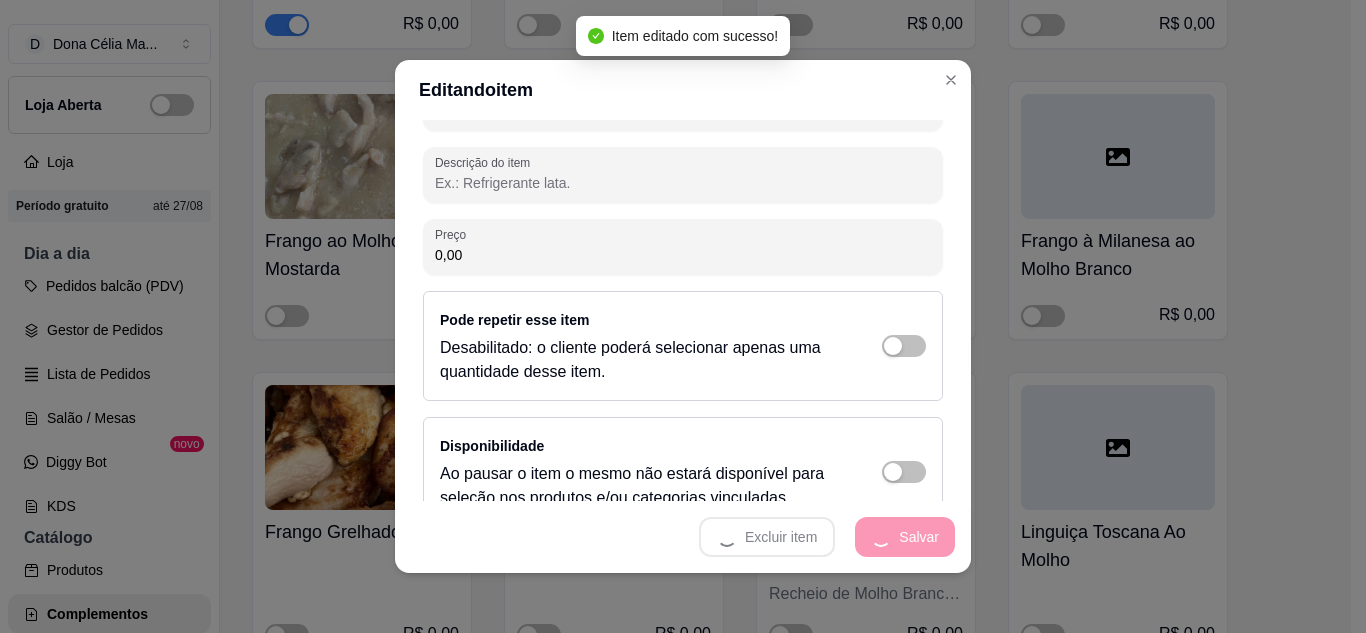 scroll, scrollTop: 200, scrollLeft: 0, axis: vertical 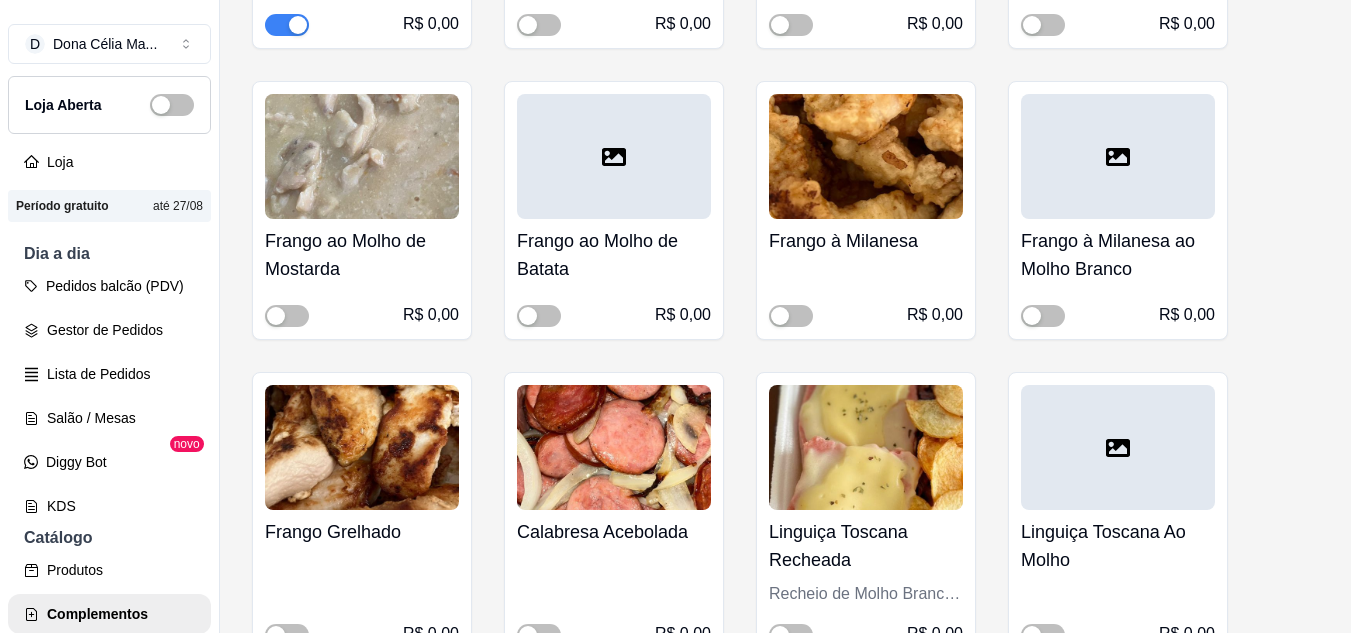 click at bounding box center (614, 156) 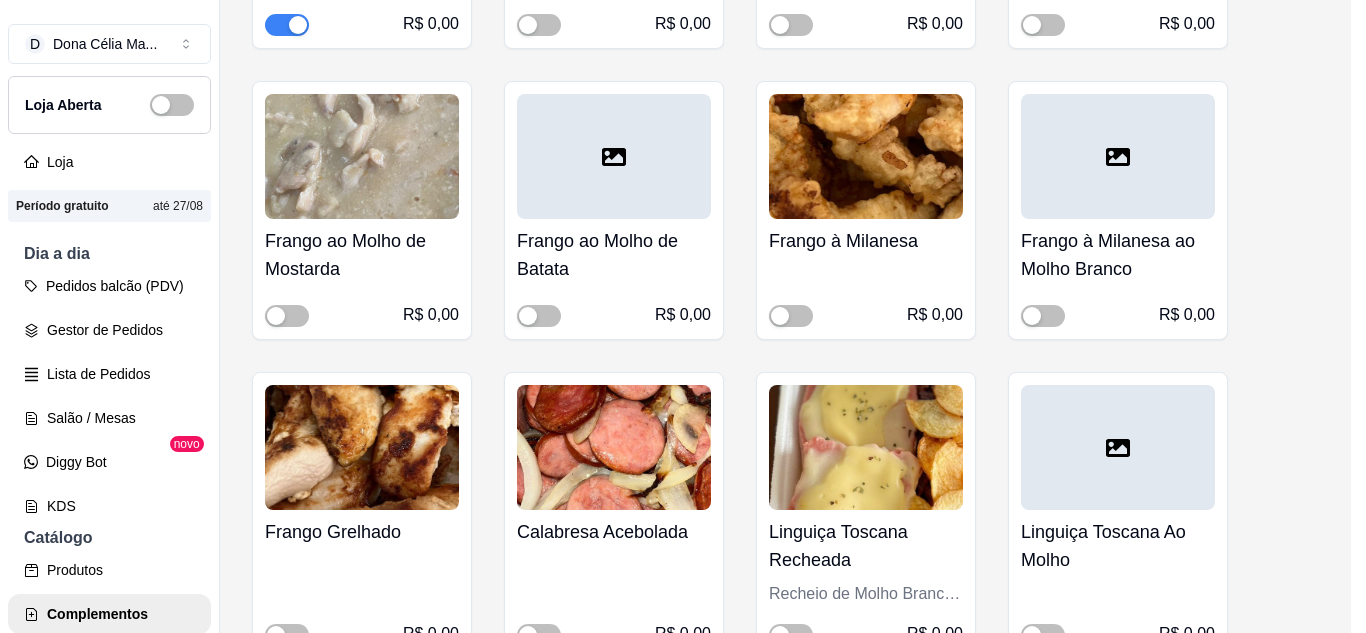 scroll, scrollTop: 200, scrollLeft: 0, axis: vertical 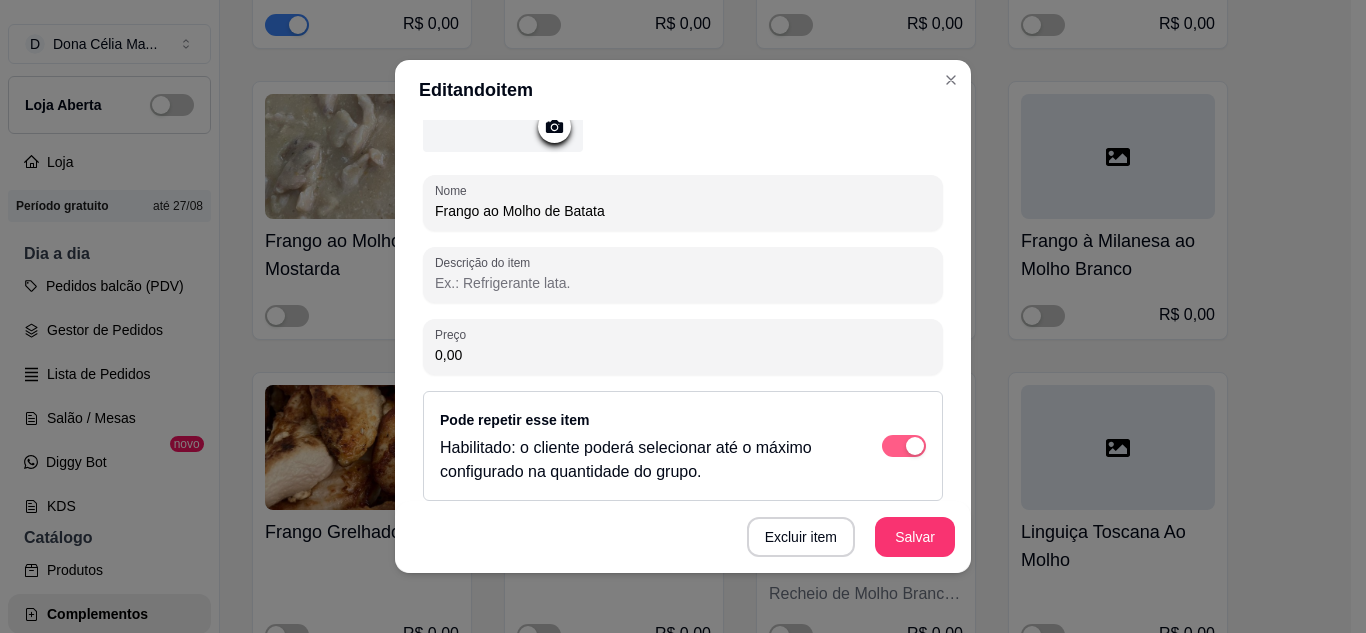 click at bounding box center (904, 446) 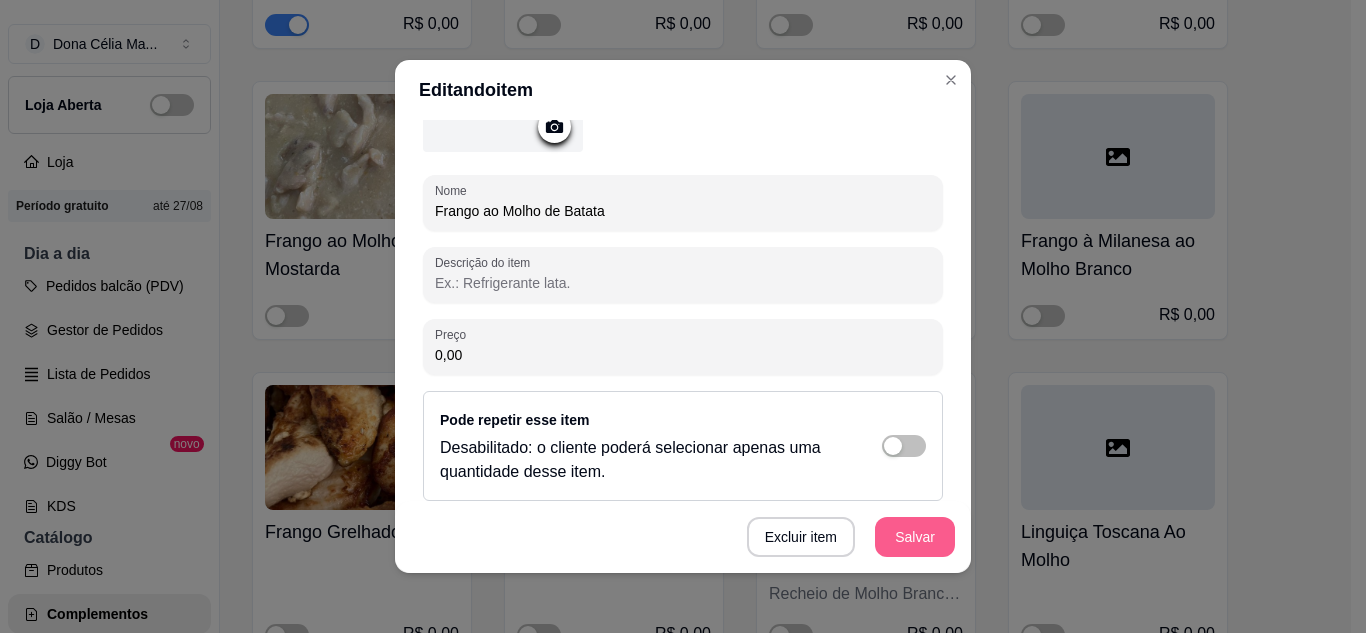 click on "Salvar" at bounding box center [915, 537] 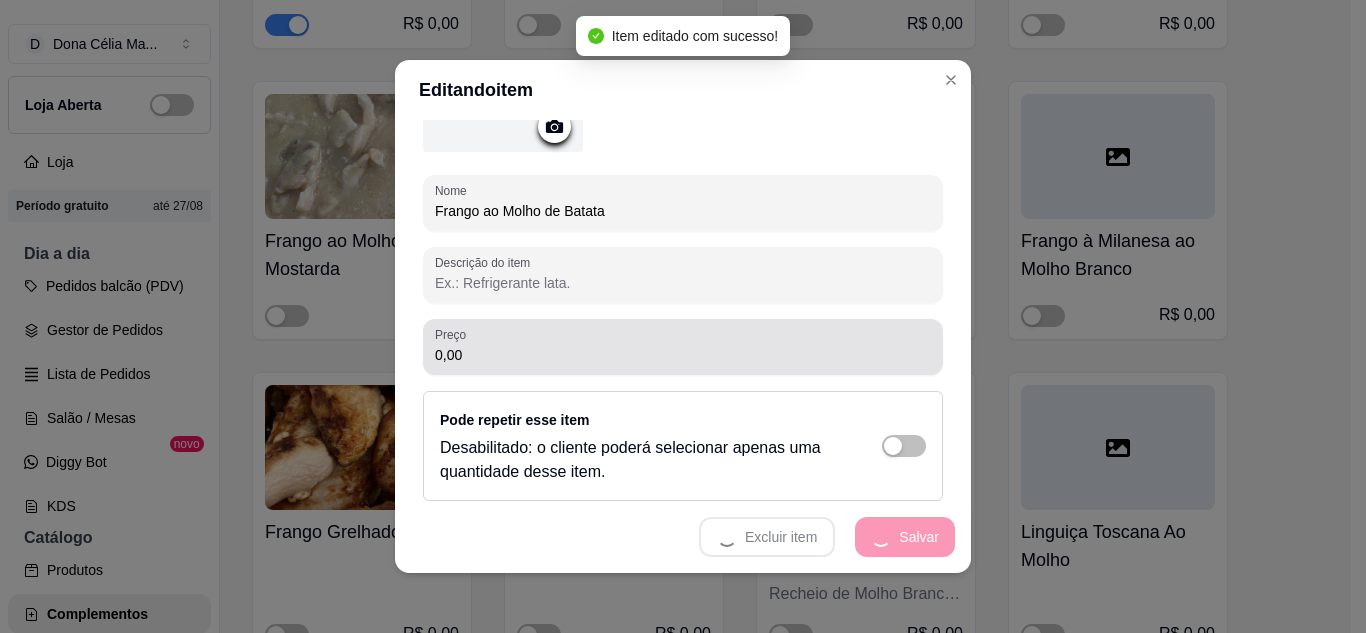 scroll, scrollTop: 100, scrollLeft: 0, axis: vertical 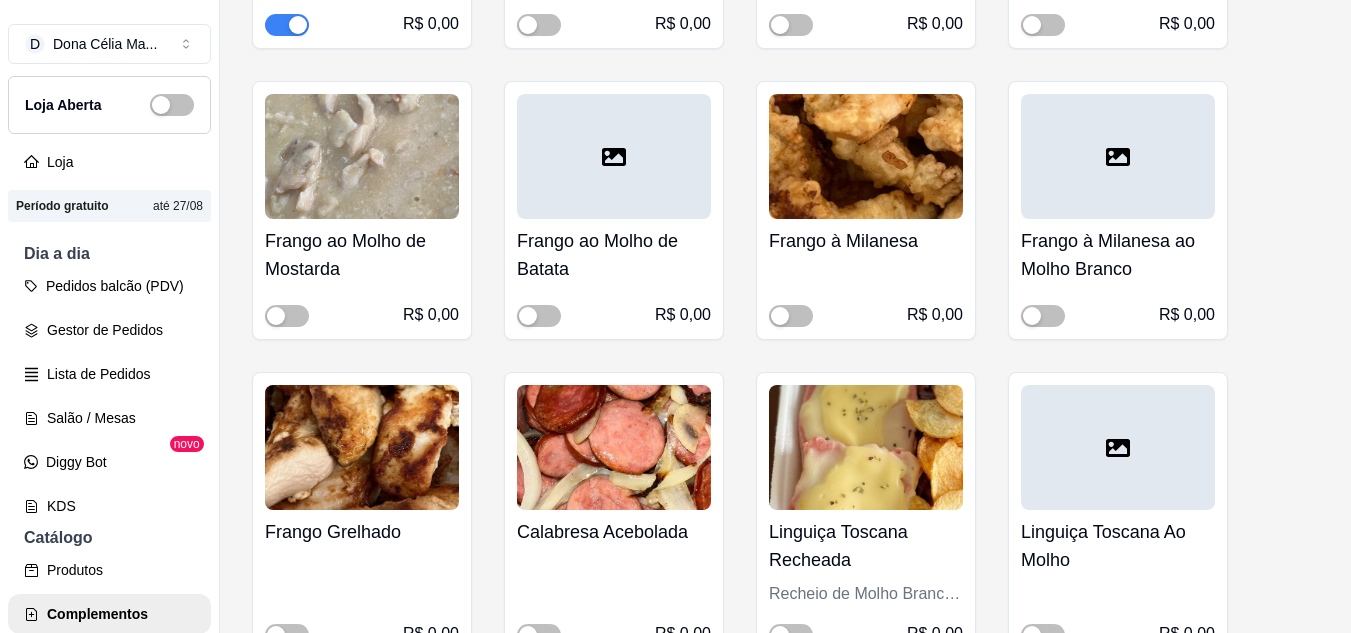 click on "Frango à Milanesa R$ 0,00" at bounding box center (866, 273) 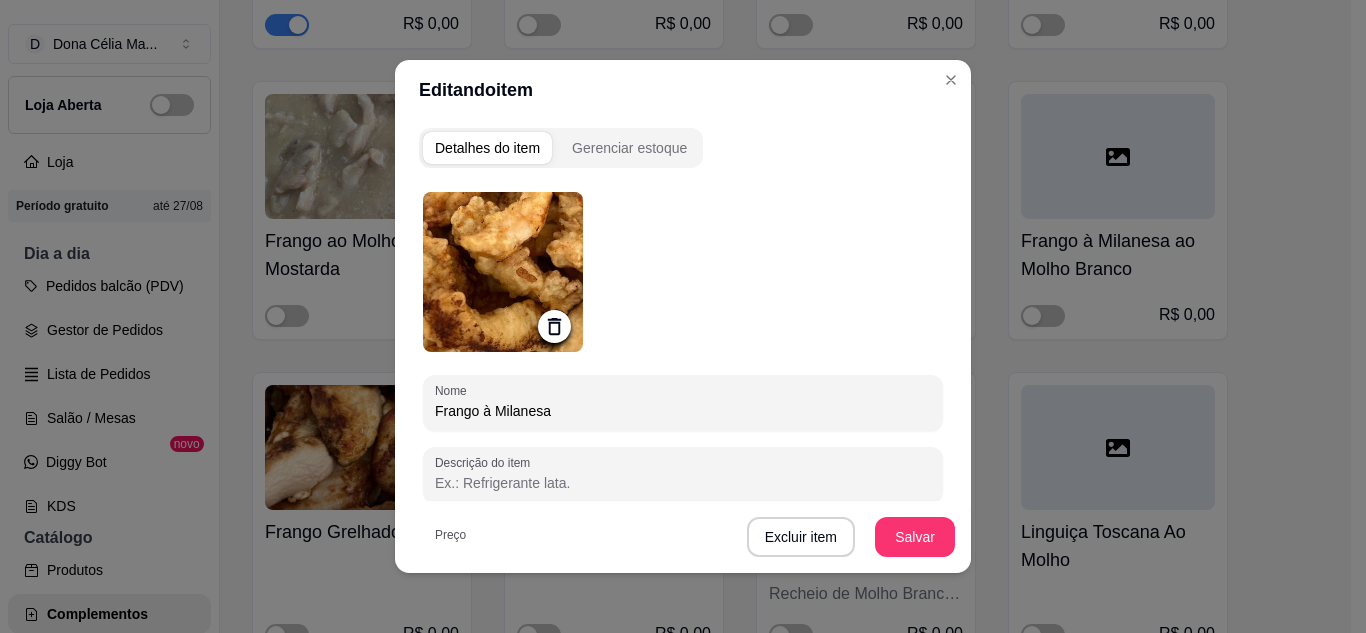 scroll, scrollTop: 300, scrollLeft: 0, axis: vertical 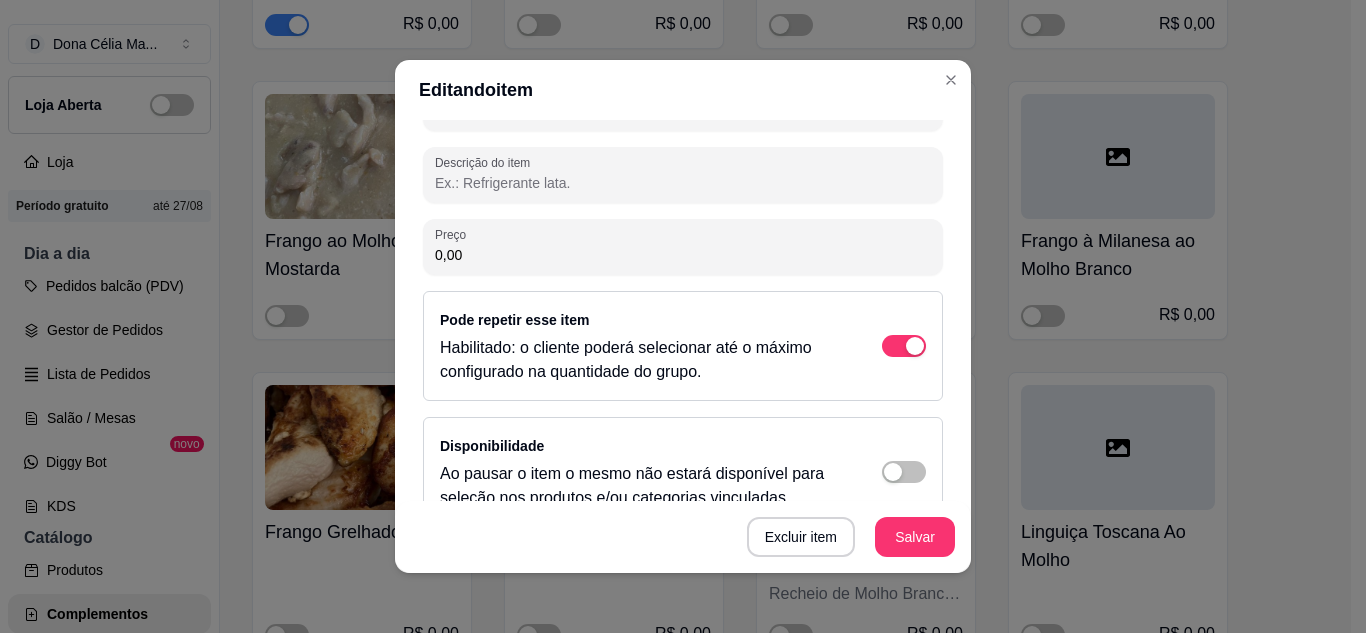 click on "Pode repetir esse item Habilitado: o cliente poderá selecionar até o máximo configurado na quantidade do grupo." at bounding box center (683, 346) 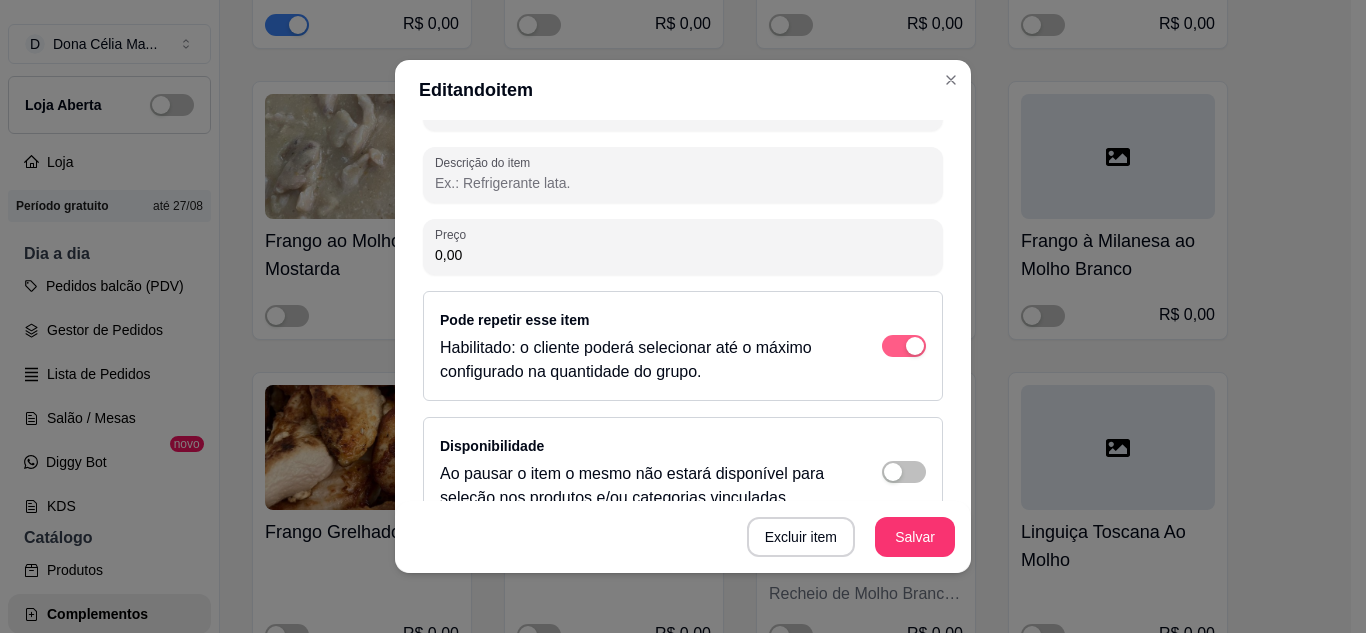 click at bounding box center (904, 346) 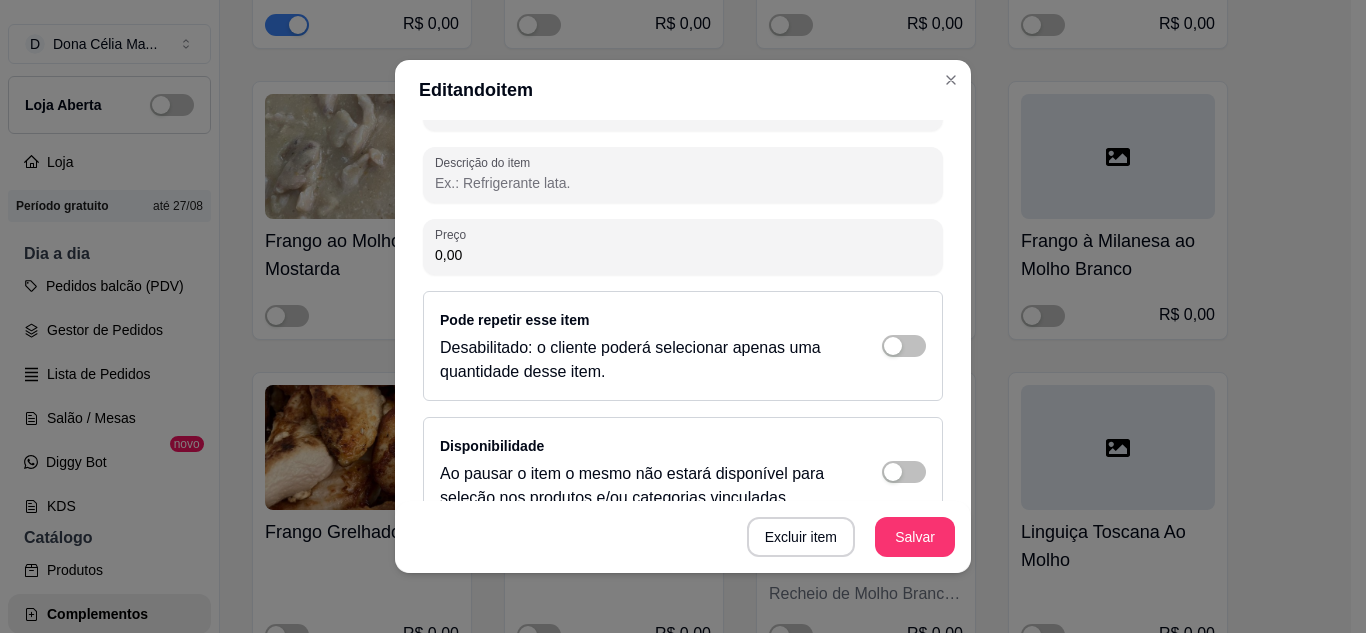 click on "Excluir item Salvar" at bounding box center [683, 537] 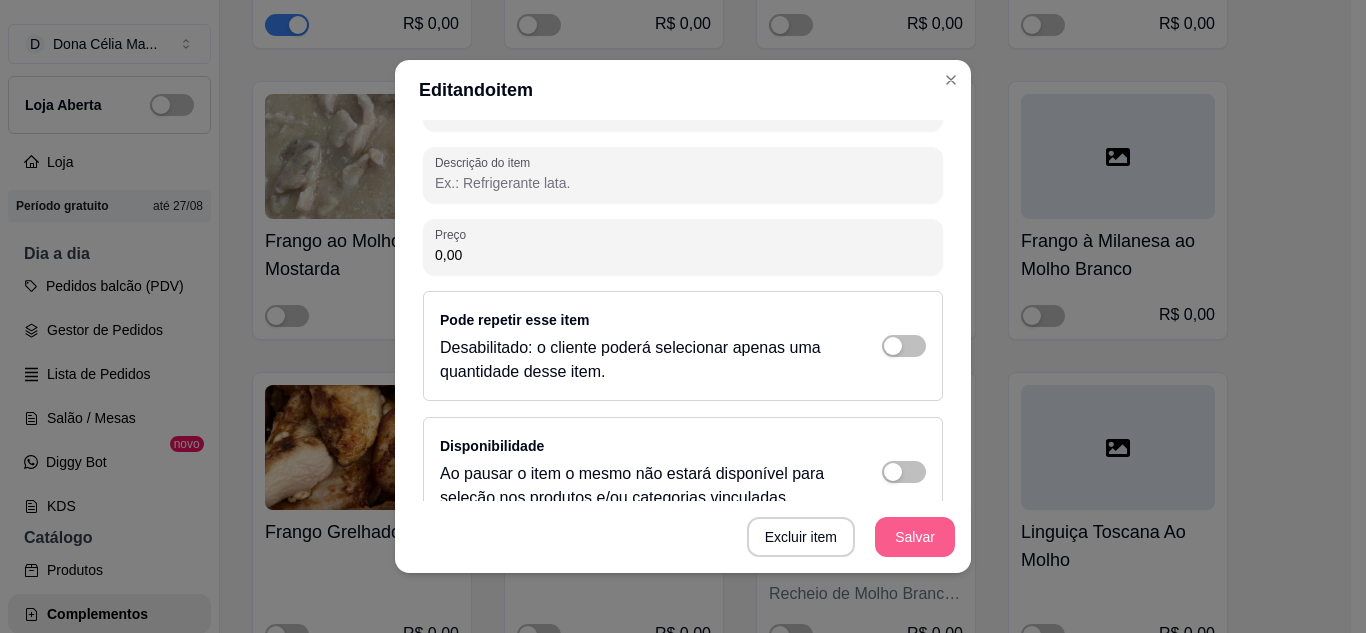 click on "Salvar" at bounding box center (915, 537) 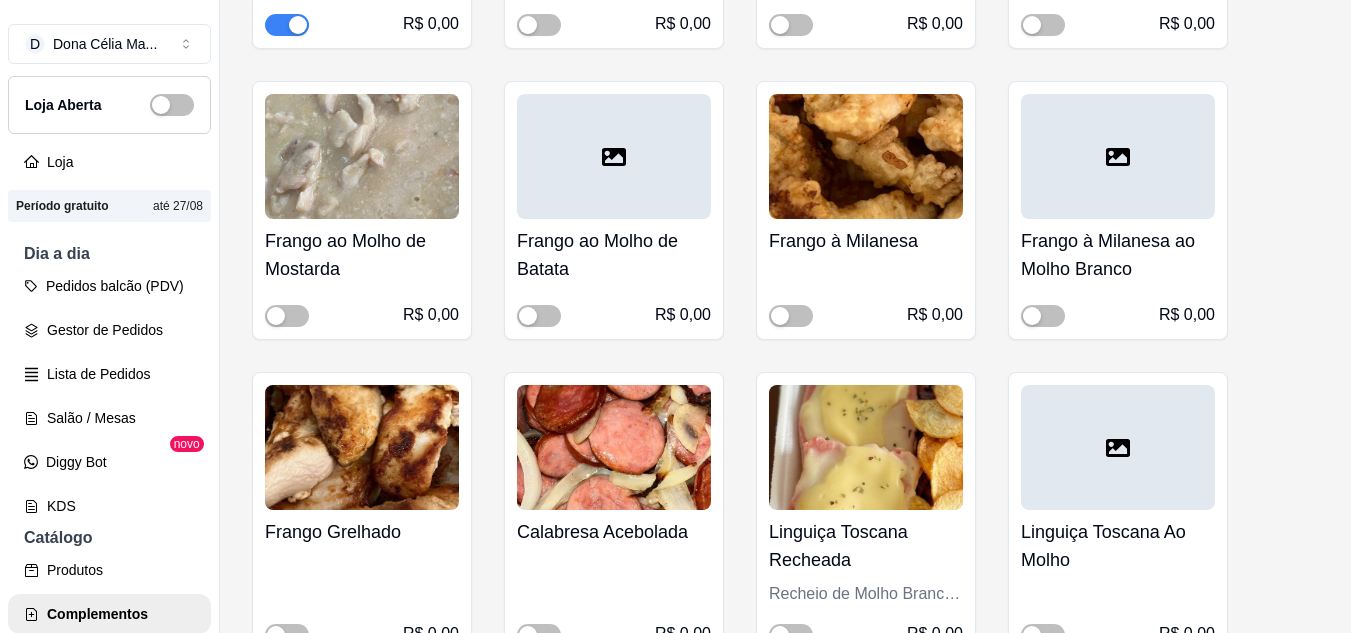 click on "Frango à Milanesa ao Molho Branco" at bounding box center [1118, 255] 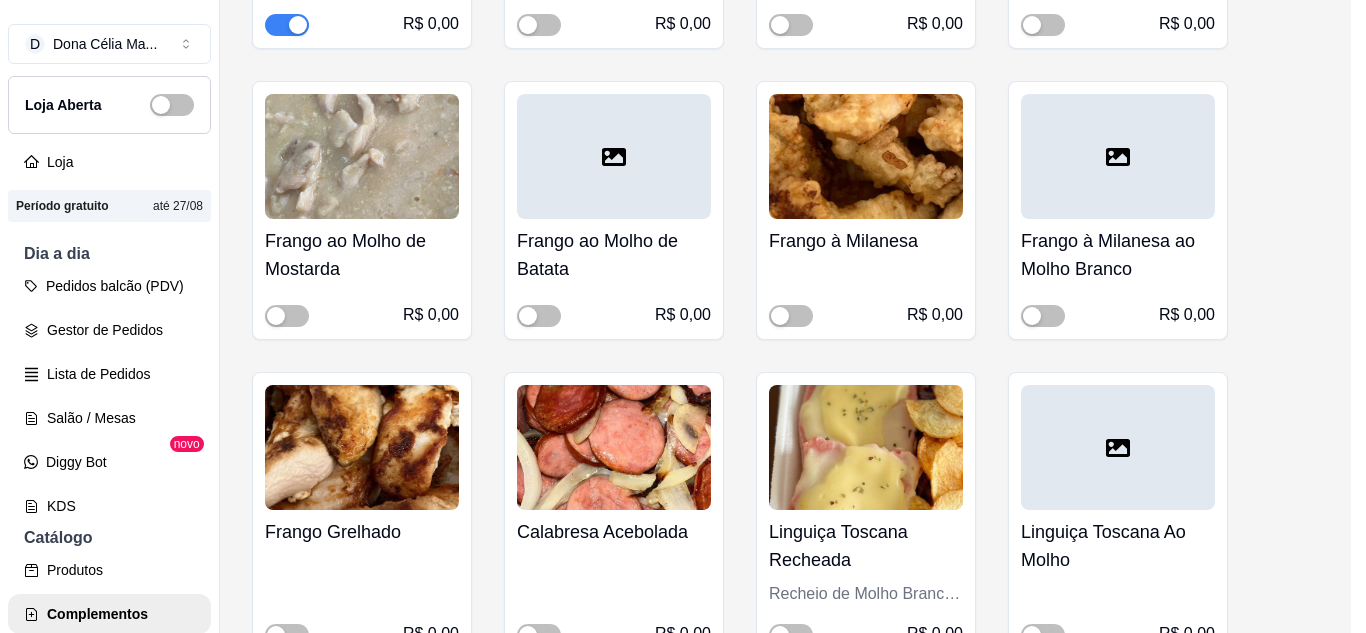 scroll, scrollTop: 200, scrollLeft: 0, axis: vertical 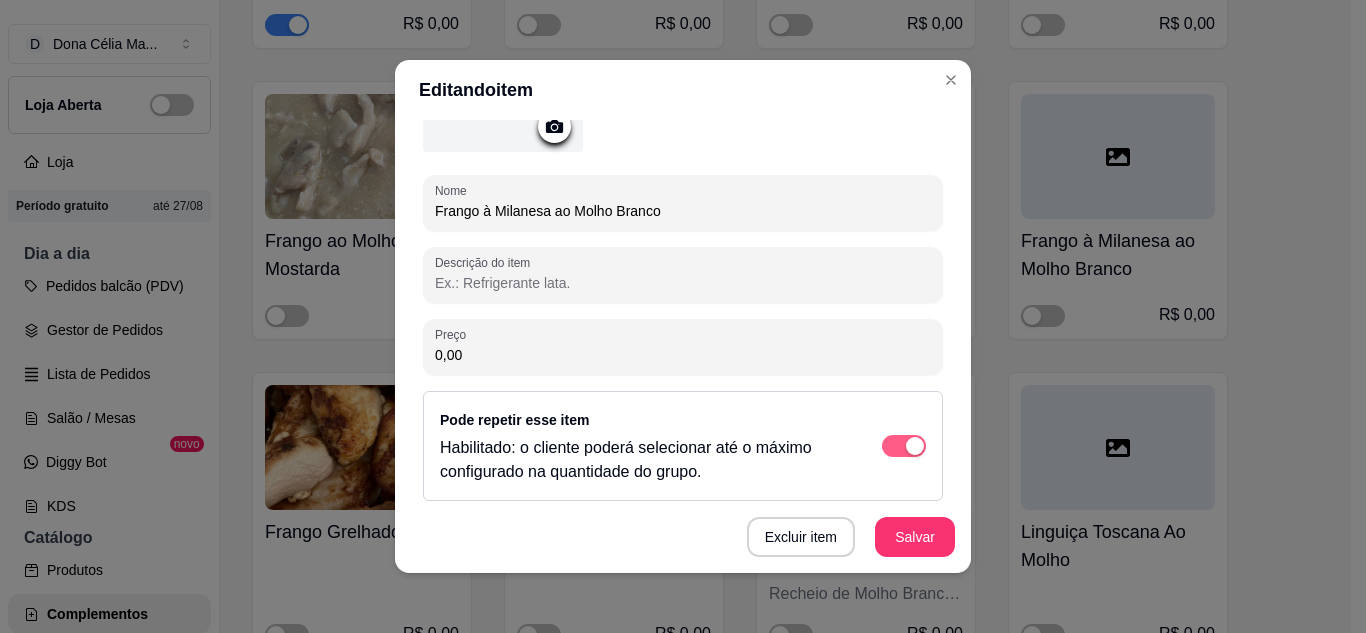 click at bounding box center [904, 446] 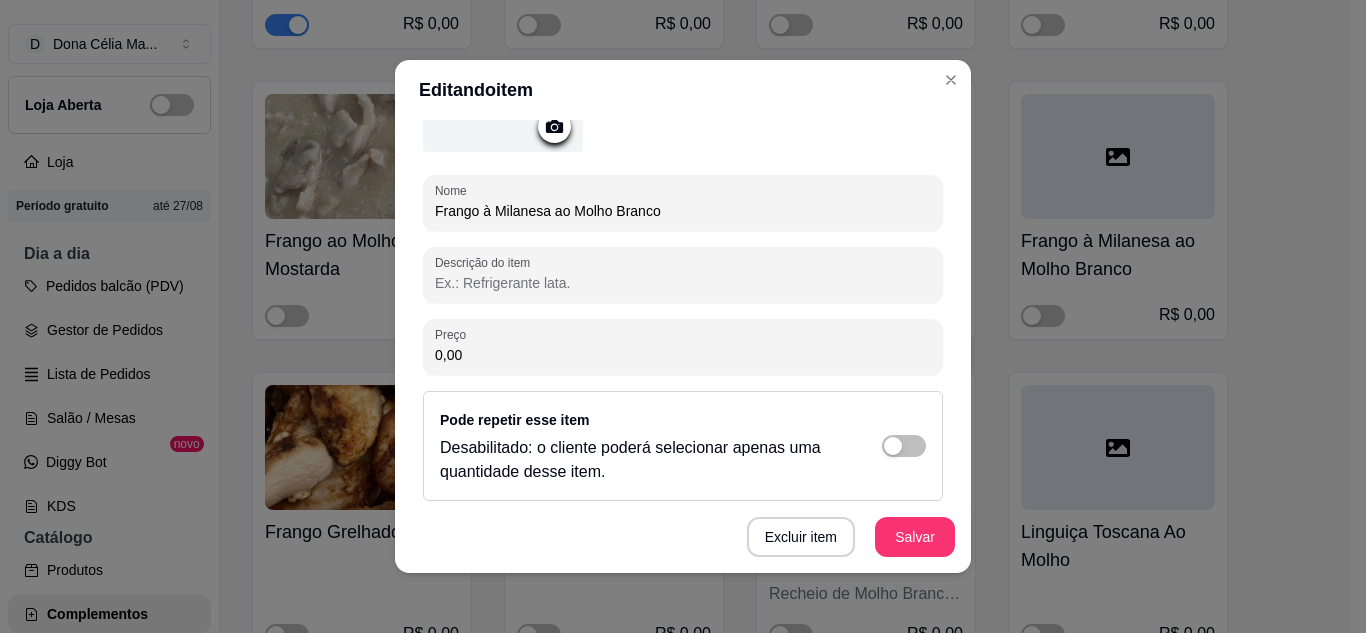click on "Excluir item Salvar" at bounding box center [683, 537] 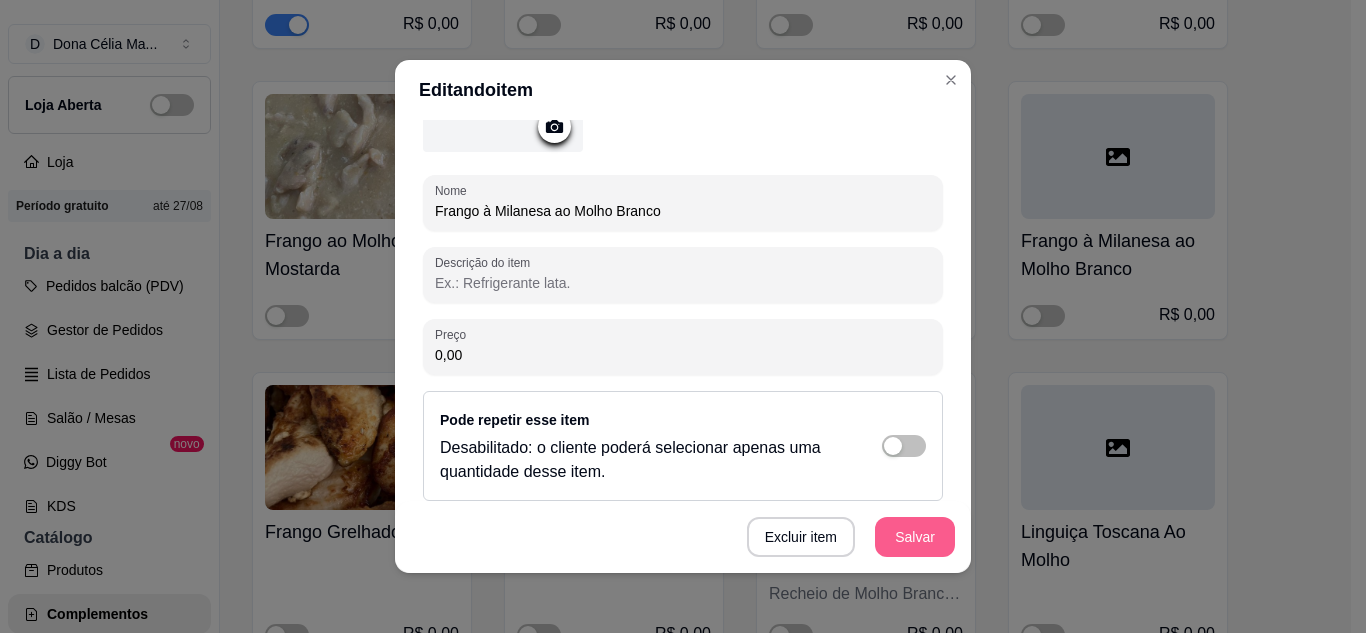 click on "Salvar" at bounding box center [915, 537] 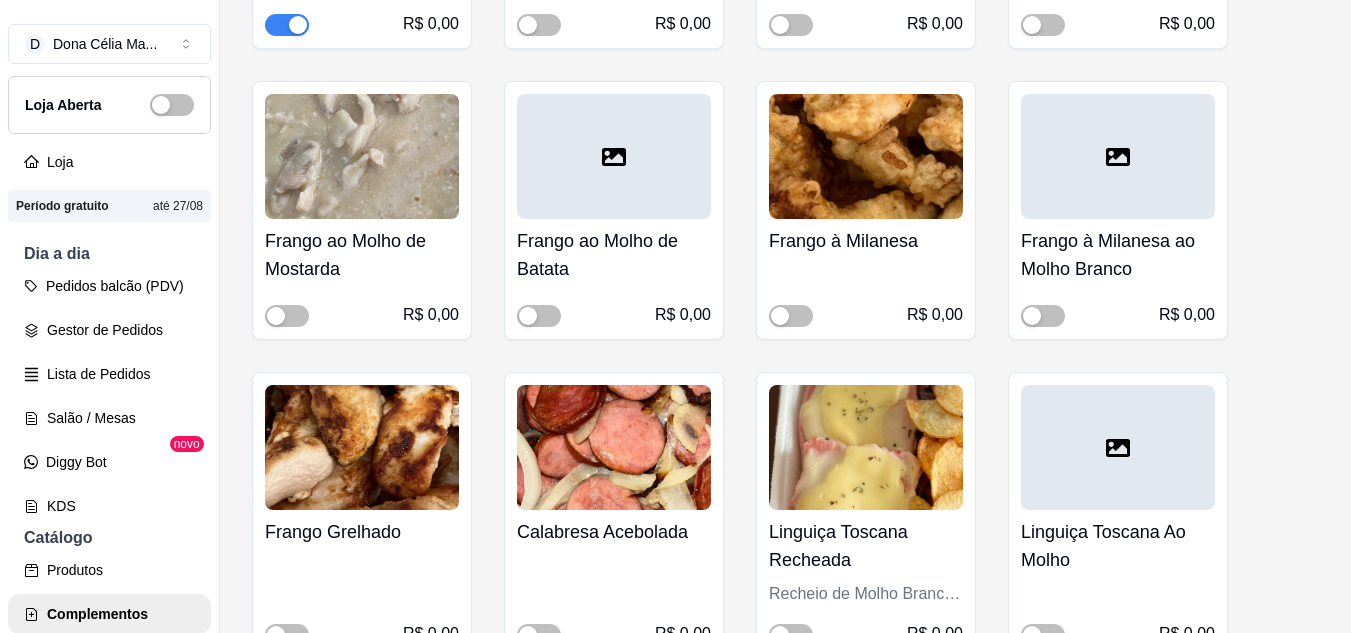 click at bounding box center (362, 447) 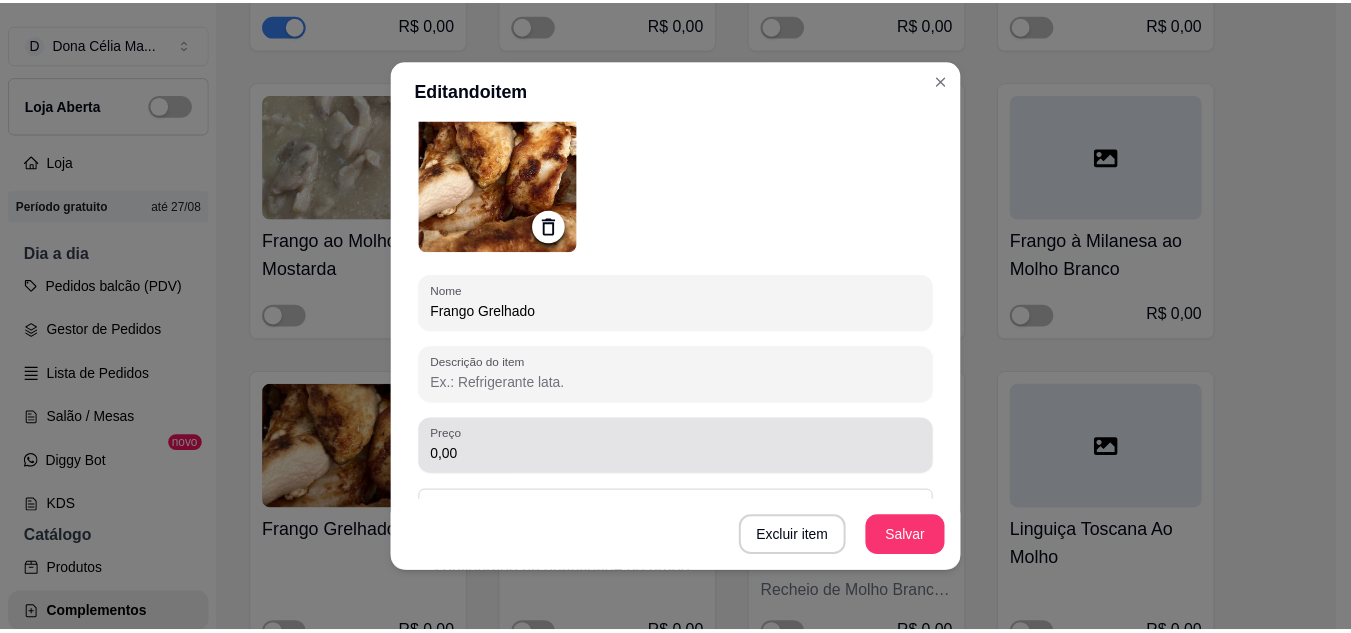 scroll, scrollTop: 300, scrollLeft: 0, axis: vertical 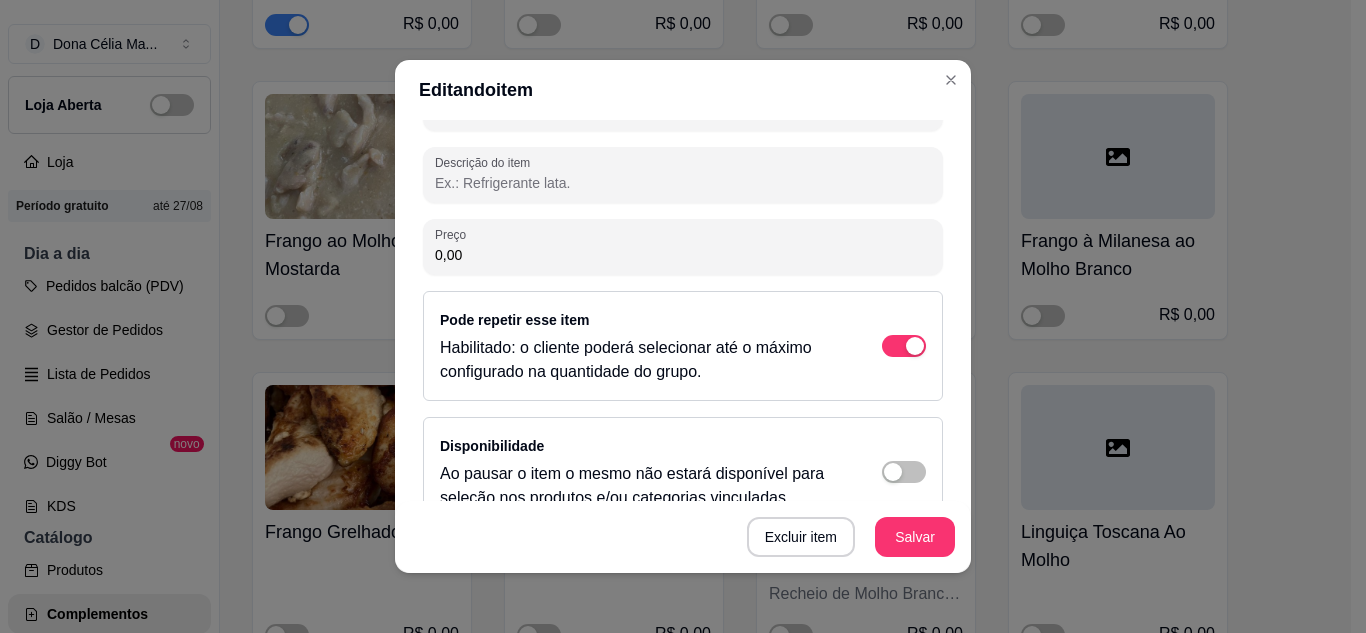 click on "Pode repetir esse item Habilitado: o cliente poderá selecionar até o máximo configurado na quantidade do grupo." at bounding box center [683, 346] 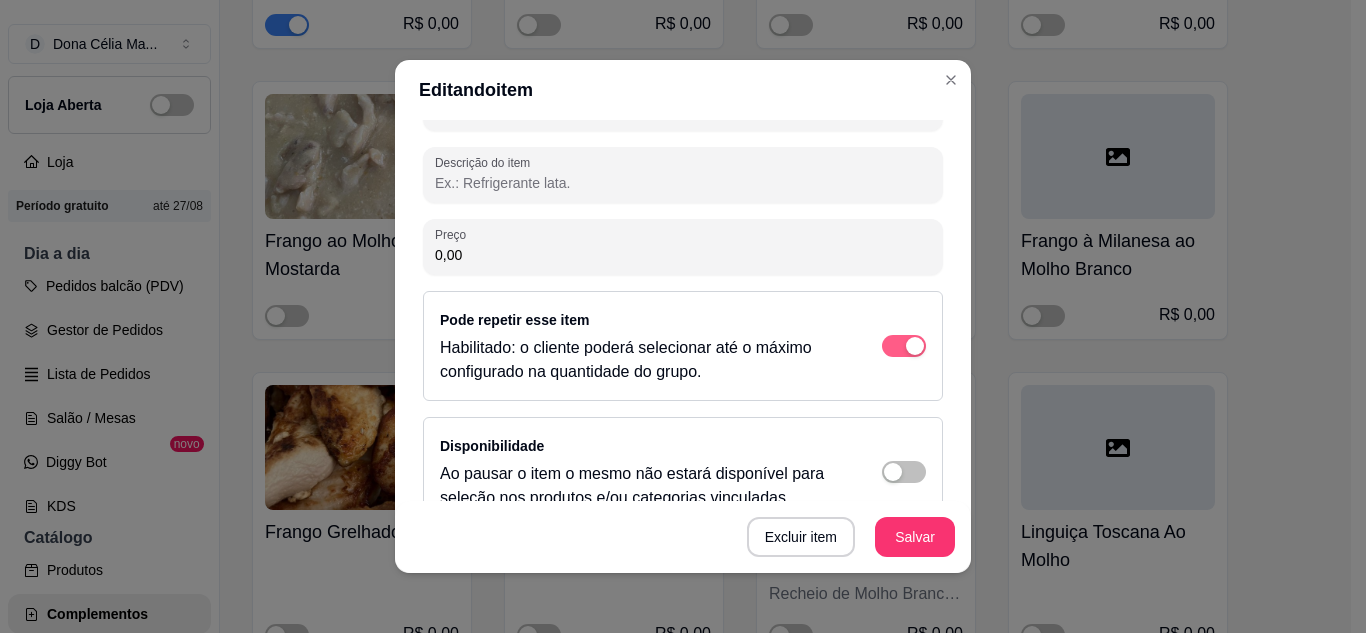 click at bounding box center (904, 346) 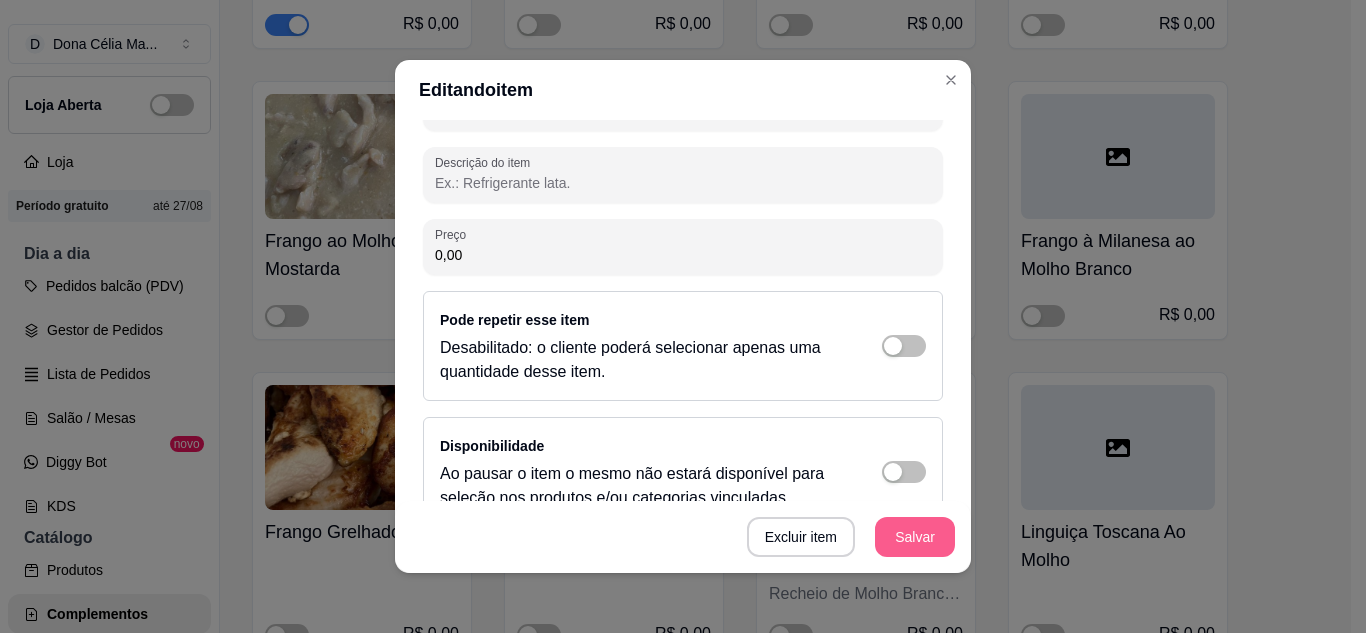 click on "Salvar" at bounding box center (915, 537) 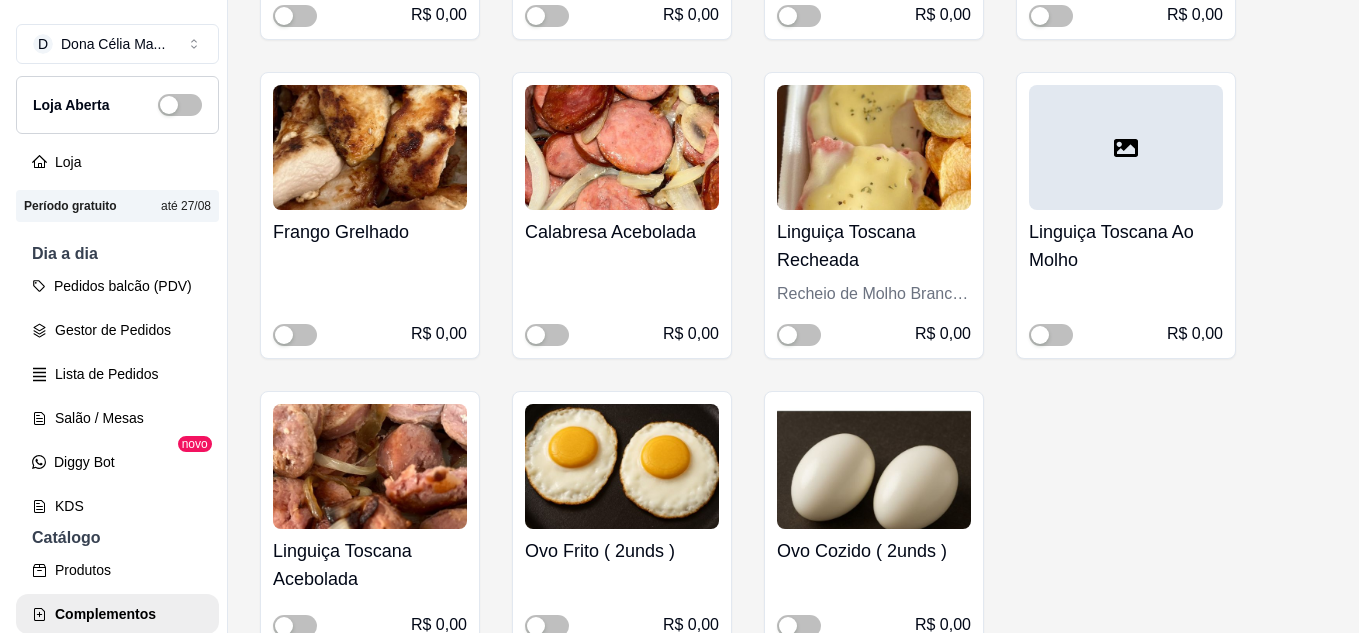 scroll, scrollTop: 14758, scrollLeft: 0, axis: vertical 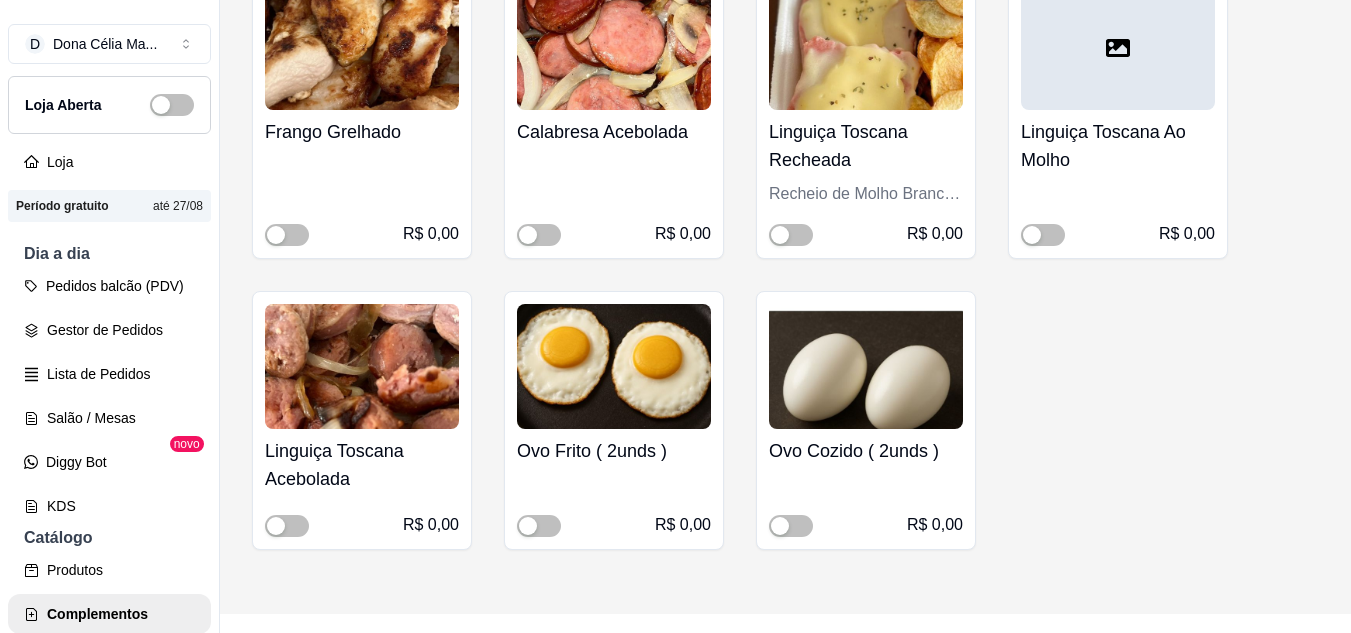 click on "R$ 0,00" at bounding box center [614, 206] 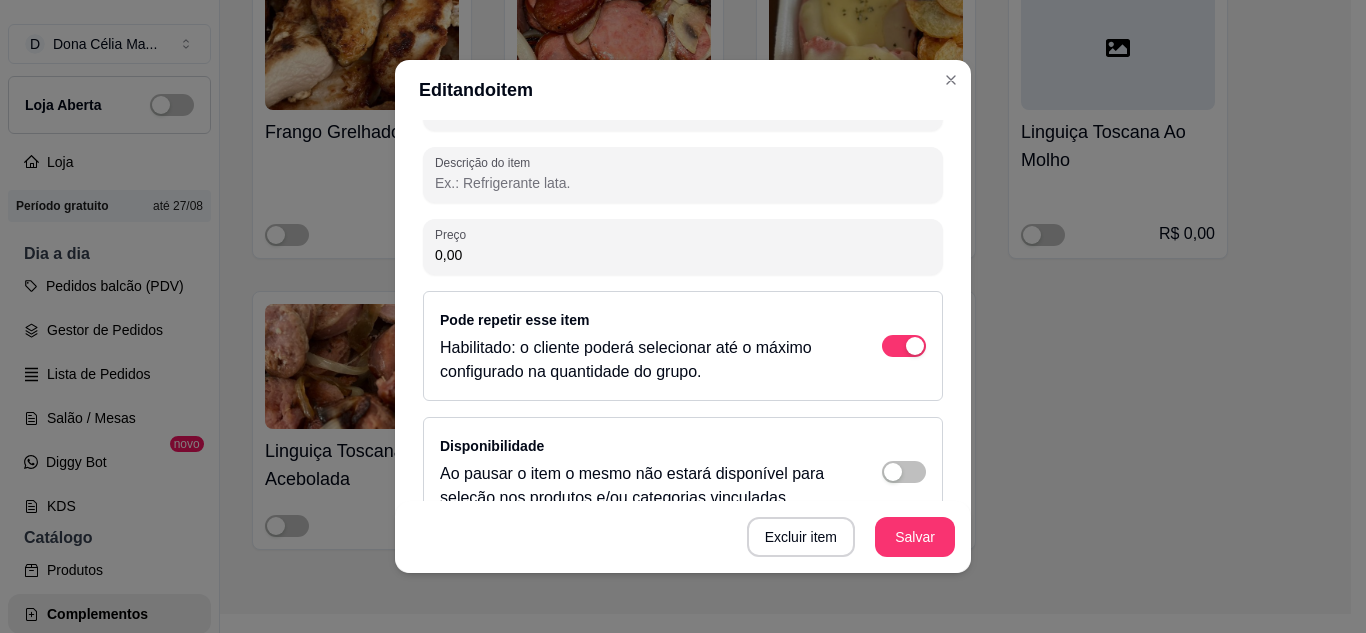 scroll, scrollTop: 337, scrollLeft: 0, axis: vertical 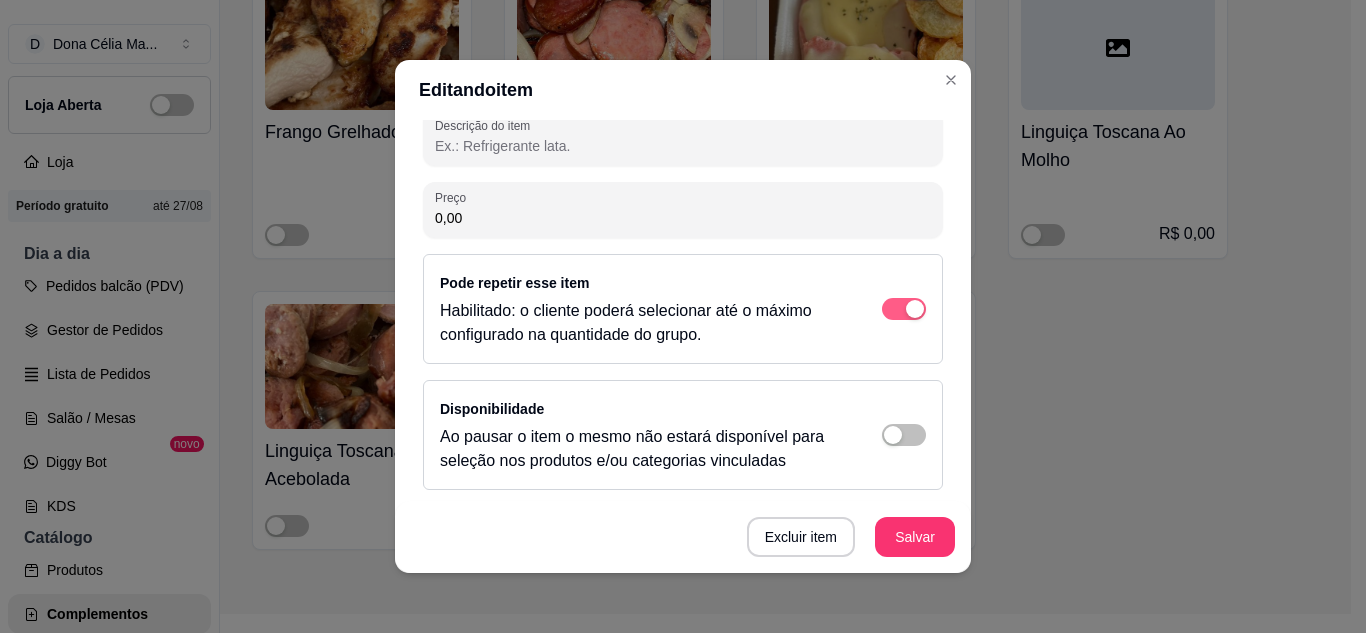 click at bounding box center [904, 309] 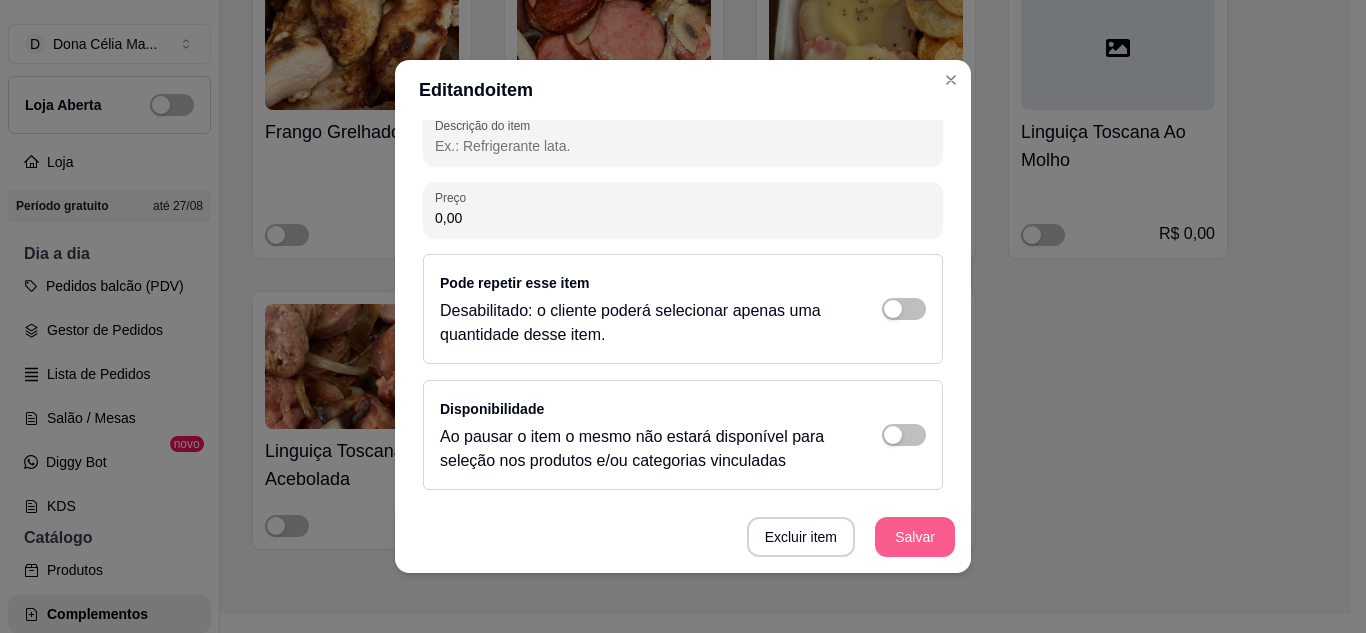 click on "Salvar" at bounding box center [915, 537] 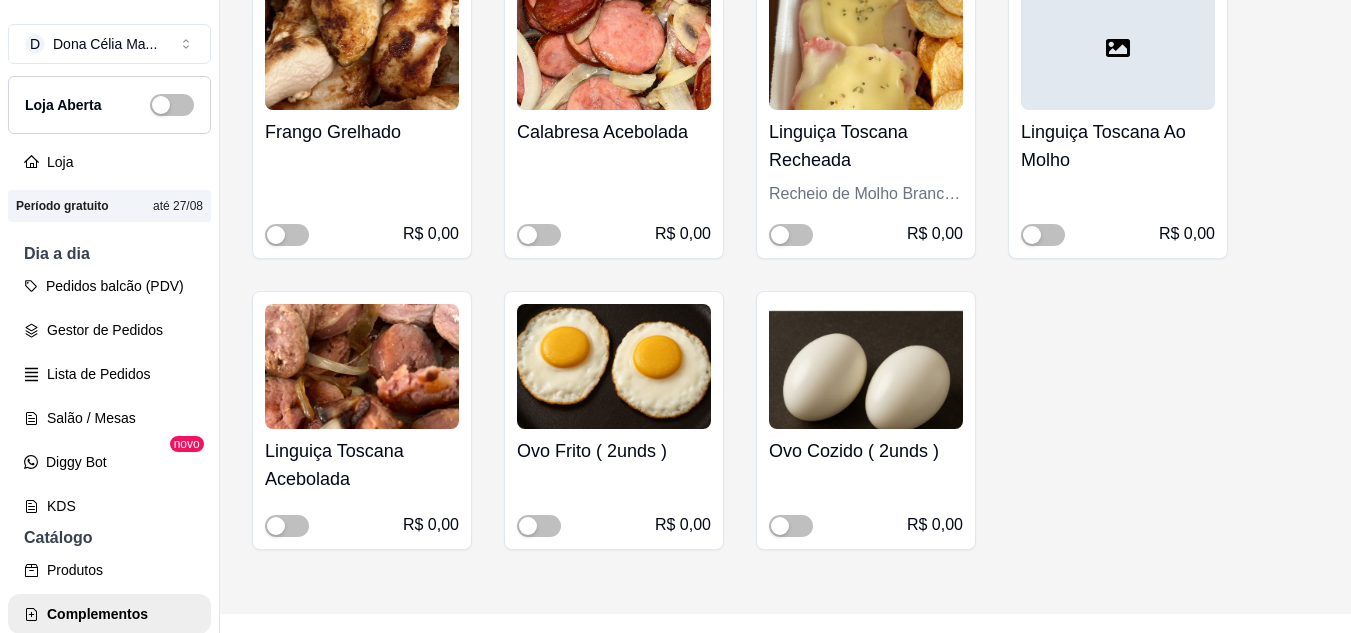 click on "Linguiça Toscana Recheada Recheio de Molho Branco e Queijo Mussarela R$ 0,00" at bounding box center [866, 178] 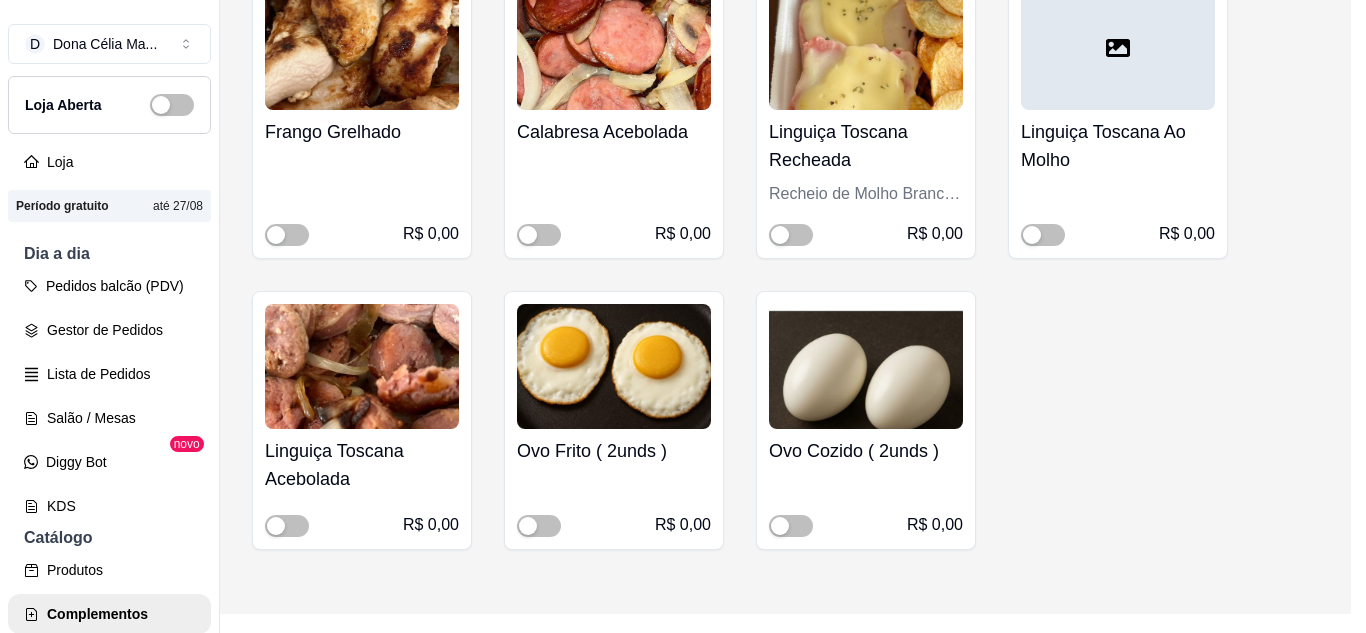 scroll, scrollTop: 300, scrollLeft: 0, axis: vertical 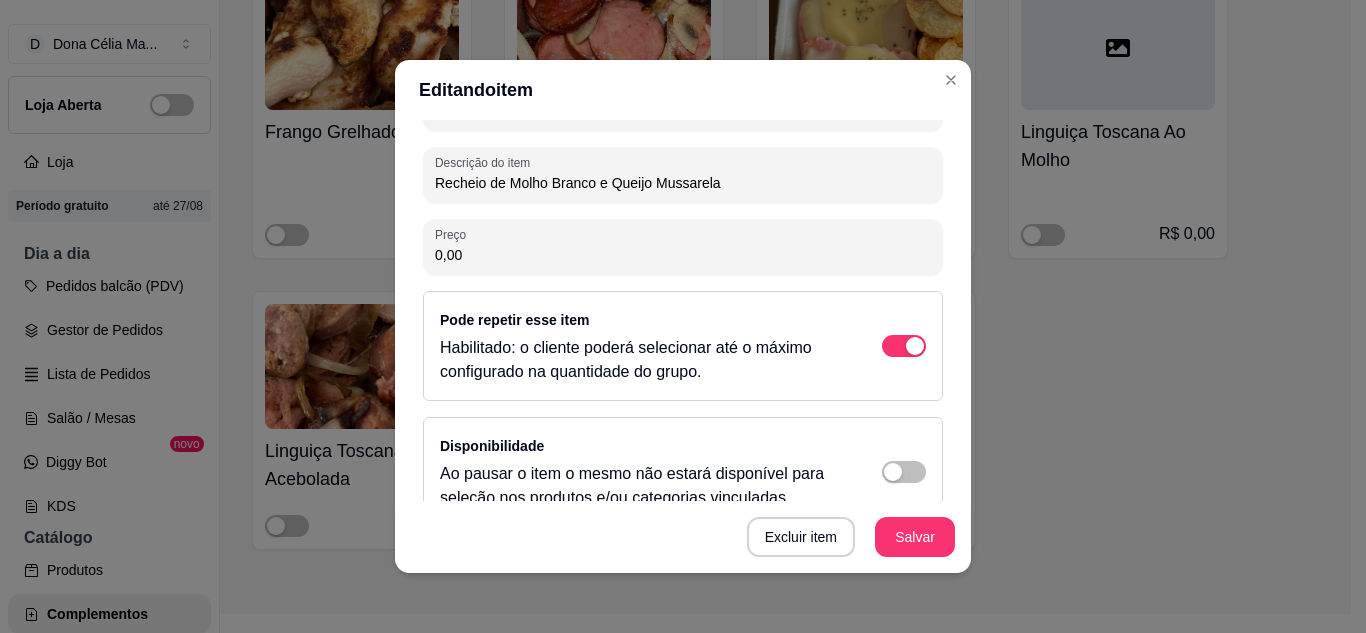 drag, startPoint x: 888, startPoint y: 346, endPoint x: 887, endPoint y: 382, distance: 36.013885 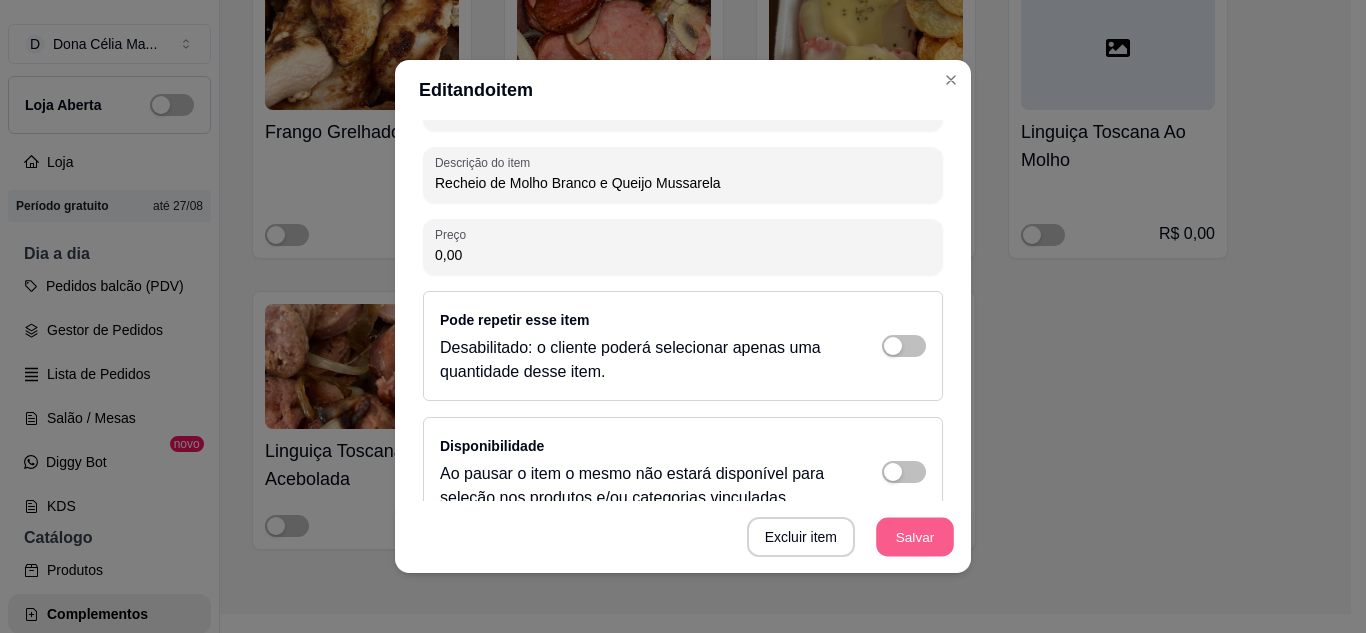 click on "Salvar" at bounding box center (915, 537) 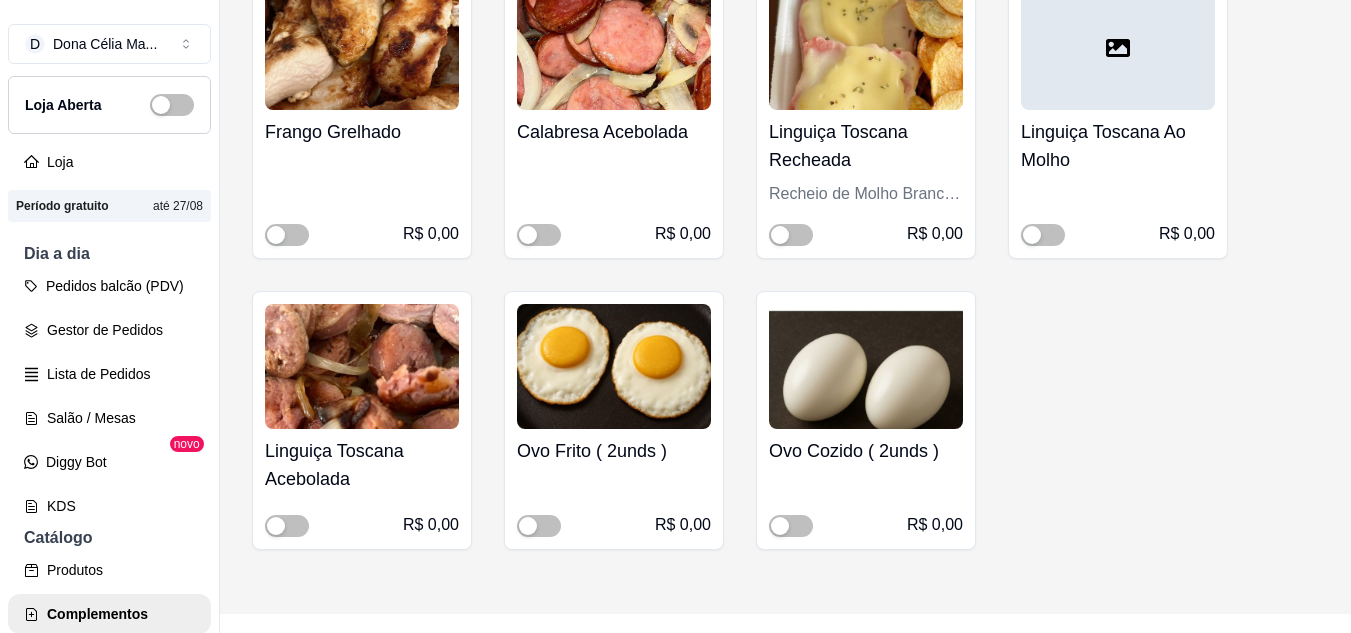 click on "Linguiça Toscana Ao Molho" at bounding box center (1118, 146) 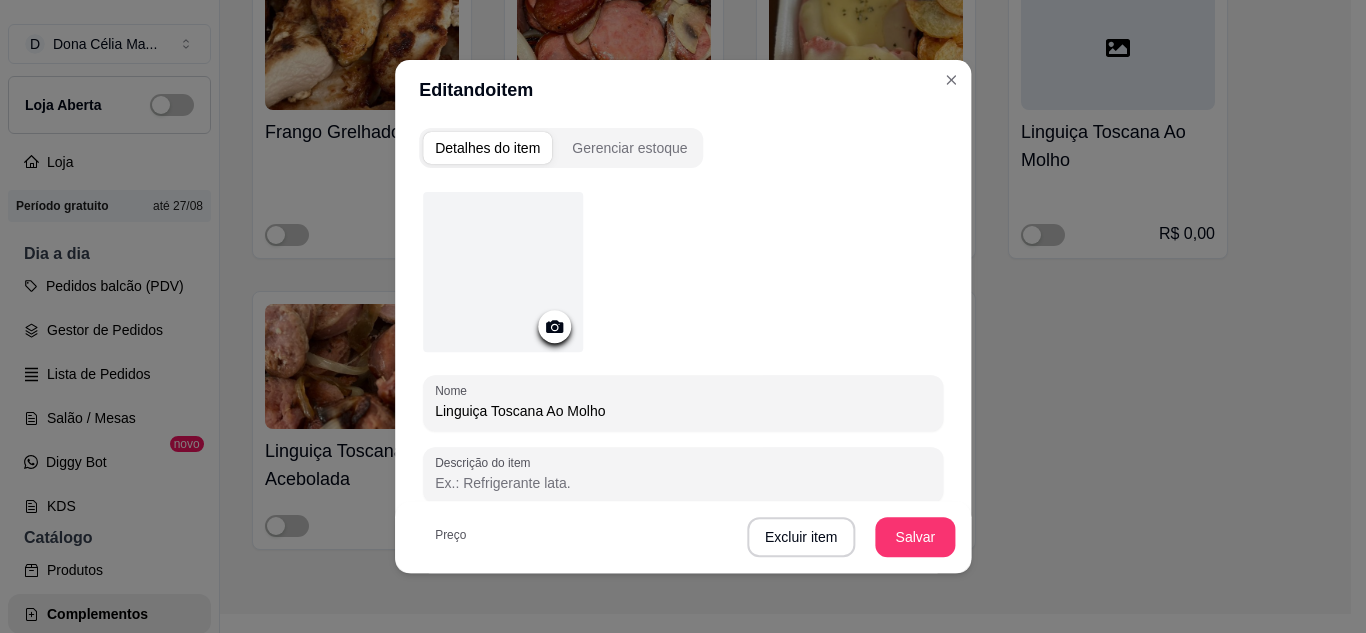 scroll, scrollTop: 300, scrollLeft: 0, axis: vertical 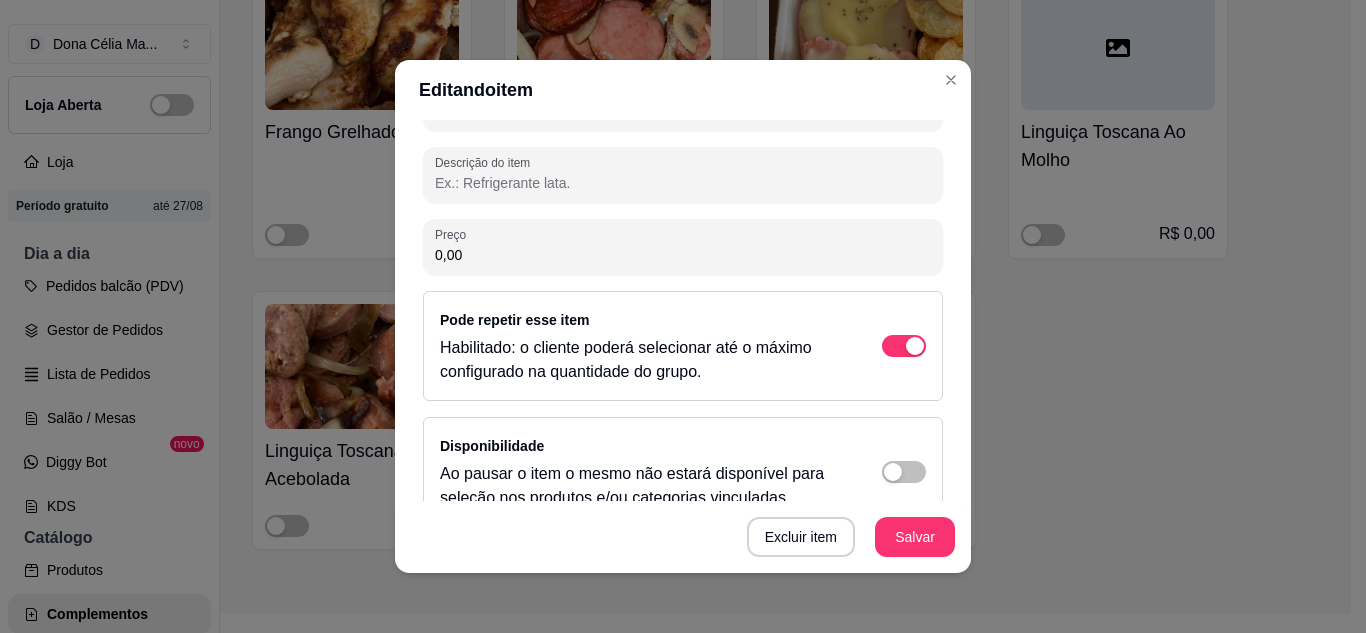 click on "Pode repetir esse item Habilitado: o cliente poderá selecionar até o máximo configurado na quantidade do grupo." at bounding box center (683, 346) 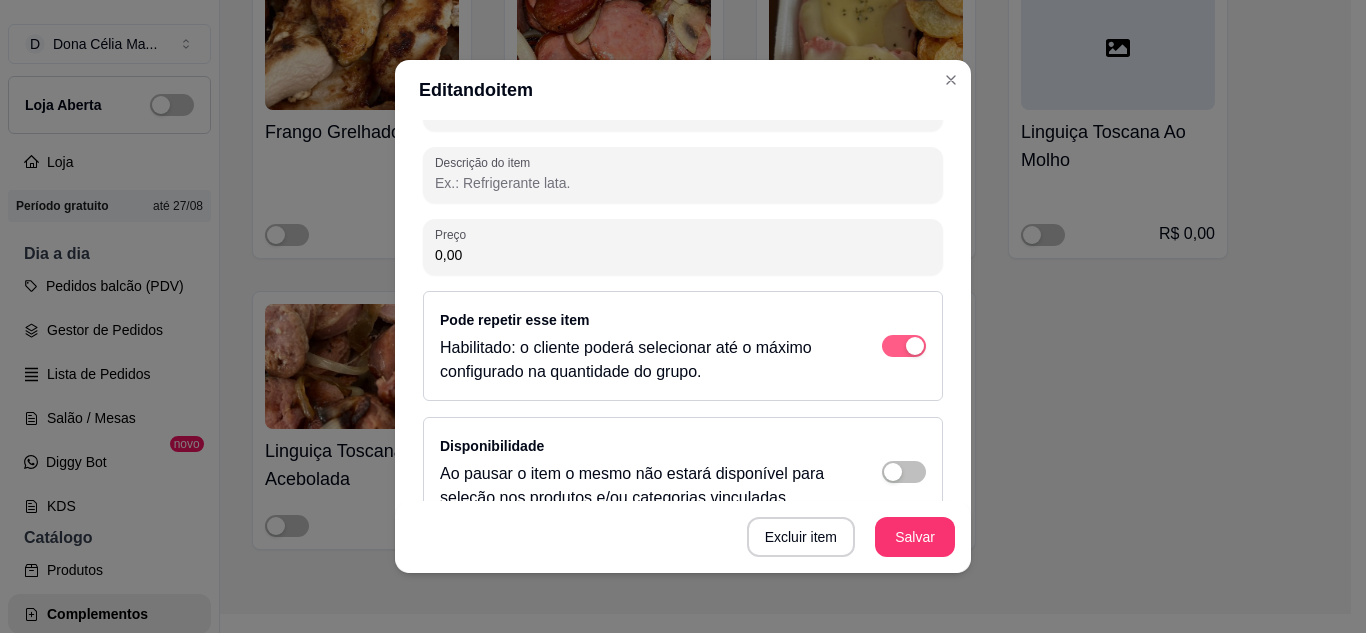 click at bounding box center [904, 346] 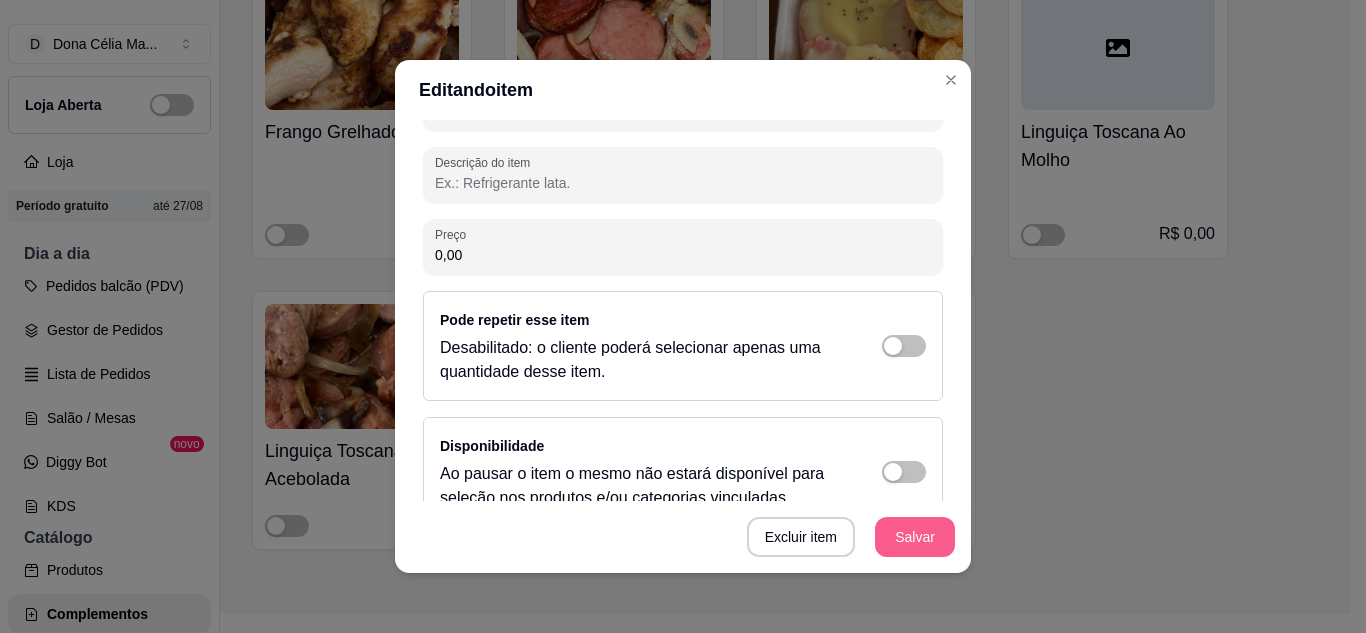 click on "Salvar" at bounding box center [915, 537] 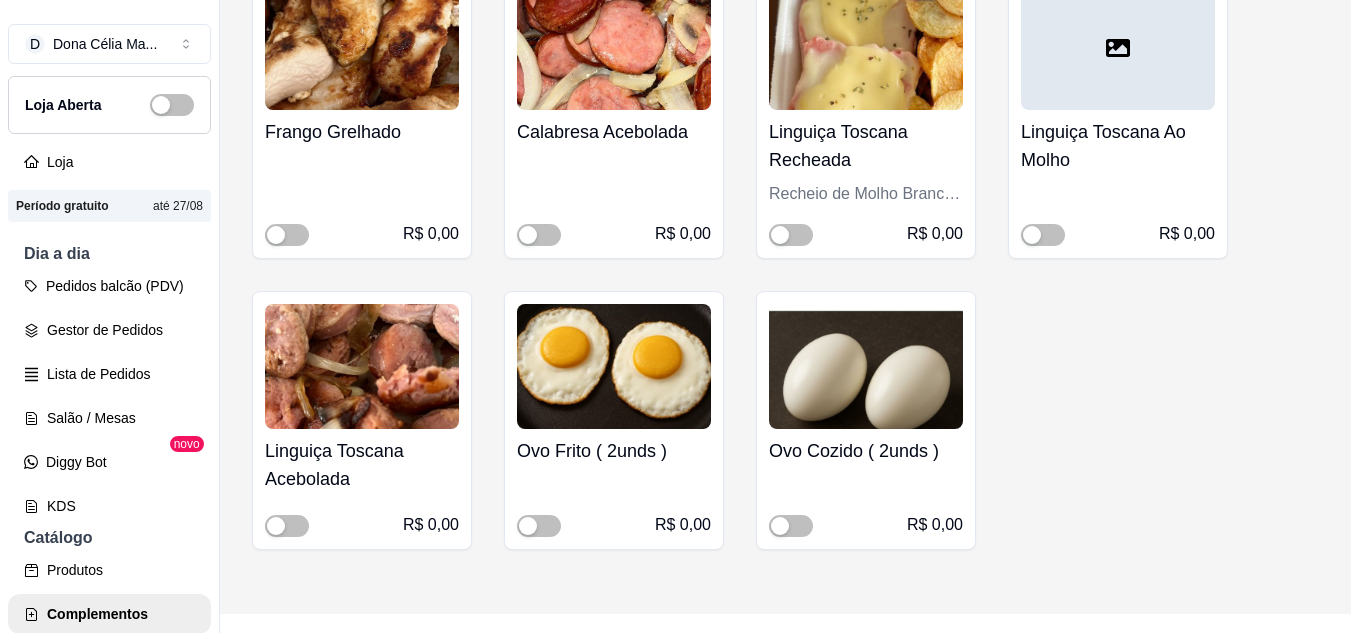 click at bounding box center (362, 366) 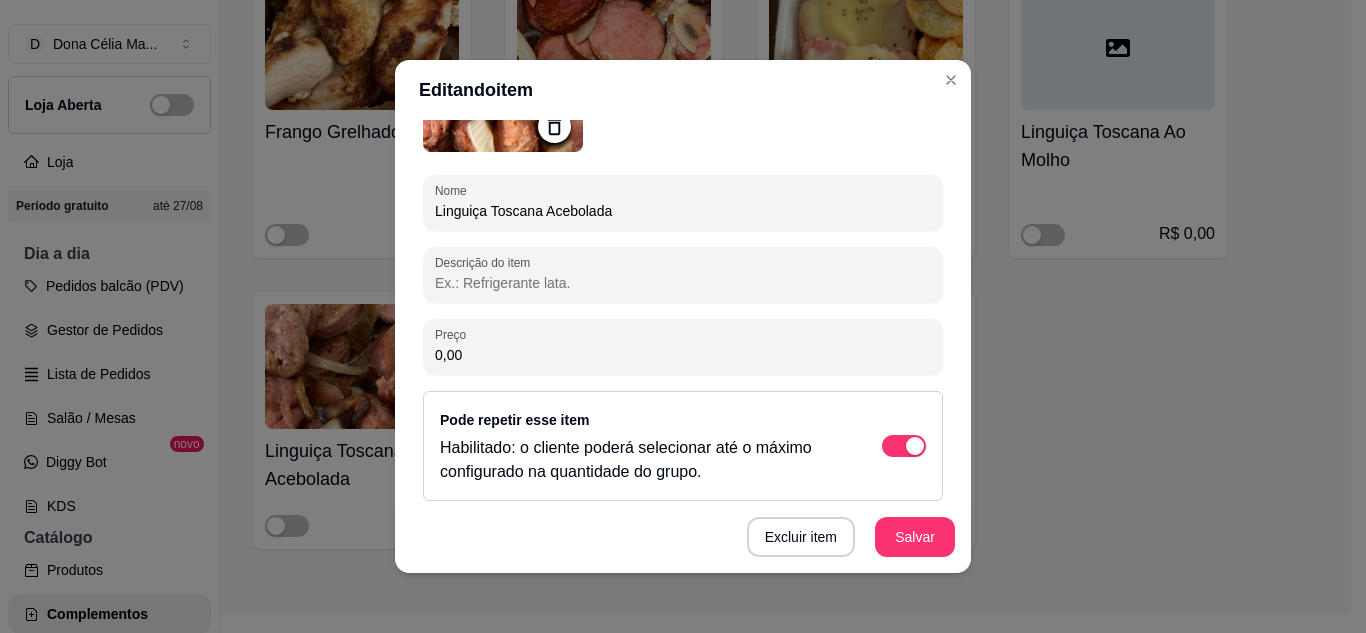 scroll, scrollTop: 300, scrollLeft: 0, axis: vertical 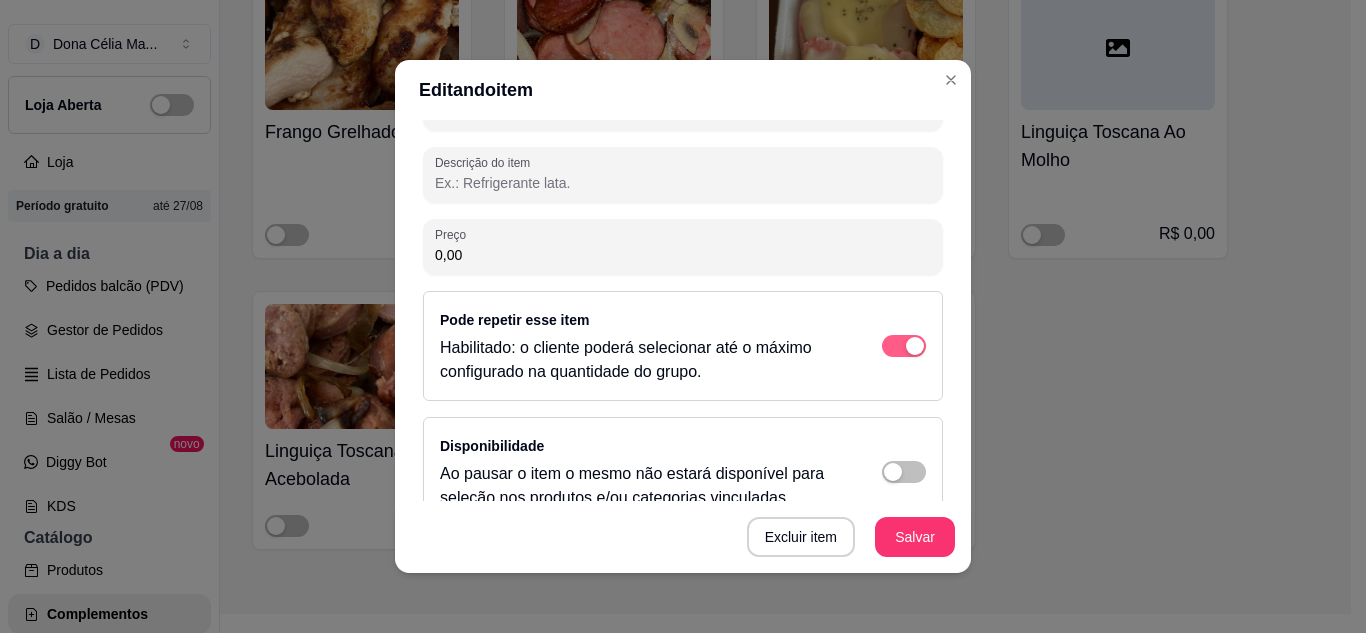 click at bounding box center (904, 346) 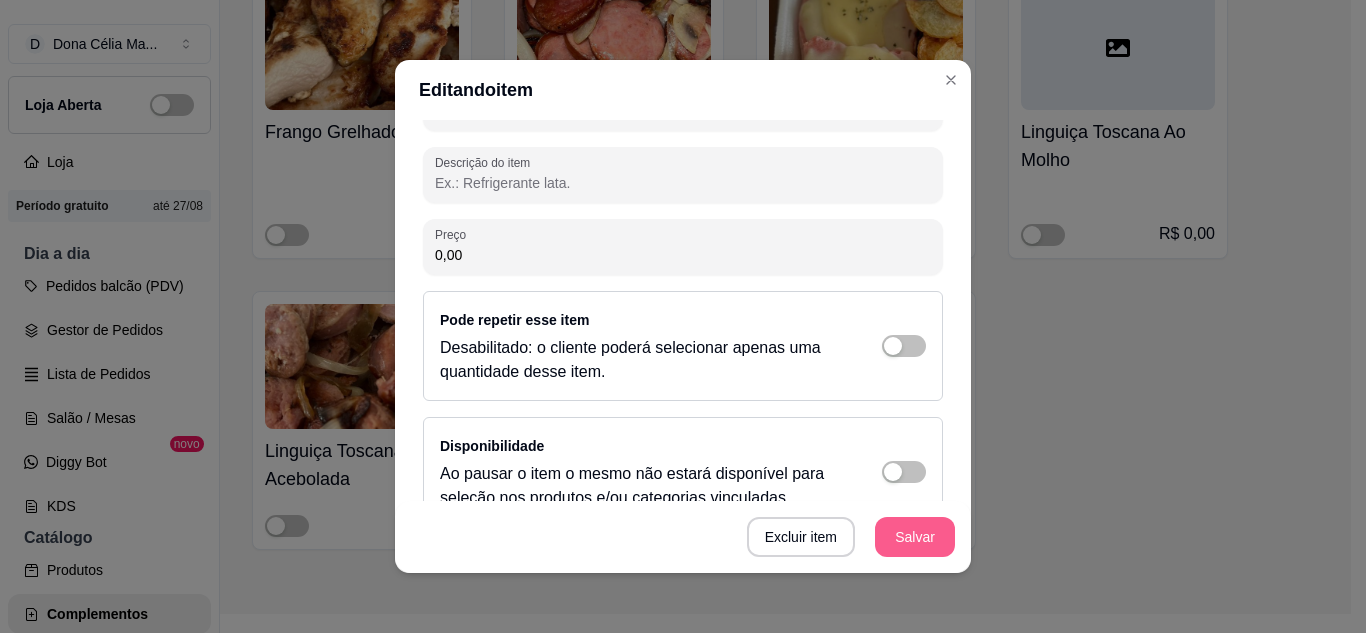 click on "Salvar" at bounding box center (915, 537) 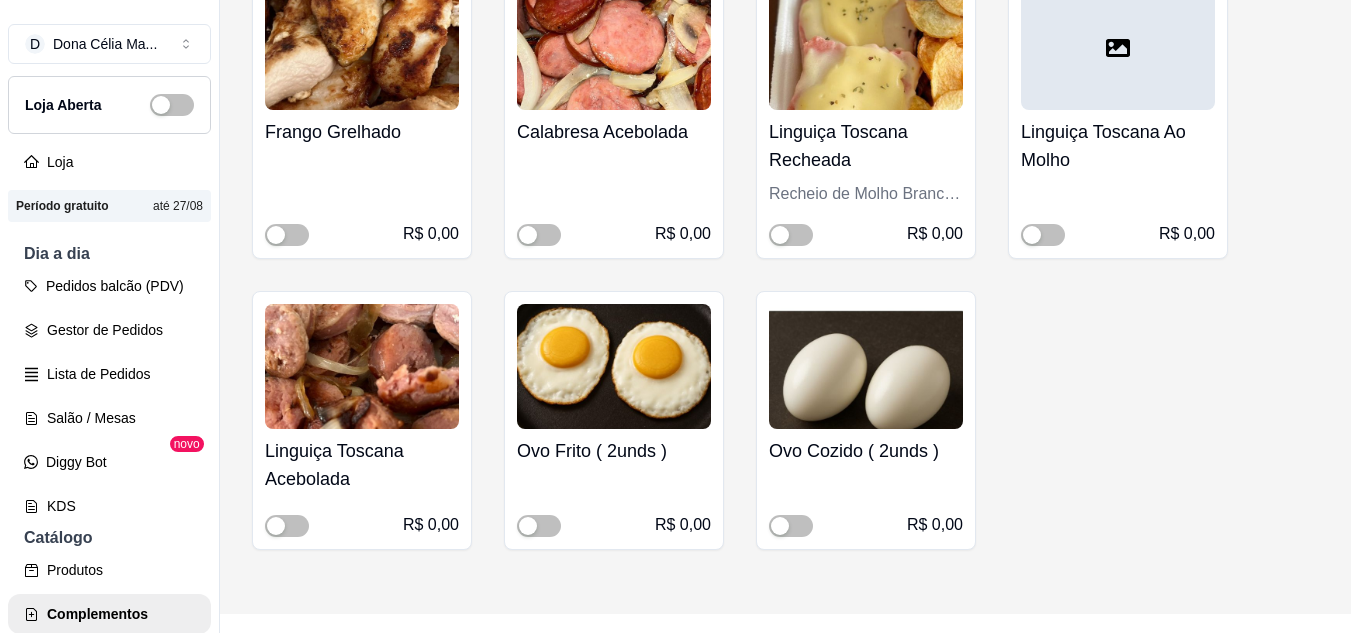 click at bounding box center [362, 366] 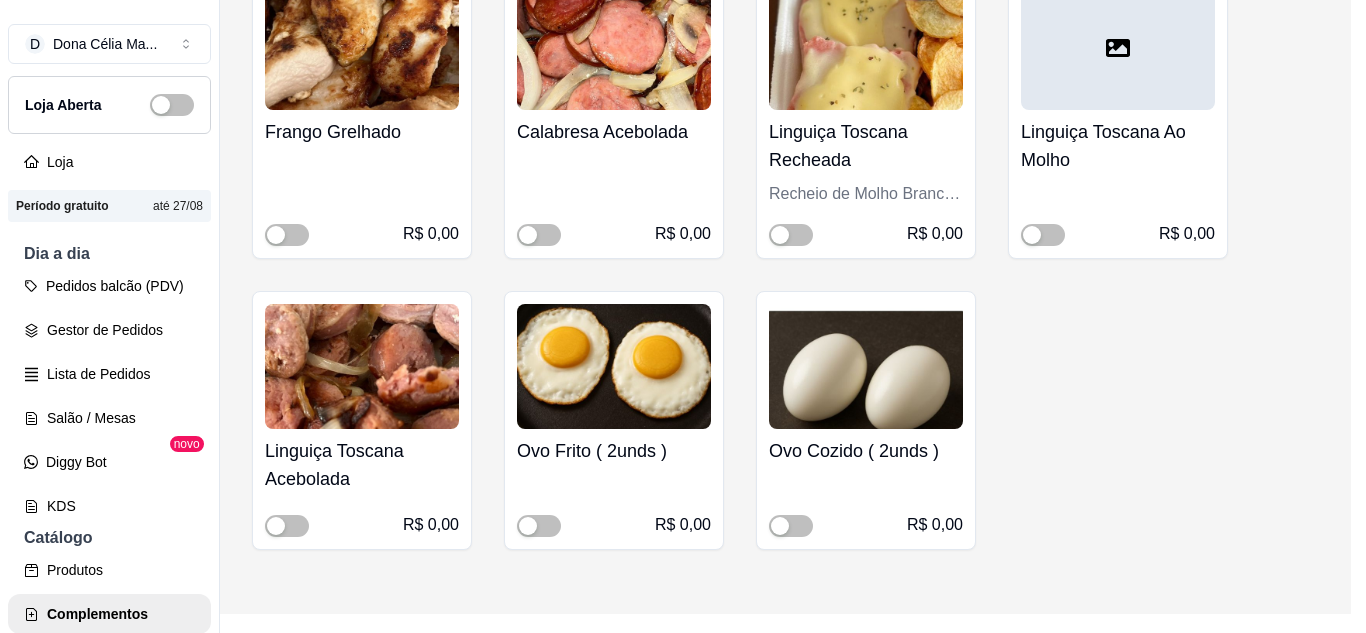 scroll, scrollTop: 300, scrollLeft: 0, axis: vertical 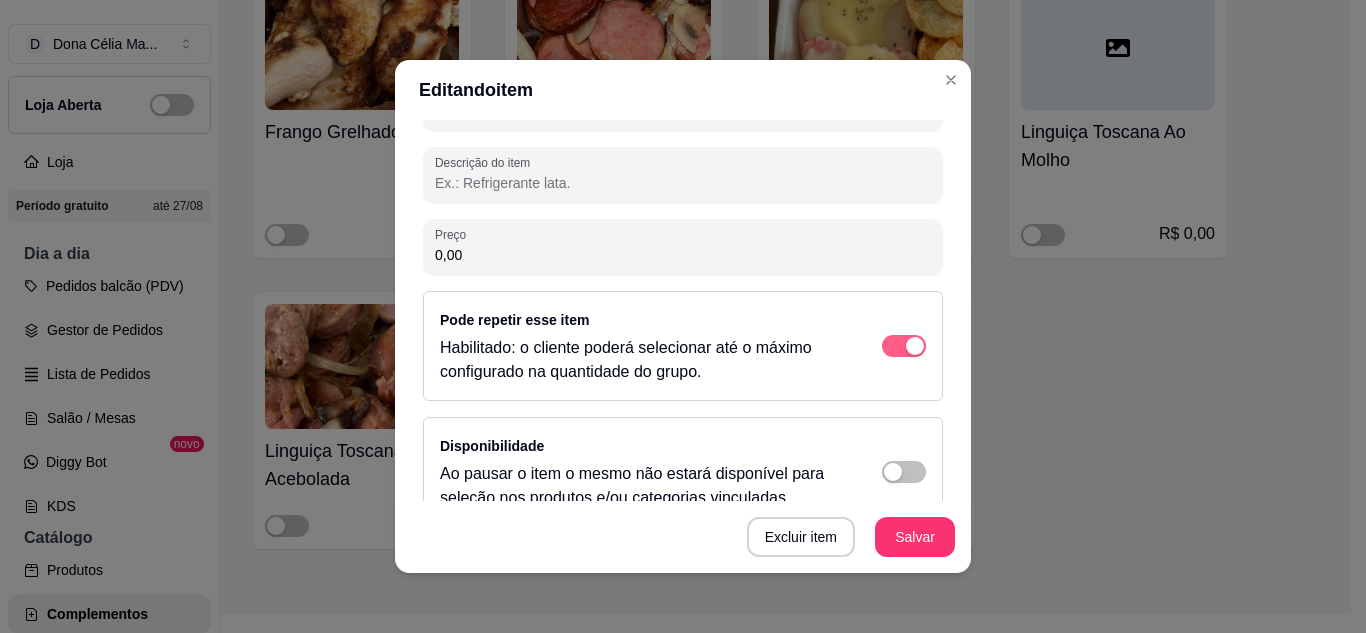 click at bounding box center (904, 346) 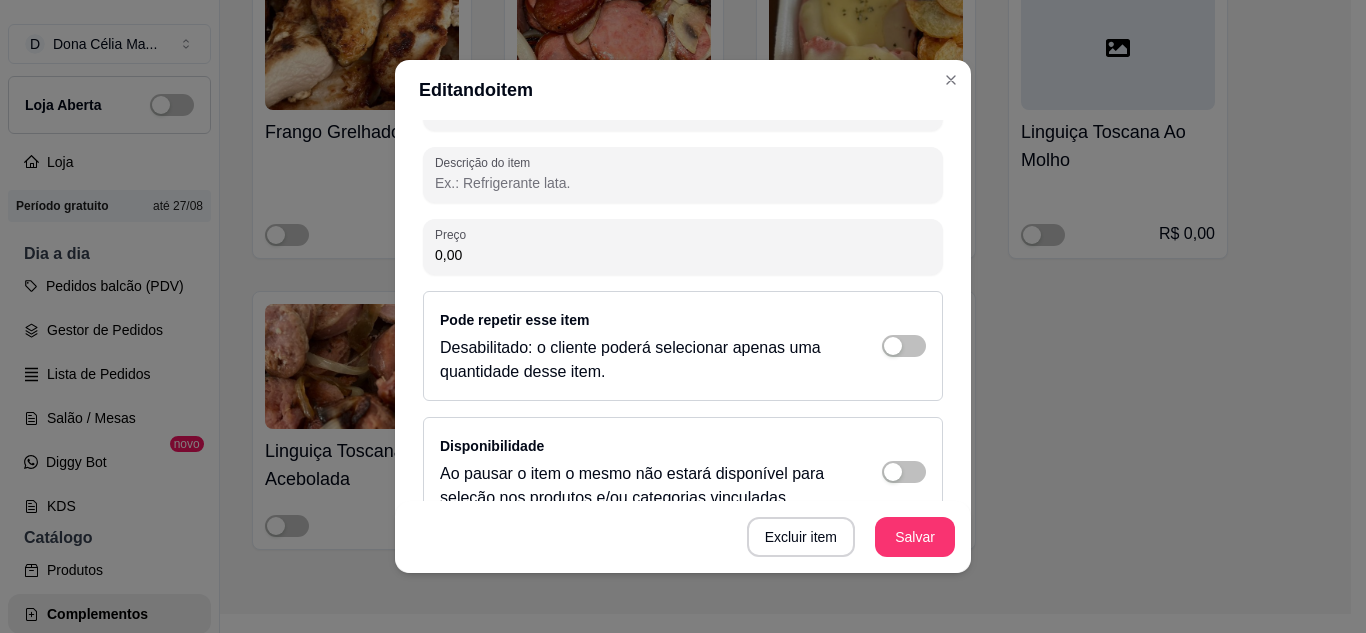 click on "Excluir item Salvar" at bounding box center (683, 537) 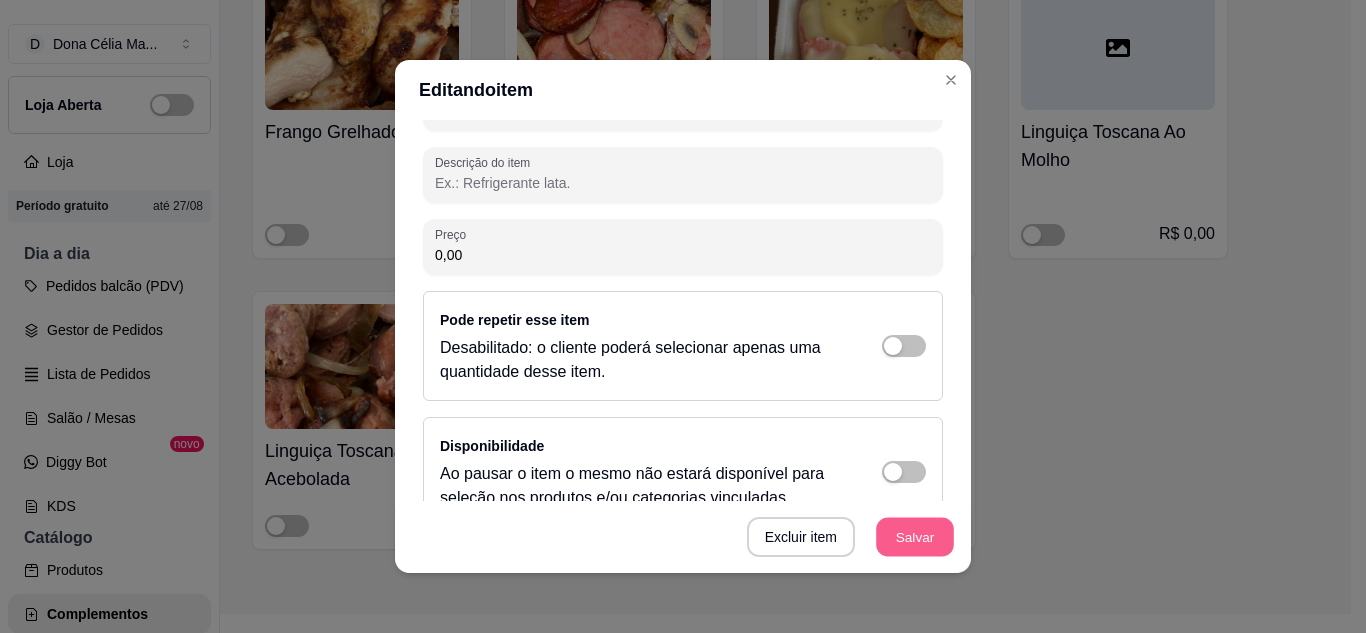 click on "Salvar" at bounding box center [915, 537] 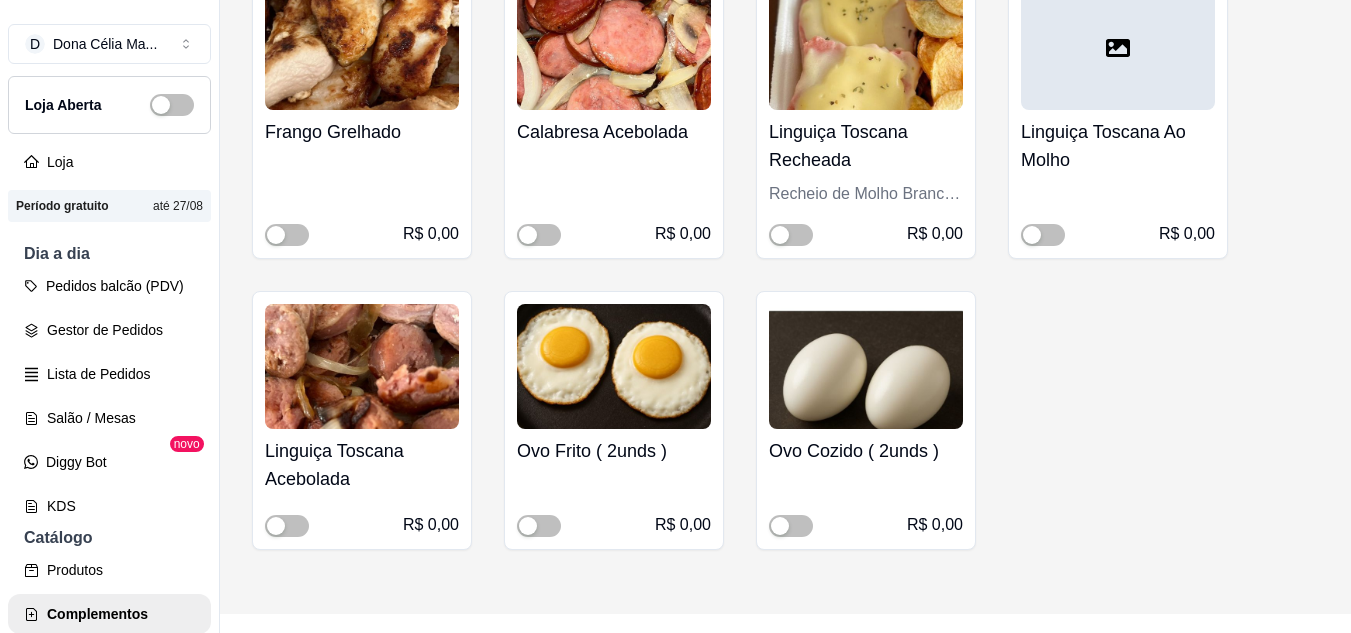 click at bounding box center [866, 366] 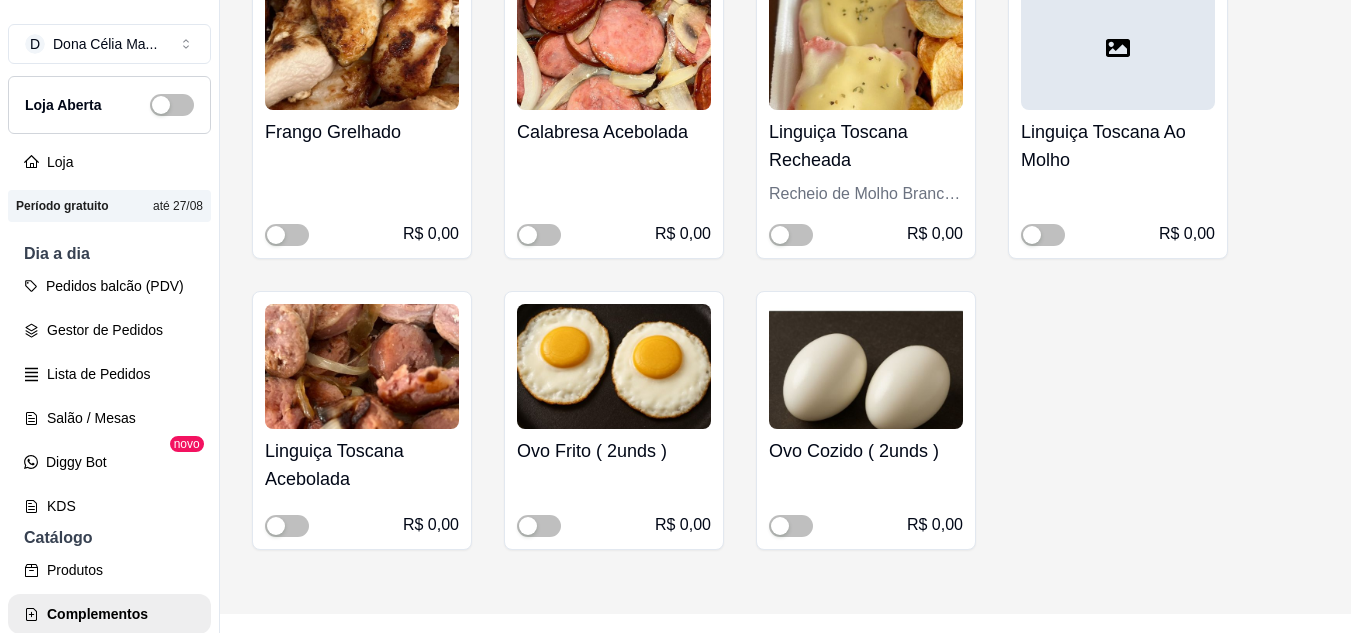 scroll, scrollTop: 337, scrollLeft: 0, axis: vertical 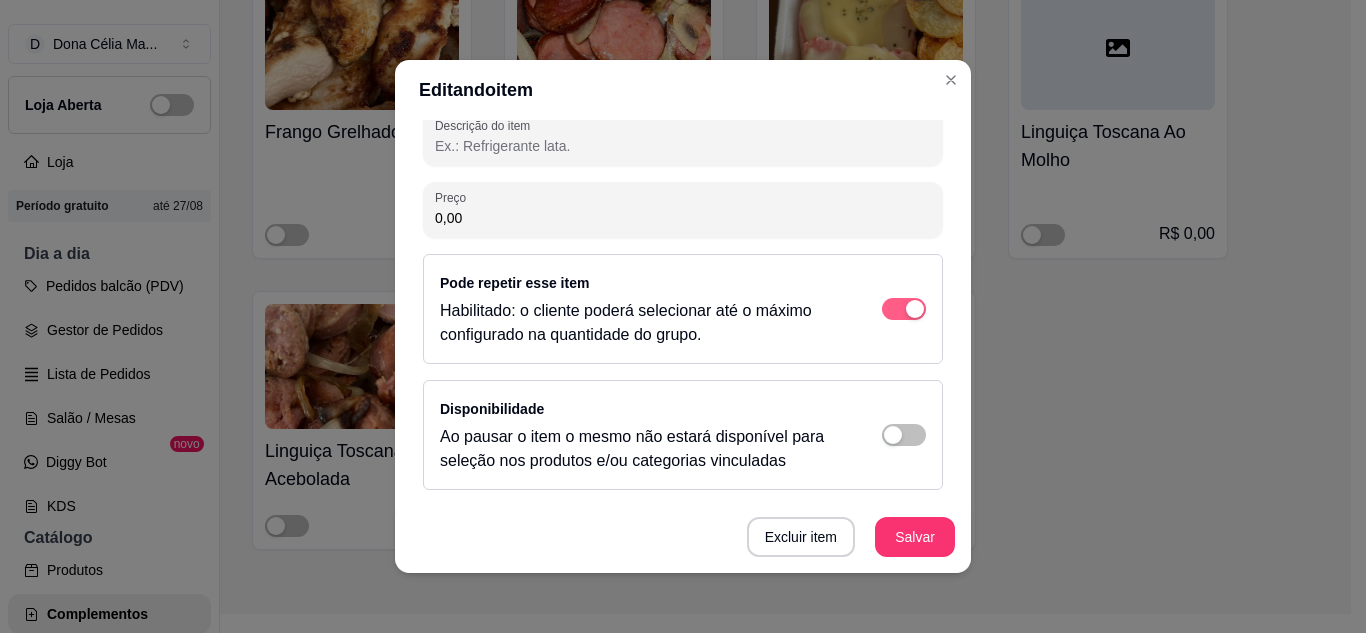 click at bounding box center [915, 309] 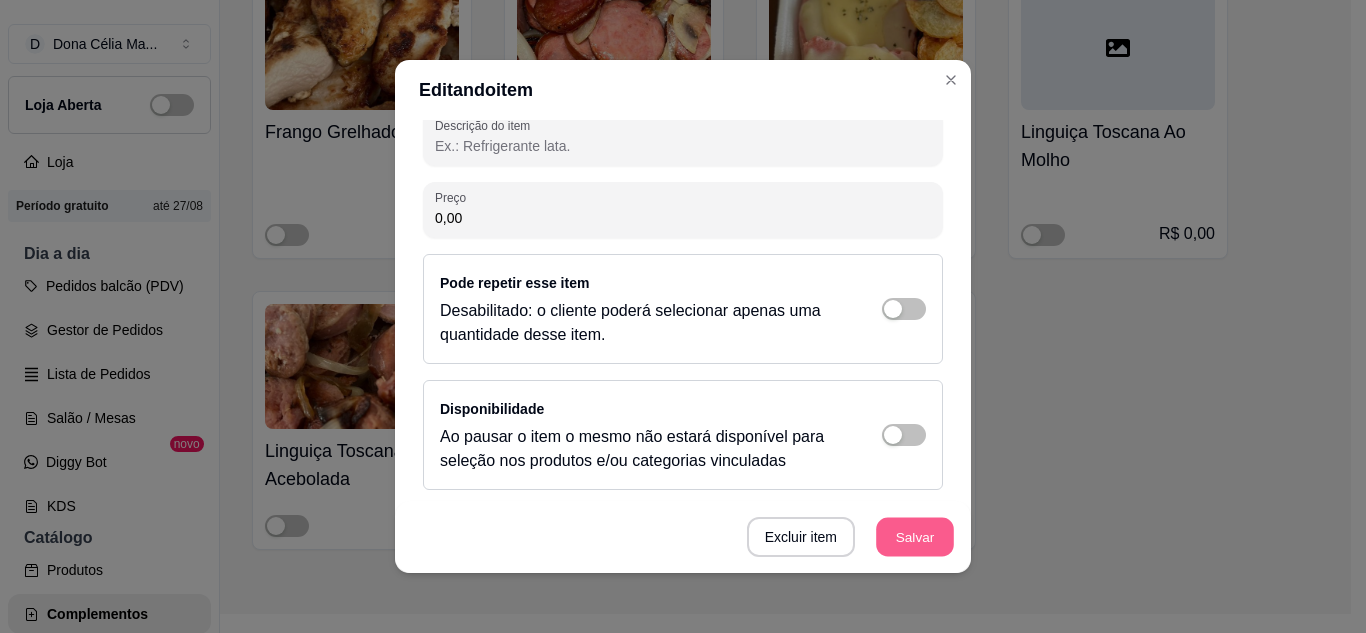 click on "Salvar" at bounding box center (915, 537) 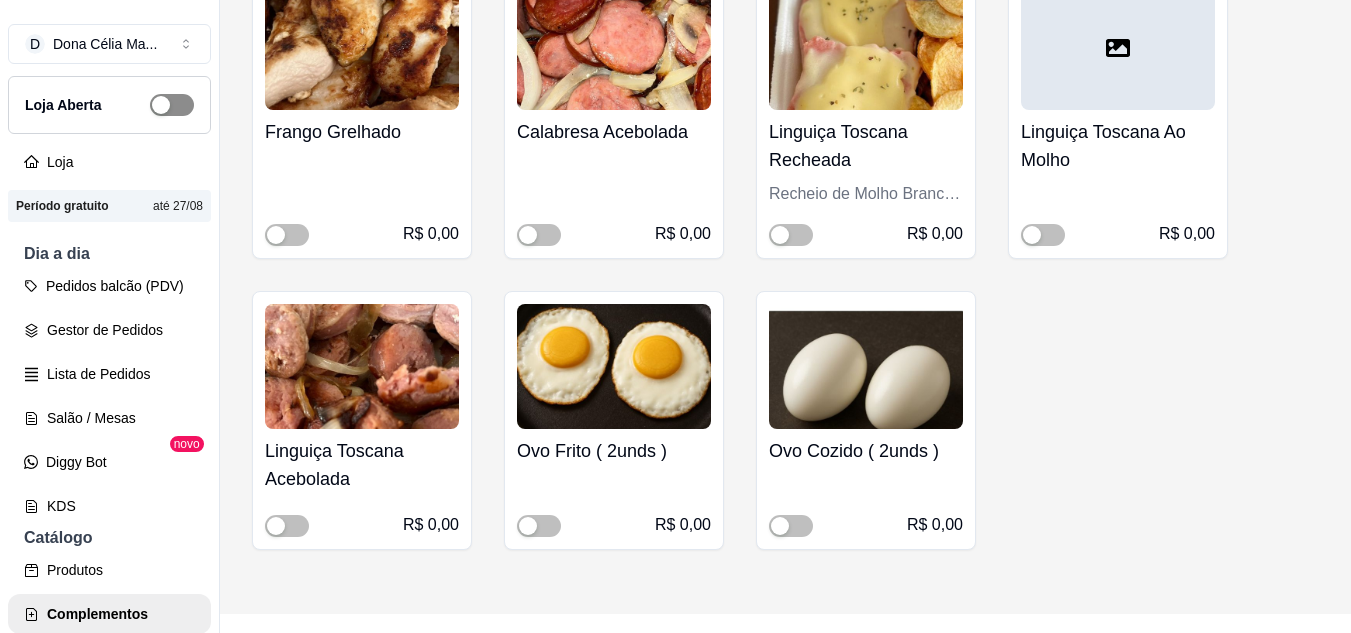 click at bounding box center [172, 105] 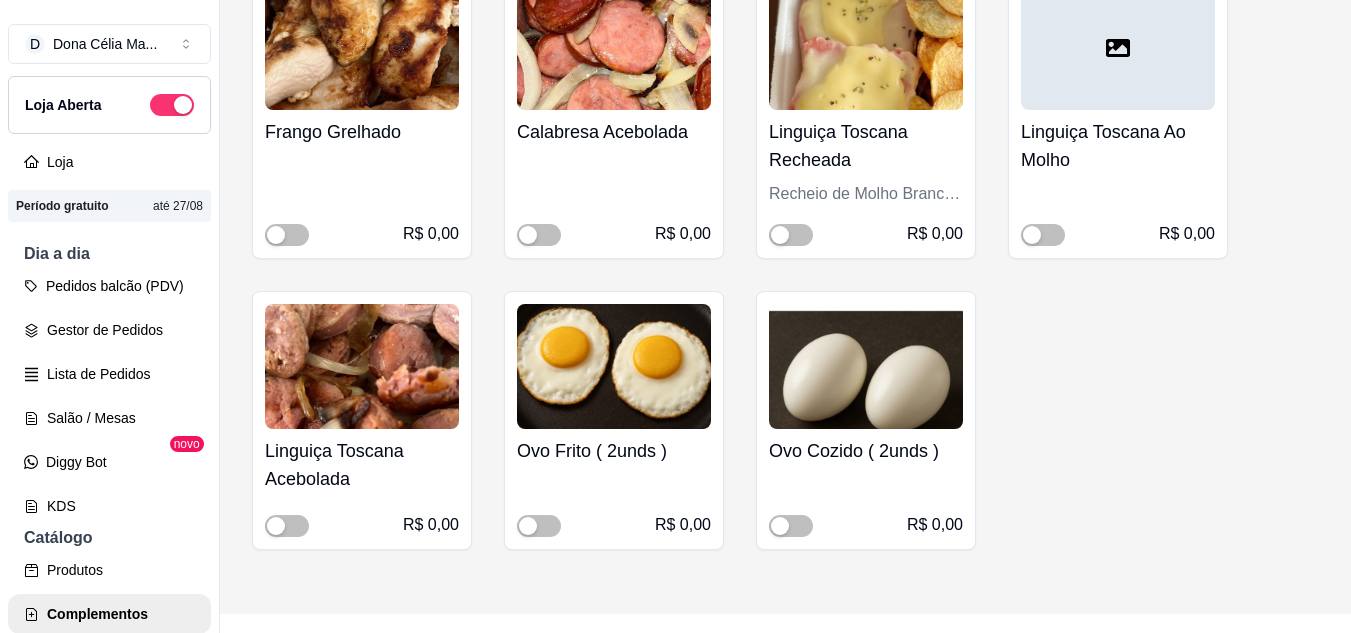 click at bounding box center (866, 366) 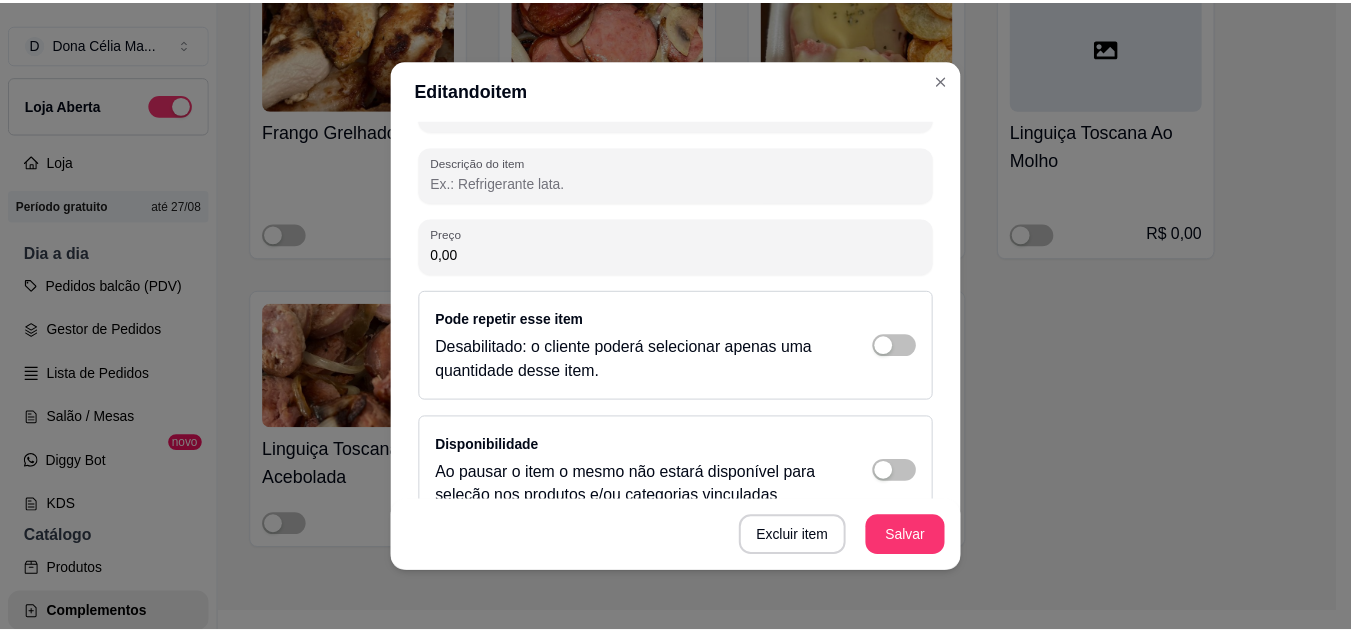 scroll, scrollTop: 337, scrollLeft: 0, axis: vertical 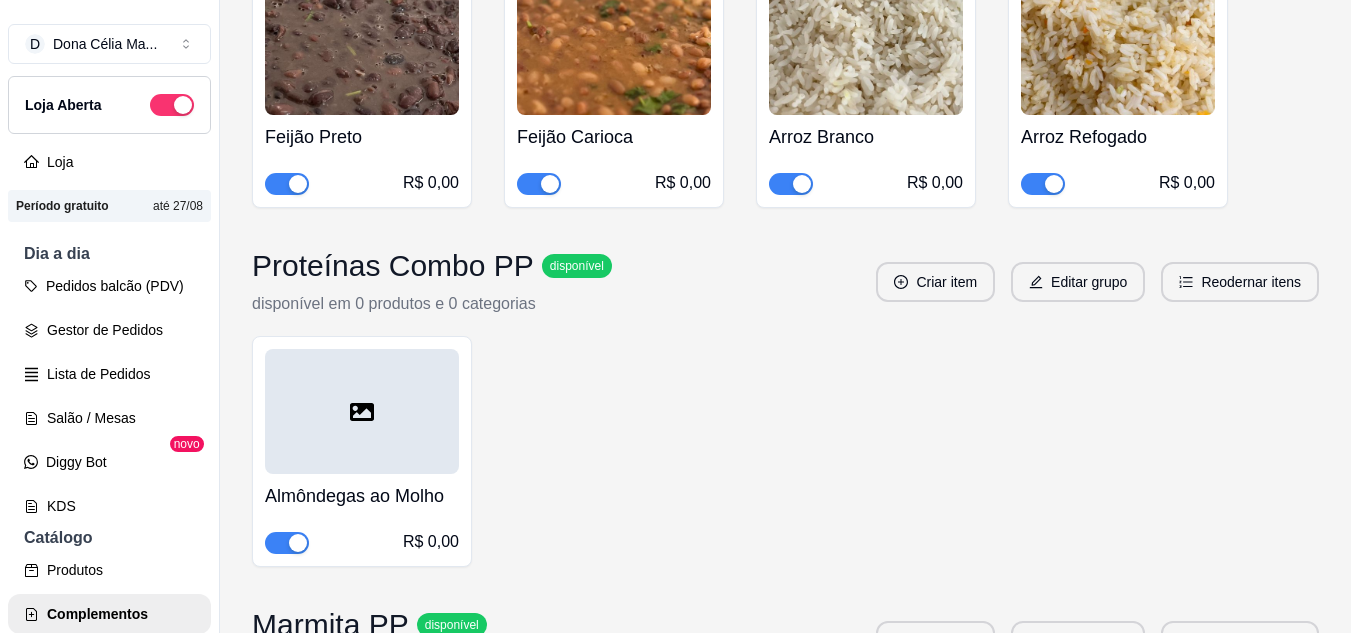 click at bounding box center (1043, 184) 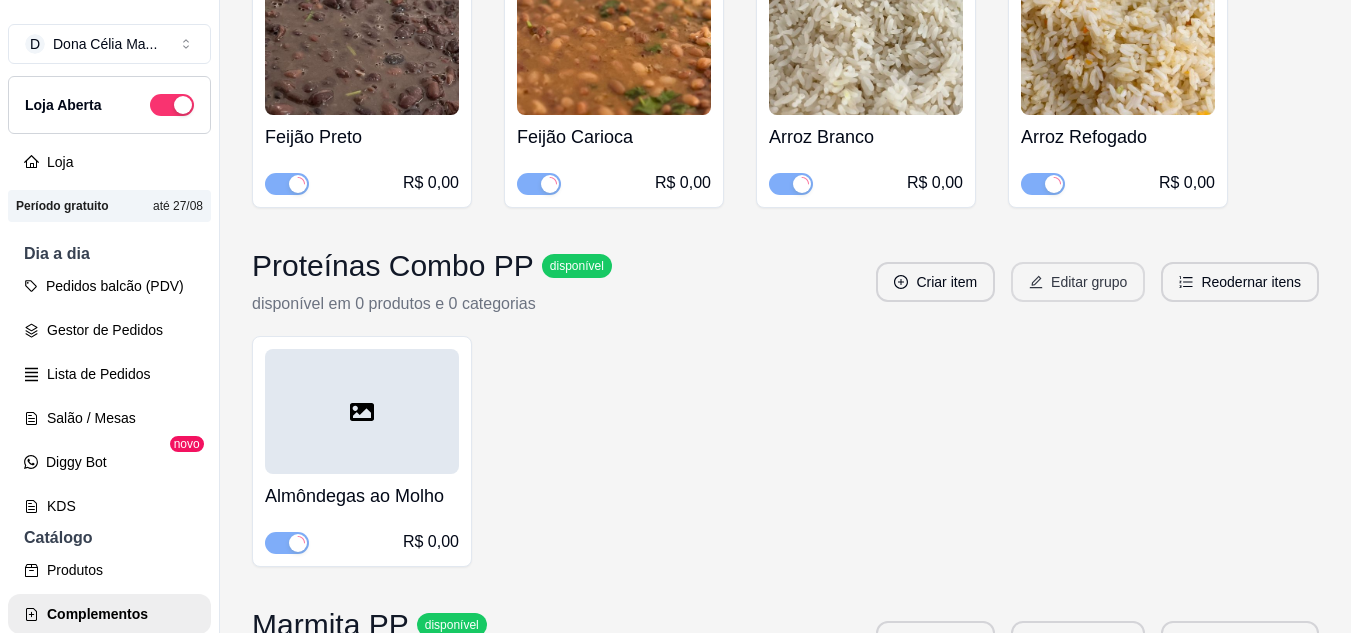 click on "Editar grupo" at bounding box center (1078, 282) 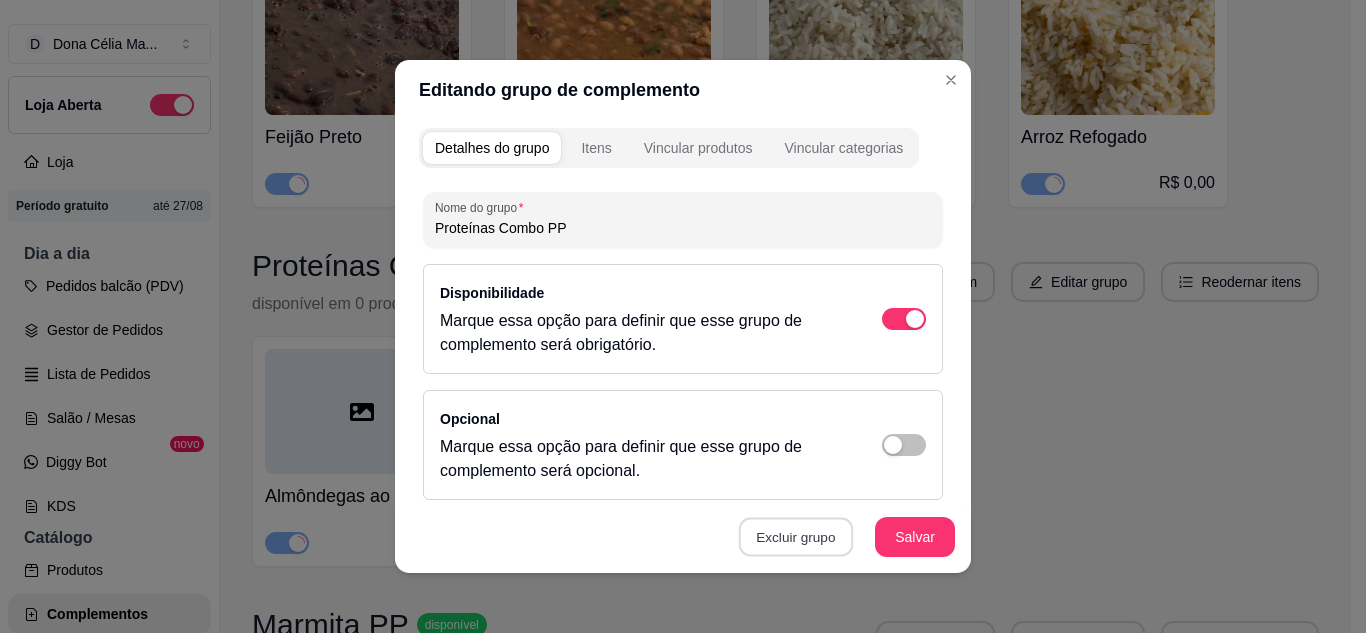 click on "Excluir grupo" at bounding box center (796, 537) 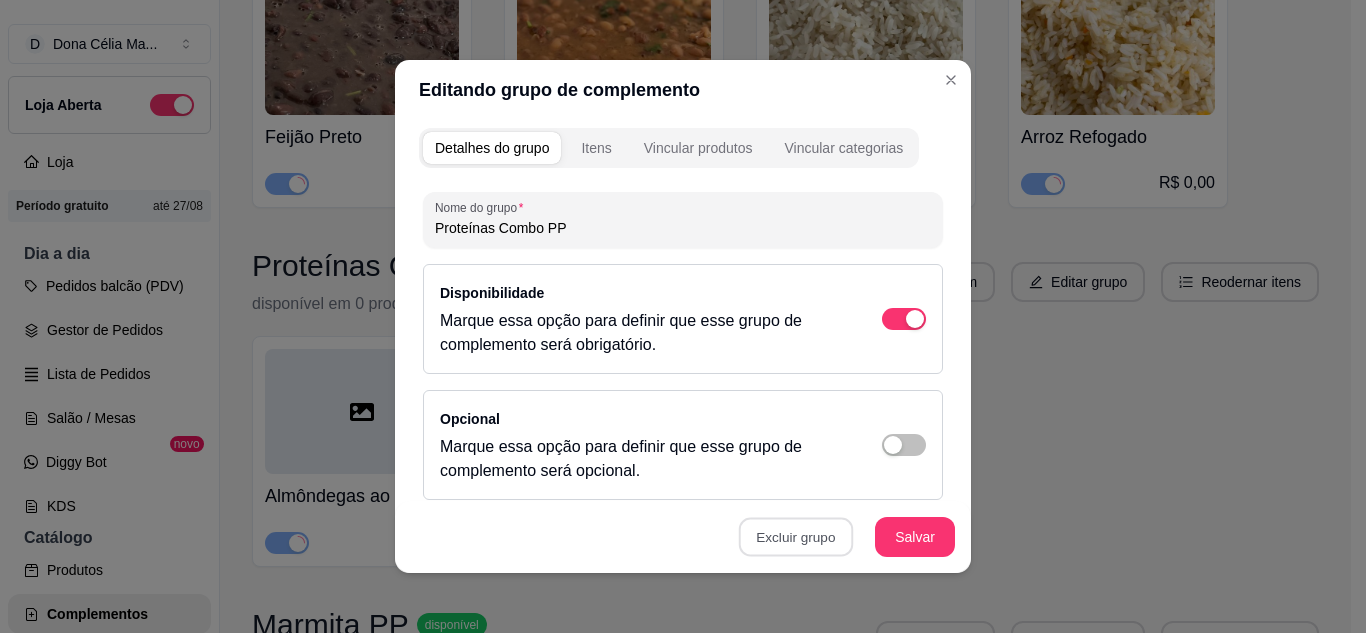 click on "Sim" at bounding box center (875, 492) 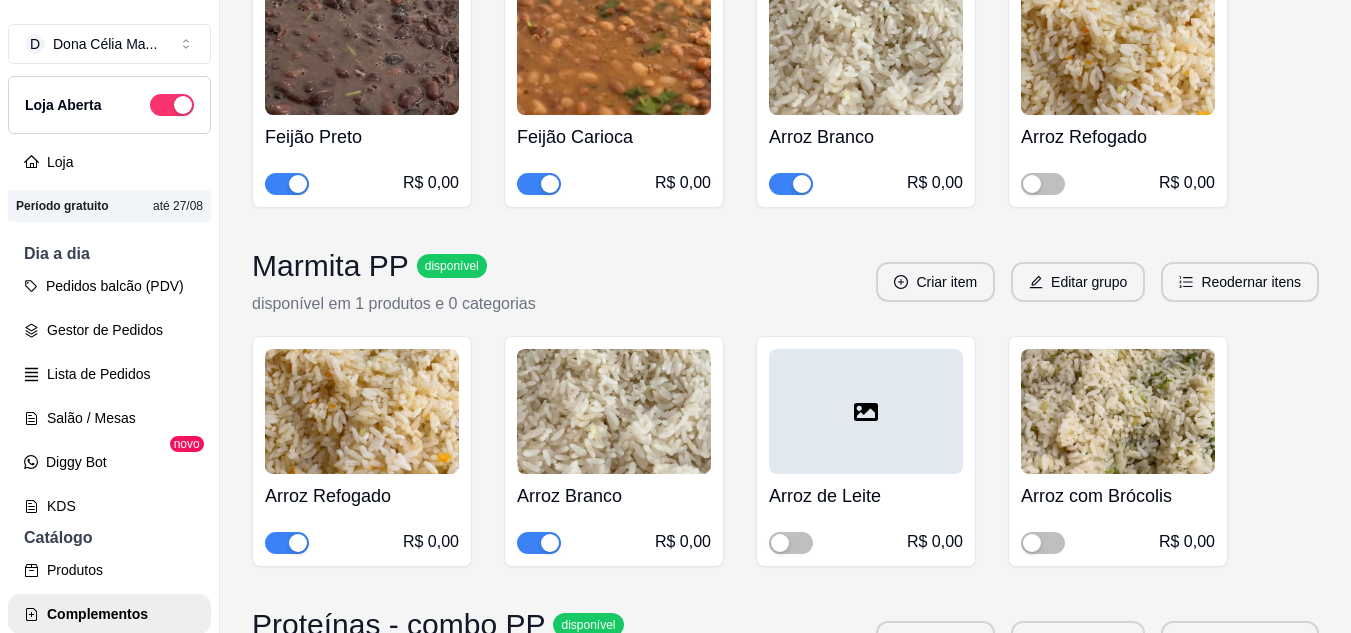 scroll, scrollTop: 11858, scrollLeft: 0, axis: vertical 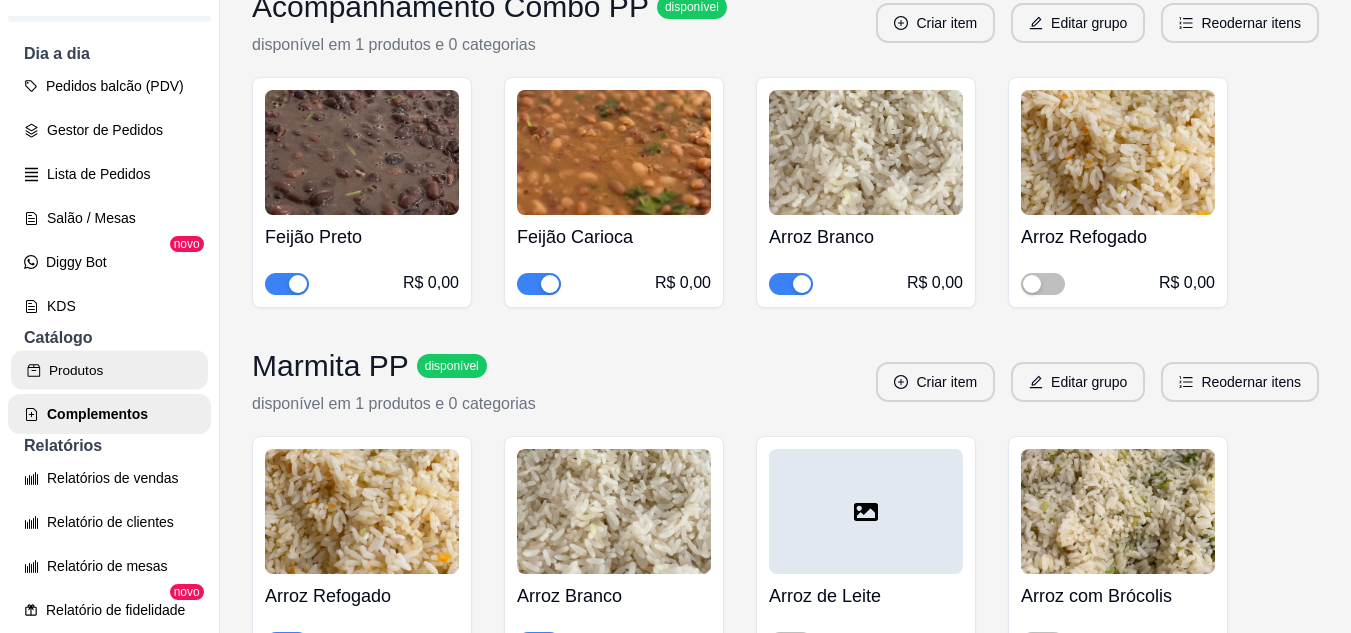click on "Produtos" at bounding box center [109, 370] 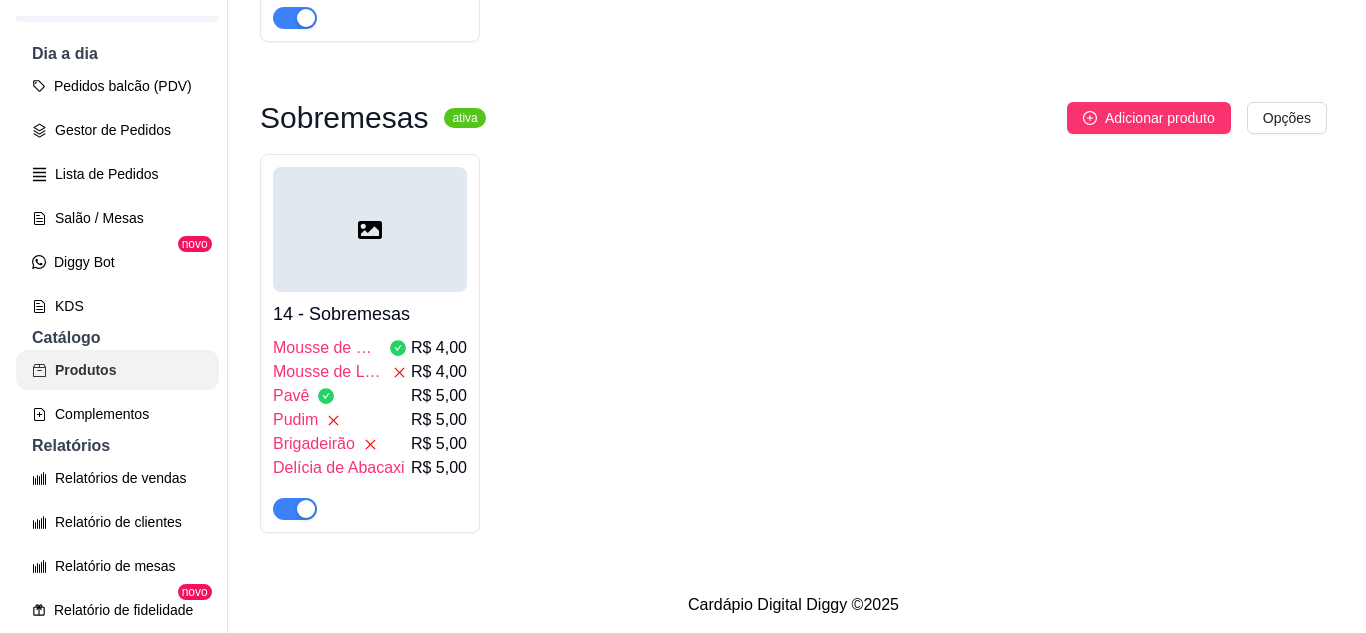 scroll, scrollTop: 0, scrollLeft: 0, axis: both 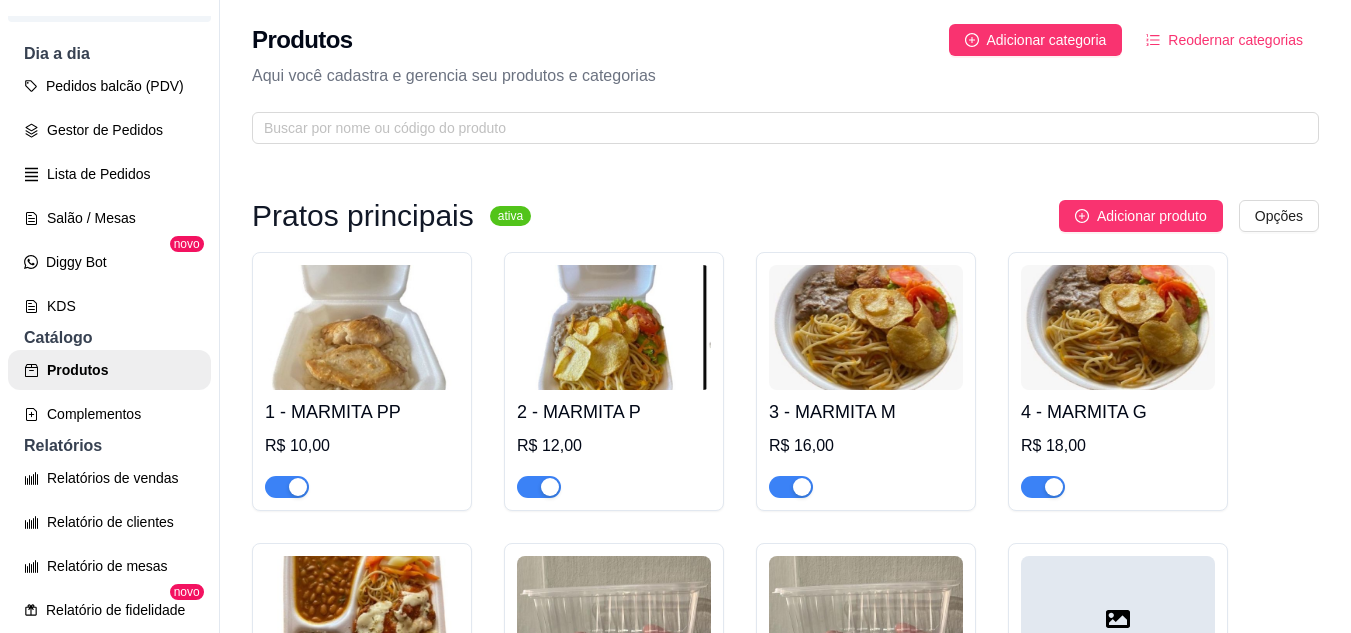click at bounding box center [614, 327] 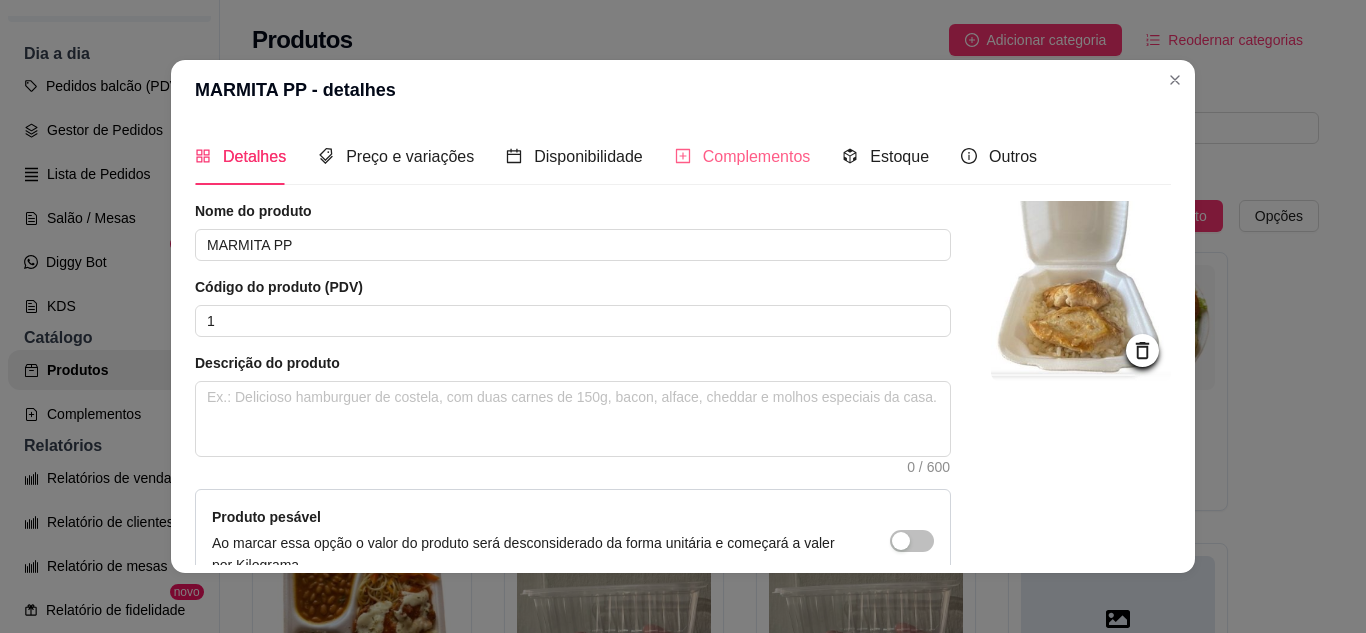 click on "Complementos" at bounding box center (743, 156) 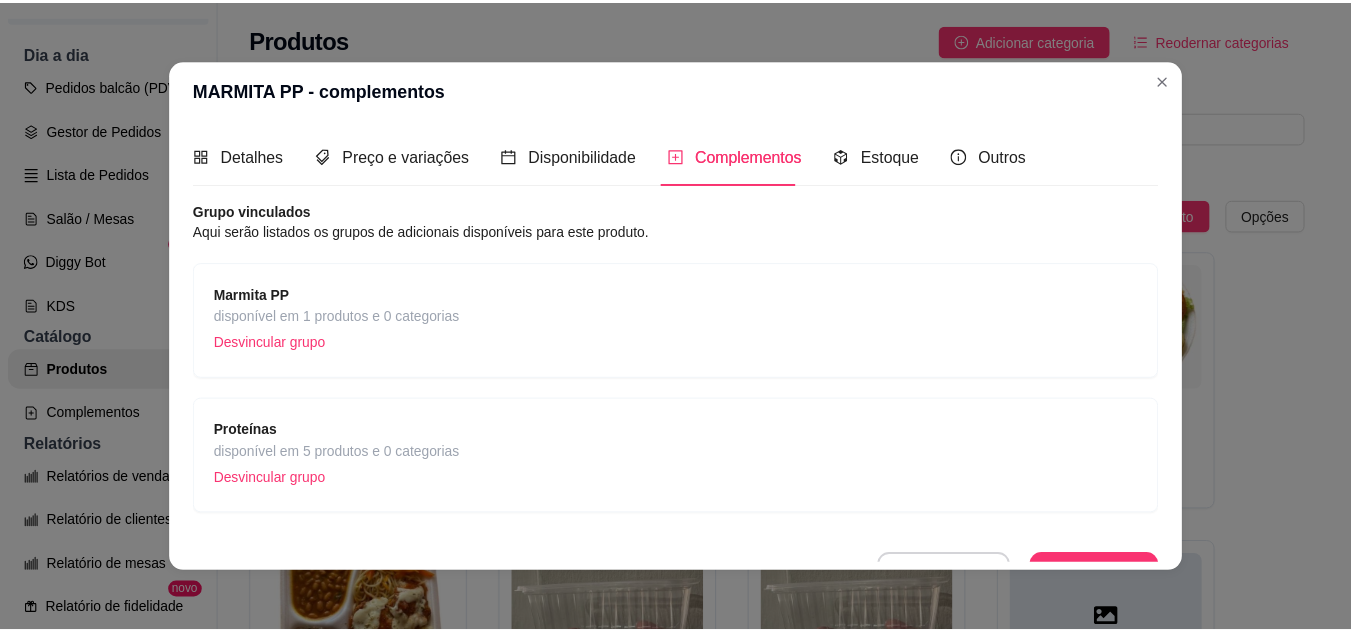 scroll, scrollTop: 30, scrollLeft: 0, axis: vertical 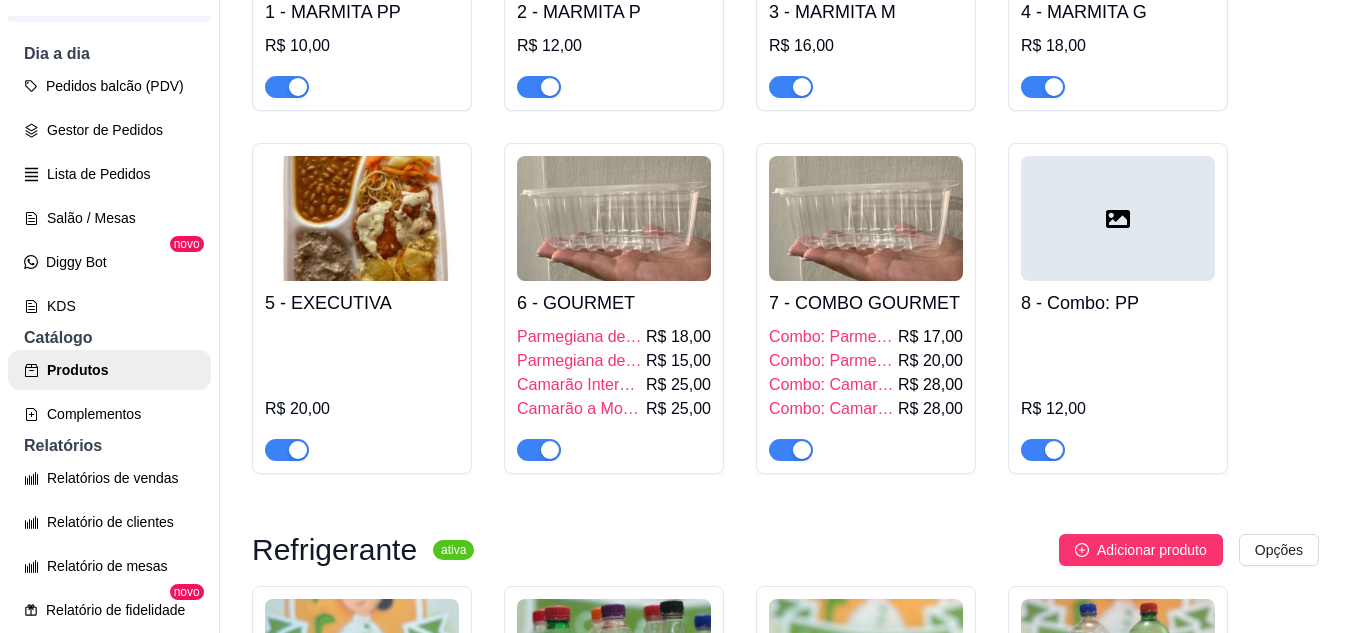 click at bounding box center [1118, 218] 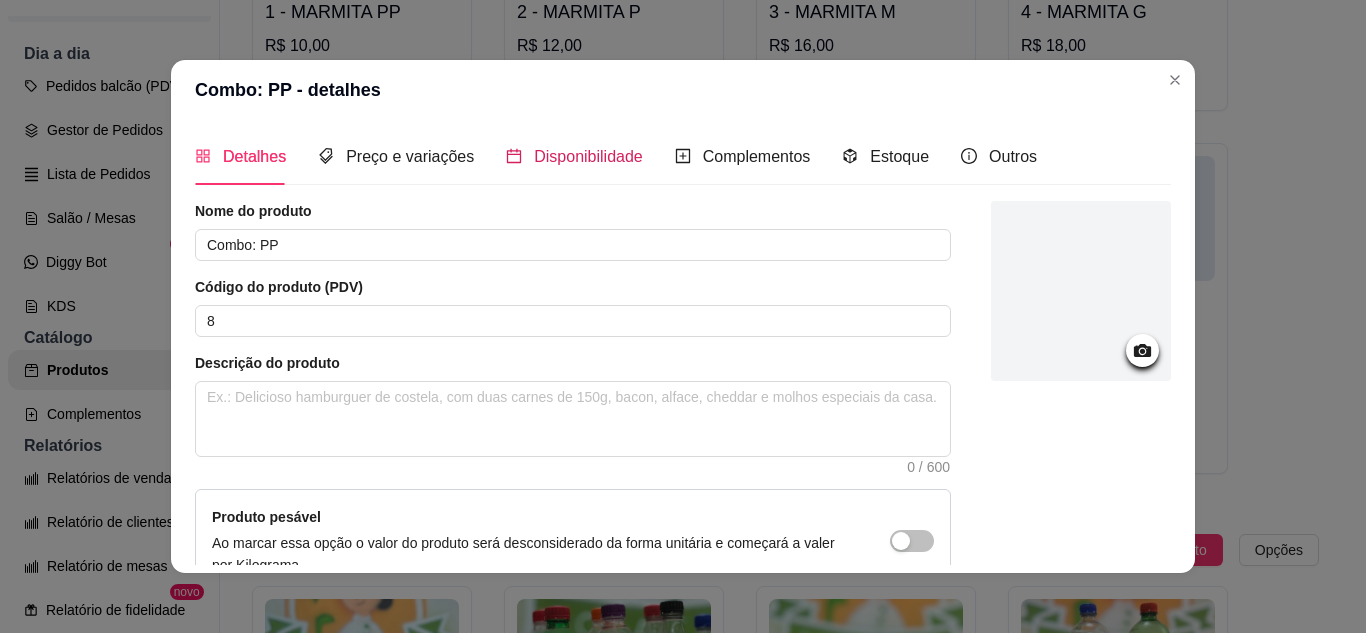 click at bounding box center (514, 156) 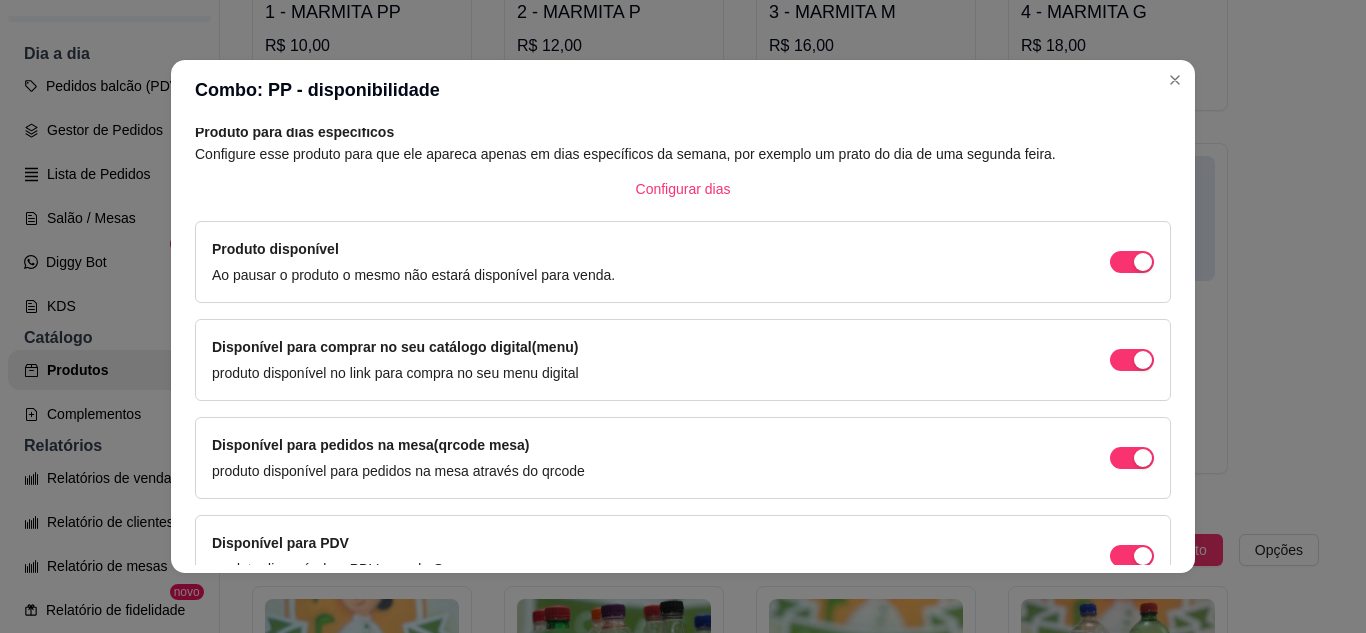 scroll, scrollTop: 0, scrollLeft: 0, axis: both 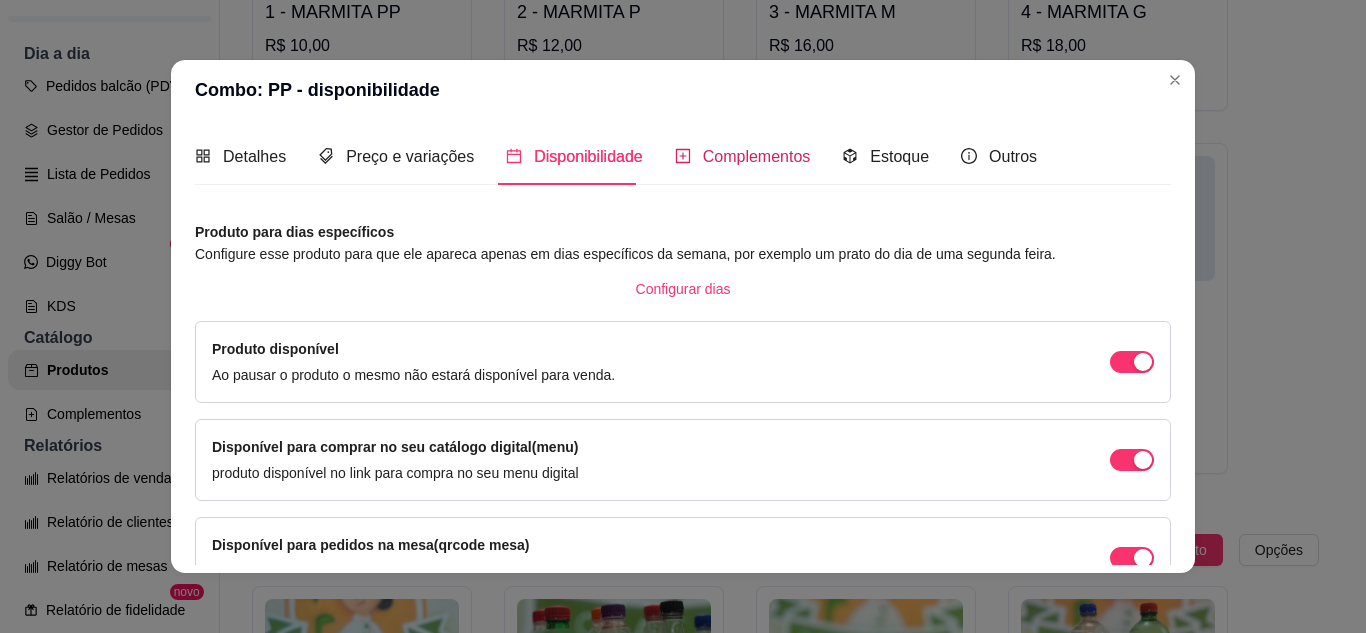 click on "Complementos" at bounding box center [757, 156] 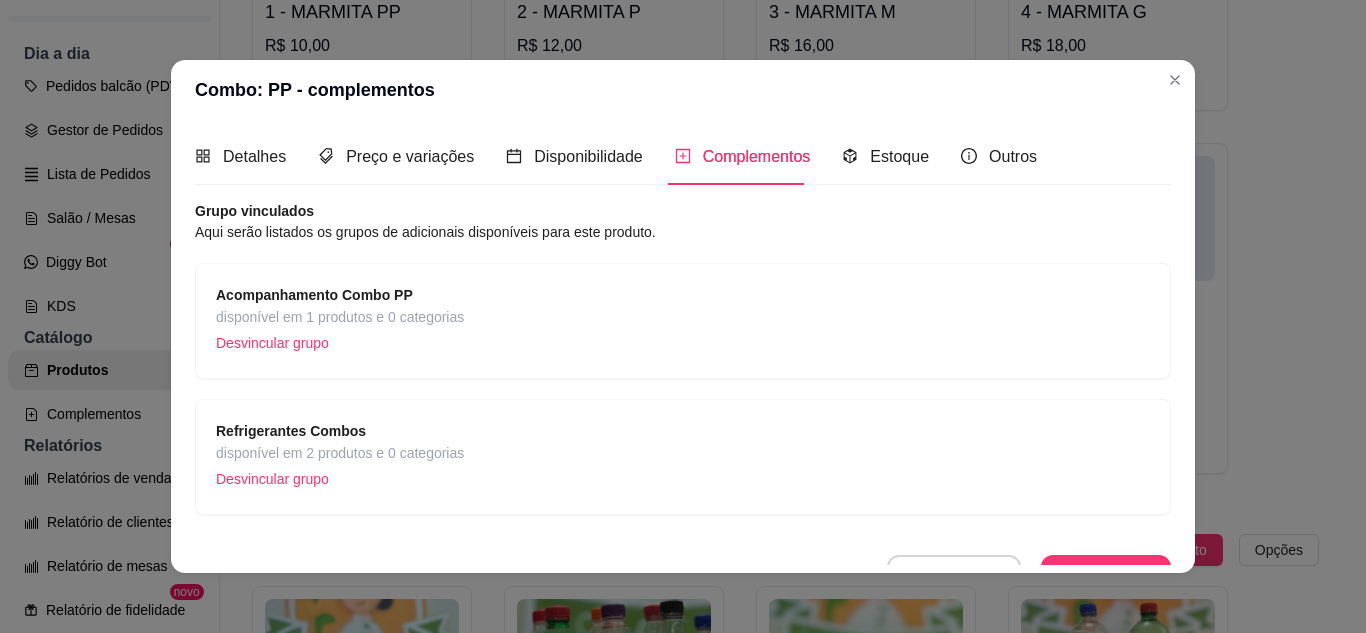 scroll, scrollTop: 30, scrollLeft: 0, axis: vertical 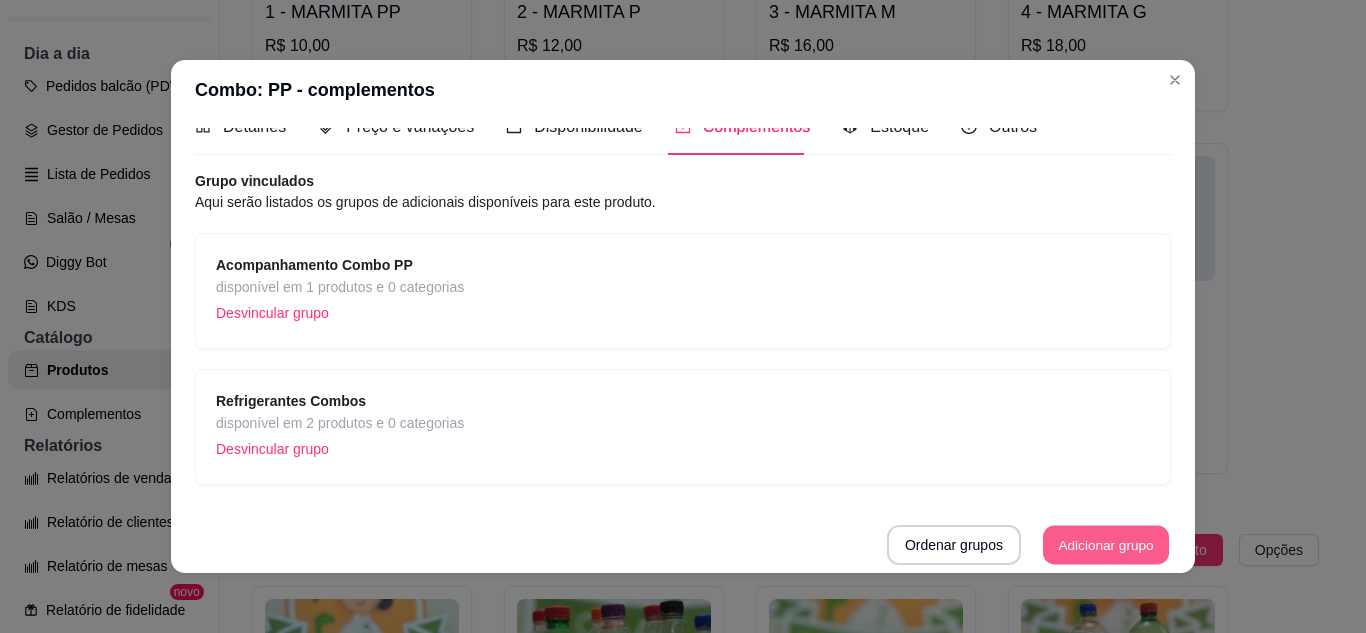 click on "Adicionar grupo" at bounding box center (1106, 545) 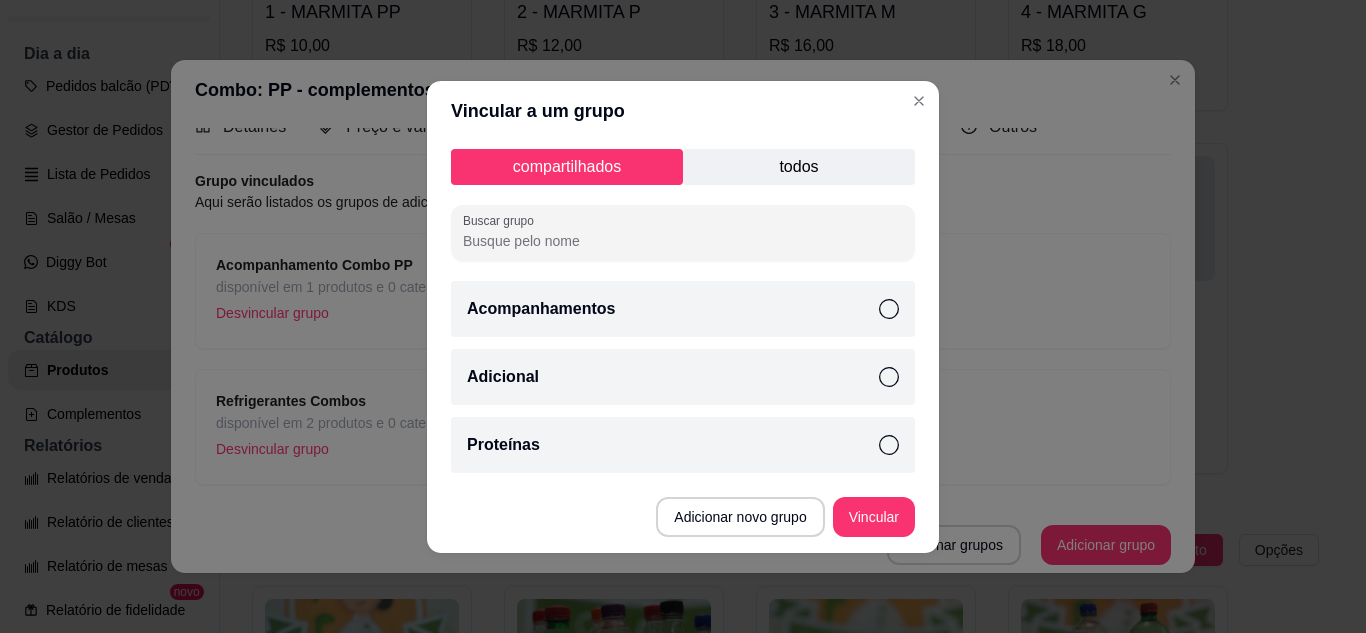 click on "Proteínas" at bounding box center [683, 445] 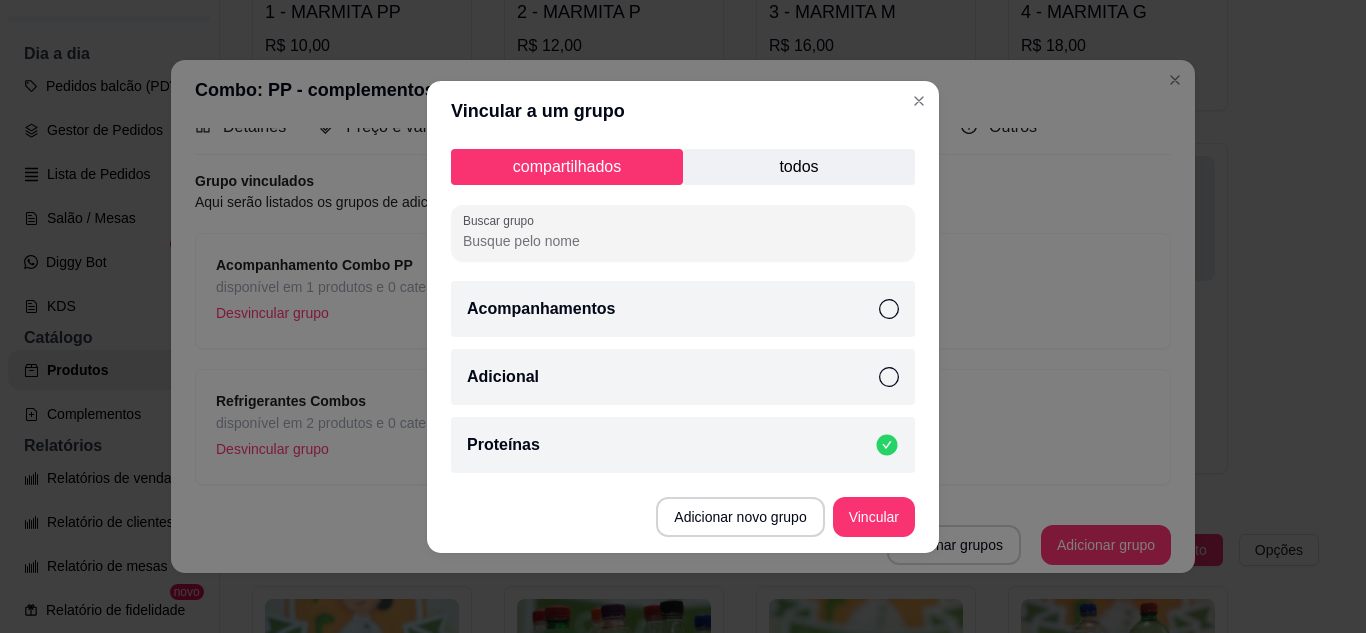 click on "Proteínas" at bounding box center [683, 445] 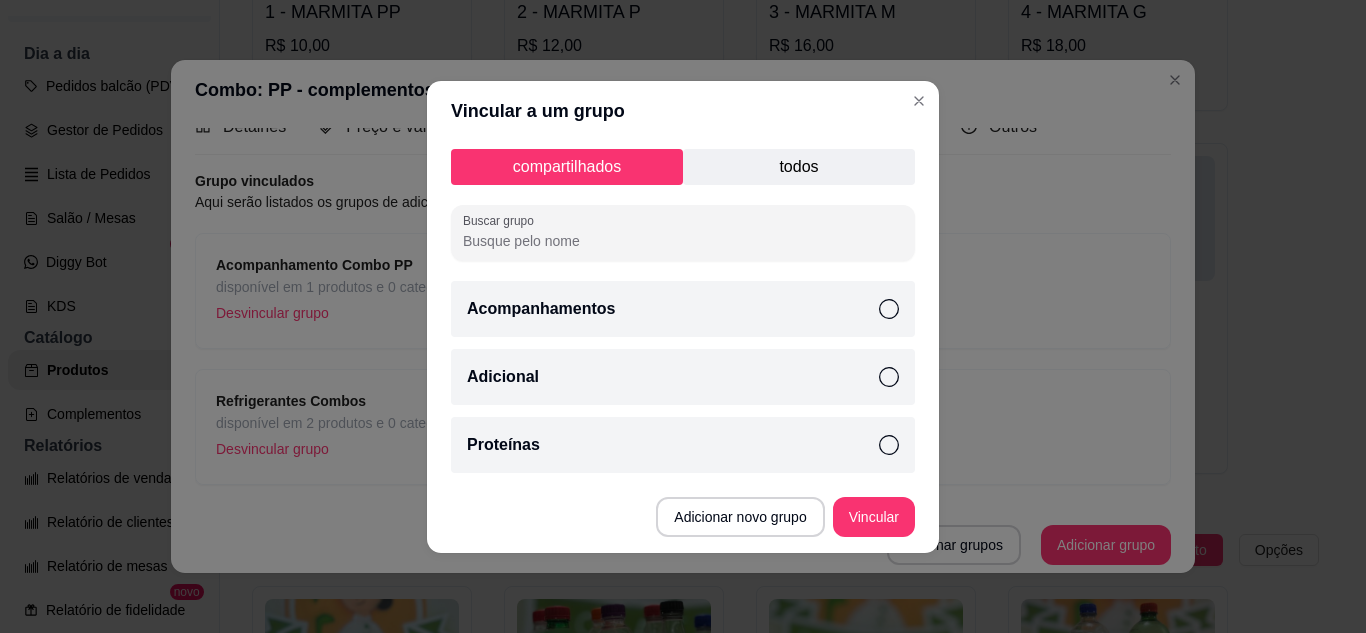 click on "todos" at bounding box center [799, 167] 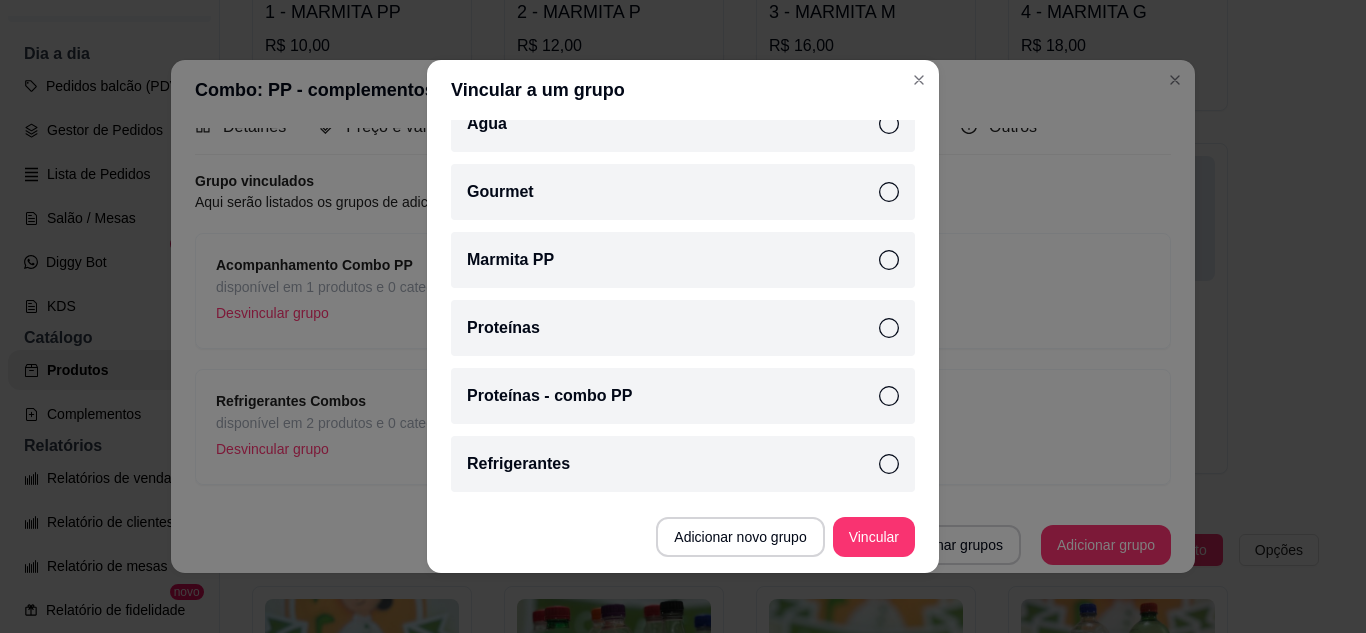 scroll, scrollTop: 400, scrollLeft: 0, axis: vertical 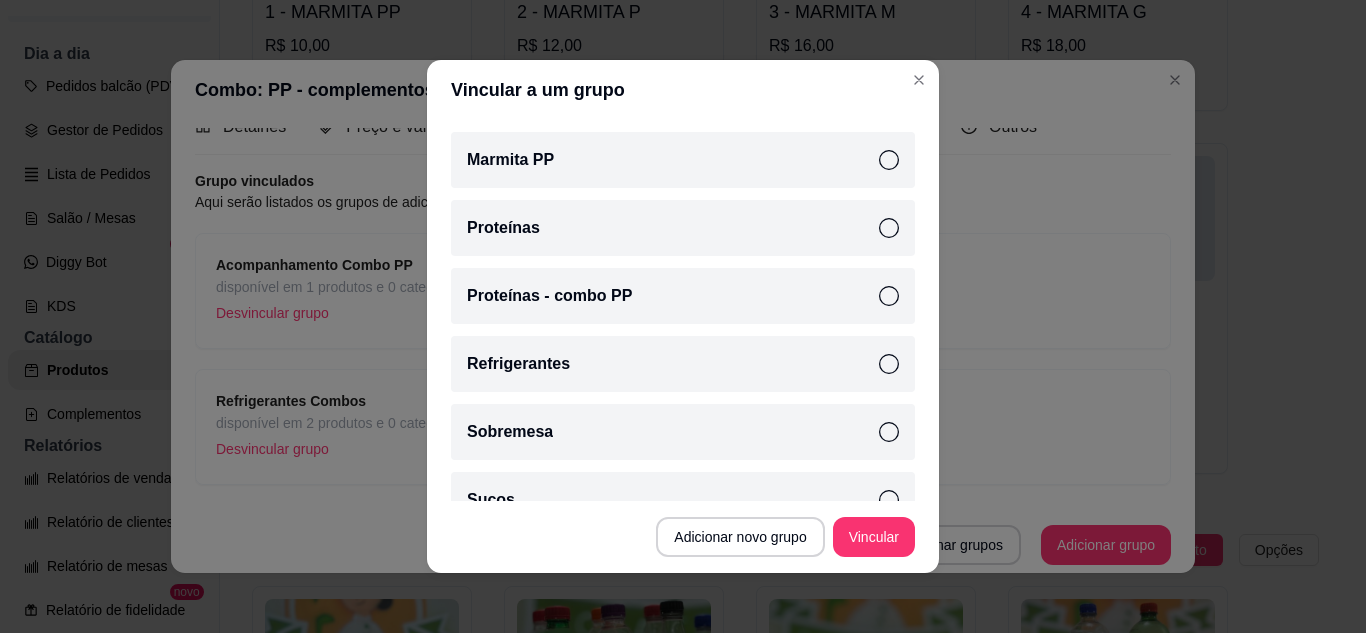 click on "Proteínas - combo PP" at bounding box center [683, 296] 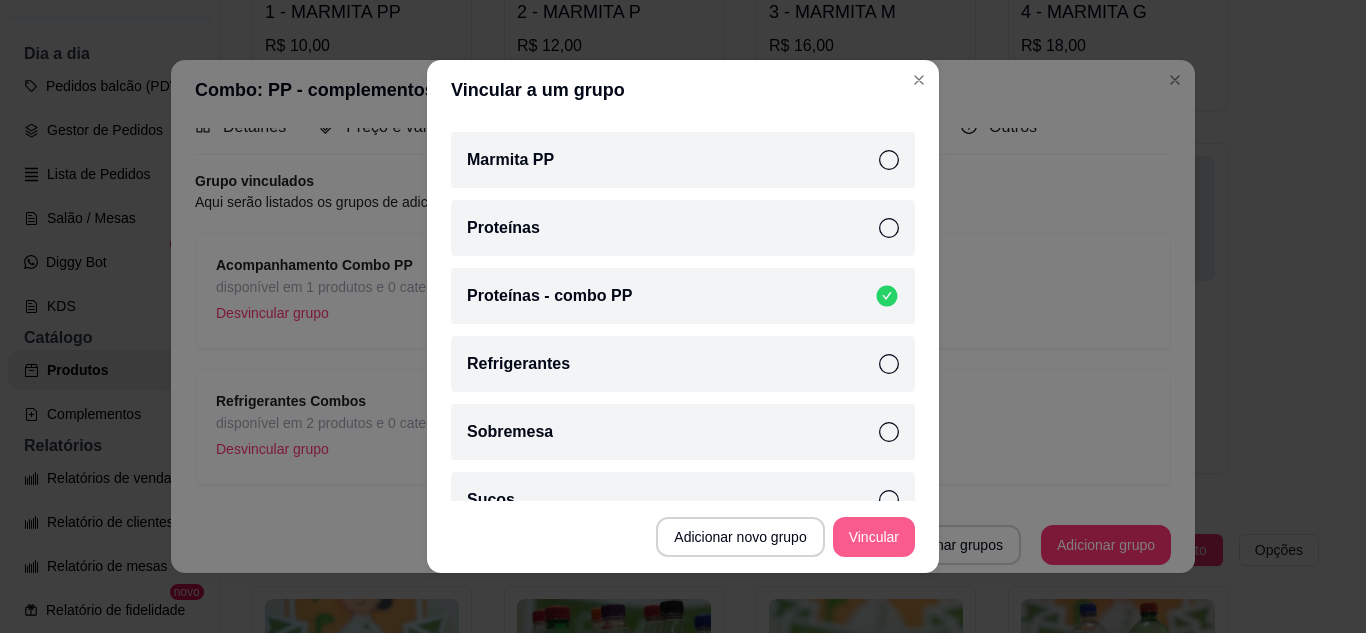click on "Vincular" at bounding box center [874, 537] 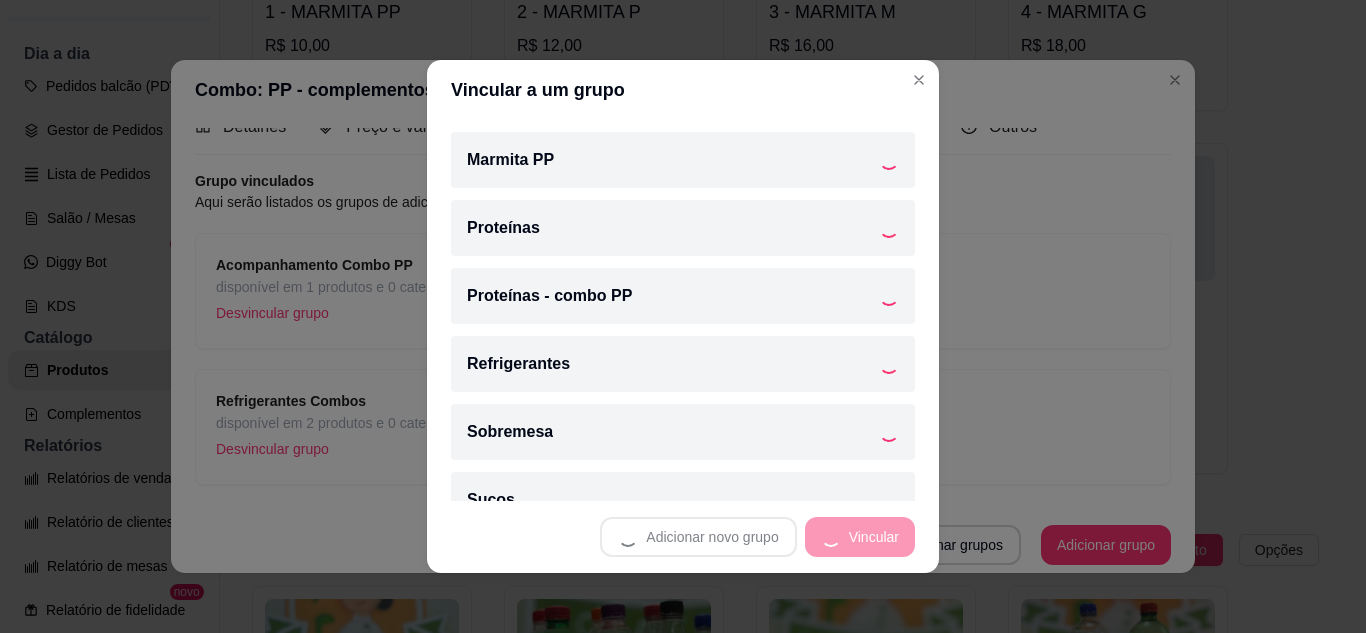 scroll, scrollTop: 367, scrollLeft: 0, axis: vertical 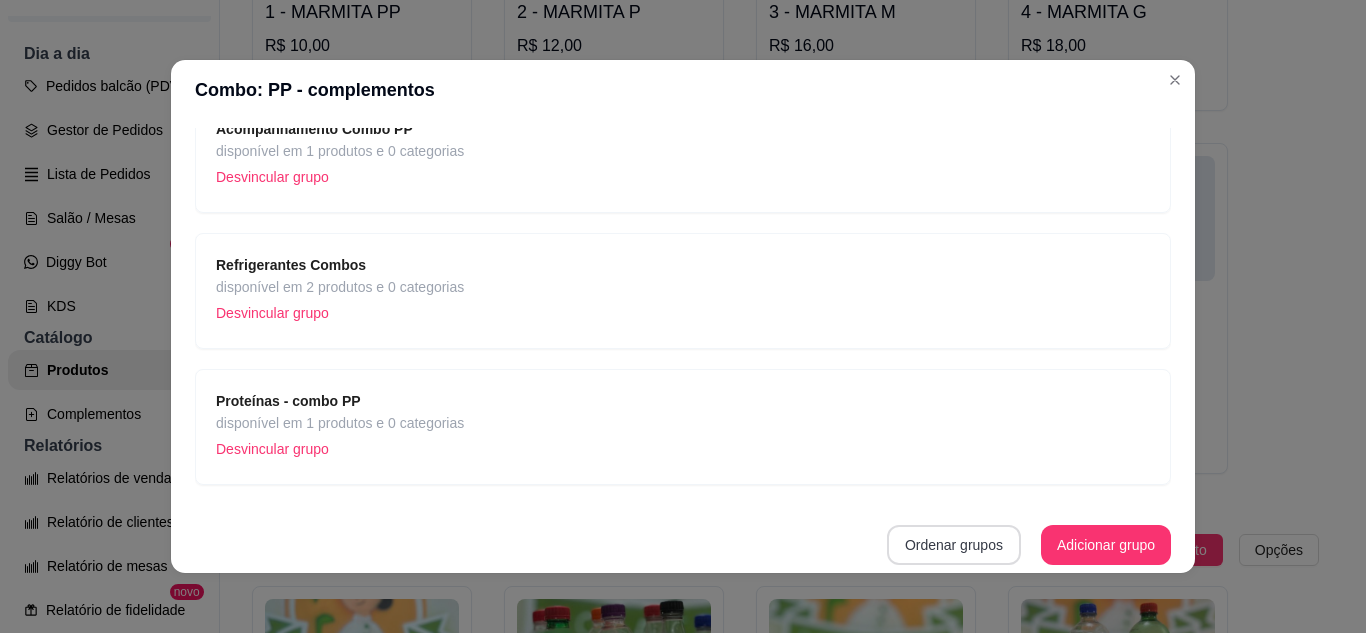 click on "Ordenar grupos" at bounding box center [954, 545] 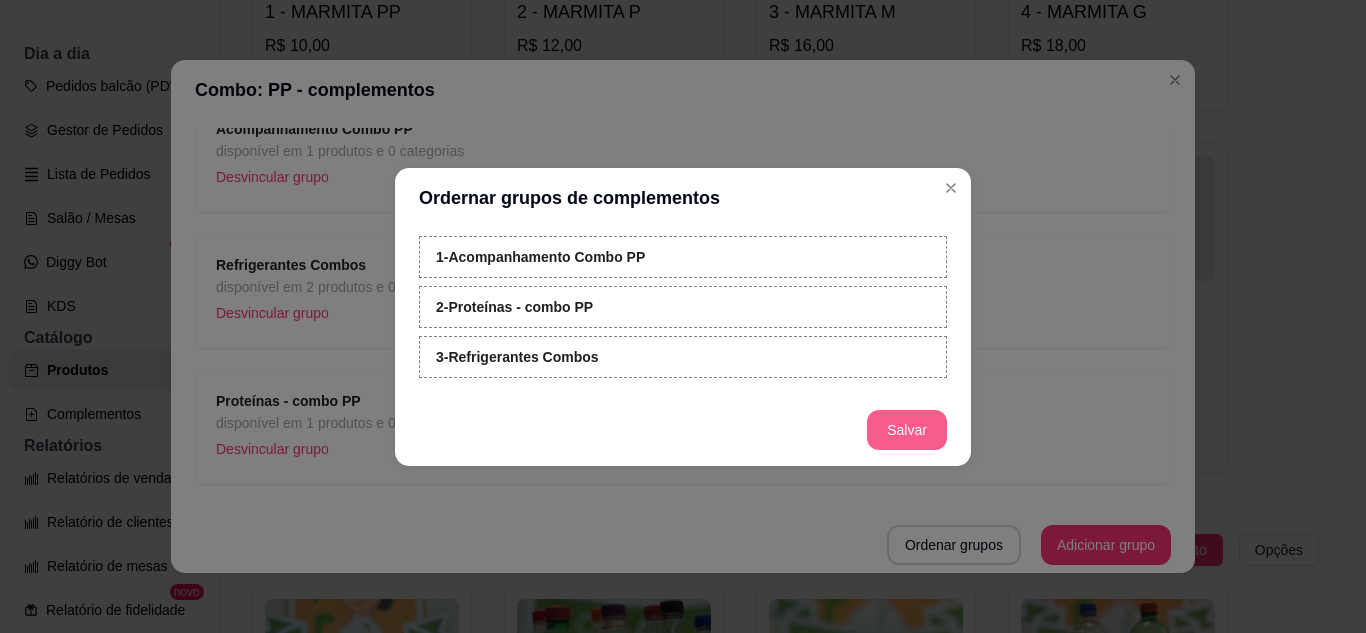 click on "Salvar" at bounding box center [907, 430] 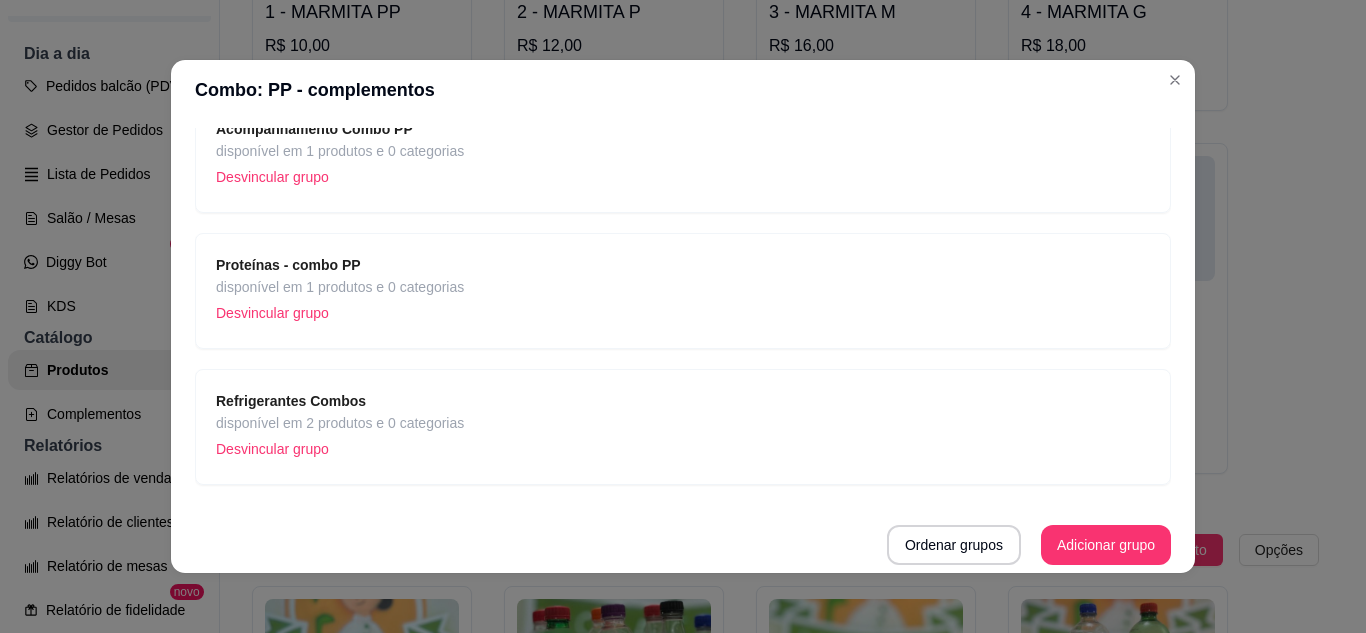 scroll, scrollTop: 0, scrollLeft: 0, axis: both 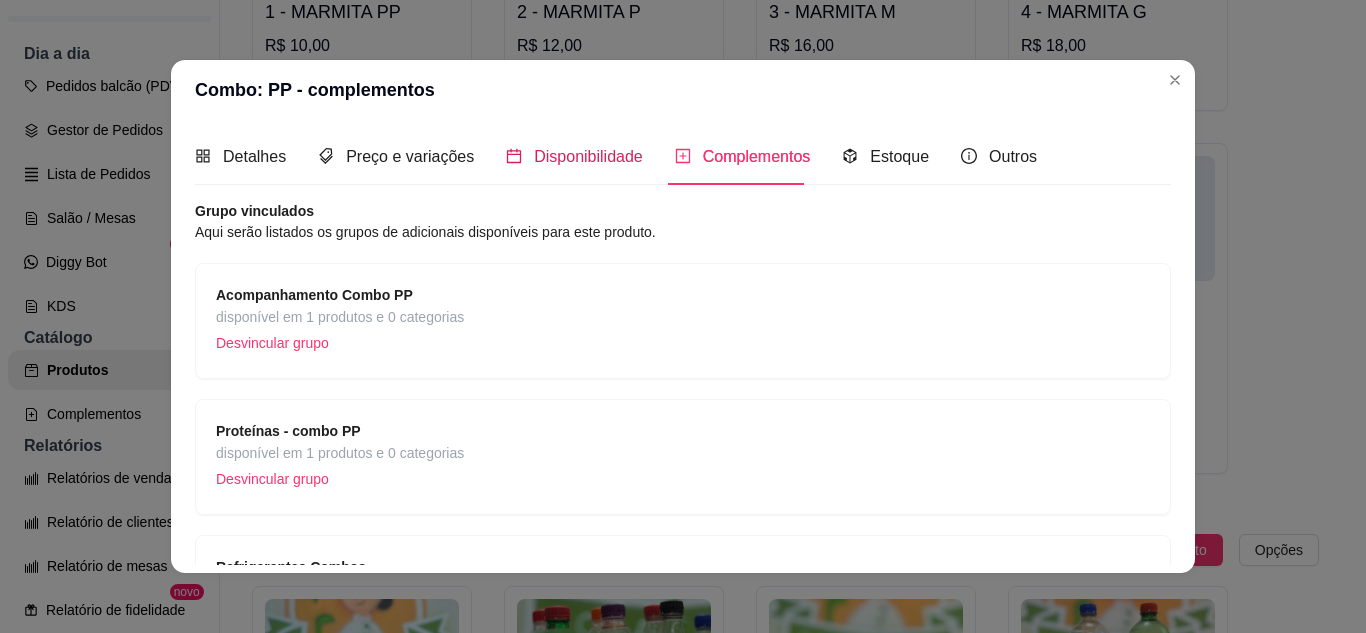 click on "Disponibilidade" at bounding box center [588, 156] 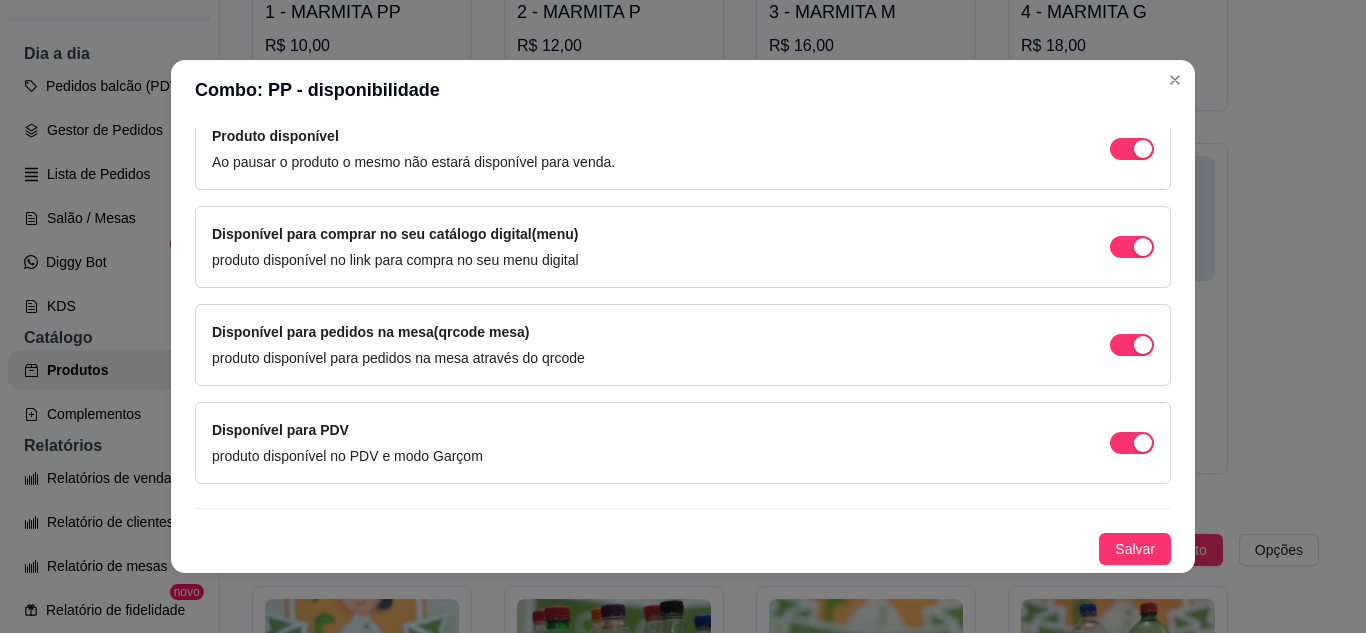 scroll, scrollTop: 0, scrollLeft: 0, axis: both 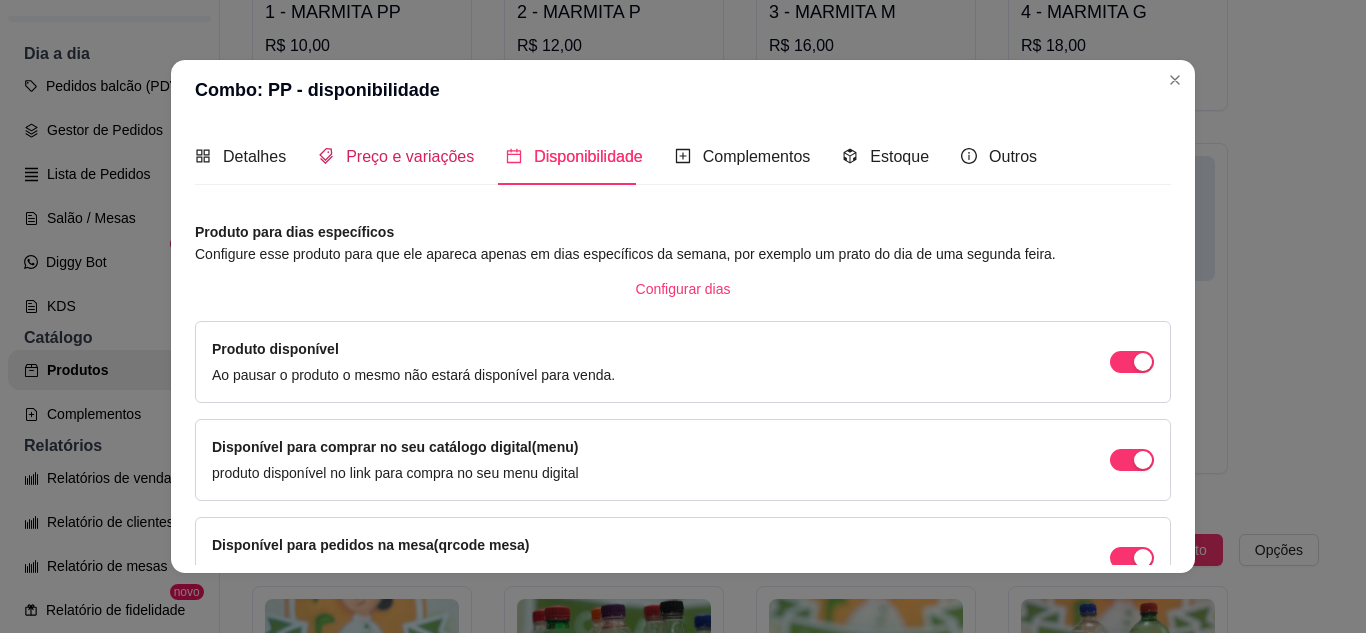 click on "Preço e variações" at bounding box center (410, 156) 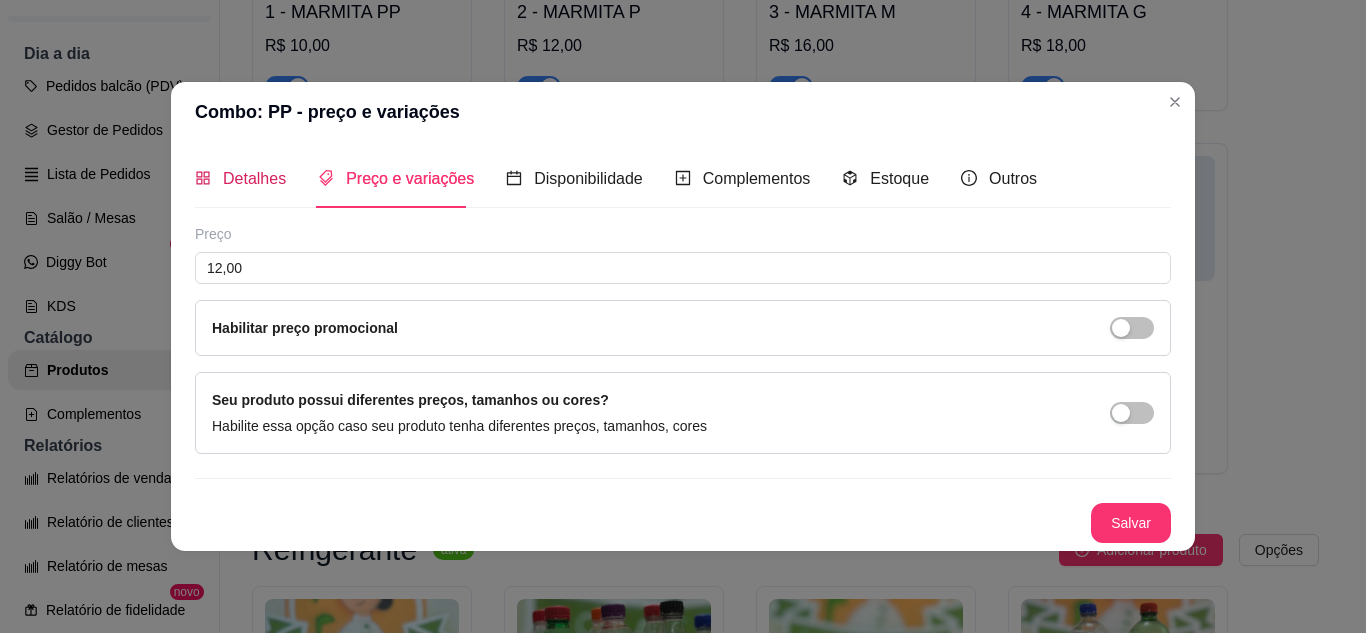 click on "Detalhes" at bounding box center (254, 178) 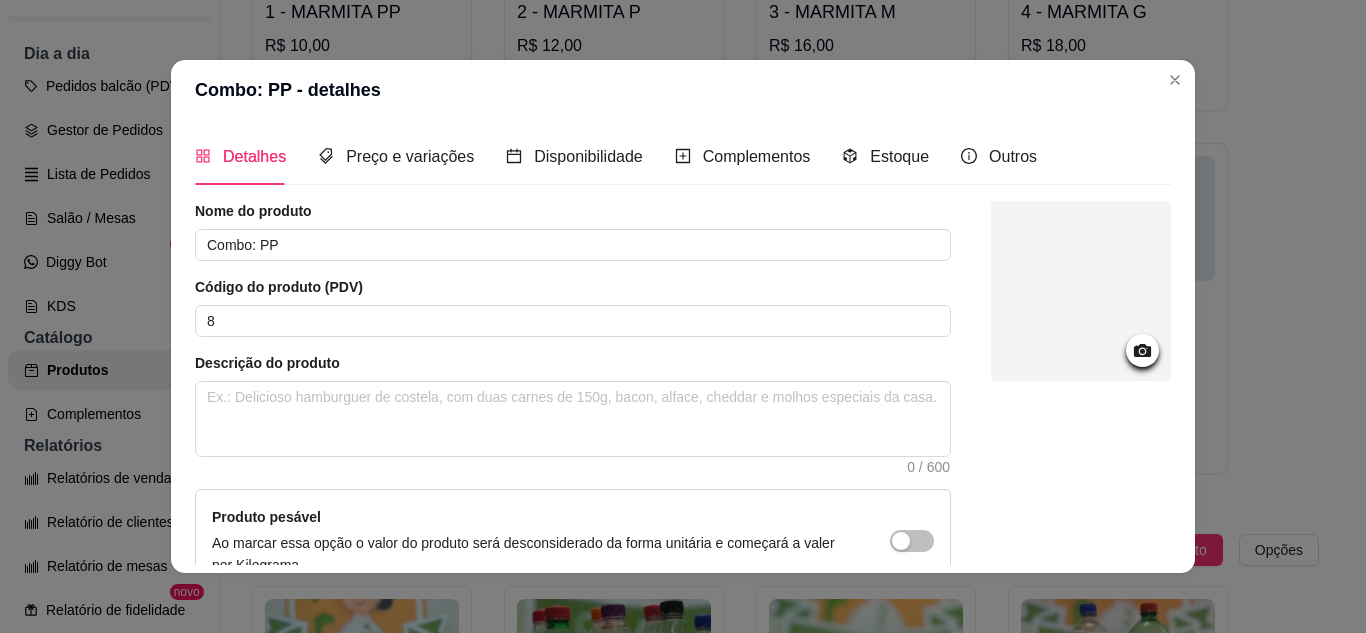 scroll, scrollTop: 215, scrollLeft: 0, axis: vertical 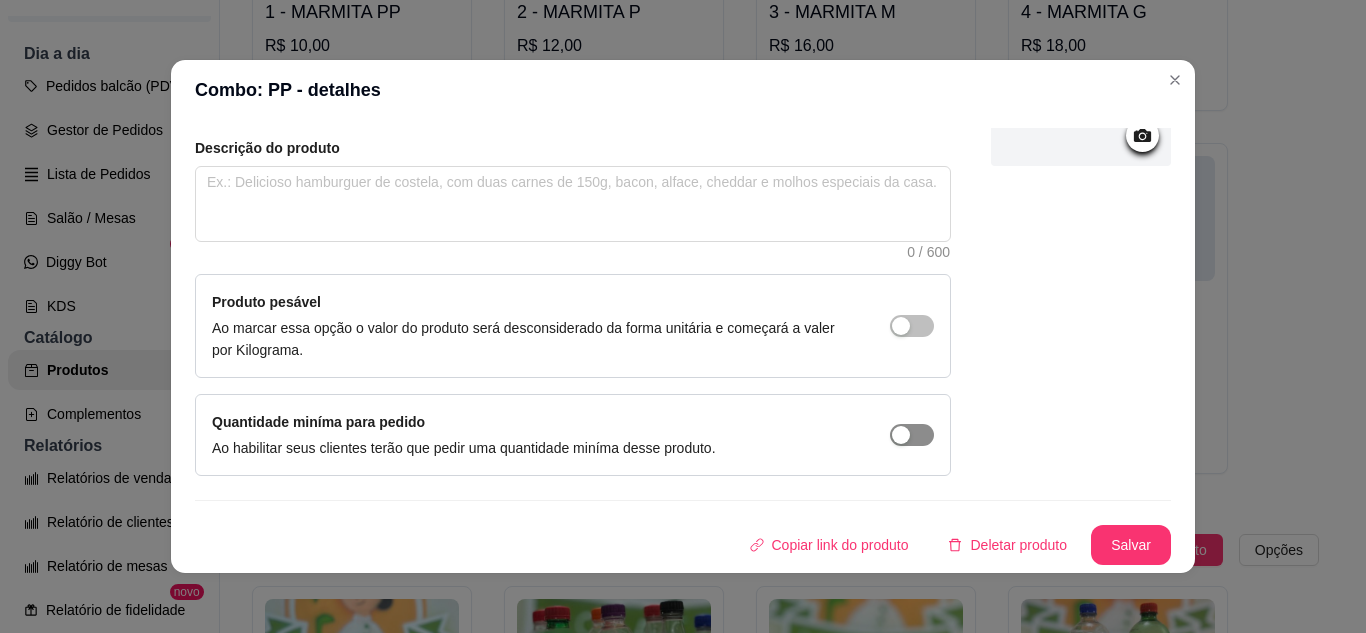 click at bounding box center (901, 326) 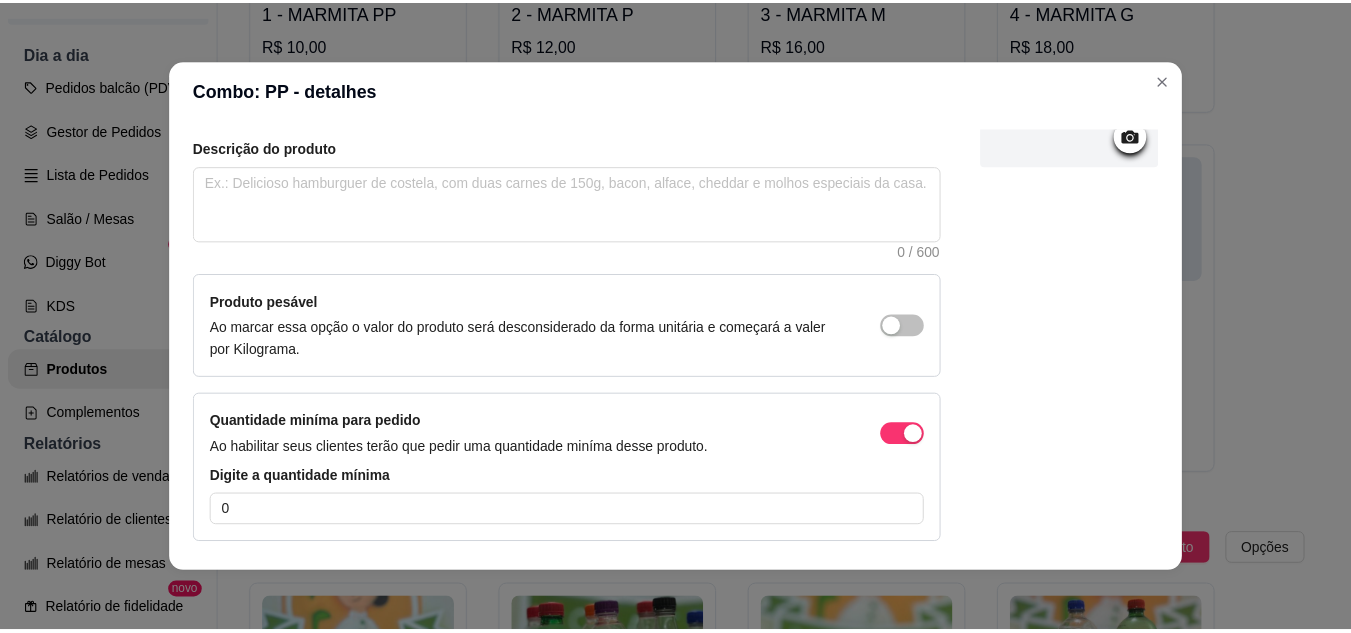 scroll, scrollTop: 283, scrollLeft: 0, axis: vertical 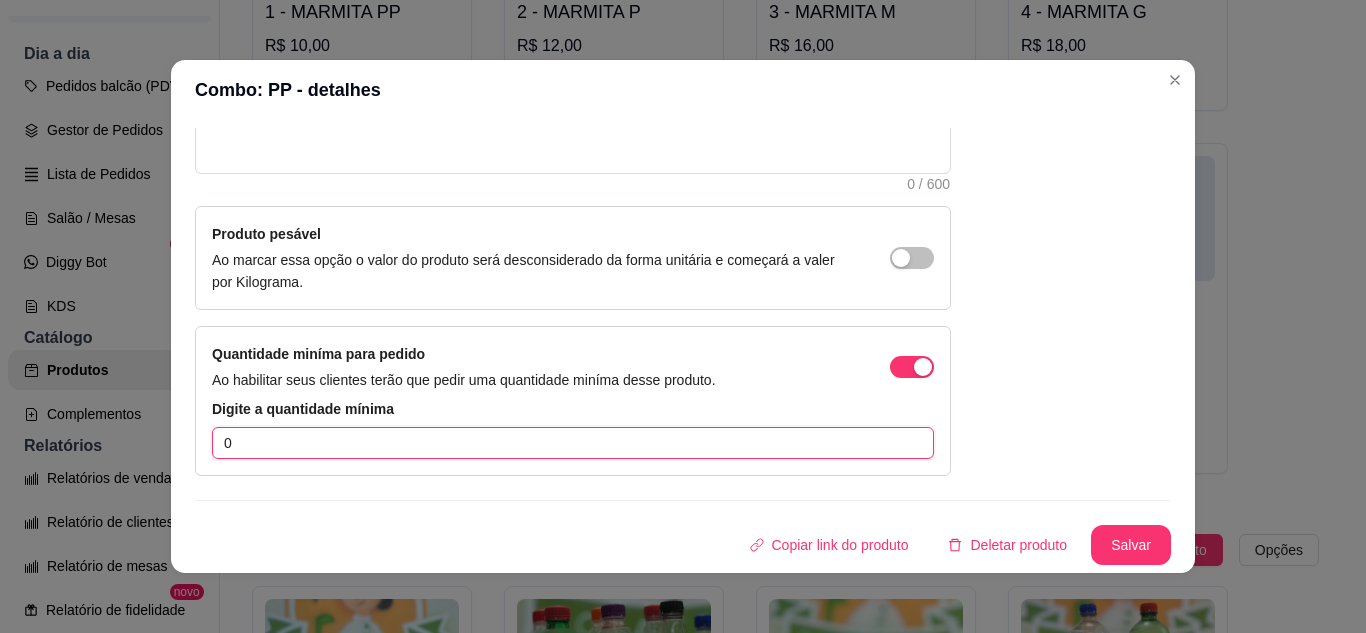 drag, startPoint x: 242, startPoint y: 449, endPoint x: 213, endPoint y: 448, distance: 29.017237 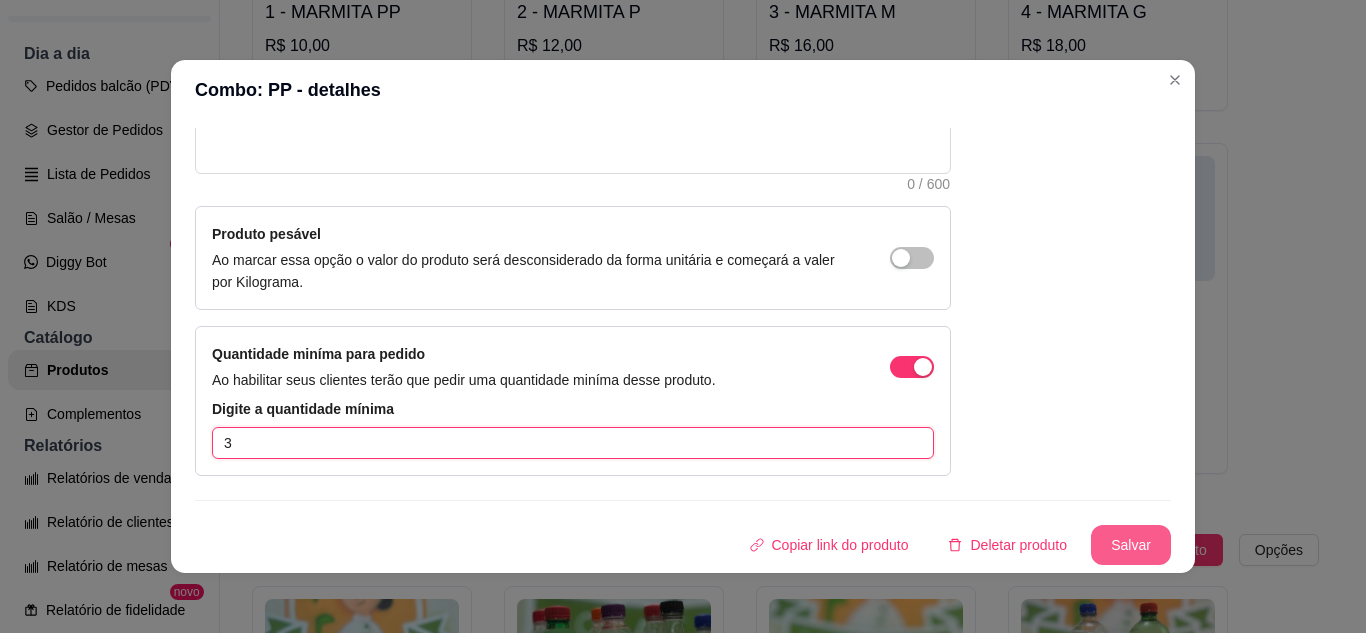type on "3" 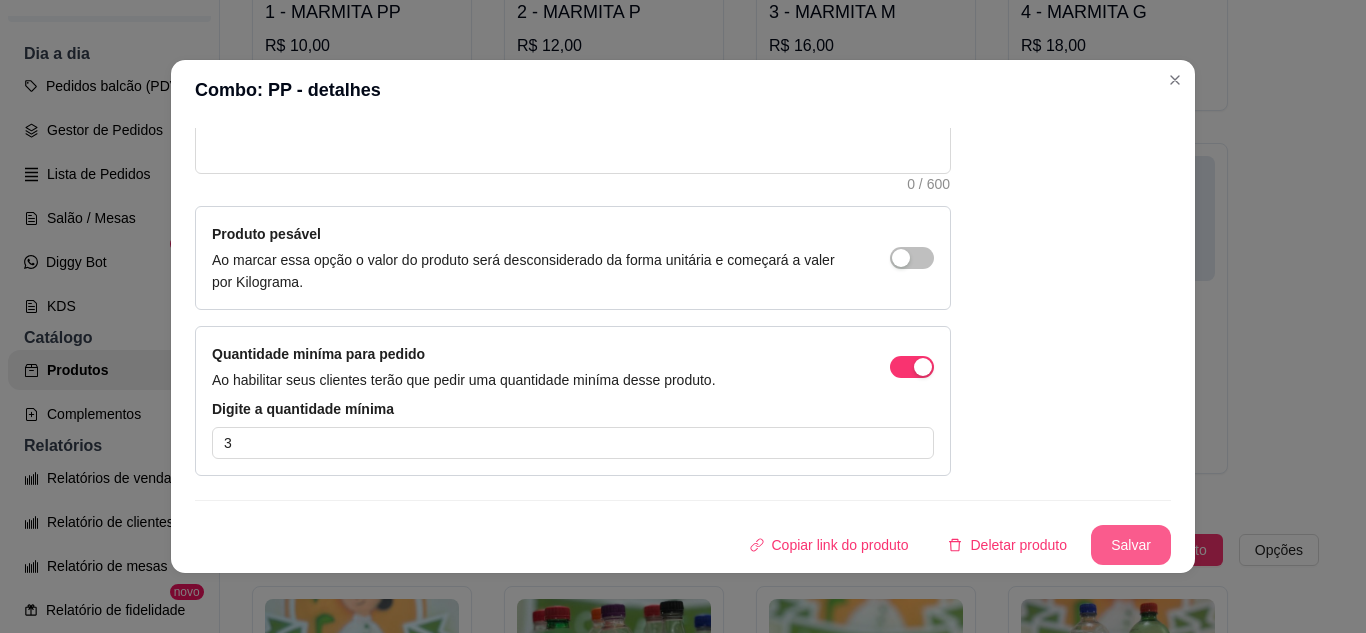 click on "Salvar" at bounding box center [1131, 545] 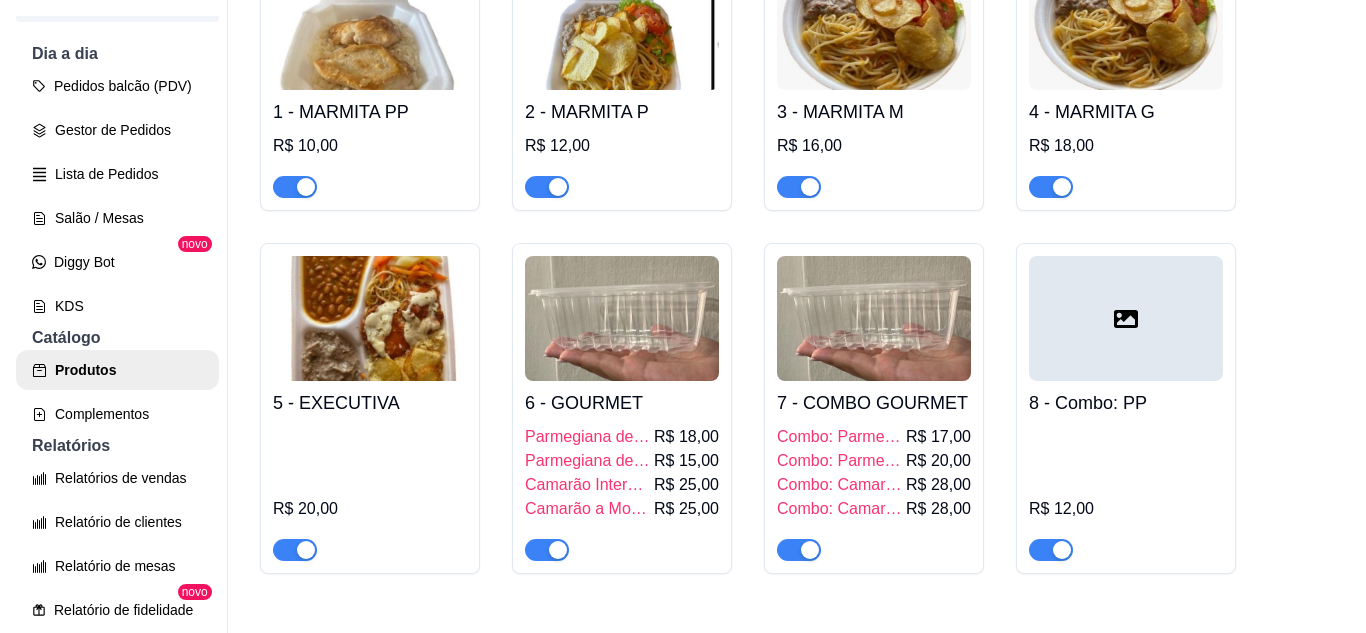 scroll, scrollTop: 400, scrollLeft: 0, axis: vertical 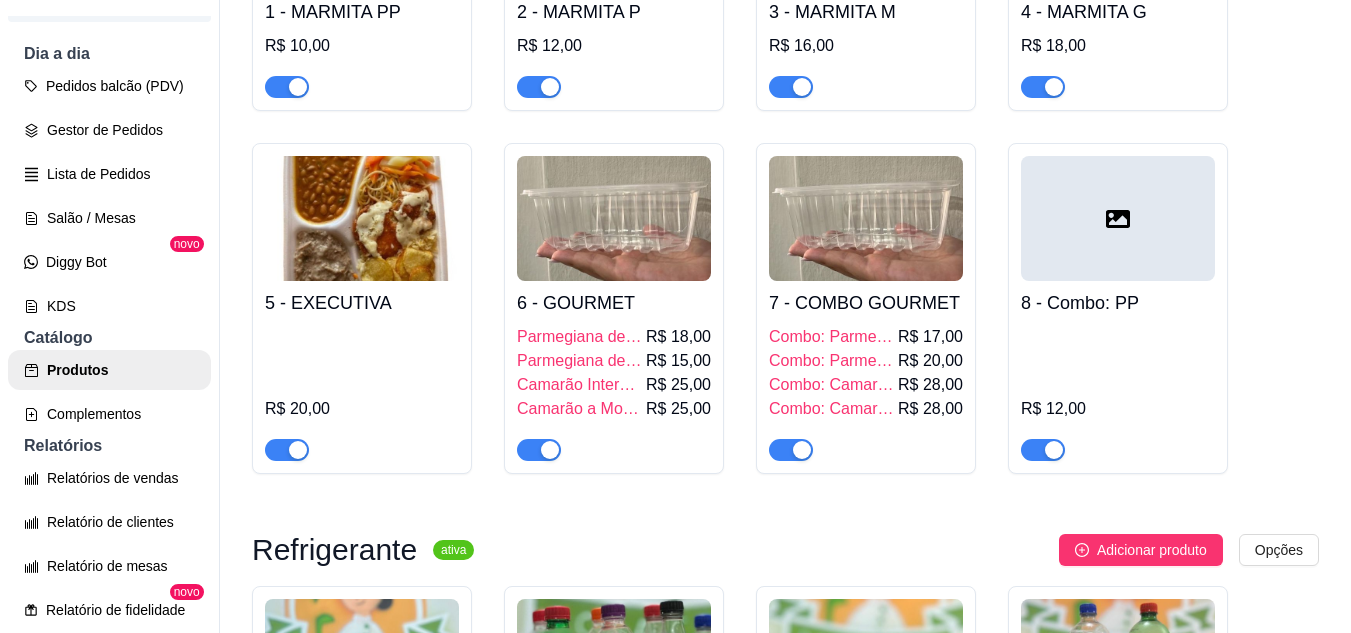 click on "8 - Combo: PP   R$ 12,00" at bounding box center [1118, 371] 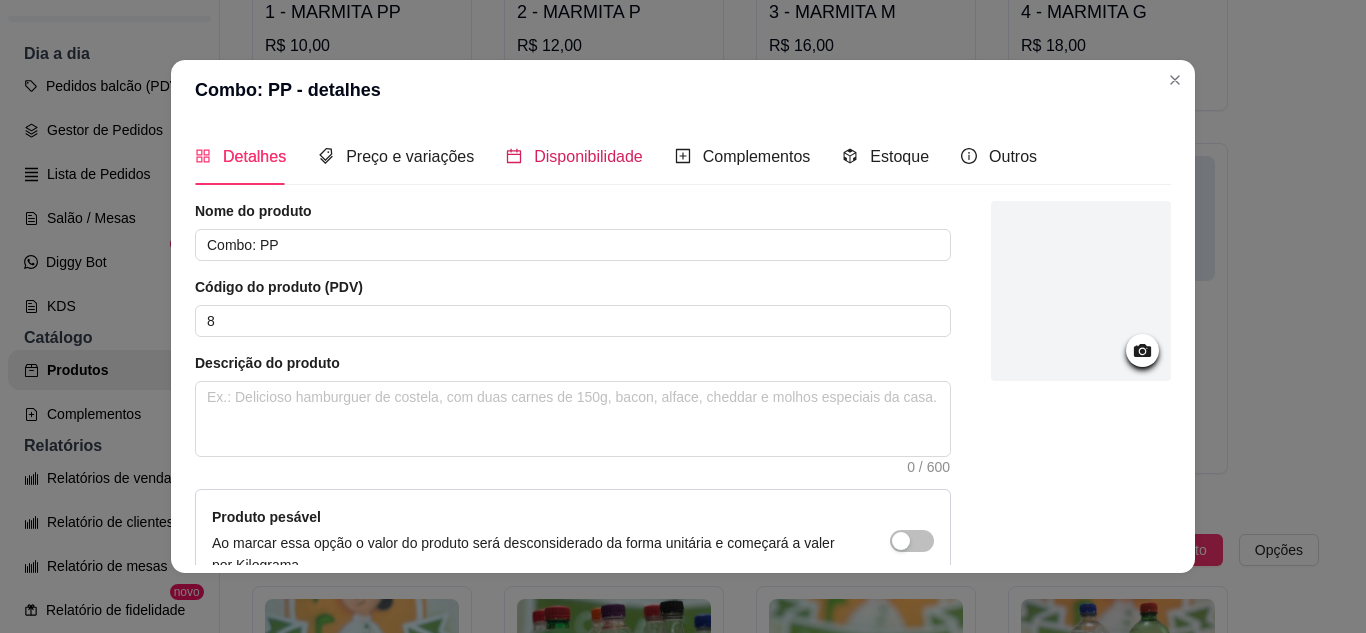 click on "Disponibilidade" at bounding box center (588, 156) 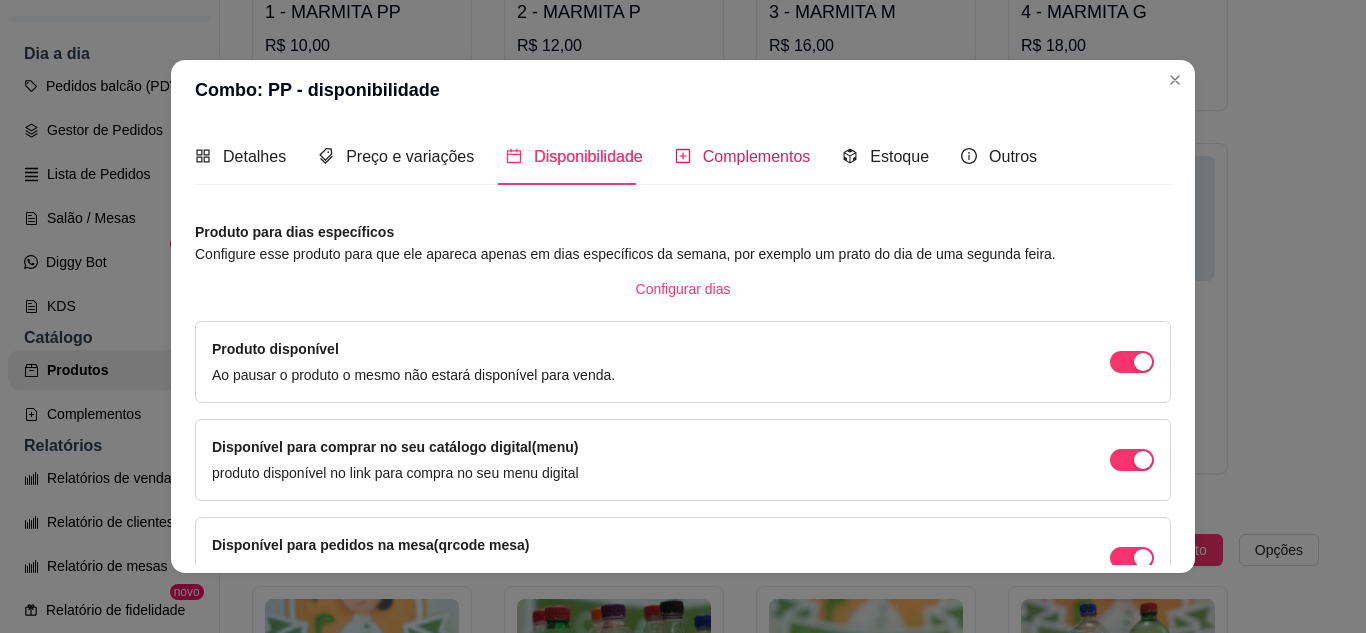 click on "Complementos" at bounding box center [757, 156] 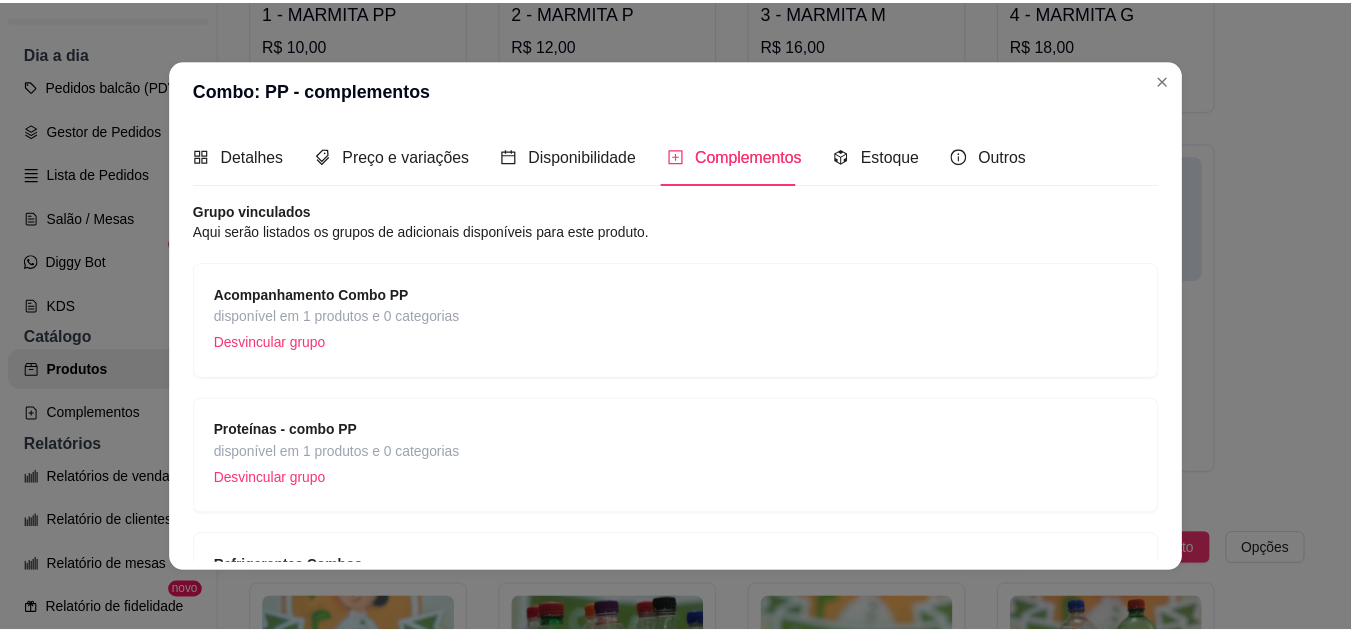 scroll, scrollTop: 100, scrollLeft: 0, axis: vertical 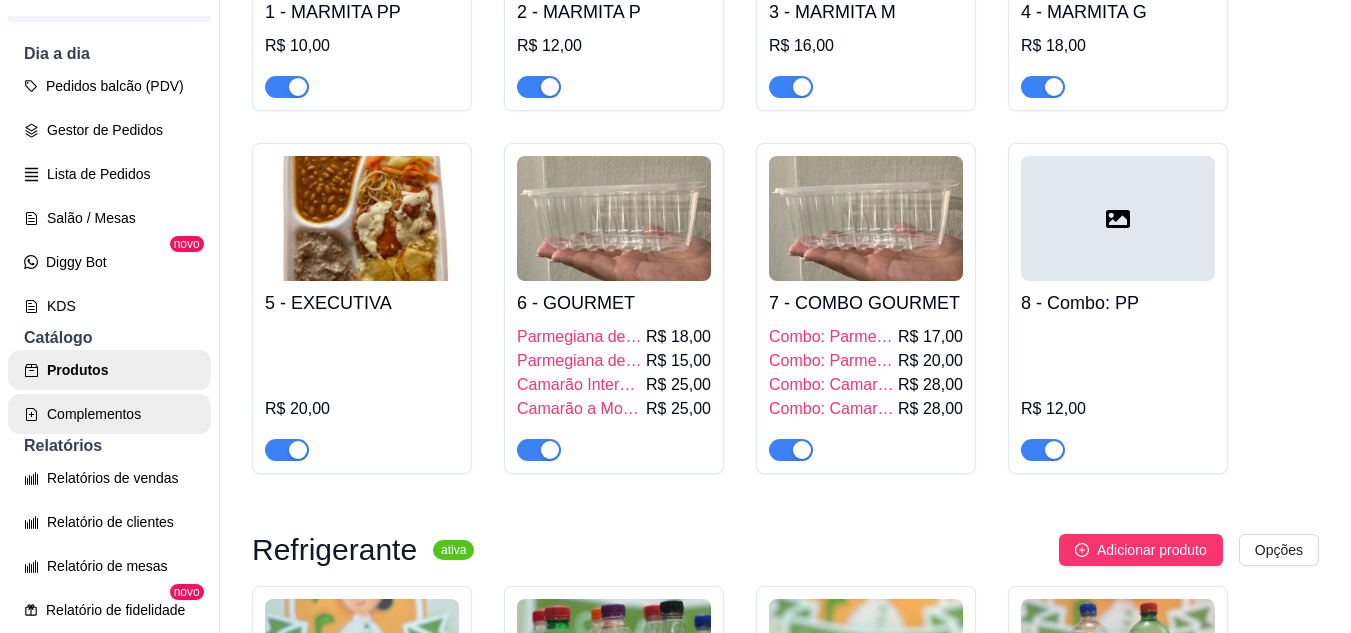 click on "Complementos" at bounding box center (109, 414) 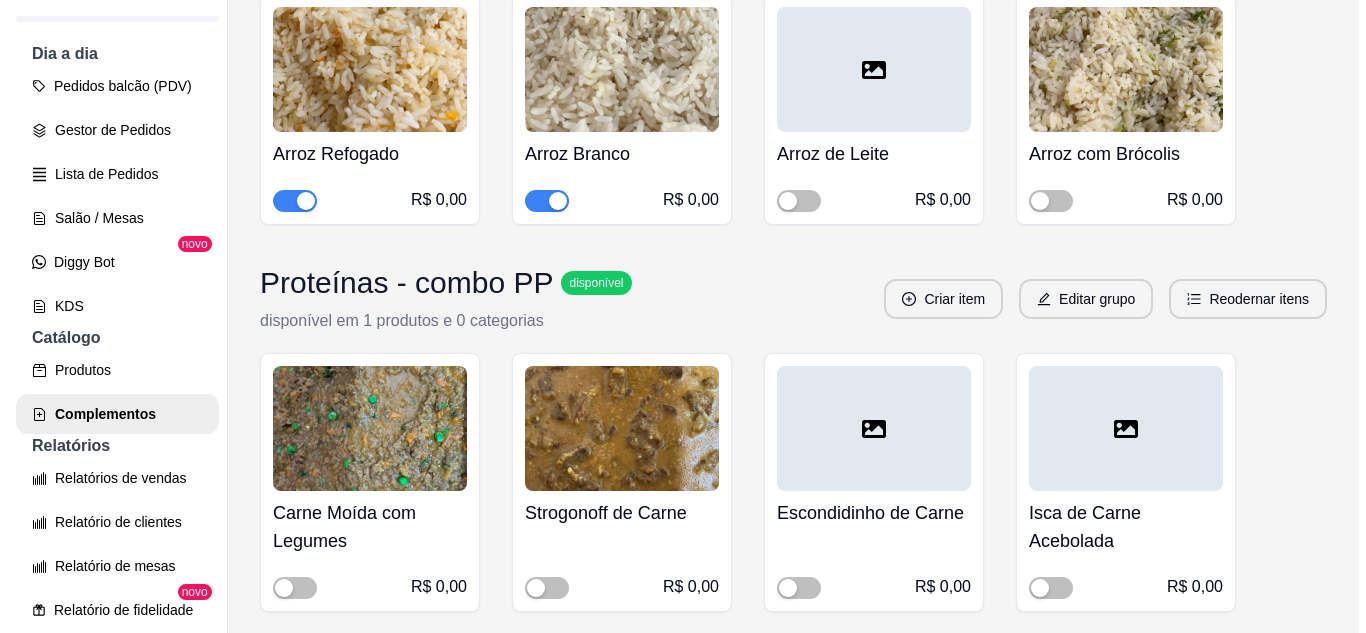 scroll, scrollTop: 12100, scrollLeft: 0, axis: vertical 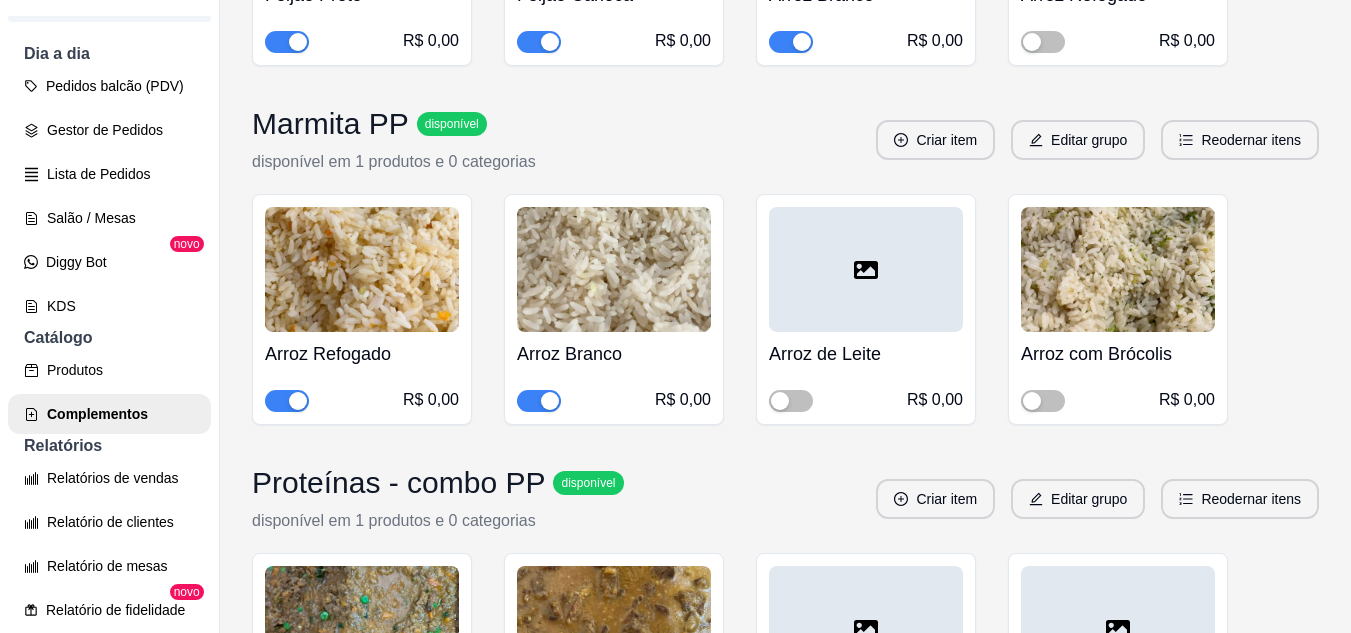 click at bounding box center (362, 269) 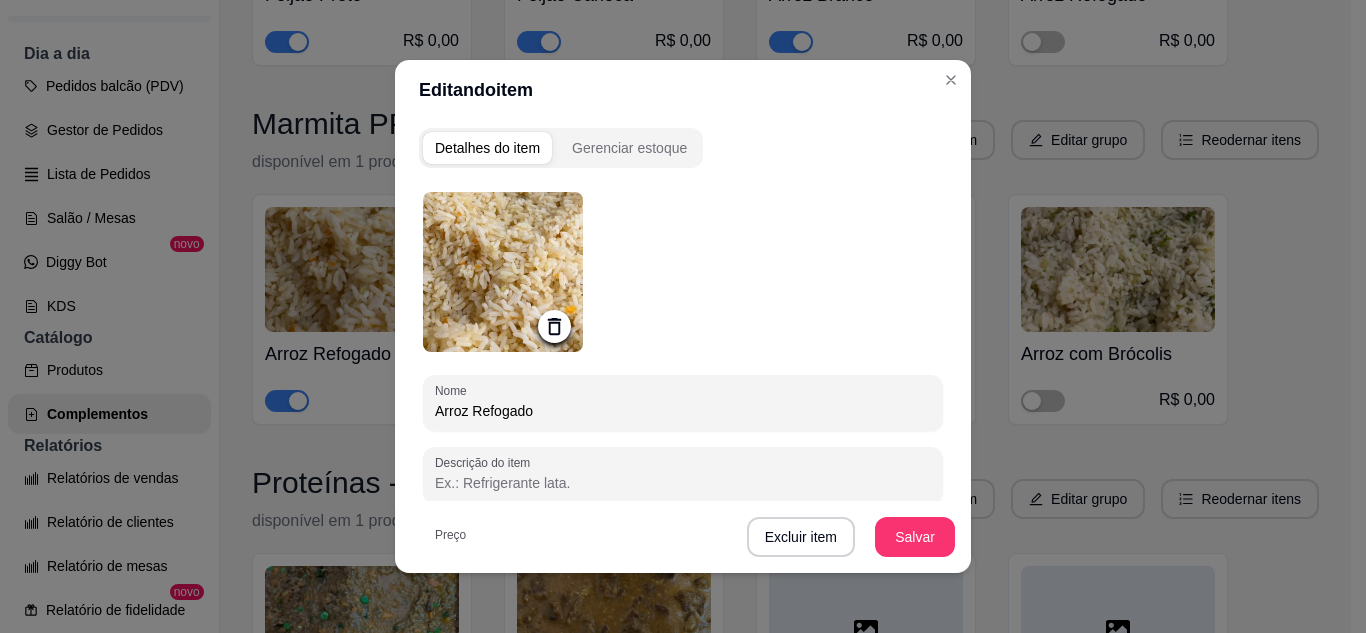 scroll, scrollTop: 337, scrollLeft: 0, axis: vertical 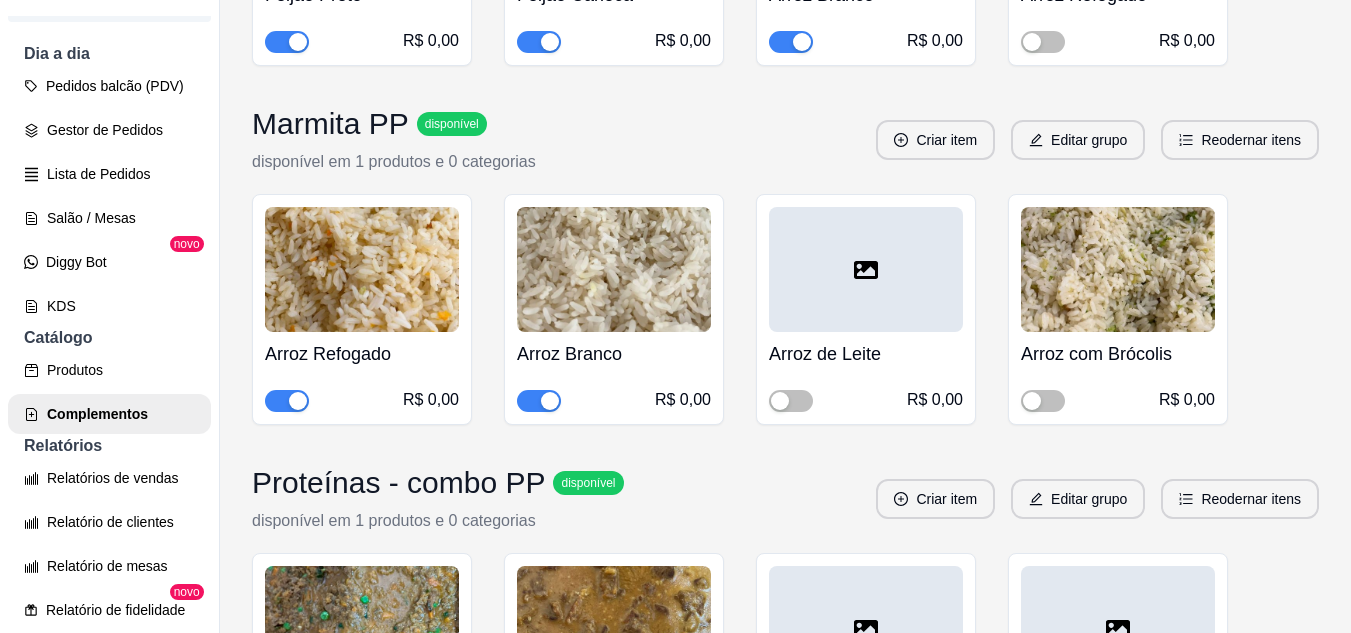 click at bounding box center [362, 269] 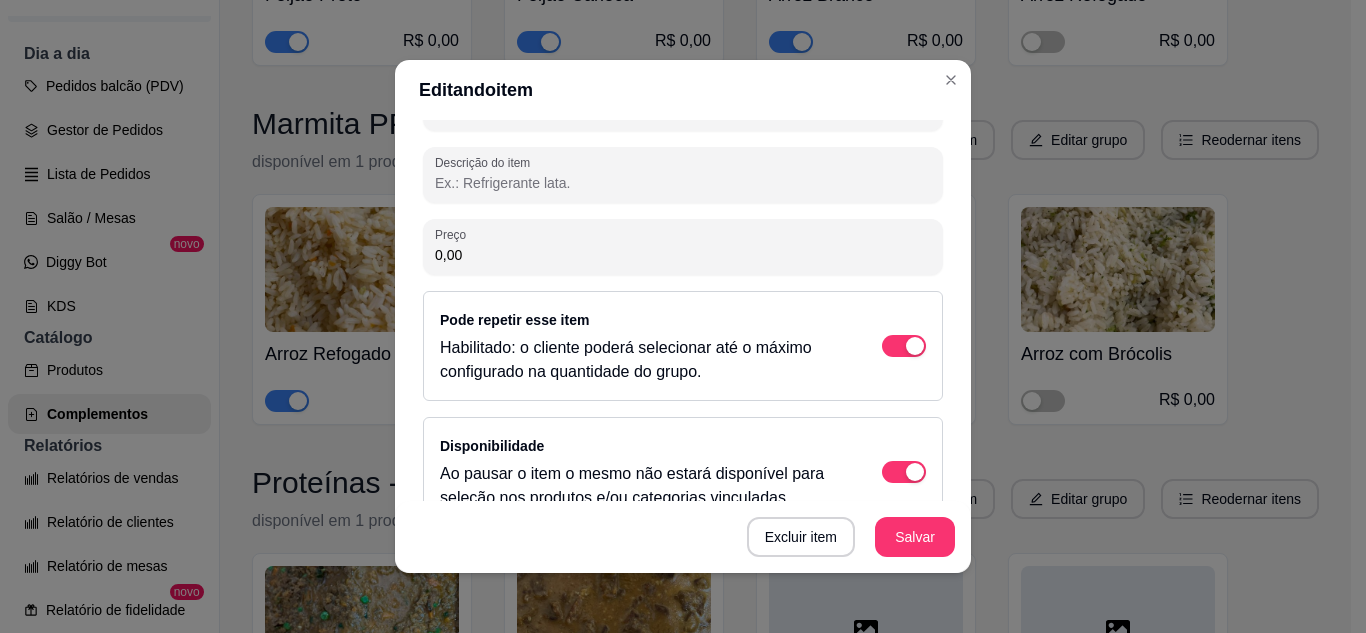 scroll, scrollTop: 337, scrollLeft: 0, axis: vertical 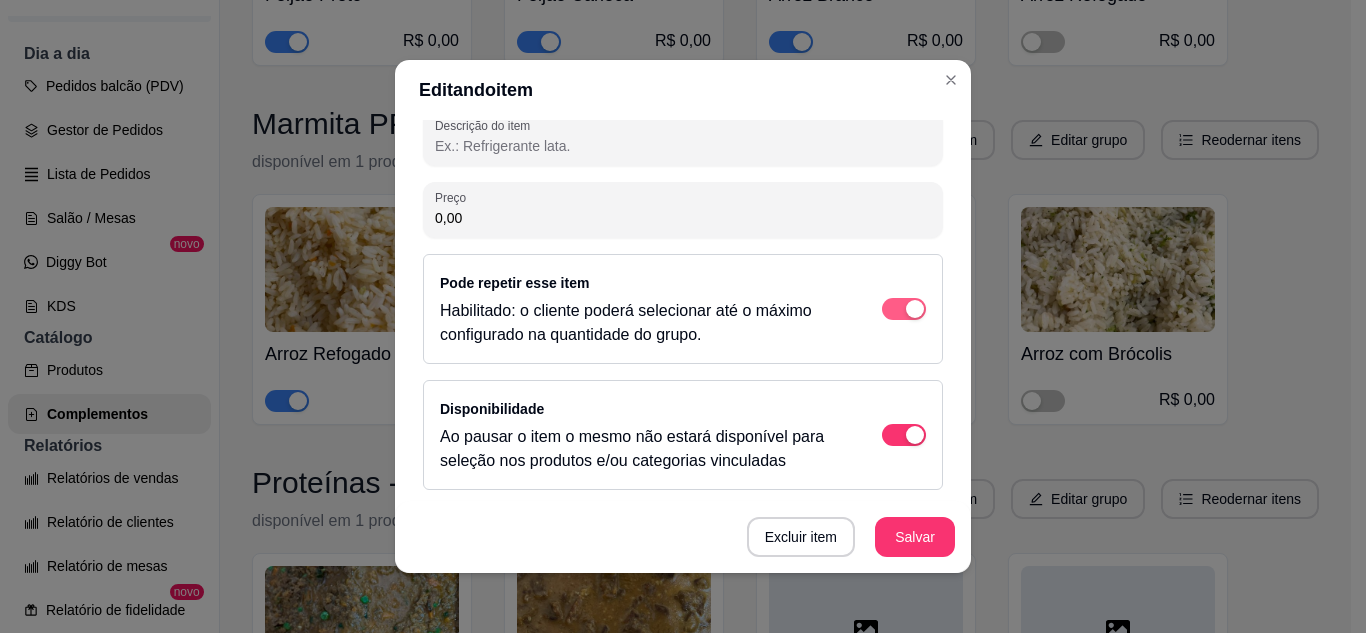 click at bounding box center [904, 309] 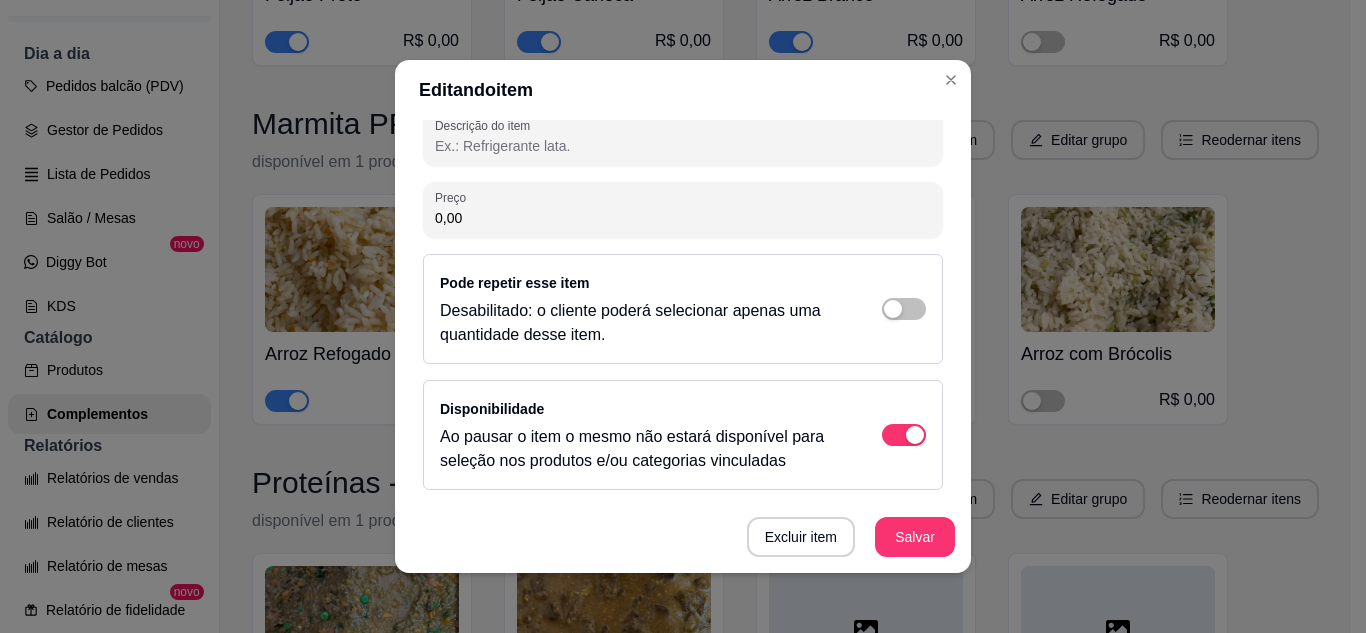 click on "Excluir item Salvar" at bounding box center [683, 537] 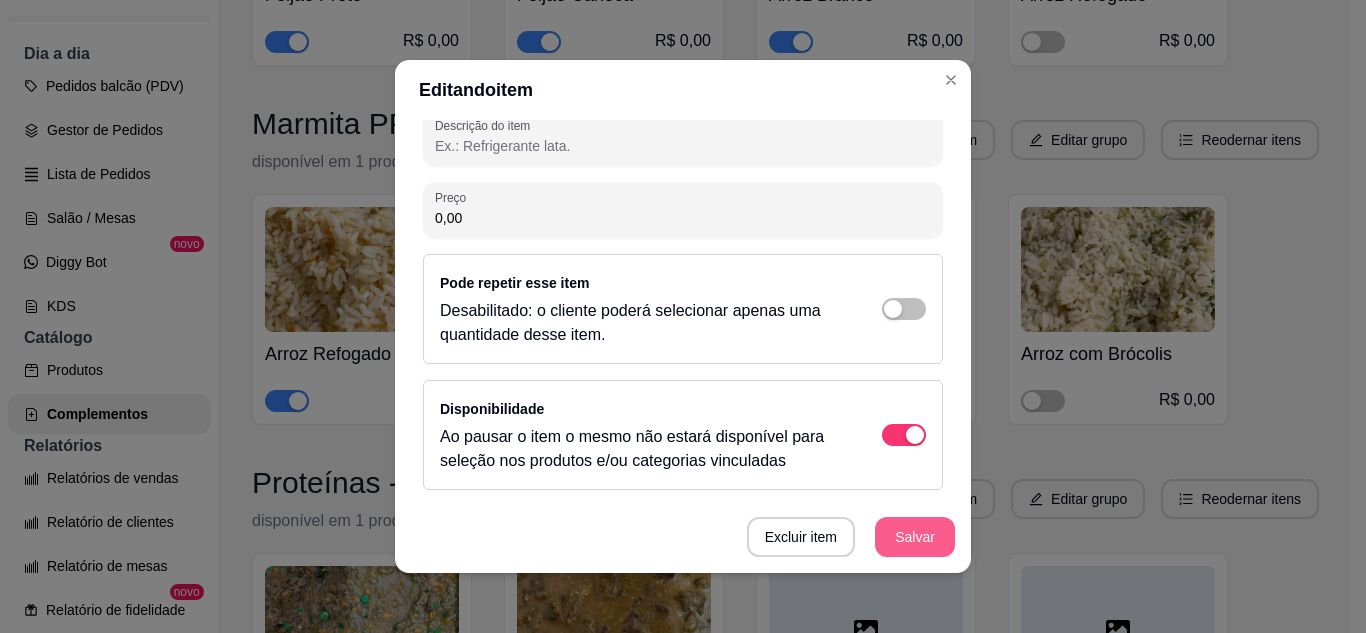 click on "Salvar" at bounding box center (915, 537) 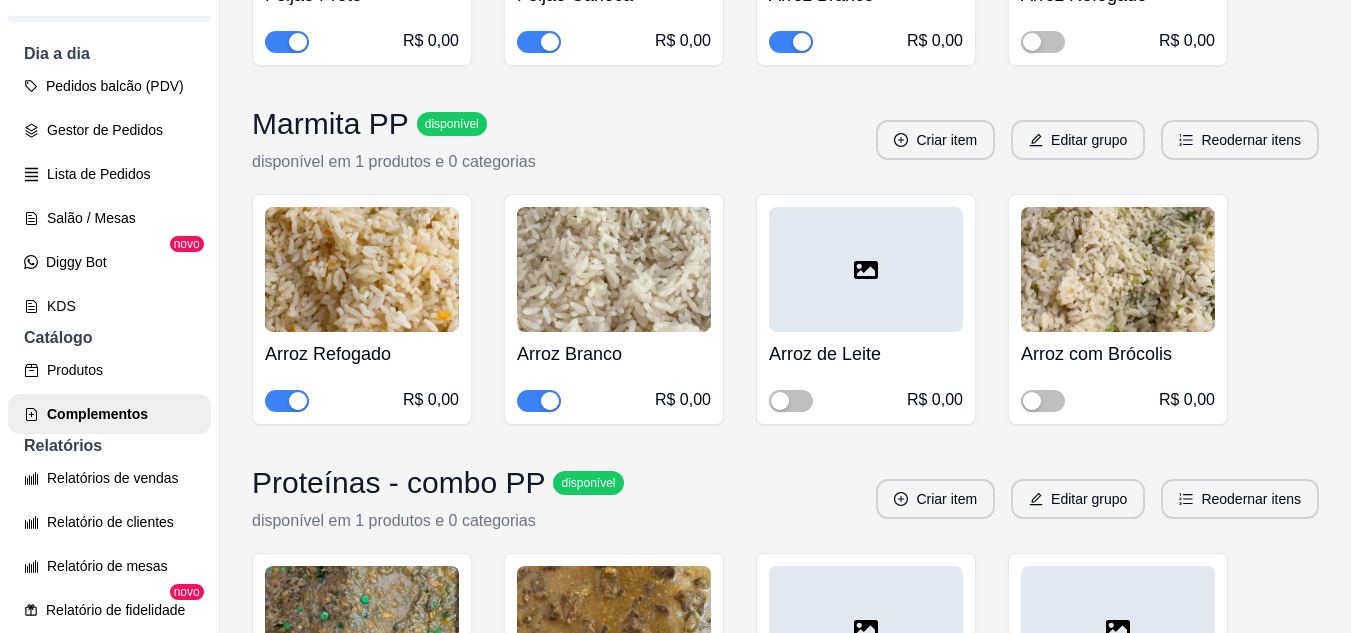 click at bounding box center [614, 269] 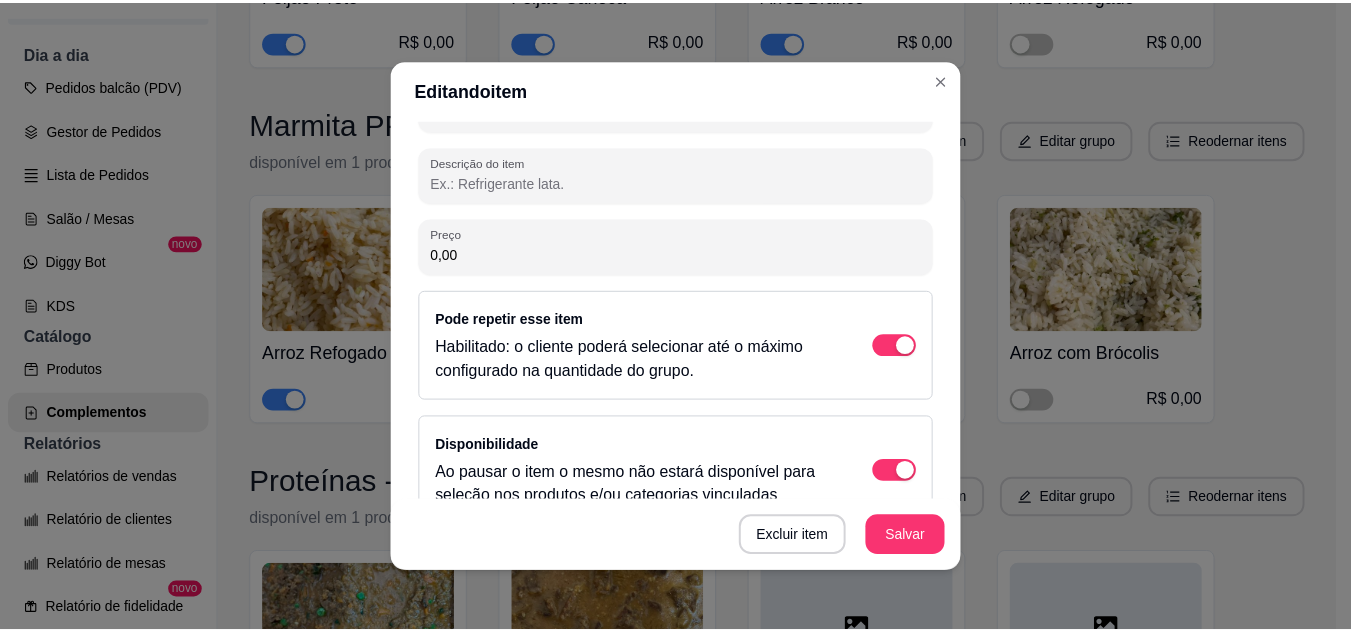 scroll, scrollTop: 337, scrollLeft: 0, axis: vertical 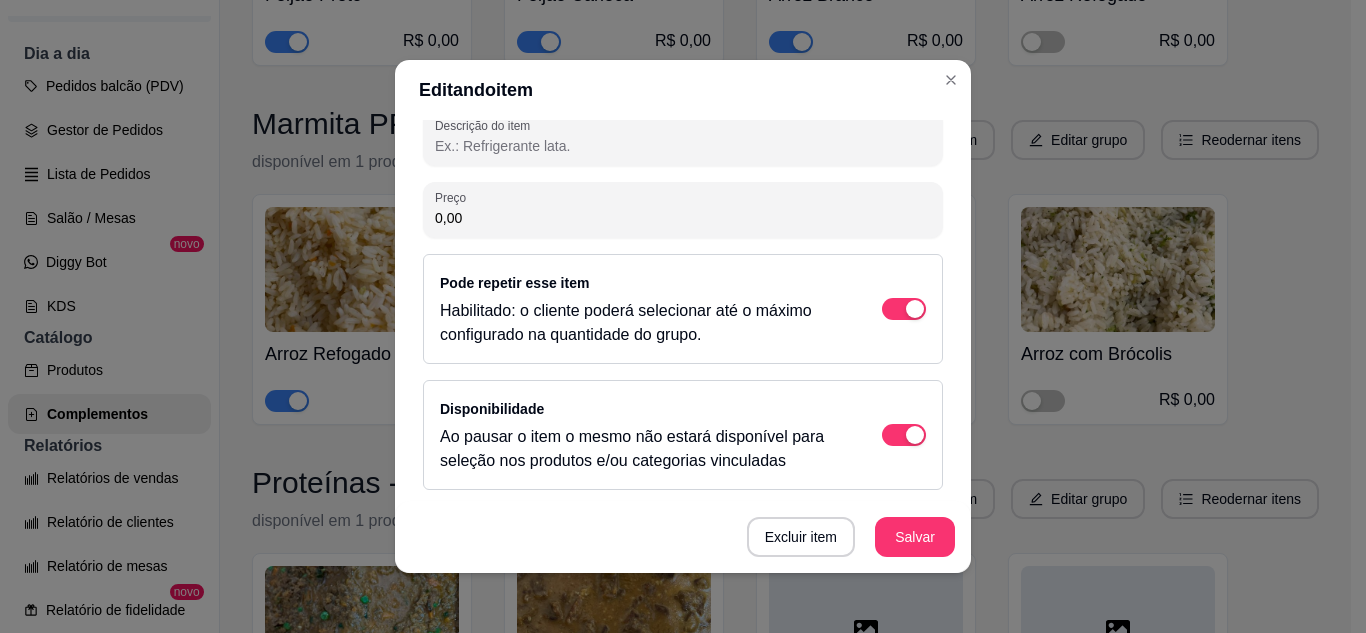 click on "Pode repetir esse item Habilitado: o cliente poderá selecionar até o máximo configurado na quantidade do grupo." at bounding box center [683, 309] 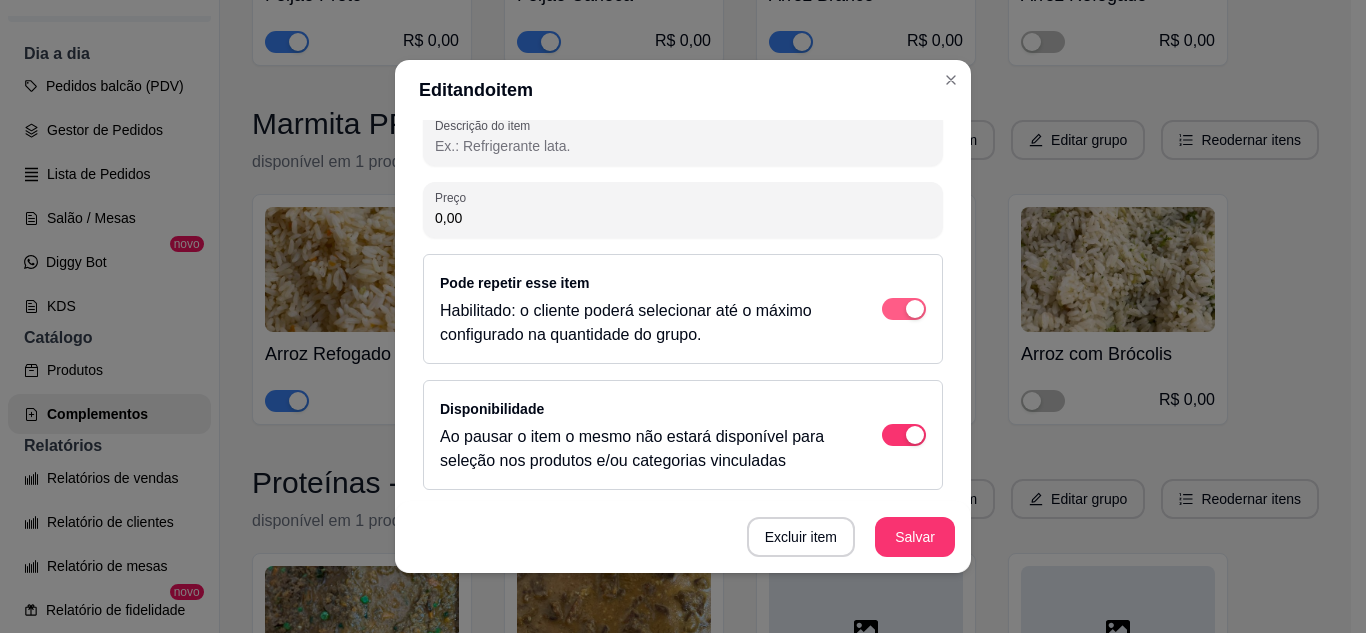 click at bounding box center [904, 309] 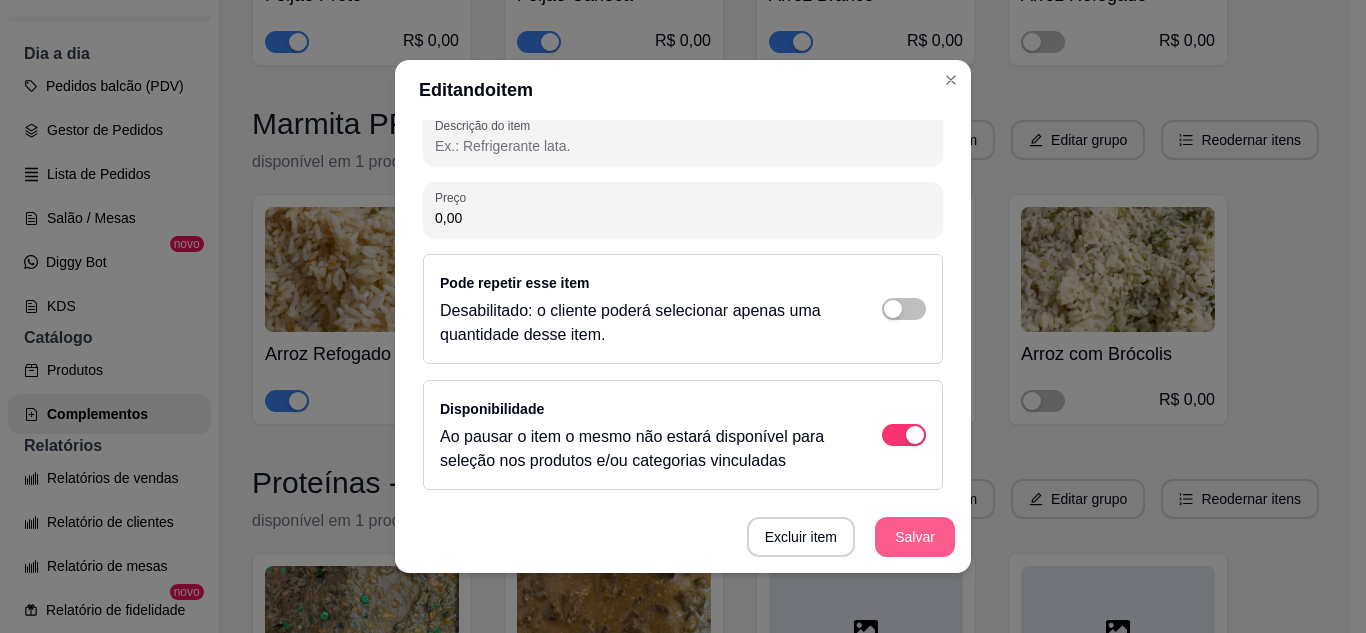 click on "Salvar" at bounding box center [915, 537] 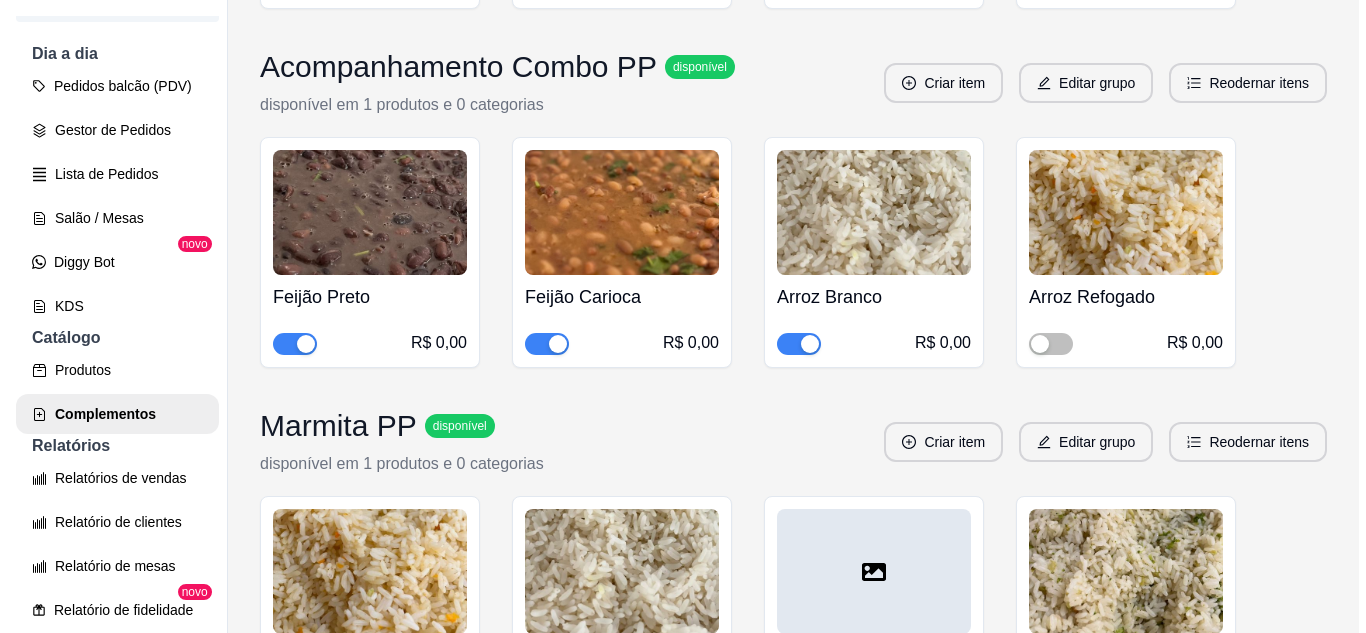 scroll, scrollTop: 11998, scrollLeft: 0, axis: vertical 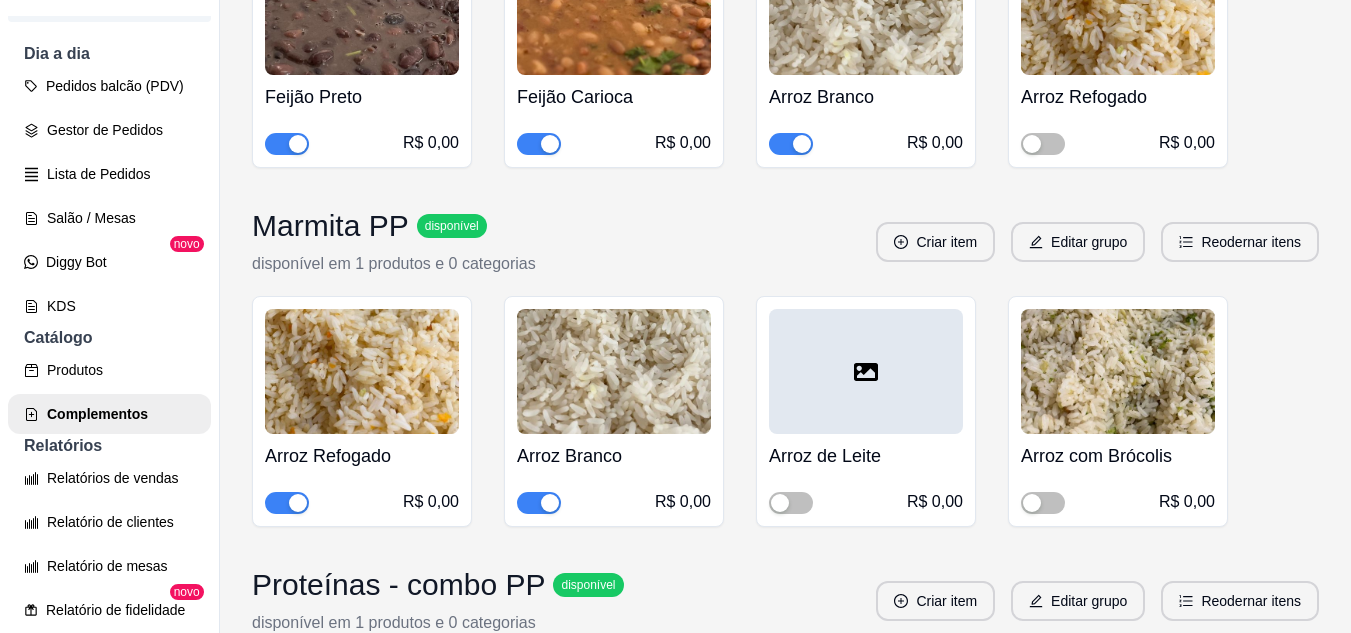 click on "Acompanhamentos disponível disponível em 4 produtos e 0 categorias Criar item Editar grupo Reodernar itens Feijão preto R$ 0,00 Feijão carioca R$ 0,00 Feijão Branco R$ 0,00 Feijão Farofado R$ 0,00 Feijão Tropeiro R$ 0,00 Arroz Refogado R$ 0,00 Arroz com Brócolis R$ 0,00 Arroz Branco R$ 0,00 Arroz de Leite R$ 0,00 Macarrão Refogado R$ 0,00 Macarrão Alho e Óleo R$ 0,00 Farofa Saquinho Separado R$ 0,00 Purê de Batata R$ 0,00 Purê de Jerimum  R$ 0,00 Purê de Macaxeira R$ 0,00 Batata Doce R$ 0,00 Salada de Alface Alface e Tomate R$ 0,00 Salada de Alface ao Molho de Mostarda e Mel R$ 0,00 Salada Caesar Alface, Cenoura Ralada, Crotóns, Molho Caesar e Frango Desfiado R$ 0,00 Salada Agridoce R$ 0,00 Repolho Refogado R$ 0,00 Legumes Cozido R$ 0,00 Legumes Cozido na Maionese R$ 0,00 Cenoura Ralada R$ 0,00 Beterraba Ralada R$ 0,00 Batata Chips R$ 0,00 Proteínas disponível disponível em 5 produtos e 0 categorias Criar item Editar grupo Reodernar itens Carne Moída com Legumes" at bounding box center (785, -4358) 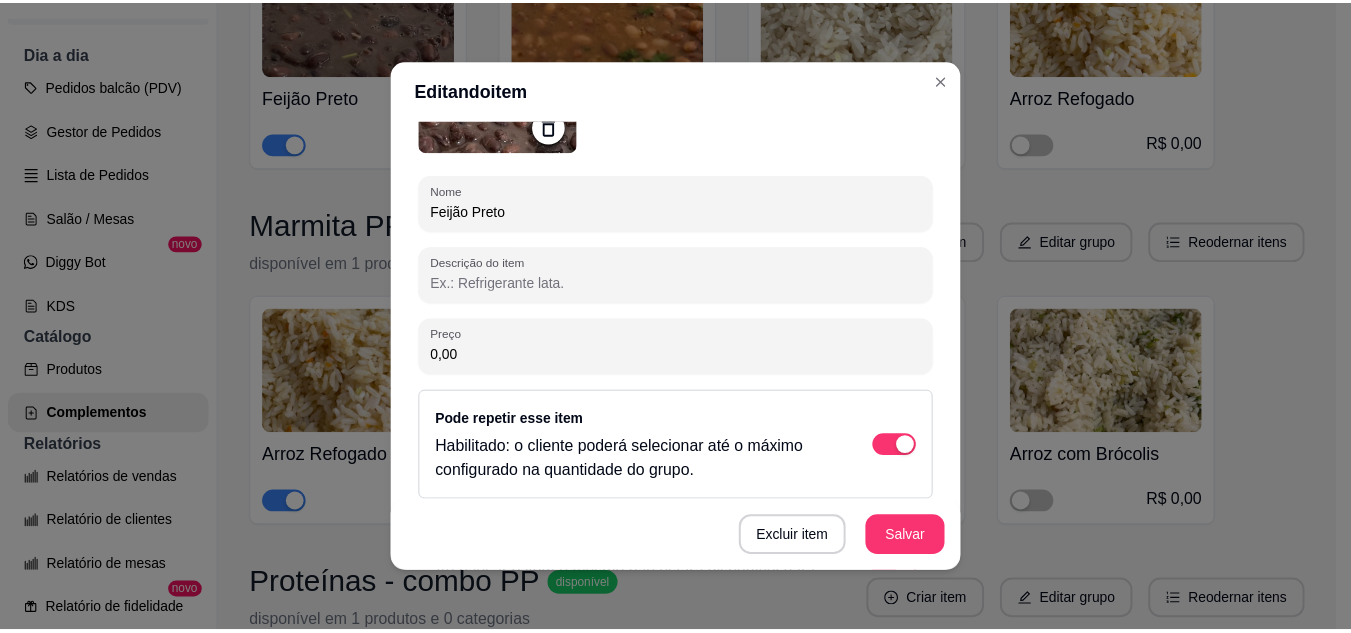 scroll, scrollTop: 300, scrollLeft: 0, axis: vertical 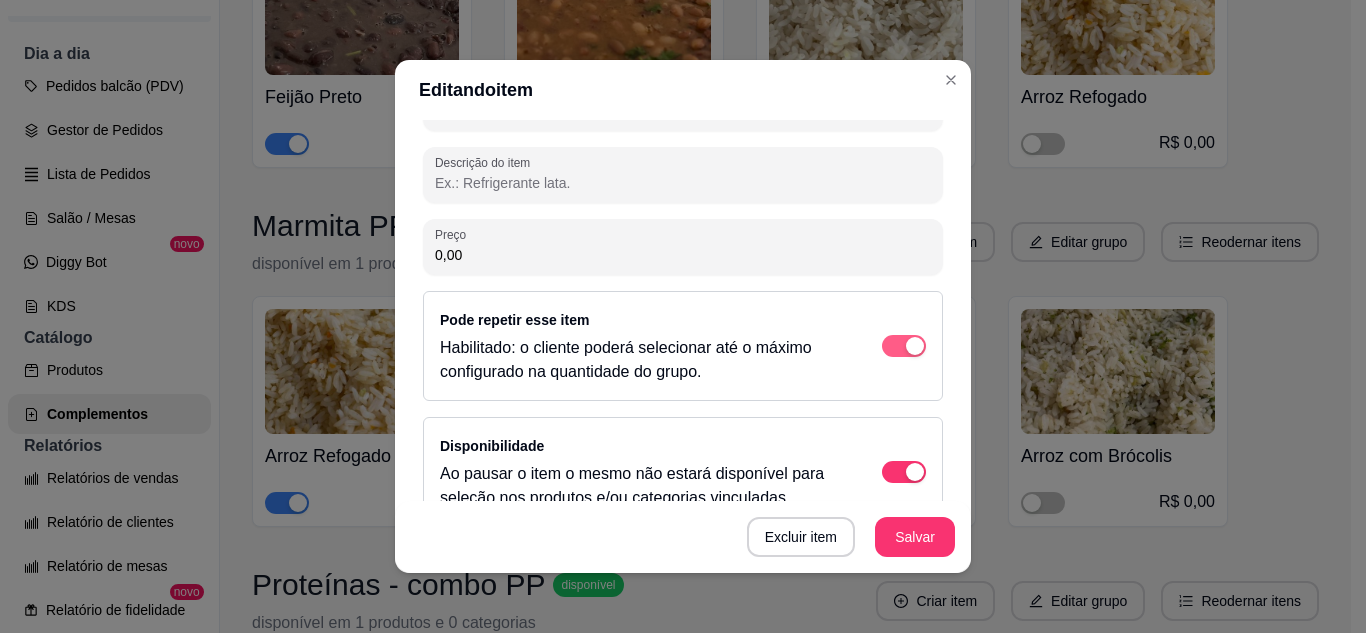 click at bounding box center [904, 346] 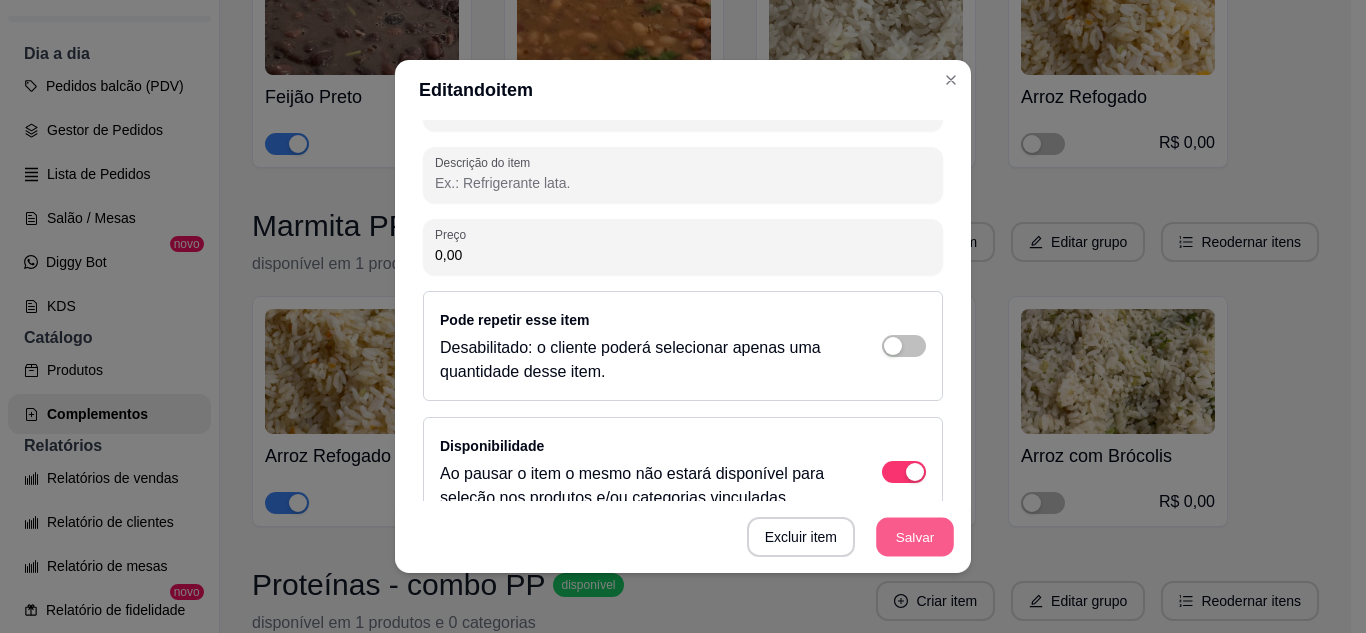 click on "Salvar" at bounding box center [915, 537] 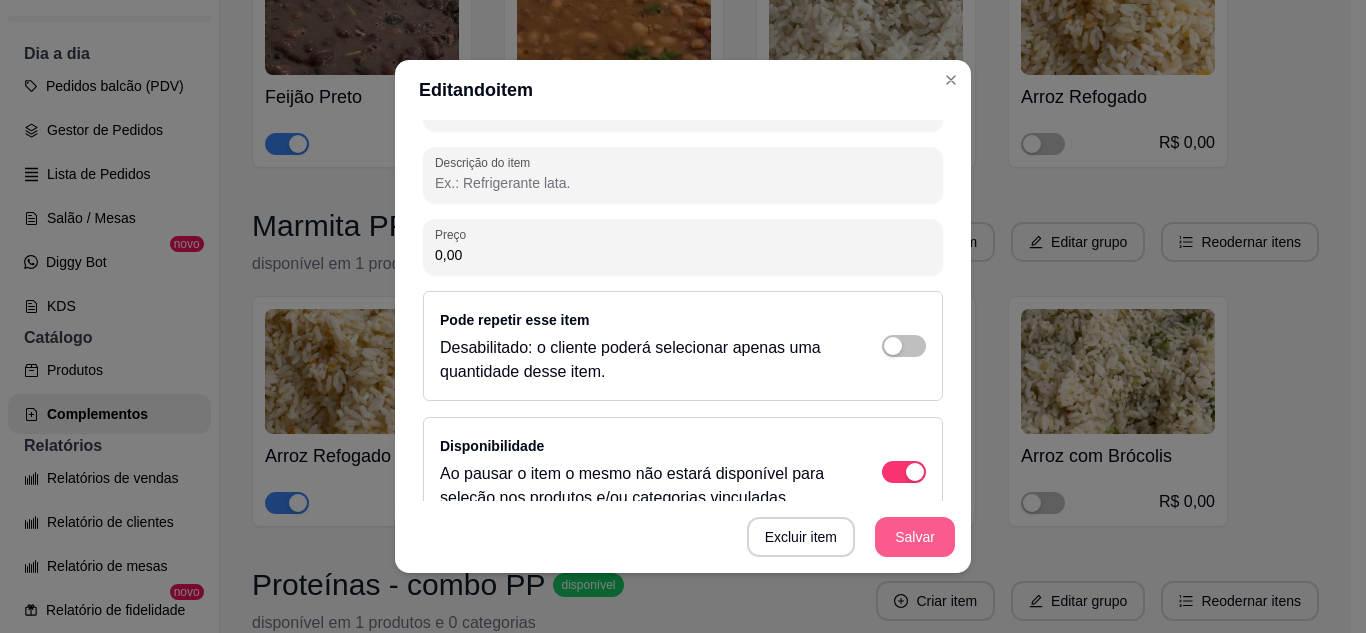 click on "Salvar" at bounding box center [915, 537] 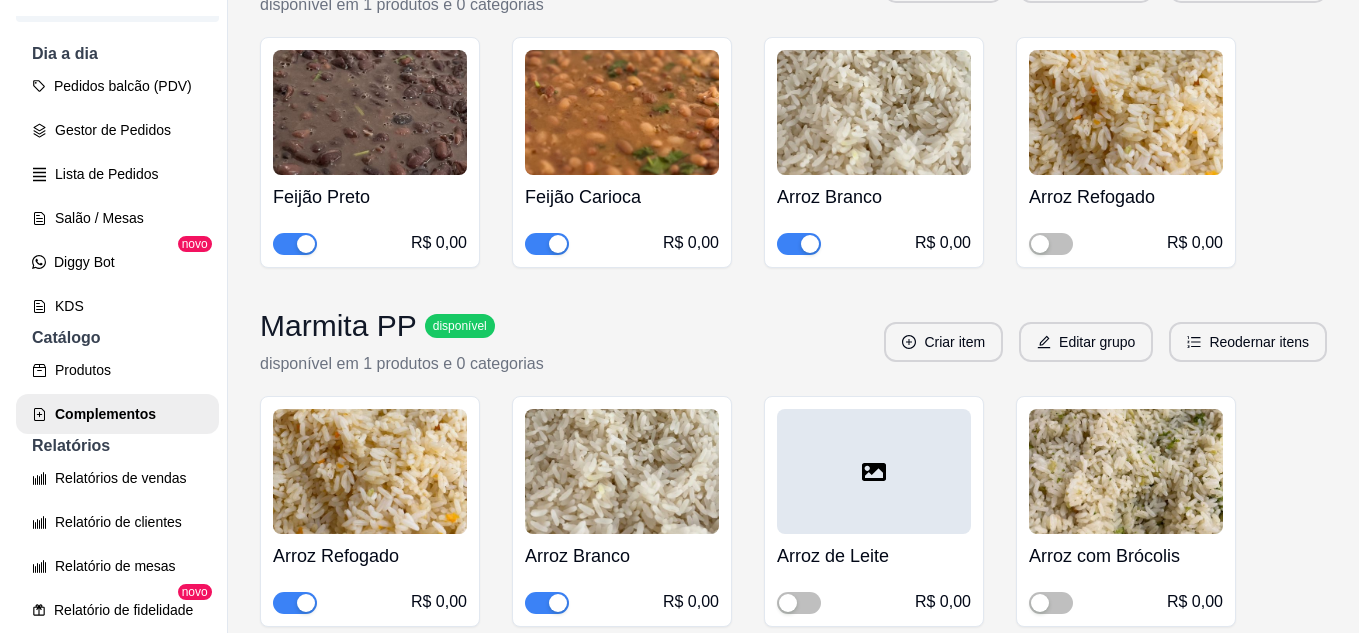 scroll, scrollTop: 11698, scrollLeft: 0, axis: vertical 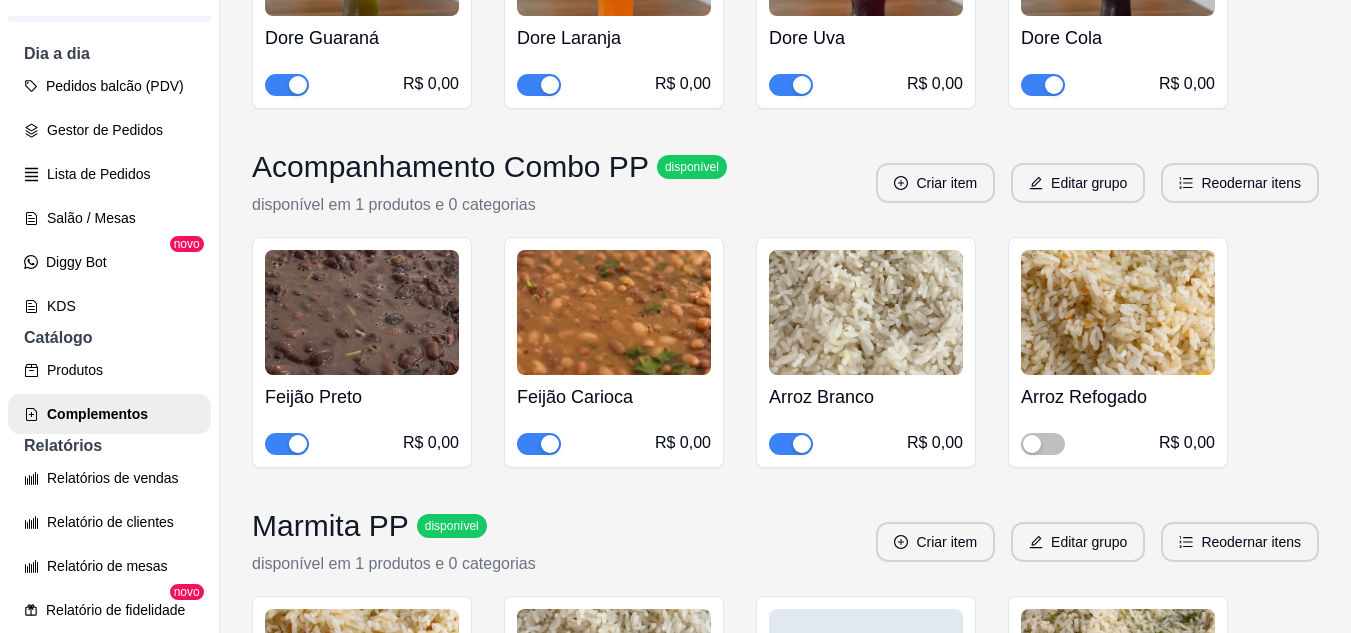 click at bounding box center [614, 312] 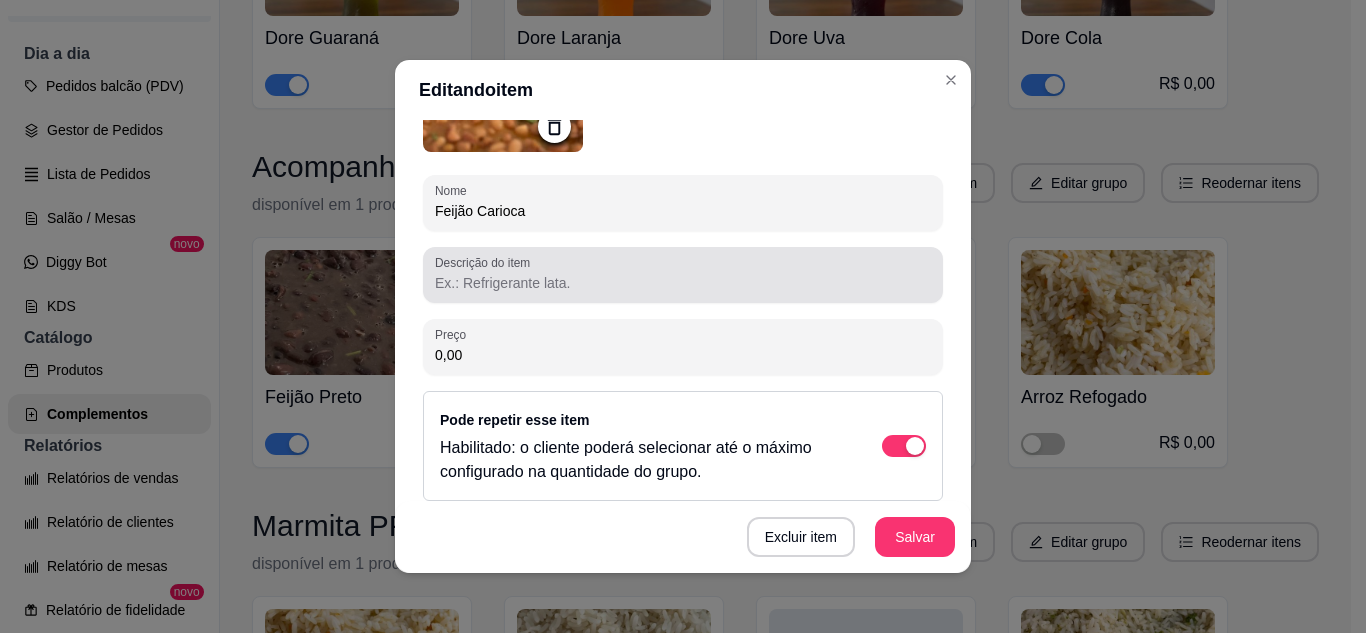 scroll, scrollTop: 300, scrollLeft: 0, axis: vertical 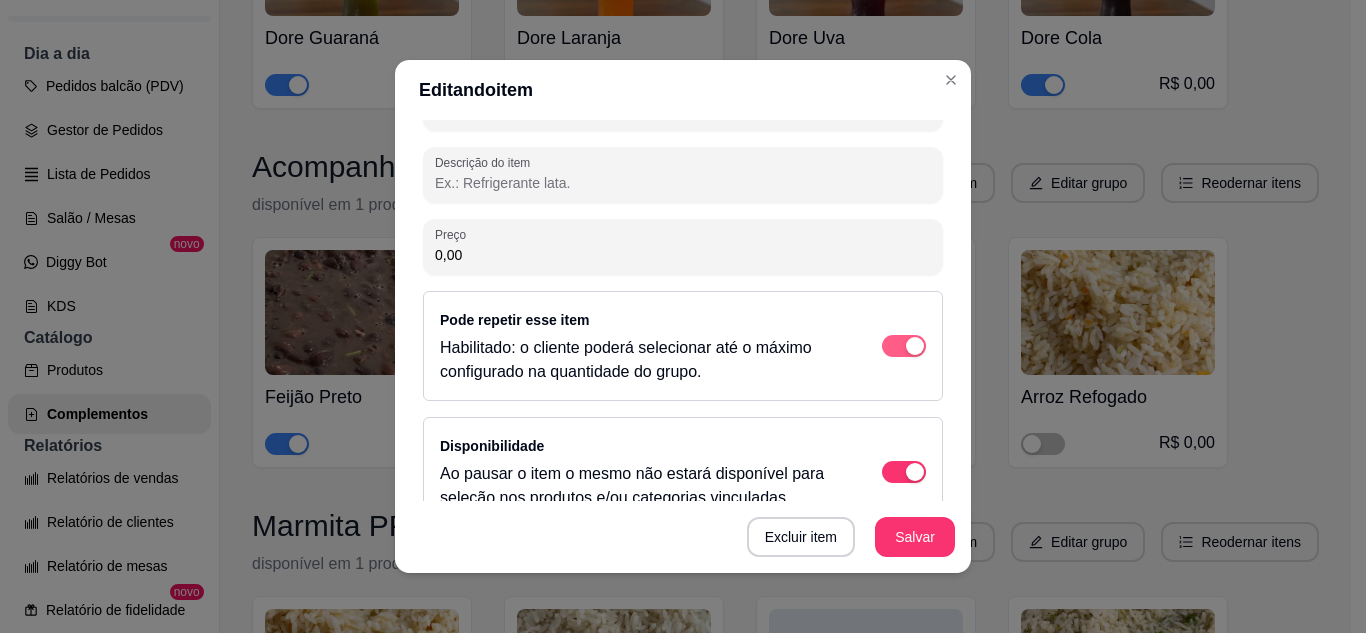 click at bounding box center [915, 346] 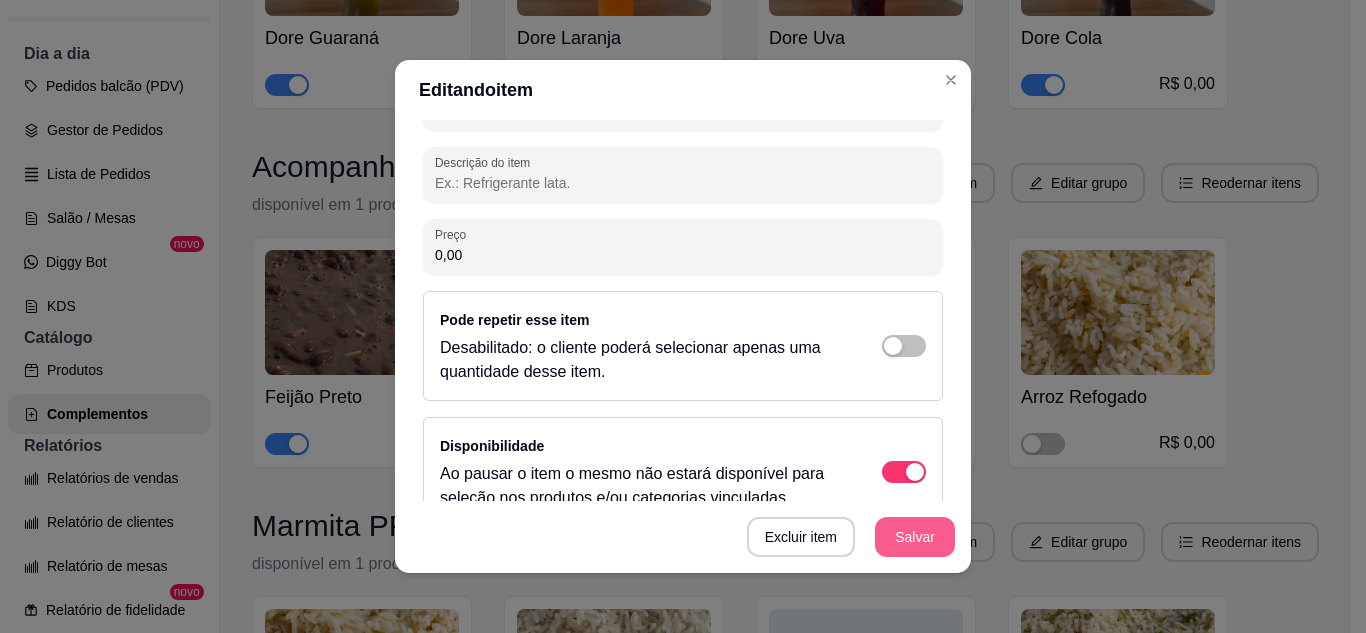 click on "Salvar" at bounding box center [915, 537] 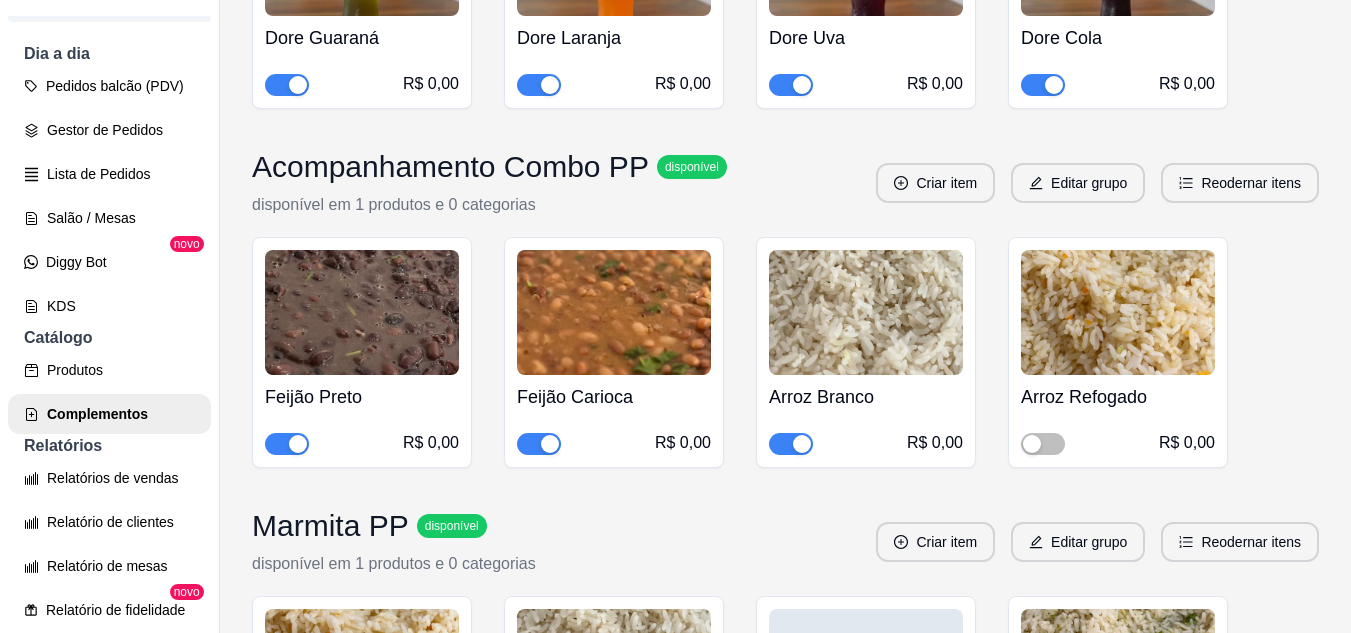 click at bounding box center (866, 312) 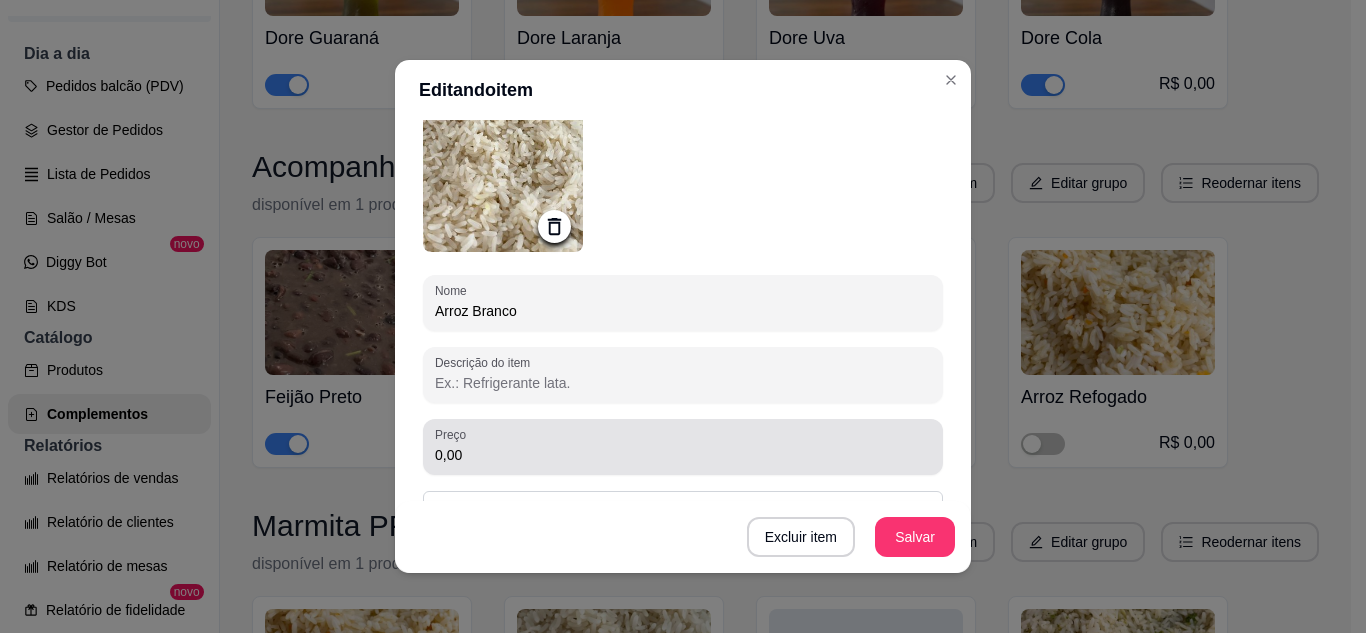 scroll, scrollTop: 200, scrollLeft: 0, axis: vertical 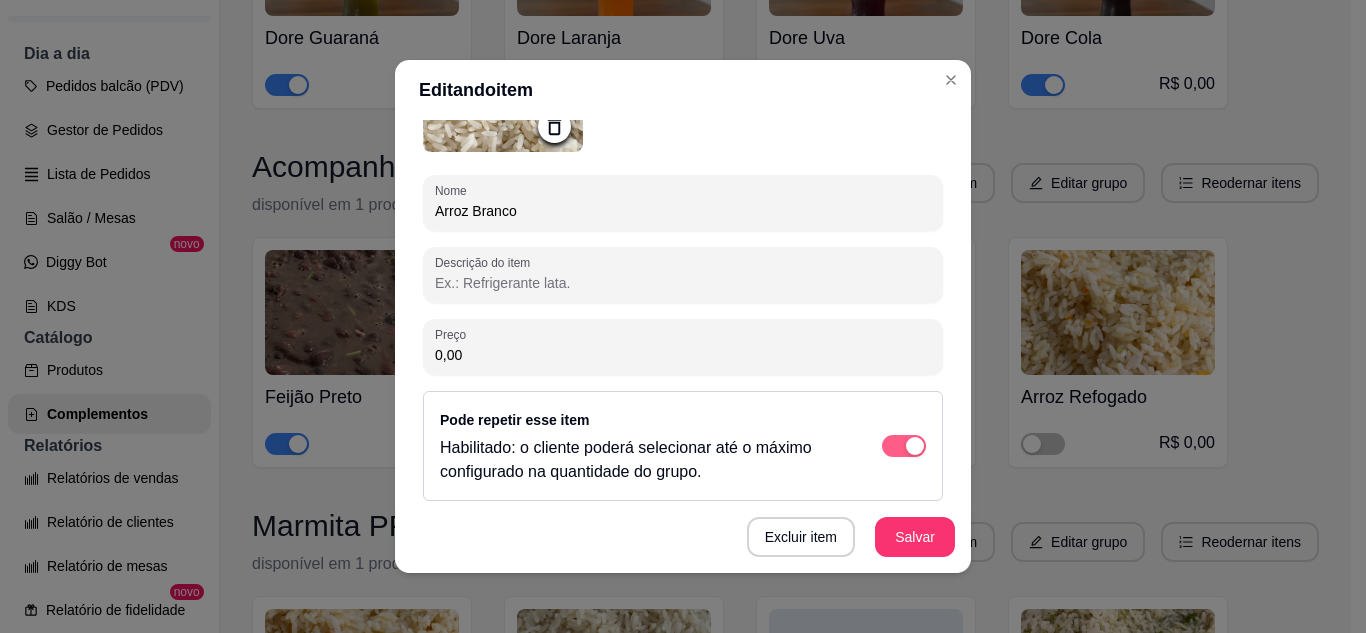click at bounding box center [904, 446] 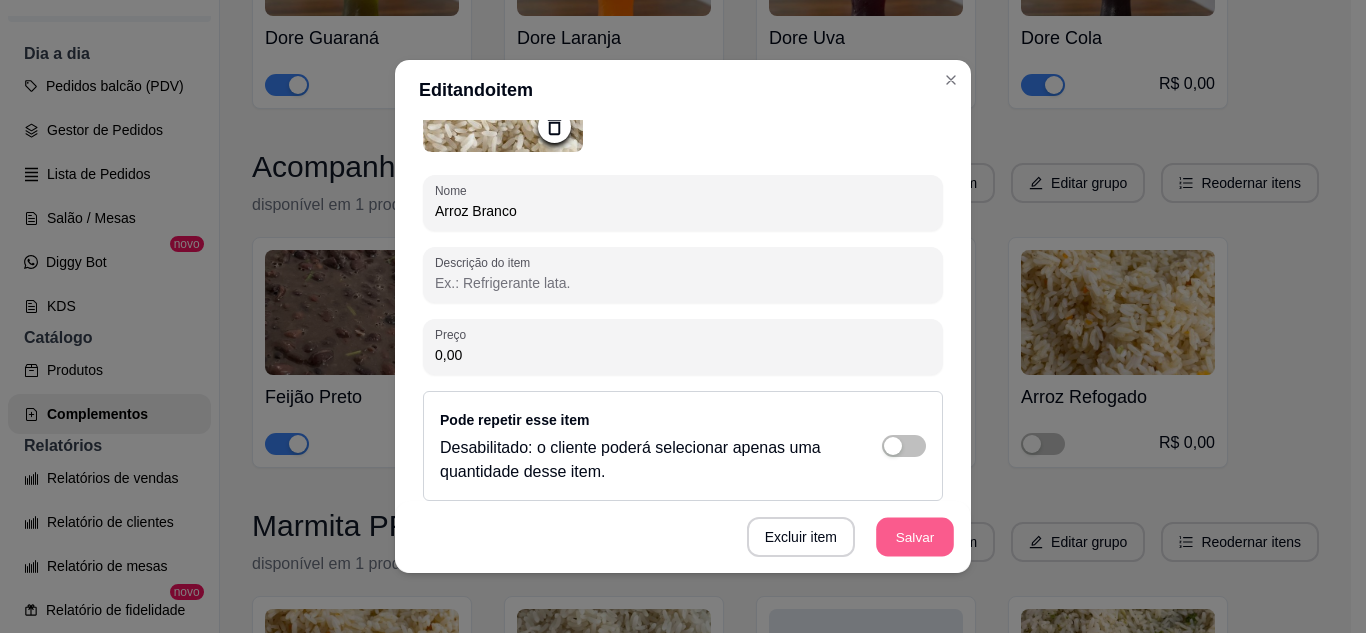 click on "Salvar" at bounding box center [915, 537] 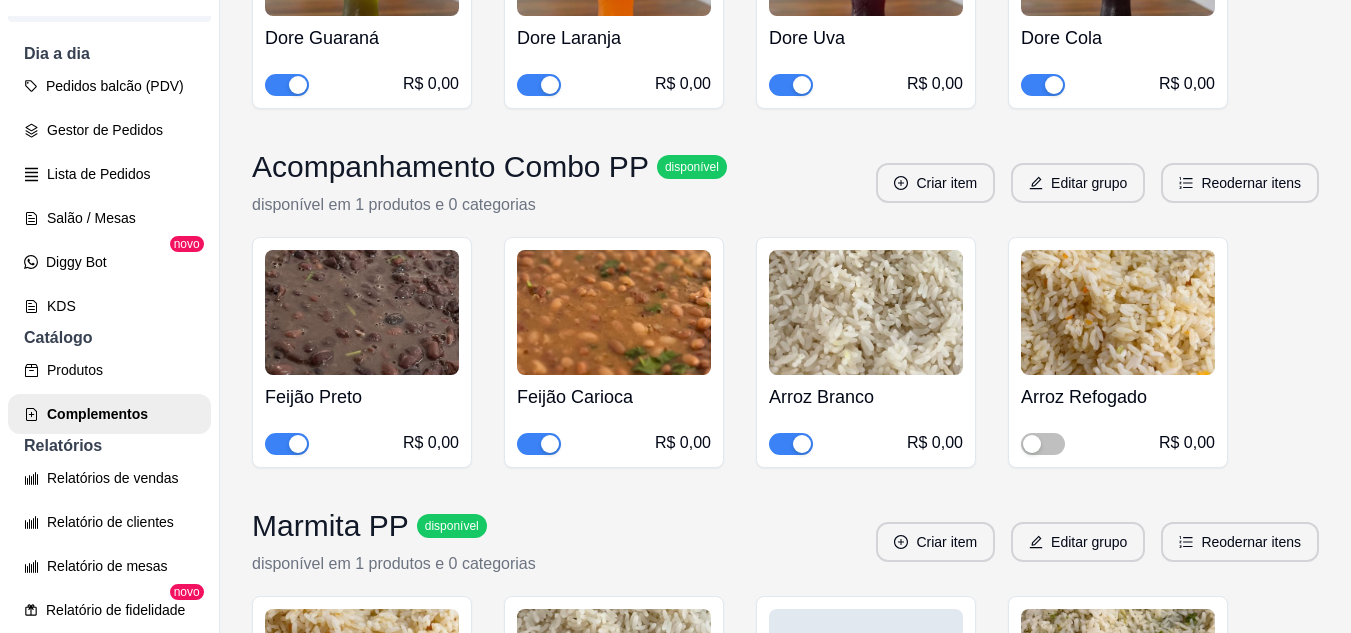 click at bounding box center (1118, 312) 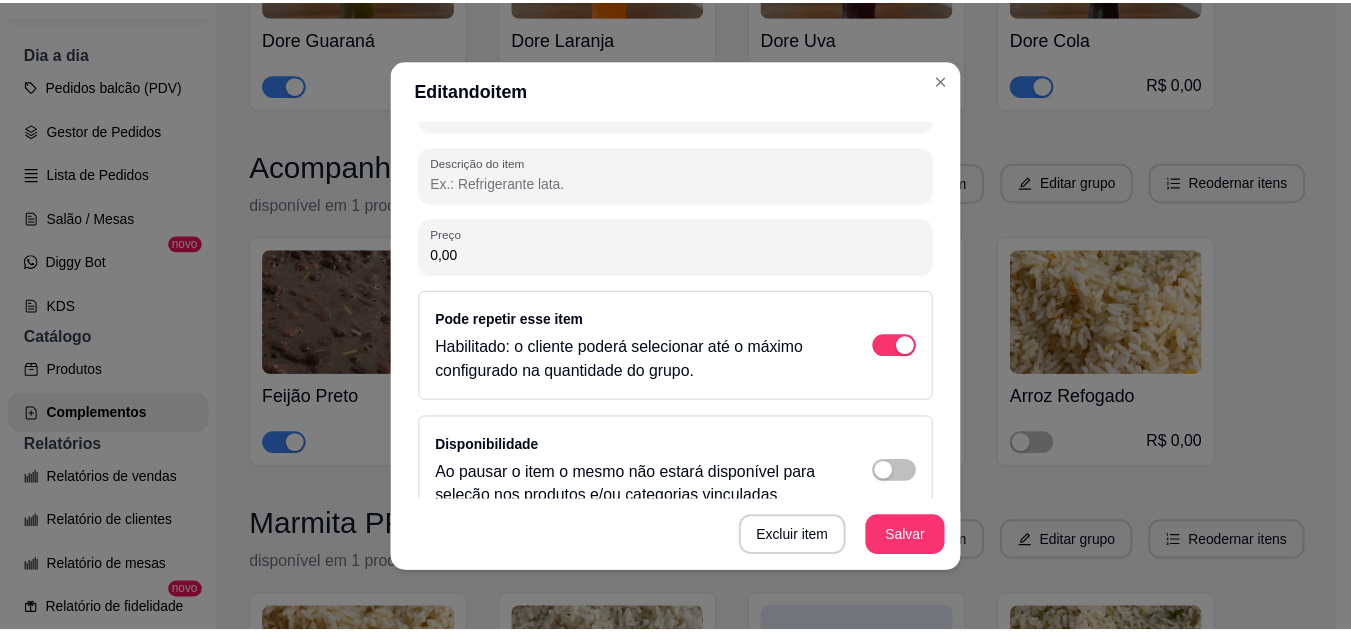 scroll, scrollTop: 337, scrollLeft: 0, axis: vertical 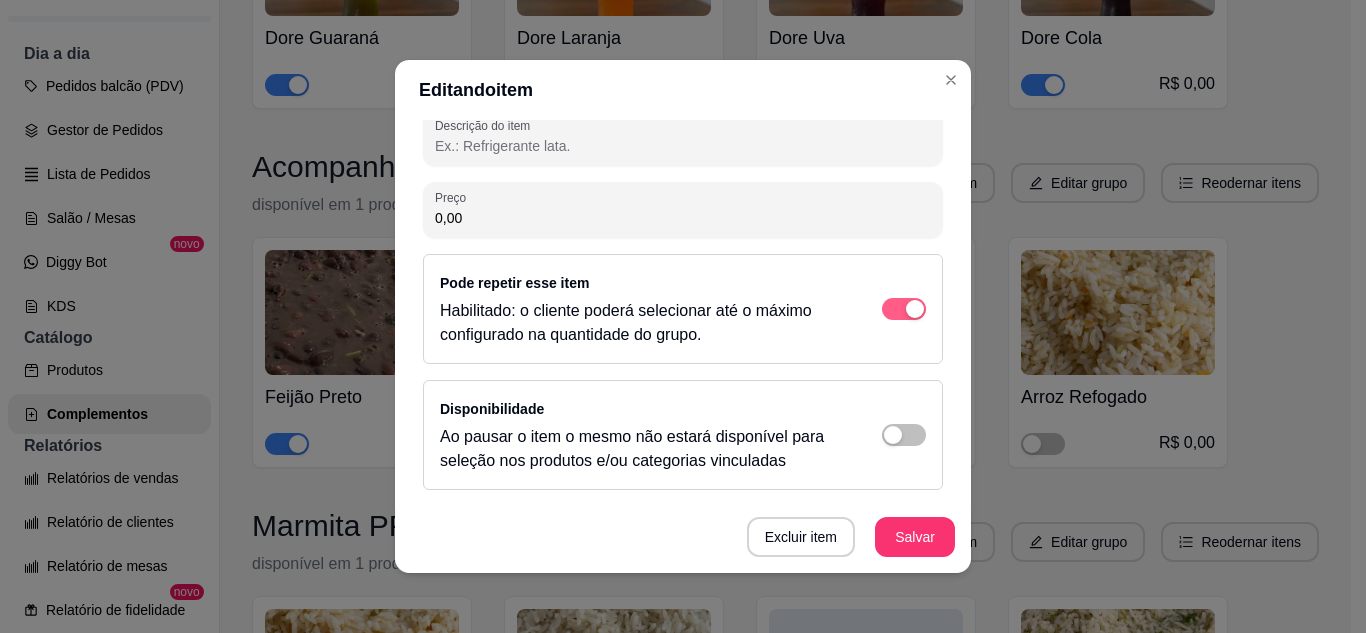 click at bounding box center (904, 309) 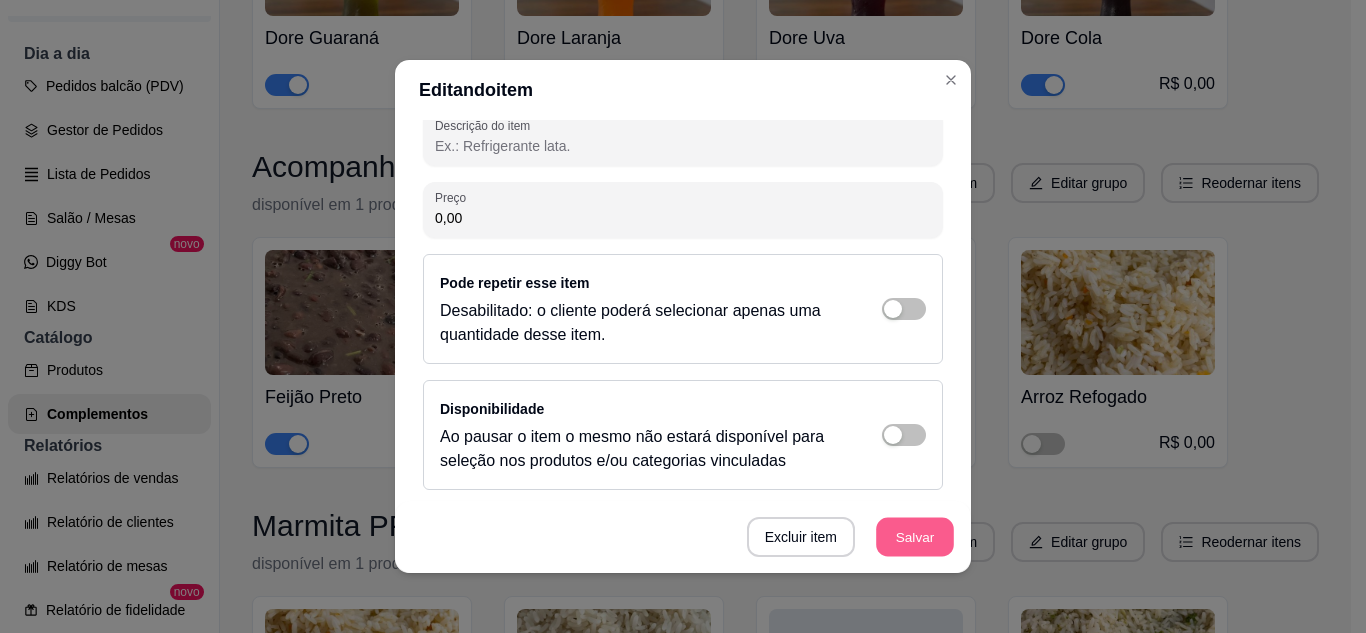 click on "Salvar" at bounding box center [915, 537] 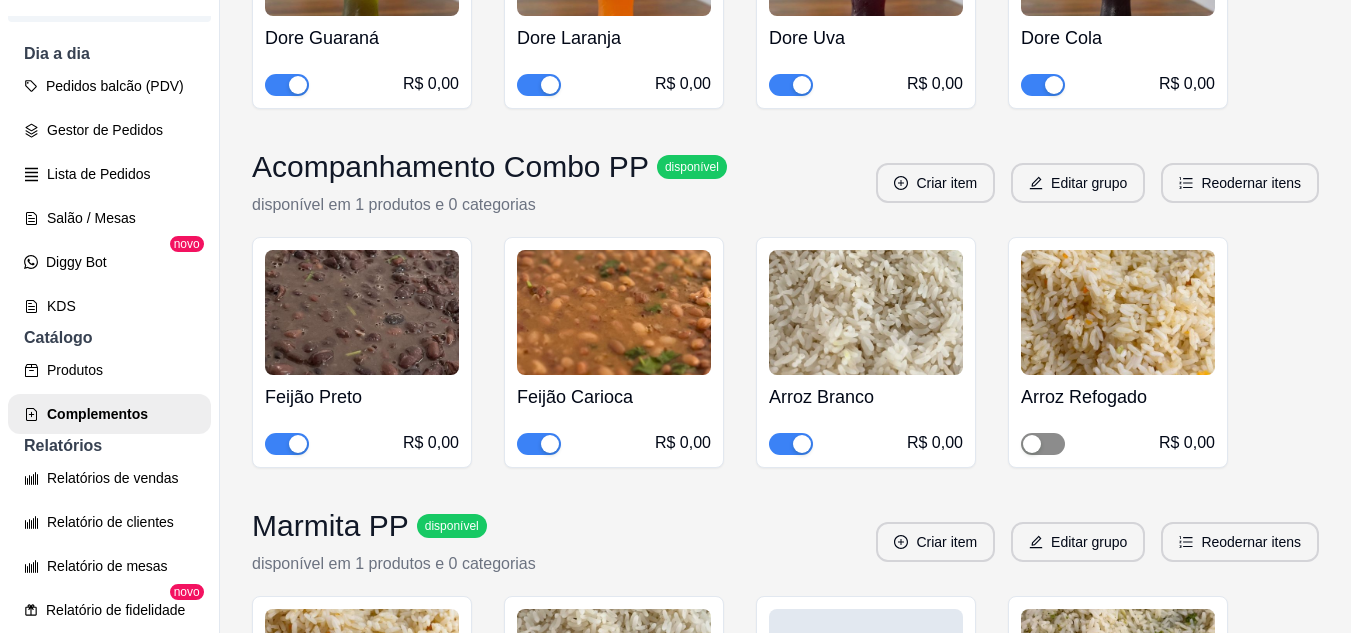 click at bounding box center (1043, 444) 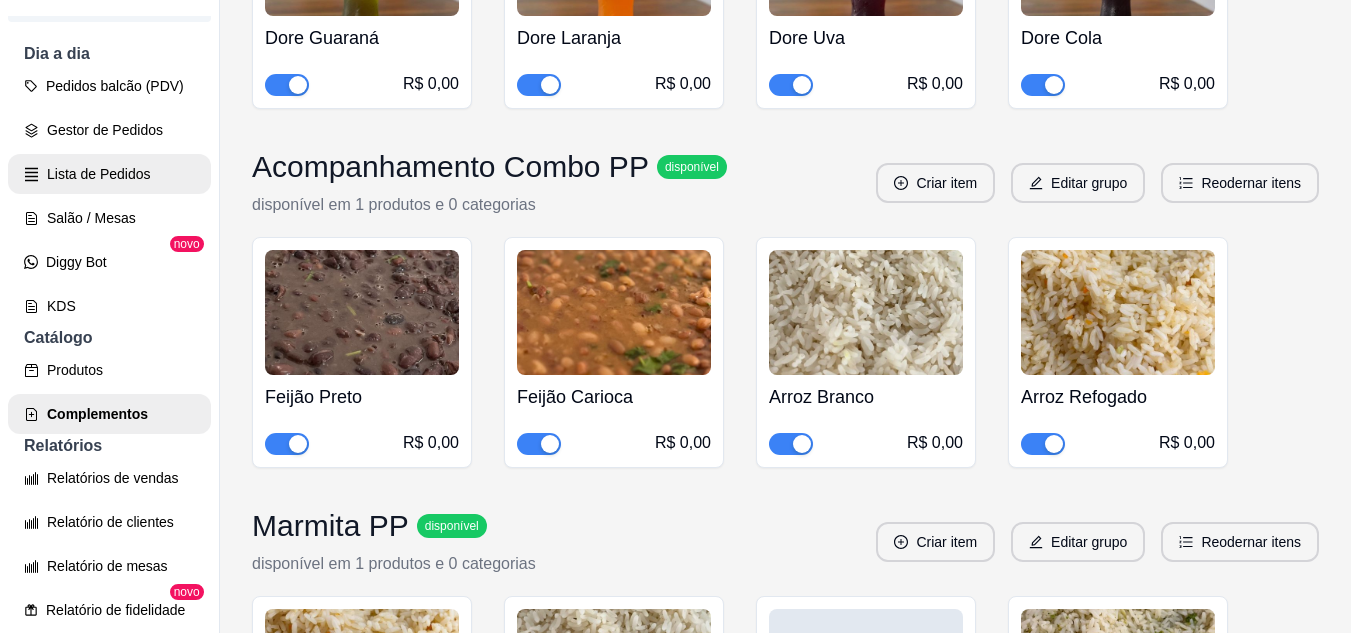 click on "Lista de Pedidos" at bounding box center (109, 174) 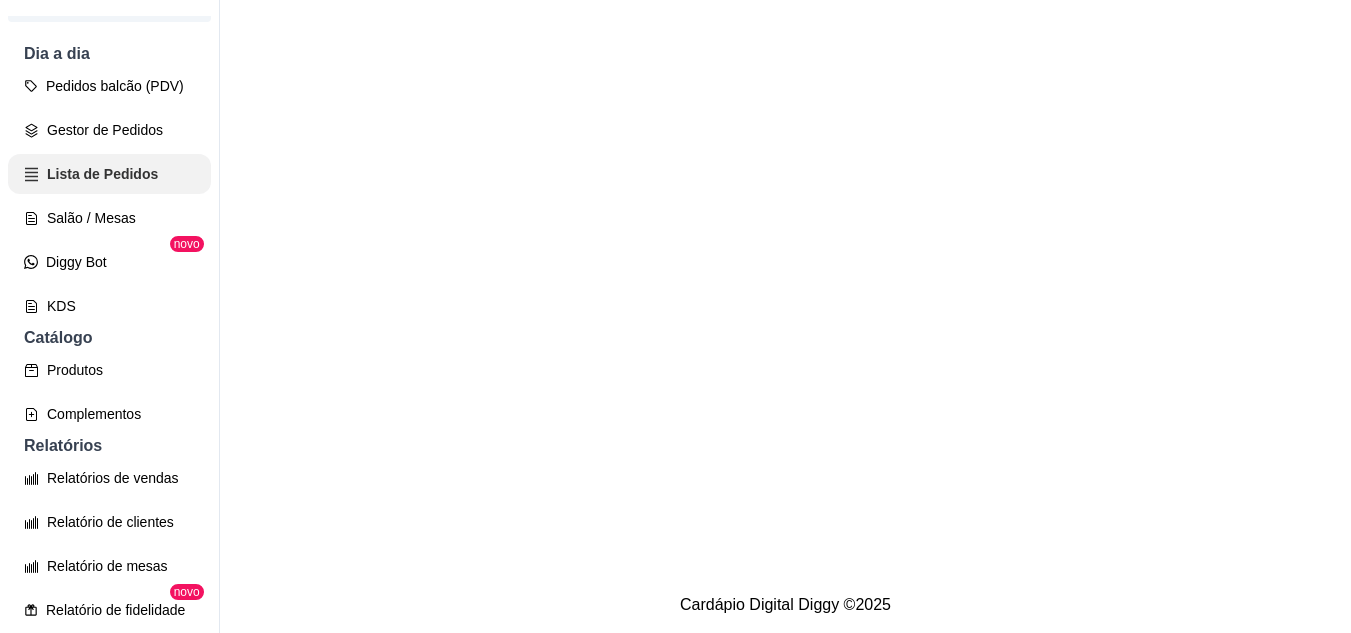 scroll, scrollTop: 0, scrollLeft: 0, axis: both 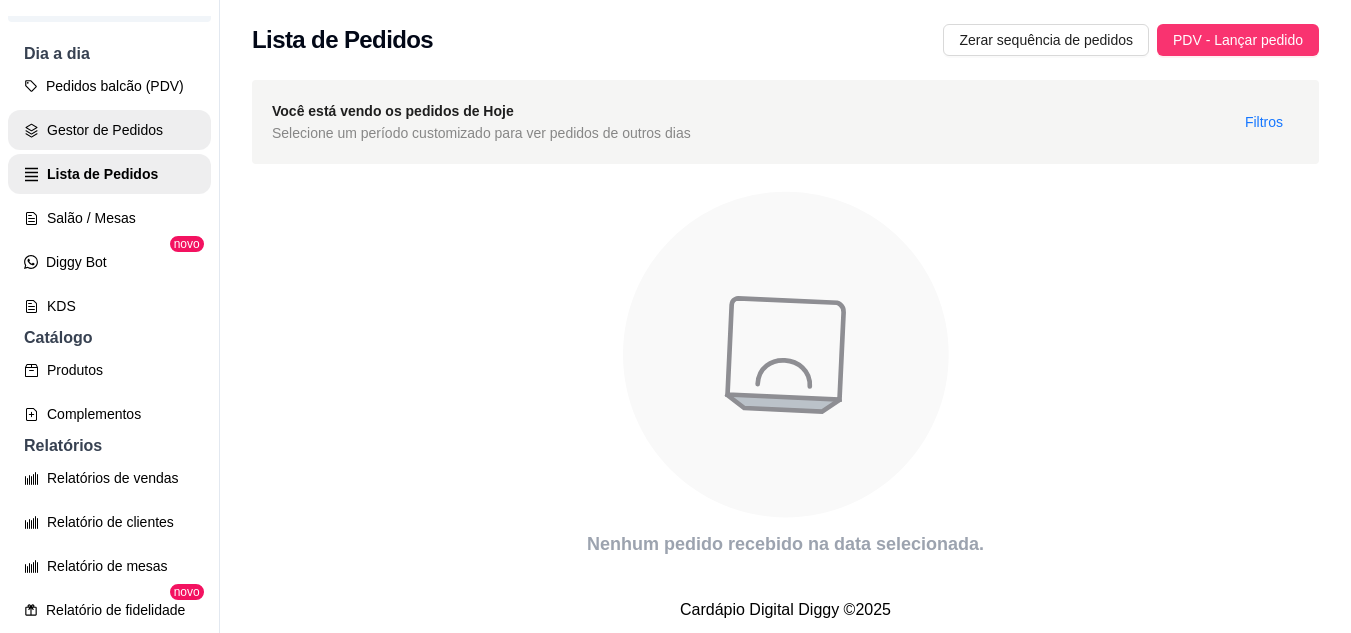 click on "Gestor de Pedidos" at bounding box center (109, 130) 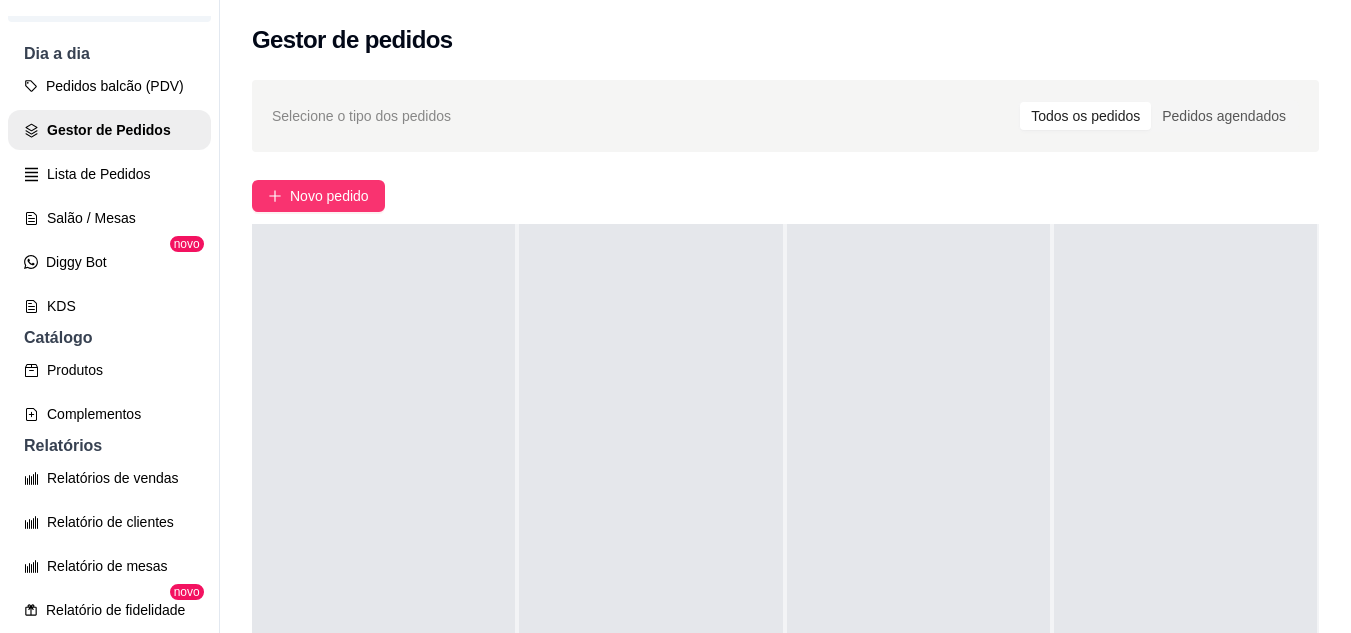 scroll, scrollTop: 0, scrollLeft: 0, axis: both 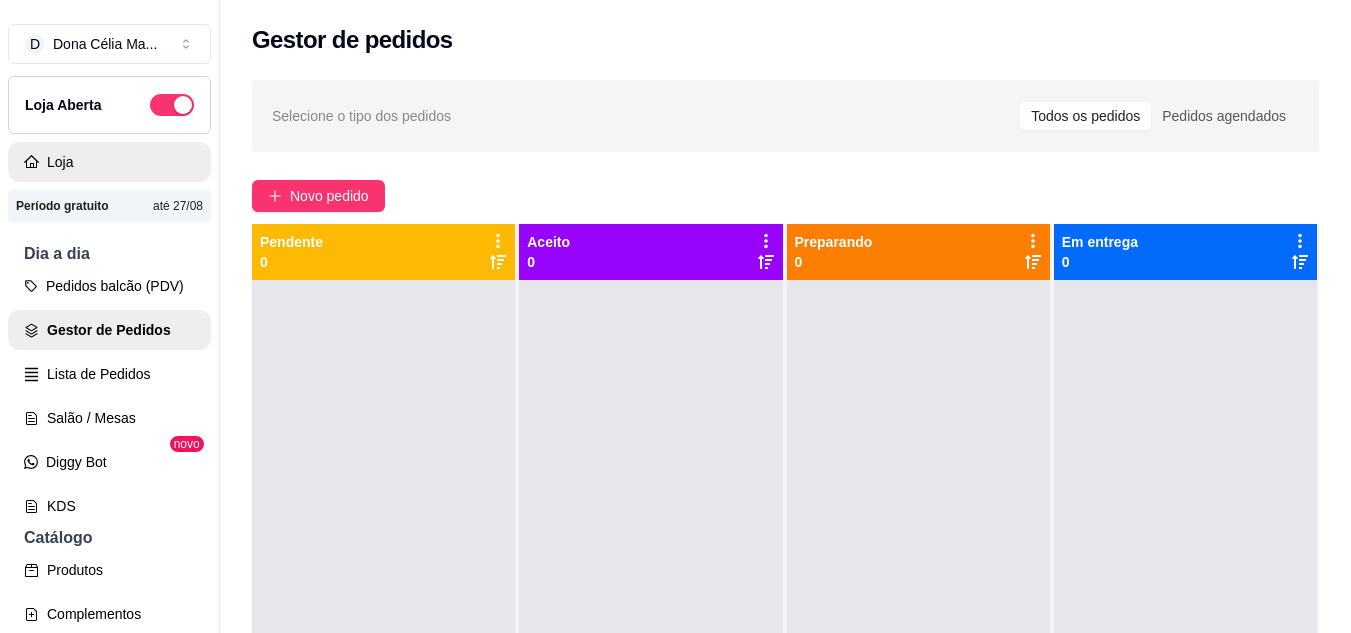 click on "Loja" at bounding box center [109, 162] 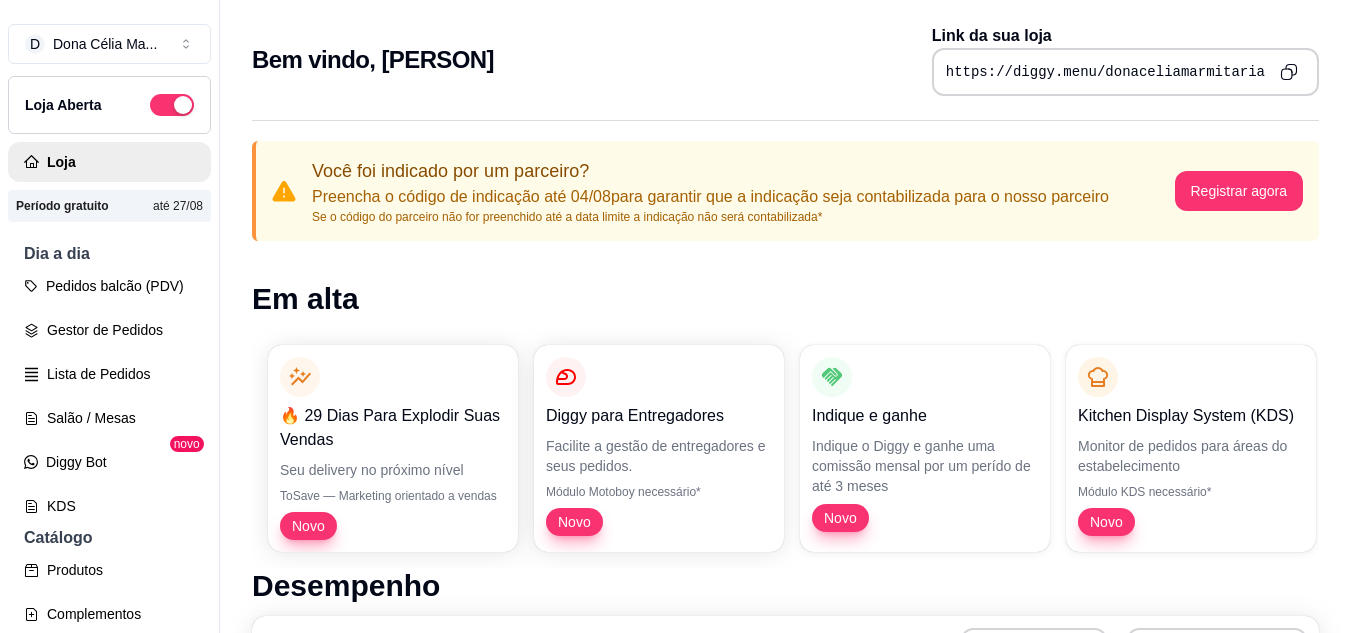 click on "Em alta" at bounding box center [785, 299] 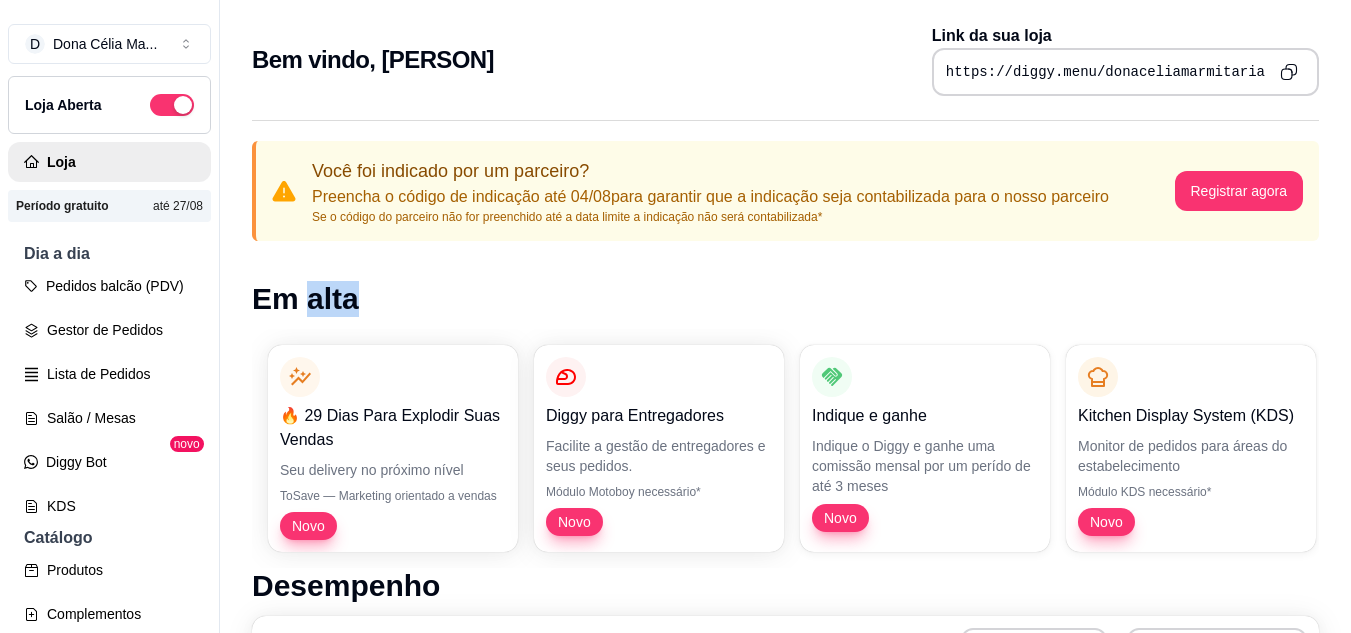 click on "Em alta" at bounding box center (785, 299) 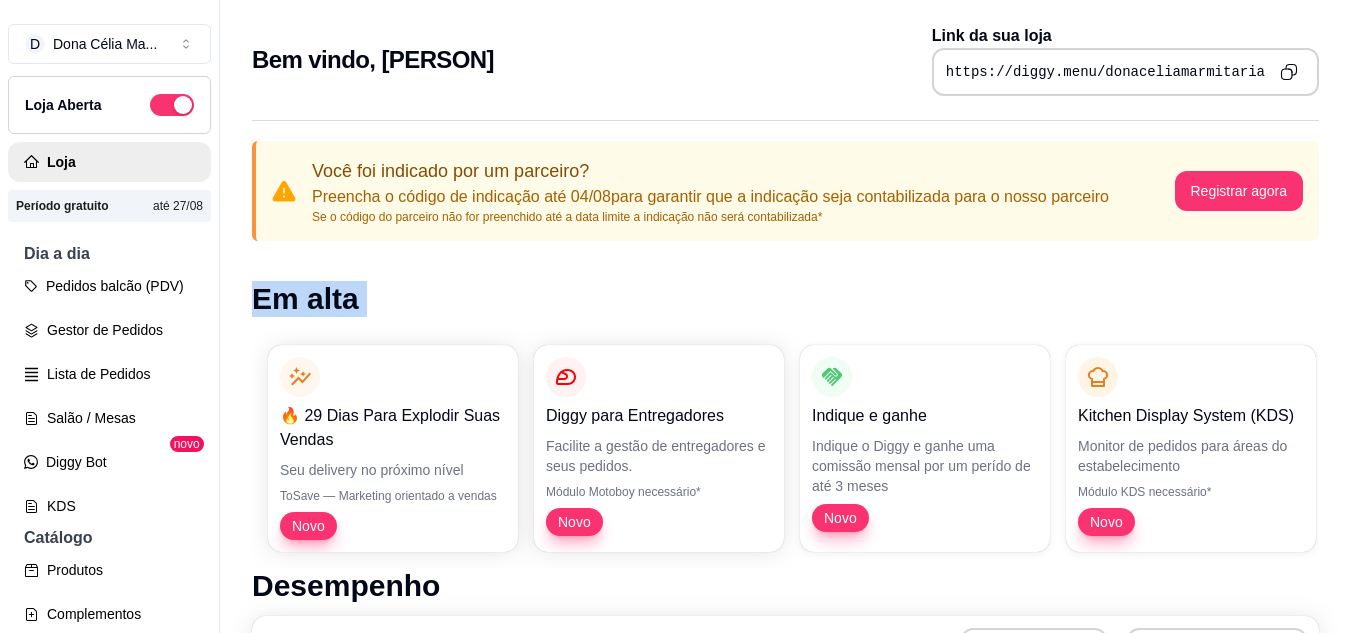click on "Em alta" at bounding box center [785, 299] 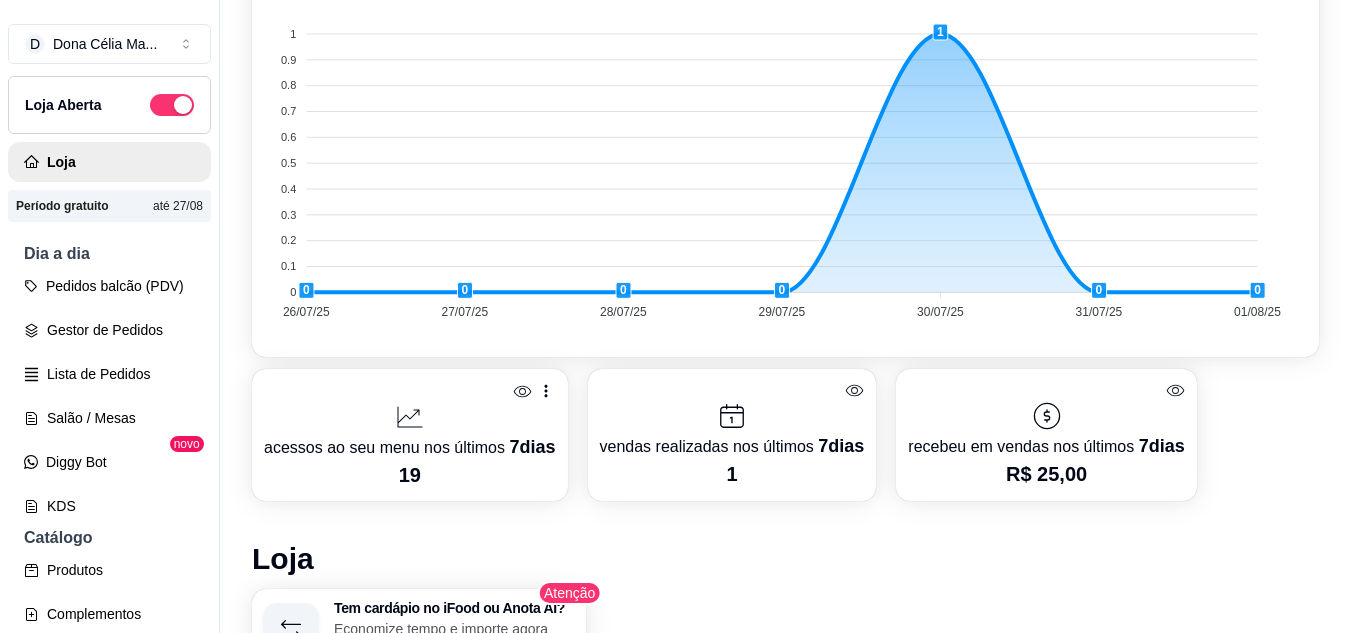 scroll, scrollTop: 900, scrollLeft: 0, axis: vertical 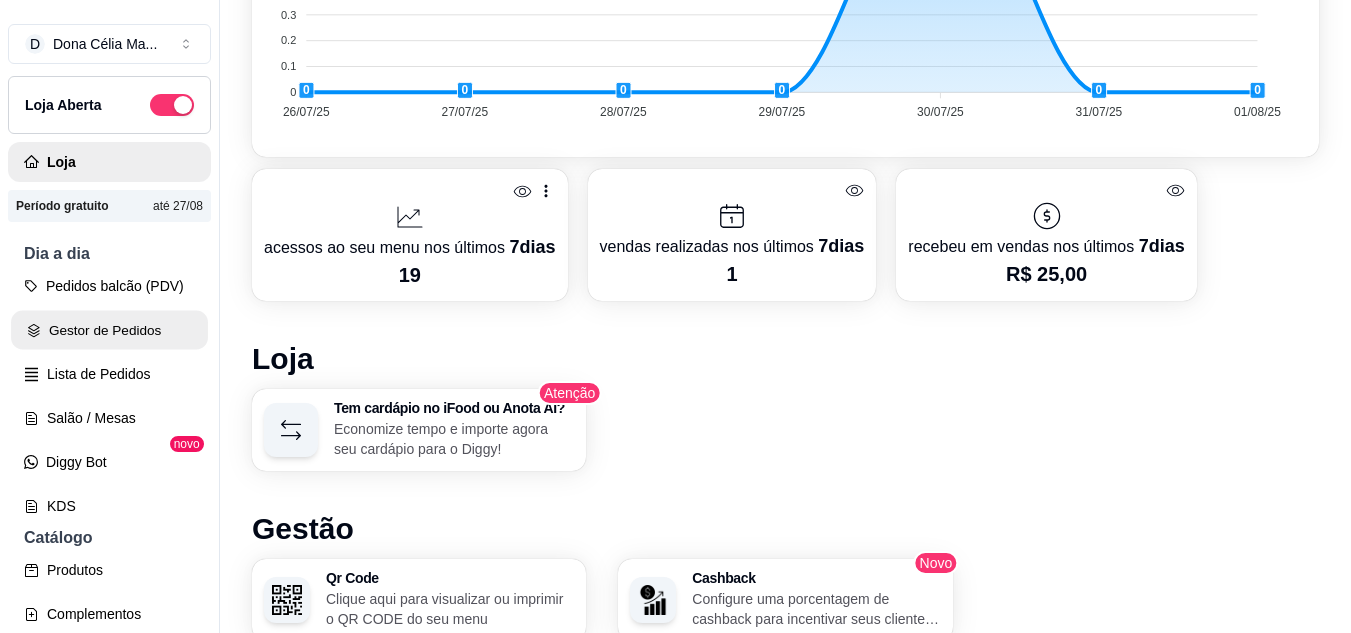 click on "Gestor de Pedidos" at bounding box center (109, 330) 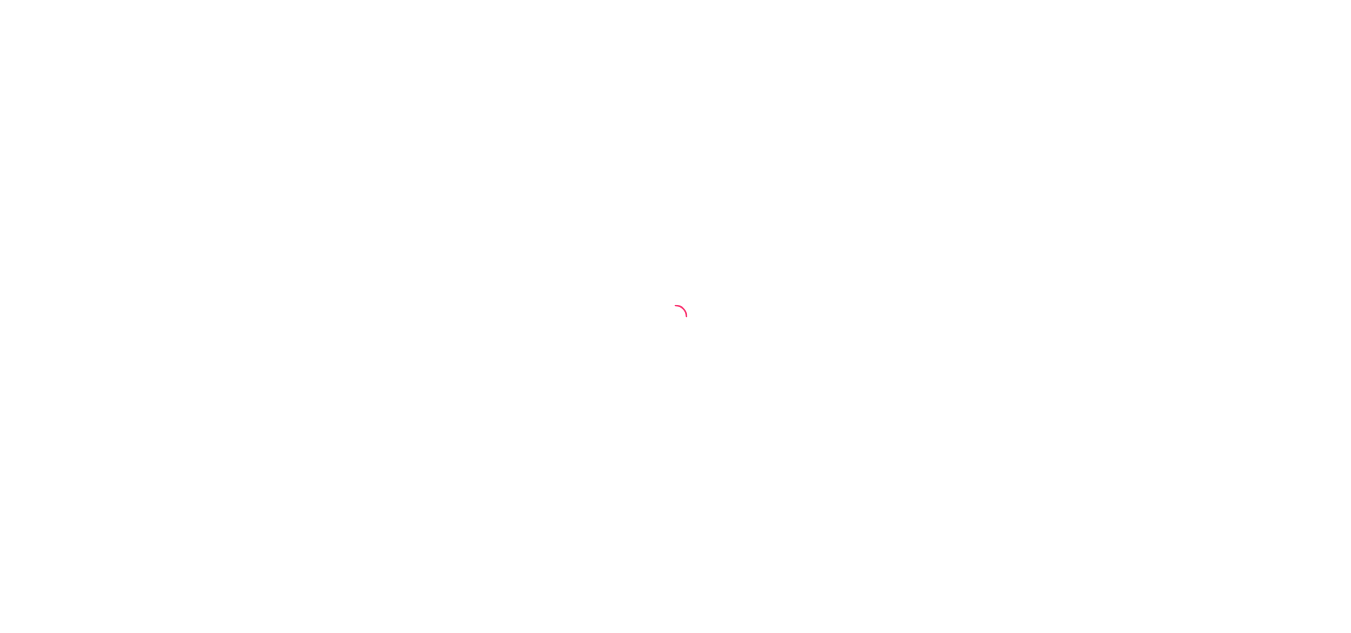scroll, scrollTop: 0, scrollLeft: 0, axis: both 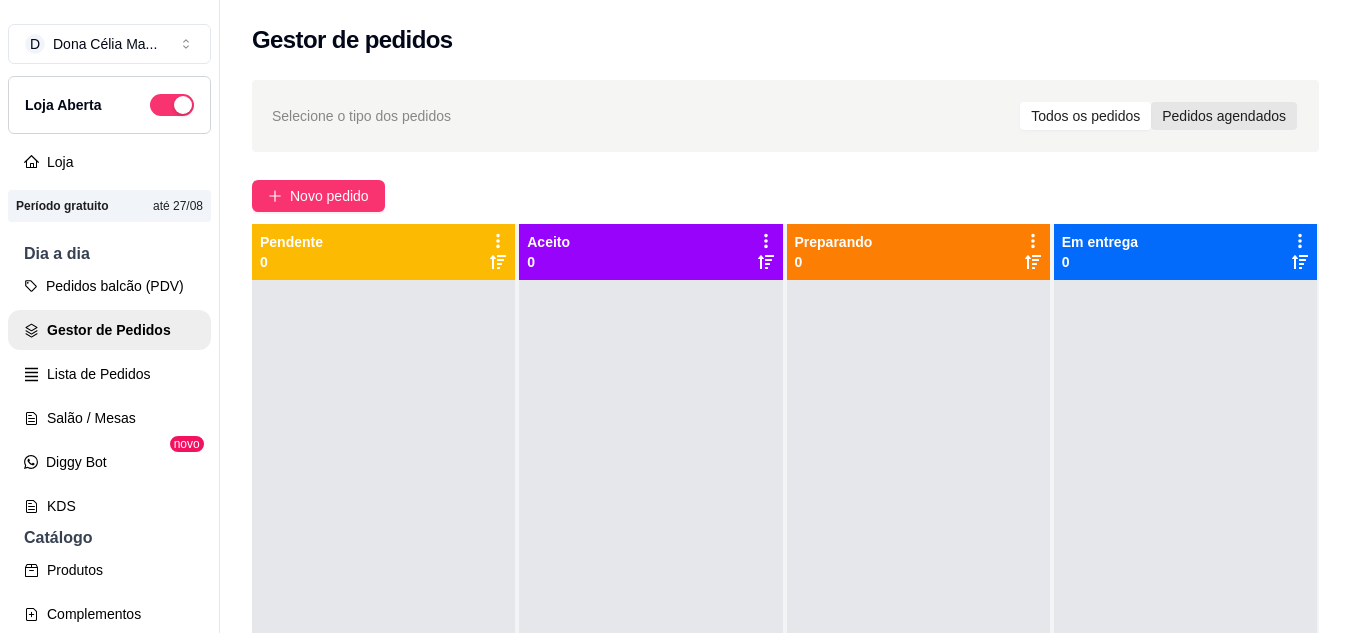 click on "Pedidos agendados" at bounding box center [1224, 116] 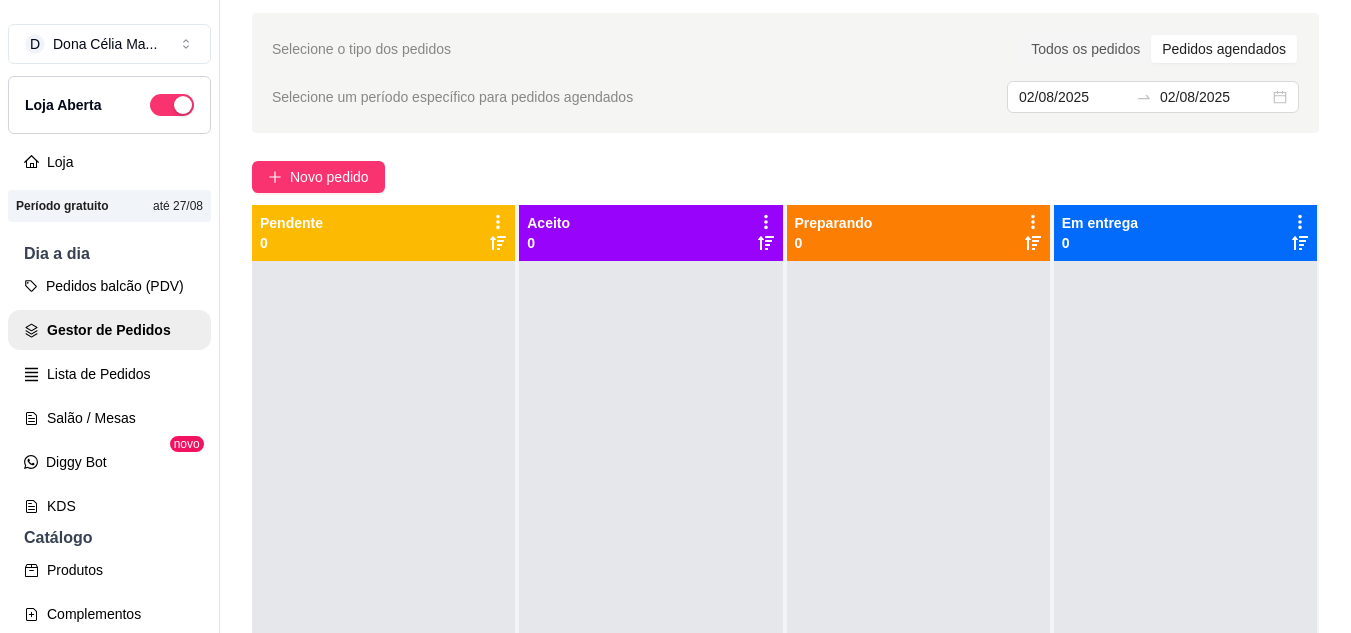 scroll, scrollTop: 0, scrollLeft: 0, axis: both 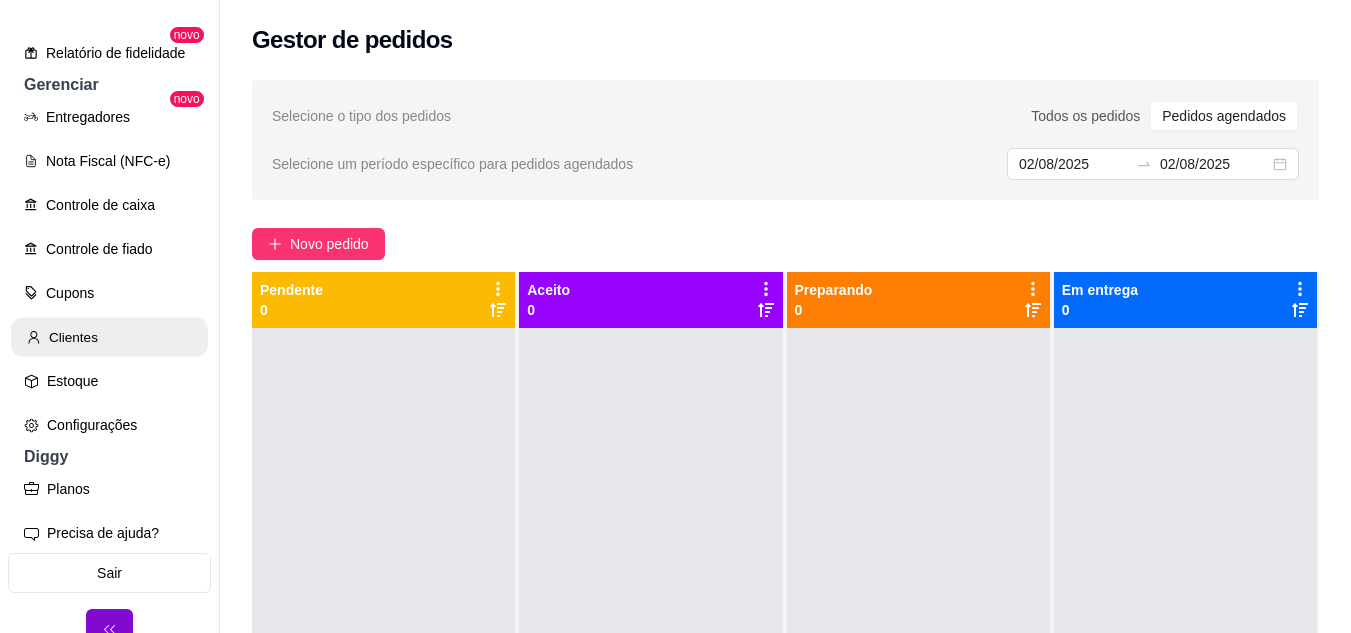 click on "Clientes" at bounding box center (109, 337) 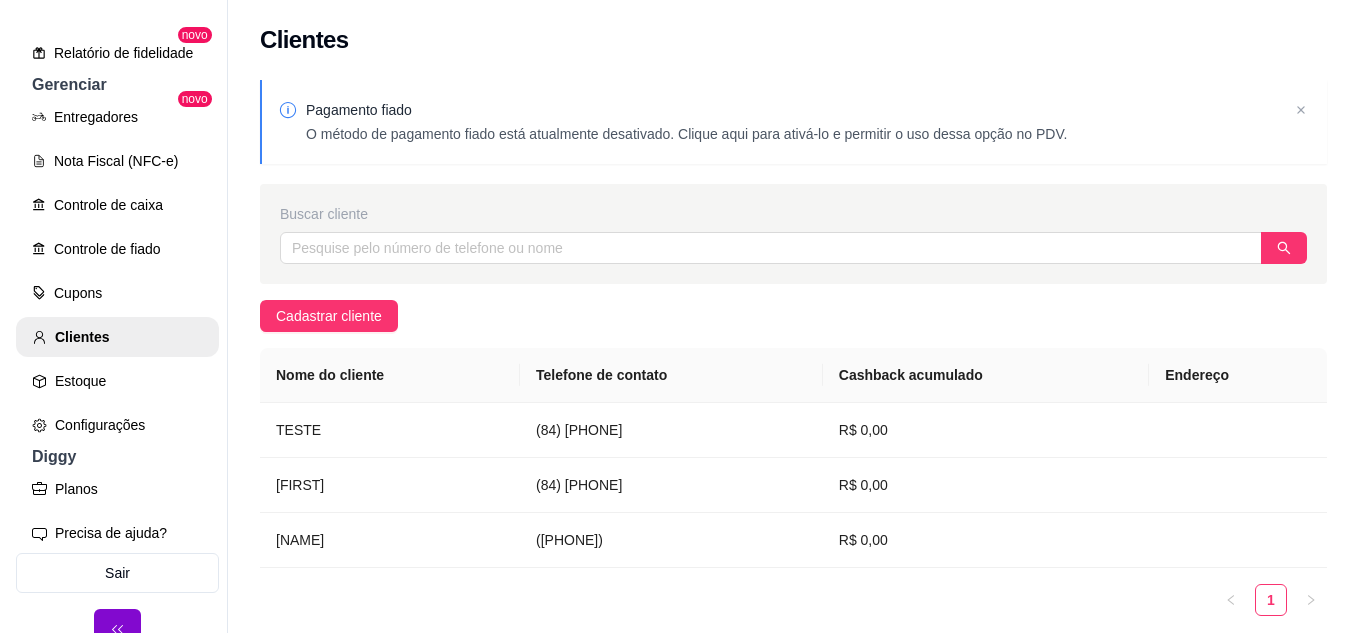 scroll, scrollTop: 94, scrollLeft: 0, axis: vertical 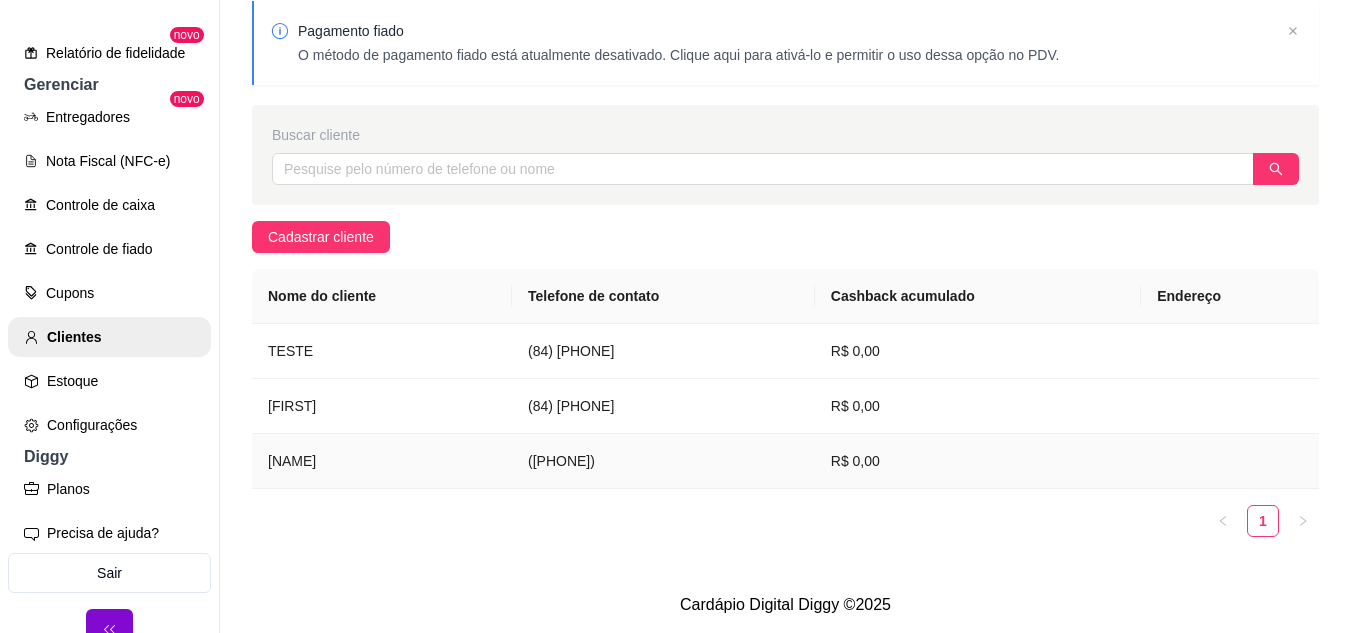 click on "([PHONE])" at bounding box center (663, 461) 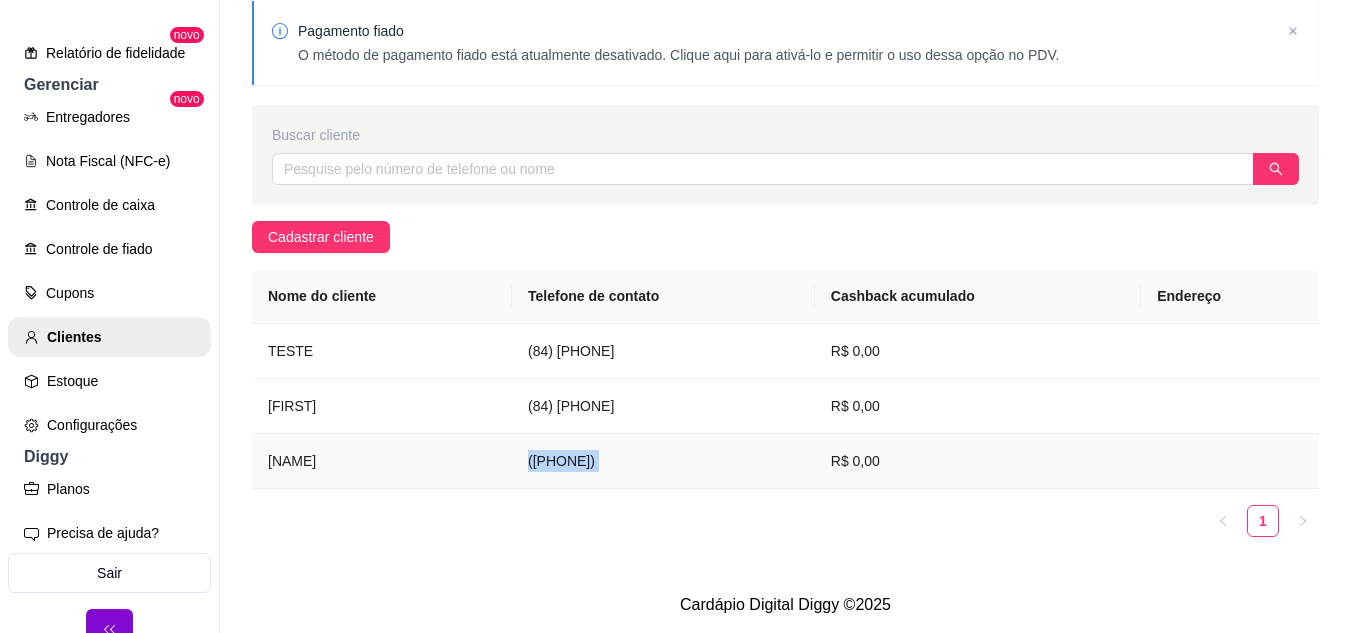 click on "([PHONE])" at bounding box center [663, 461] 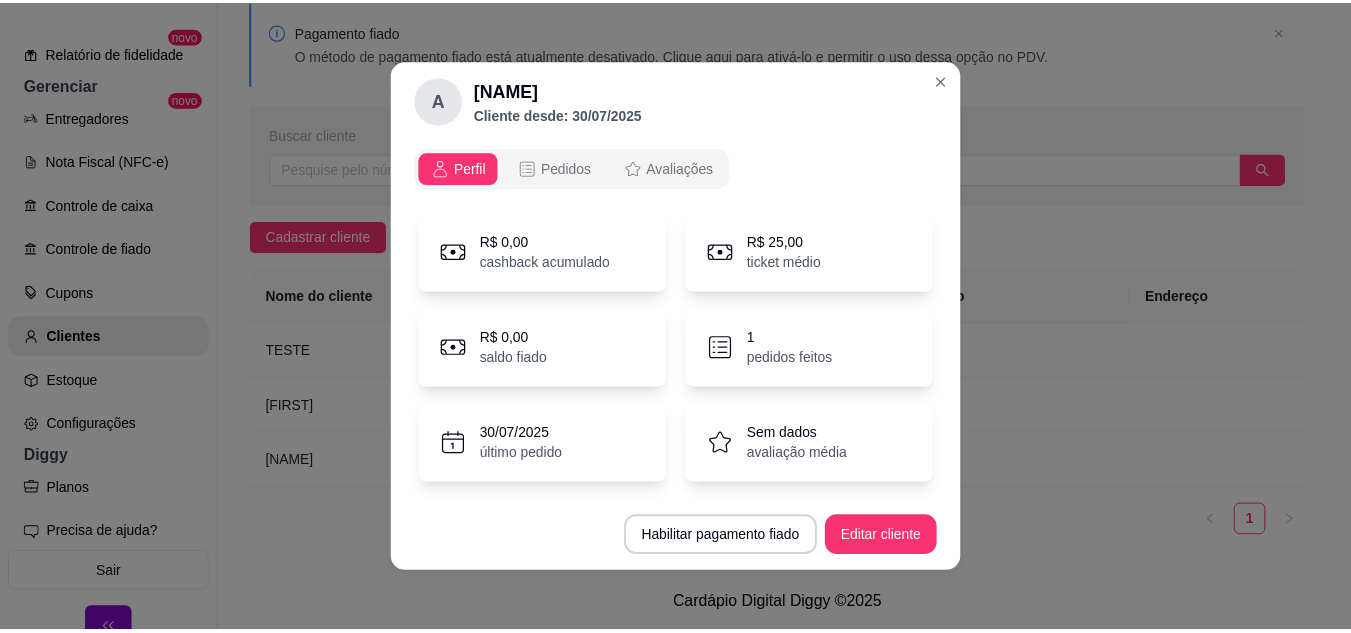 scroll, scrollTop: 91, scrollLeft: 0, axis: vertical 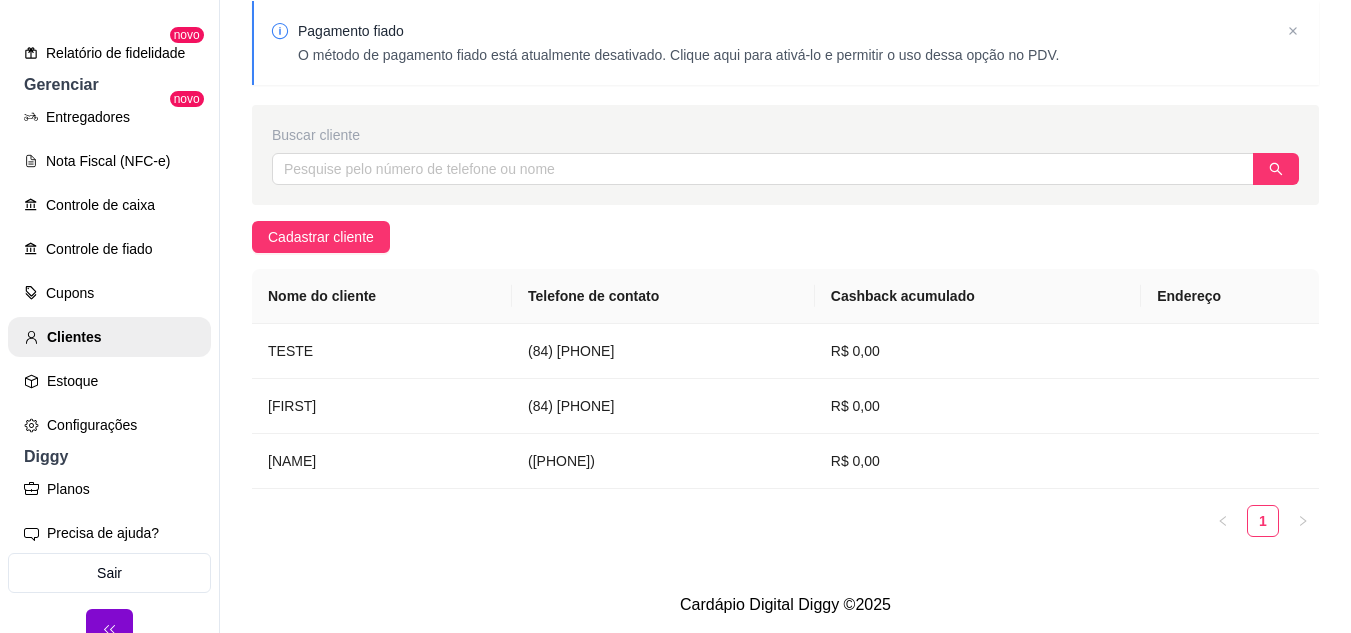 click on "Buscar cliente" at bounding box center (785, 155) 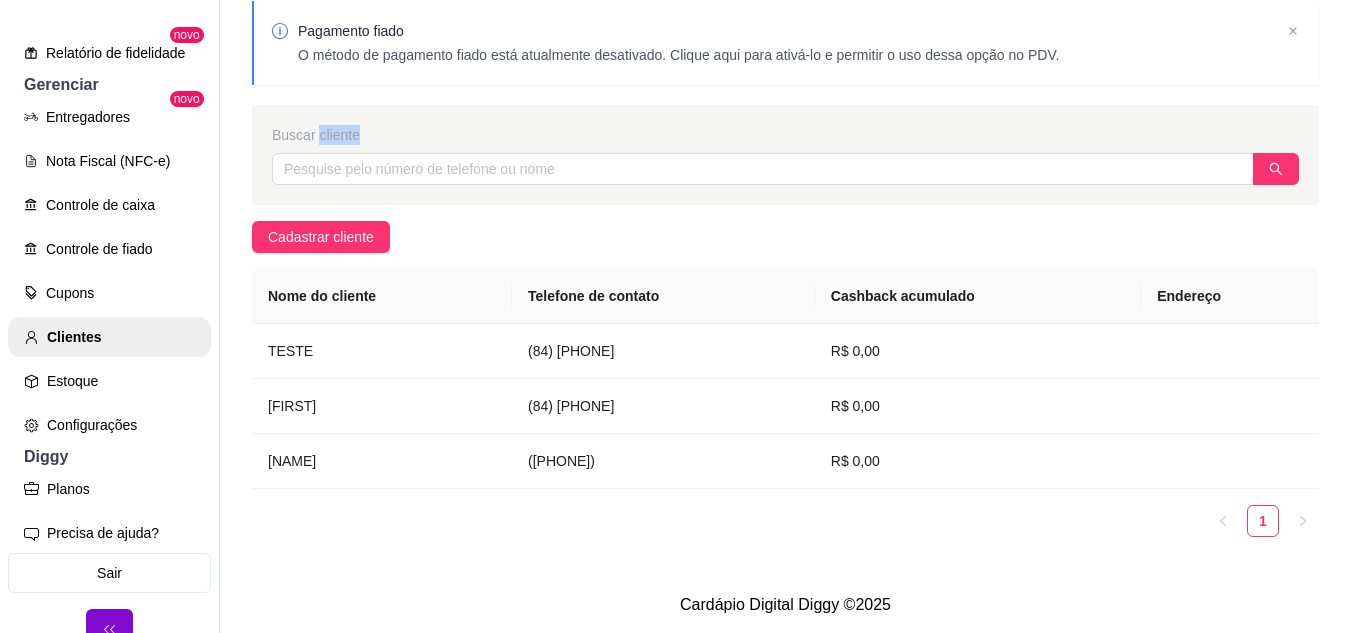 click on "Buscar cliente" at bounding box center [785, 155] 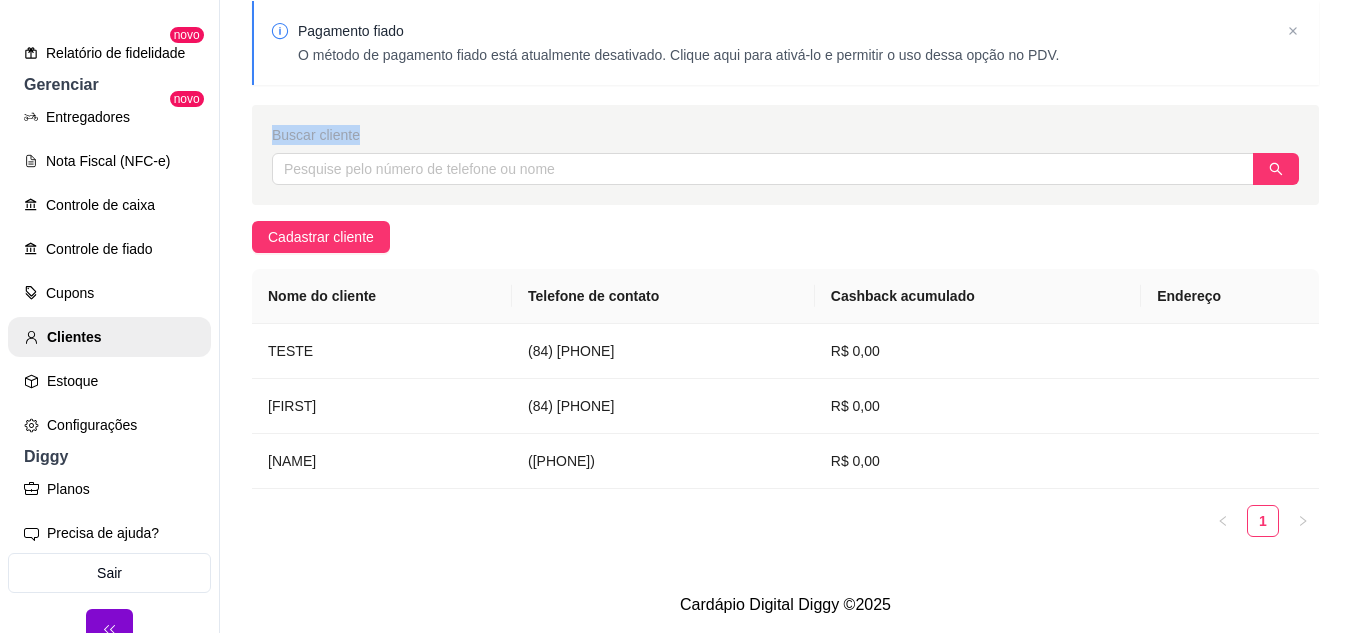 click on "Buscar cliente" at bounding box center (785, 155) 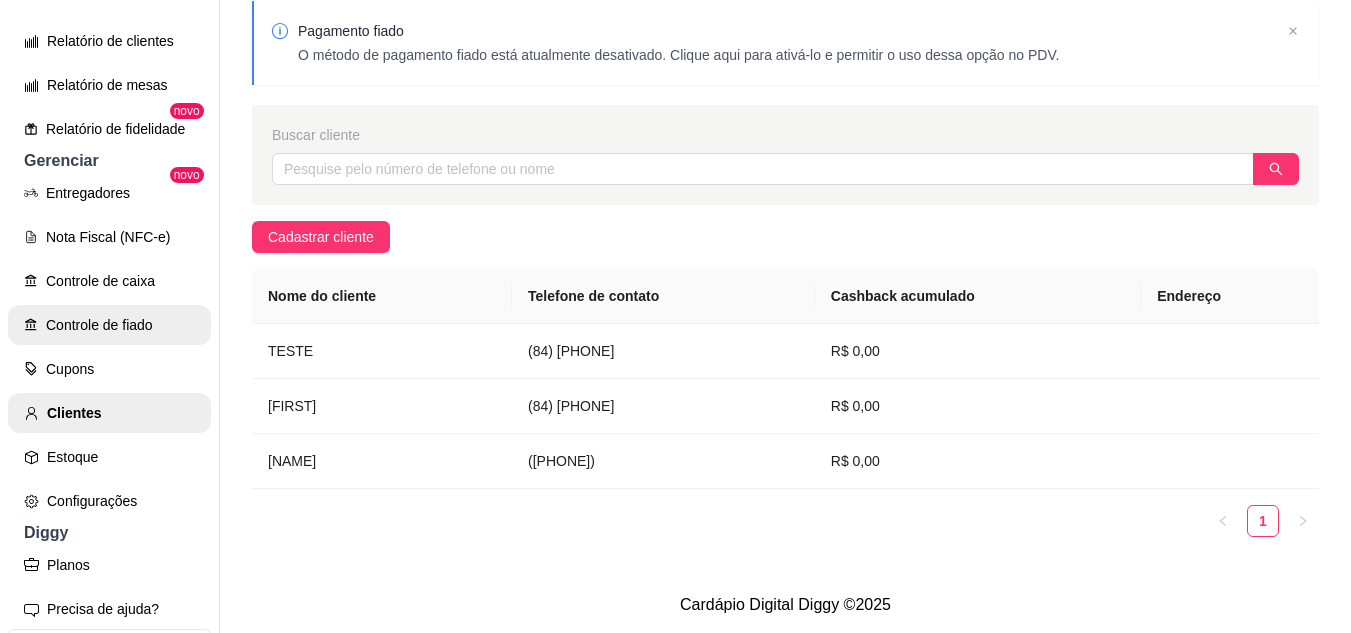 scroll, scrollTop: 781, scrollLeft: 0, axis: vertical 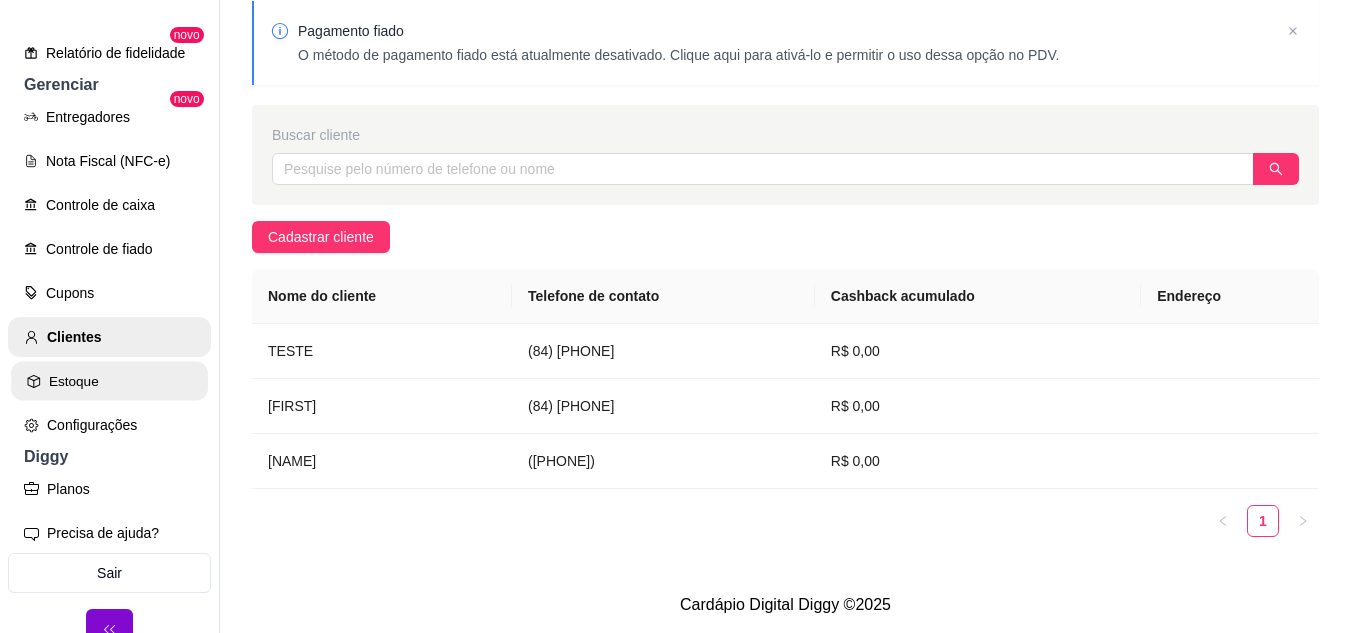 click on "Estoque" at bounding box center (109, 381) 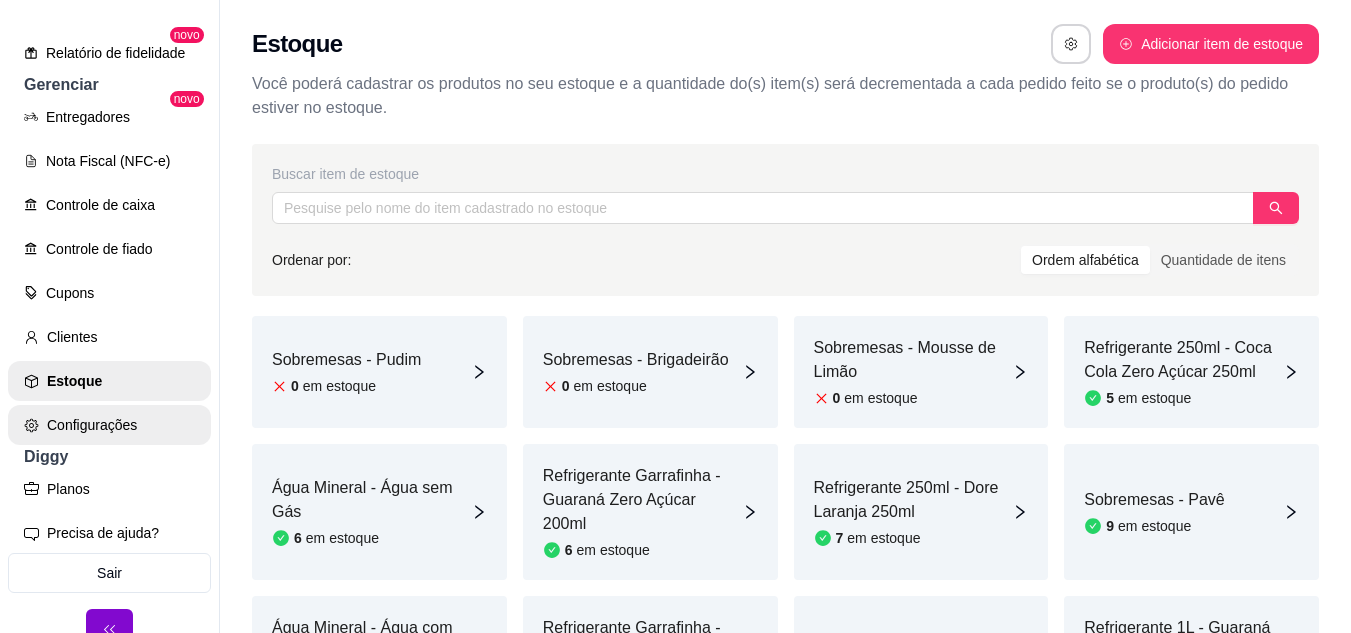 scroll, scrollTop: 32, scrollLeft: 0, axis: vertical 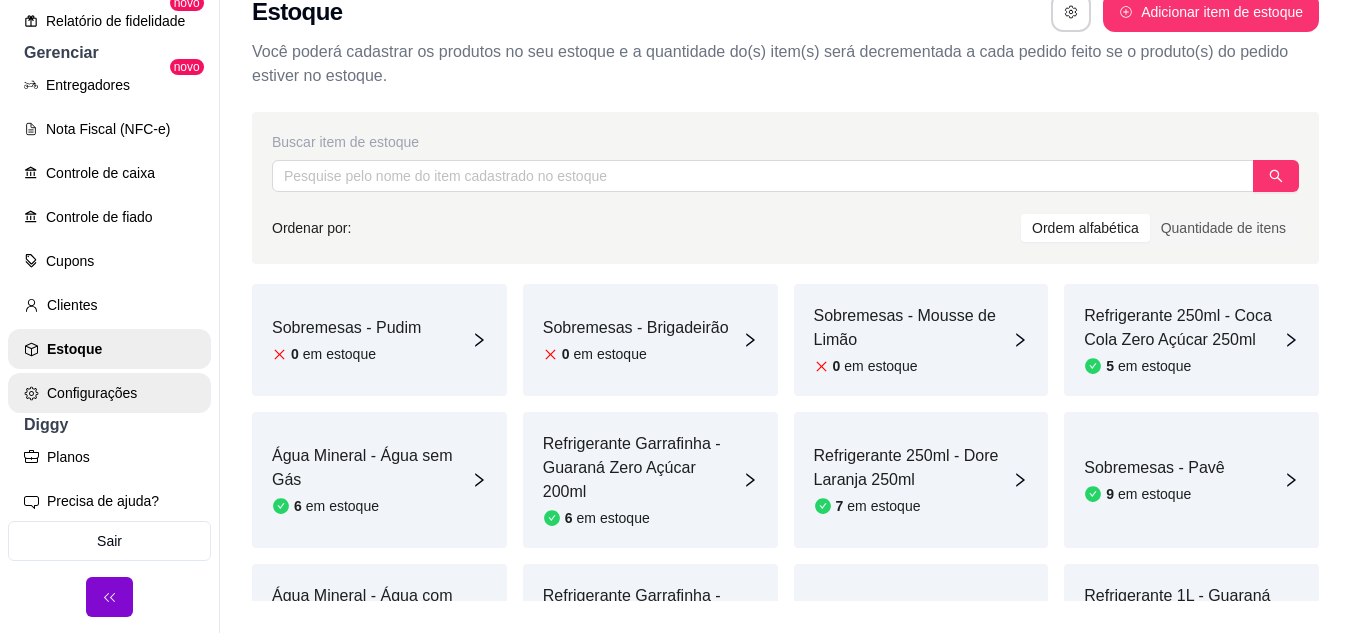 click on "Configurações" at bounding box center (109, 393) 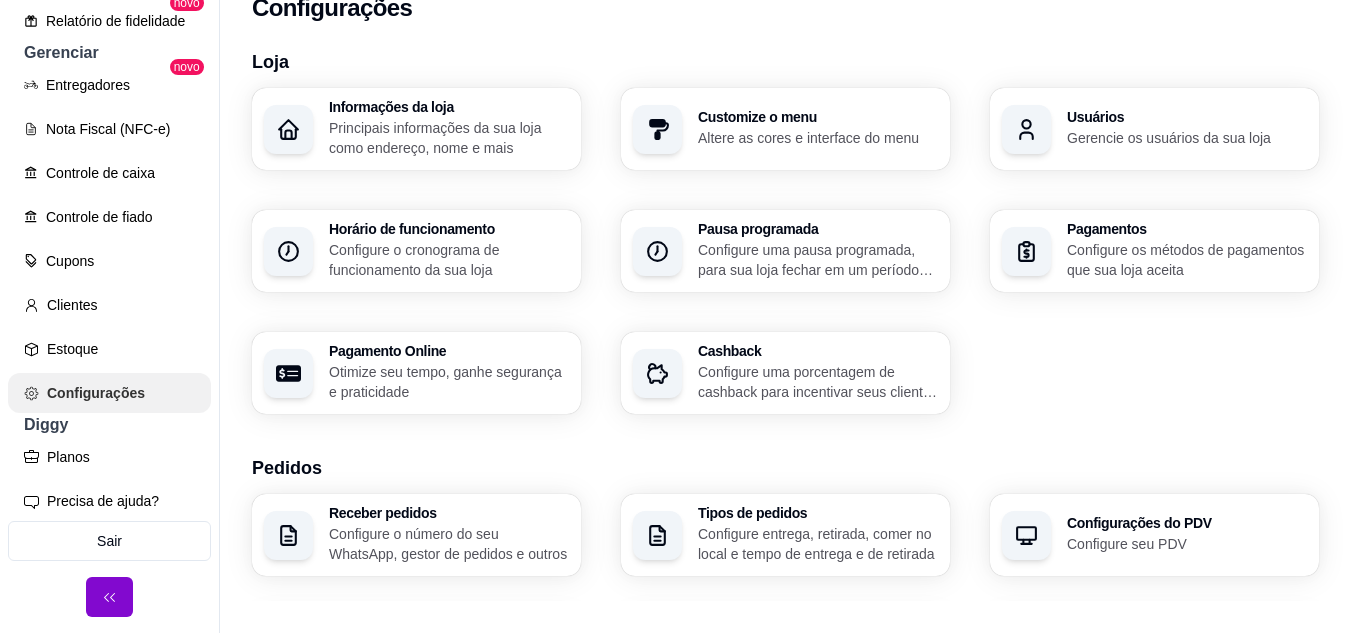 scroll, scrollTop: 0, scrollLeft: 0, axis: both 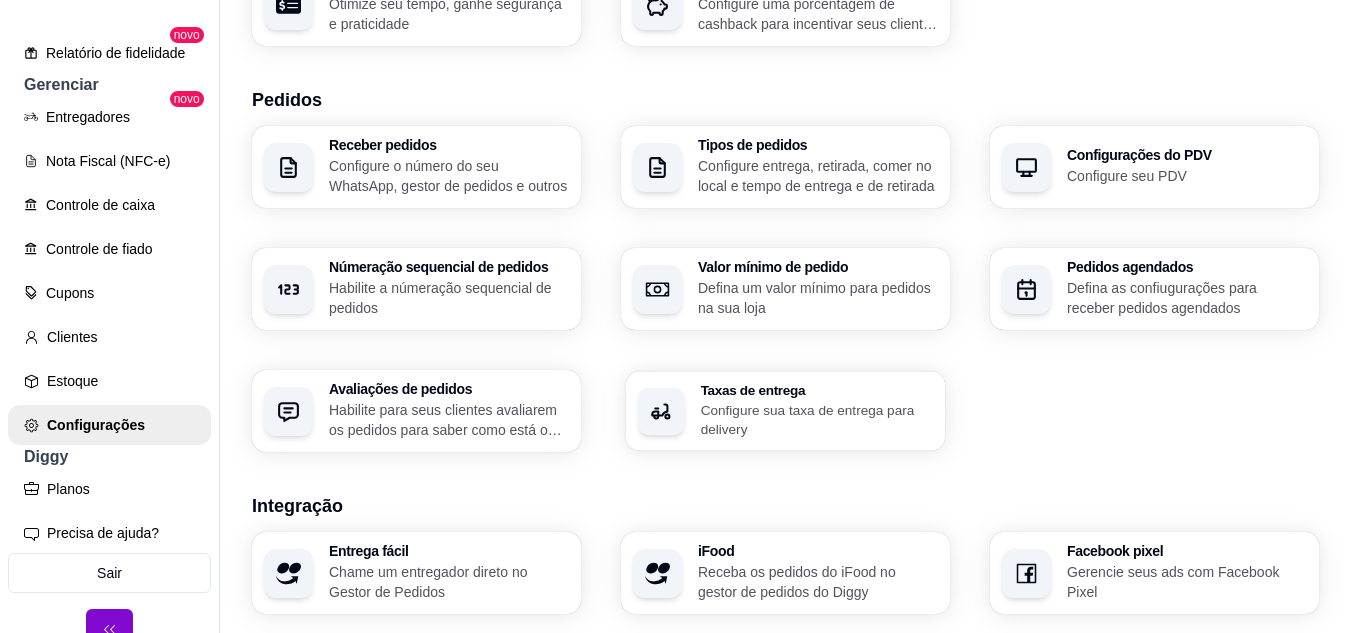 click on "Taxas de entrega" at bounding box center [817, 390] 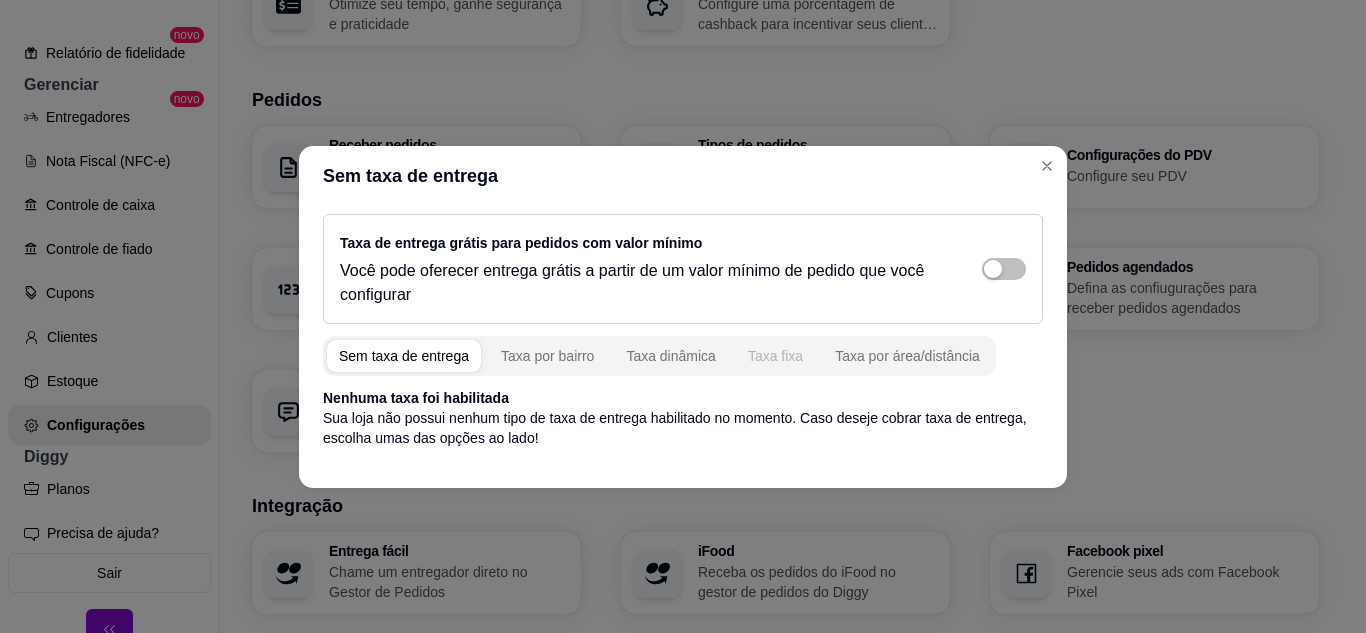 click on "Taxa fixa" at bounding box center (775, 356) 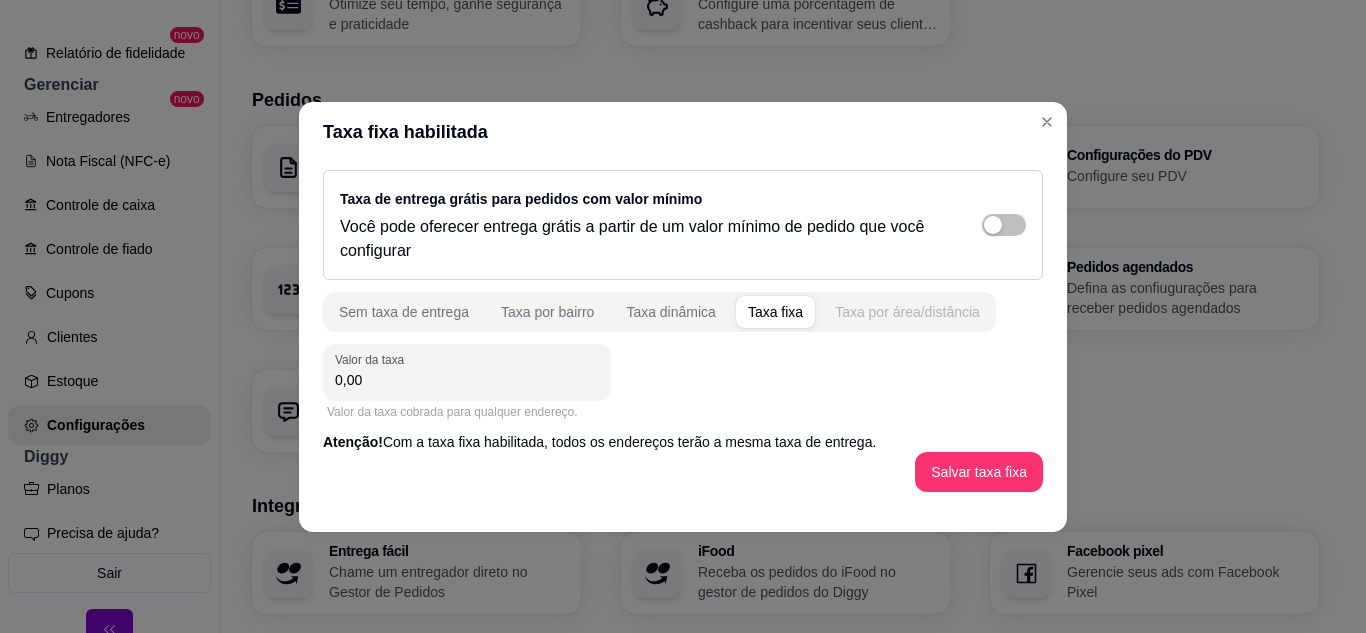 click on "Taxa por área/distância" at bounding box center (907, 312) 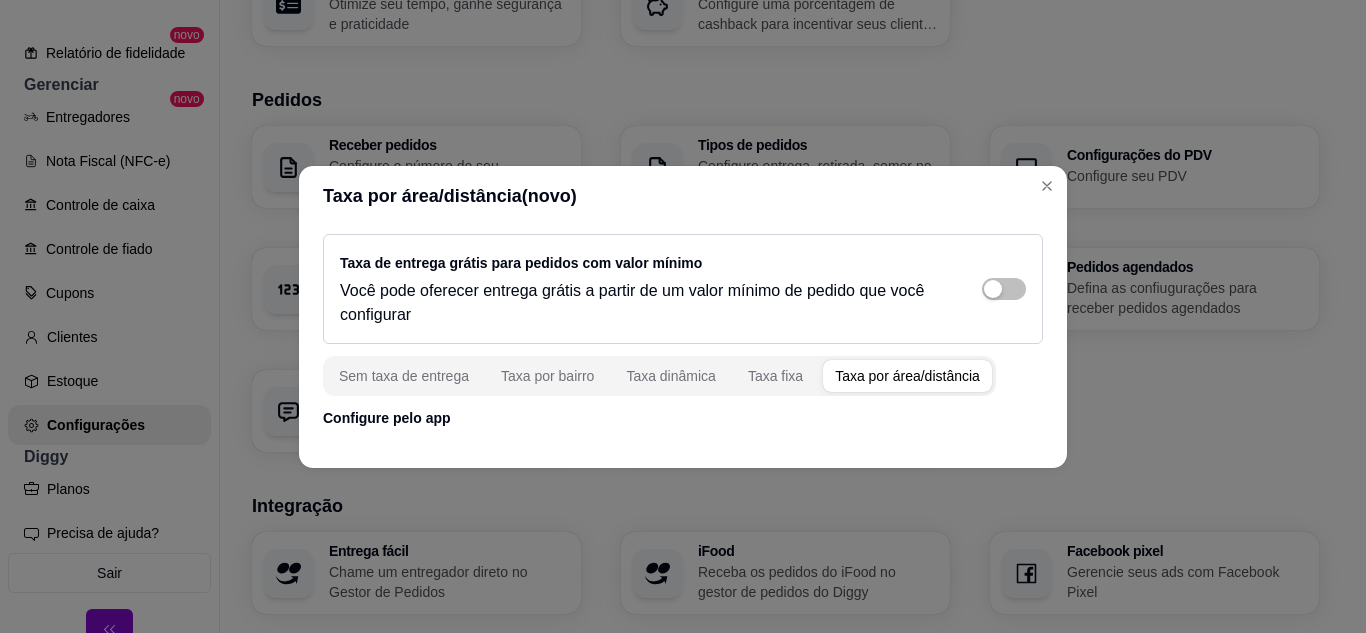 click on "Configure pelo app" at bounding box center (683, 418) 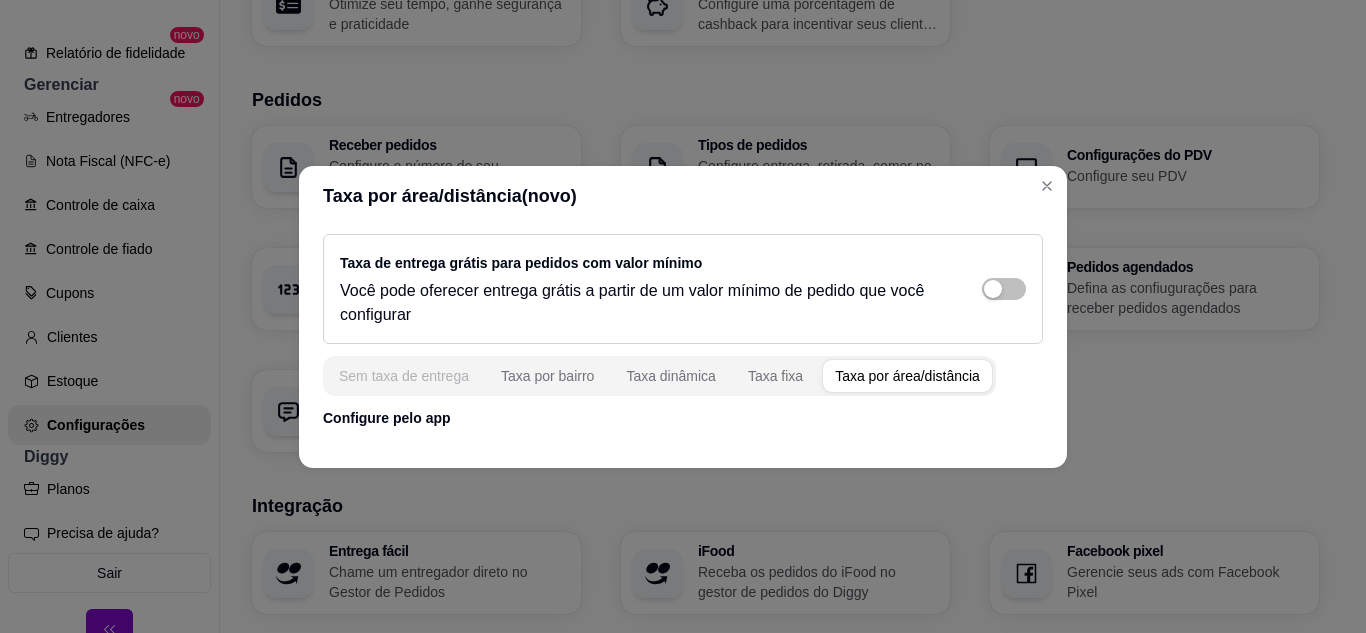 click on "Sem taxa de entrega" at bounding box center [404, 376] 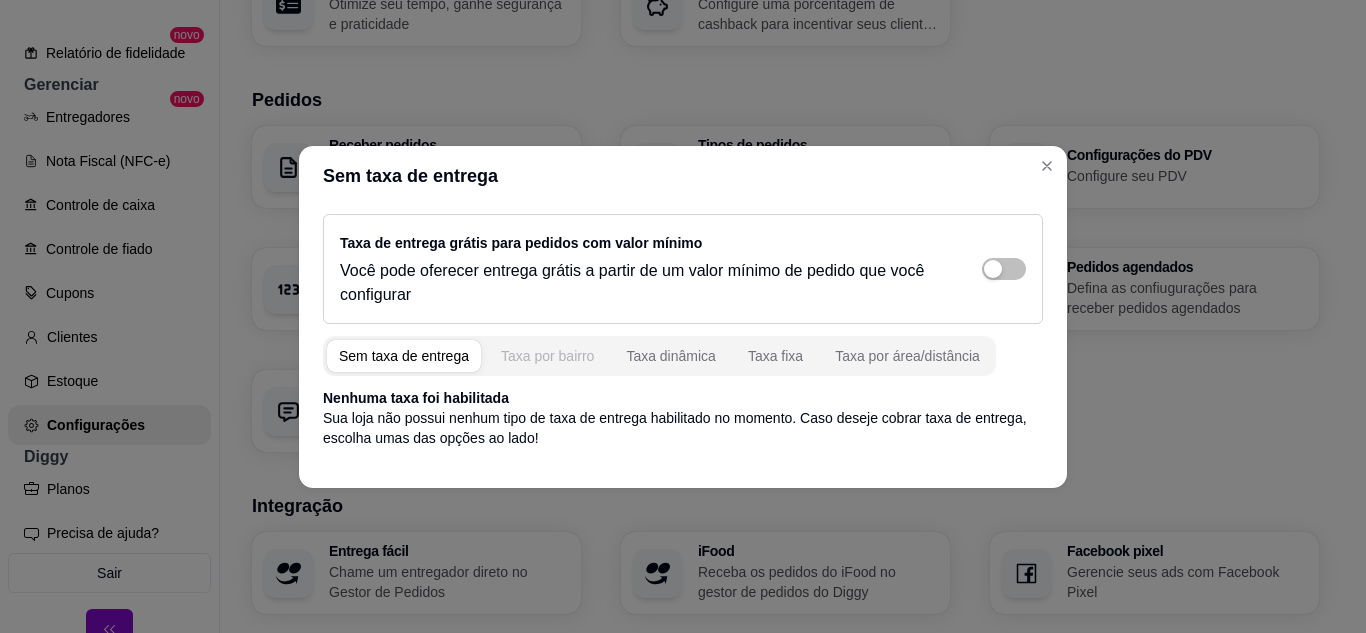 click on "Taxa por bairro" at bounding box center [547, 356] 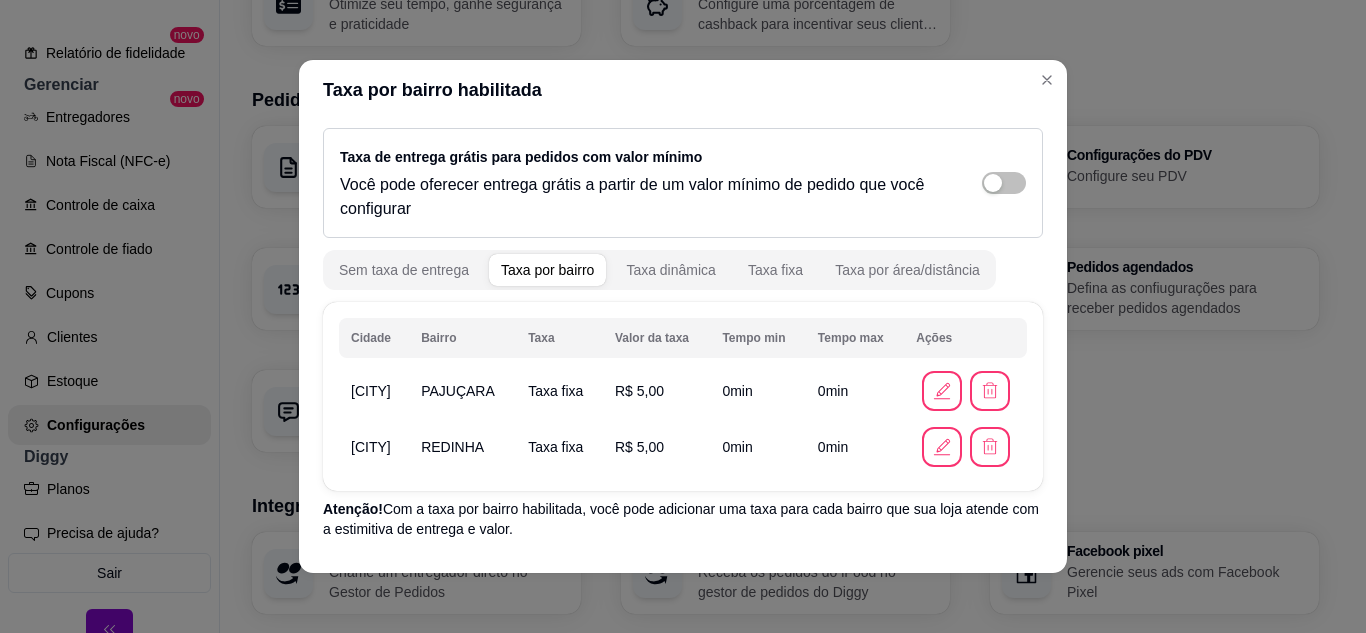 click on "0 min" at bounding box center [757, 391] 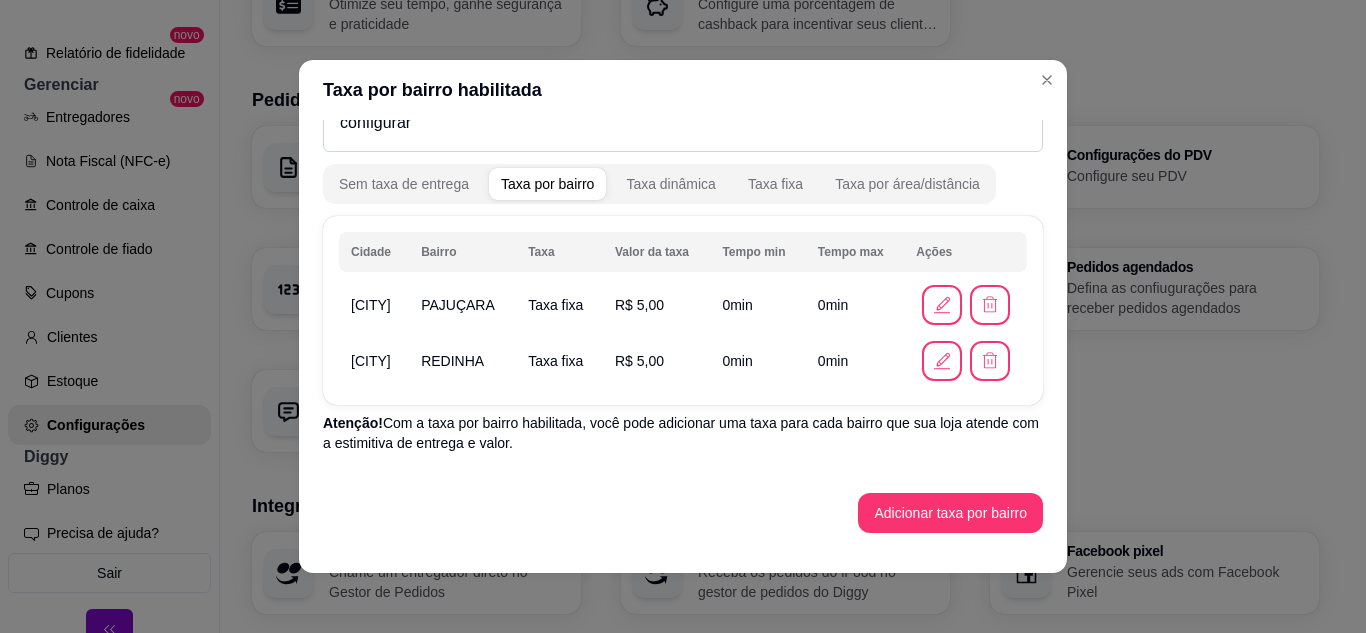scroll, scrollTop: 4, scrollLeft: 0, axis: vertical 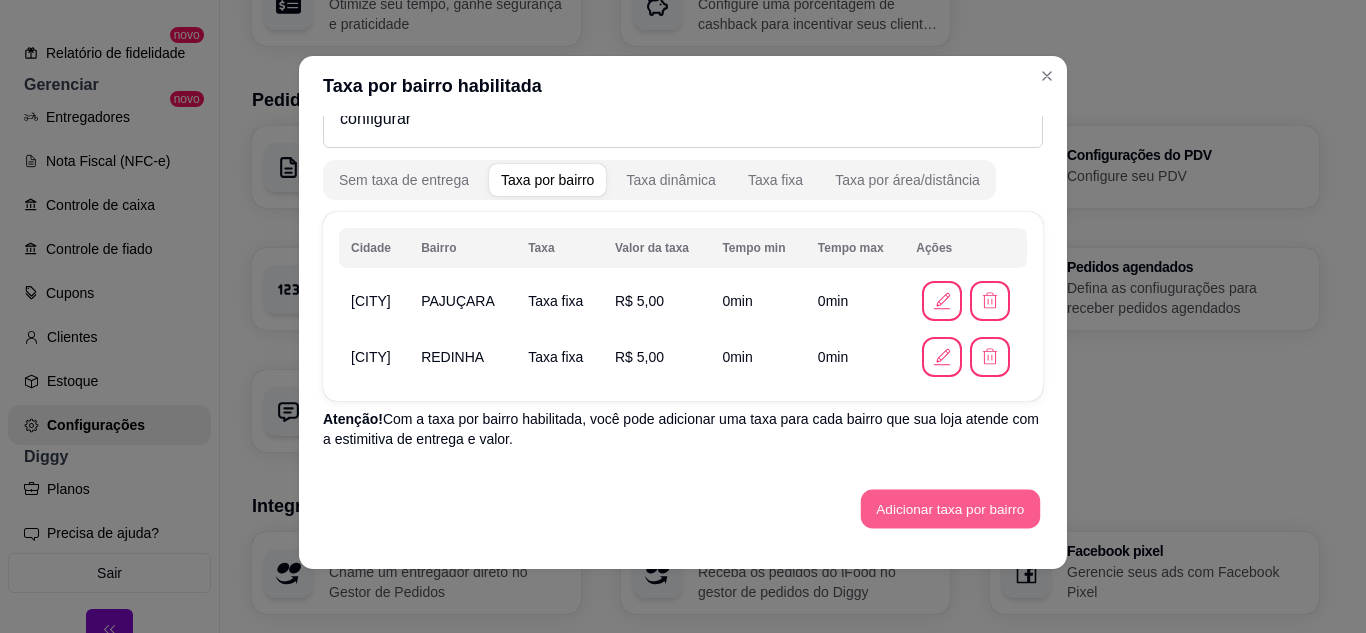 click on "Adicionar taxa por bairro" at bounding box center (950, 509) 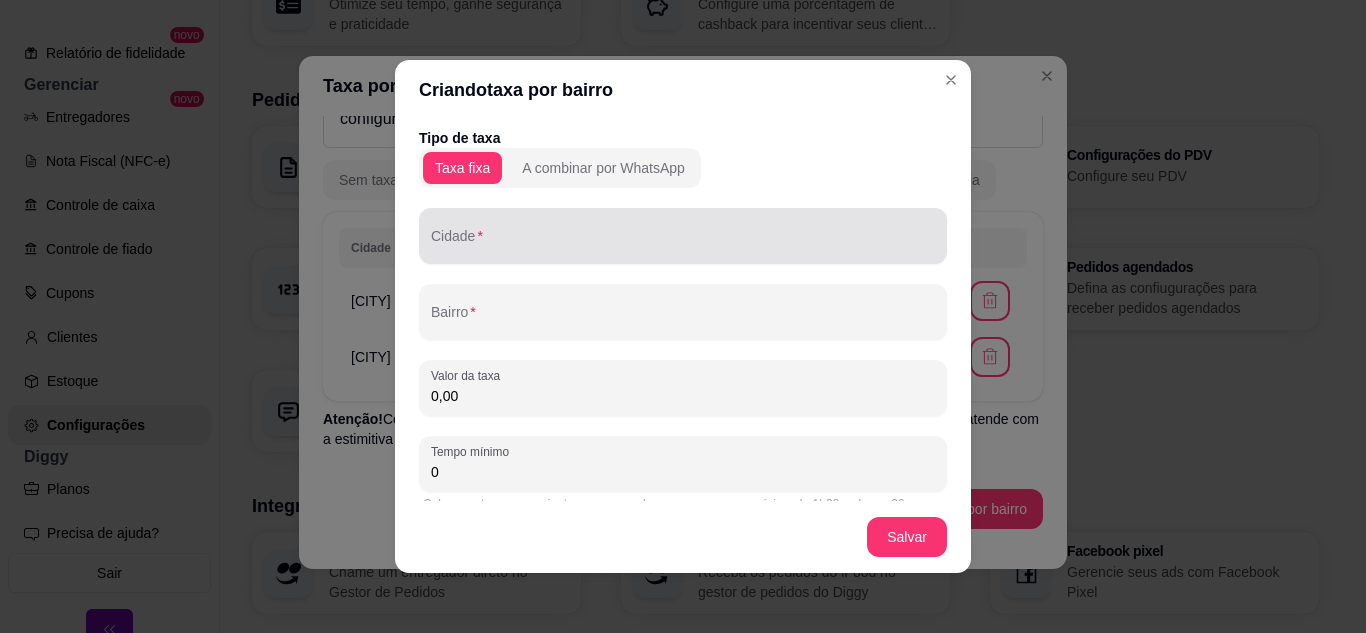 click at bounding box center (683, 236) 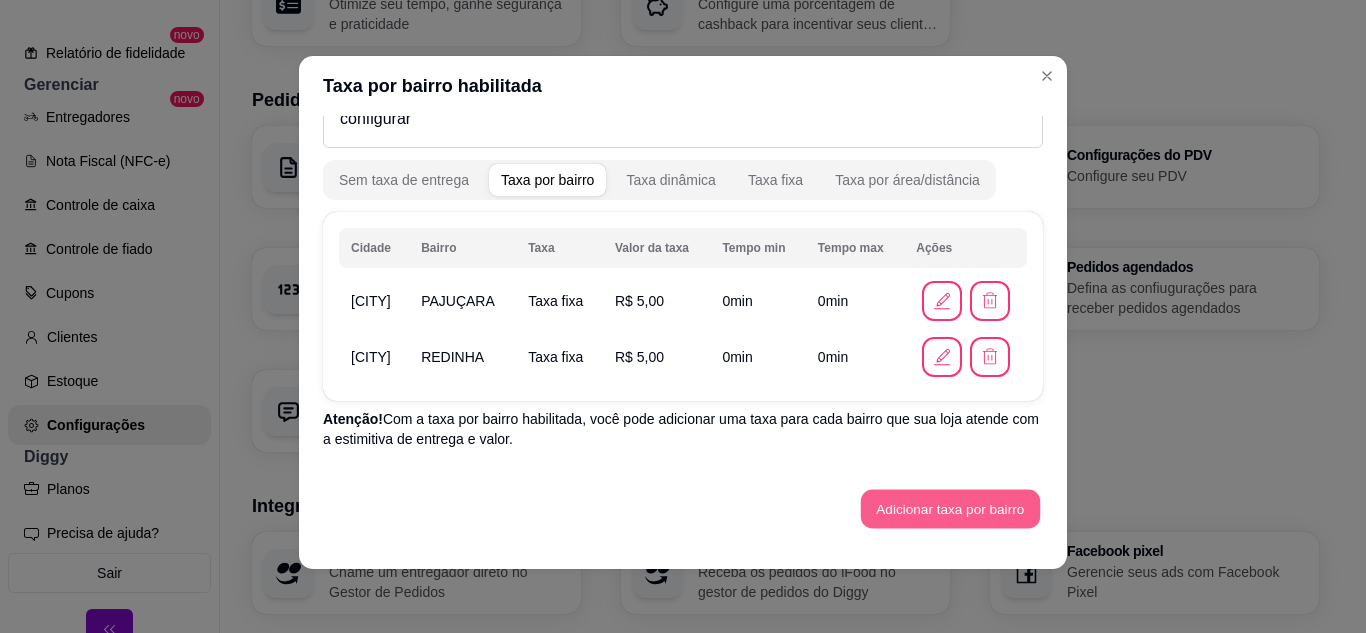 click on "Adicionar taxa por bairro" at bounding box center (950, 509) 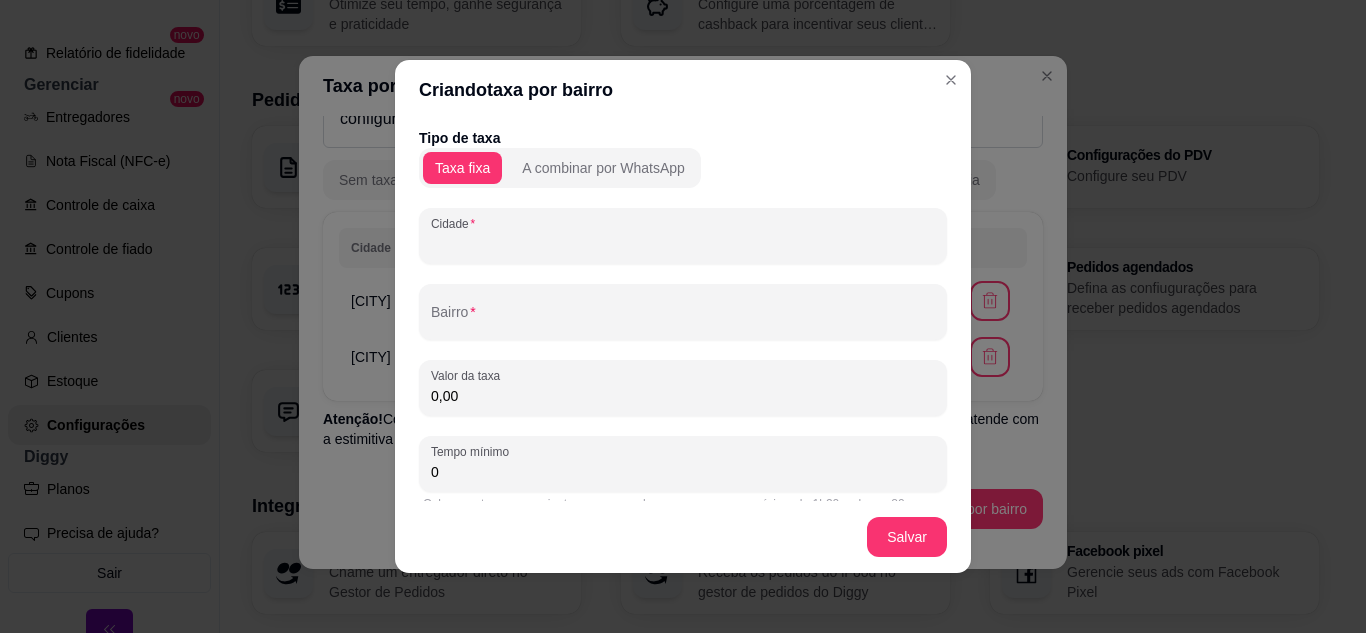 click on "Cidade" at bounding box center (683, 244) 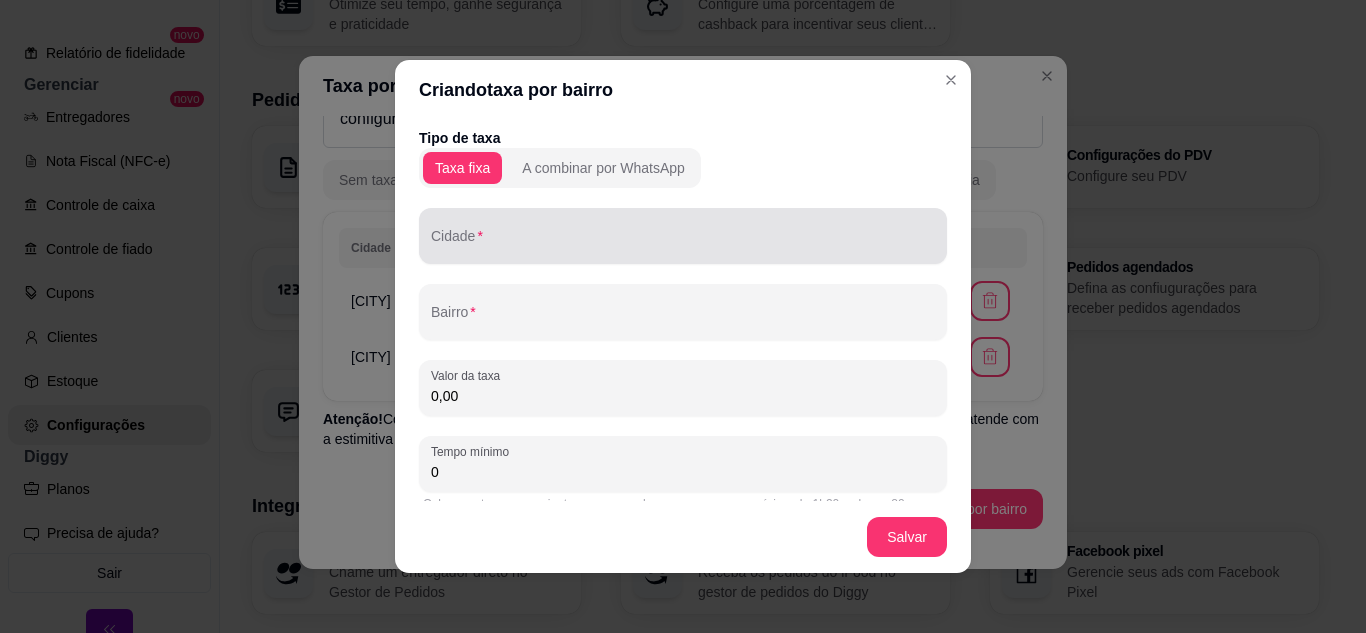 click at bounding box center [683, 236] 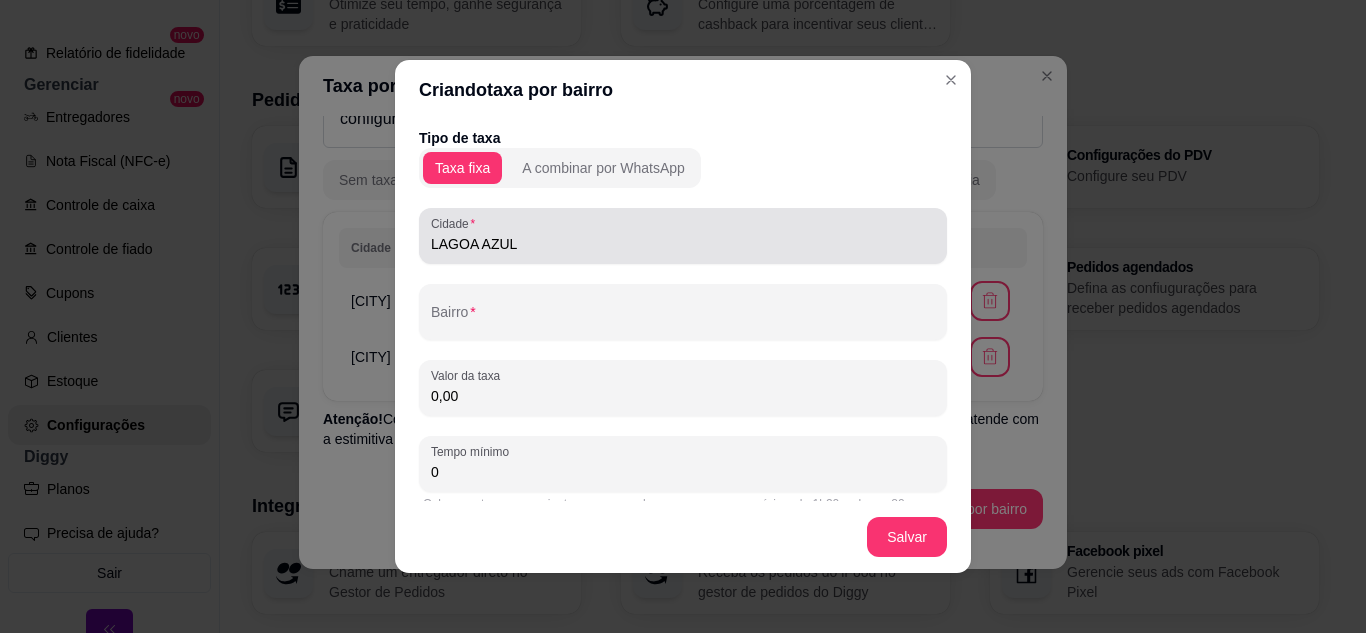 drag, startPoint x: 628, startPoint y: 233, endPoint x: 382, endPoint y: 261, distance: 247.58836 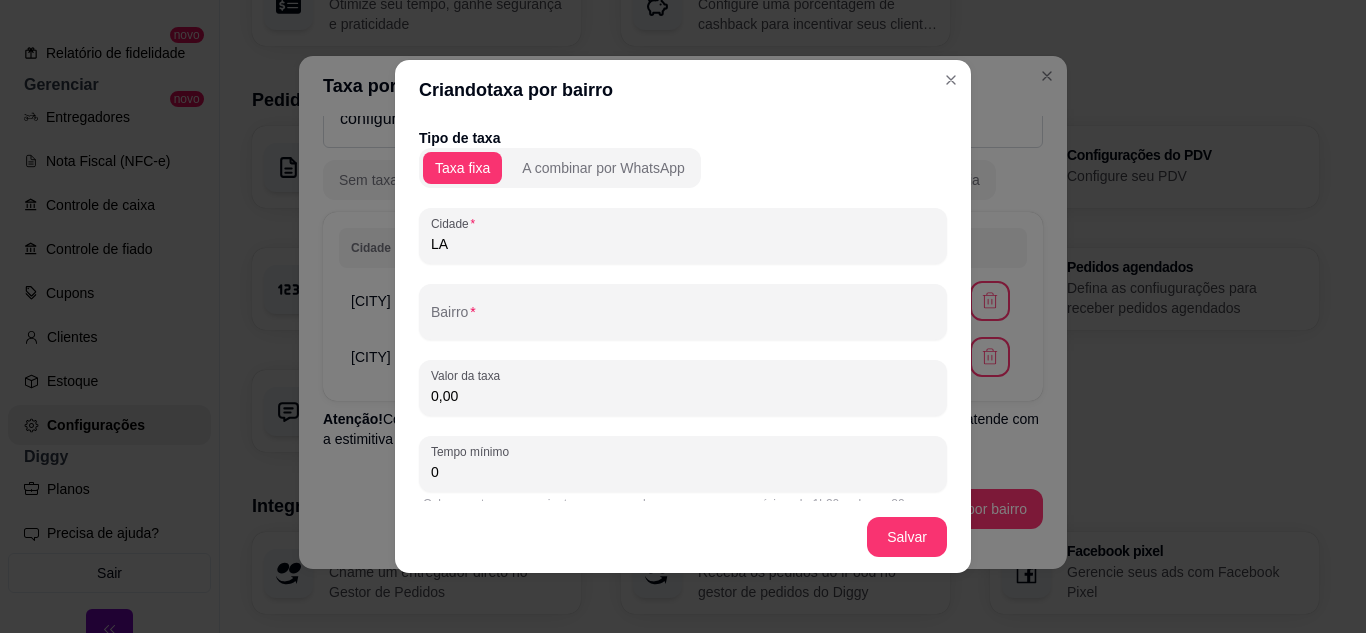 type on "L" 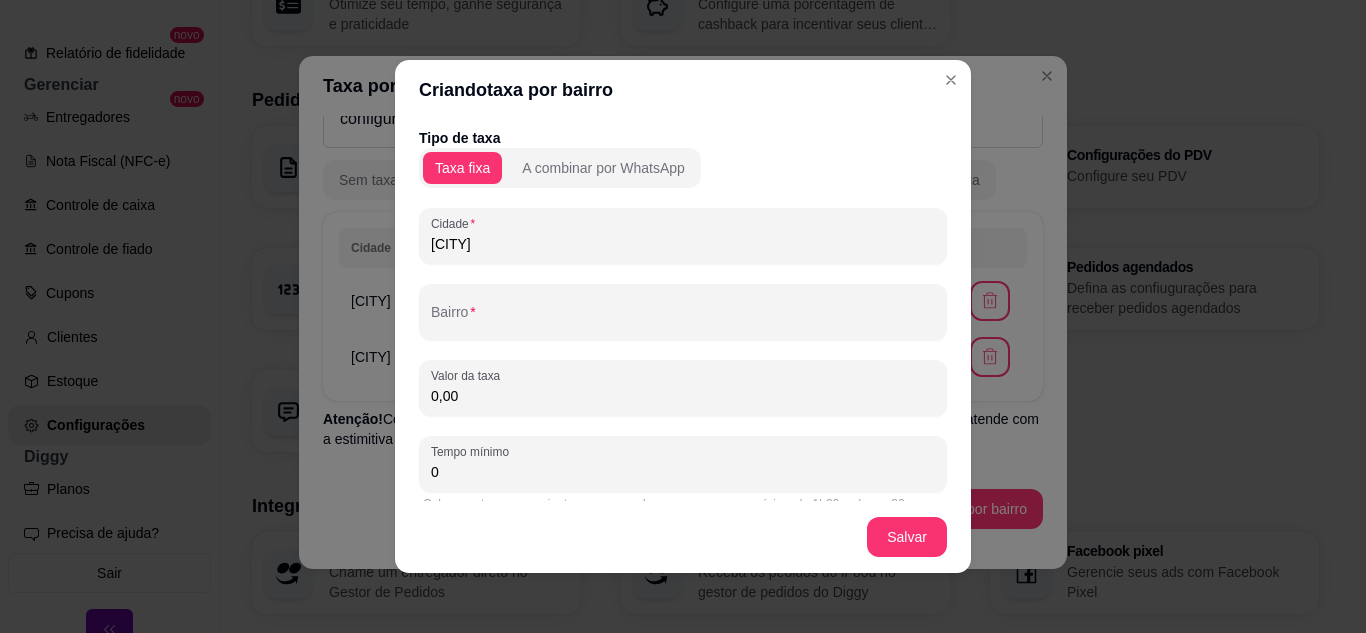 type on "NATAL" 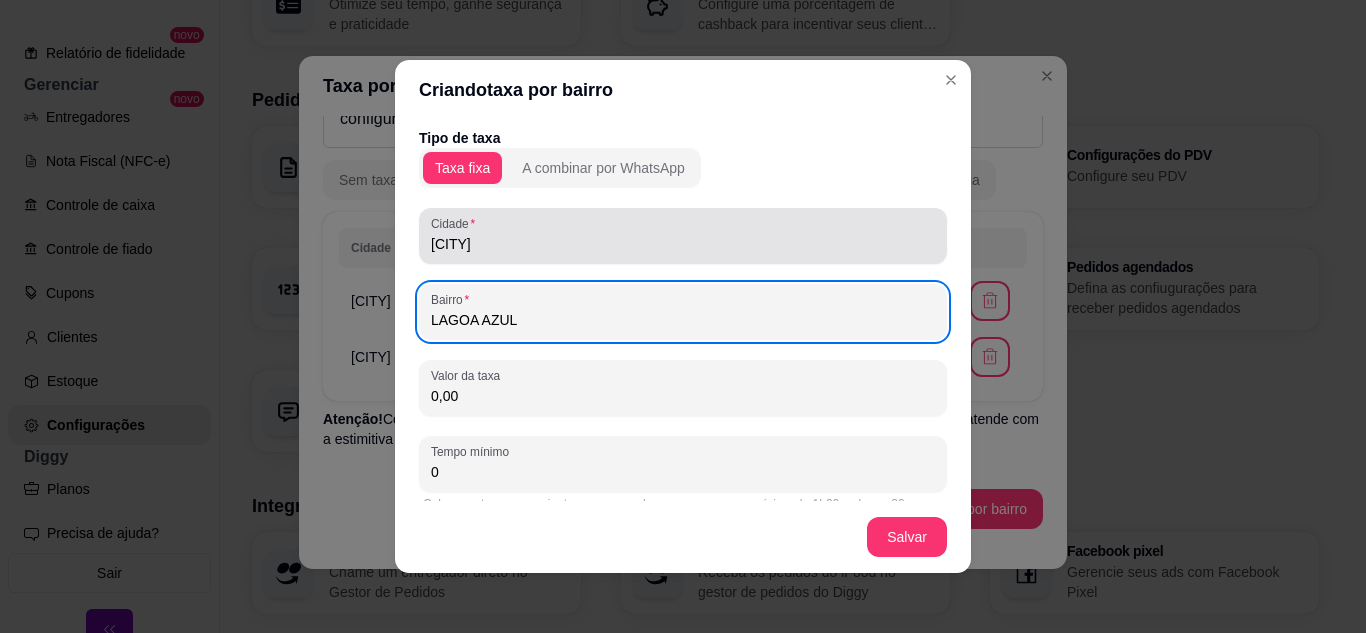 type on "LAGOA AZUL" 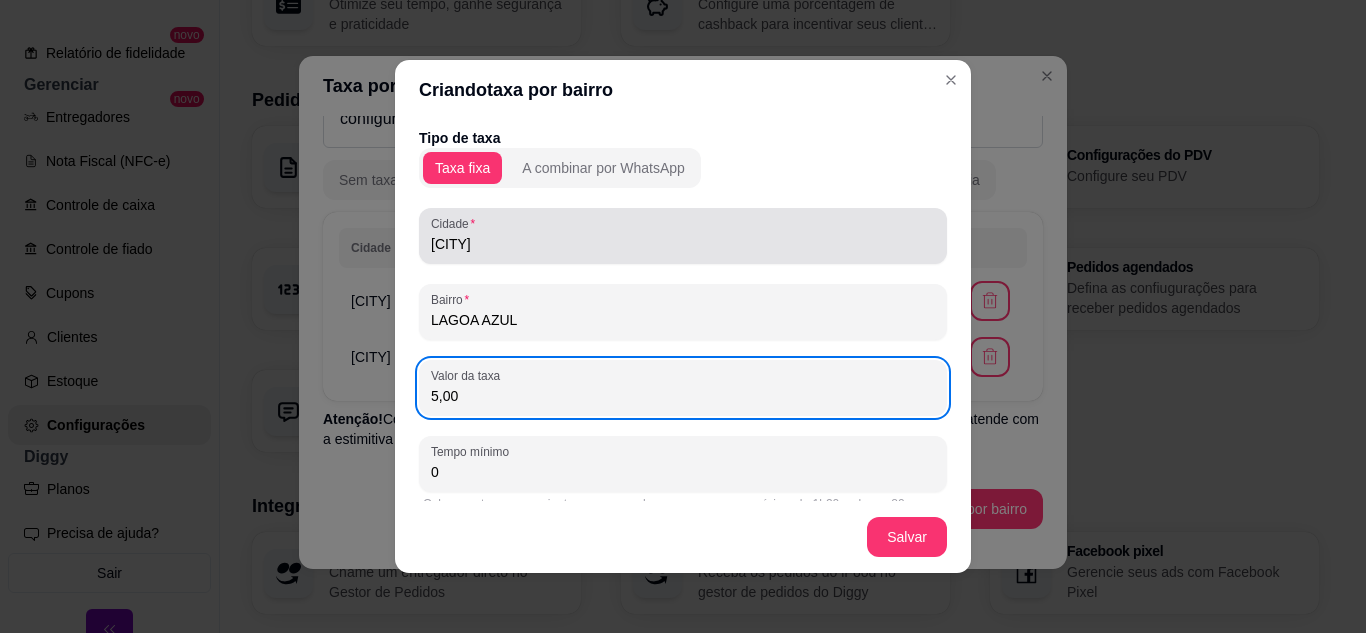 scroll, scrollTop: 123, scrollLeft: 0, axis: vertical 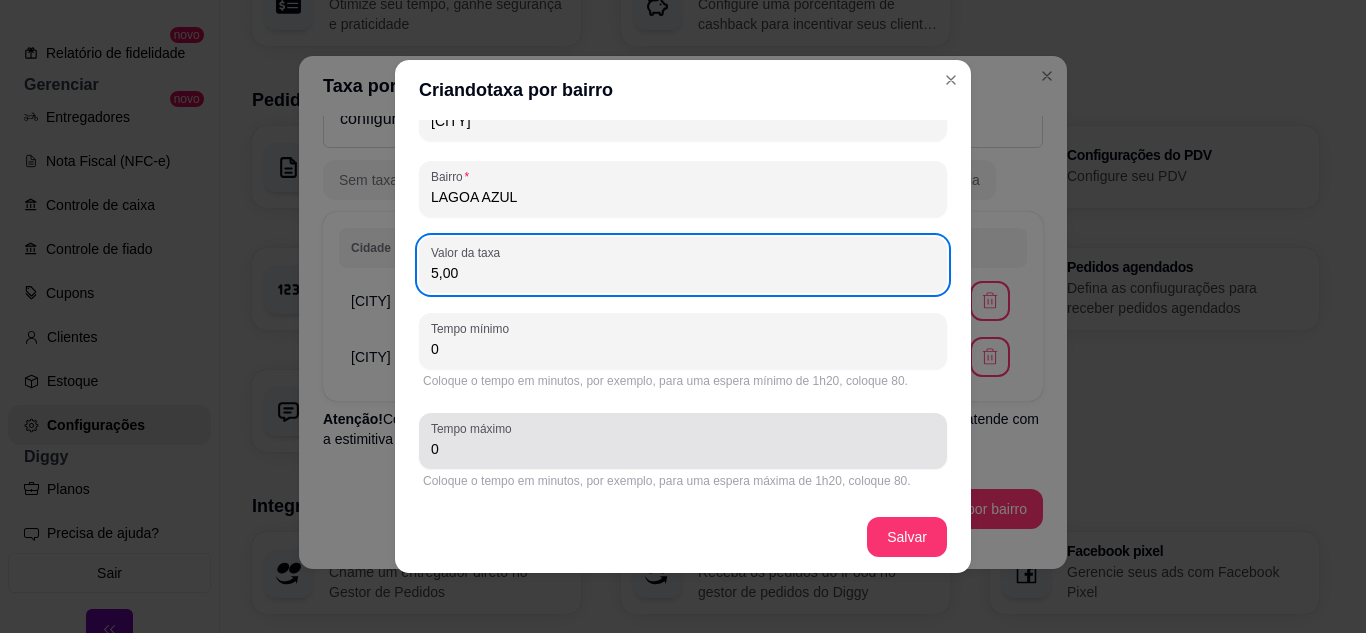 type on "5,00" 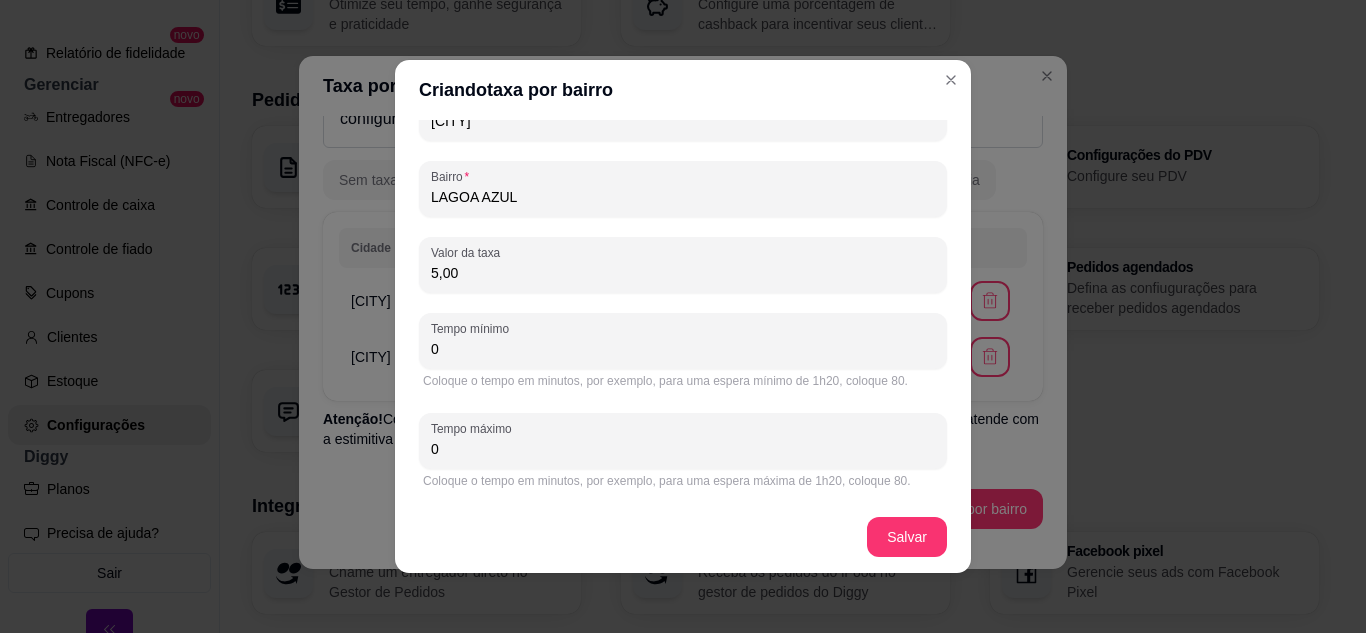 click on "0" at bounding box center (683, 349) 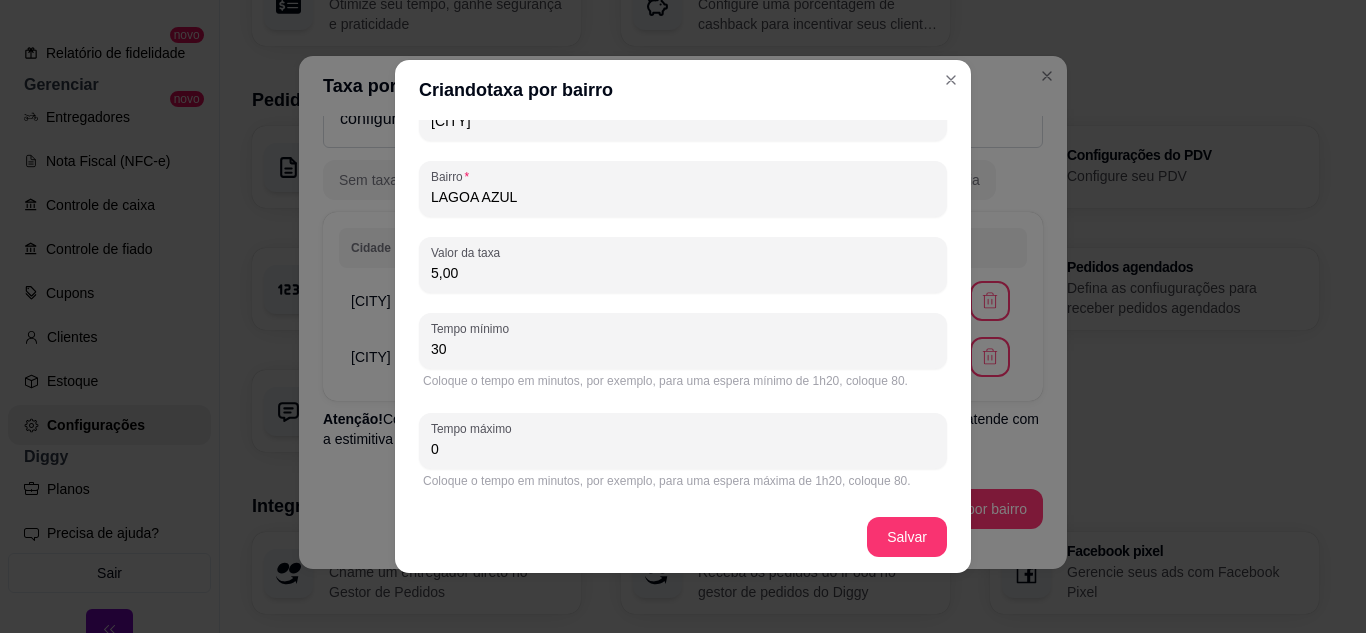 type on "30" 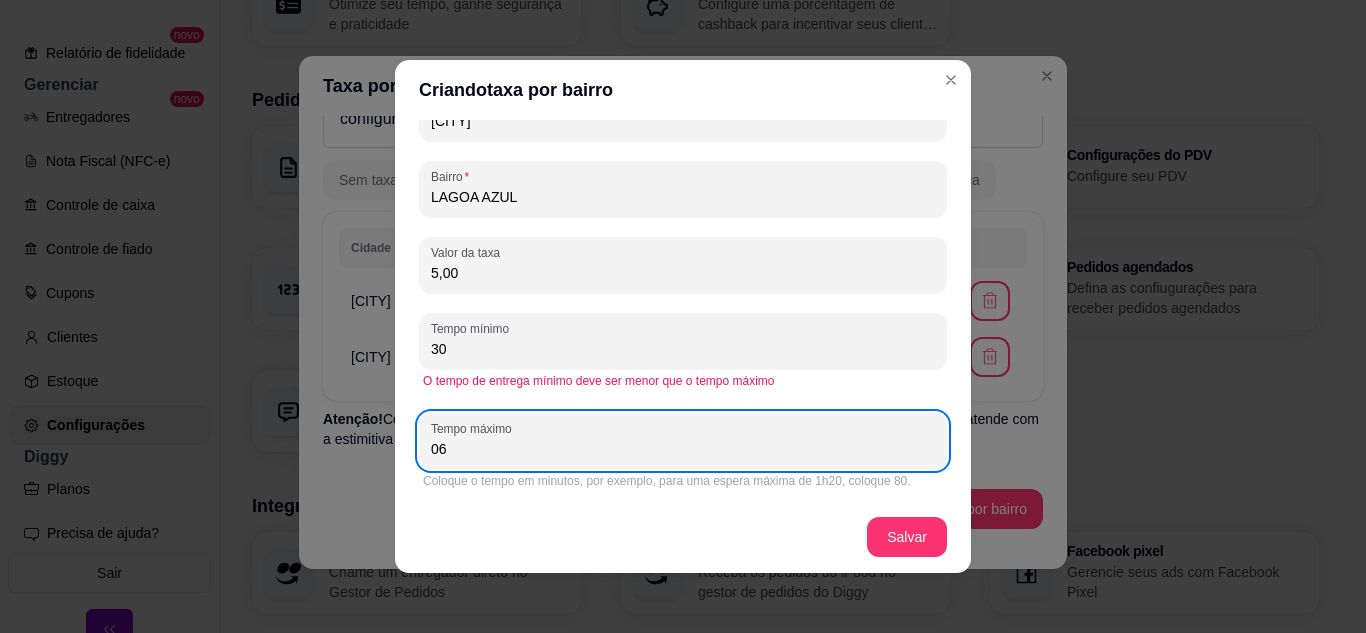 type on "0" 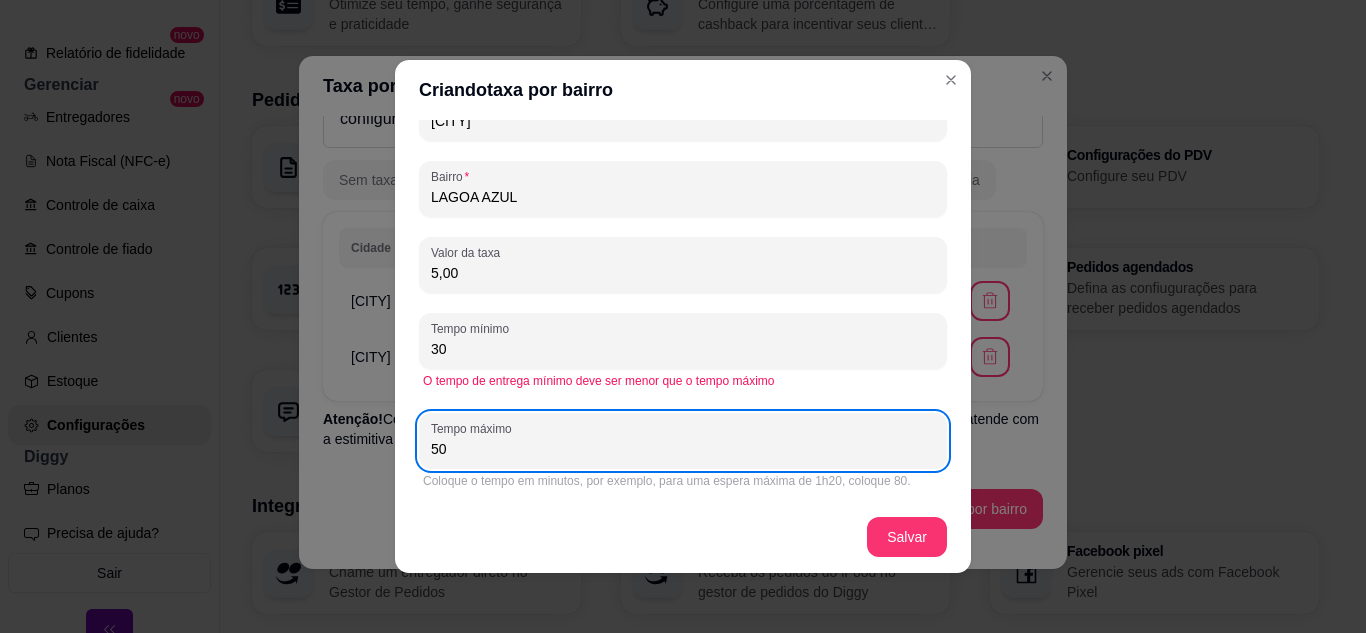 type on "5" 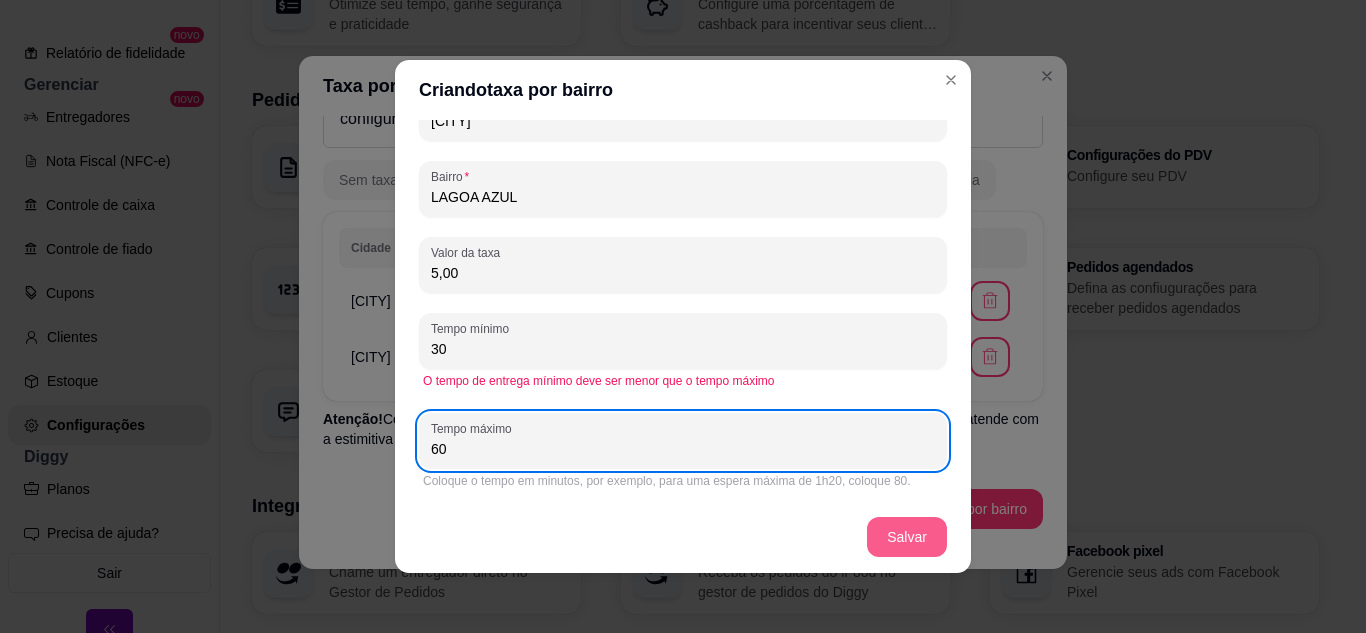 type on "60" 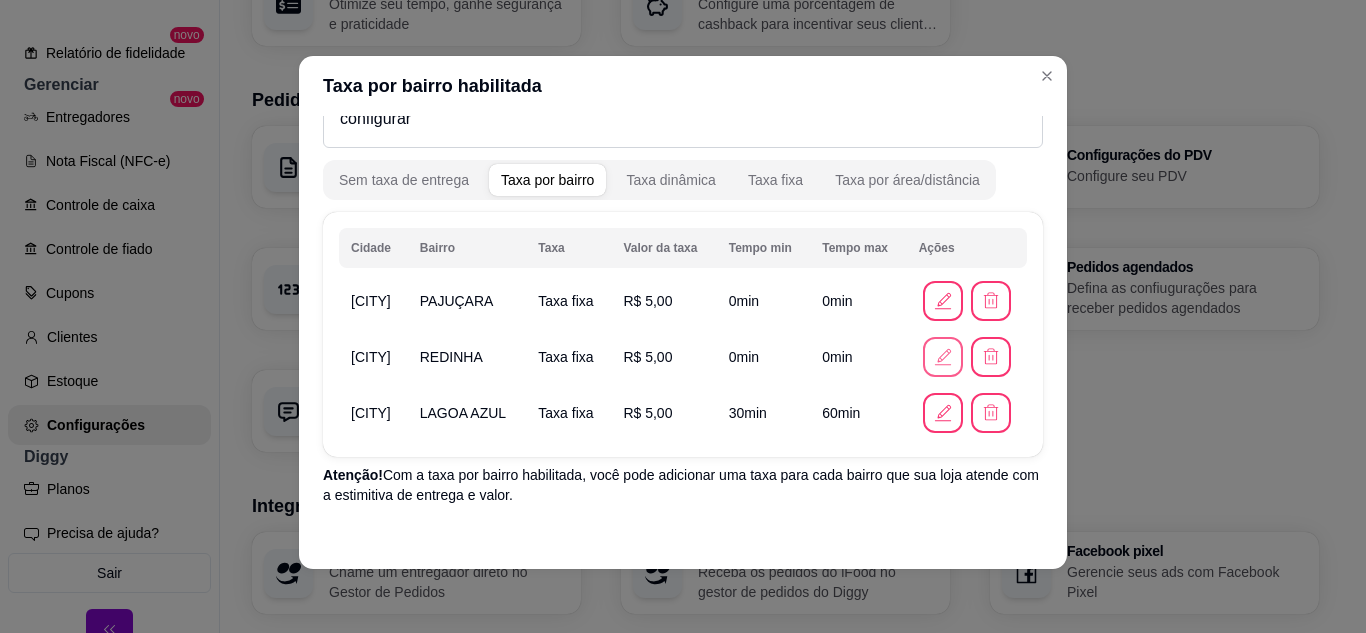 click 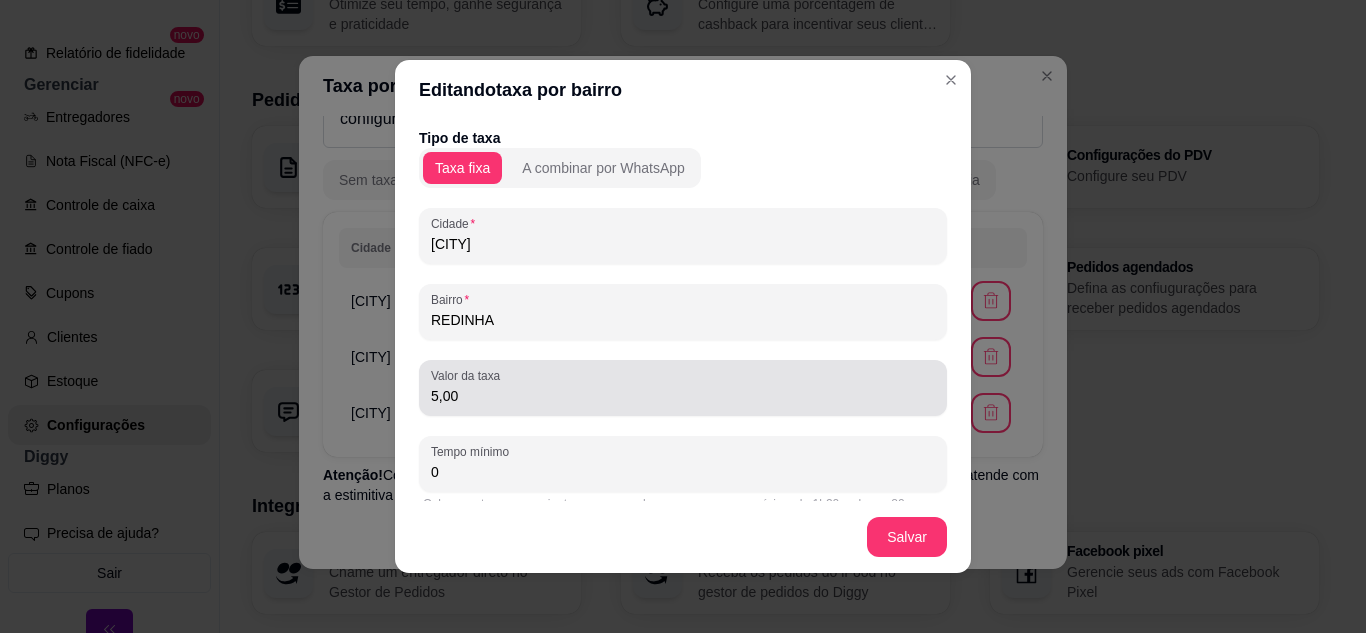 scroll, scrollTop: 100, scrollLeft: 0, axis: vertical 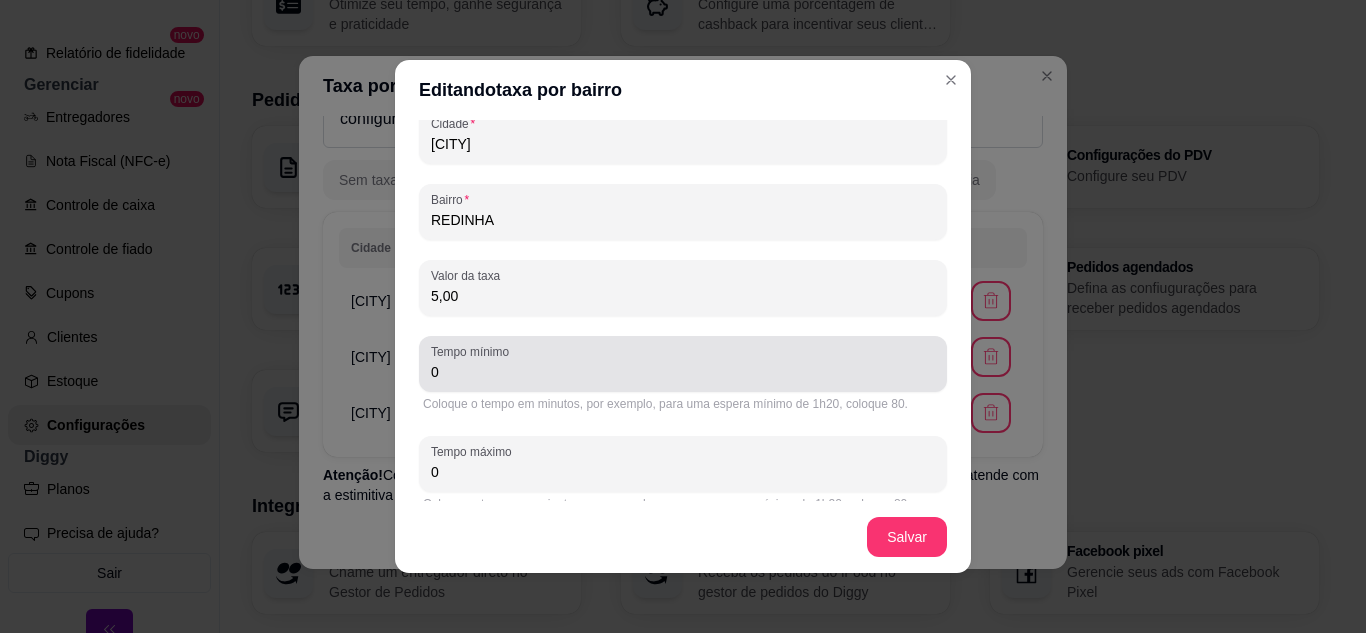 drag, startPoint x: 454, startPoint y: 386, endPoint x: 426, endPoint y: 379, distance: 28.86174 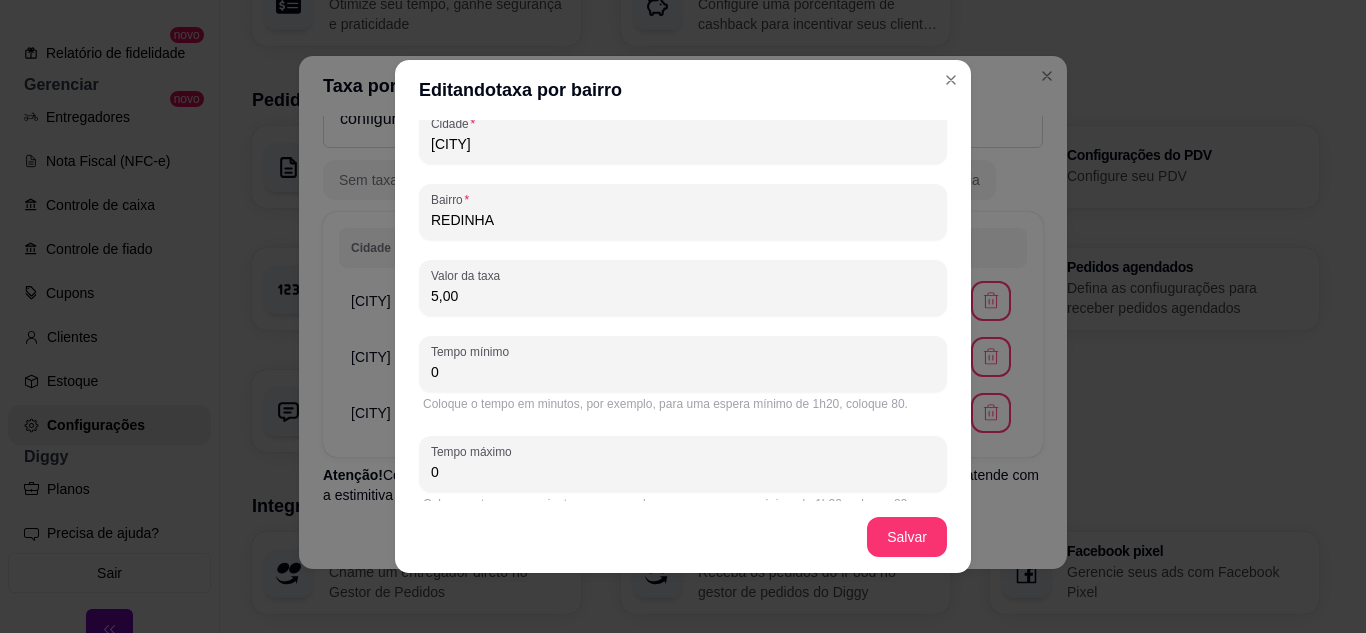 click on "0" at bounding box center [683, 372] 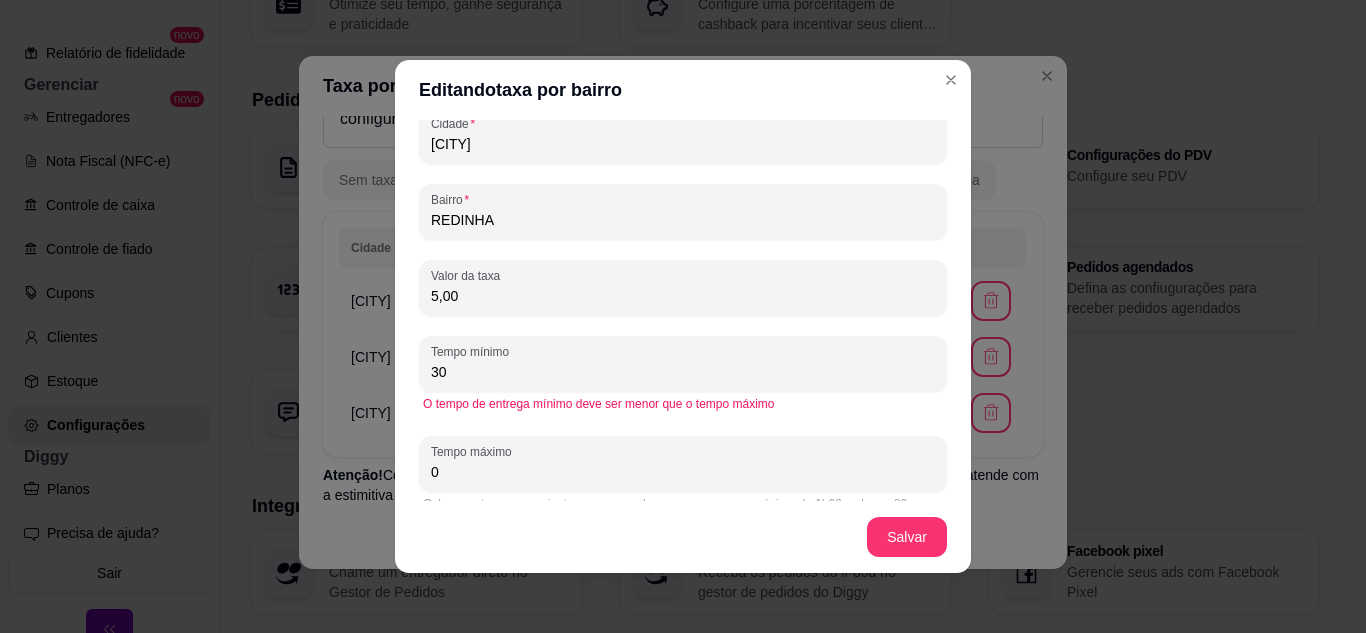type on "30" 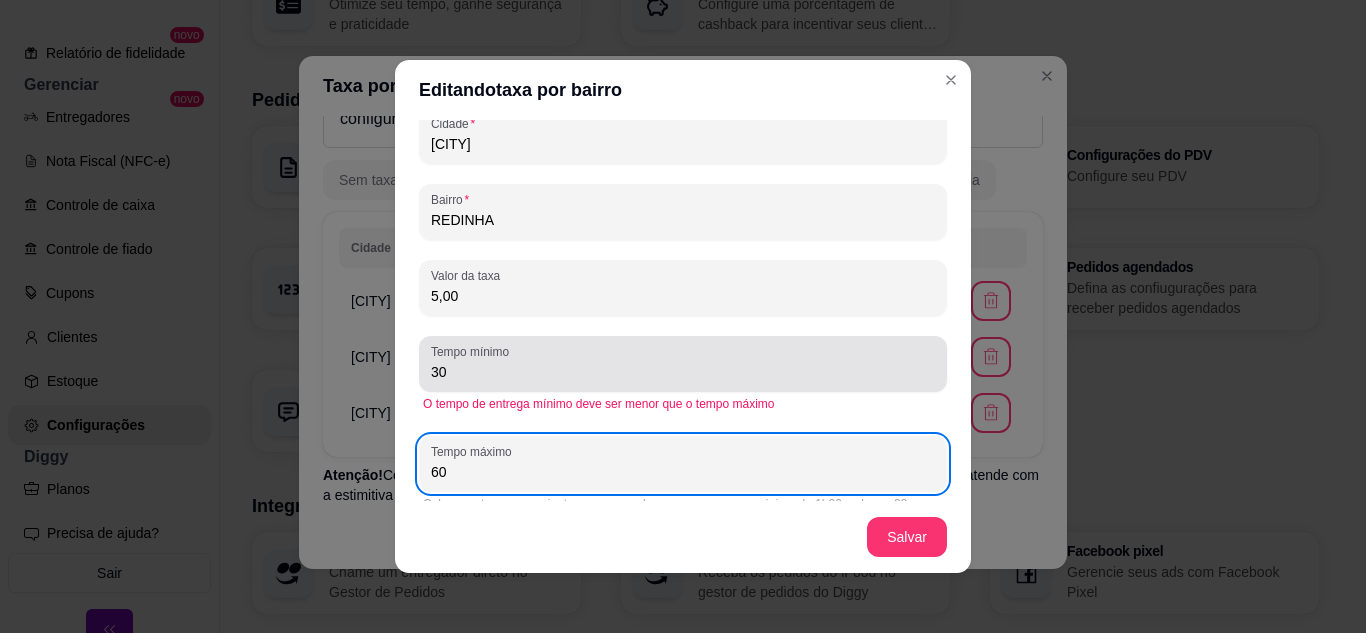 type on "60" 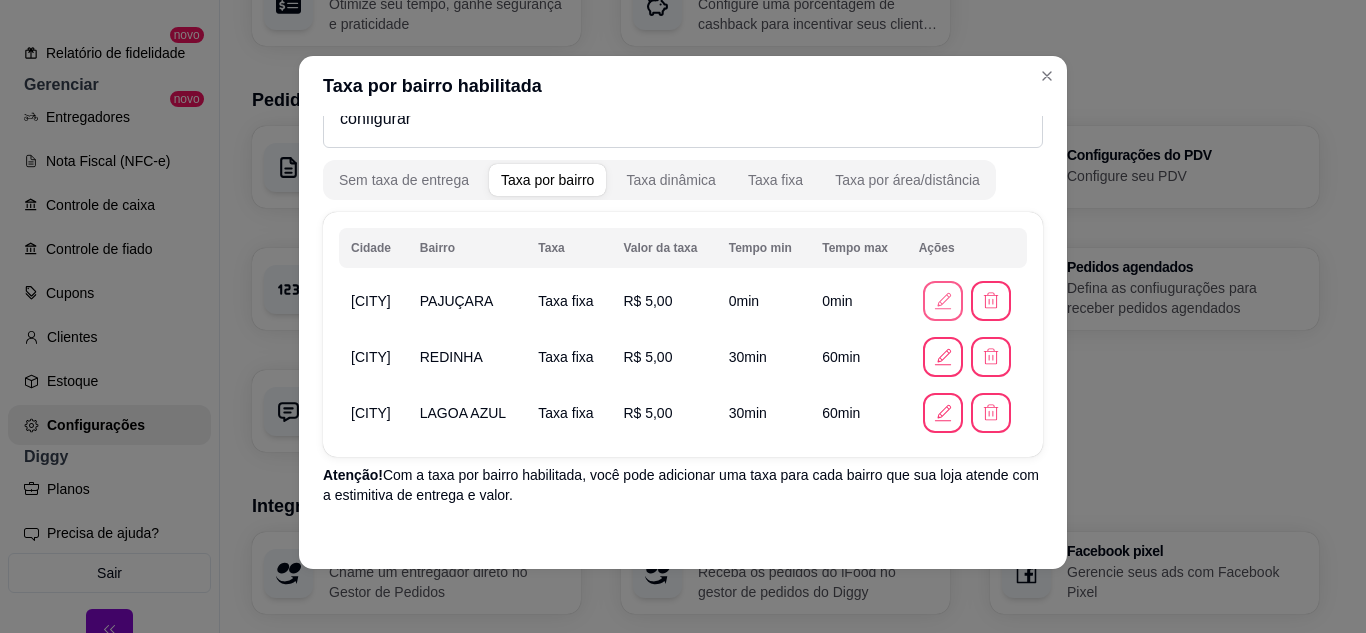 click at bounding box center (943, 301) 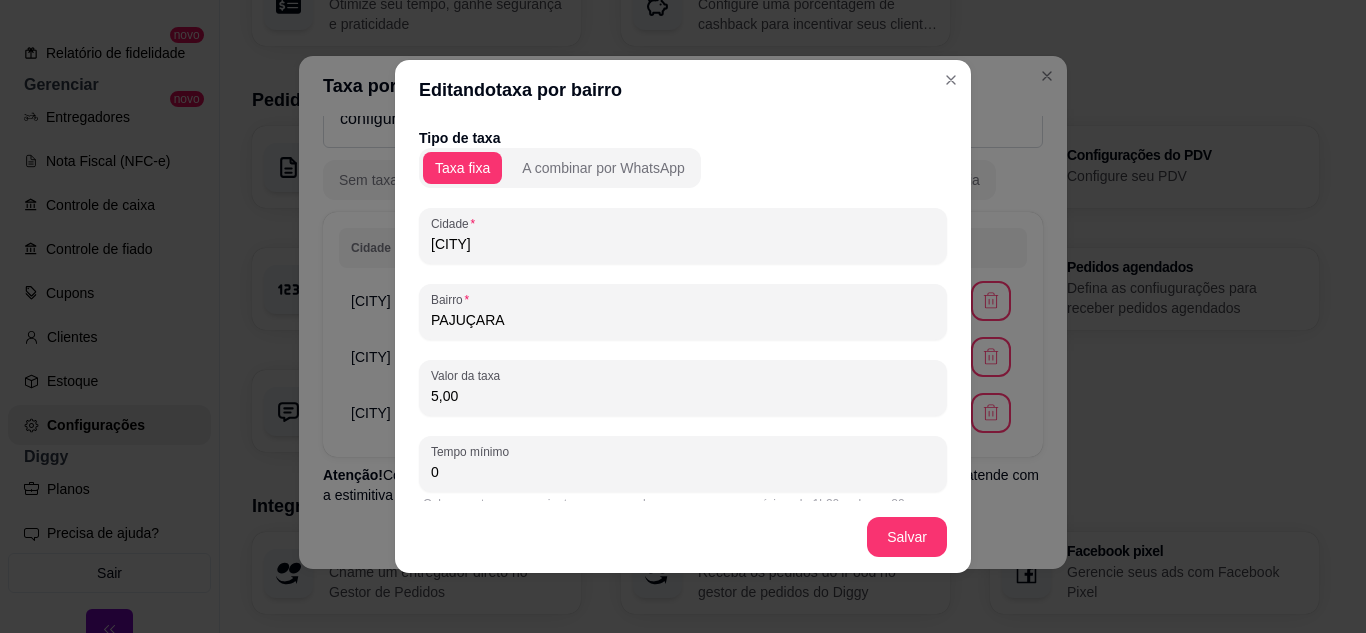 scroll, scrollTop: 123, scrollLeft: 0, axis: vertical 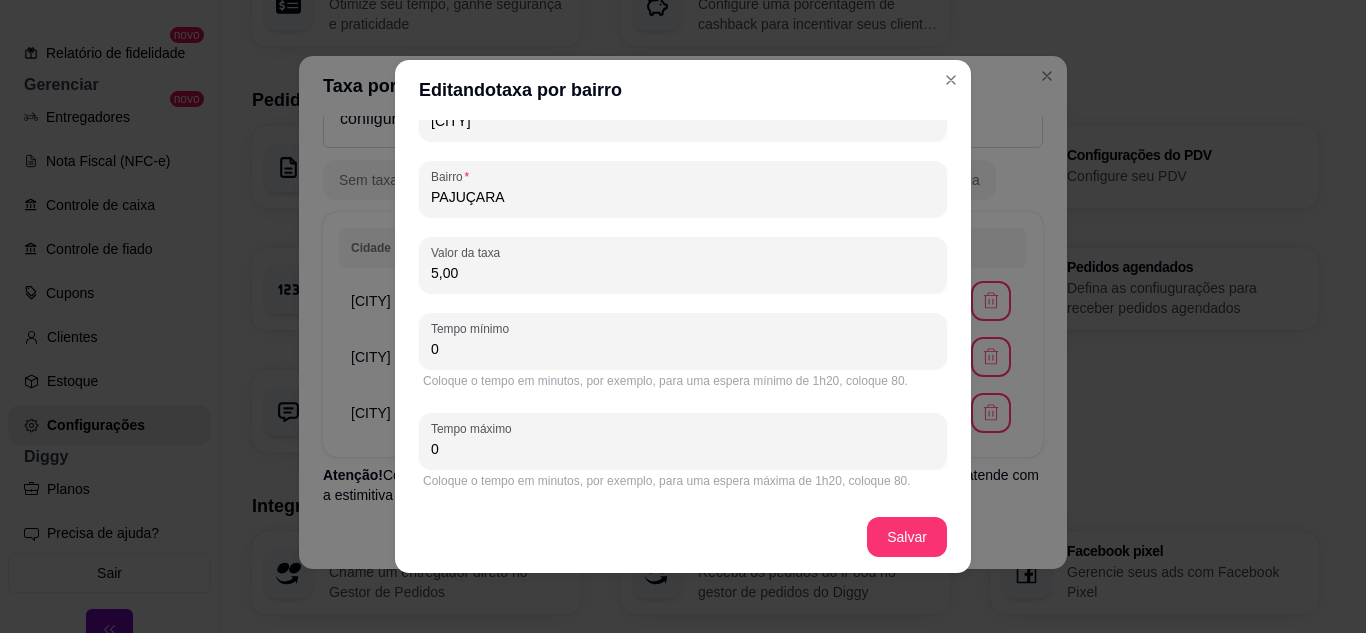 drag, startPoint x: 469, startPoint y: 356, endPoint x: 401, endPoint y: 337, distance: 70.60453 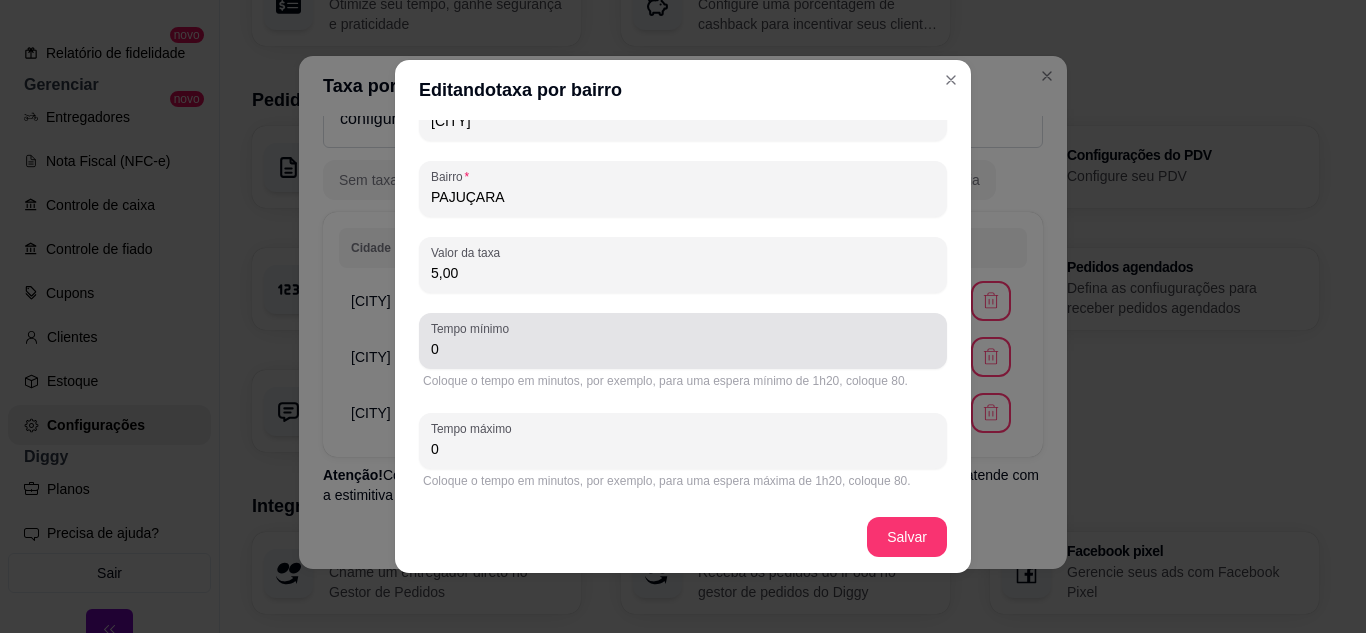 click on "0" at bounding box center [683, 349] 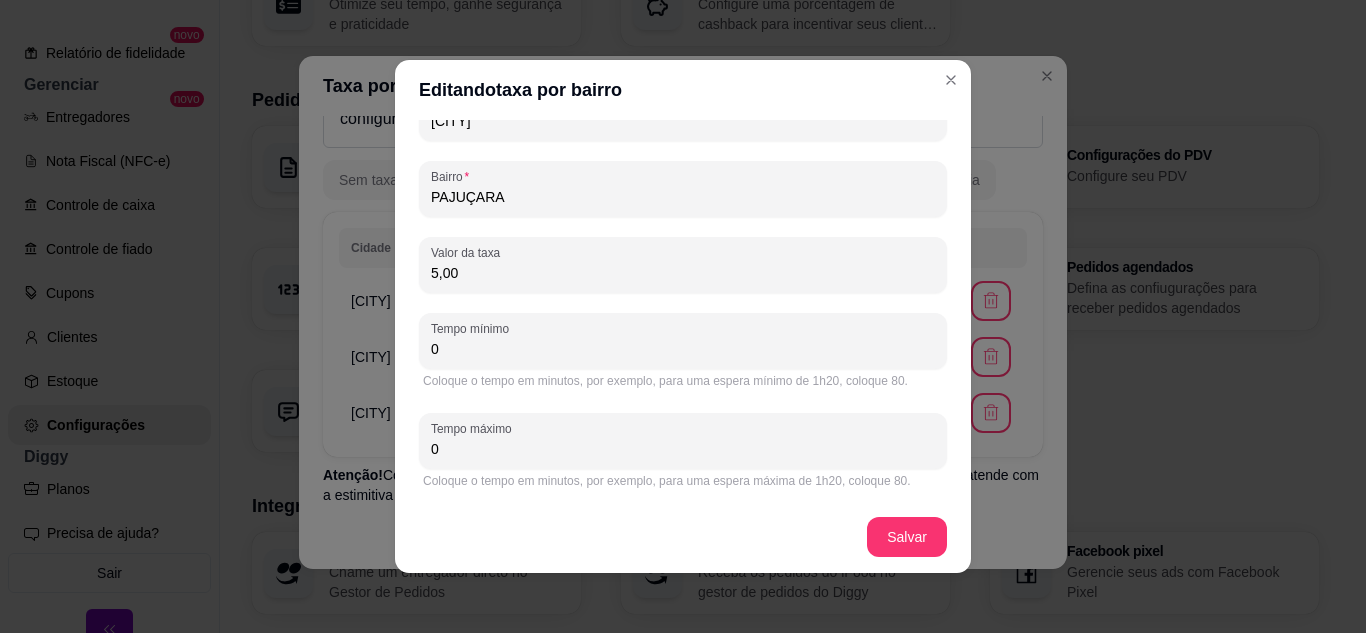 click on "0" at bounding box center (683, 349) 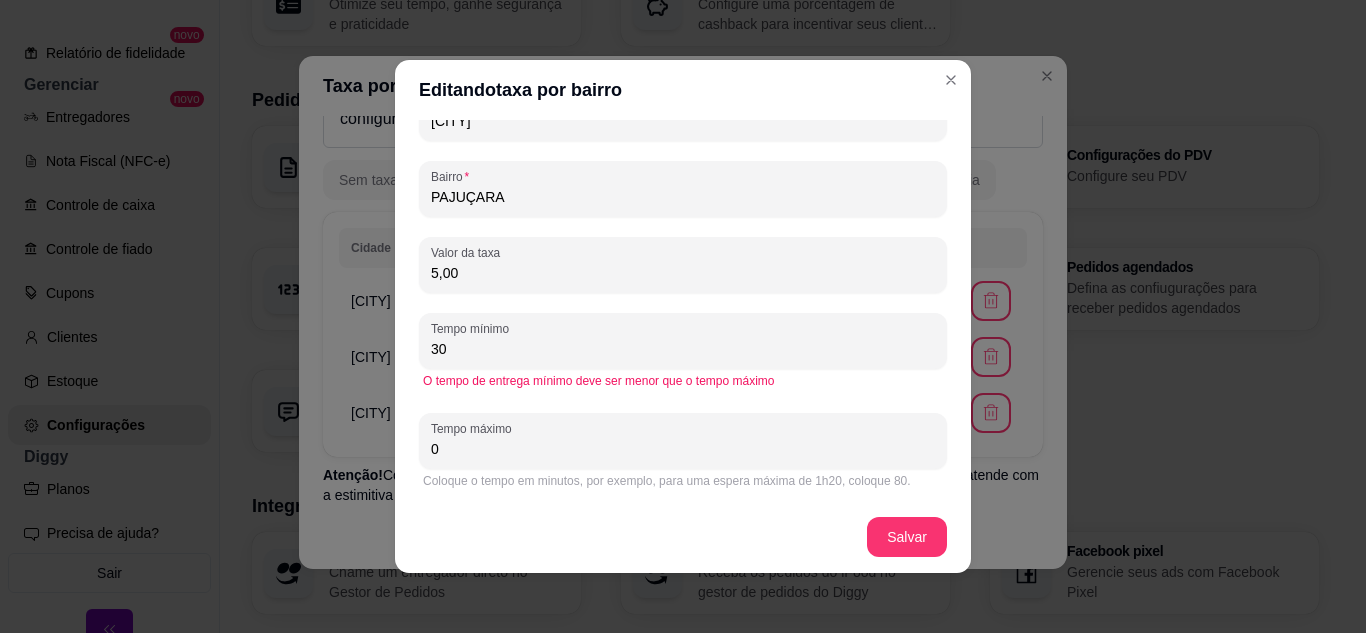 type on "30" 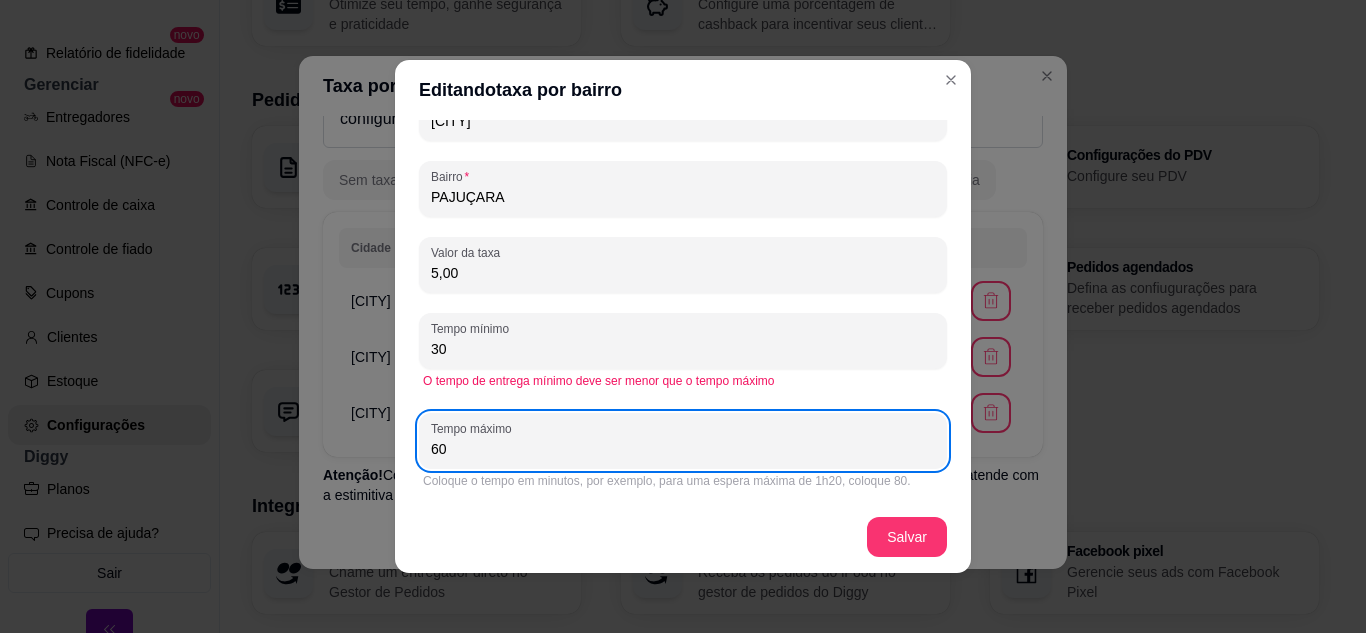 type on "60" 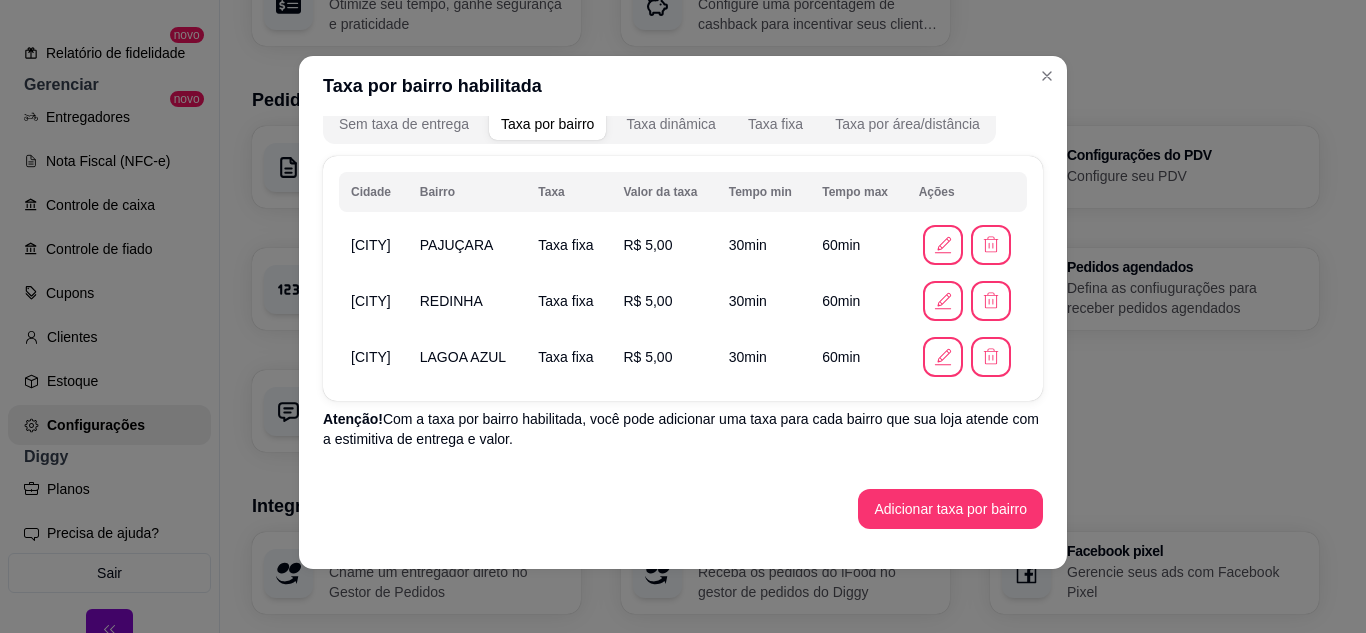 scroll, scrollTop: 0, scrollLeft: 0, axis: both 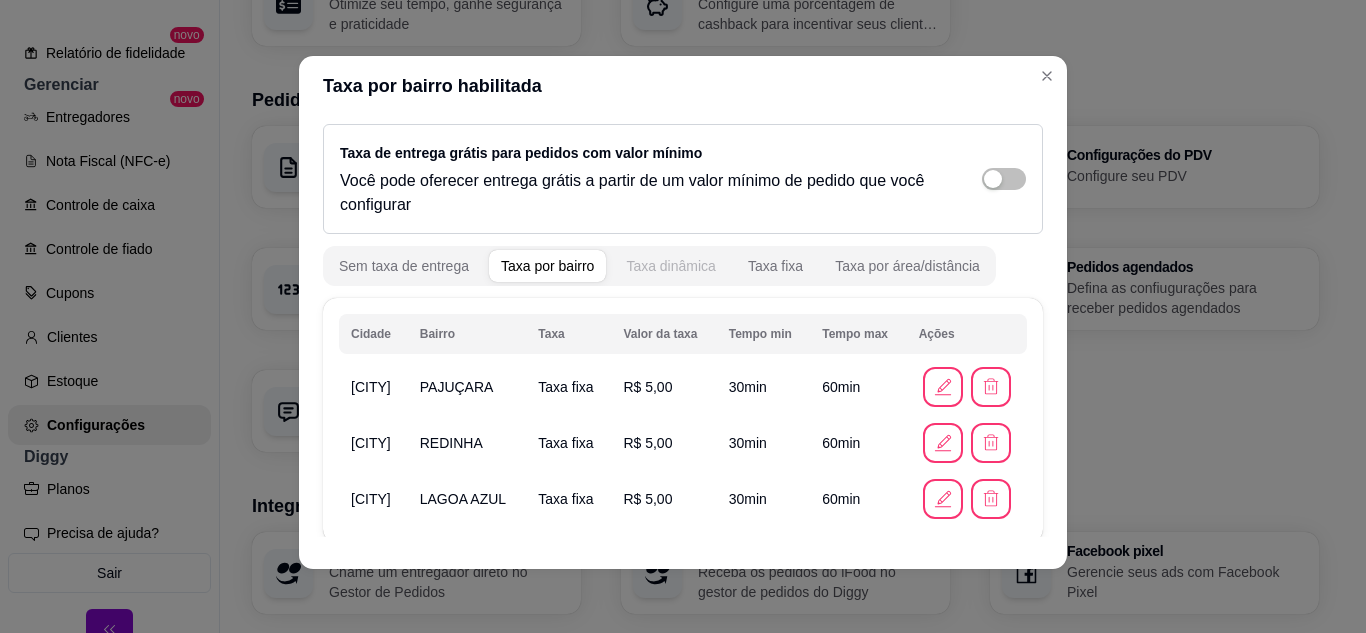 click on "Taxa dinâmica" at bounding box center [671, 266] 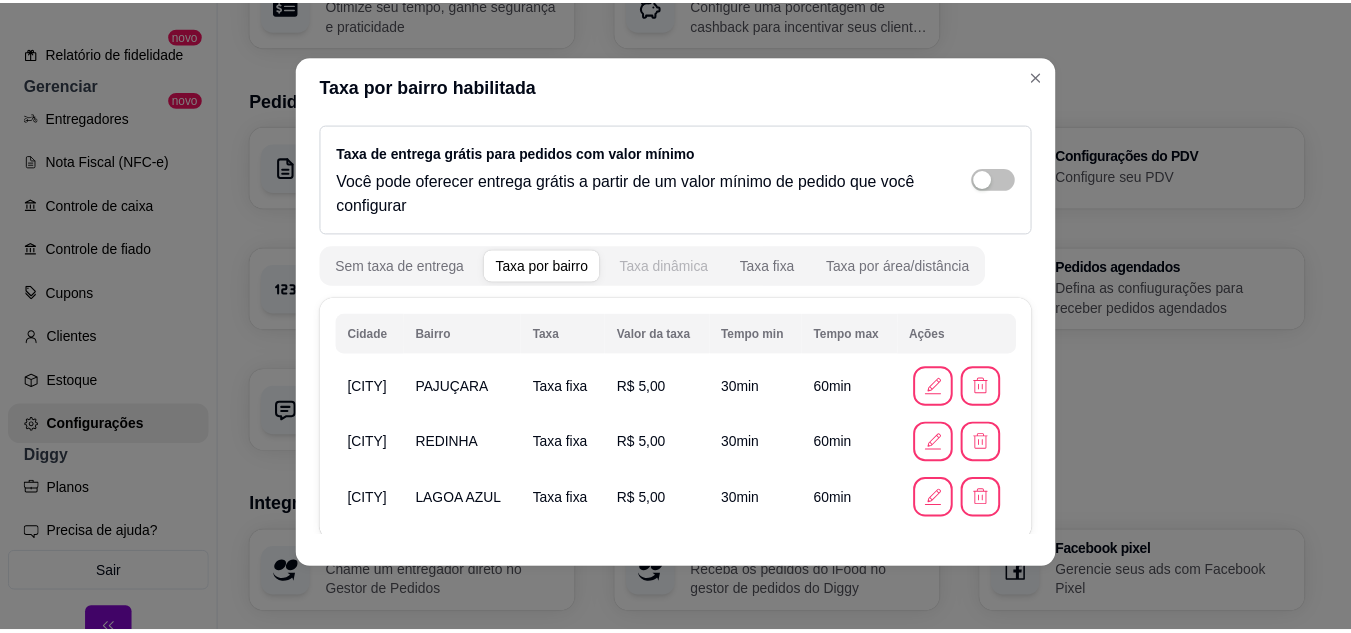 scroll, scrollTop: 0, scrollLeft: 0, axis: both 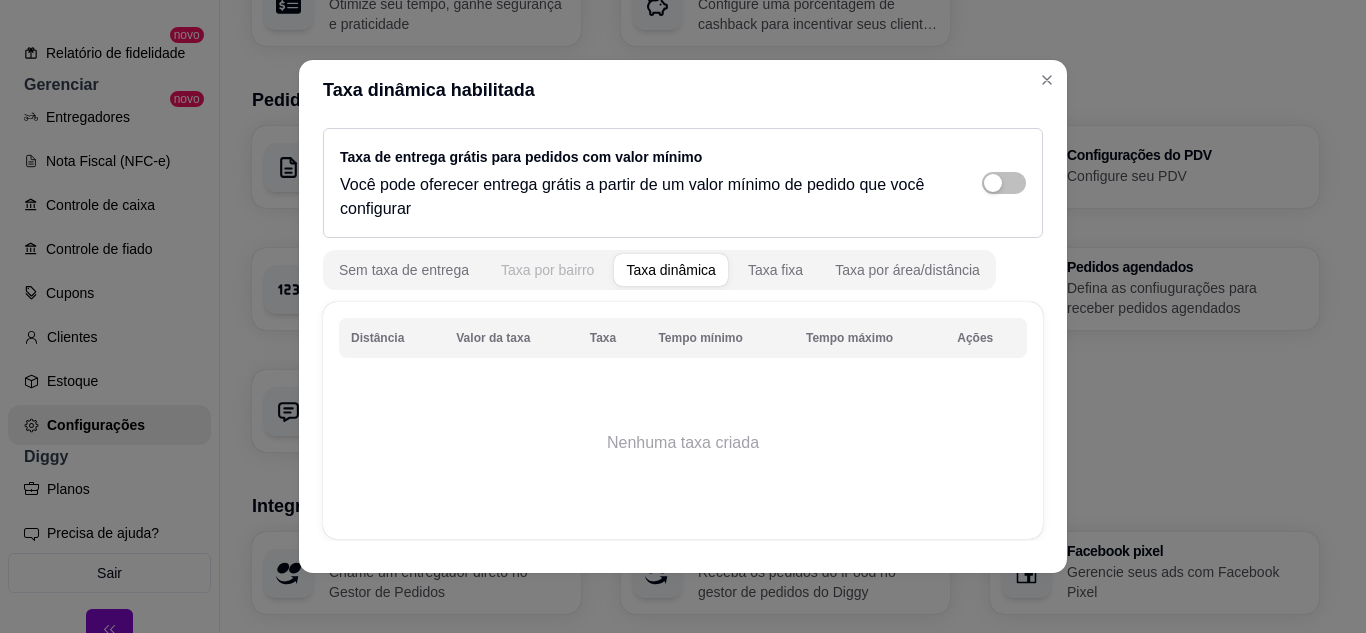 click on "Taxa por bairro" at bounding box center [547, 270] 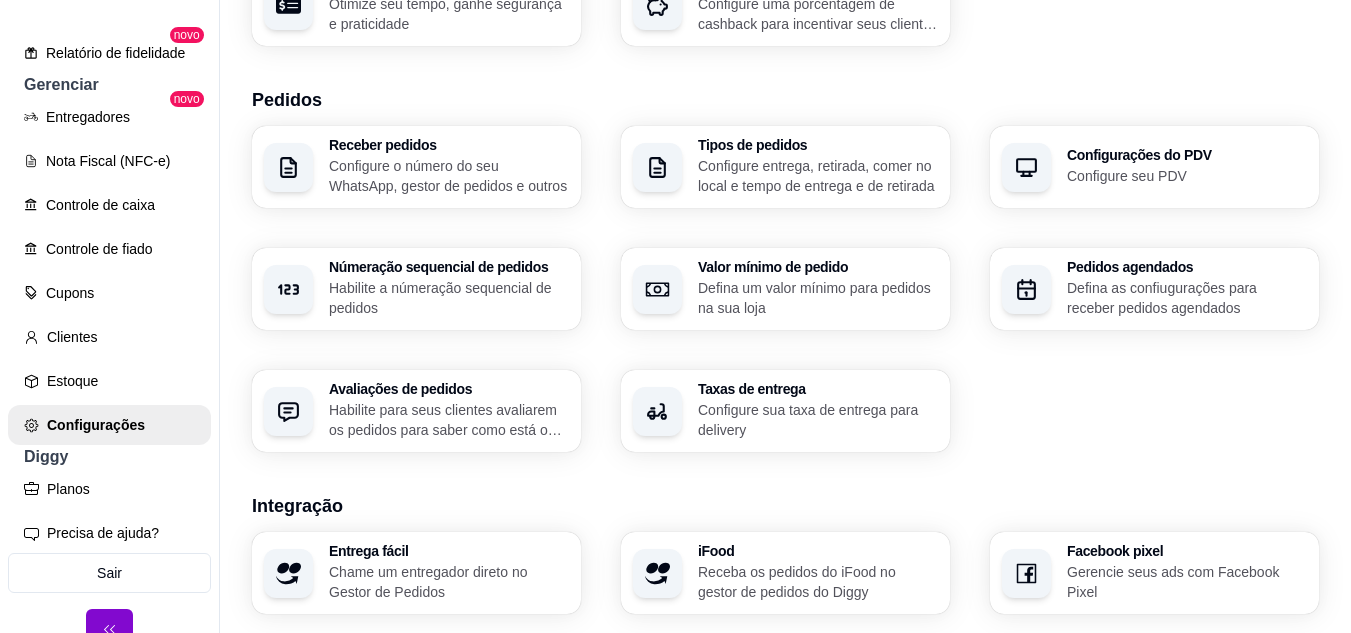 scroll, scrollTop: 0, scrollLeft: 0, axis: both 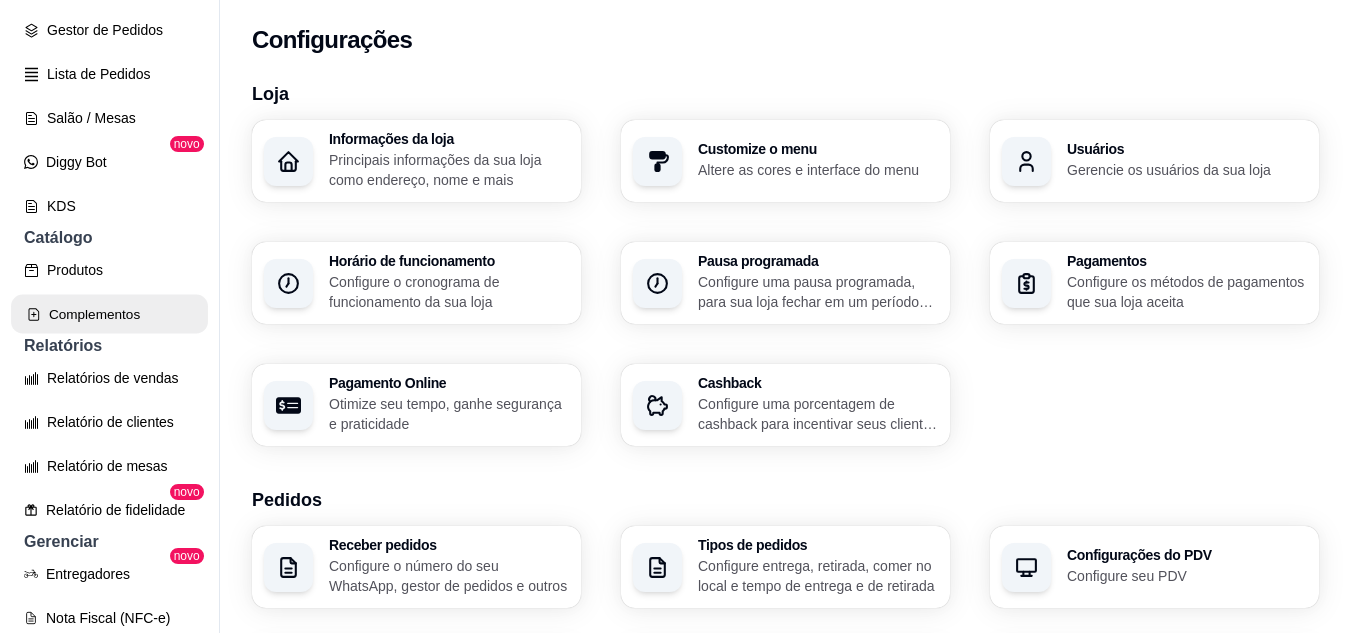 click on "Complementos" at bounding box center [109, 314] 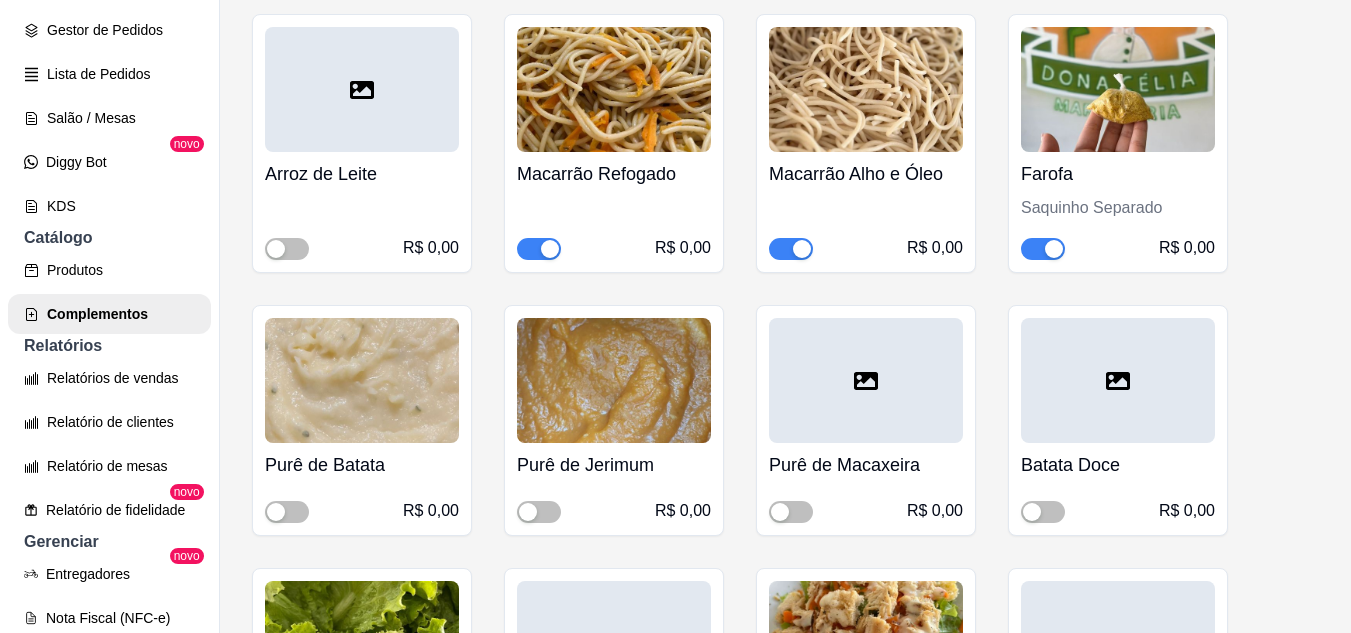 scroll, scrollTop: 1300, scrollLeft: 0, axis: vertical 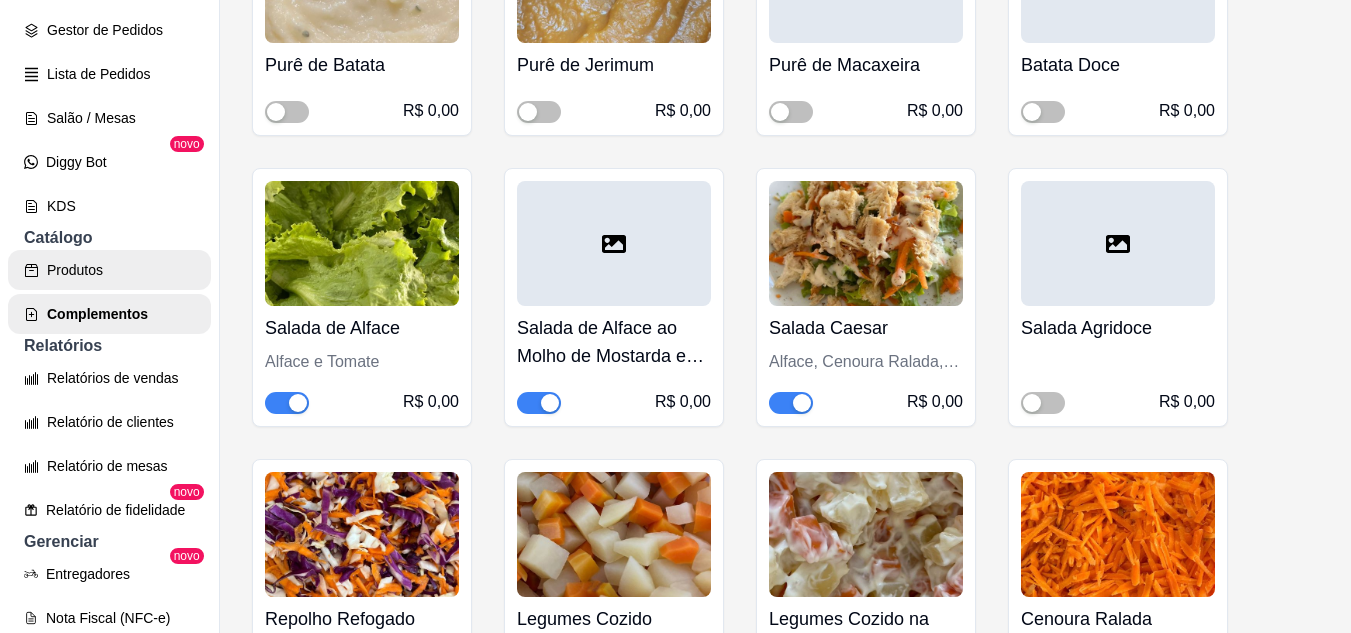 click on "Produtos" at bounding box center [109, 270] 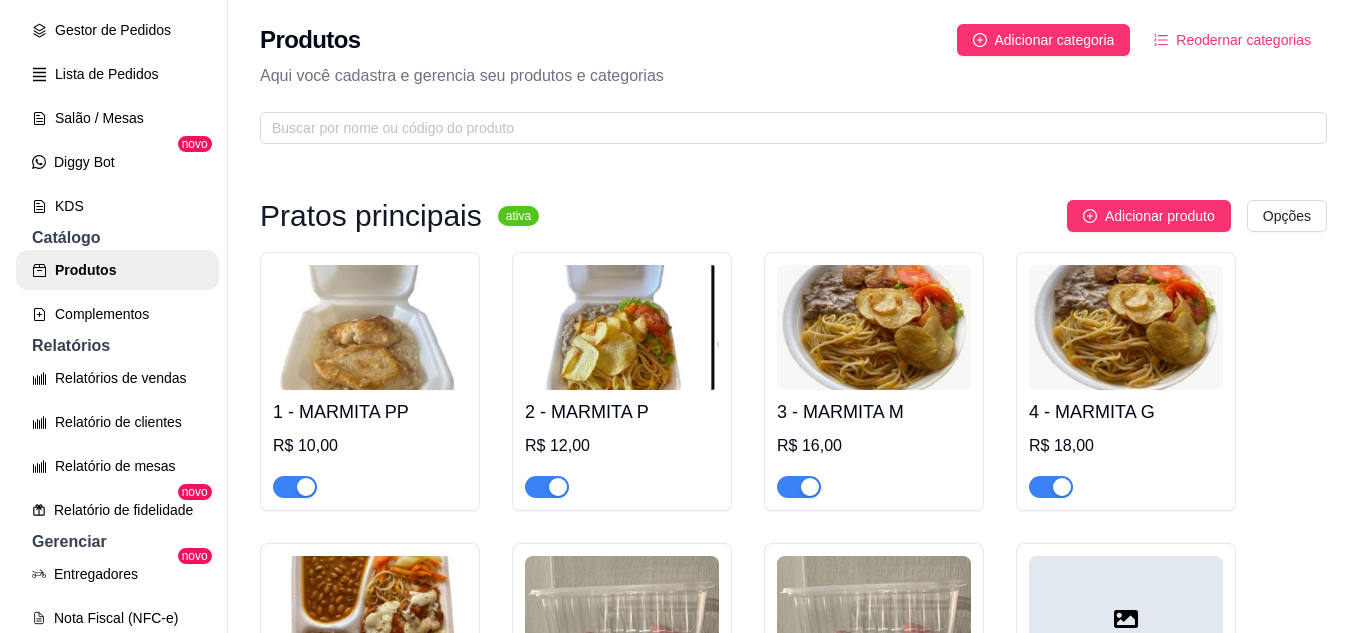 scroll, scrollTop: 400, scrollLeft: 0, axis: vertical 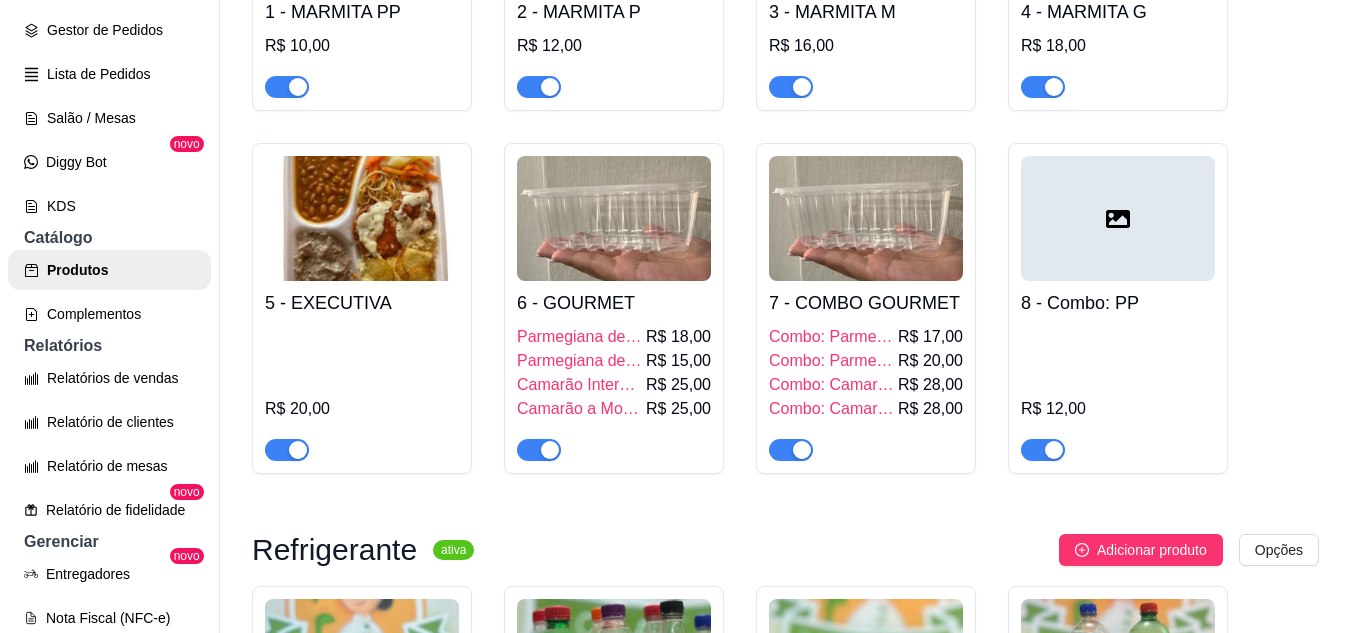click at bounding box center (1118, 218) 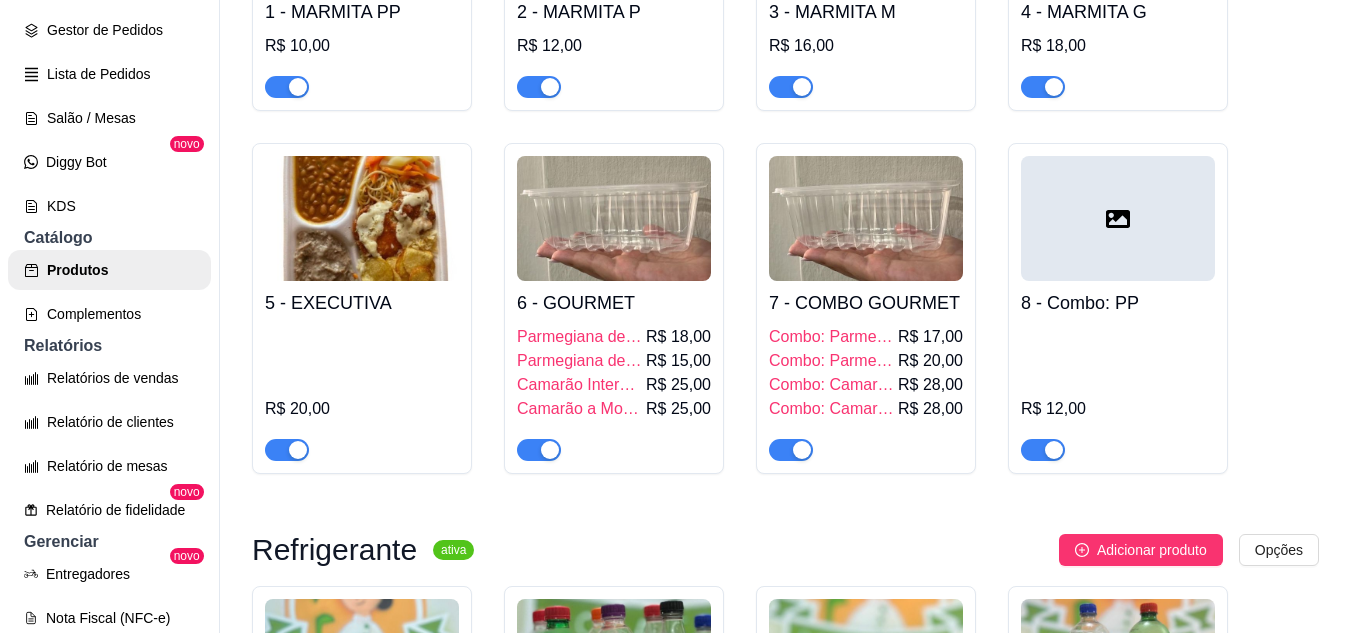 scroll, scrollTop: 283, scrollLeft: 0, axis: vertical 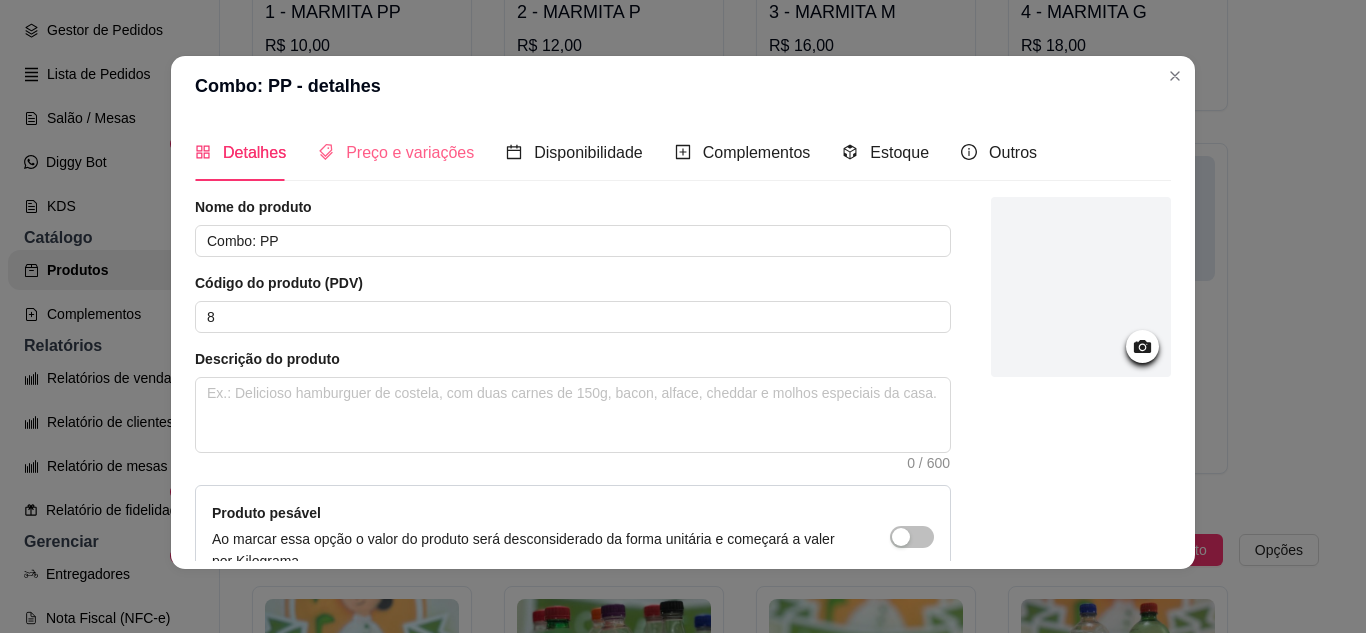 click on "Preço e variações" at bounding box center [396, 152] 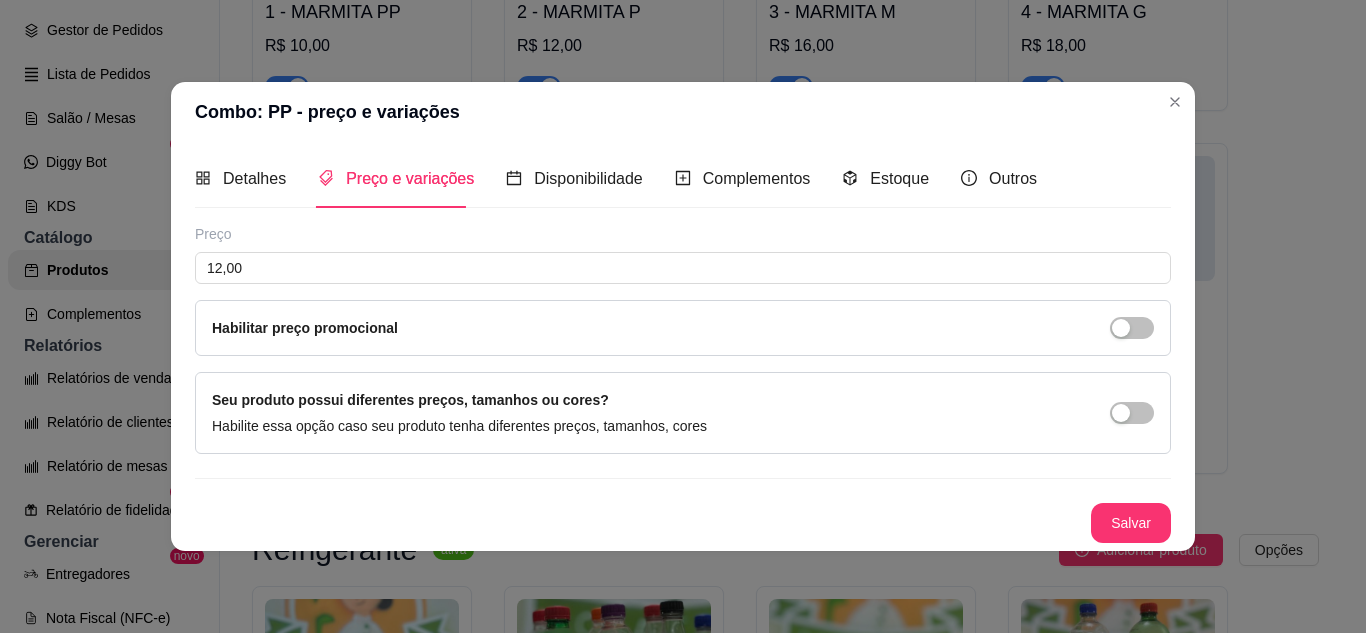 scroll, scrollTop: 0, scrollLeft: 0, axis: both 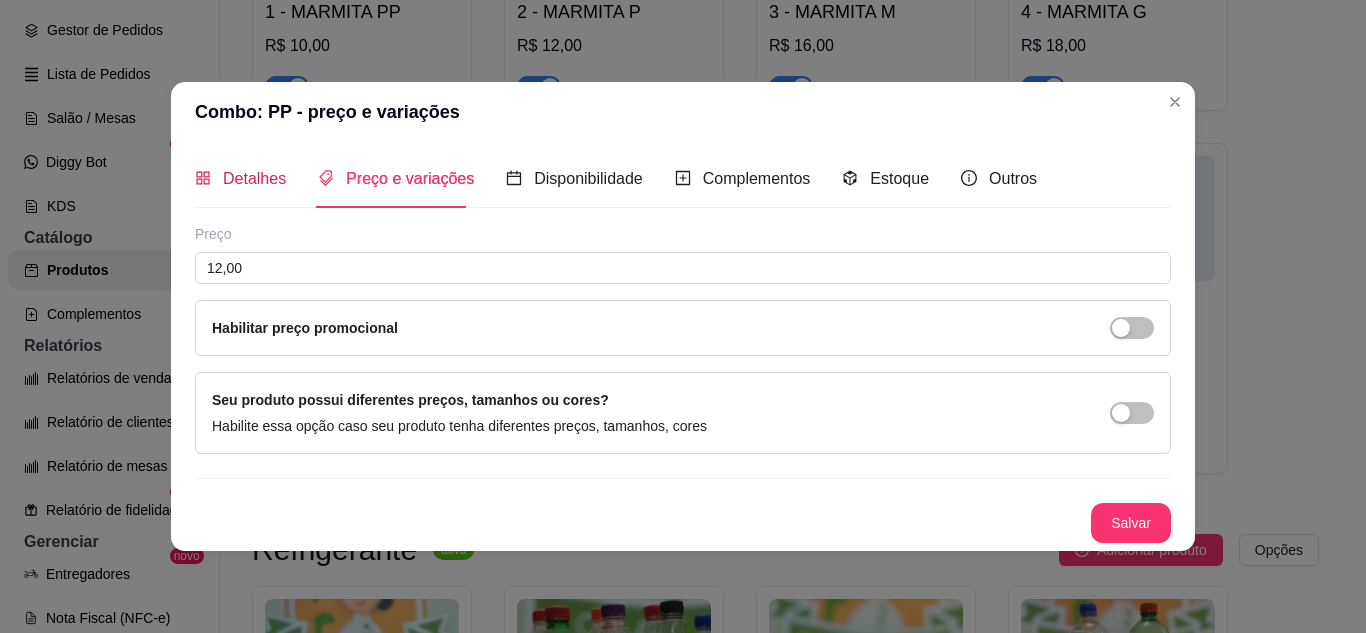 click on "Detalhes" at bounding box center (254, 178) 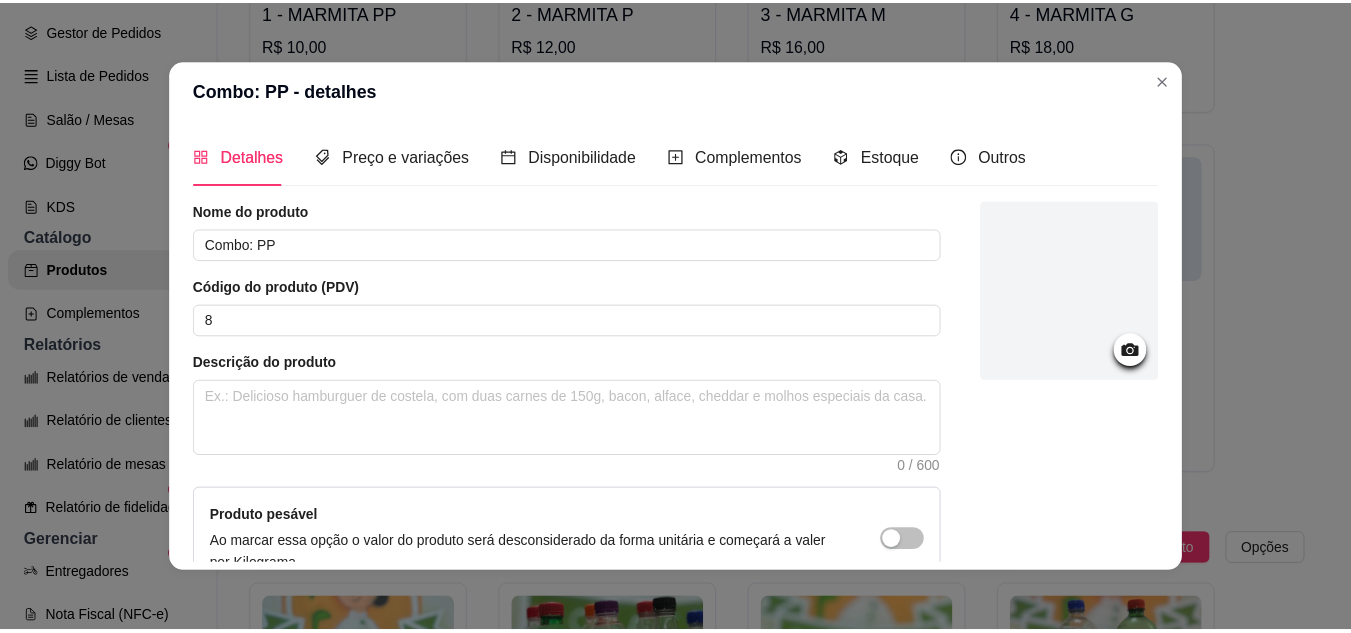 scroll, scrollTop: 283, scrollLeft: 0, axis: vertical 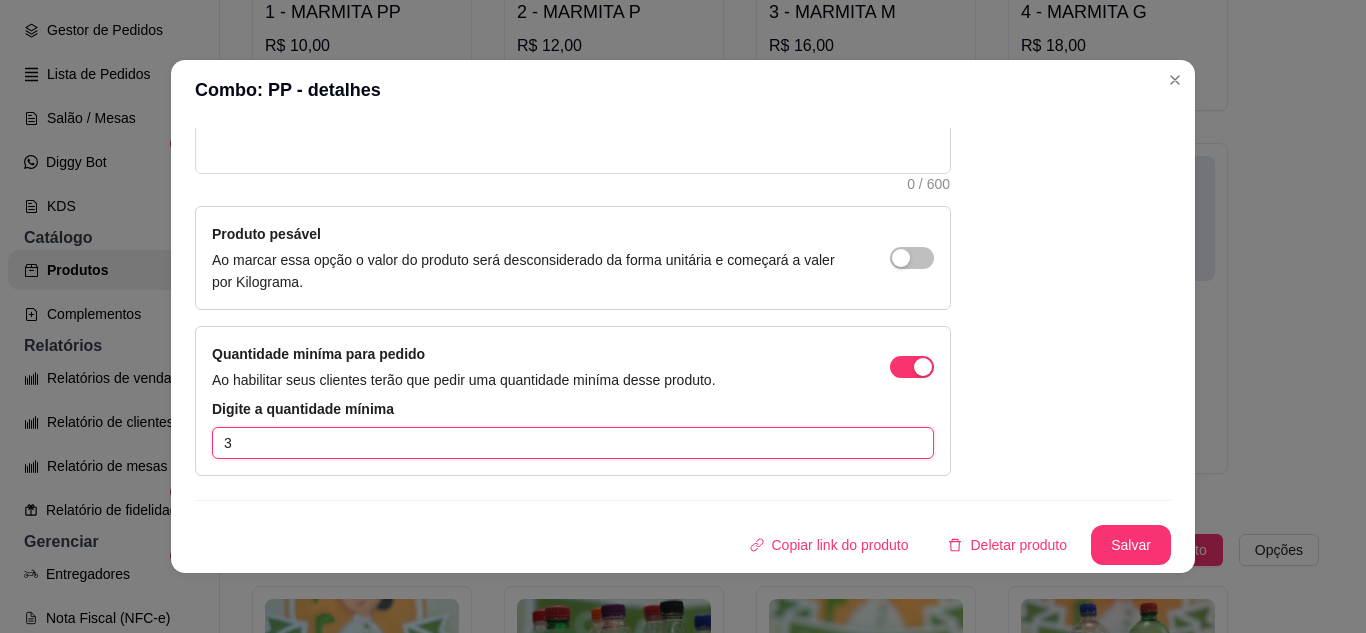 drag, startPoint x: 255, startPoint y: 449, endPoint x: 206, endPoint y: 446, distance: 49.09175 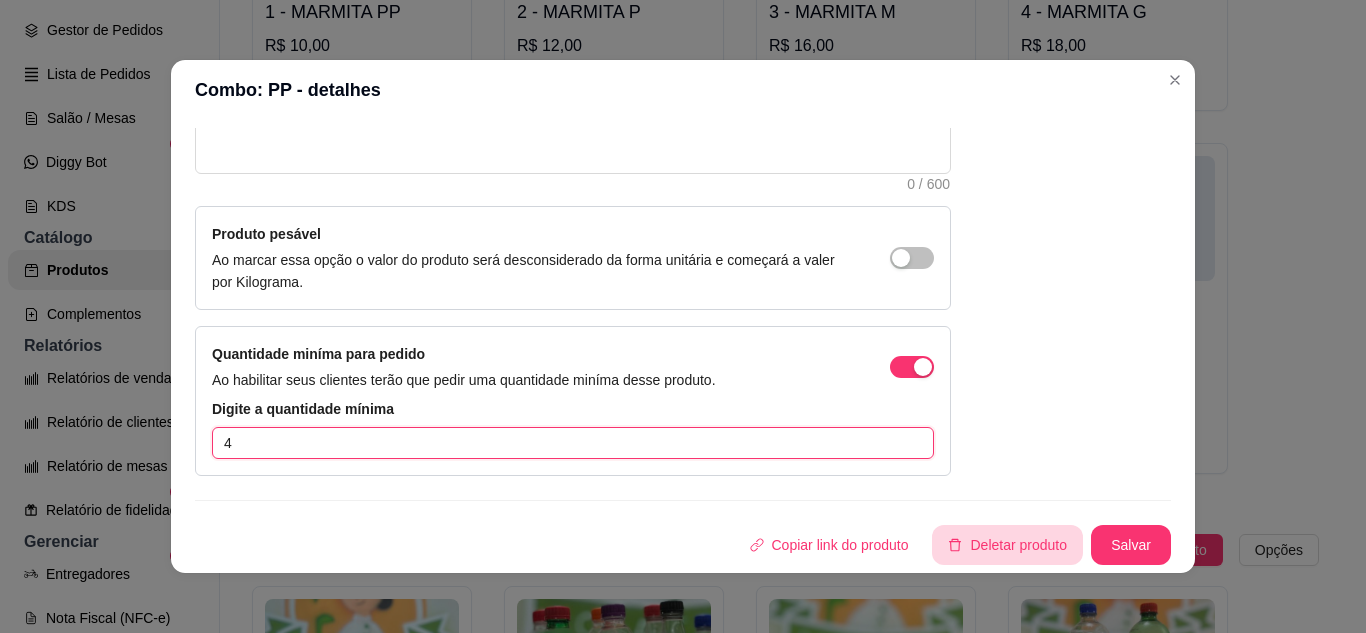 type on "4" 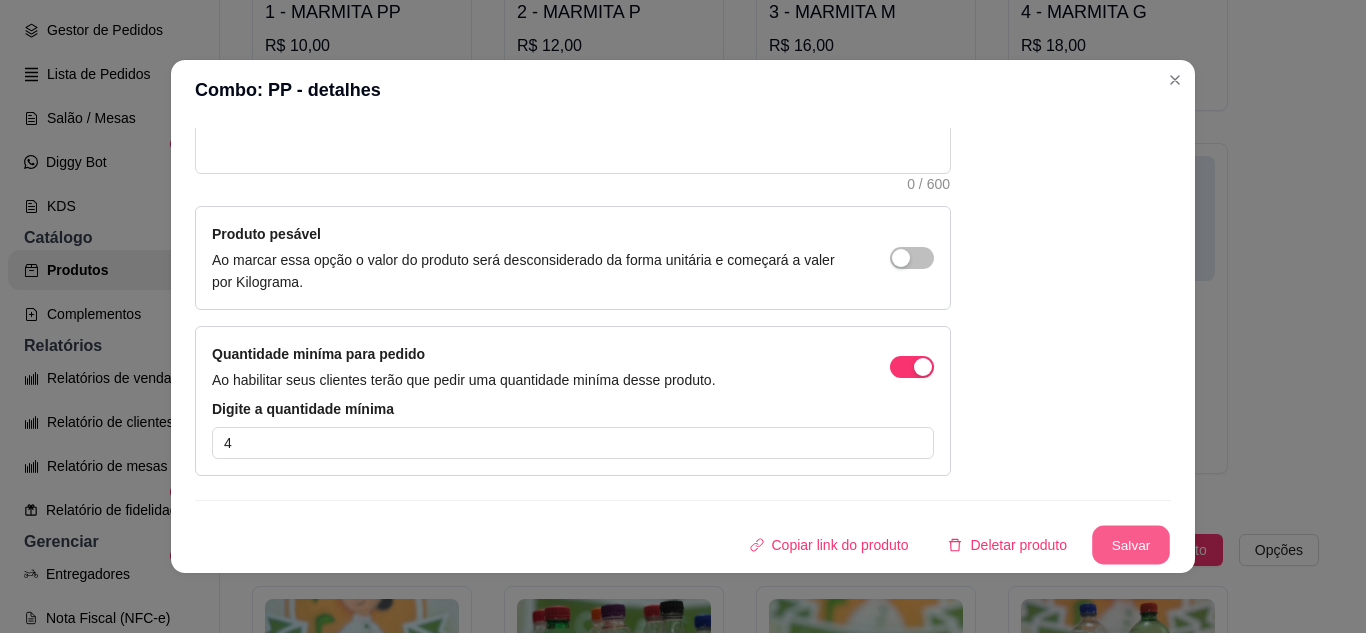 click on "Salvar" at bounding box center [1131, 545] 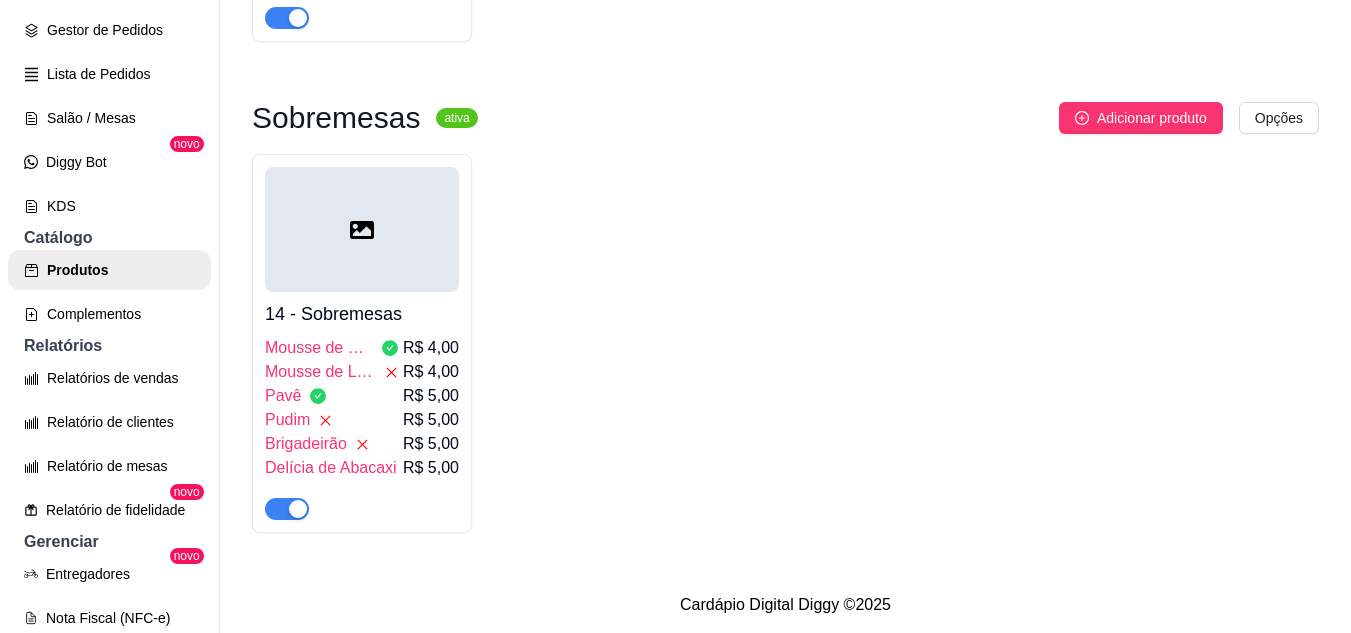 scroll, scrollTop: 1718, scrollLeft: 0, axis: vertical 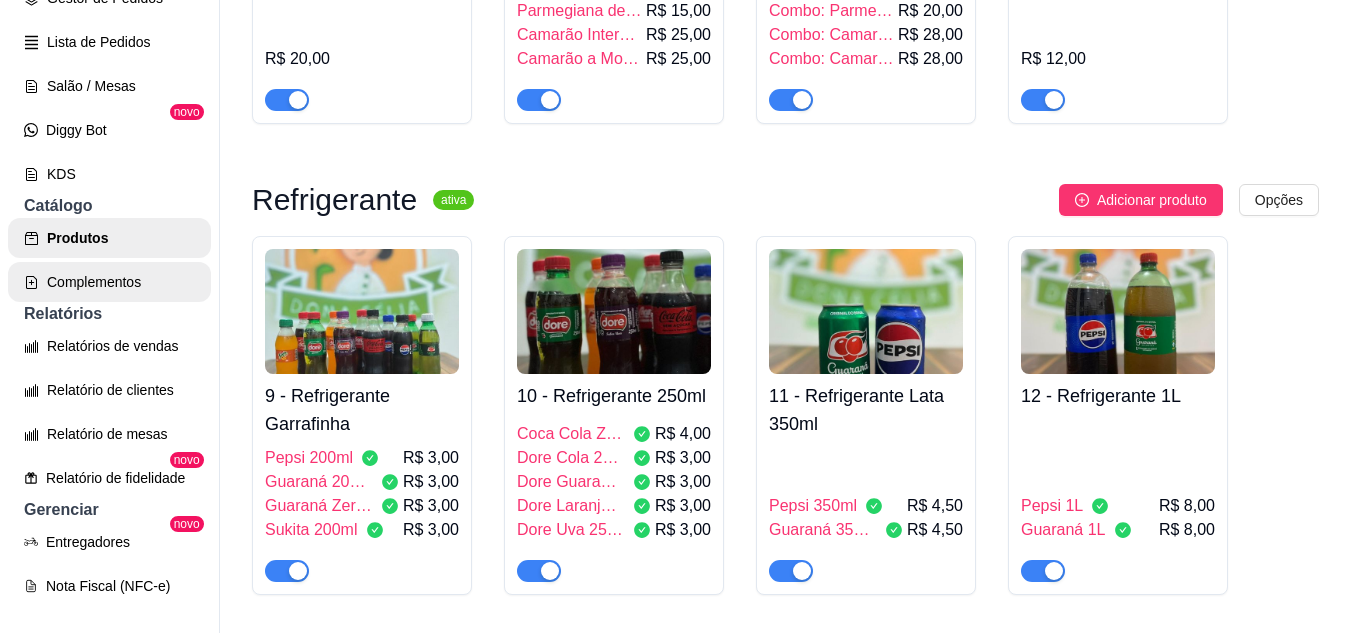 click on "Complementos" at bounding box center [109, 282] 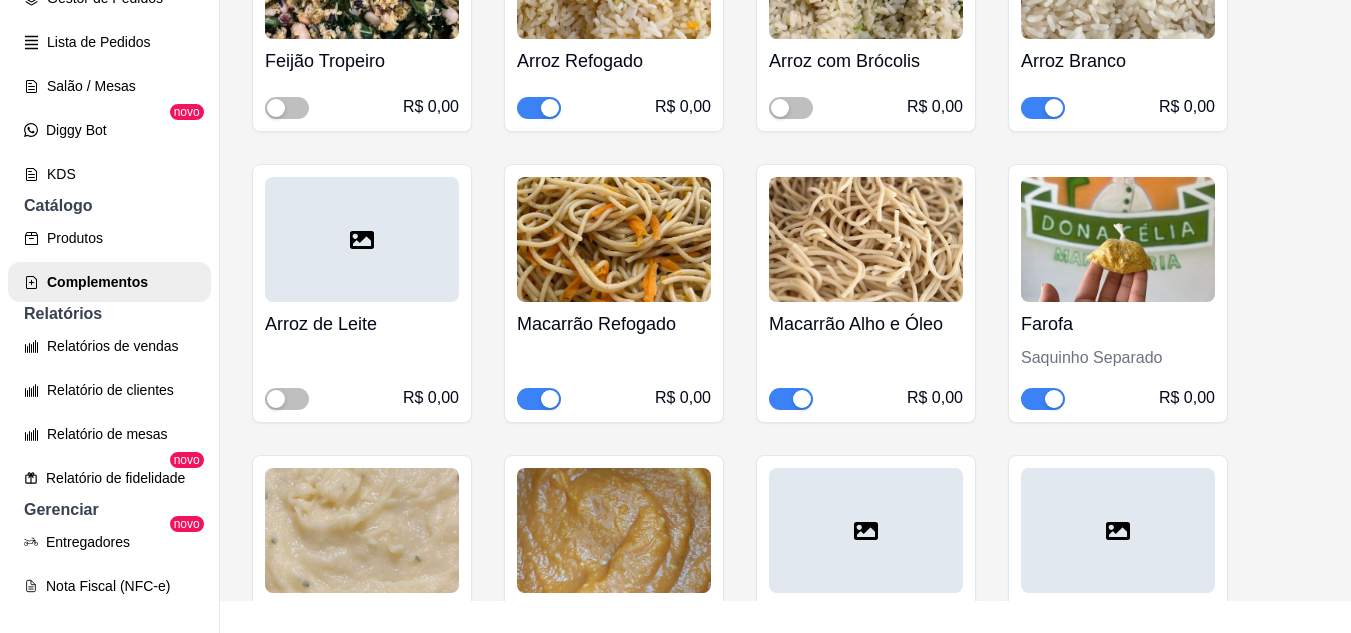 scroll, scrollTop: 0, scrollLeft: 0, axis: both 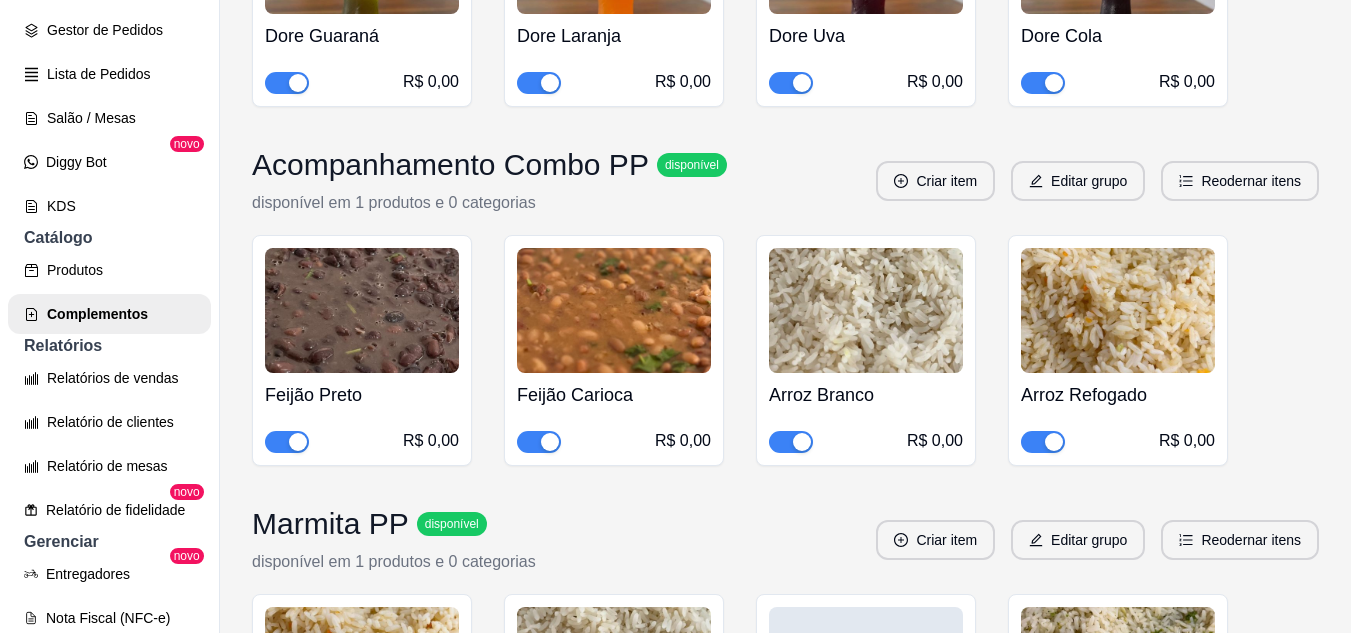click at bounding box center [362, 310] 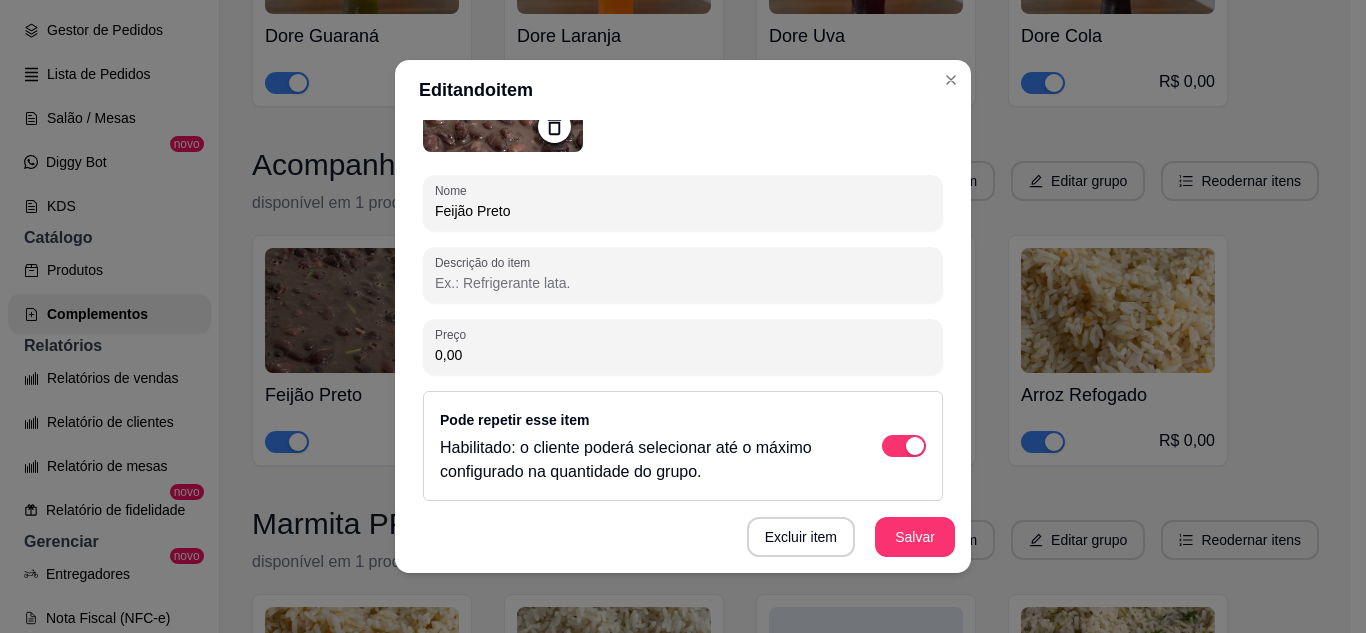 scroll, scrollTop: 337, scrollLeft: 0, axis: vertical 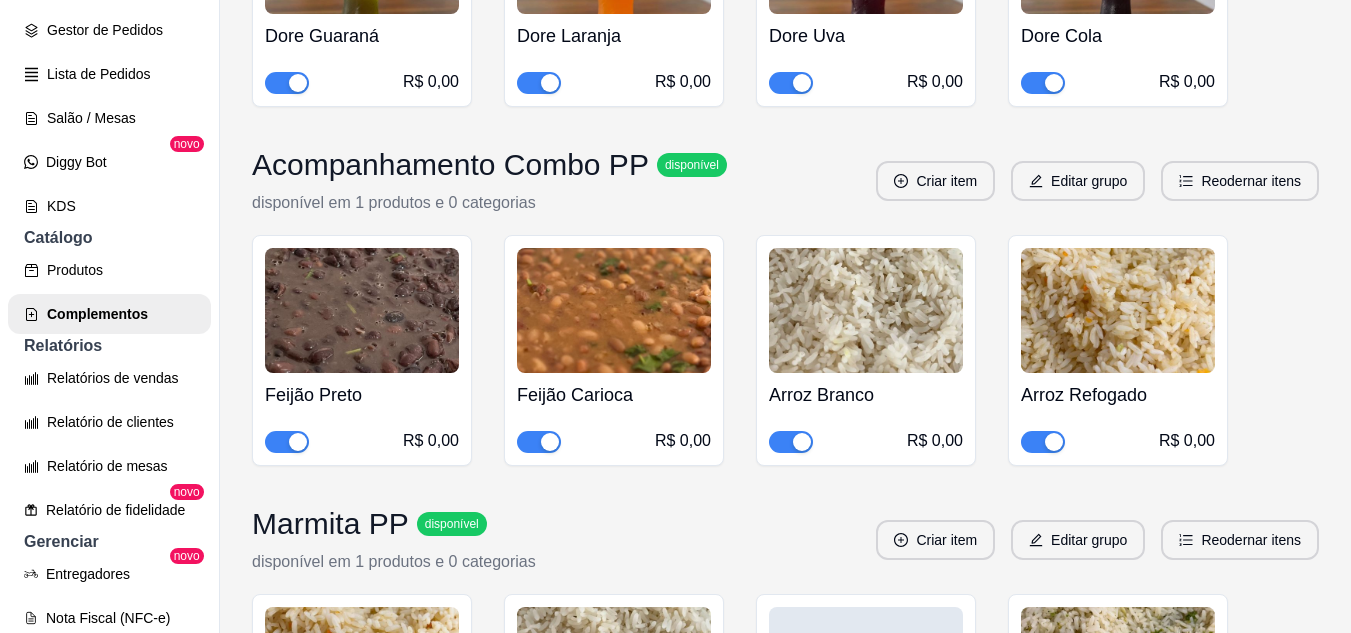 click at bounding box center [614, 310] 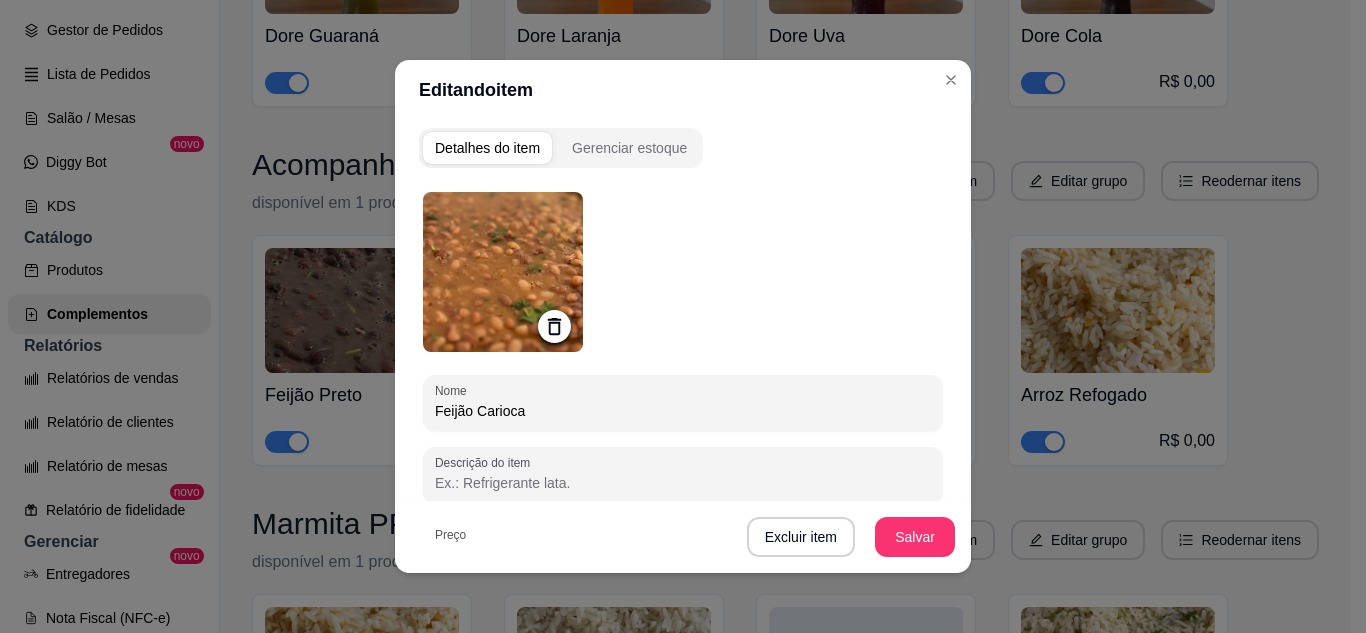 scroll, scrollTop: 337, scrollLeft: 0, axis: vertical 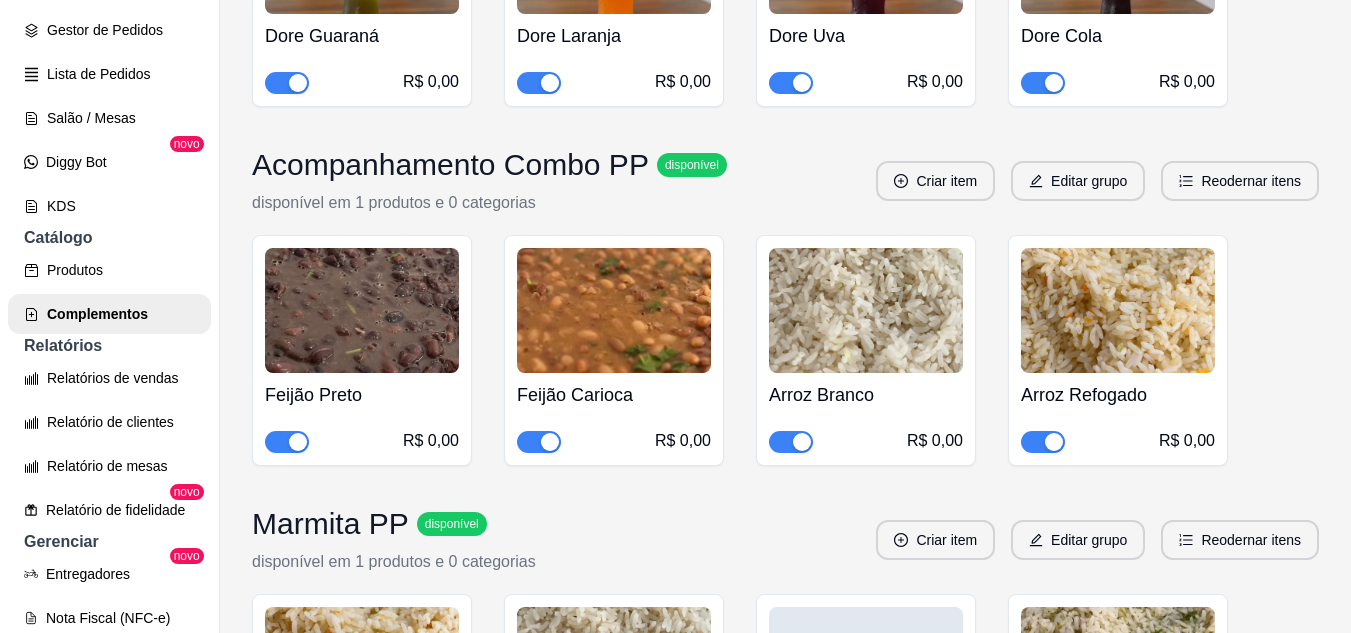 click at bounding box center (866, 310) 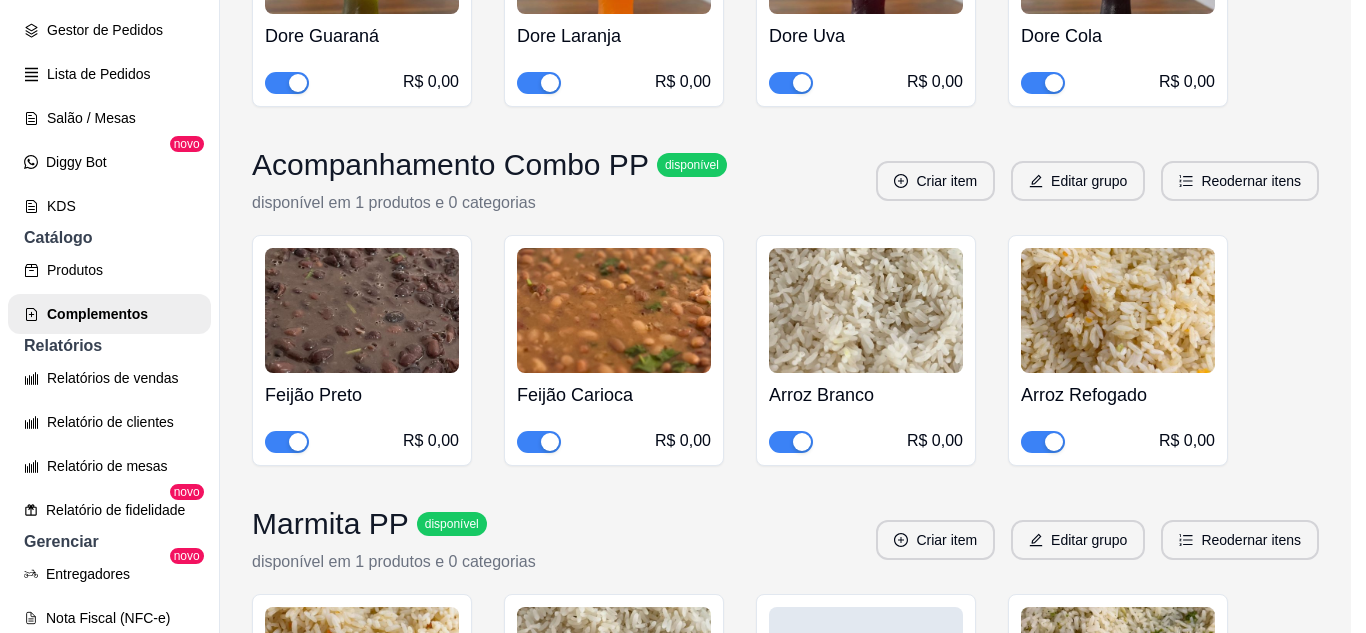 scroll, scrollTop: 337, scrollLeft: 0, axis: vertical 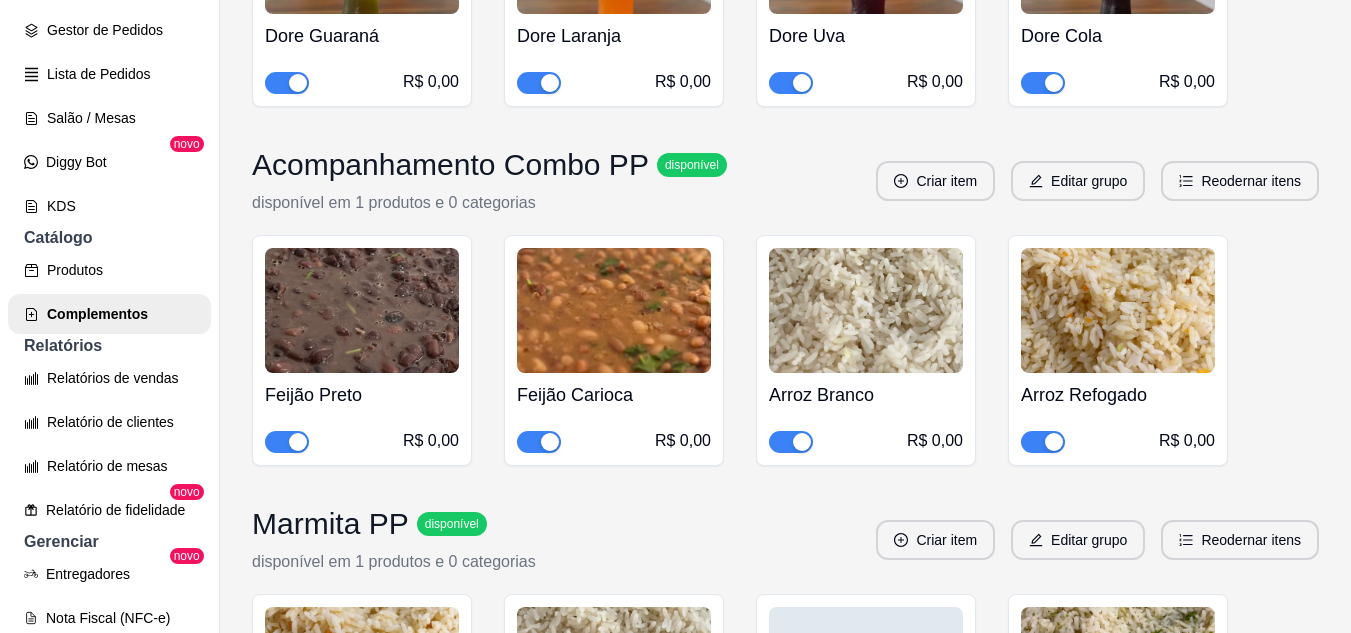 click at bounding box center (1118, 310) 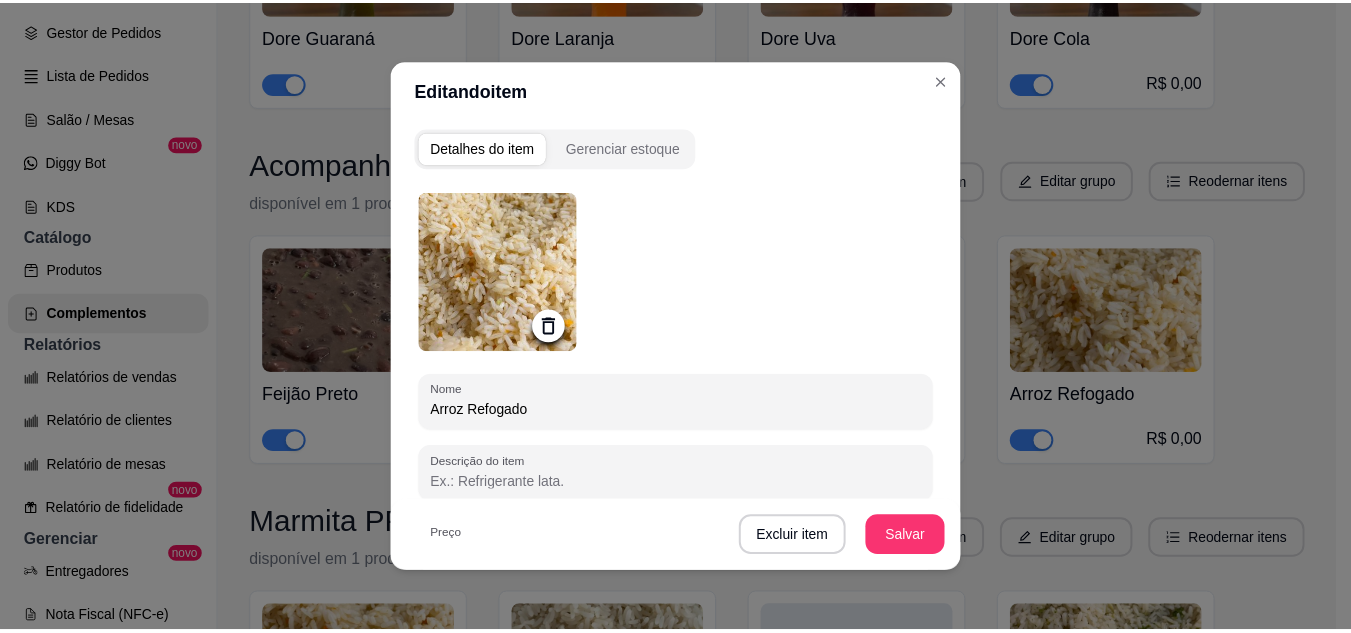 scroll, scrollTop: 337, scrollLeft: 0, axis: vertical 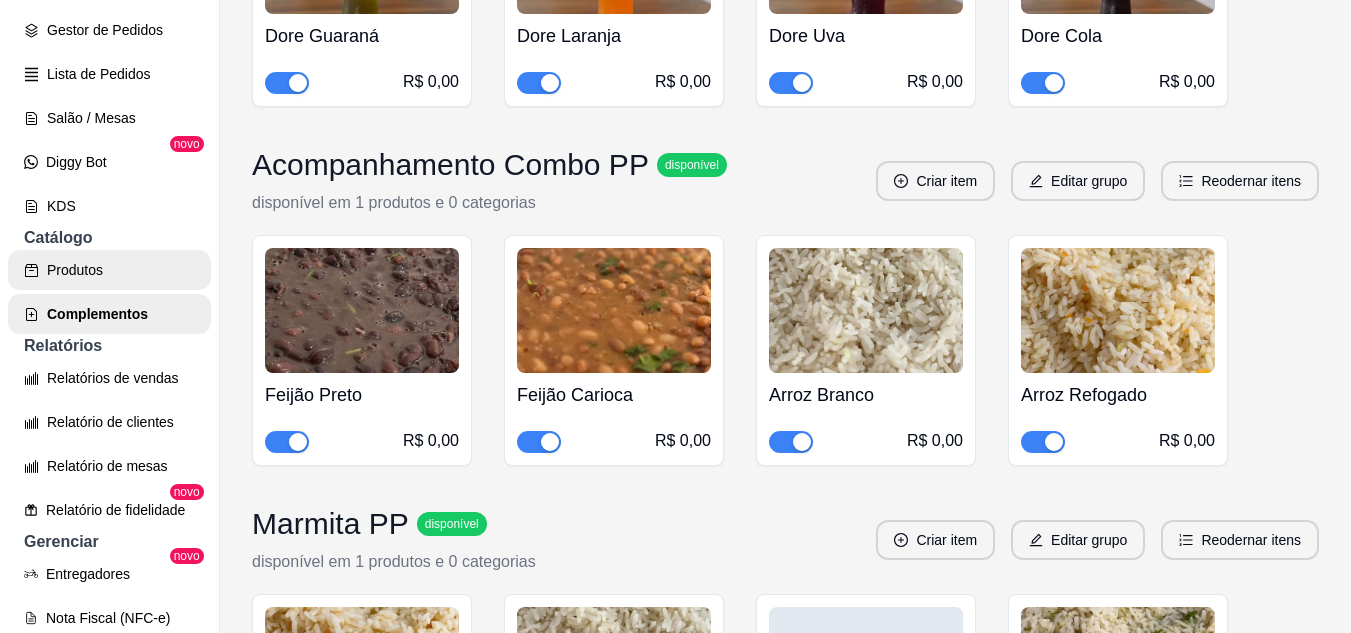 click on "Produtos" at bounding box center (109, 270) 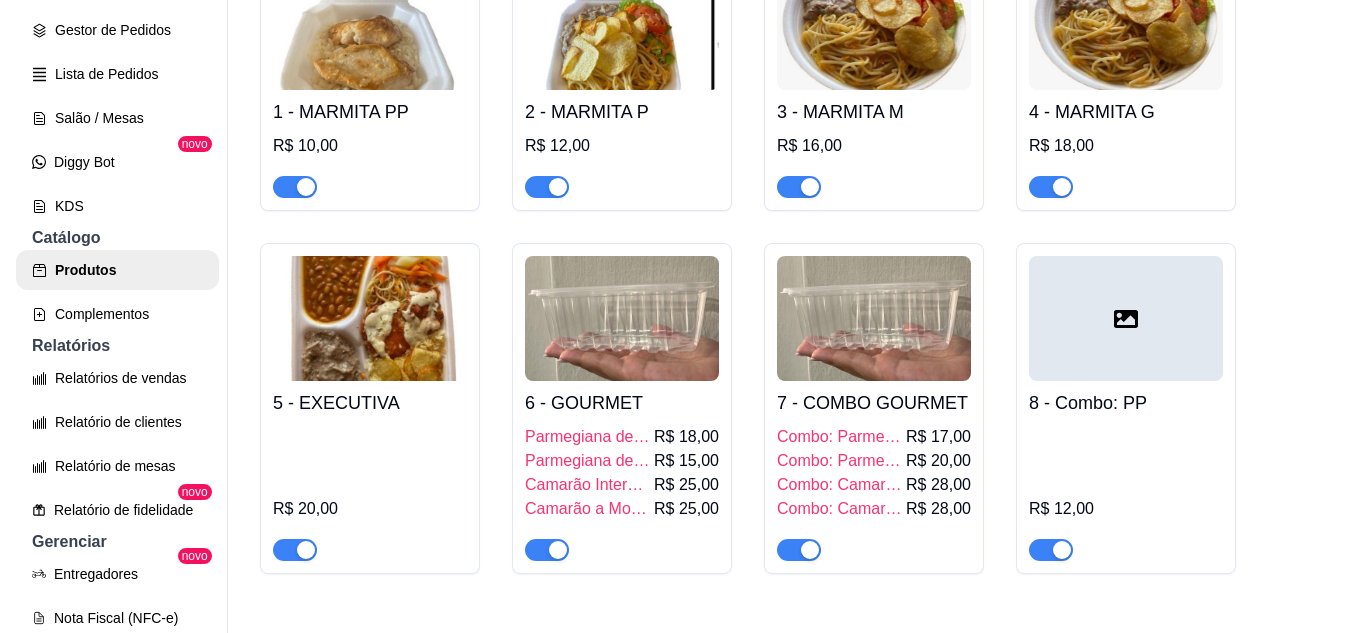 scroll, scrollTop: 400, scrollLeft: 0, axis: vertical 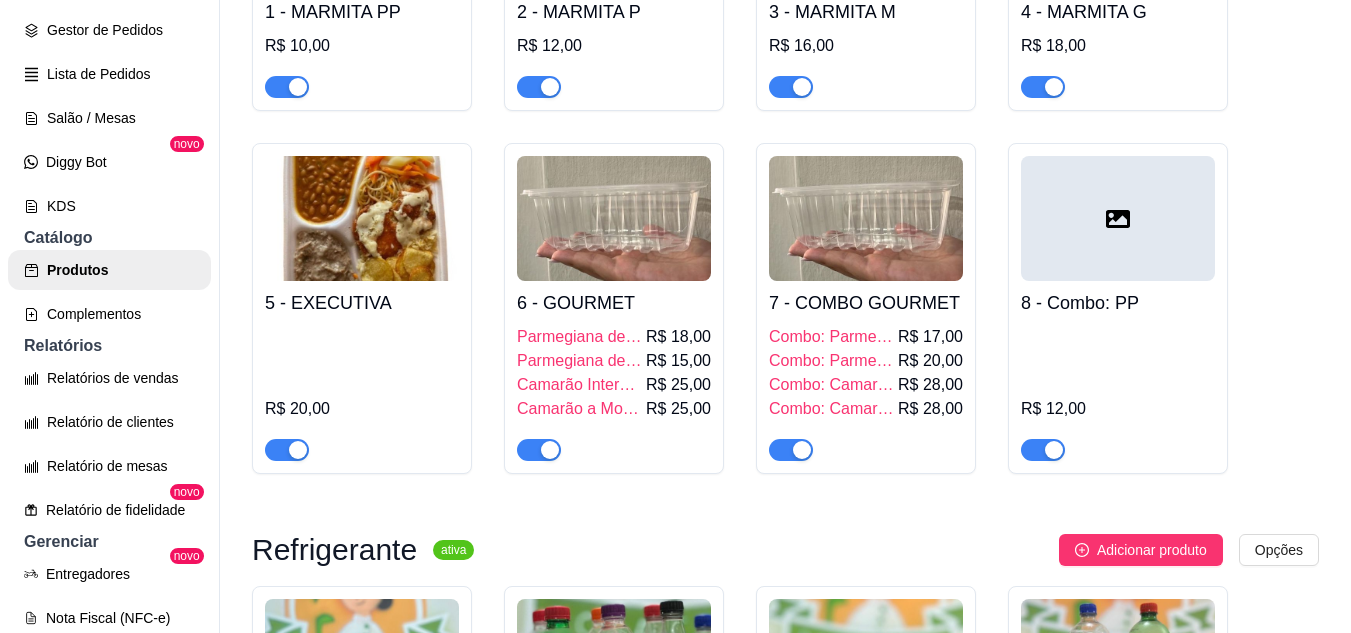 click on "R$ 12,00" at bounding box center [1118, 393] 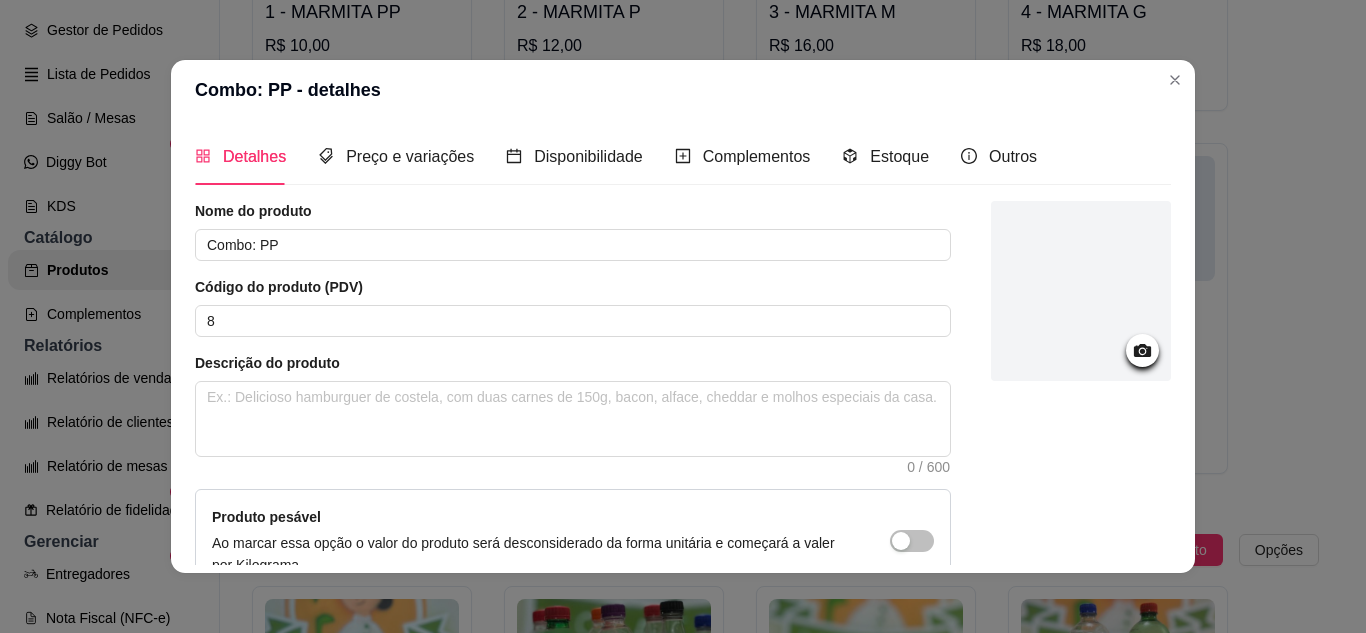 scroll, scrollTop: 283, scrollLeft: 0, axis: vertical 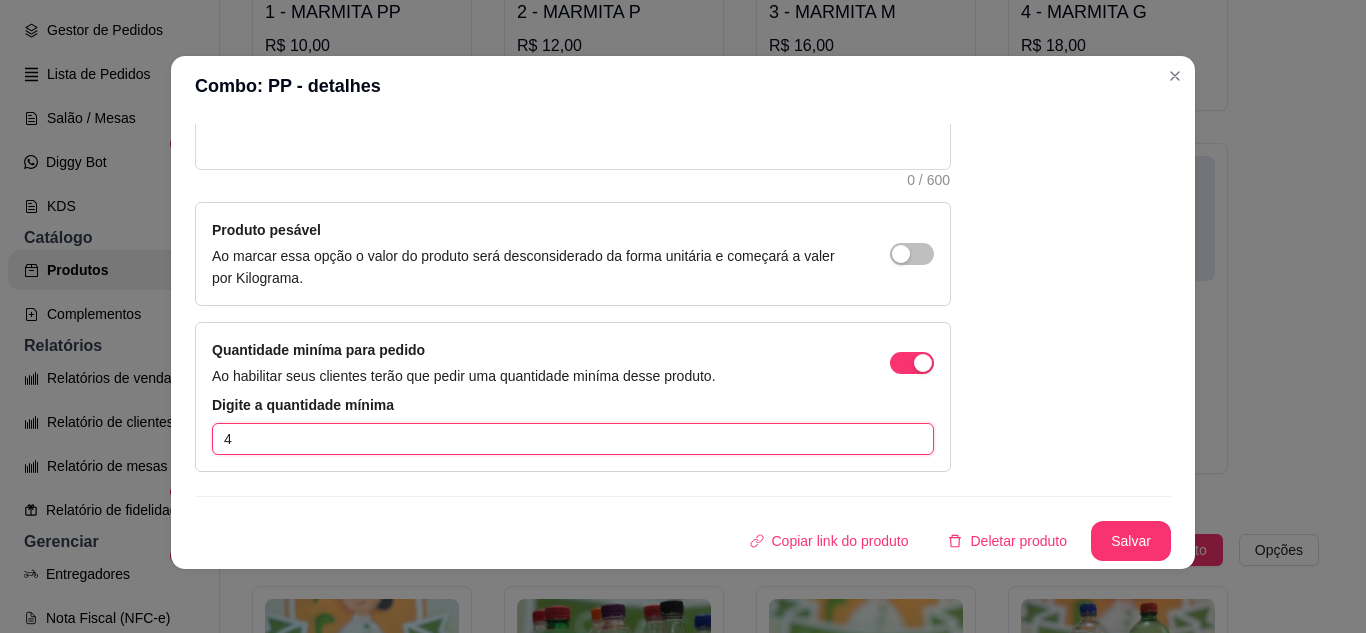 click on "4" at bounding box center [573, 439] 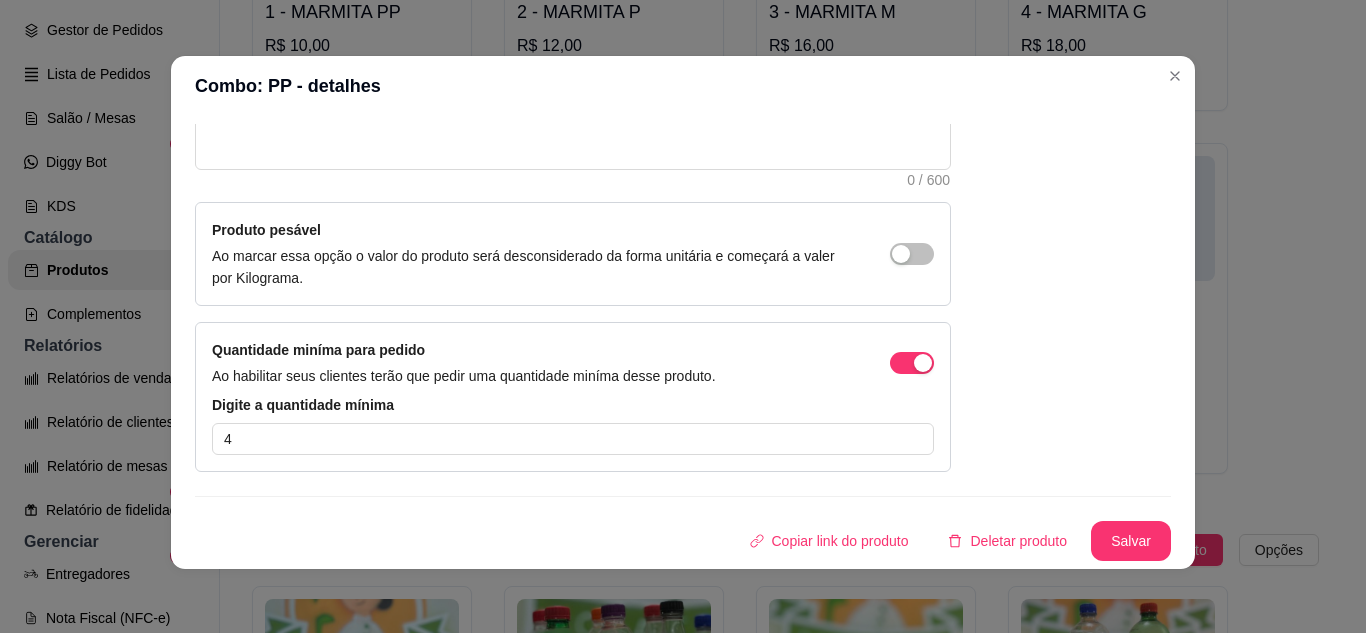 click on "Quantidade miníma para pedido Ao habilitar seus clientes terão que pedir uma quantidade miníma desse produto." at bounding box center [573, 363] 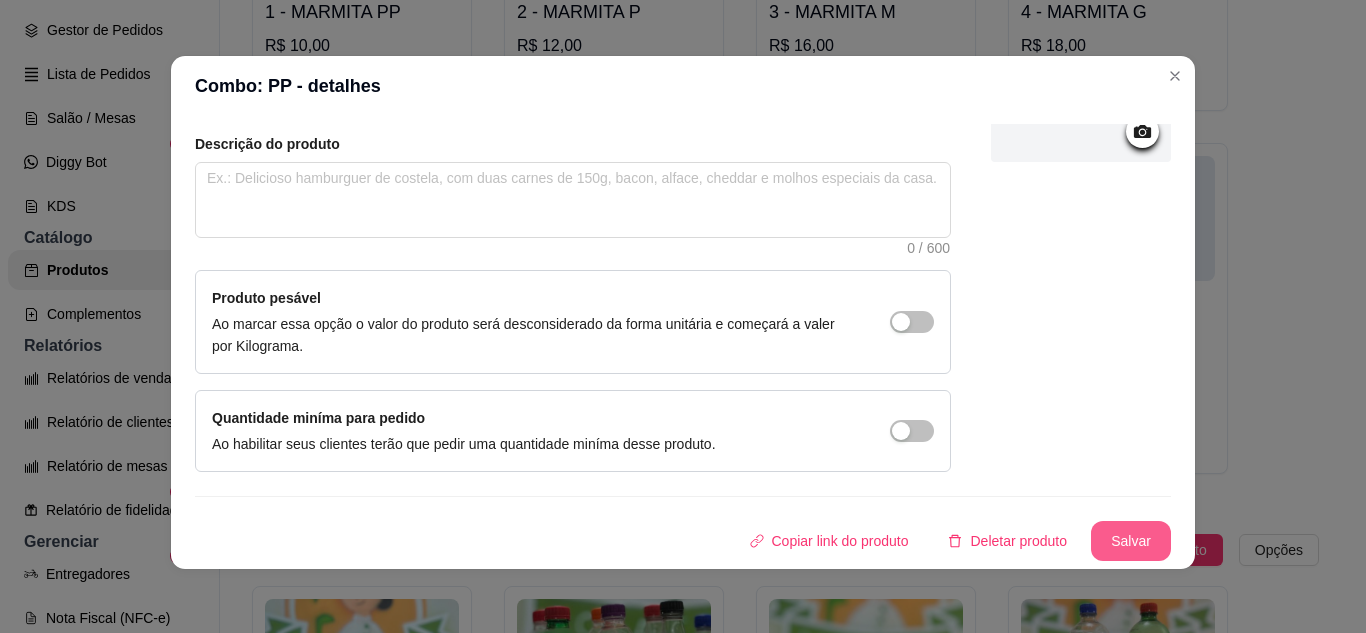 click on "Salvar" at bounding box center [1131, 541] 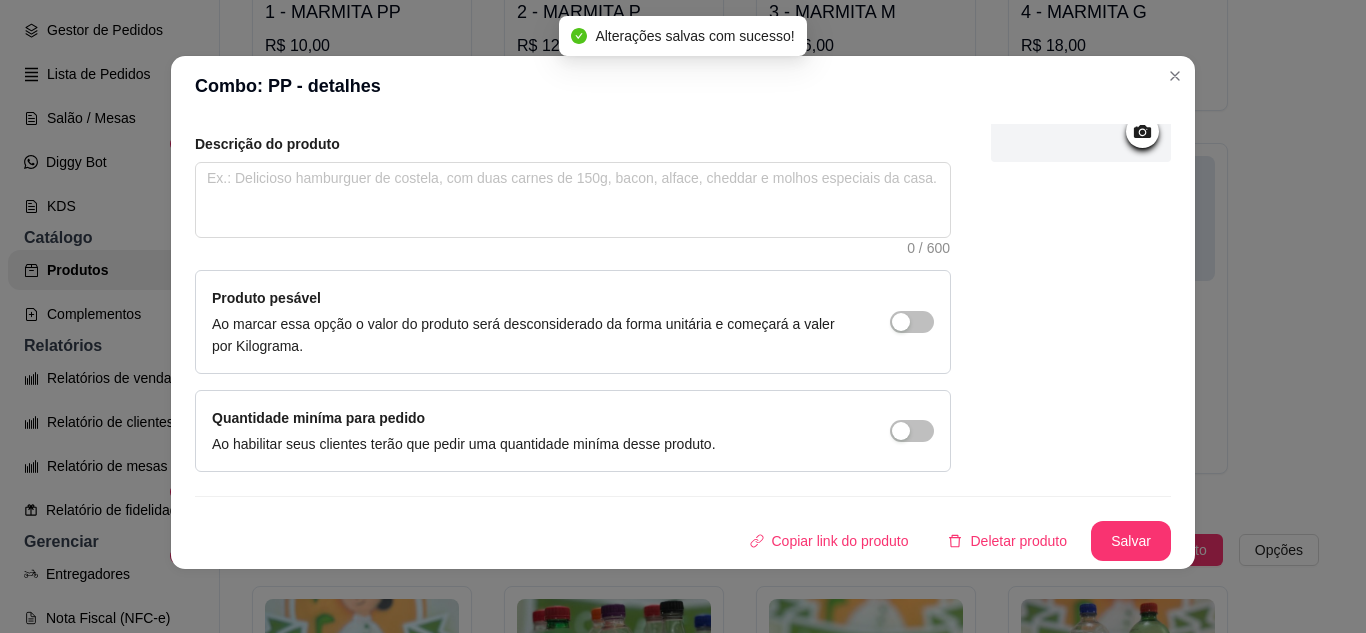 scroll, scrollTop: 0, scrollLeft: 0, axis: both 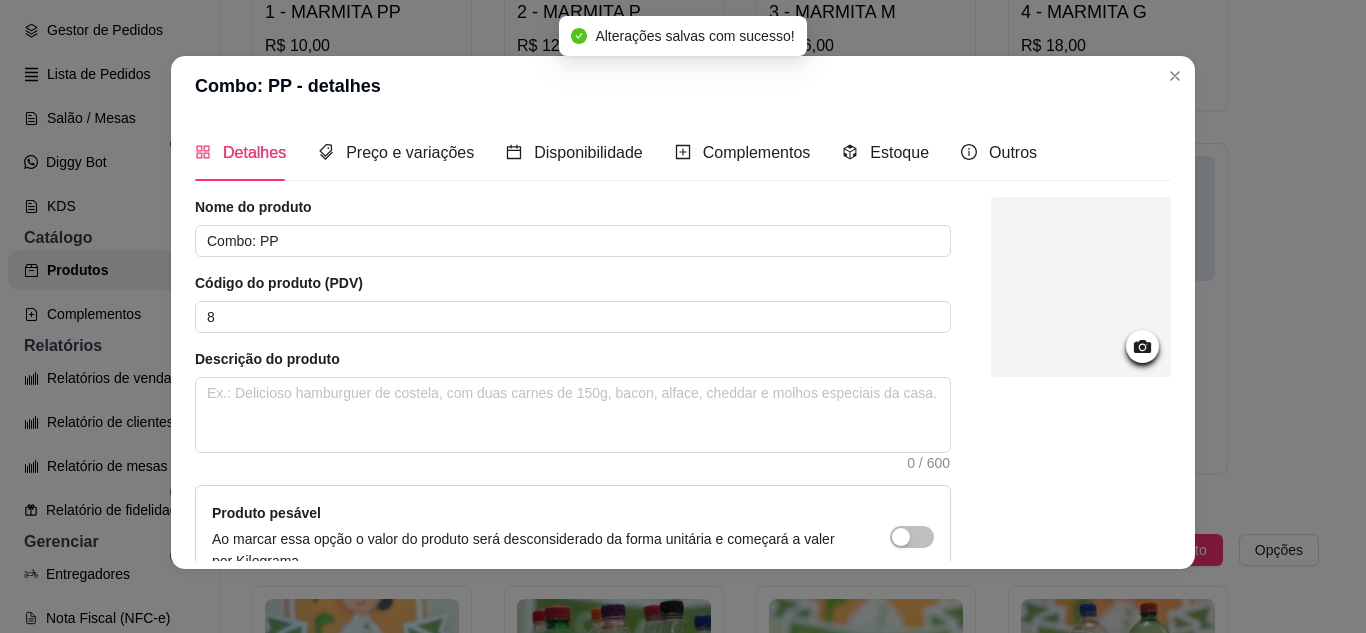 click on "Detalhes Preço e variações Disponibilidade Complementos Estoque Outros Nome do produto Combo: PP Código do produto (PDV) 8 Descrição do produto 0 / 600 Produto pesável Ao marcar essa opção o valor do produto será desconsiderado da forma unitária e começará a valer por Kilograma. Quantidade miníma para pedido Ao habilitar seus clientes terão que pedir uma quantidade miníma desse produto. Copiar link do produto Deletar produto Salvar" at bounding box center [683, 342] 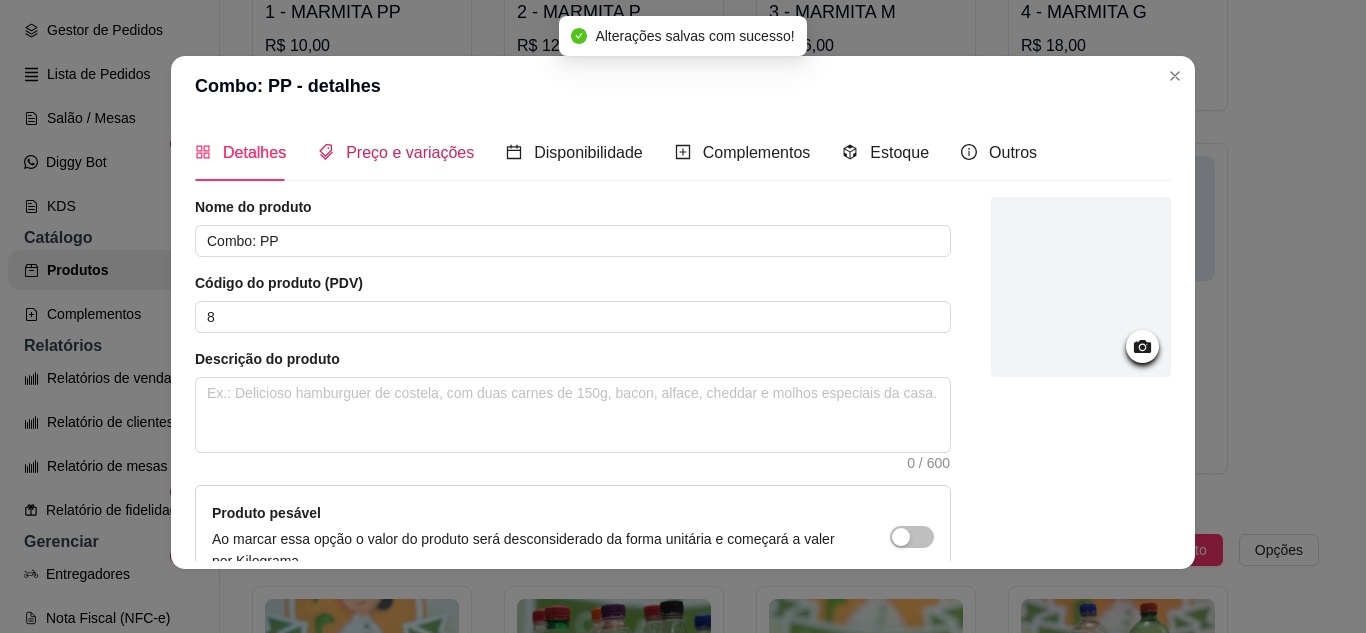 drag, startPoint x: 365, startPoint y: 164, endPoint x: 385, endPoint y: 168, distance: 20.396078 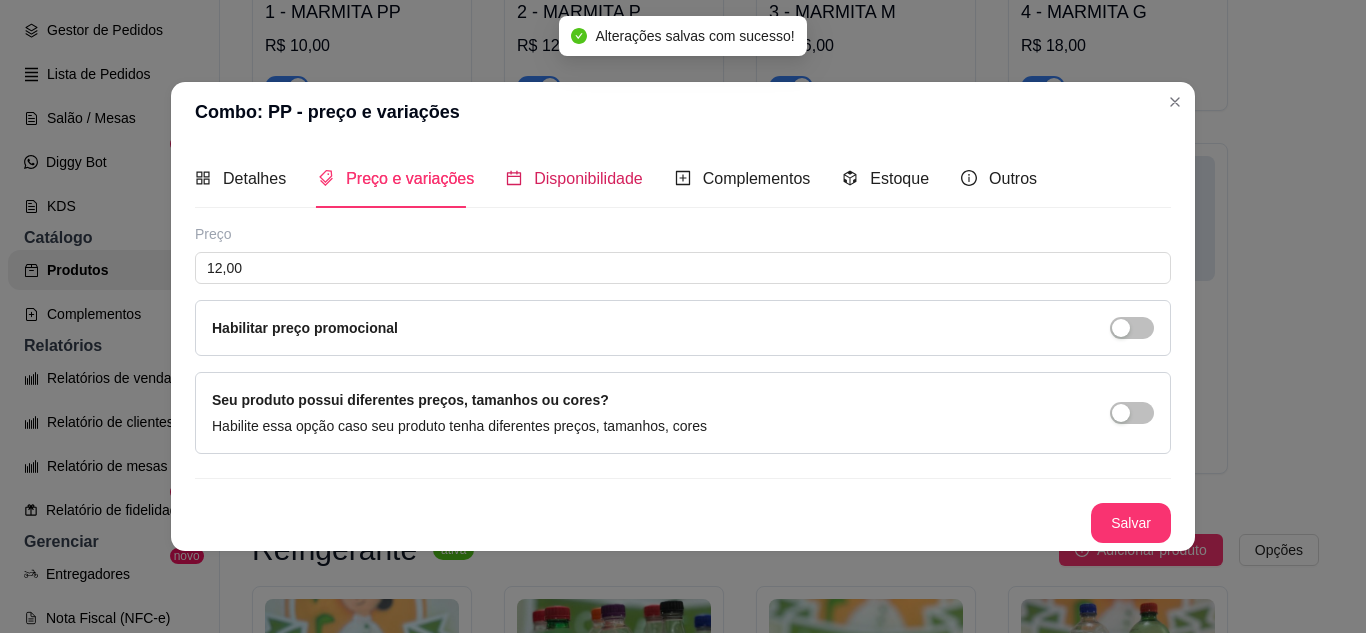 click on "Disponibilidade" at bounding box center [574, 178] 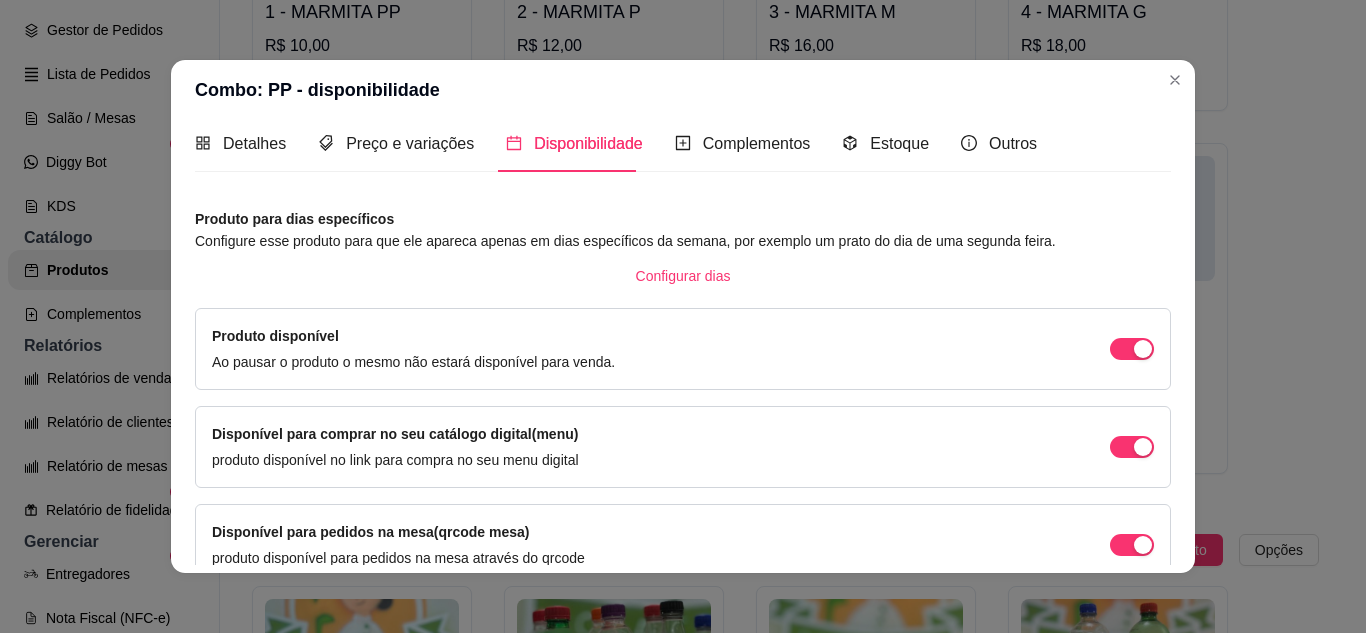 scroll, scrollTop: 0, scrollLeft: 0, axis: both 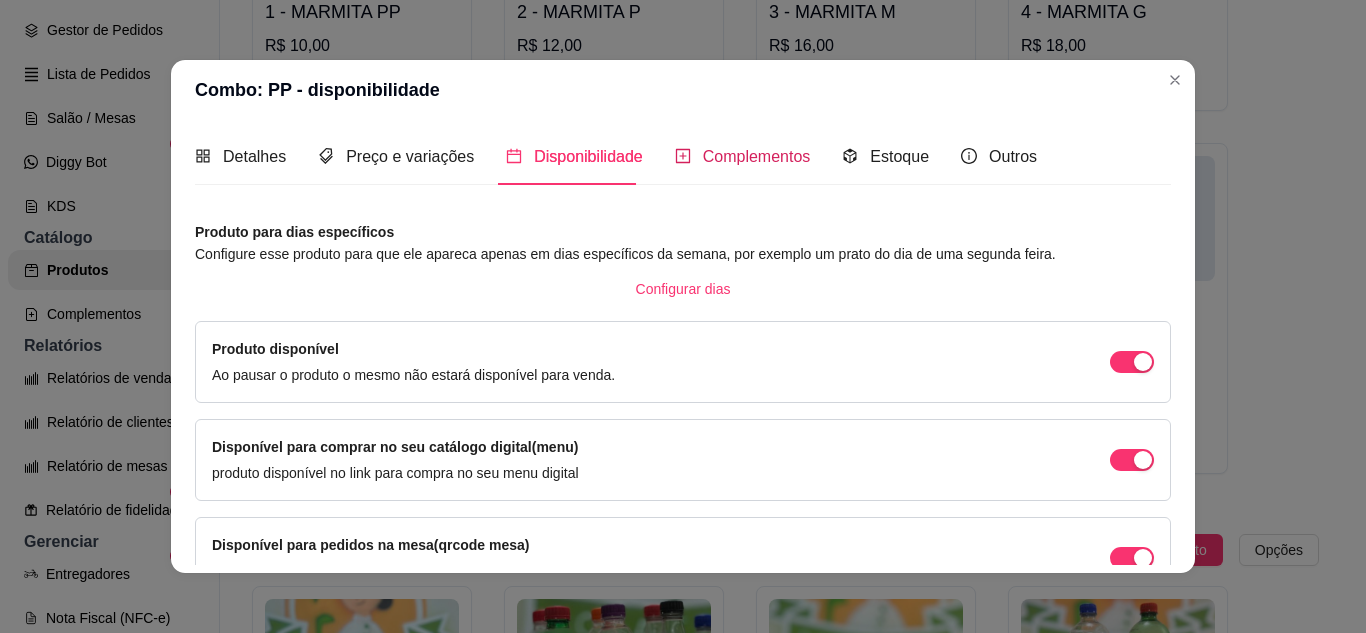 click on "Complementos" at bounding box center [743, 156] 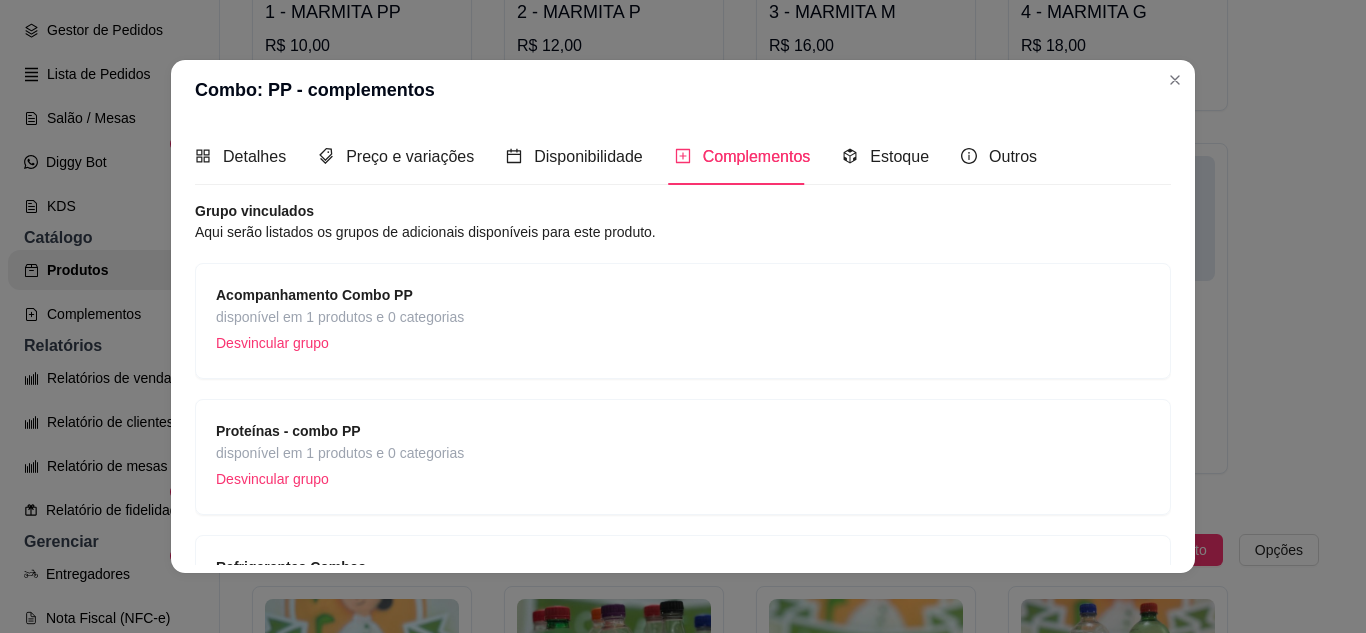 click on "disponível em 1 produtos e 0 categorias" at bounding box center (340, 317) 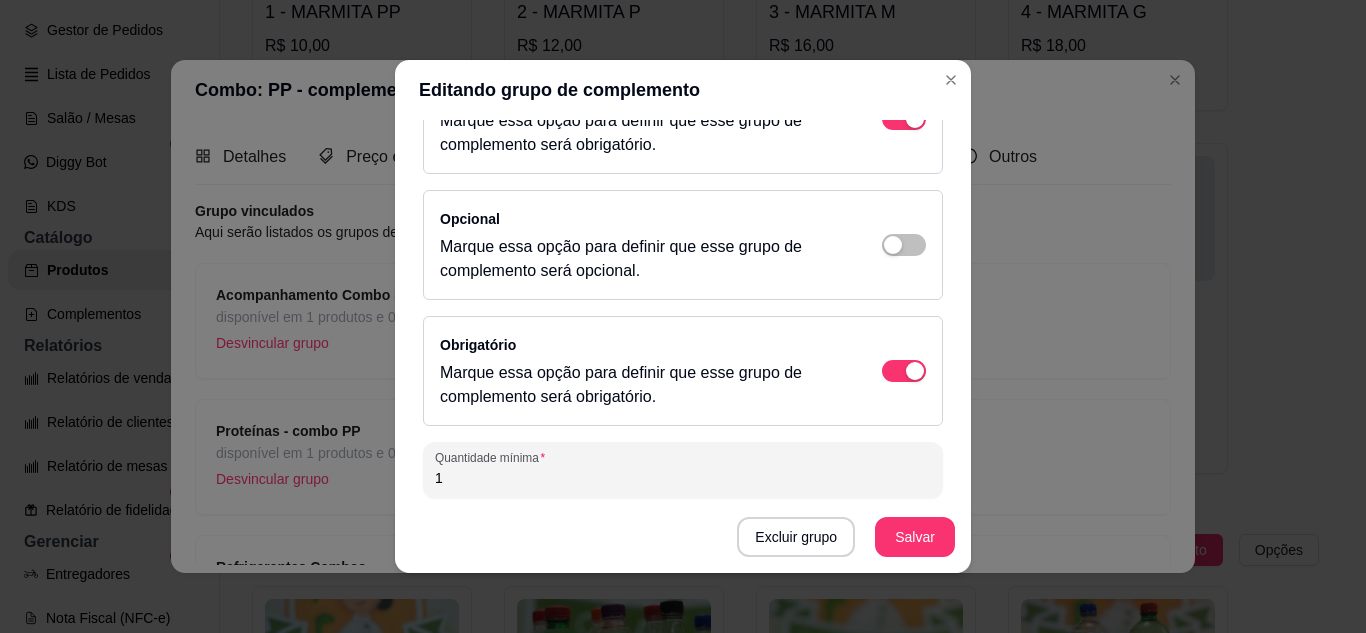 scroll, scrollTop: 329, scrollLeft: 0, axis: vertical 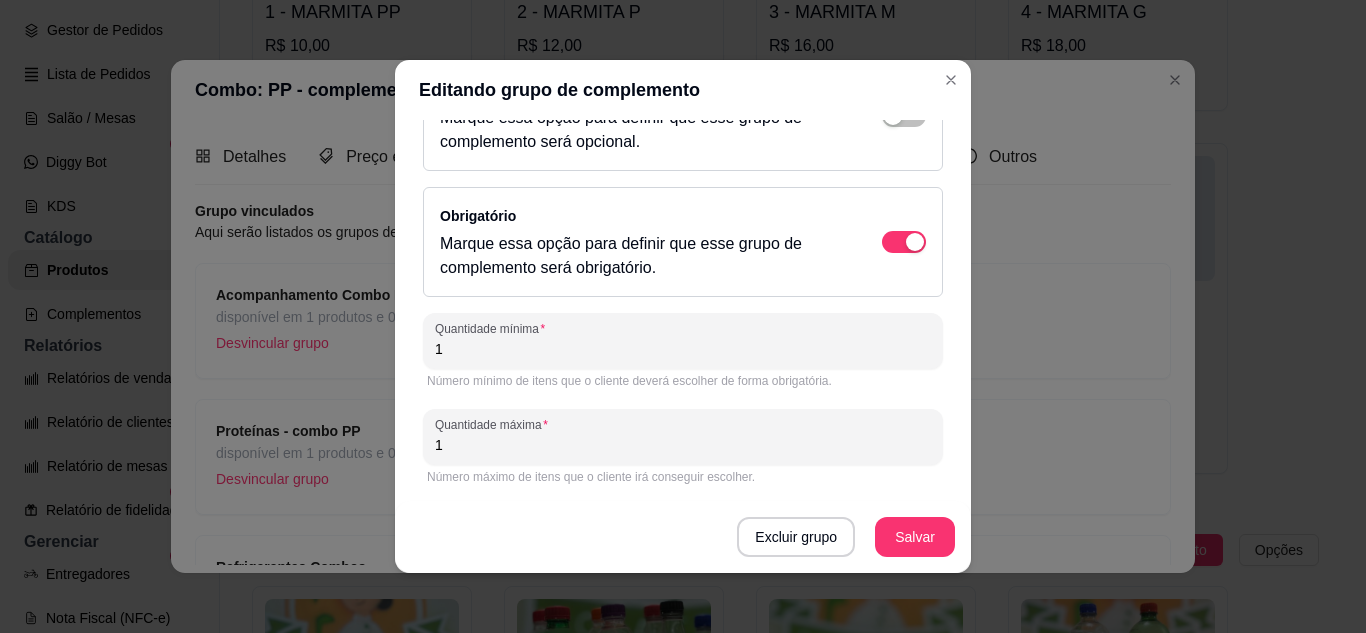 drag, startPoint x: 462, startPoint y: 437, endPoint x: 407, endPoint y: 443, distance: 55.326305 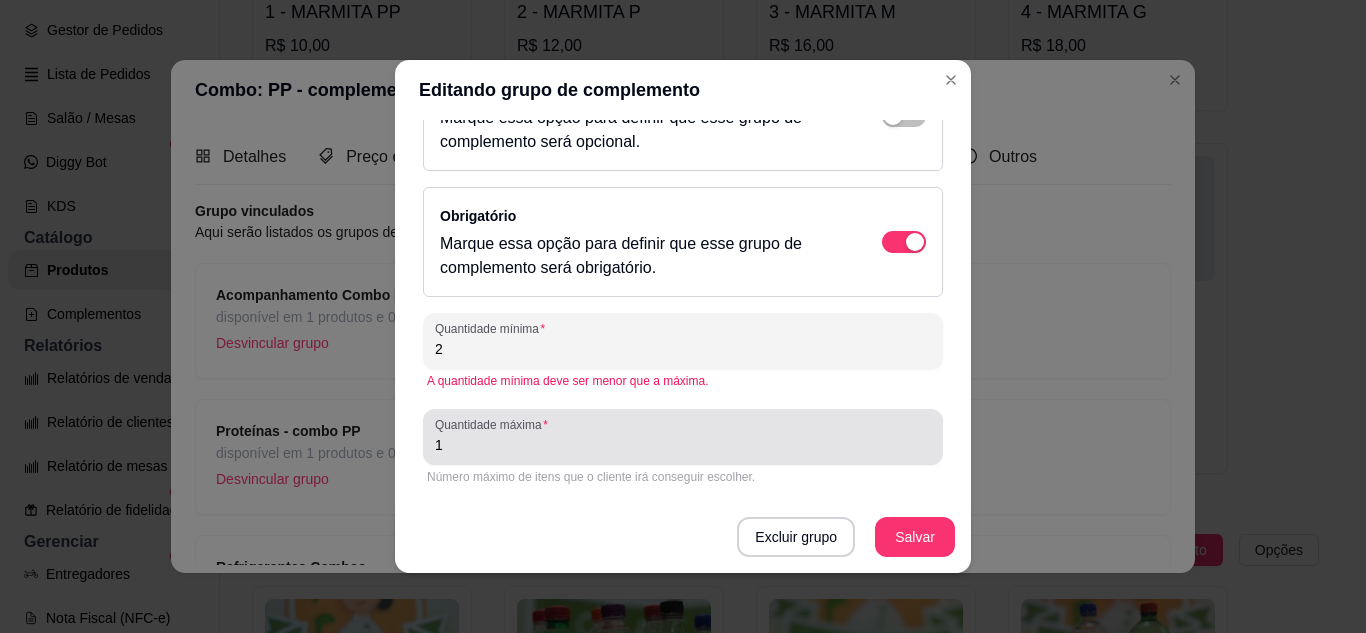 type on "2" 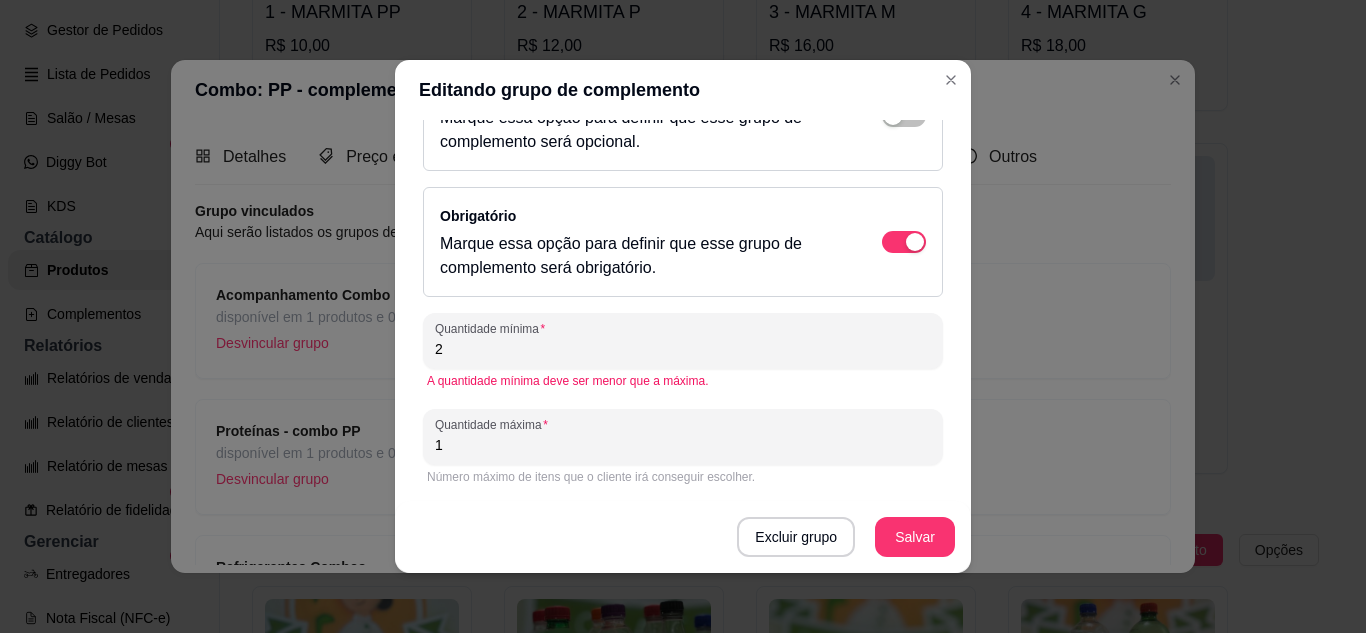 drag, startPoint x: 459, startPoint y: 448, endPoint x: 413, endPoint y: 464, distance: 48.703182 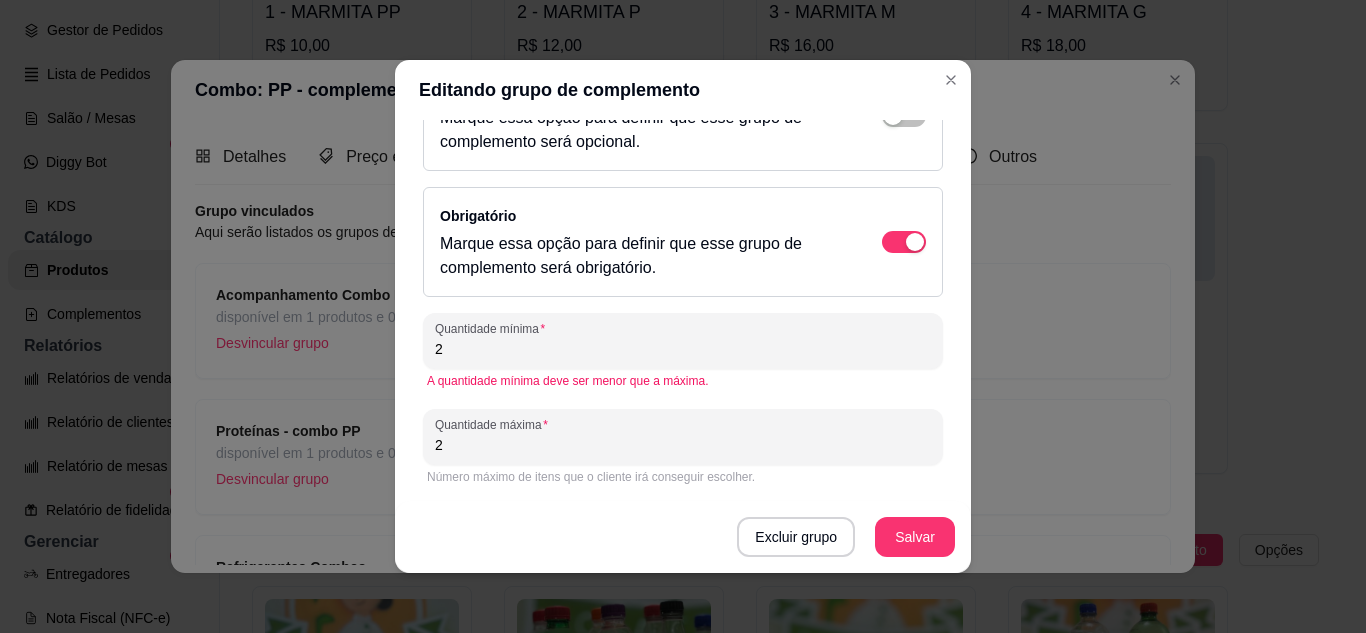 type on "2" 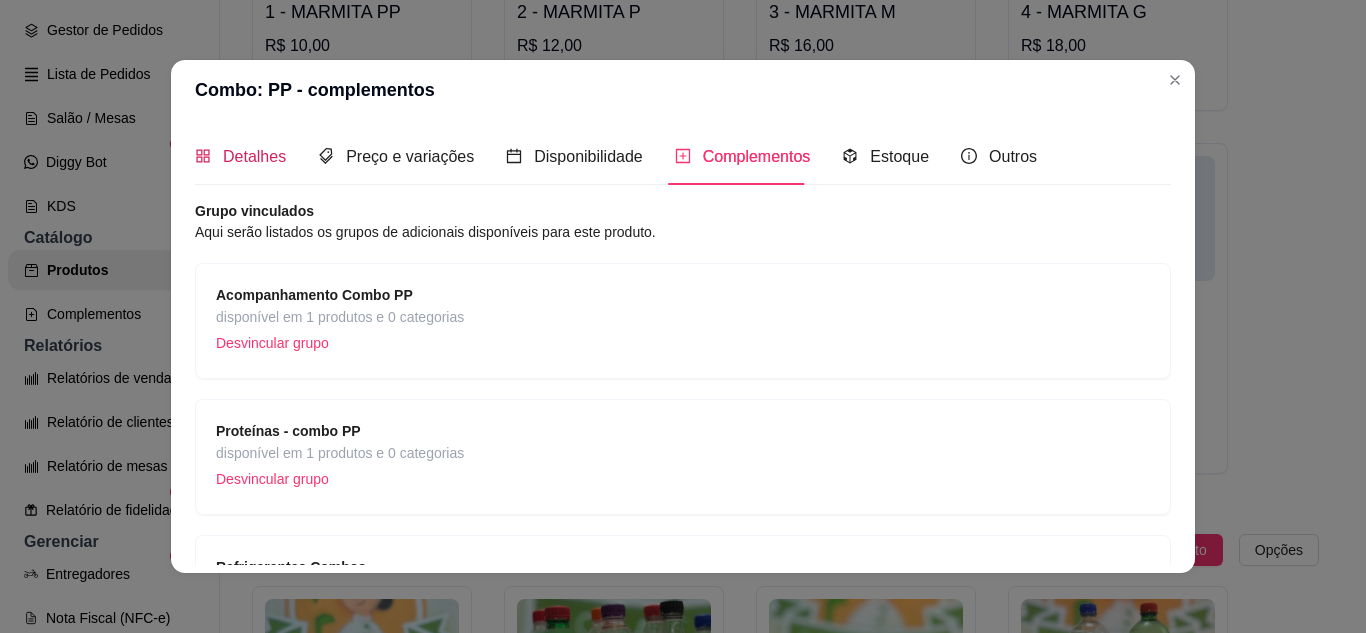 click on "Detalhes" at bounding box center [254, 156] 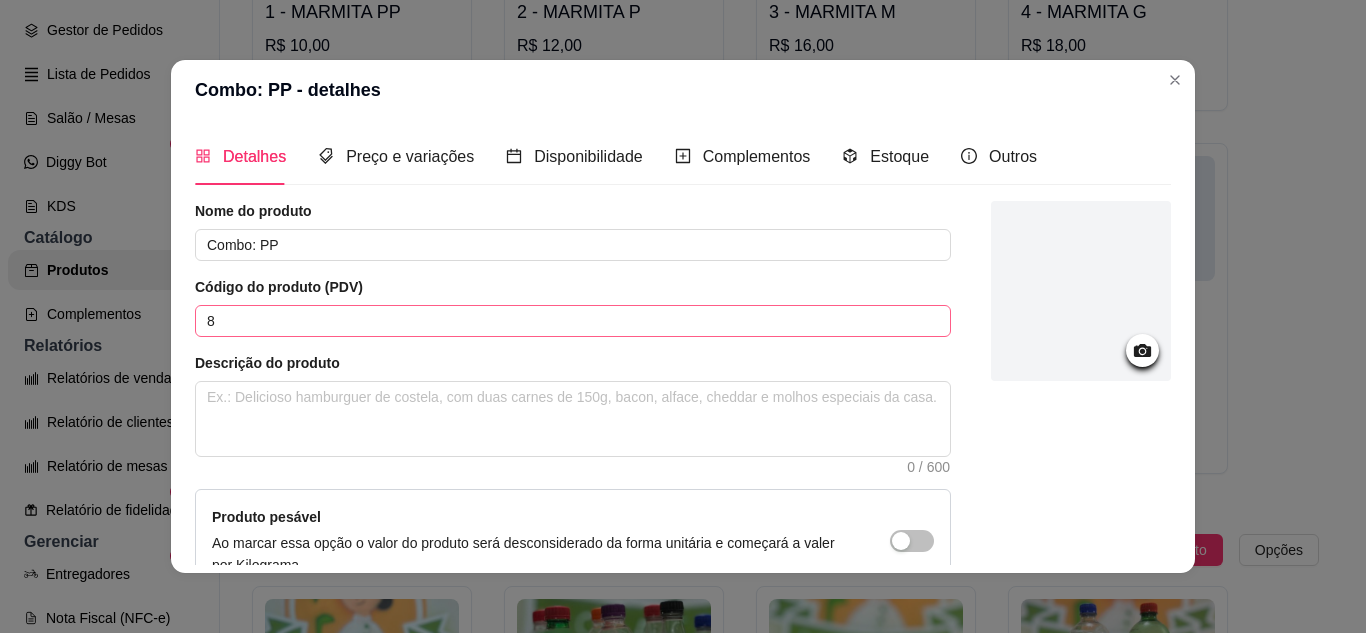 scroll, scrollTop: 215, scrollLeft: 0, axis: vertical 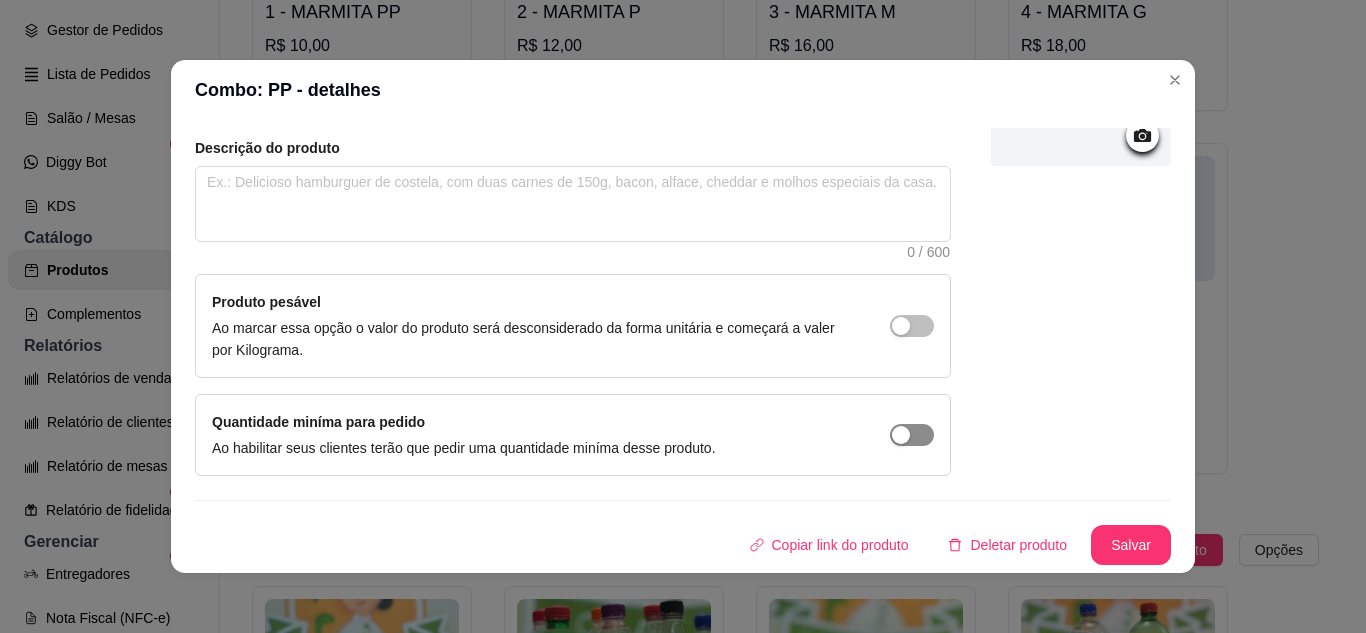 click at bounding box center [912, 326] 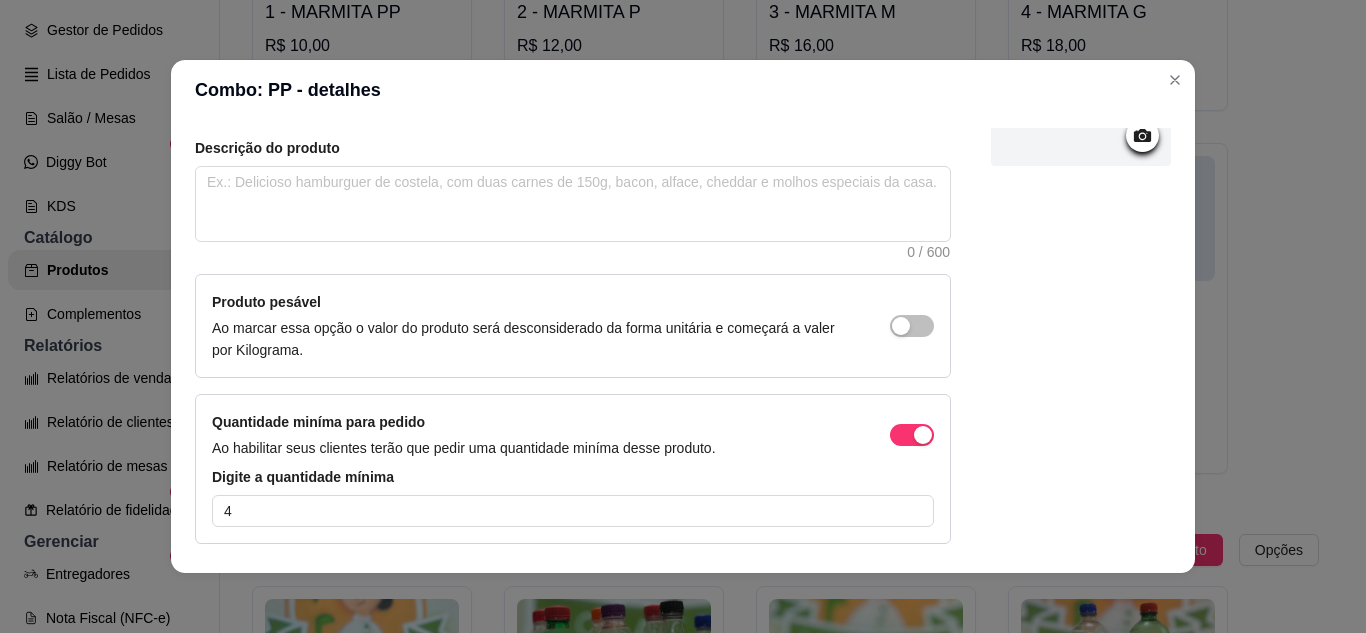 drag, startPoint x: 585, startPoint y: 469, endPoint x: 591, endPoint y: 488, distance: 19.924858 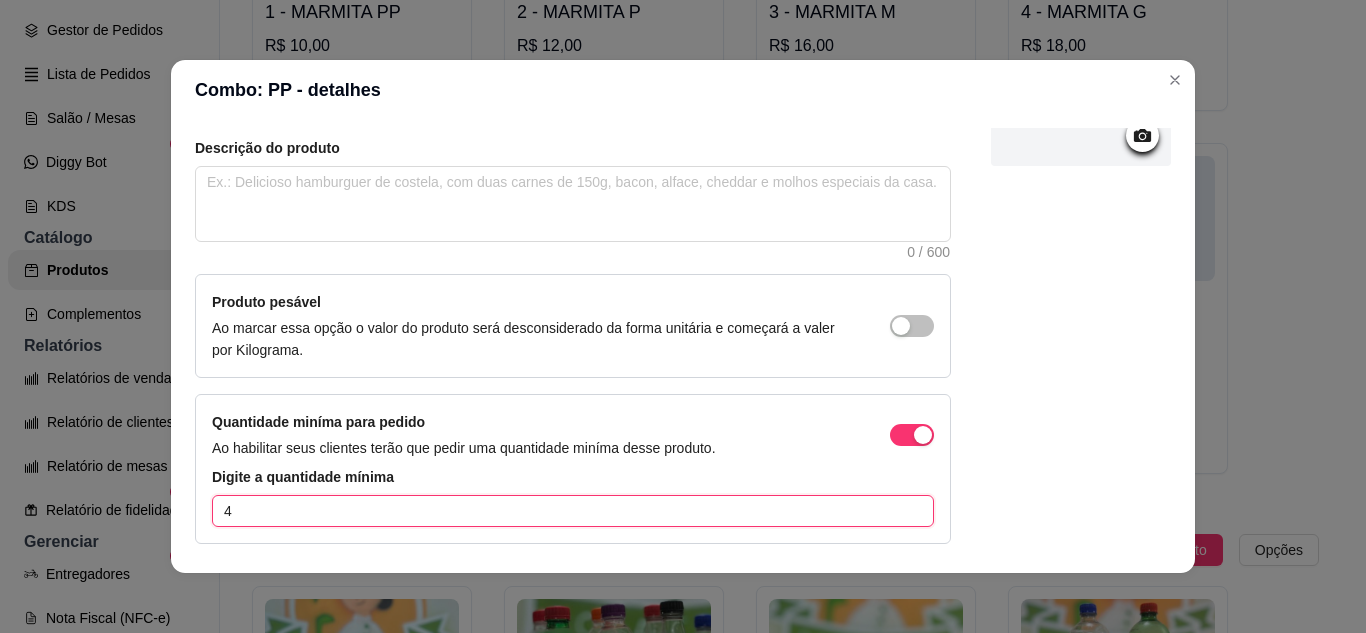 click on "4" at bounding box center (573, 511) 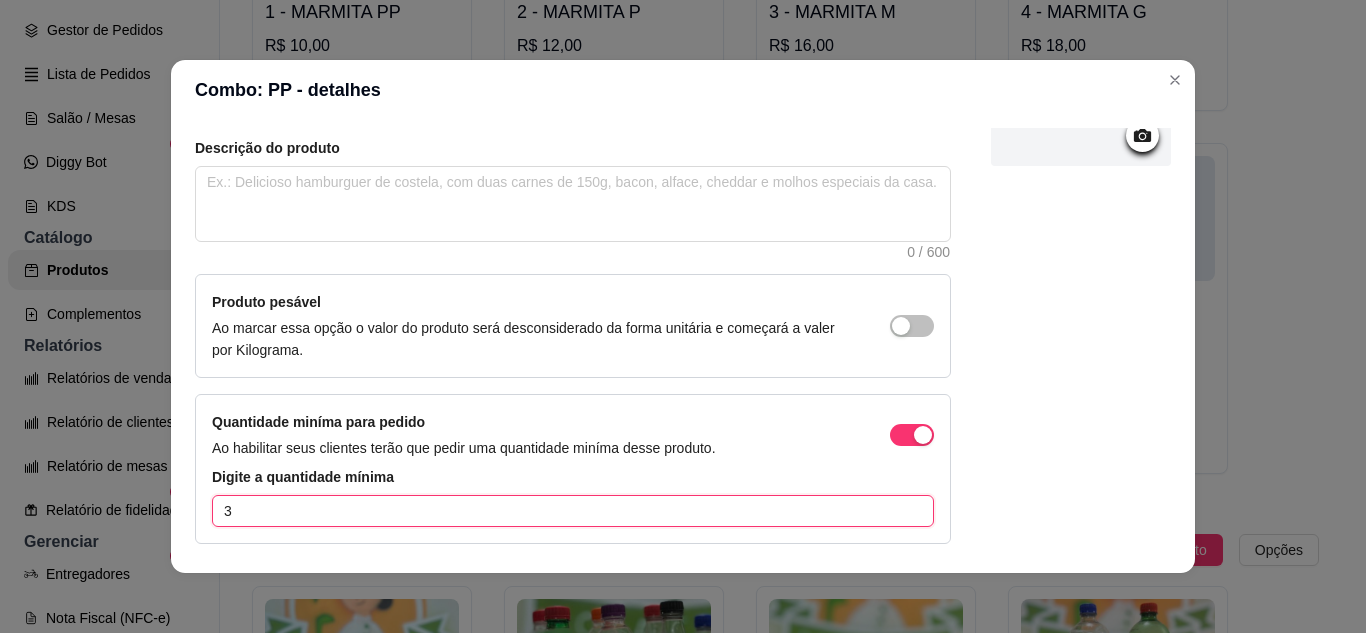scroll, scrollTop: 283, scrollLeft: 0, axis: vertical 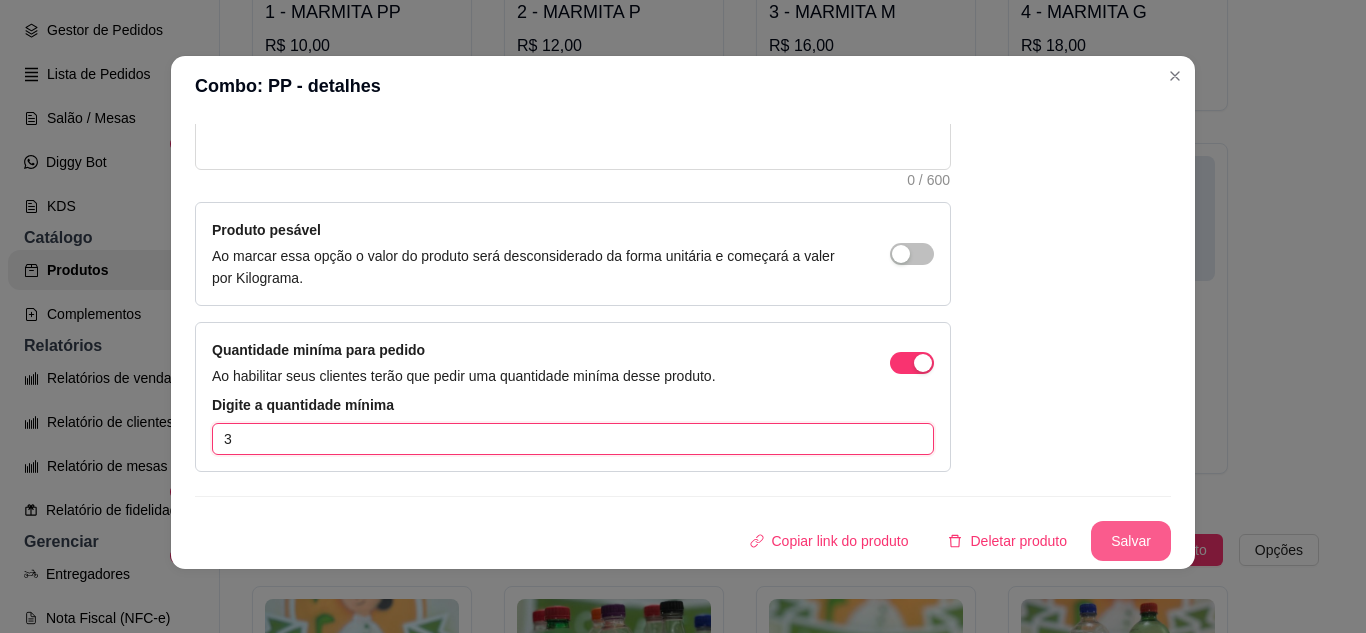 type on "3" 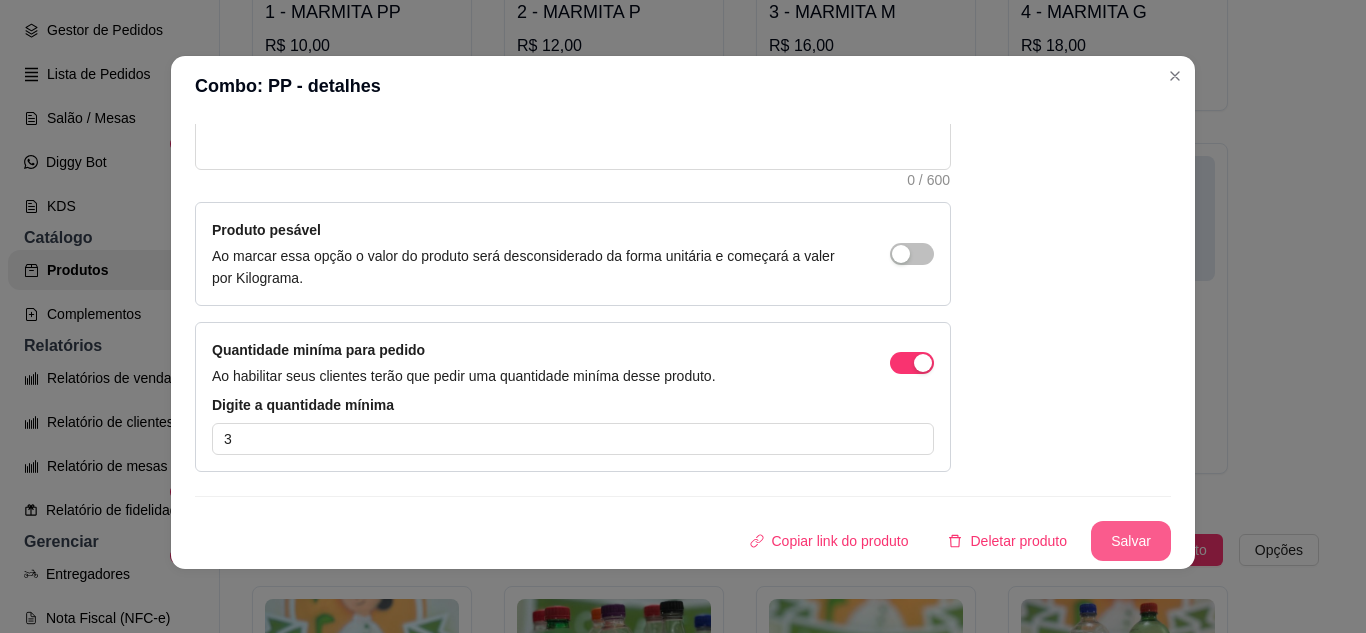 click on "Salvar" at bounding box center [1131, 541] 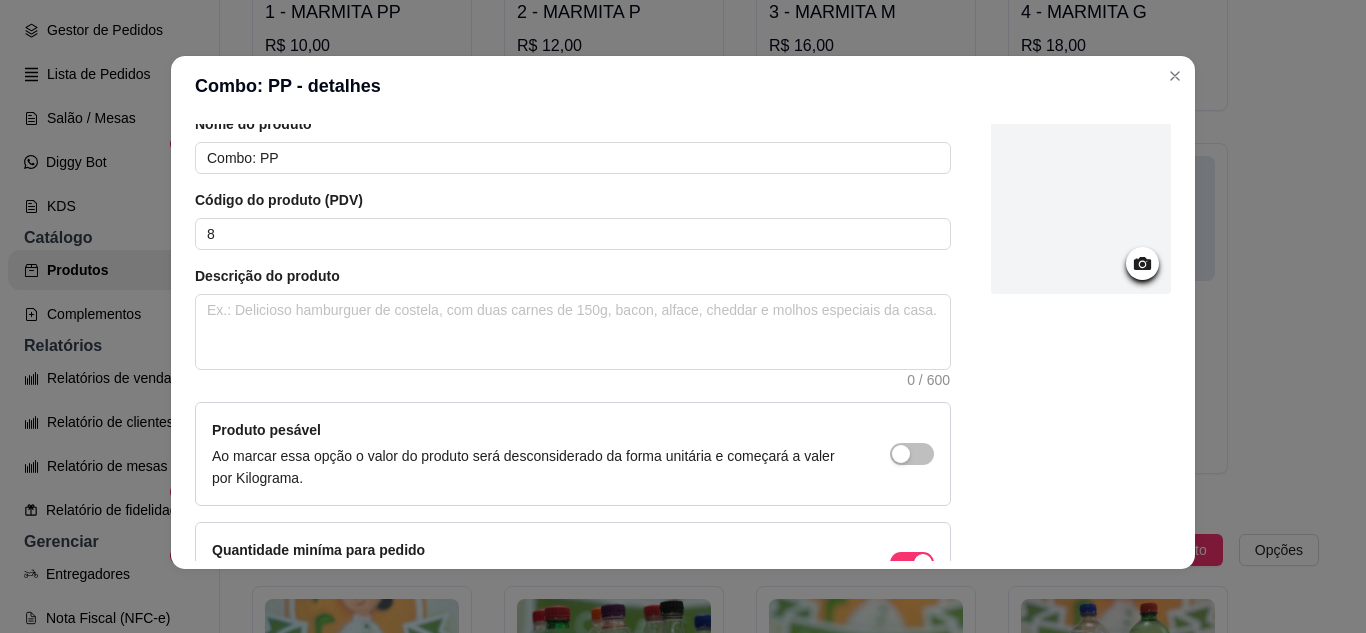 scroll, scrollTop: 0, scrollLeft: 0, axis: both 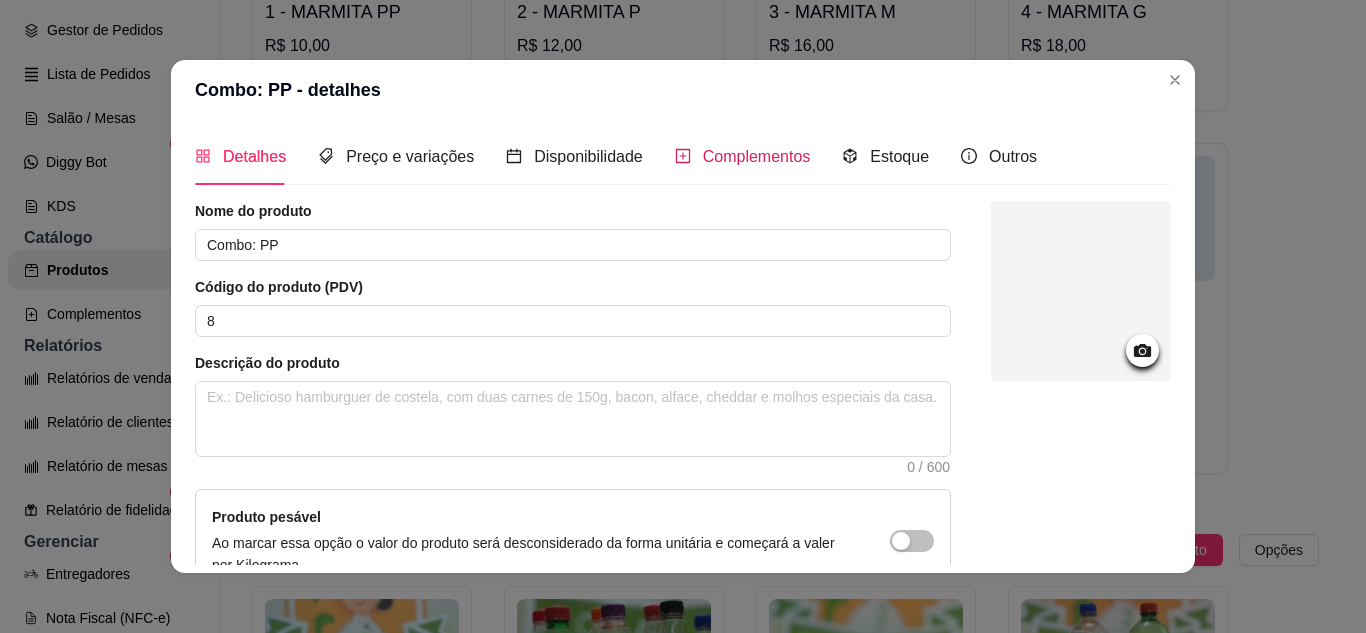 click on "Complementos" at bounding box center [757, 156] 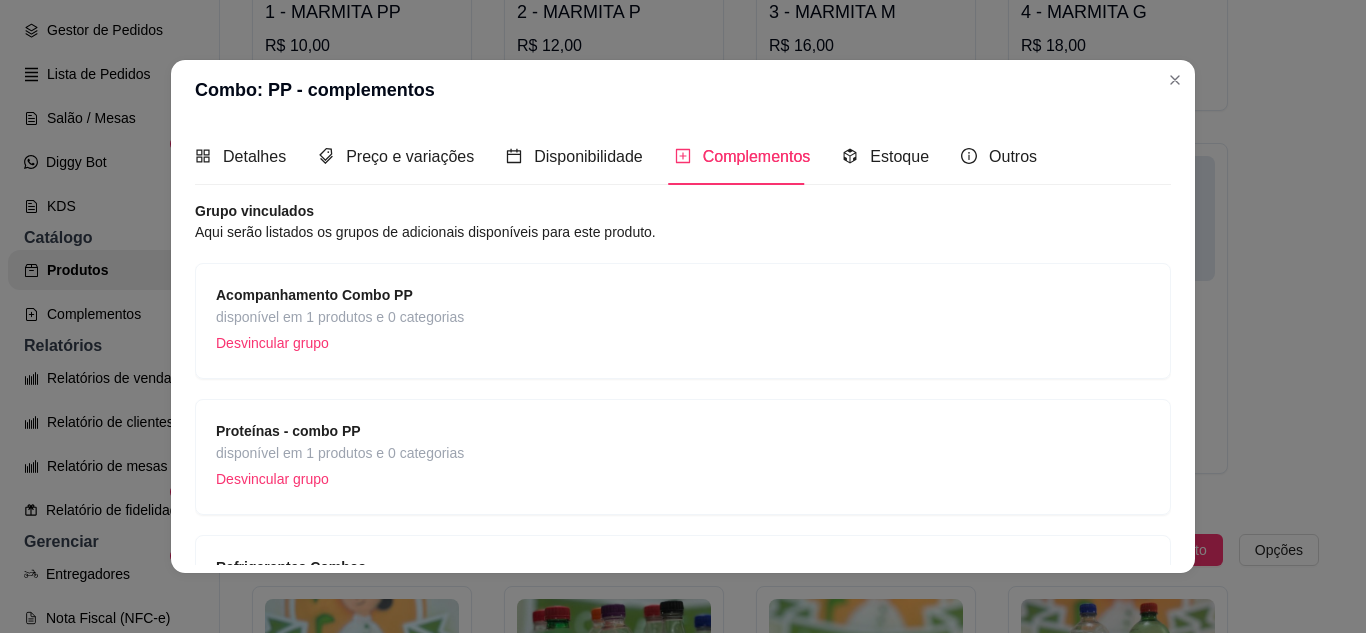 type 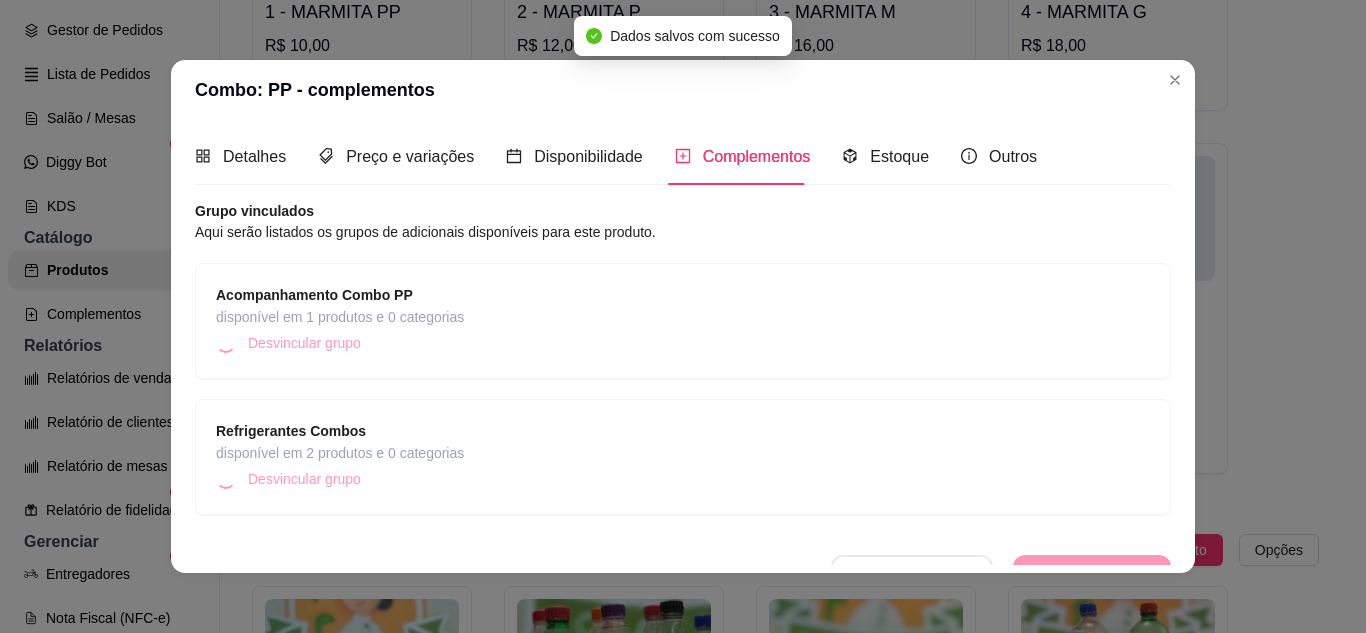 scroll, scrollTop: 30, scrollLeft: 0, axis: vertical 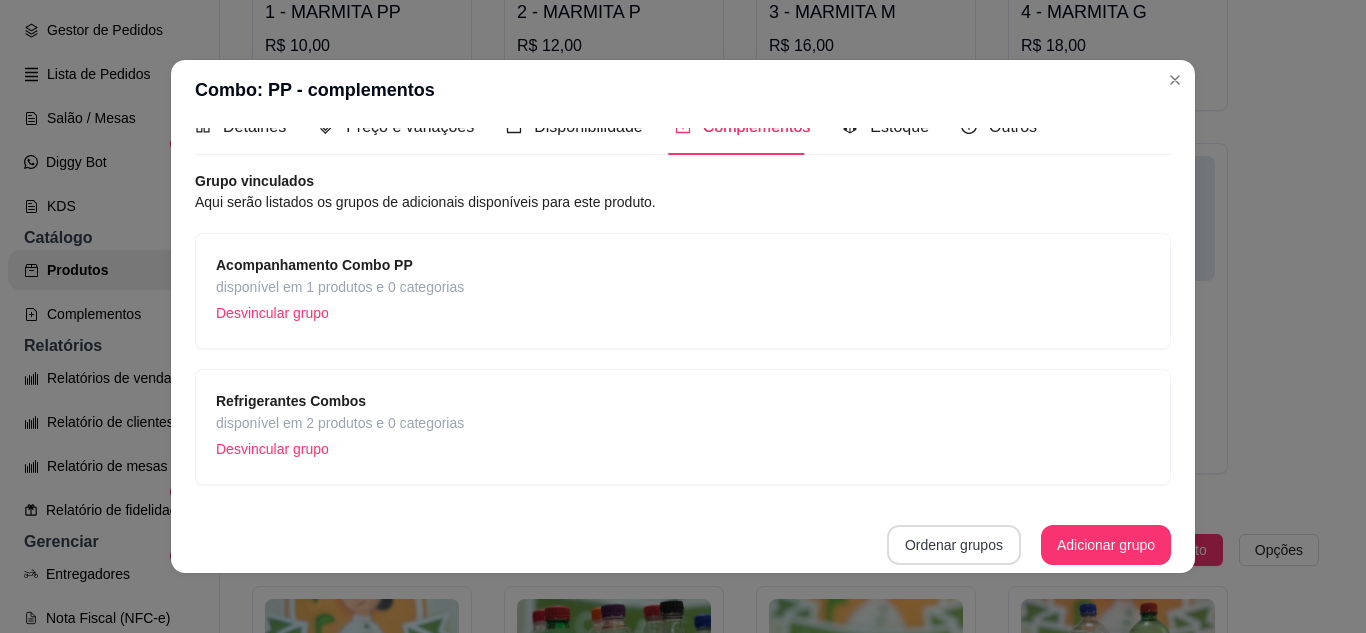 click on "Ordenar grupos" at bounding box center [954, 545] 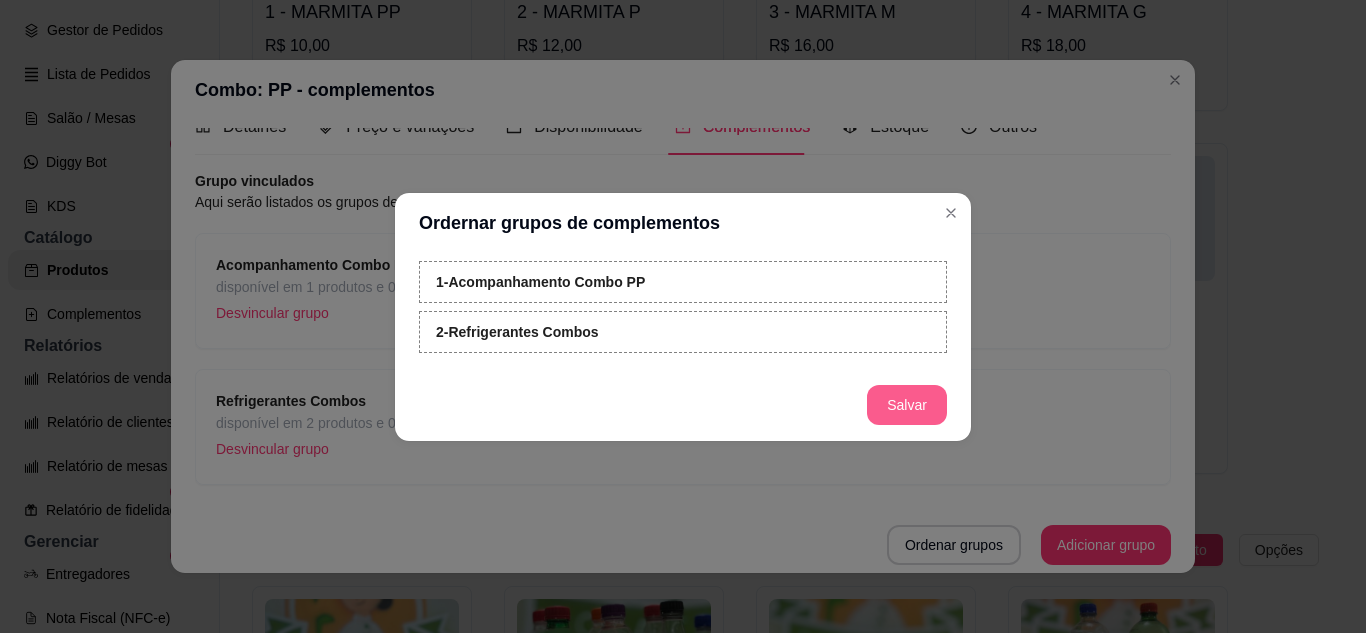 click on "Salvar" at bounding box center [907, 405] 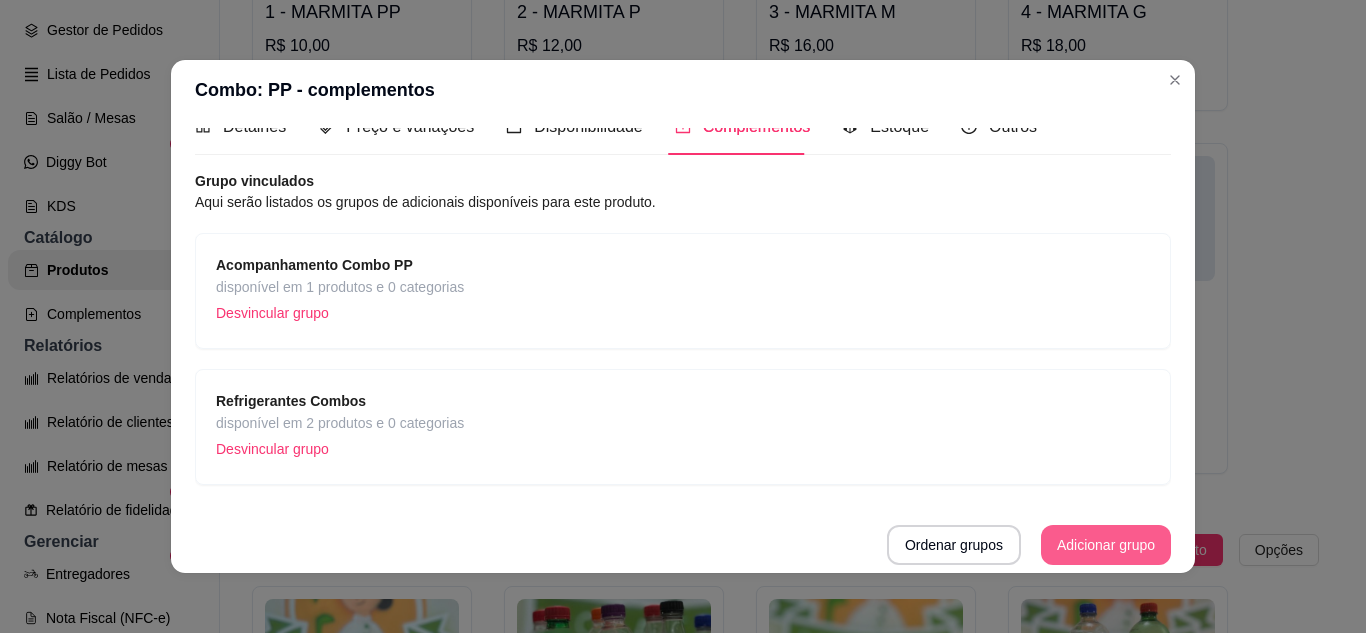 click on "Adicionar grupo" at bounding box center (1106, 545) 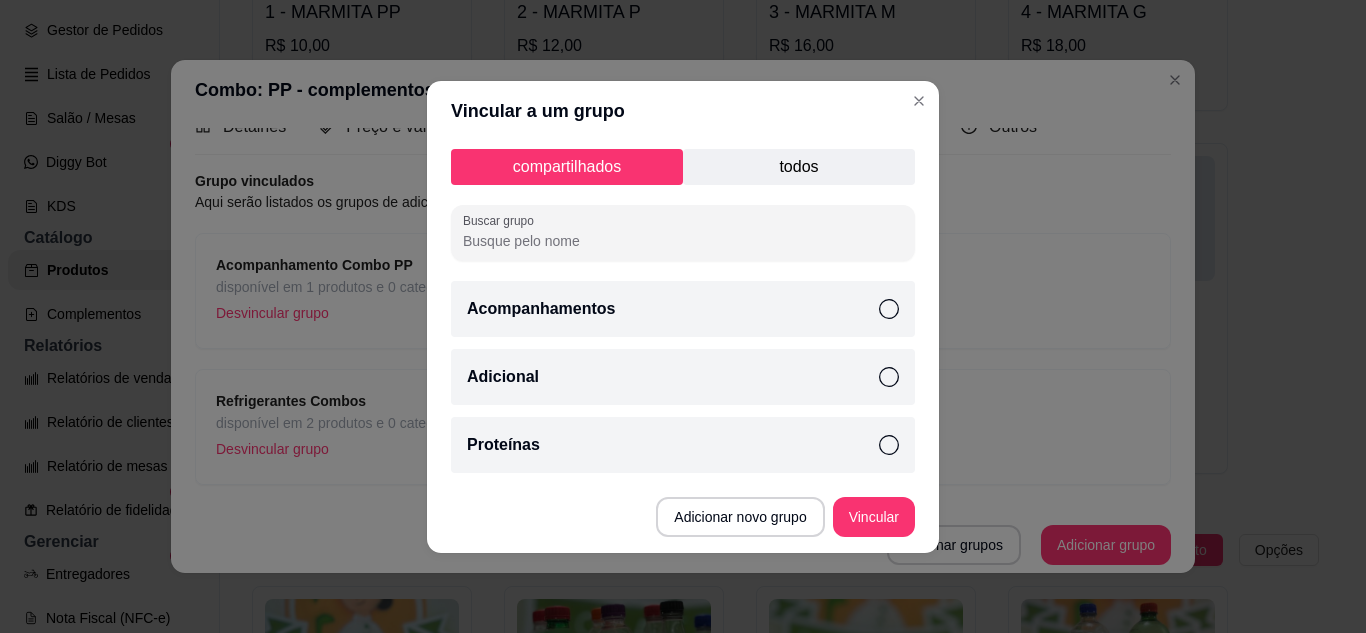 click on "todos" at bounding box center (799, 167) 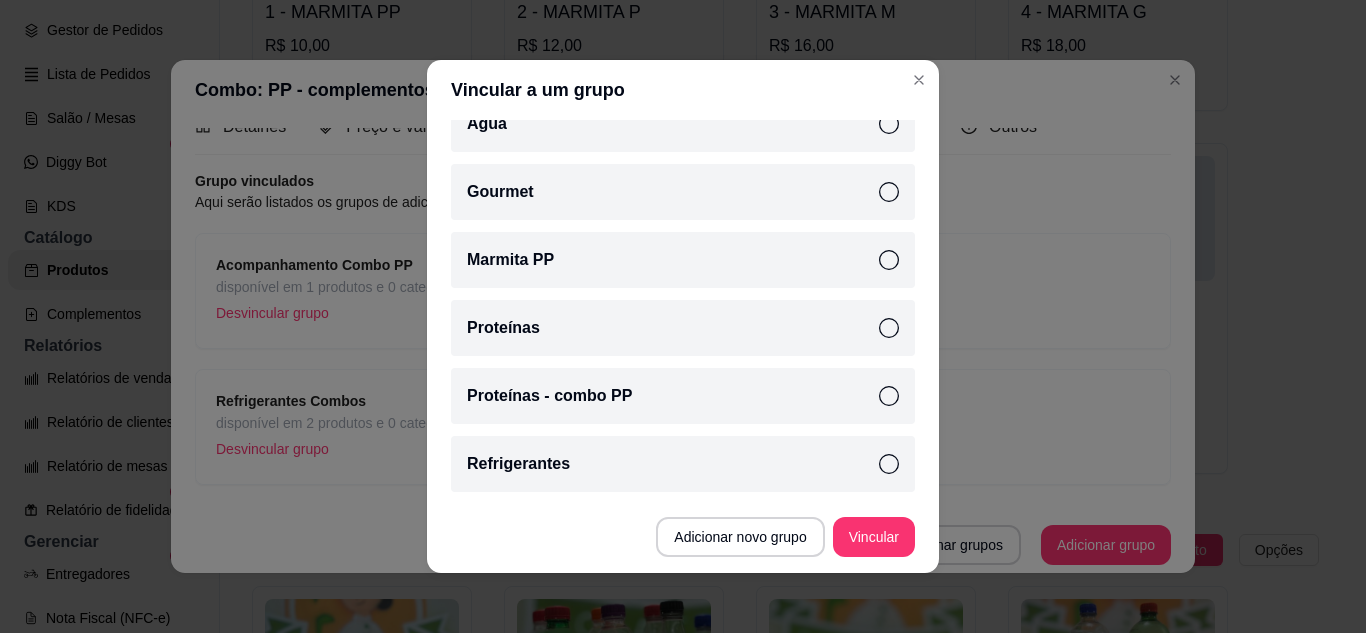 scroll, scrollTop: 435, scrollLeft: 0, axis: vertical 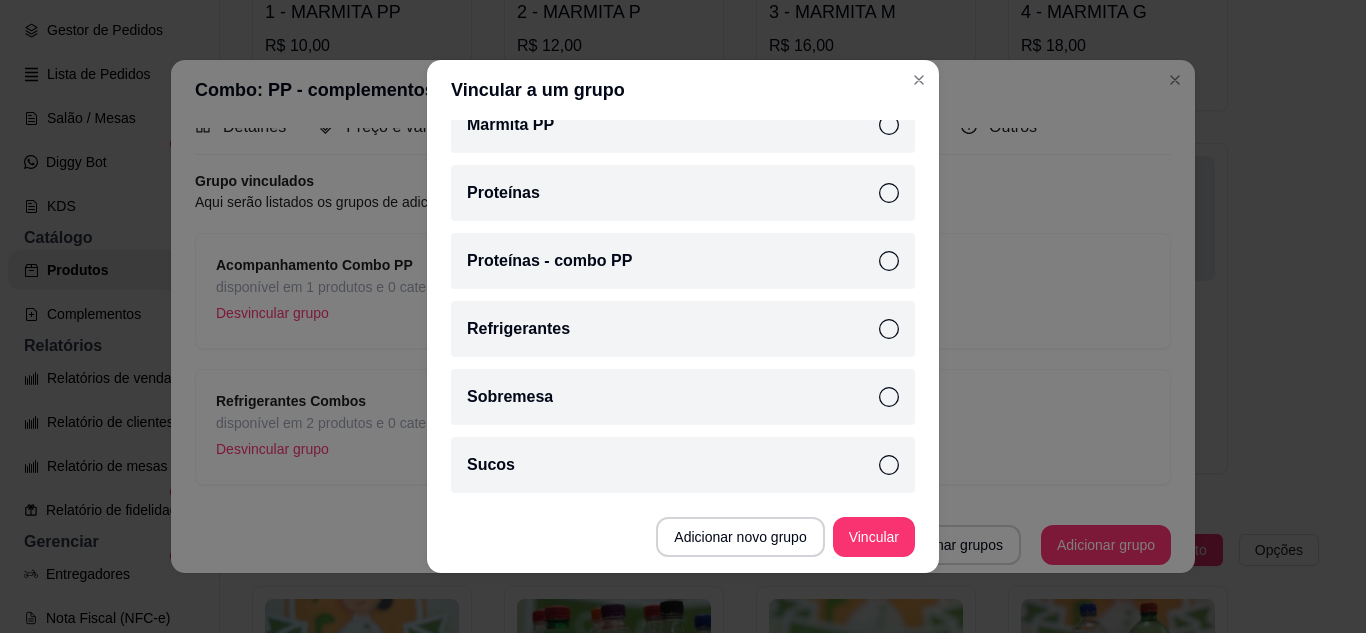 click on "Proteínas - combo PP" at bounding box center (549, 261) 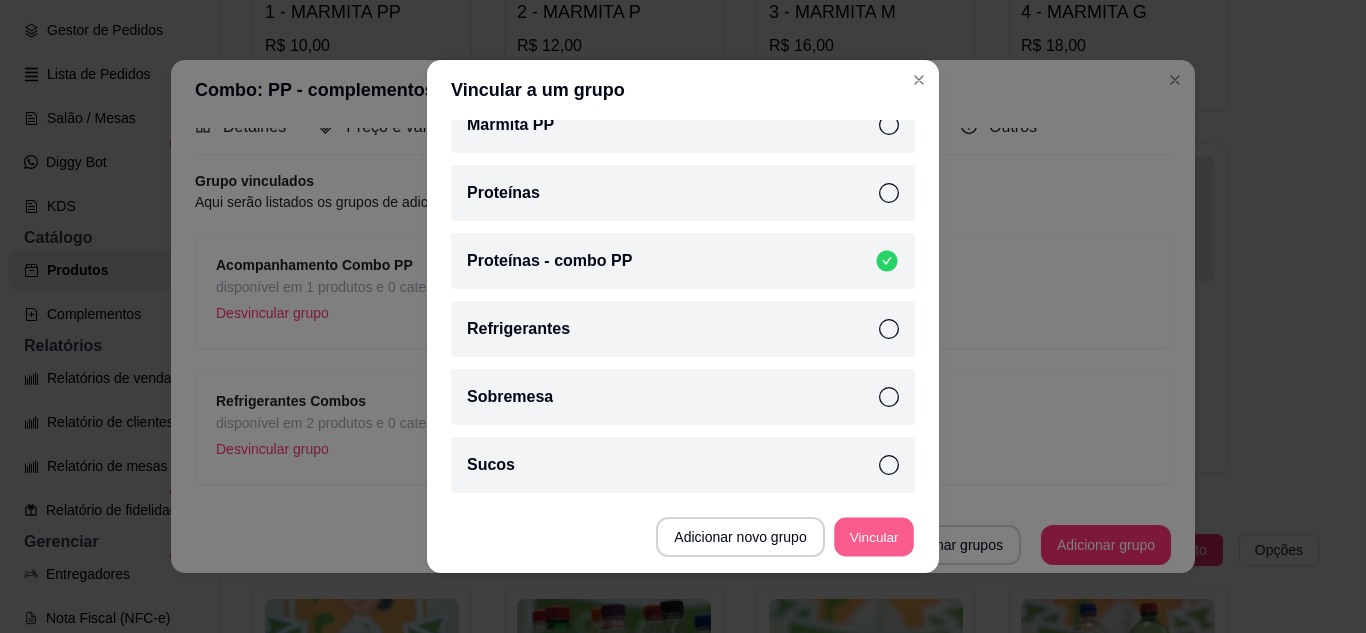 click on "Vincular" at bounding box center [874, 537] 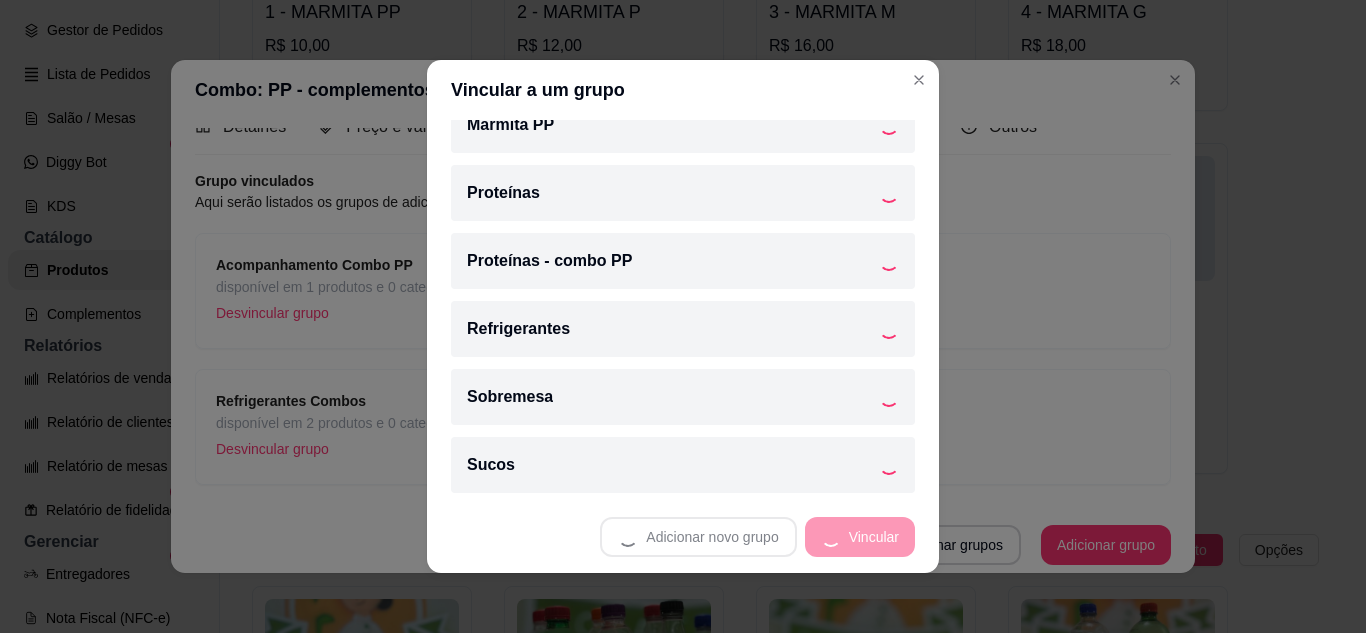 scroll, scrollTop: 367, scrollLeft: 0, axis: vertical 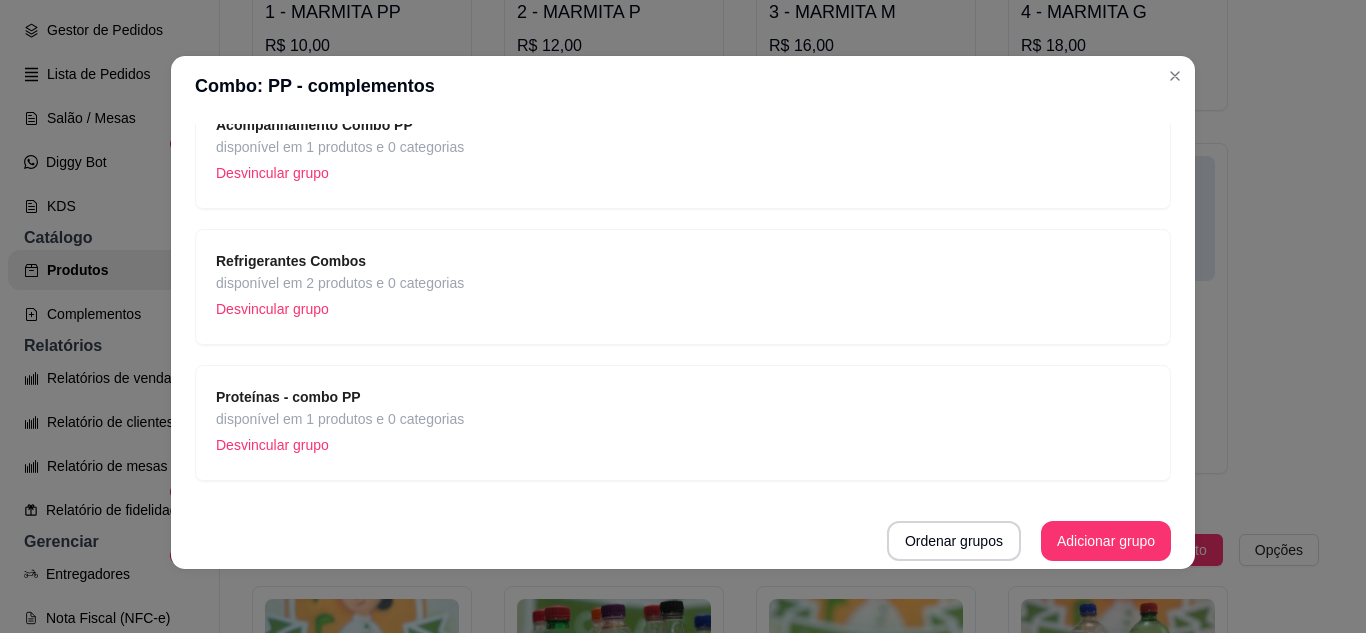 click on "Proteínas - combo PP disponível em 1 produtos e 0 categorias  Desvincular grupo" at bounding box center [683, 423] 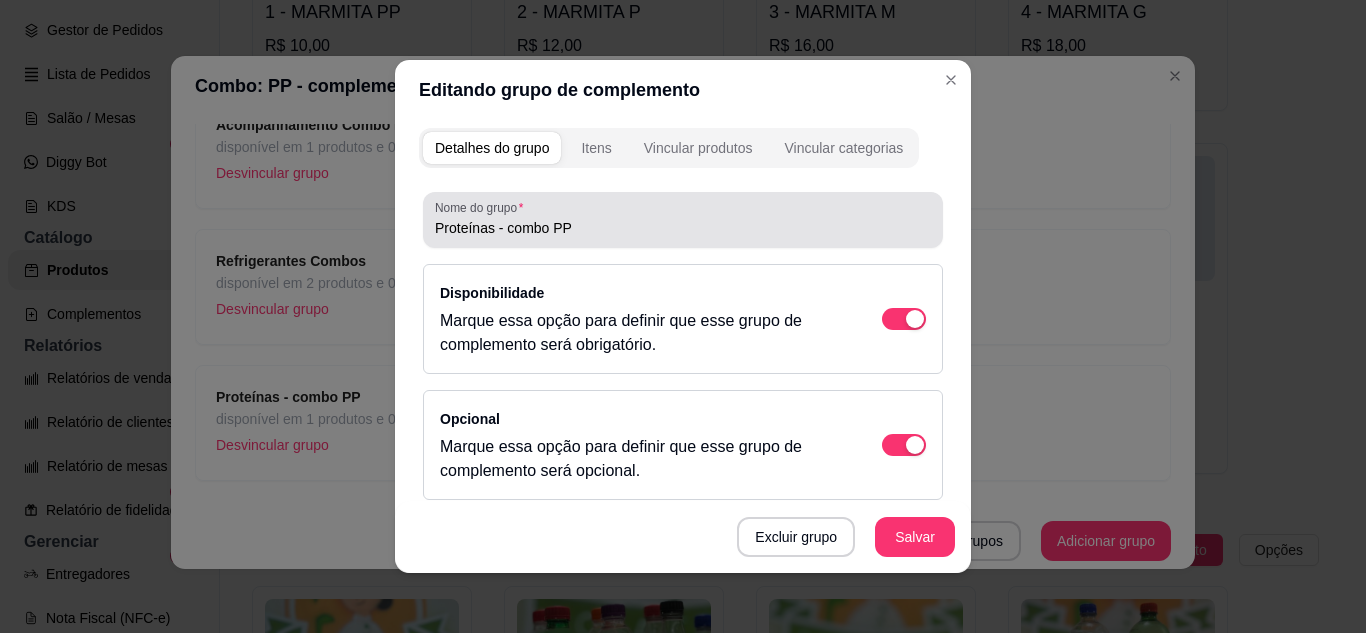 click on "Nome do grupo Proteínas - combo PP" at bounding box center [683, 220] 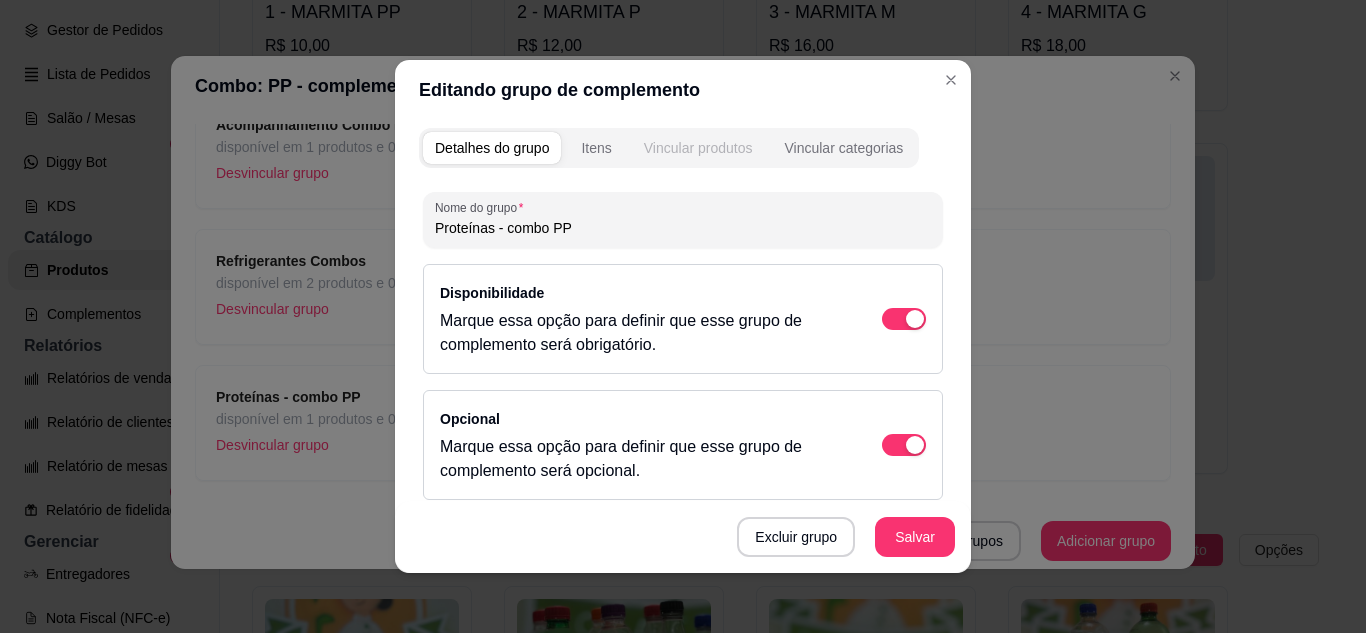 click on "Vincular produtos" at bounding box center [698, 148] 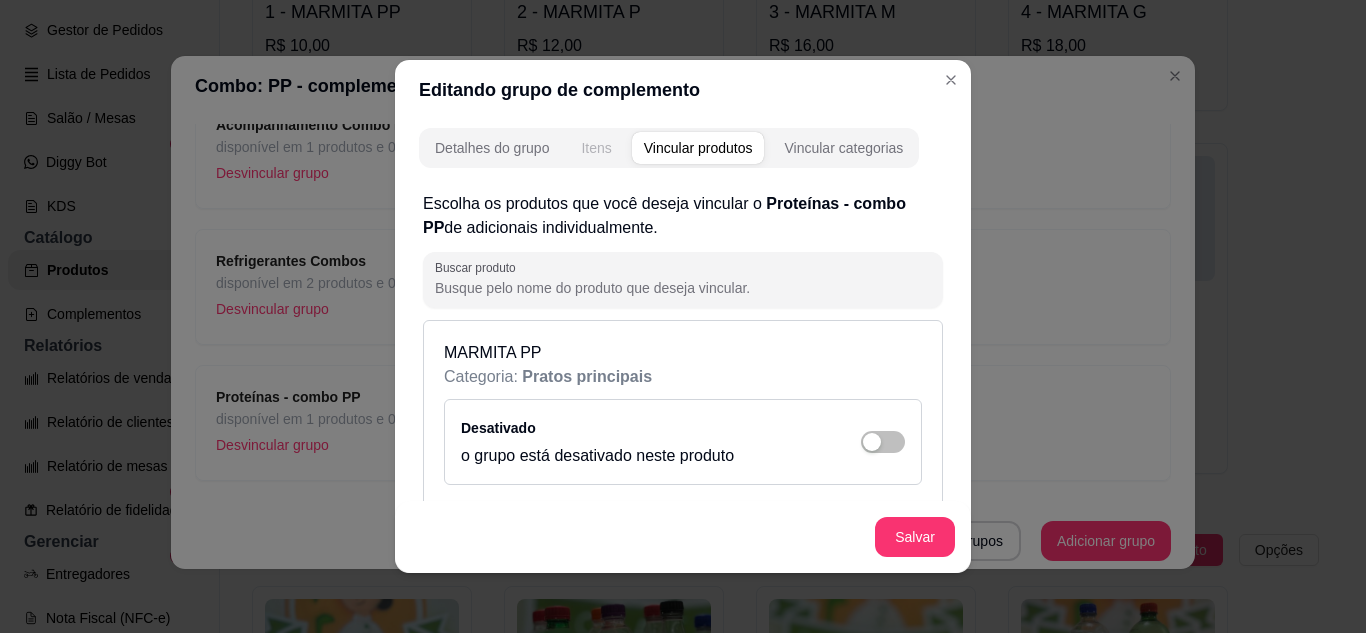 click on "Itens" at bounding box center [596, 148] 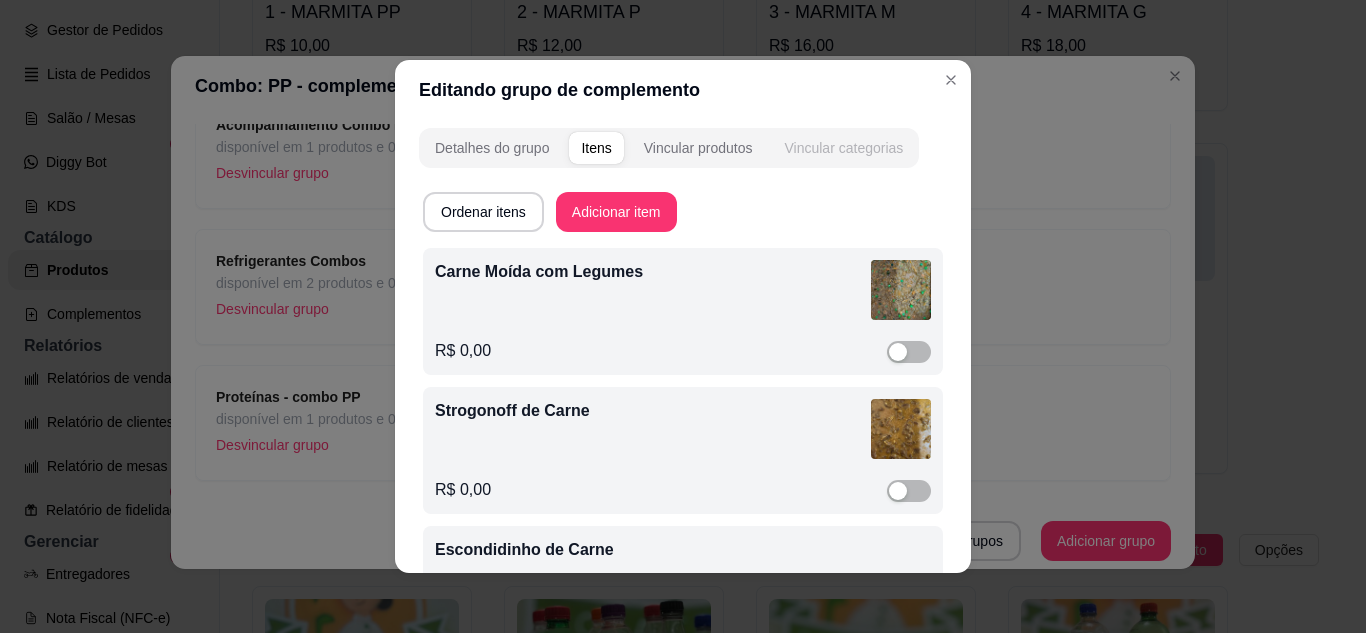 click on "Vincular categorias" at bounding box center [843, 148] 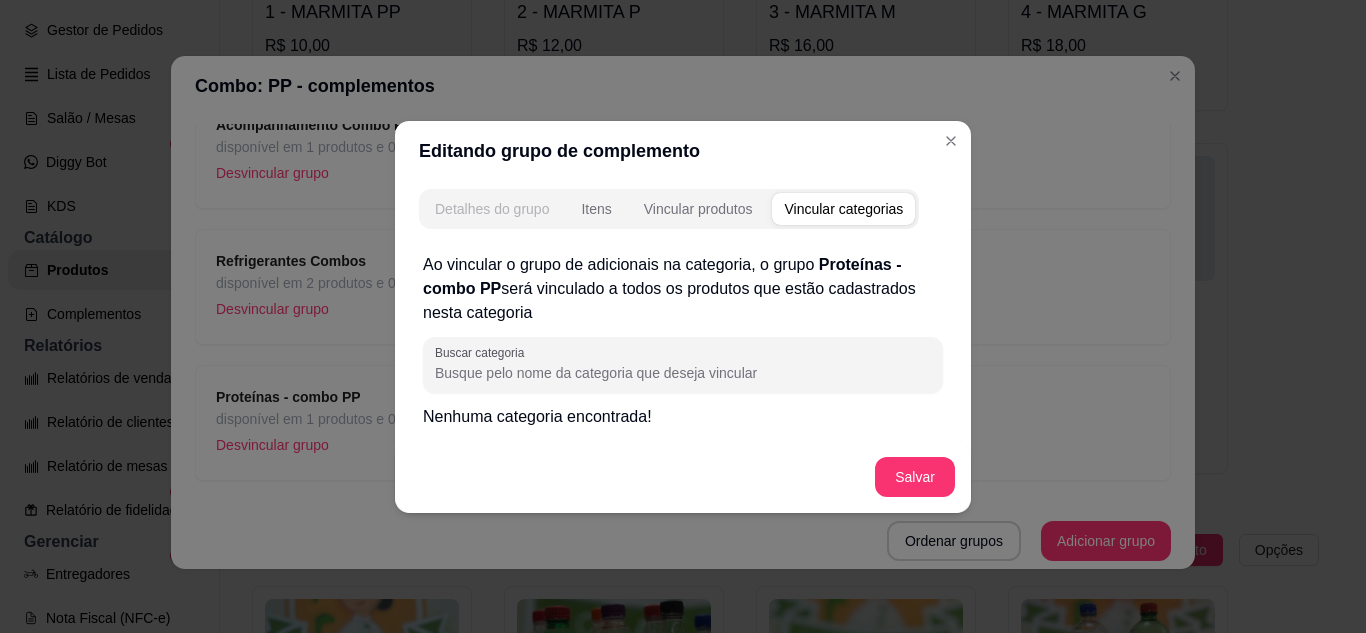 click on "Detalhes do grupo" at bounding box center (492, 209) 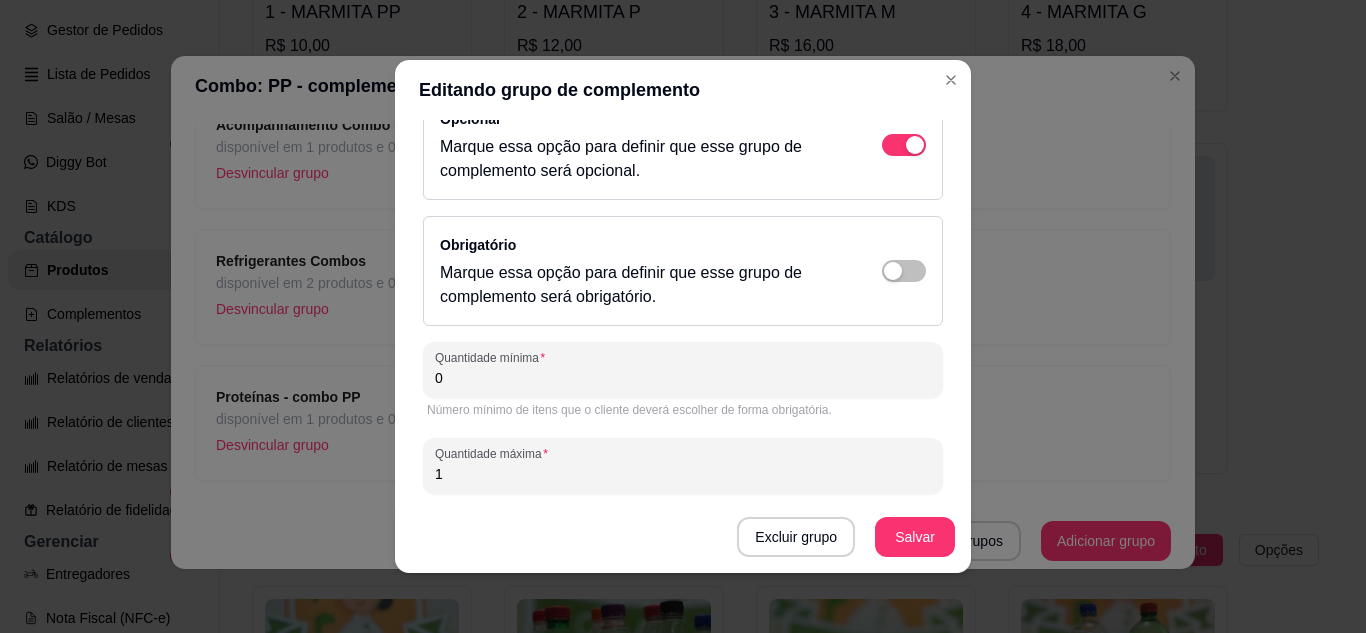 scroll, scrollTop: 329, scrollLeft: 0, axis: vertical 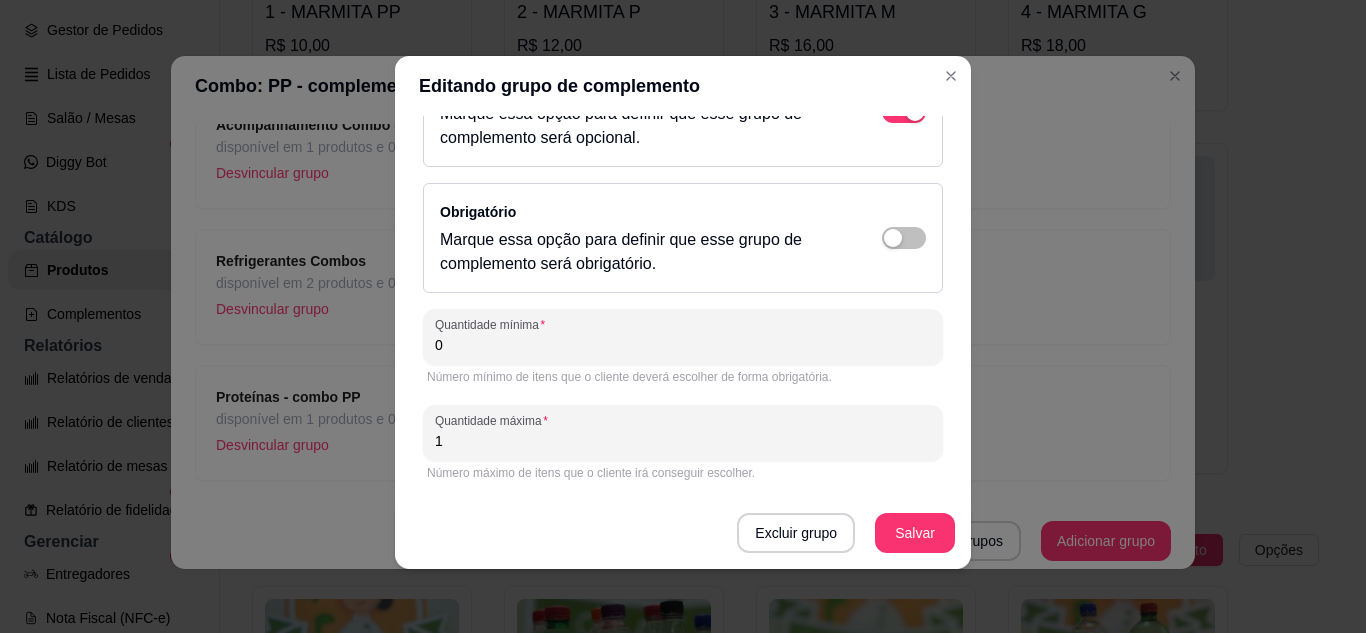 drag, startPoint x: 464, startPoint y: 351, endPoint x: 382, endPoint y: 342, distance: 82.492424 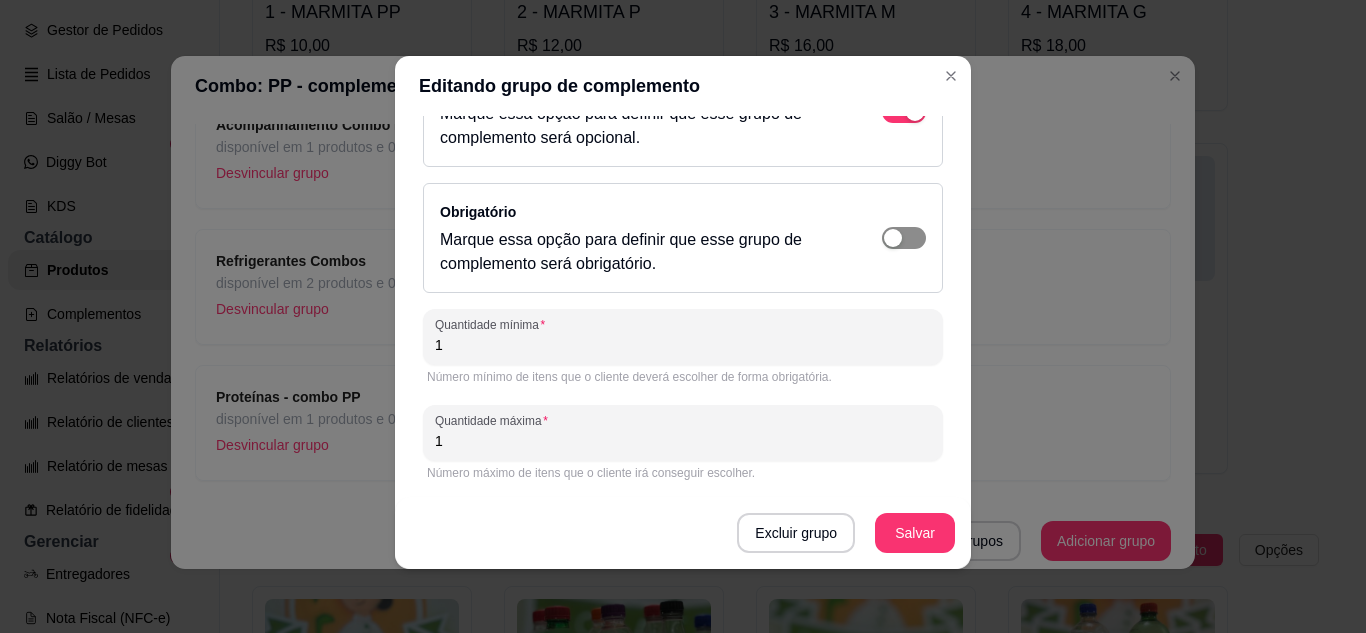 type on "1" 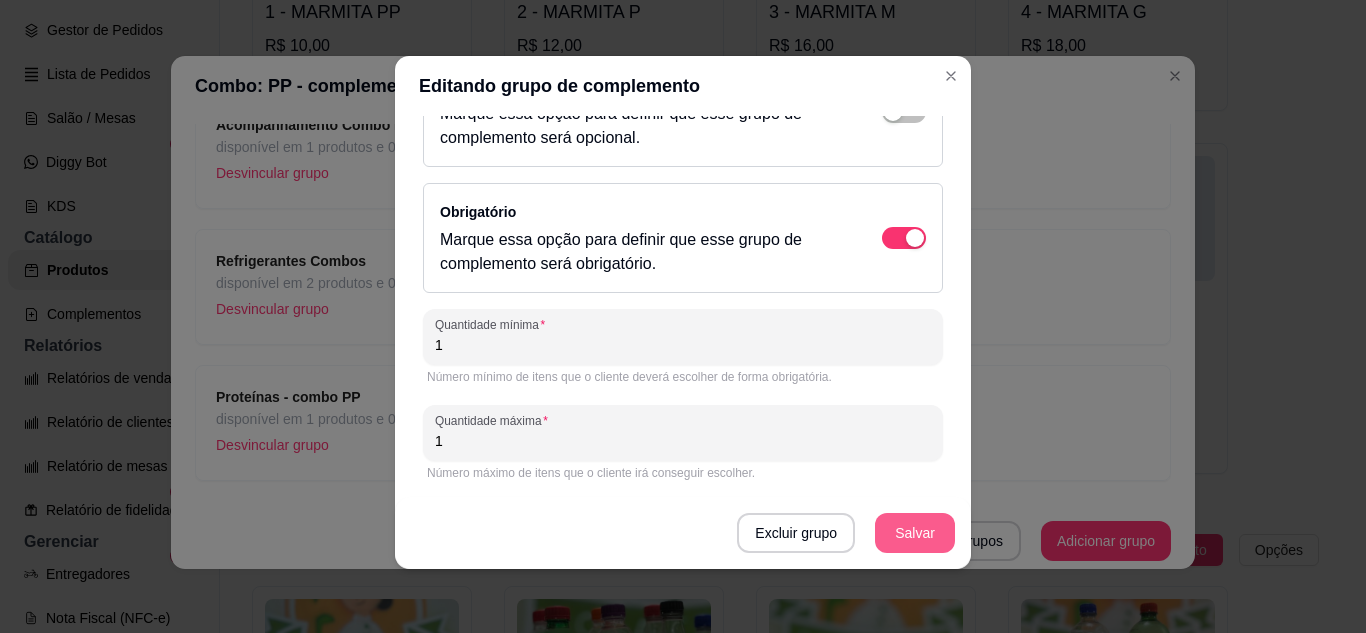click on "Salvar" at bounding box center (915, 533) 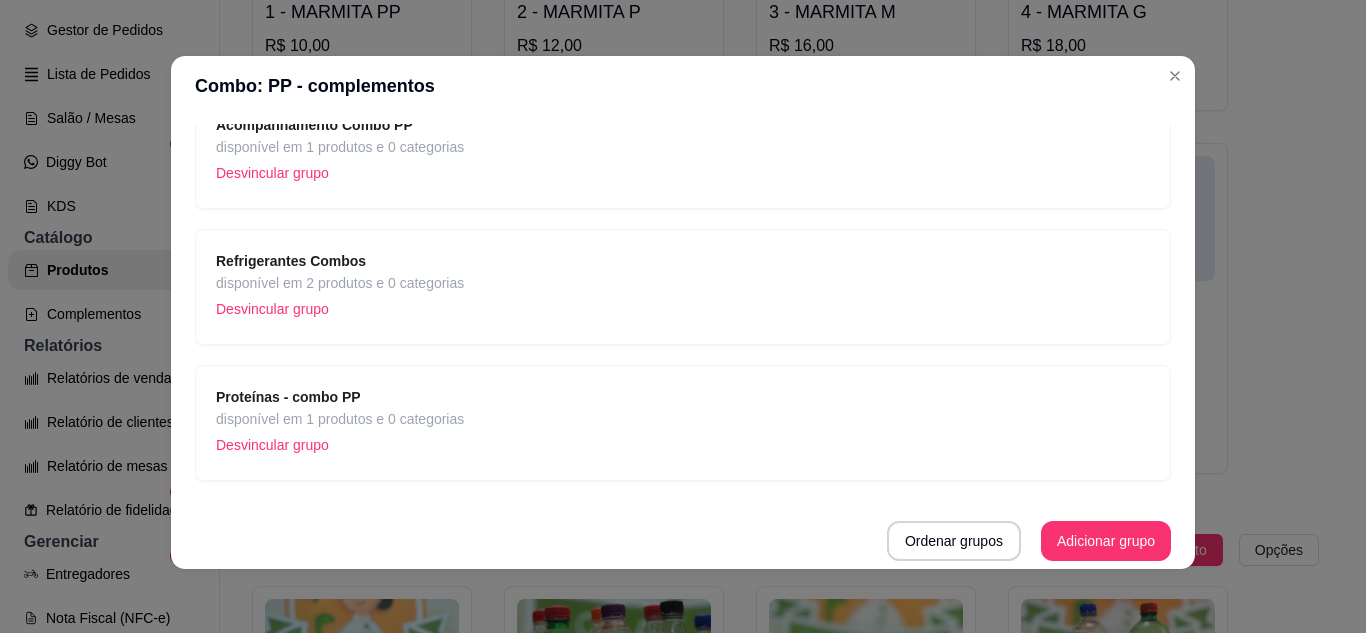 scroll, scrollTop: 0, scrollLeft: 0, axis: both 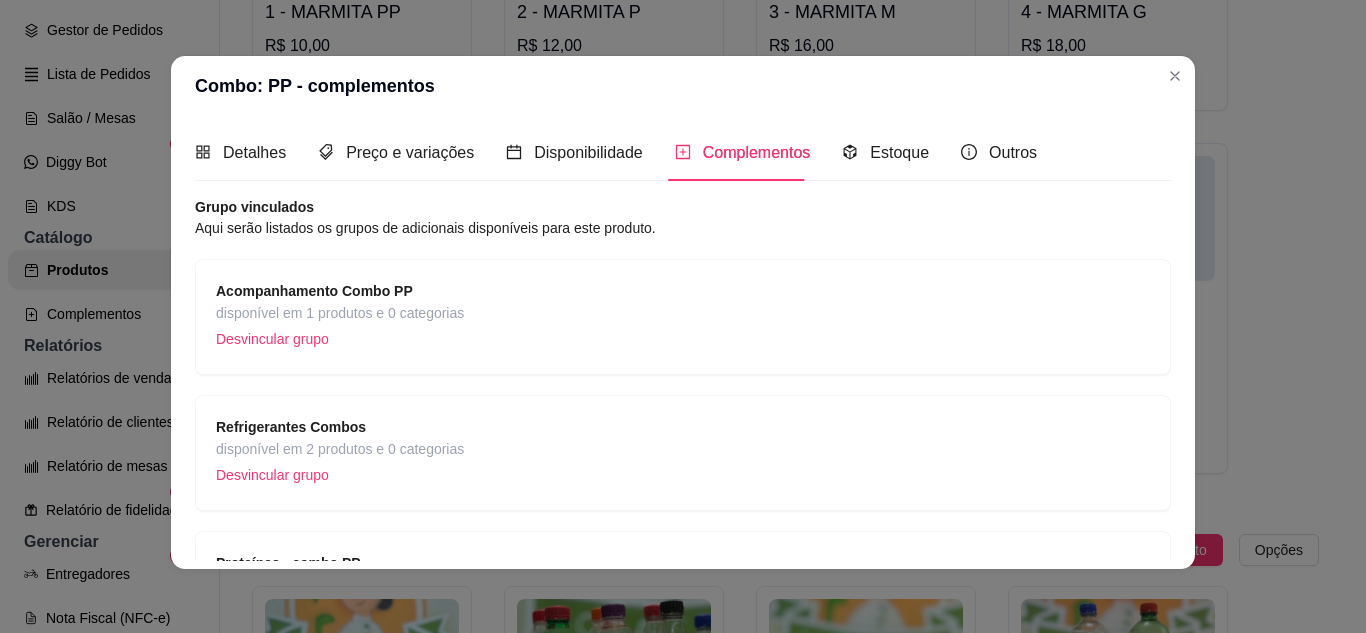 click on "Acompanhamento Combo PP" at bounding box center (340, 291) 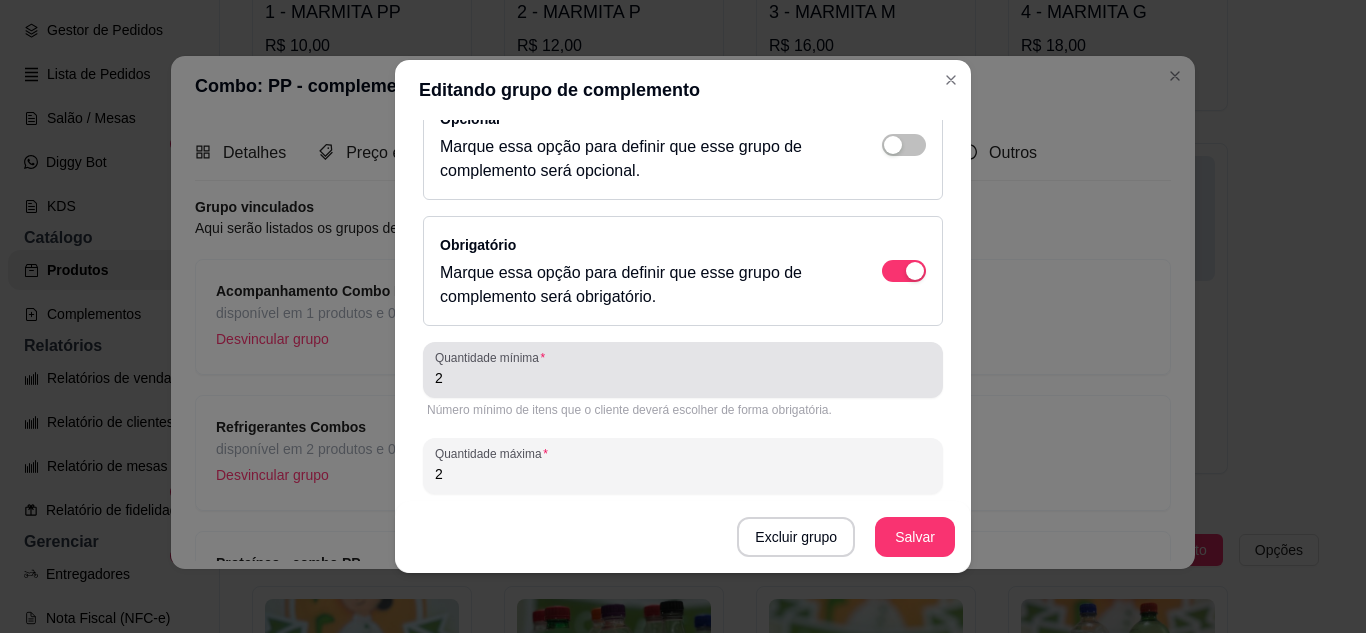 scroll, scrollTop: 329, scrollLeft: 0, axis: vertical 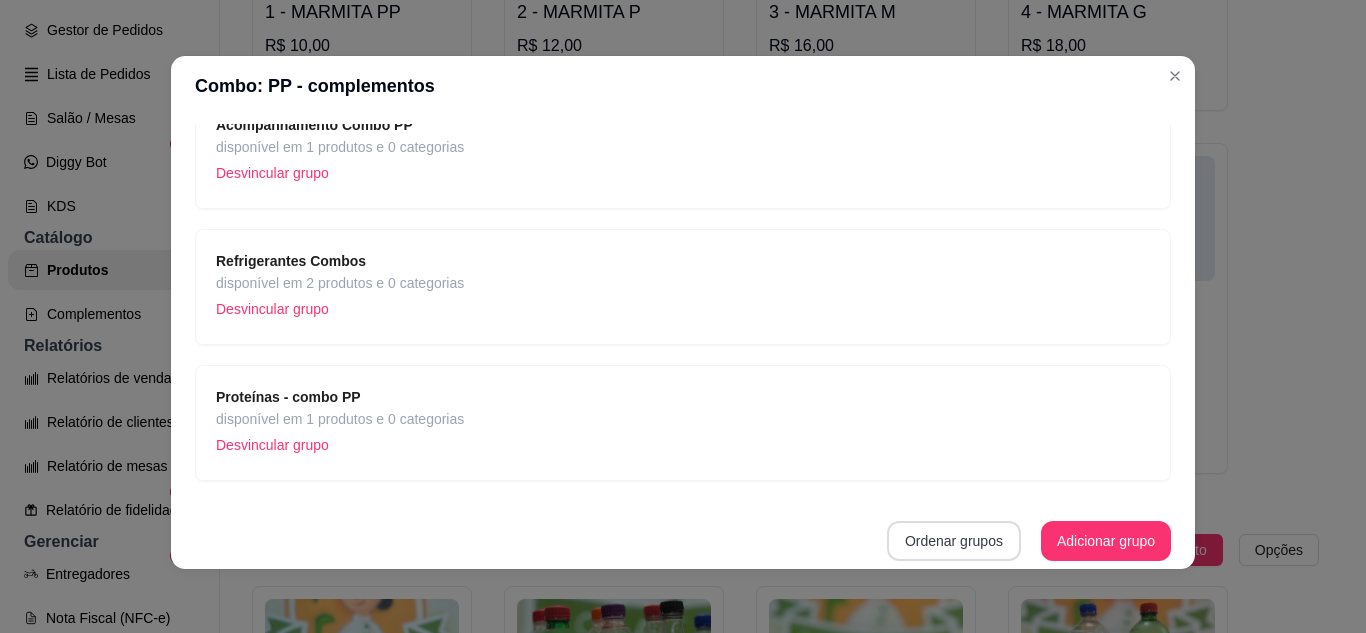 click on "Ordenar grupos" at bounding box center [954, 541] 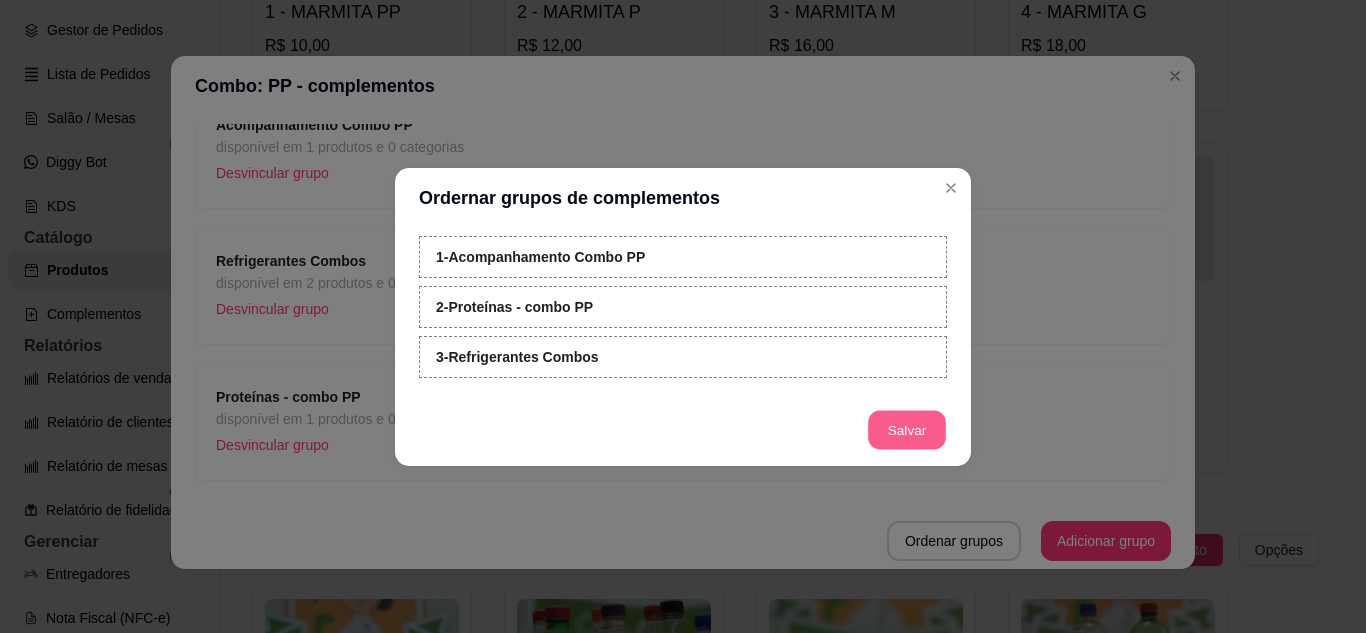 click on "Salvar" at bounding box center (907, 429) 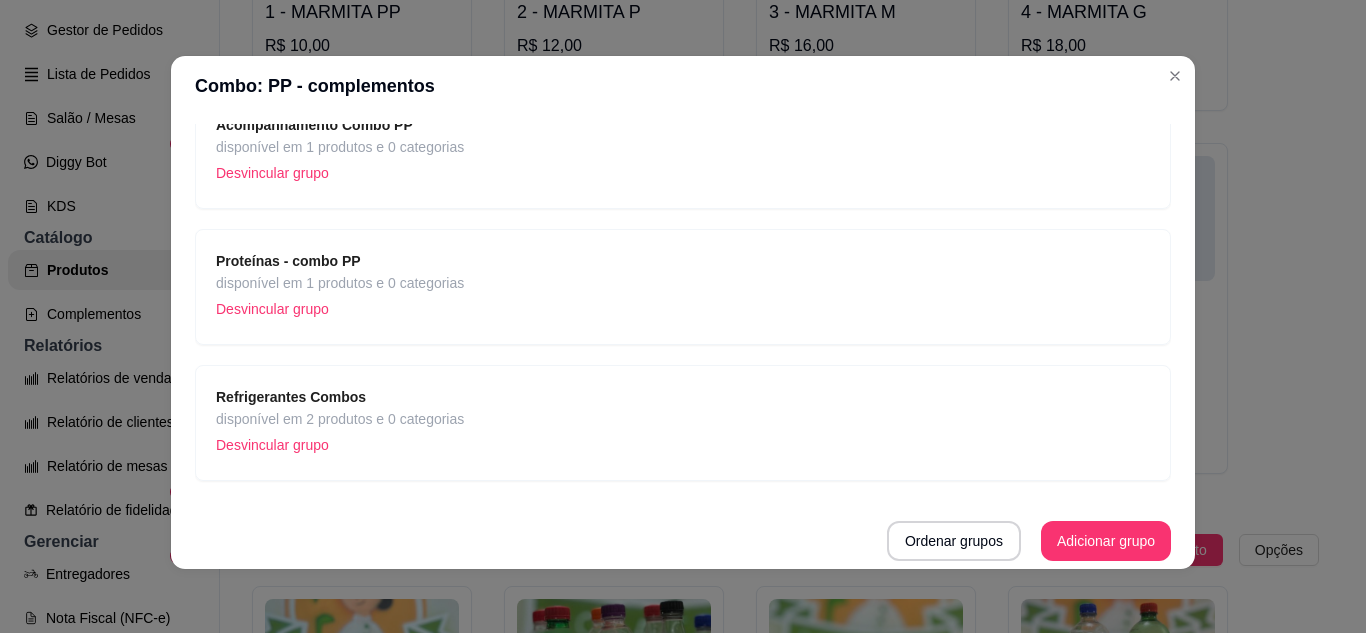 scroll, scrollTop: 0, scrollLeft: 0, axis: both 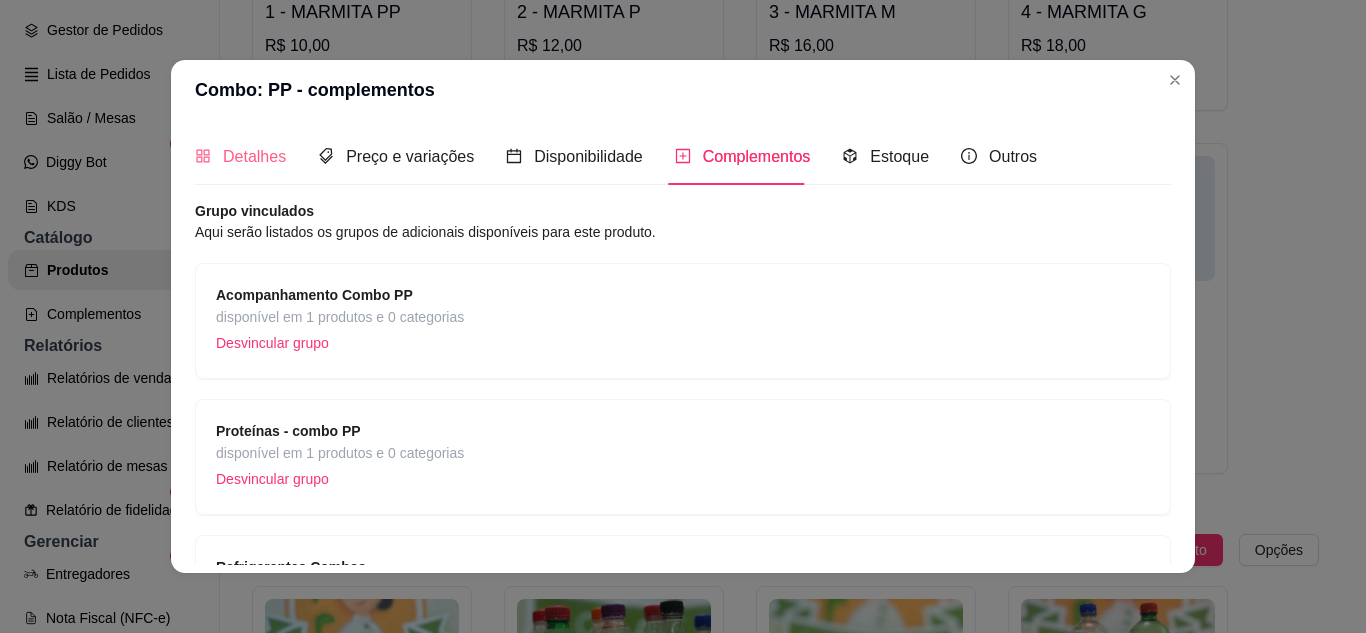 click on "Detalhes" at bounding box center [240, 156] 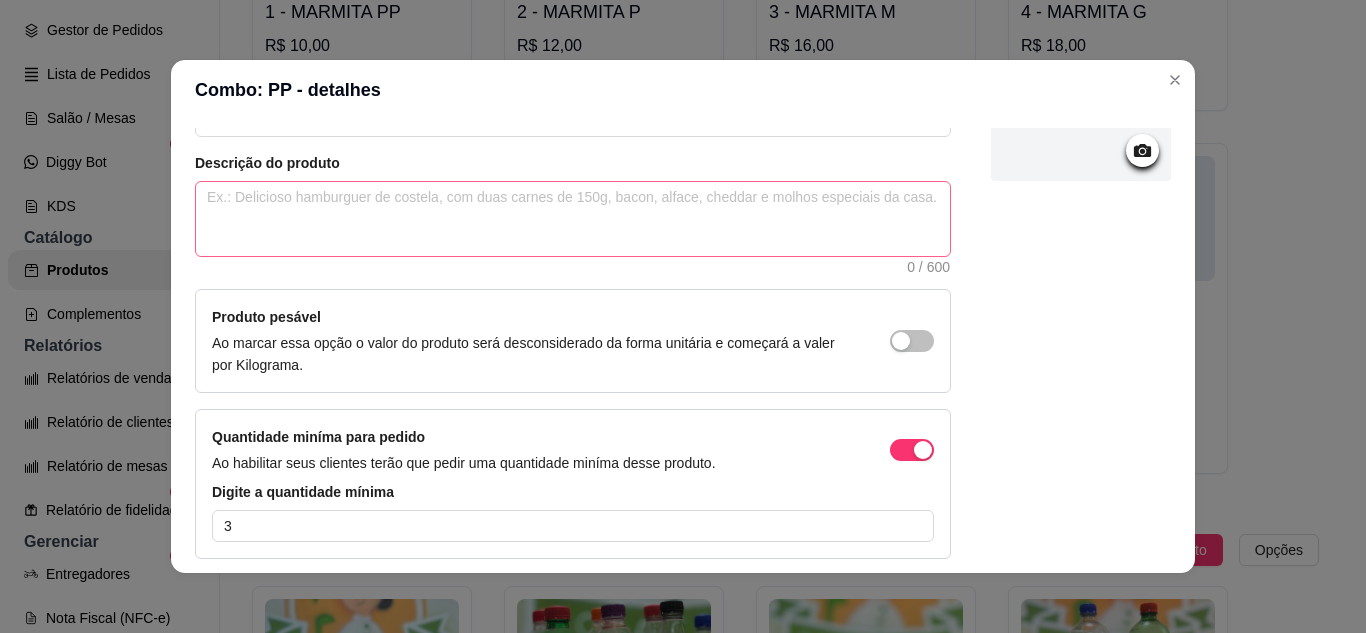 scroll, scrollTop: 283, scrollLeft: 0, axis: vertical 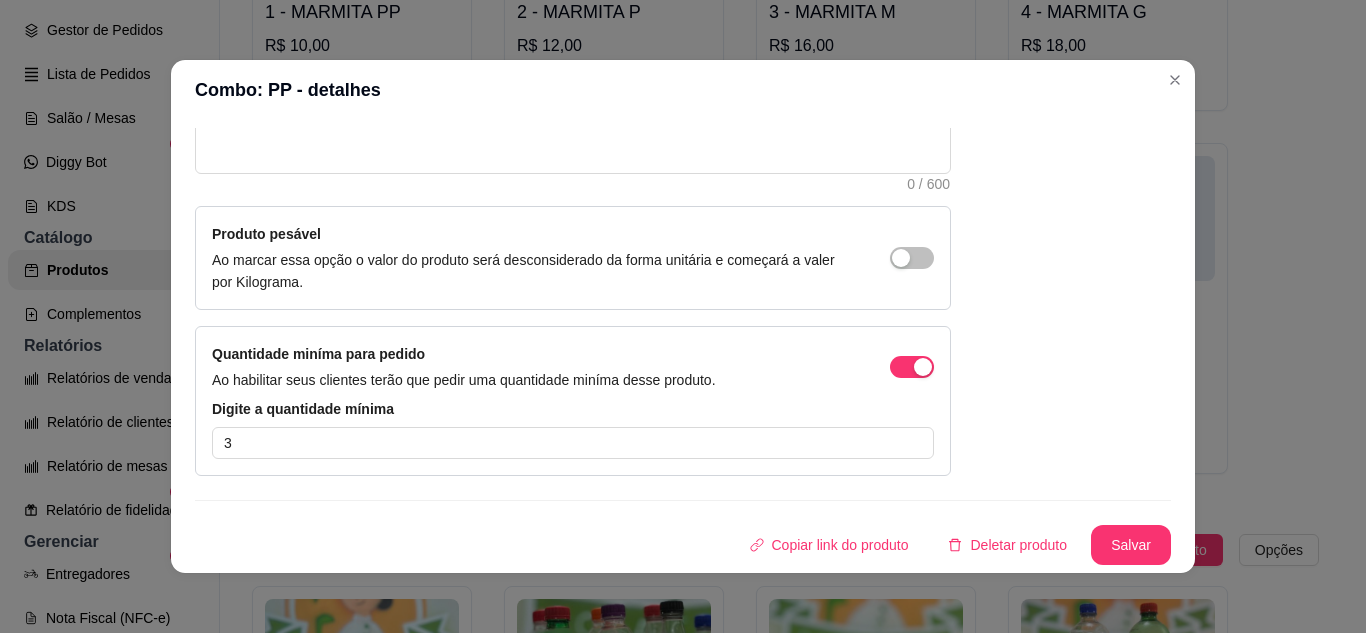 click on "Quantidade miníma para pedido Ao habilitar seus clientes terão que pedir uma quantidade miníma desse produto." at bounding box center (573, 367) 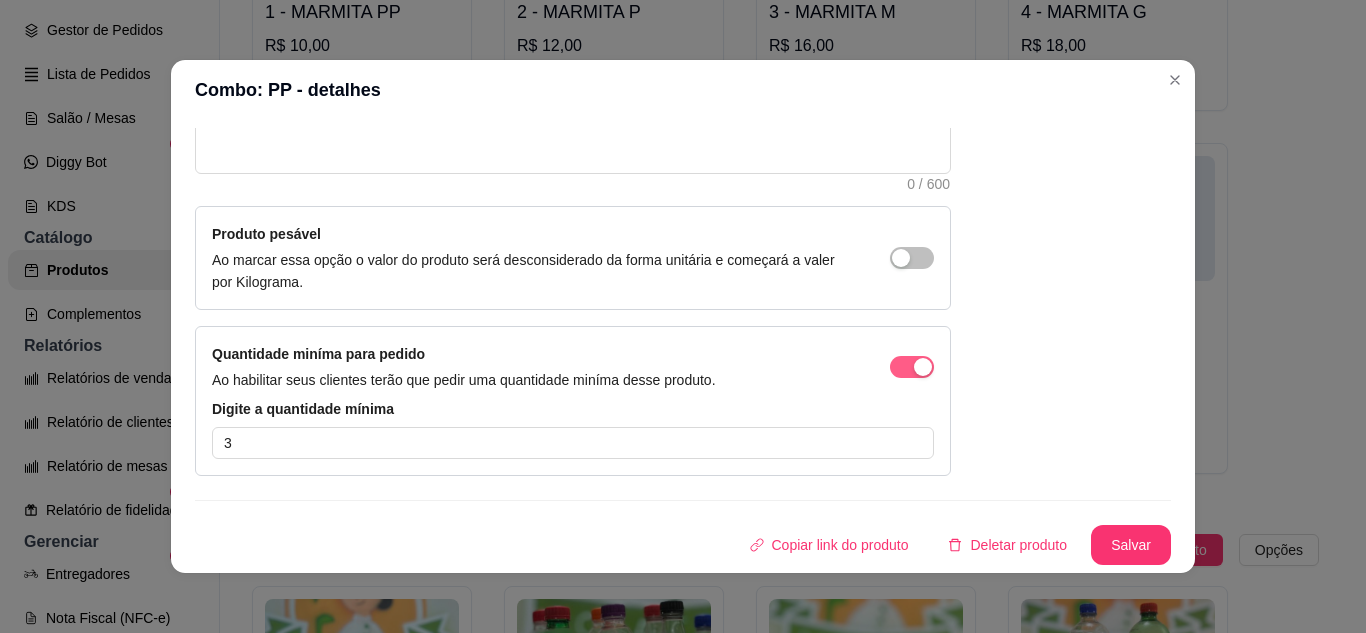 click at bounding box center [912, 367] 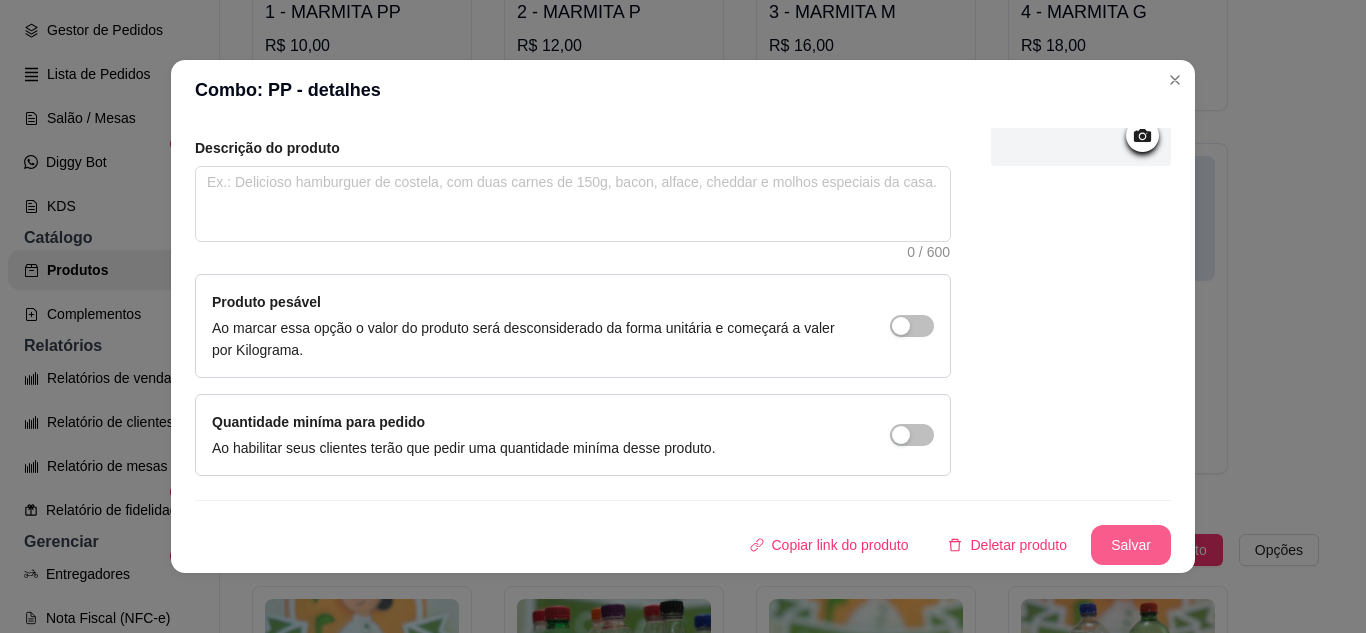 click on "Salvar" at bounding box center (1131, 545) 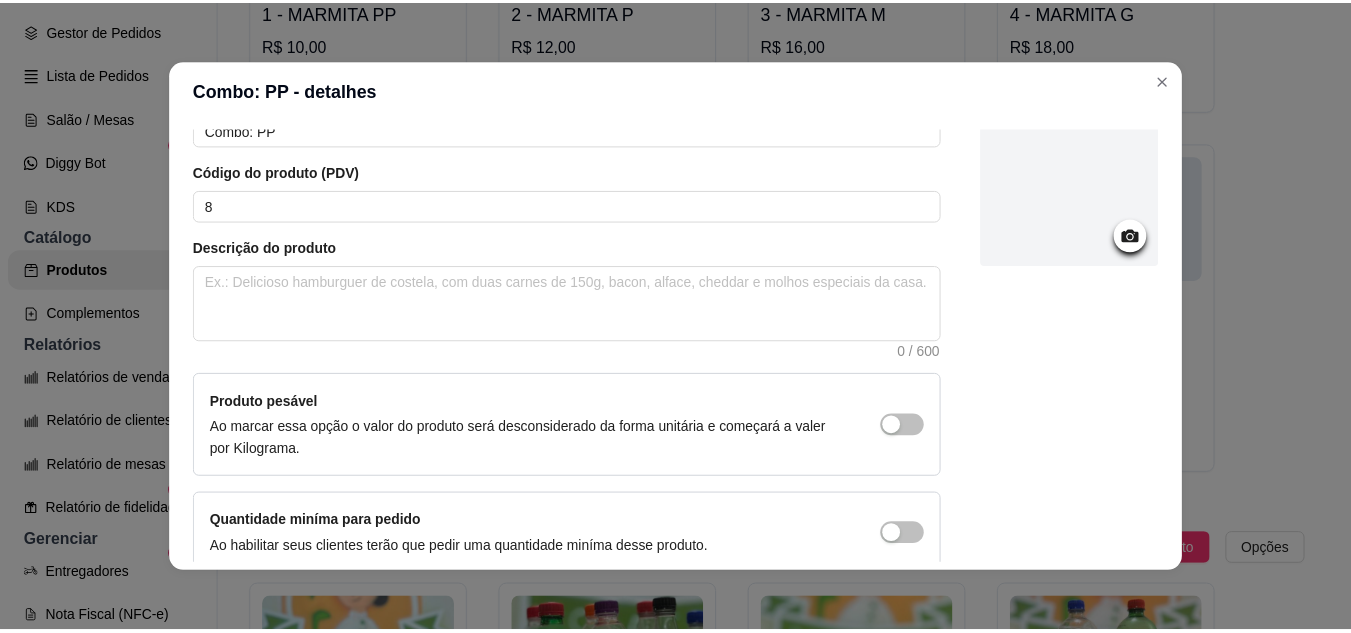 scroll, scrollTop: 0, scrollLeft: 0, axis: both 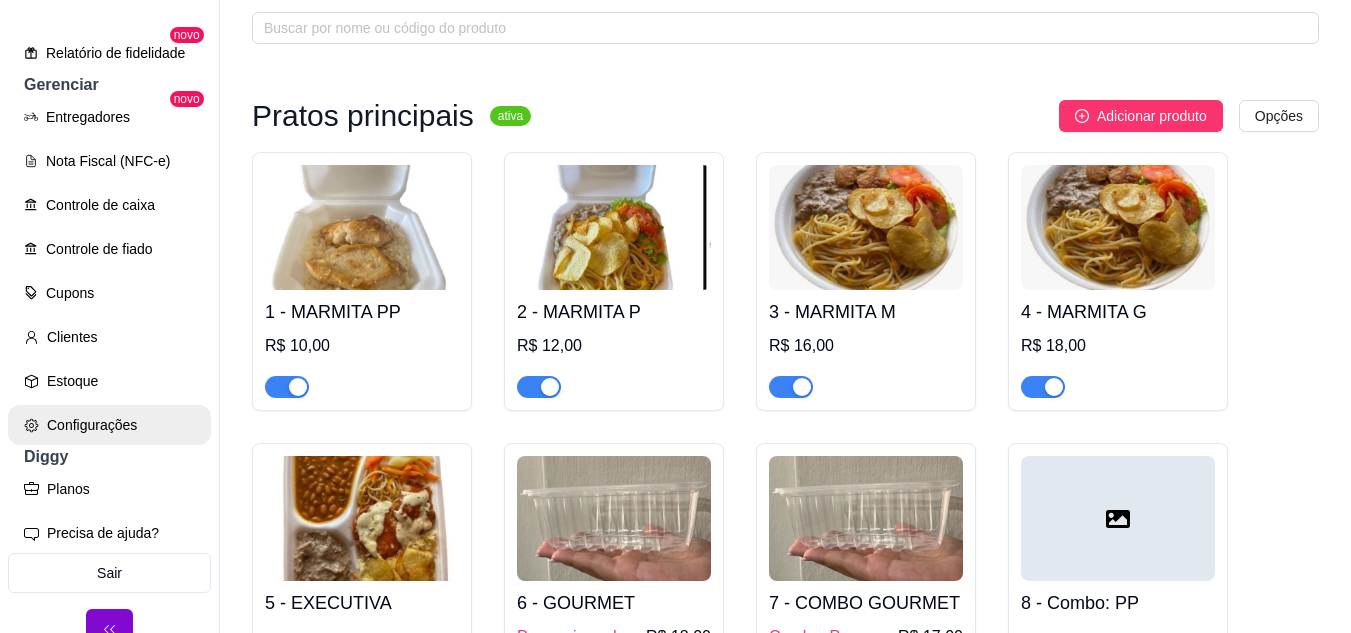 click on "Configurações" at bounding box center [109, 425] 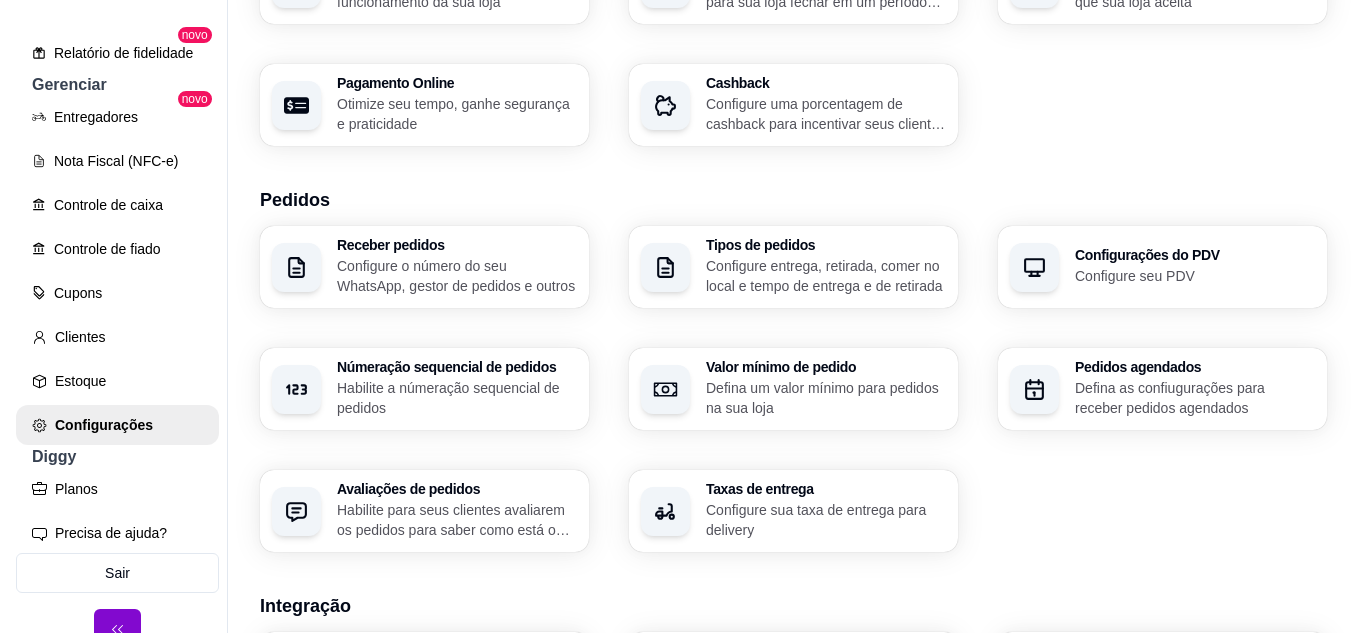 scroll, scrollTop: 400, scrollLeft: 0, axis: vertical 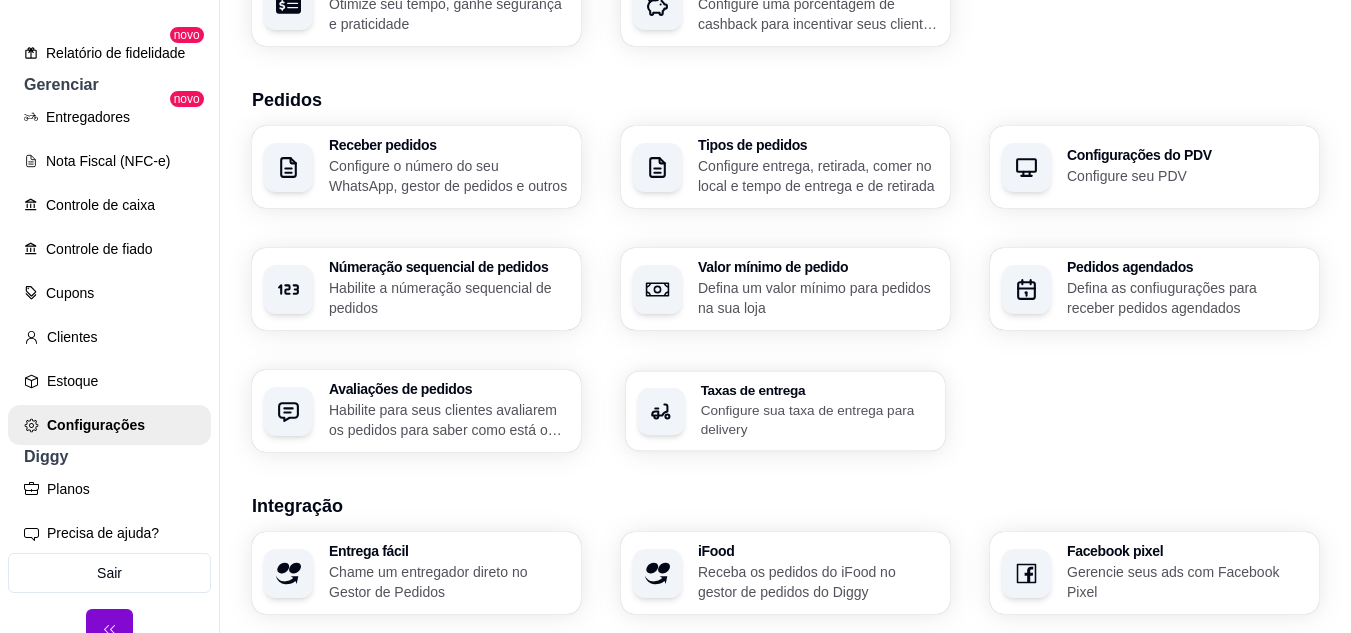 click on "Configure sua taxa de entrega para delivery" at bounding box center (817, 419) 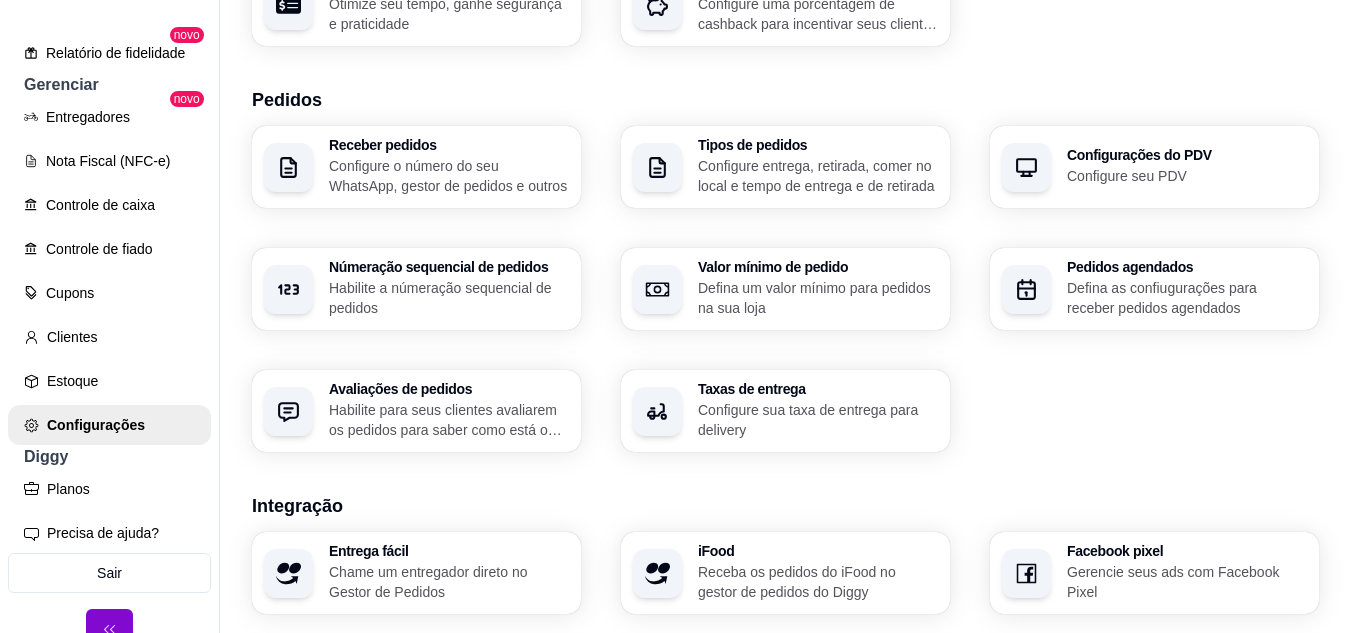 click on "Taxas de entrega" at bounding box center [818, 389] 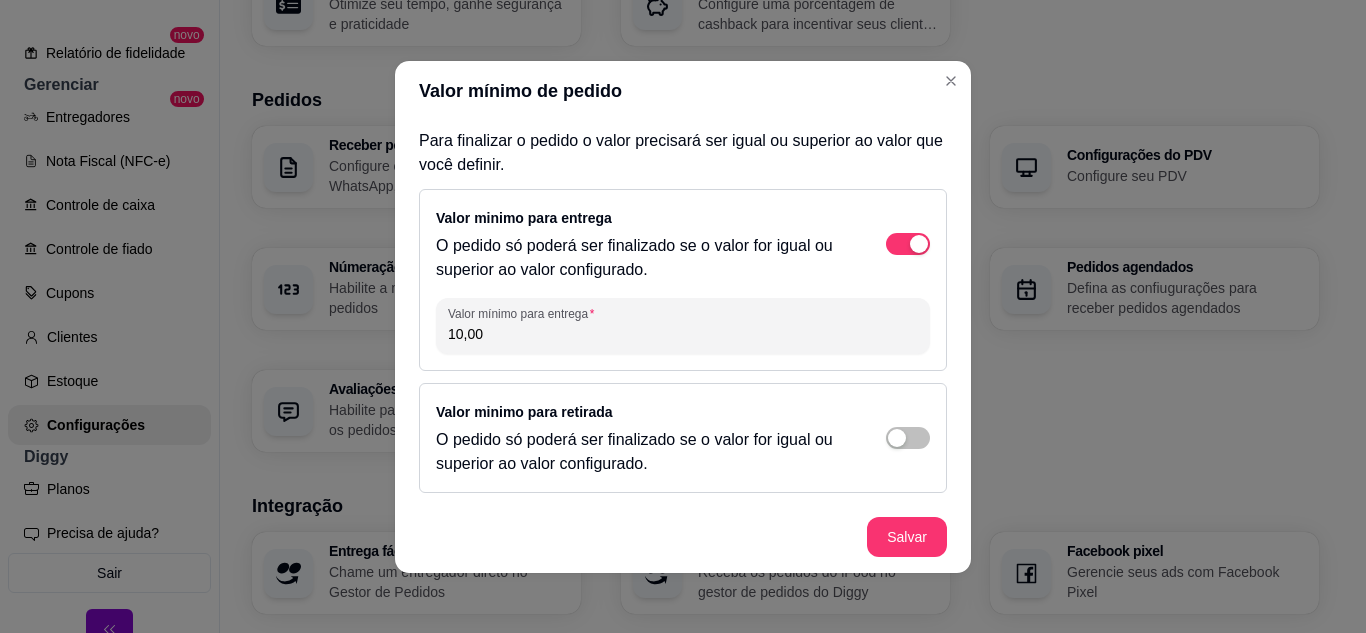 scroll, scrollTop: 4, scrollLeft: 0, axis: vertical 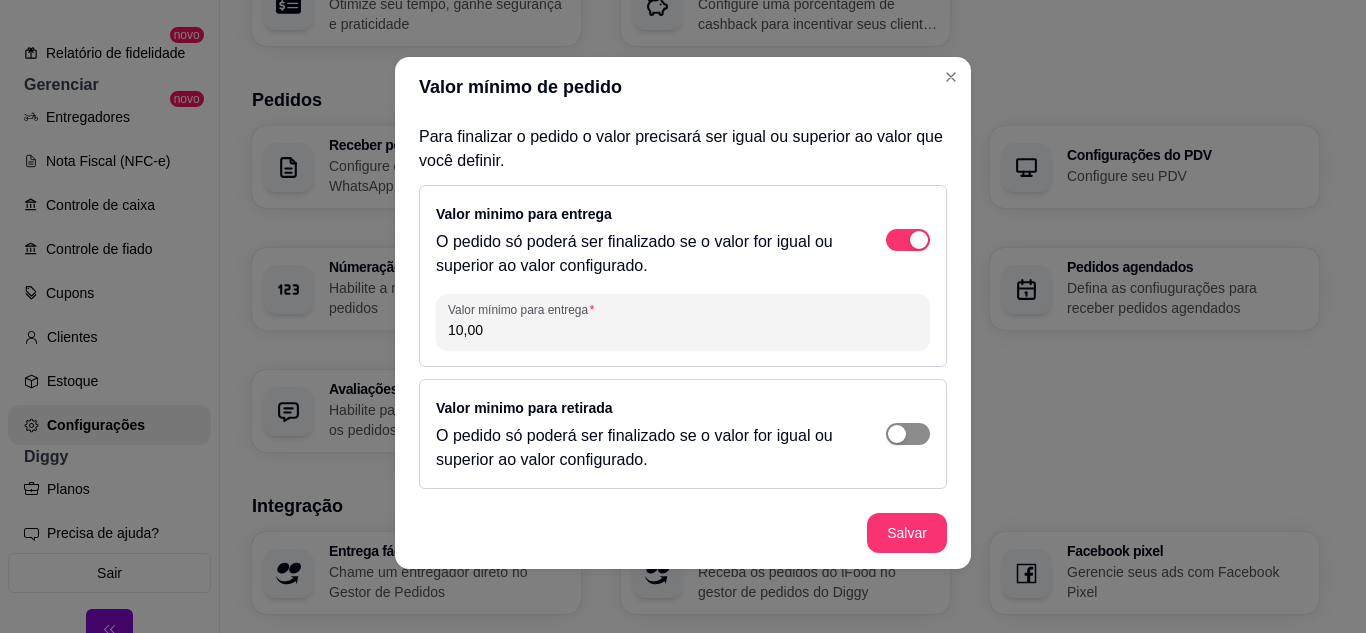 click at bounding box center [908, 240] 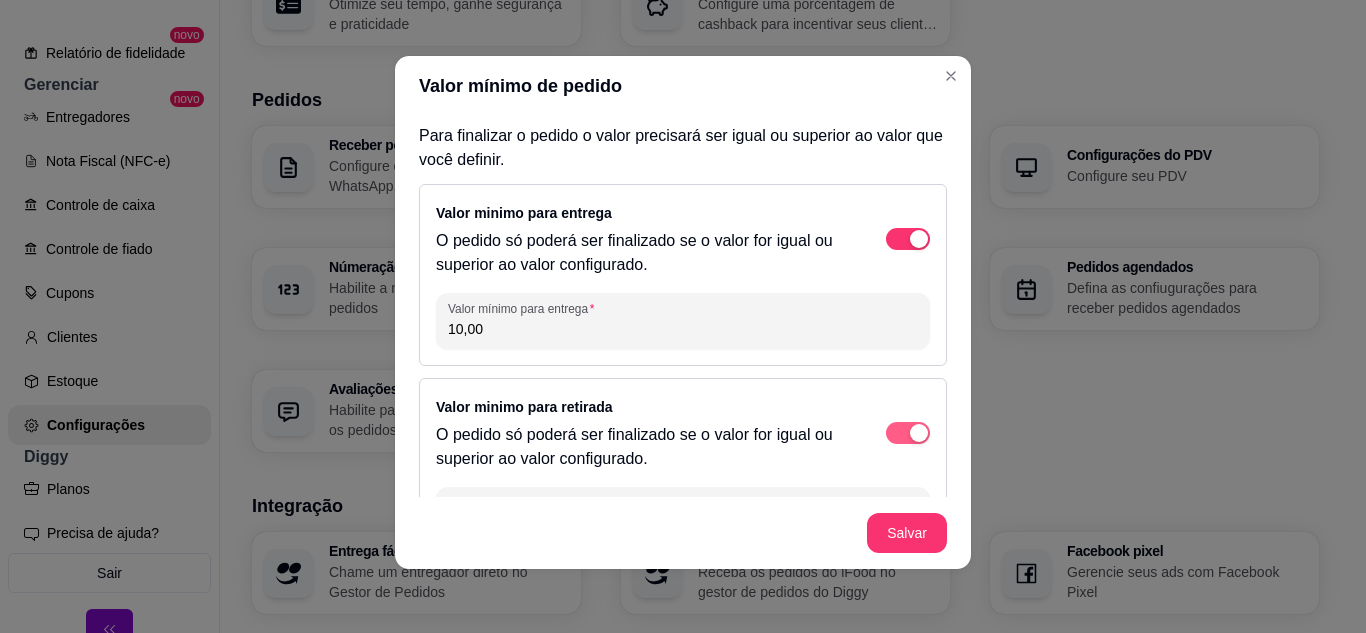 scroll, scrollTop: 3, scrollLeft: 0, axis: vertical 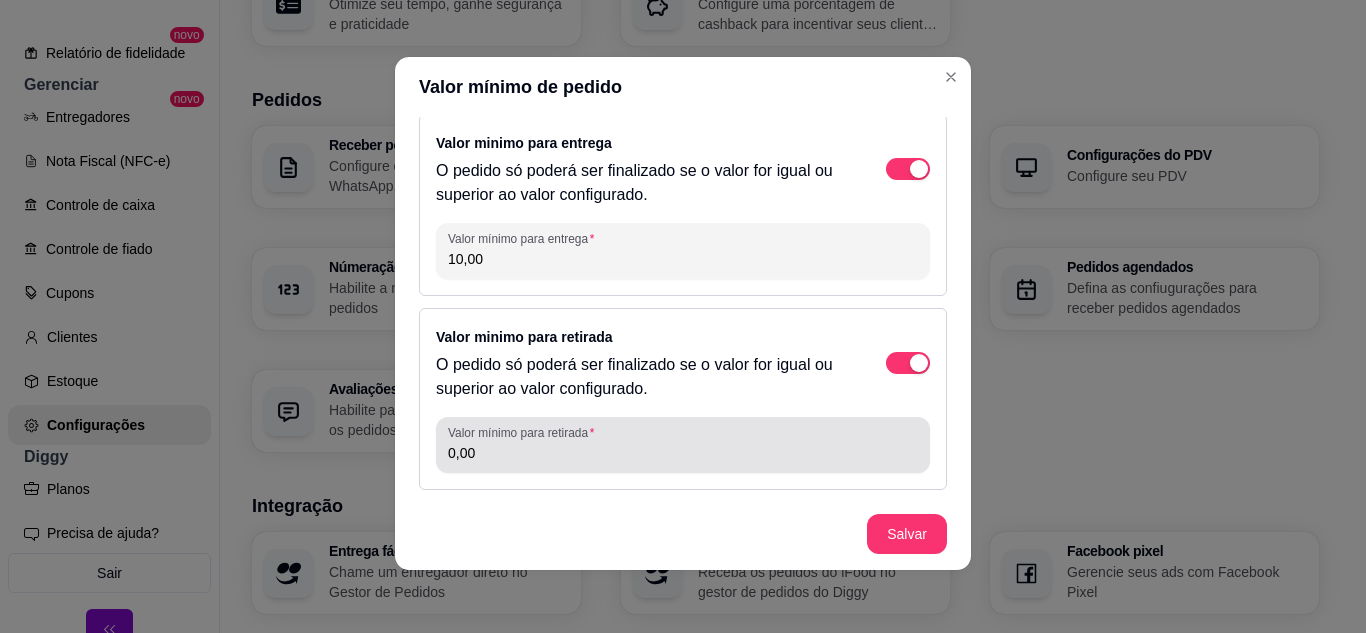 click on "0,00" at bounding box center [683, 453] 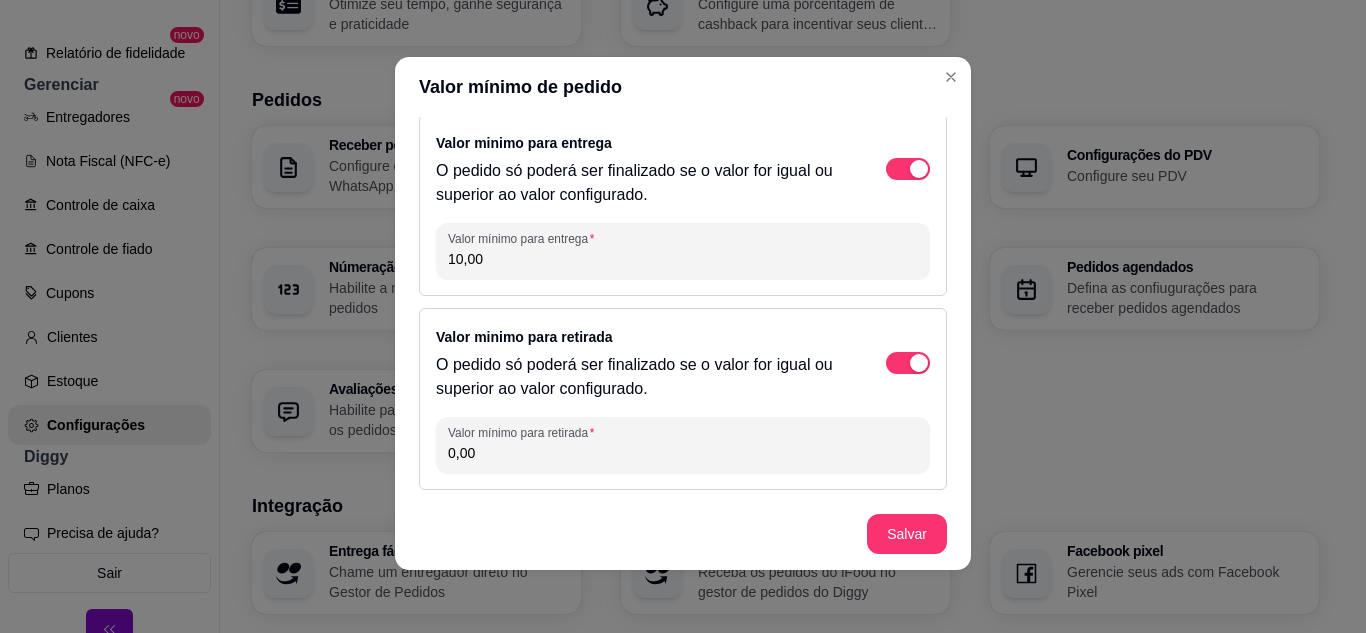 drag, startPoint x: 517, startPoint y: 453, endPoint x: 416, endPoint y: 454, distance: 101.00495 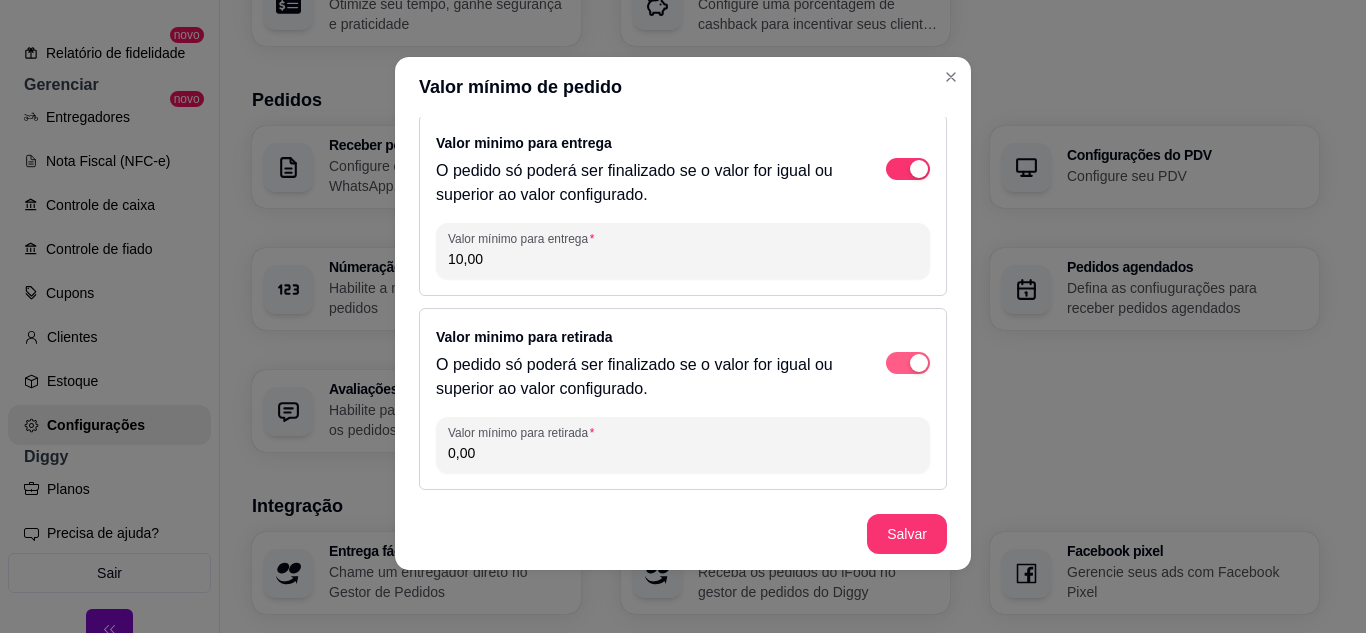 click at bounding box center (919, 169) 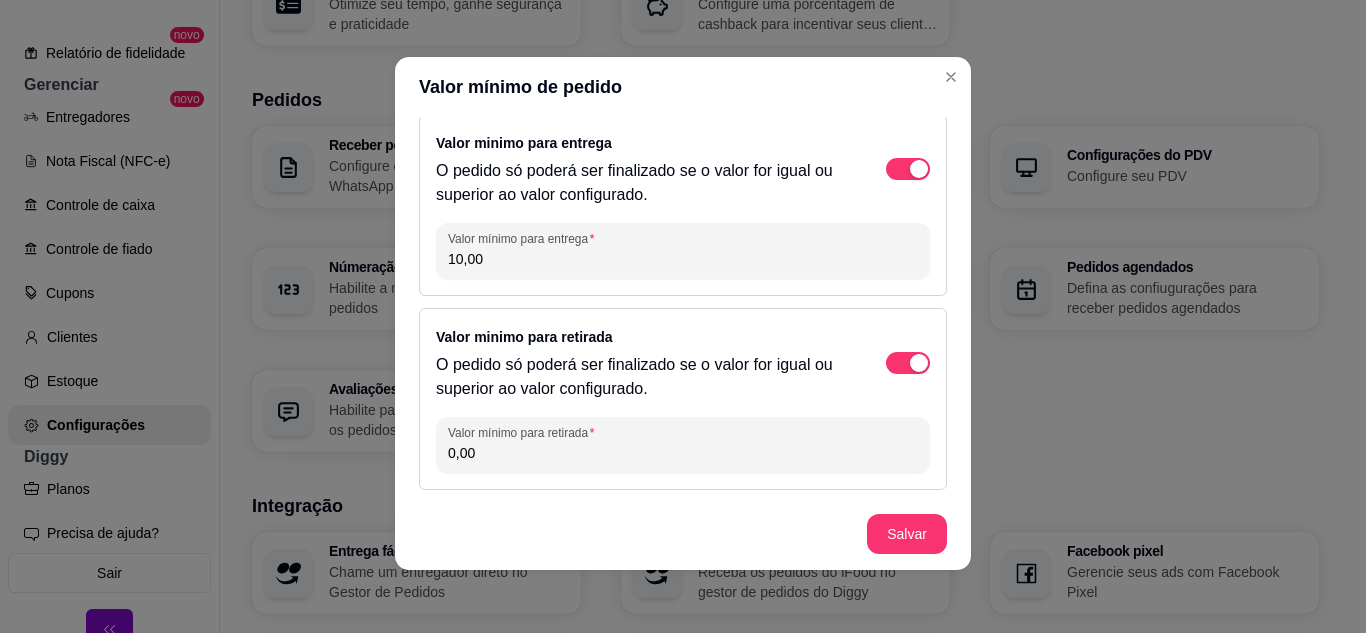scroll, scrollTop: 0, scrollLeft: 0, axis: both 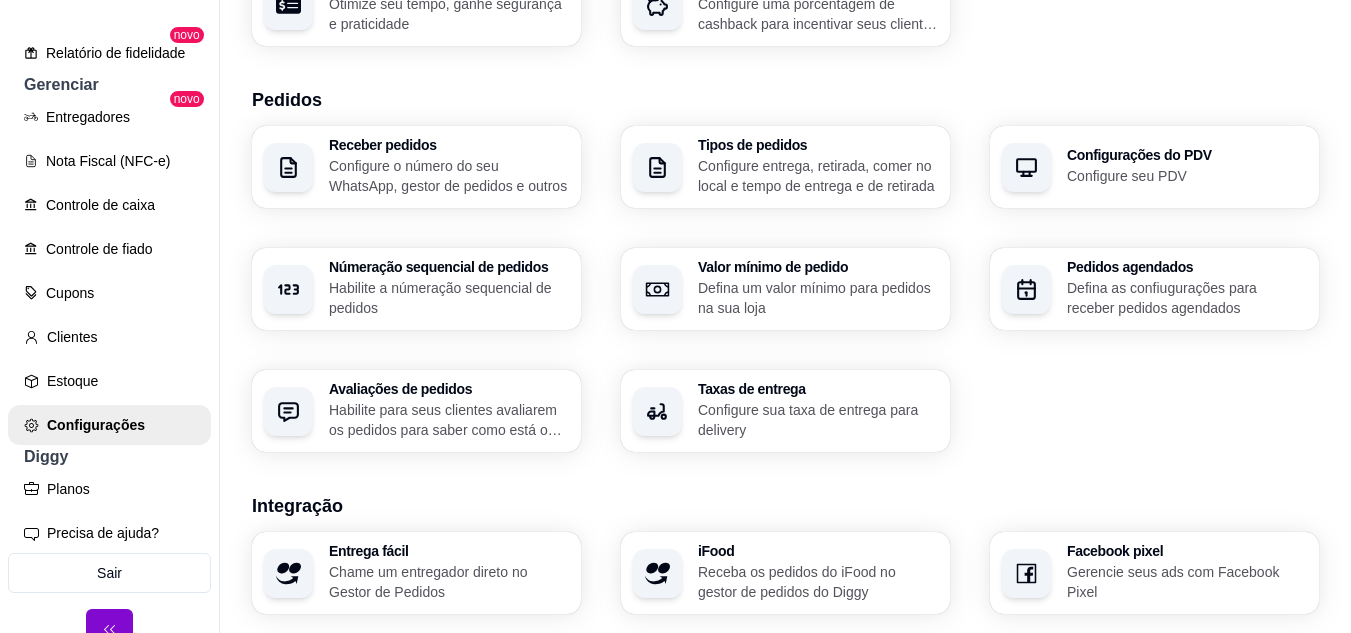click on "Loja Informações da loja Principais informações da sua loja como endereço, nome e mais Customize o menu Altere as cores e interface do menu Usuários Gerencie os usuários da sua loja Horário de funcionamento Configure o cronograma de funcionamento da sua loja Pausa programada Configure uma pausa programada, para sua loja fechar em um período específico Pagamentos Configure os métodos de pagamentos que sua loja aceita Pagamento Online Otimize seu tempo, ganhe segurança e praticidade Cashback Configure uma porcentagem de cashback para incentivar seus clientes a comprarem em sua loja Pedidos Receber pedidos Configure o número do seu WhatsApp, gestor de pedidos e outros Tipos de pedidos Configure entrega, retirada, comer no local e tempo de entrega e de retirada Configurações do PDV Configure seu PDV Númeração sequencial de pedidos Habilite a númeração sequencial de pedidos Valor mínimo de pedido Defina um valor mínimo para pedidos na sua loja Pedidos agendados Avaliações de pedidos iFood" at bounding box center (785, 304) 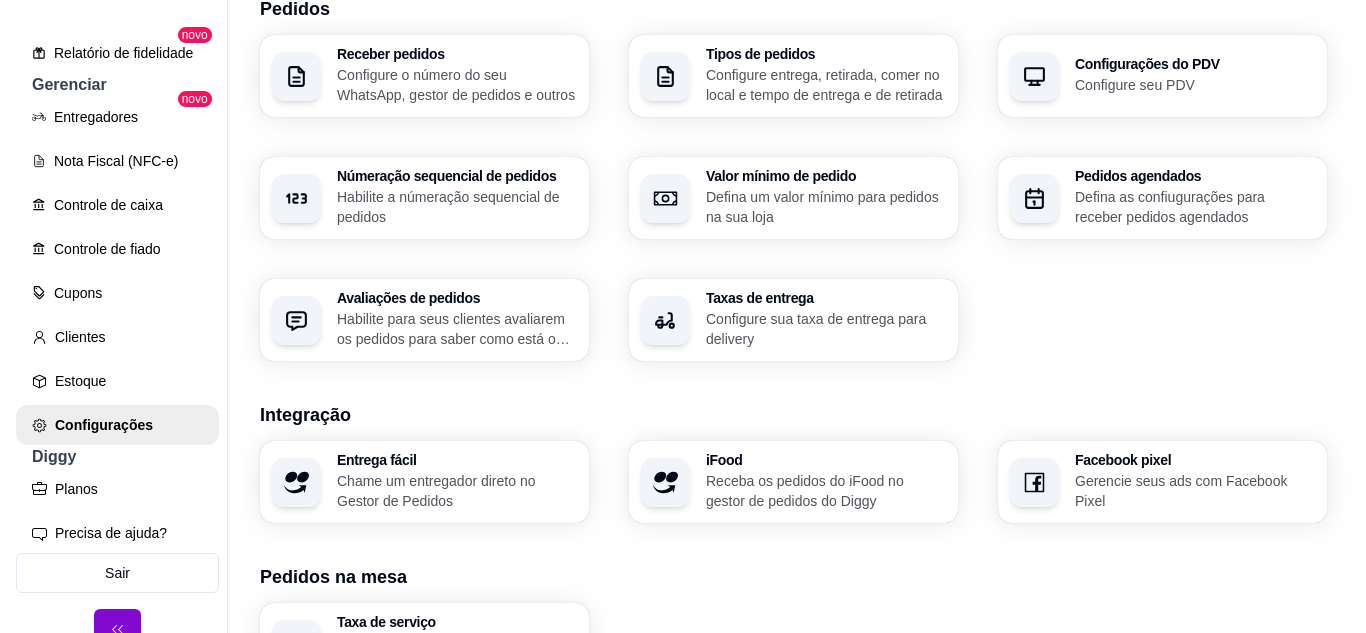 scroll, scrollTop: 591, scrollLeft: 0, axis: vertical 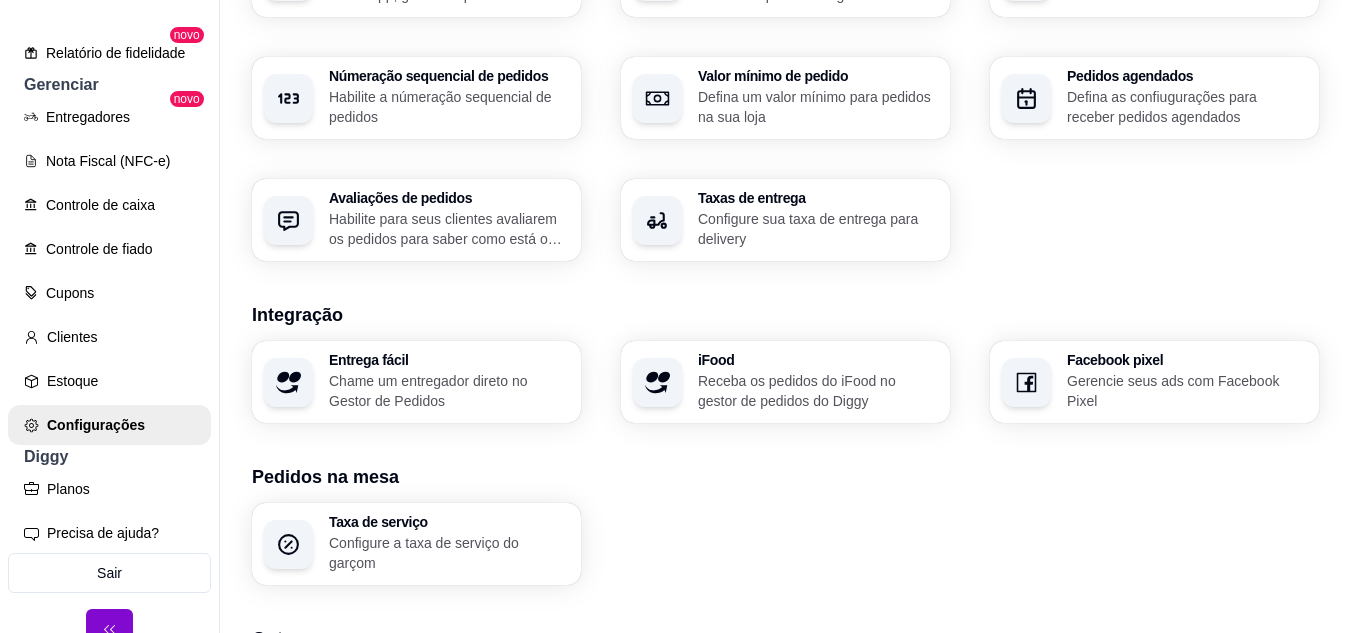 click on "Configure sua taxa de entrega para delivery" at bounding box center (818, 229) 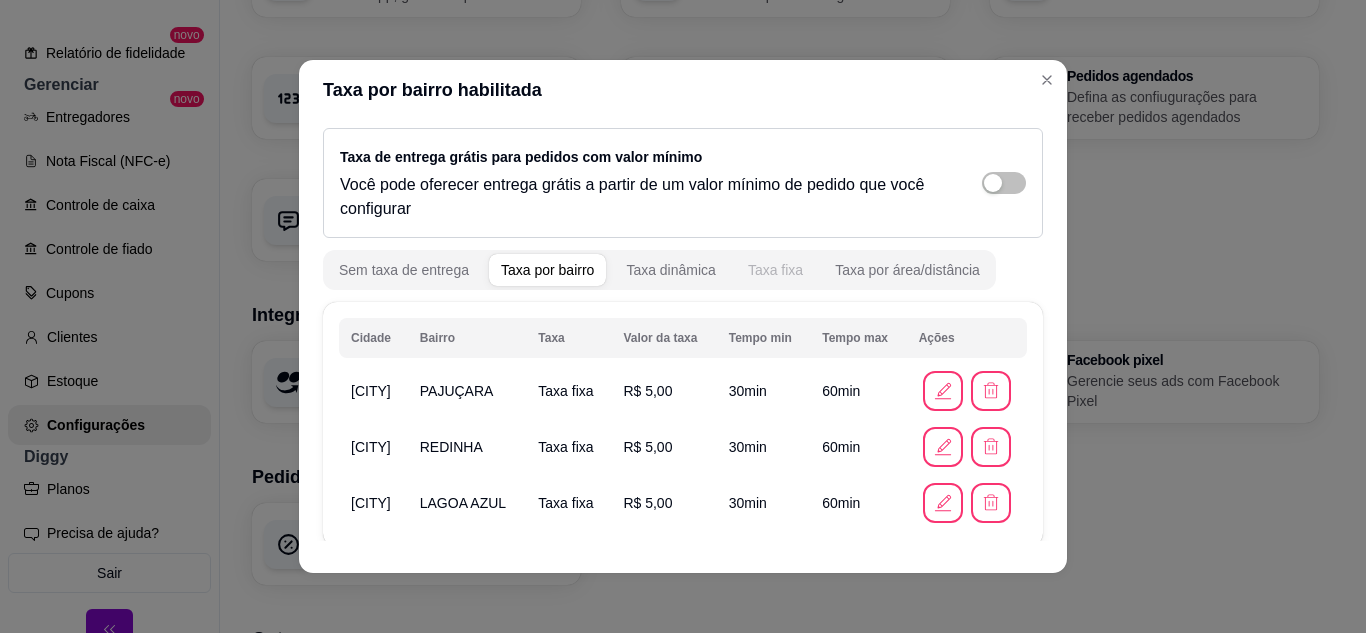 scroll, scrollTop: 142, scrollLeft: 0, axis: vertical 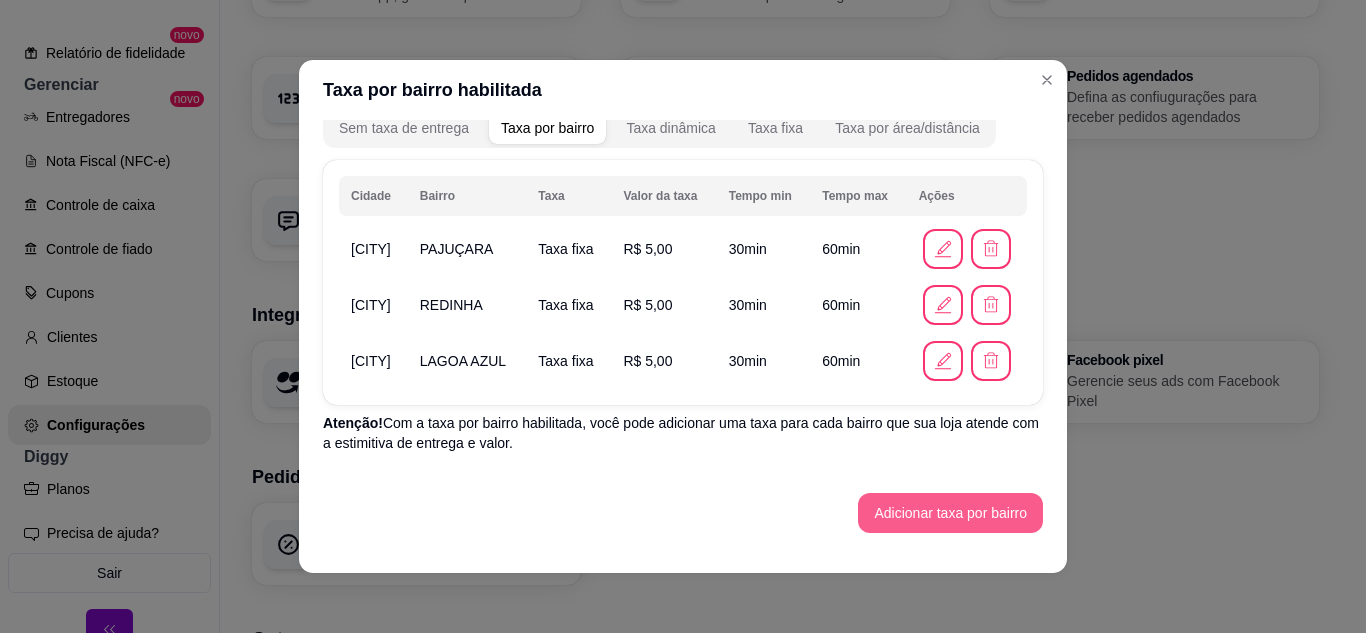 click on "Adicionar taxa por bairro" at bounding box center (950, 513) 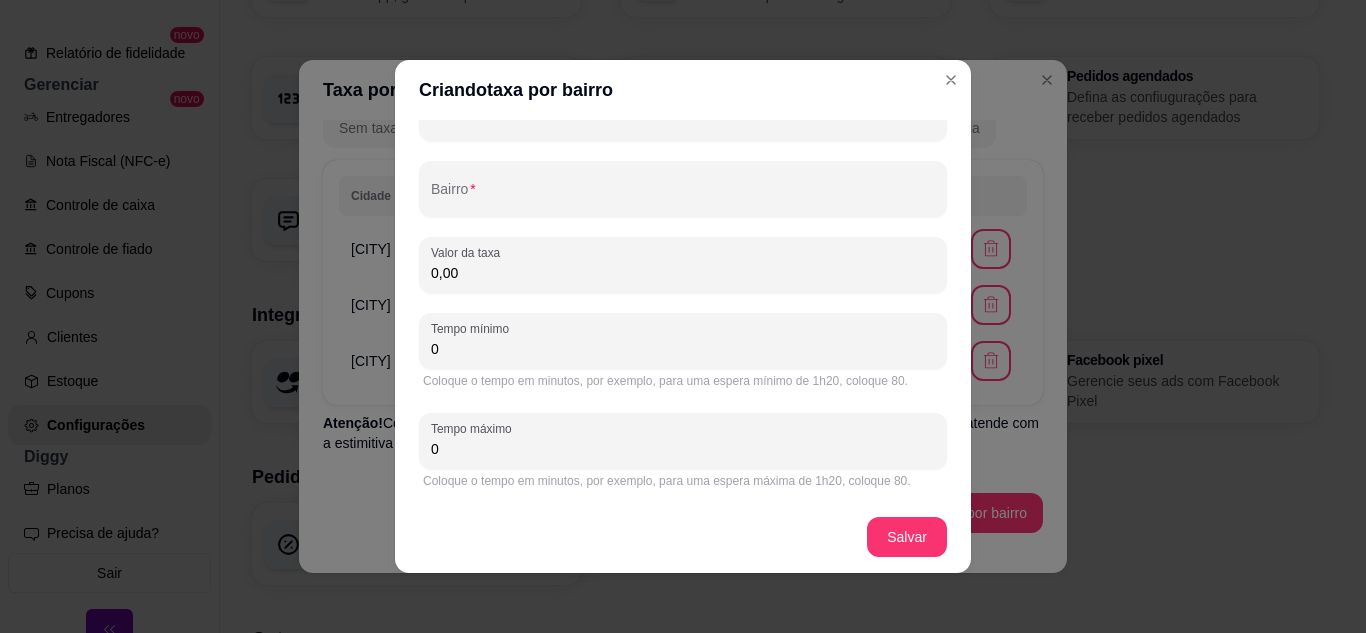 scroll, scrollTop: 0, scrollLeft: 0, axis: both 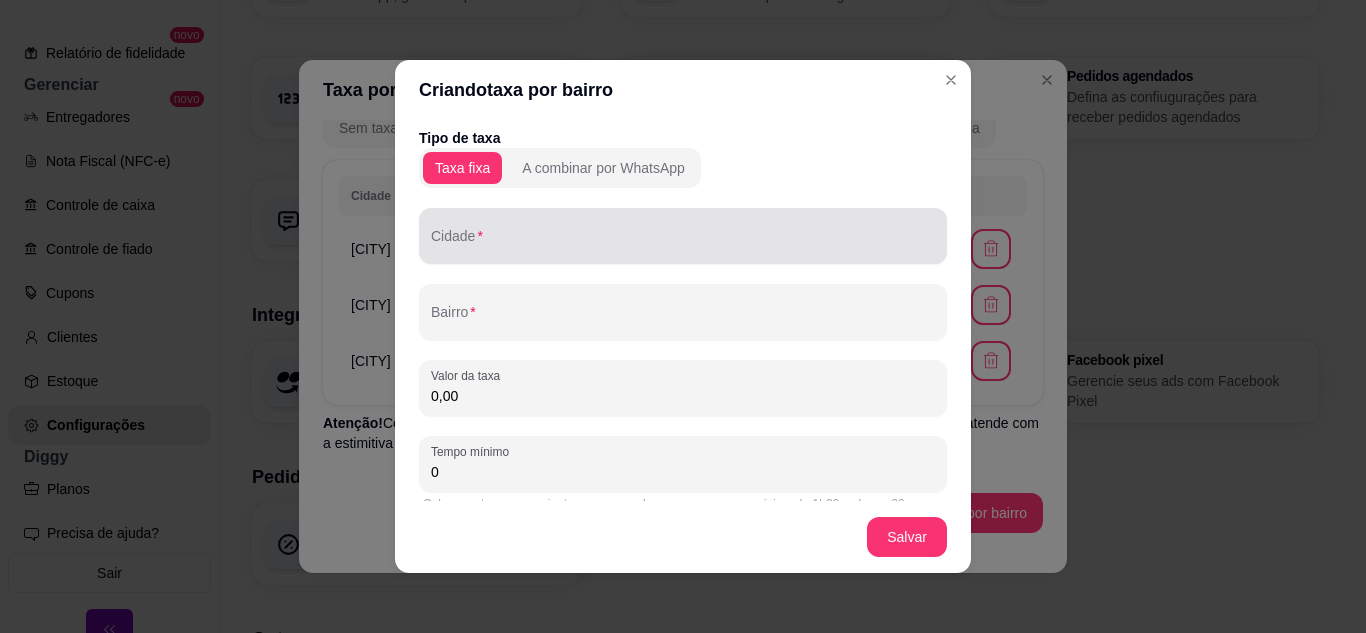 click on "Cidade" at bounding box center (683, 244) 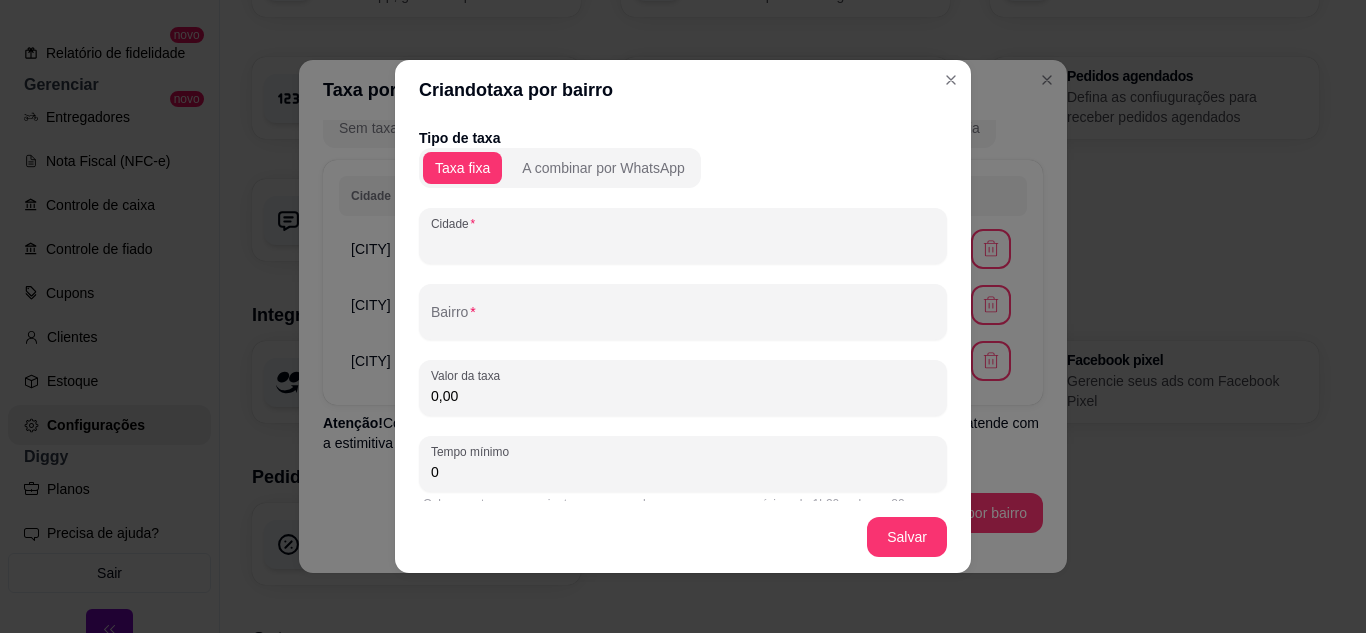 scroll, scrollTop: 123, scrollLeft: 0, axis: vertical 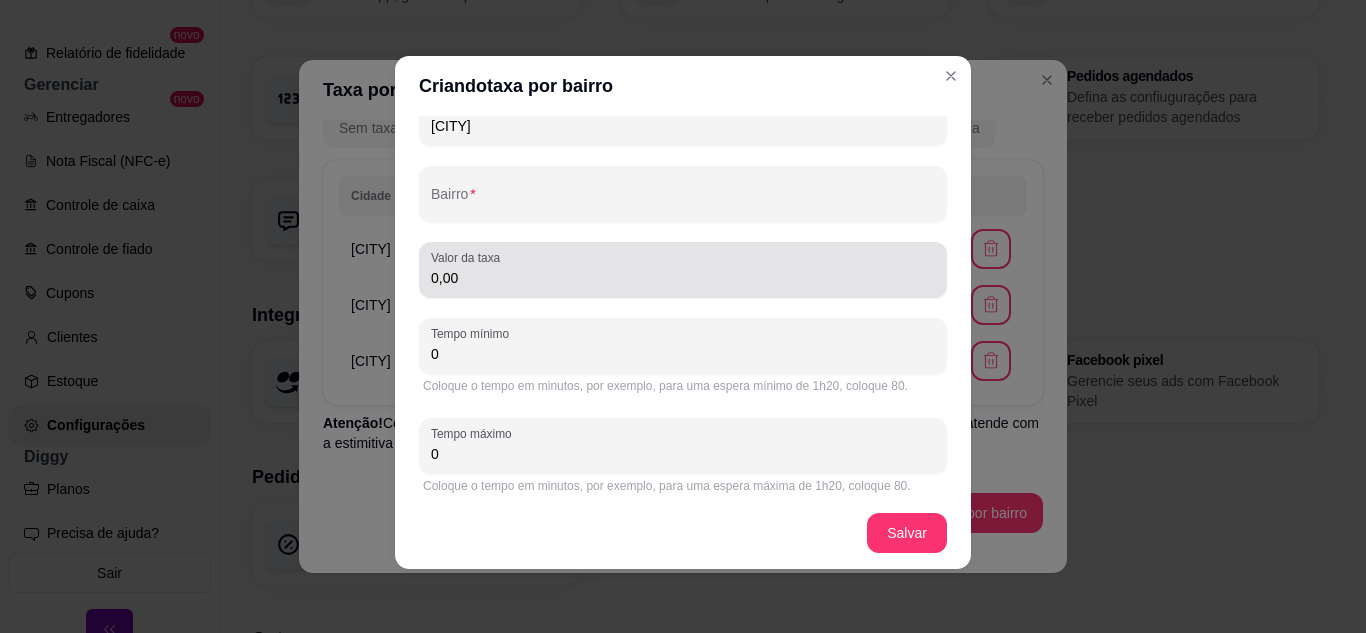 type on "NATAL" 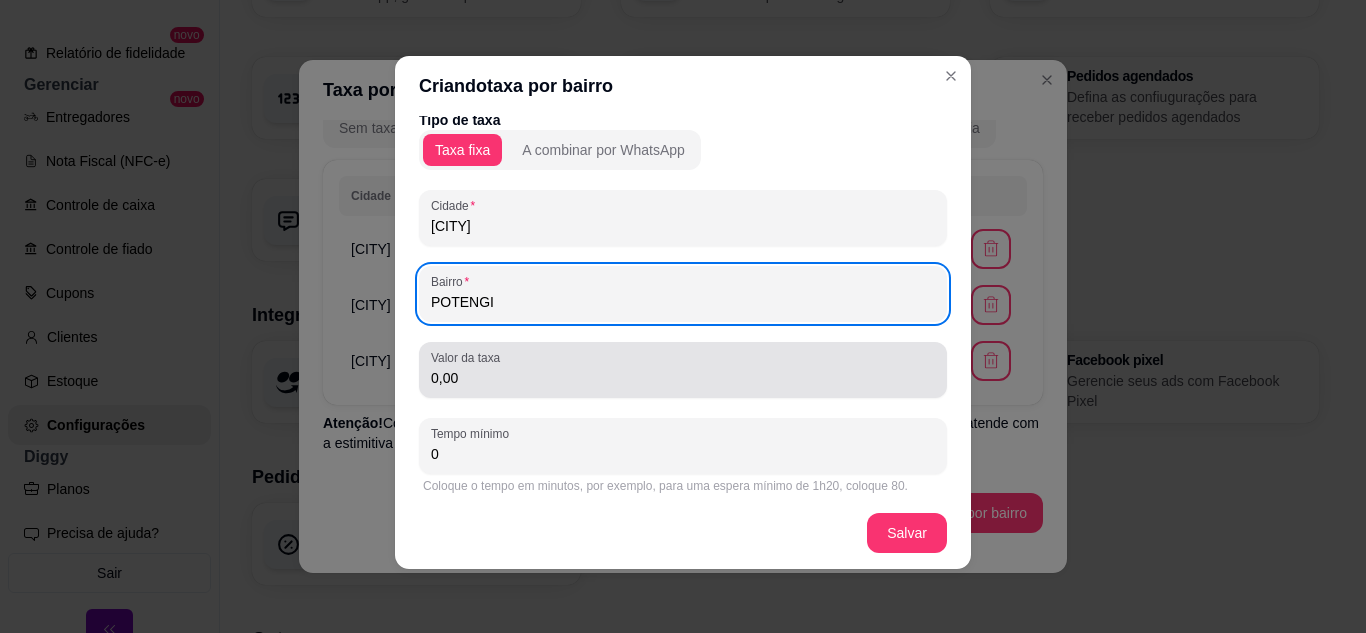 scroll, scrollTop: 123, scrollLeft: 0, axis: vertical 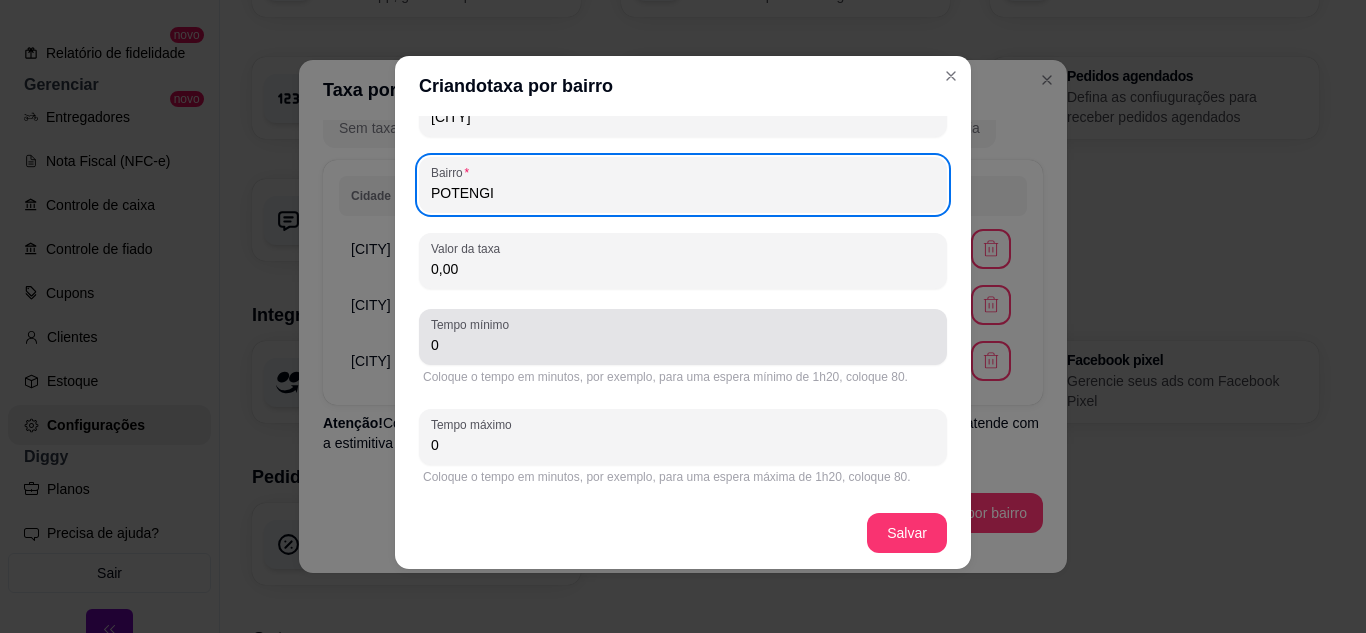 type on "POTENGI" 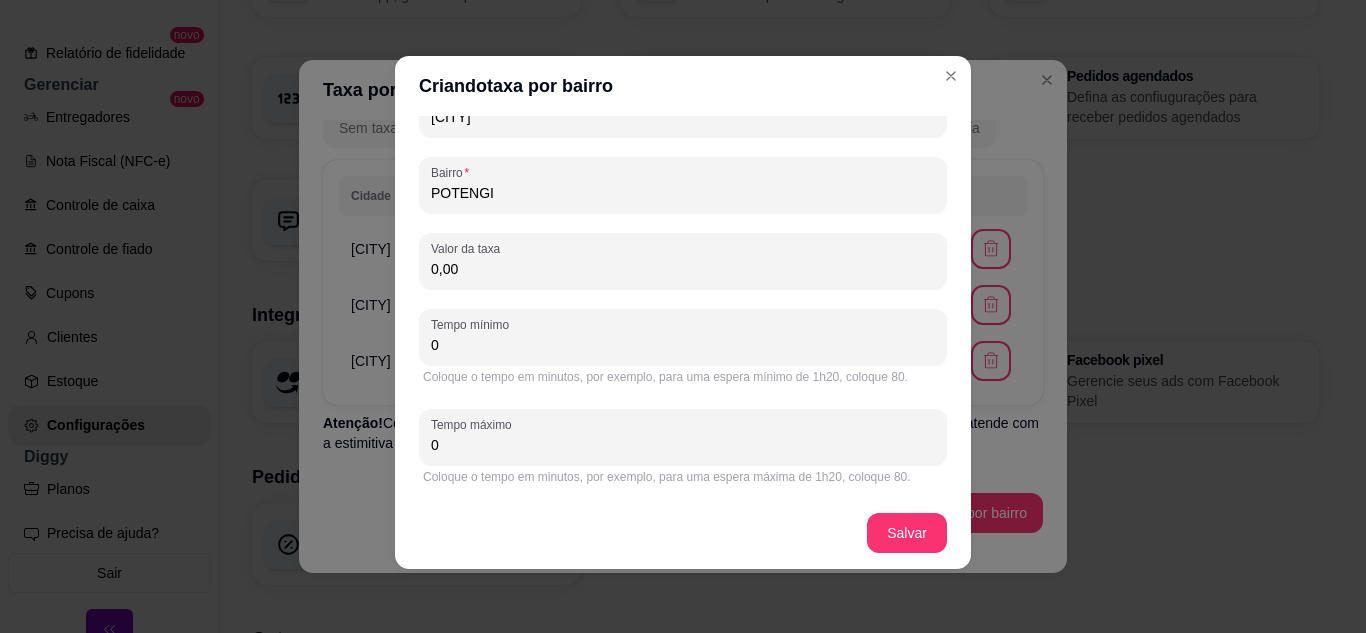 click on "0" at bounding box center [683, 345] 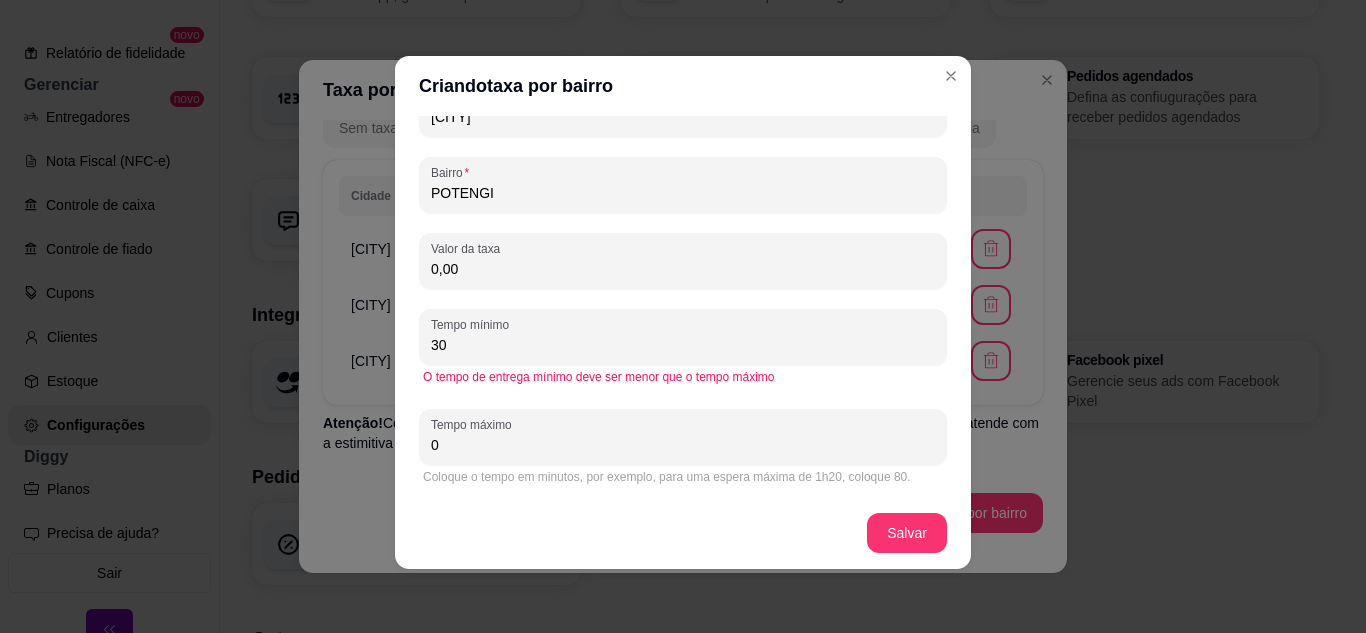 type on "30" 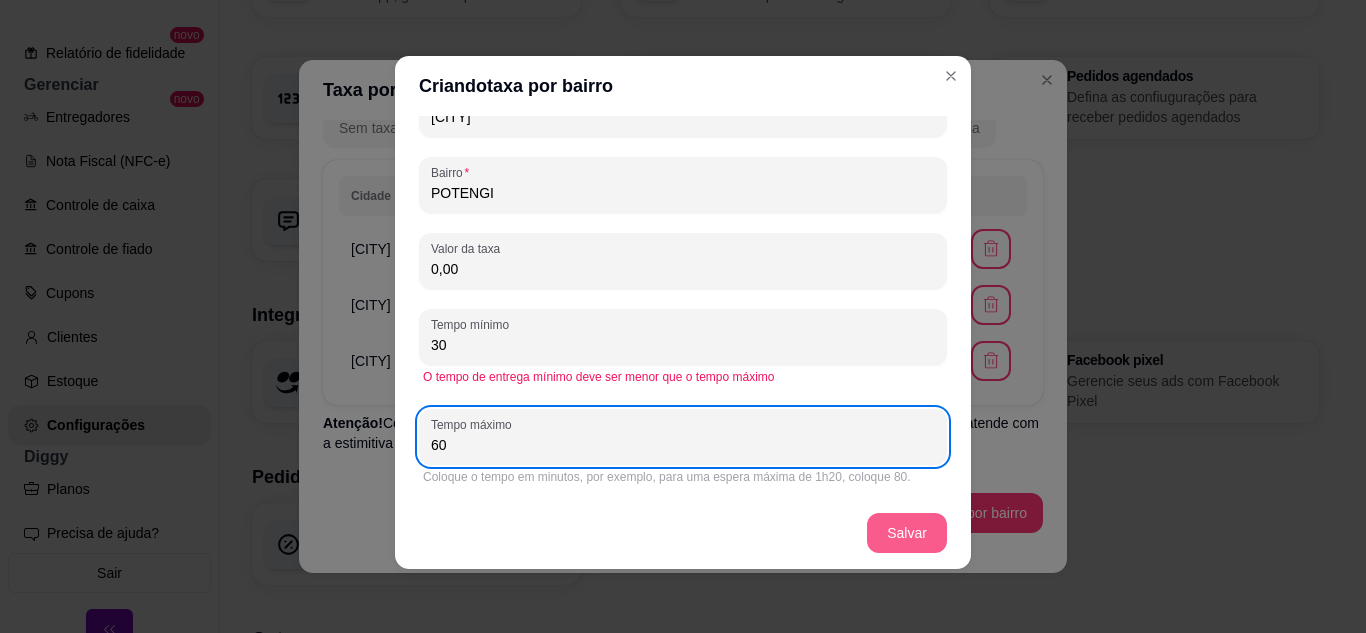 type on "60" 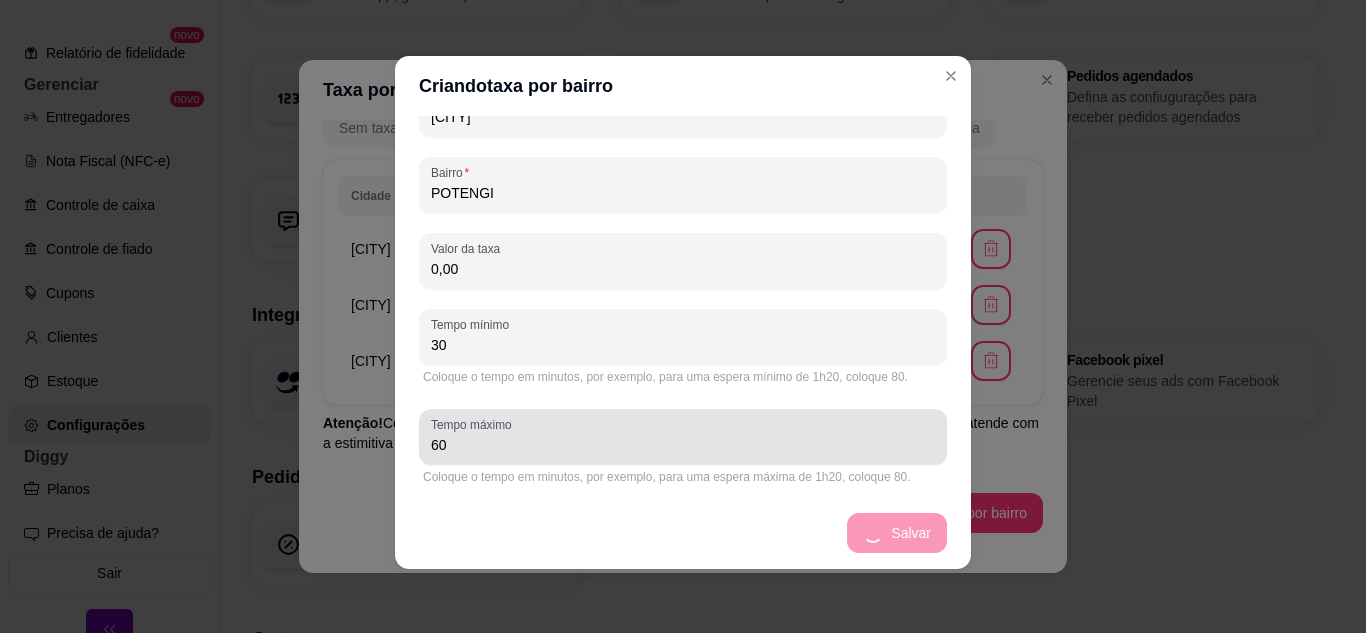 scroll, scrollTop: 0, scrollLeft: 0, axis: both 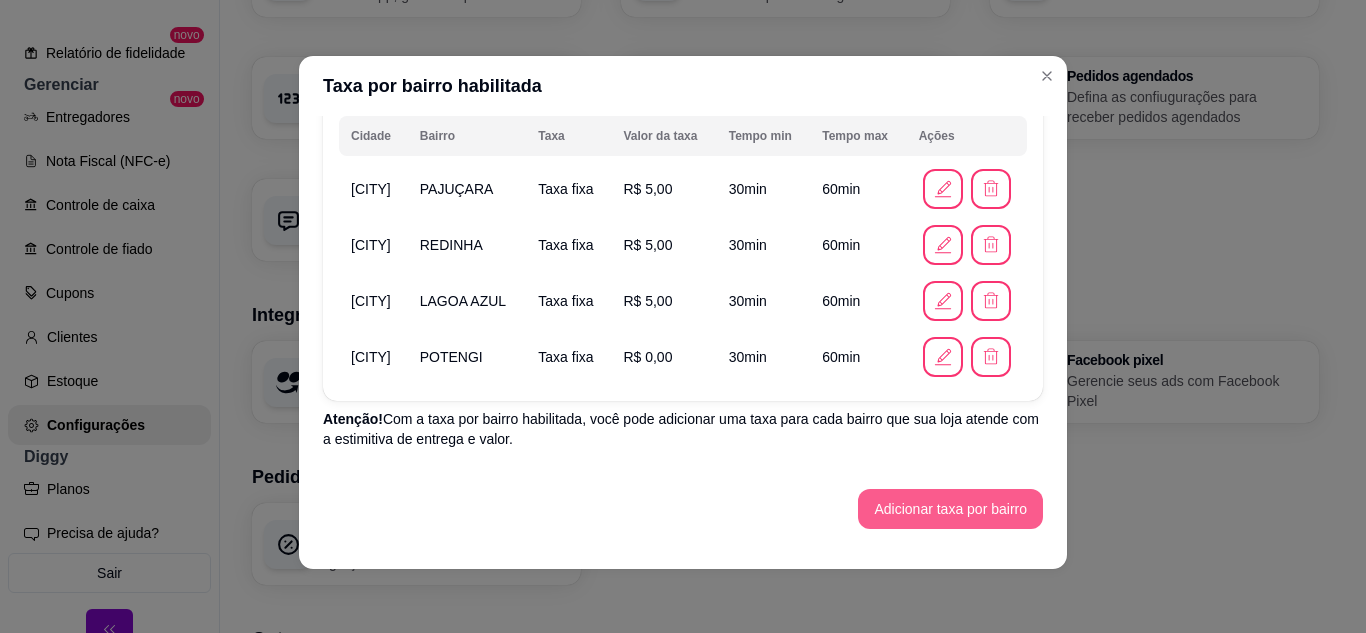 click on "Adicionar taxa por bairro" at bounding box center (950, 509) 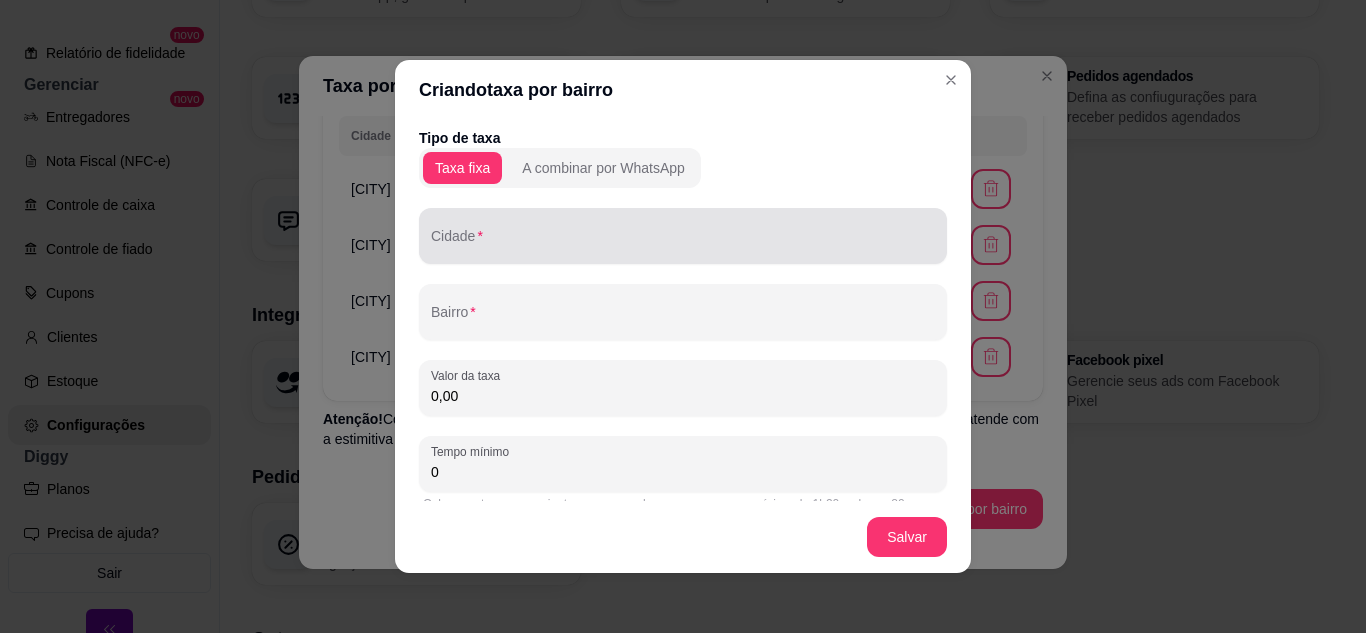 click on "Cidade" at bounding box center (683, 244) 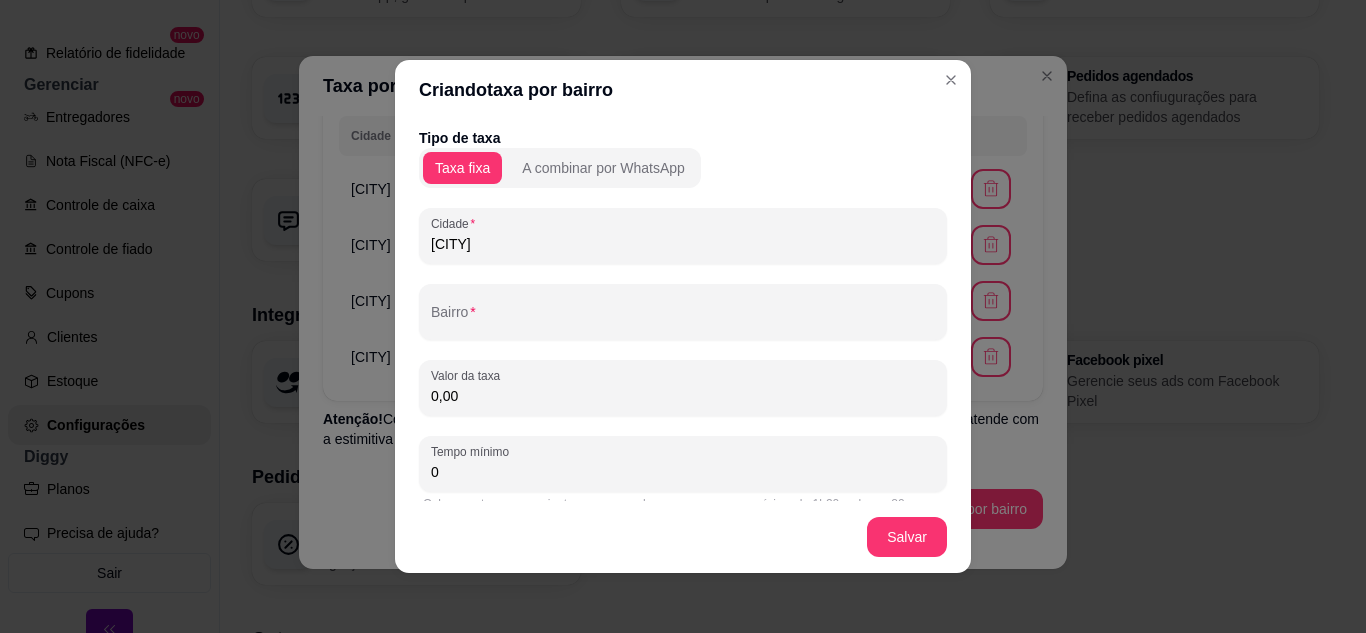 type on "NATAL" 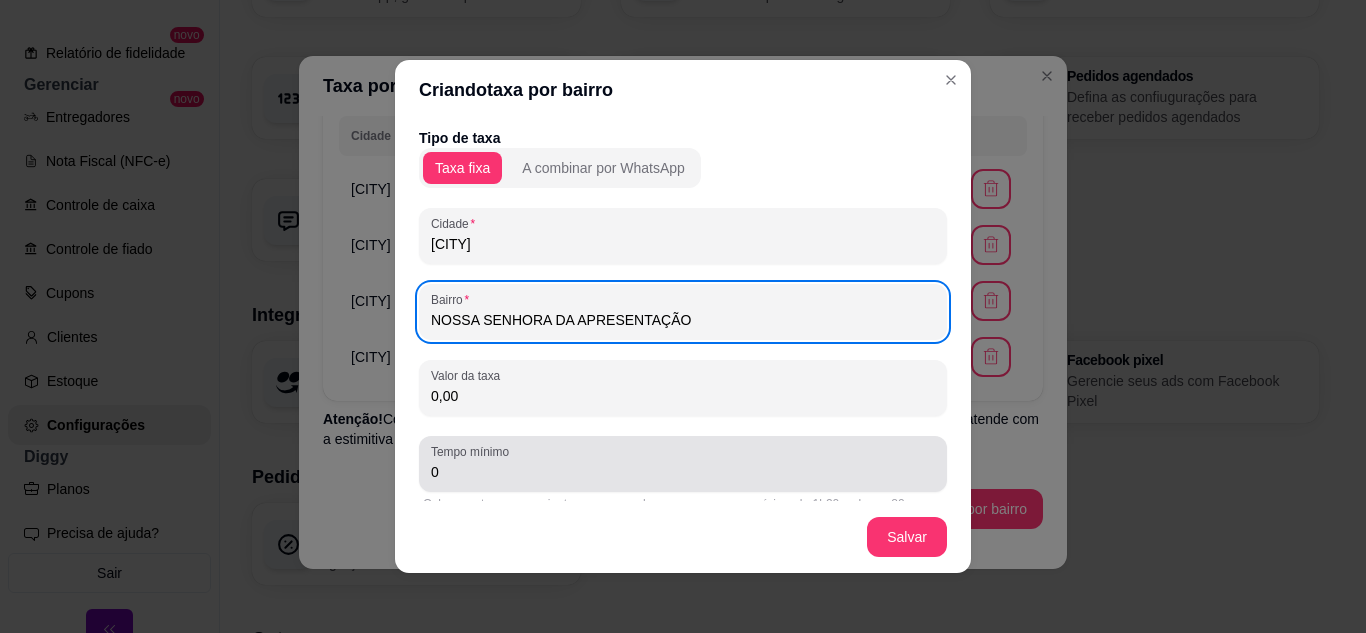 scroll, scrollTop: 123, scrollLeft: 0, axis: vertical 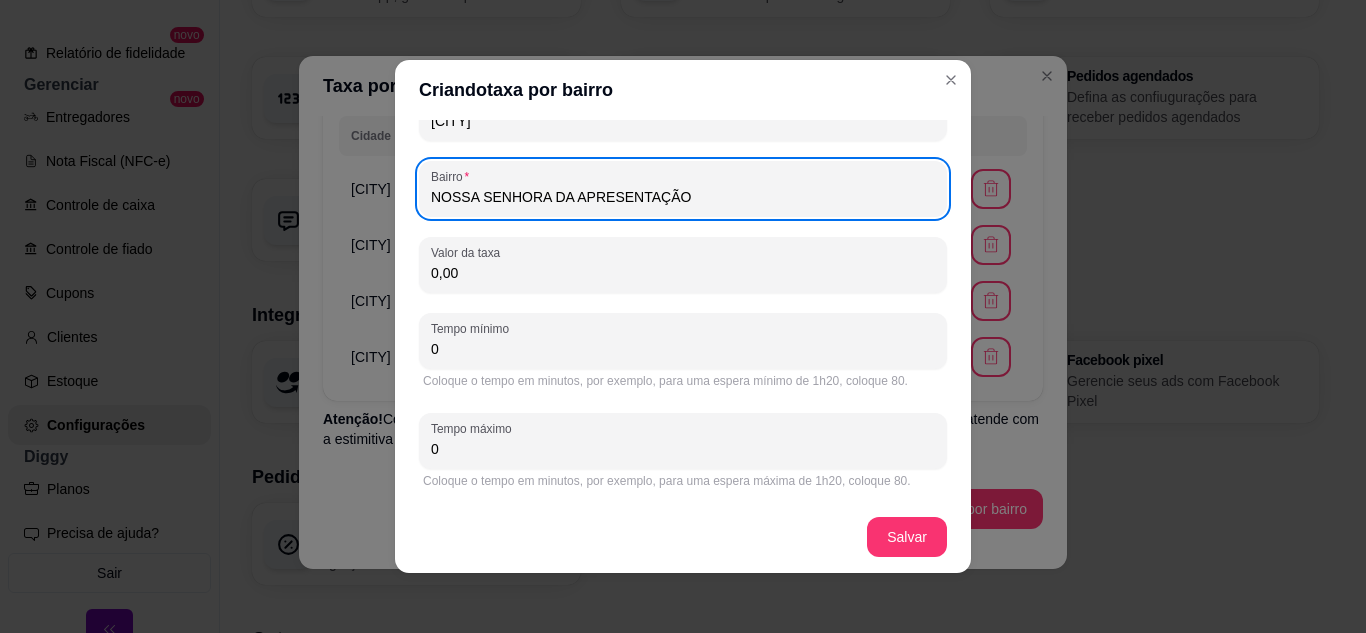 type on "NOSSA SENHORA DA APRESENTAÇÃO" 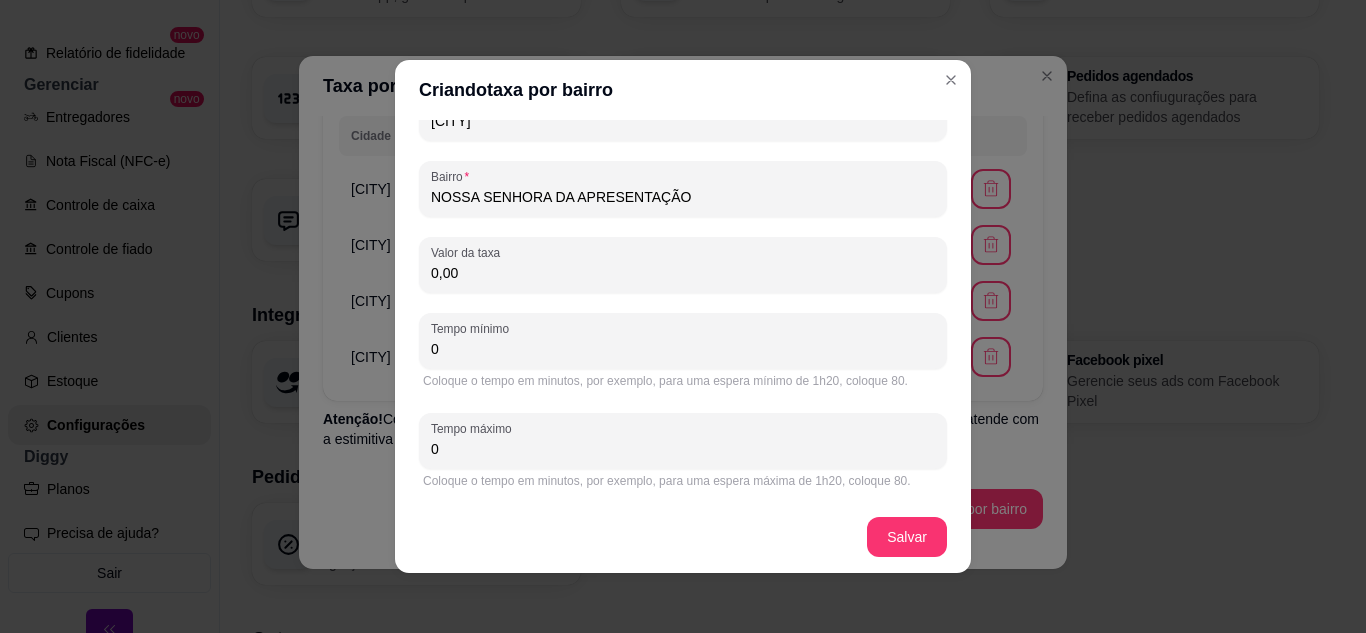 click on "0" at bounding box center (683, 349) 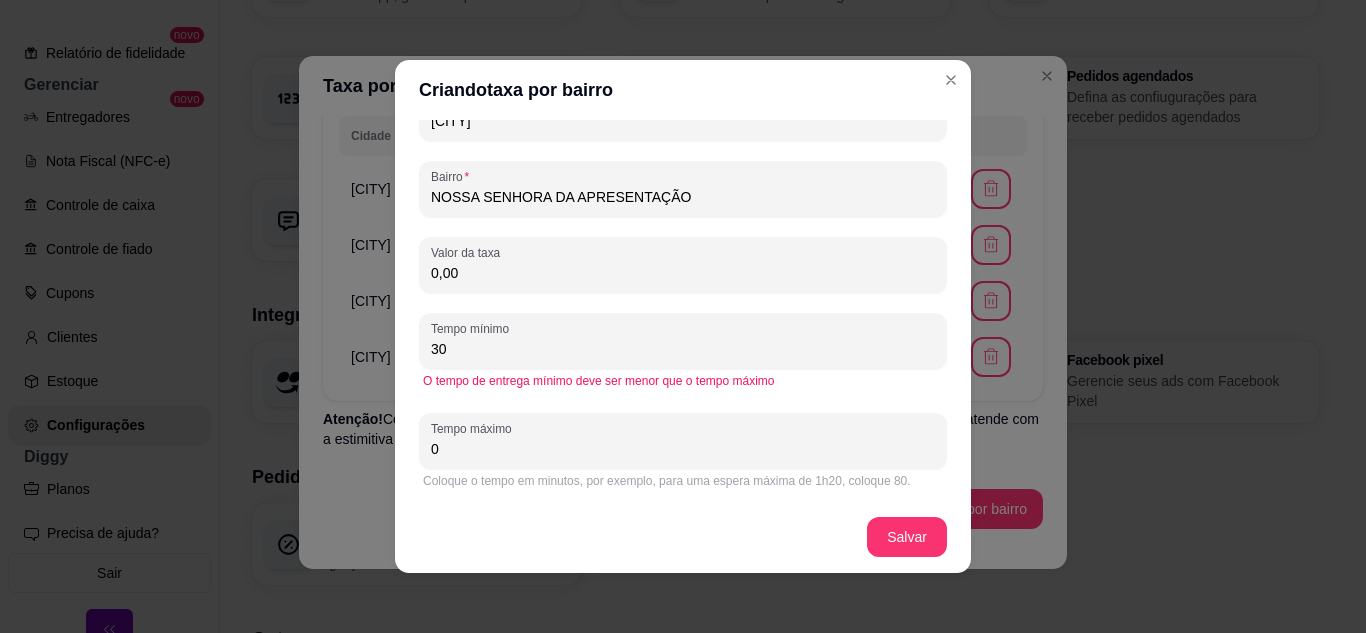 type on "30" 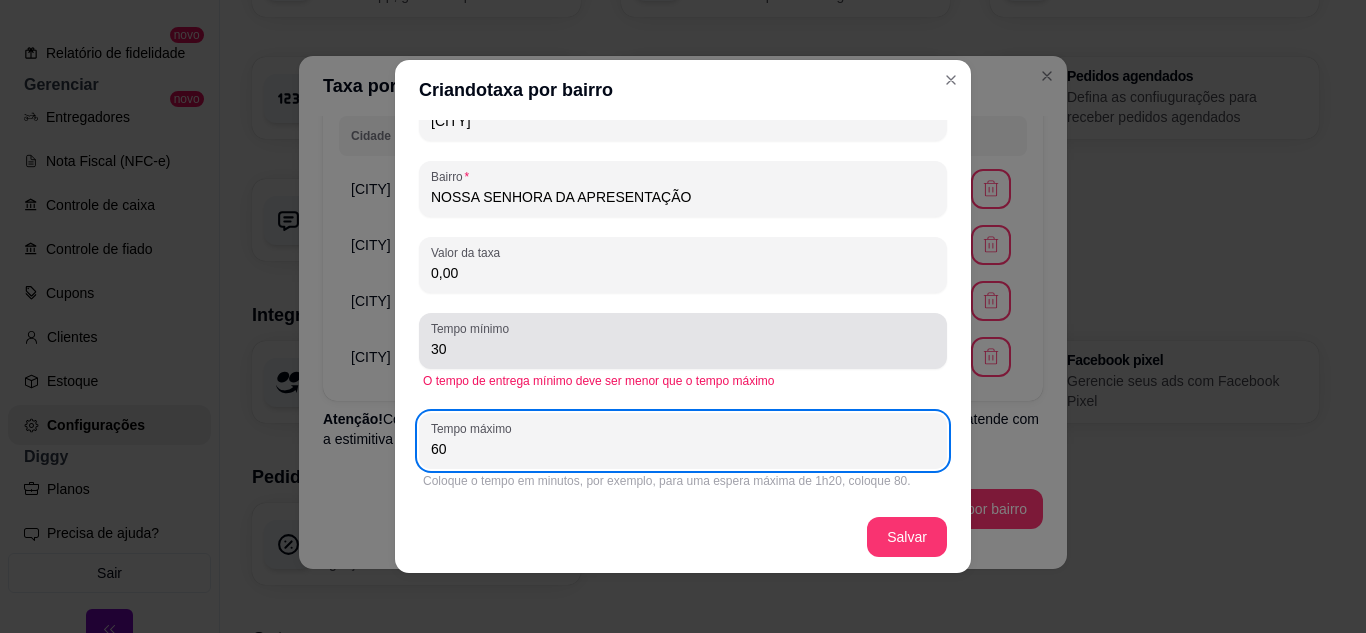 type on "60" 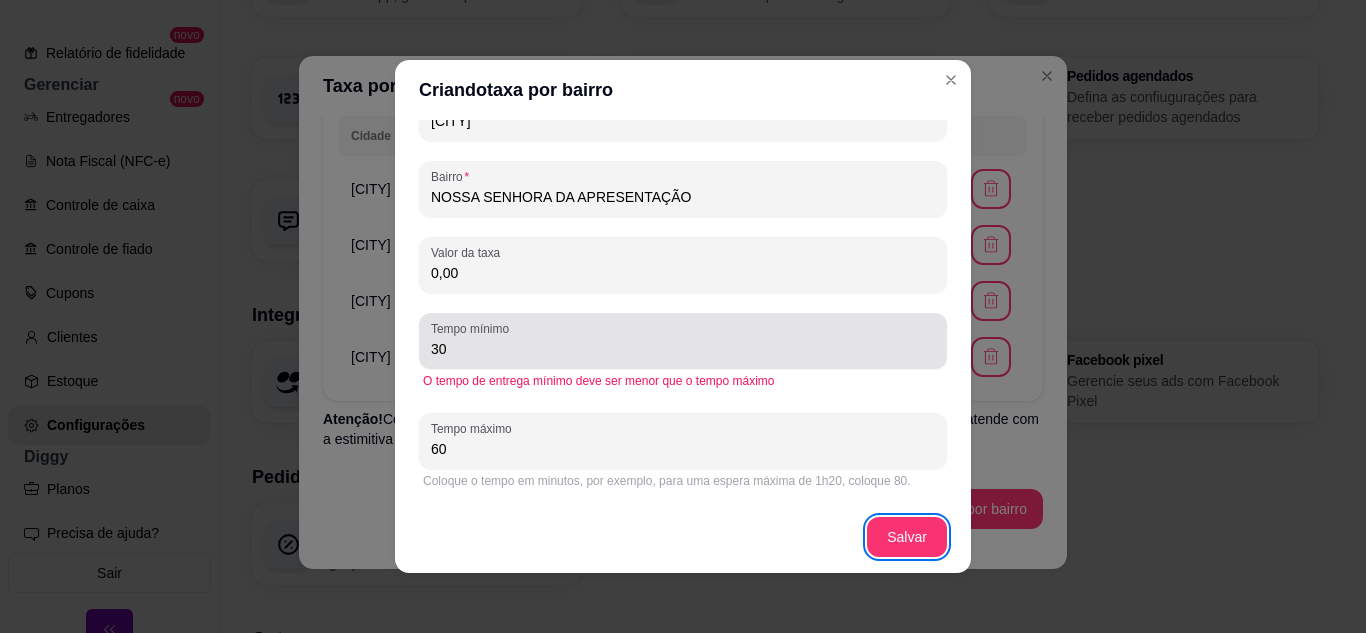 type 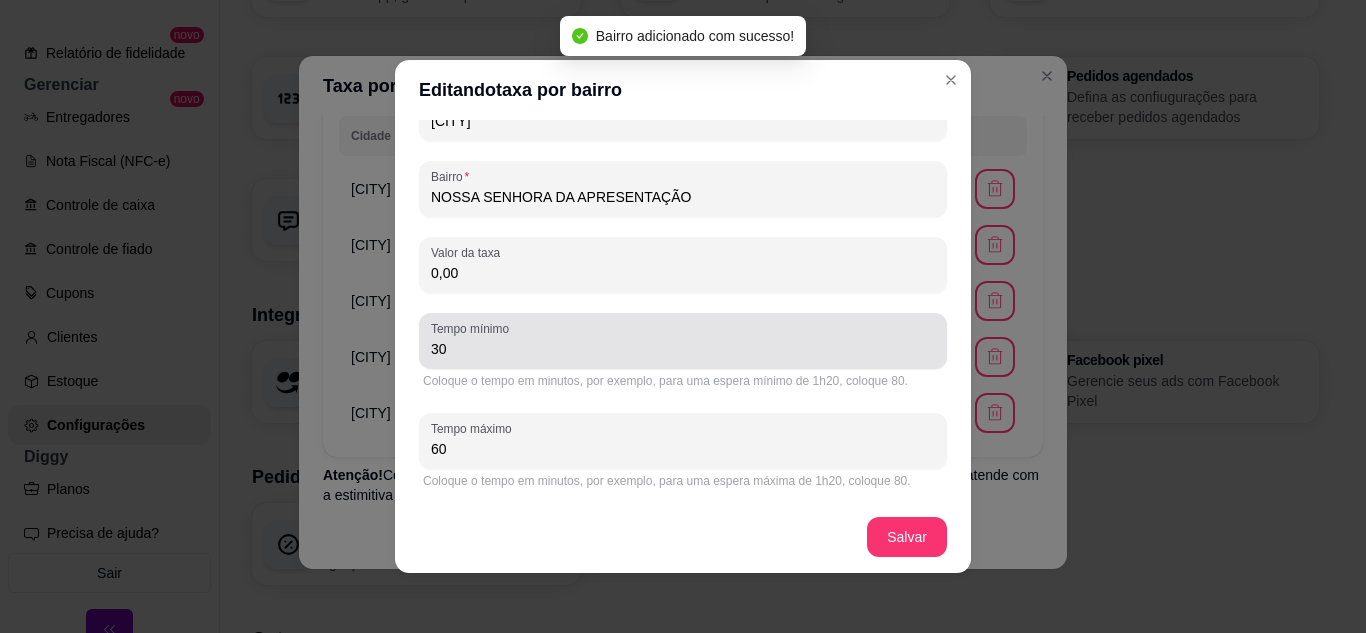 scroll, scrollTop: 0, scrollLeft: 0, axis: both 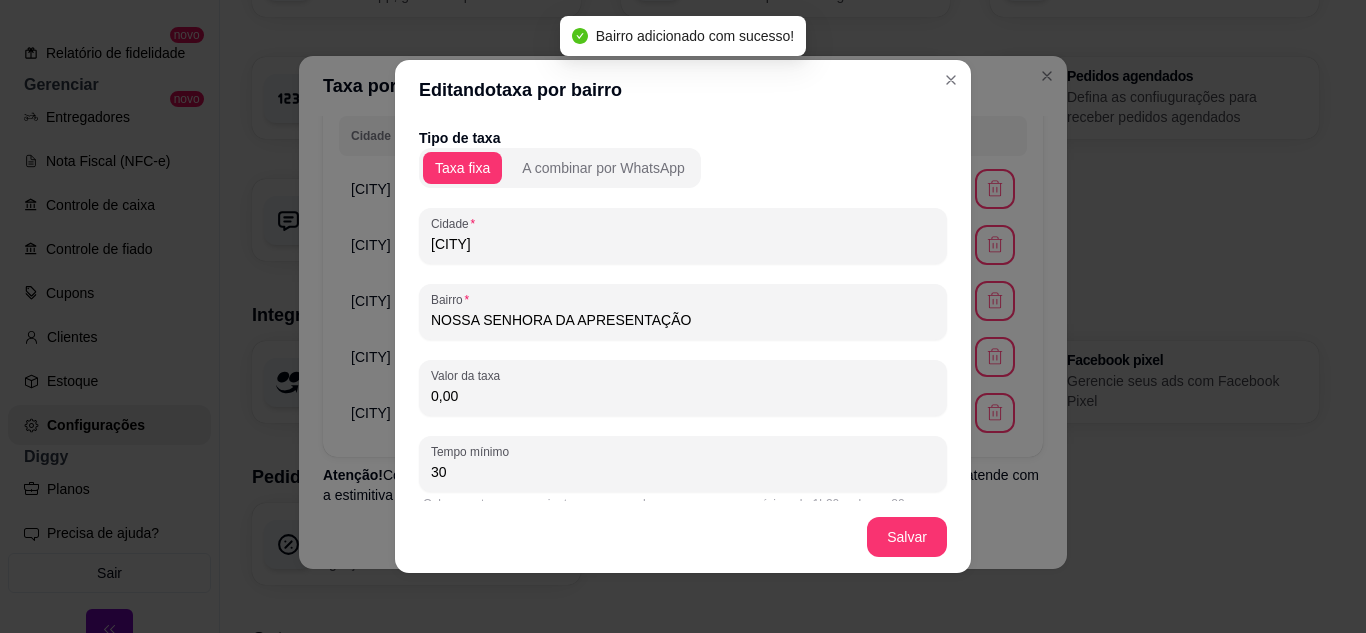 drag, startPoint x: 487, startPoint y: 252, endPoint x: 342, endPoint y: 257, distance: 145.08618 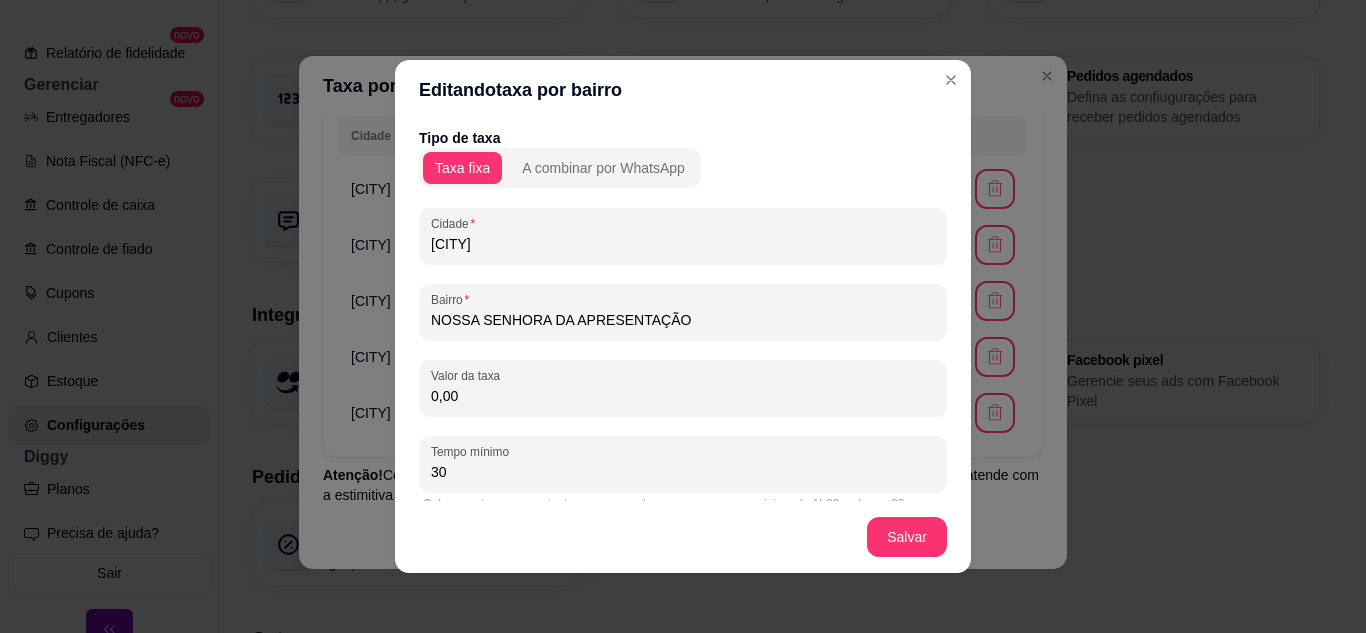 drag, startPoint x: 671, startPoint y: 307, endPoint x: 67, endPoint y: 307, distance: 604 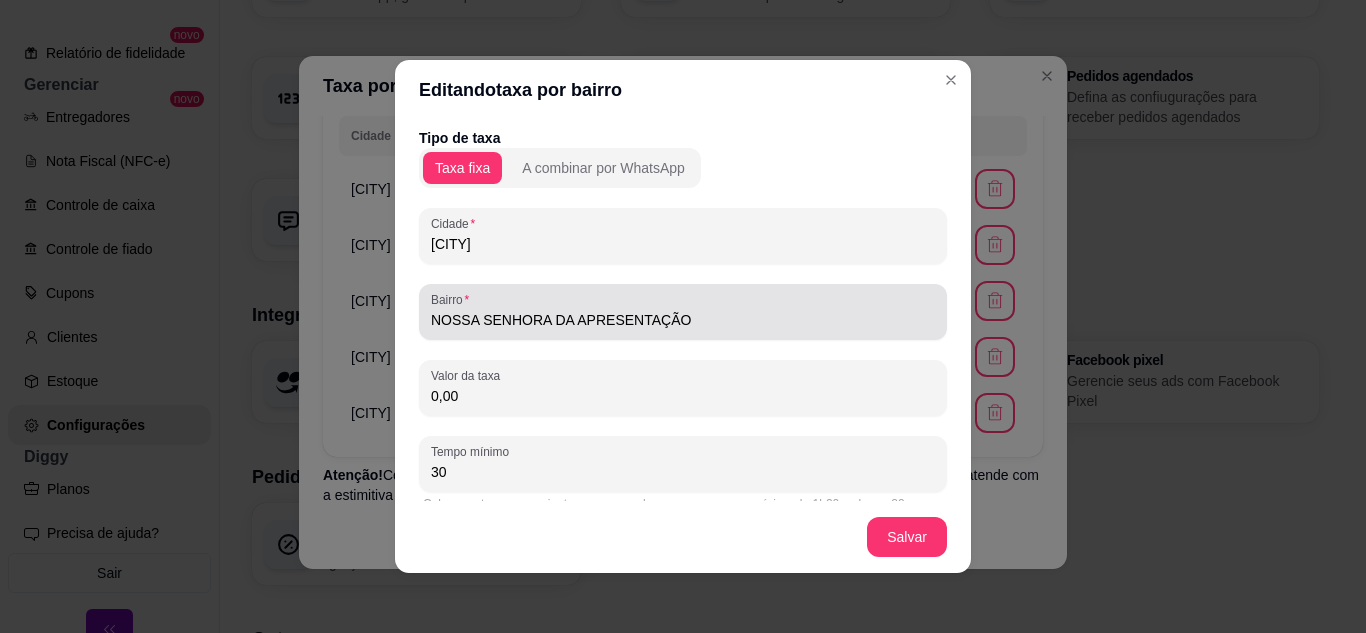 click on "NOSSA SENHORA DA APRESENTAÇÃO" at bounding box center [683, 320] 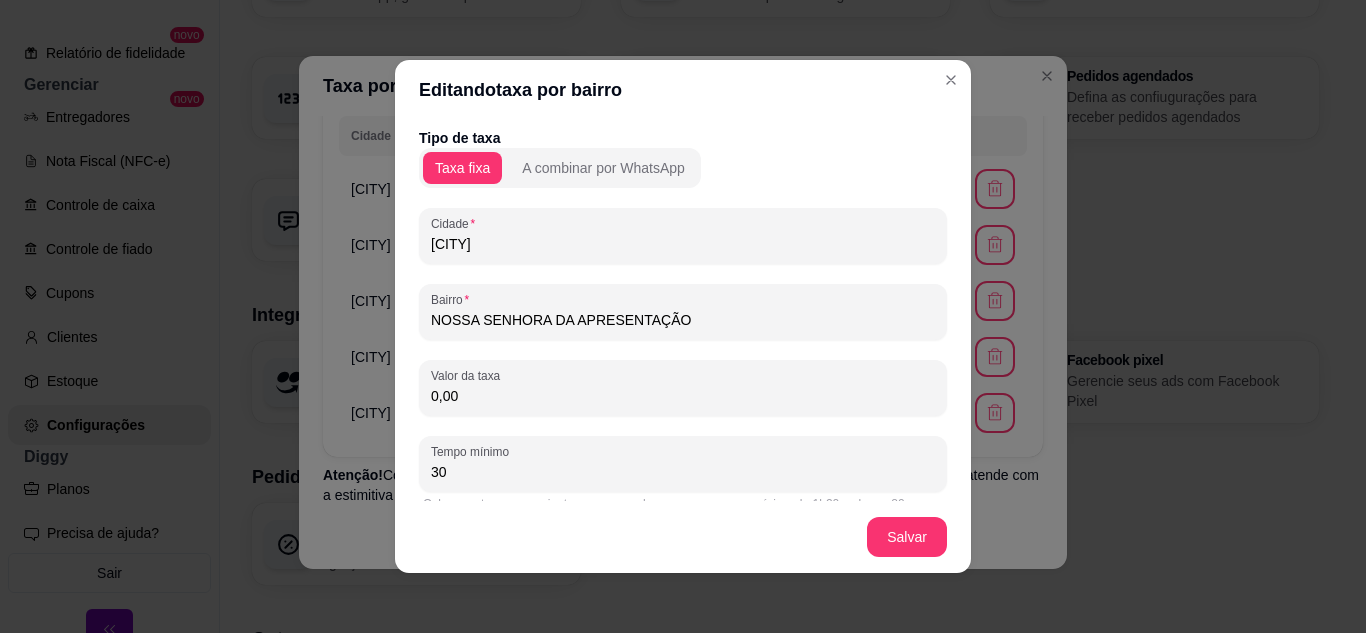 click on "NOSSA SENHORA DA APRESENTAÇÃO" at bounding box center (683, 320) 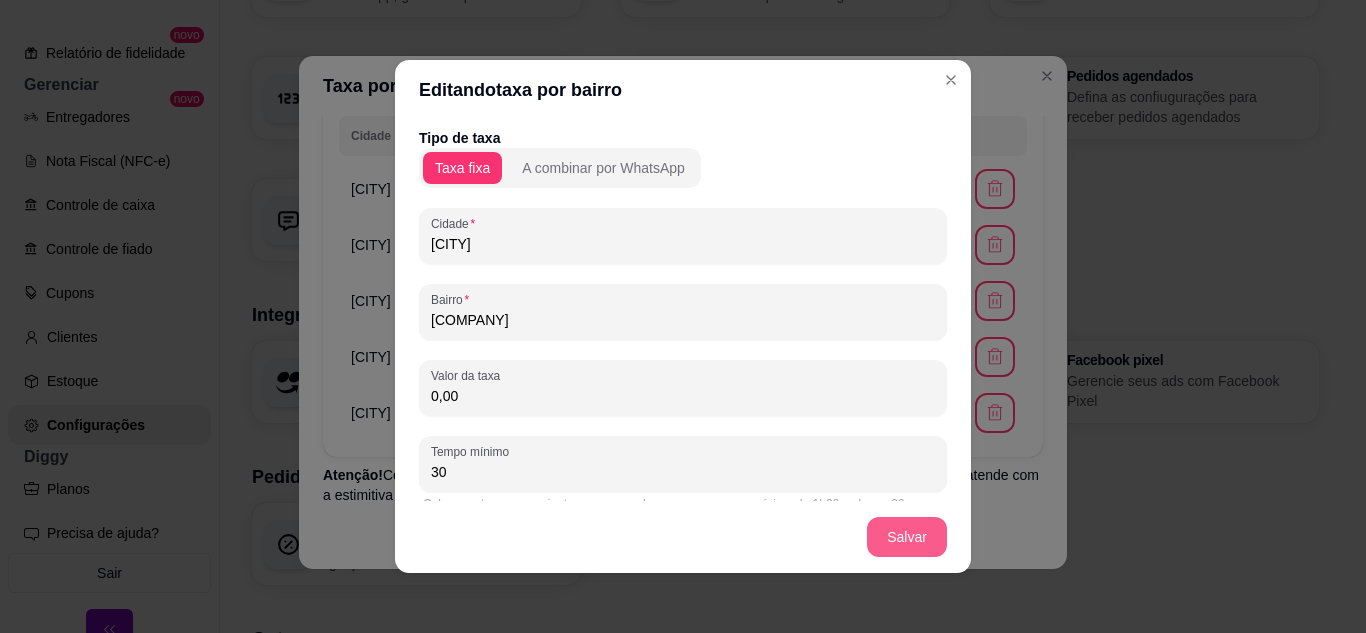 type on "PANATIS" 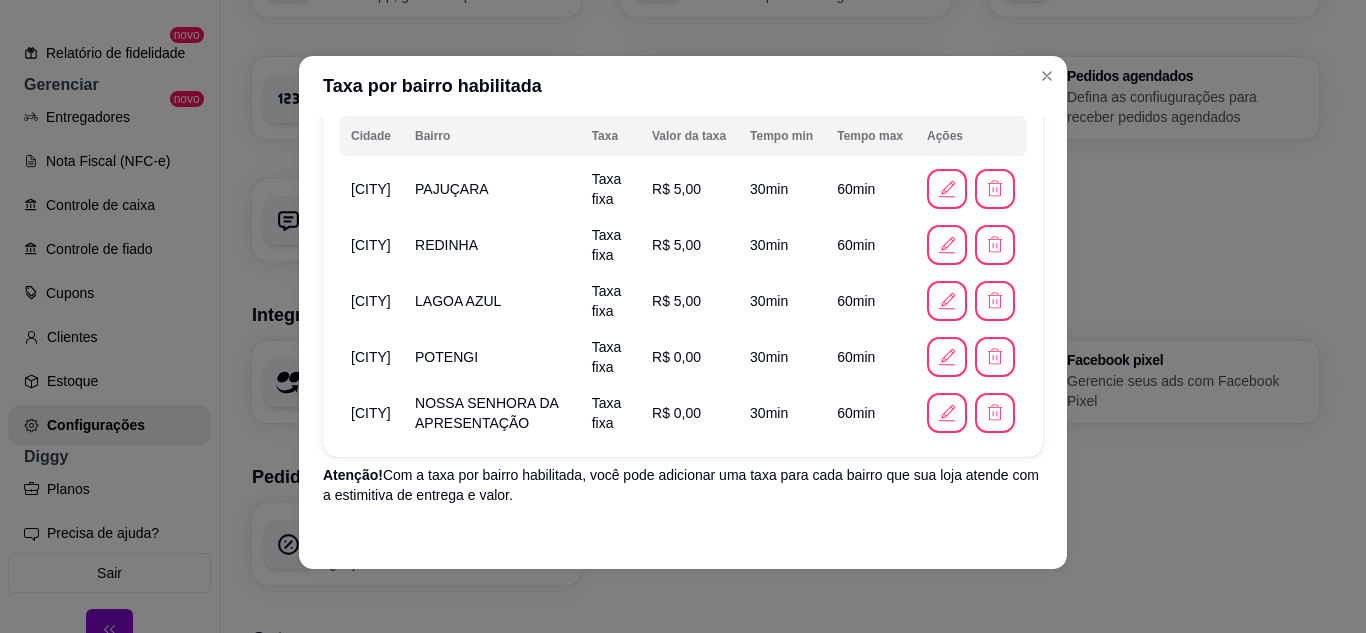scroll, scrollTop: 254, scrollLeft: 0, axis: vertical 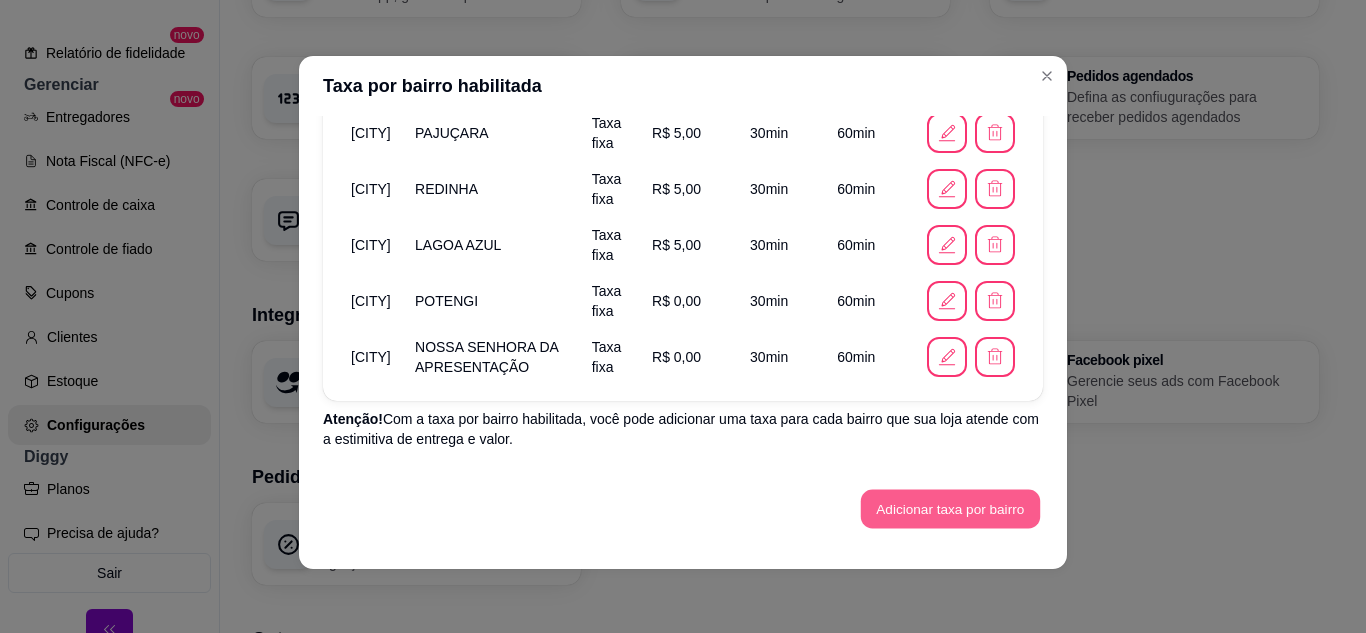 click on "Adicionar taxa por bairro" at bounding box center (950, 509) 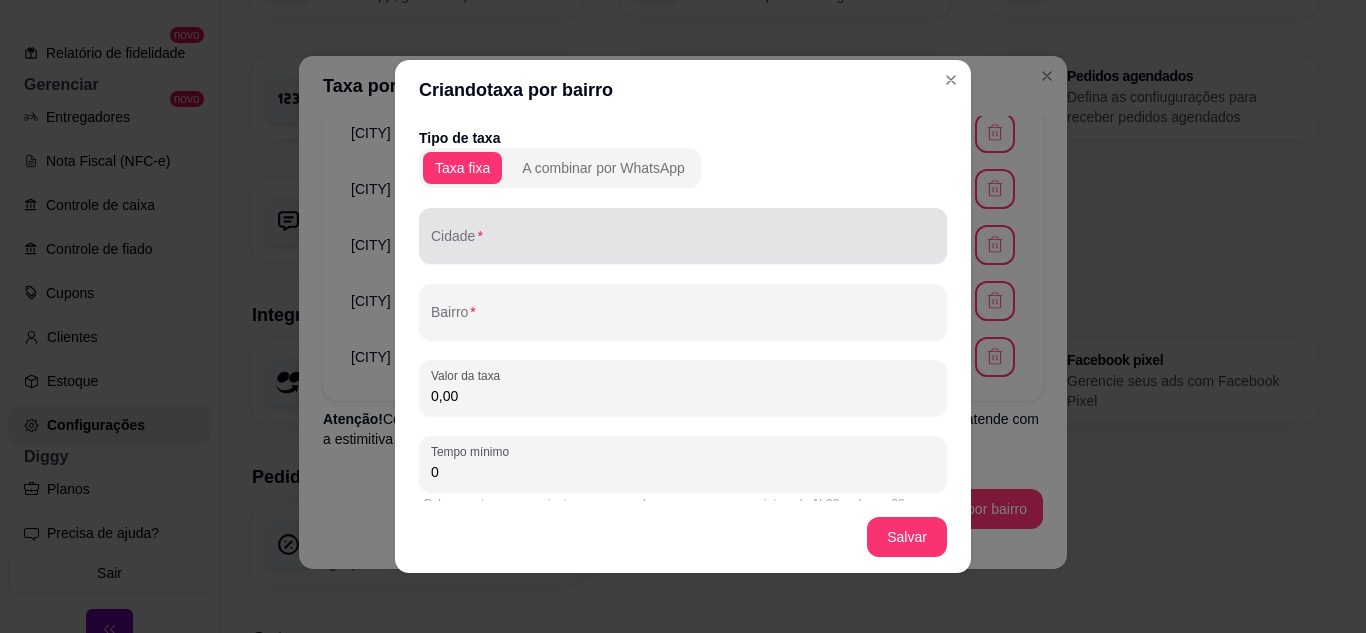 click on "Cidade" at bounding box center [683, 244] 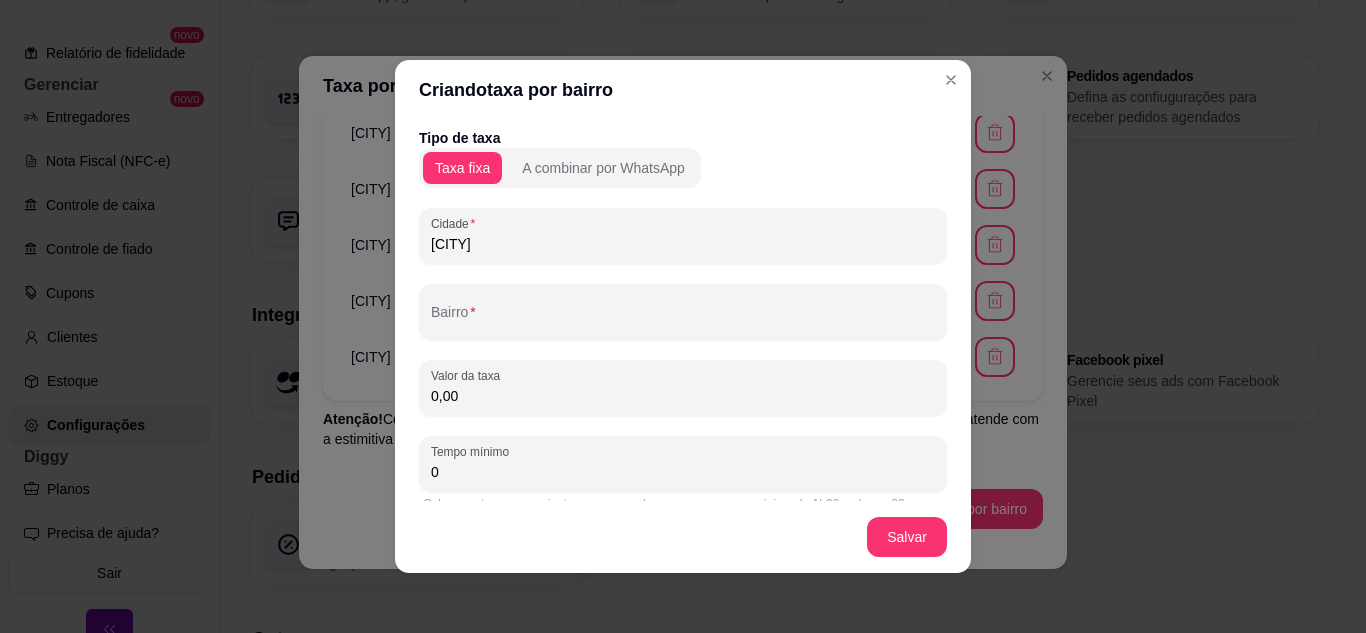 type on "NATAL" 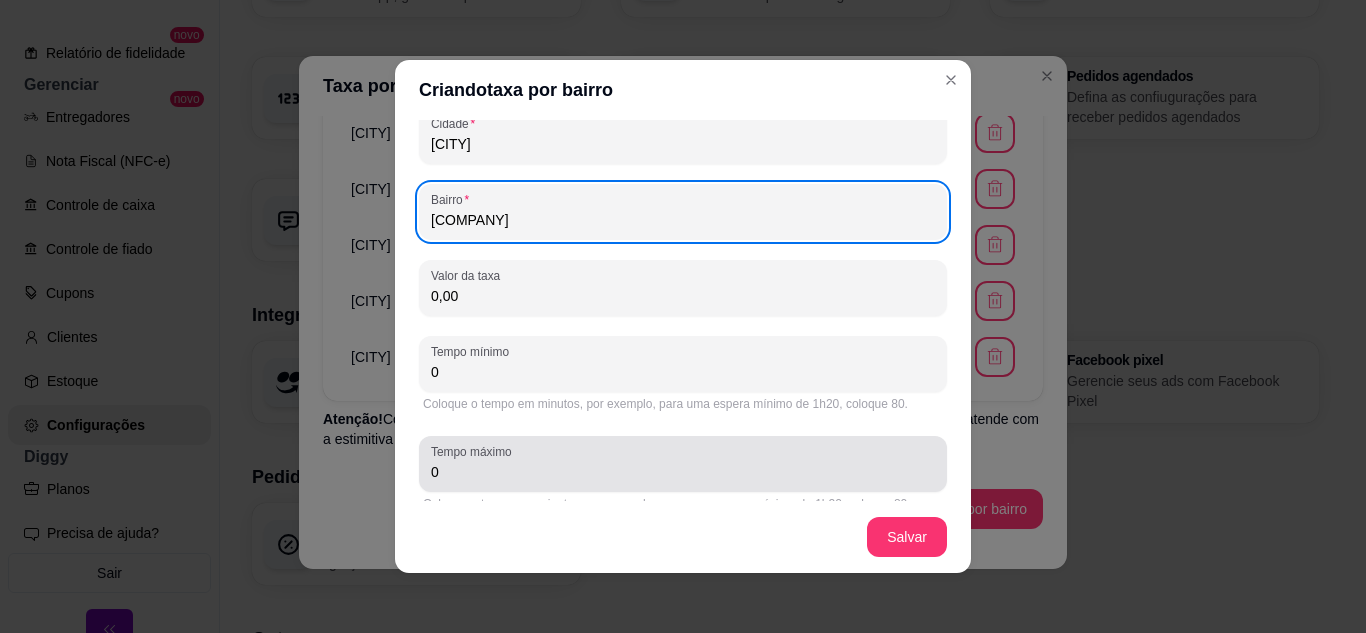 scroll, scrollTop: 123, scrollLeft: 0, axis: vertical 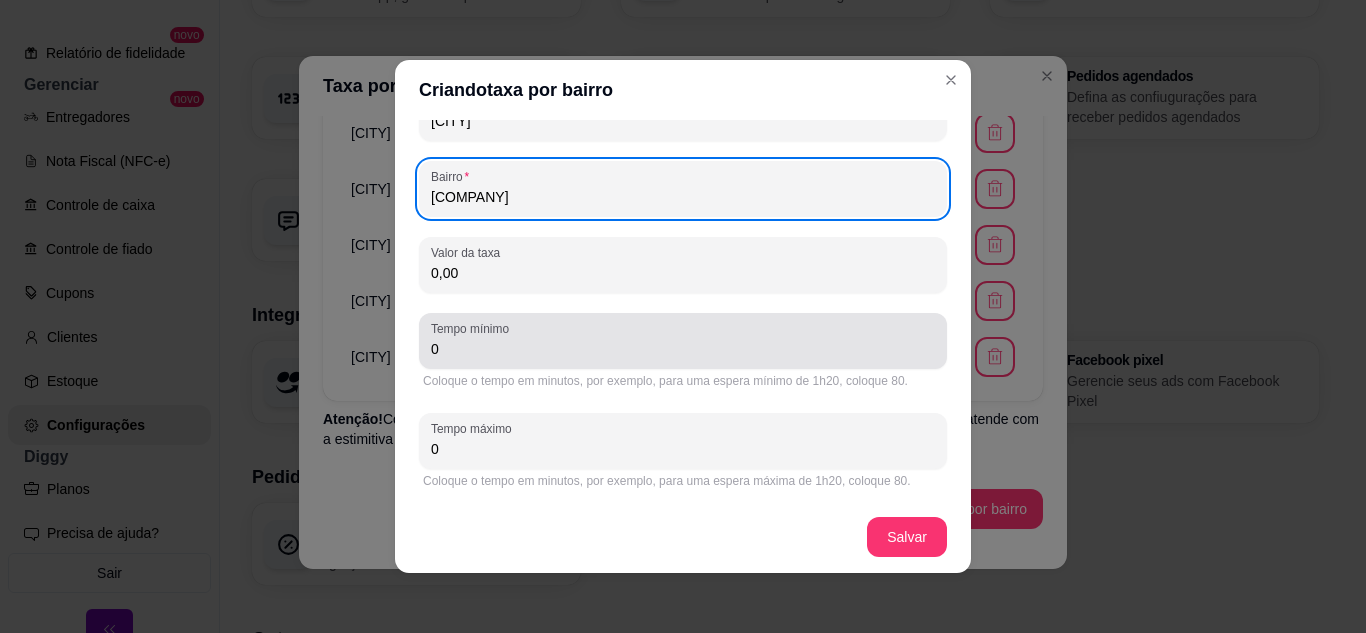 type on "PANATIS" 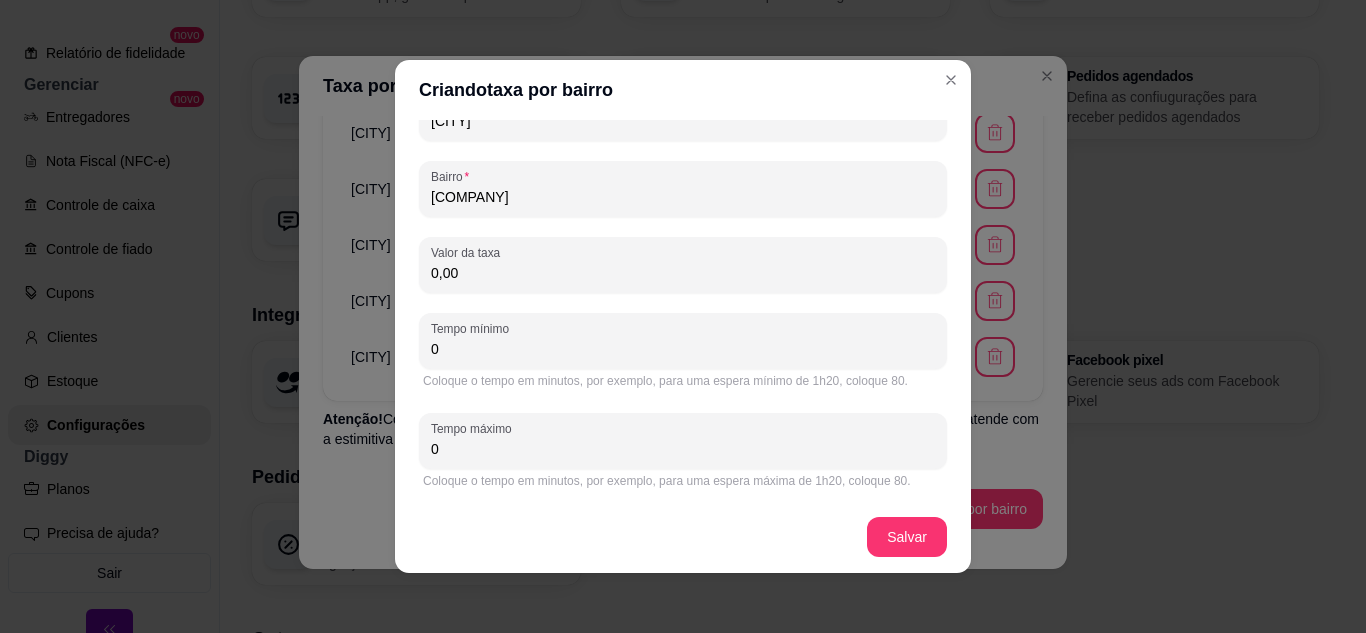 click on "0" at bounding box center [683, 349] 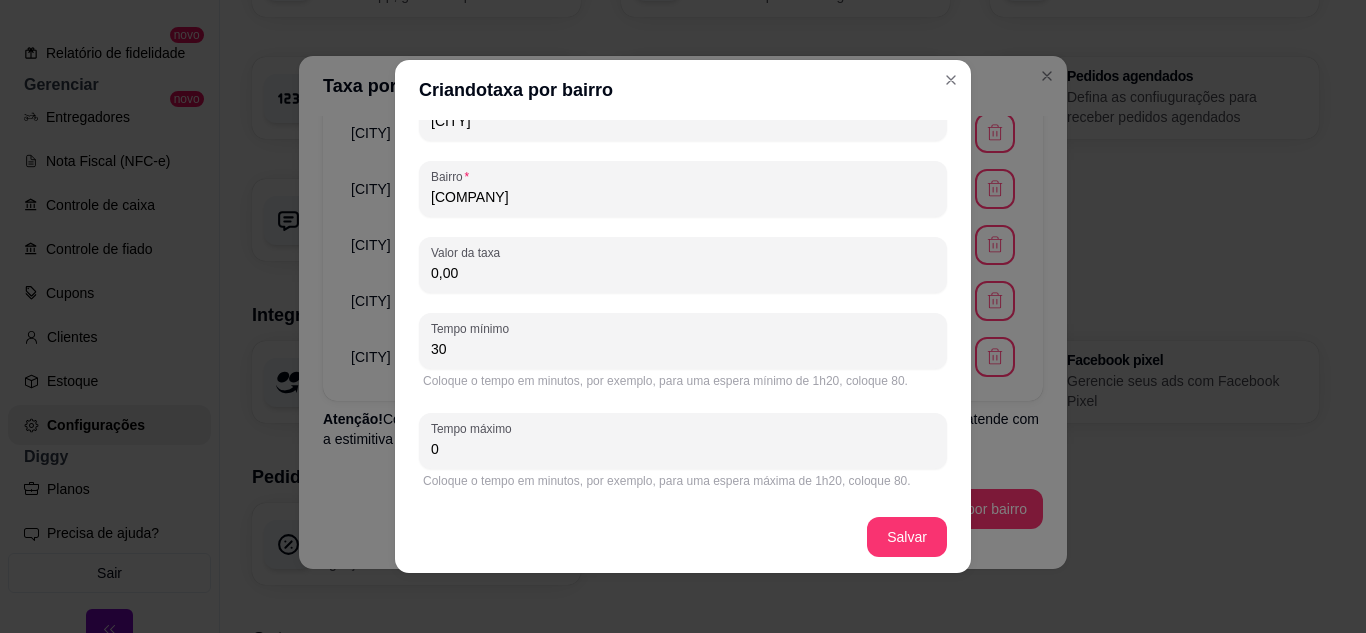 type on "30" 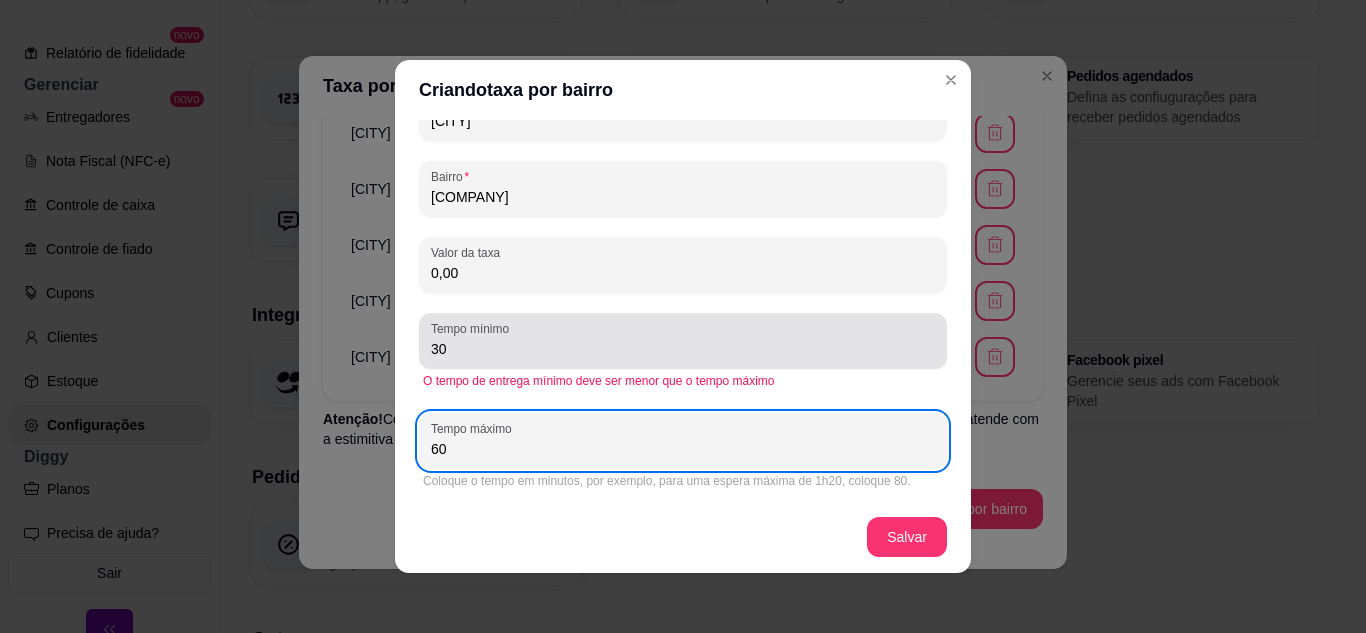 type on "60" 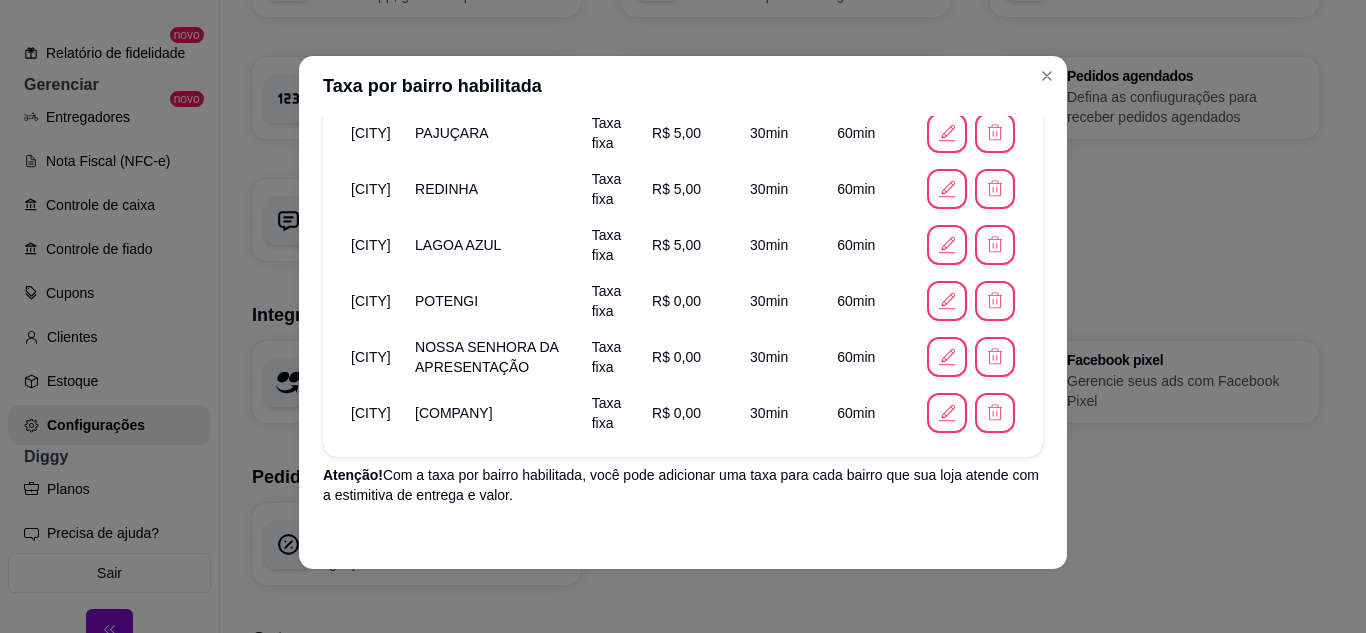 scroll, scrollTop: 310, scrollLeft: 0, axis: vertical 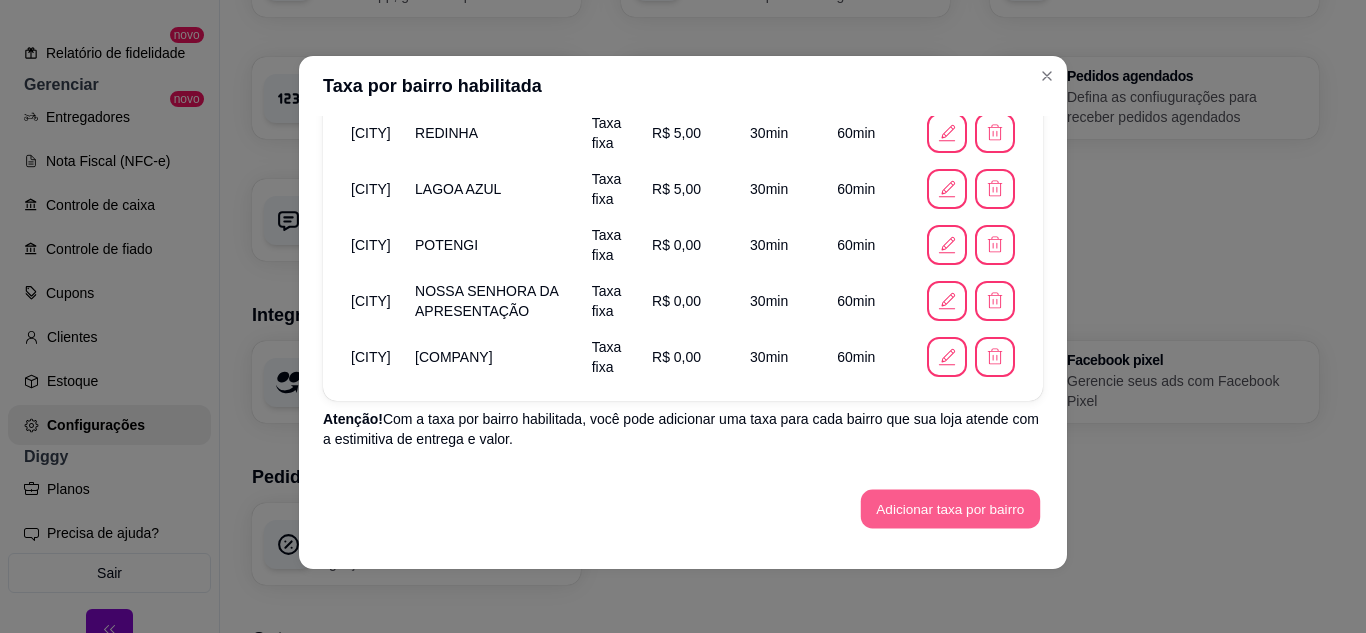 click on "Adicionar taxa por bairro" at bounding box center [950, 509] 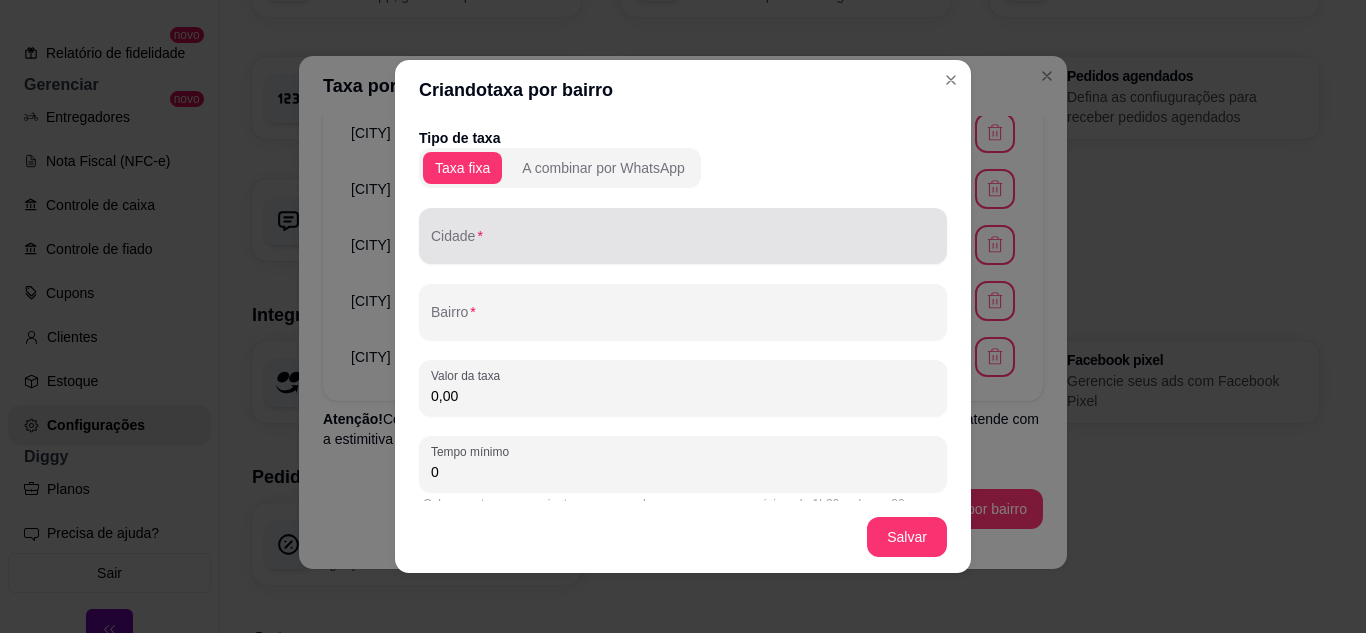 click on "Cidade" at bounding box center [683, 236] 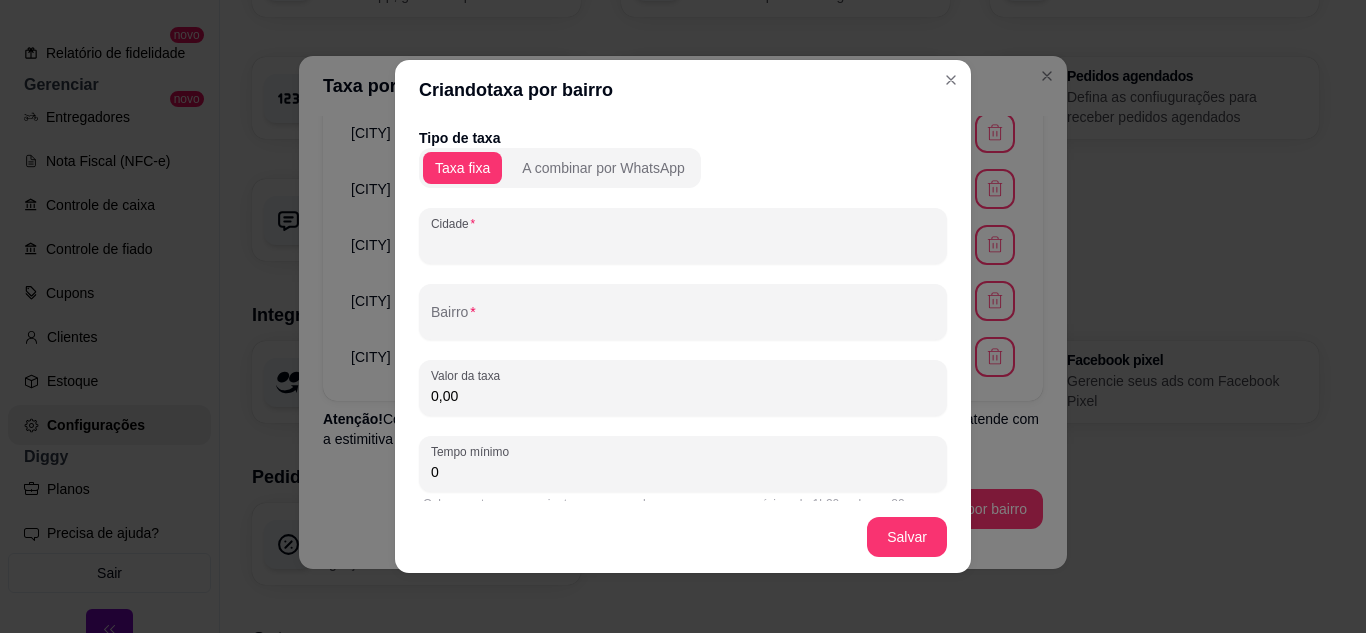 paste on "NATAL" 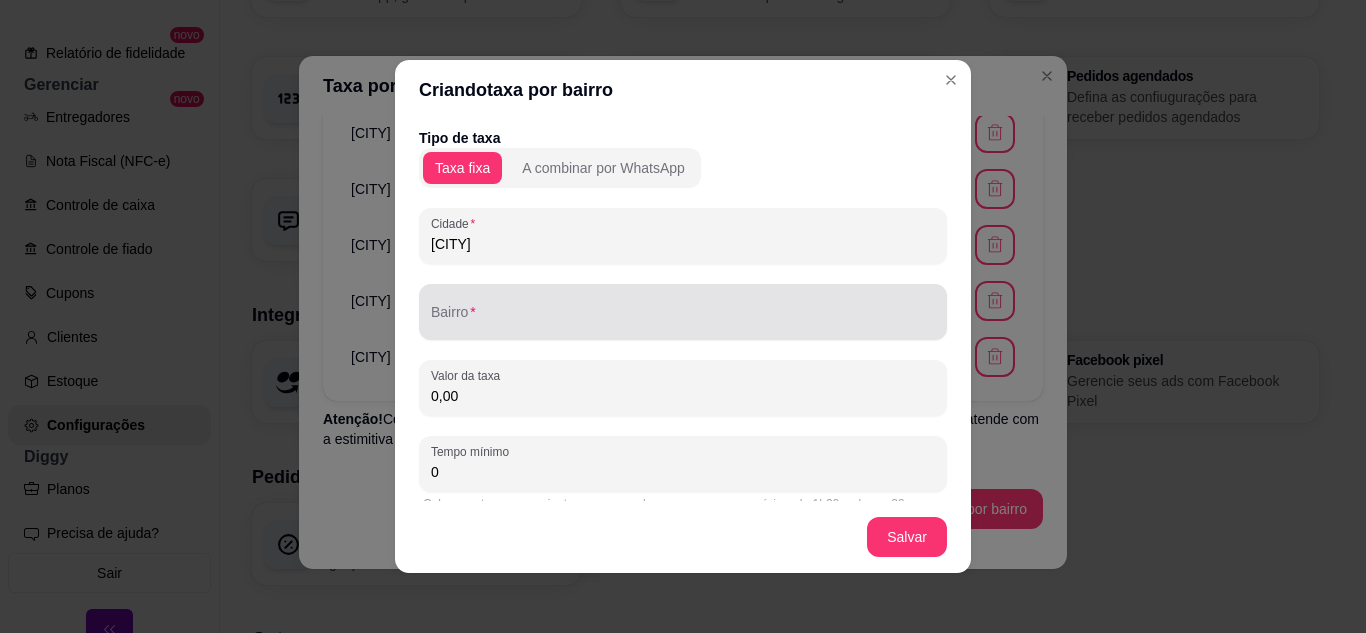 type on "NATAL" 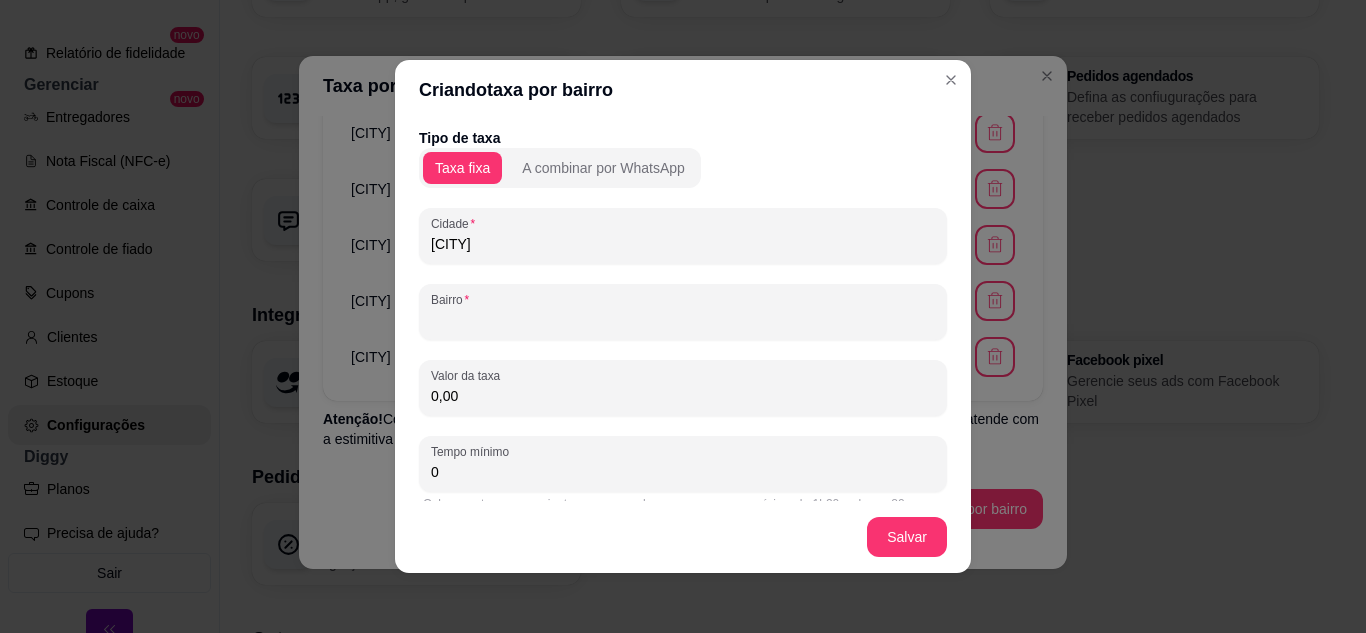 click on "Bairro" at bounding box center [683, 320] 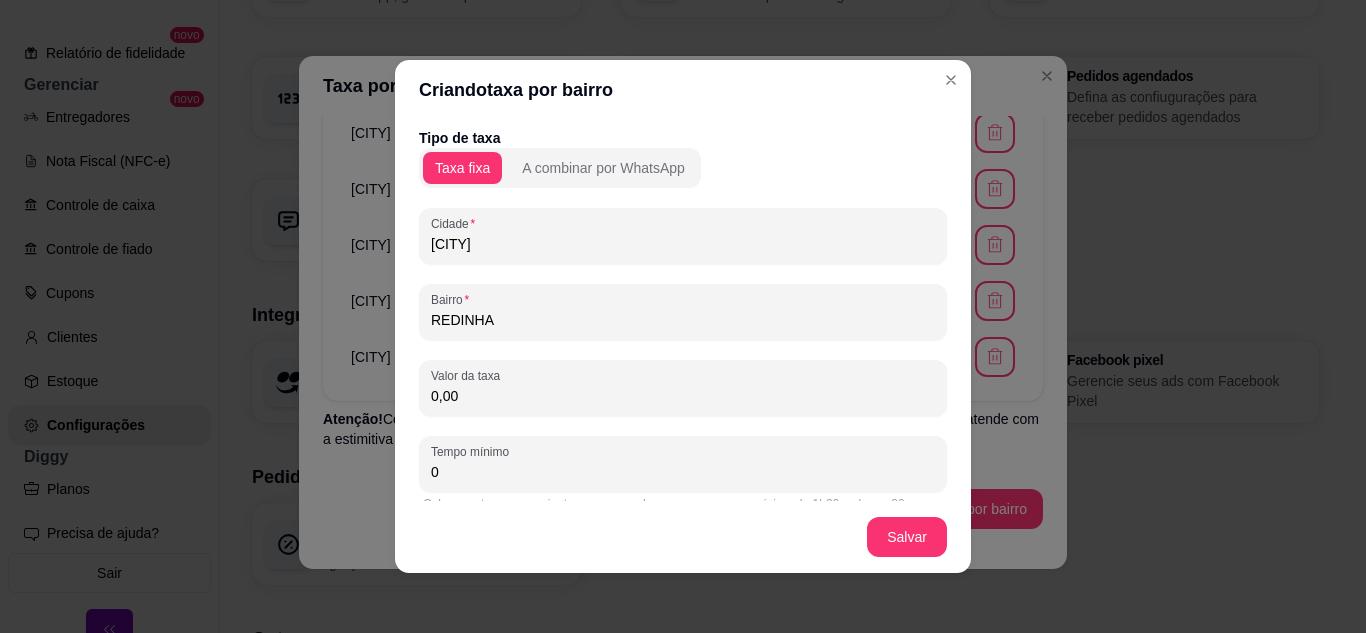 type on "REDINHA" 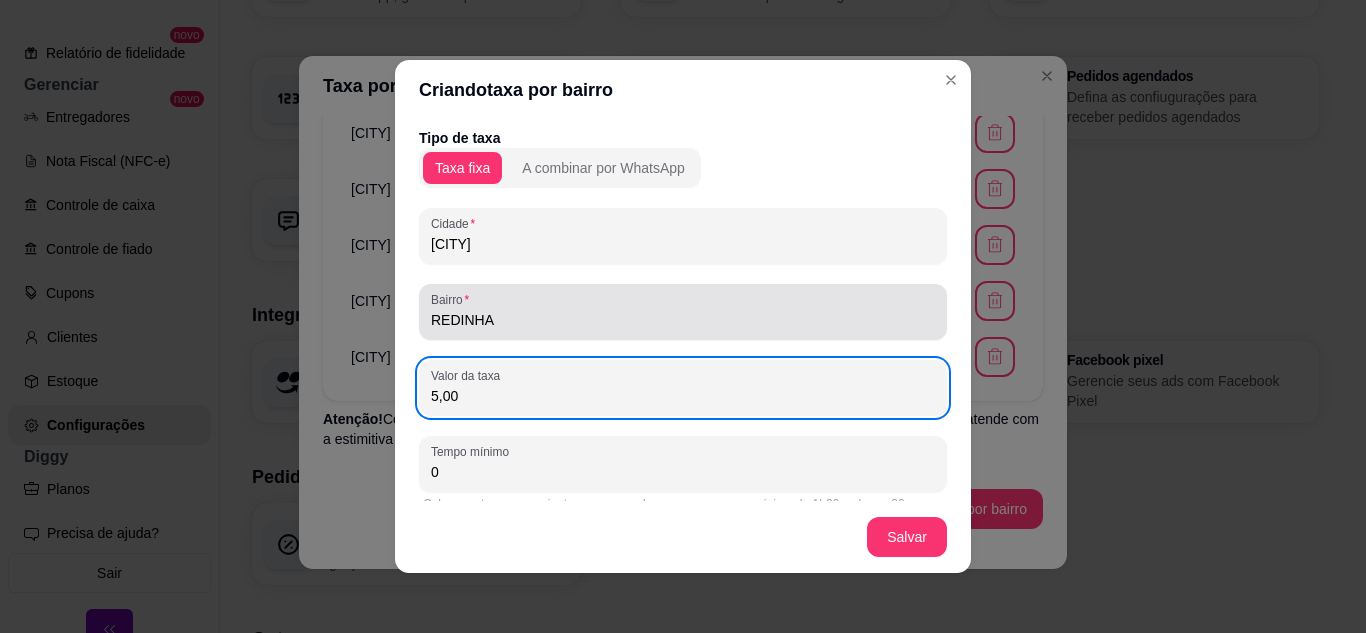 type on "5,00" 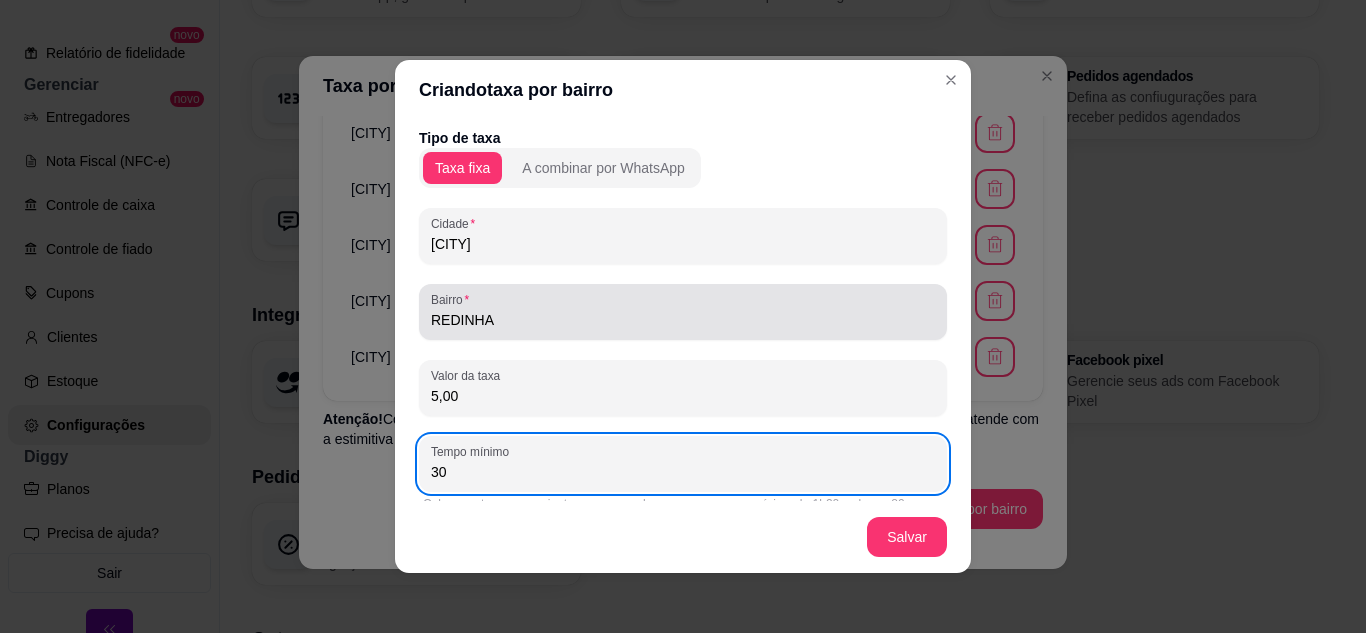 type on "30" 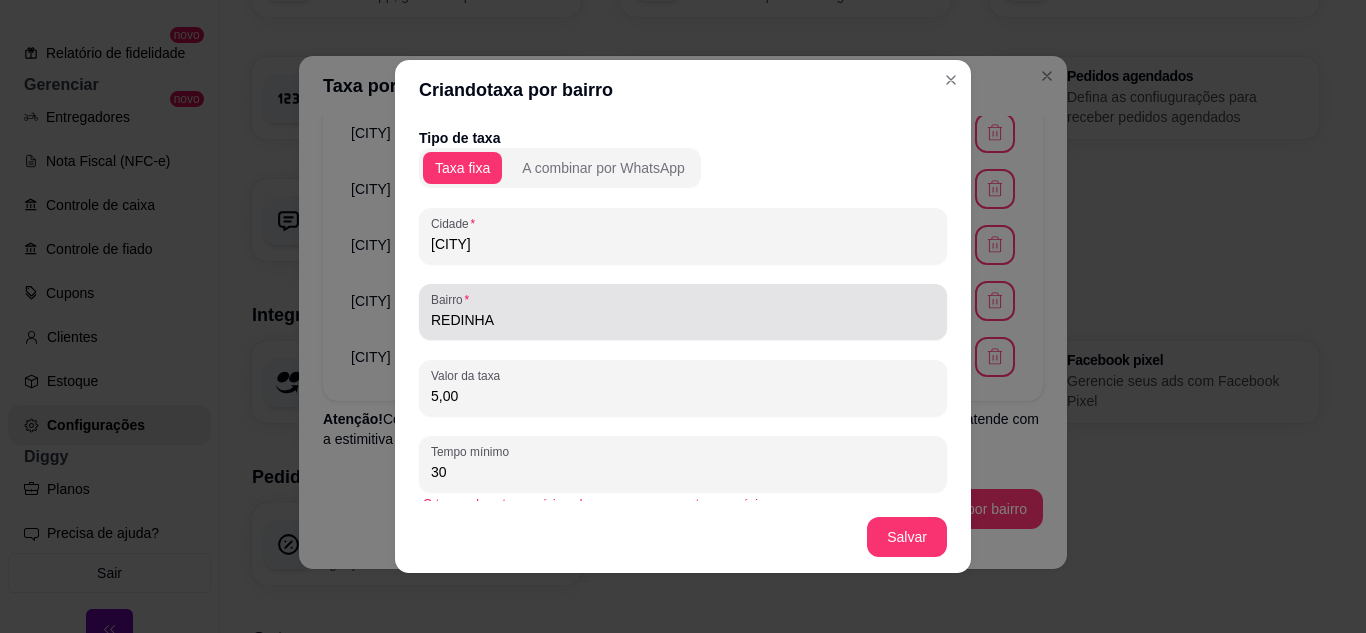 scroll, scrollTop: 123, scrollLeft: 0, axis: vertical 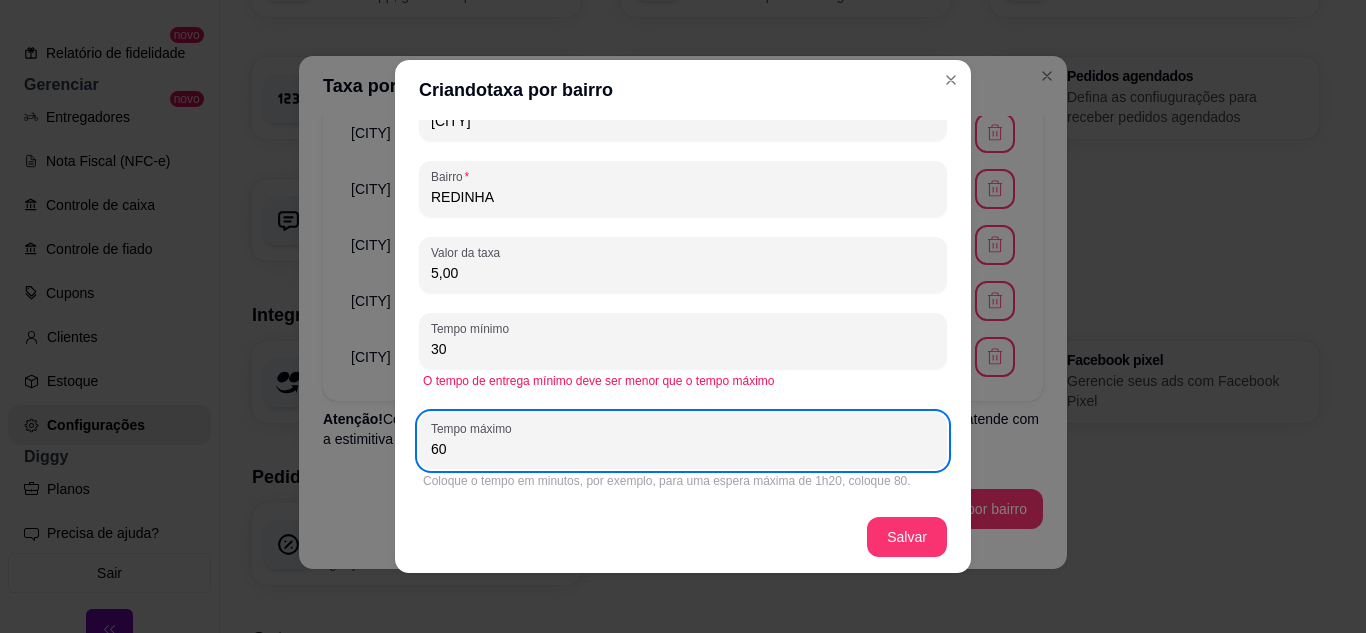 type on "60" 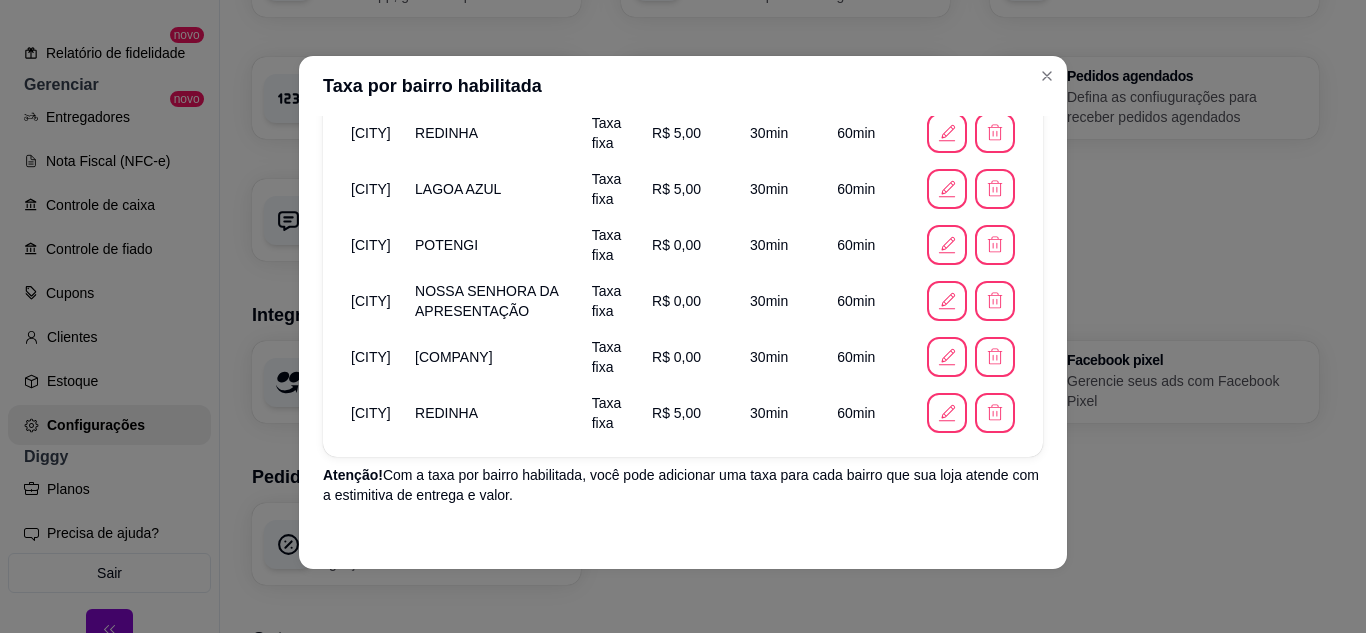 scroll, scrollTop: 366, scrollLeft: 0, axis: vertical 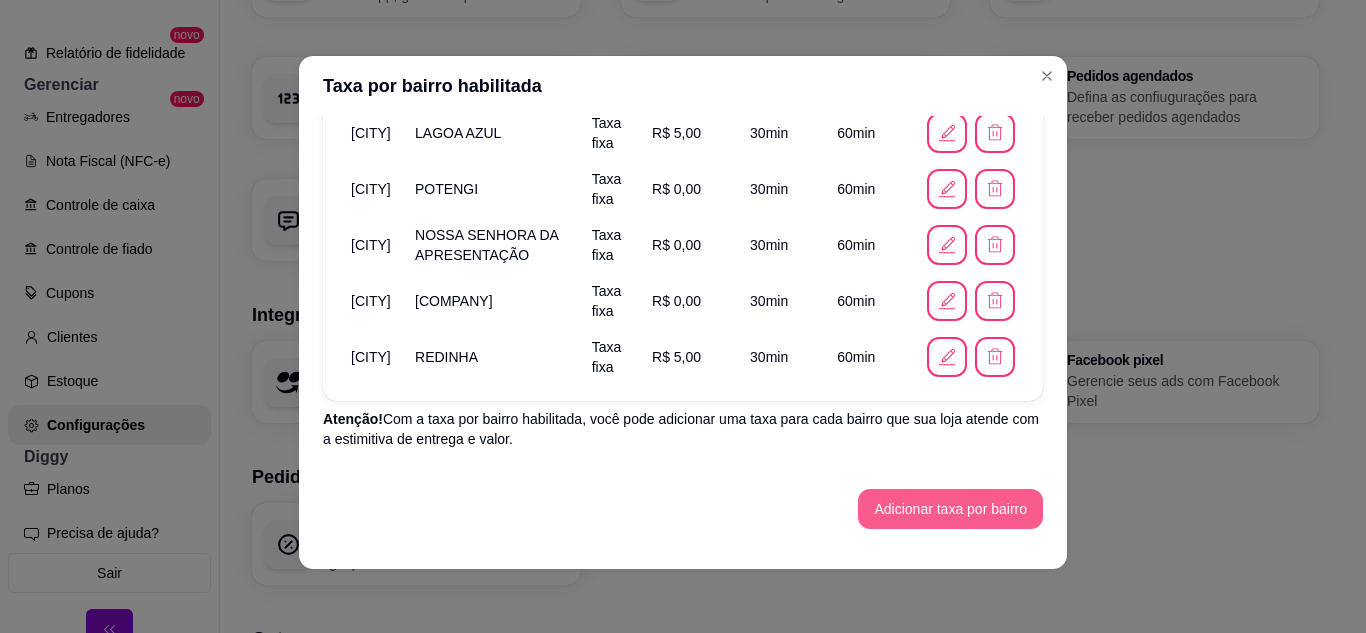 click on "Adicionar taxa por bairro" at bounding box center [950, 509] 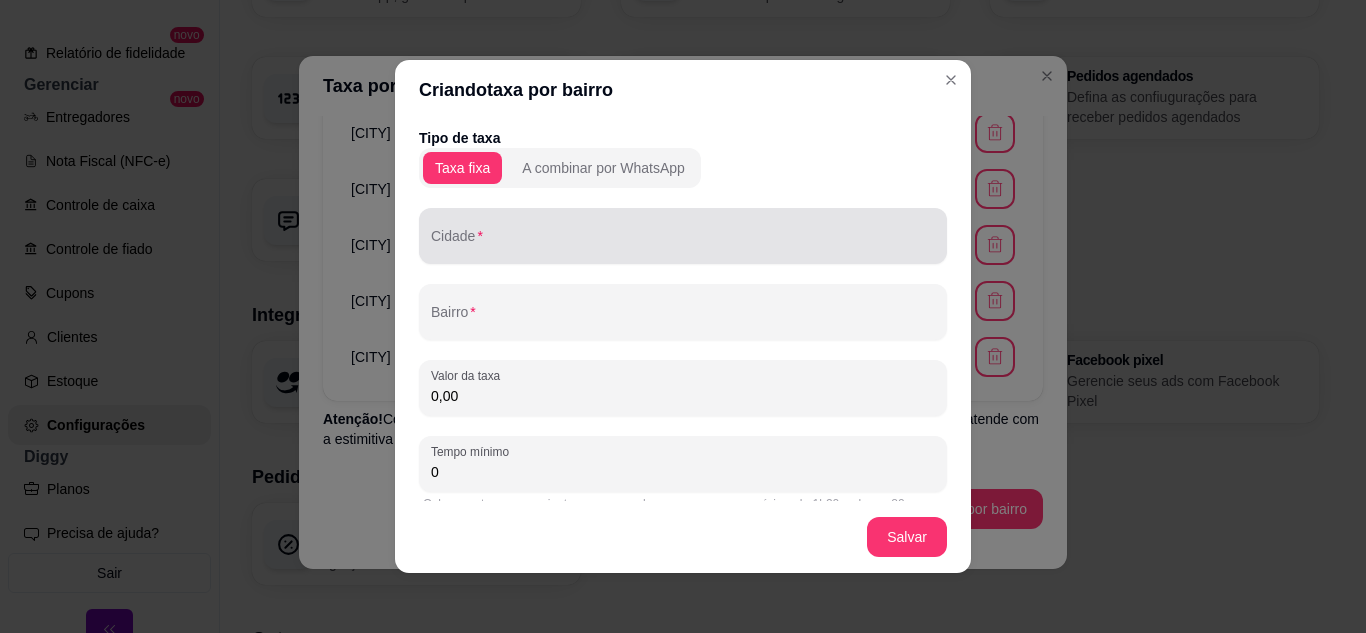 click on "Cidade" at bounding box center [683, 244] 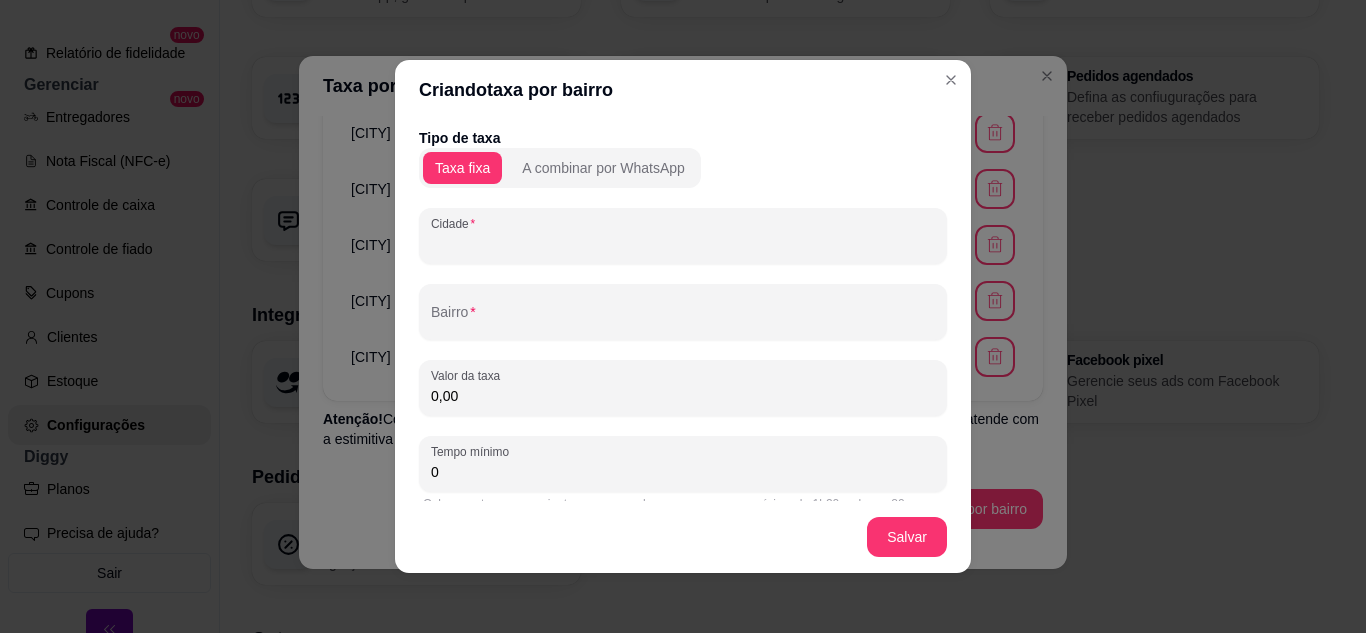 paste on "NATAL" 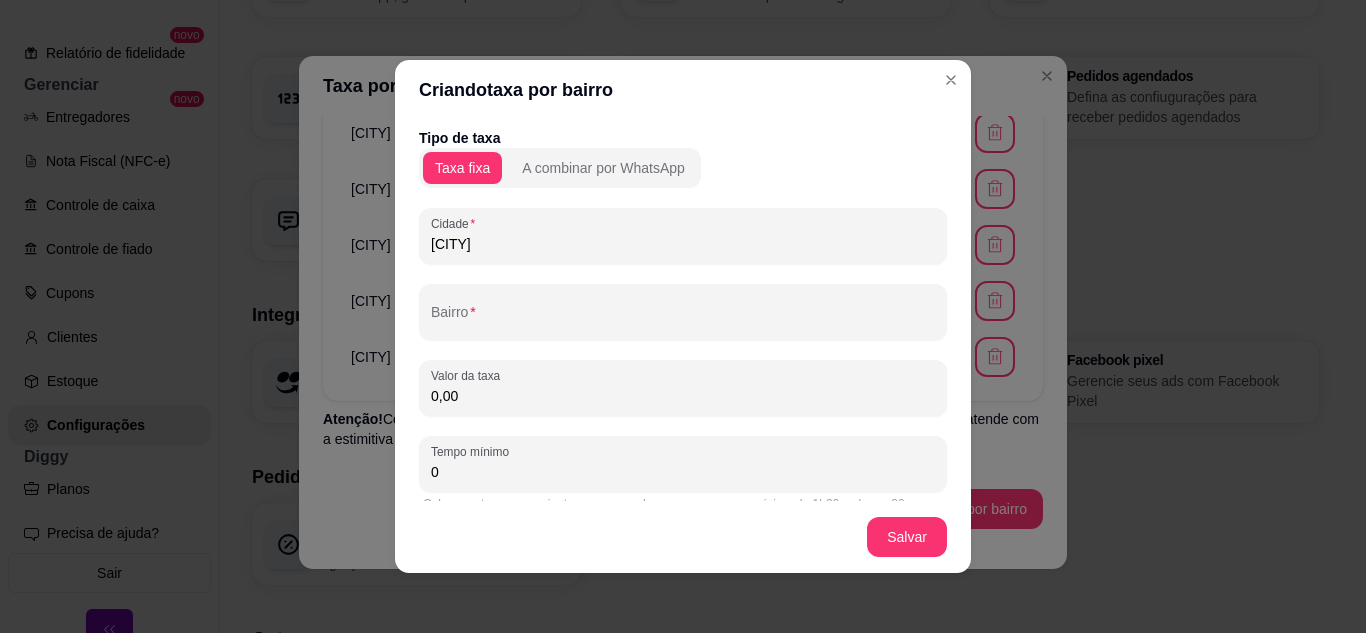 type on "NATAL" 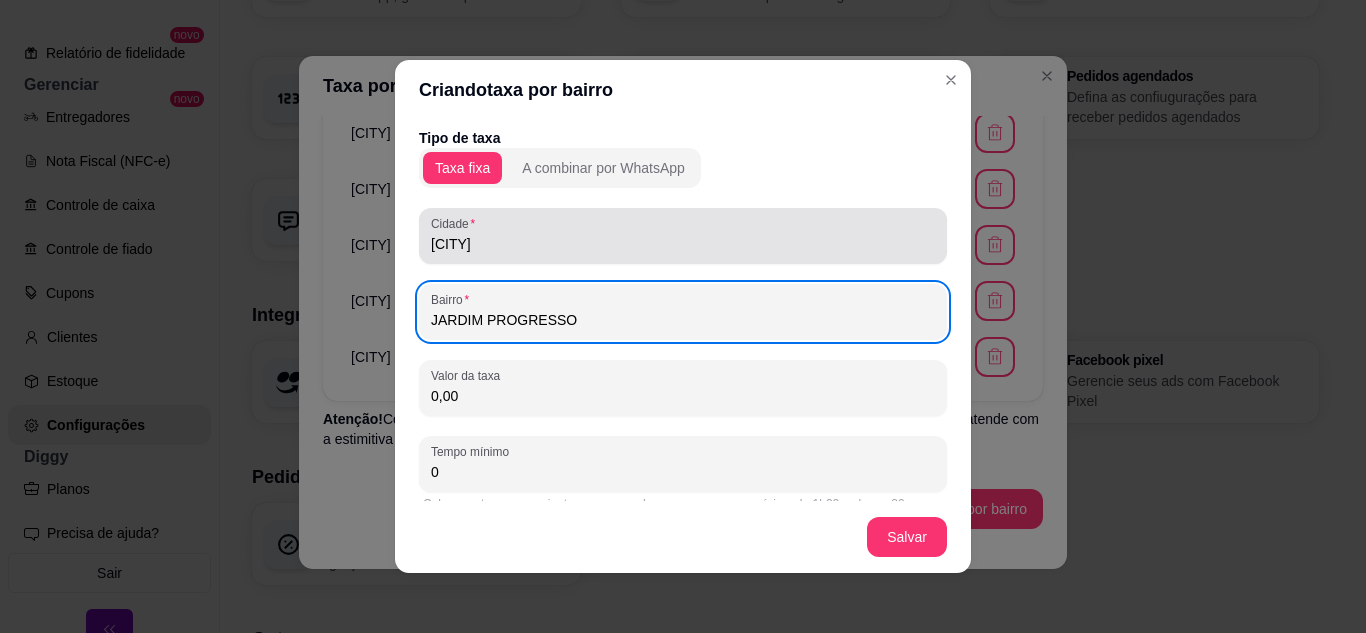 type on "JARDIM PROGRESSO" 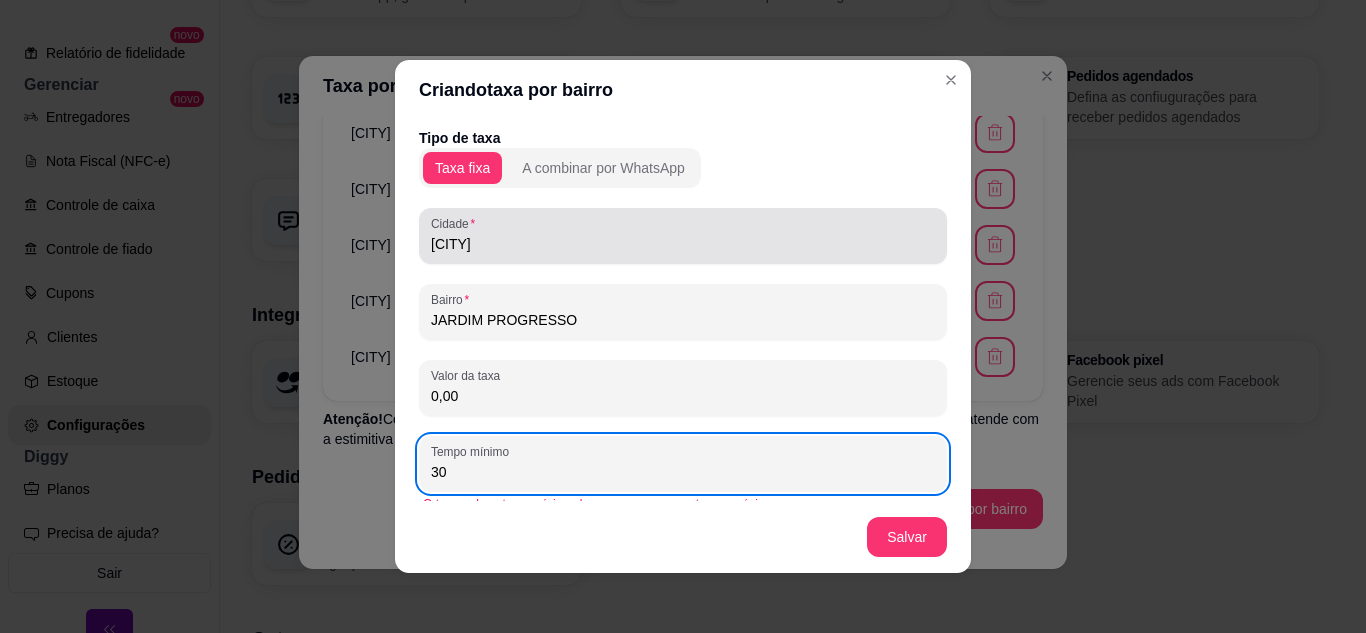 type on "30" 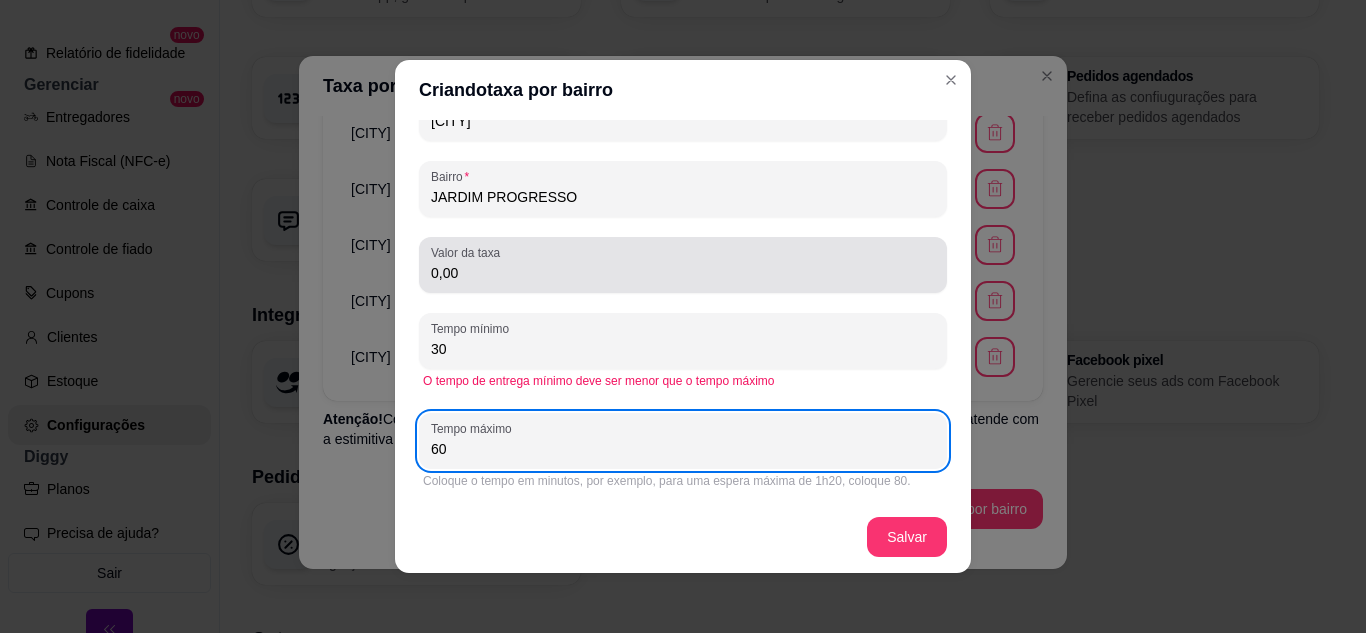 type on "60" 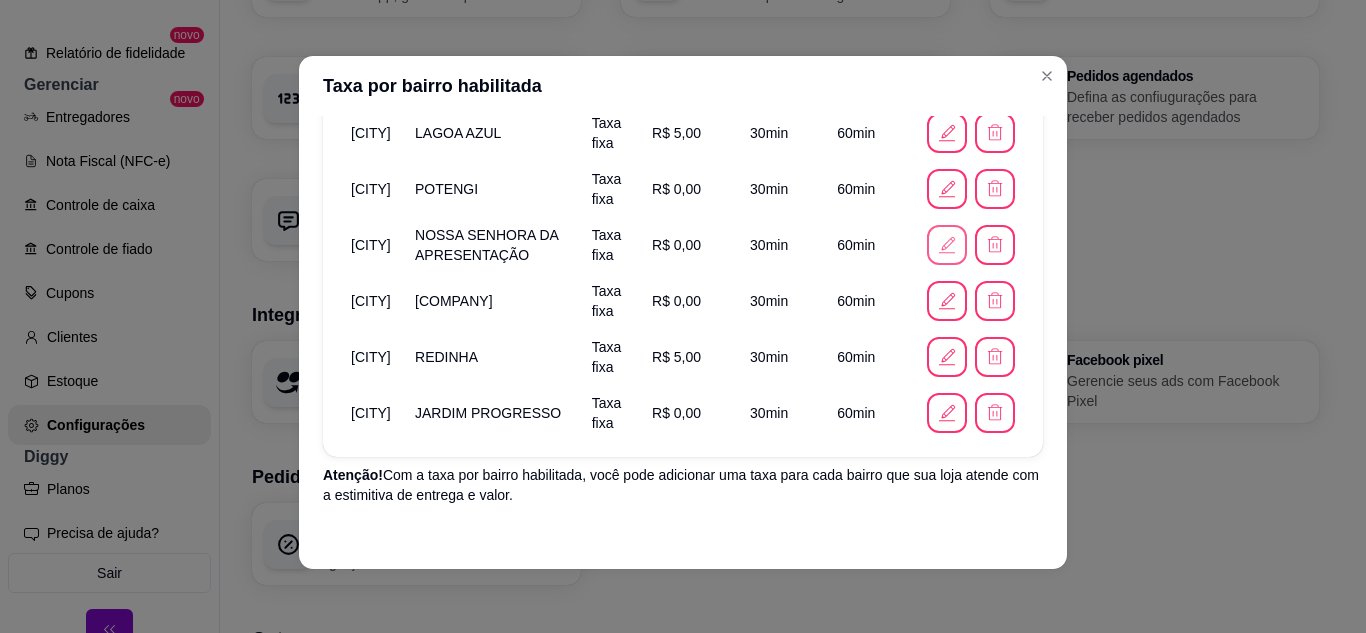 scroll, scrollTop: 422, scrollLeft: 0, axis: vertical 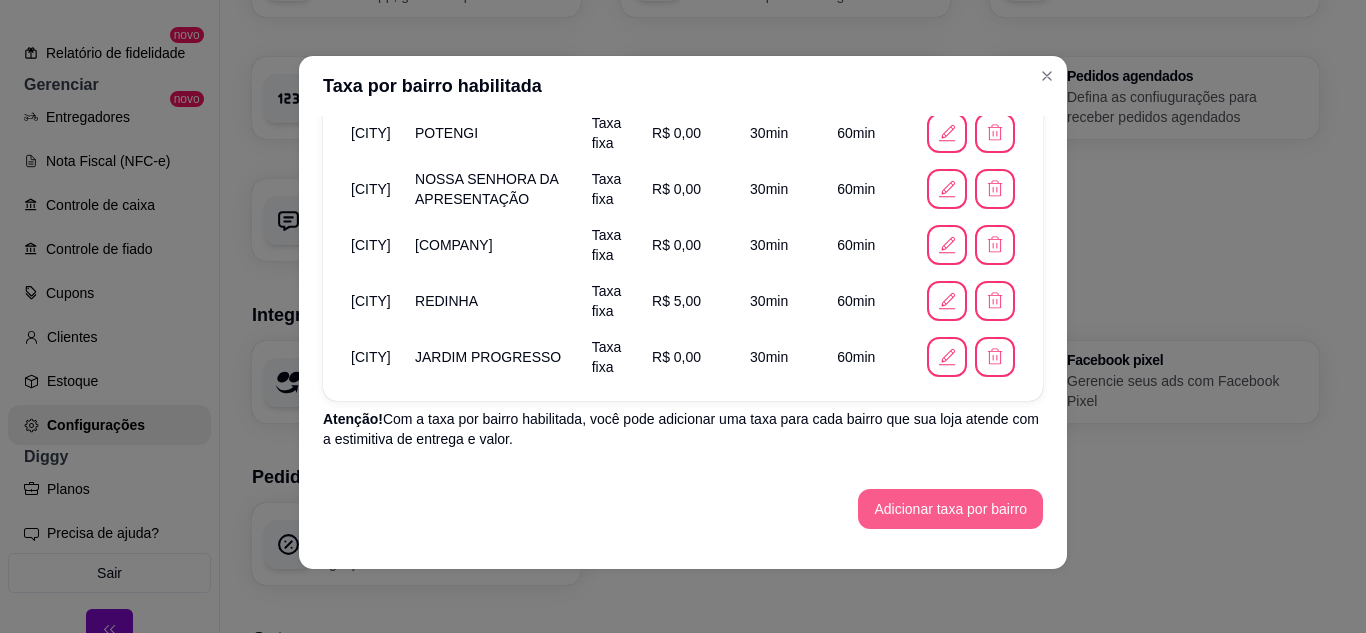 click on "Adicionar taxa por bairro" at bounding box center [950, 509] 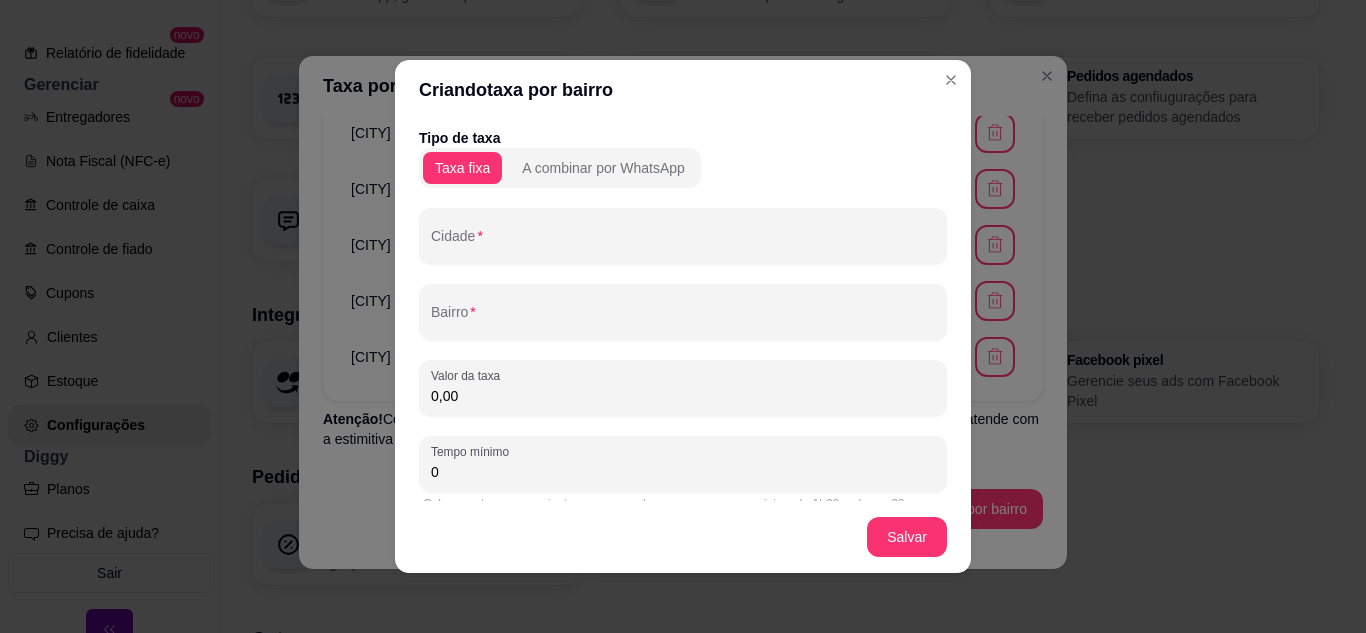 click on "Tipo de taxa Taxa fixa A combinar por WhatsApp Cidade Bairro Valor da taxa 0,00 Tempo mínimo 0 Coloque o tempo em minutos, por exemplo, para uma espera mínimo de 1h20, coloque 80. Tempo máximo 0 Coloque o tempo em minutos, por exemplo, para uma espera máxima de 1h20, coloque 80." at bounding box center (683, 372) 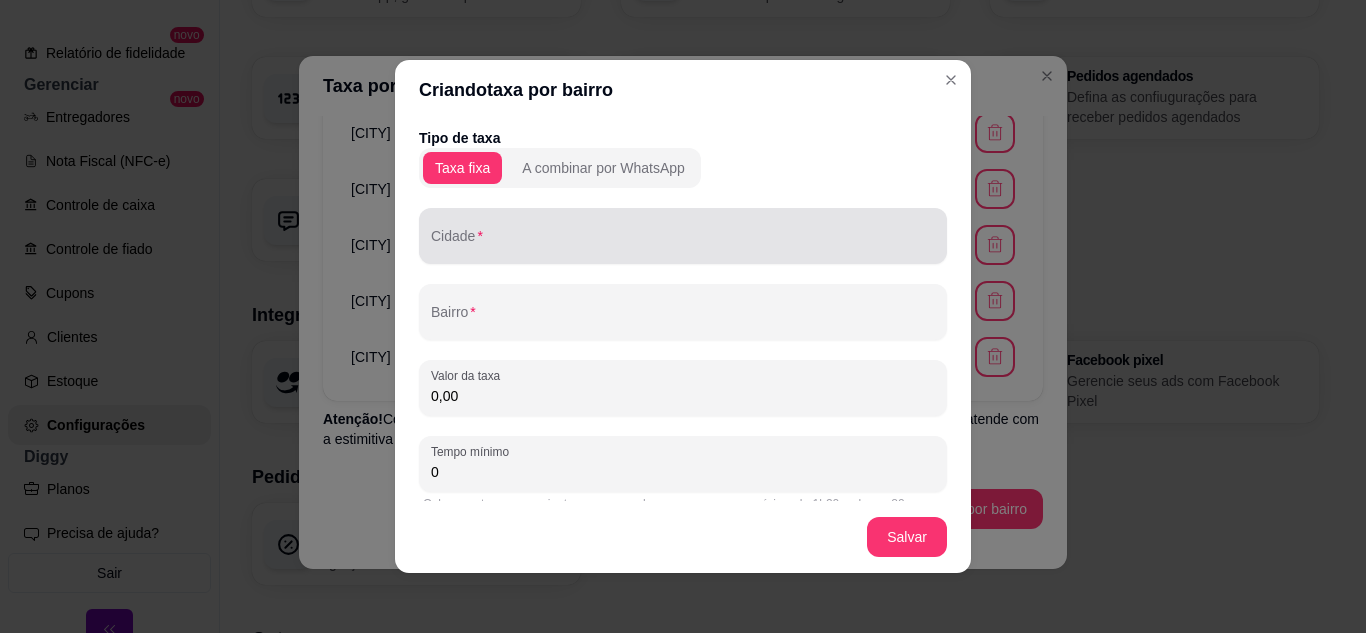 click on "Cidade" at bounding box center (683, 236) 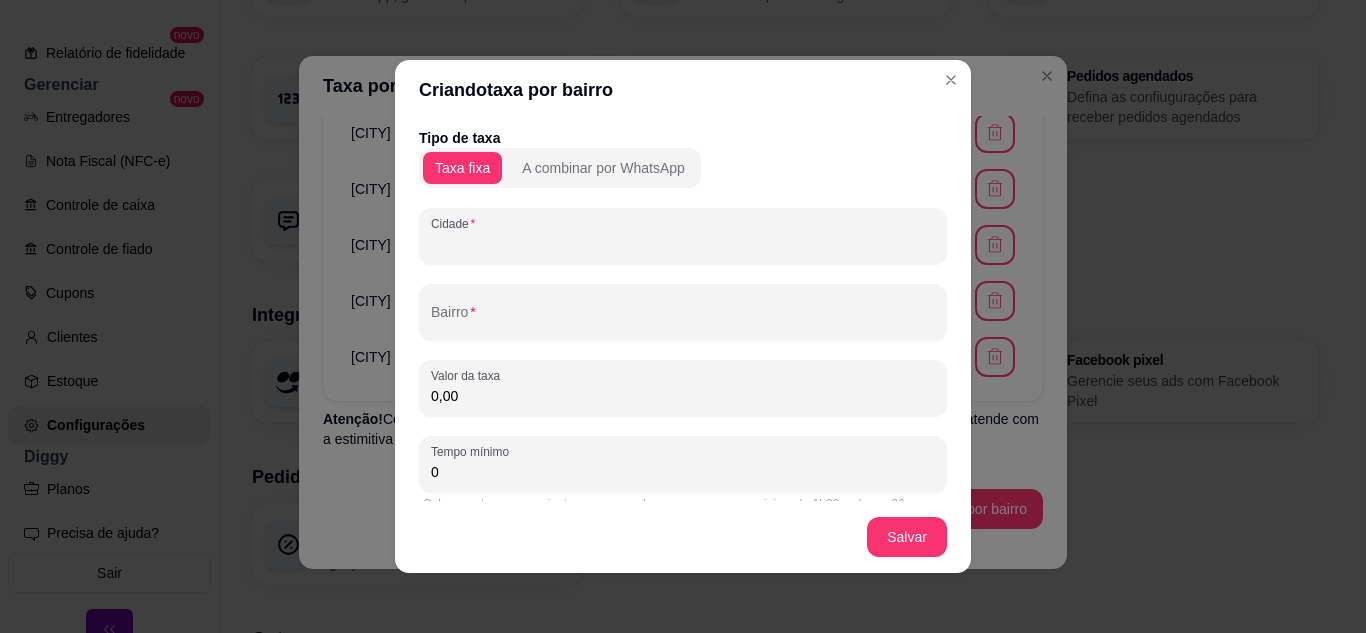 paste on "NATAL" 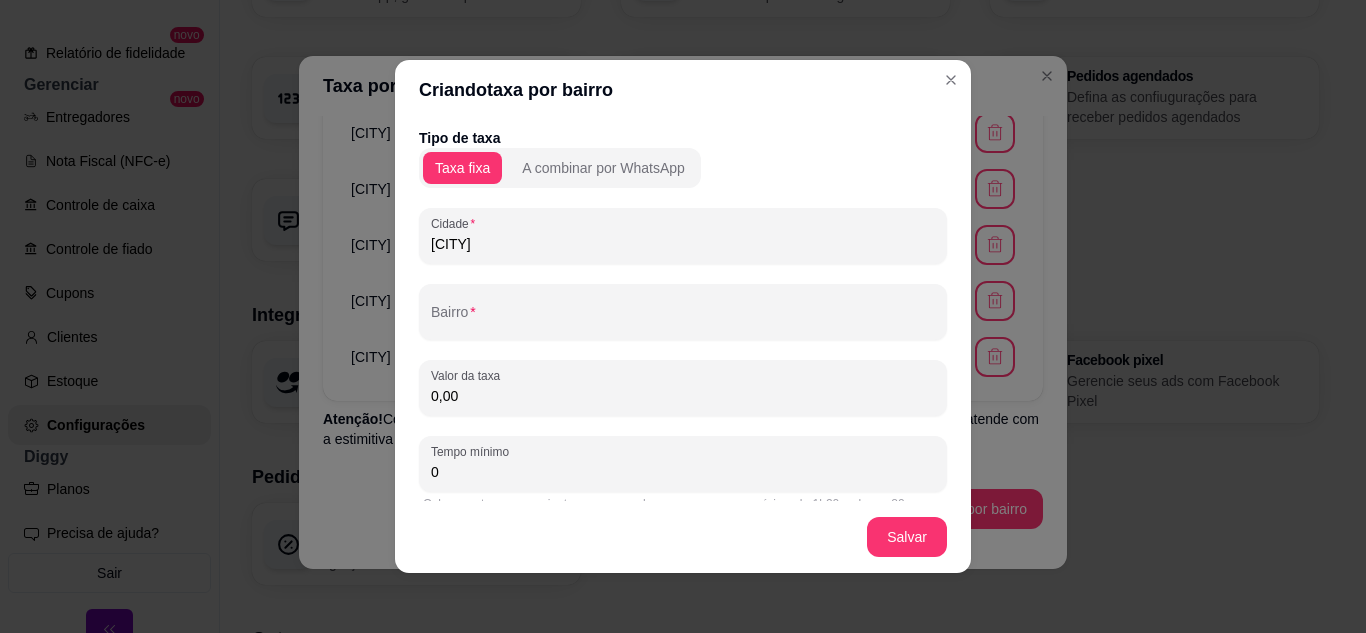type on "NATAL" 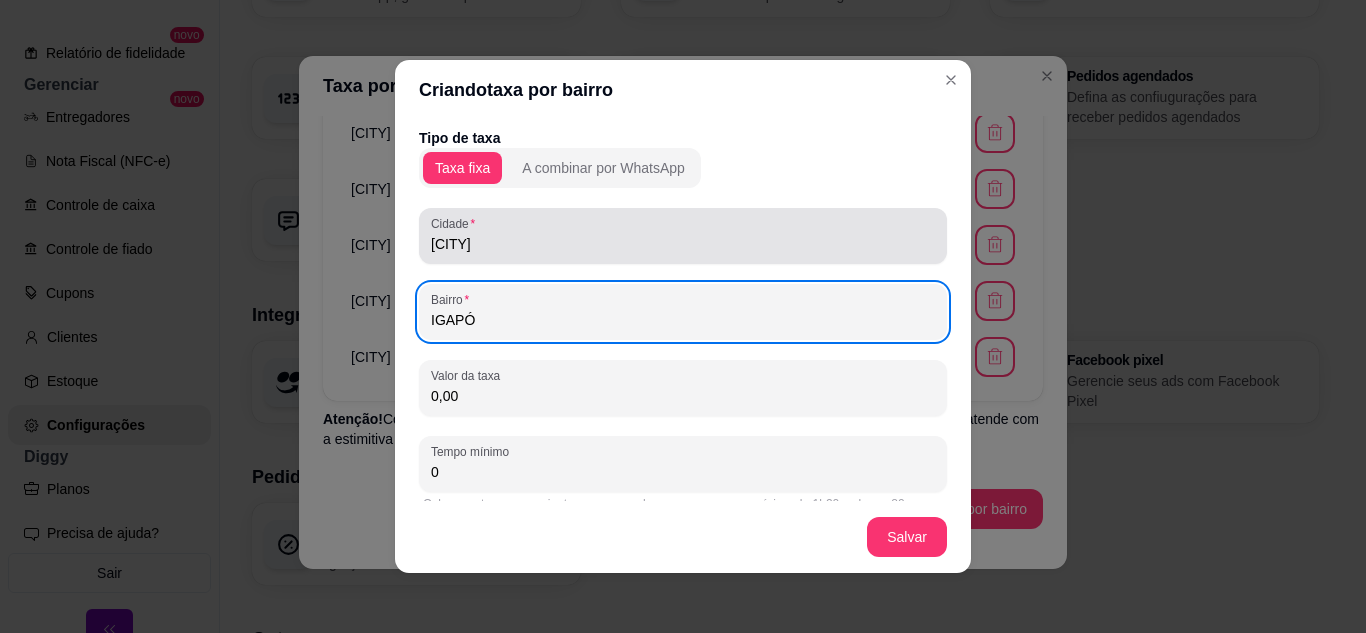type on "IGAPÓ" 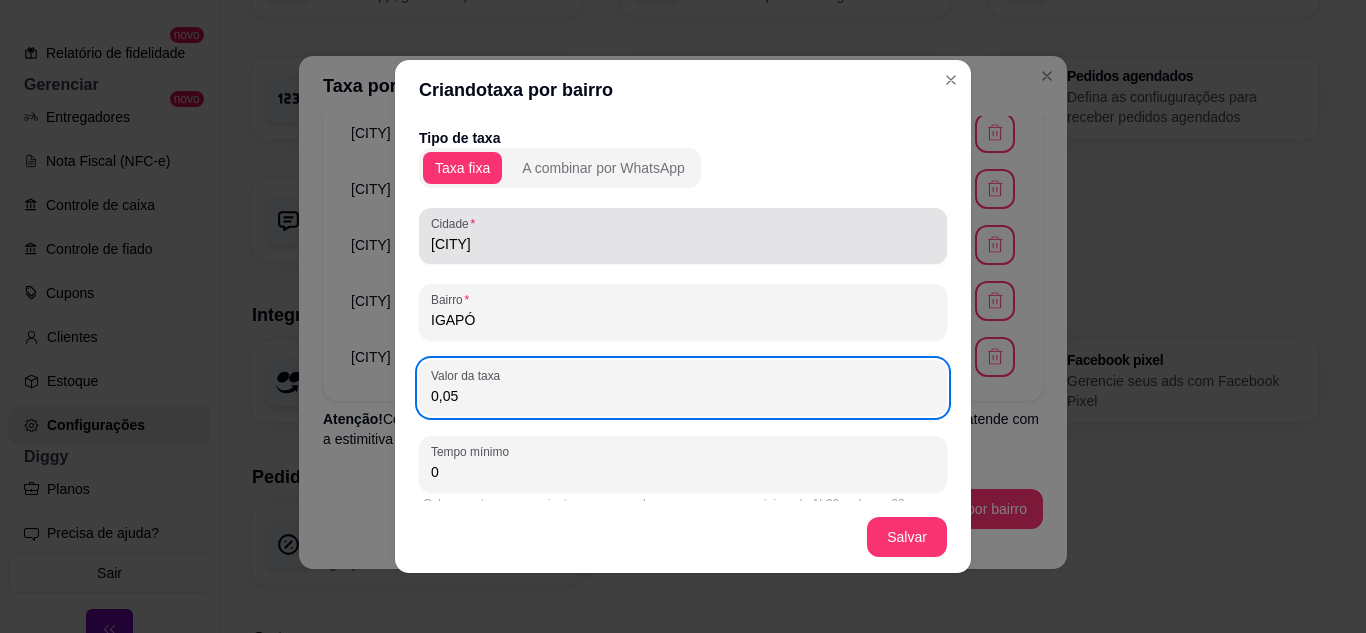 type on "0,00" 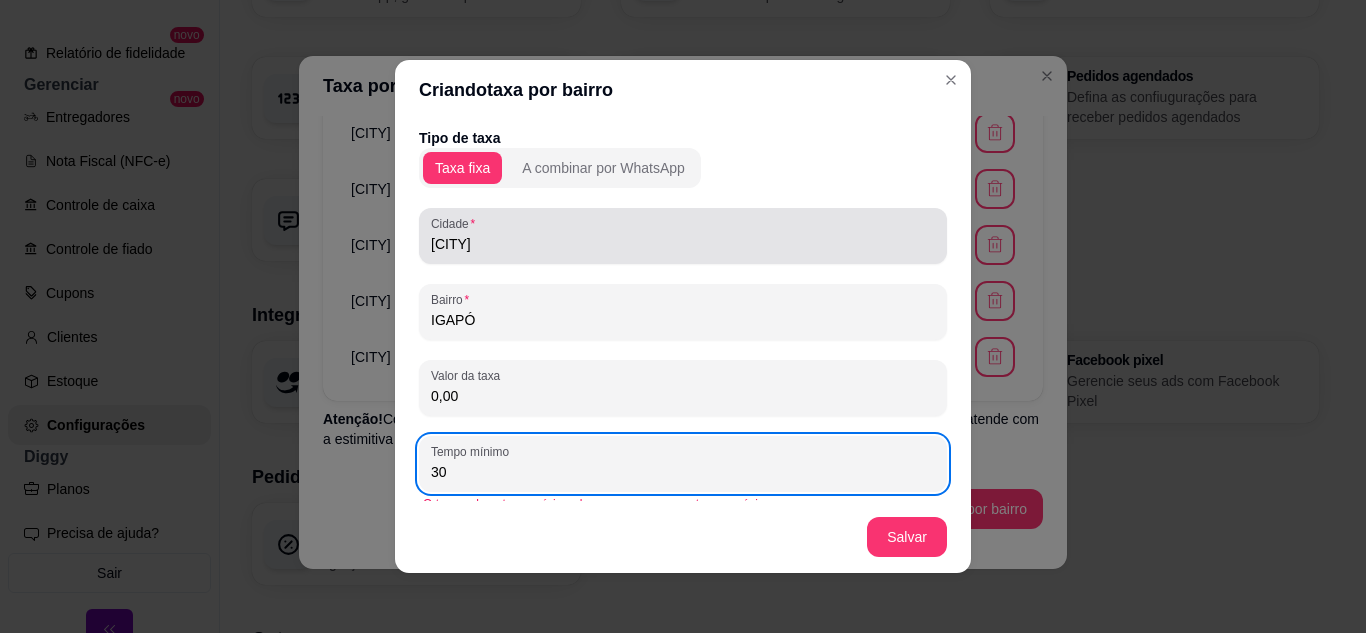 type on "30" 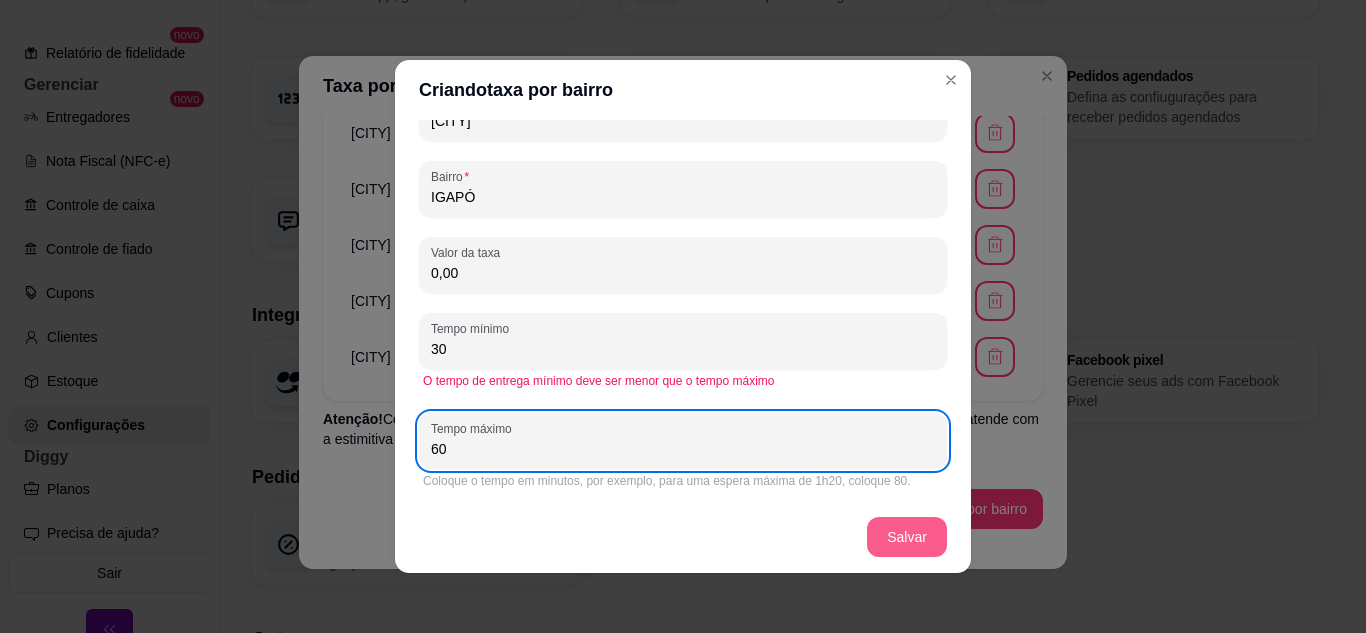 type on "60" 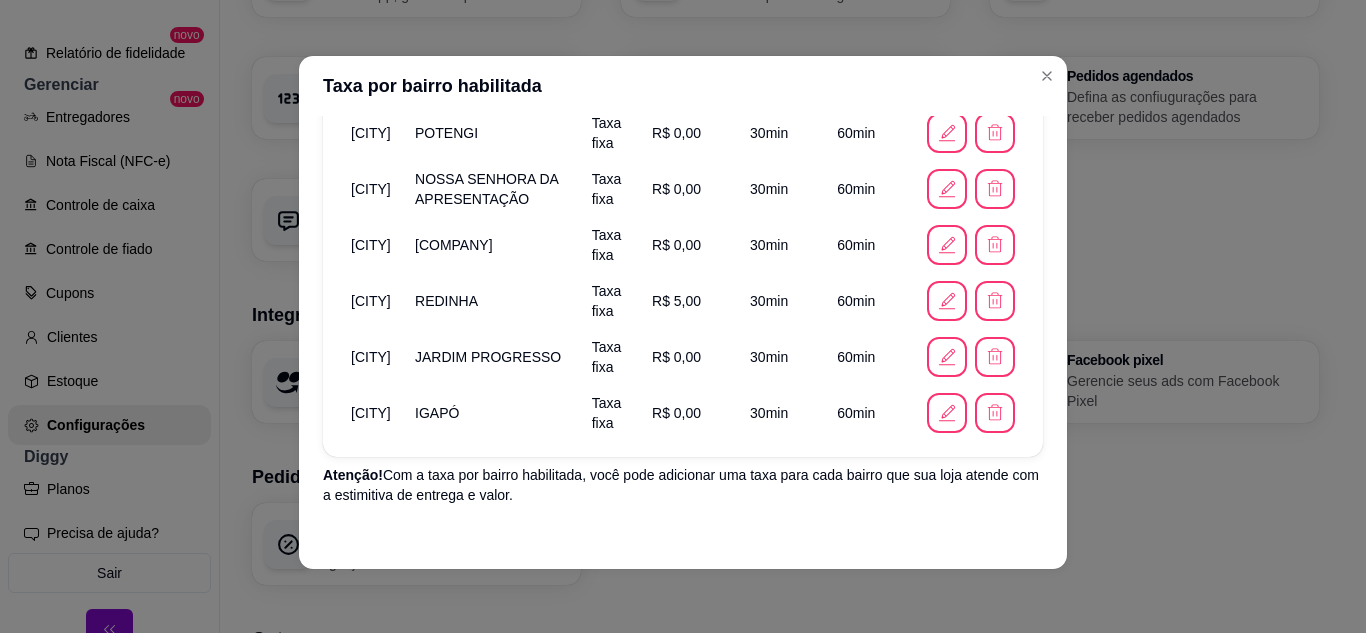 scroll, scrollTop: 478, scrollLeft: 0, axis: vertical 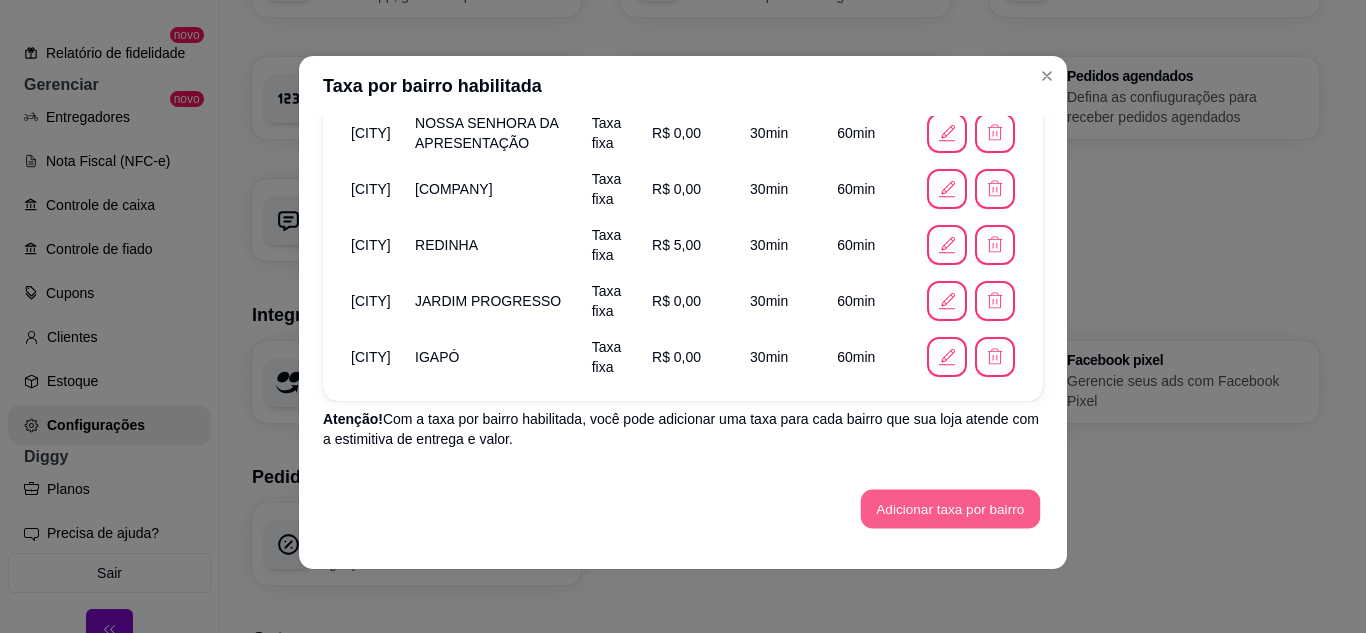 click on "Adicionar taxa por bairro" at bounding box center [950, 509] 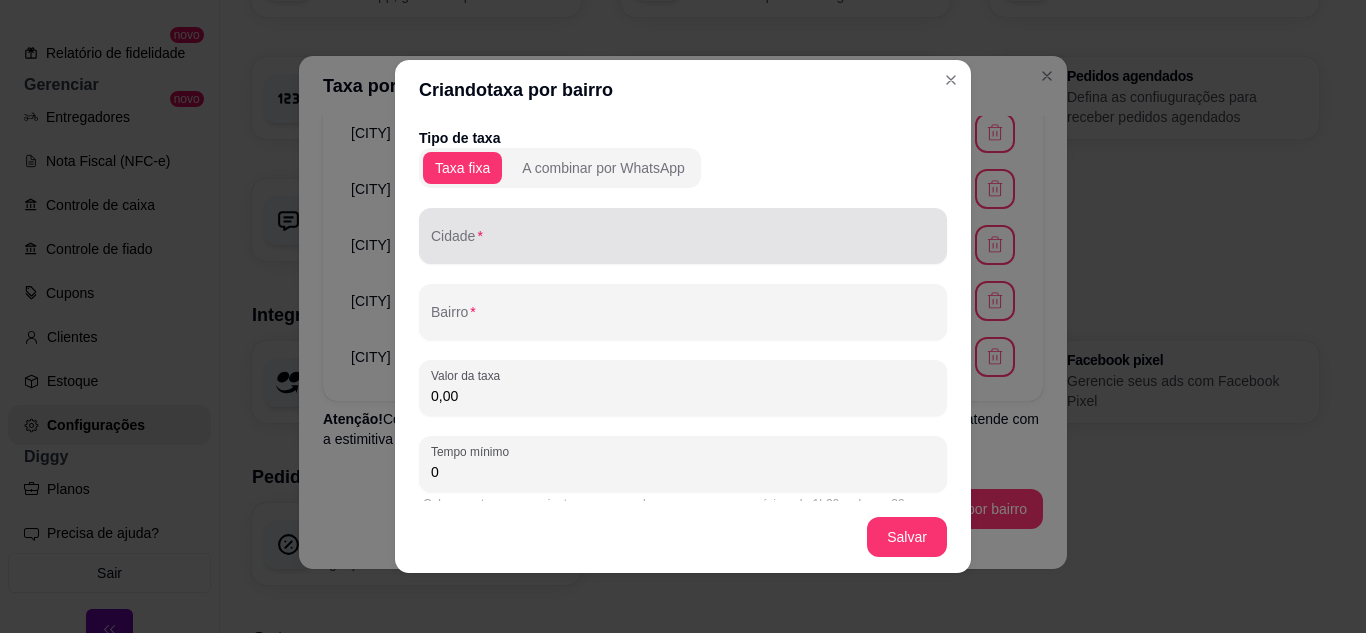 click on "Cidade" at bounding box center [683, 236] 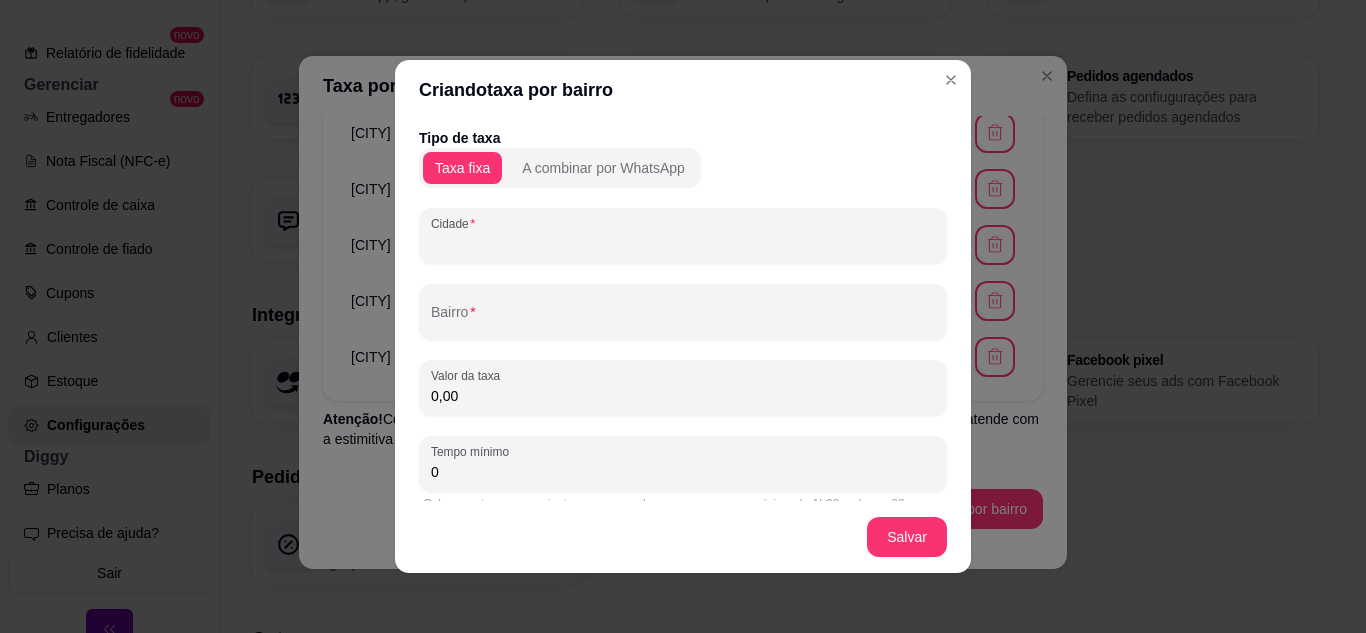 paste on "NATAL" 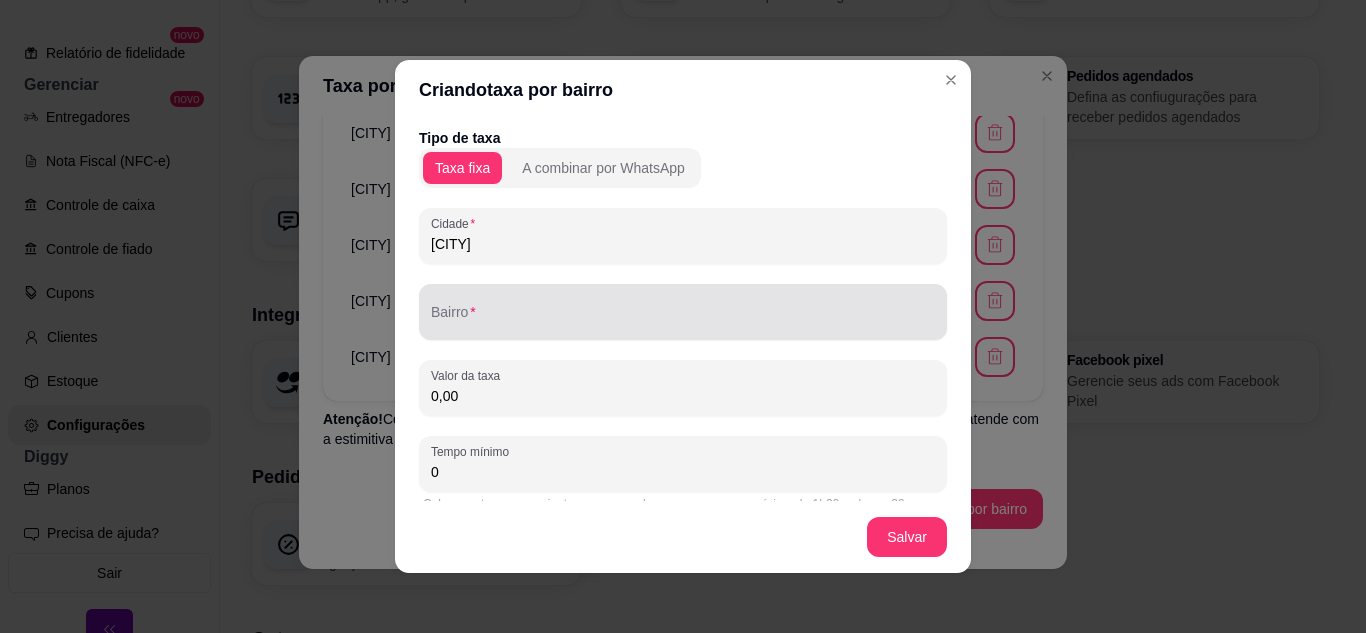 type on "NATAL" 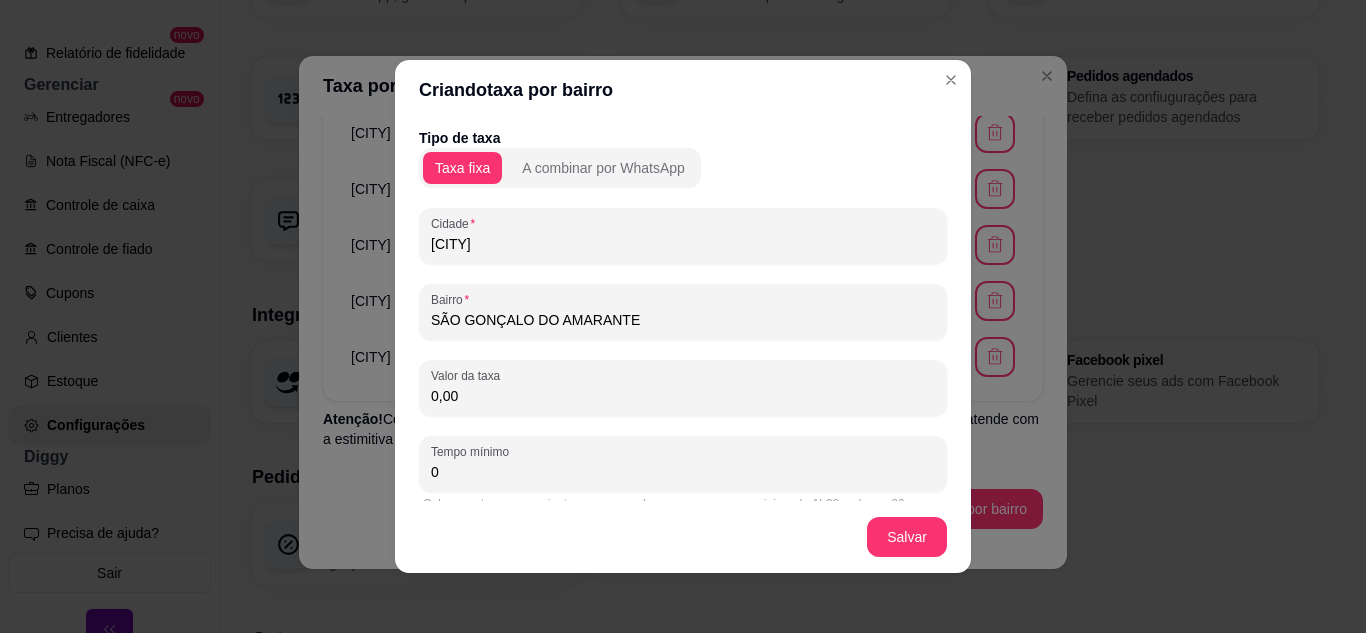 type on "SÃO GONÇALO DO AMARANTE" 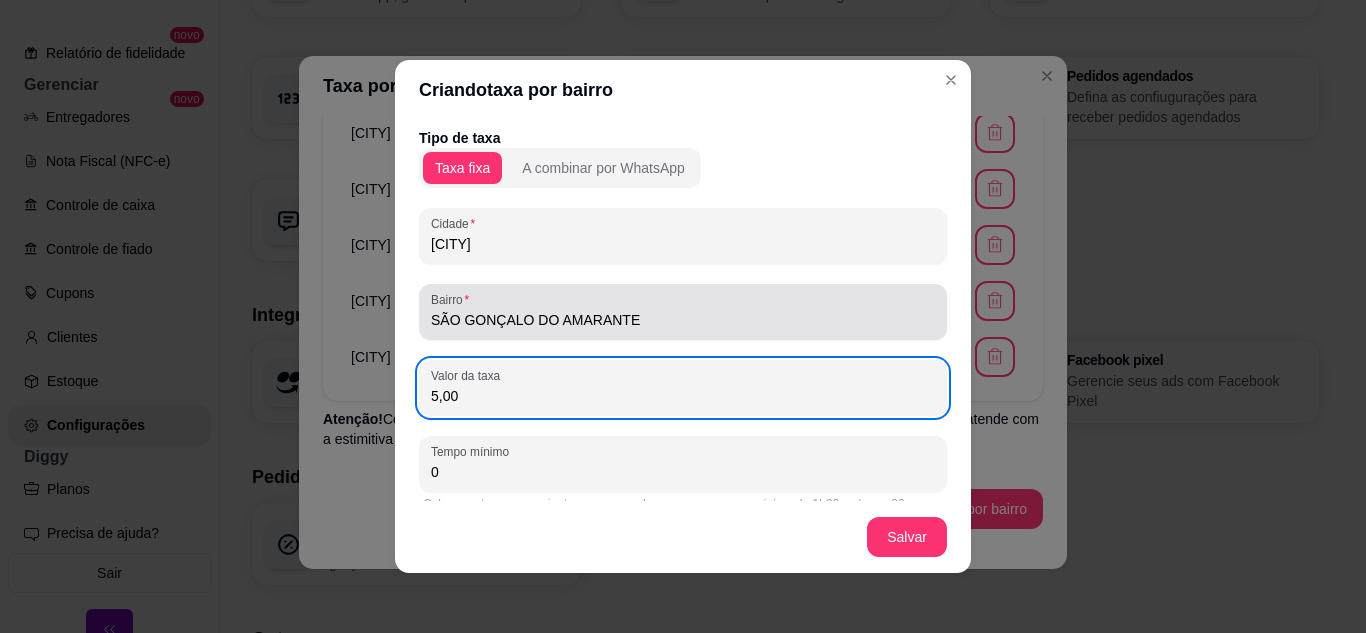 type on "5,00" 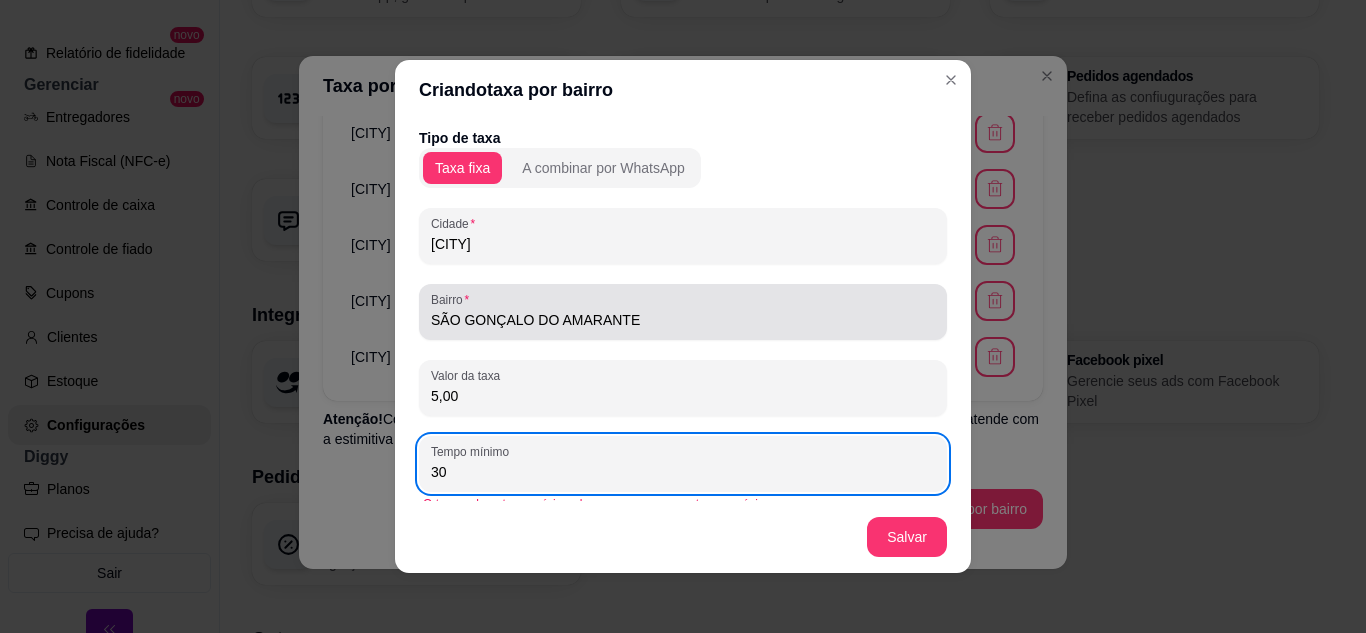 type on "30" 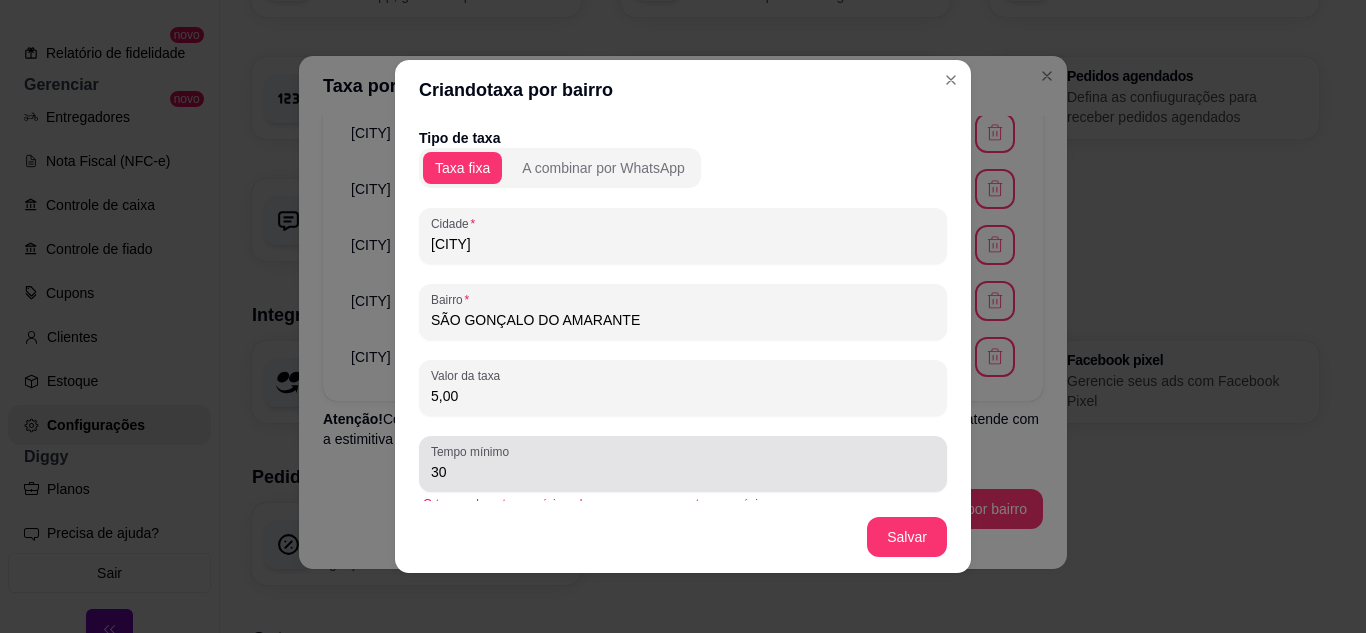 scroll, scrollTop: 123, scrollLeft: 0, axis: vertical 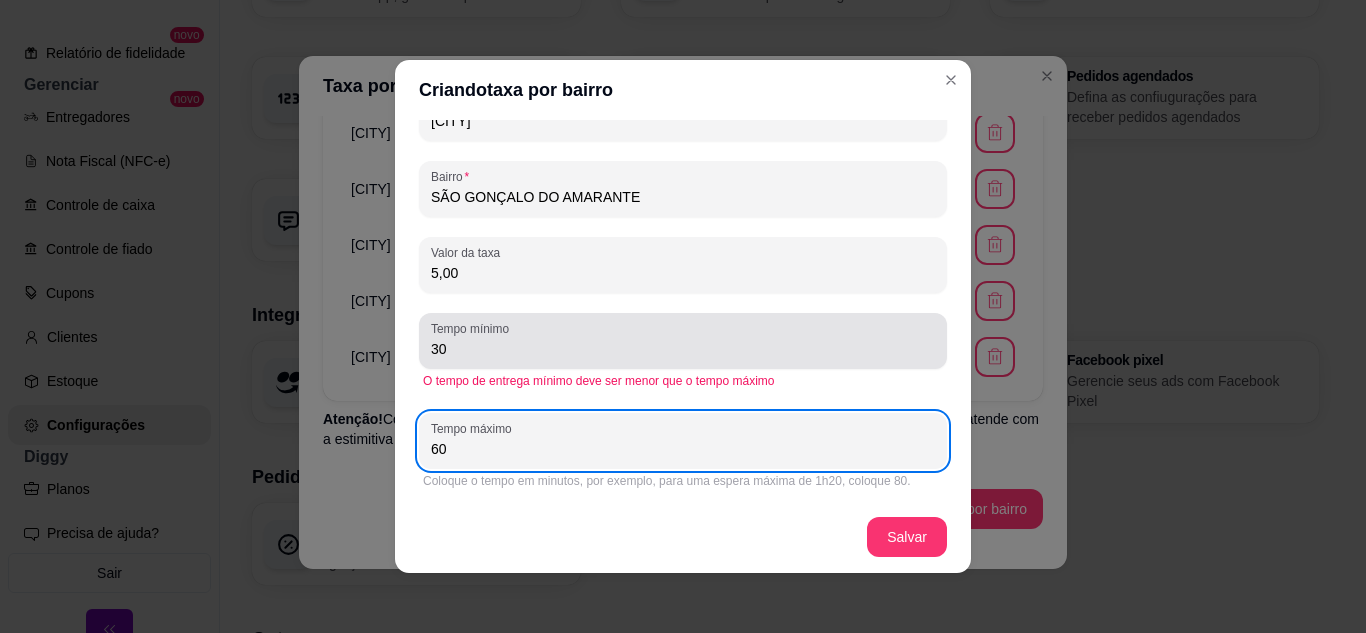 type on "60" 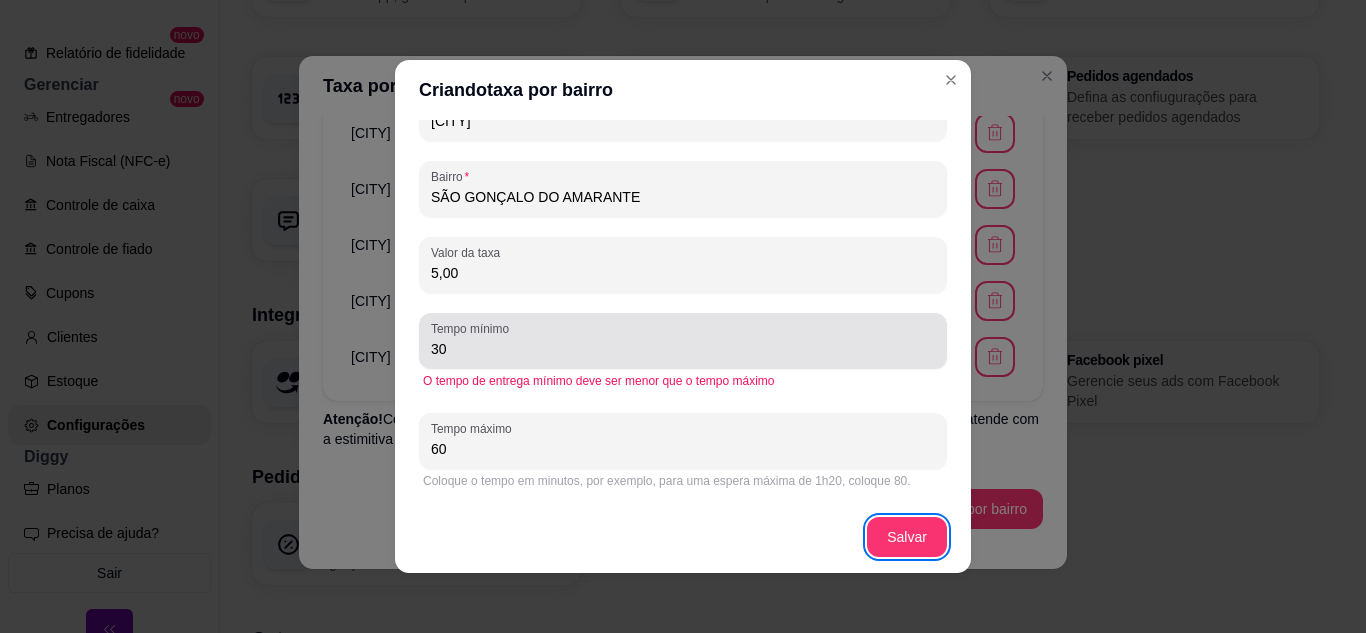 type 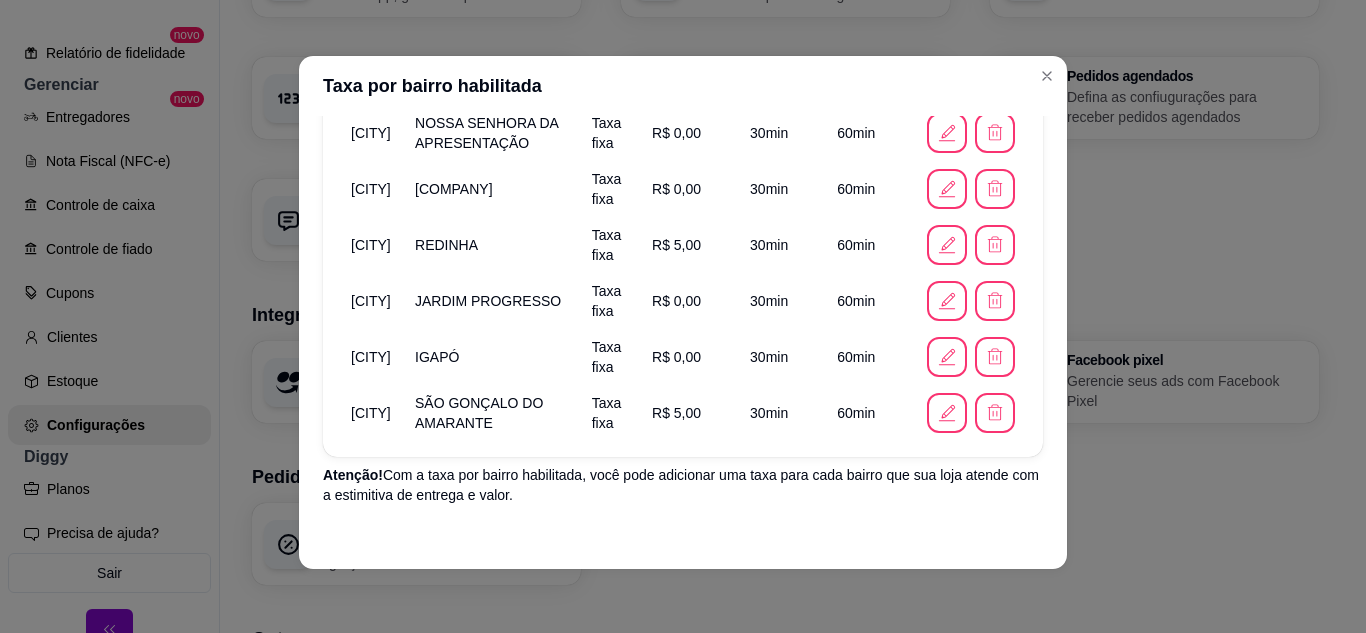 click on "Cidade Bairro Taxa Valor da taxa Tempo min Tempo max Ações NATAL PAJUÇARA Taxa fixa R$ 5,00 30  min 60  min NATAL REDINHA Taxa fixa R$ 5,00 30  min 60  min NATAL LAGOA AZUL Taxa fixa R$ 5,00 30  min 60  min NATAL POTENGI Taxa fixa R$ 0,00 30  min 60  min NATAL NOSSA SENHORA DA APRESENTAÇÃO Taxa fixa R$ 0,00 30  min 60  min NATAL PANATIS Taxa fixa R$ 0,00 30  min 60  min NATAL REDINHA Taxa fixa R$ 5,00 30  min 60  min NATAL JARDIM PROGRESSO Taxa fixa R$ 0,00 30  min 60  min NATAL IGAPÓ Taxa fixa R$ 0,00 30  min 60  min NATAL SÃO GONÇALO DO AMARANTE Taxa fixa R$ 5,00 30  min 60  min Atenção!  Com a taxa por bairro habilitada, você pode adicionar uma taxa para cada bairro que sua loja atende com a estimitiva de entrega e valor. Adicionar taxa por bairro" at bounding box center [683, 202] 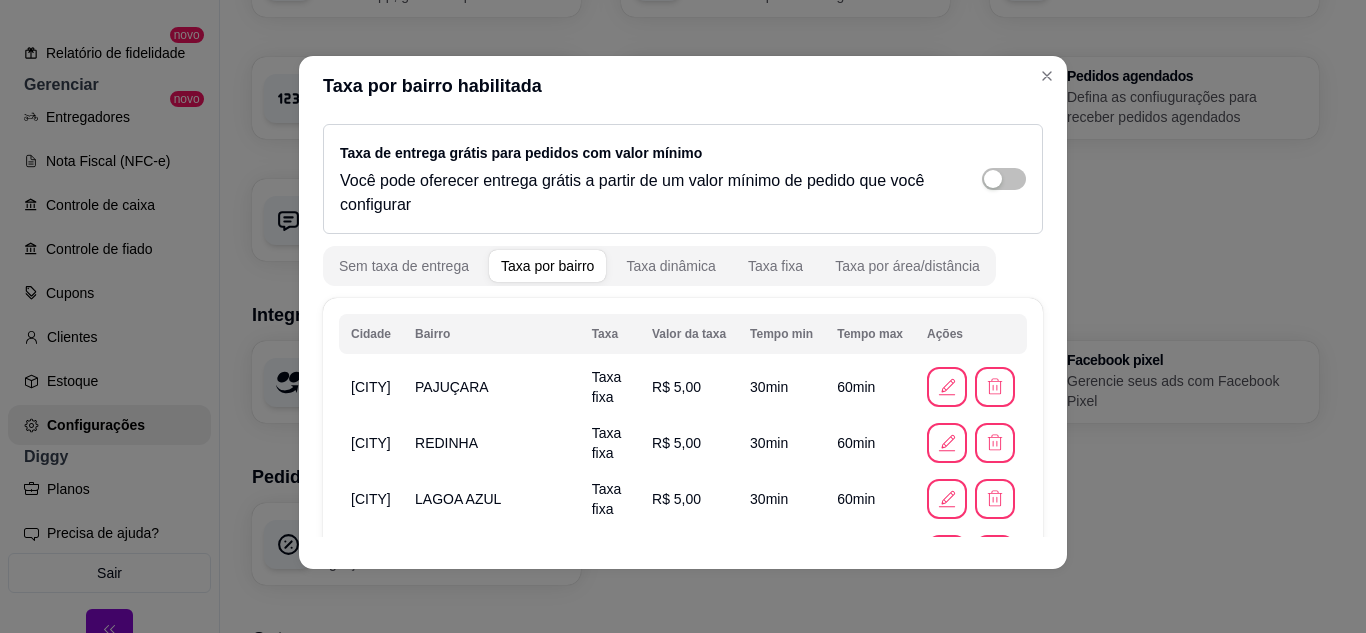 click on "Bairro" at bounding box center [491, 334] 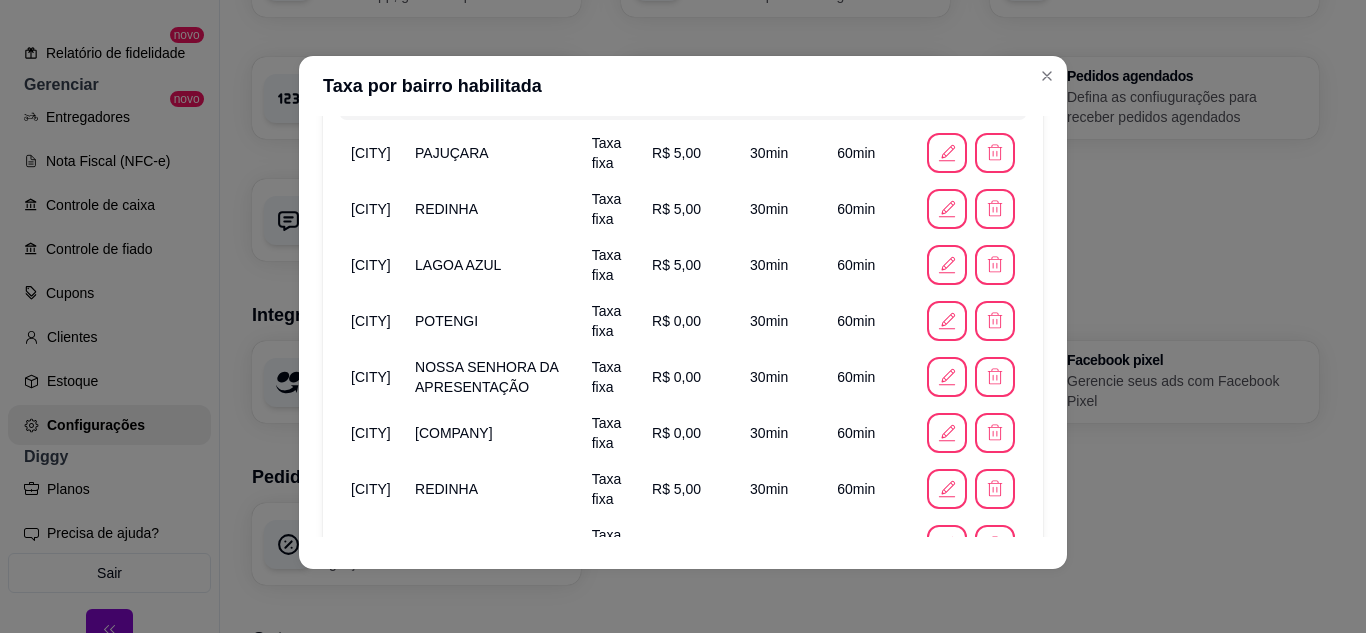 scroll, scrollTop: 534, scrollLeft: 0, axis: vertical 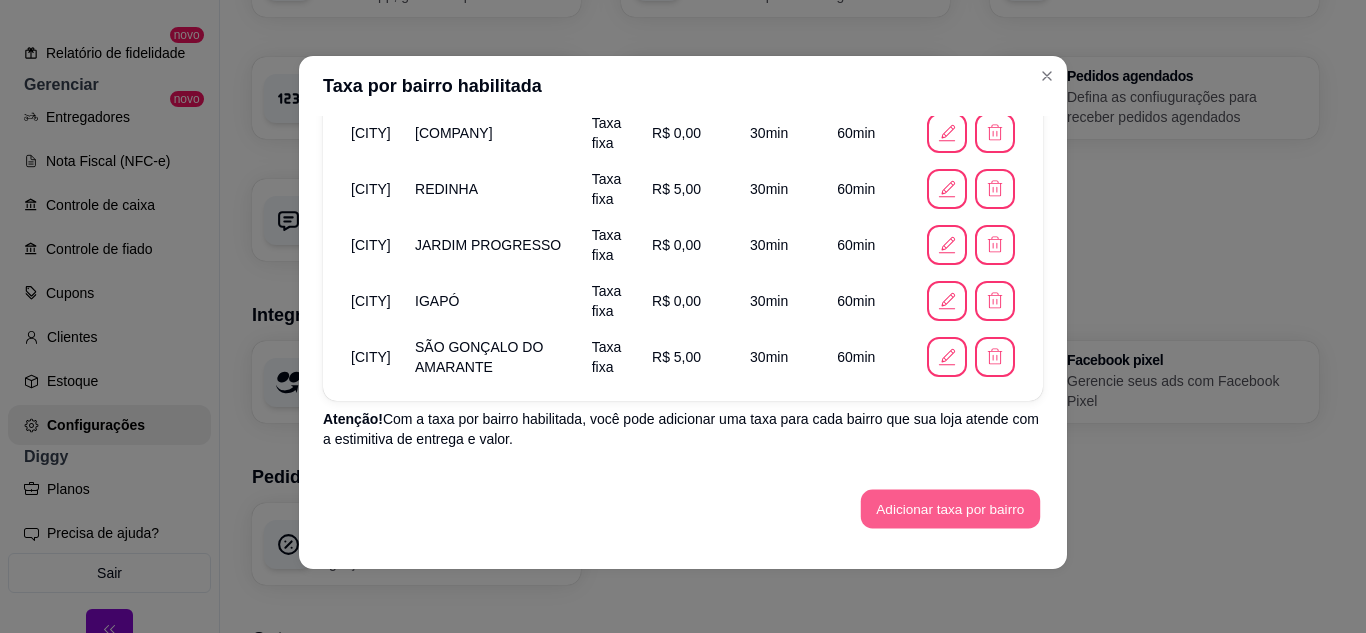 click on "Adicionar taxa por bairro" at bounding box center (950, 509) 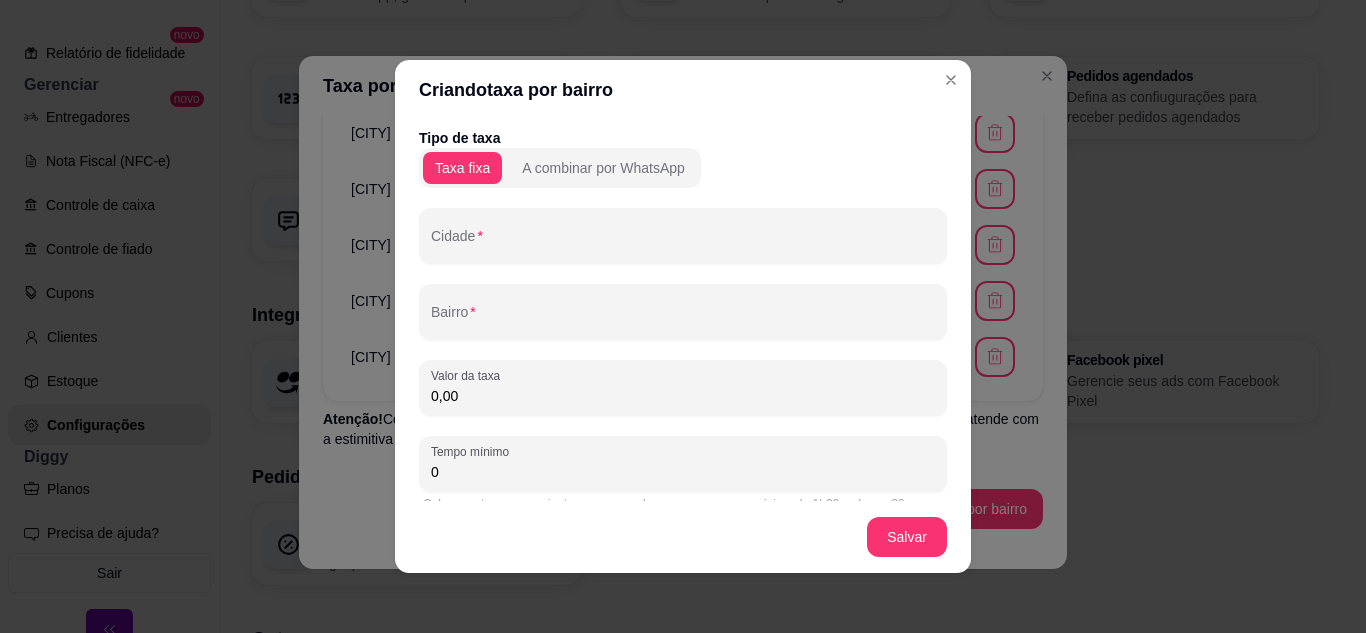 drag, startPoint x: 502, startPoint y: 266, endPoint x: 490, endPoint y: 251, distance: 19.209373 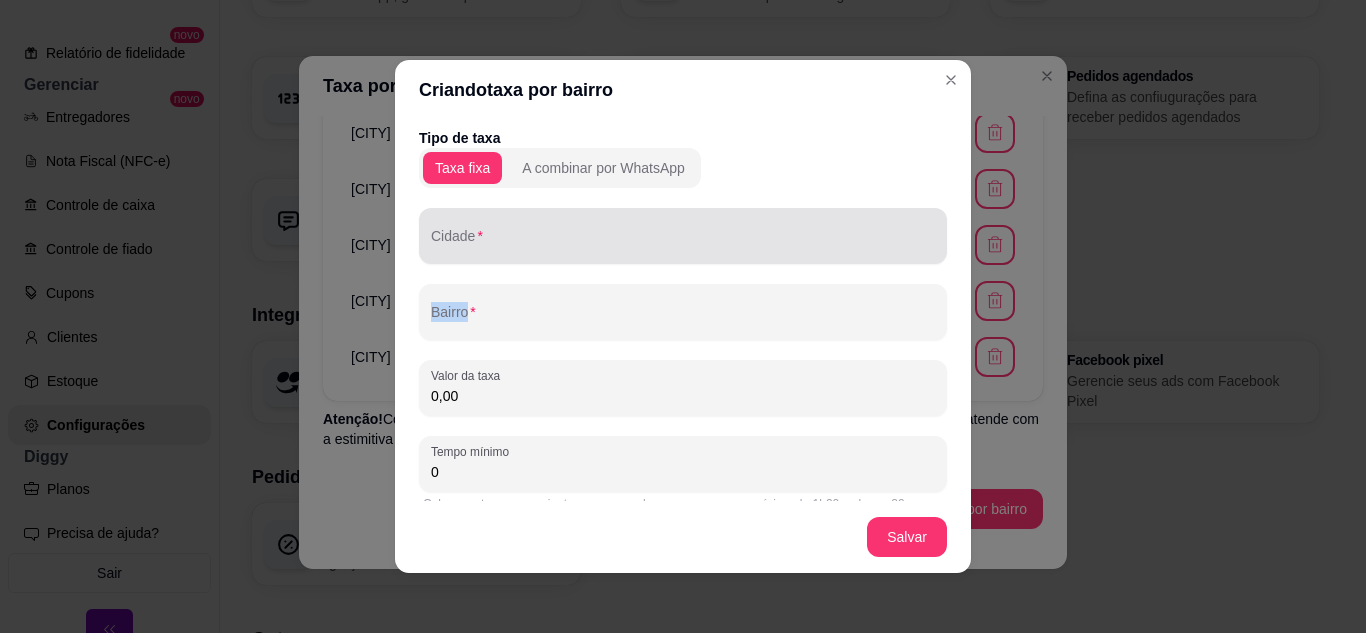 click on "Cidade" at bounding box center (683, 244) 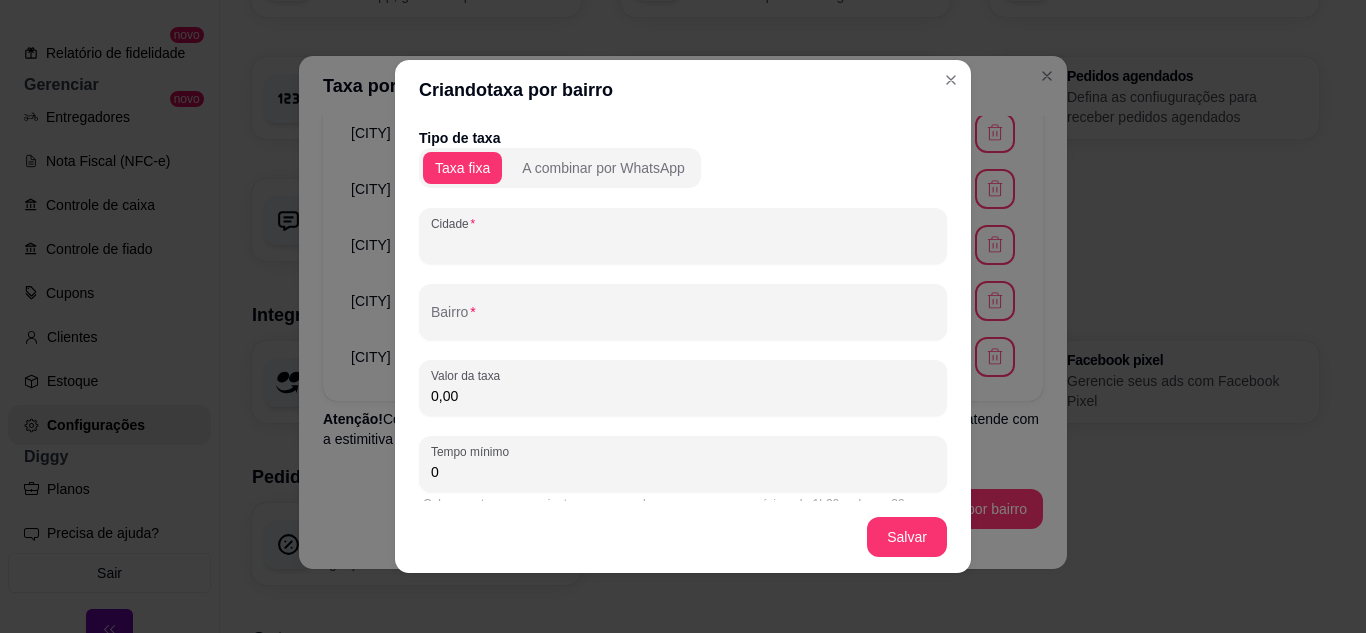 paste on "NATAL" 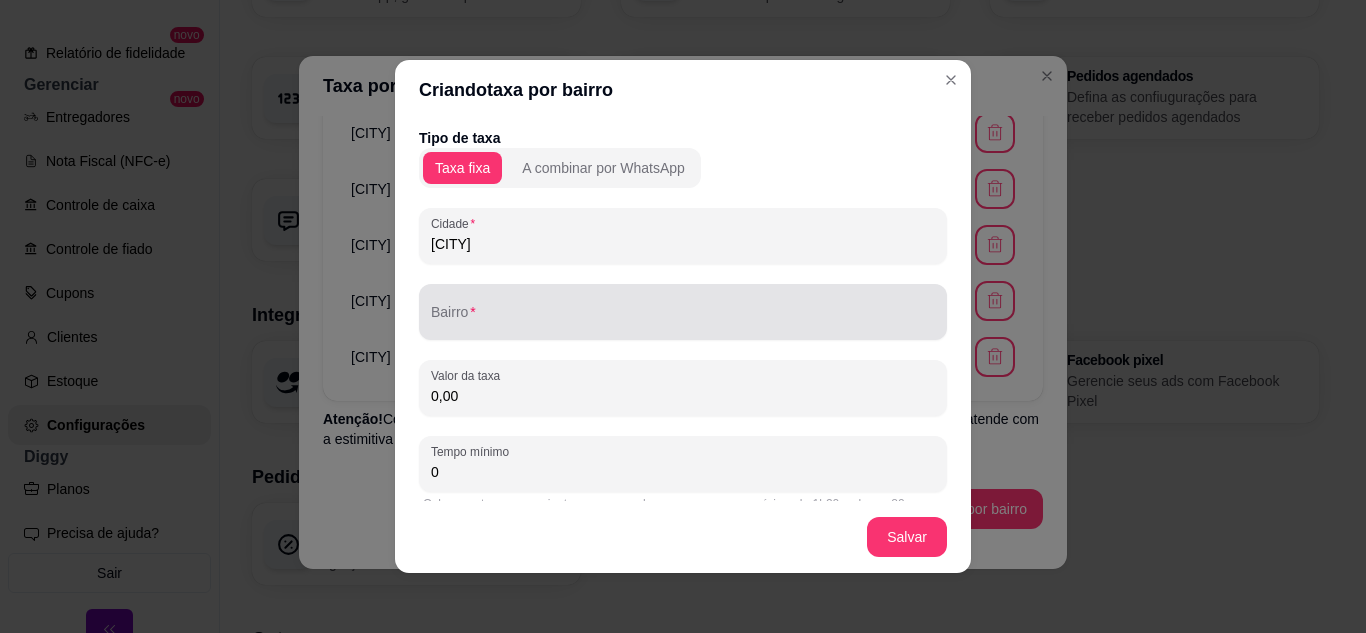 type on "NATAL" 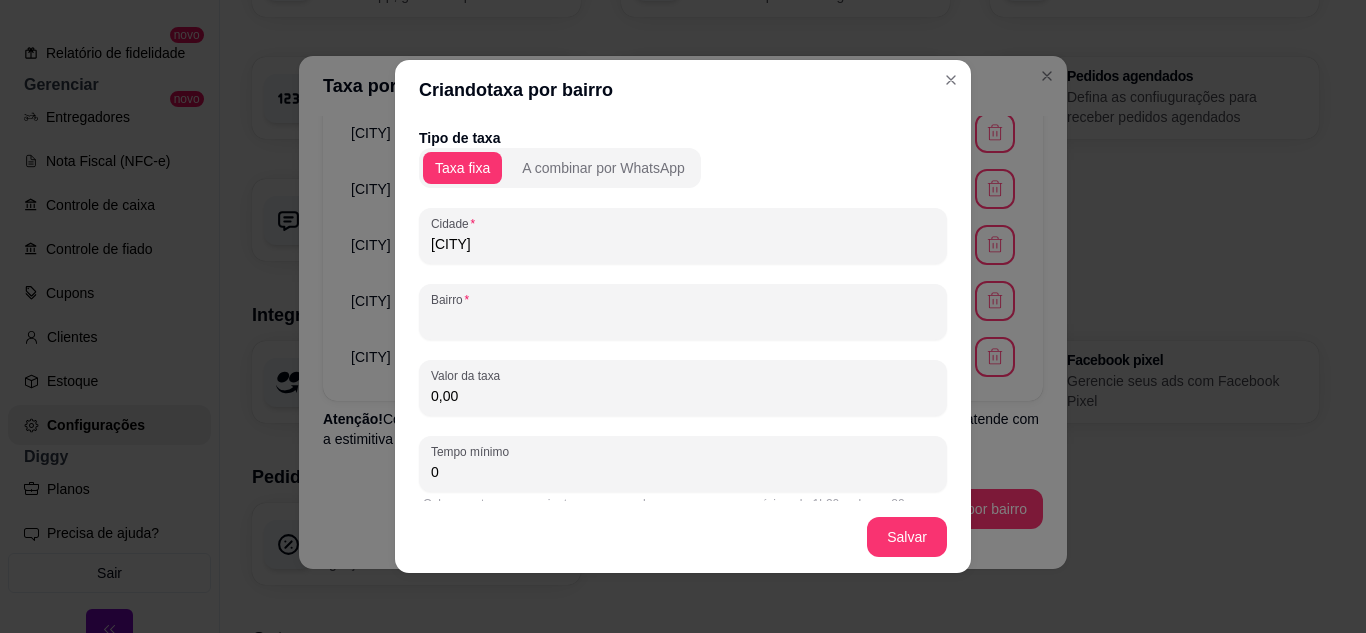 click on "Bairro" at bounding box center (683, 320) 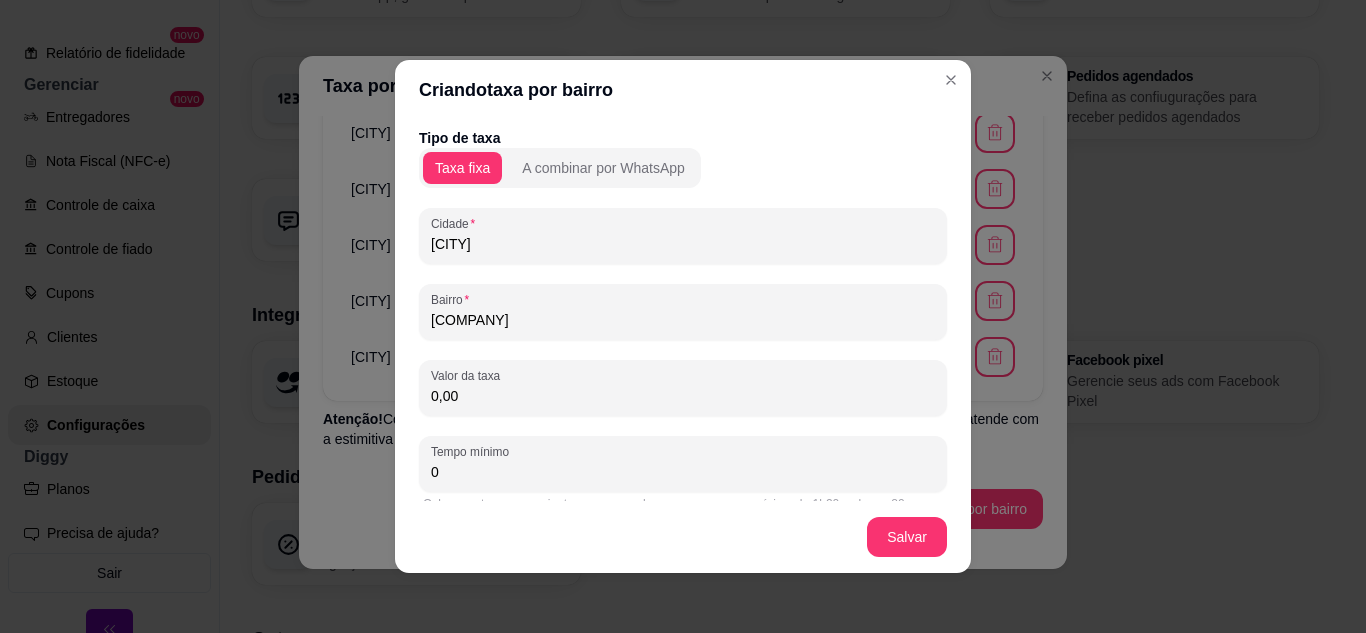 scroll, scrollTop: 123, scrollLeft: 0, axis: vertical 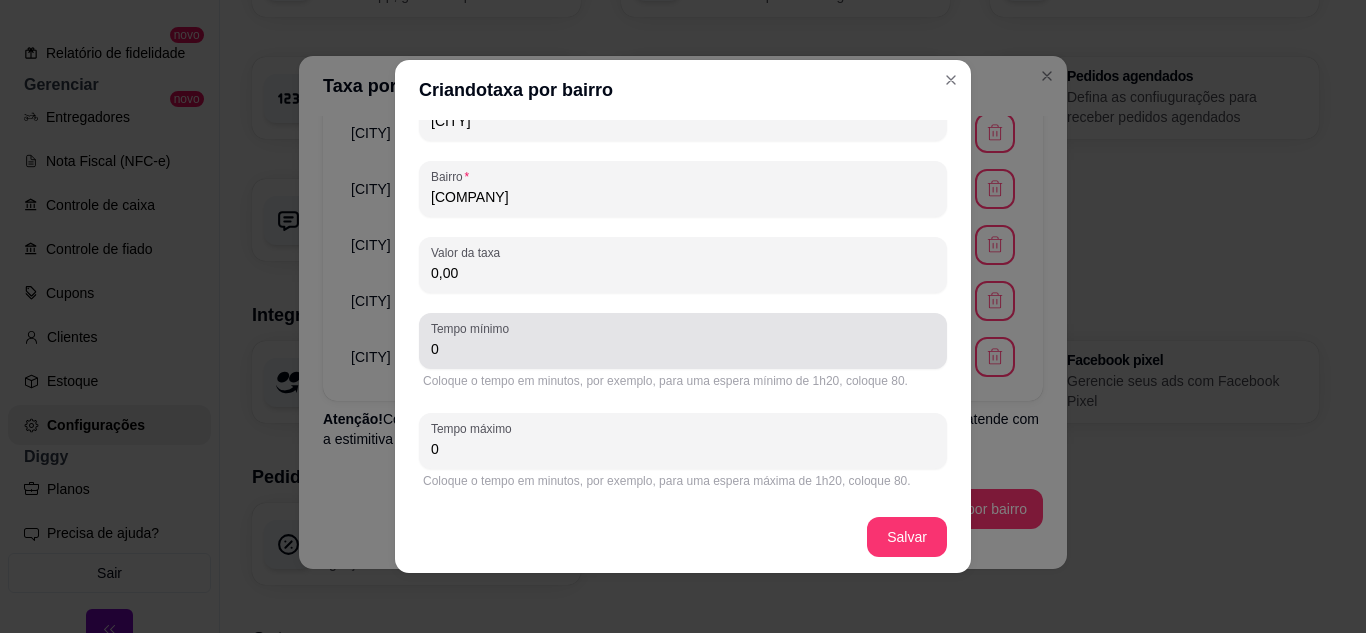type on "PARTAGE" 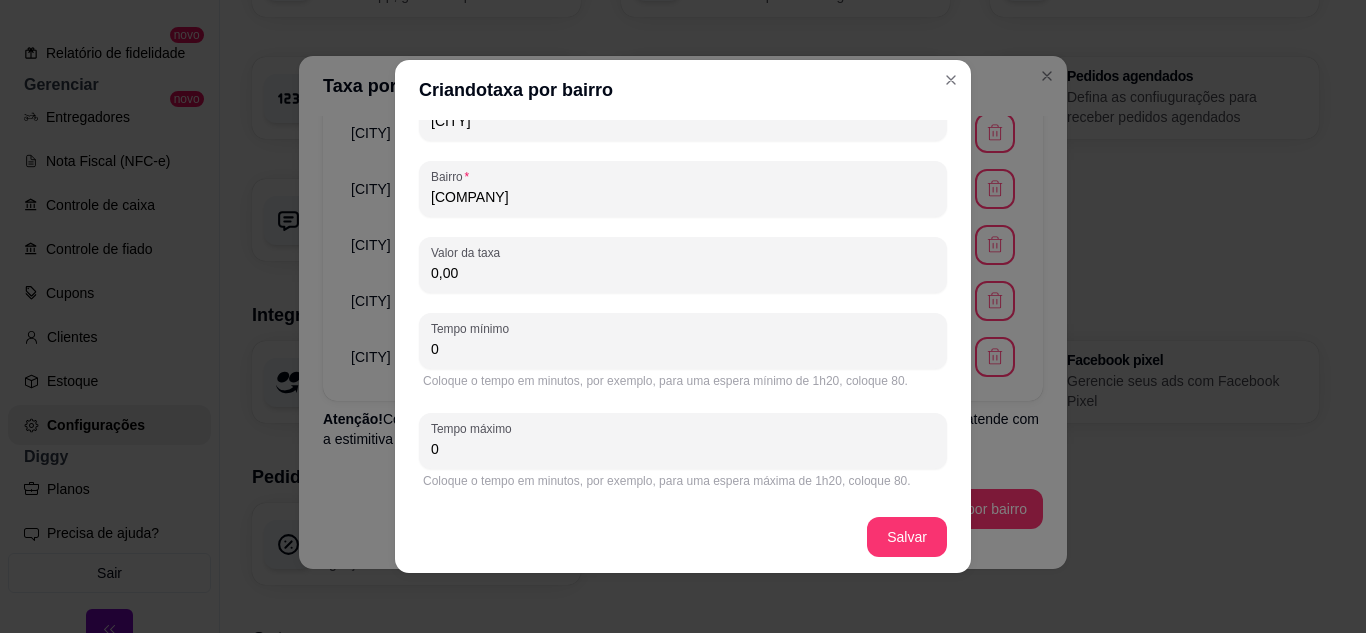 click on "0" at bounding box center [683, 349] 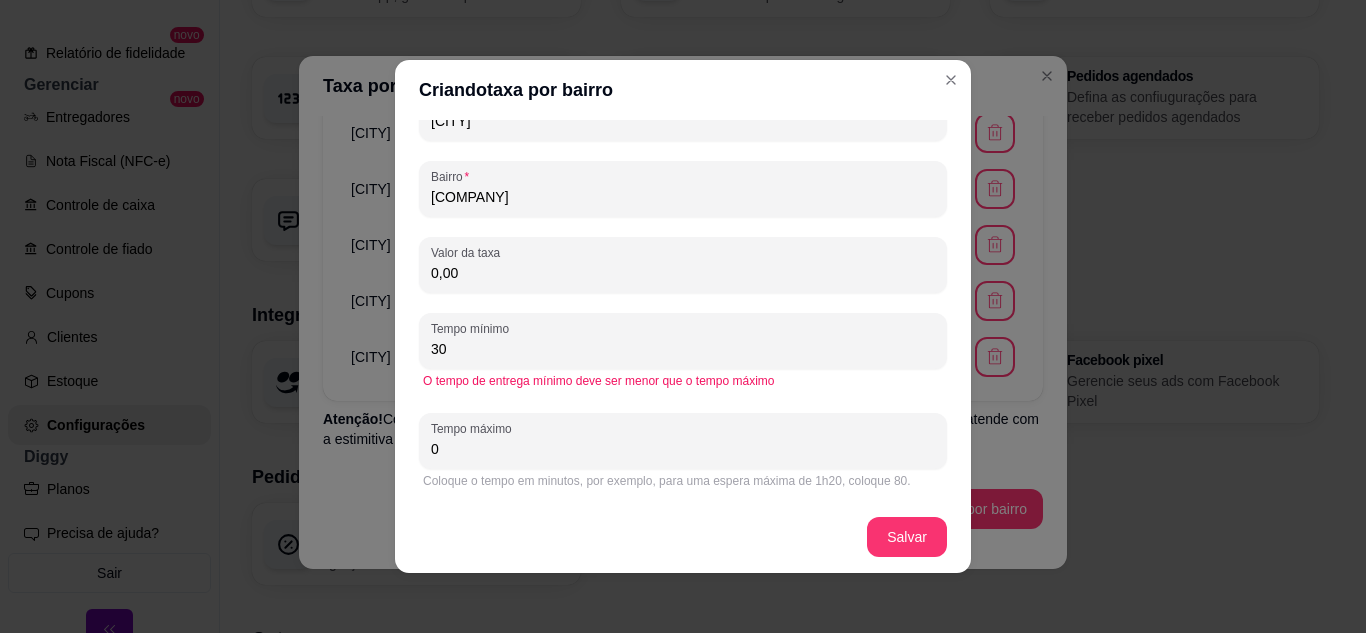 type on "30" 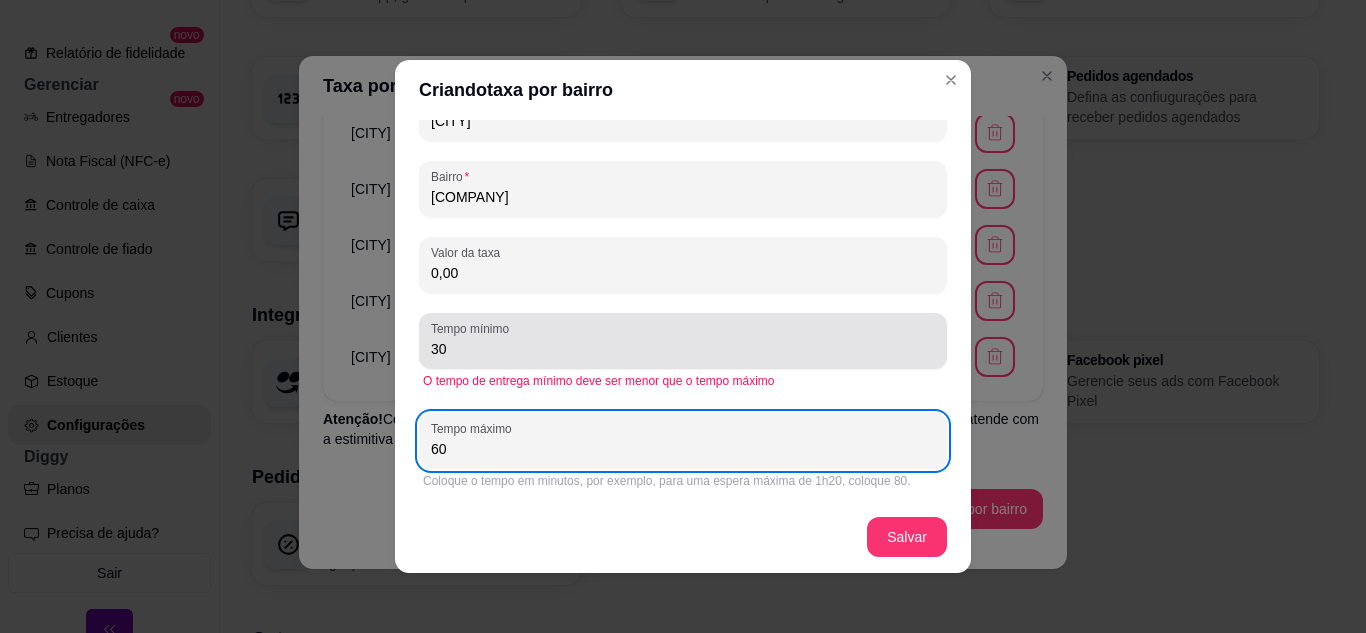 type on "60" 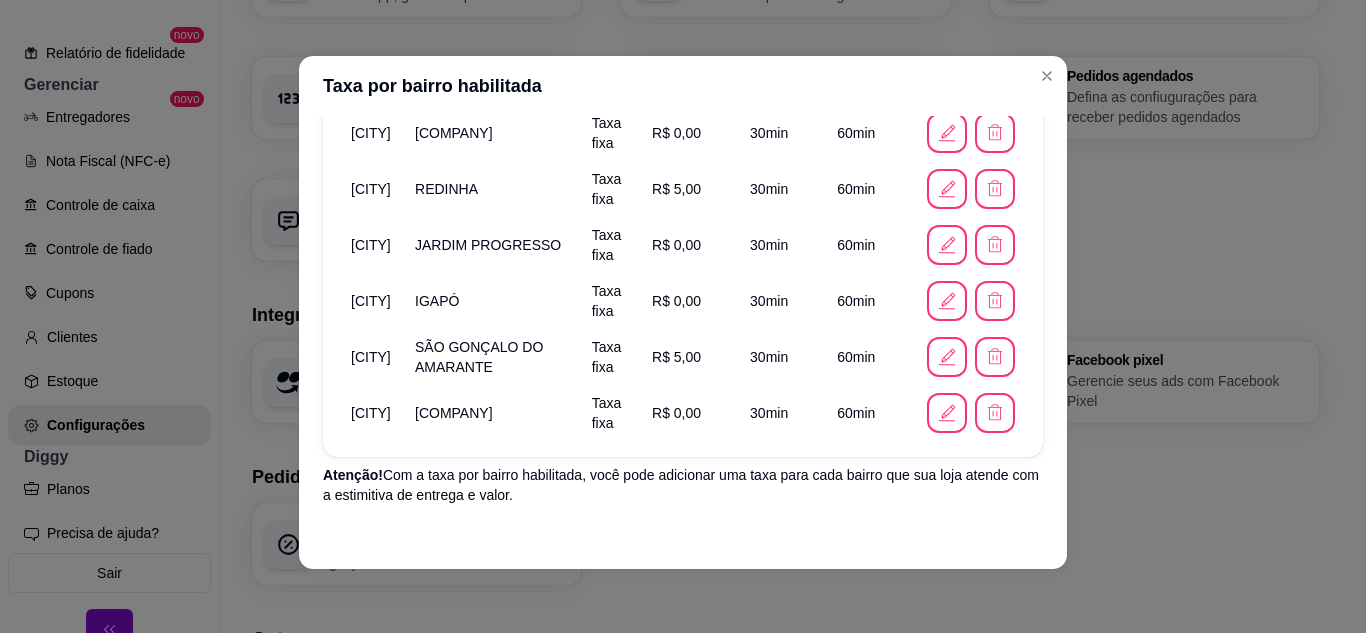 scroll, scrollTop: 590, scrollLeft: 0, axis: vertical 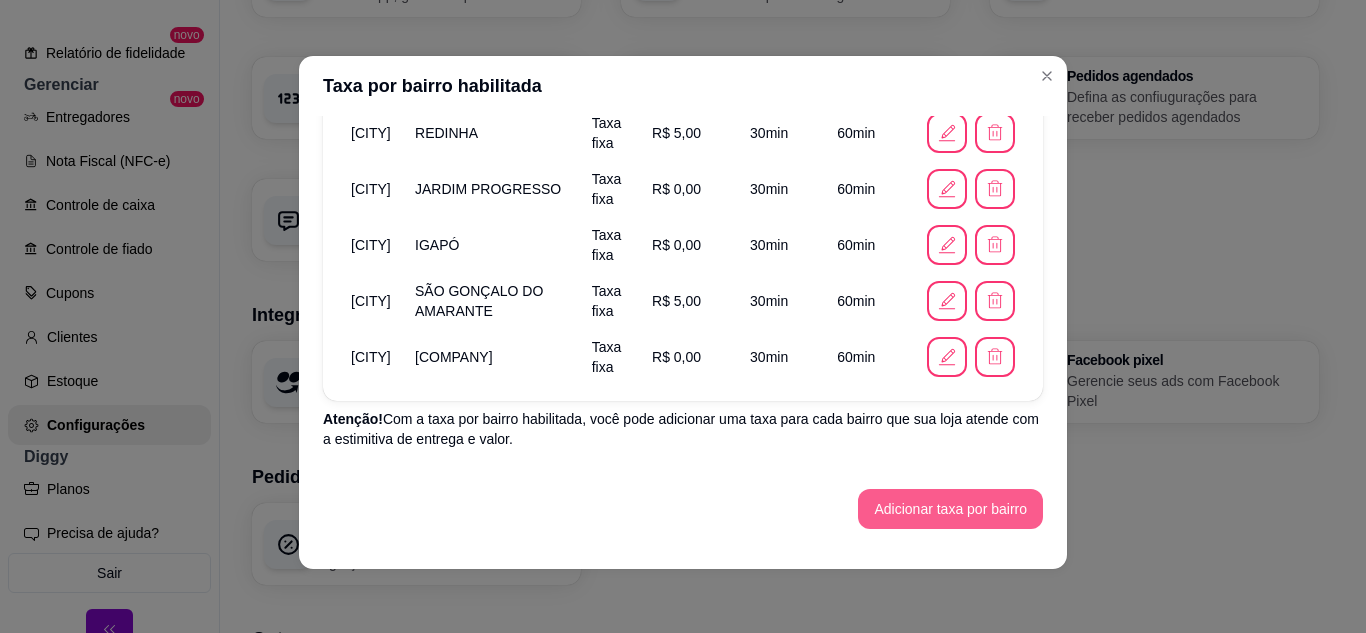 click on "Adicionar taxa por bairro" at bounding box center (950, 509) 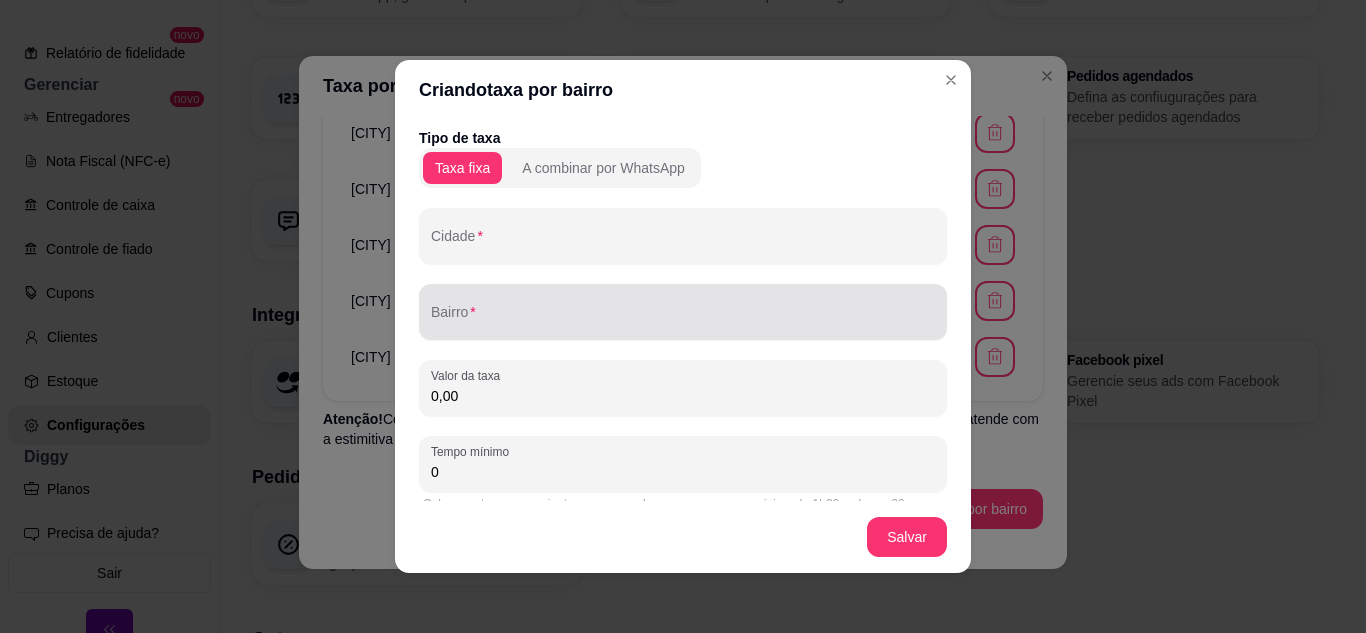 click on "Cidade" at bounding box center (683, 244) 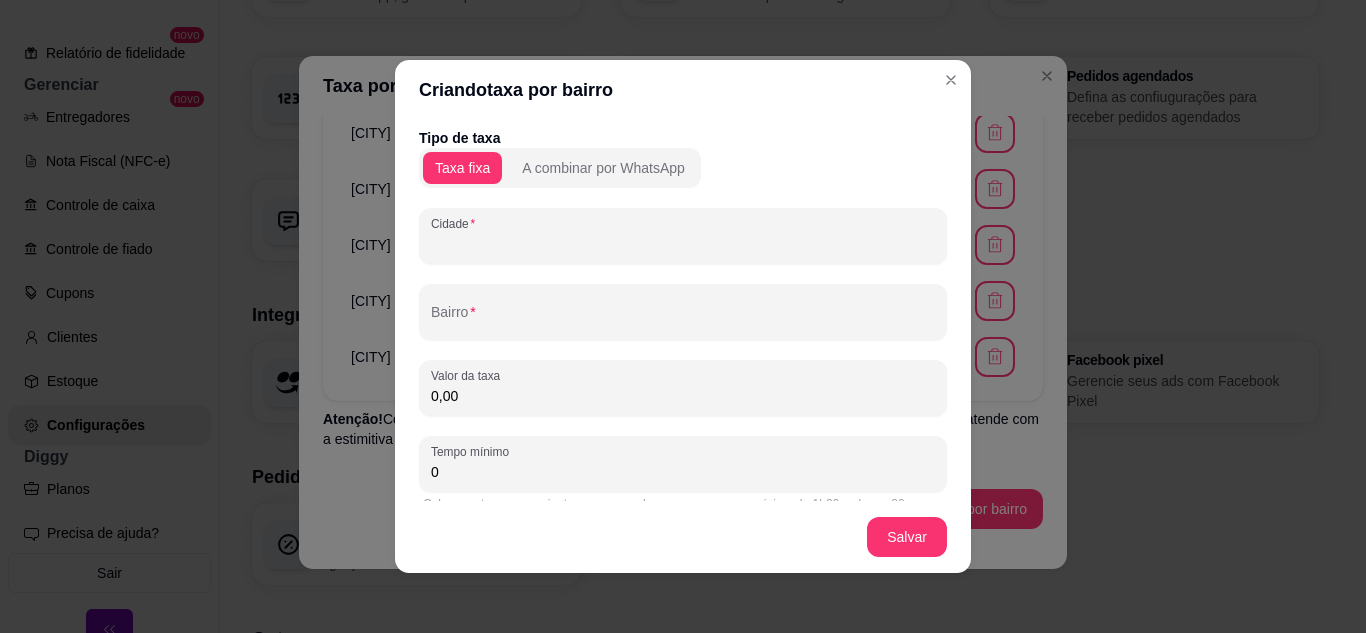 paste on "NATAL" 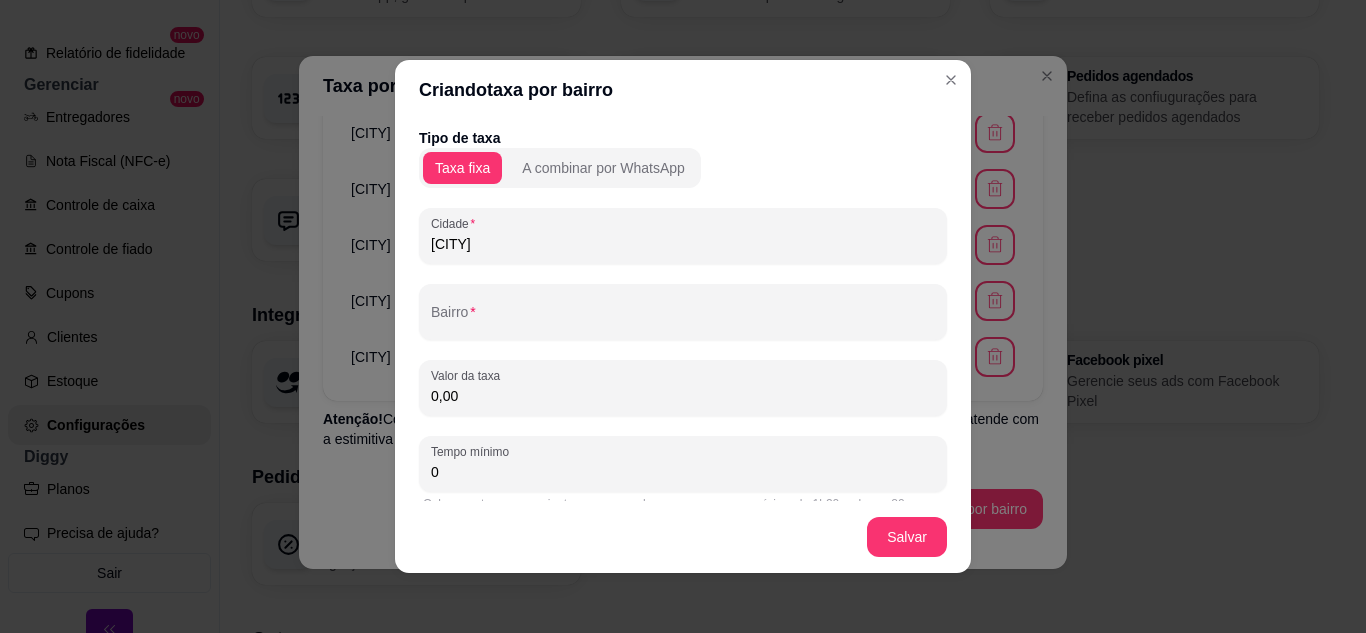 type on "NATAL" 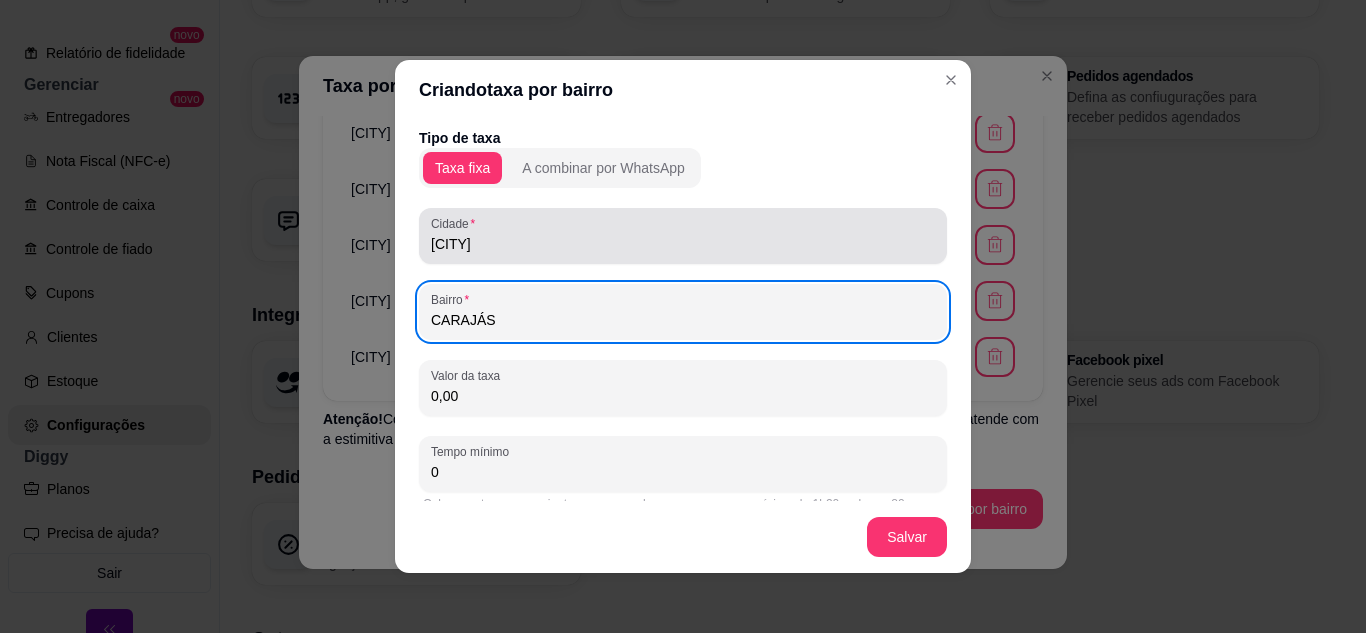 type on "CARAJÁS" 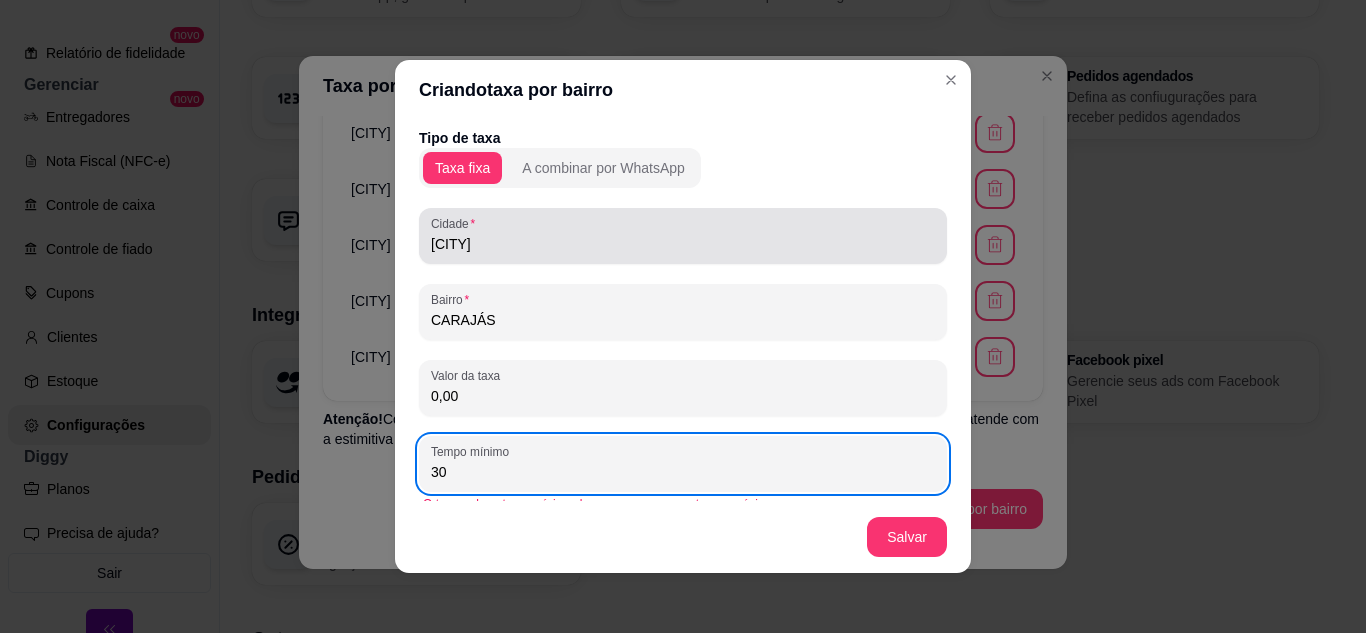 type on "30" 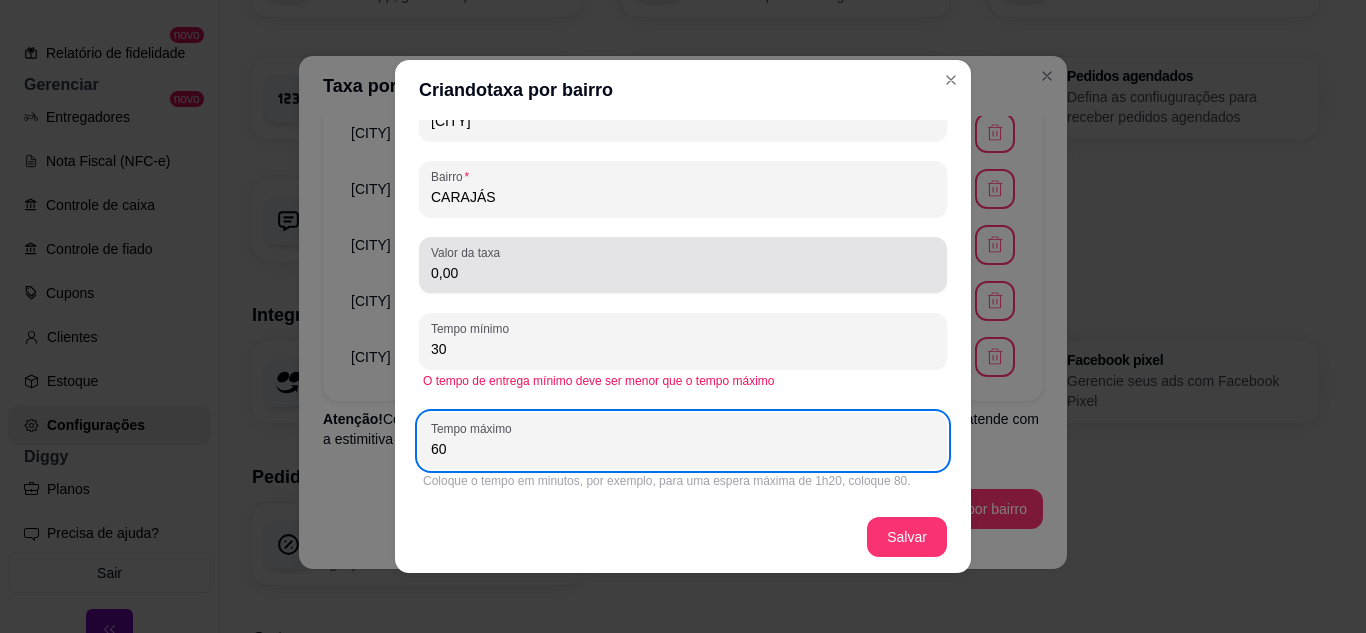 type on "60" 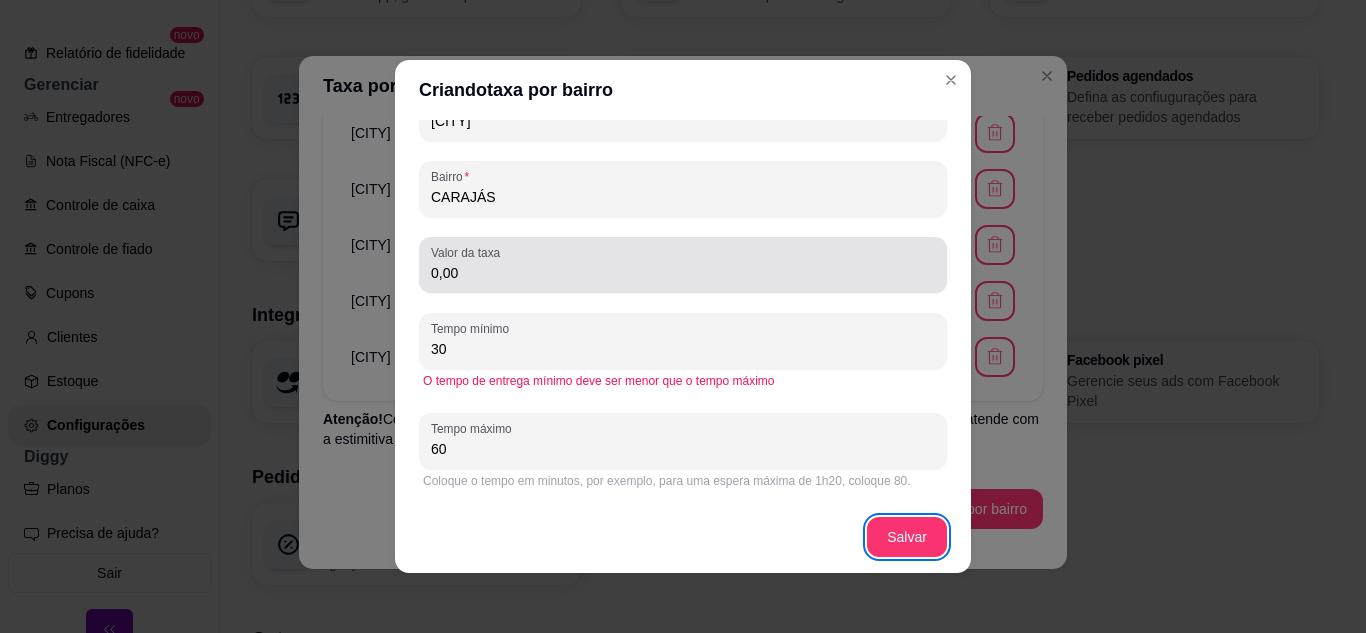 type 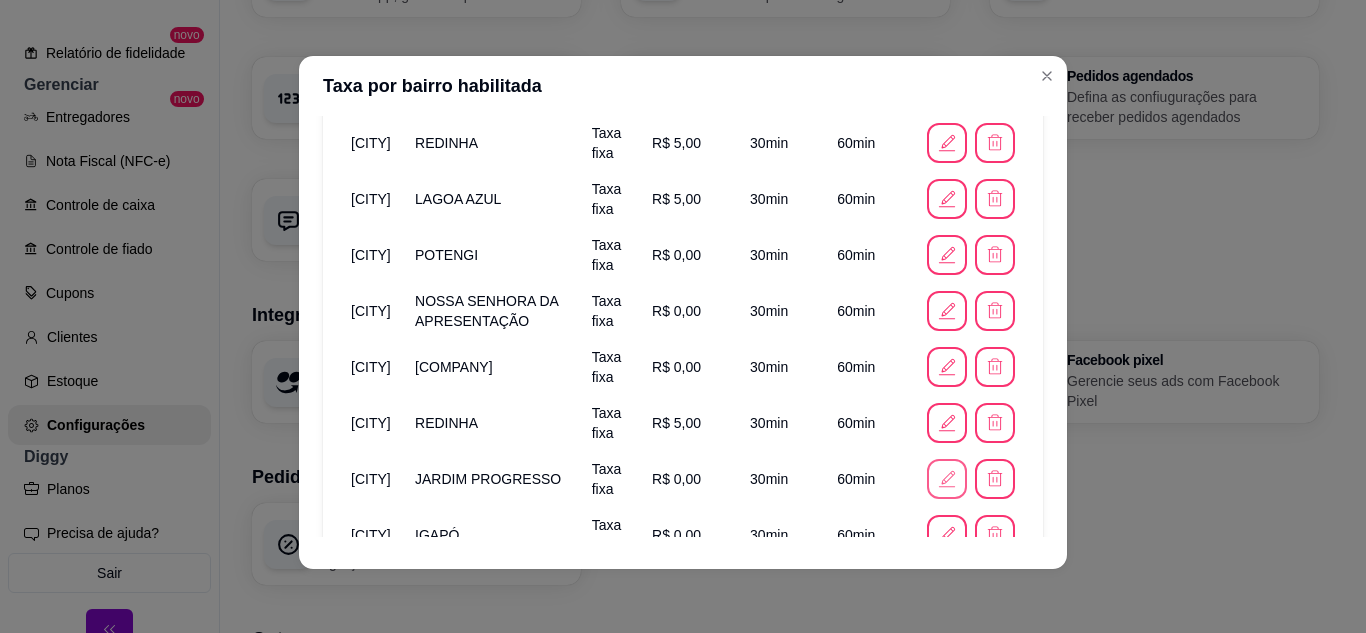 scroll, scrollTop: 200, scrollLeft: 0, axis: vertical 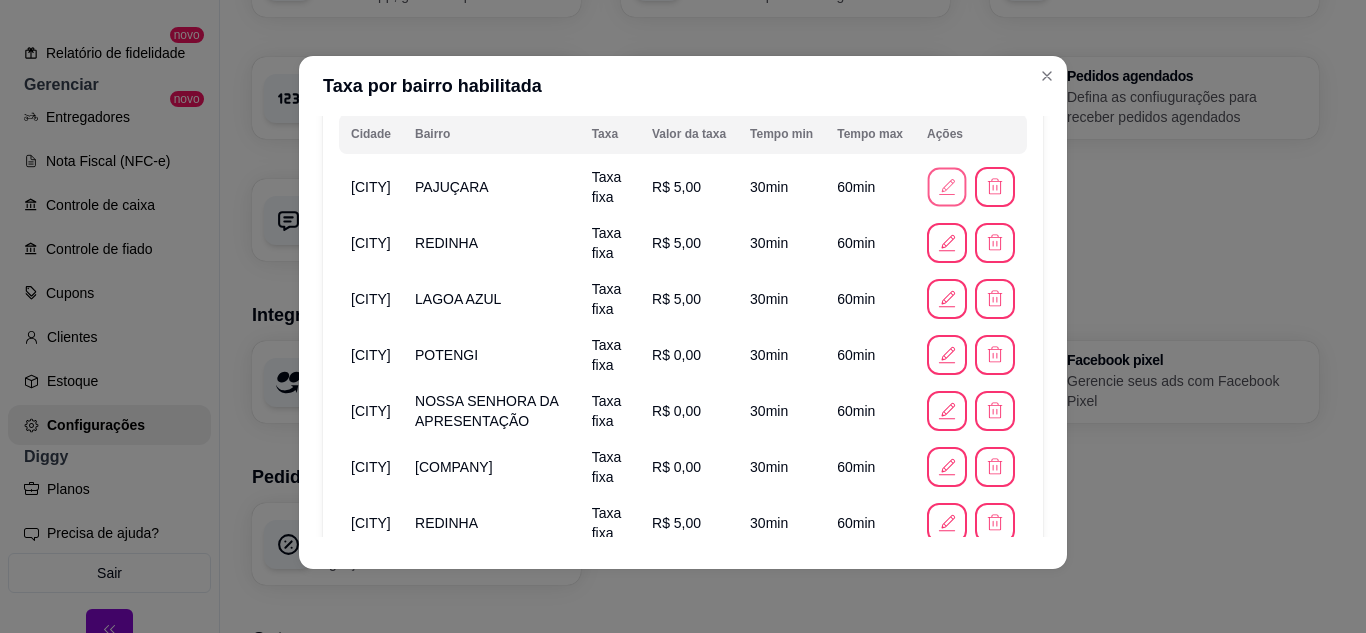 click 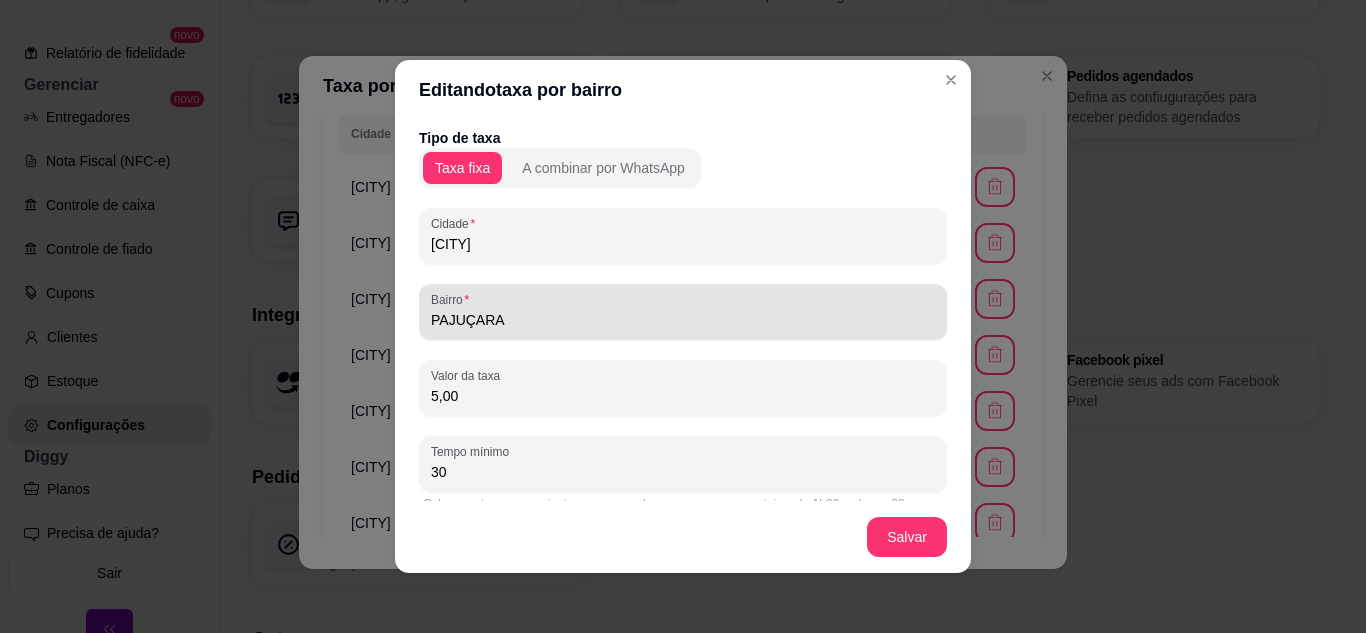 click on "PAJUÇARA" at bounding box center (683, 312) 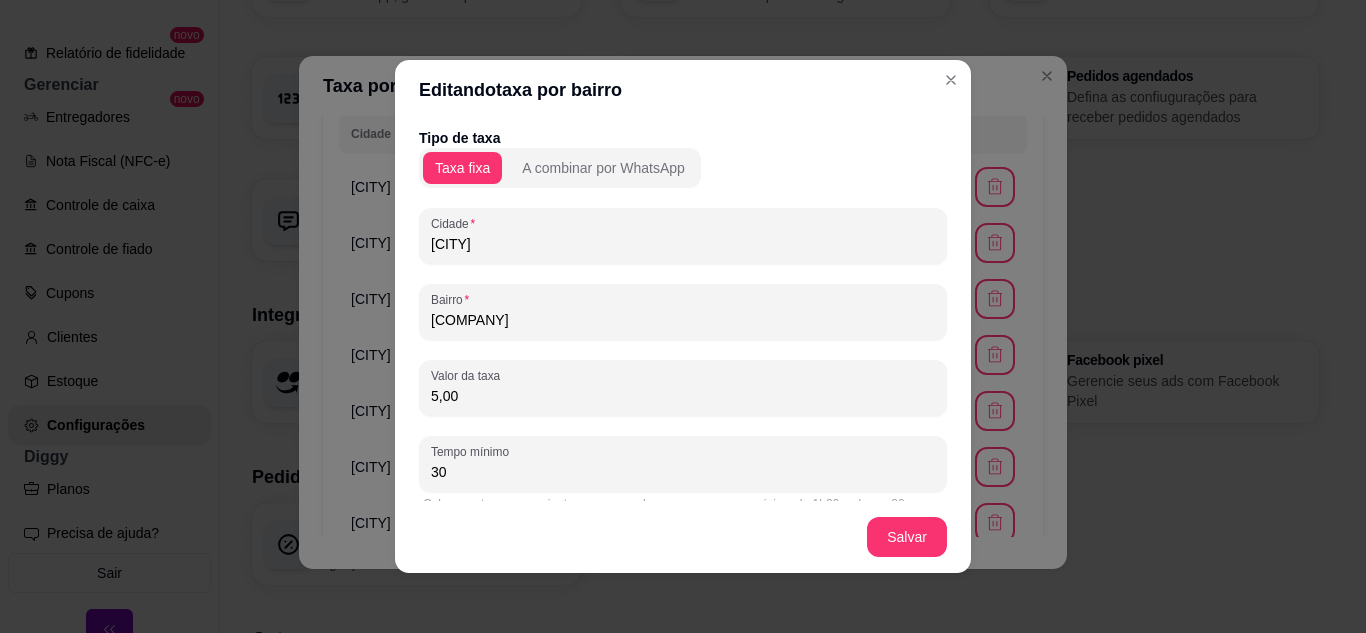 type on "PARTAGE" 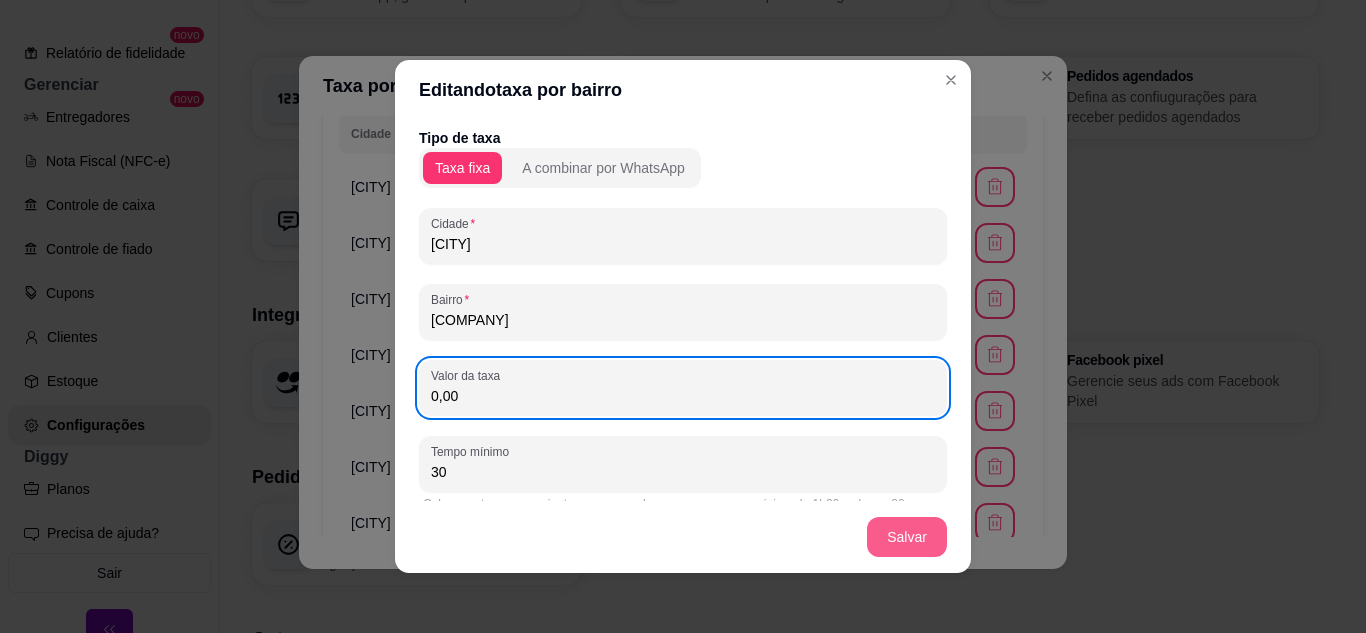 type on "0,00" 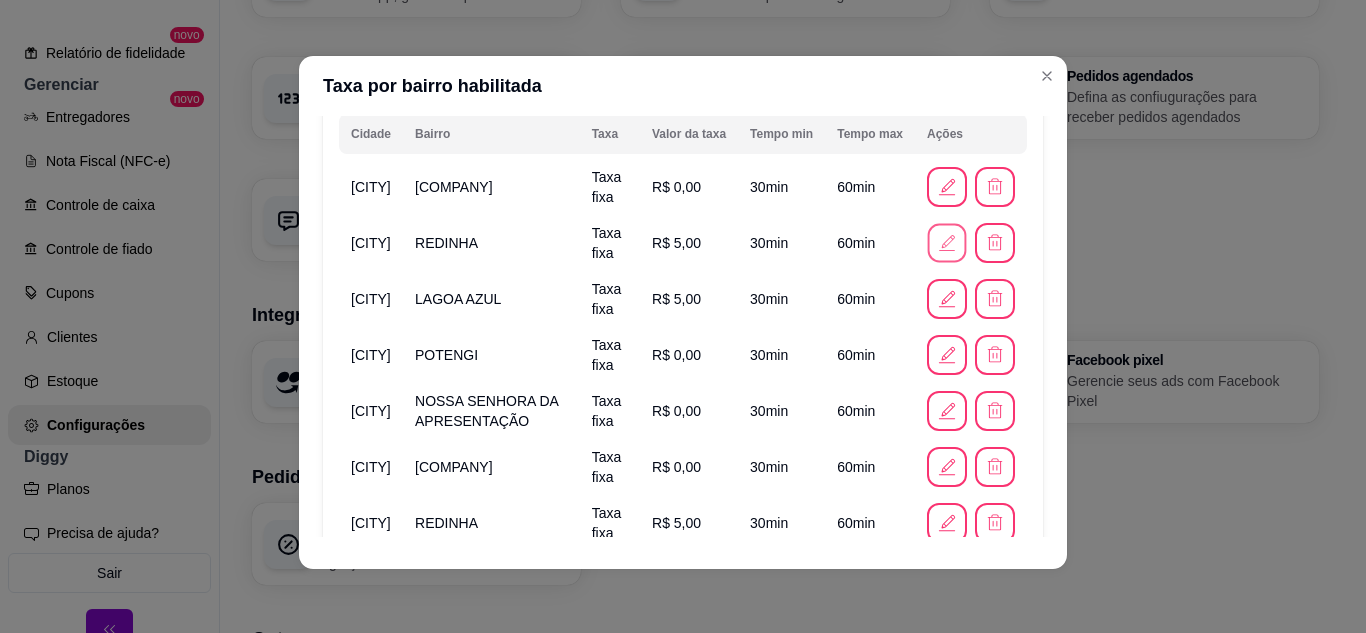 click 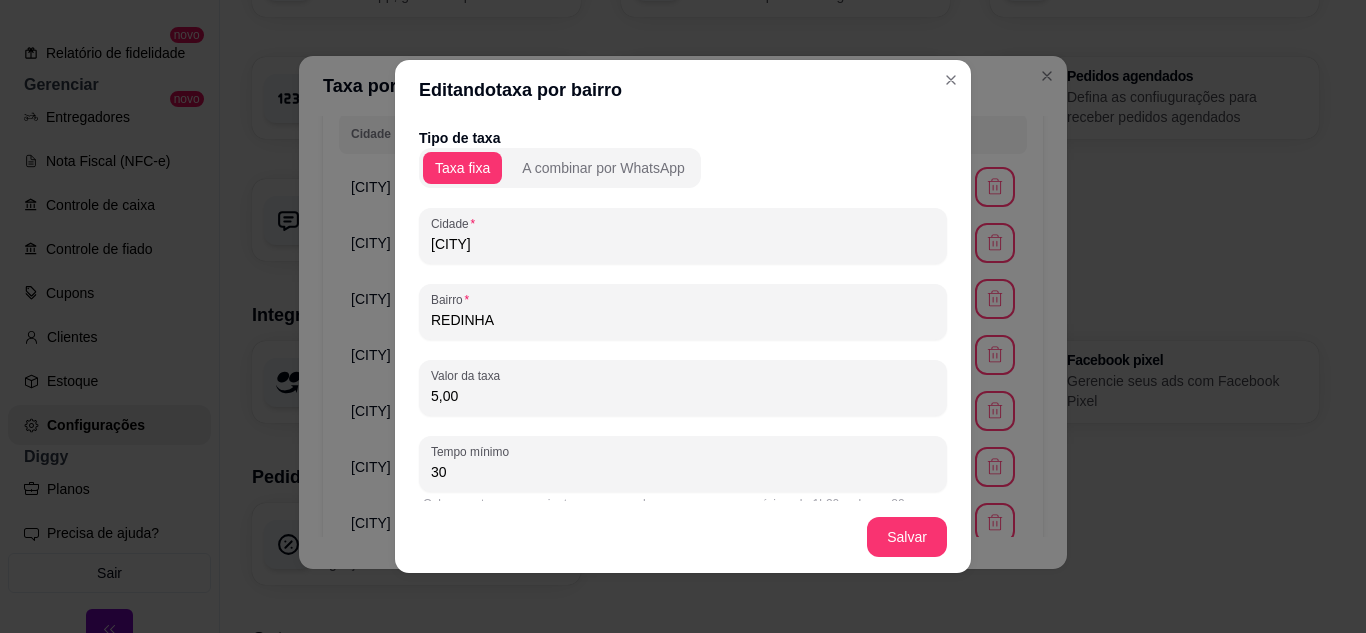click on "REDINHA" at bounding box center (683, 320) 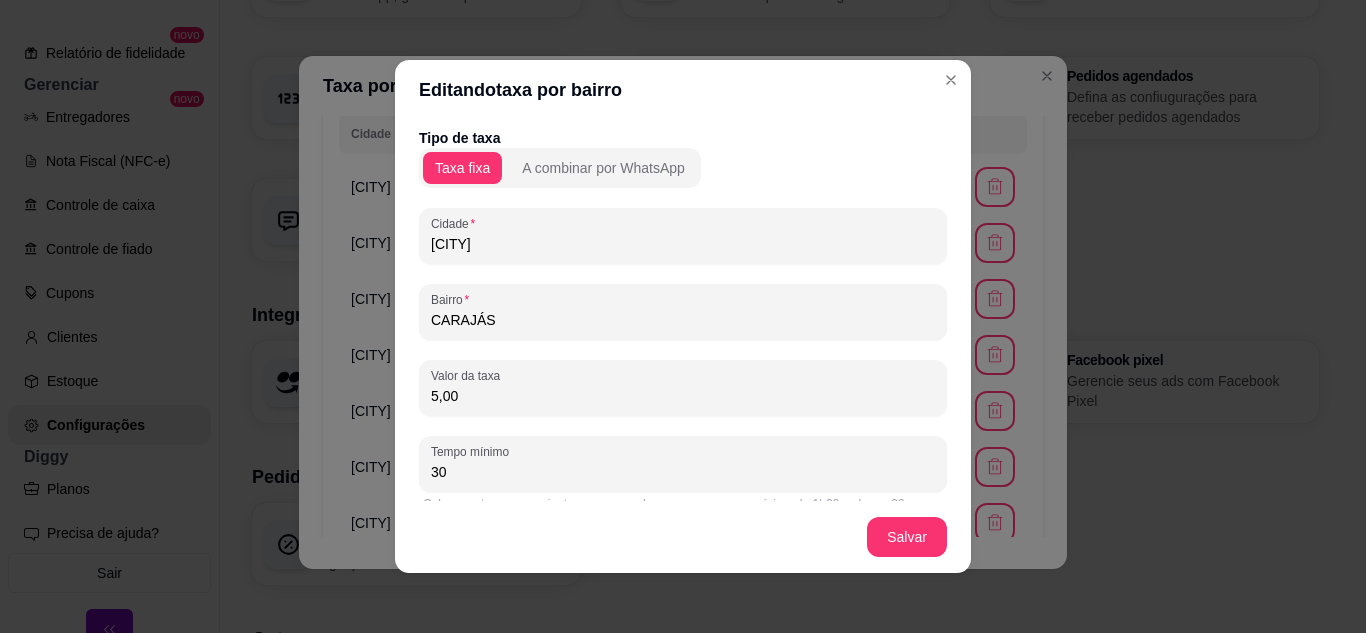 type on "CARAJÁS" 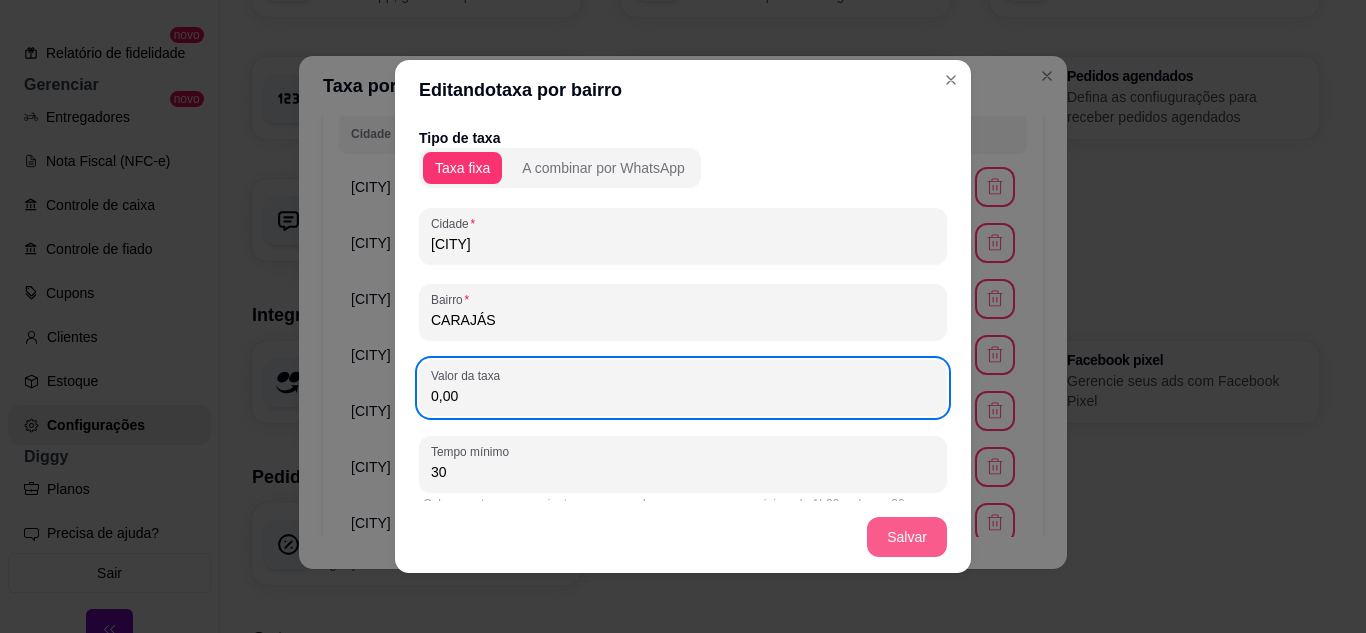 type on "0,00" 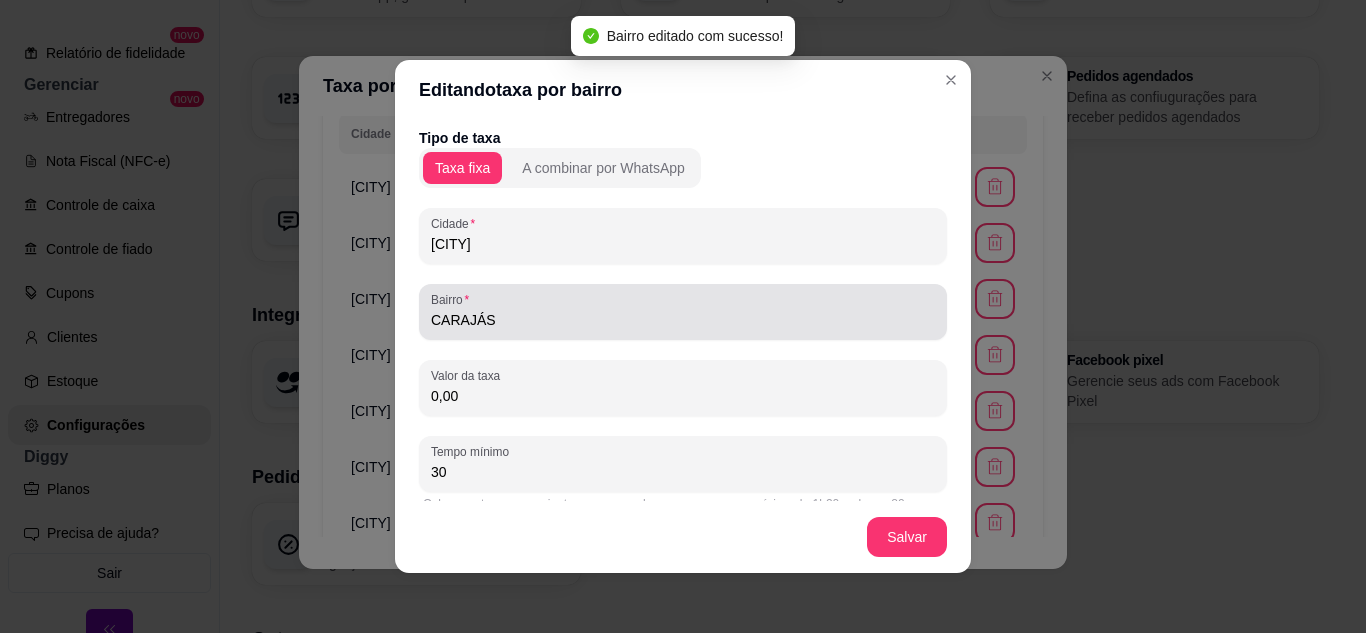 scroll, scrollTop: 123, scrollLeft: 0, axis: vertical 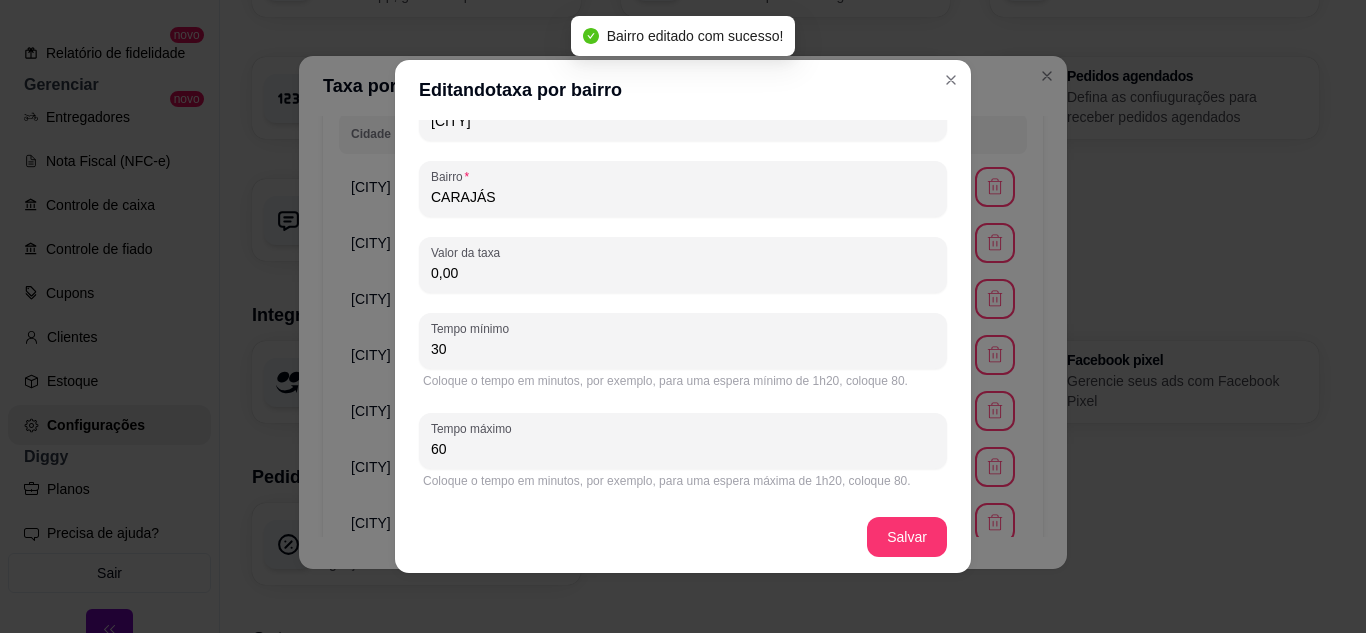 click on "Editando  taxa por bairro Tipo de taxa Taxa fixa A combinar por WhatsApp Cidade NATAL Bairro CARAJÁS Valor da taxa 0,00 Tempo mínimo 30 Coloque o tempo em minutos, por exemplo, para uma espera mínimo de 1h20, coloque 80. Tempo máximo 60 Coloque o tempo em minutos, por exemplo, para uma espera máxima de 1h20, coloque 80. Salvar" at bounding box center (683, 316) 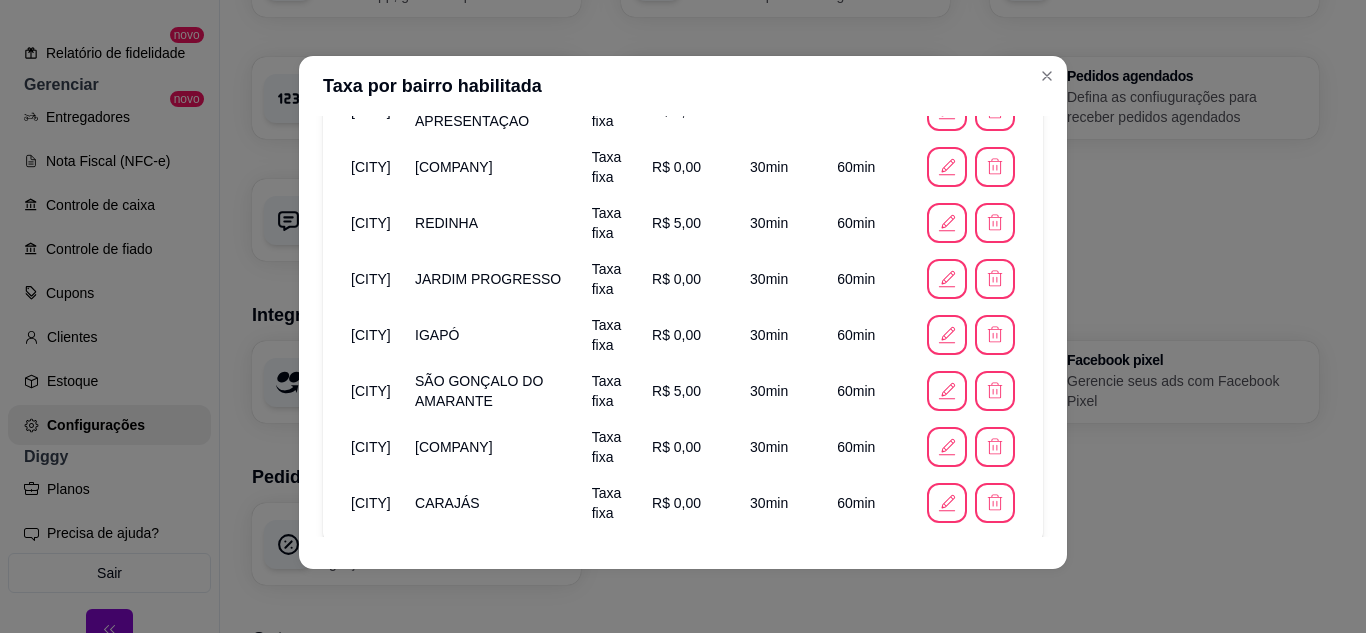 scroll, scrollTop: 600, scrollLeft: 0, axis: vertical 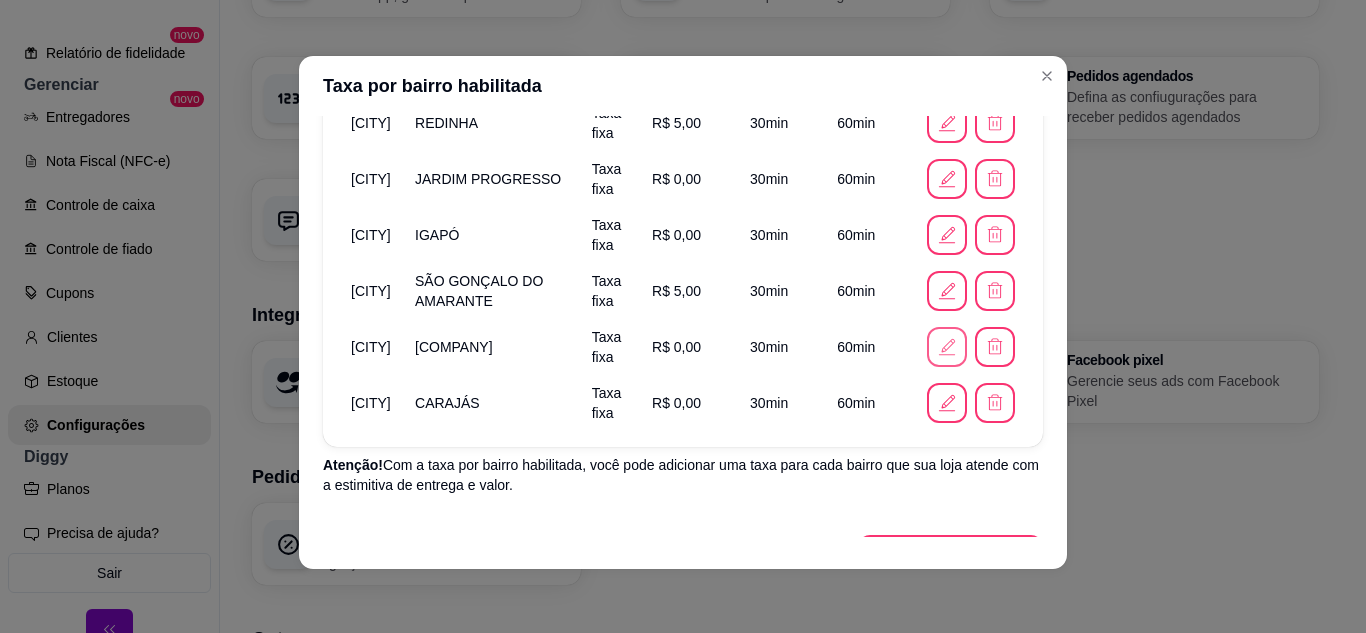 click 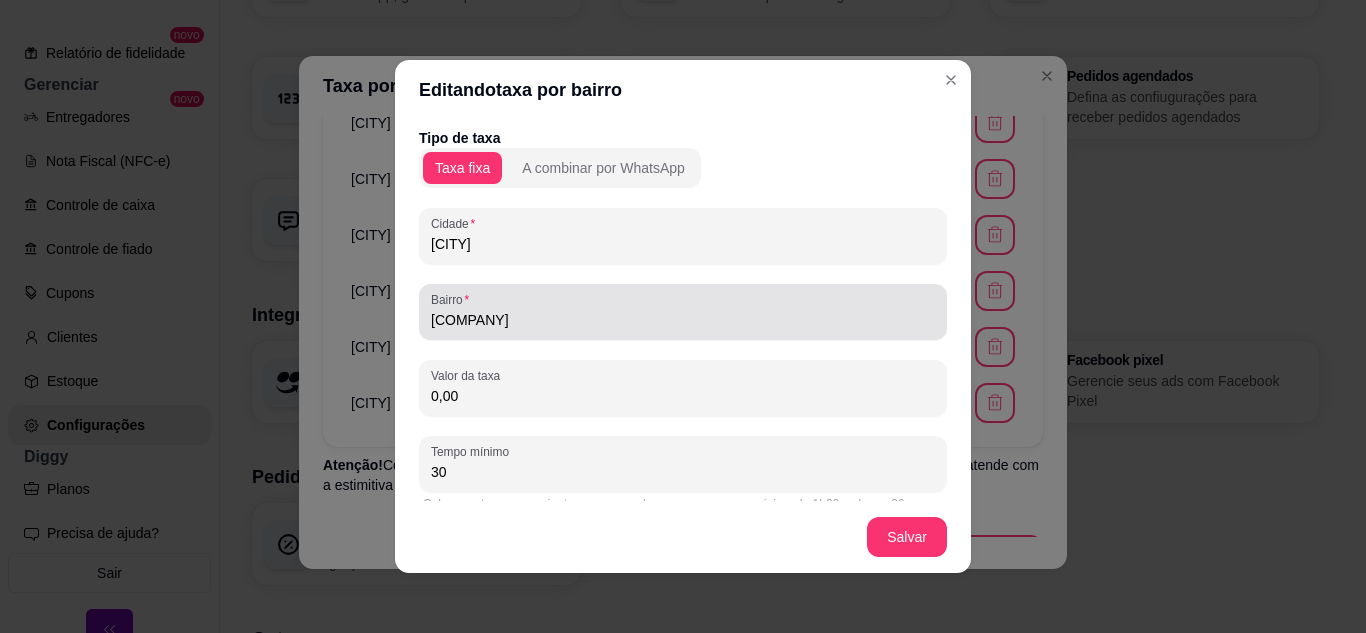 click on "PARTAGE" at bounding box center (683, 320) 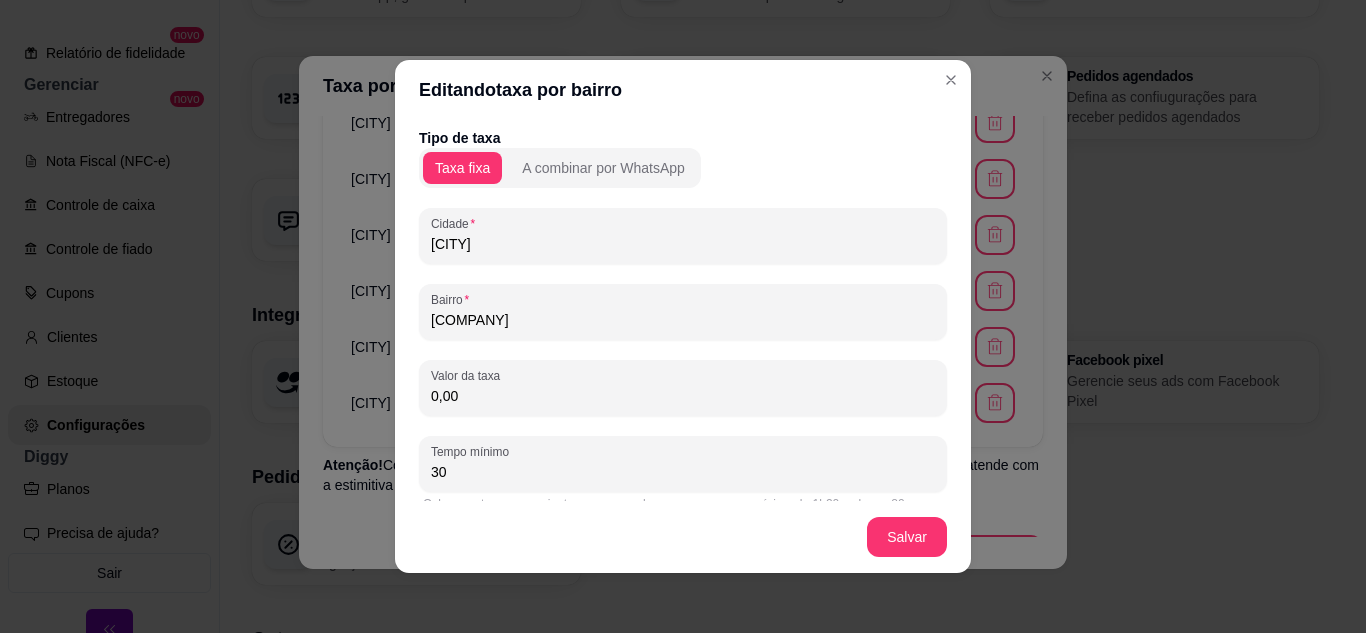 click on "PARTAGE" at bounding box center [683, 320] 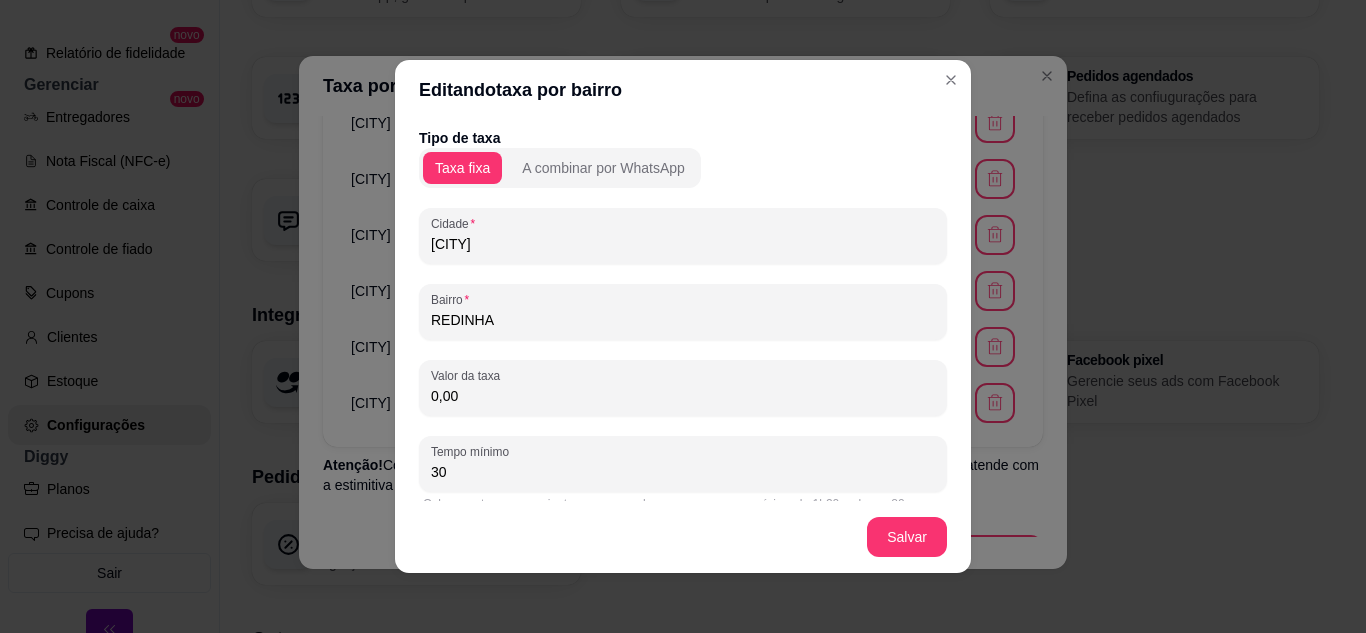 type on "REDINHA" 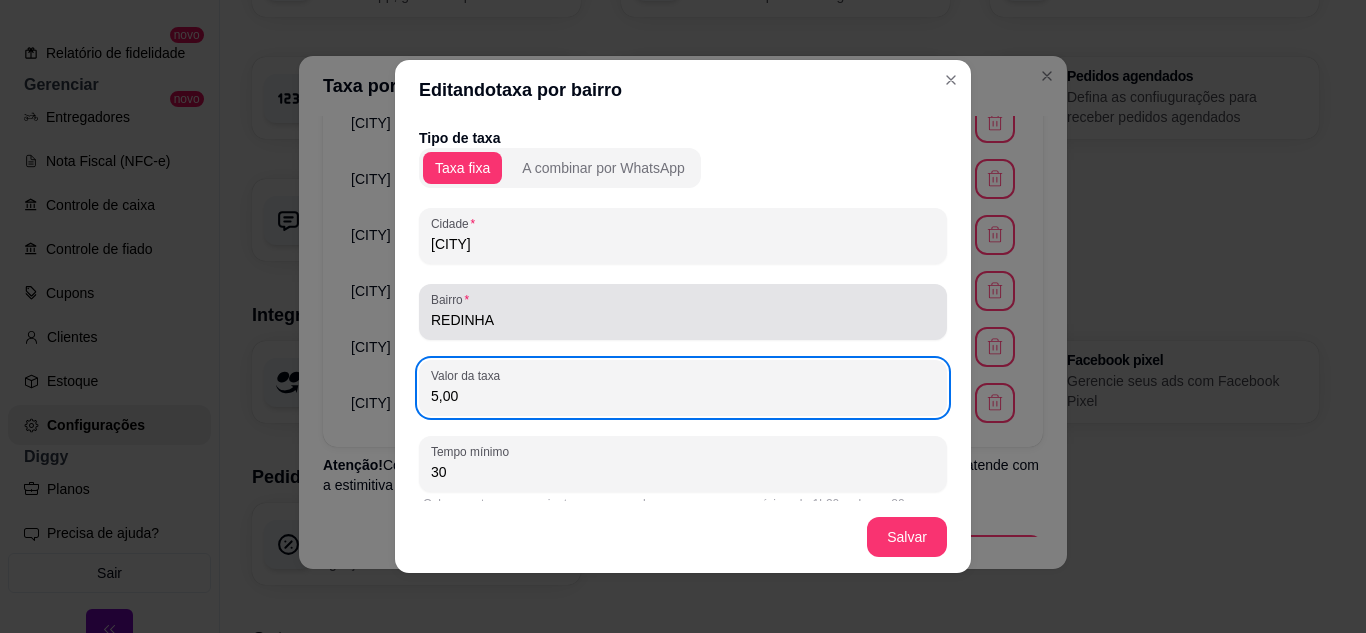 type on "5,00" 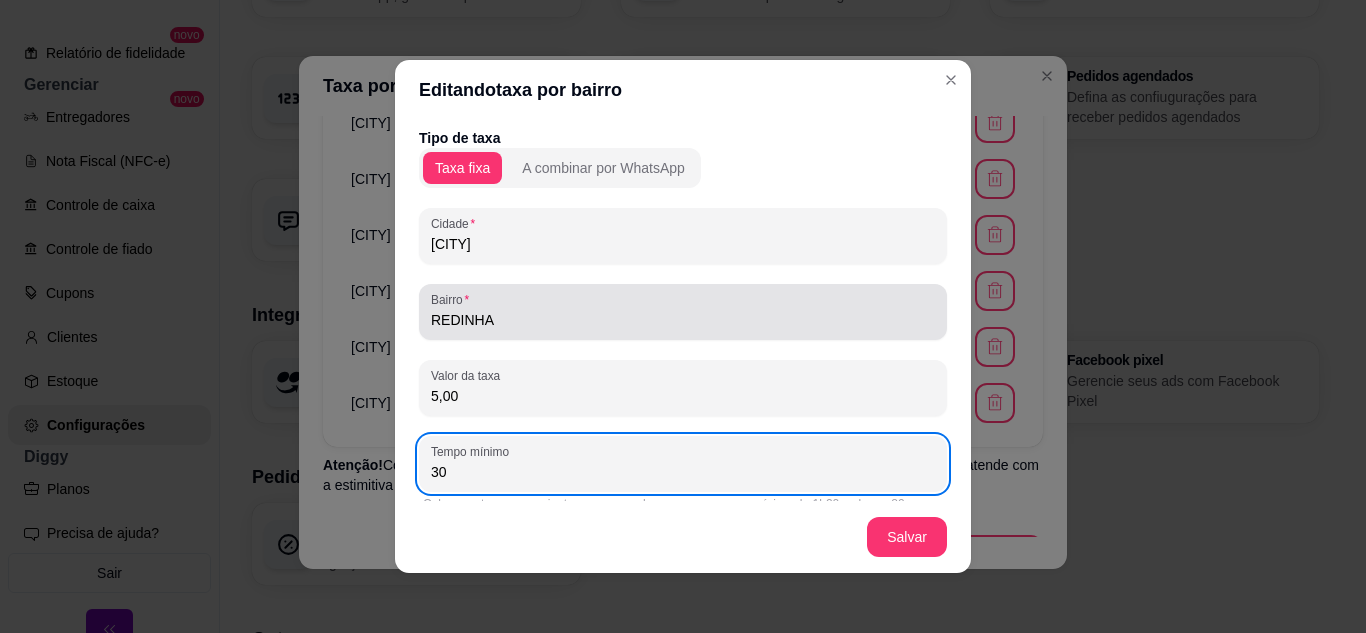 scroll, scrollTop: 123, scrollLeft: 0, axis: vertical 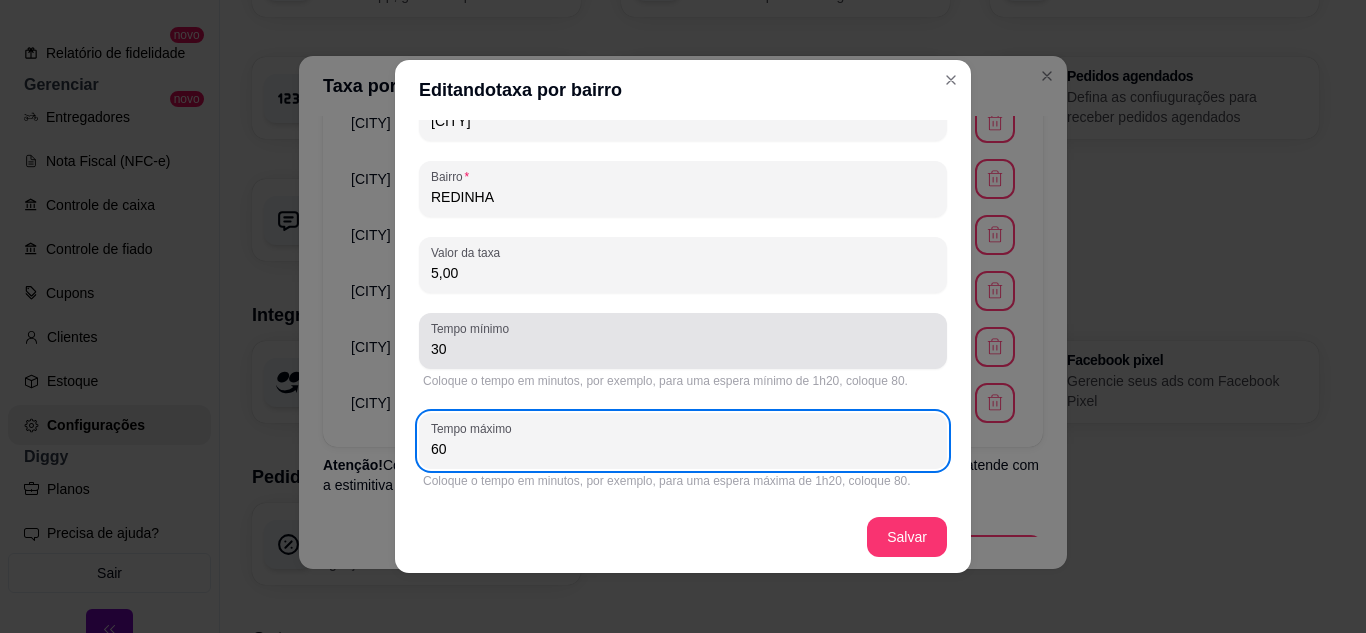 type 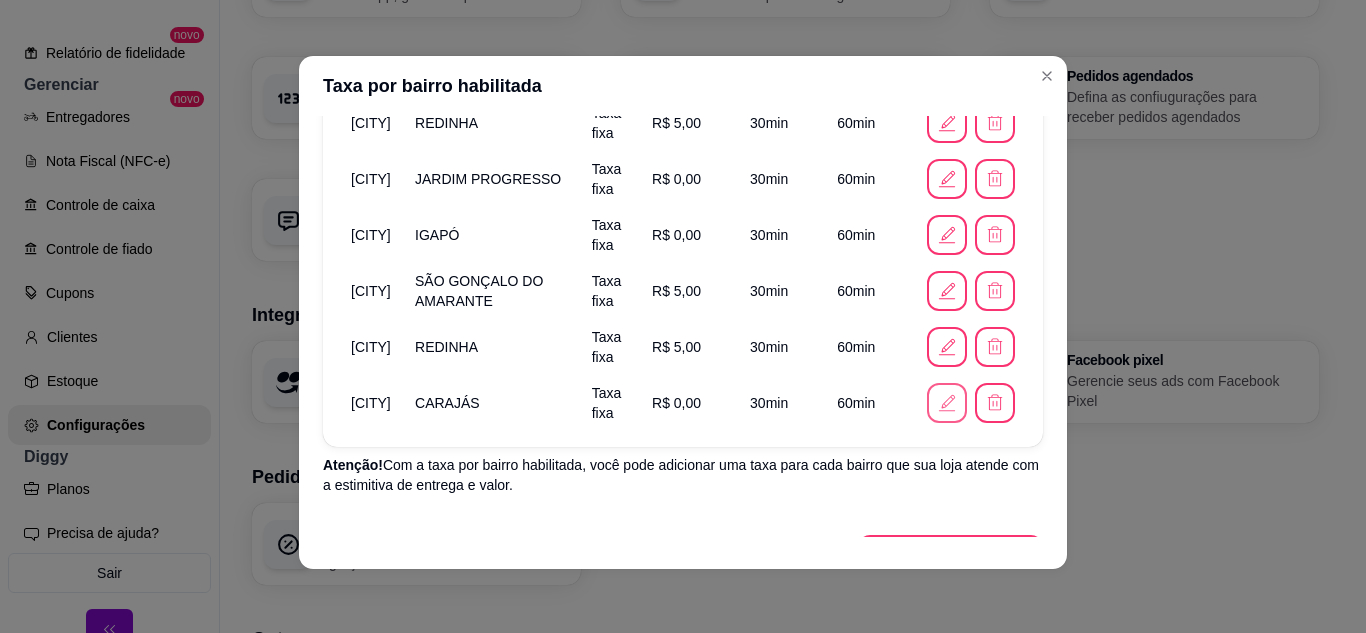 click 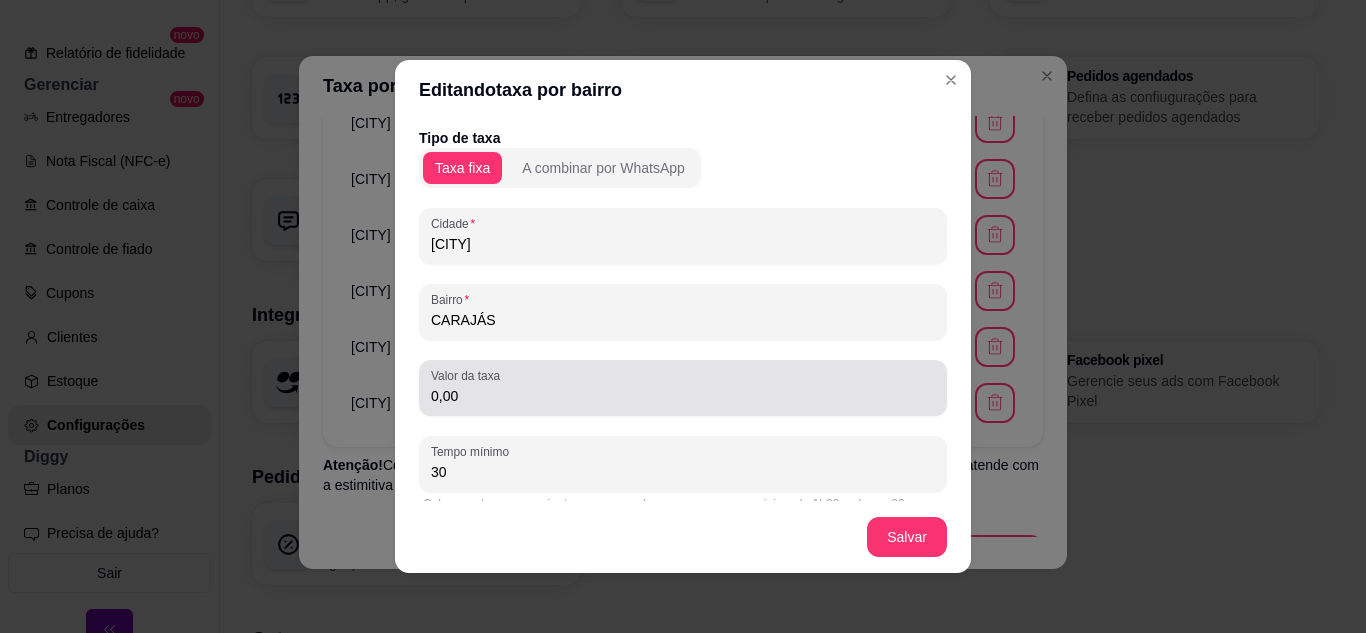 click on "CARAJÁS" at bounding box center (683, 320) 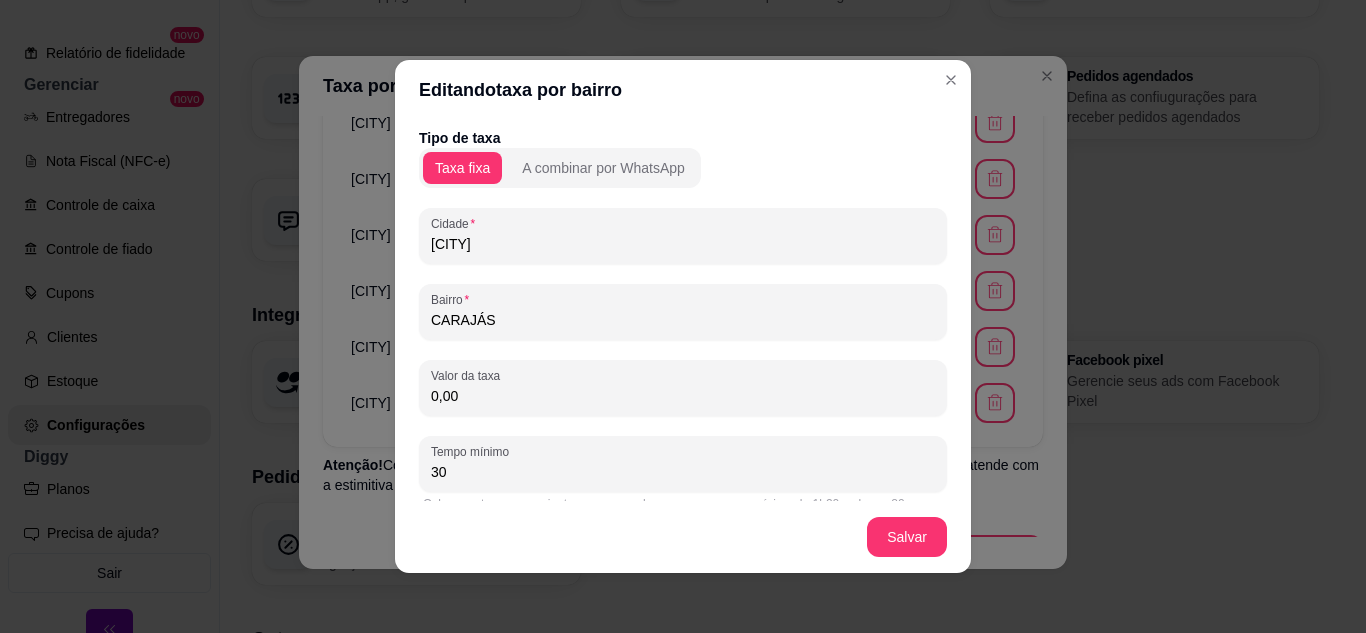 click on "CARAJÁS" at bounding box center [683, 320] 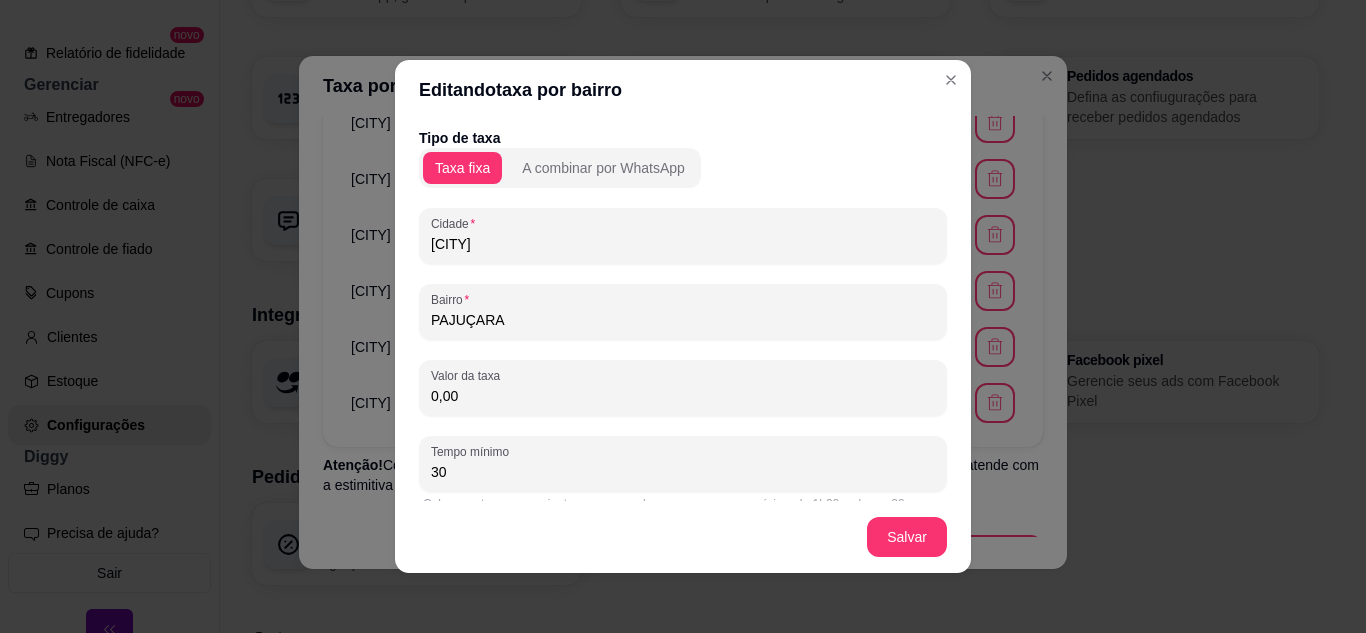 type on "PAJUÇARA" 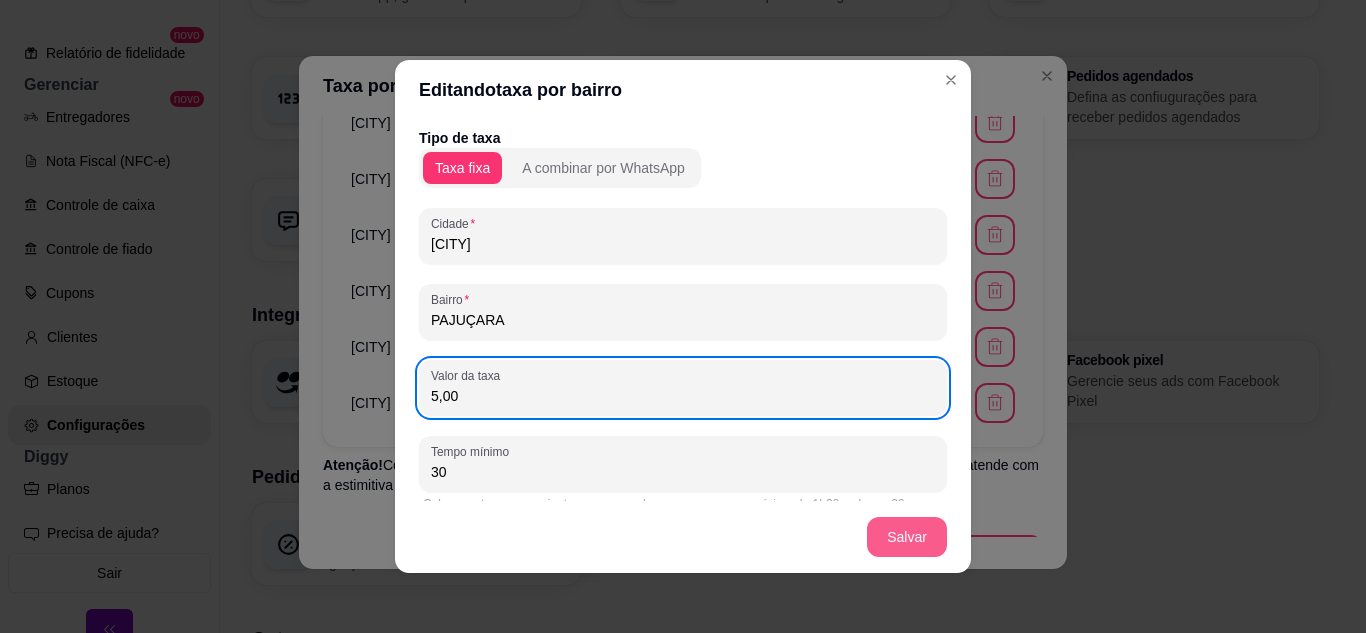 type on "5,00" 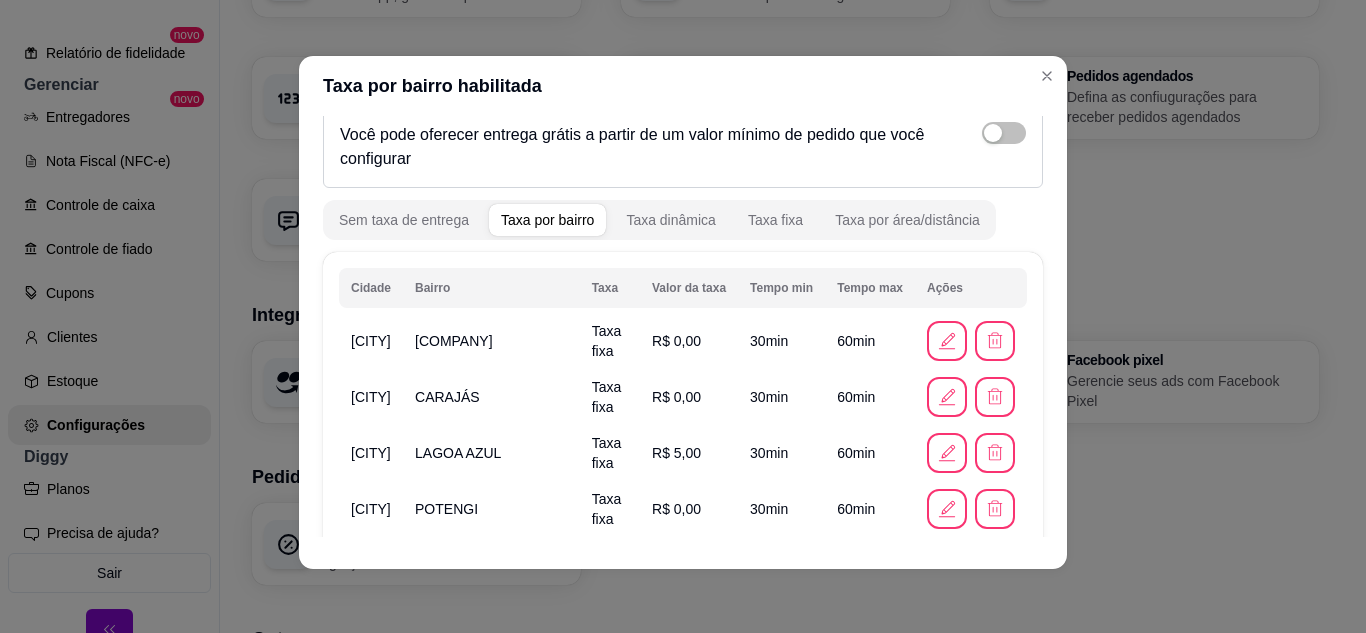 scroll, scrollTop: 646, scrollLeft: 0, axis: vertical 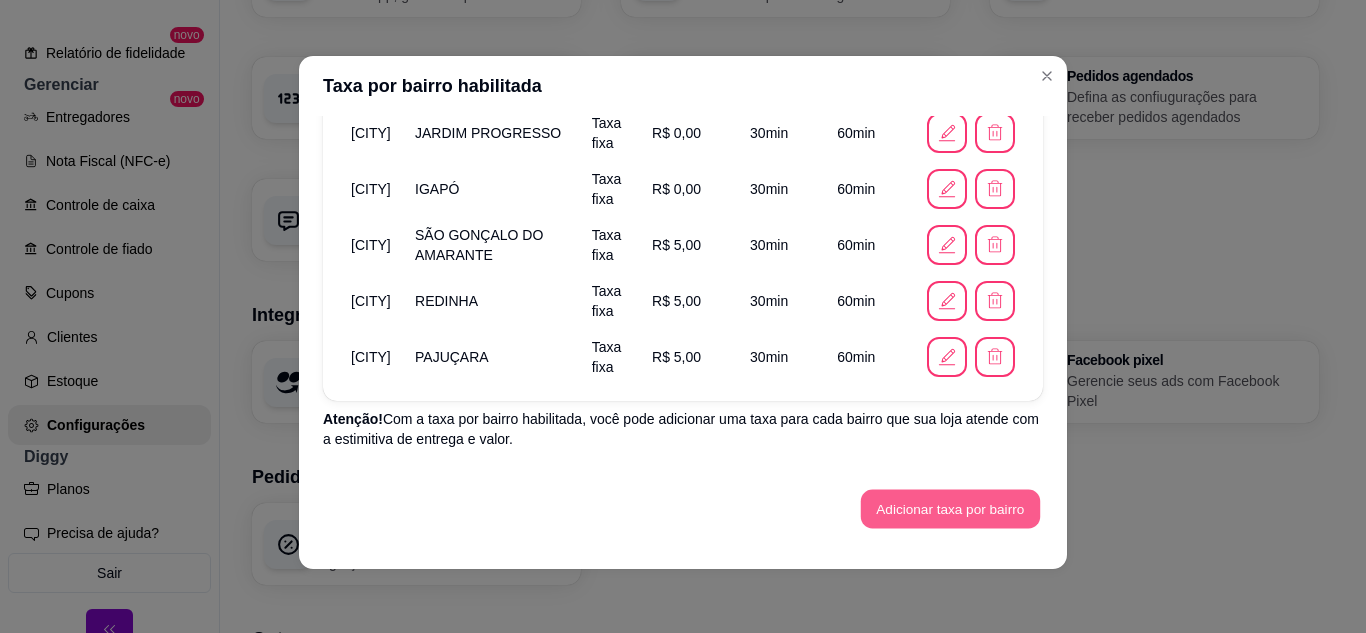 click on "Adicionar taxa por bairro" at bounding box center (950, 509) 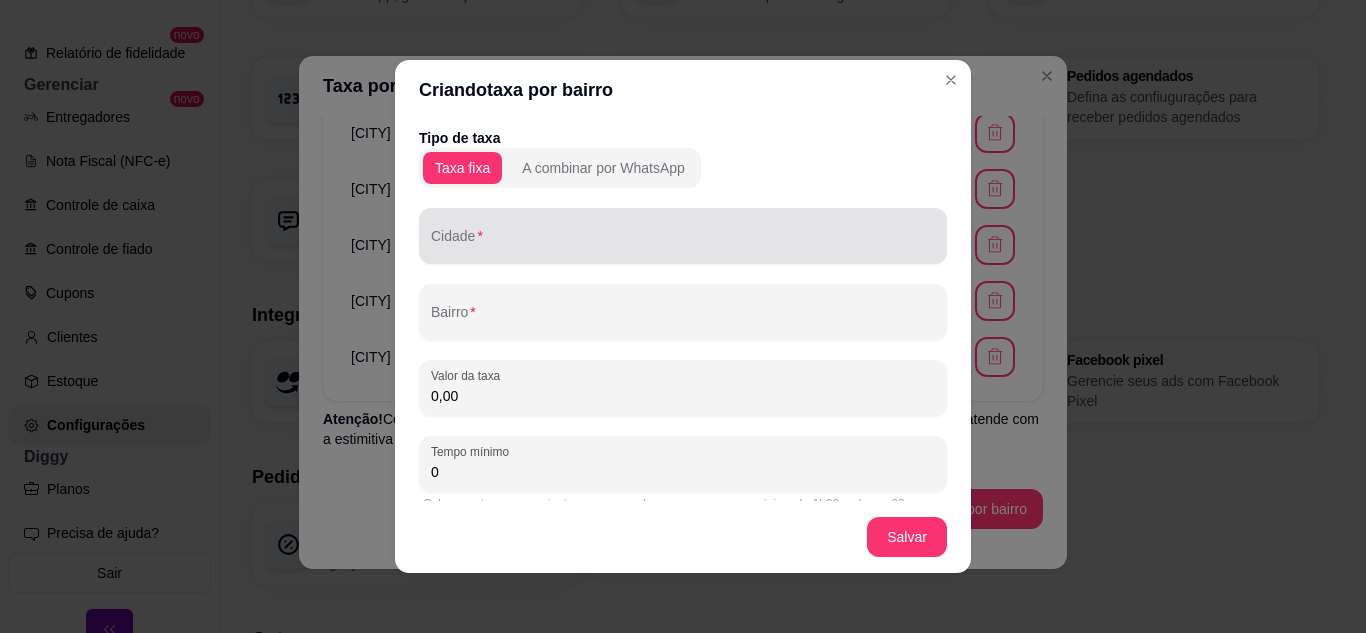 click on "Cidade" at bounding box center (683, 244) 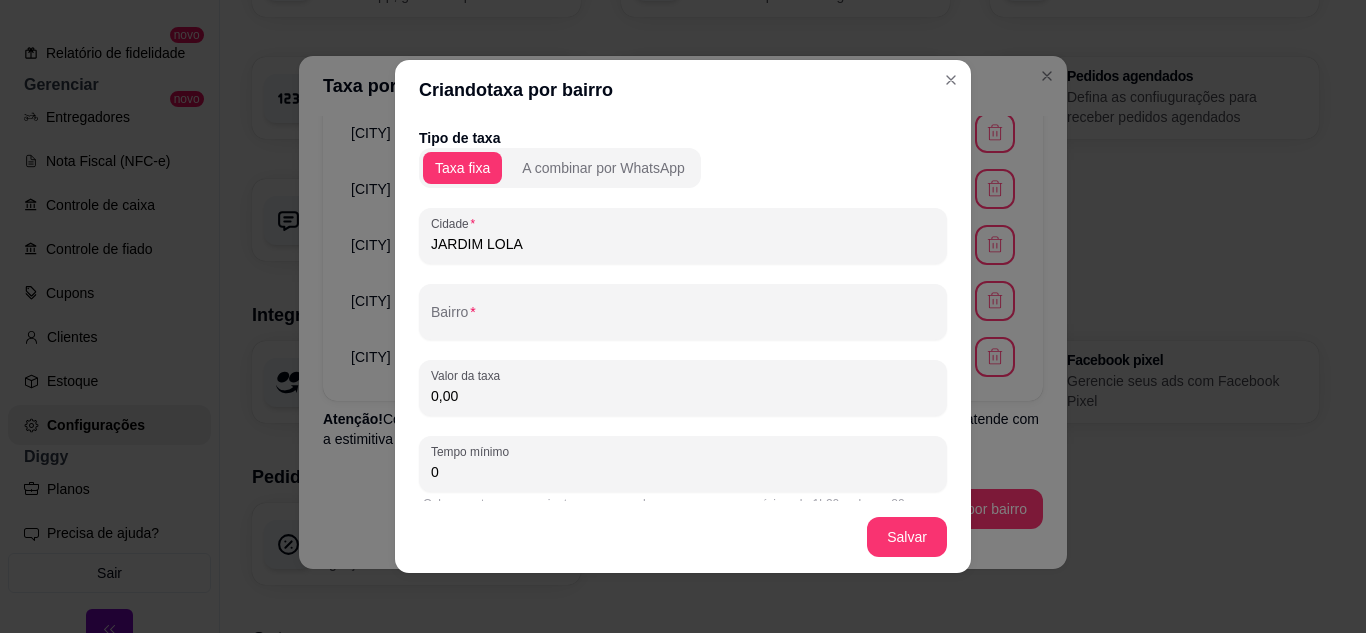 type on "JARDIM LOLA" 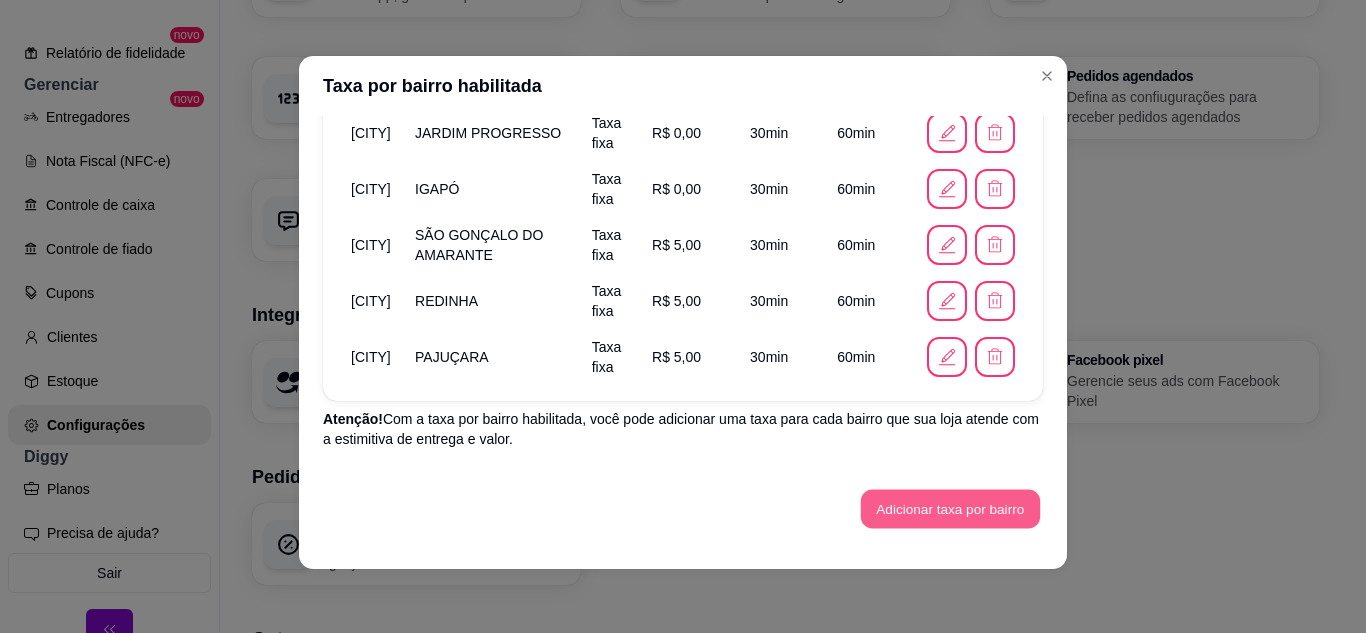 click on "Adicionar taxa por bairro" at bounding box center (950, 509) 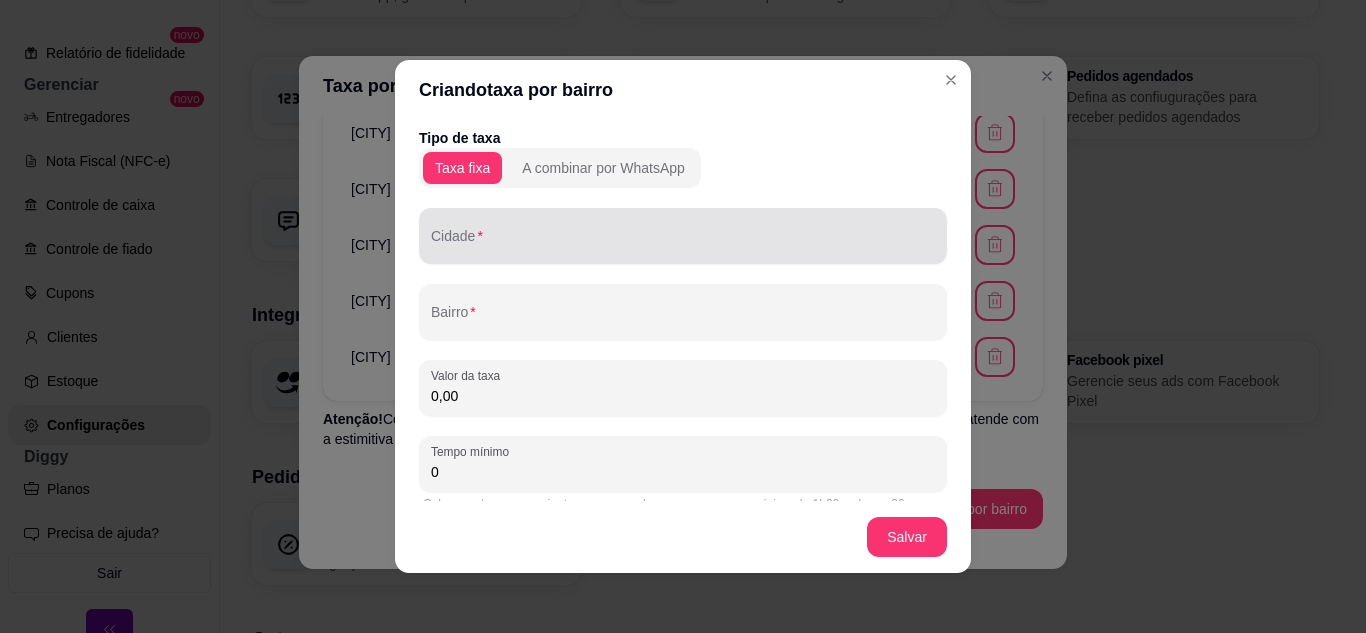 click on "Cidade" at bounding box center [683, 244] 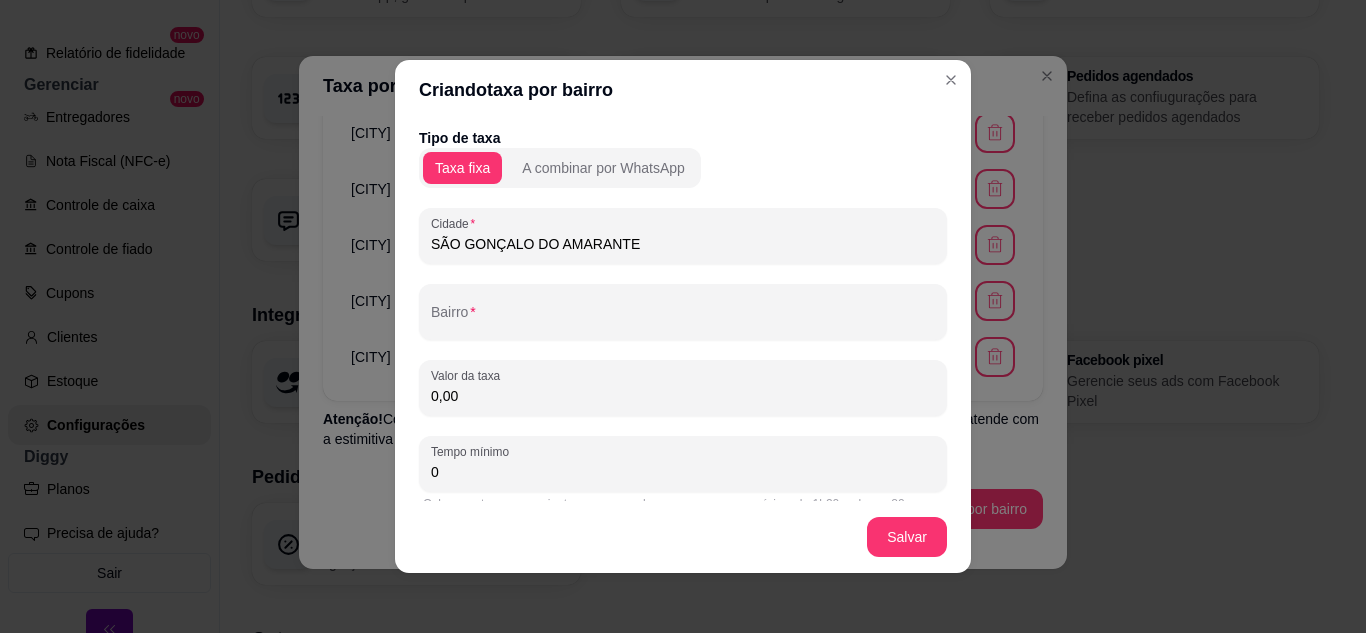 type on "SÃO GONÇALO DO AMARANTE" 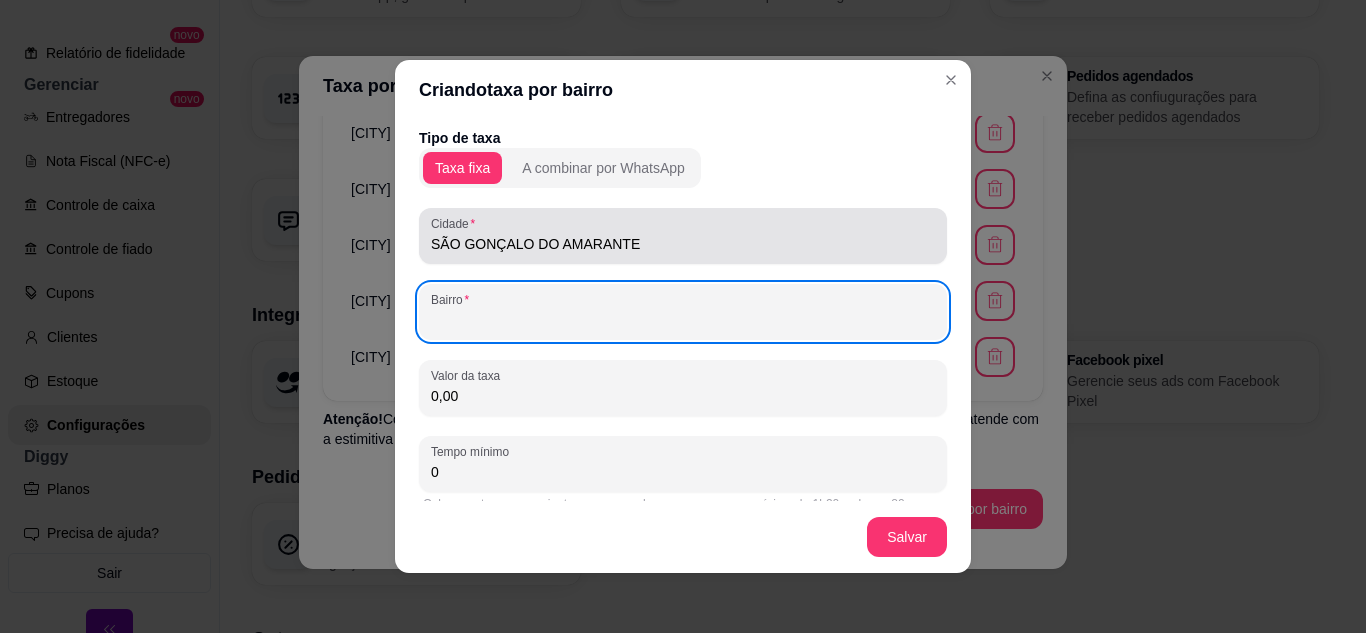 paste on "NATAL" 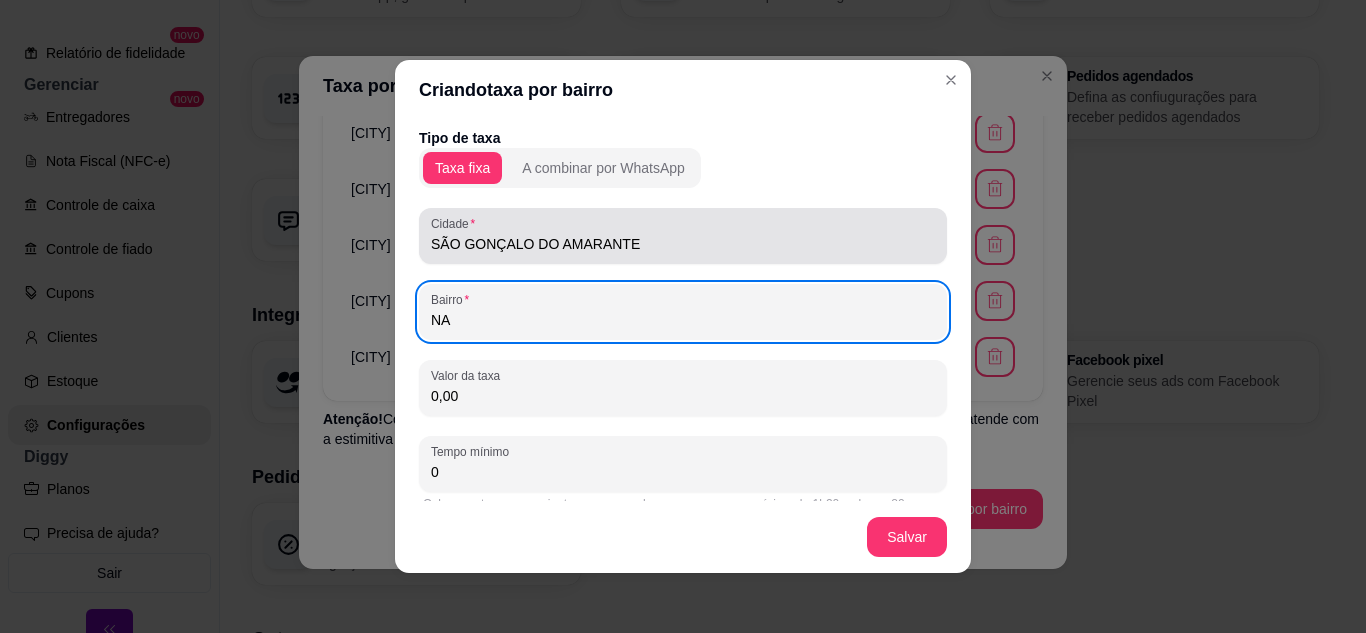 type on "N" 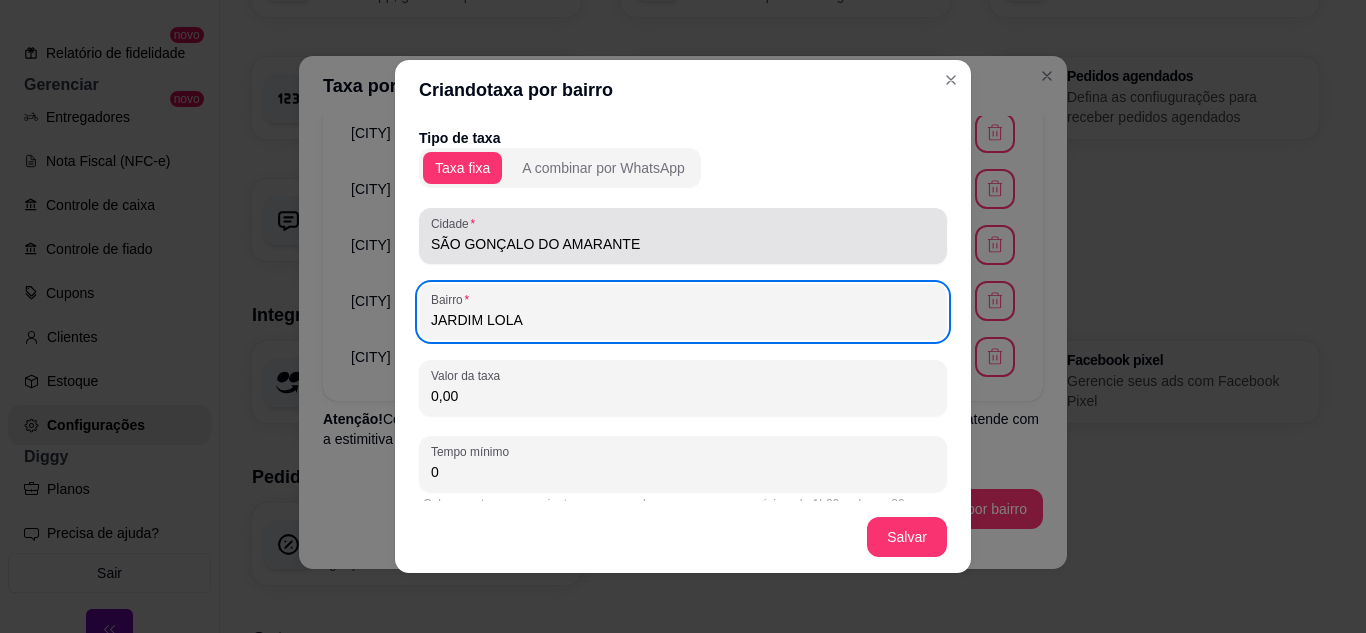 type on "JARDIM LOLA" 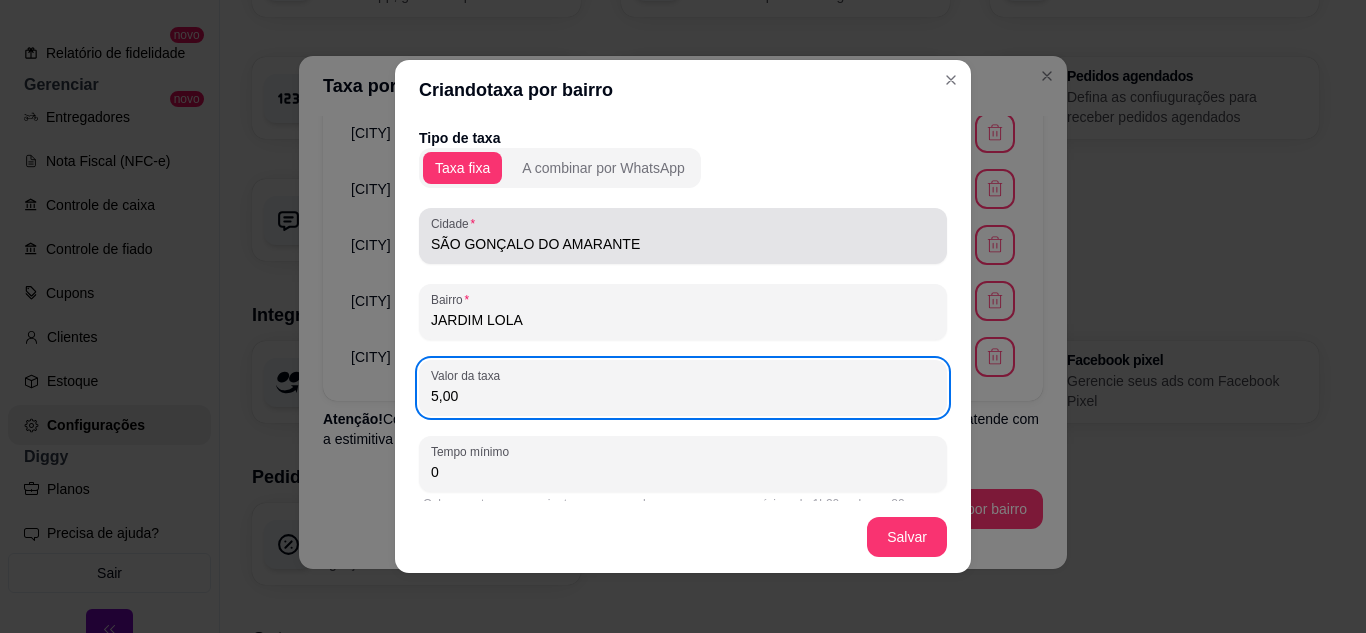 type on "5,00" 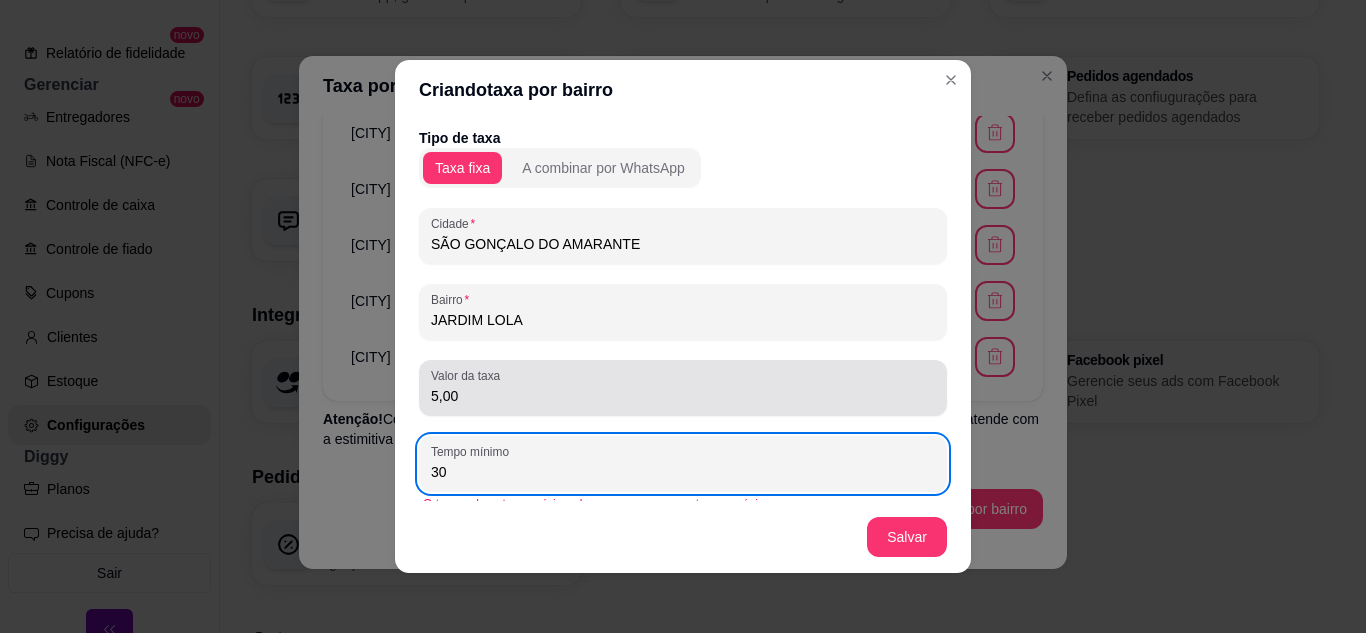 type on "30" 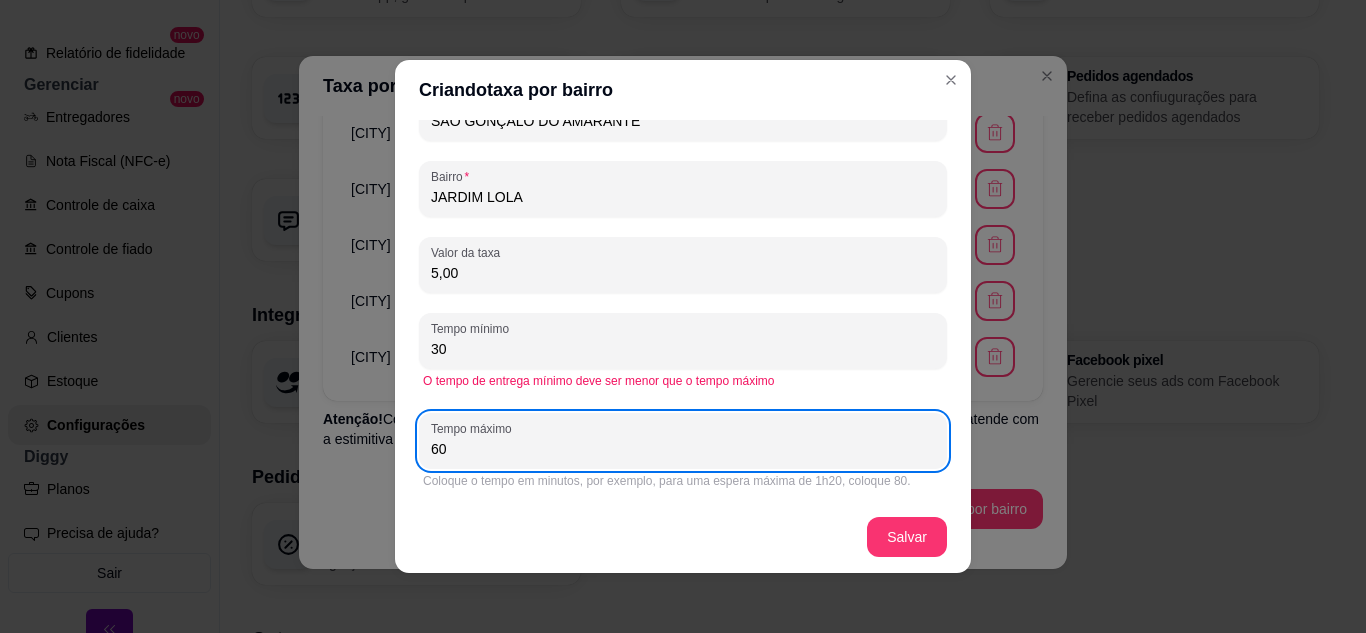 type on "60" 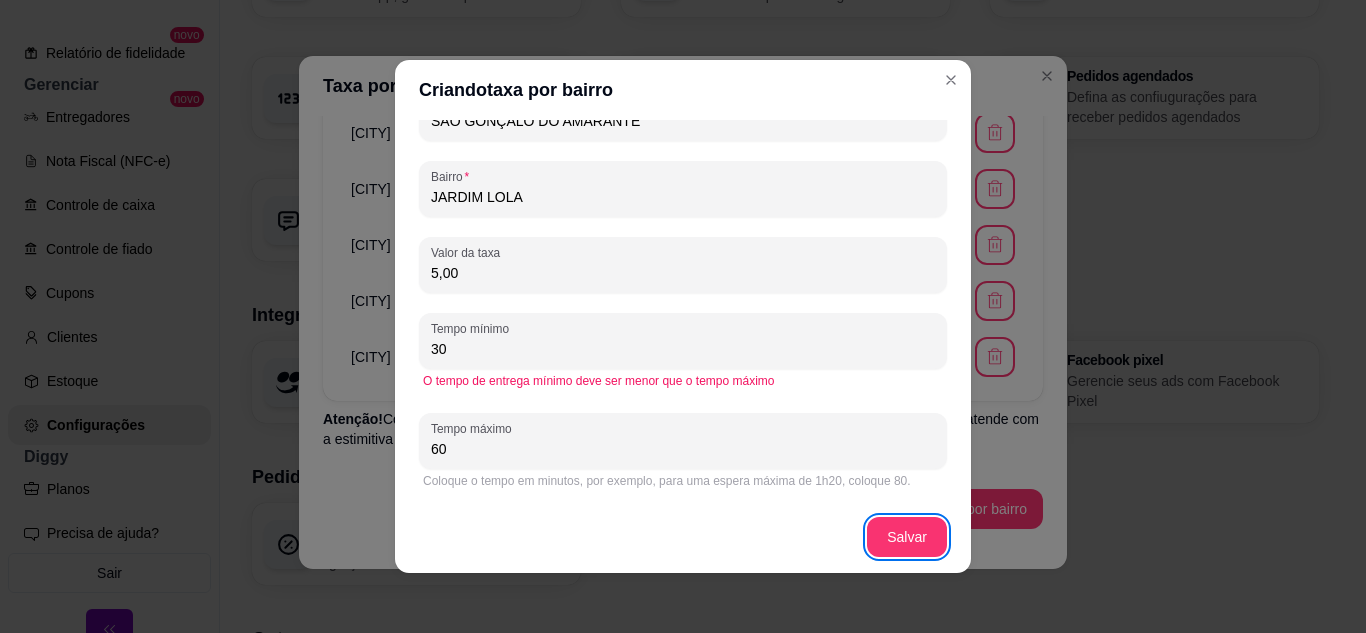 type 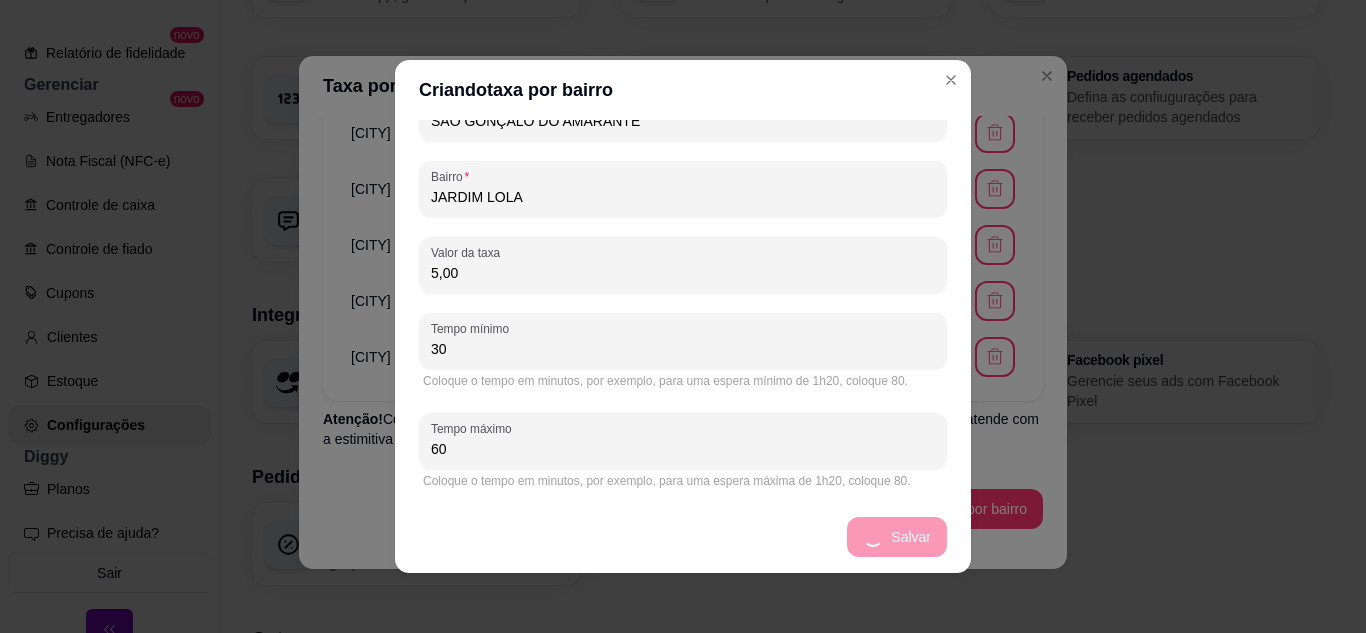 scroll, scrollTop: 666, scrollLeft: 0, axis: vertical 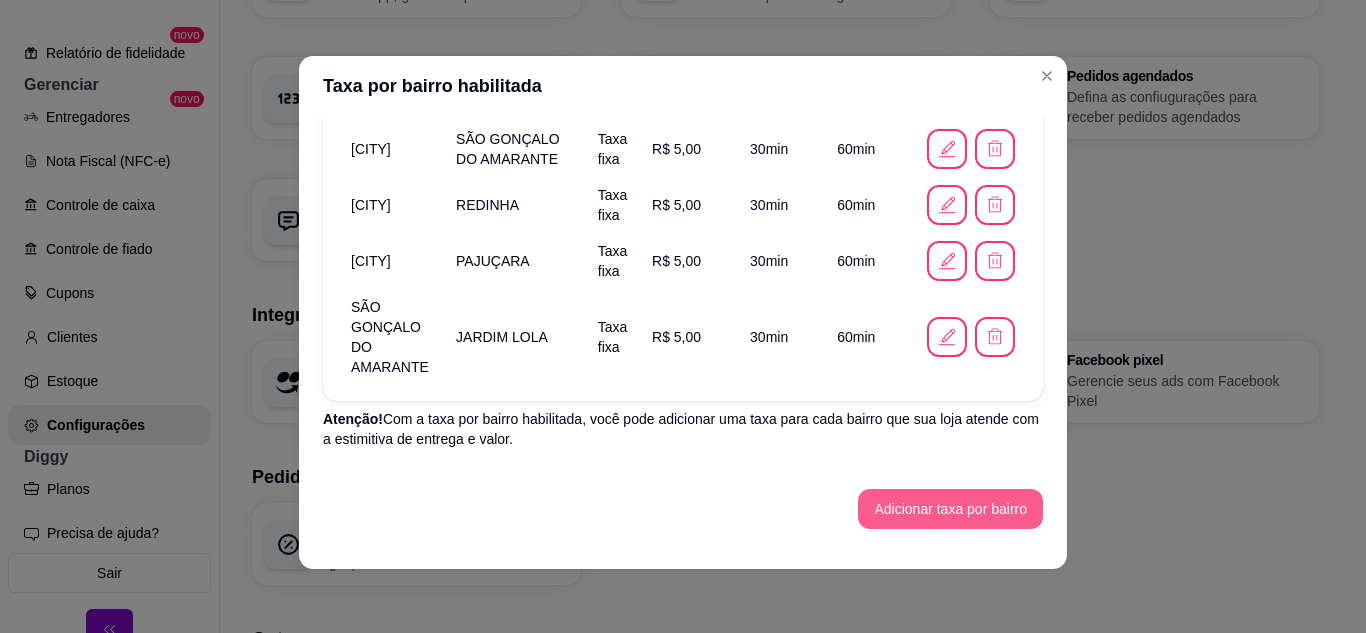 click on "Adicionar taxa por bairro" at bounding box center [950, 509] 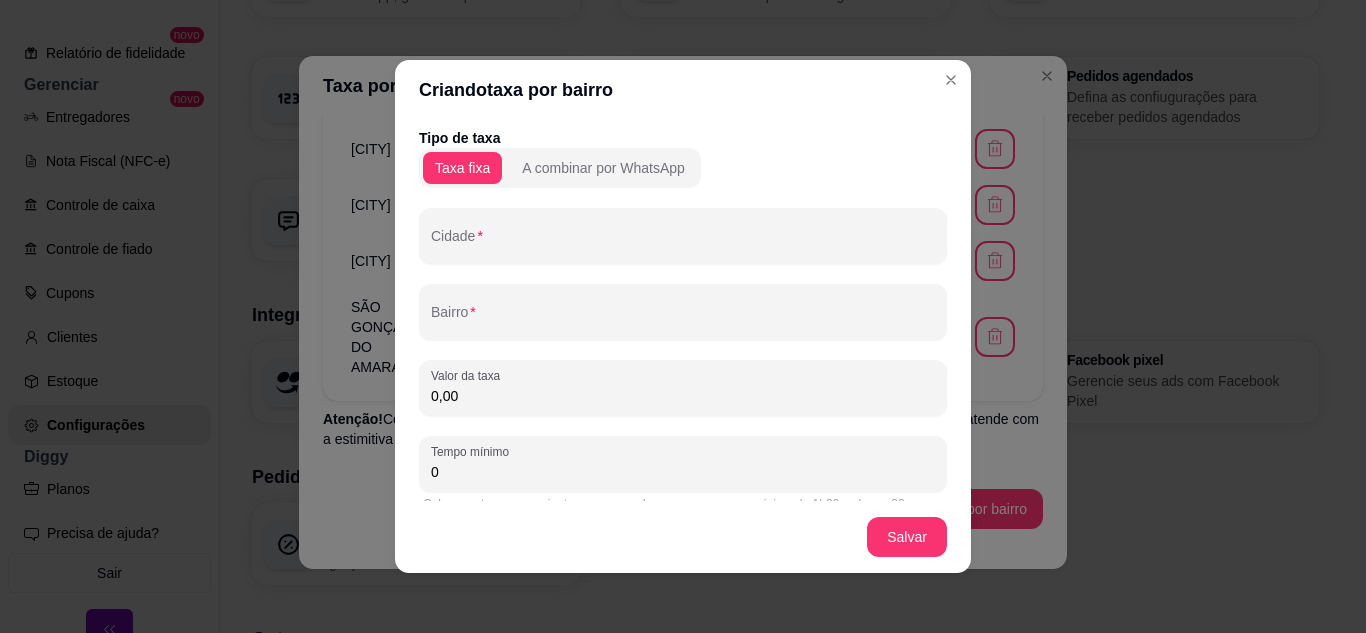 click on "Tipo de taxa Taxa fixa A combinar por WhatsApp Cidade Bairro Valor da taxa 0,00 Tempo mínimo 0 Coloque o tempo em minutos, por exemplo, para uma espera mínimo de 1h20, coloque 80. Tempo máximo 0 Coloque o tempo em minutos, por exemplo, para uma espera máxima de 1h20, coloque 80." at bounding box center [683, 372] 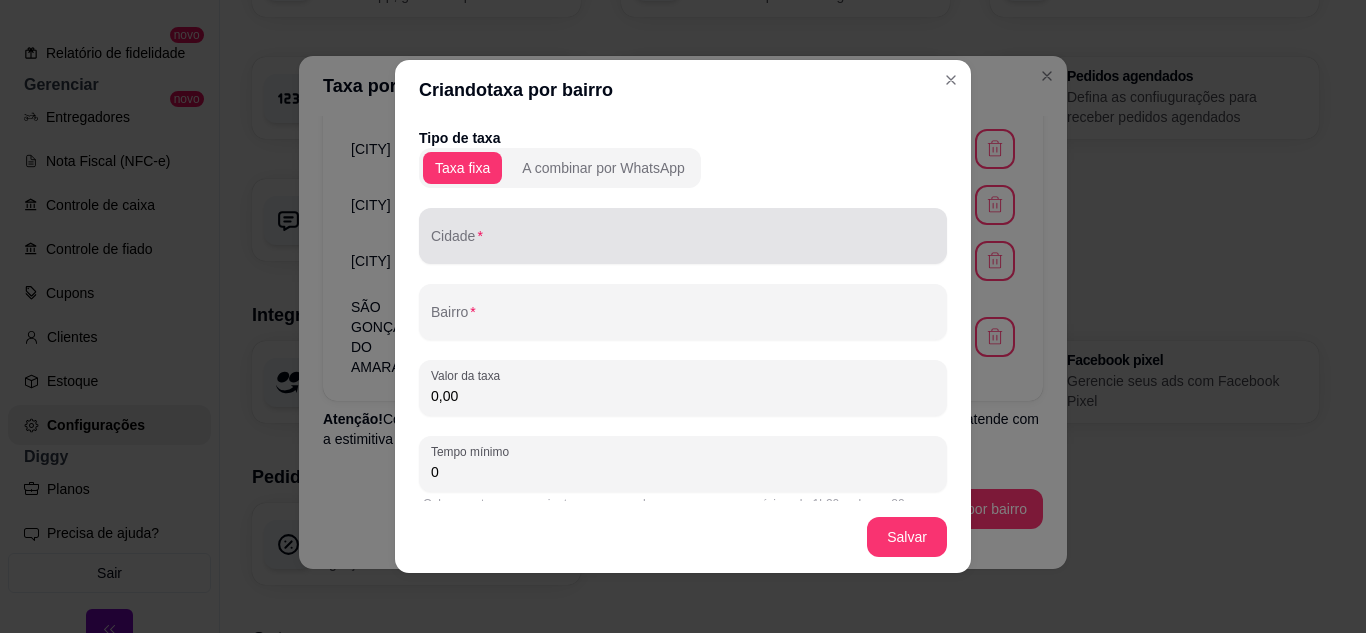 click on "Cidade" at bounding box center [683, 244] 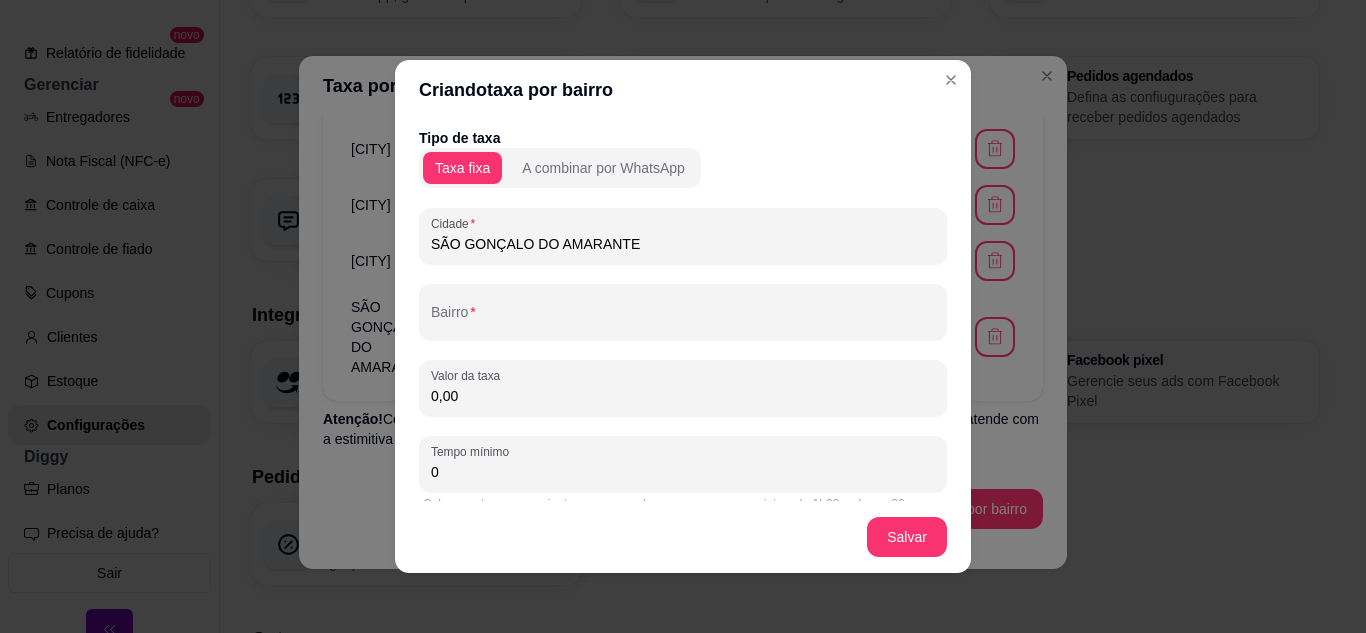type on "SÃO GONÇALO DO AMARANTE" 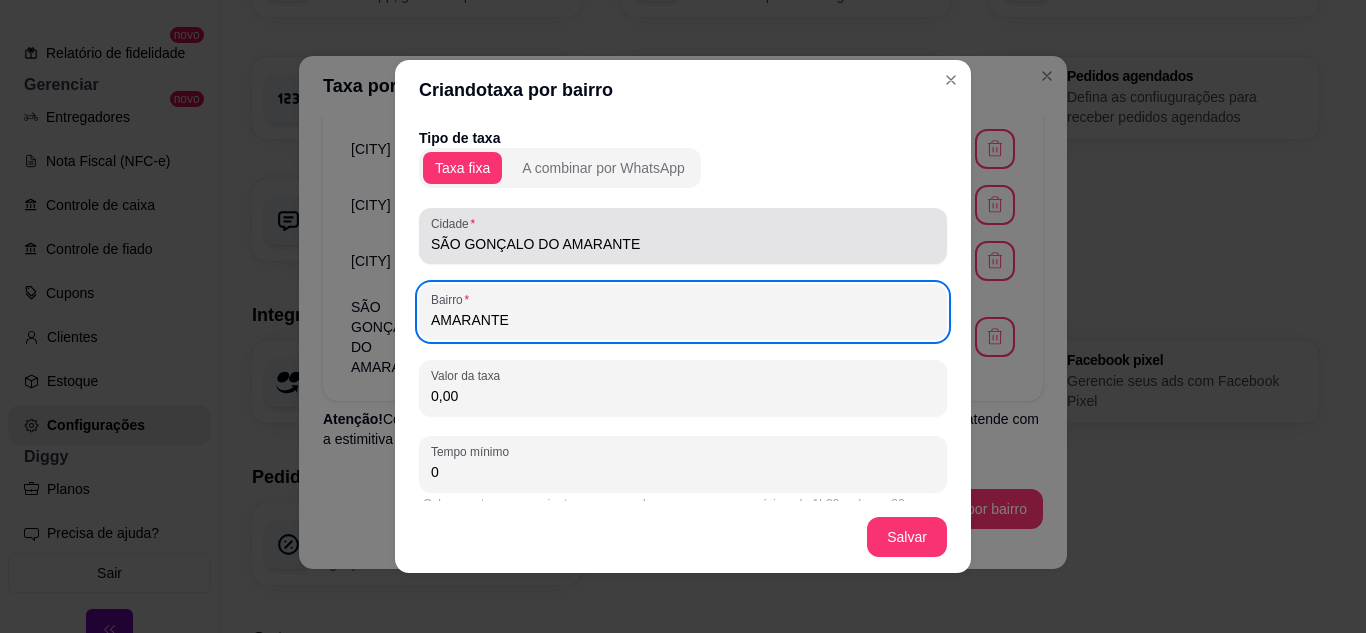 type on "AMARANTE" 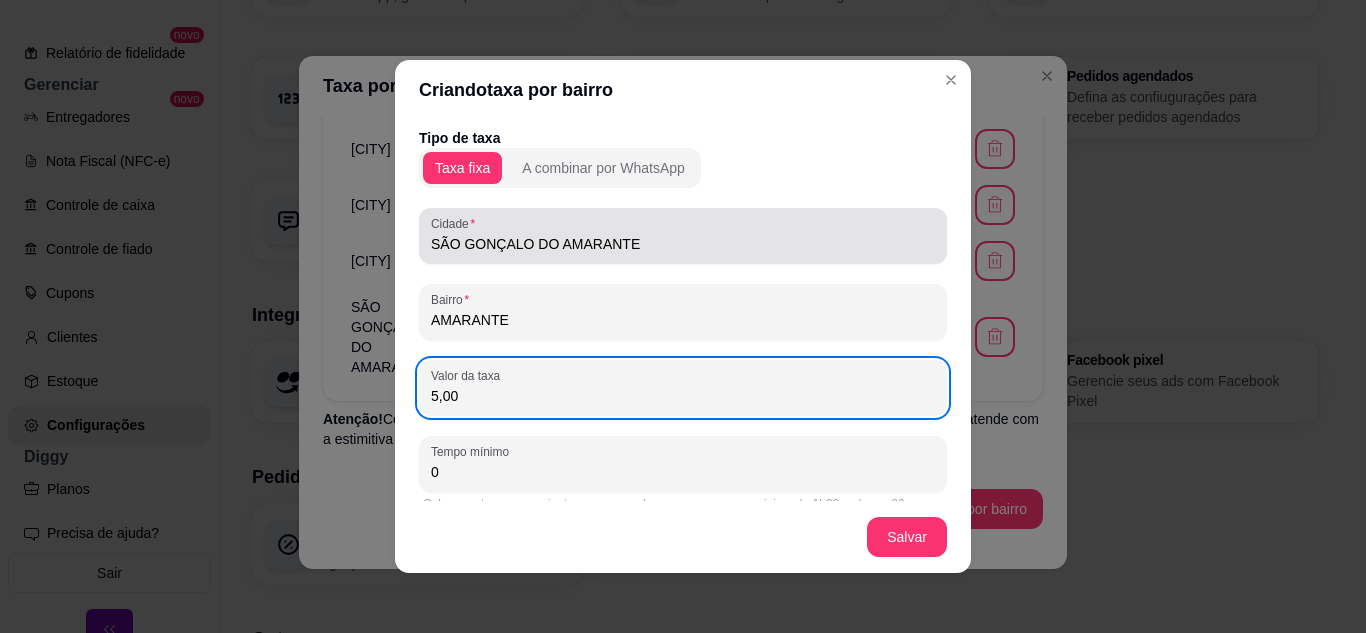 type on "5,00" 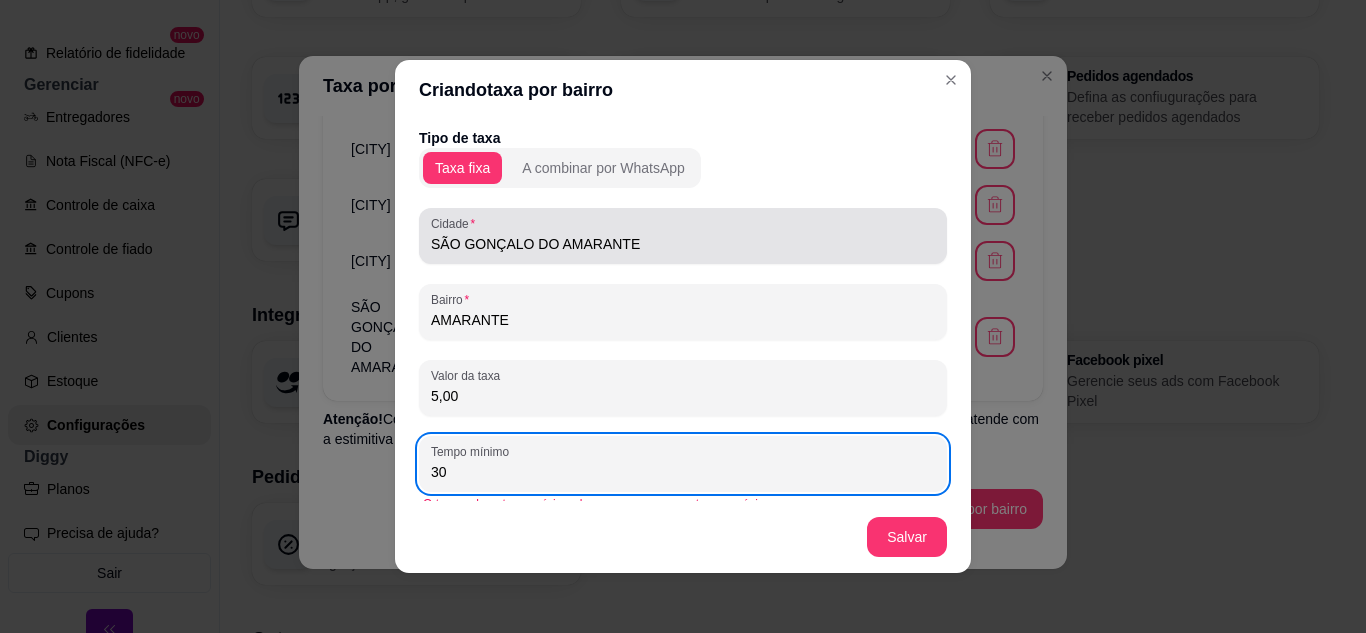 type on "30" 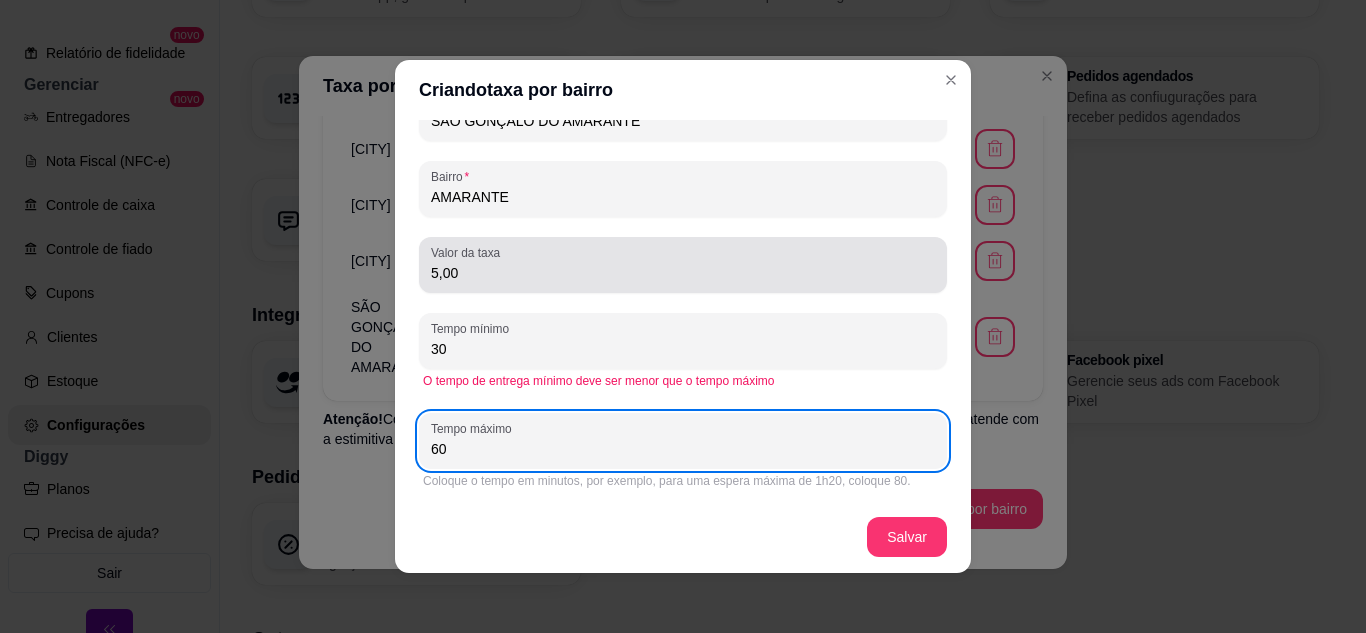 type on "60" 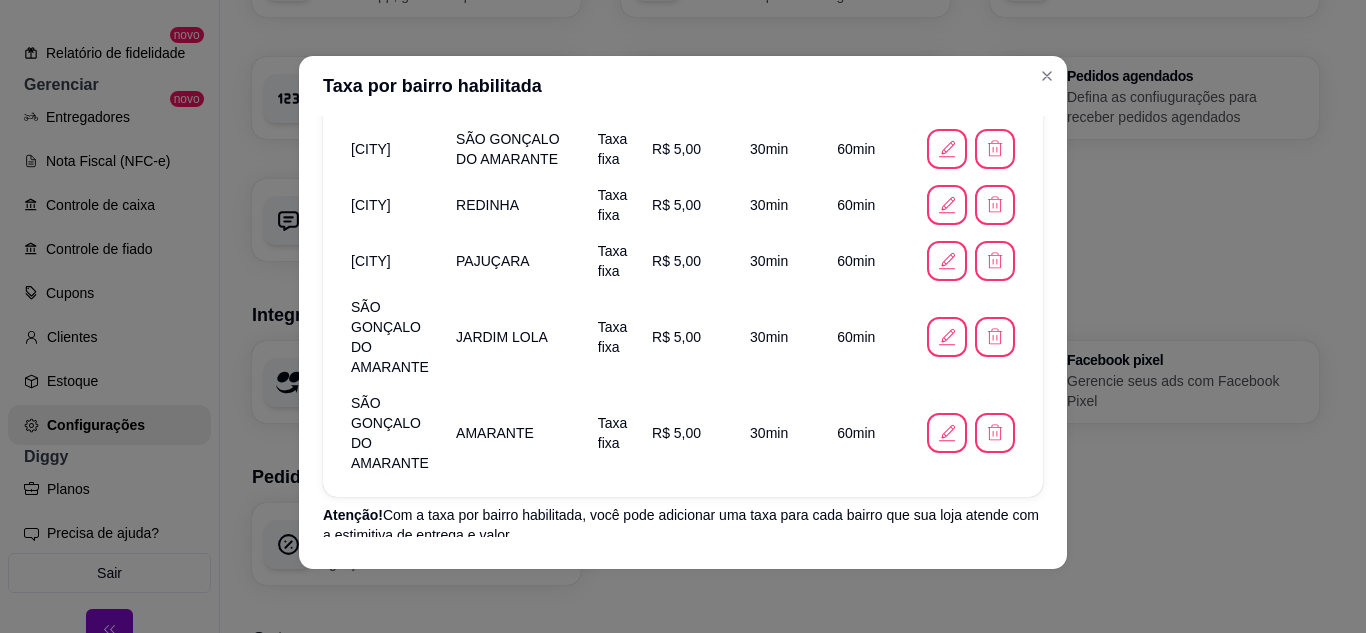 scroll, scrollTop: 858, scrollLeft: 0, axis: vertical 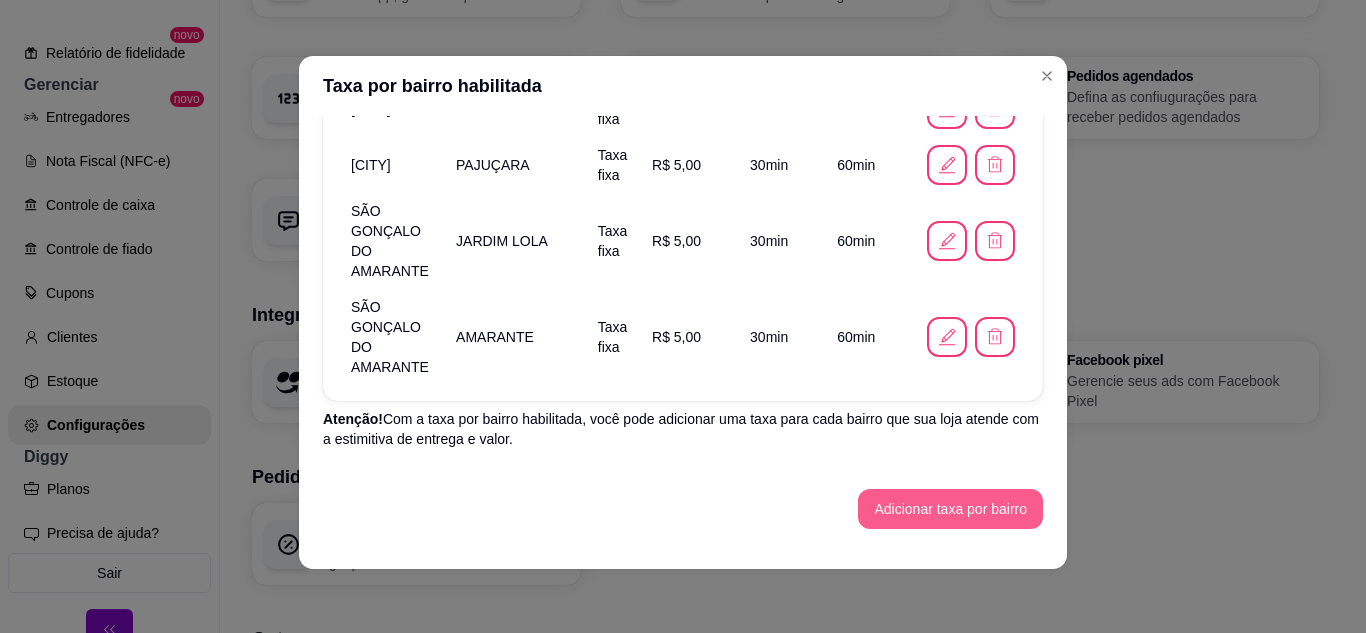 click on "Adicionar taxa por bairro" at bounding box center (950, 509) 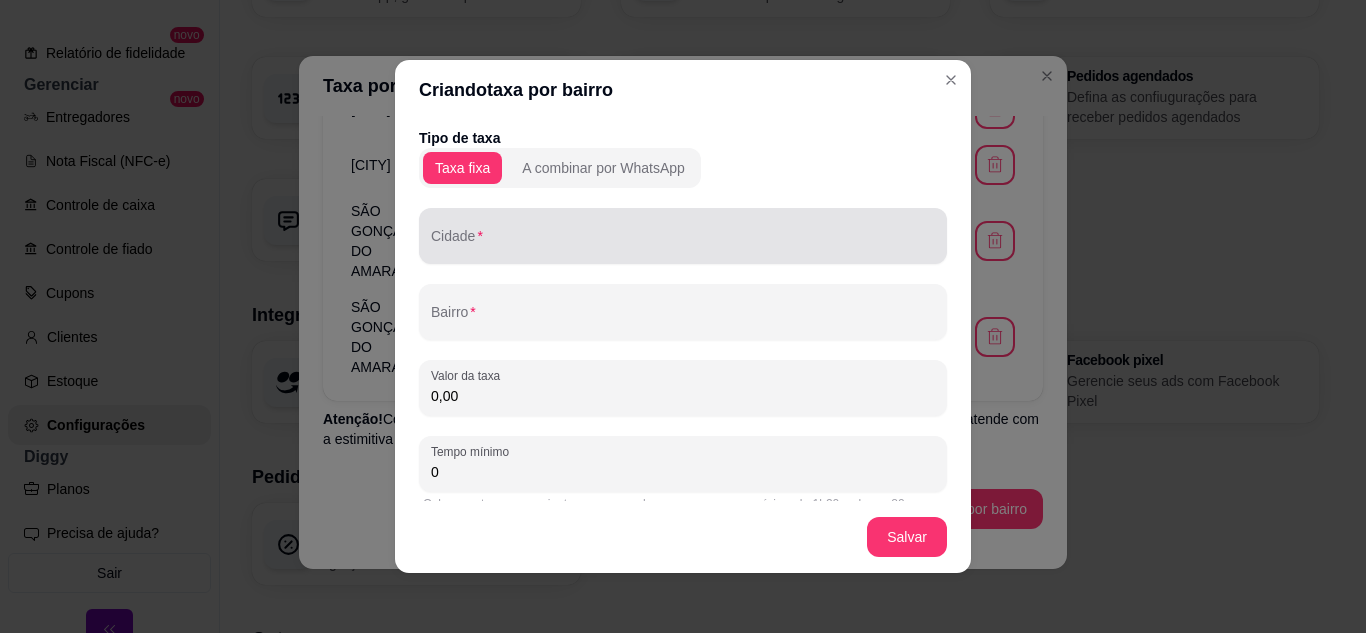 click at bounding box center [683, 236] 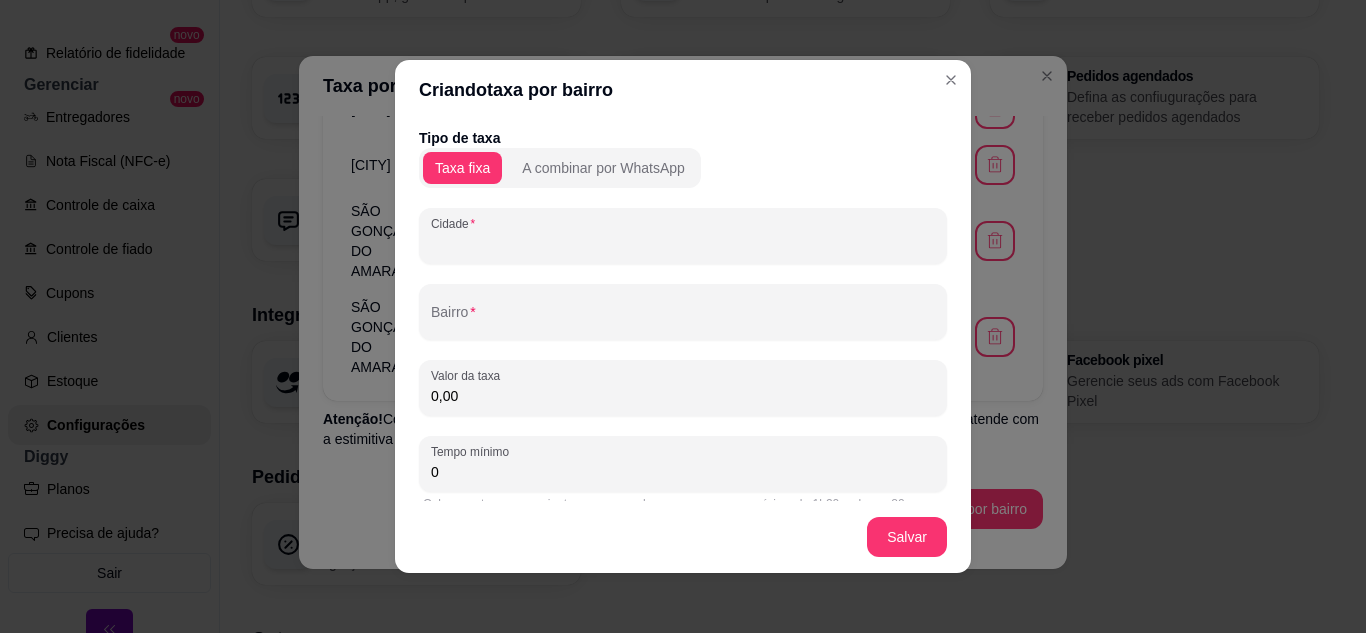 type on "V" 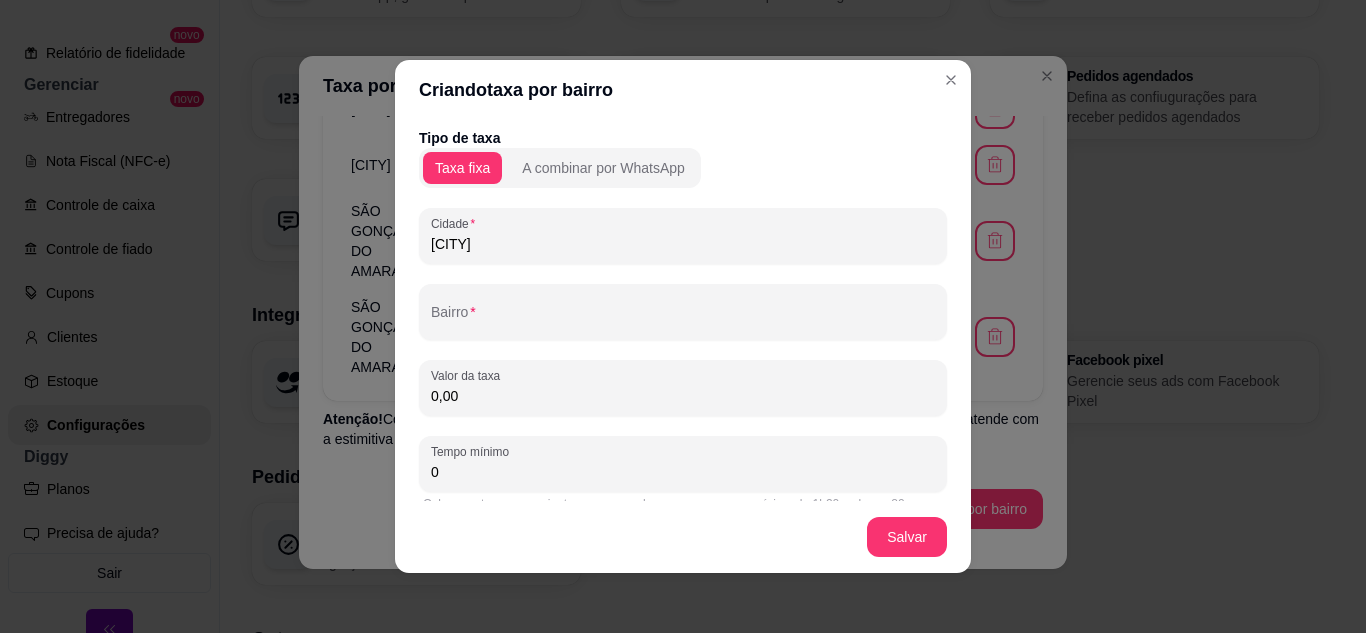 type on "NATAL" 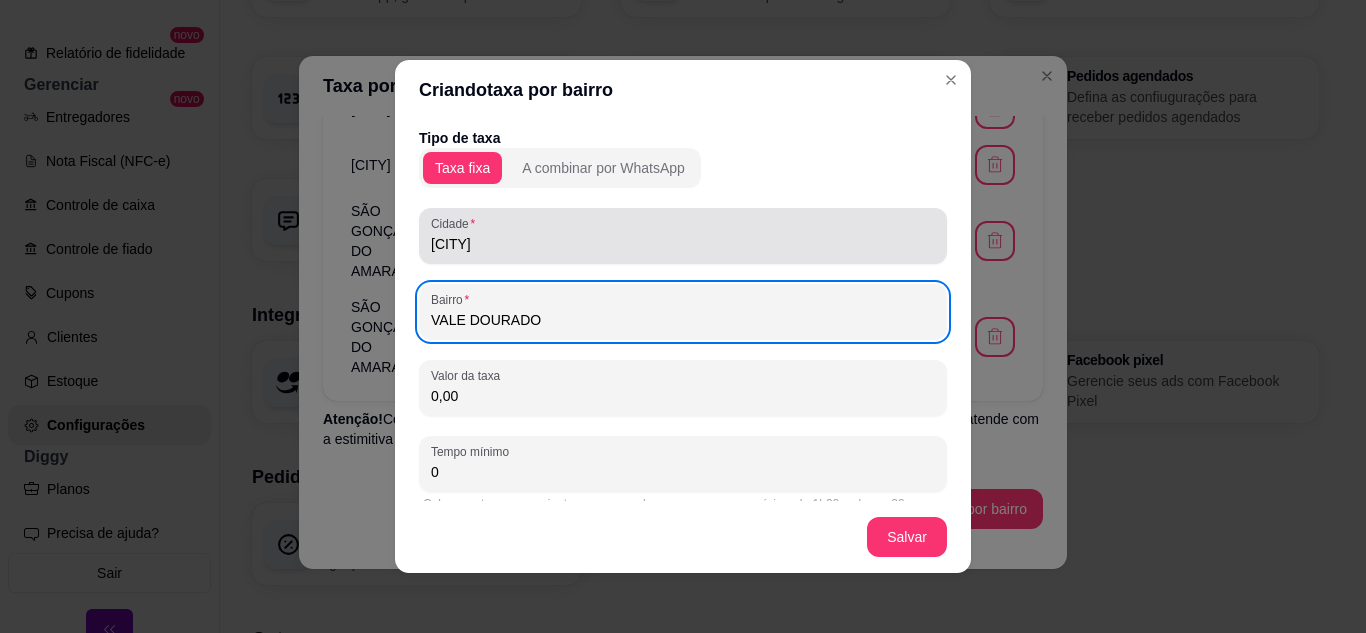 type on "VALE DOURADO" 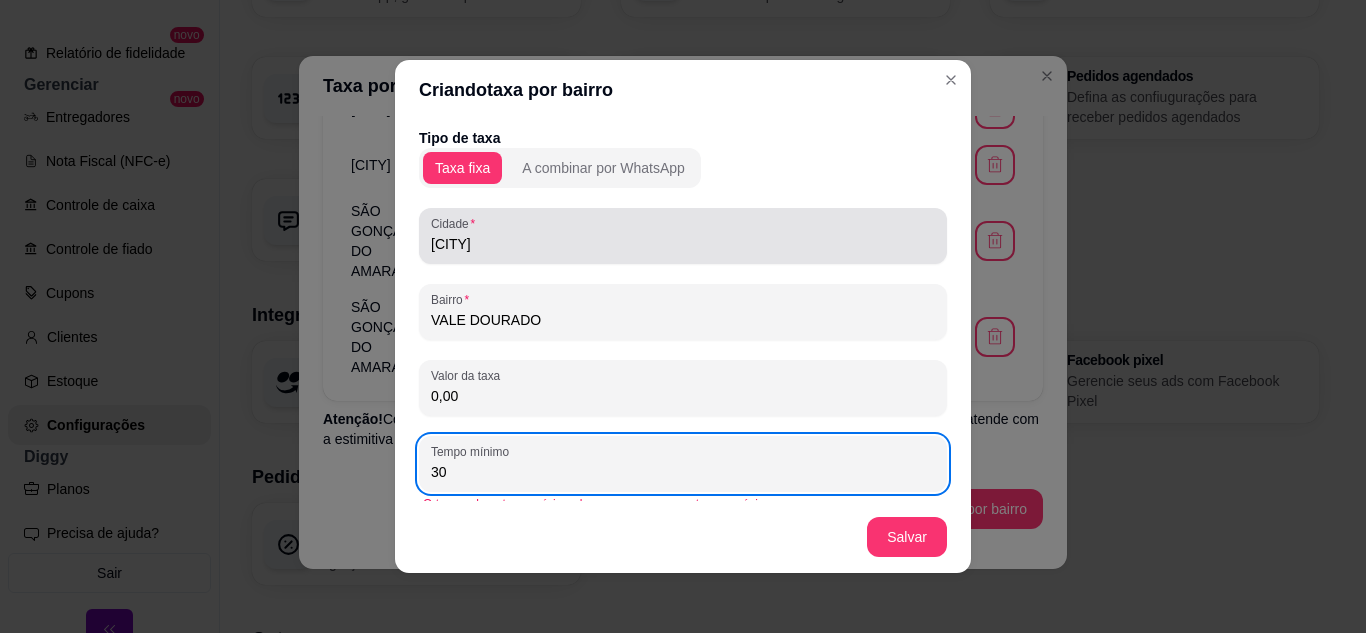 type on "30" 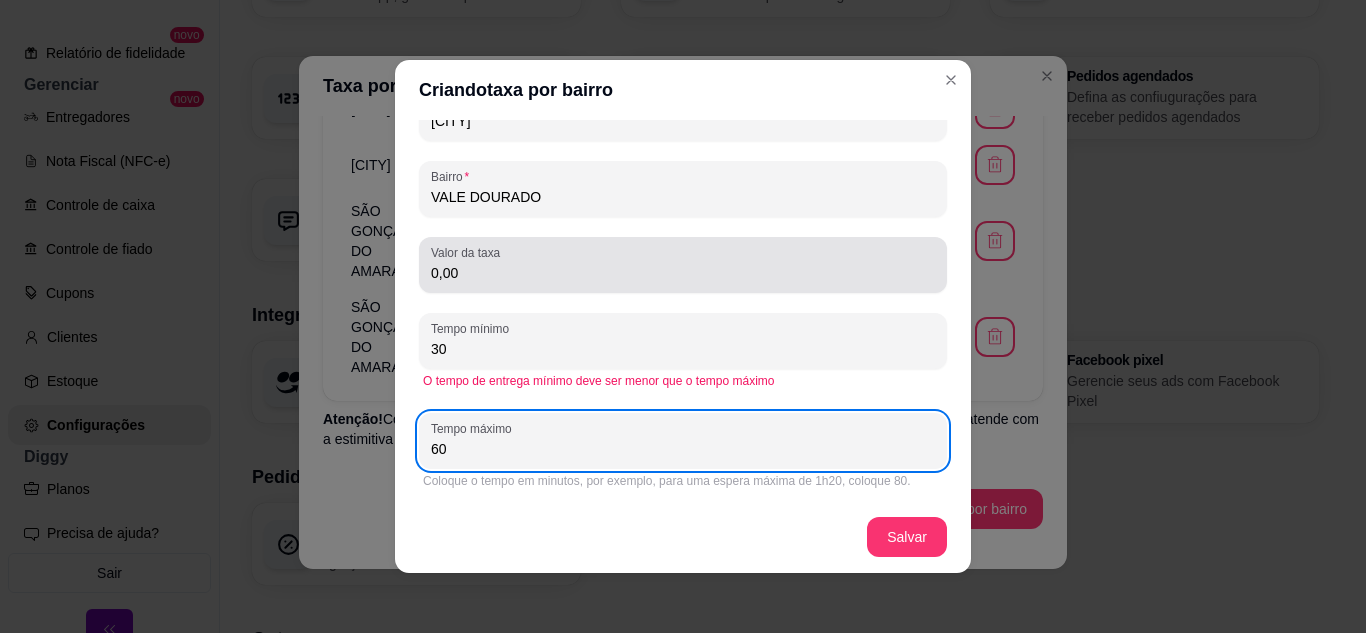type on "60" 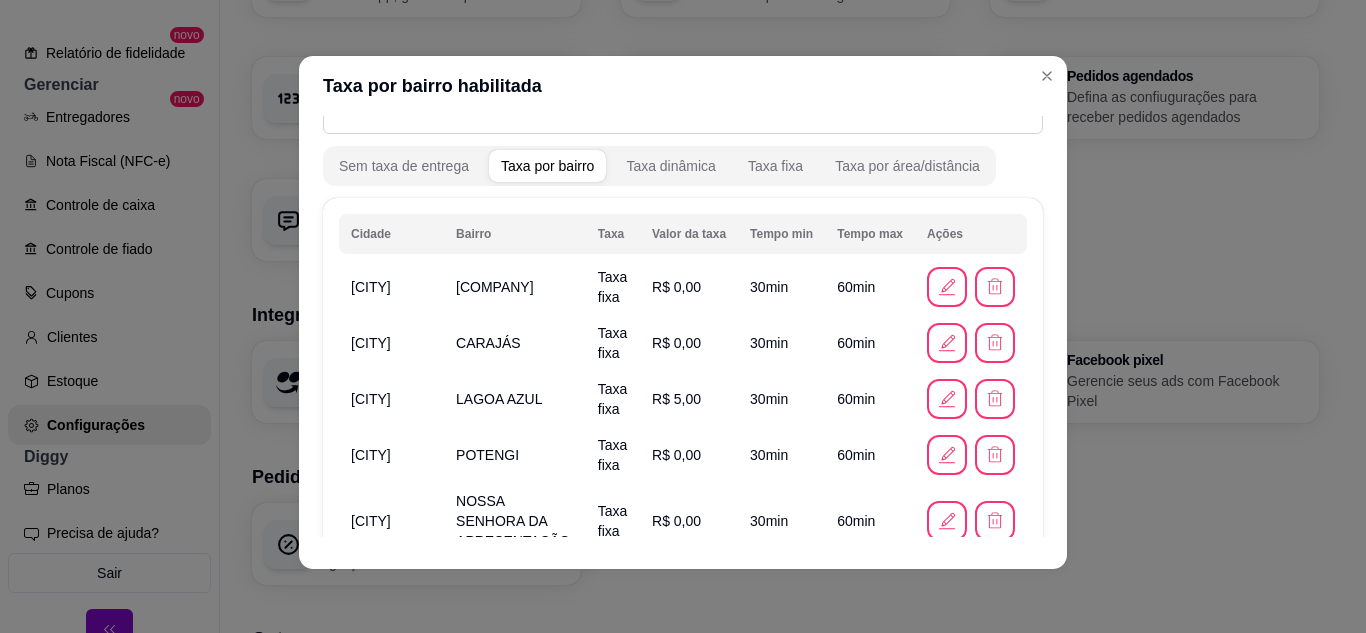 scroll, scrollTop: 200, scrollLeft: 0, axis: vertical 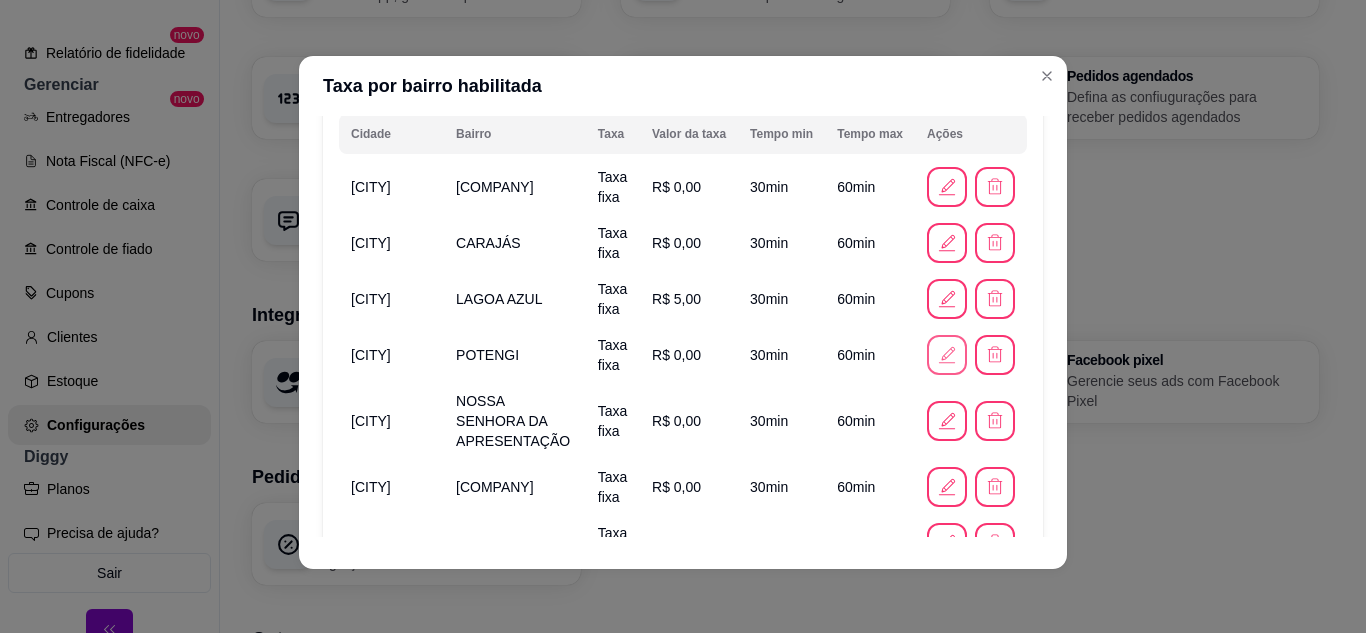 click 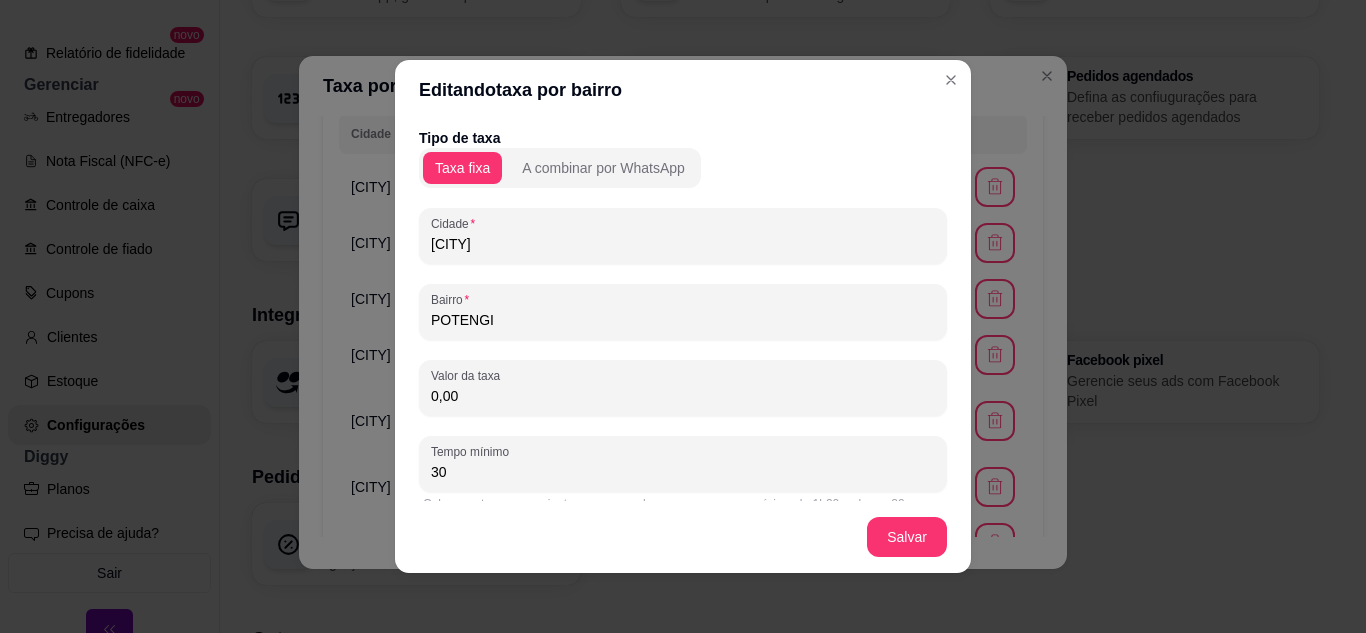 drag, startPoint x: 490, startPoint y: 388, endPoint x: 392, endPoint y: 381, distance: 98.24968 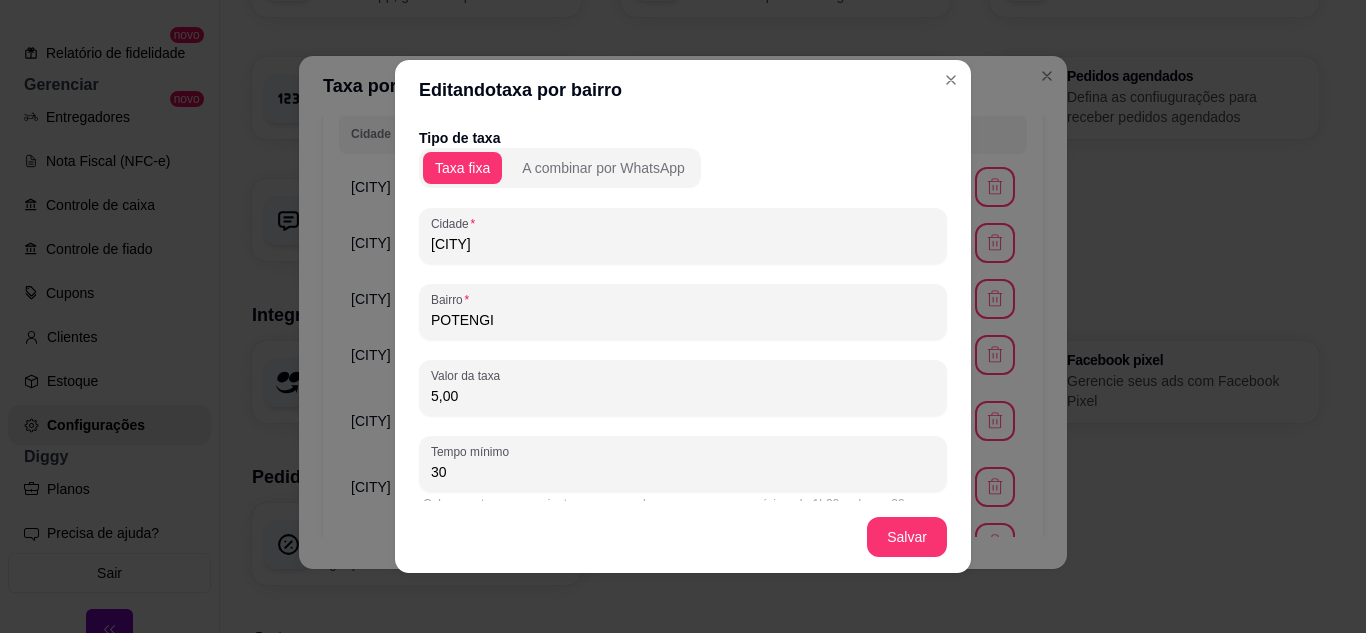 scroll, scrollTop: 123, scrollLeft: 0, axis: vertical 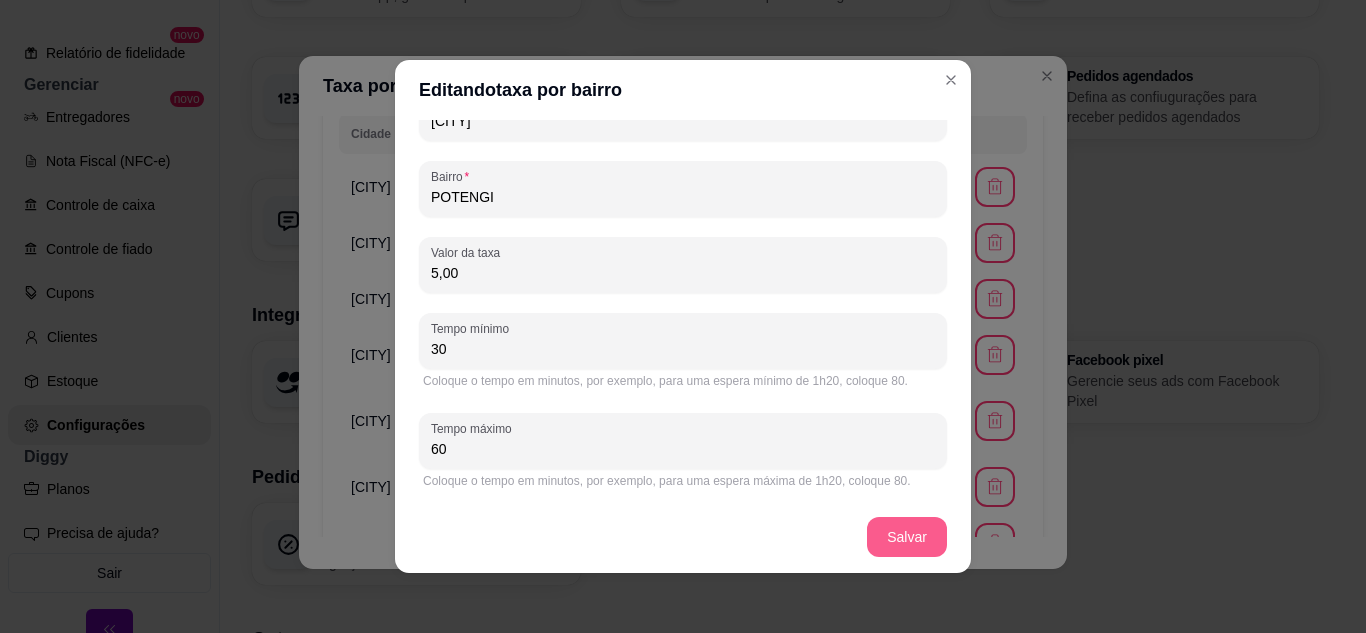 type on "5,00" 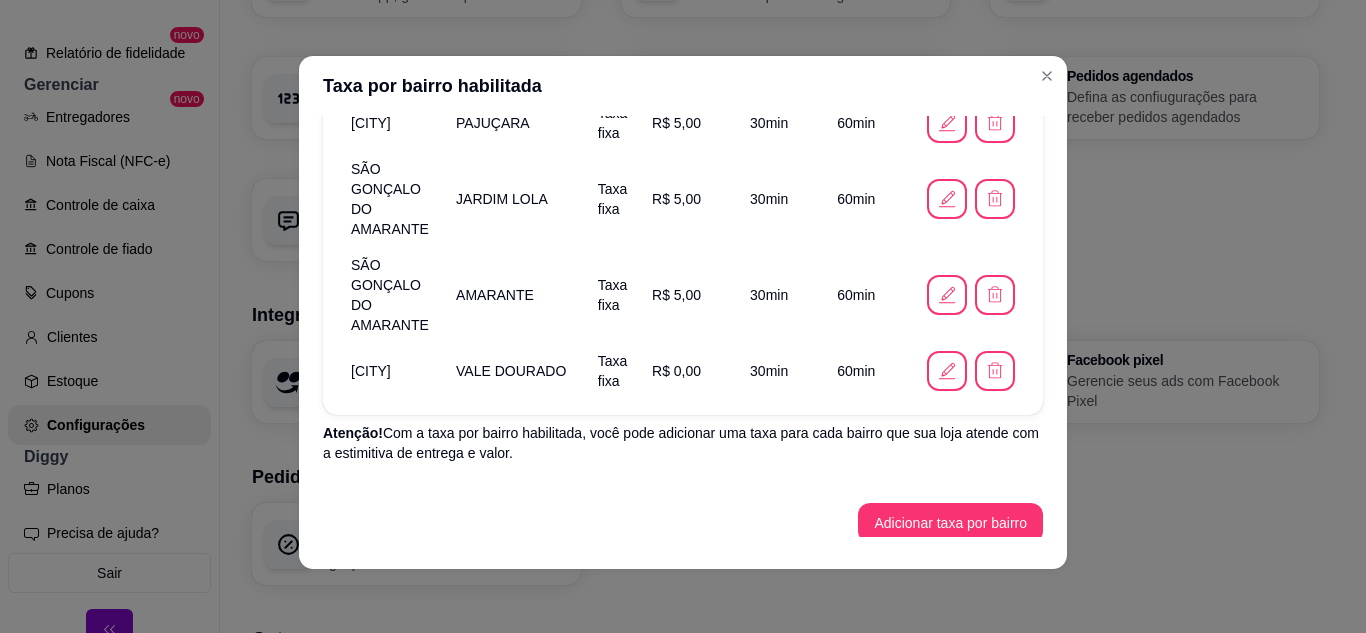 scroll, scrollTop: 914, scrollLeft: 0, axis: vertical 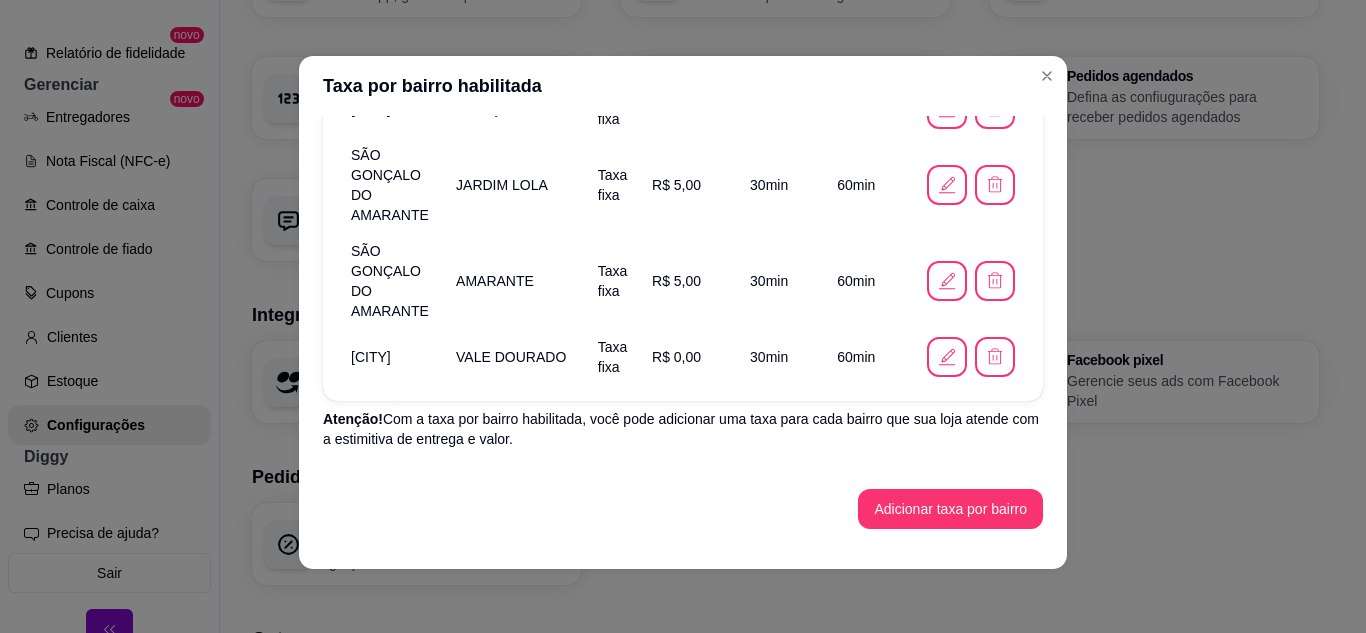 drag, startPoint x: 767, startPoint y: 361, endPoint x: 534, endPoint y: 358, distance: 233.01932 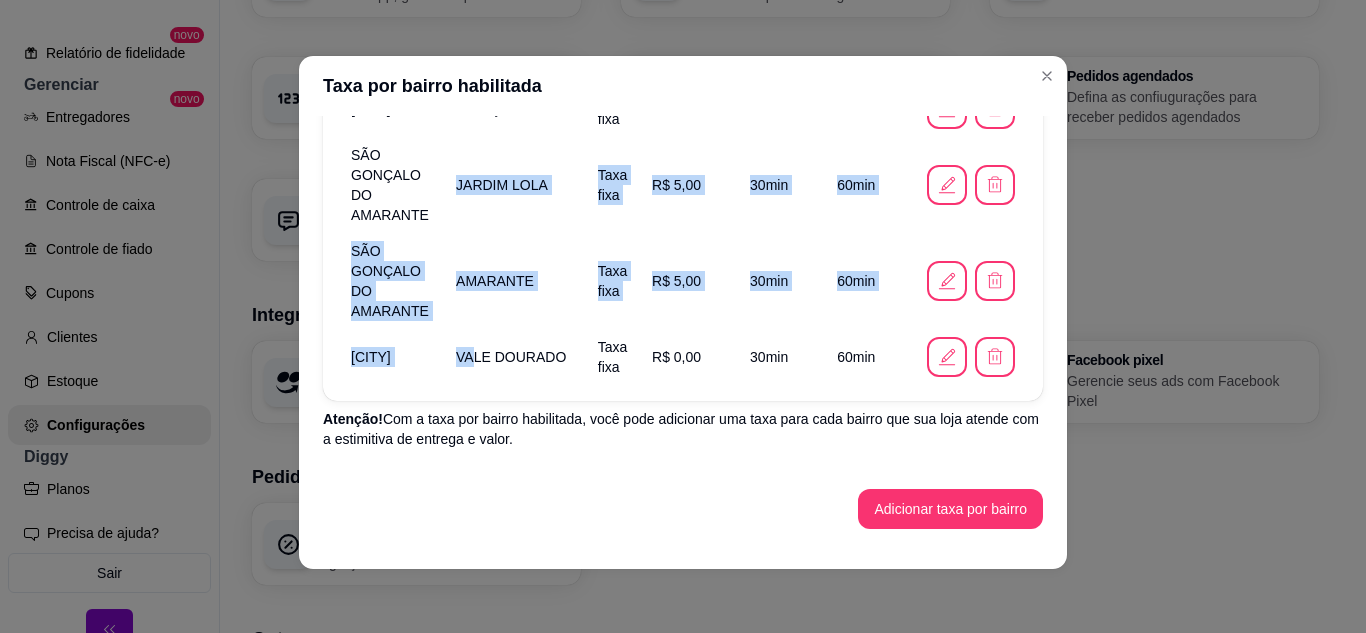 drag, startPoint x: 463, startPoint y: 353, endPoint x: 494, endPoint y: 230, distance: 126.84637 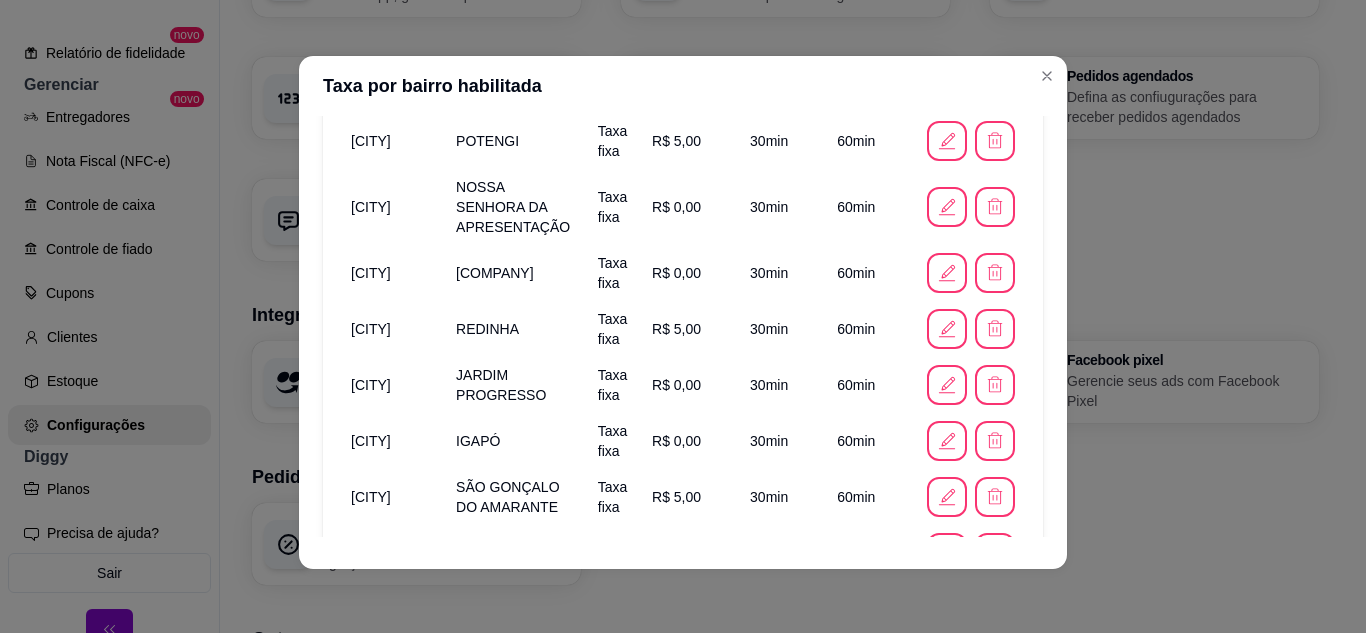 scroll, scrollTop: 514, scrollLeft: 0, axis: vertical 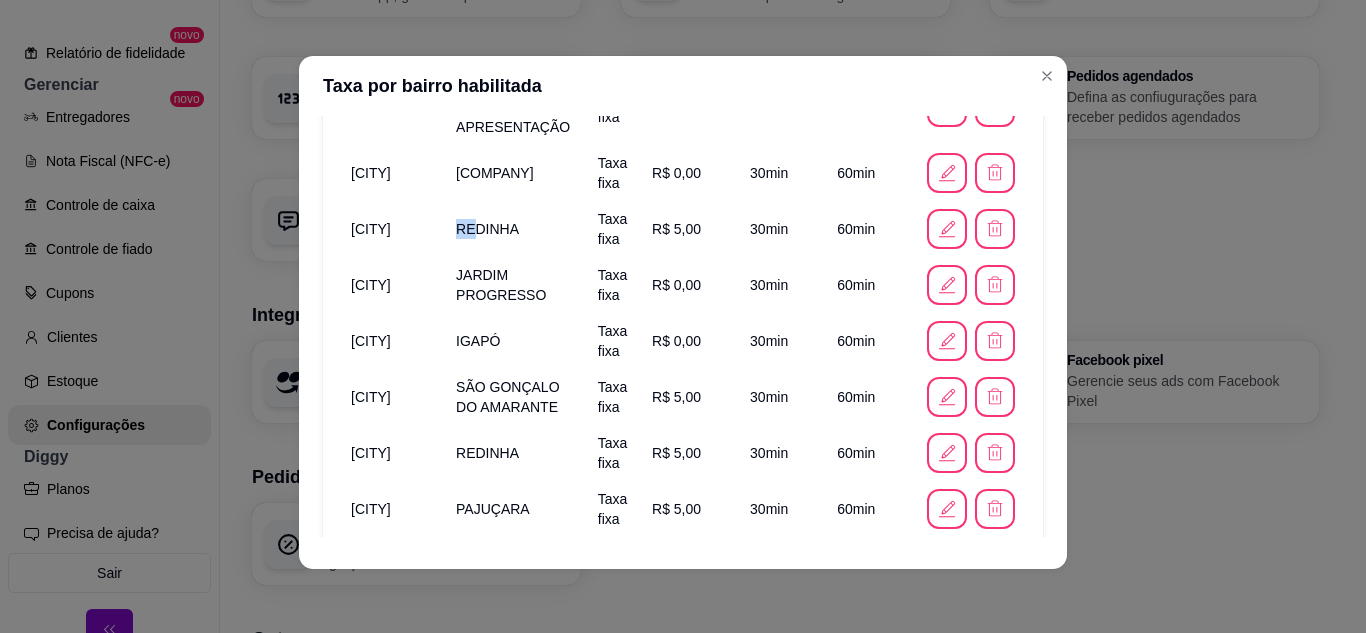drag, startPoint x: 465, startPoint y: 227, endPoint x: 519, endPoint y: 222, distance: 54.230988 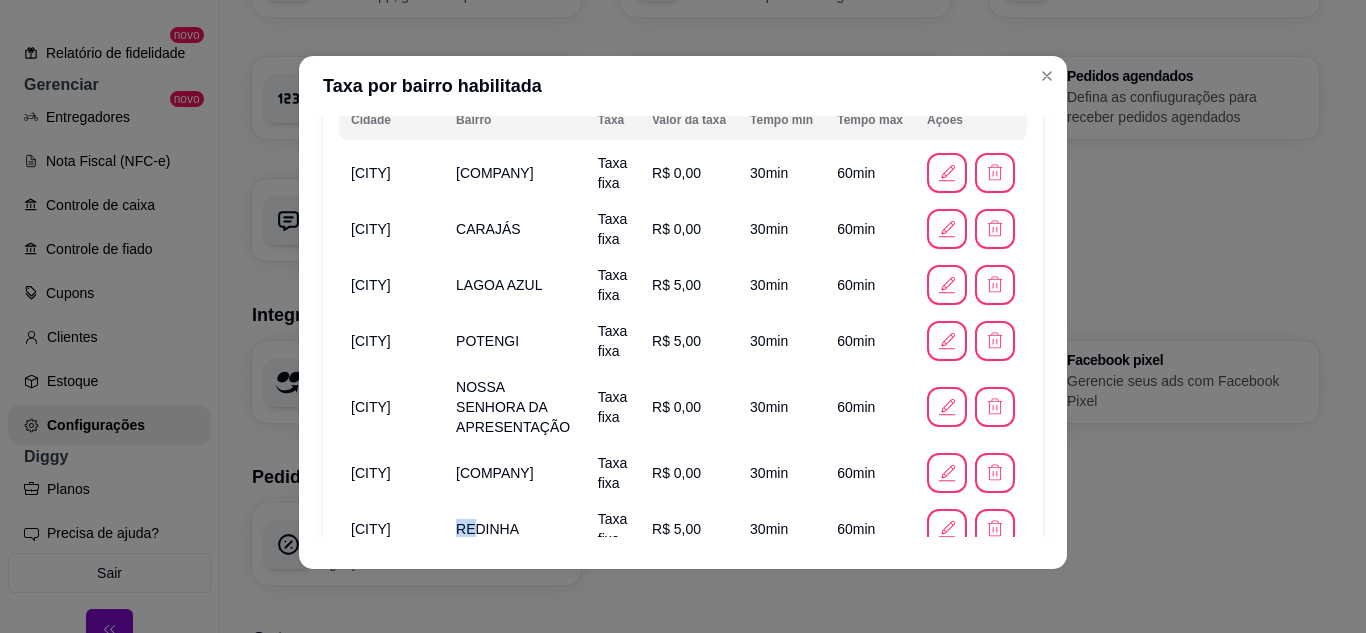 scroll, scrollTop: 314, scrollLeft: 0, axis: vertical 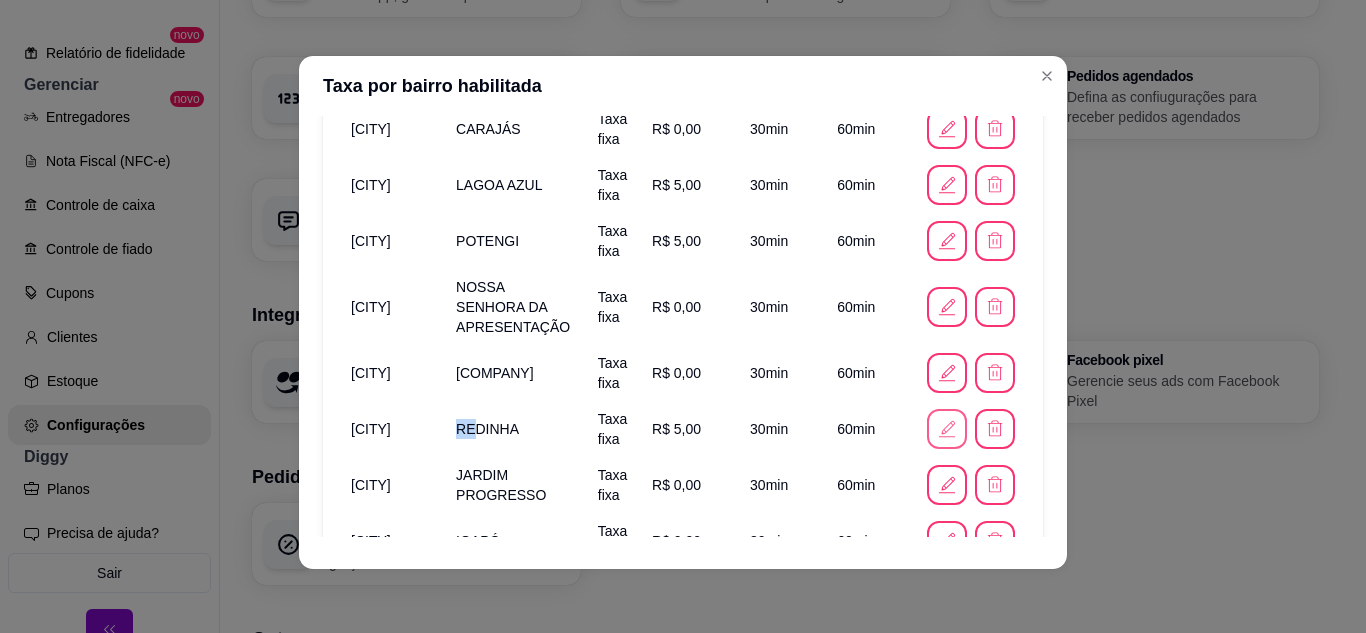 click 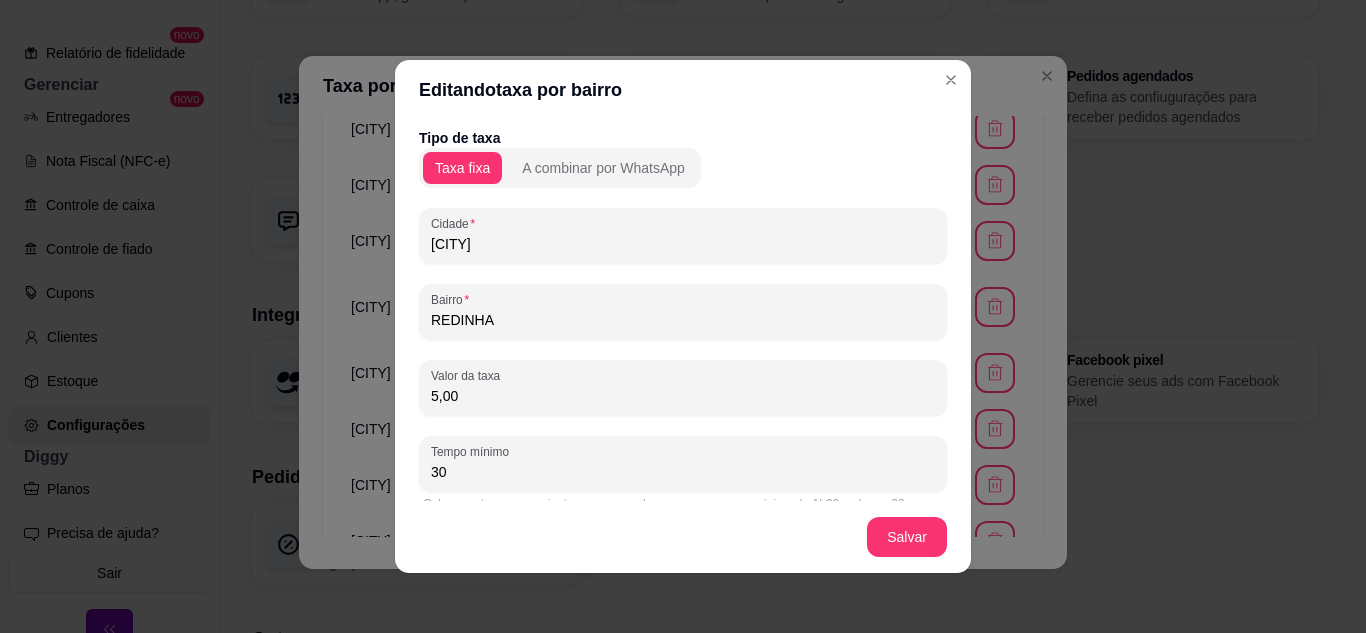 drag, startPoint x: 497, startPoint y: 324, endPoint x: 338, endPoint y: 346, distance: 160.5148 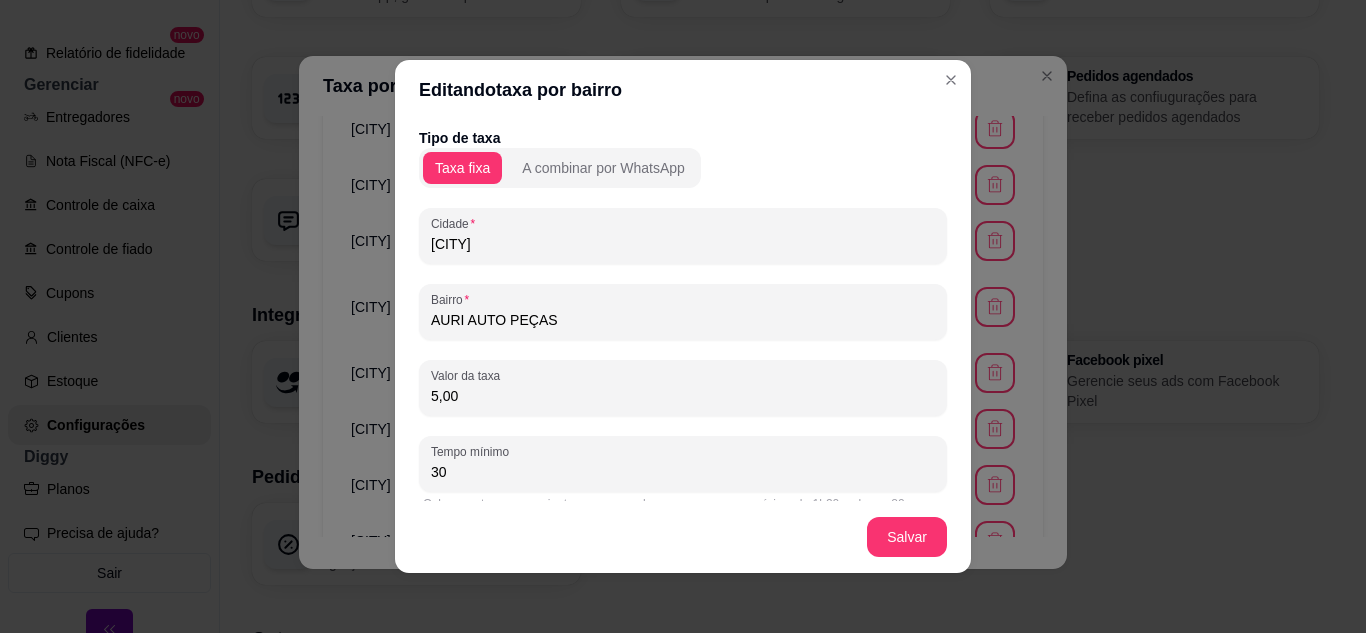 type on "AURI AUTO PEÇAS" 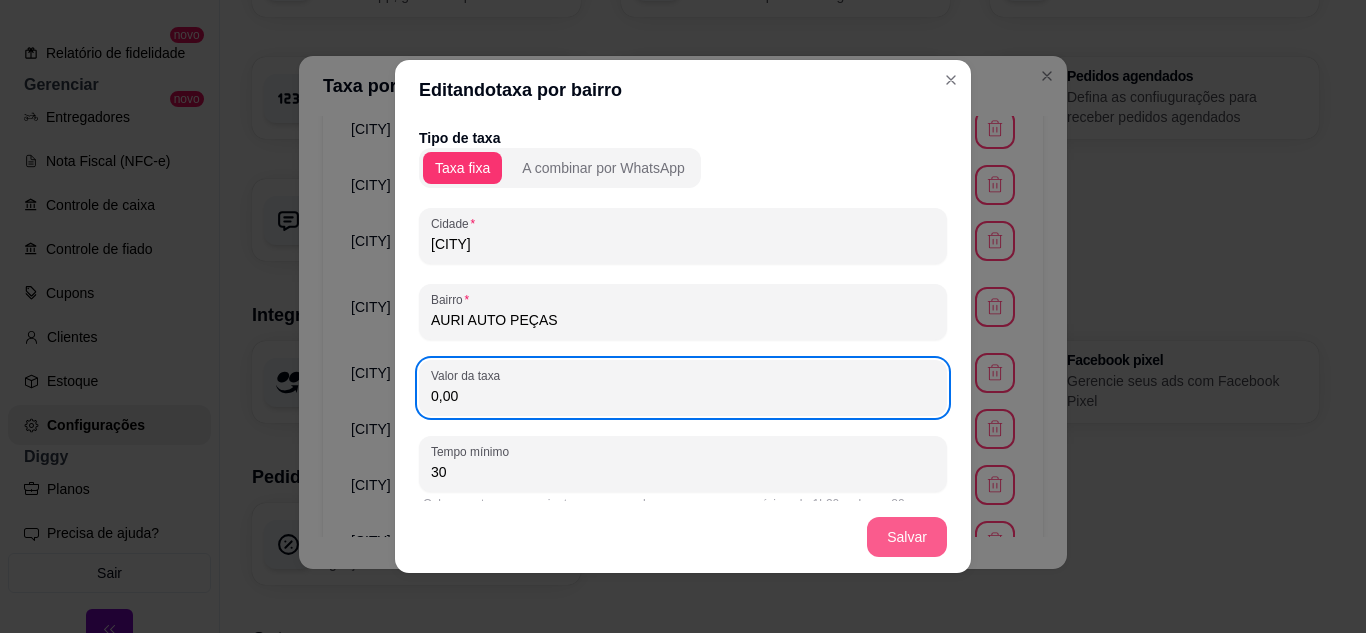 type on "0,00" 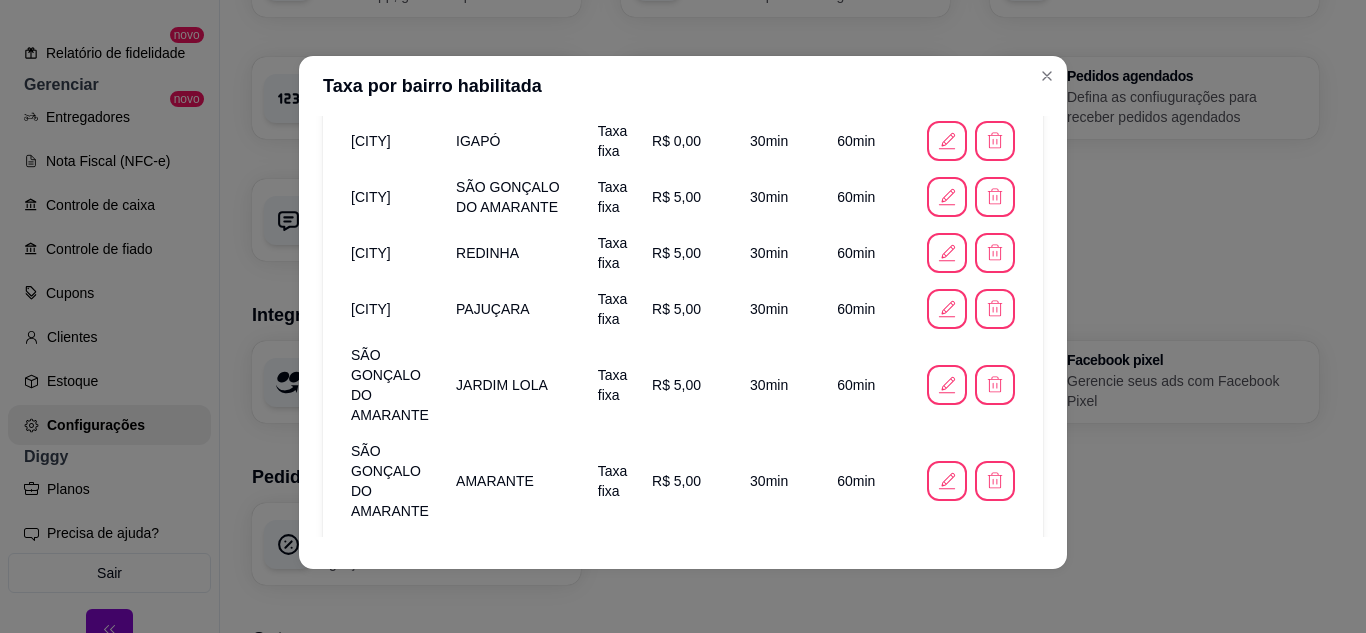 scroll, scrollTop: 914, scrollLeft: 0, axis: vertical 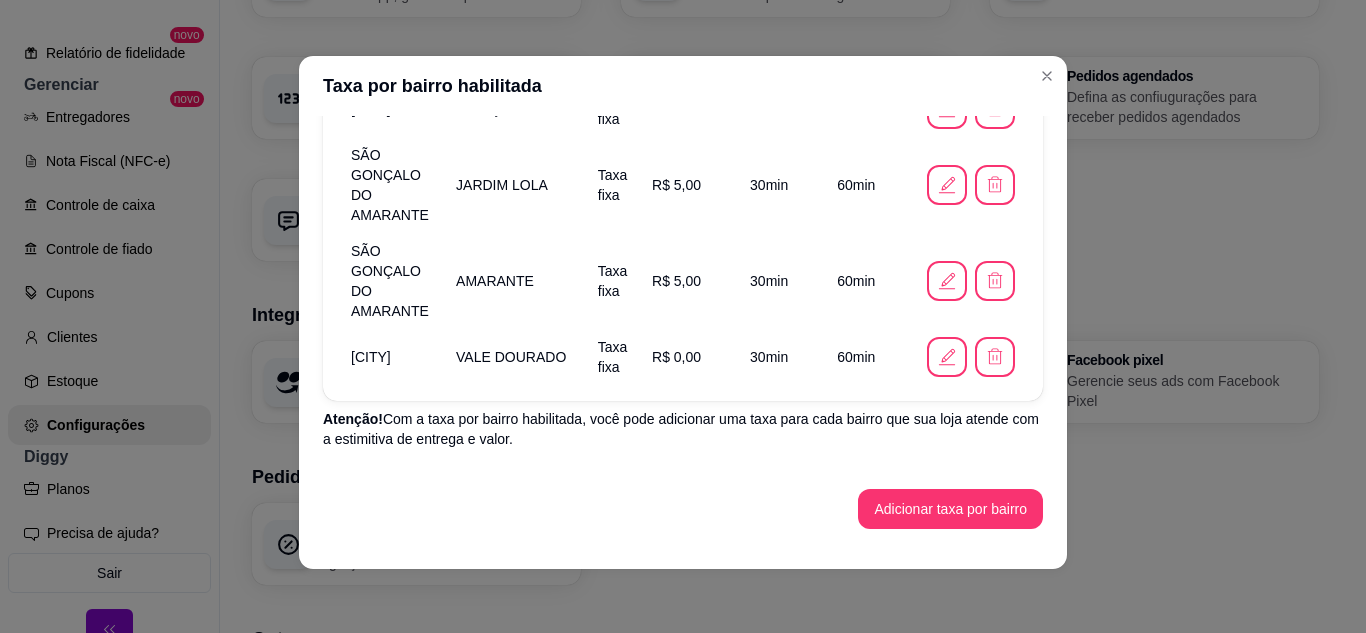 click on "Adicionar taxa por bairro" at bounding box center (950, 509) 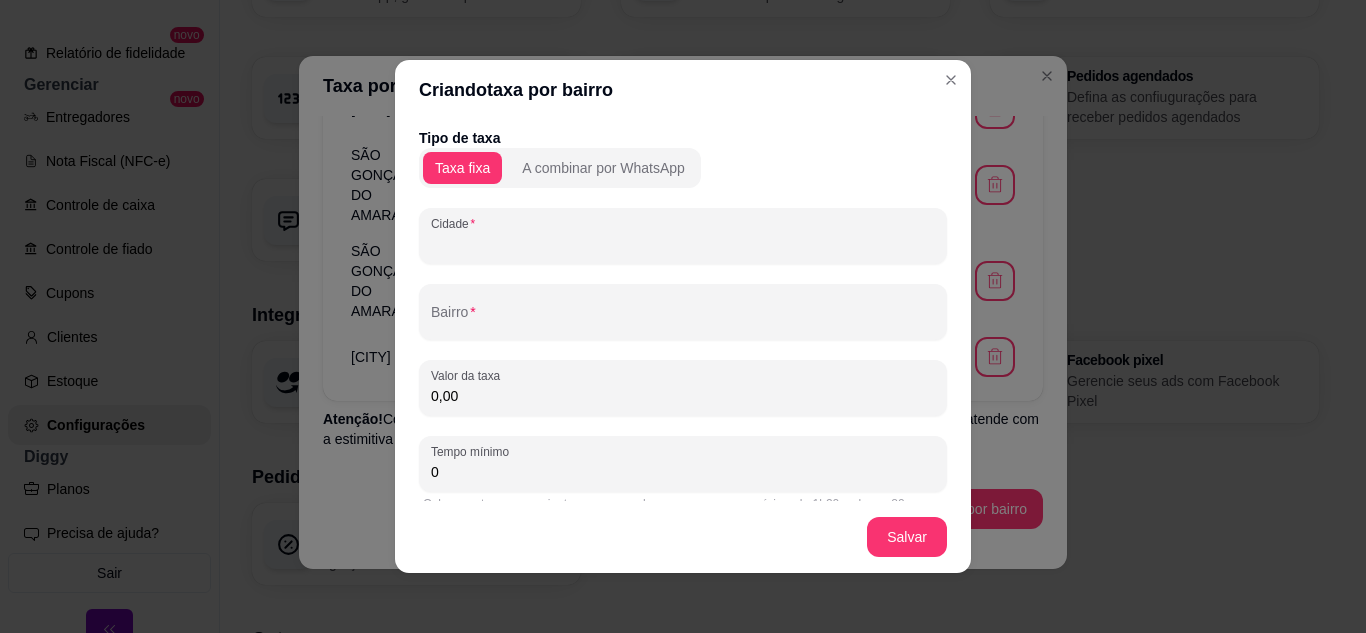 click on "Cidade" at bounding box center (683, 244) 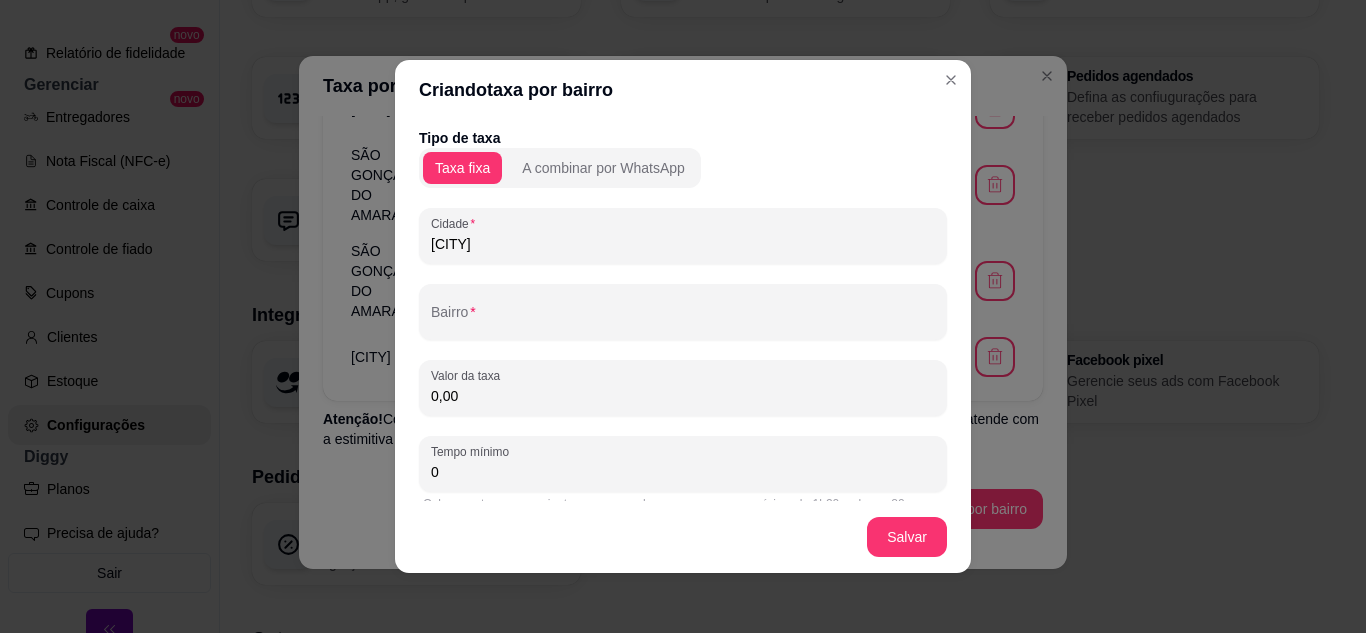 type on "NATAL" 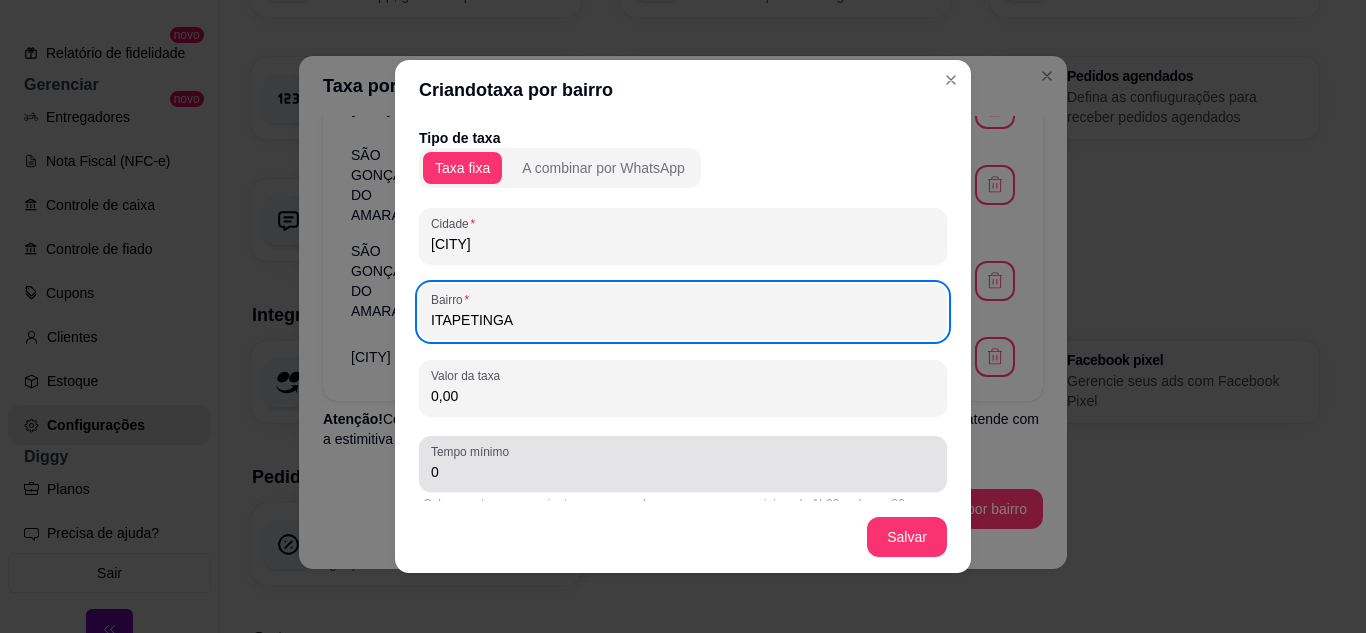 type on "ITAPETINGA" 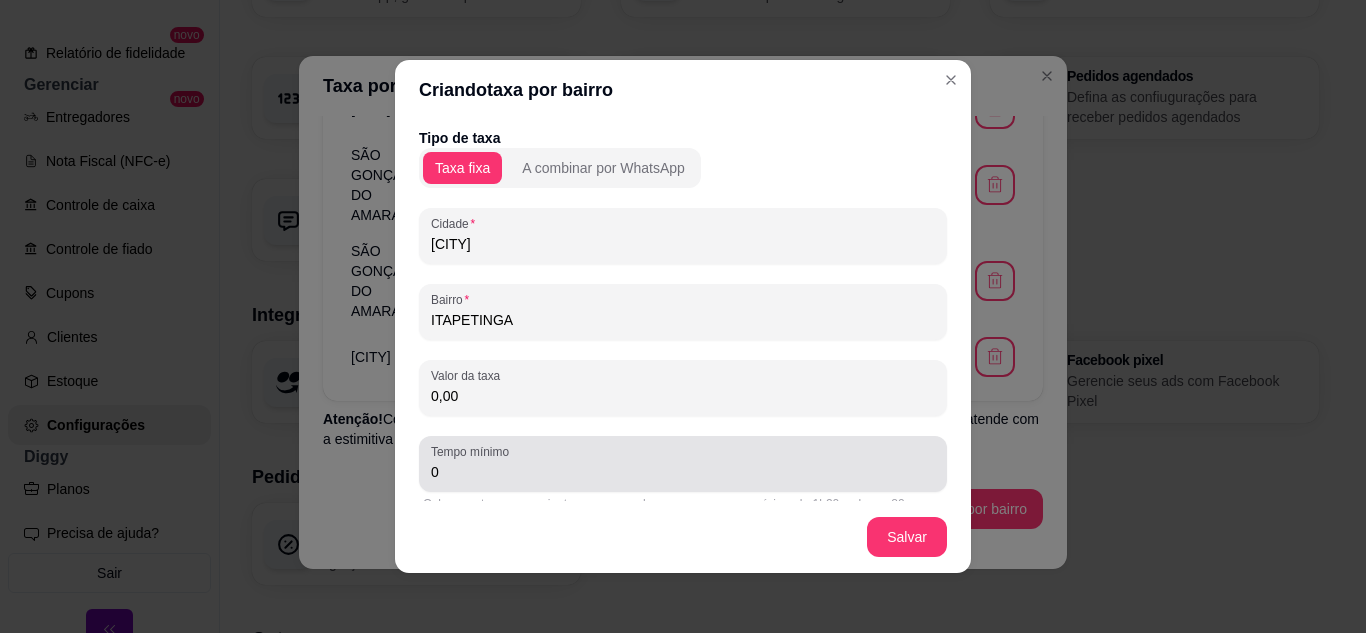 drag, startPoint x: 437, startPoint y: 468, endPoint x: 379, endPoint y: 464, distance: 58.137768 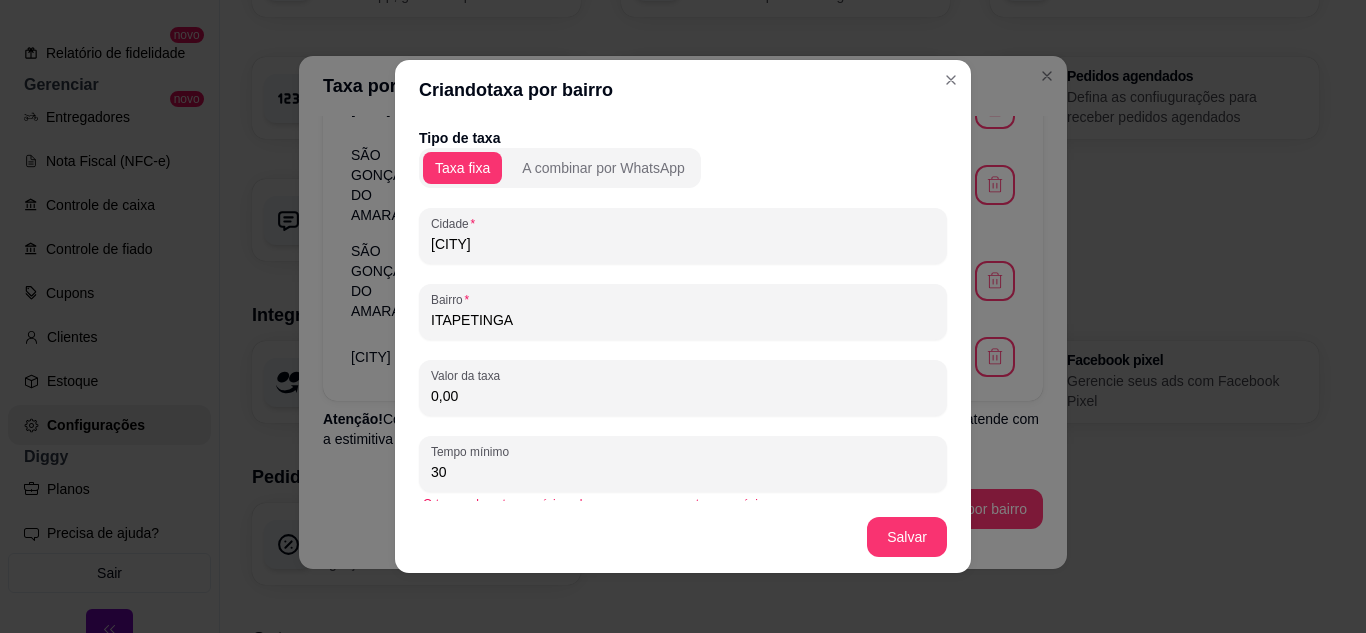 type on "6" 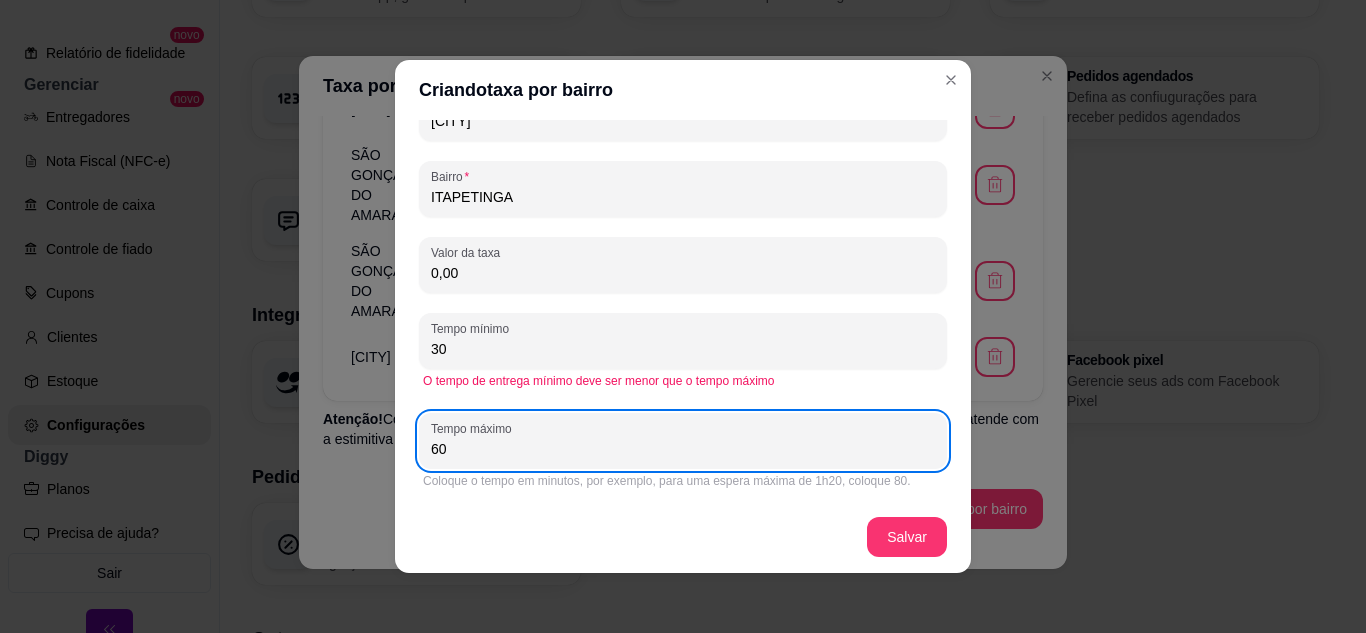 type on "60" 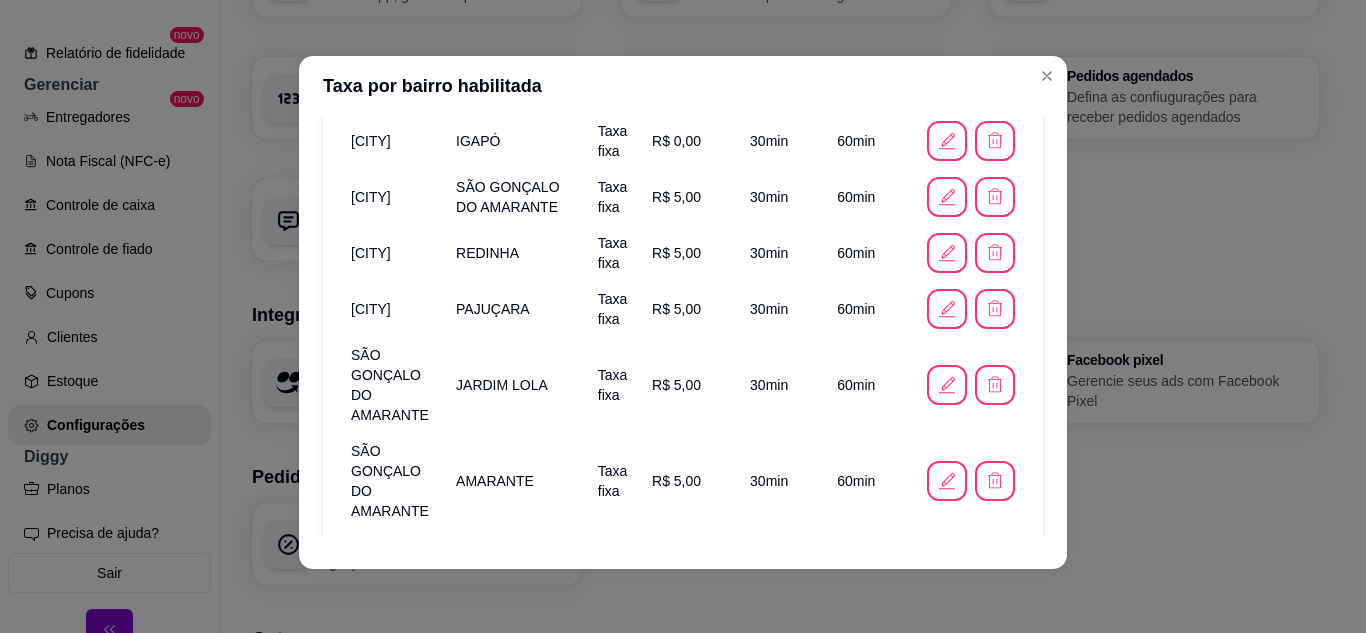 scroll, scrollTop: 614, scrollLeft: 0, axis: vertical 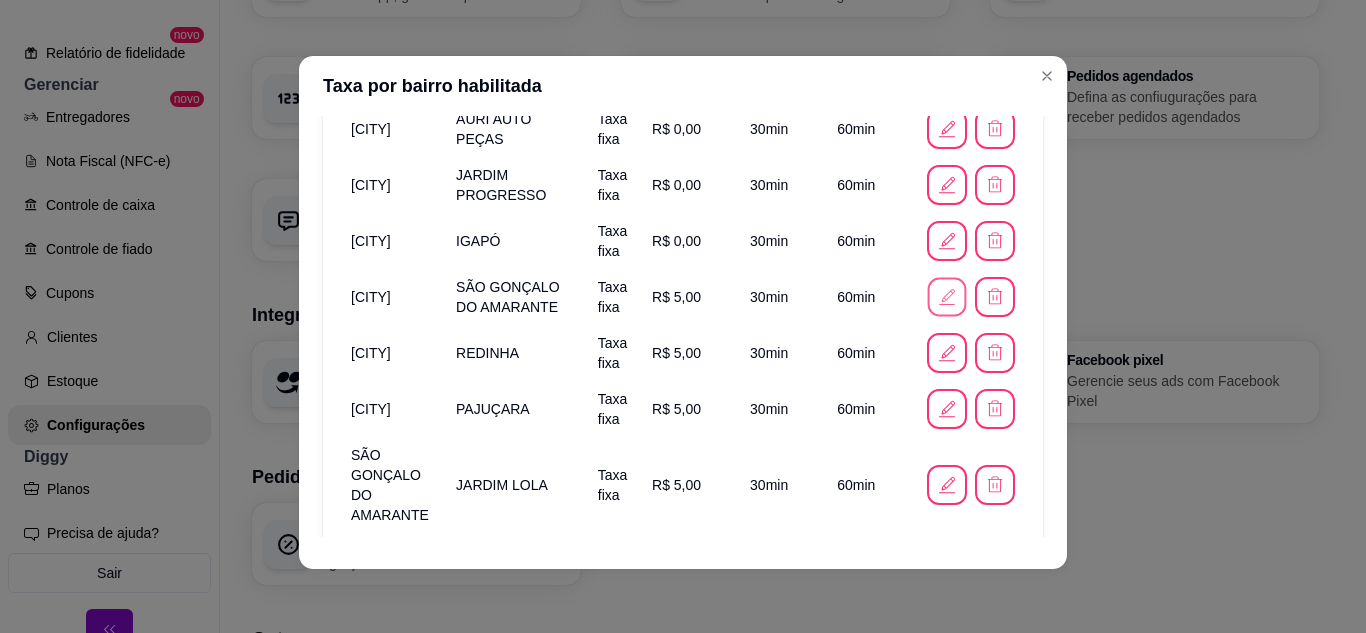 click 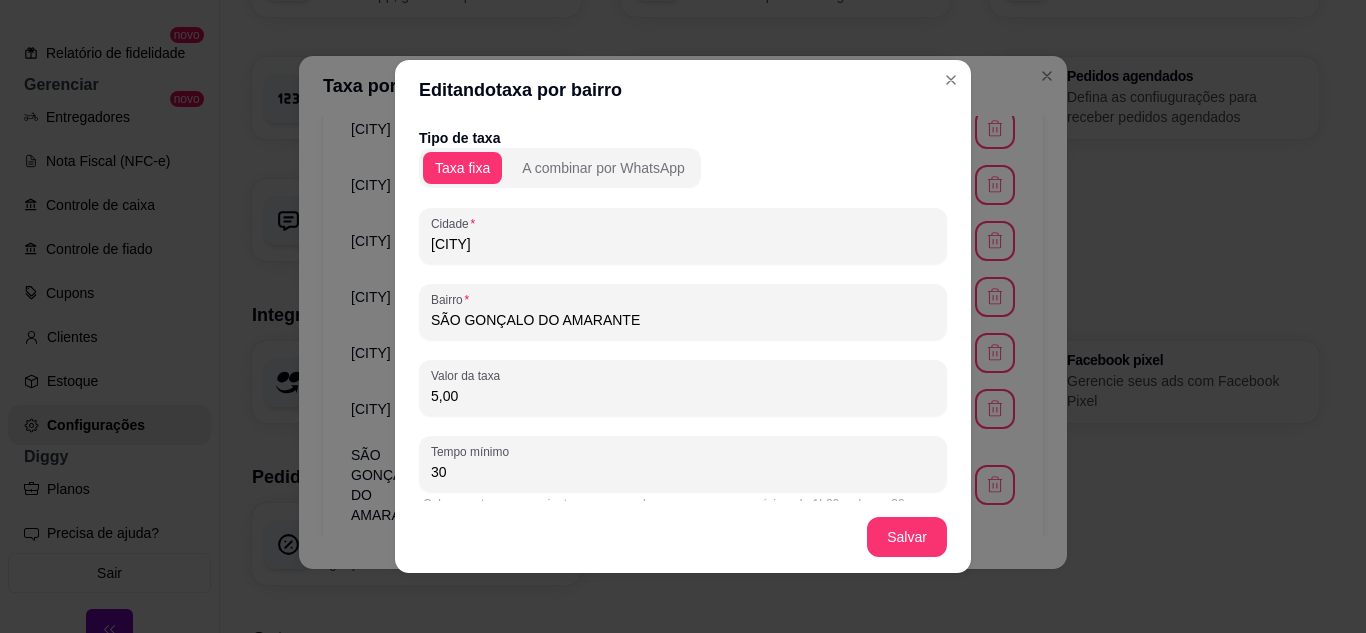 drag, startPoint x: 655, startPoint y: 325, endPoint x: 288, endPoint y: 287, distance: 368.96207 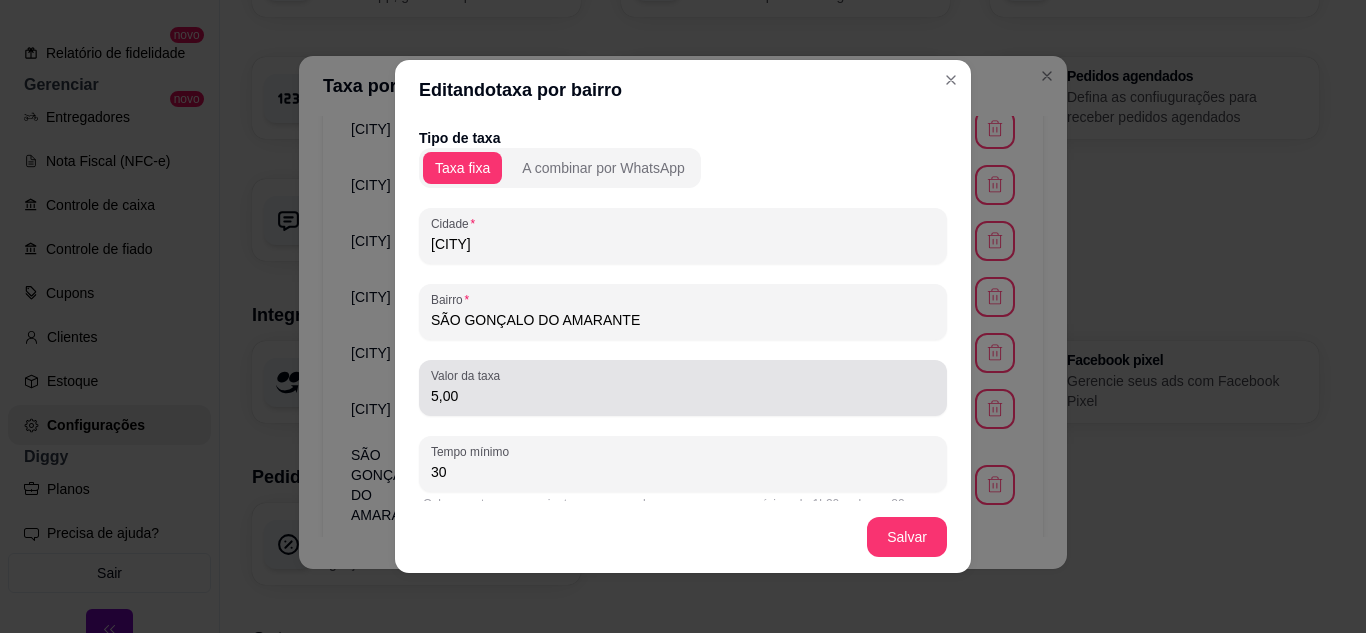 drag, startPoint x: 447, startPoint y: 408, endPoint x: 396, endPoint y: 401, distance: 51.47815 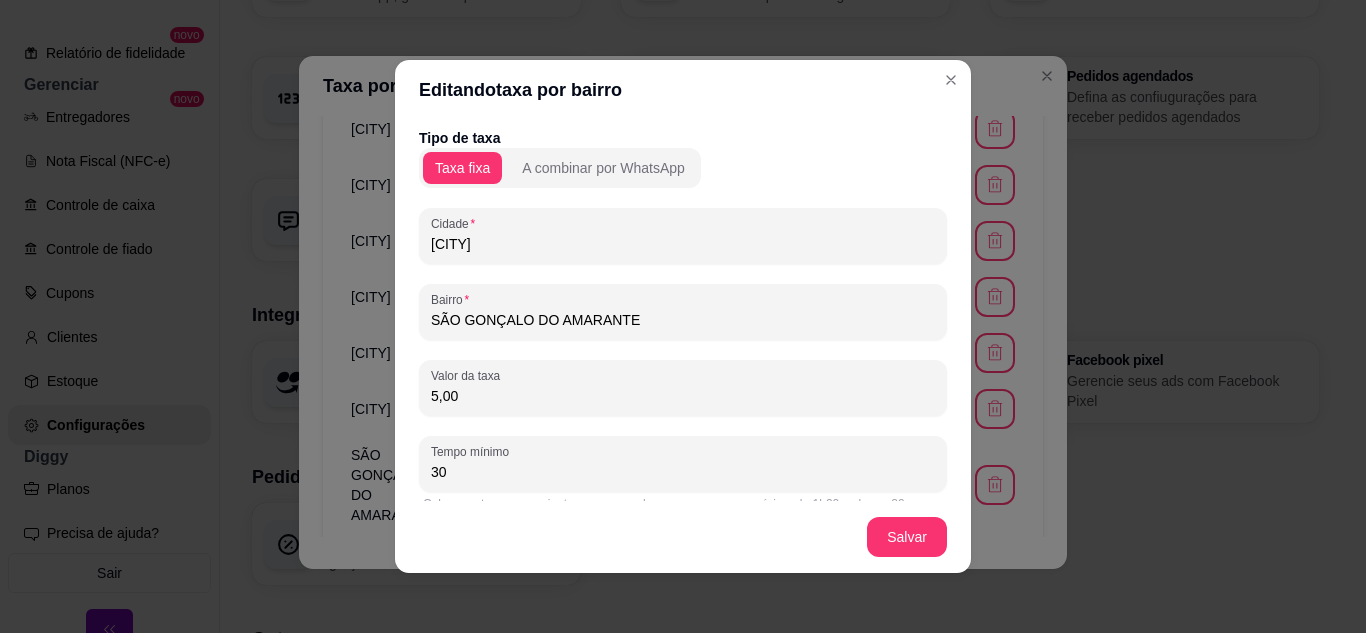 drag, startPoint x: 474, startPoint y: 399, endPoint x: 368, endPoint y: 398, distance: 106.004715 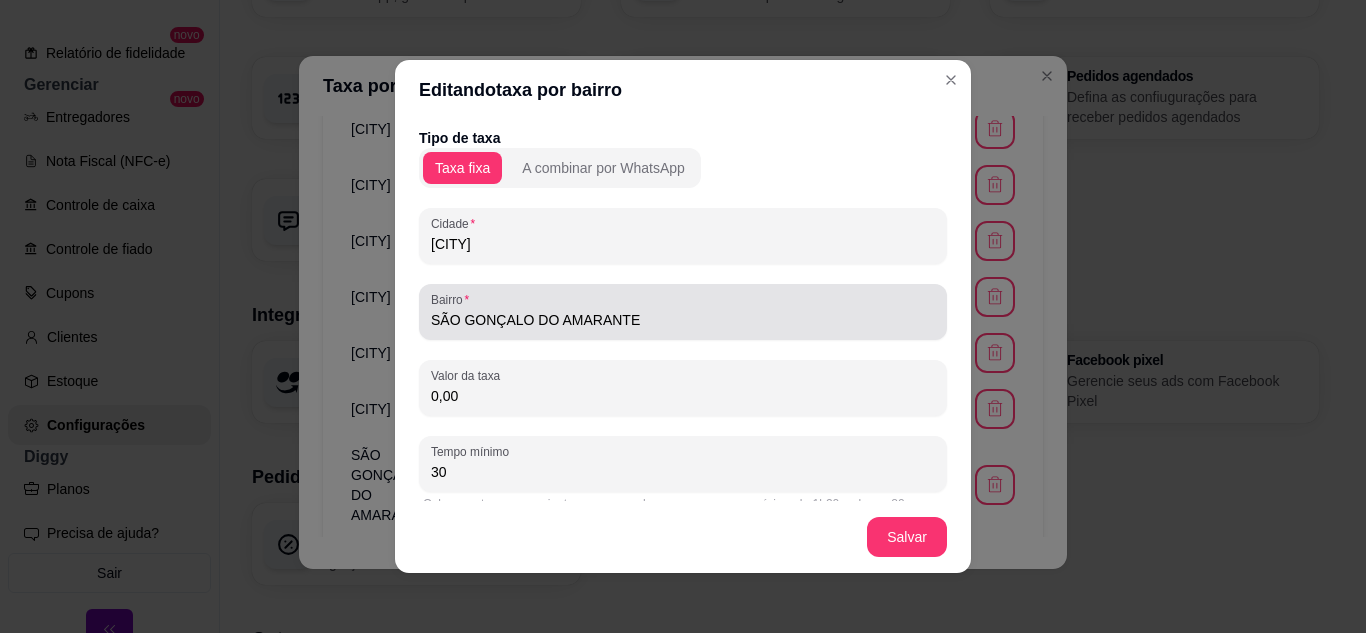 type on "0,00" 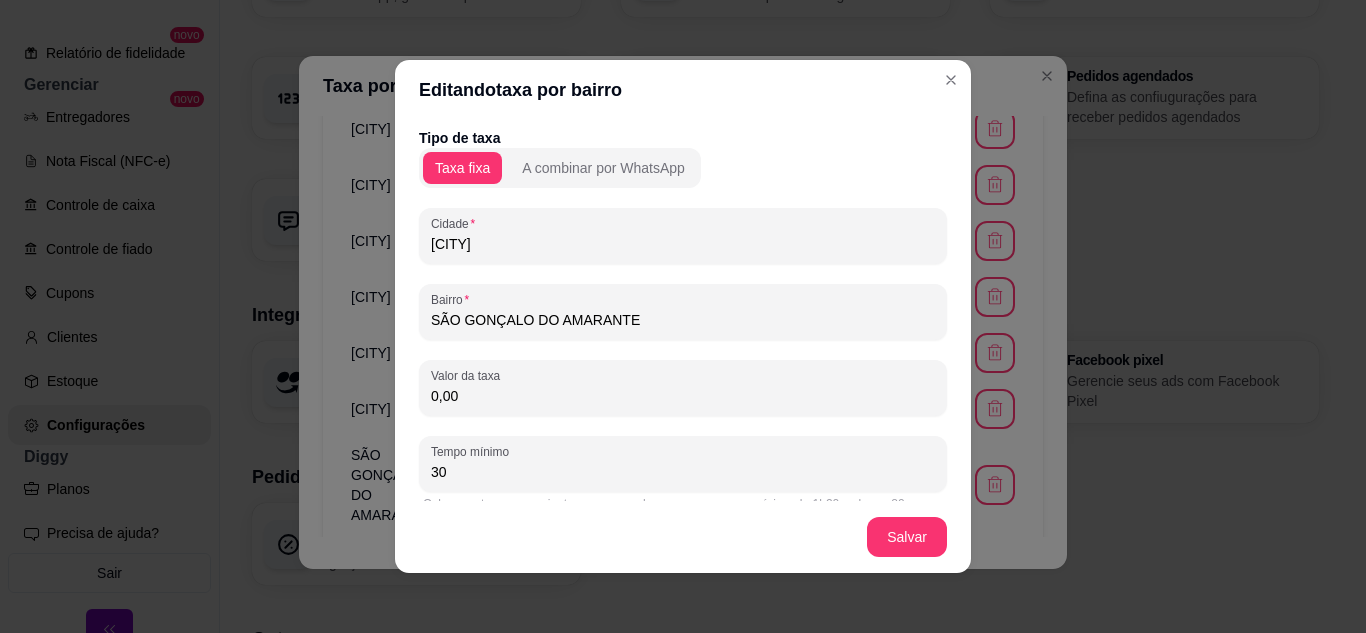 drag, startPoint x: 685, startPoint y: 321, endPoint x: 251, endPoint y: 315, distance: 434.04147 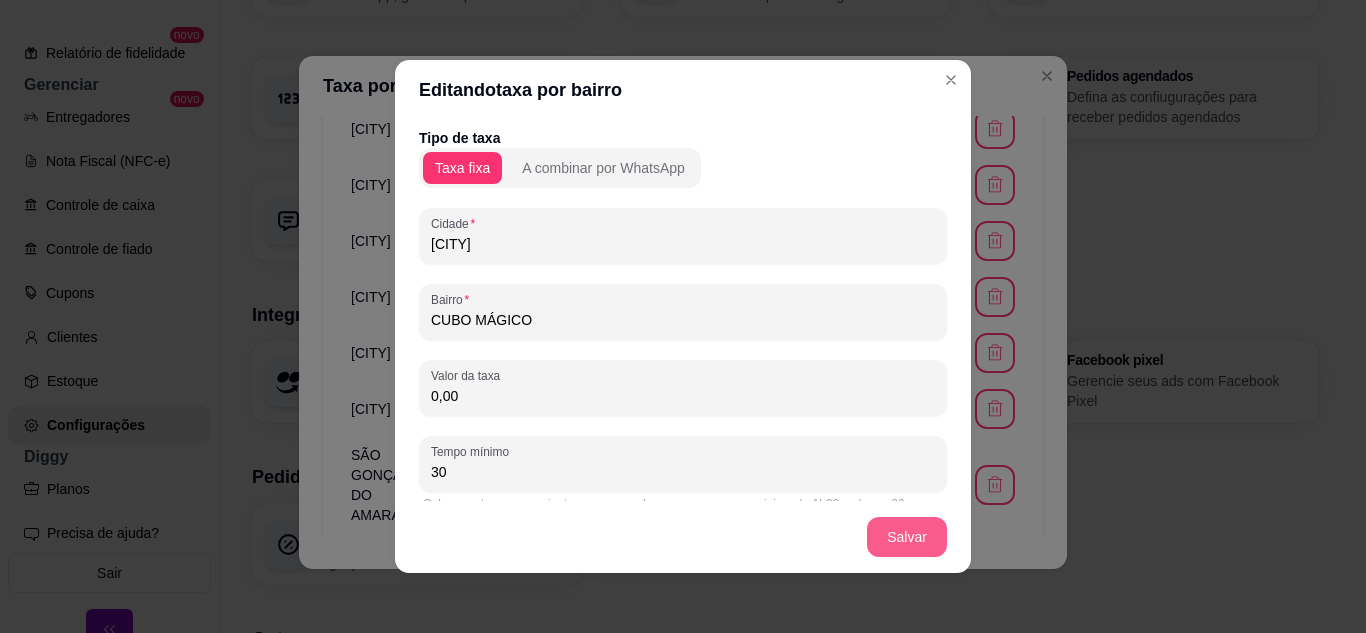 type on "CUBO MÁGICO" 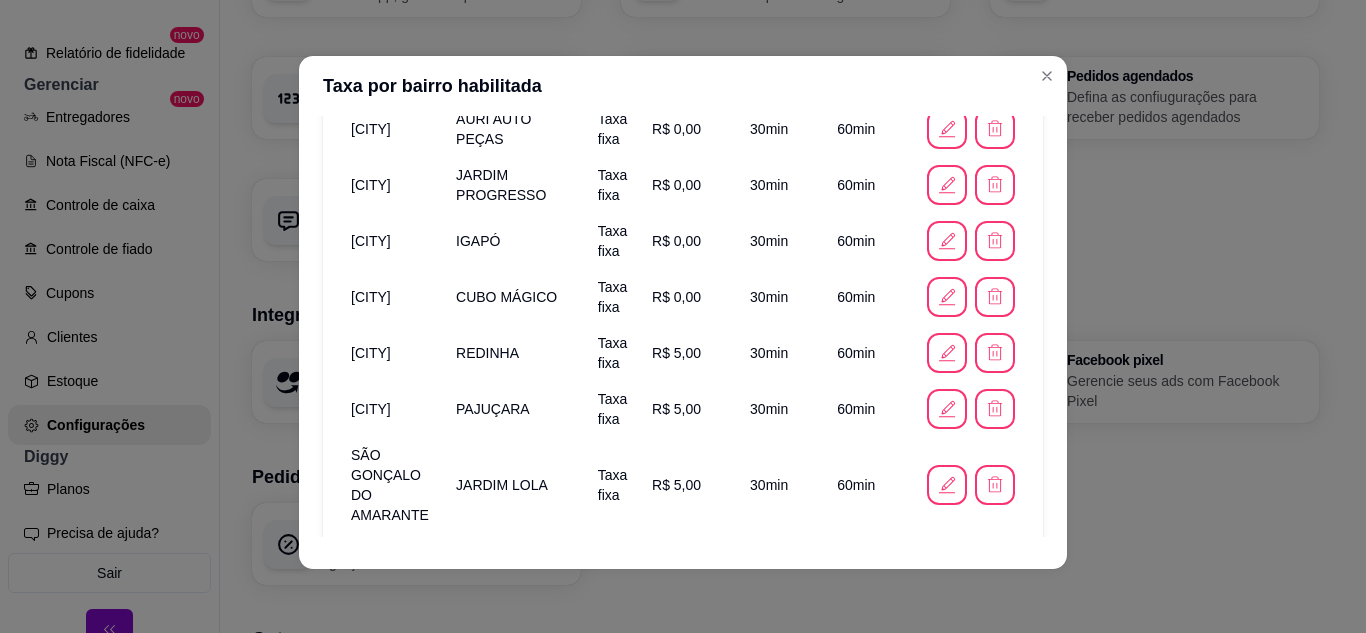 scroll, scrollTop: 970, scrollLeft: 0, axis: vertical 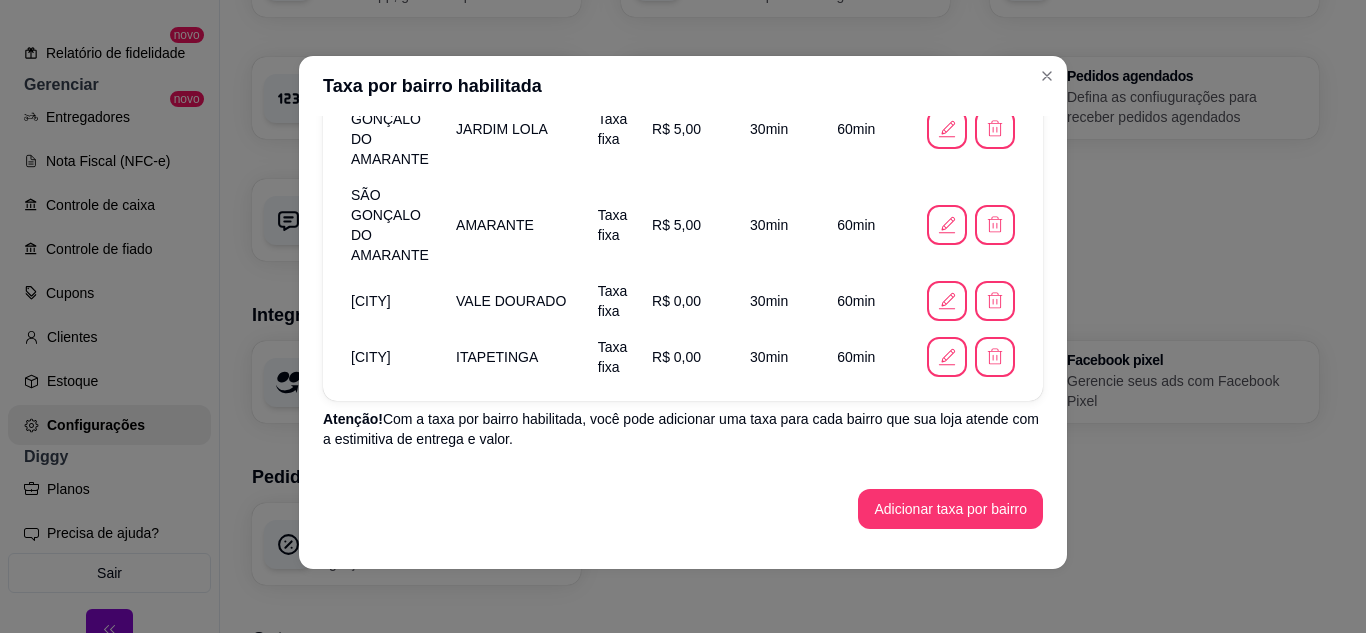 click on "Adicionar taxa por bairro" at bounding box center (950, 509) 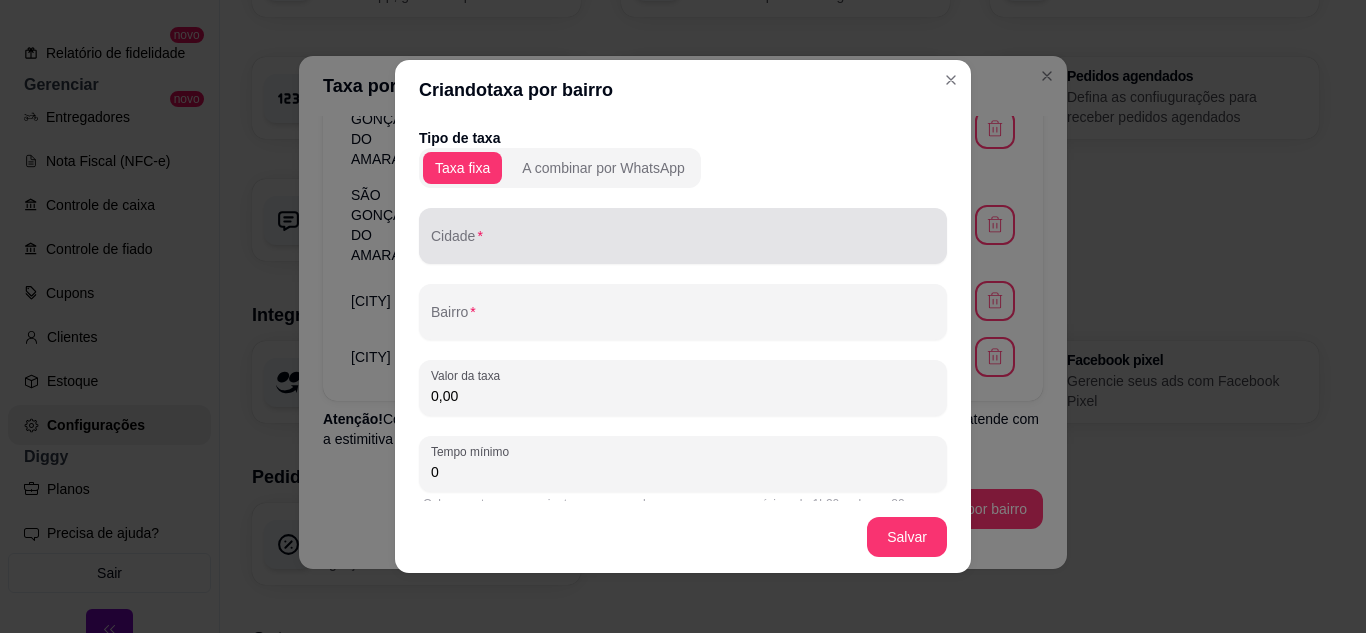 click on "Cidade" at bounding box center (683, 244) 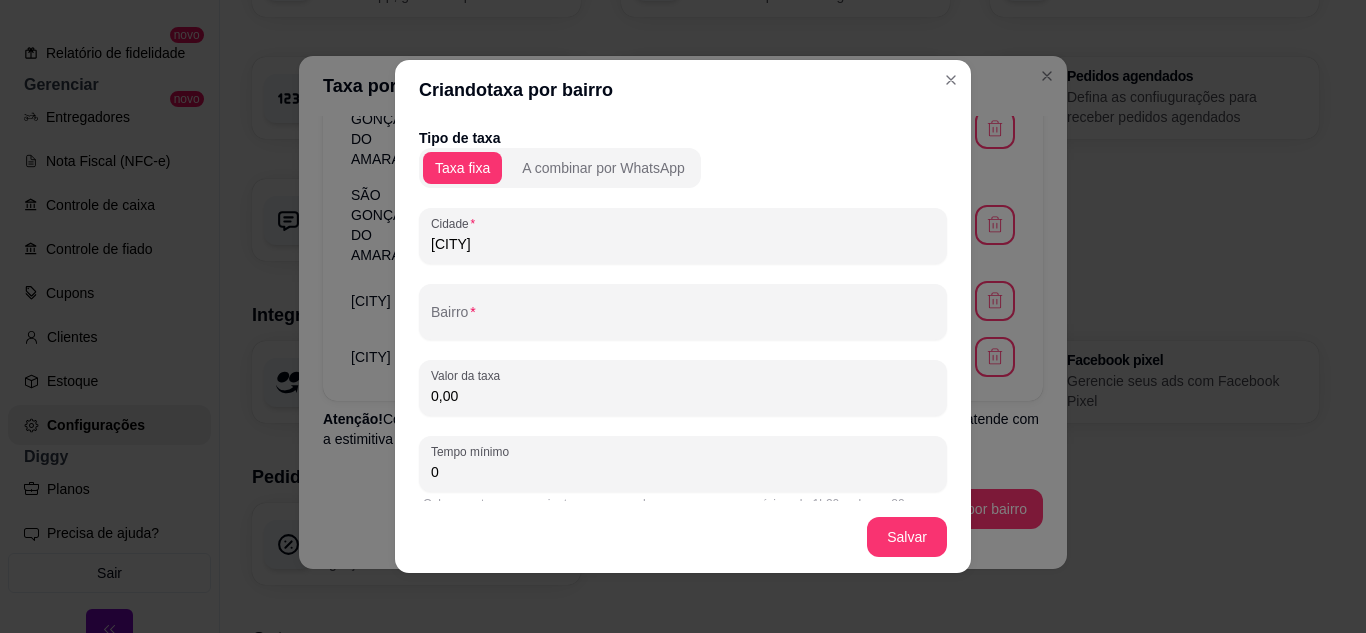 type on "NATAL" 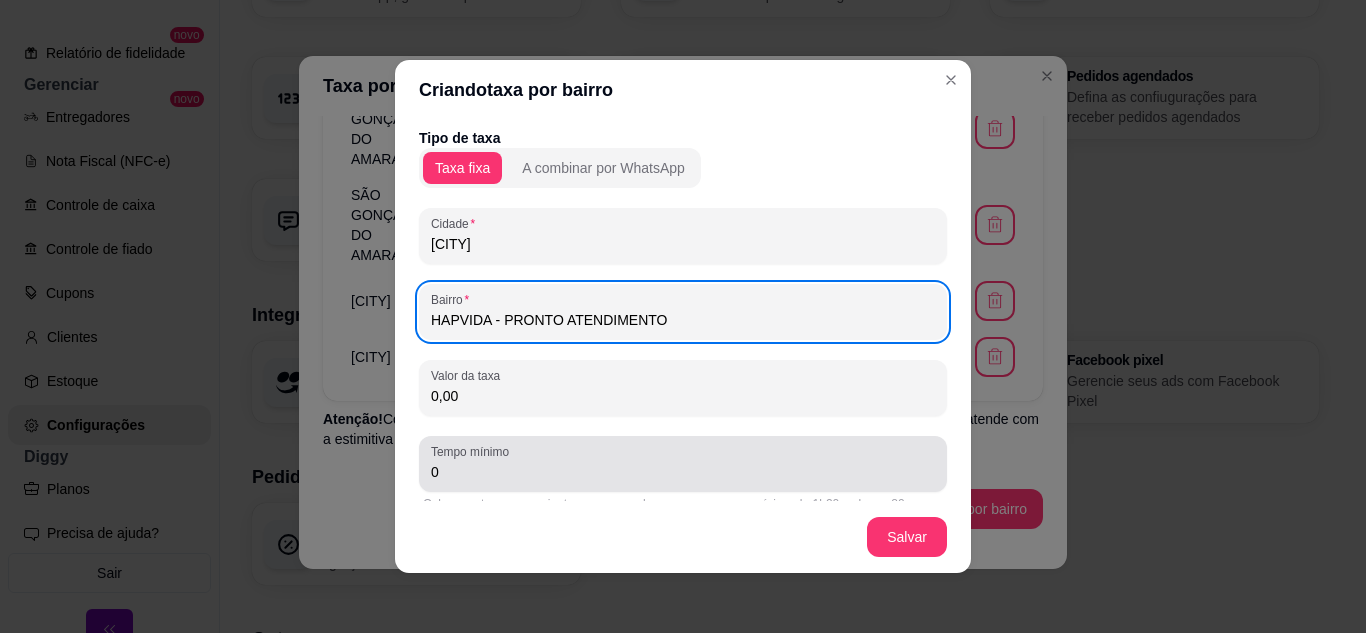 type on "HAPVIDA - PRONTO ATENDIMENTO" 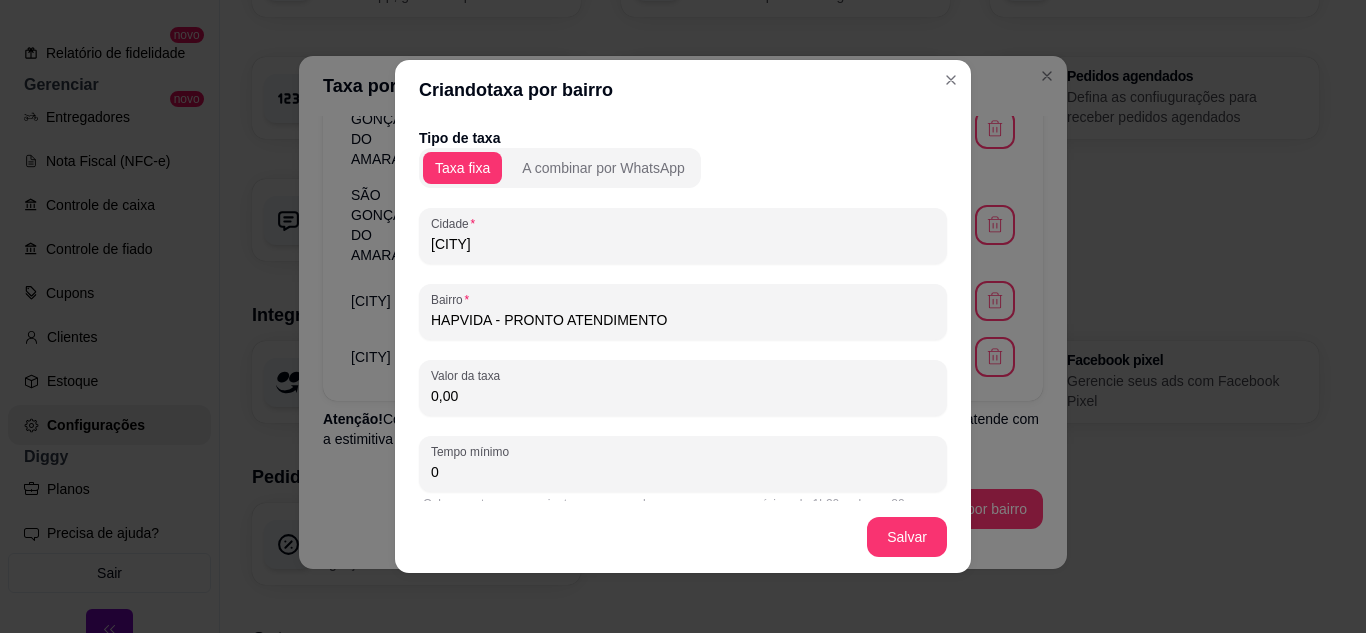 drag, startPoint x: 440, startPoint y: 465, endPoint x: 367, endPoint y: 485, distance: 75.690155 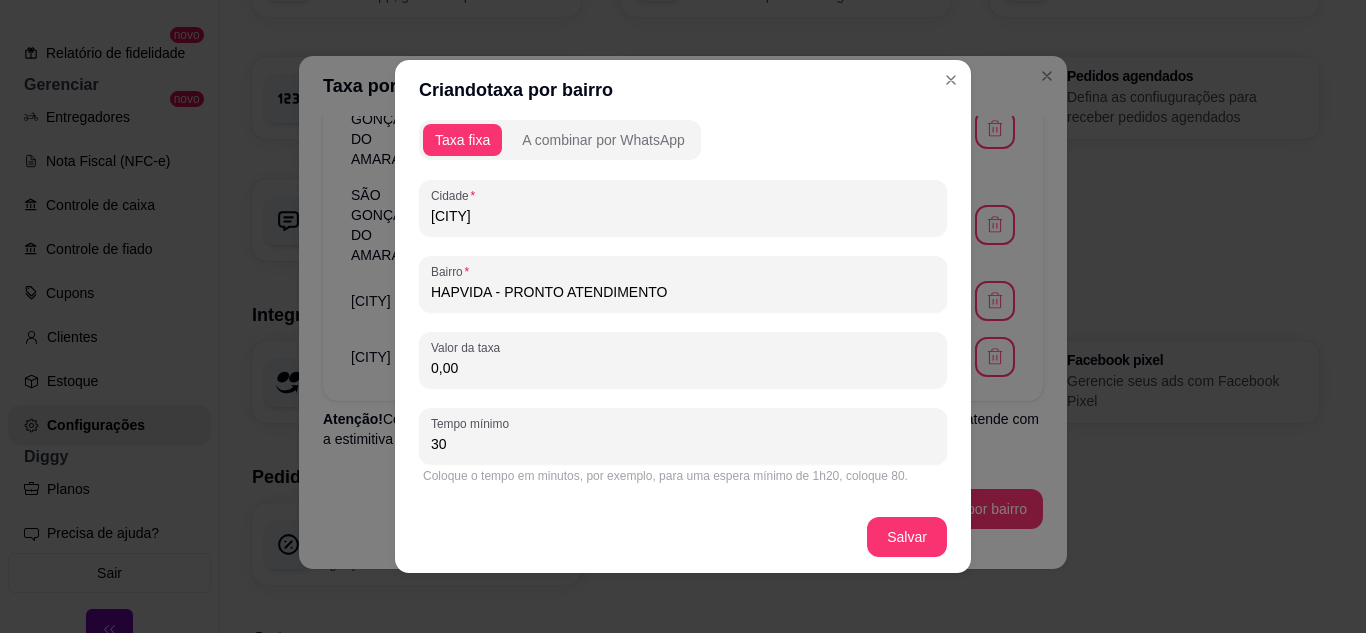 type on "30" 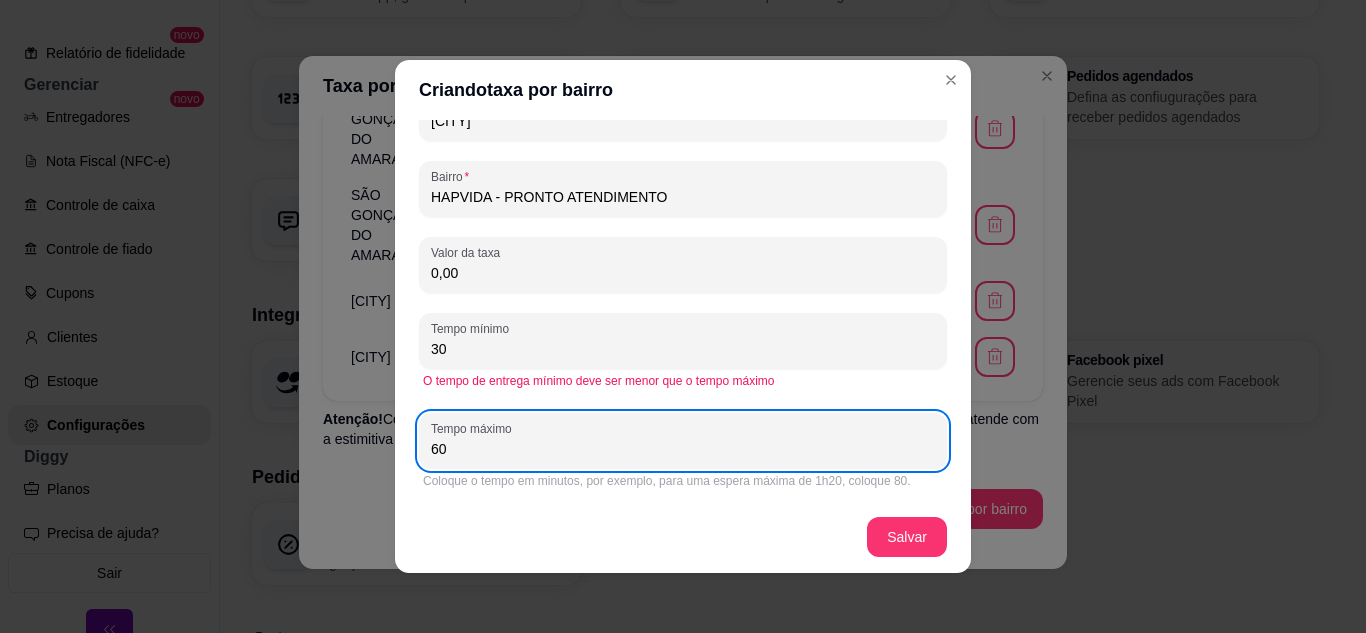type on "60" 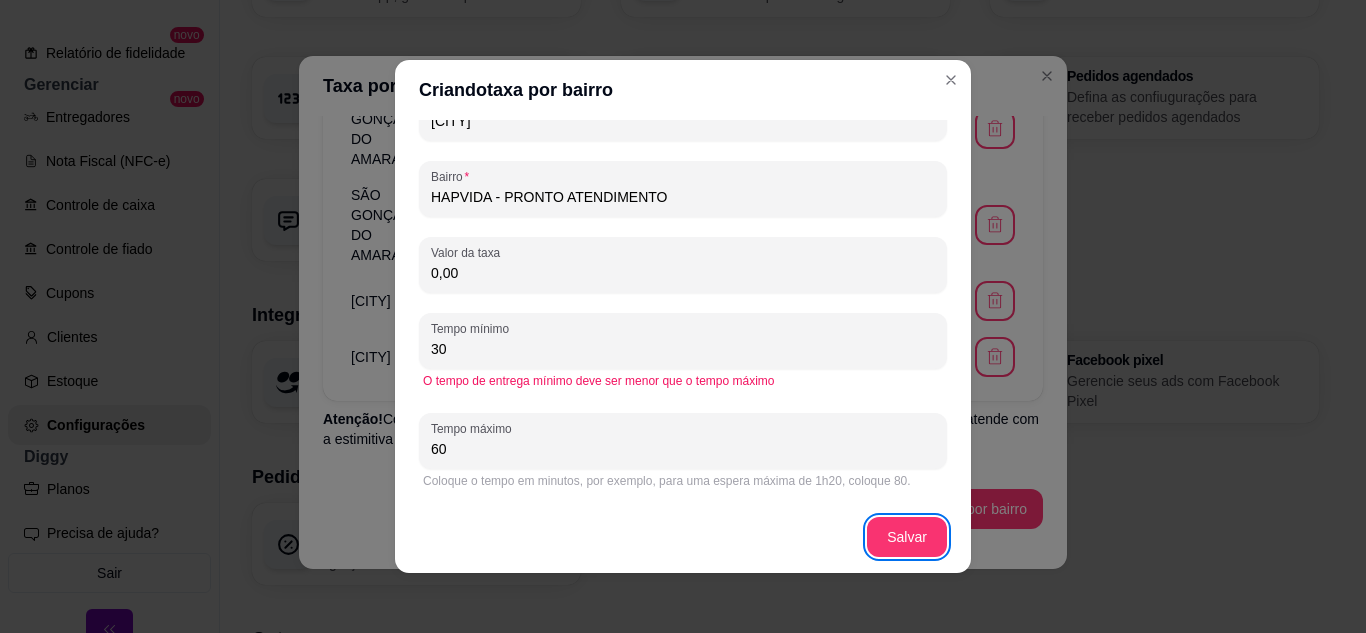 type 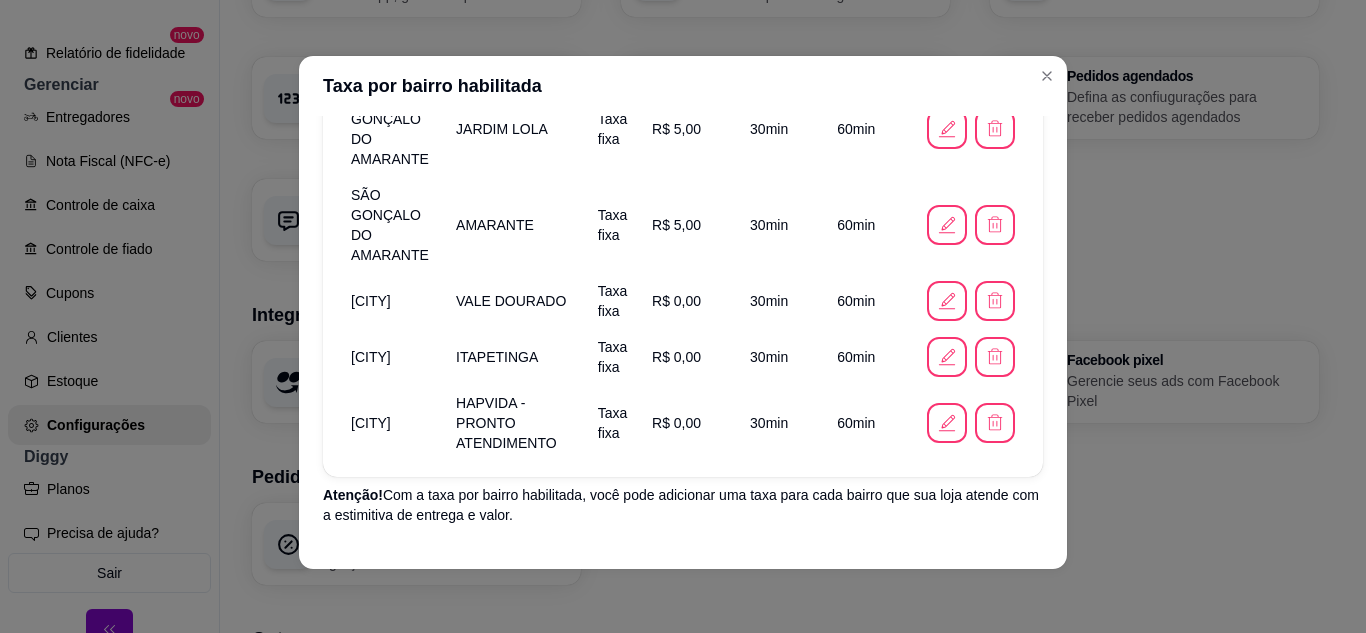 click 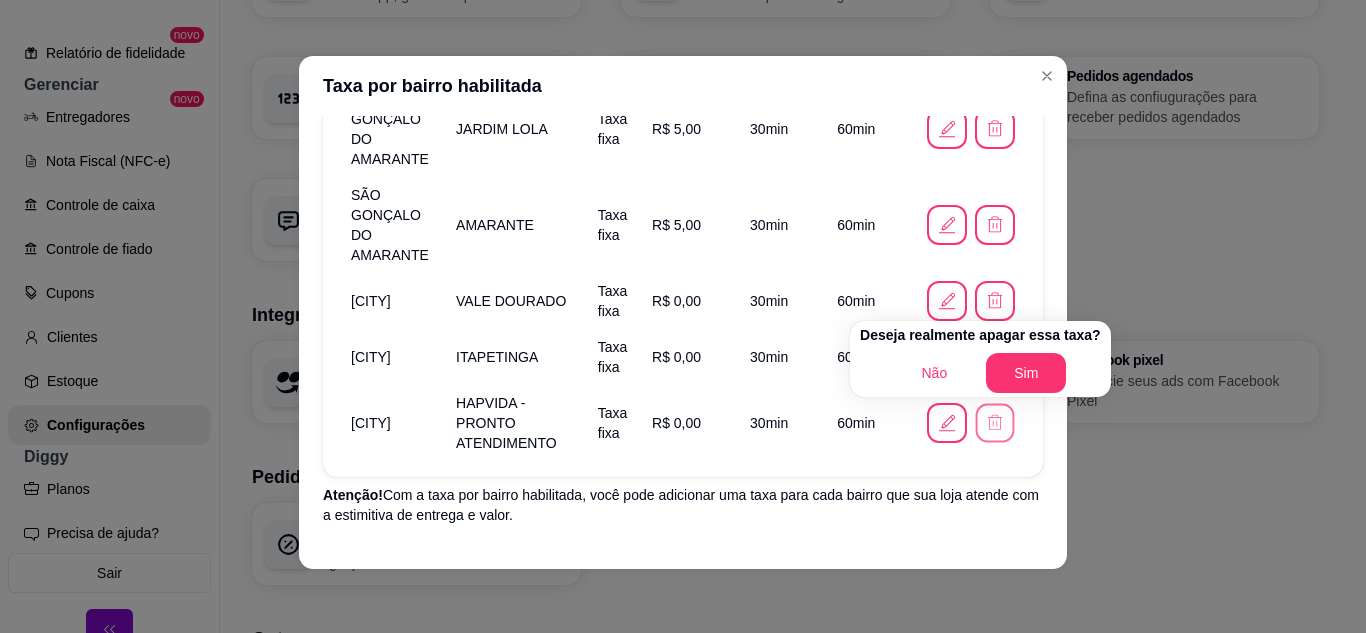 click on "Deseja realmente apagar essa taxa? Não Sim" at bounding box center (980, 359) 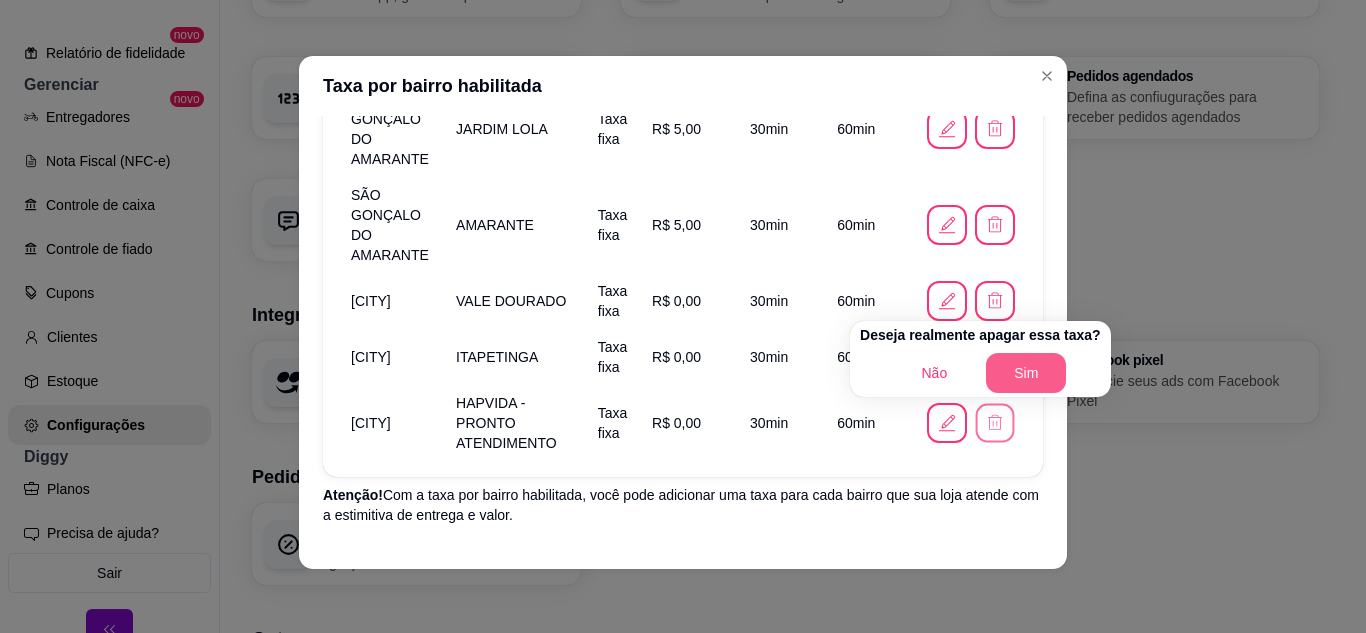 click on "Sim" at bounding box center (1026, 373) 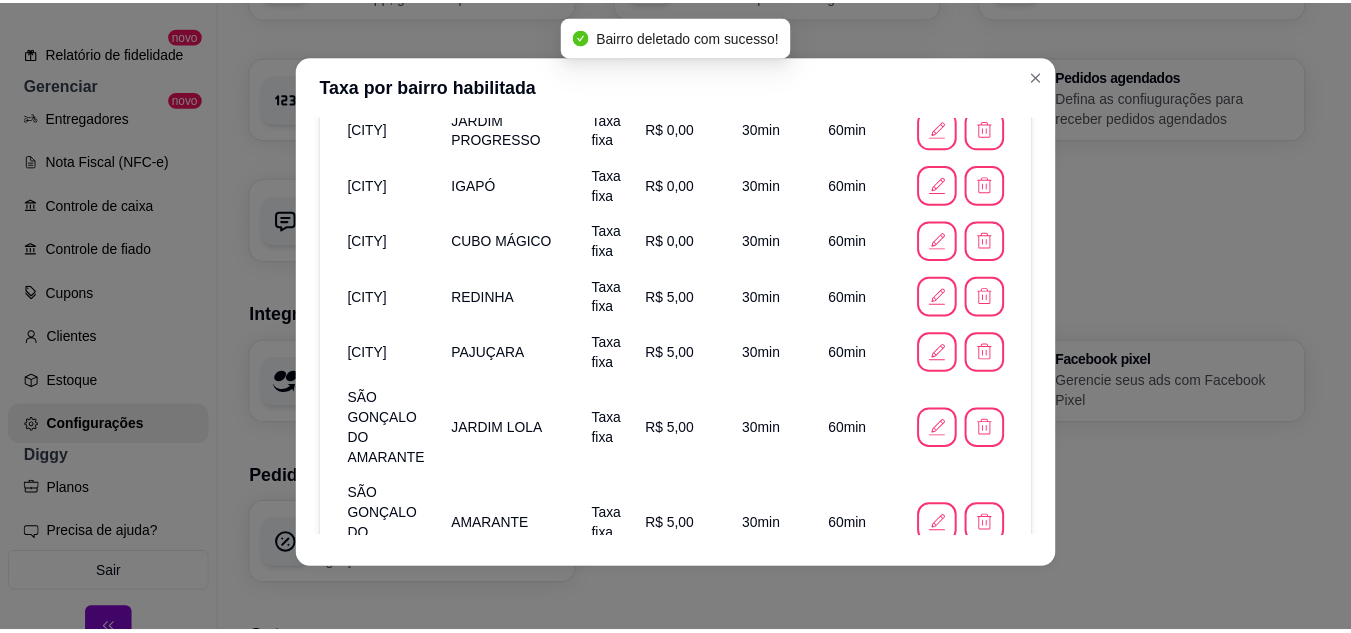 scroll, scrollTop: 570, scrollLeft: 0, axis: vertical 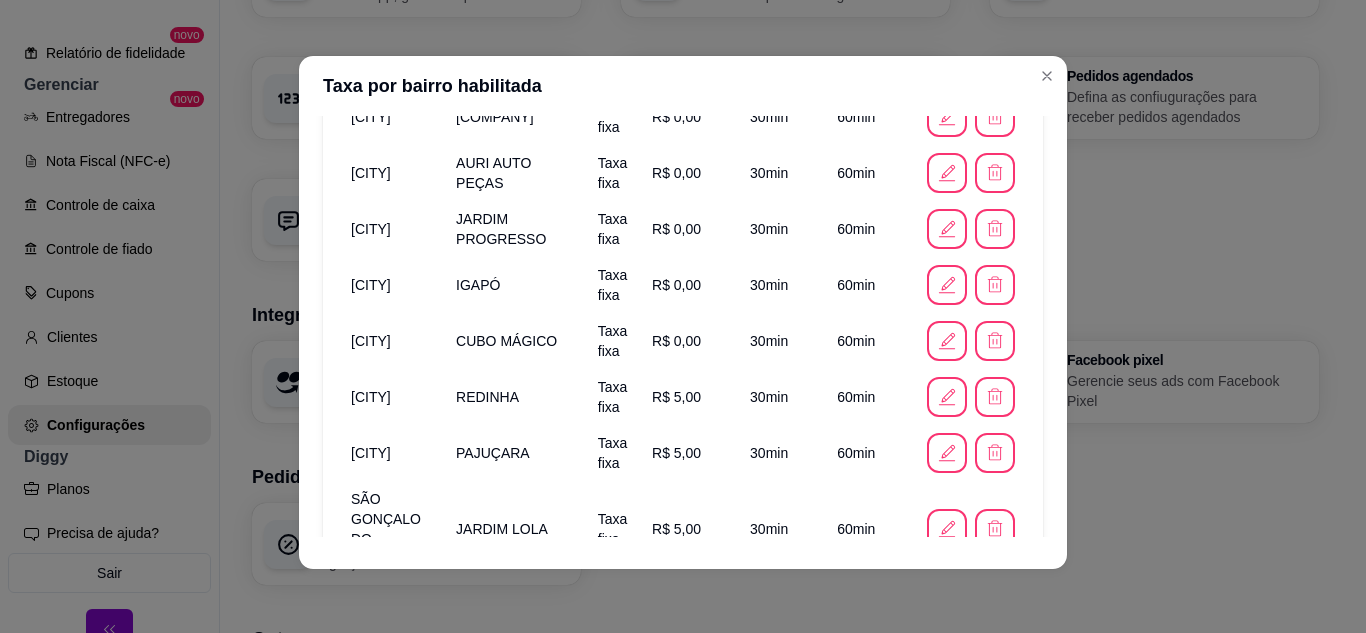 click on "Taxa por bairro habilitada" at bounding box center (683, 86) 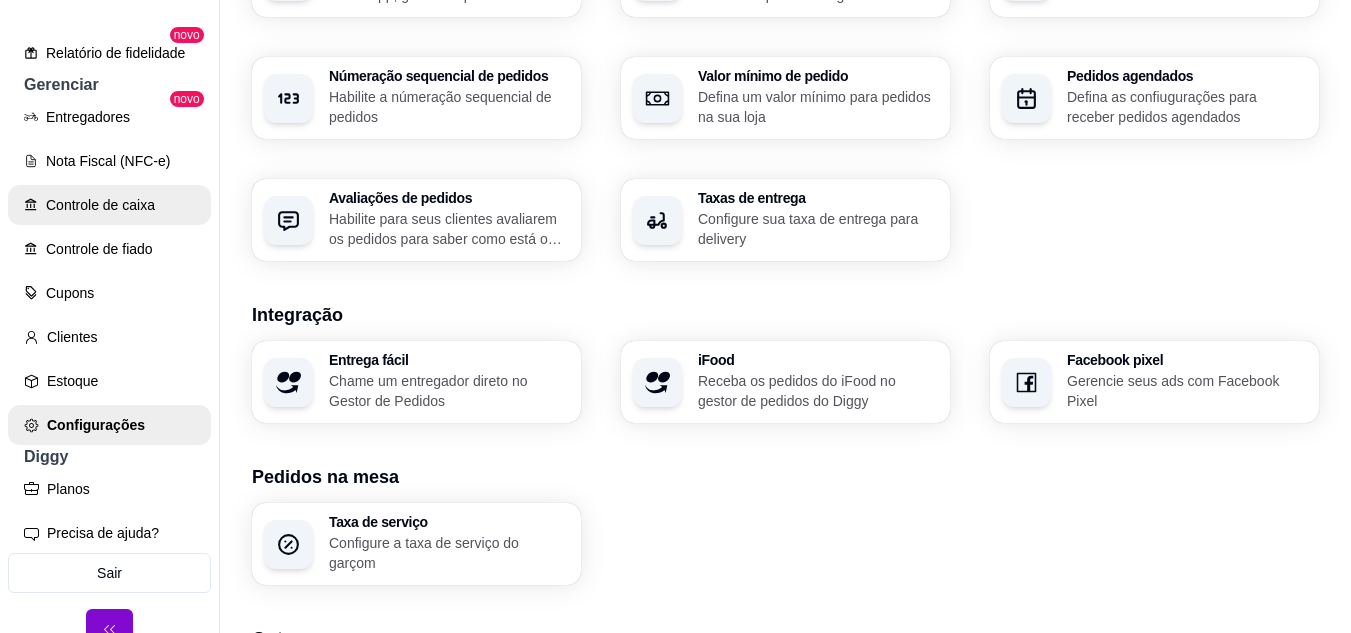 click on "Controle de caixa" at bounding box center (109, 205) 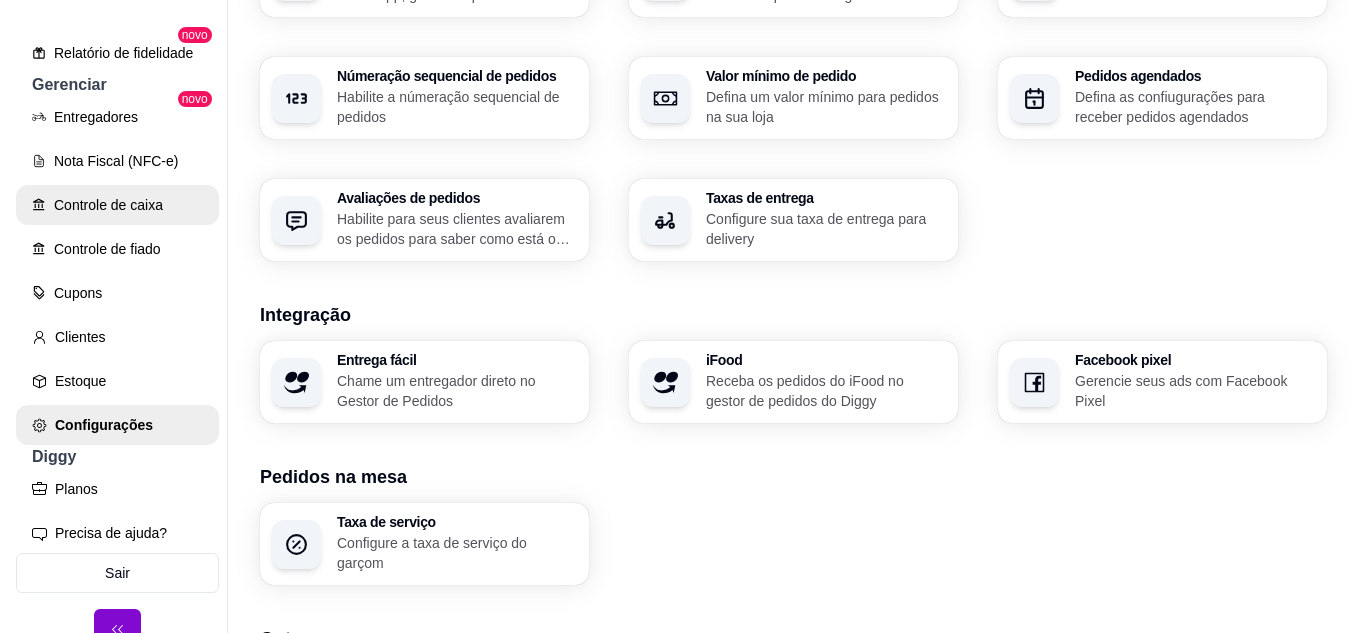 scroll, scrollTop: 0, scrollLeft: 0, axis: both 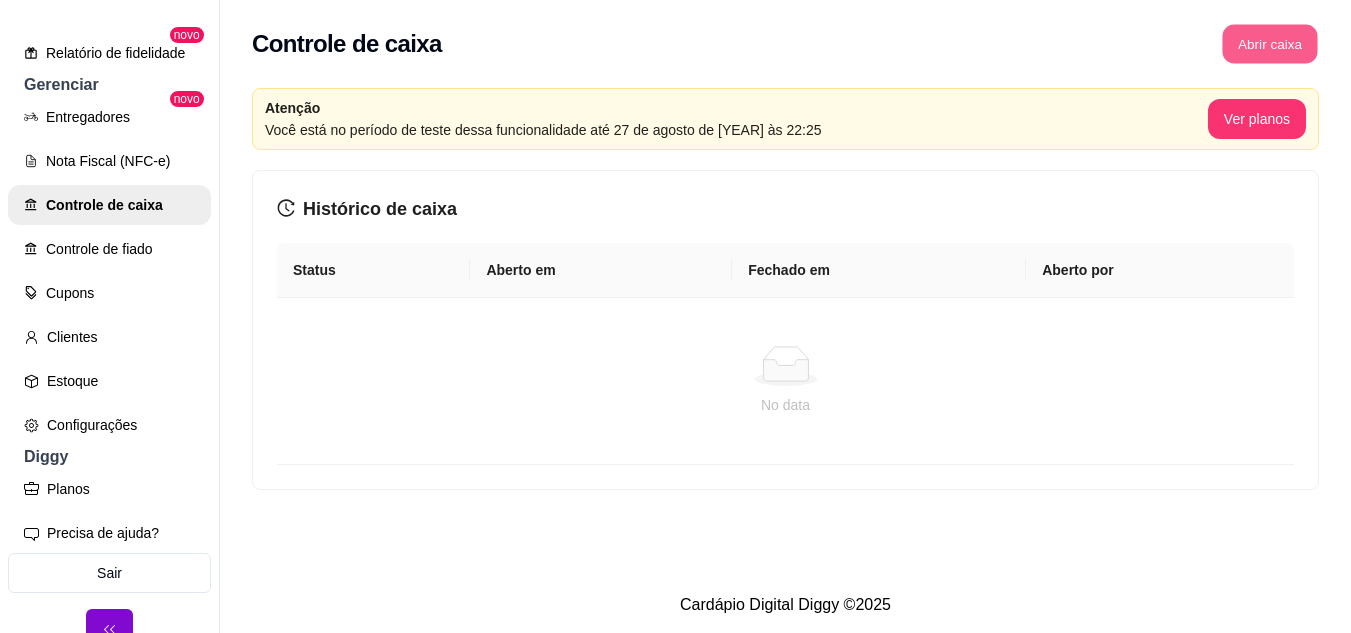 click on "Abrir caixa" at bounding box center (1269, 44) 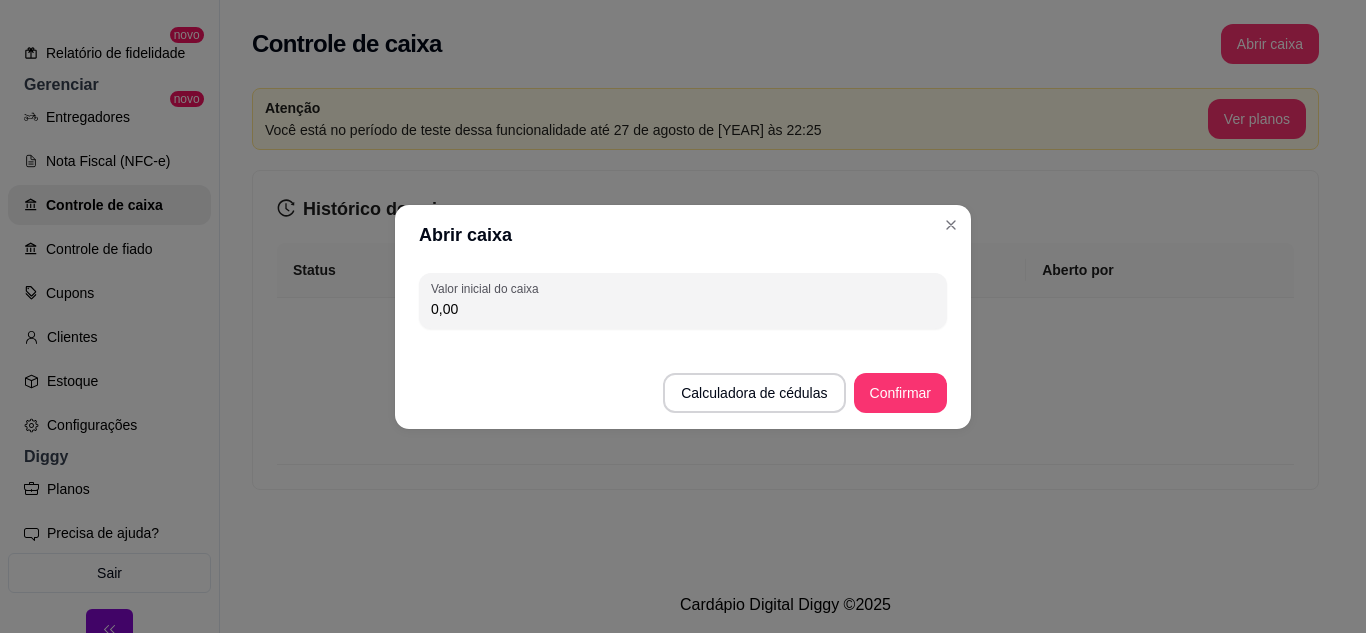 click on "0,00" at bounding box center [683, 309] 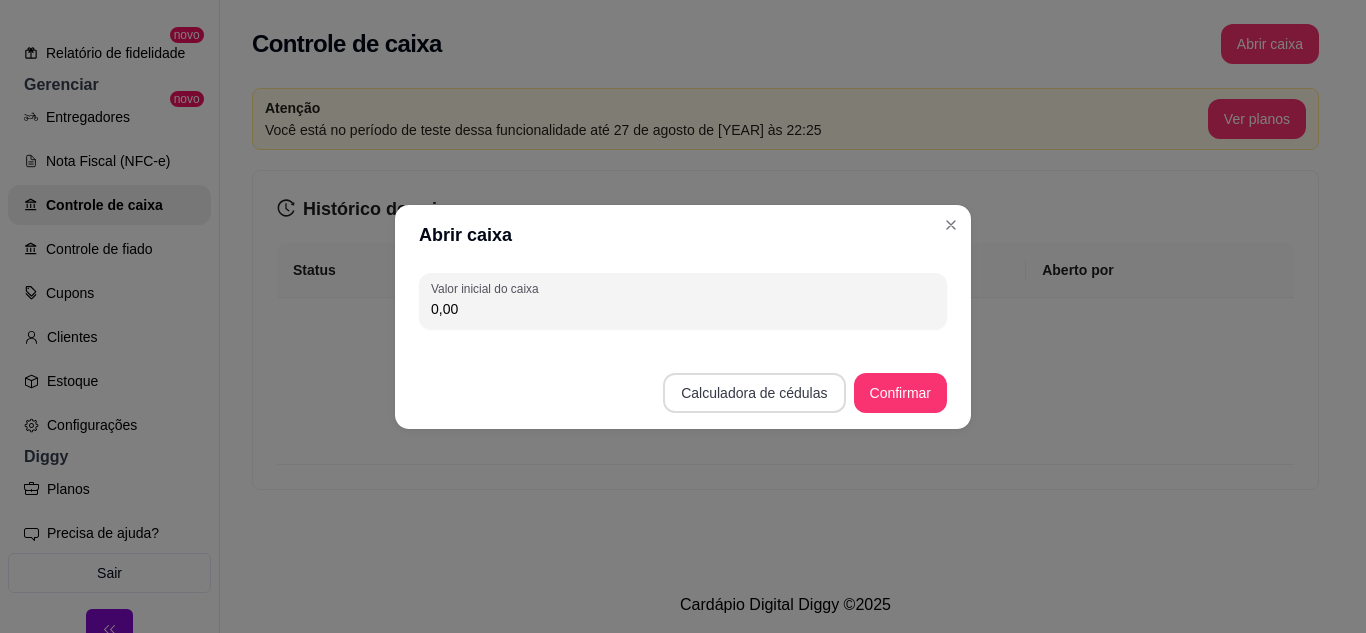 click on "Calculadora de cédulas" at bounding box center [754, 393] 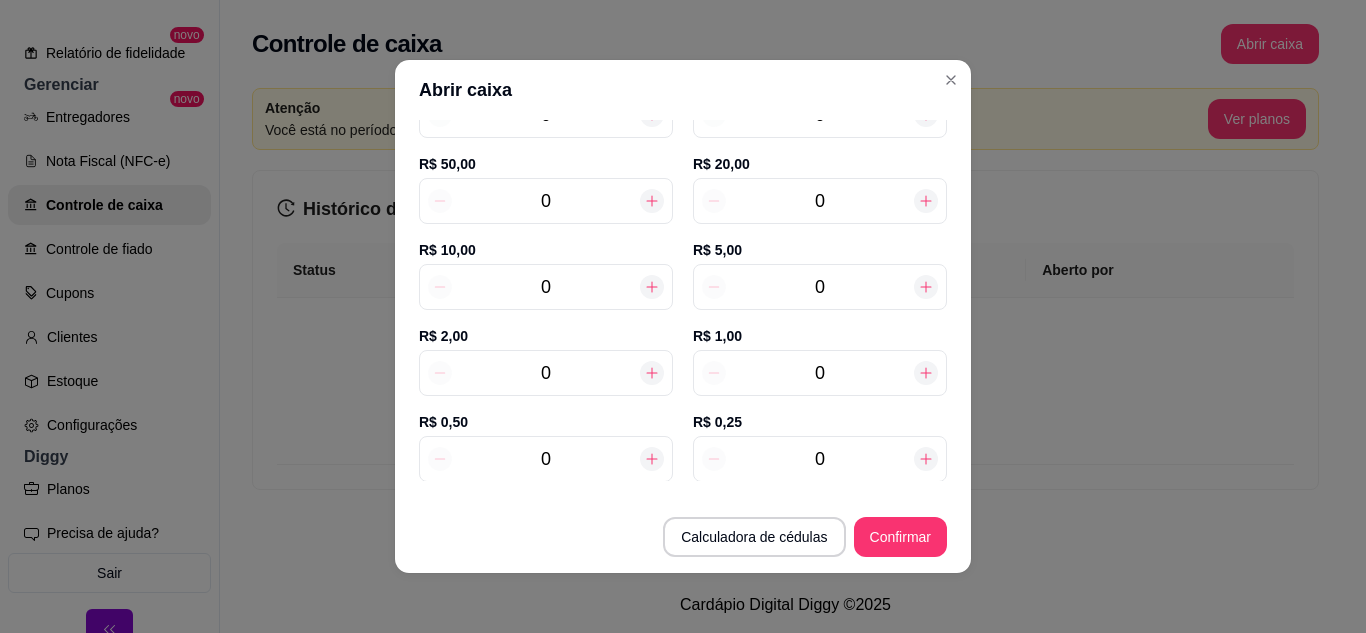 scroll, scrollTop: 311, scrollLeft: 0, axis: vertical 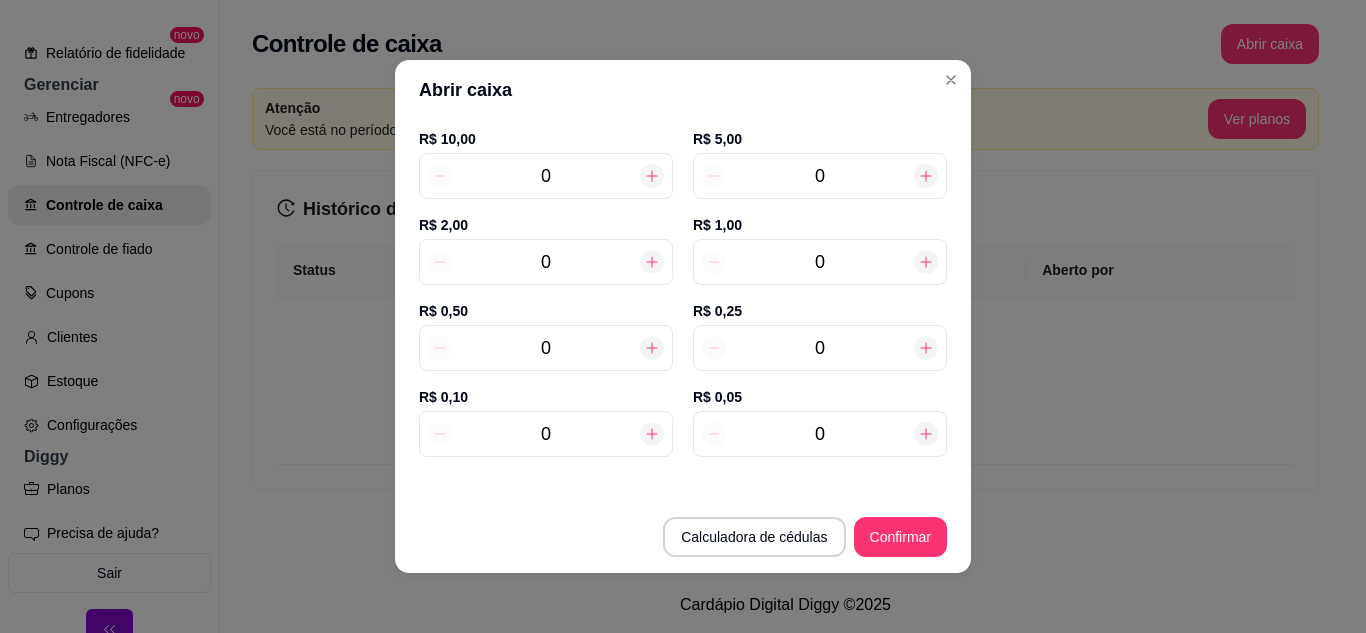 click on "0" at bounding box center [820, 176] 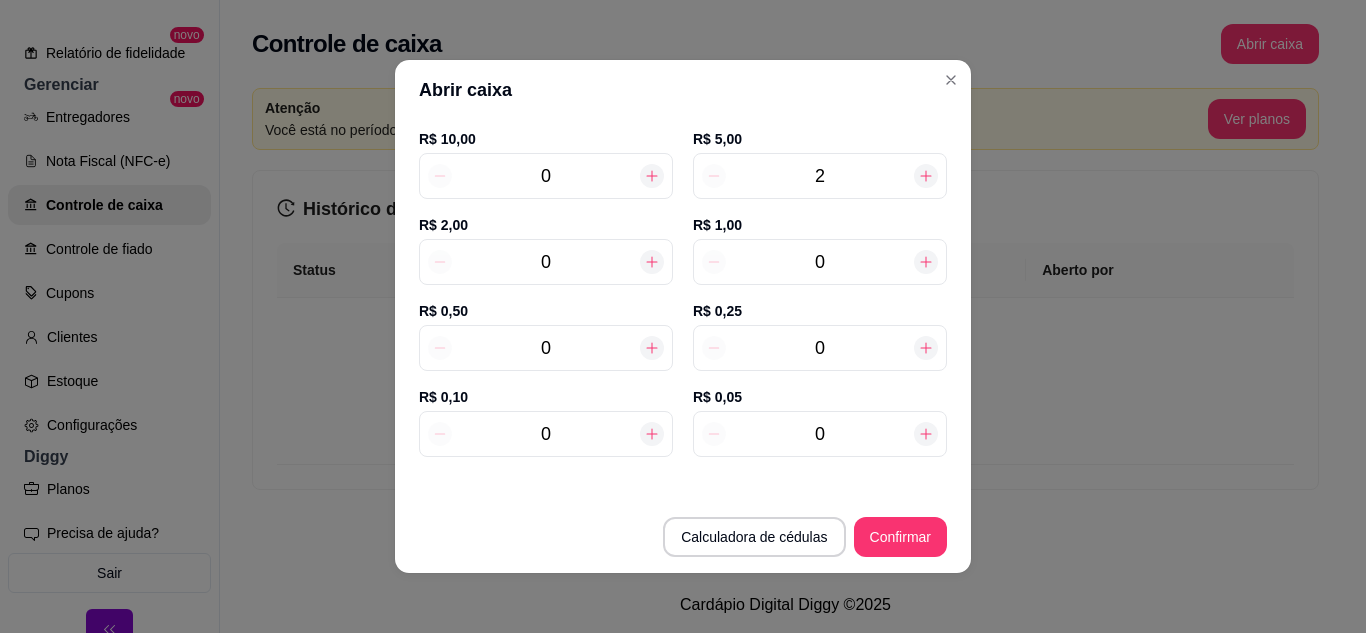 type on "10,00" 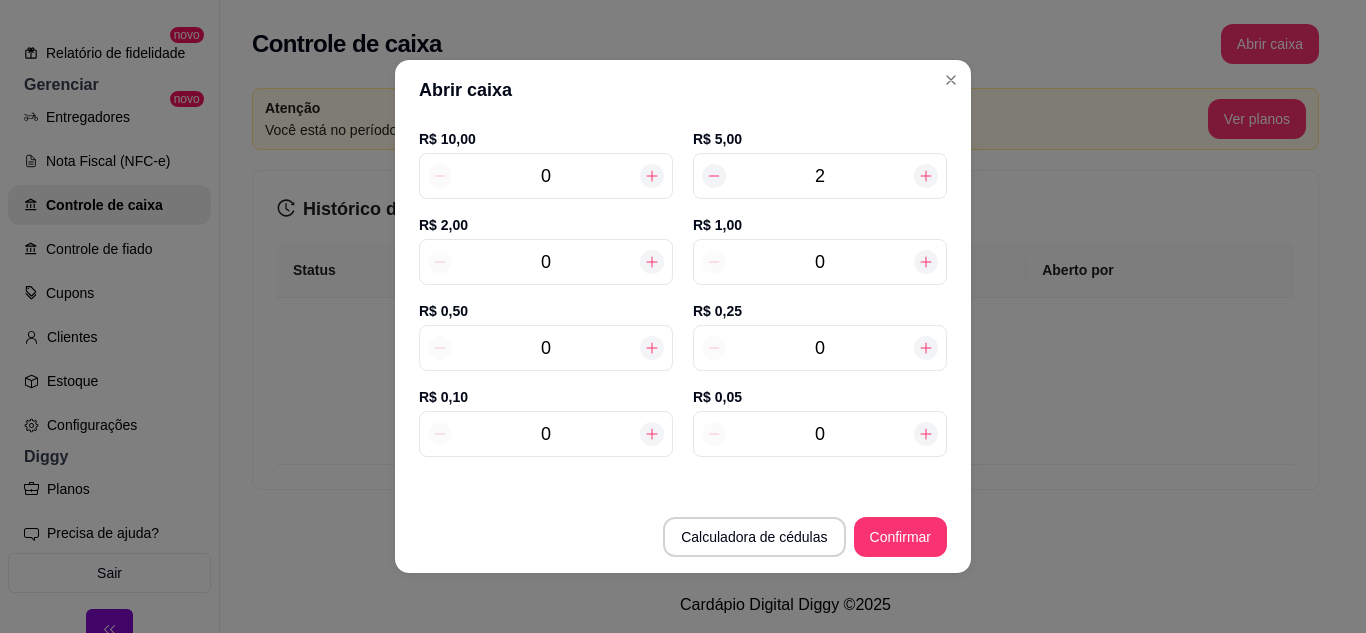 type on "20" 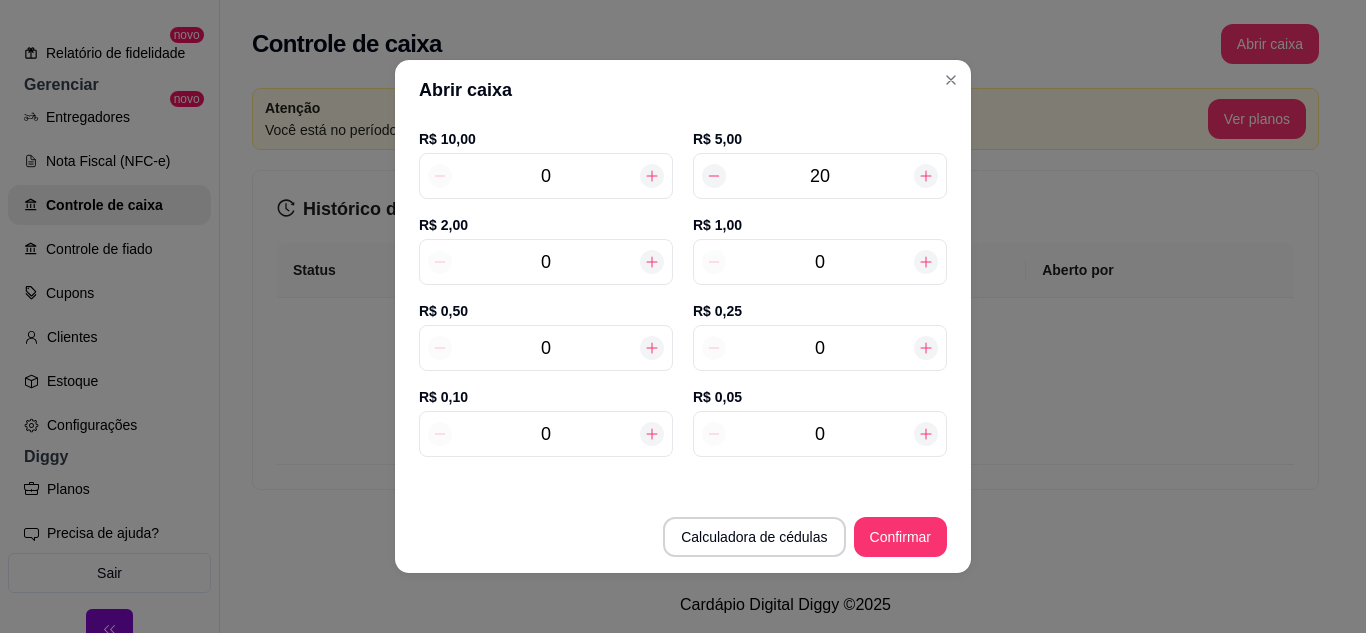 type on "100,00" 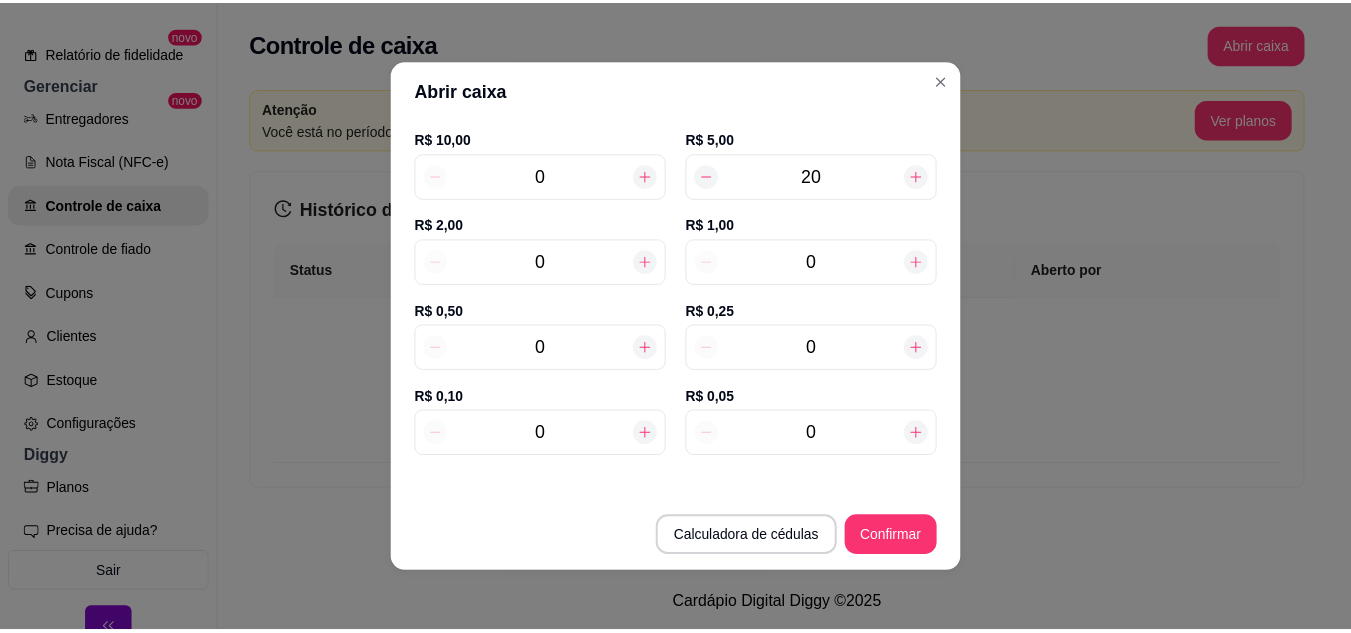 scroll, scrollTop: 111, scrollLeft: 0, axis: vertical 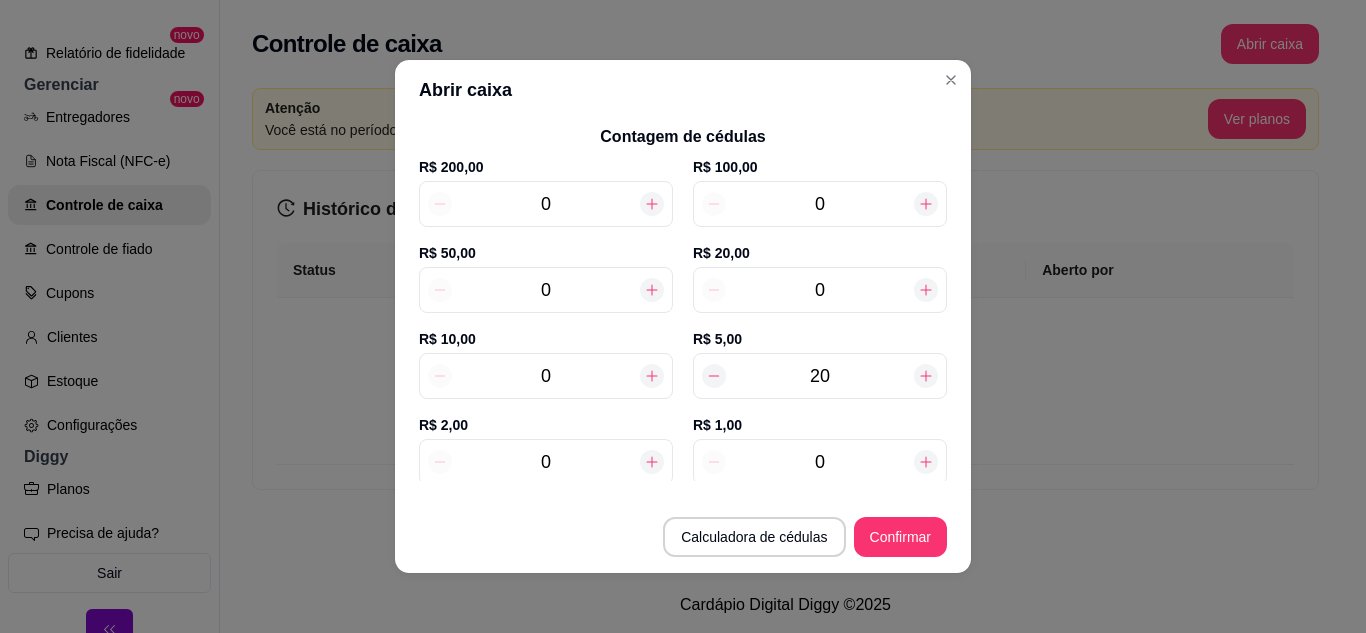 type on "20" 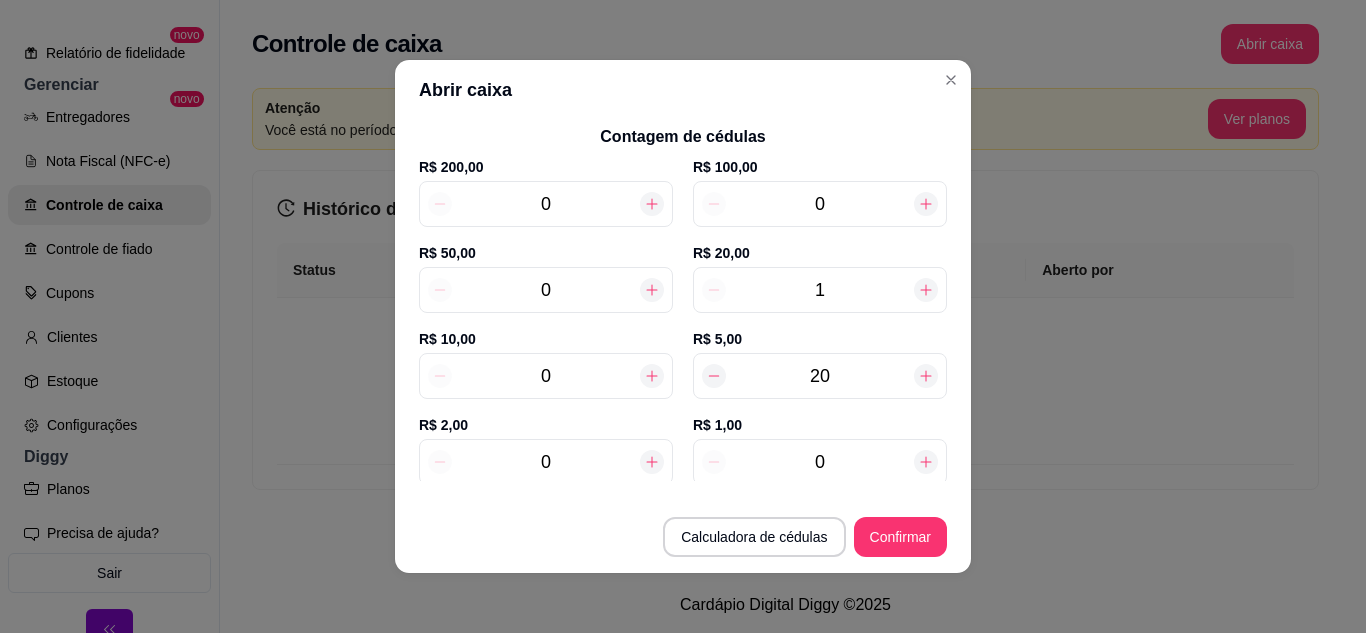 click 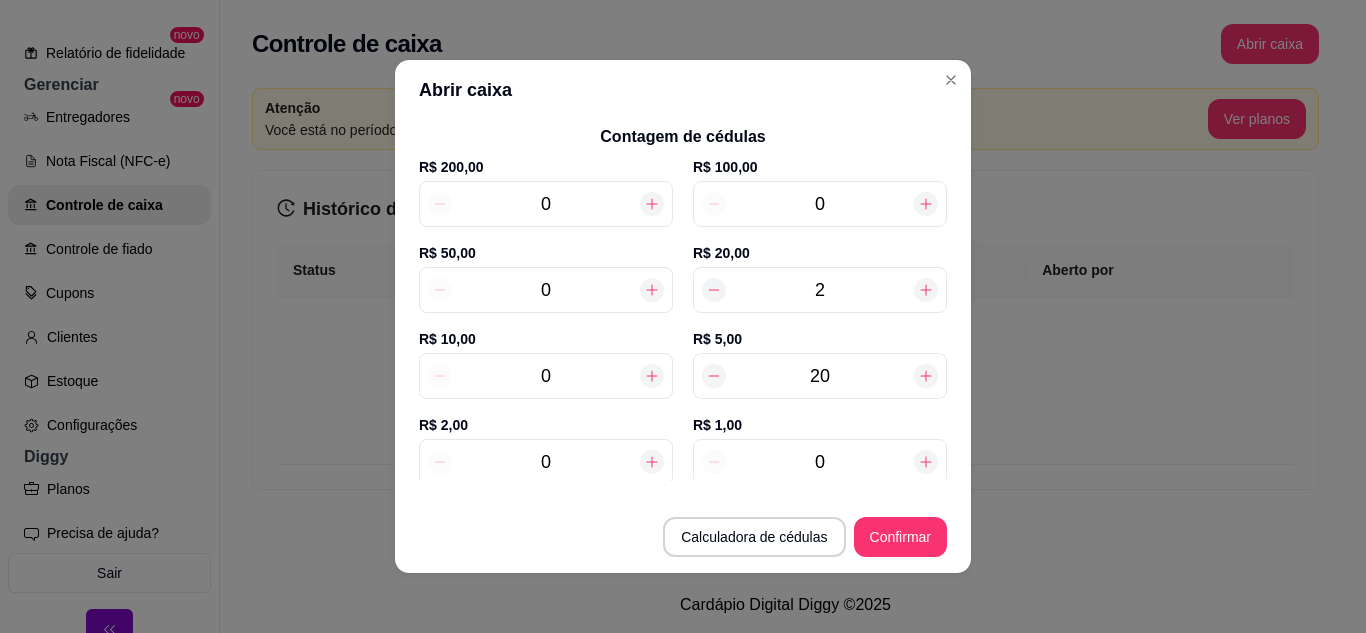 click 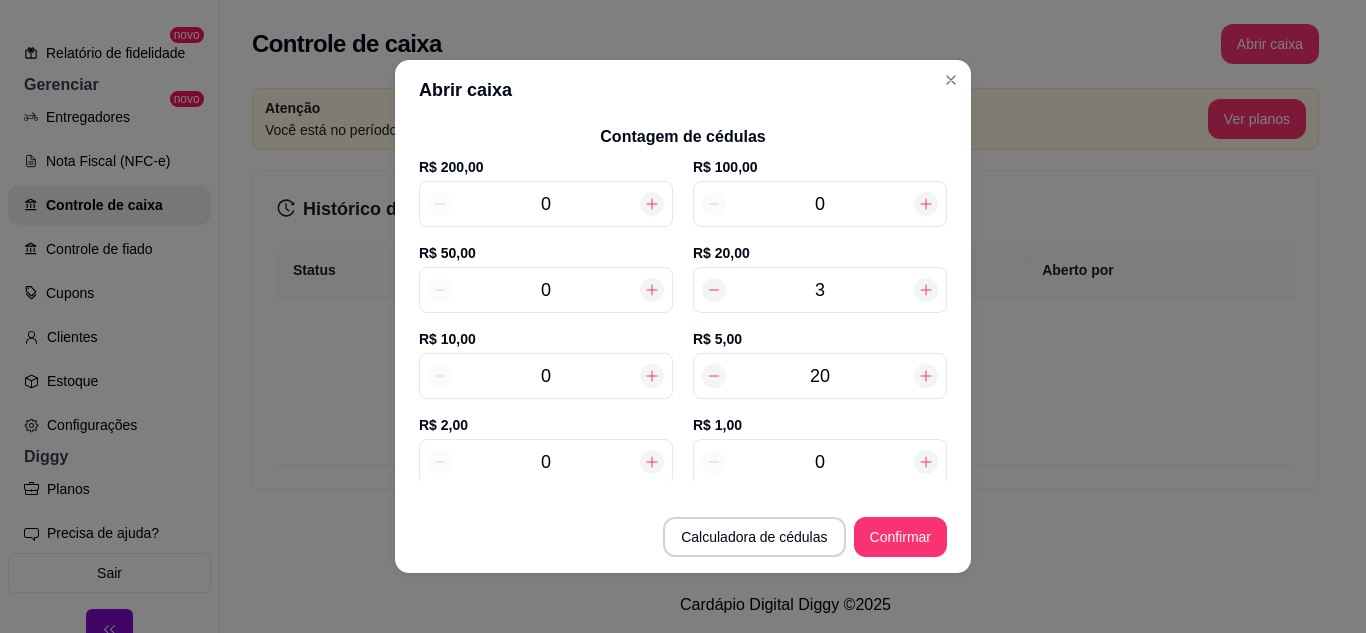 click 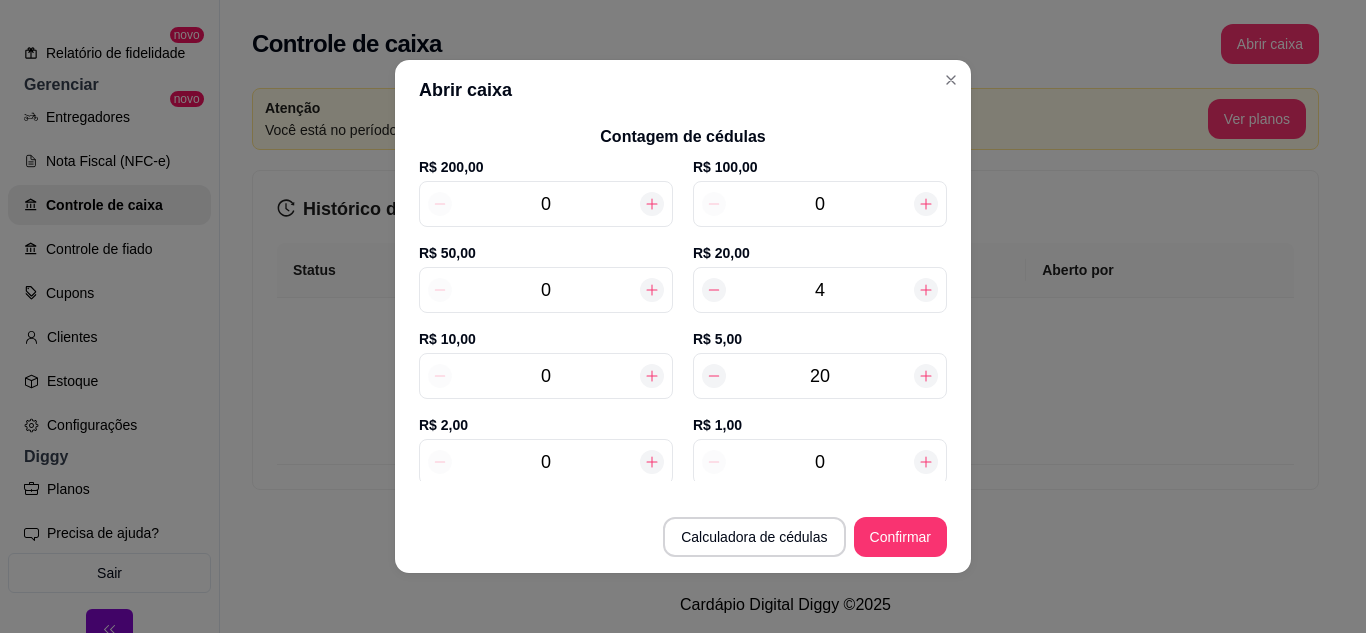 click at bounding box center [652, 376] 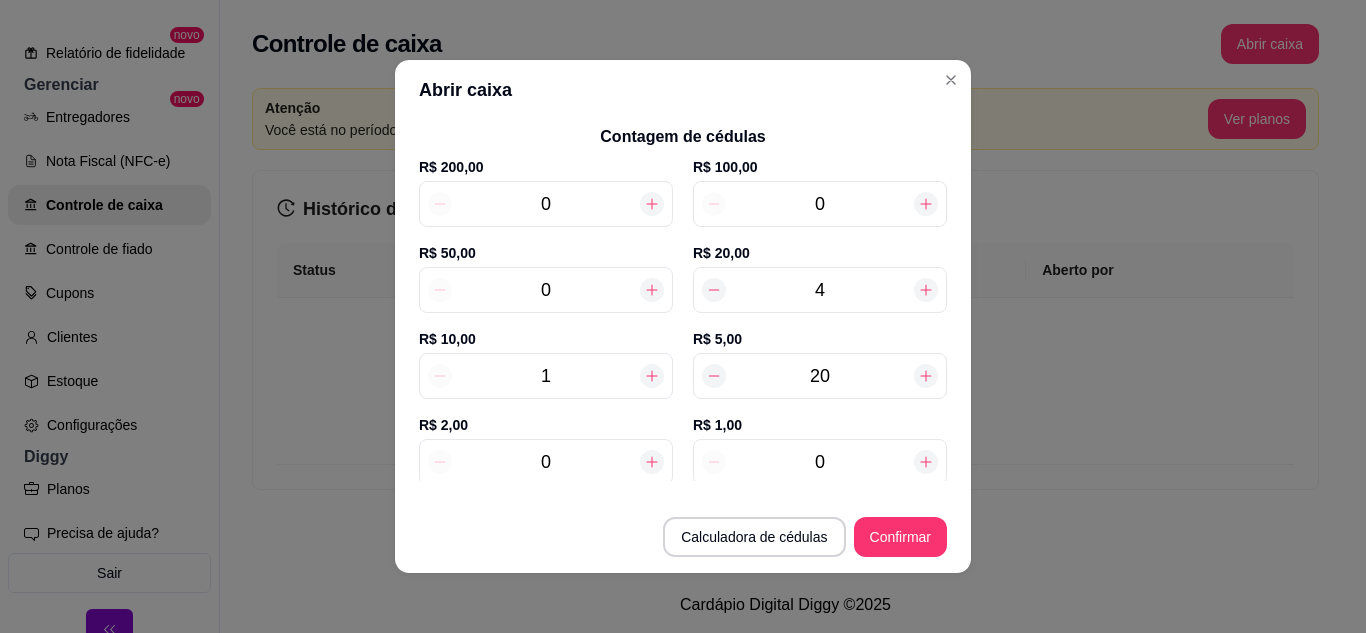 click at bounding box center (652, 376) 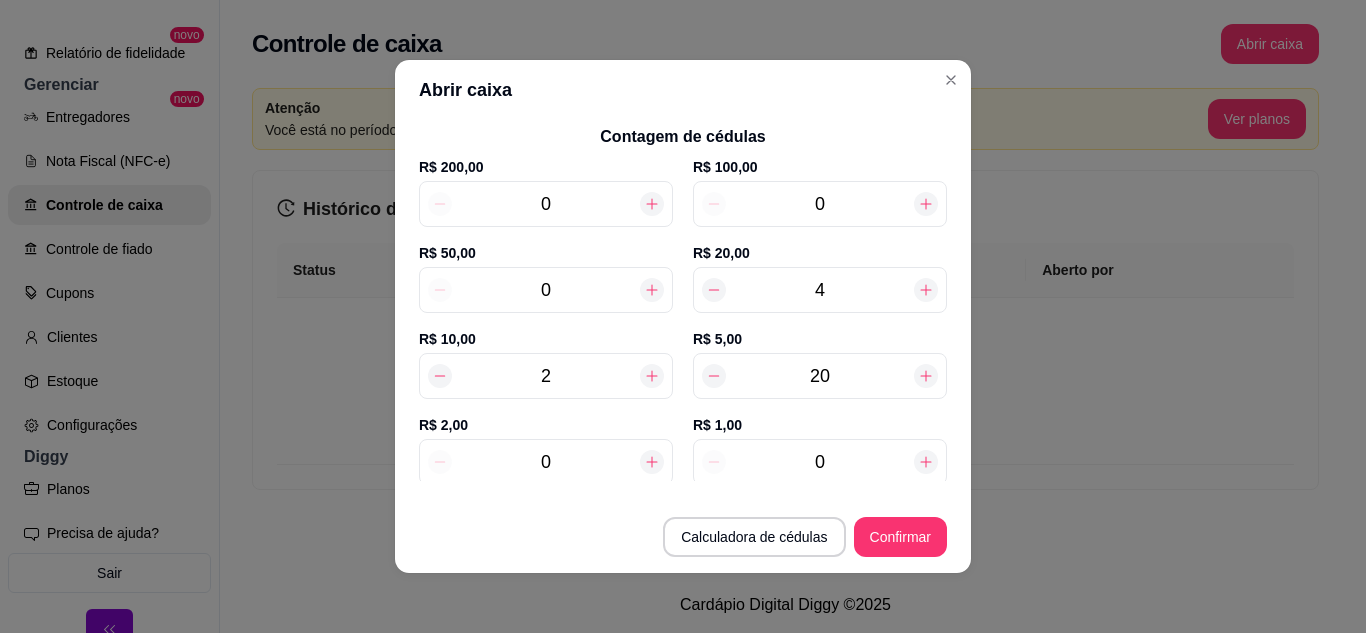 click on "20" at bounding box center [820, 376] 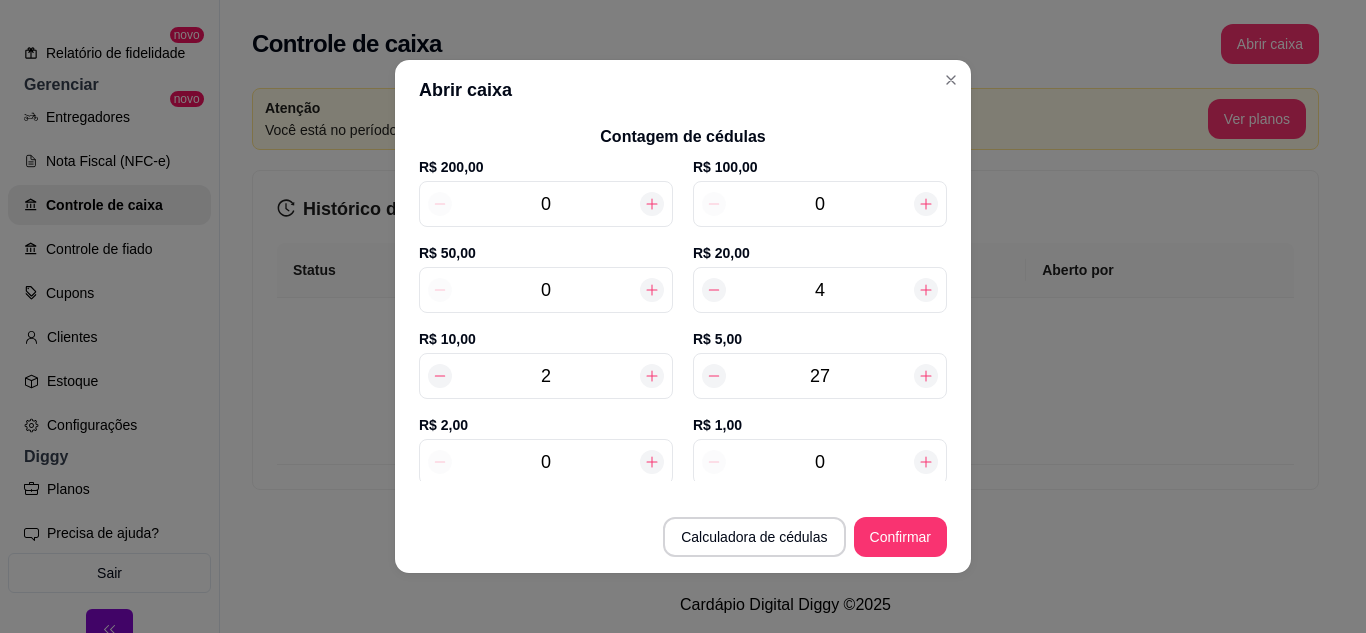 type on "235,00" 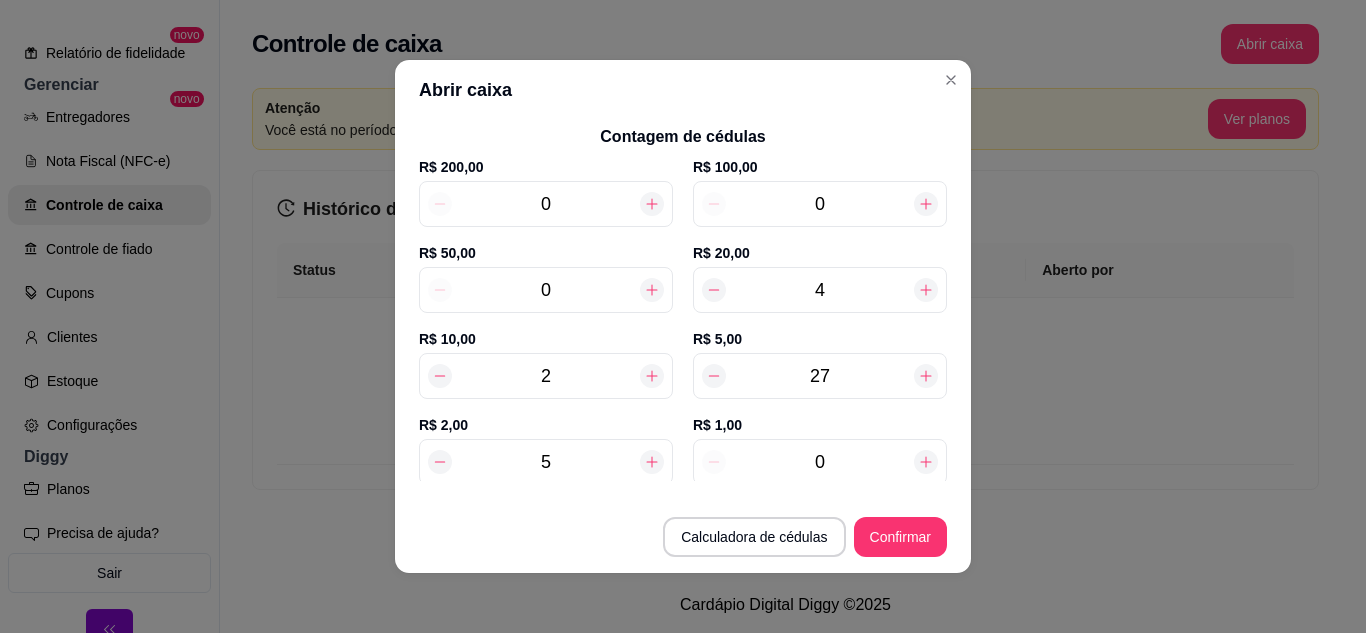 type on "245,00" 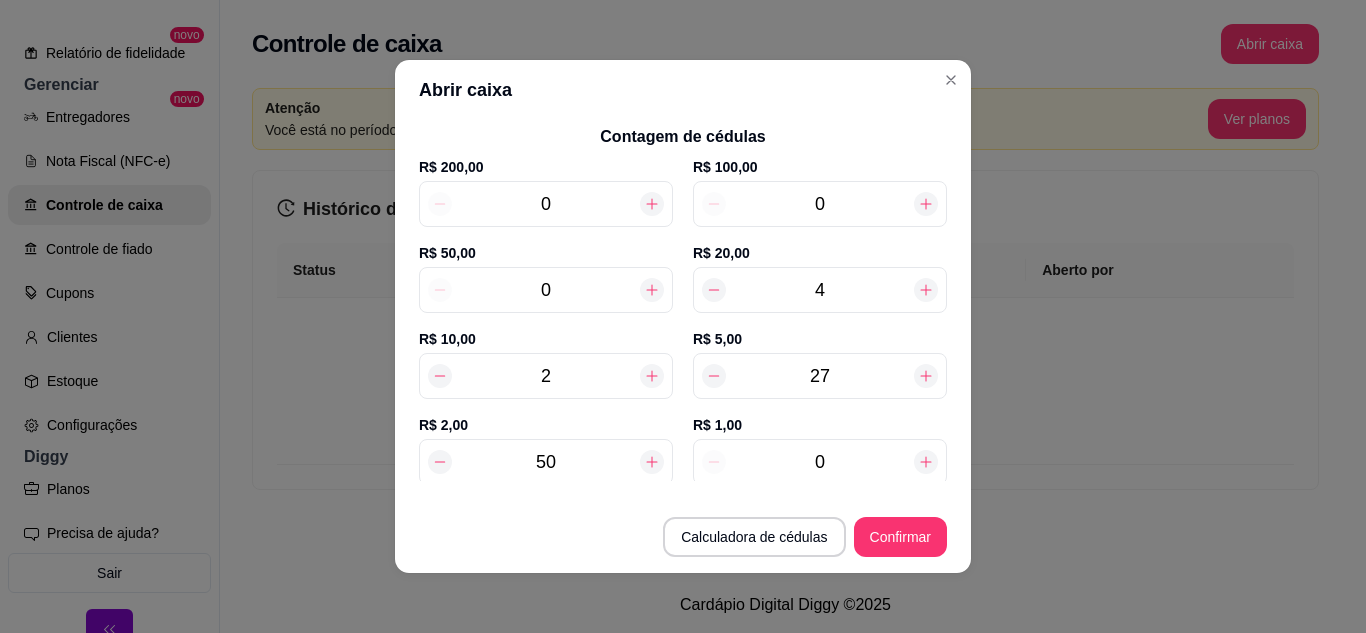 type on "335,00" 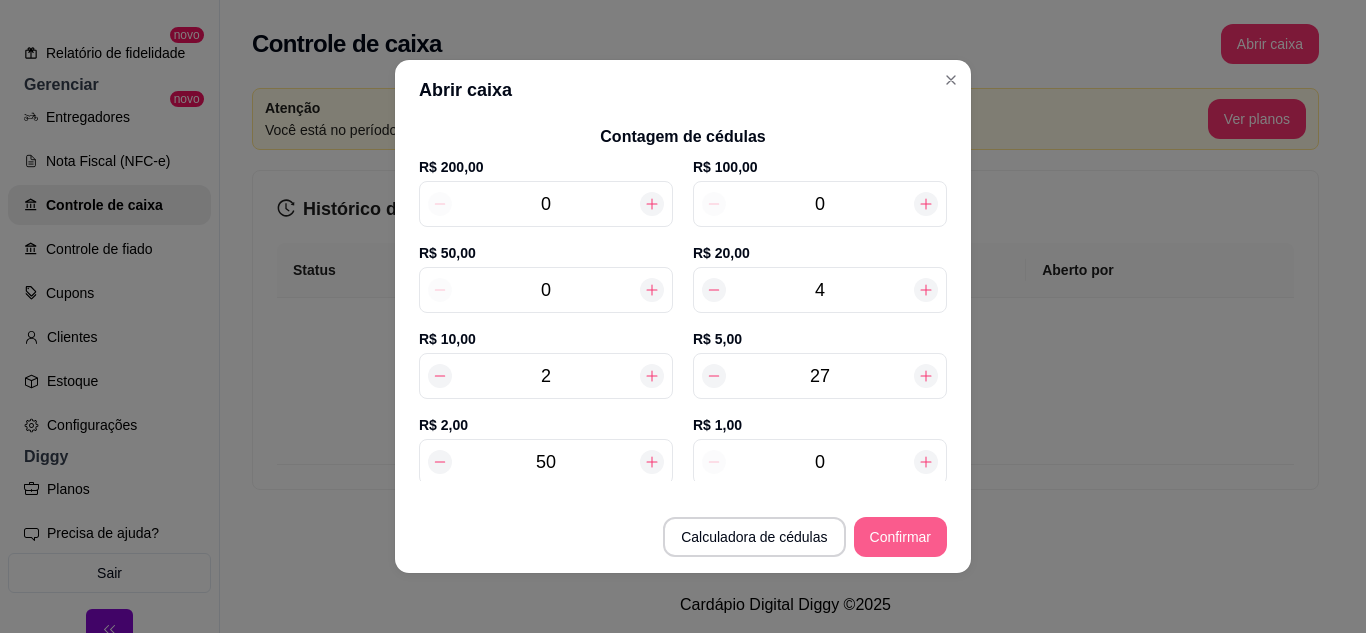 type on "50" 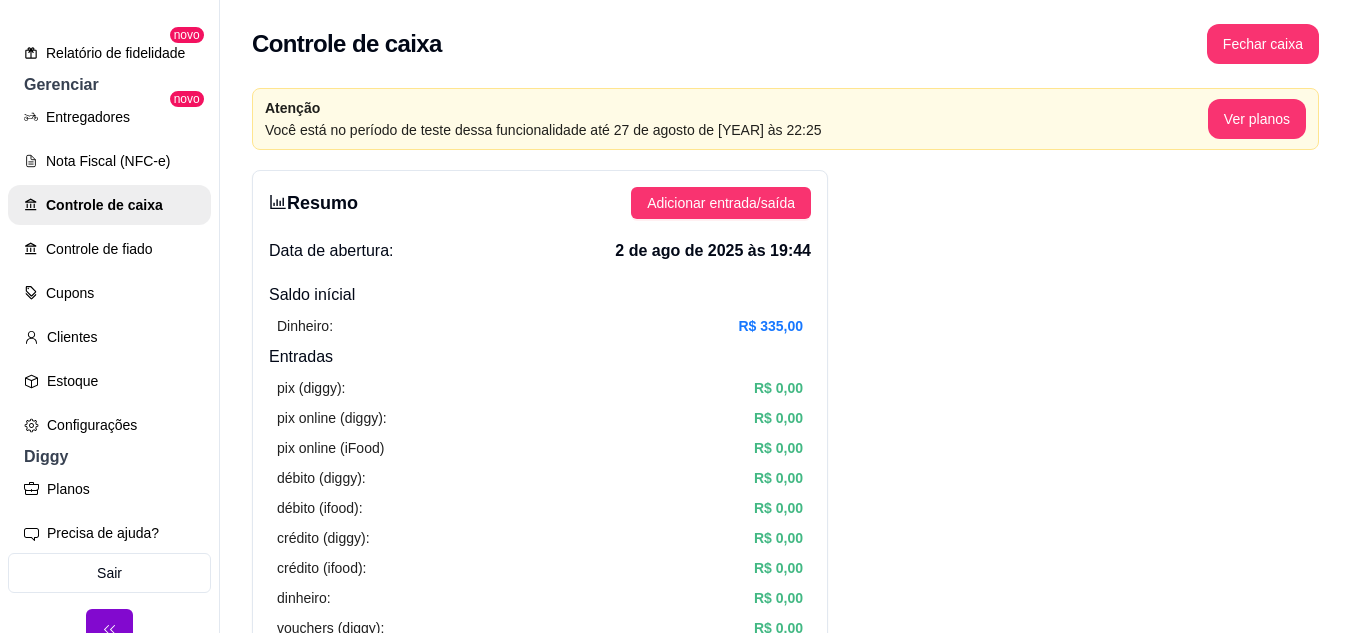 click on "R$ 335,00" at bounding box center (770, 326) 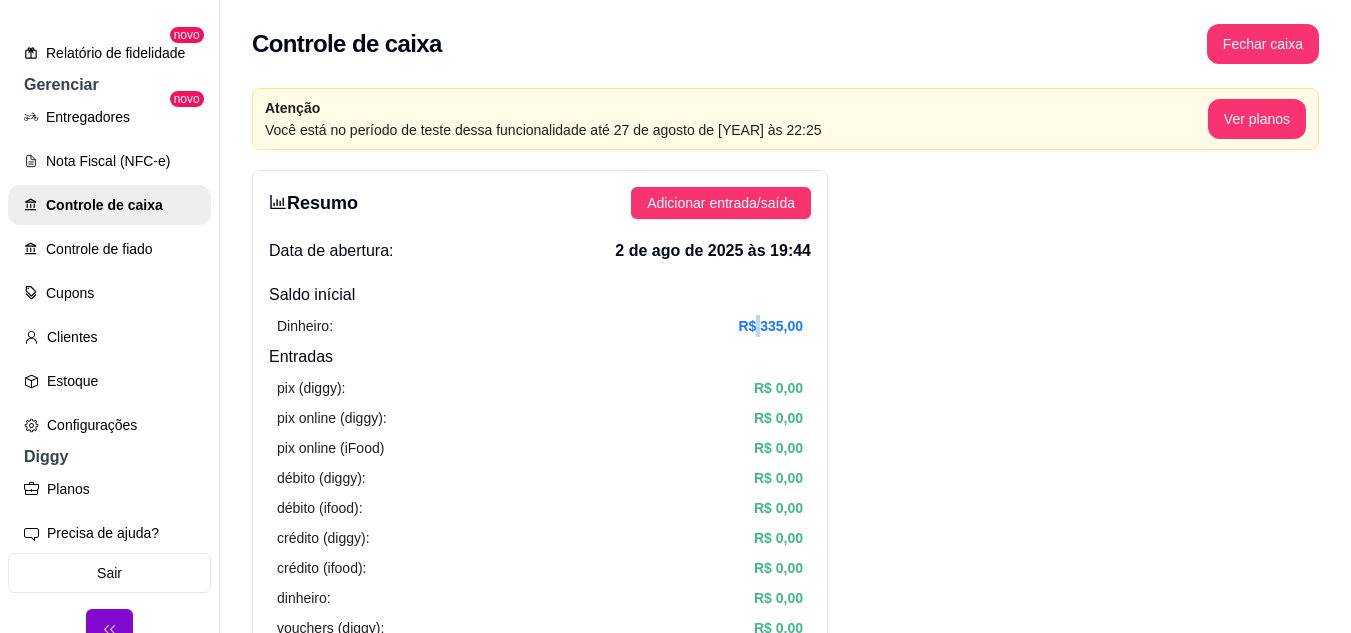 click on "R$ 335,00" at bounding box center [770, 326] 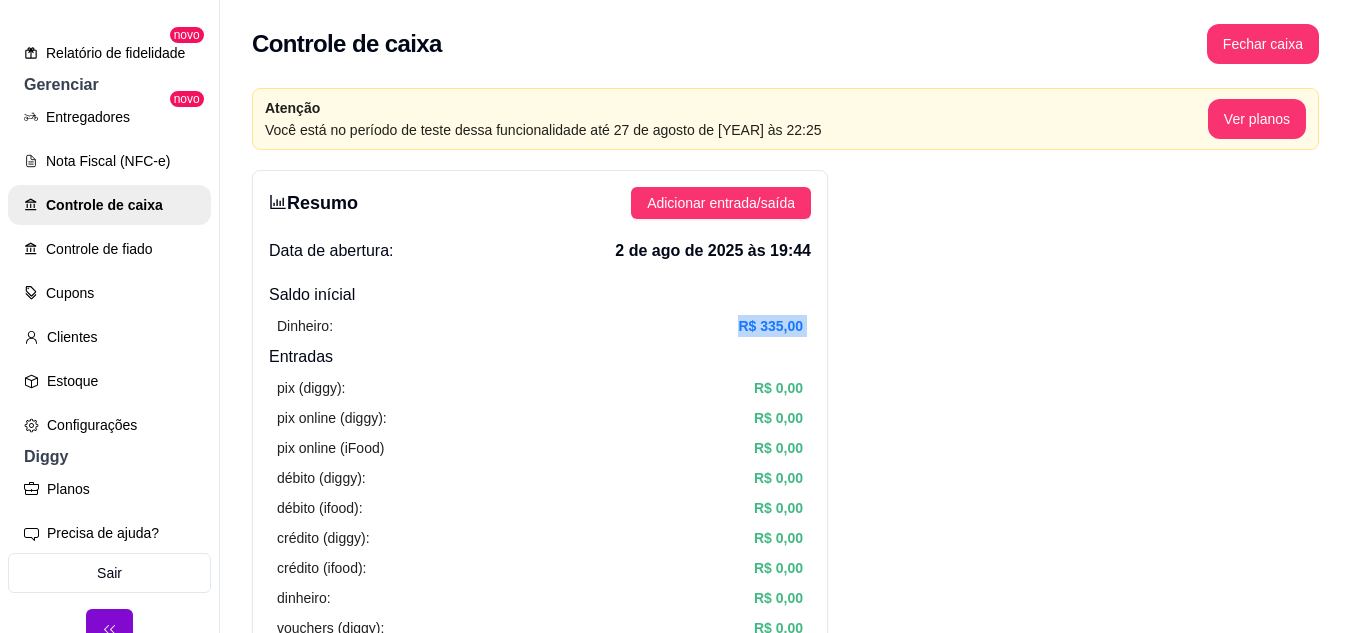 click on "R$ 335,00" at bounding box center (770, 326) 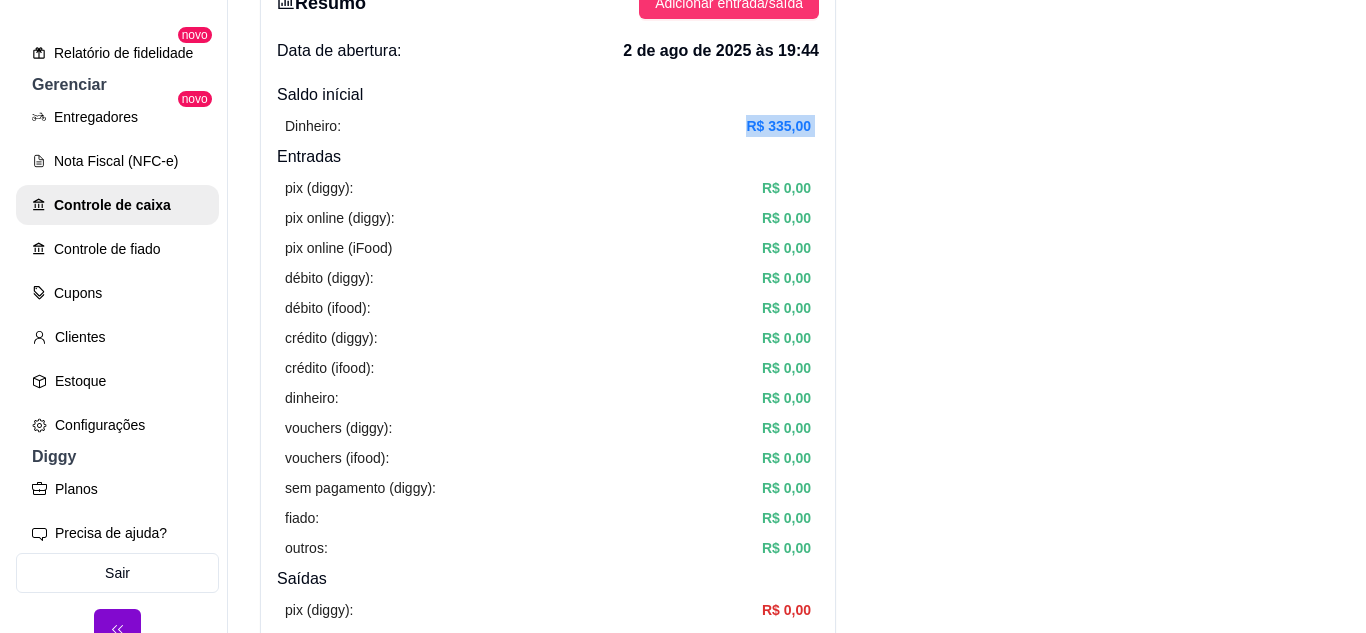 scroll, scrollTop: 0, scrollLeft: 0, axis: both 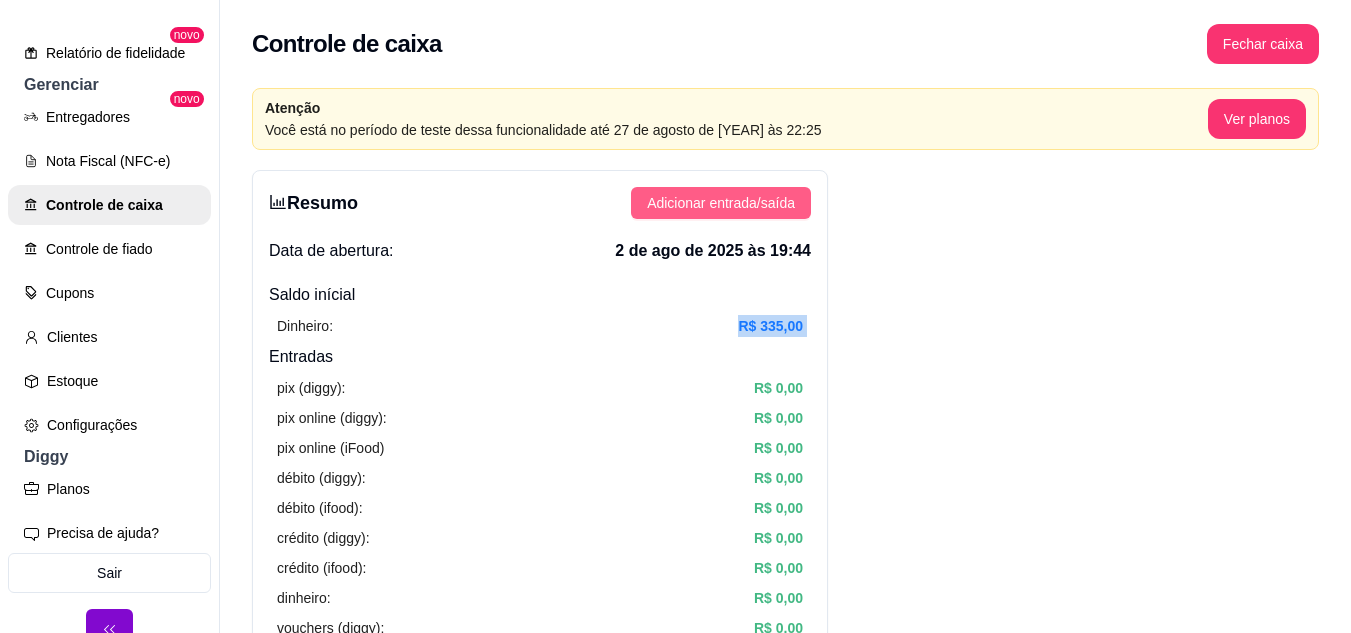 click on "Adicionar entrada/saída" at bounding box center [721, 203] 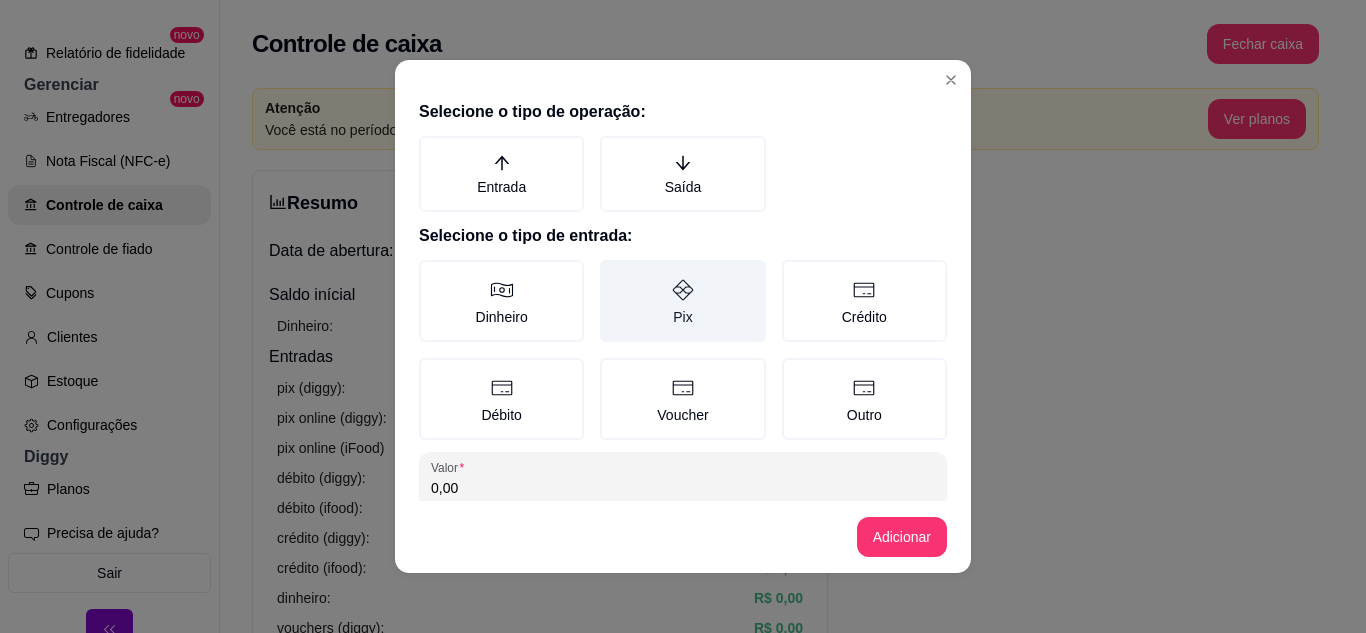 scroll, scrollTop: 100, scrollLeft: 0, axis: vertical 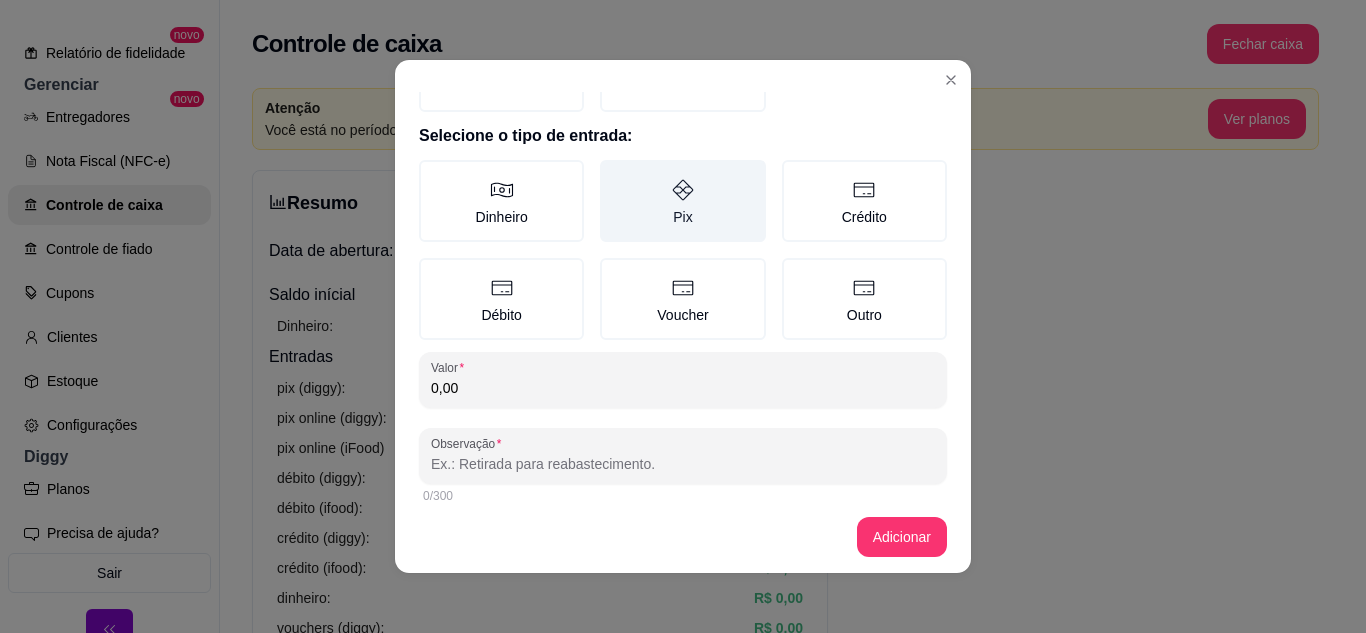 click on "Pix" at bounding box center [682, 201] 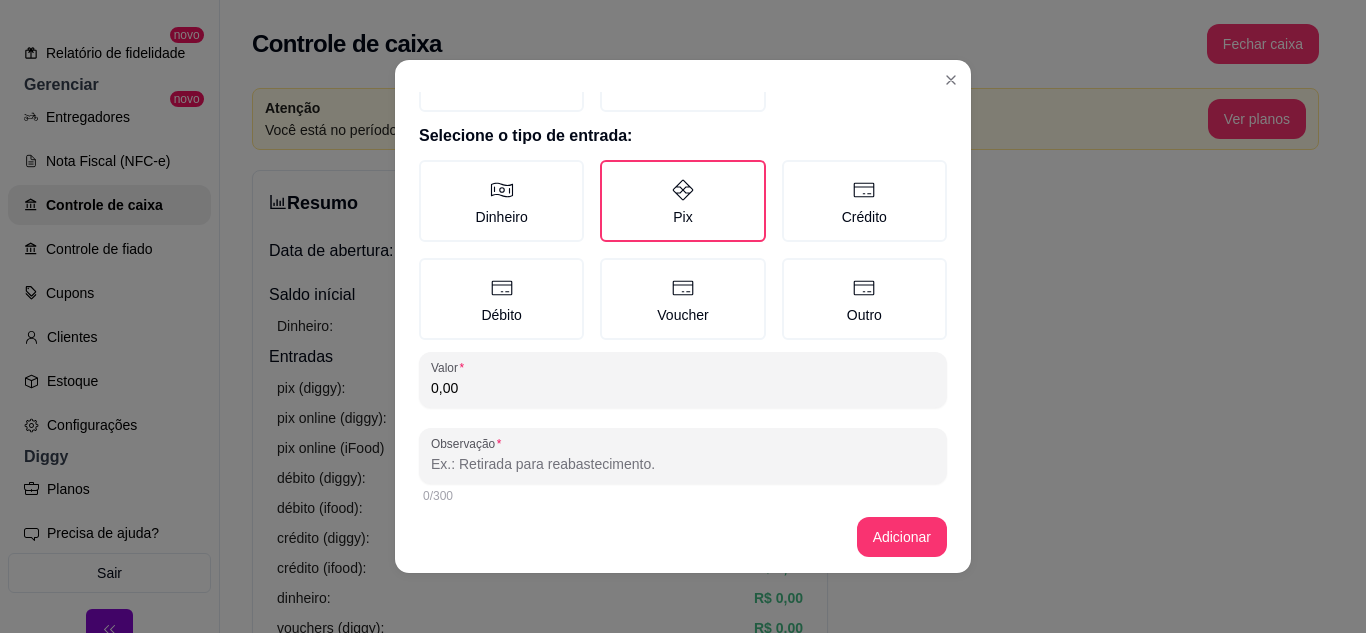 click on "0,00" at bounding box center [683, 388] 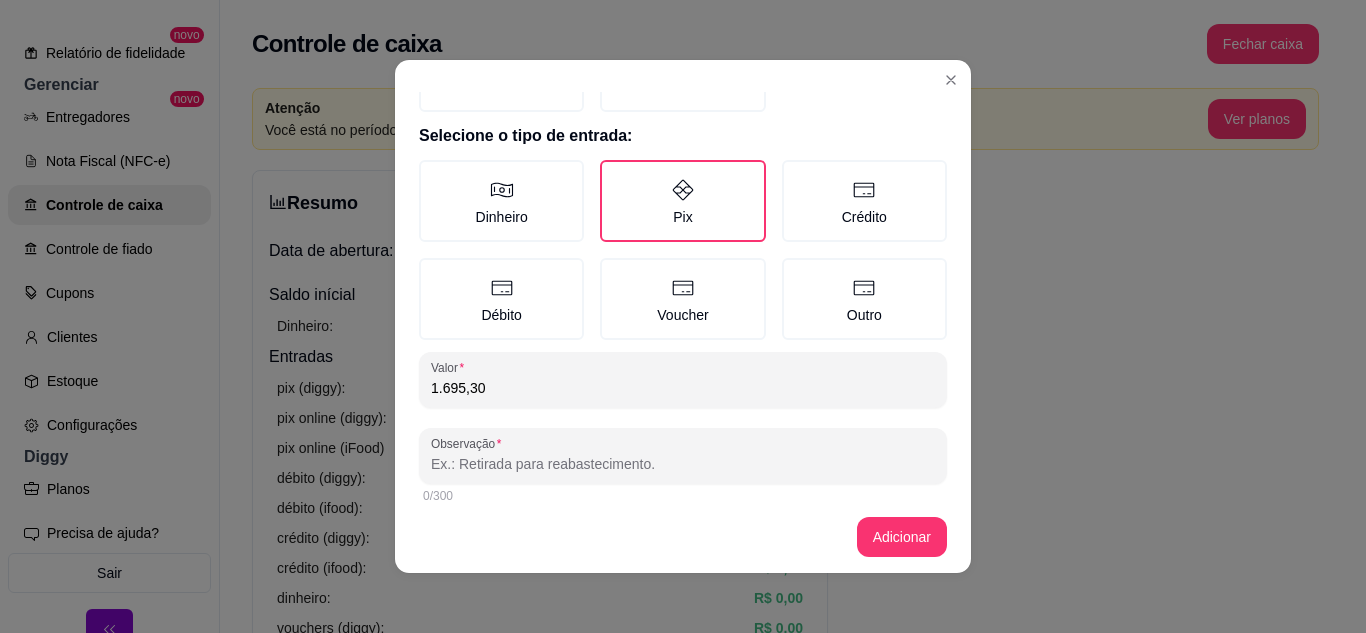 scroll, scrollTop: 115, scrollLeft: 0, axis: vertical 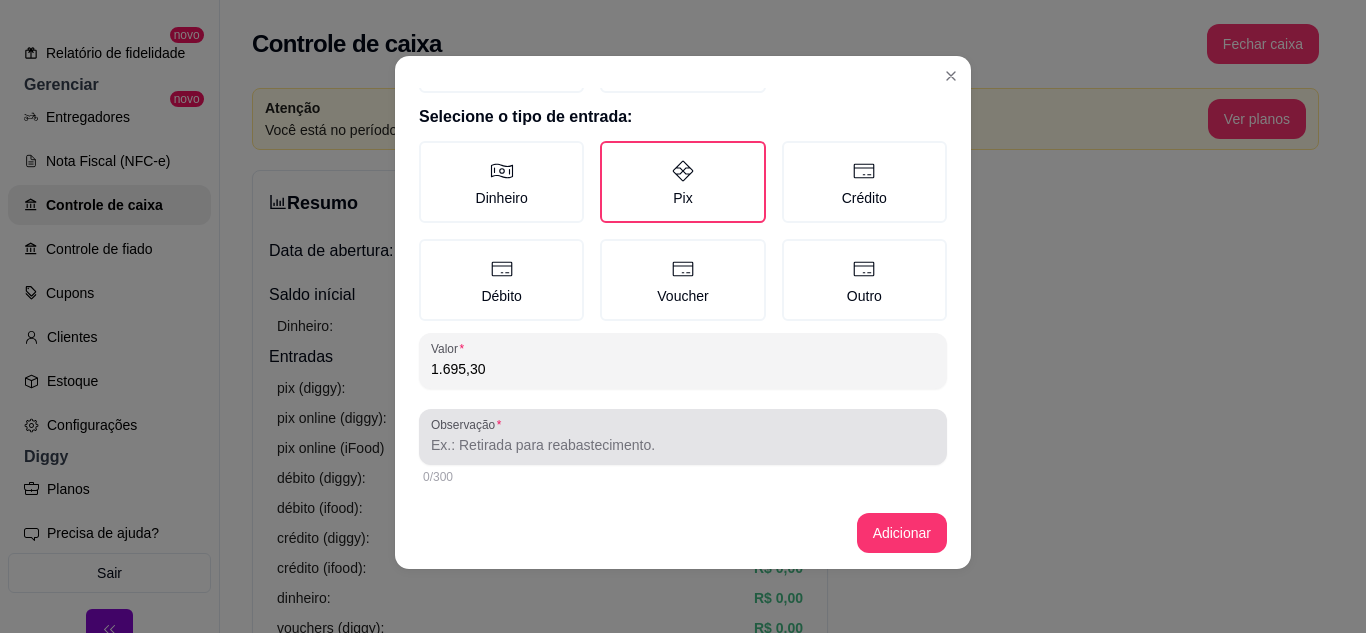 type on "1.695,30" 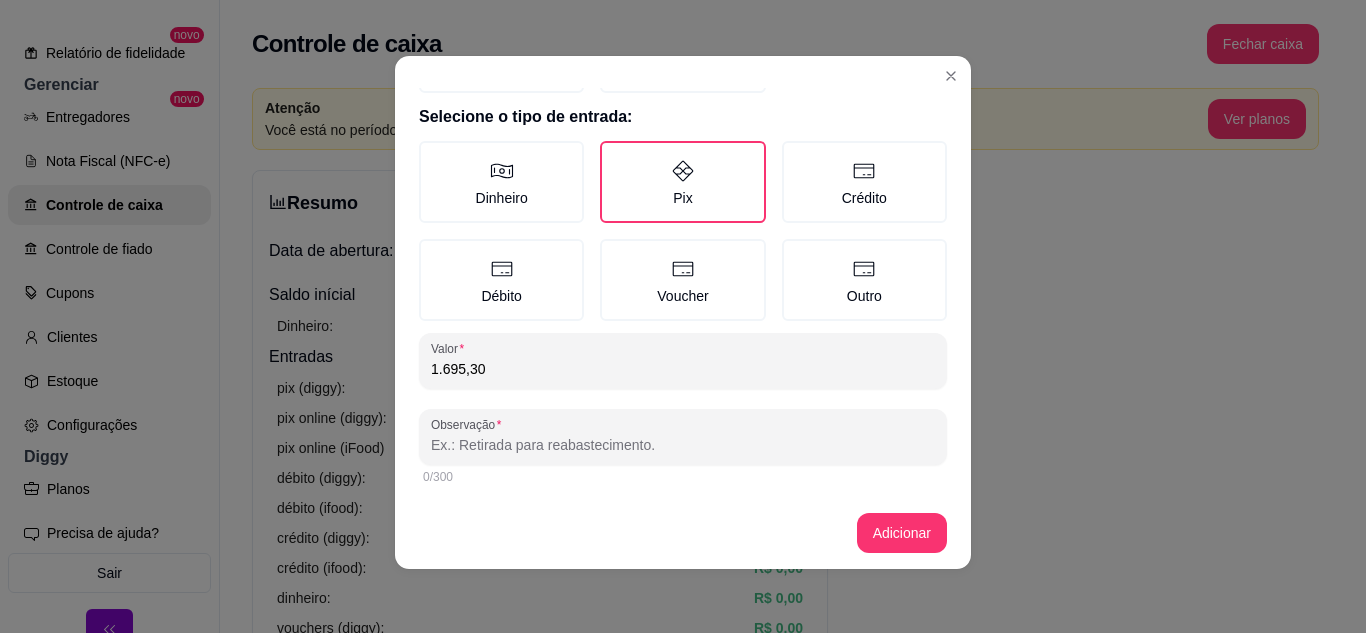 click on "Observação" at bounding box center [683, 445] 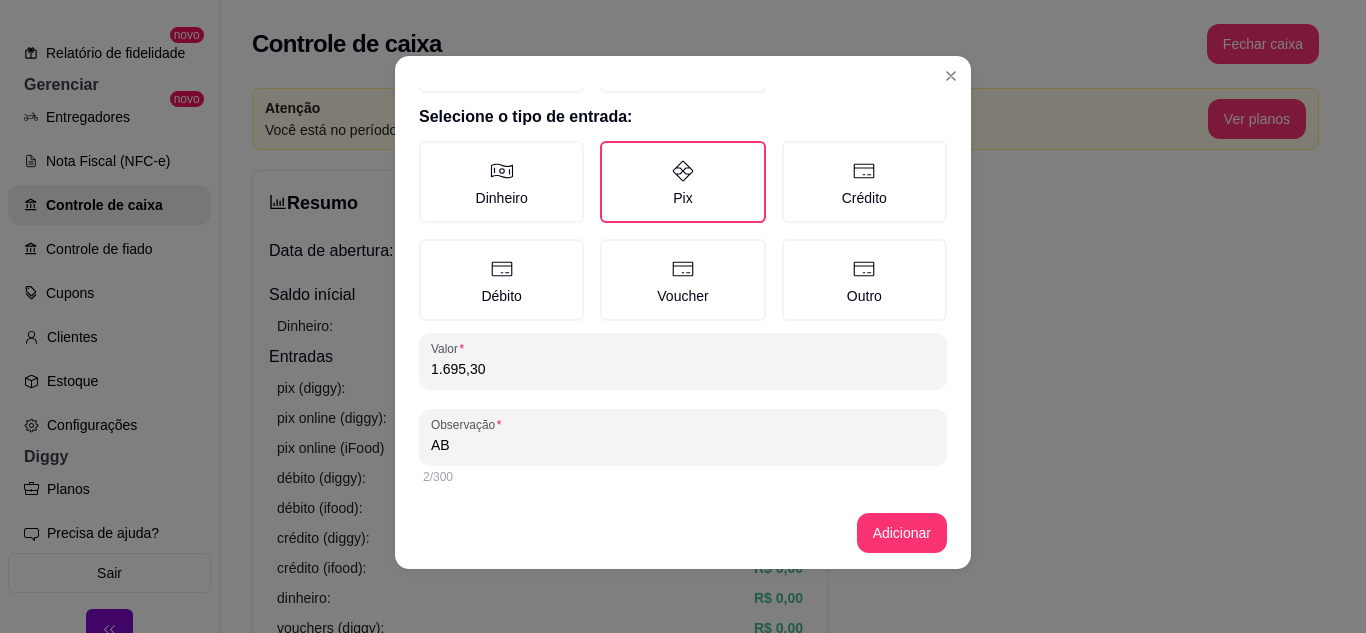 type on "A" 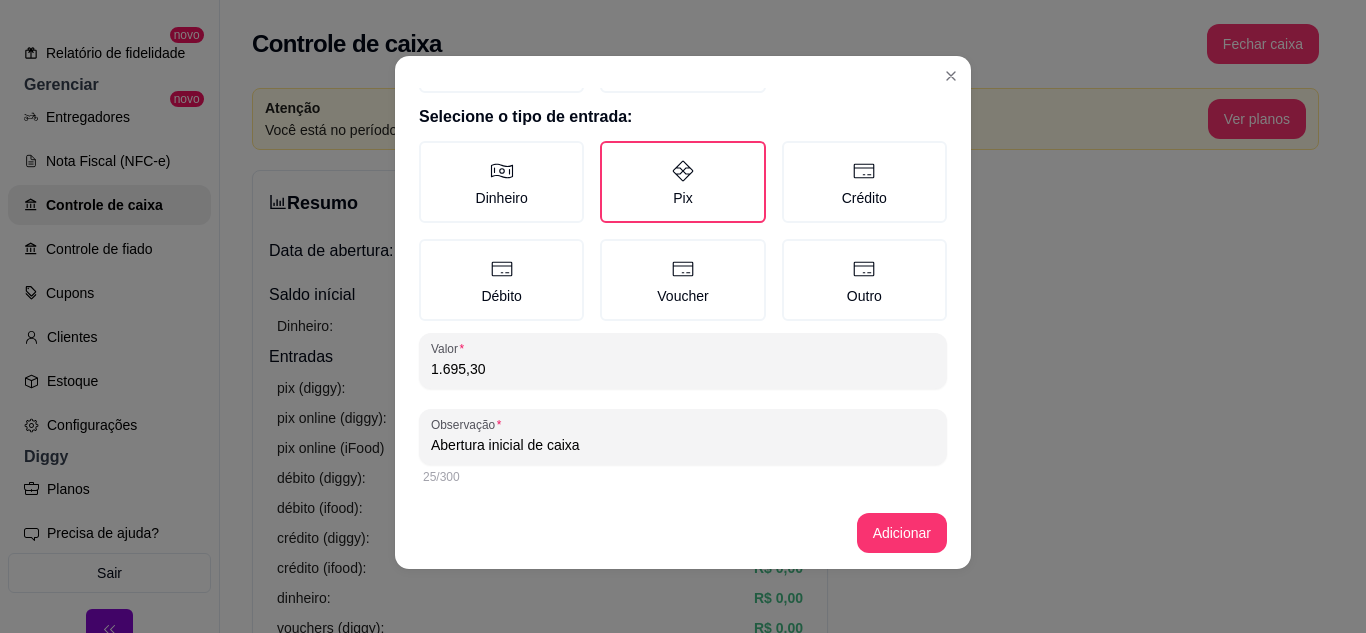 type on "Abertura inicial de caixa" 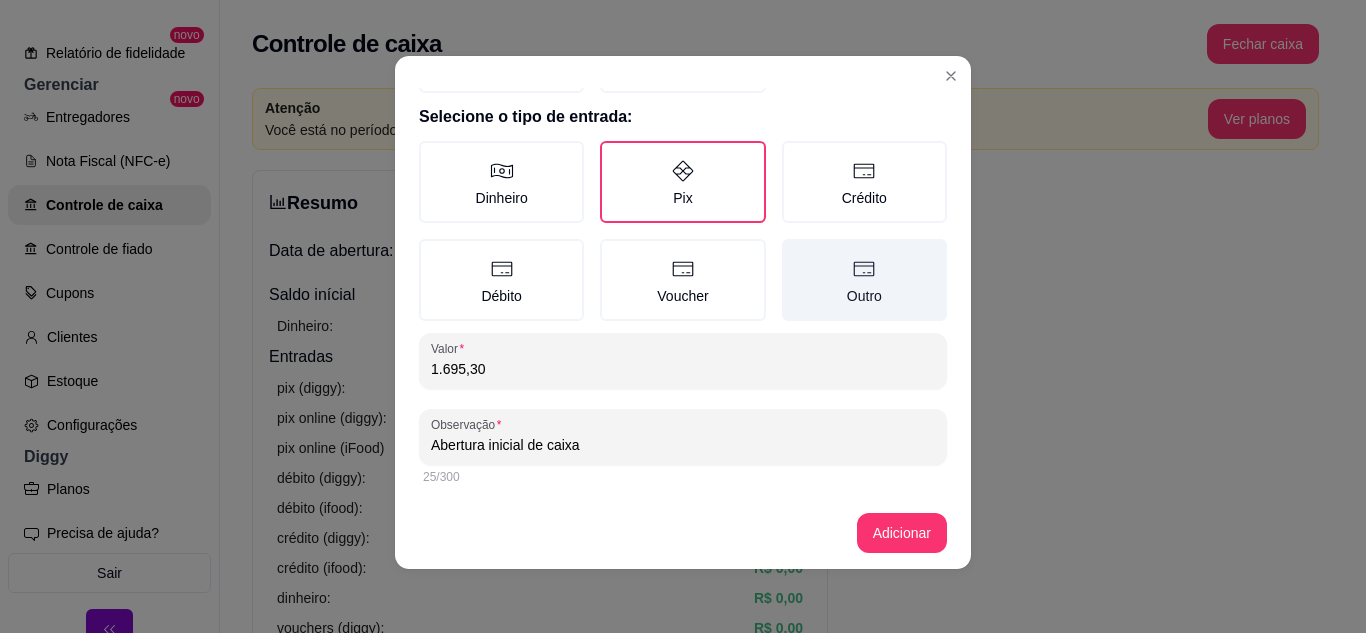 scroll, scrollTop: 0, scrollLeft: 0, axis: both 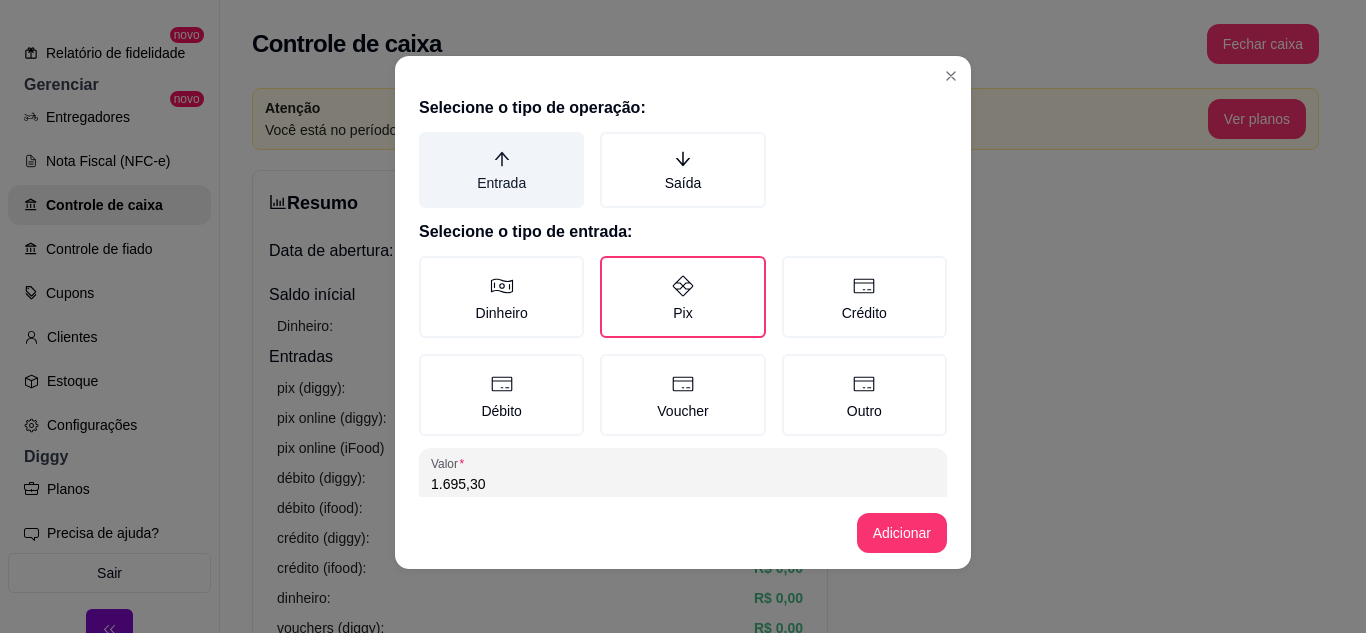 click on "Entrada" at bounding box center (501, 170) 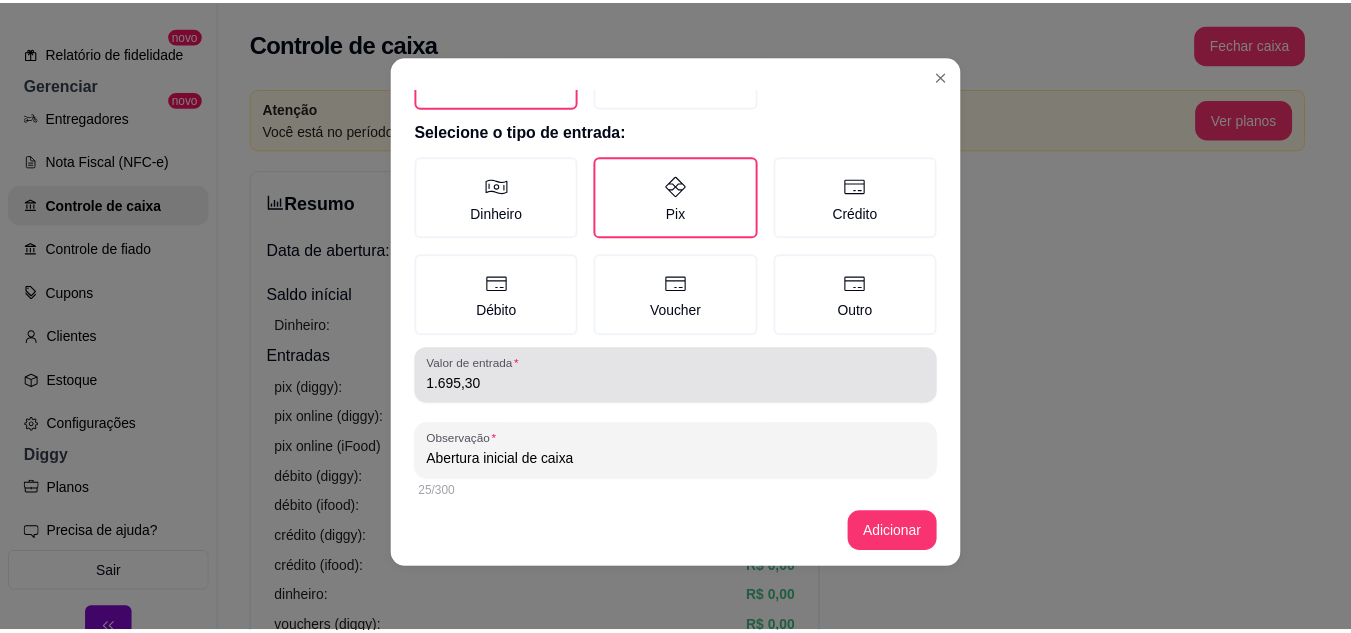 scroll, scrollTop: 115, scrollLeft: 0, axis: vertical 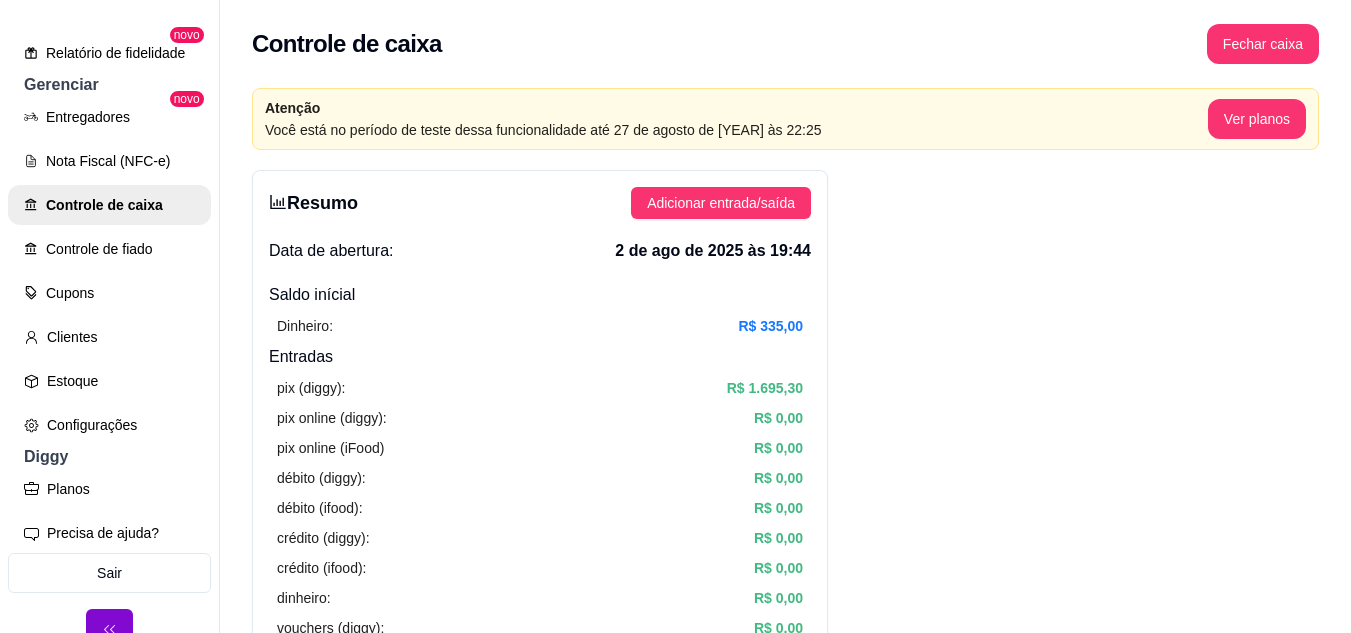 click on "Resumo Adicionar entrada/saída Data de abertura: 2 de ago de 2025 às 19:44 Saldo inícial Dinheiro: R$ 335,00 Entradas pix (diggy): R$ 1.695,30 pix online (diggy): R$ 0,00 pix online (iFood) R$ 0,00 débito (diggy): R$ 0,00 débito (ifood): R$ 0,00 crédito (diggy): R$ 0,00 crédito (ifood): R$ 0,00 dinheiro: R$ 0,00 vouchers (diggy): R$ 0,00 vouchers (ifood): R$ 0,00 sem pagamento (diggy): R$ 0,00 fiado: R$ 0,00 outros: R$ 0,00 Saídas pix (diggy): R$ 0,00 dinheiro: R$ 0,00 débito (diggy): R$ 0,00 débito (ifood): R$ 0,00 crédito (diggy): R$ 0,00 crédito (ifood): R$ 0,00 vouchers (diggy): R$ 0,00 vouchers (ifood): R$ 0,00 outros: R$ 0,00 Saldo final dinheiro em caixa: R$ 335,00 total: R$ 1.695,30 Todos Pix Dinheiro Crédito Débito Voucher Outros Entrada R$ 1.695,30 Saída R$ 0,00 Saldo R$ 1.695,30 Tipo de pagamento Data - Hora Entrada ou Saída Descrição Valor Descrição Transferência Pix 2 de ago de 2025 às 19:46 Entrada Abertura inicial de caixa R$ 1.695,30 Editar 1" at bounding box center (785, 1077) 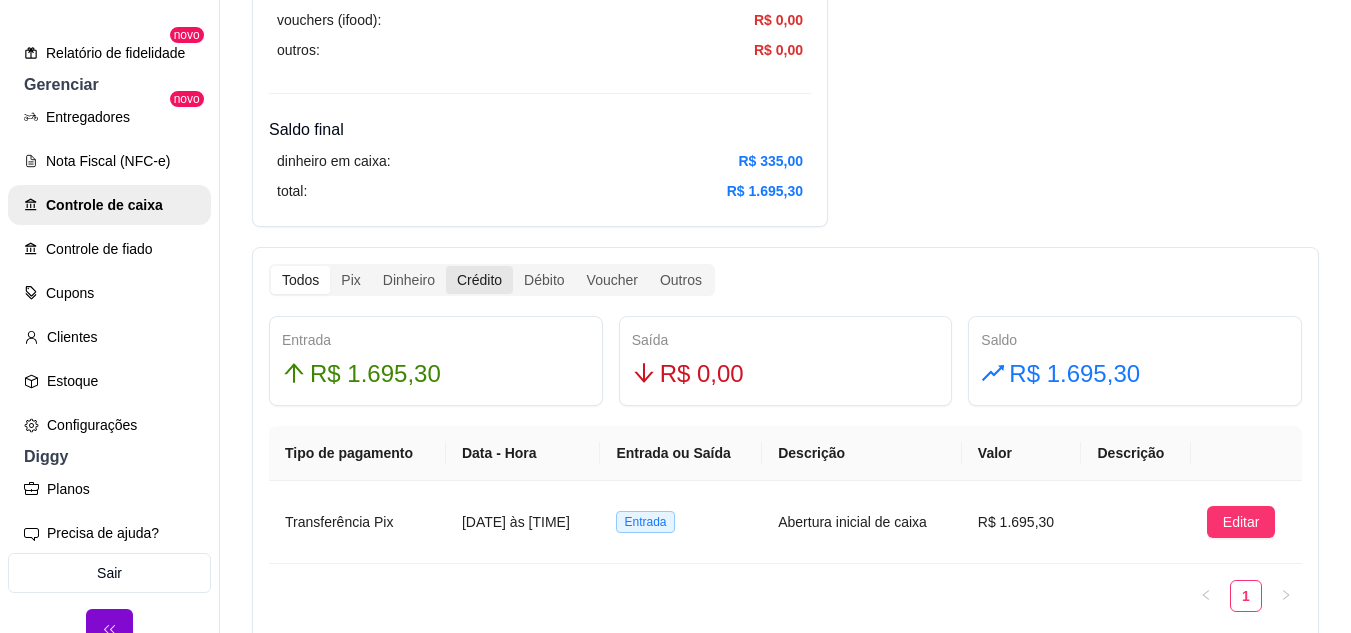 scroll, scrollTop: 1100, scrollLeft: 0, axis: vertical 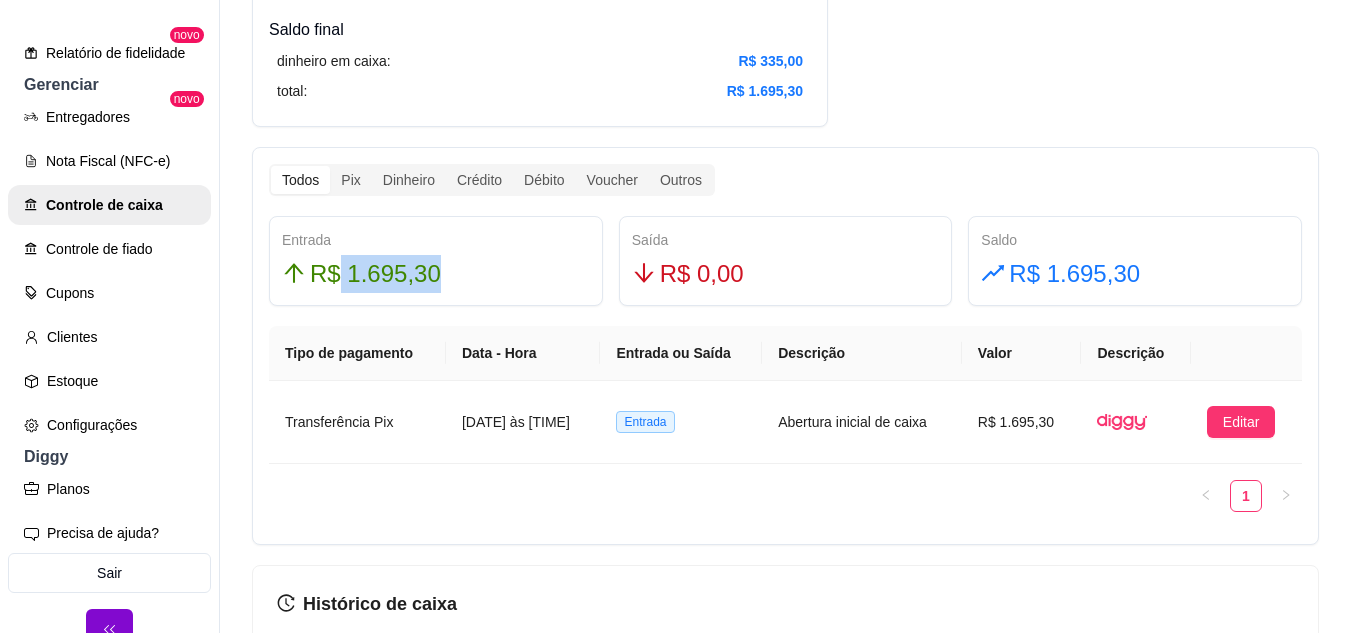 drag, startPoint x: 335, startPoint y: 272, endPoint x: 502, endPoint y: 272, distance: 167 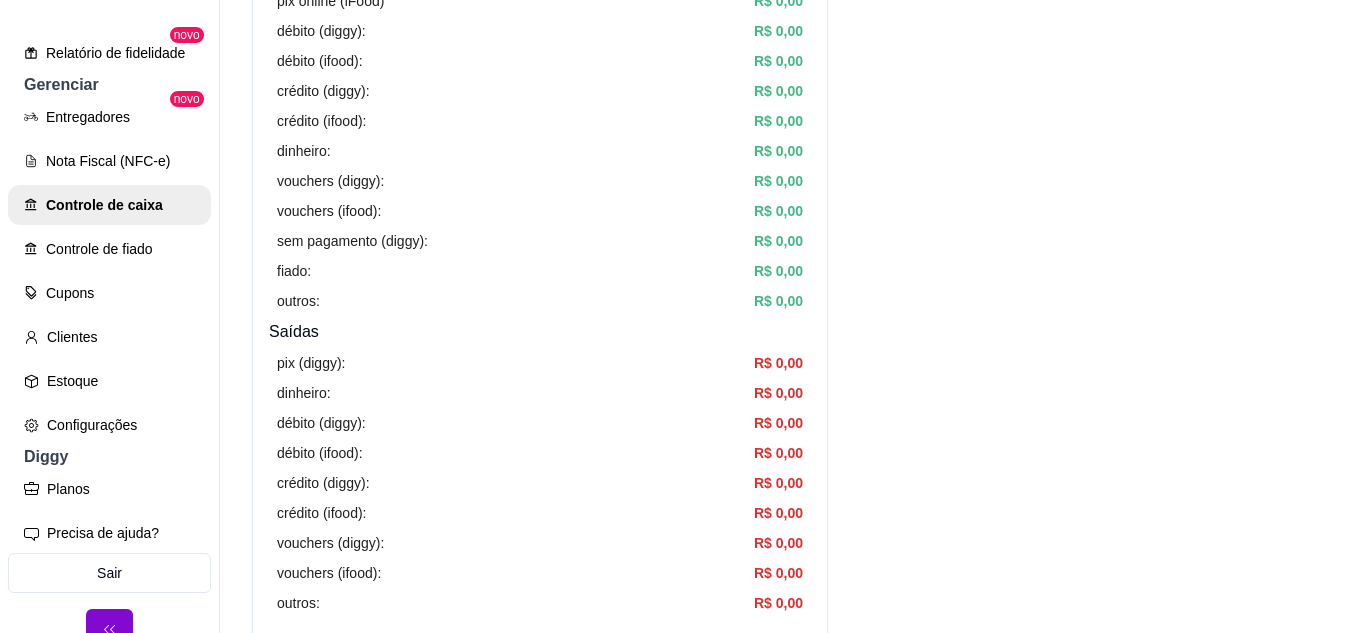 scroll, scrollTop: 0, scrollLeft: 0, axis: both 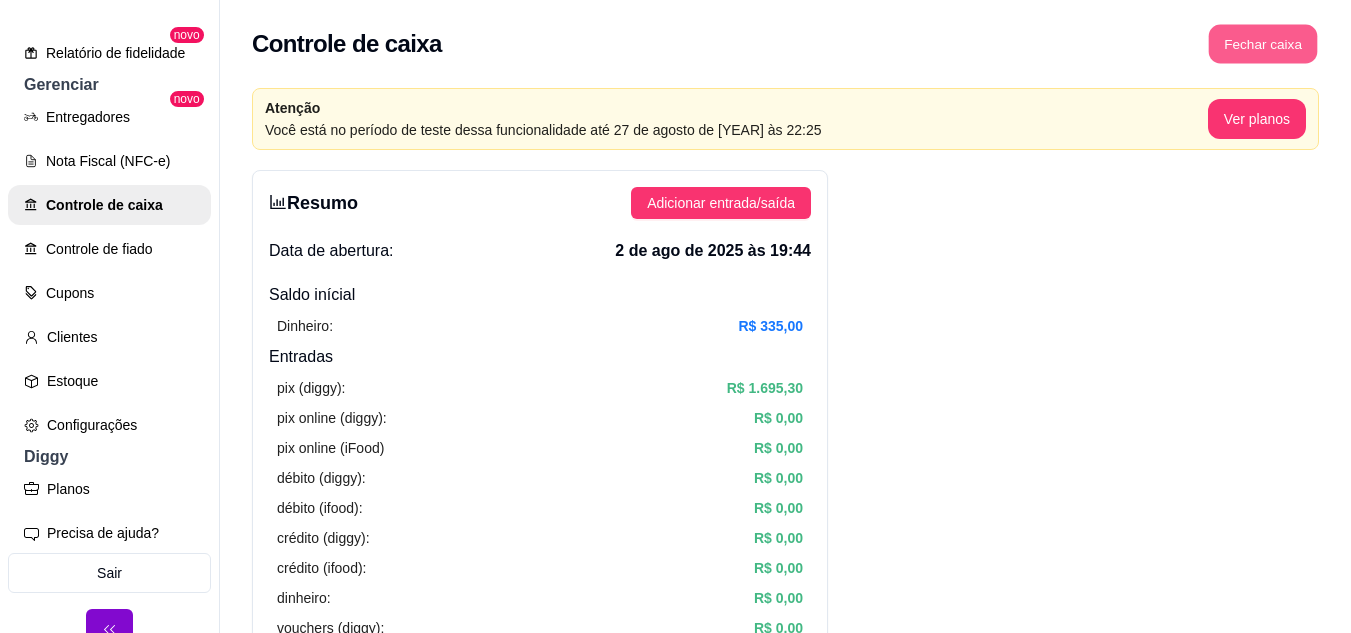 click on "Fechar caixa" at bounding box center (1263, 44) 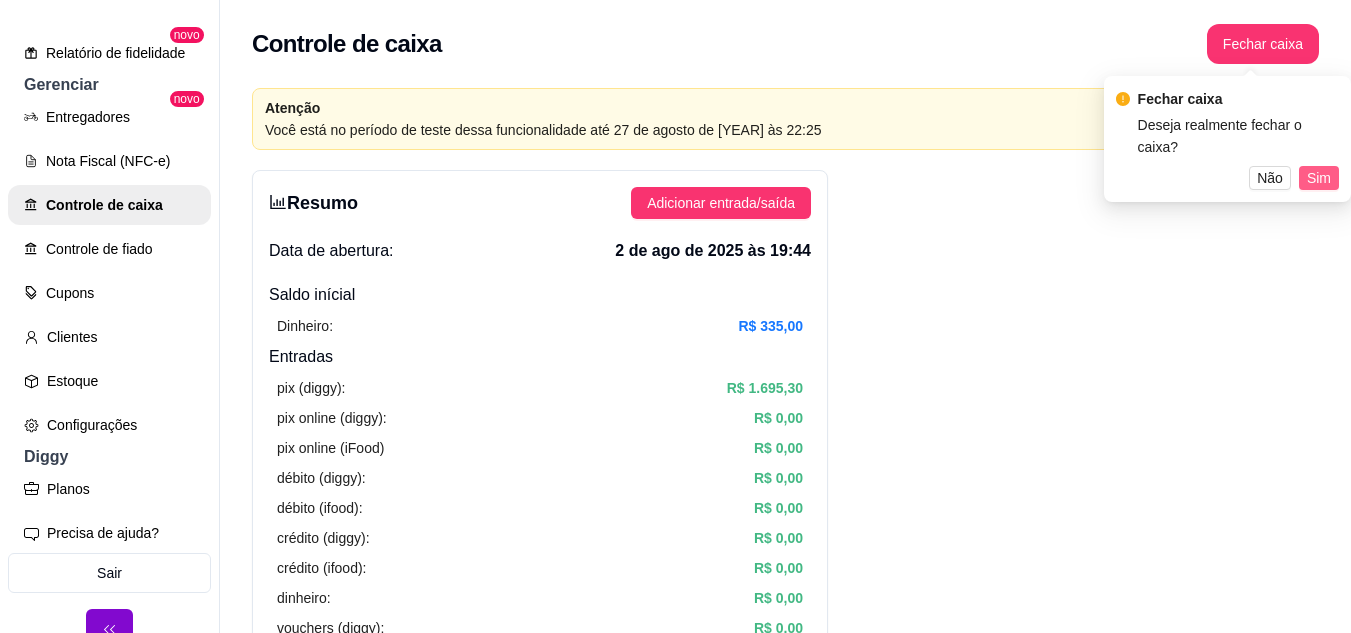 click on "Sim" at bounding box center (1319, 178) 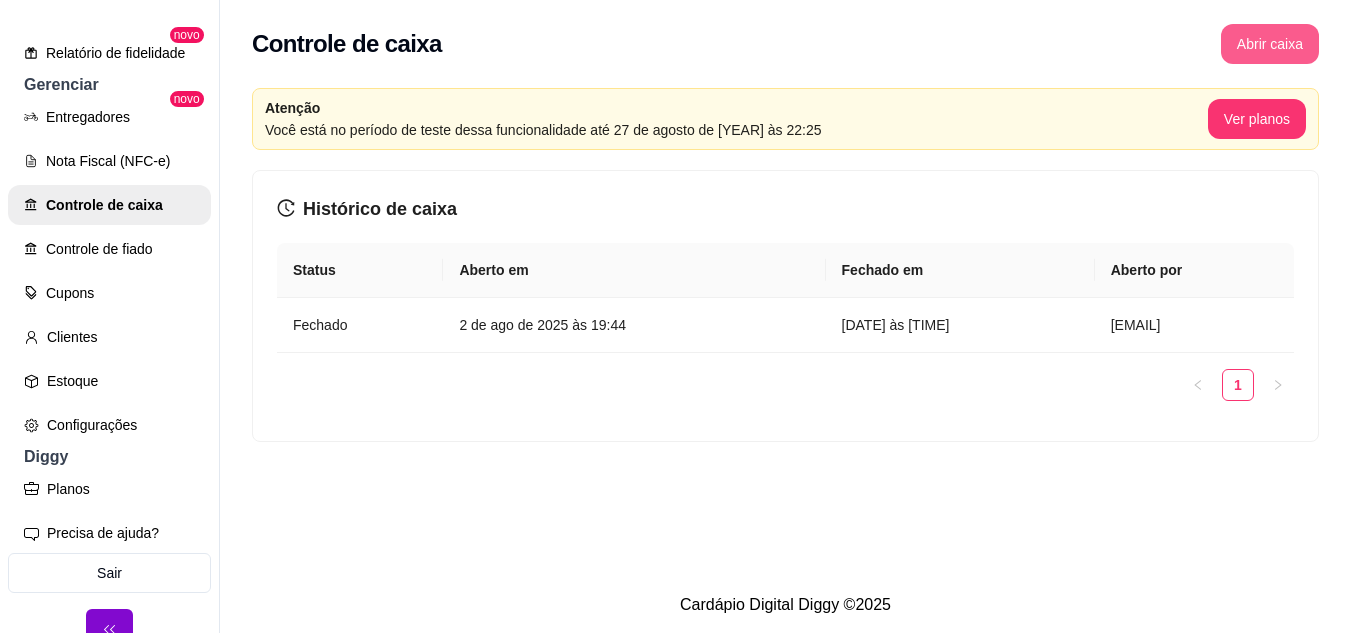 click on "Abrir caixa" at bounding box center (1270, 44) 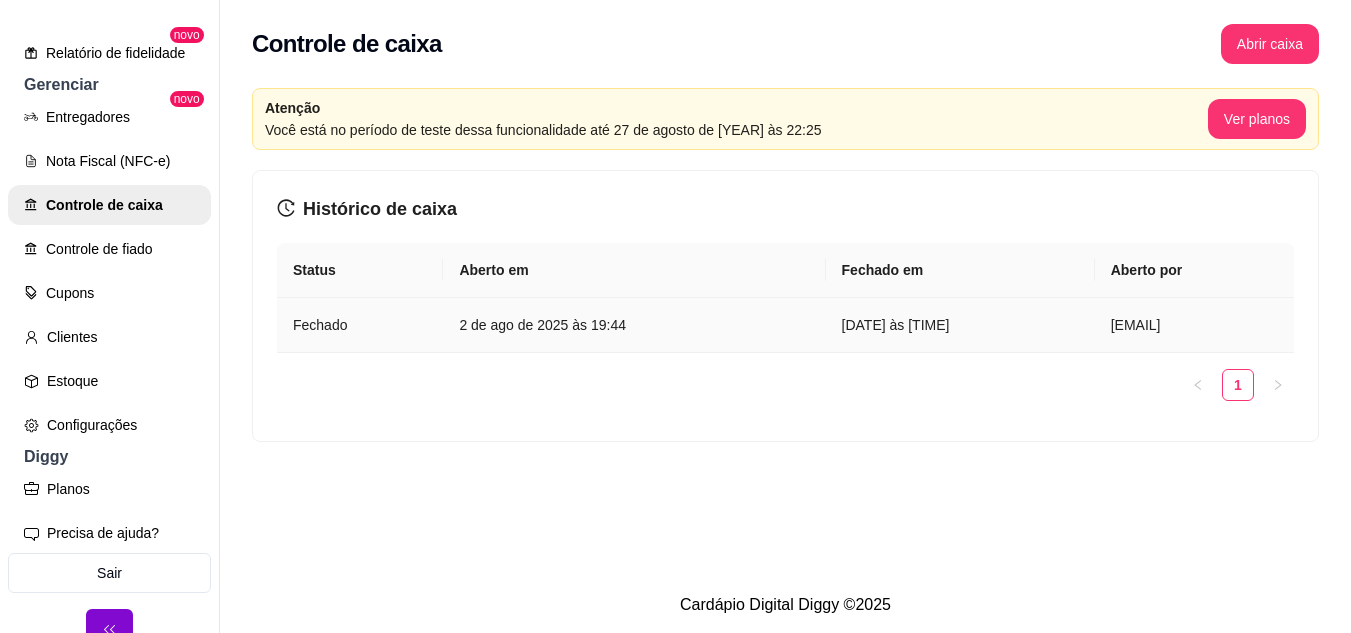 click on "2 de ago de 2025 às 19:46" at bounding box center (960, 325) 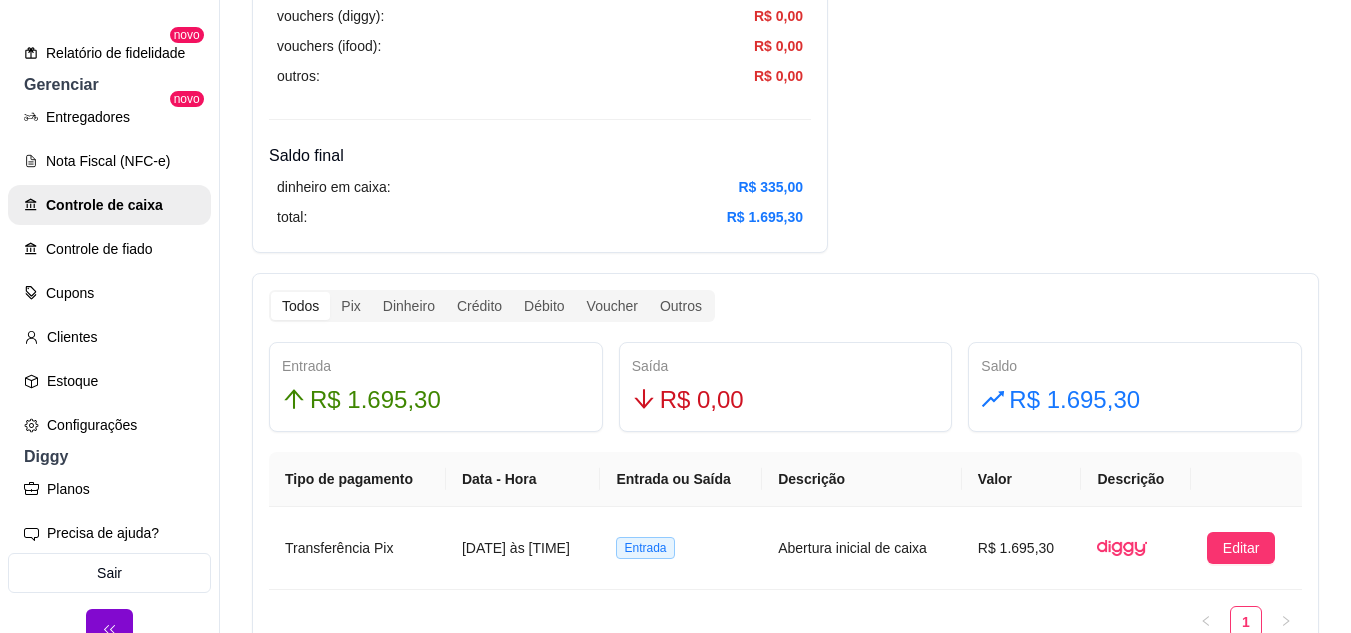 scroll, scrollTop: 700, scrollLeft: 0, axis: vertical 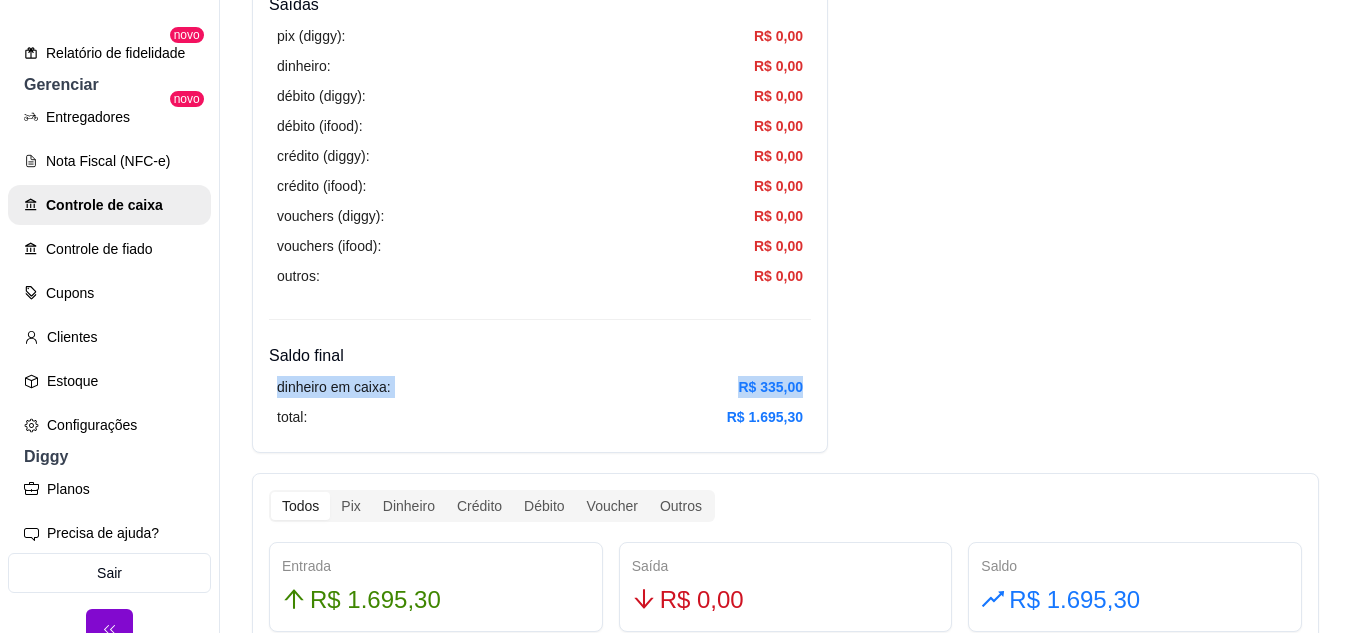 drag, startPoint x: 274, startPoint y: 383, endPoint x: 866, endPoint y: 384, distance: 592.00085 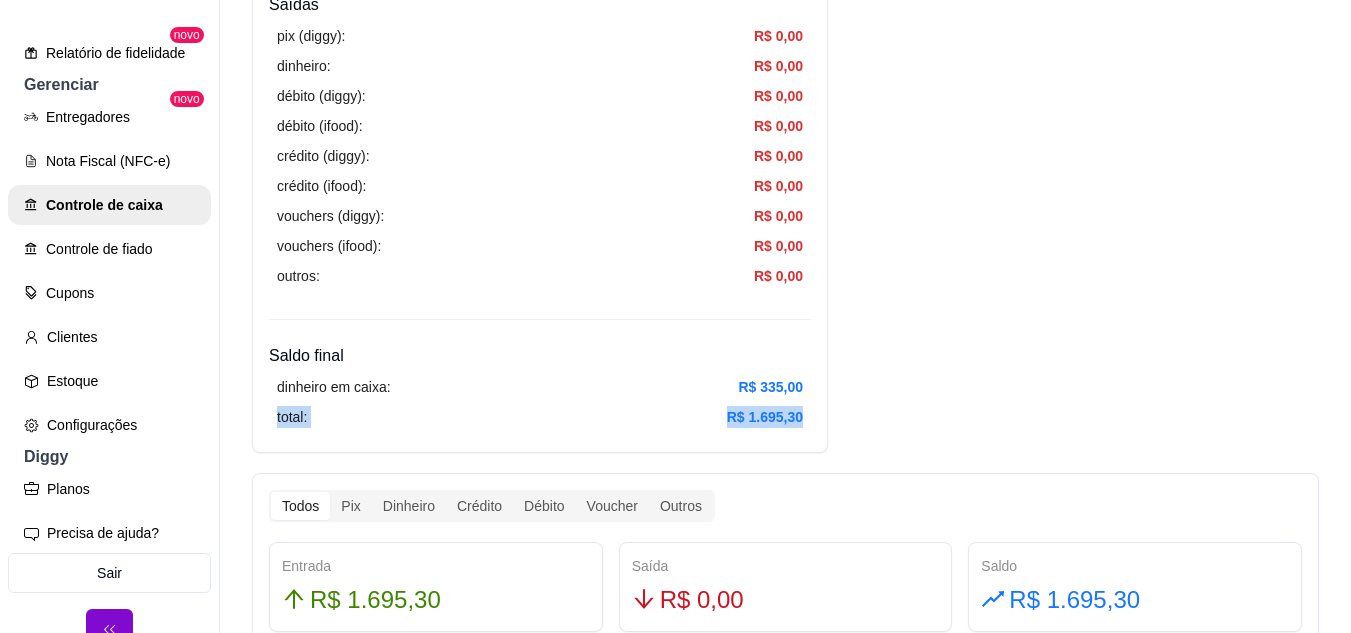 drag, startPoint x: 276, startPoint y: 417, endPoint x: 807, endPoint y: 423, distance: 531.0339 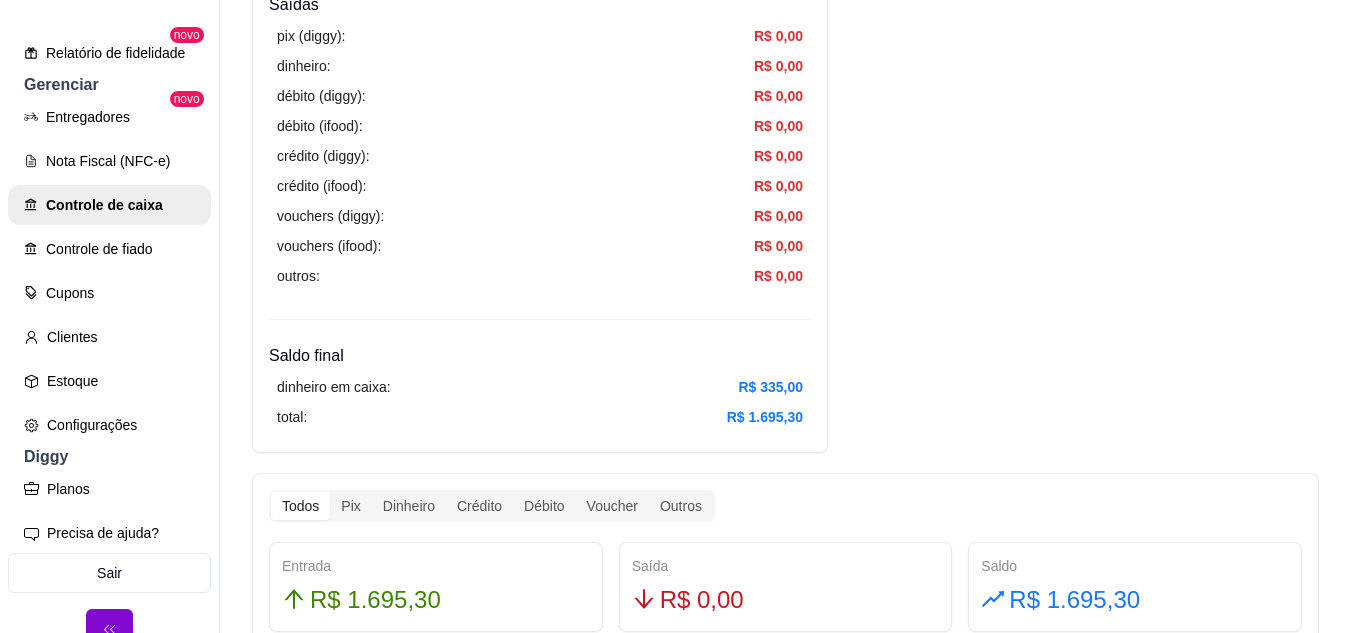 click on "Resumo Data de abertura: 2 de ago de 2025 às 19:44 Saldo inícial Dinheiro: R$ 335,00 Entradas pix (diggy): R$ 1.695,30 pix online (diggy): R$ 0,00 pix online (iFood) R$ 0,00 débito (diggy): R$ 0,00 débito (ifood): R$ 0,00 crédito (diggy): R$ 0,00 crédito (ifood): R$ 0,00 dinheiro: R$ 0,00 vouchers (diggy): R$ 0,00 vouchers (ifood): R$ 0,00 sem pagamento (diggy): R$ 0,00 fiado: R$ 0,00 outros: R$ 0,00 Saídas pix (diggy): R$ 0,00 dinheiro: R$ 0,00 débito (diggy): R$ 0,00 débito (ifood): R$ 0,00 crédito (diggy): R$ 0,00 crédito (ifood): R$ 0,00 vouchers (diggy): R$ 0,00 vouchers (ifood): R$ 0,00 outros: R$ 0,00 Saldo final dinheiro em caixa: R$ 335,00 total: R$ 1.695,30 Todos Pix Dinheiro Crédito Débito Voucher Outros Entrada R$ 1.695,30 Saída R$ 0,00 Saldo R$ 1.695,30 Tipo de pagamento Data - Hora Entrada ou Saída Descrição Valor Descrição Transferência Pix 2 de ago de 2025 às 19:46 Entrada Abertura inicial de caixa R$ 1.695,30 Editar 1" at bounding box center (785, 131) 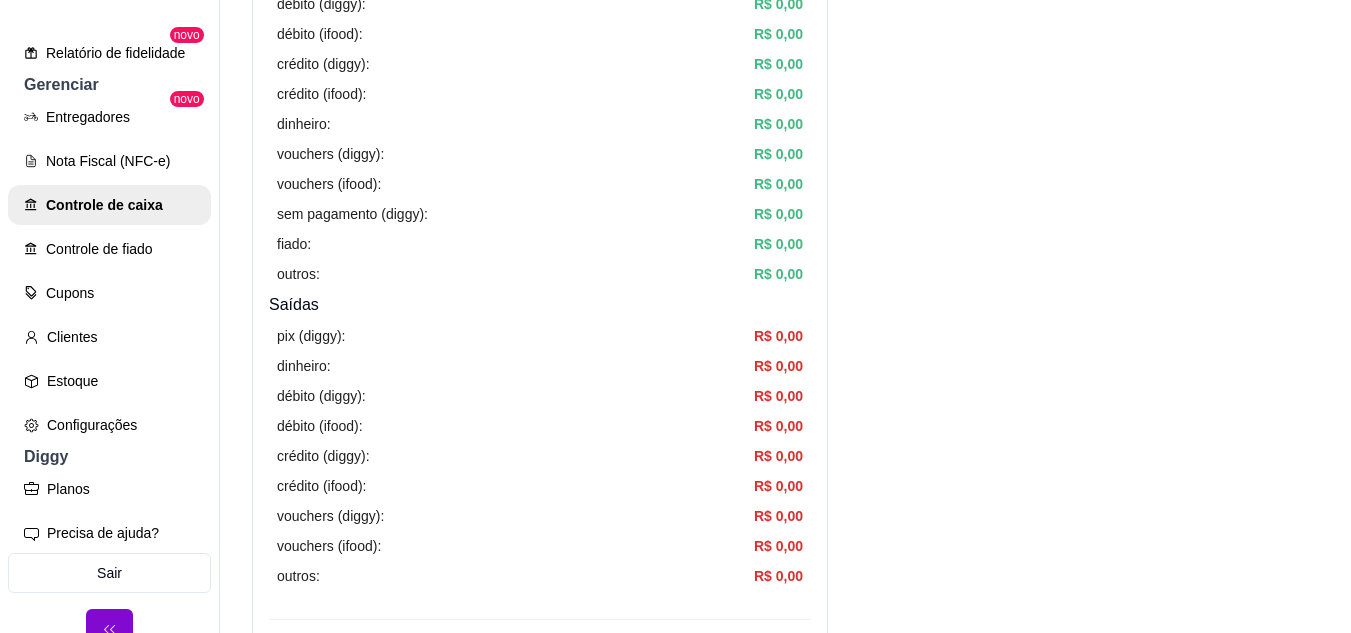 scroll, scrollTop: 0, scrollLeft: 0, axis: both 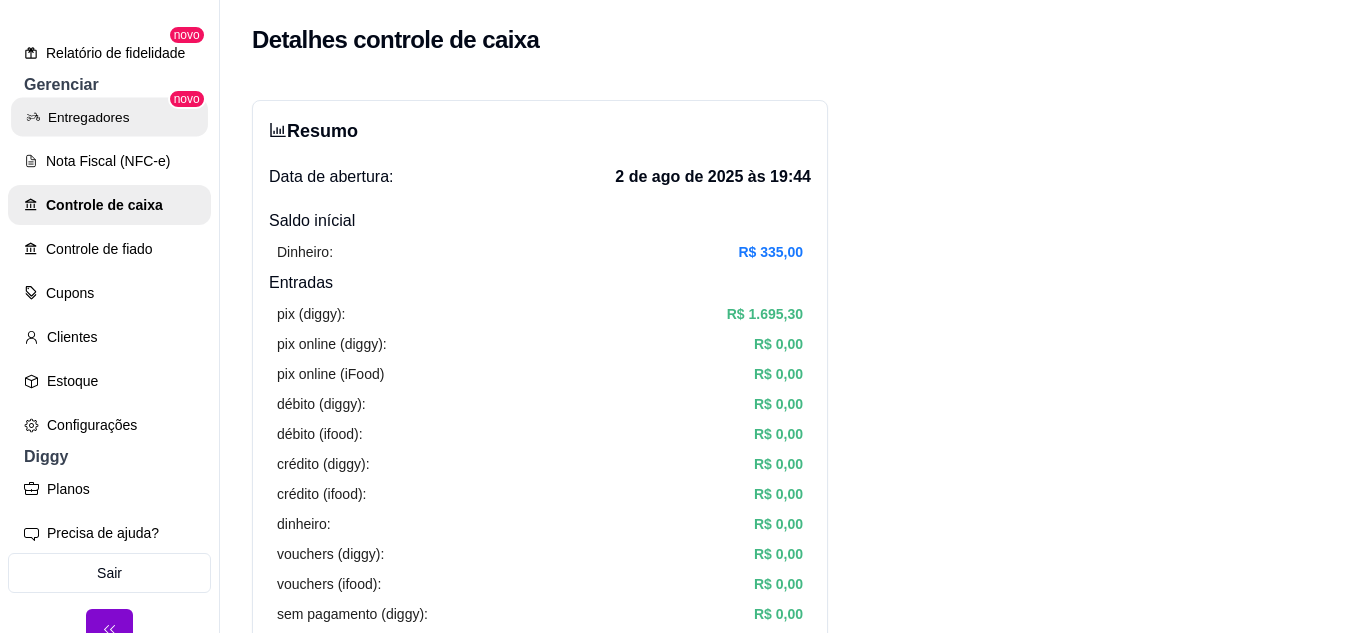 click on "Entregadores" at bounding box center [109, 117] 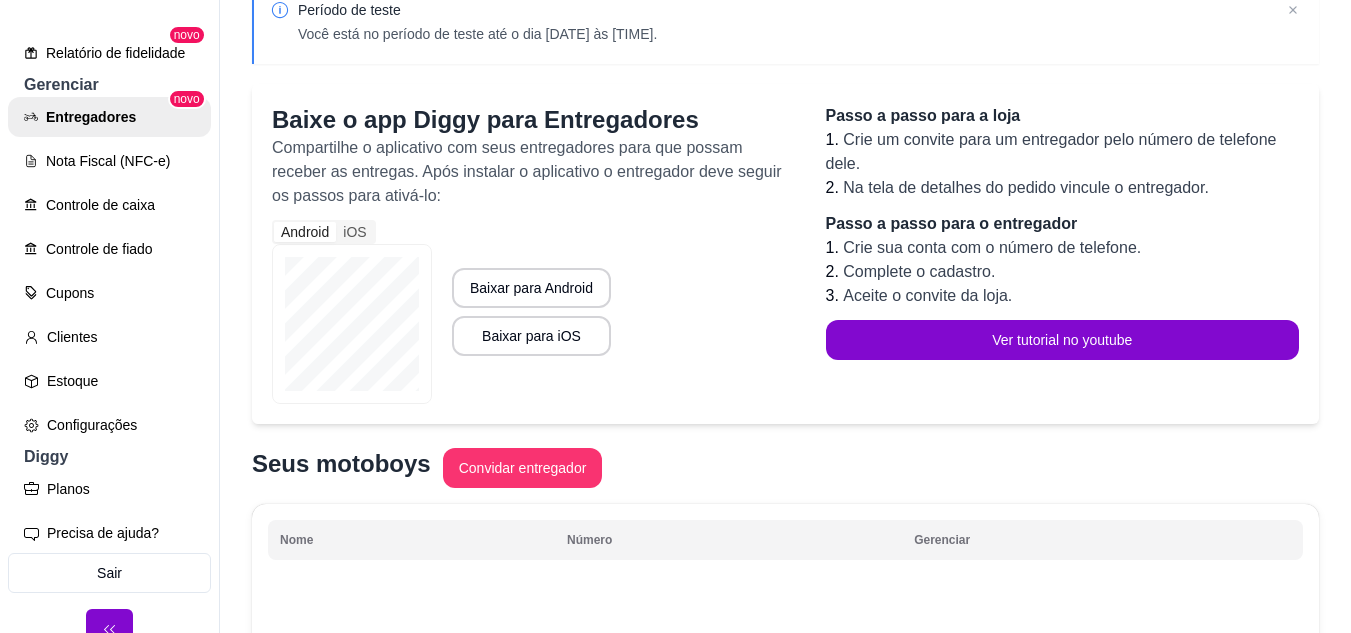 scroll, scrollTop: 200, scrollLeft: 0, axis: vertical 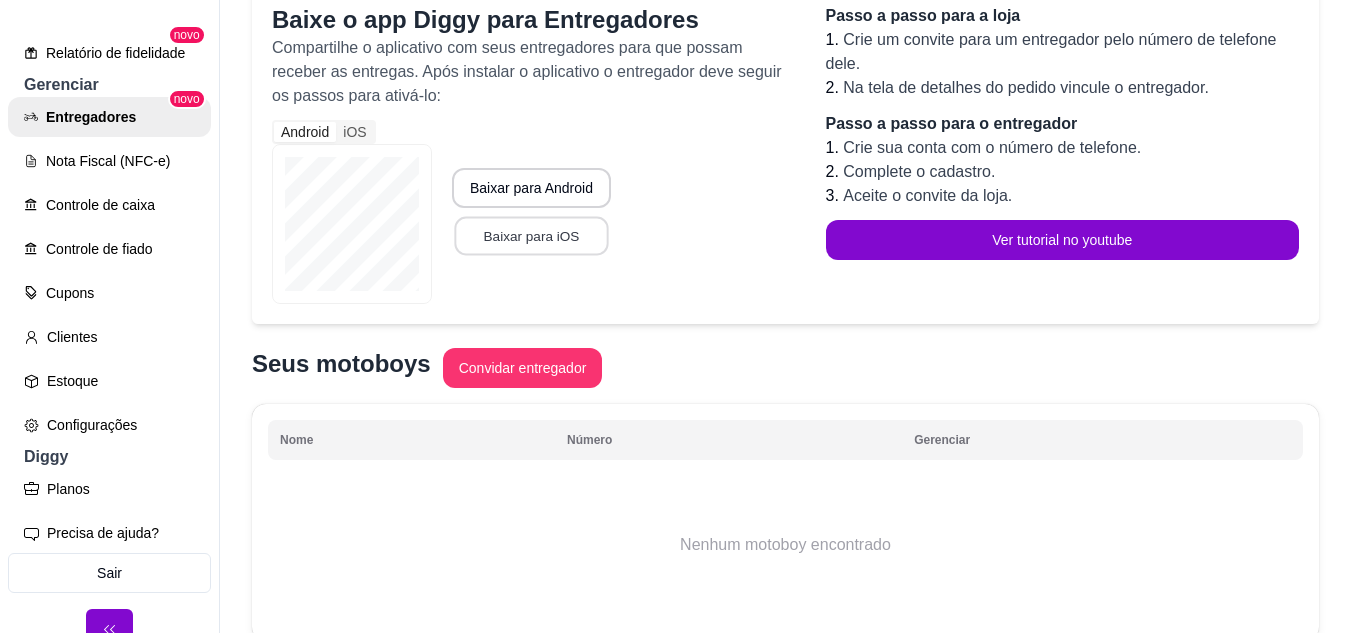 click on "Baixar para iOS" at bounding box center [531, 236] 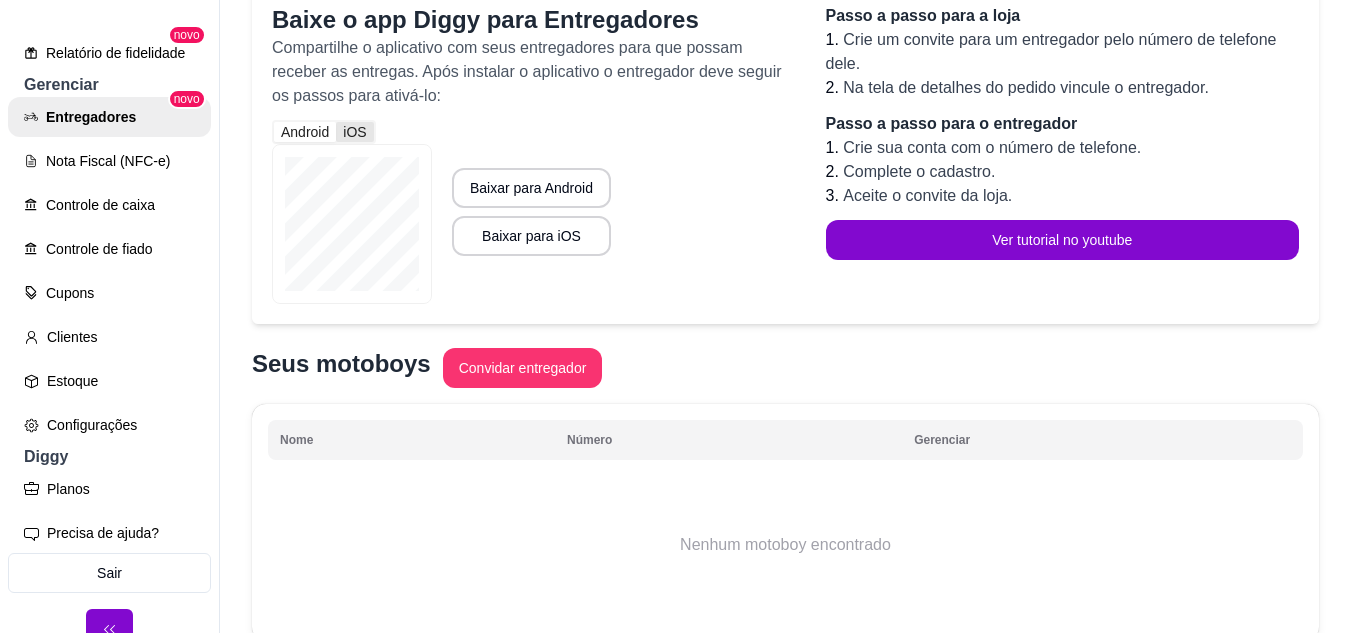click on "iOS" at bounding box center [354, 132] 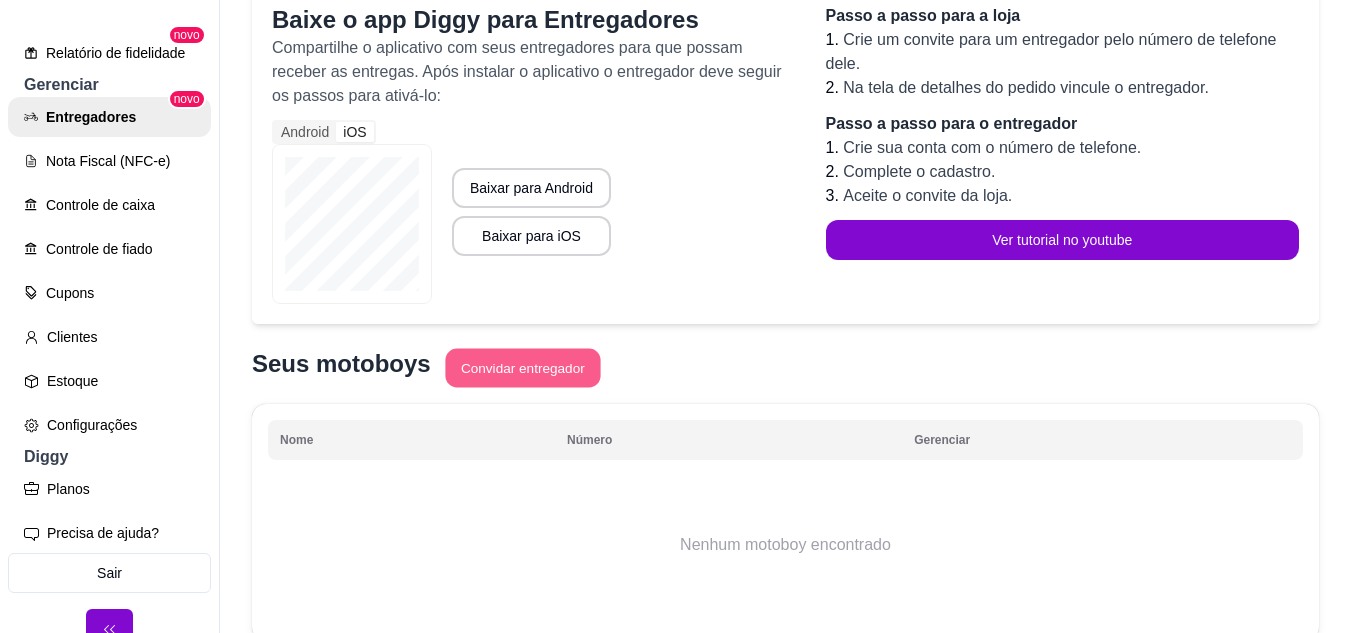 click on "Convidar entregador" at bounding box center (522, 368) 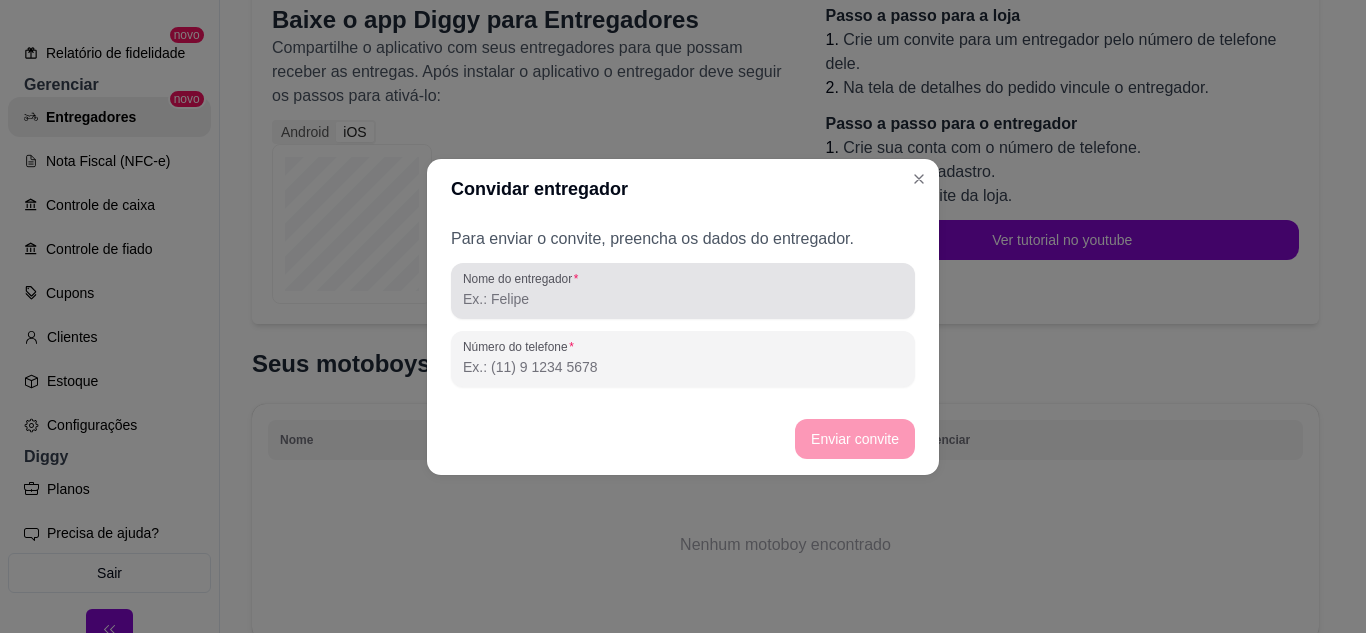 click on "Nome do entregador" at bounding box center (683, 299) 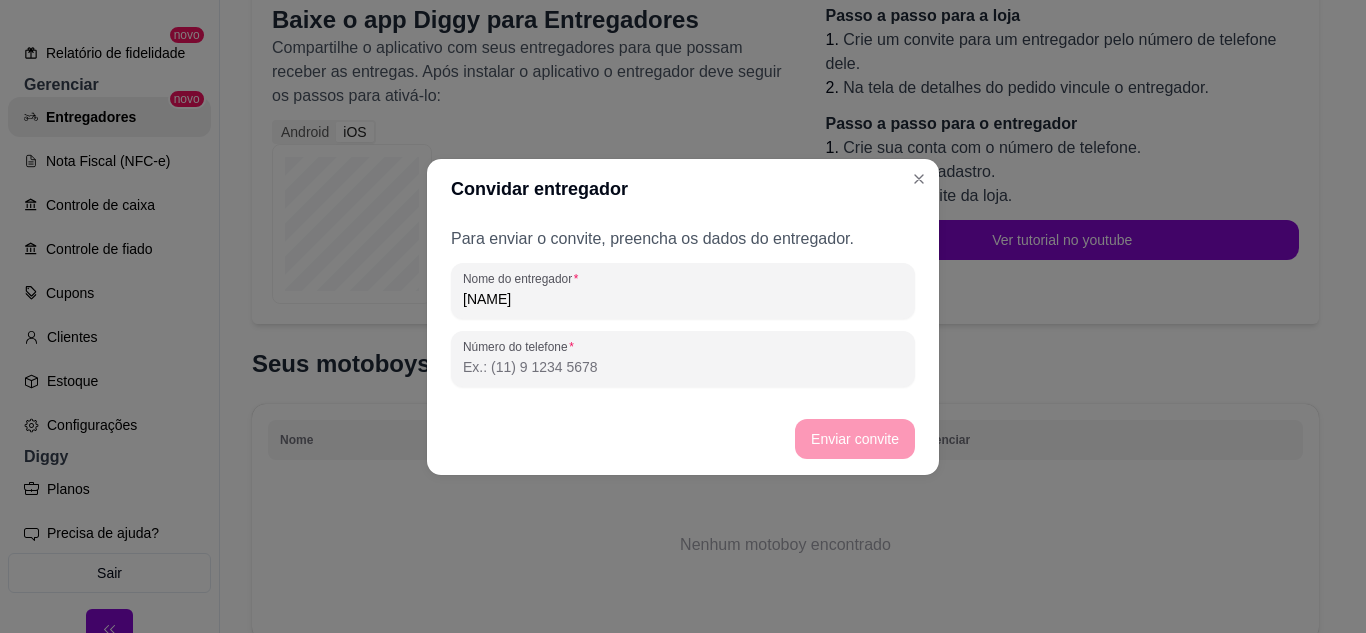 type on "Alexsandro" 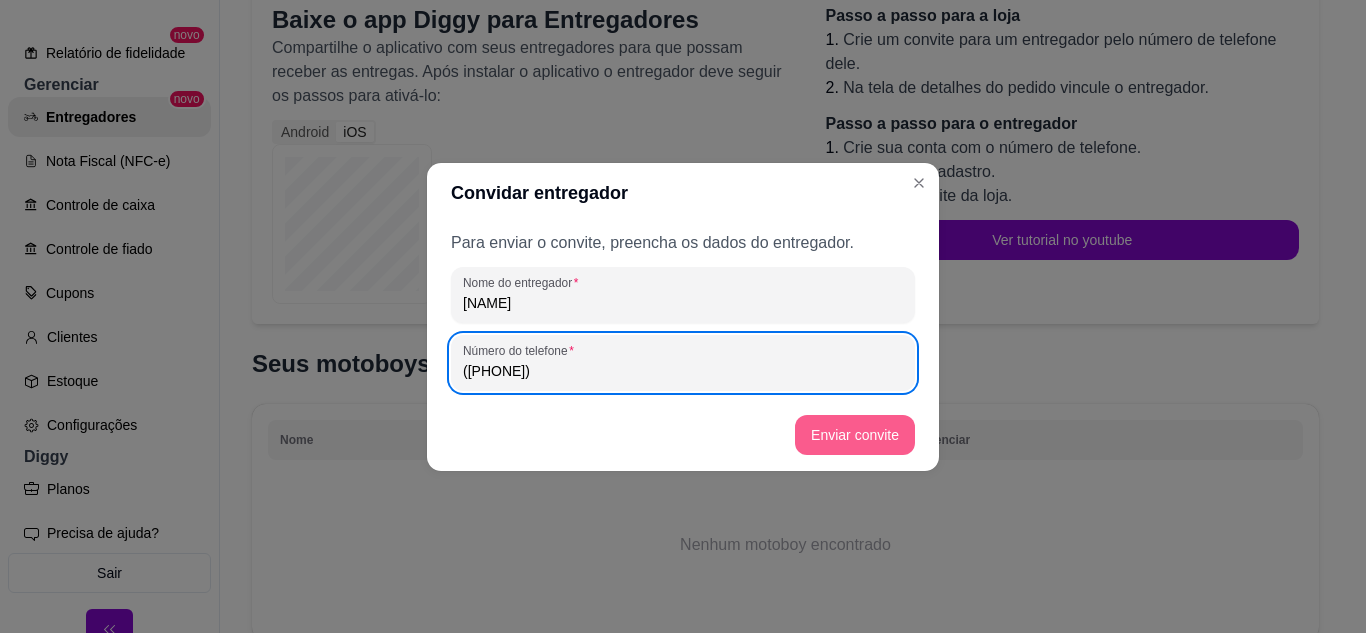 type on "(84) 9 8741-0401" 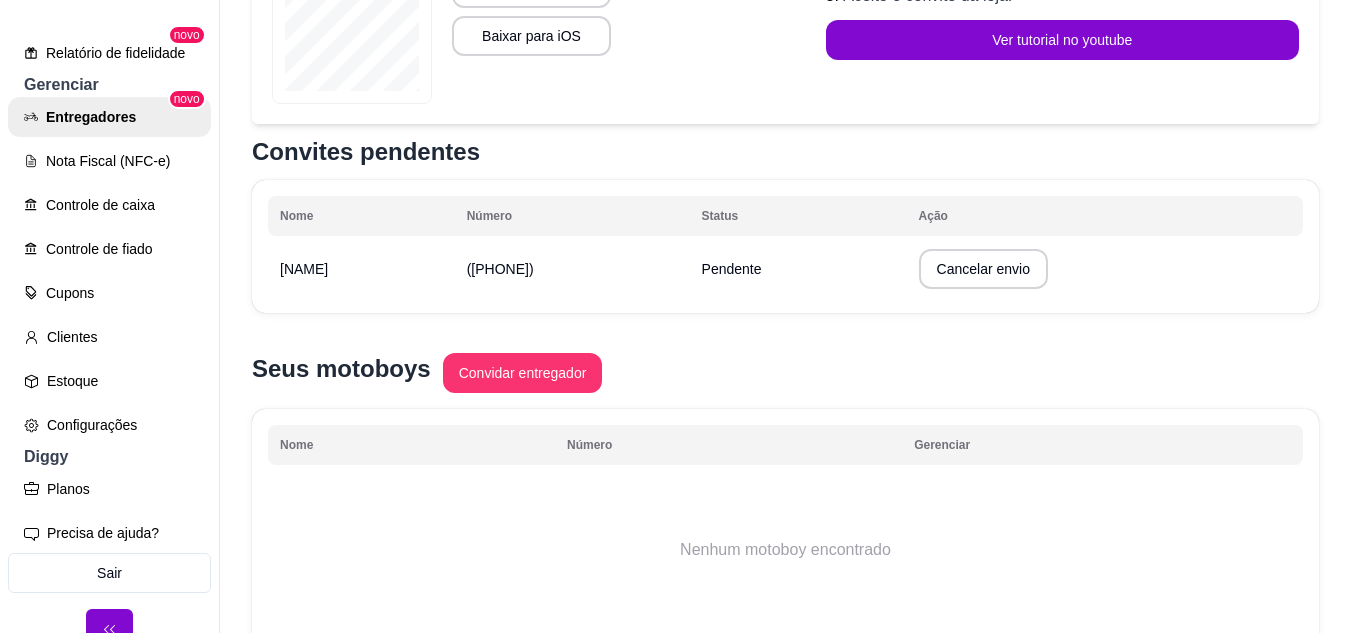 scroll, scrollTop: 308, scrollLeft: 0, axis: vertical 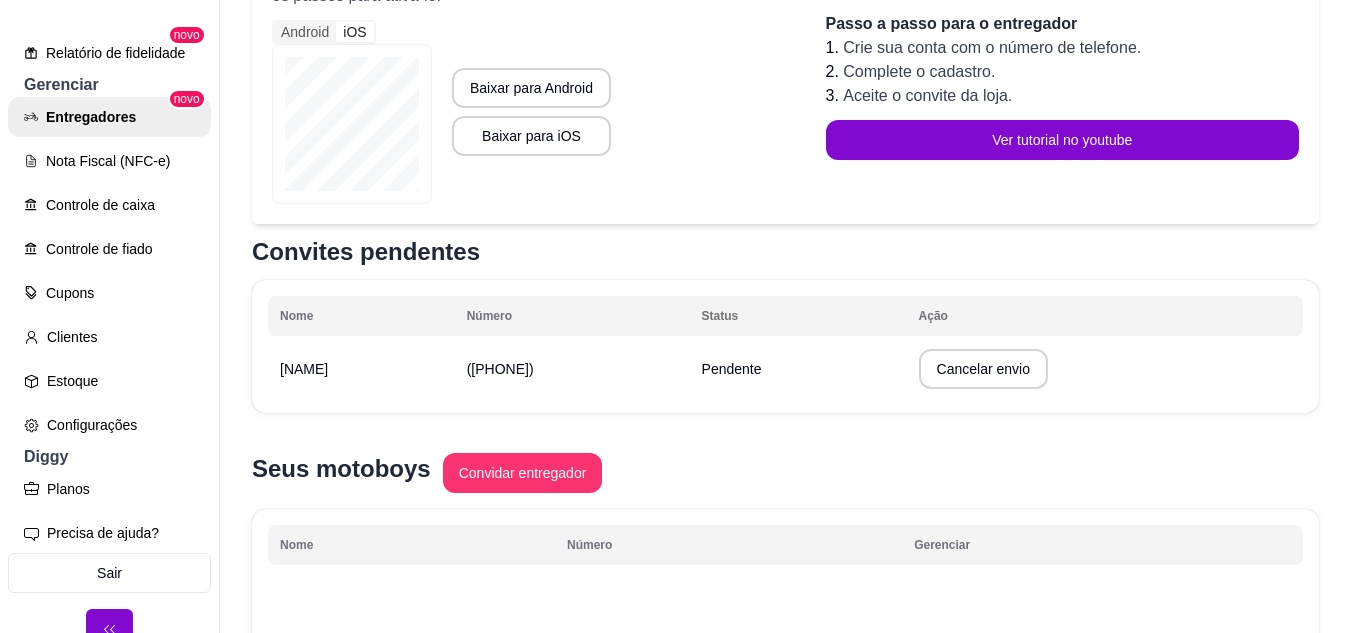 click on "Convites pendentes" at bounding box center [785, 252] 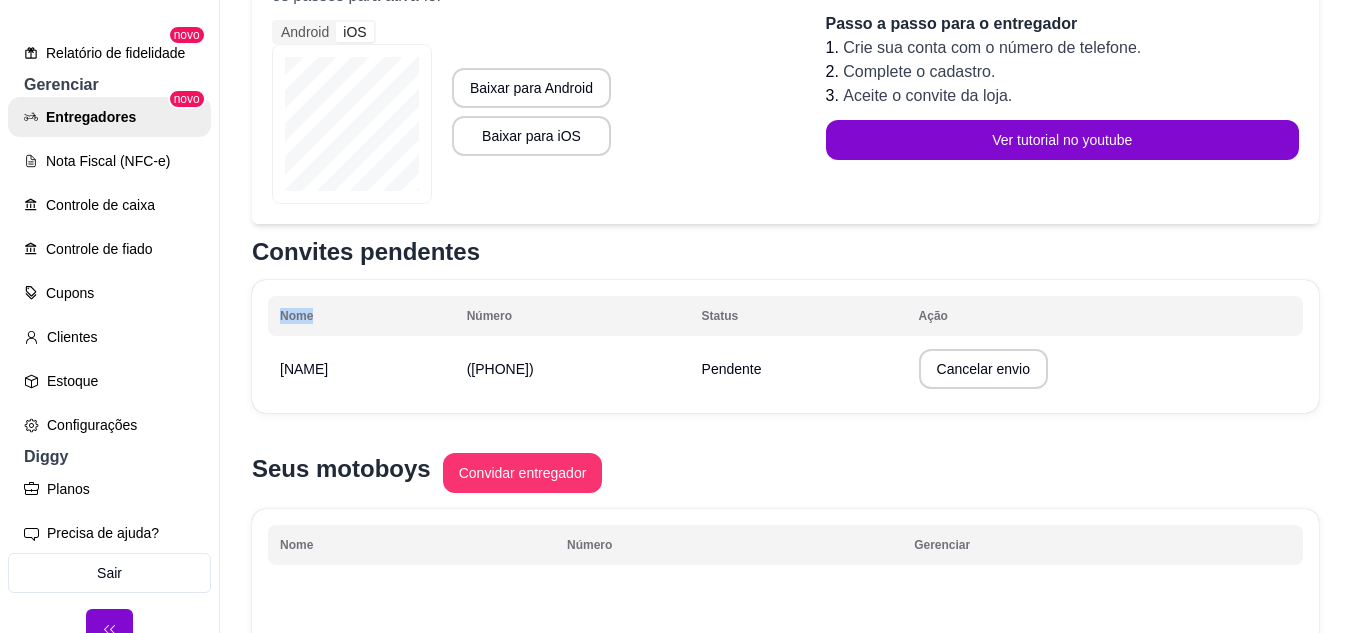 click on "Convites pendentes Nome Número Status Ação Alexsandro (84) 9 8741-0401 Pendente Cancelar envio" at bounding box center (785, 324) 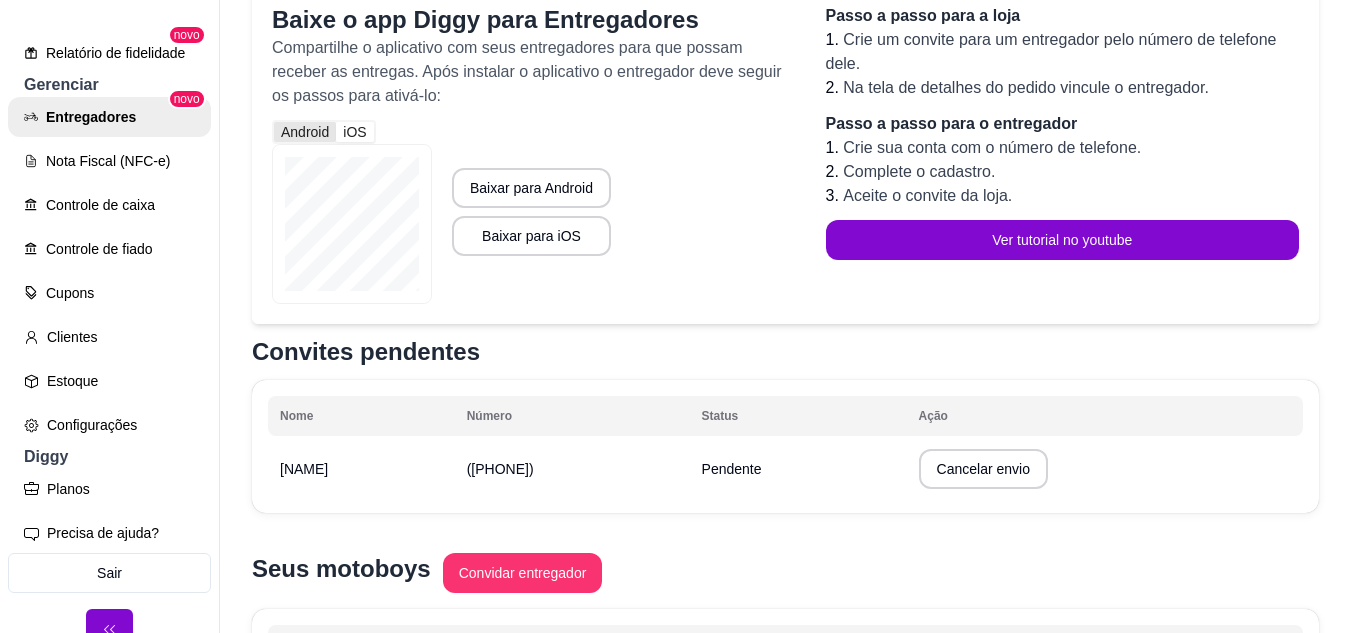 click on "Android" at bounding box center (305, 132) 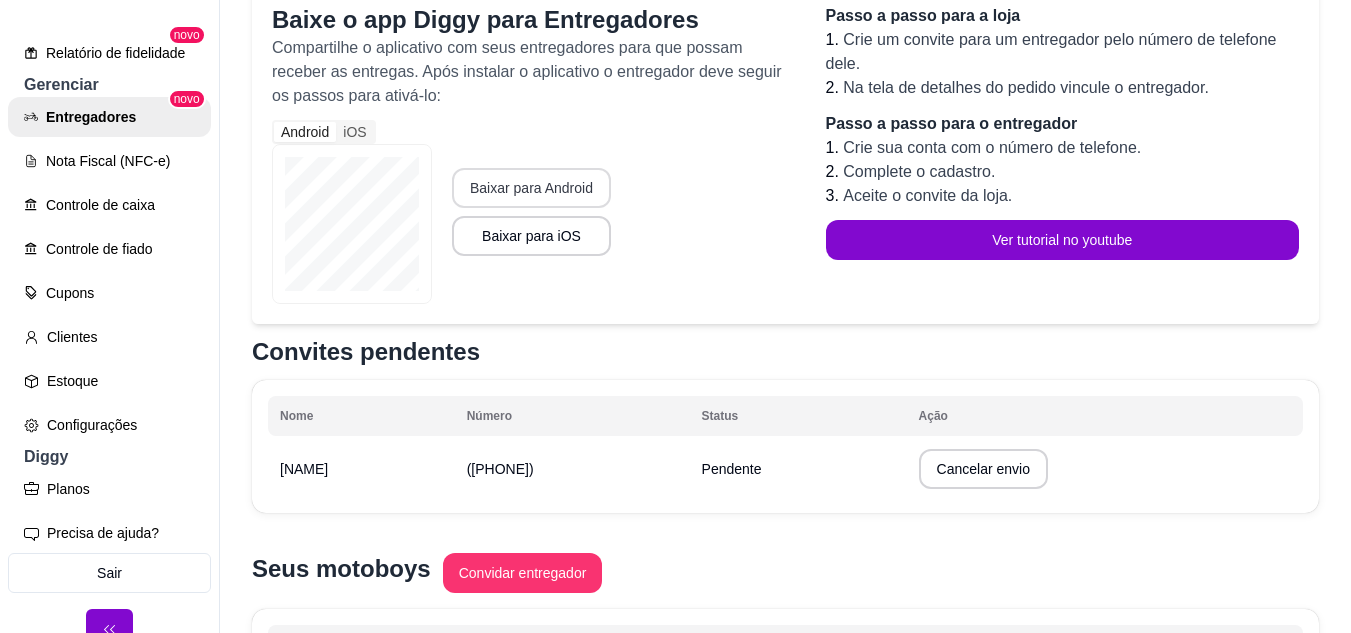 click on "Baixar para Android" at bounding box center (531, 188) 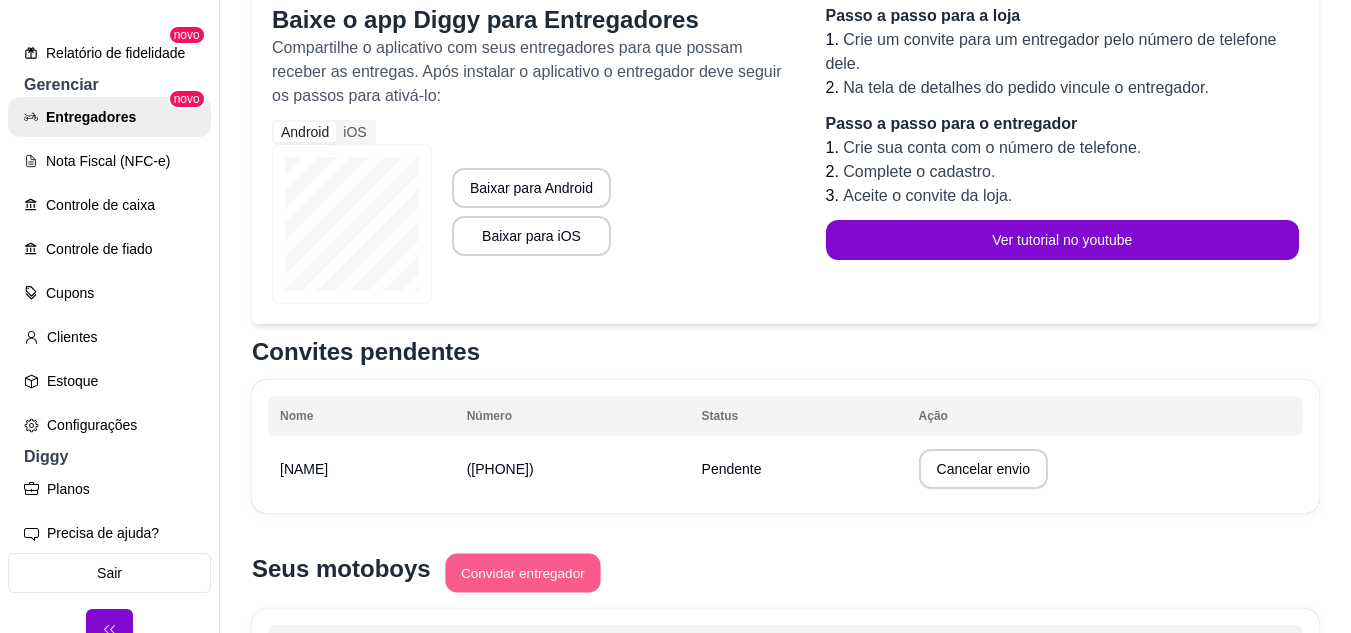 click on "Convidar entregador" at bounding box center [522, 573] 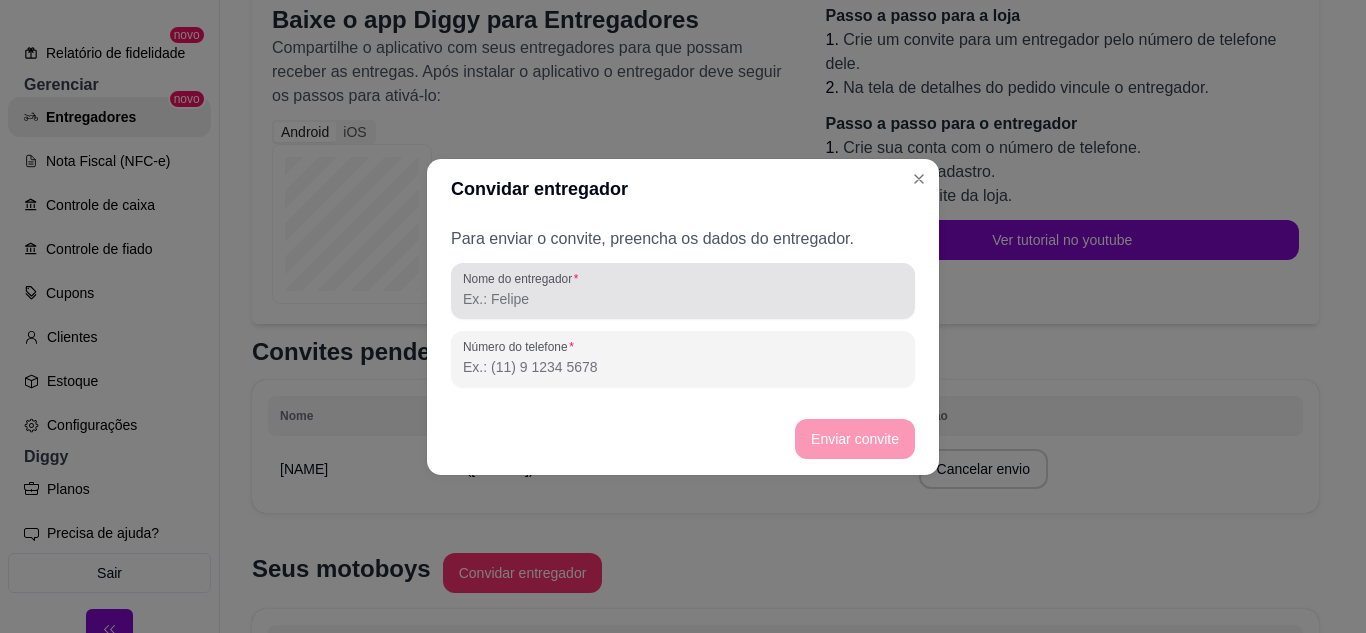 click on "Nome do entregador" at bounding box center (683, 299) 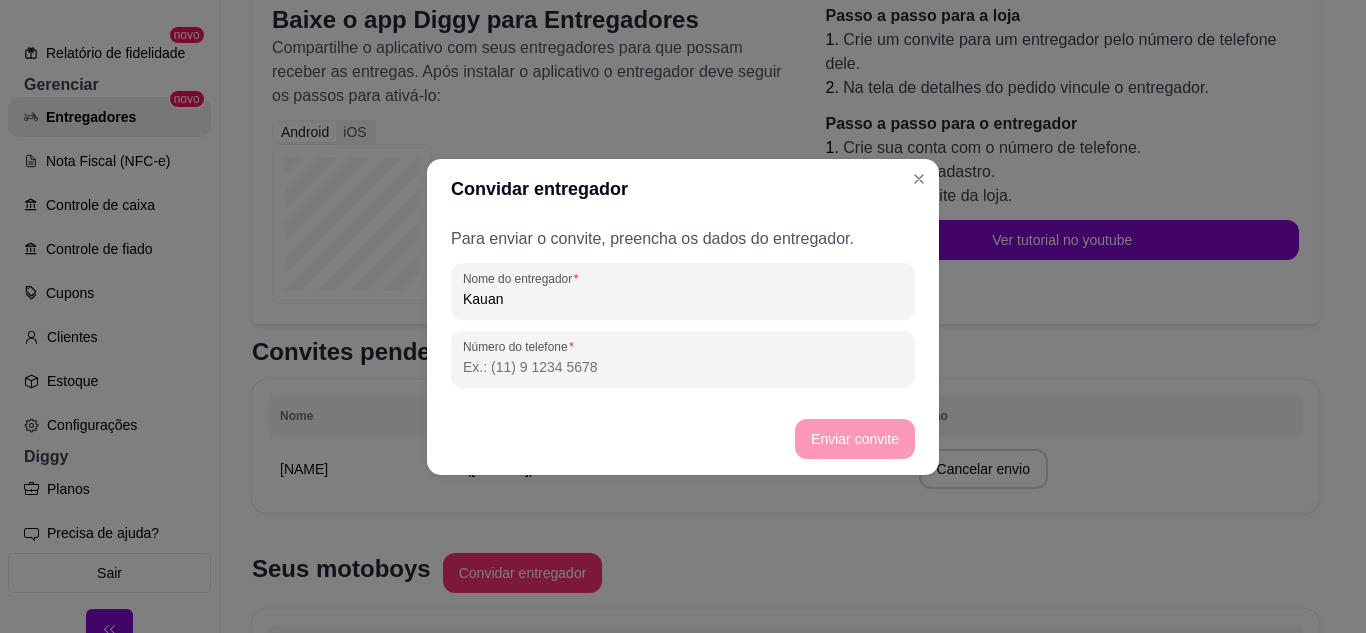 type on "Kauan" 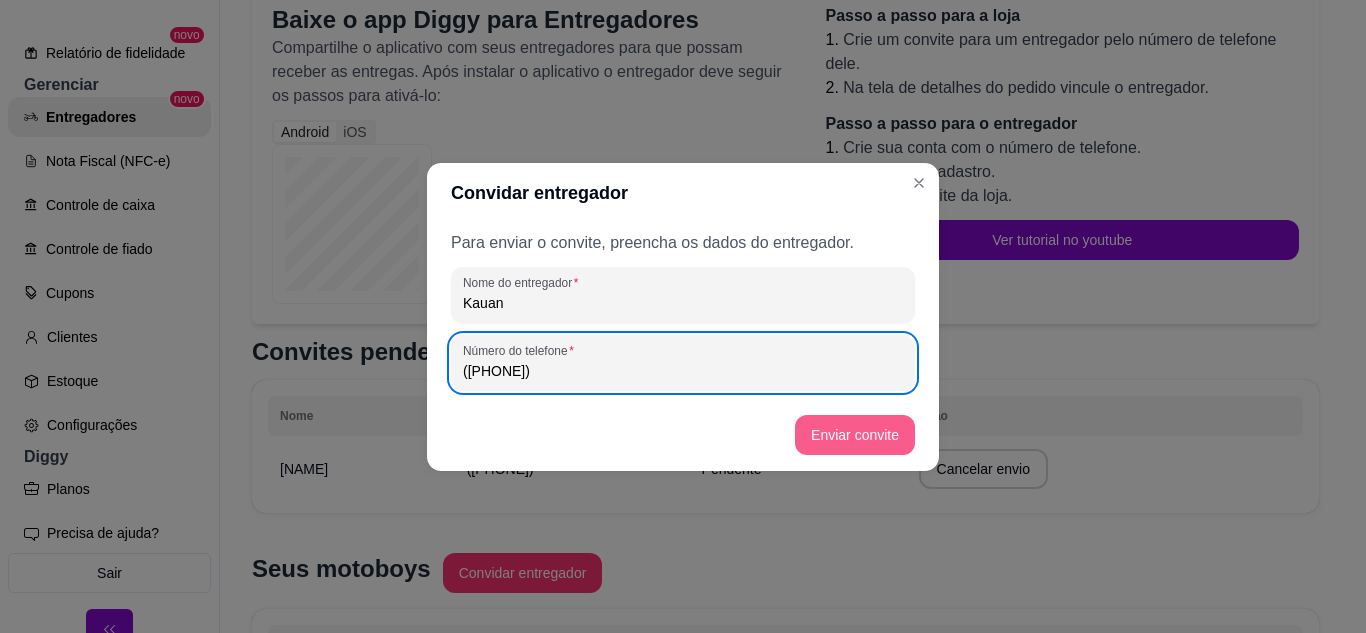 type on "(84) 9 9955-4970" 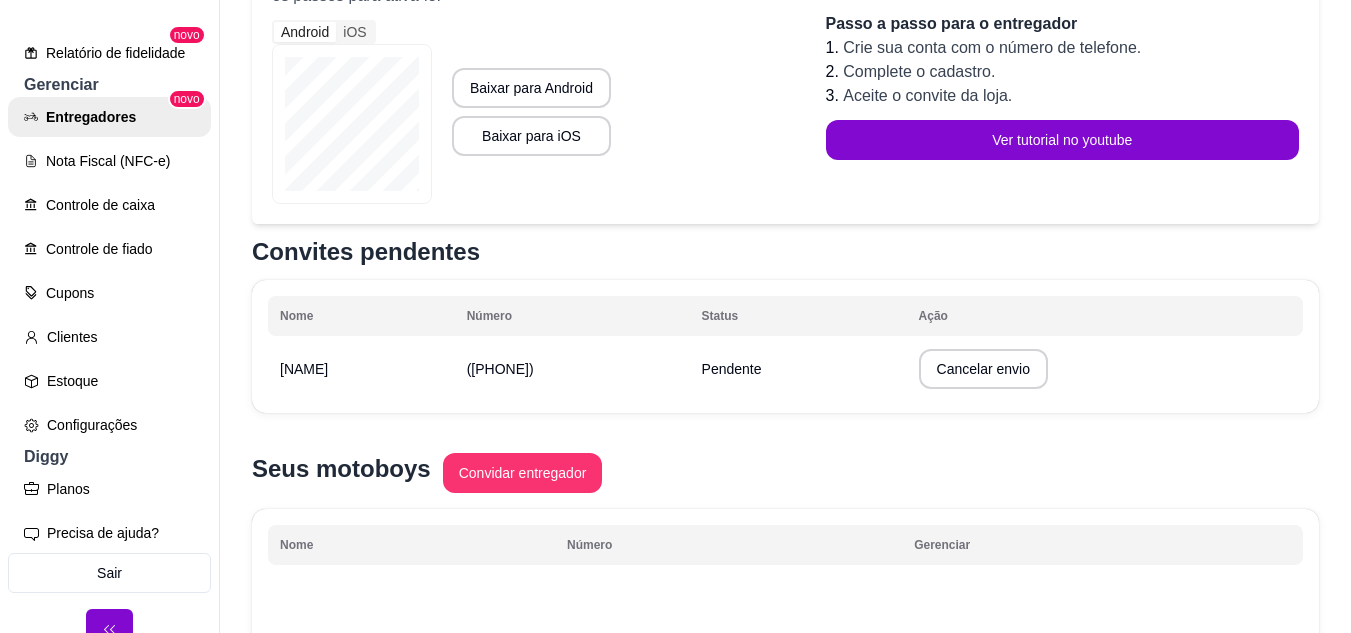 scroll, scrollTop: 408, scrollLeft: 0, axis: vertical 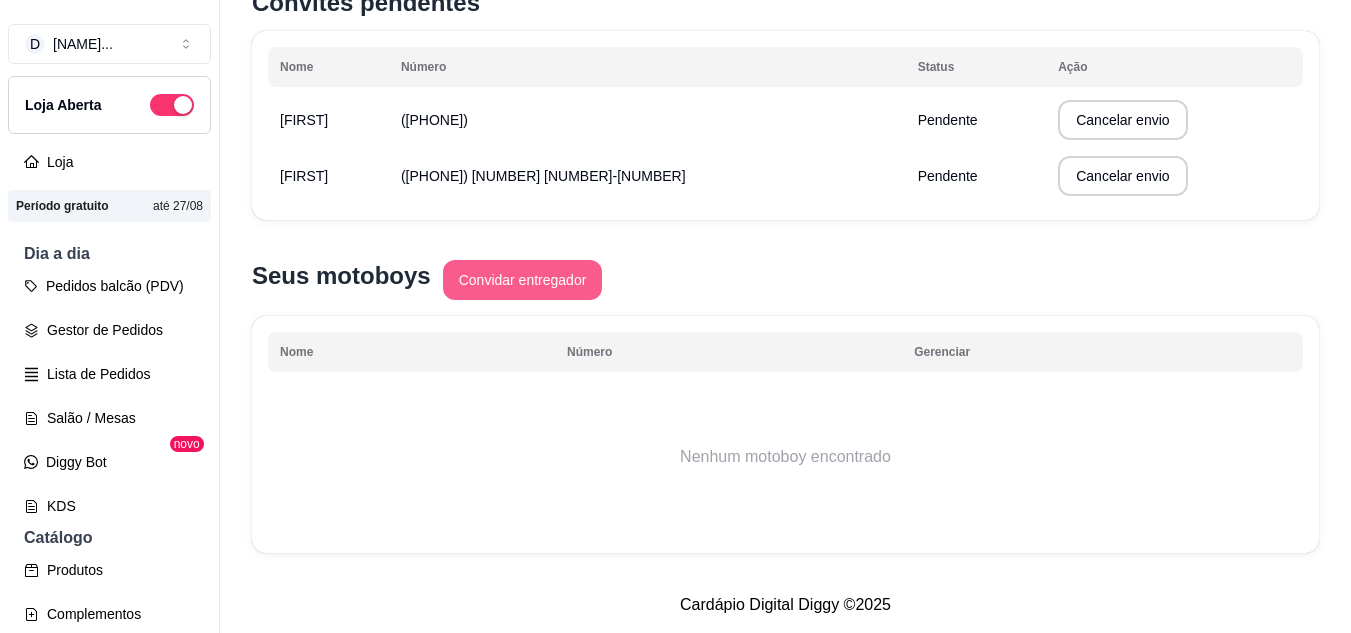 click on "Convidar entregador" at bounding box center [523, 280] 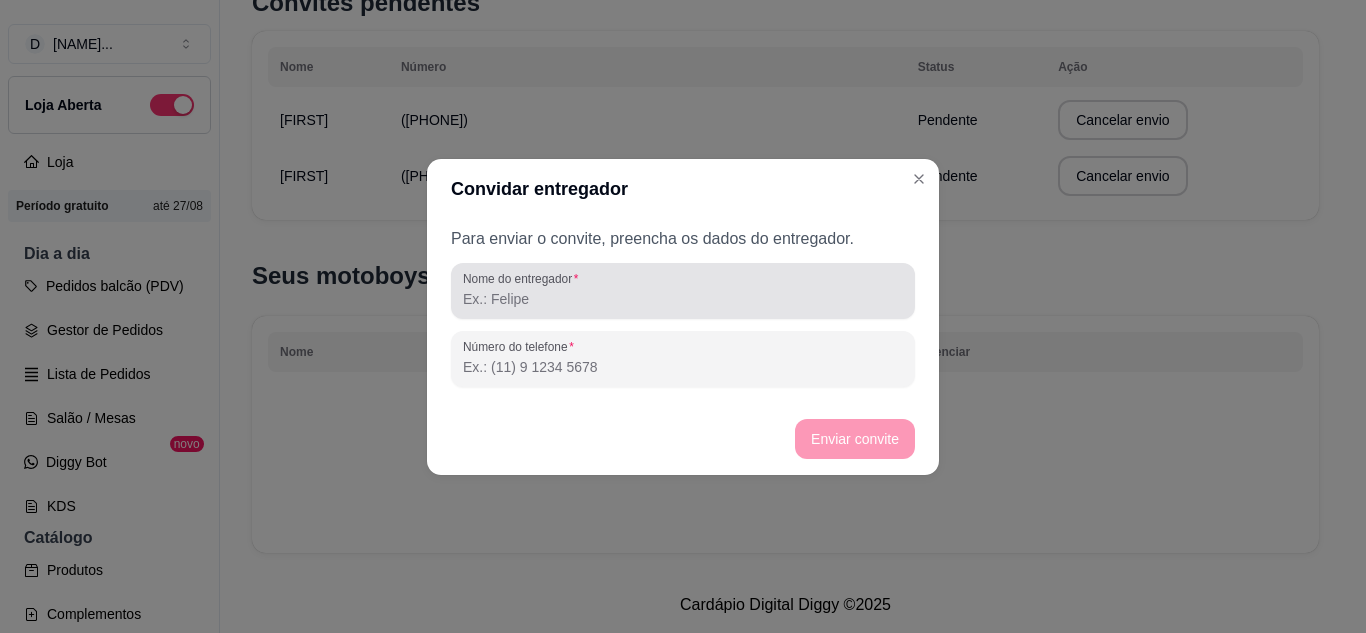click on "Nome do entregador" at bounding box center [683, 291] 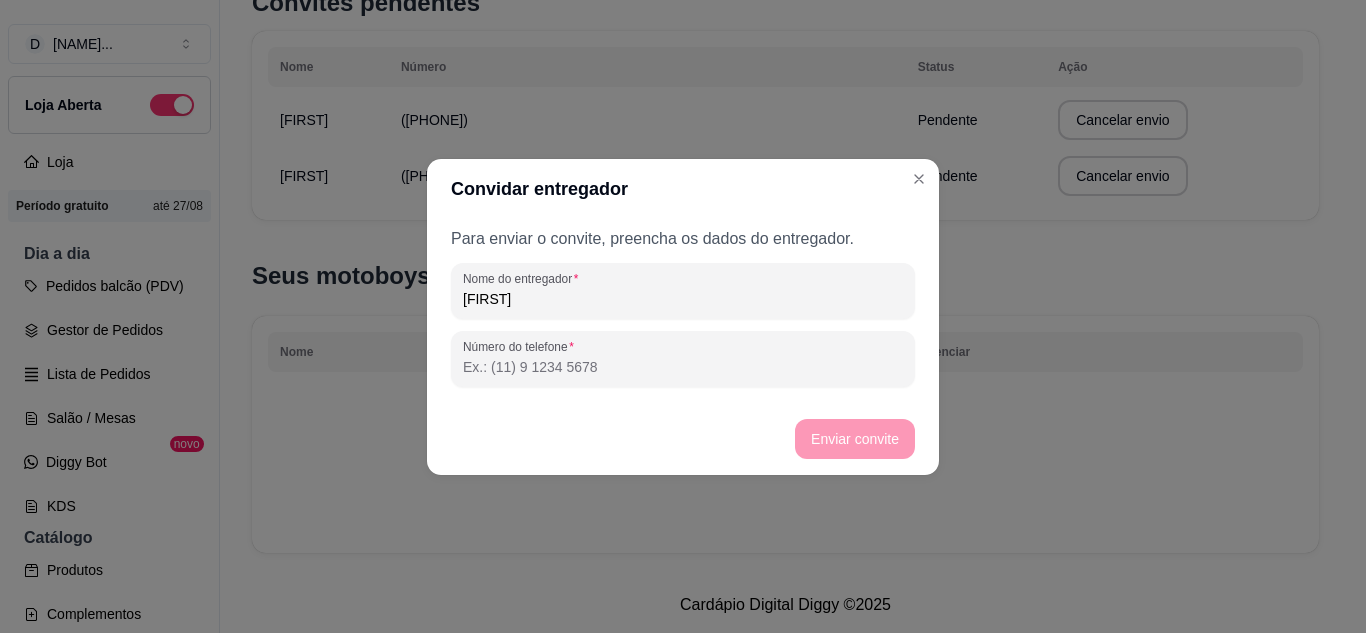 type on "Lucas" 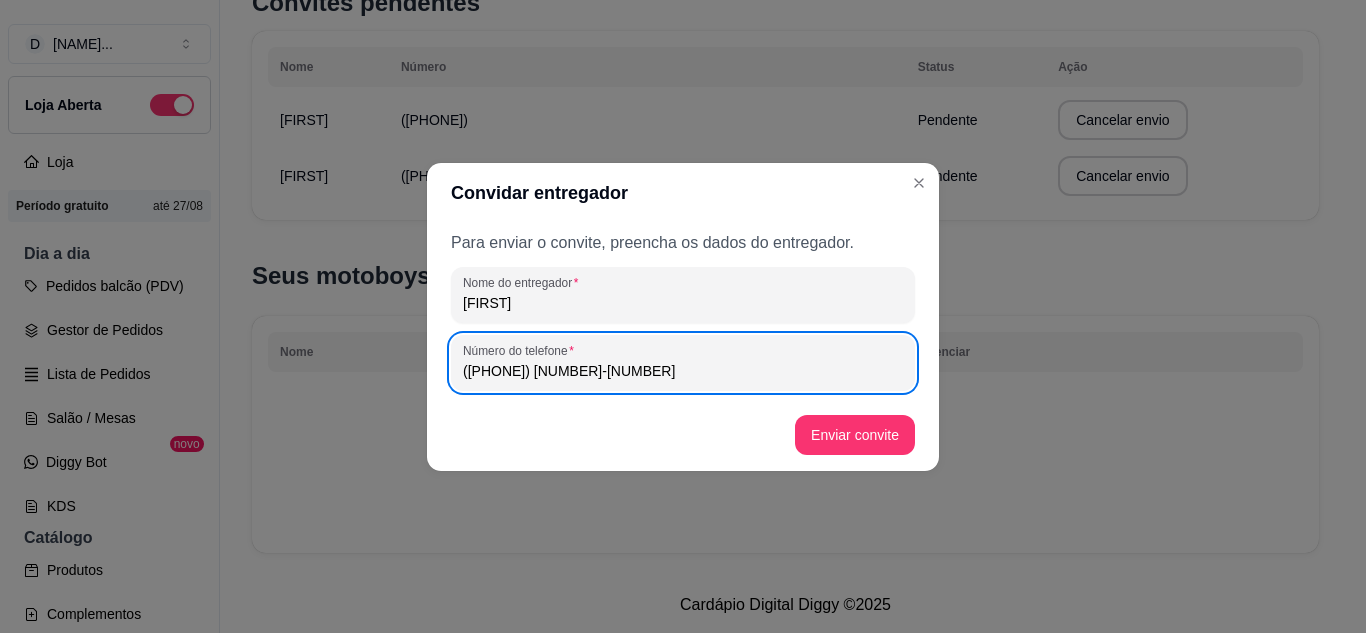 type on "(84) 9 8864-0801" 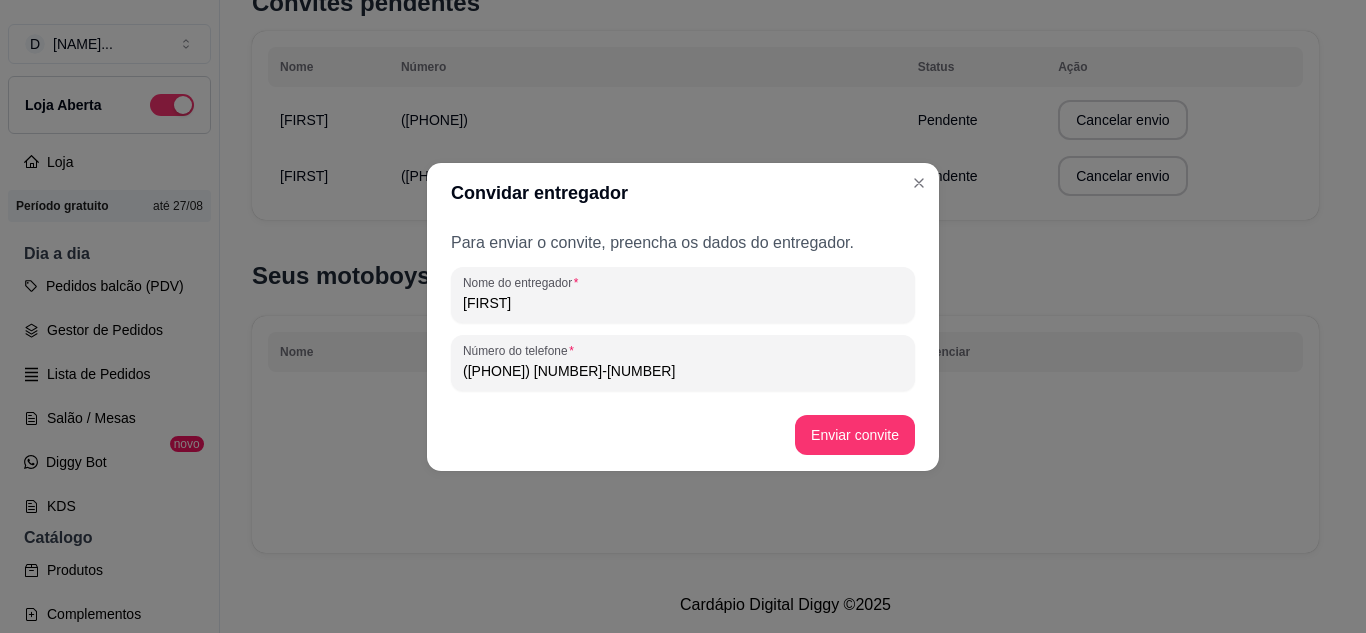 click on "Enviar convite" at bounding box center [683, 435] 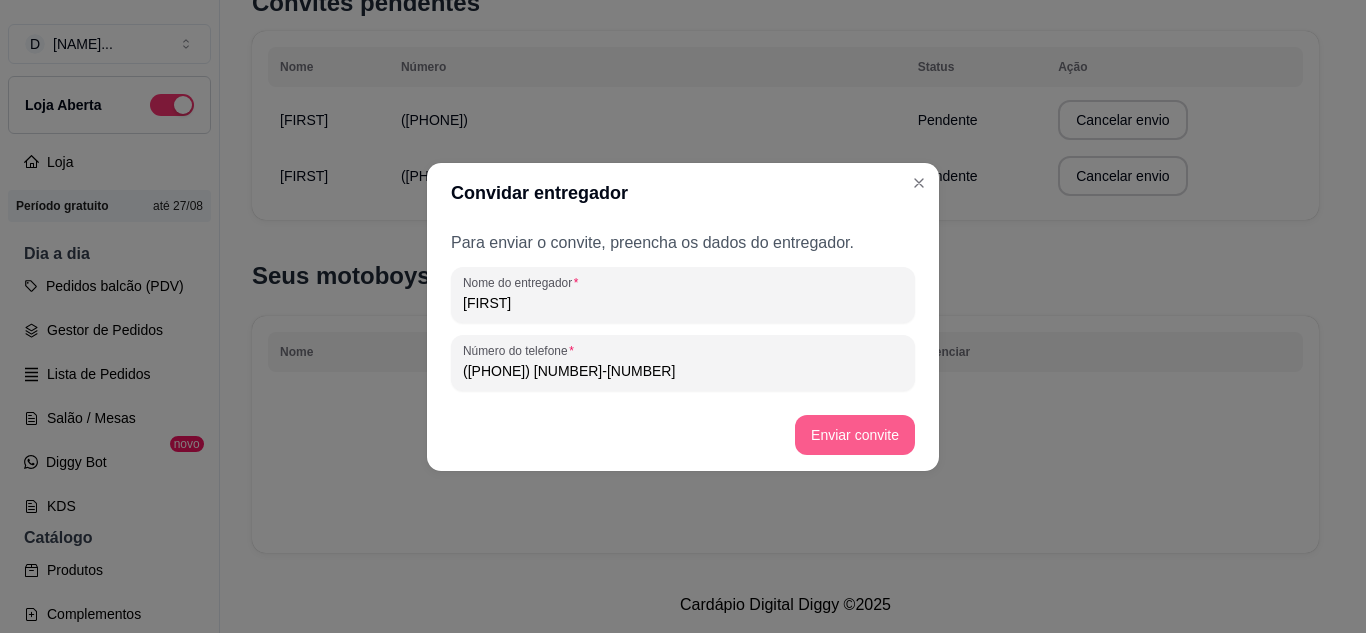 click on "Enviar convite" at bounding box center [855, 435] 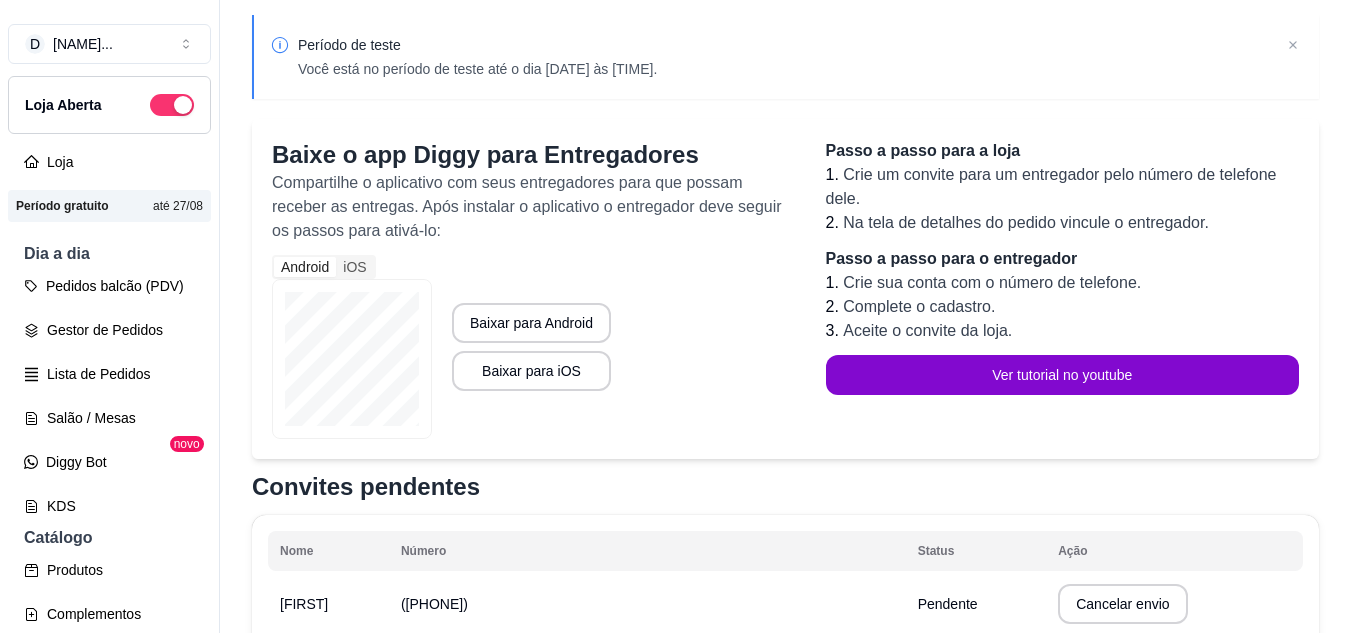 scroll, scrollTop: 0, scrollLeft: 0, axis: both 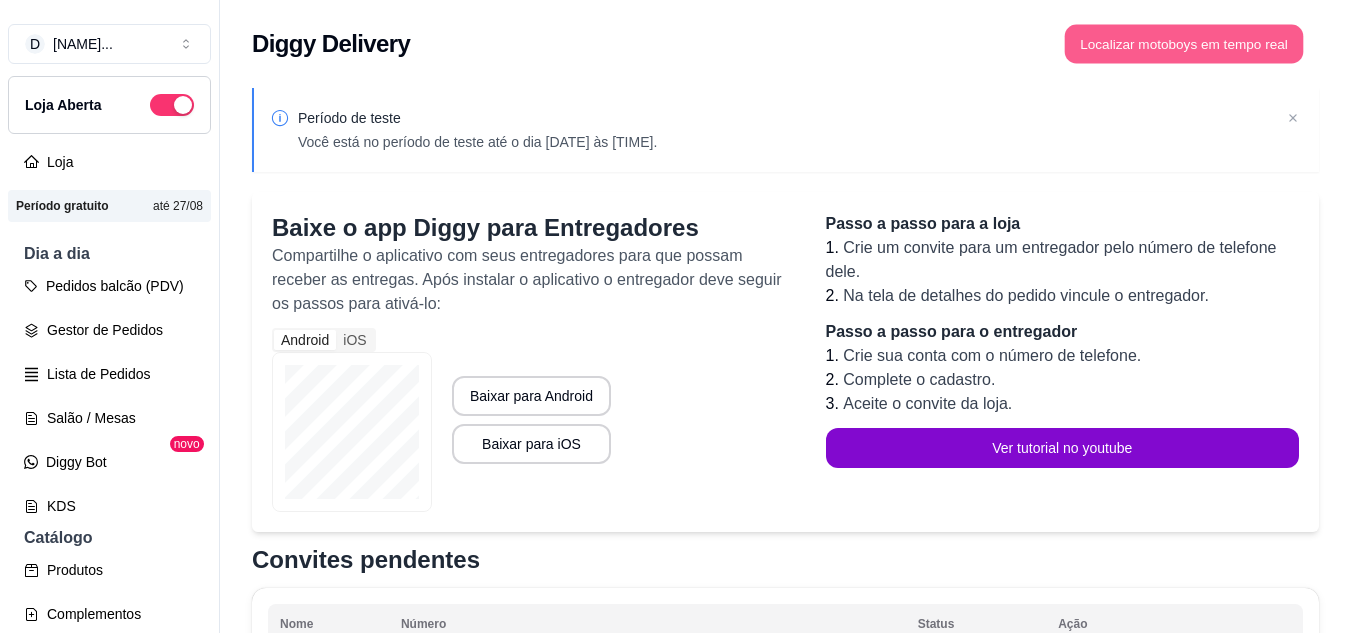 click on "Localizar motoboys em tempo real" at bounding box center [1184, 44] 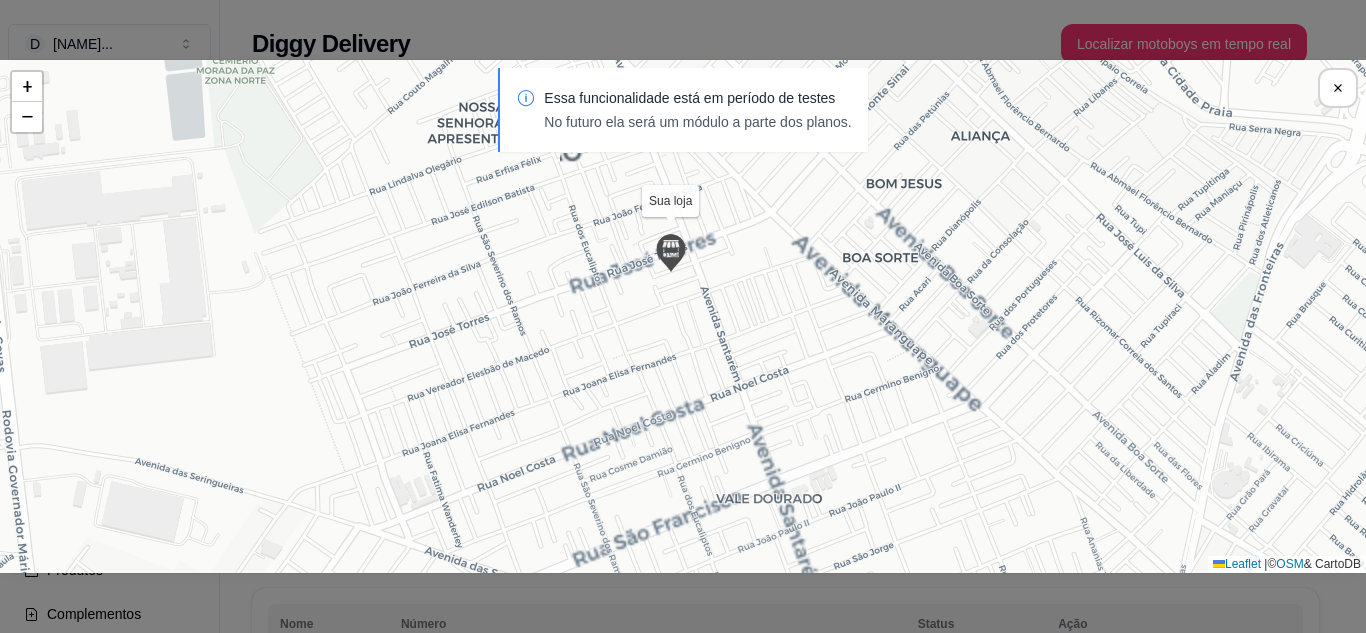 drag, startPoint x: 681, startPoint y: 333, endPoint x: 730, endPoint y: 234, distance: 110.46266 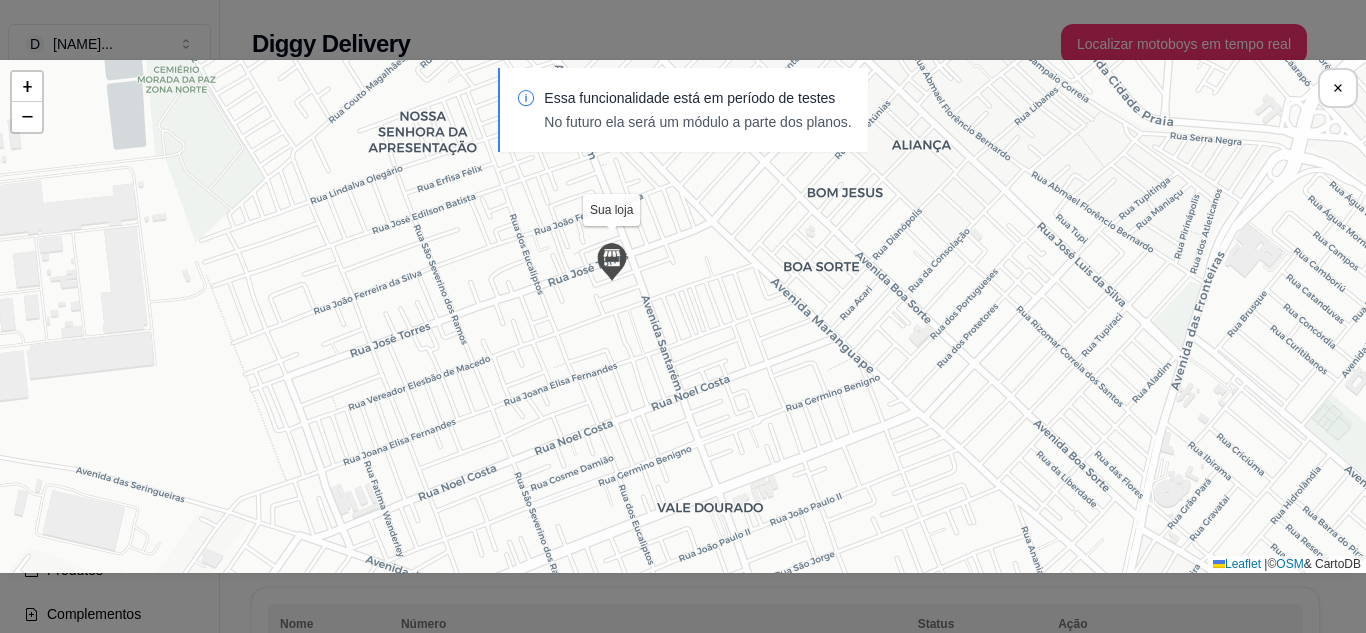 drag, startPoint x: 799, startPoint y: 284, endPoint x: 738, endPoint y: 301, distance: 63.324562 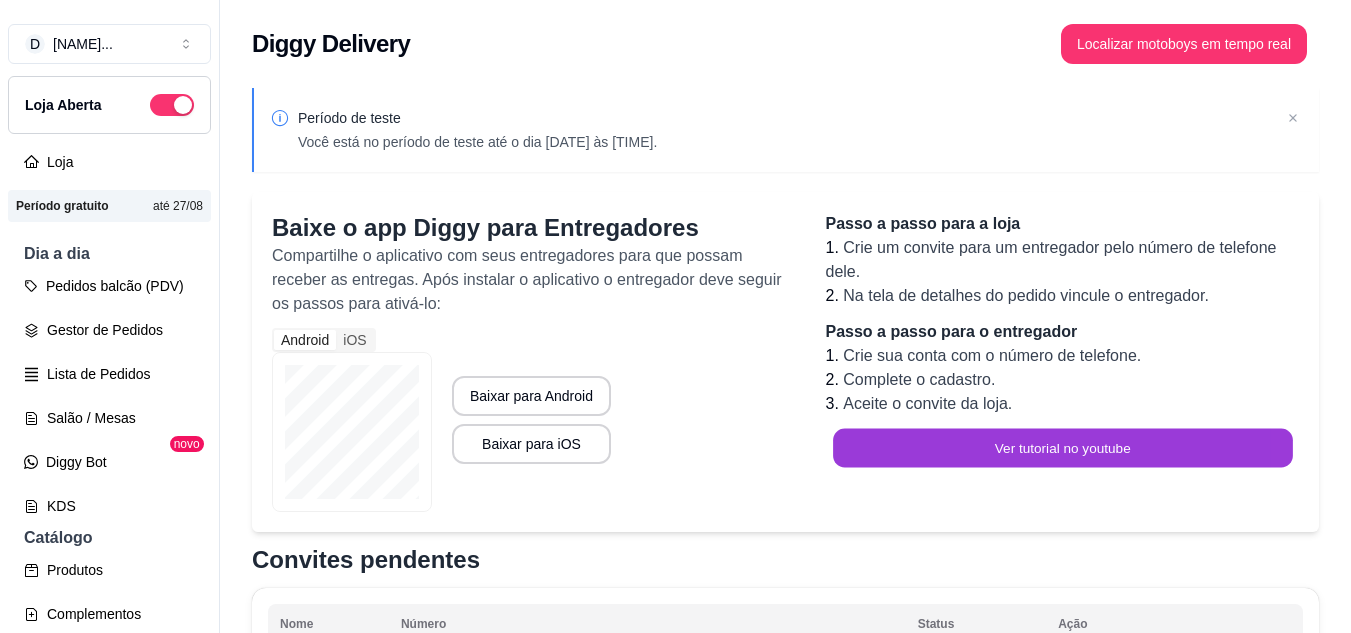click on "Ver tutorial no youtube" at bounding box center (1062, 448) 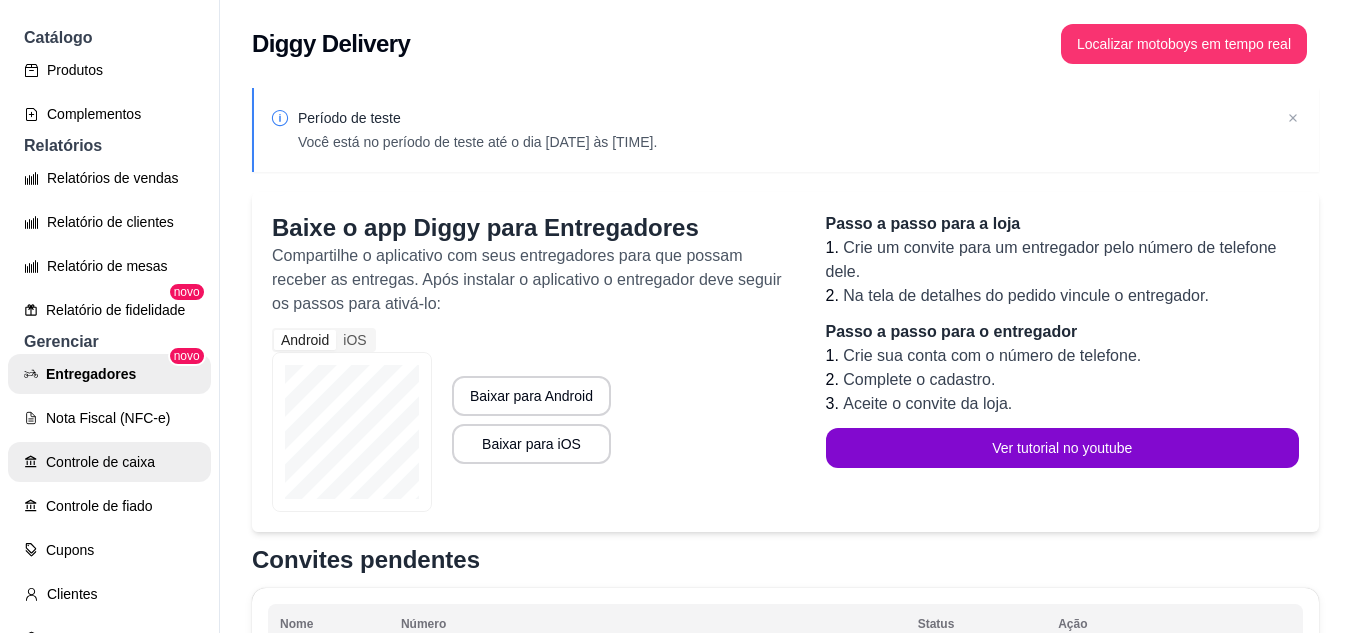 scroll, scrollTop: 781, scrollLeft: 0, axis: vertical 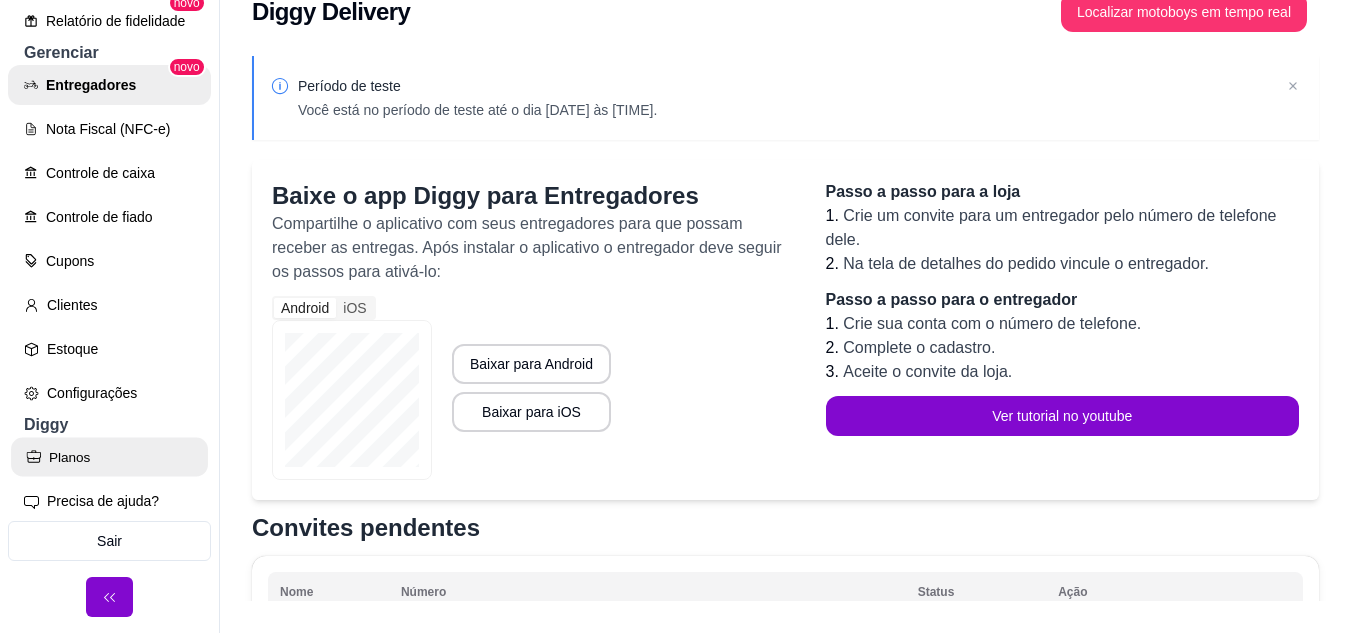 click on "Planos" at bounding box center (109, 457) 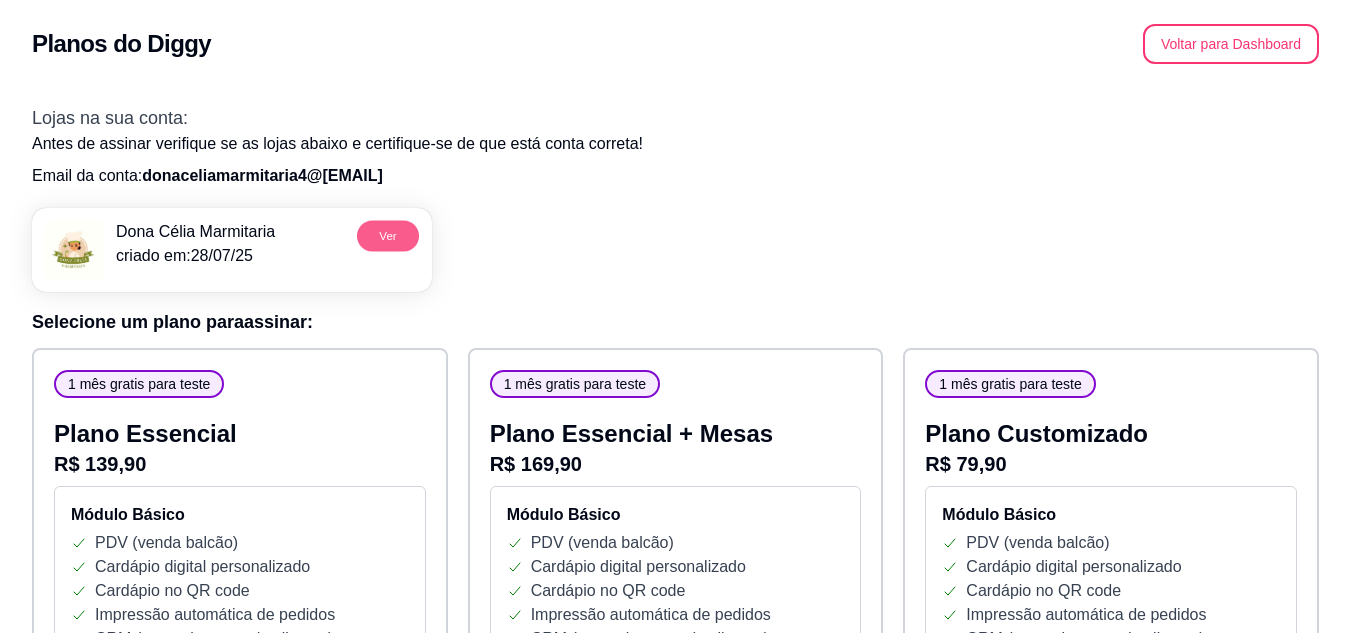 click on "Ver" at bounding box center [388, 235] 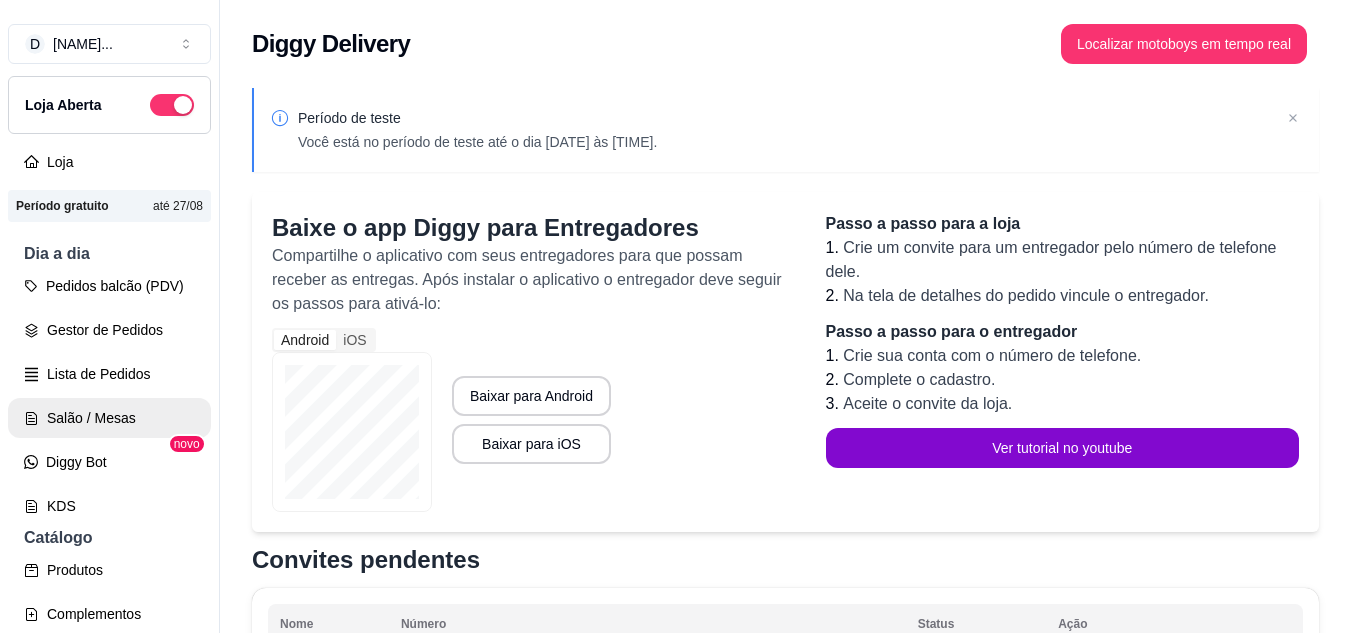 scroll, scrollTop: 200, scrollLeft: 0, axis: vertical 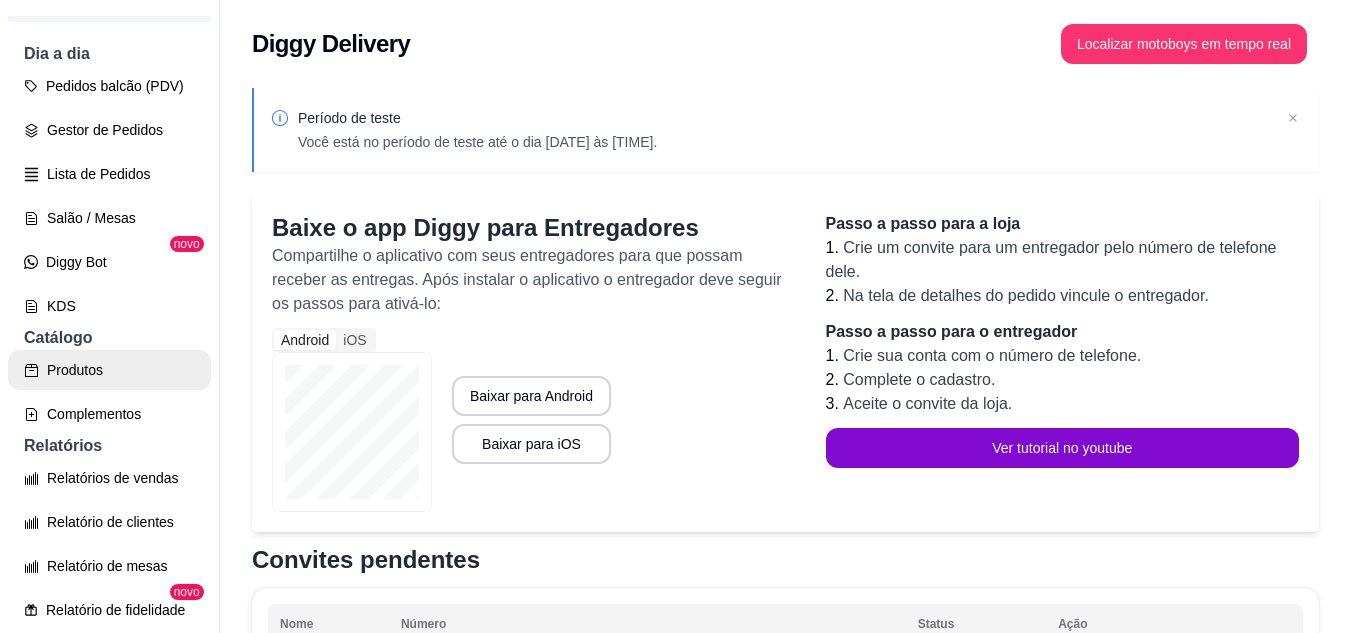 click on "Produtos" at bounding box center (109, 370) 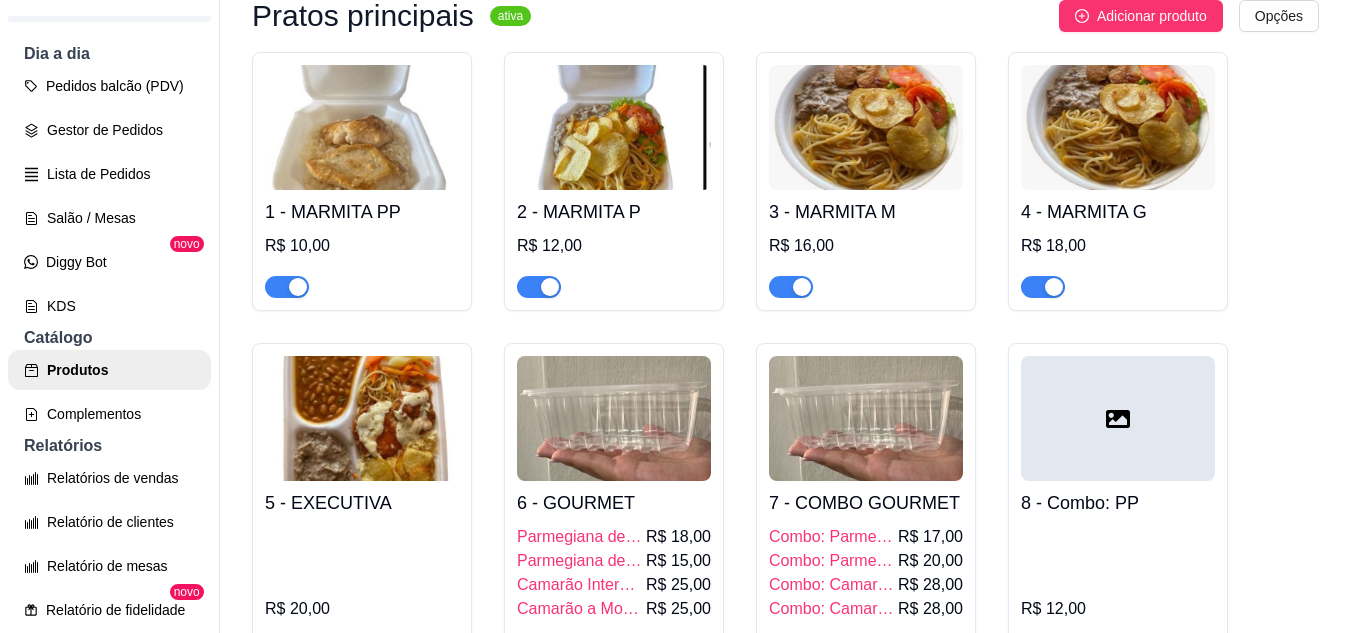 scroll, scrollTop: 400, scrollLeft: 0, axis: vertical 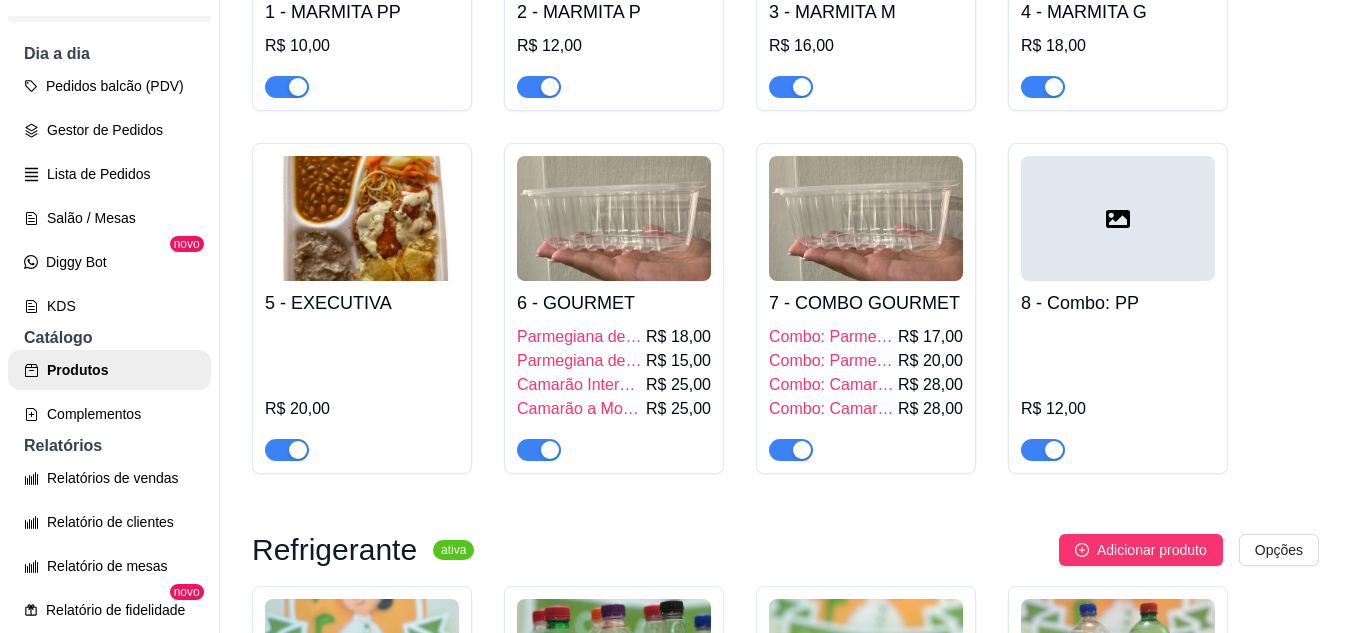 click at bounding box center (362, 218) 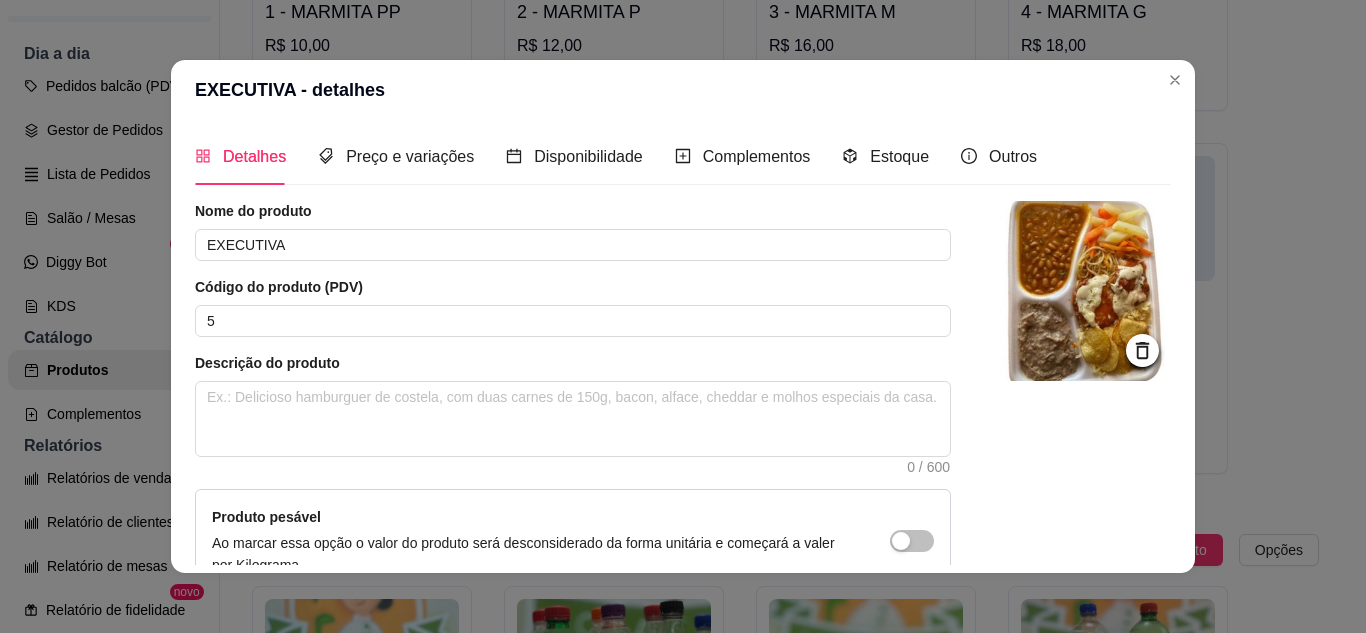 click at bounding box center (1081, 291) 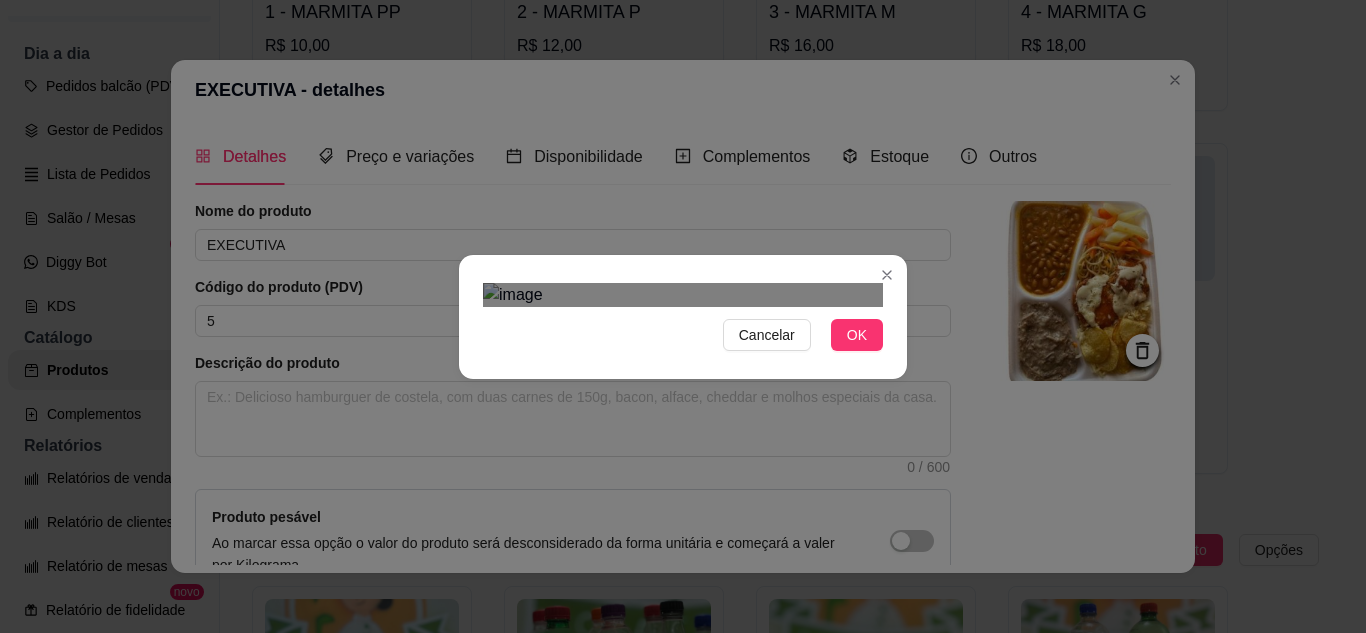 click on "Cancelar OK" at bounding box center (683, 317) 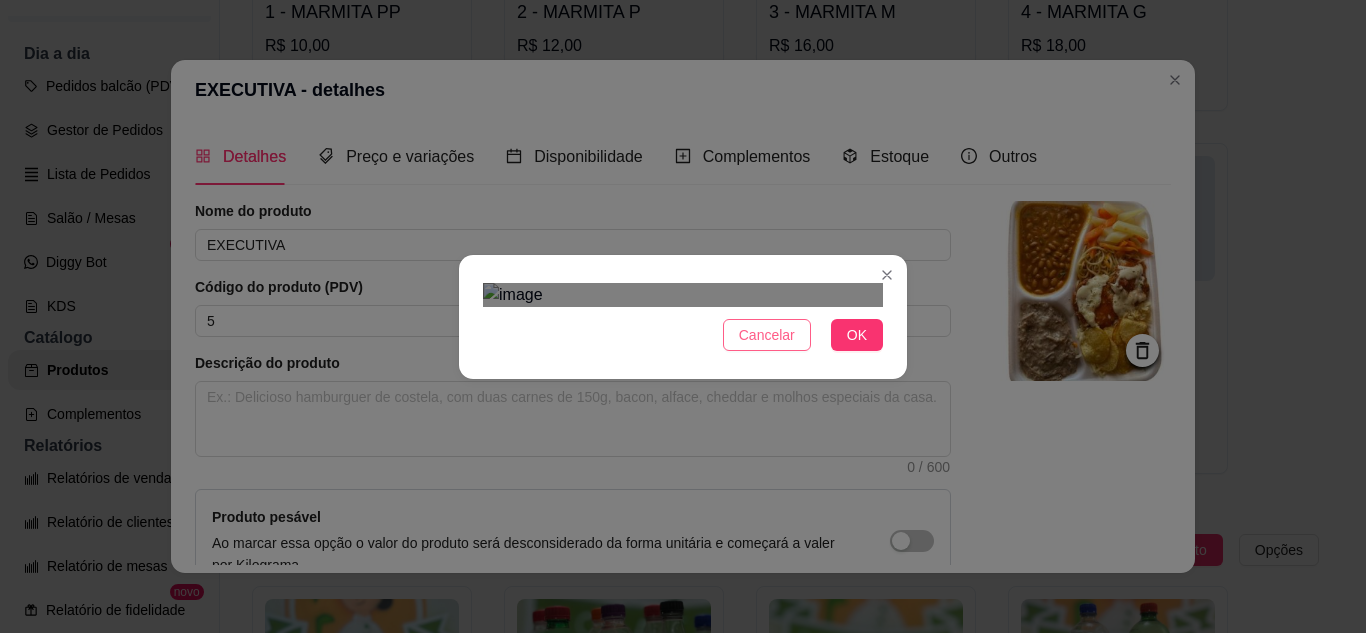 click on "Cancelar" at bounding box center [767, 335] 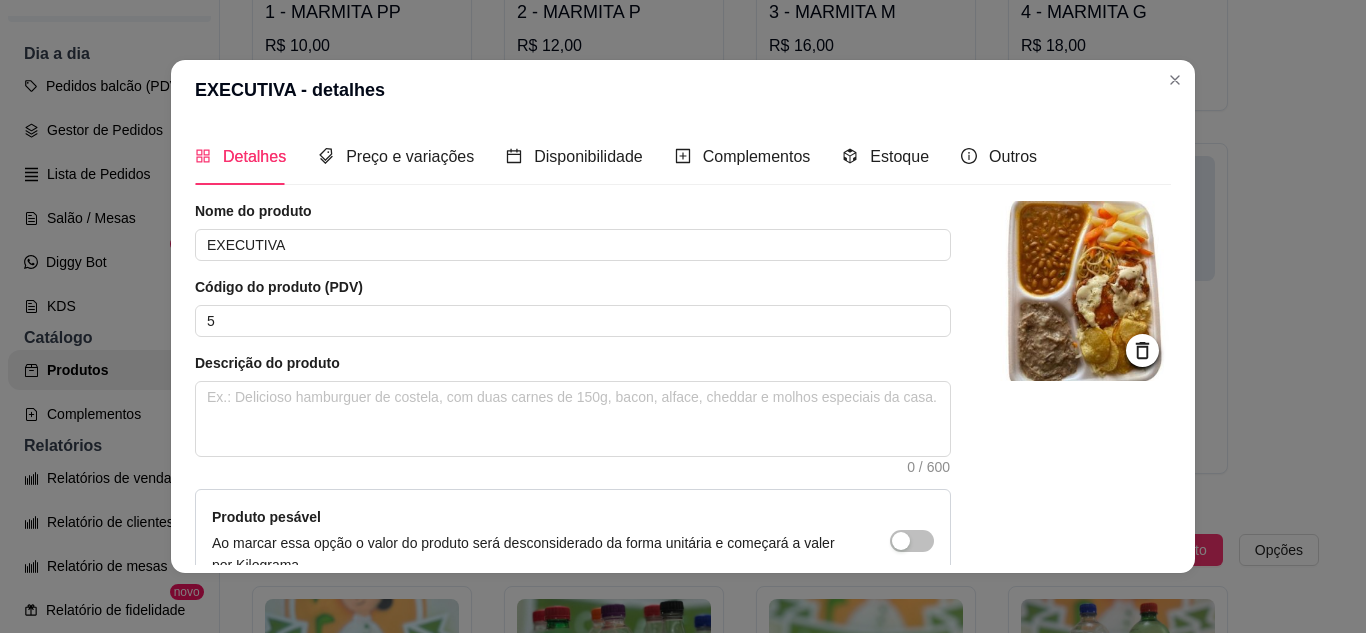 click at bounding box center (1081, 291) 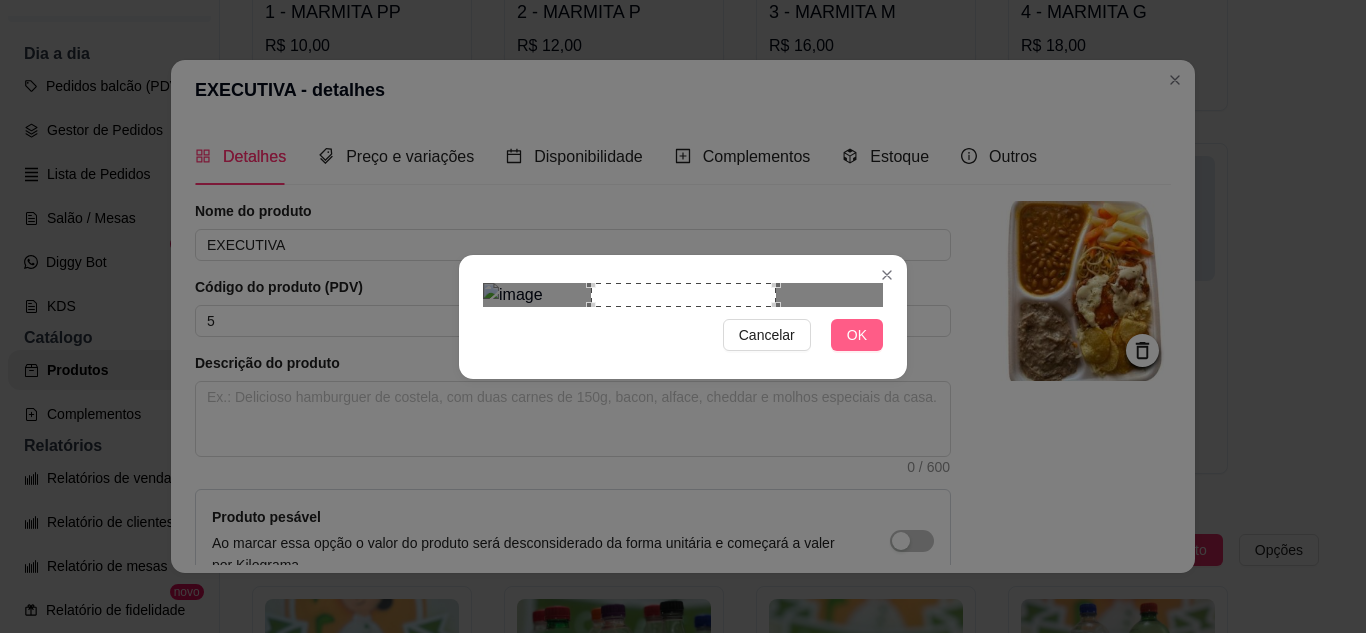 click on "OK" at bounding box center [857, 335] 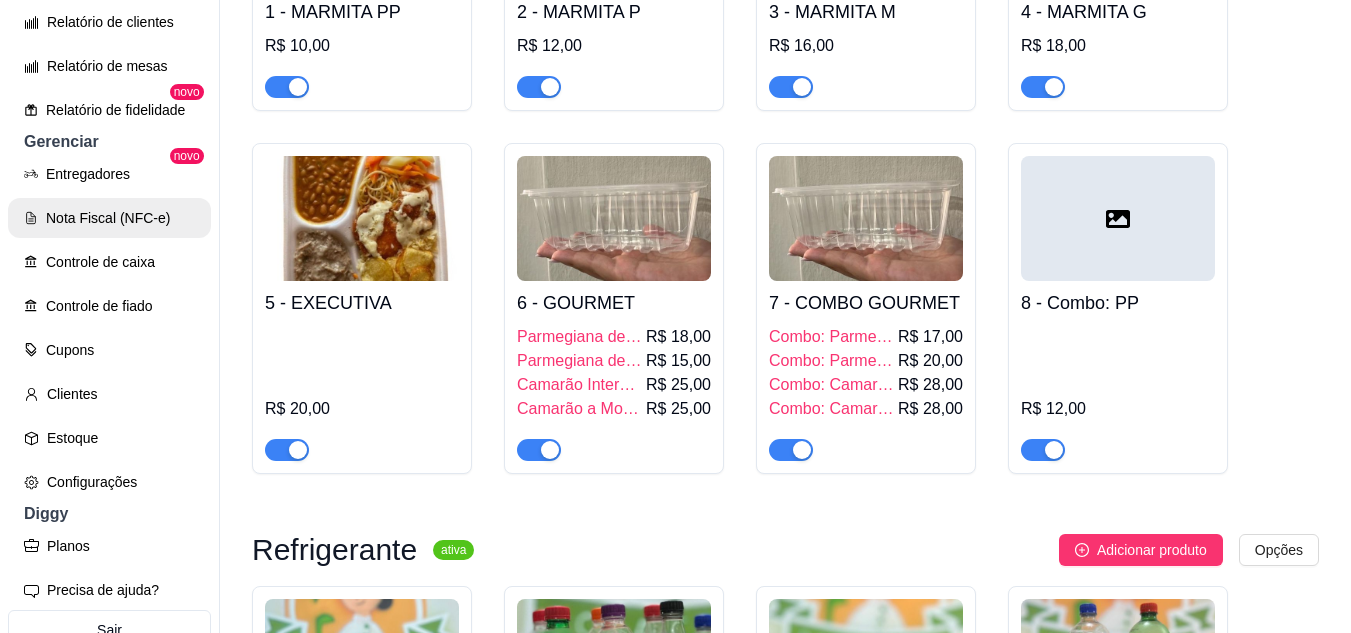 scroll, scrollTop: 781, scrollLeft: 0, axis: vertical 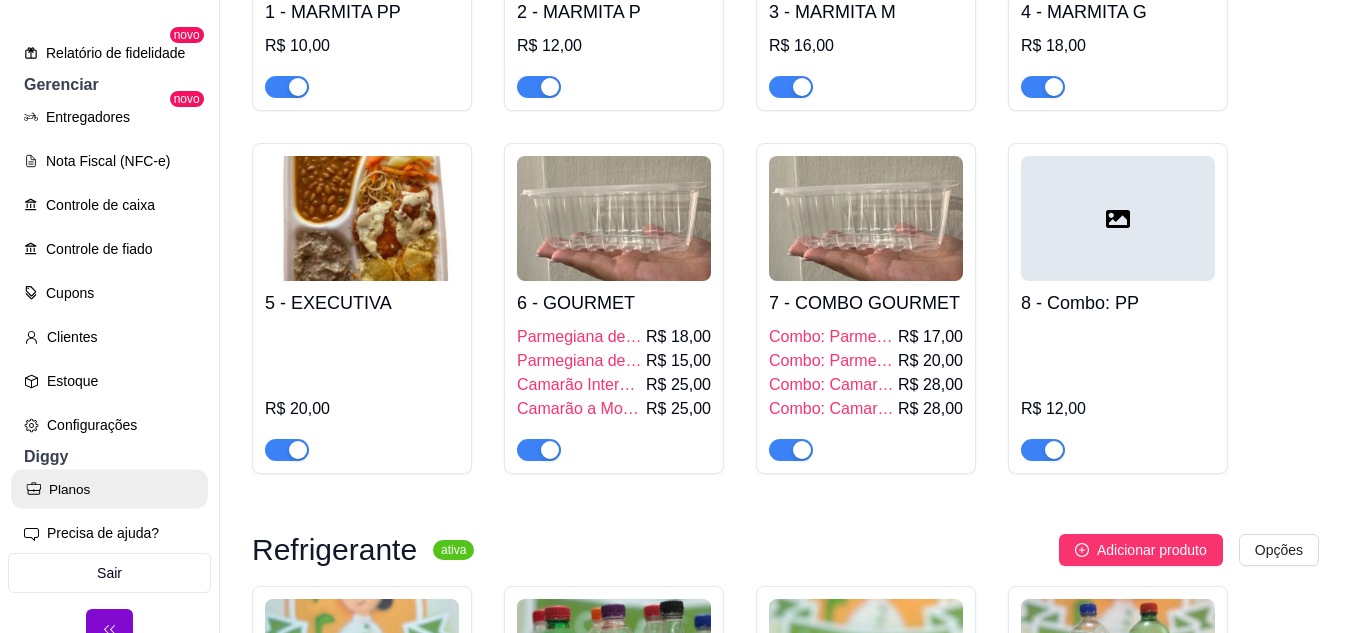 click on "Planos" at bounding box center (109, 489) 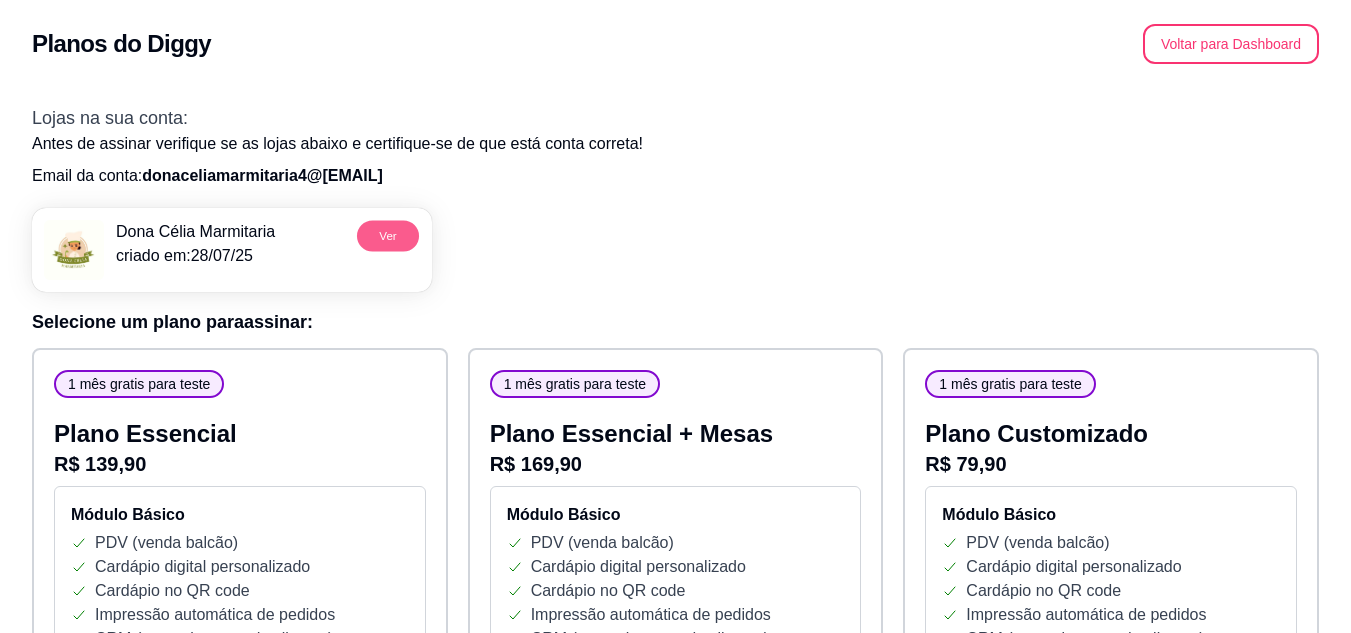click on "Ver" at bounding box center [388, 235] 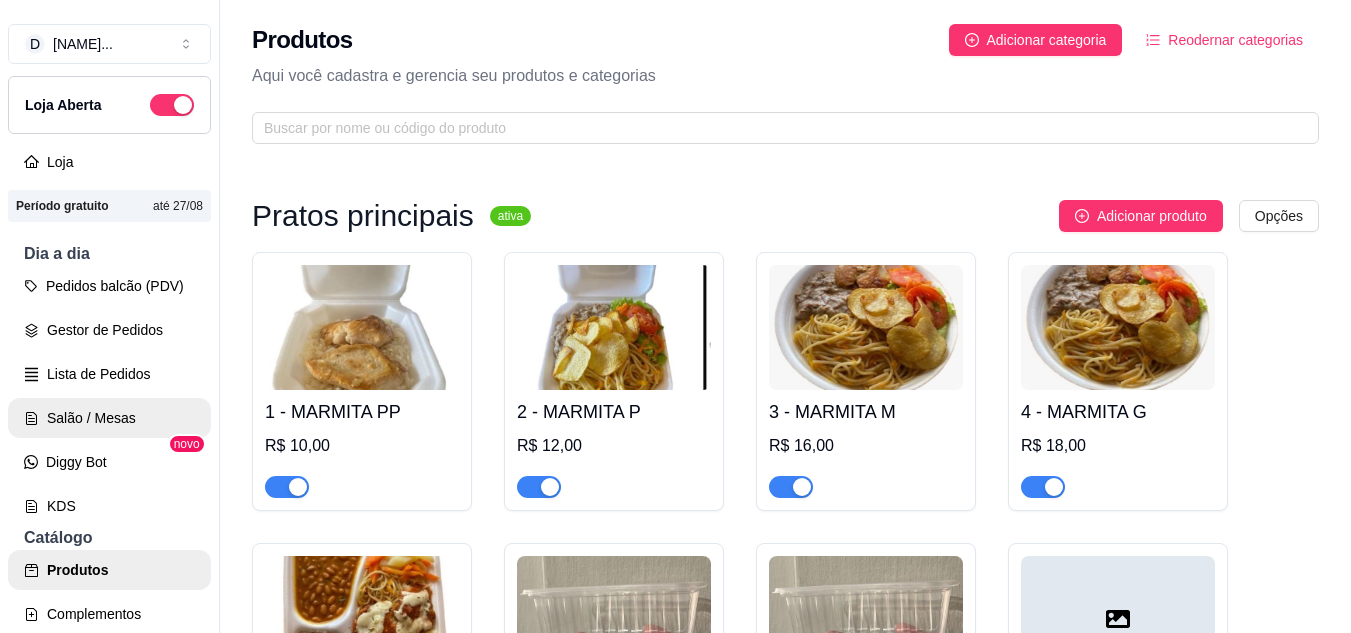 scroll, scrollTop: 200, scrollLeft: 0, axis: vertical 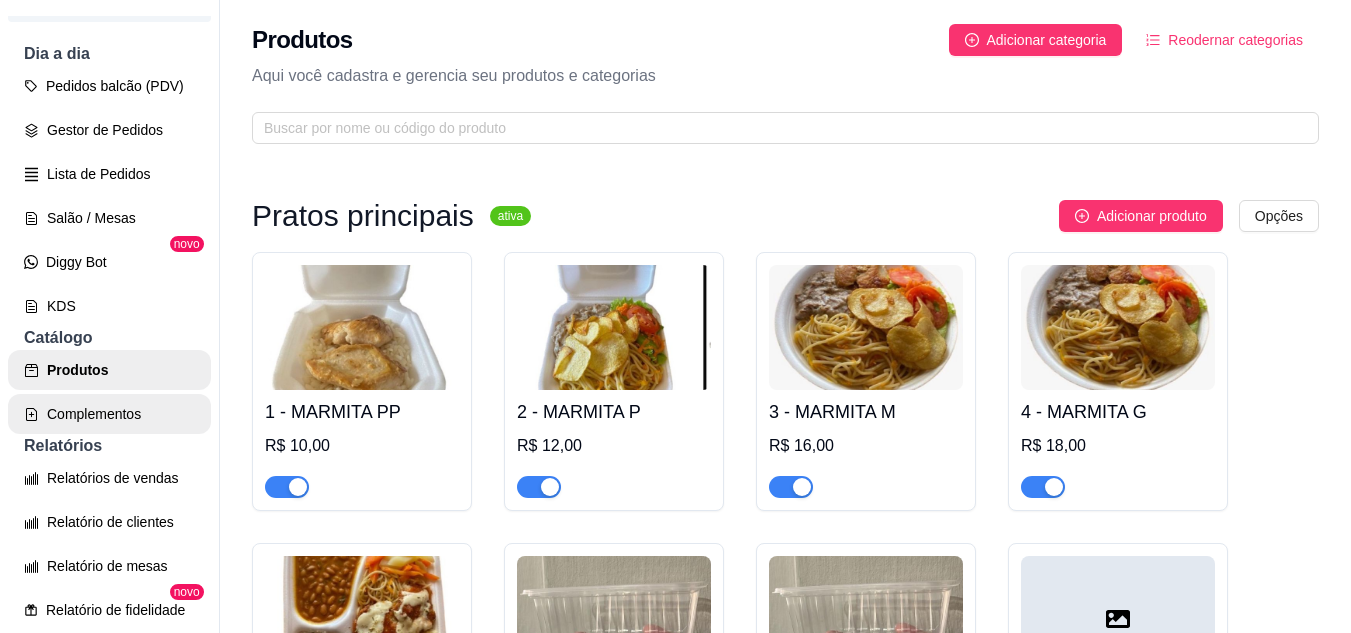 click on "Complementos" at bounding box center (109, 414) 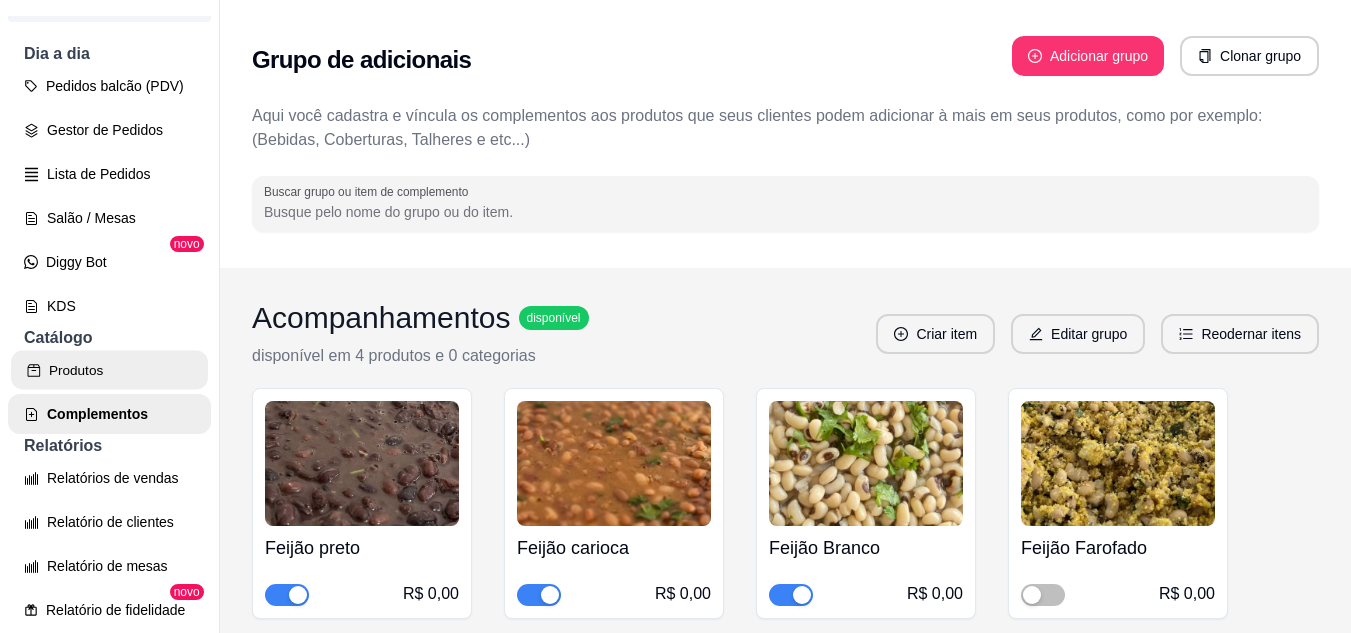 click on "Produtos" at bounding box center (109, 370) 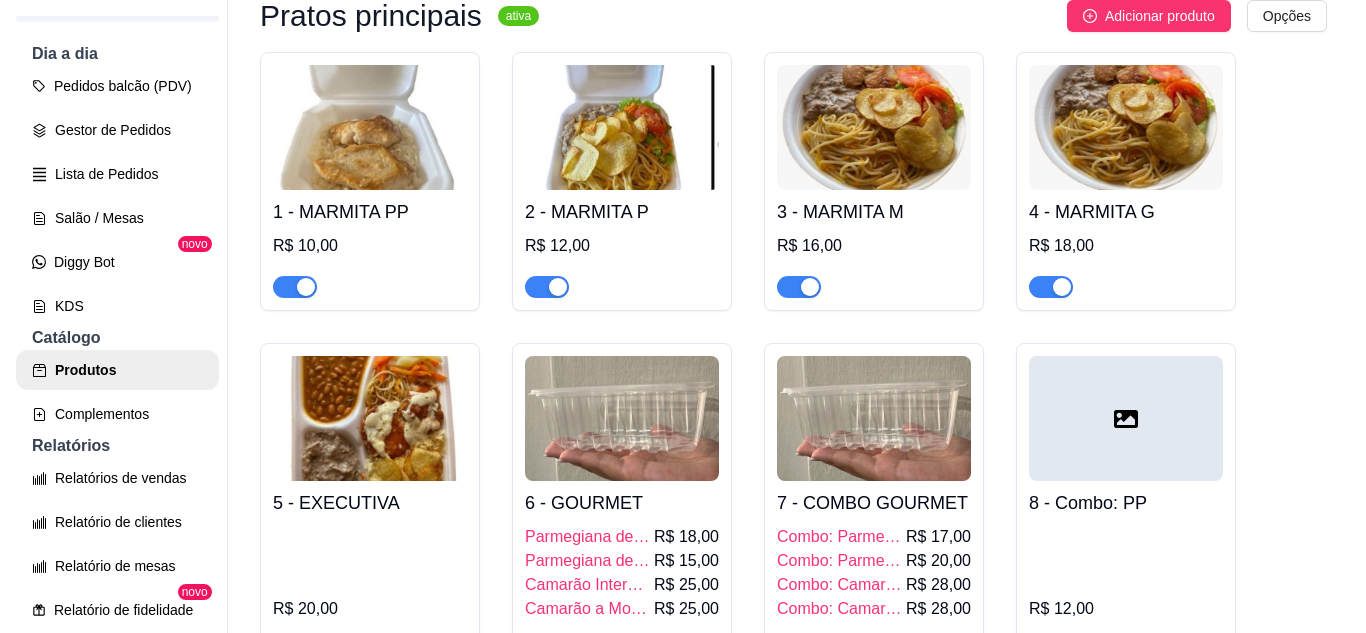 scroll, scrollTop: 300, scrollLeft: 0, axis: vertical 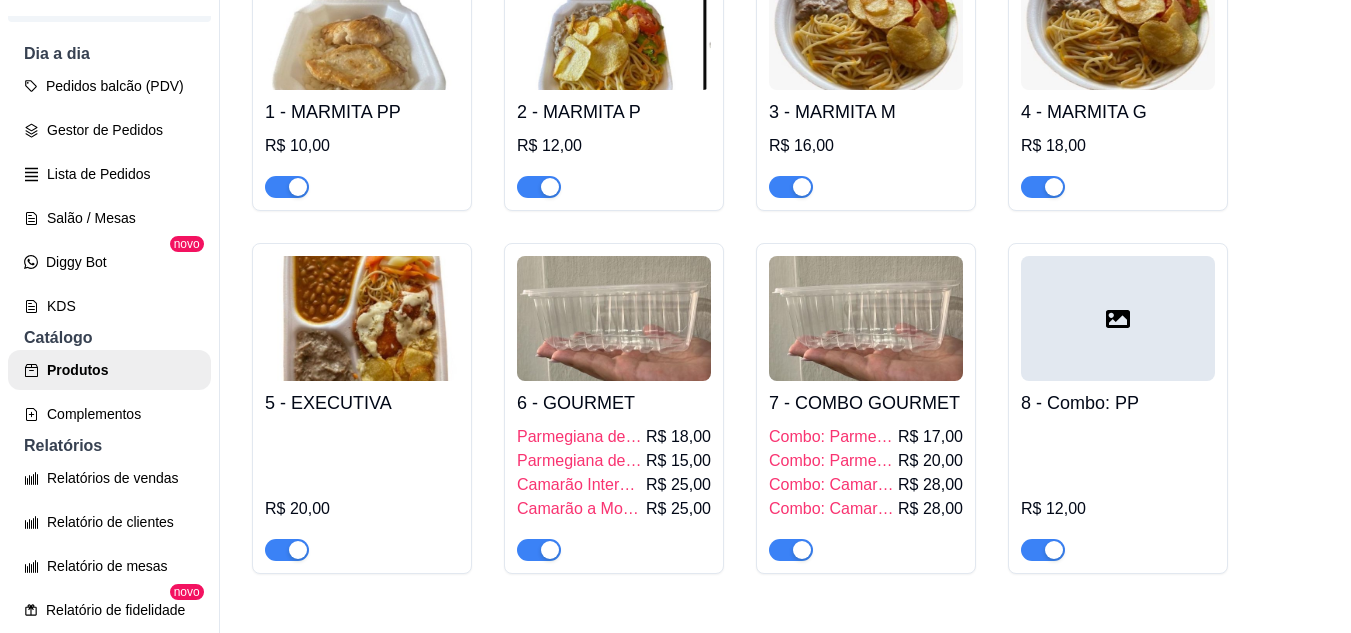 click at bounding box center (362, 318) 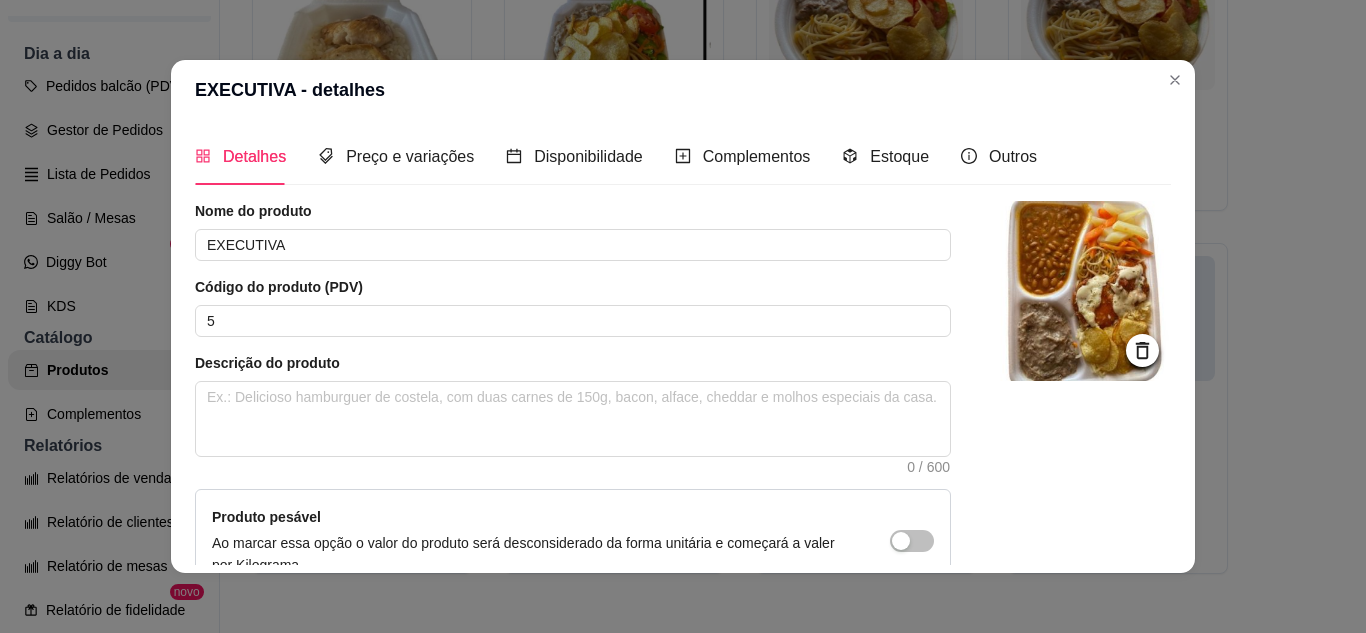 click 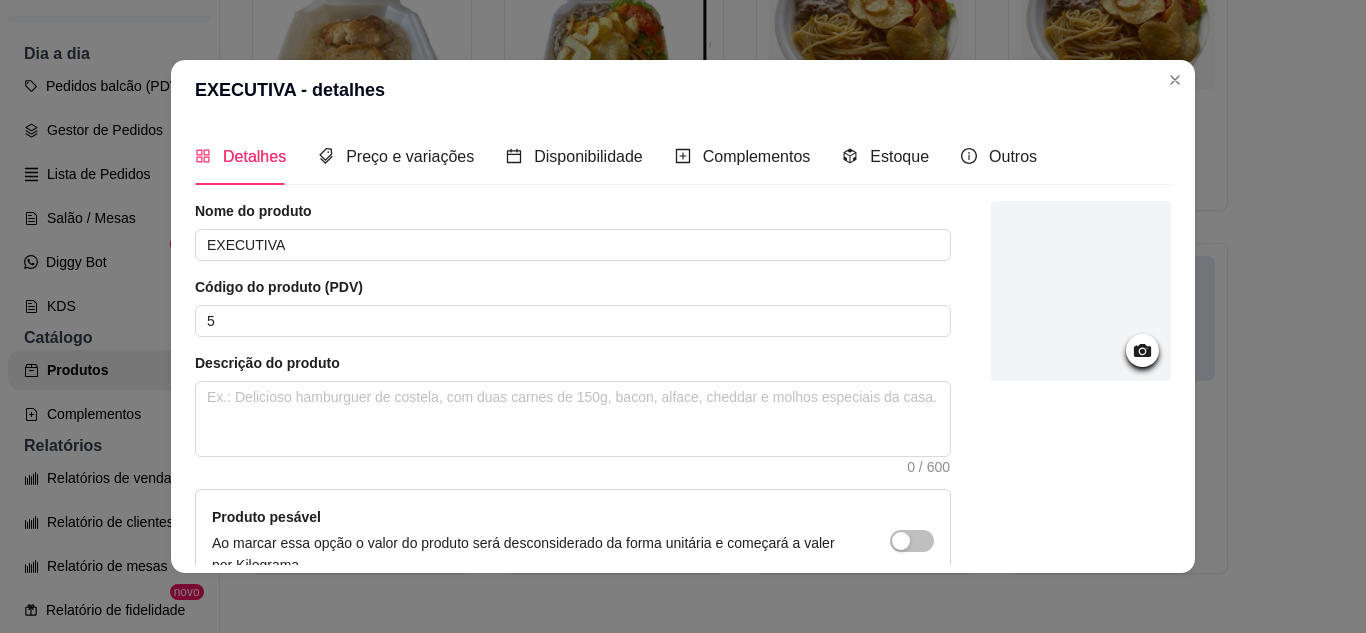 click at bounding box center [1081, 291] 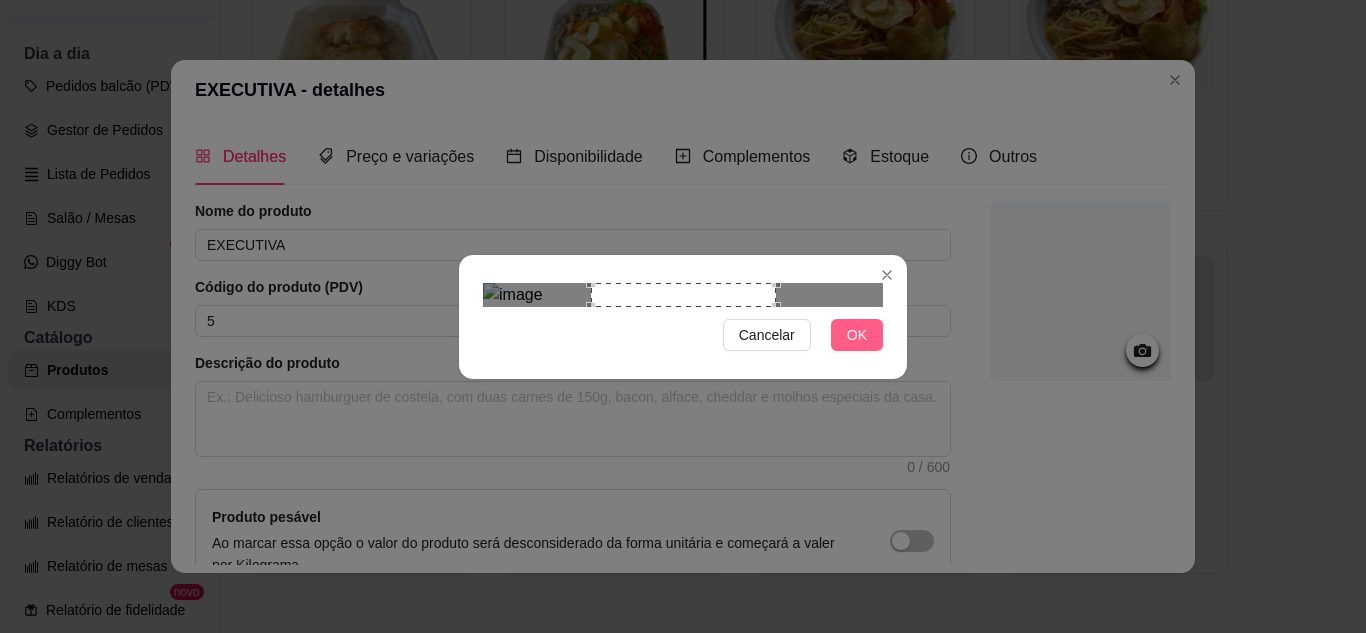 click on "OK" at bounding box center [857, 335] 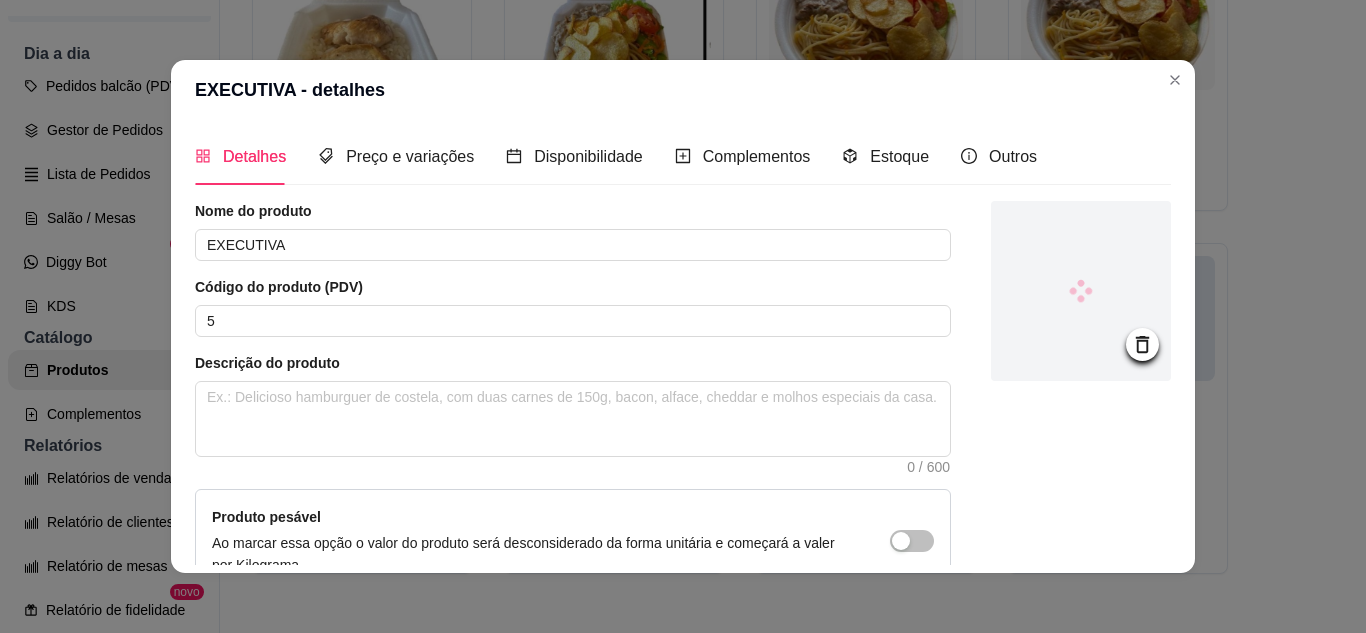 scroll, scrollTop: 215, scrollLeft: 0, axis: vertical 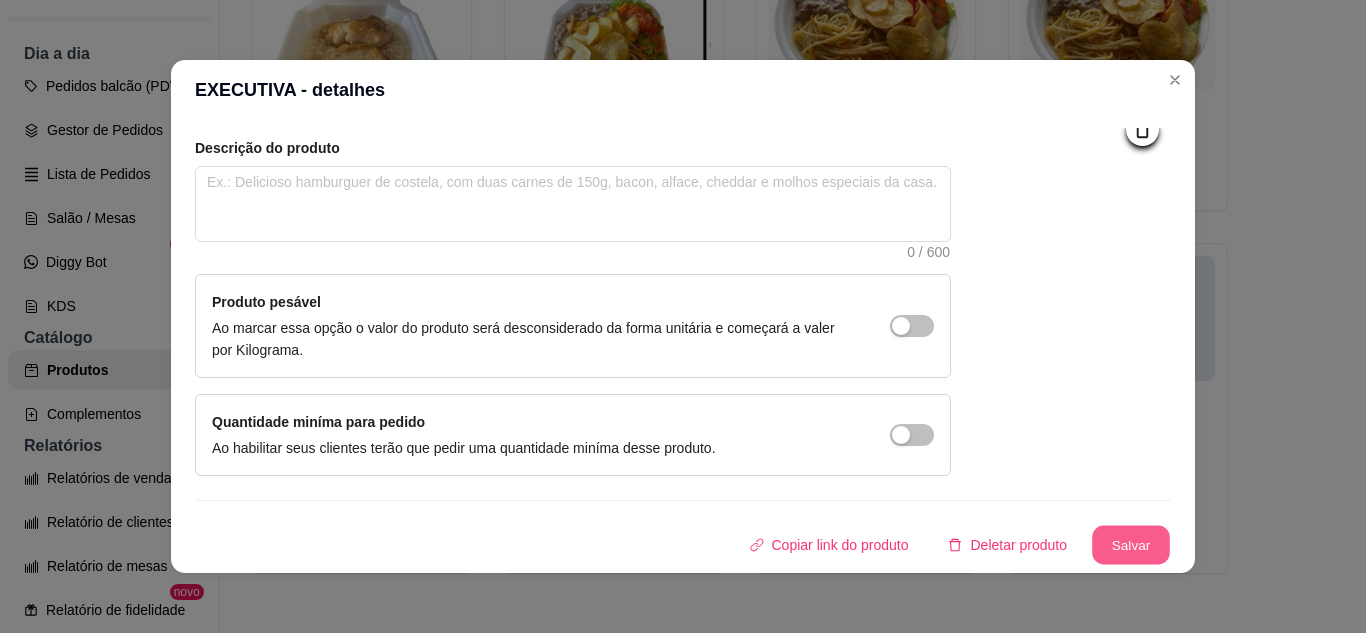 click on "Salvar" at bounding box center (1131, 545) 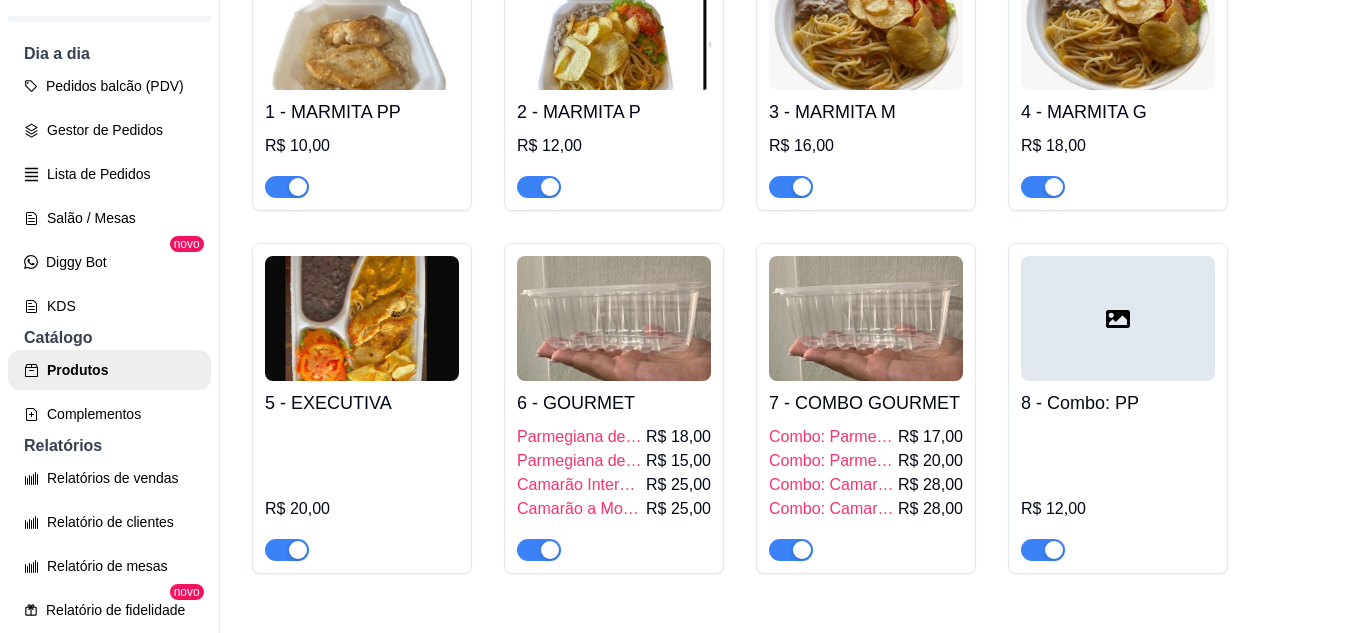 click at bounding box center (866, 318) 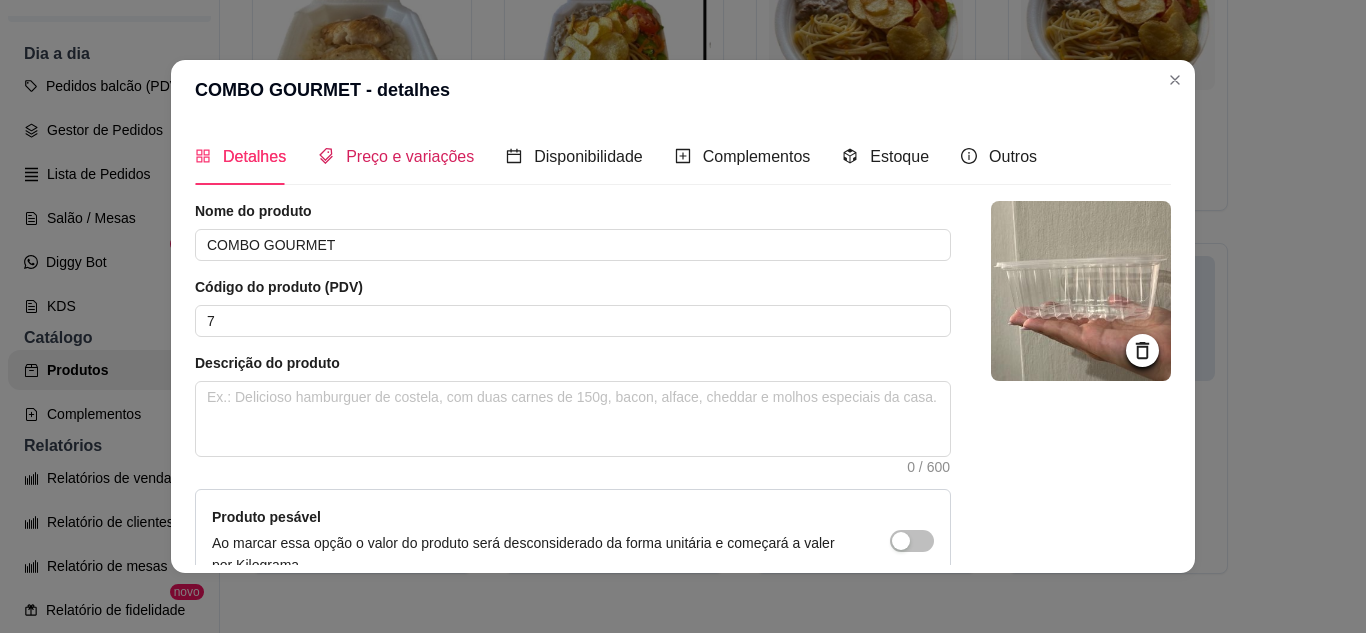 drag, startPoint x: 370, startPoint y: 169, endPoint x: 400, endPoint y: 179, distance: 31.622776 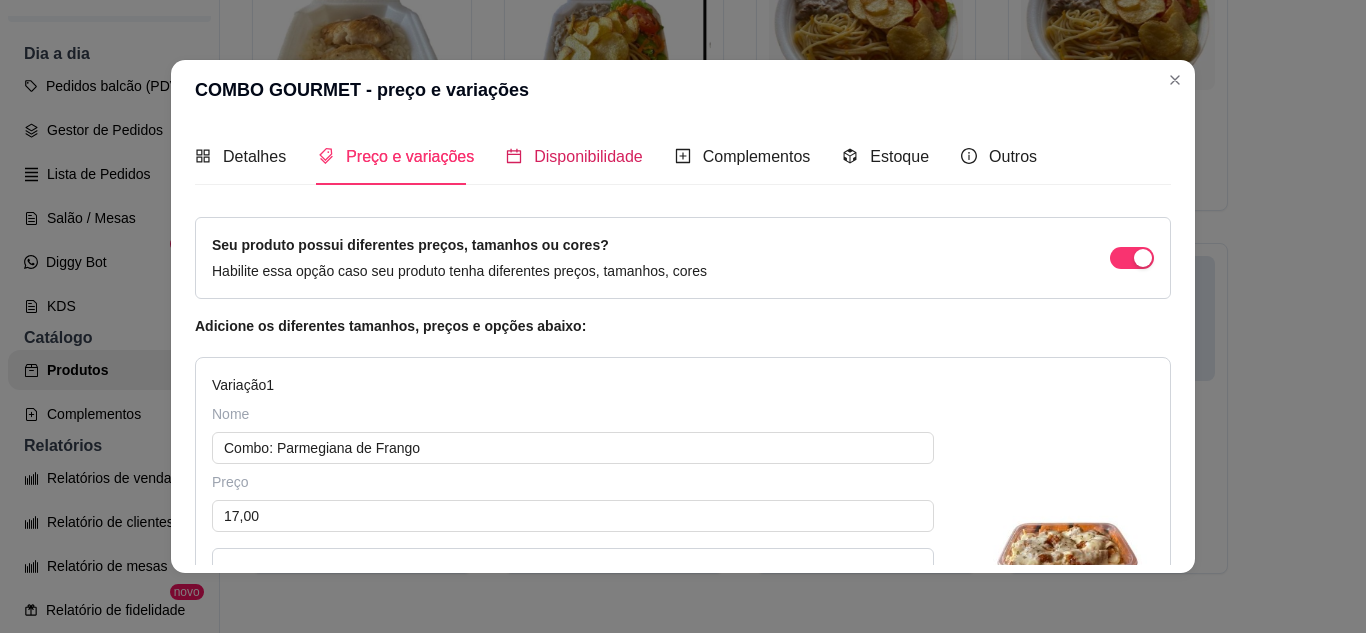 click on "Disponibilidade" at bounding box center (574, 156) 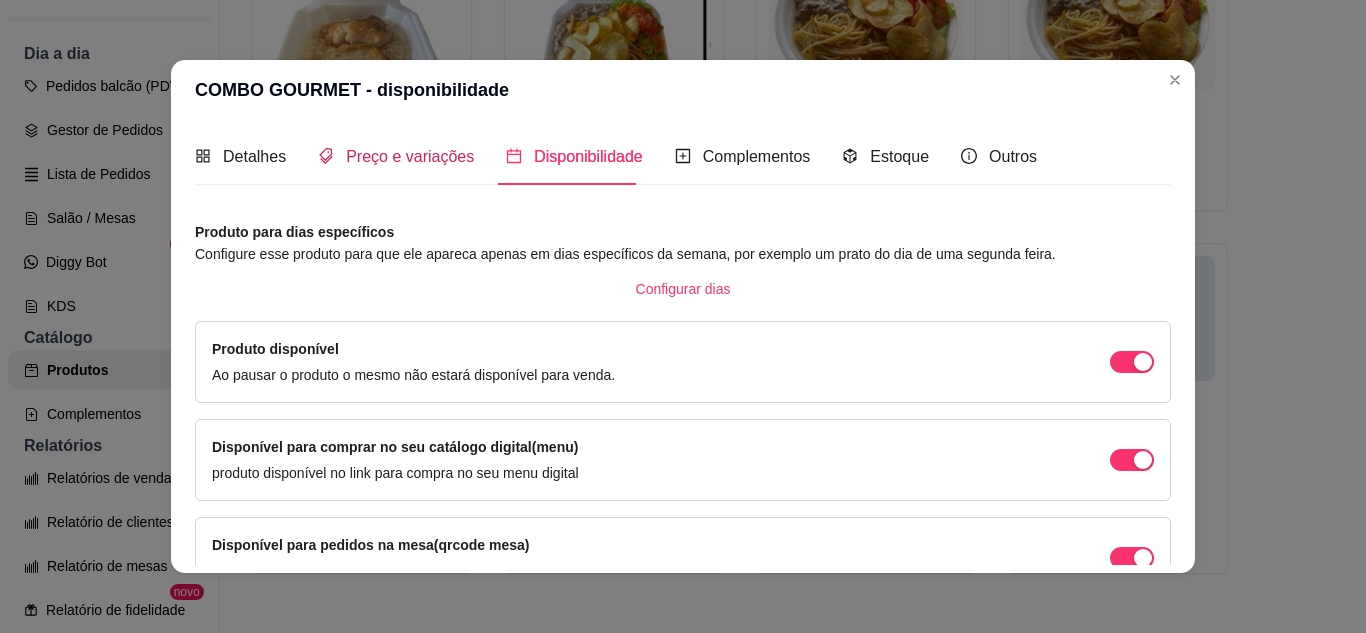 click on "Preço e variações" at bounding box center [410, 156] 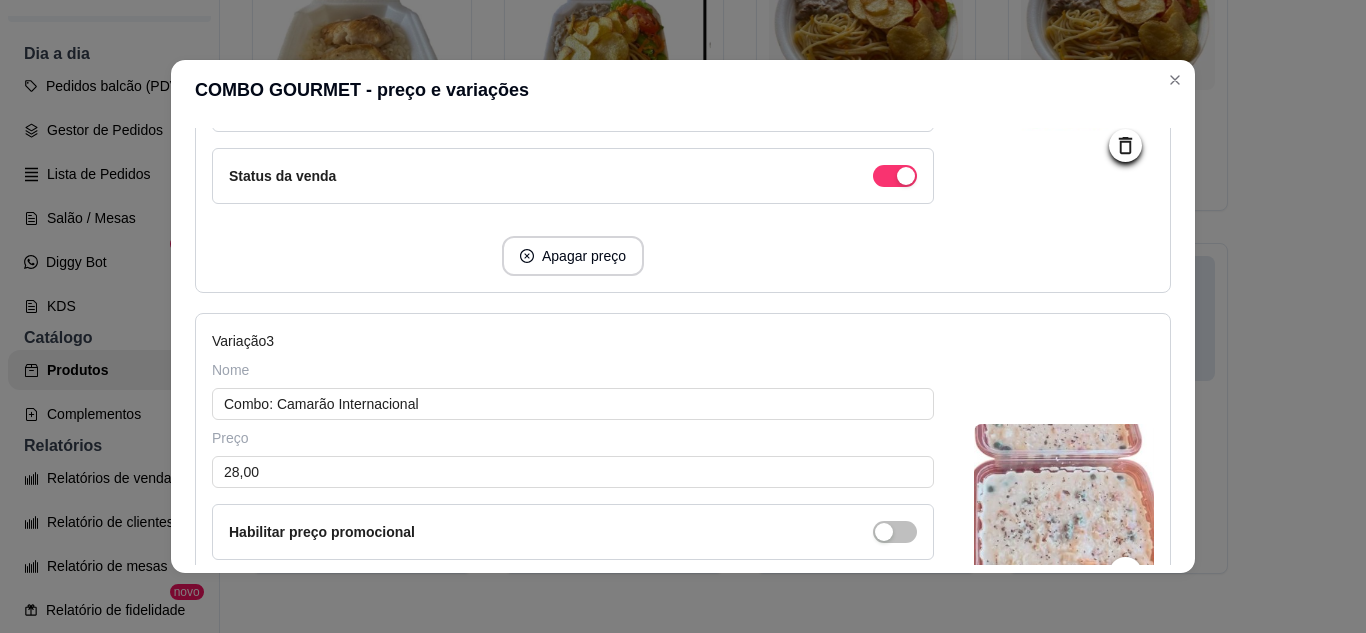 scroll, scrollTop: 1100, scrollLeft: 0, axis: vertical 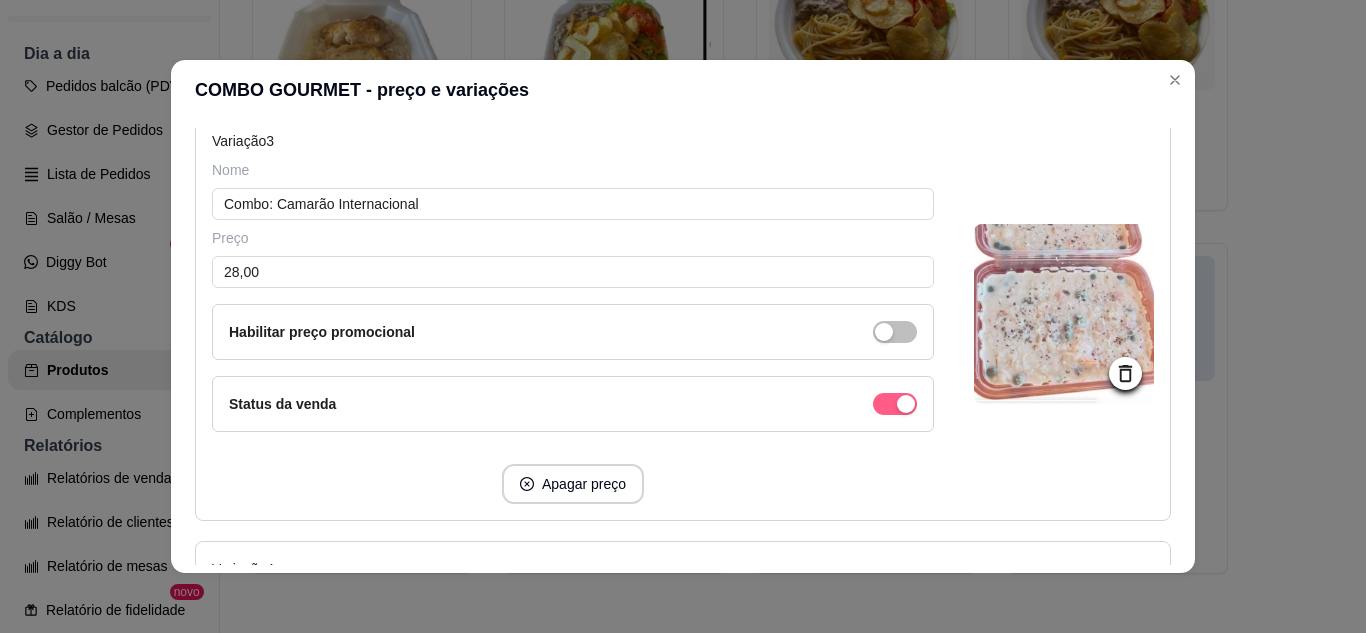 click at bounding box center [906, -452] 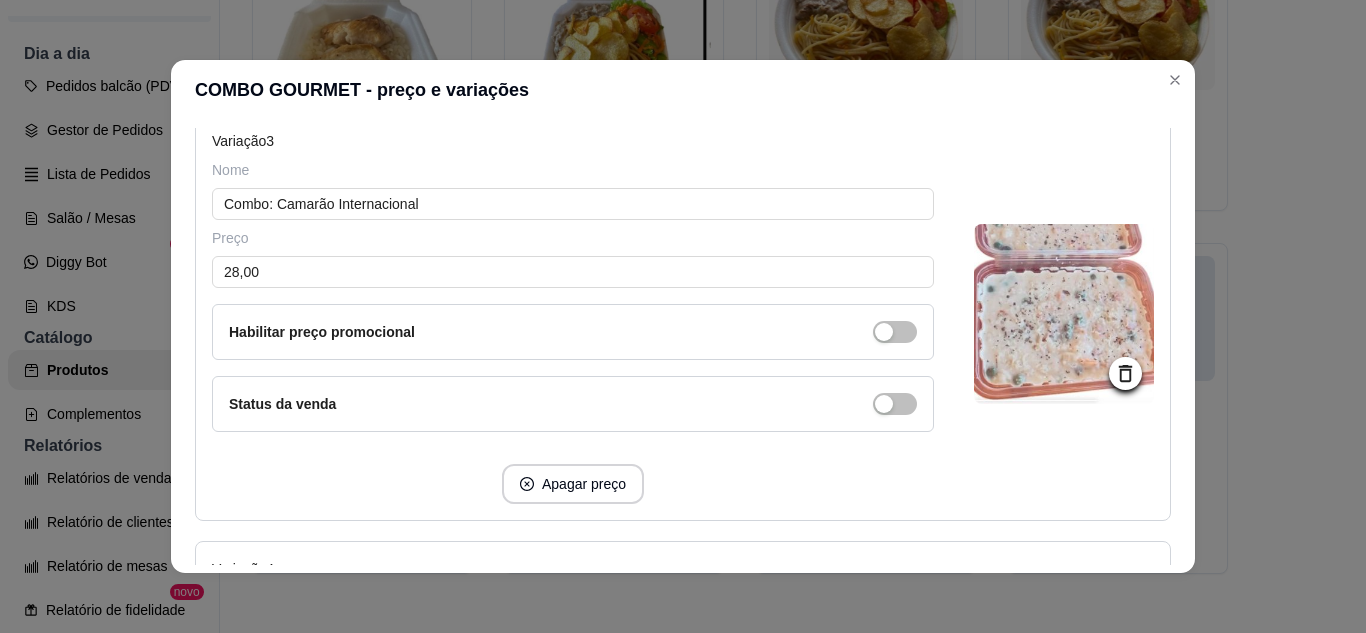scroll, scrollTop: 1500, scrollLeft: 0, axis: vertical 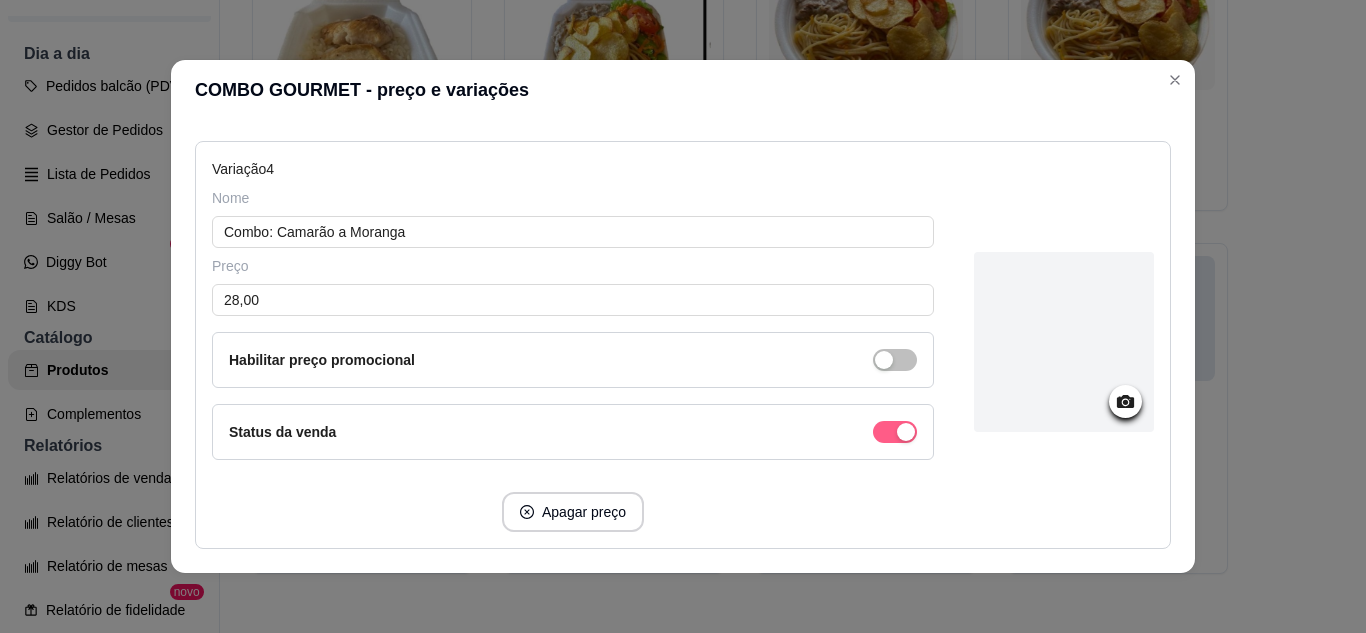 click at bounding box center (906, -852) 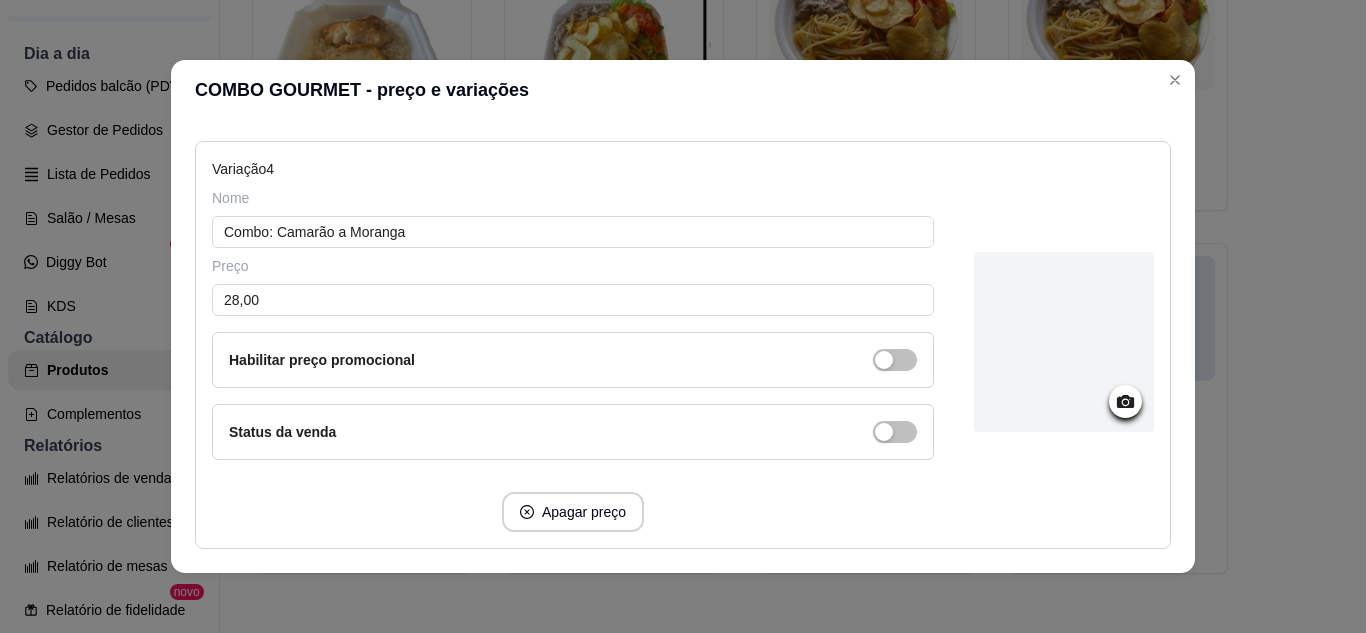 scroll, scrollTop: 1629, scrollLeft: 0, axis: vertical 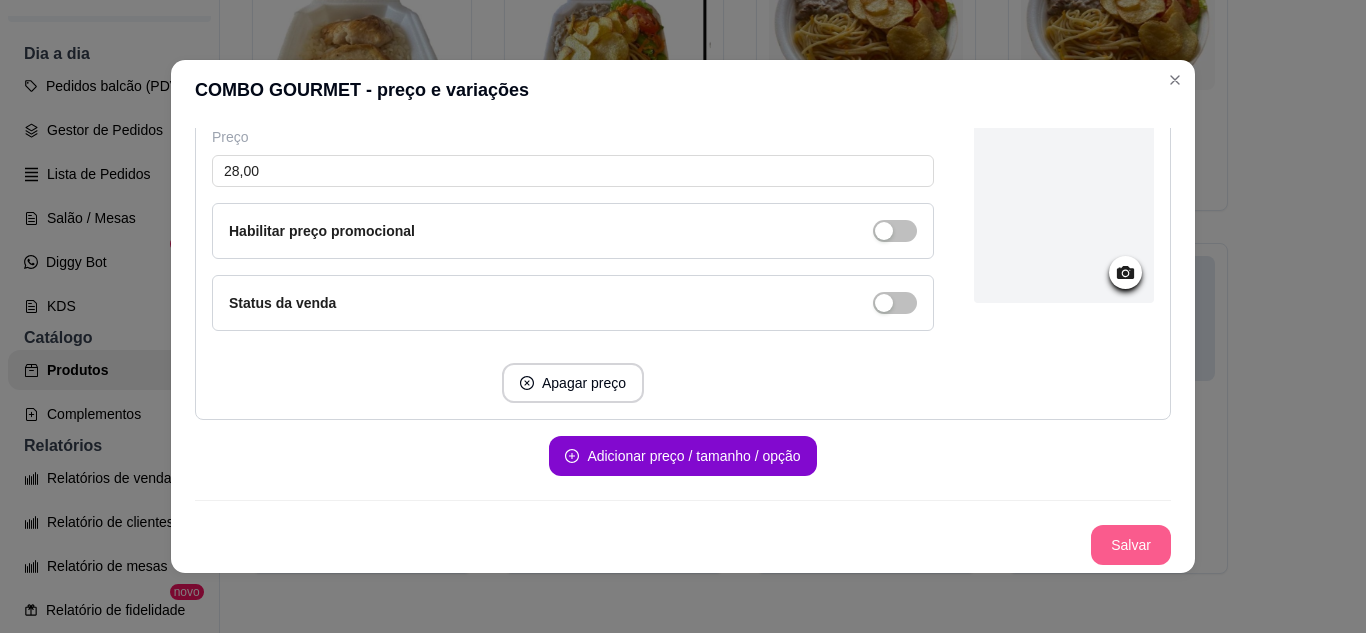 click on "Salvar" at bounding box center [1131, 545] 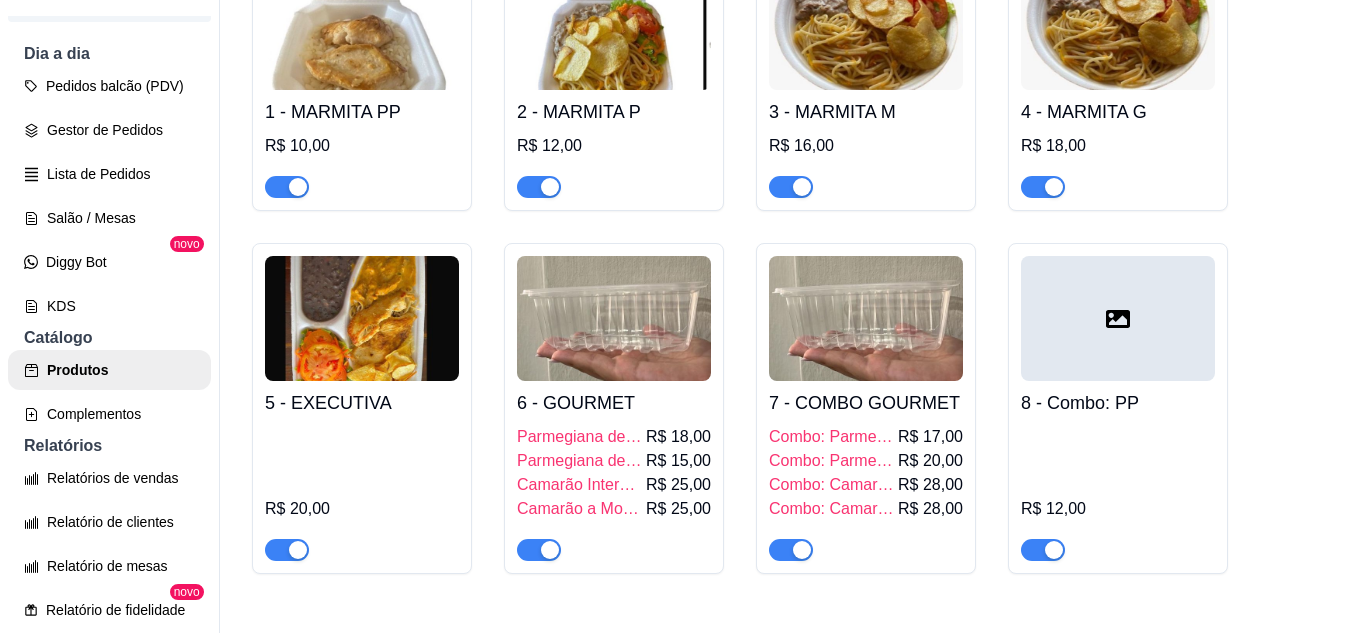click on "6 - GOURMET   Parmegiana de Carne R$ 18,00 Parmegiana de Frango R$ 15,00 Camarão Internacional R$ 25,00 Camarão a Moranga R$ 25,00" at bounding box center (614, 471) 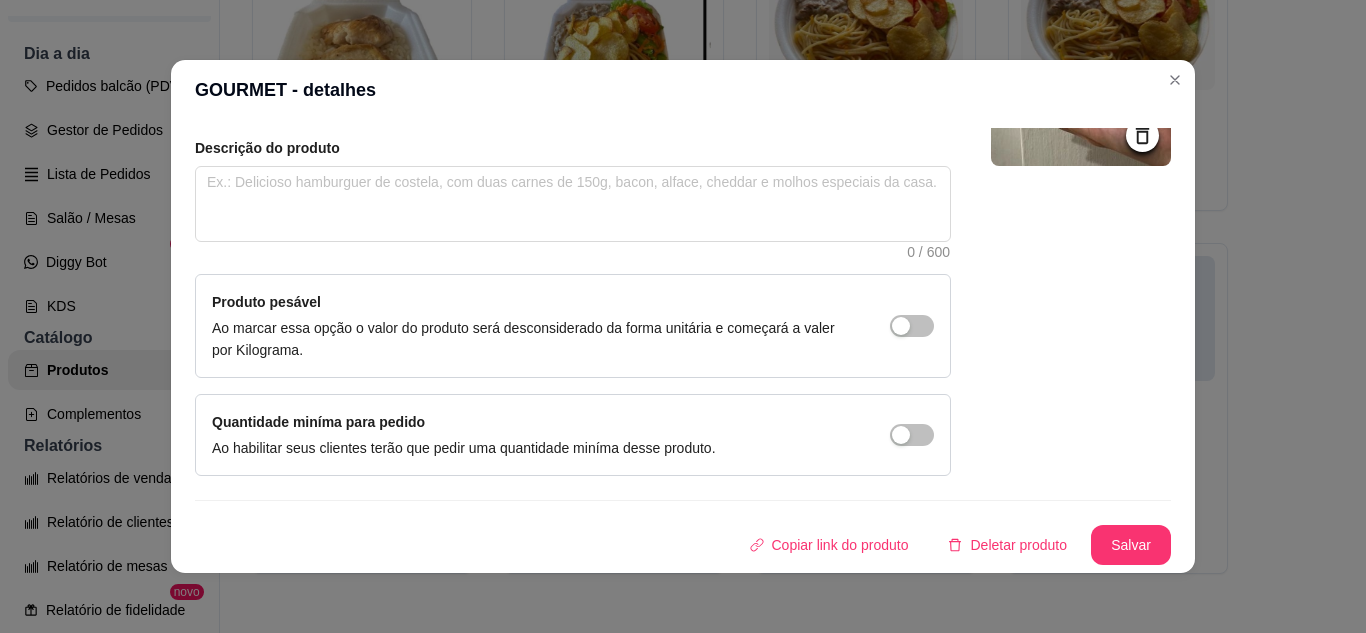 scroll, scrollTop: 0, scrollLeft: 0, axis: both 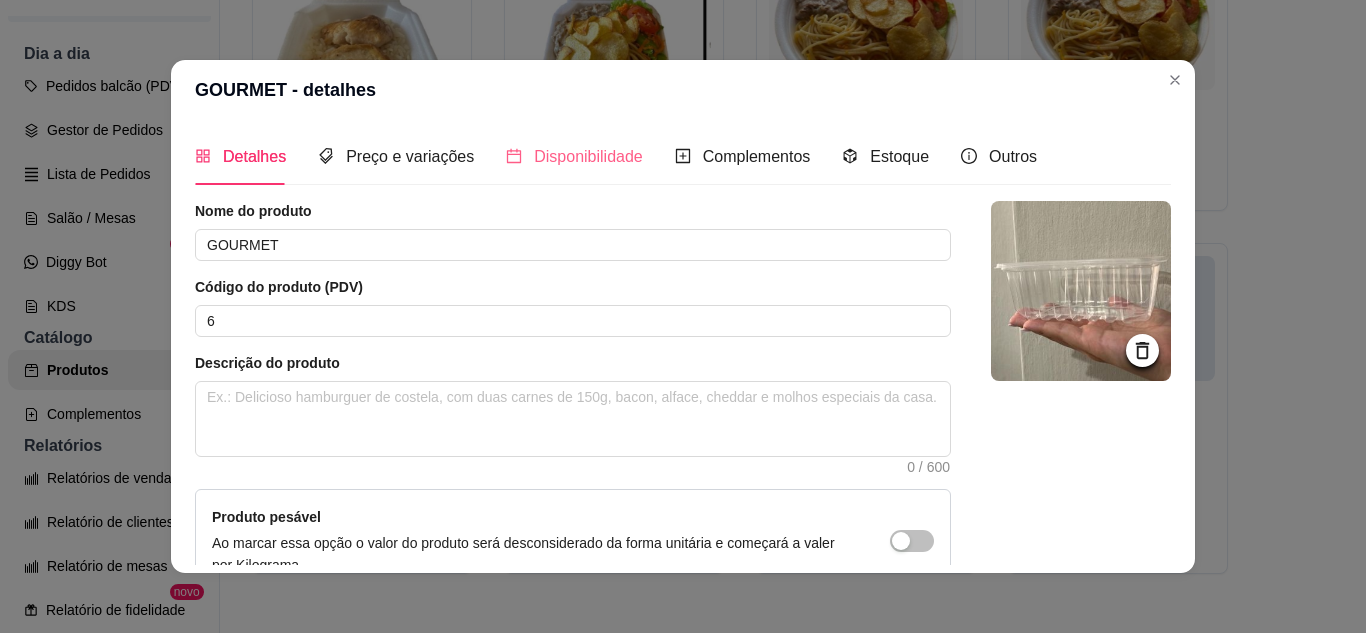 click on "Disponibilidade" at bounding box center [574, 156] 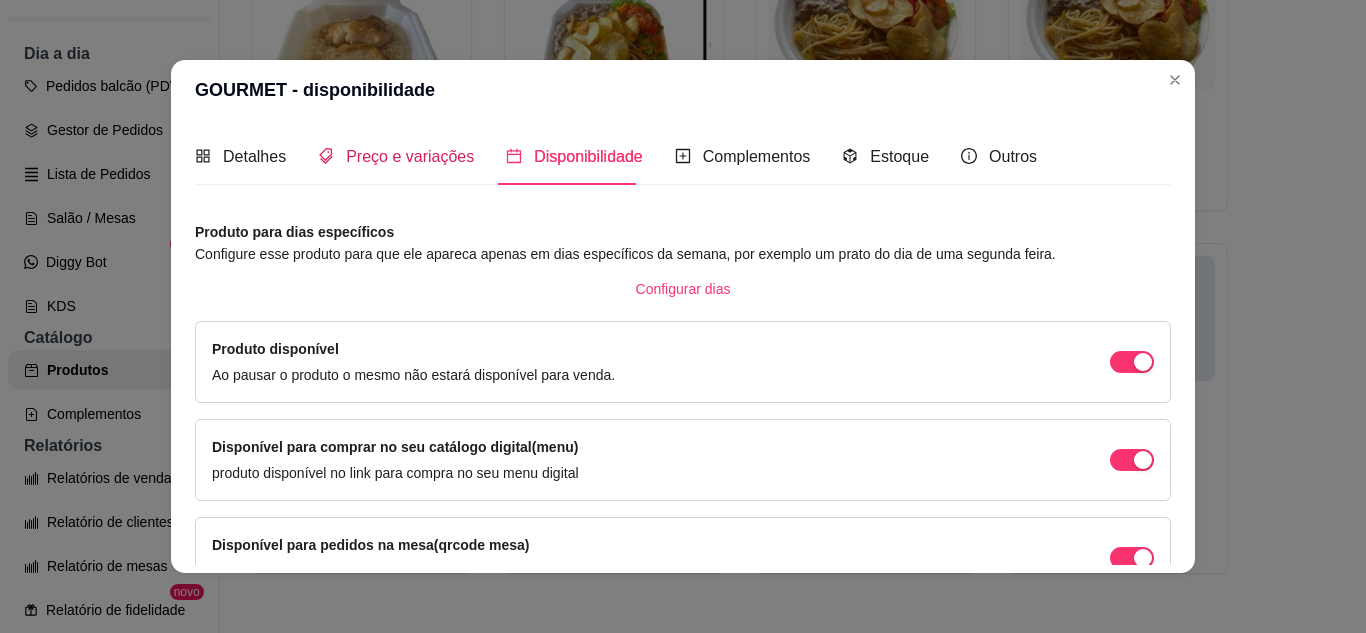 click on "Preço e variações" at bounding box center (410, 156) 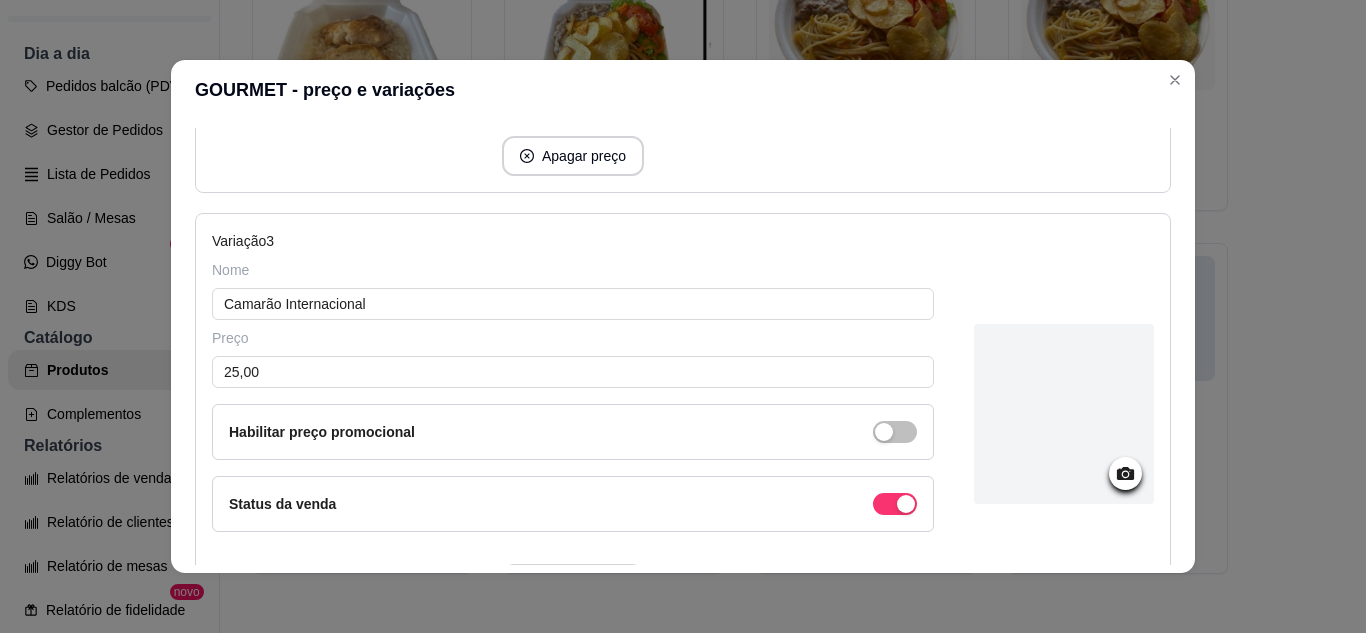 scroll, scrollTop: 1100, scrollLeft: 0, axis: vertical 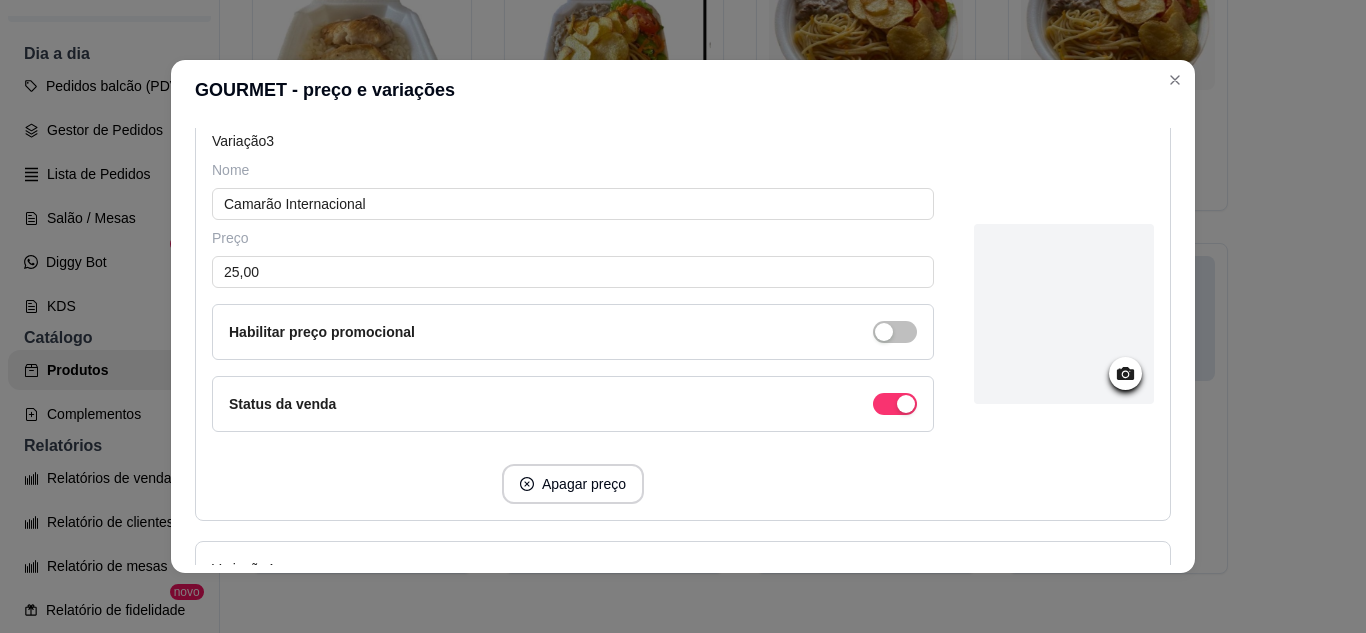 click on "Status da venda" at bounding box center (573, 404) 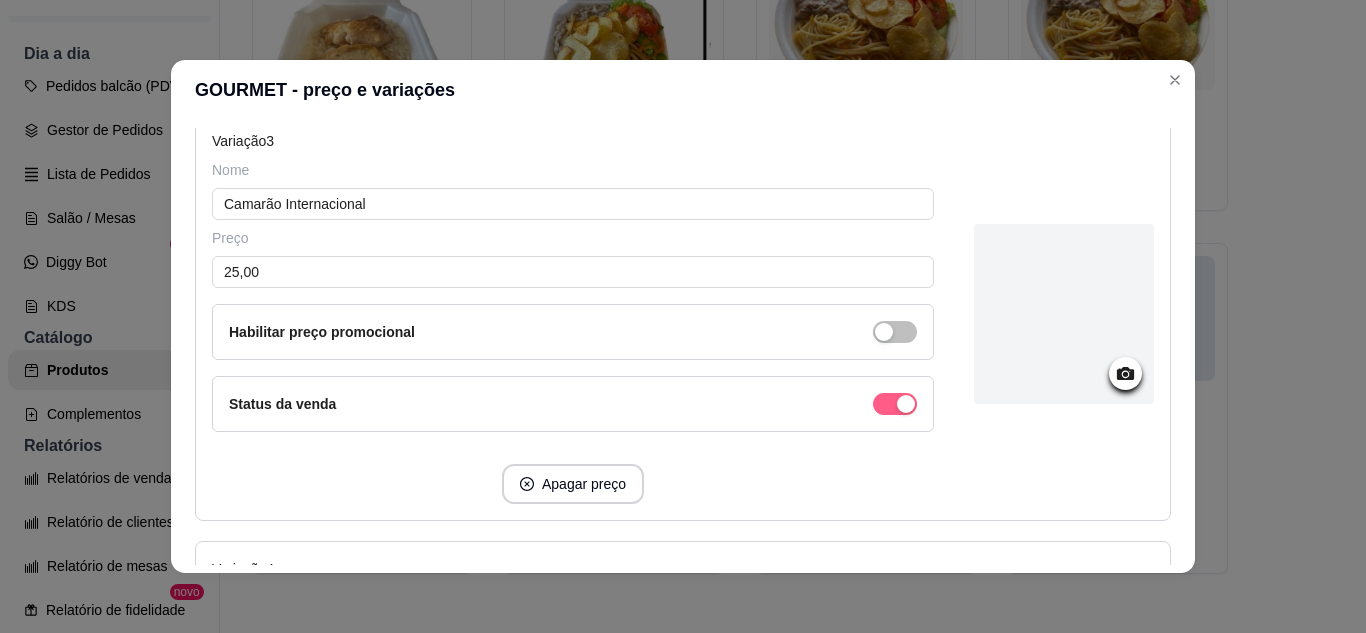 click at bounding box center [895, -452] 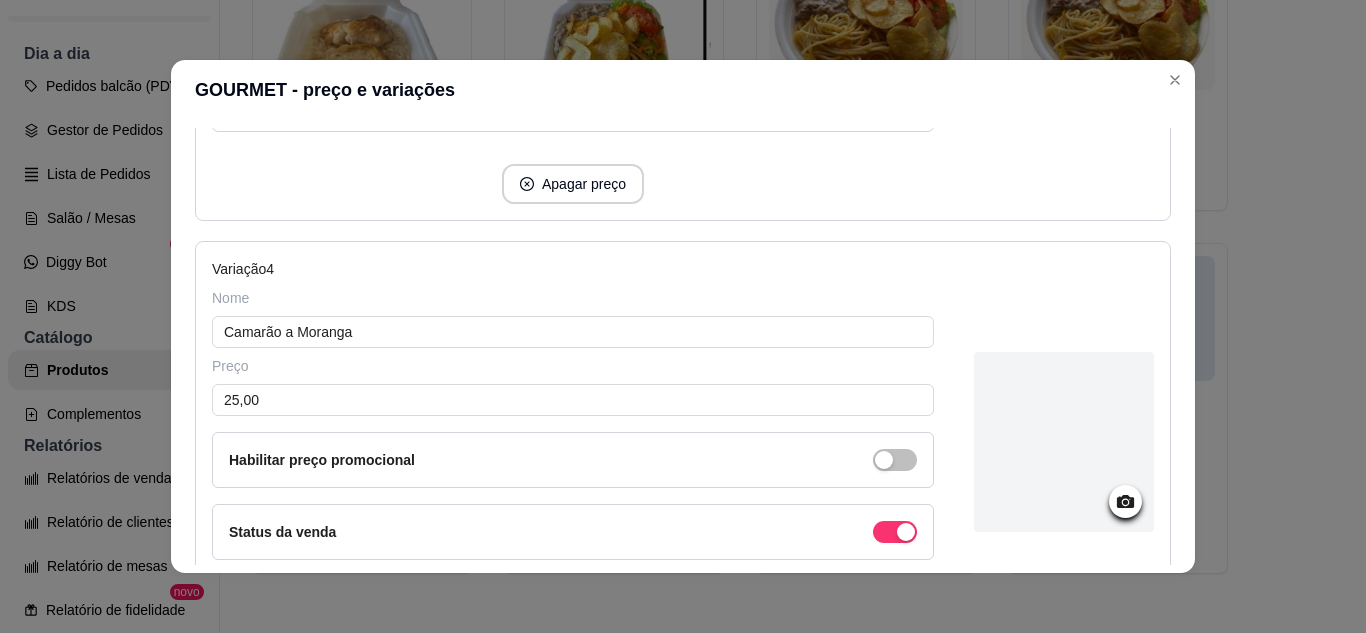 scroll, scrollTop: 1500, scrollLeft: 0, axis: vertical 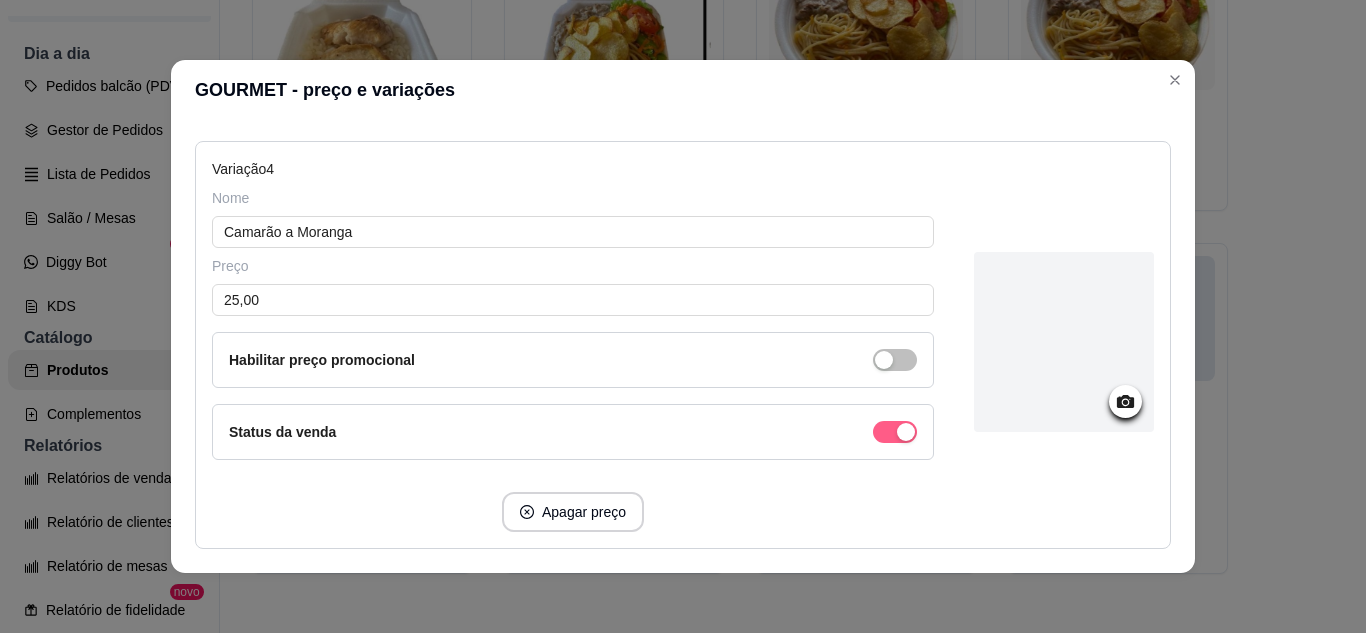 click at bounding box center [906, -852] 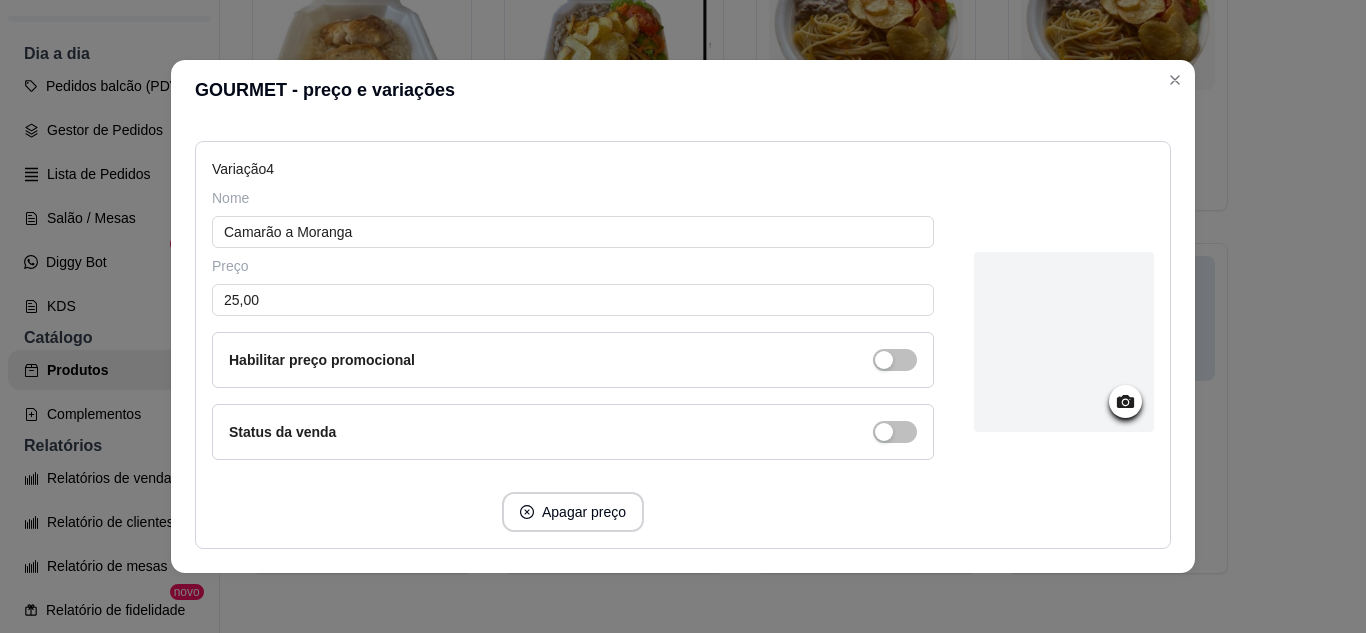 scroll, scrollTop: 1629, scrollLeft: 0, axis: vertical 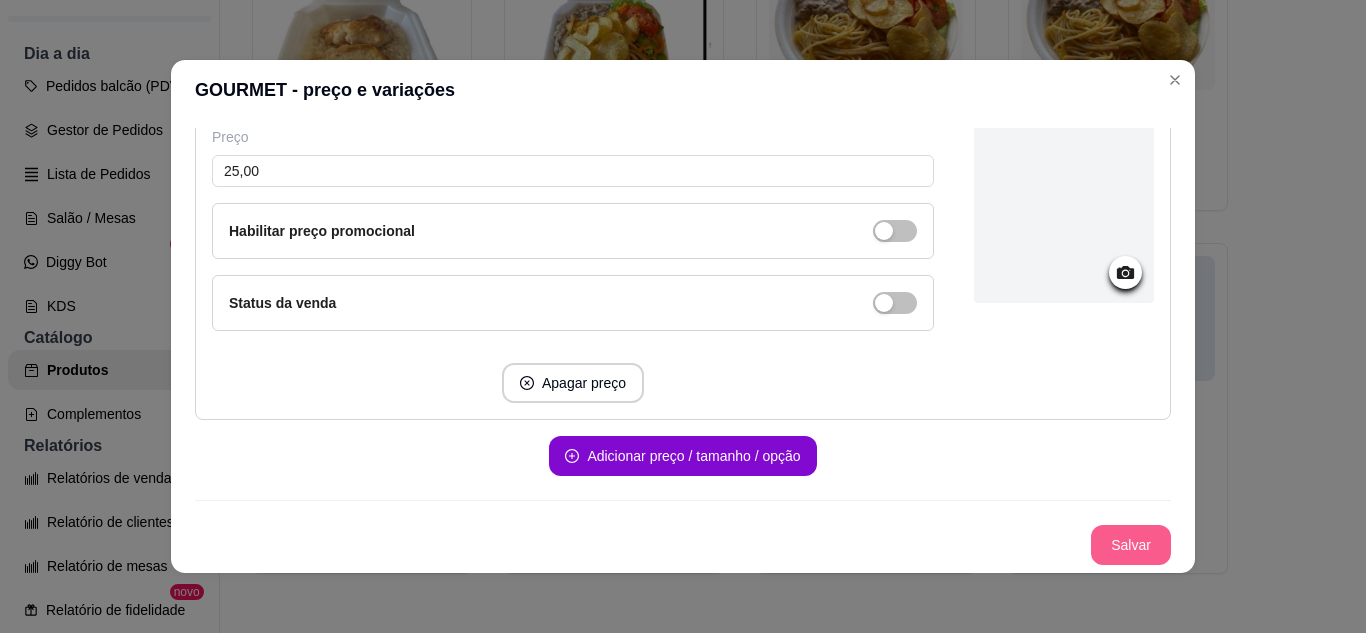 click on "Salvar" at bounding box center (1131, 545) 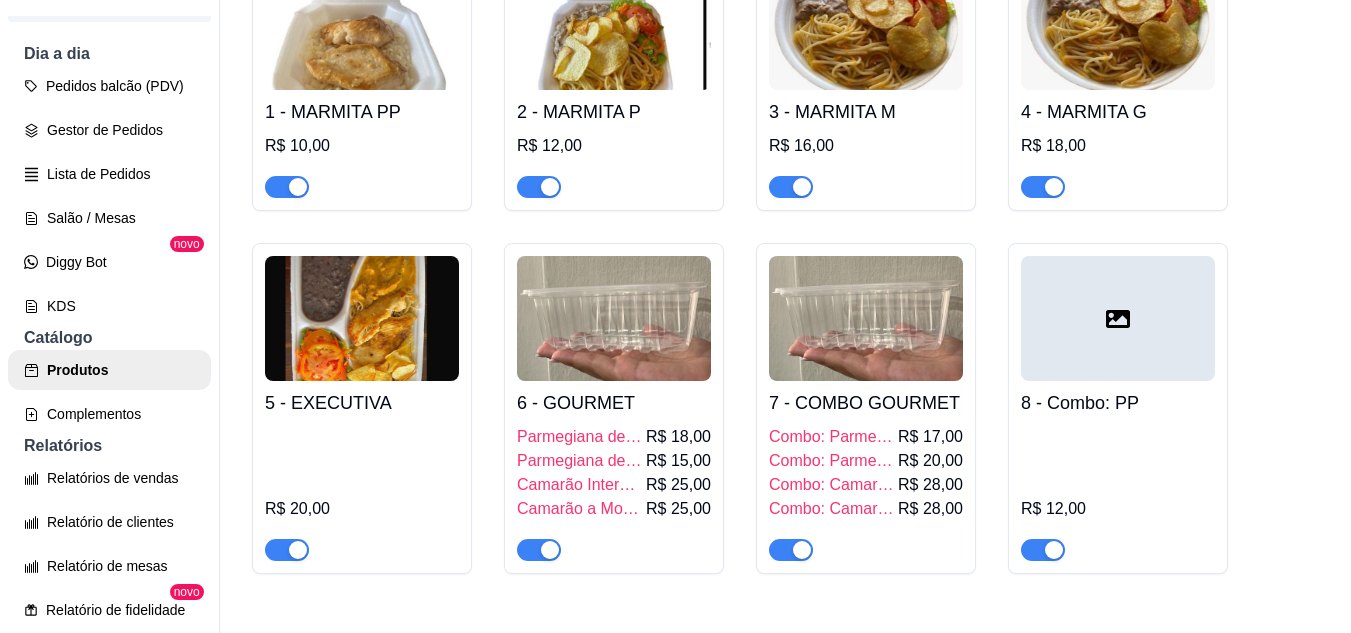click at bounding box center [614, 318] 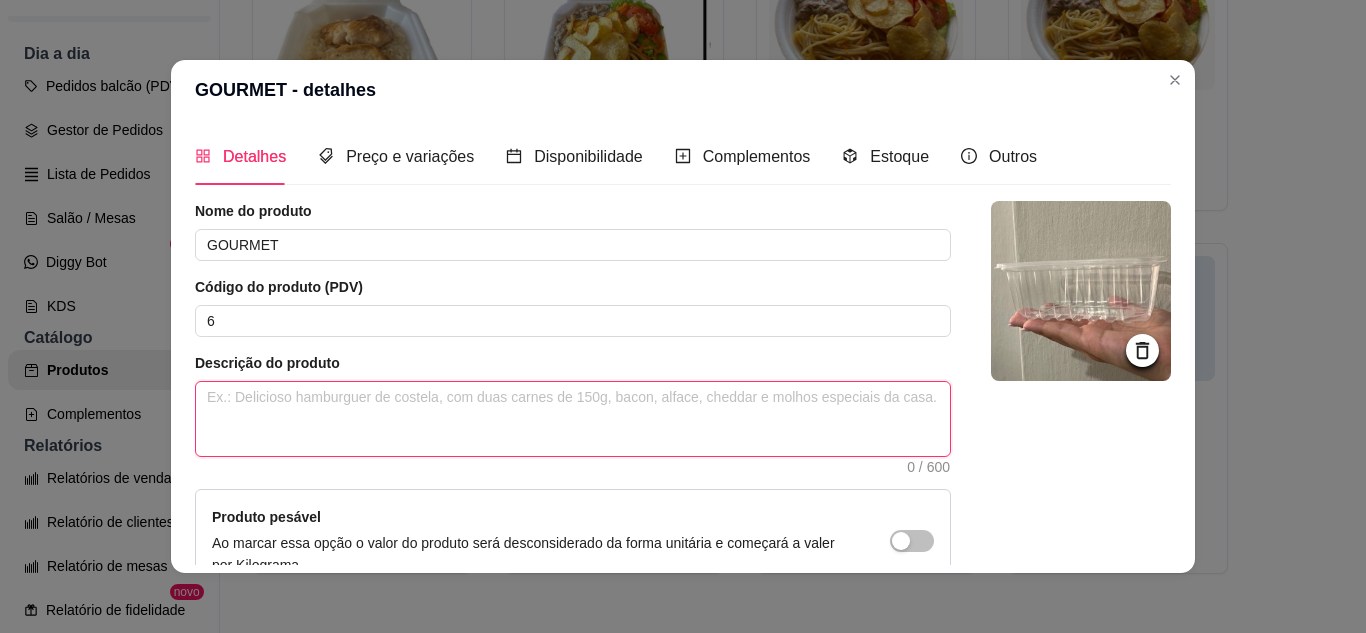 click at bounding box center [573, 419] 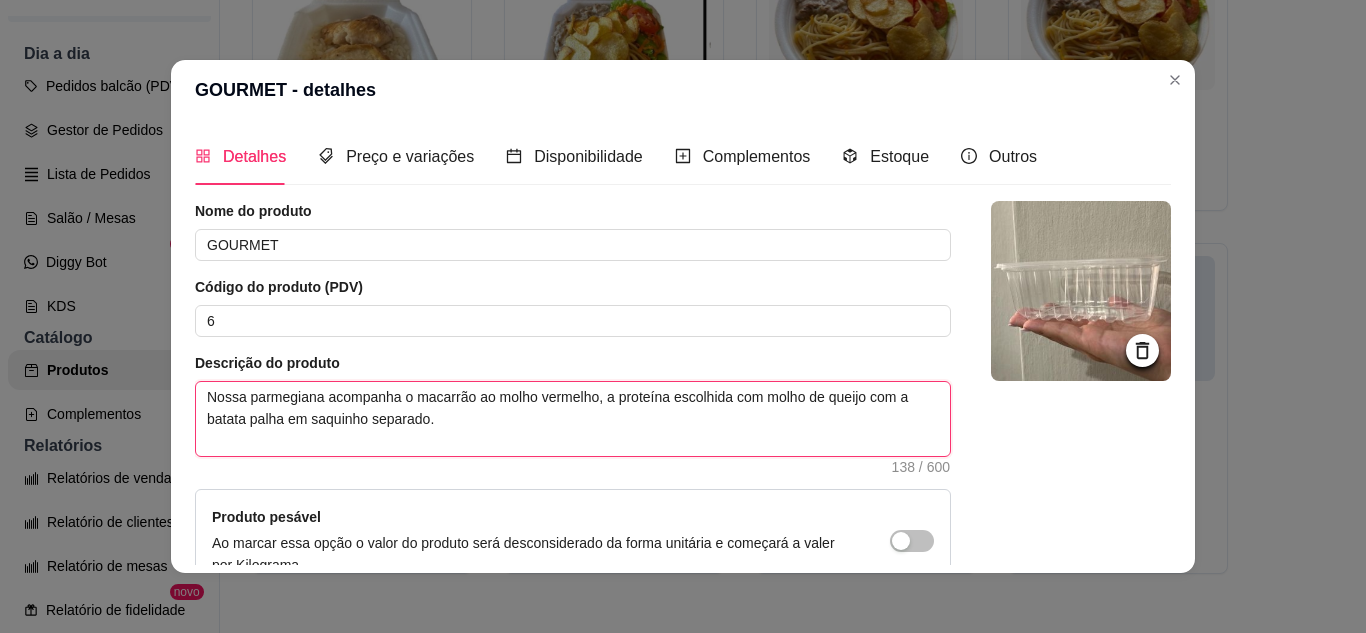 scroll, scrollTop: 215, scrollLeft: 0, axis: vertical 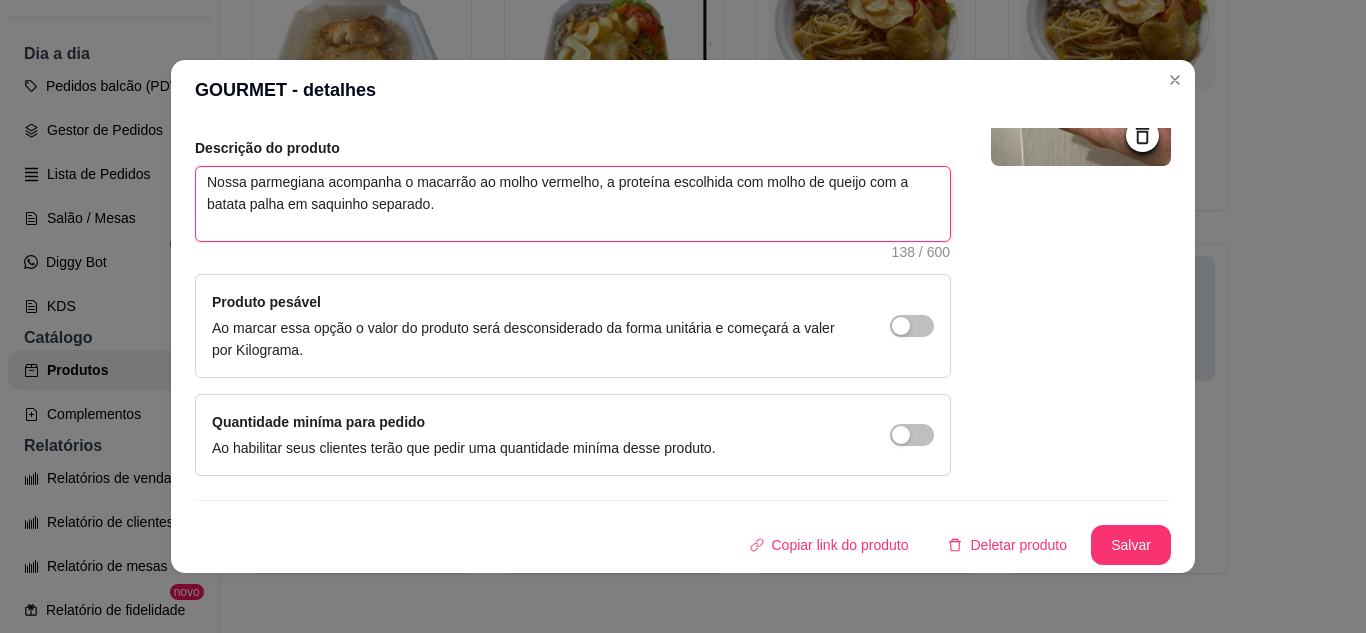 click on "Nossa parmegiana acompanha o macarrão ao molho vermelho, a proteína escolhida com molho de queijo com a batata palha em saquinho separado." at bounding box center [573, 204] 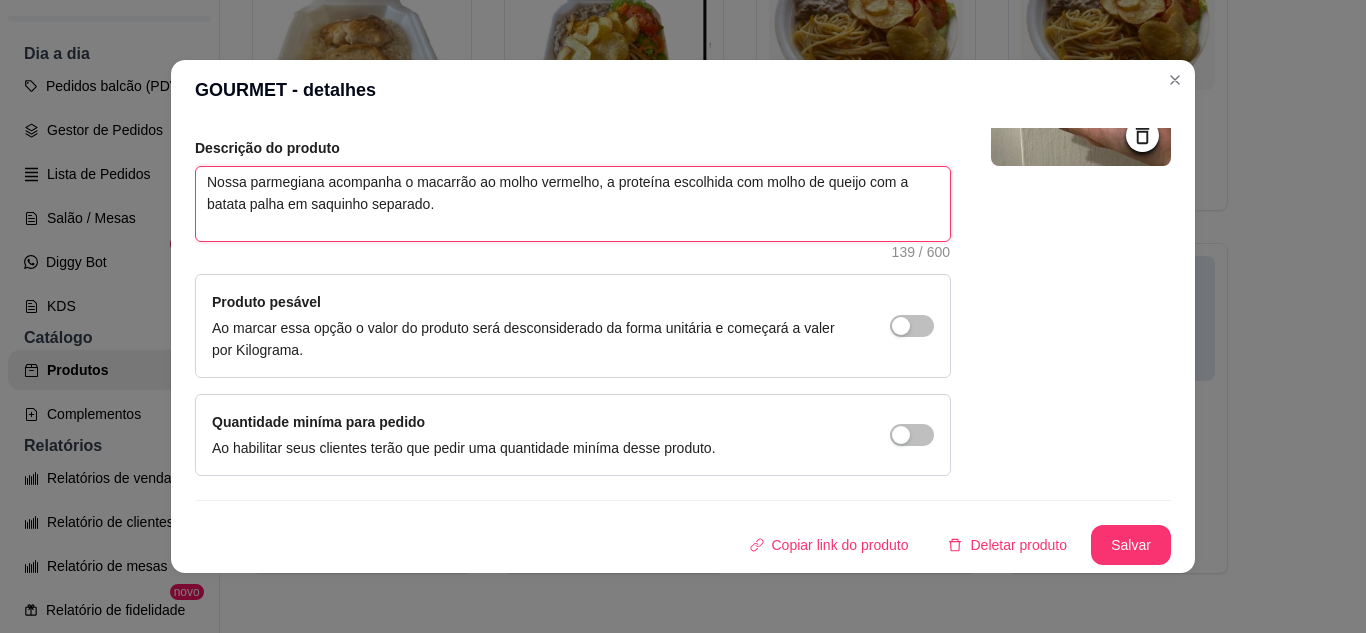 type 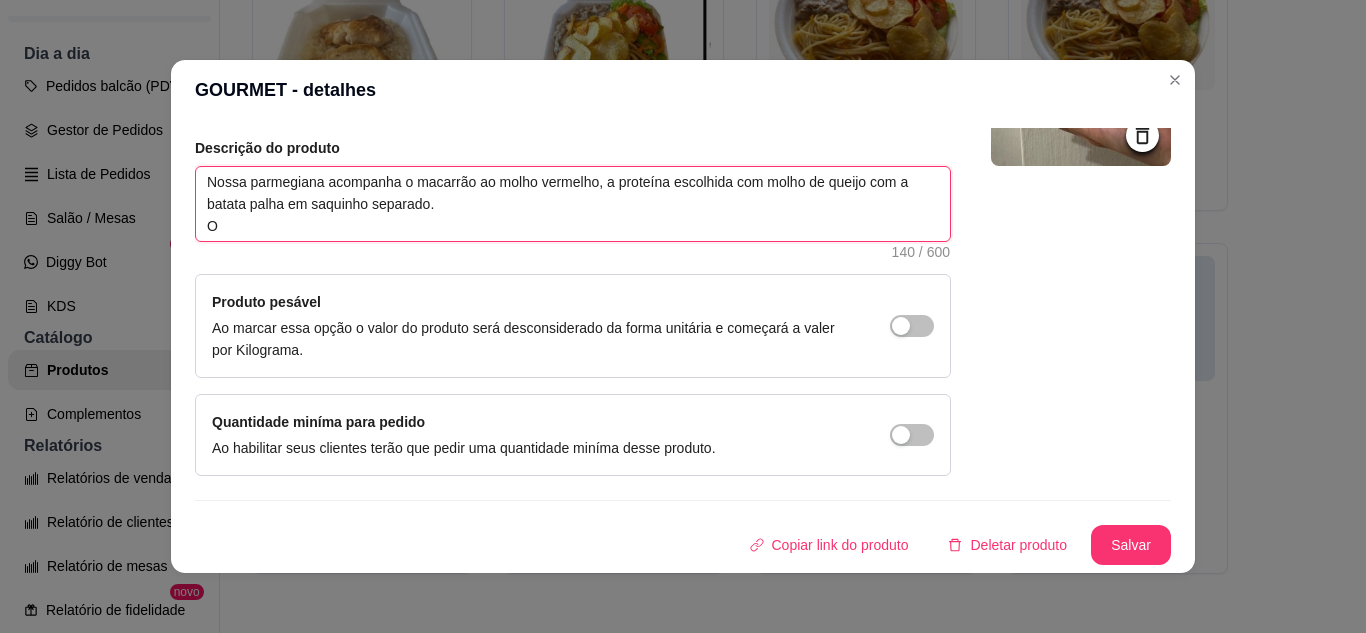 type 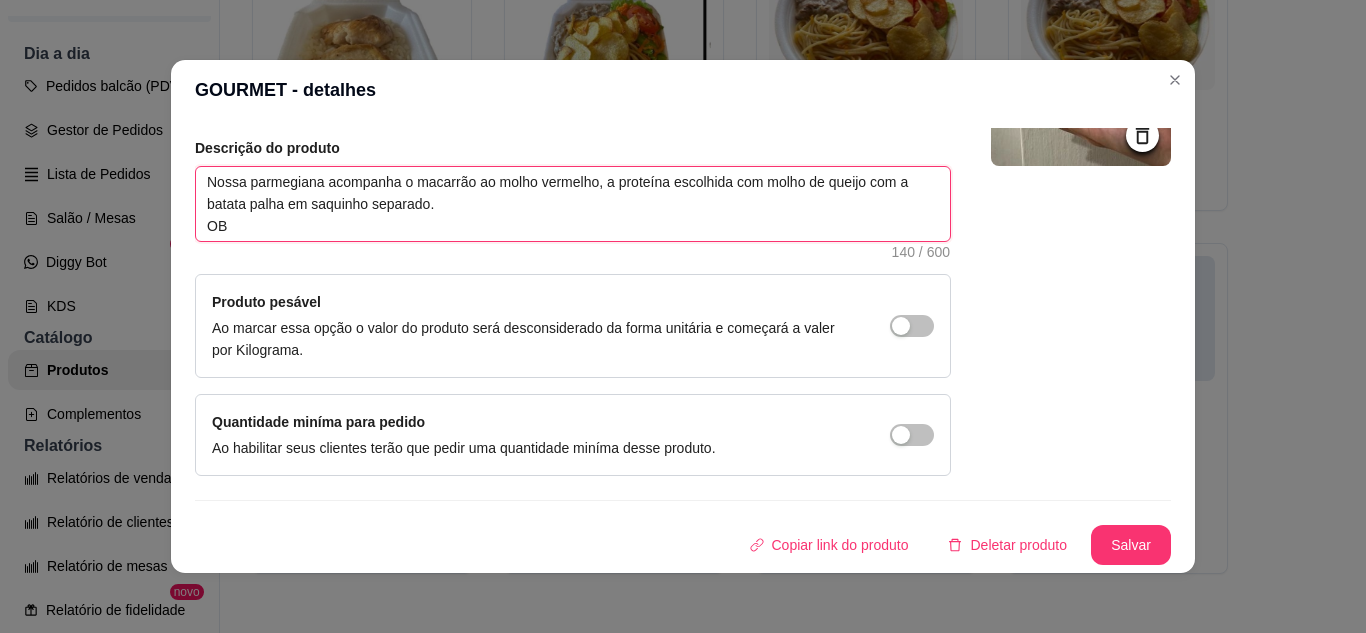 type on "Nossa parmegiana acompanha o macarrão ao molho vermelho, a proteína escolhida com molho de queijo com a batata palha em saquinho separado.
OBS" 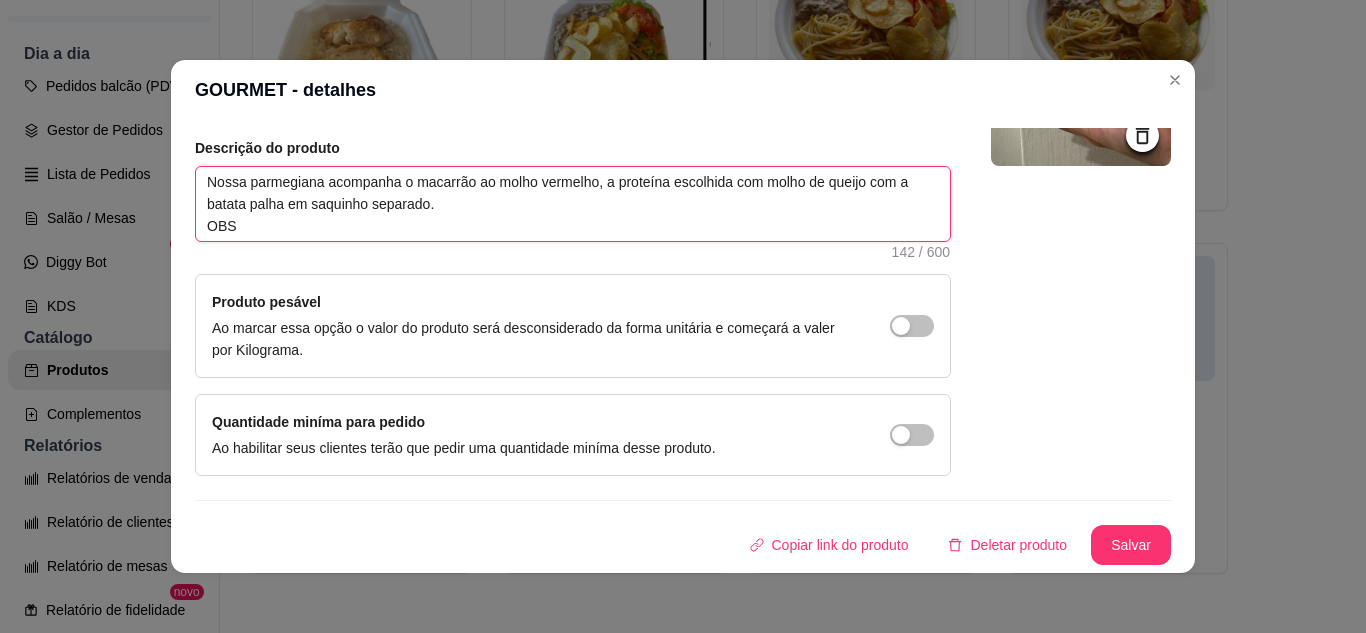 type 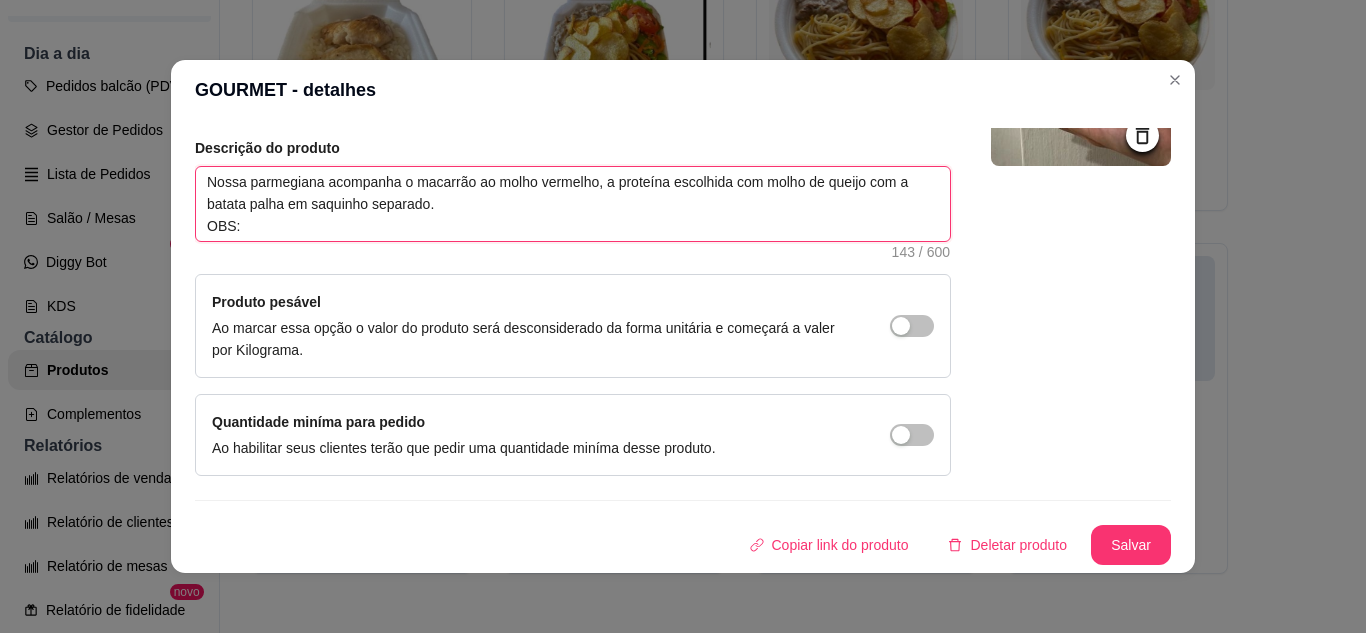 click on "Nossa parmegiana acompanha o macarrão ao molho vermelho, a proteína escolhida com molho de queijo com a batata palha em saquinho separado.
OBS:" at bounding box center (573, 204) 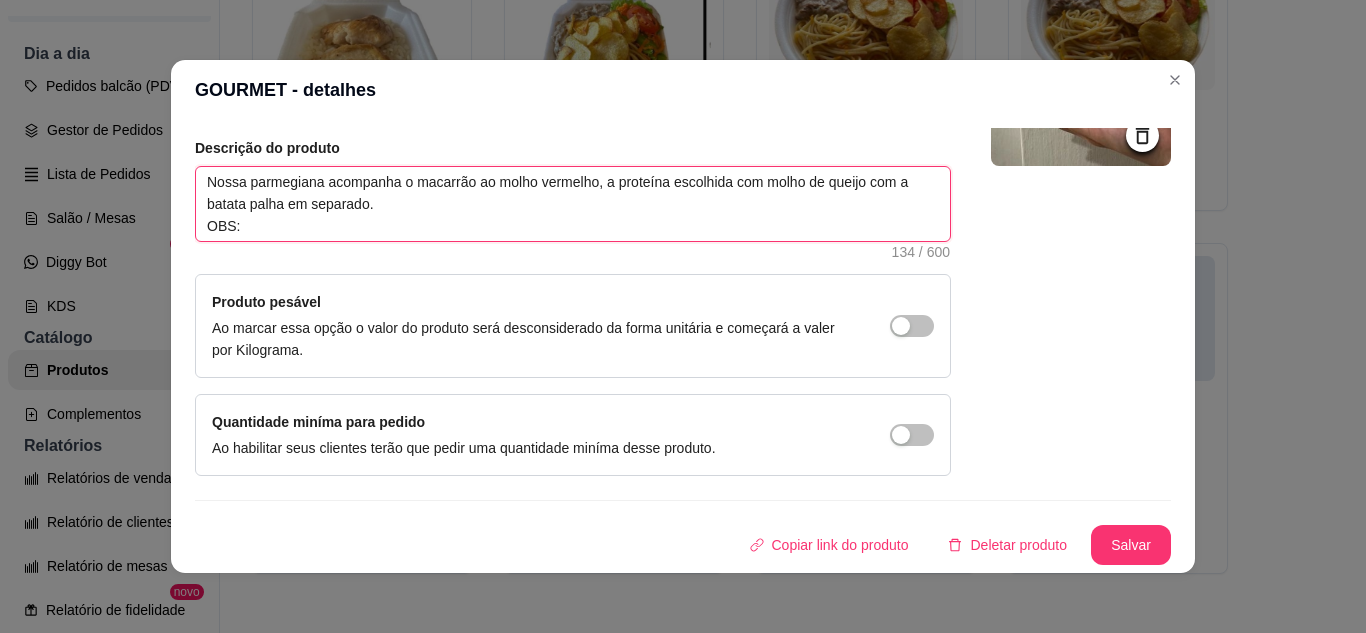 type 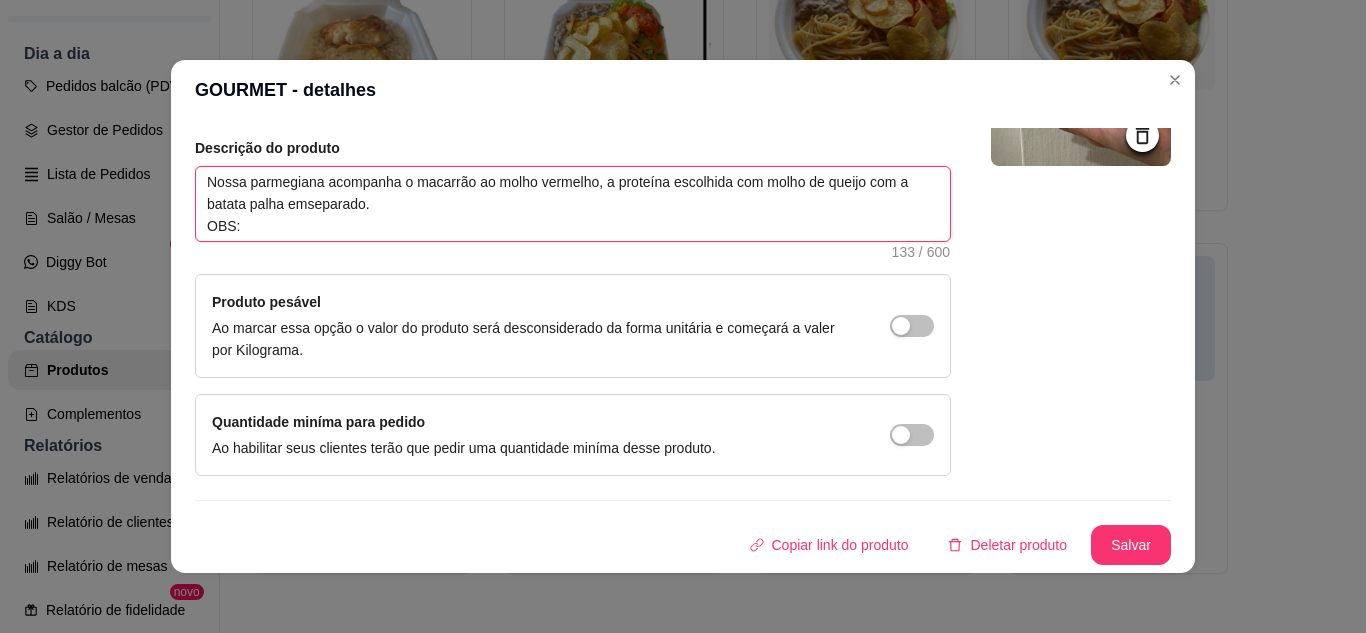 type 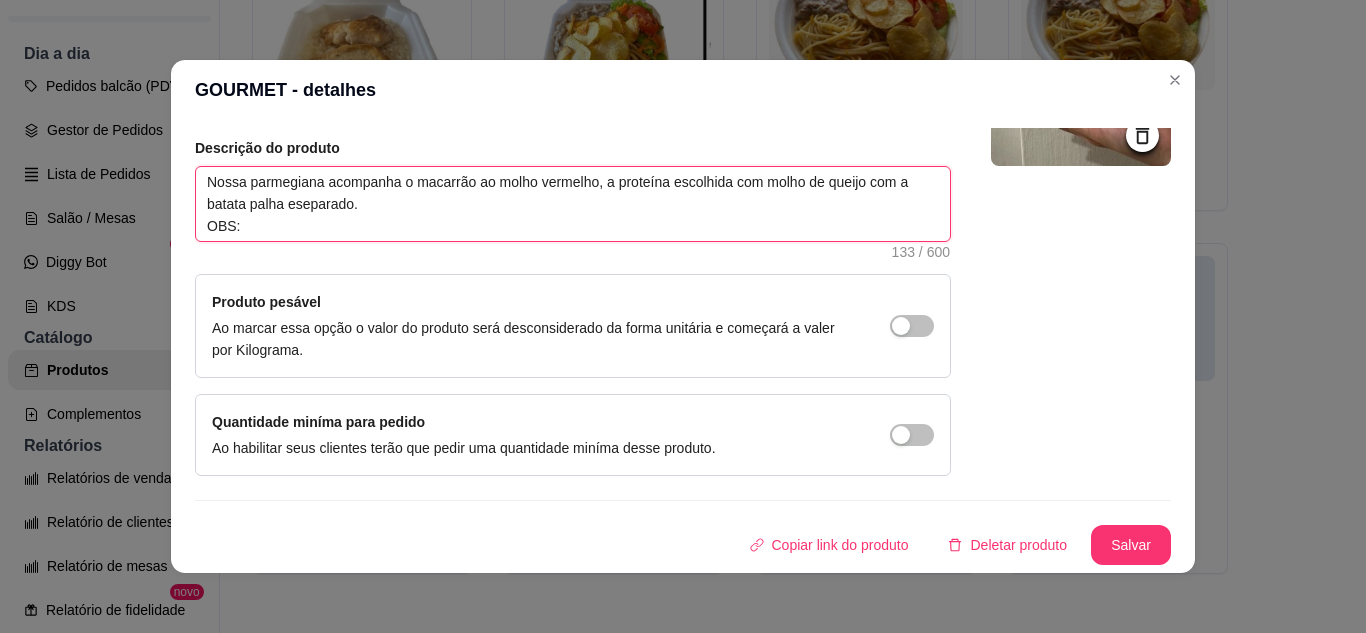type 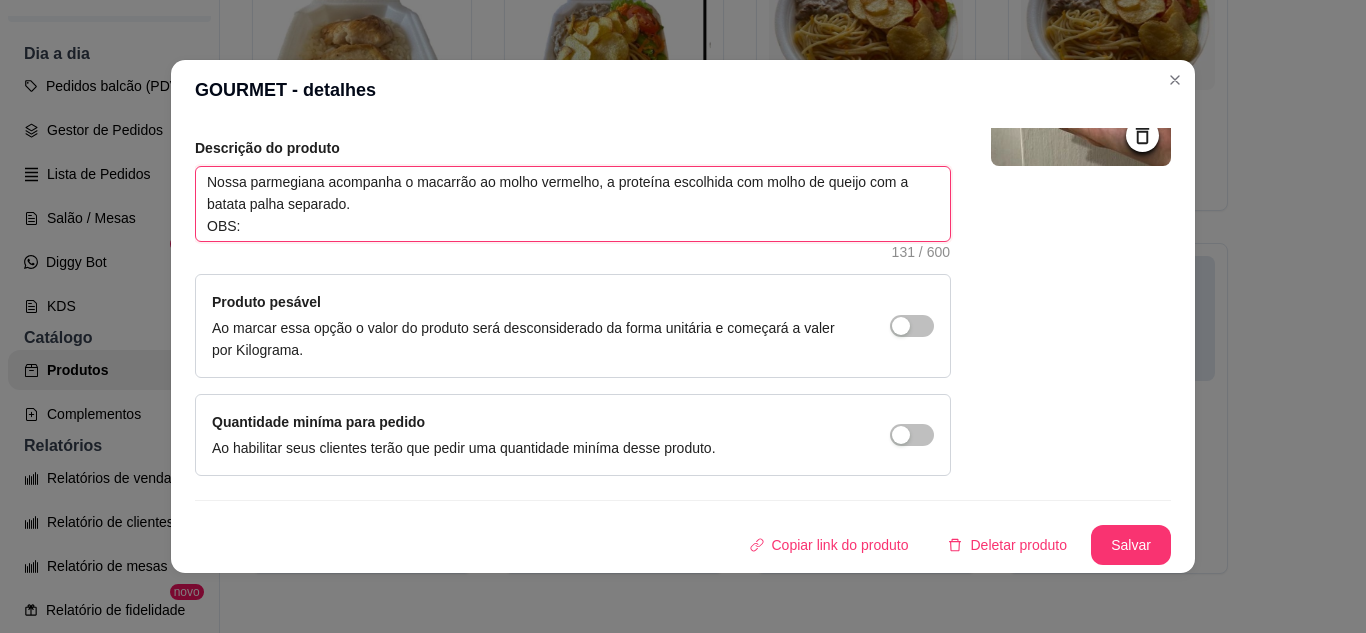click on "Nossa parmegiana acompanha o macarrão ao molho vermelho, a proteína escolhida com molho de queijo com a batata palha separado.
OBS:" at bounding box center [573, 204] 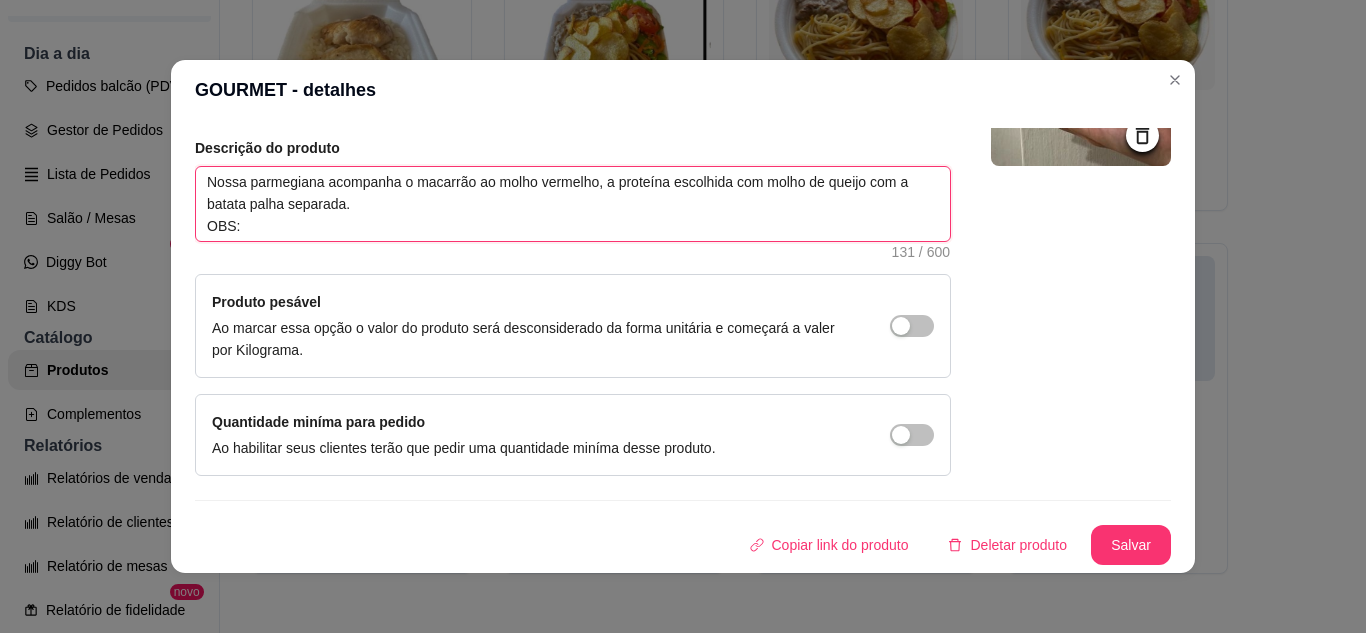 click on "Nossa parmegiana acompanha o macarrão ao molho vermelho, a proteína escolhida com molho de queijo com a batata palha separada.
OBS:" at bounding box center (573, 204) 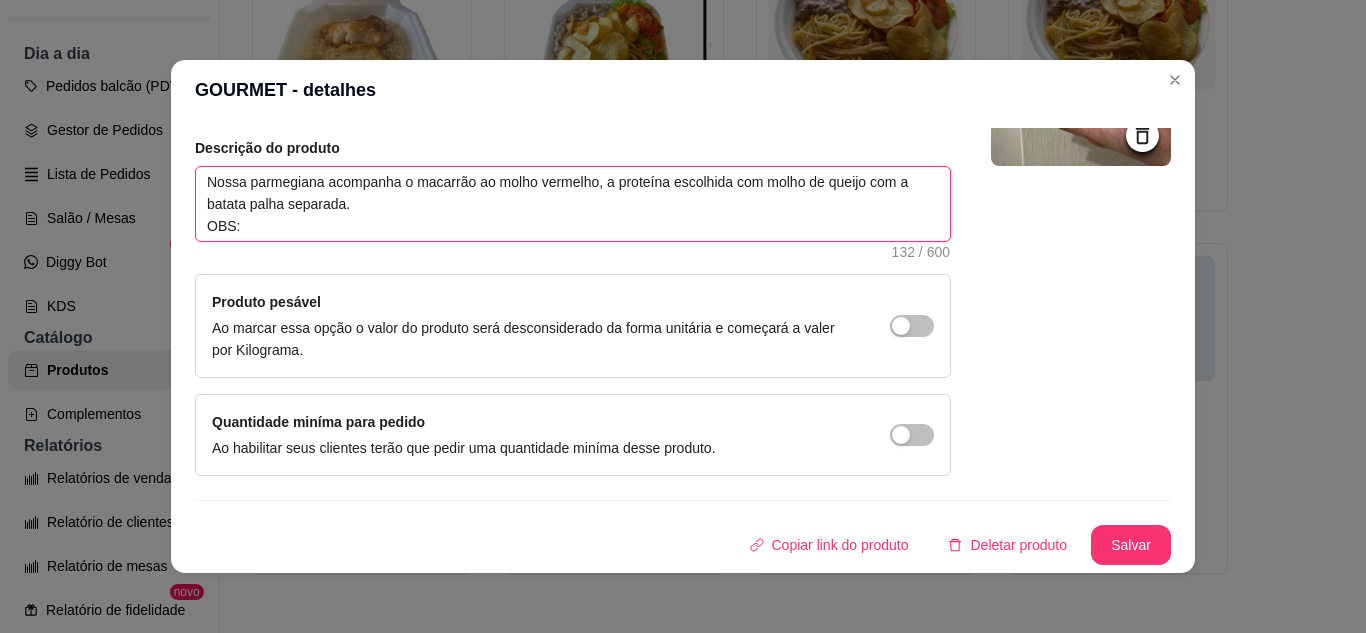 type 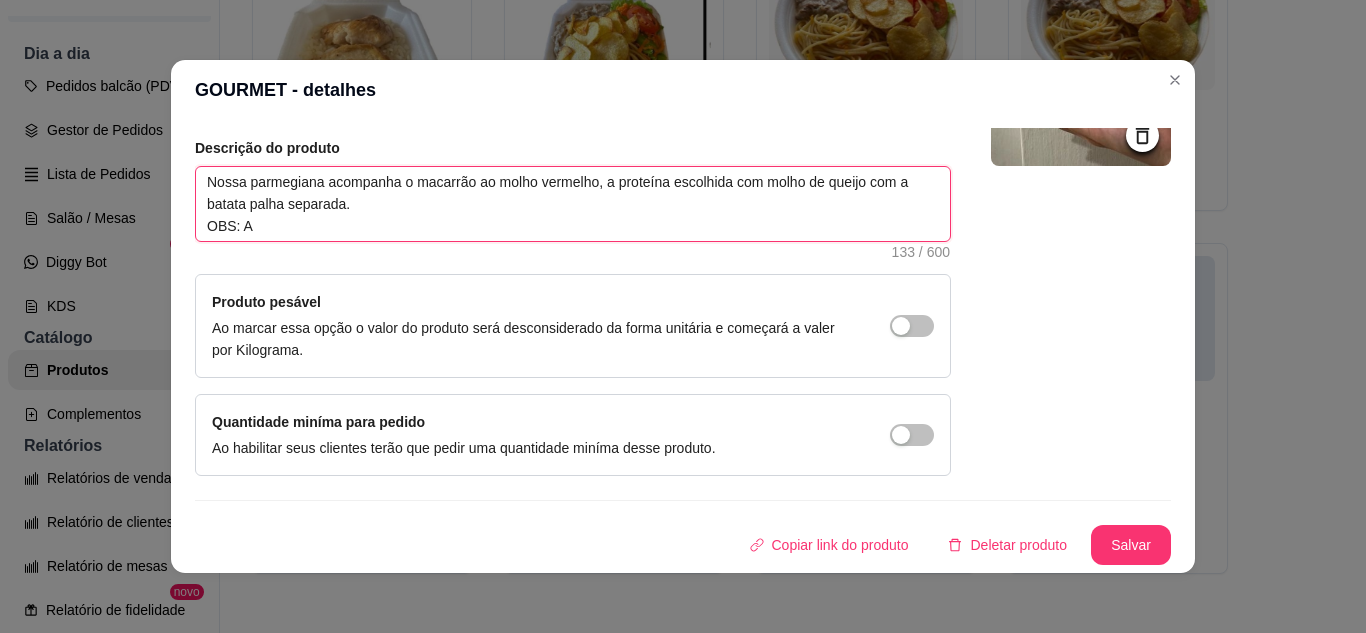 type on "Nossa parmegiana acompanha o macarrão ao molho vermelho, a proteína escolhida com molho de queijo com a batata palha separada.
OBS: A" 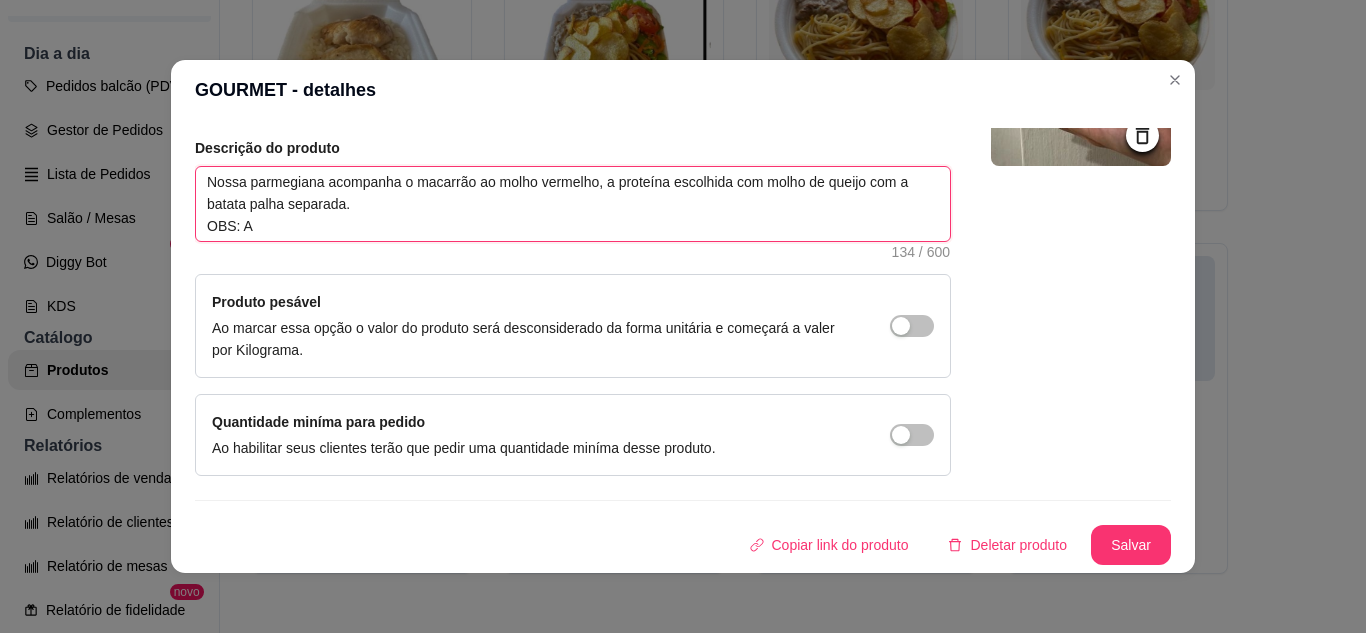 type 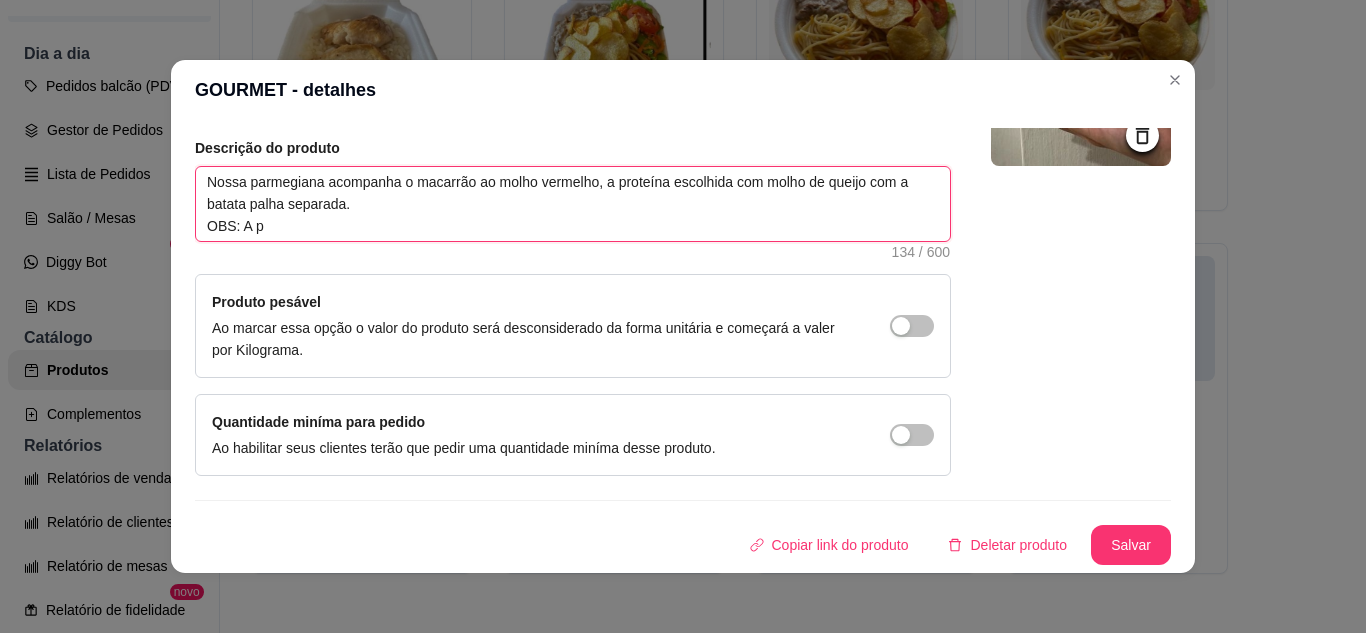 type 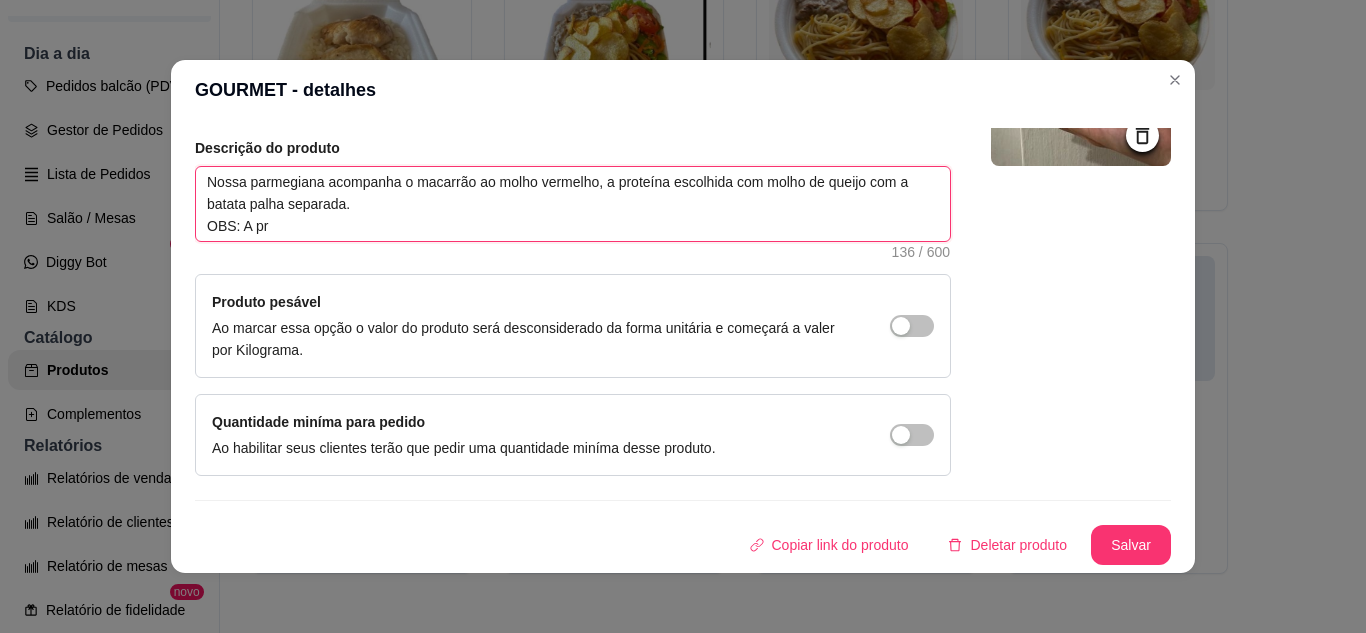 type 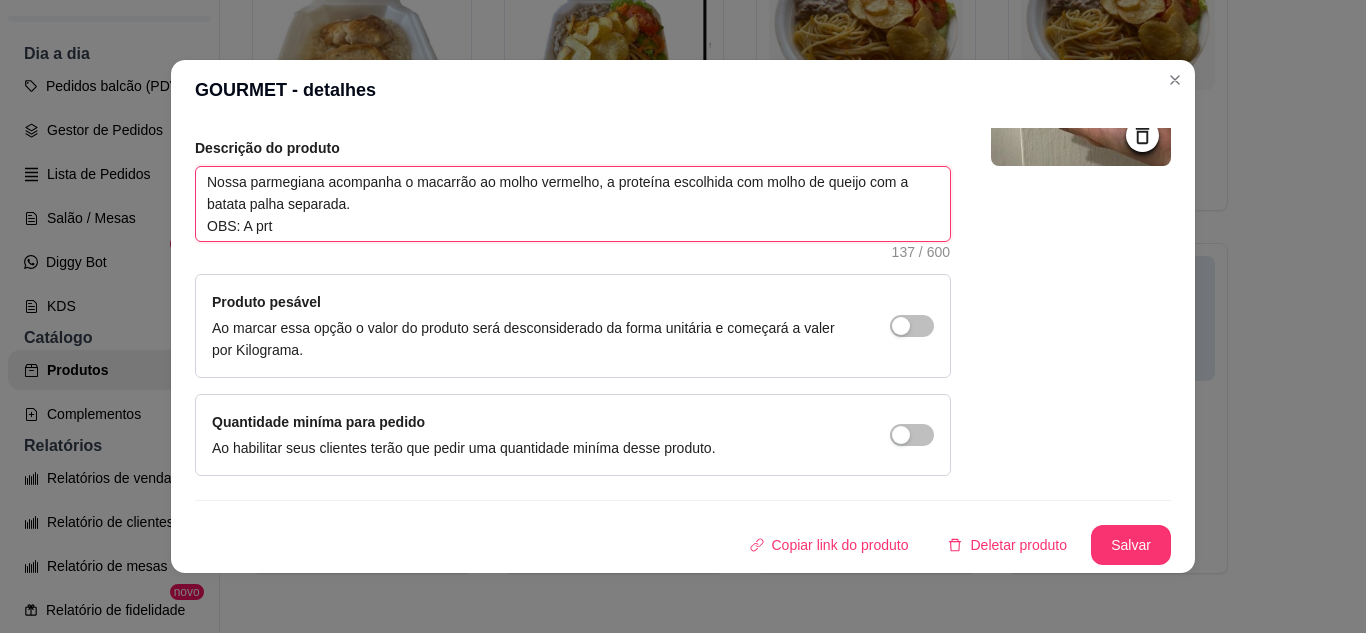 type 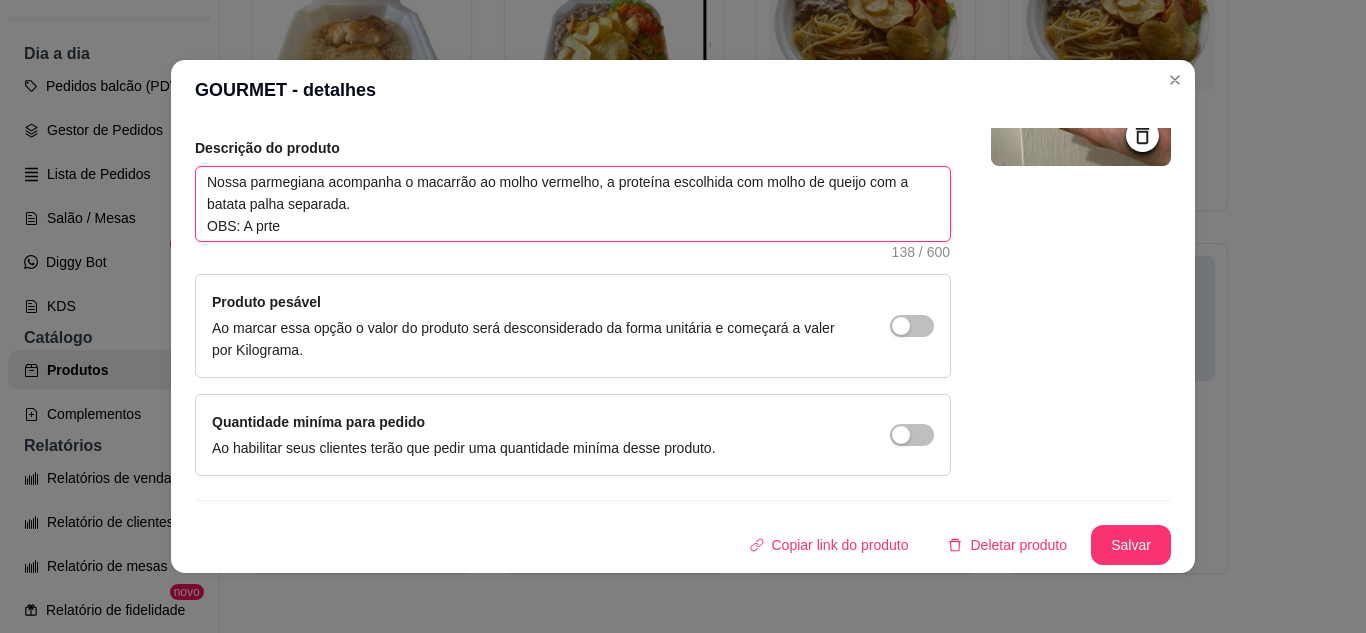 type 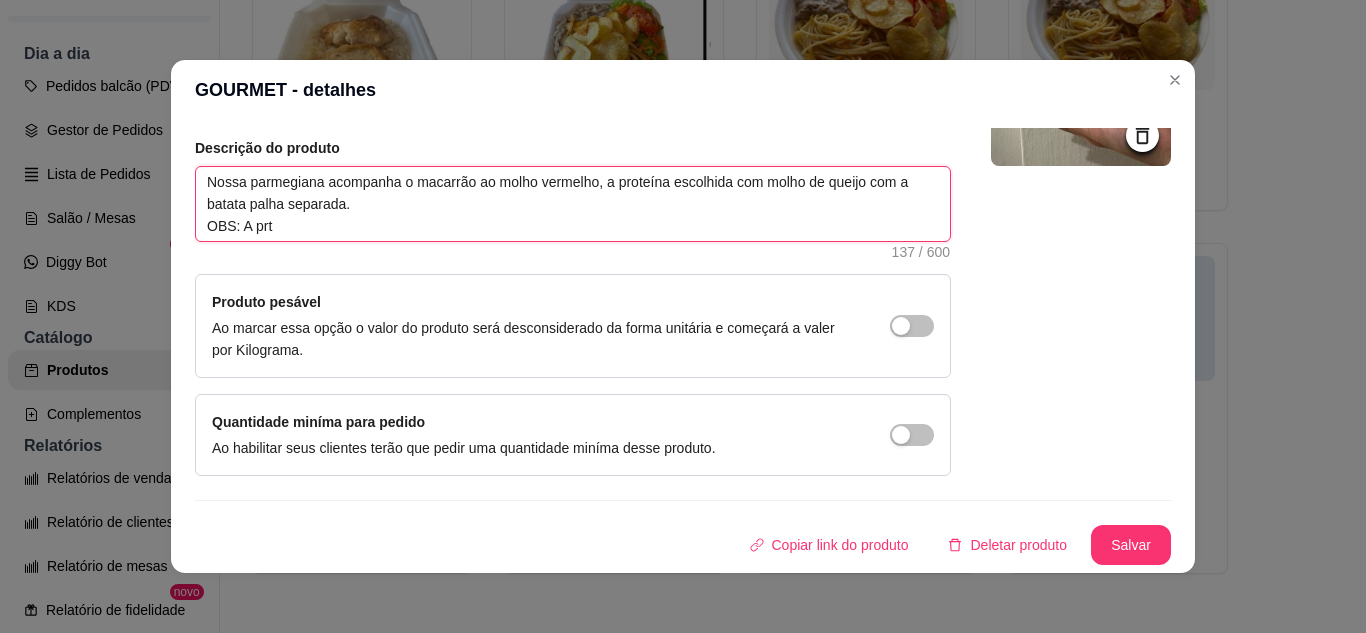type 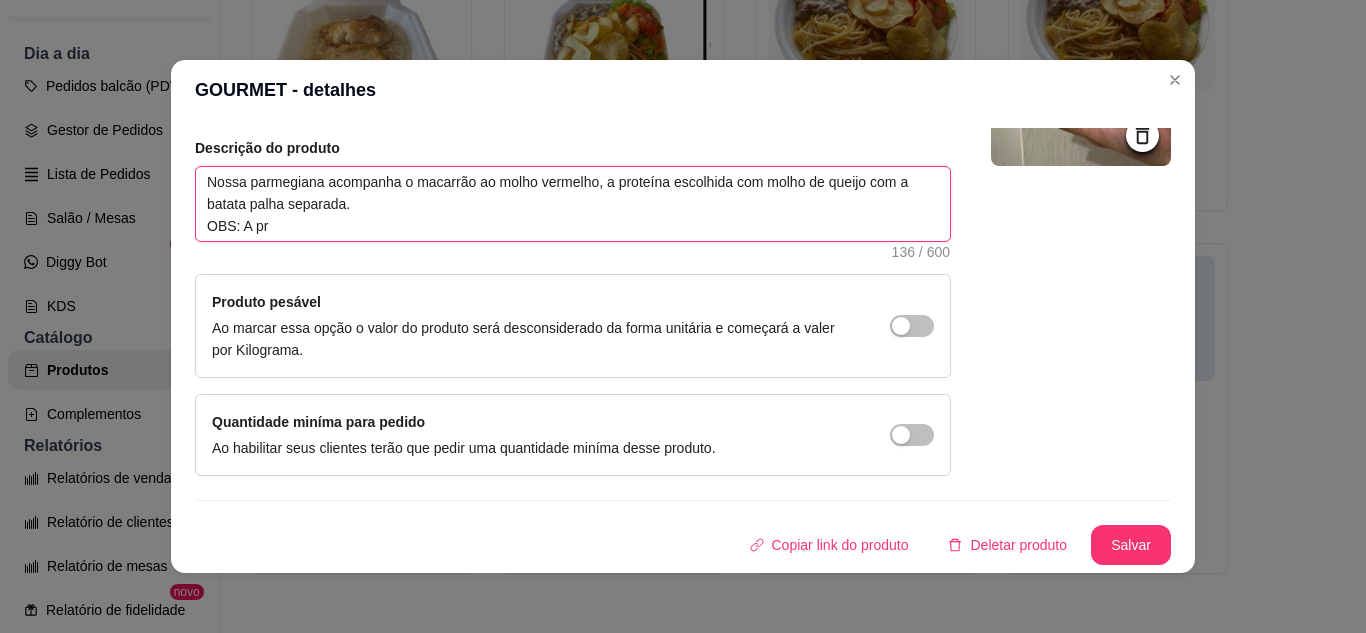 type 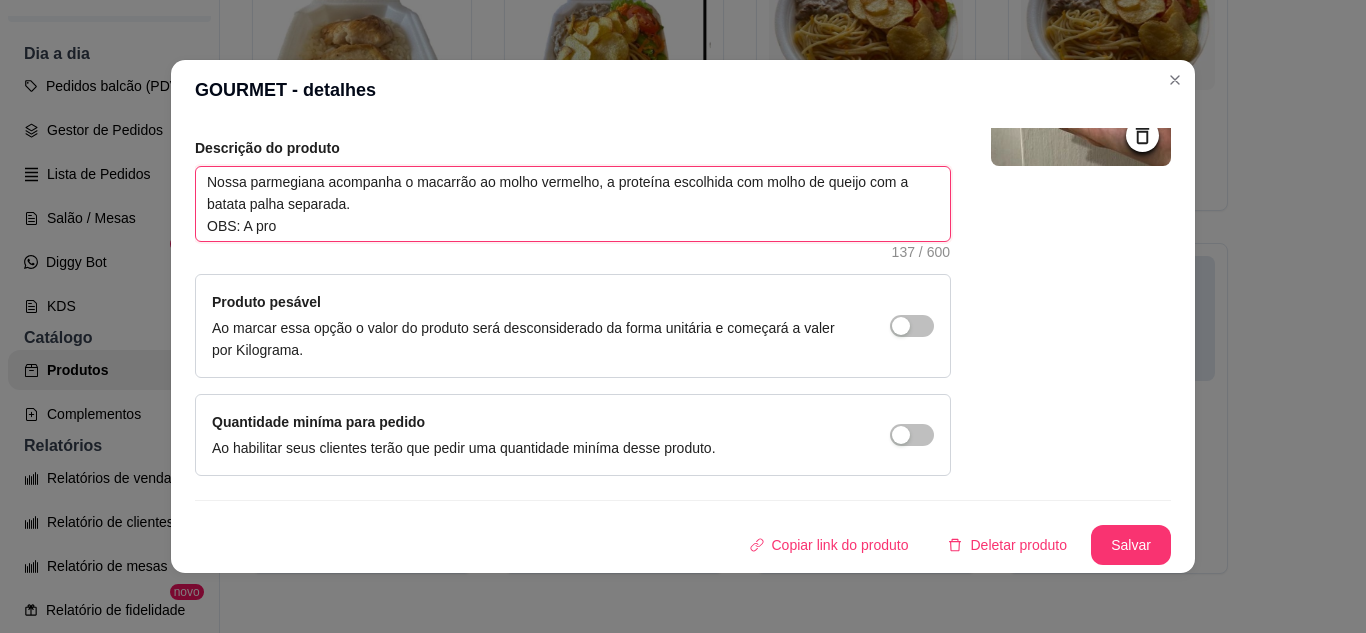 type 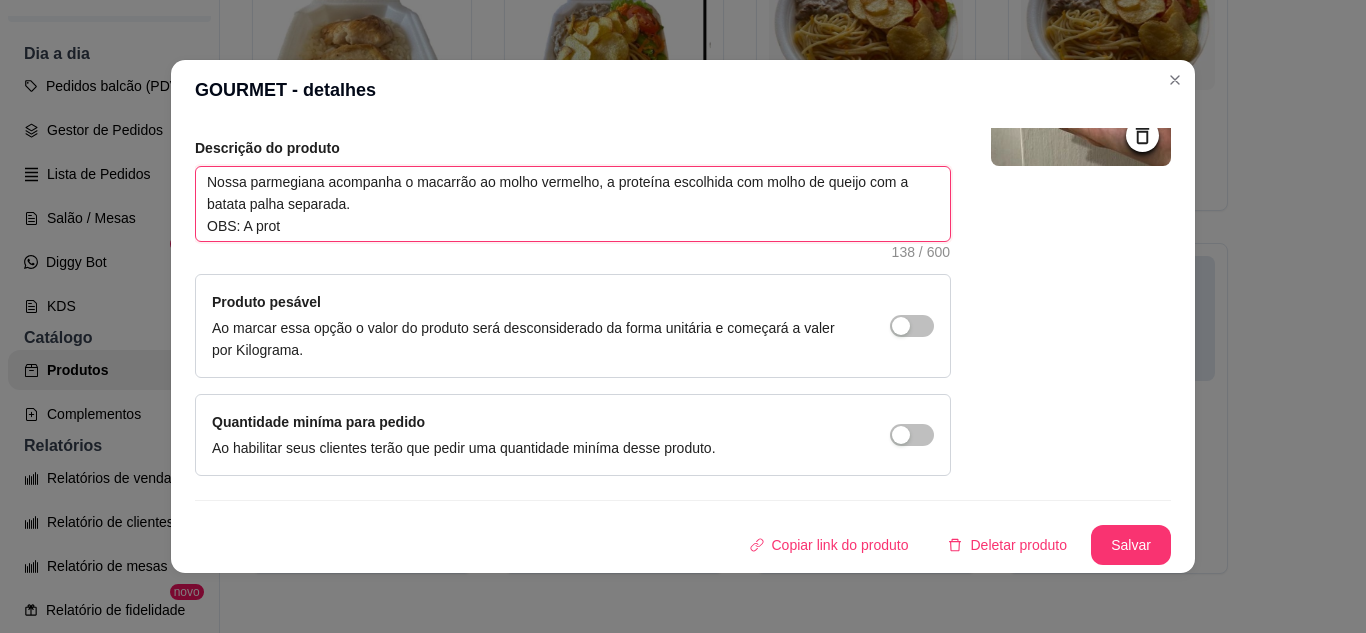 type 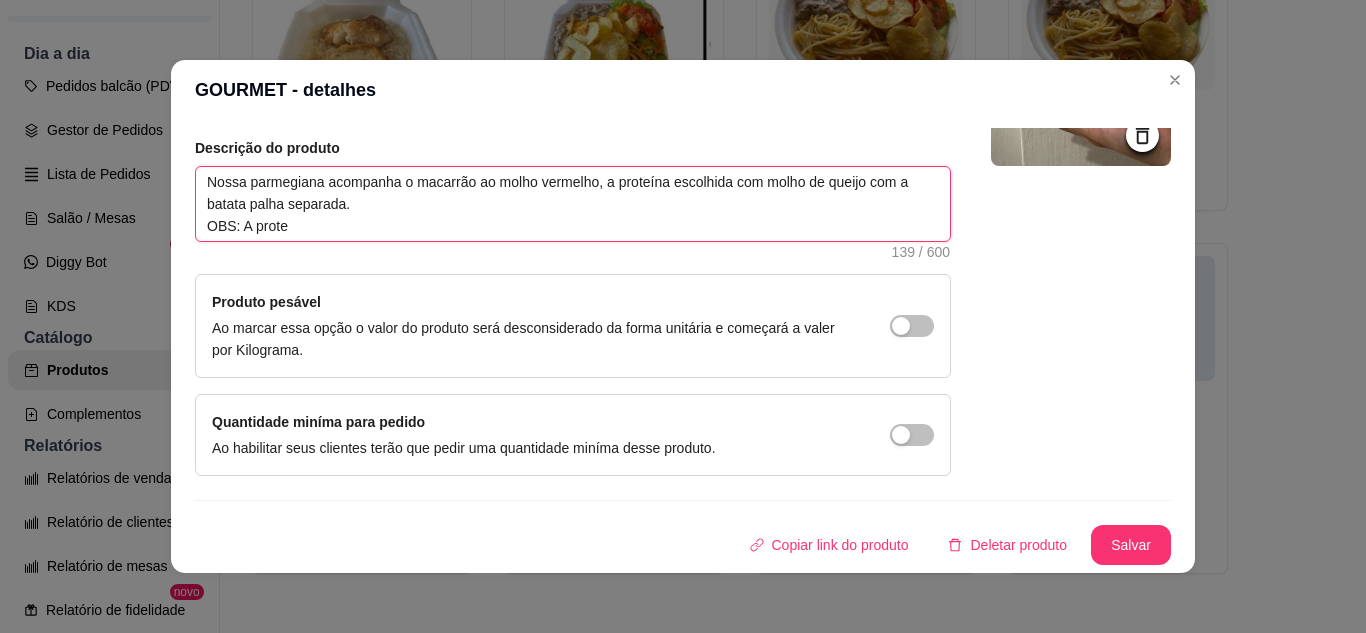 type 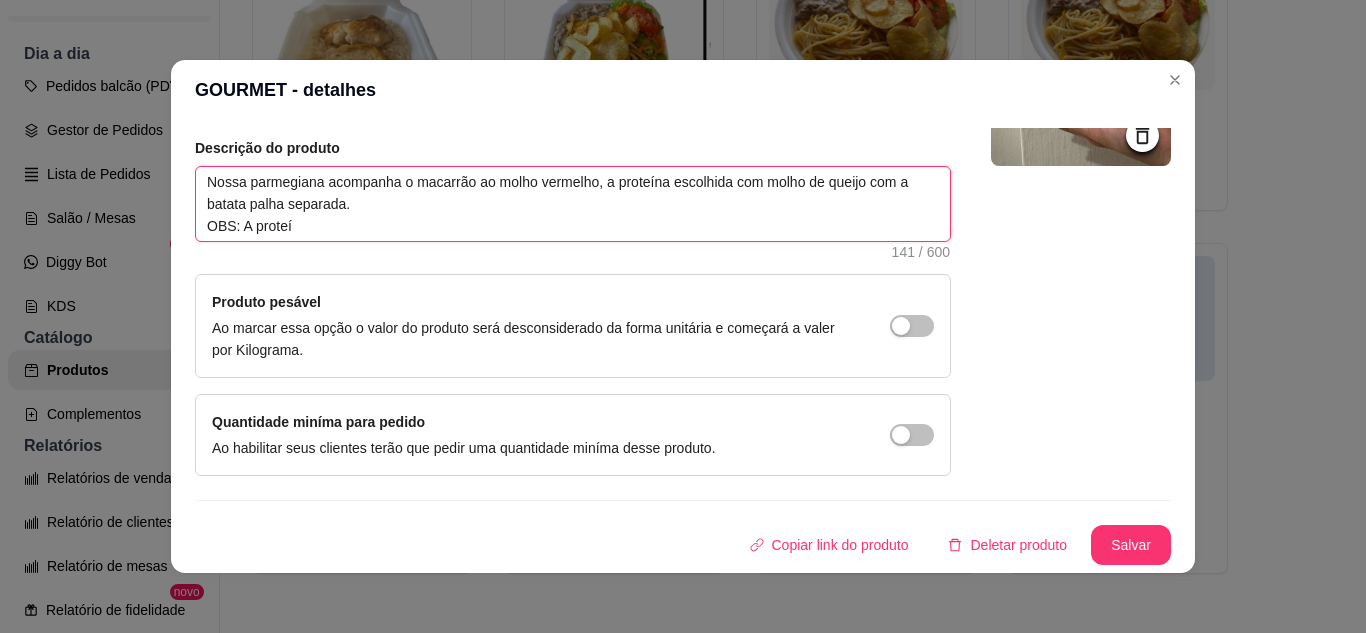 type 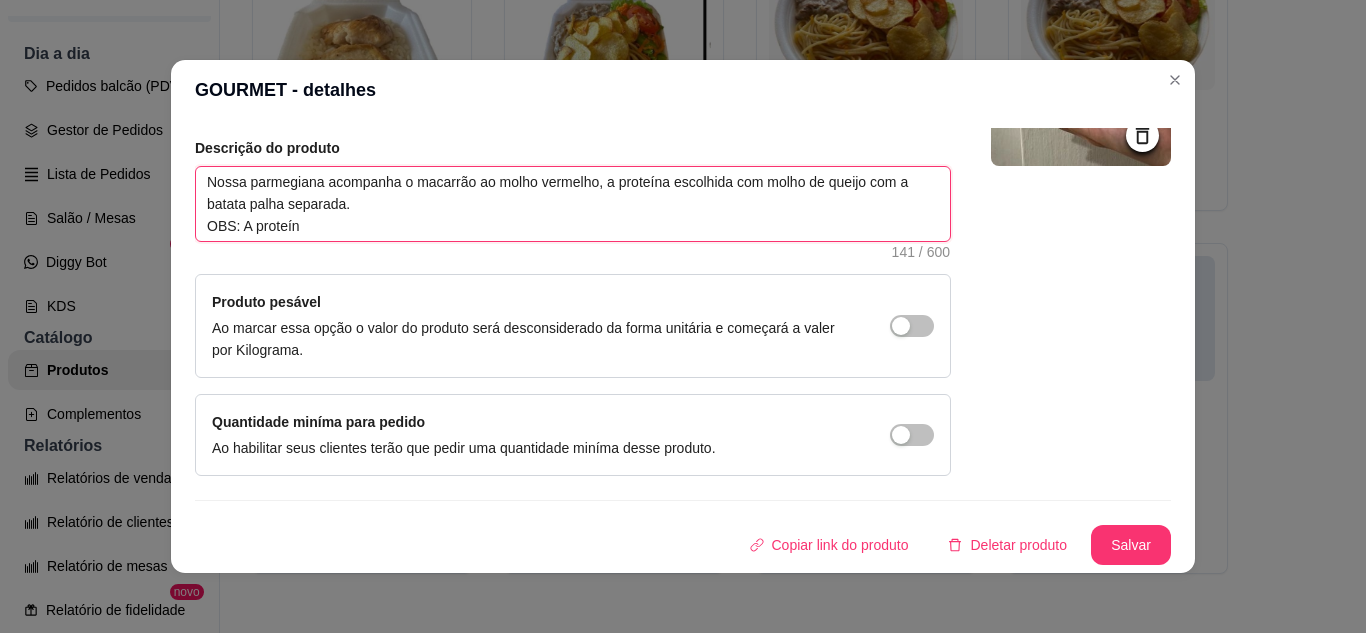 type 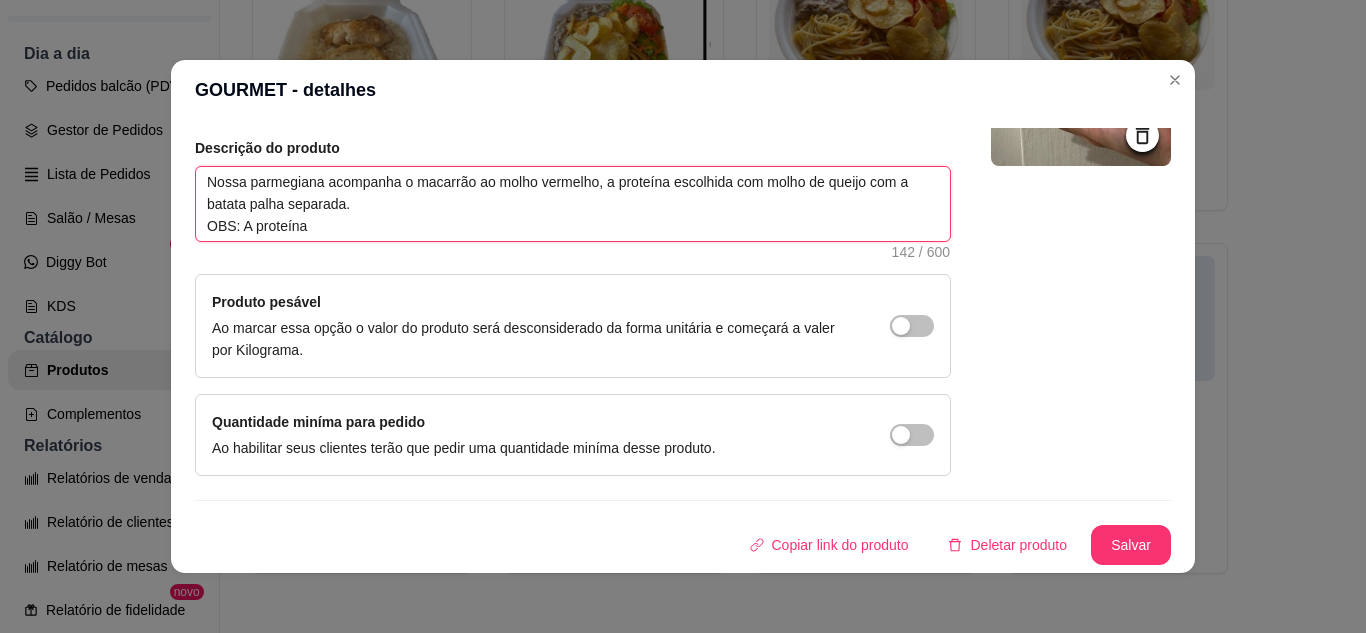 type 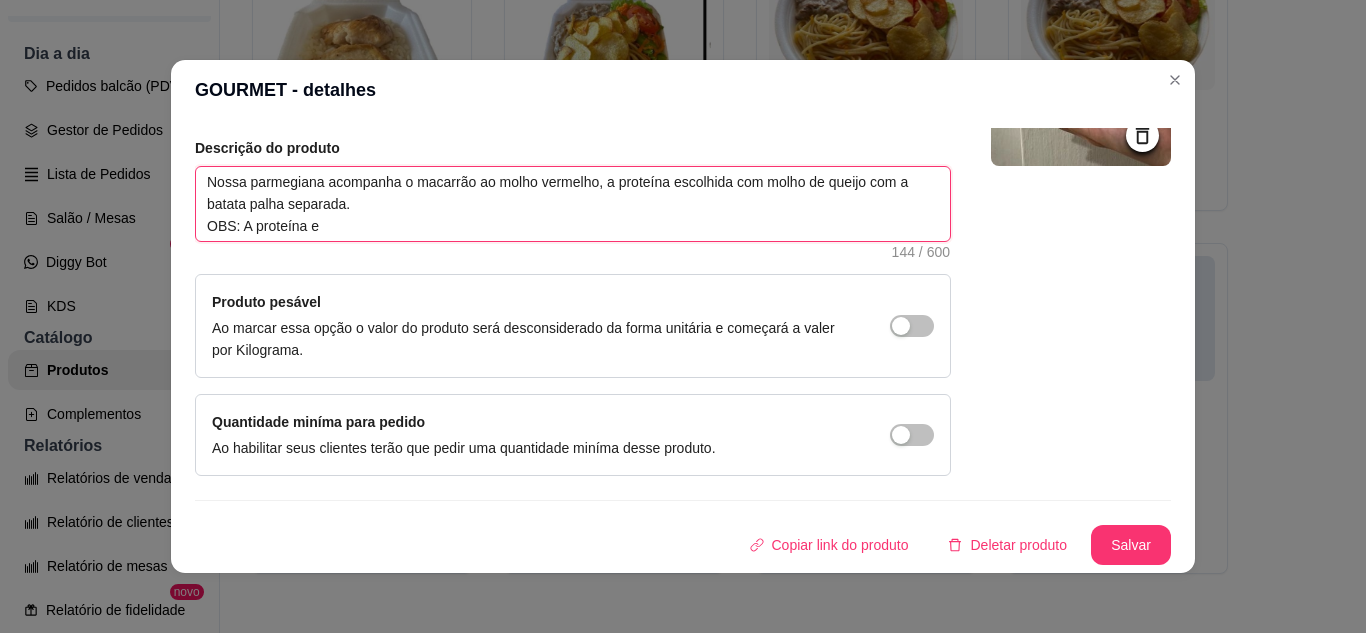 type 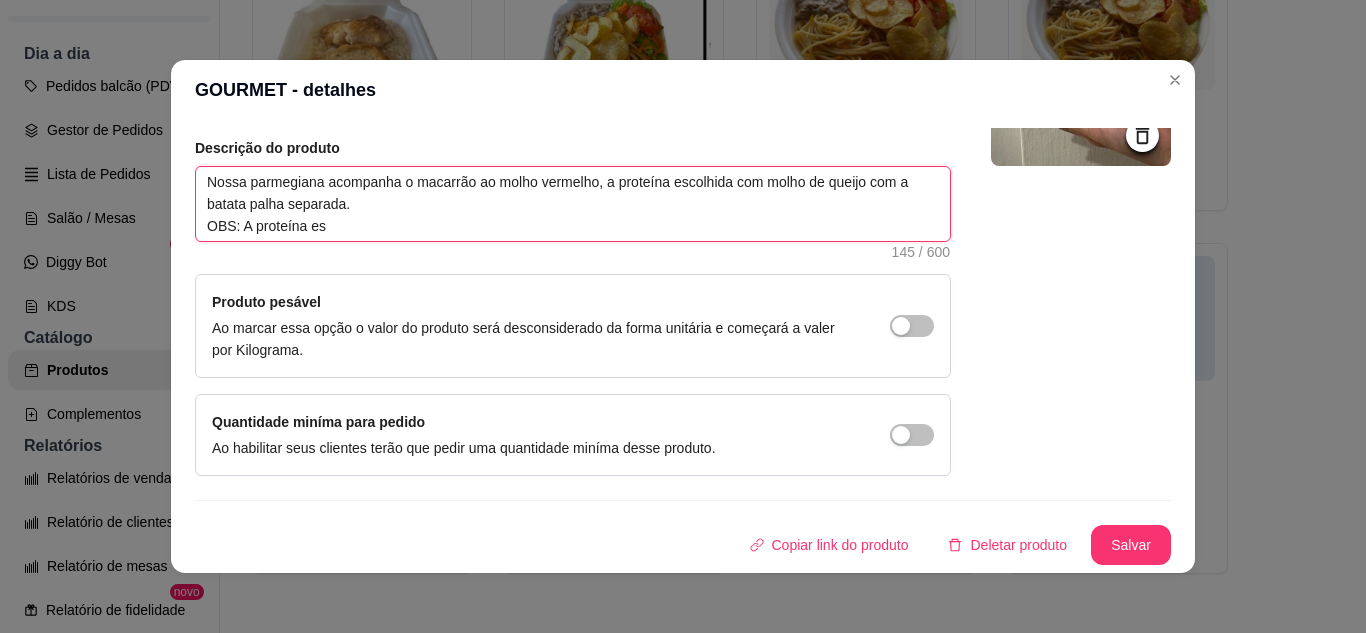 type 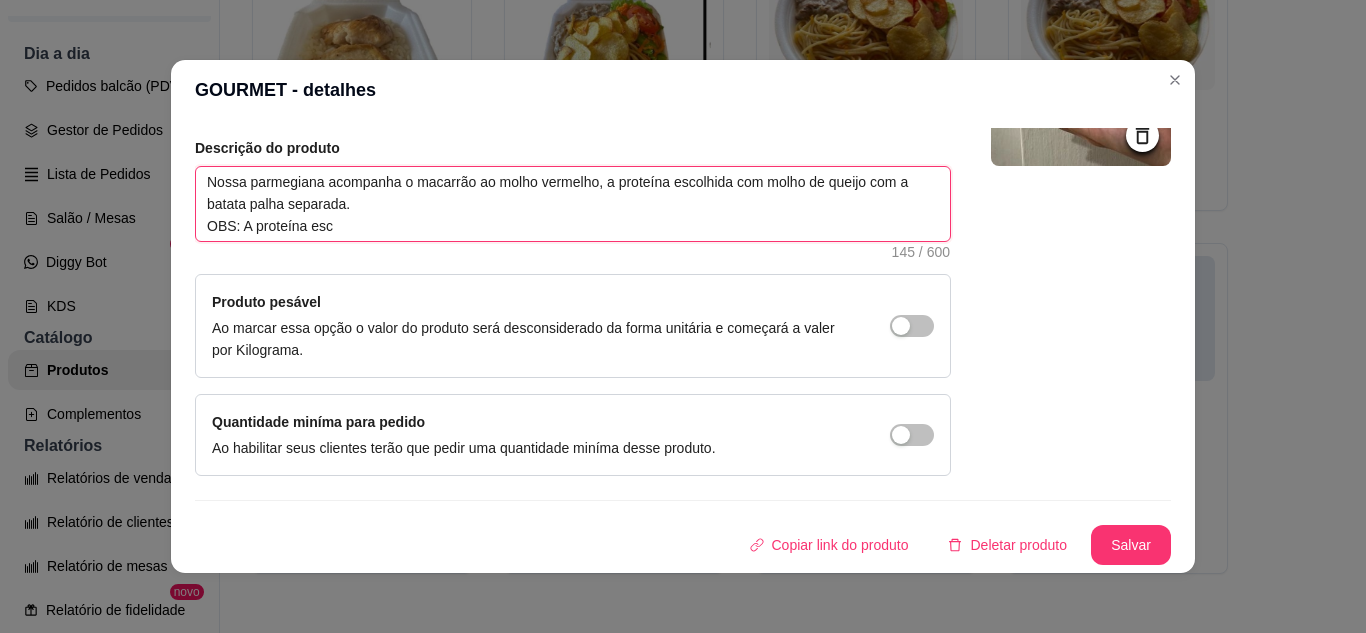 type 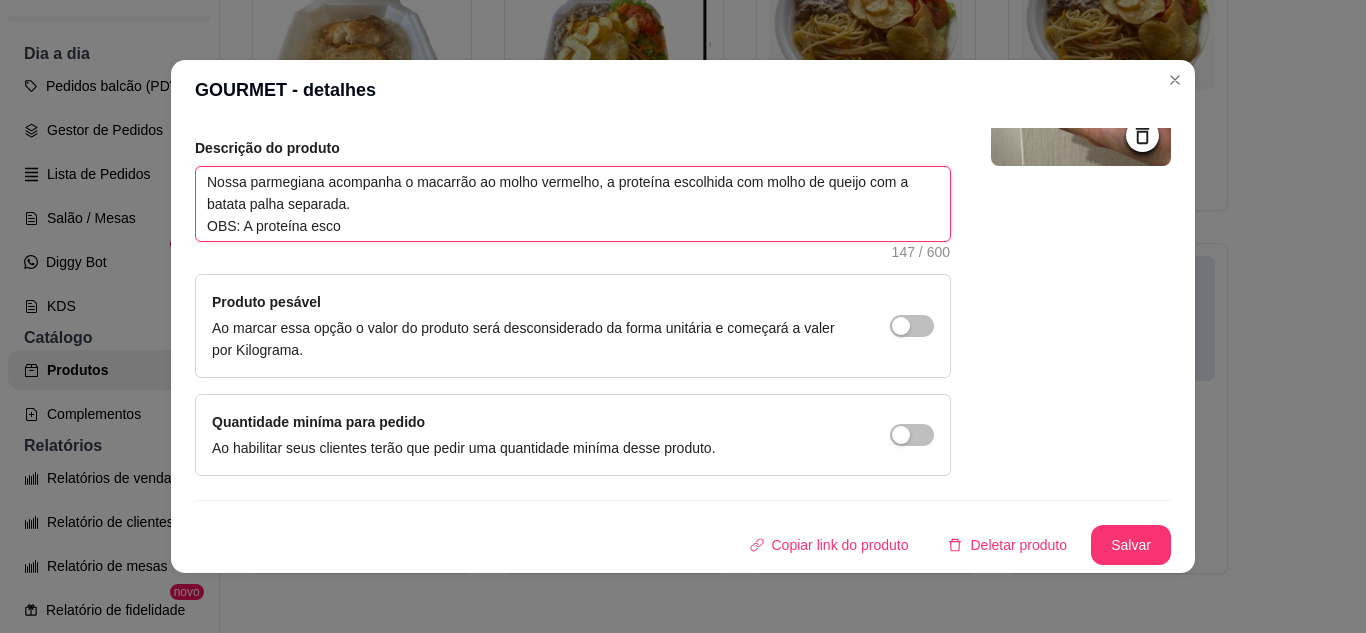 type 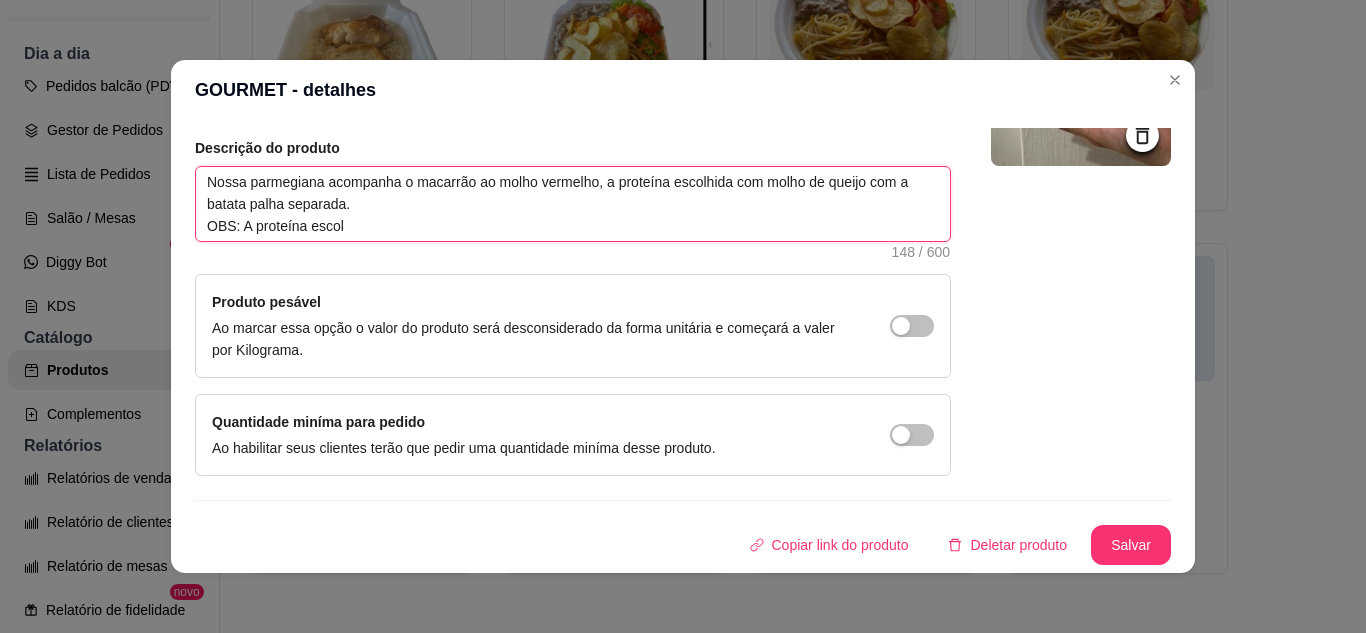 type 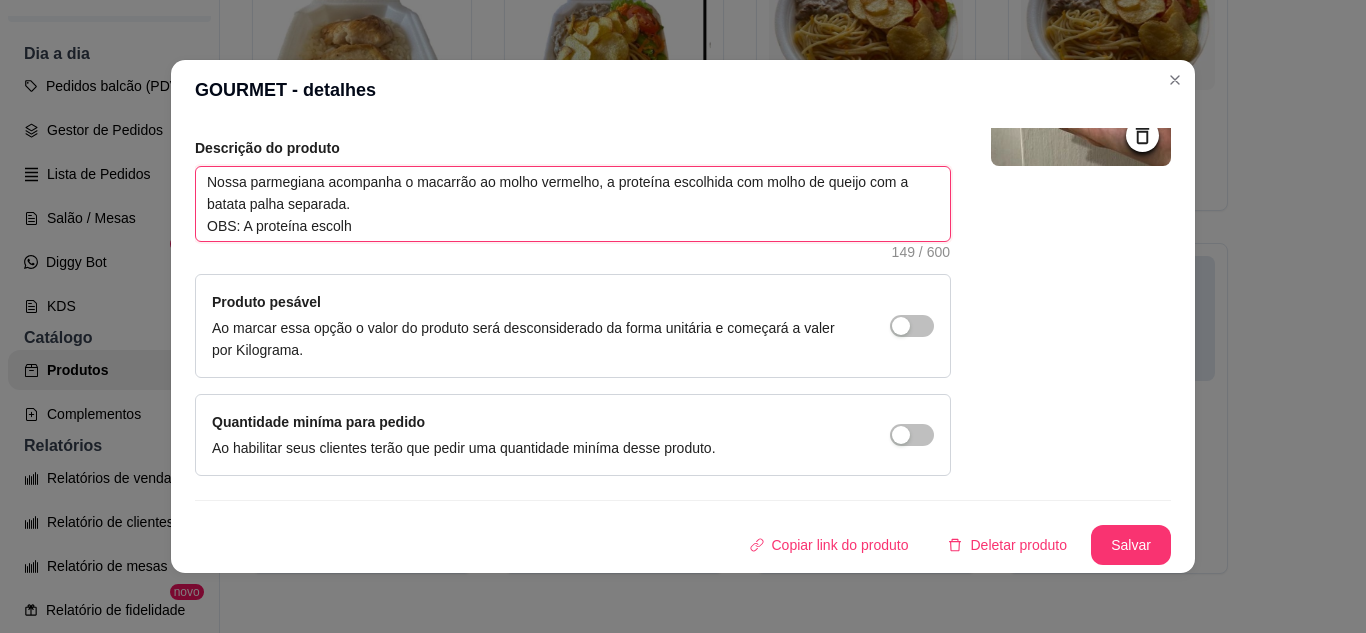 type 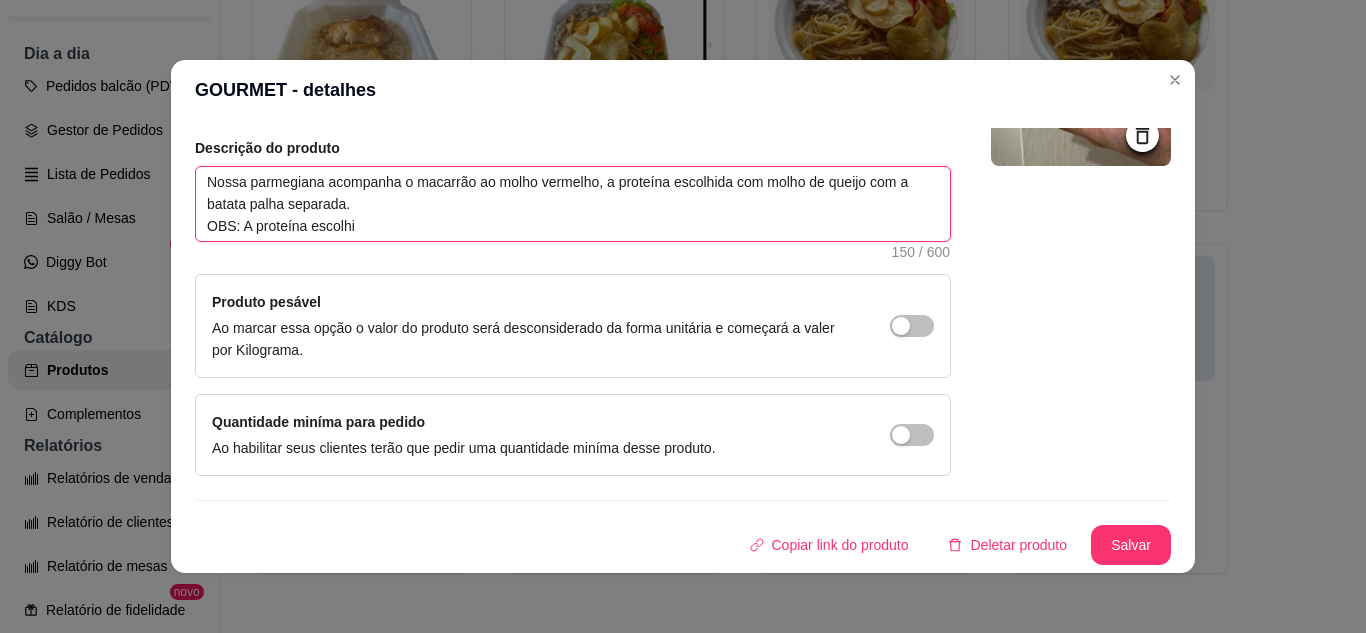type 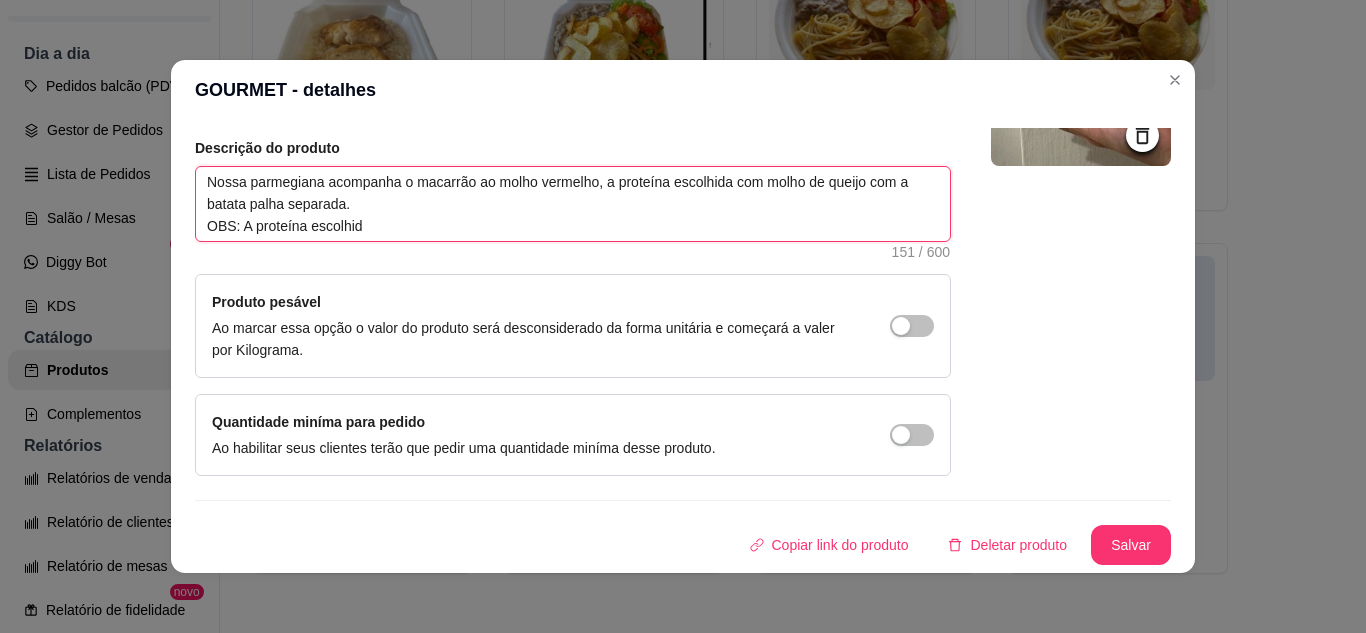 type 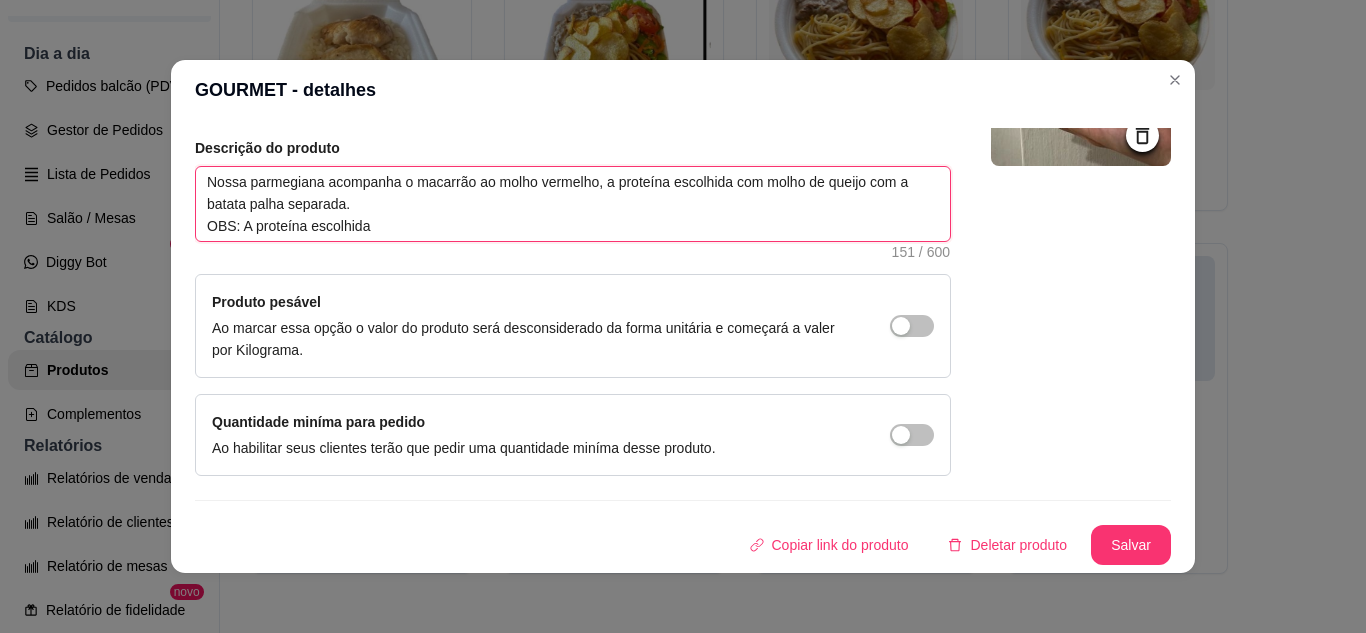 type 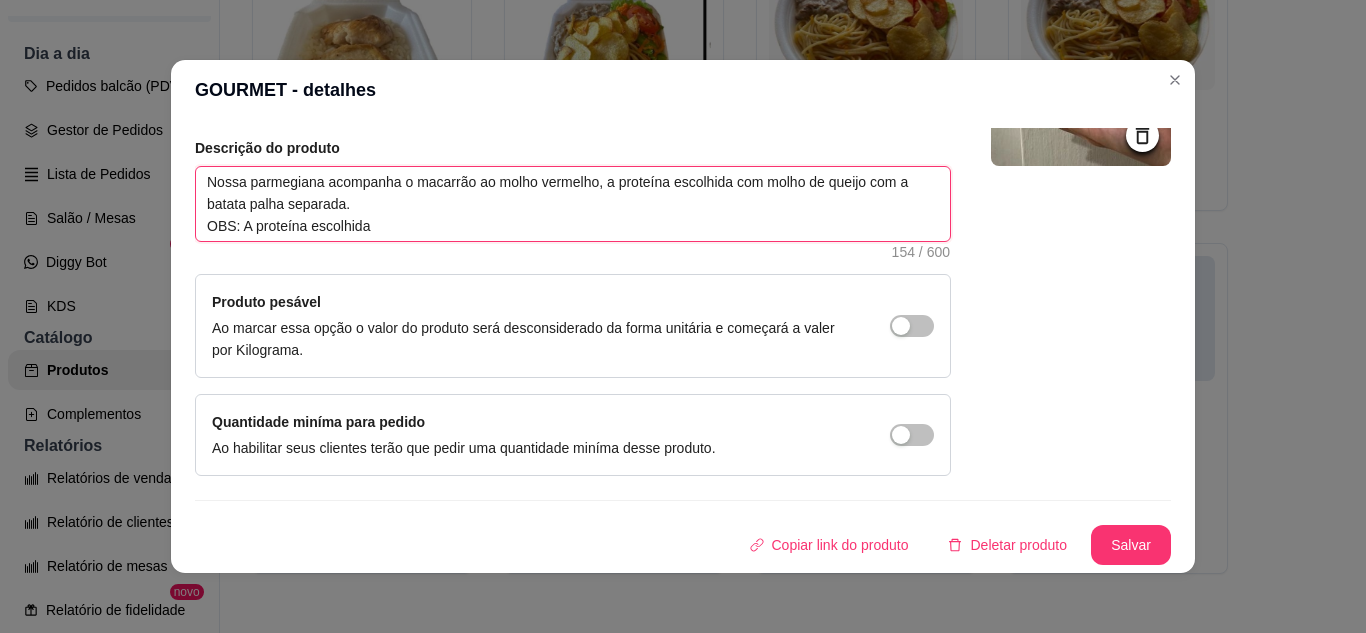 type 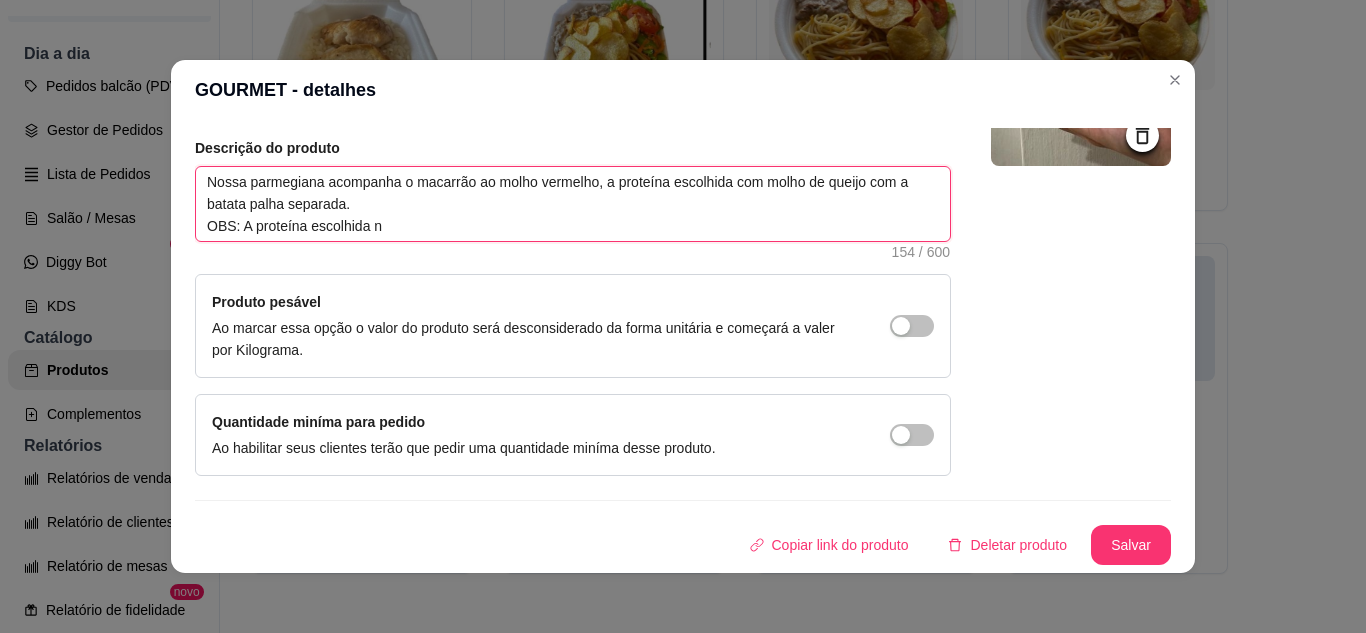 type 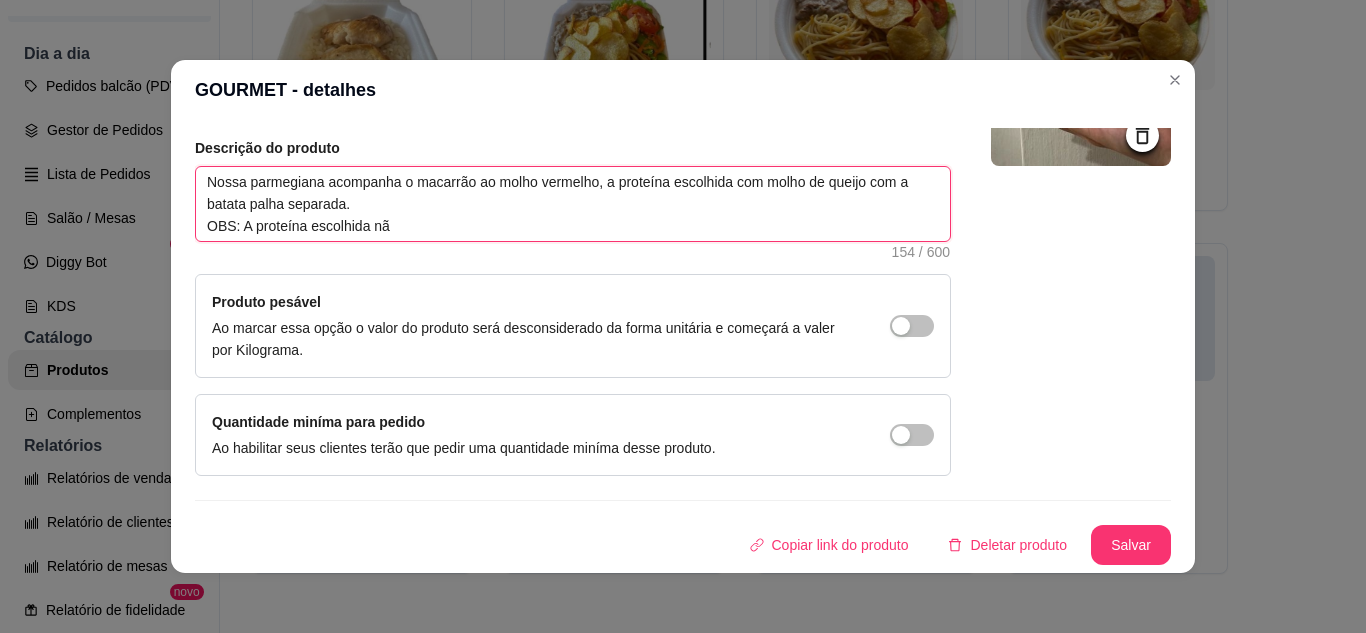 type on "Nossa parmegiana acompanha o macarrão ao molho vermelho, a proteína escolhida com molho de queijo com a batata palha separada.
OBS: A proteína escolhida não" 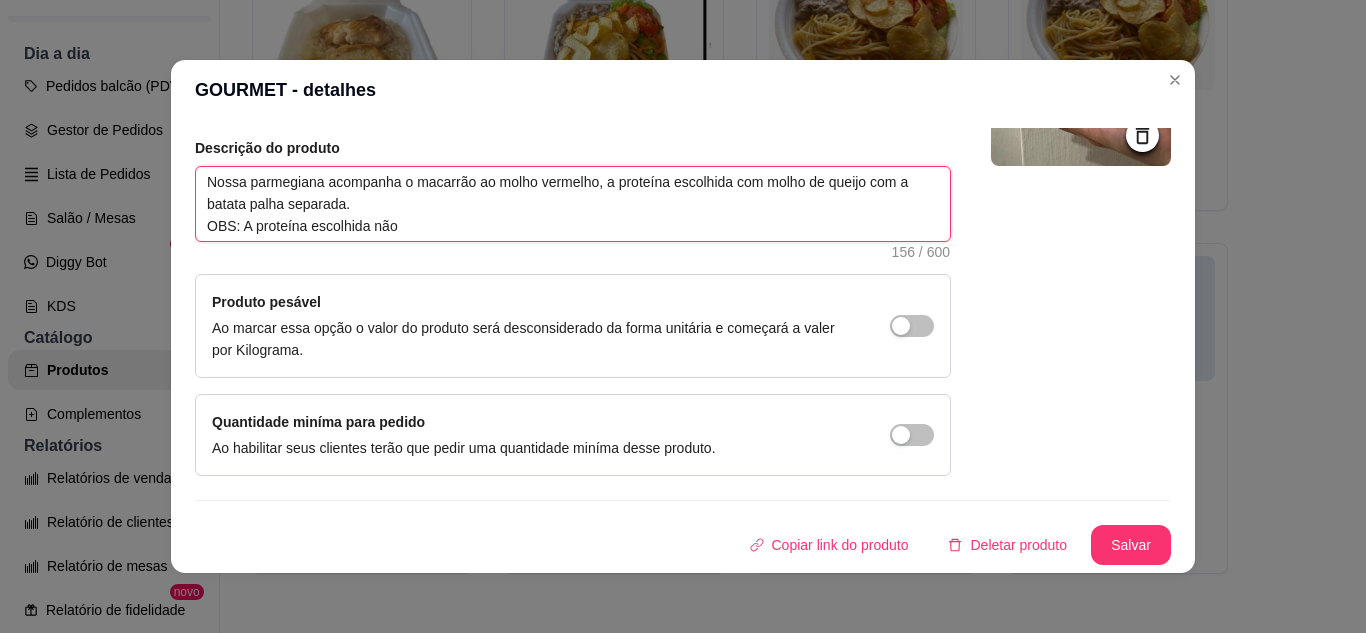 type 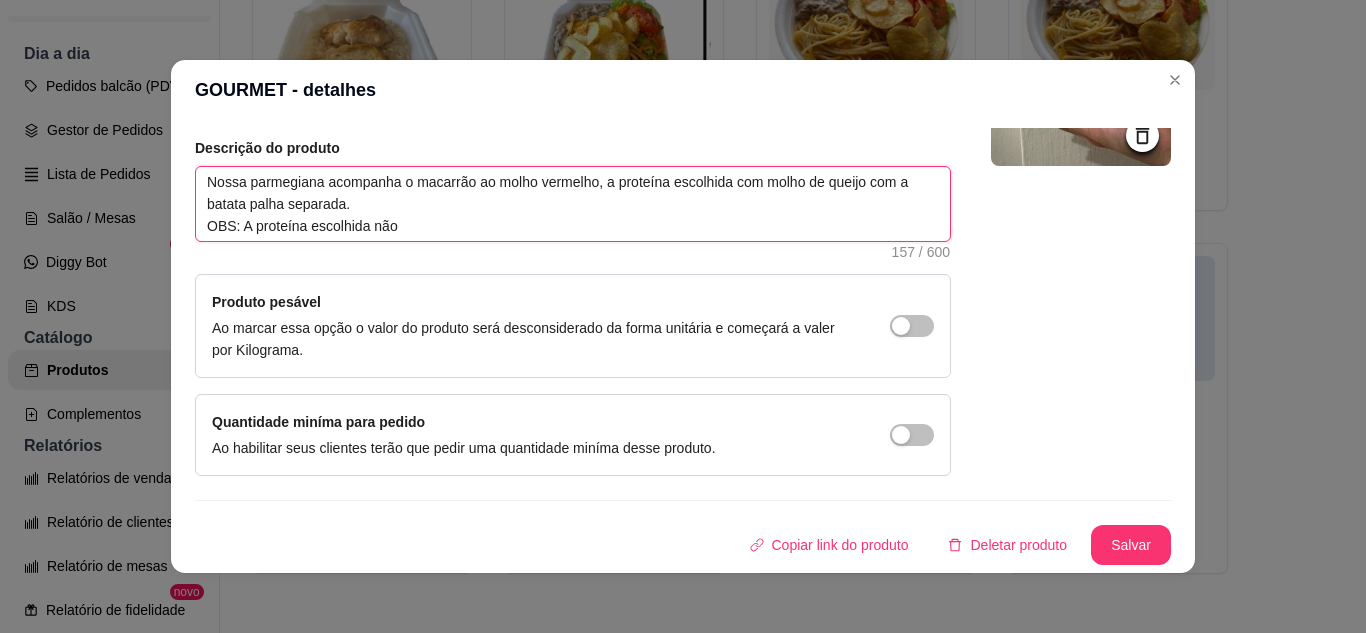 type 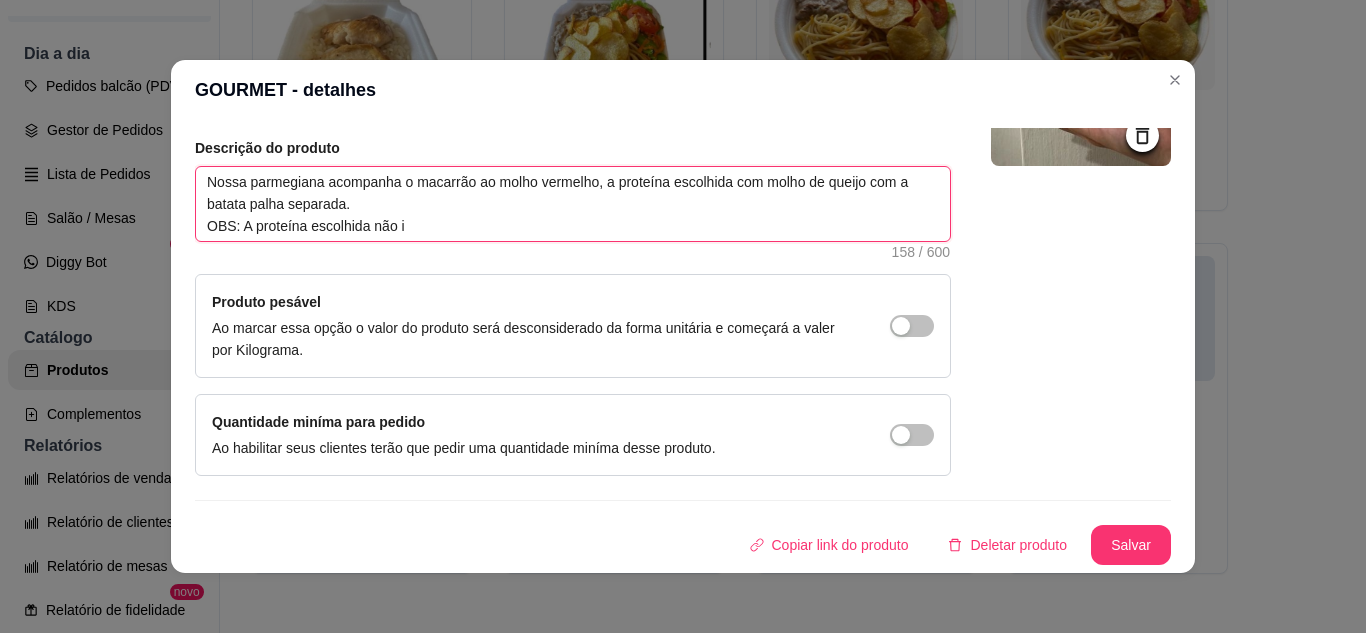 type 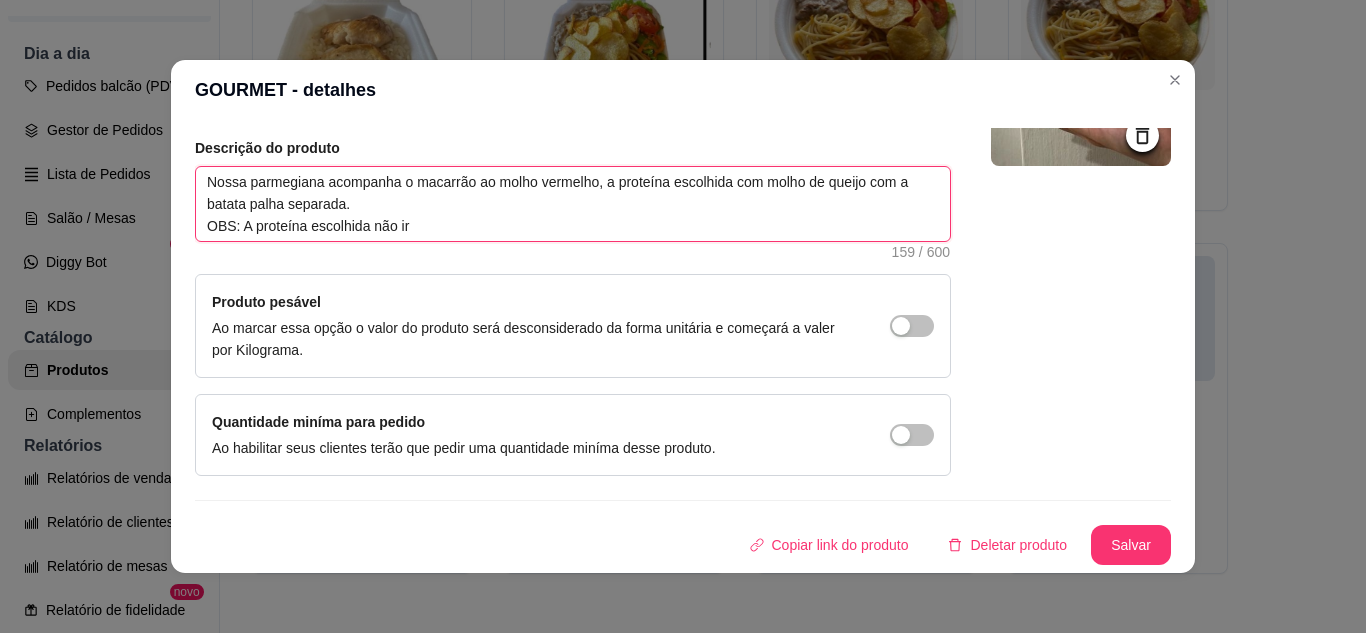 type 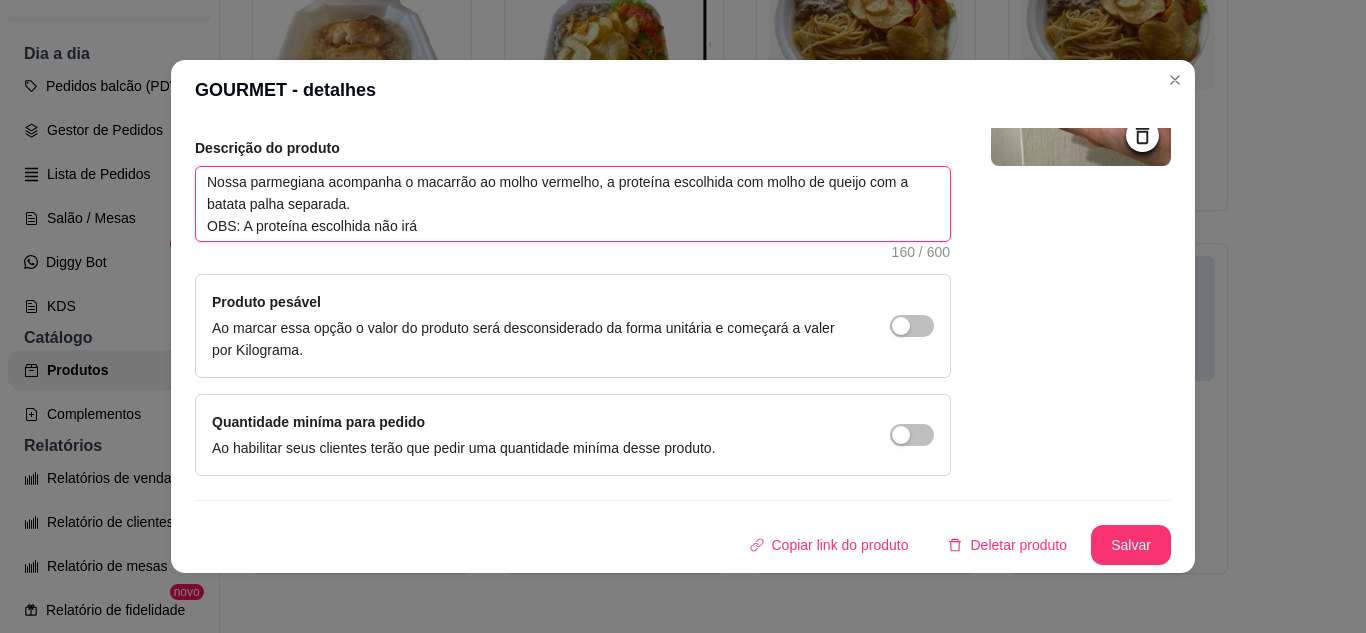type 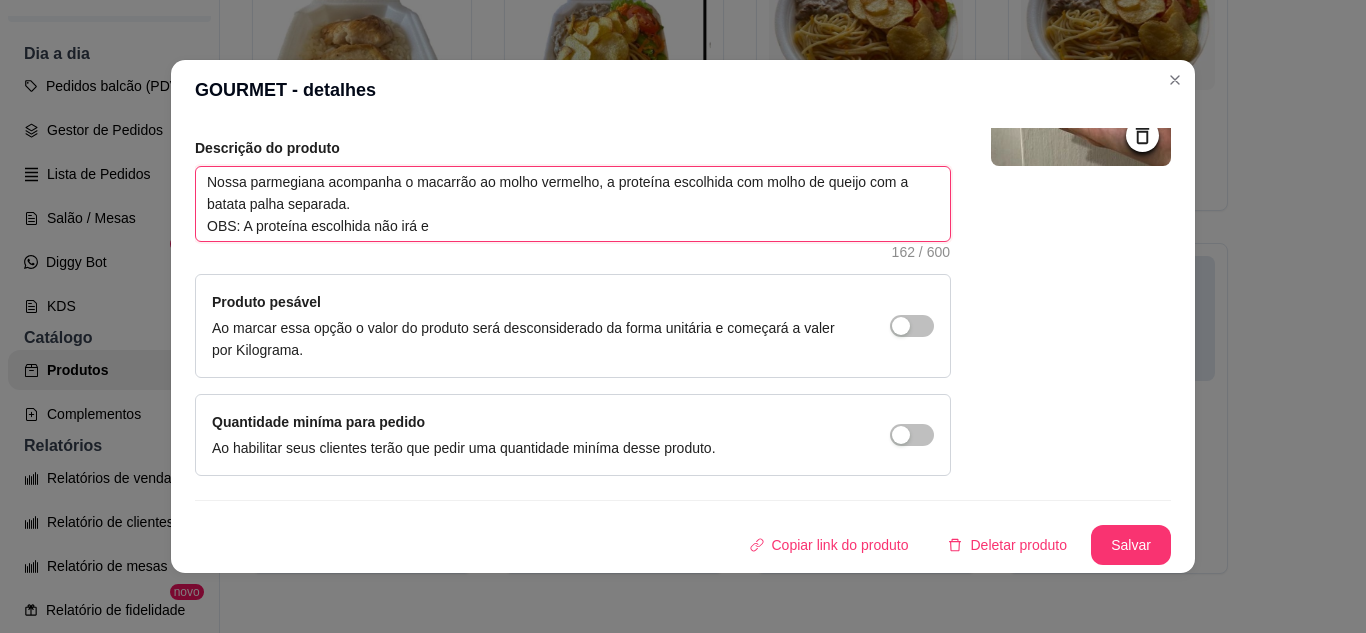 type 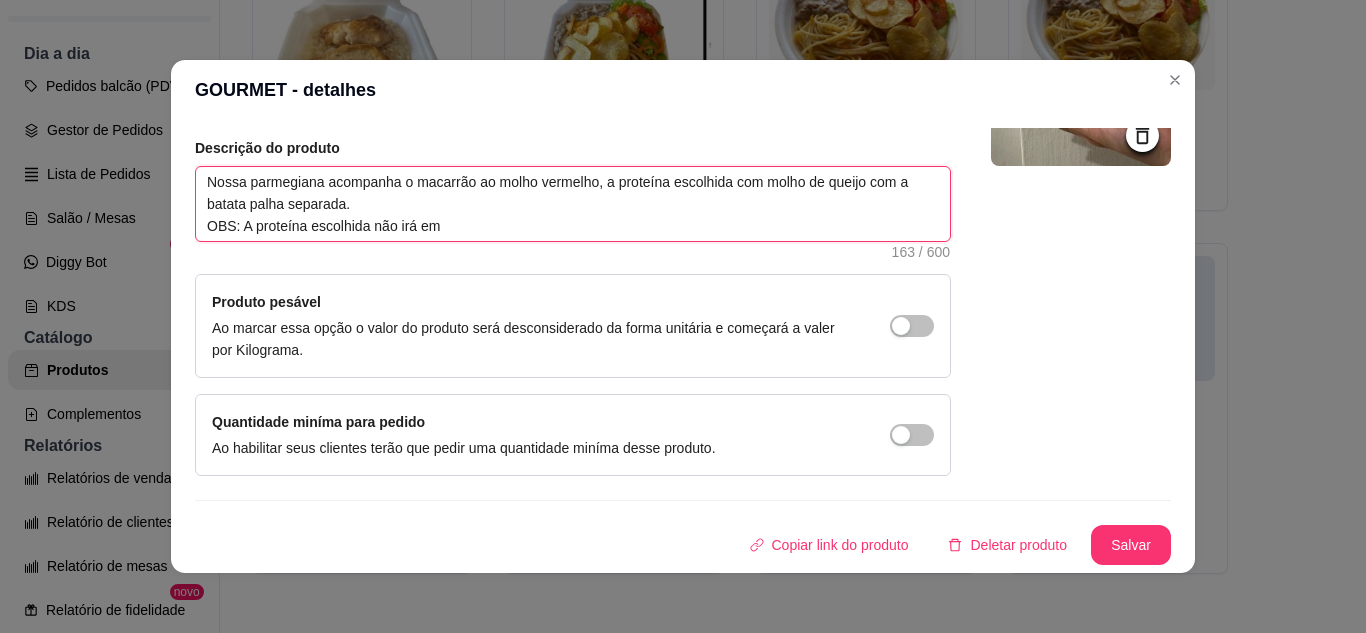 type 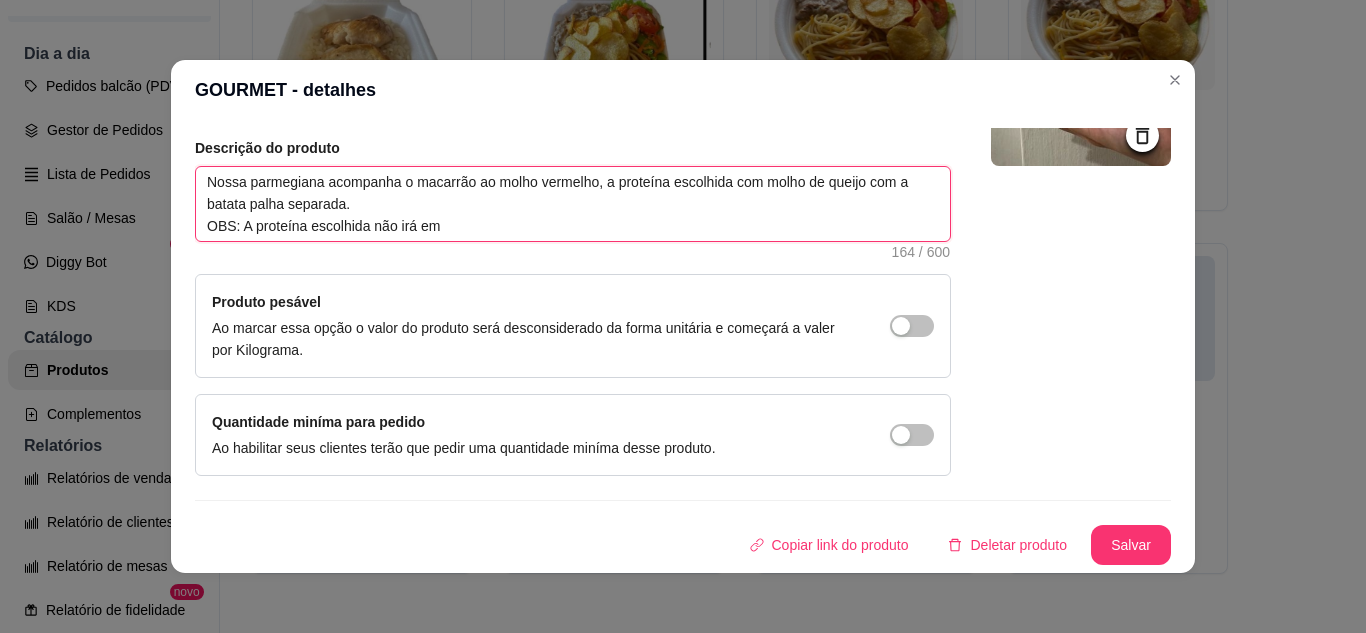 type 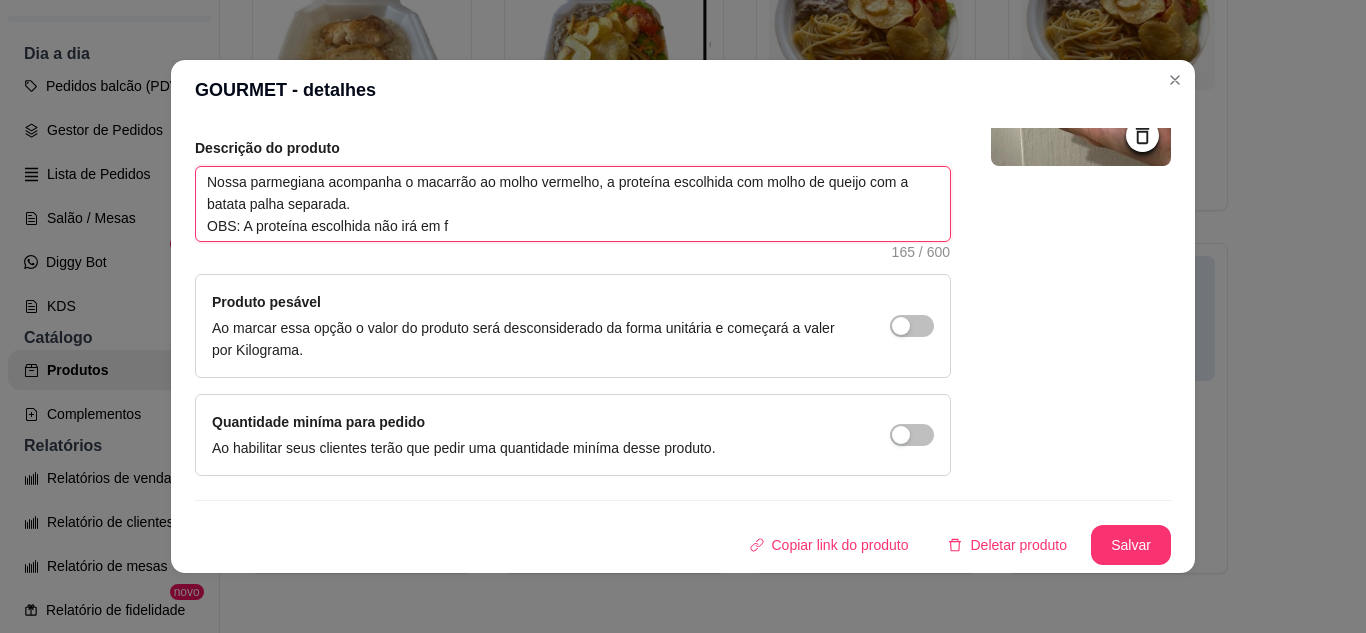 type on "Nossa parmegiana acompanha o macarrão ao molho vermelho, a proteína escolhida com molho de queijo com a batata palha separada.
OBS: A proteína escolhida não irá em fi" 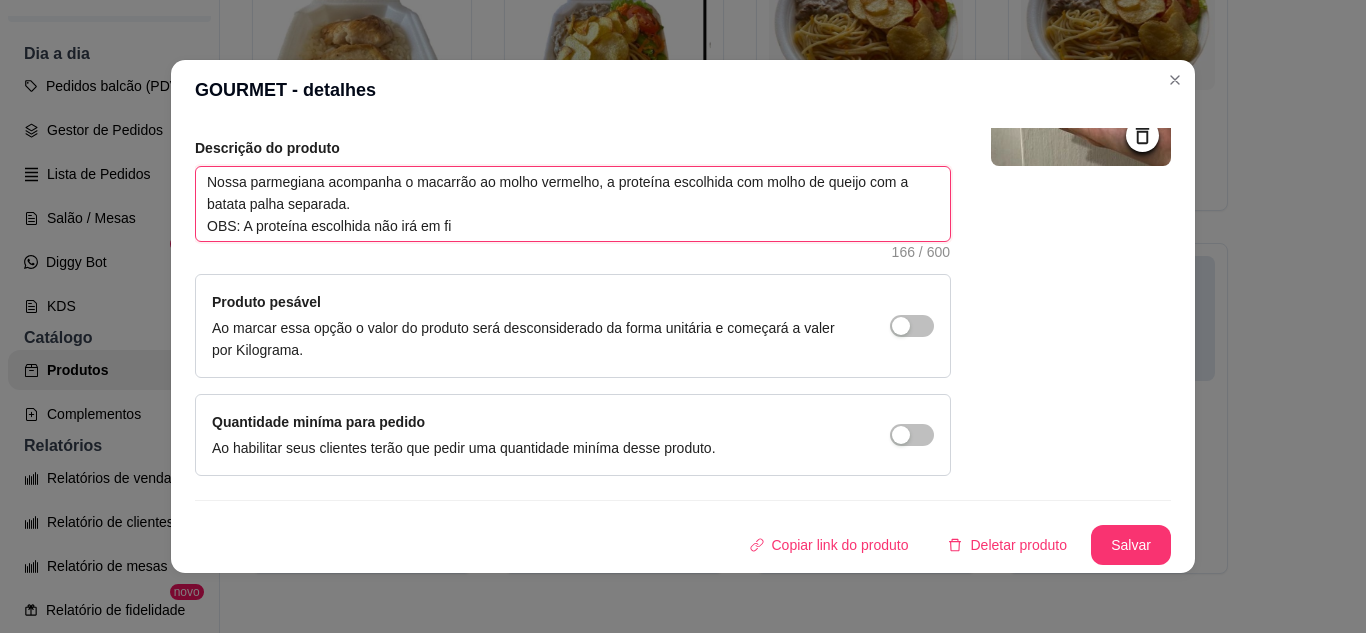 type 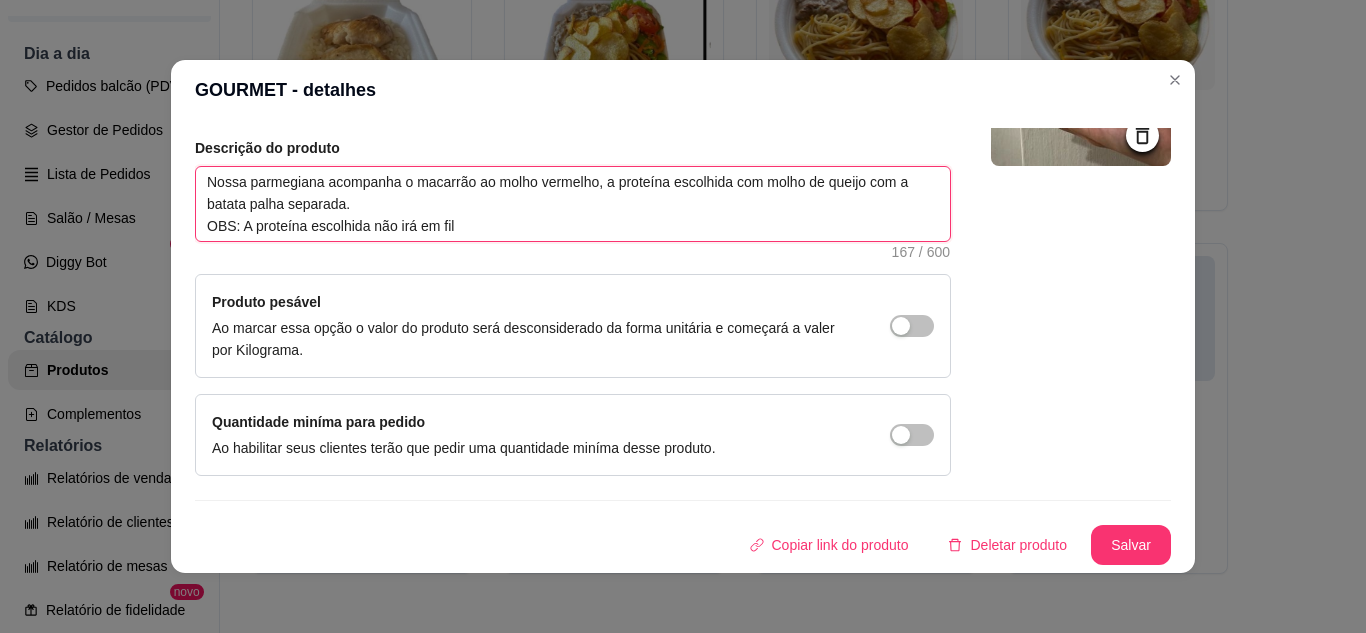 type 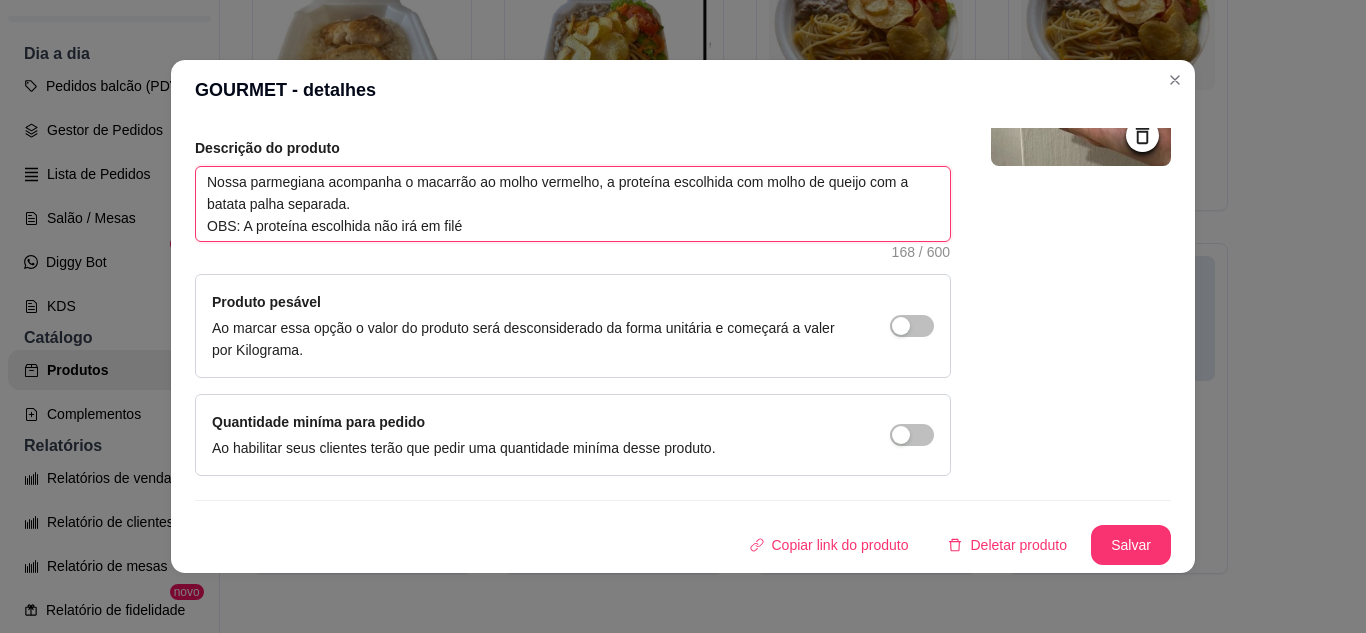type 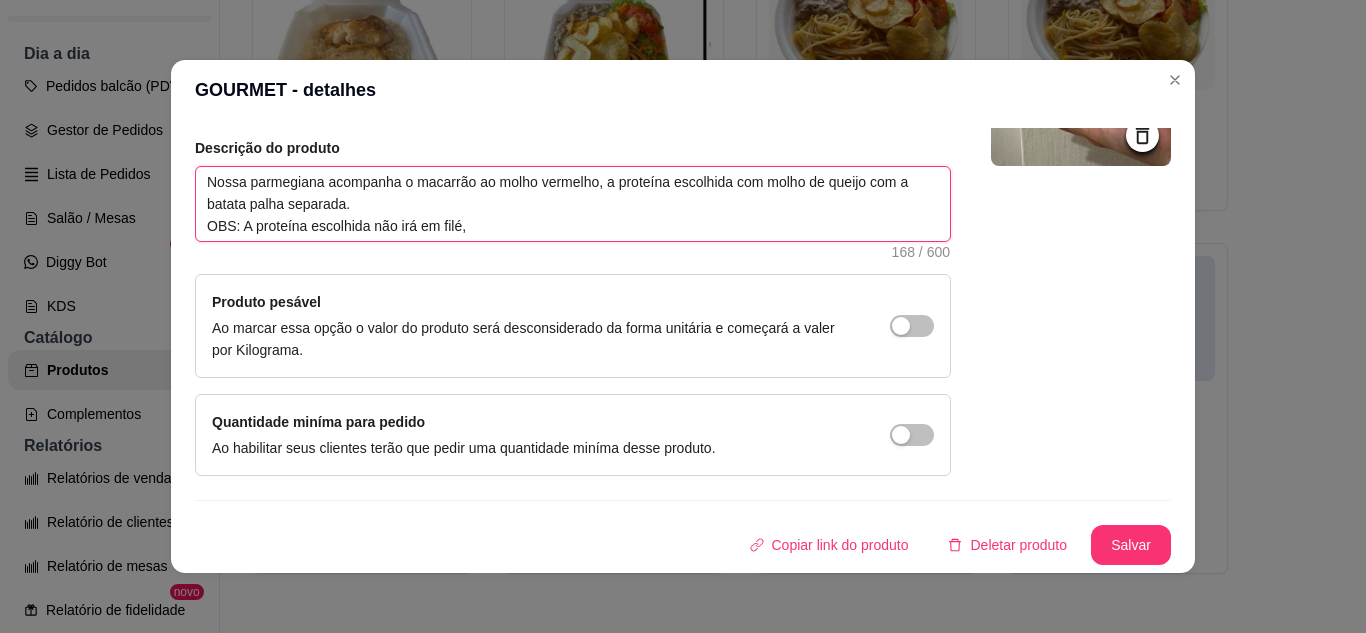 type 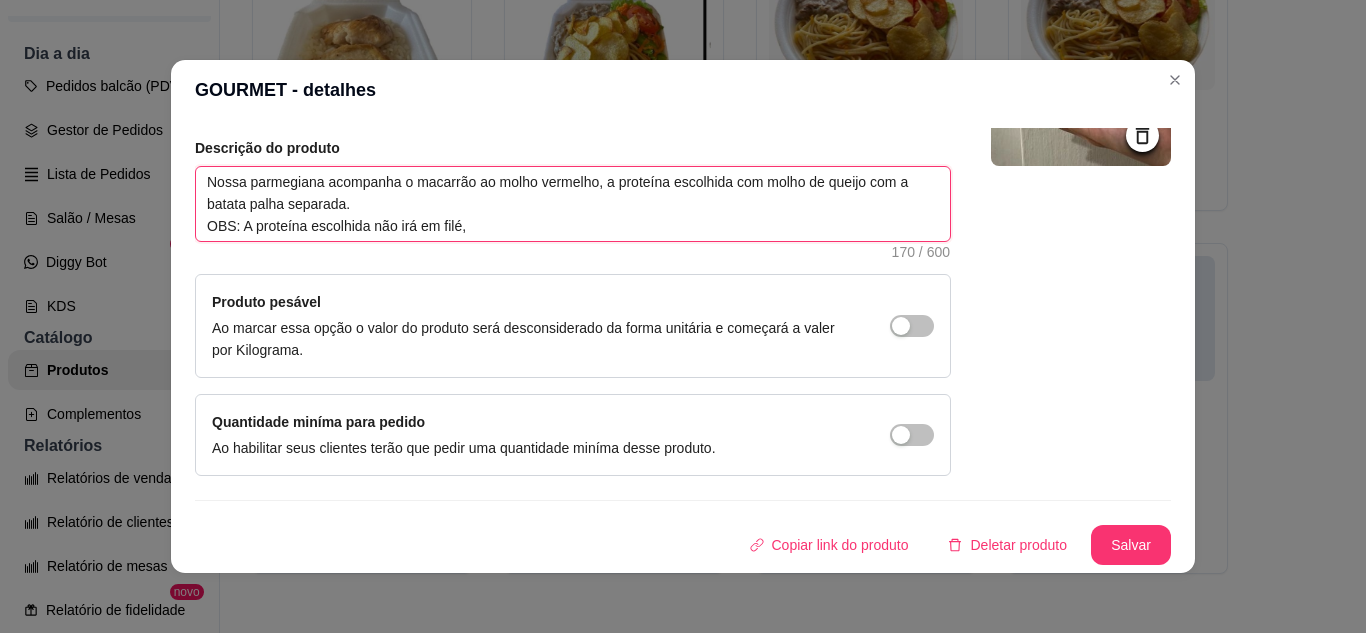 type 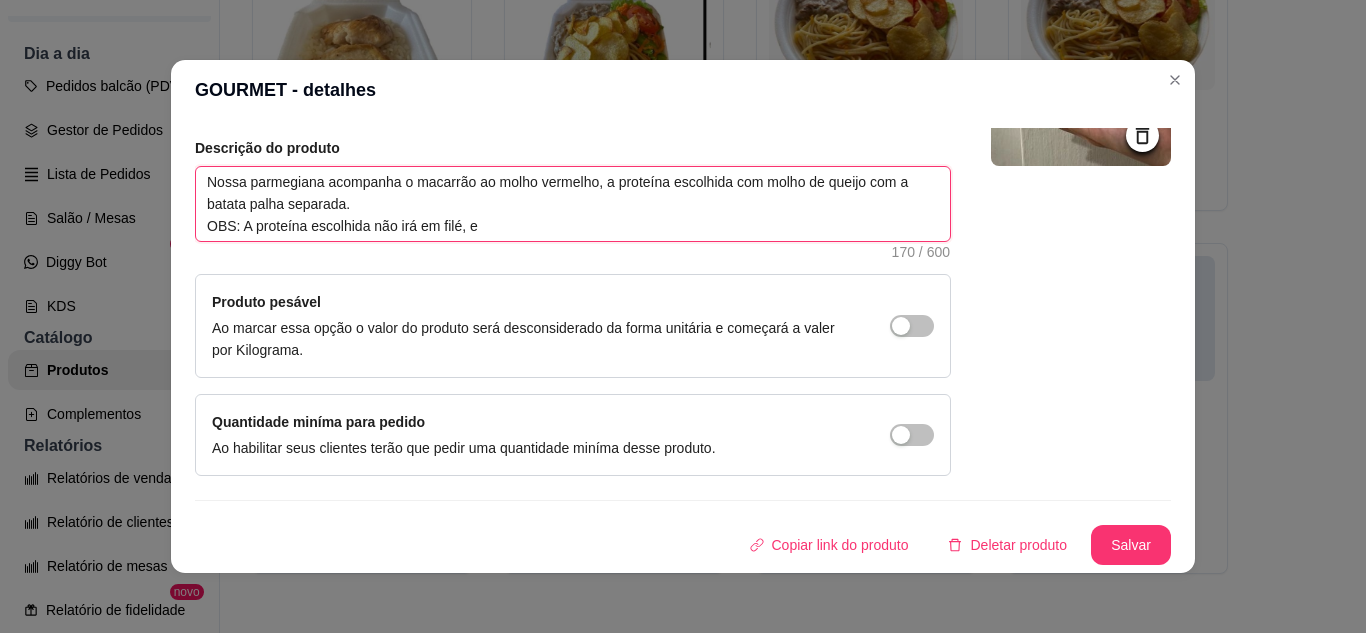 type 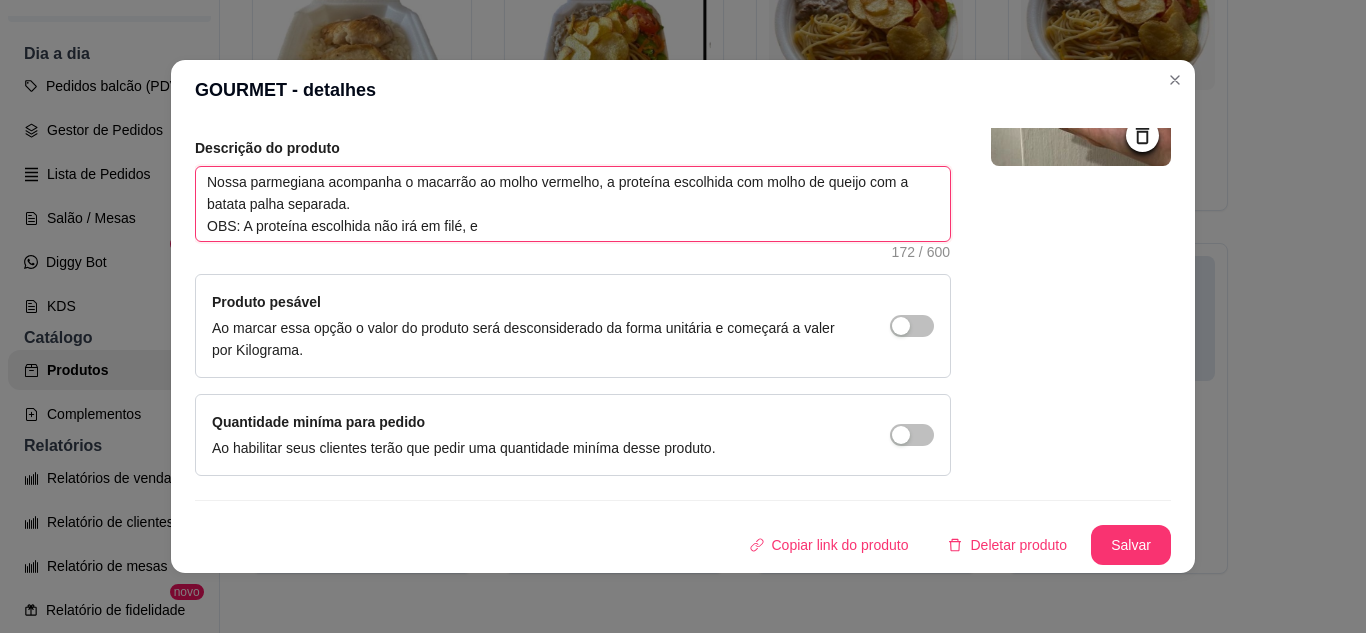 type 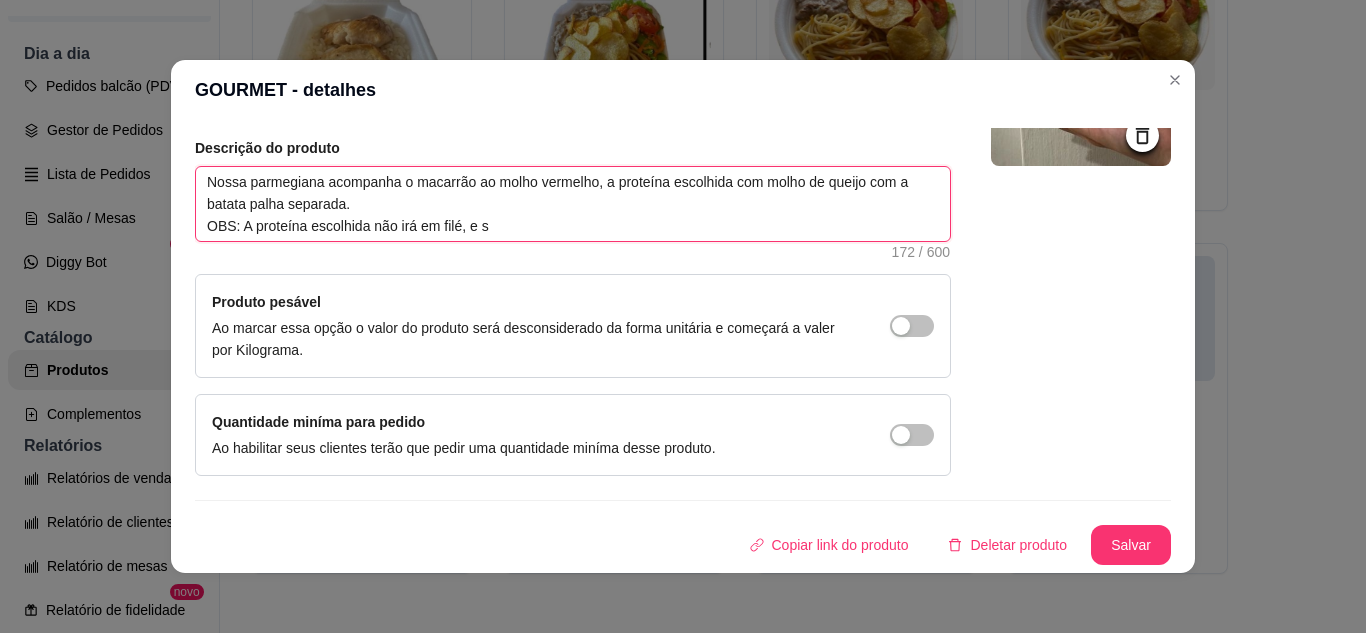 type 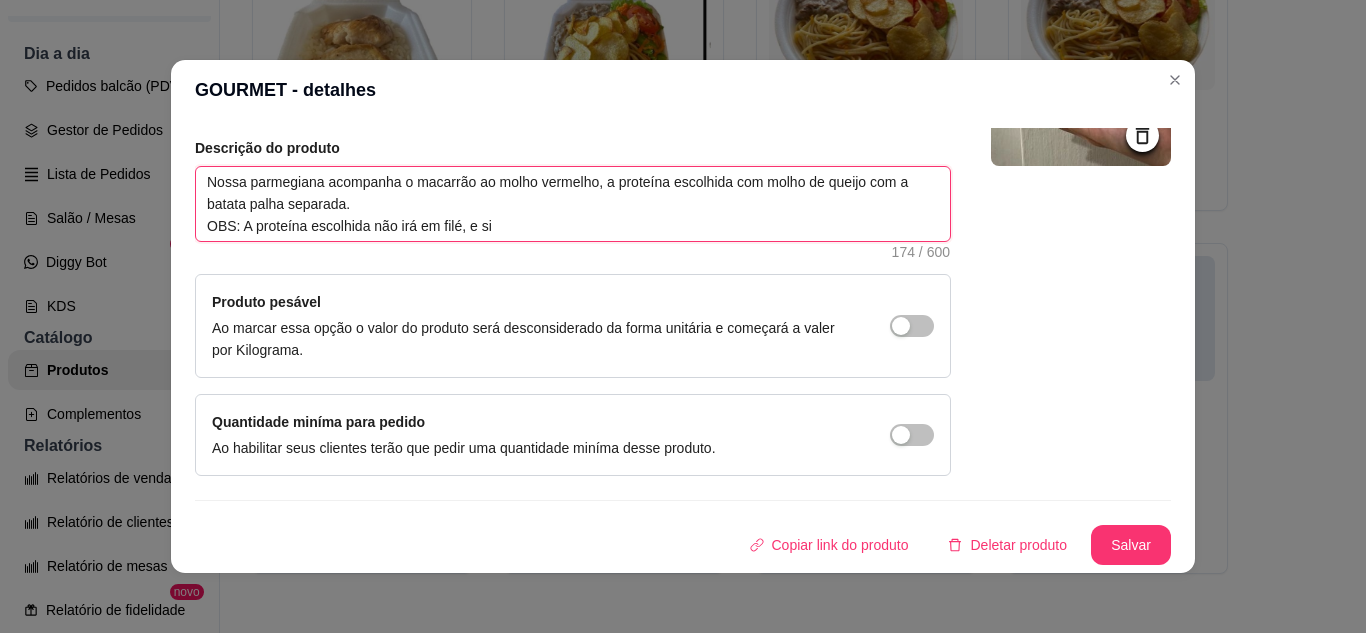 type 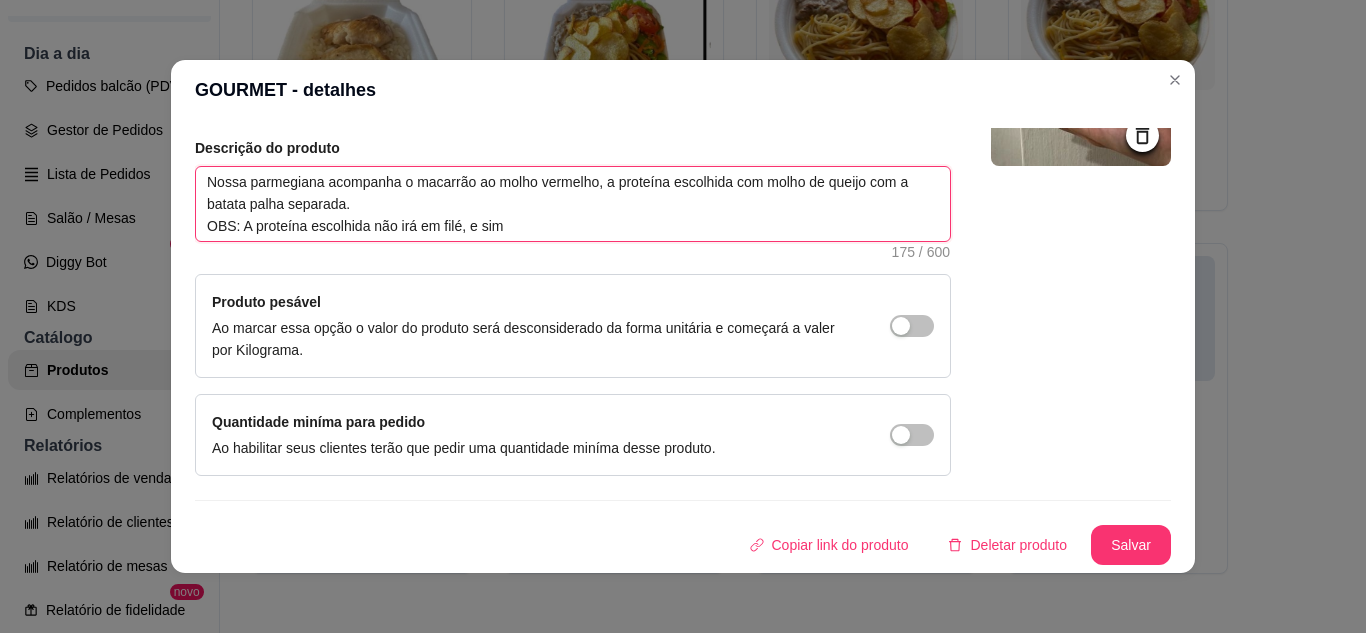 type on "Nossa parmegiana acompanha o macarrão ao molho vermelho, a proteína escolhida com molho de queijo com a batata palha separada.
OBS: A proteína escolhida não irá em filé, e sim" 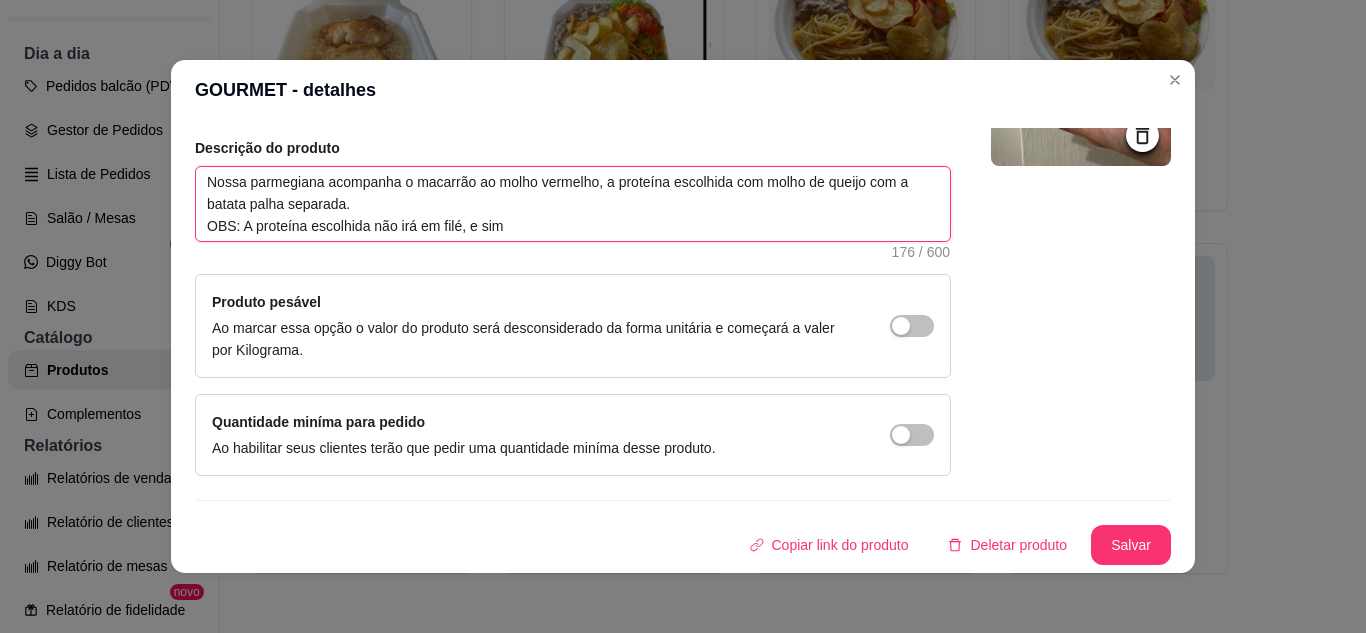 type 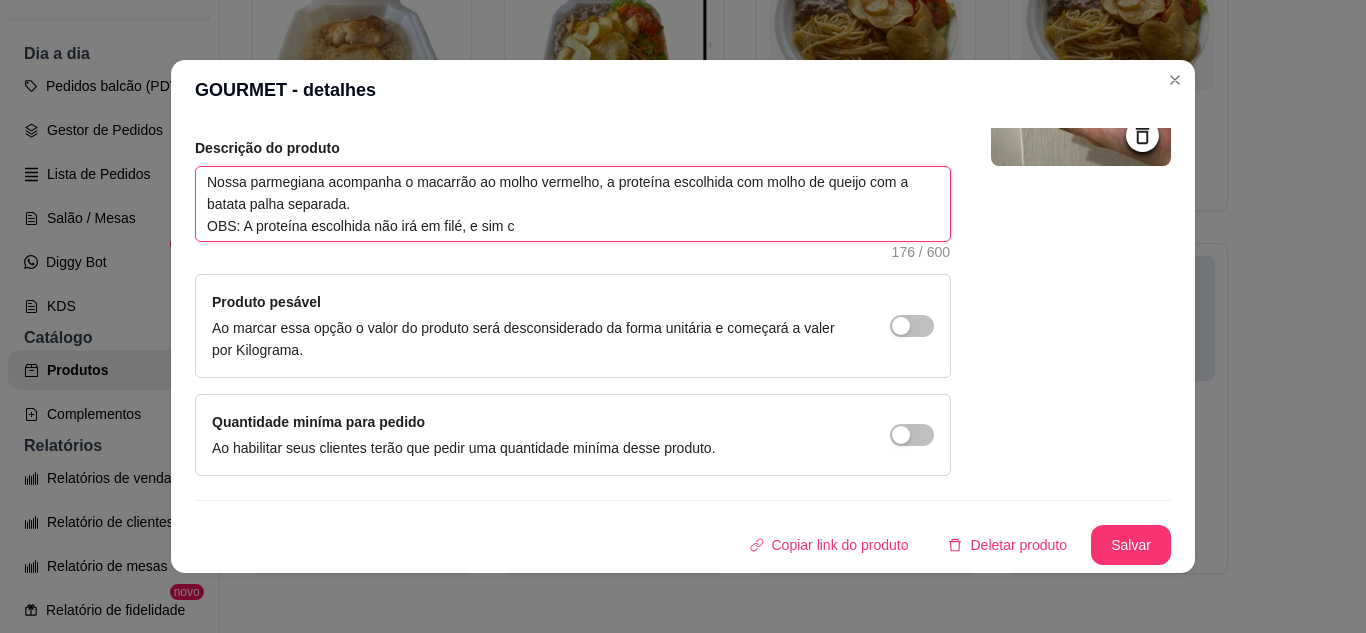 type 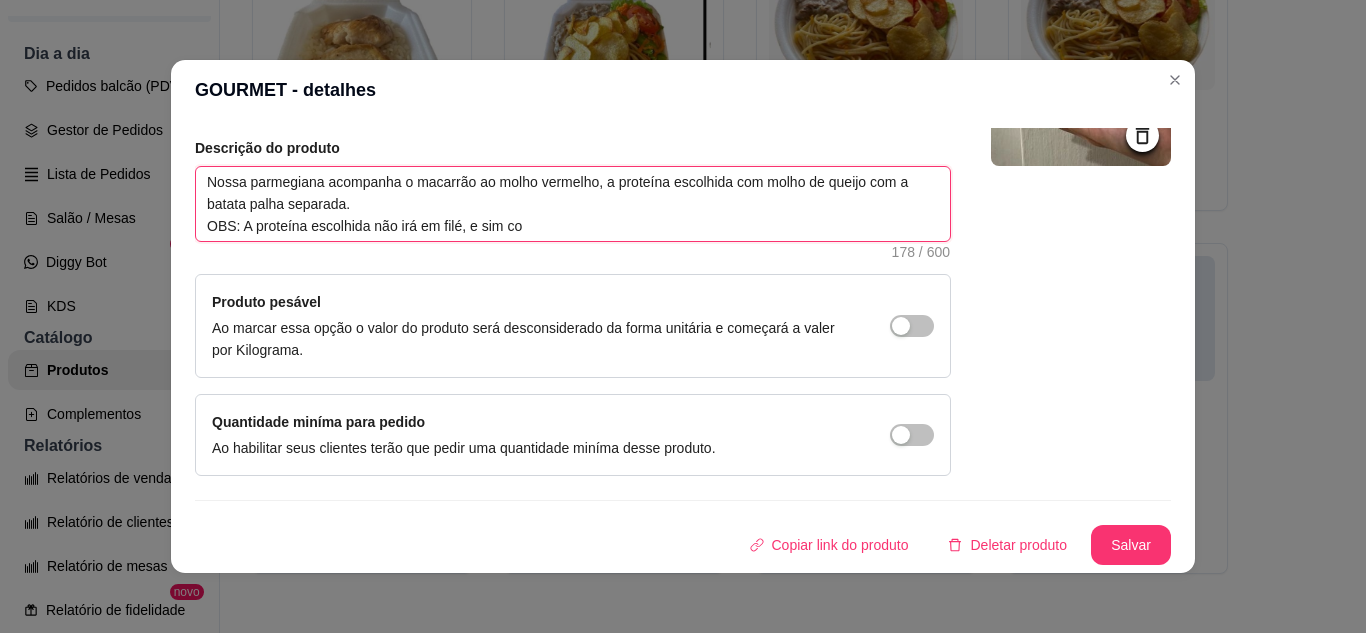 type 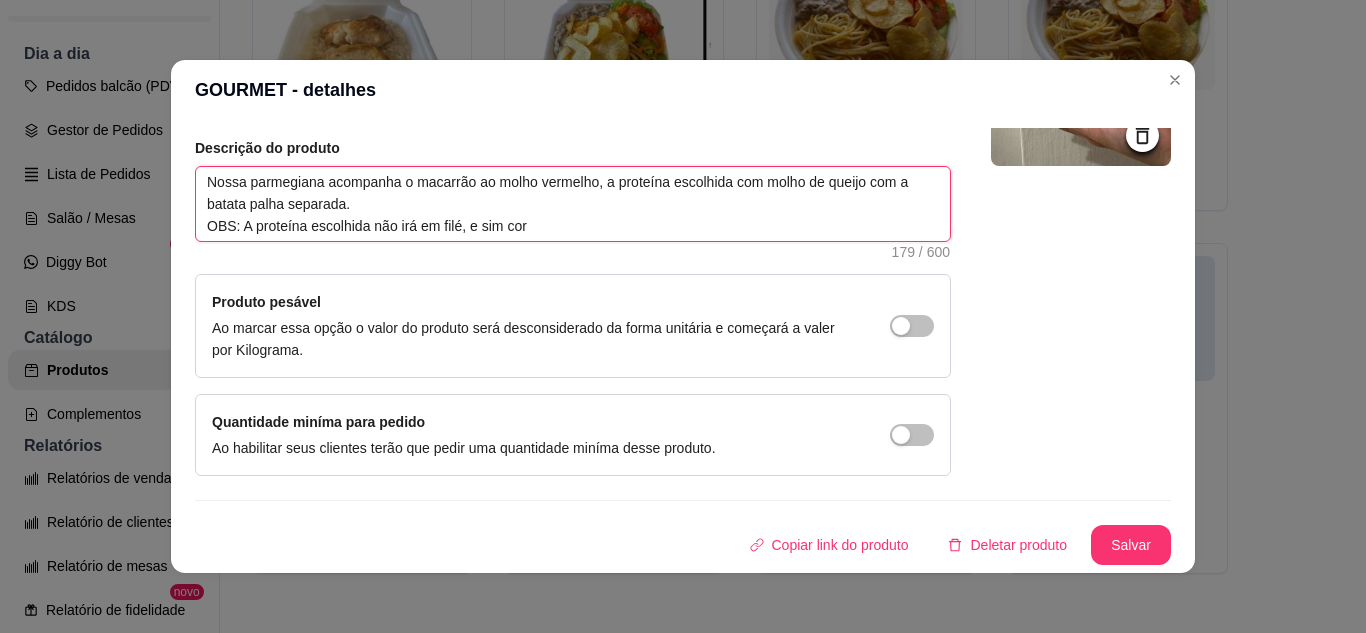 type 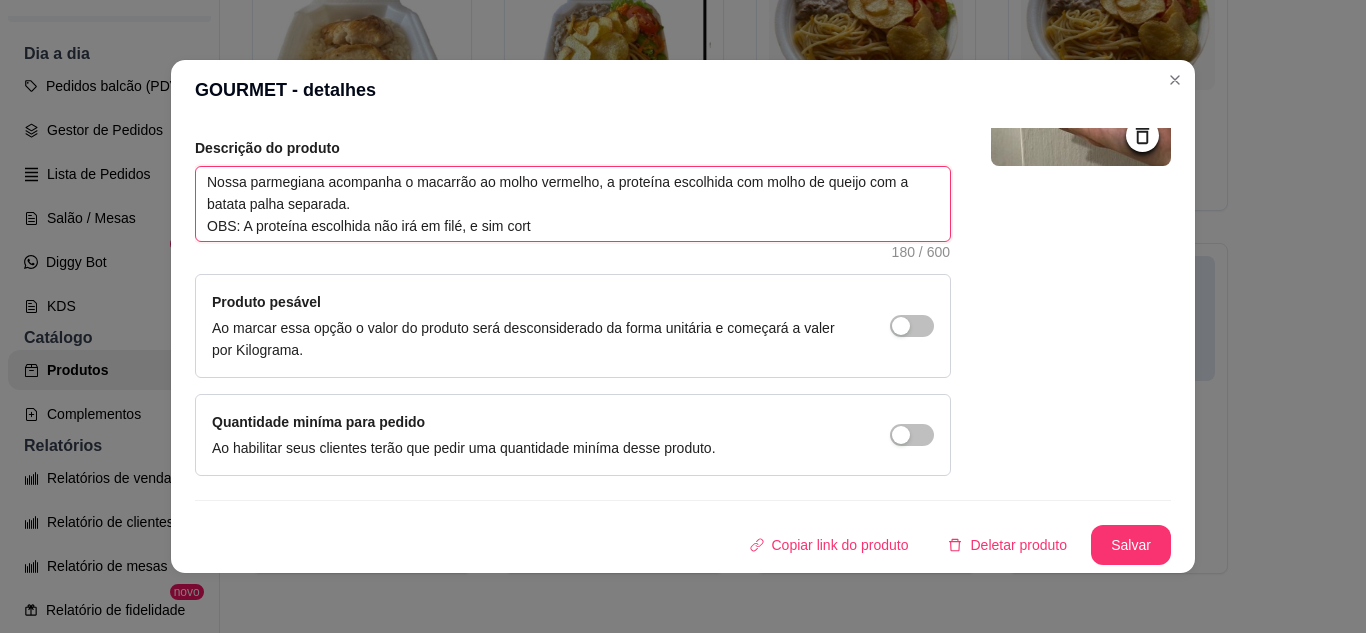 type 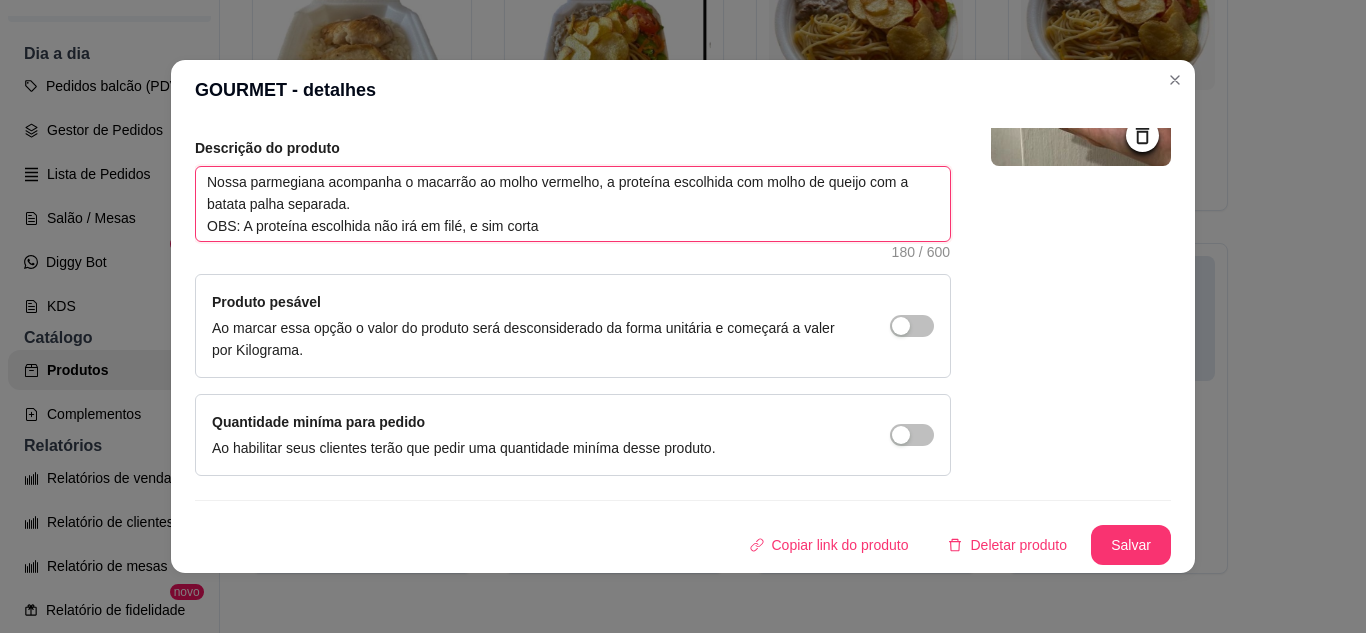 type 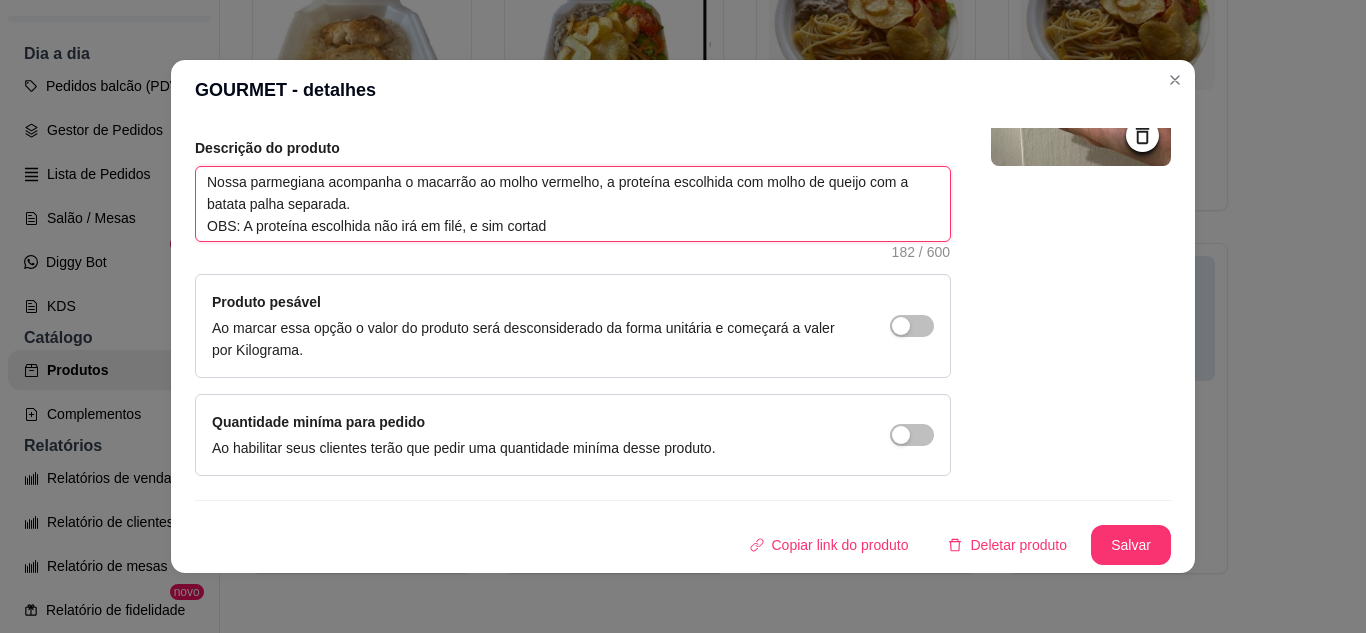 type 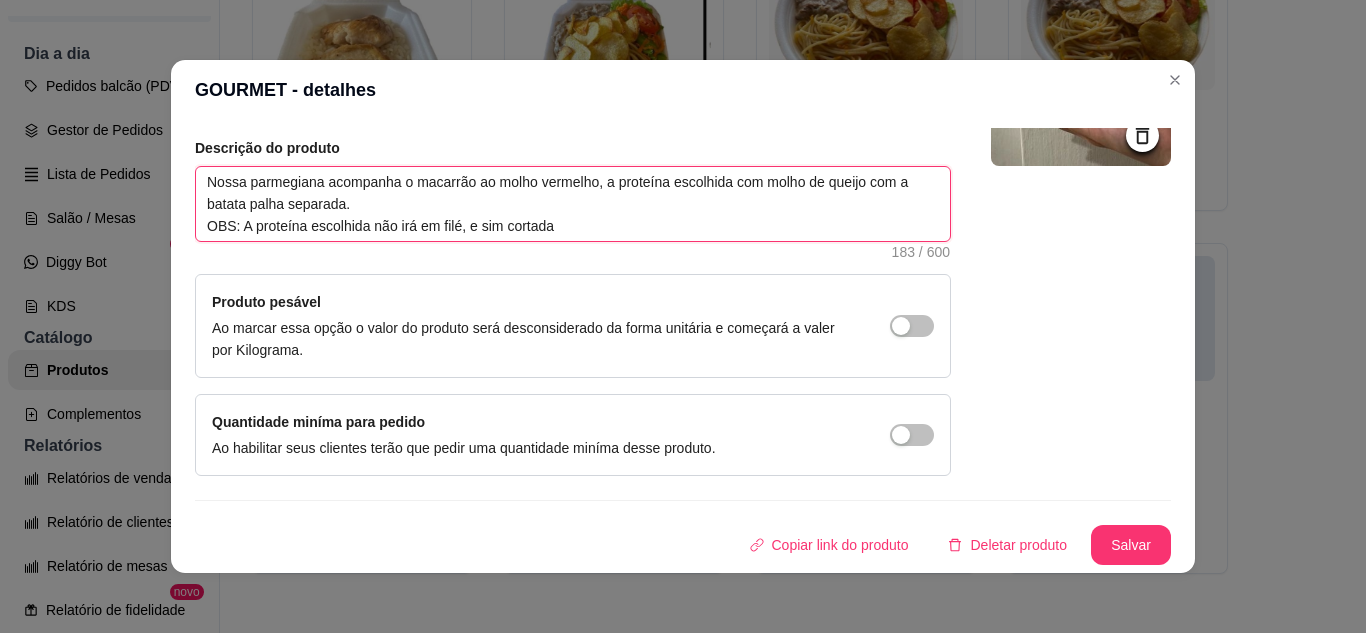 type 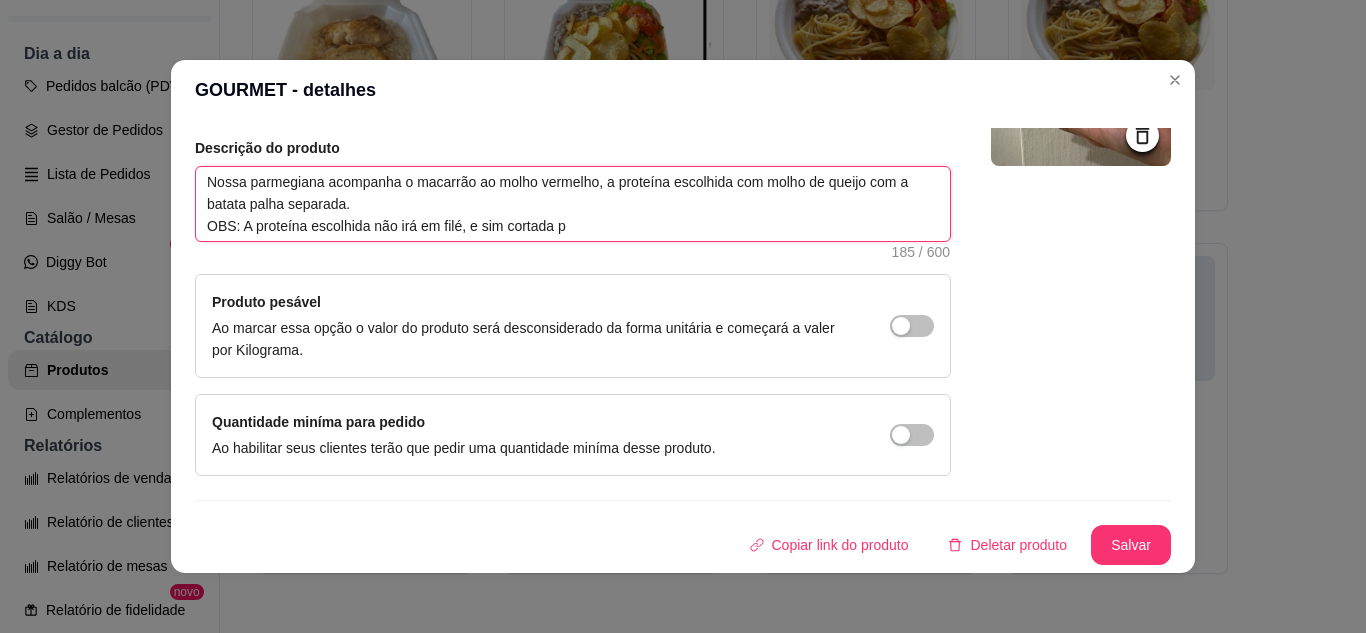 type on "Nossa parmegiana acompanha o macarrão ao molho vermelho, a proteína escolhida com molho de queijo com a batata palha separada.
OBS: A proteína escolhida não irá em filé, e sim cortada pa" 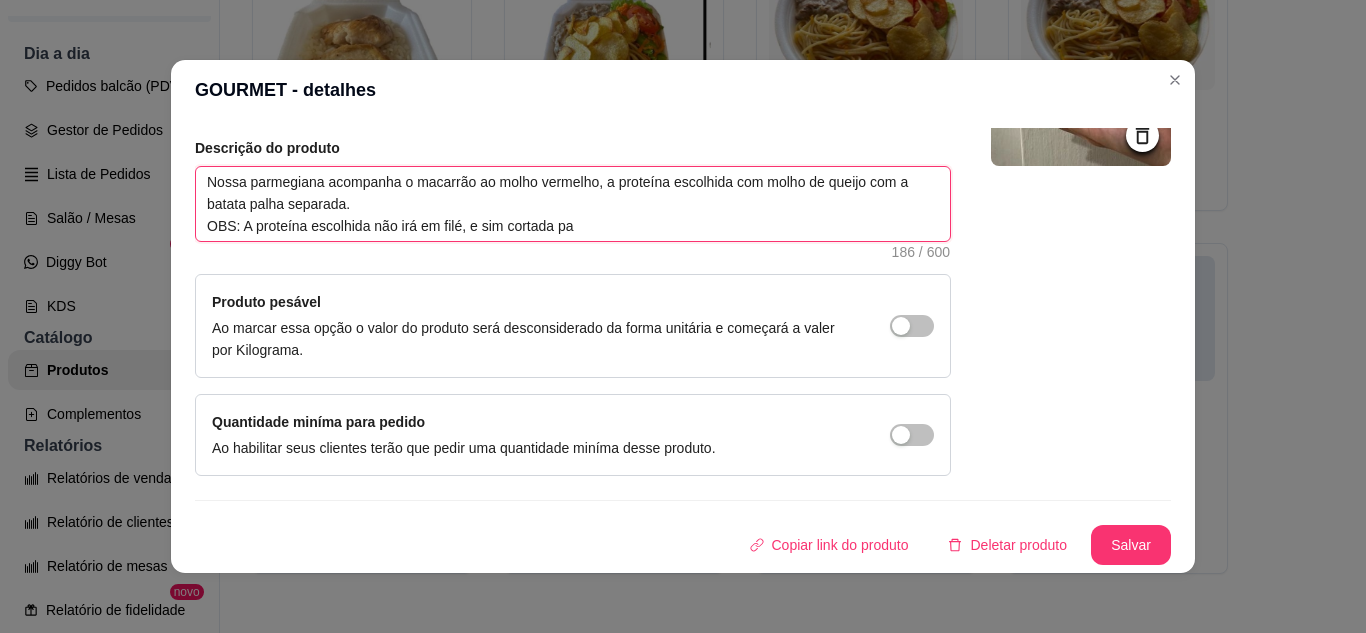 type 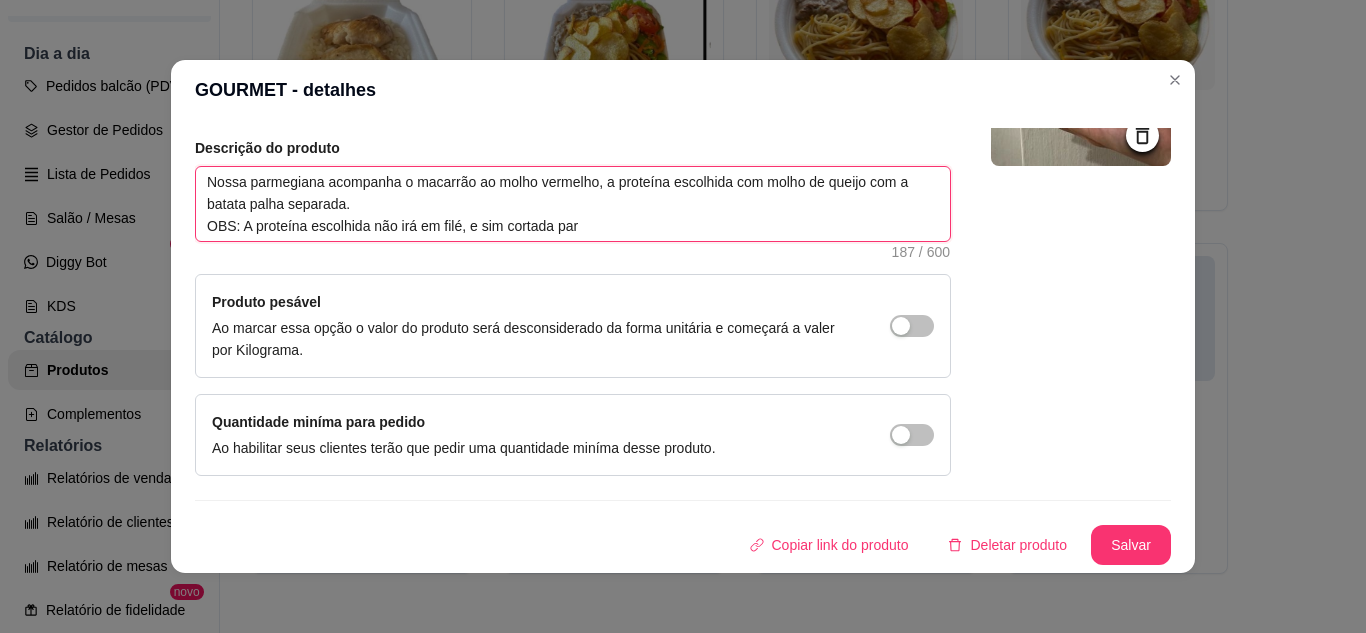 type 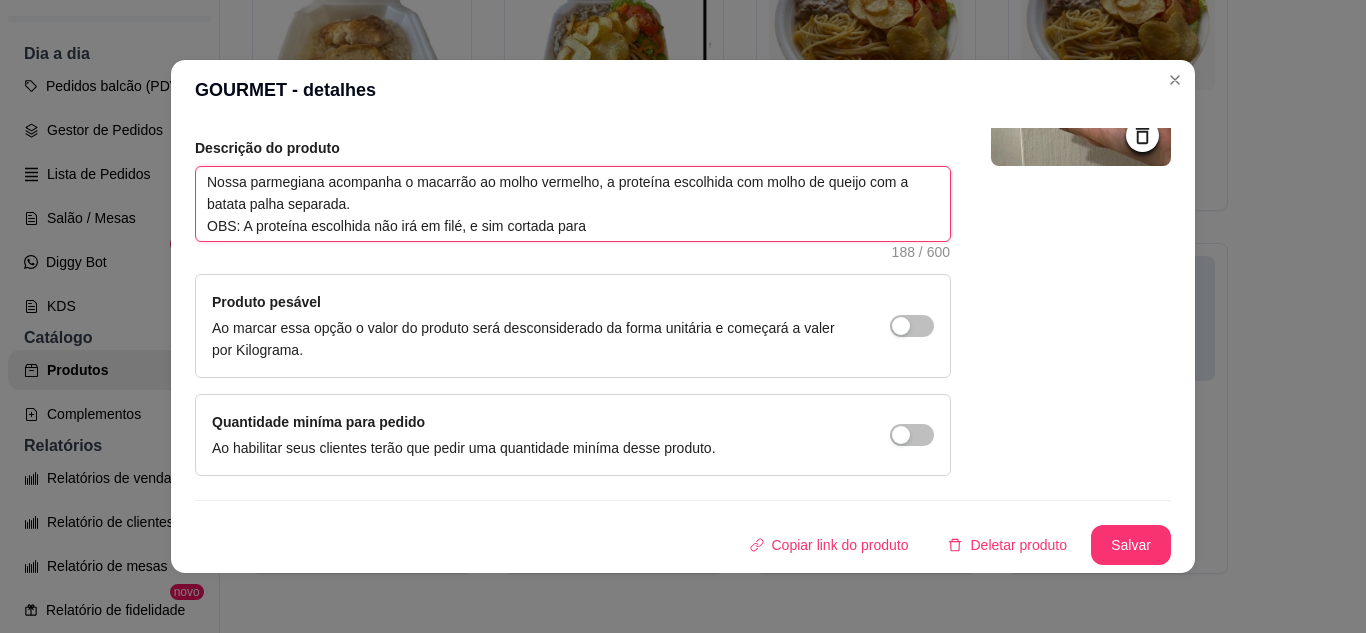 type on "Nossa parmegiana acompanha o macarrão ao molho vermelho, a proteína escolhida com molho de queijo com a batata palha separada.
OBS: A proteína escolhida não irá em filé, e sim cortada para" 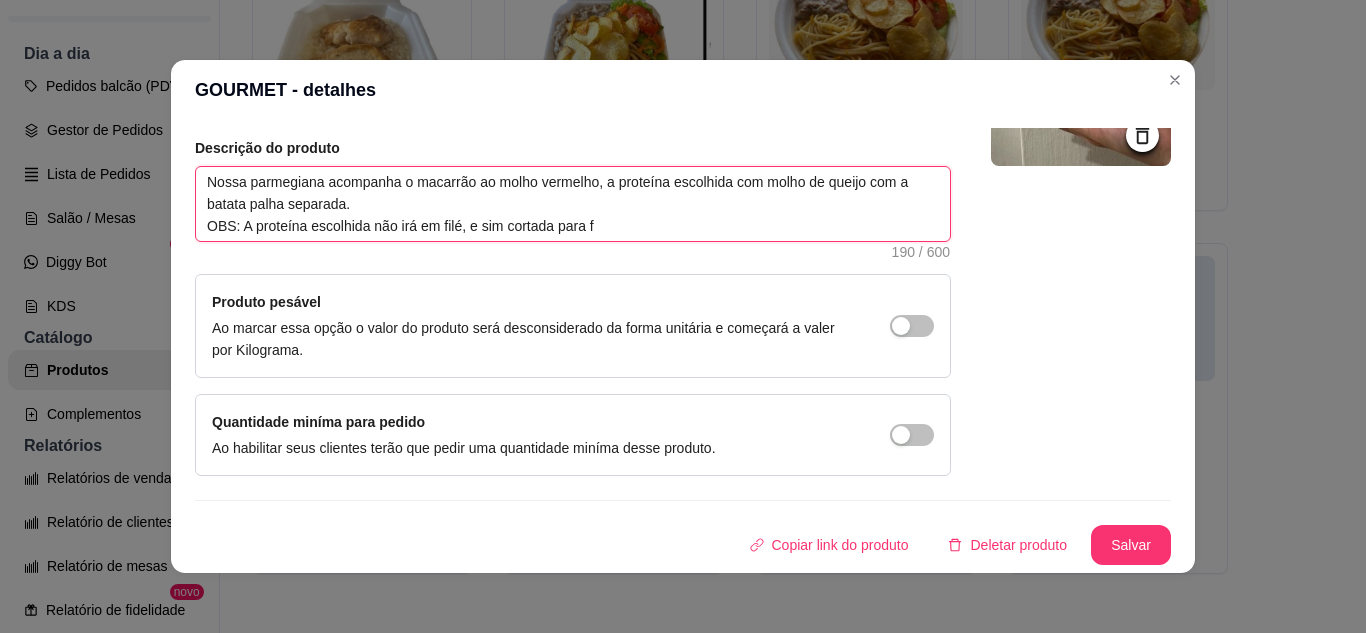 type 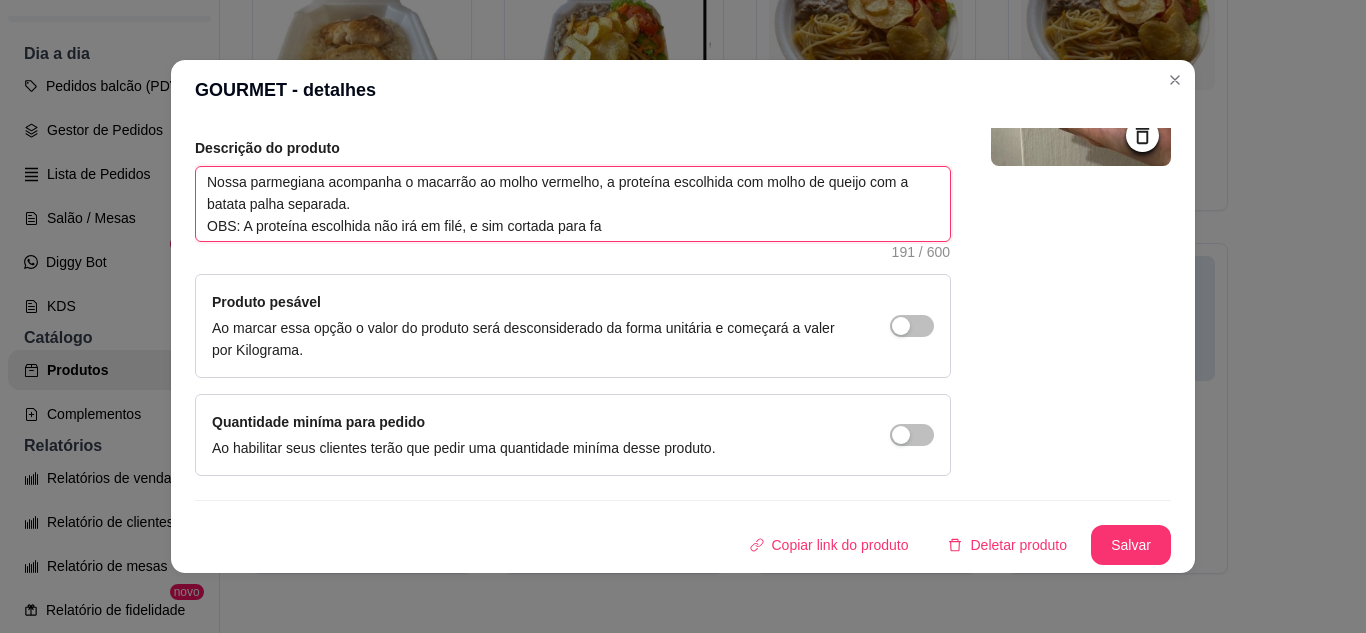 type 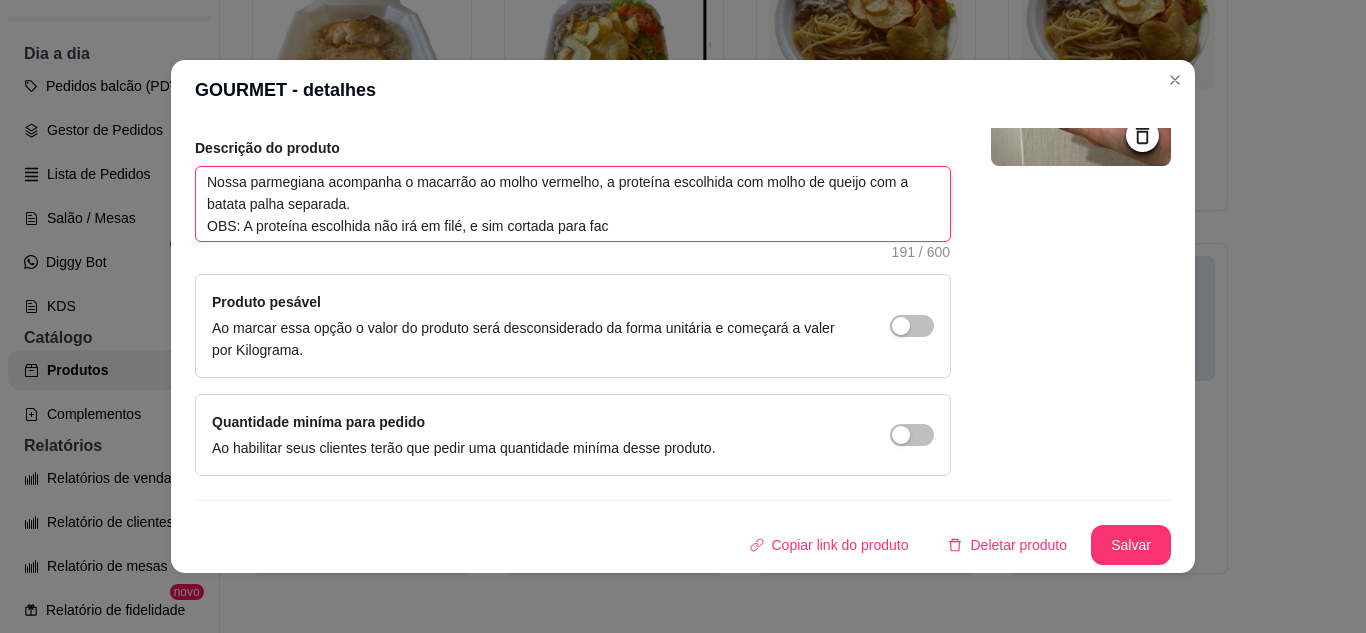 type on "Nossa parmegiana acompanha o macarrão ao molho vermelho, a proteína escolhida com molho de queijo com a batata palha separada.
OBS: A proteína escolhida não irá em filé, e sim cortada para faci" 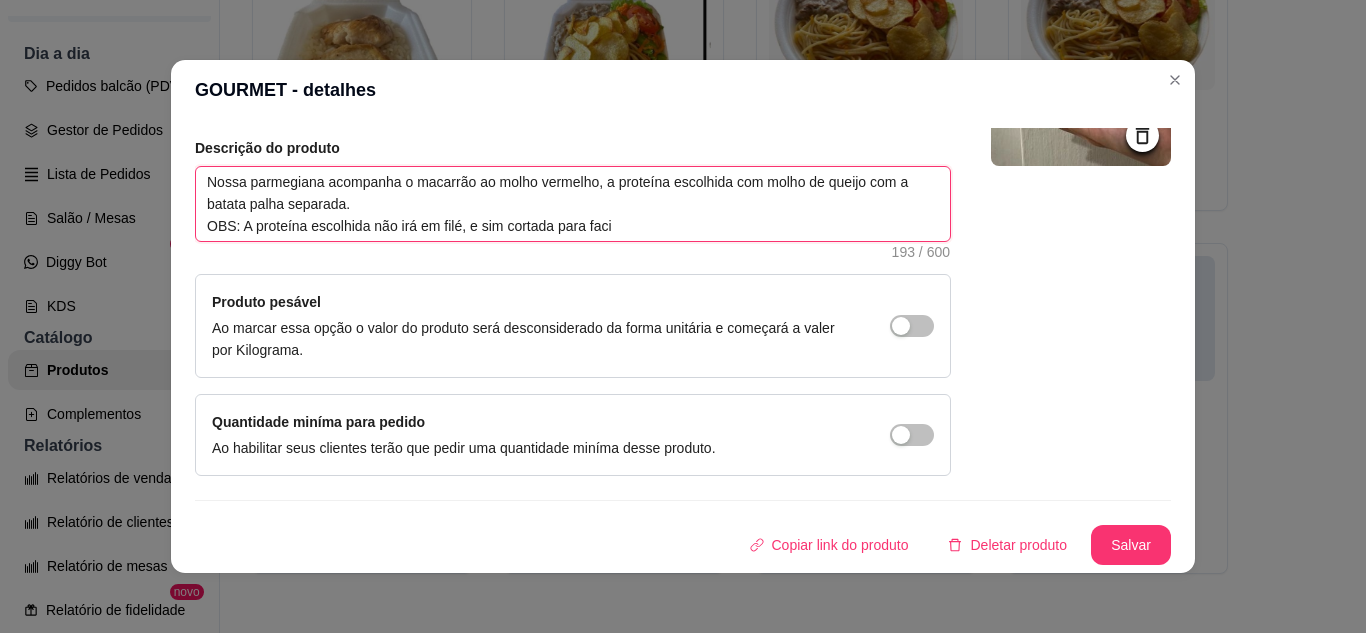 type 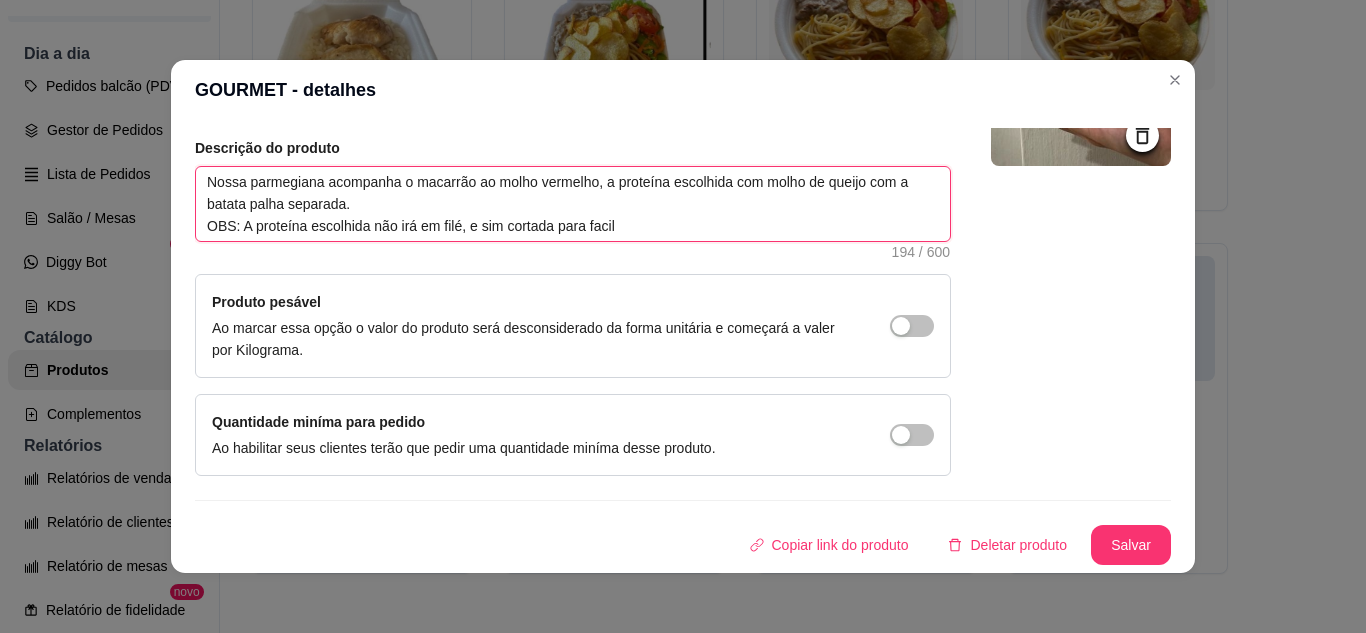 type 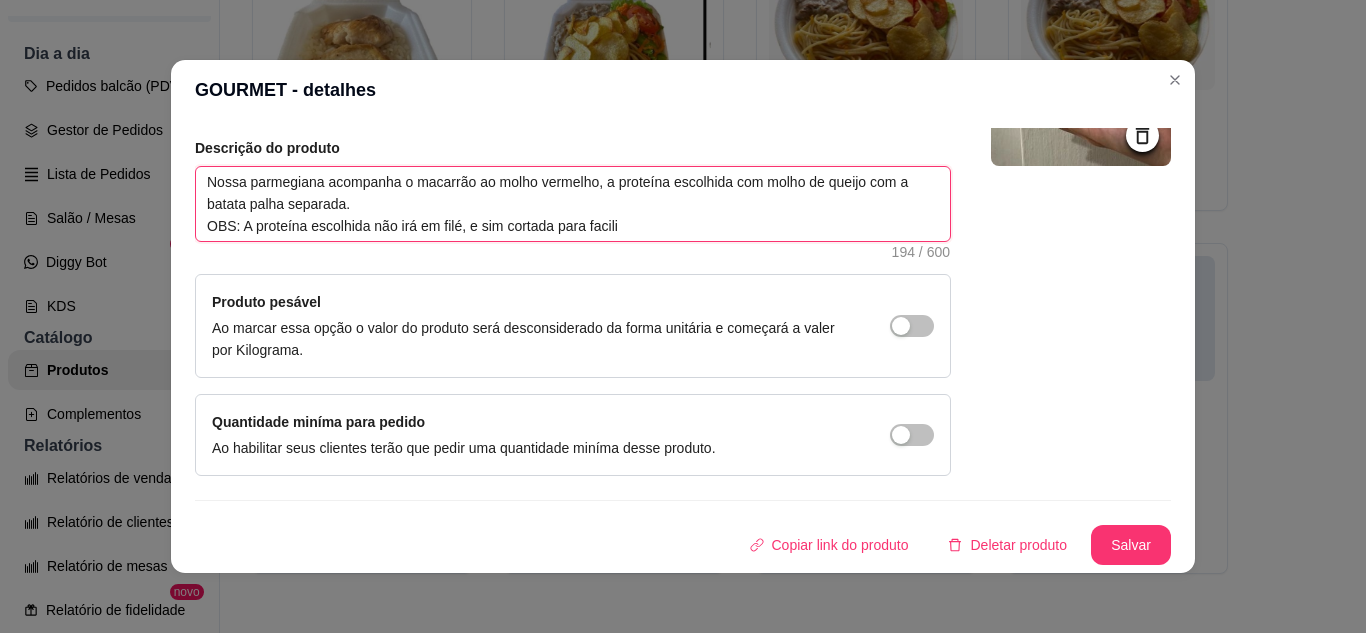 type 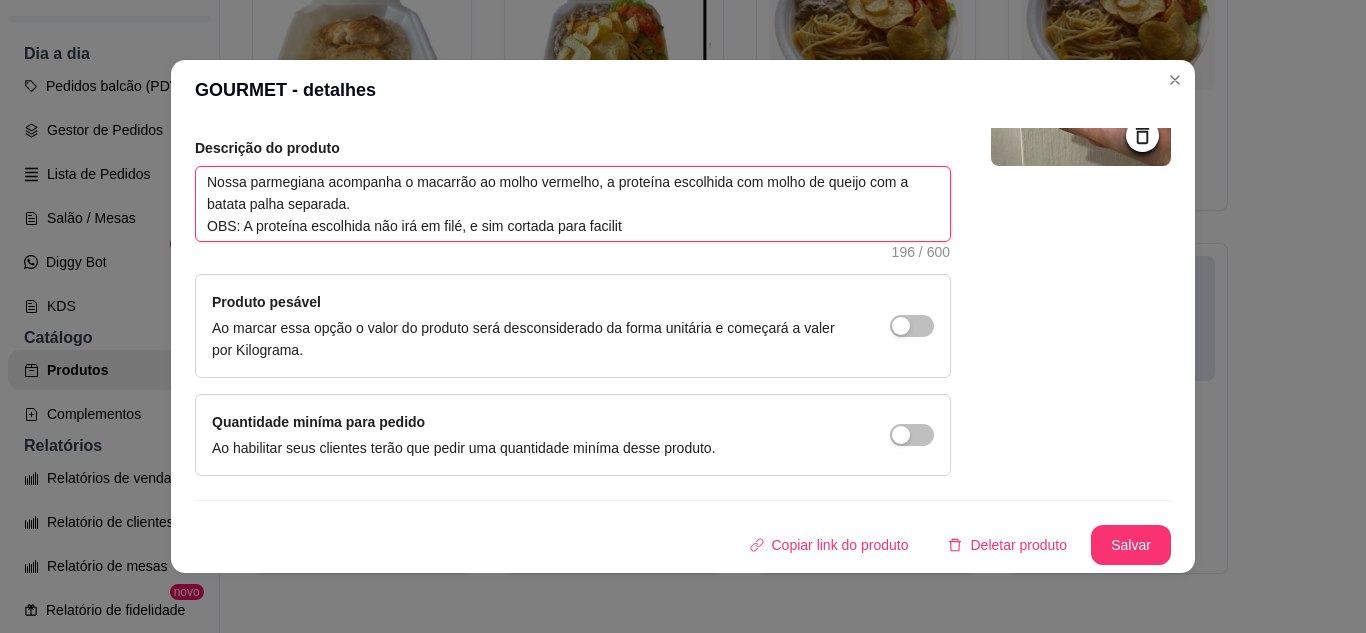 type 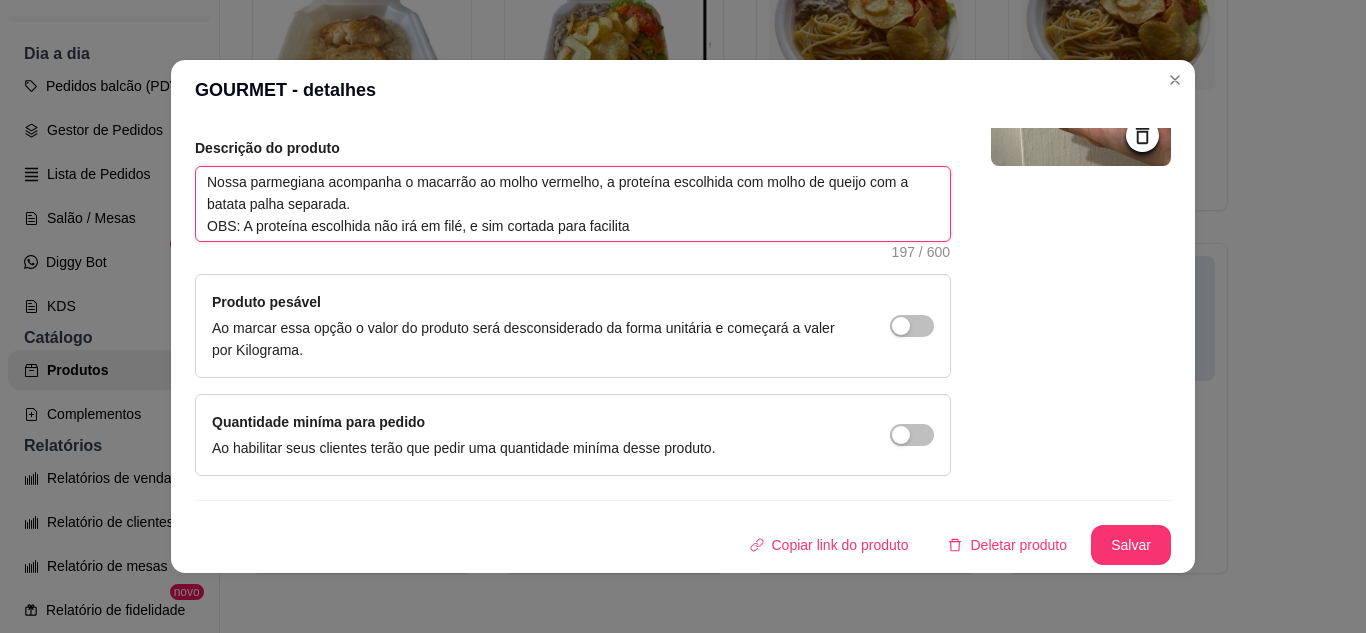 type 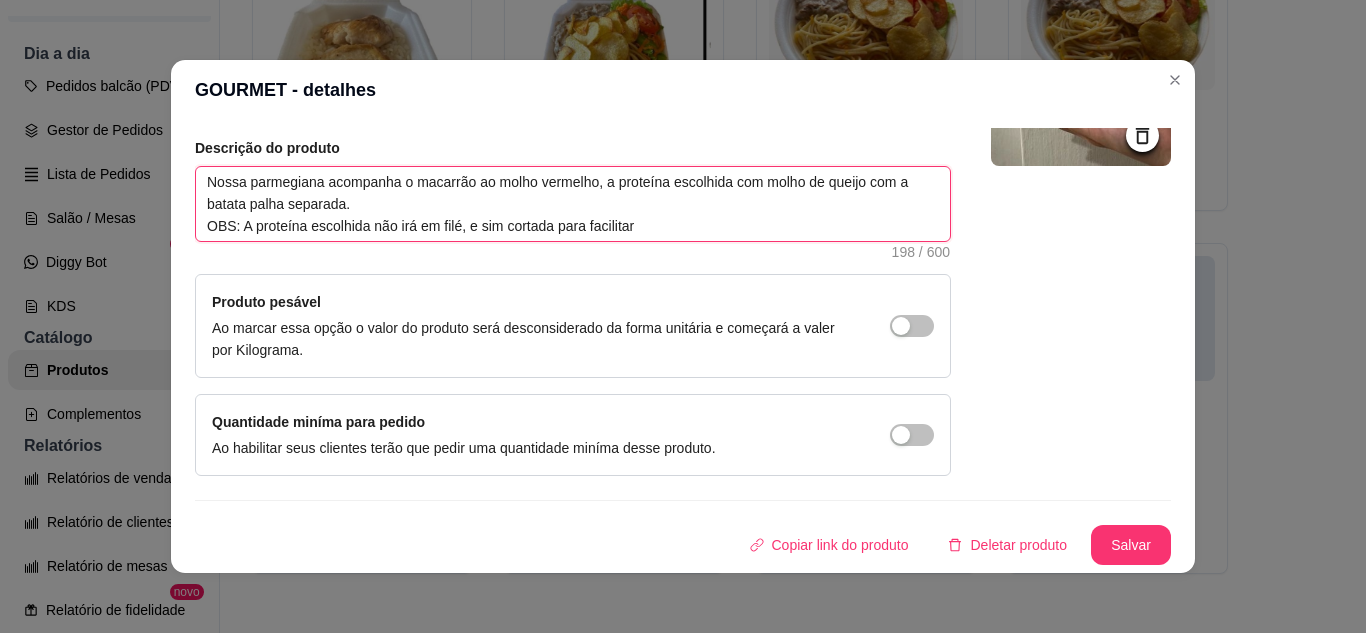 type 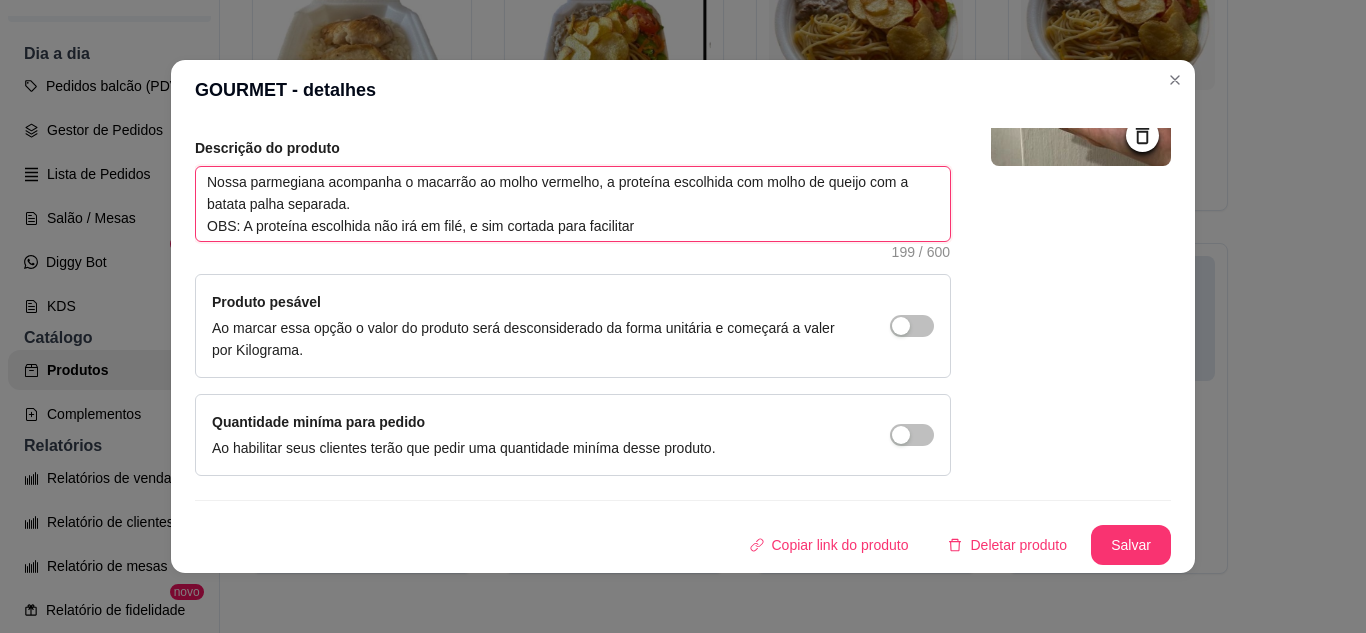 type 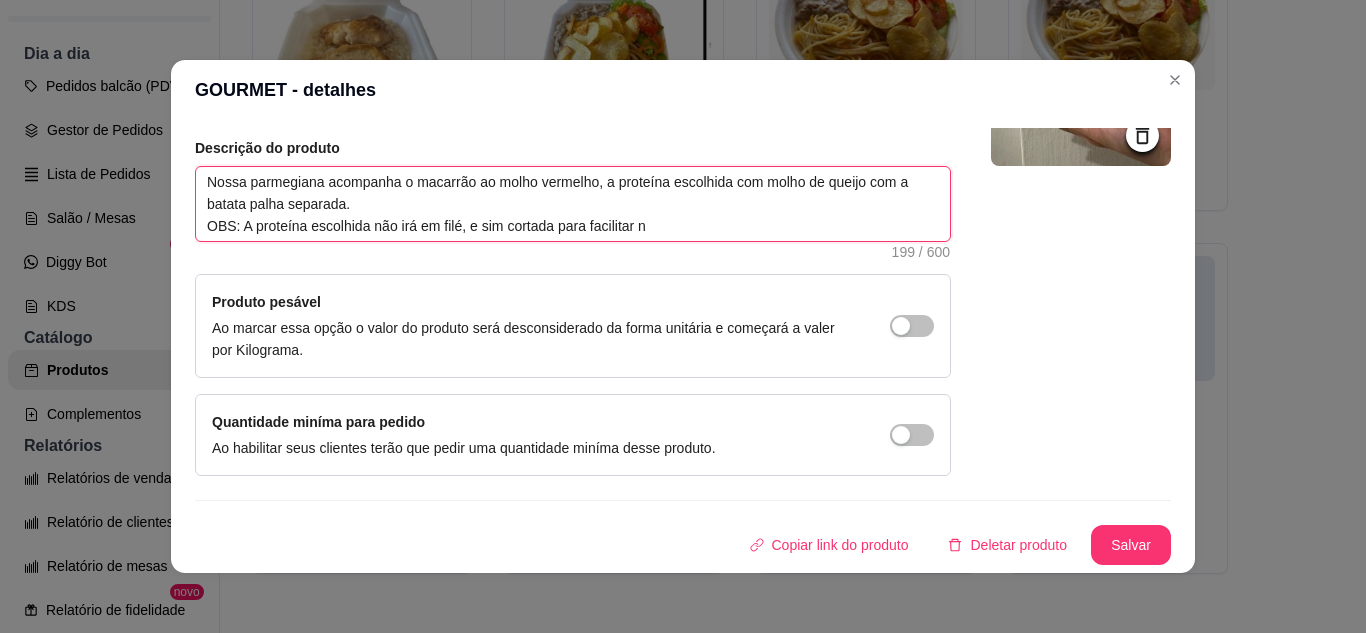 type on "Nossa parmegiana acompanha o macarrão ao molho vermelho, a proteína escolhida com molho de queijo com a batata palha separada.
OBS: A proteína escolhida não irá em filé, e sim cortada para facilitar na" 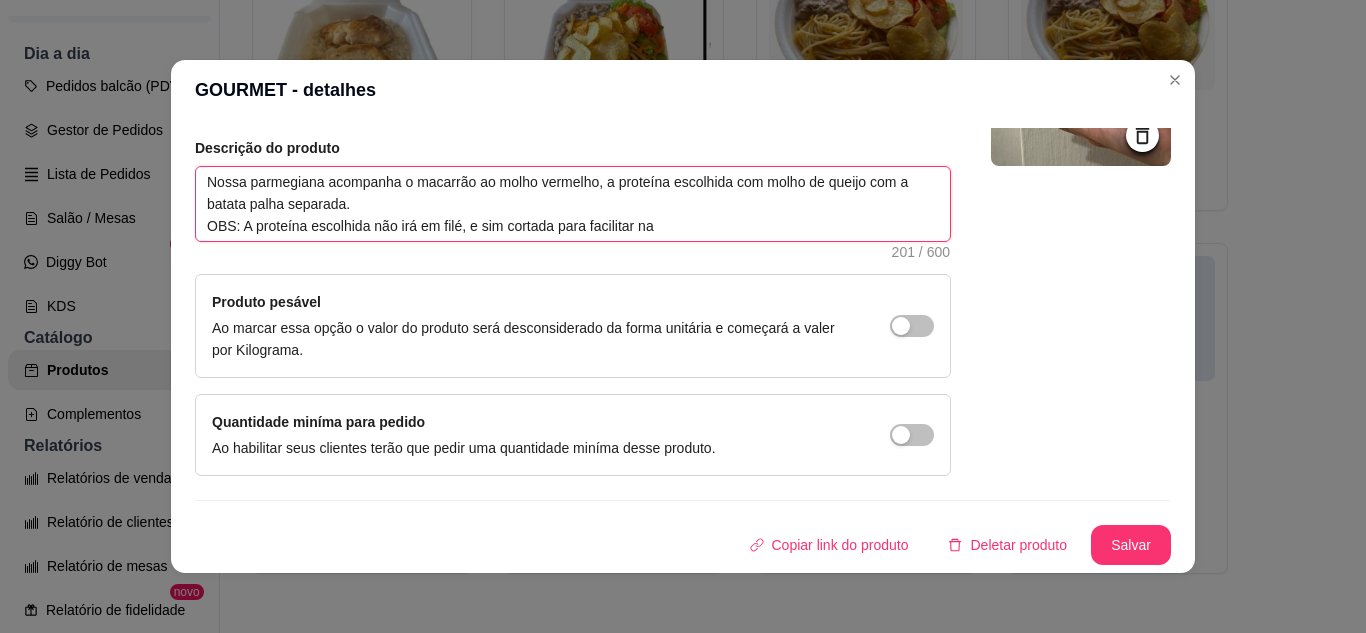 type 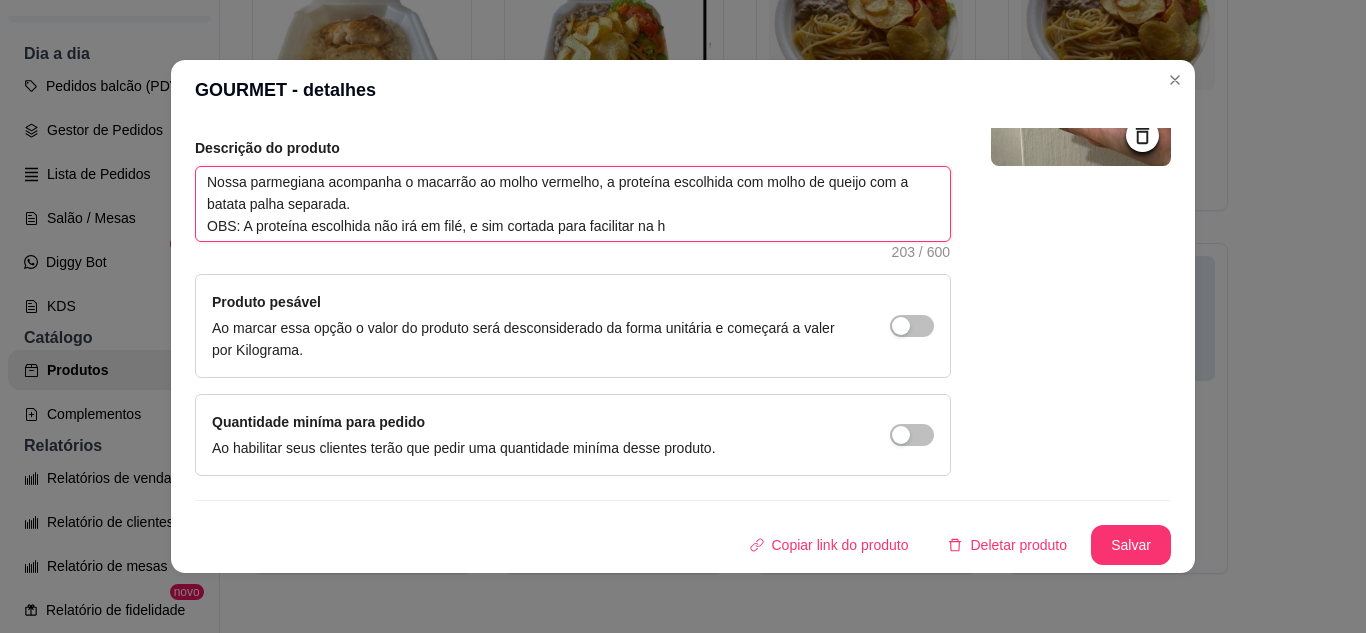 type 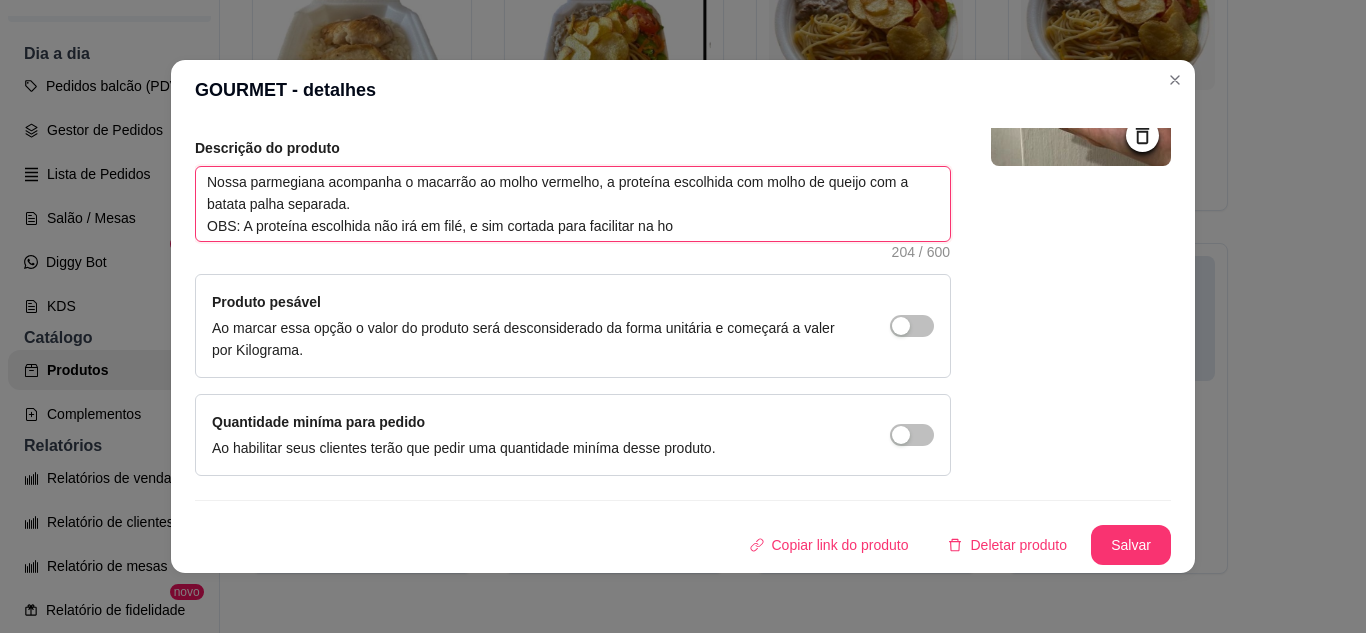 type 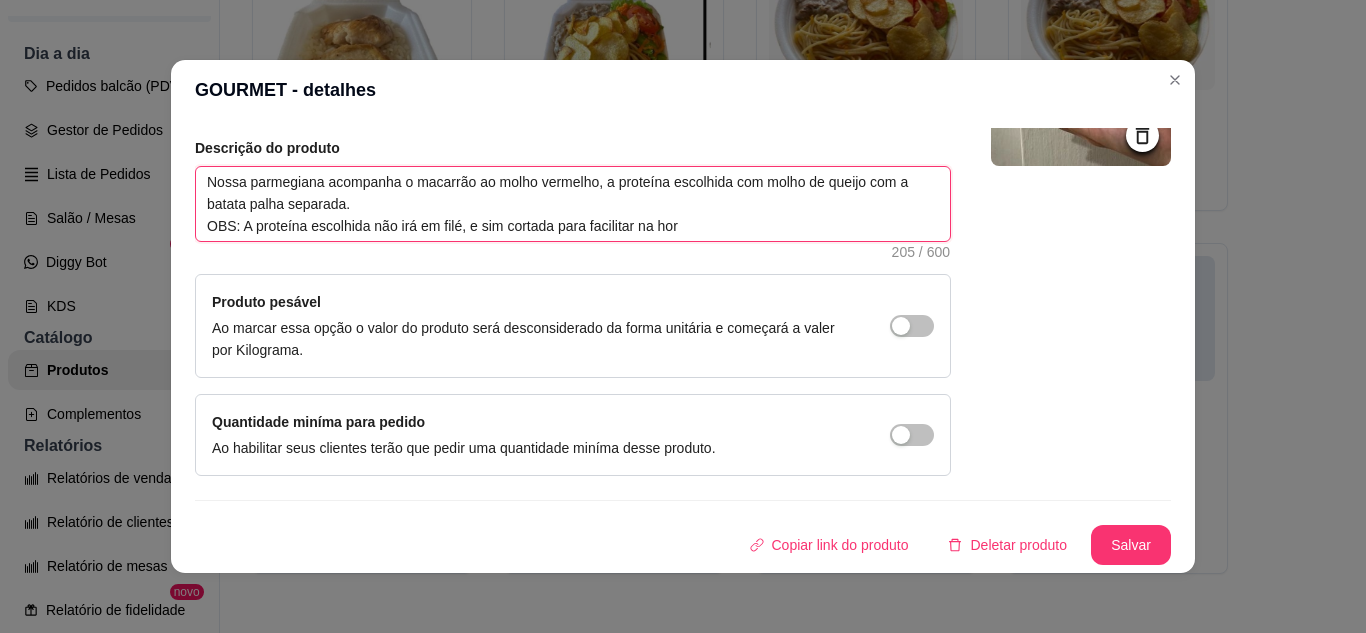 type 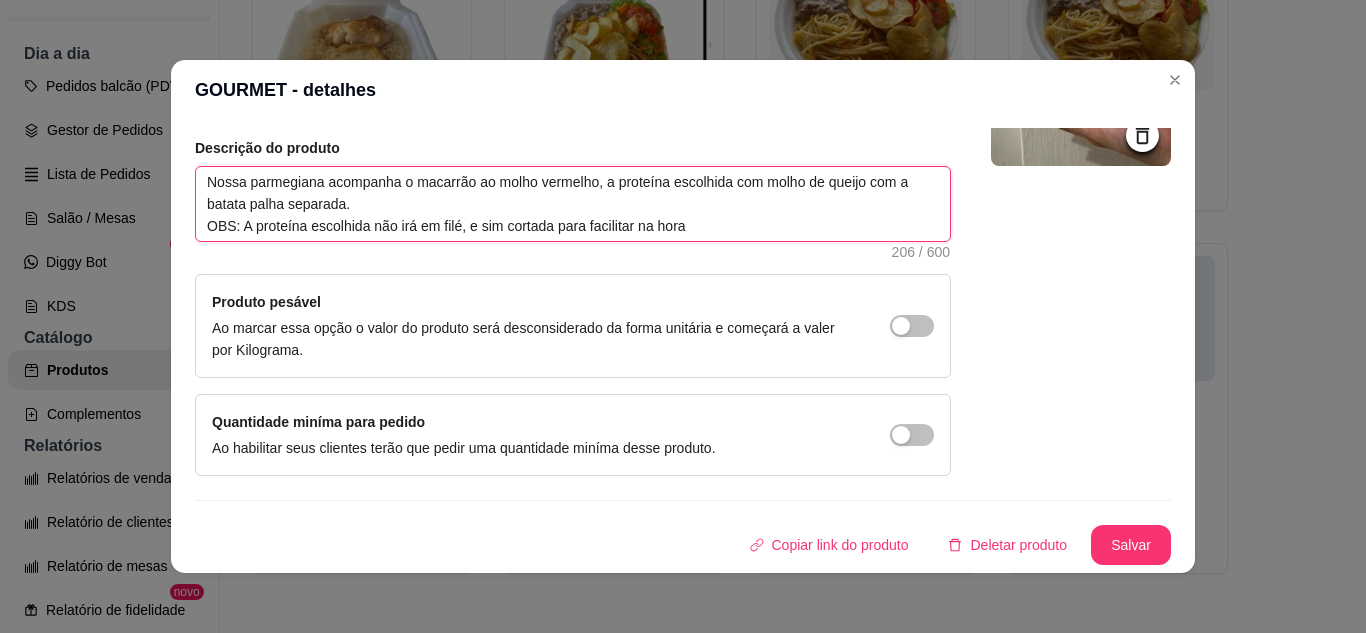 type 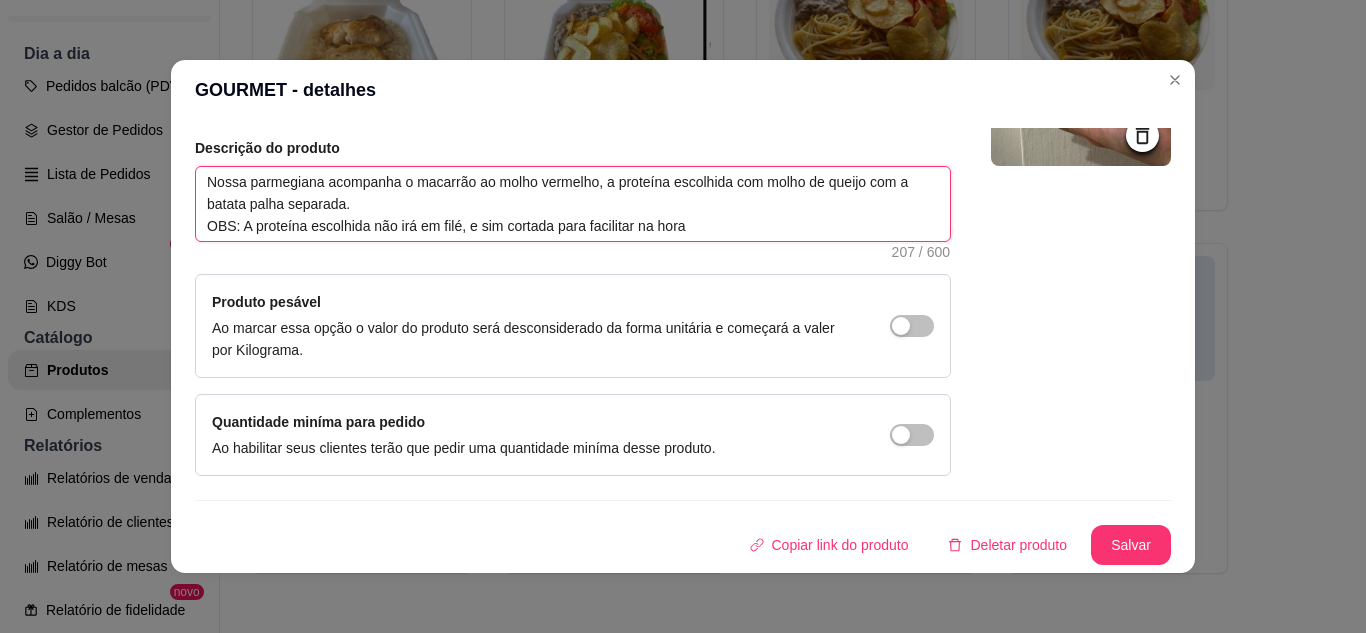 type 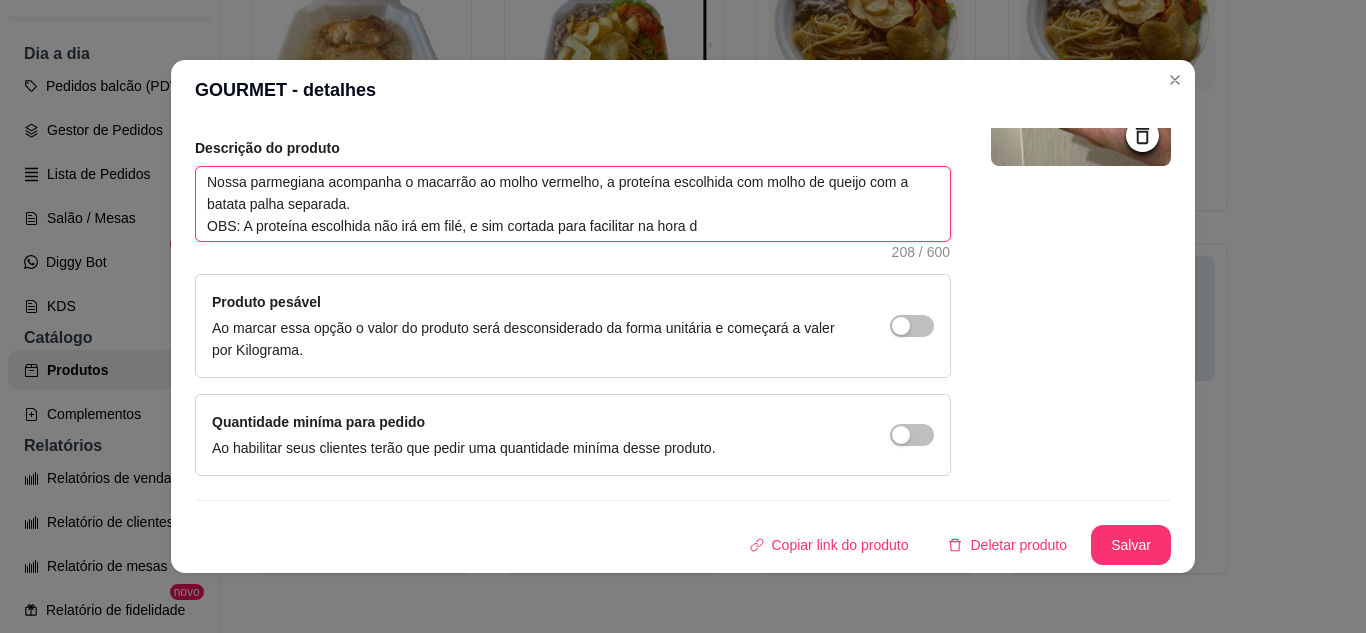 type 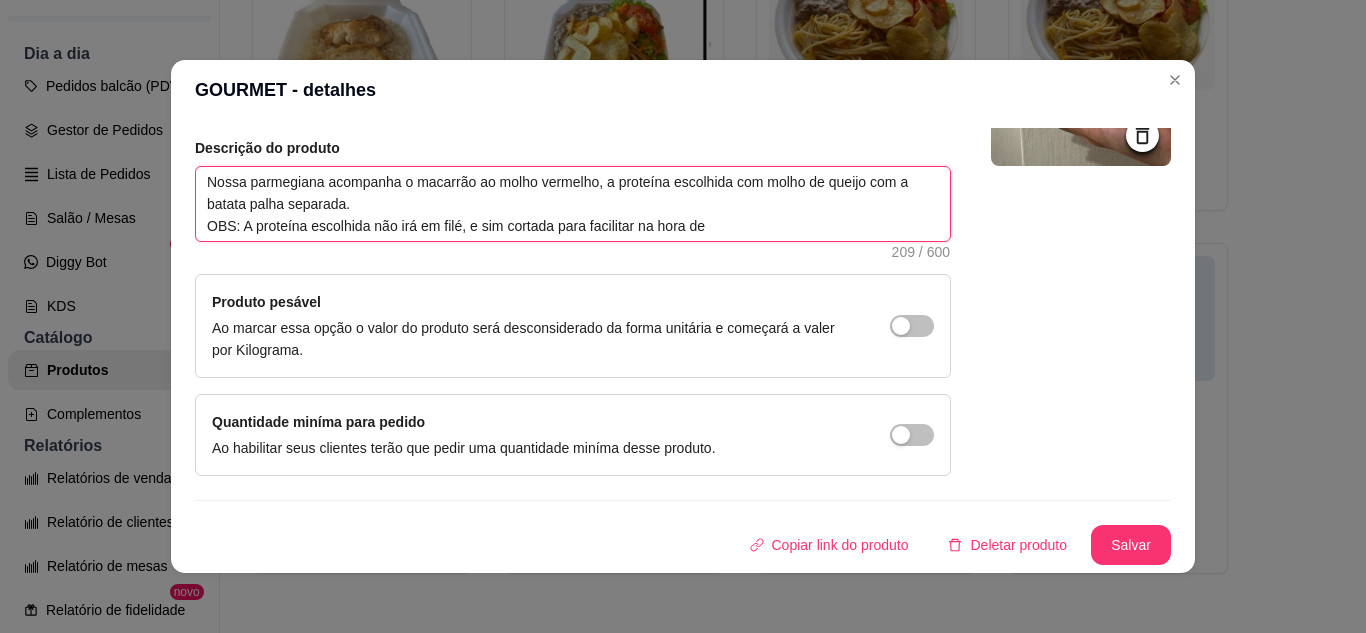 type 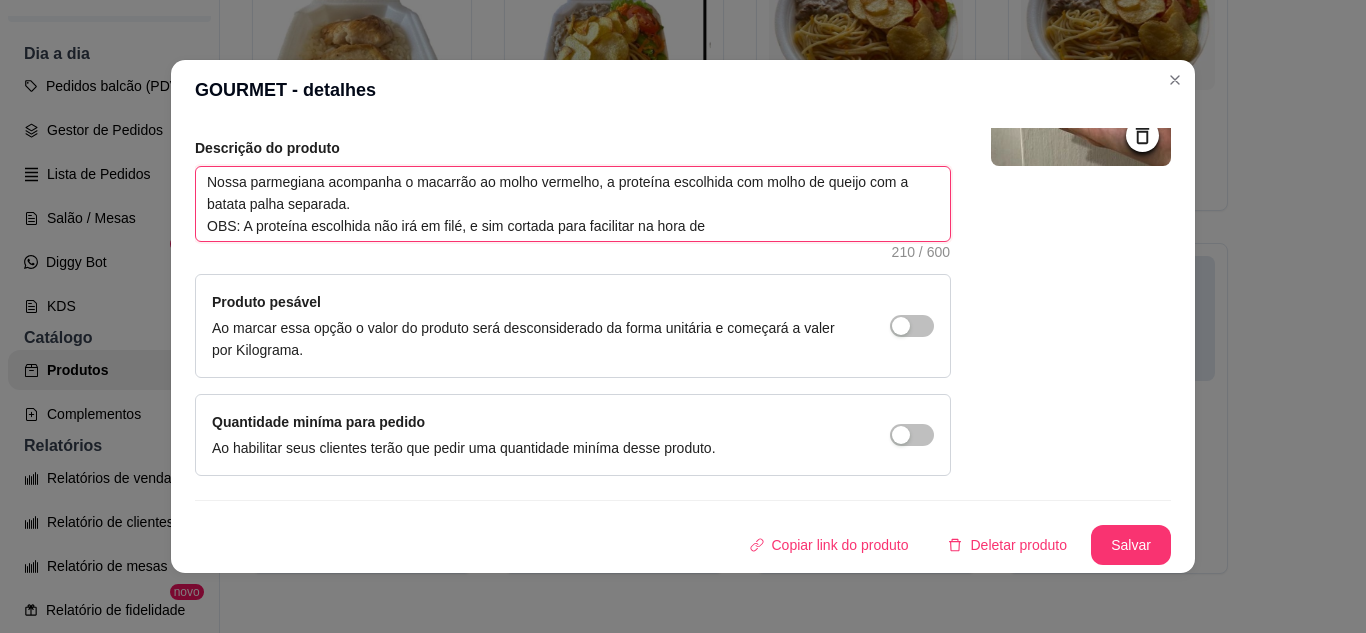type 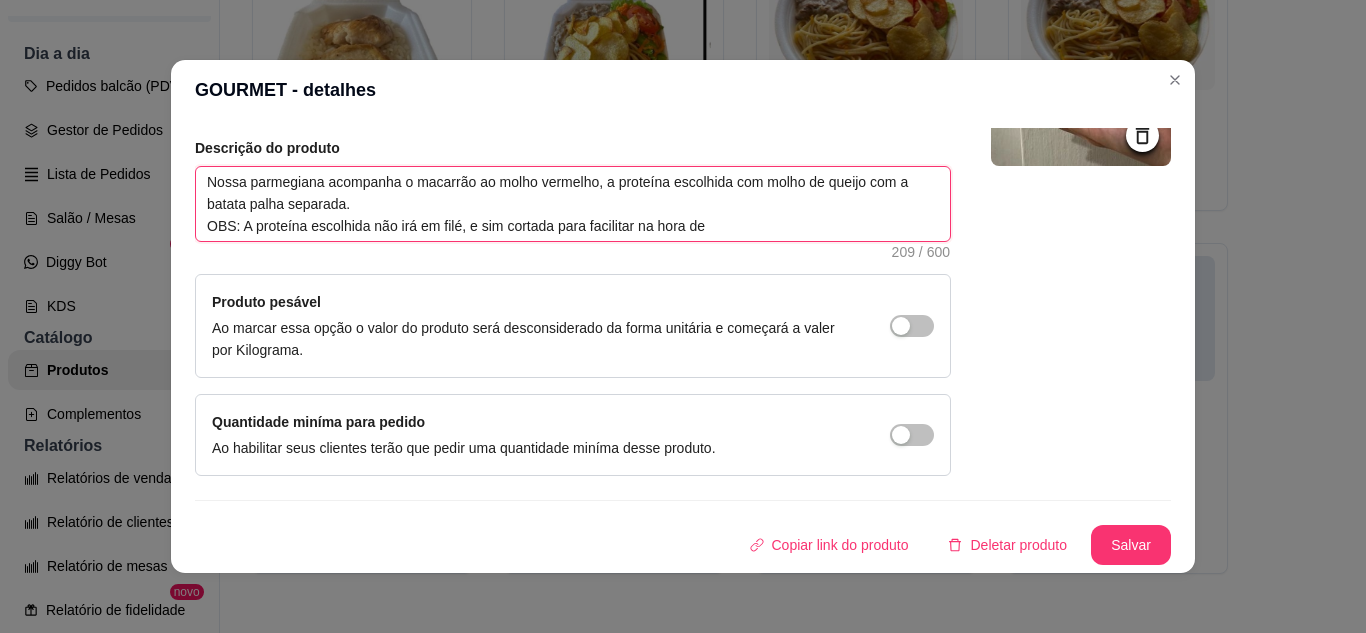 type 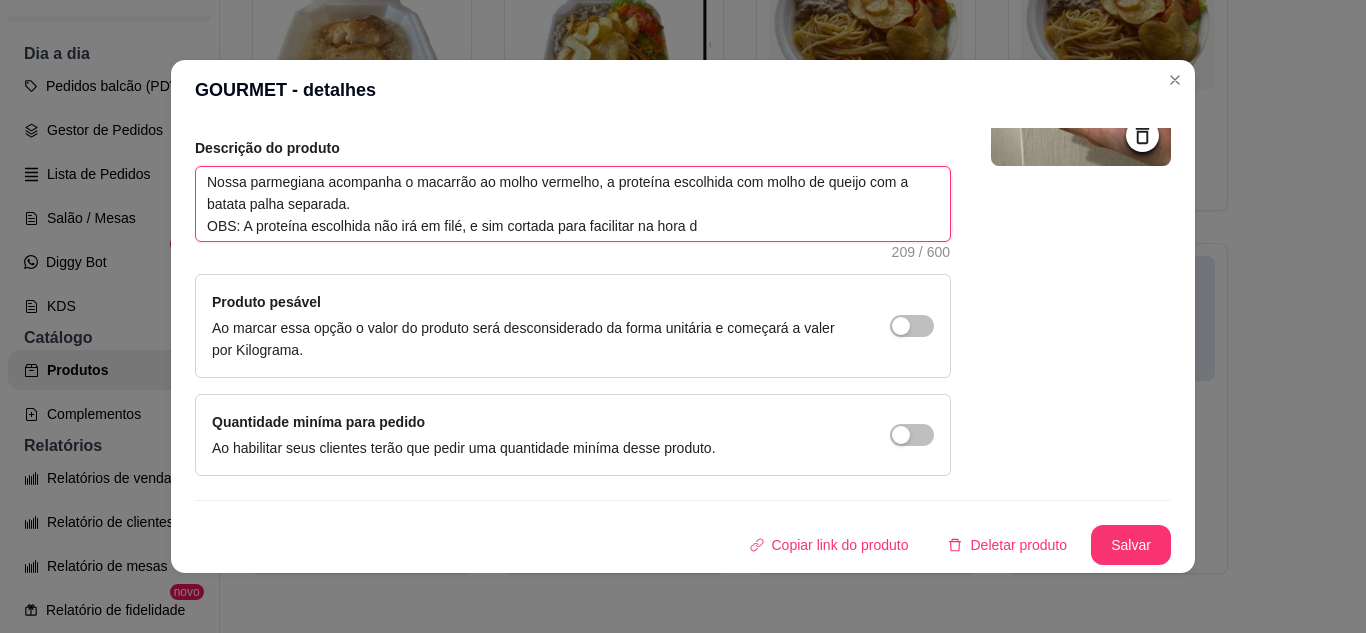 type 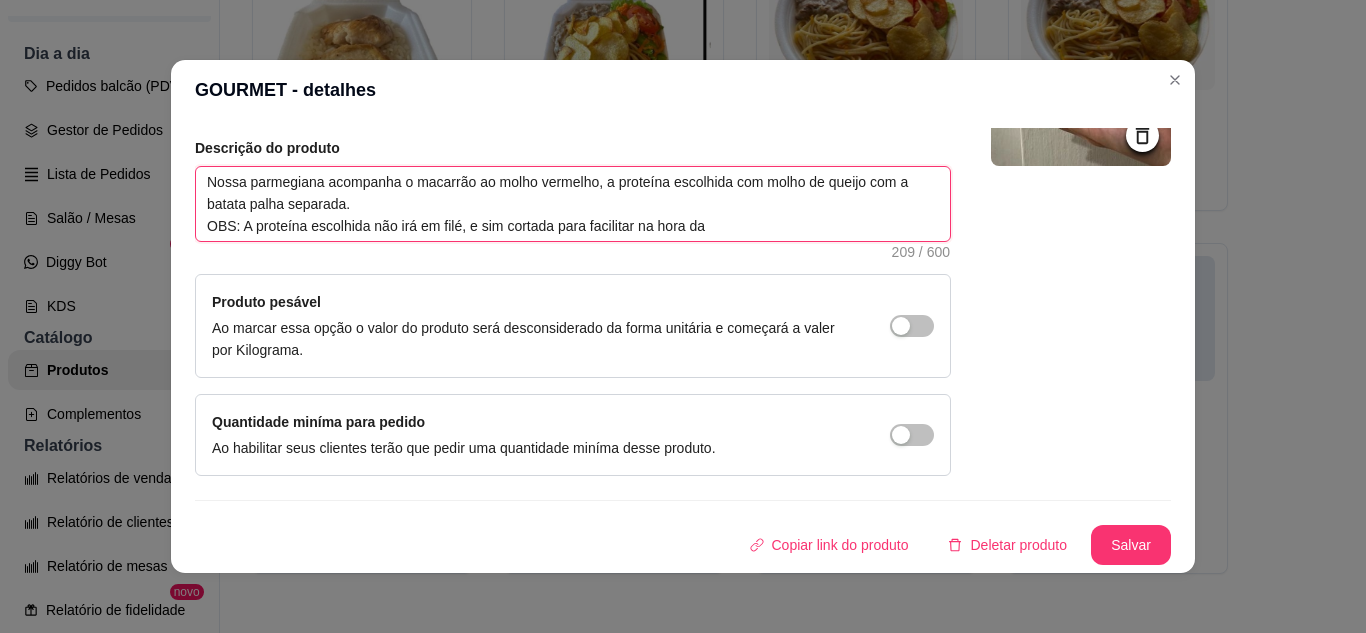 type 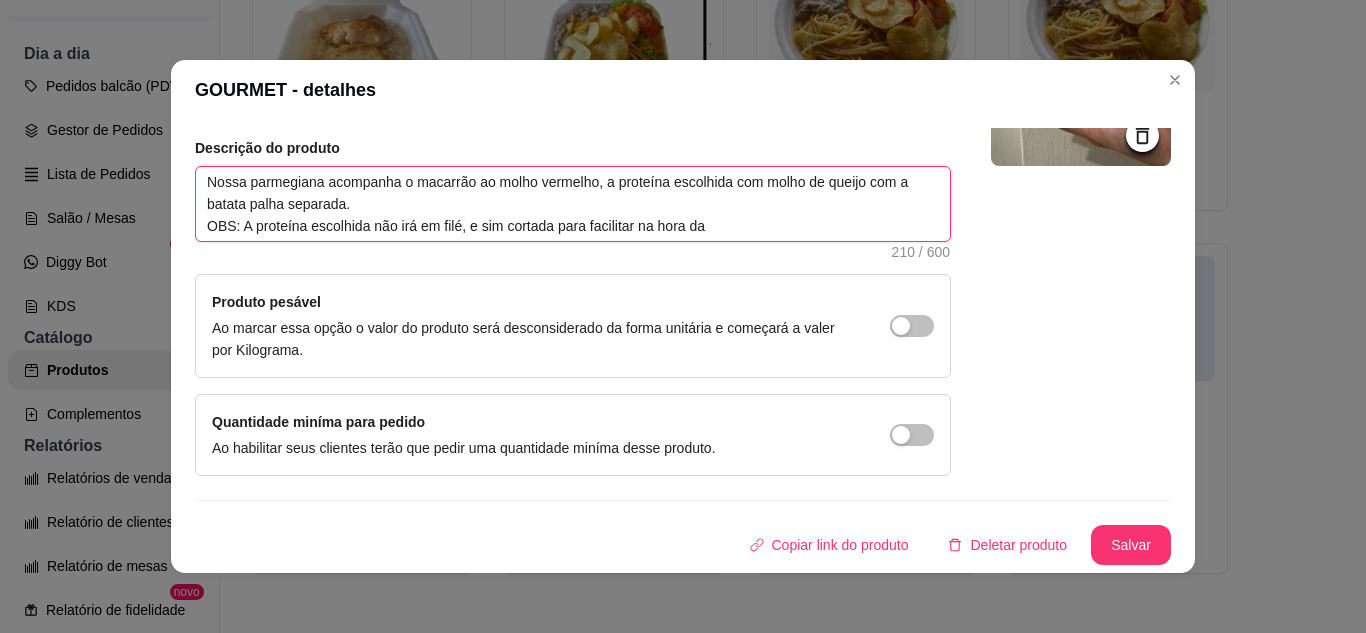 type on "Nossa parmegiana acompanha o macarrão ao molho vermelho, a proteína escolhida com molho de queijo com a batata palha separada.
OBS: A proteína escolhida não irá em filé, e sim cortada para facilitar na hora da" 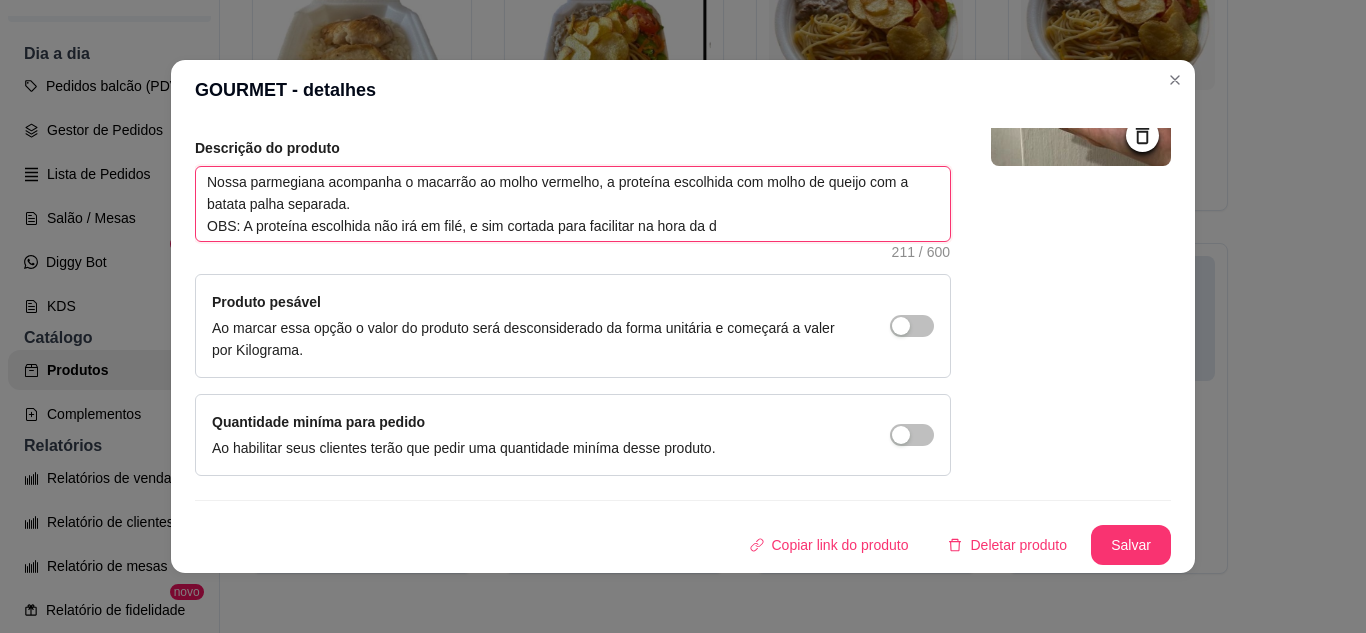 type 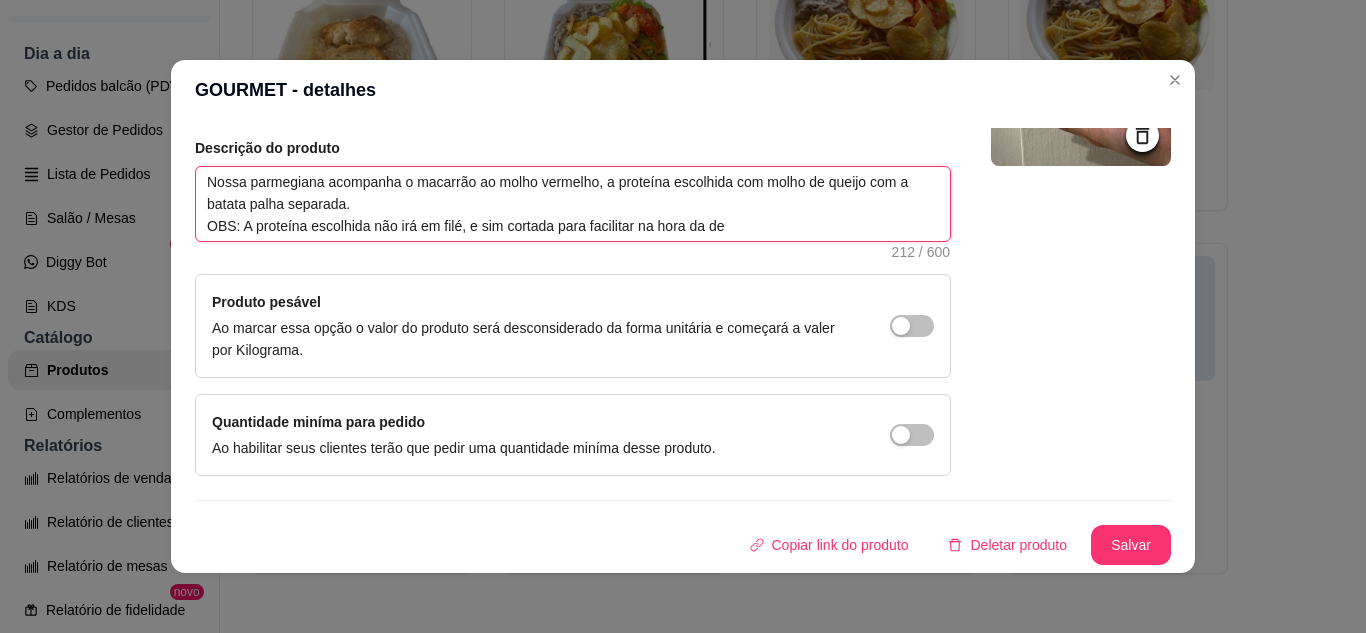 type 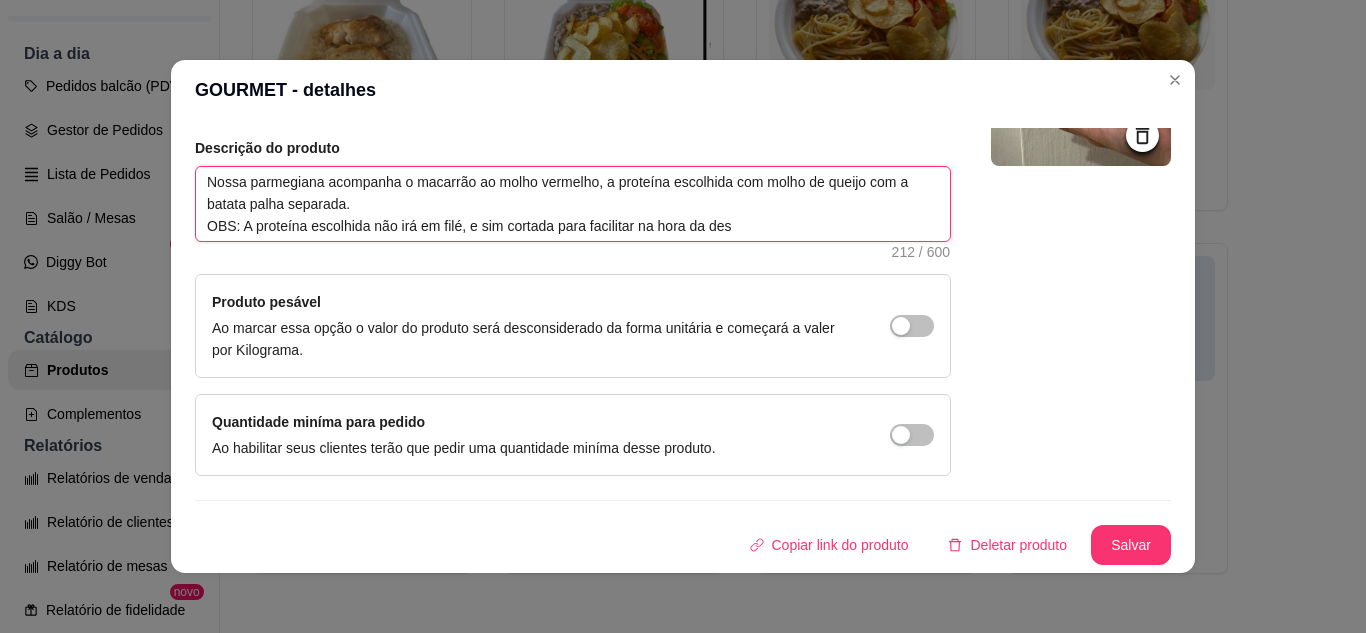 type 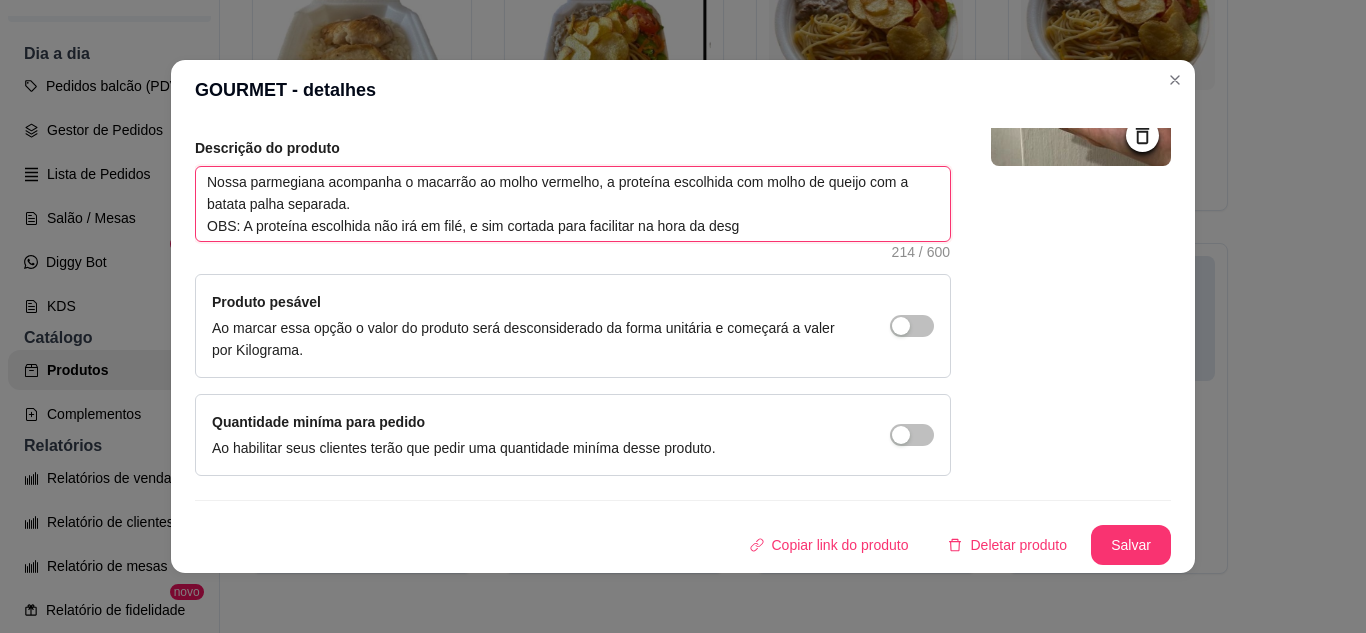 type 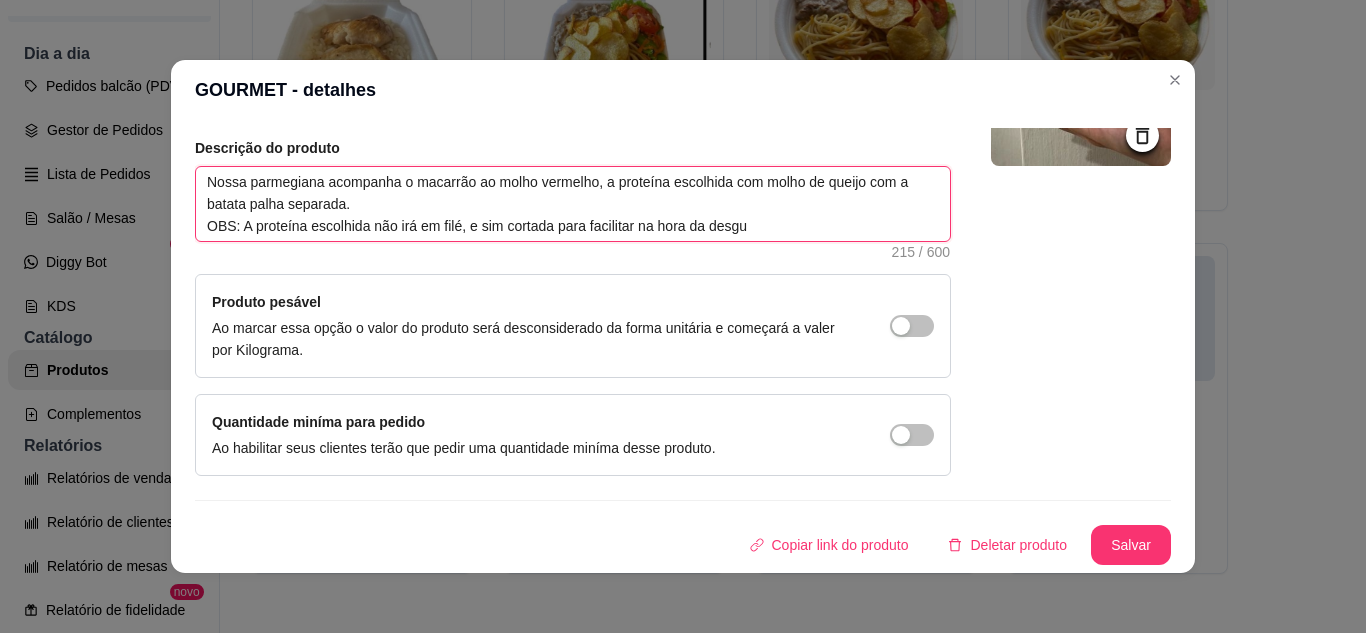 type 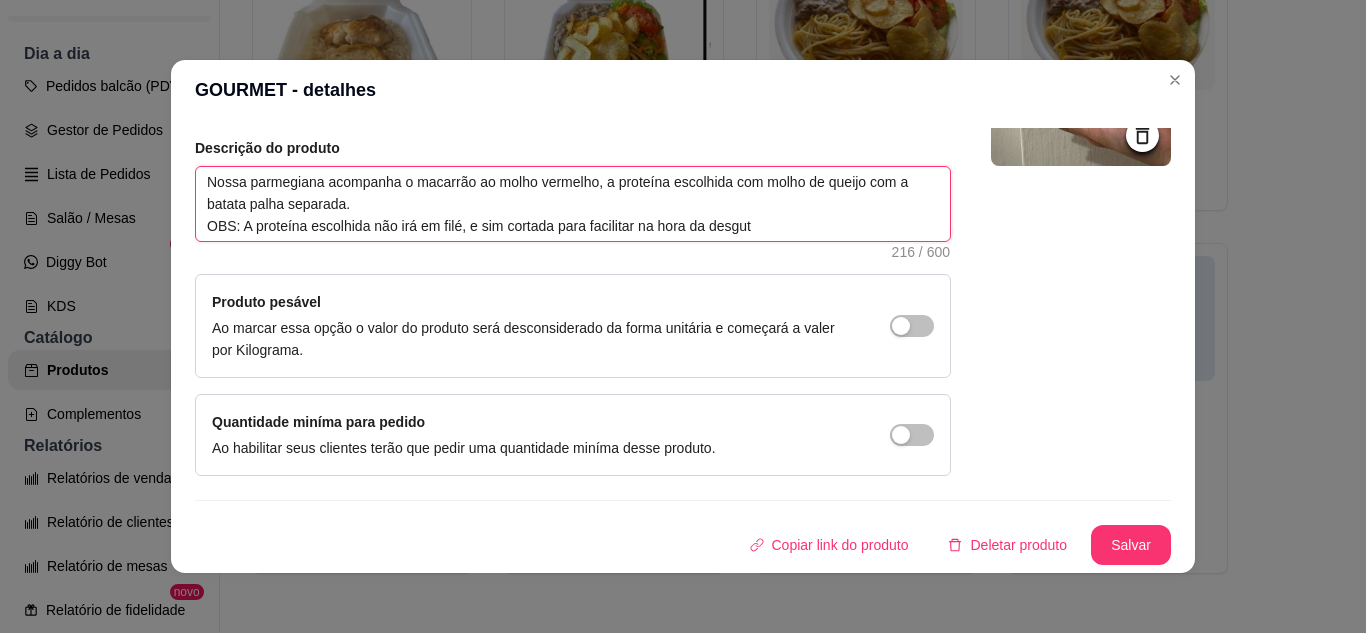 type 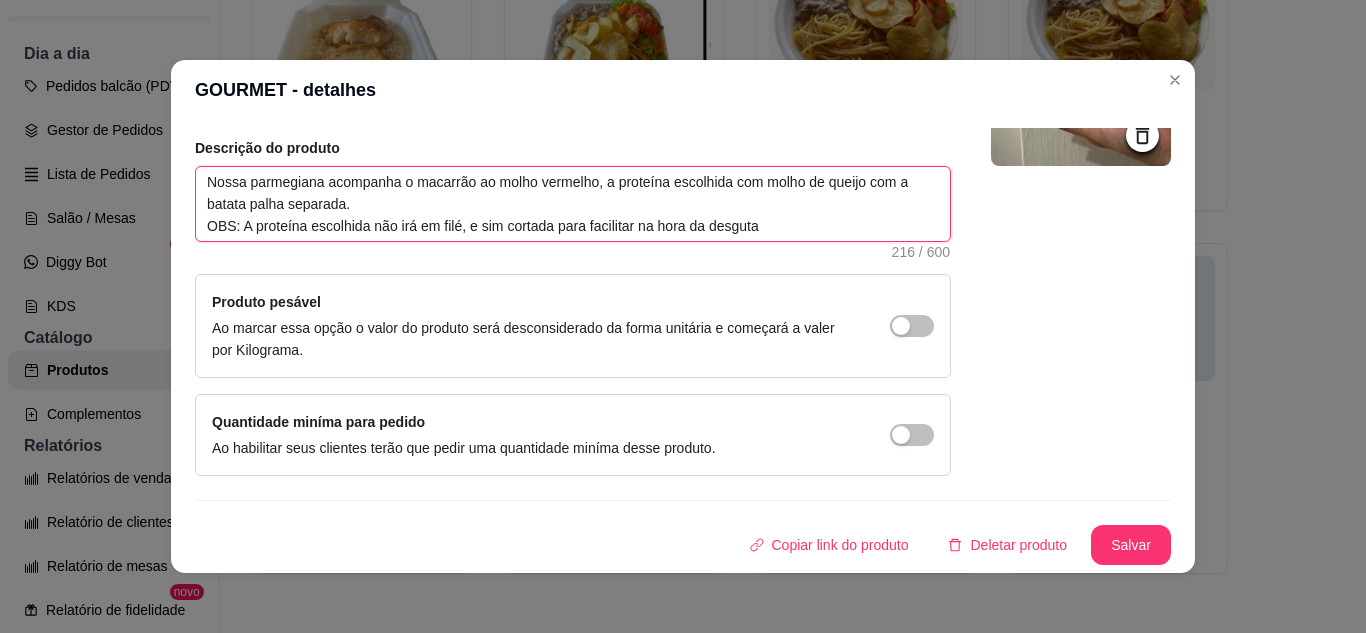 type 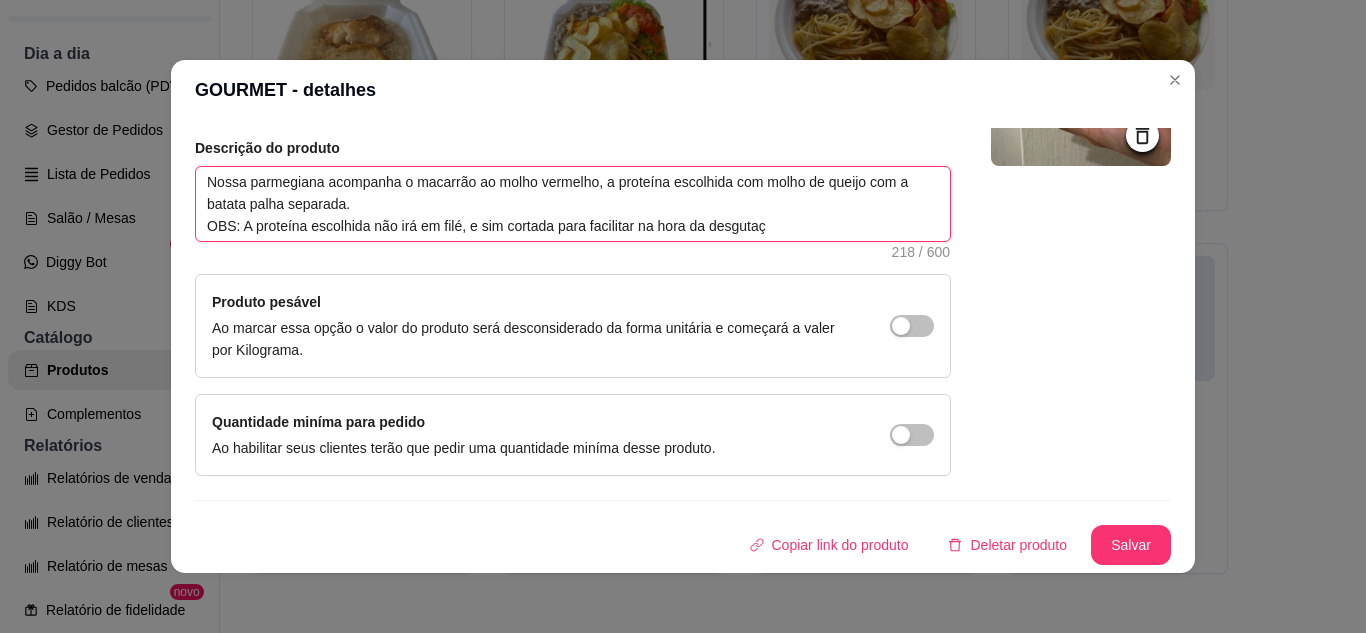 type 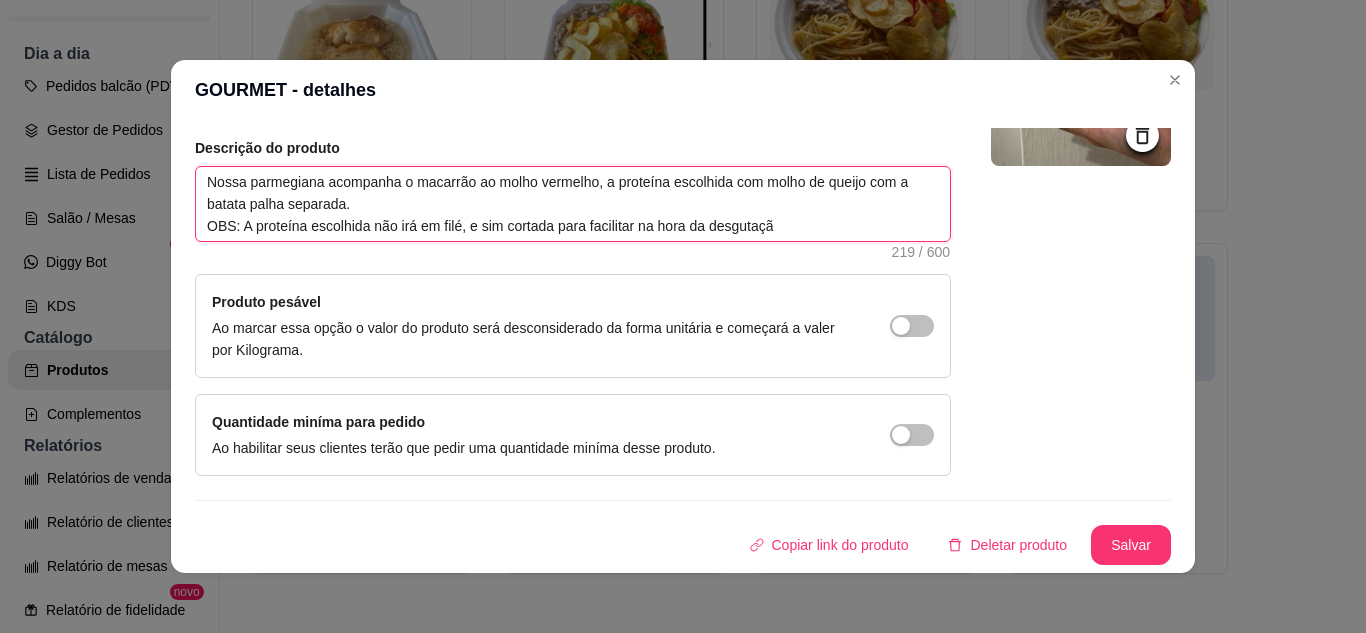 type 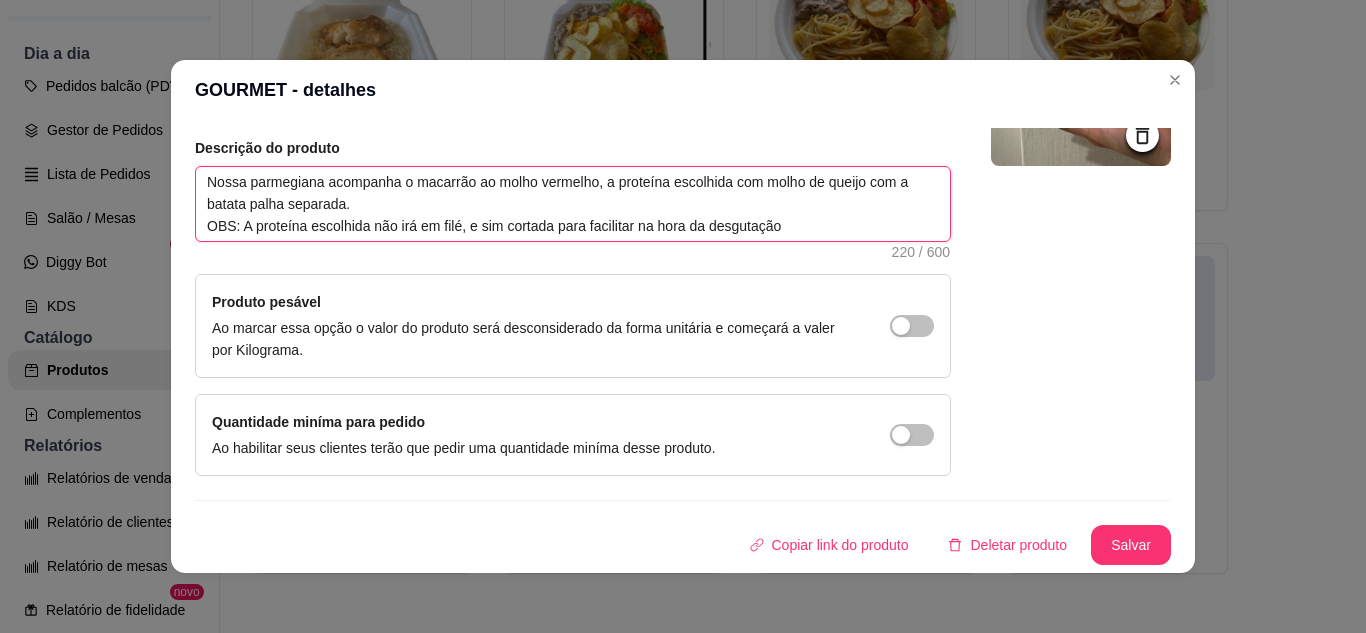 type 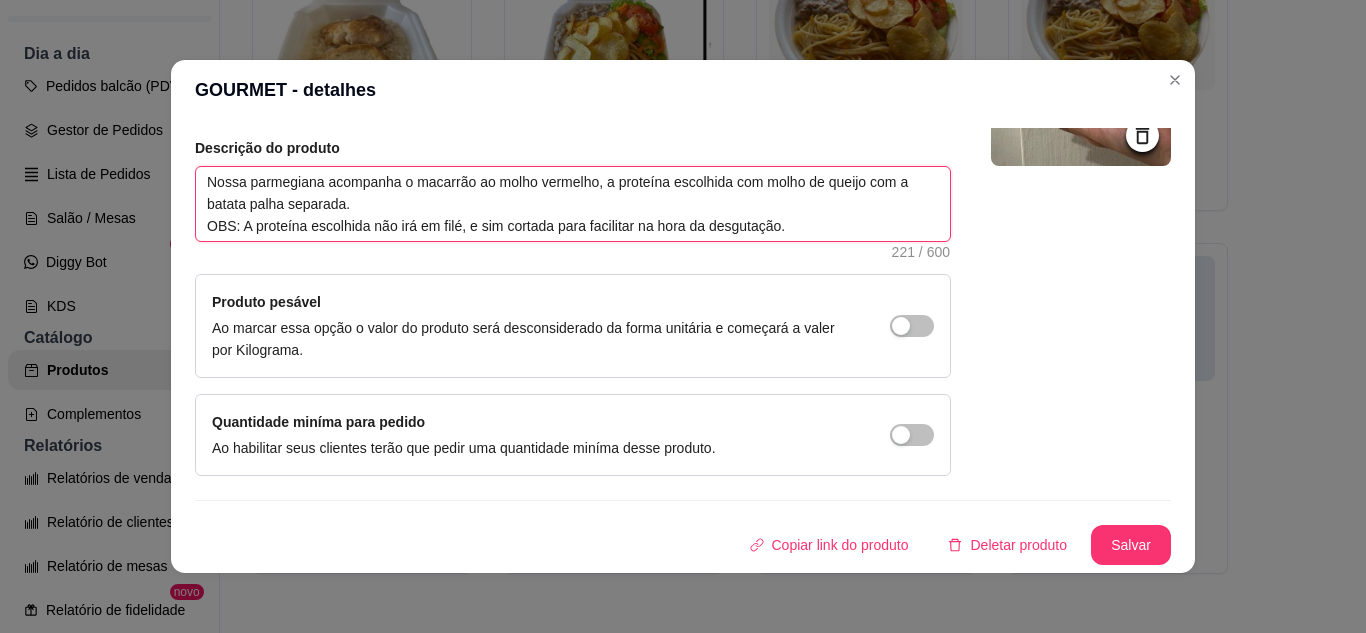 drag, startPoint x: 624, startPoint y: 228, endPoint x: 814, endPoint y: 217, distance: 190.31816 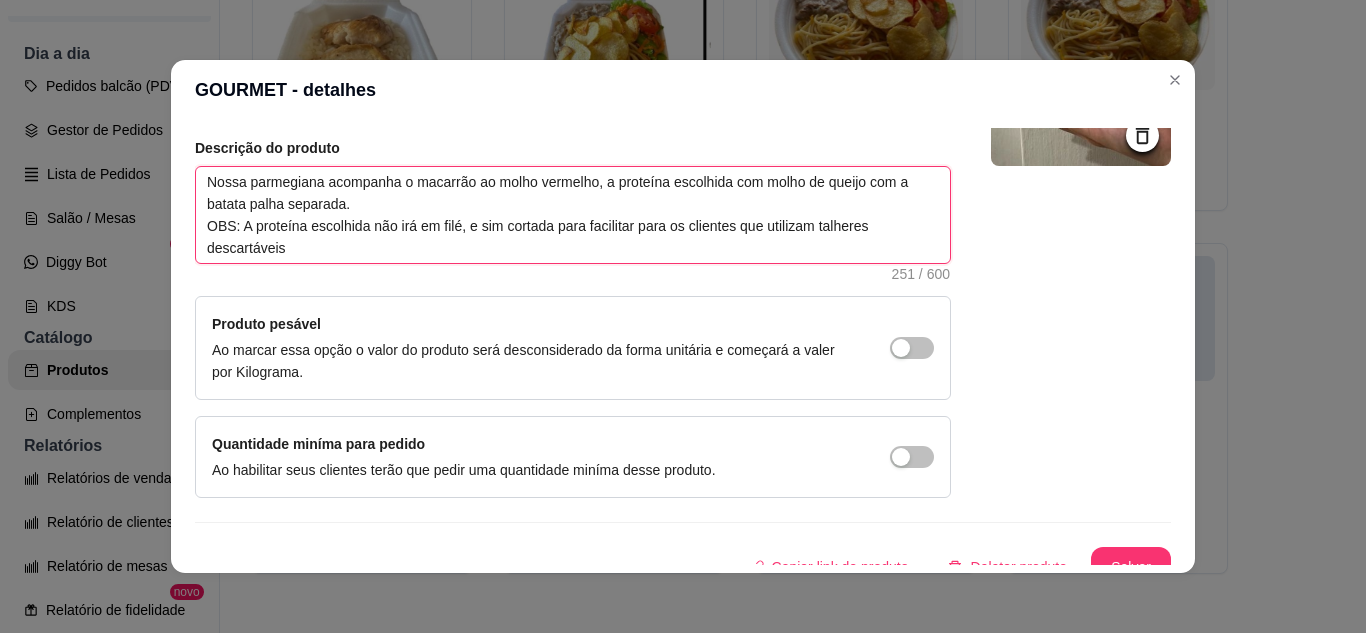 click on "Nossa parmegiana acompanha o macarrão ao molho vermelho, a proteína escolhida com molho de queijo com a batata palha separada.
OBS: A proteína escolhida não irá em filé, e sim cortada para facilitar para os clientes que utilizam talheres descartáveis" at bounding box center (573, 215) 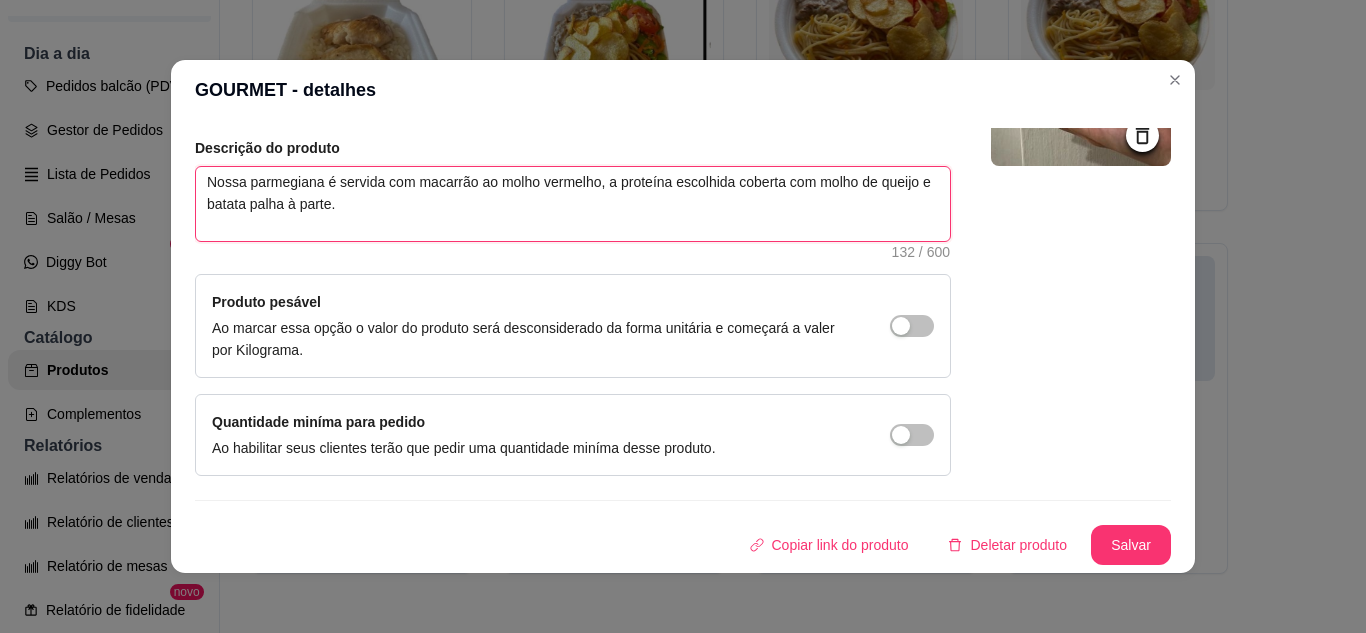 paste on "Obs.: Para maior praticidade, especialmente para quem utiliza talheres descartáveis, a proteína será servida cortada e não em filé." 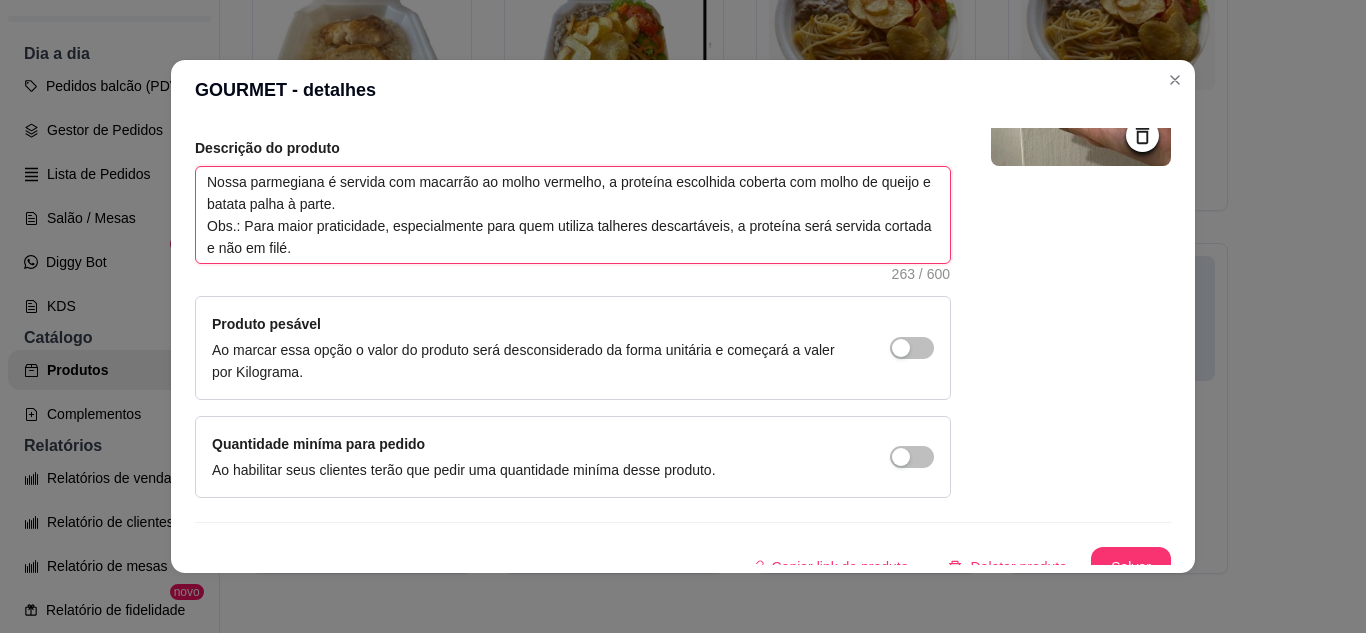 click on "Nossa parmegiana é servida com macarrão ao molho vermelho, a proteína escolhida coberta com molho de queijo e batata palha à parte.
Obs.: Para maior praticidade, especialmente para quem utiliza talheres descartáveis, a proteína será servida cortada e não em filé." at bounding box center (573, 215) 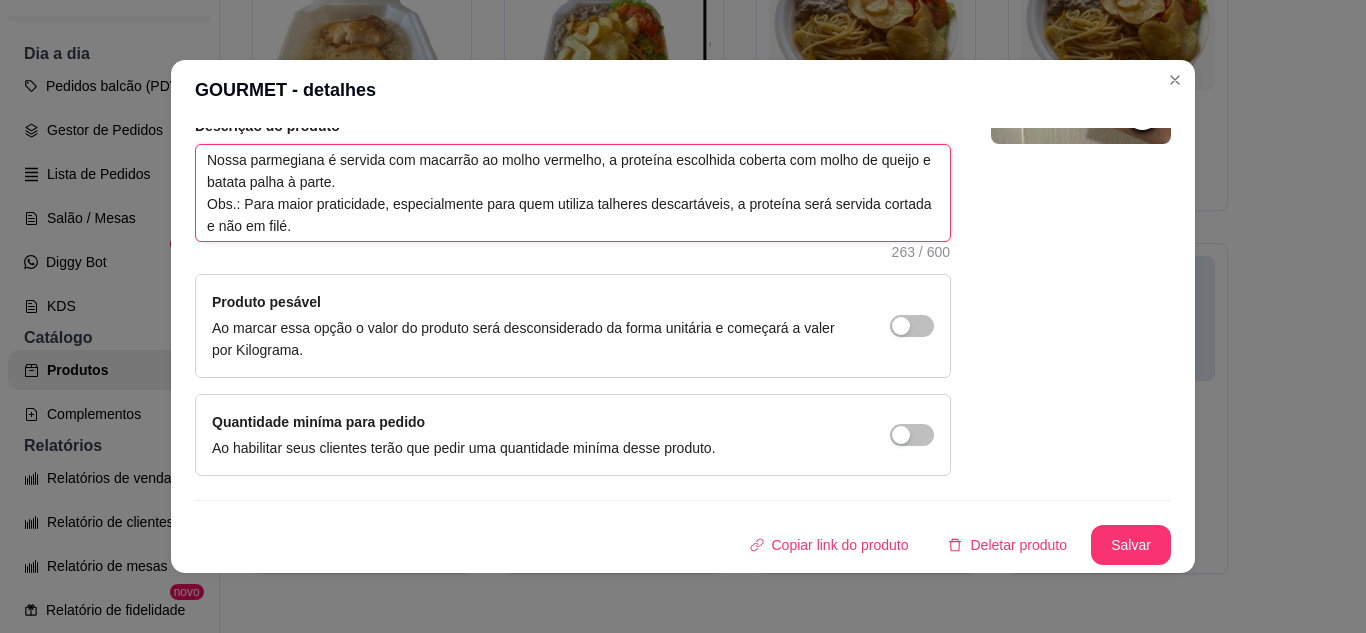 scroll, scrollTop: 4, scrollLeft: 0, axis: vertical 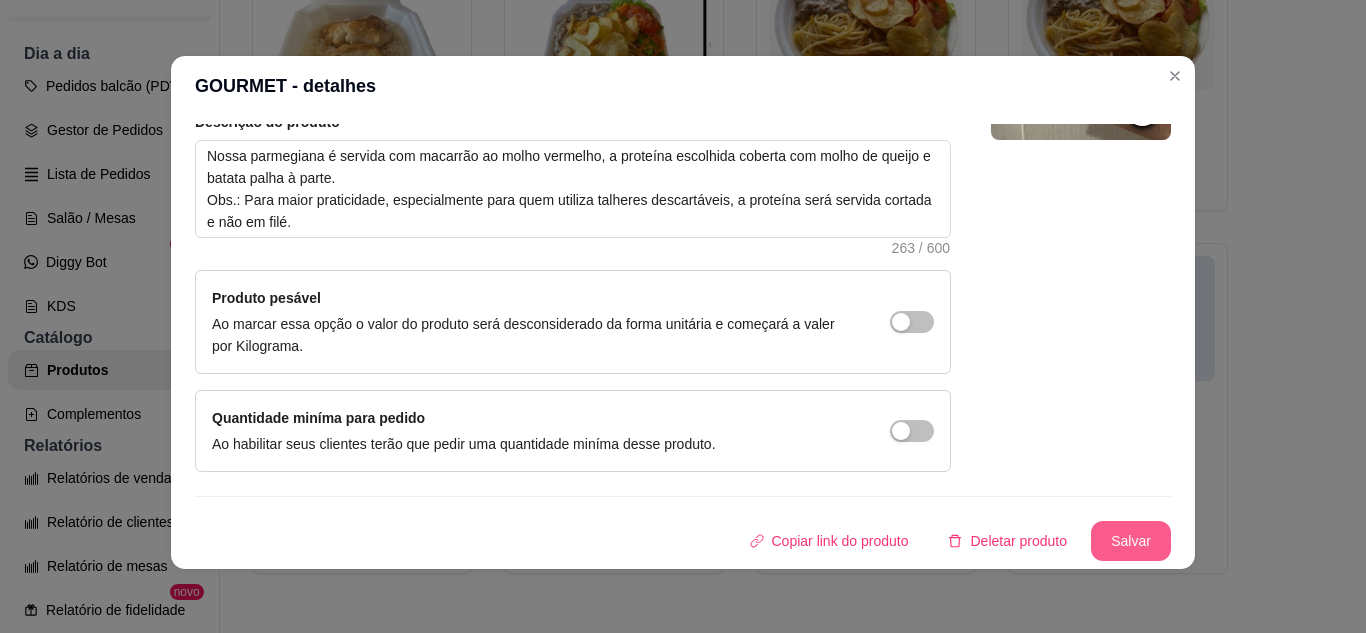 click on "Salvar" at bounding box center [1131, 541] 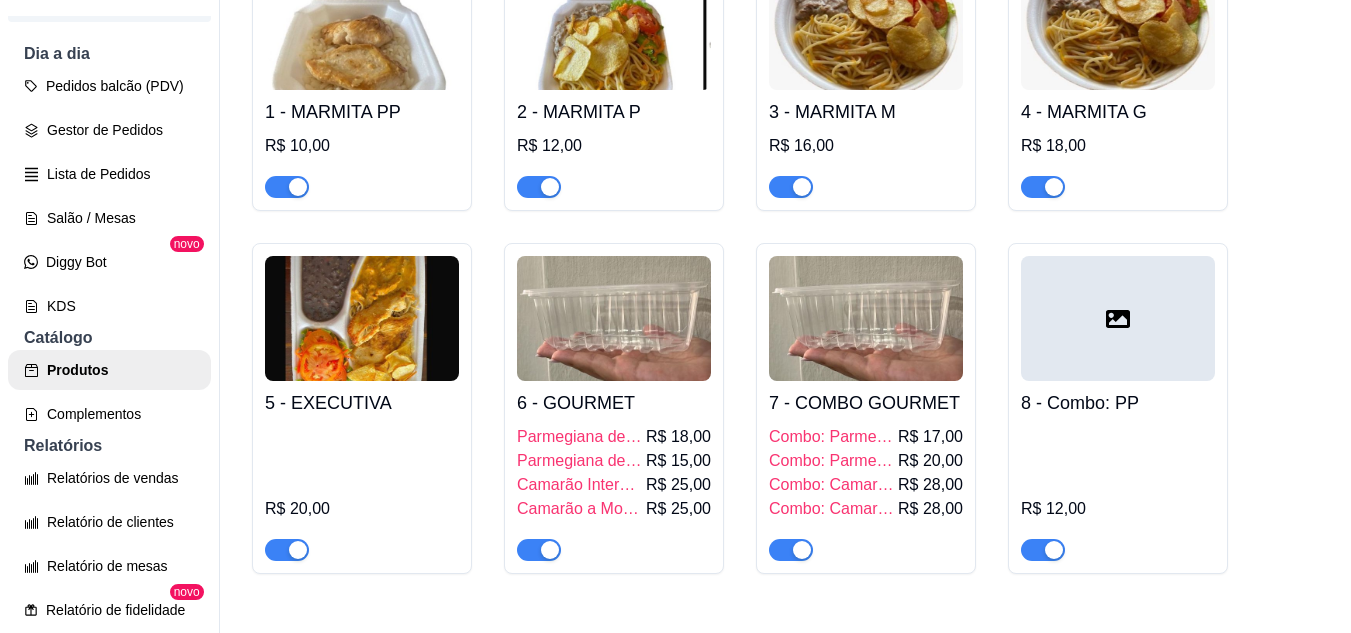 click at bounding box center (866, 318) 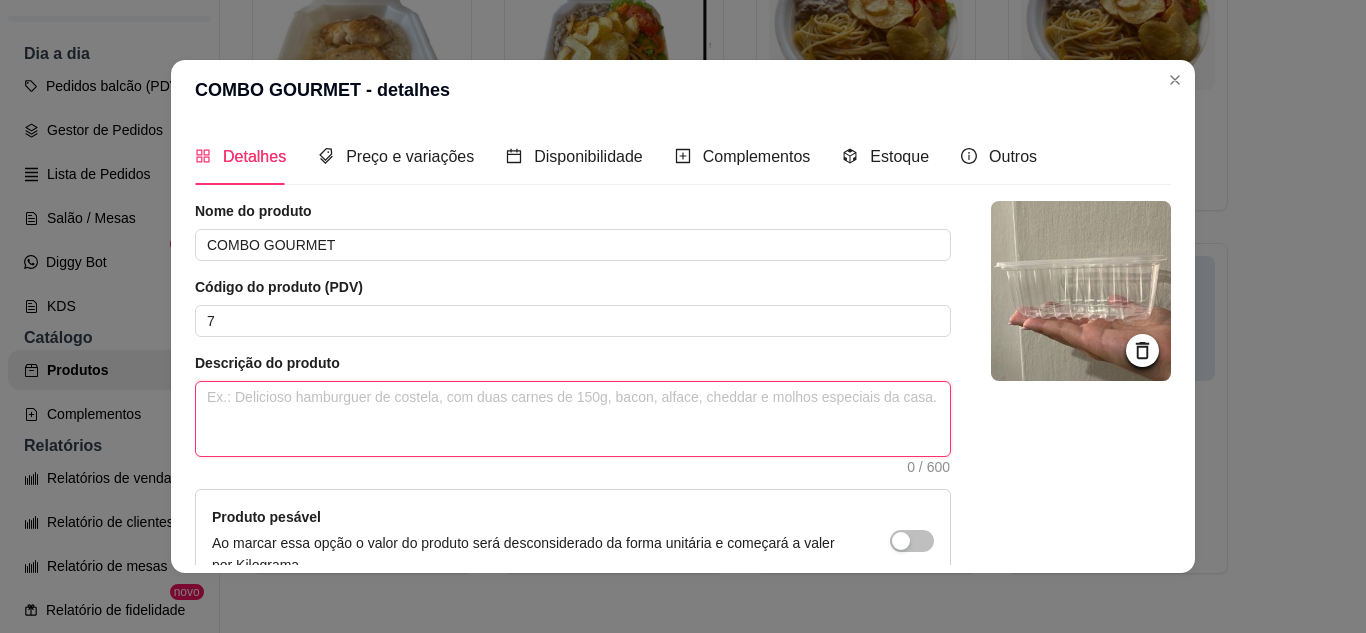 click at bounding box center (573, 419) 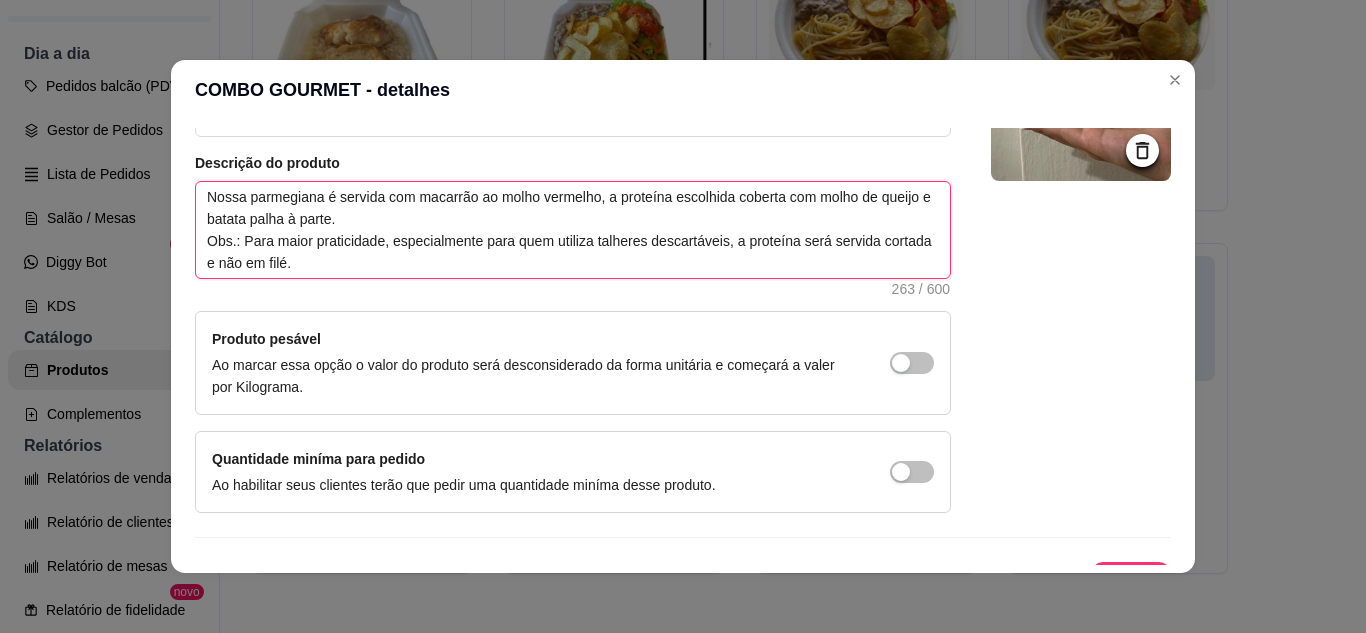 scroll, scrollTop: 237, scrollLeft: 0, axis: vertical 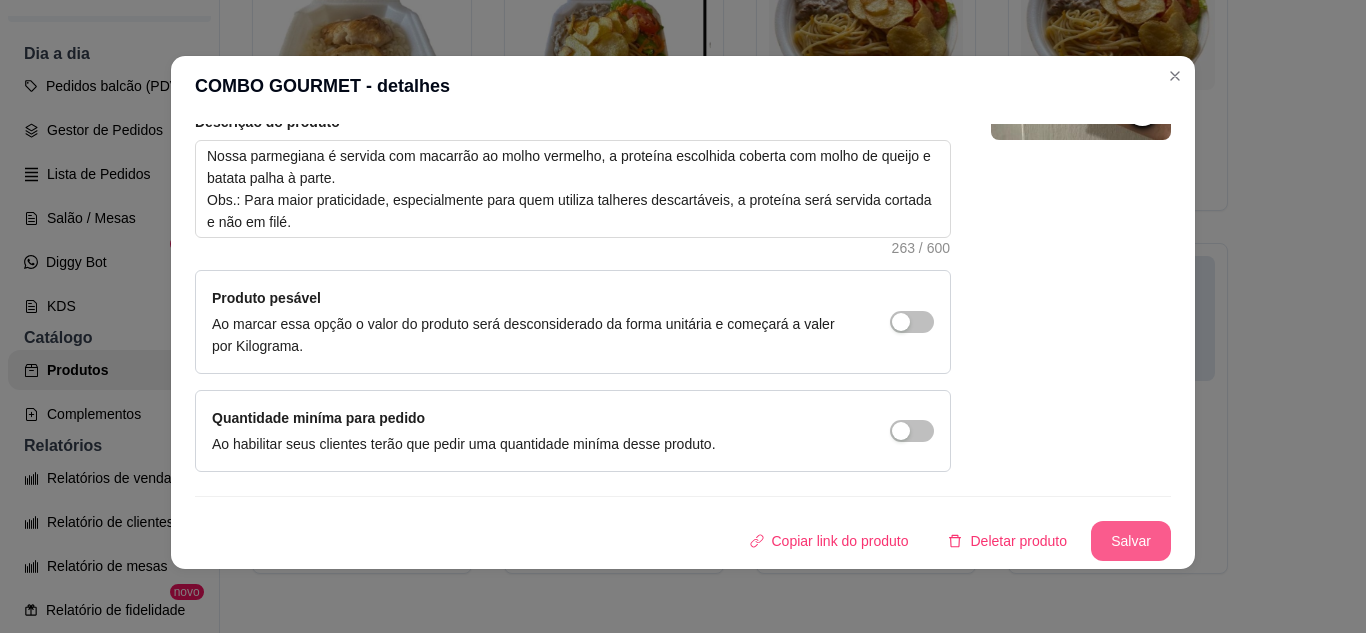 click on "Salvar" at bounding box center (1131, 541) 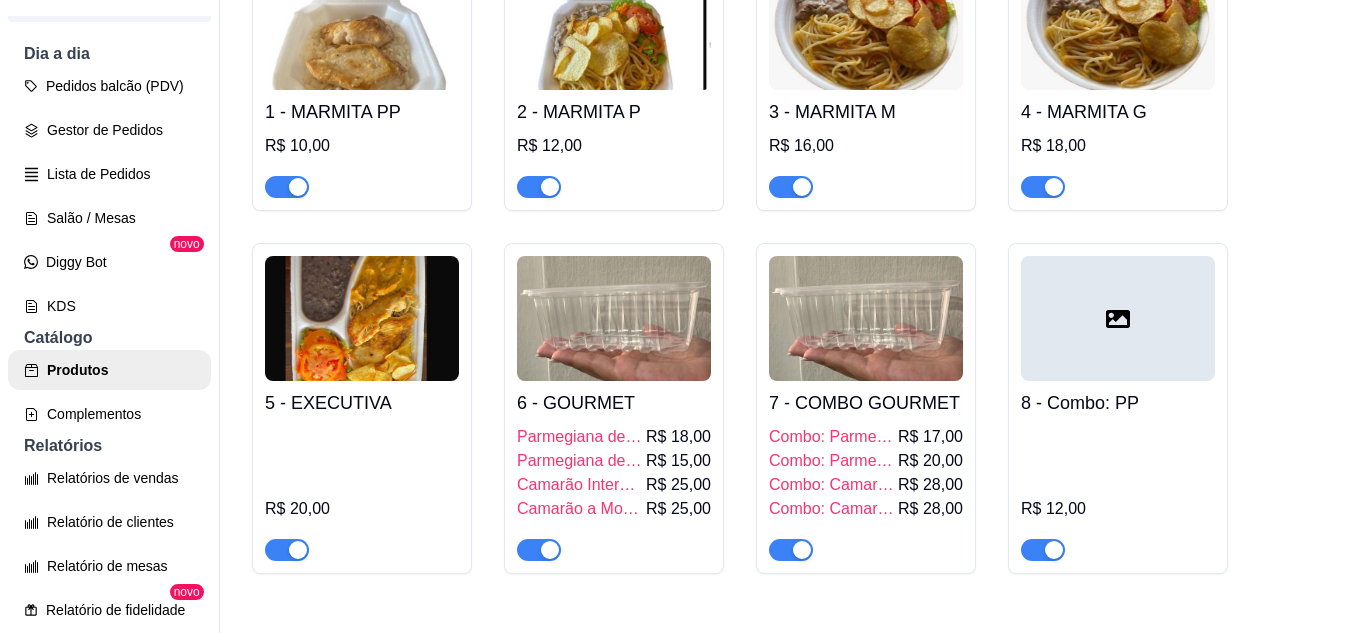 click at bounding box center (614, 318) 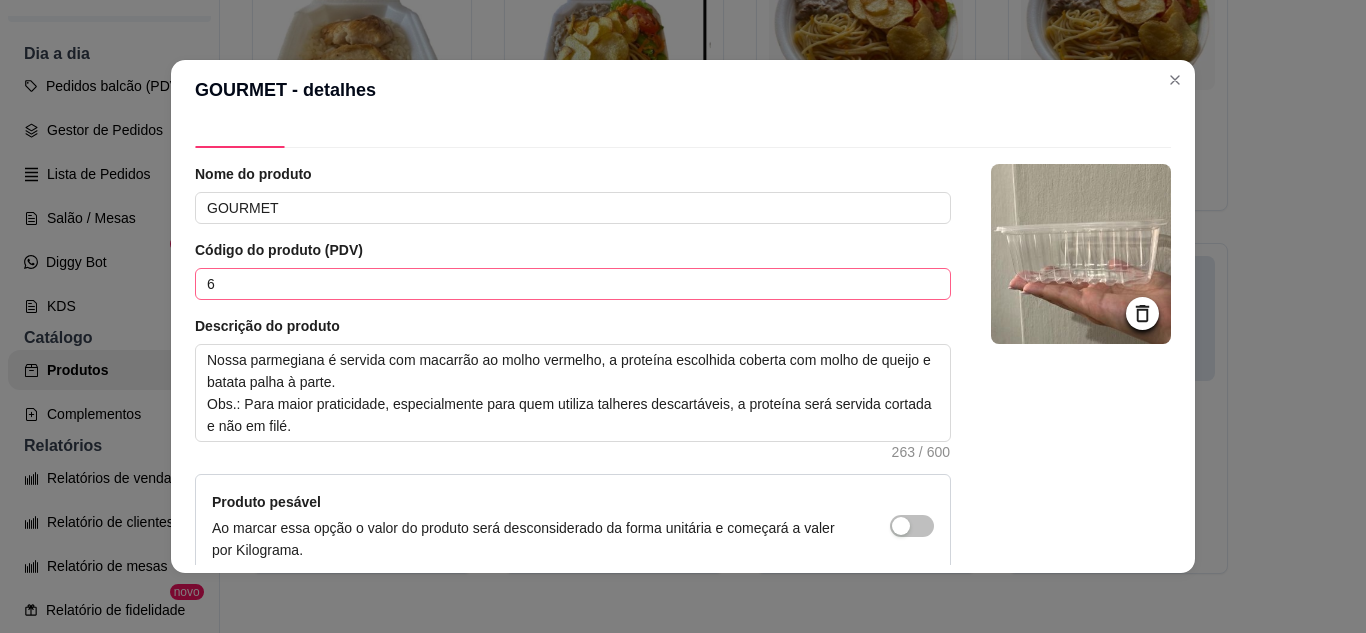 scroll, scrollTop: 0, scrollLeft: 0, axis: both 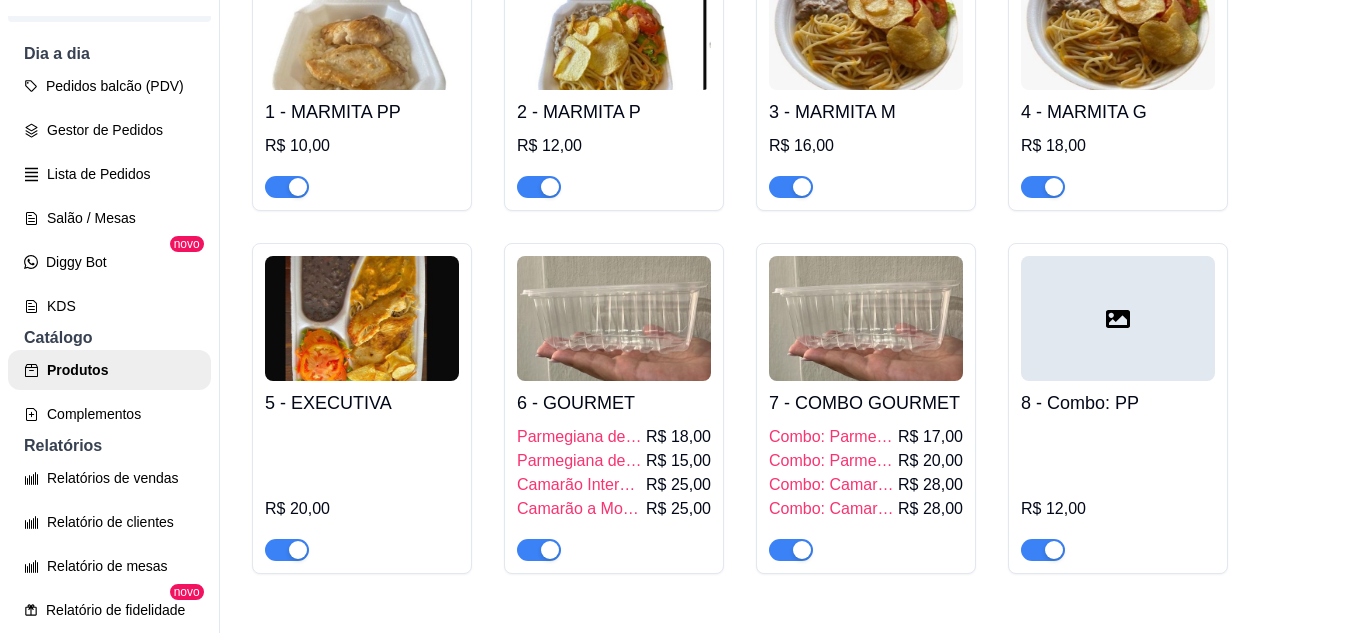 click at bounding box center [614, 318] 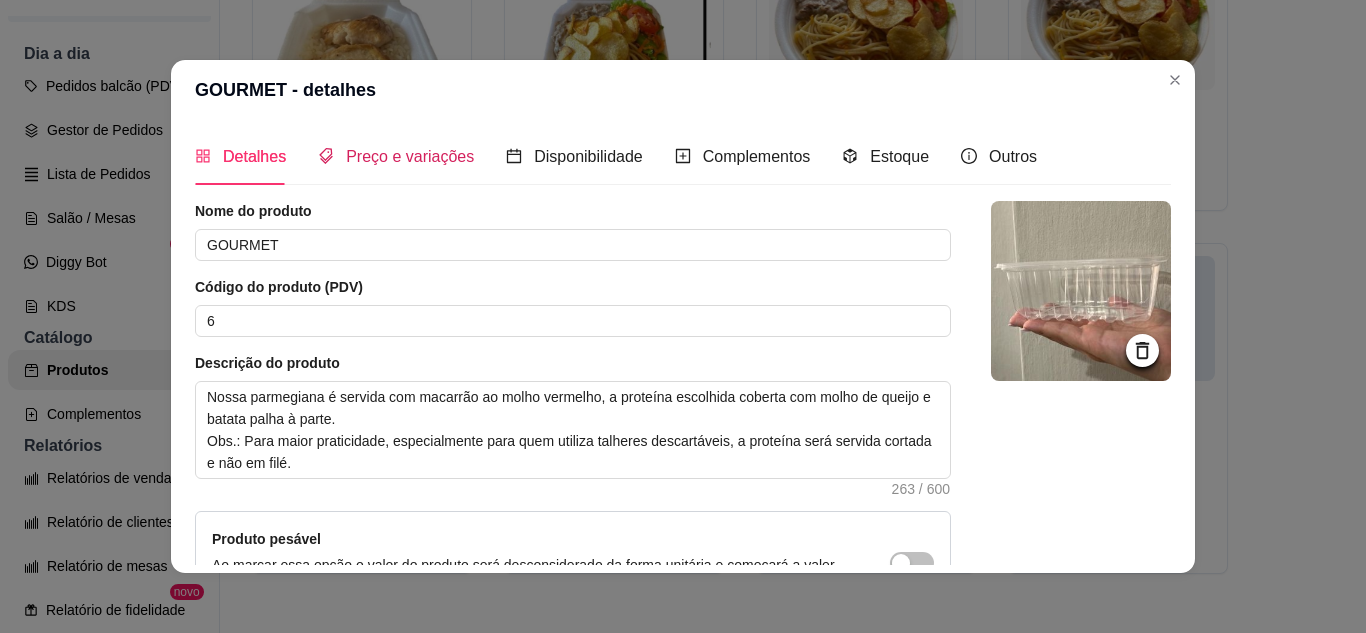 click on "Preço e variações" at bounding box center [410, 156] 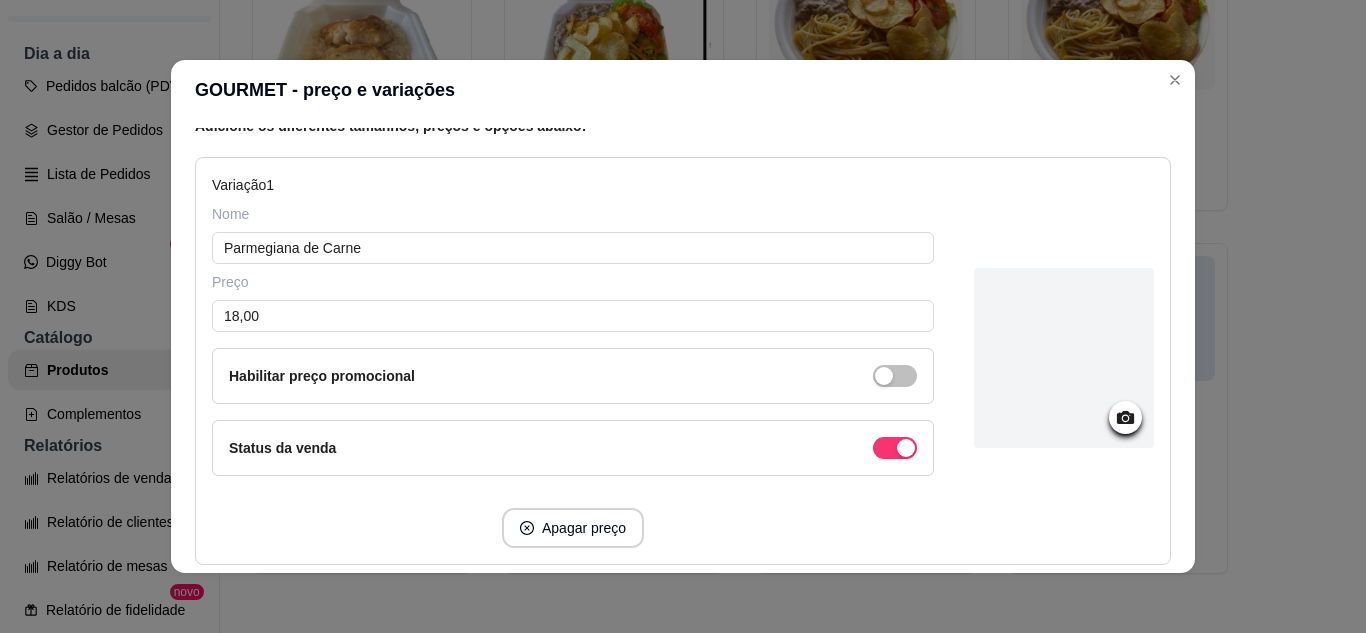scroll, scrollTop: 300, scrollLeft: 0, axis: vertical 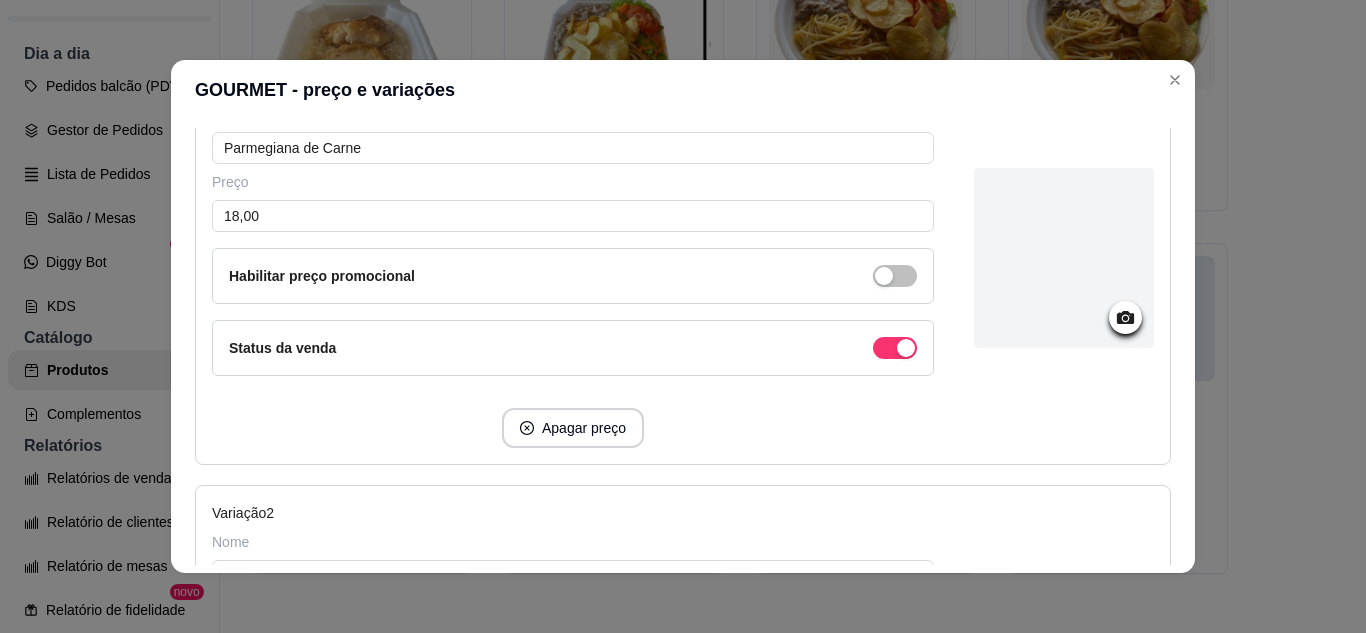 click 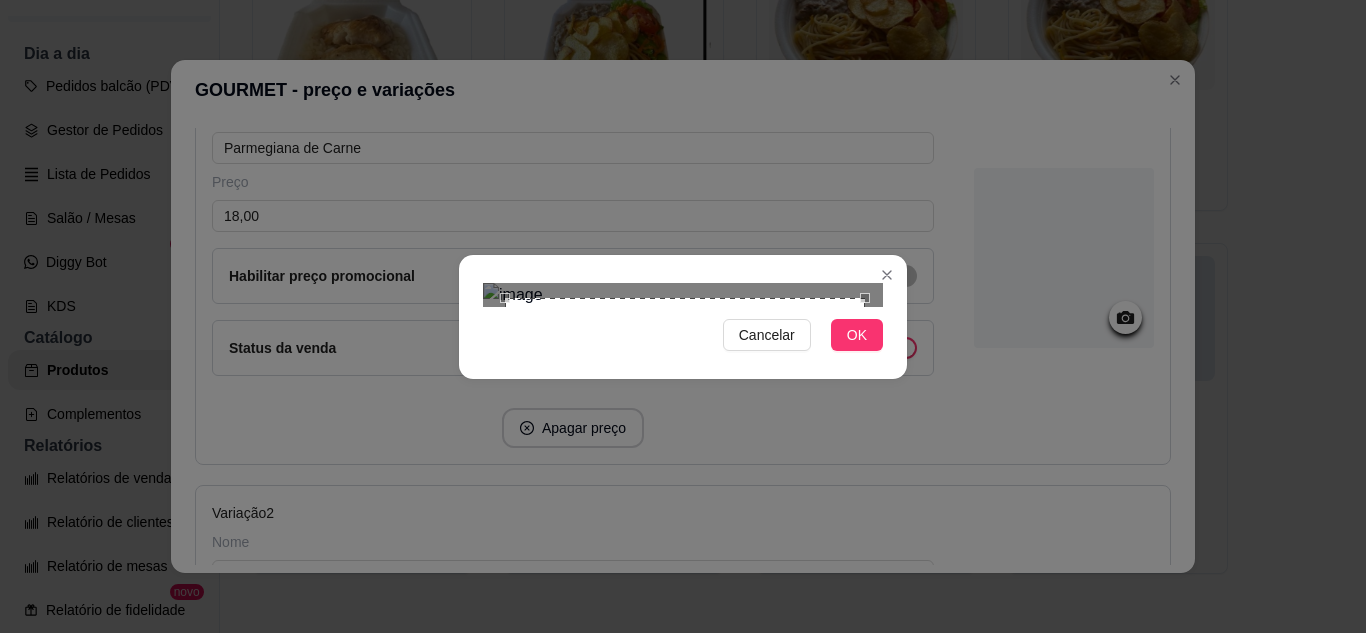 click at bounding box center [685, 478] 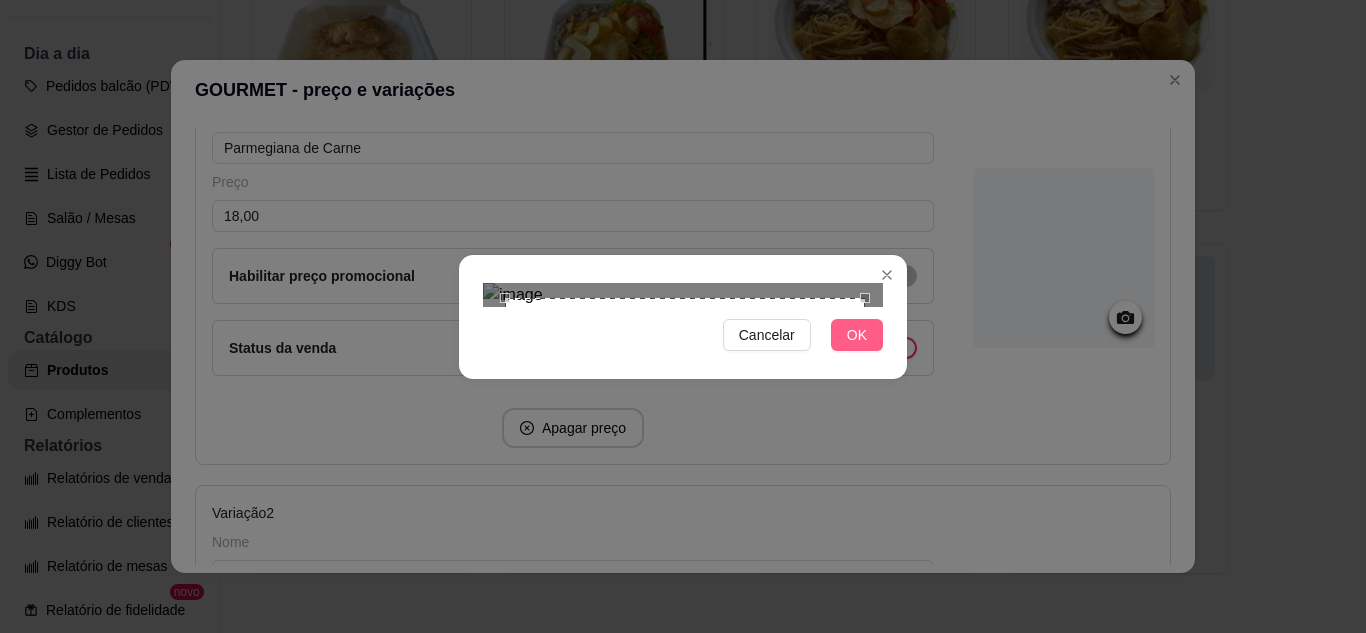 click on "OK" at bounding box center (857, 335) 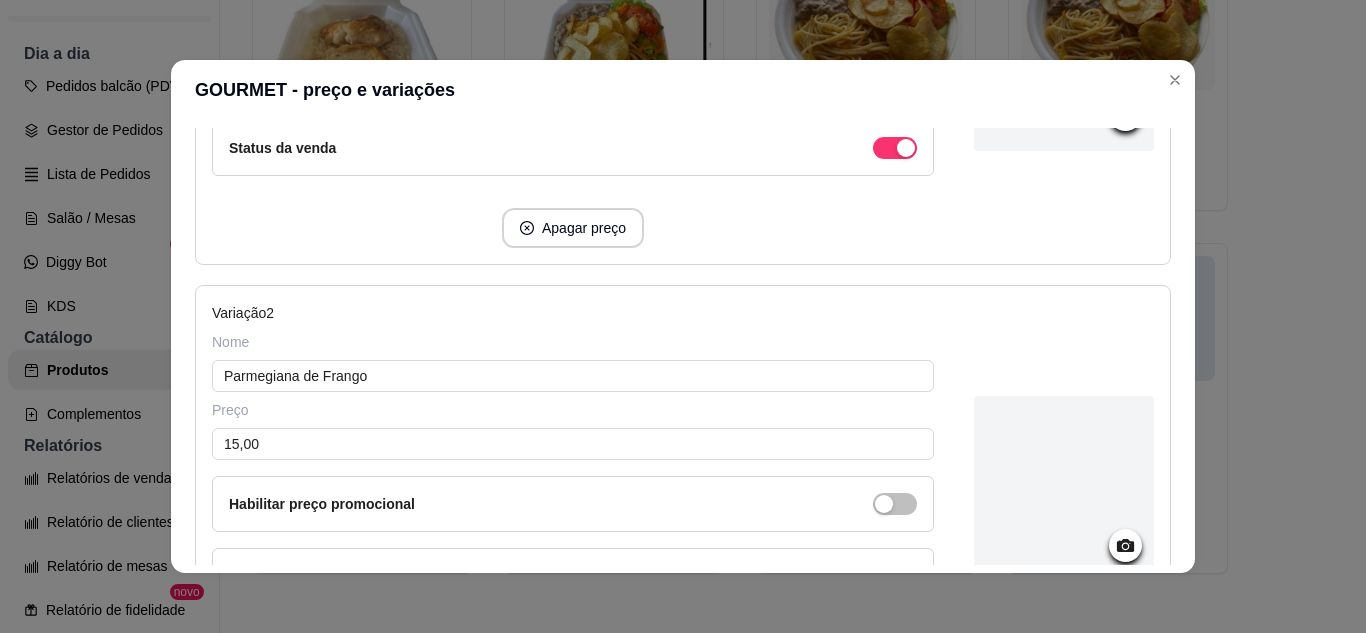 scroll, scrollTop: 600, scrollLeft: 0, axis: vertical 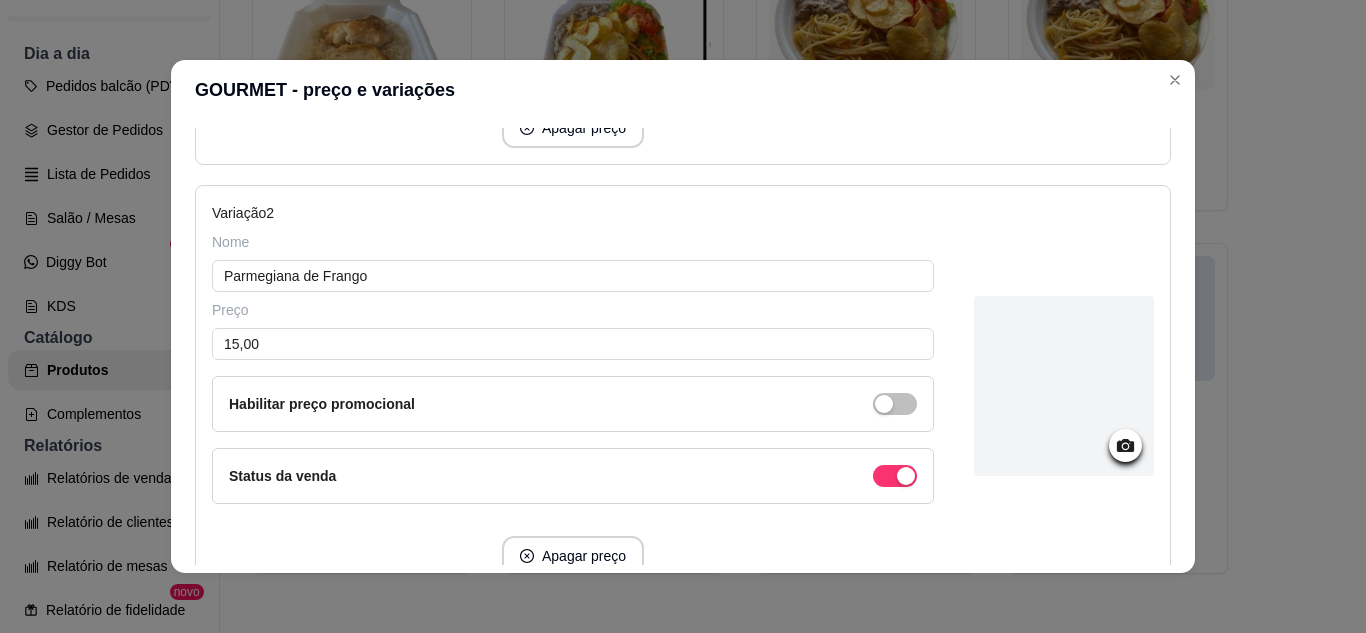 click at bounding box center (1064, 386) 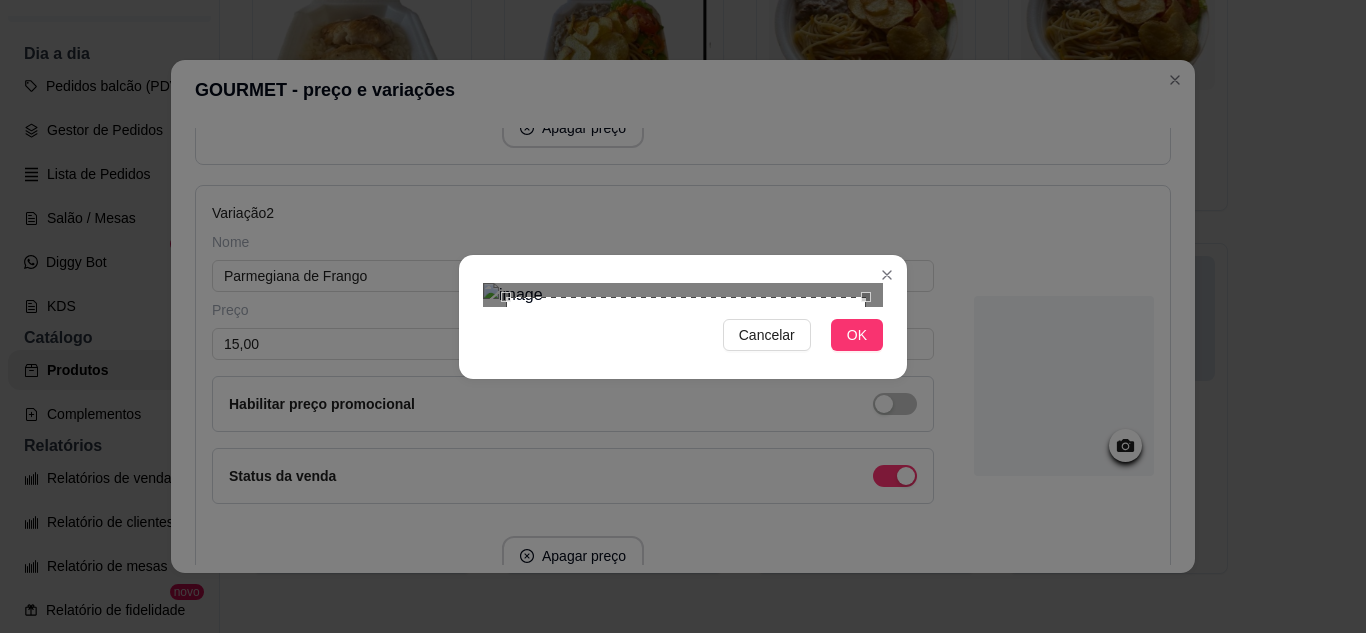 click at bounding box center (686, 477) 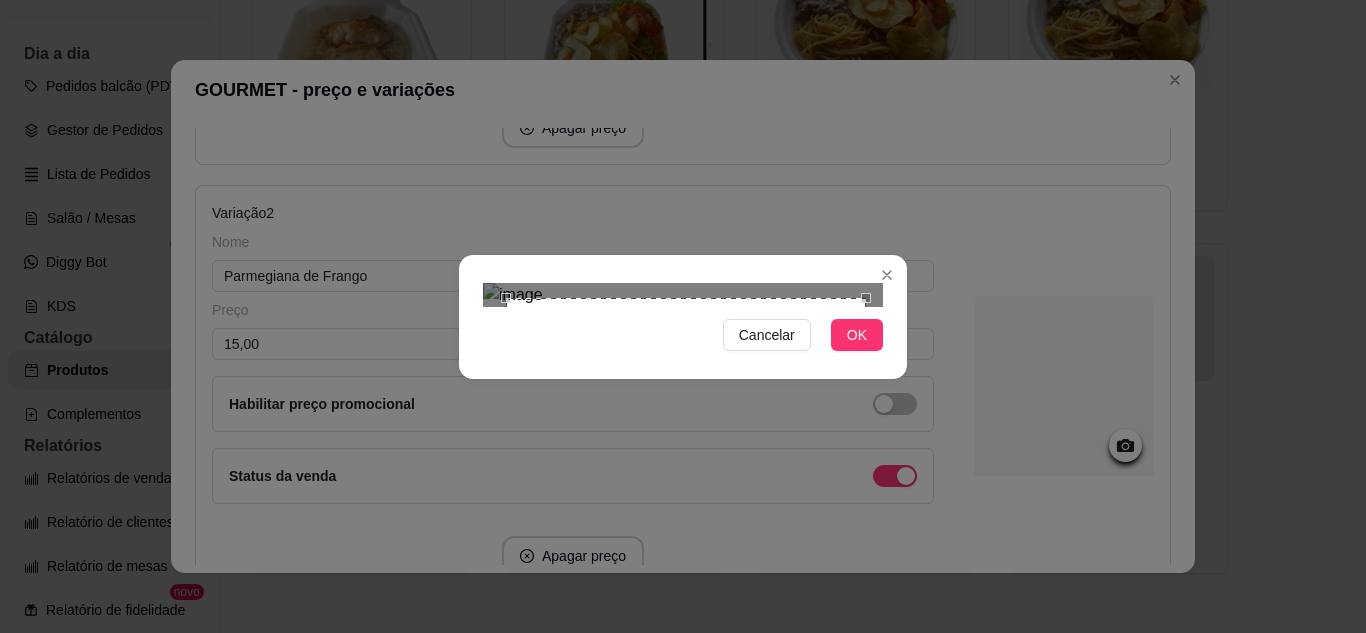 click on "Cancelar OK" at bounding box center (683, 317) 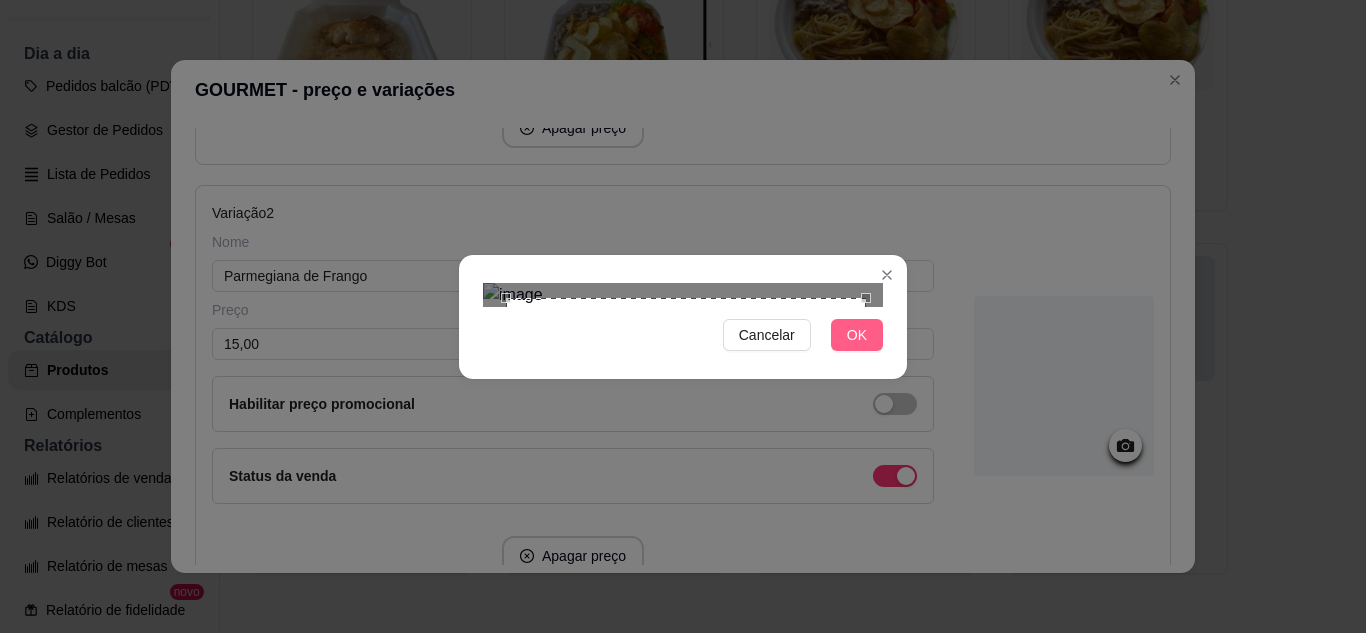 click on "OK" at bounding box center [857, 335] 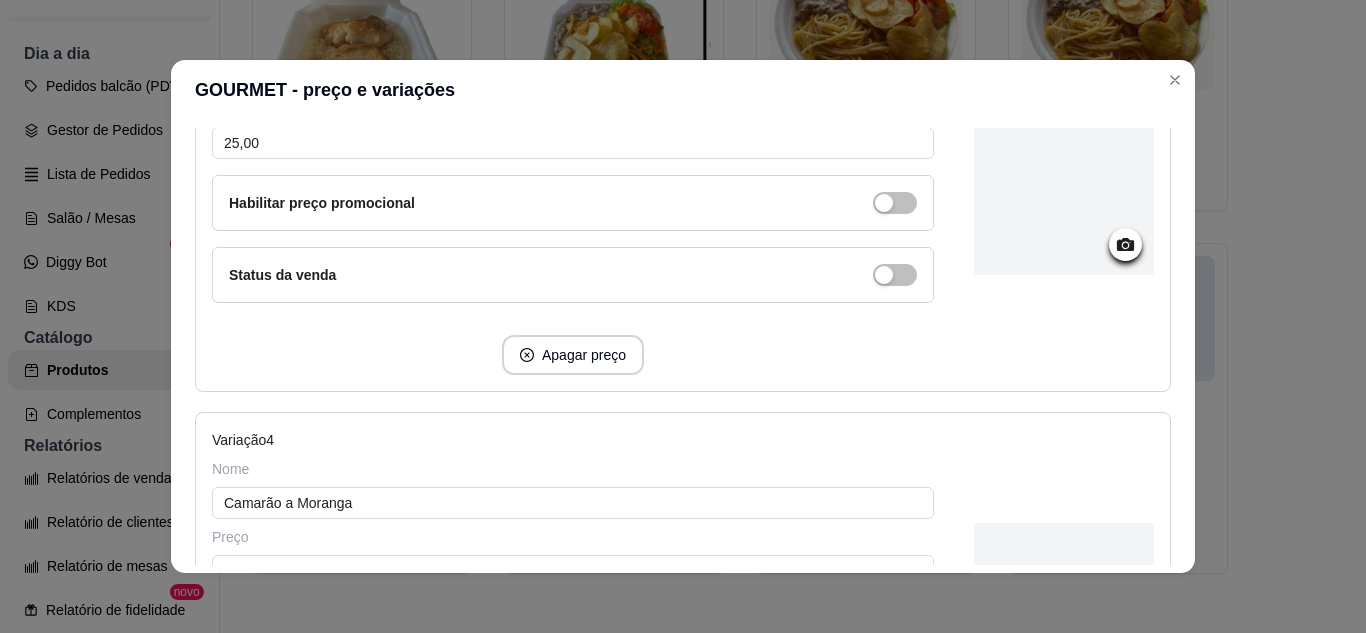 scroll, scrollTop: 1129, scrollLeft: 0, axis: vertical 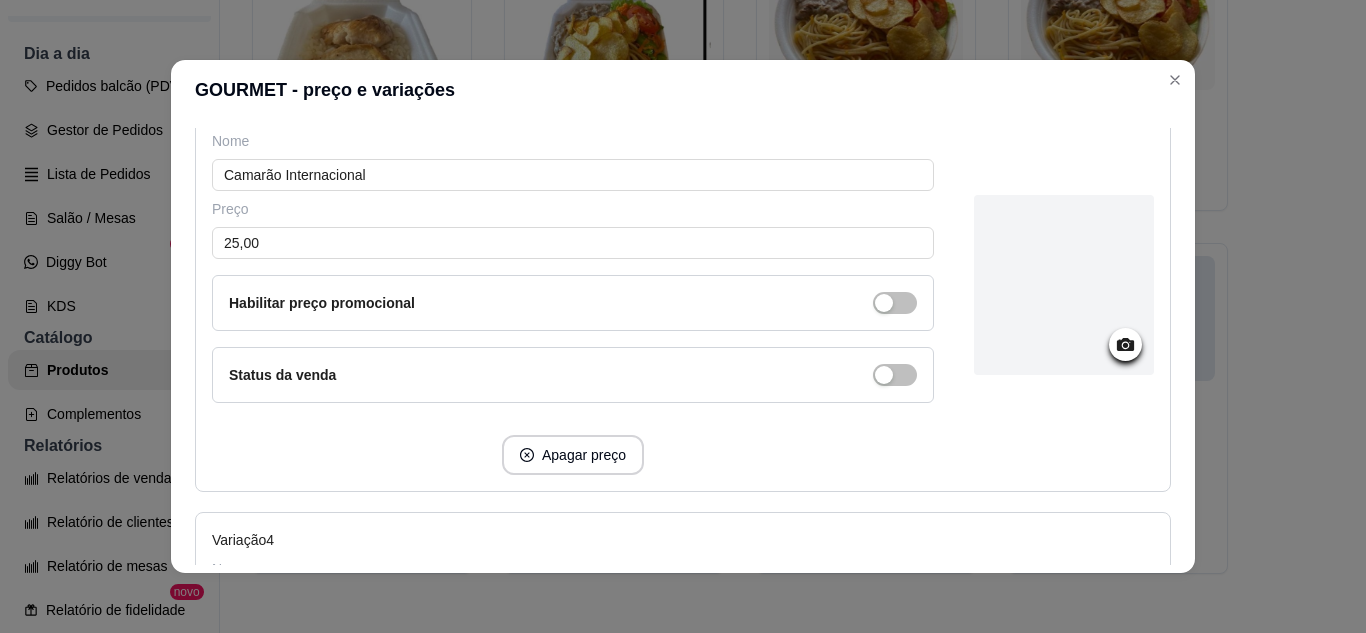click at bounding box center [1064, 285] 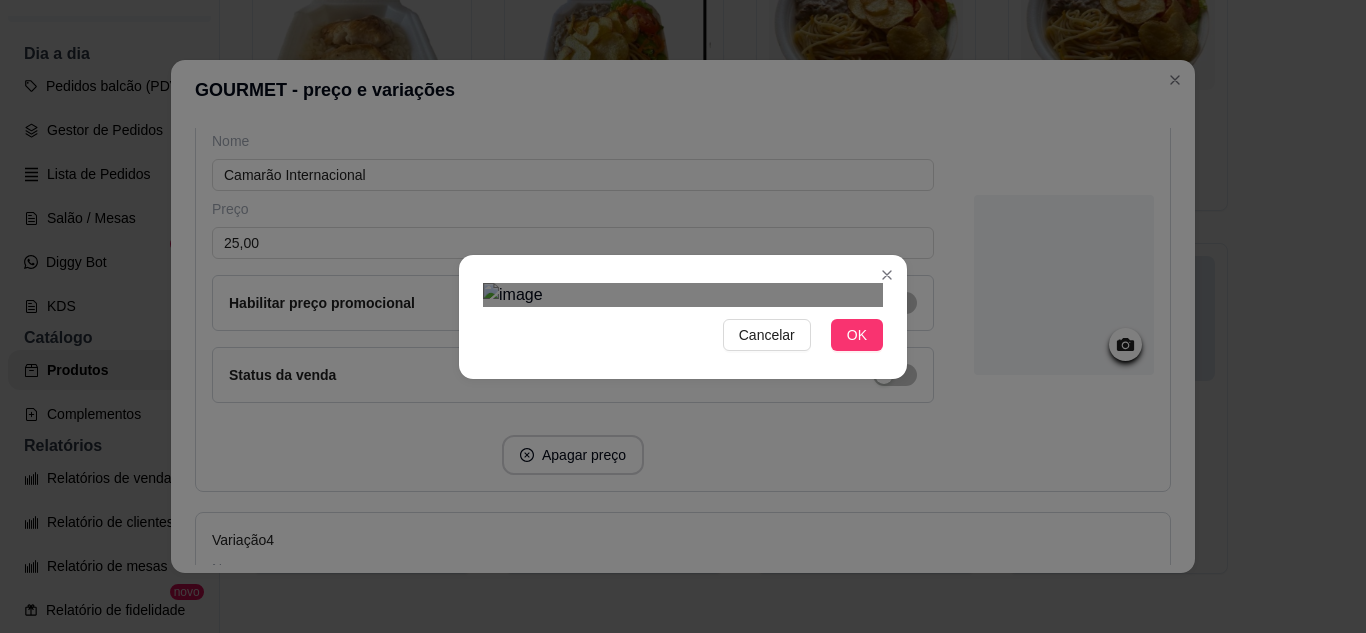 click at bounding box center (663, 498) 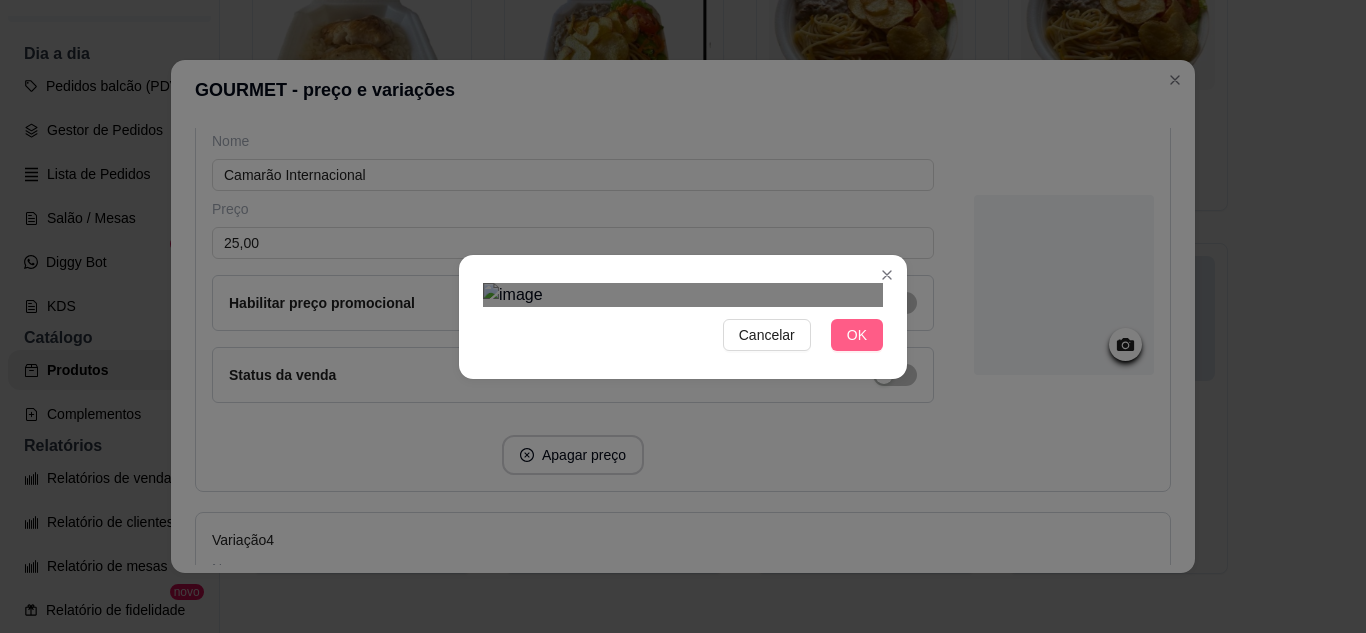 click on "OK" at bounding box center [857, 335] 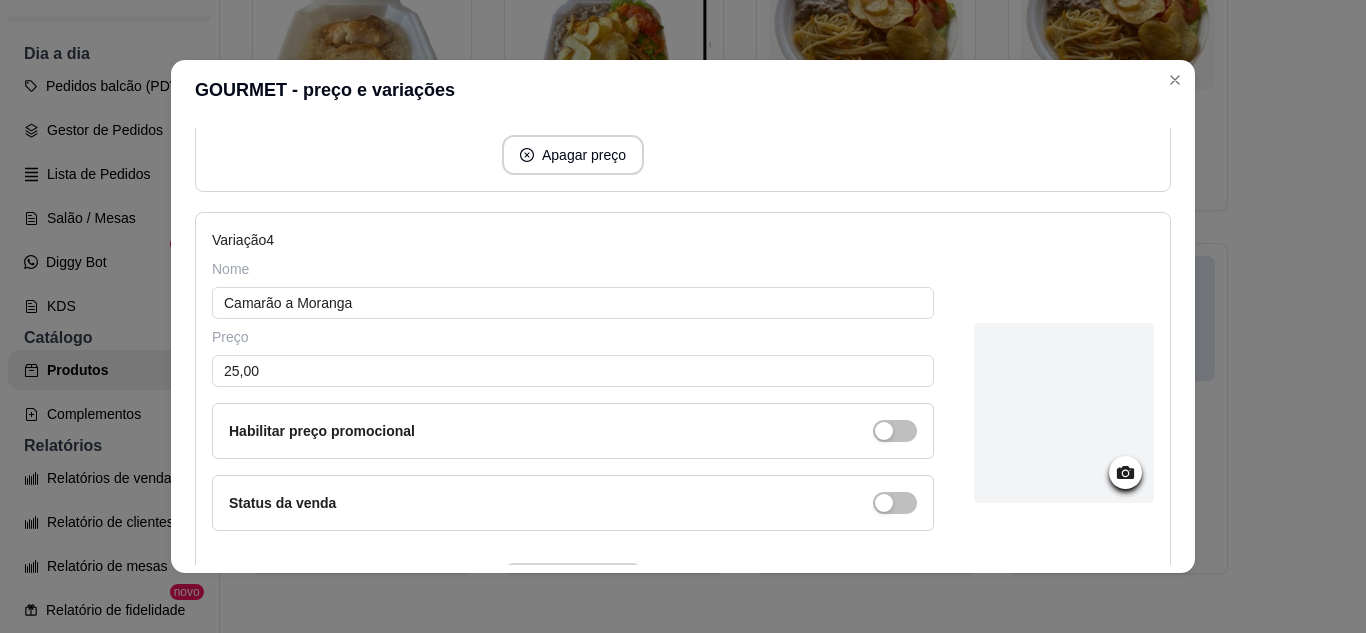 scroll, scrollTop: 1629, scrollLeft: 0, axis: vertical 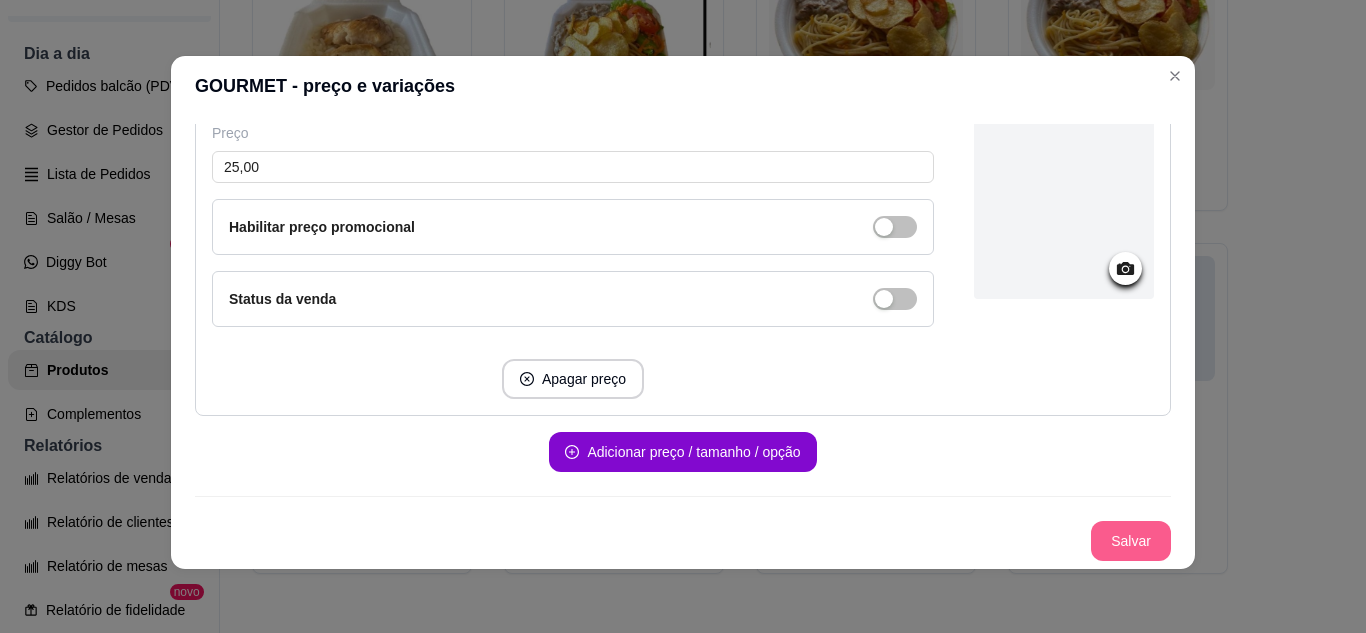 click on "Salvar" at bounding box center (1131, 541) 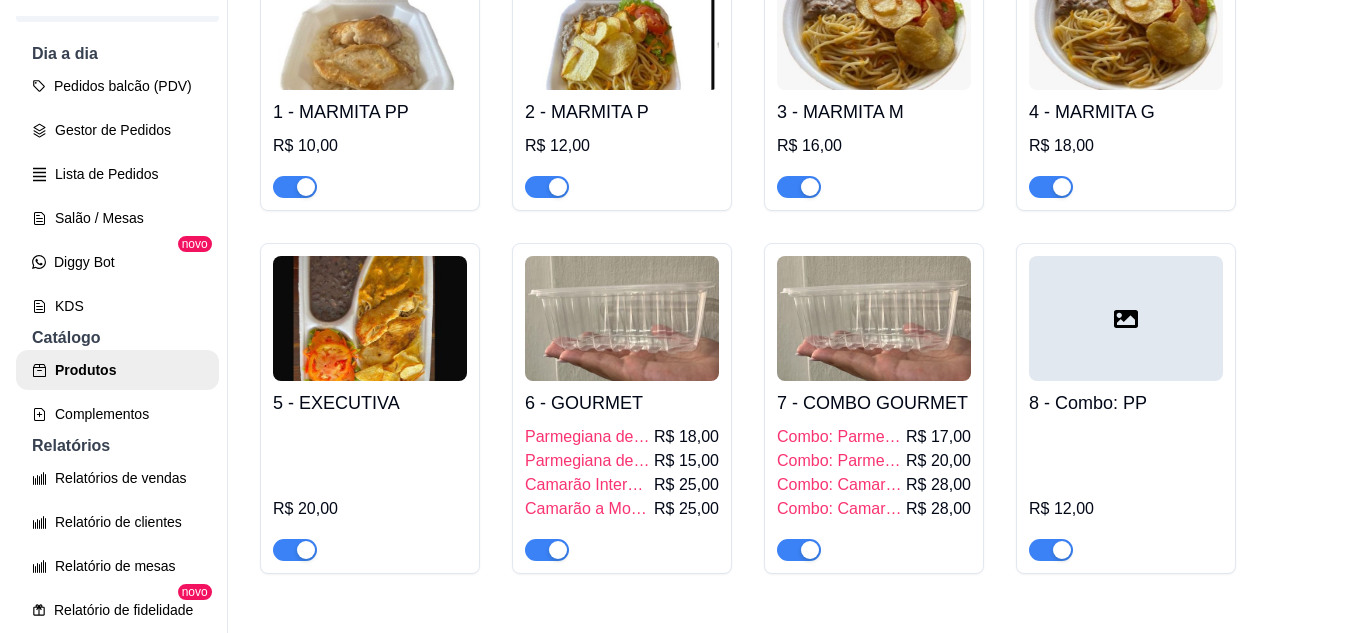 scroll, scrollTop: 100, scrollLeft: 0, axis: vertical 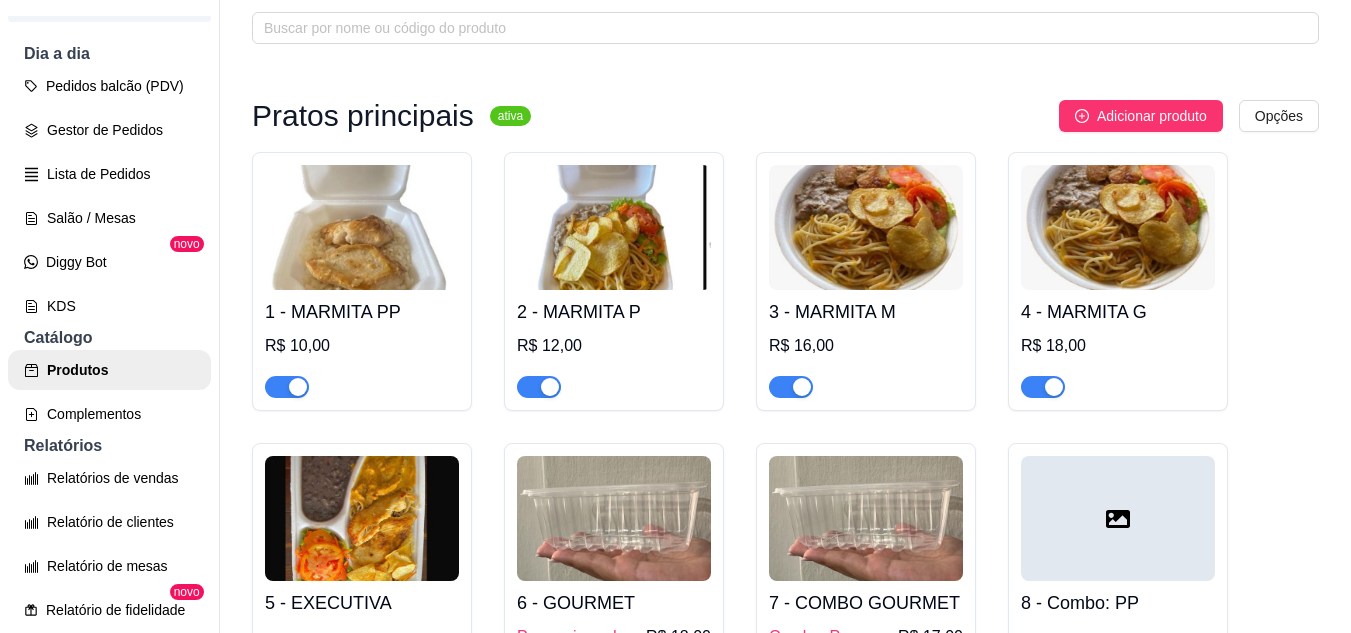 click at bounding box center (614, 227) 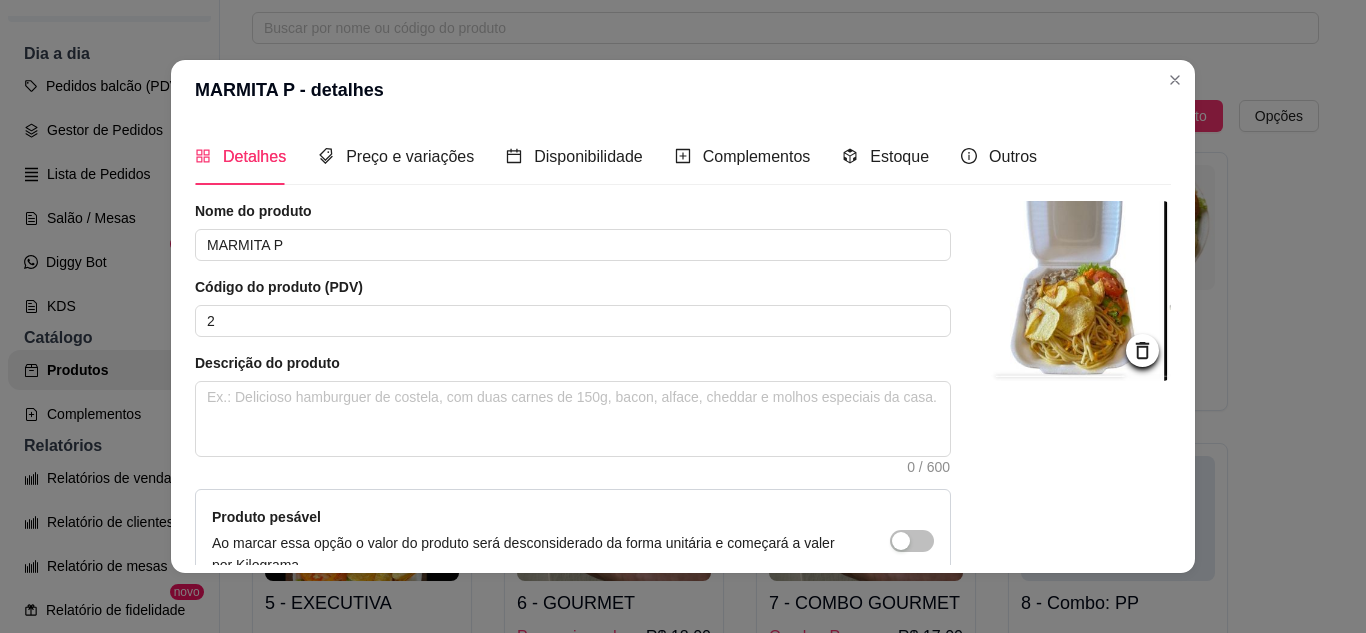 click at bounding box center [1081, 291] 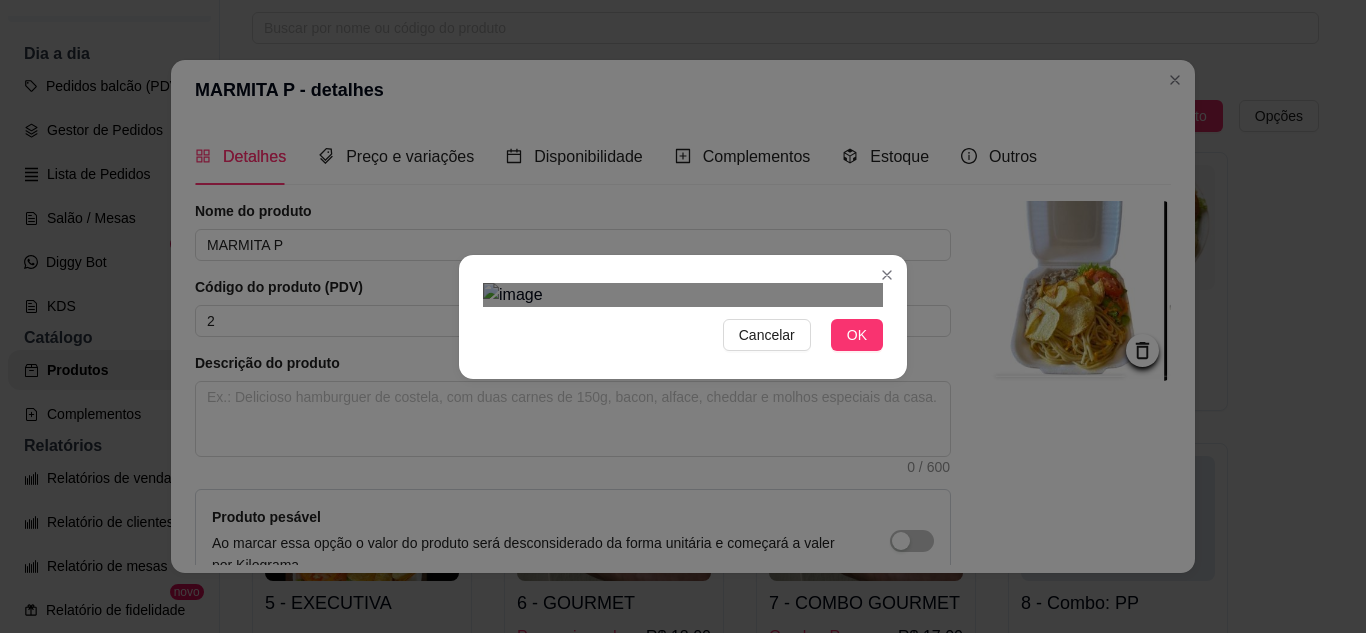 click at bounding box center (663, 502) 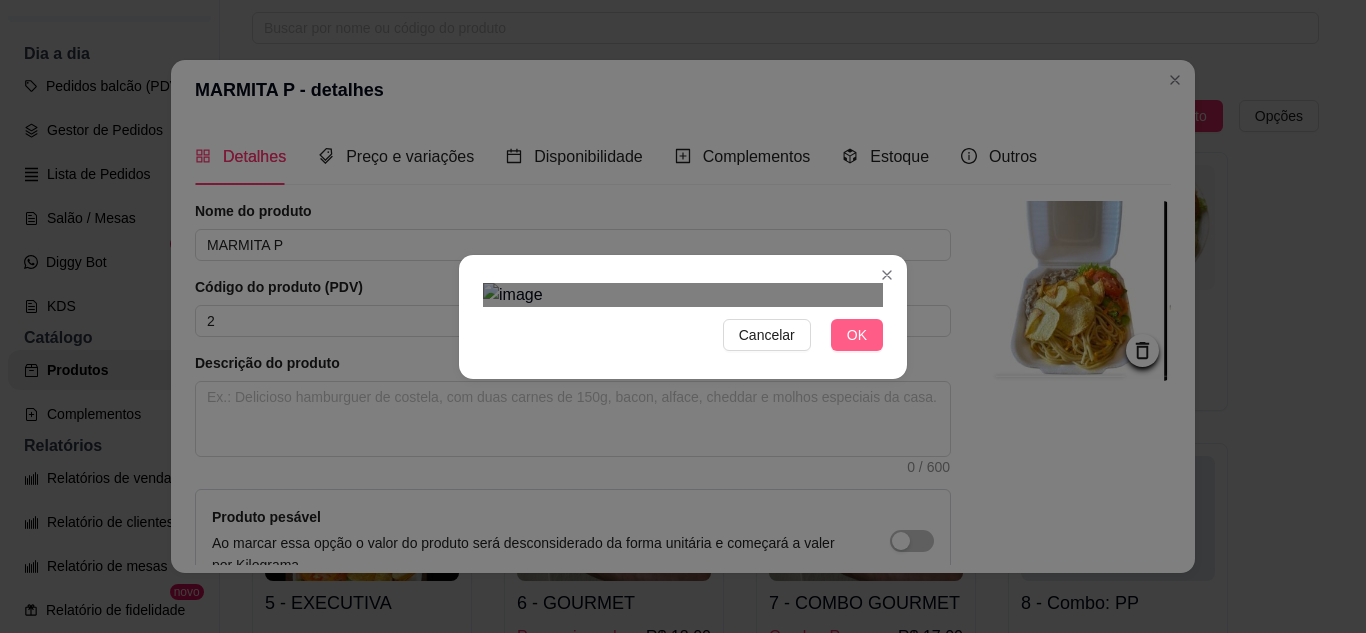 click on "OK" at bounding box center (857, 335) 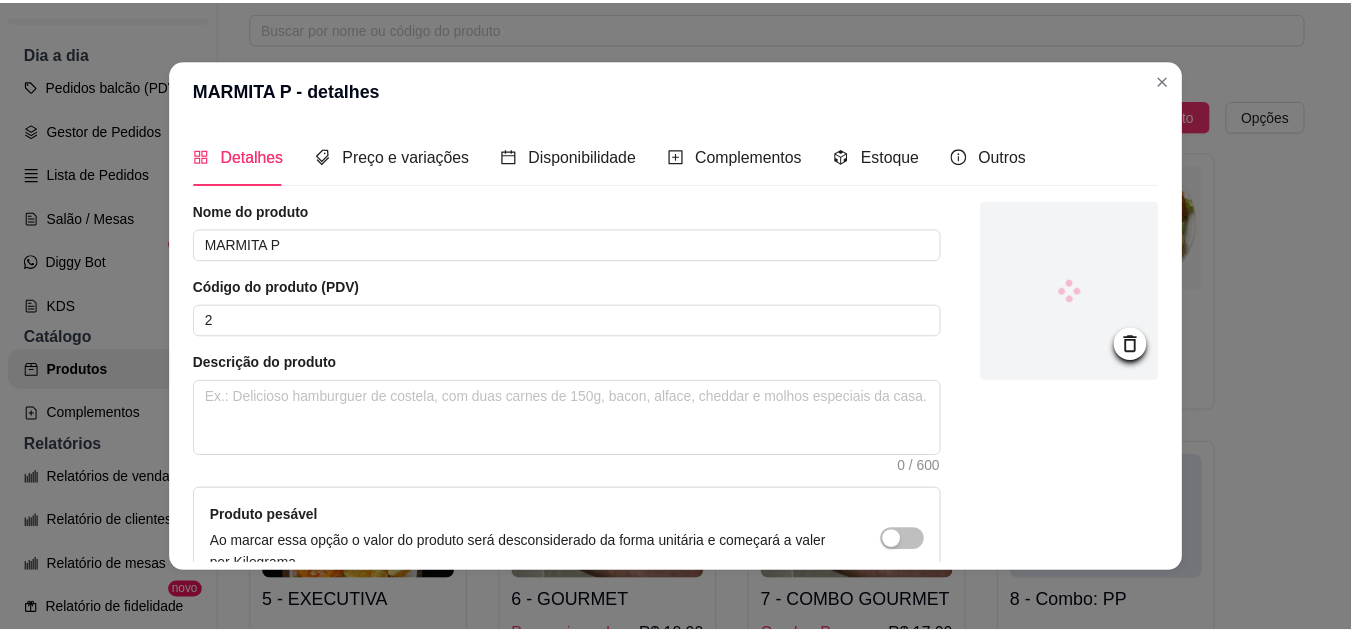 scroll, scrollTop: 215, scrollLeft: 0, axis: vertical 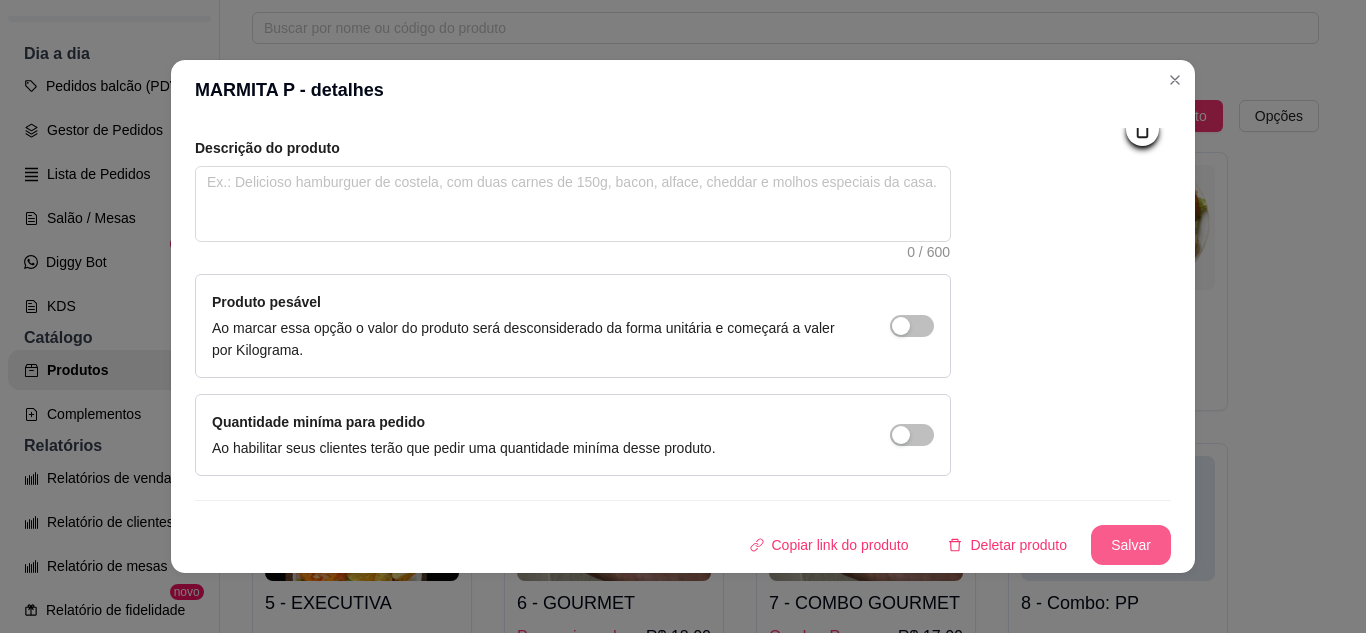 click on "Salvar" at bounding box center (1131, 545) 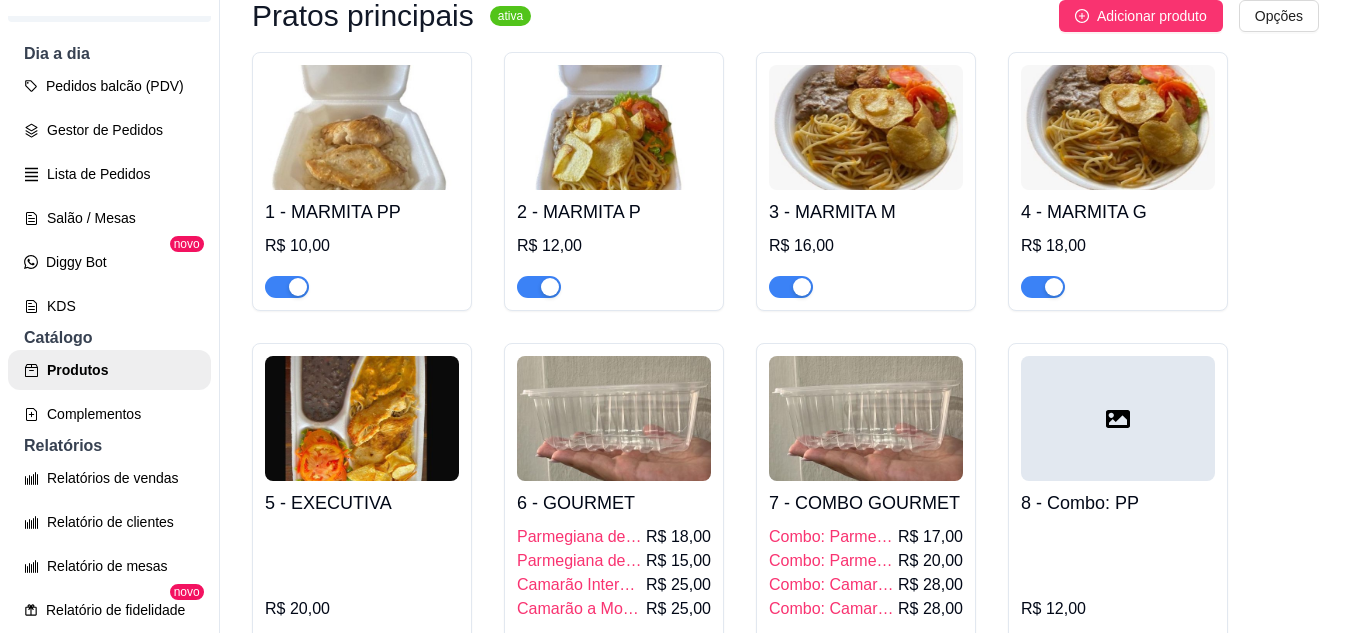 scroll, scrollTop: 0, scrollLeft: 0, axis: both 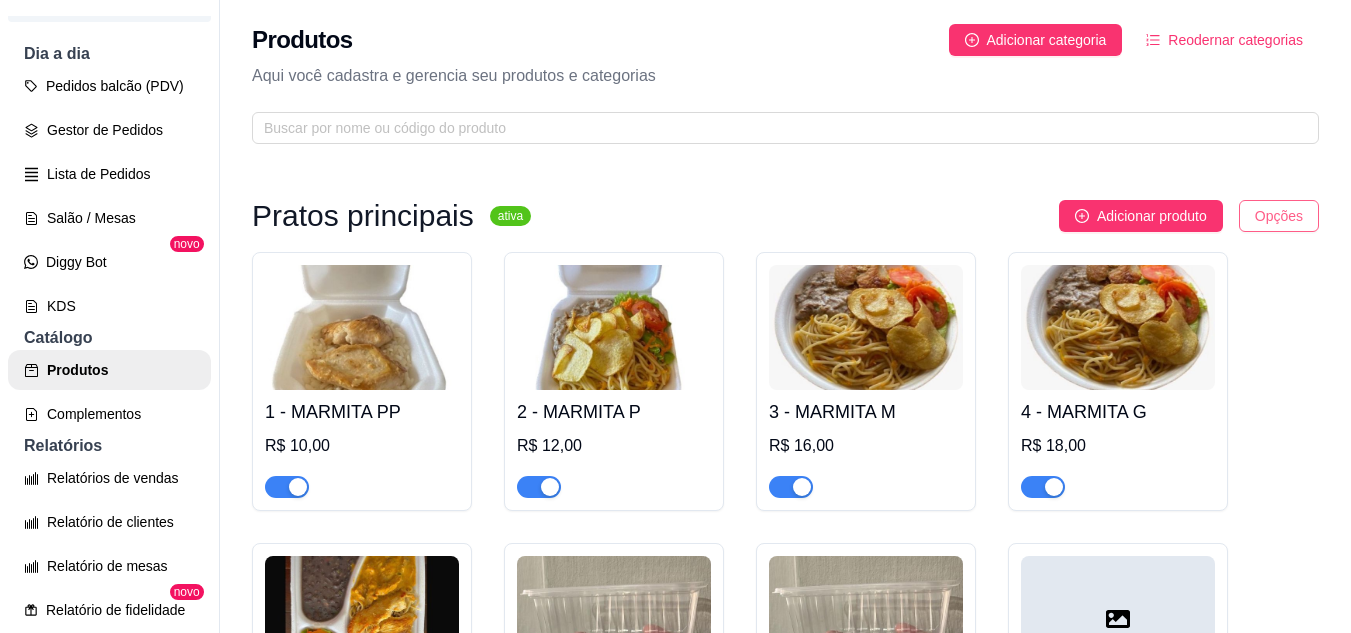 click on "D Dona Célia Ma ... Loja Aberta Loja Período gratuito até 27/08   Dia a dia Pedidos balcão (PDV) Gestor de Pedidos Lista de Pedidos Salão / Mesas Diggy Bot novo KDS Catálogo Produtos Complementos Relatórios Relatórios de vendas Relatório de clientes Relatório de mesas Relatório de fidelidade novo Gerenciar Entregadores novo Nota Fiscal (NFC-e) Controle de caixa Controle de fiado Cupons Clientes Estoque Configurações Diggy Planos Precisa de ajuda? Sair Produtos Adicionar categoria Reodernar categorias Aqui você cadastra e gerencia seu produtos e categorias Pratos principais ativa Adicionar produto Opções 1 - MARMITA PP   R$ 10,00 2 - MARMITA P   R$ 12,00 3 - MARMITA M   R$ 16,00 4 - MARMITA G   R$ 18,00 5 - EXECUTIVA   R$ 20,00 6 - GOURMET   Parmegiana de Carne R$ 18,00 Parmegiana de Frango R$ 15,00 Camarão Internacional R$ 25,00 Camarão a Moranga R$ 25,00 7 - COMBO GOURMET   Combo: Parmegiana de Frango R$ 17,00 Combo: Parmegiana de Carne R$ 20,00 Combo: Camarão Internacional" at bounding box center (675, 316) 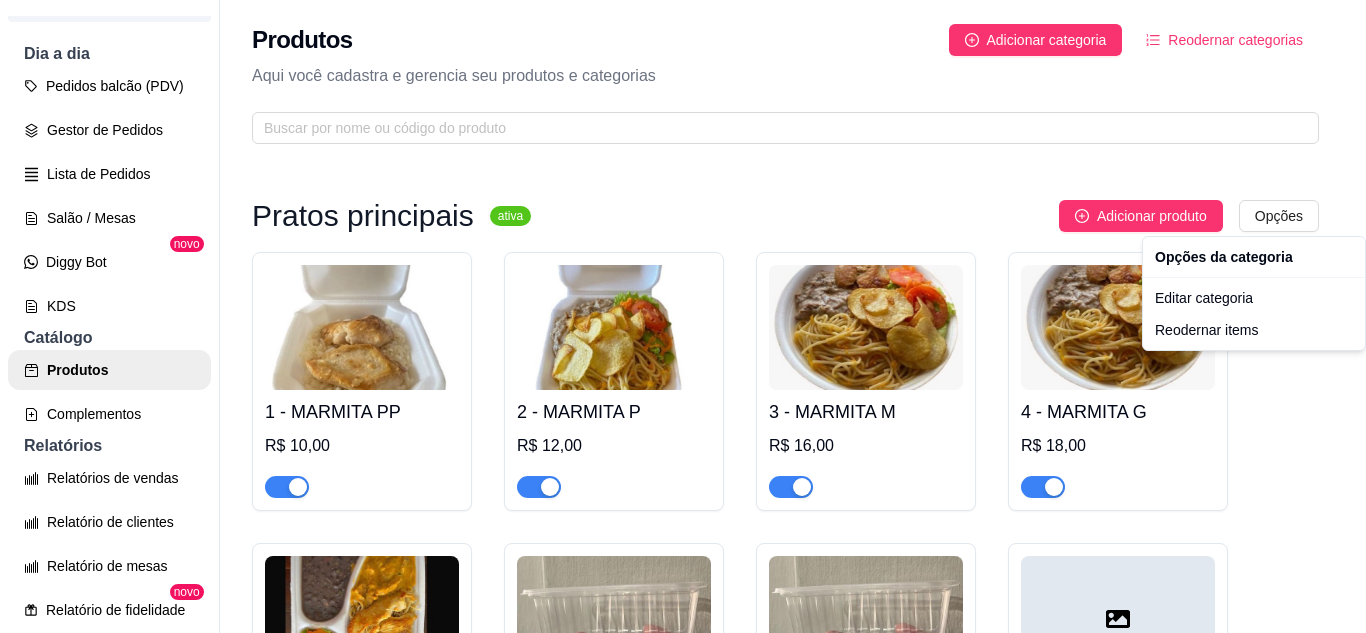click on "D Dona Célia Ma ... Loja Aberta Loja Período gratuito até 27/08   Dia a dia Pedidos balcão (PDV) Gestor de Pedidos Lista de Pedidos Salão / Mesas Diggy Bot novo KDS Catálogo Produtos Complementos Relatórios Relatórios de vendas Relatório de clientes Relatório de mesas Relatório de fidelidade novo Gerenciar Entregadores novo Nota Fiscal (NFC-e) Controle de caixa Controle de fiado Cupons Clientes Estoque Configurações Diggy Planos Precisa de ajuda? Sair Produtos Adicionar categoria Reodernar categorias Aqui você cadastra e gerencia seu produtos e categorias Pratos principais ativa Adicionar produto Opções 1 - MARMITA PP   R$ 10,00 2 - MARMITA P   R$ 12,00 3 - MARMITA M   R$ 16,00 4 - MARMITA G   R$ 18,00 5 - EXECUTIVA   R$ 20,00 6 - GOURMET   Parmegiana de Carne R$ 18,00 Parmegiana de Frango R$ 15,00 Camarão Internacional R$ 25,00 Camarão a Moranga R$ 25,00 7 - COMBO GOURMET   Combo: Parmegiana de Frango R$ 17,00 Combo: Parmegiana de Carne R$ 20,00 Combo: Camarão Internacional" at bounding box center [683, 316] 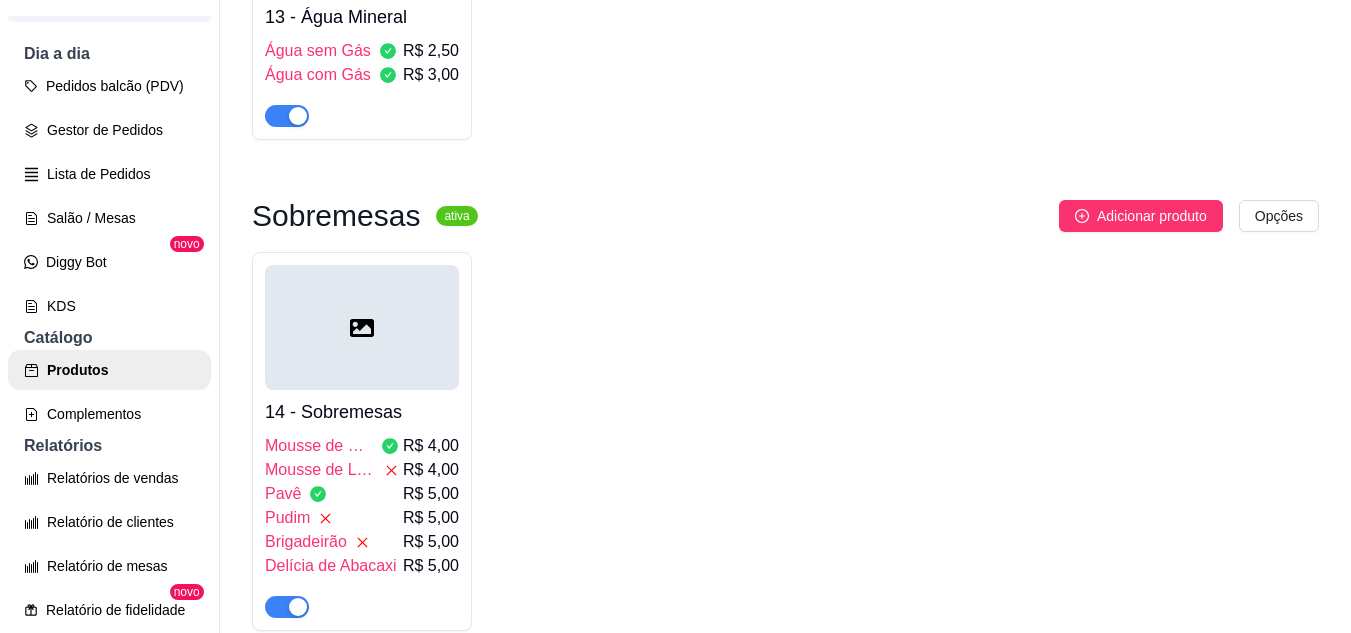 scroll, scrollTop: 1718, scrollLeft: 0, axis: vertical 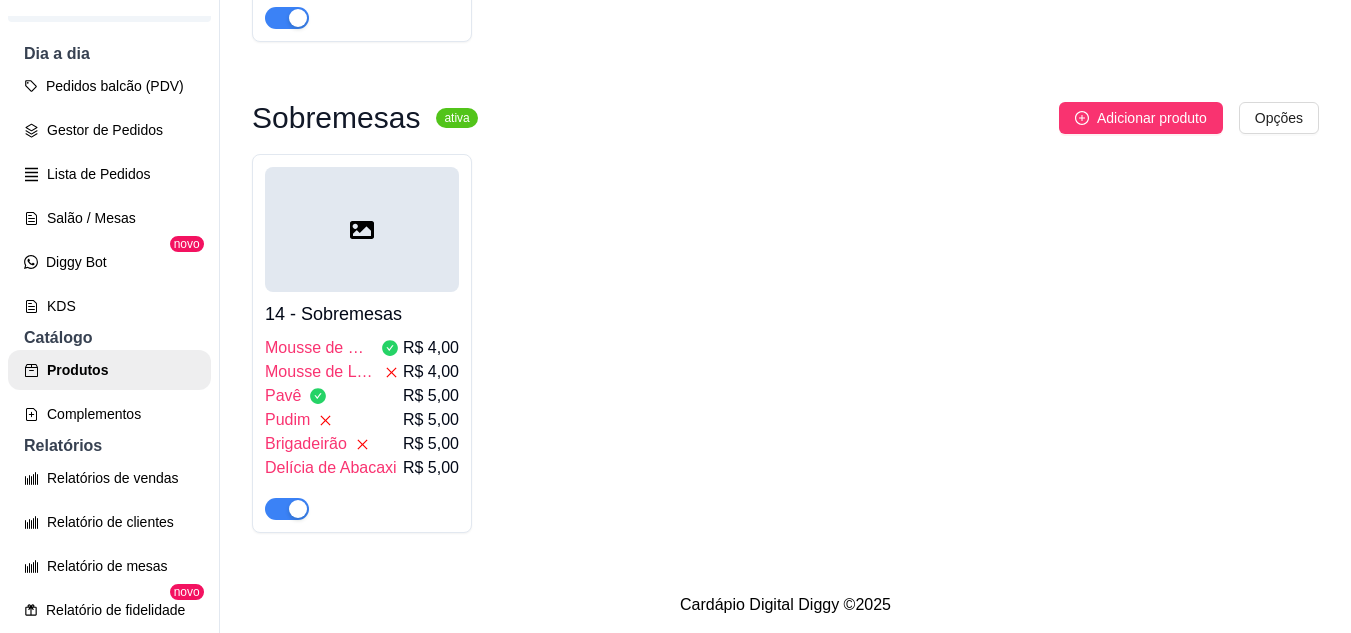 click at bounding box center [362, 229] 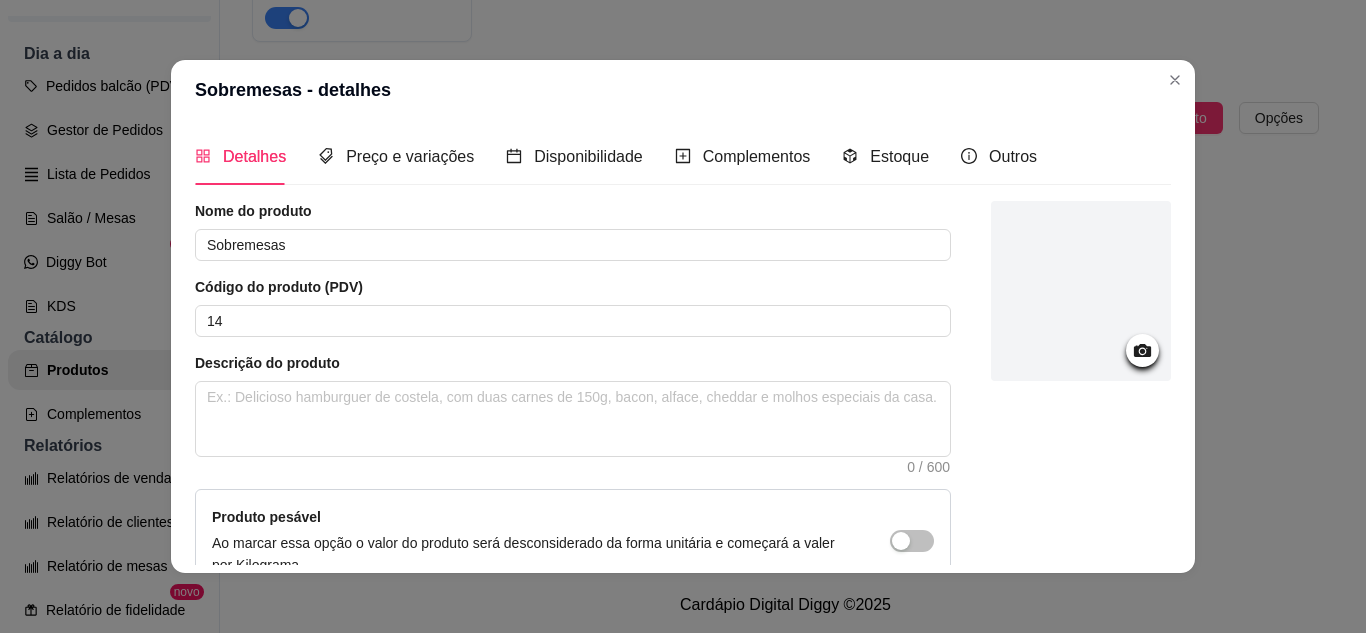 click at bounding box center [1081, 291] 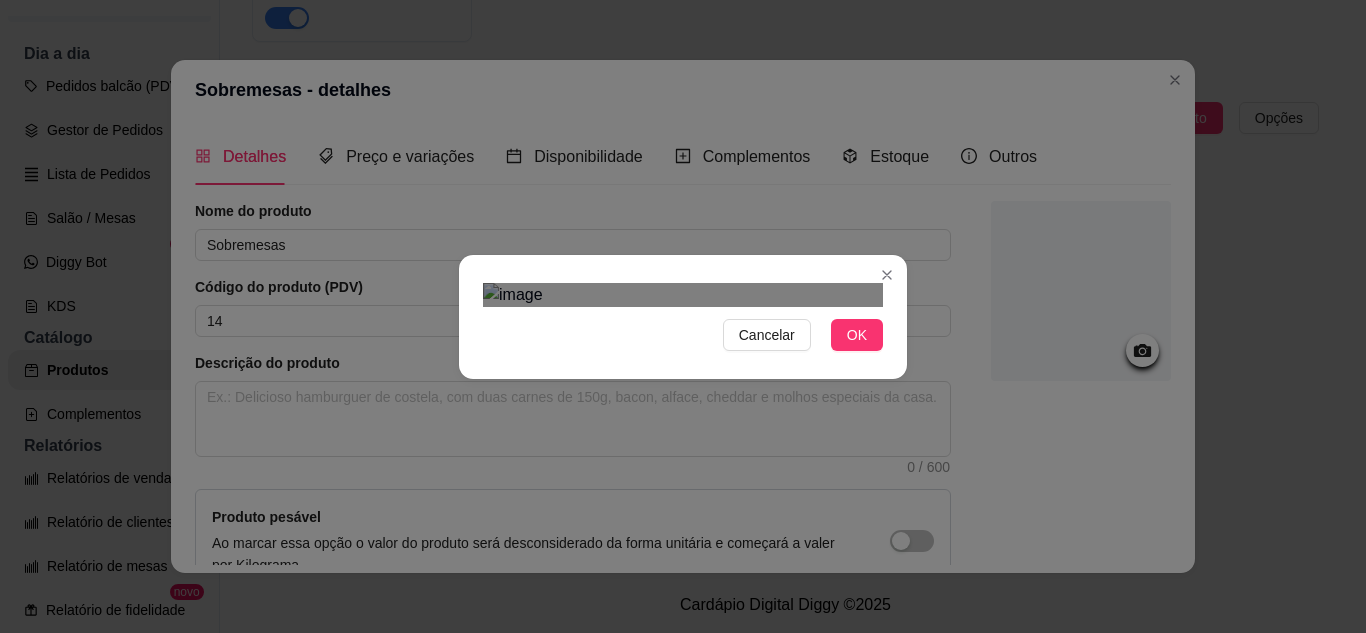 click on "D Dona Célia Ma ... Loja Aberta Loja Período gratuito até 27/08   Dia a dia Pedidos balcão (PDV) Gestor de Pedidos Lista de Pedidos Salão / Mesas Diggy Bot novo KDS Catálogo Produtos Complementos Relatórios Relatórios de vendas Relatório de clientes Relatório de mesas Relatório de fidelidade novo Gerenciar Entregadores novo Nota Fiscal (NFC-e) Controle de caixa Controle de fiado Cupons Clientes Estoque Configurações Diggy Planos Precisa de ajuda? Sair Produtos Adicionar categoria Reodernar categorias Aqui você cadastra e gerencia seu produtos e categorias Pratos principais ativa Adicionar produto Opções 1 - MARMITA PP   R$ 10,00 2 - MARMITA P   R$ 12,00 3 - MARMITA M   R$ 16,00 4 - MARMITA G   R$ 18,00 5 - EXECUTIVA   R$ 20,00 6 - GOURMET   Parmegiana de Carne R$ 18,00 Parmegiana de Frango R$ 15,00 Camarão Internacional R$ 25,00 Camarão a Moranga R$ 25,00 7 - COMBO GOURMET   Combo: Parmegiana de Frango R$ 17,00 Combo: Parmegiana de Carne R$ 20,00 Combo: Camarão Internacional" at bounding box center (683, 316) 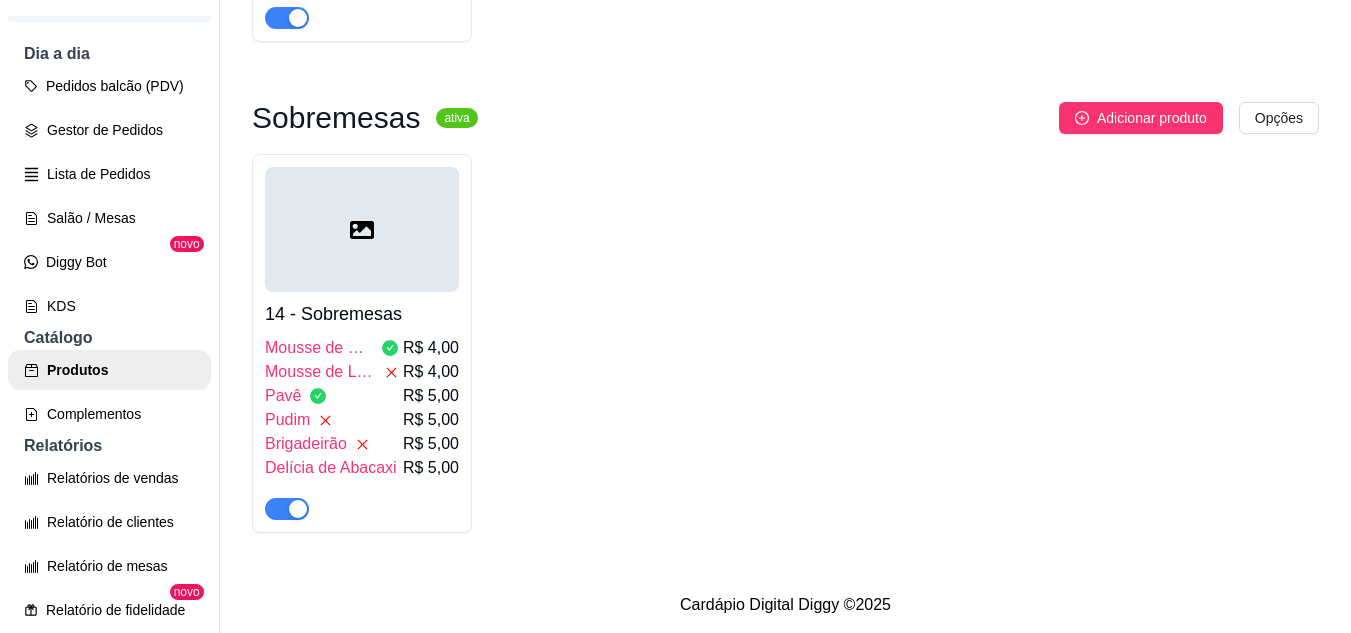 scroll, scrollTop: 32, scrollLeft: 0, axis: vertical 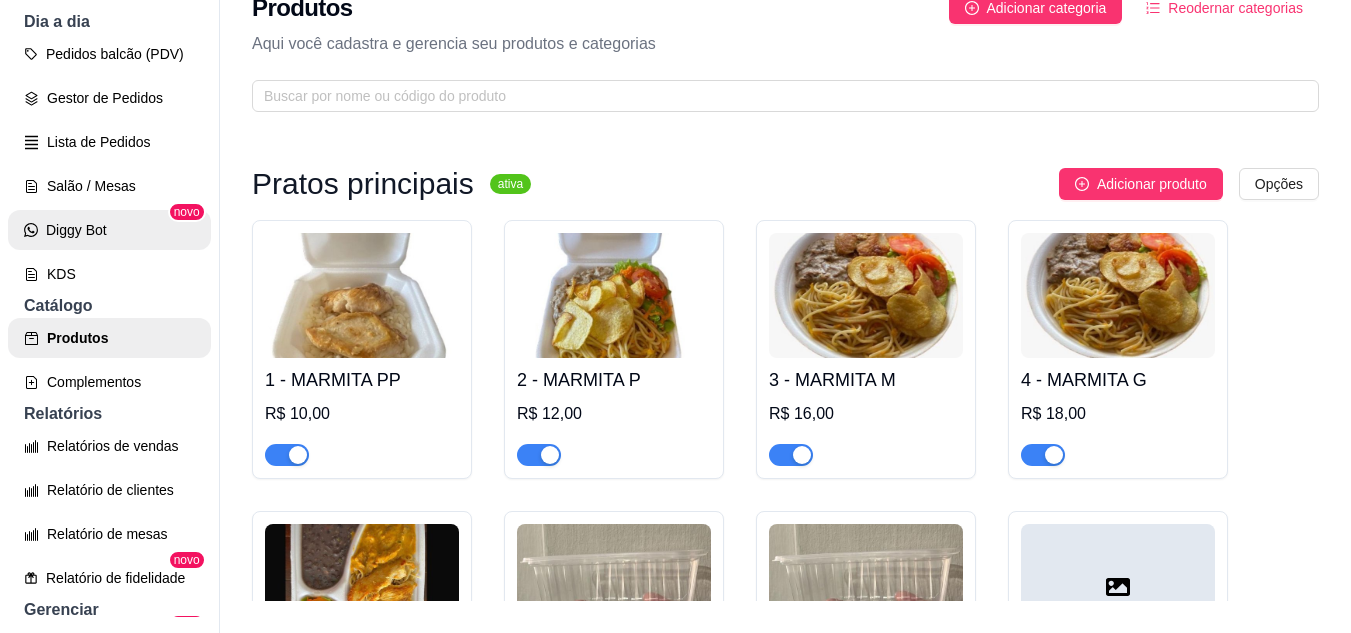 click on "Diggy Bot" at bounding box center (109, 230) 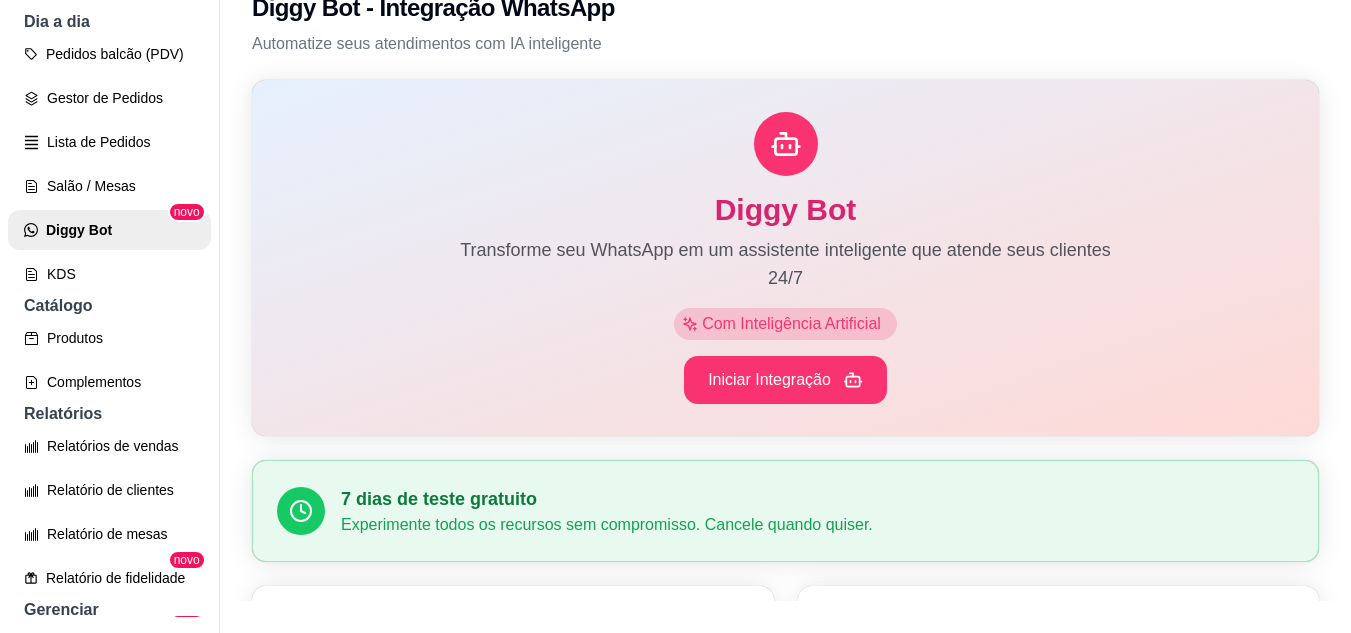 scroll, scrollTop: 0, scrollLeft: 0, axis: both 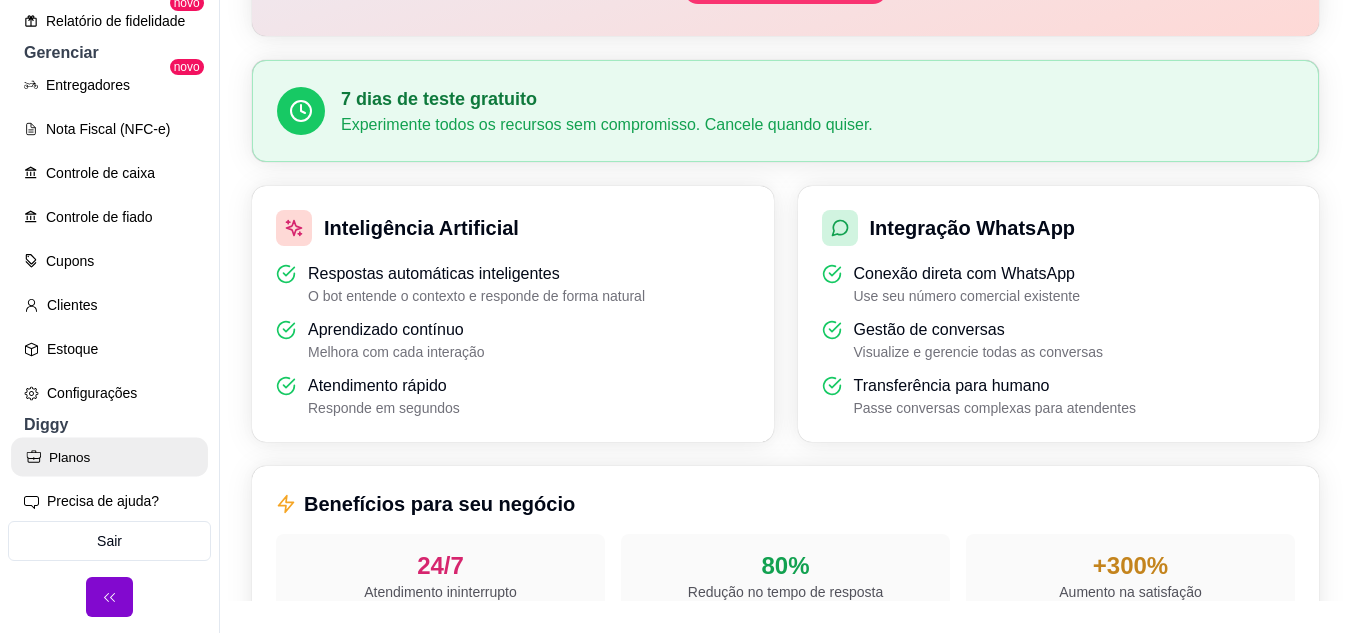 click on "Planos" at bounding box center [109, 457] 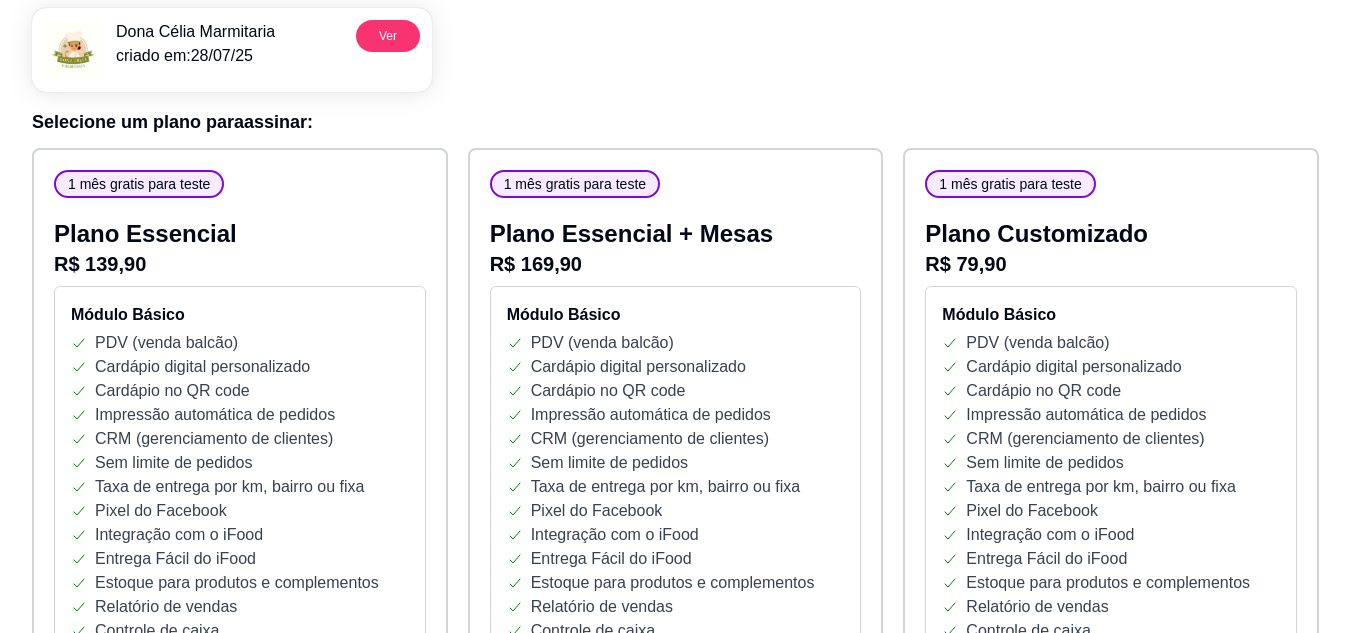 scroll, scrollTop: 300, scrollLeft: 0, axis: vertical 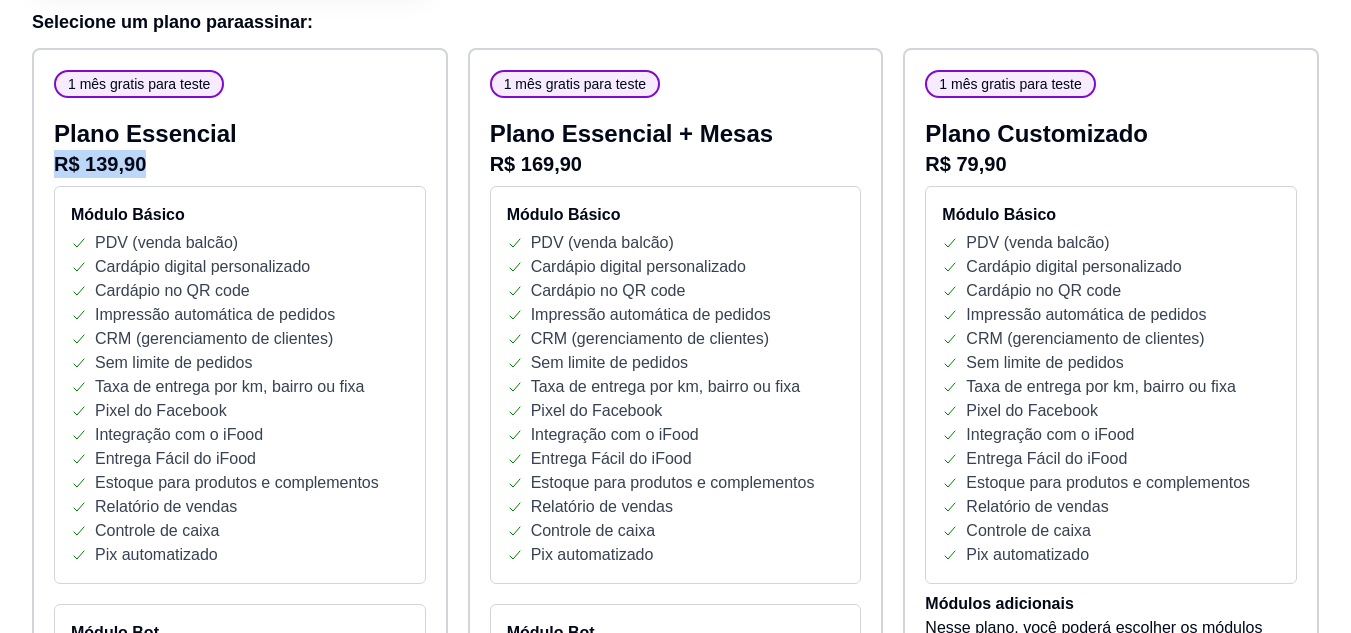 drag, startPoint x: 54, startPoint y: 164, endPoint x: 219, endPoint y: 164, distance: 165 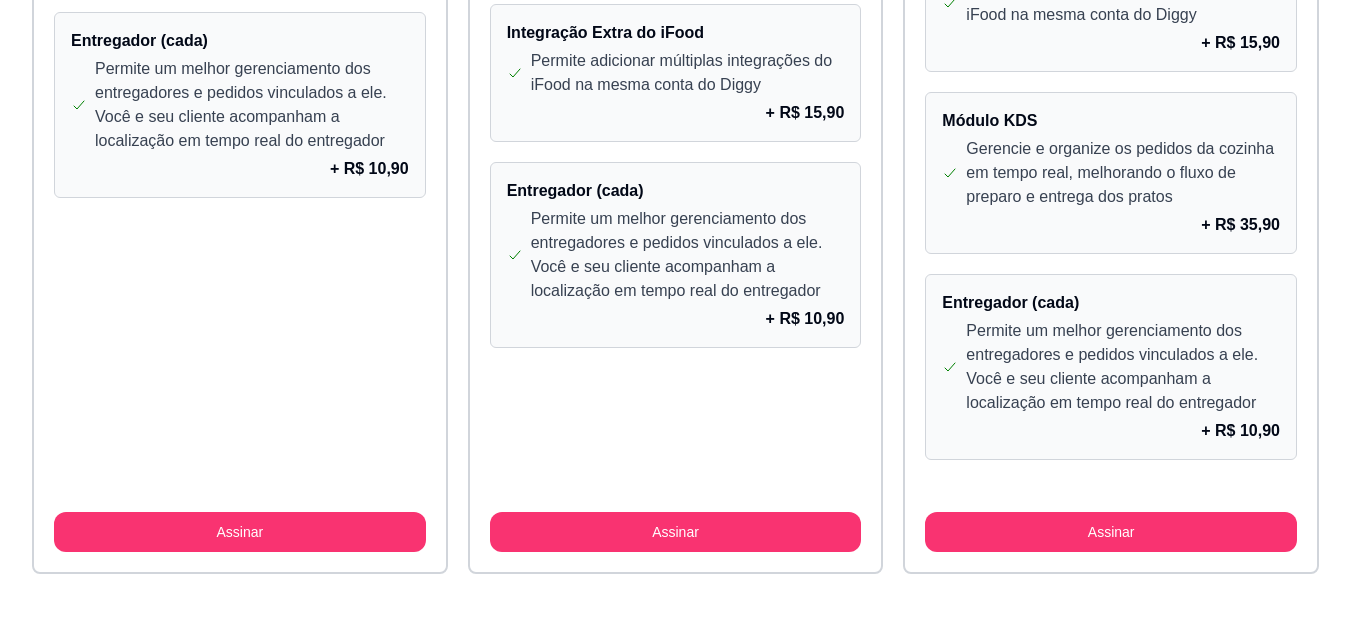 scroll, scrollTop: 1700, scrollLeft: 0, axis: vertical 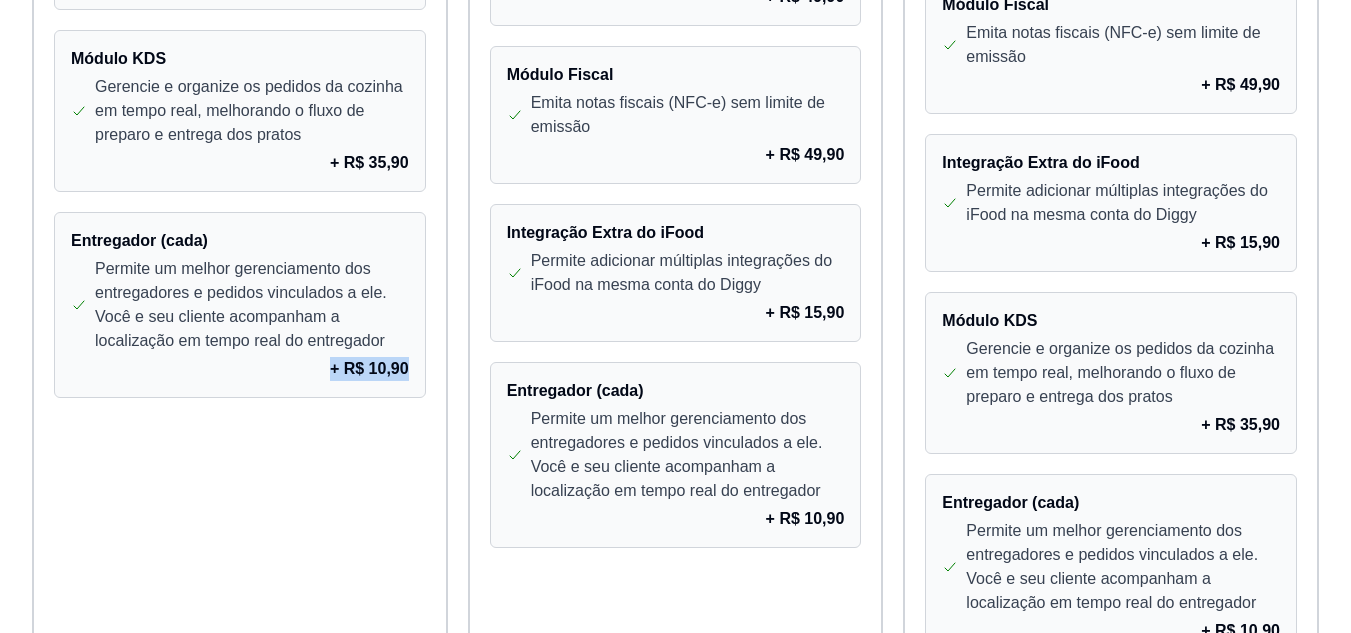 drag, startPoint x: 333, startPoint y: 373, endPoint x: 421, endPoint y: 371, distance: 88.02273 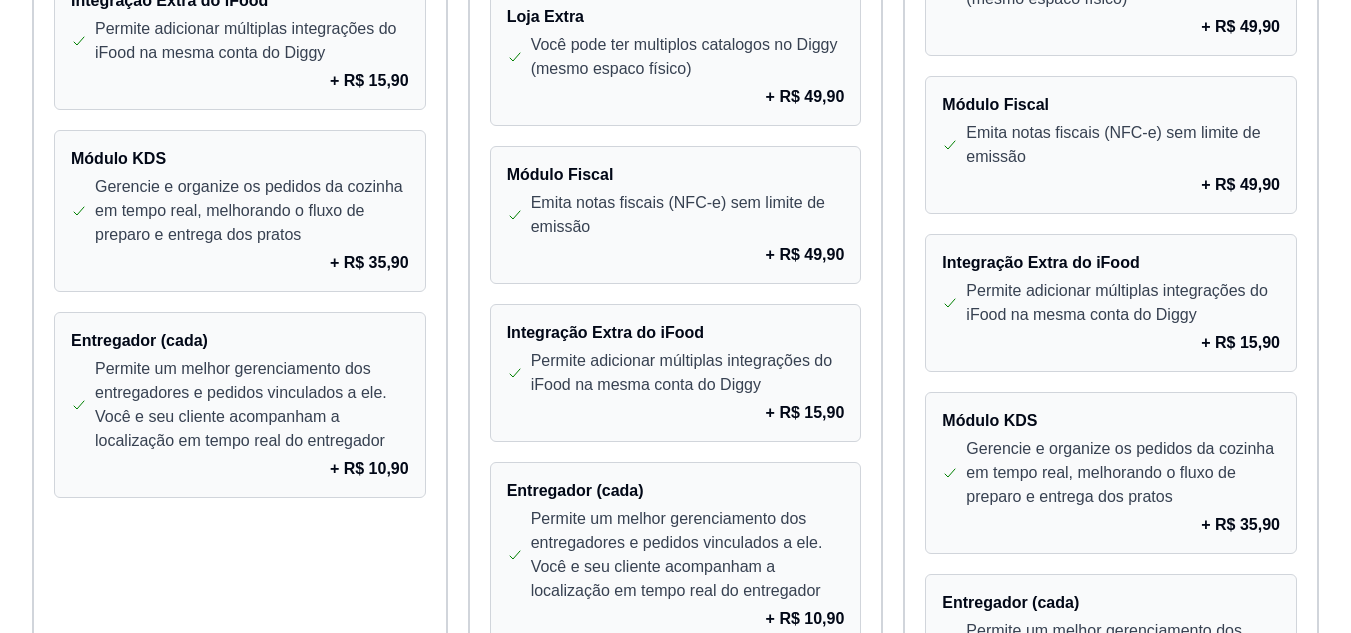 click on "Permite um melhor gerenciamento dos entregadores e pedidos vinculados a ele. Você e seu cliente acompanham a localização em tempo real do entregador" at bounding box center (252, 405) 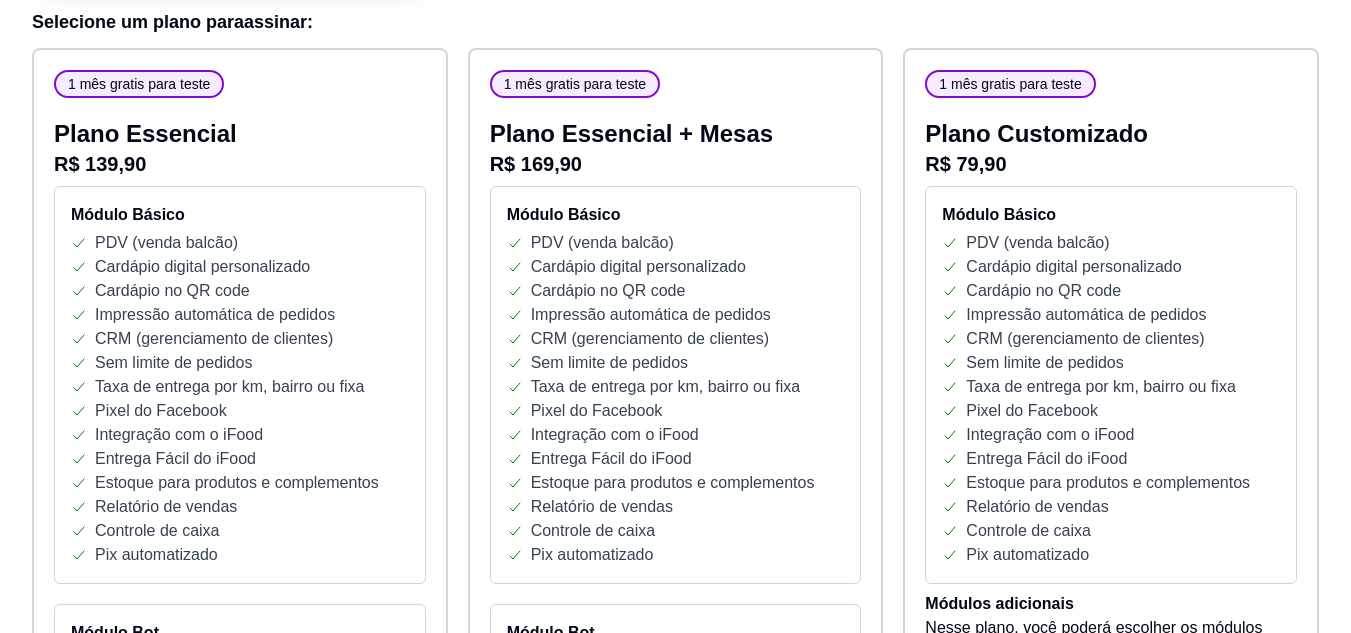 scroll, scrollTop: 200, scrollLeft: 0, axis: vertical 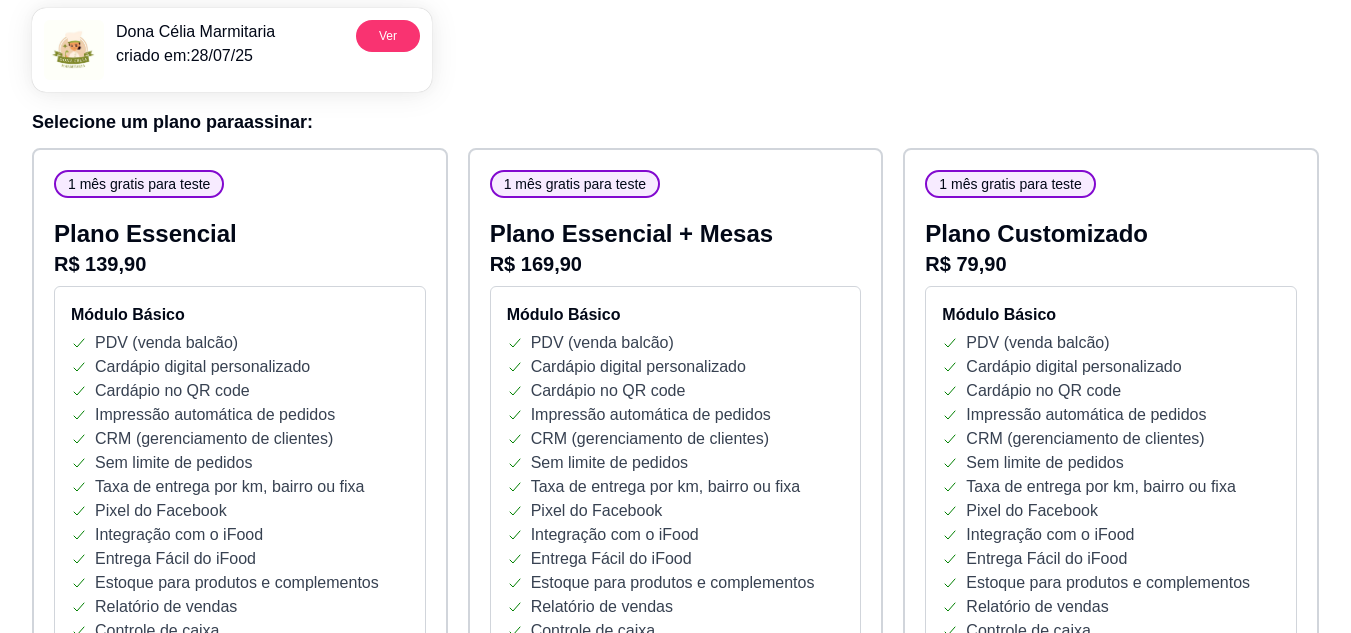 click on "Dona Célia Marmitaria criado em:  28/07/25 Ver" at bounding box center [675, 42] 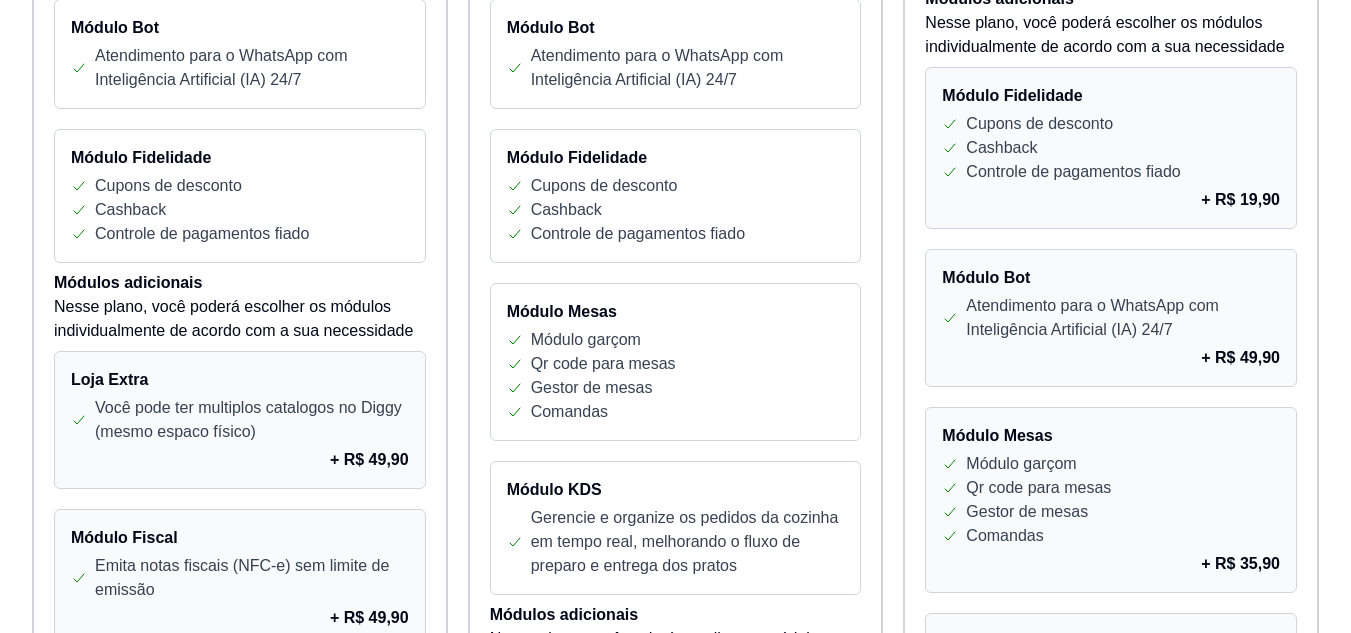 scroll, scrollTop: 805, scrollLeft: 0, axis: vertical 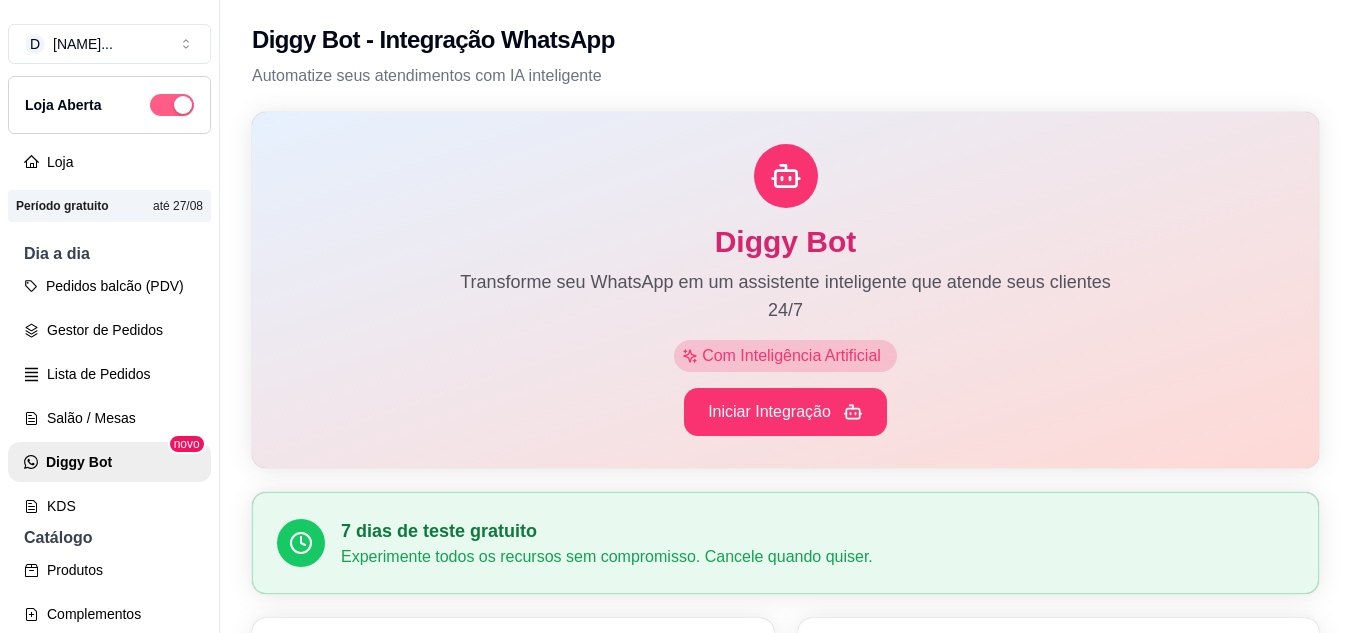 click at bounding box center [172, 105] 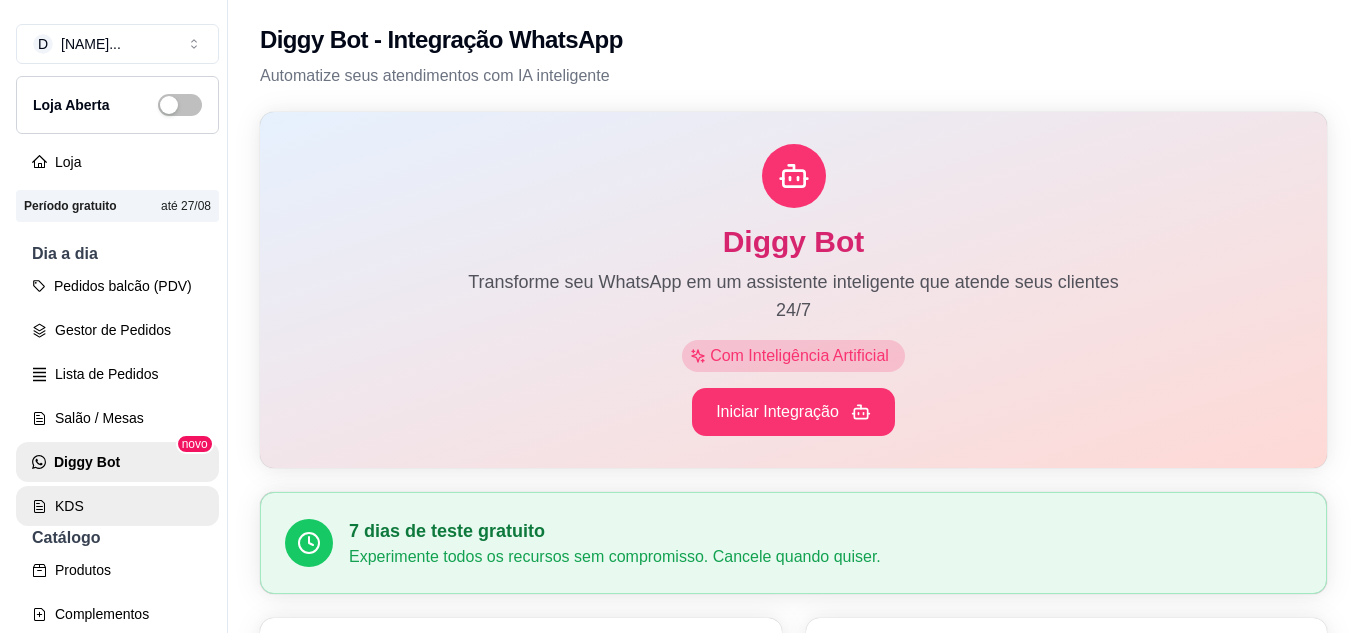 scroll, scrollTop: 200, scrollLeft: 0, axis: vertical 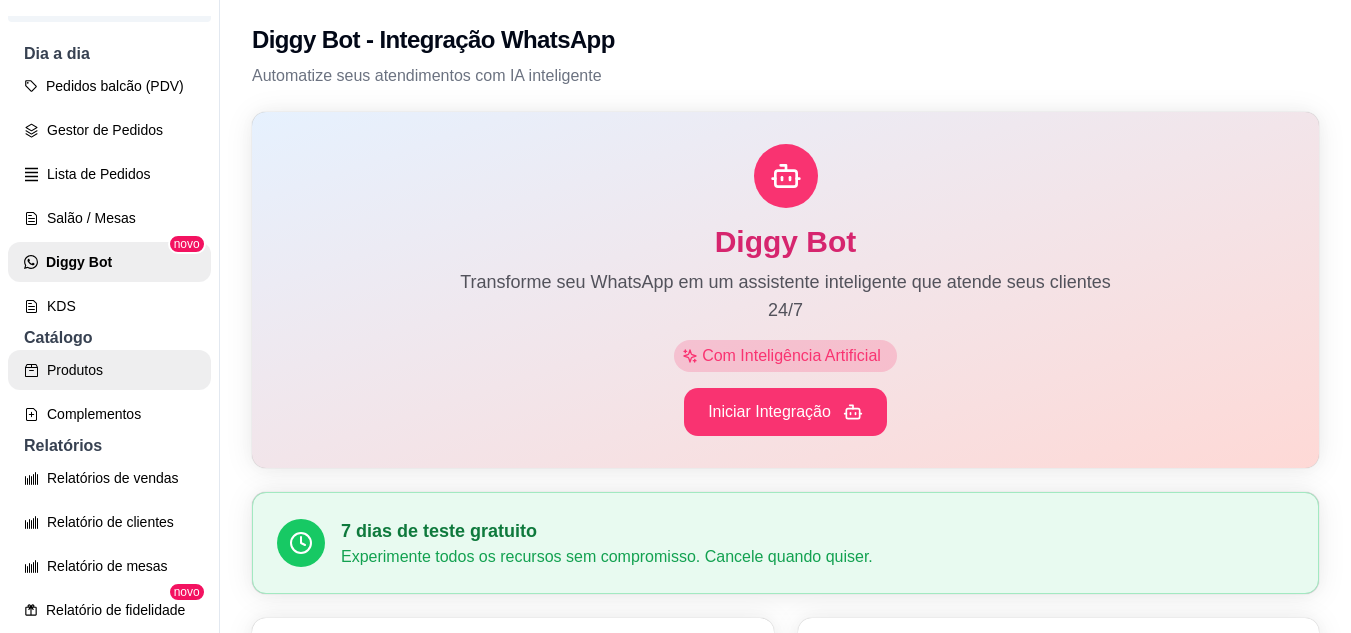click on "Produtos" at bounding box center (109, 370) 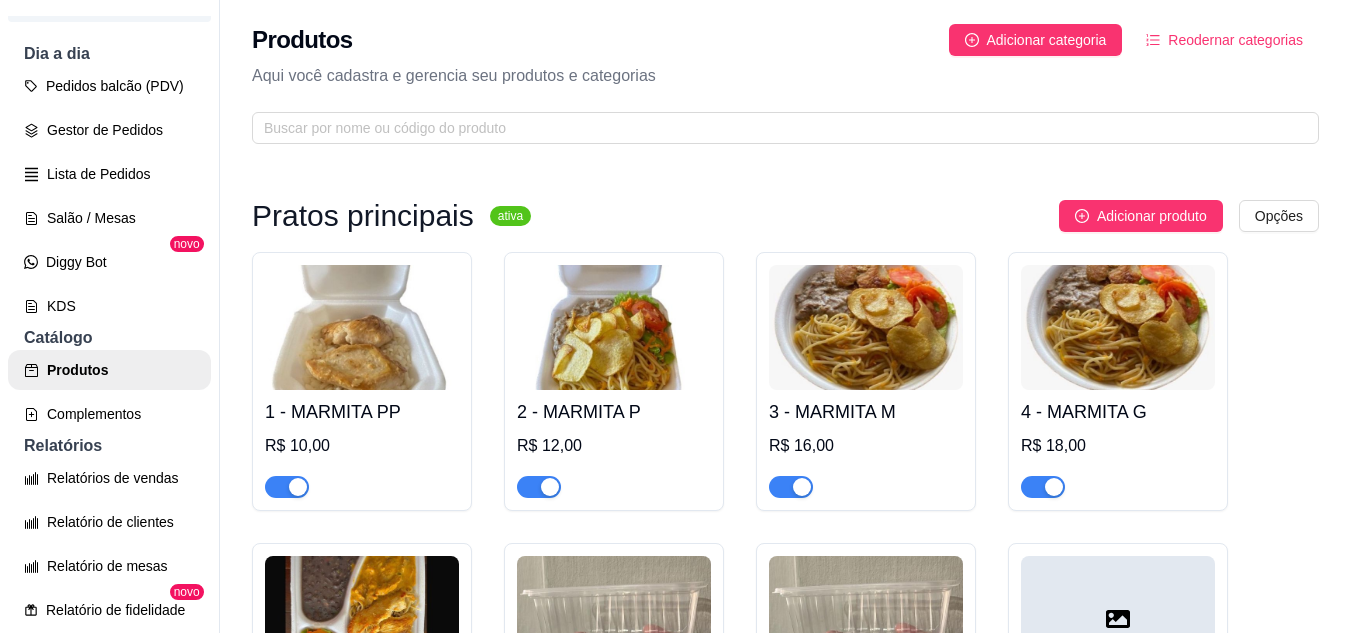 click at bounding box center (362, 327) 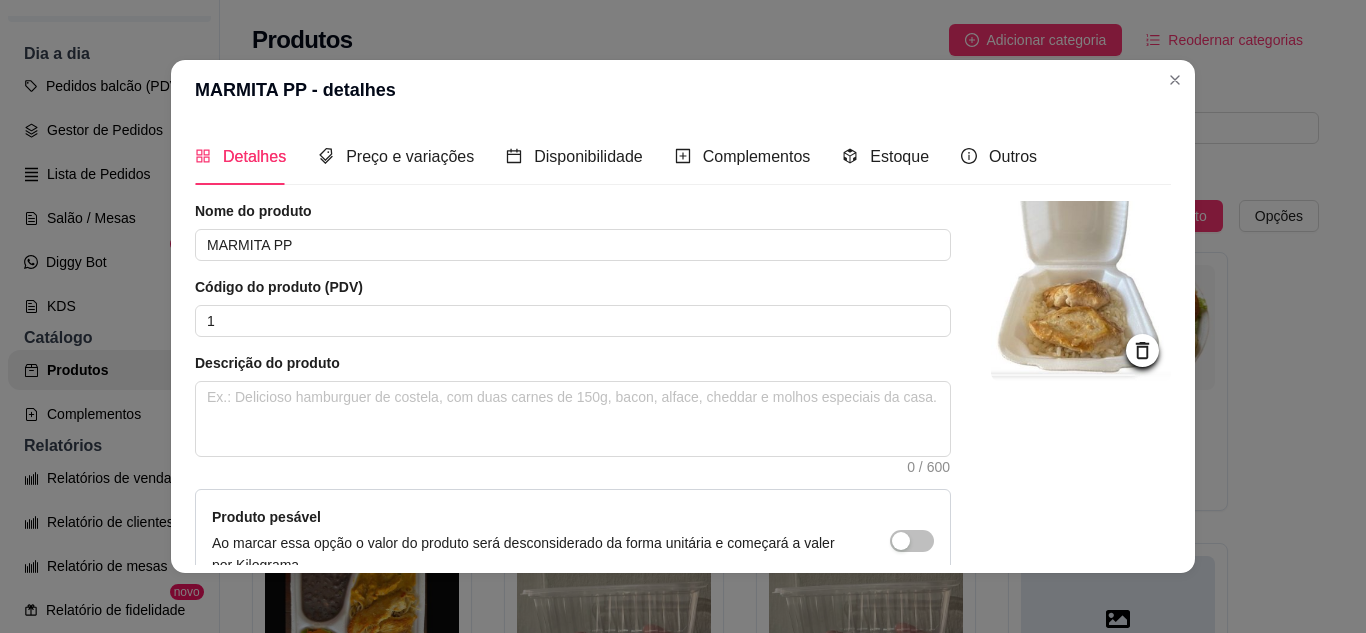 click at bounding box center [1081, 291] 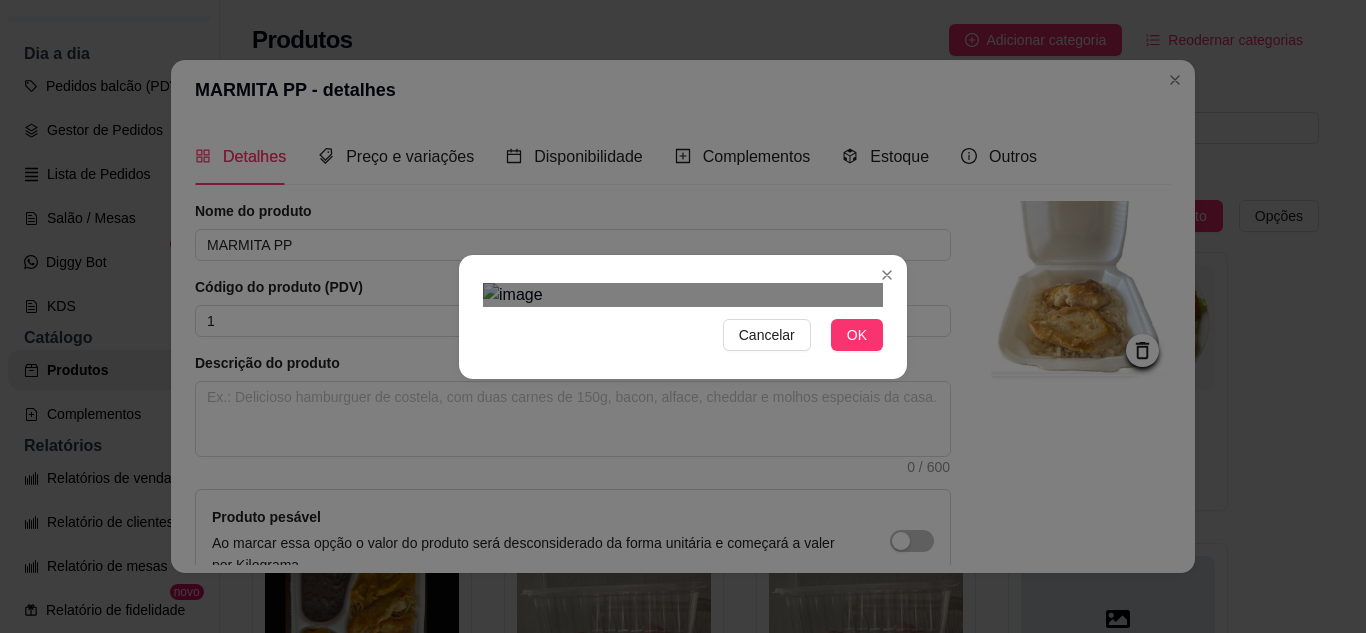 click on "Cancelar OK" at bounding box center (683, 316) 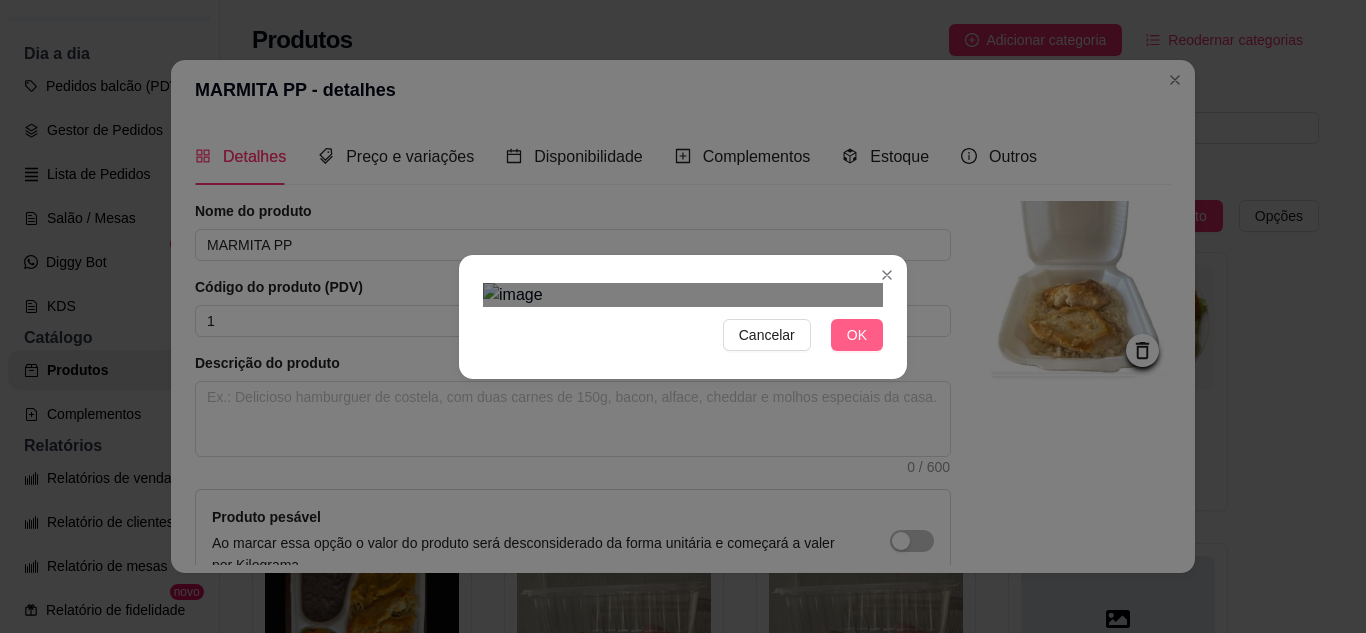 click on "OK" at bounding box center (857, 335) 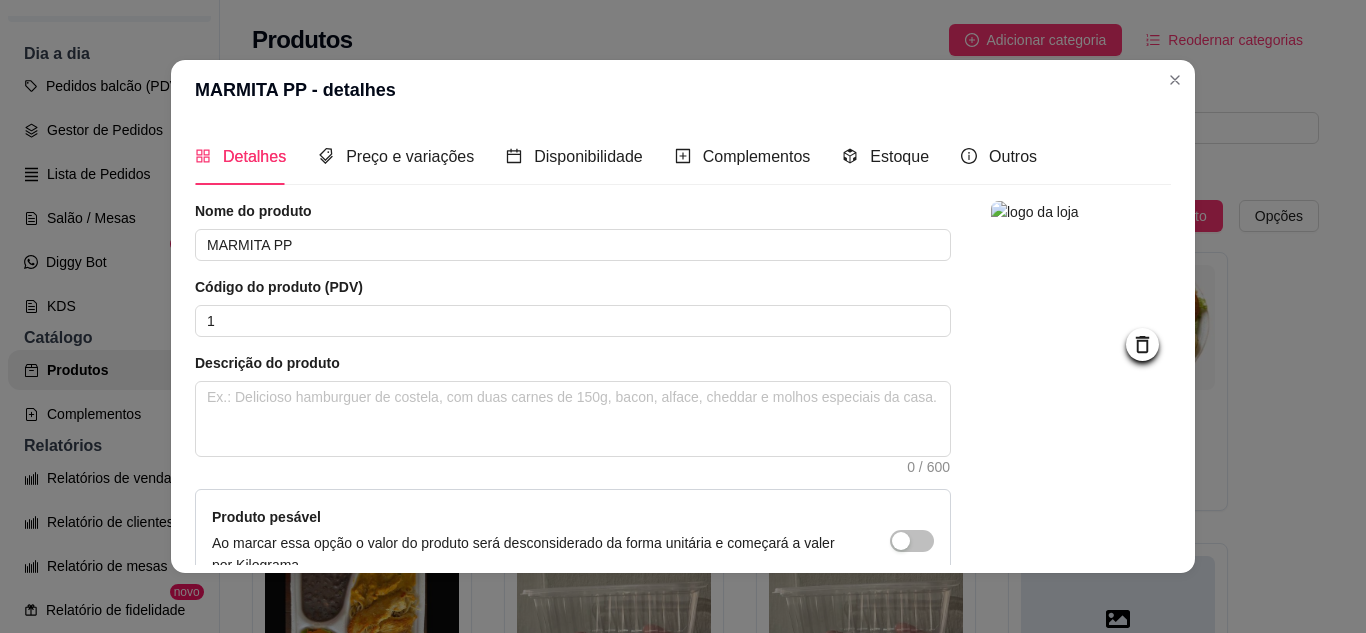 scroll, scrollTop: 215, scrollLeft: 0, axis: vertical 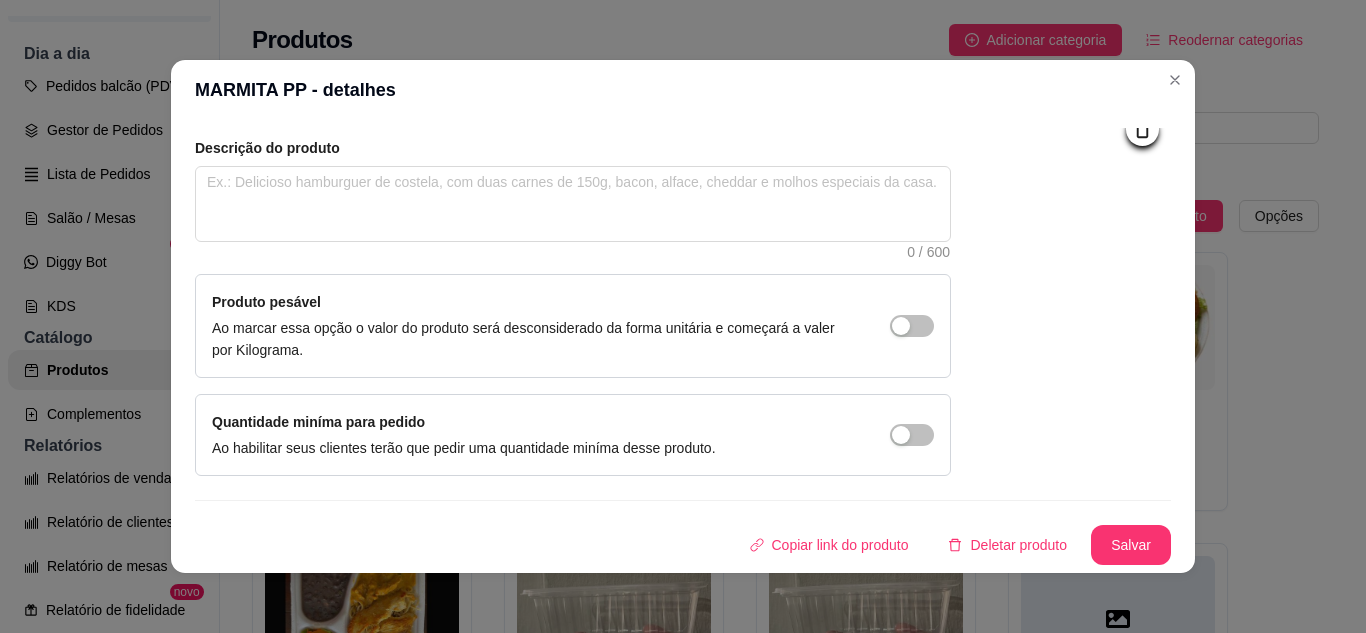 click on "Salvar" at bounding box center [1131, 545] 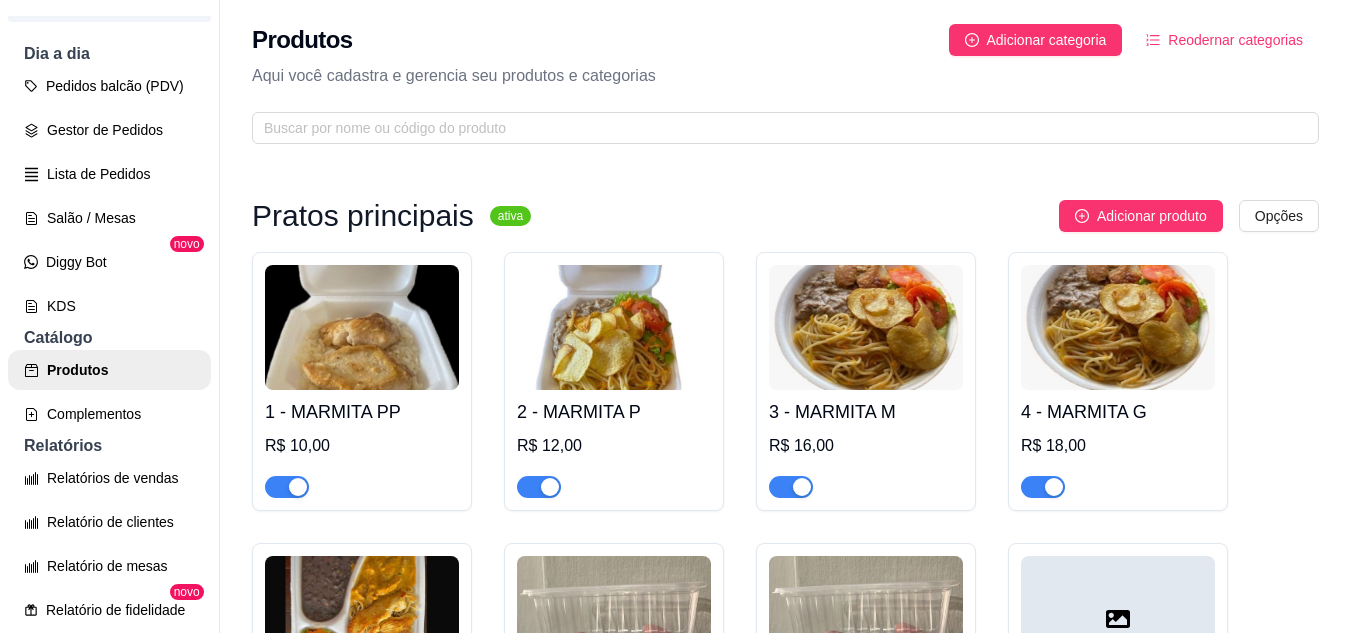 click at bounding box center [614, 327] 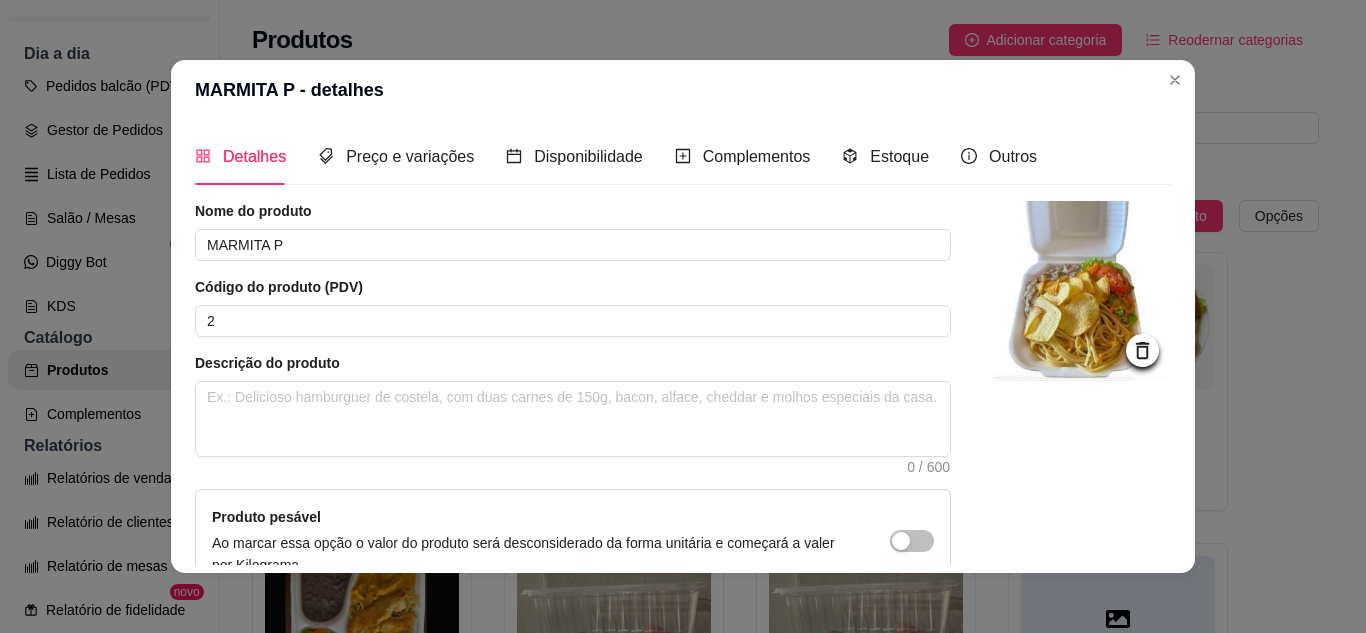 click at bounding box center (1081, 291) 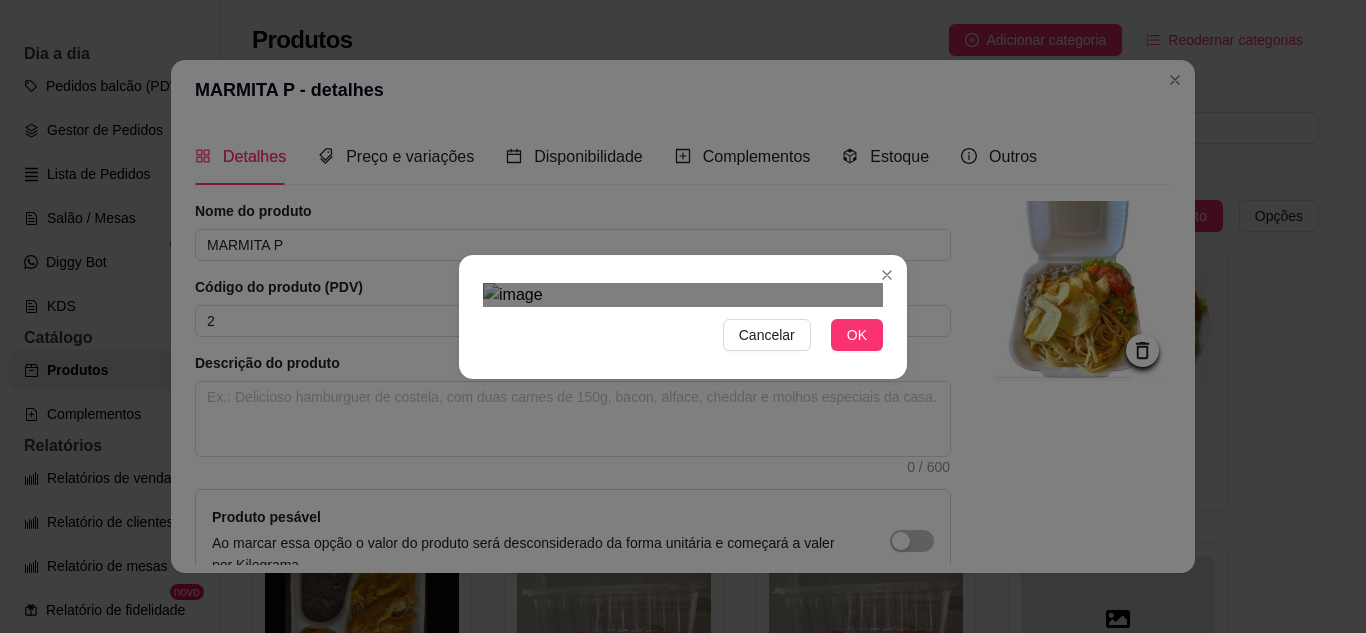 click on "Cancelar OK" at bounding box center (683, 316) 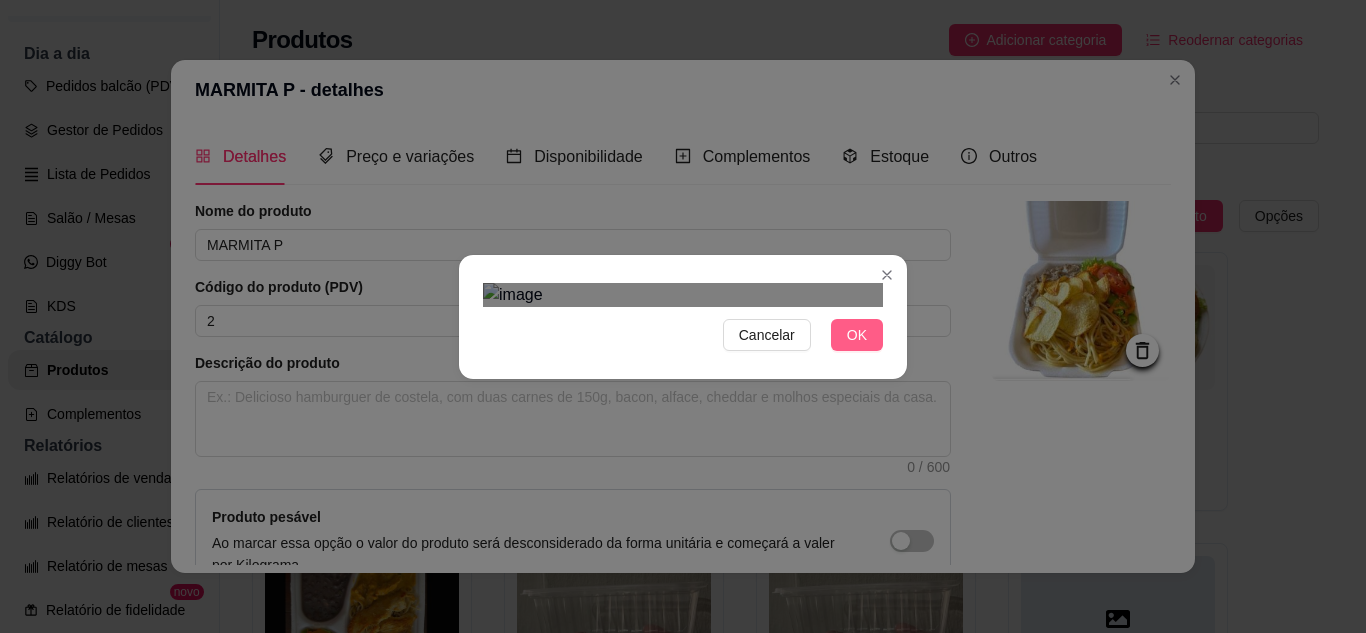 click on "OK" at bounding box center (857, 335) 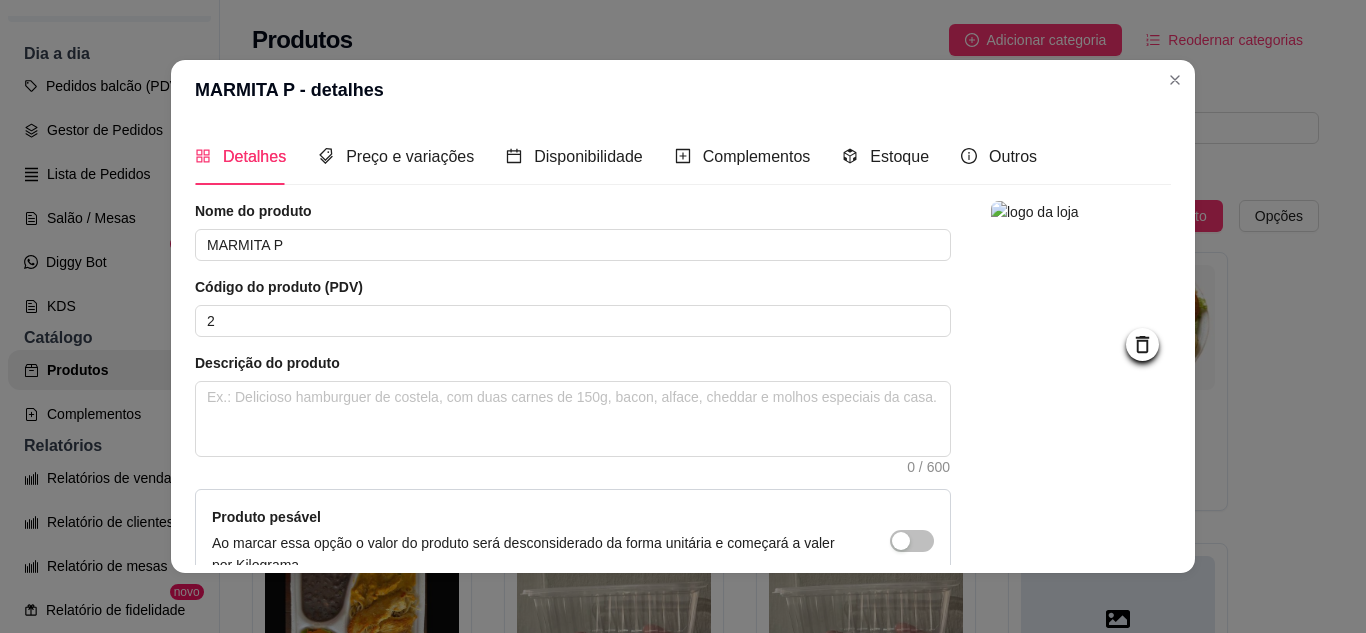 scroll, scrollTop: 215, scrollLeft: 0, axis: vertical 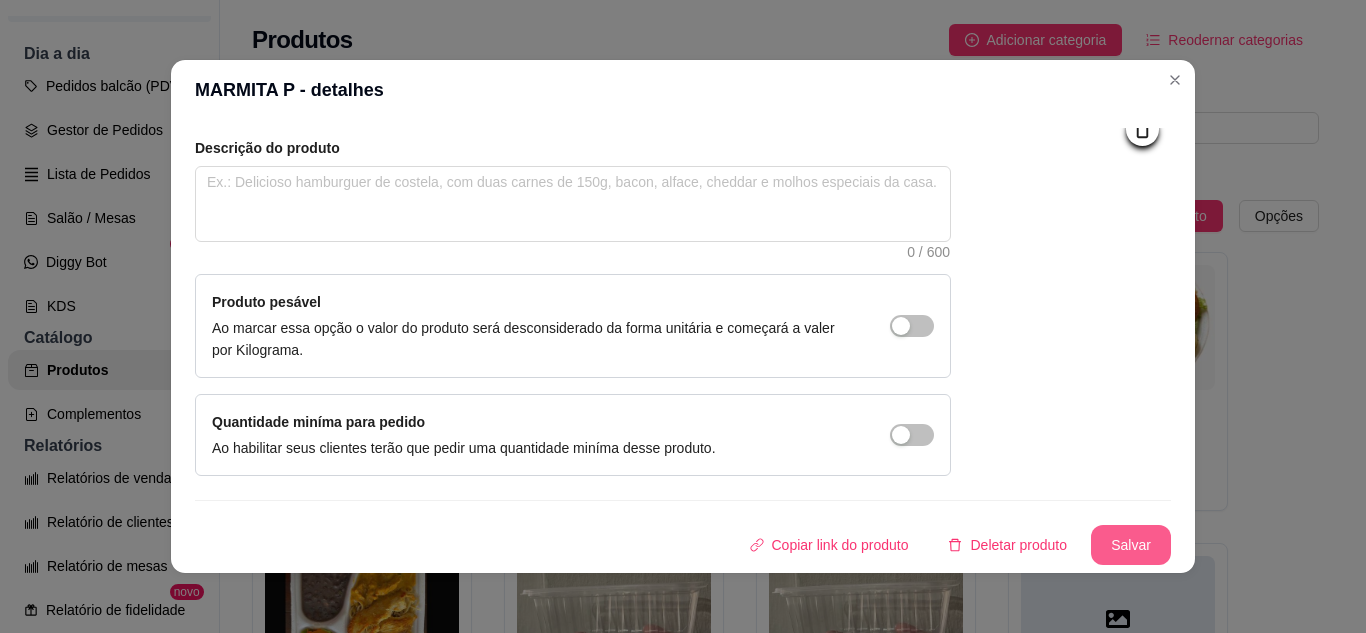 click on "Salvar" at bounding box center [1131, 545] 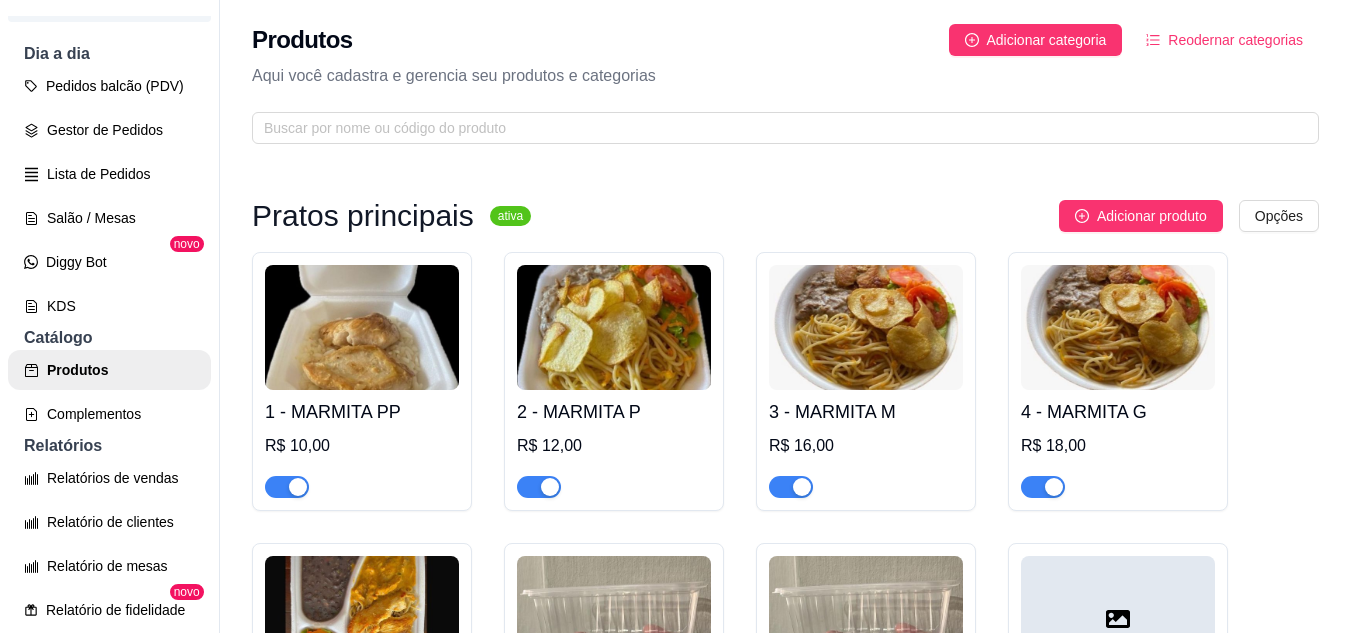 click at bounding box center (866, 327) 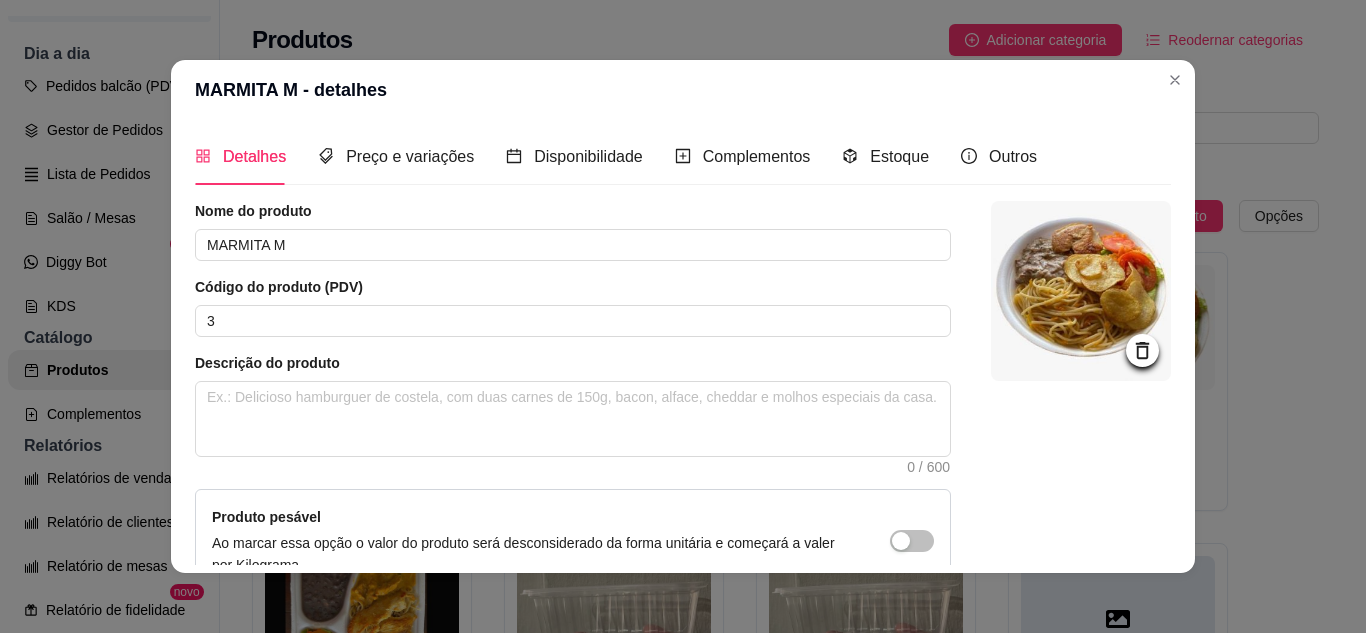 click at bounding box center [1081, 291] 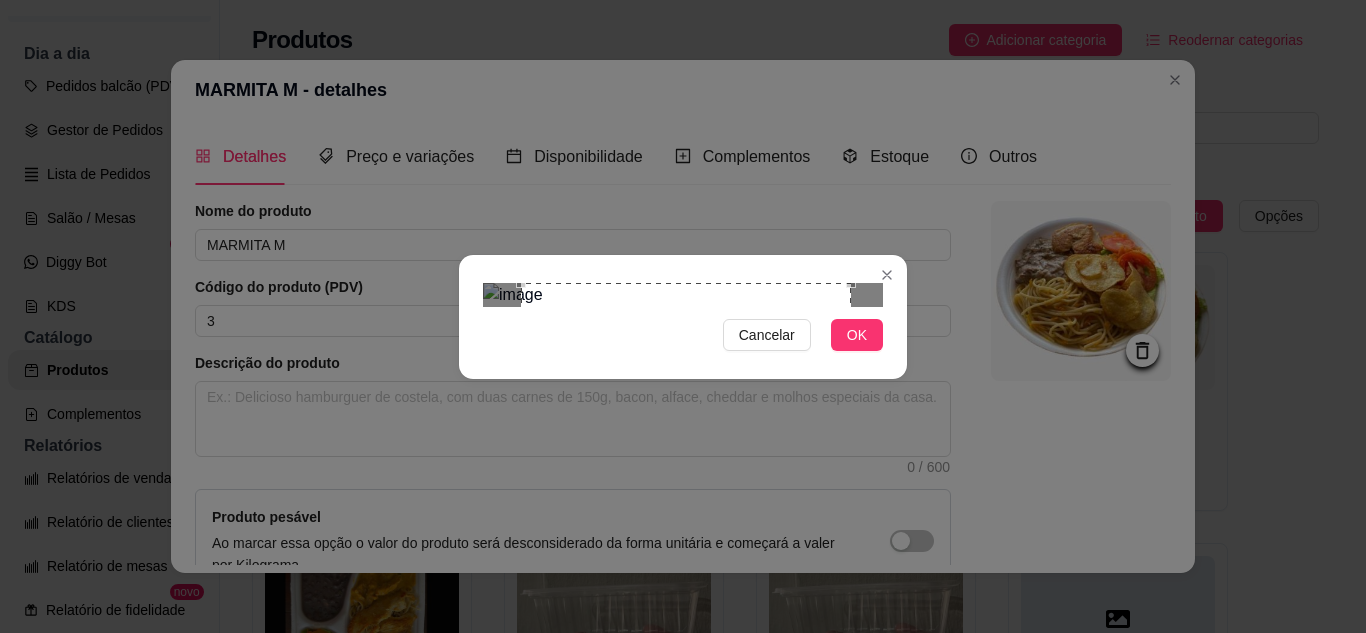 click at bounding box center [686, 448] 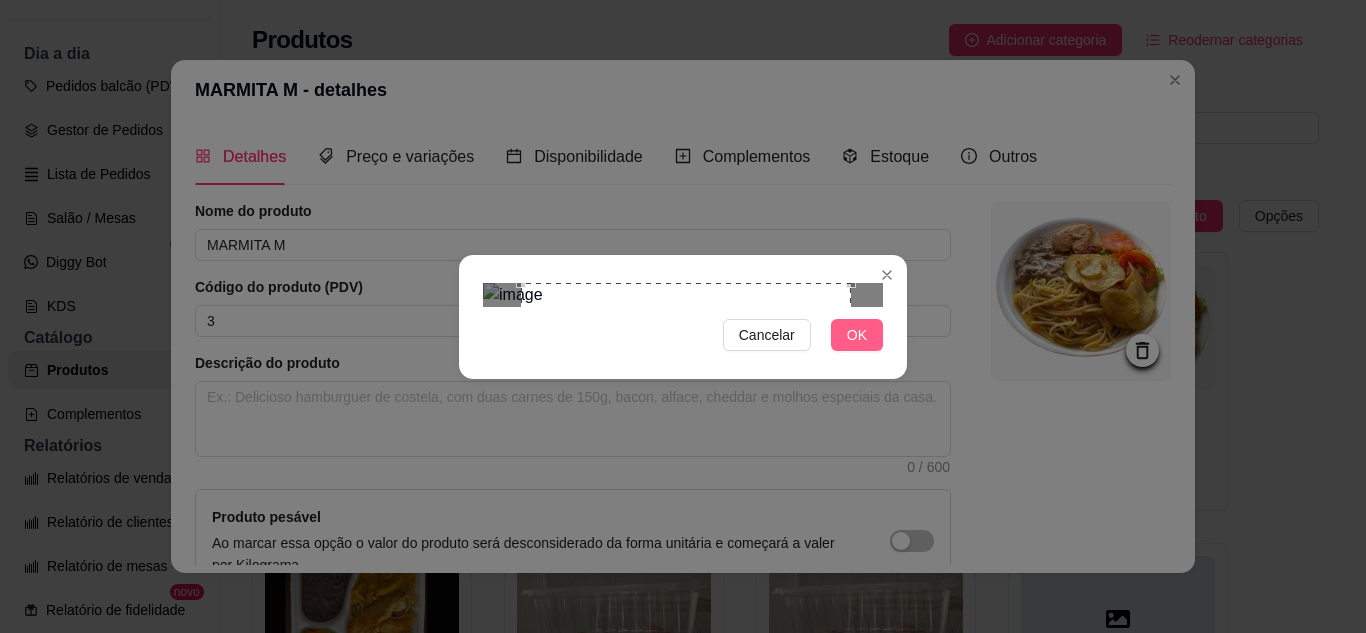 click on "OK" at bounding box center [857, 335] 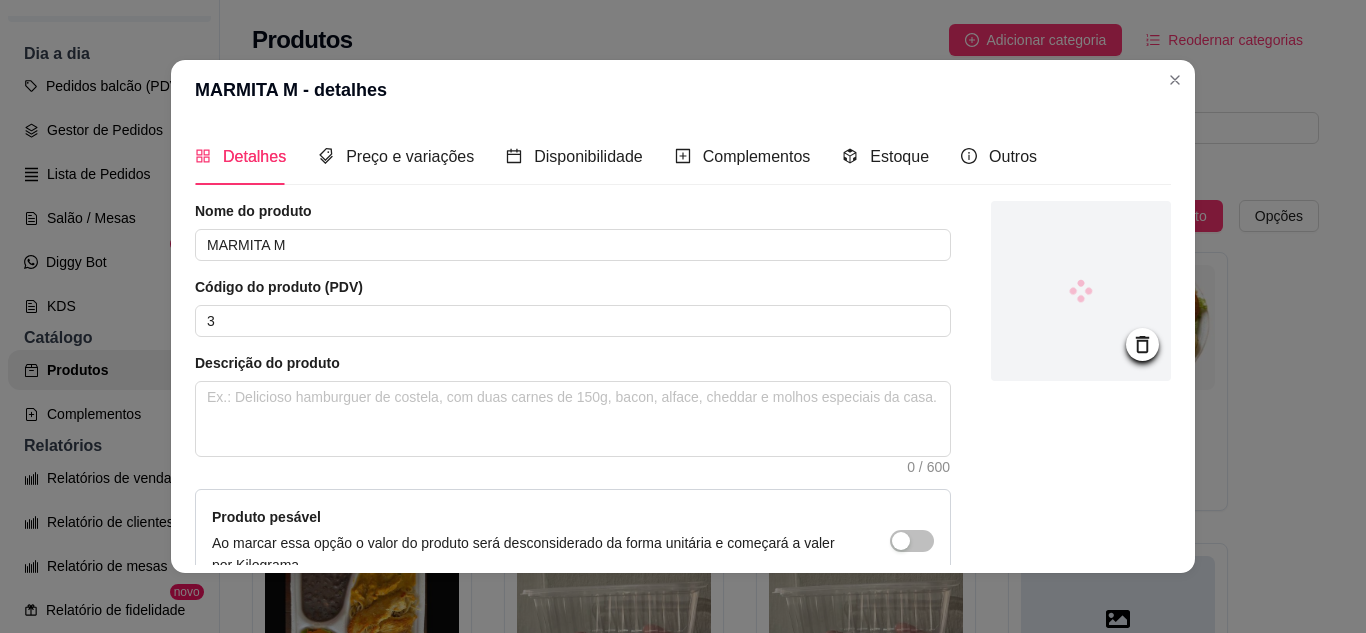 scroll, scrollTop: 215, scrollLeft: 0, axis: vertical 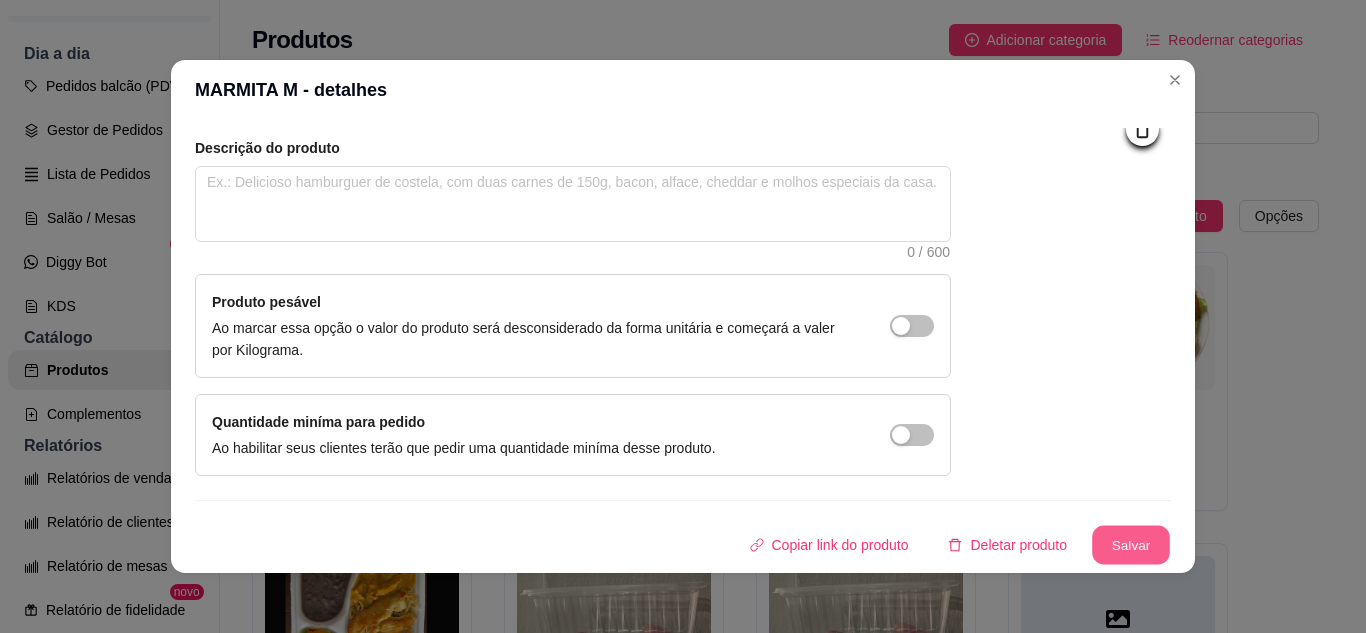 click on "Salvar" at bounding box center [1131, 545] 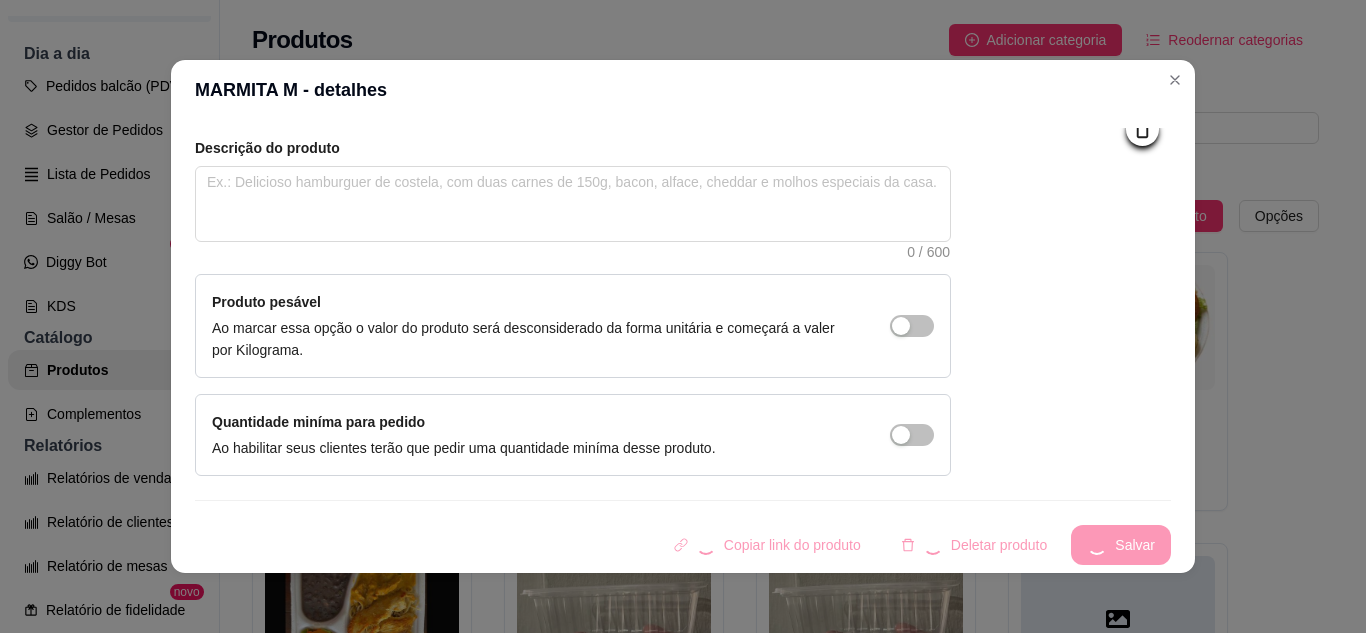 scroll, scrollTop: 15, scrollLeft: 0, axis: vertical 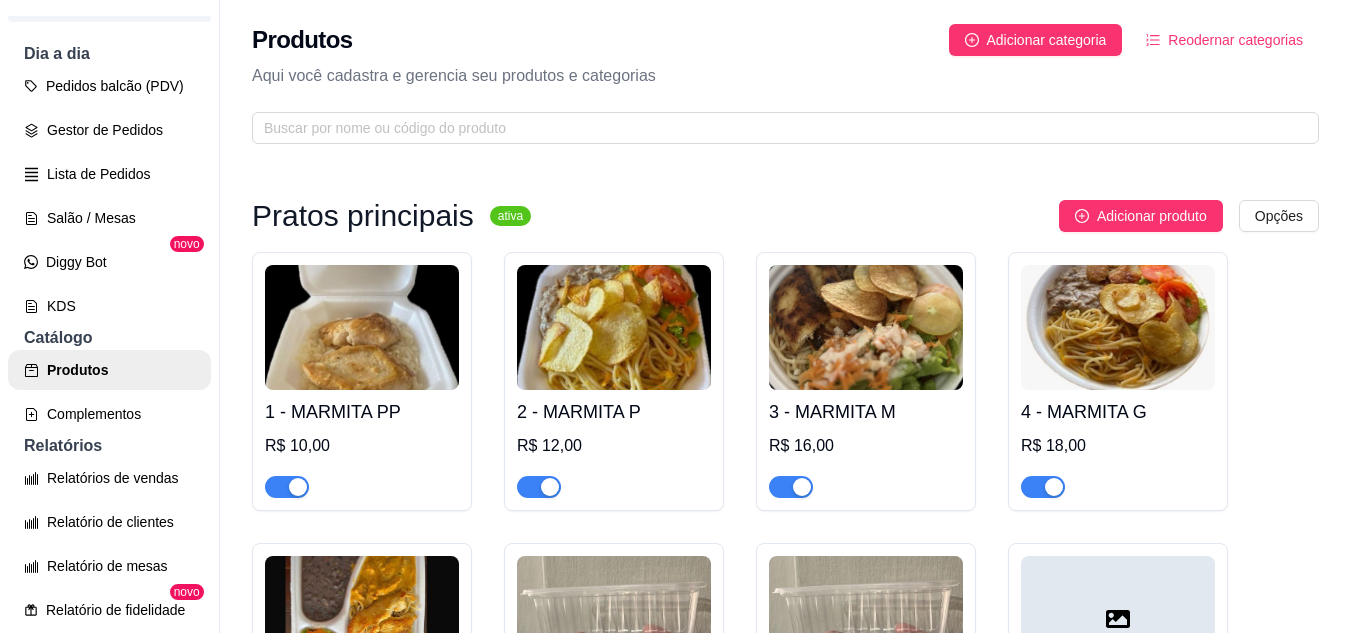 click at bounding box center (1118, 327) 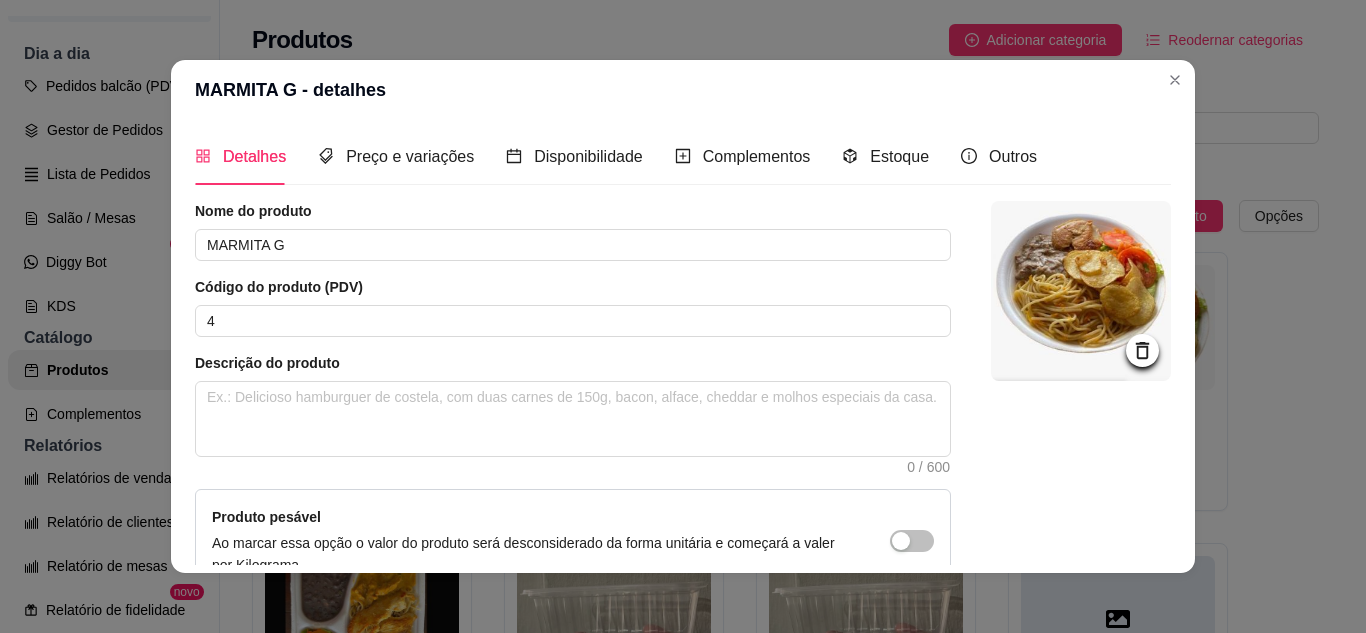 click at bounding box center [1081, 291] 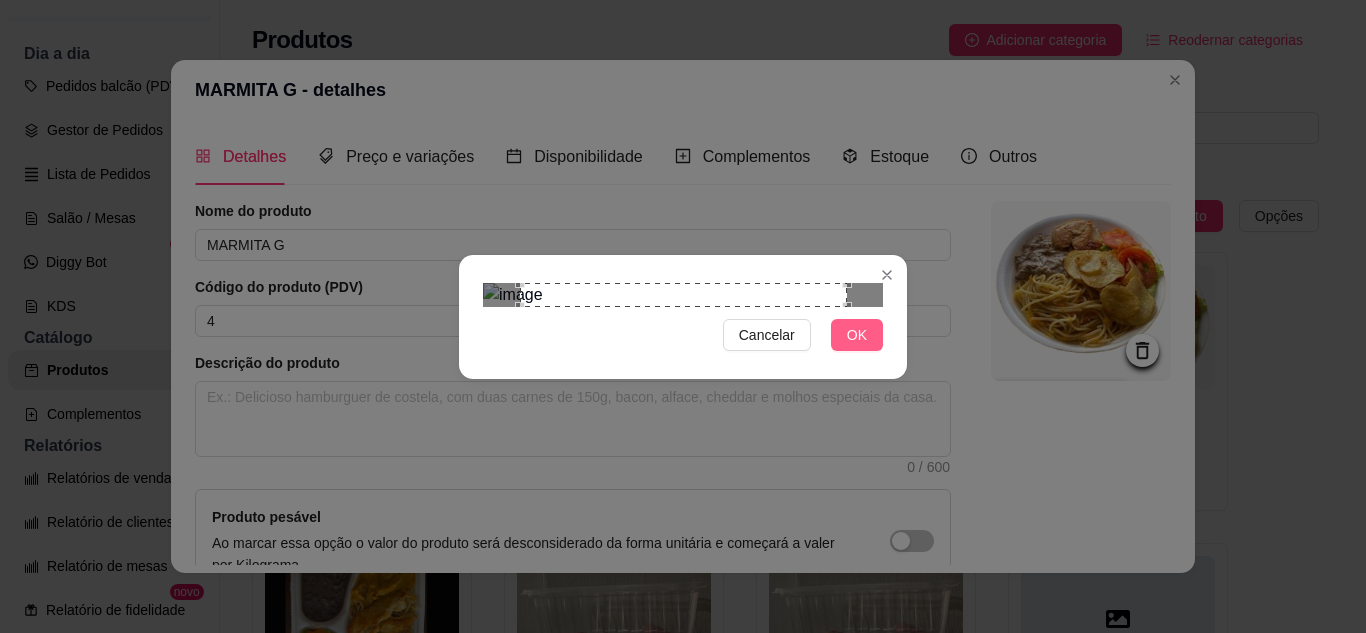click on "OK" at bounding box center [857, 335] 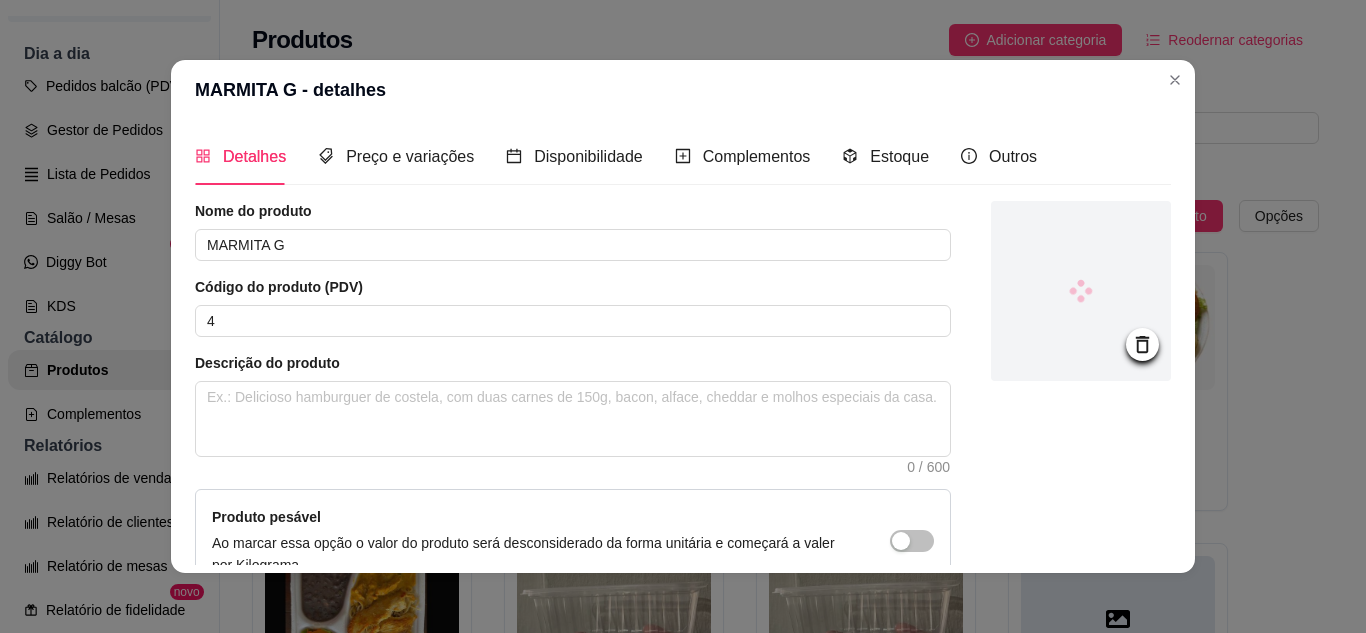 scroll, scrollTop: 215, scrollLeft: 0, axis: vertical 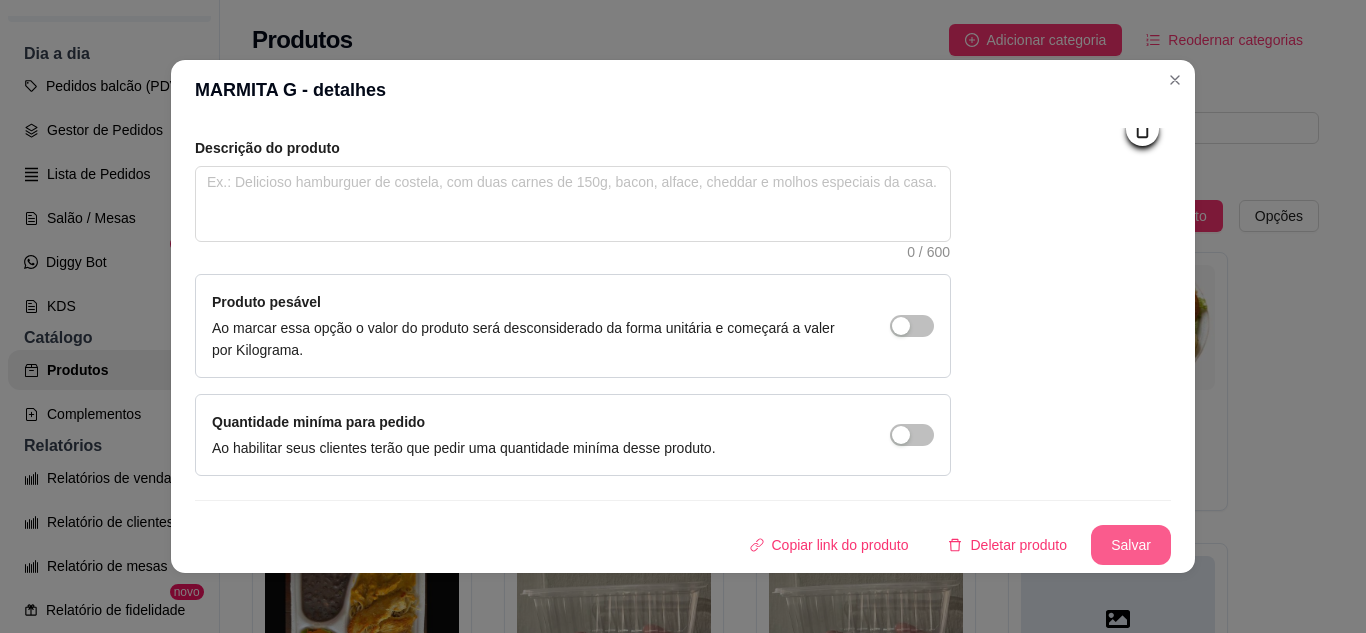 click on "Salvar" at bounding box center (1131, 545) 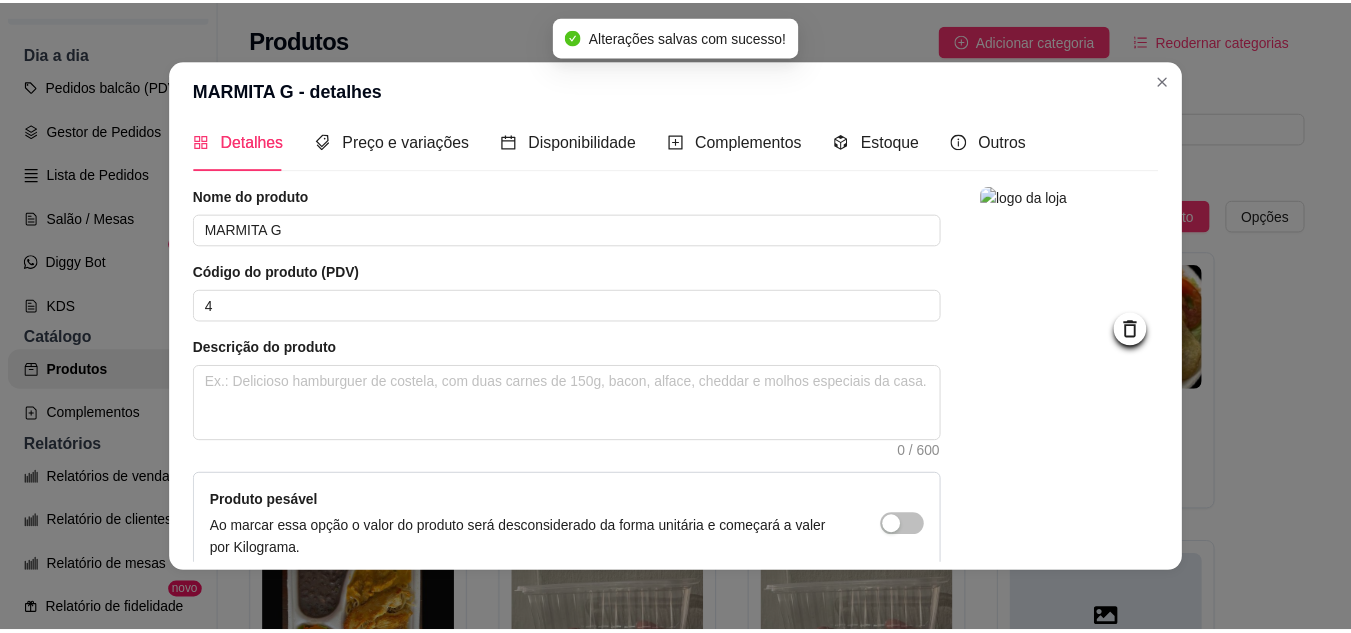 scroll, scrollTop: 0, scrollLeft: 0, axis: both 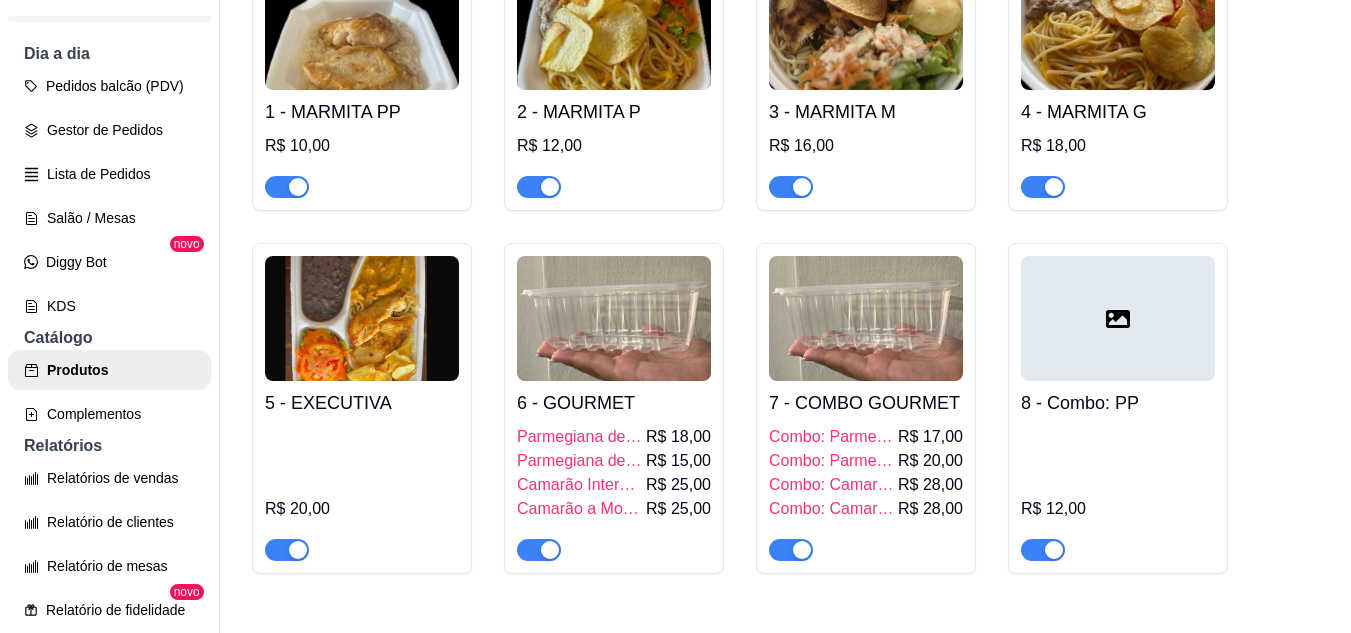 click at bounding box center (614, 318) 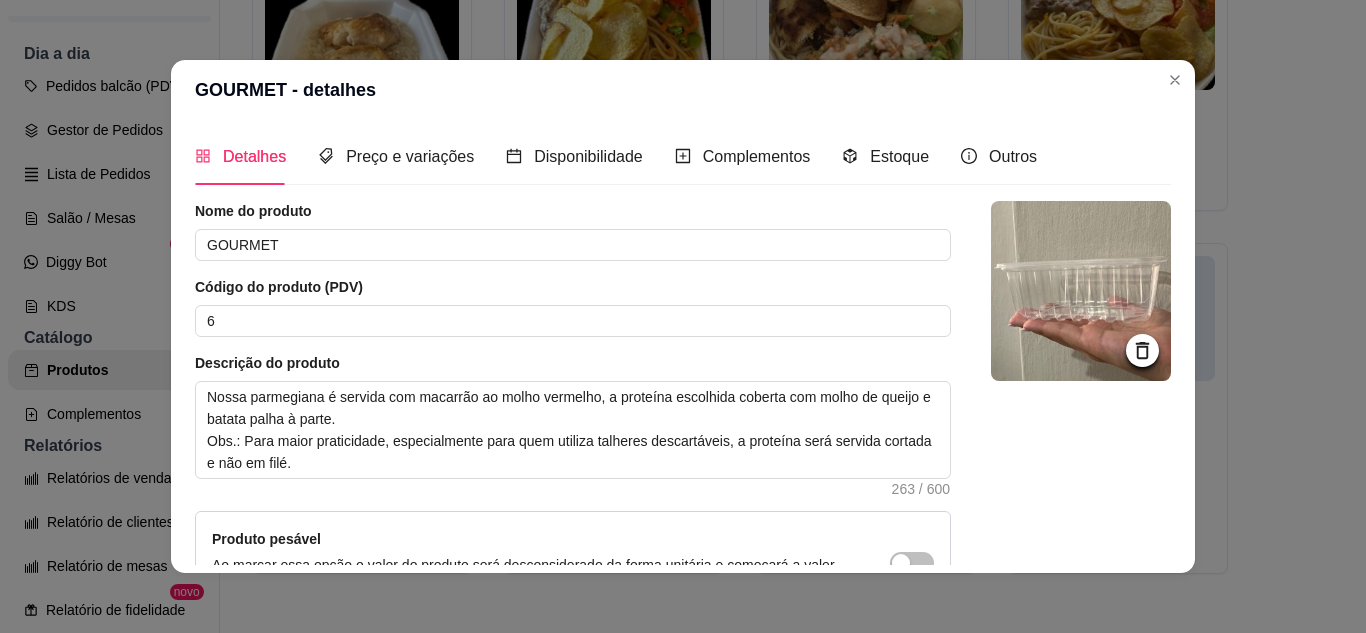 click on "Detalhes Preço e variações Disponibilidade Complementos Estoque Outros" at bounding box center [616, 156] 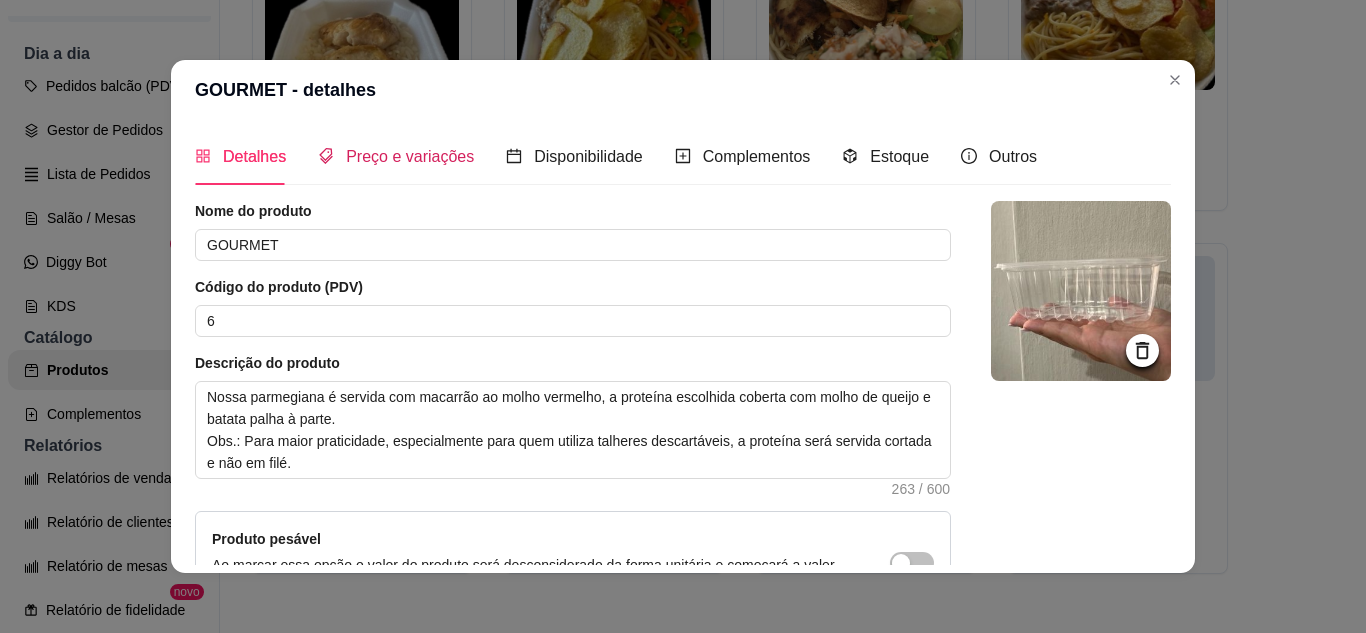 click on "Preço e variações" at bounding box center (410, 156) 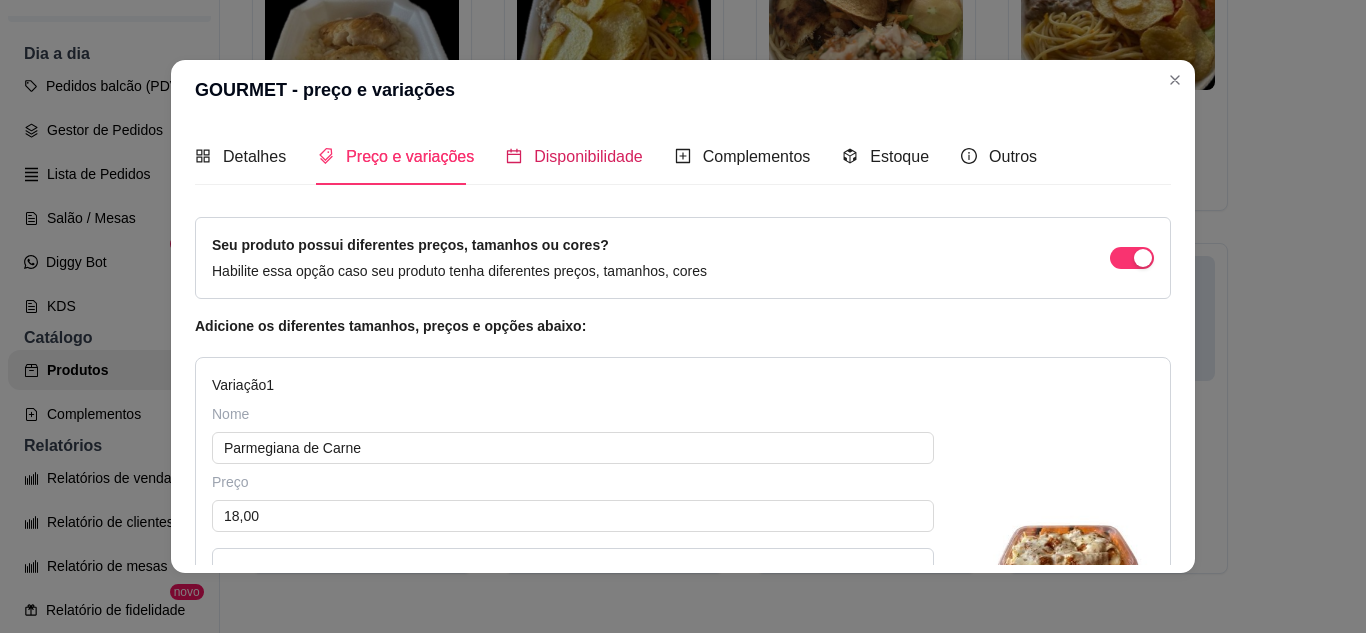 click on "Disponibilidade" at bounding box center [588, 156] 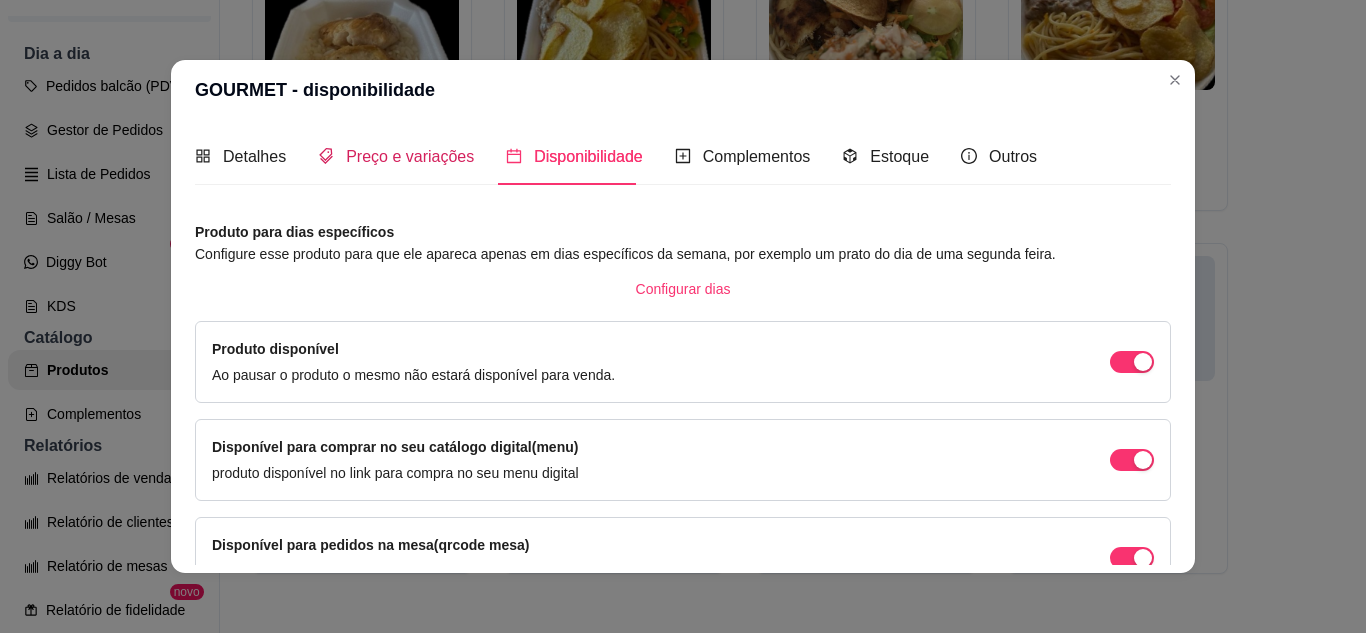 click on "Preço e variações" at bounding box center [410, 156] 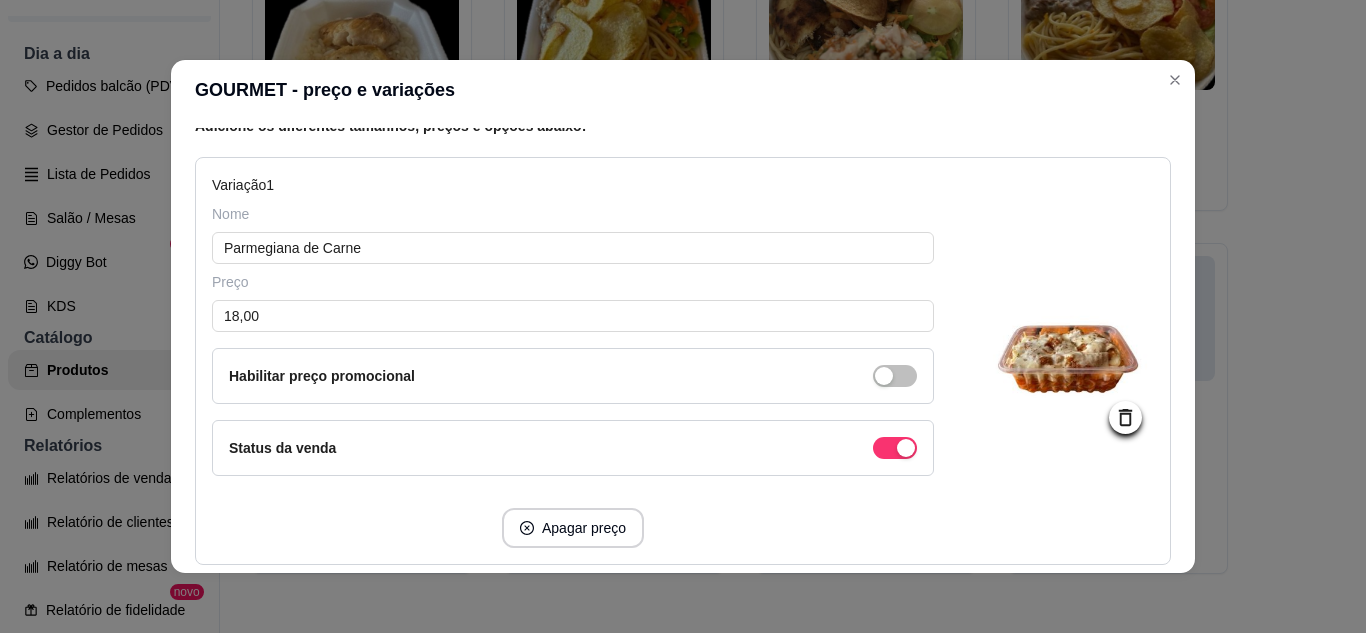 scroll, scrollTop: 300, scrollLeft: 0, axis: vertical 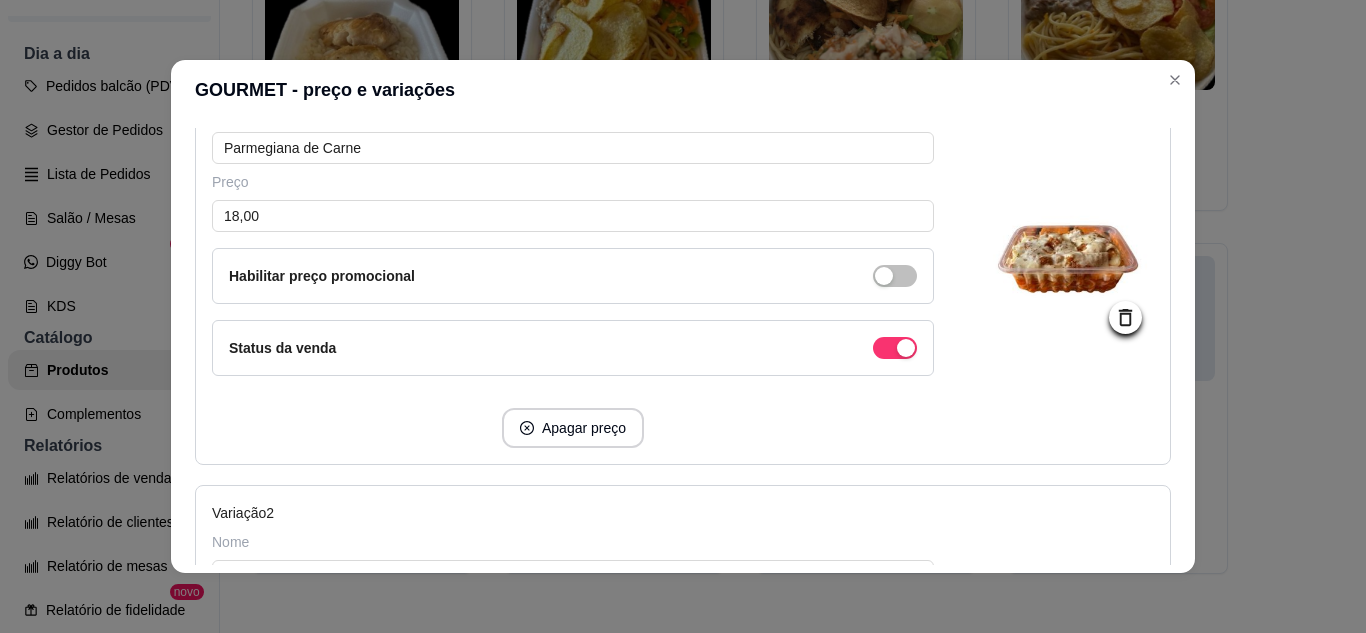click at bounding box center (1064, 258) 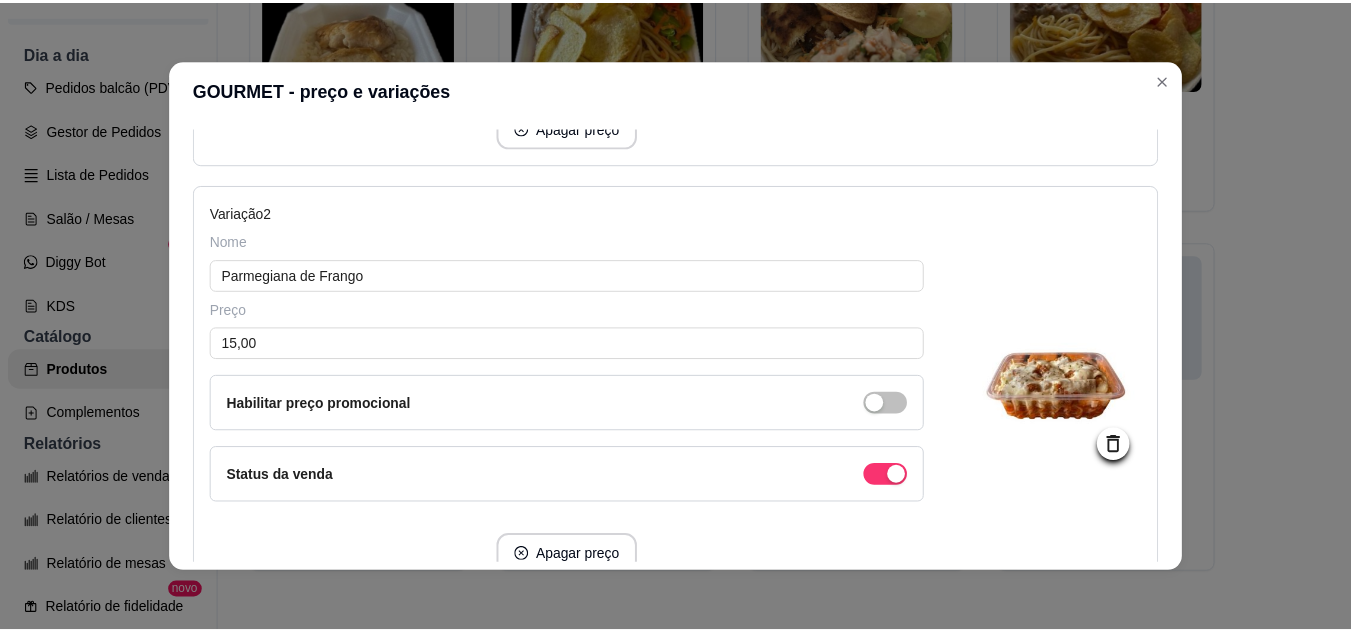 scroll, scrollTop: 700, scrollLeft: 0, axis: vertical 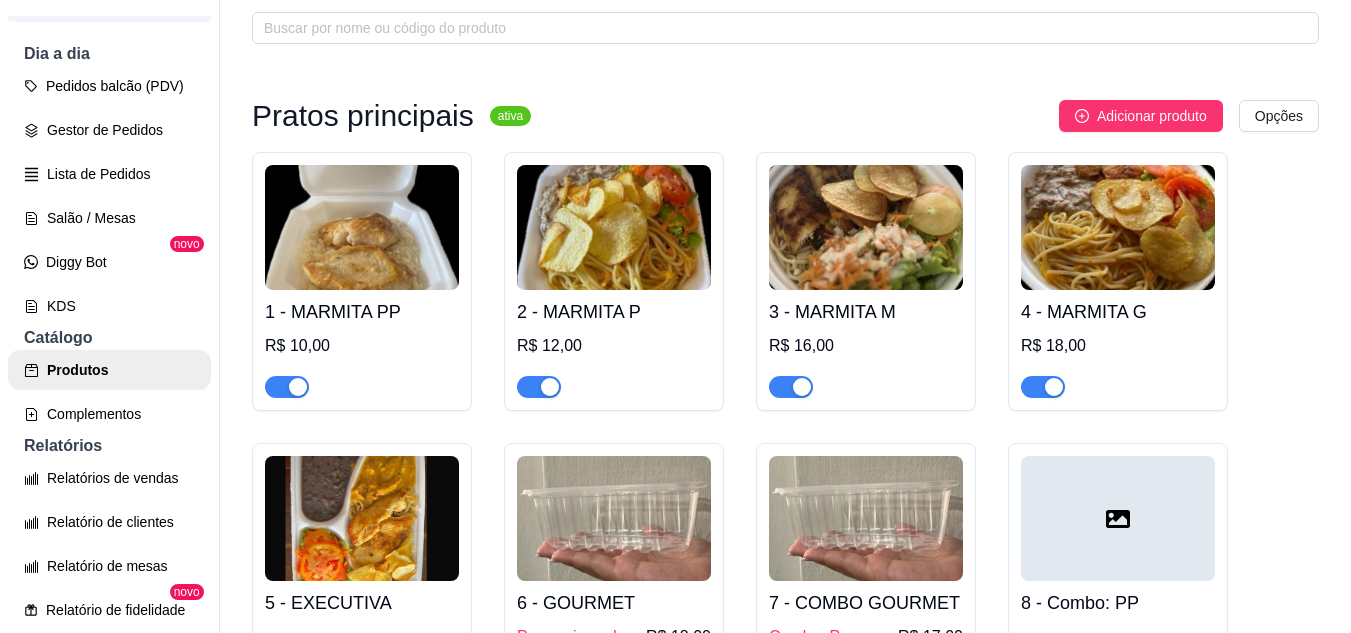 click at bounding box center [614, 518] 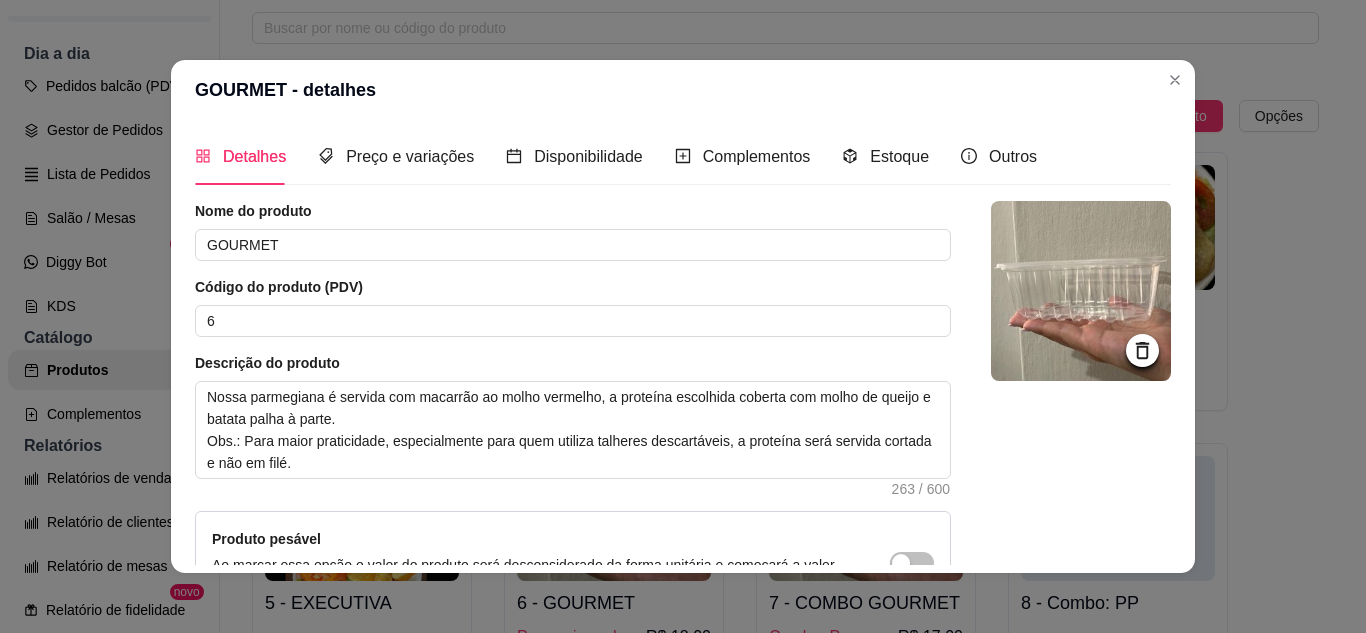 click at bounding box center (1081, 291) 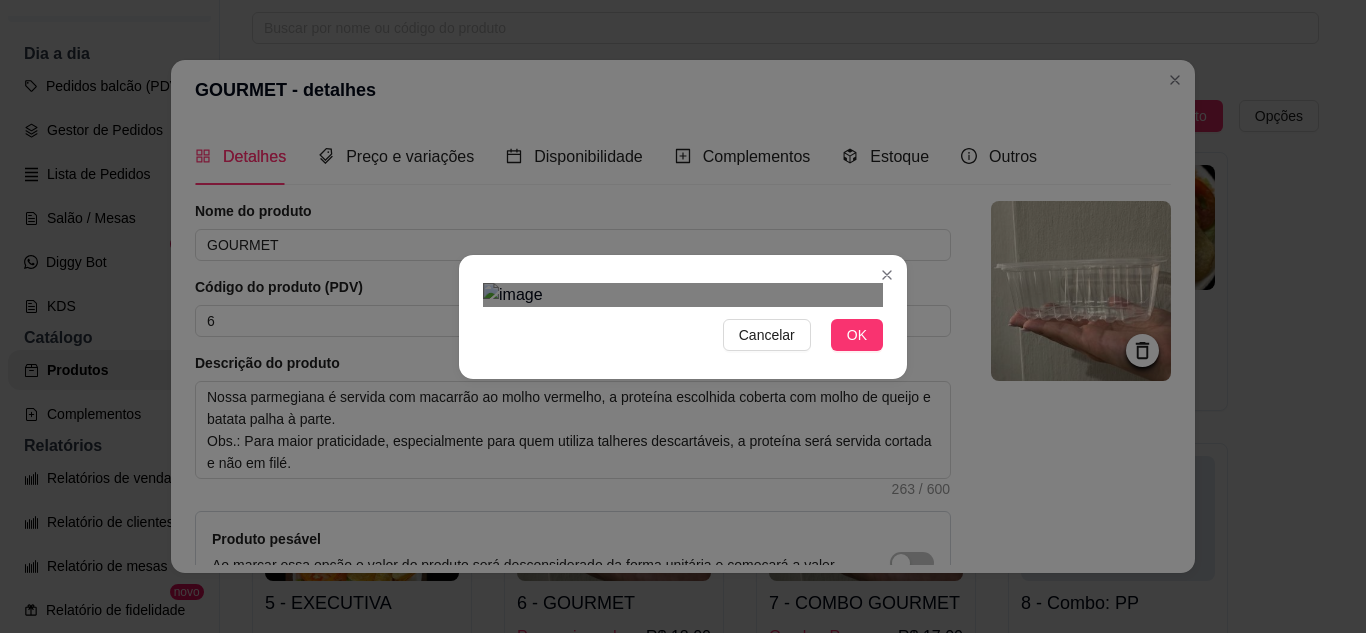 click at bounding box center (663, 656) 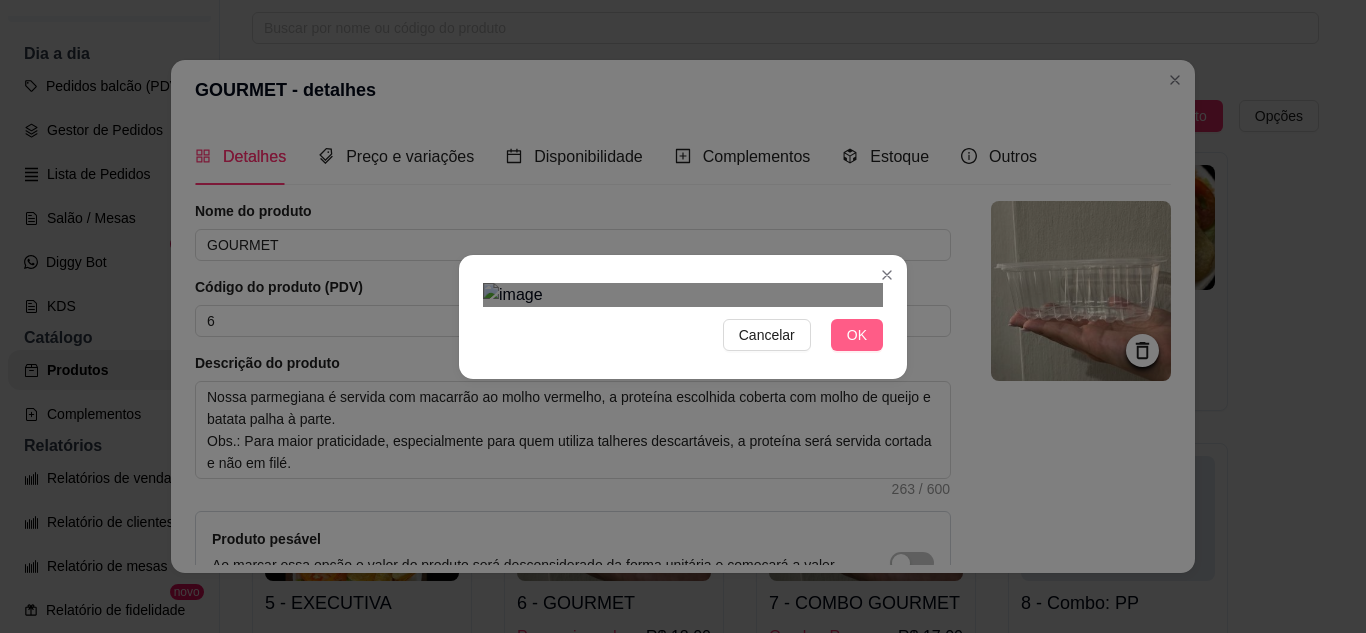 click on "OK" at bounding box center [857, 335] 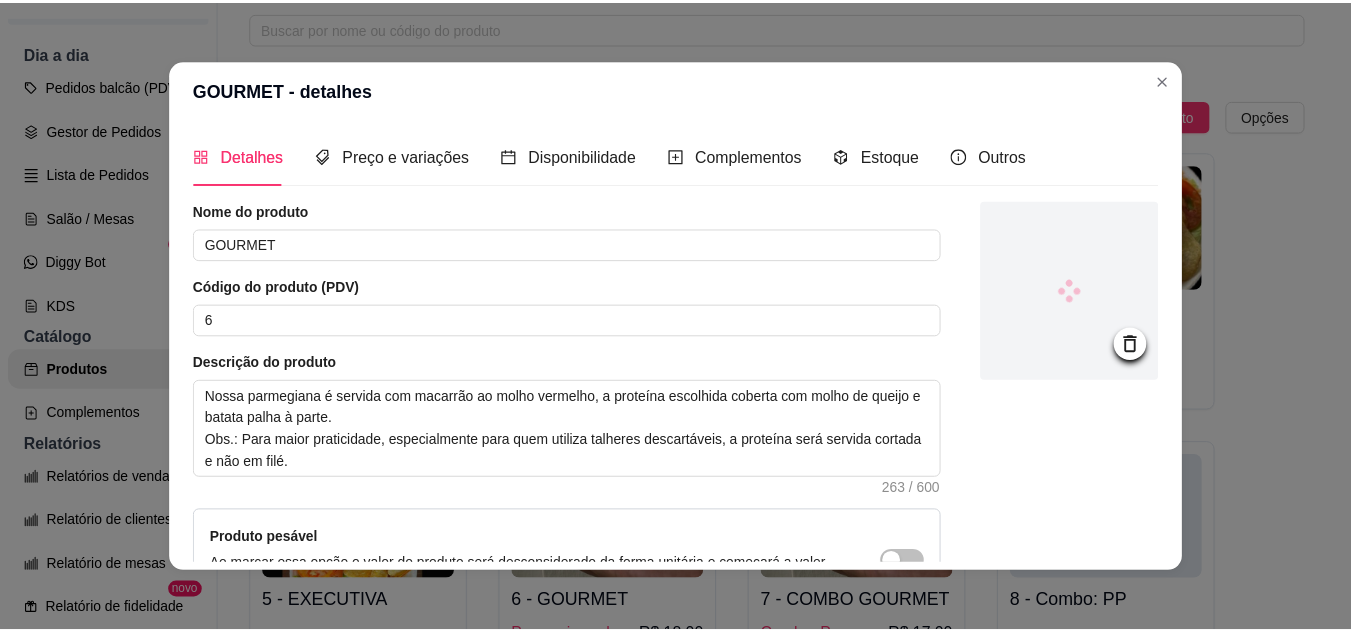 scroll, scrollTop: 237, scrollLeft: 0, axis: vertical 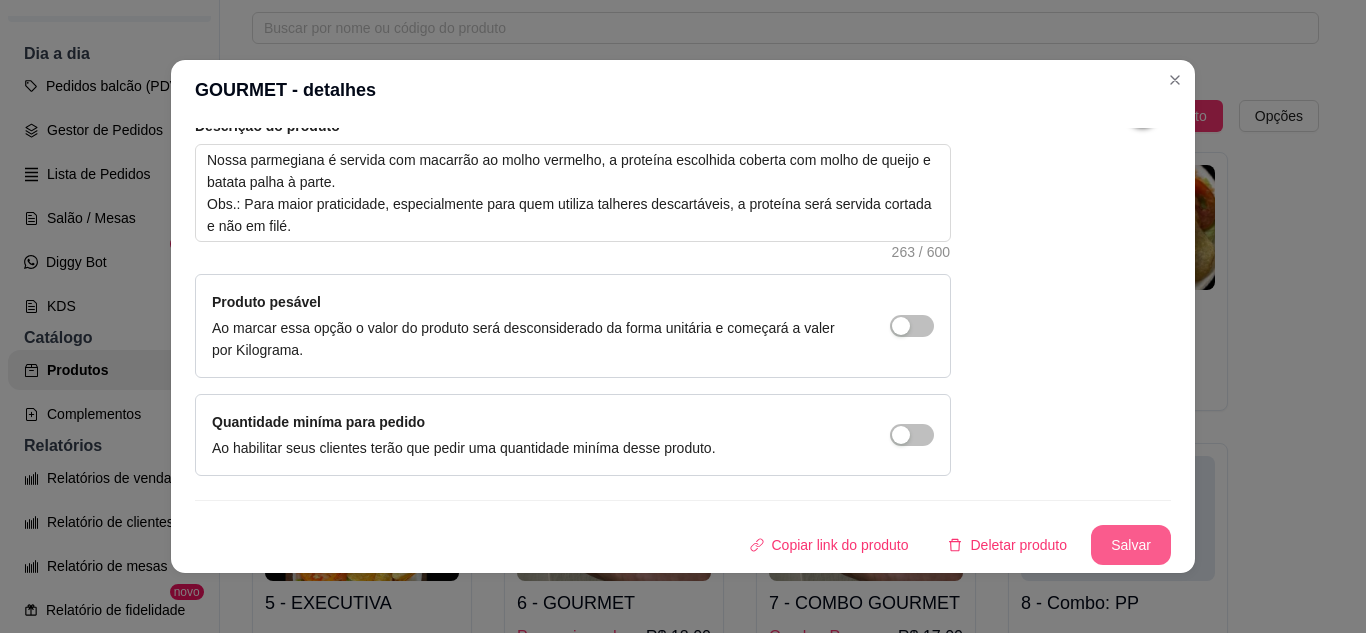 click on "Salvar" at bounding box center [1131, 545] 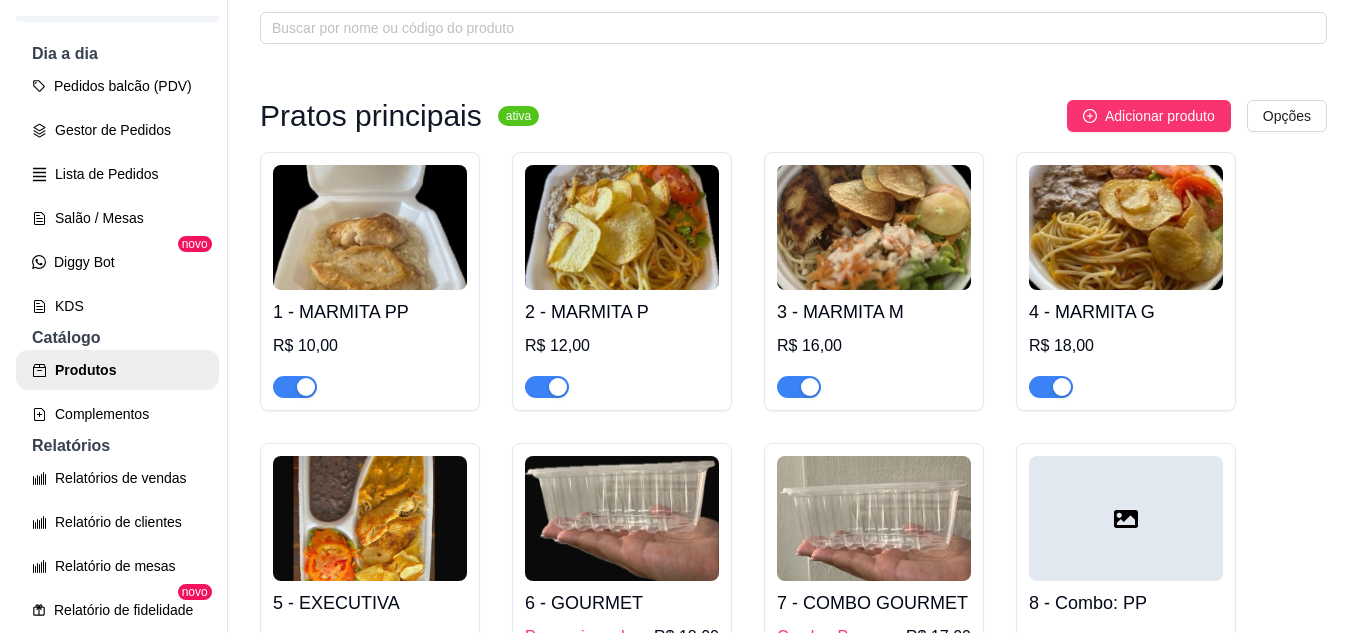 scroll, scrollTop: 200, scrollLeft: 0, axis: vertical 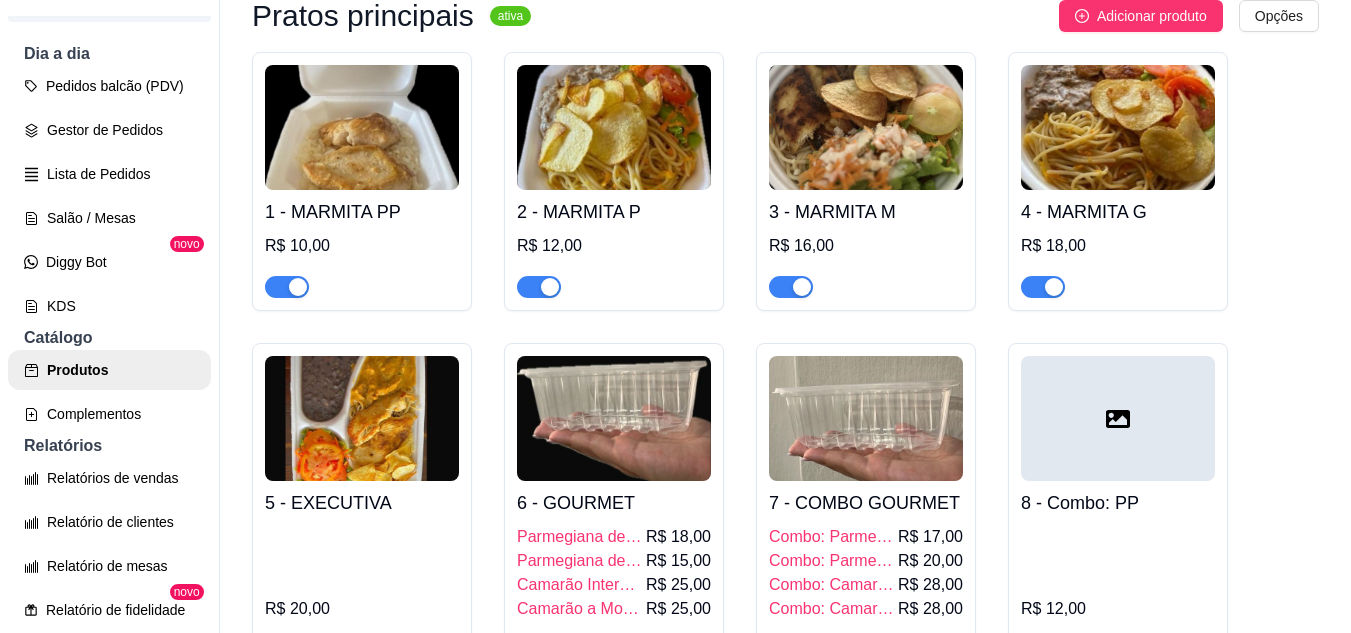 click at bounding box center [866, 418] 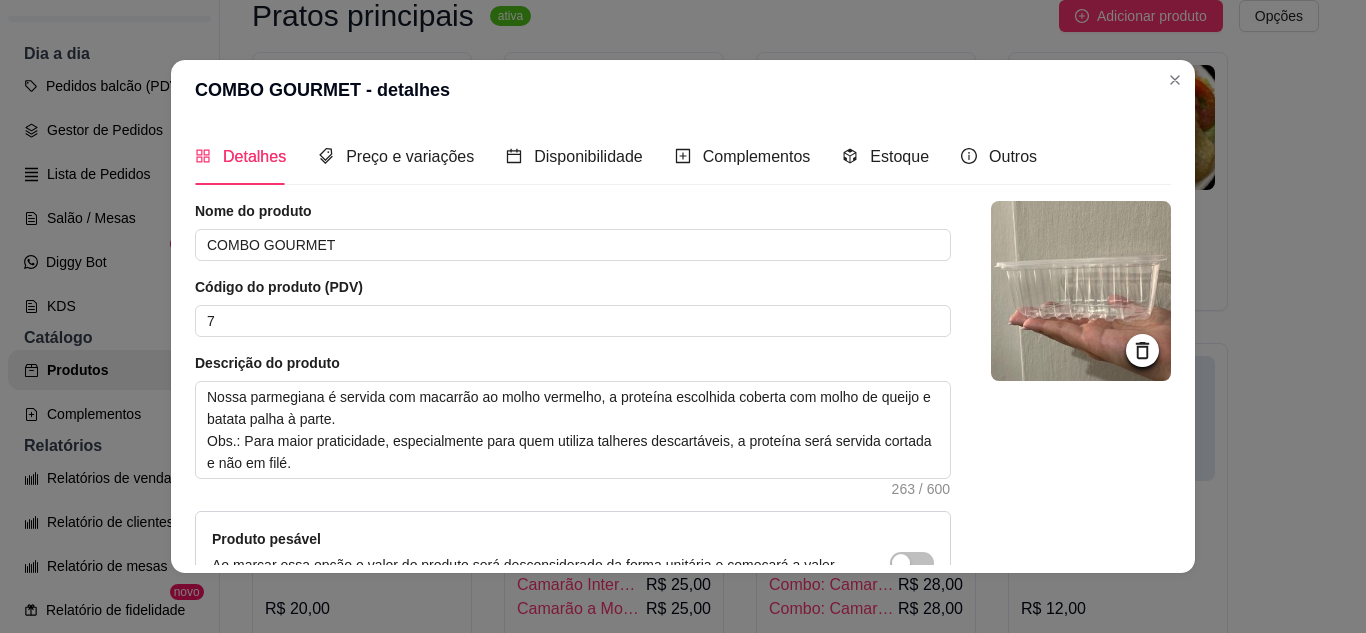 click at bounding box center [1081, 291] 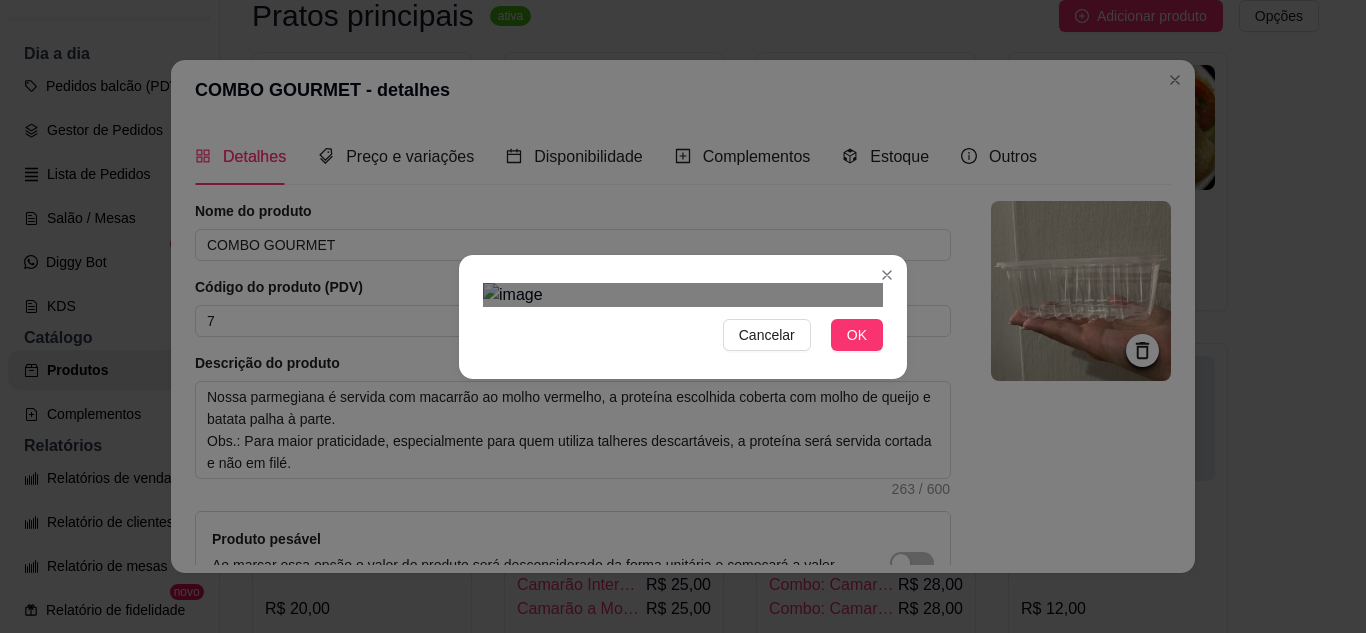 click at bounding box center [683, 295] 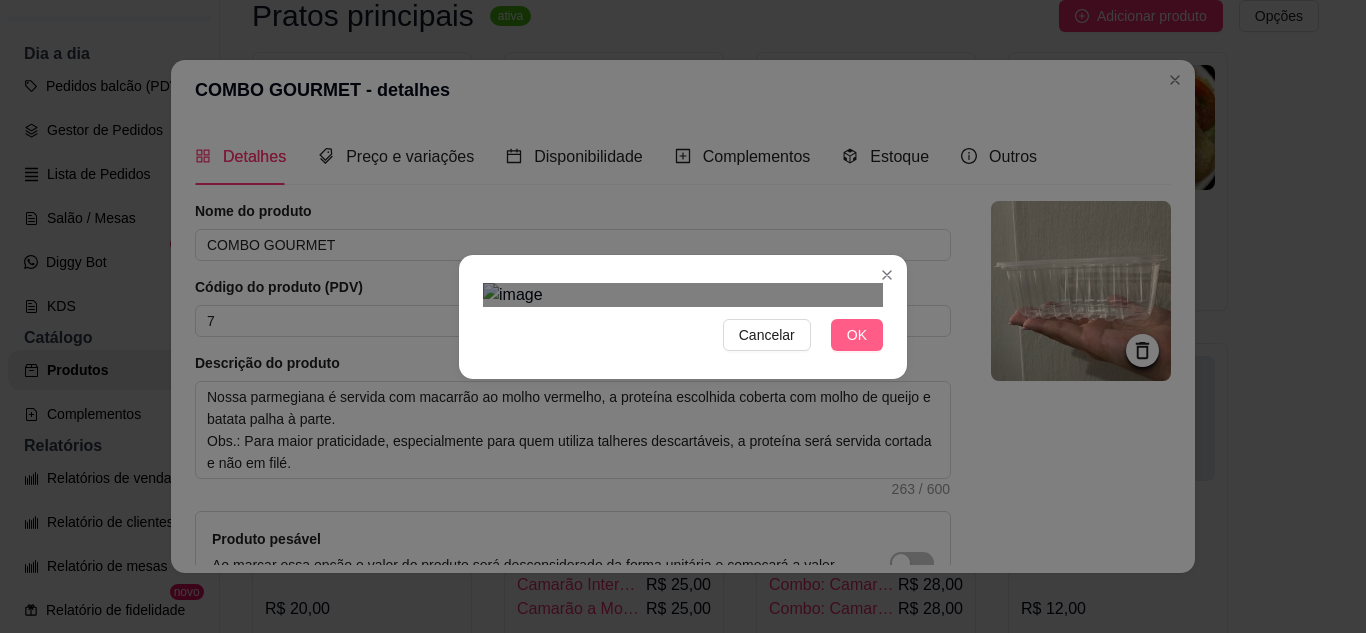 click on "OK" at bounding box center [857, 335] 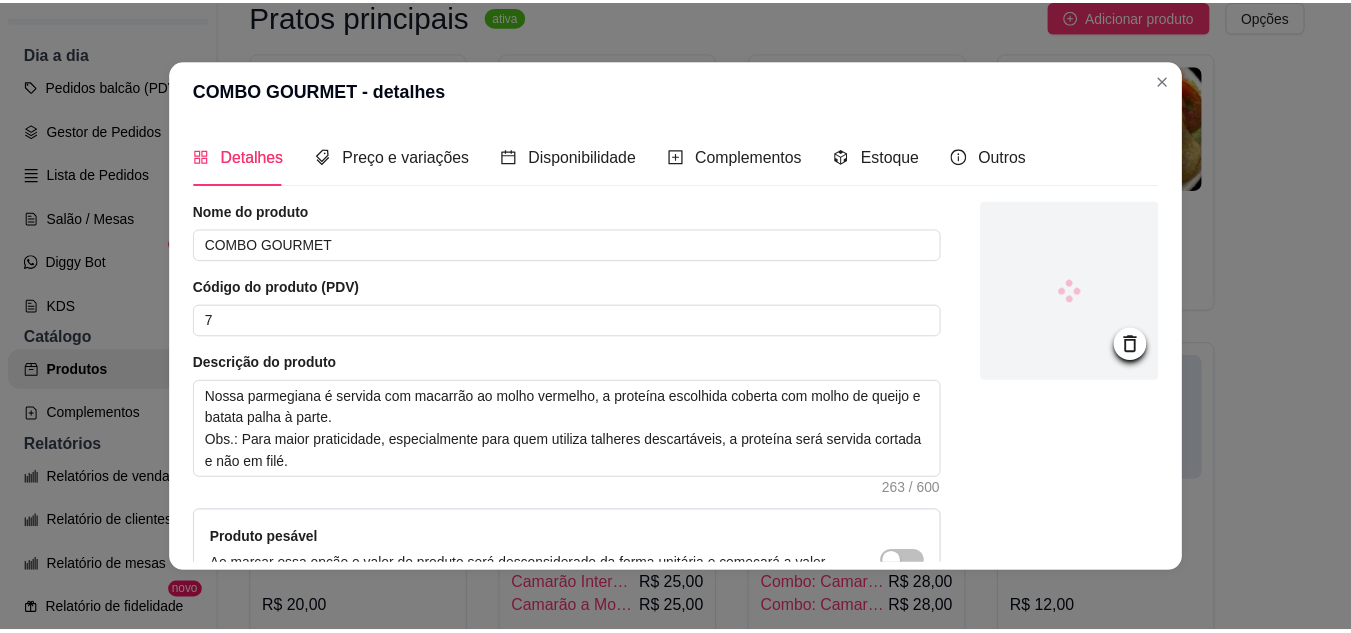 scroll, scrollTop: 237, scrollLeft: 0, axis: vertical 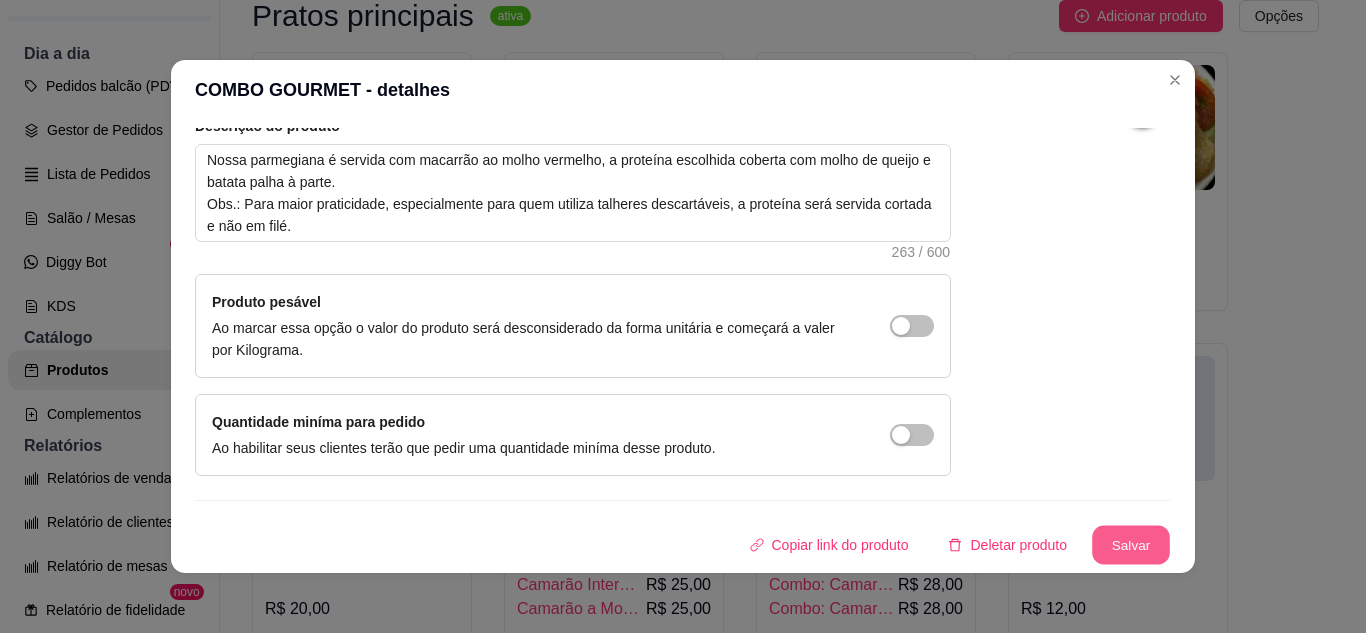 click on "Salvar" at bounding box center (1131, 545) 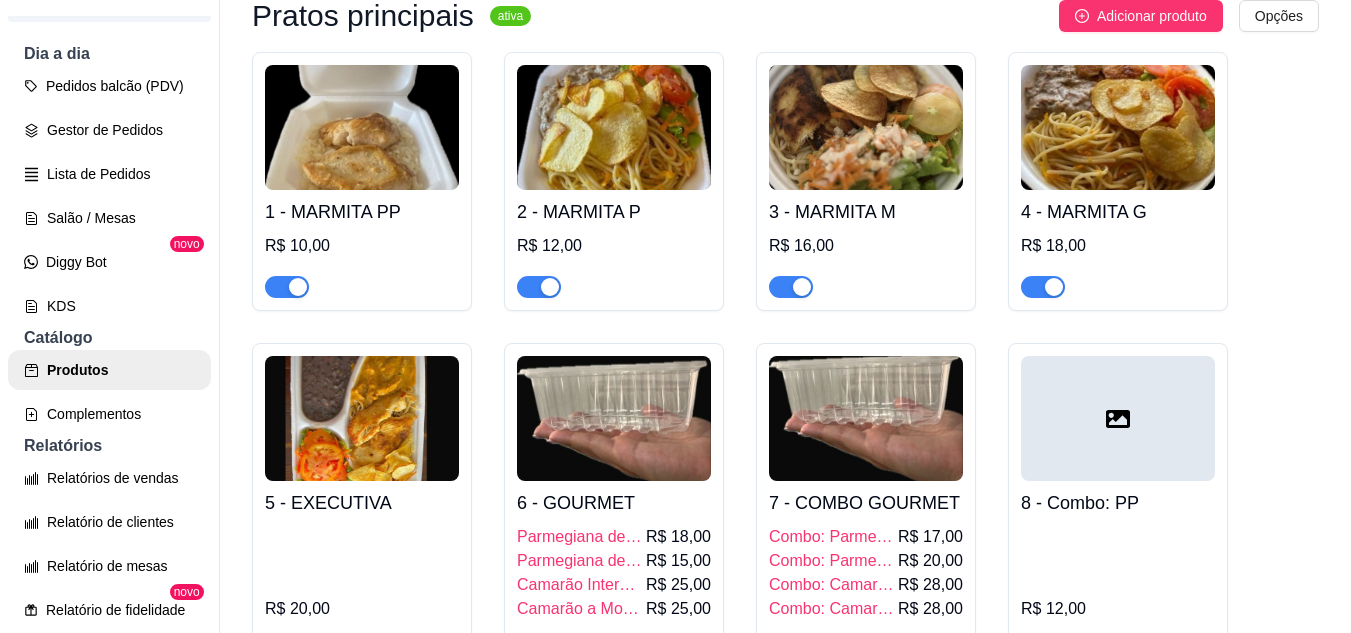 scroll, scrollTop: 300, scrollLeft: 0, axis: vertical 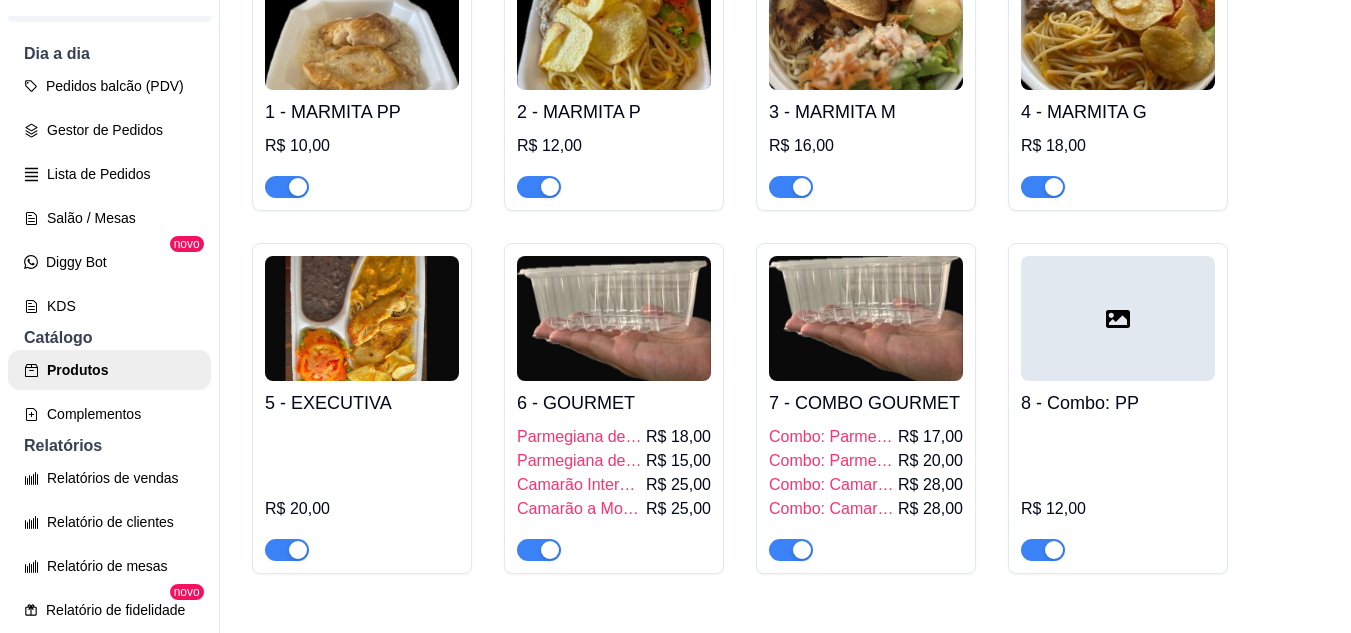 click at bounding box center (614, 318) 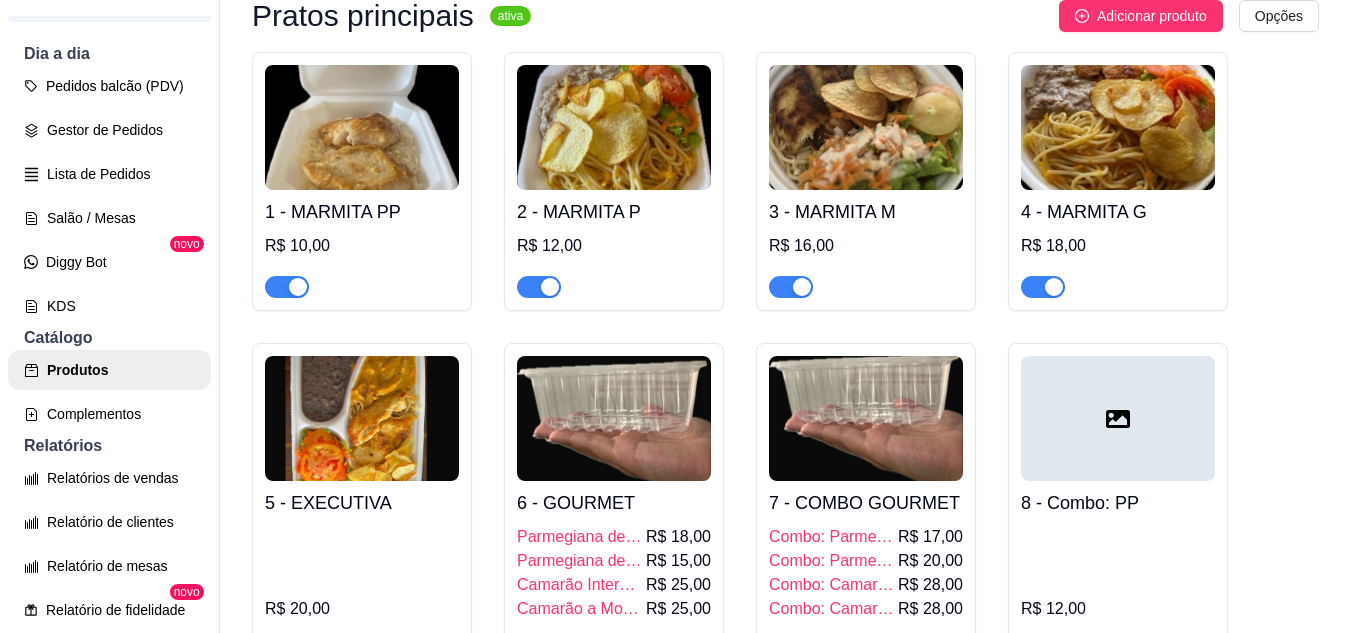 scroll, scrollTop: 0, scrollLeft: 0, axis: both 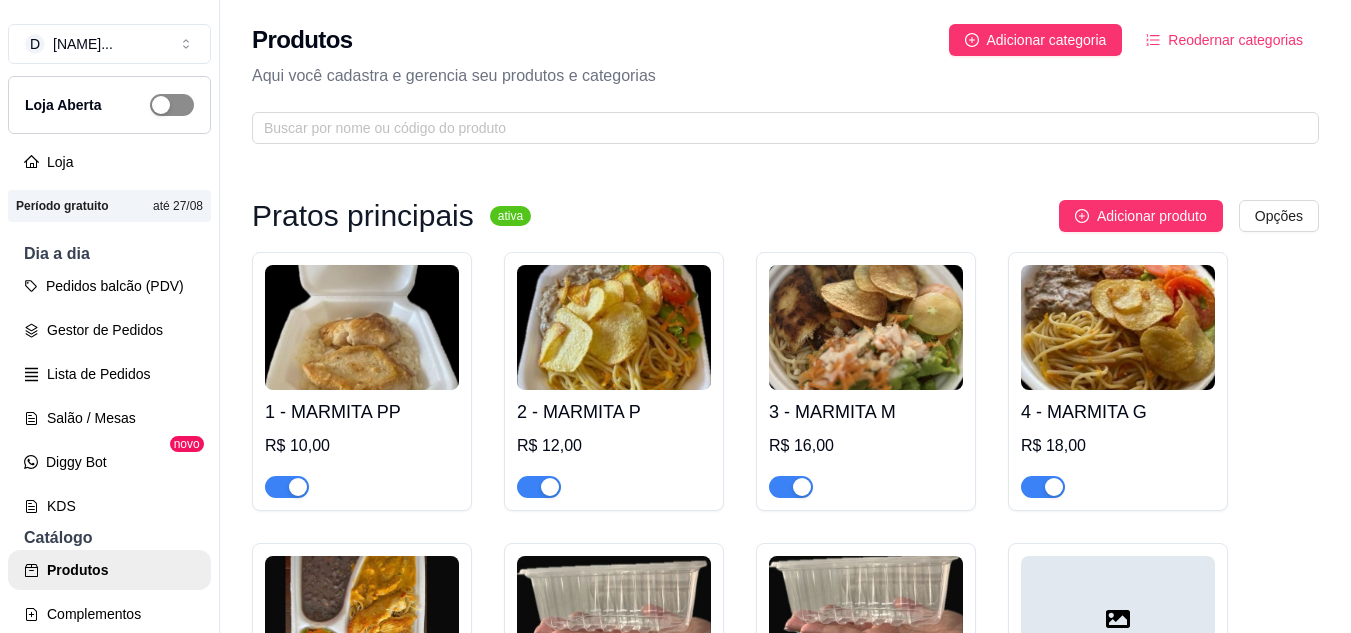 click at bounding box center (172, 105) 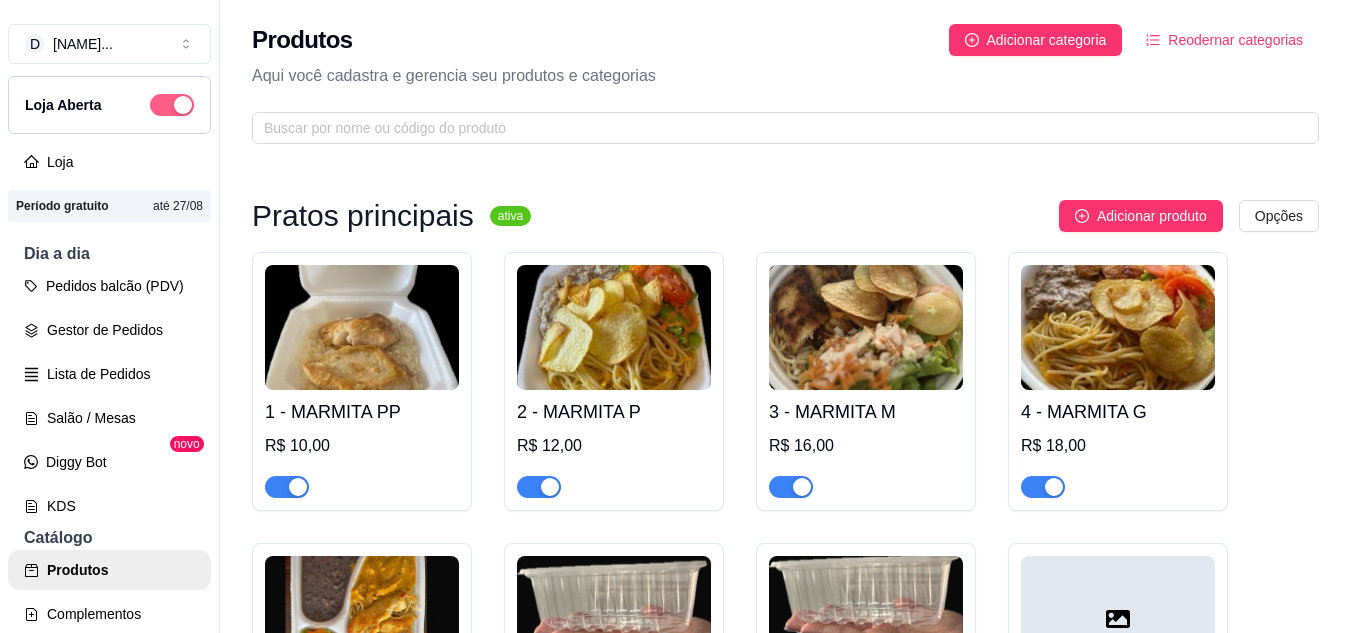 click at bounding box center [172, 105] 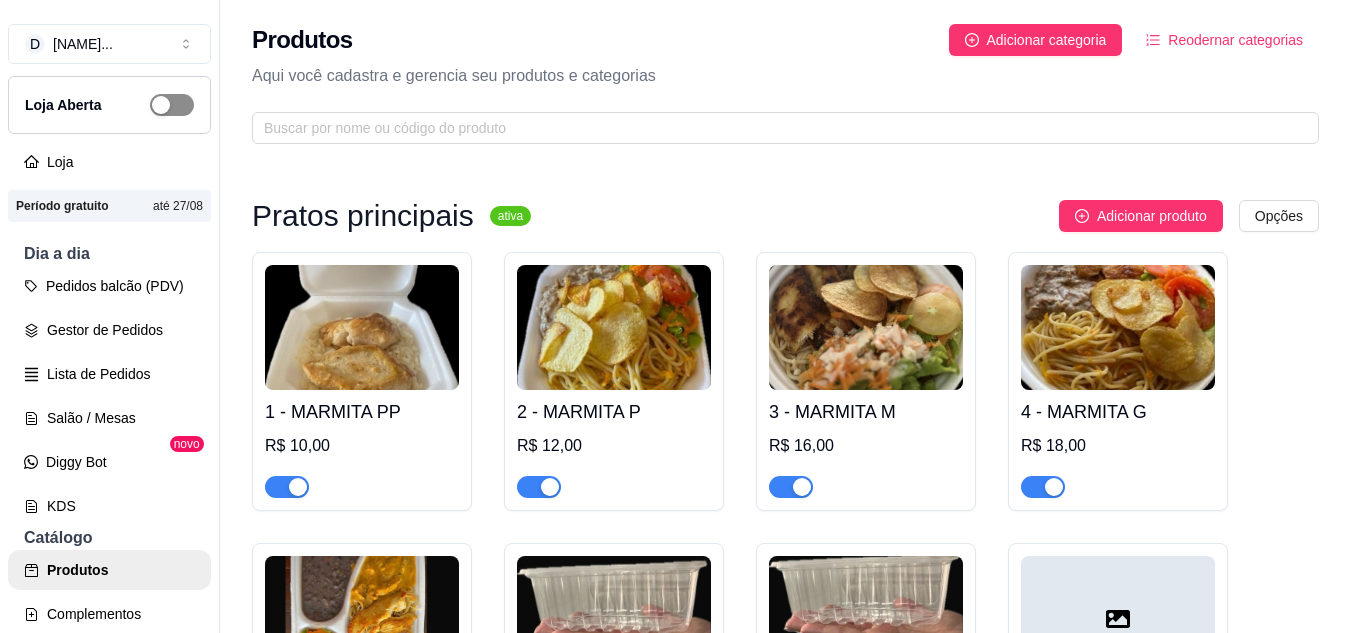 click at bounding box center (161, 105) 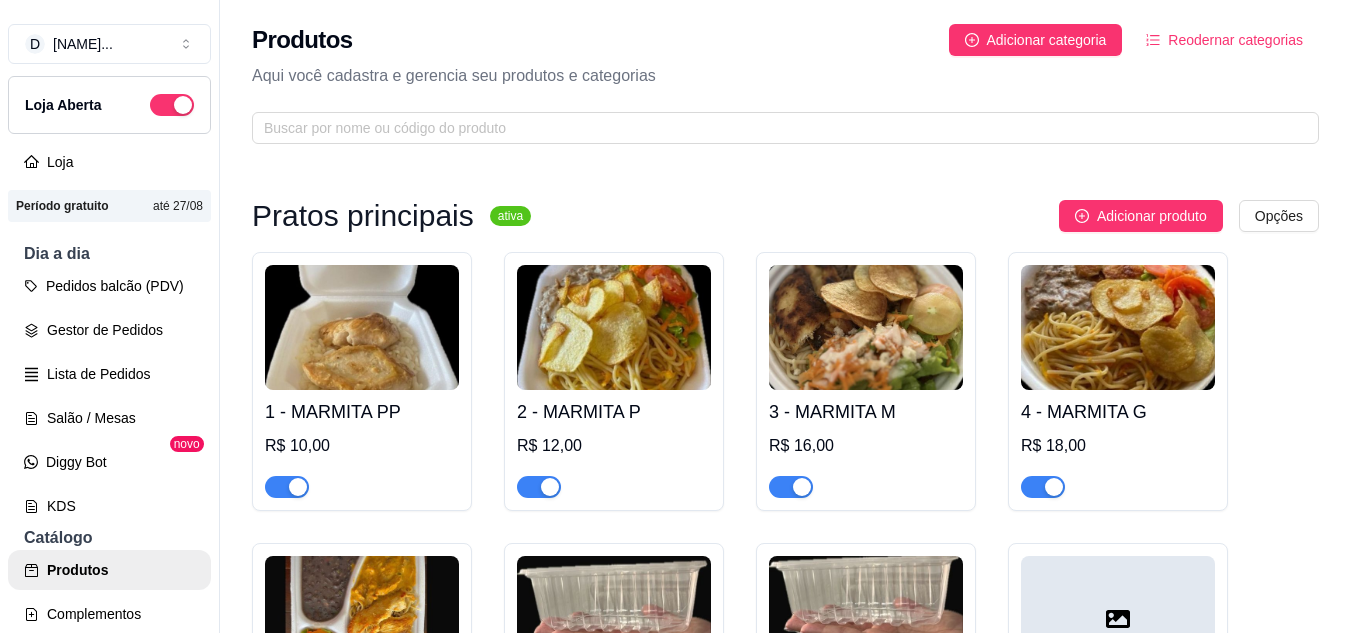 click on "Pratos principais ativa Adicionar produto Opções 1 - MARMITA PP   R$ 10,00 2 - MARMITA P   R$ 12,00 3 - MARMITA M   R$ 16,00 4 - MARMITA G   R$ 18,00 5 - EXECUTIVA   R$ 20,00 6 - GOURMET   Parmegiana de Carne R$ 18,00 Parmegiana de Frango R$ 15,00 Camarão Internacional R$ 25,00 Camarão a Moranga R$ 25,00 7 - COMBO GOURMET   Combo: Parmegiana de Frango R$ 17,00 Combo: Parmegiana de Carne R$ 20,00 Combo: Camarão Internacional R$ 28,00 Combo: Camarão a Moranga R$ 28,00 8 - Combo: PP   R$ 12,00 Refrigerante ativa Adicionar produto Opções 9 - Refrigerante Garrafinha   Pepsi 200ml R$ 3,00 Guaraná 200ml R$ 3,00 Guaraná Zero Açúcar 200ml R$ 3,00 Sukita 200ml R$ 3,00 10 - Refrigerante 250ml   Coca Cola Zero Açúcar 250ml R$ 4,00 Dore Cola 250ml R$ 3,00 Dore Guaraná 250ml R$ 3,00 Dore Laranja 250ml R$ 3,00 Dore Uva 250ml R$ 3,00 11 - Refrigerante Lata 350ml   Pepsi 350ml R$ 4,50 Guaraná 350ml R$ 4,50 12 - Refrigerante 1L   Pepsi 1L R$ 8,00 Guaraná 1L R$ 8,00 Águas ativa" at bounding box center (785, 1215) 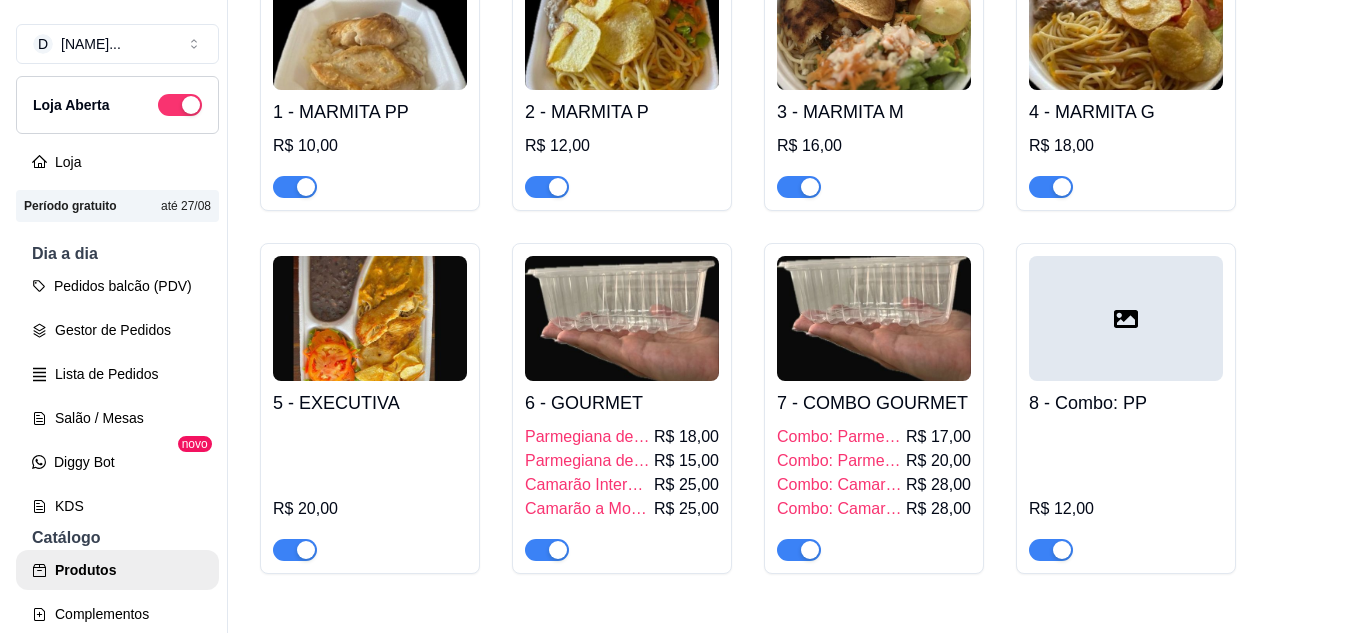 scroll, scrollTop: 400, scrollLeft: 0, axis: vertical 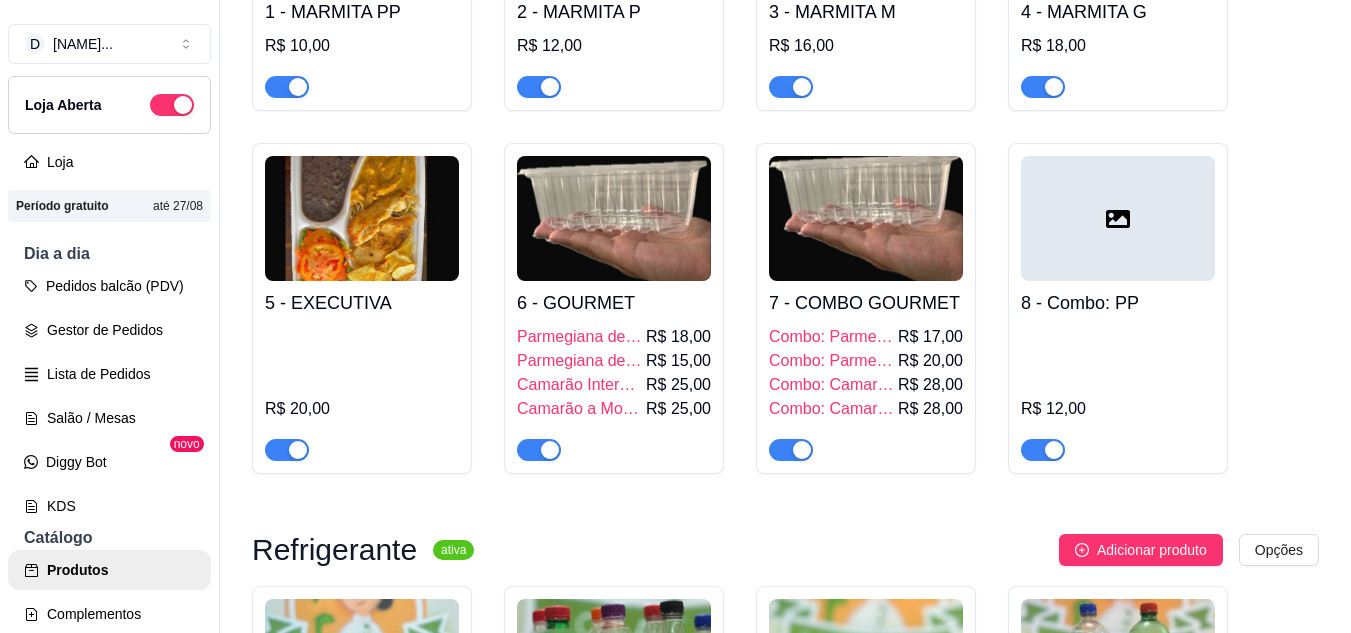 click on "6 - GOURMET" at bounding box center [614, 303] 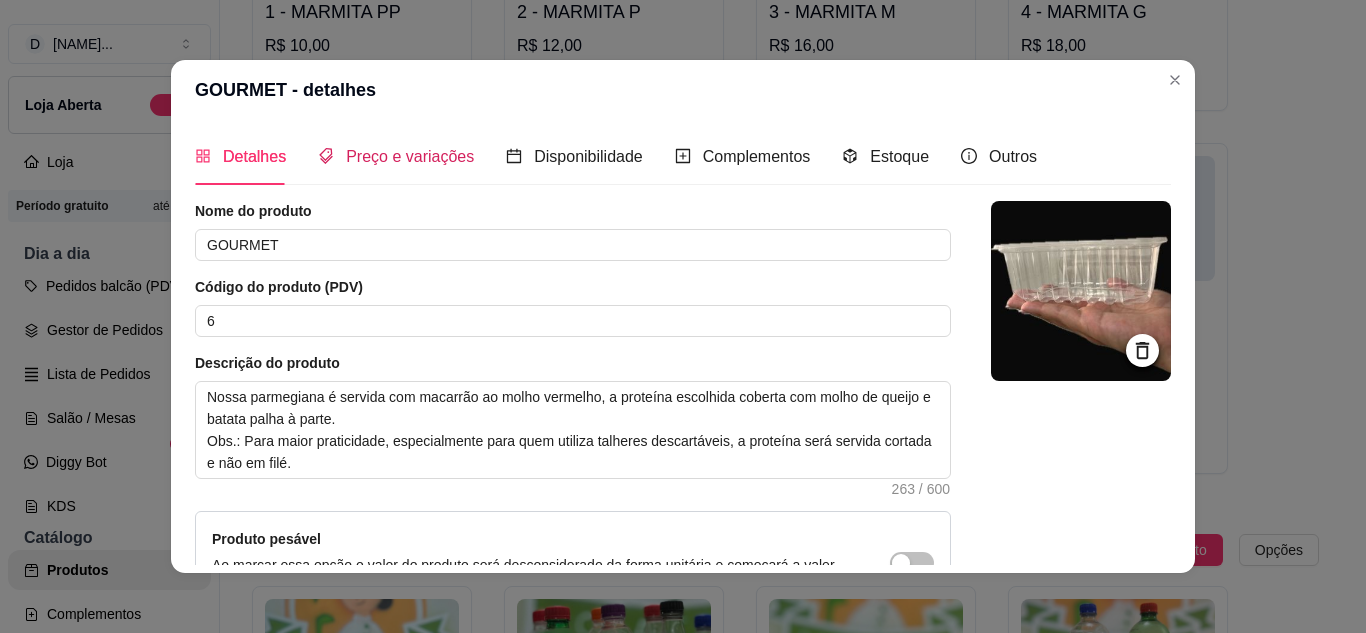 click on "Preço e variações" at bounding box center [410, 156] 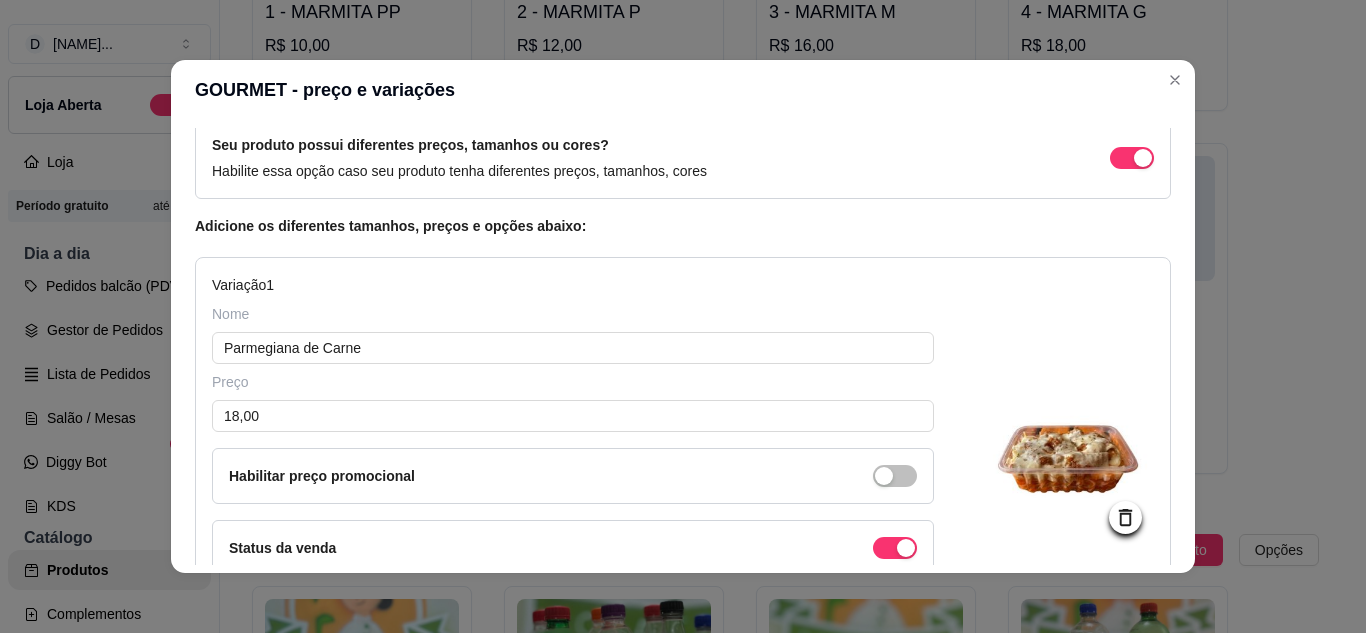 scroll, scrollTop: 200, scrollLeft: 0, axis: vertical 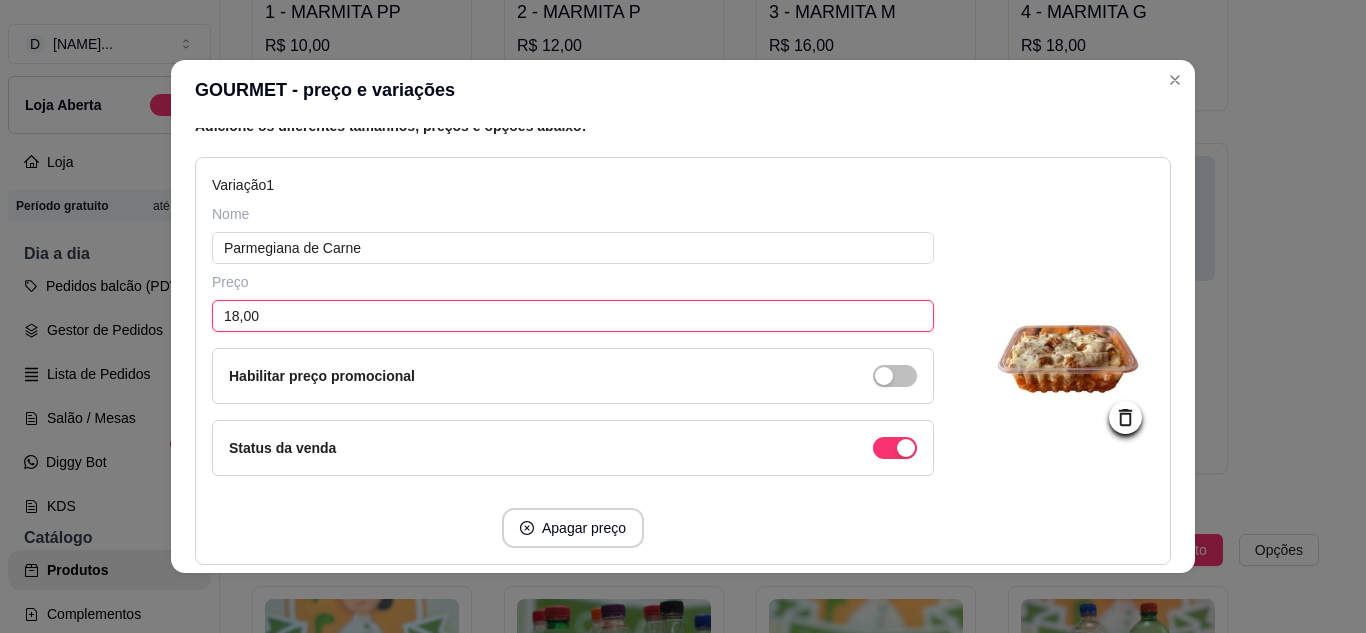 drag, startPoint x: 316, startPoint y: 306, endPoint x: 205, endPoint y: 307, distance: 111.0045 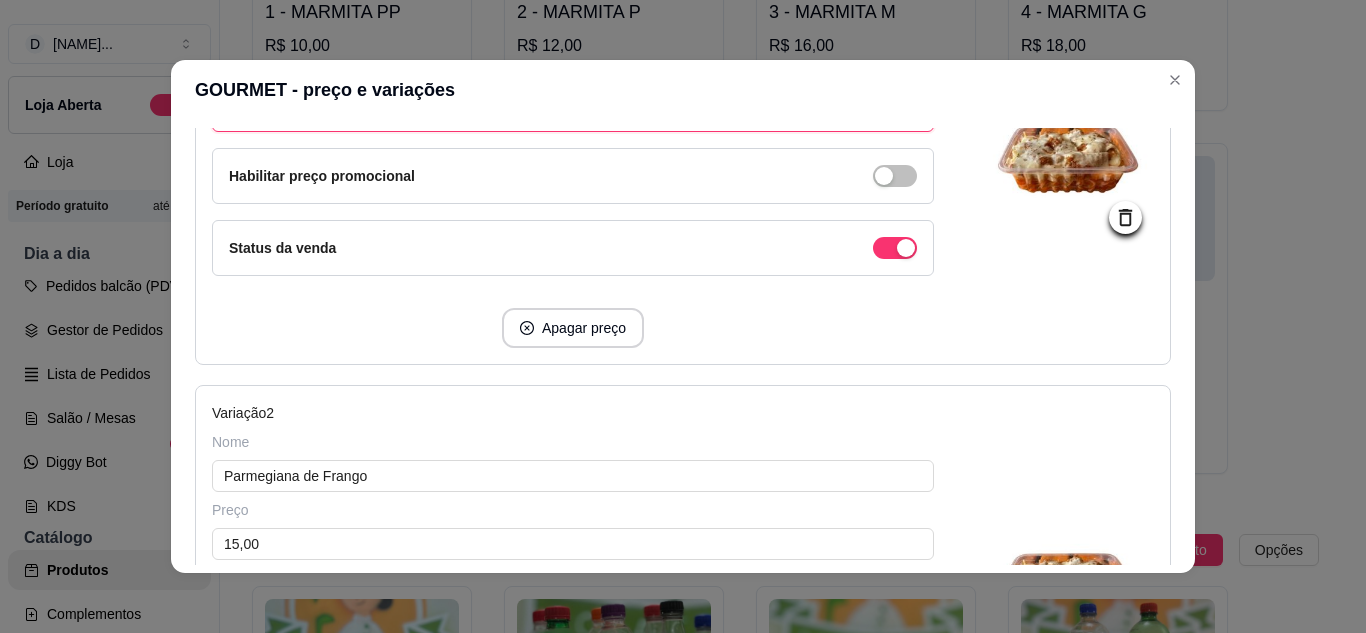 scroll, scrollTop: 600, scrollLeft: 0, axis: vertical 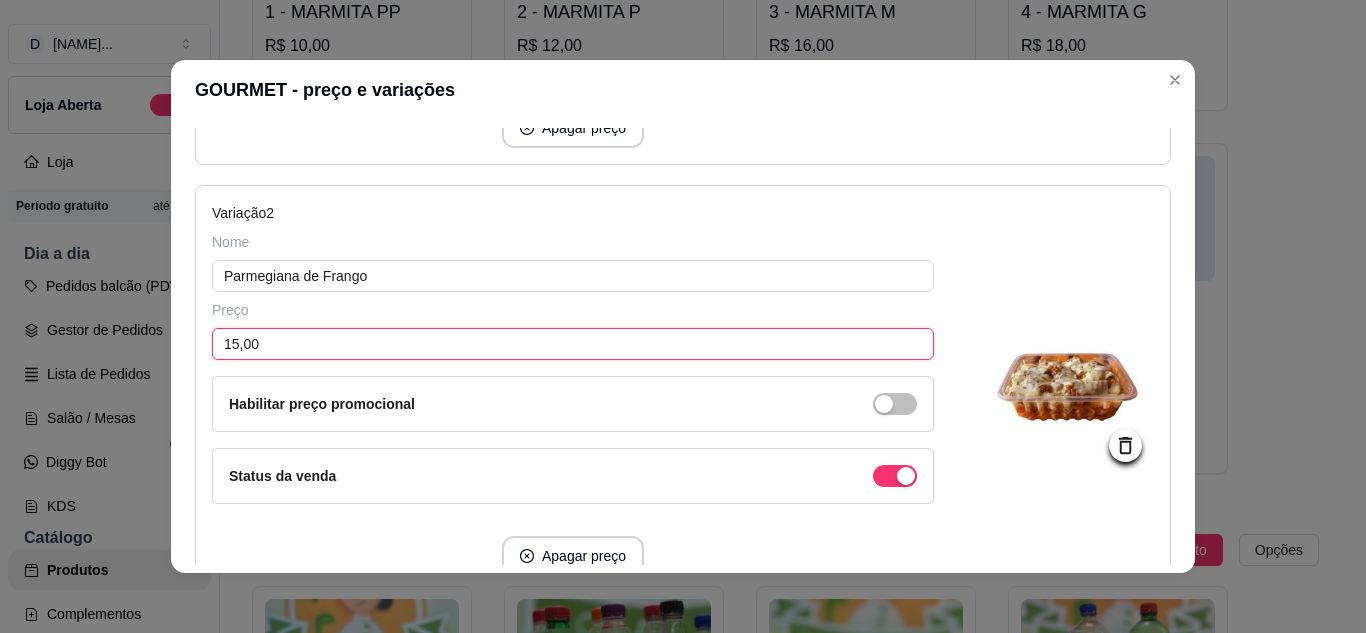 drag, startPoint x: 258, startPoint y: 340, endPoint x: 196, endPoint y: 327, distance: 63.348244 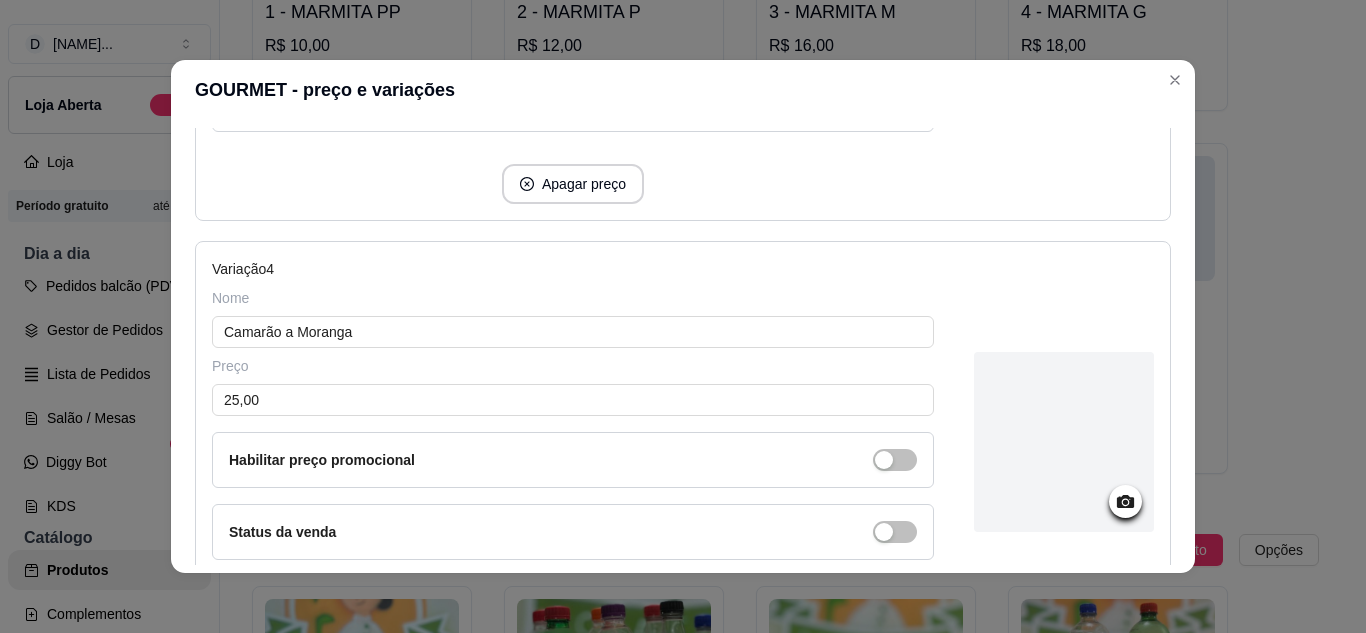 scroll, scrollTop: 1629, scrollLeft: 0, axis: vertical 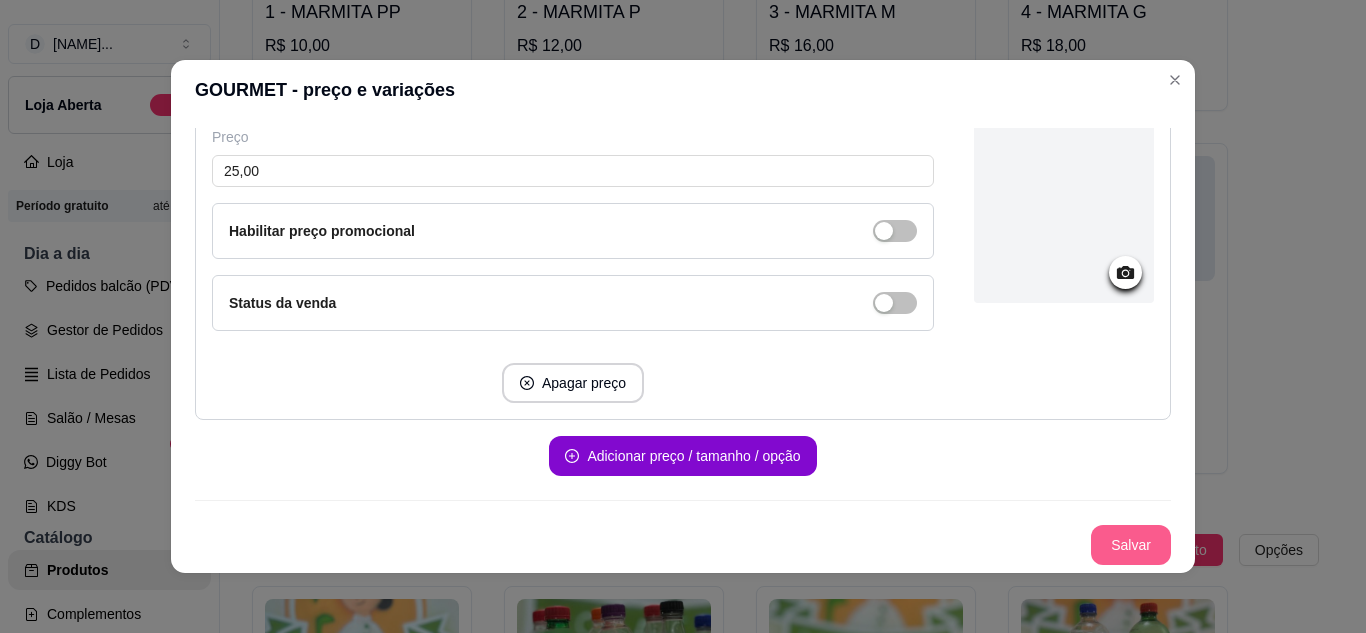 click on "Salvar" at bounding box center [1131, 545] 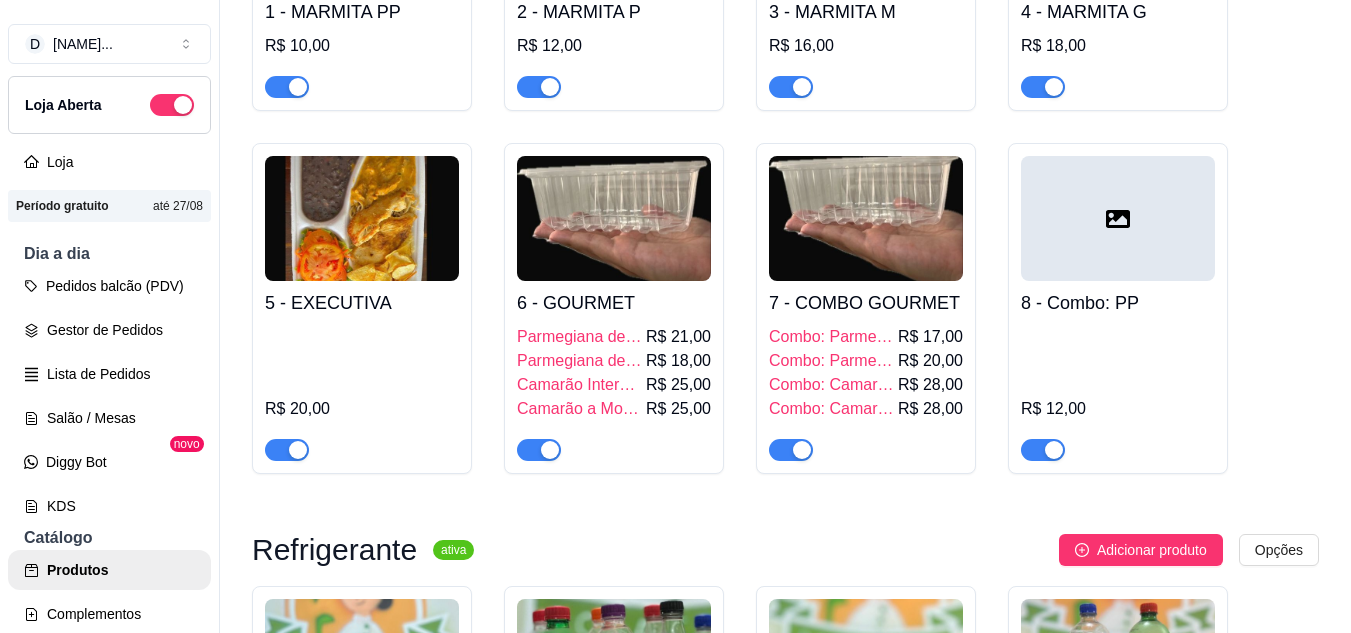 click on "7 - COMBO GOURMET   Combo: Parmegiana de Frango R$ 17,00 Combo: Parmegiana de Carne R$ 20,00 Combo: Camarão Internacional R$ 28,00 Combo: Camarão a Moranga R$ 28,00" at bounding box center (866, 371) 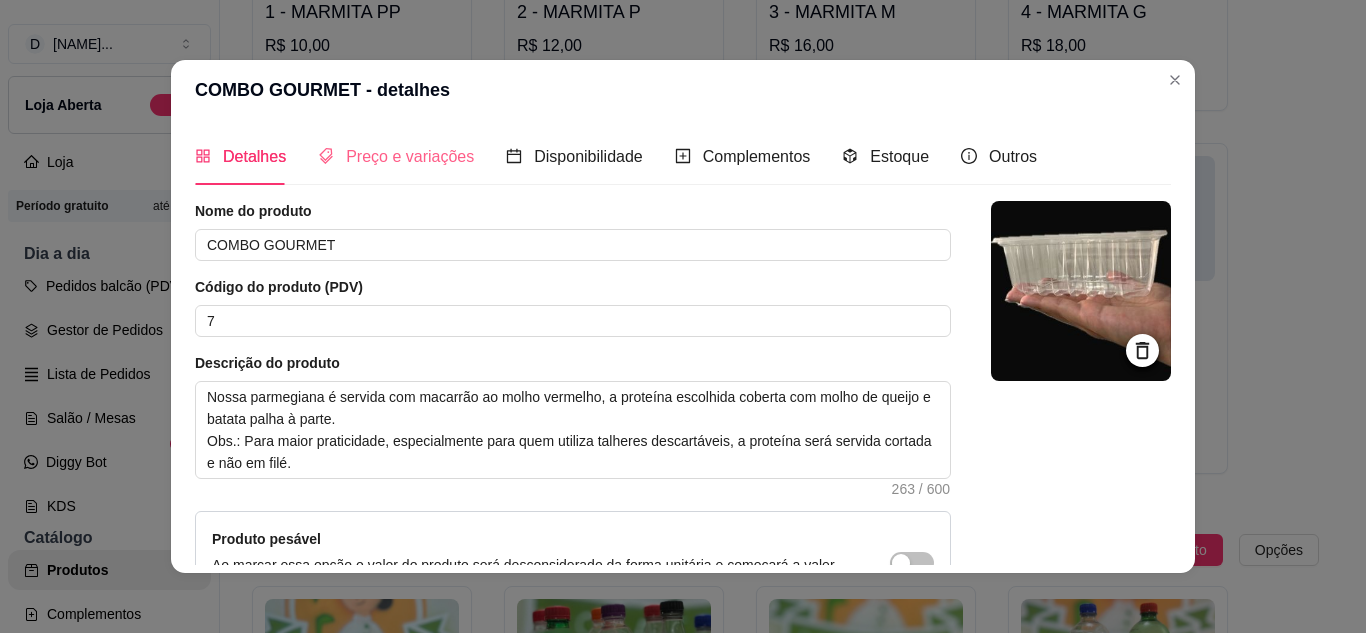 click on "Preço e variações" at bounding box center [396, 156] 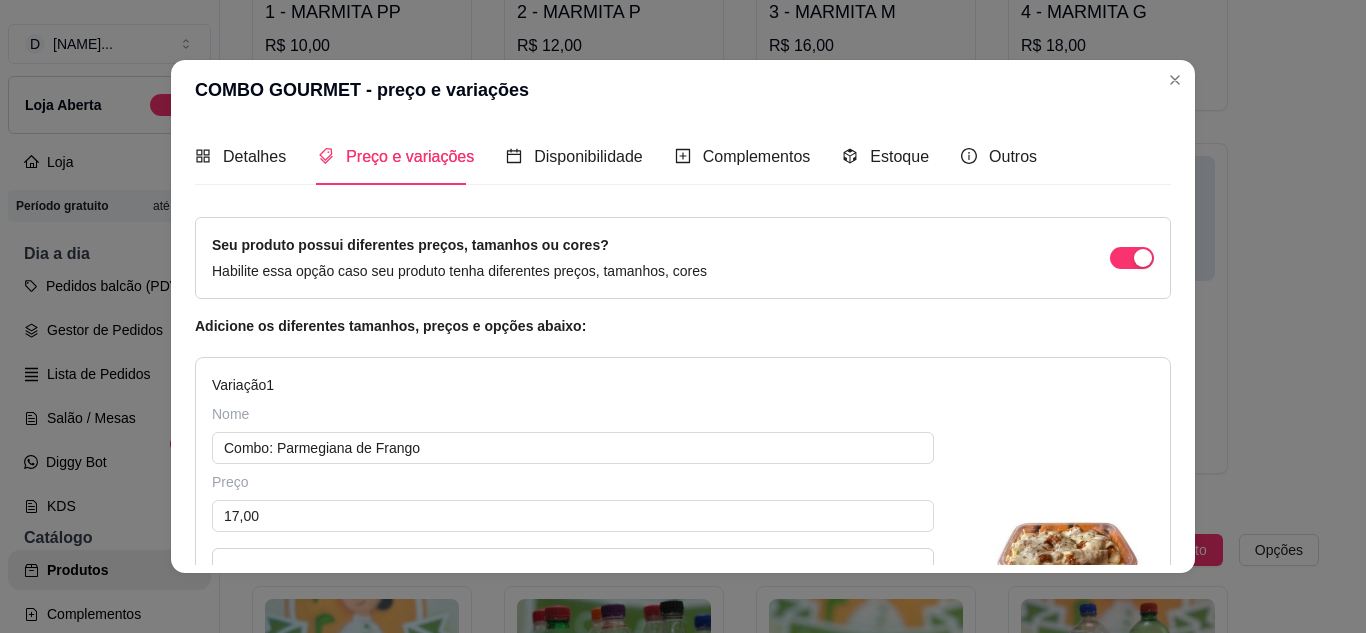 scroll, scrollTop: 200, scrollLeft: 0, axis: vertical 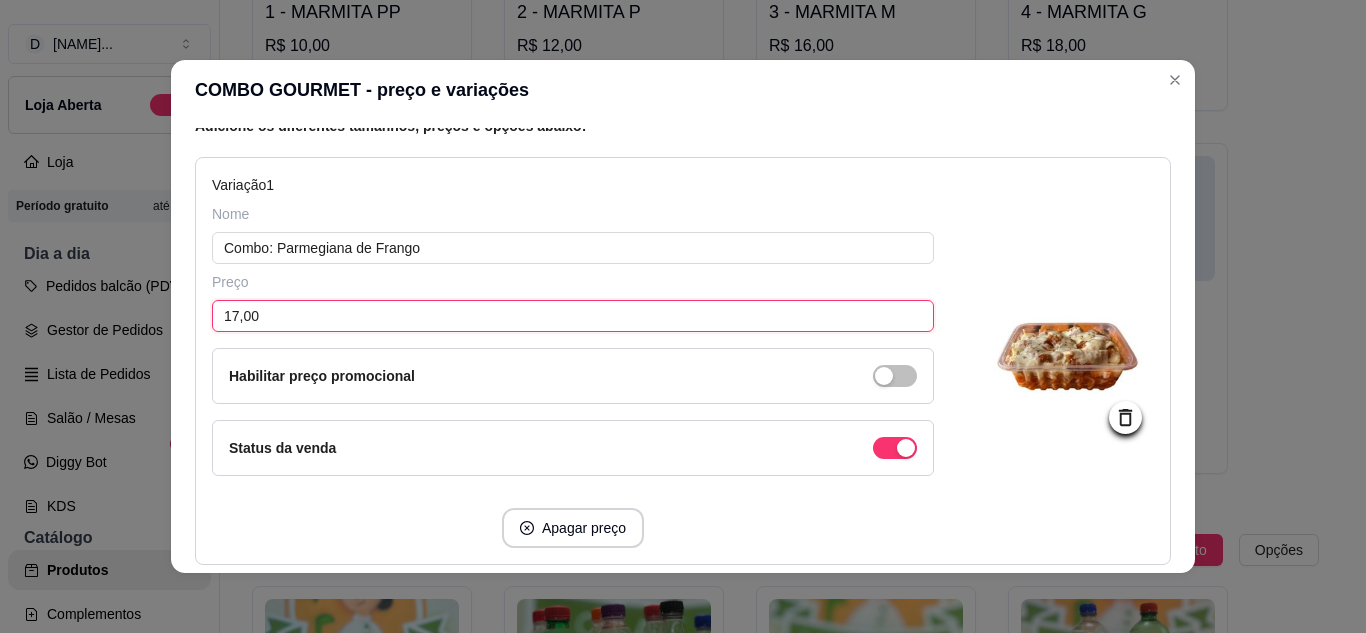 drag, startPoint x: 274, startPoint y: 312, endPoint x: 142, endPoint y: 313, distance: 132.00378 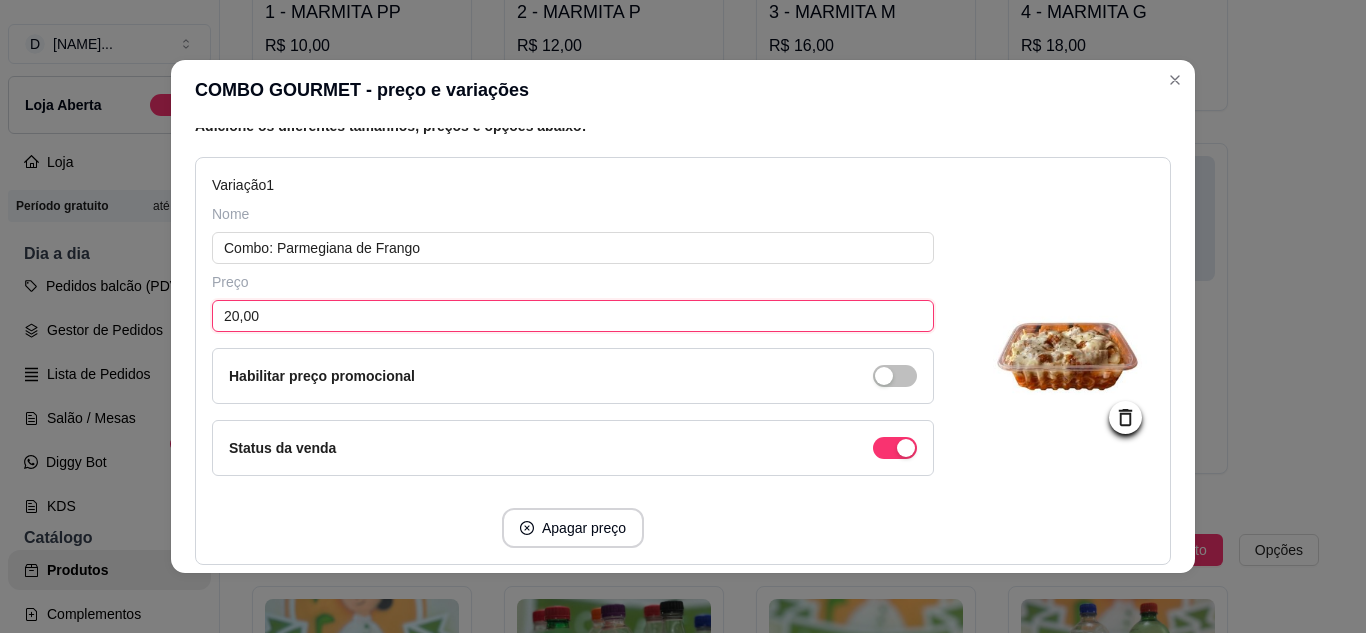scroll, scrollTop: 4, scrollLeft: 0, axis: vertical 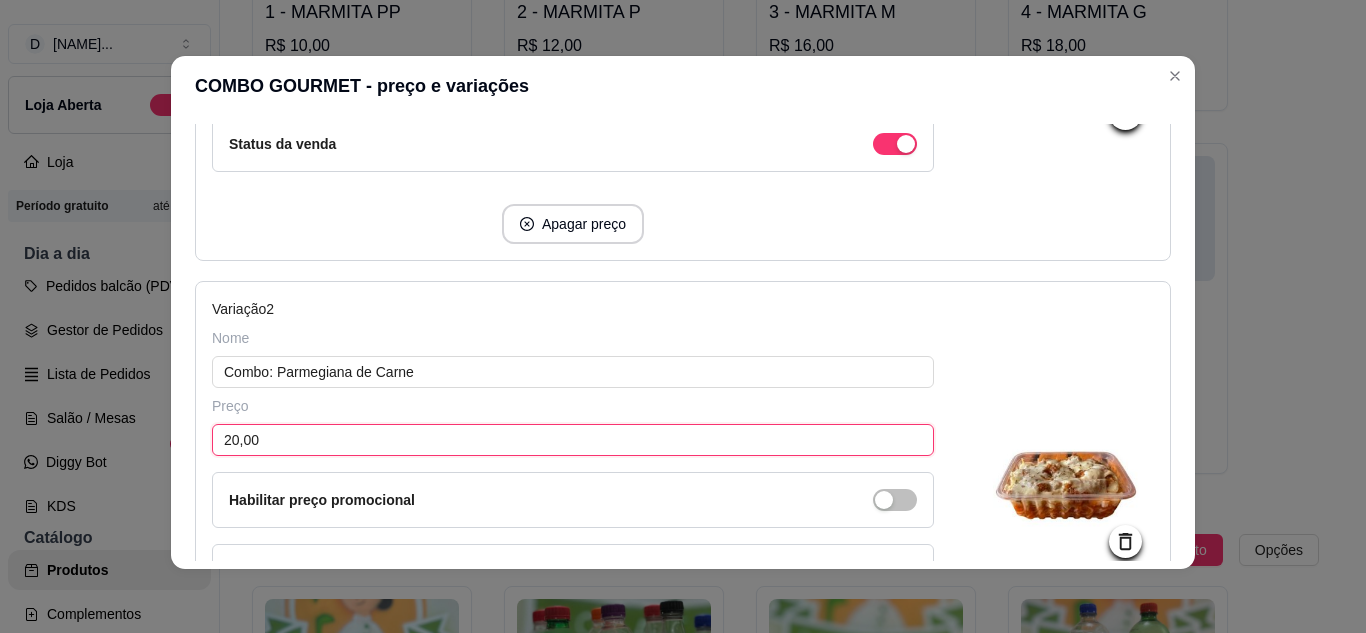 drag, startPoint x: 298, startPoint y: 436, endPoint x: 157, endPoint y: 427, distance: 141.28694 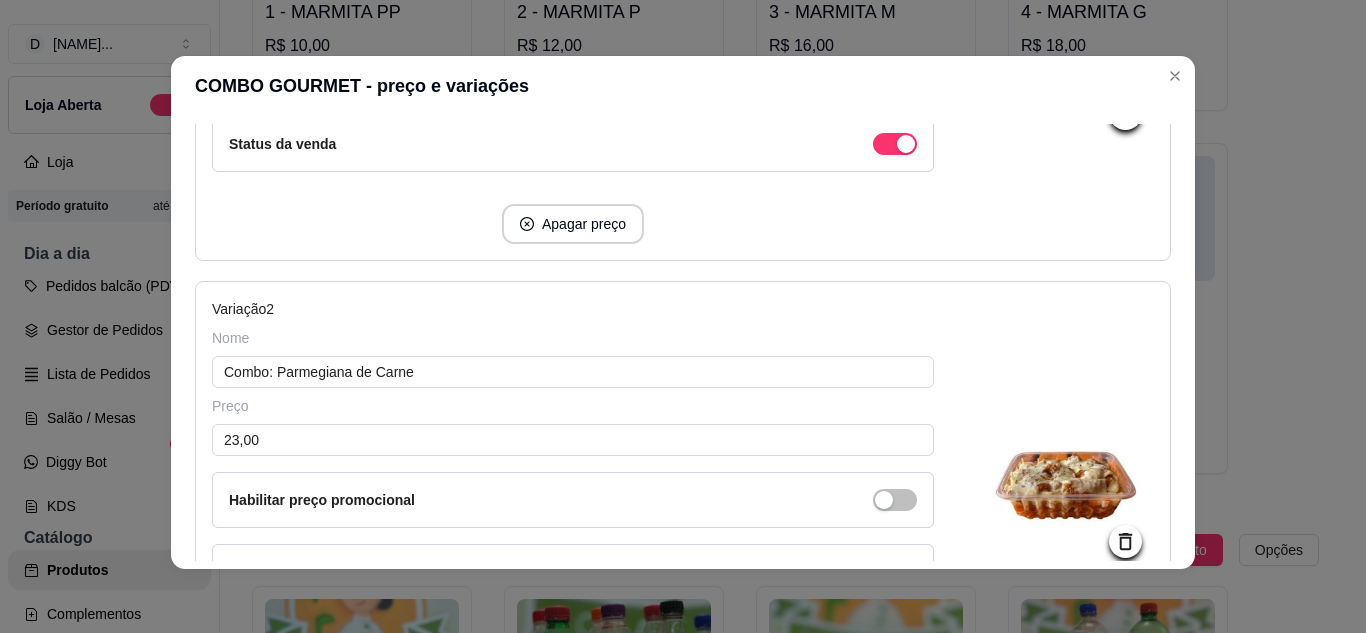 click on "Variação  2 Nome Combo: Parmegiana de Carne Preço  23,00 Habilitar preço promocional Status da venda Apagar preço" at bounding box center [573, 485] 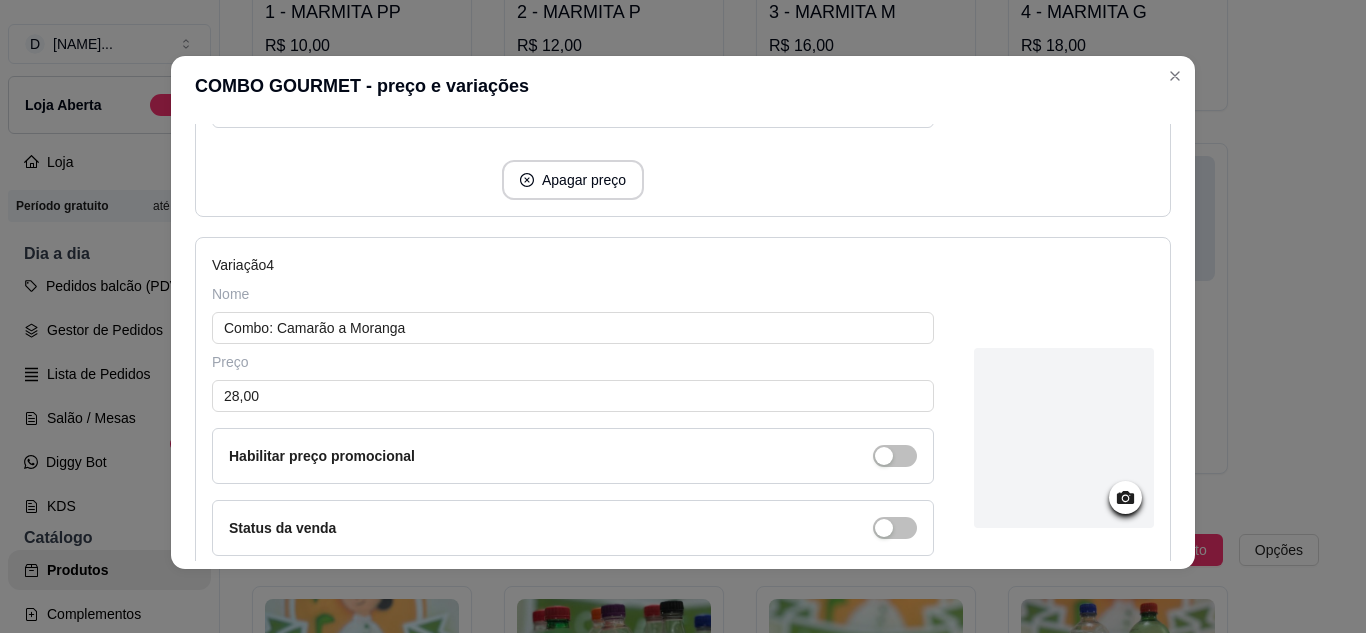 scroll, scrollTop: 1629, scrollLeft: 0, axis: vertical 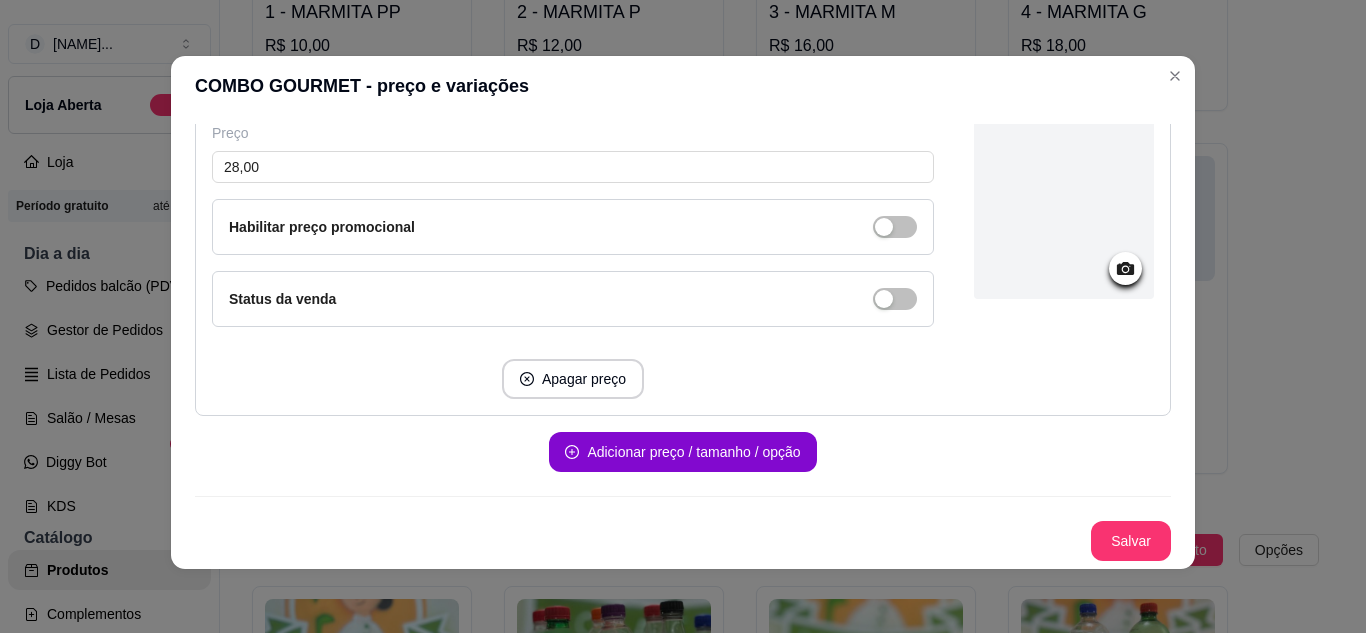 click on "Salvar" at bounding box center (683, 541) 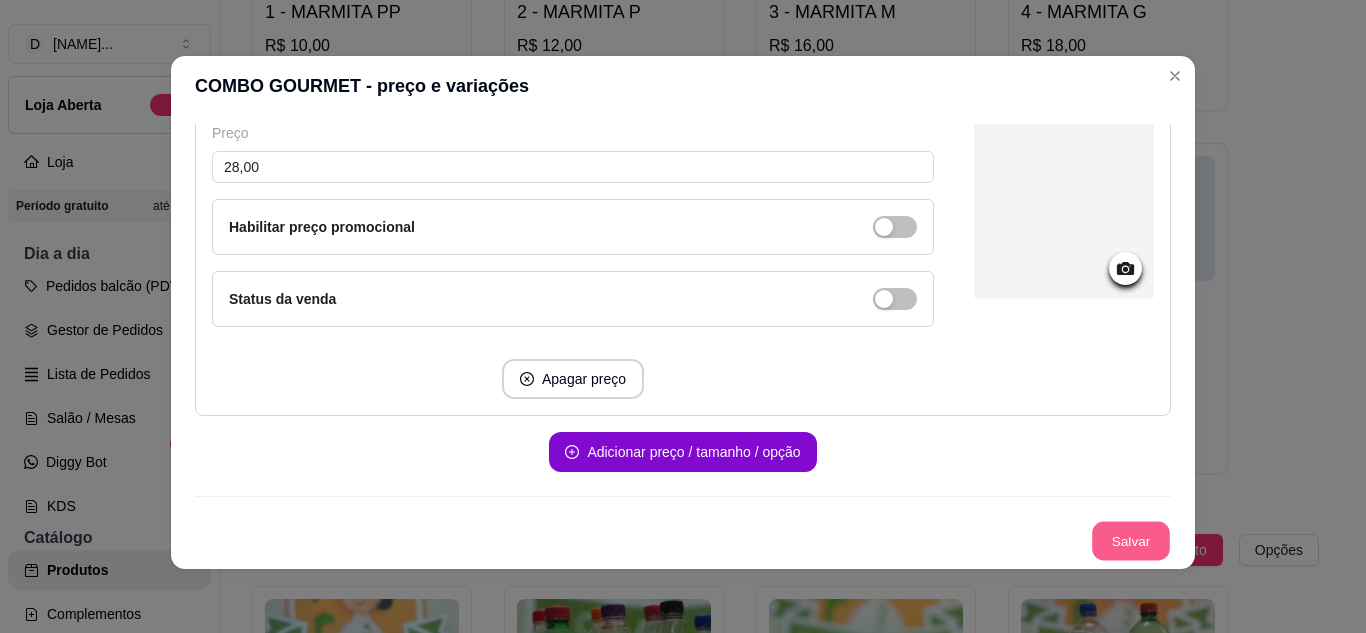 click on "Salvar" at bounding box center (1131, 541) 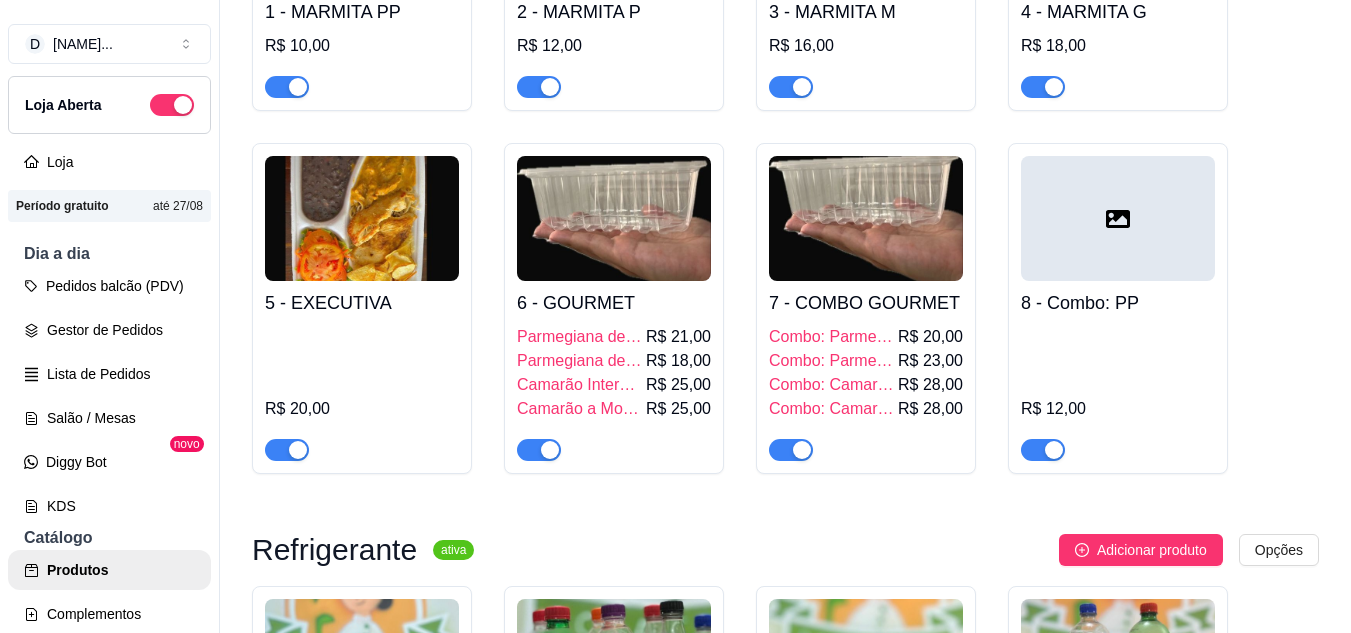 click on "6 - GOURMET" at bounding box center (614, 303) 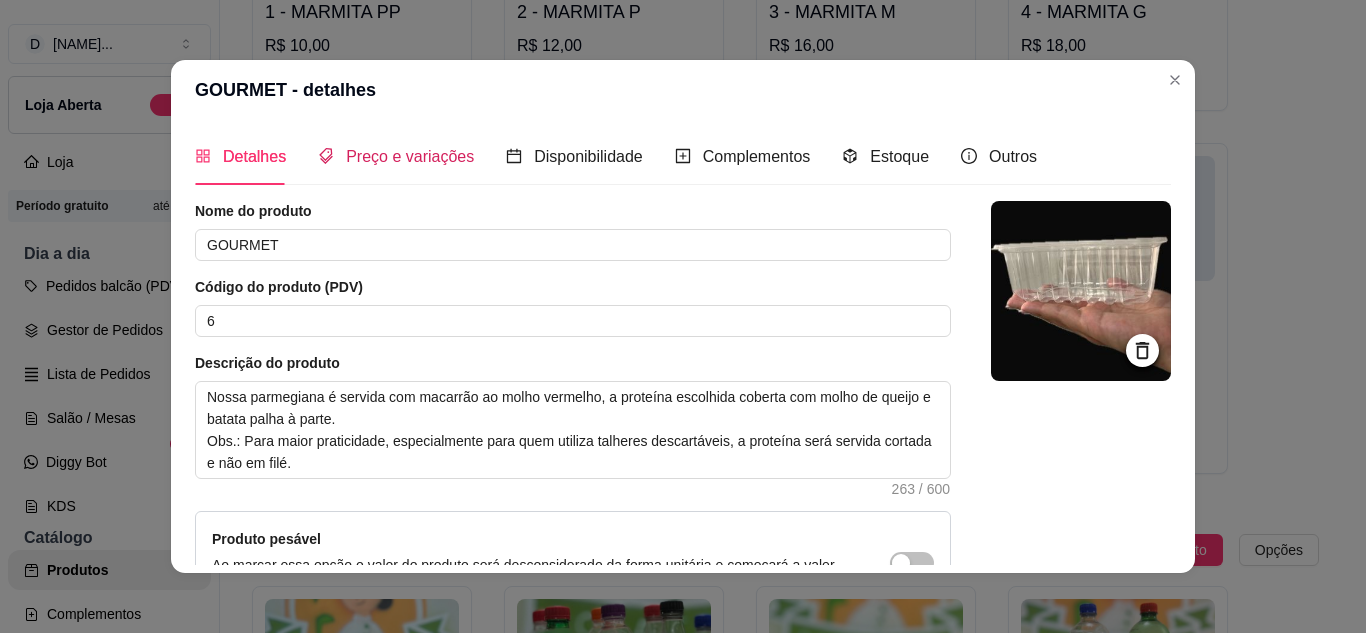 click on "Preço e variações" at bounding box center [410, 156] 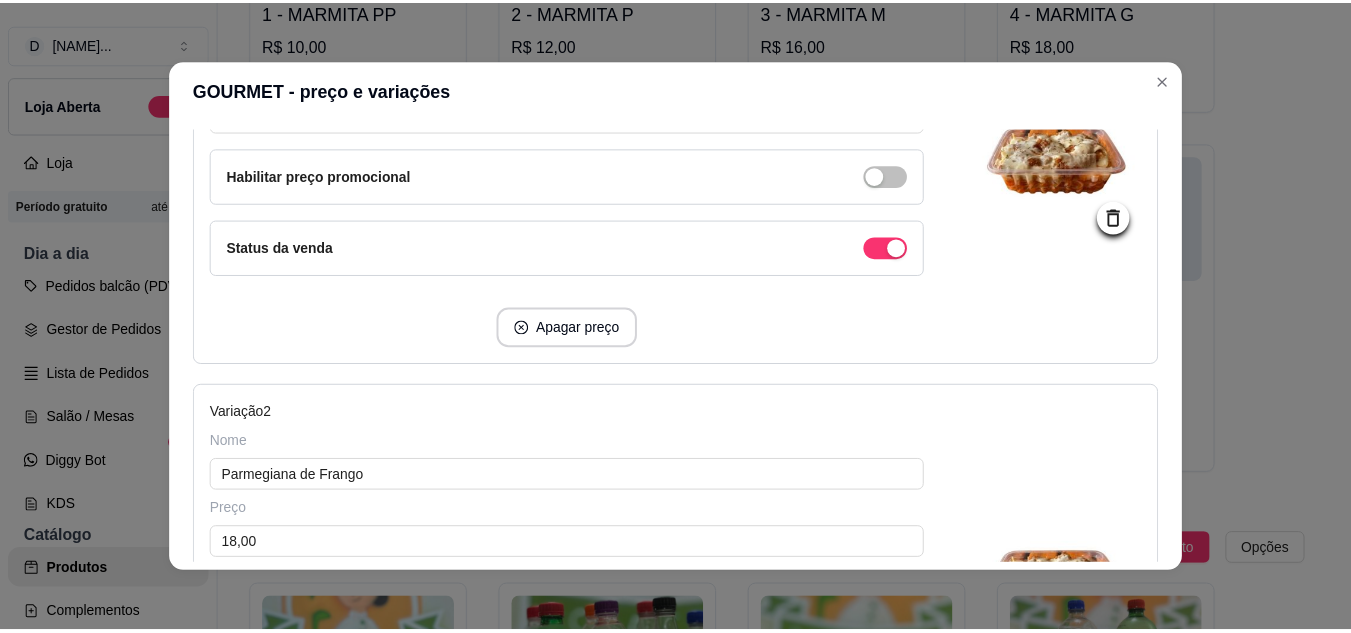 scroll, scrollTop: 500, scrollLeft: 0, axis: vertical 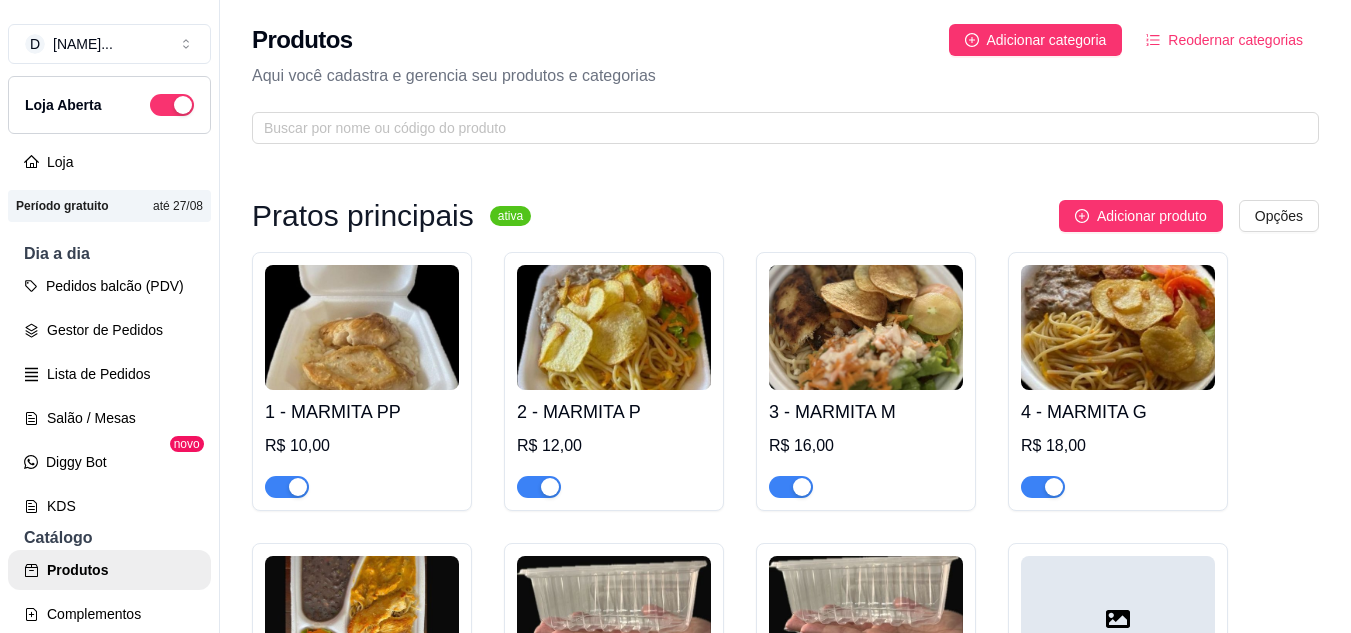 click on "Adicionar produto Opções" at bounding box center [933, 216] 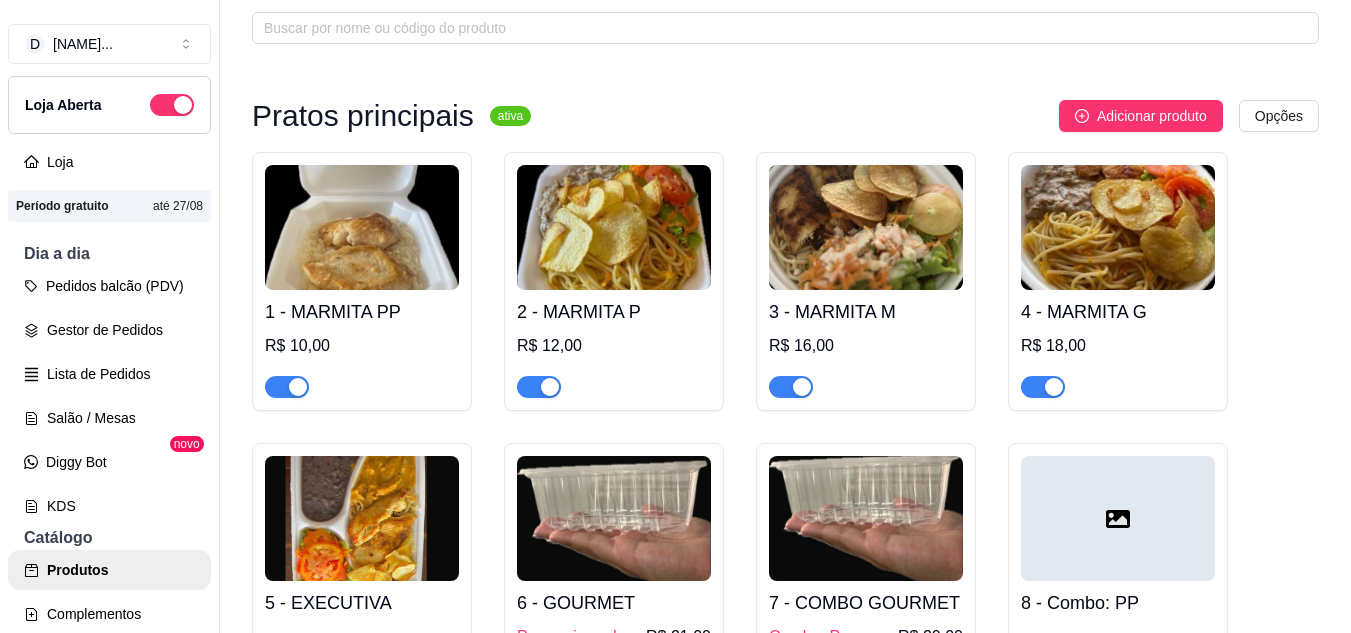 scroll, scrollTop: 0, scrollLeft: 0, axis: both 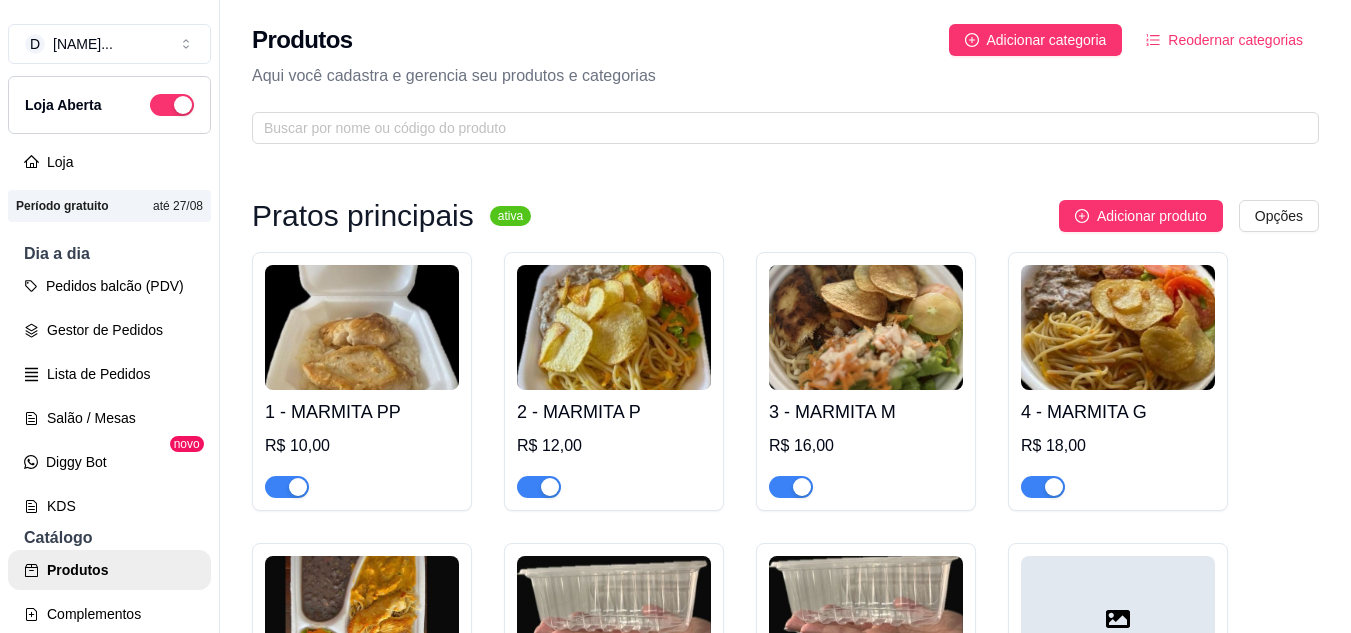 click on "Pratos principais ativa Adicionar produto Opções 1 - MARMITA PP   R$ 10,00 2 - MARMITA P   R$ 12,00 3 - MARMITA M   R$ 16,00 4 - MARMITA G   R$ 18,00 5 - EXECUTIVA   R$ 20,00 6 - GOURMET   Parmegiana de Carne R$ 21,00 Parmegiana de Frango R$ 18,00 Camarão Internacional R$ 25,00 Camarão a Moranga R$ 25,00 7 - COMBO GOURMET   Combo: Parmegiana de Frango R$ 20,00 Combo: Parmegiana de Carne R$ 23,00 Combo: Camarão Internacional R$ 28,00 Combo: Camarão a Moranga R$ 28,00 8 - Combo: PP   R$ 12,00 Refrigerante ativa Adicionar produto Opções 9 - Refrigerante Garrafinha   Pepsi 200ml R$ 3,00 Guaraná 200ml R$ 3,00 Guaraná Zero Açúcar 200ml R$ 3,00 Sukita 200ml R$ 3,00 10 - Refrigerante 250ml   Coca Cola Zero Açúcar 250ml R$ 4,00 Dore Cola 250ml R$ 3,00 Dore Guaraná 250ml R$ 3,00 Dore Laranja 250ml R$ 3,00 Dore Uva 250ml R$ 3,00 11 - Refrigerante Lata 350ml   Pepsi 350ml R$ 4,50 Guaraná 350ml R$ 4,50 12 - Refrigerante 1L   Pepsi 1L R$ 8,00 Guaraná 1L R$ 8,00 Águas ativa" at bounding box center [785, 1215] 